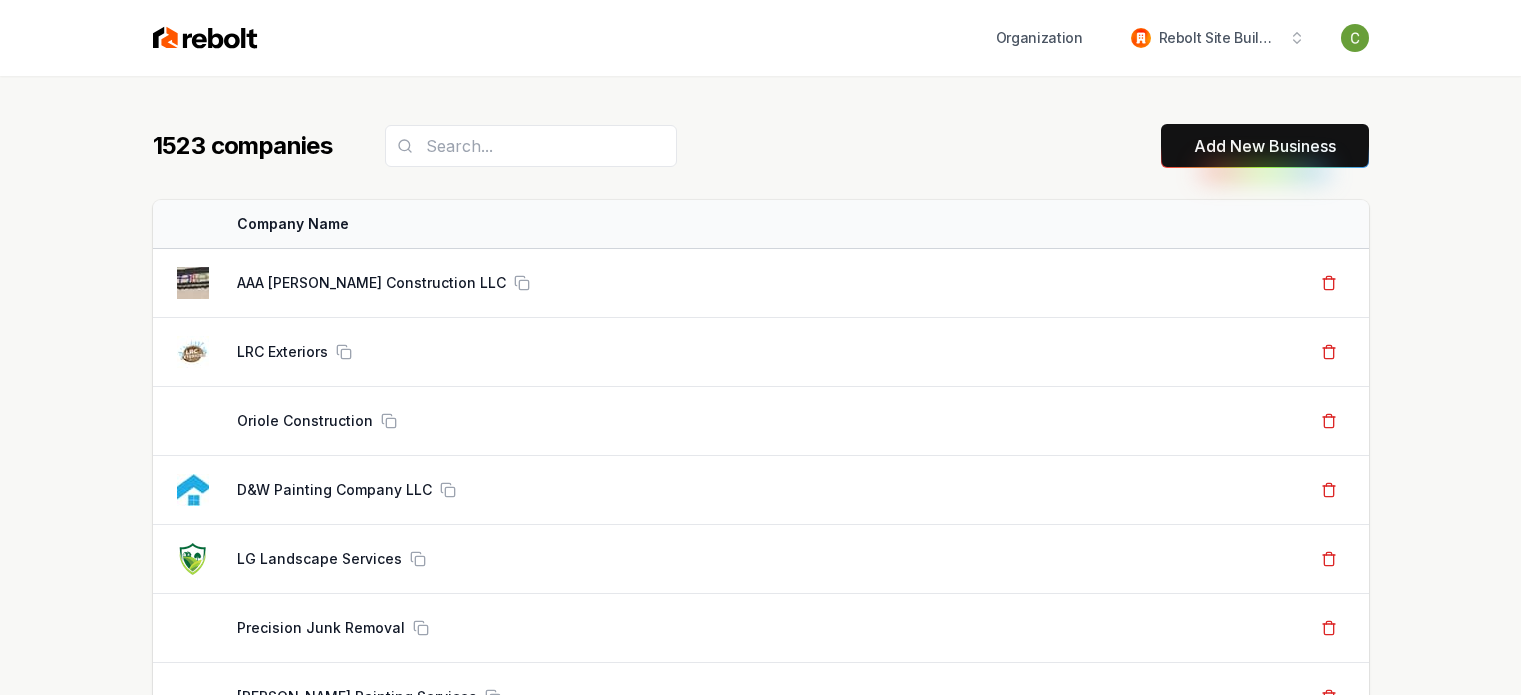 scroll, scrollTop: 0, scrollLeft: 0, axis: both 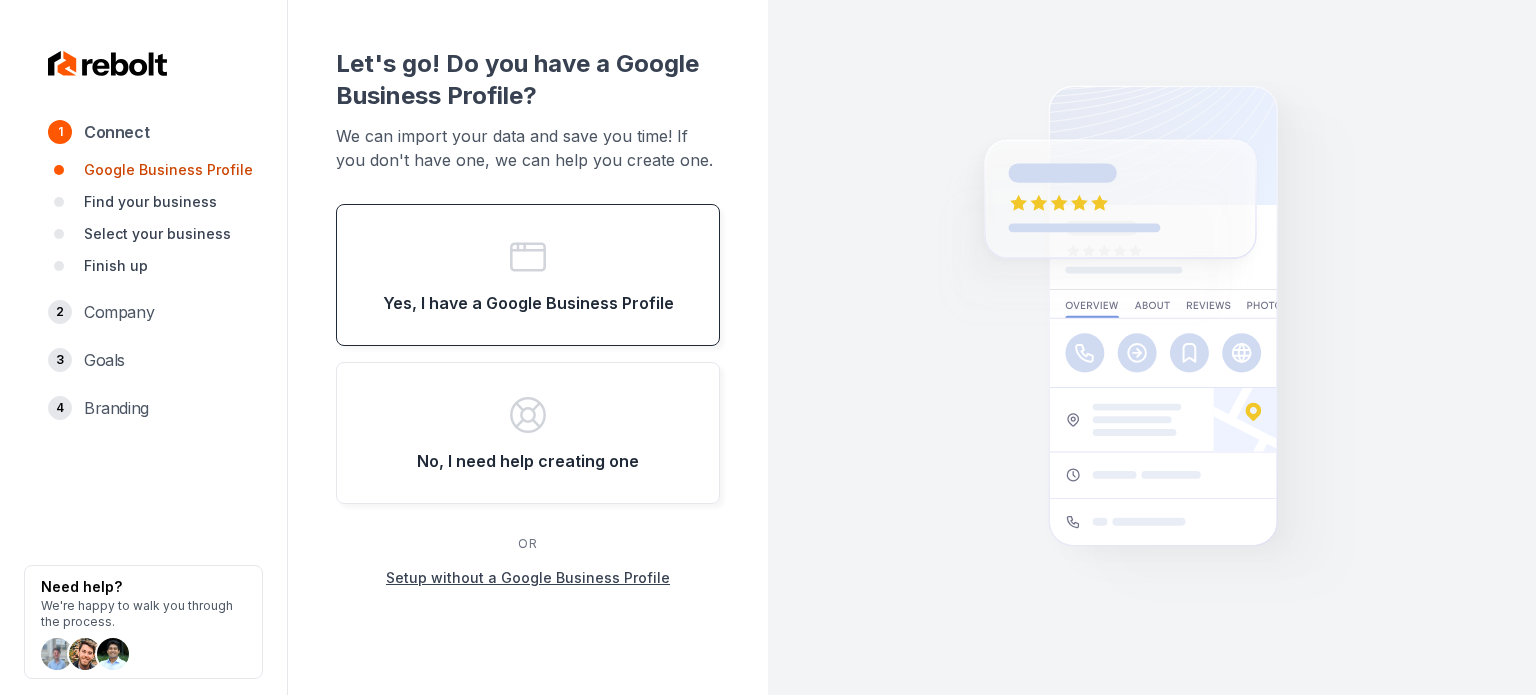 click on "Yes, I have a Google Business Profile" at bounding box center [528, 275] 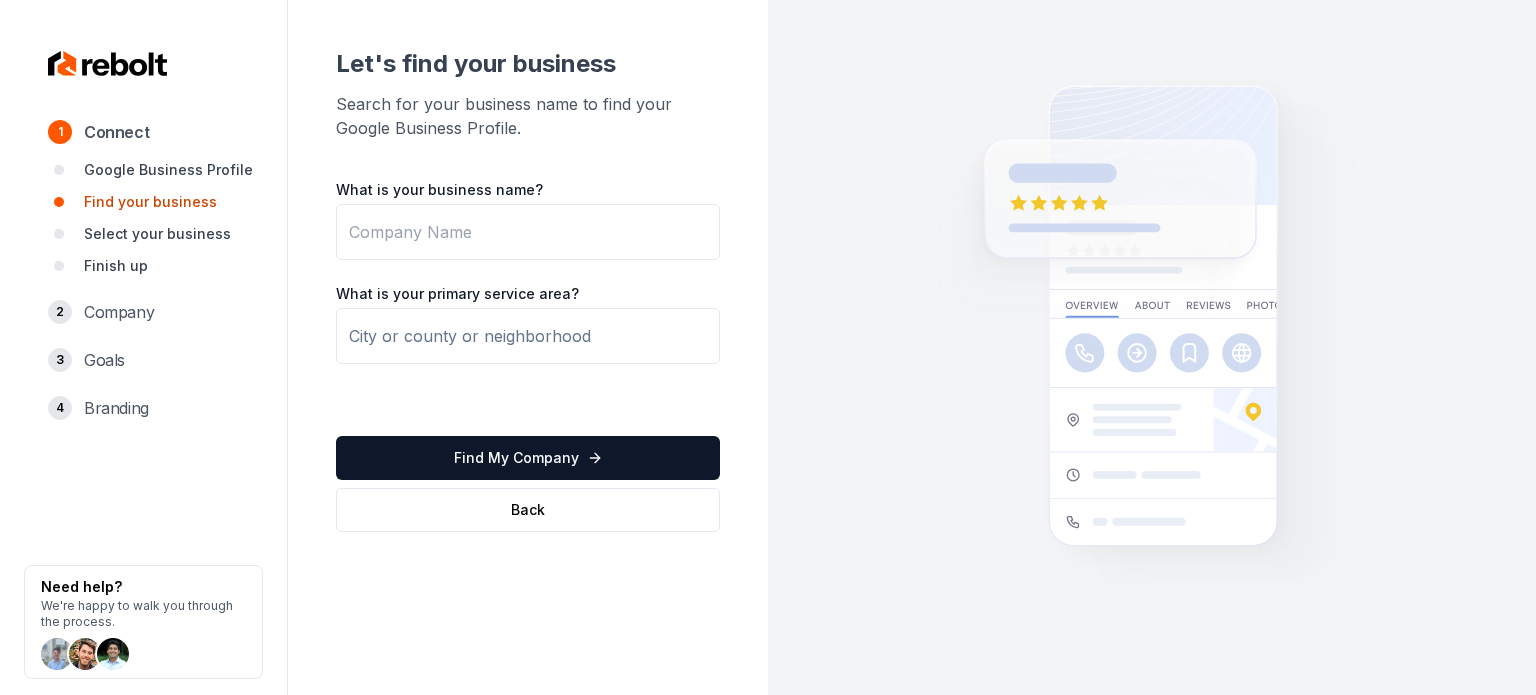 click on "What is your business name?" at bounding box center [528, 232] 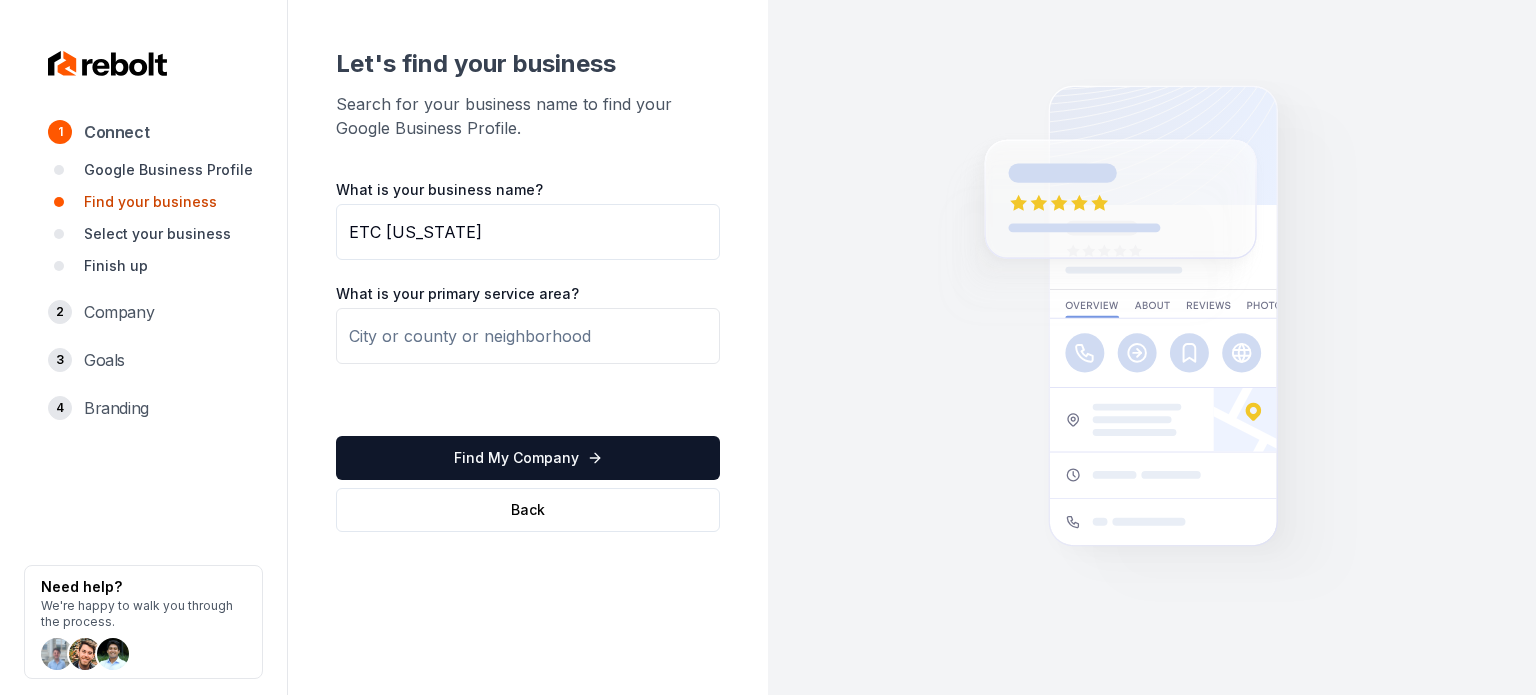 click on "ETC [US_STATE]" at bounding box center [528, 232] 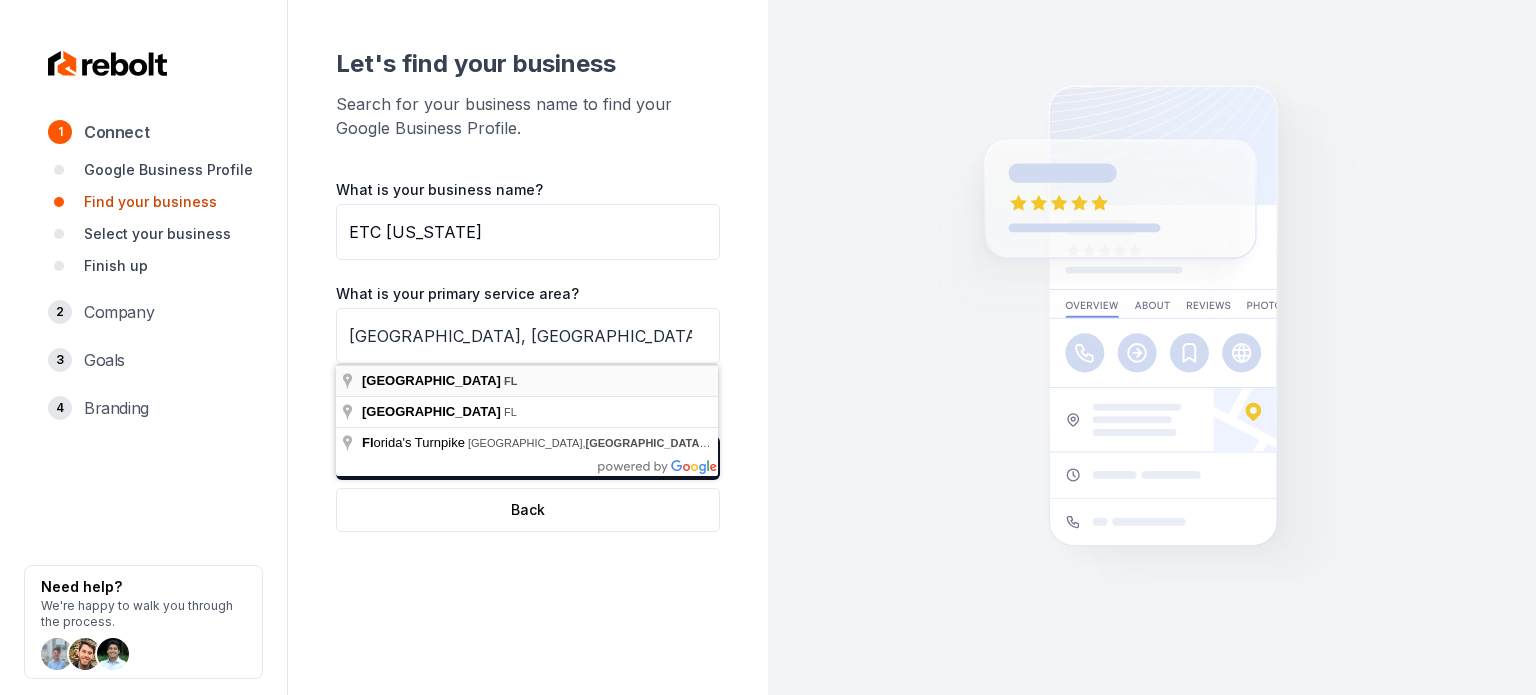 type on "[GEOGRAPHIC_DATA], [GEOGRAPHIC_DATA]" 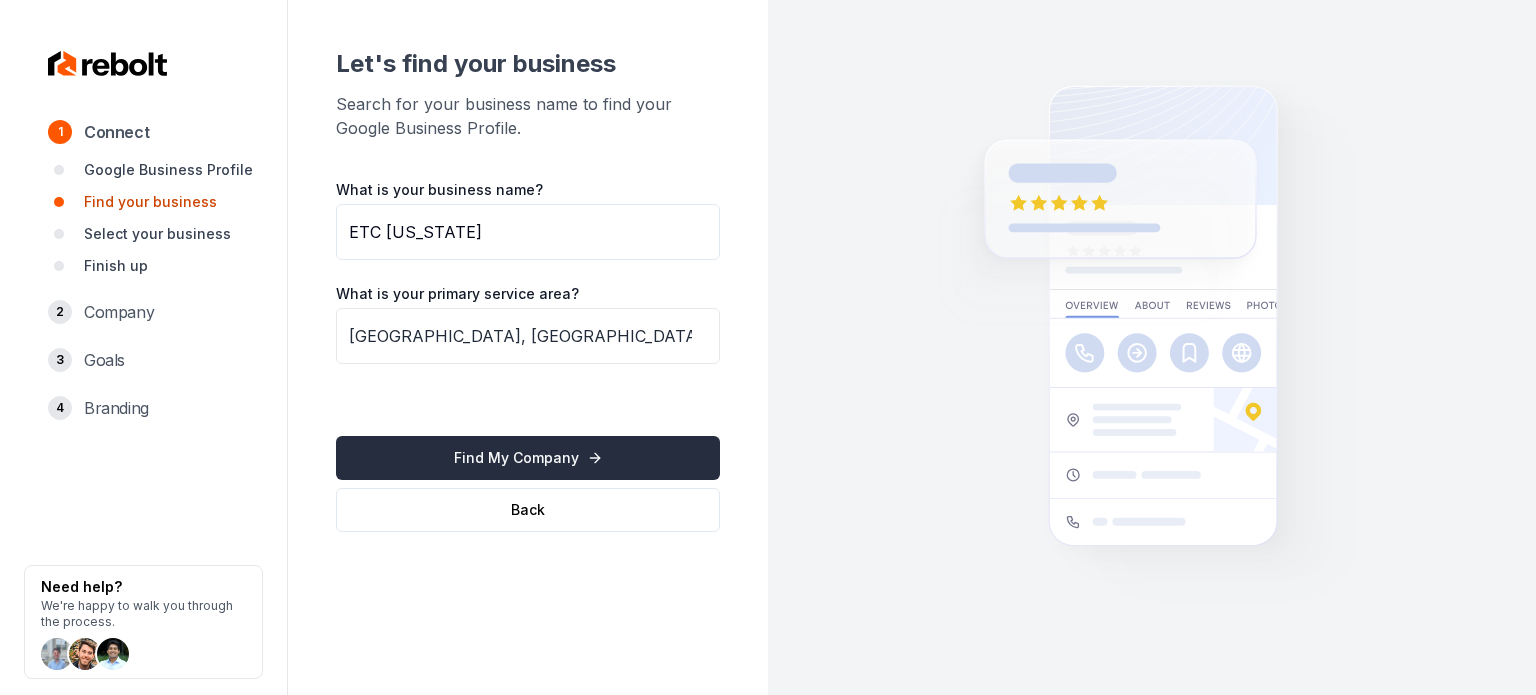 click on "Find My Company" at bounding box center [528, 458] 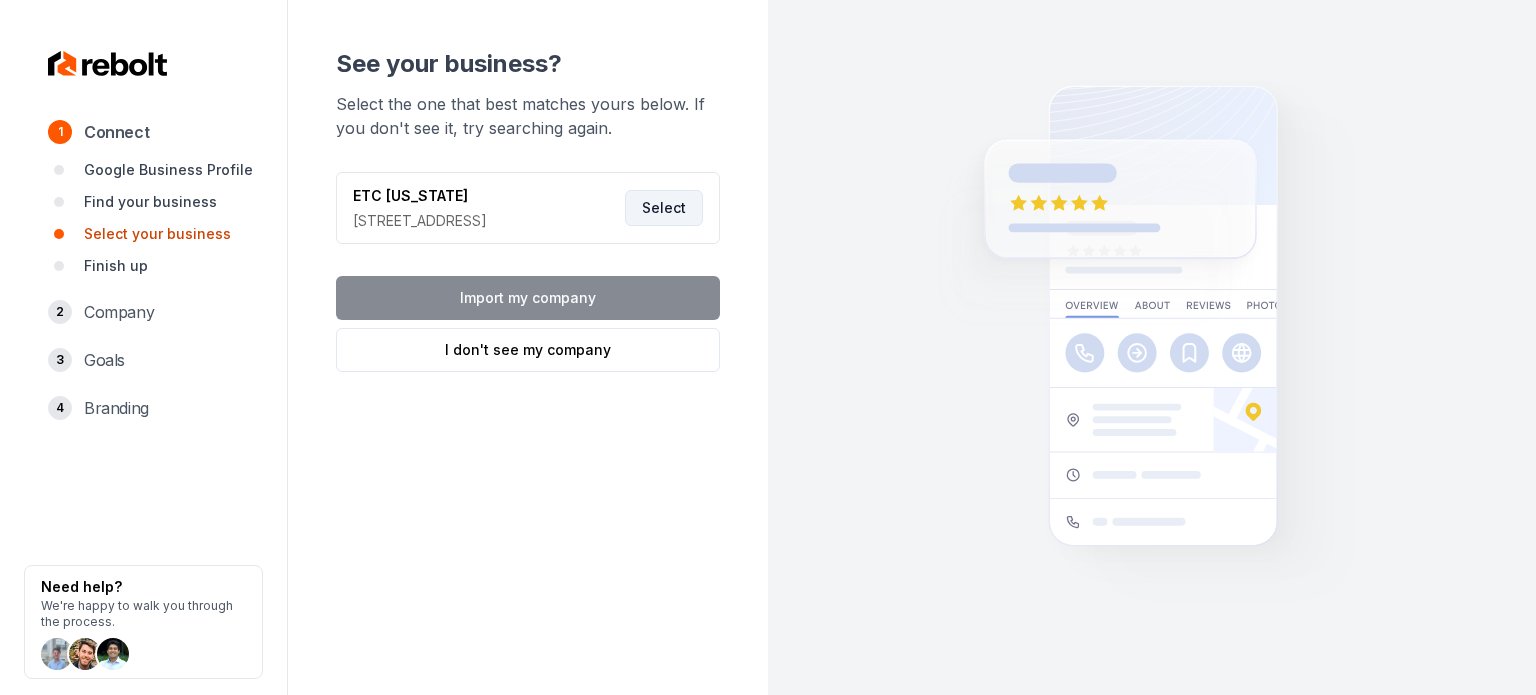 click on "Select" at bounding box center (664, 208) 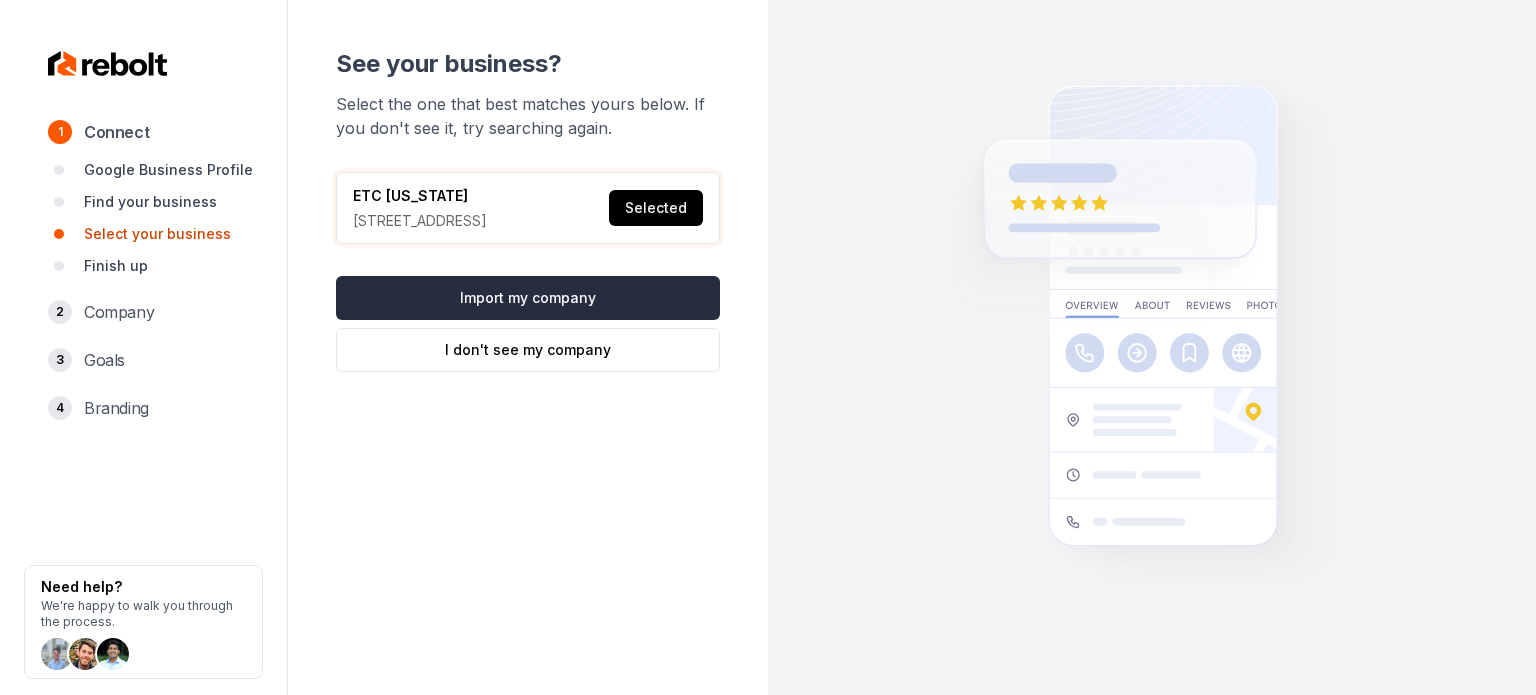 click on "Import my company" at bounding box center (528, 298) 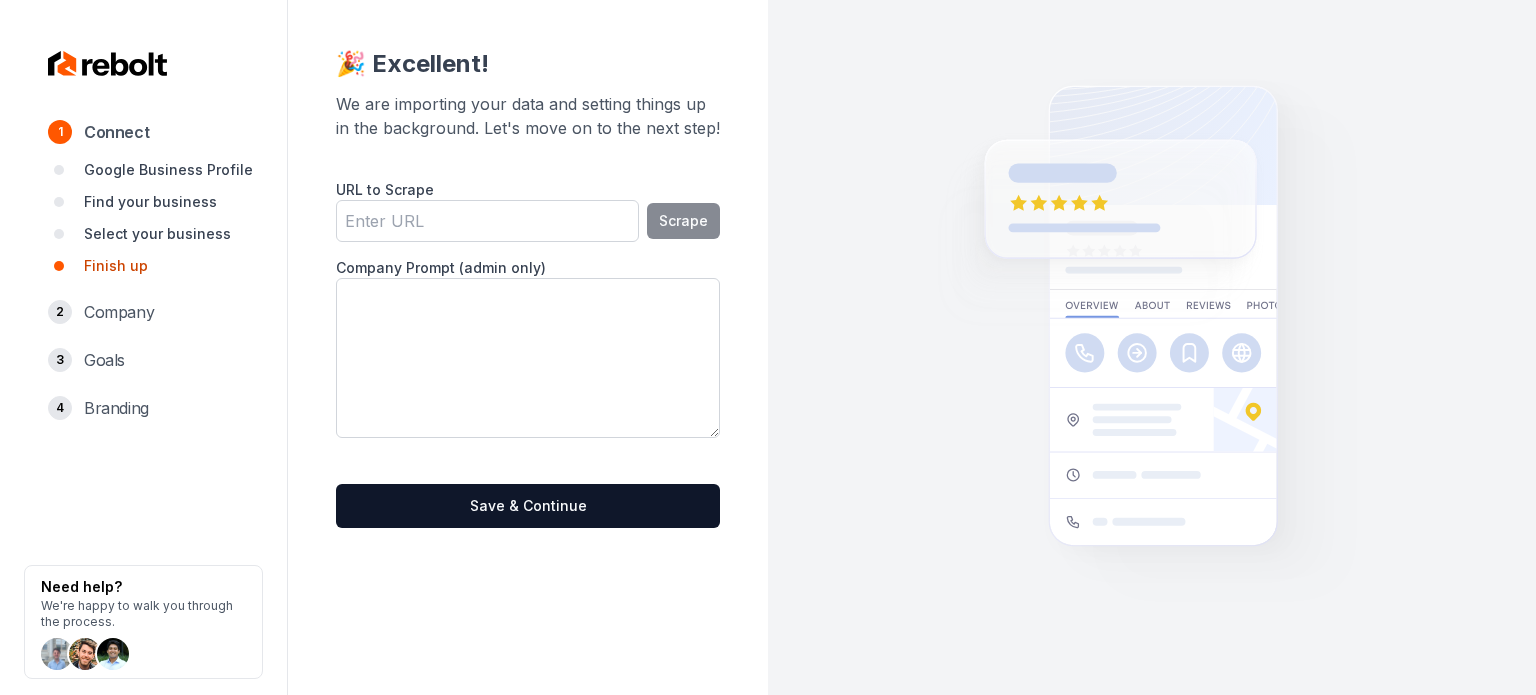 click on "URL to Scrape" at bounding box center (487, 221) 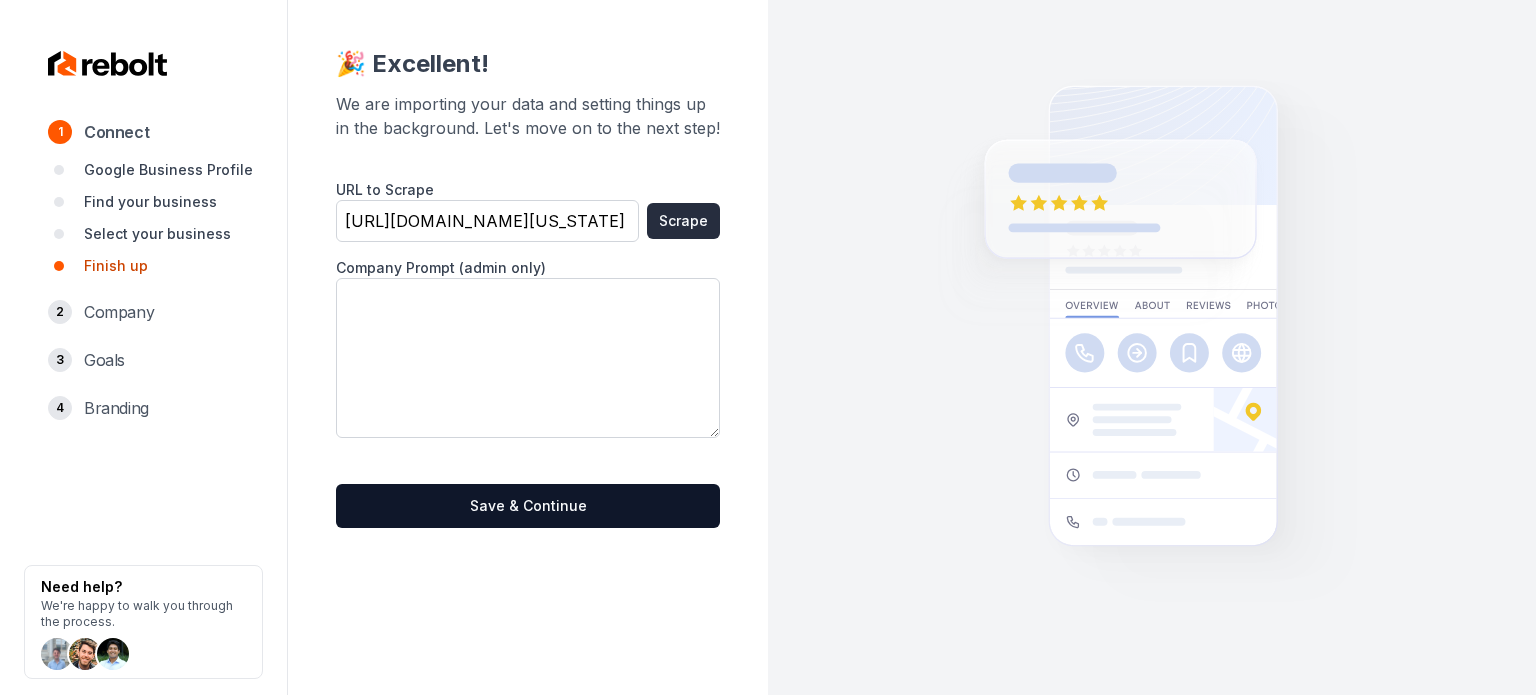 type on "https://etc-florida.com/automation/" 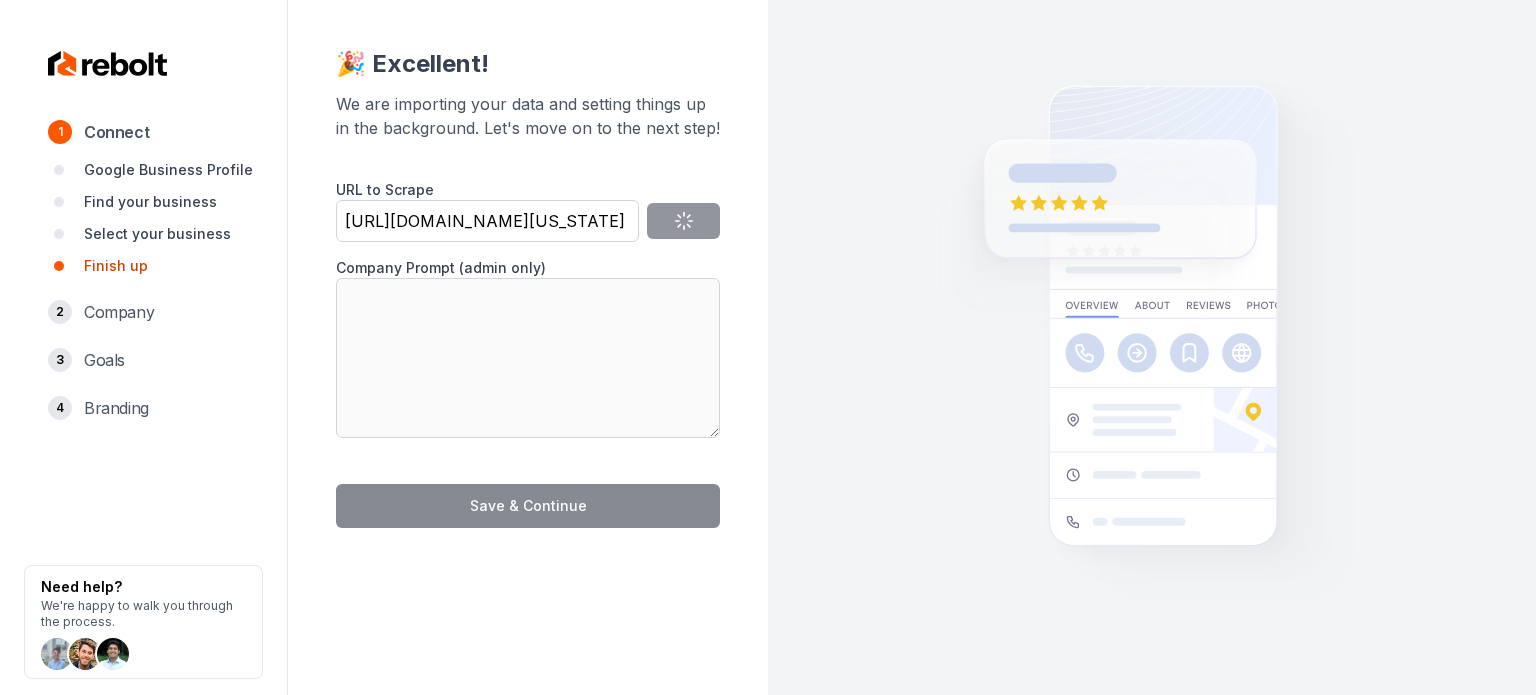 type on "Home and business automation systems from ETC give that time and energy back to you by managing your space to your exact specifications autonomously. From lights to sprinklers, heating and cooling, multimedia entertainment systems, and even security, an automation system from ETC can take care of it all. And you barely have to lift a finger." 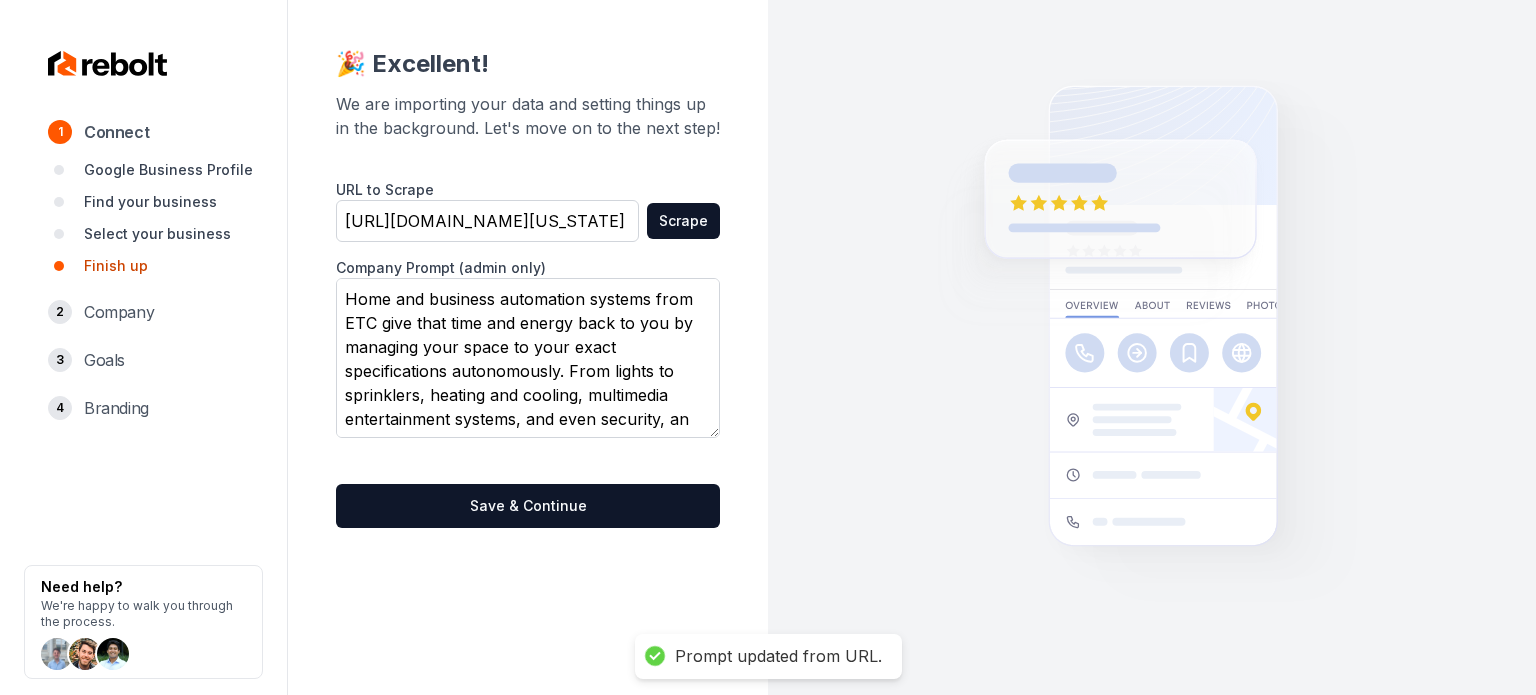 scroll, scrollTop: 49, scrollLeft: 0, axis: vertical 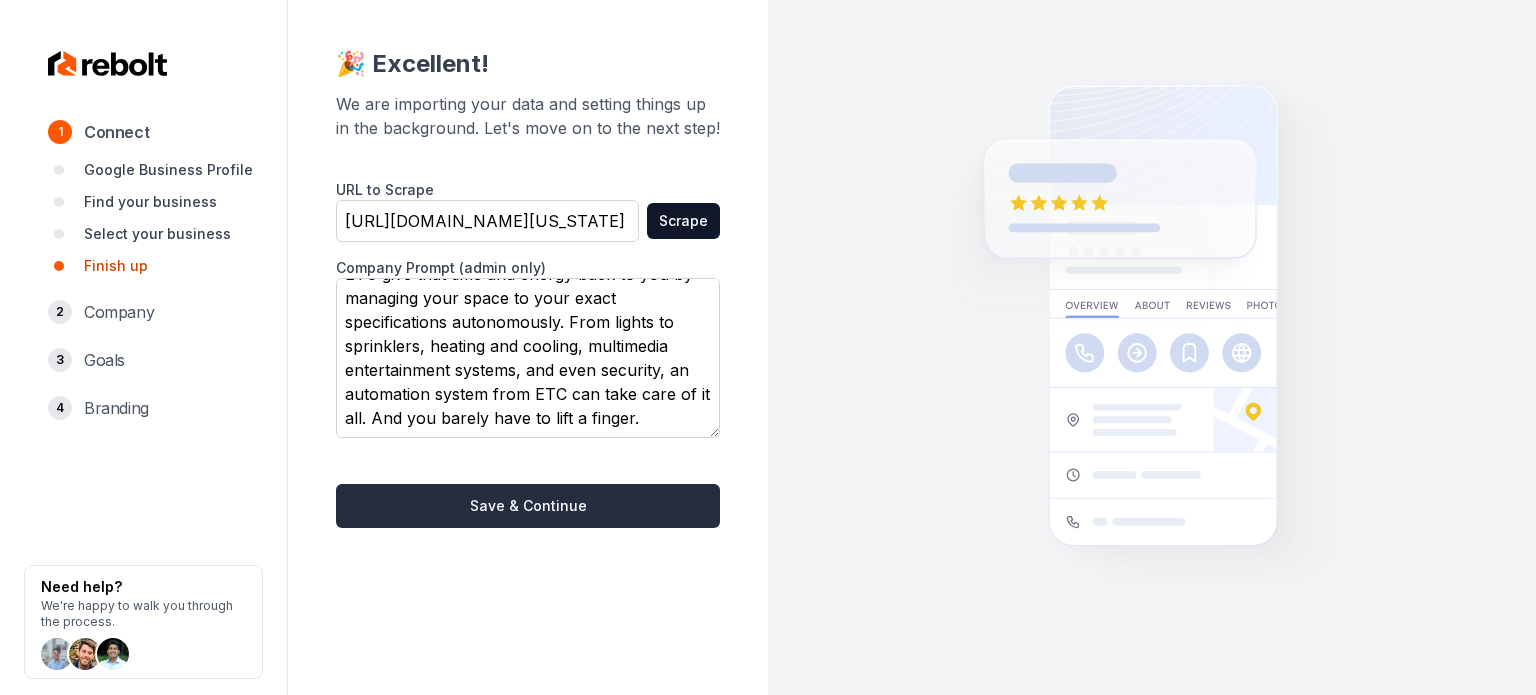 click on "Save & Continue" at bounding box center (528, 506) 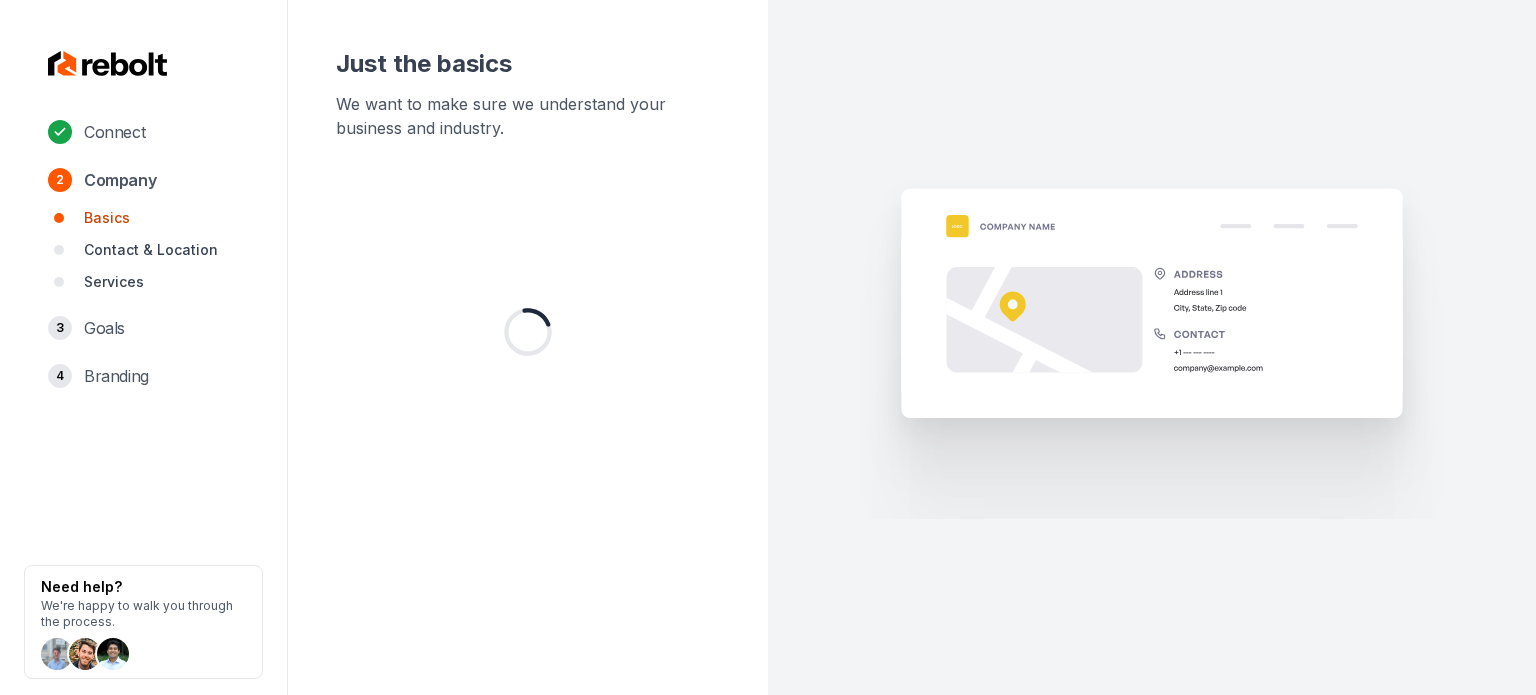 scroll, scrollTop: 0, scrollLeft: 0, axis: both 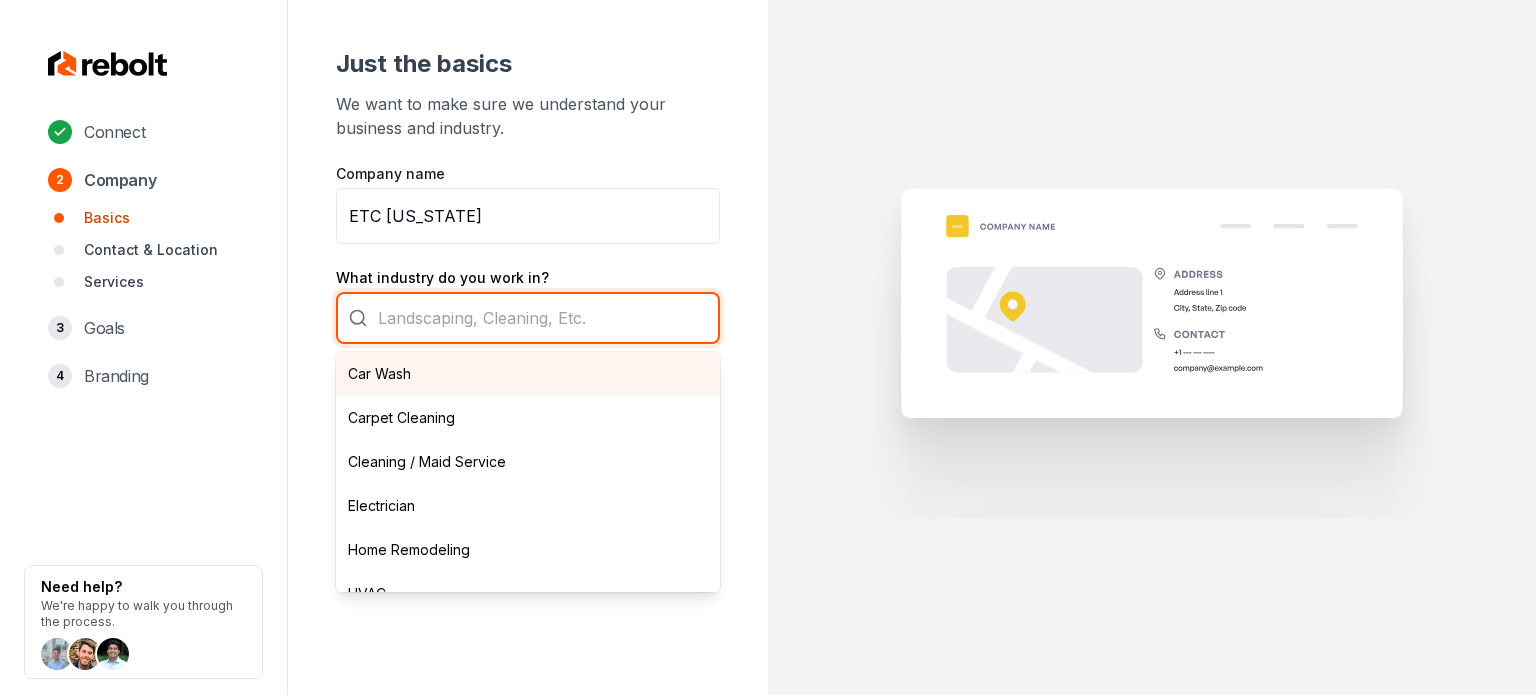click on "Car Wash Carpet Cleaning Cleaning / Maid Service Electrician Home Remodeling HVAC Junk Removal Landscaping Moving Painting Personal Trainer Pest Control Plumbing Pool Cleaning Pressure Washing Roofing Tree Services Window Cleaning" at bounding box center [528, 318] 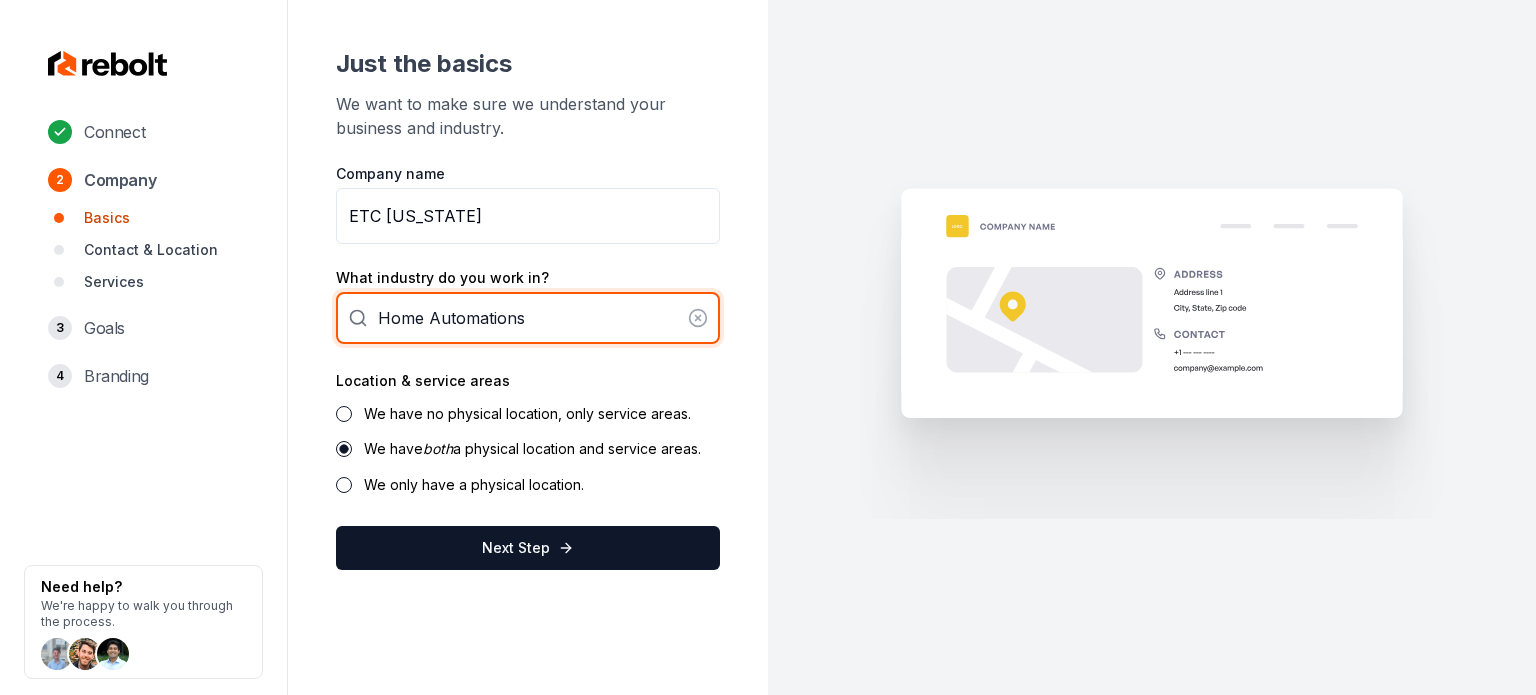 type on "Home Automations" 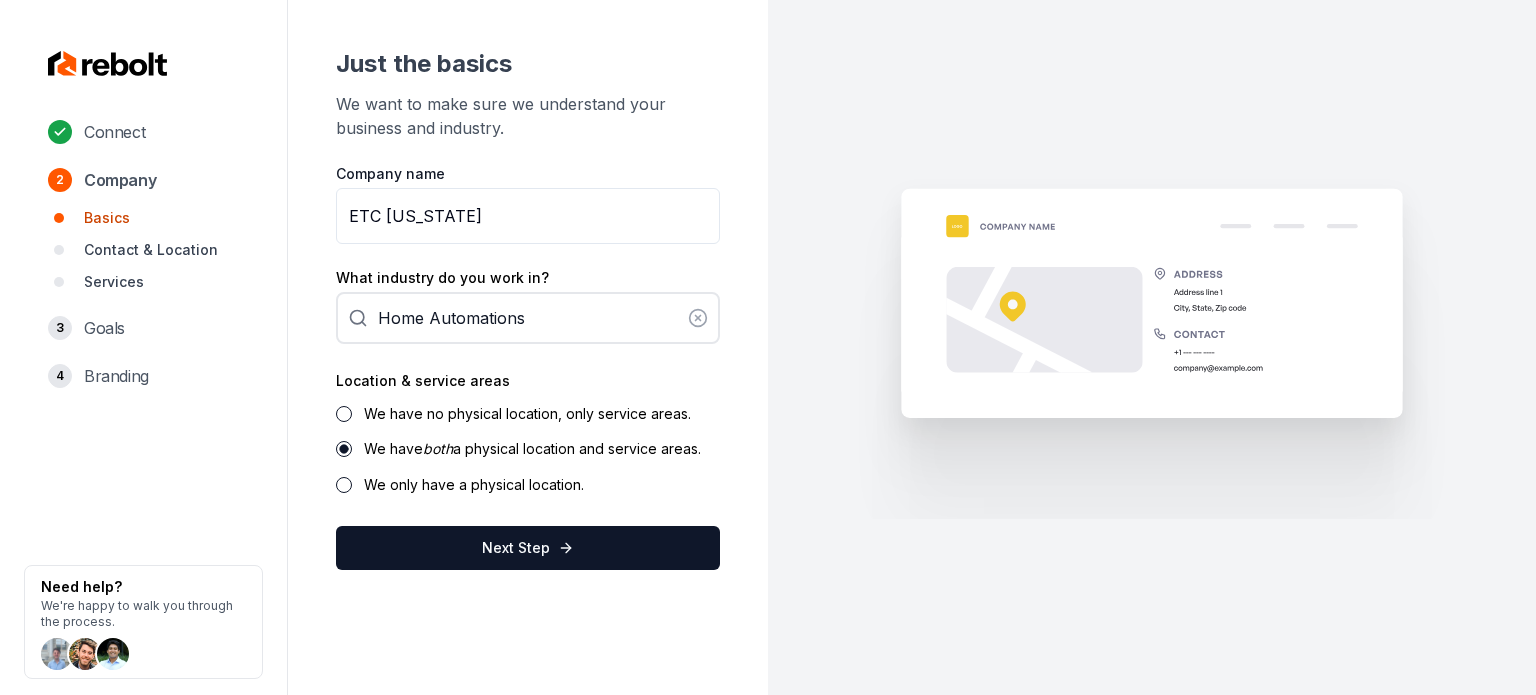 click on "We have no physical location, only service areas." at bounding box center (527, 413) 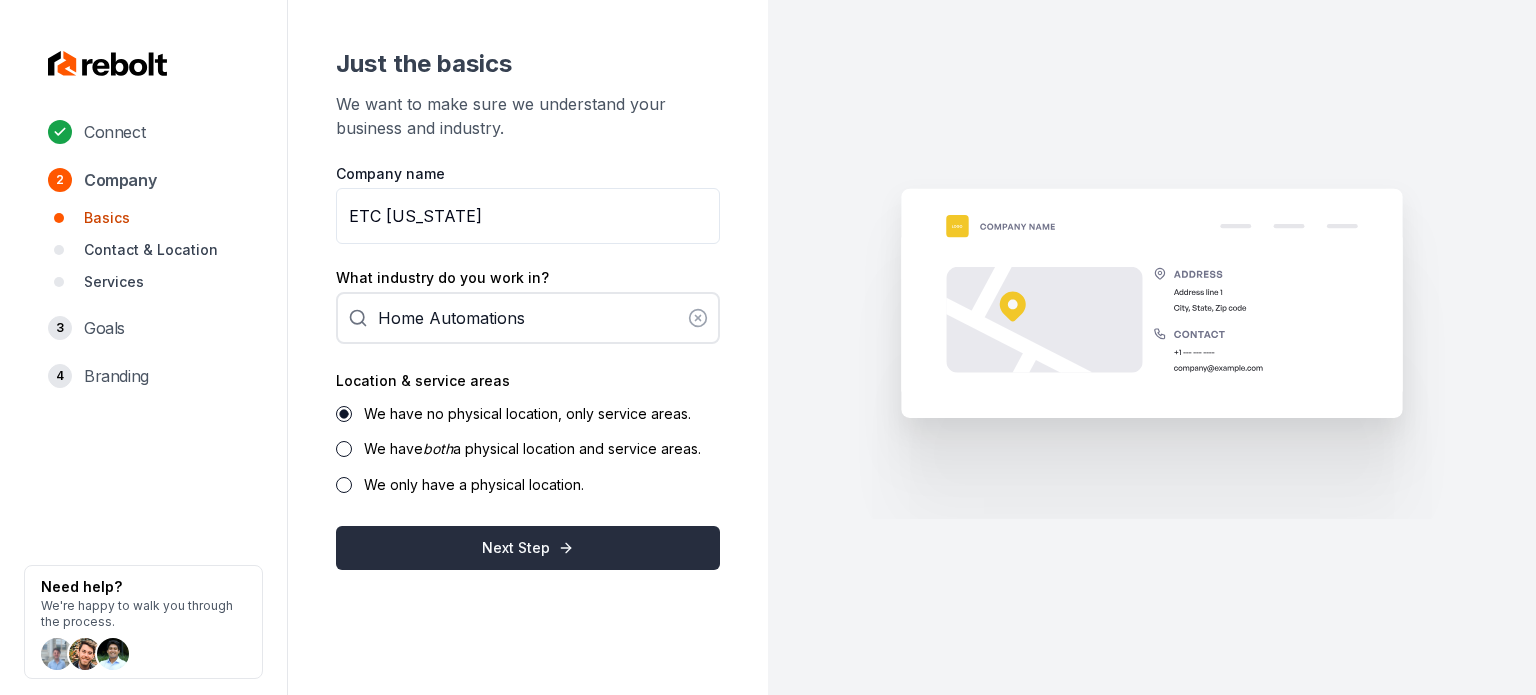 click 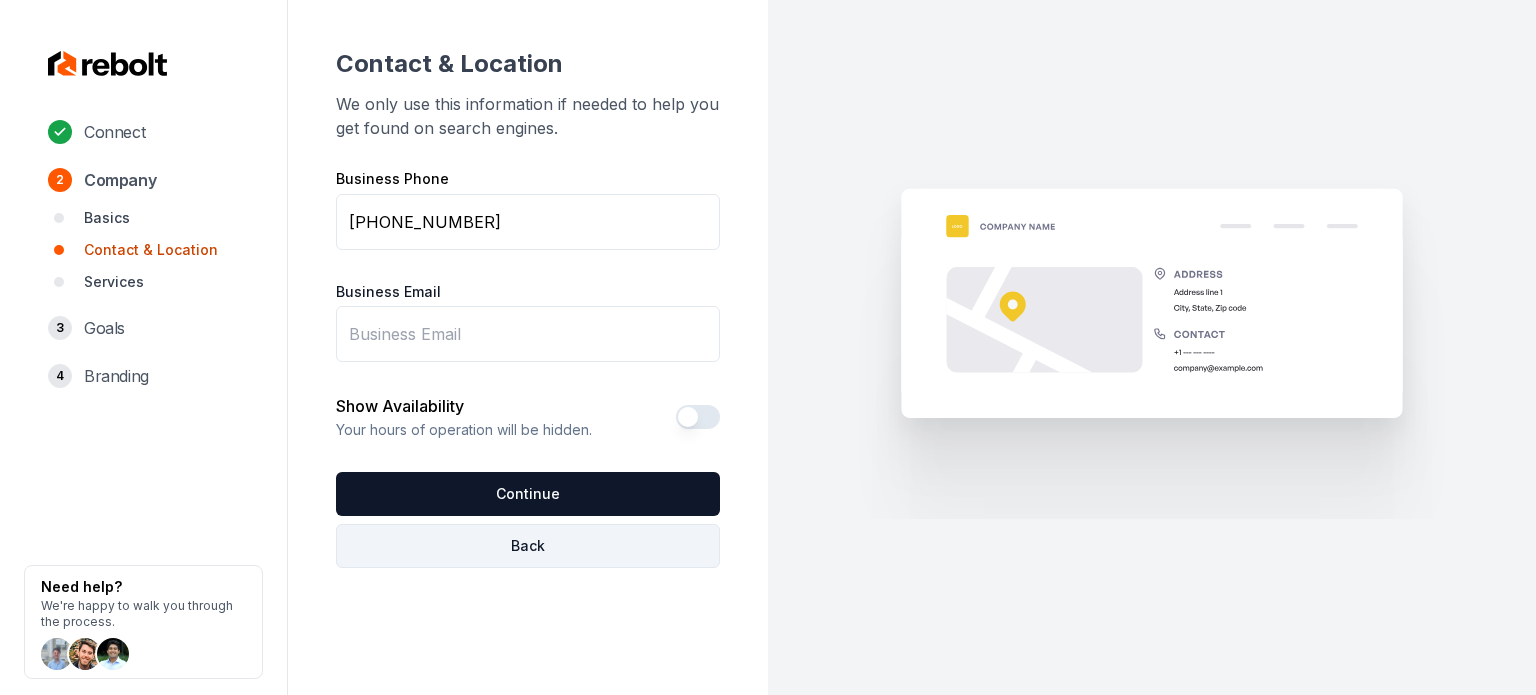 click on "Back" at bounding box center [528, 546] 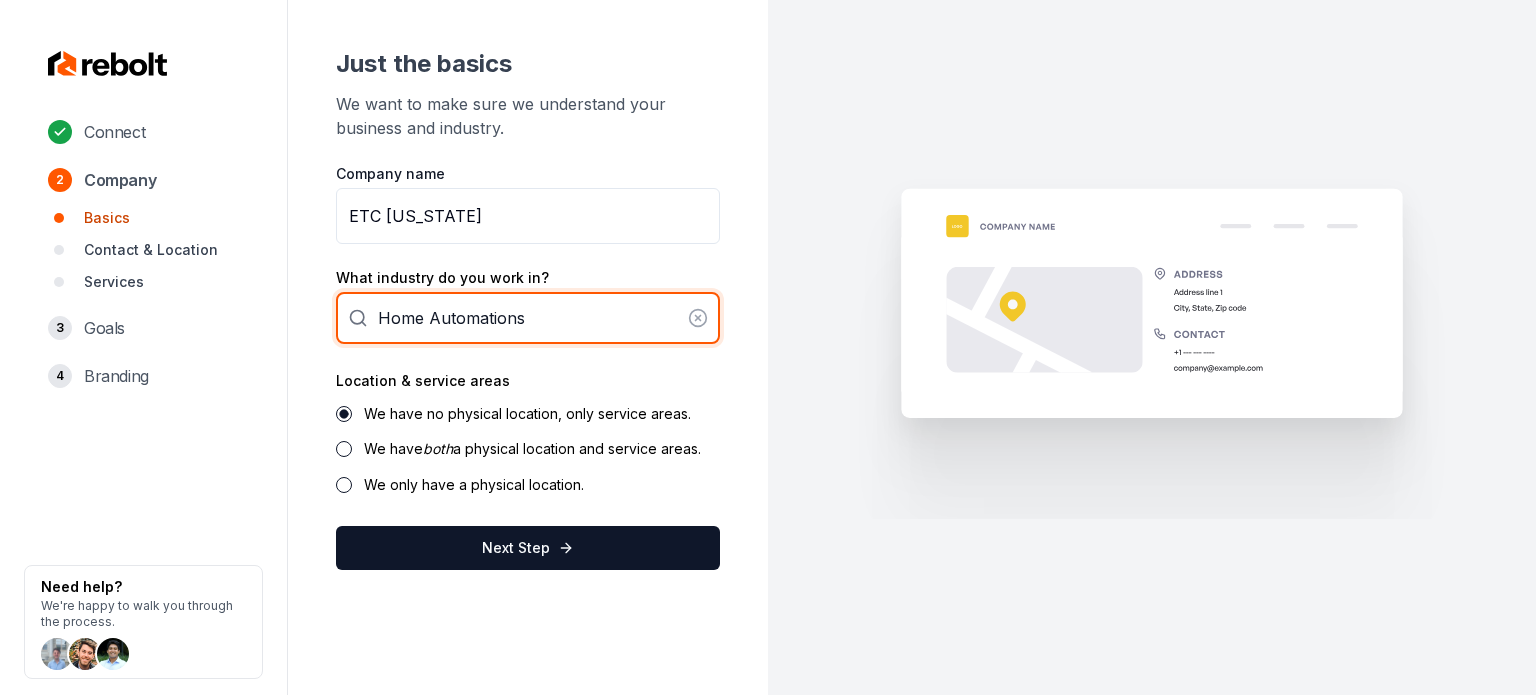 click on "Home Automations" at bounding box center (528, 318) 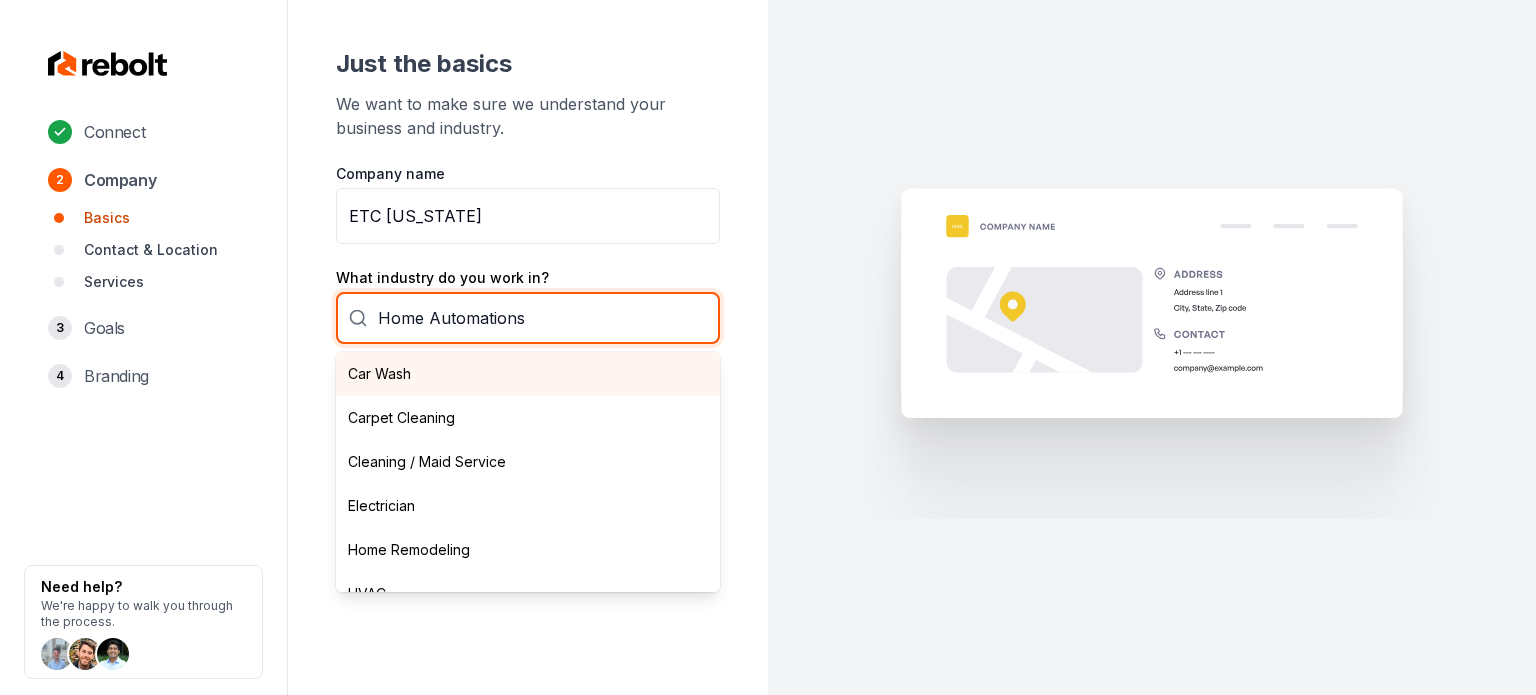 click on "Home Automations" at bounding box center (528, 318) 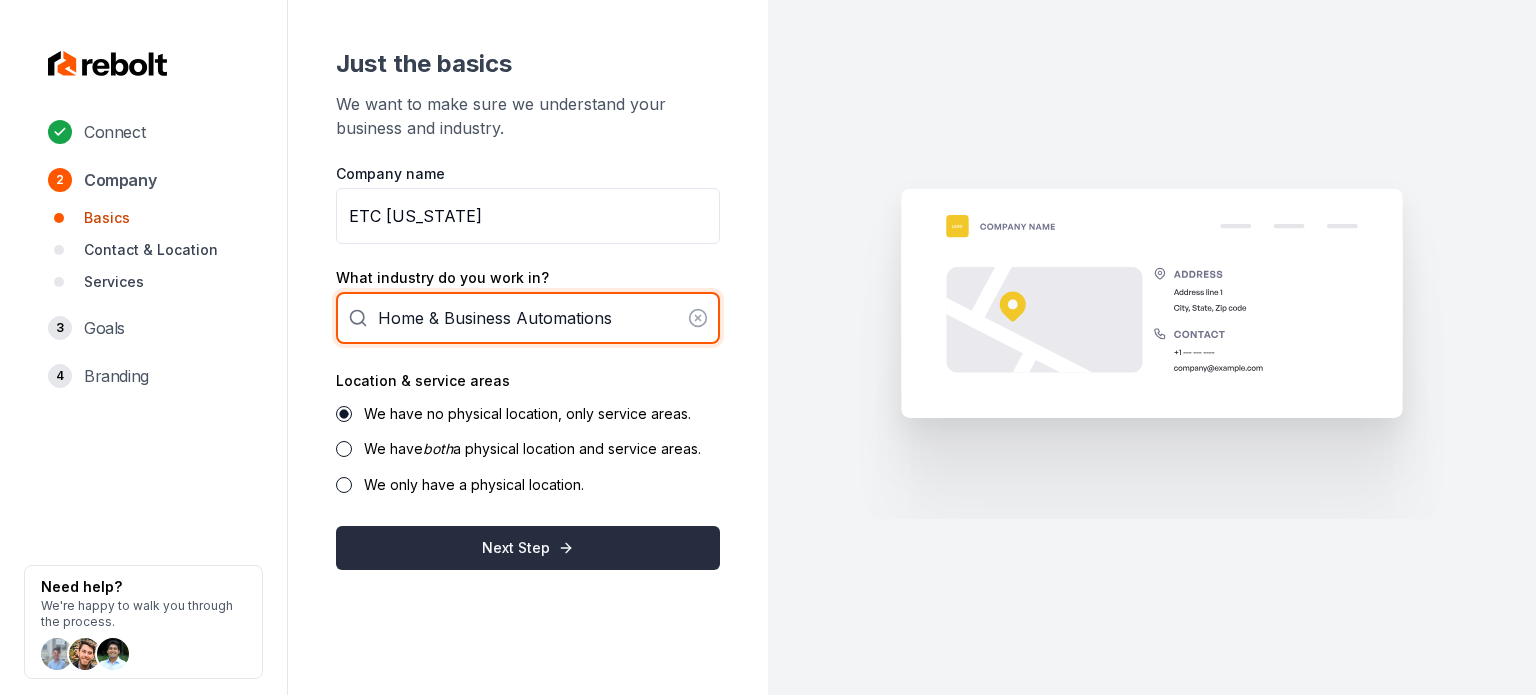 type on "Home & Business Automations" 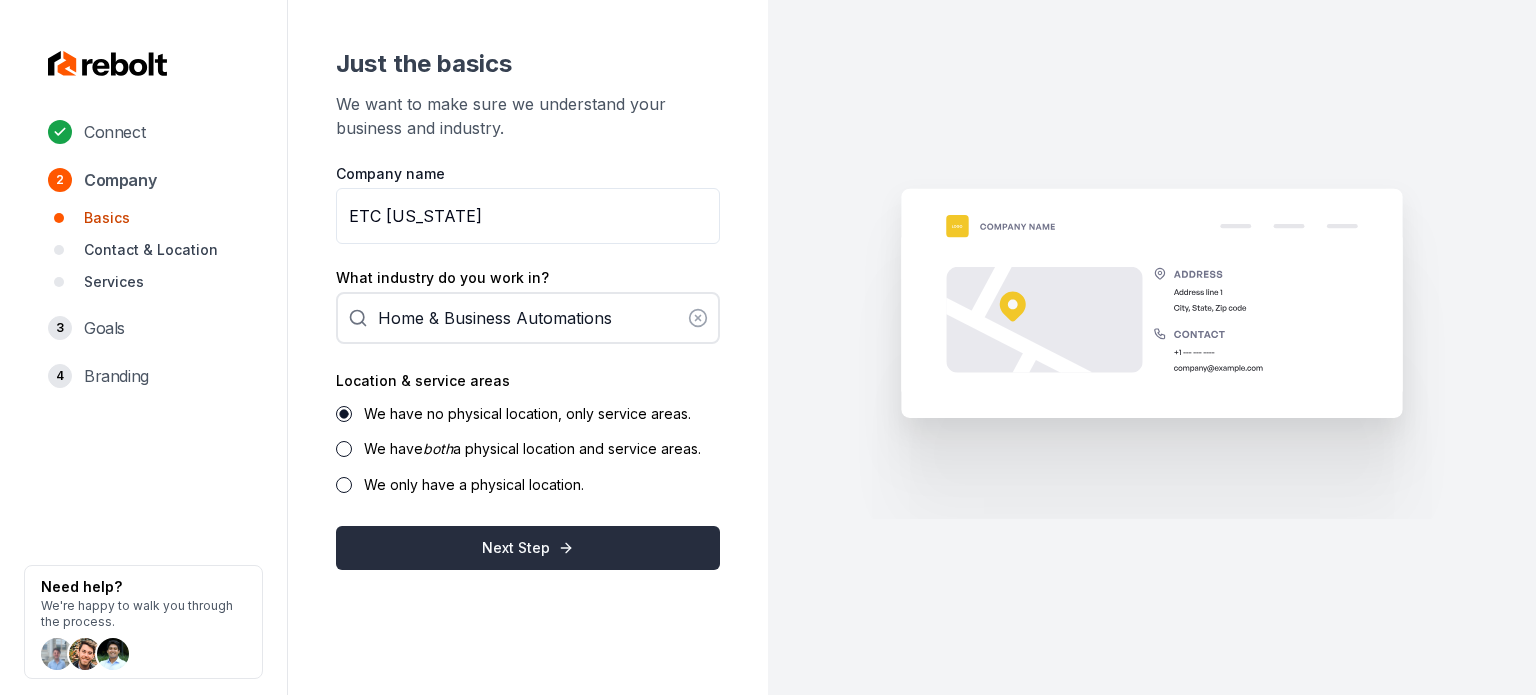 click on "Next Step" at bounding box center [528, 548] 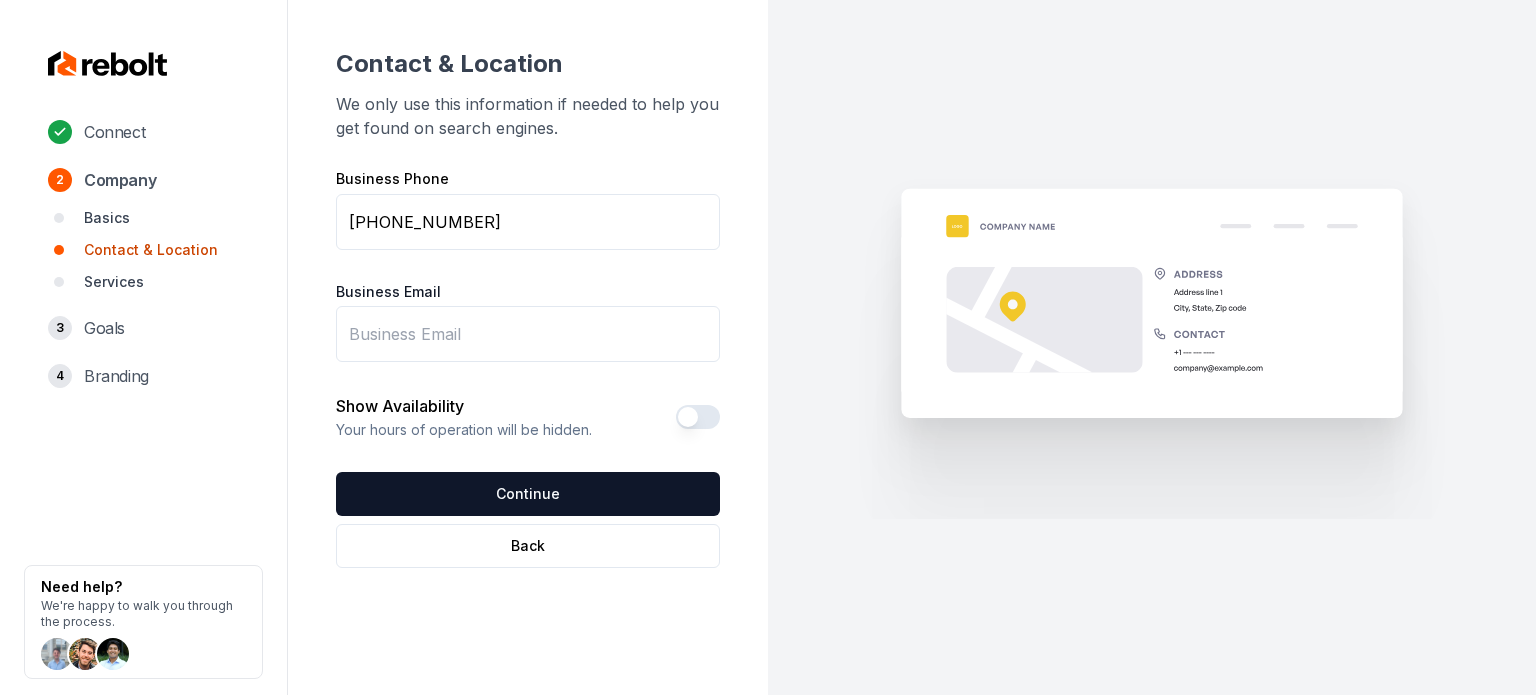 click on "Business Email" at bounding box center [528, 334] 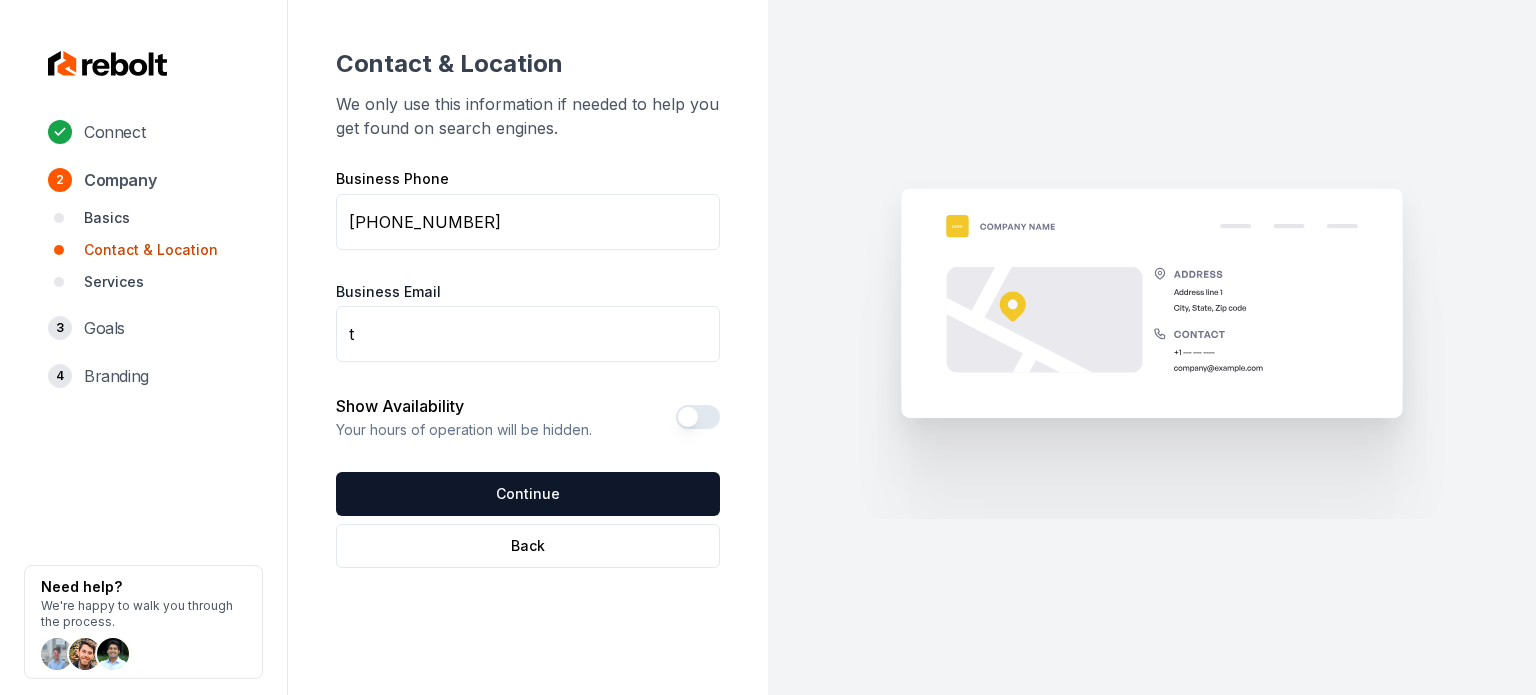 type on "[EMAIL_ADDRESS][DOMAIN_NAME]" 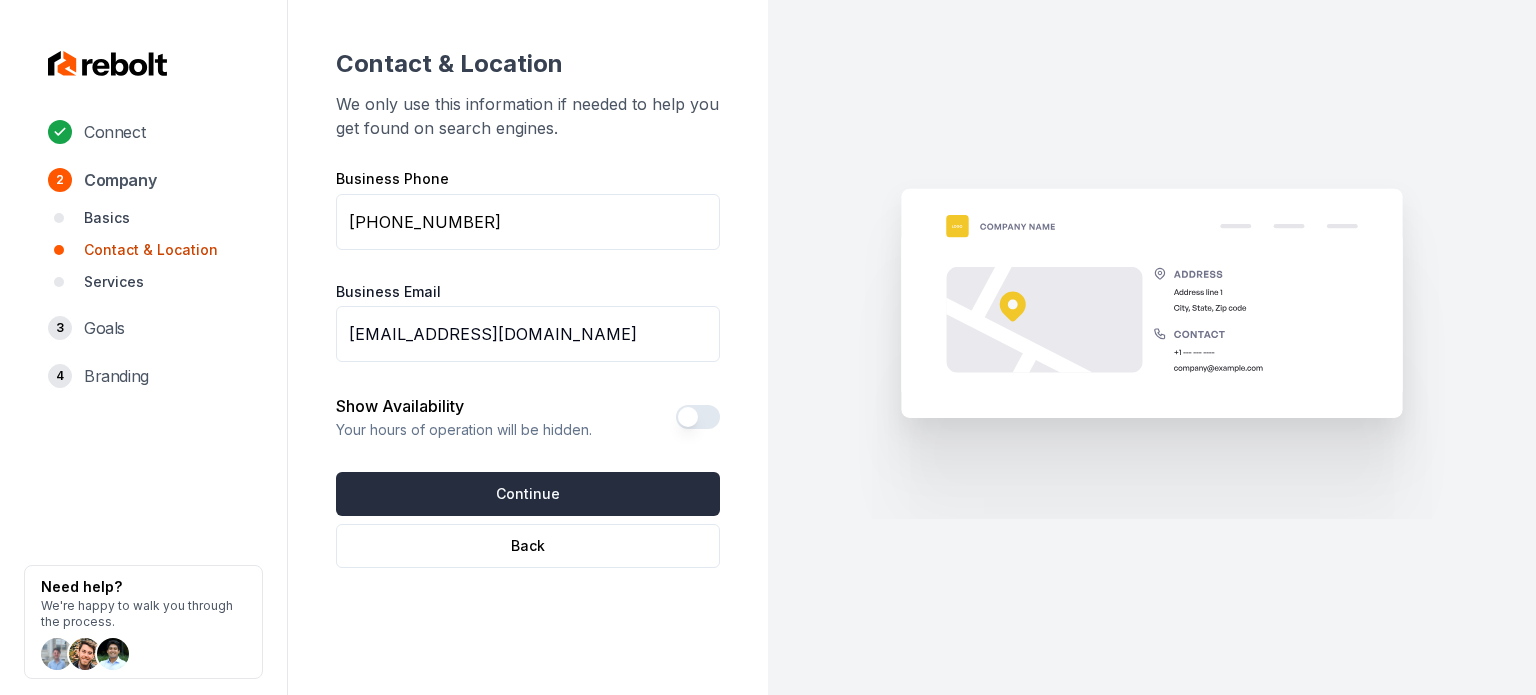 click on "Continue" at bounding box center [528, 494] 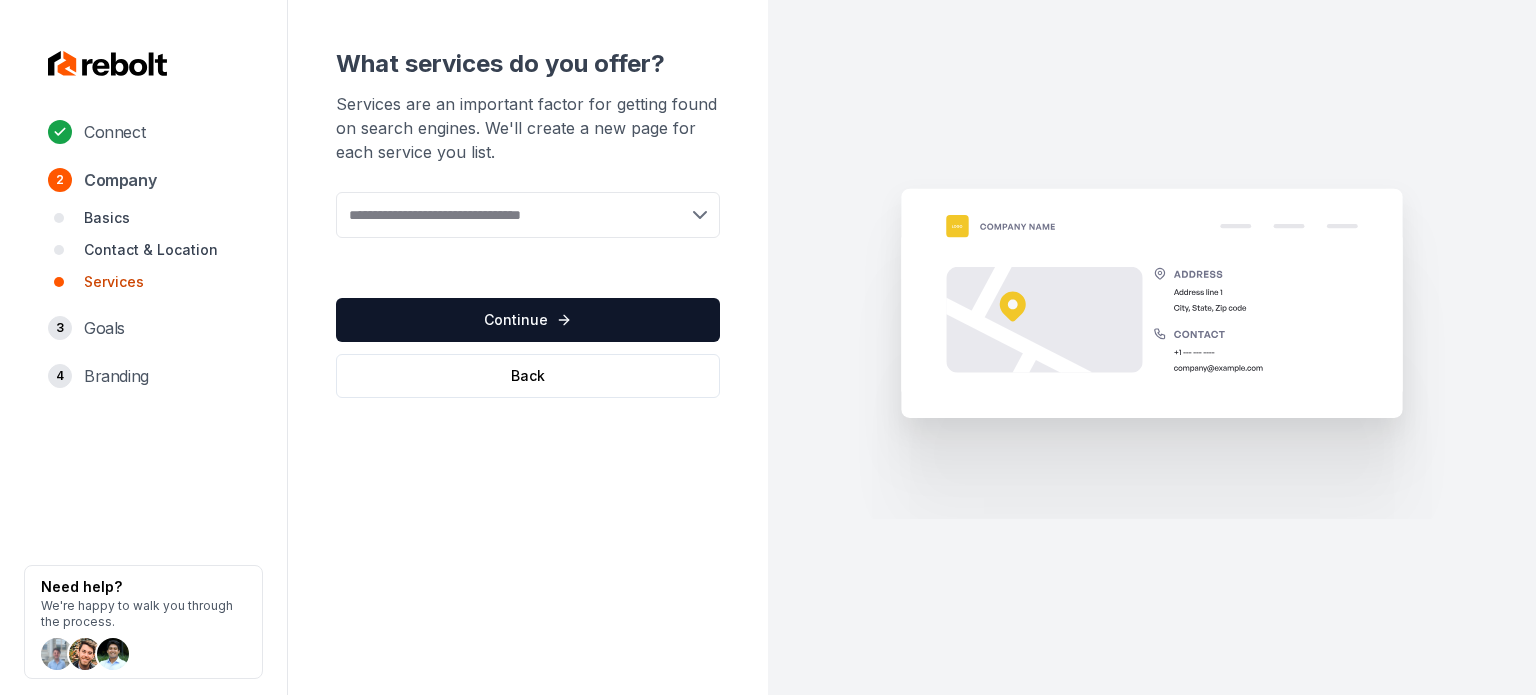 click at bounding box center [528, 215] 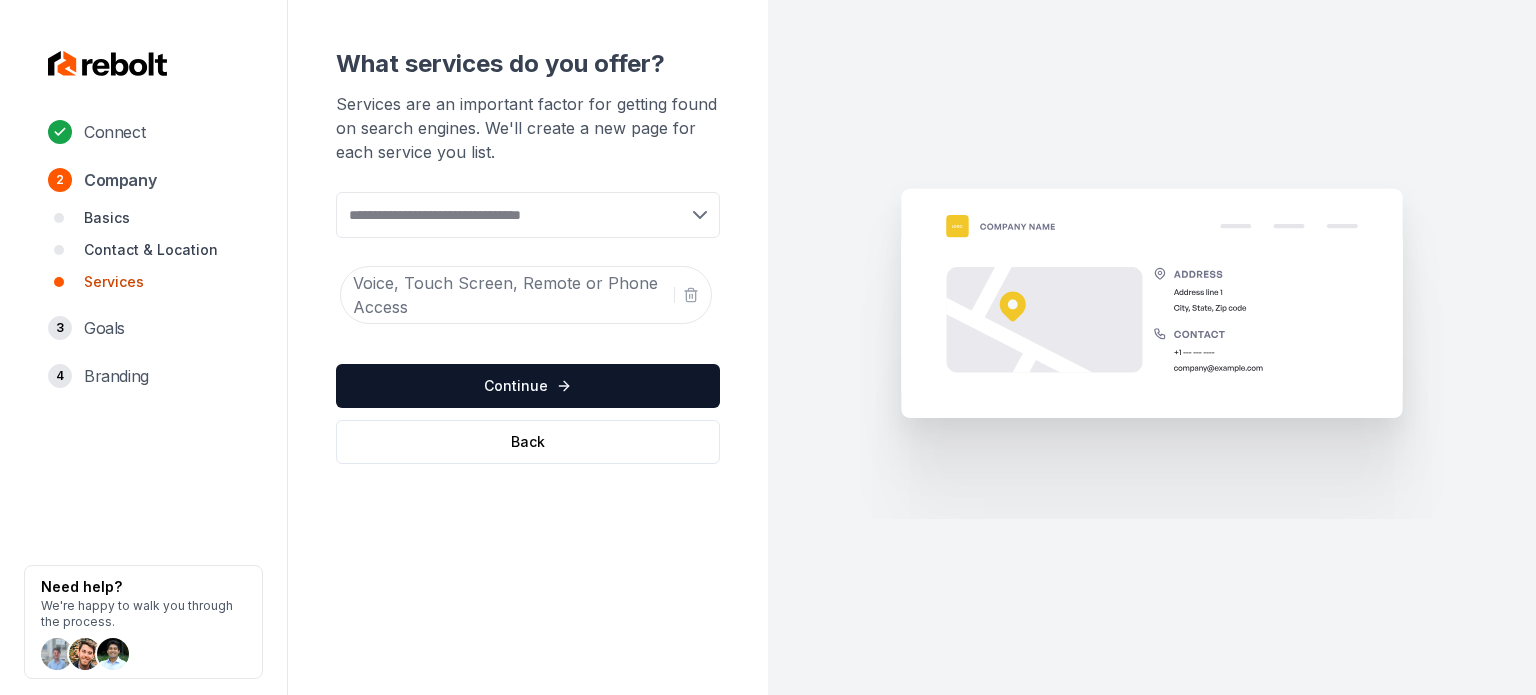 paste on "**********" 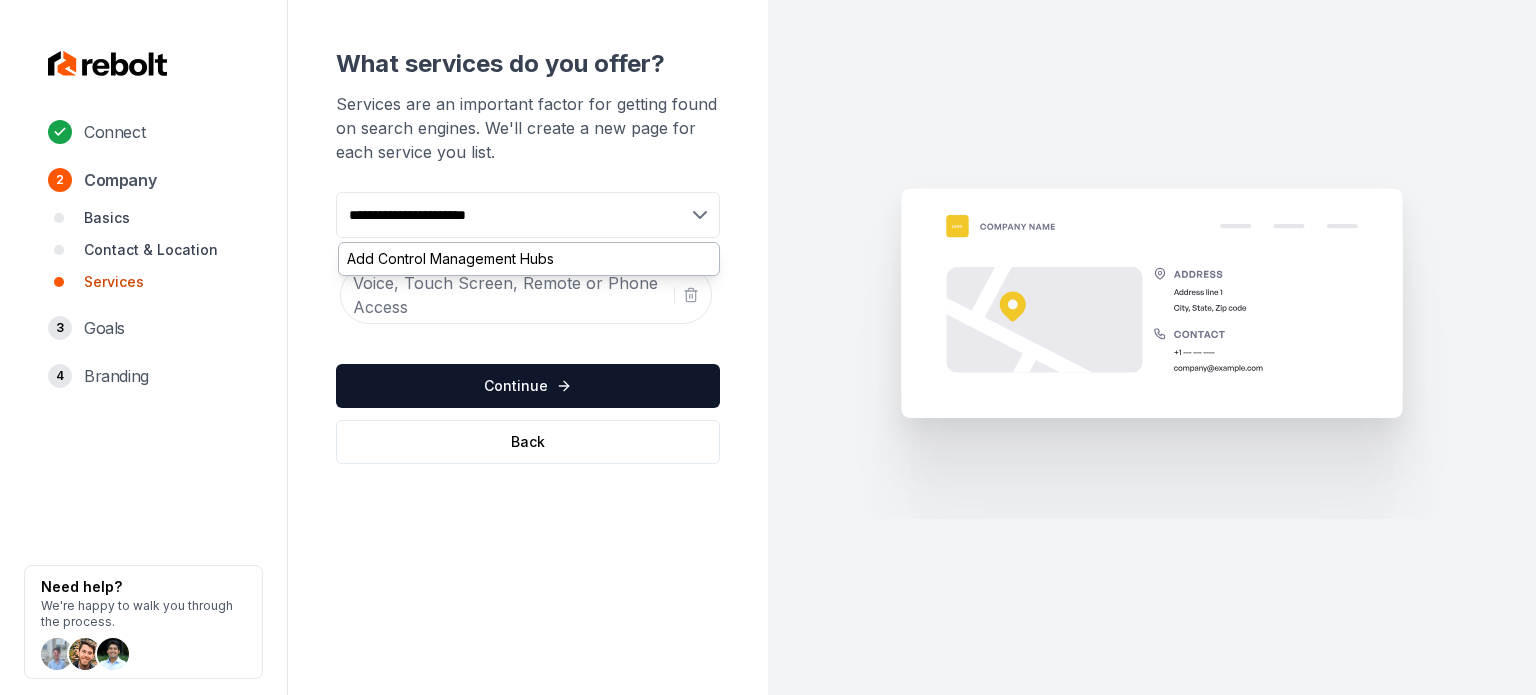 type on "**********" 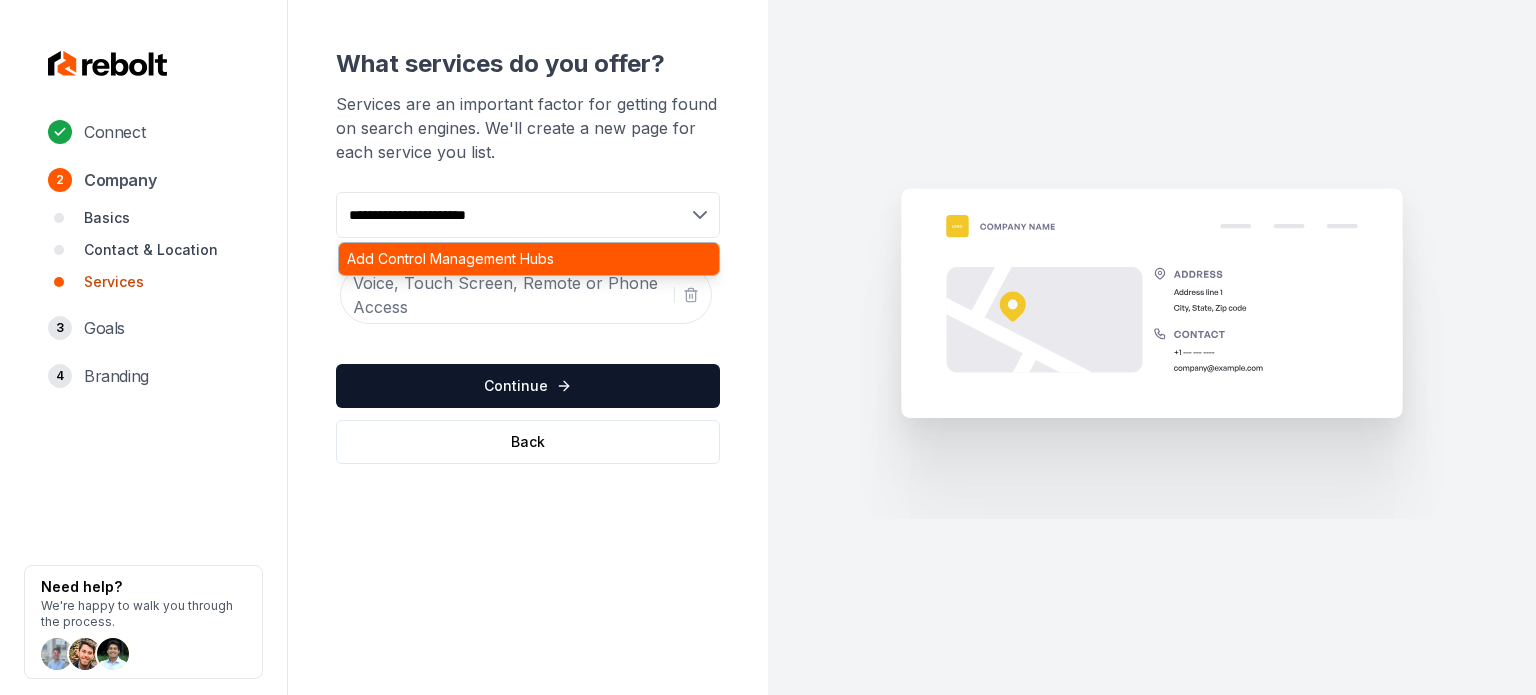 click on "Add Control Management Hubs" at bounding box center (529, 259) 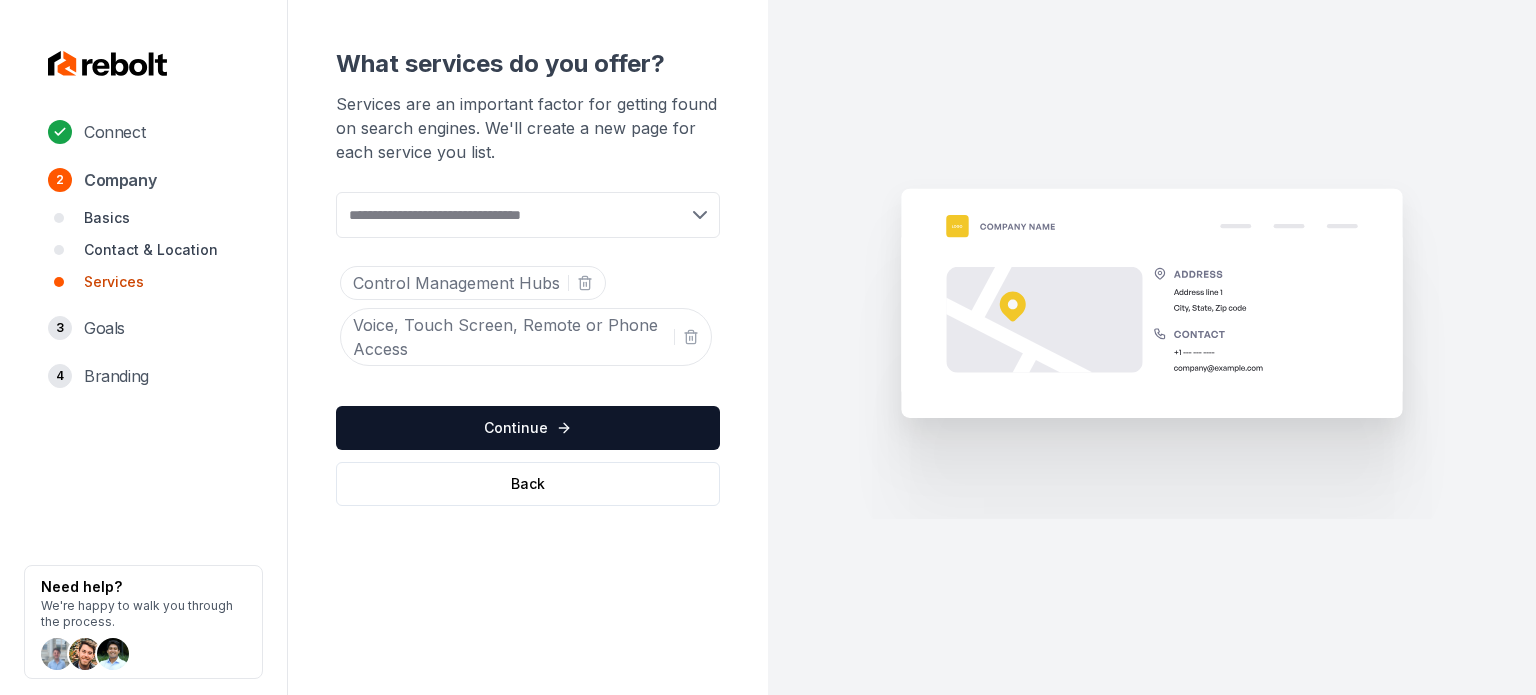 click at bounding box center (528, 215) 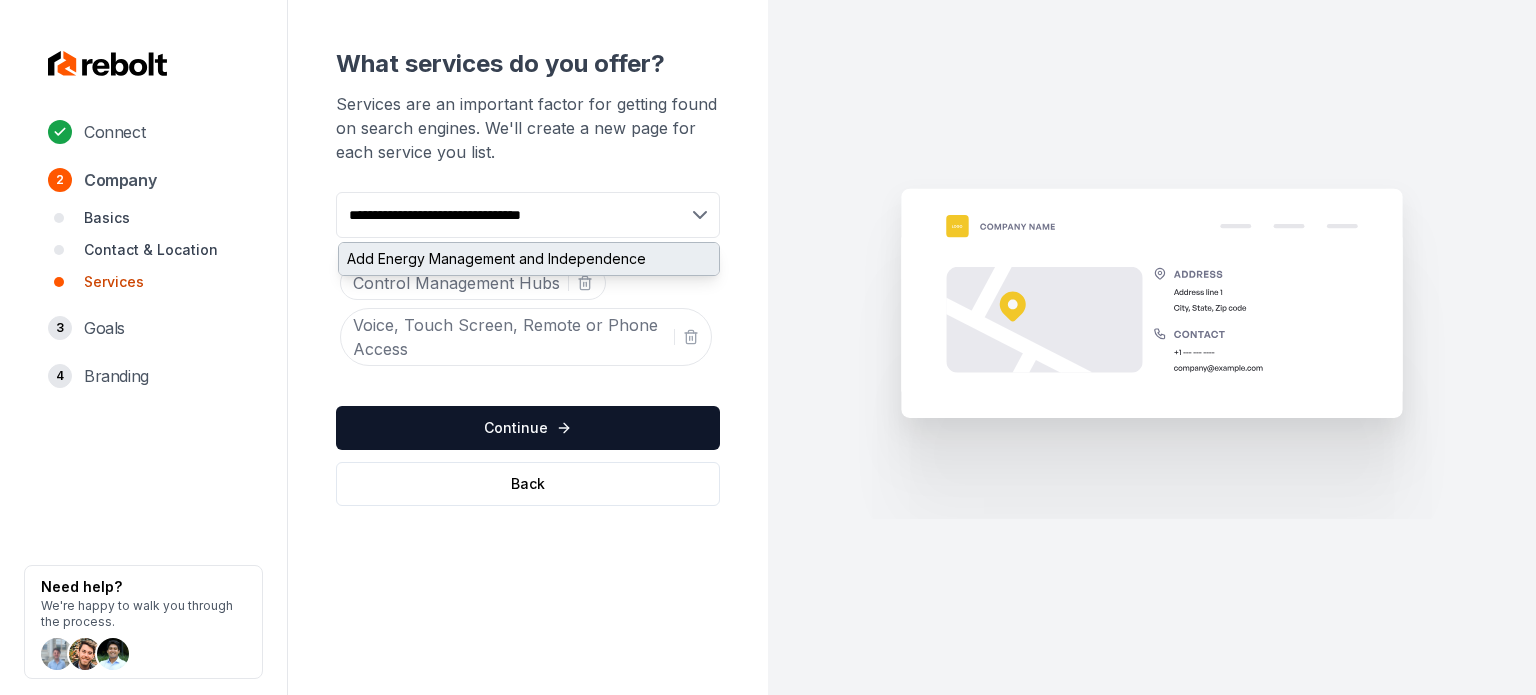 type on "**********" 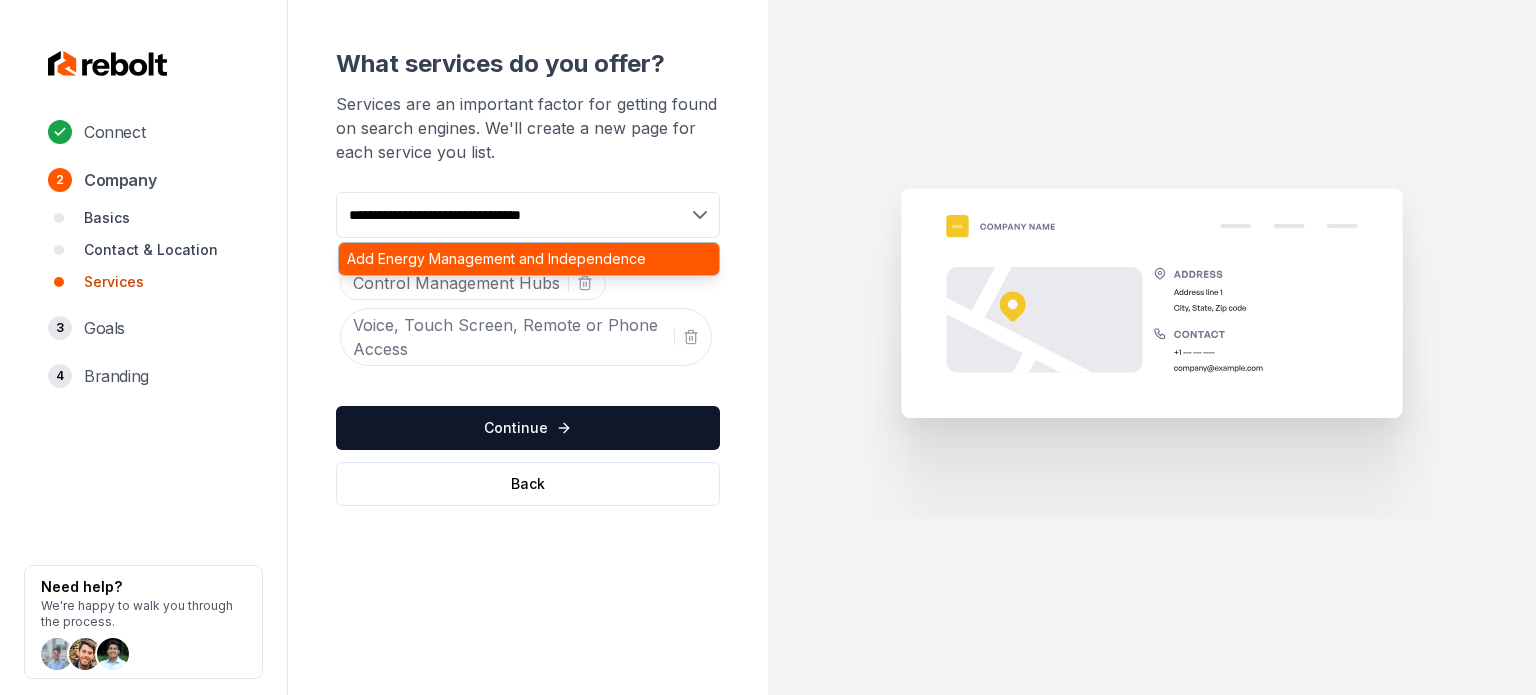 click on "Add Energy Management and Independence" at bounding box center (529, 259) 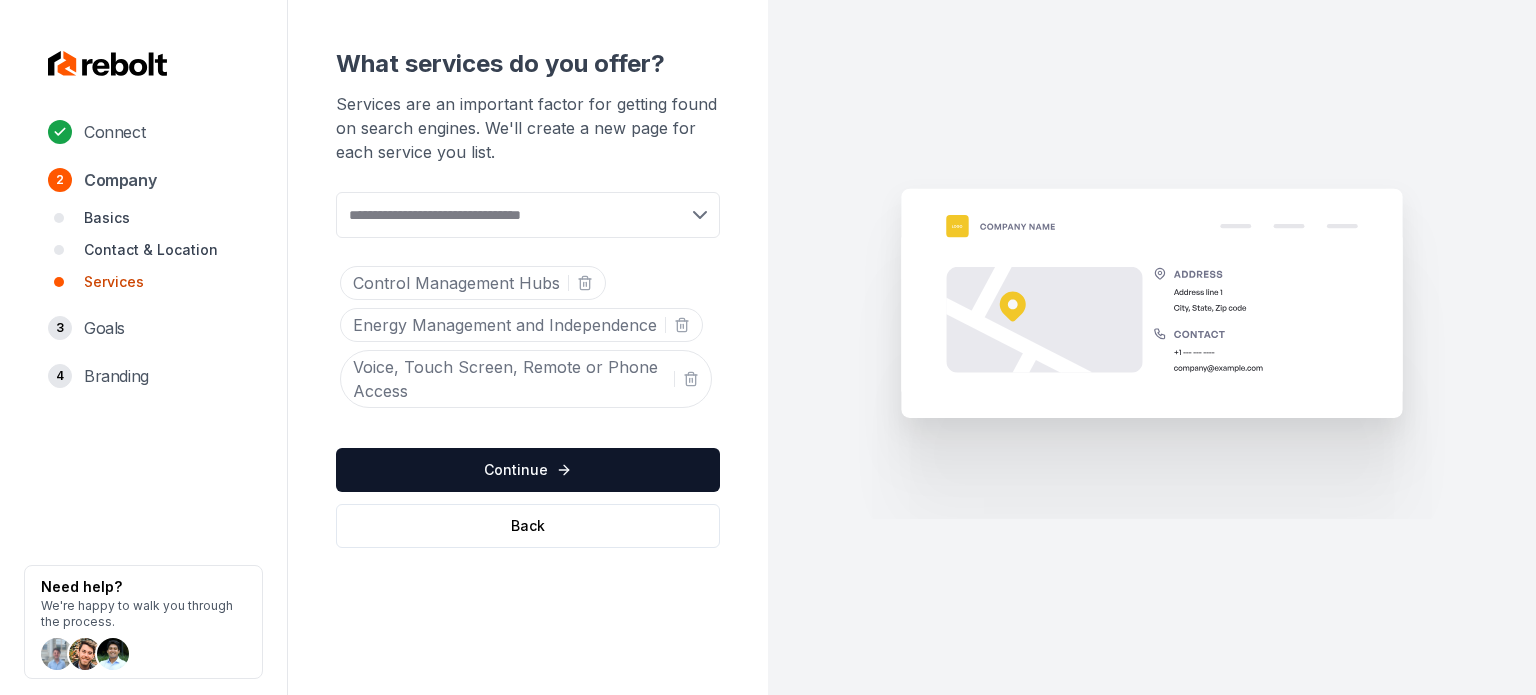 paste on "**********" 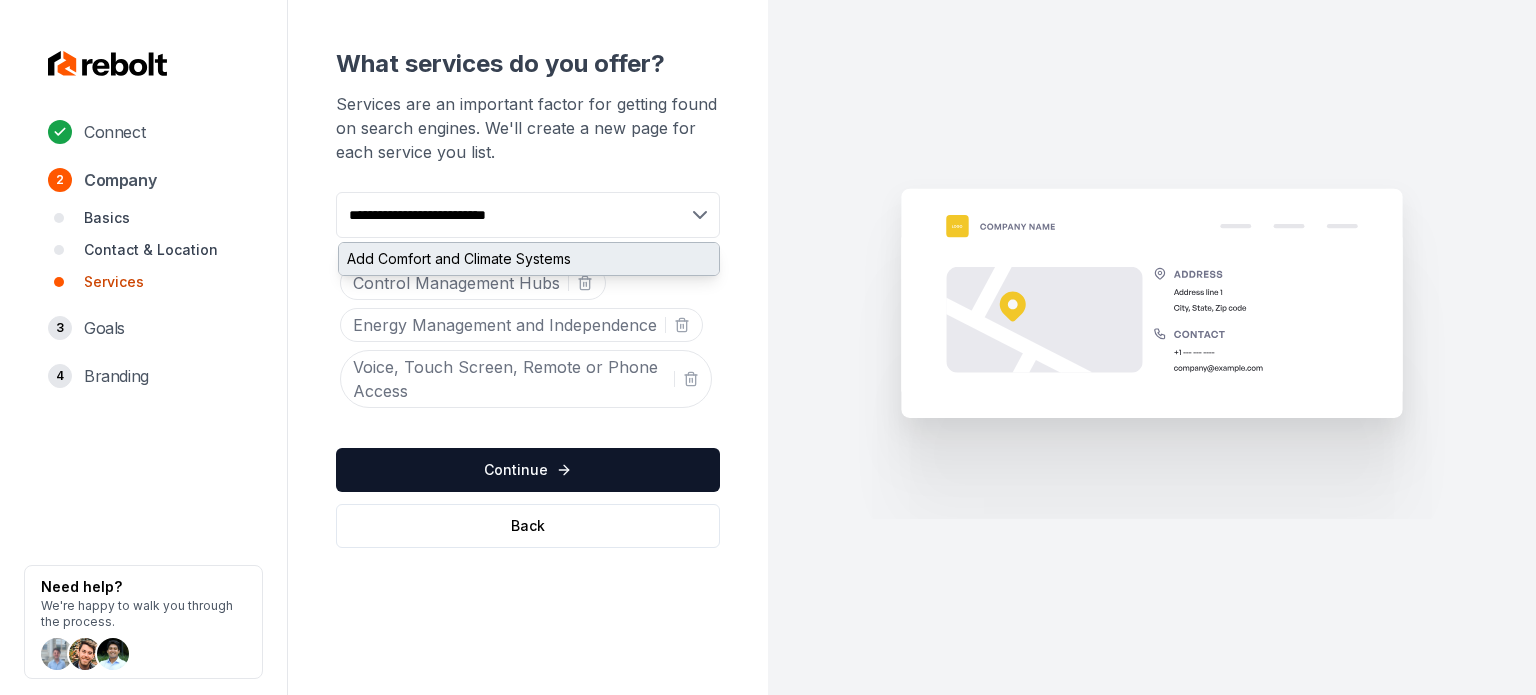 type on "**********" 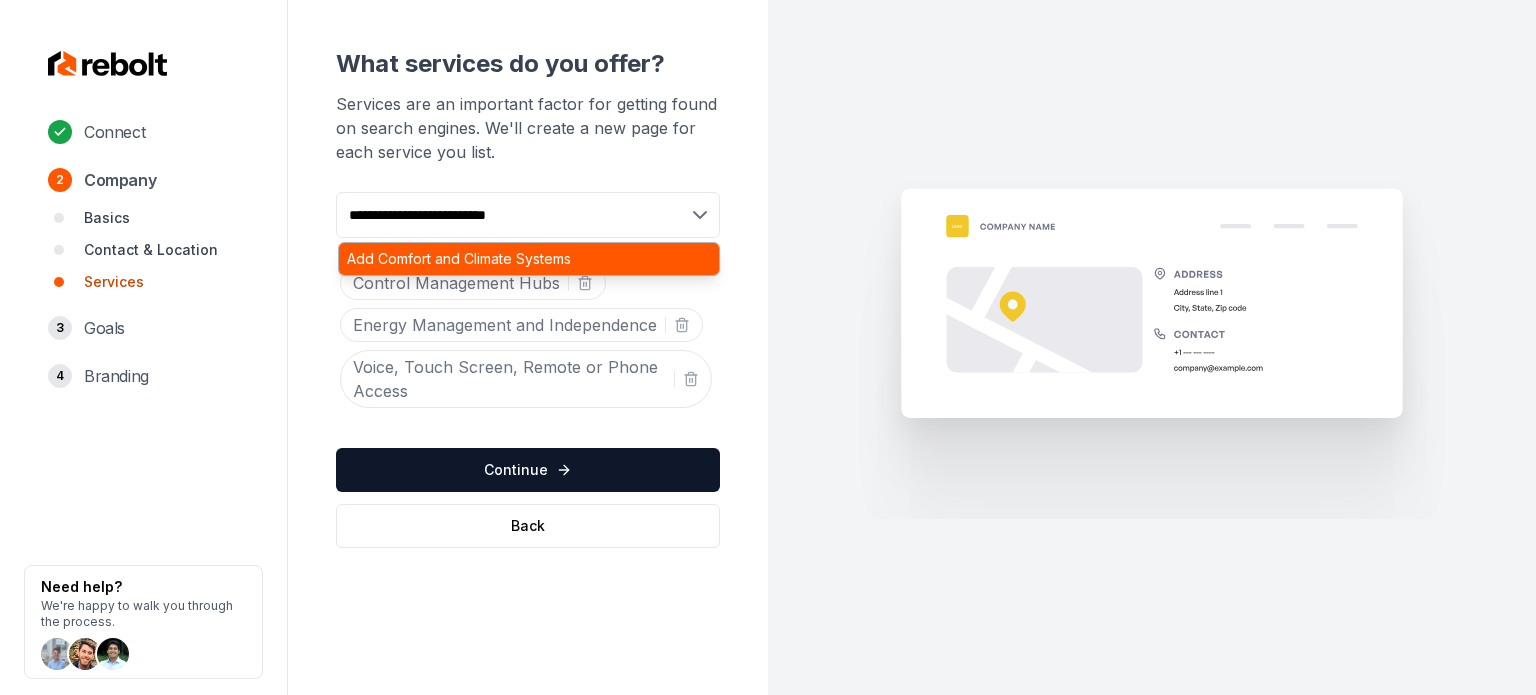 click on "Add Comfort and Climate Systems" at bounding box center [529, 259] 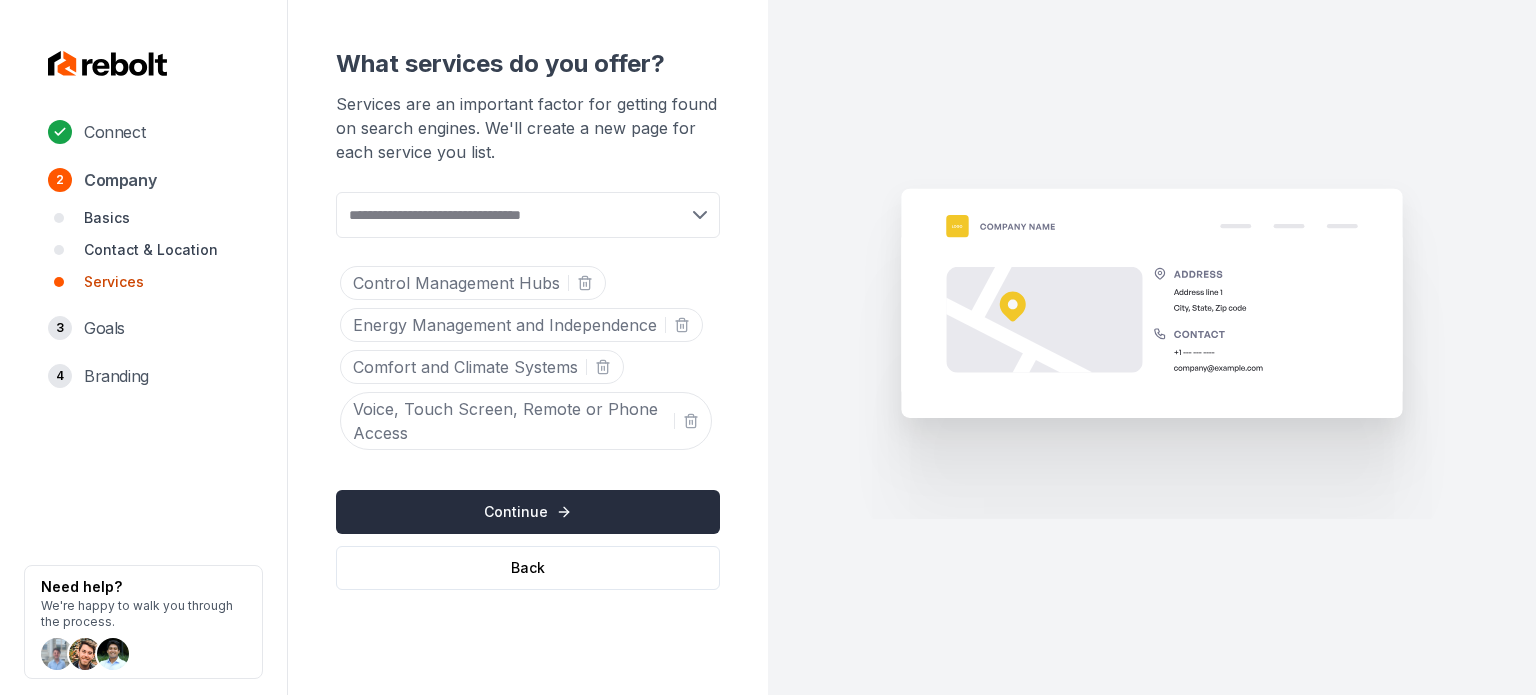 click on "Continue" at bounding box center (528, 512) 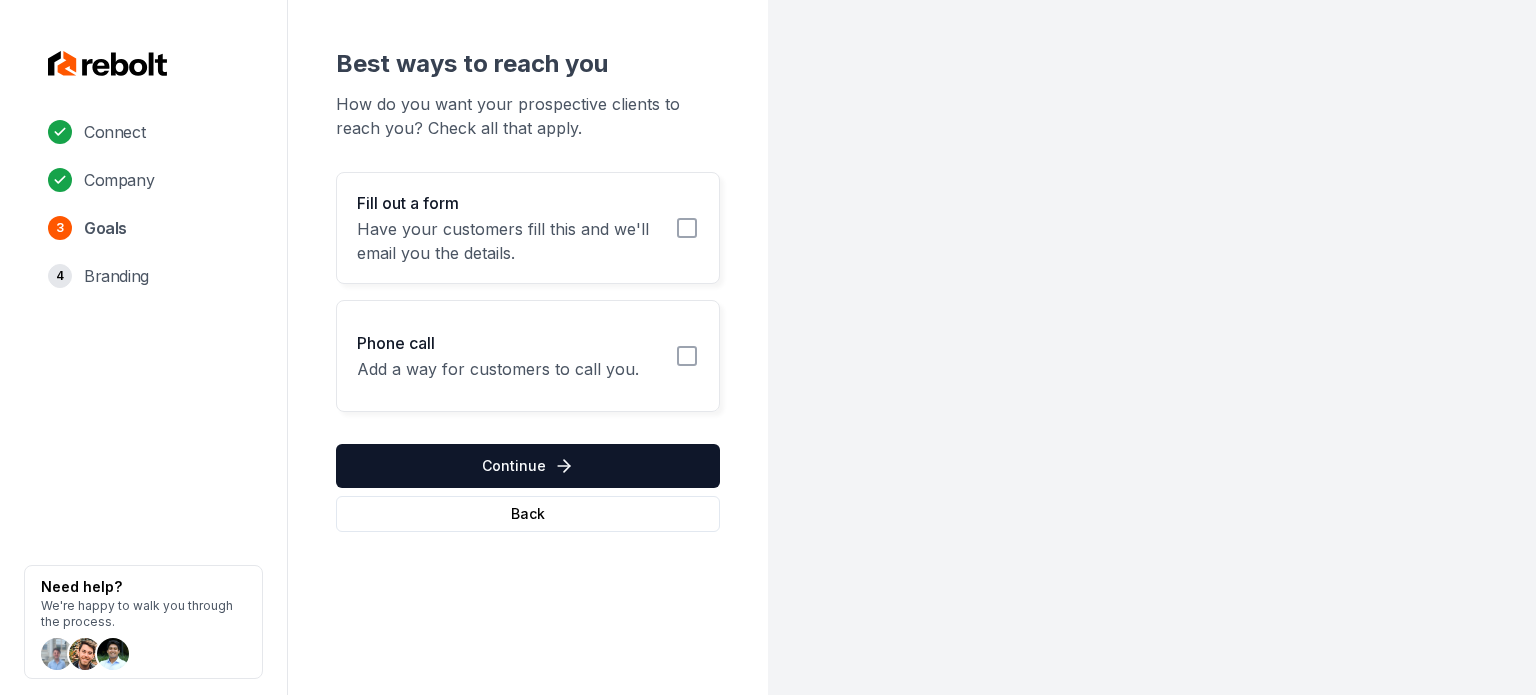click on "Fill out a form Have your customers fill this and we'll email you the details." at bounding box center (528, 228) 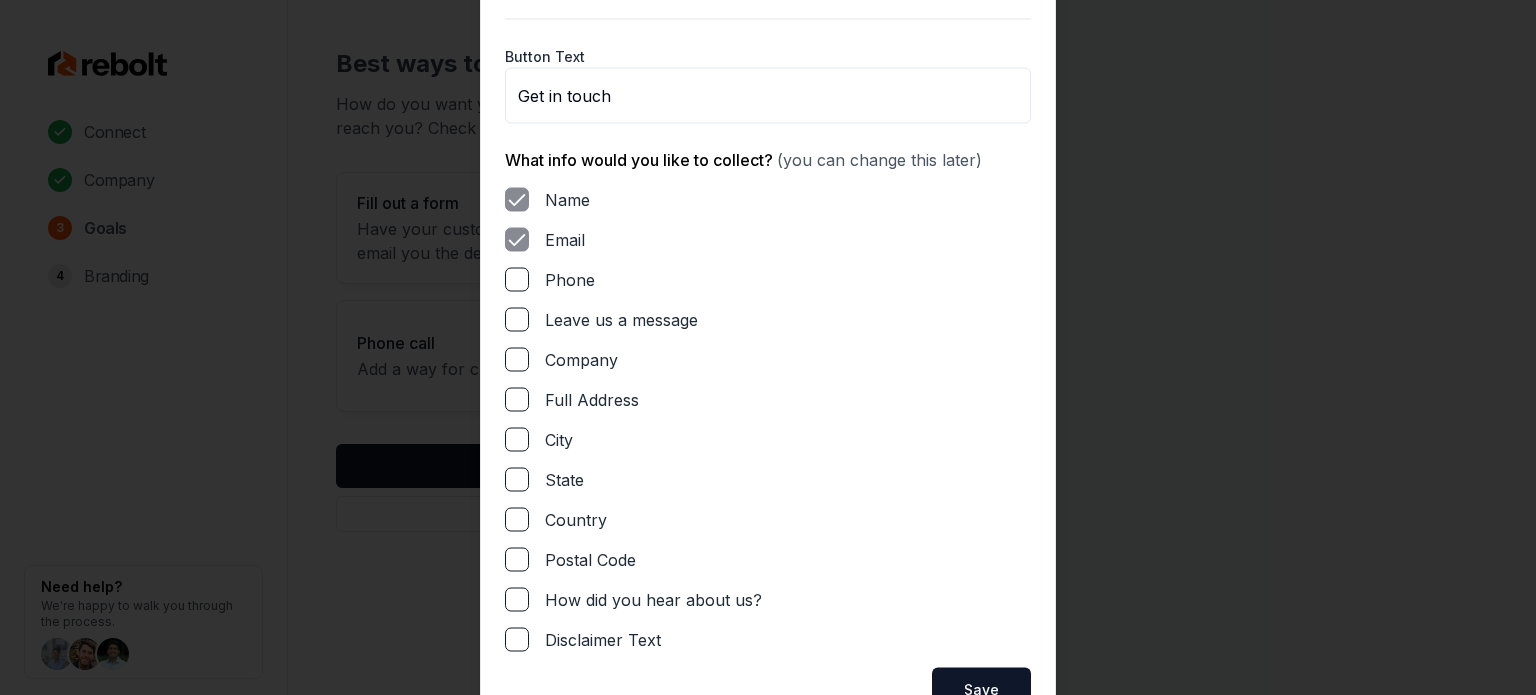 click on "Phone" at bounding box center (768, 279) 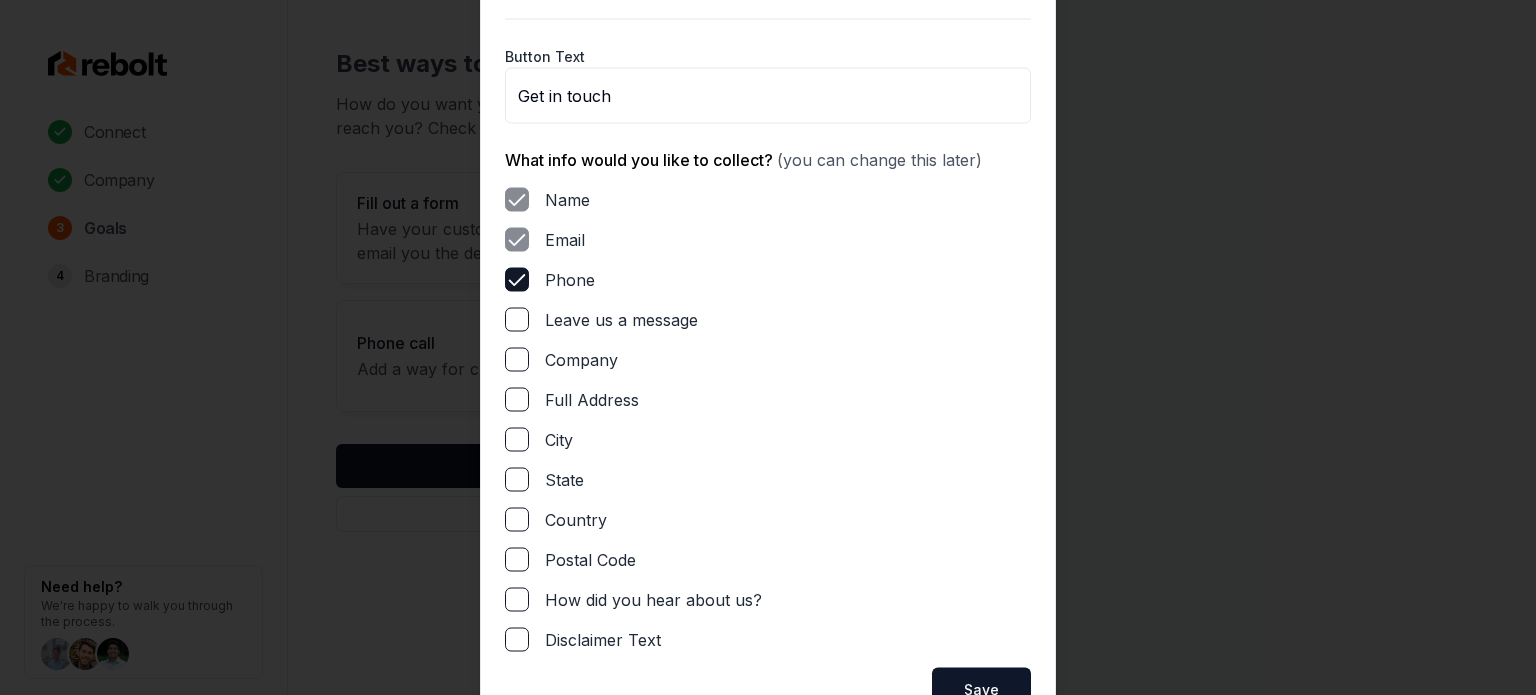 drag, startPoint x: 516, startPoint y: 315, endPoint x: 513, endPoint y: 406, distance: 91.04944 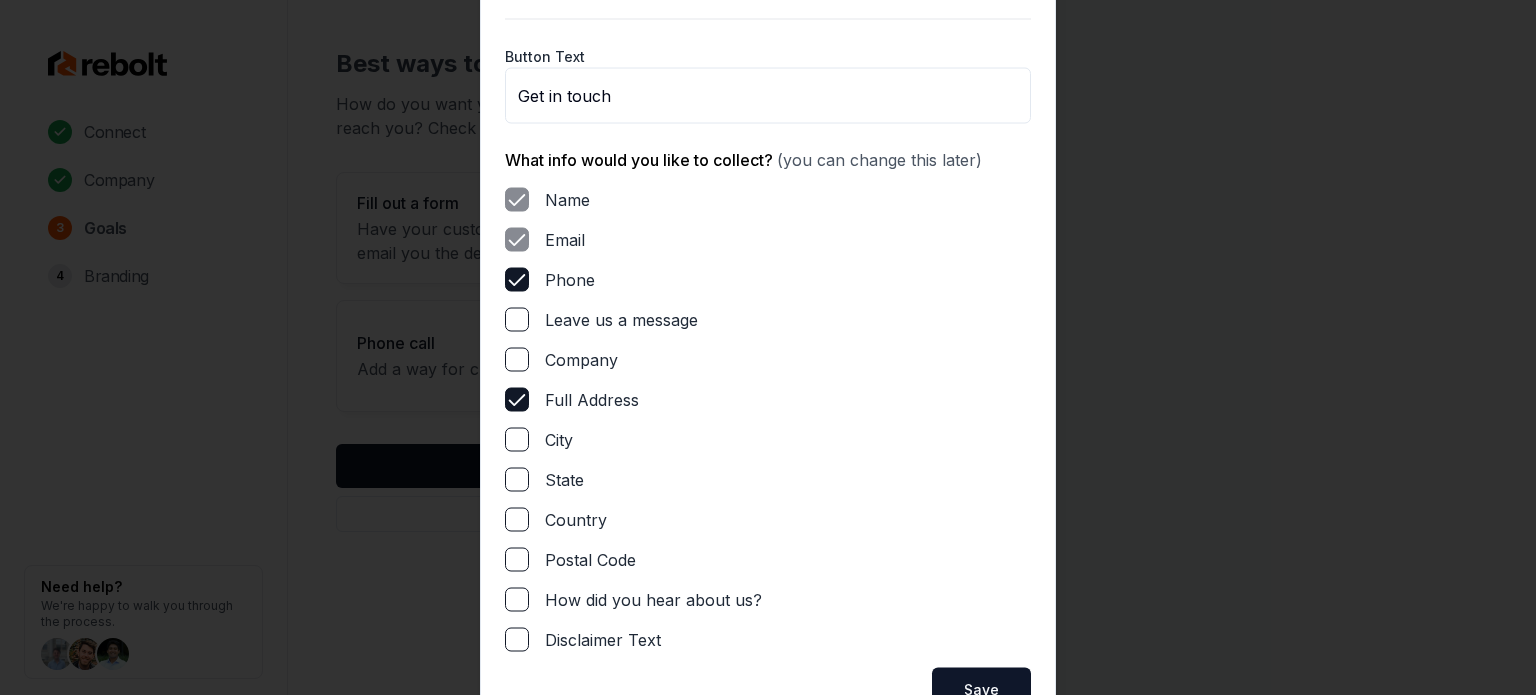 click on "Leave us a message" at bounding box center (517, 319) 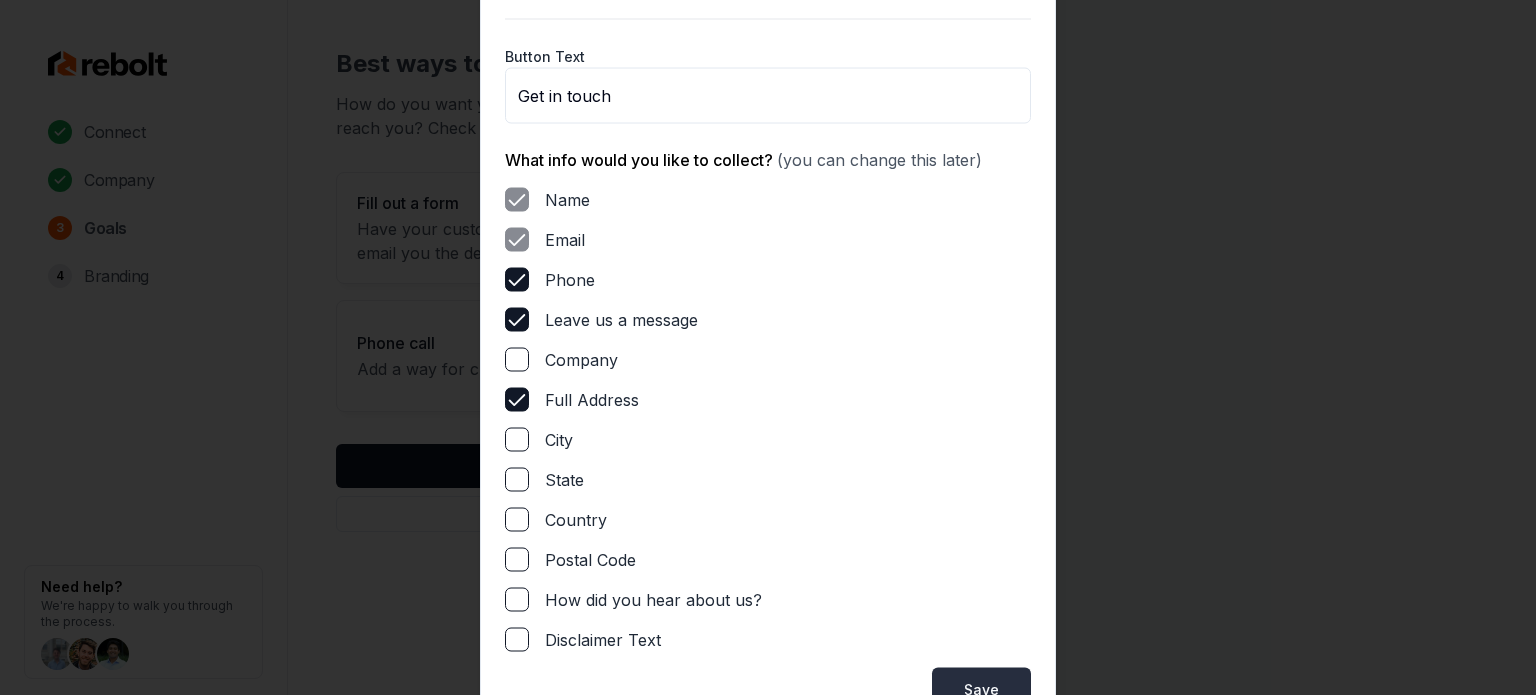 click on "Save" at bounding box center [981, 689] 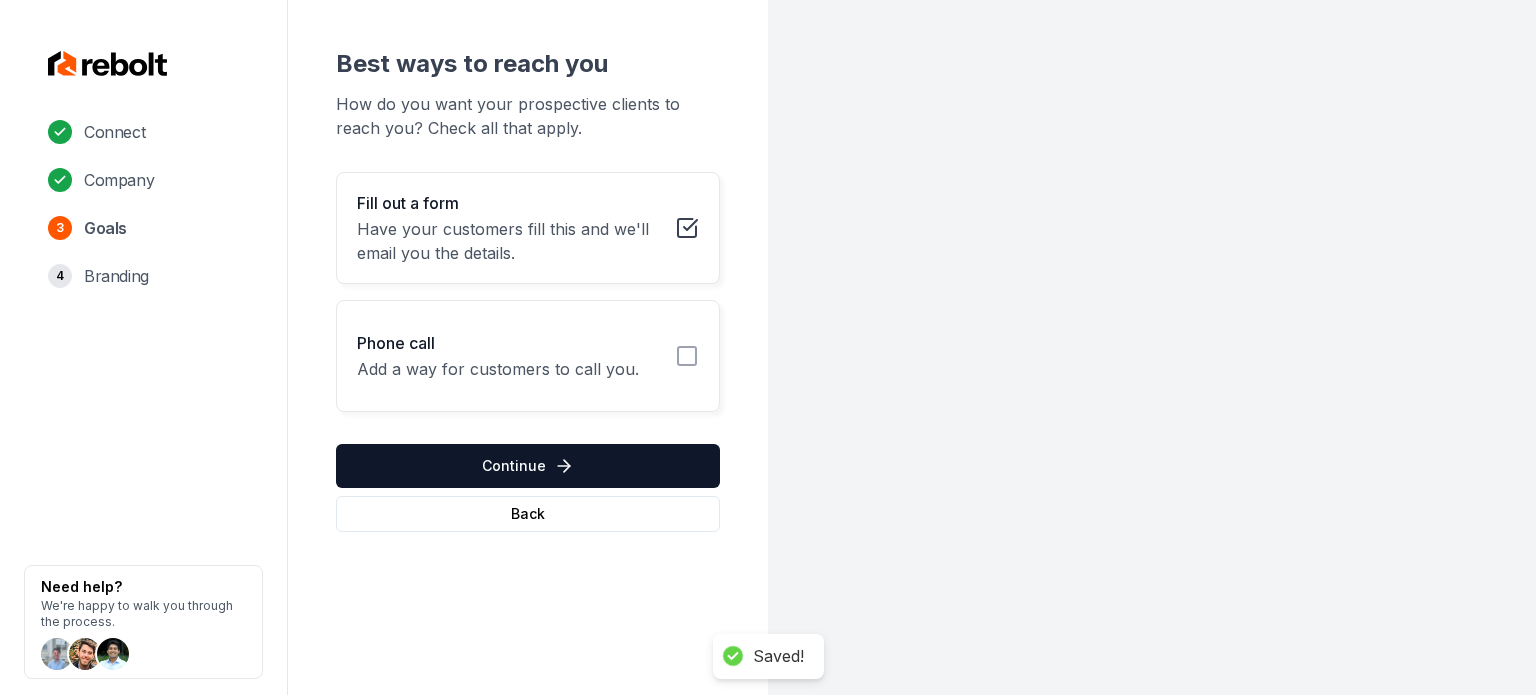 click 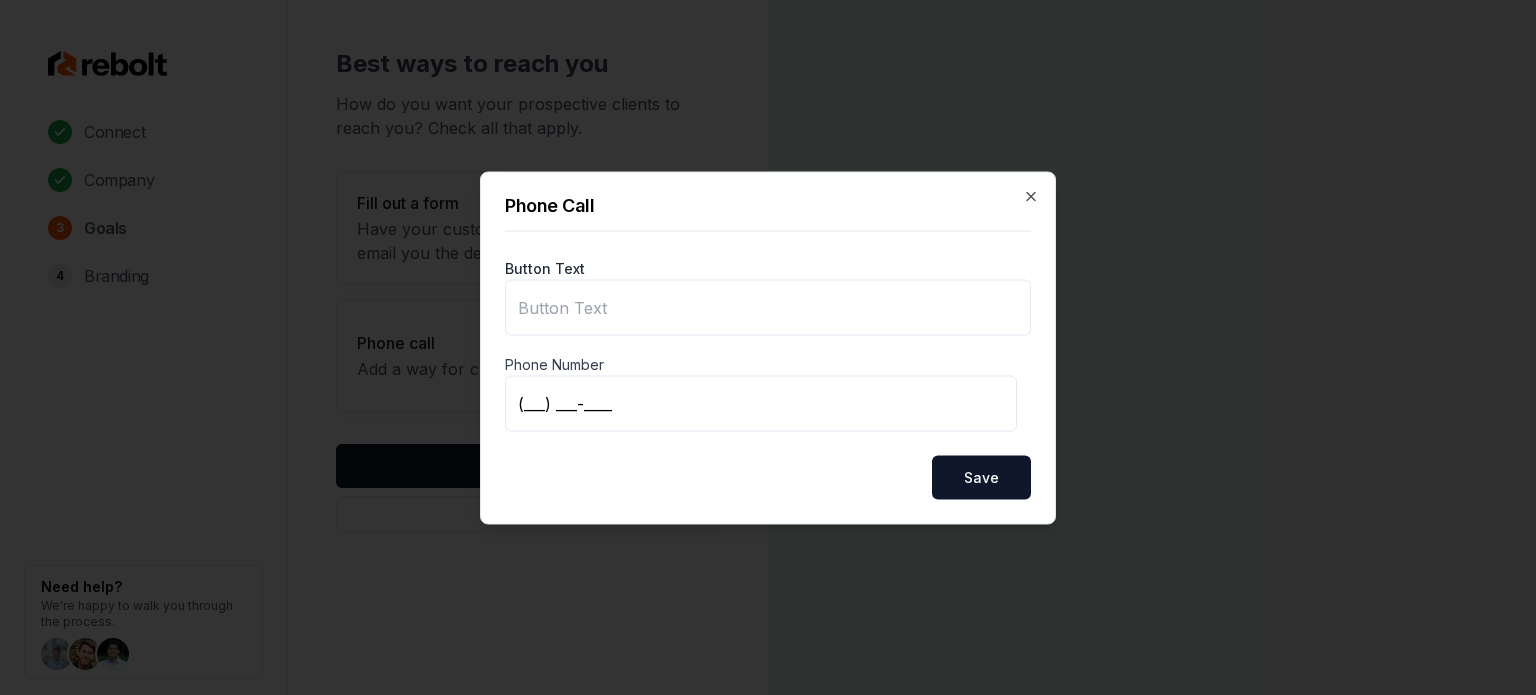 type on "Call us" 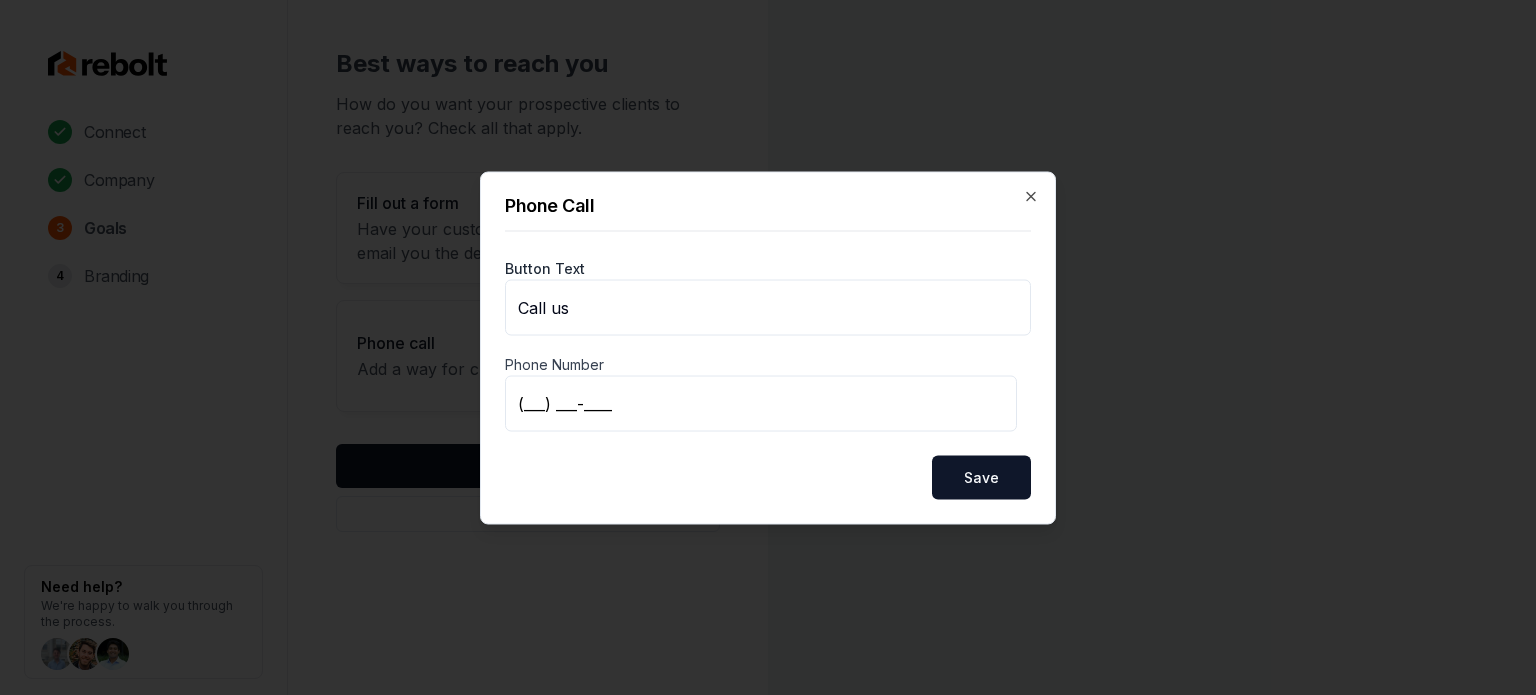 type on "(561) 881-8118" 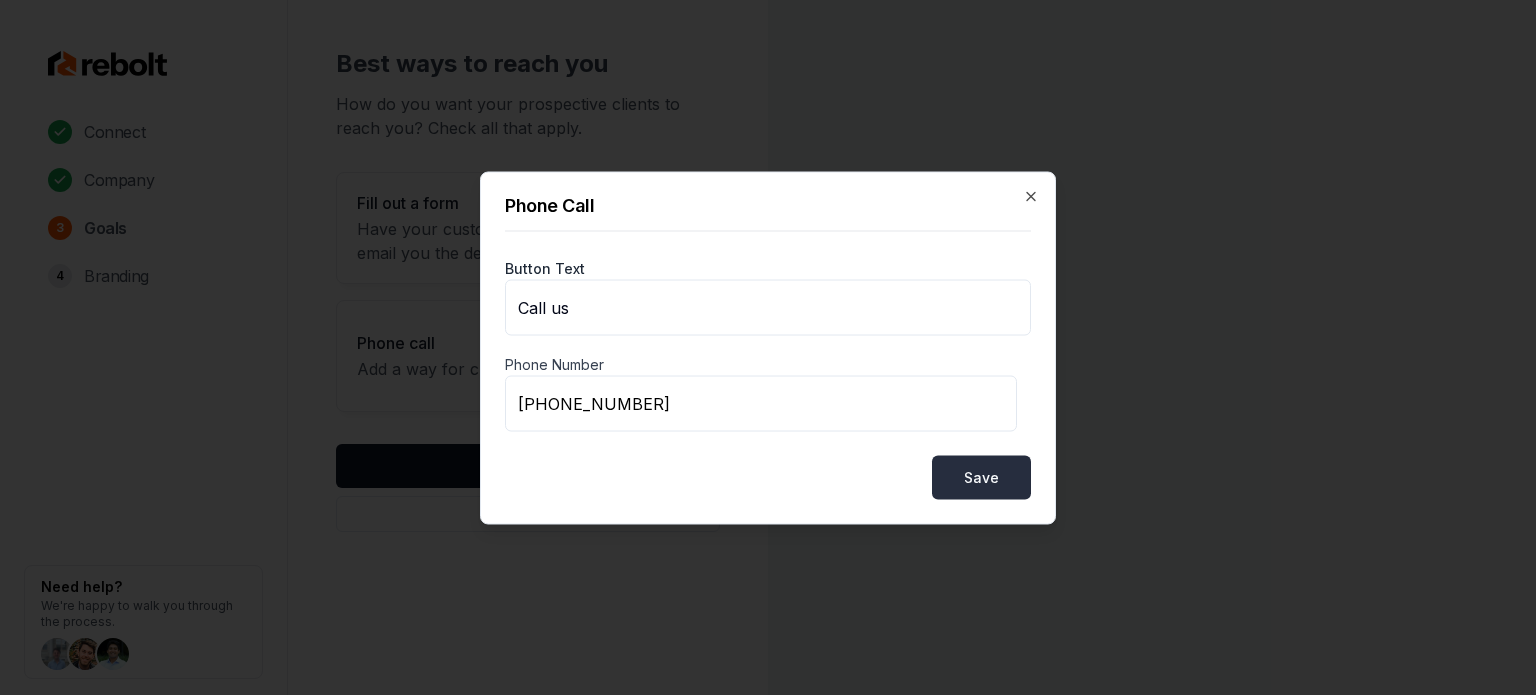 click on "Save" at bounding box center (981, 477) 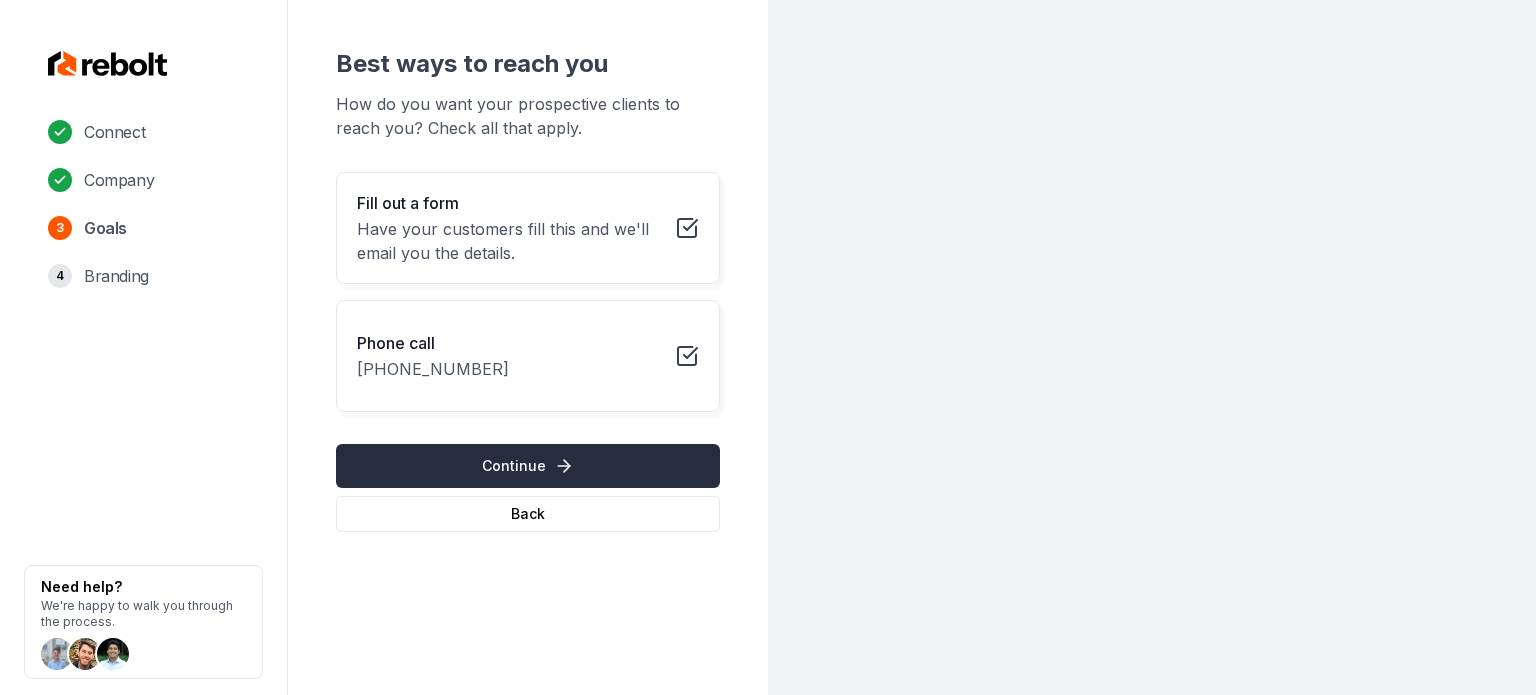 click on "Continue" at bounding box center (528, 466) 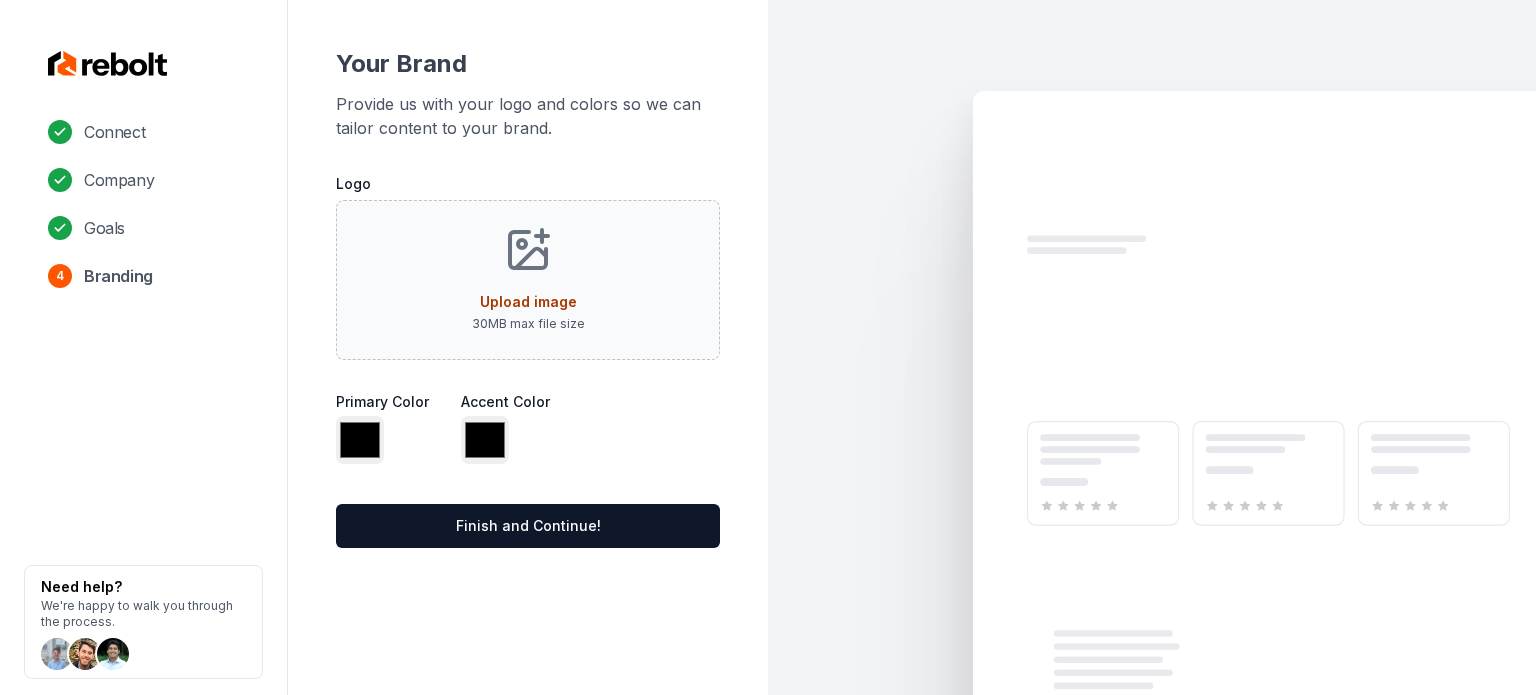type on "*******" 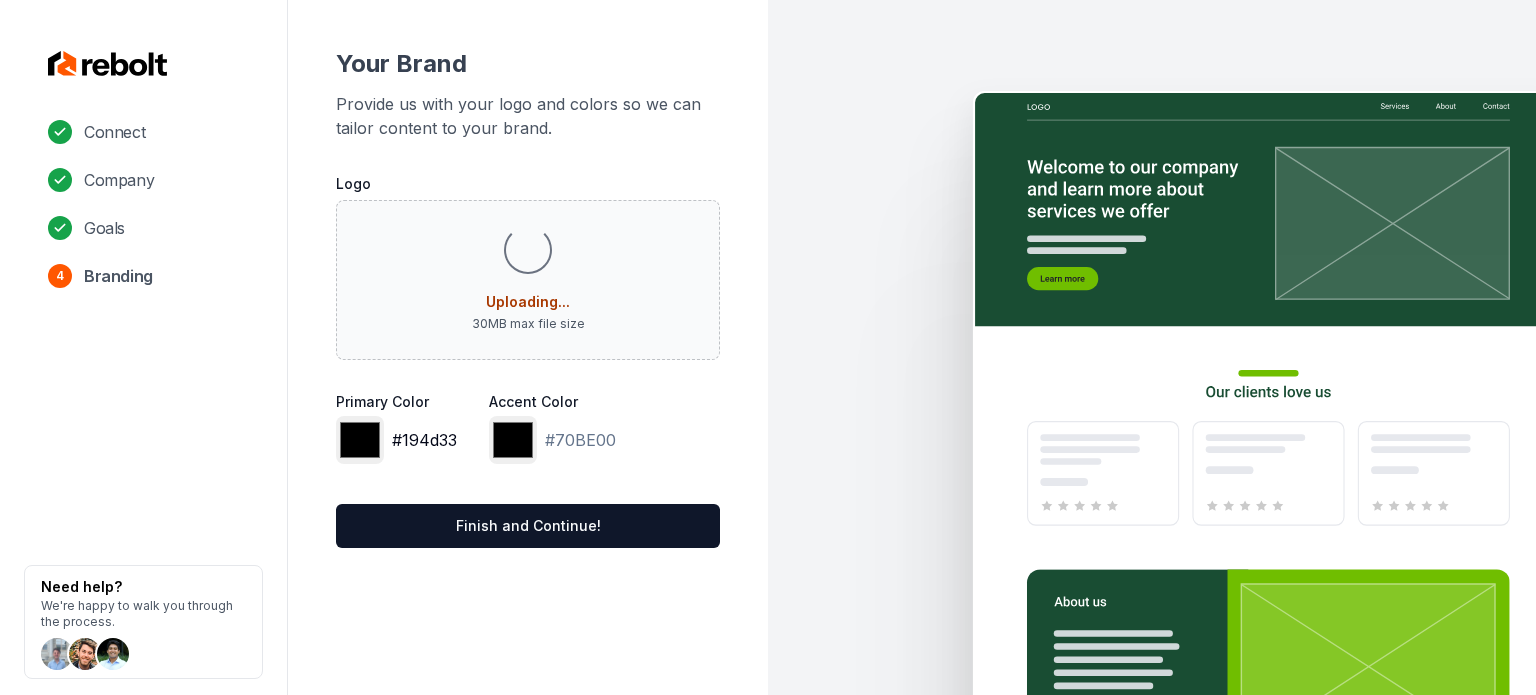 click on "*******" at bounding box center (360, 440) 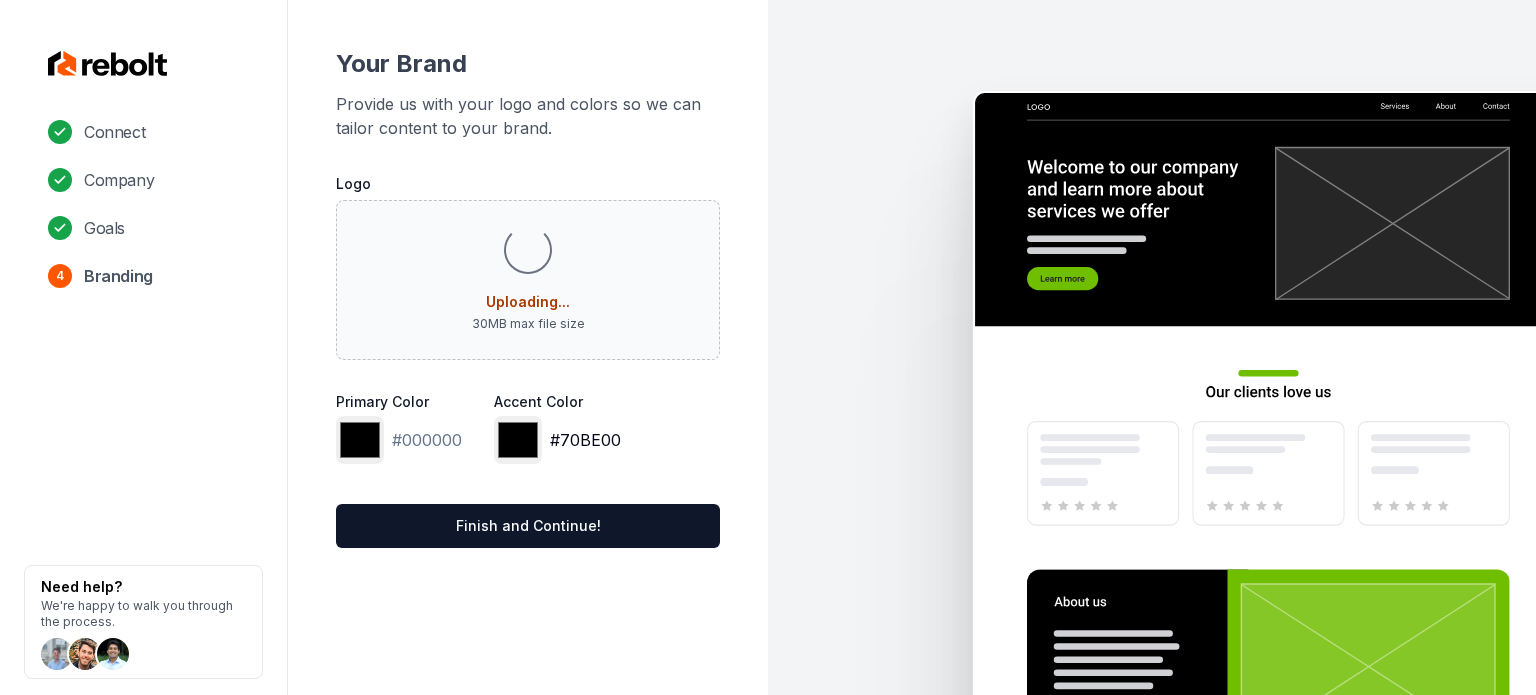 type on "*******" 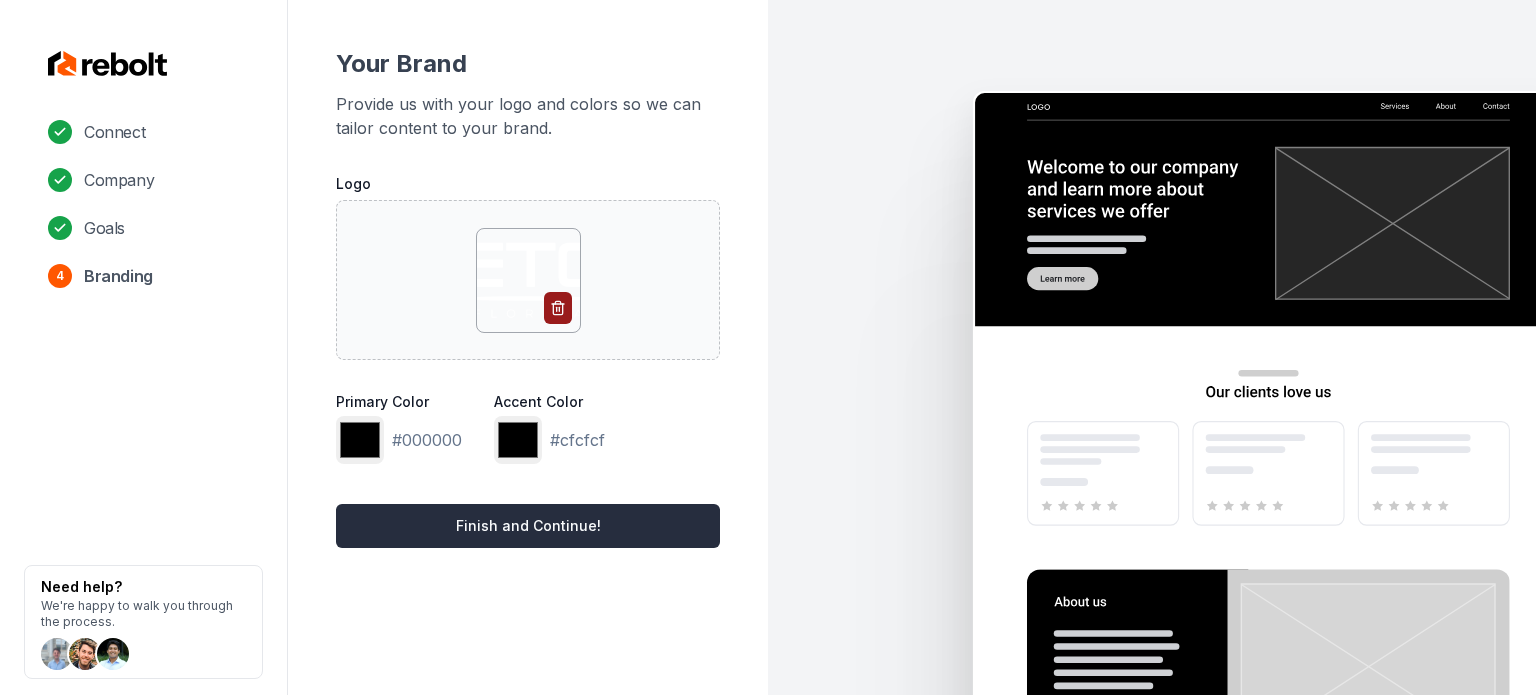 type on "*******" 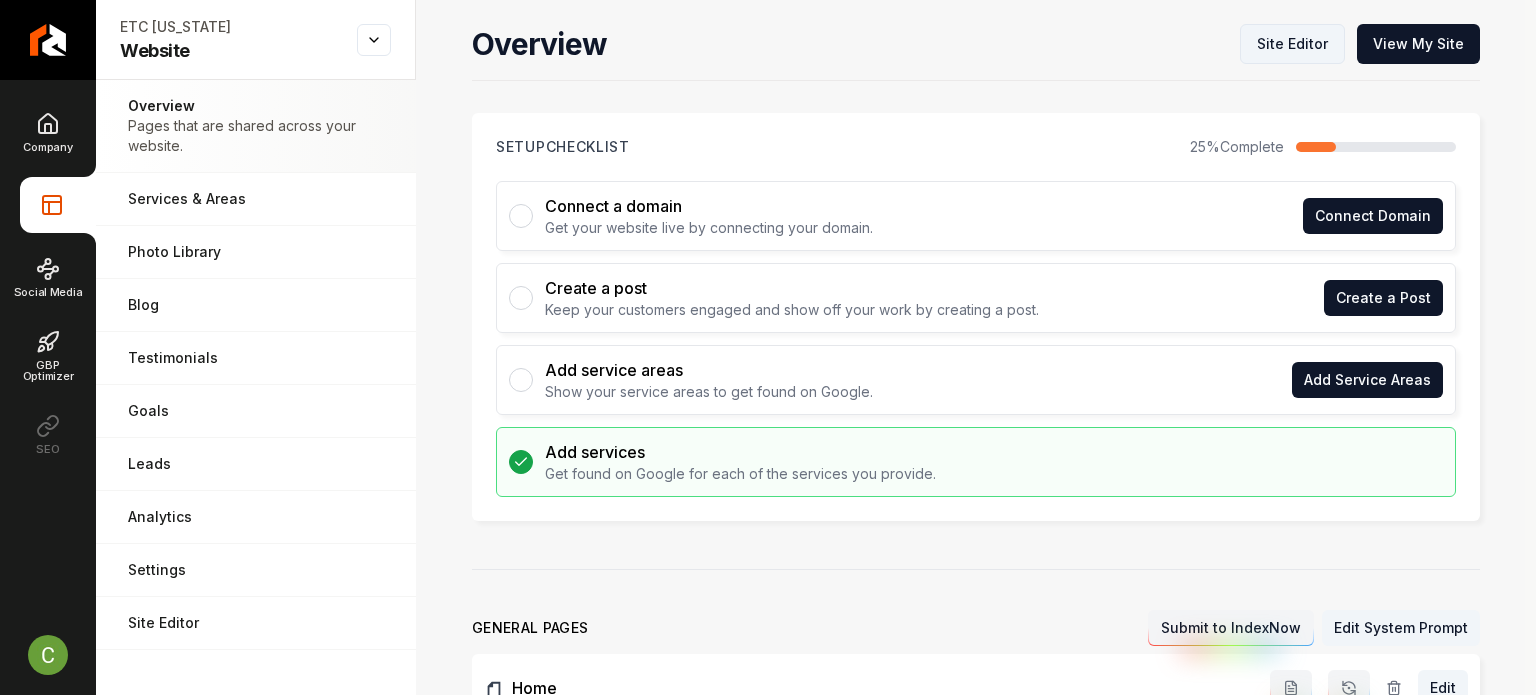 click on "Site Editor" at bounding box center [1292, 44] 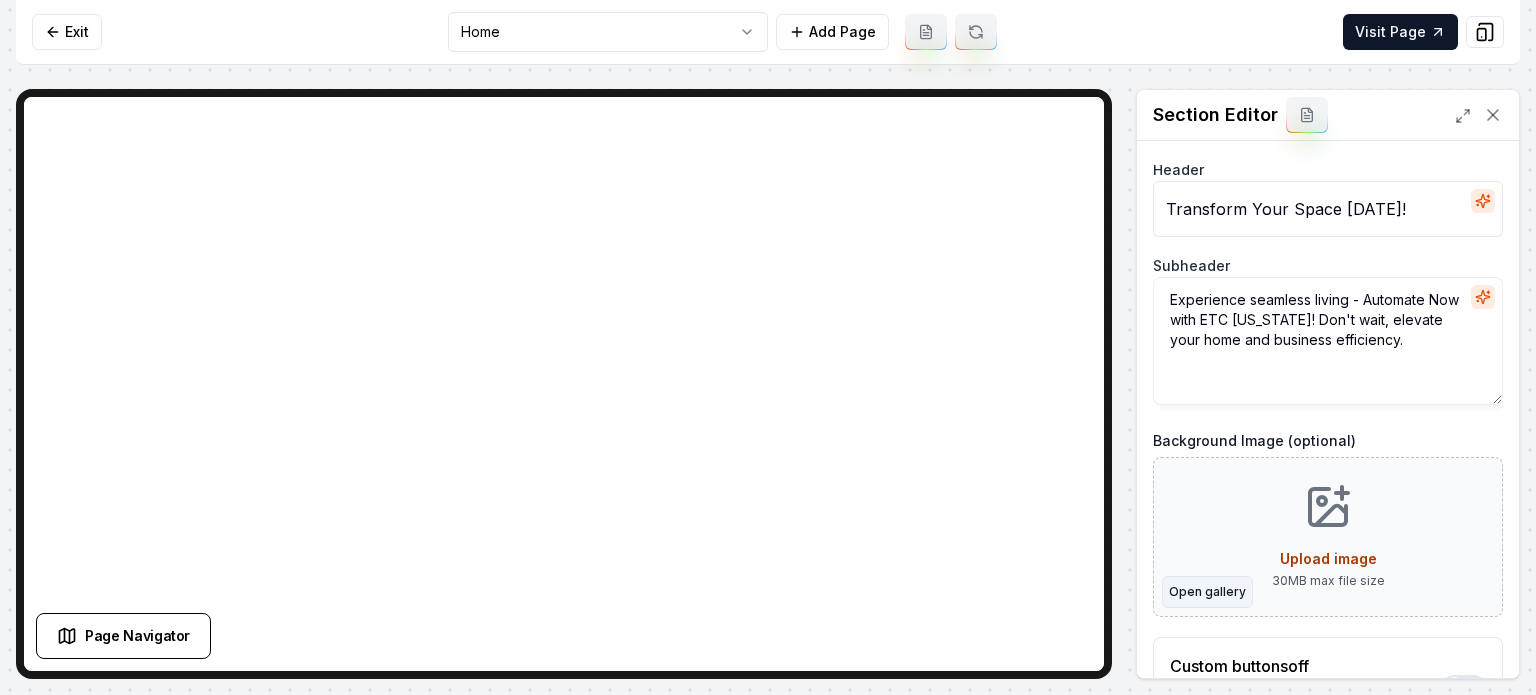 click on "Open gallery" at bounding box center [1207, 592] 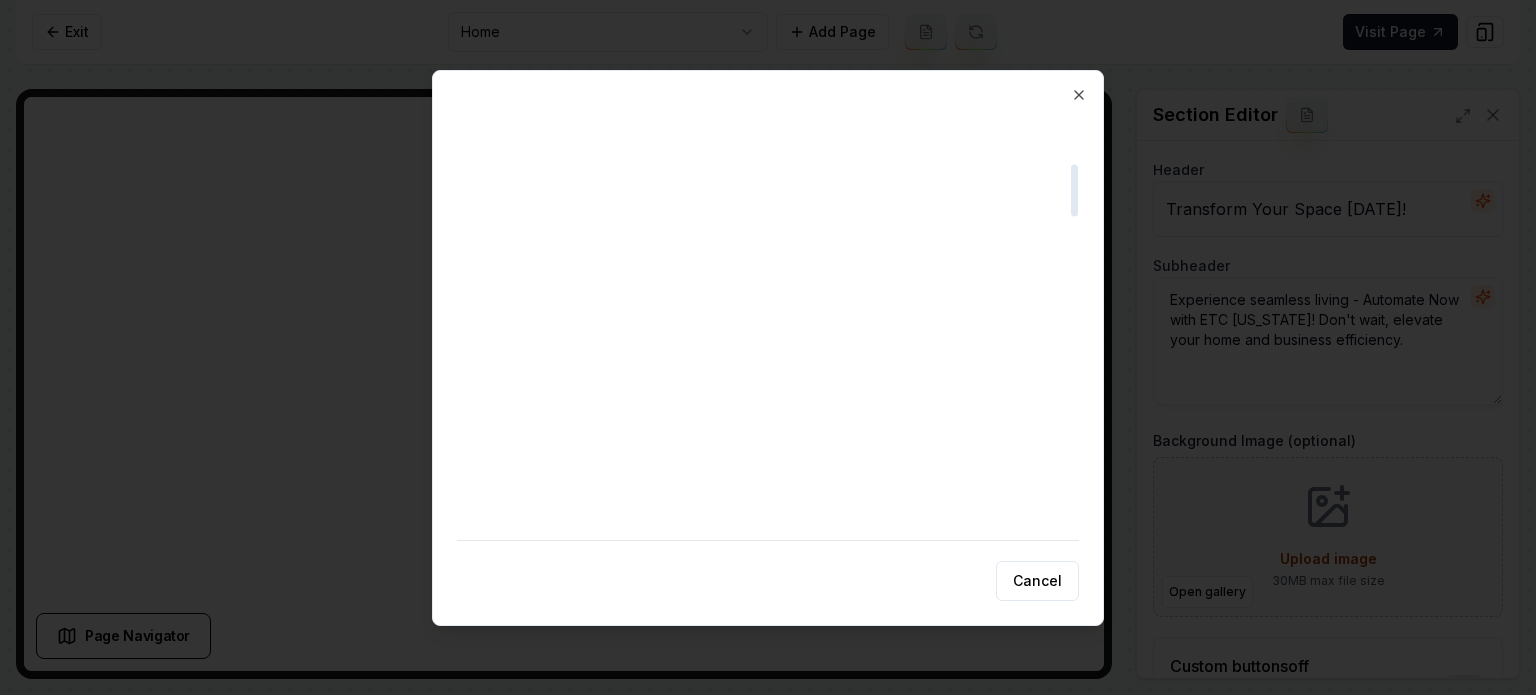 scroll, scrollTop: 431, scrollLeft: 0, axis: vertical 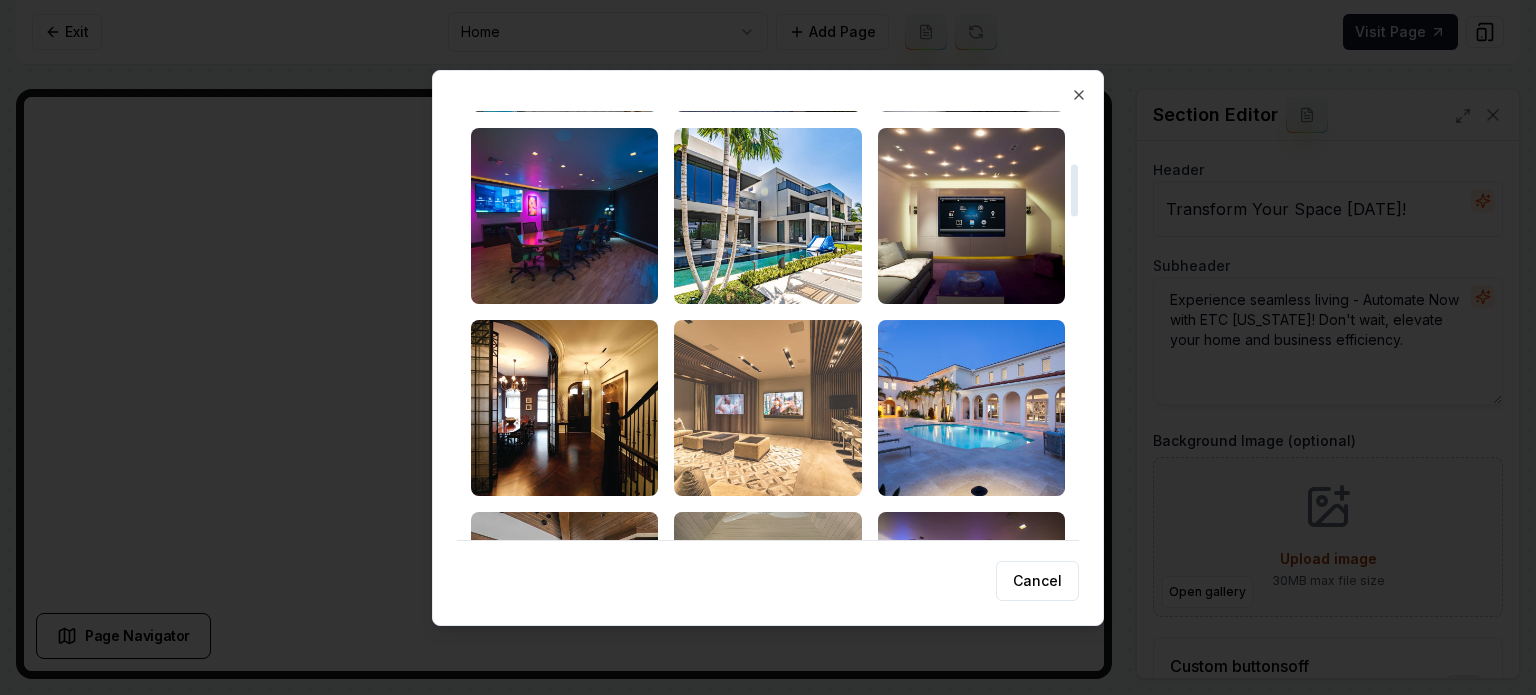 click at bounding box center [767, 408] 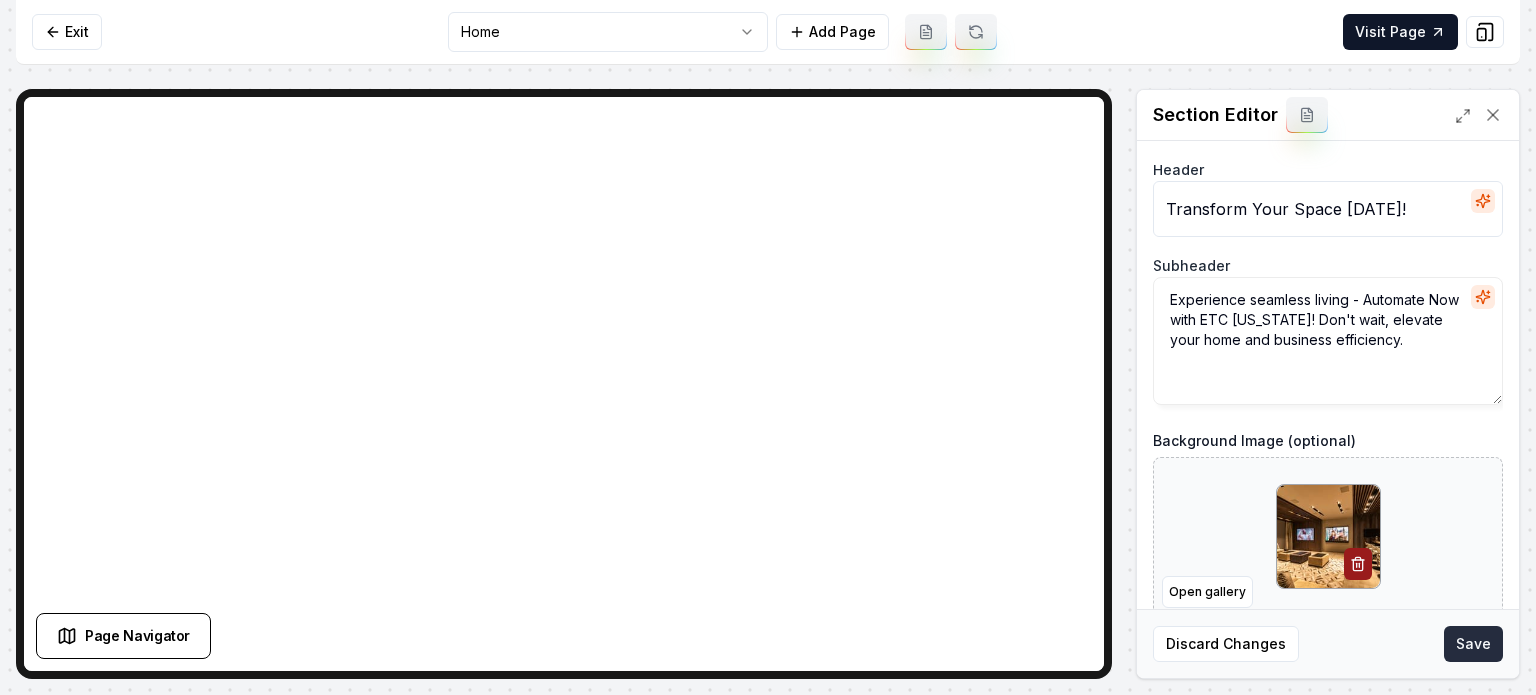click on "Save" at bounding box center [1473, 644] 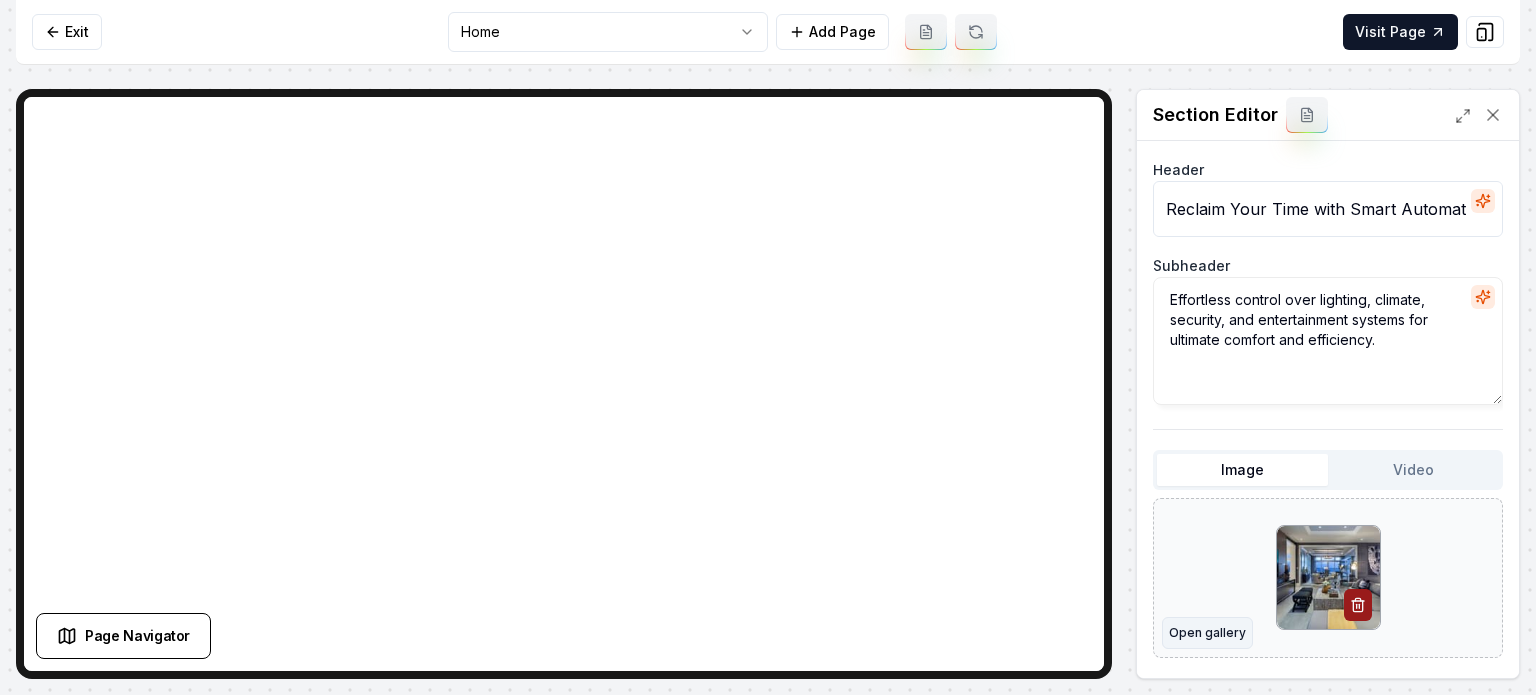 click on "Open gallery" at bounding box center (1207, 633) 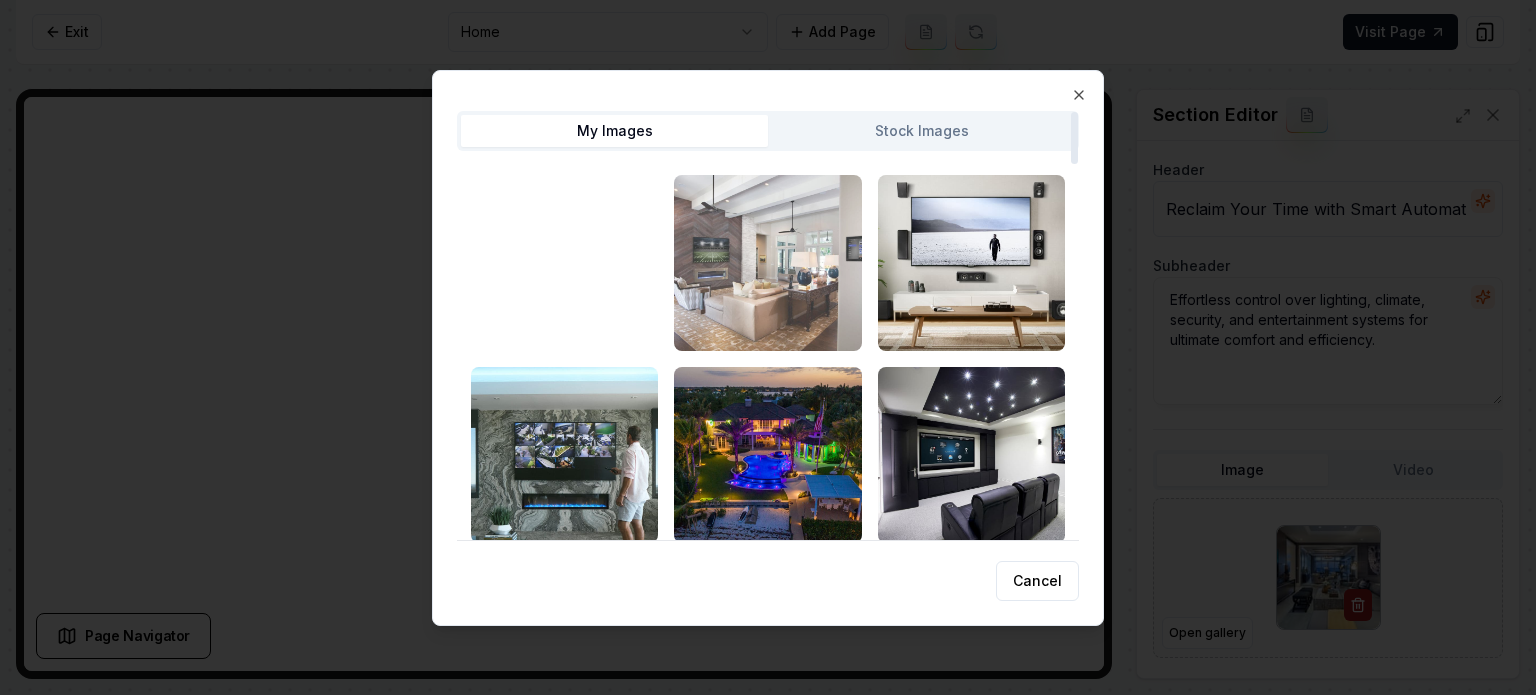 click at bounding box center (767, 263) 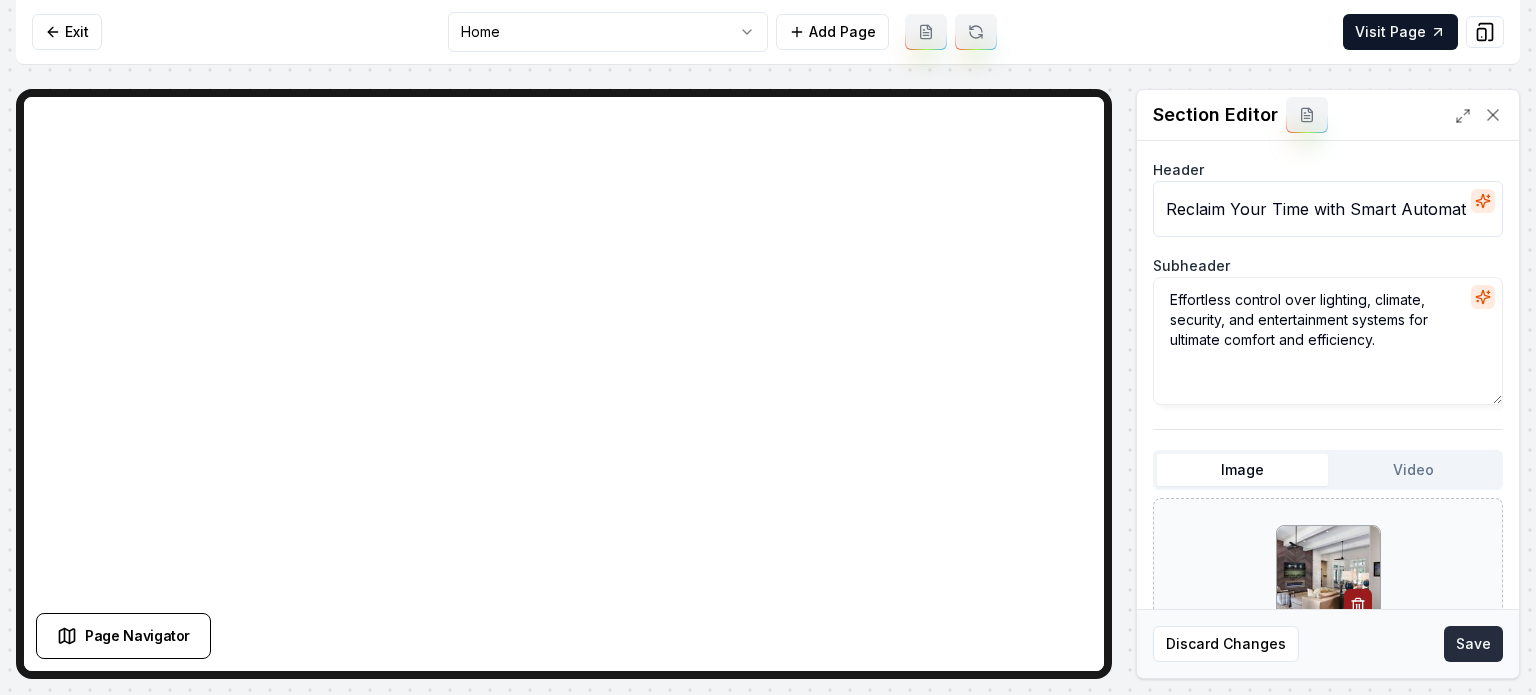 click on "Save" at bounding box center (1473, 644) 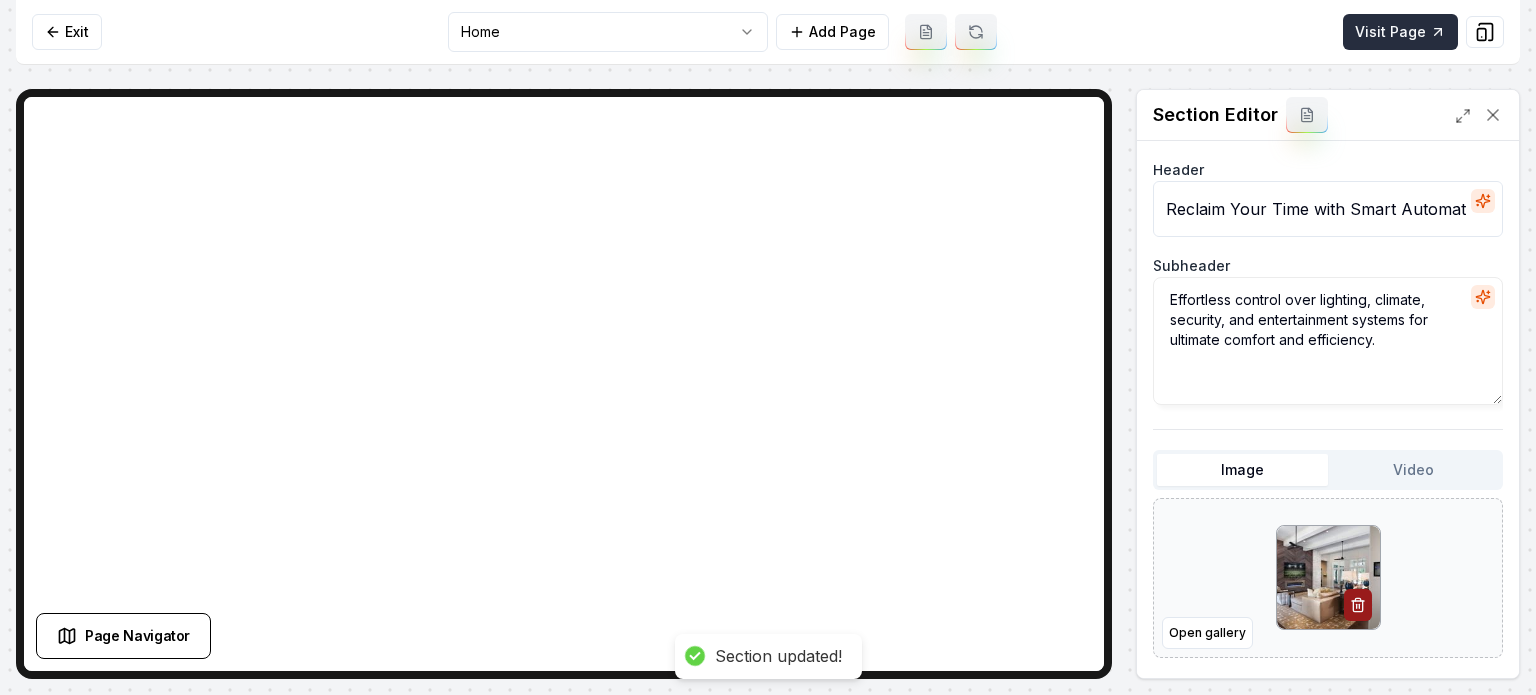 click on "Visit Page" at bounding box center (1400, 32) 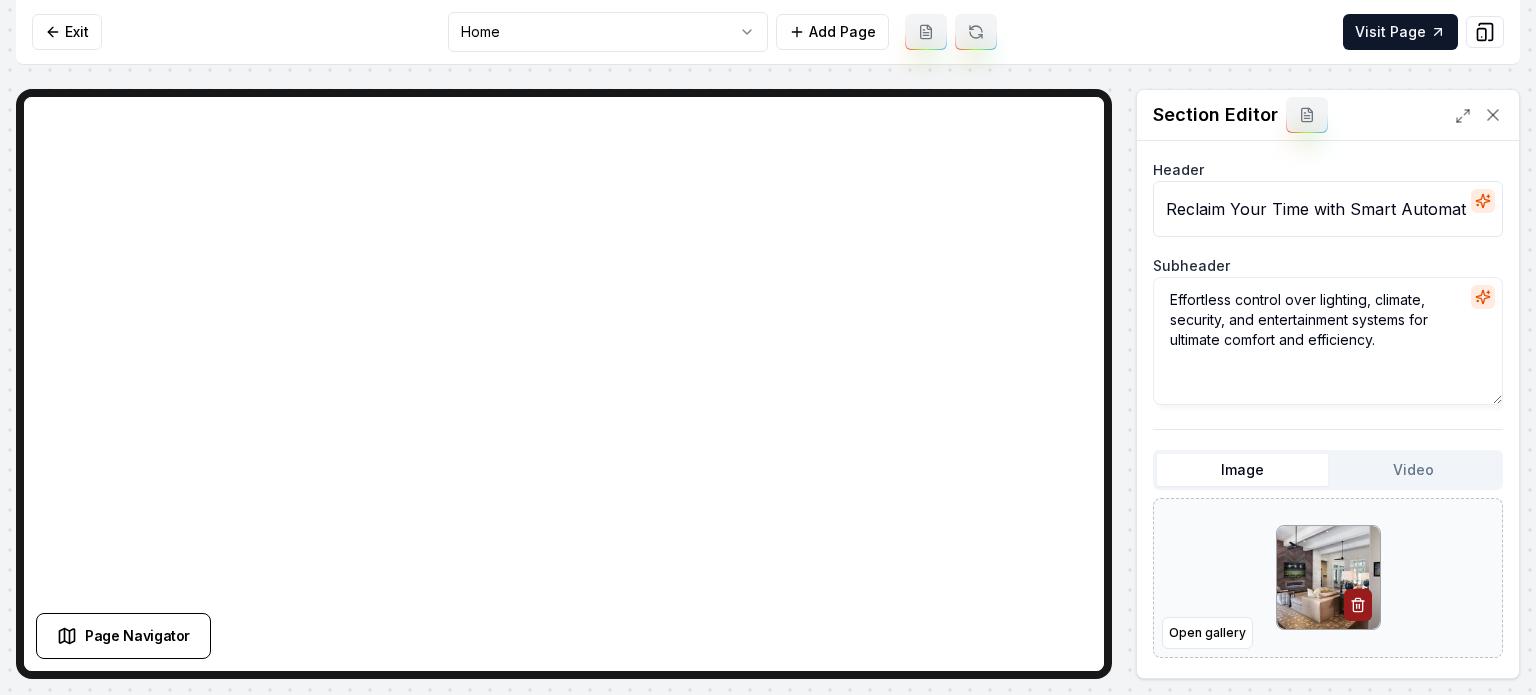 click on "Exit Home Add Page Visit Page" at bounding box center [768, 32] 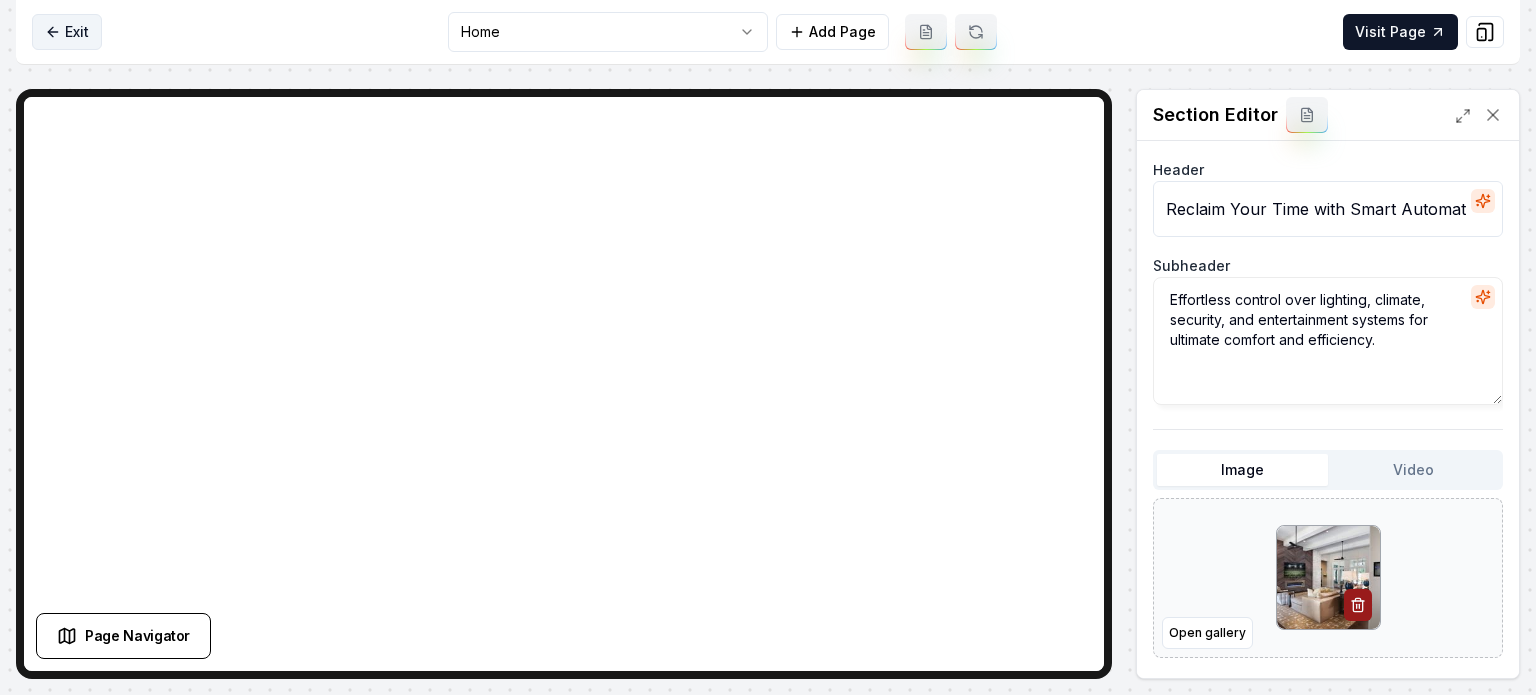 click on "Exit" at bounding box center [67, 32] 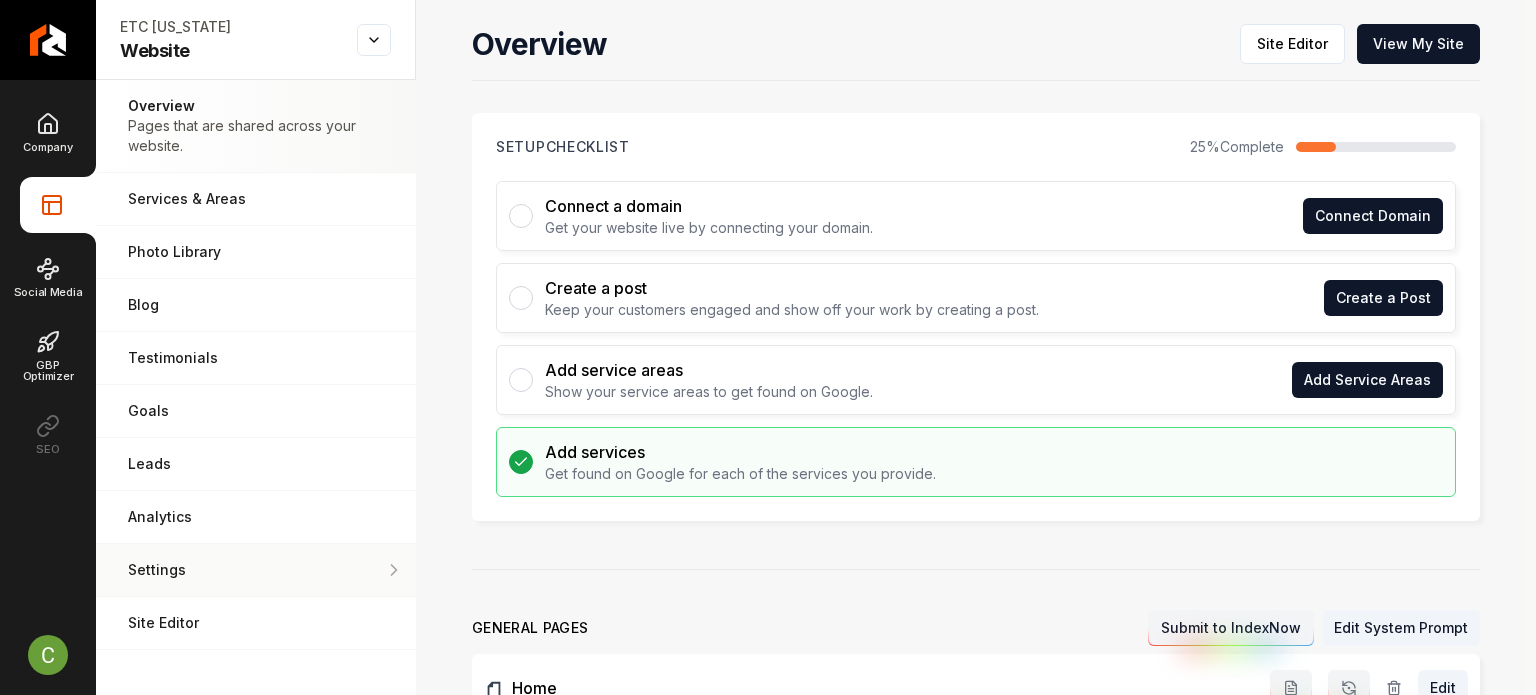 click on "Settings Adjust your domain, scripts, redirects, and more." at bounding box center [256, 570] 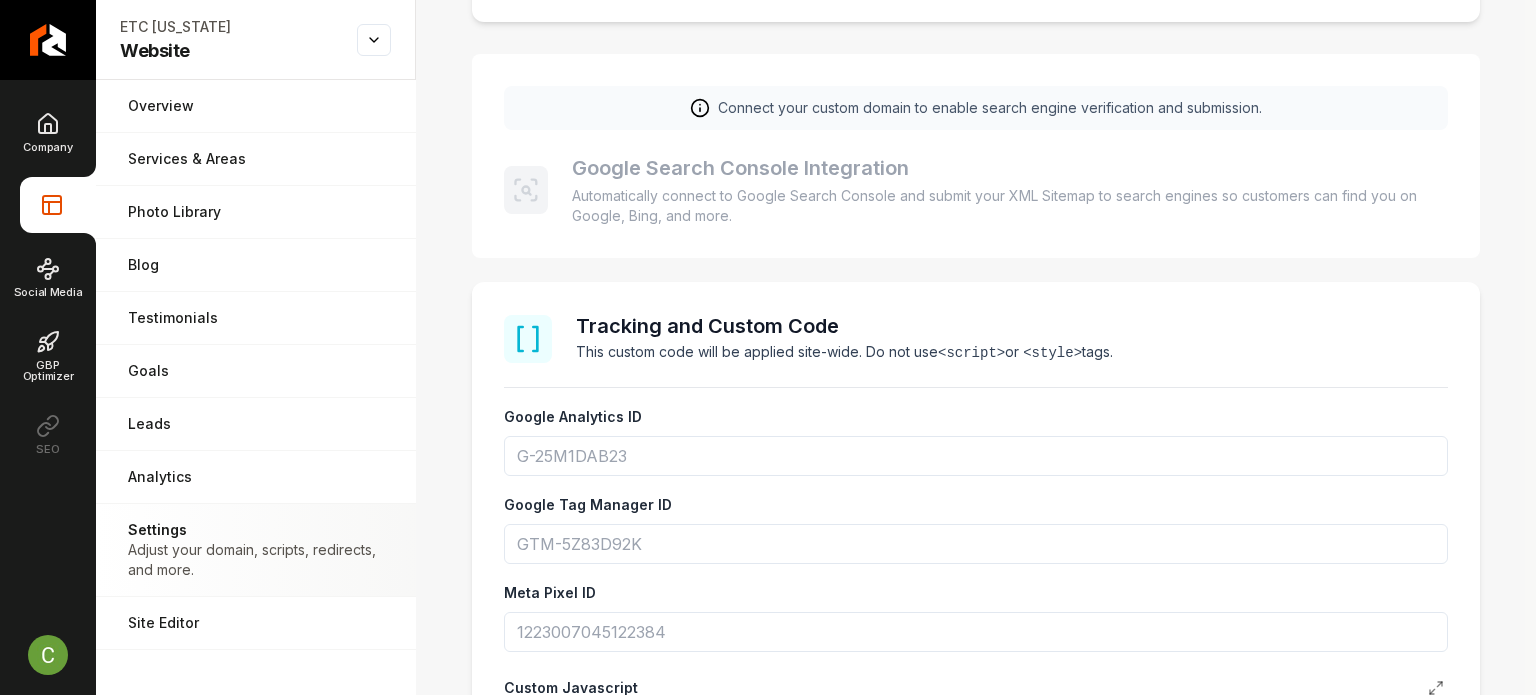 scroll, scrollTop: 700, scrollLeft: 0, axis: vertical 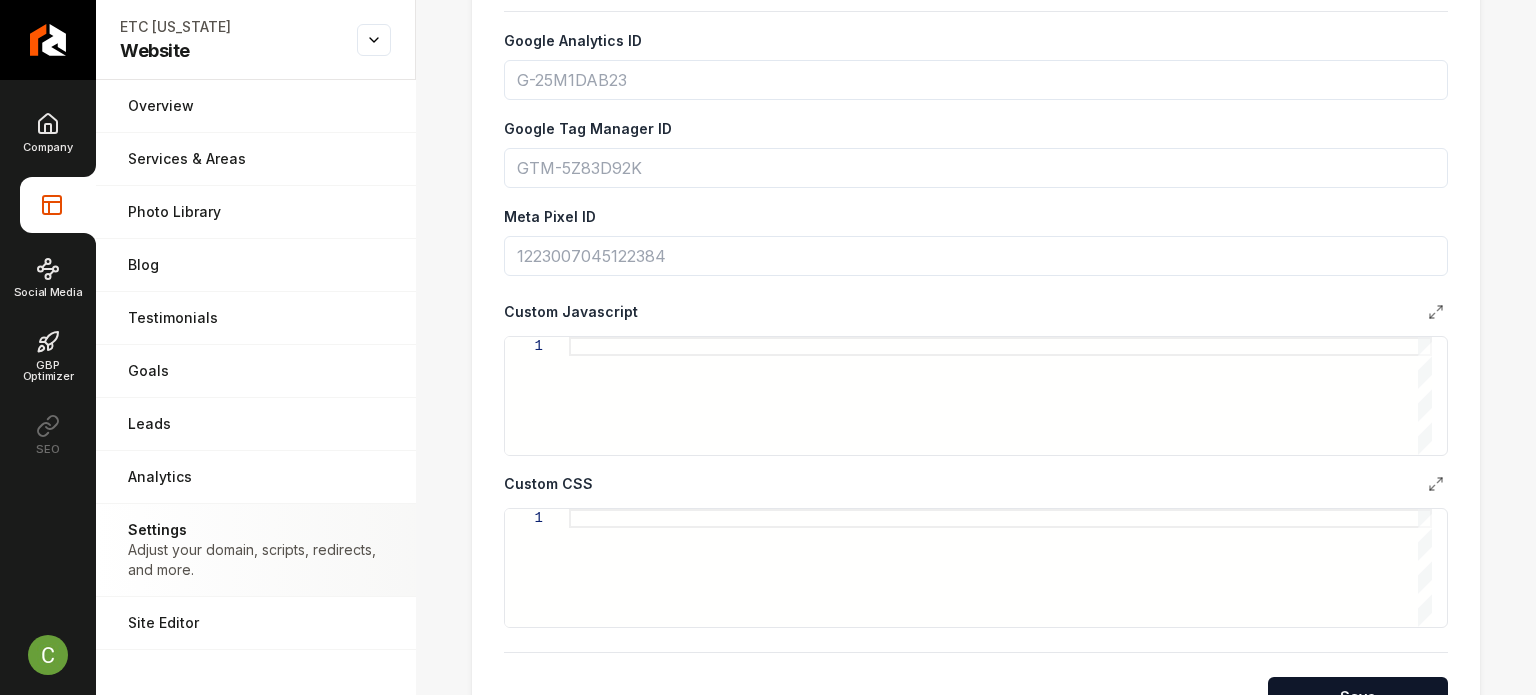 click at bounding box center (1000, 568) 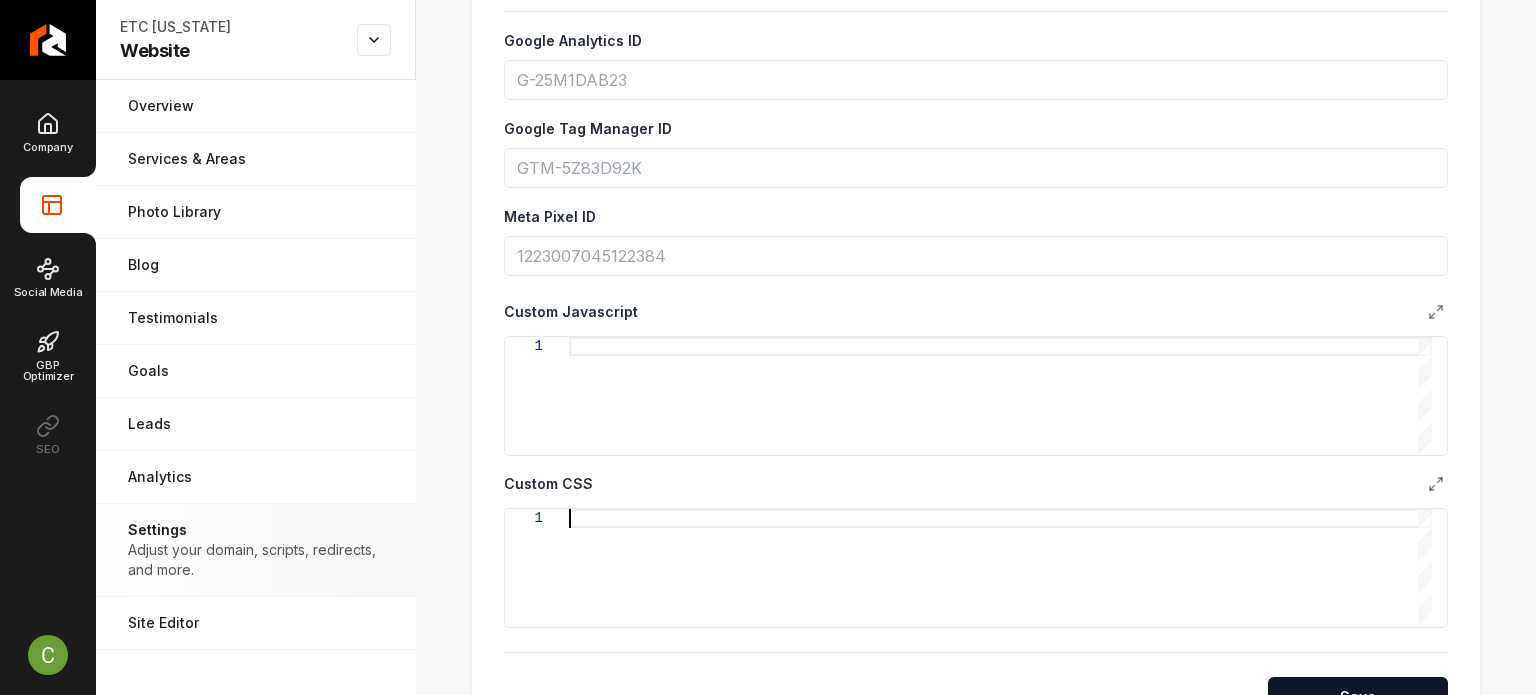 type on "**********" 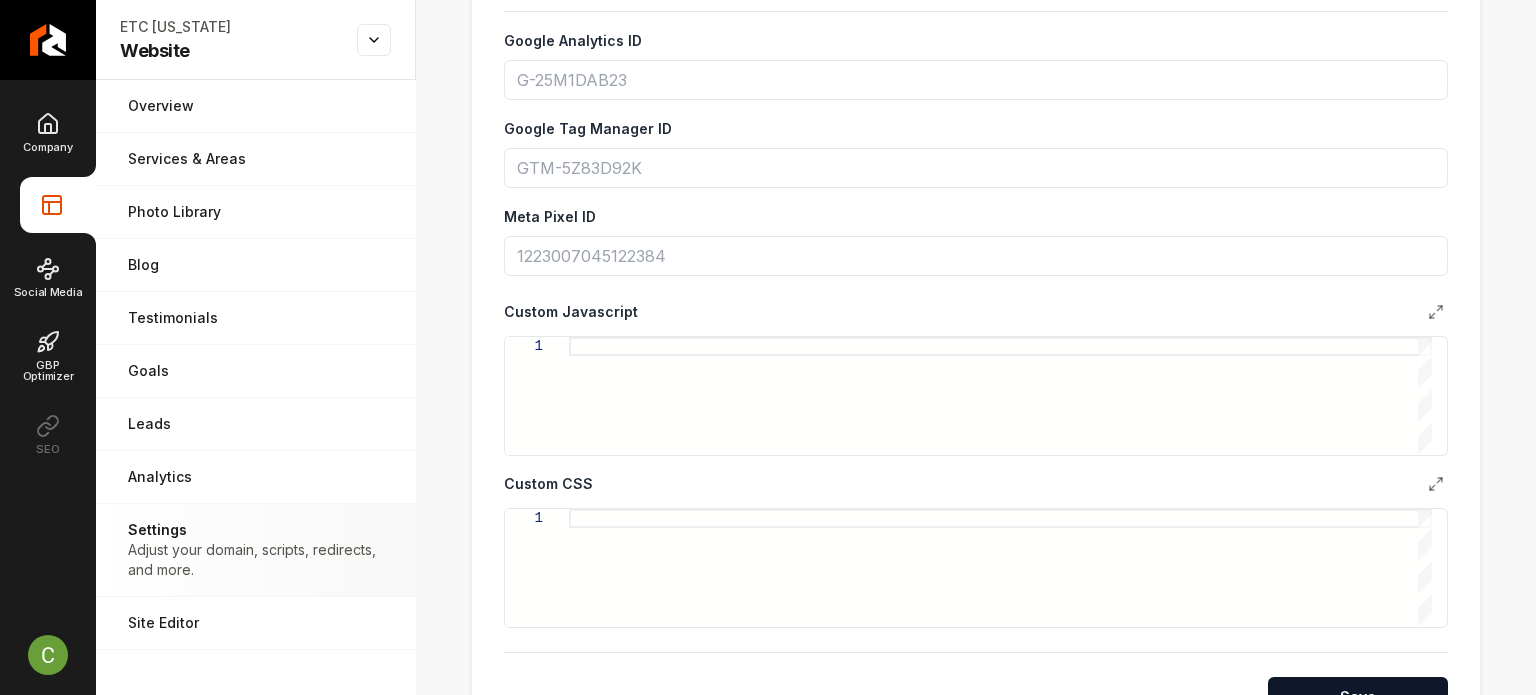 type on "**********" 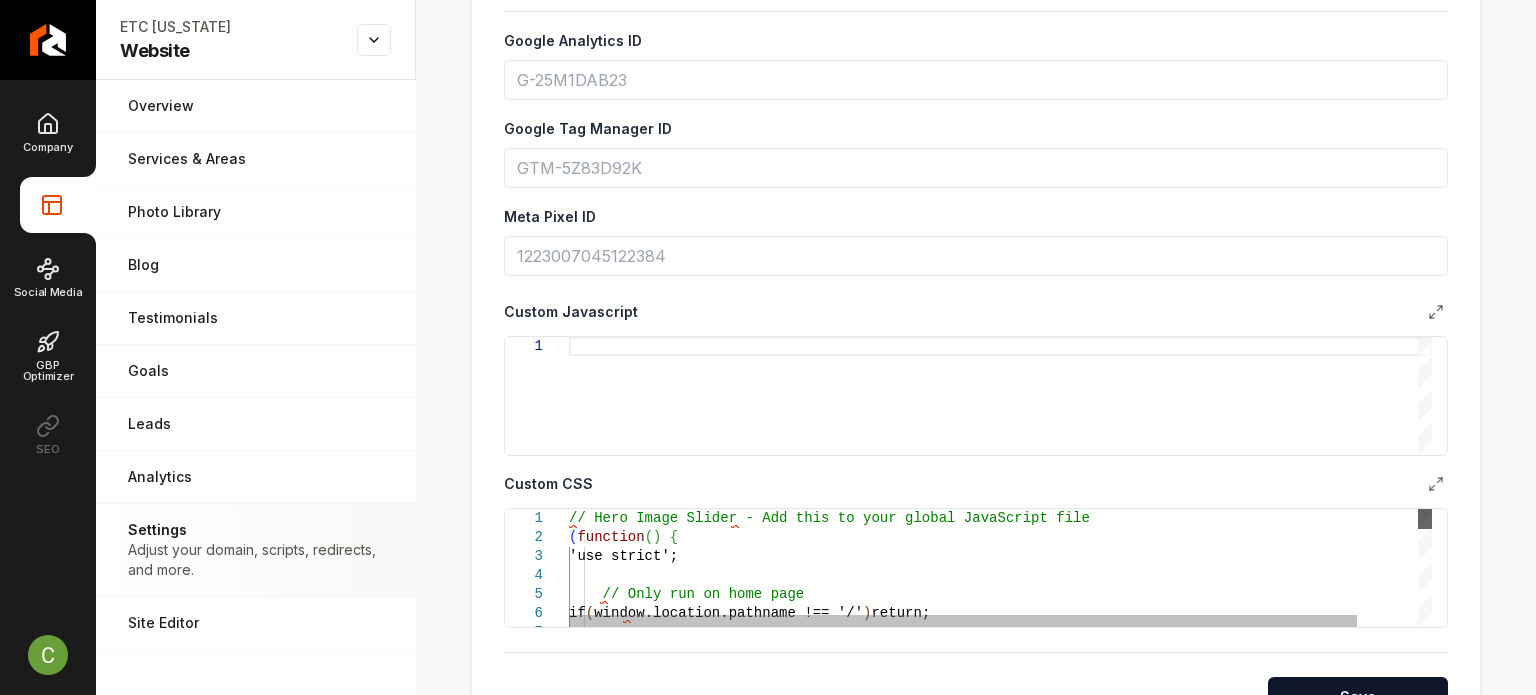 click at bounding box center [1425, 519] 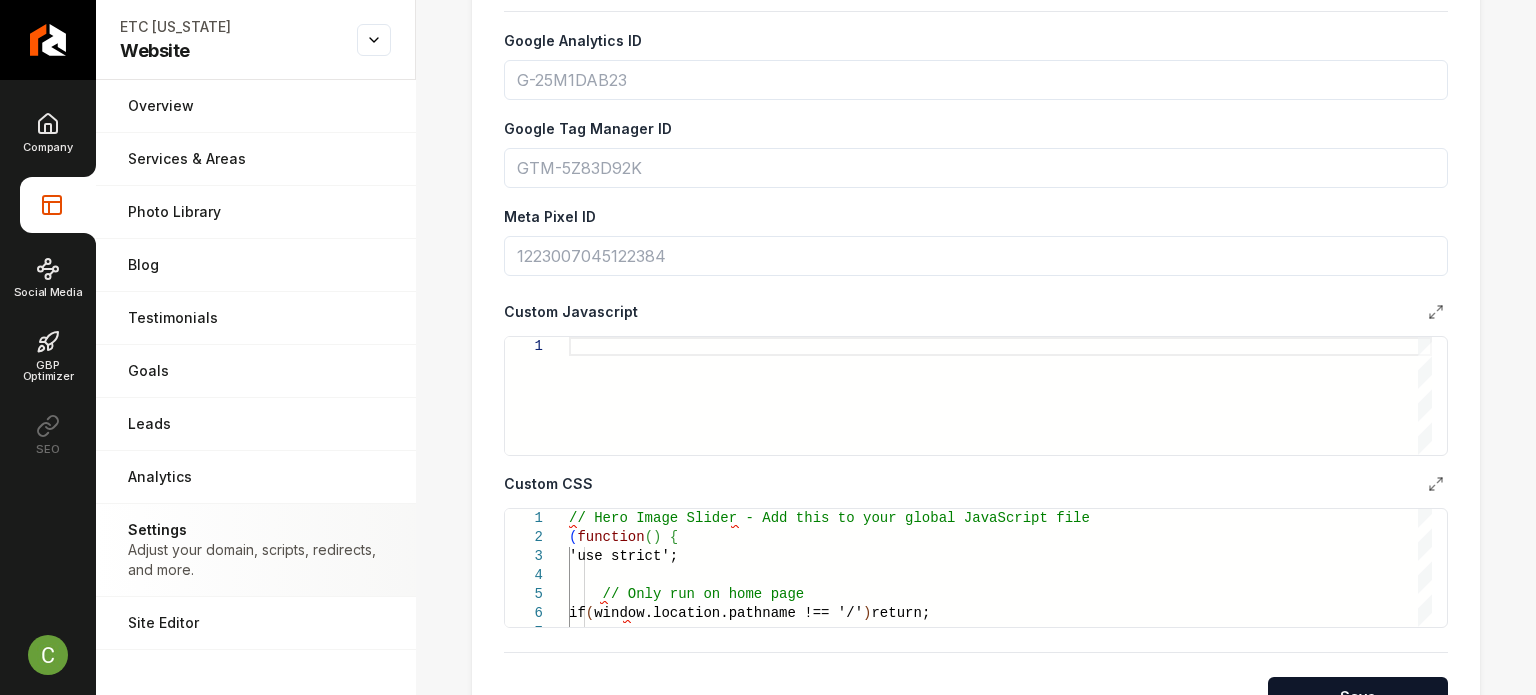 type 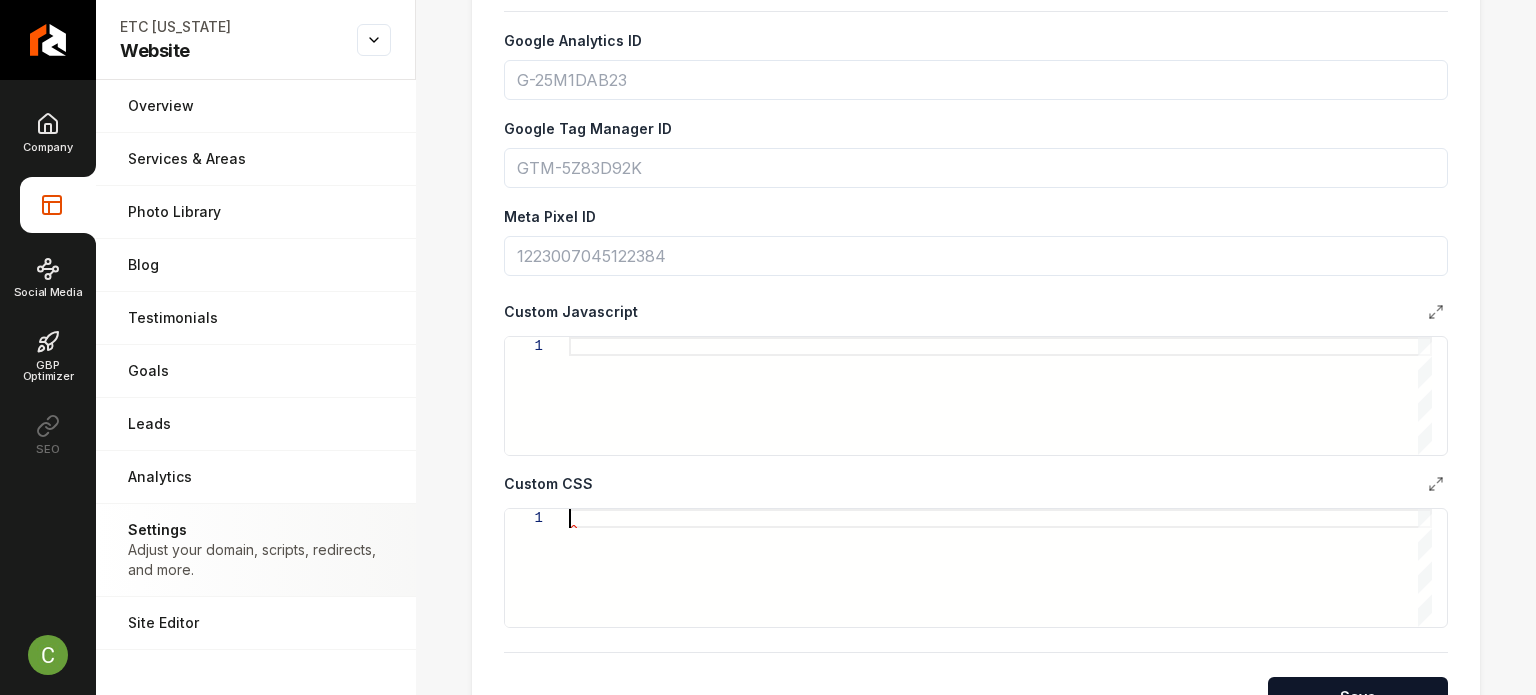 click at bounding box center (1000, 396) 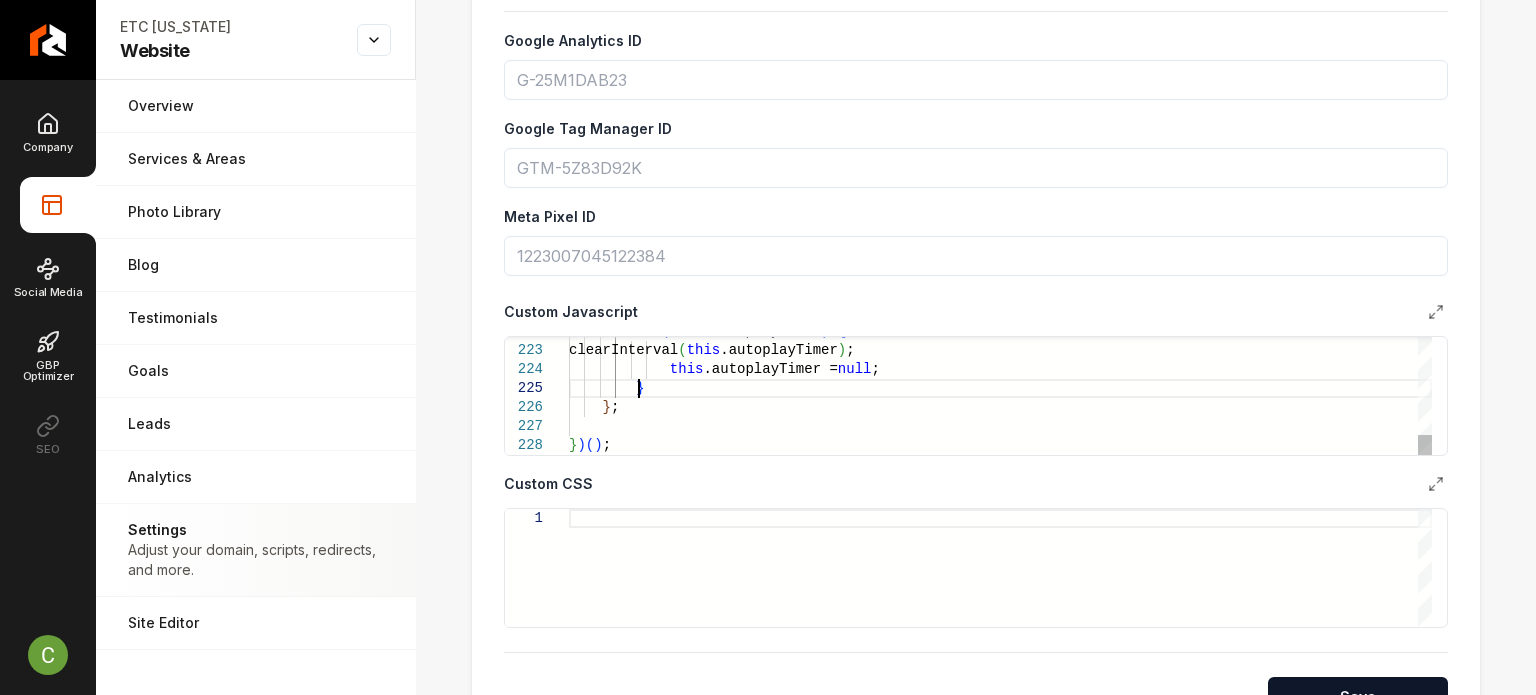 click on "if   ( this .autoplayTimer )   {             clearInterval ( this .autoplayTimer ) ;              this .autoplayTimer =  null ;          }      } ;      } ) ( ) ;" at bounding box center [1000, -1711] 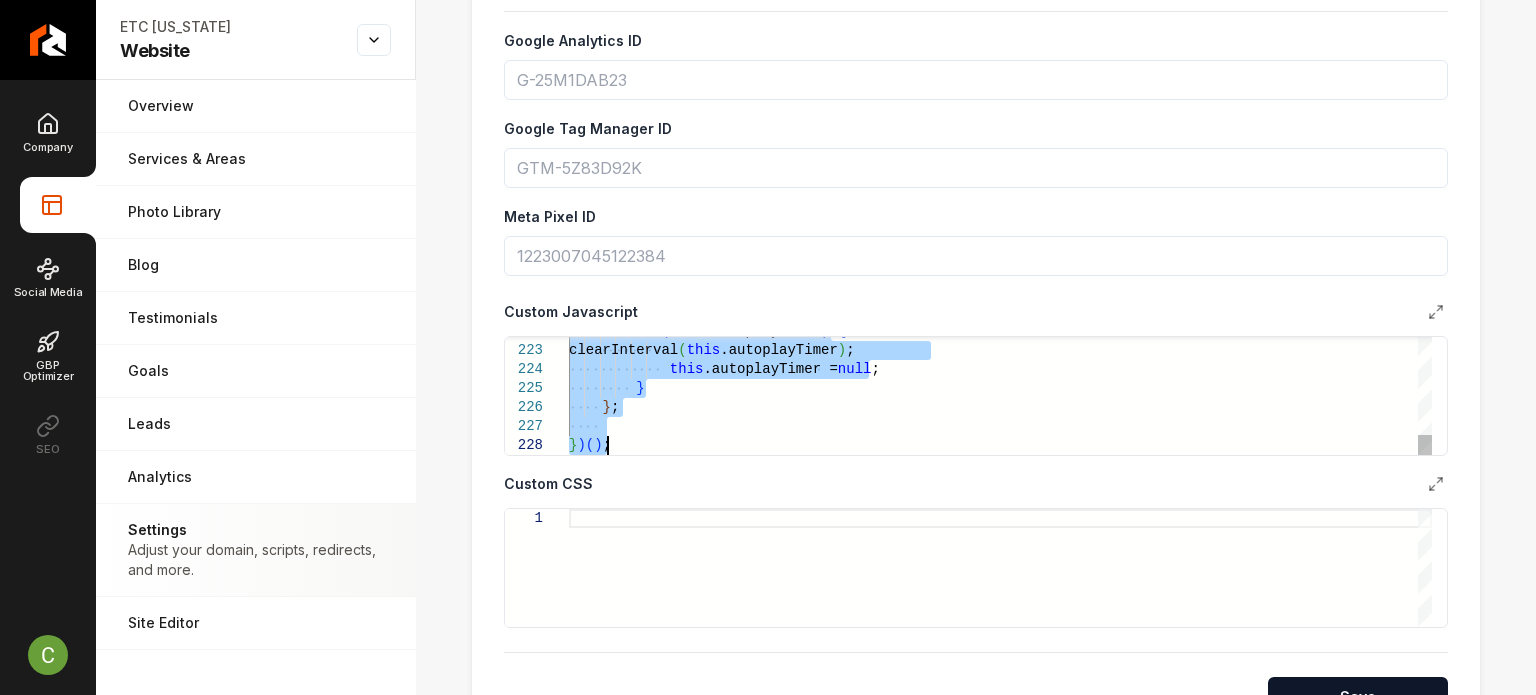 type on "**********" 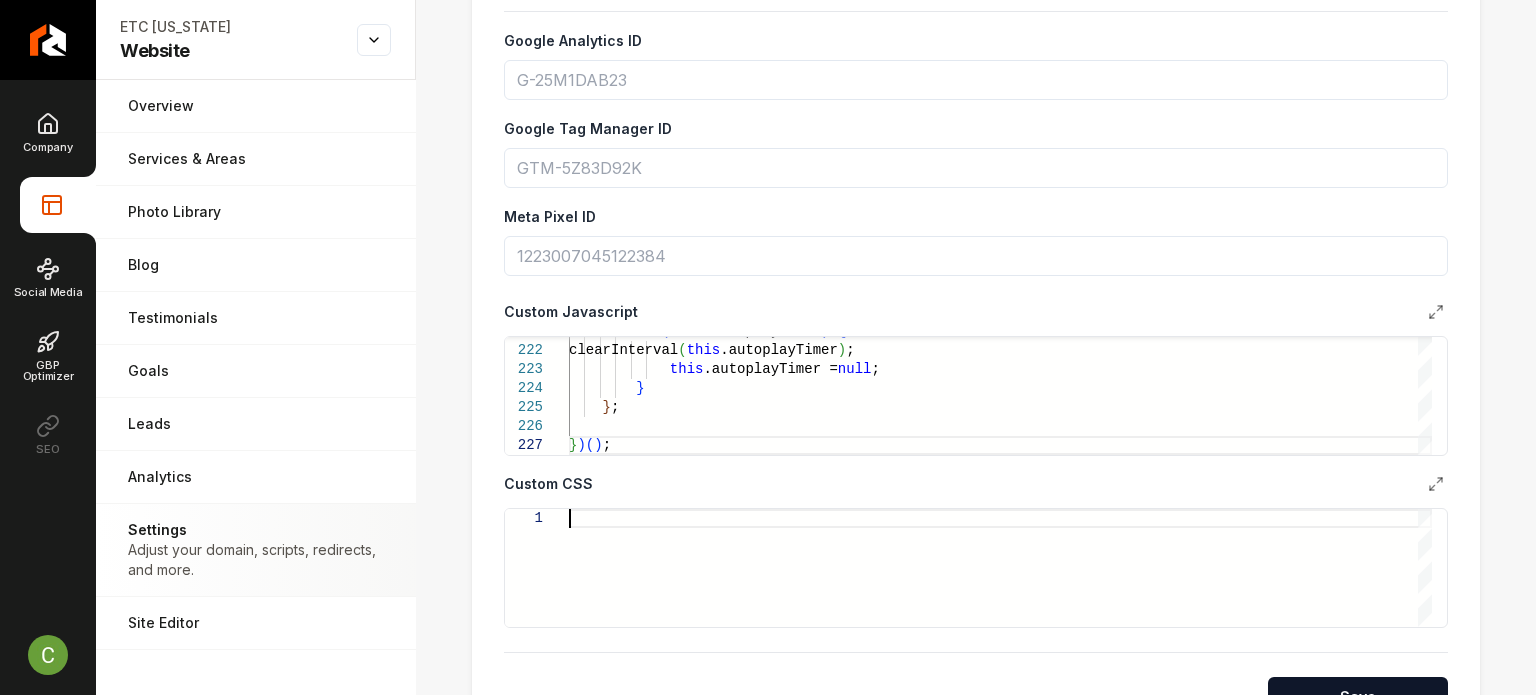 click at bounding box center (1000, 568) 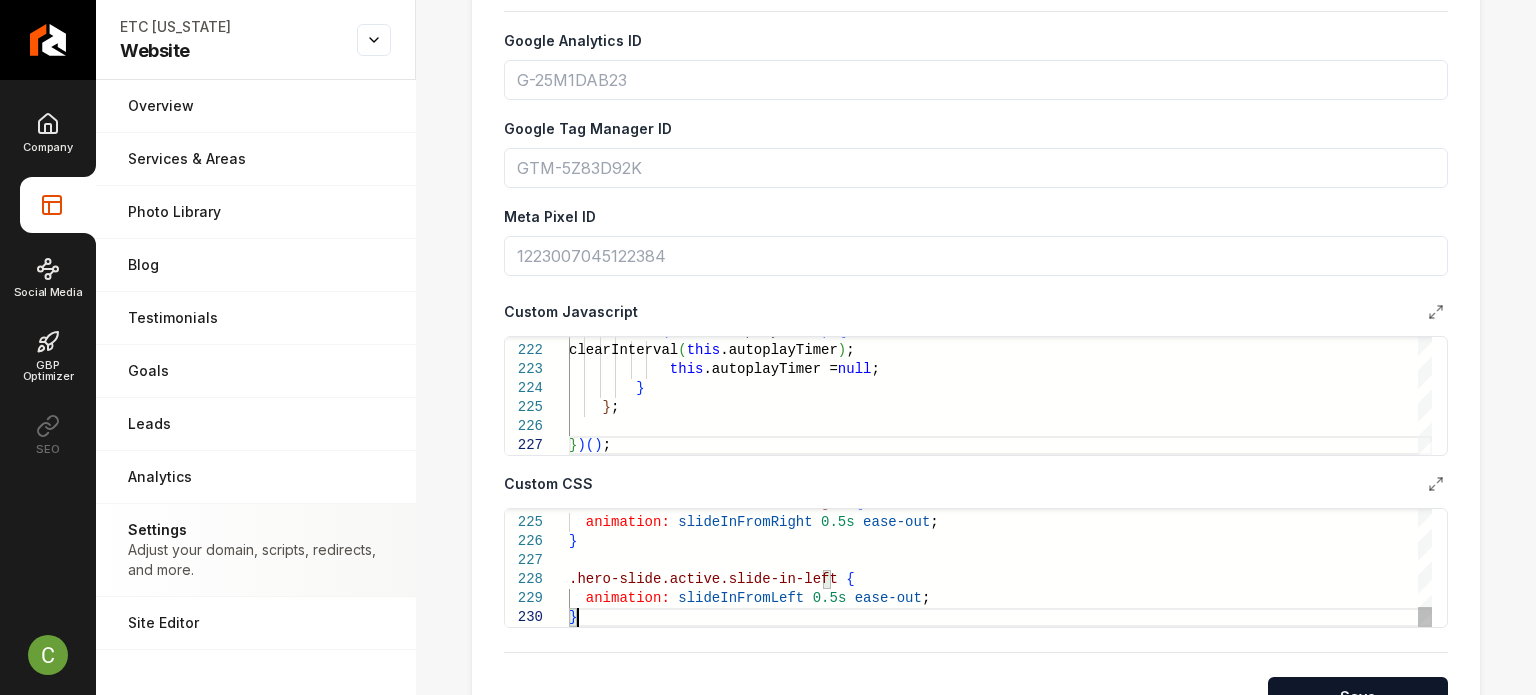 scroll, scrollTop: 900, scrollLeft: 0, axis: vertical 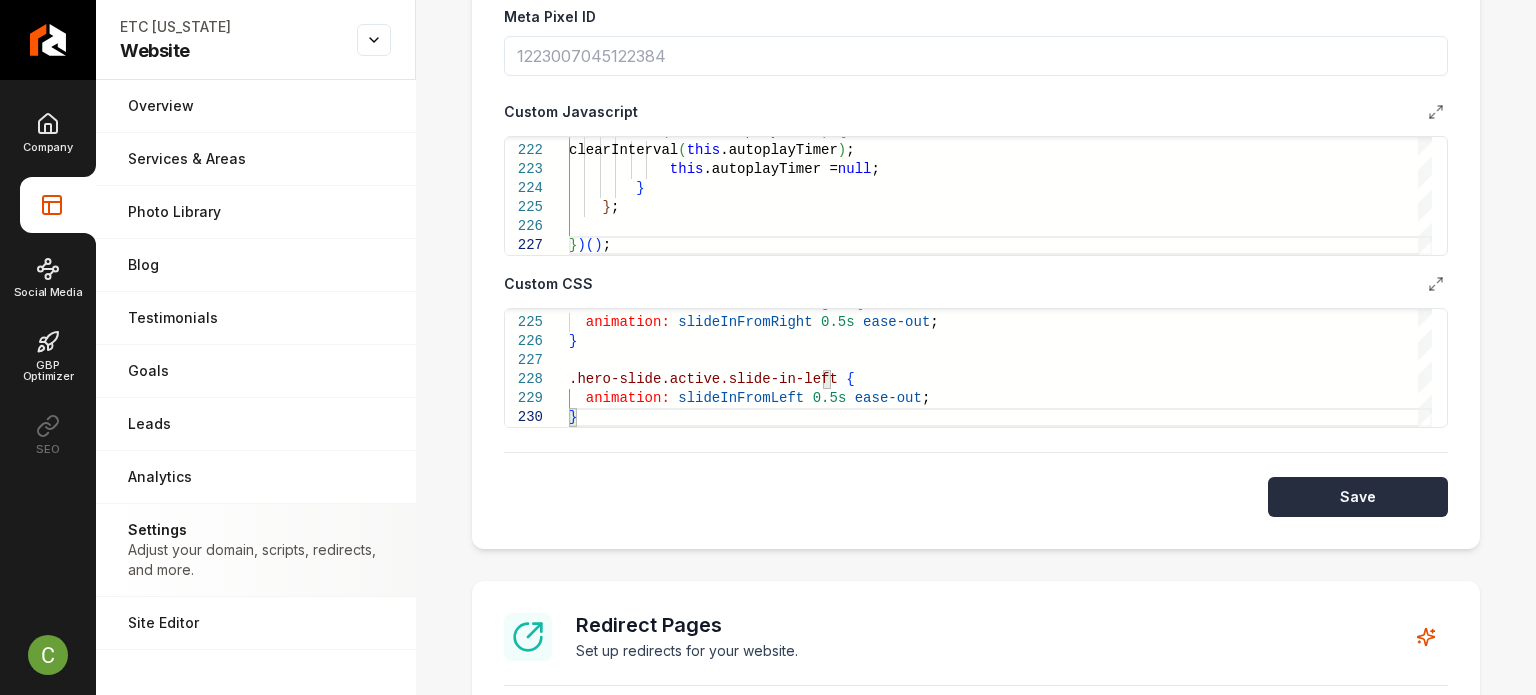 click on "Save" at bounding box center (1358, 497) 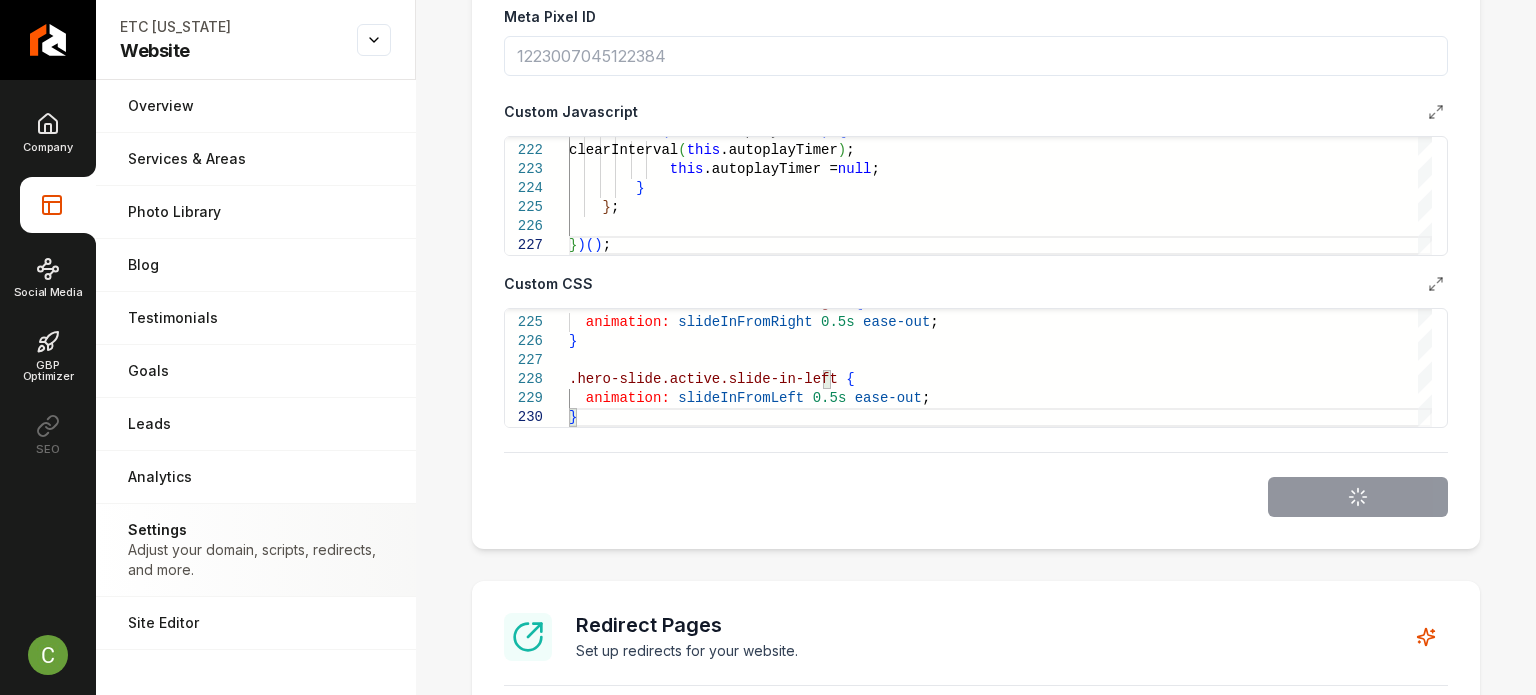 type on "**********" 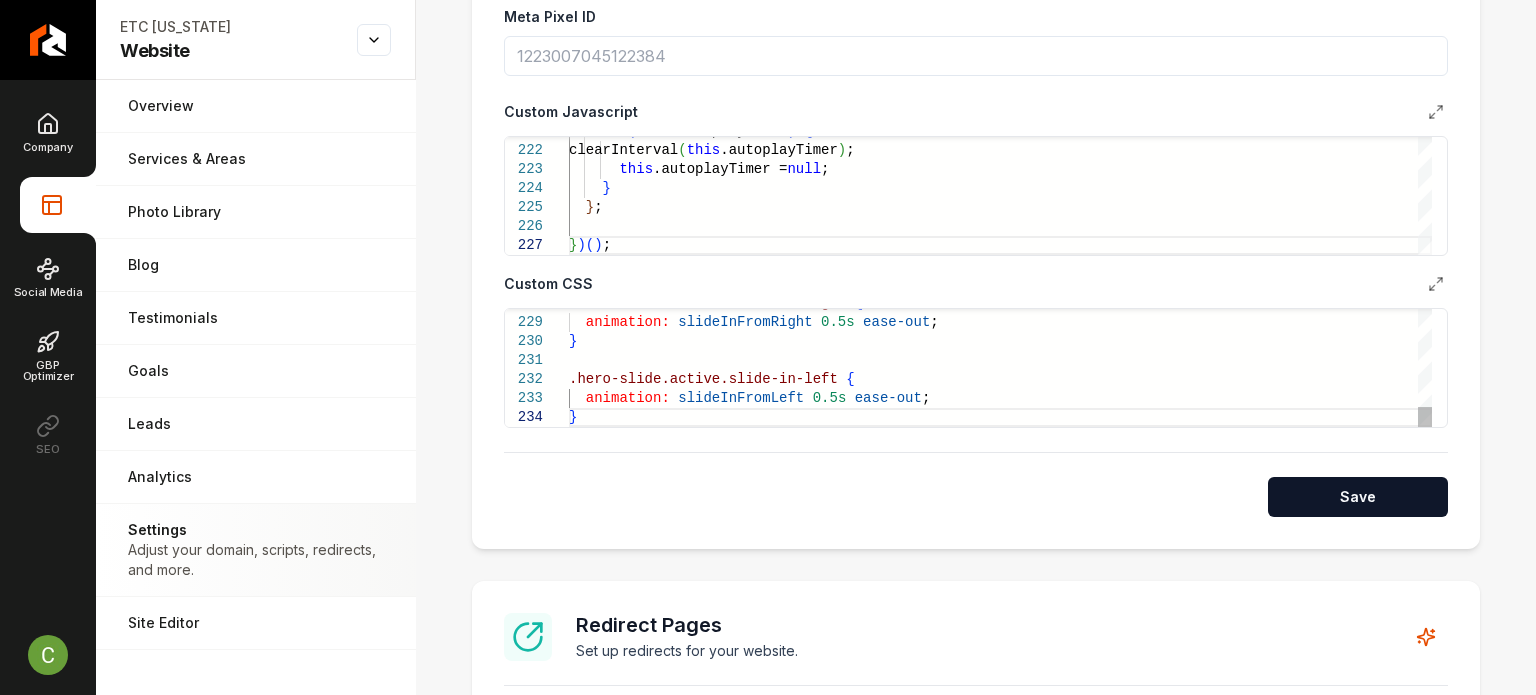 click on "clearInterval ( this .autoplayTimer ) ;        this .autoplayTimer =  null ;      }    } ; } ) ( ) ;      if   ( this .autoplayTimer )   {" at bounding box center (1000, -1902) 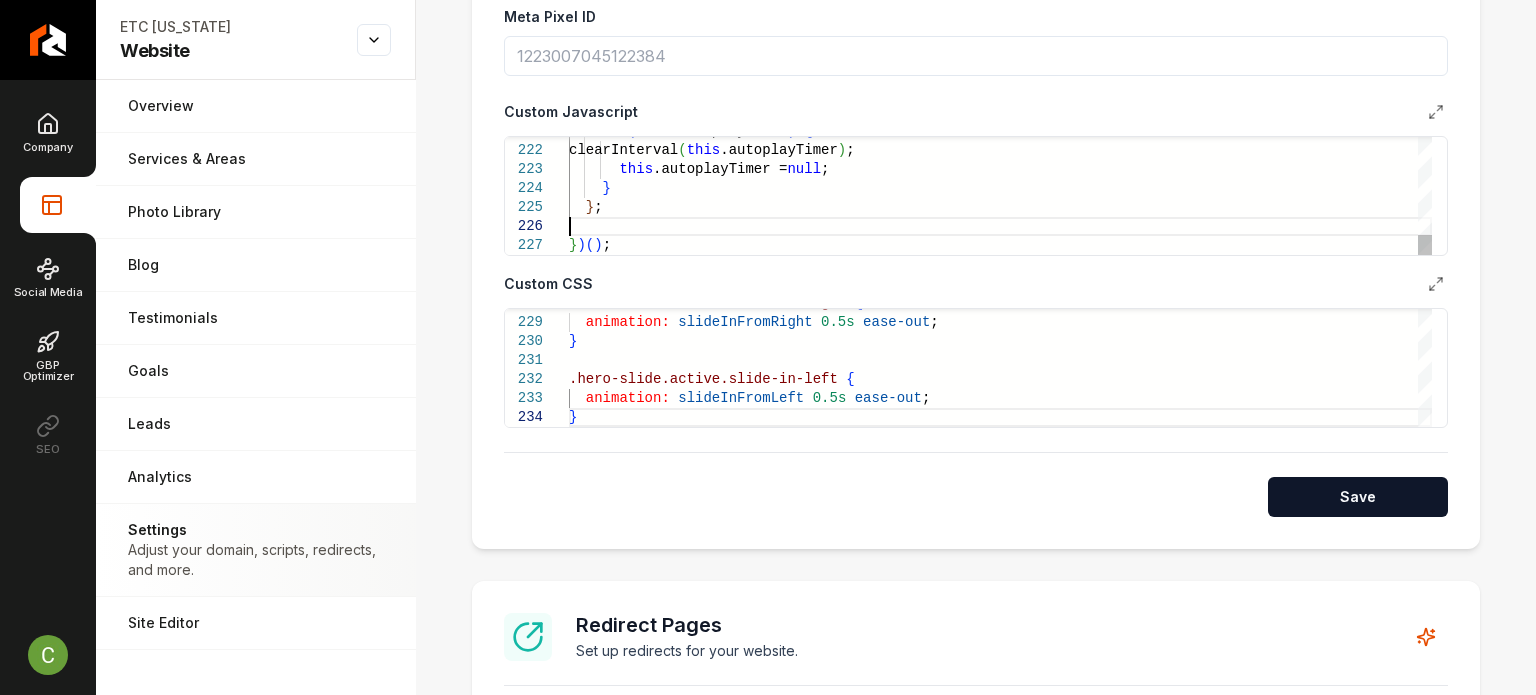 scroll, scrollTop: 0, scrollLeft: 36, axis: horizontal 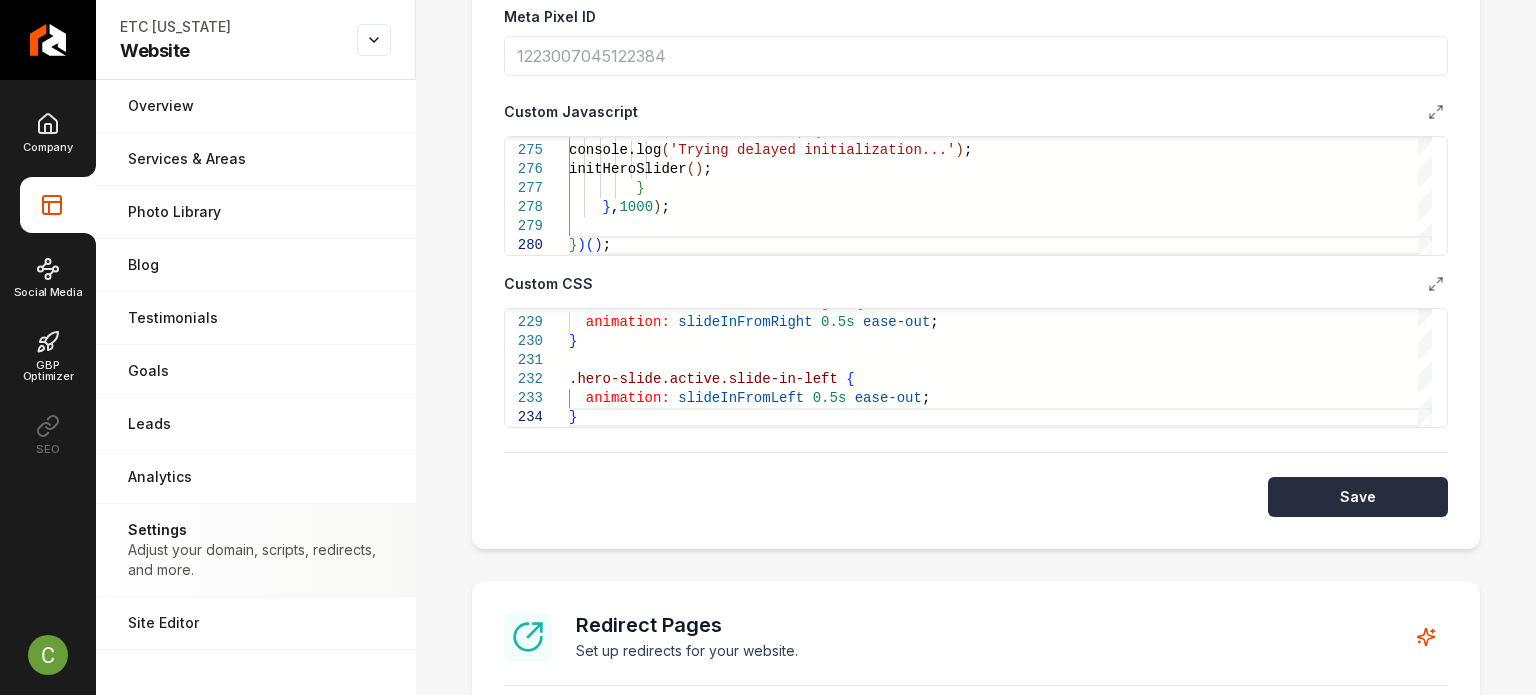 click on "Save" at bounding box center (1358, 497) 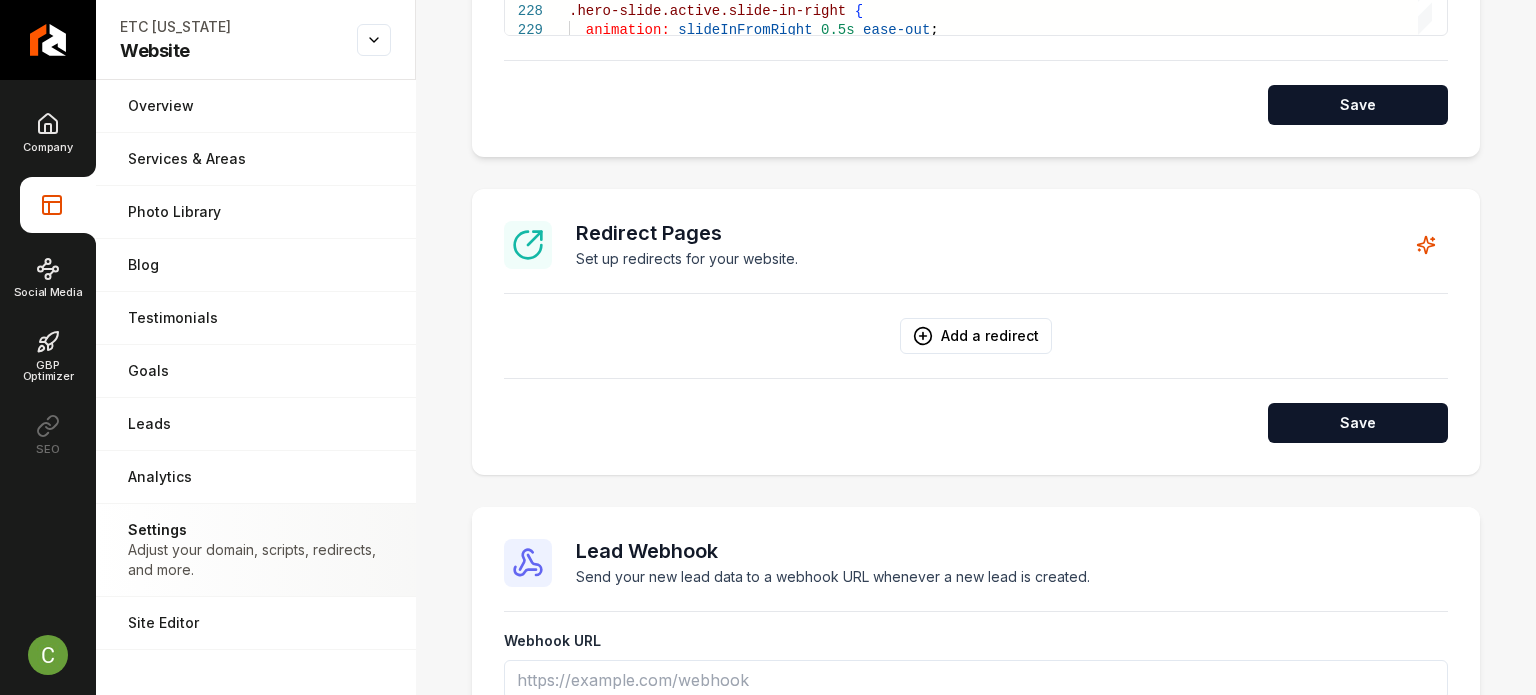 scroll, scrollTop: 1100, scrollLeft: 0, axis: vertical 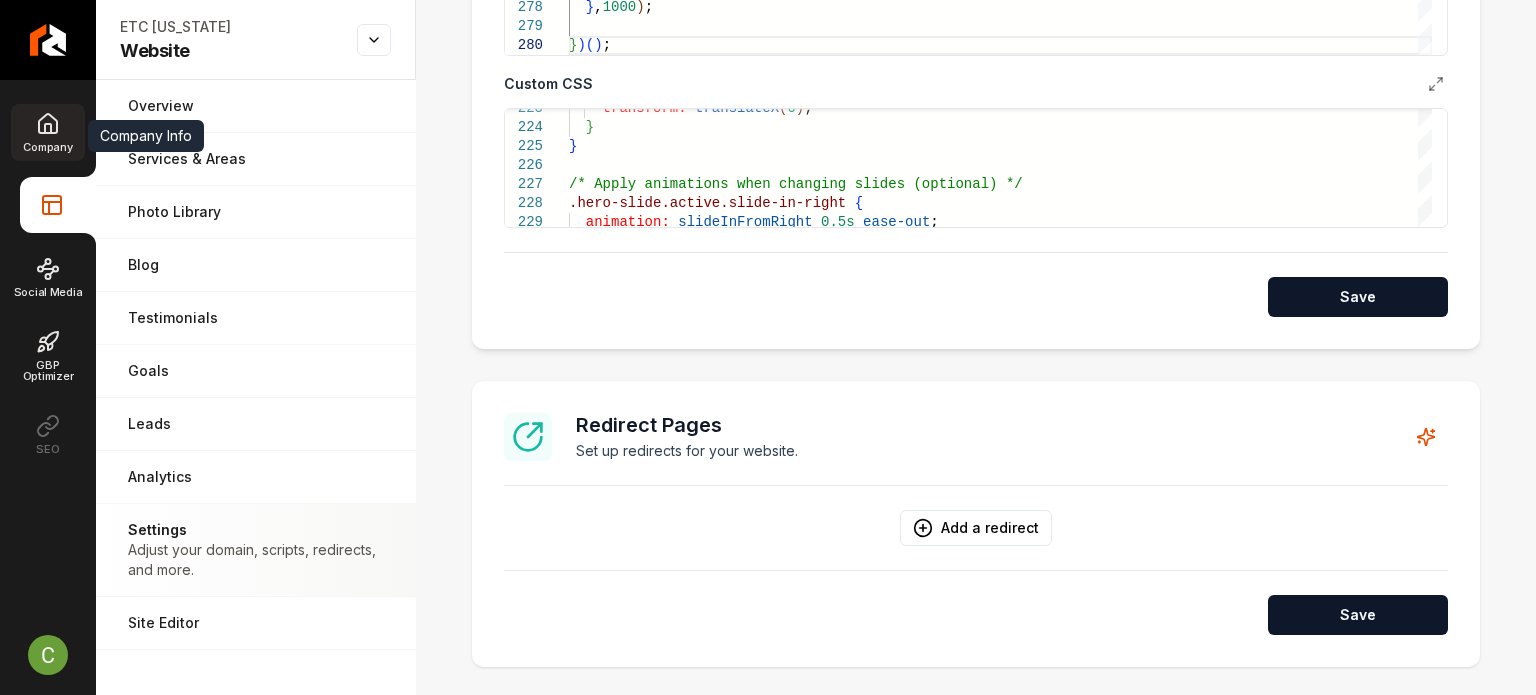 click on "Company" at bounding box center [47, 132] 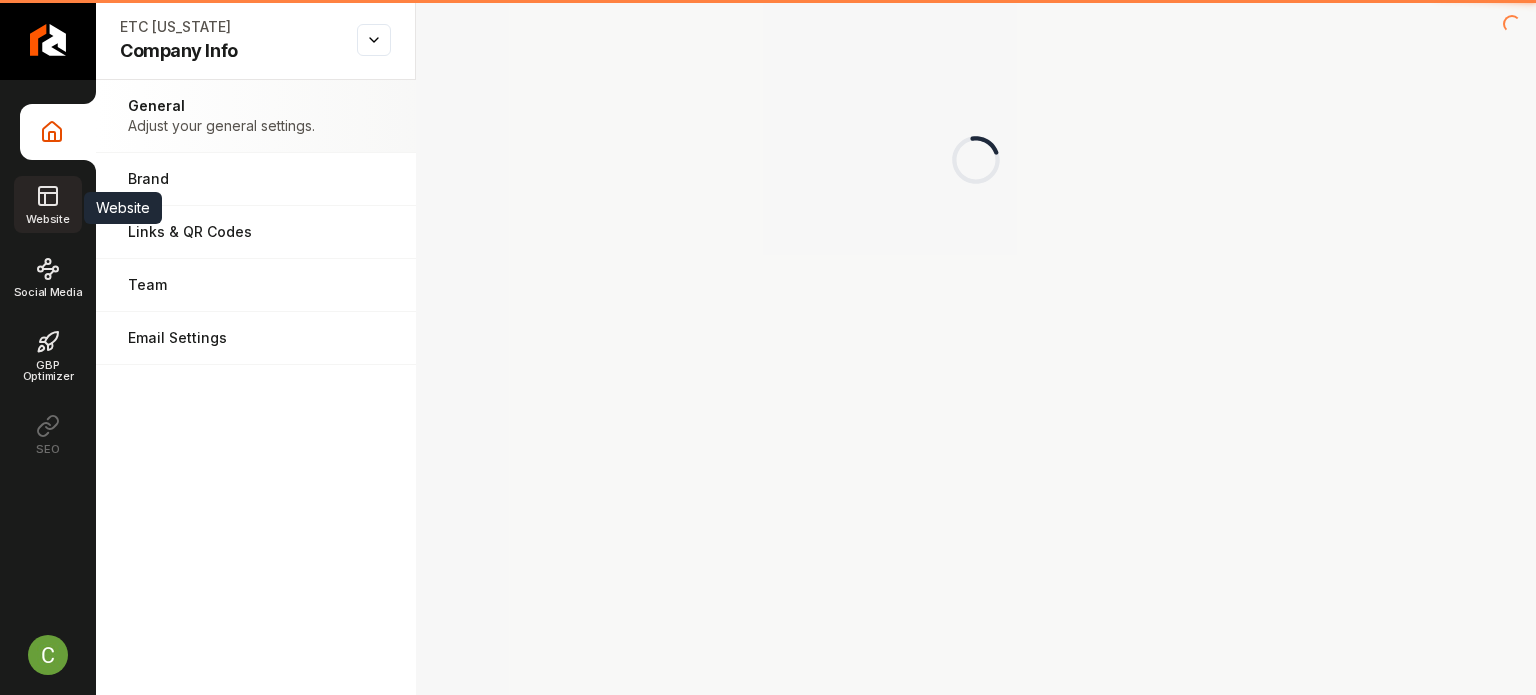 scroll, scrollTop: 0, scrollLeft: 0, axis: both 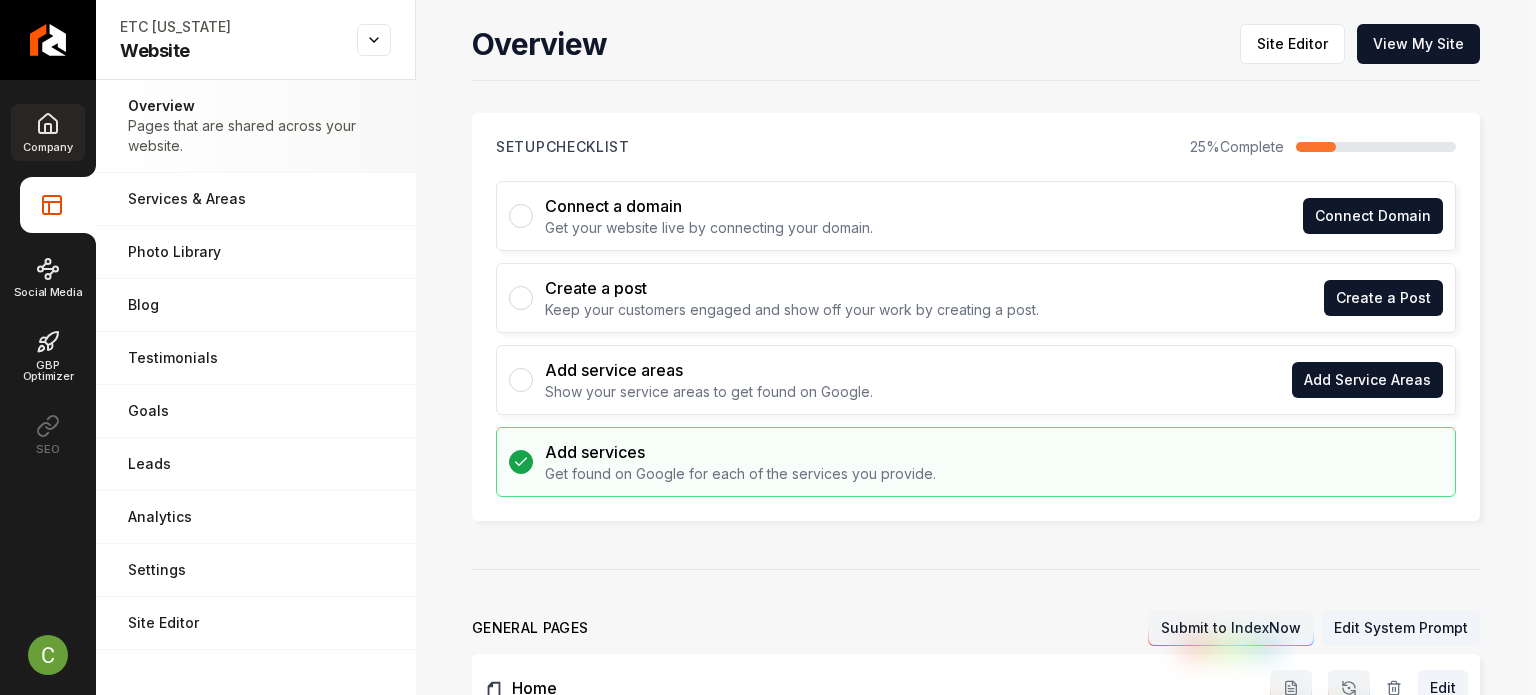 click on "Company" at bounding box center (47, 132) 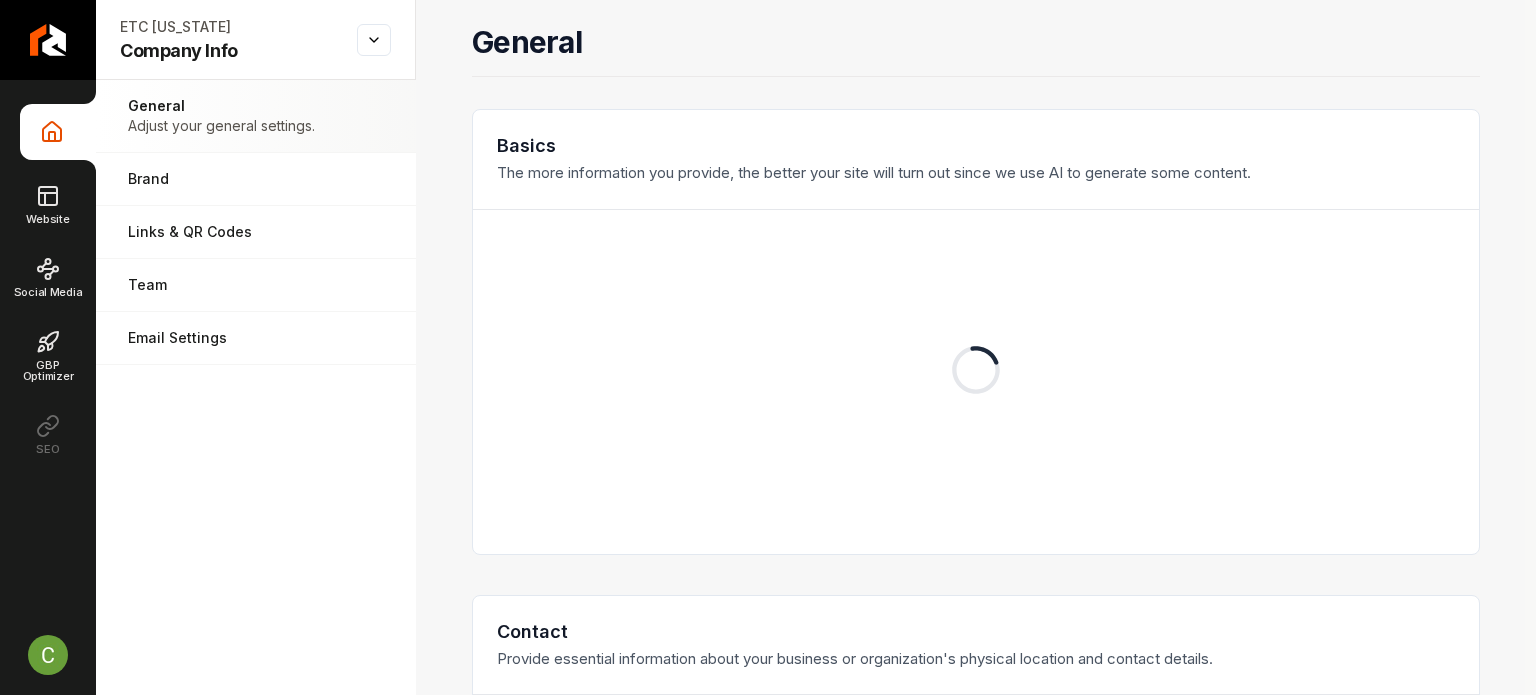 click on "Brand" at bounding box center [256, 179] 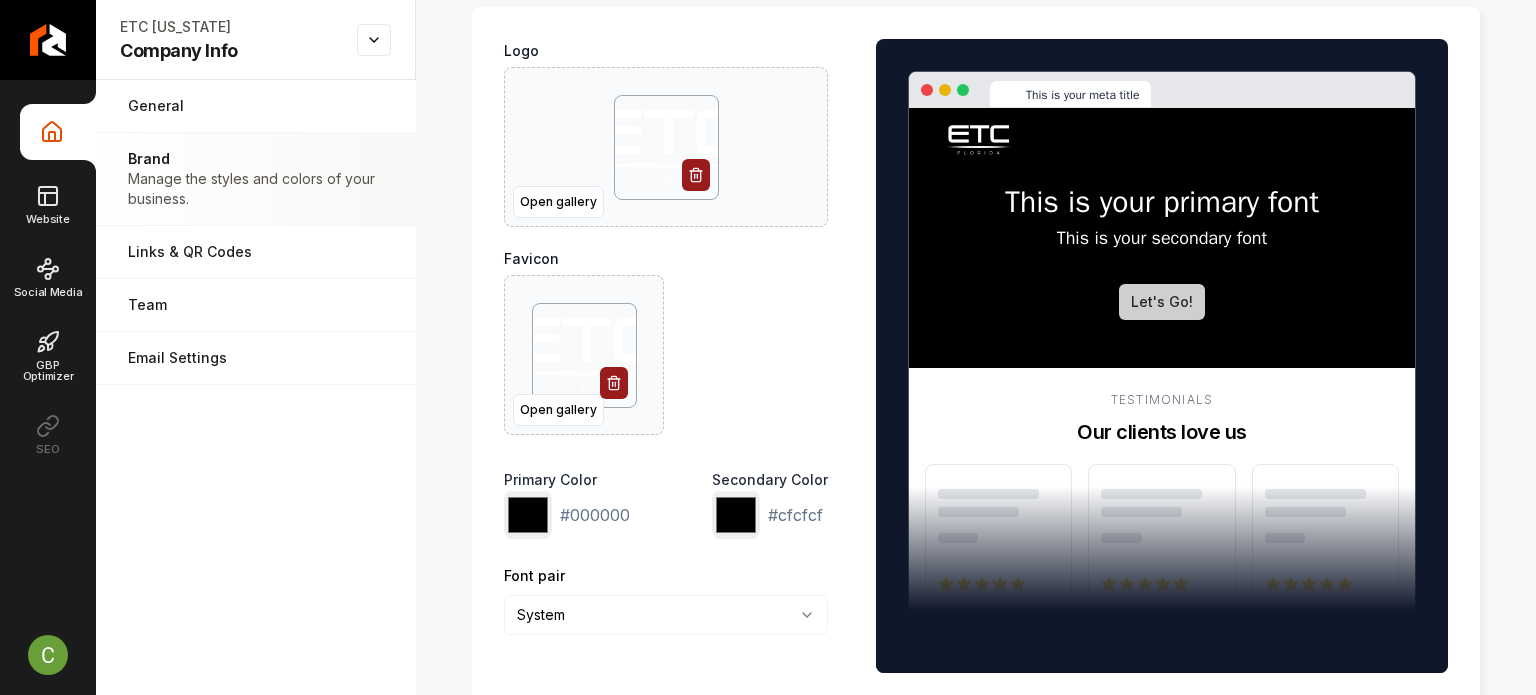 scroll, scrollTop: 300, scrollLeft: 0, axis: vertical 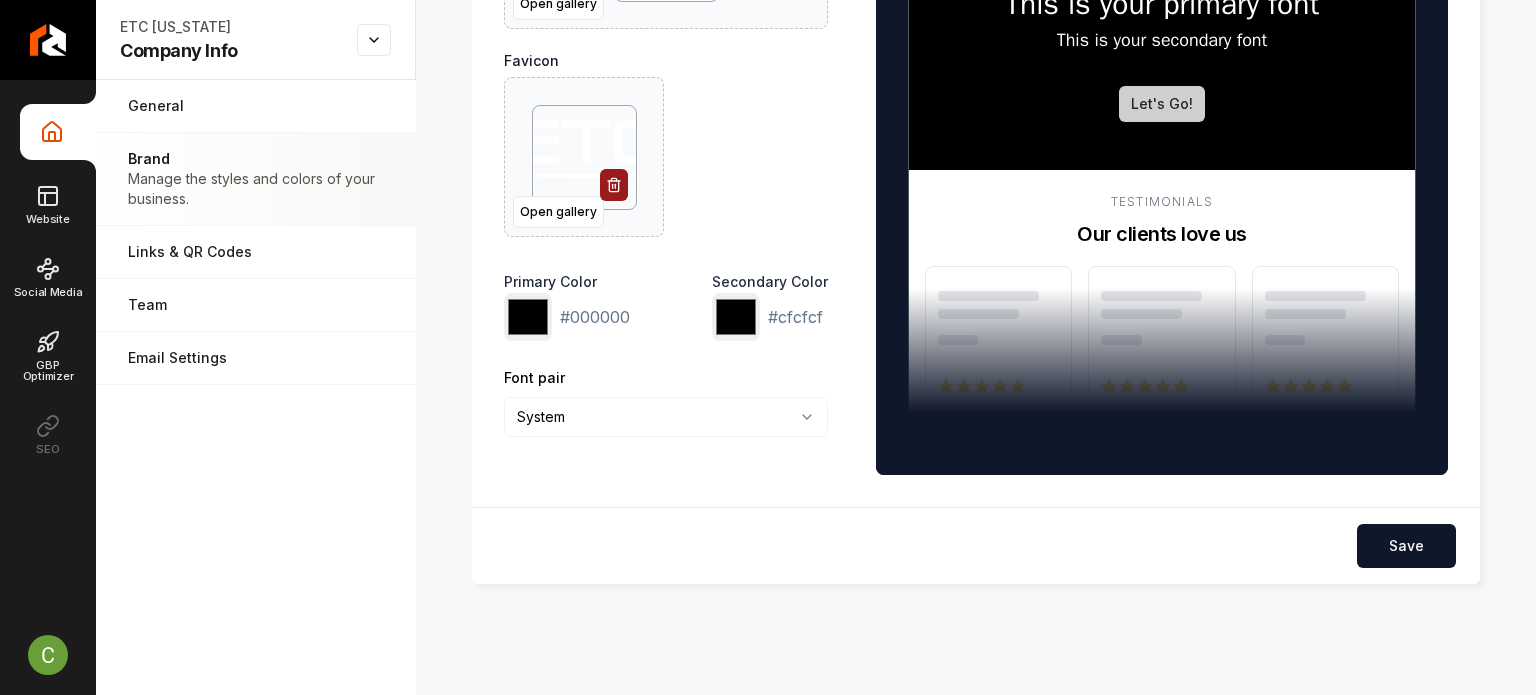 click on "Save" at bounding box center (1406, 546) 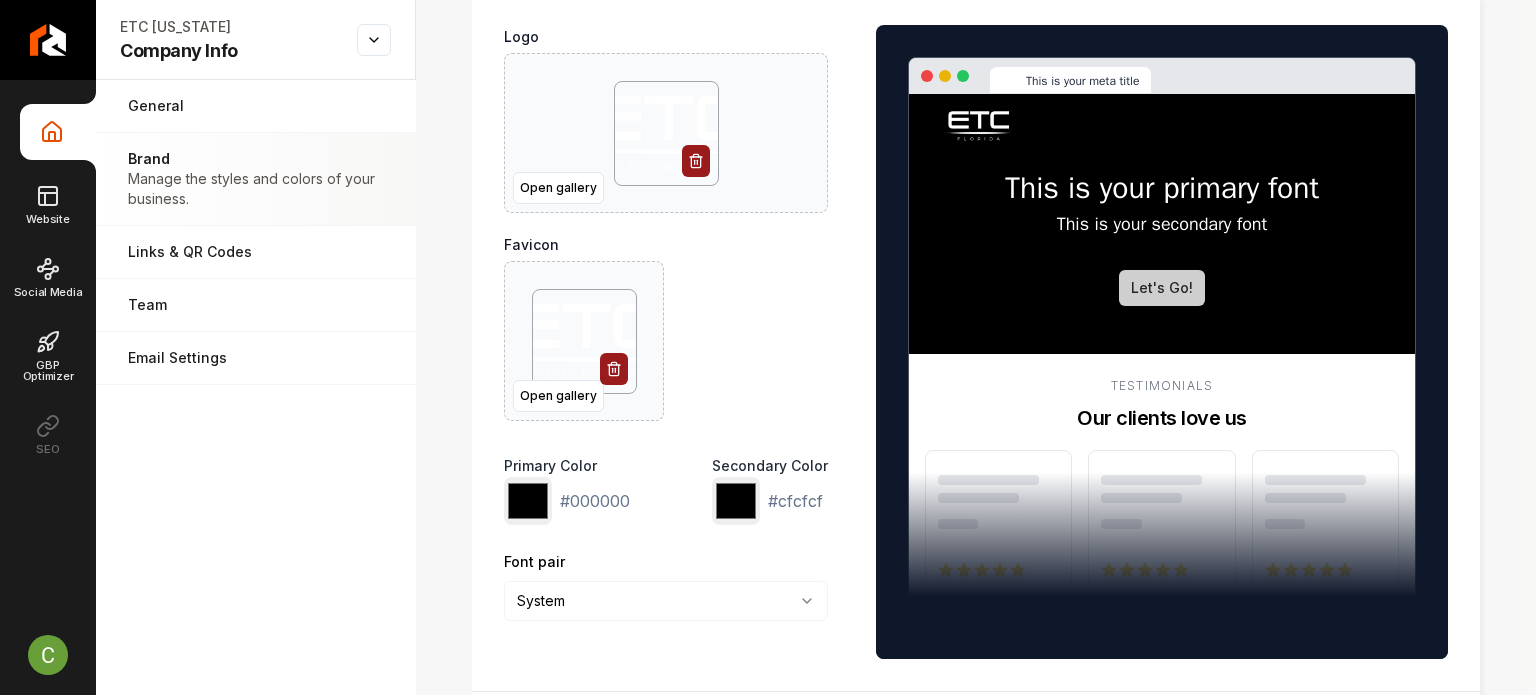 scroll, scrollTop: 0, scrollLeft: 0, axis: both 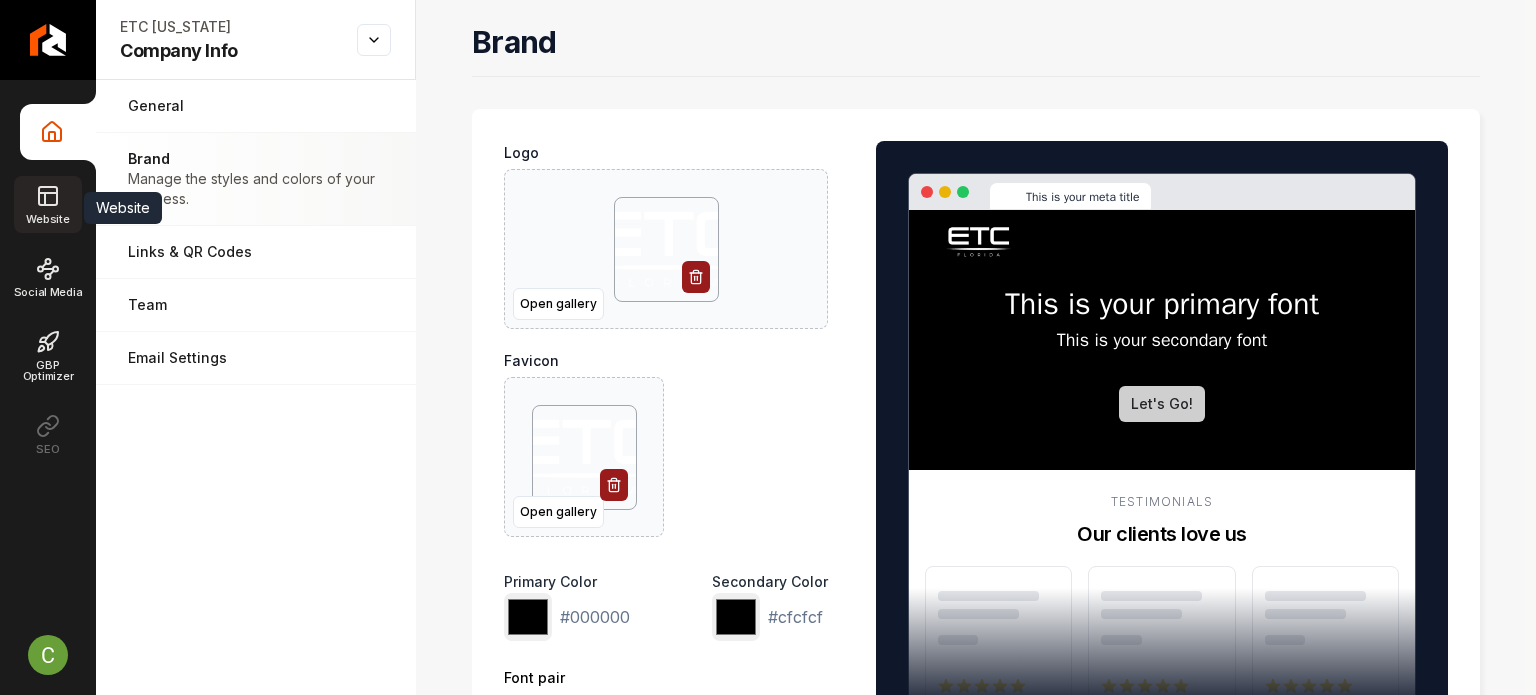 click on "Website" at bounding box center [47, 219] 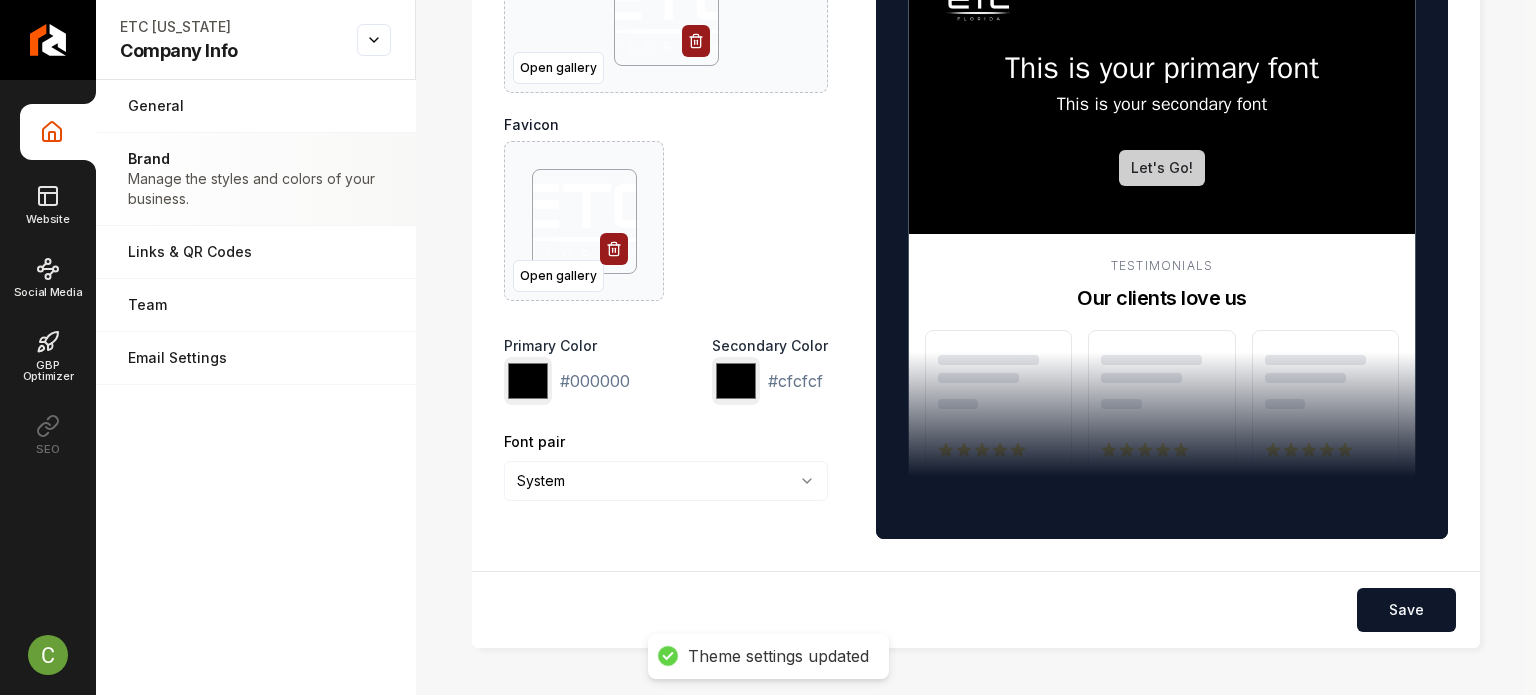 scroll, scrollTop: 340, scrollLeft: 0, axis: vertical 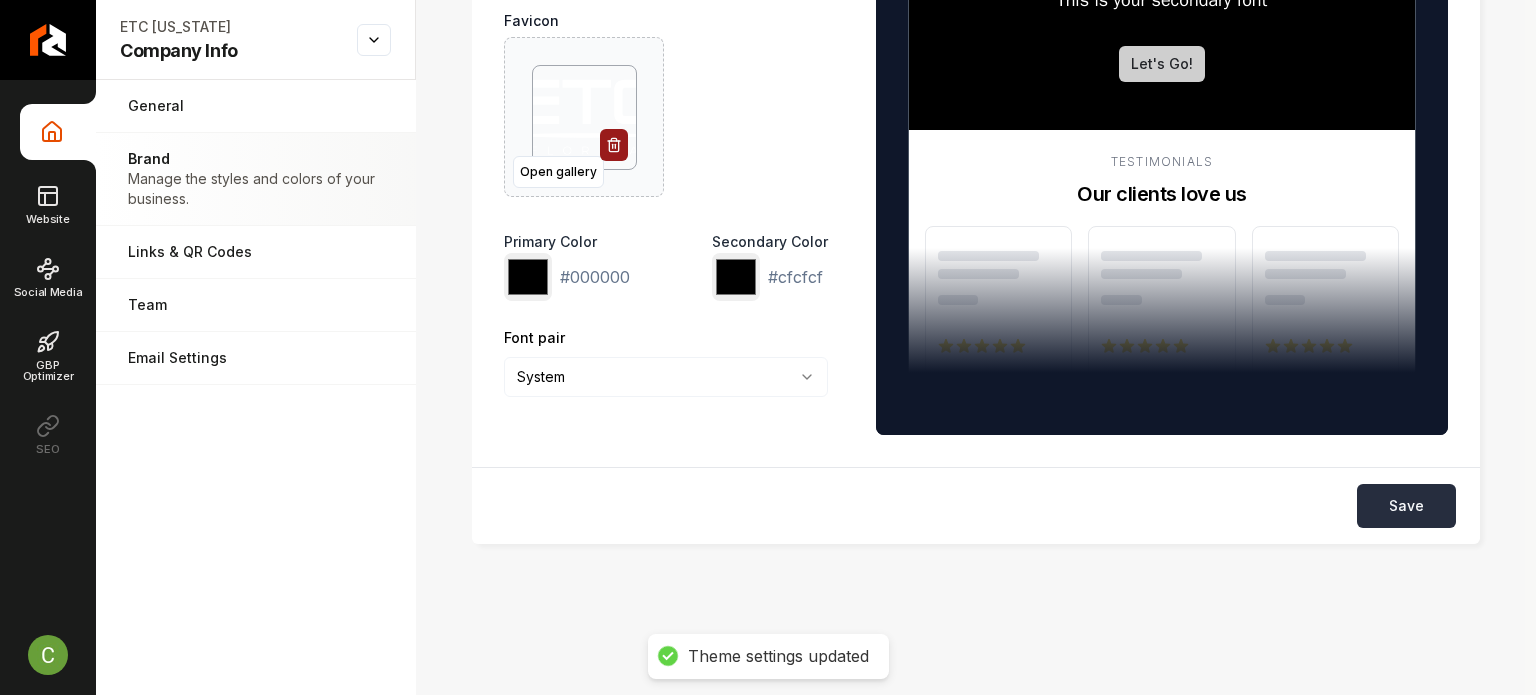 click on "Save" at bounding box center (1406, 506) 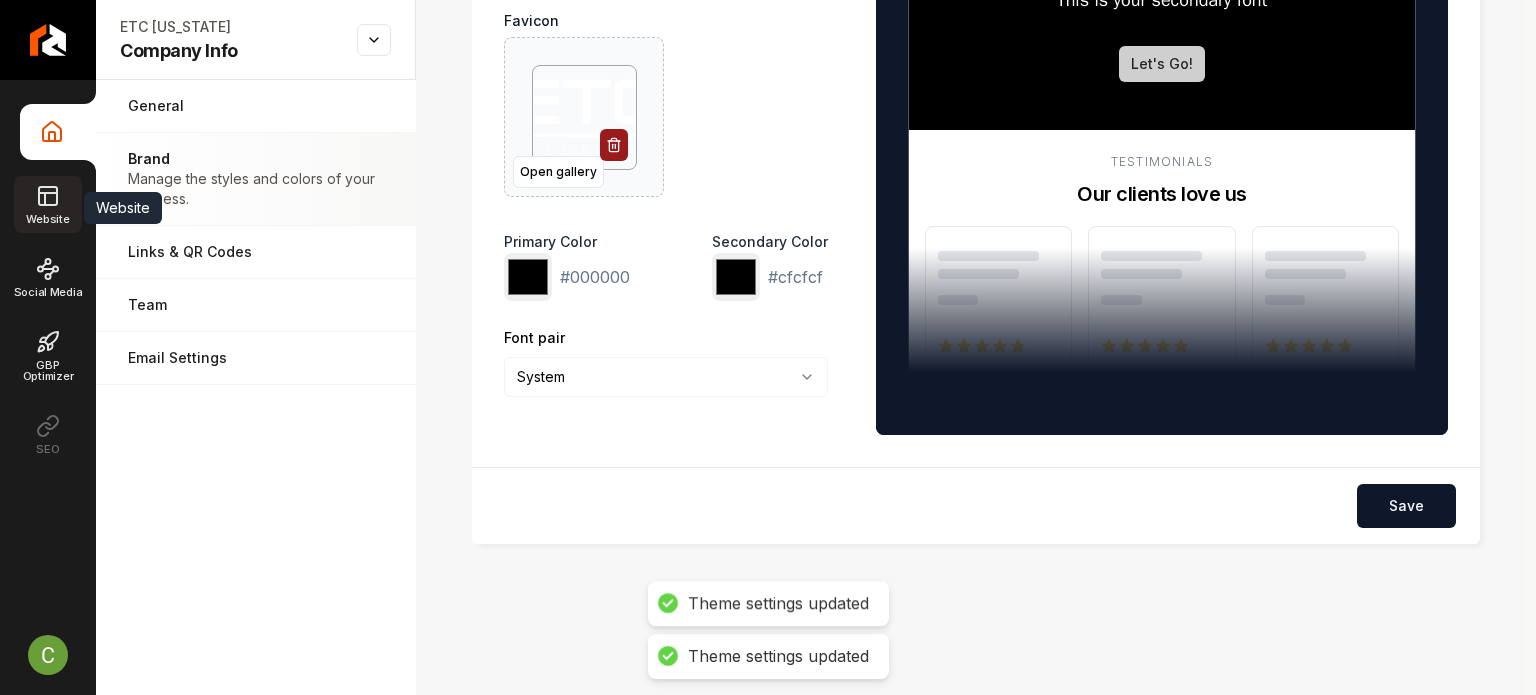 click 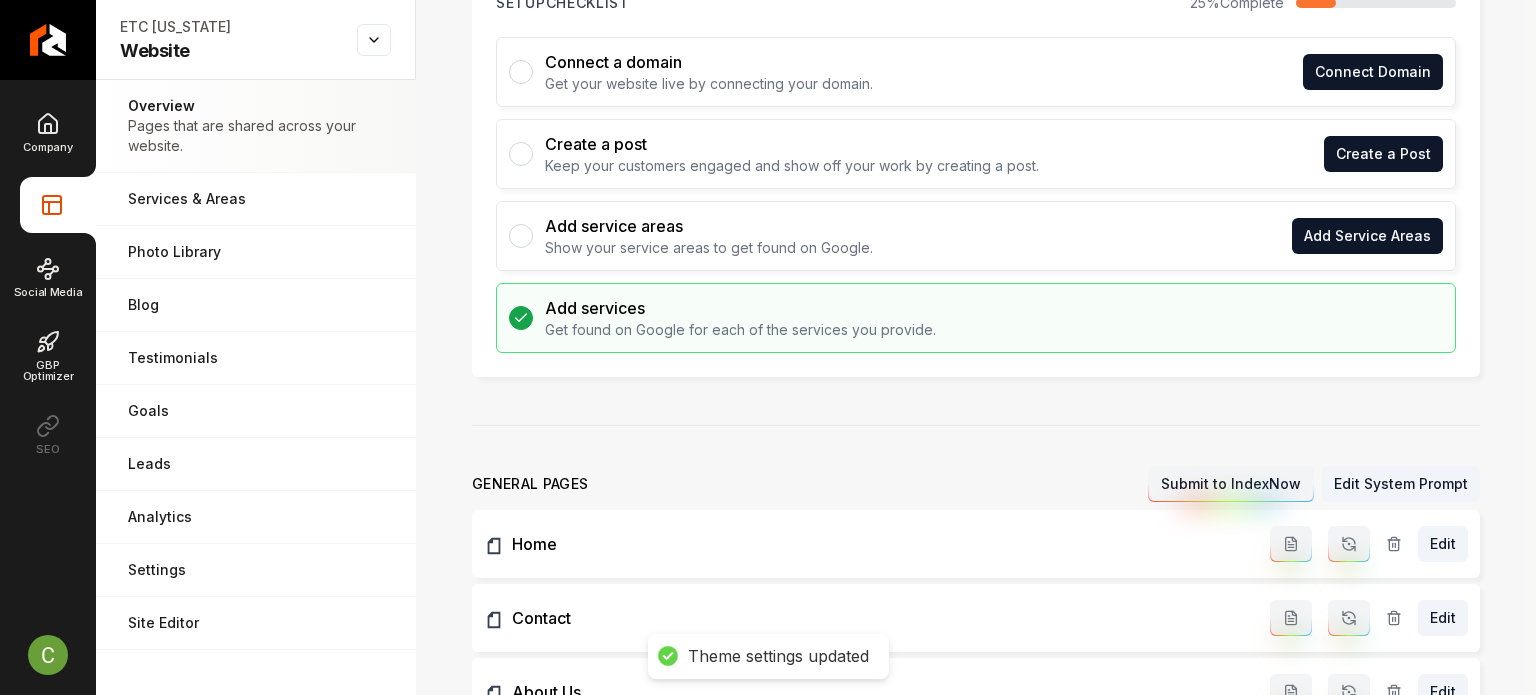 scroll, scrollTop: 0, scrollLeft: 0, axis: both 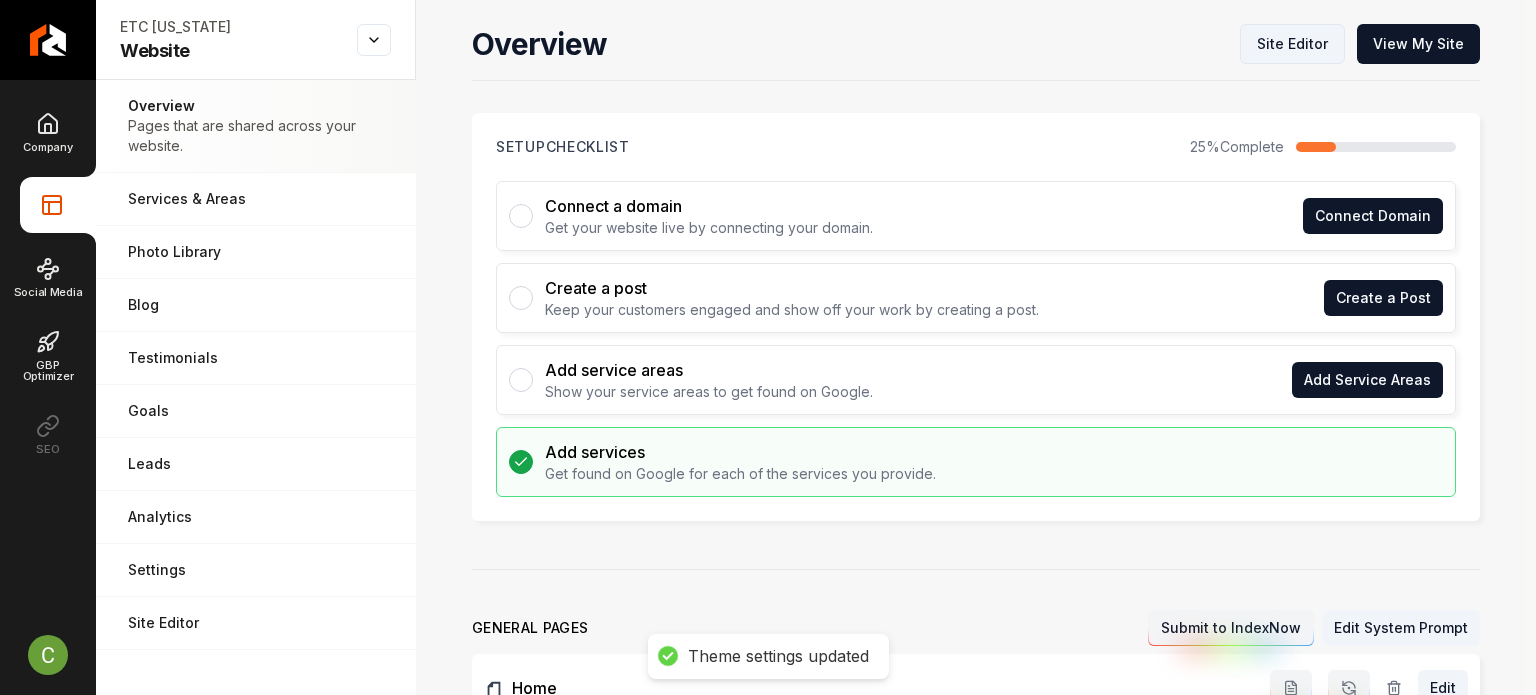 click on "Site Editor" at bounding box center [1292, 44] 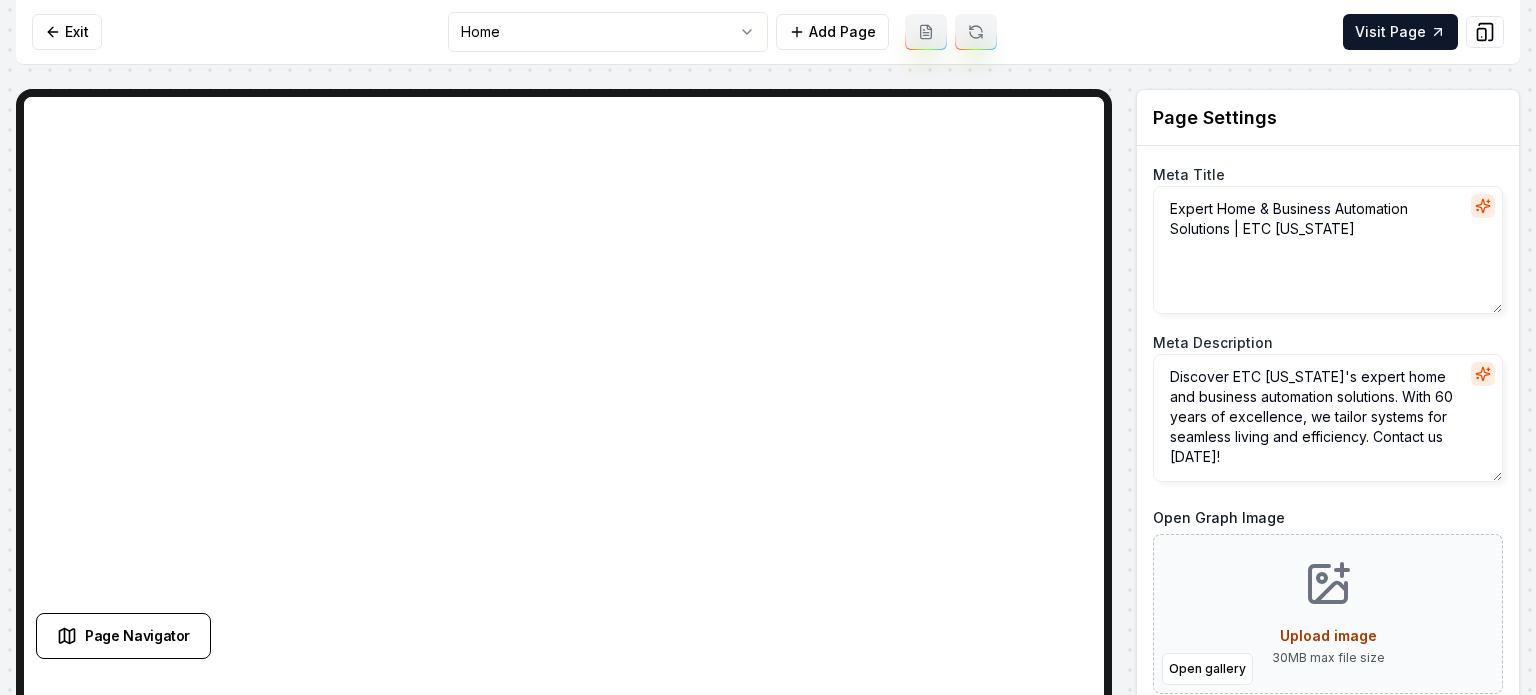 click on "Computer Required This feature is only available on a computer. Please switch to a computer to edit your site. Go back  Exit Home Add Page Visit Page  Page Navigator Page Settings Meta Title Expert Home & Business Automation Solutions | ETC Florida Meta Description Discover ETC Florida's expert home and business automation solutions. With 60 years of excellence, we tailor systems for seamless living and efficiency. Contact us today! Open Graph Image Open gallery Upload image 30  MB max file size Discard Changes Save Section Editor Unsupported section type /dashboard/sites/7b106fd4-2b96-4c9c-94f6-ff9a5246ef48/pages/65d74880-1b1f-43b4-afa9-2daf0645d5e6 Made 250 formatting edits between lines 2 and 279" at bounding box center (768, 347) 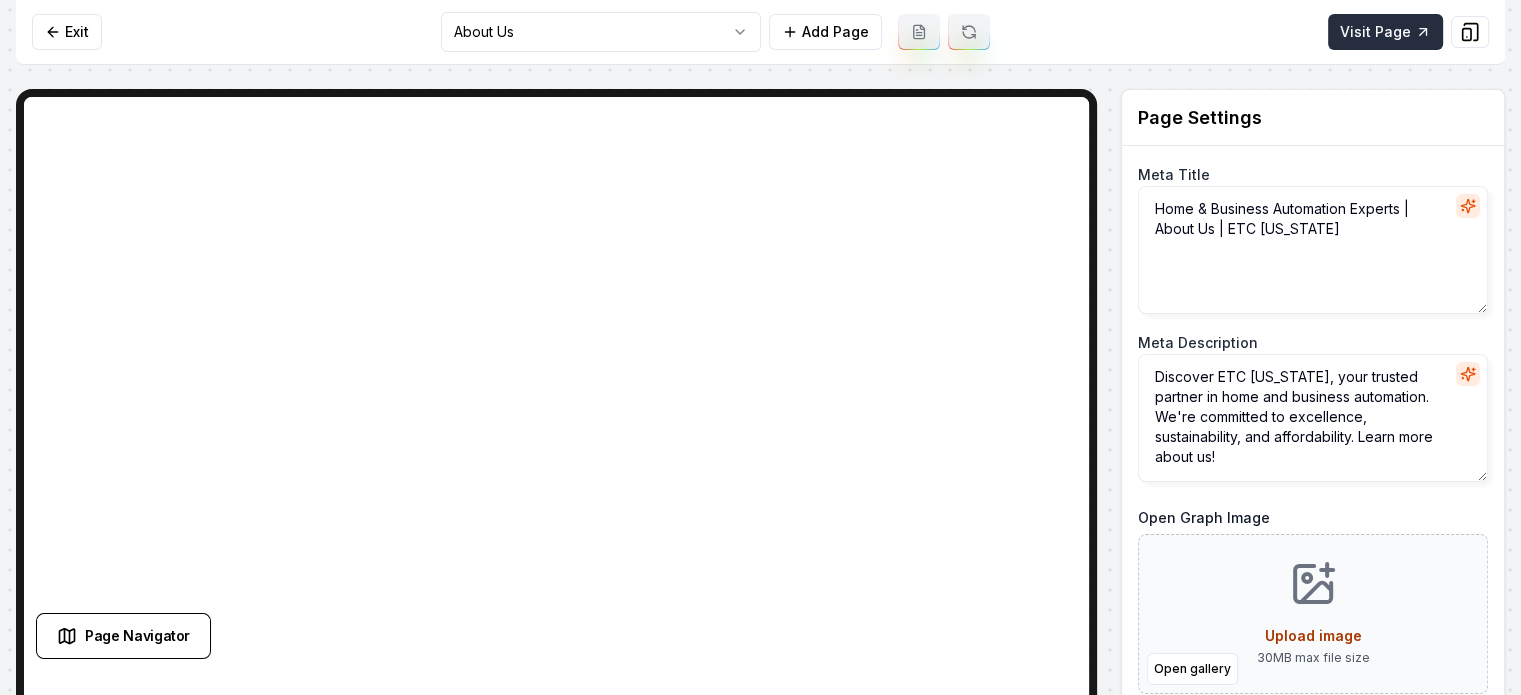 click on "Visit Page" at bounding box center (1385, 32) 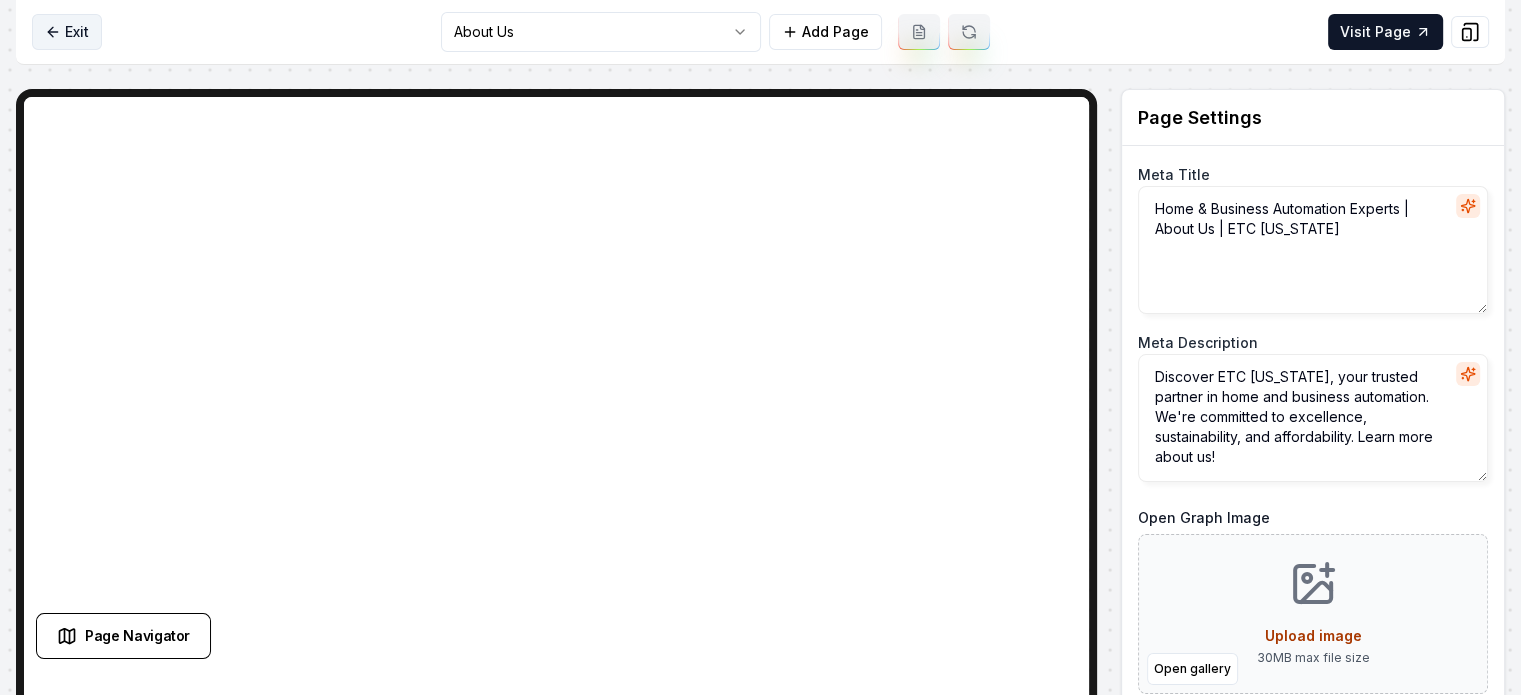 click on "Exit" at bounding box center [67, 32] 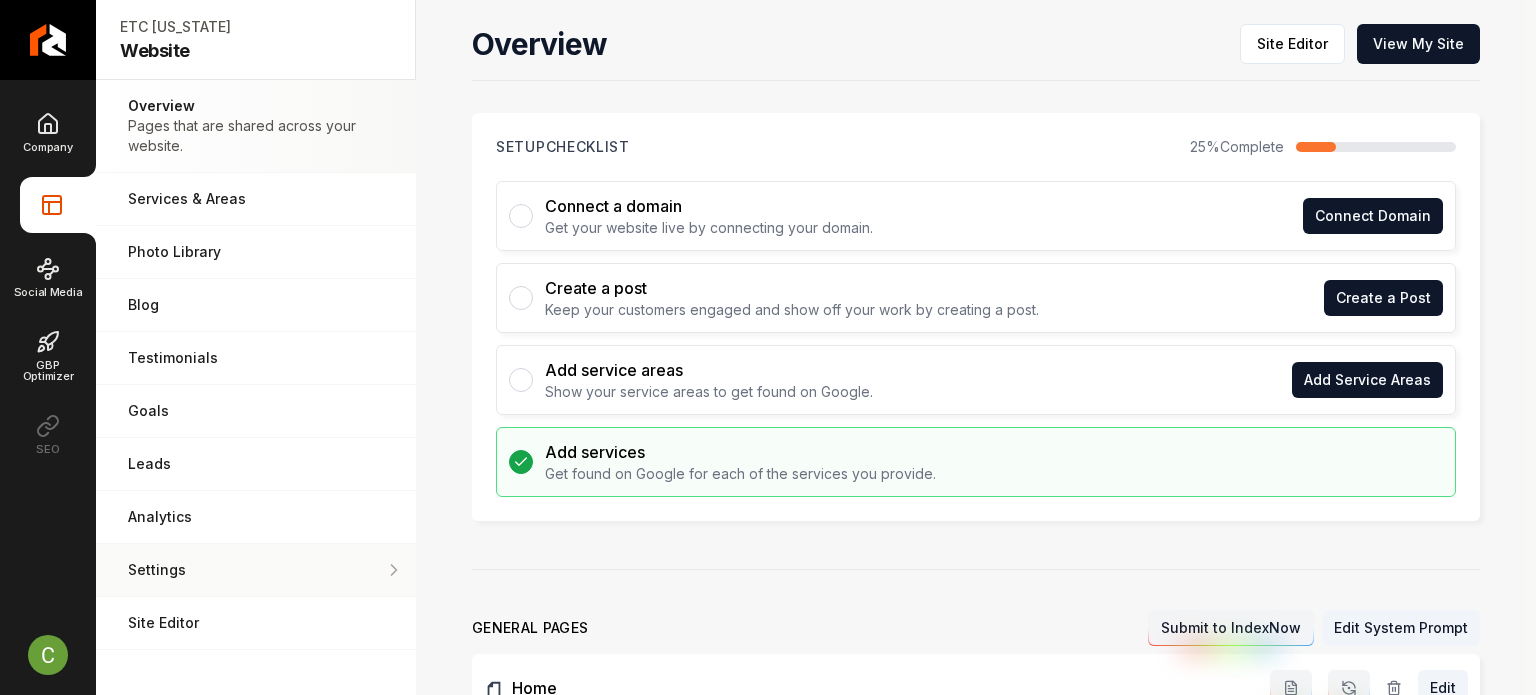 click on "Settings" at bounding box center [256, 570] 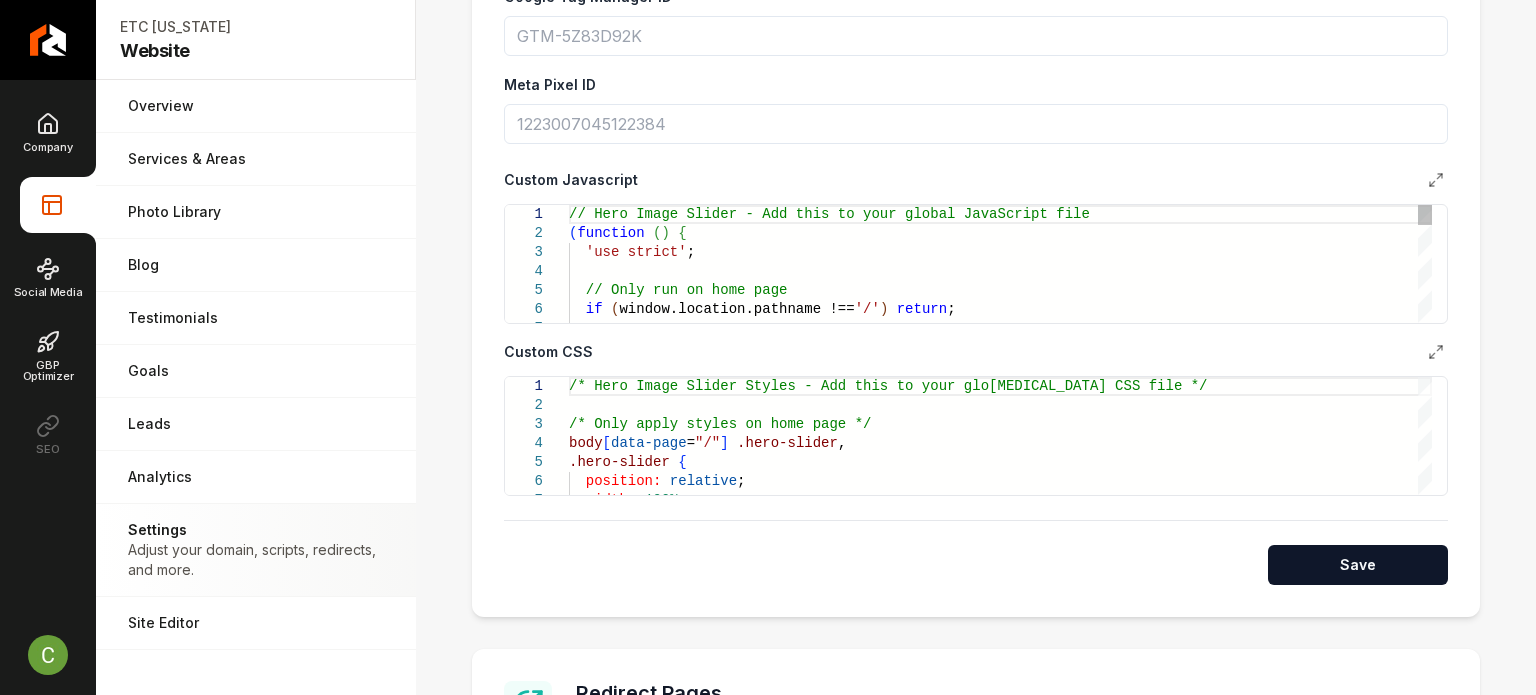 scroll, scrollTop: 900, scrollLeft: 0, axis: vertical 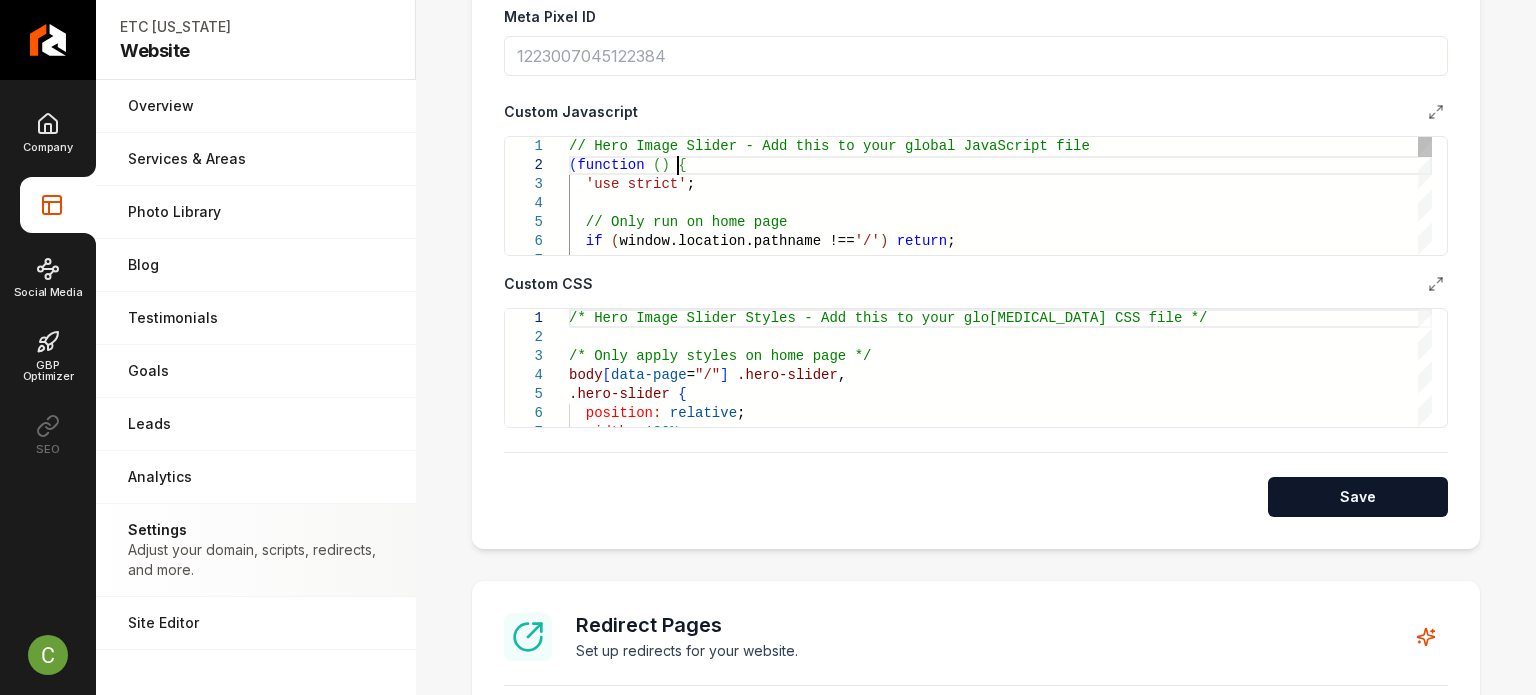 click on "// Hero Image Slider - Add this to your global Jav aScript file ( function   ( )   {    'use strict' ;    // Only run on home page    if   ( window.location.pathname !==  '/' )   return ;" at bounding box center [1000, 2797] 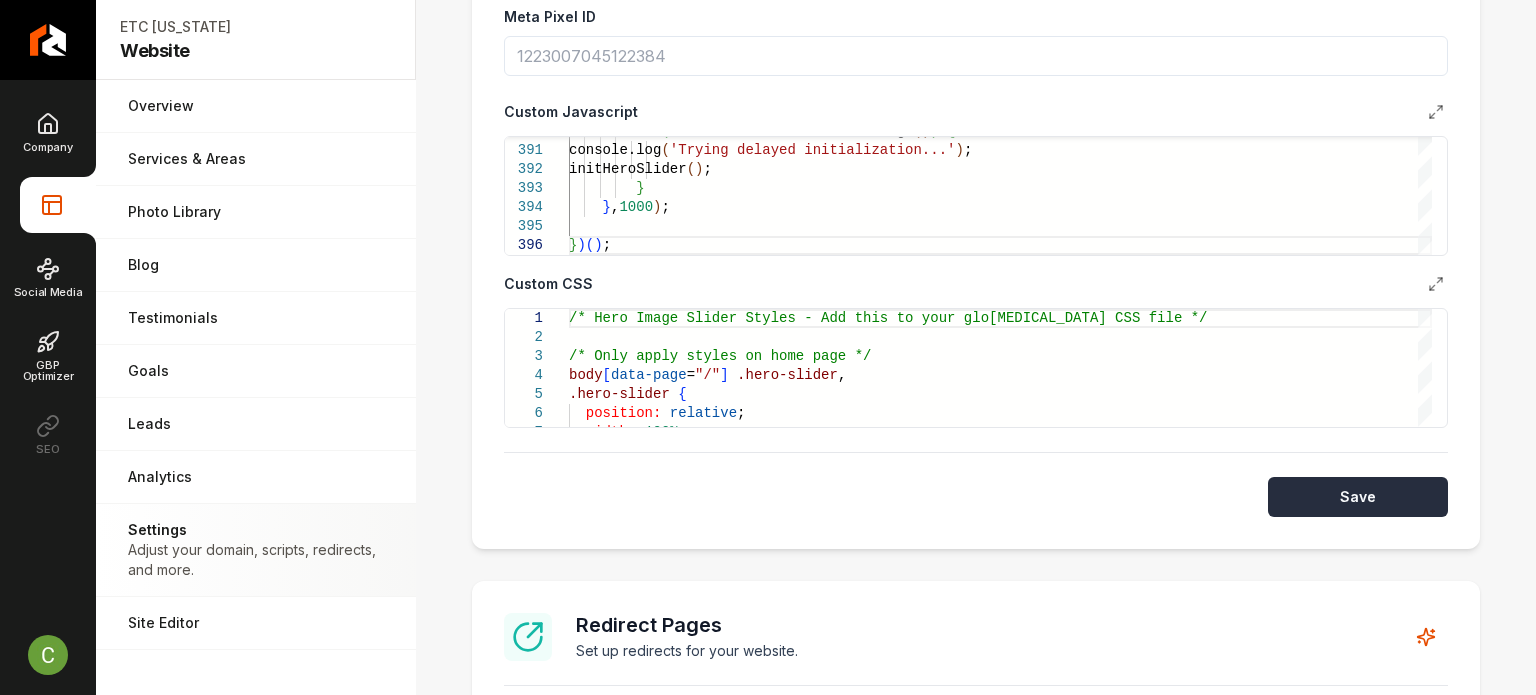 click on "Save" at bounding box center (1358, 497) 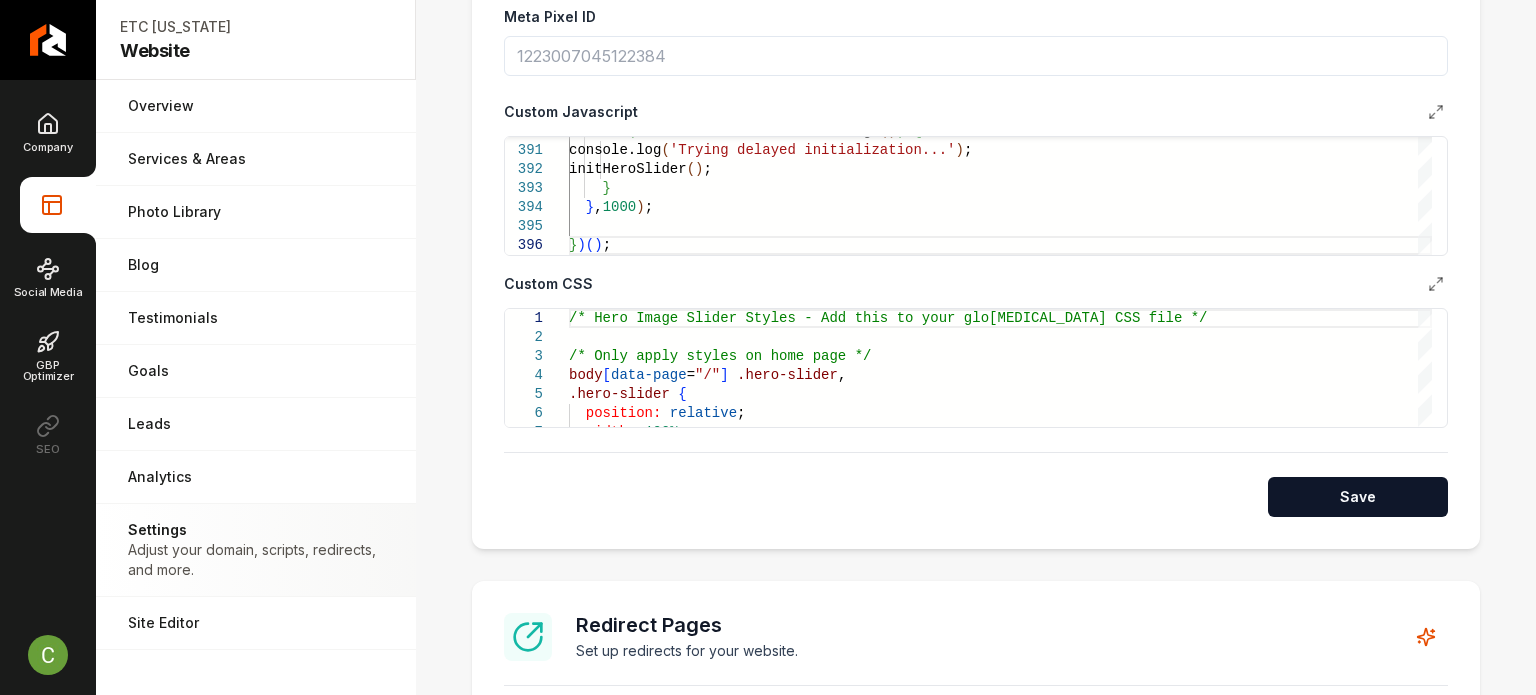 drag, startPoint x: 872, startPoint y: 393, endPoint x: 874, endPoint y: 246, distance: 147.01361 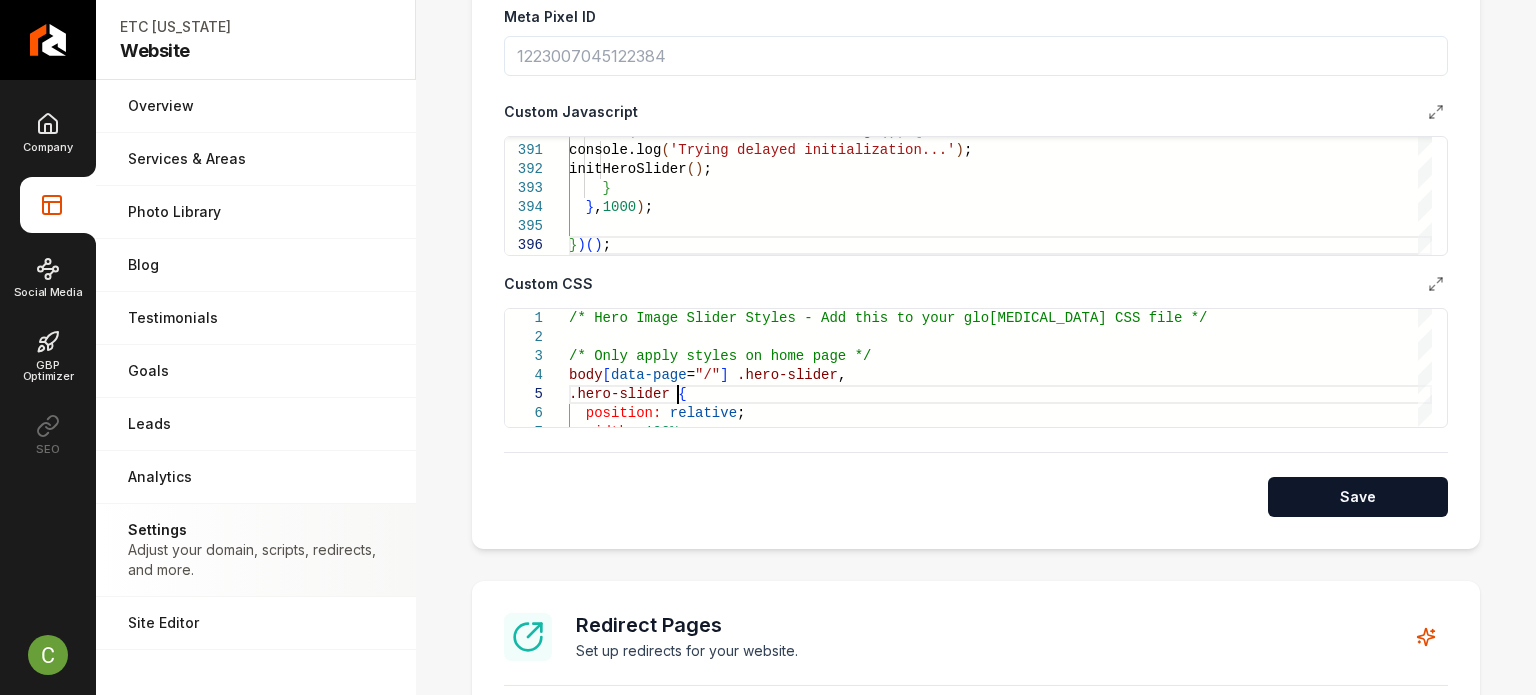click on "if   ( !sliderInstance && isHomePage ( ) )   {       console.log ( 'Trying delayed initialization...' ) ;       initHeroSlider ( ) ;      }    } ,  1000 ) ; } ) ( ) ;" at bounding box center (1000, -3507) 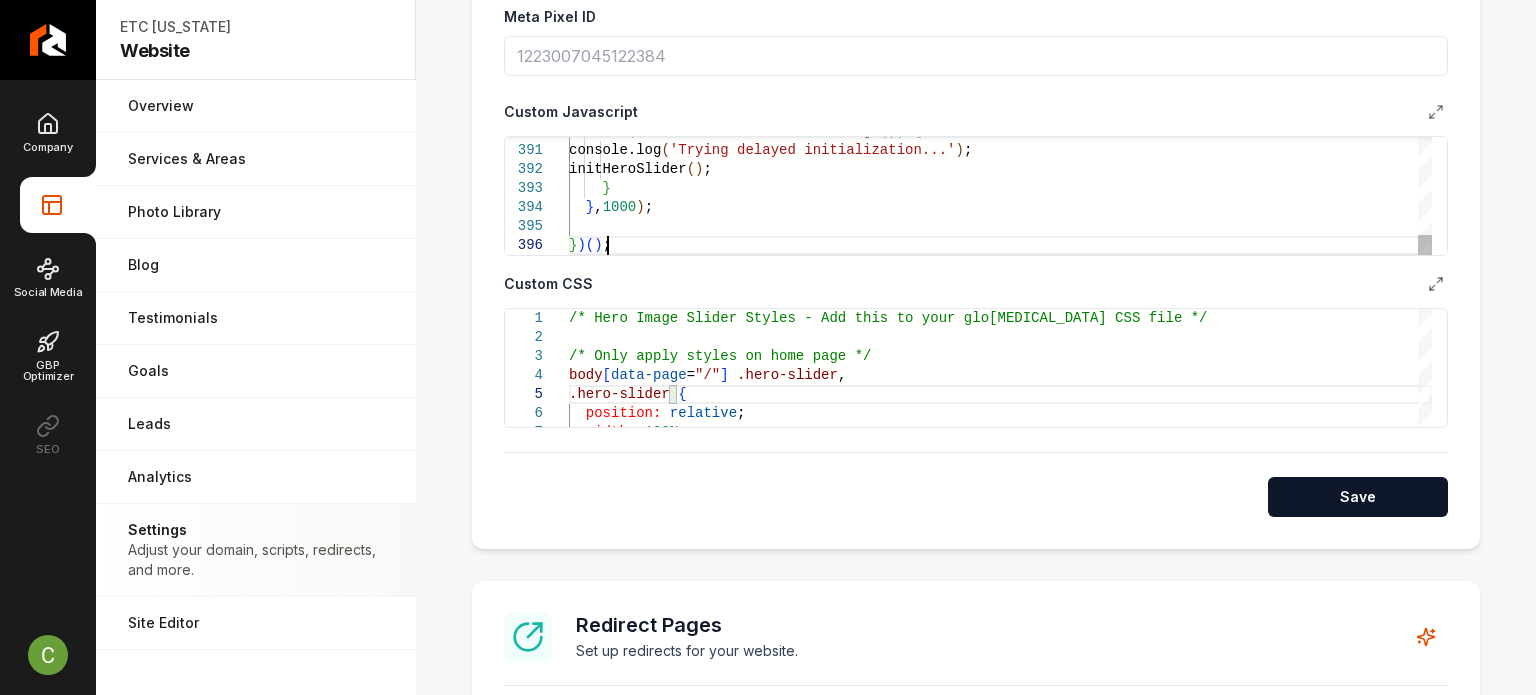 scroll, scrollTop: 0, scrollLeft: 36, axis: horizontal 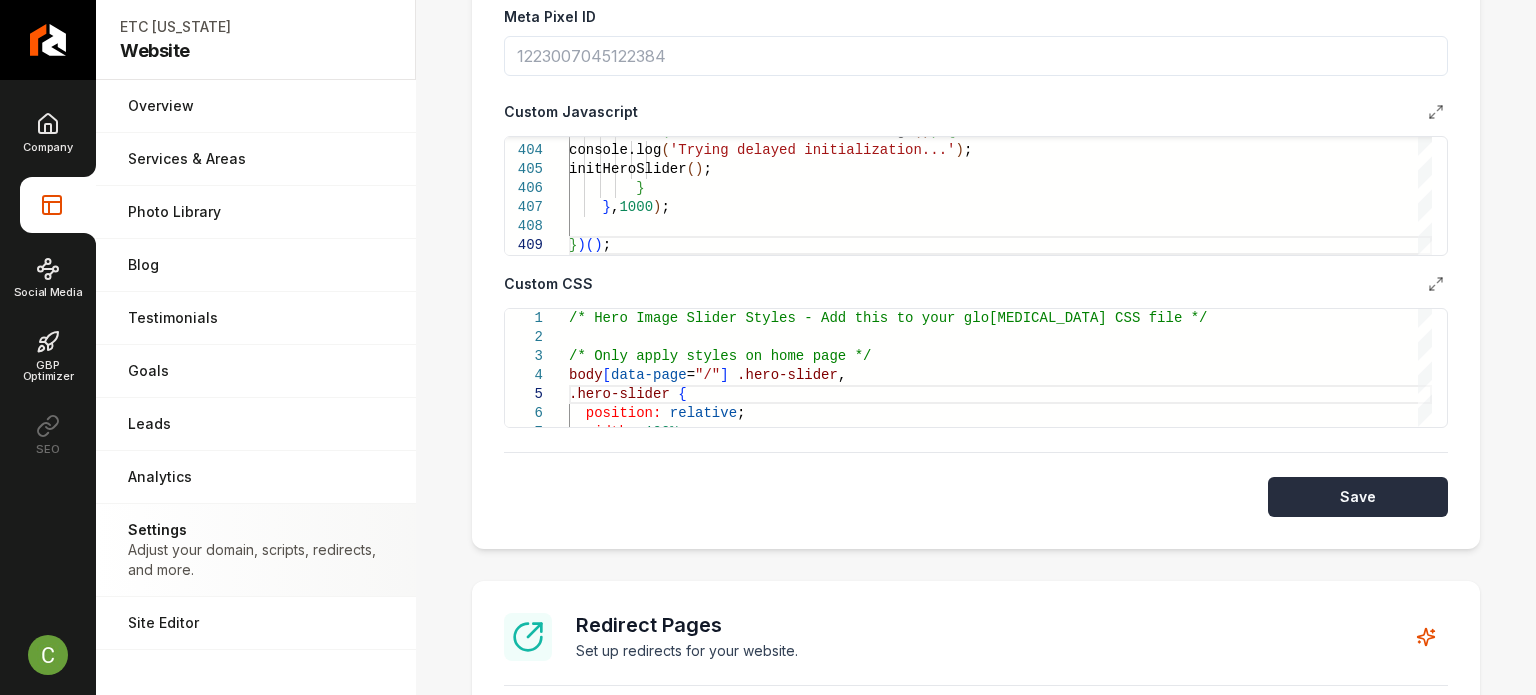 click on "Save" at bounding box center [1358, 497] 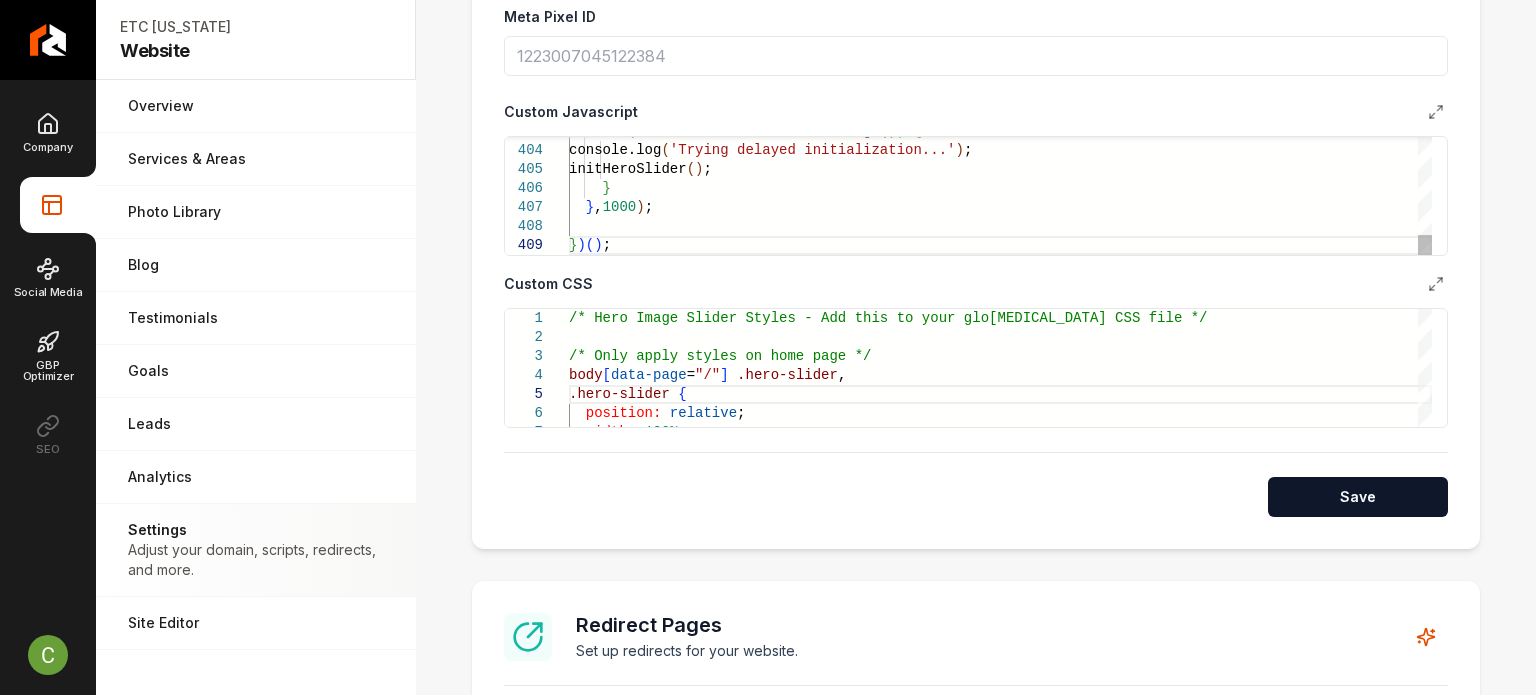 click on "if   ( !sliderInstance && isHomePage ( ) )   {       console.log ( 'Trying delayed initialization...' ) ;       initHeroSlider ( ) ;      }    } ,  1000 ) ; } ) ( ) ;" at bounding box center [1000, -3631] 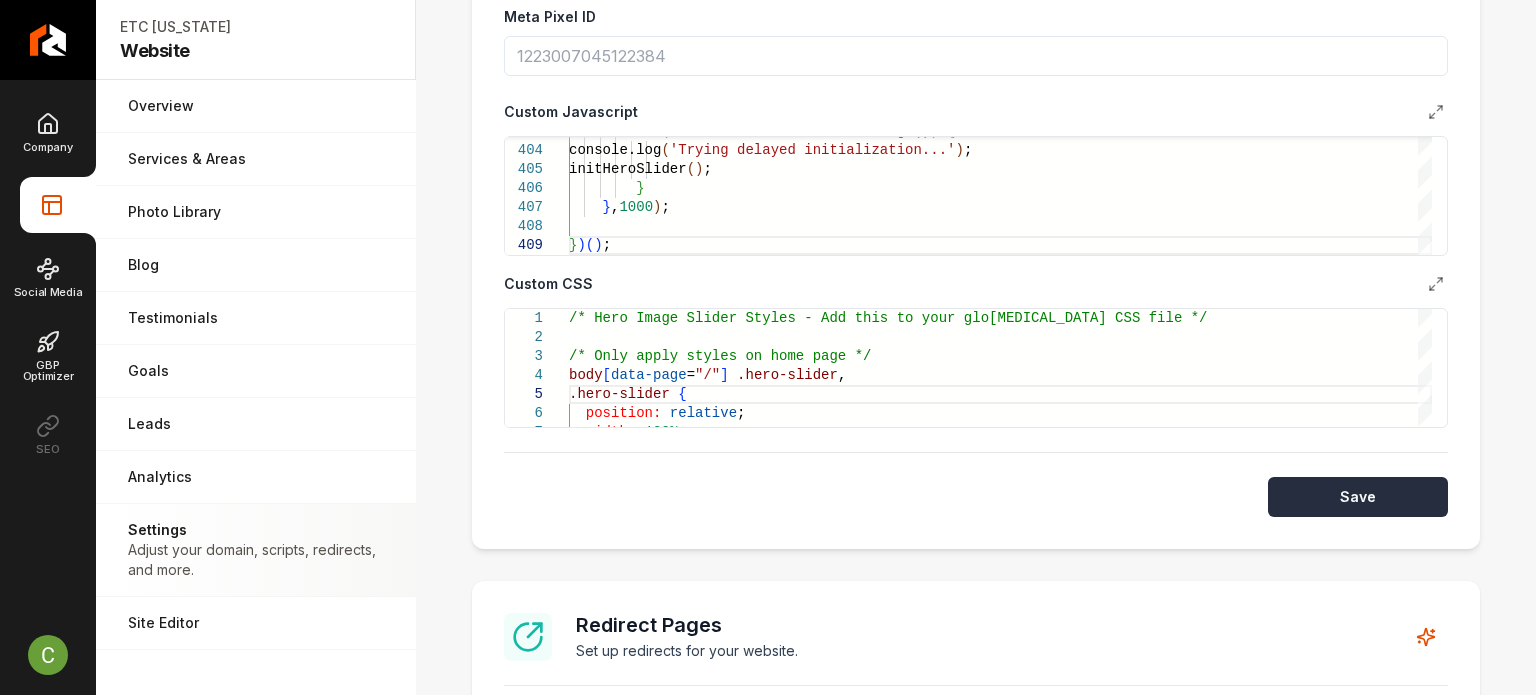 click on "Save" at bounding box center [1358, 497] 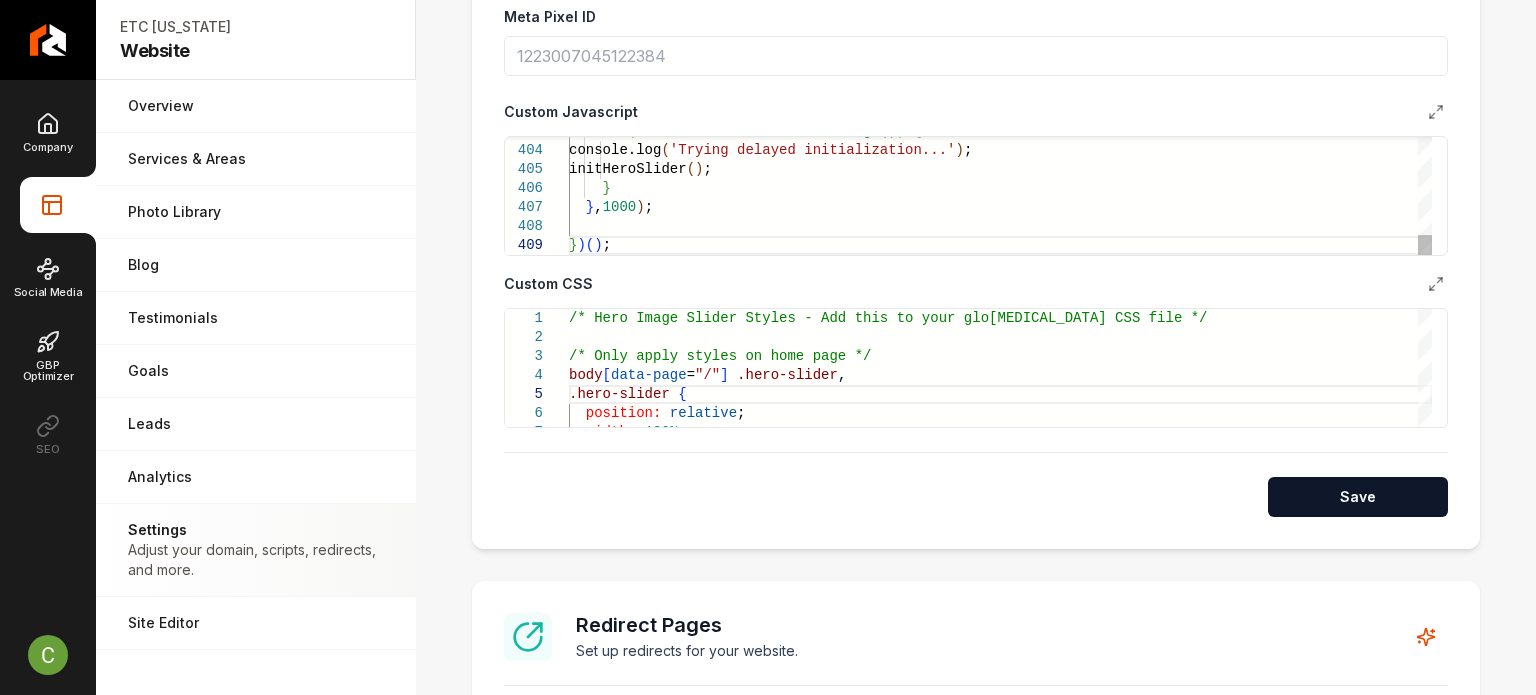 click on "if   ( !sliderInstance && isHomePage ( ) )   {       console.log ( 'Trying delayed initialization...' ) ;       initHeroSlider ( ) ;      }    } ,  1000 ) ; } ) ( ) ;" at bounding box center (1000, -3631) 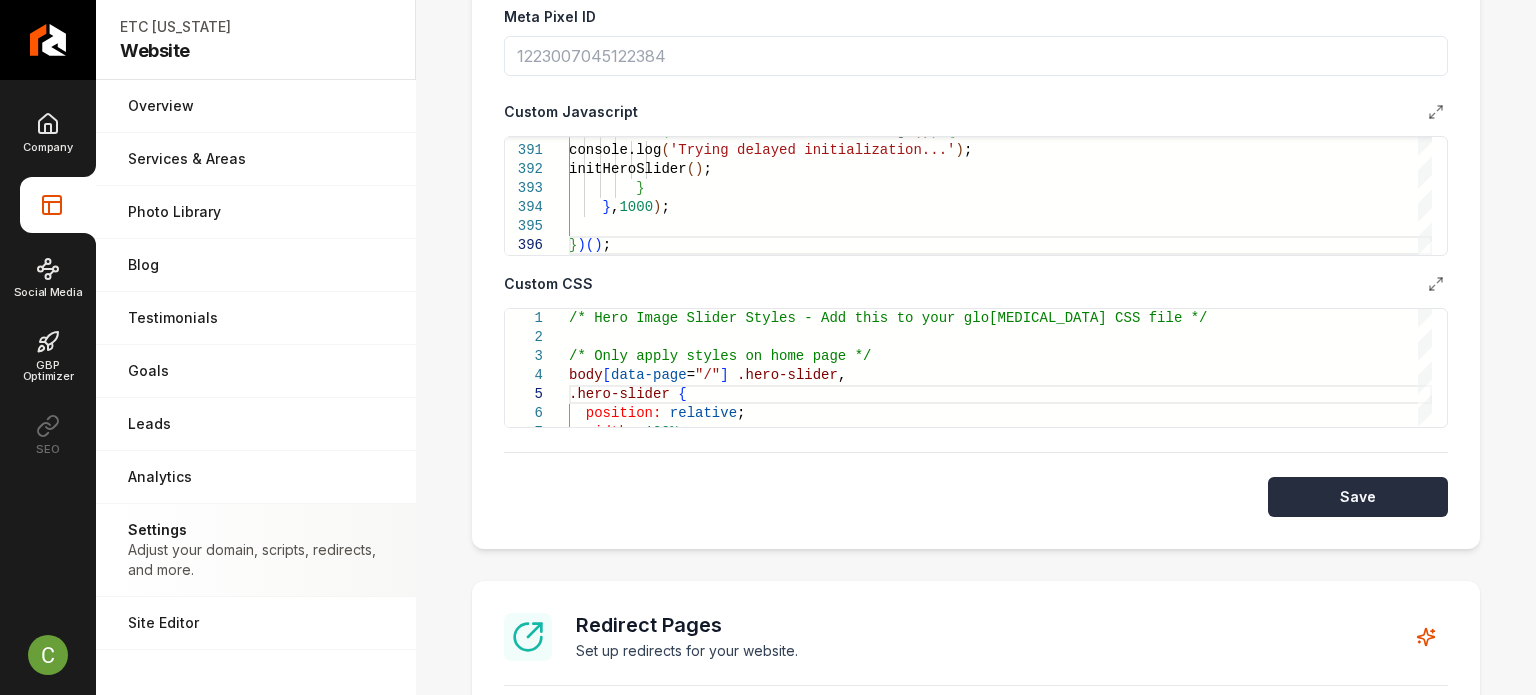 click on "Save" at bounding box center [1358, 497] 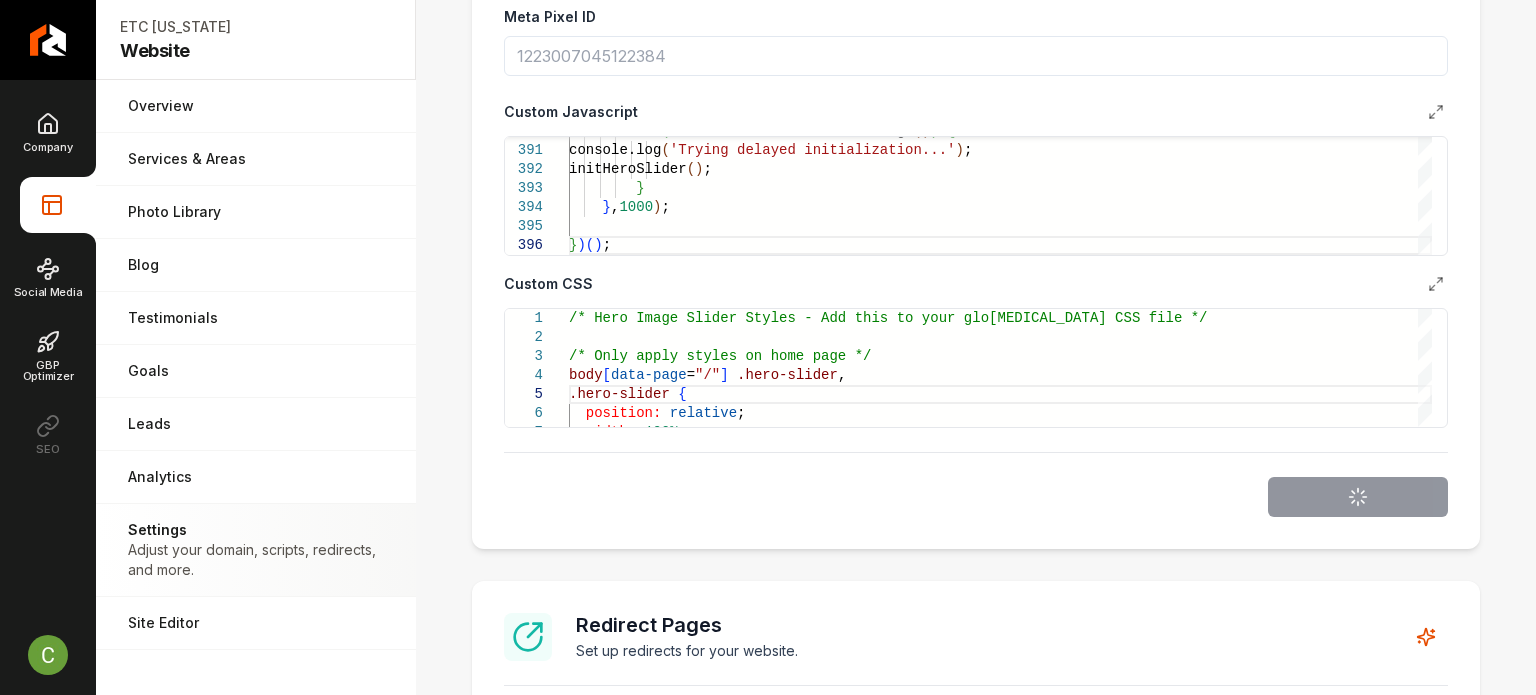 type on "**********" 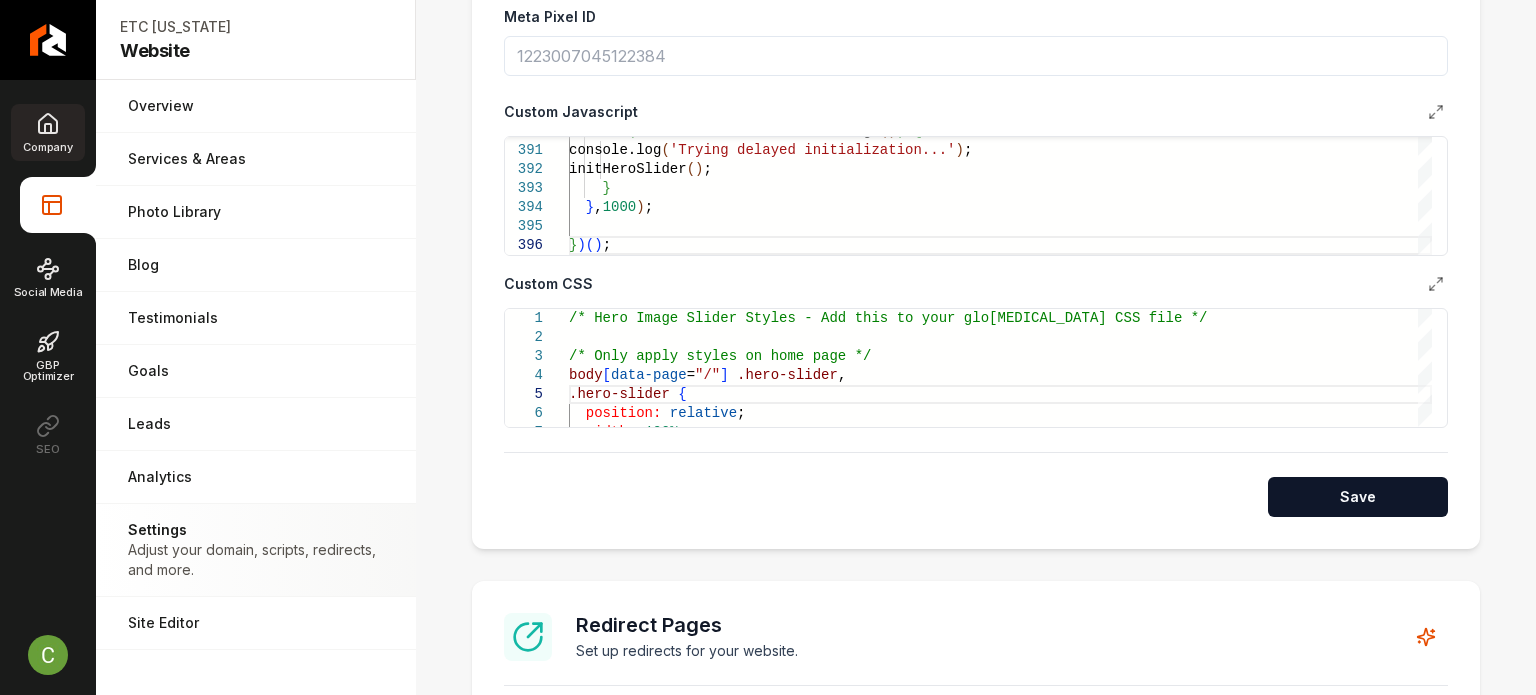 click on "Company" at bounding box center [47, 132] 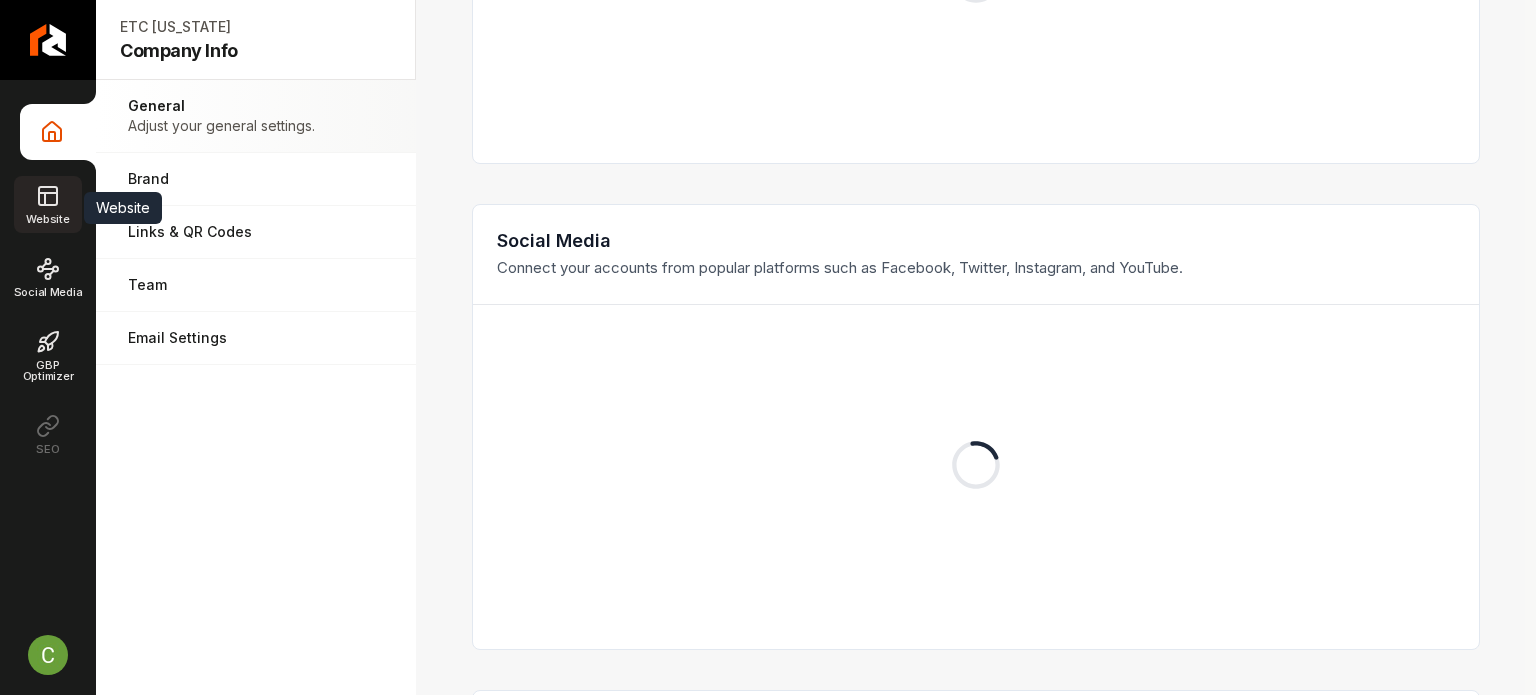 click 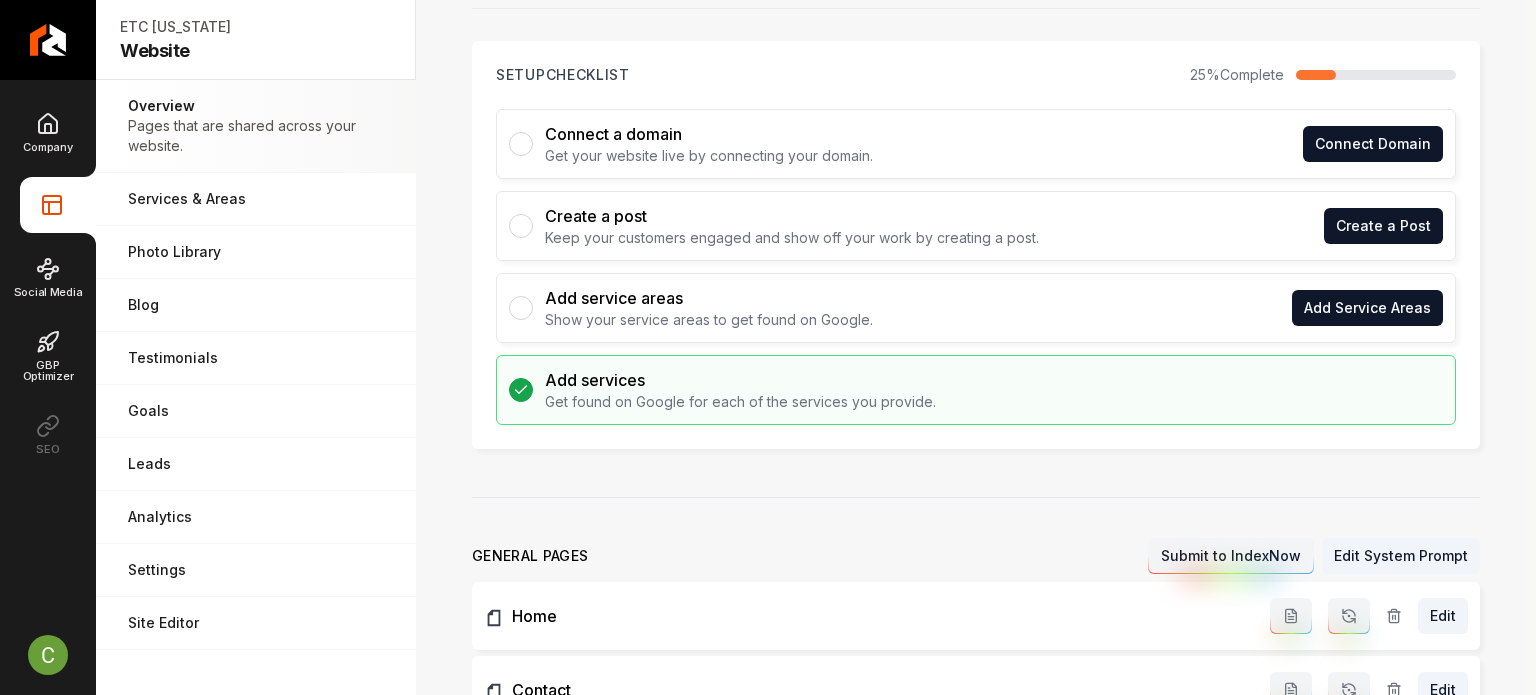 scroll, scrollTop: 0, scrollLeft: 0, axis: both 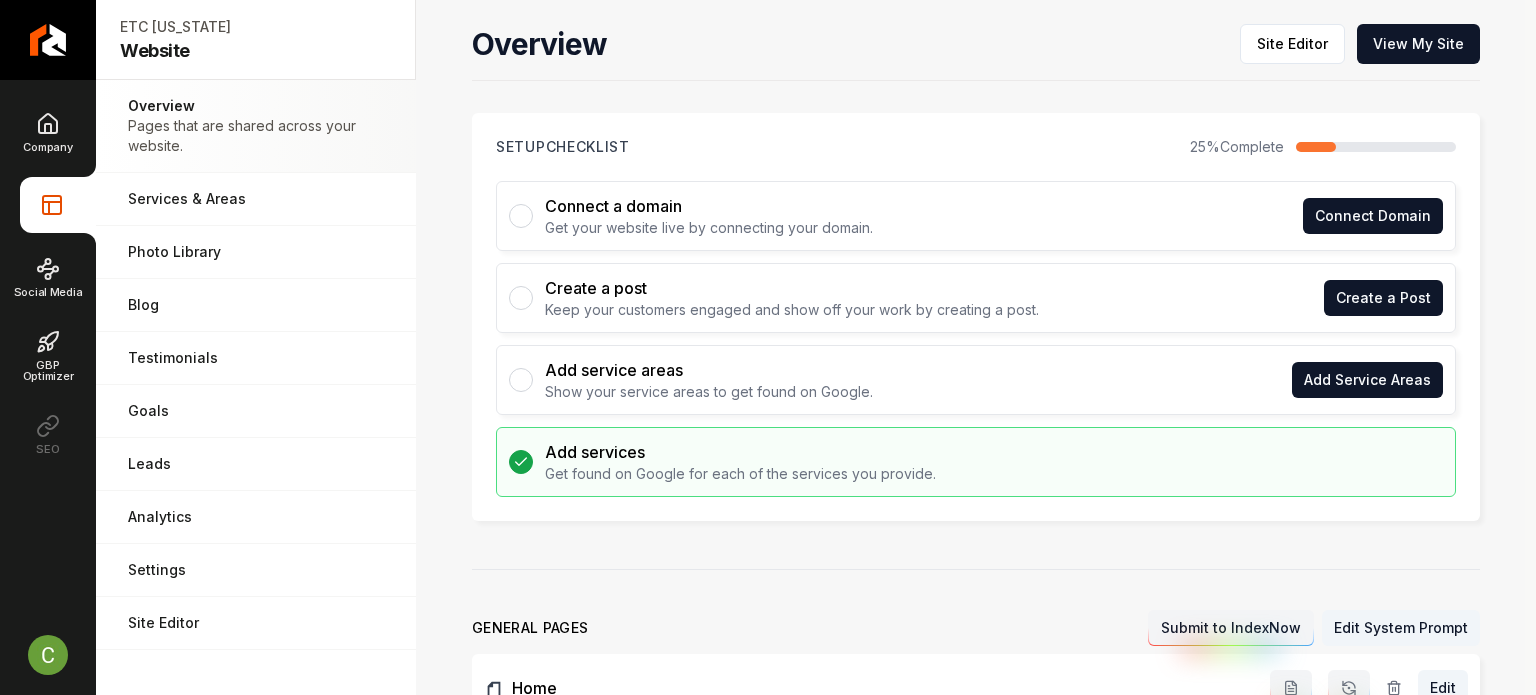 click on "Overview Site Editor View My Site" at bounding box center (976, 52) 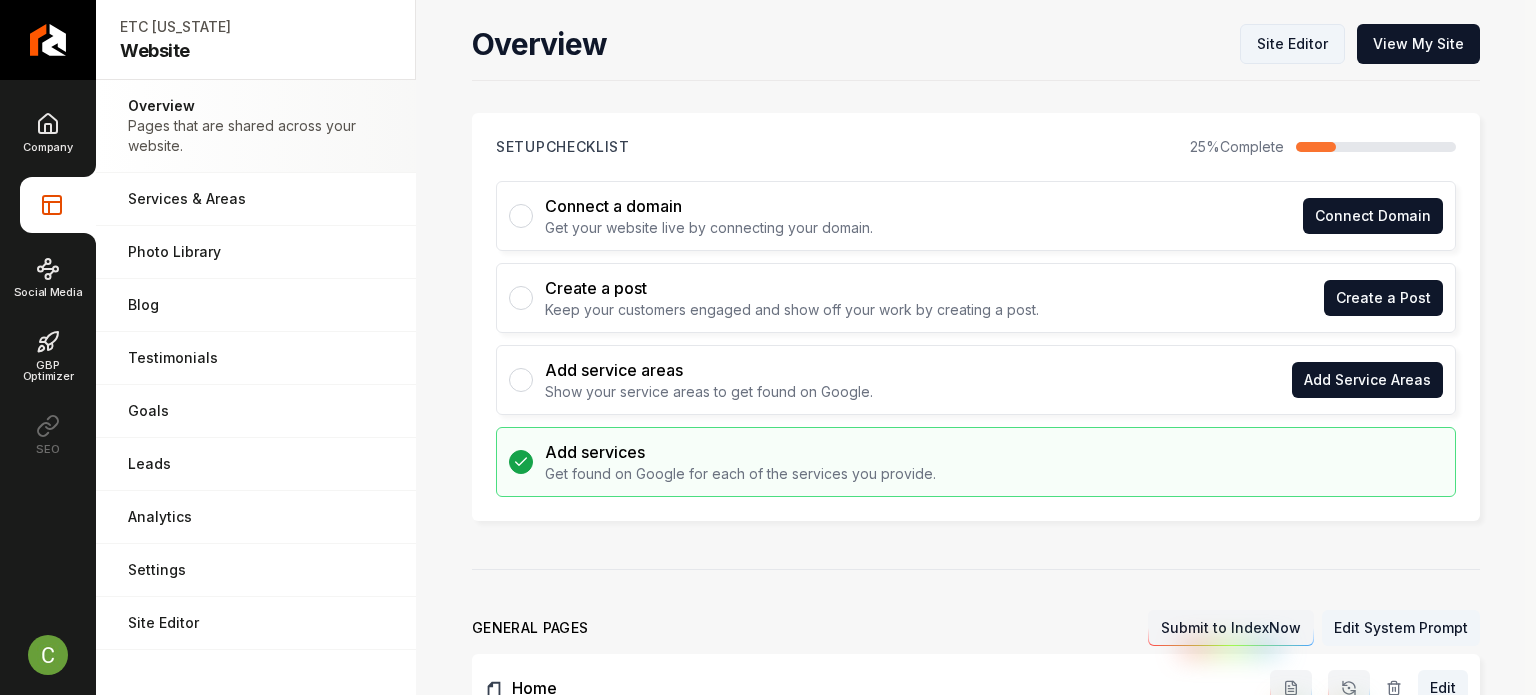 click on "Site Editor" at bounding box center (1292, 44) 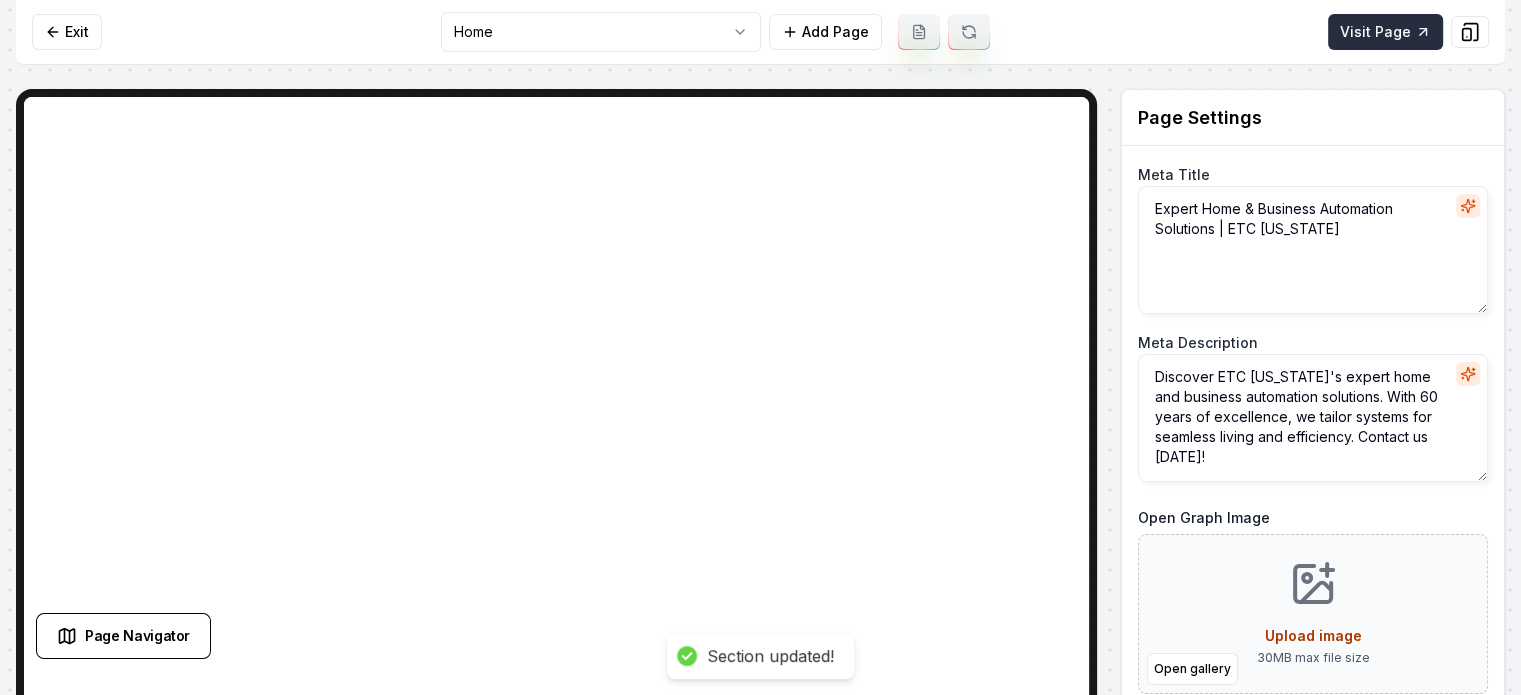 click on "Visit Page" at bounding box center [1385, 32] 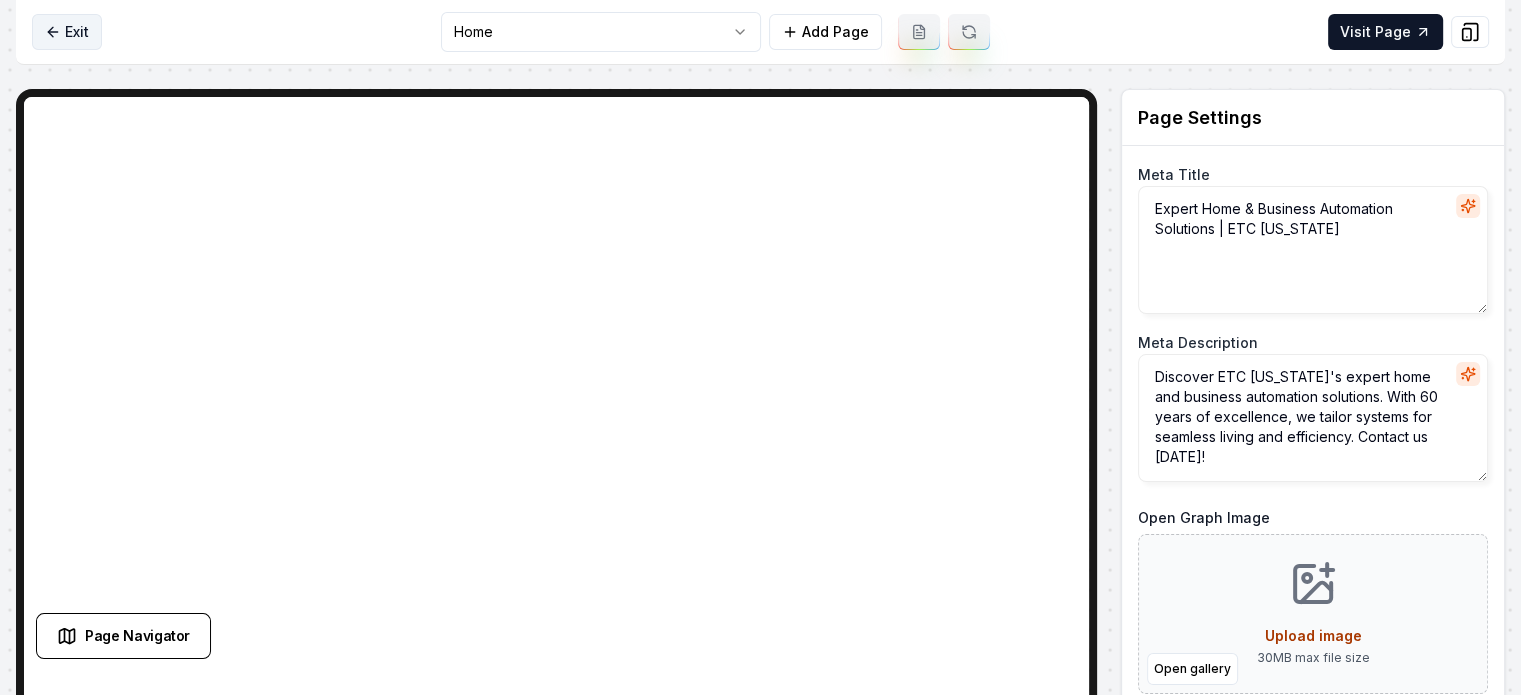 click on "Exit" at bounding box center [67, 32] 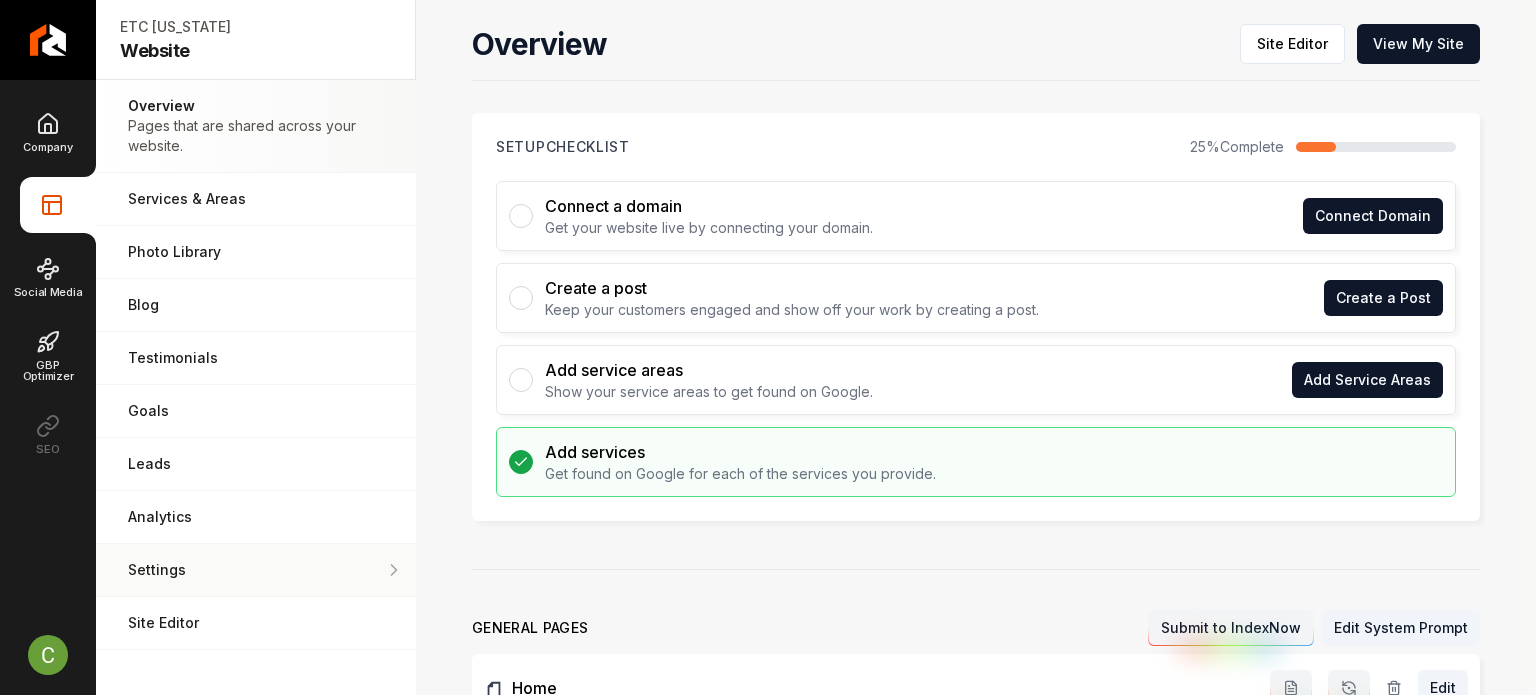 click on "Settings" at bounding box center [256, 570] 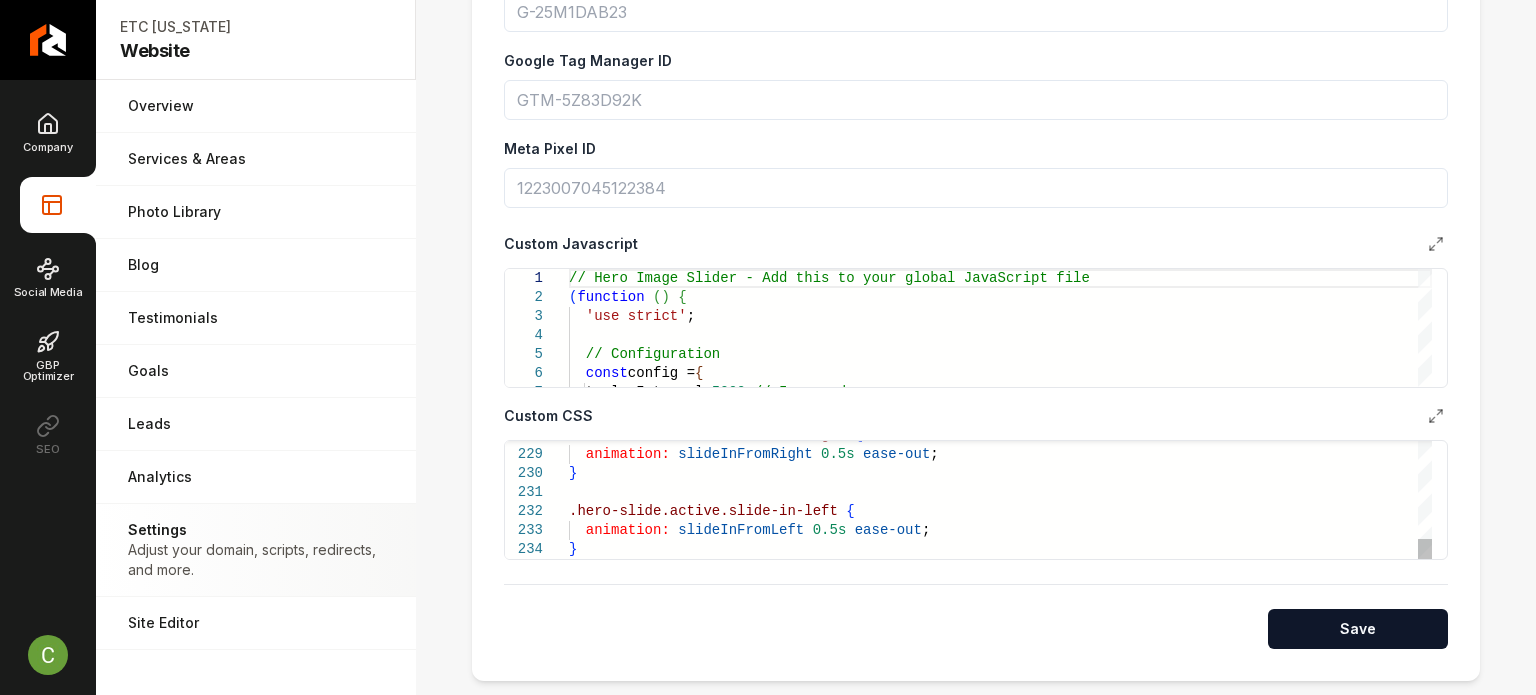 scroll, scrollTop: 968, scrollLeft: 0, axis: vertical 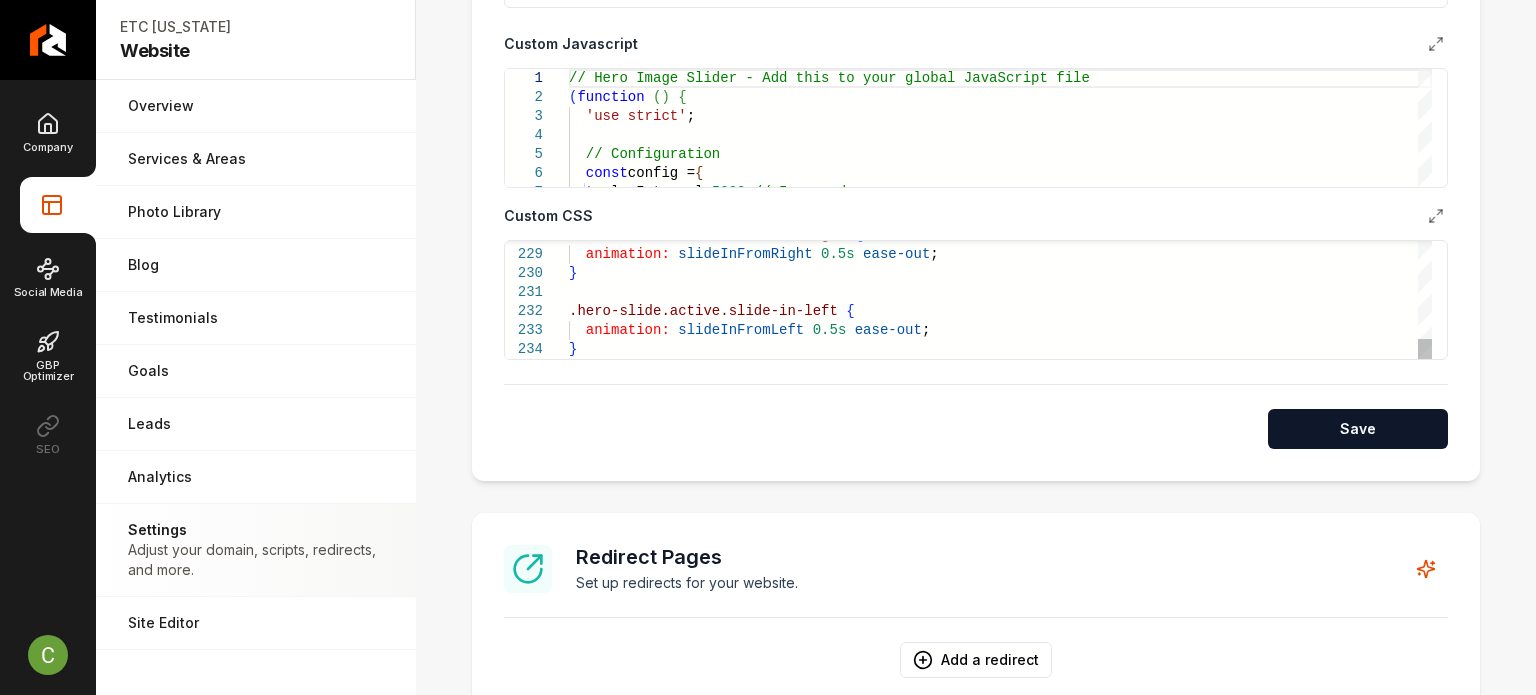 click on ".hero-slide.active.slide-in-right   {    animation:   slideInFromRight   0.5s   ease-out ; } .hero-slide.active.slide-in-left   {    animation:   slideInFromLeft   0.5s   ease-out ; }" at bounding box center [1000, -1864] 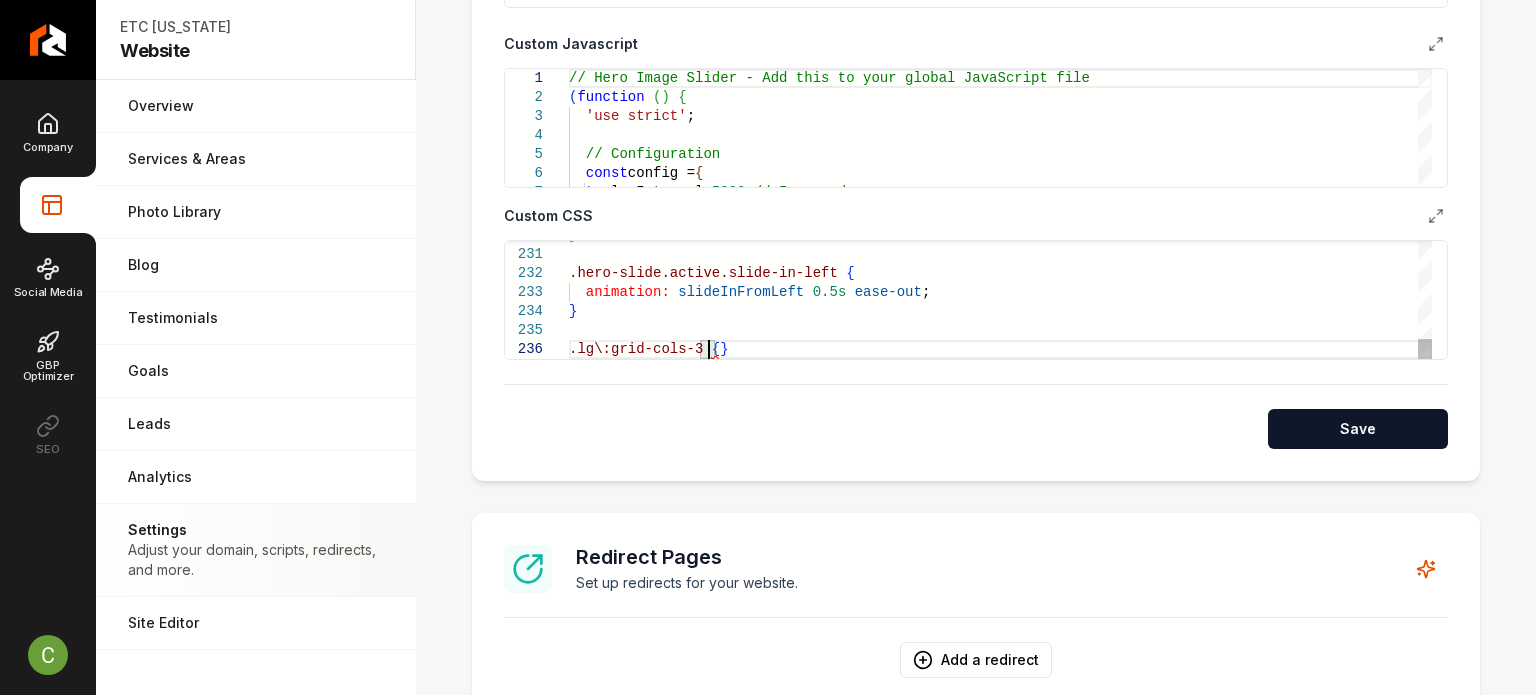 scroll, scrollTop: 114, scrollLeft: 14, axis: both 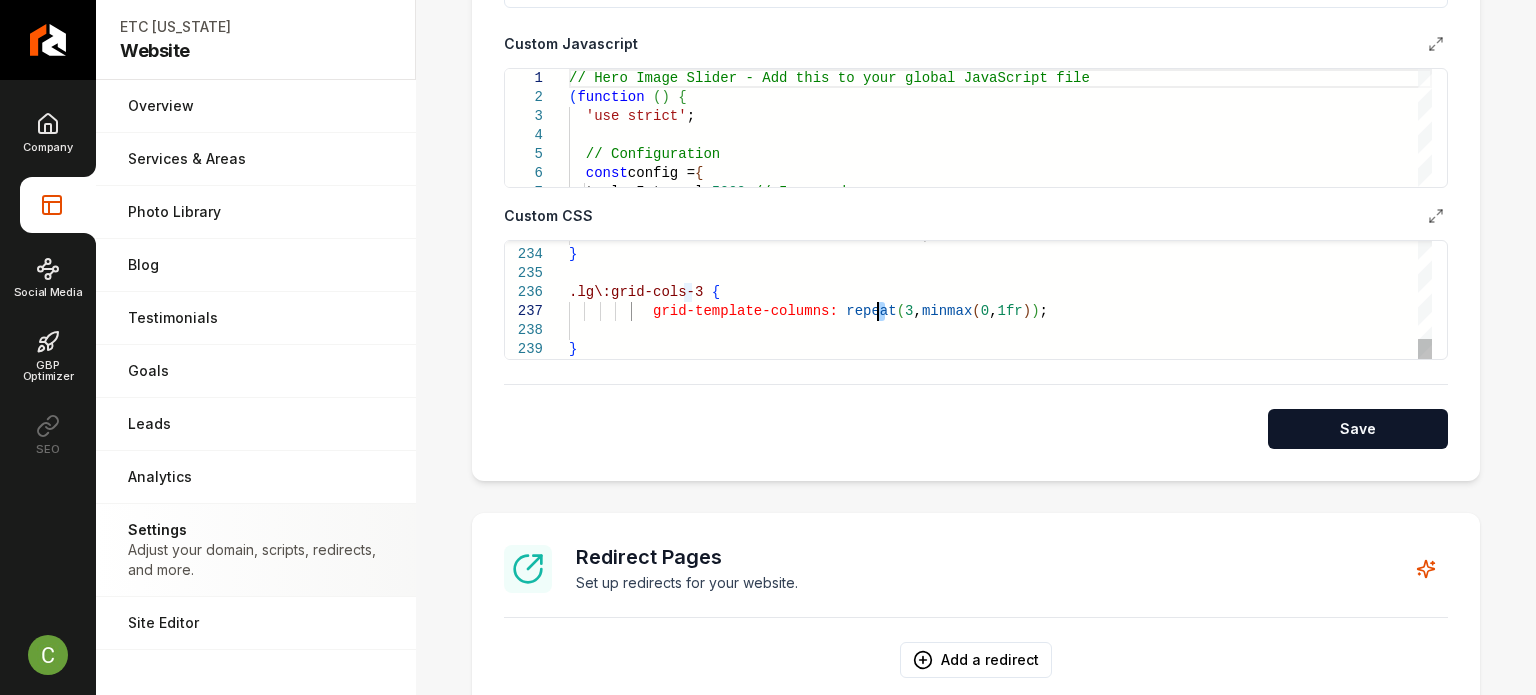 click on "animation:   slideInFromLeft   0.5s   ease-out ; } .lg\:grid-cols-3   {            grid-template-columns:   repeat ( 3 ,  minmax ( 0 ,  1fr ) ) ; }" at bounding box center [1000, -1912] 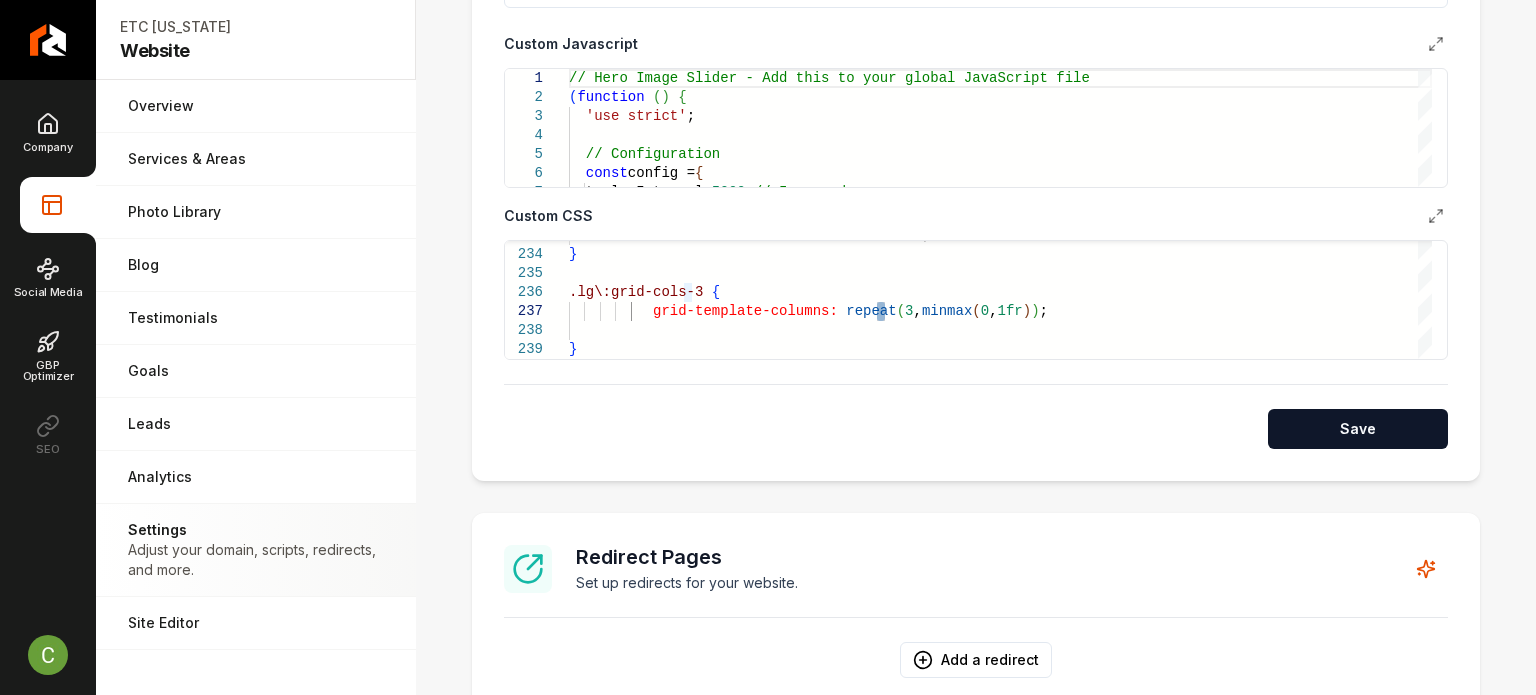 scroll, scrollTop: 114, scrollLeft: 315, axis: both 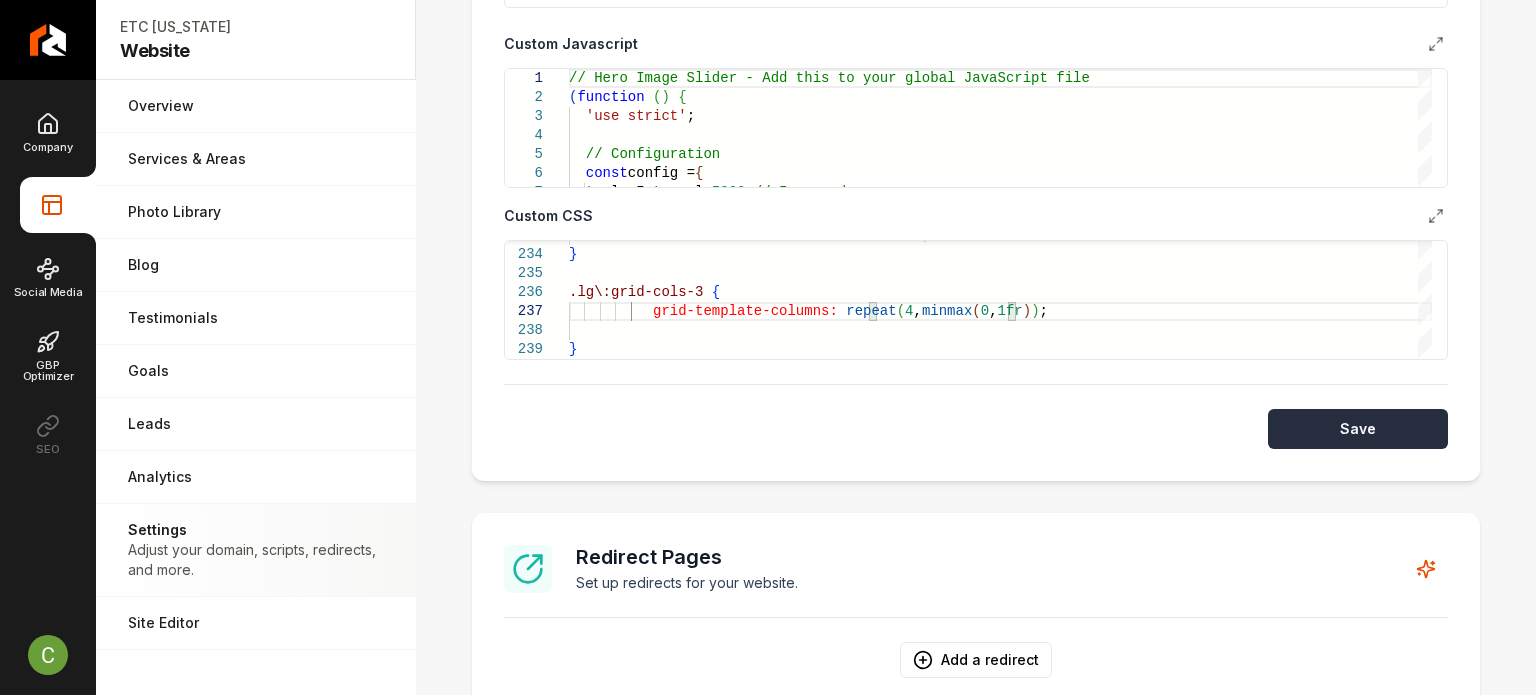 click on "Save" at bounding box center (1358, 429) 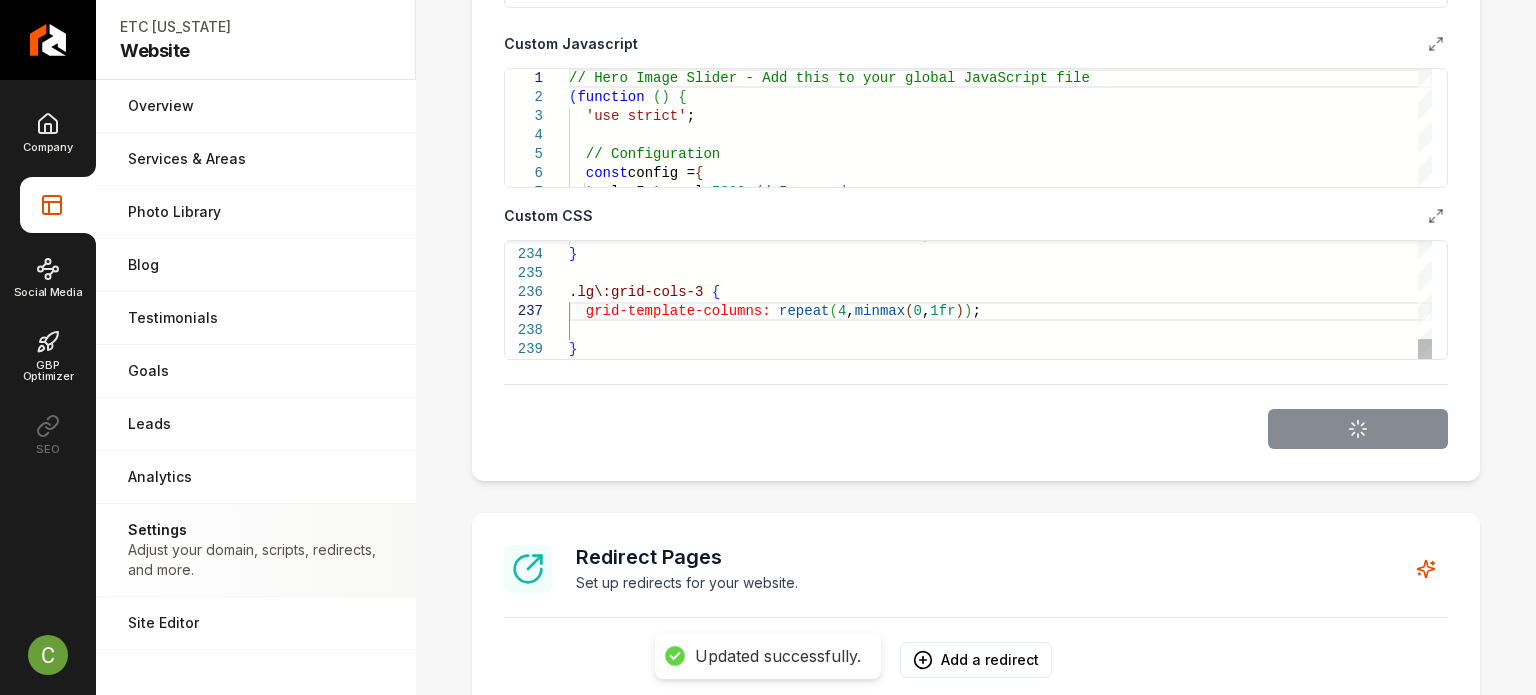 click on "animation:   slideInFromLeft   0.5s   ease-out ; } .lg\:grid-cols-3   {    grid-template-columns:   repeat ( 4 ,  minmax ( 0 ,  1fr ) ) ; }" at bounding box center [1000, -1912] 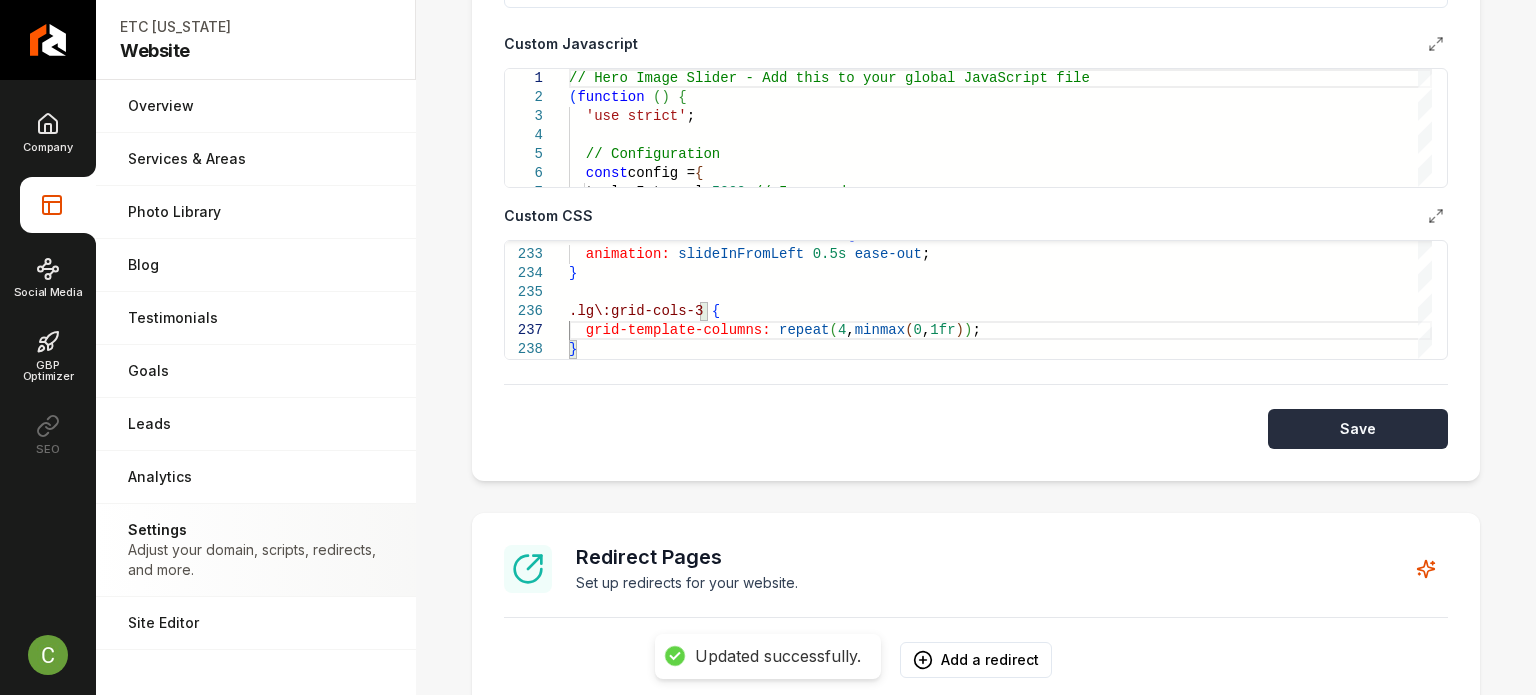 click on "Save" at bounding box center [1358, 429] 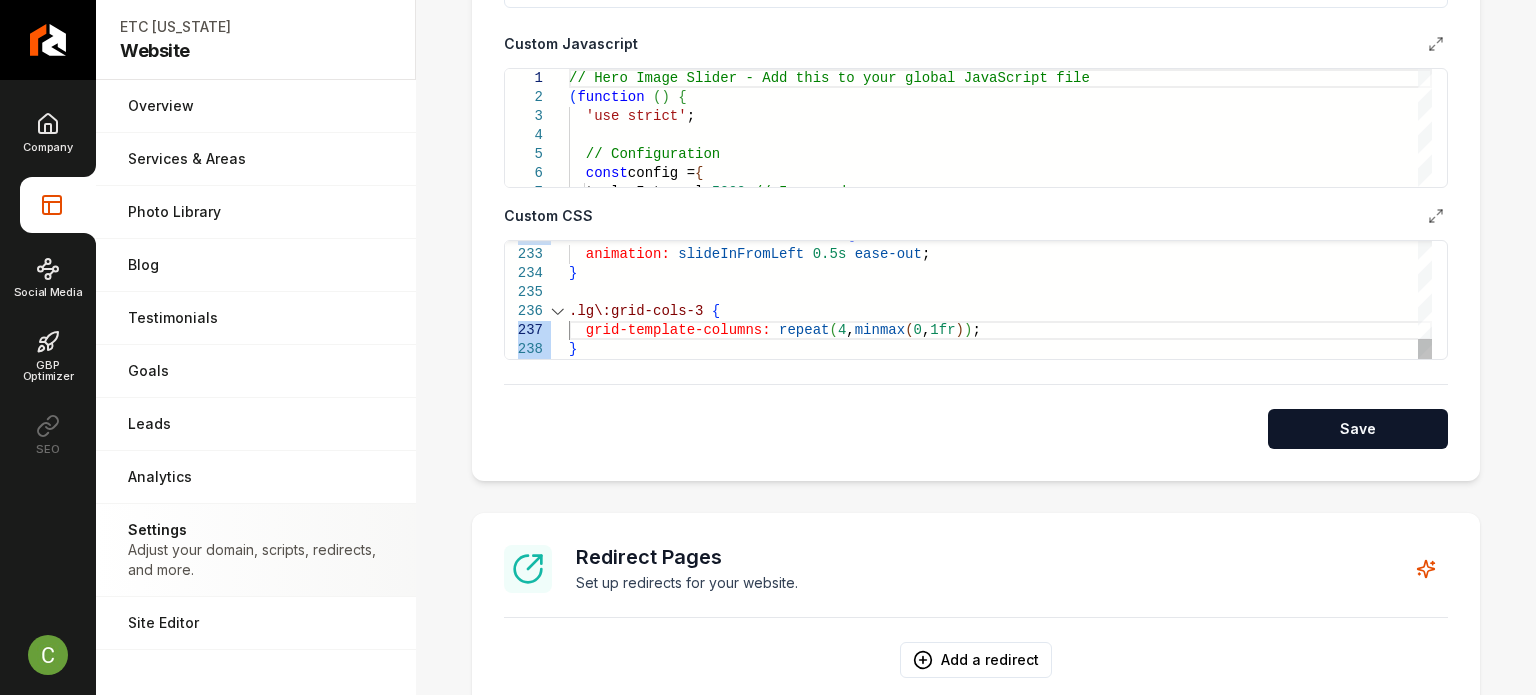 drag, startPoint x: 607, startPoint y: 358, endPoint x: 564, endPoint y: 328, distance: 52.43091 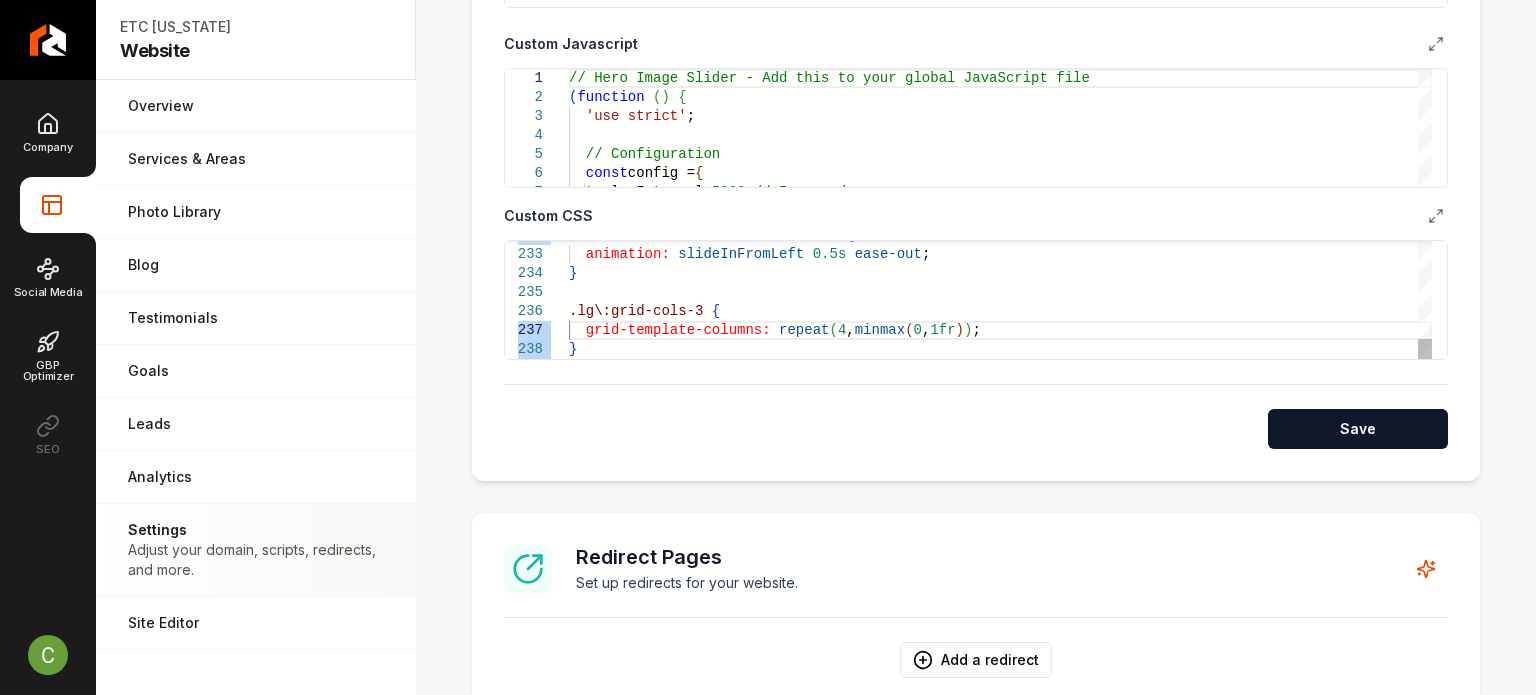 click on "animation:   slideInFromLeft   0.5s   ease-out ; } .lg\:grid-cols-3   {    grid-template-columns:   repeat ( 4 ,  minmax ( 0 ,  1fr ) ) ; } .hero-slide.active.slide-in-left   {" at bounding box center [1000, -1902] 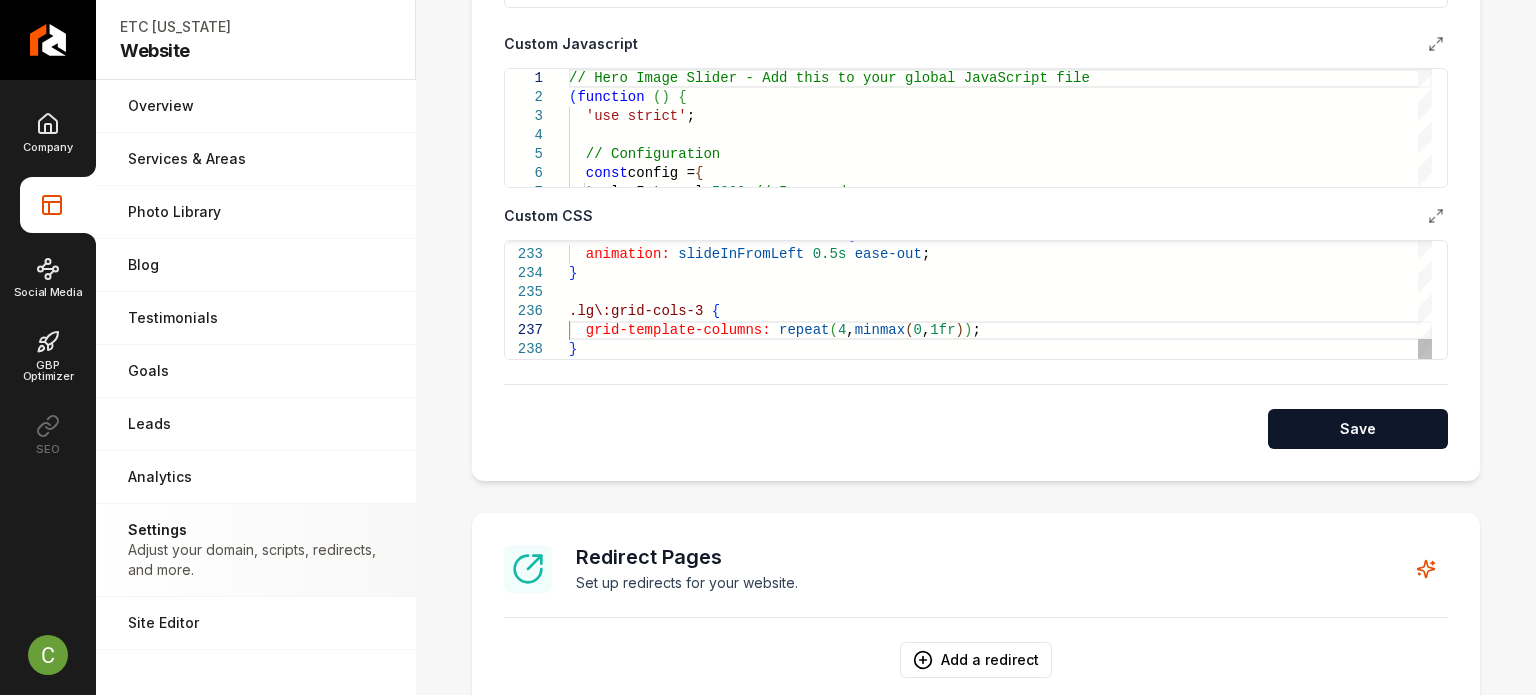 scroll, scrollTop: 114, scrollLeft: 391, axis: both 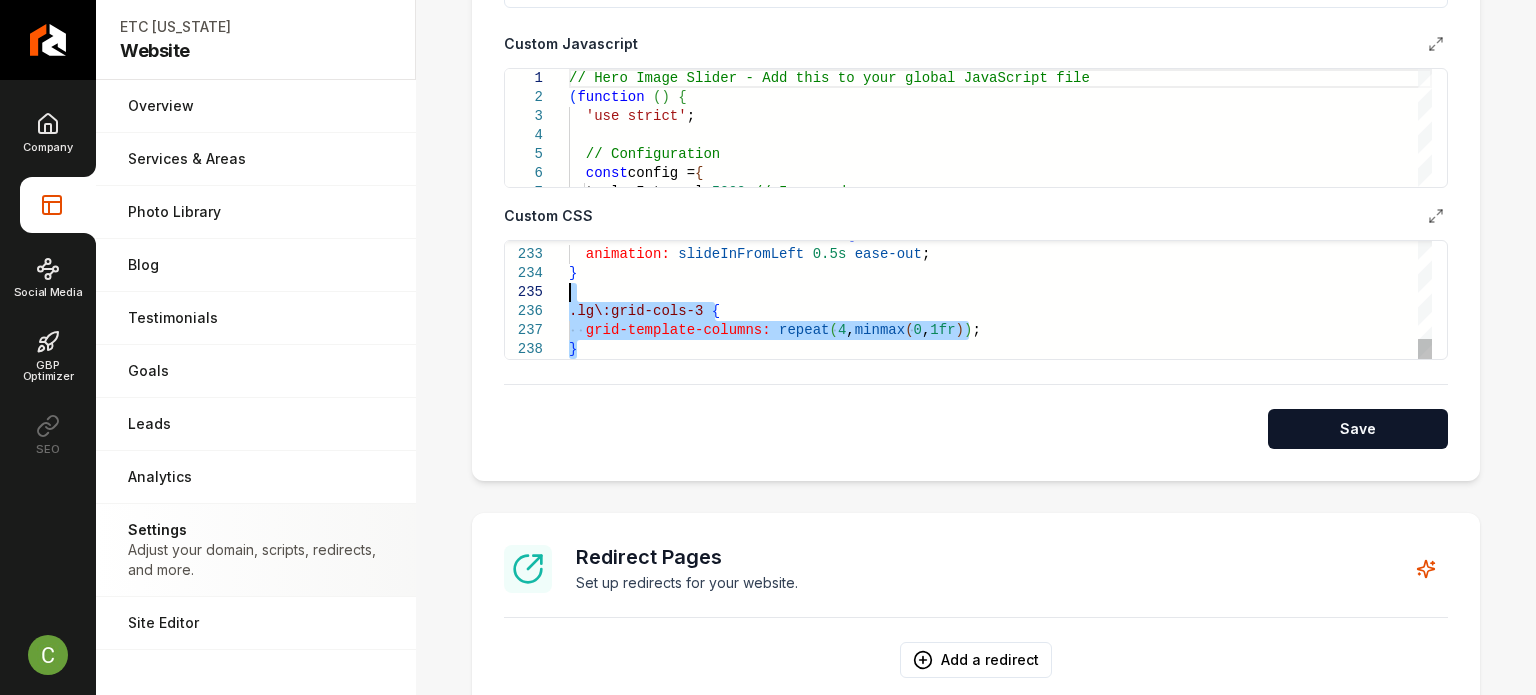 drag, startPoint x: 600, startPoint y: 345, endPoint x: 539, endPoint y: 299, distance: 76.40026 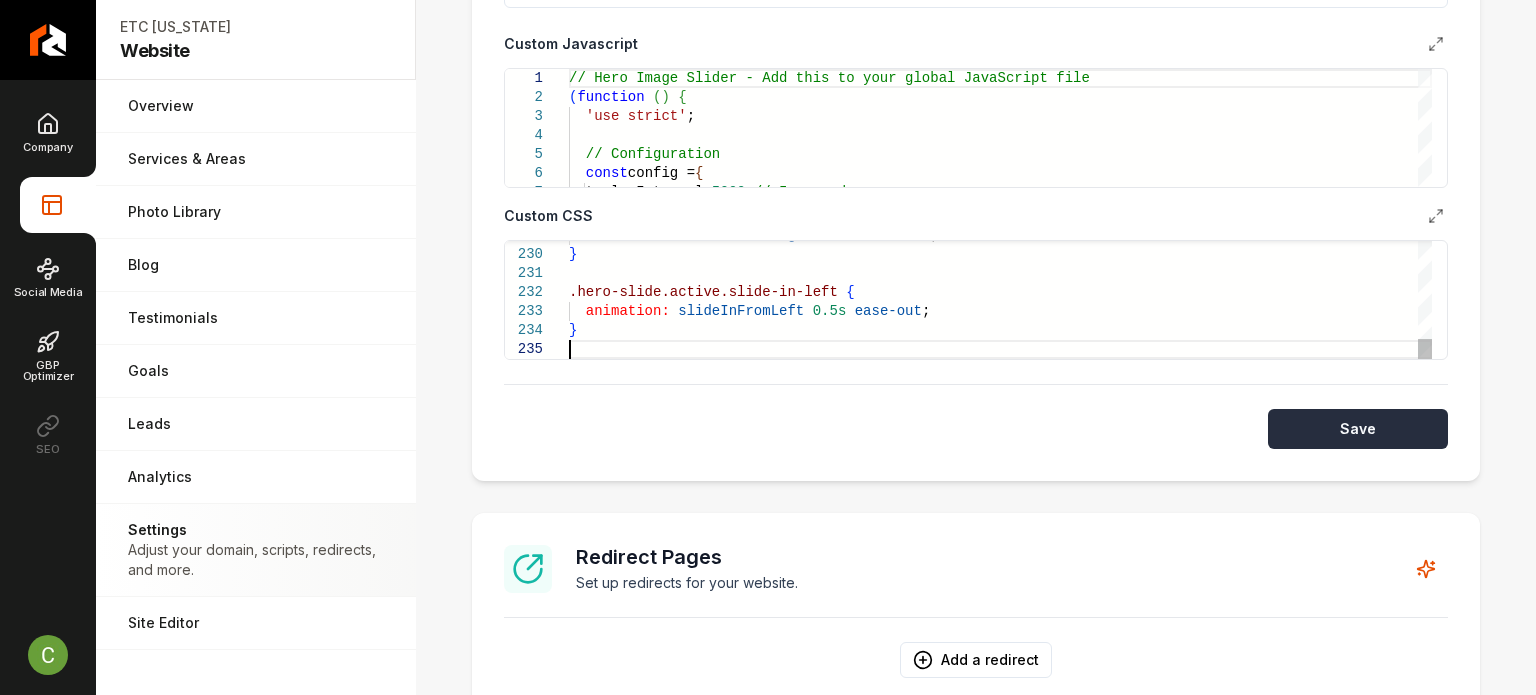 click on "Save" at bounding box center [1358, 429] 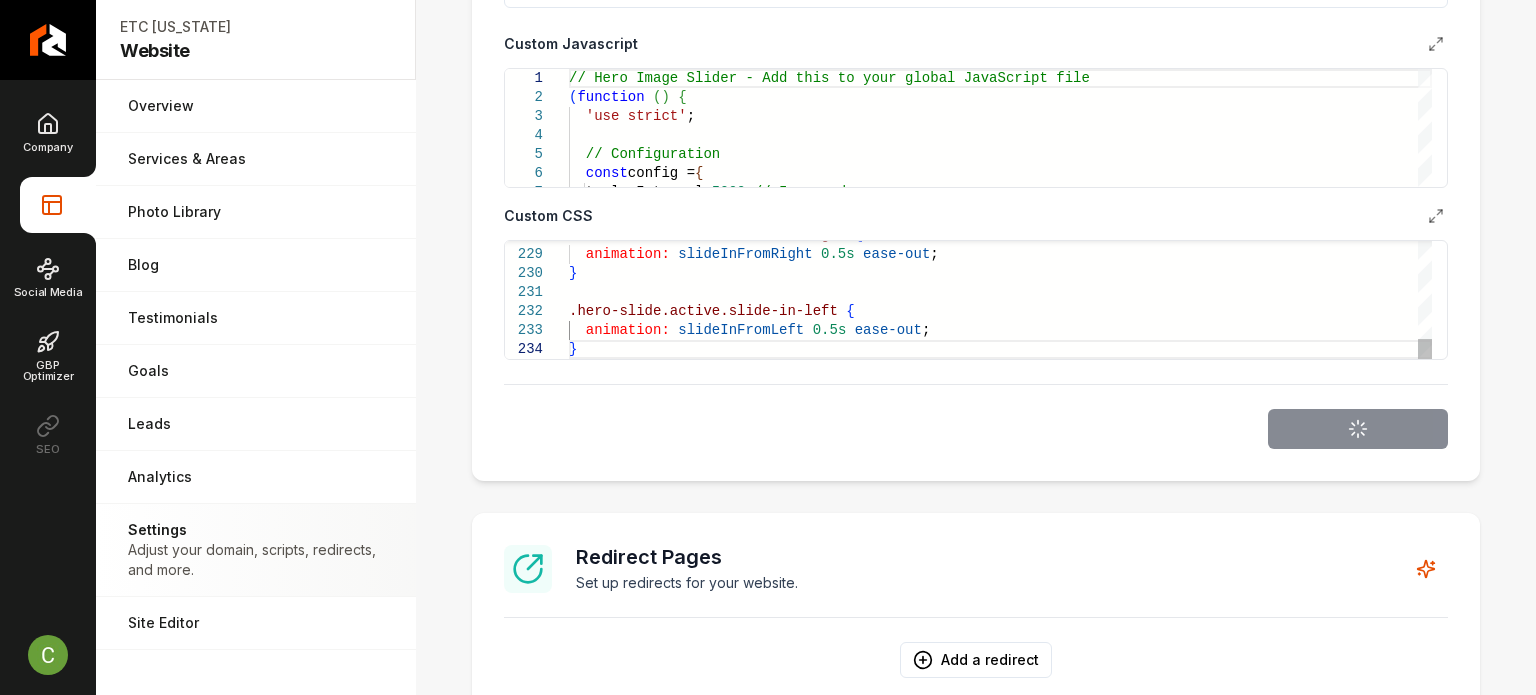 scroll, scrollTop: 75, scrollLeft: 330, axis: both 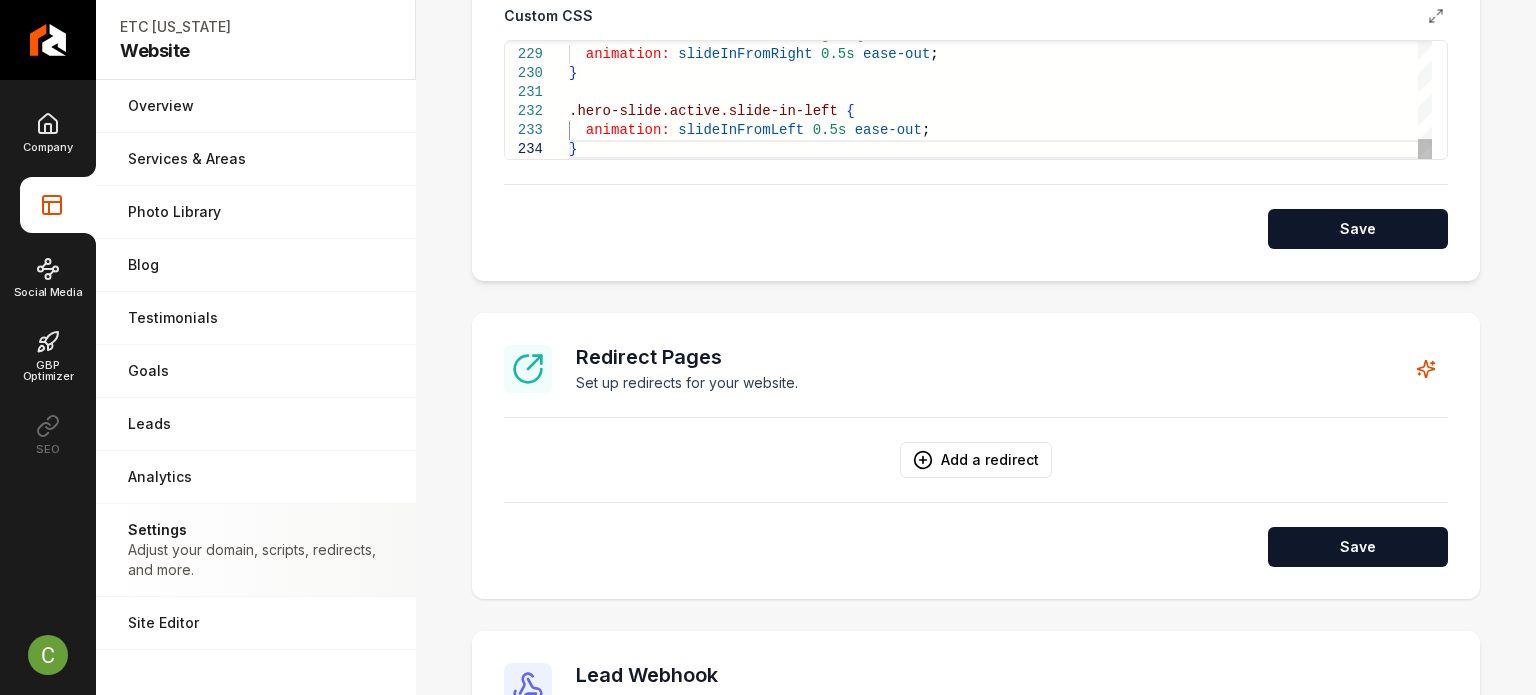 click on "animation:   slideInFromLeft   0.5s   ease-out ; } .hero-slide.active.slide-in-left   {    animation:   slideInFromRight   0.5s   ease-out ; } .hero-slide.active.slide-in-right   {" at bounding box center [1000, -2064] 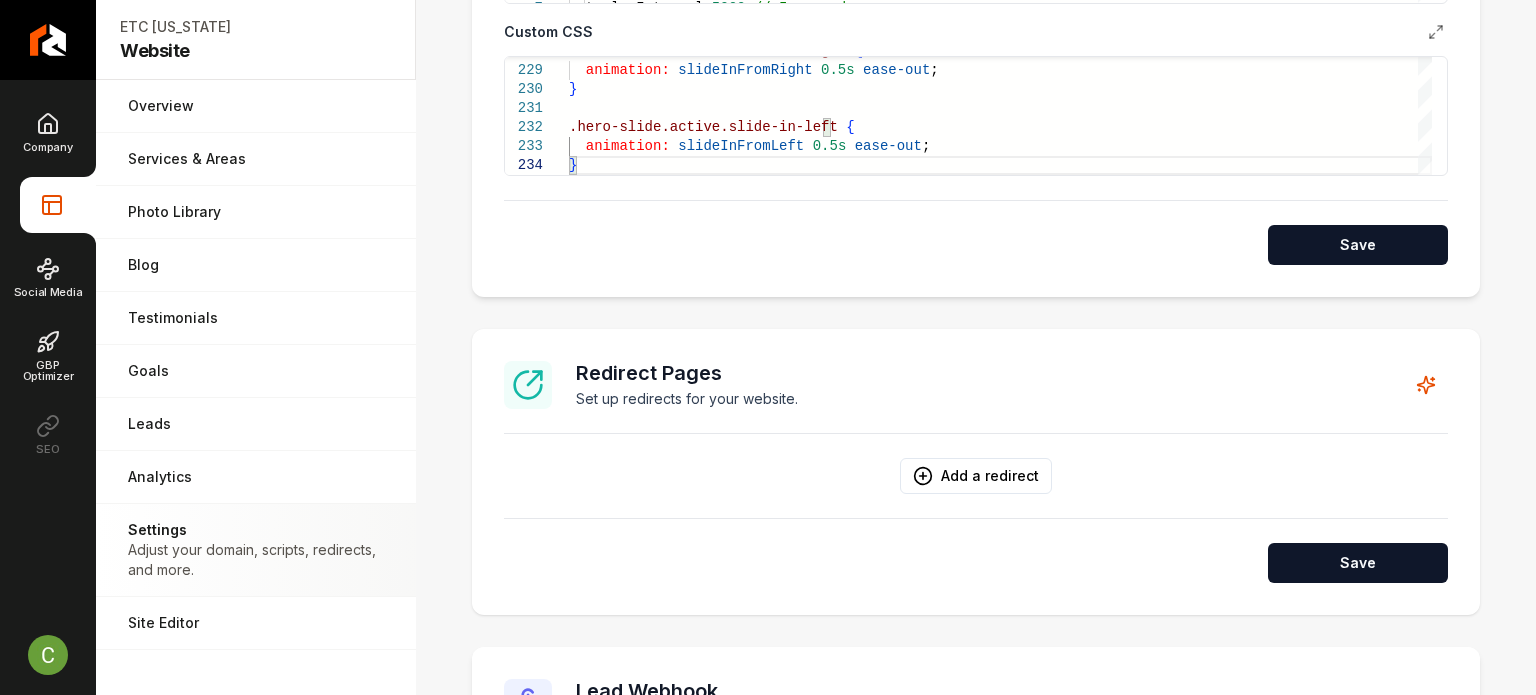 scroll, scrollTop: 1068, scrollLeft: 0, axis: vertical 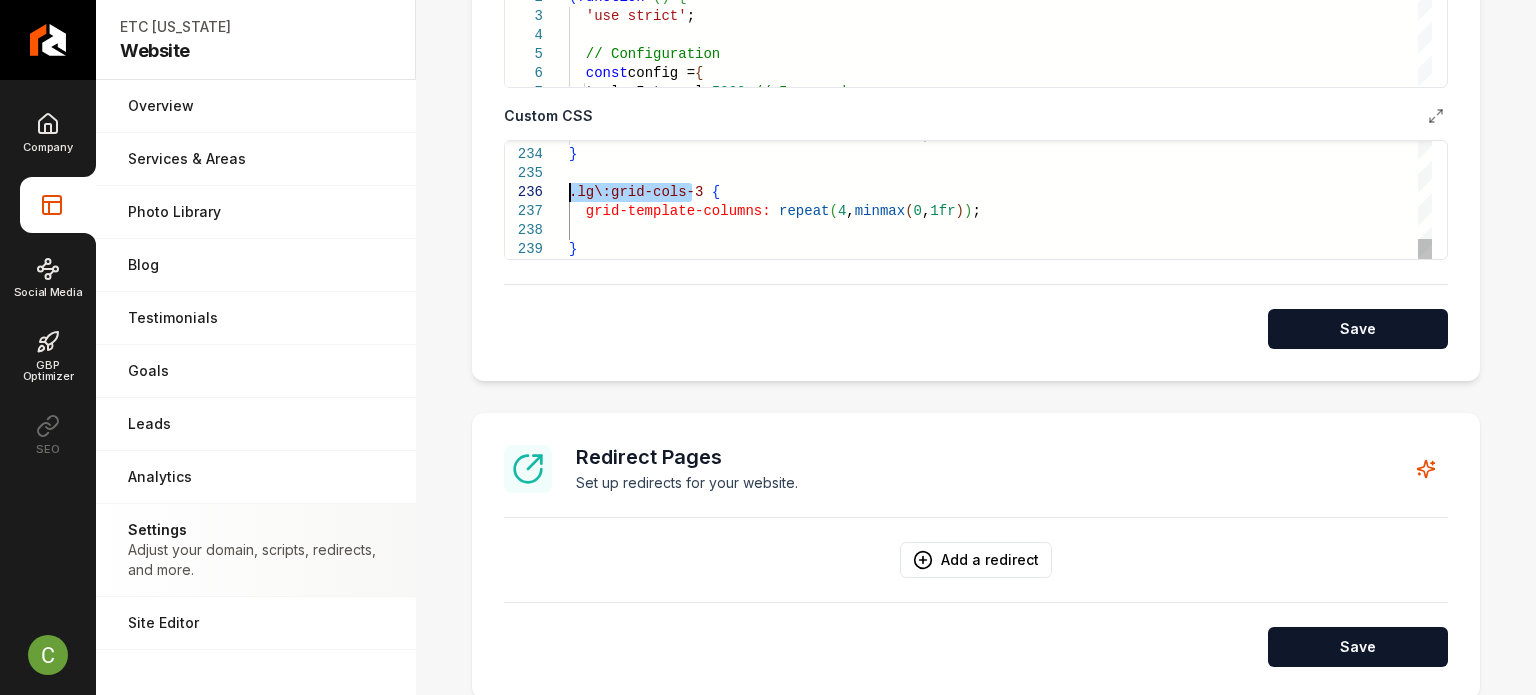 drag, startPoint x: 688, startPoint y: 187, endPoint x: 537, endPoint y: 187, distance: 151 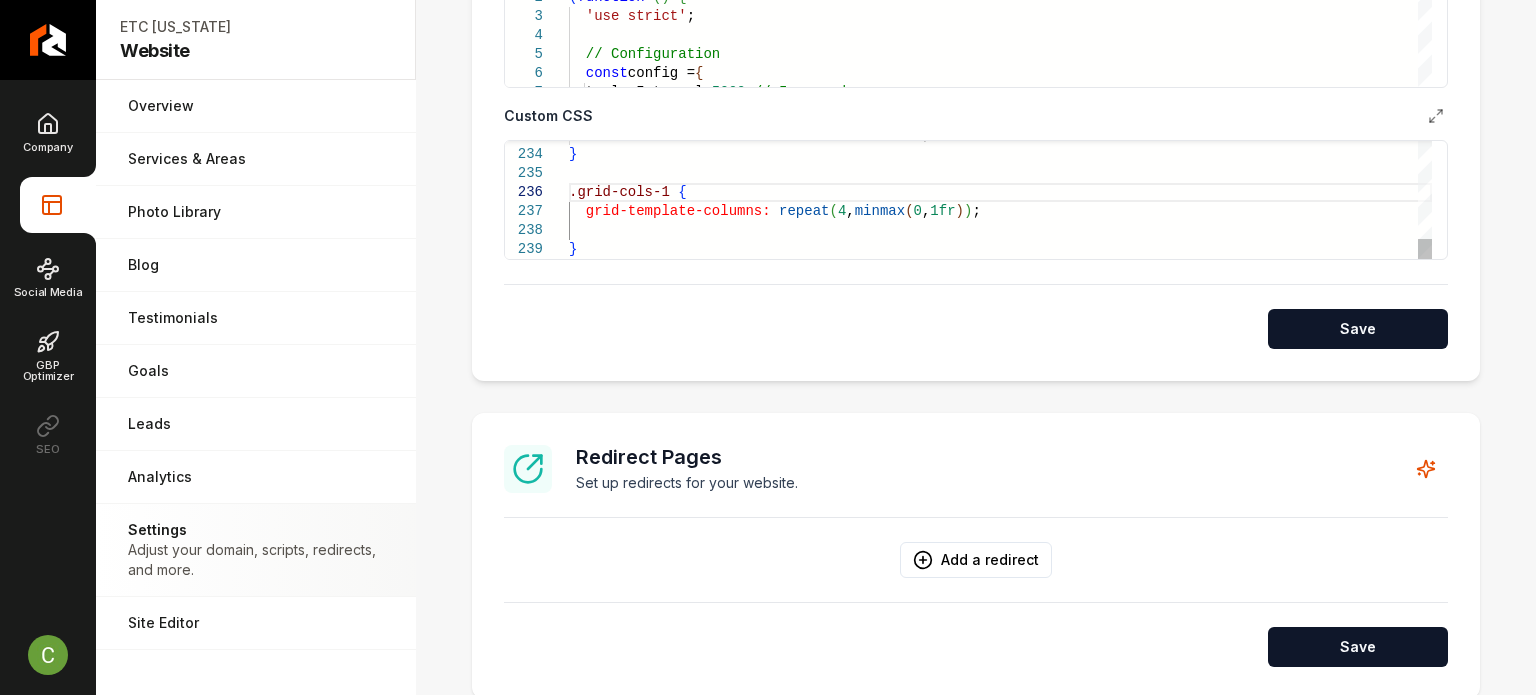 click on "animation:   slideInFromLeft   0.5s   ease-out ; } .grid-cols-1   {    grid-template-columns:   repeat ( 4 ,  minmax ( 0 ,  1fr ) ) ; }" at bounding box center [1000, -2012] 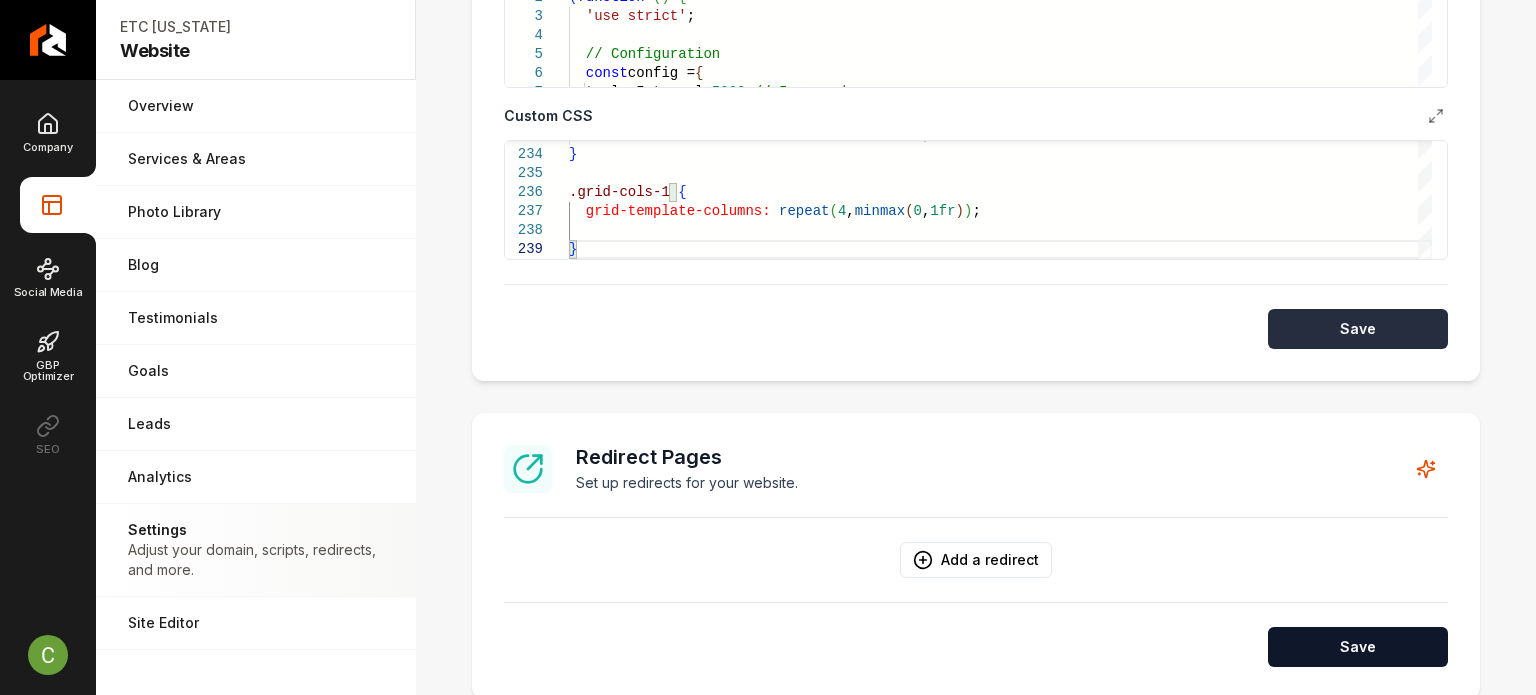 click on "Save" at bounding box center [1358, 329] 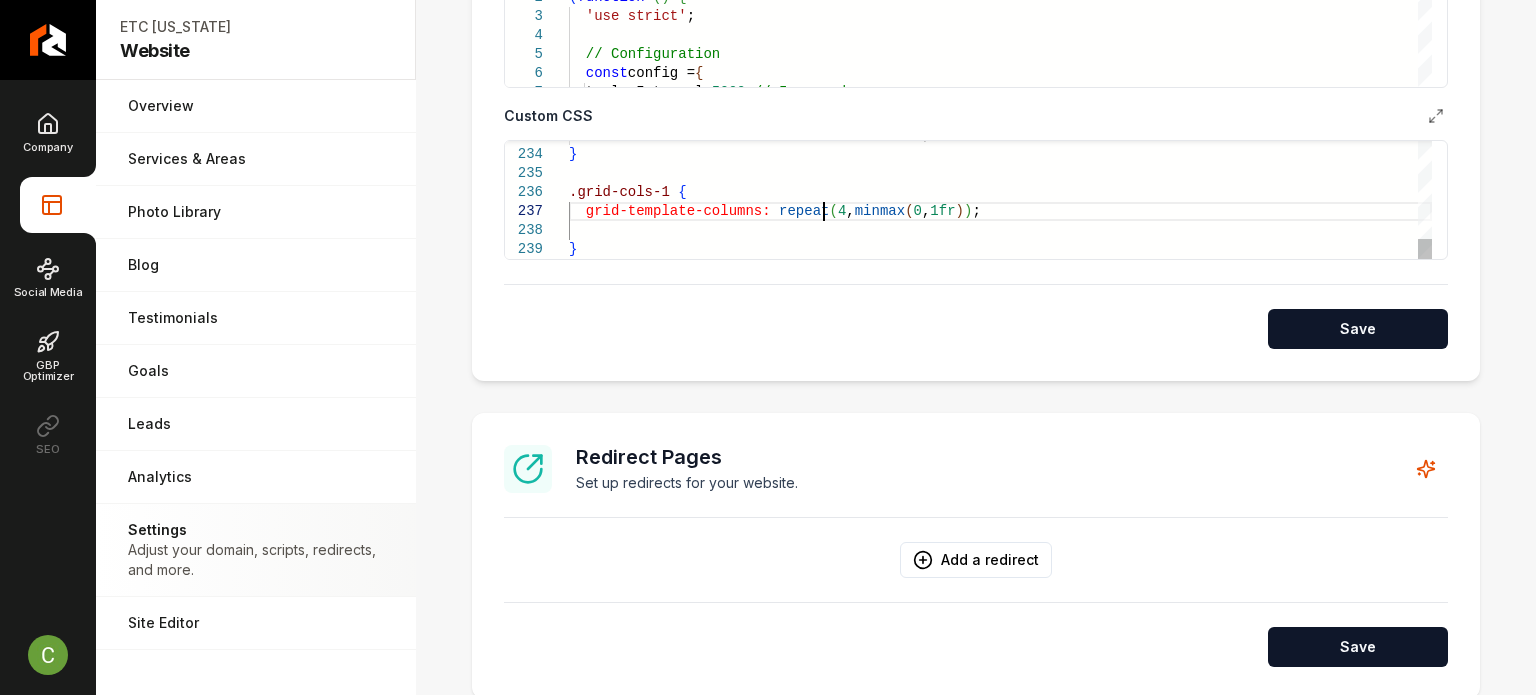 scroll, scrollTop: 75, scrollLeft: 6, axis: both 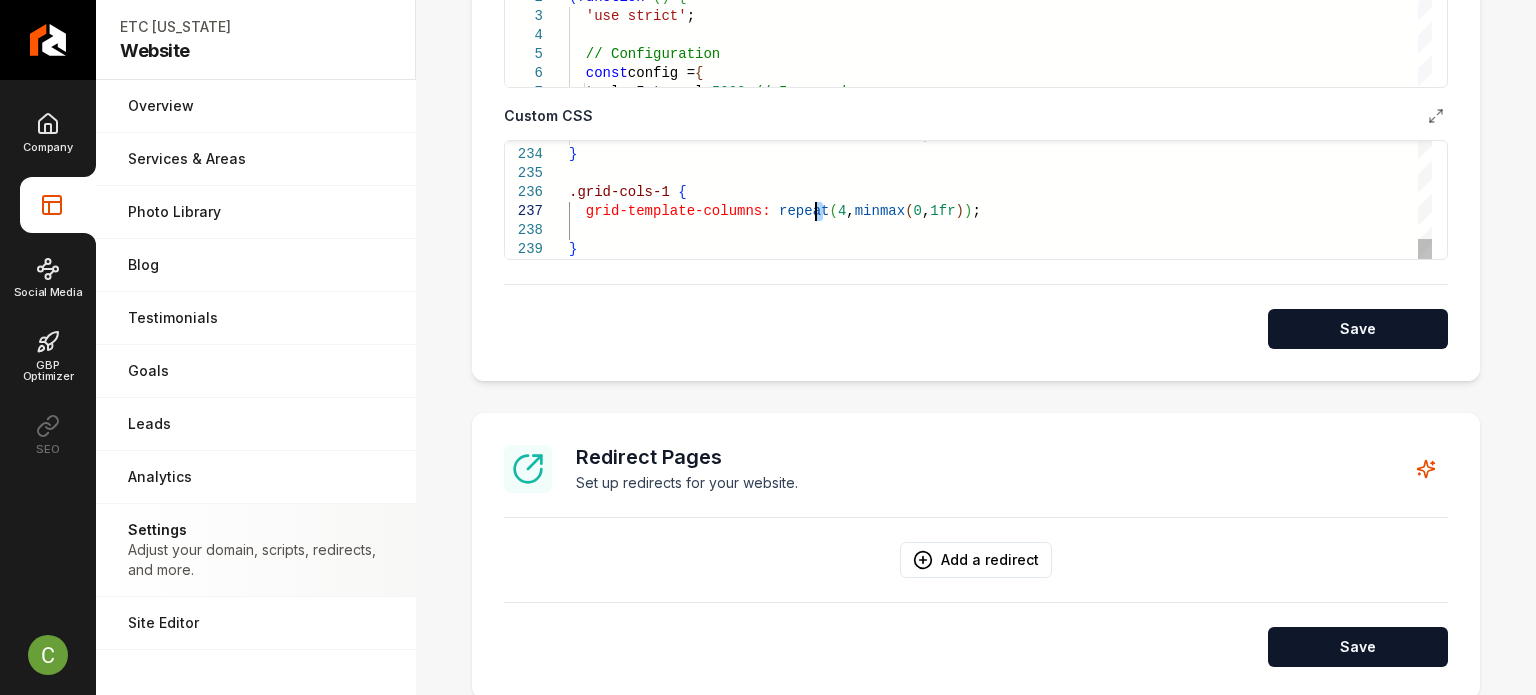 click on "animation:   slideInFromLeft   0.5s   ease-out ; } .grid-cols-1   {    grid-template-columns:   repeat ( 4 ,  minmax ( 0 ,  1fr ) ) ; }" at bounding box center (1000, -2012) 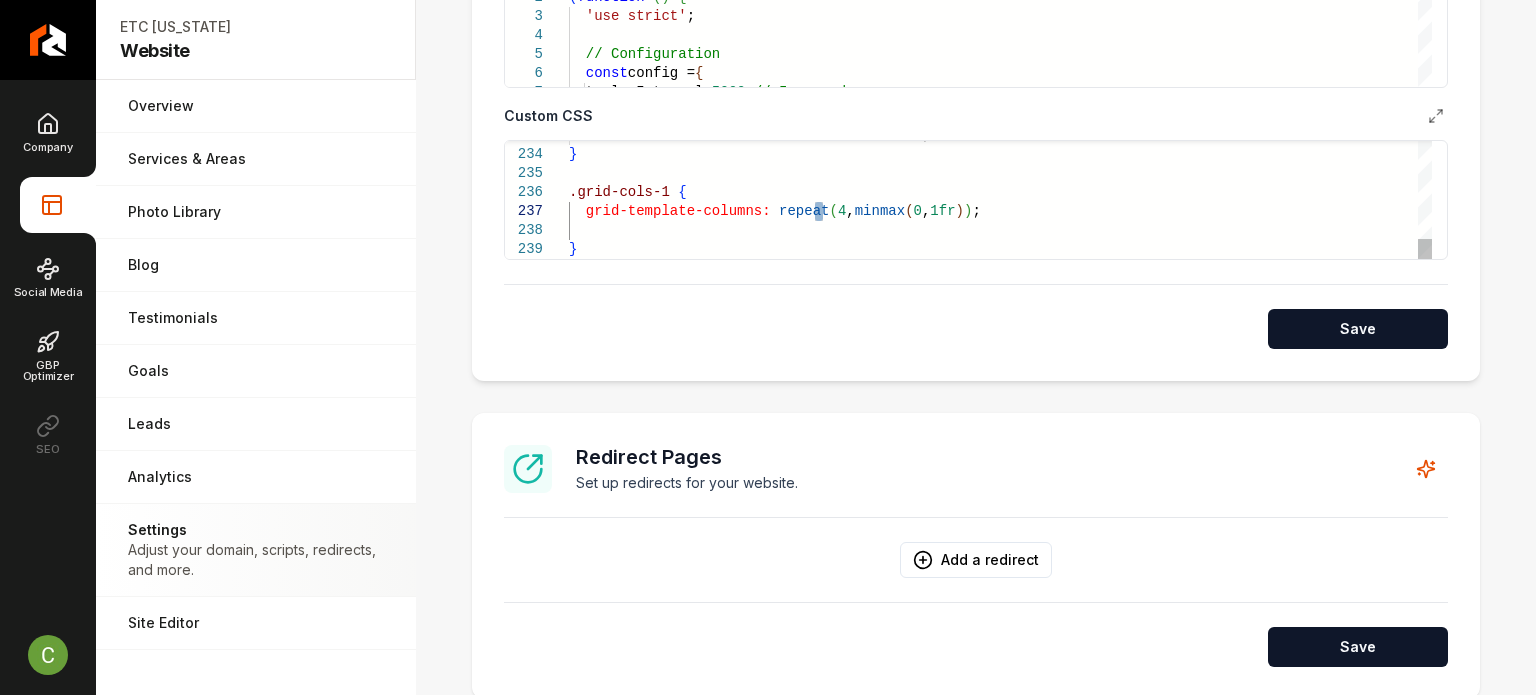 scroll, scrollTop: 114, scrollLeft: 253, axis: both 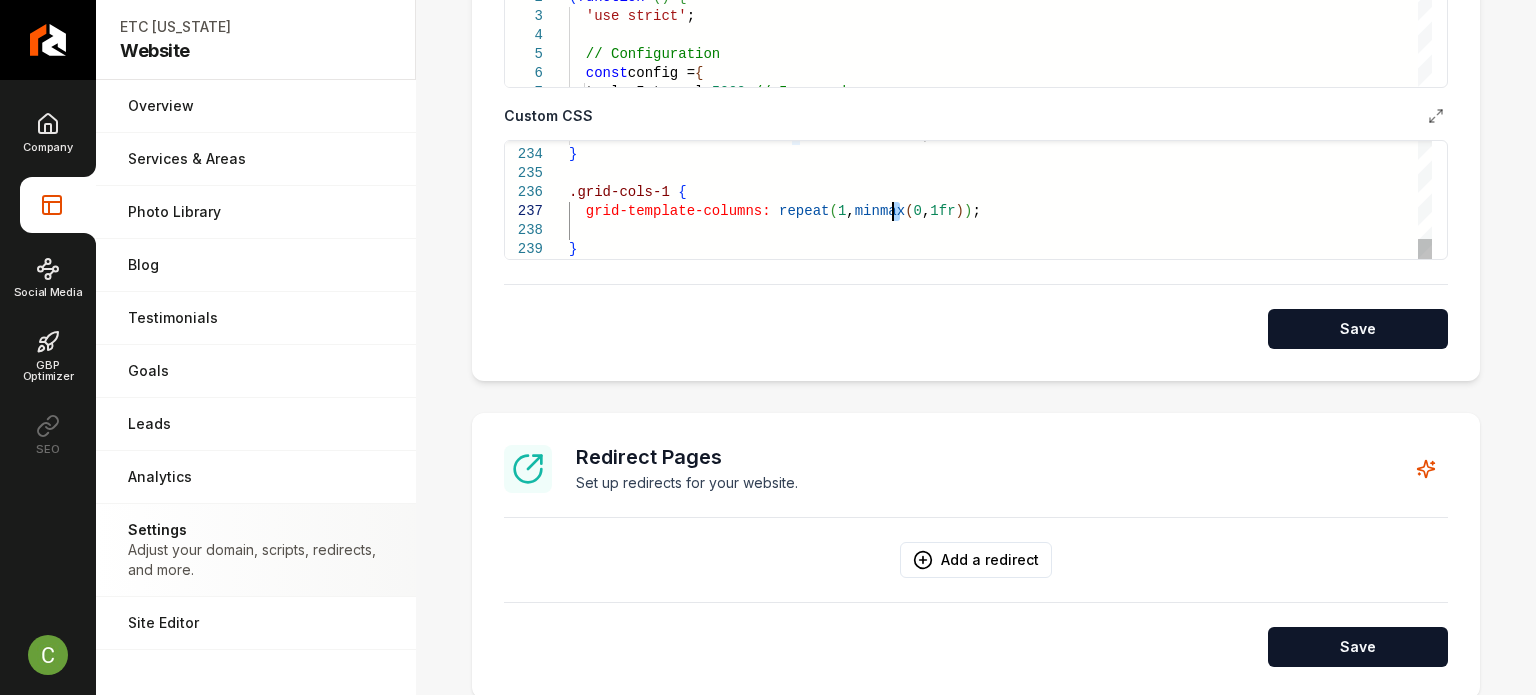 click on "animation:   slideInFromLeft   0.5s   ease-out ; } .grid-cols-1   {    grid-template-columns:   repeat ( 1 ,  minmax ( 0 ,  1fr ) ) ; }" at bounding box center (1000, -2012) 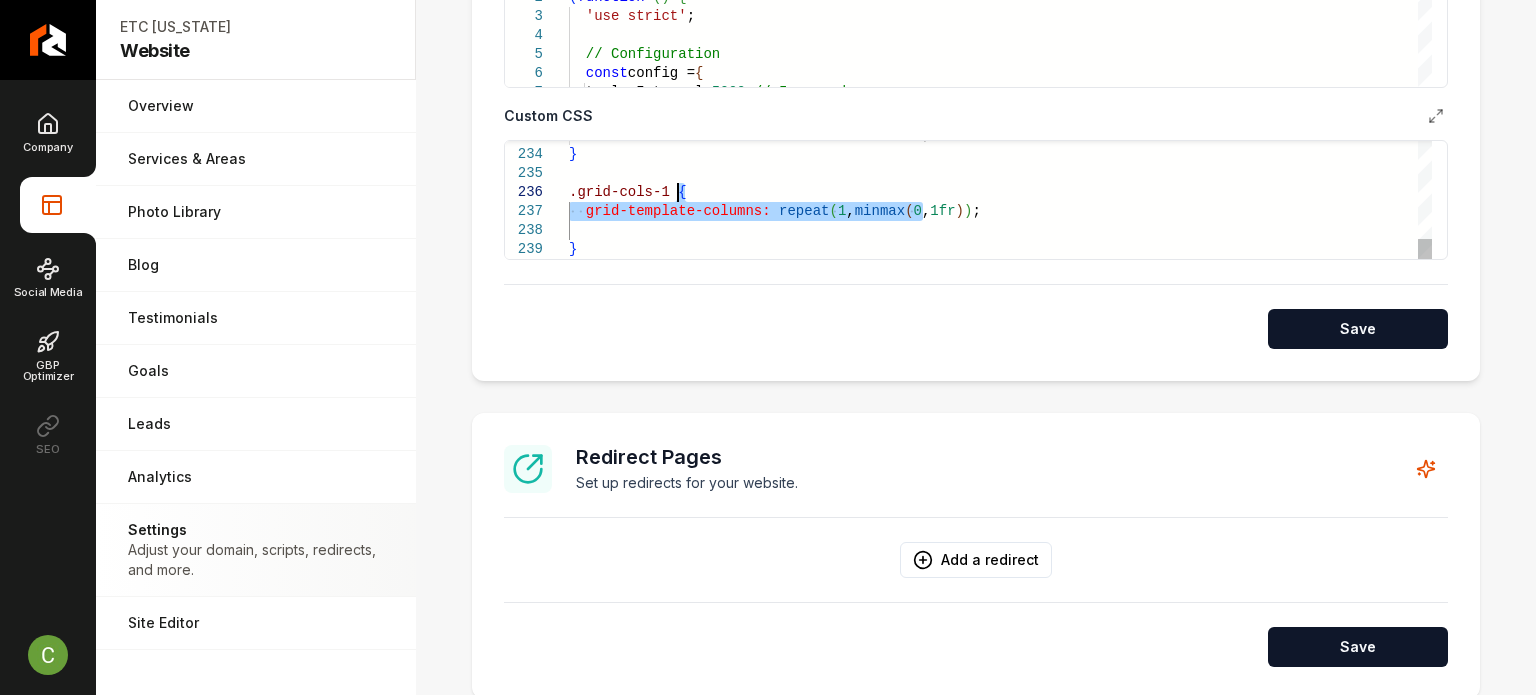 click on "animation:   slideInFromLeft   0.5s   ease-out ; } .grid-cols-1   {    grid-template-columns:   repeat ( 1 ,  minmax ( 0 ,  1fr ) ) ; }" at bounding box center (1000, -2012) 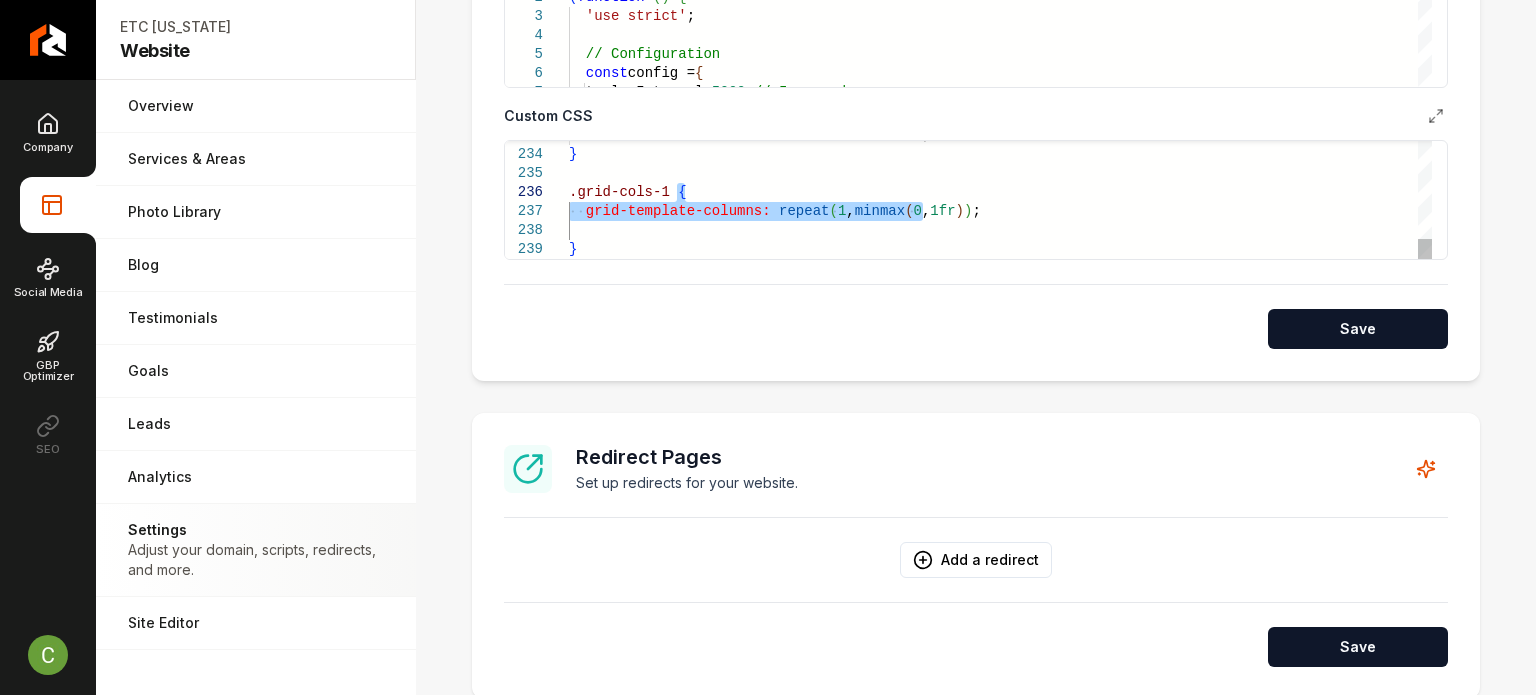 click on "animation:   slideInFromLeft   0.5s   ease-out ; } .grid-cols-1   {    grid-template-columns:   repeat ( 1 ,  minmax ( 0 ,  1fr ) ) ; }" at bounding box center [1000, -2012] 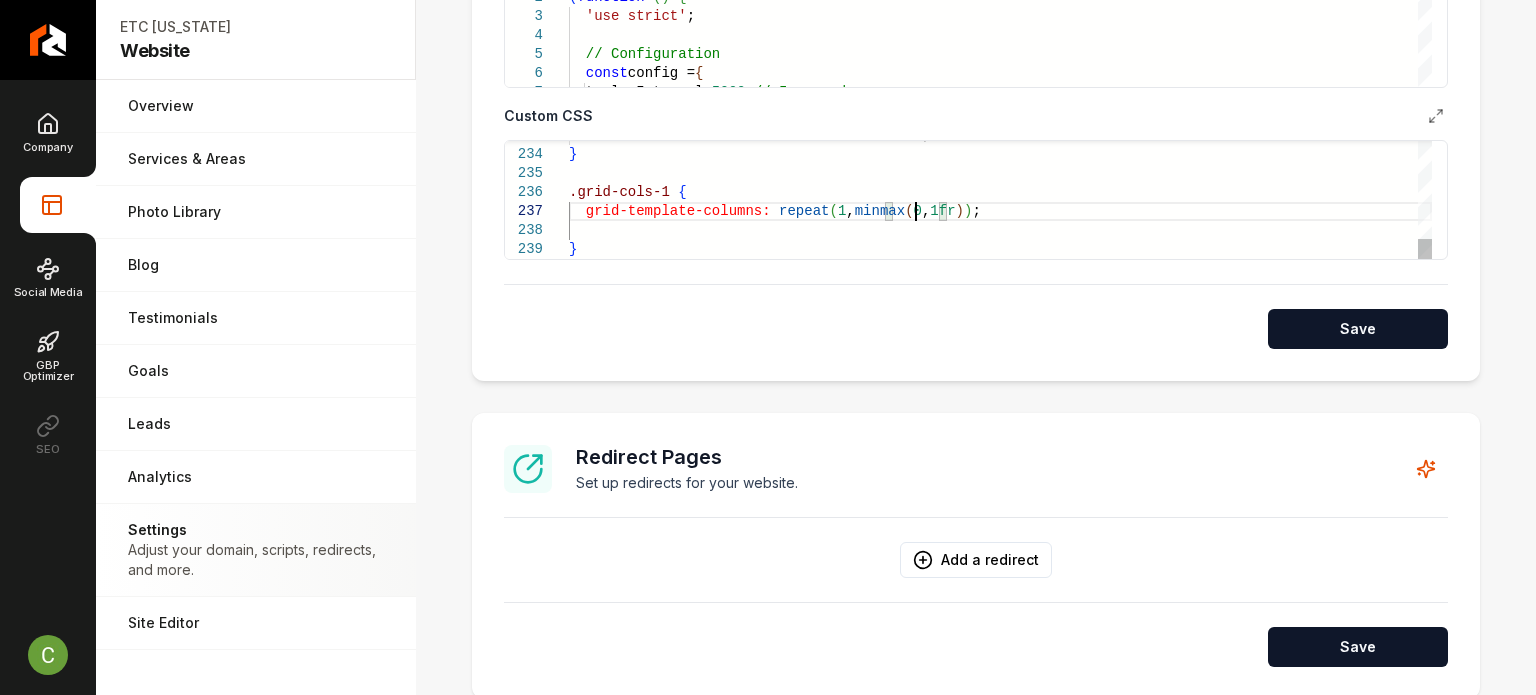click on "animation:   slideInFromLeft   0.5s   ease-out ; } .grid-cols-1   {    grid-template-columns:   repeat ( 1 ,  minmax ( 0 ,  1fr ) ) ; }" at bounding box center [1000, -2012] 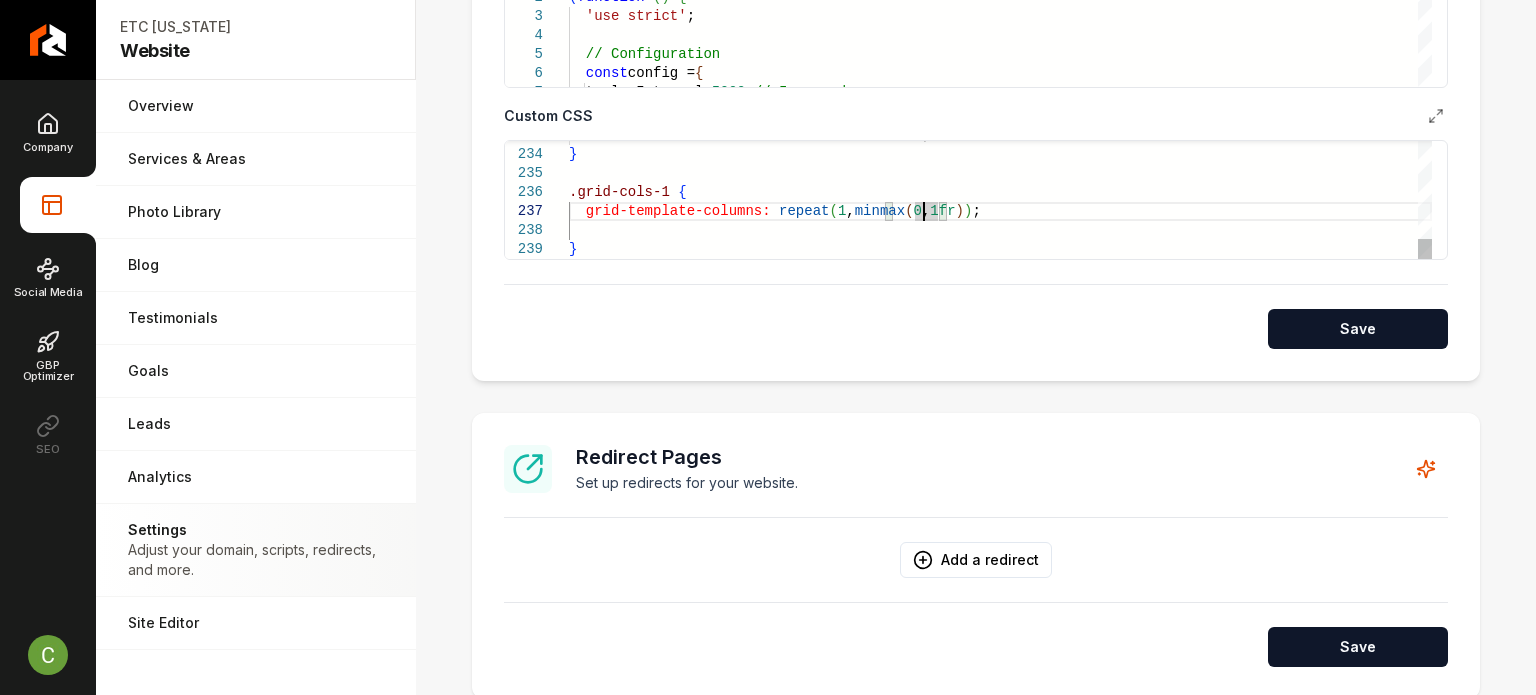 click on "animation:   slideInFromLeft   0.5s   ease-out ; } .grid-cols-1   {    grid-template-columns:   repeat ( 1 ,  minmax ( 0 ,  1fr ) ) ; }" at bounding box center [1000, -2012] 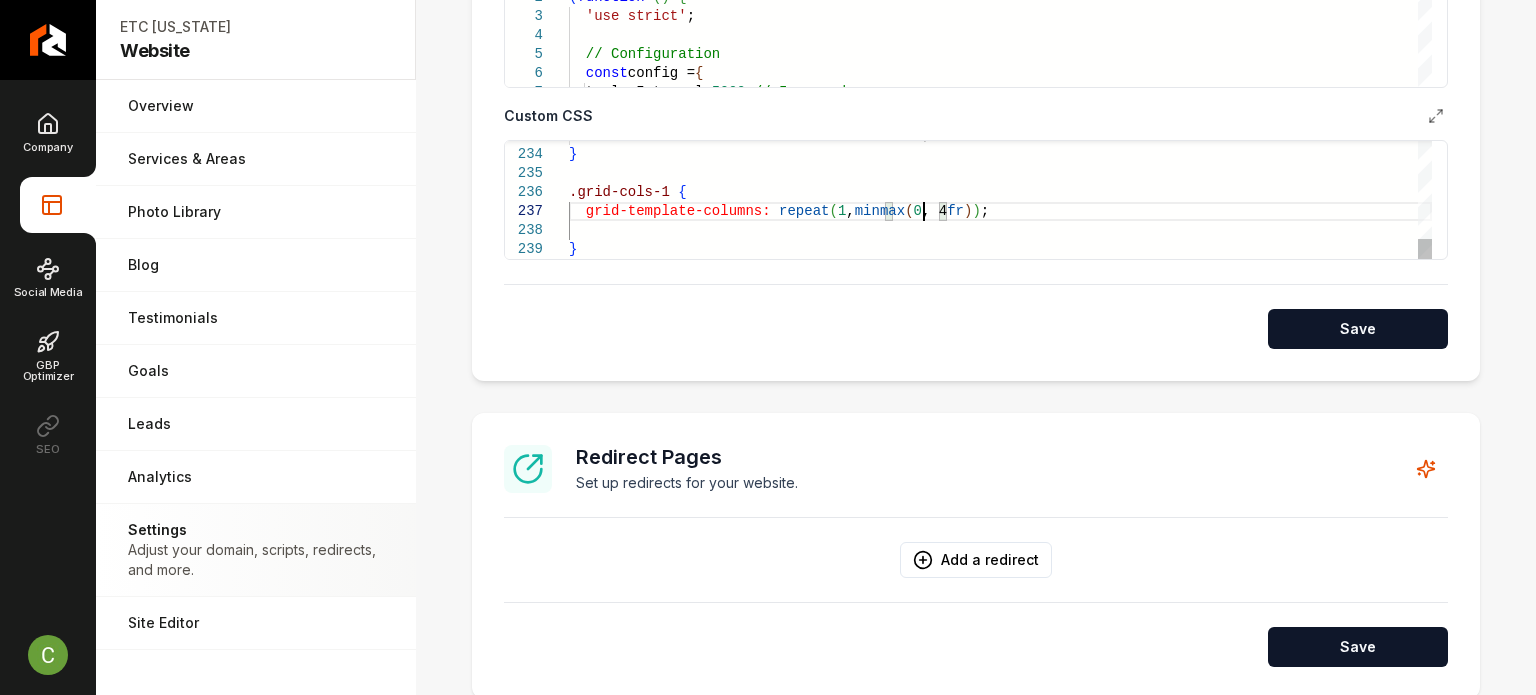 scroll, scrollTop: 114, scrollLeft: 353, axis: both 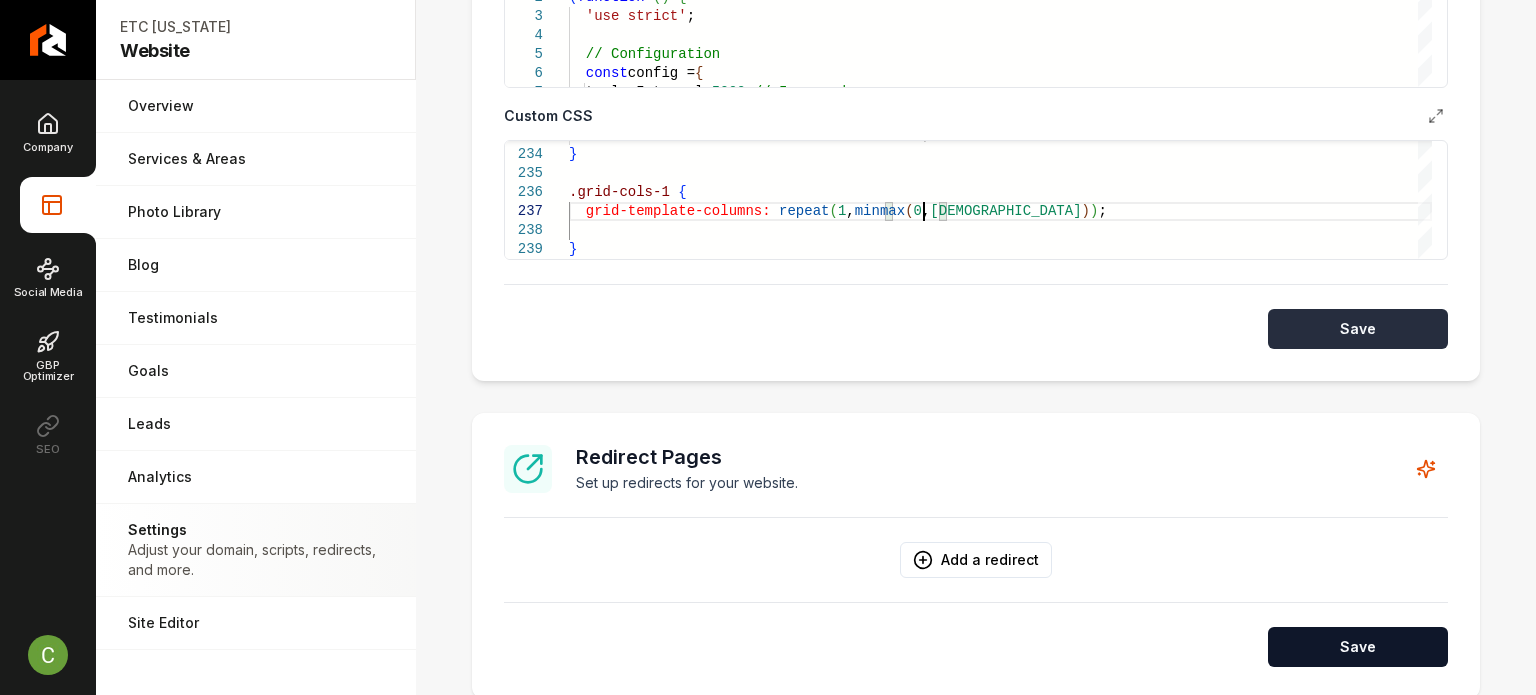click on "Save" at bounding box center [1358, 329] 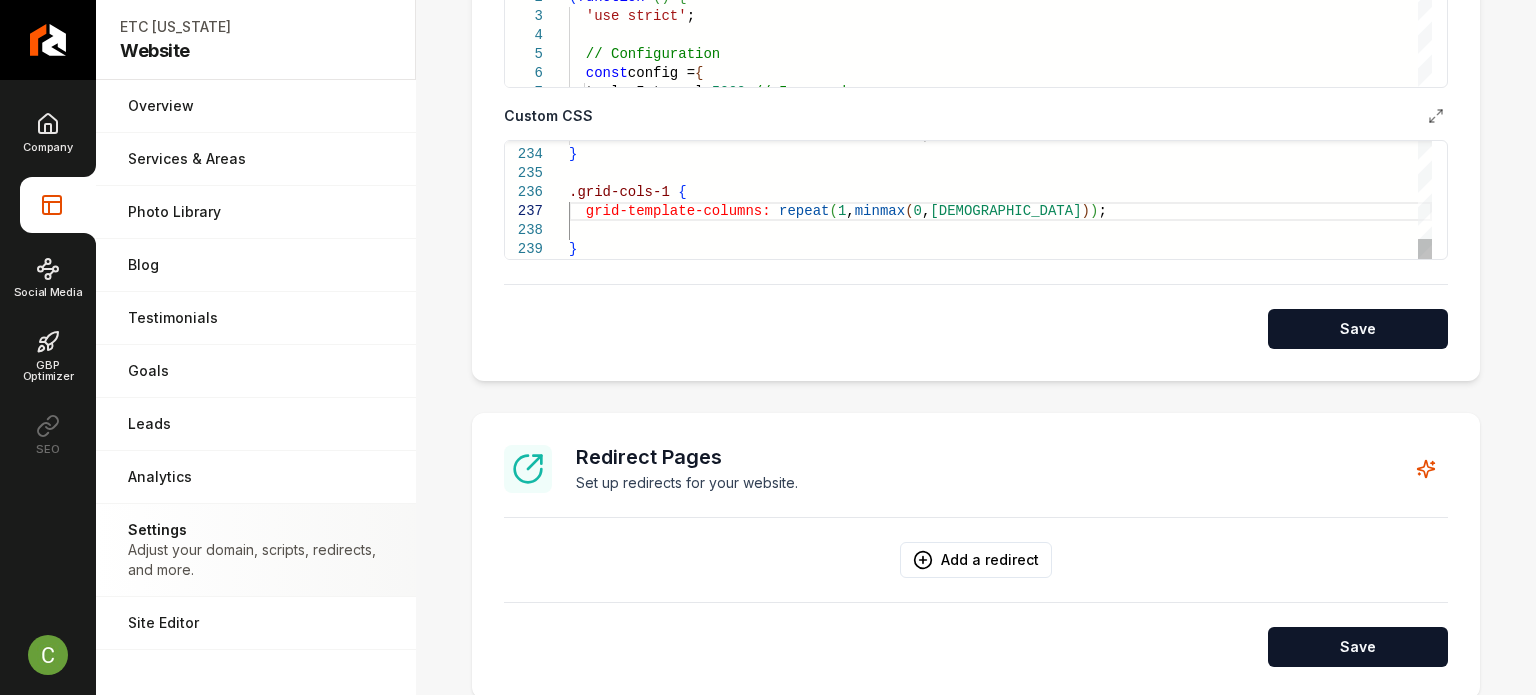 click on "animation:   slideInFromLeft   0.5s   ease-out ; } .grid-cols-1   {    grid-template-columns:   repeat ( 1 ,  minmax ( 0 ,  4fr ) ) ; }" at bounding box center [1000, -2012] 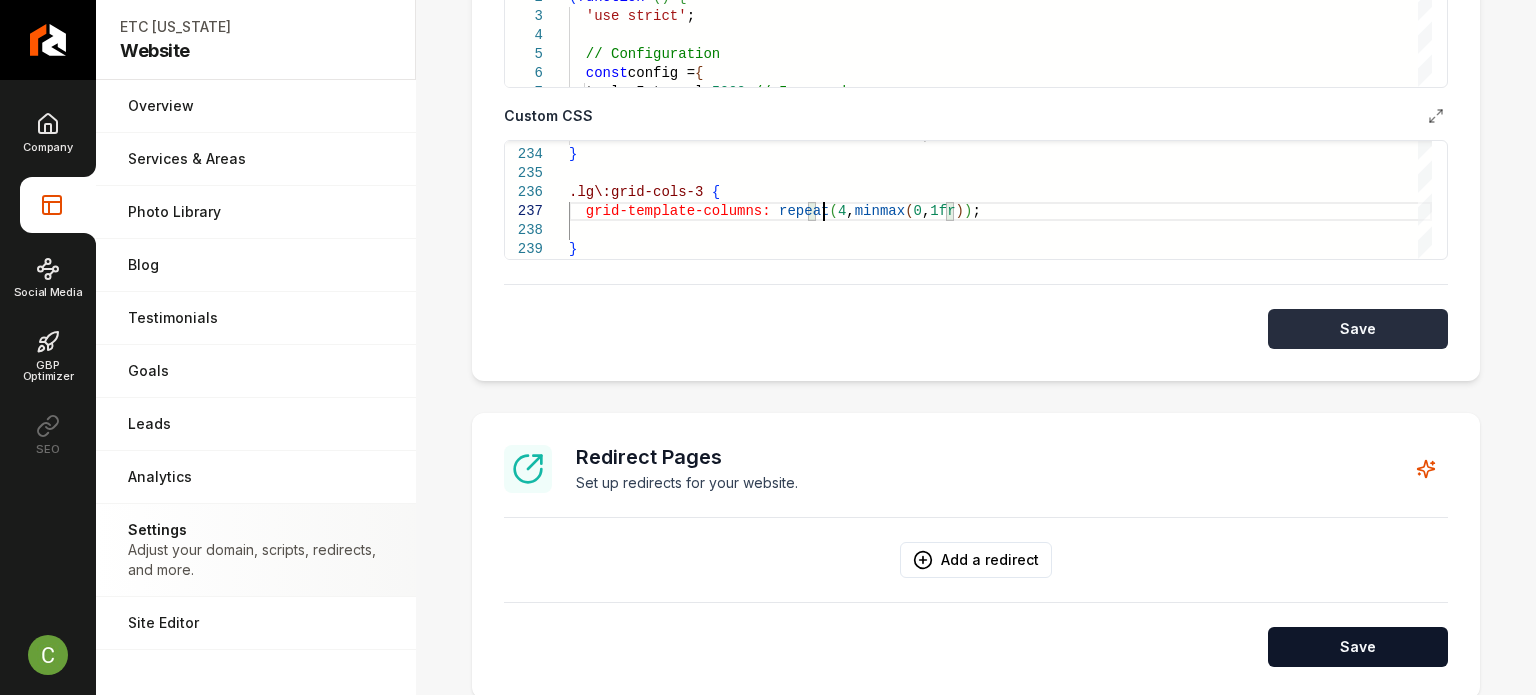 click on "Save" at bounding box center [1358, 329] 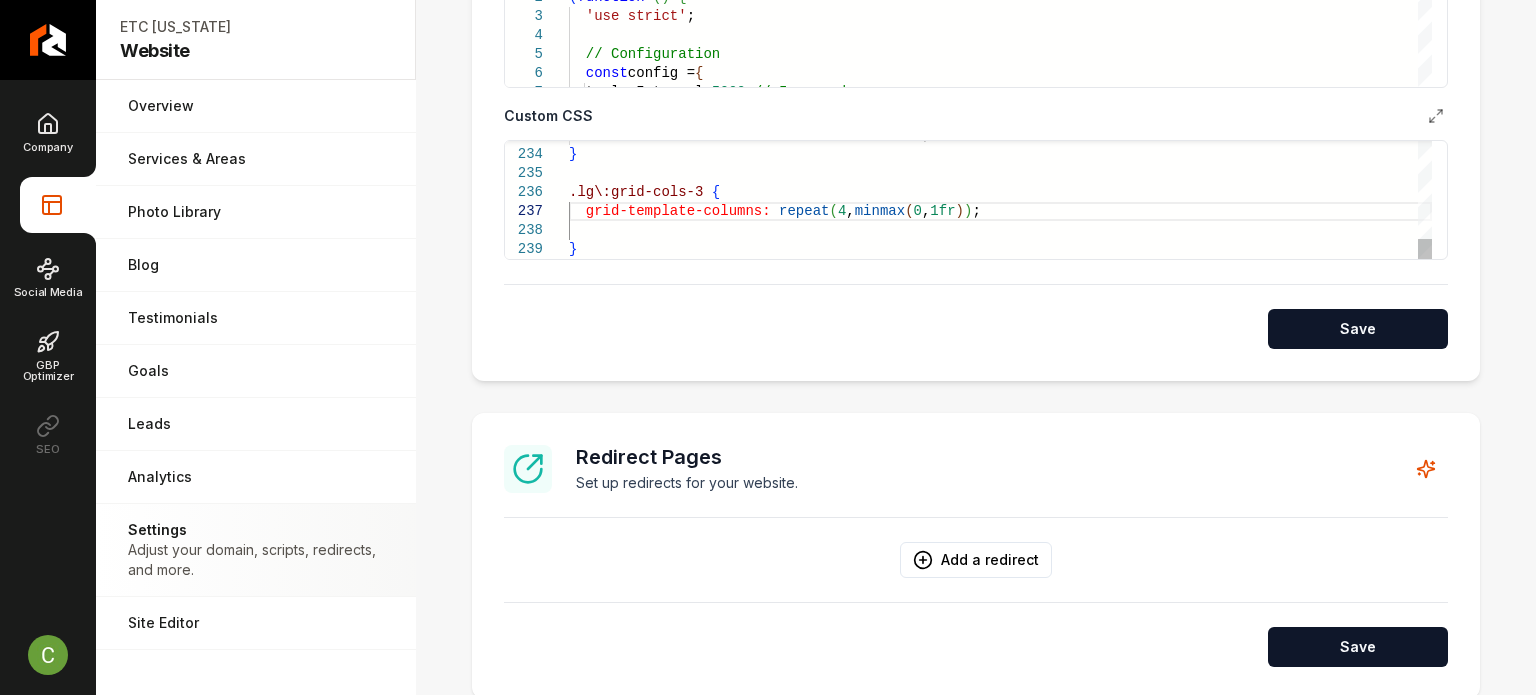 scroll, scrollTop: 114, scrollLeft: 253, axis: both 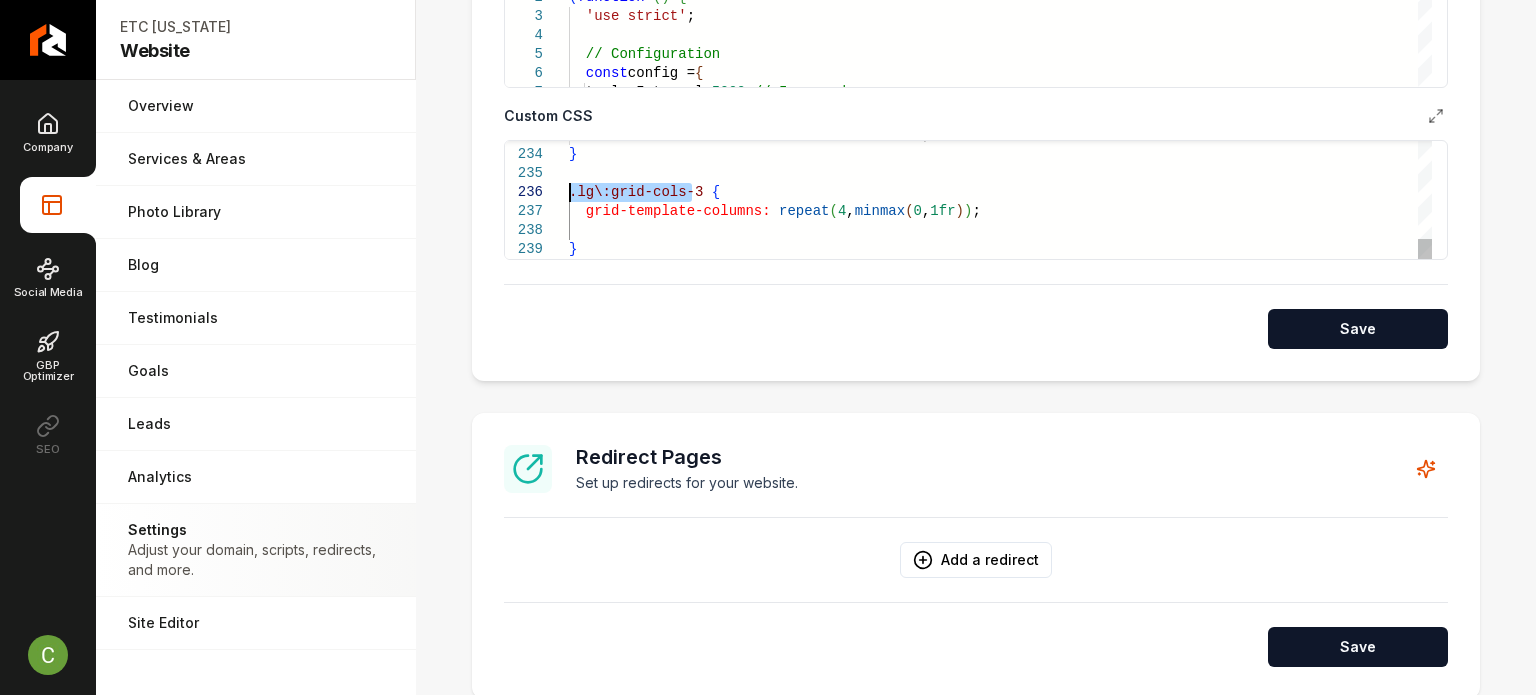 drag, startPoint x: 692, startPoint y: 186, endPoint x: 570, endPoint y: 185, distance: 122.0041 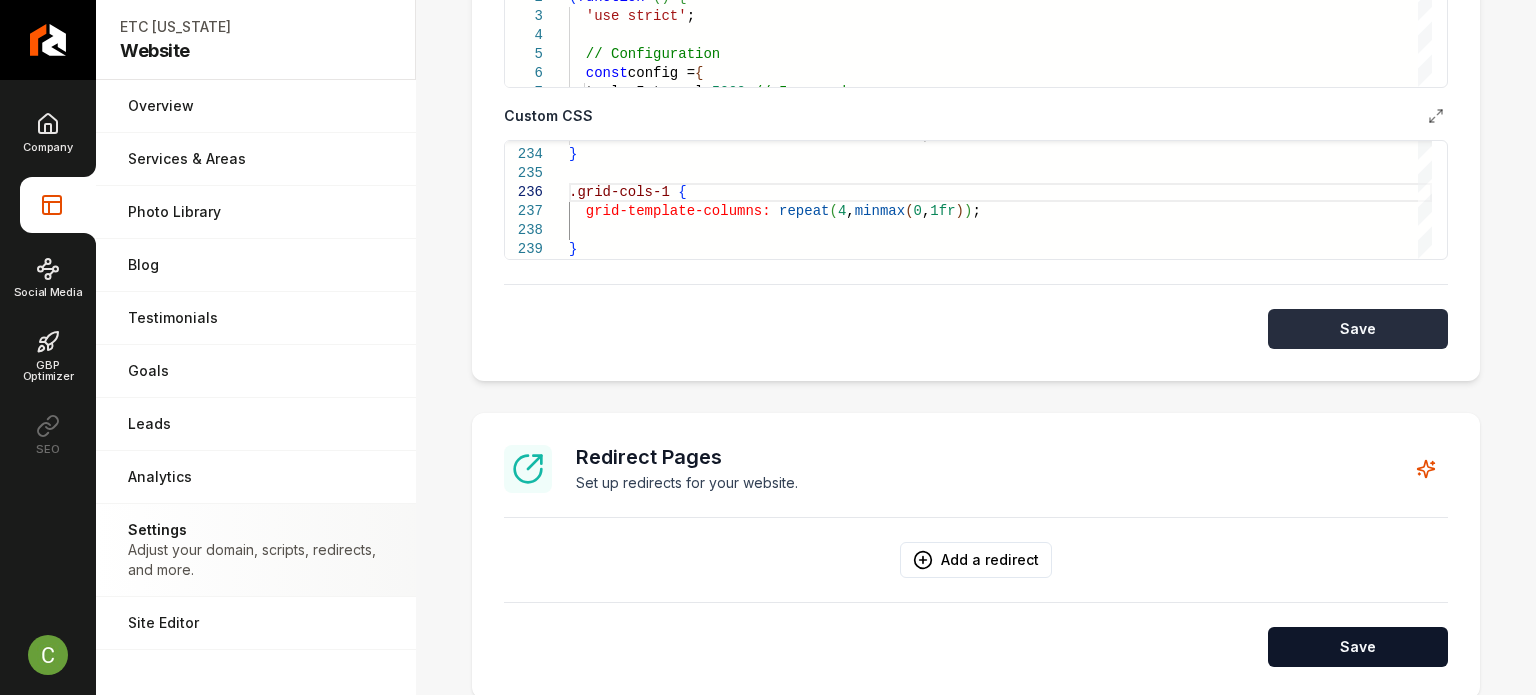 click on "Save" at bounding box center [1358, 329] 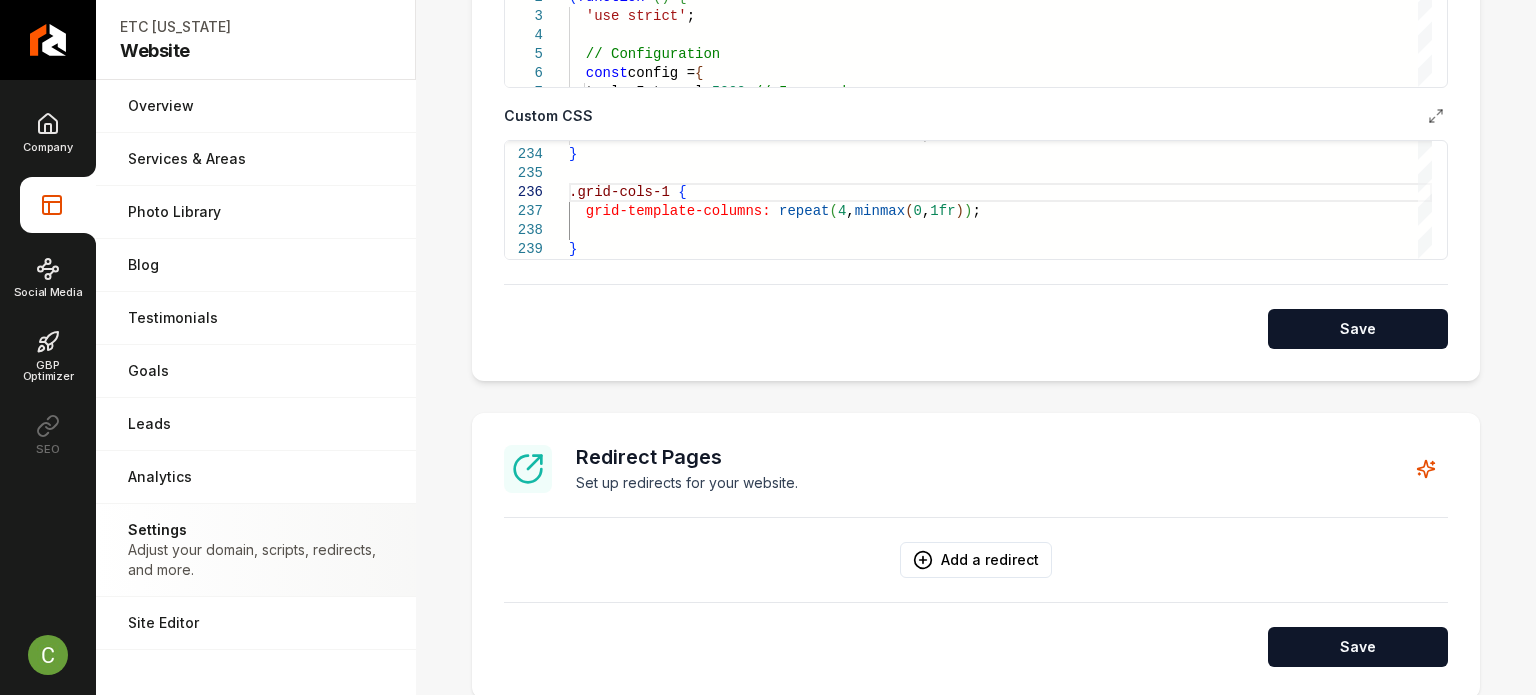 click on "**********" at bounding box center [976, 4] 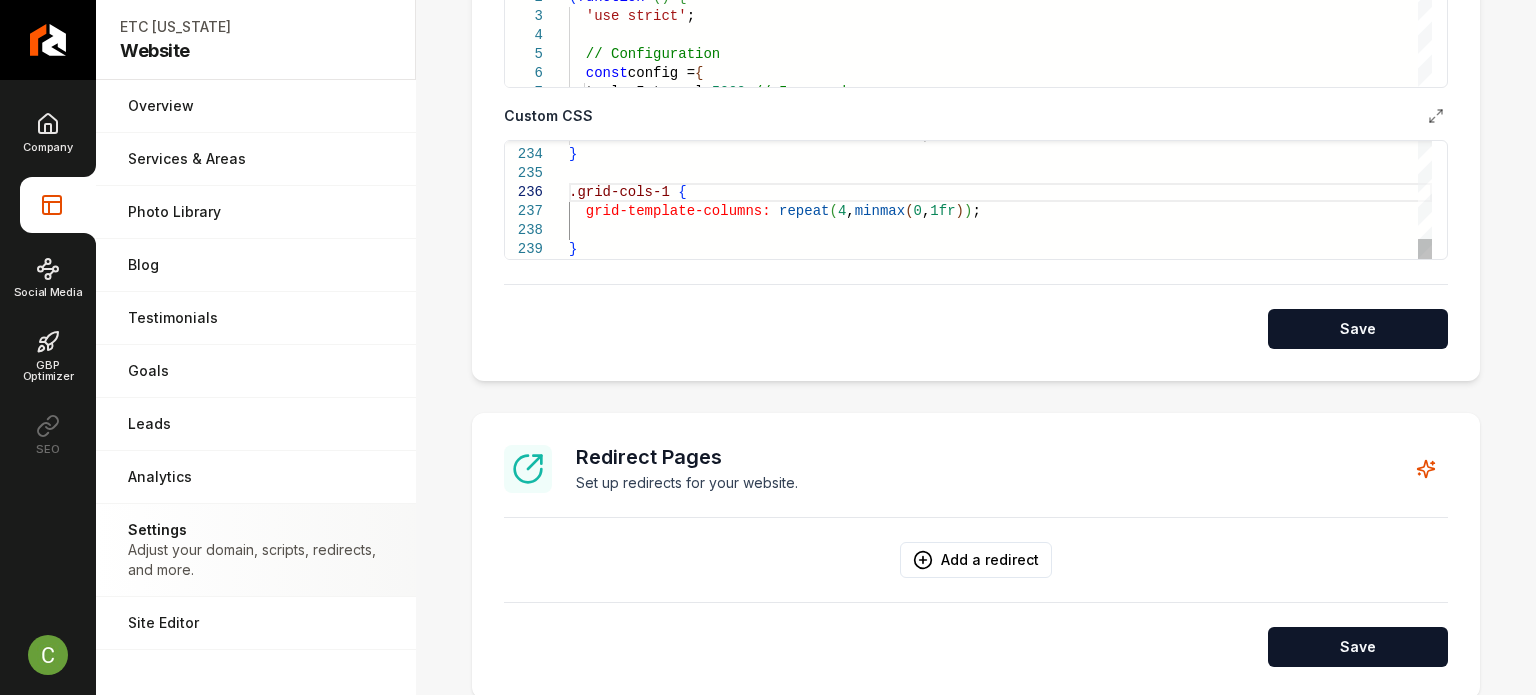 click on "animation:   slideInFromLeft   0.5s   ease-out ; } .grid-cols-1   {    grid-template-columns:   repeat ( 4 ,  minmax ( 0 ,  1fr ) ) ; }" at bounding box center (1000, -2012) 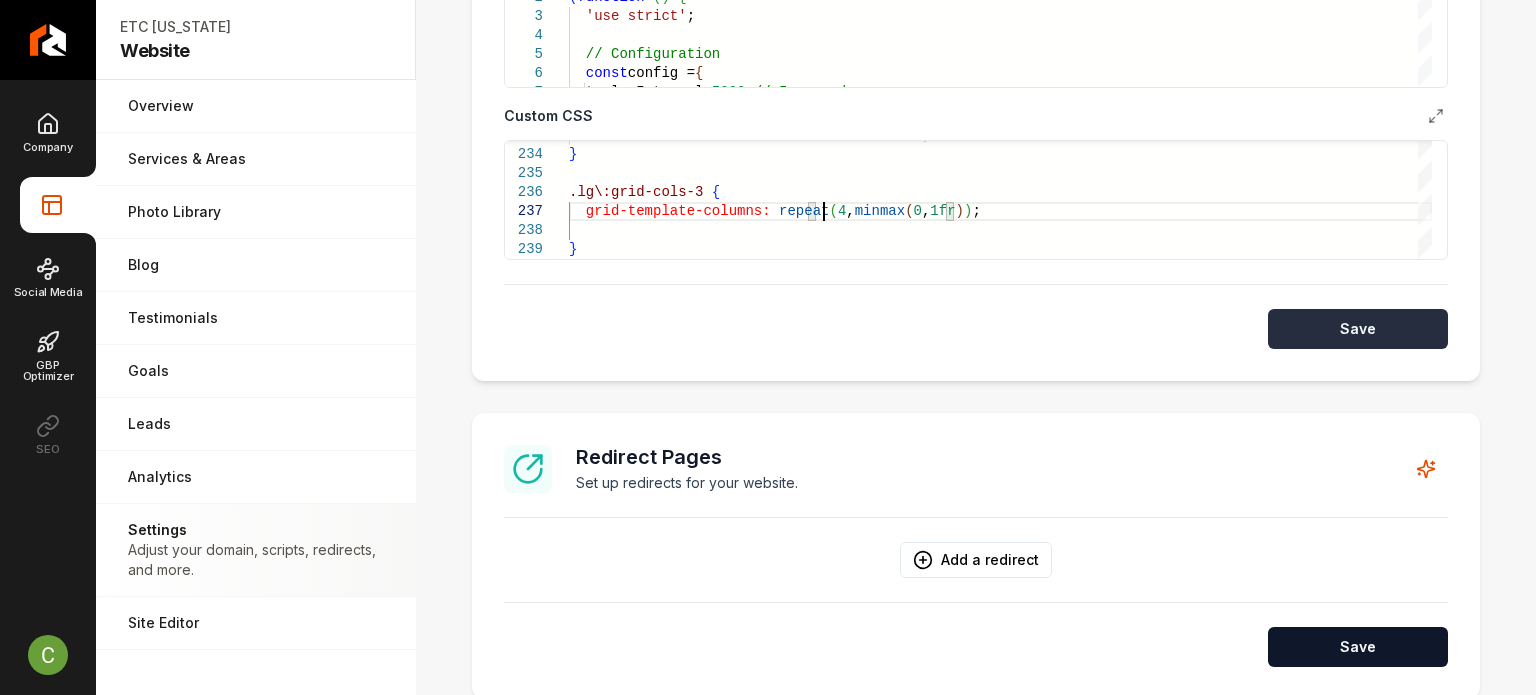 click on "Save" at bounding box center [1358, 329] 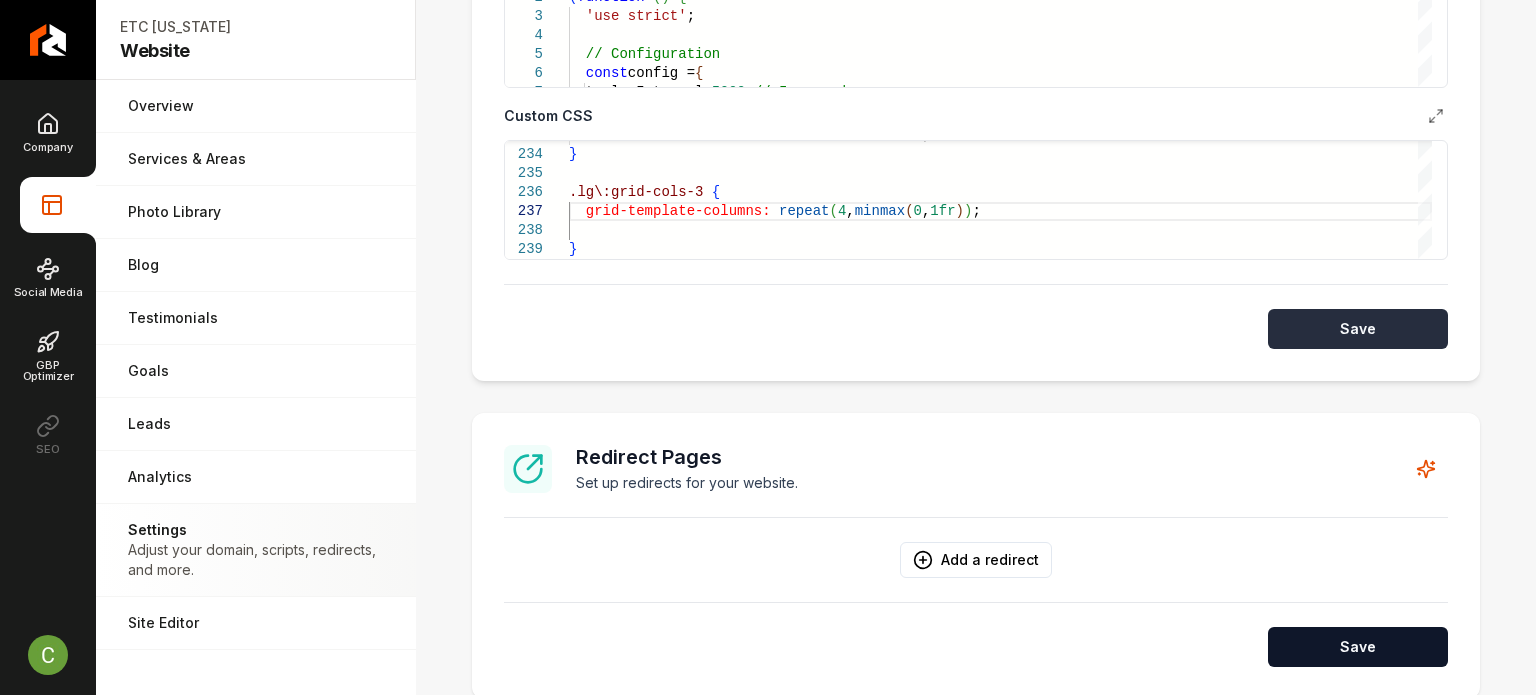 click on "Save" at bounding box center [1358, 329] 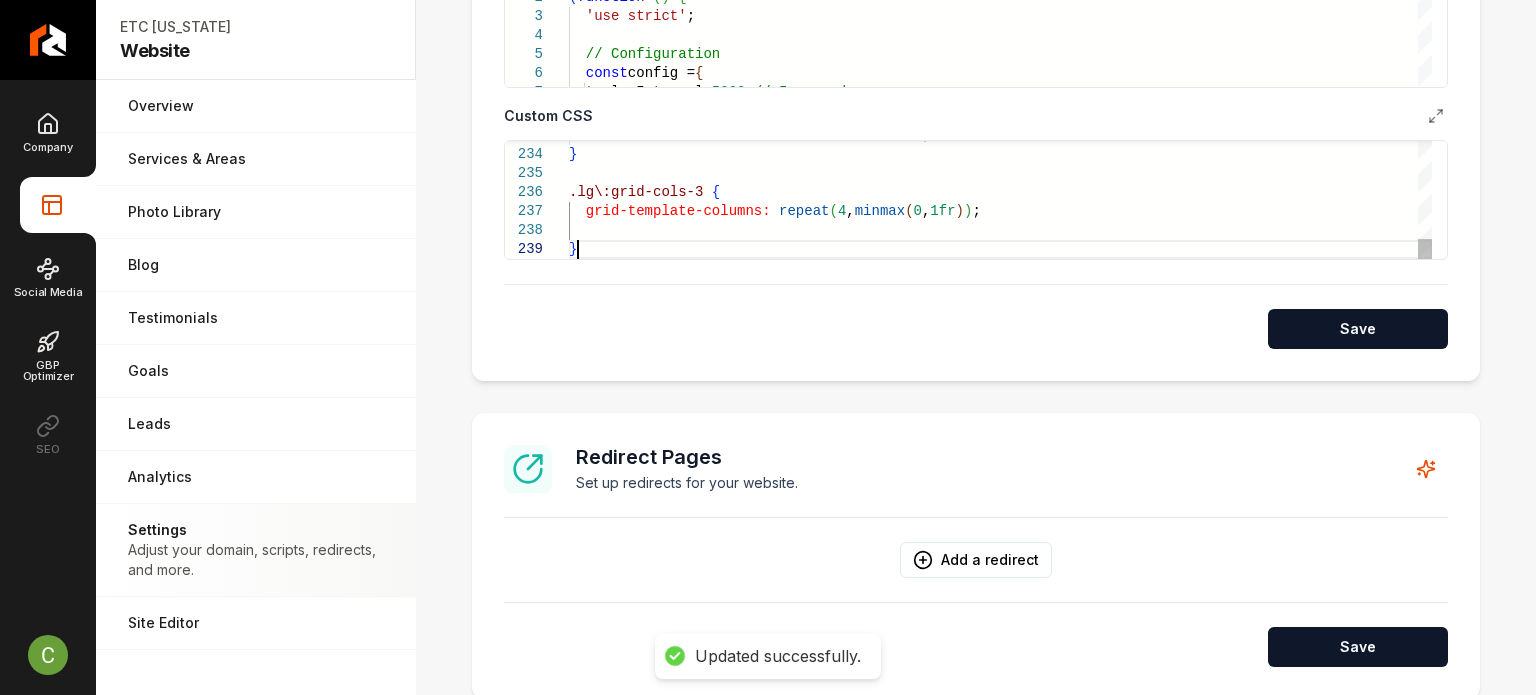 scroll, scrollTop: 114, scrollLeft: 253, axis: both 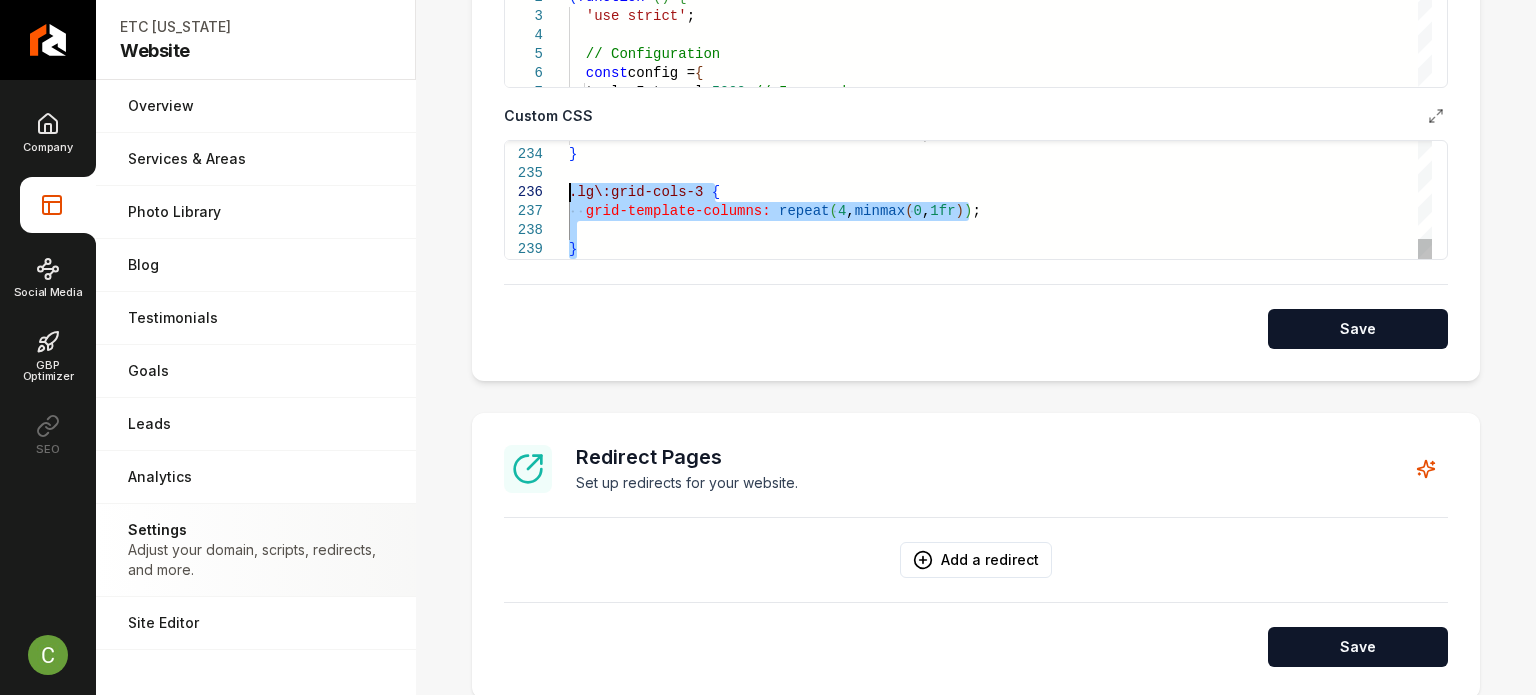 drag, startPoint x: 640, startPoint y: 242, endPoint x: 432, endPoint y: 183, distance: 216.20592 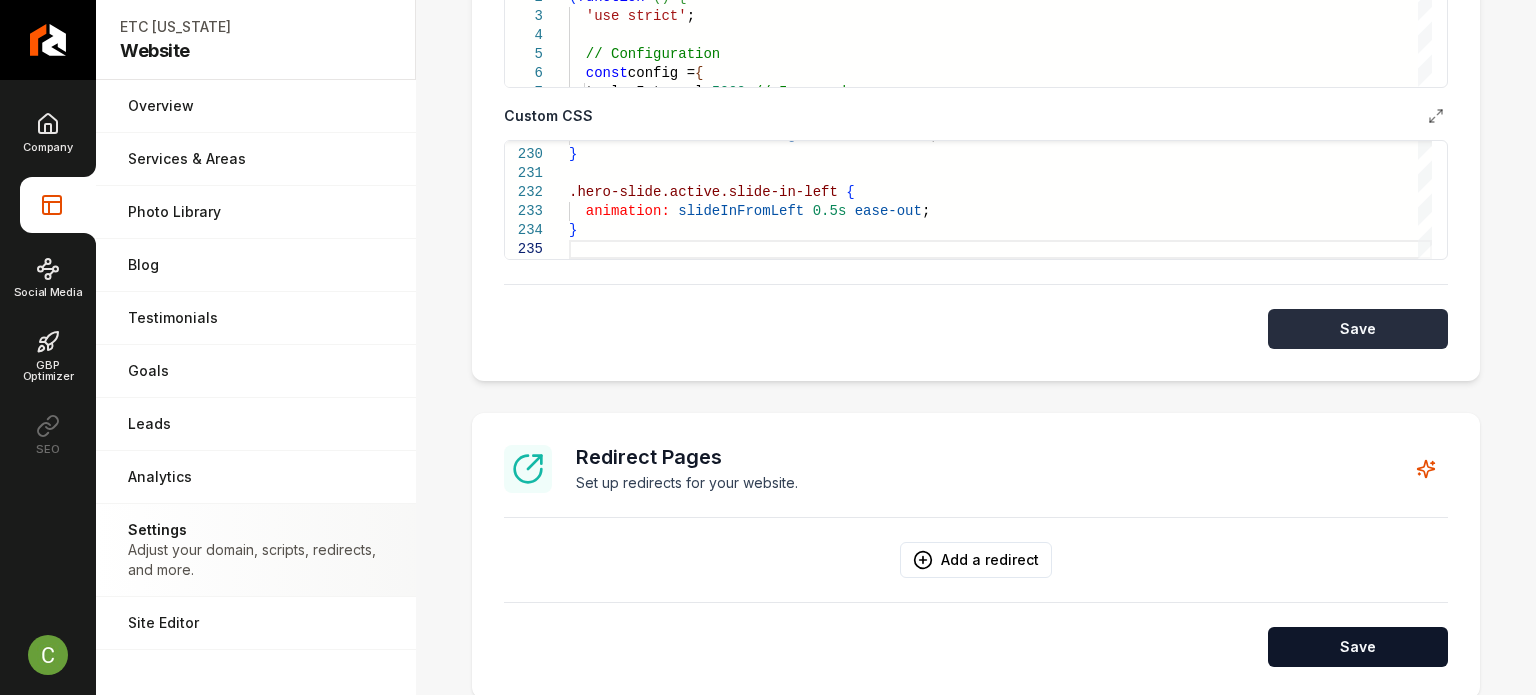 click on "Save" at bounding box center [1358, 329] 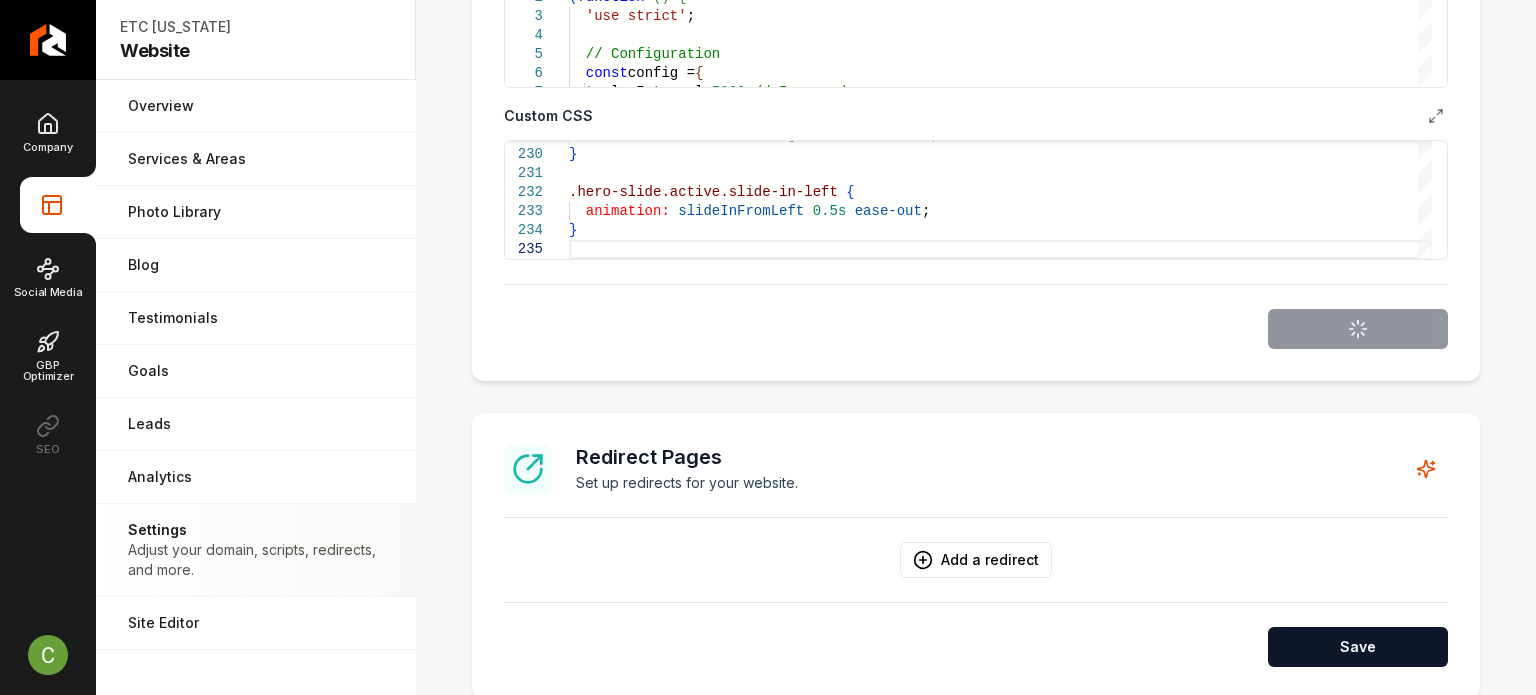 type on "**********" 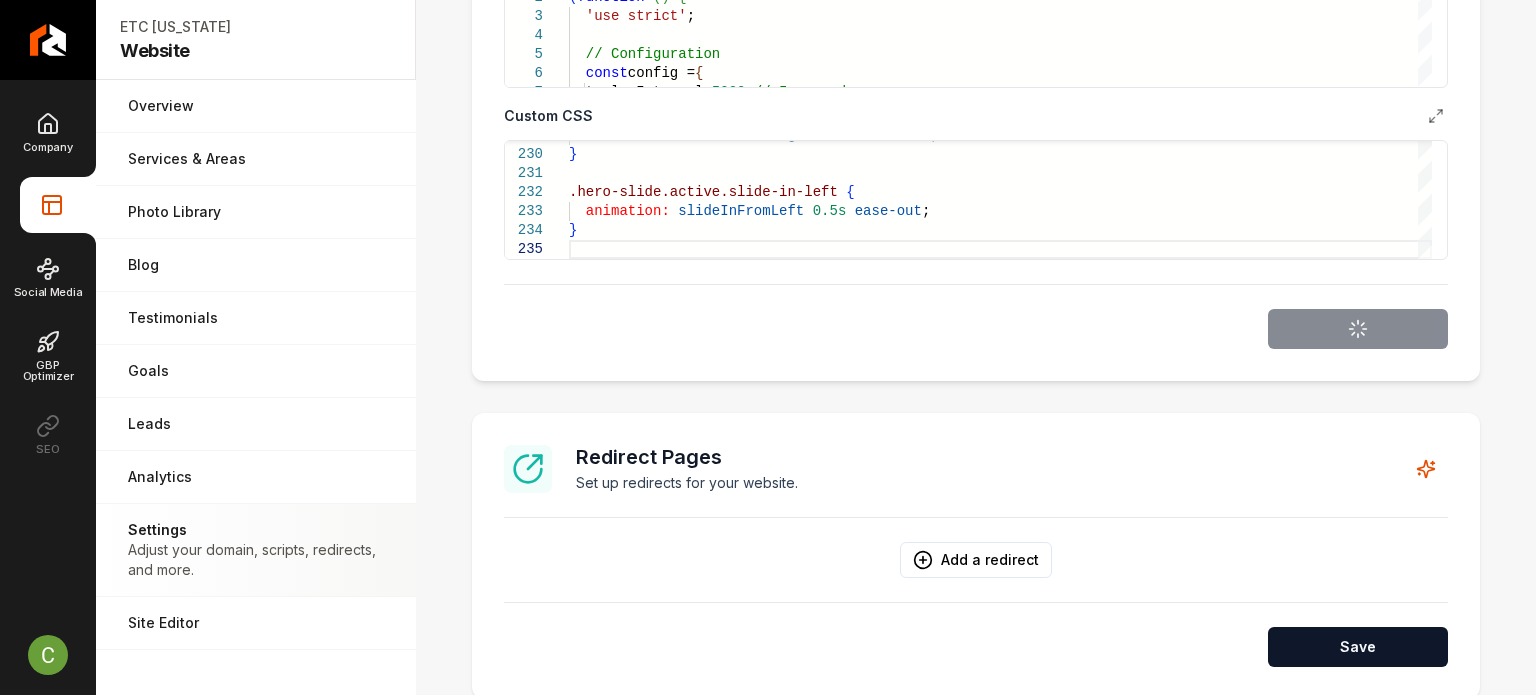 scroll, scrollTop: 75, scrollLeft: 253, axis: both 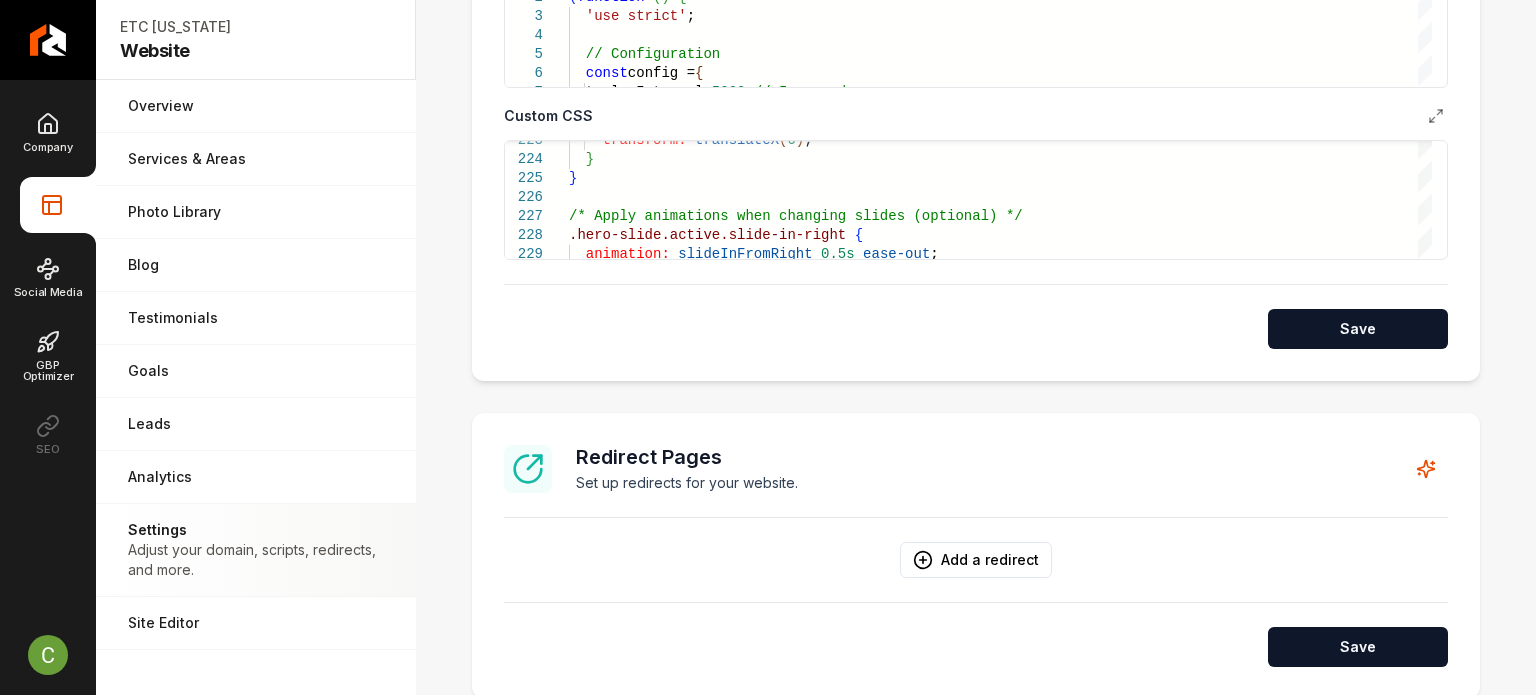 click on "// Hero Image Slider - Add this to your global Jav aScript file ( function   ( )   {    'use strict' ;    // Configuration    const  config =  {     autoplayInterval:  5000 ,  // 5 seconds" at bounding box center [1000, 3731] 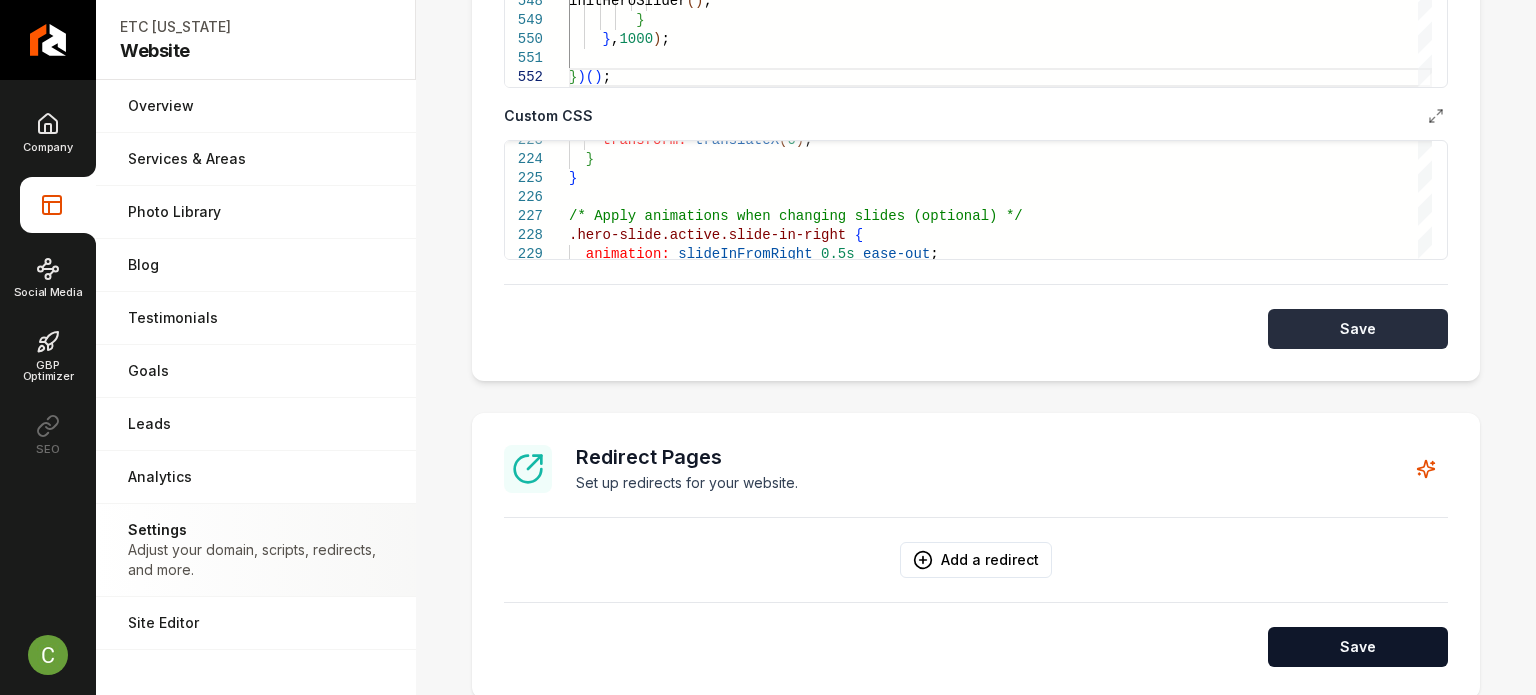 click on "Save" at bounding box center (1358, 329) 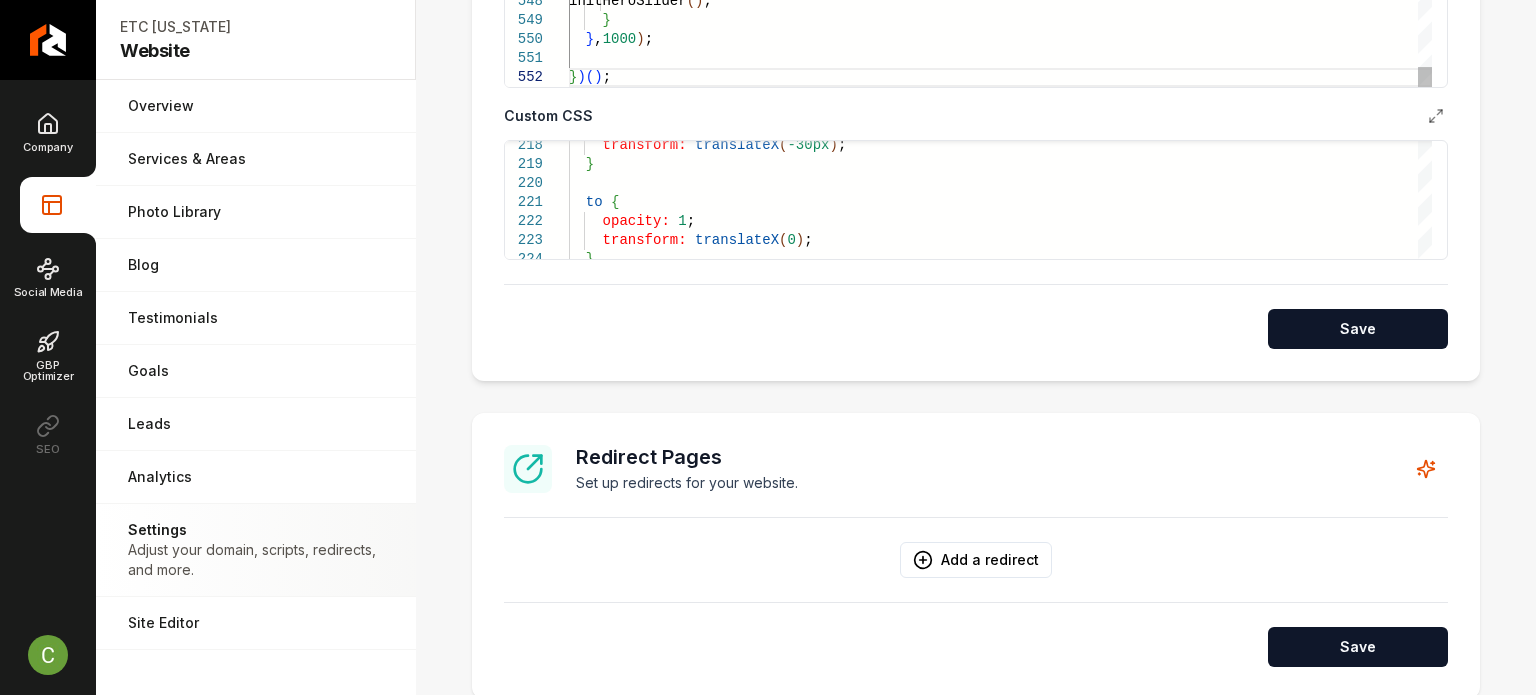 click on "if   ( !sliderInstance && isHomePage ( ) )   {       console.log ( 'Trying delayed initialization...' ) ;       initHeroSlider ( ) ;      }    } ,  1000 ) ; } ) ( ) ;" at bounding box center [1000, -5157] 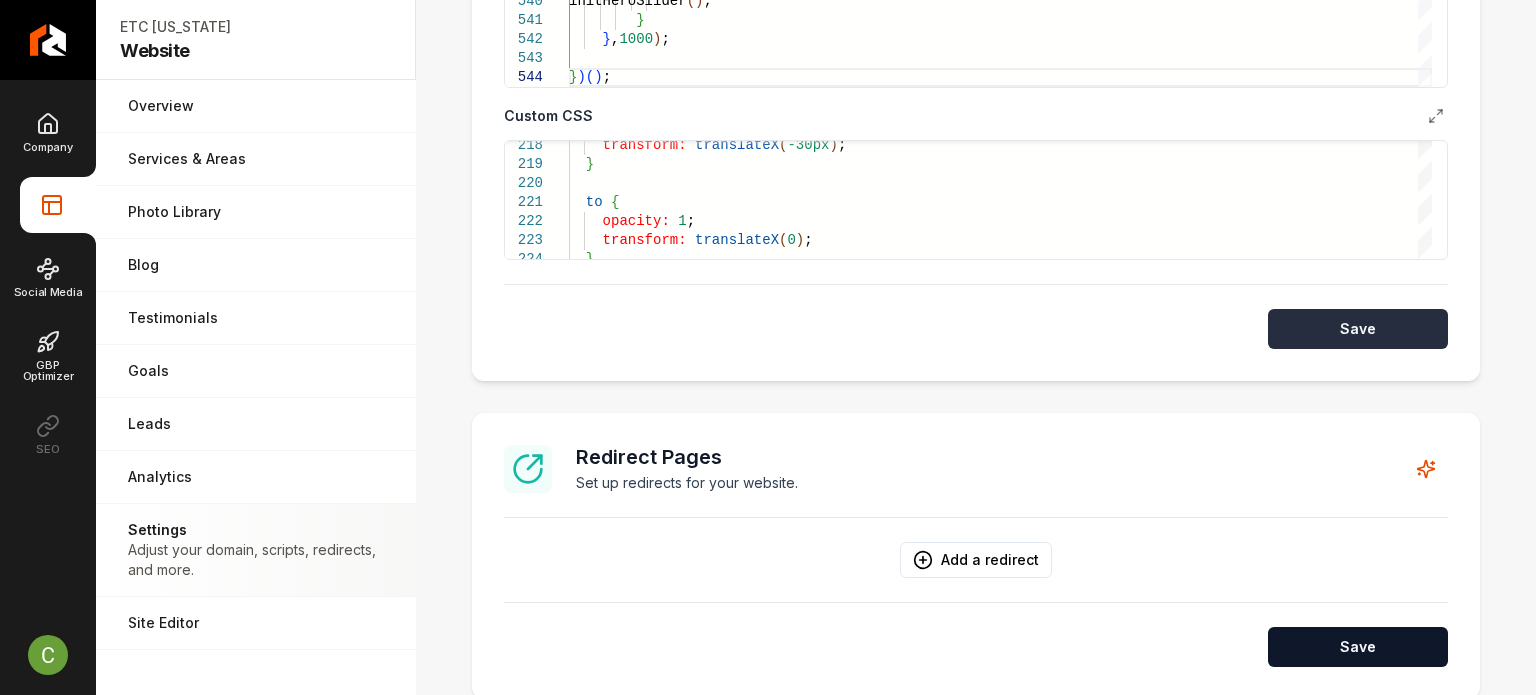 click on "Save" at bounding box center (1358, 329) 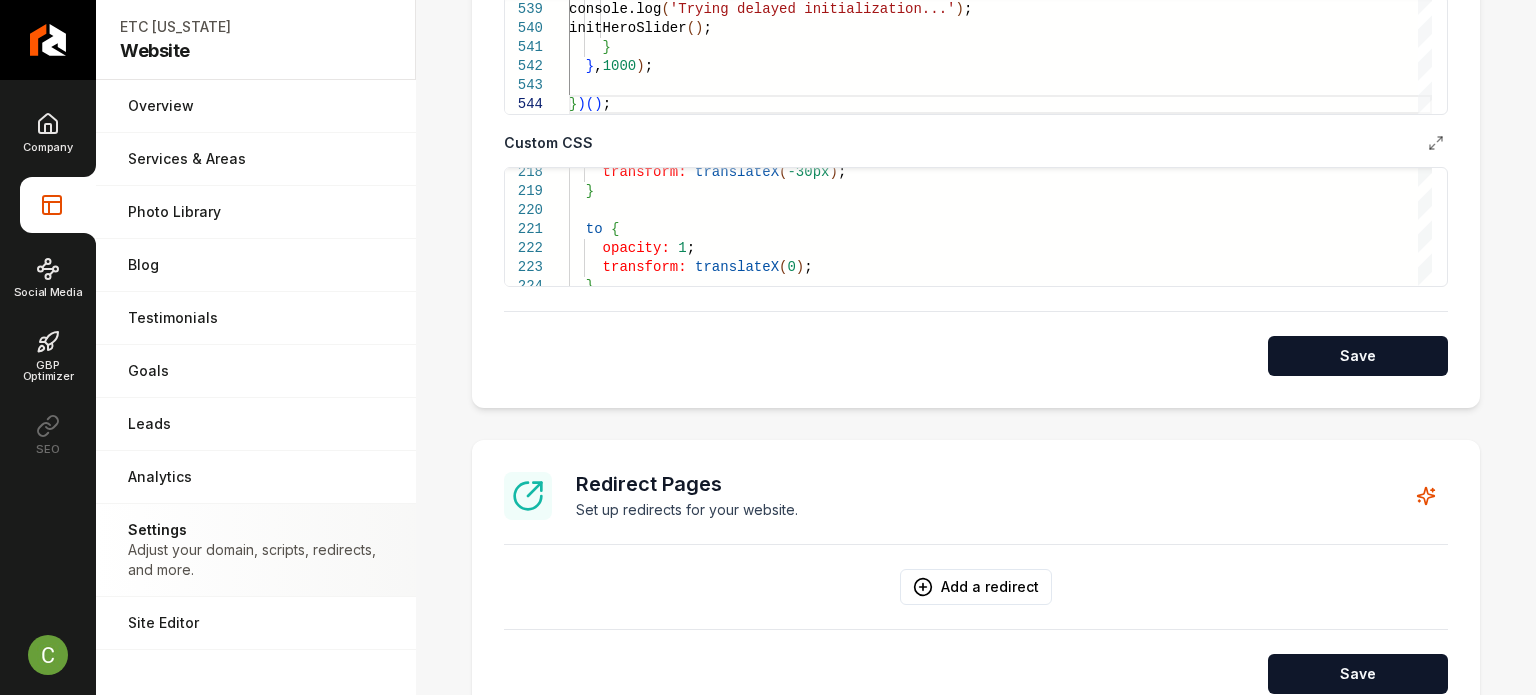scroll, scrollTop: 968, scrollLeft: 0, axis: vertical 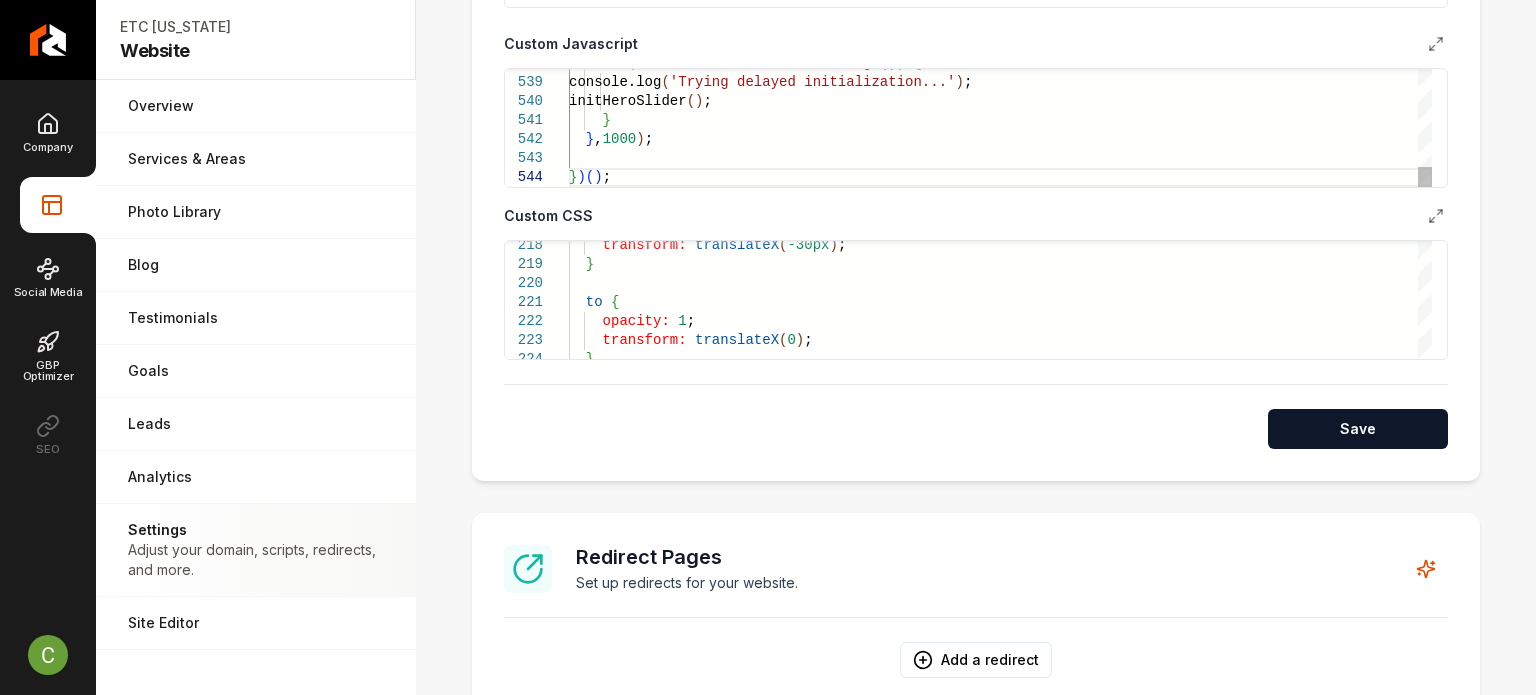 click on "if   ( !sliderInstance && isHomePage ( ) )   {       console.log ( 'Trying delayed initialization...' ) ;       initHeroSlider ( ) ;      }    } ,  1000 ) ; } ) ( ) ;" at bounding box center (1000, -4981) 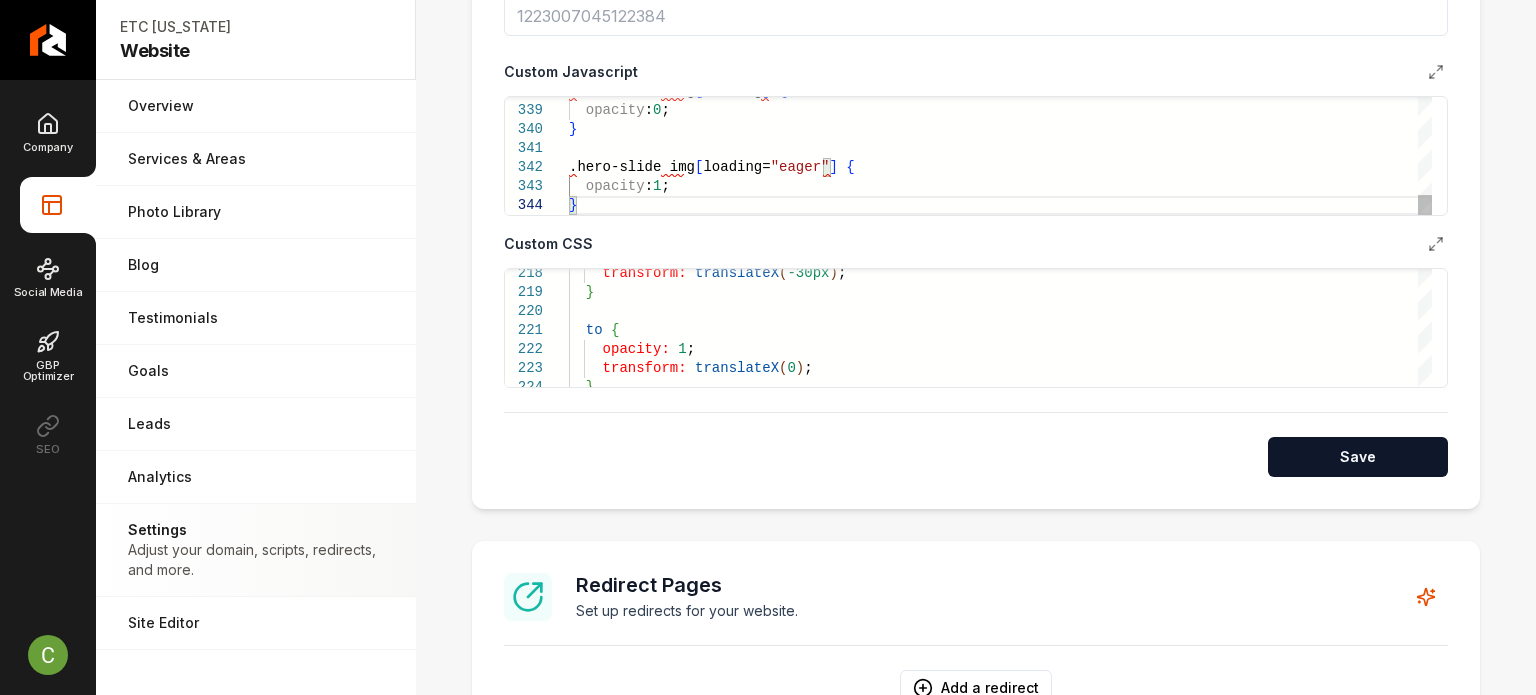 scroll, scrollTop: 768, scrollLeft: 0, axis: vertical 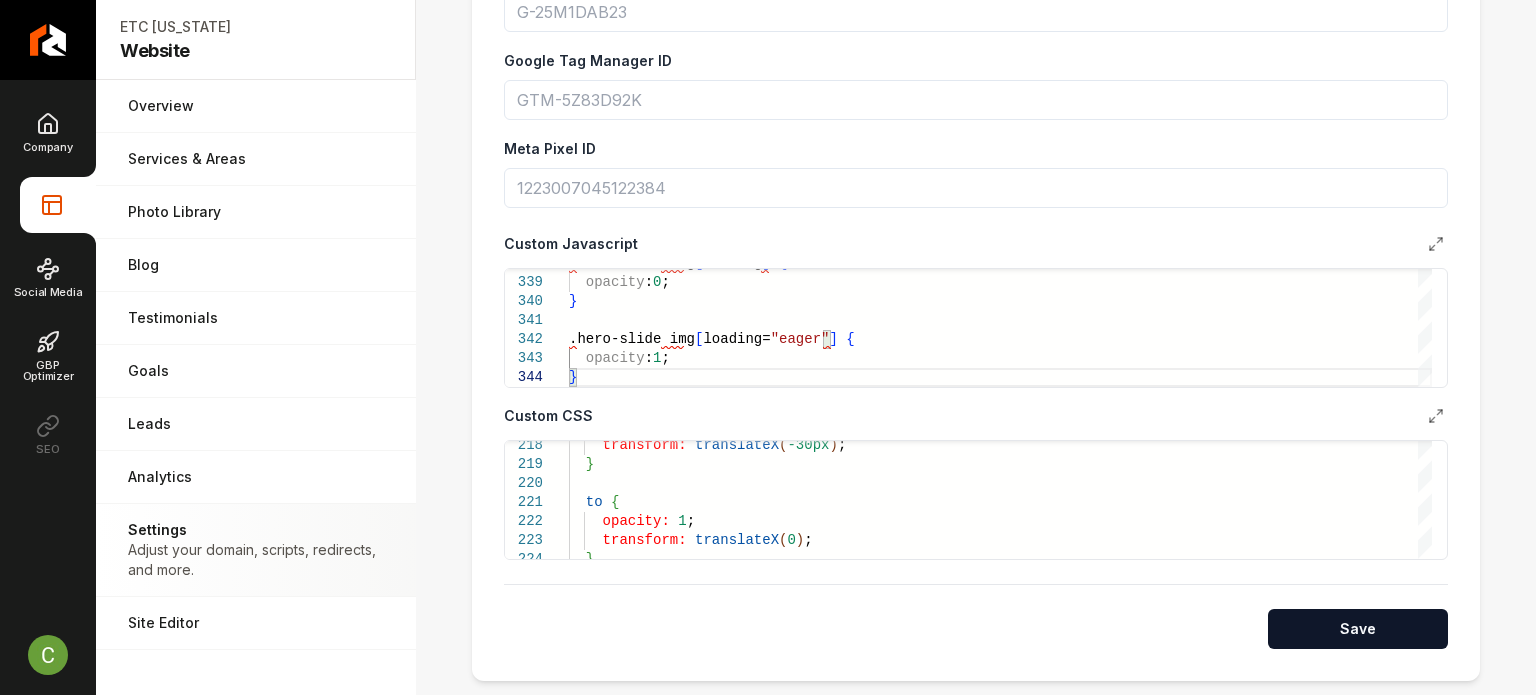 type on "**********" 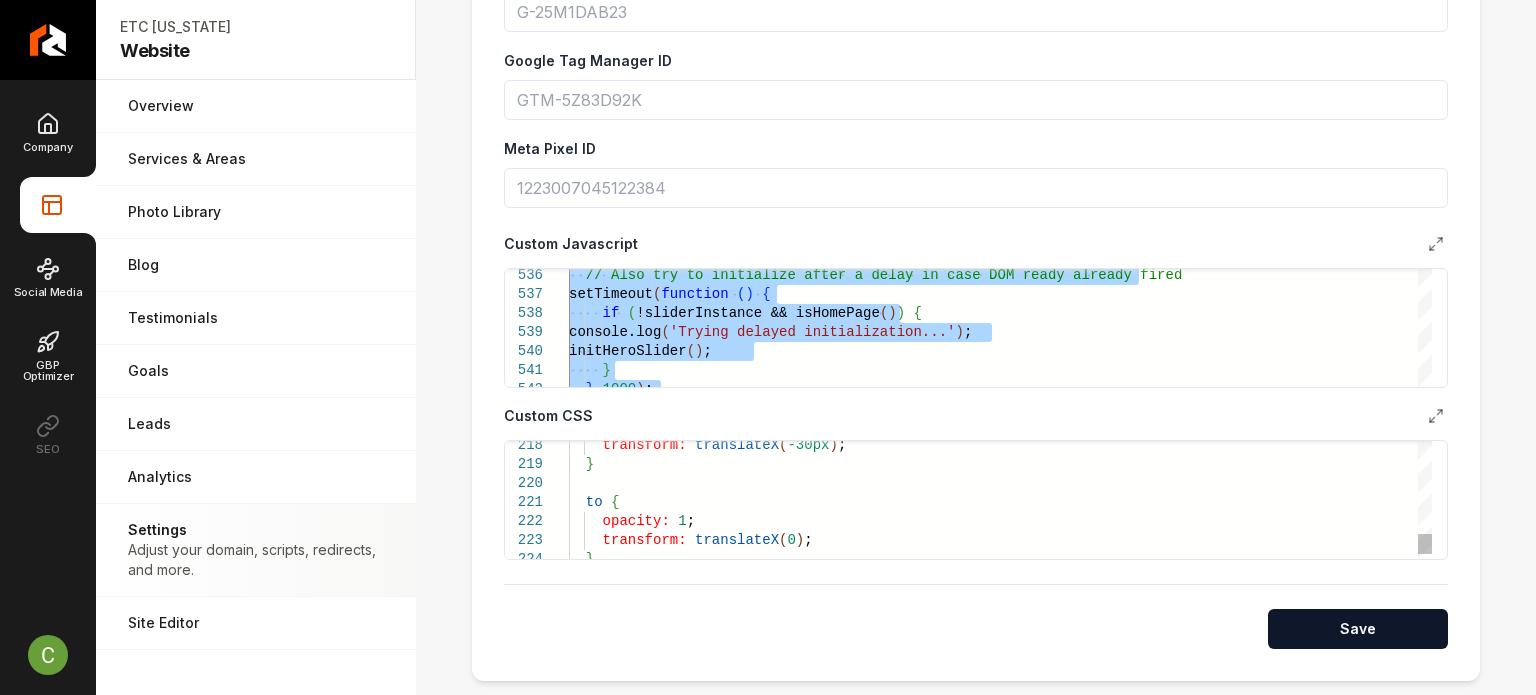 click on "transform:   translateX ( 0 ) ;    }    to   {      opacity:   1 ;      transform:   translateX ( -30px ) ;    }" at bounding box center [1000, -1464] 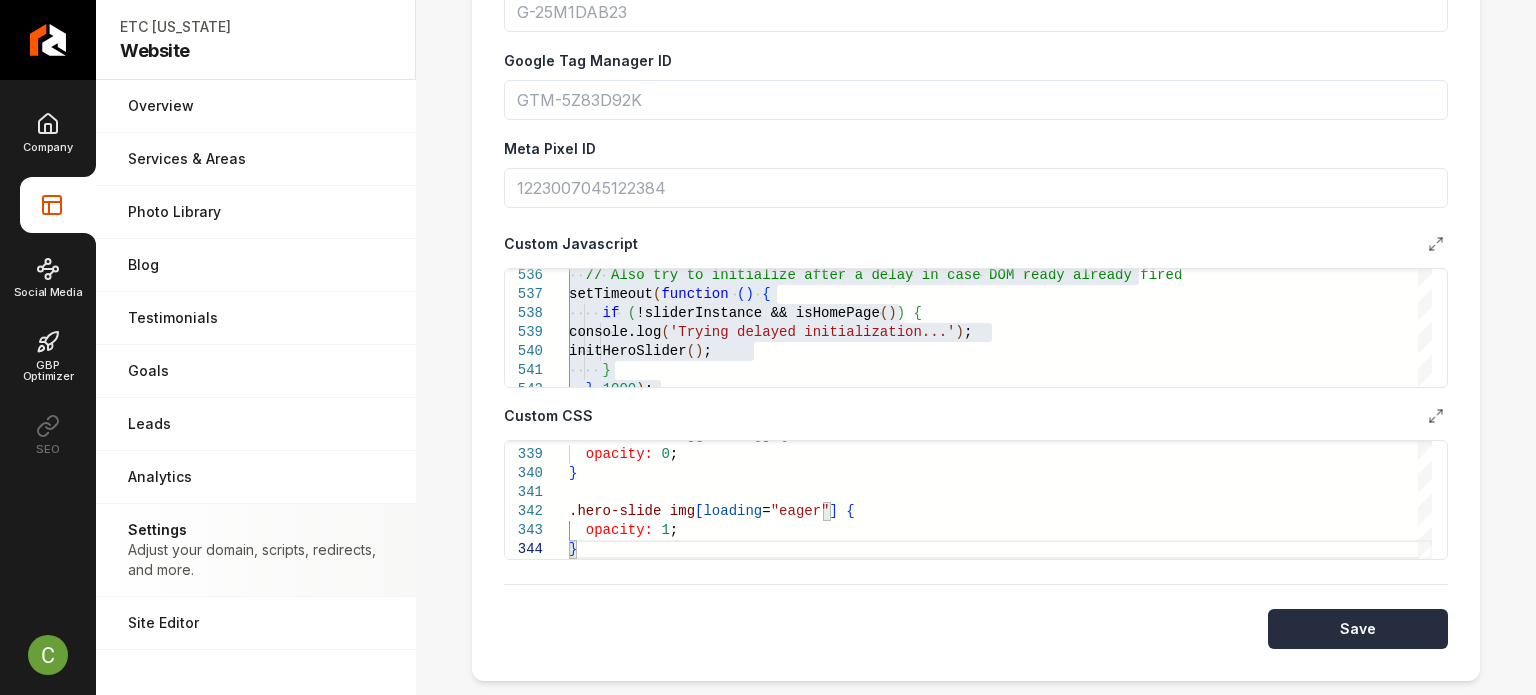 click on "Save" at bounding box center (1358, 629) 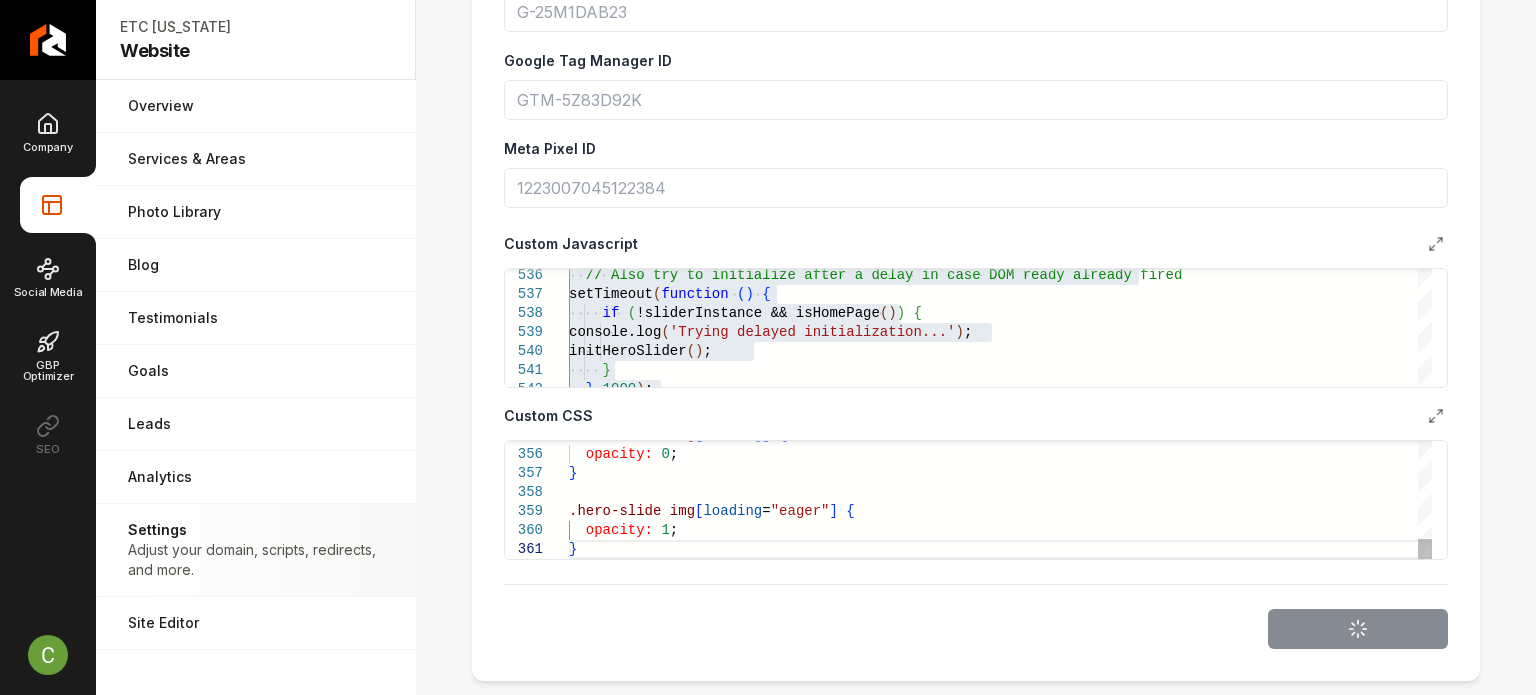 scroll, scrollTop: 18, scrollLeft: 6, axis: both 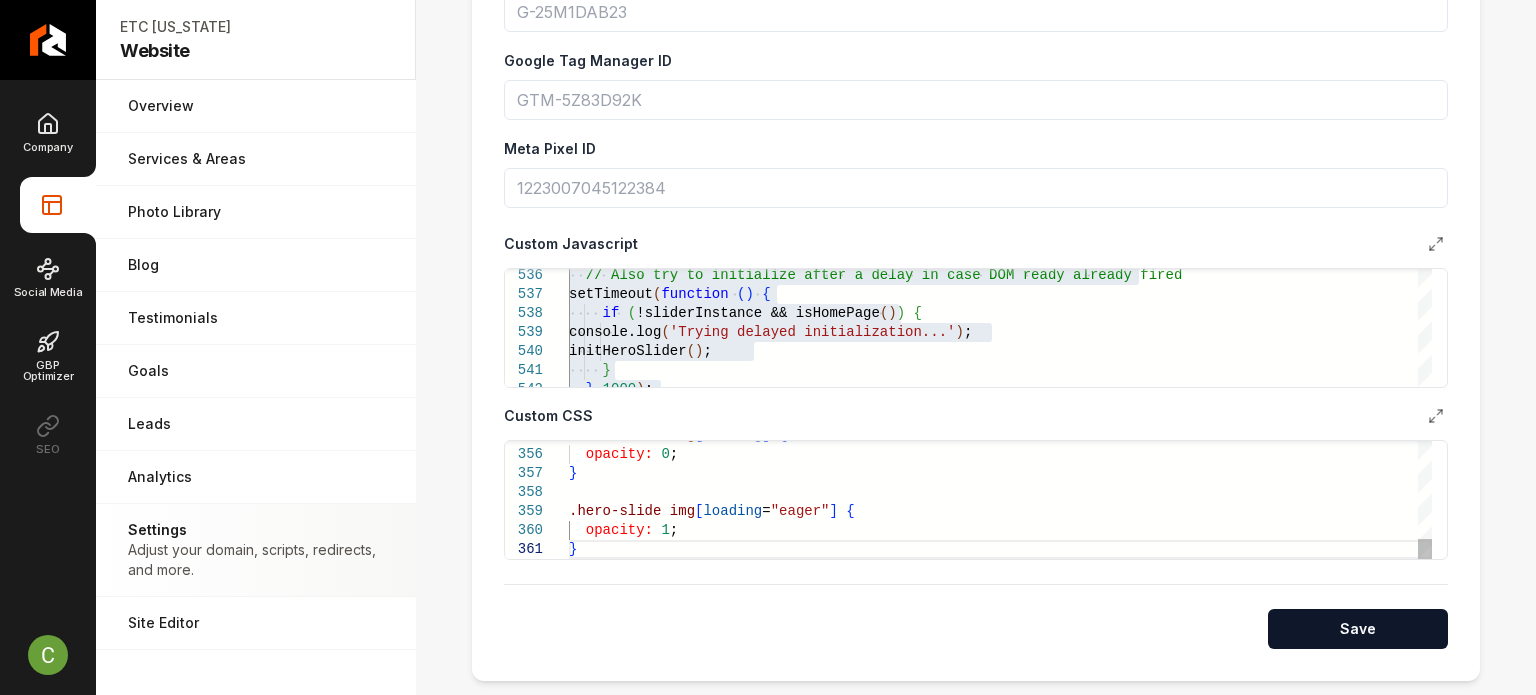 click on ".hero-slide   img [ loading ]   {    opacity:   0 ; } .hero-slide   img [ loading = "eager" ]   {    opacity:   1 ; }" at bounding box center [1000, -2871] 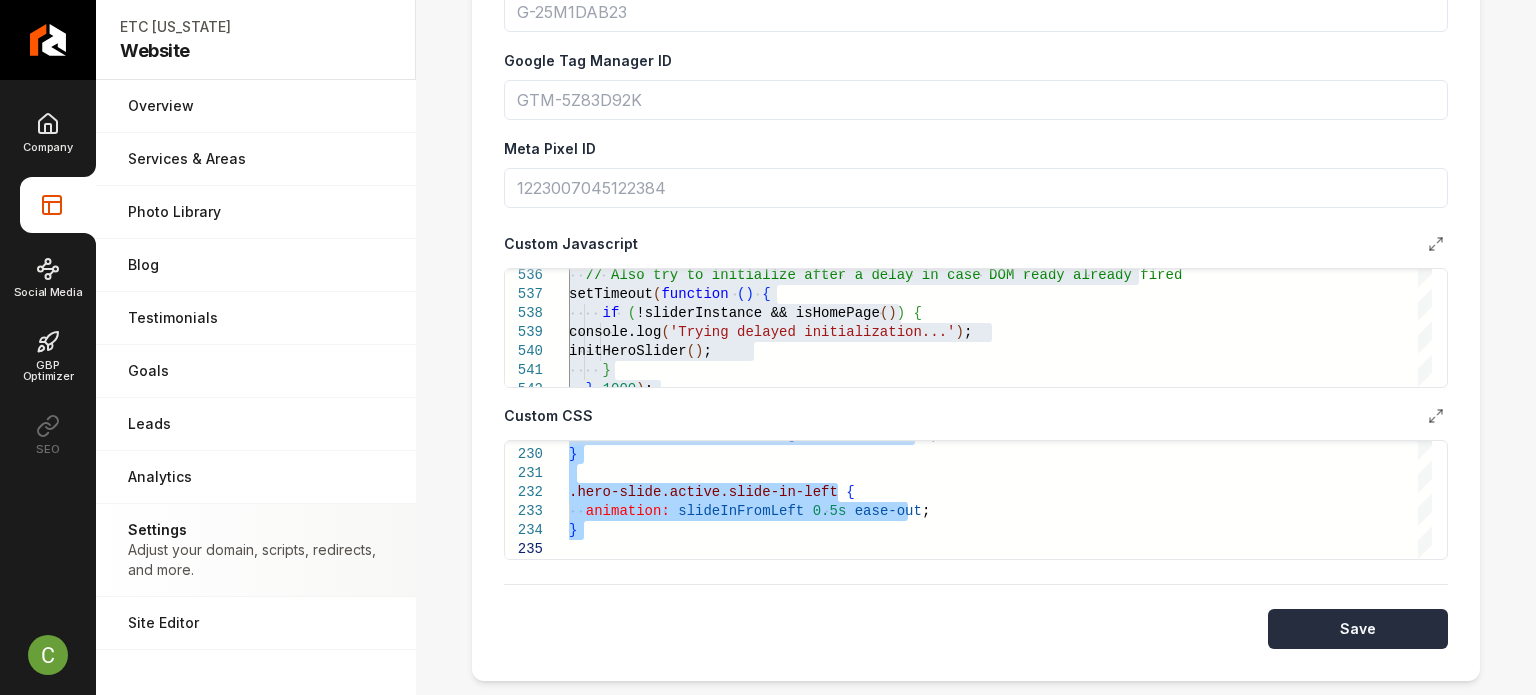 click on "Save" at bounding box center [1358, 629] 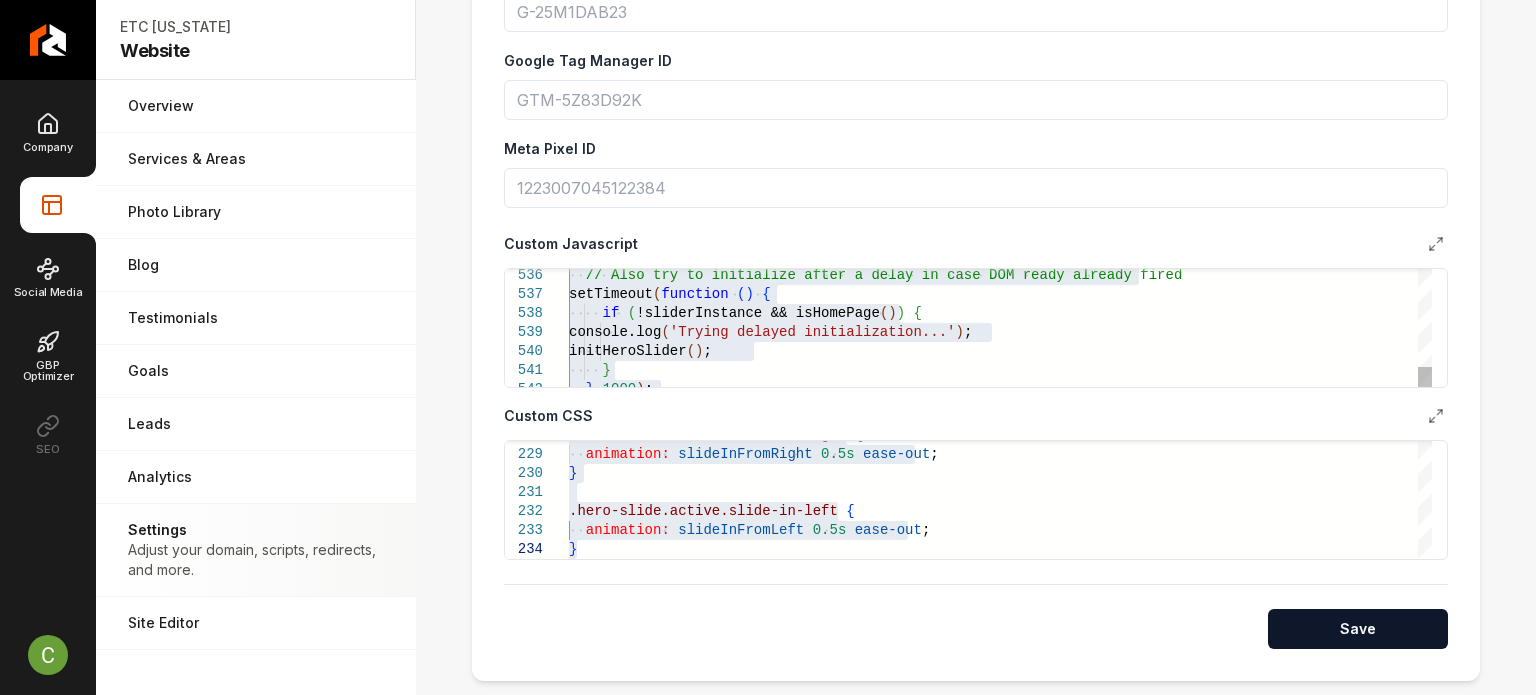click on "if   ( !sliderInstance && isHomePage ( ) )   {       console.log ( 'Trying delayed initialization...' ) ;       initHeroSlider ( ) ;      }    } ,  1000 ) ;    // Also try to initialize after a delay in case DO M ready already fired   setTimeout ( function   ( )   {" at bounding box center (1000, -4731) 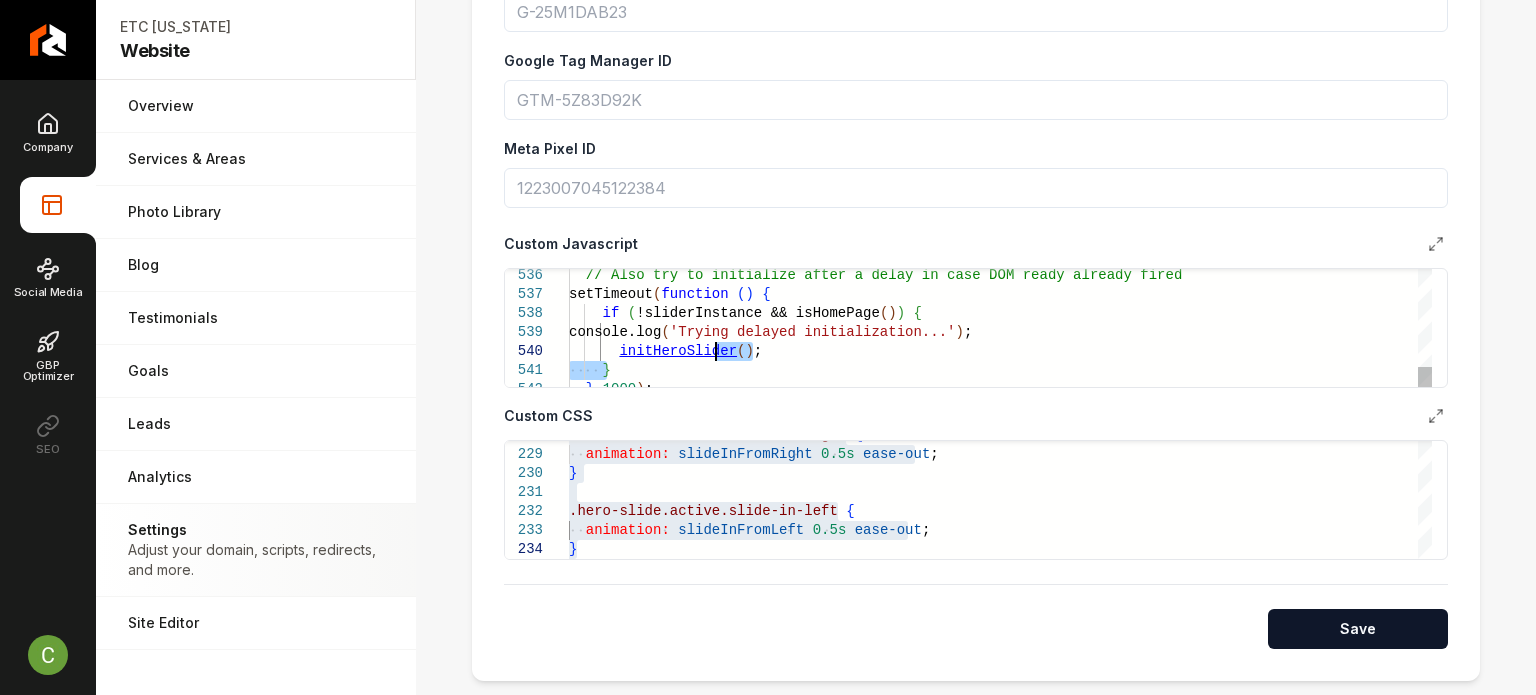 type on "**********" 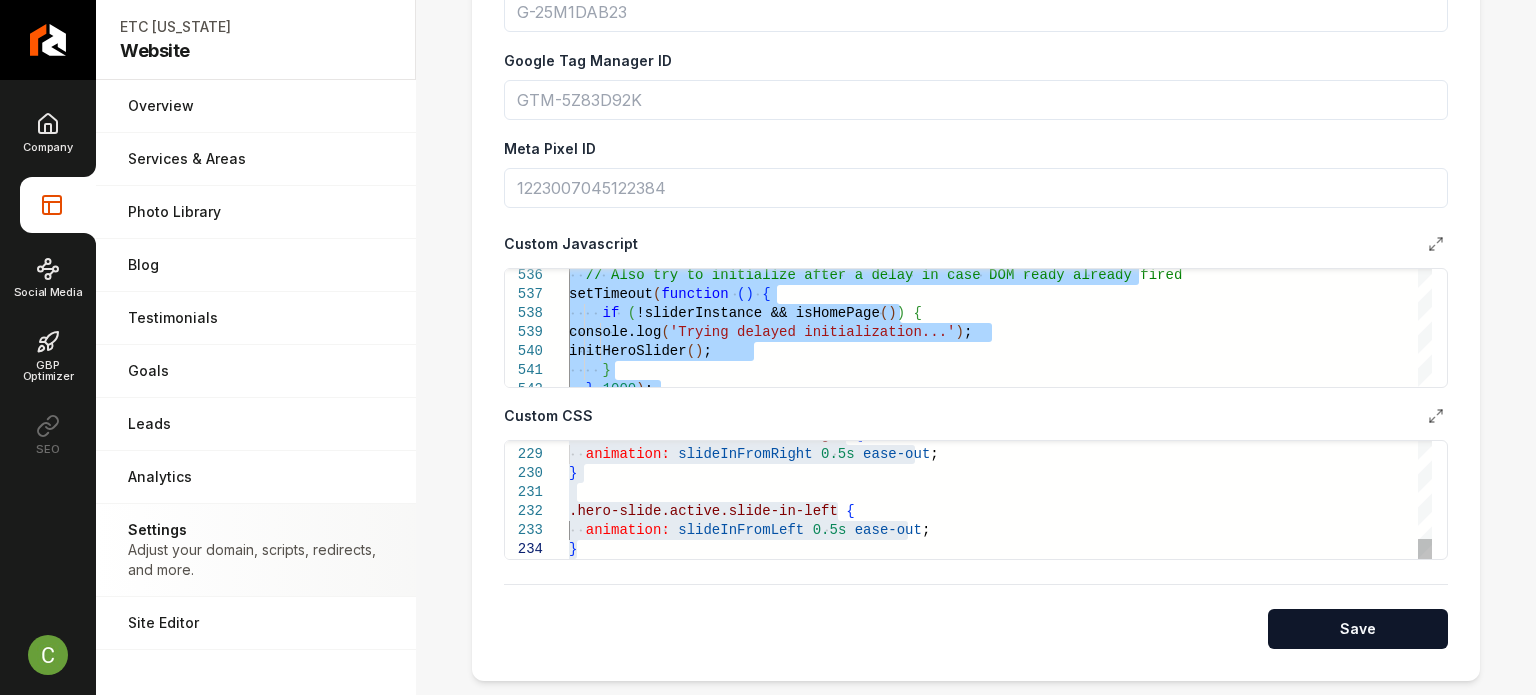 click on "animation:   slideInFromRight   0.5s   ease-out ; } .hero-slide.active.slide-in-left   {    animation:   slideInFromLeft   0.5s   ease-out ; } .hero-slide.active.slide-in-right   {" at bounding box center [1000, -1664] 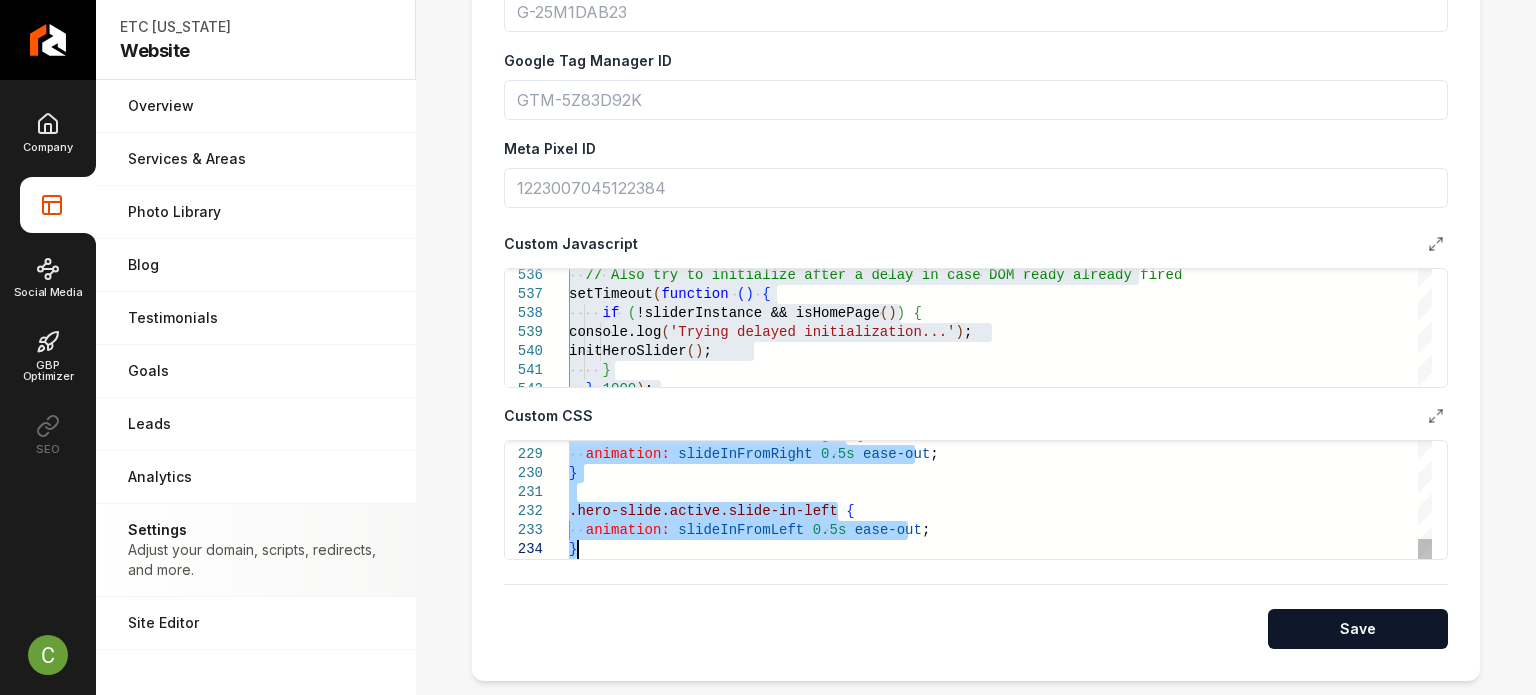 click on "animation:   slideInFromRight   0.5s   ease-out ; } .hero-slide.active.slide-in-left   {    animation:   slideInFromLeft   0.5s   ease-out ; } .hero-slide.active.slide-in-right   {" at bounding box center (1000, -1664) 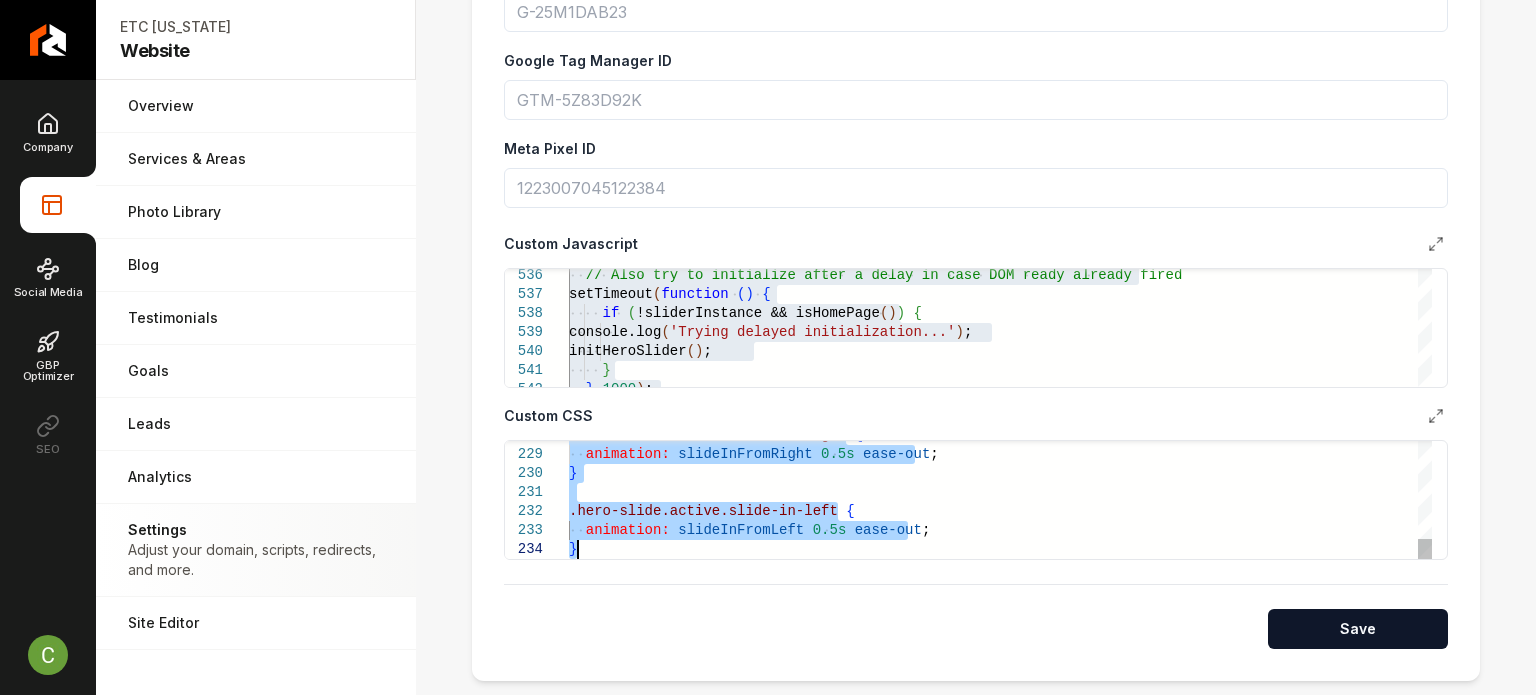 type on "**********" 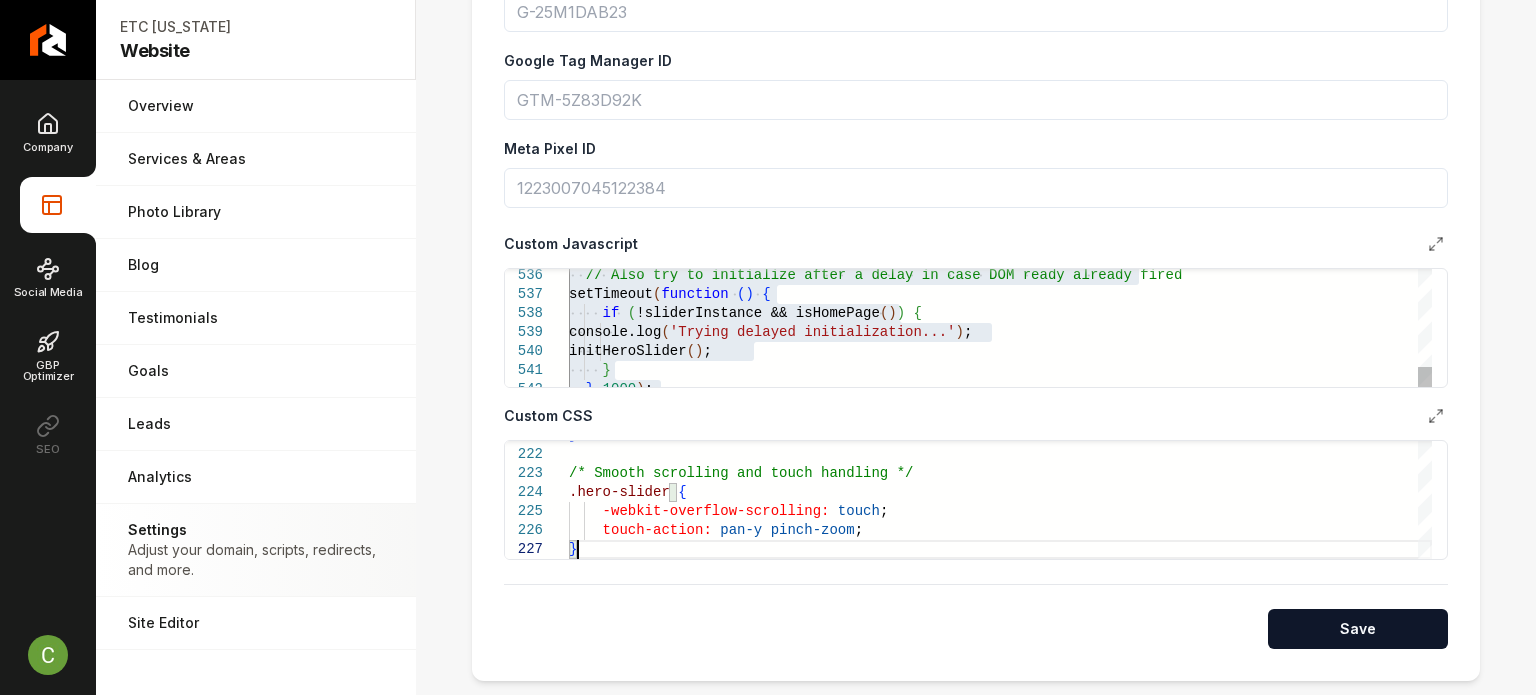 click on "if   ( !sliderInstance && isHomePage ( ) )   {       console.log ( 'Trying delayed initialization...' ) ;       initHeroSlider ( ) ;      }    } ,  1000 ) ;    // Also try to initialize after a delay in case DO M ready already fired   setTimeout ( function   ( )   {" at bounding box center [1000, -4731] 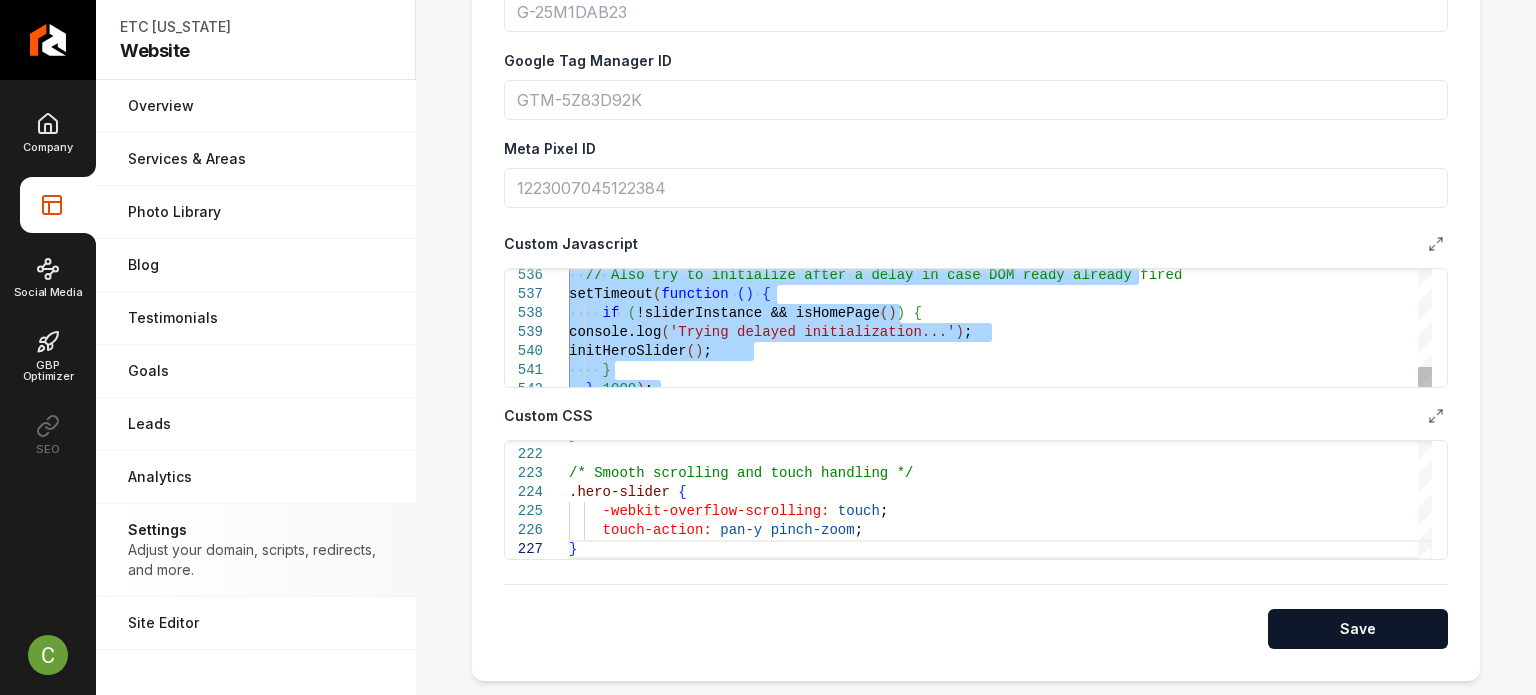 type on "**********" 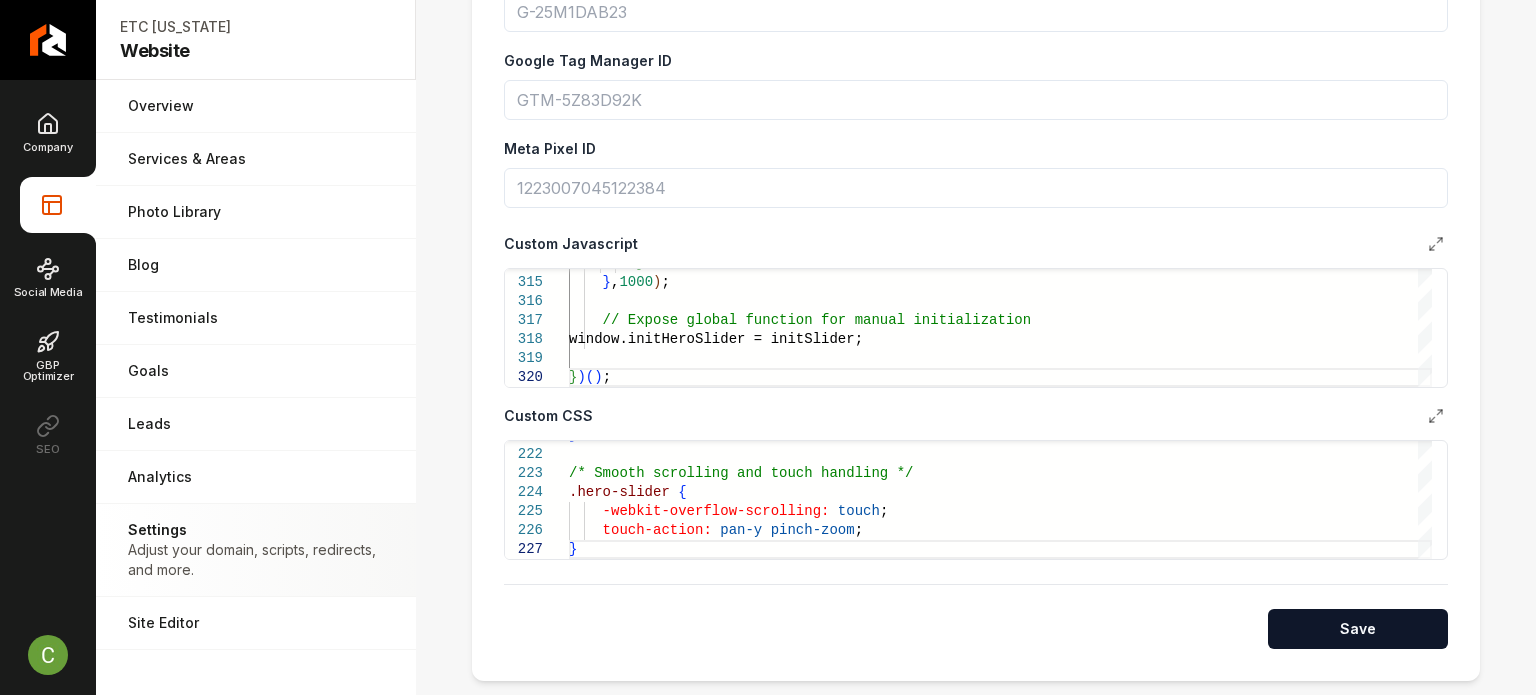 click on "Save" at bounding box center [1358, 629] 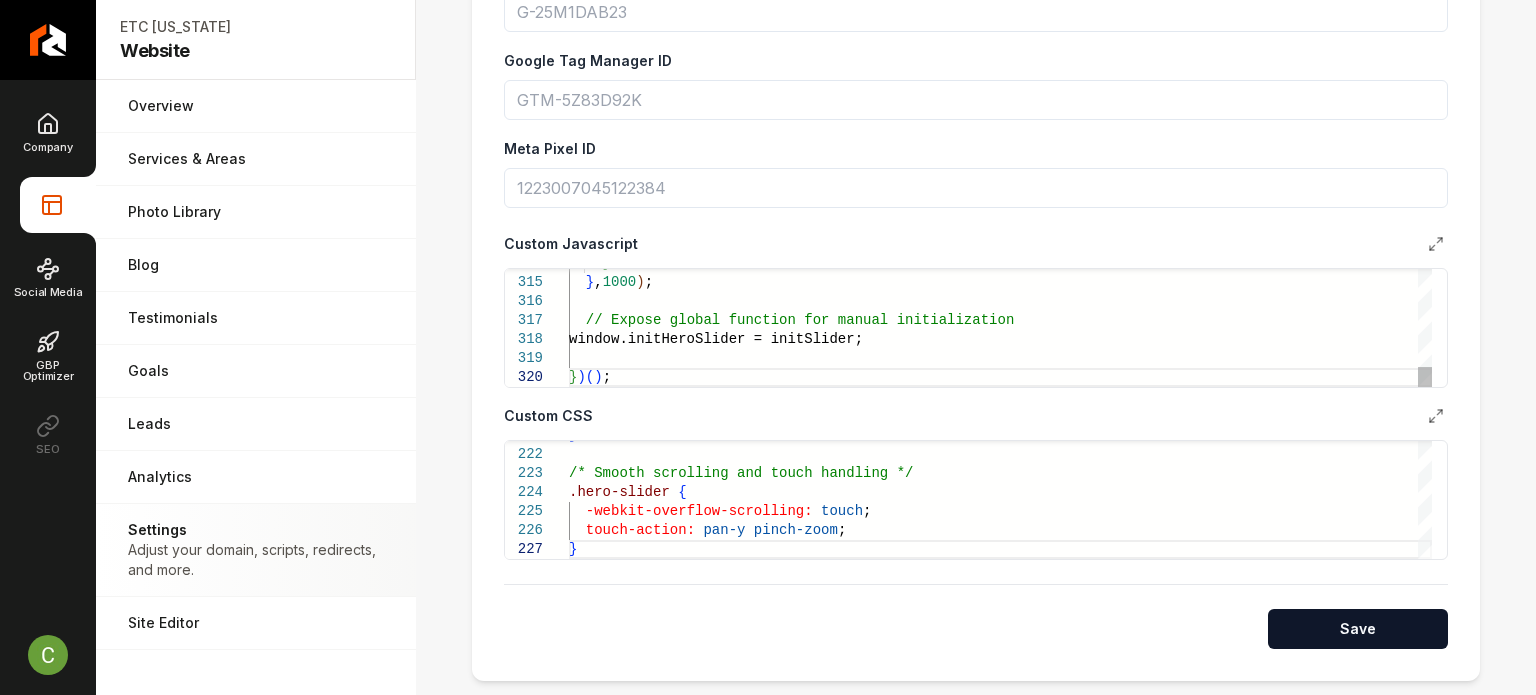 click on "}    } ,  1000 ) ;    // Expose global function for manual initializatio n   window.initHeroSlider = initSlider; } ) ( ) ;" at bounding box center (1000, -2653) 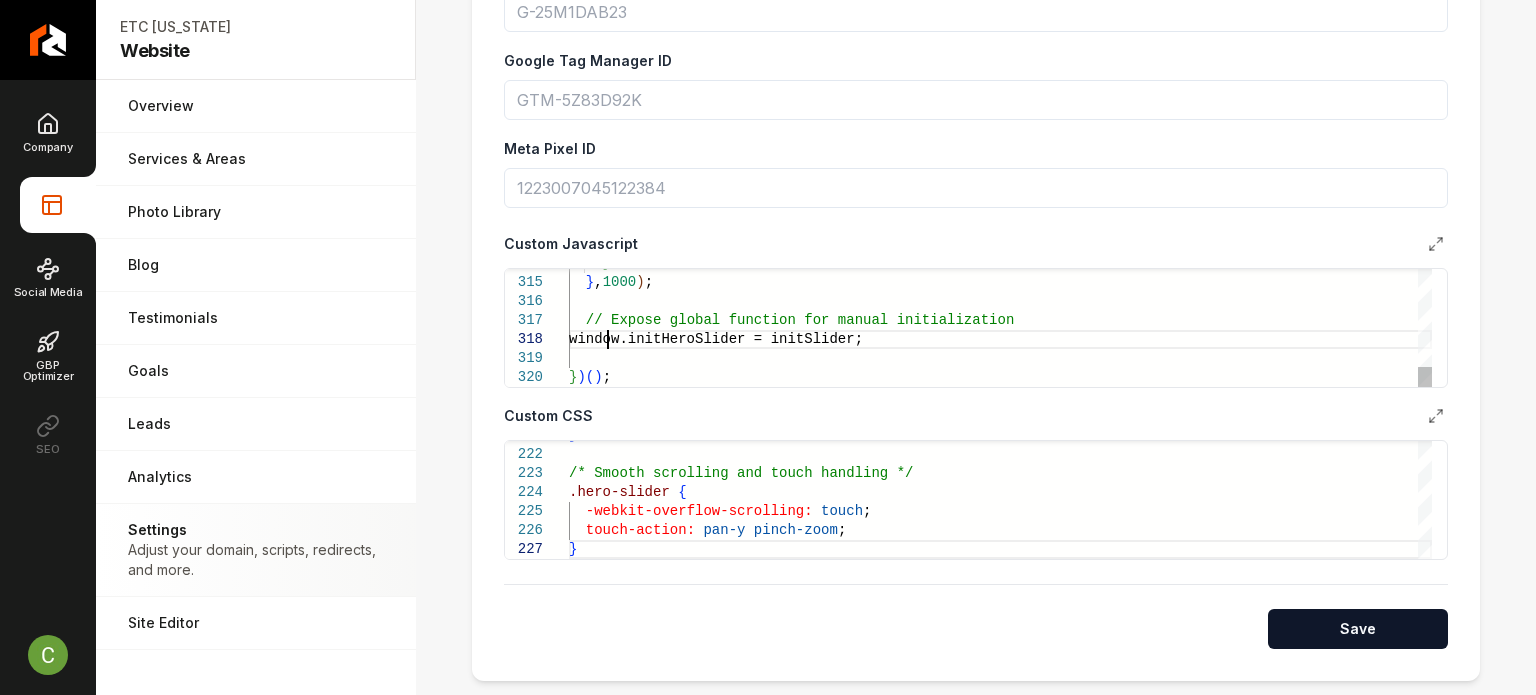 scroll, scrollTop: 0, scrollLeft: 36, axis: horizontal 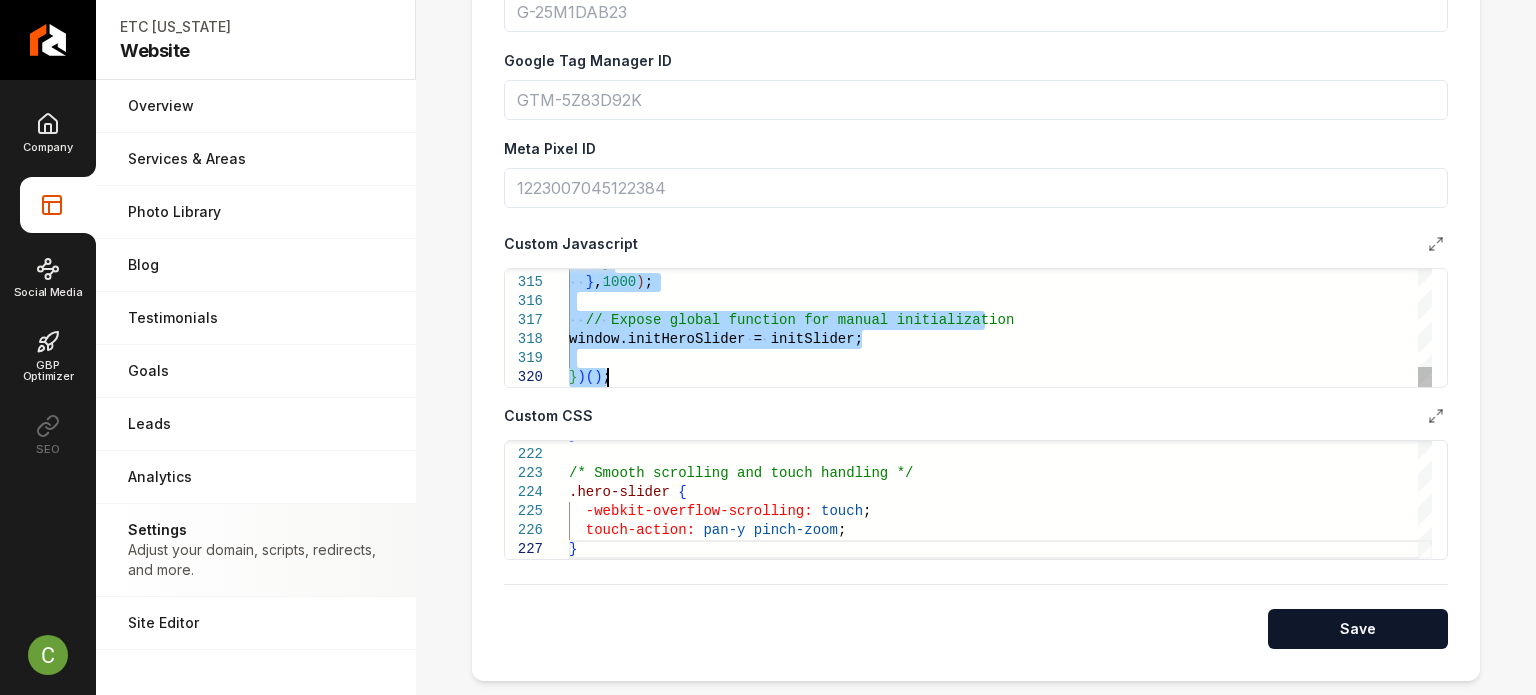 type on "***
******
*****" 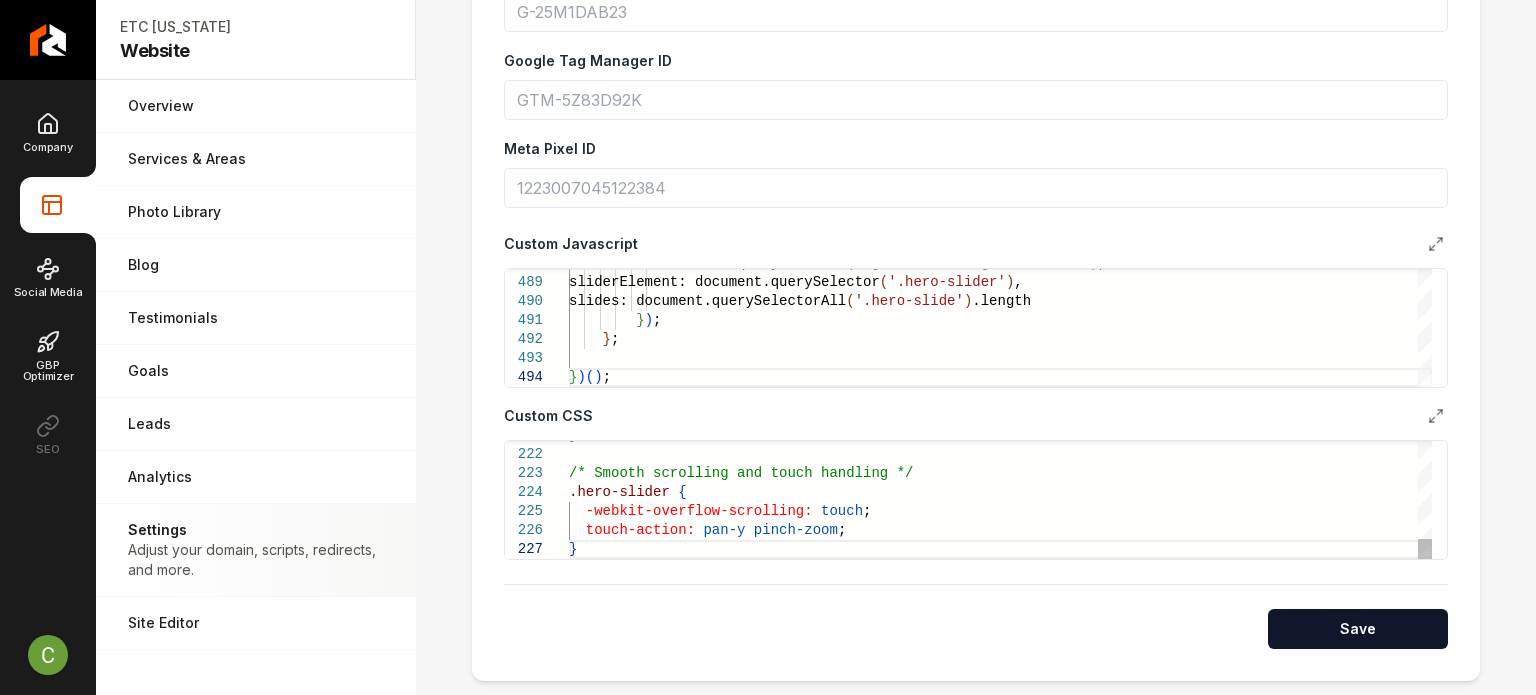click on "} /* Smooth scrolling and touch handling */ .hero-slider   {    -webkit-overflow-scrolling:   touch ;    touch-action:   pan-y   pinch-zoom ; }" at bounding box center [1000, -1598] 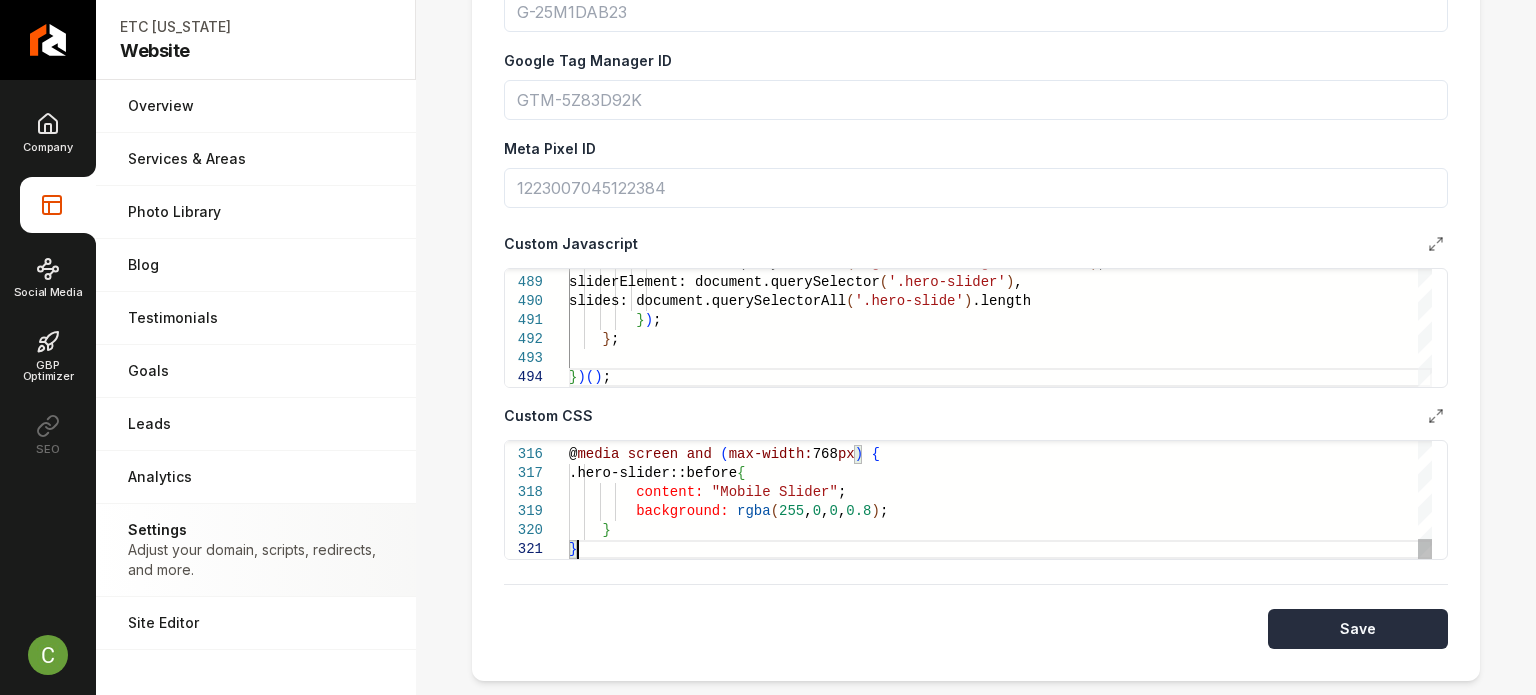 click on "Save" at bounding box center [1358, 629] 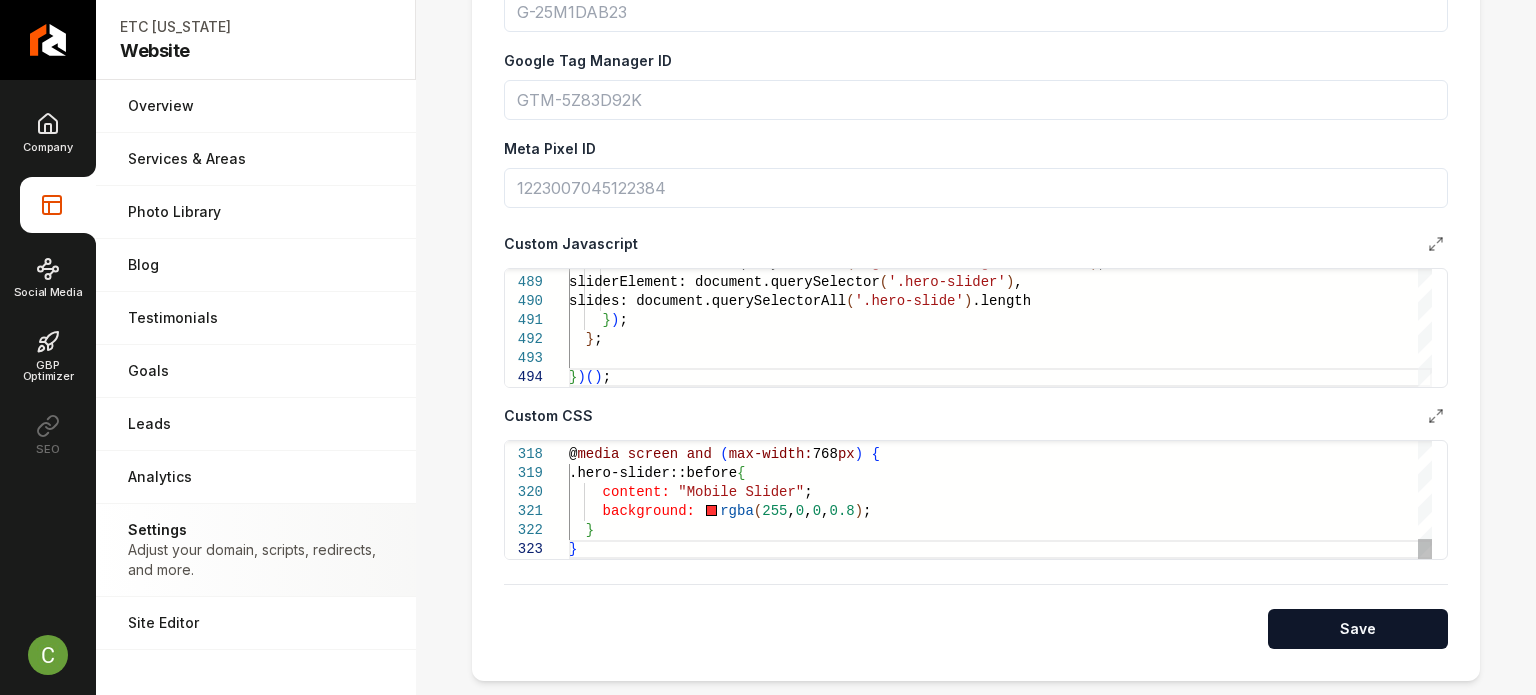 click on "@ media   screen   and   ( max-width:  768 px )   {   .hero-slider::before  {      content:   "Mobile Slider" ;      background:     rgba ( 255 ,  0 ,  0 ,  0.8 ) ;    } }" at bounding box center (1000, -2510) 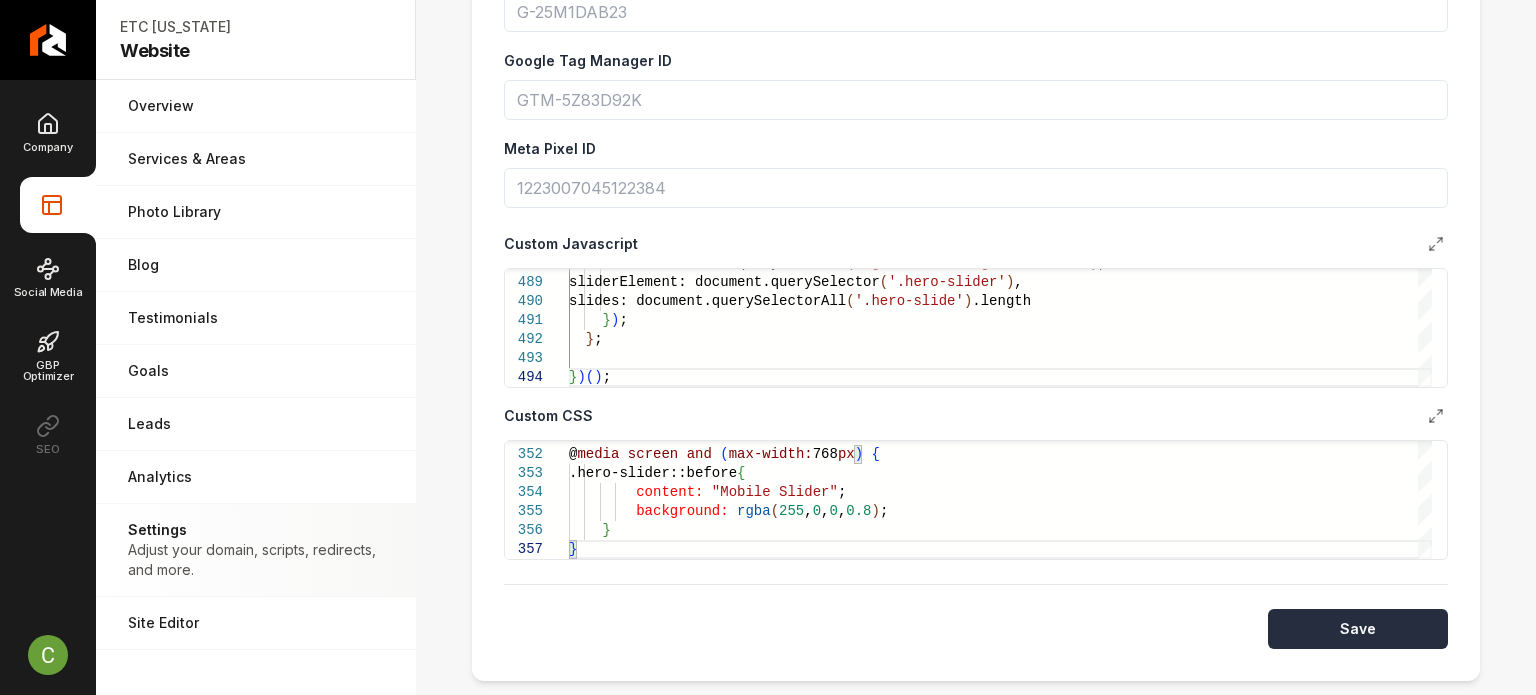 click on "Save" at bounding box center [1358, 629] 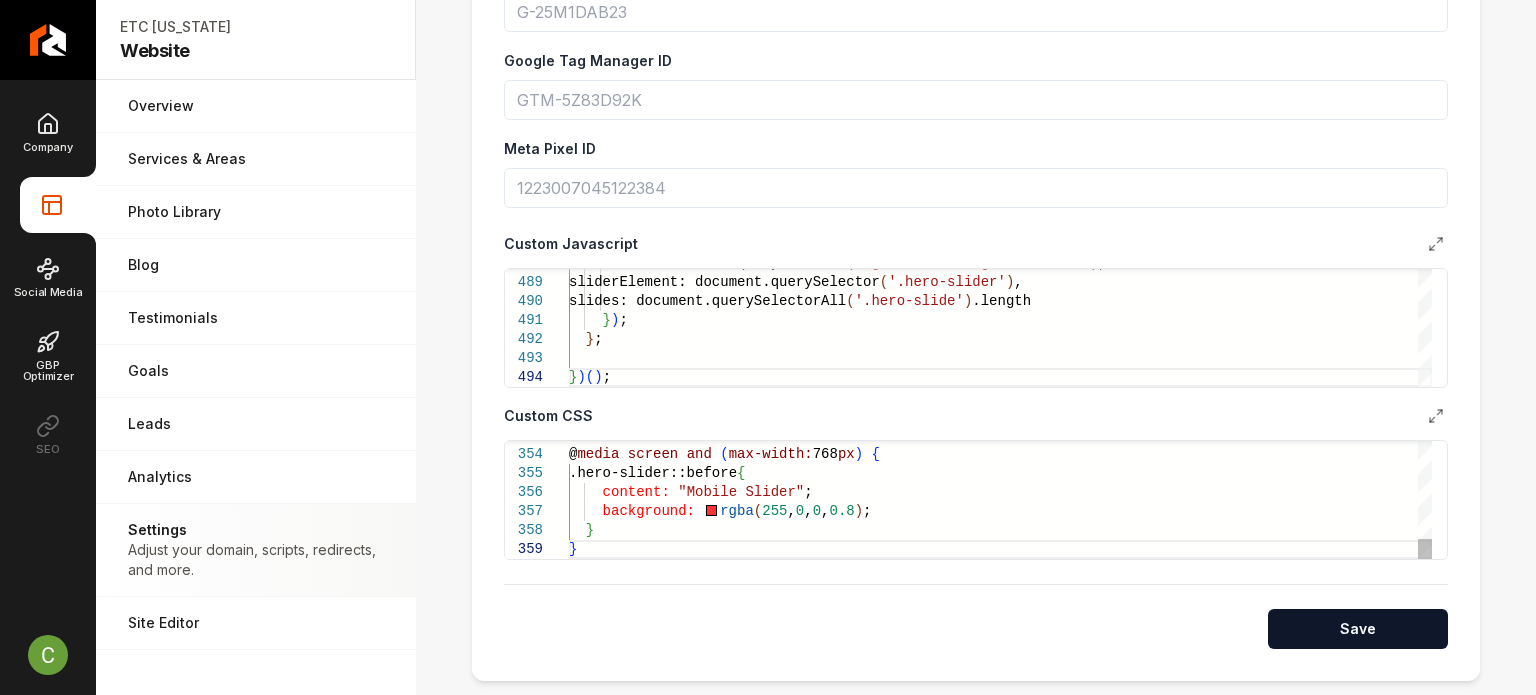 click on "@ media   screen   and   ( max-width:  768 px )   {   .hero-slider::before  {      content:   "Mobile Slider" ;      background:     rgba ( 255 ,  0 ,  0 ,  0.8 ) ;    } }" at bounding box center [1000, -2852] 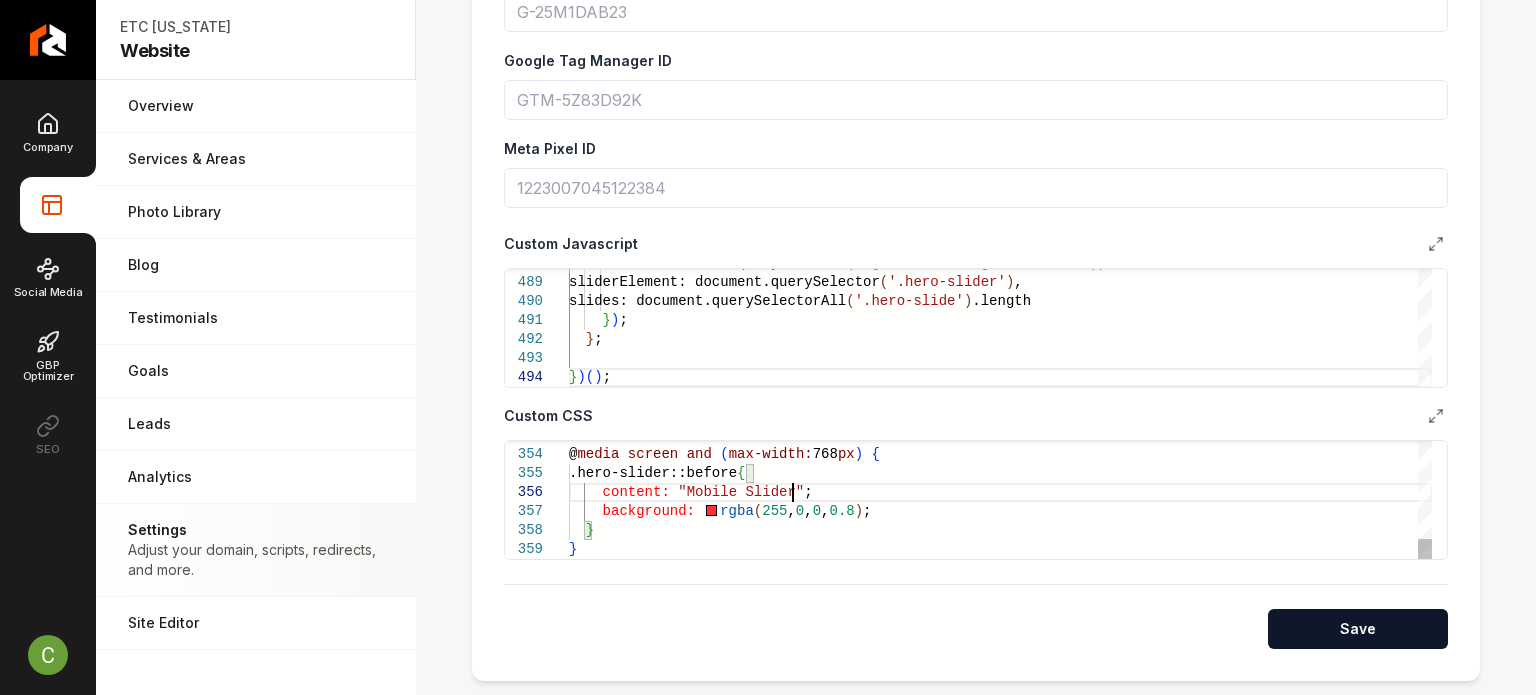 scroll, scrollTop: 18, scrollLeft: 6, axis: both 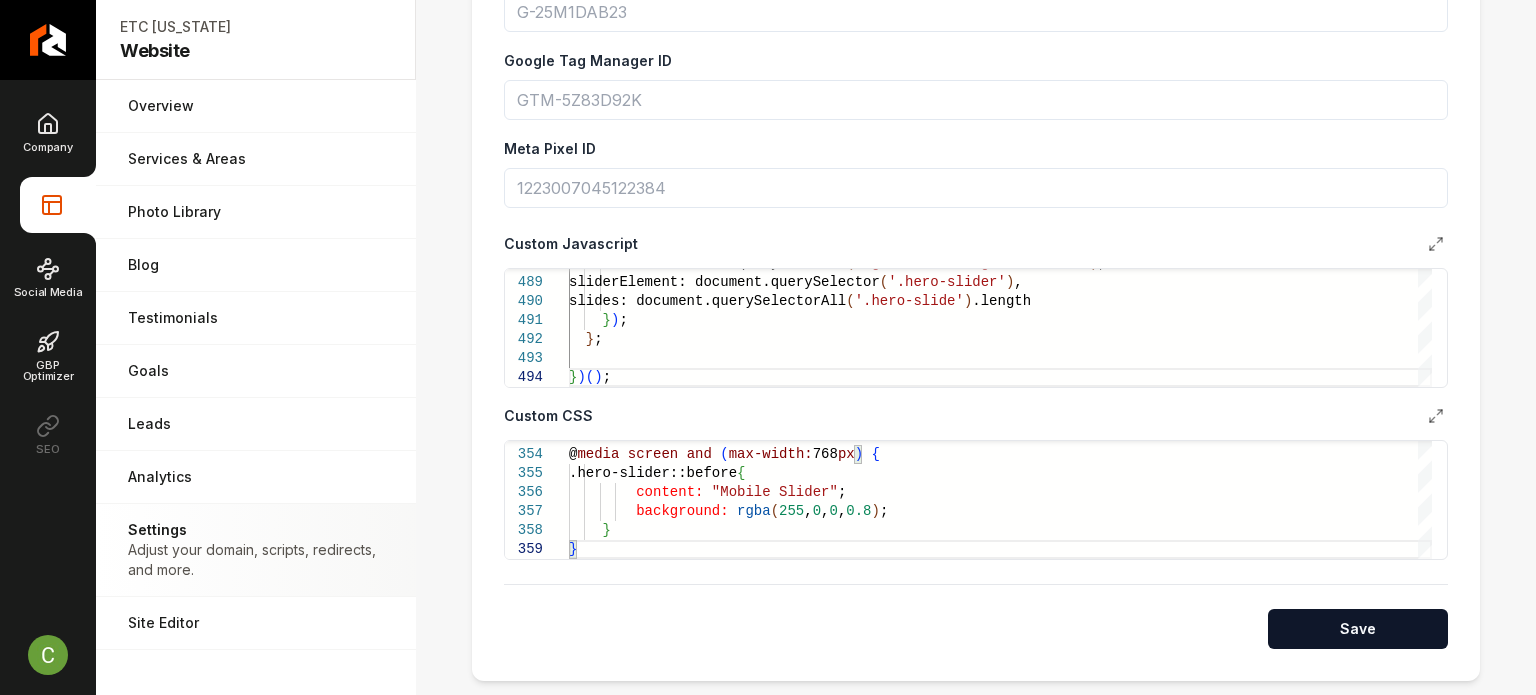 click on "**********" at bounding box center (976, 259) 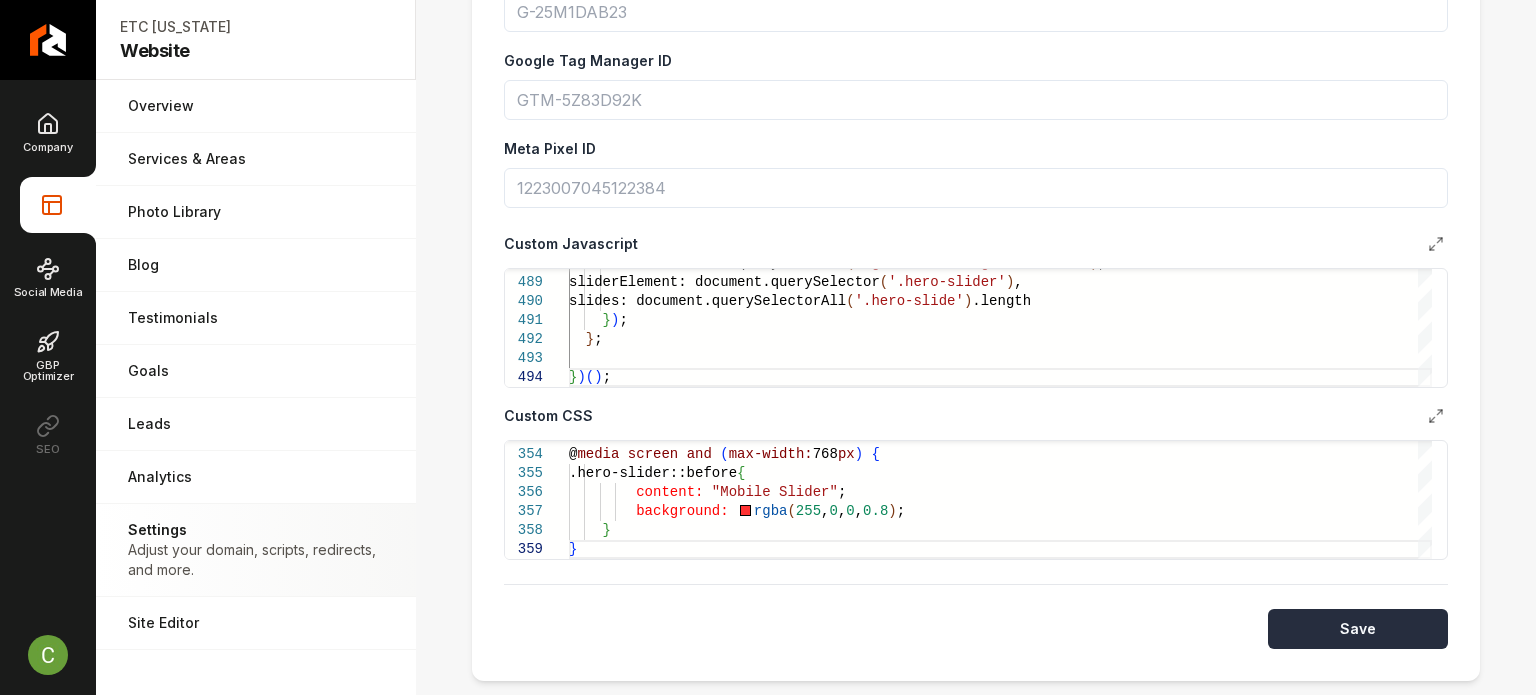 click on "Save" at bounding box center [1358, 629] 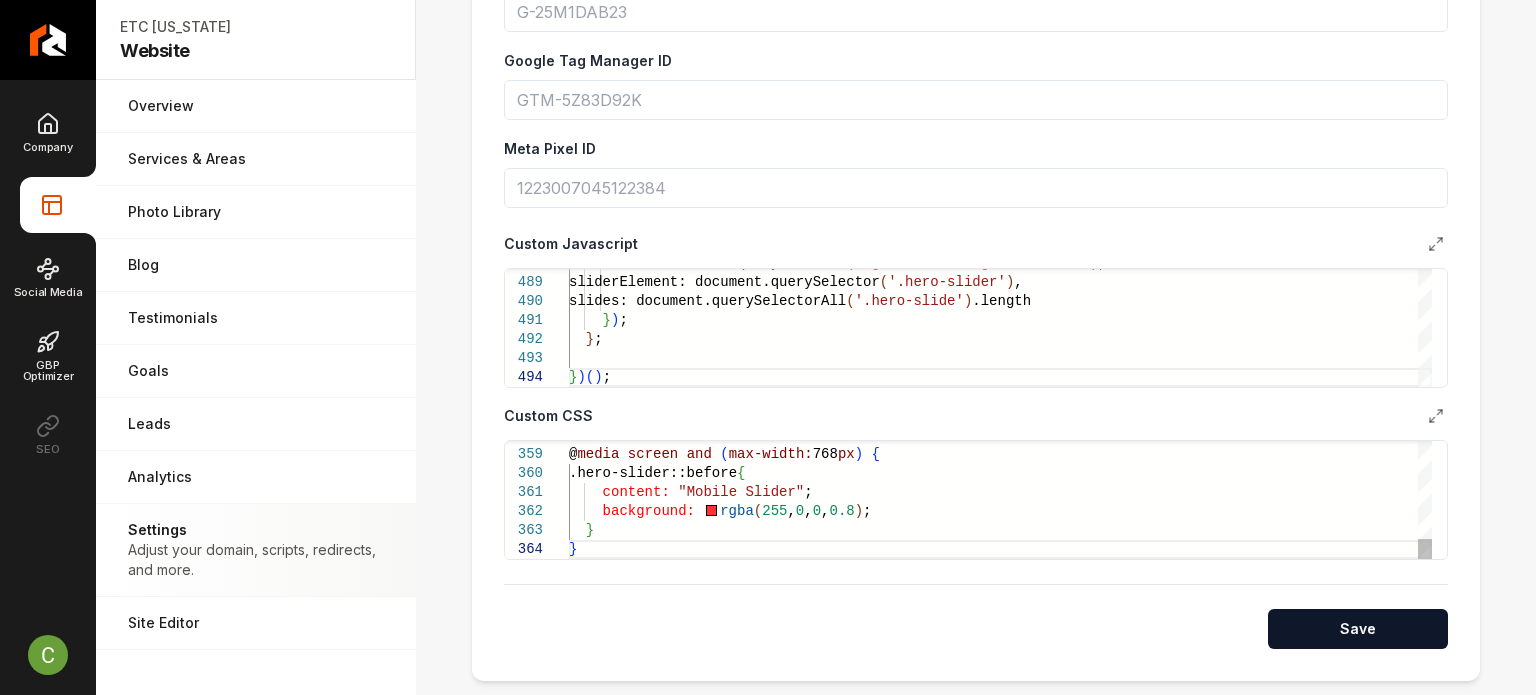 click on "@ media   screen   and   ( max-width:  768 px )   {   .hero-slider::before  {      content:   "Mobile Slider" ;      background:     rgba ( 255 ,  0 ,  0 ,  0.8 ) ;    } }" at bounding box center (1000, -2899) 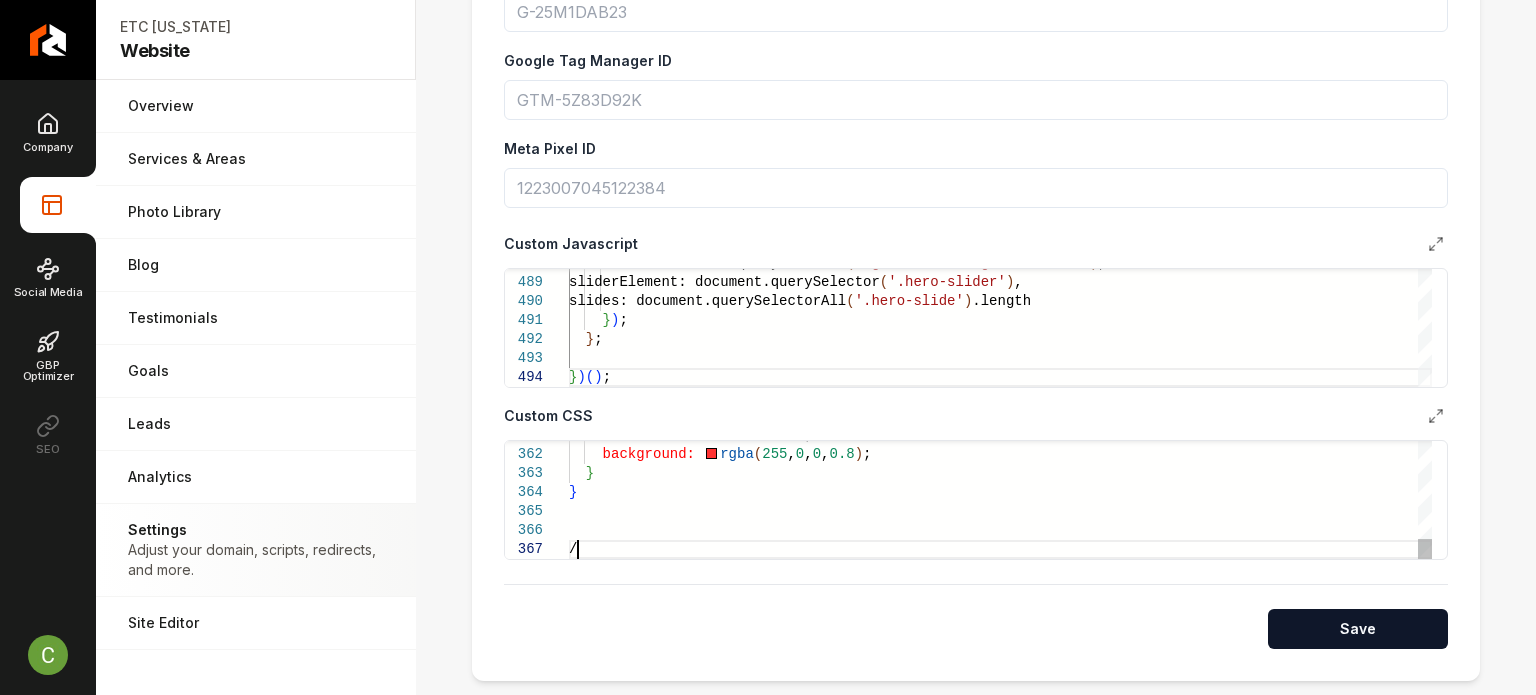 scroll, scrollTop: 114, scrollLeft: 14, axis: both 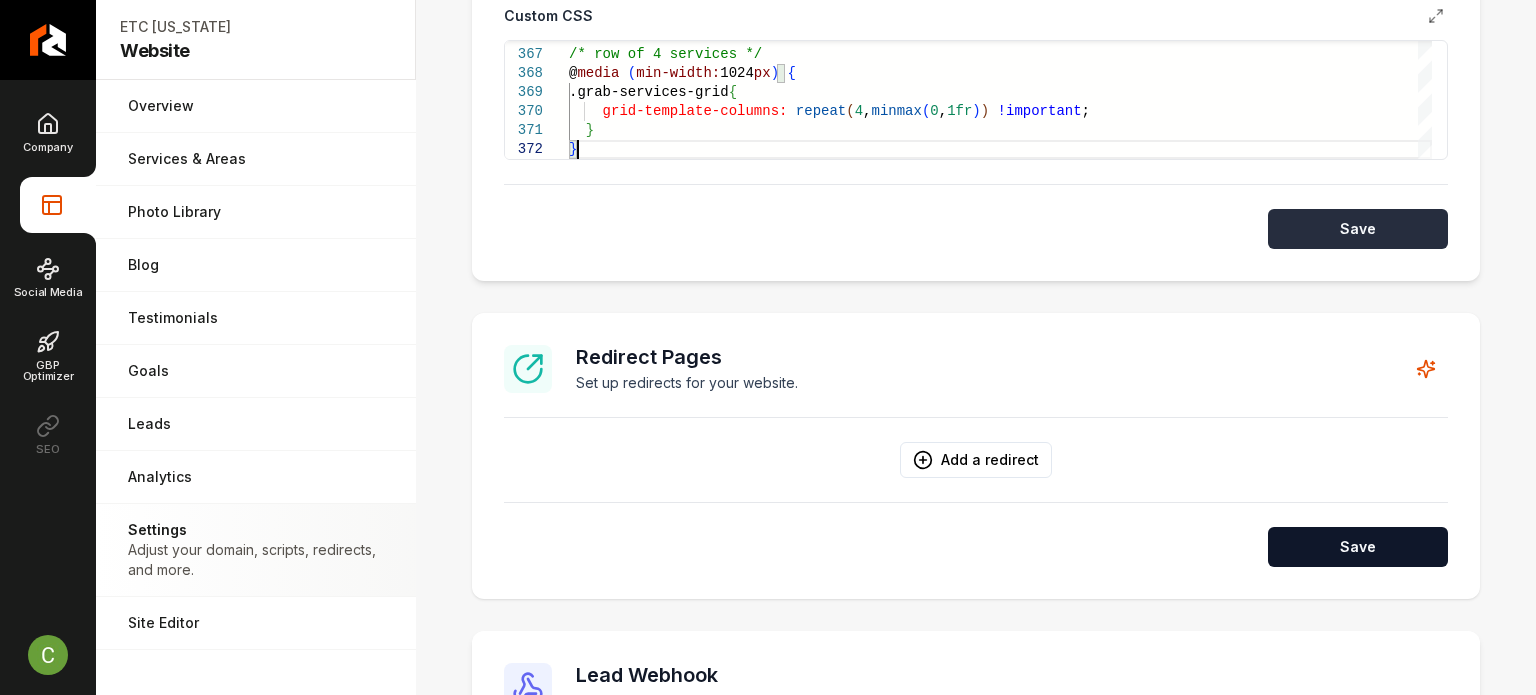 type on "*
*" 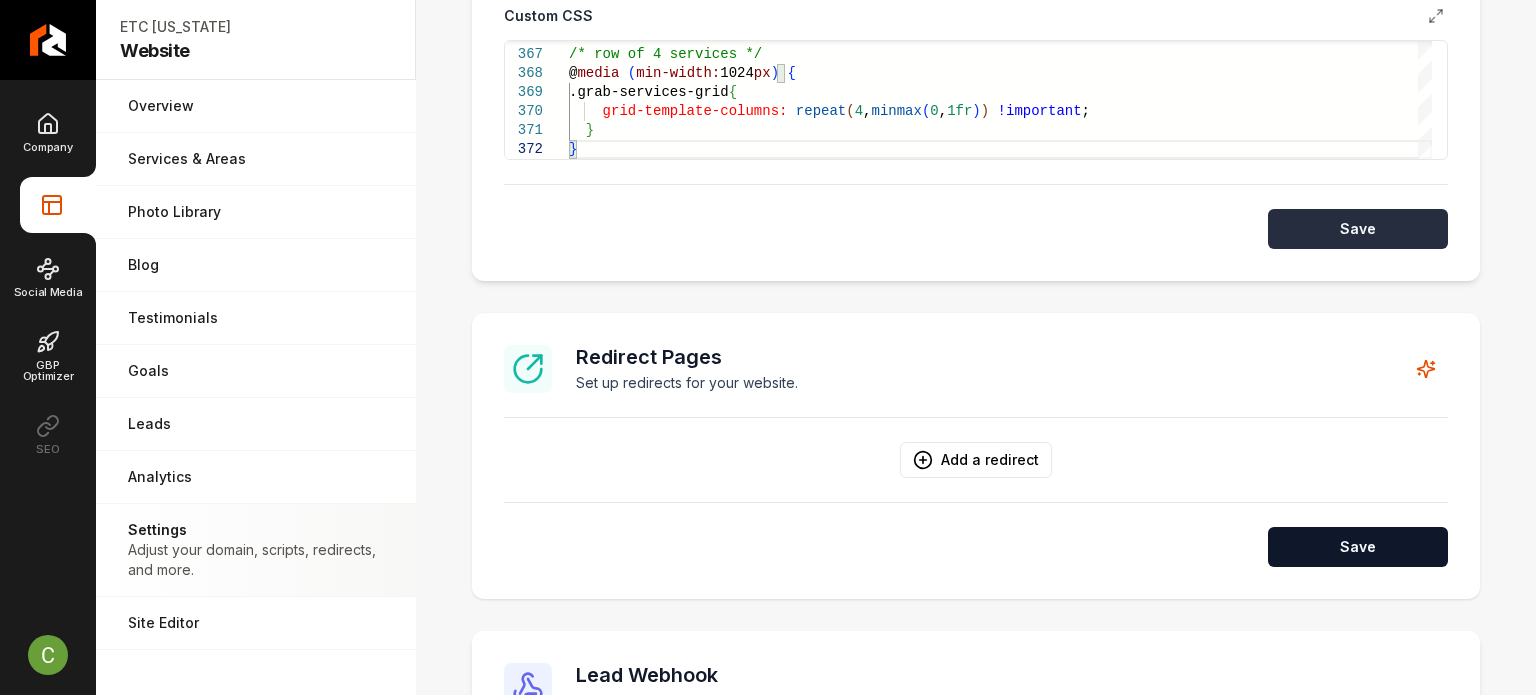 click on "Save" at bounding box center [1358, 229] 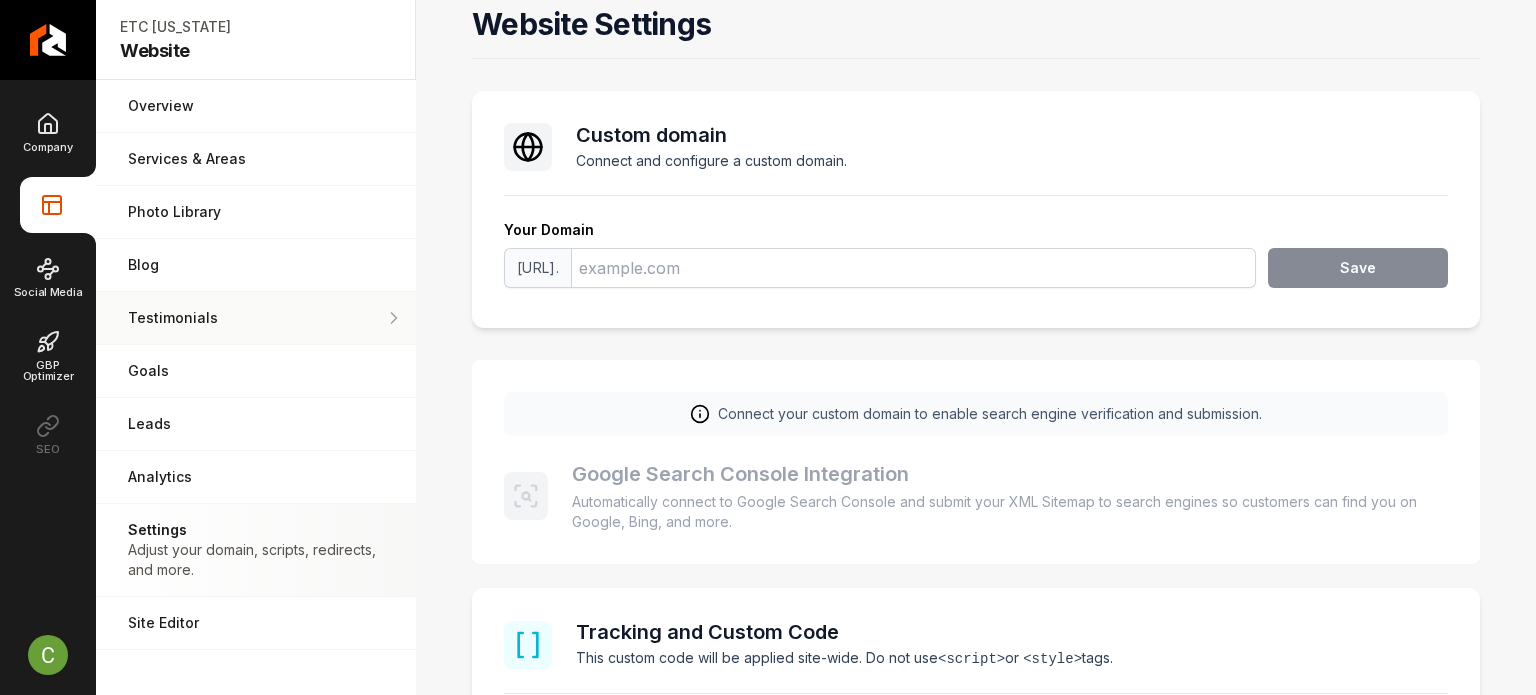 scroll, scrollTop: 0, scrollLeft: 0, axis: both 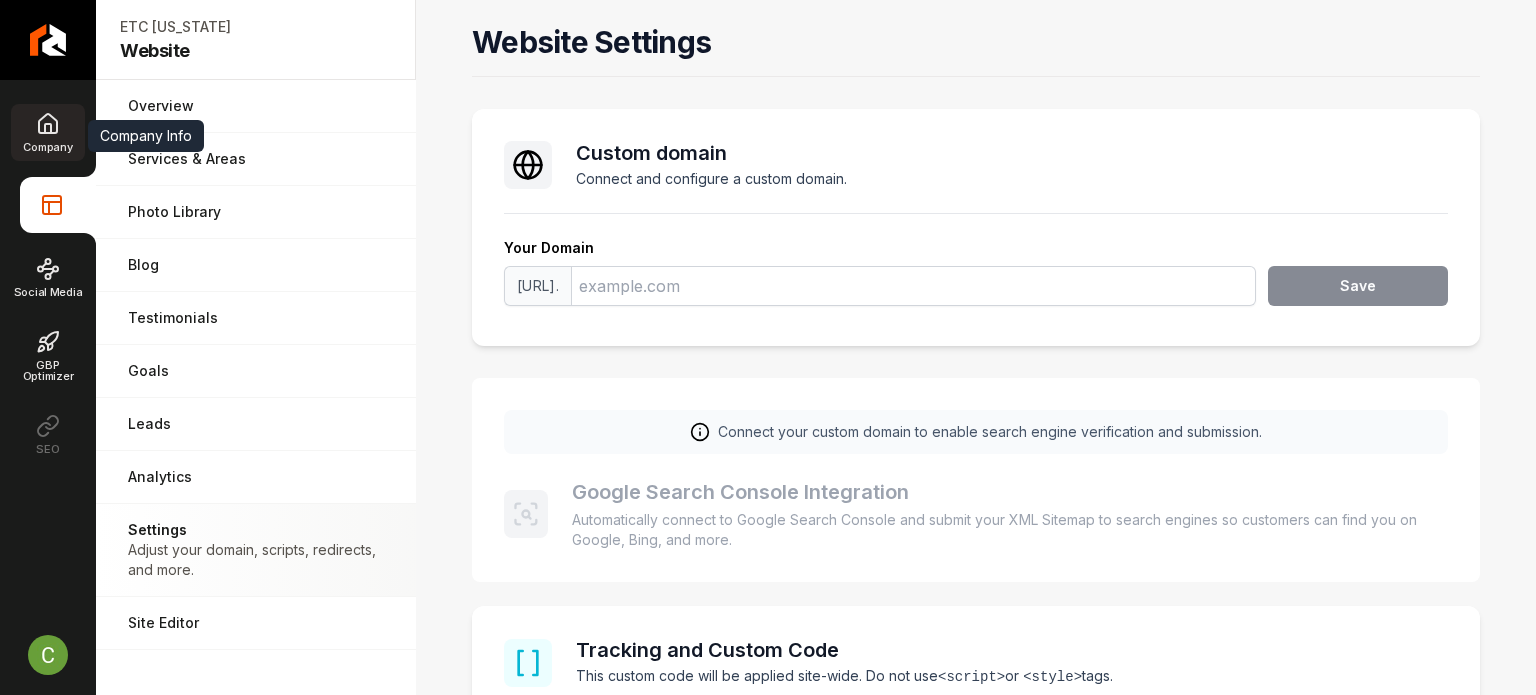 click on "Company" at bounding box center (47, 147) 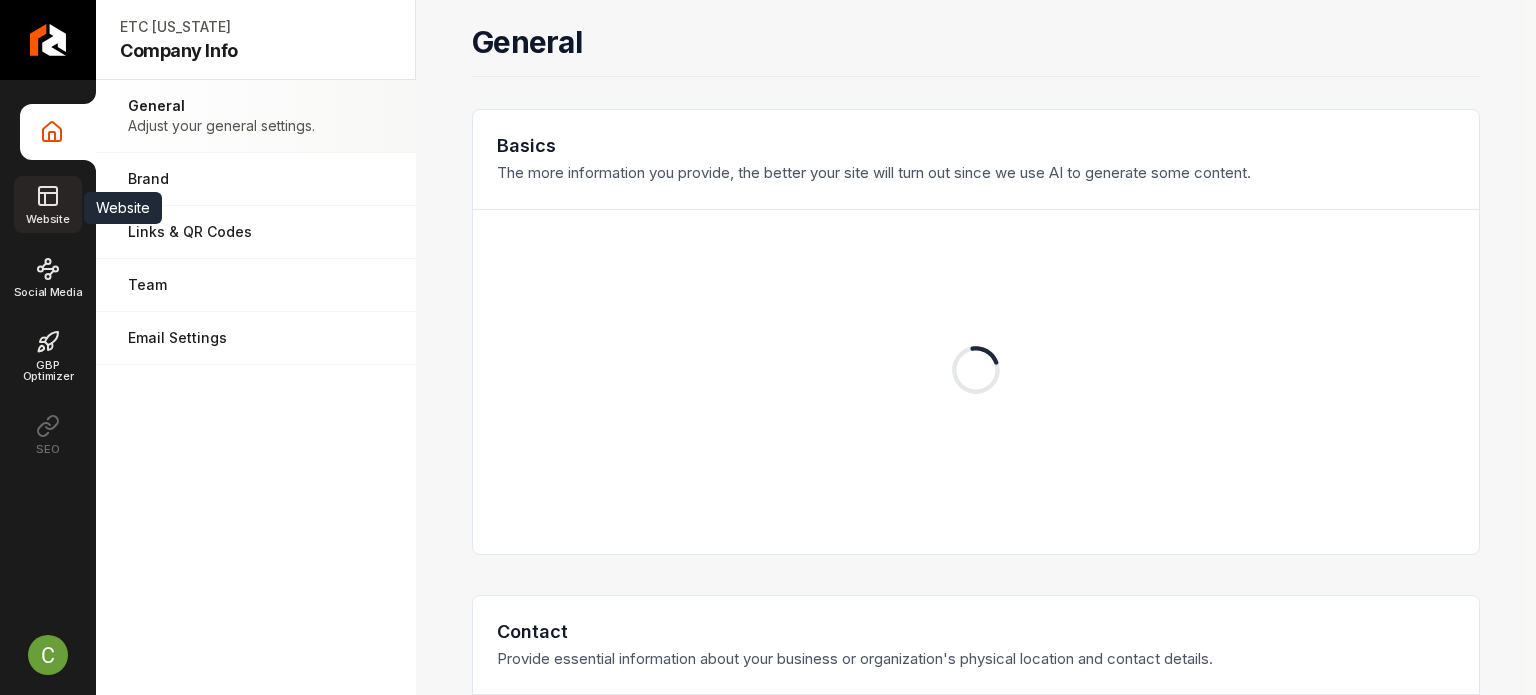 click 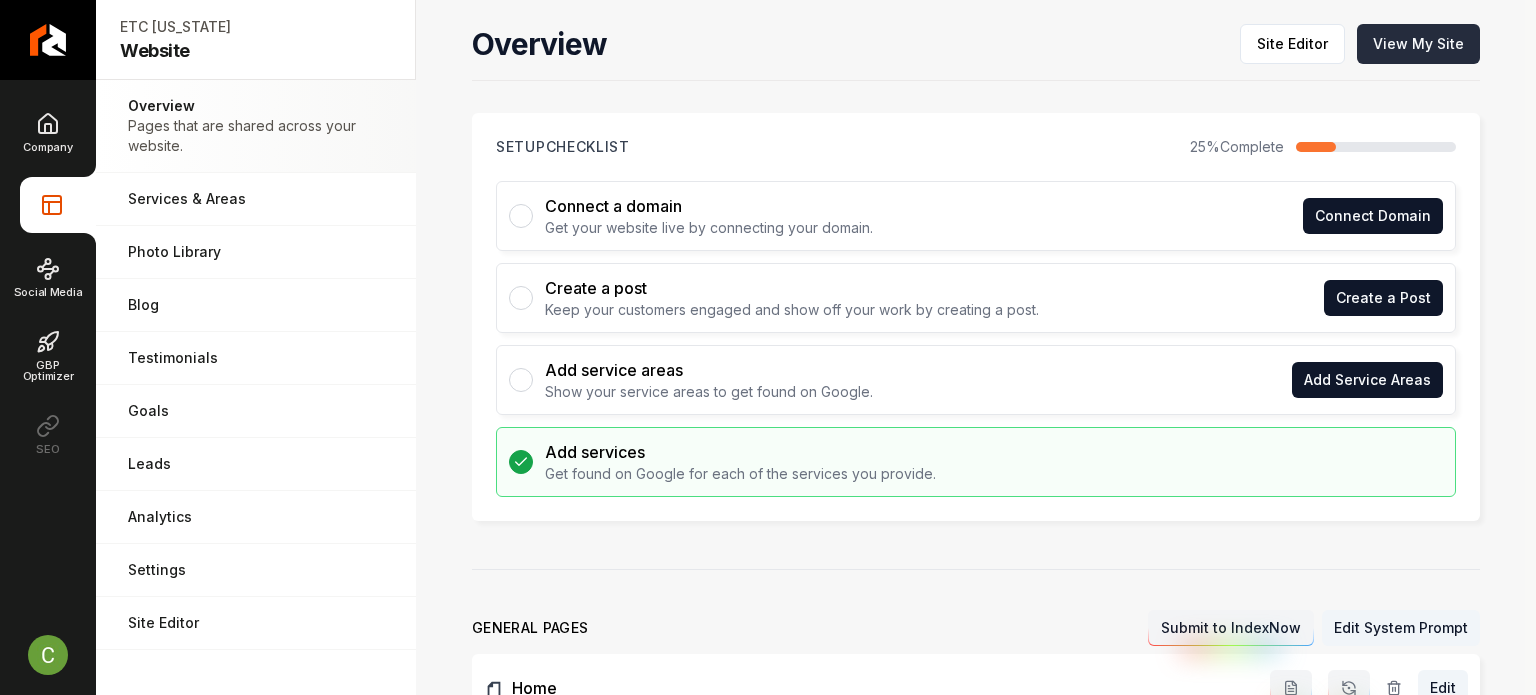 click on "View My Site" at bounding box center (1418, 44) 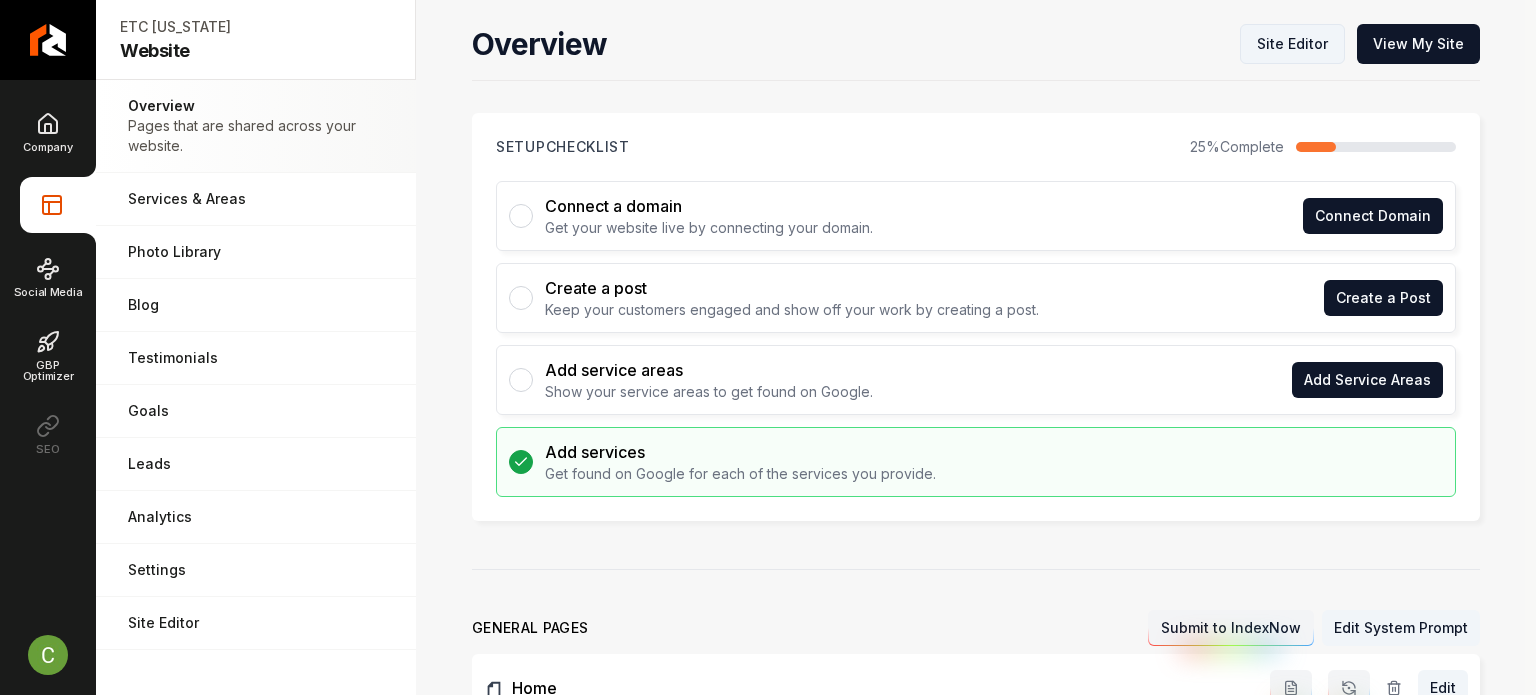 click on "Site Editor" at bounding box center [1292, 44] 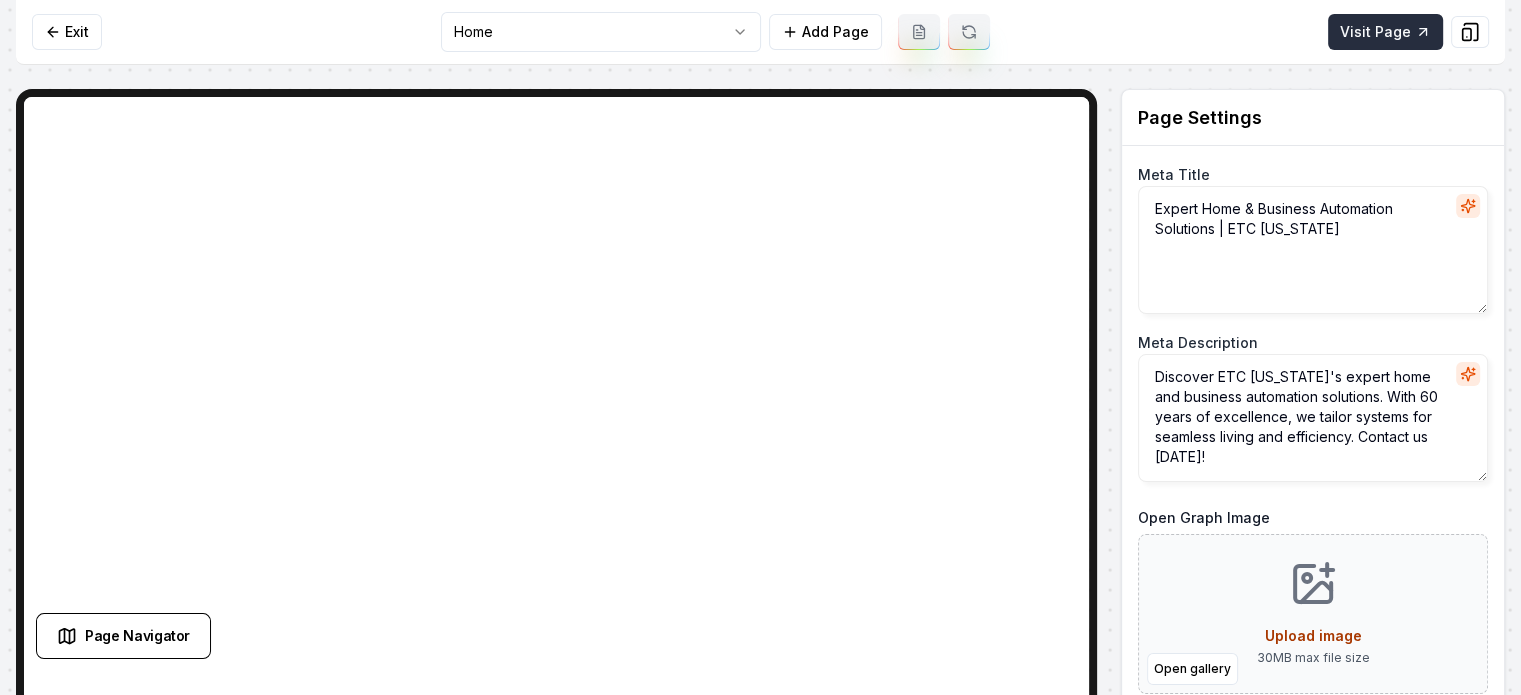 click on "Visit Page" at bounding box center [1385, 32] 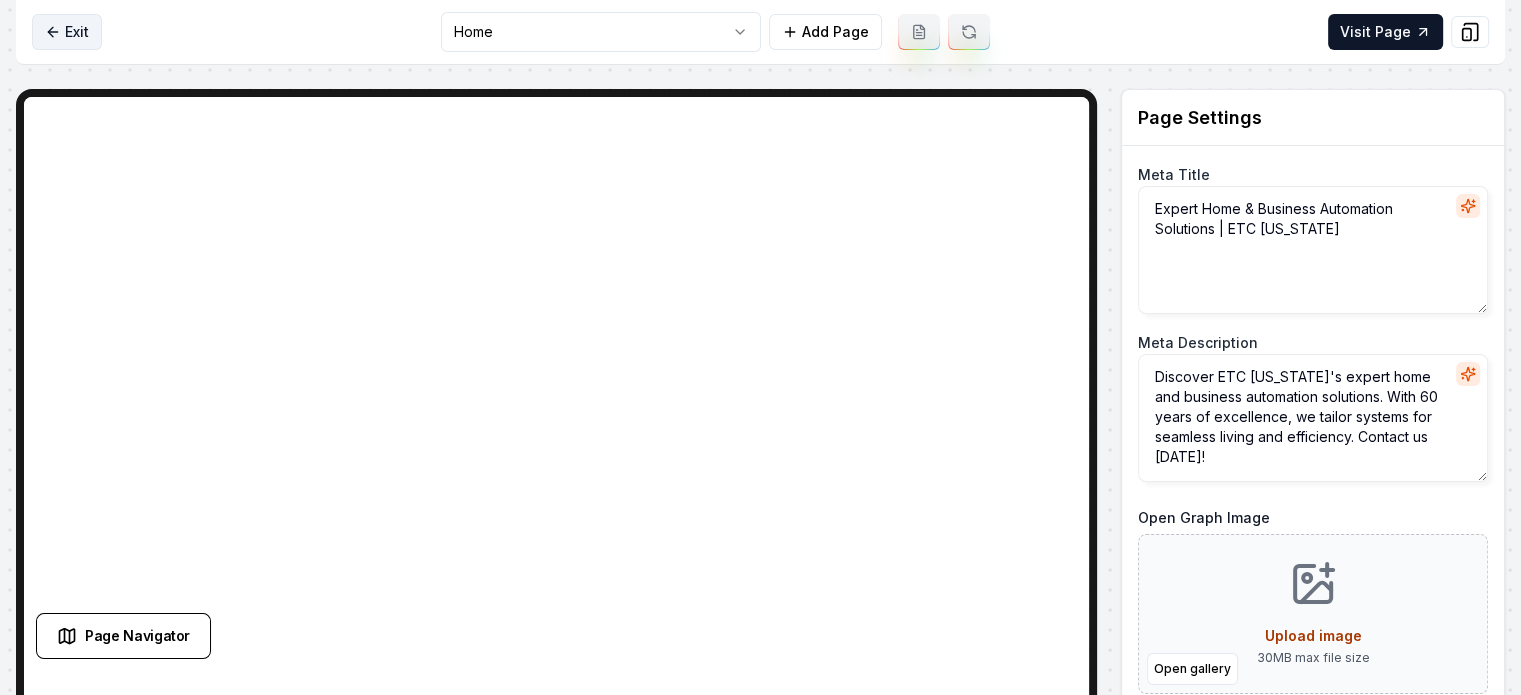 click 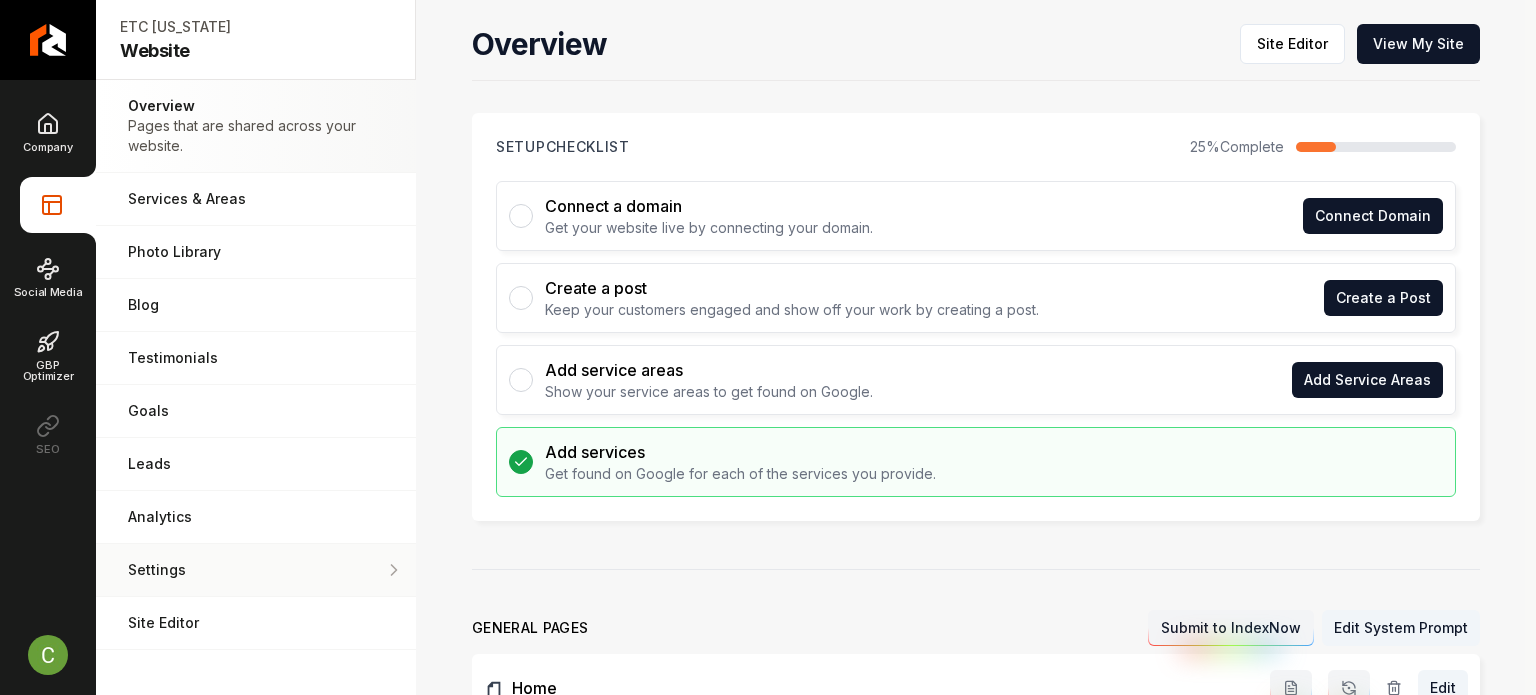 click on "Settings Adjust your domain, scripts, redirects, and more." at bounding box center [256, 570] 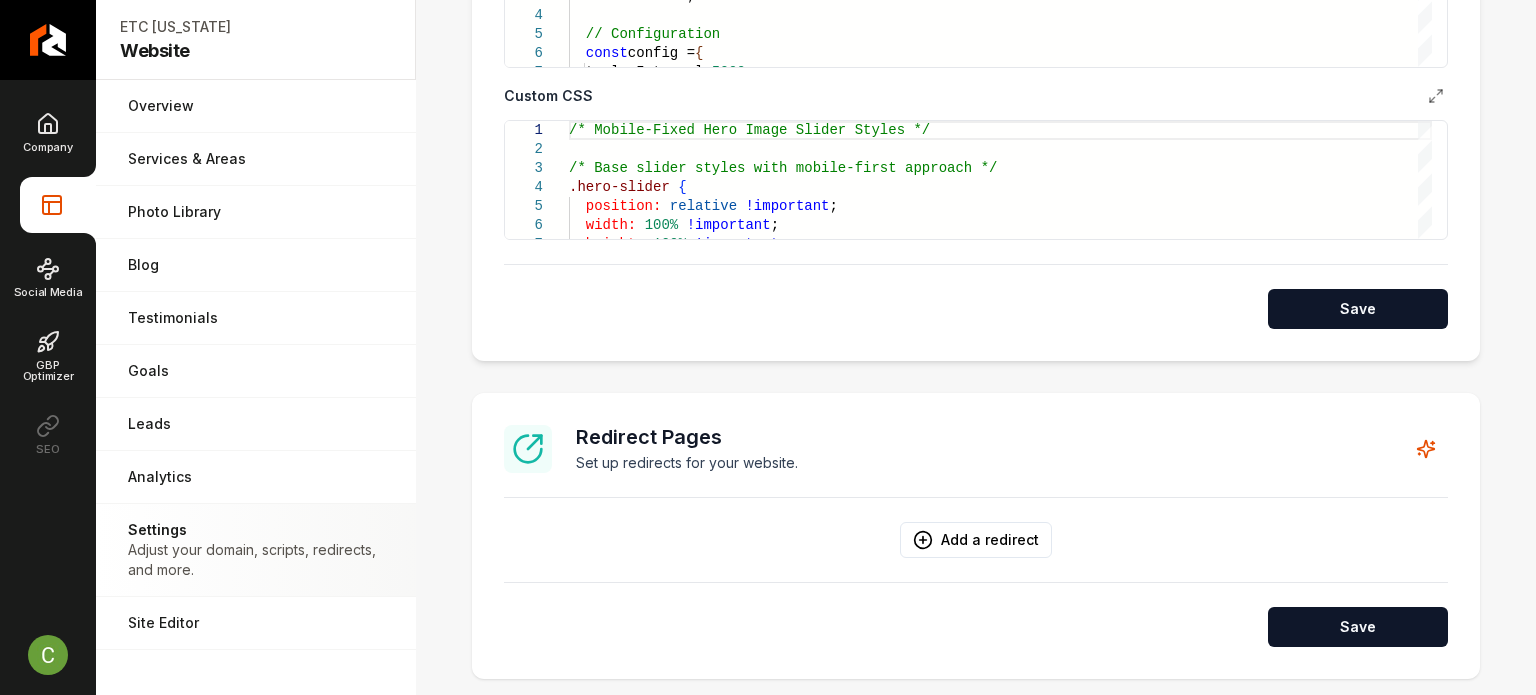 scroll, scrollTop: 1100, scrollLeft: 0, axis: vertical 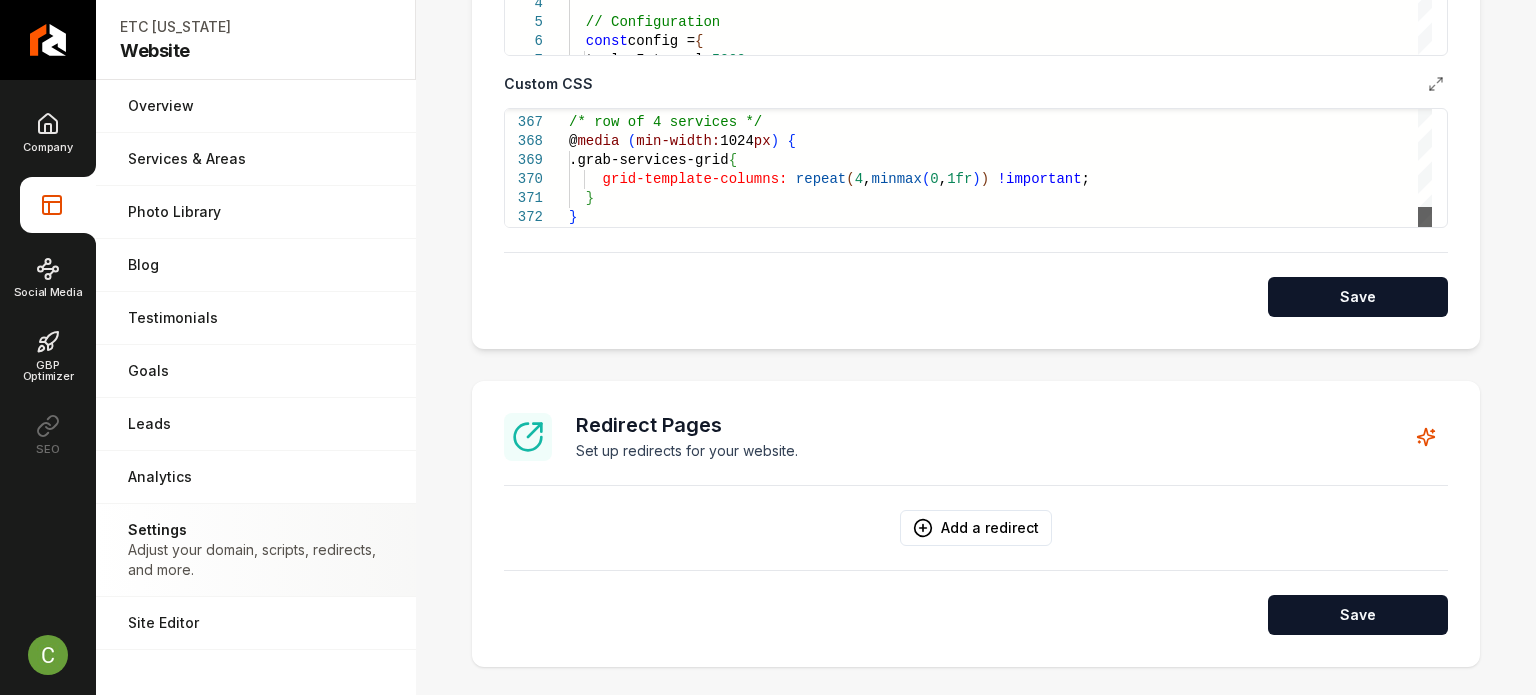 click at bounding box center (1425, 217) 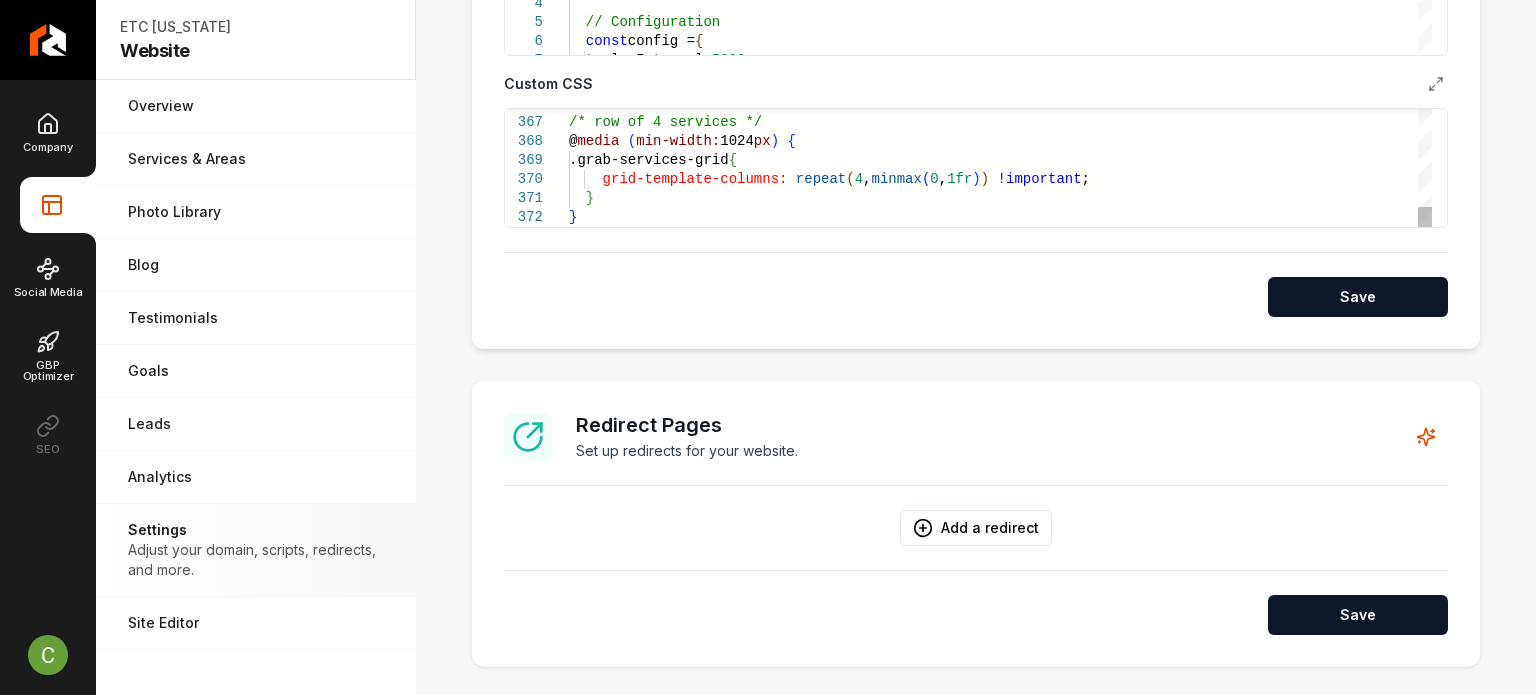 scroll, scrollTop: 0, scrollLeft: 0, axis: both 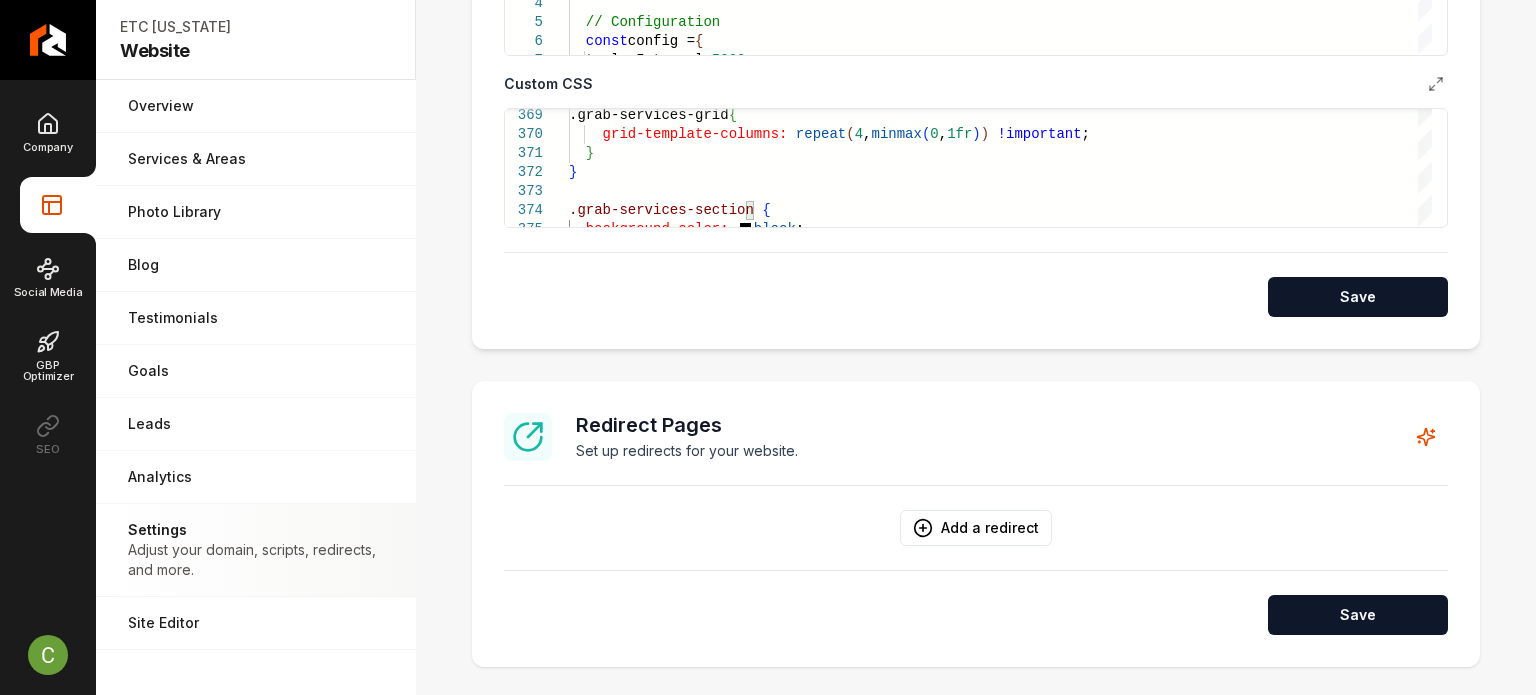 click on "Save" at bounding box center [1358, 297] 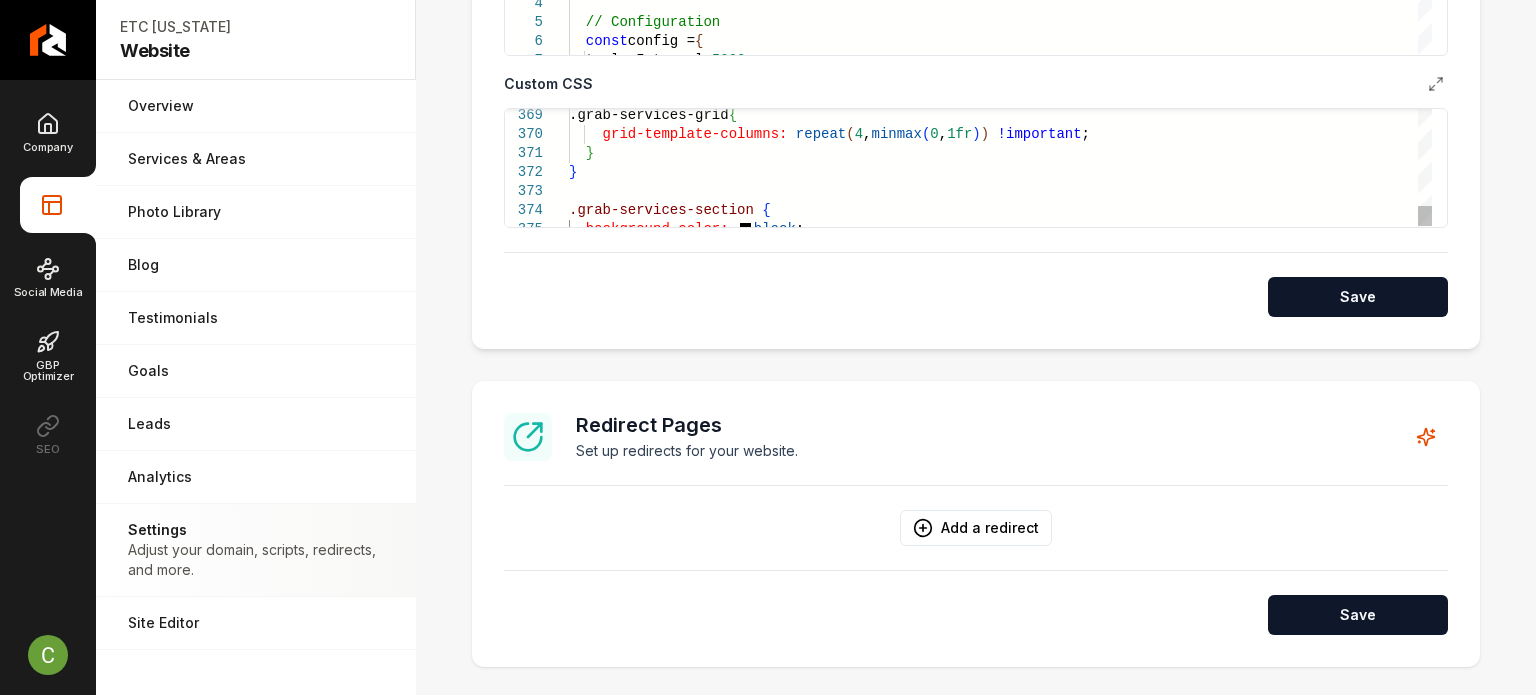 click on "} } .grab-services-section   {    background-color:     black ;   .grab-services-grid  {      grid-template-columns:   repeat ( 4 ,  minmax ( 0 ,  1fr ) )   !important ;" at bounding box center [1000, -3305] 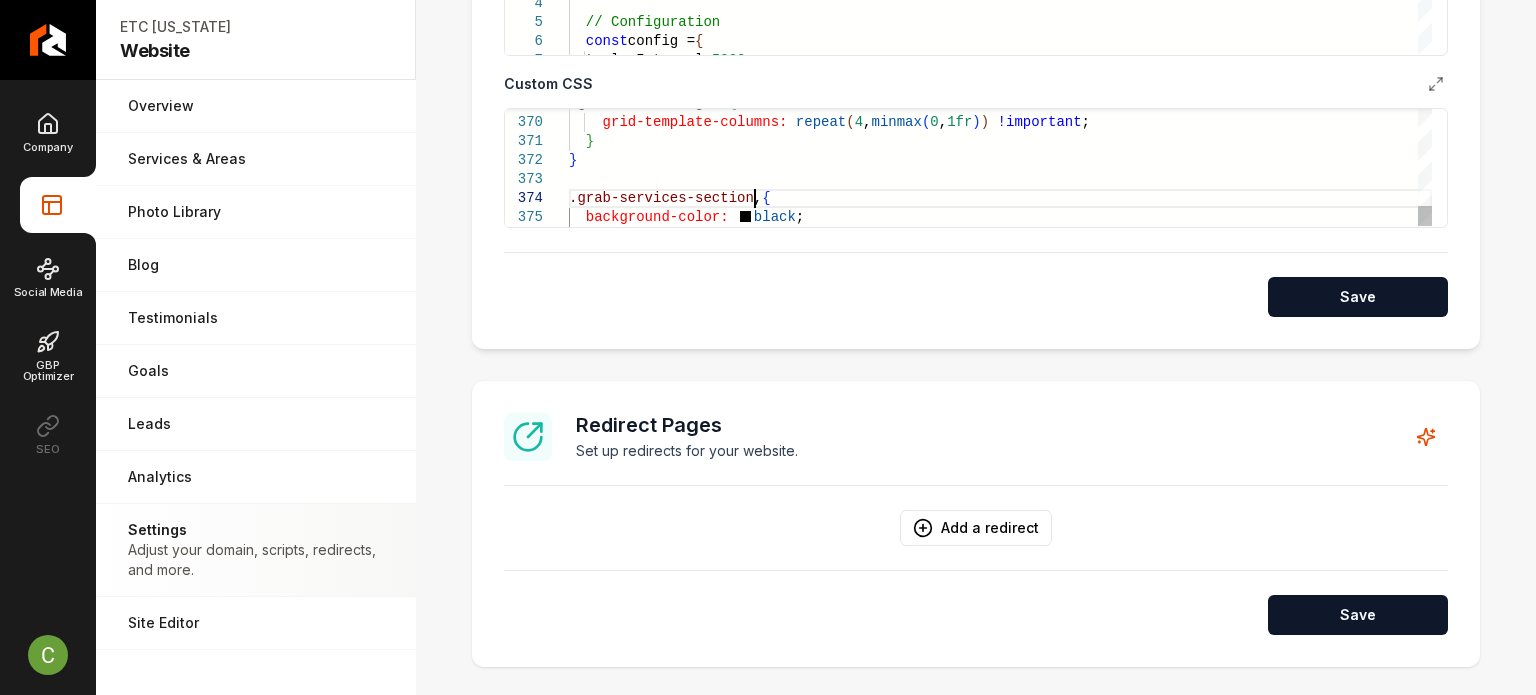 scroll, scrollTop: 73, scrollLeft: 192, axis: both 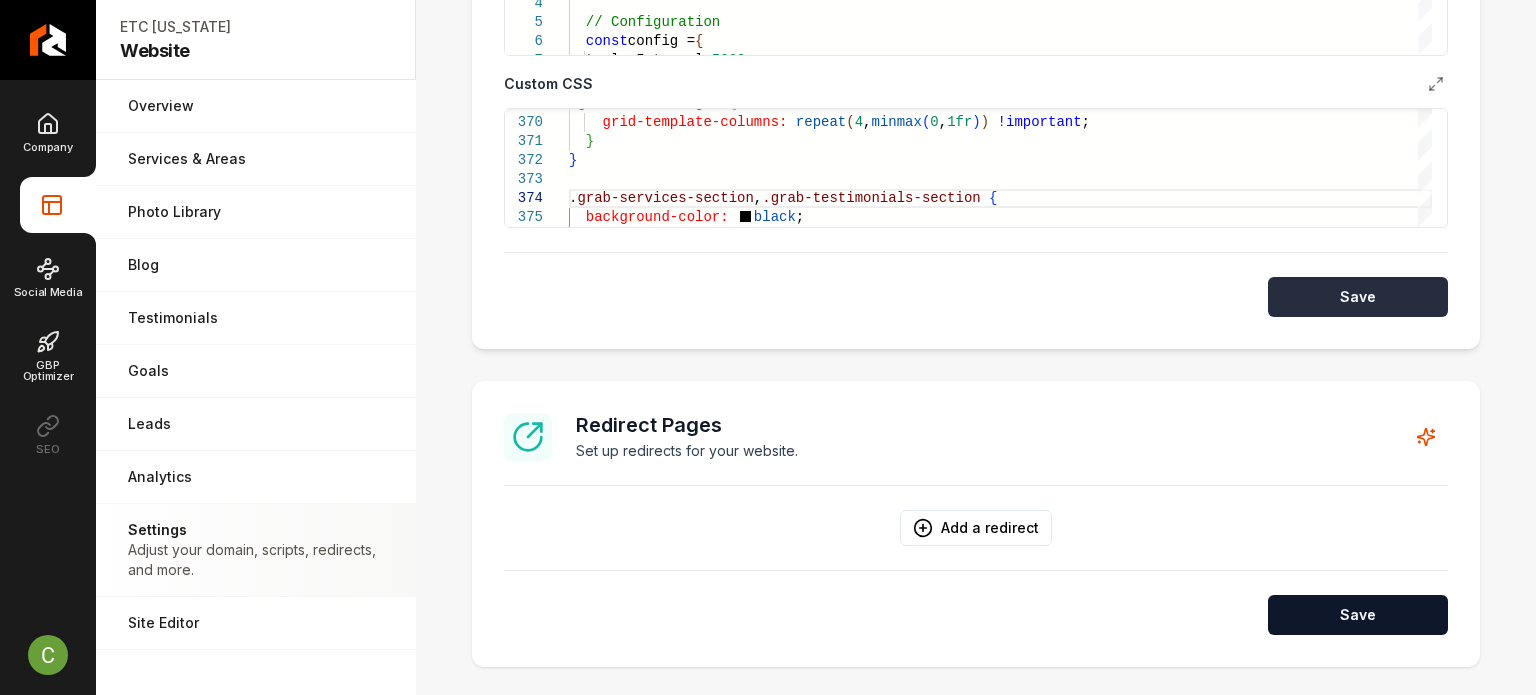 click on "Save" at bounding box center (1358, 297) 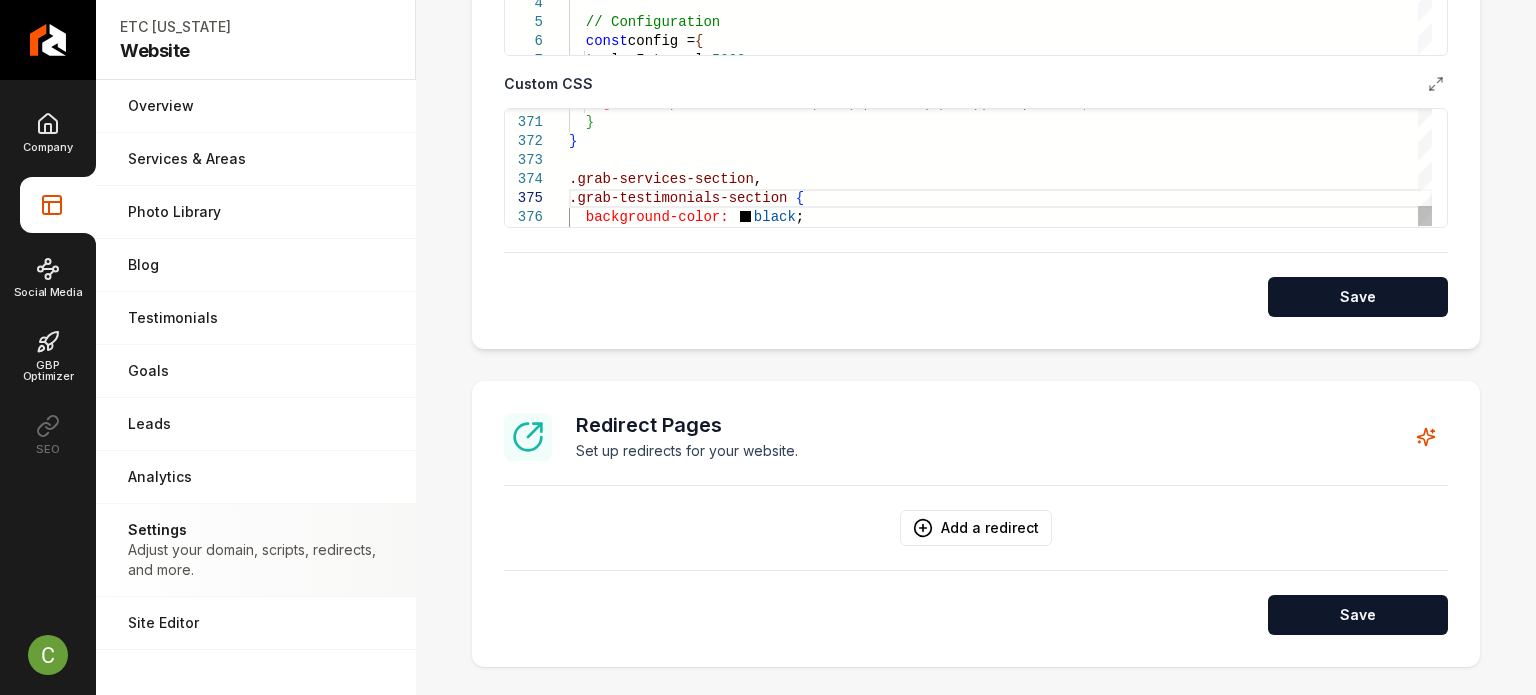 click on "} } .grab-services-section ,      grid-template-columns:   repeat ( 4 ,  minmax ( 0 ,  1fr ) )   !important ; .grab-testimonials-section   {    background-color:     black ;" at bounding box center [1000, -3326] 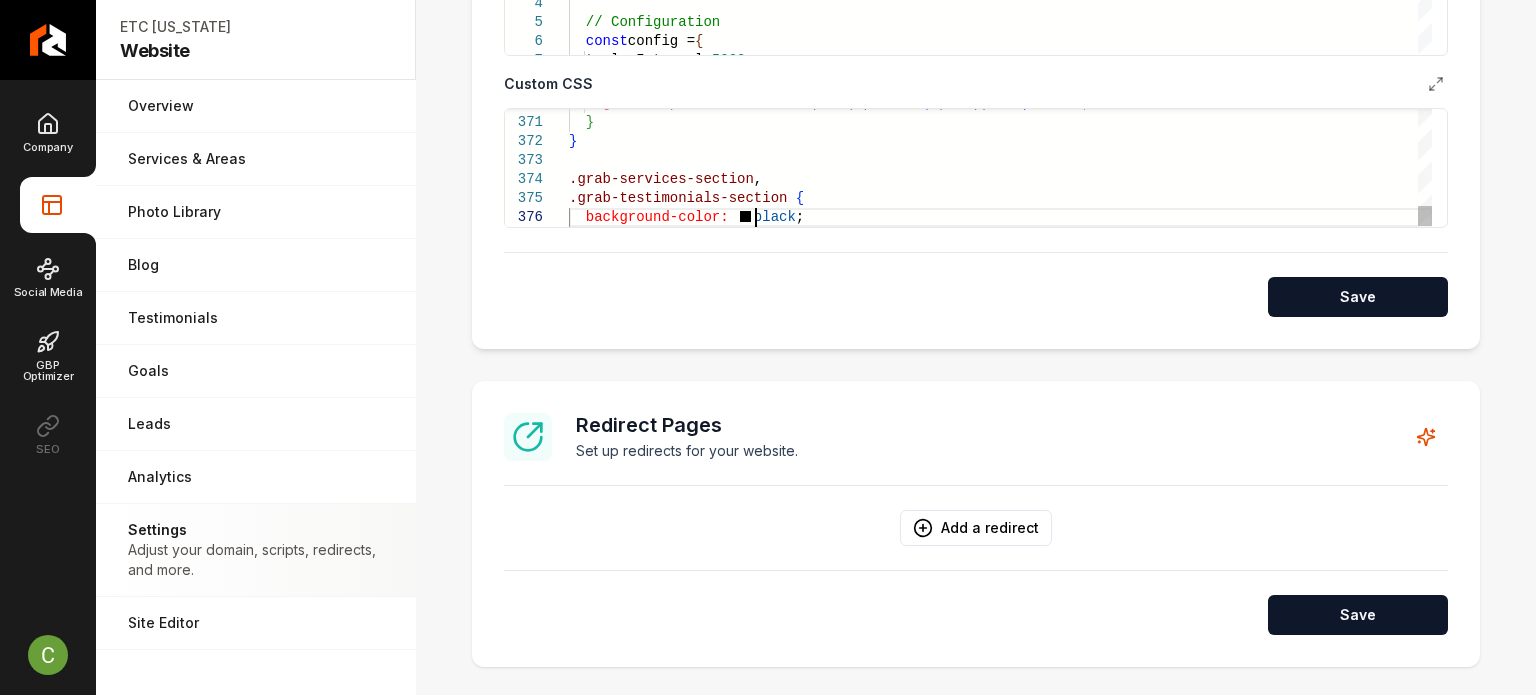 scroll, scrollTop: 73, scrollLeft: 6, axis: both 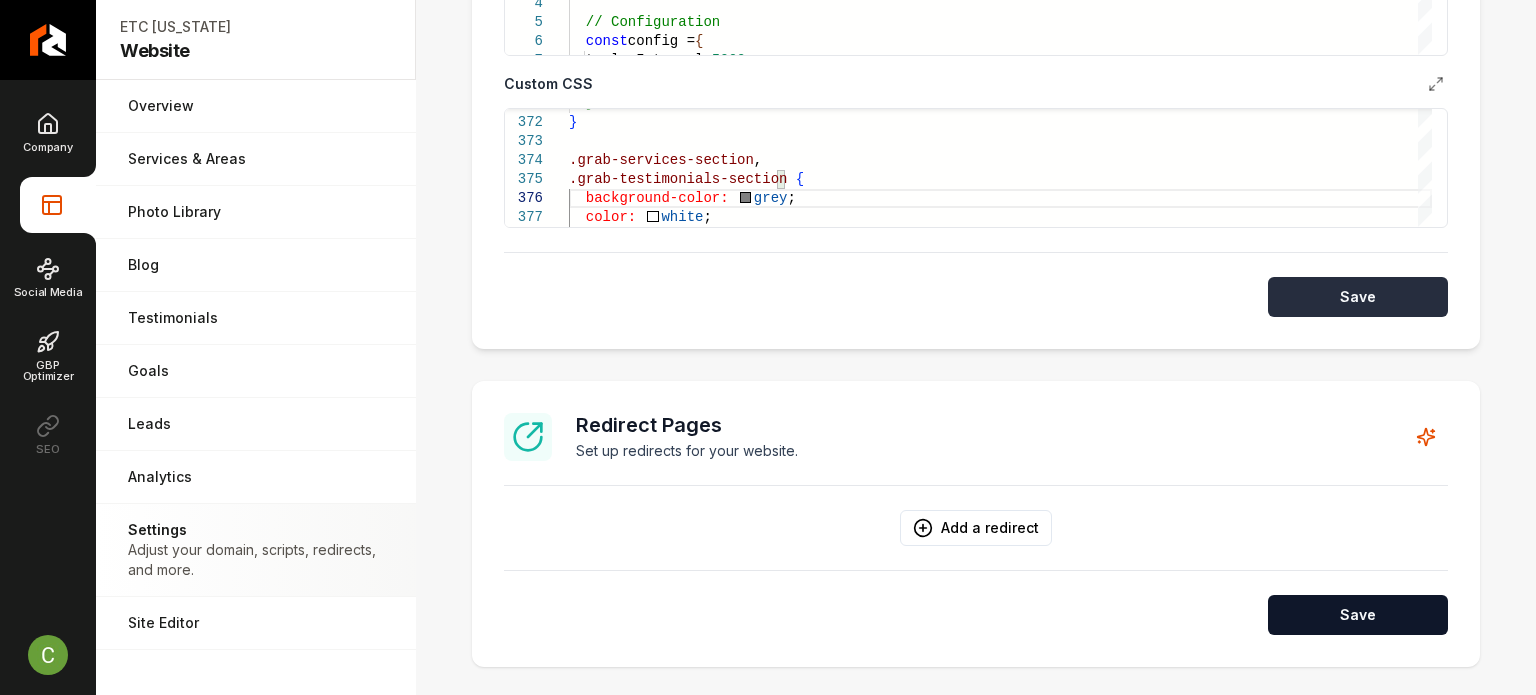 click on "Save" at bounding box center (1358, 297) 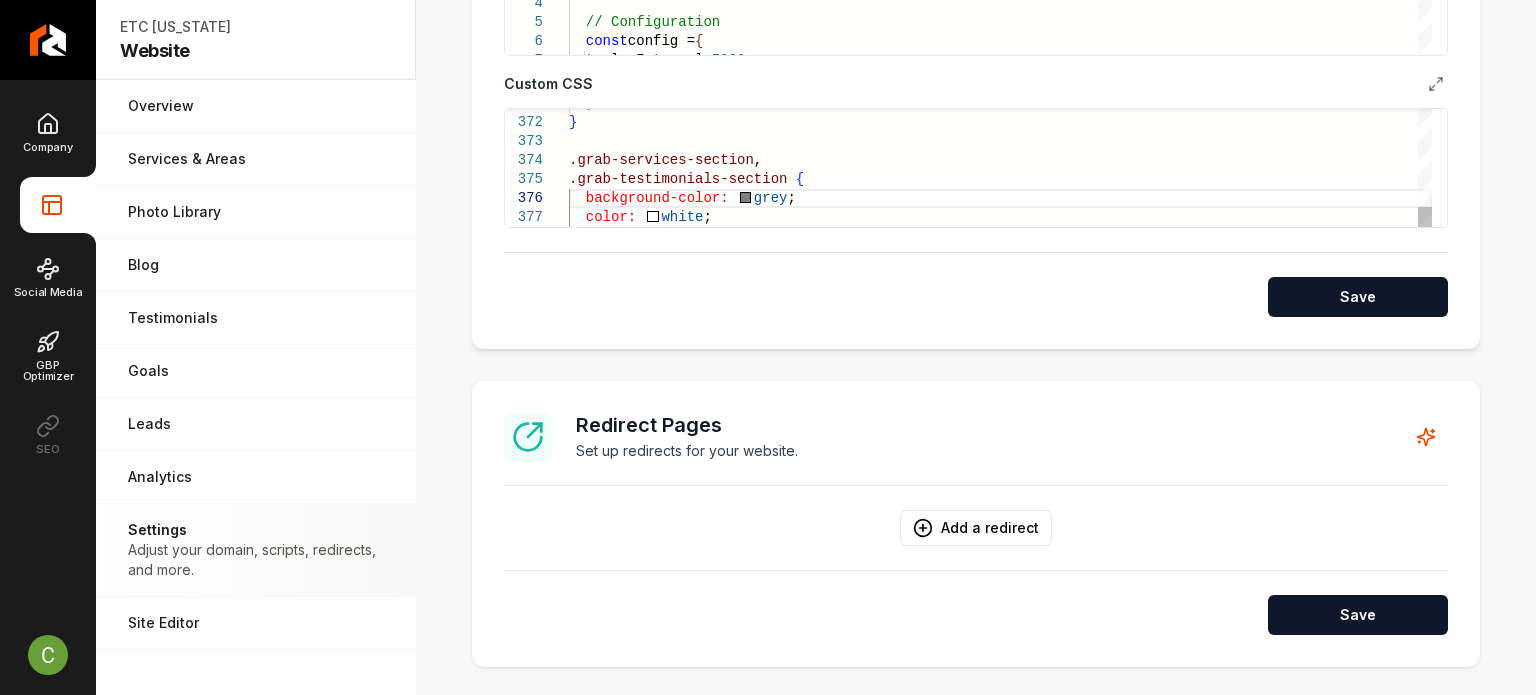 click on "} } .grab-services-section , .grab-testimonials-section   {    background-color:     grey ;    color:     white ;" at bounding box center (1000, -3345) 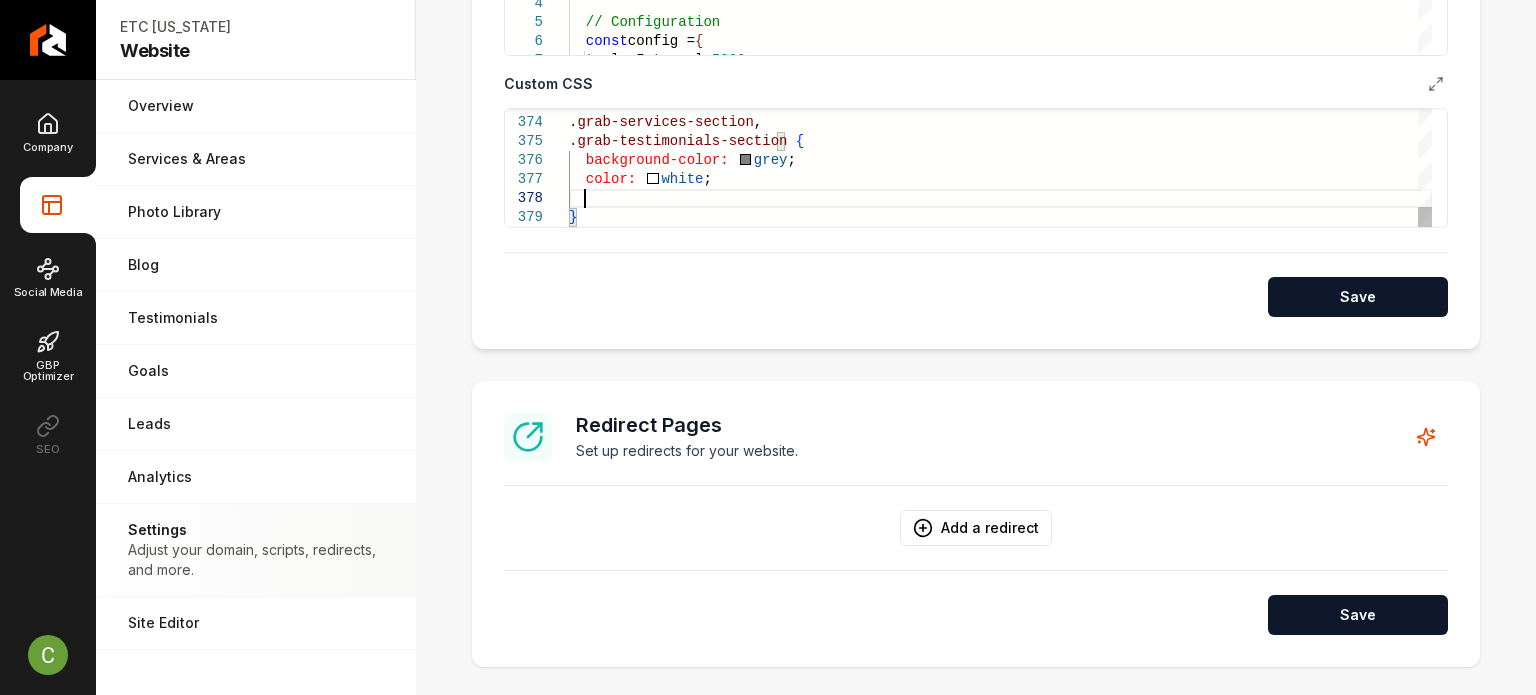 scroll, scrollTop: 133, scrollLeft: 15, axis: both 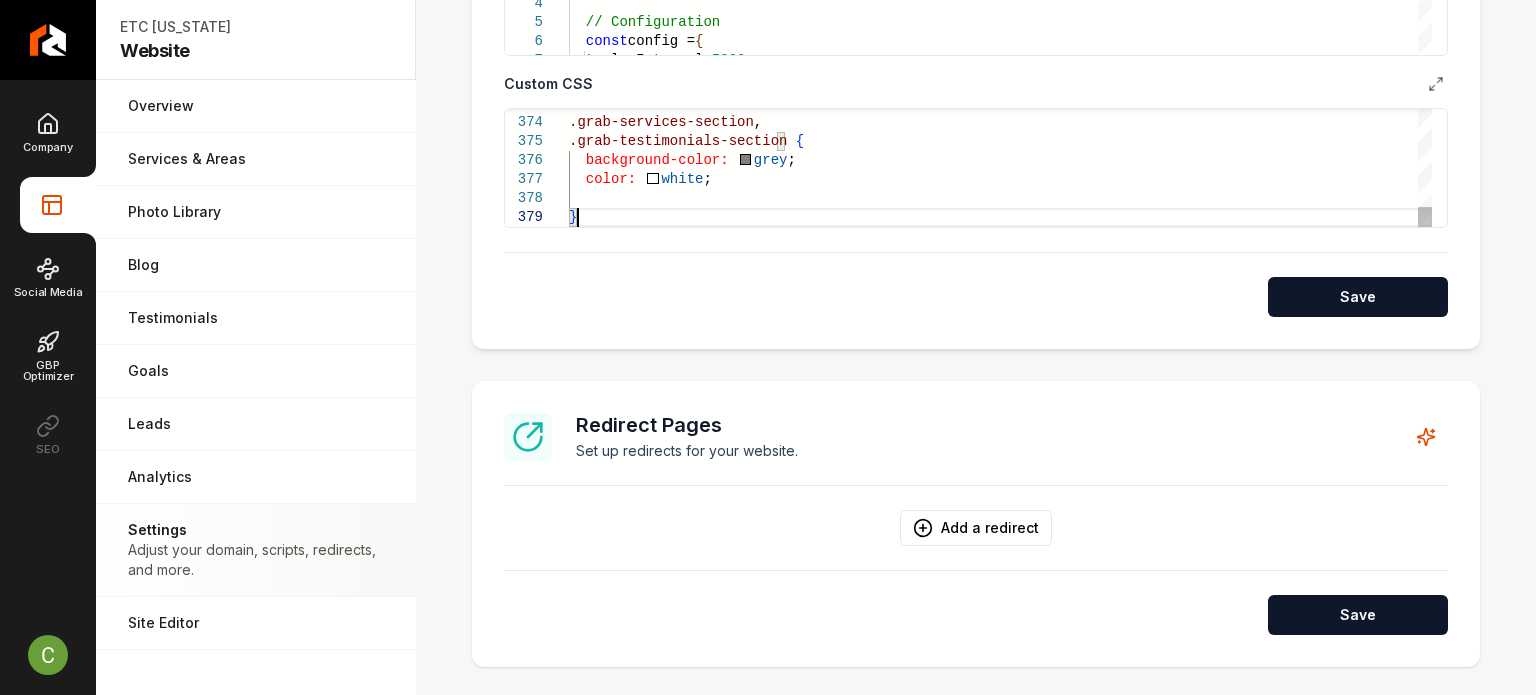 click on ".grab-services-section , .grab-testimonials-section   {    background-color:     grey ;    color:     white ;    }" at bounding box center [1000, -3374] 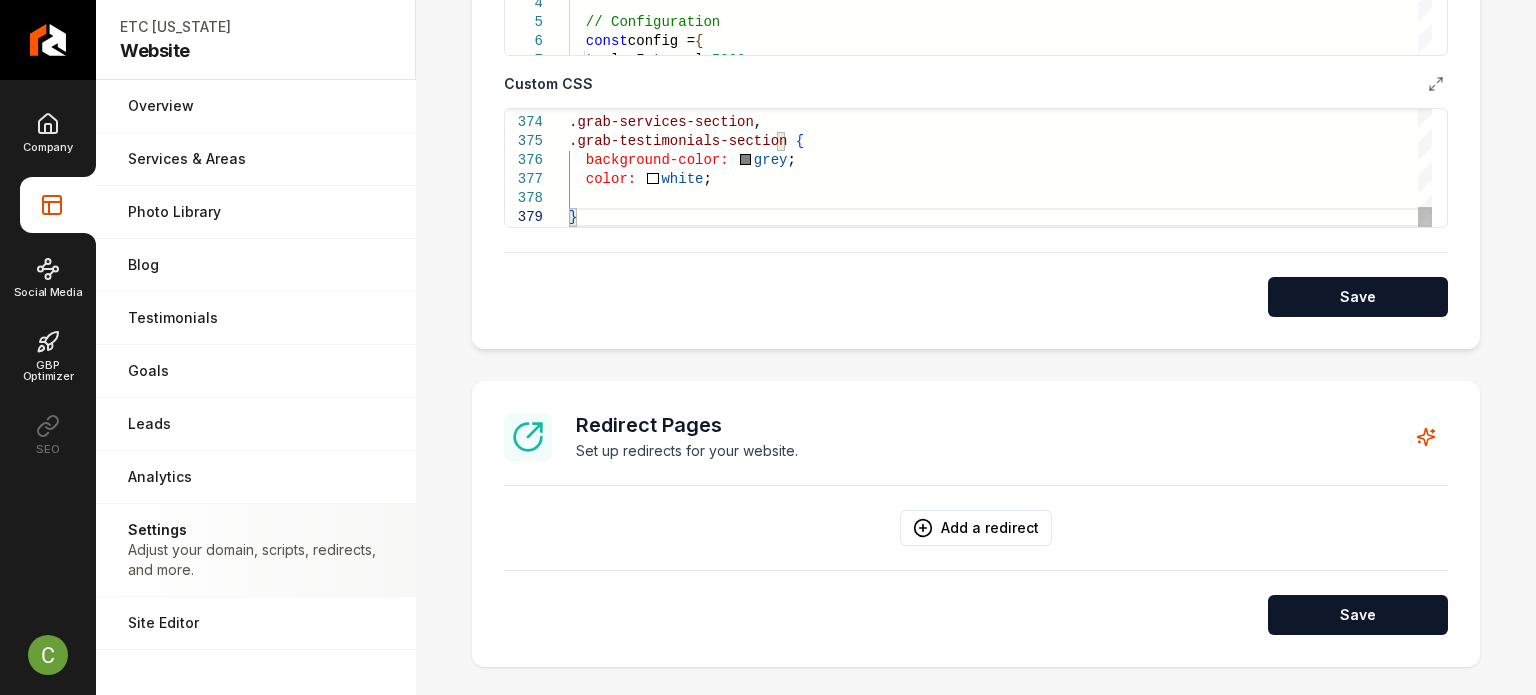 click on ".grab-services-section , .grab-testimonials-section   {    background-color:     grey ;    color:     white ;    }" at bounding box center [1000, -3374] 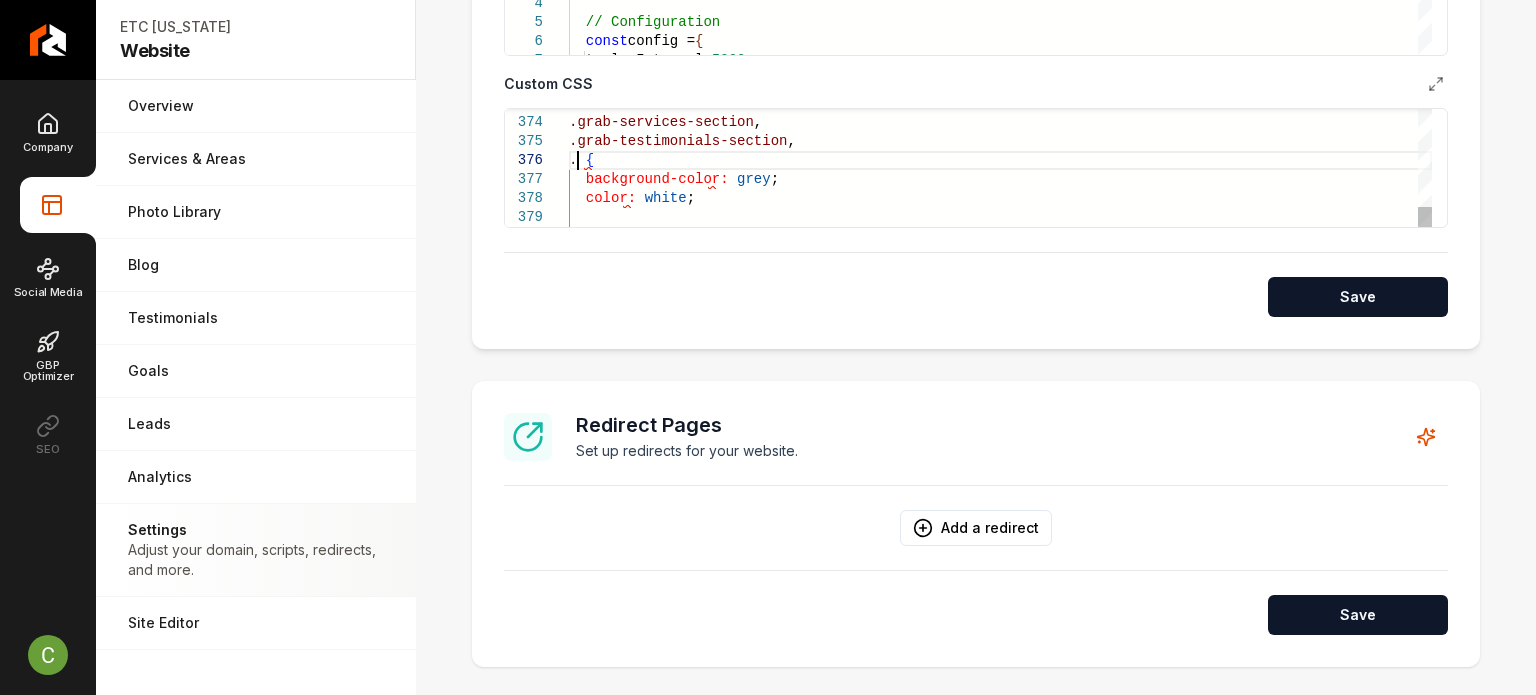 scroll, scrollTop: 96, scrollLeft: 7, axis: both 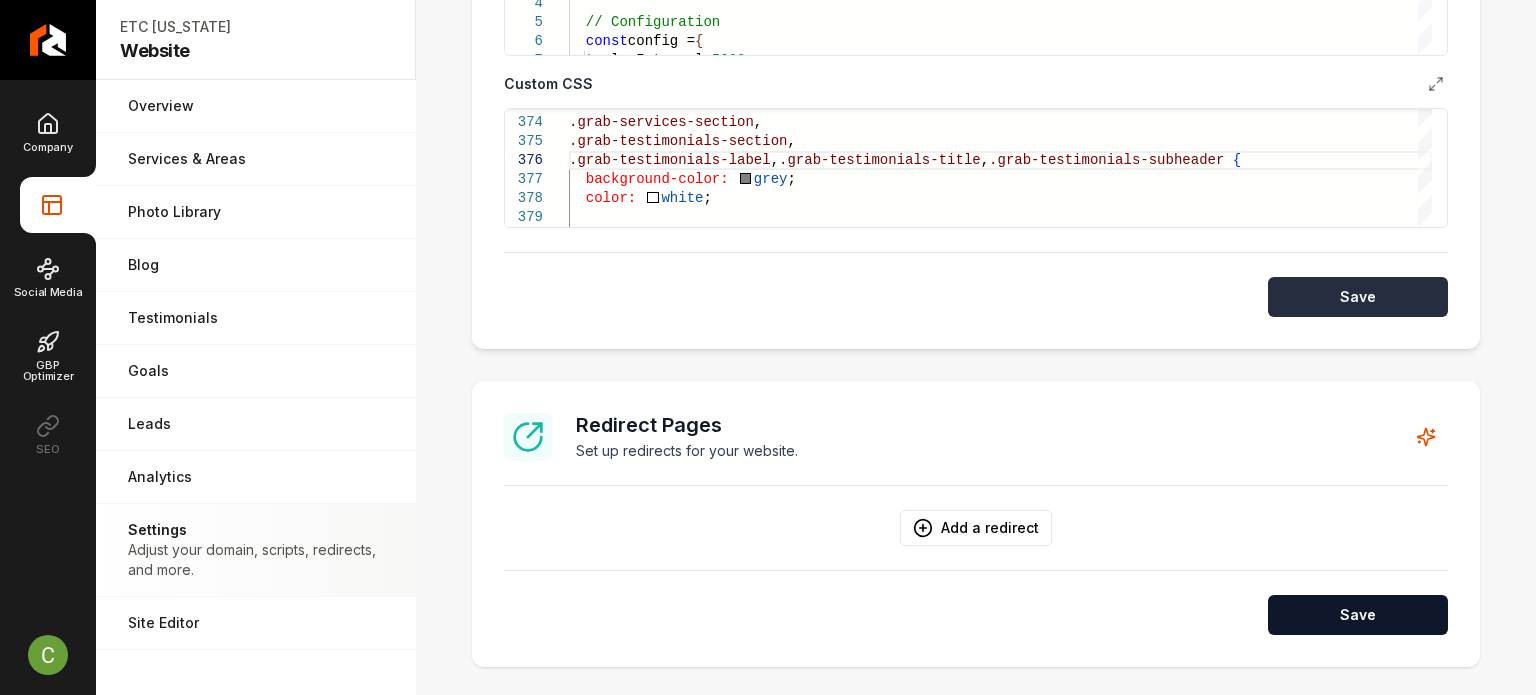 click on "Save" at bounding box center (1358, 297) 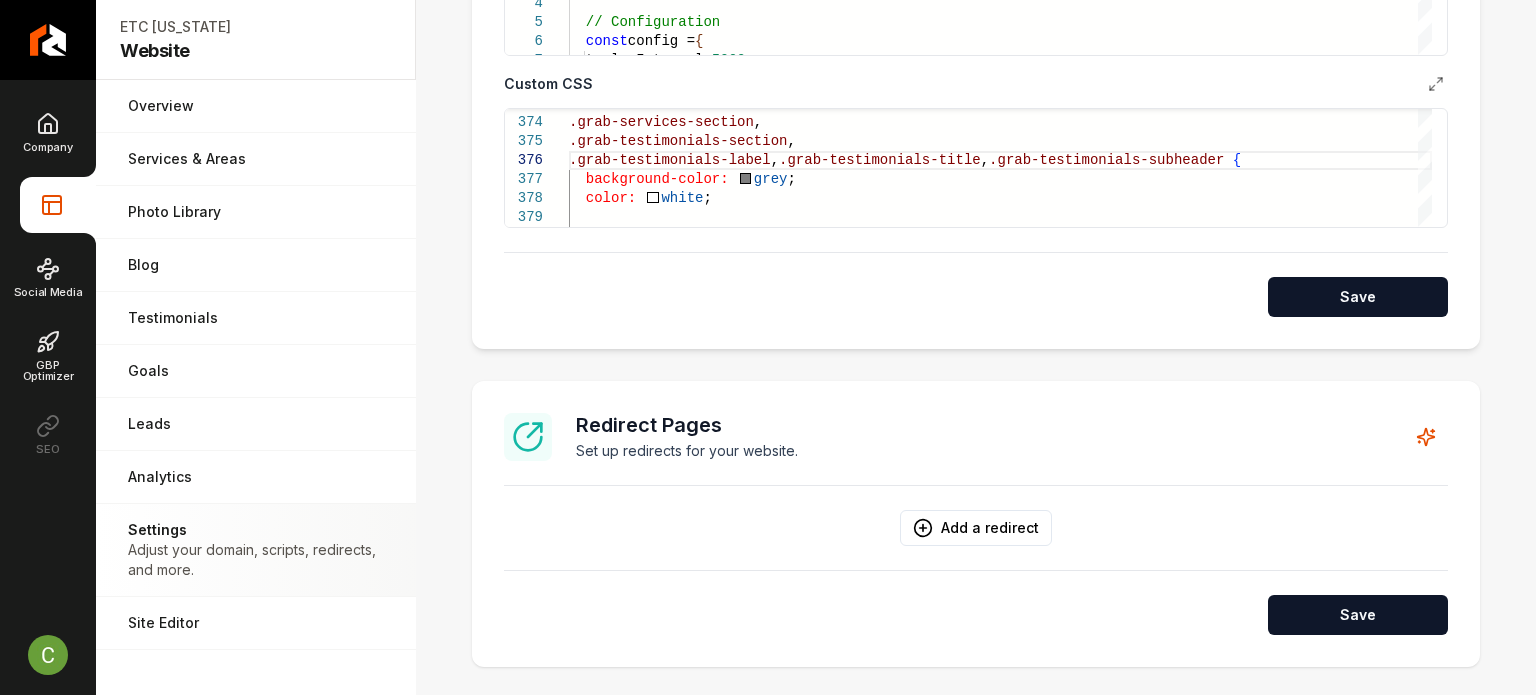 scroll, scrollTop: 96, scrollLeft: 230, axis: both 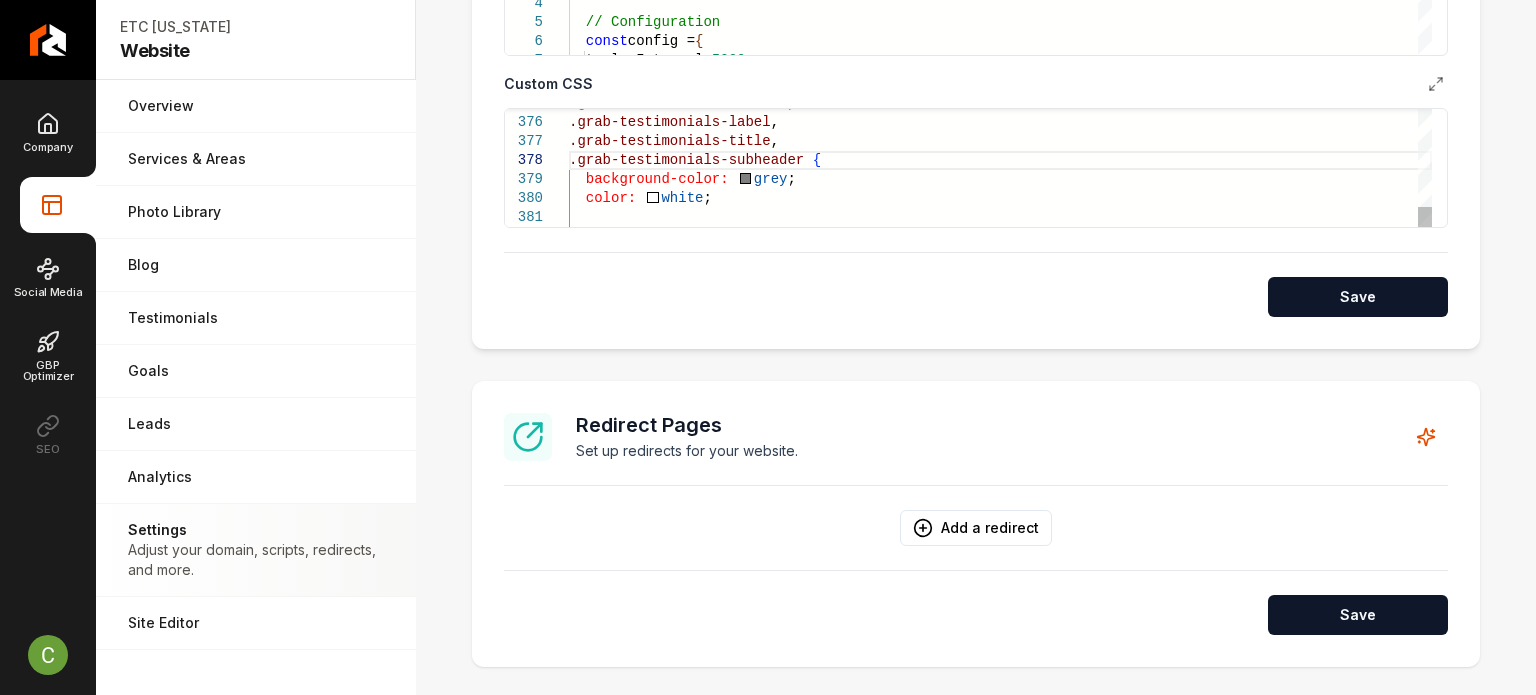 click on ".grab-testimonials-section ,    background-color:     grey ; .grab-testimonials-label , .grab-testimonials-title , .grab-testimonials-subheader   {    color:     white ;" at bounding box center (1000, -3383) 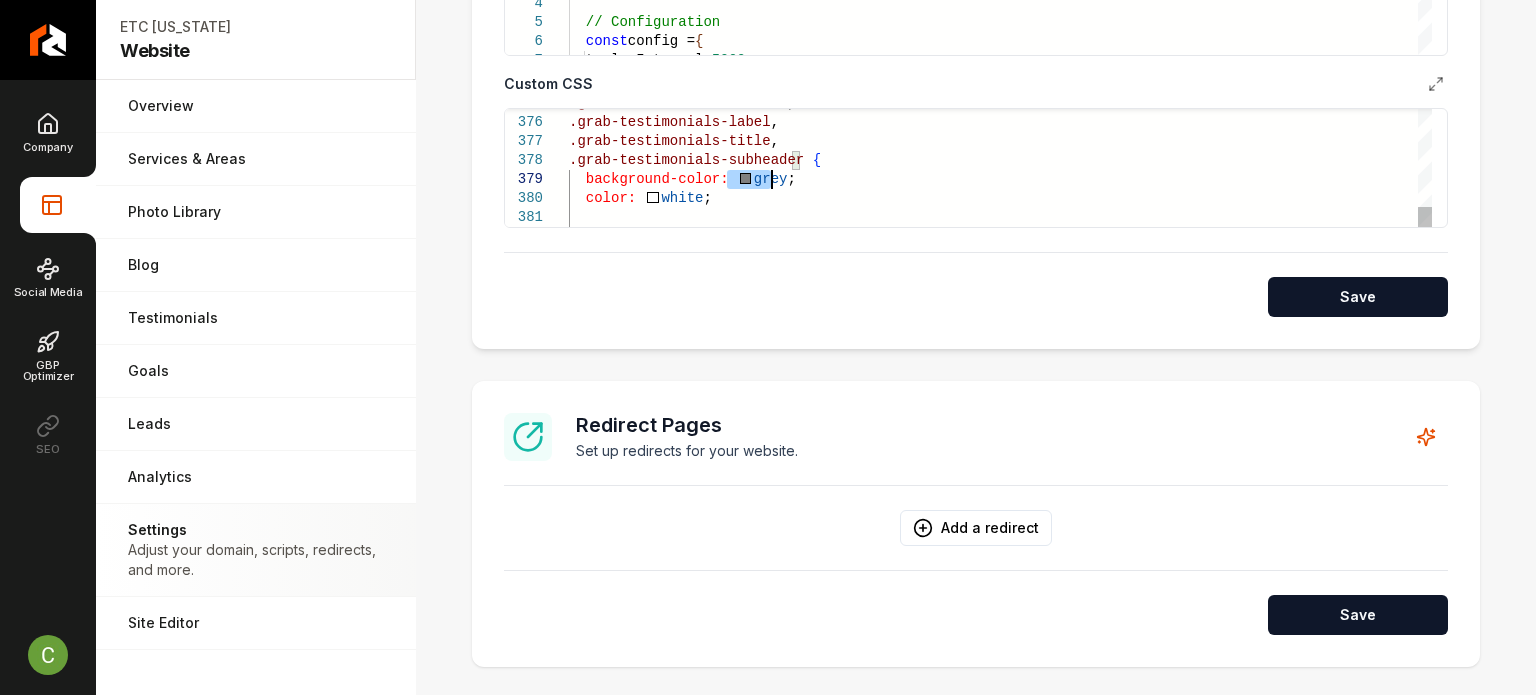 click on ".grab-testimonials-section ,    background-color:     grey ; .grab-testimonials-label , .grab-testimonials-title , .grab-testimonials-subheader   {    color:     white ;" at bounding box center (1000, -3383) 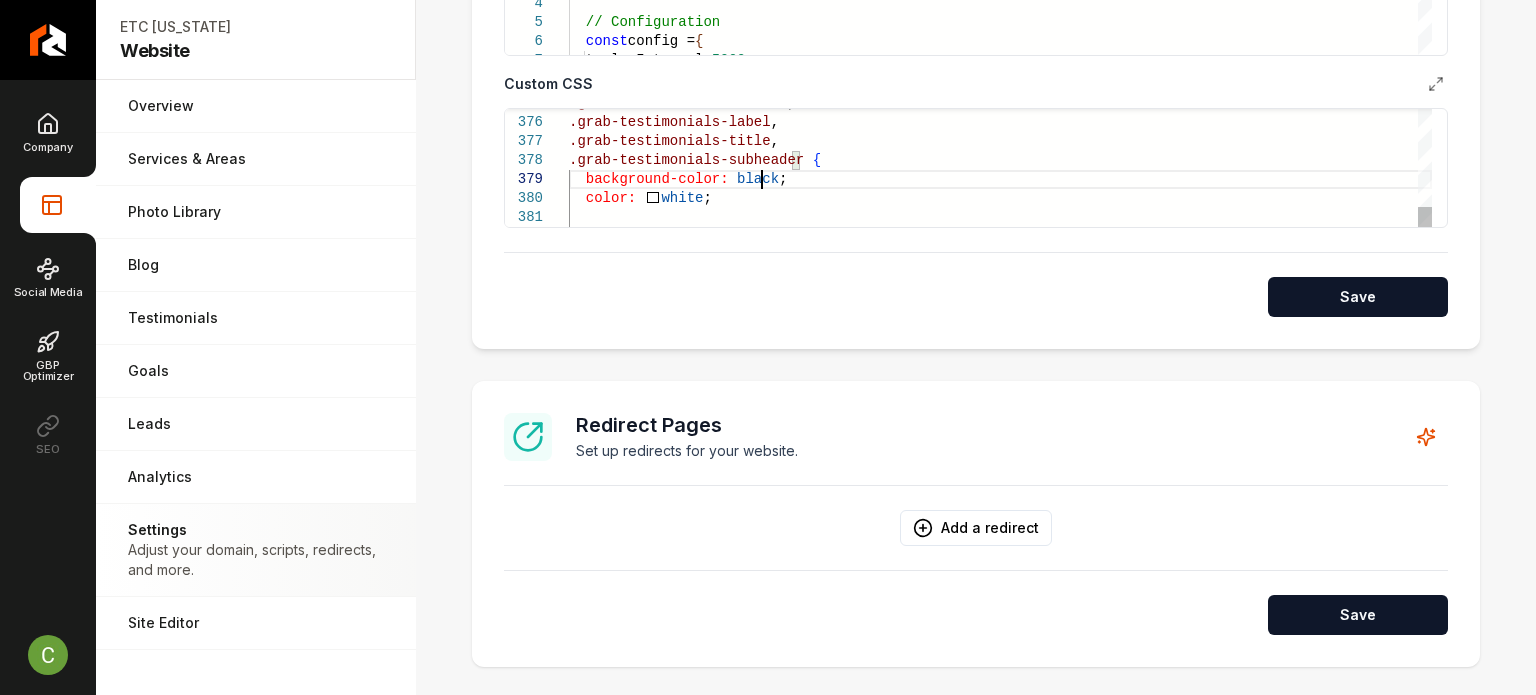 scroll, scrollTop: 152, scrollLeft: 192, axis: both 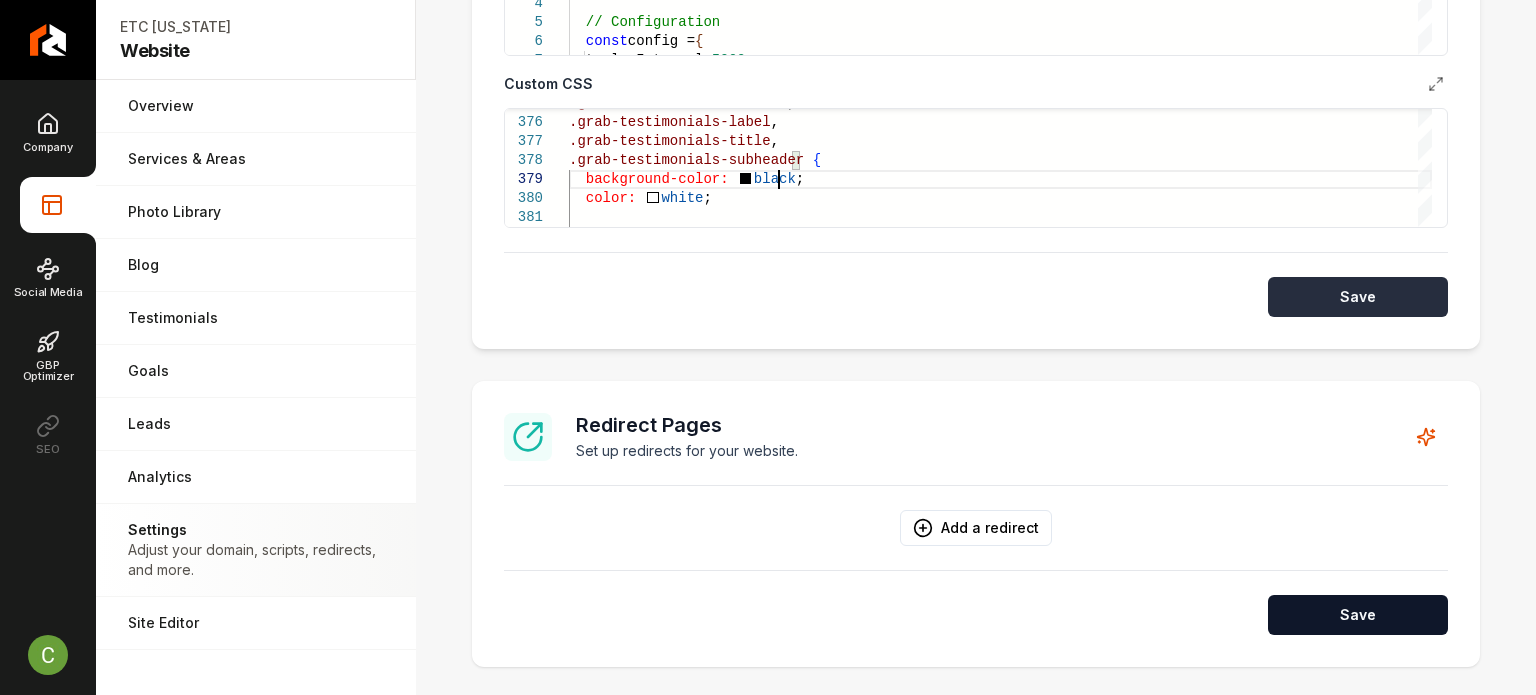 click on "Save" at bounding box center [1358, 297] 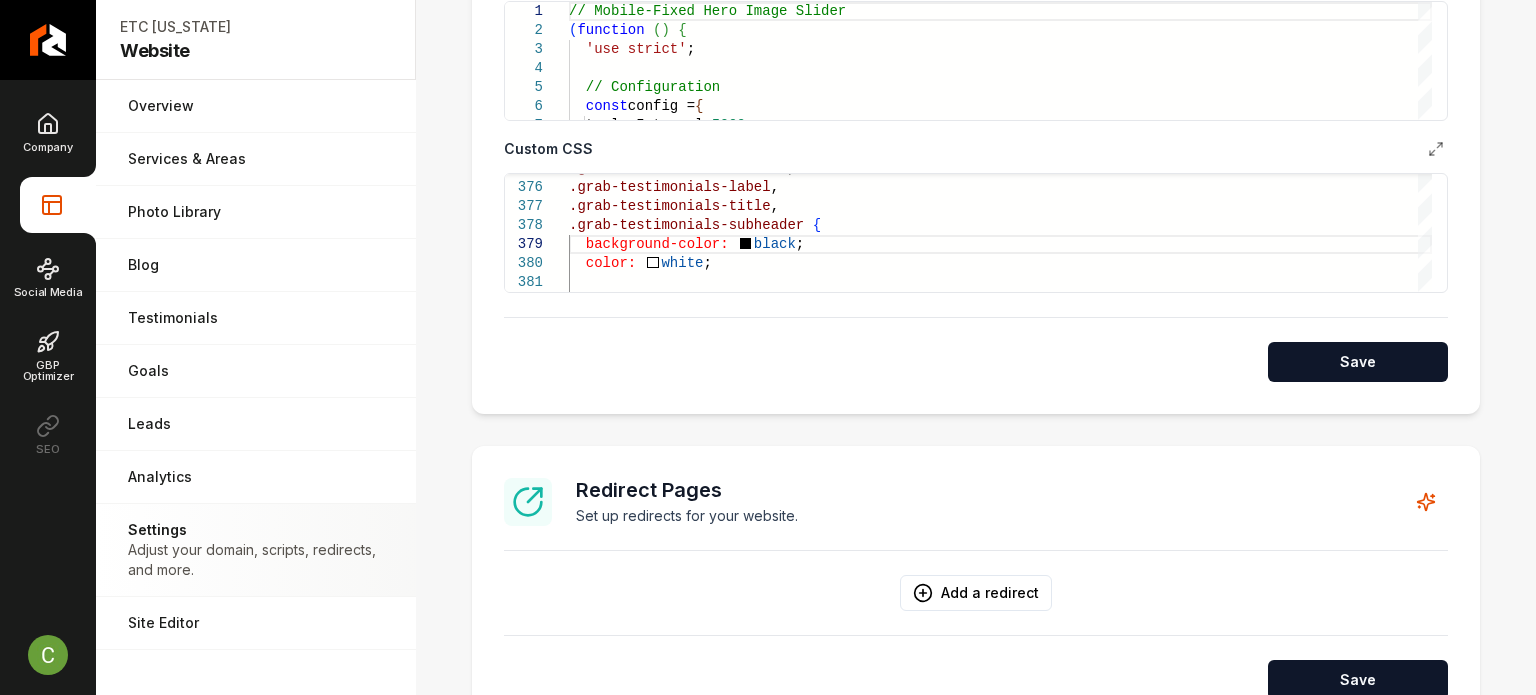scroll, scrollTop: 1000, scrollLeft: 0, axis: vertical 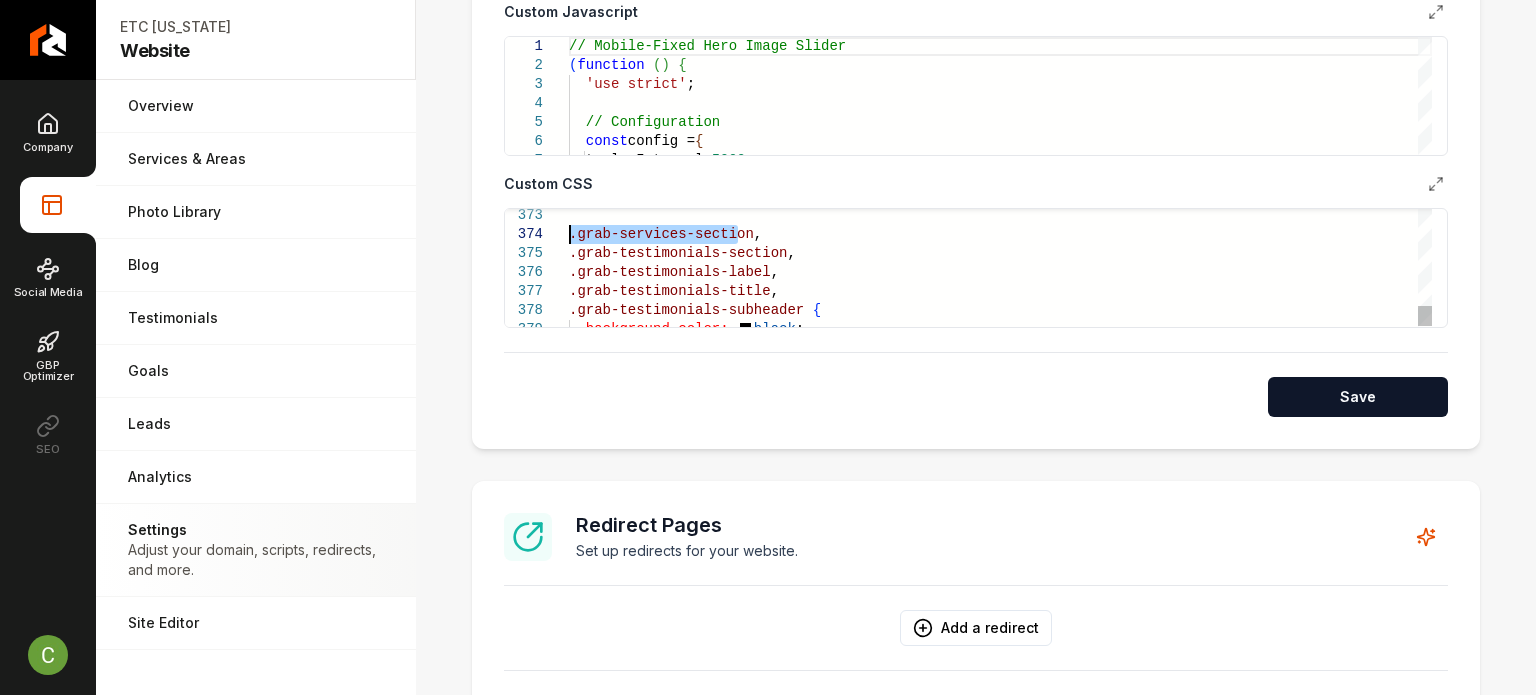 drag, startPoint x: 739, startPoint y: 234, endPoint x: 518, endPoint y: 231, distance: 221.02036 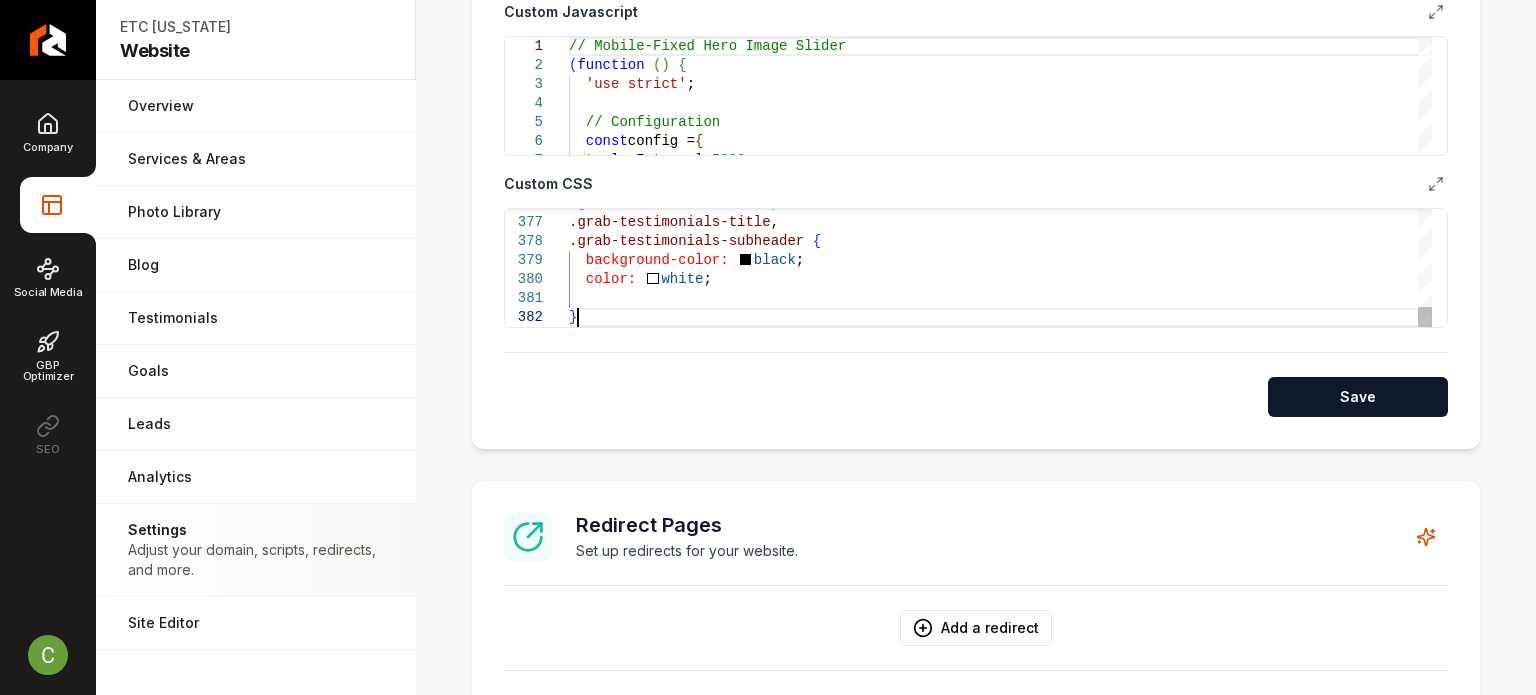 click on "background-color:     black ; .grab-testimonials-label , .grab-testimonials-title , .grab-testimonials-subheader   {    color:     white ; }" at bounding box center (1000, -3302) 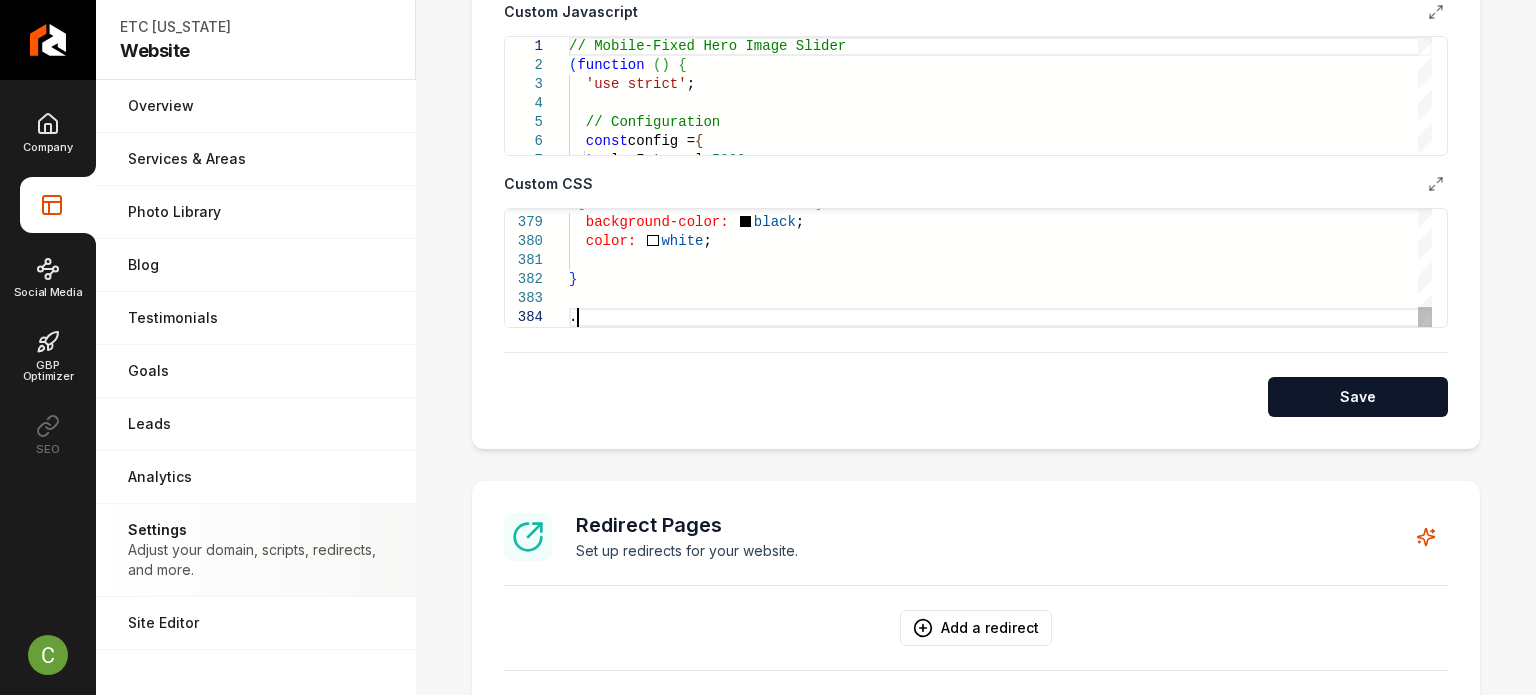 scroll, scrollTop: 57, scrollLeft: 6, axis: both 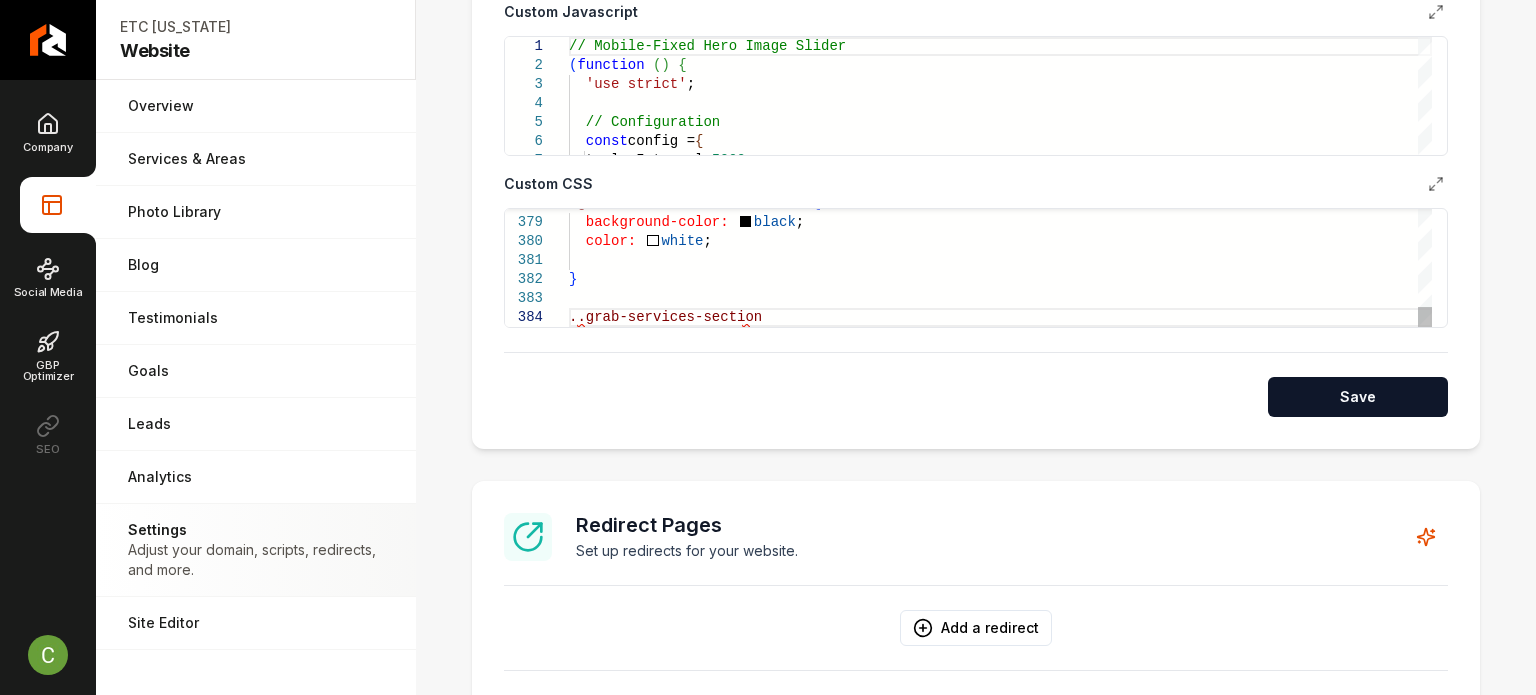 click on "background-color:     black ; .grab-testimonials-subheader   {    color:     white ; } ..grab-services-section" at bounding box center (1000, -3321) 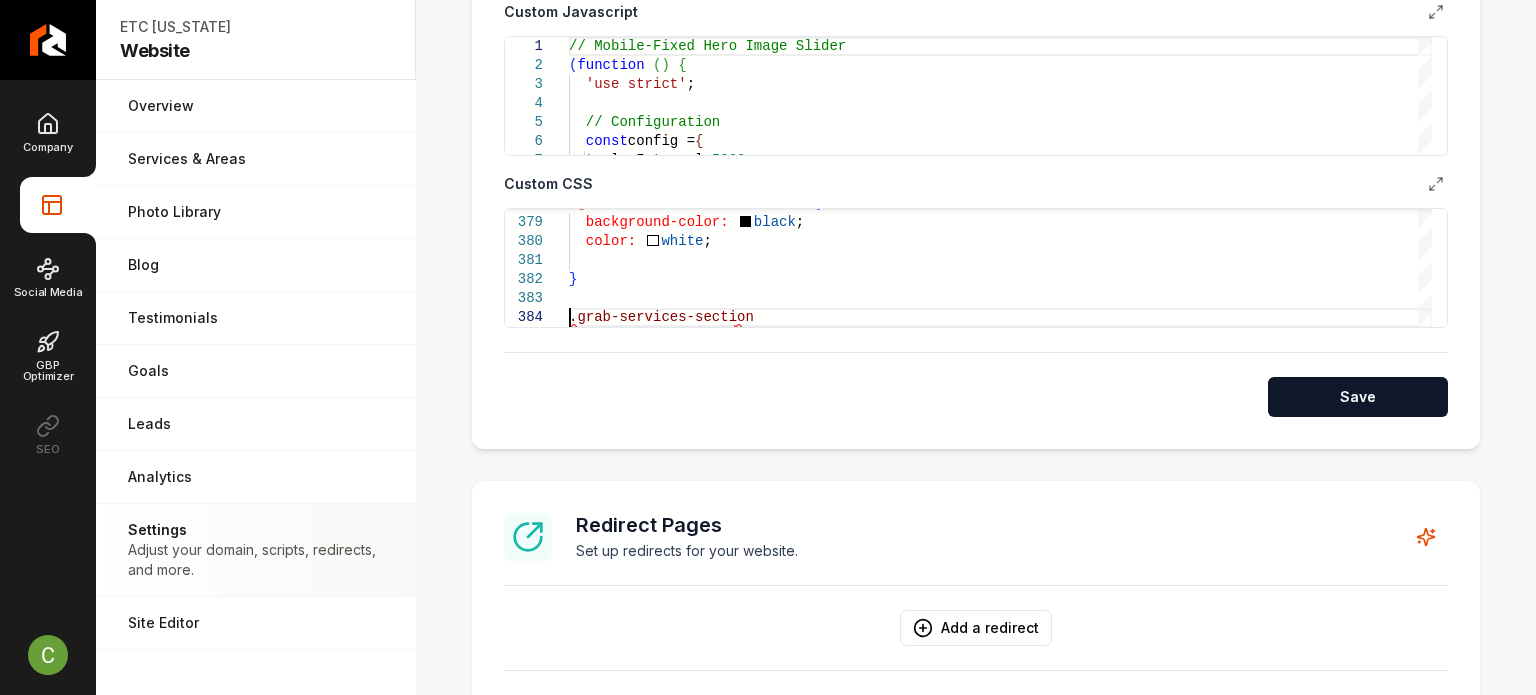 click on "background-color:     black ; .grab-testimonials-subheader   {    color:     white ; } .grab-services-section" at bounding box center [1000, -3321] 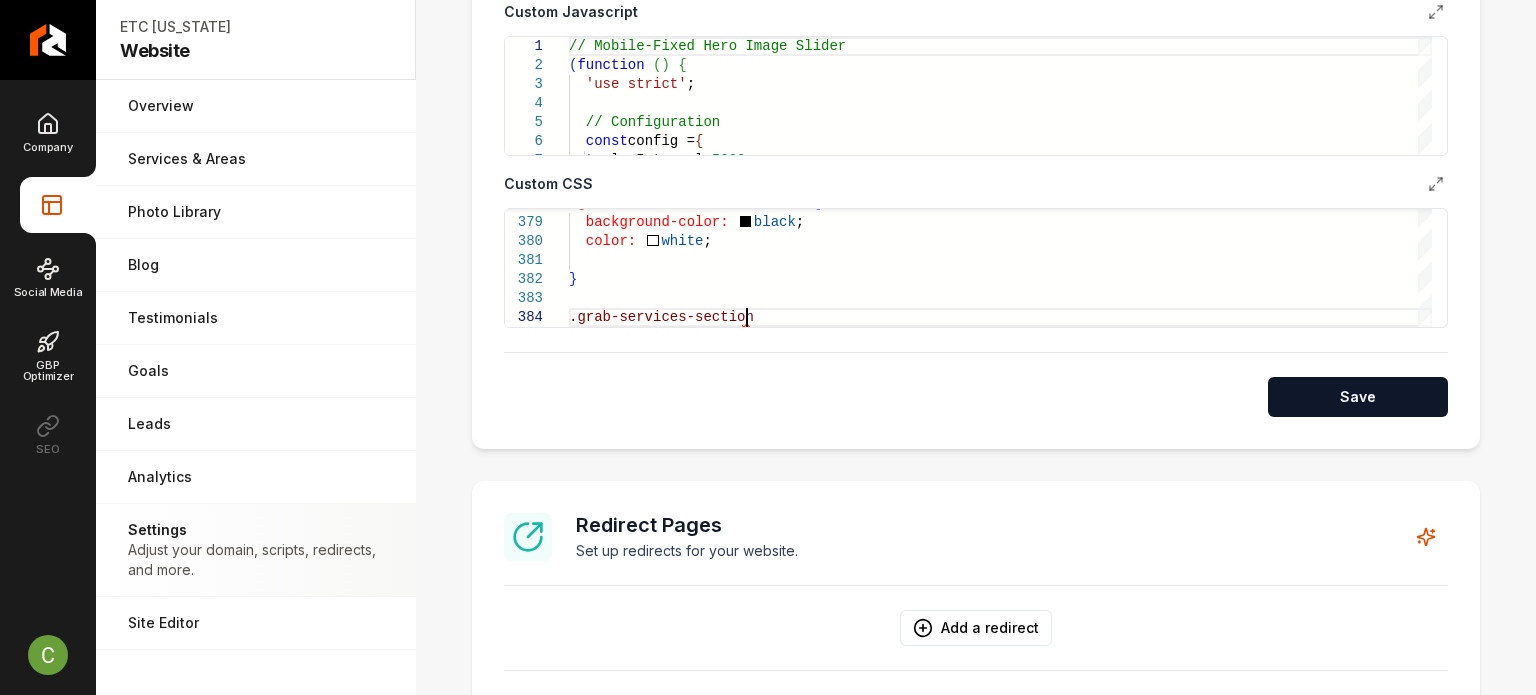 scroll, scrollTop: 57, scrollLeft: 176, axis: both 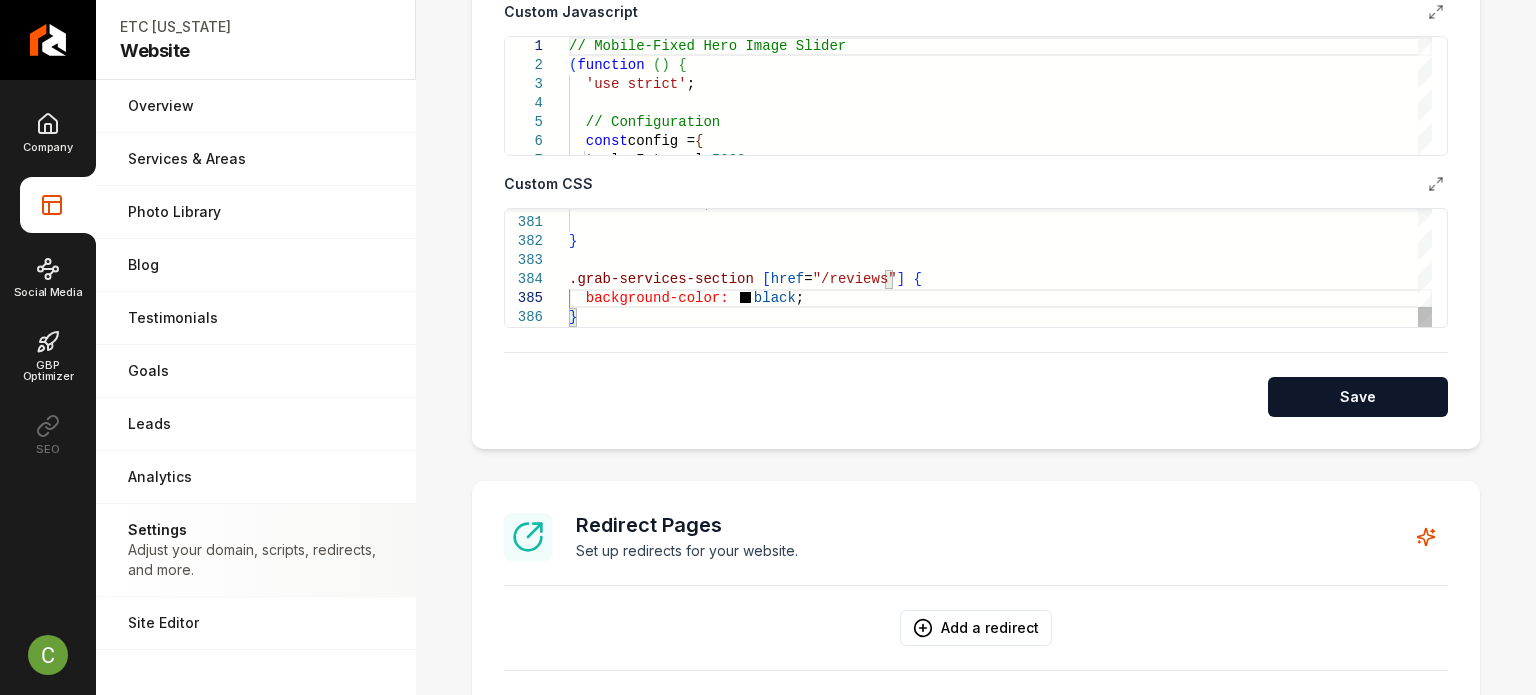 click on "color:     white ; } .grab-services-section   [ href = "/reviews" ]   {    background-color:     black ; }" at bounding box center (1000, -3340) 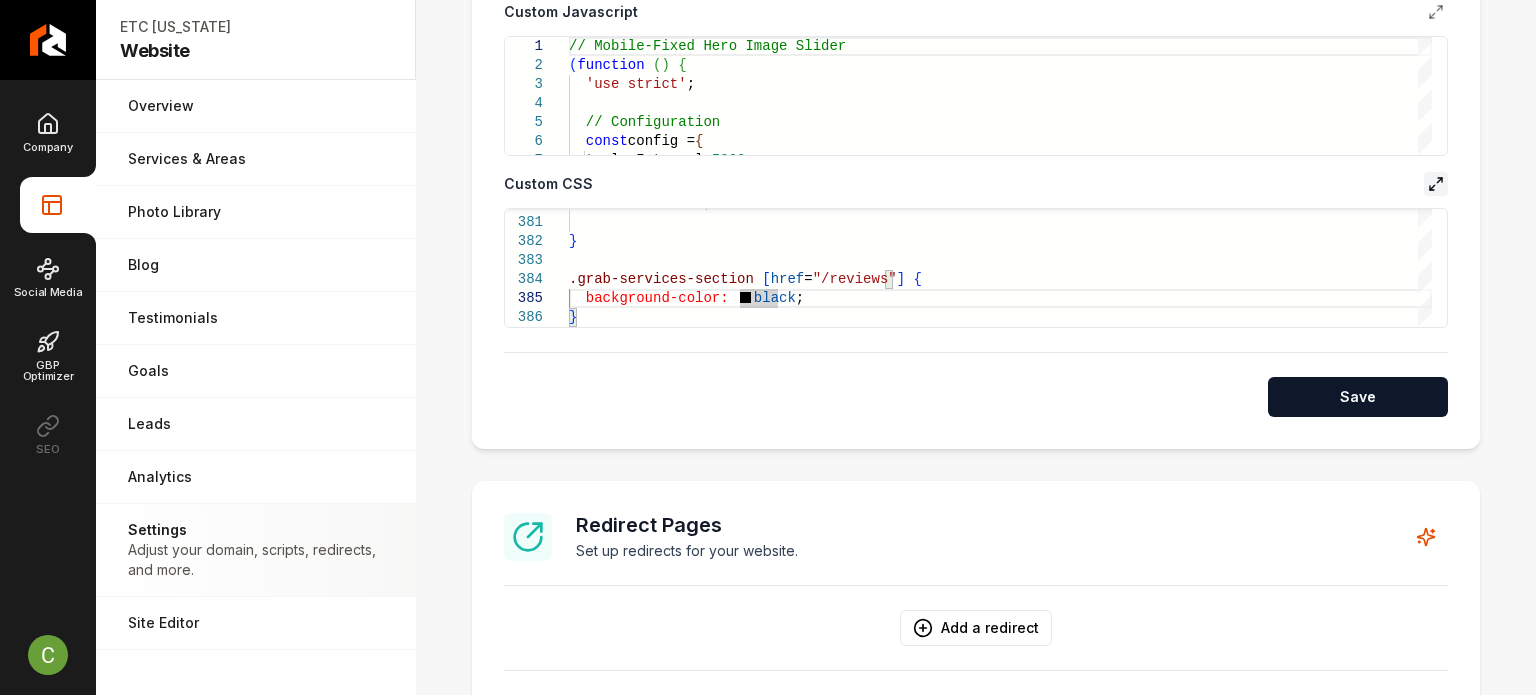 type on "**********" 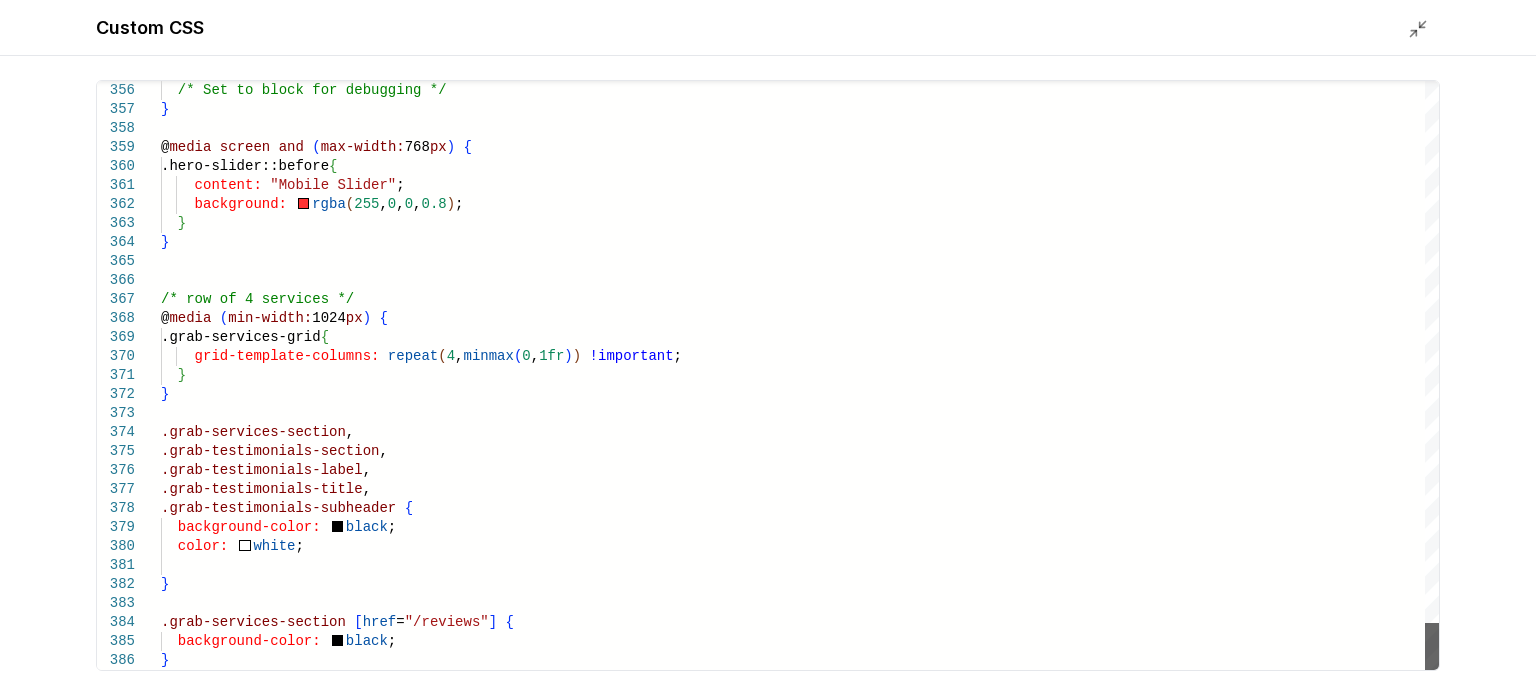 click at bounding box center (1432, 646) 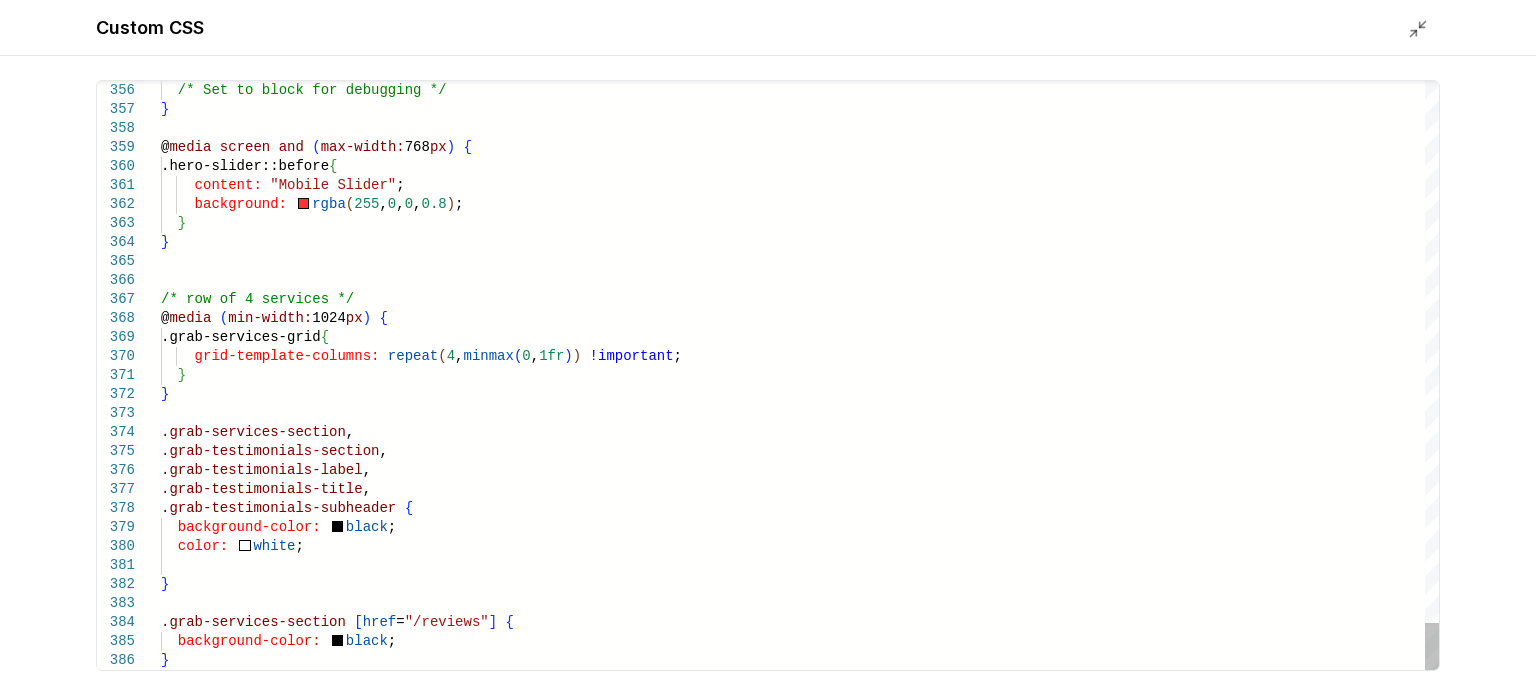 click on "/* Set to block for debugging */ } @ media   screen   and   ( max-width:  768 px )   {   .hero-slider::before  {      content:   "Mobile Slider" ;      background:     rgba ( 255 ,  0 ,  0 ,  0.8 ) ;    } } /* row of 4 services */ @ media   ( min-width:  1024 px )   {   .grab-services-grid  {      grid-template-columns:   repeat ( 4 ,  minmax ( 0 ,  1fr ) )   !important ;    } } .grab-services-section , .grab-testimonials-section , .grab-testimonials-label , .grab-testimonials-title , .grab-testimonials-subheader   {    background-color:     black ;    color:     white ; } .grab-services-section   [ href = "/reviews" ]   {    background-color:     black ; }" at bounding box center (800, -2997) 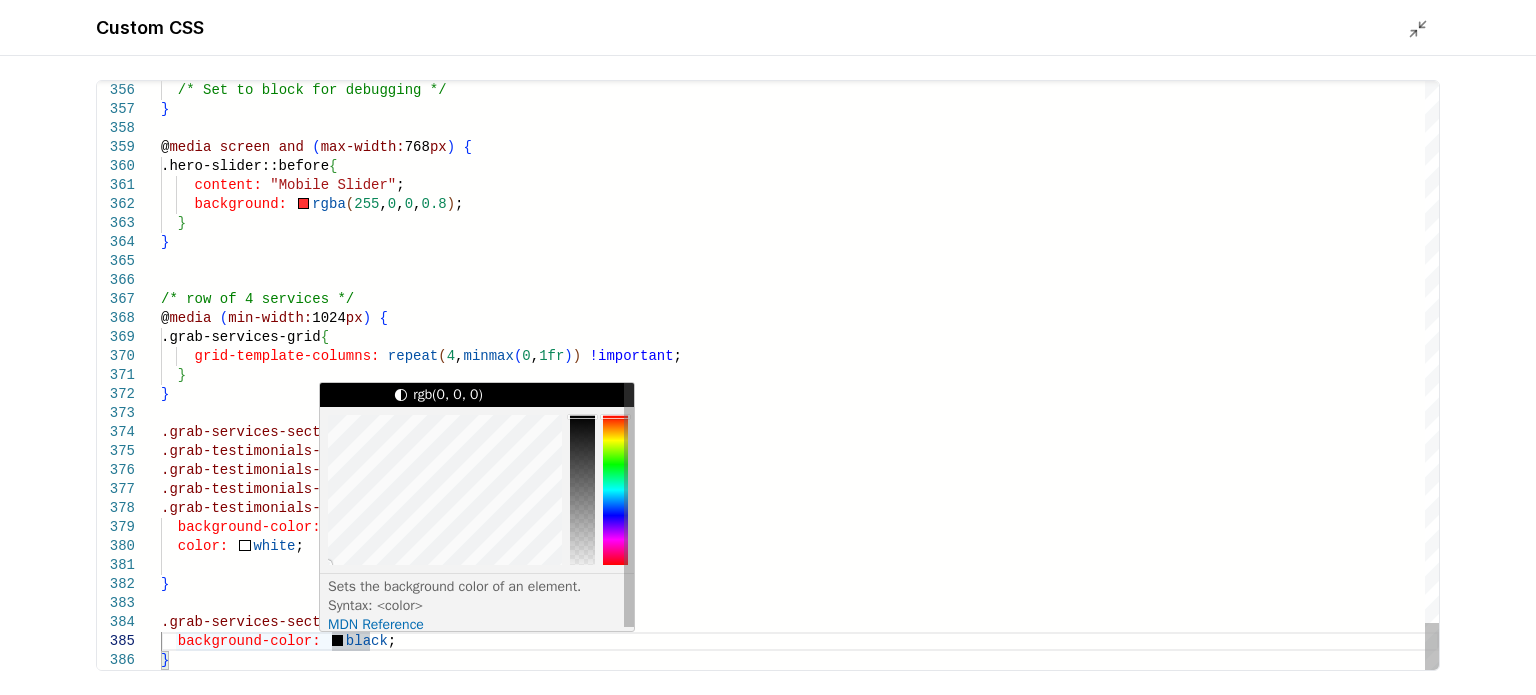 drag, startPoint x: 590, startPoint y: 455, endPoint x: 612, endPoint y: 381, distance: 77.201035 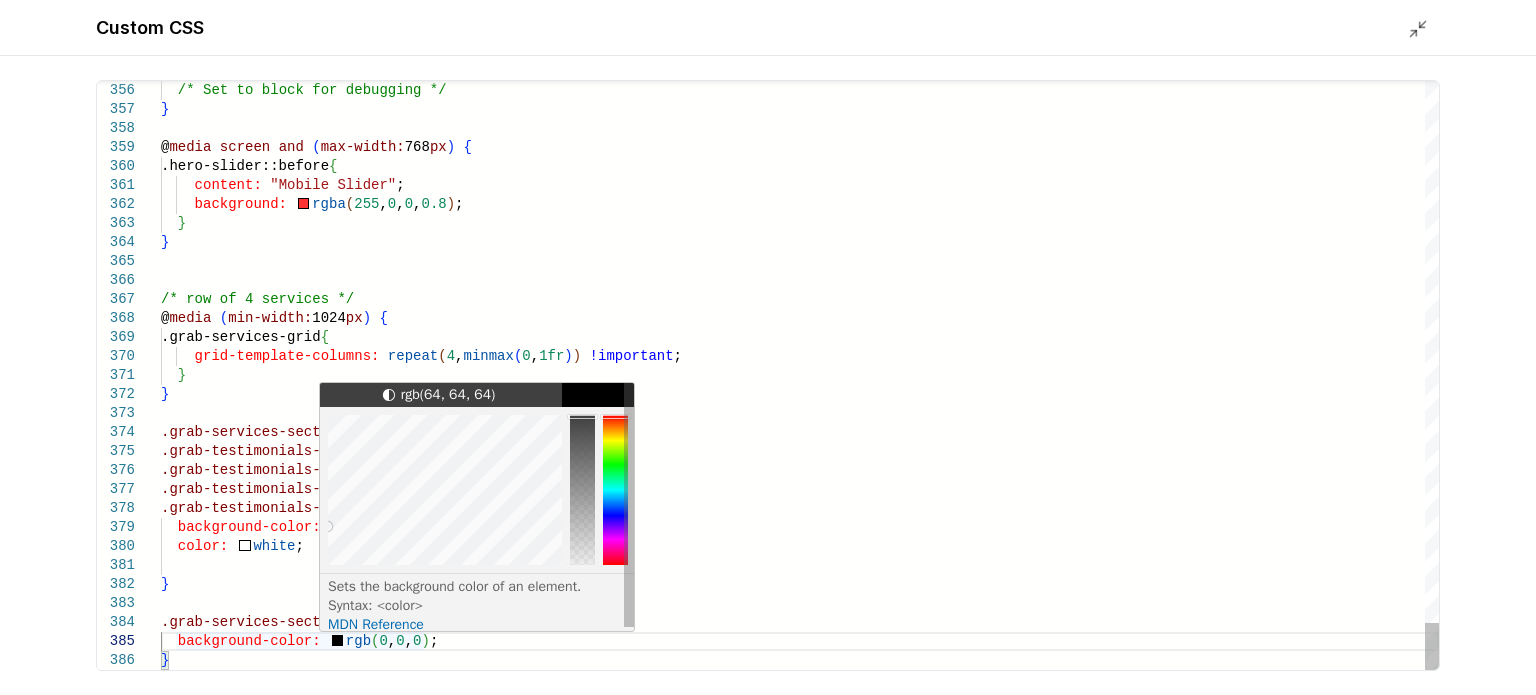 type on "**********" 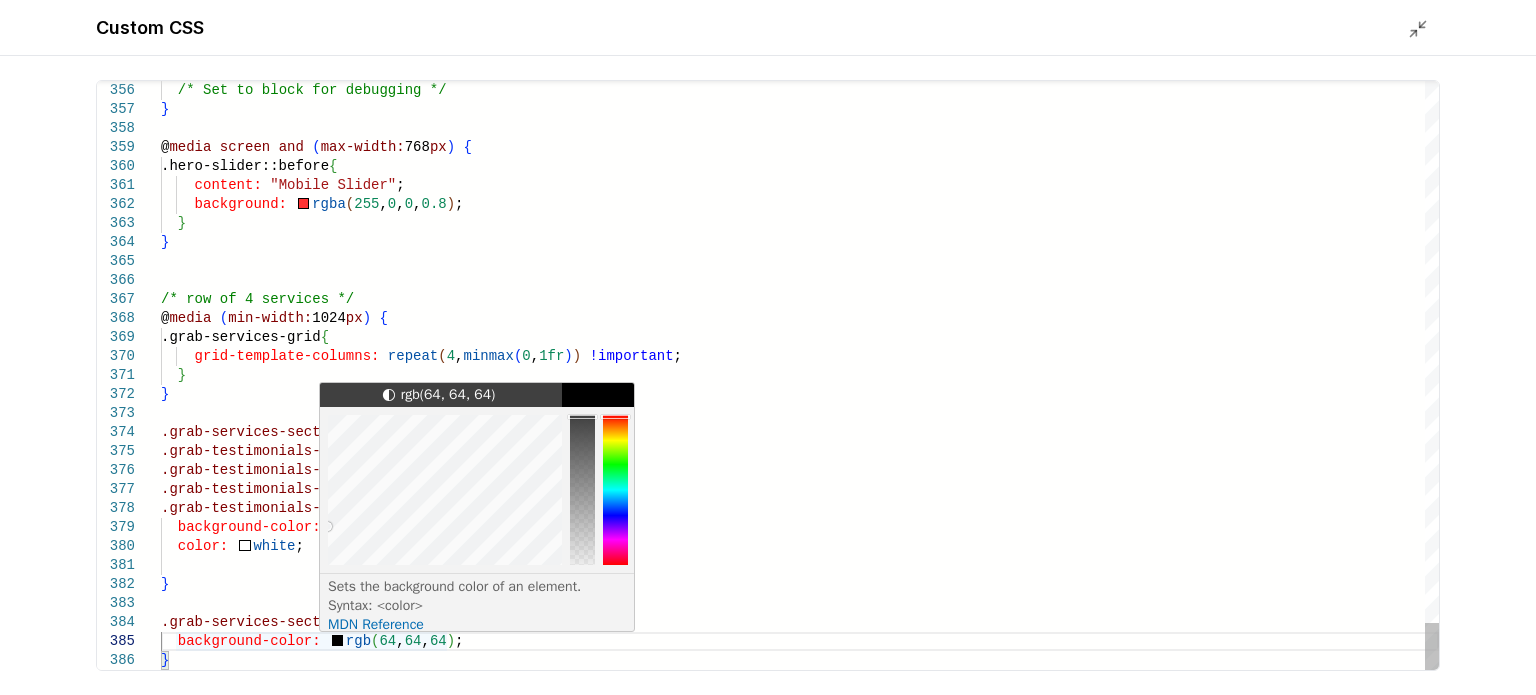 click on "/* Set to block for debugging */ } @ media   screen   and   ( max-width:  768 px )   {   .hero-slider::before  {      content:   "Mobile Slider" ;      background:     rgba ( 255 ,  0 ,  0 ,  0.8 ) ;    } } /* row of 4 services */ @ media   ( min-width:  1024 px )   {   .grab-services-grid  {      grid-template-columns:   repeat ( 4 ,  minmax ( 0 ,  1fr ) )   !important ;    } } .grab-services-section , .grab-testimonials-section , .grab-testimonials-label , .grab-testimonials-title , .grab-testimonials-subheader   {    background-color:     black ;    color:     white ; } .grab-services-section   [ href = "/reviews" ]   {    background-color:     rgb ( 64 ,  64 ,  64 ) ; }" at bounding box center [800, -2997] 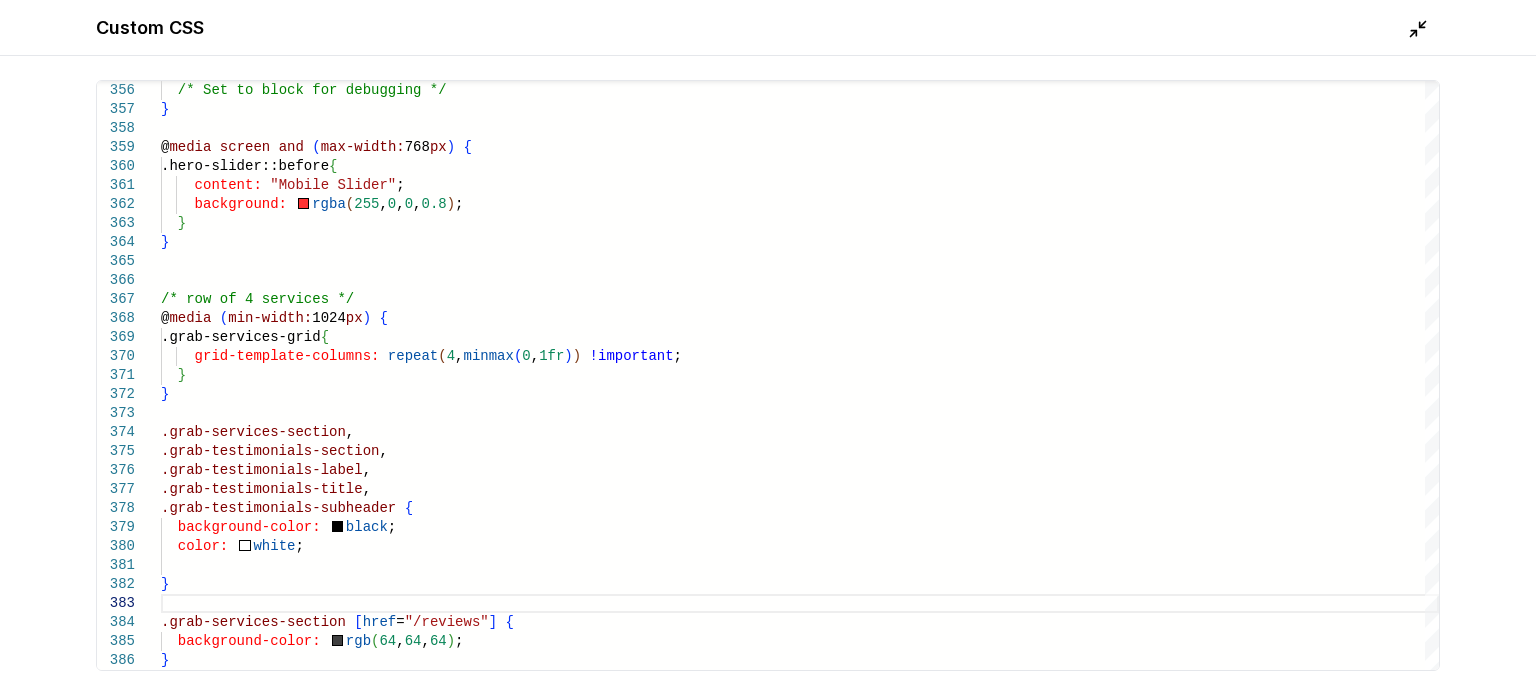 click 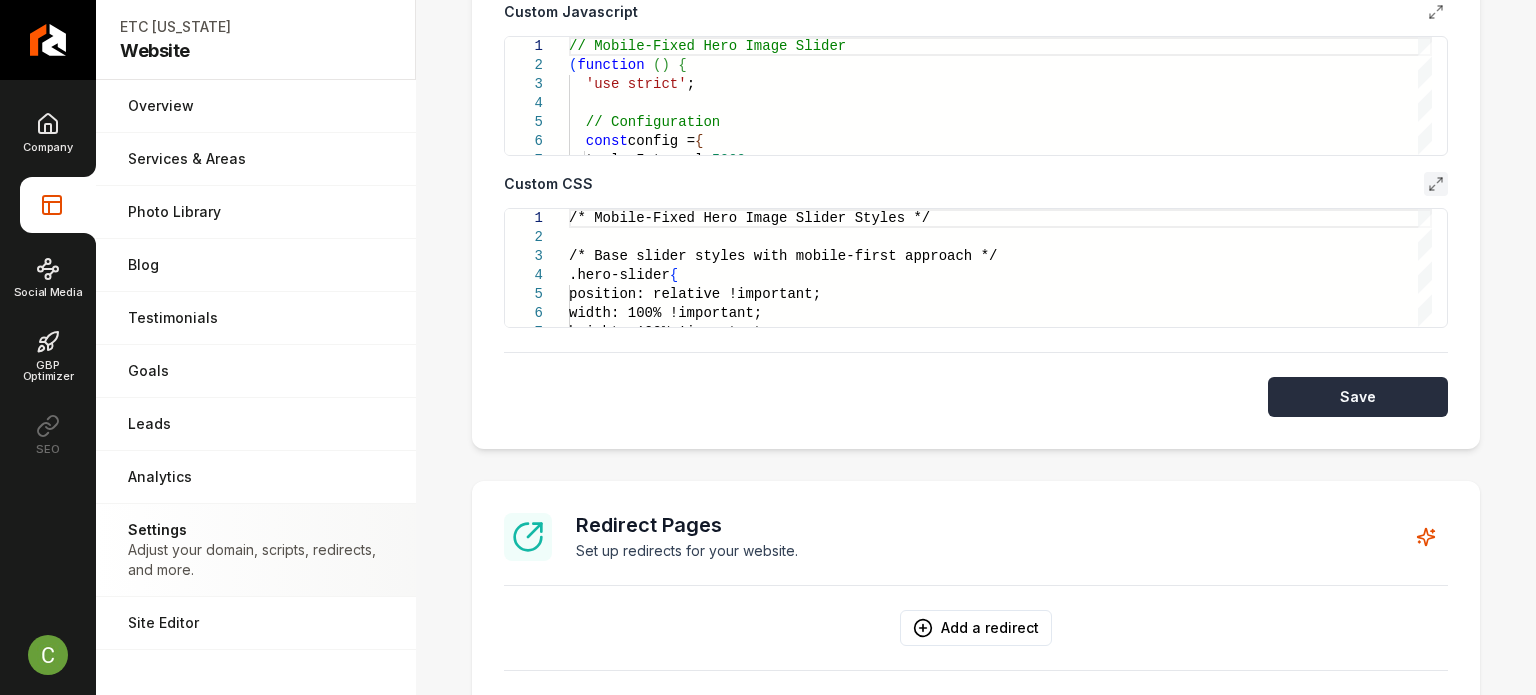 click on "Save" at bounding box center (1358, 397) 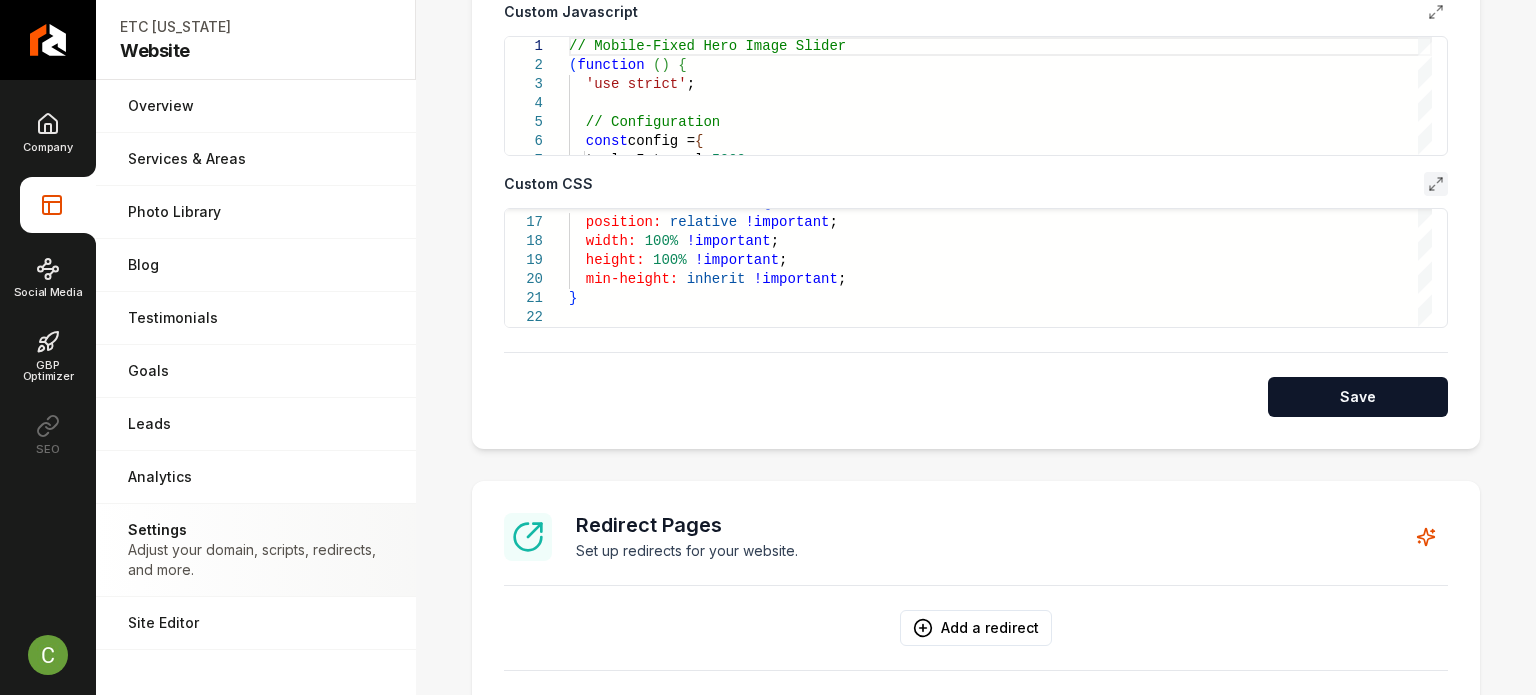 click at bounding box center [1436, 184] 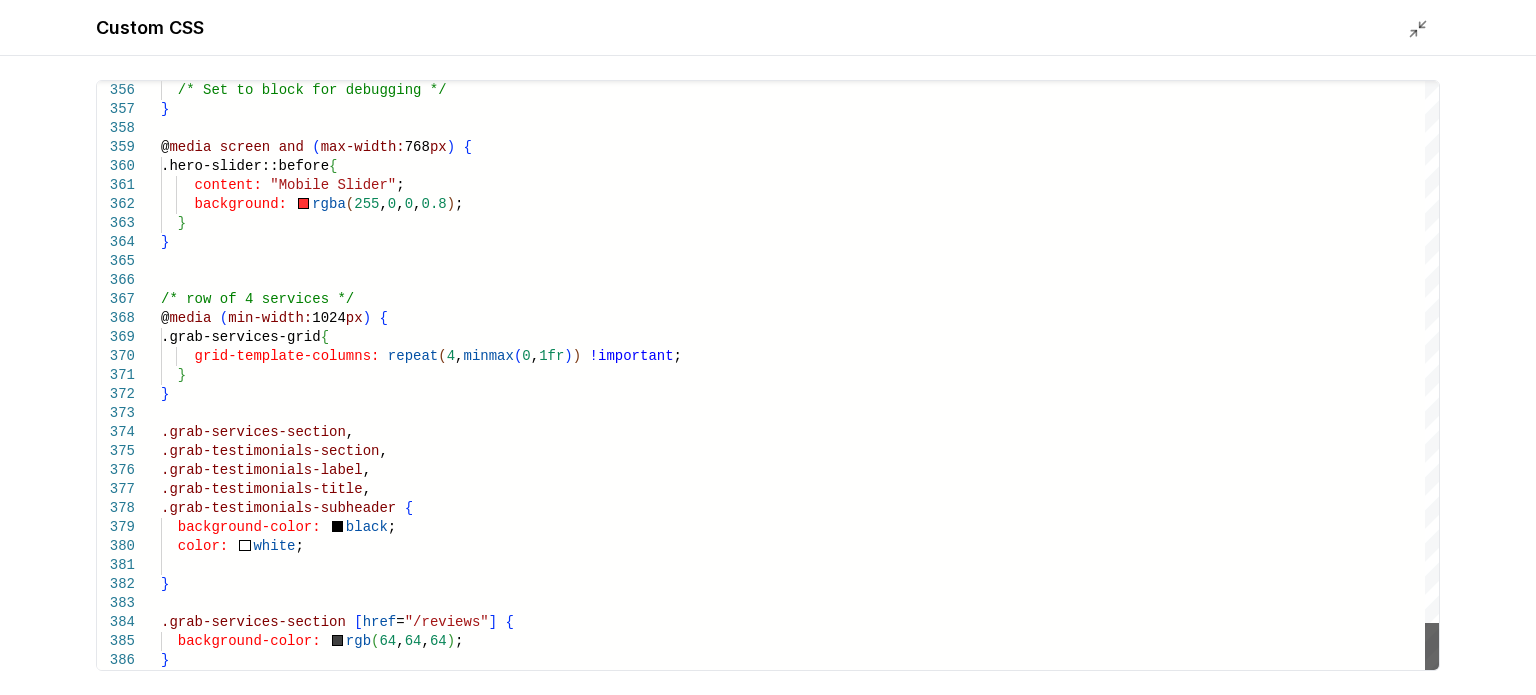 click at bounding box center (1432, 646) 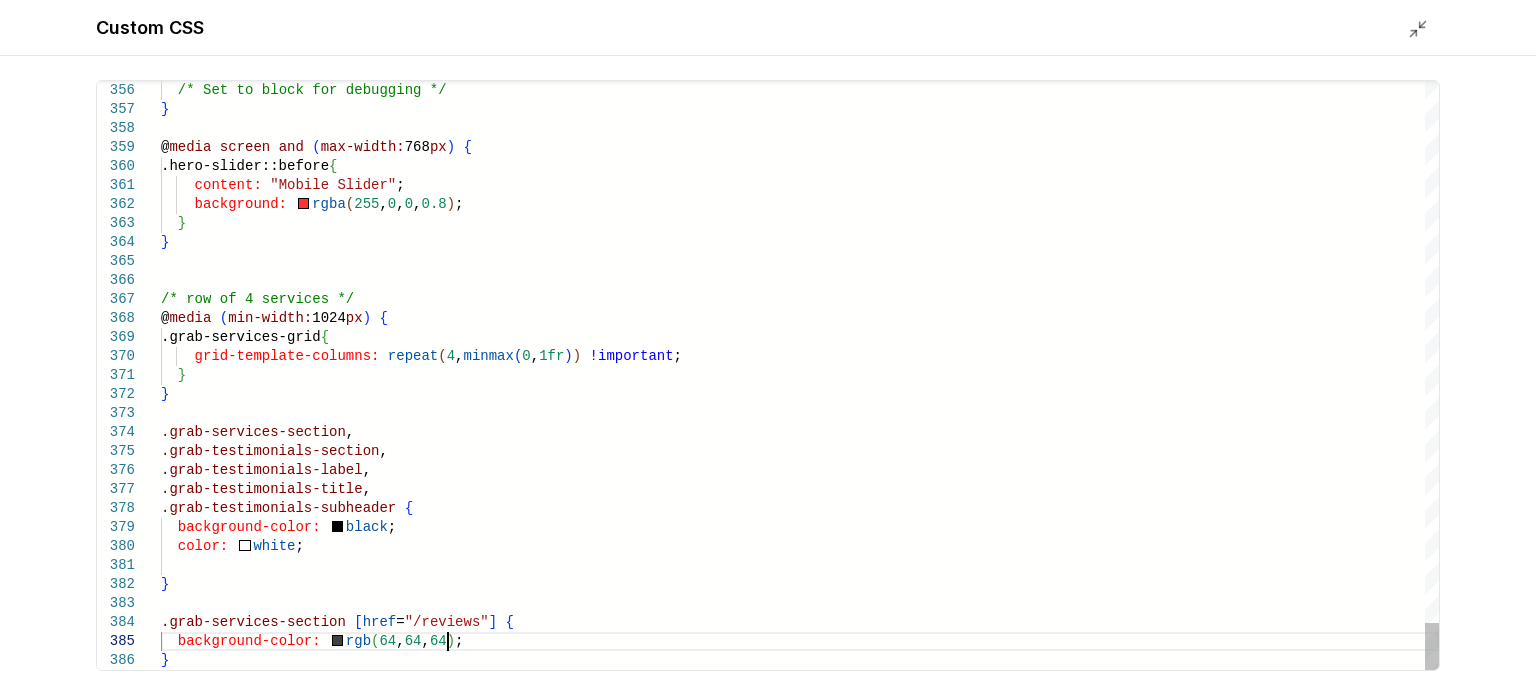scroll, scrollTop: 0, scrollLeft: 0, axis: both 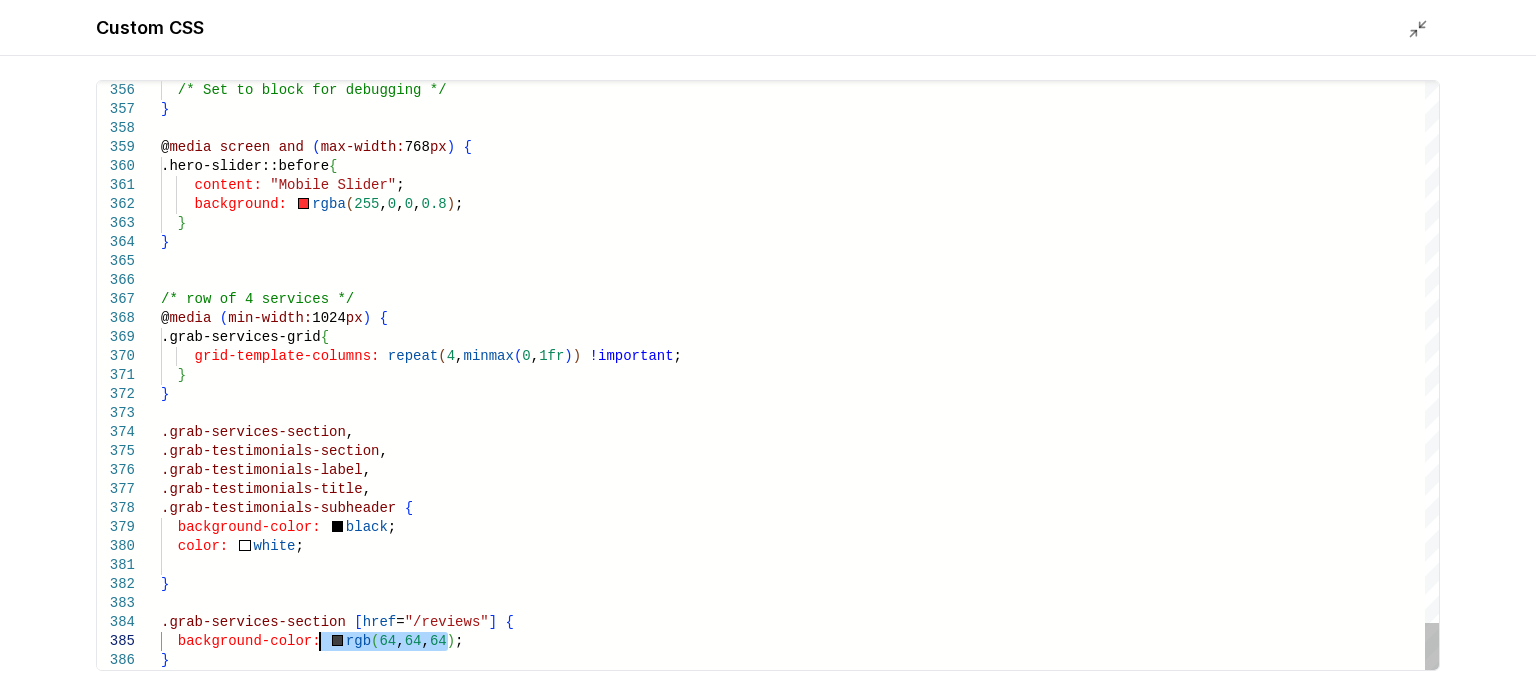 drag, startPoint x: 448, startPoint y: 639, endPoint x: 320, endPoint y: 642, distance: 128.03516 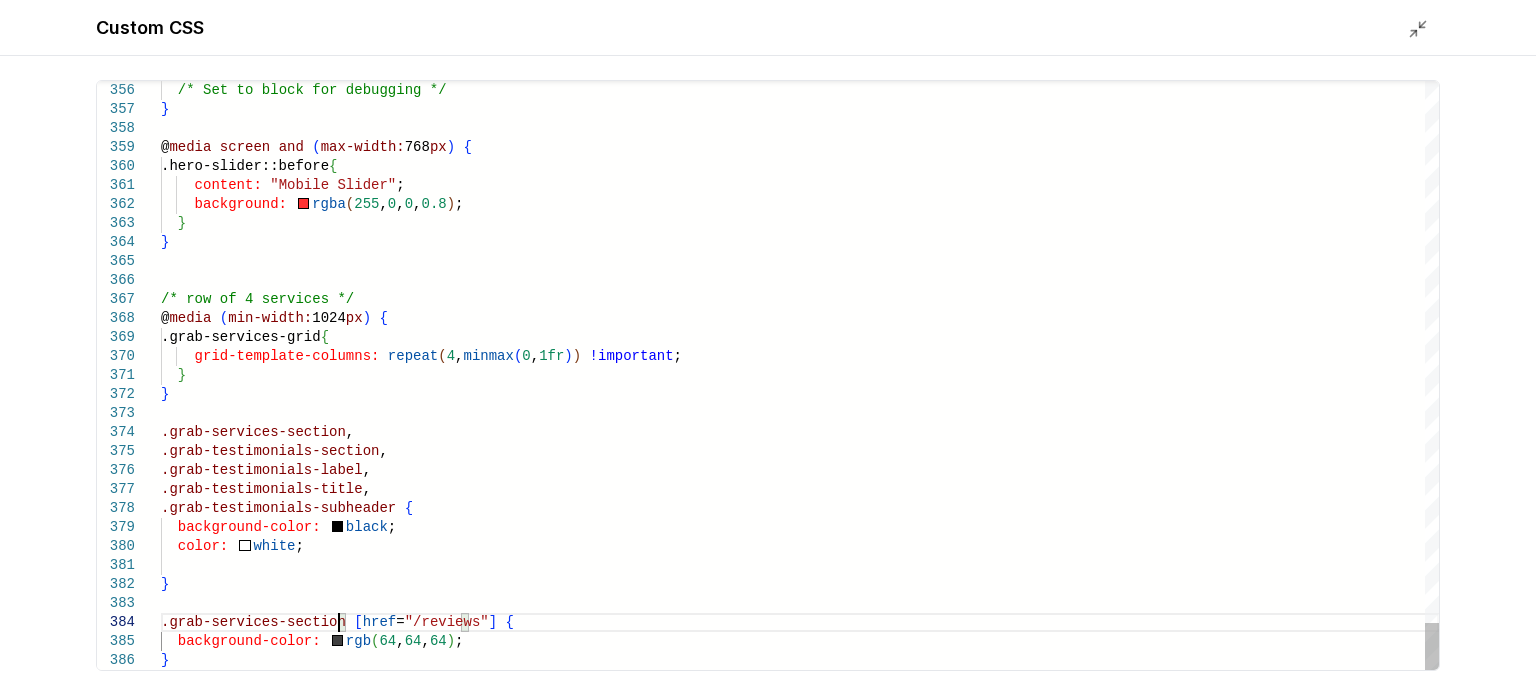 click on "/* Set to block for debugging */ } @ media   screen   and   ( max-width:  768 px )   {   .hero-slider::before  {      content:   "Mobile Slider" ;      background:     rgba ( 255 ,  0 ,  0 ,  0.8 ) ;    } } /* row of 4 services */ @ media   ( min-width:  1024 px )   {   .grab-services-grid  {      grid-template-columns:   repeat ( 4 ,  minmax ( 0 ,  1fr ) )   !important ;    } } .grab-services-section , .grab-testimonials-section , .grab-testimonials-label , .grab-testimonials-title , .grab-testimonials-subheader   {    background-color:     black ;    color:     white ; } .grab-services-section   [ href = "/reviews" ]   {    background-color:     rgb ( 64 ,  64 ,  64 ) ; }" at bounding box center (800, -2997) 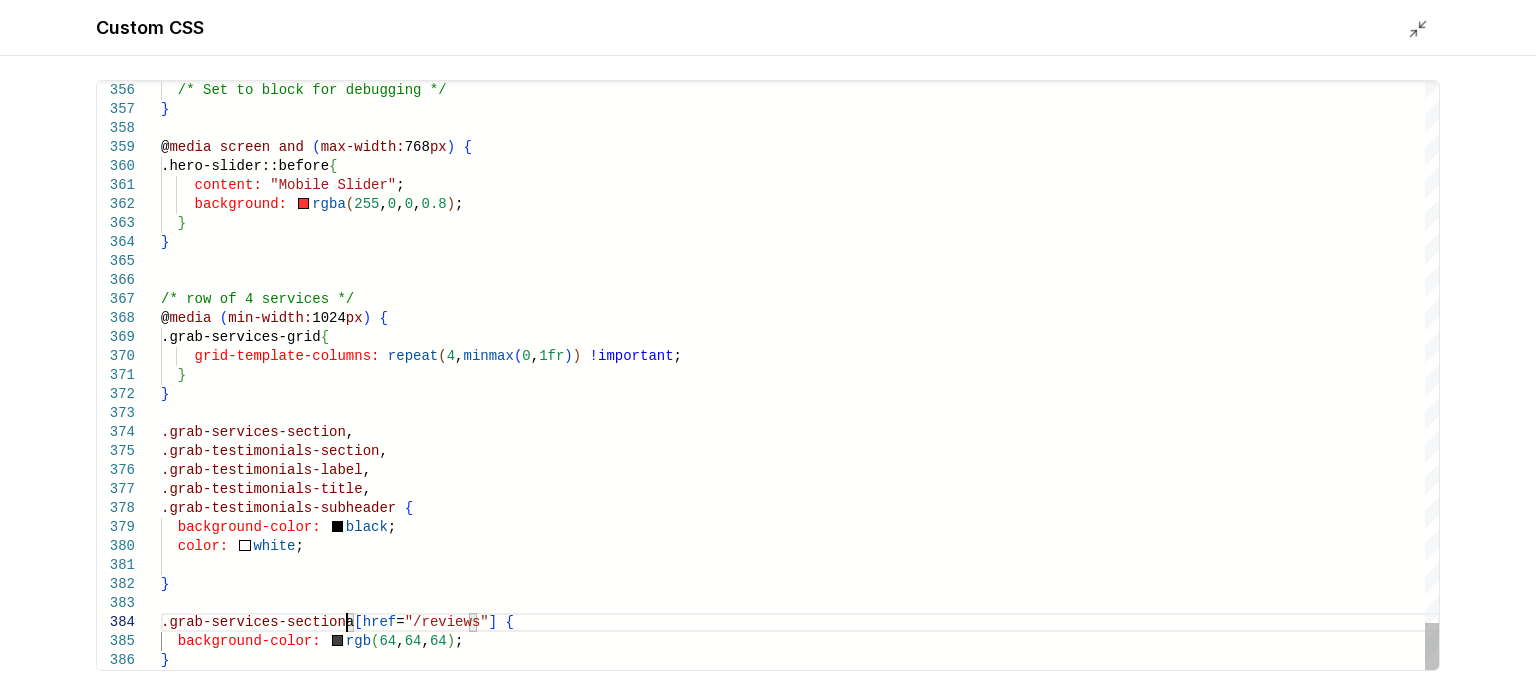 scroll, scrollTop: 57, scrollLeft: 184, axis: both 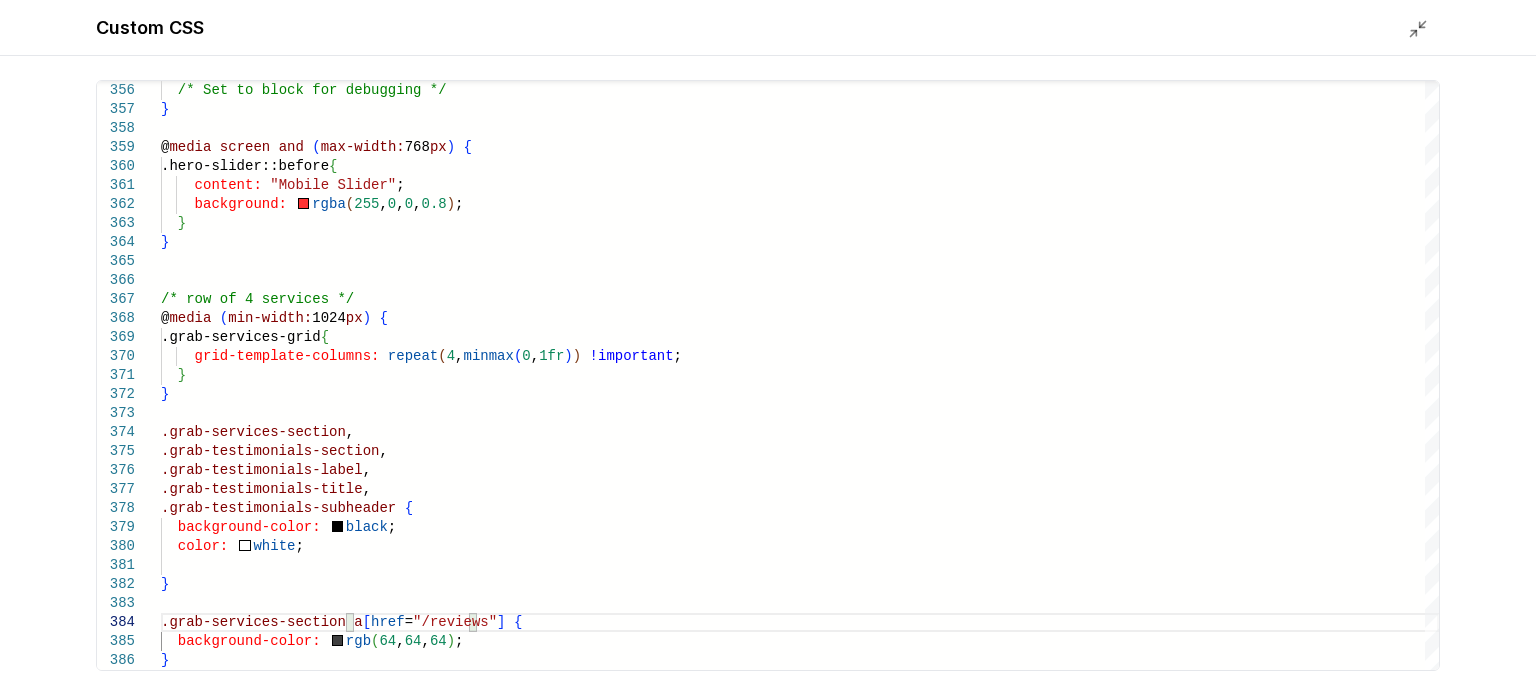 type on "**********" 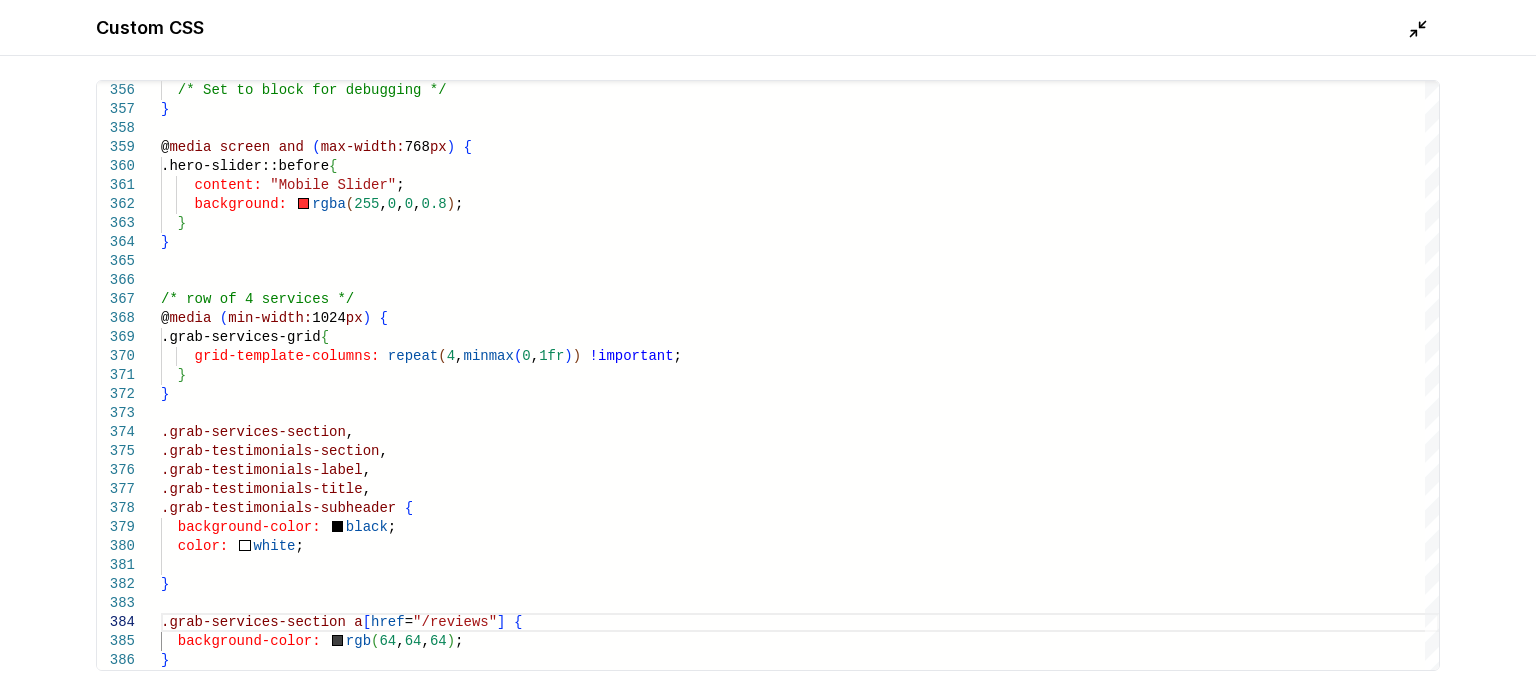 click 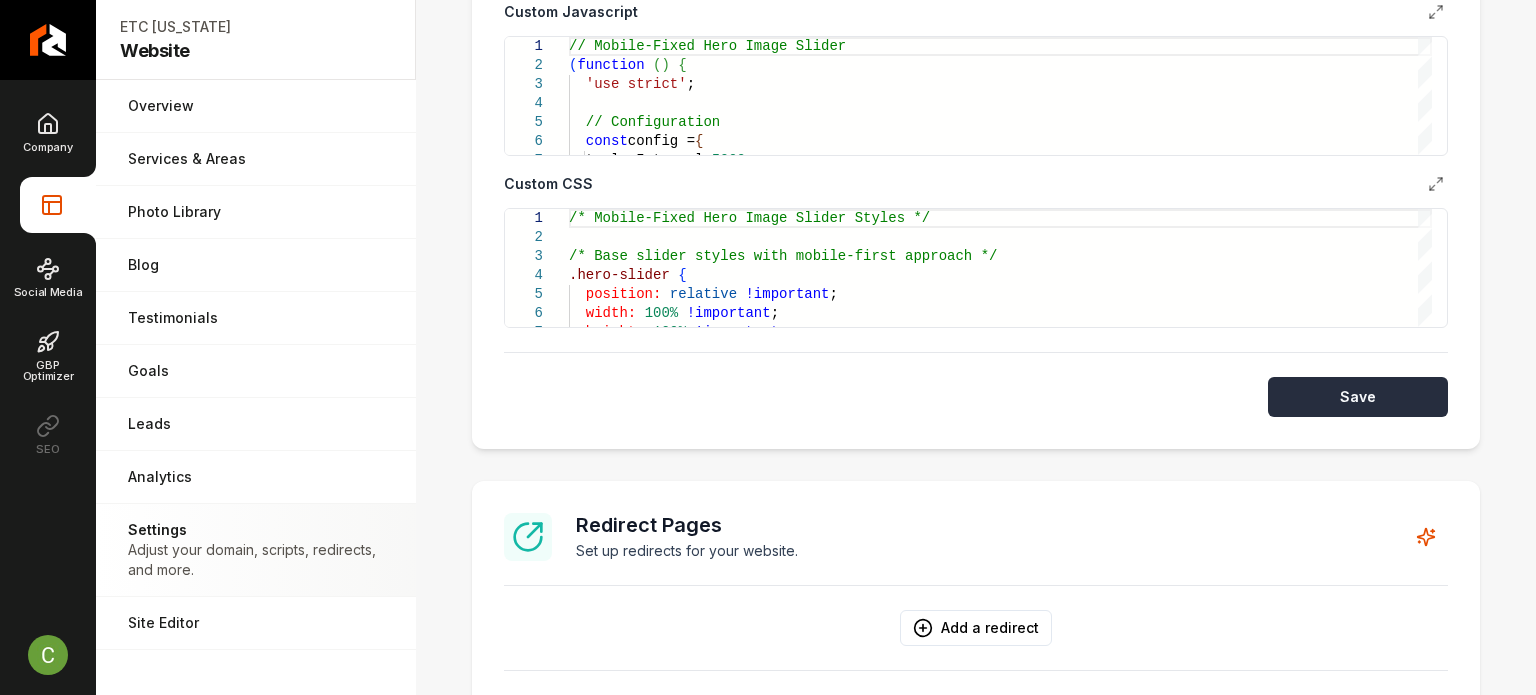 click on "Save" at bounding box center [1358, 397] 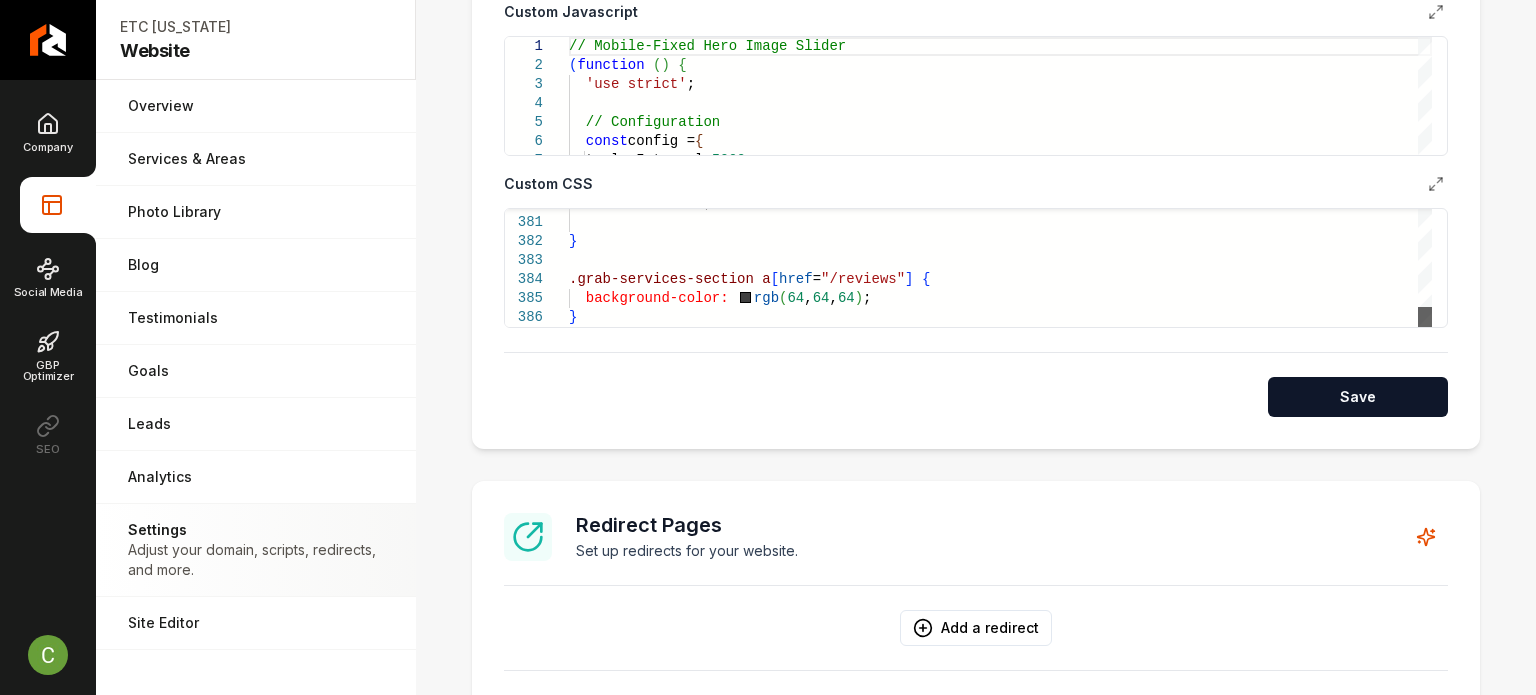 click at bounding box center (1425, 317) 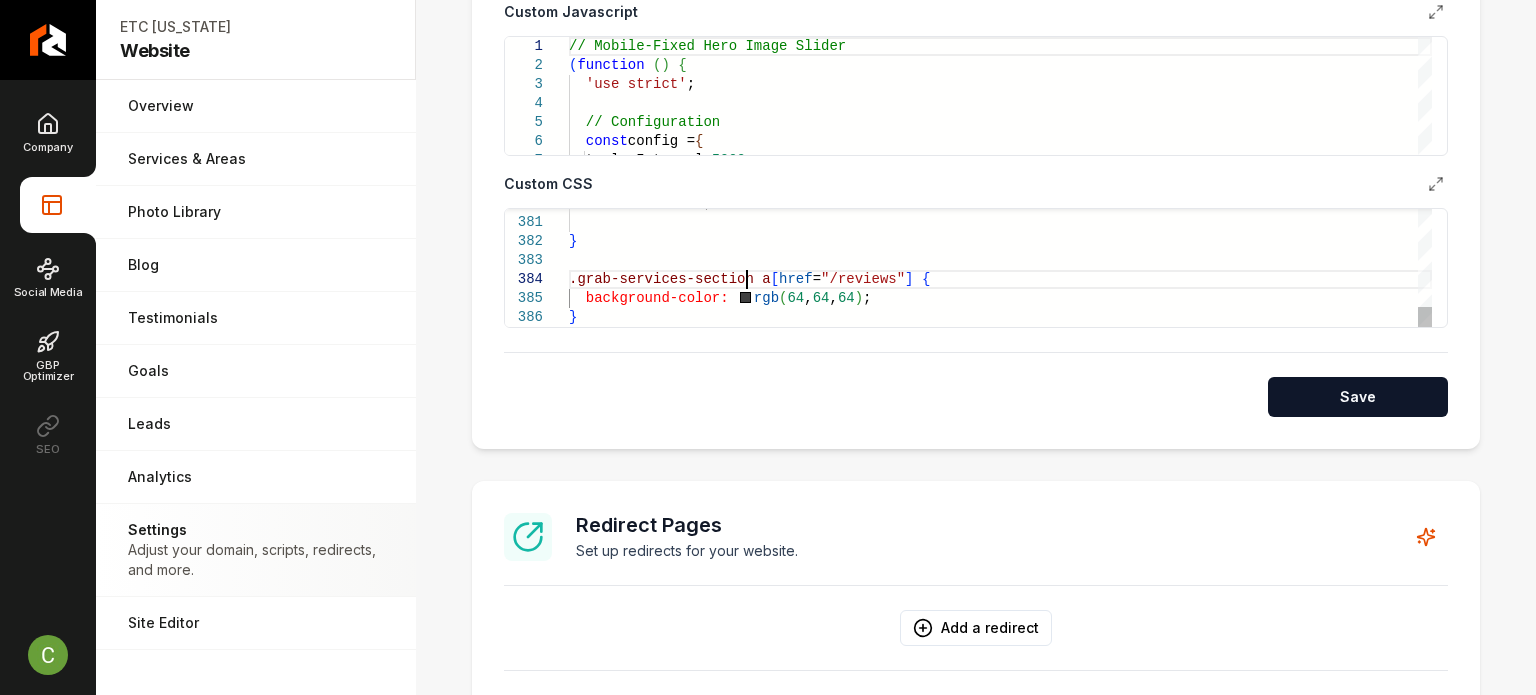 scroll, scrollTop: 0, scrollLeft: 0, axis: both 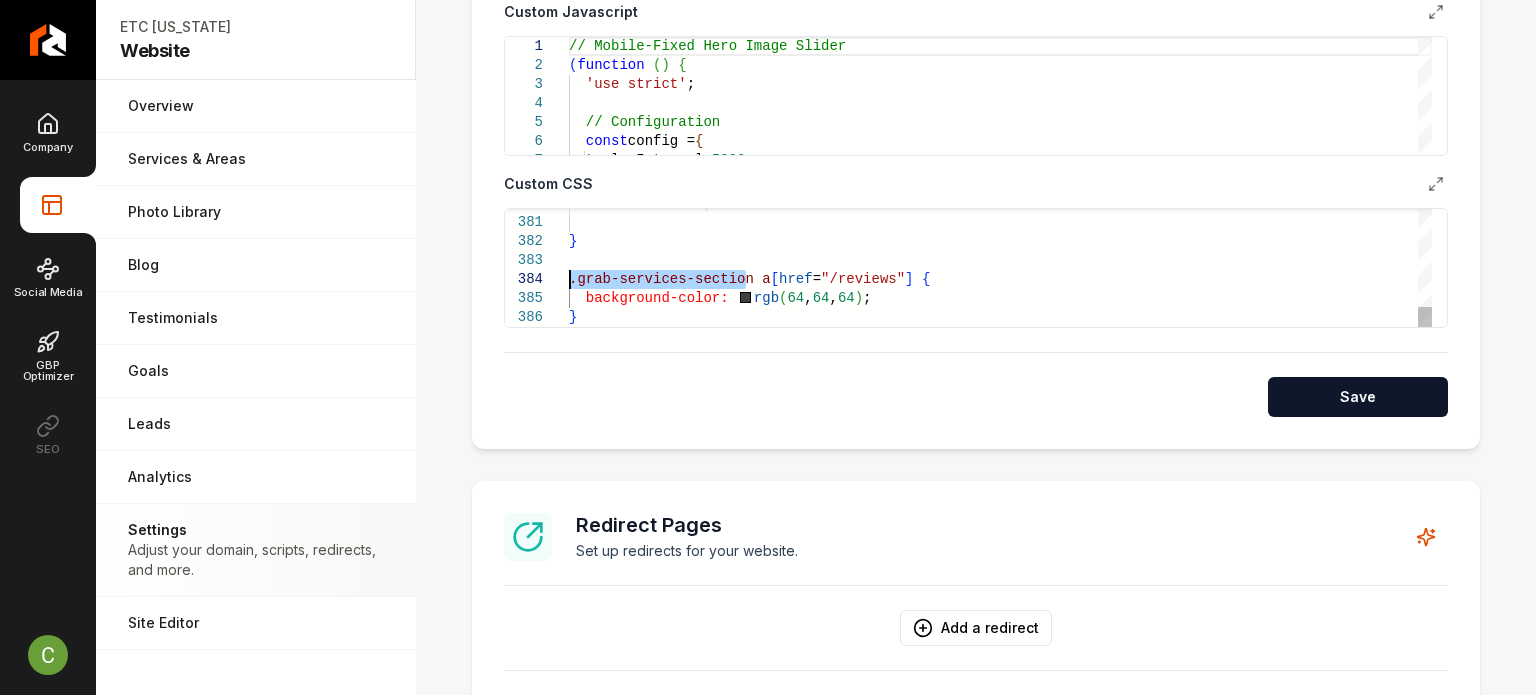 drag, startPoint x: 743, startPoint y: 272, endPoint x: 551, endPoint y: 274, distance: 192.01042 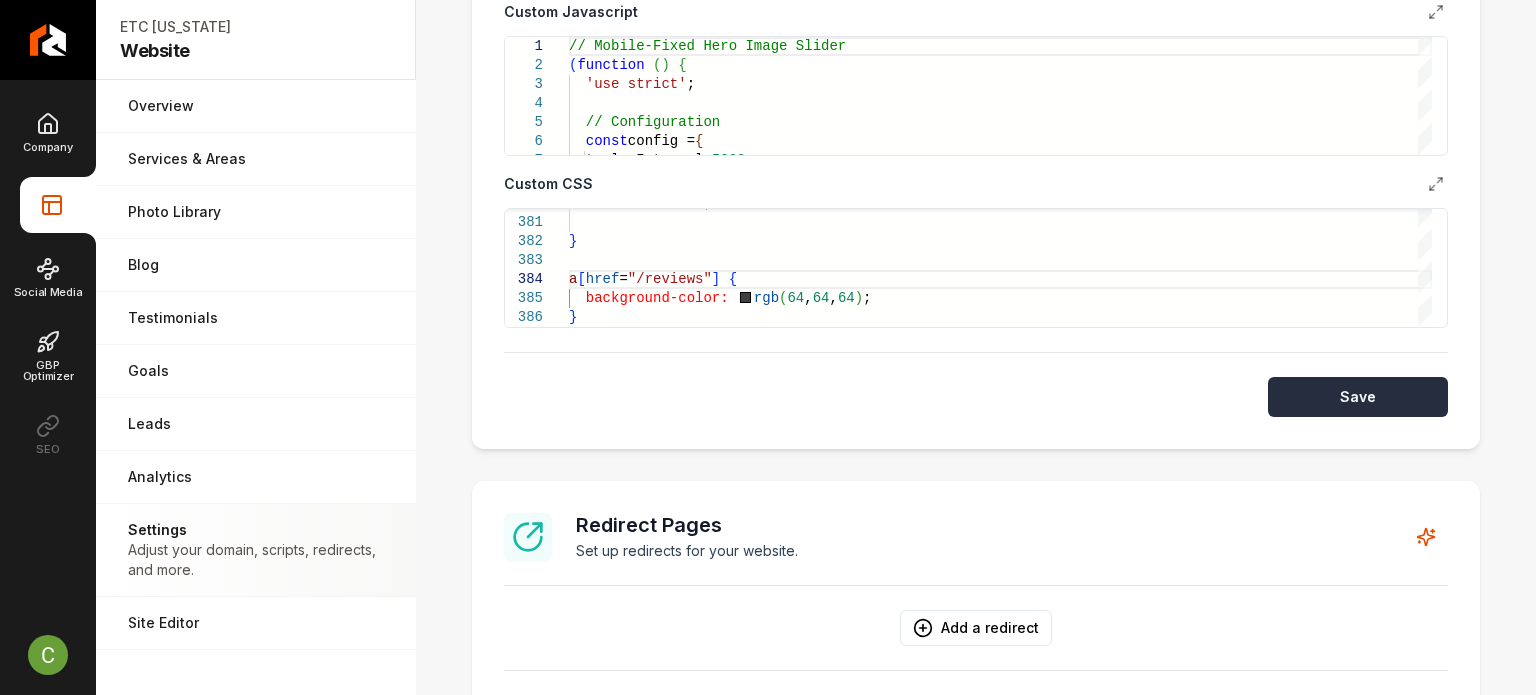 click on "Save" at bounding box center [1358, 397] 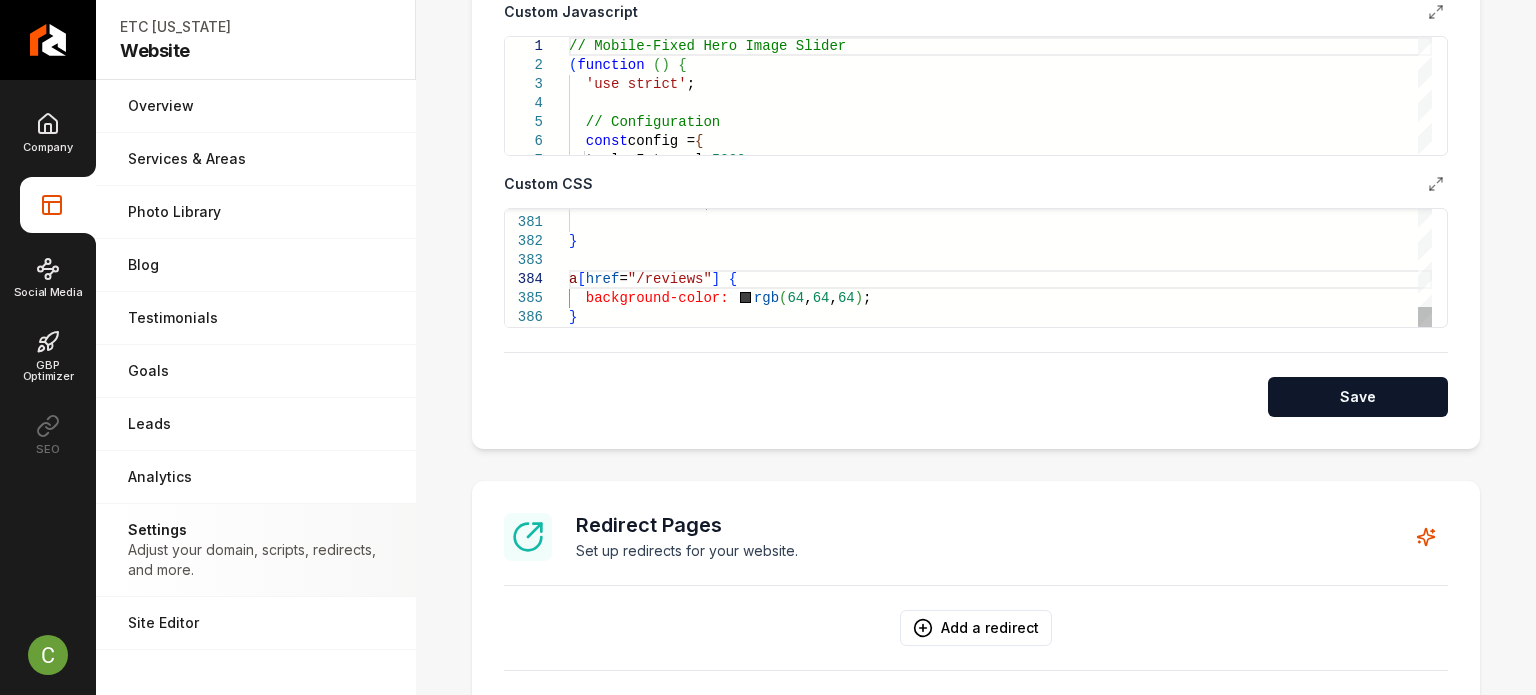 click on "color:     white ; } a [ href = "/reviews" ]   {    background-color:     rgb ( 64 ,  64 ,  64 ) ; }" at bounding box center (1000, -3340) 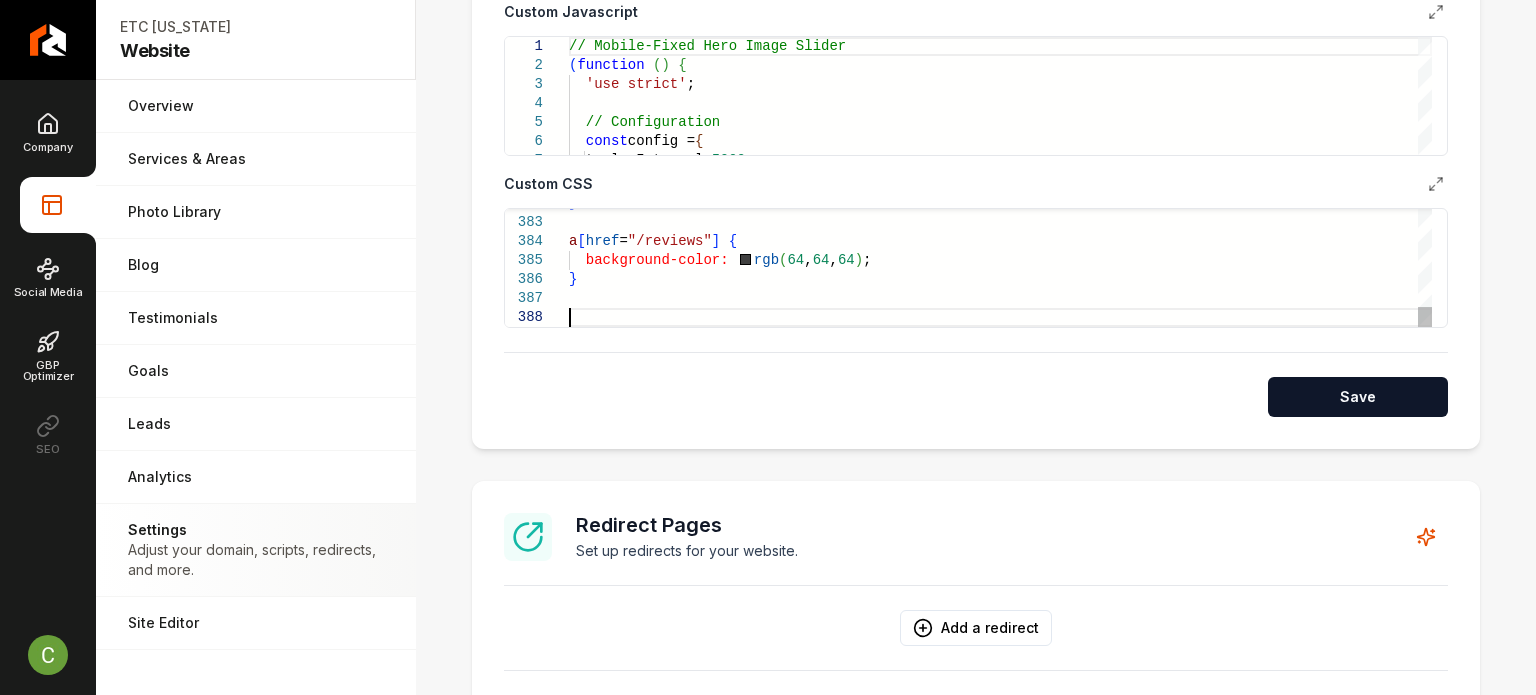 scroll, scrollTop: 133, scrollLeft: 6, axis: both 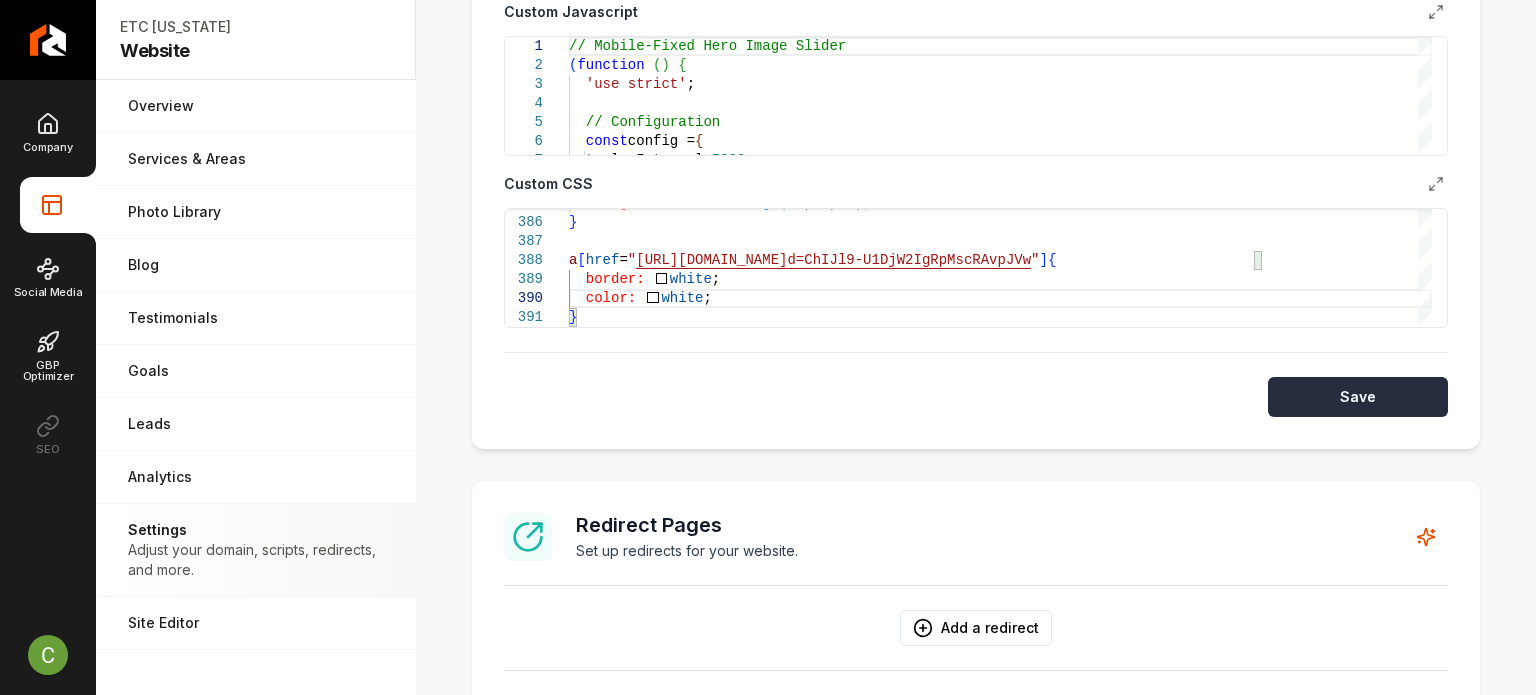 click on "Save" at bounding box center [1358, 397] 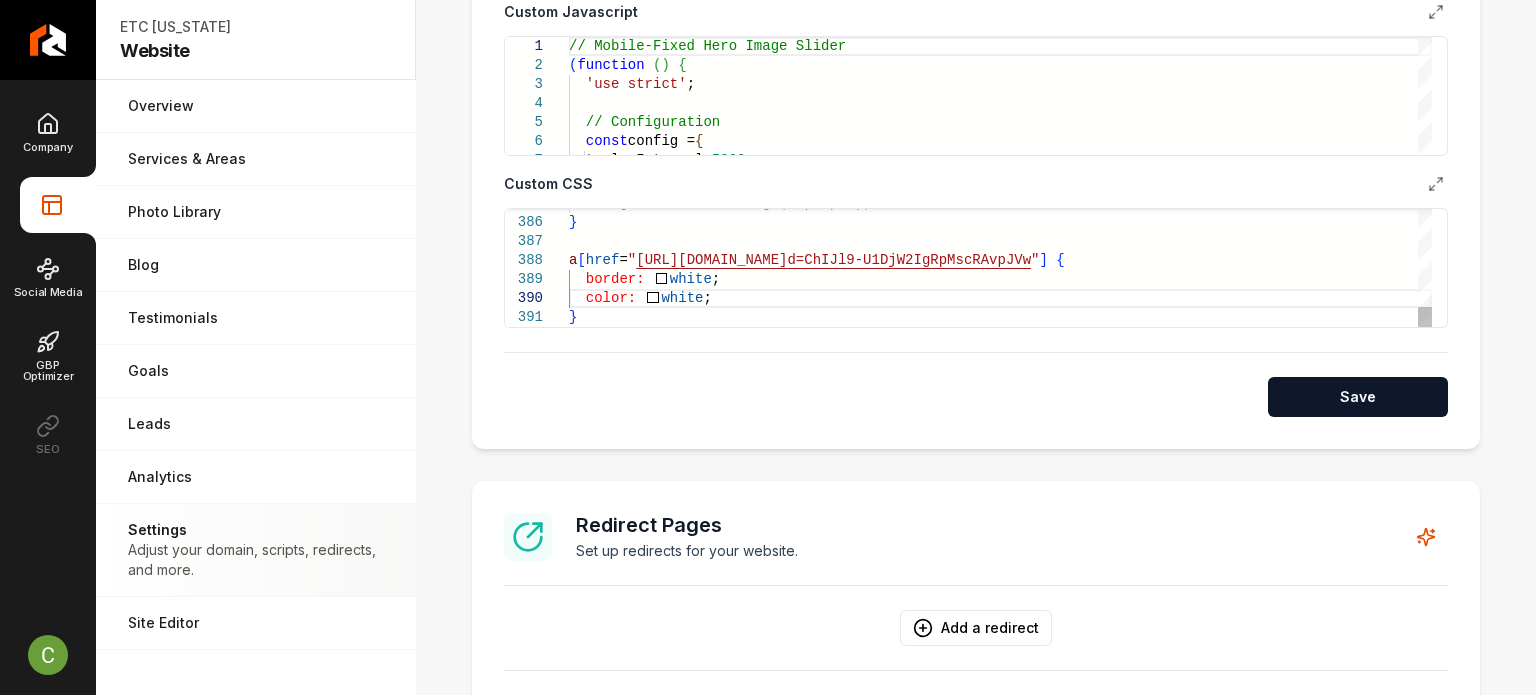 click on "background-color:     rgb ( 64 ,  64 ,  64 ) ; } a [ href = " https://search.google.com/local/writereview?placei d=ChIJl9-U1DjW2IgRpMscRAvpJVw " ]   {    border:     white ;    color:     white ; }" at bounding box center [1000, -3388] 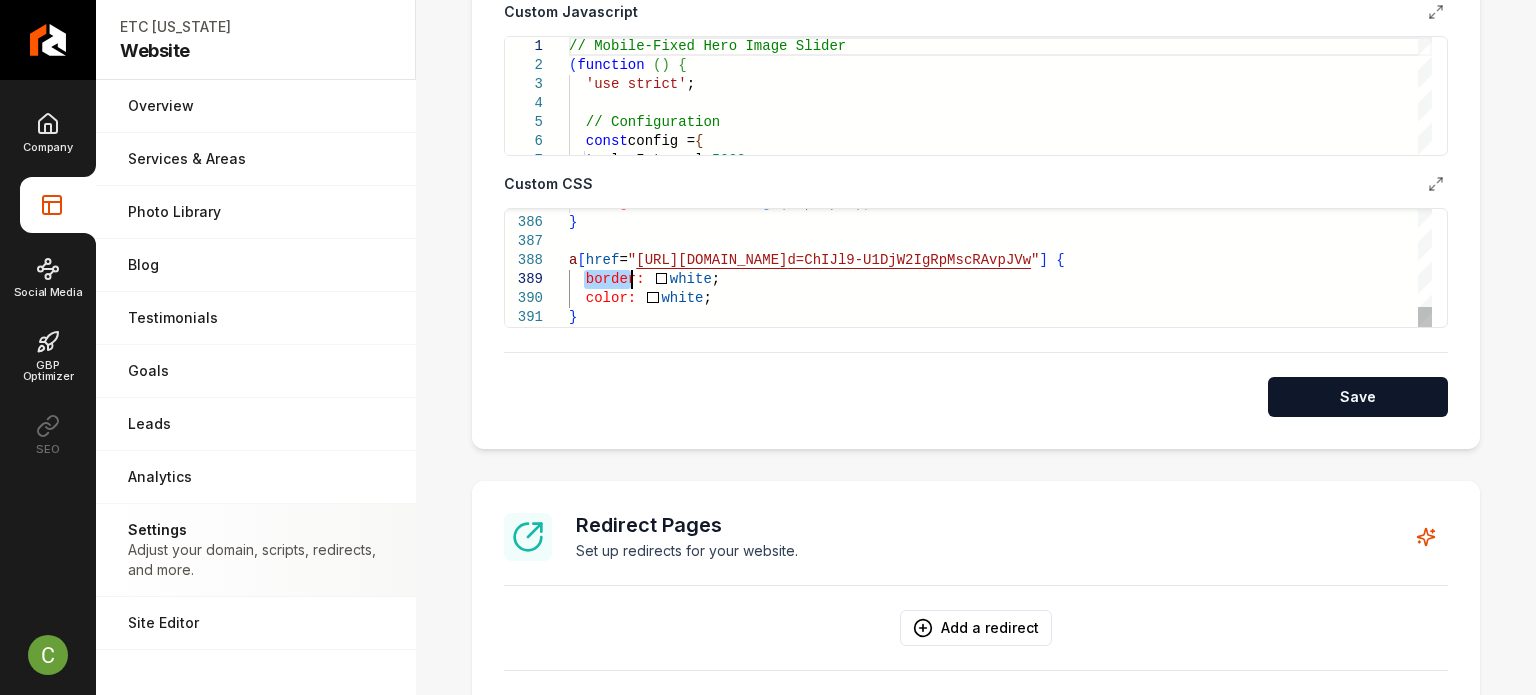 click on "background-color:     rgb ( 64 ,  64 ,  64 ) ; } a [ href = " https://search.google.com/local/writereview?placei d=ChIJl9-U1DjW2IgRpMscRAvpJVw " ]   {    border:     white ;    color:     white ; }" at bounding box center (1000, -3388) 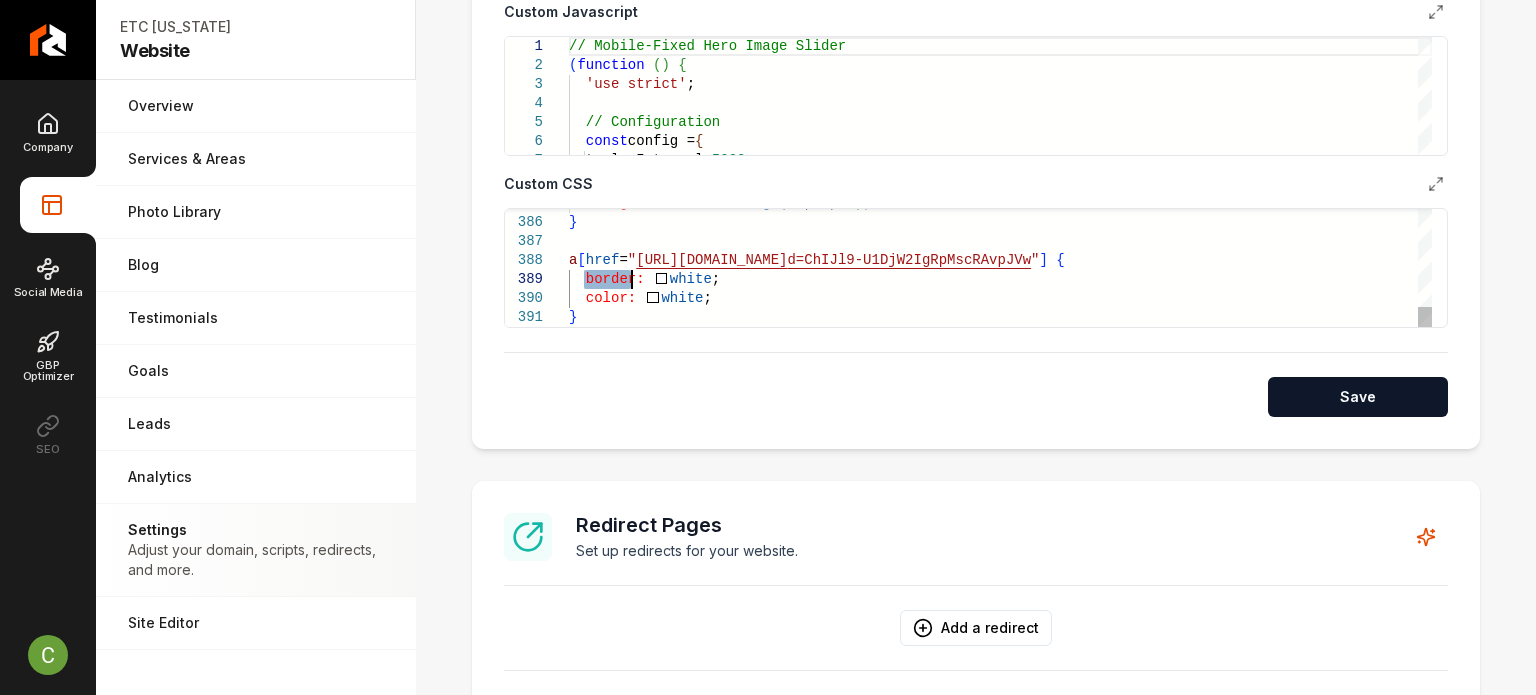 click on "background-color:     rgb ( 64 ,  64 ,  64 ) ; } a [ href = " https://search.google.com/local/writereview?placei d=ChIJl9-U1DjW2IgRpMscRAvpJVw " ]   {    border:     white ;    color:     white ; }" at bounding box center [1000, -3388] 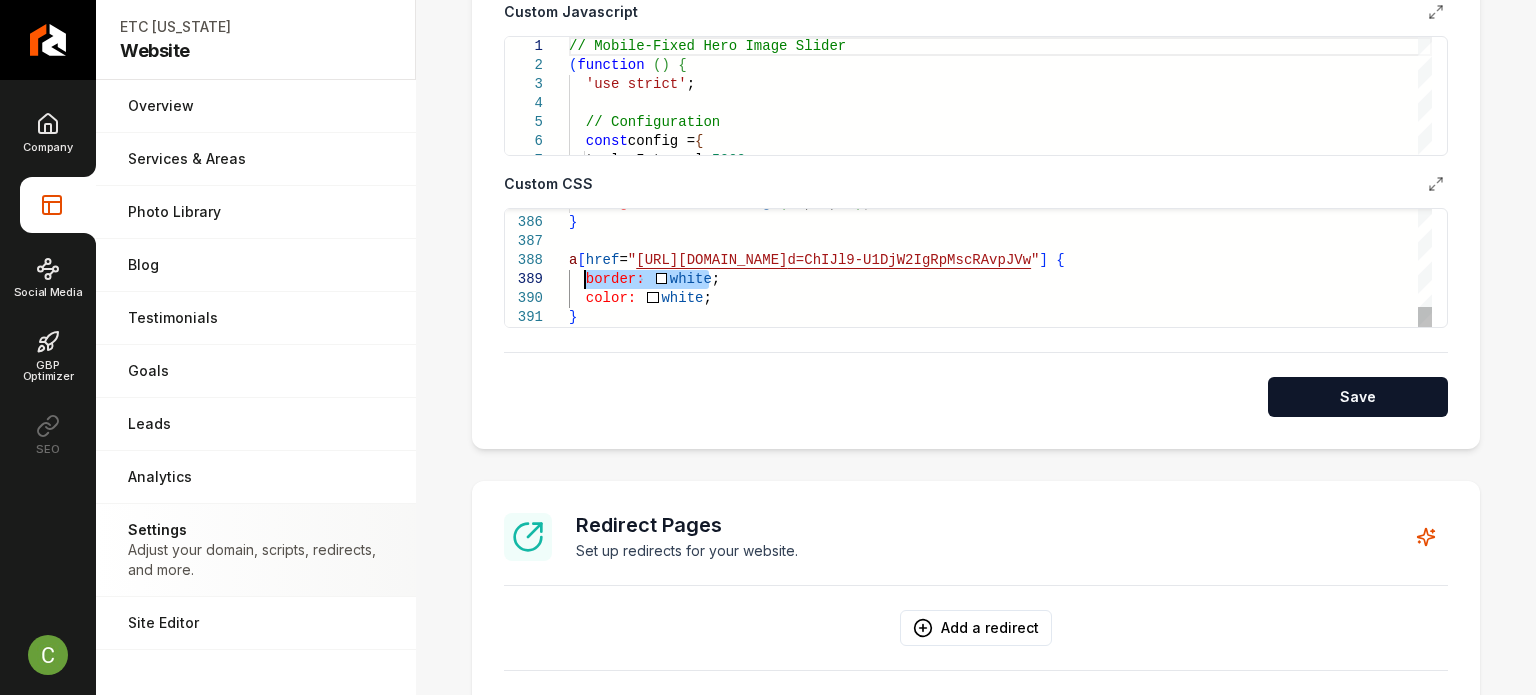 drag, startPoint x: 717, startPoint y: 273, endPoint x: 582, endPoint y: 275, distance: 135.01482 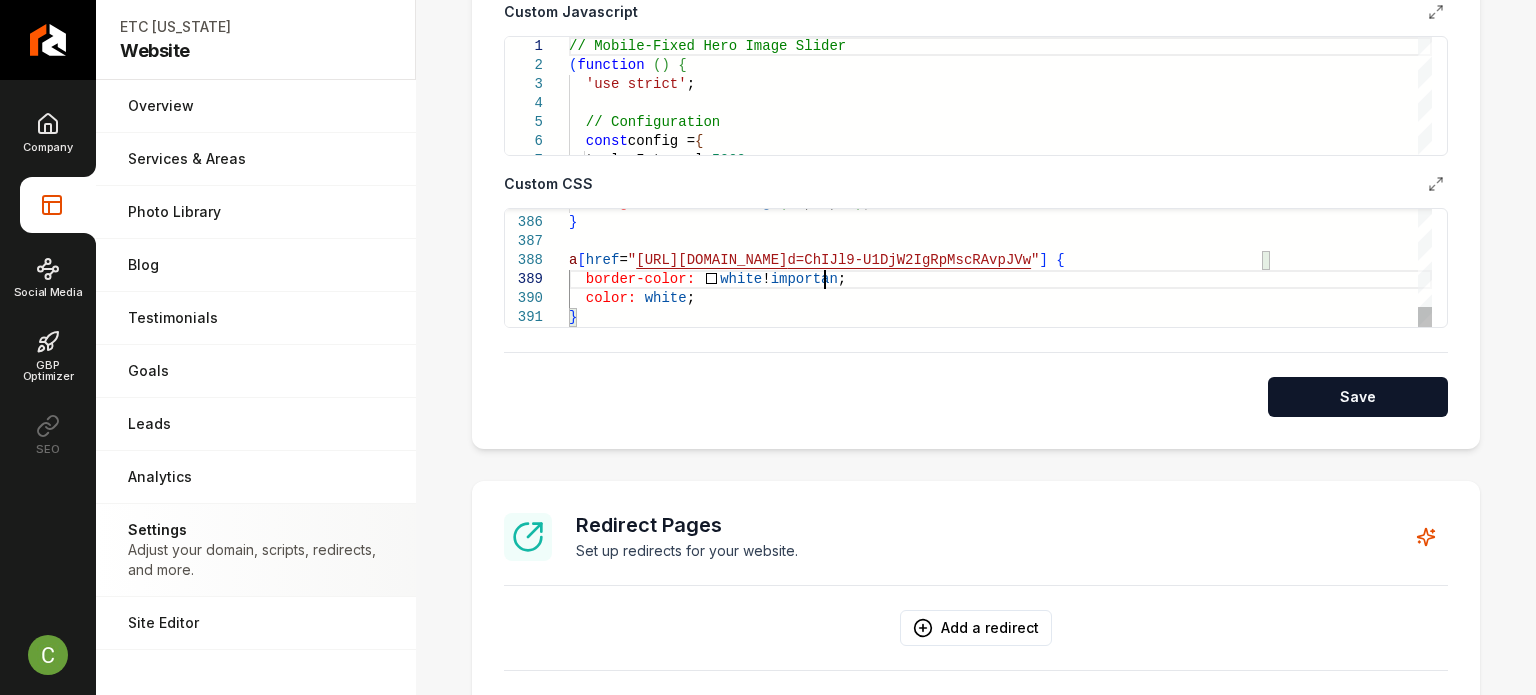 scroll, scrollTop: 168, scrollLeft: 244, axis: both 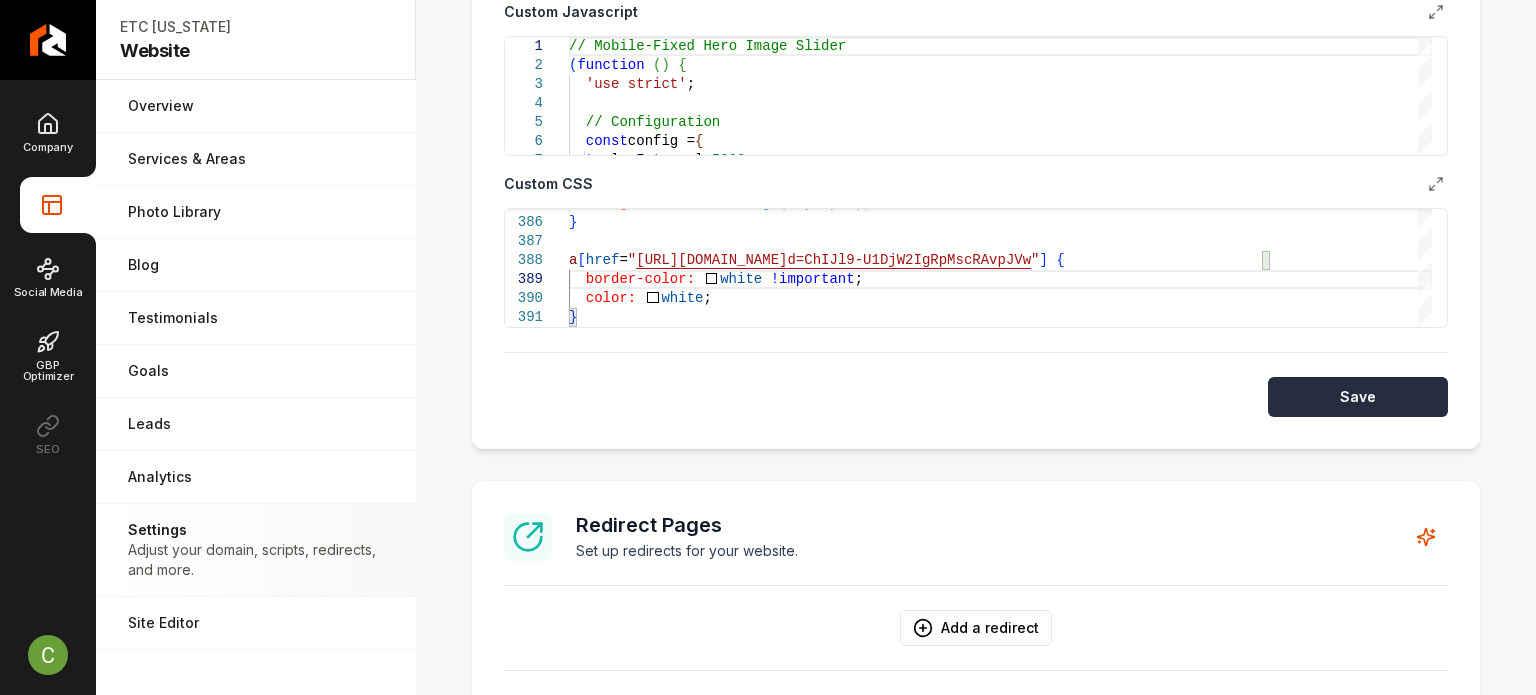 click on "Save" at bounding box center (1358, 397) 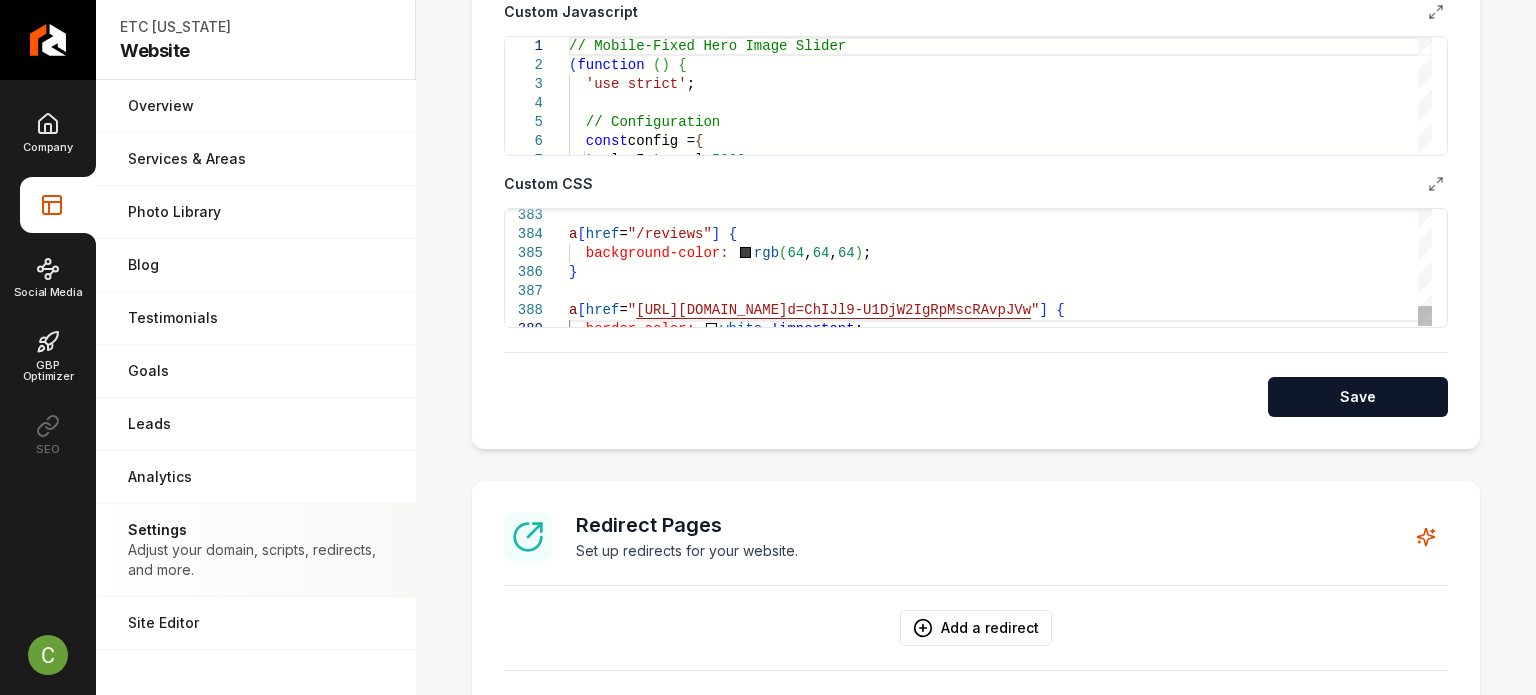 click on "background-color:     rgb ( 64 ,  64 ,  64 ) ; } a [ href = " https://search.google.com/local/writereview?placei d=ChIJl9-U1DjW2IgRpMscRAvpJVw " ]   {    border-color:     white   !important ; a [ href = "/reviews" ]   {" at bounding box center [1000, -3338] 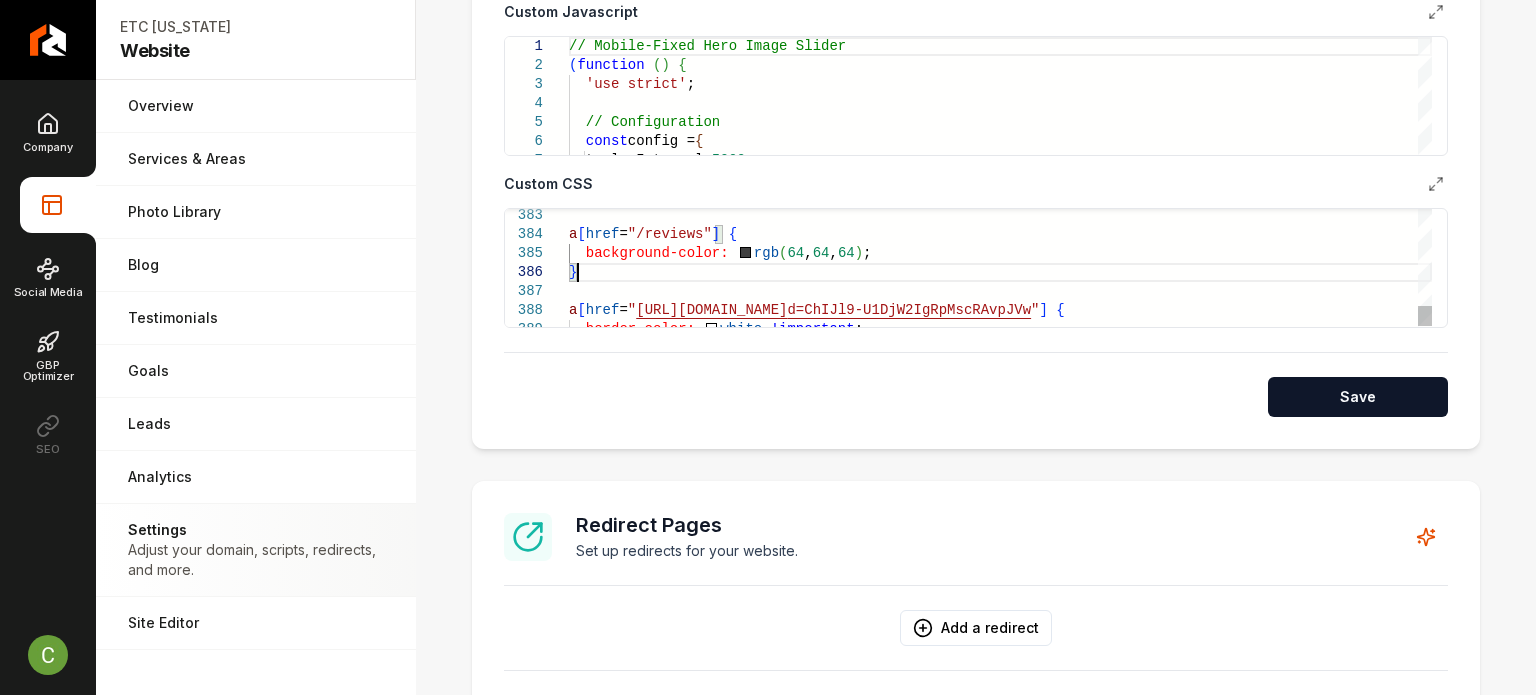click on "background-color:     rgb ( 64 ,  64 ,  64 ) ; } a [ href = " https://search.google.com/local/writereview?placei d=ChIJl9-U1DjW2IgRpMscRAvpJVw " ]   {    border-color:     white   !important ; a [ href = "/reviews" ]   {" at bounding box center [1000, -3338] 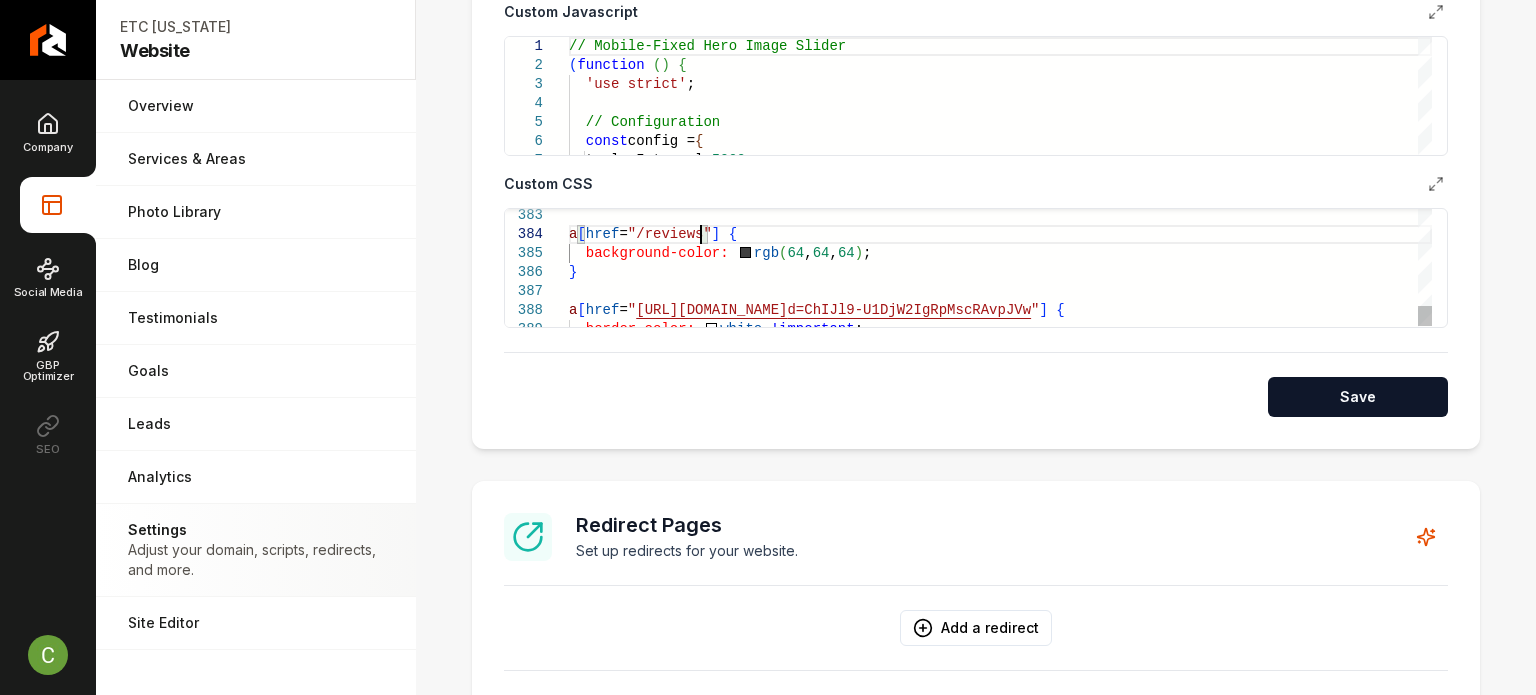 click on "background-color:     rgb ( 64 ,  64 ,  64 ) ; } a [ href = " https://search.google.com/local/writereview?placei d=ChIJl9-U1DjW2IgRpMscRAvpJVw " ]   {    border-color:     white   !important ; a [ href = "/reviews" ]   {" at bounding box center [1000, -3338] 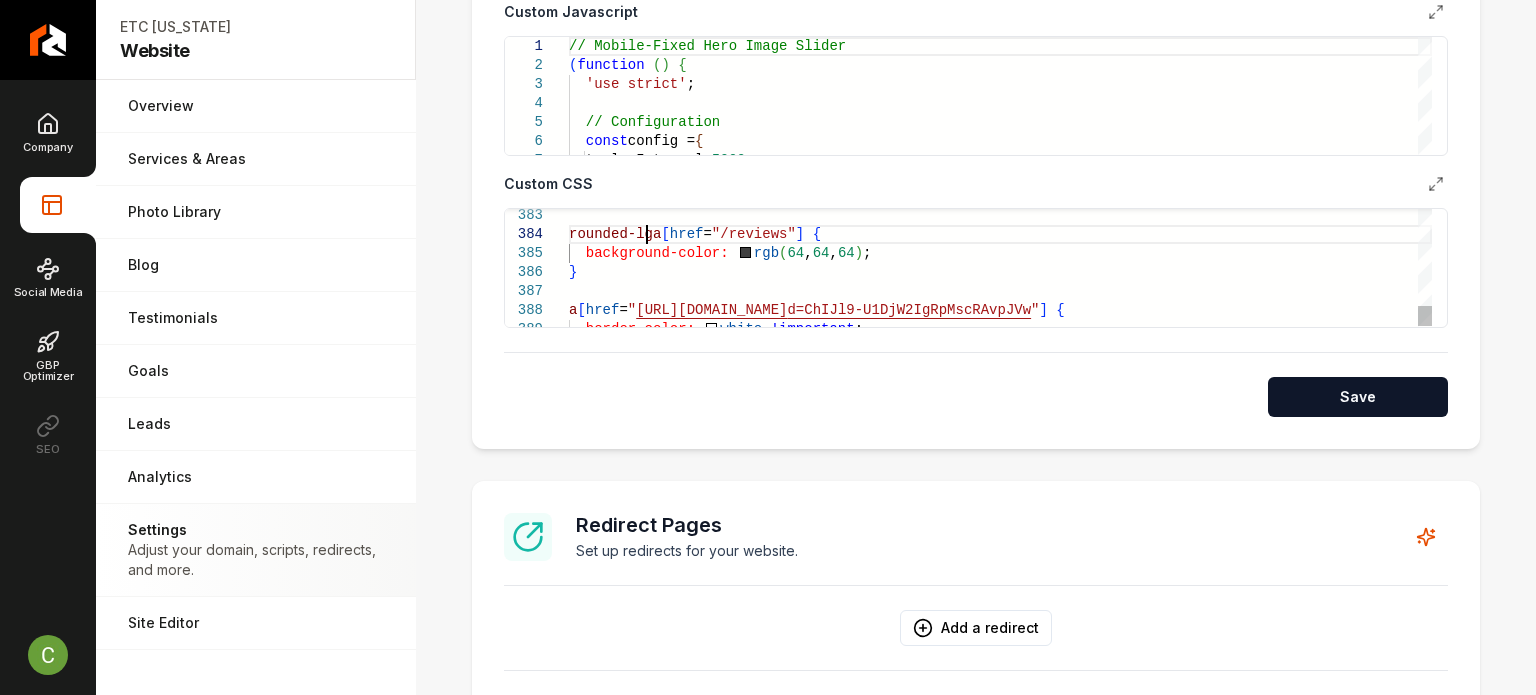 scroll, scrollTop: 73, scrollLeft: 84, axis: both 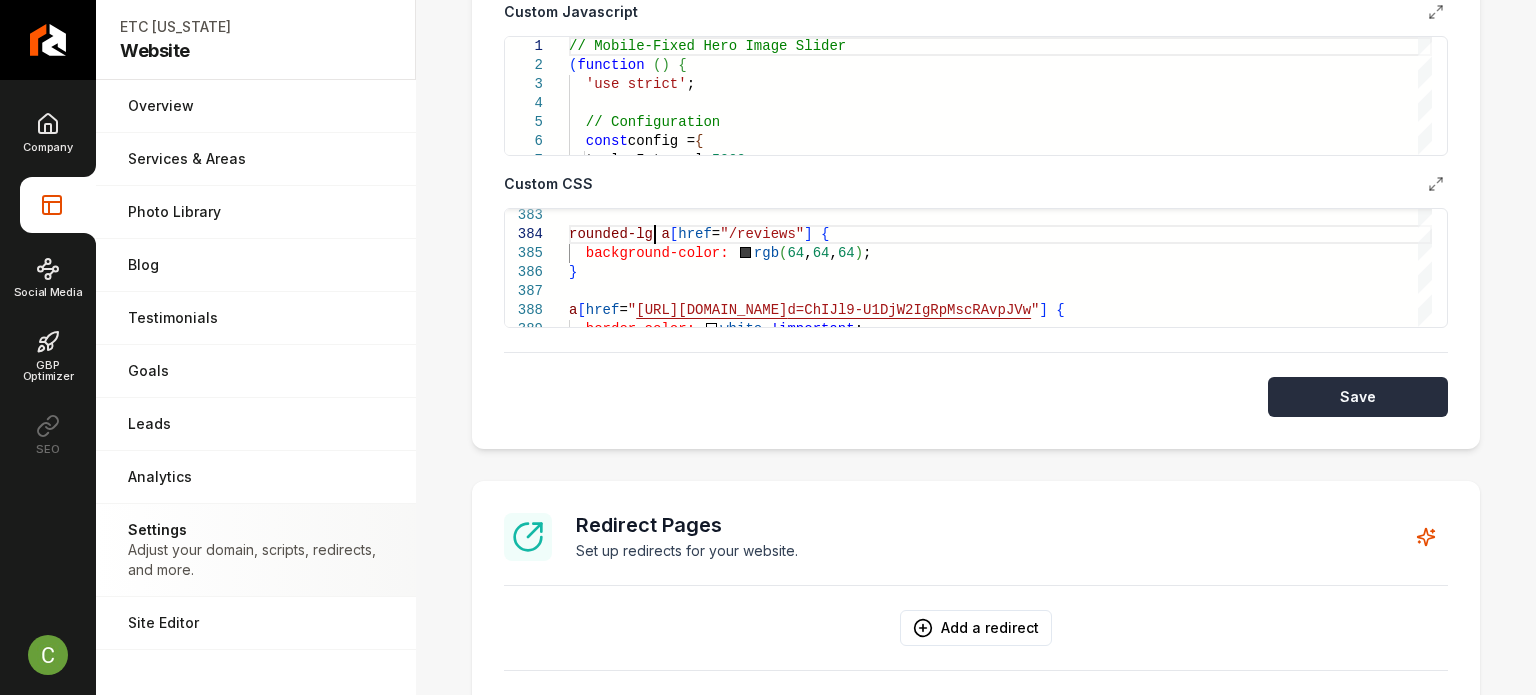 click on "Save" at bounding box center (1358, 397) 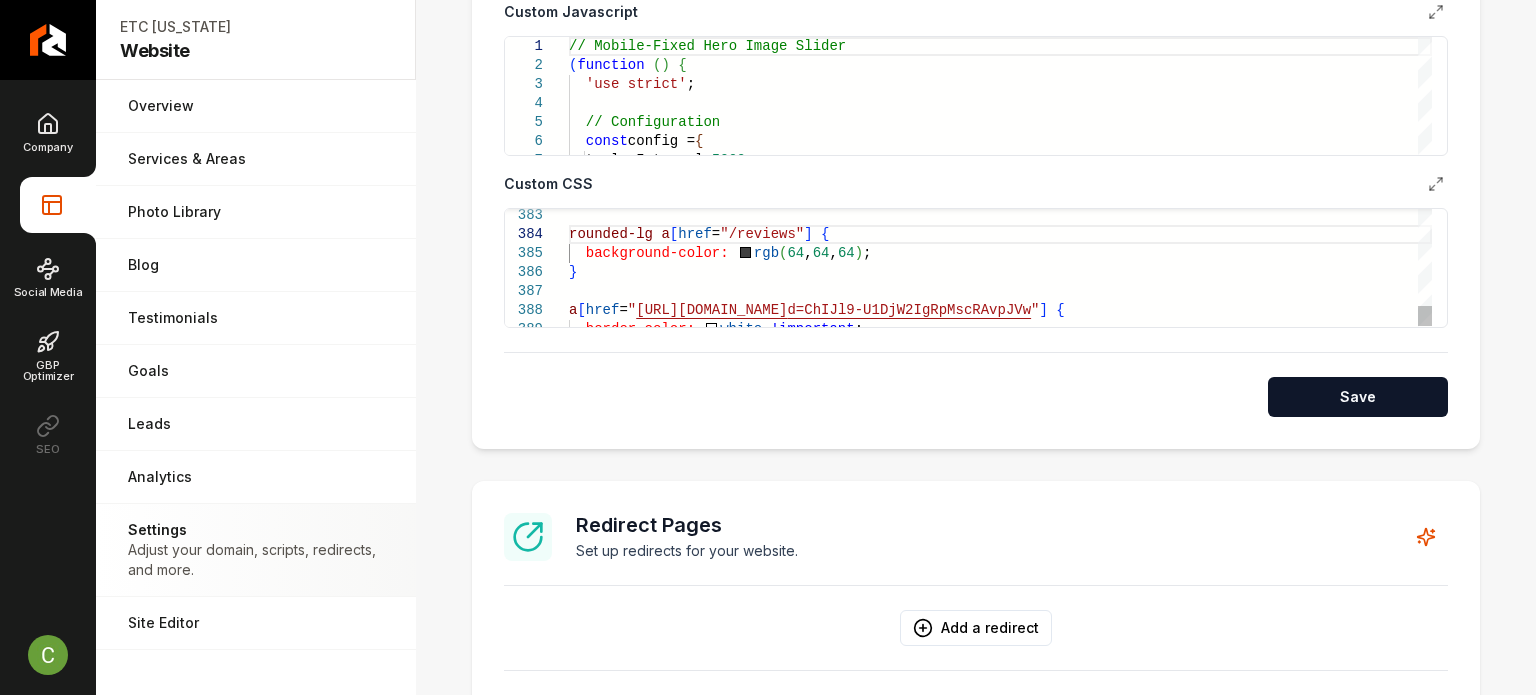 click on "rounded-lg" at bounding box center [611, 234] 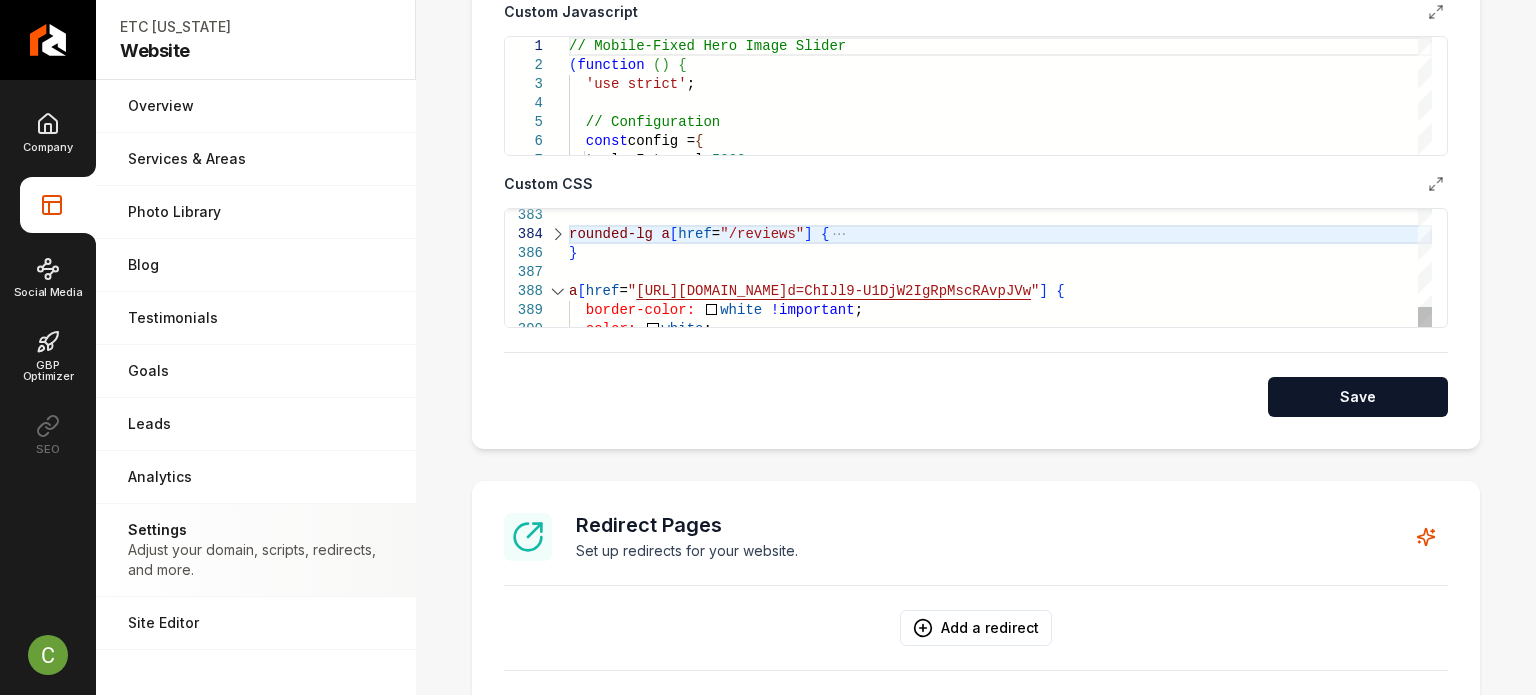 click at bounding box center (558, 234) 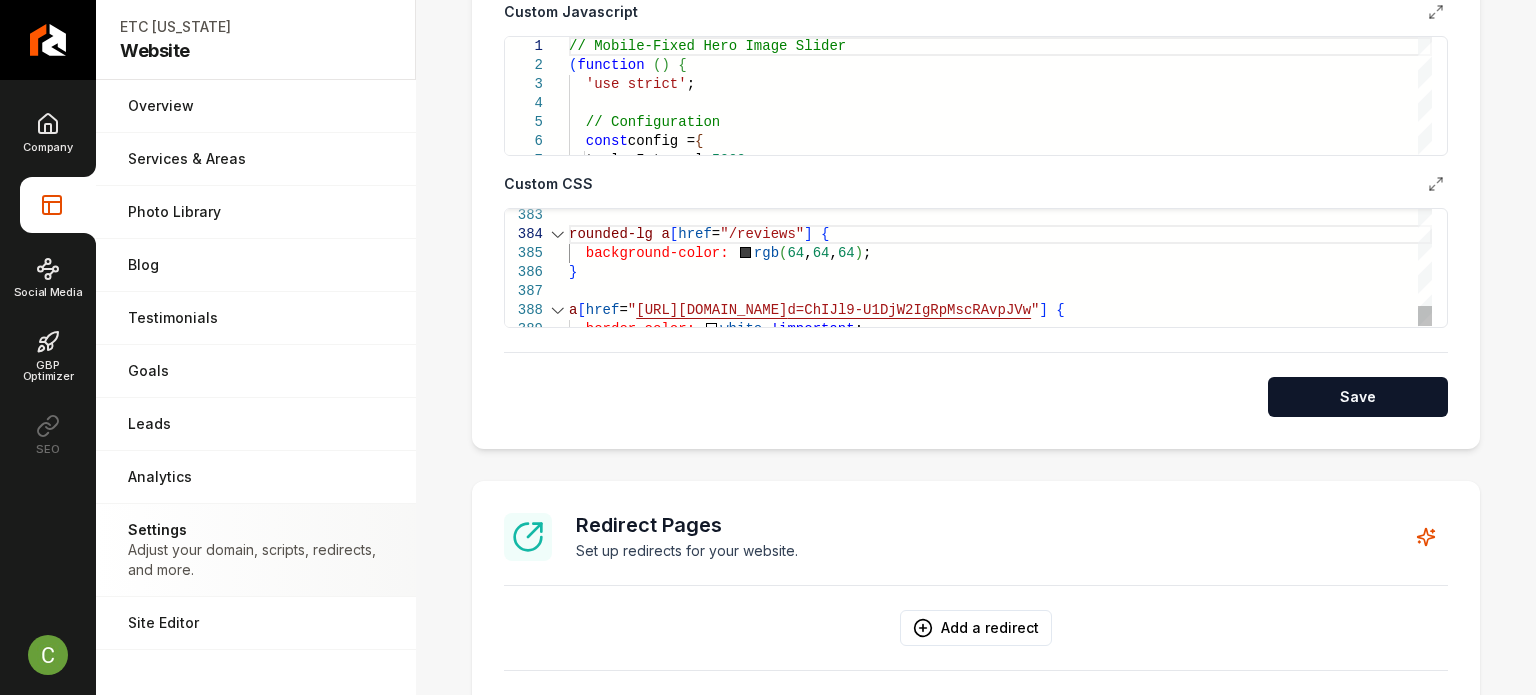 click on "rounded-lg   a [ href = "/reviews" ]   {    background-color:     rgb ( 64 ,  64 ,  64 ) ; } a [ href = " https://search.google.com/local/writereview?placei d=ChIJl9-U1DjW2IgRpMscRAvpJVw " ]   {    border-color:     white   !important ;" at bounding box center [1000, -3338] 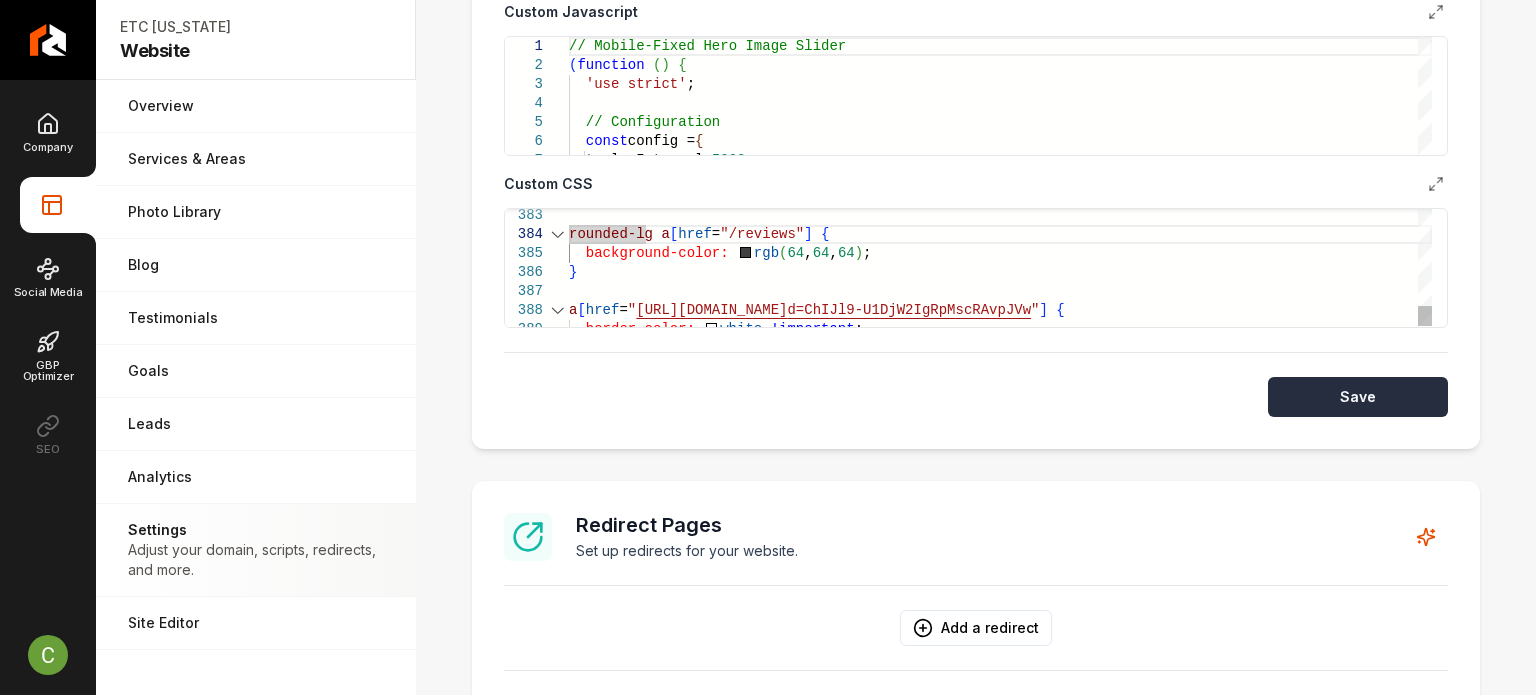 scroll, scrollTop: 73, scrollLeft: 7, axis: both 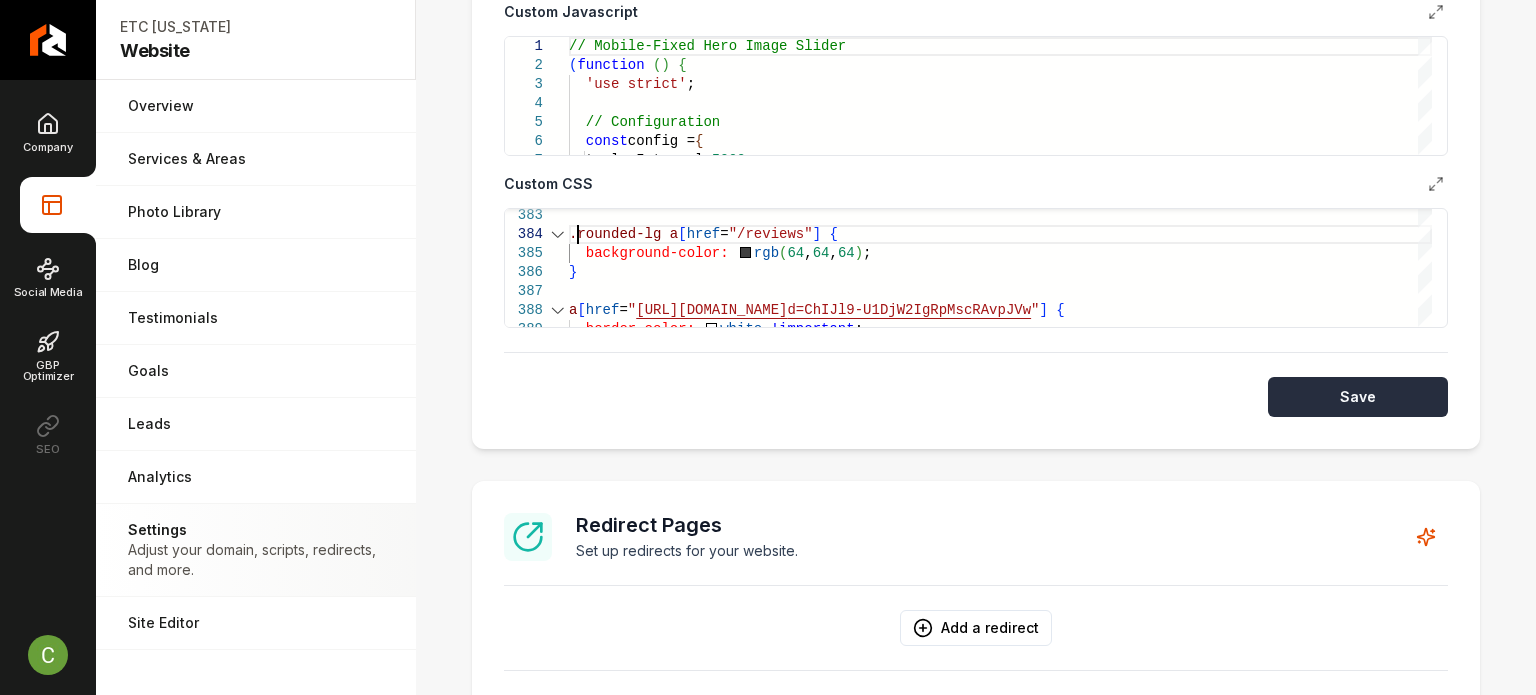 click on "Save" at bounding box center [1358, 397] 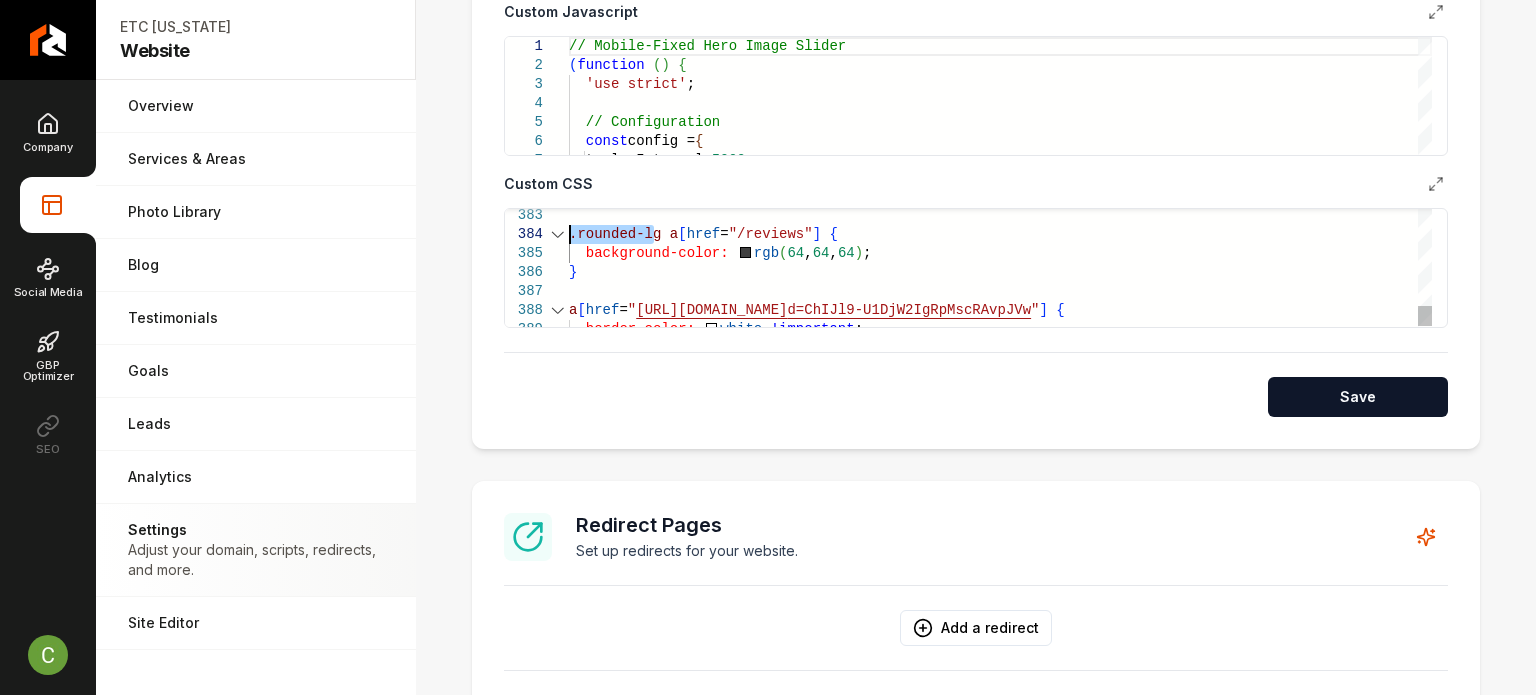 drag, startPoint x: 650, startPoint y: 230, endPoint x: 545, endPoint y: 228, distance: 105.01904 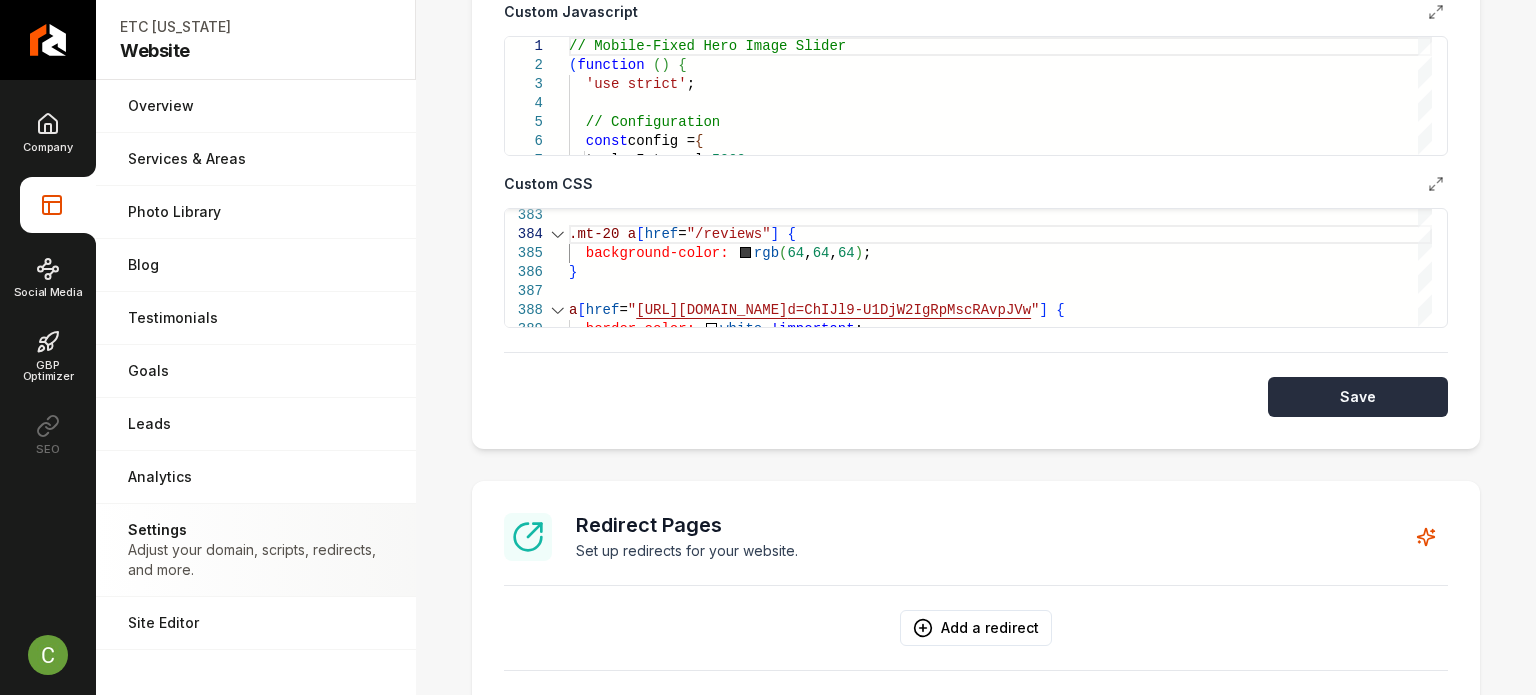 type on "**********" 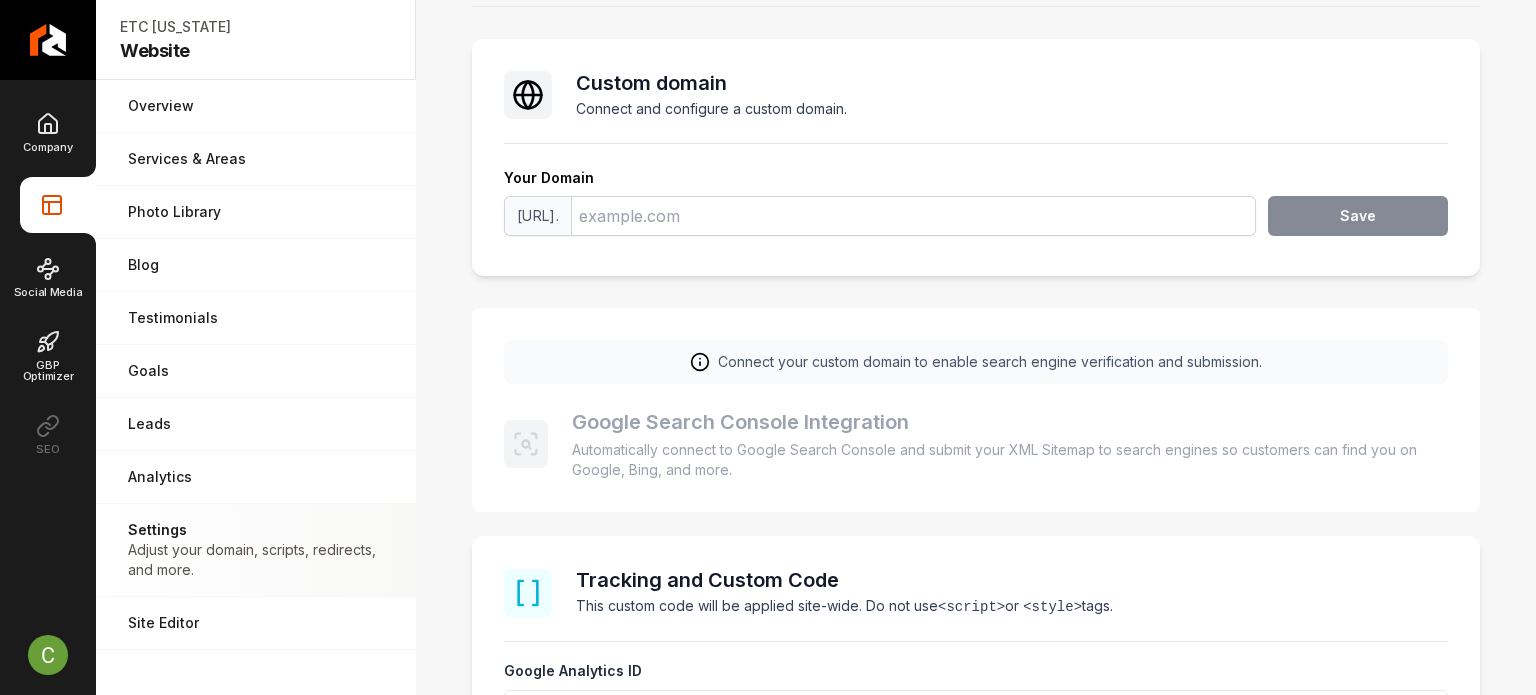 scroll, scrollTop: 0, scrollLeft: 0, axis: both 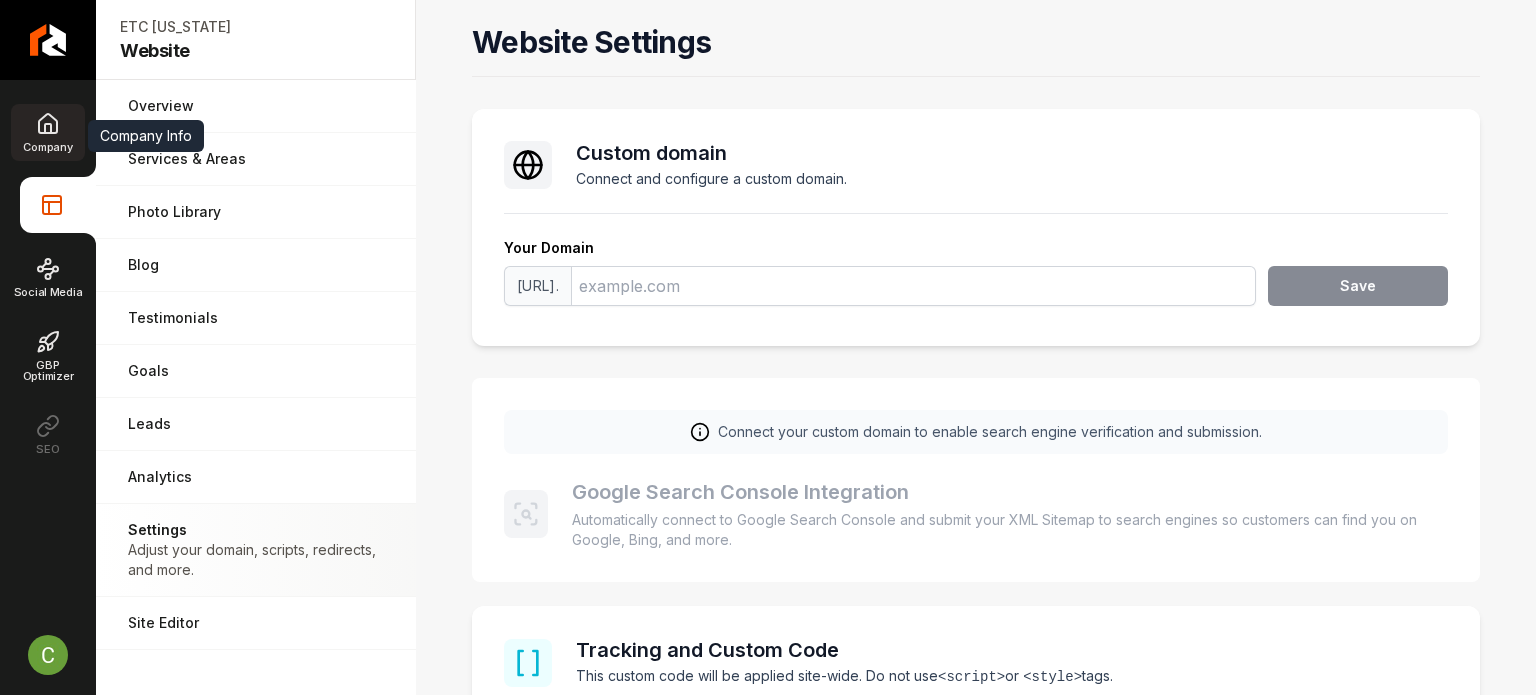 click on "Company" at bounding box center (47, 132) 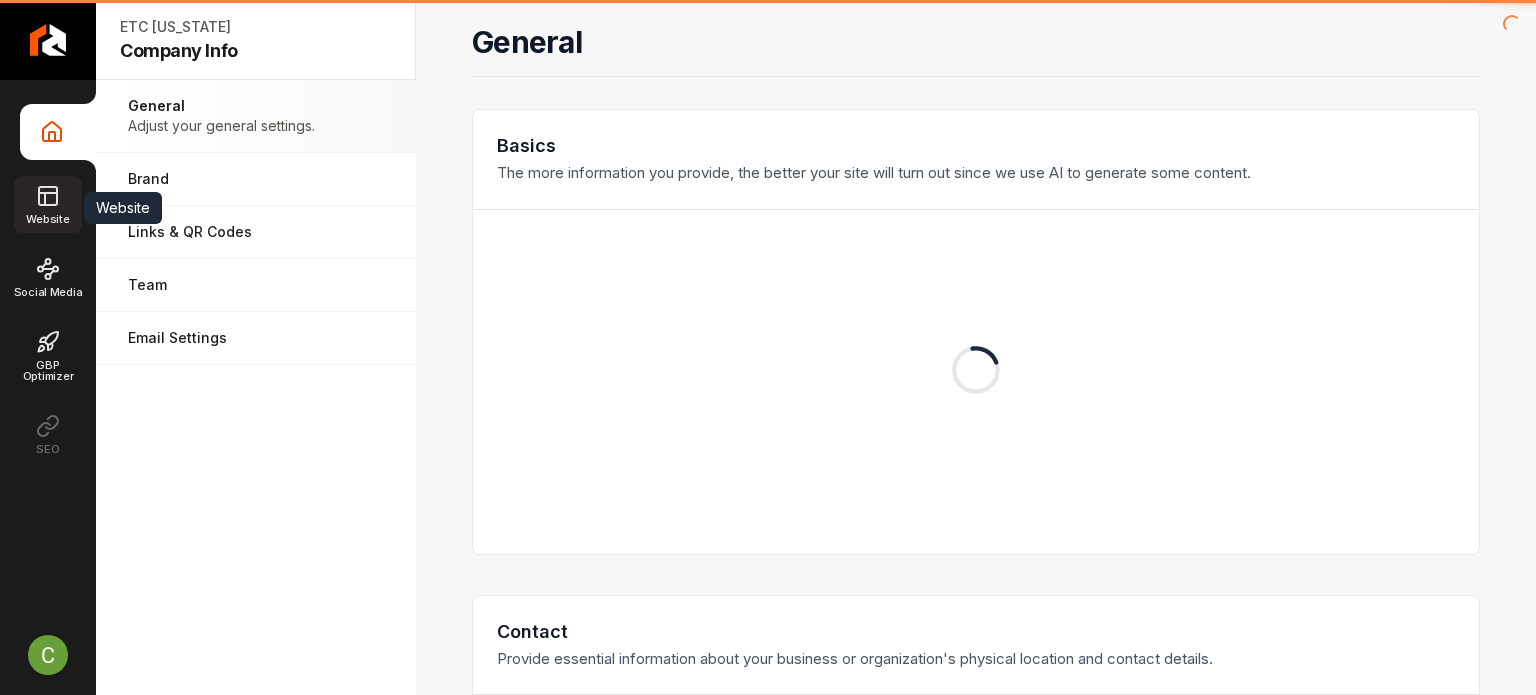 click 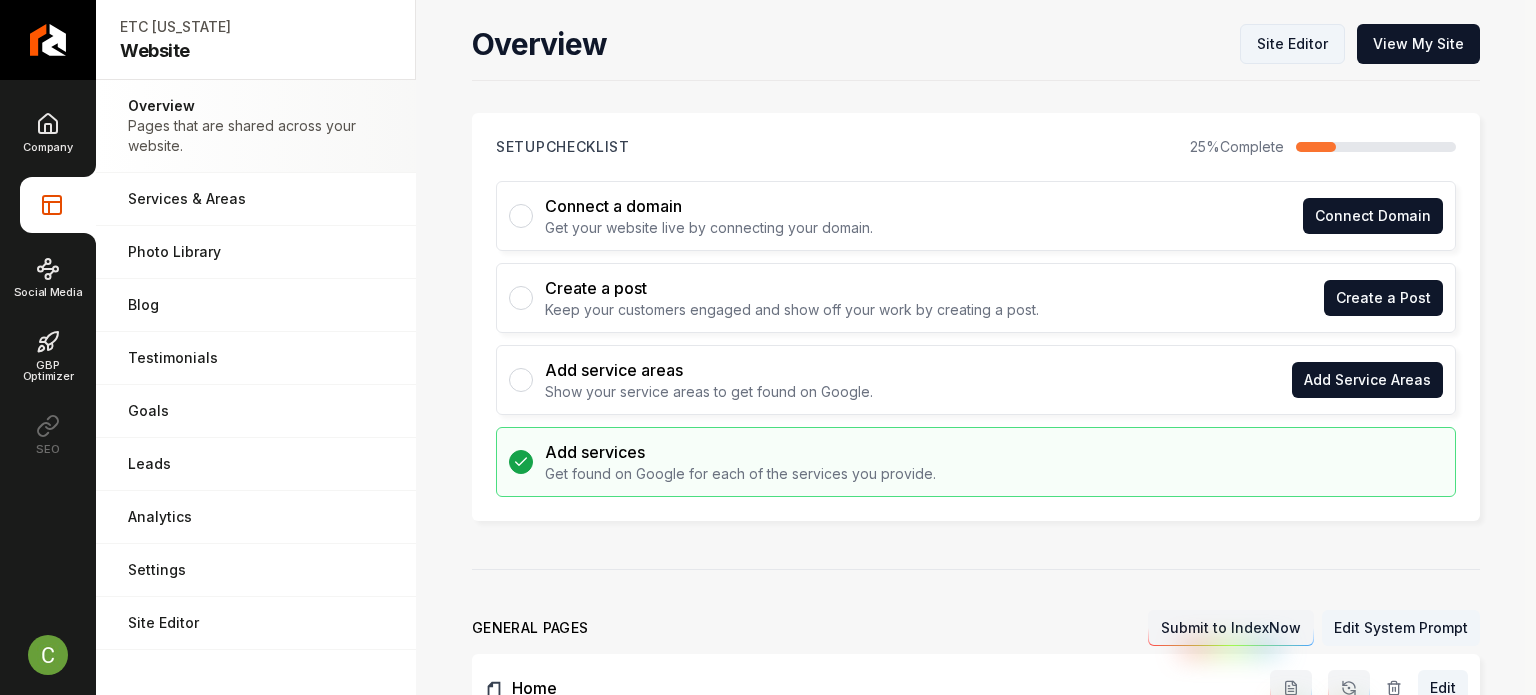 click on "Site Editor" at bounding box center (1292, 44) 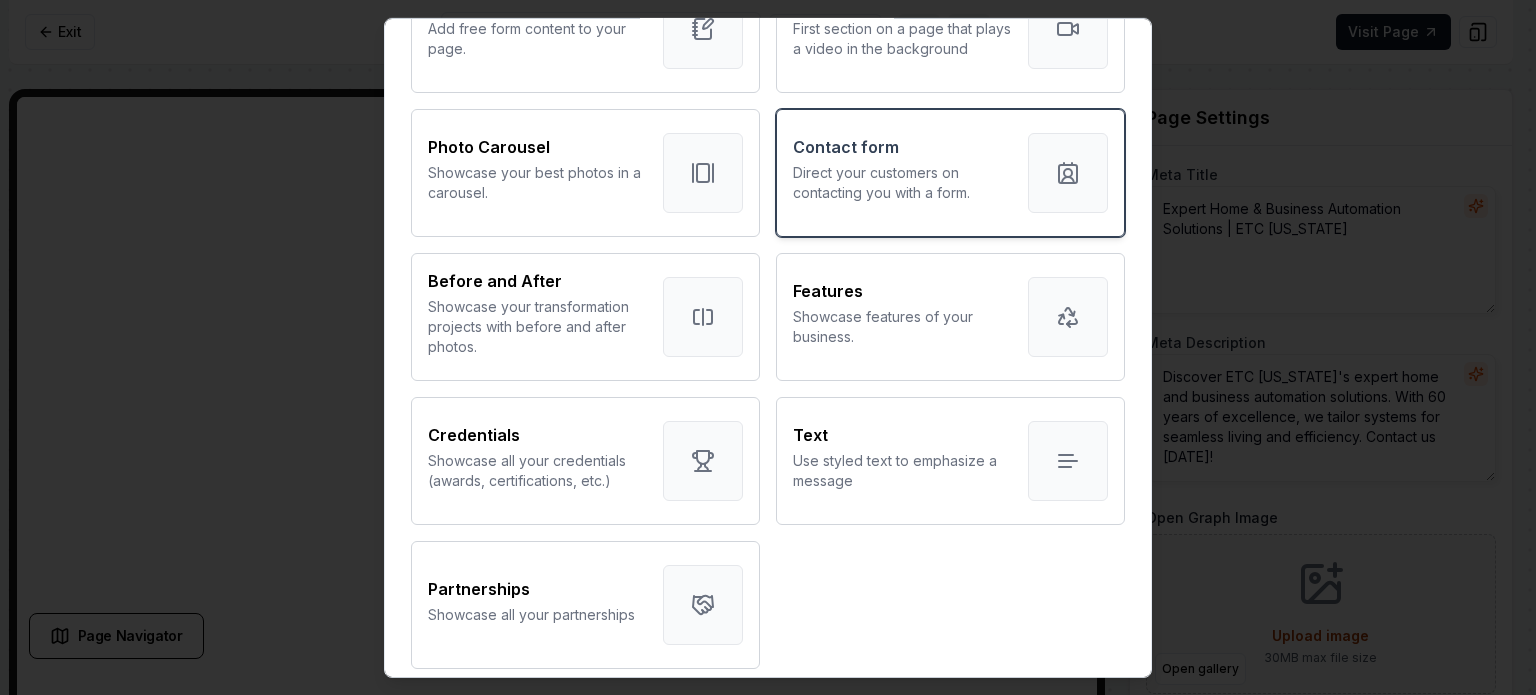 scroll, scrollTop: 1224, scrollLeft: 0, axis: vertical 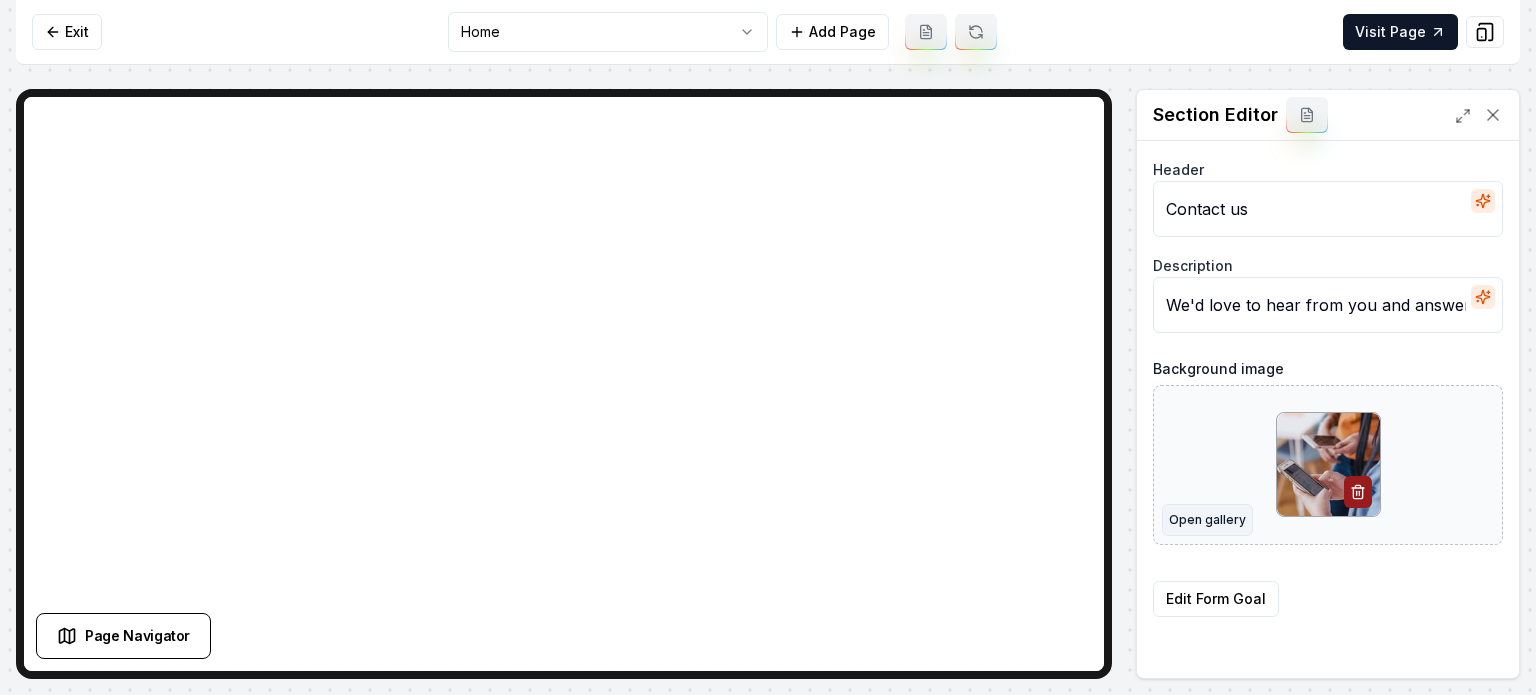 click on "Open gallery" at bounding box center (1207, 520) 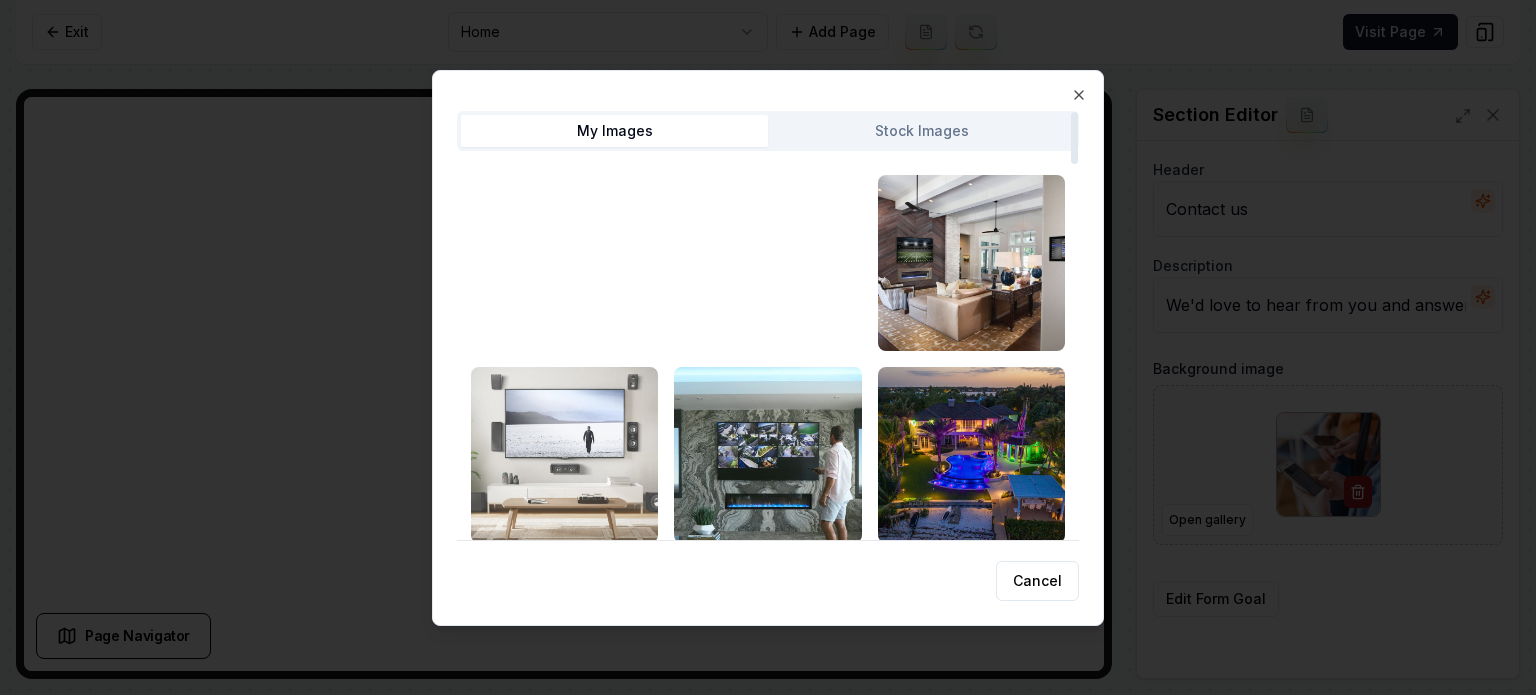 click at bounding box center (564, 455) 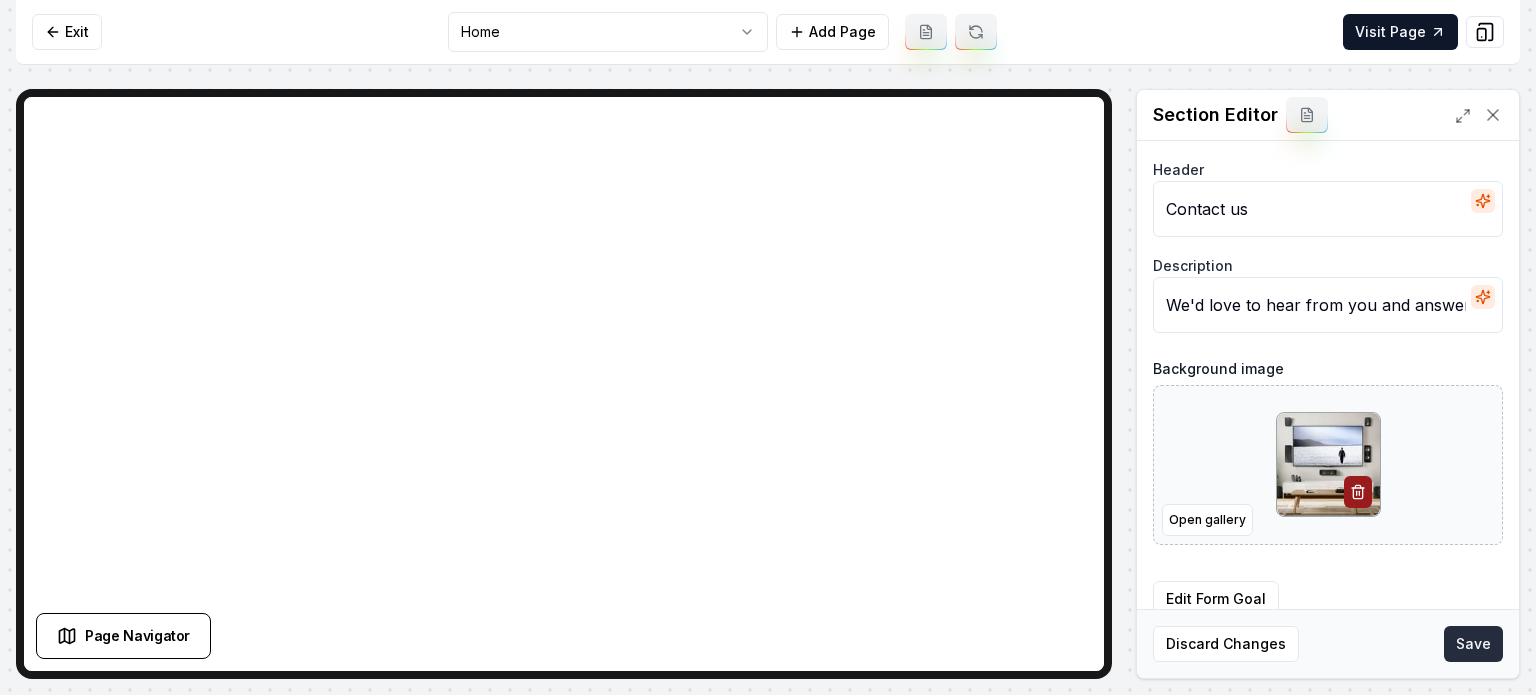 click on "Save" at bounding box center (1473, 644) 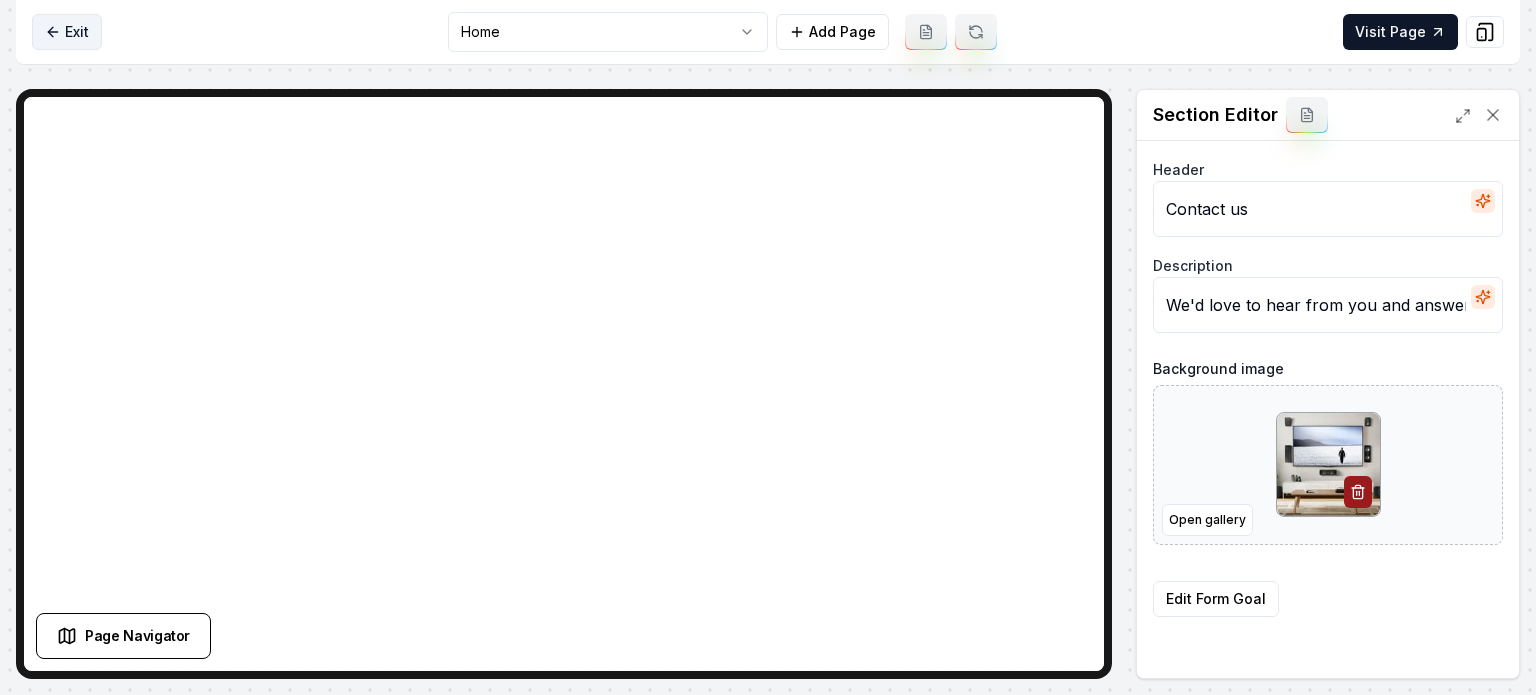 click on "Exit" at bounding box center [67, 32] 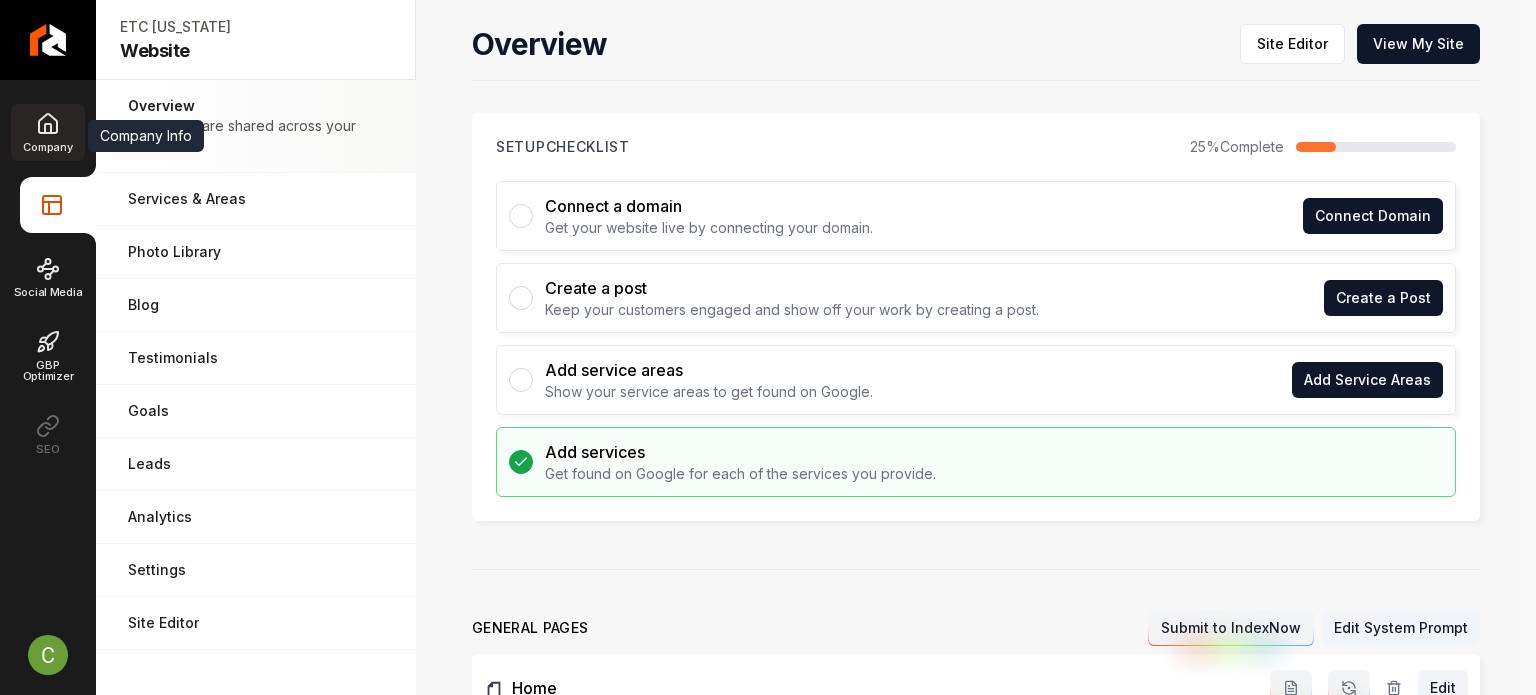 click 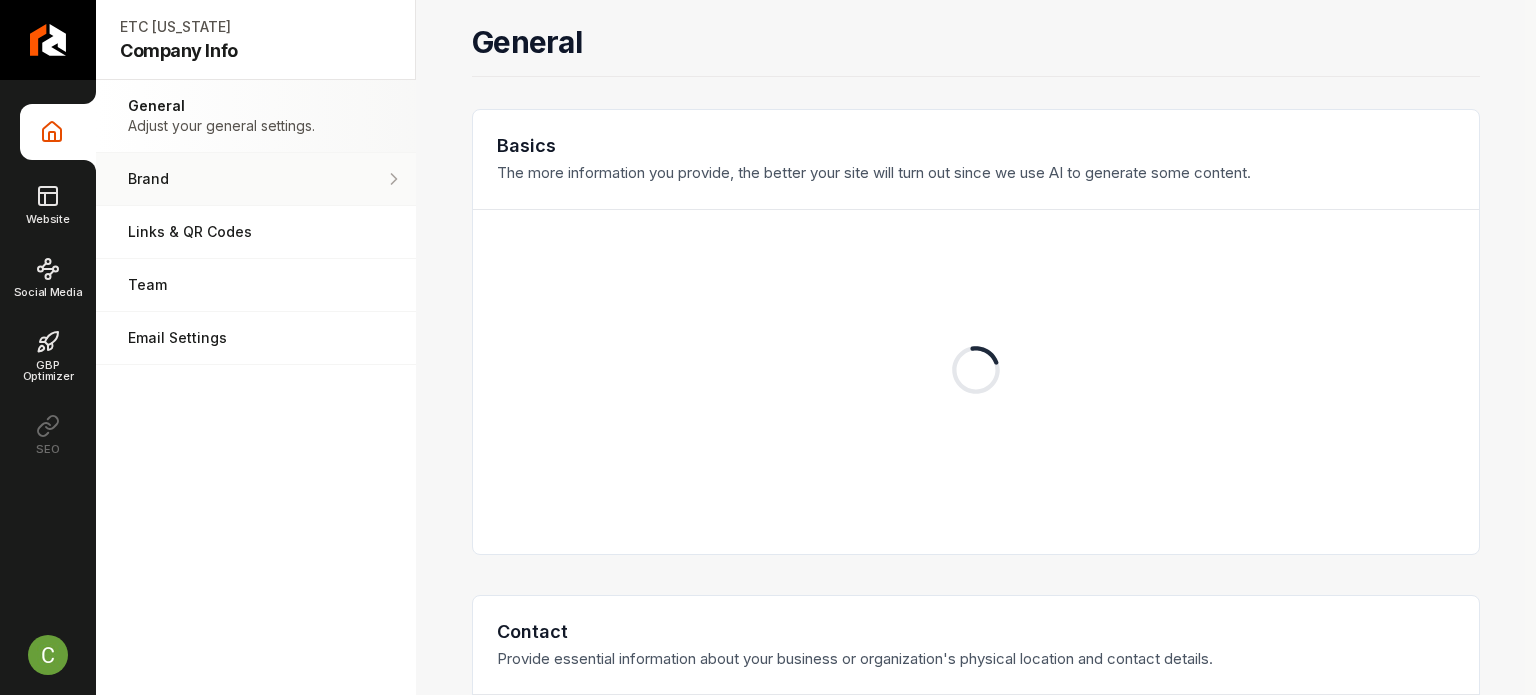 click on "Brand Manage the styles and colors of your business." at bounding box center [256, 179] 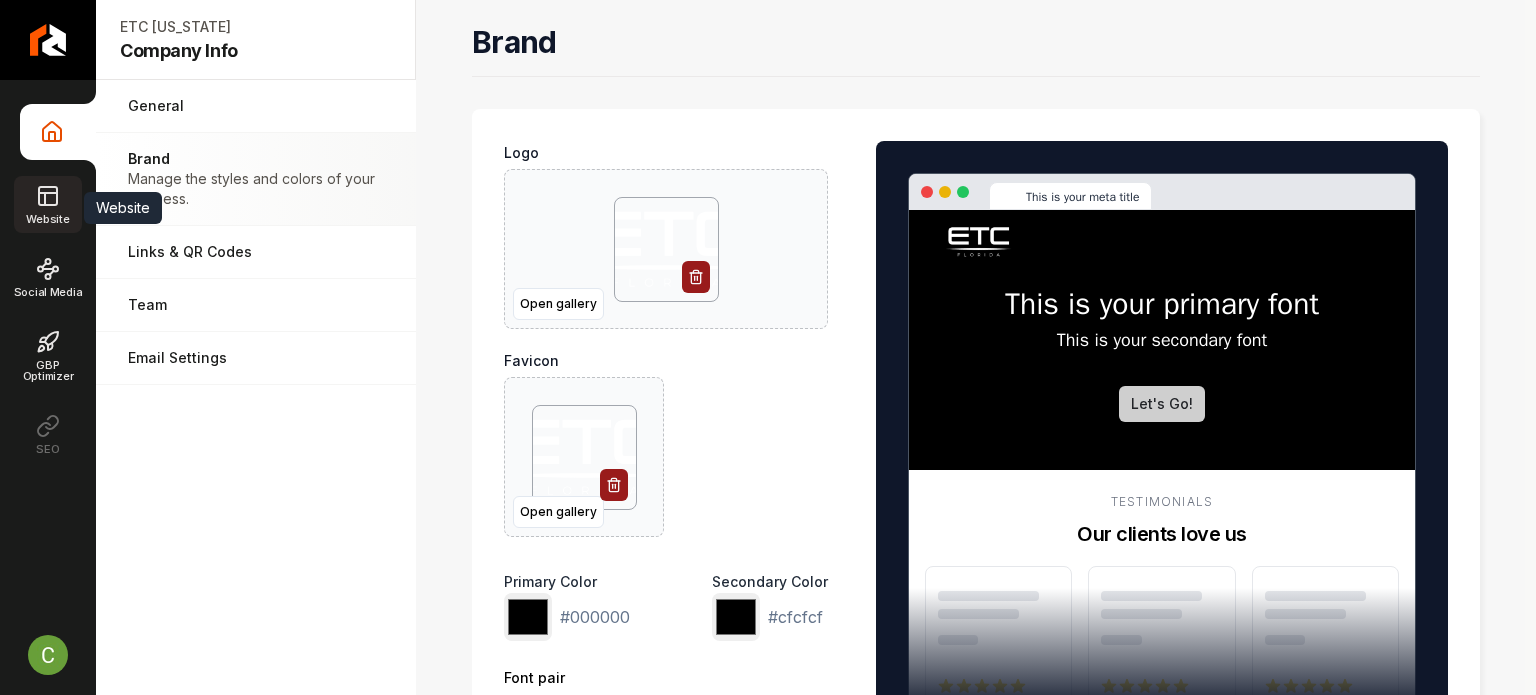 click 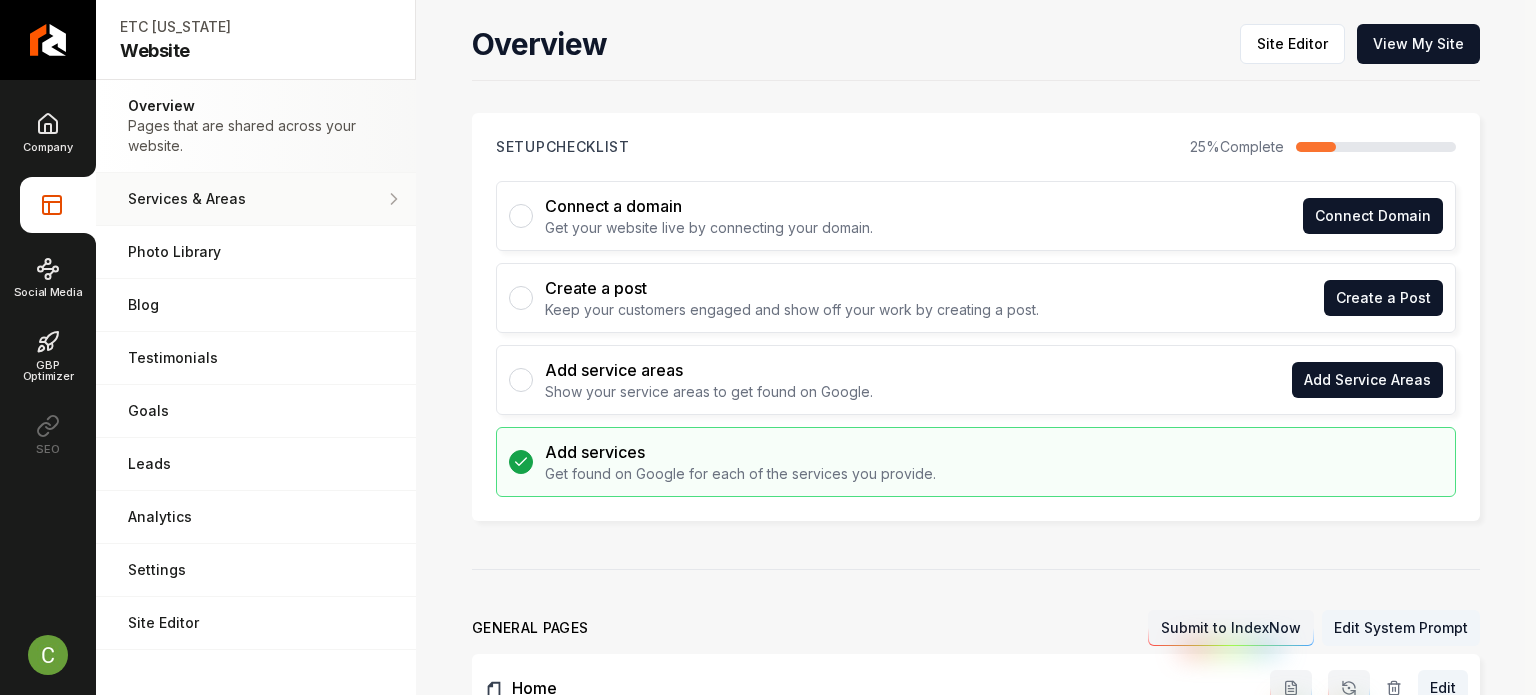 click on "Services & Areas" at bounding box center [256, 199] 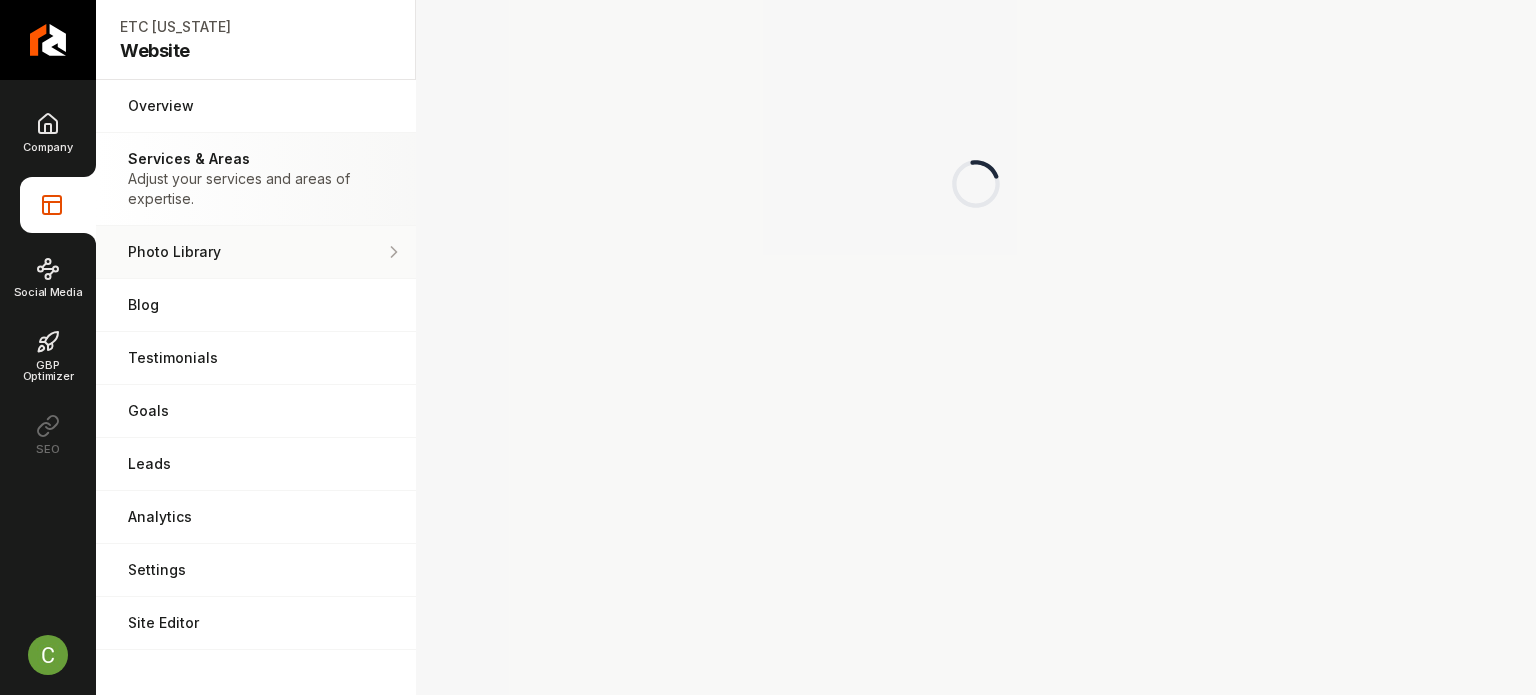 click on "Photo Library" at bounding box center (247, 252) 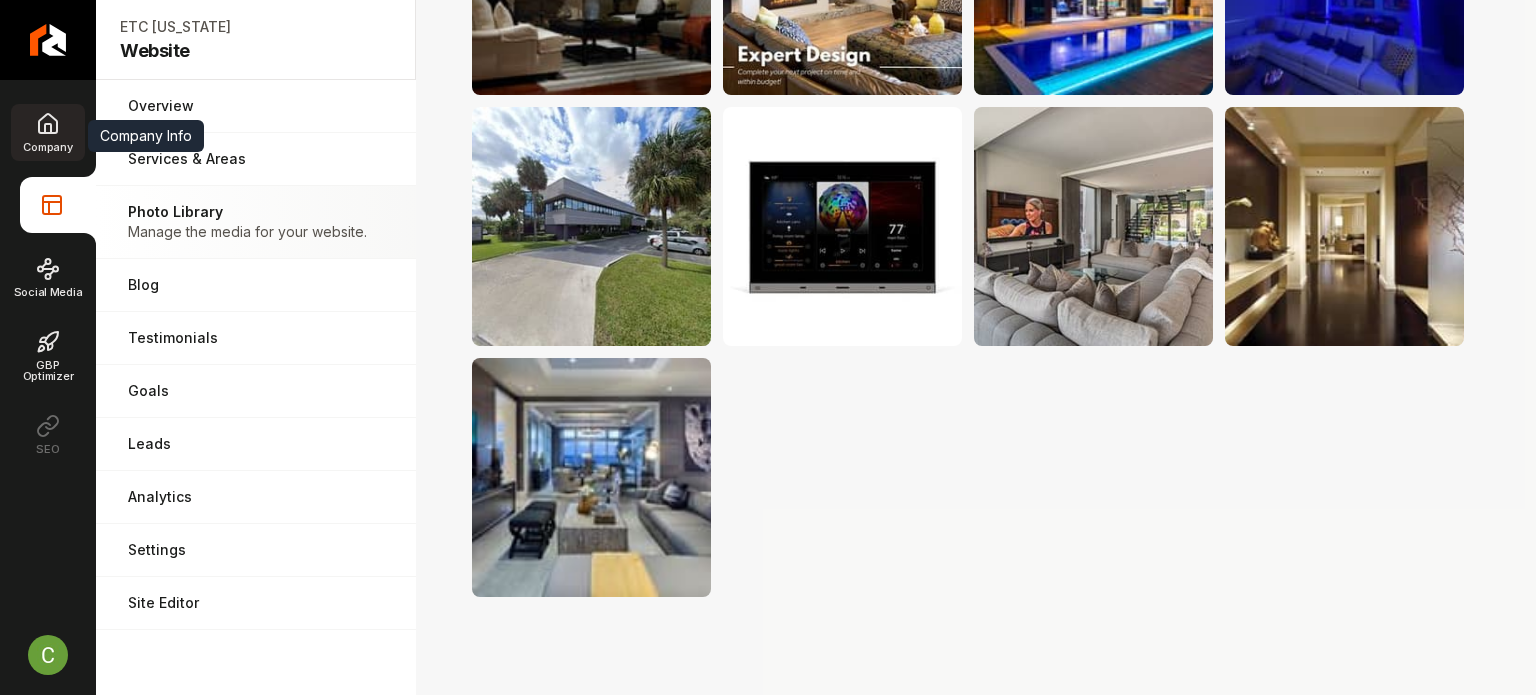 click on "Company" at bounding box center [47, 147] 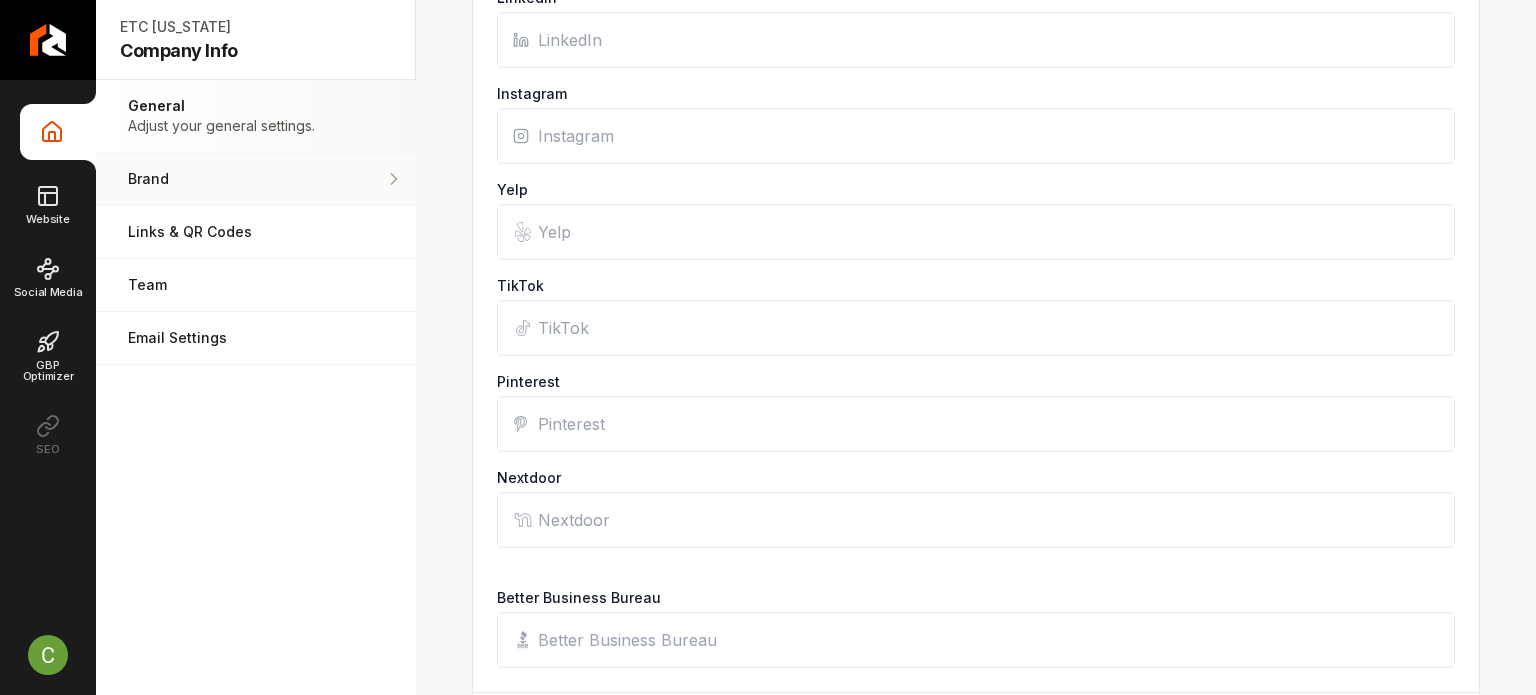scroll, scrollTop: 2262, scrollLeft: 0, axis: vertical 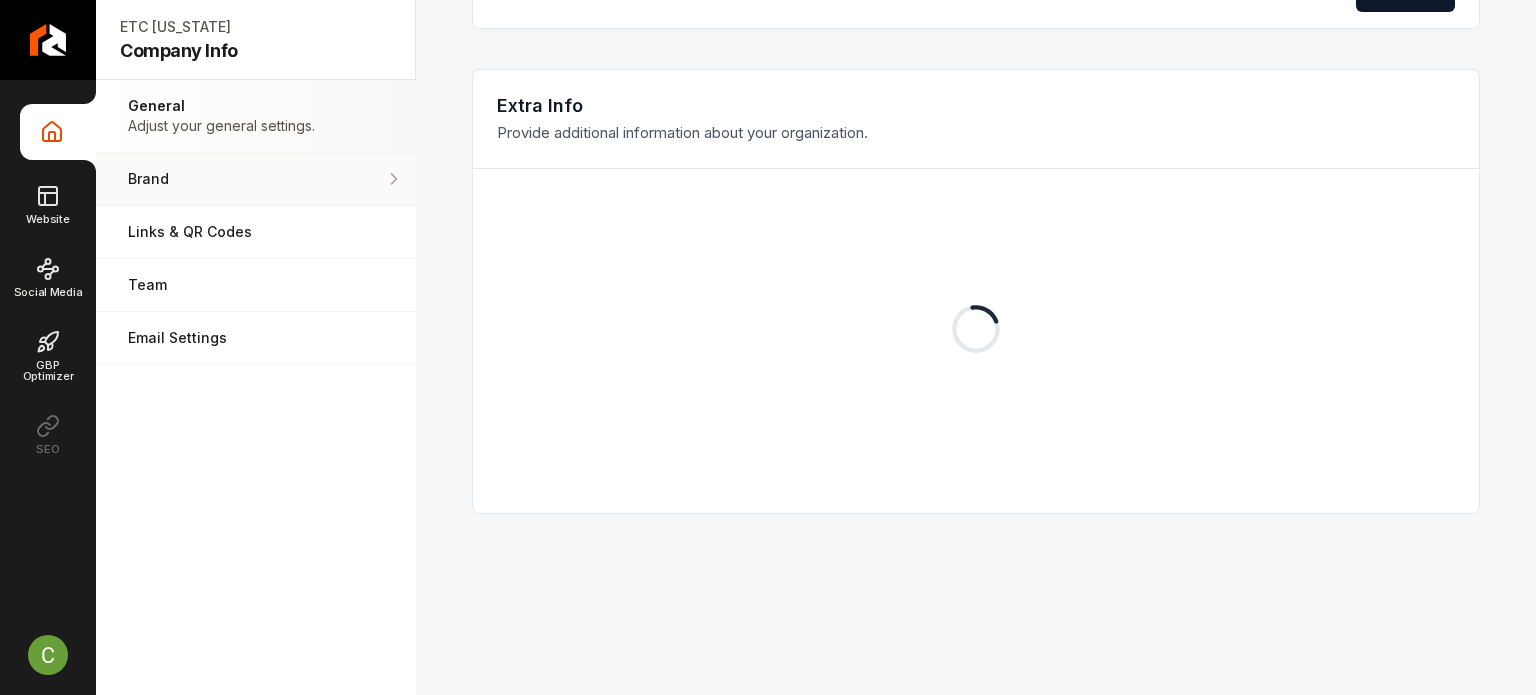 click on "Brand Manage the styles and colors of your business." at bounding box center (256, 179) 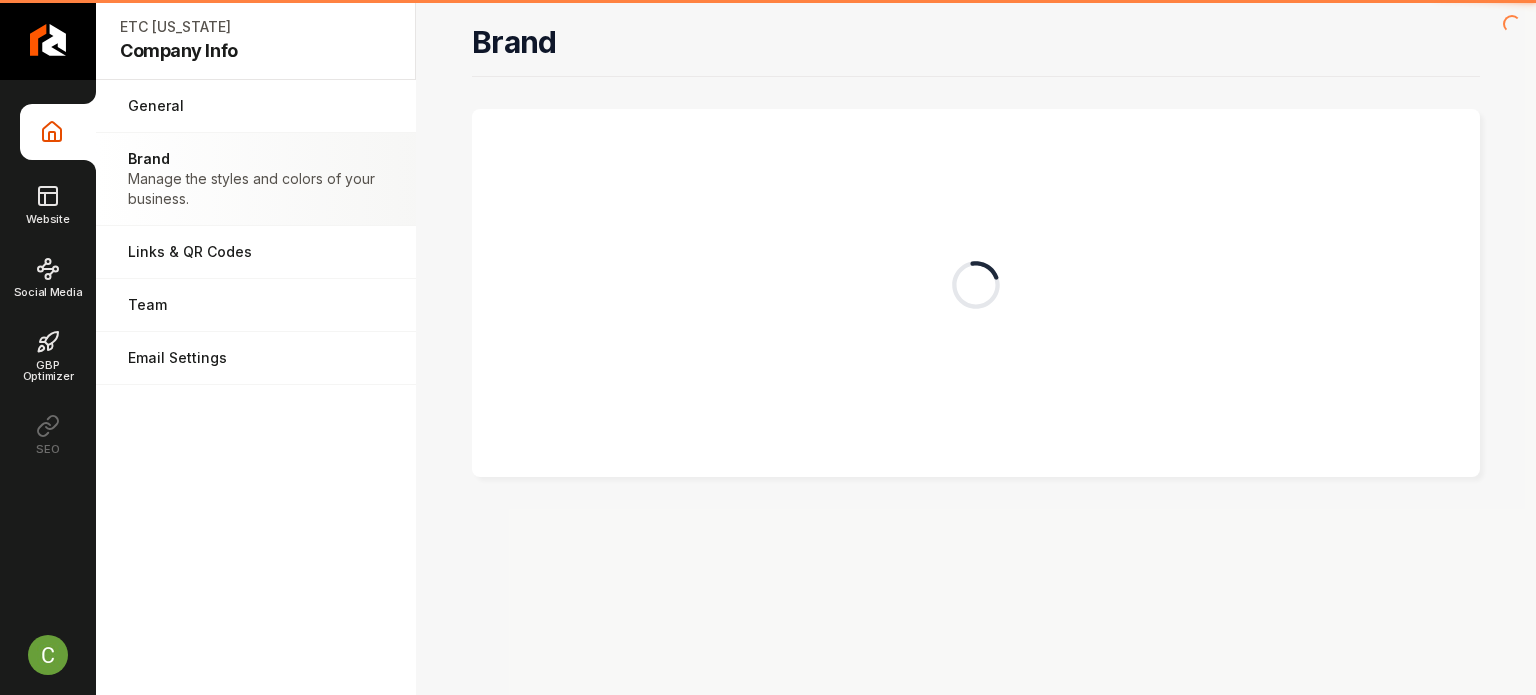 scroll, scrollTop: 0, scrollLeft: 0, axis: both 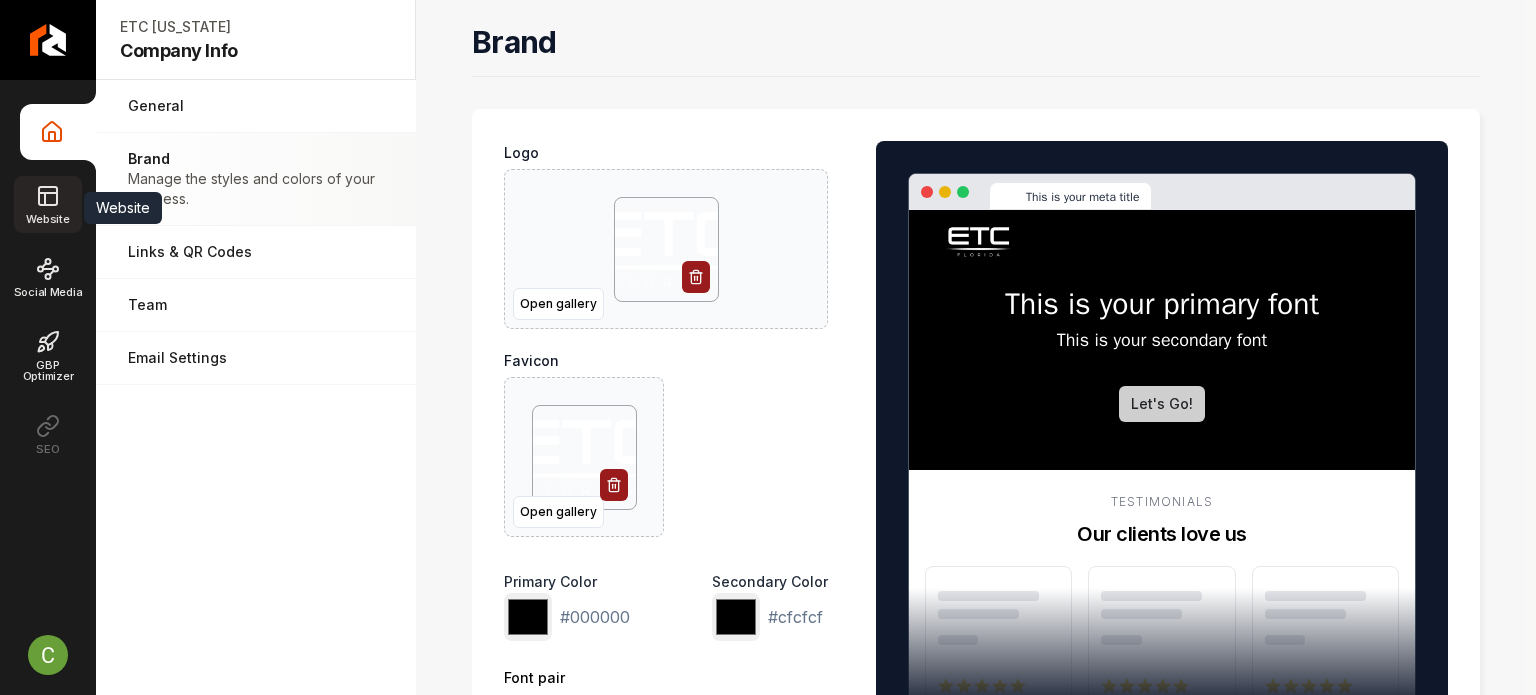 click on "Website" at bounding box center (47, 204) 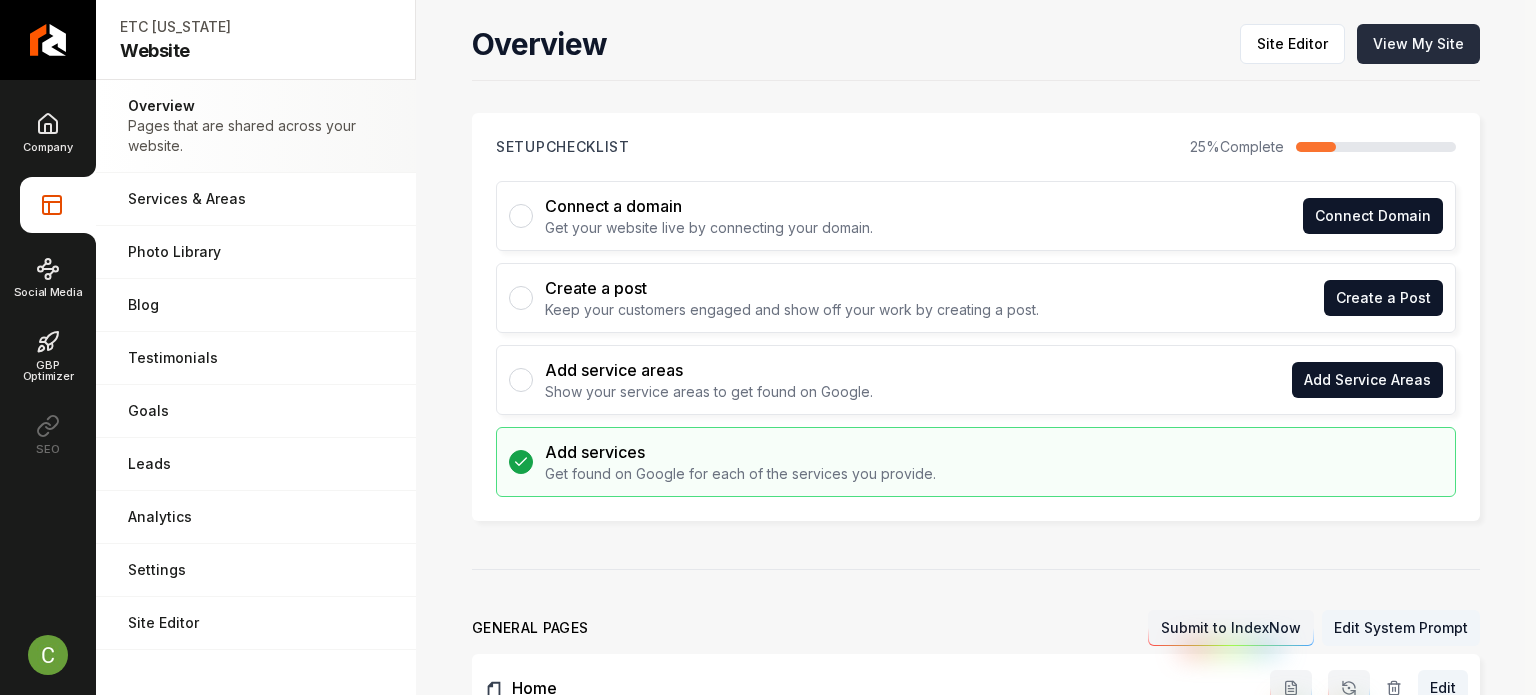click on "View My Site" at bounding box center [1418, 44] 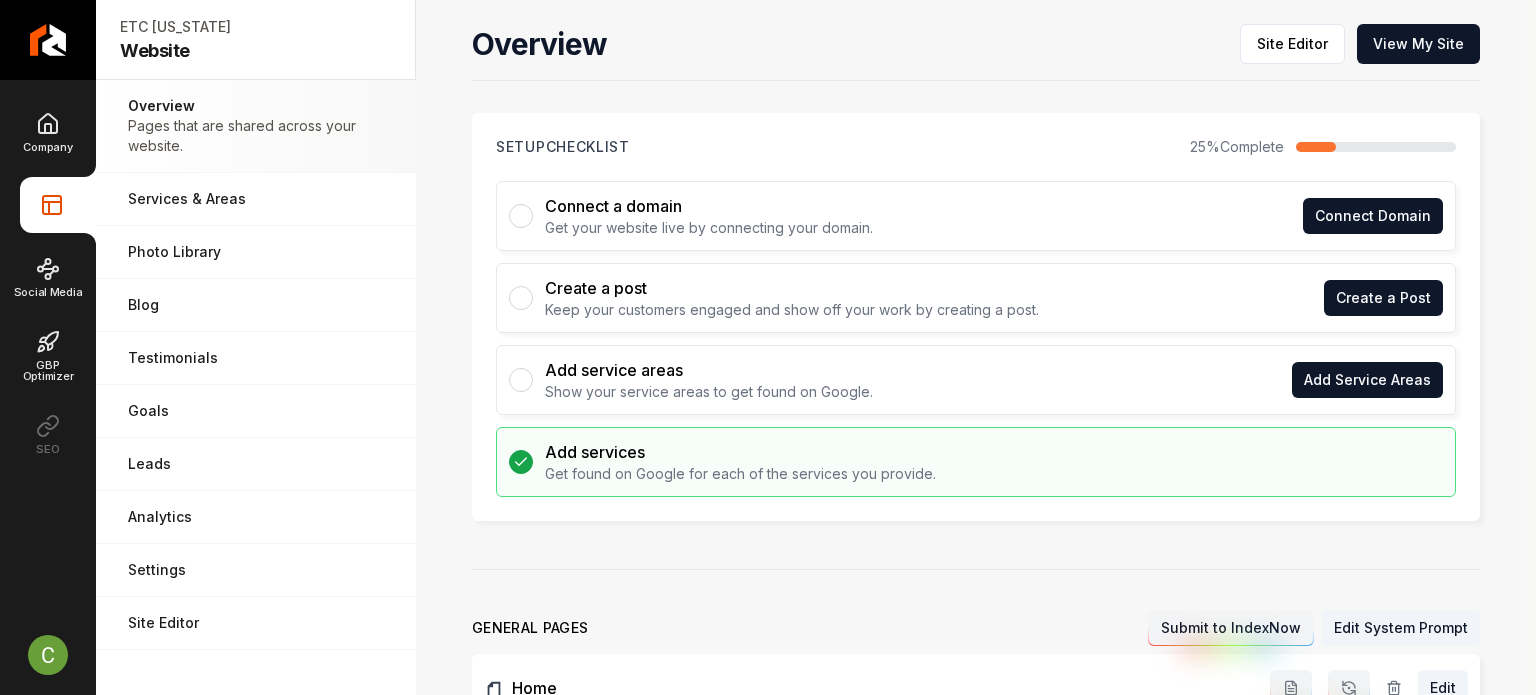click on "Company Website Social Media GBP Optimizer SEO" at bounding box center (48, 283) 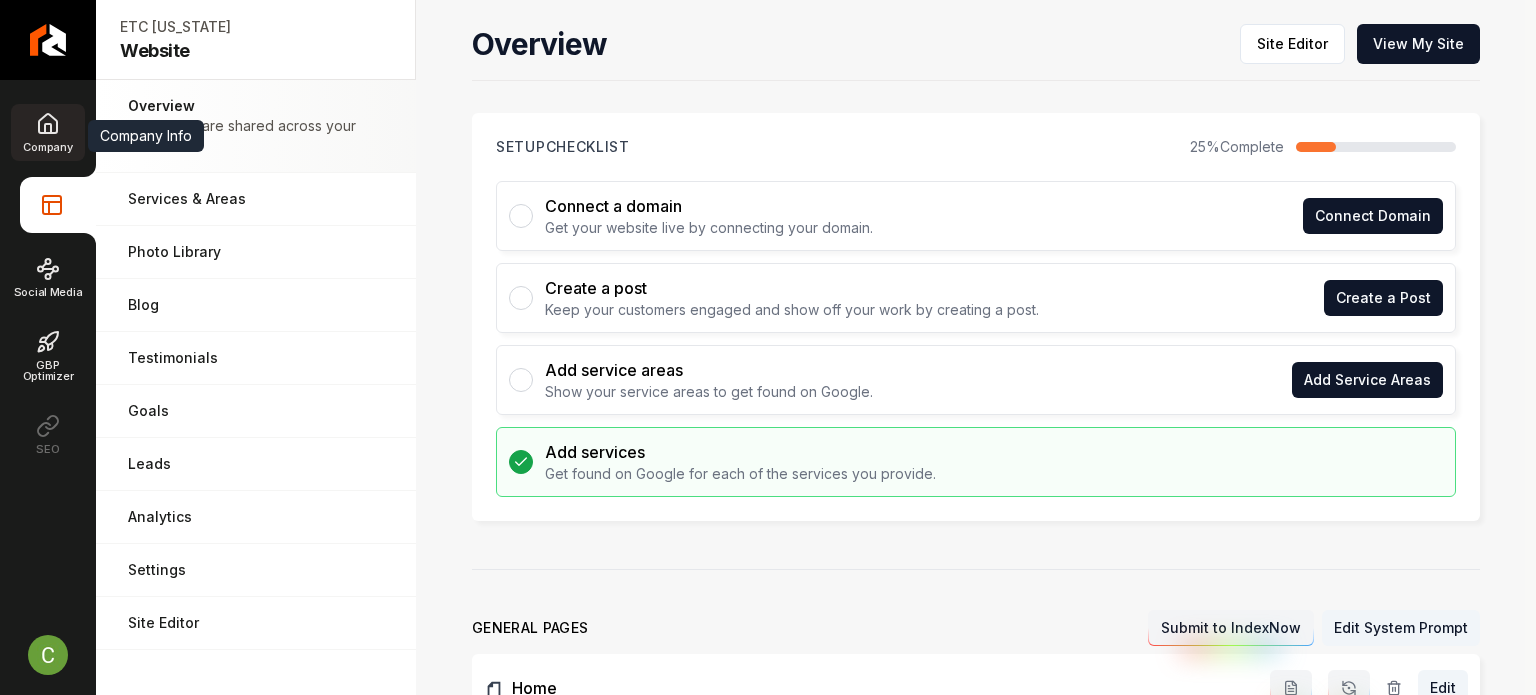 click on "Company" at bounding box center [47, 132] 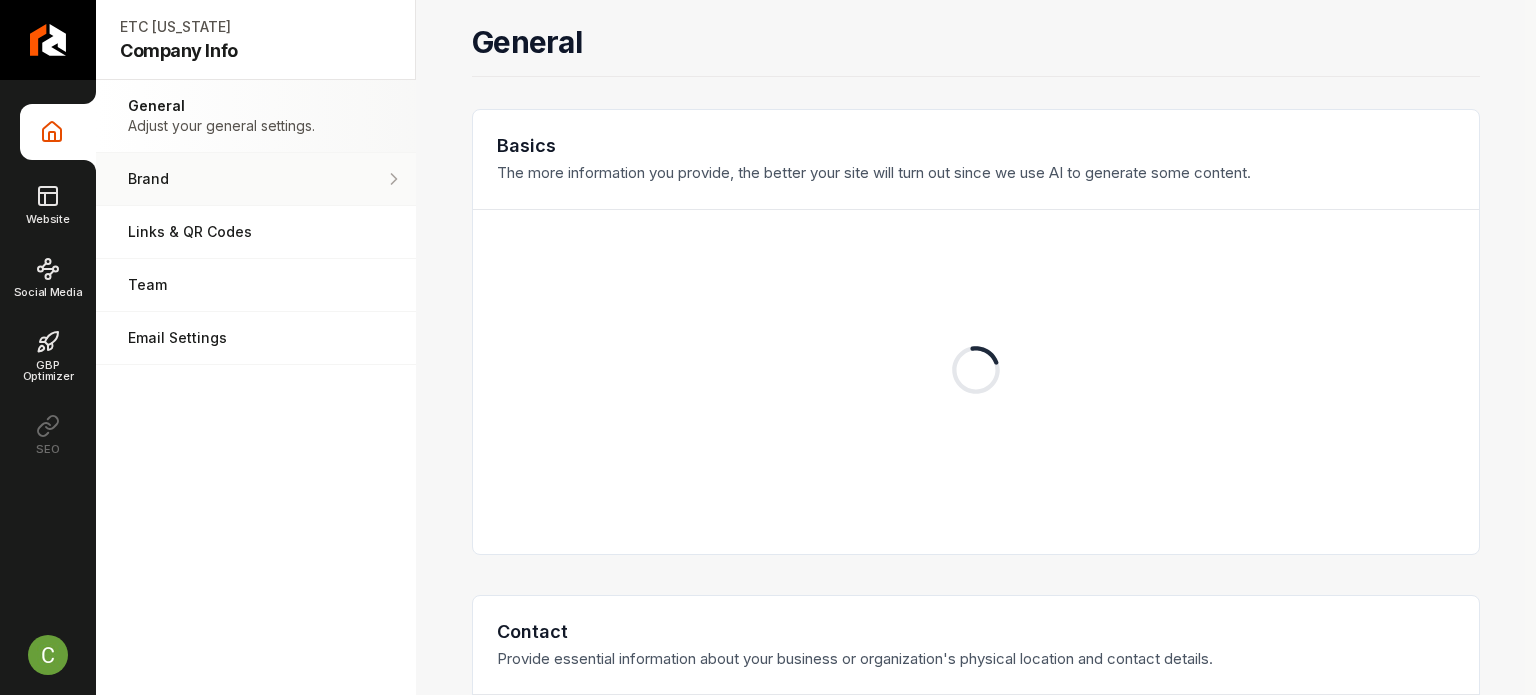 click on "Brand" at bounding box center (256, 179) 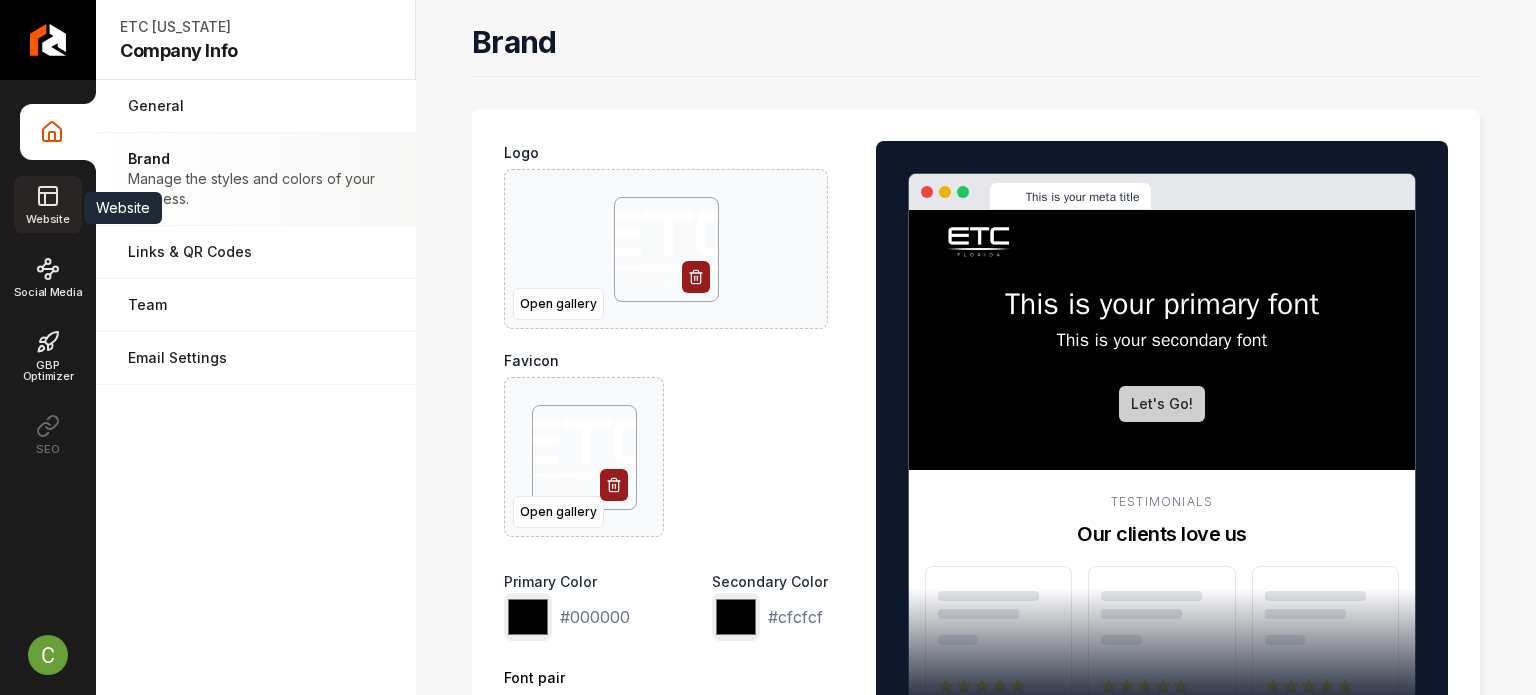click 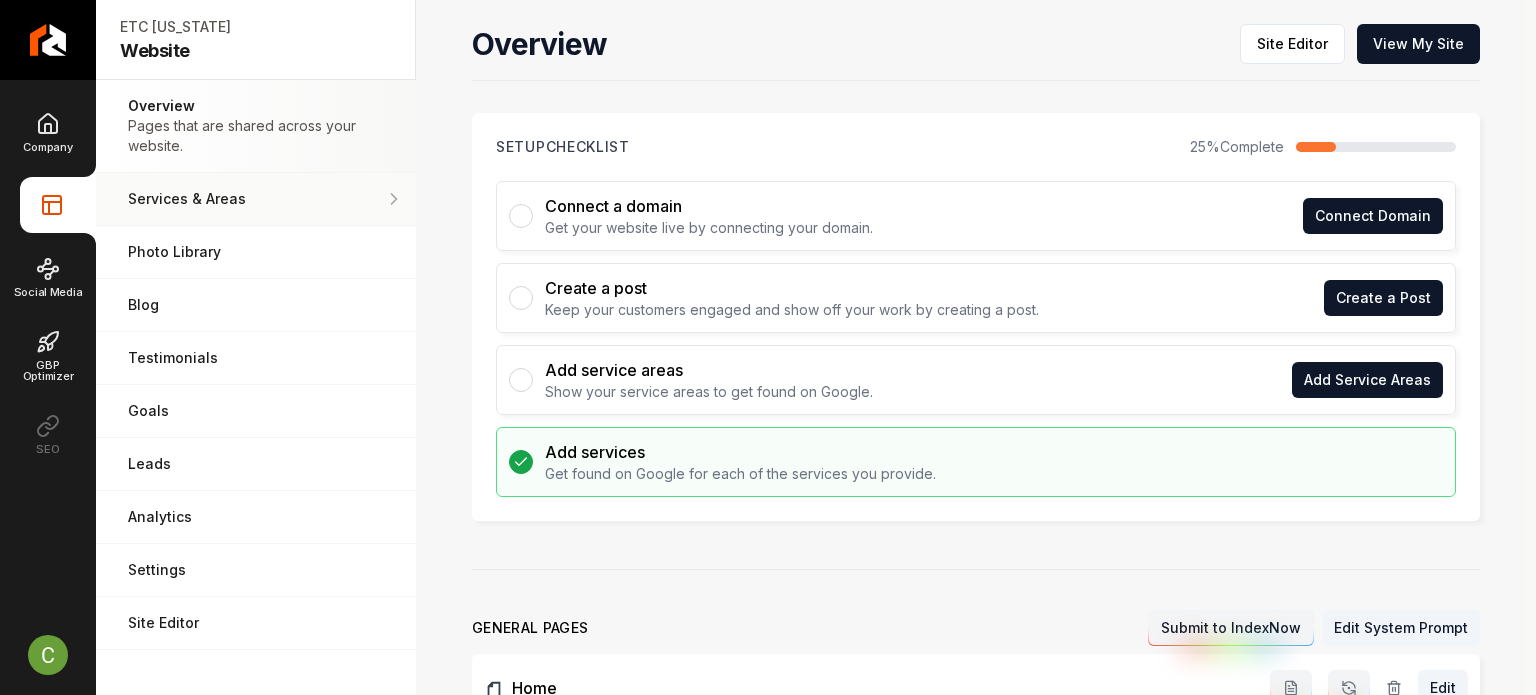 click on "Services & Areas Adjust your services and areas of expertise." at bounding box center (256, 199) 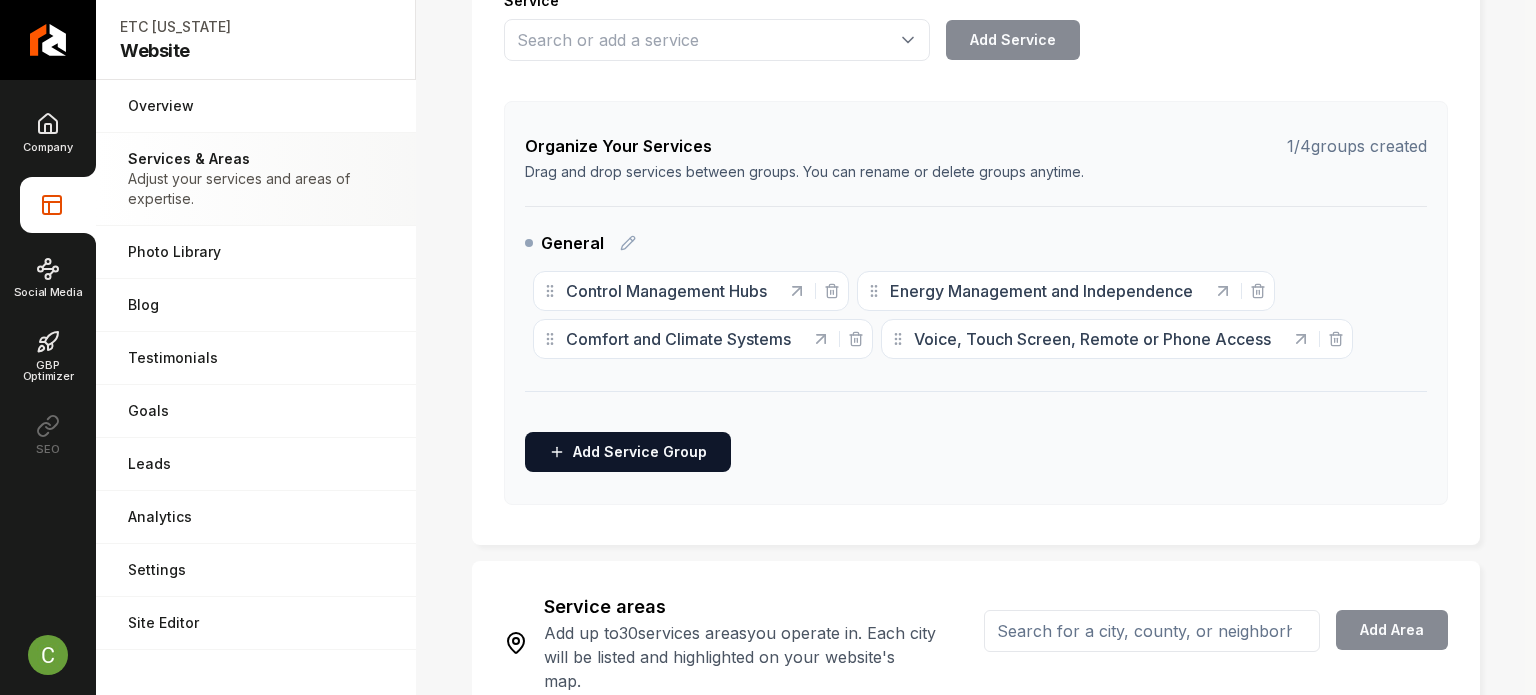 scroll, scrollTop: 544, scrollLeft: 0, axis: vertical 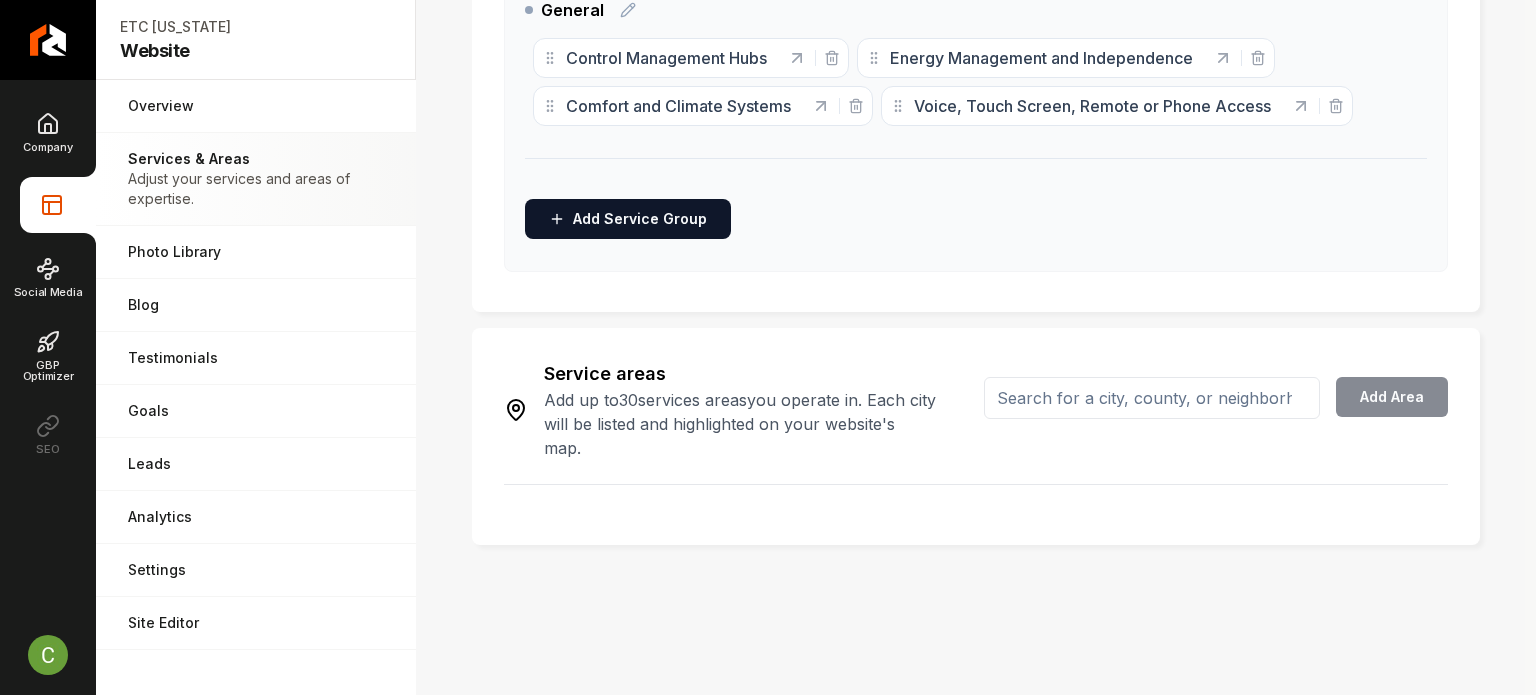 click at bounding box center (1152, 410) 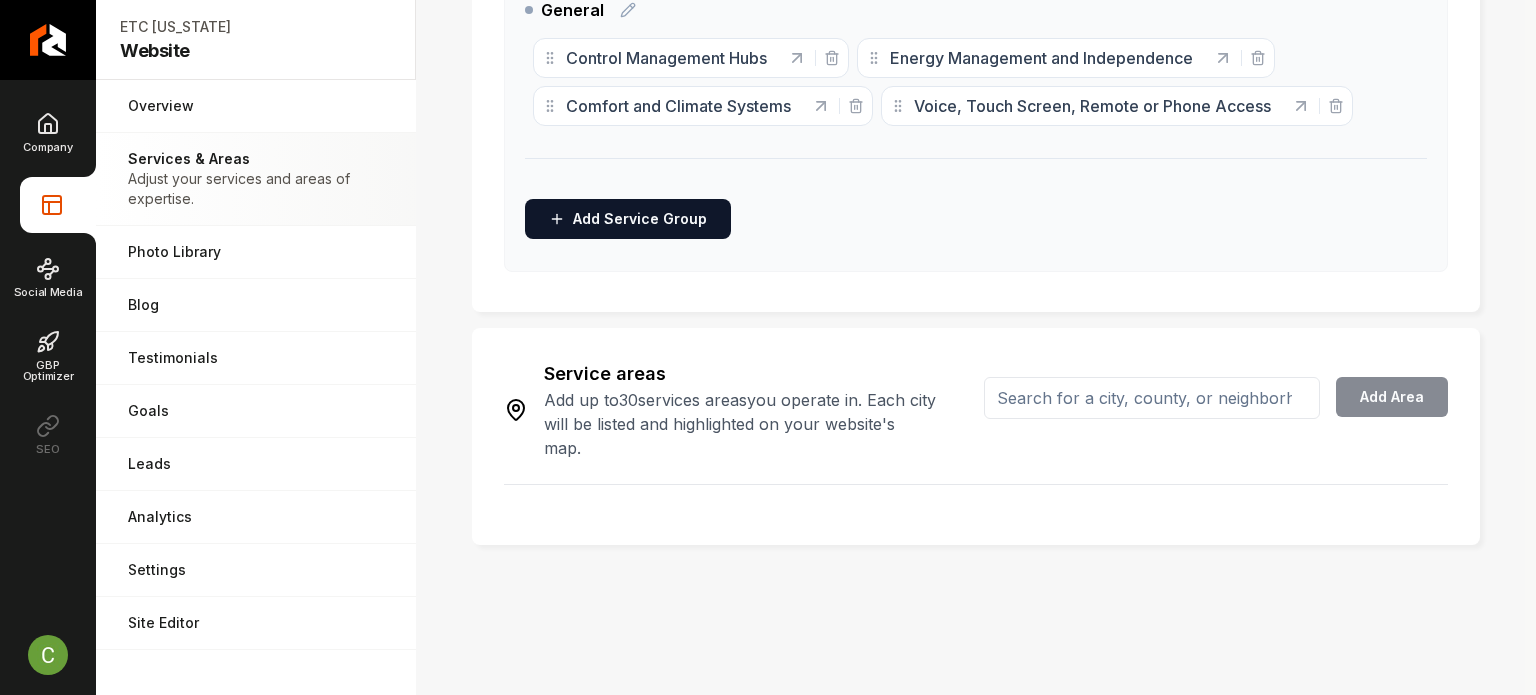 click at bounding box center [1152, 398] 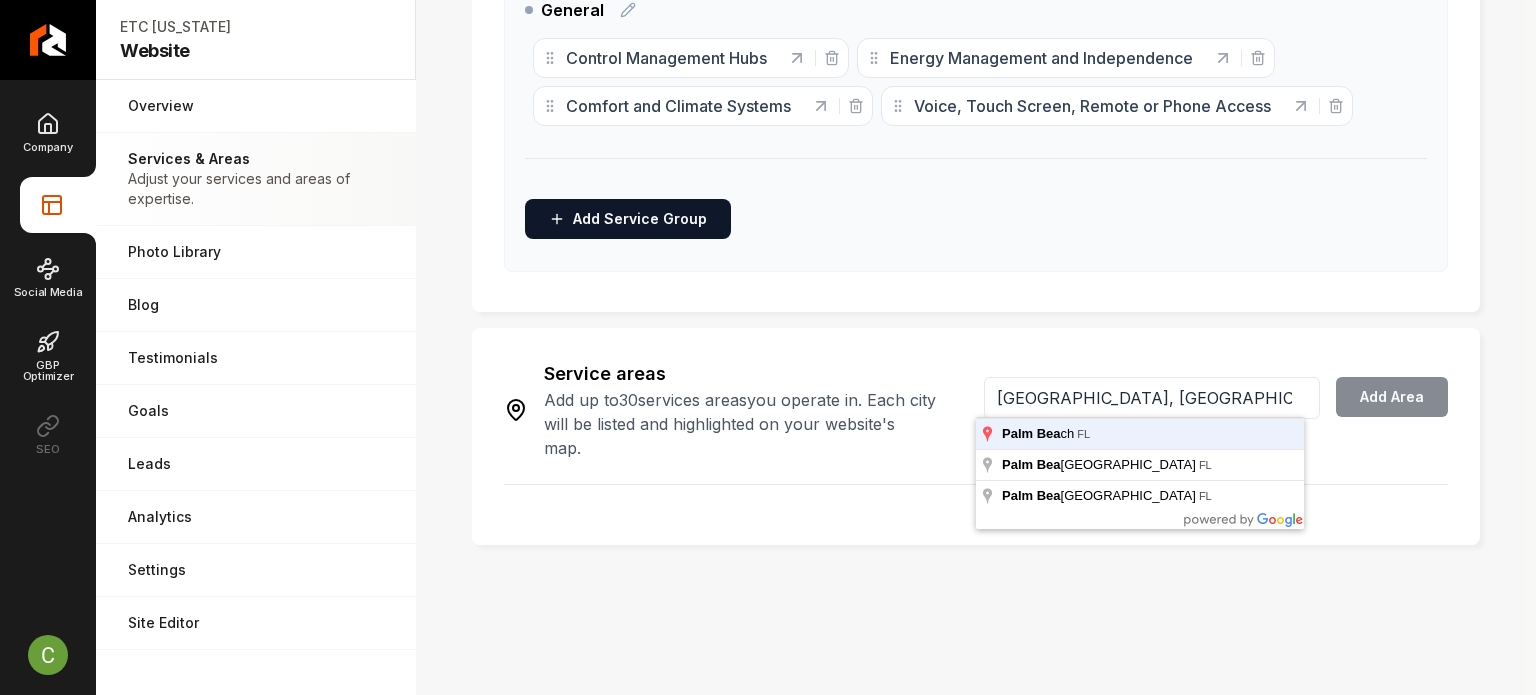 type on "Palm Beach, FL" 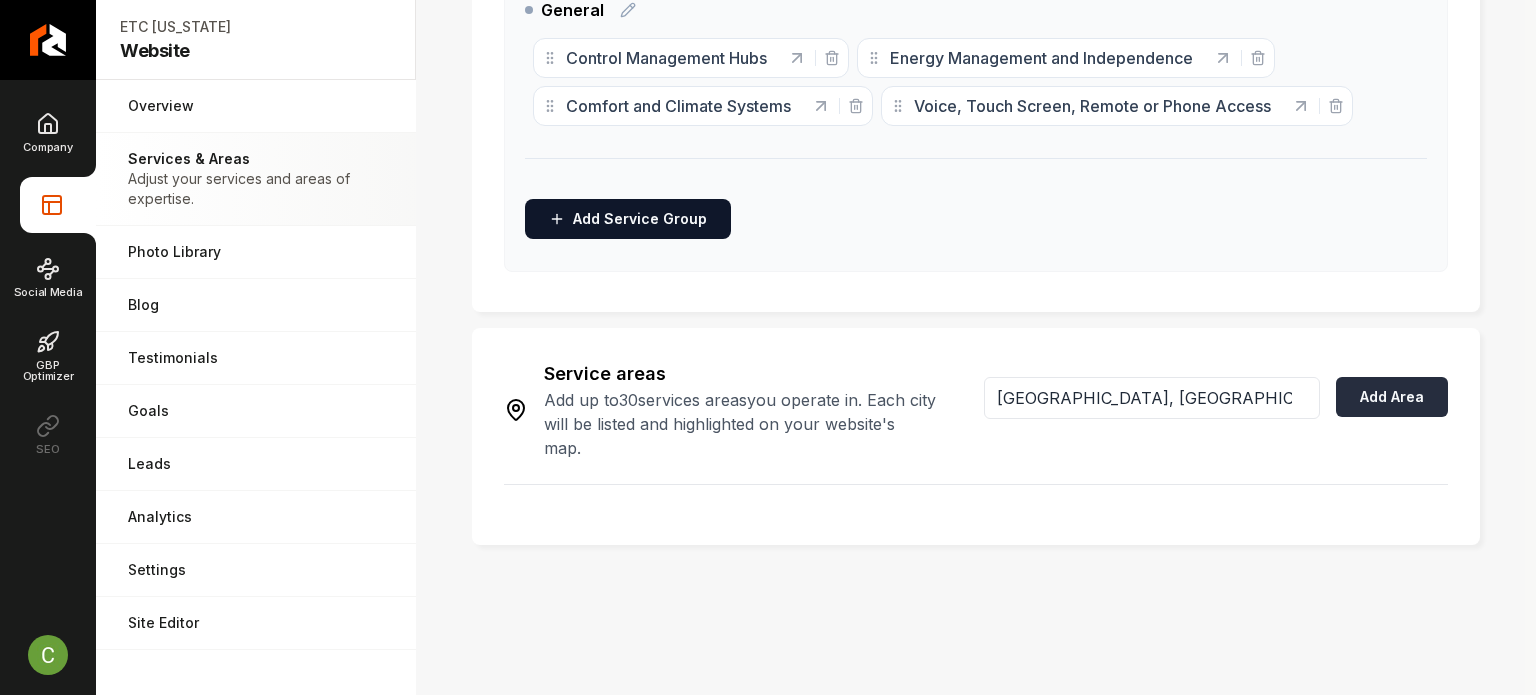 click on "Add Area" at bounding box center [1392, 397] 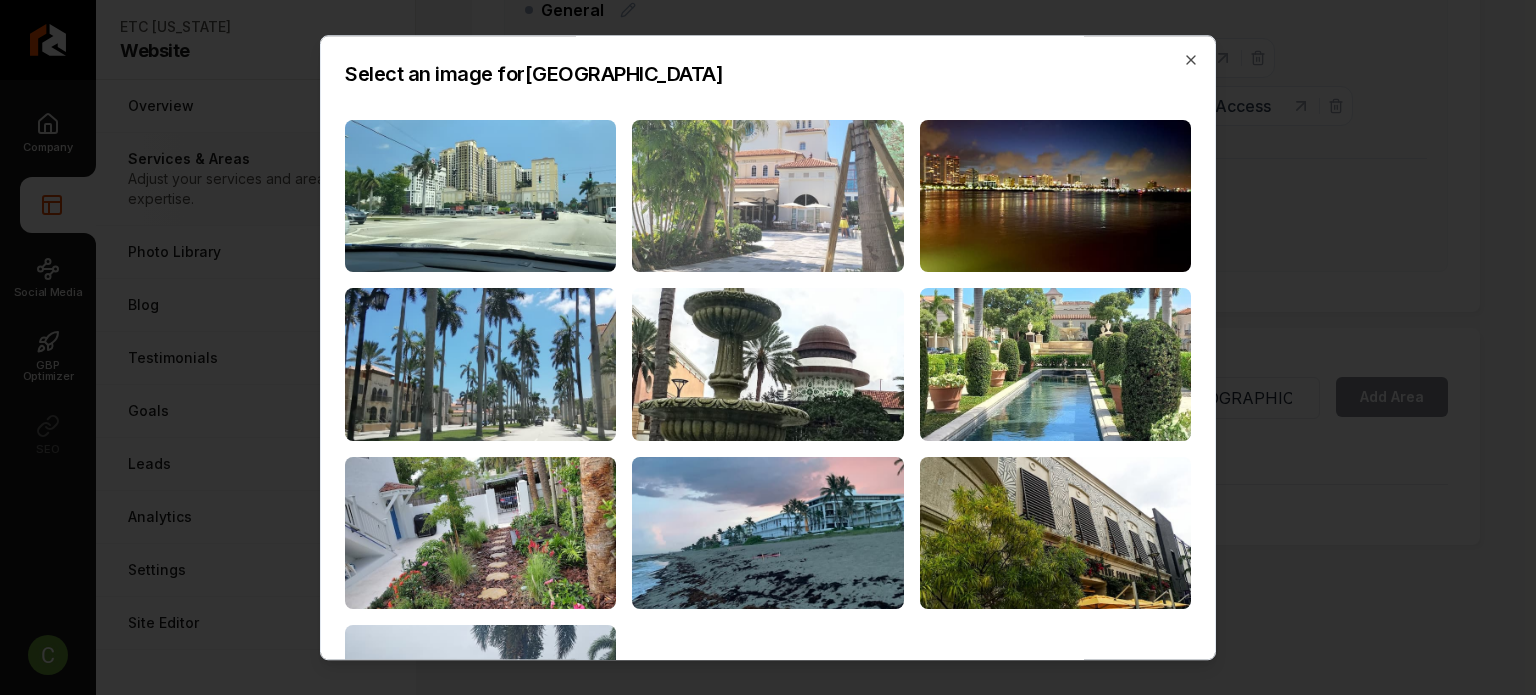 click at bounding box center (767, 196) 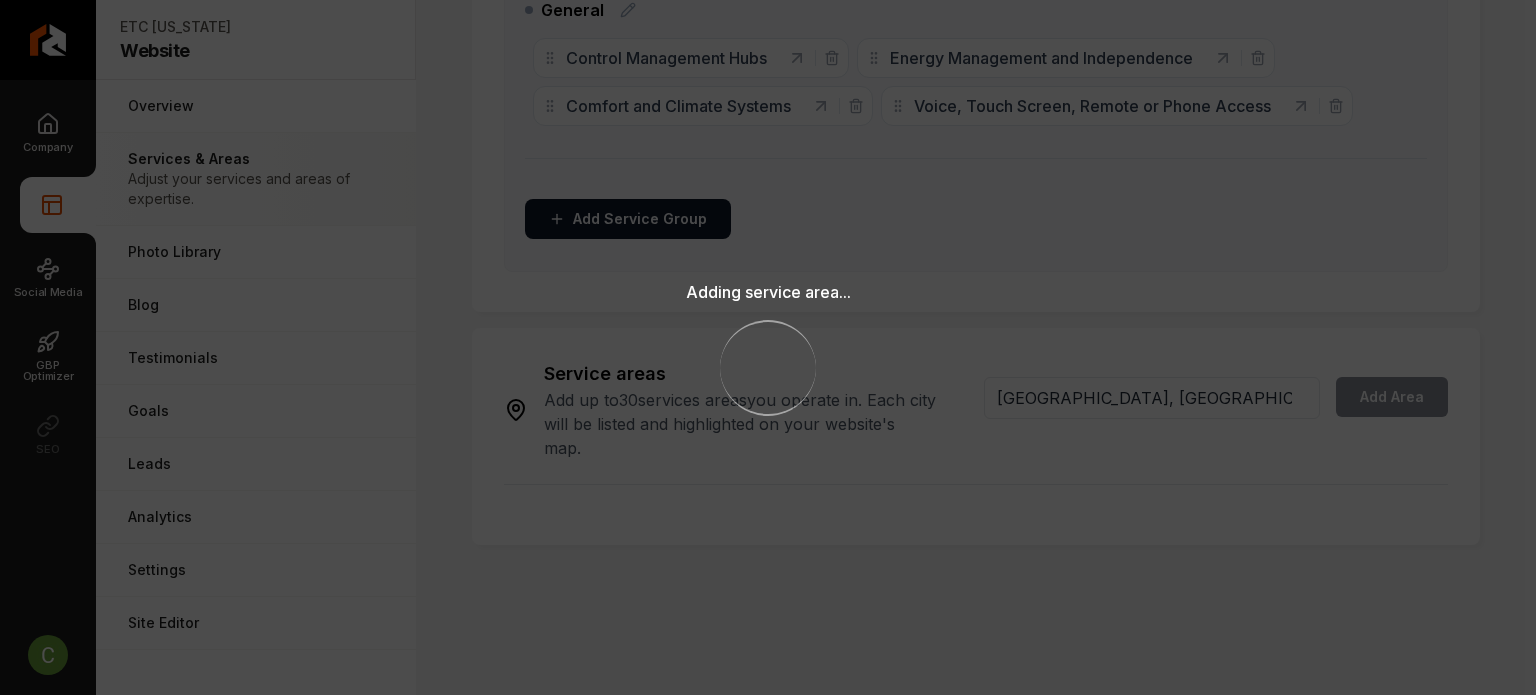 type 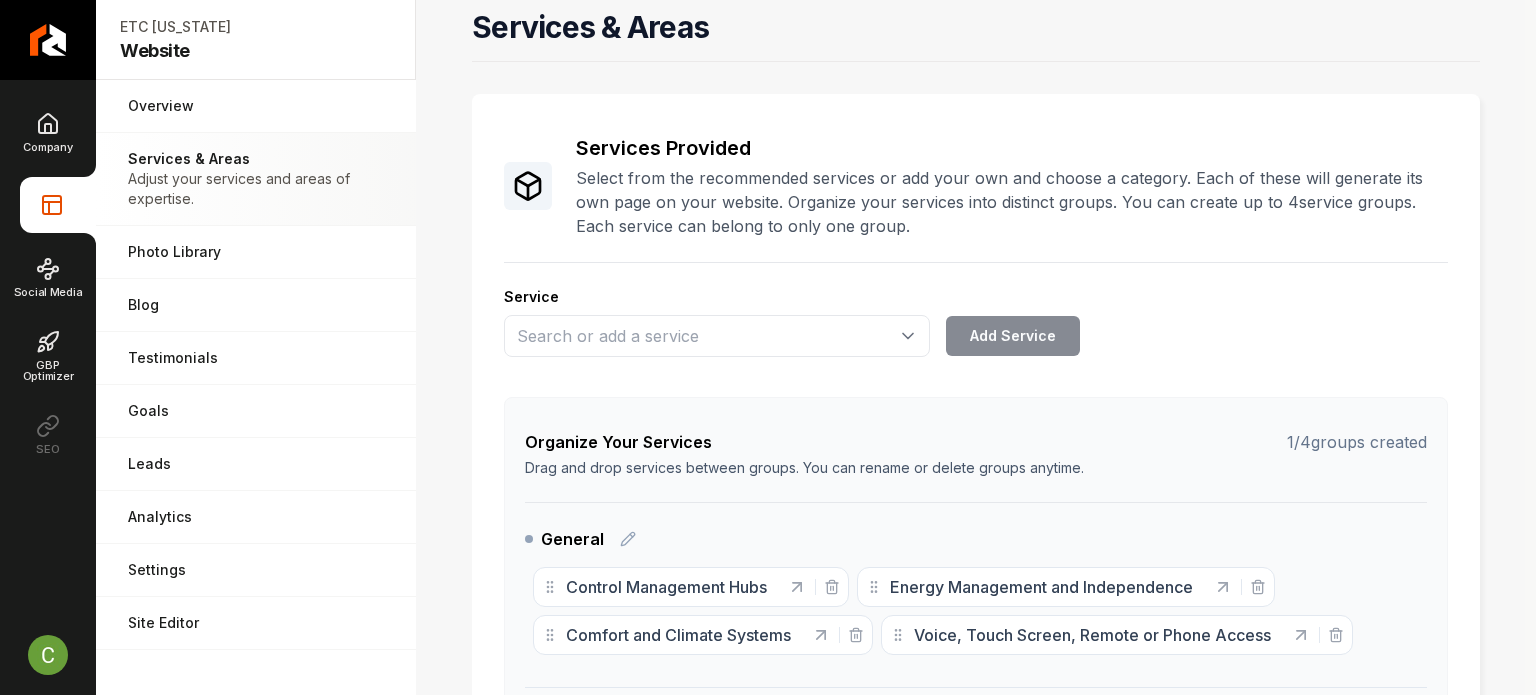 scroll, scrollTop: 0, scrollLeft: 0, axis: both 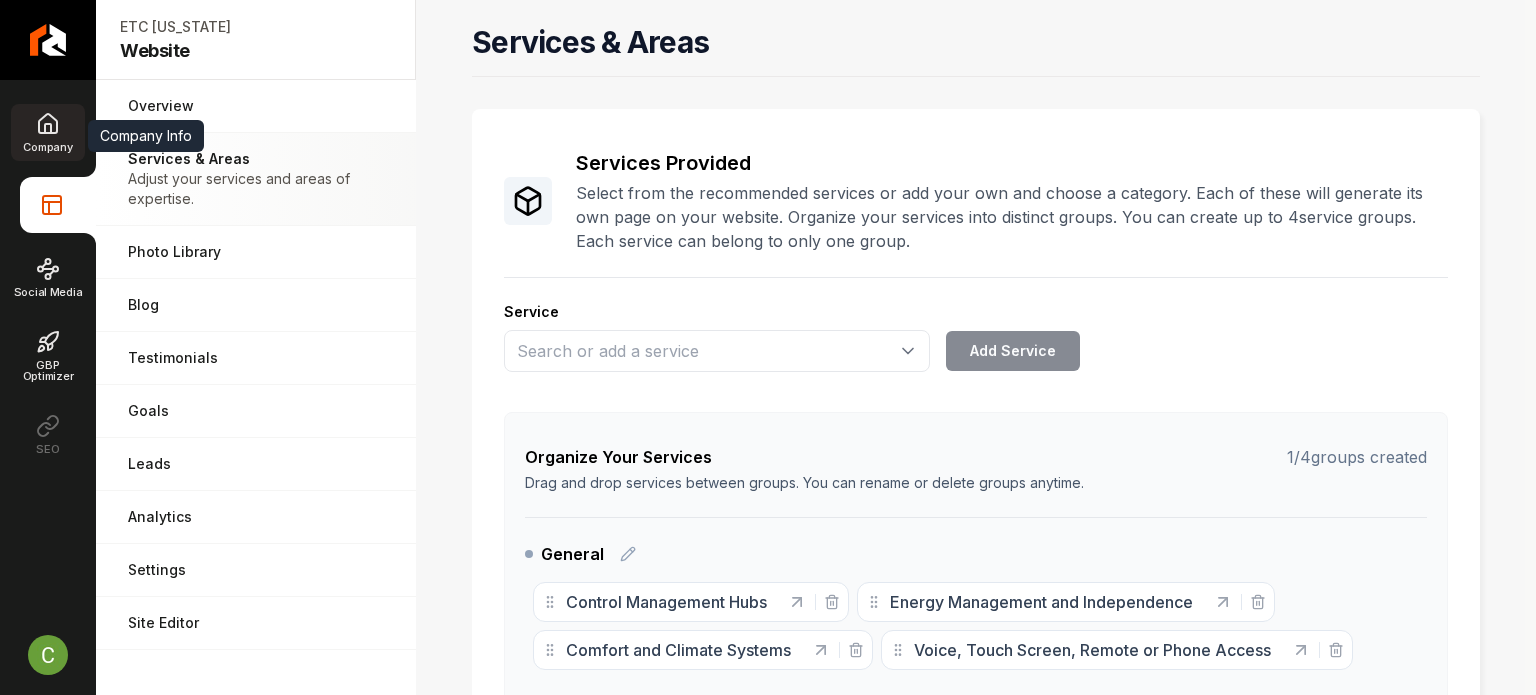 click on "Company" at bounding box center [47, 132] 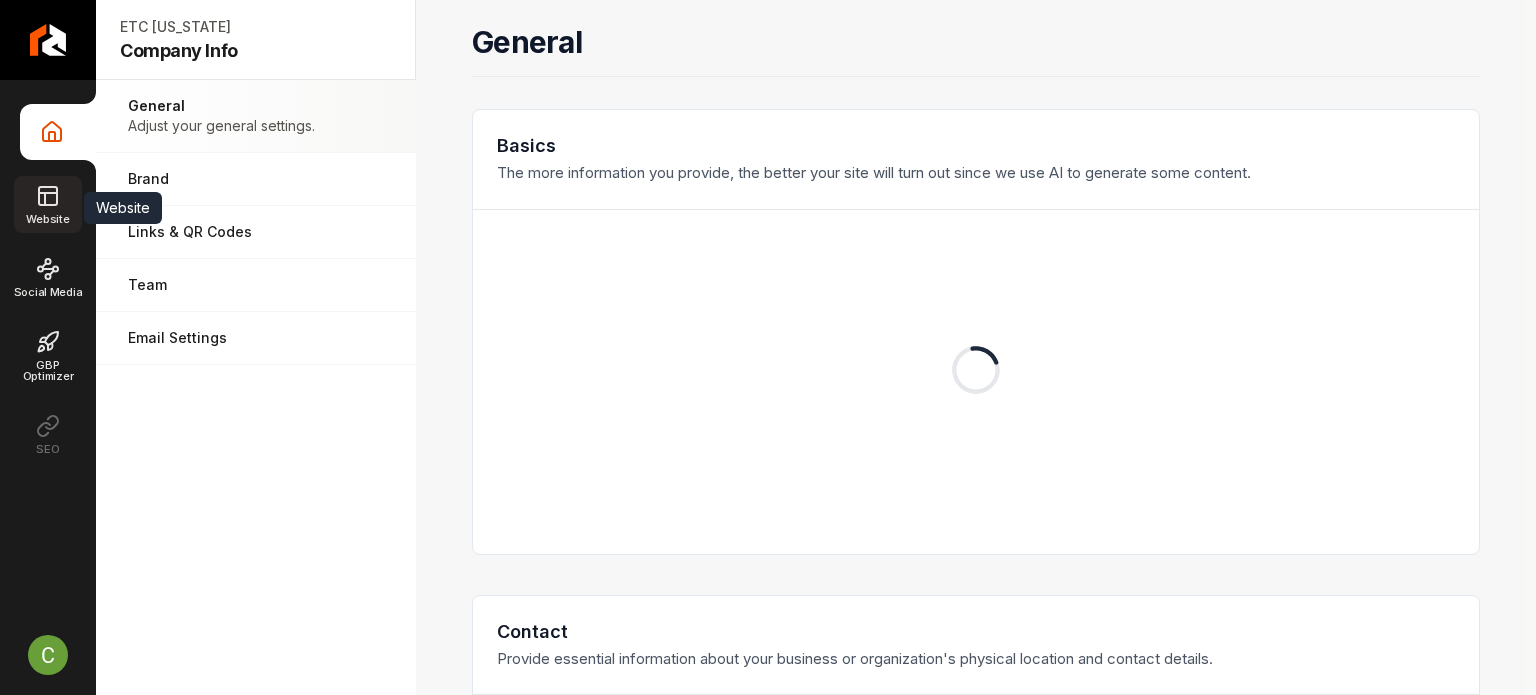 drag, startPoint x: 29, startPoint y: 115, endPoint x: 53, endPoint y: 194, distance: 82.565125 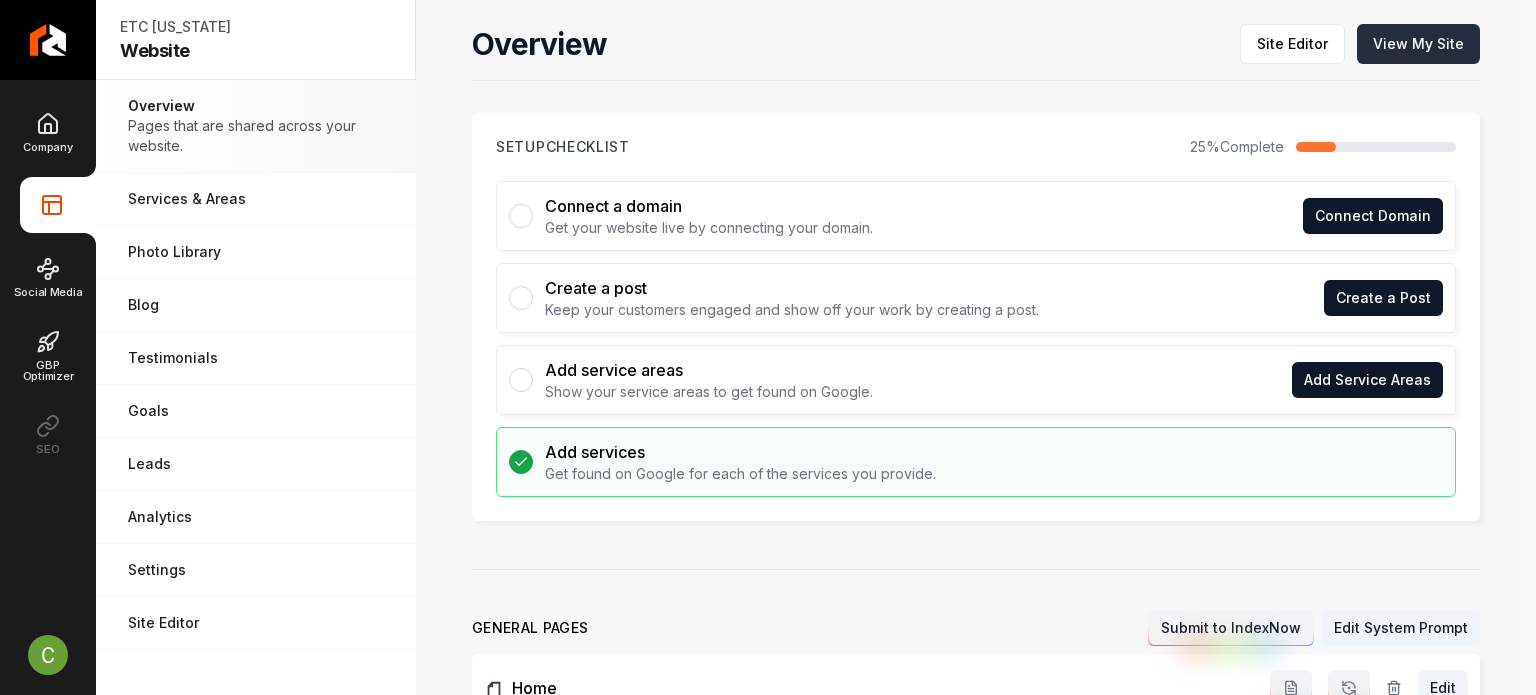click on "View My Site" at bounding box center (1418, 44) 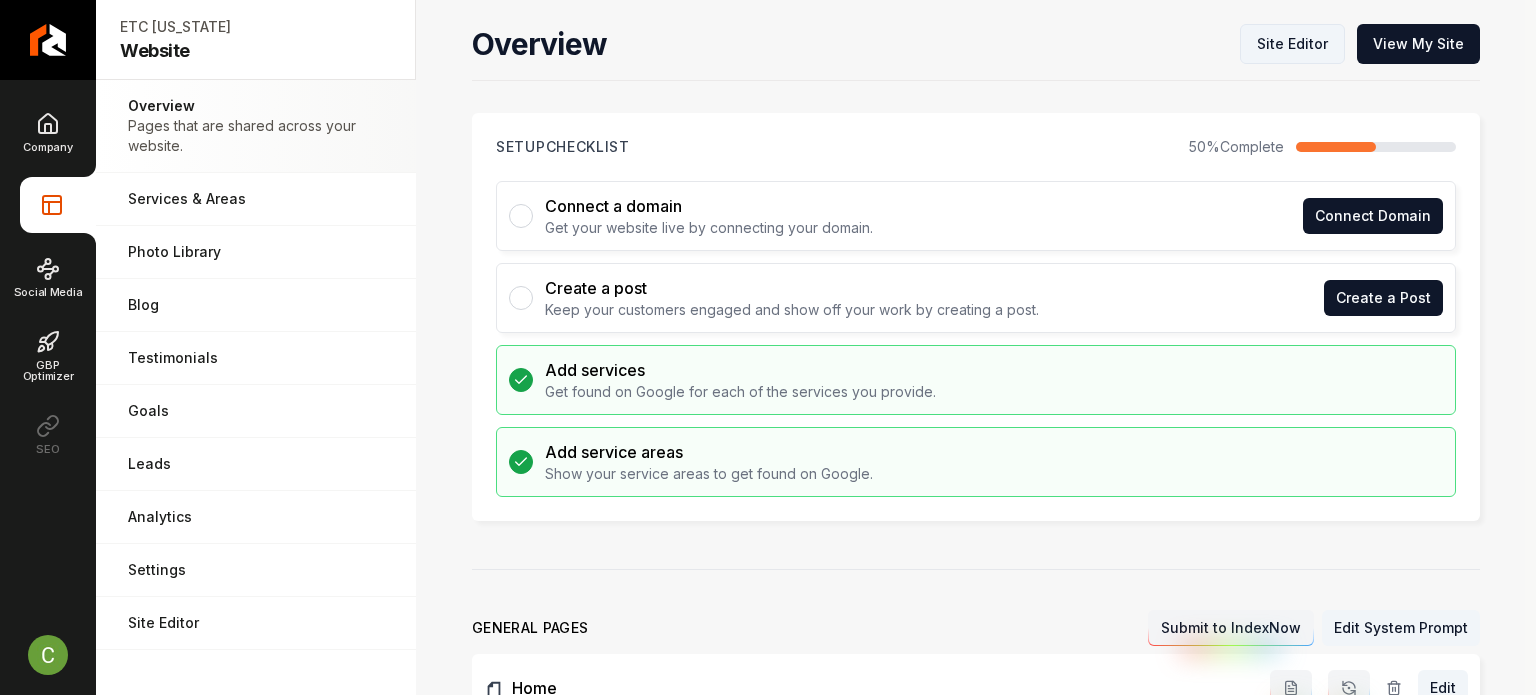 click on "Site Editor" at bounding box center [1292, 44] 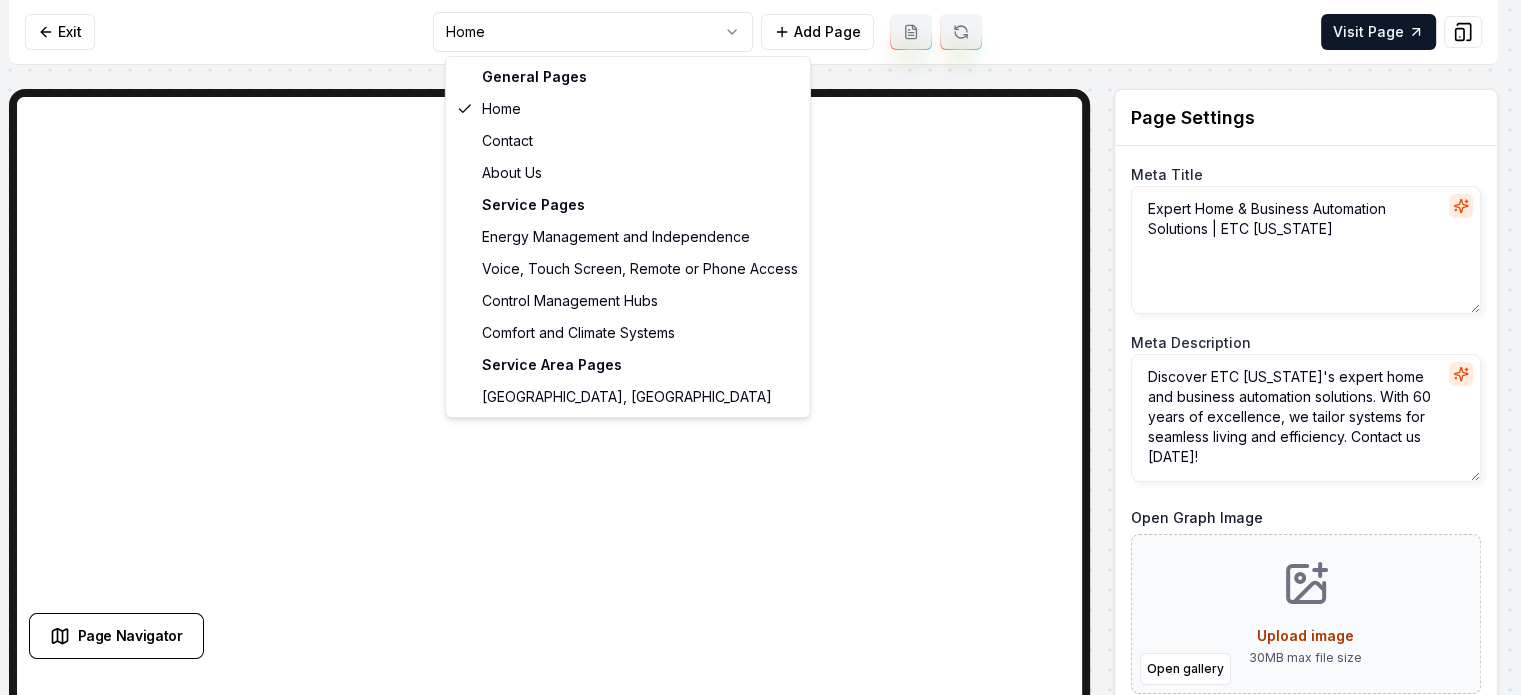 click on "Computer Required This feature is only available on a computer. Please switch to a computer to edit your site. Go back  Exit Home Add Page Visit Page  Page Navigator Page Settings Meta Title Expert Home & Business Automation Solutions | ETC Florida Meta Description Discover ETC Florida's expert home and business automation solutions. With 60 years of excellence, we tailor systems for seamless living and efficiency. Contact us today! Open Graph Image Open gallery Upload image 30  MB max file size Discard Changes Save Section Editor Unsupported section type /dashboard/sites/7b106fd4-2b96-4c9c-94f6-ff9a5246ef48/pages/65d74880-1b1f-43b4-afa9-2daf0645d5e6 Made 1 formatting edit on line 388 General Pages Home Contact About Us Service Pages Energy Management and Independence Voice, Touch Screen, Remote or Phone Access Control Management Hubs Comfort and Climate Systems Service Area Pages Palm Beach, FL" at bounding box center [760, 347] 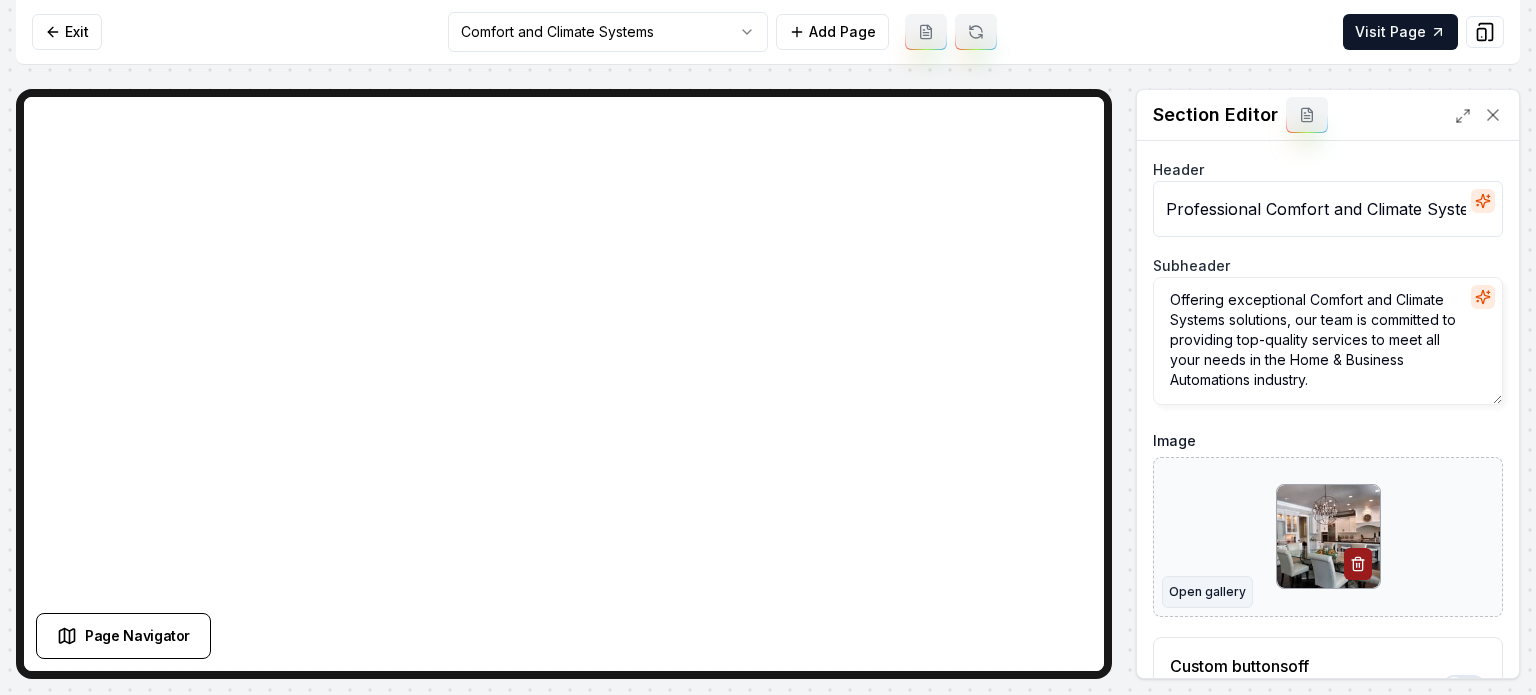 click on "Open gallery" at bounding box center [1207, 592] 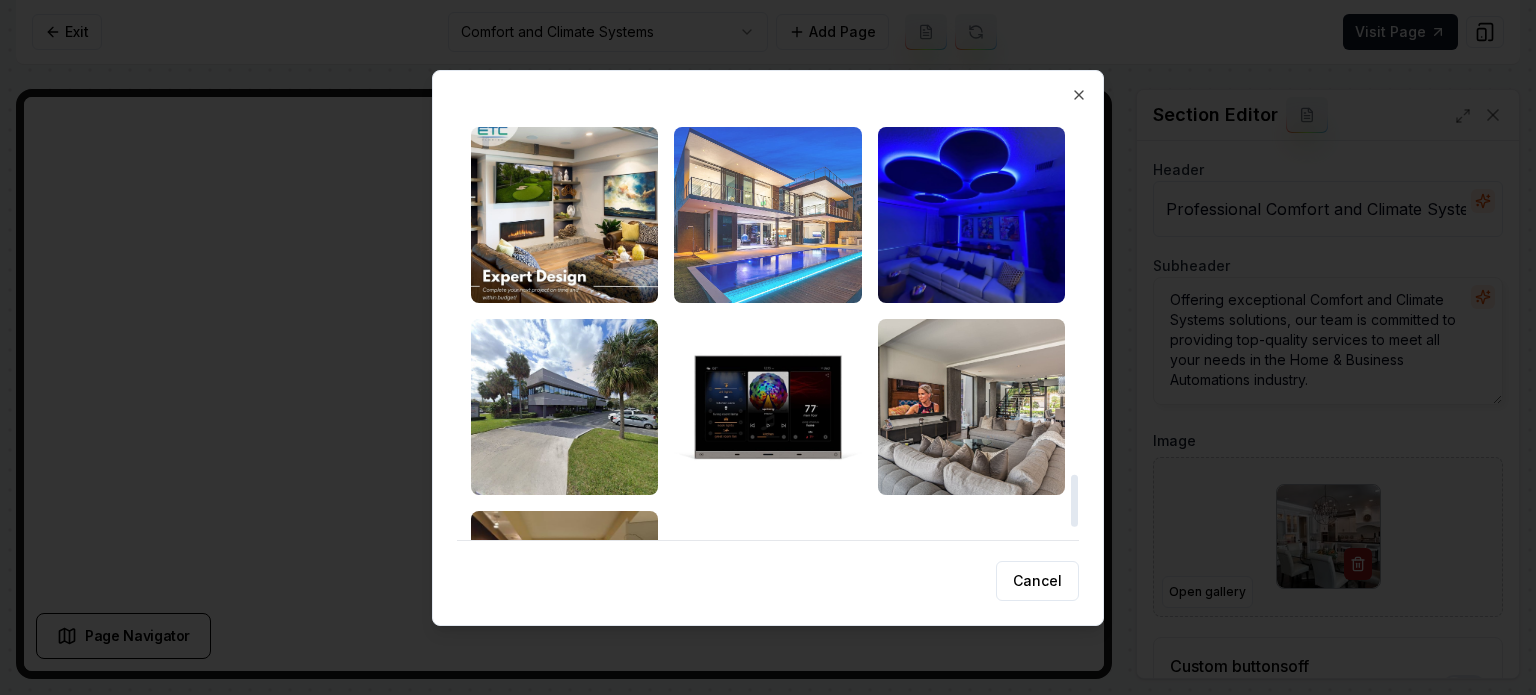 scroll, scrollTop: 2782, scrollLeft: 0, axis: vertical 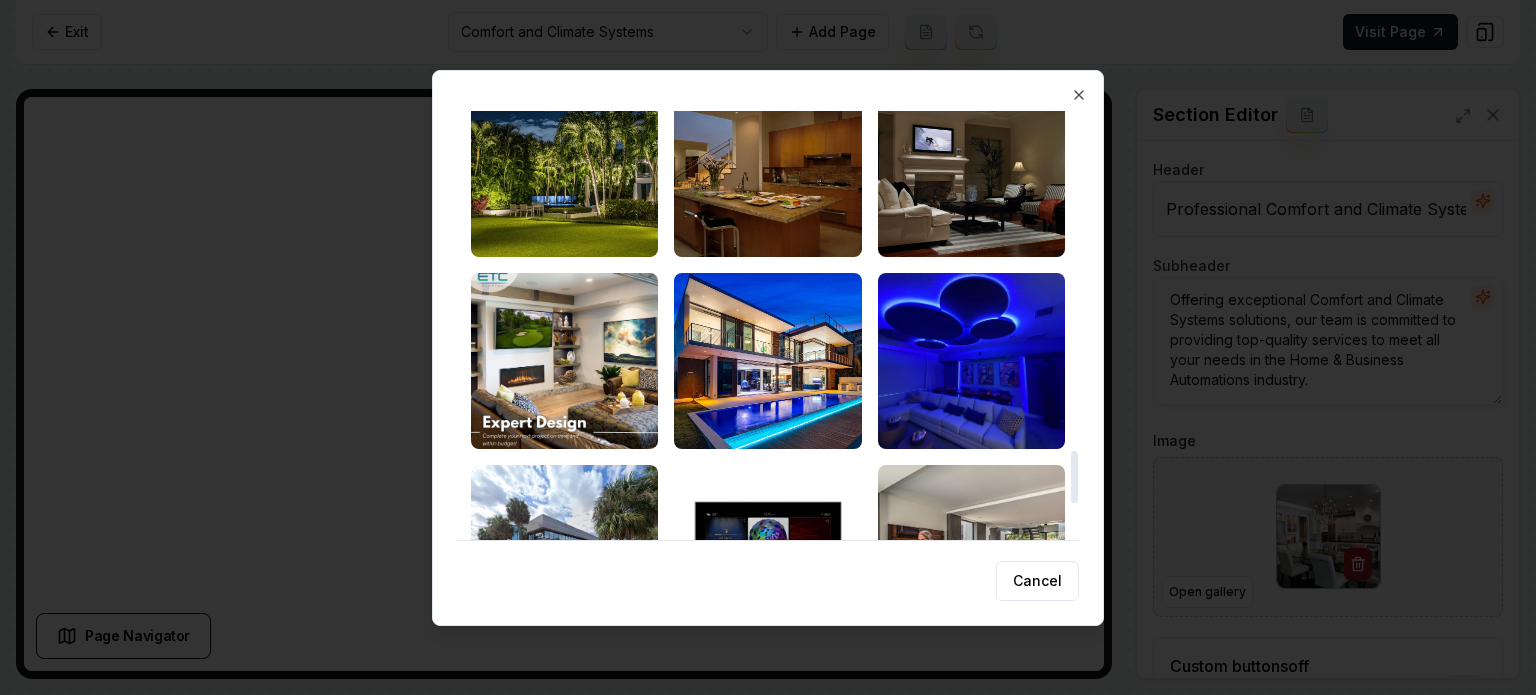 click at bounding box center (767, 361) 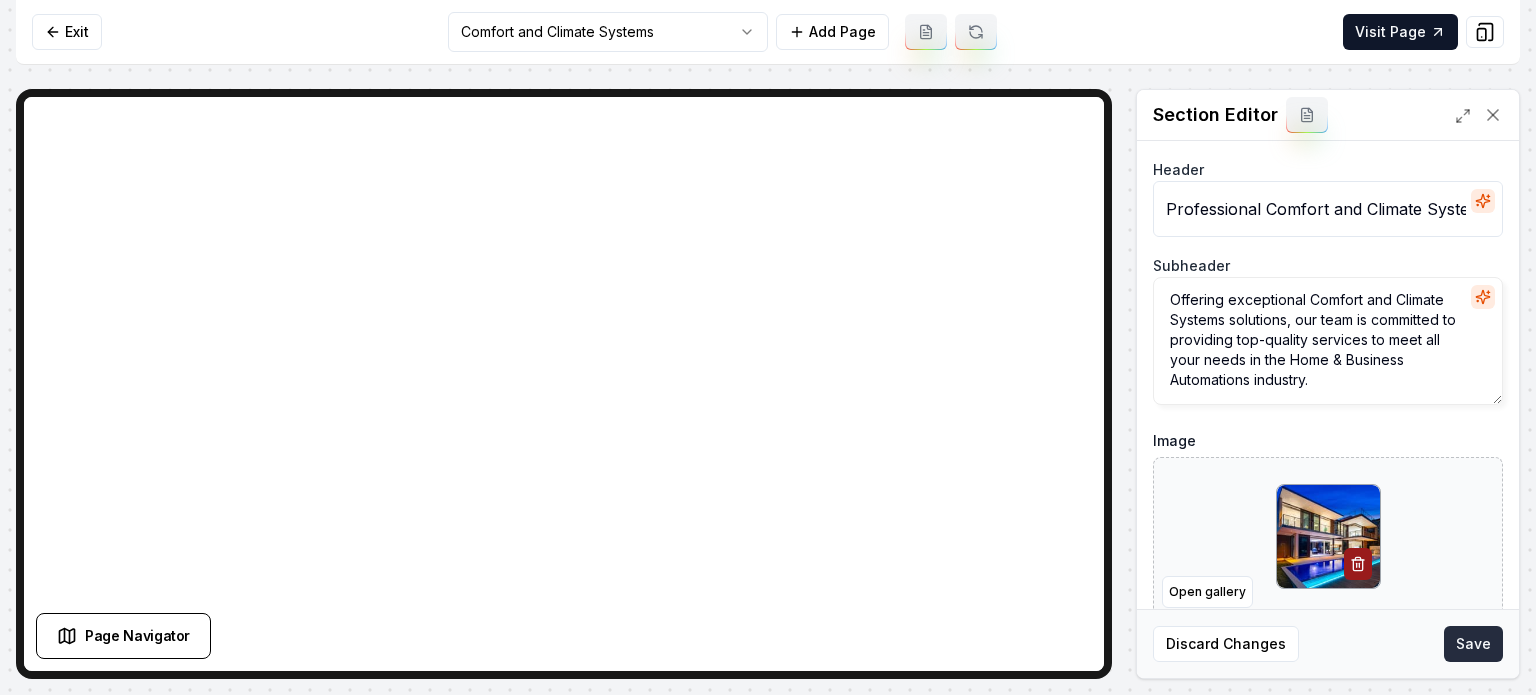 click on "Save" at bounding box center (1473, 644) 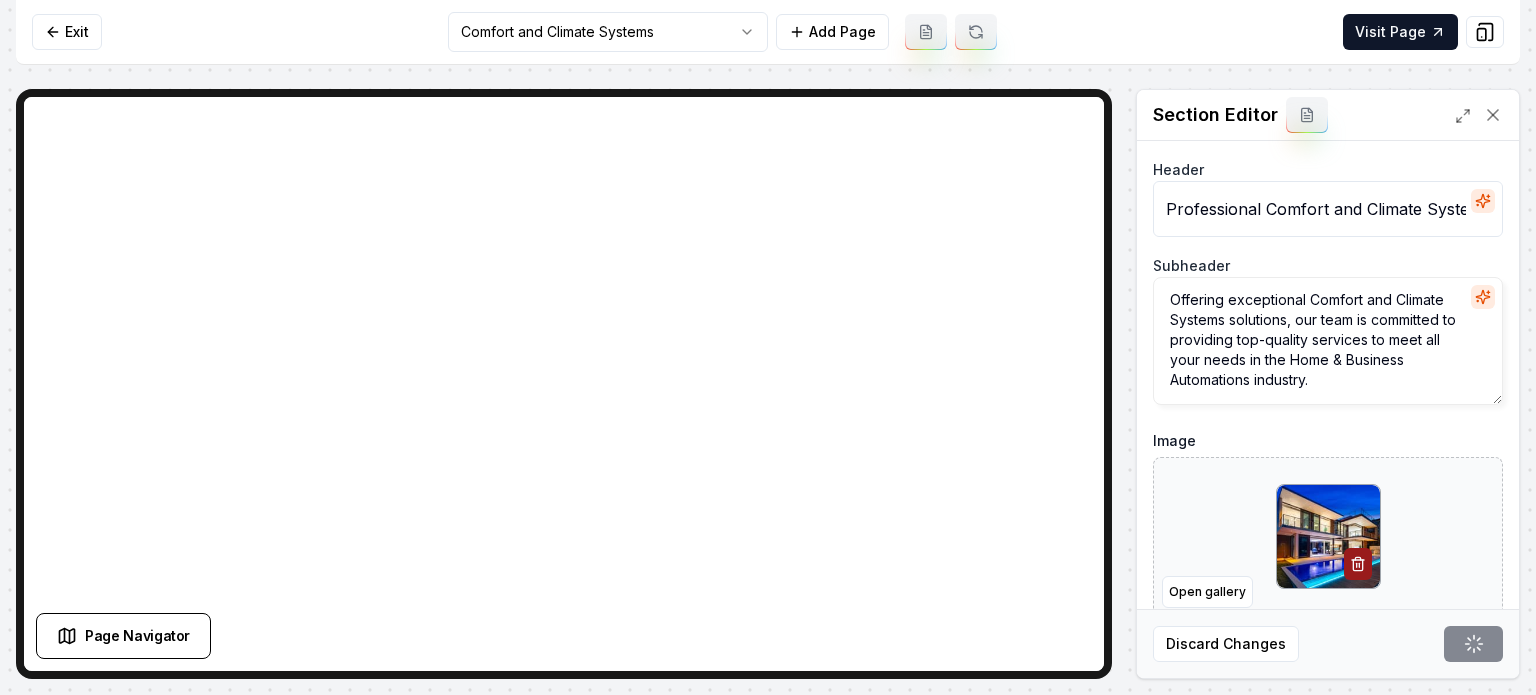 click on "Computer Required This feature is only available on a computer. Please switch to a computer to edit your site. Go back  Exit Comfort and Climate Systems Add Page Visit Page  Page Navigator Page Settings Section Editor Header Professional Comfort and Climate Systems Services Subheader Offering exceptional Comfort and Climate Systems solutions, our team is committed to providing top-quality services to meet all your needs in the Home & Business Automations industry. Image Open gallery Custom buttons  off Your buttons will be based on the goals you set up. Discard Changes Save /dashboard/sites/7b106fd4-2b96-4c9c-94f6-ff9a5246ef48/pages/21a2b1b4-8c37-45ef-a18a-666e62159af5 Made 1 formatting edit on line 388" at bounding box center [768, 347] 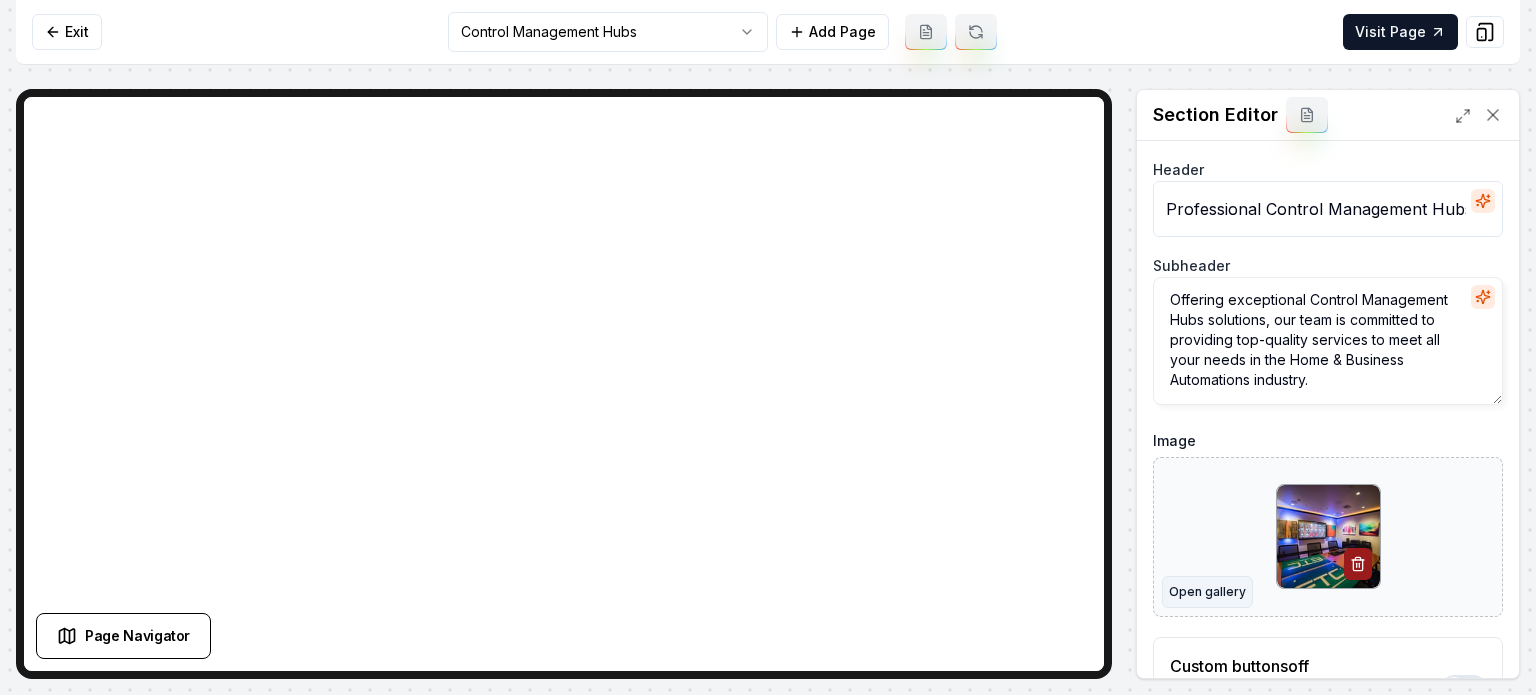 click on "Open gallery" at bounding box center [1207, 592] 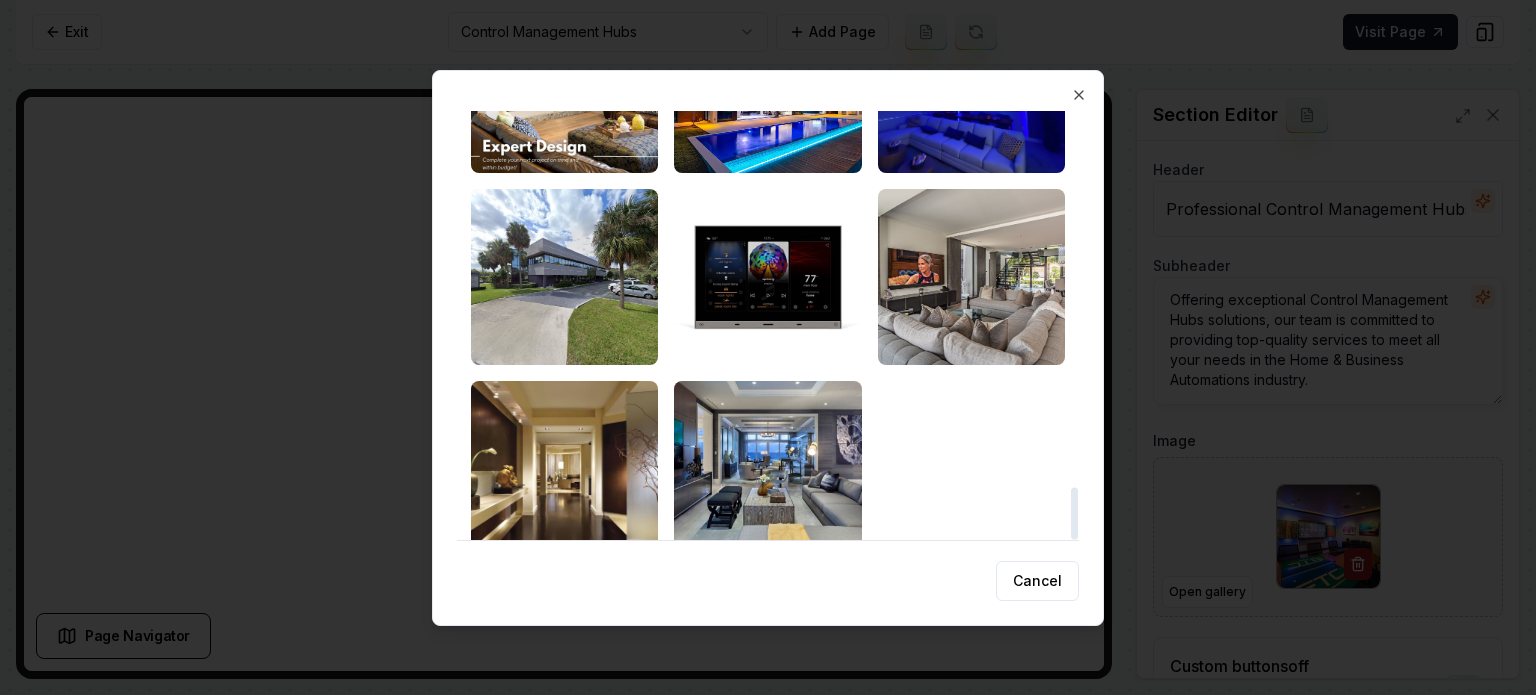 scroll, scrollTop: 3082, scrollLeft: 0, axis: vertical 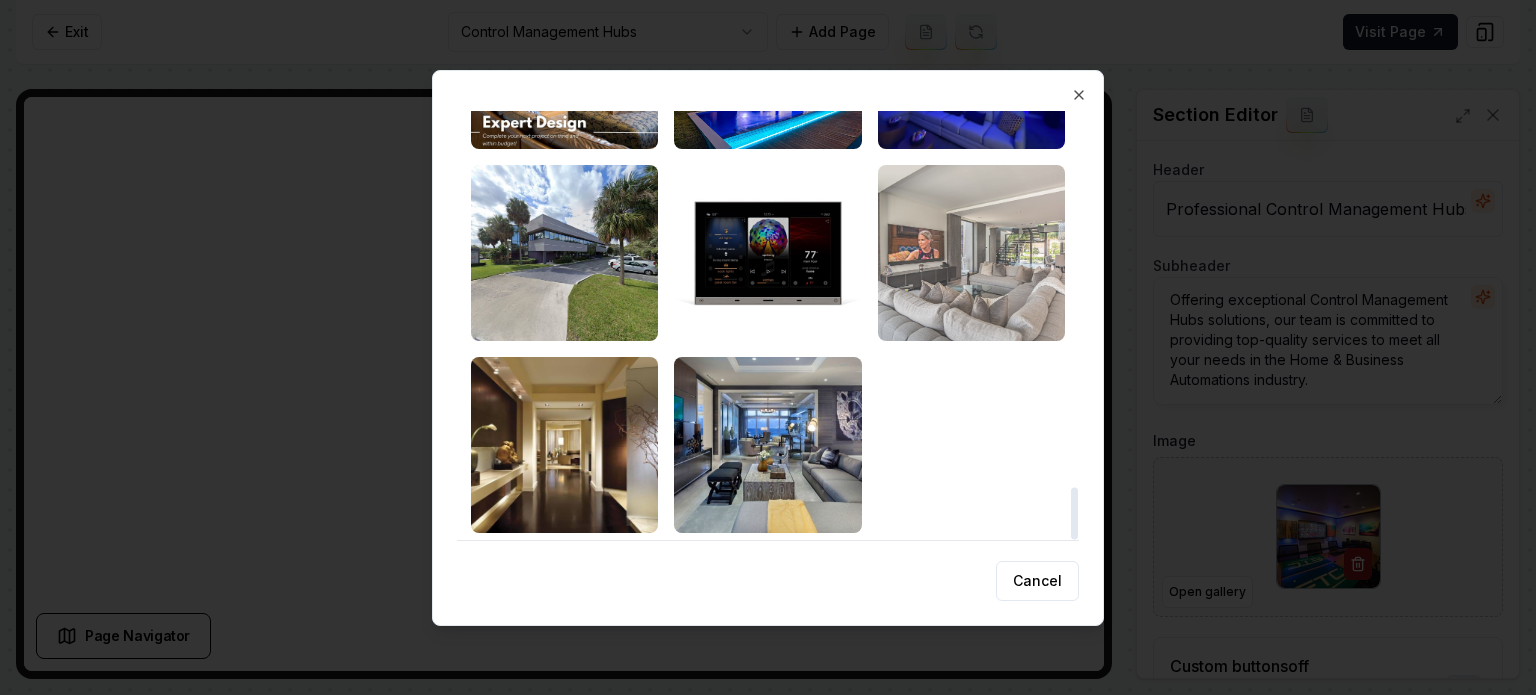 click at bounding box center [971, 253] 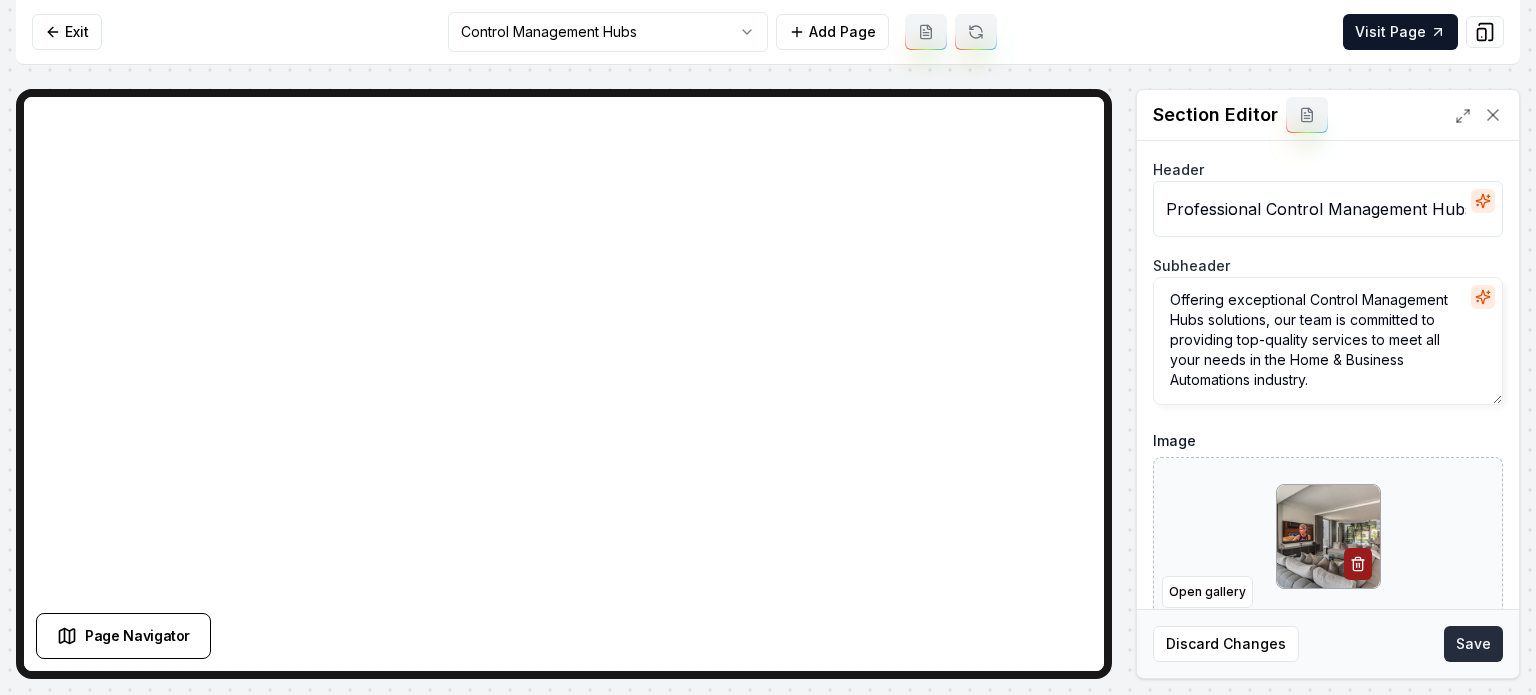click on "Save" at bounding box center (1473, 644) 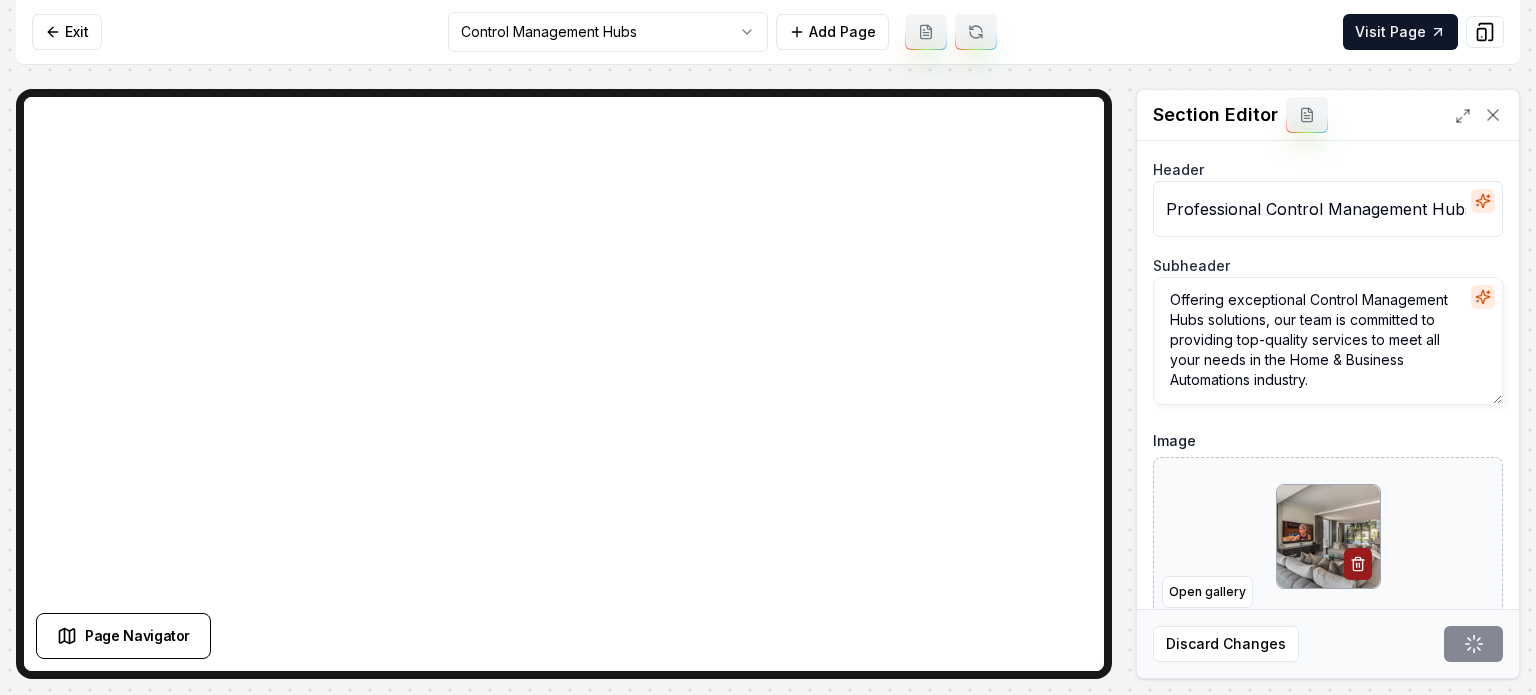 click on "Computer Required This feature is only available on a computer. Please switch to a computer to edit your site. Go back  Exit Control Management Hubs Add Page Visit Page  Page Navigator Page Settings Section Editor Header Professional Control Management Hubs Services Subheader Offering exceptional Control Management Hubs solutions, our team is committed to providing top-quality services to meet all your needs in the Home & Business Automations industry. Image Open gallery Custom buttons  off Your buttons will be based on the goals you set up. Discard Changes Save /dashboard/sites/7b106fd4-2b96-4c9c-94f6-ff9a5246ef48/pages/cd85c743-bddd-4258-89bb-50637a0d7d45 Made 1 formatting edit on line 388" at bounding box center (768, 347) 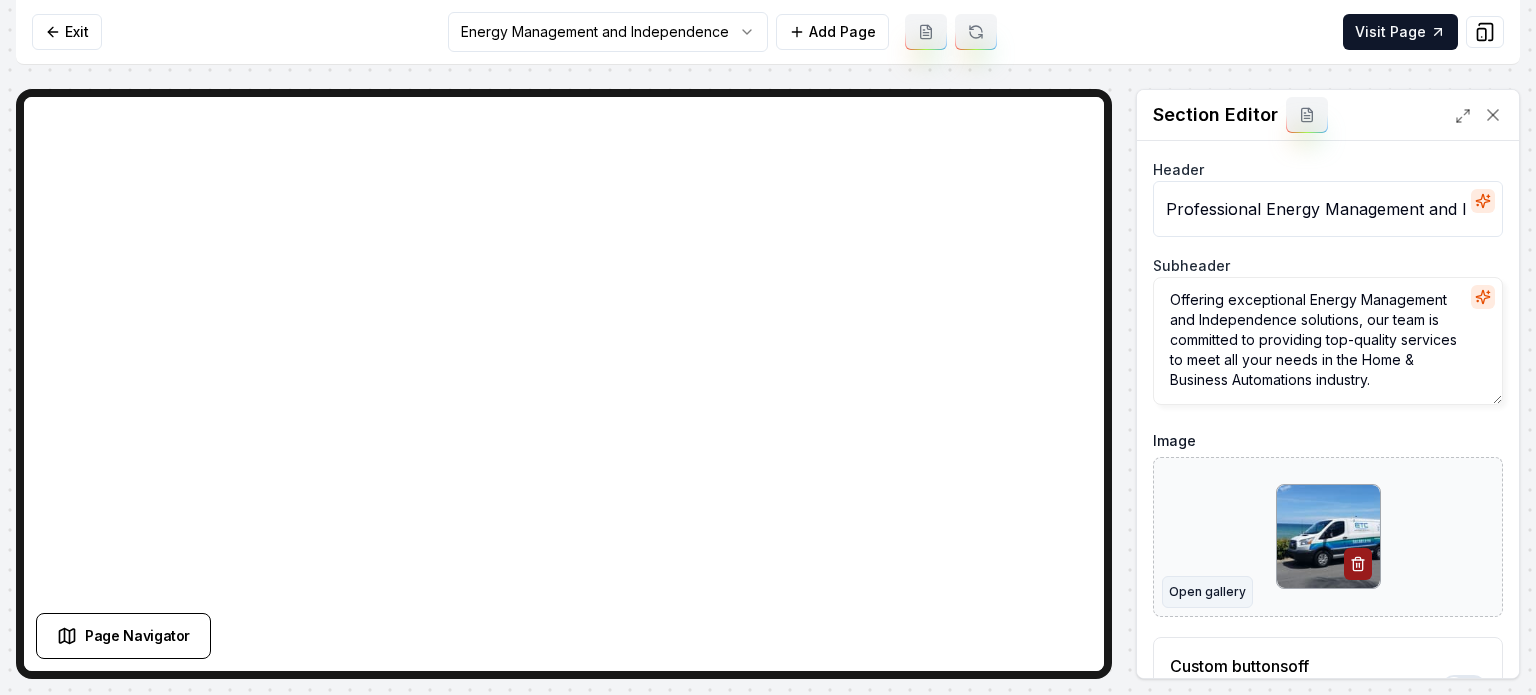 click on "Open gallery" at bounding box center (1207, 592) 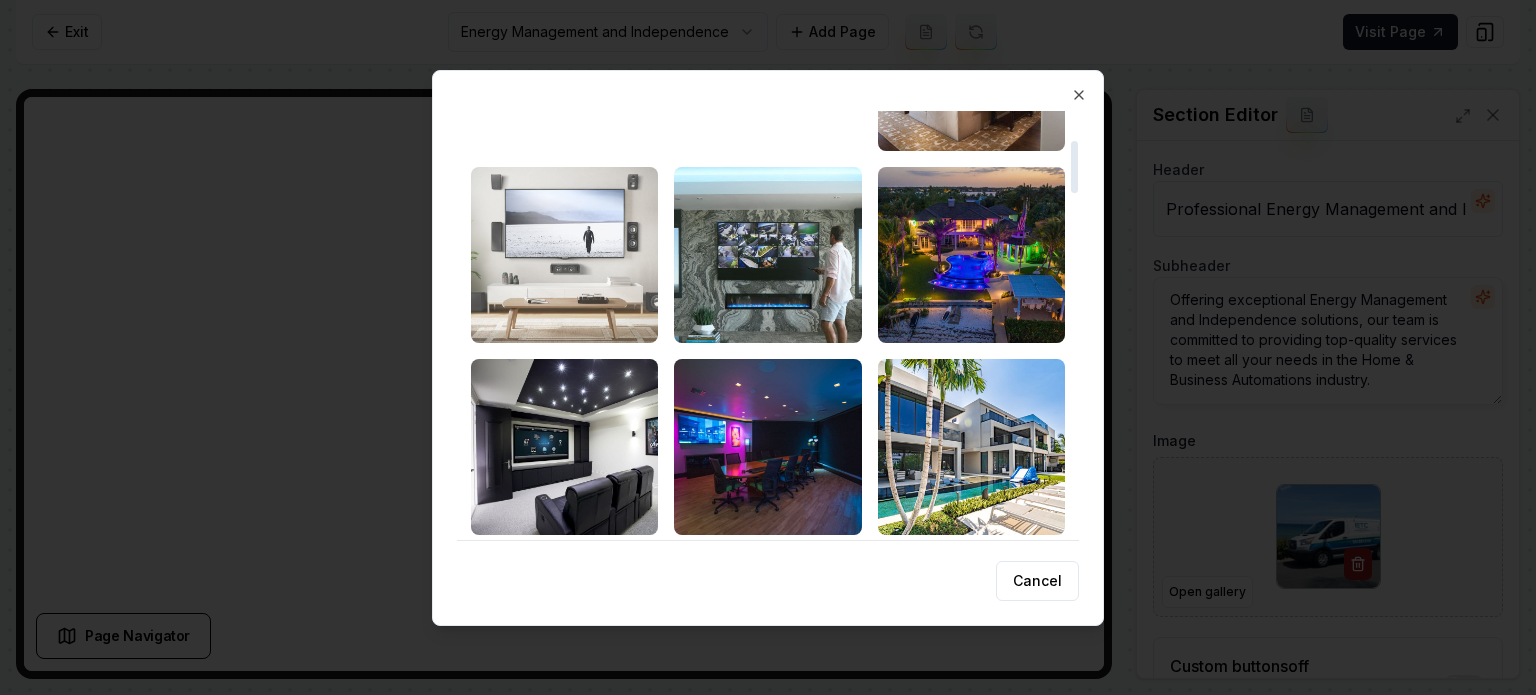 scroll, scrollTop: 300, scrollLeft: 0, axis: vertical 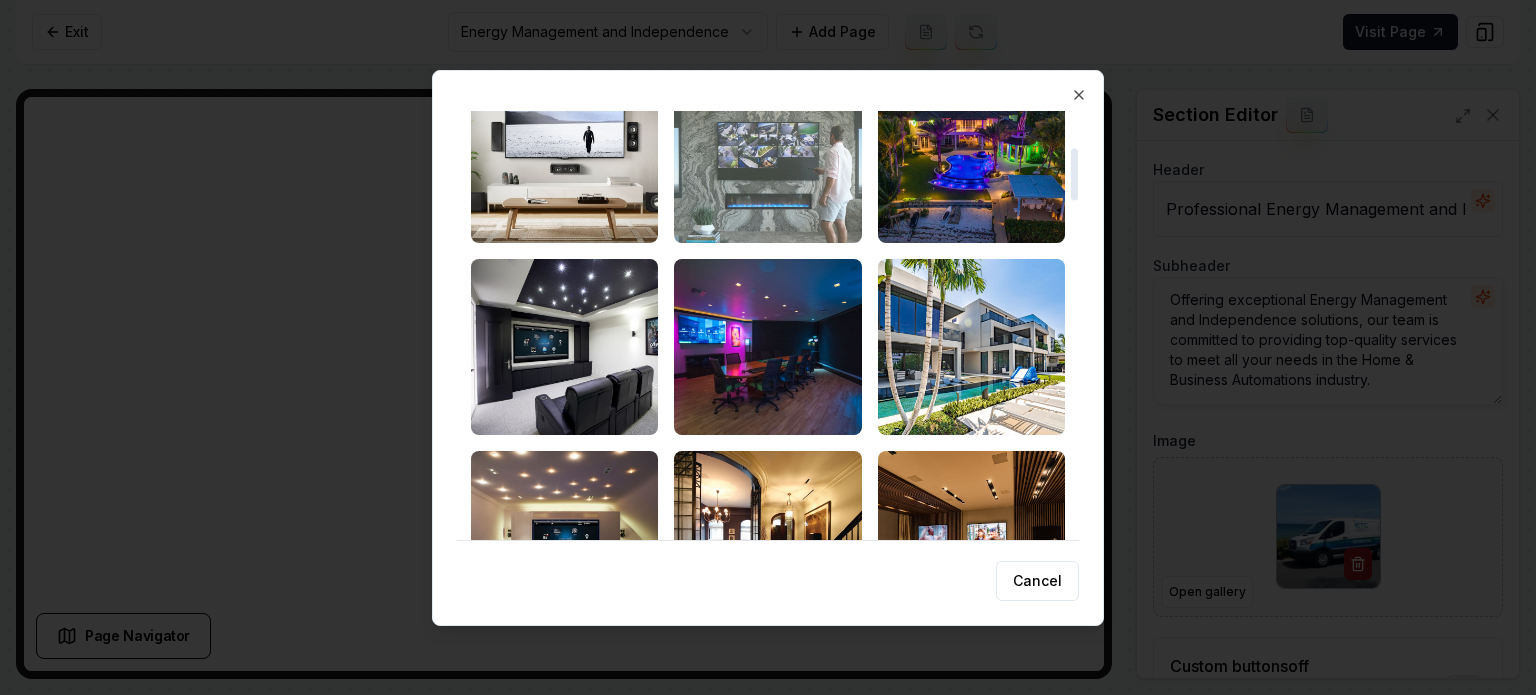 click at bounding box center (767, 155) 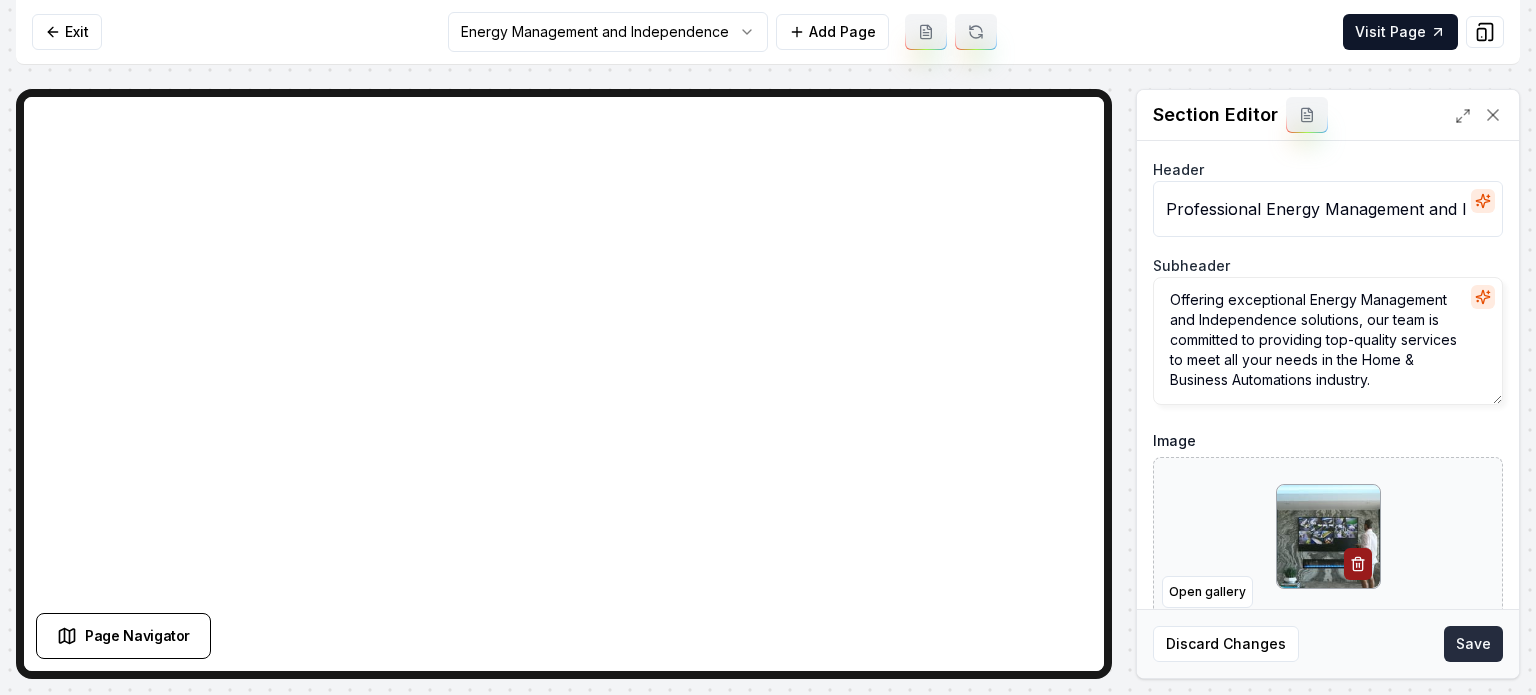 click on "Save" at bounding box center (1473, 644) 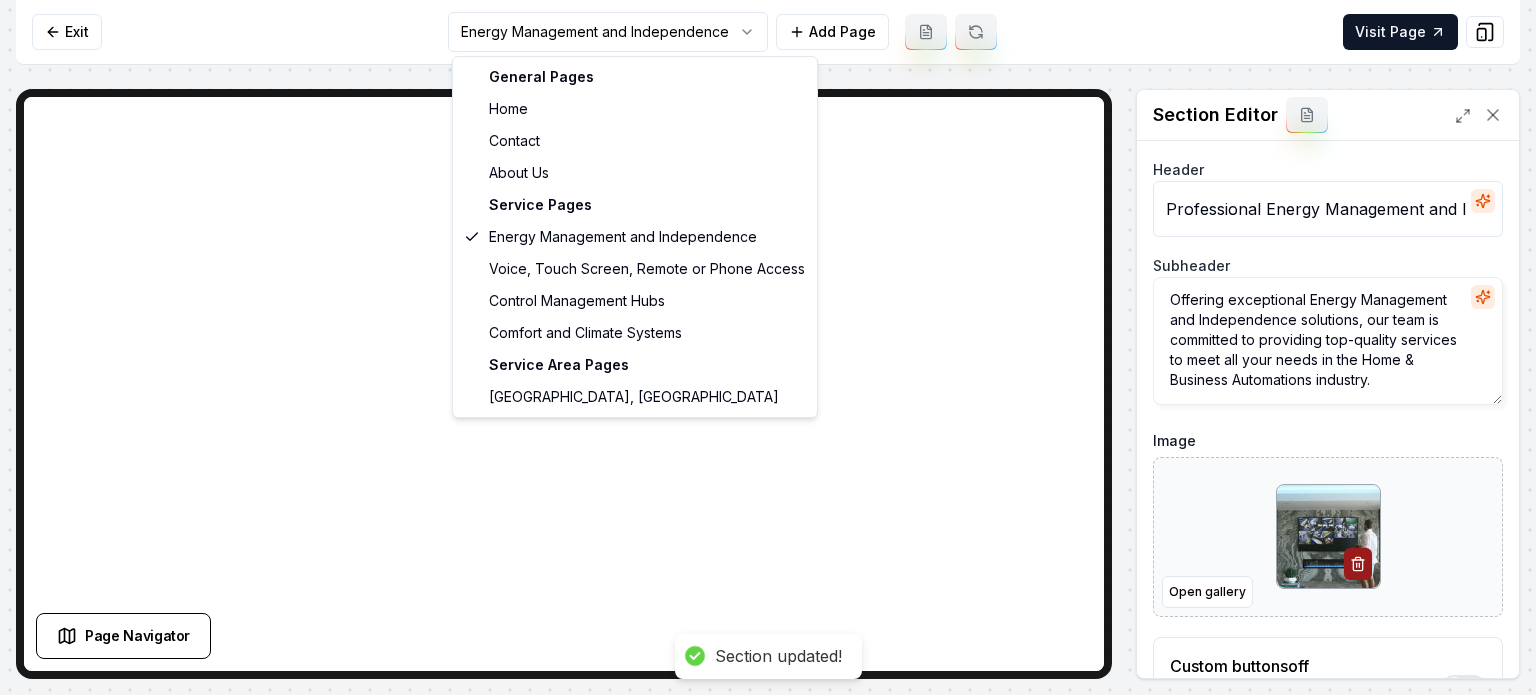 click on "Computer Required This feature is only available on a computer. Please switch to a computer to edit your site. Go back  Exit Energy Management and Independence Add Page Visit Page  Page Navigator Page Settings Section Editor Header Professional Energy Management and Independence Services Subheader Offering exceptional Energy Management and Independence solutions, our team is committed to providing top-quality services to meet all your needs in the Home & Business Automations industry. Image Open gallery Custom buttons  off Your buttons will be based on the goals you set up. Discard Changes Save Section updated! /dashboard/sites/7b106fd4-2b96-4c9c-94f6-ff9a5246ef48/pages/889a16e2-b147-40cf-bb7b-11049719fce1 Made 1 formatting edit on line 388 General Pages Home Contact About Us Service Pages Energy Management and Independence Voice, Touch Screen, Remote or Phone Access Control Management Hubs Comfort and Climate Systems Service Area Pages Palm Beach, FL" at bounding box center [768, 347] 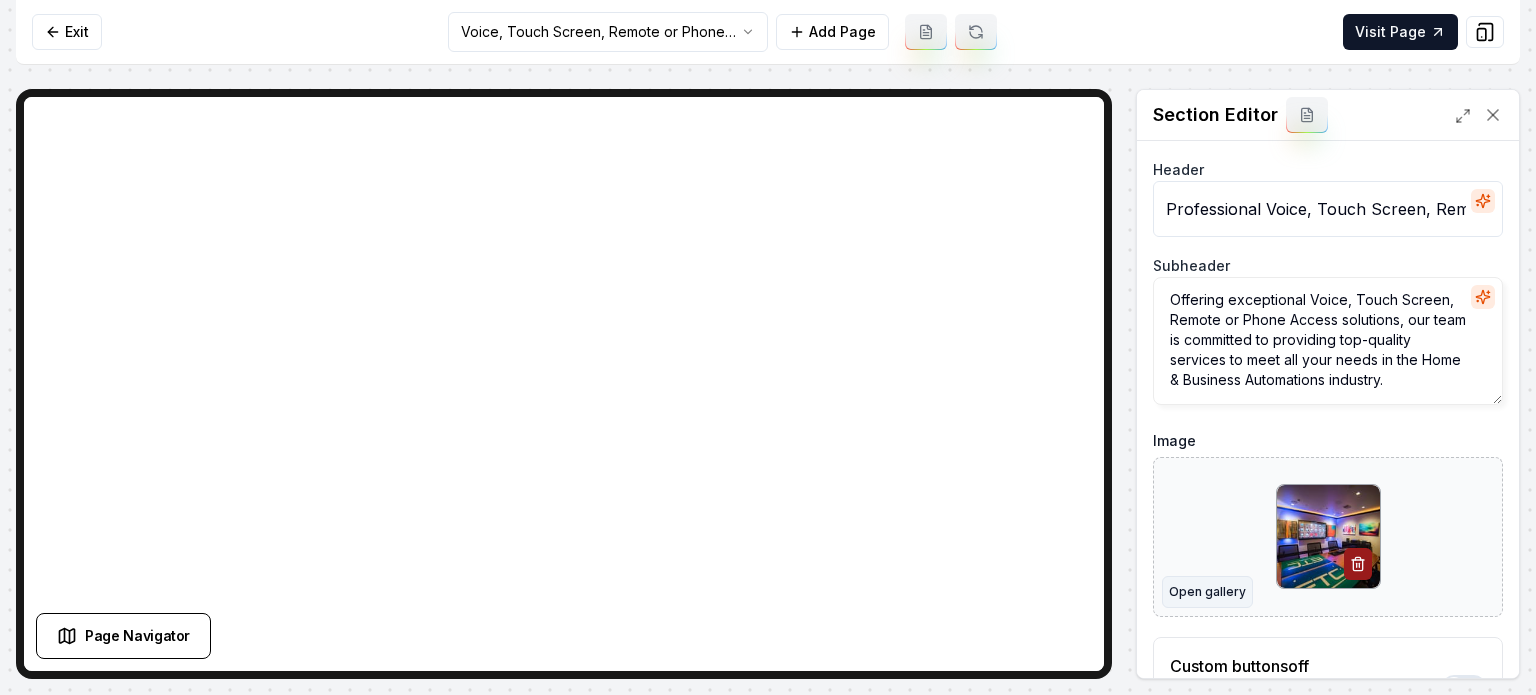 click on "Open gallery" at bounding box center (1207, 592) 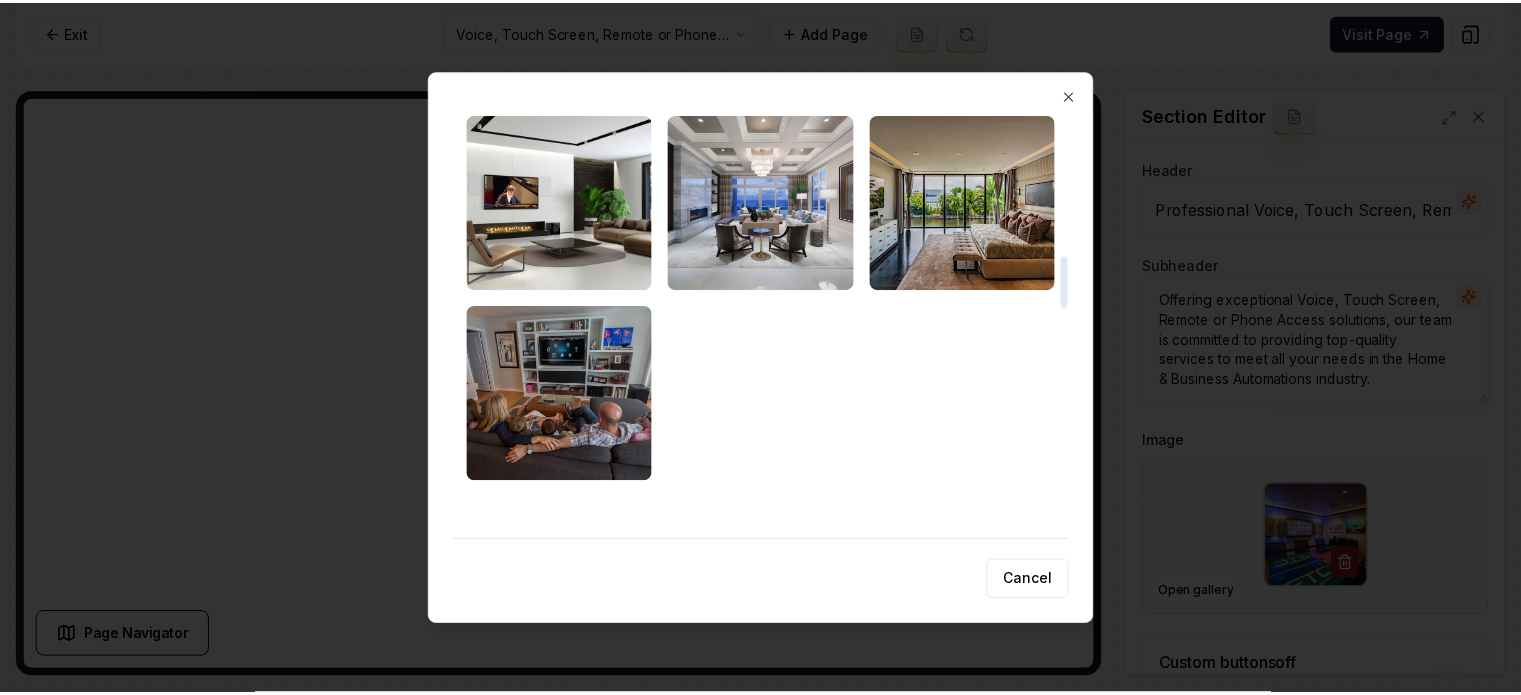 scroll, scrollTop: 1300, scrollLeft: 0, axis: vertical 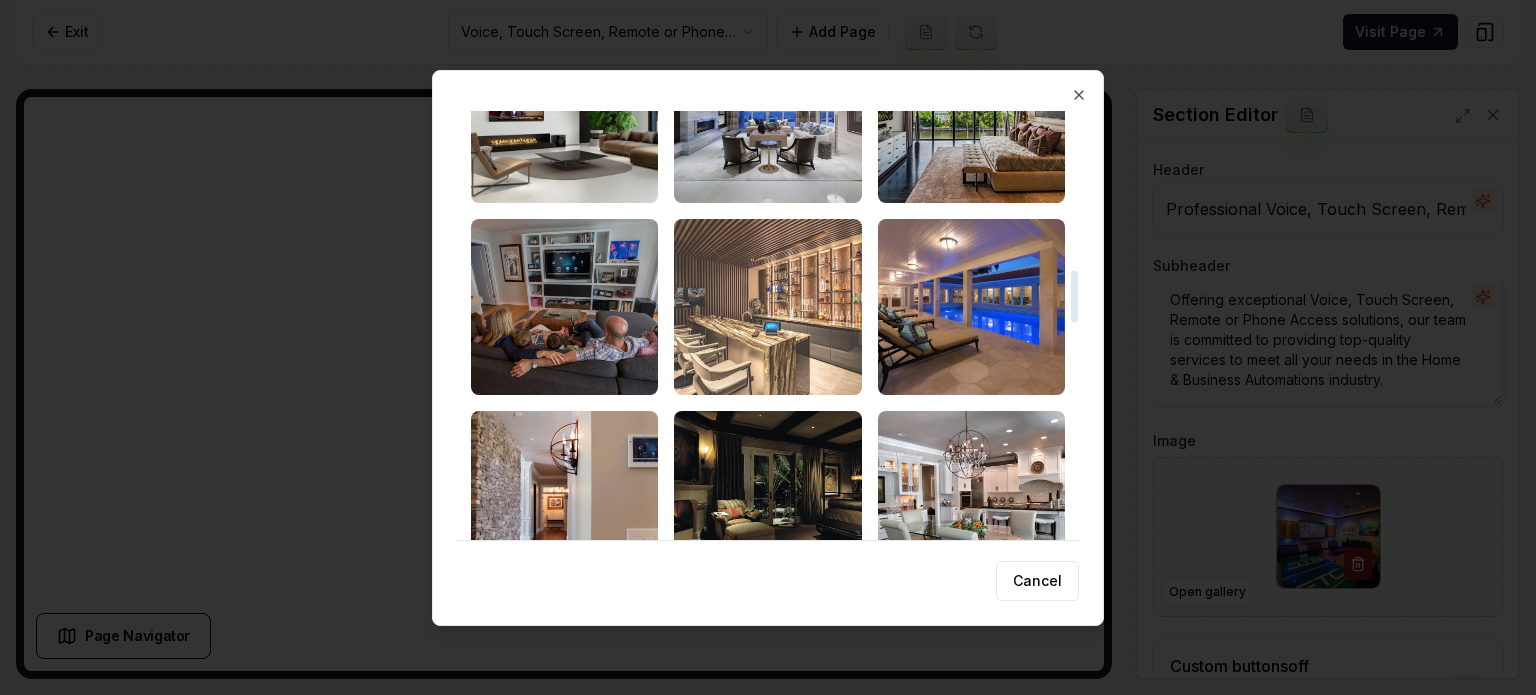 click at bounding box center [767, 307] 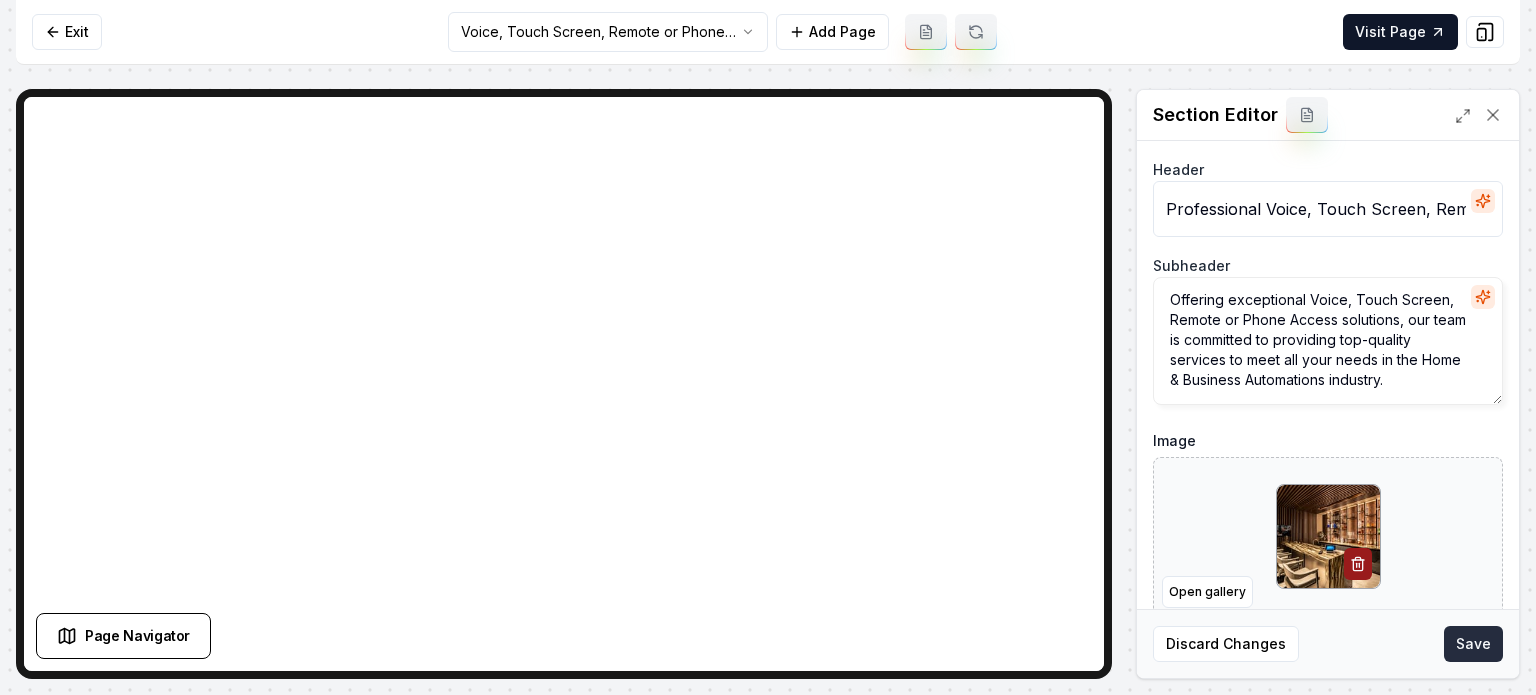 click on "Save" at bounding box center [1473, 644] 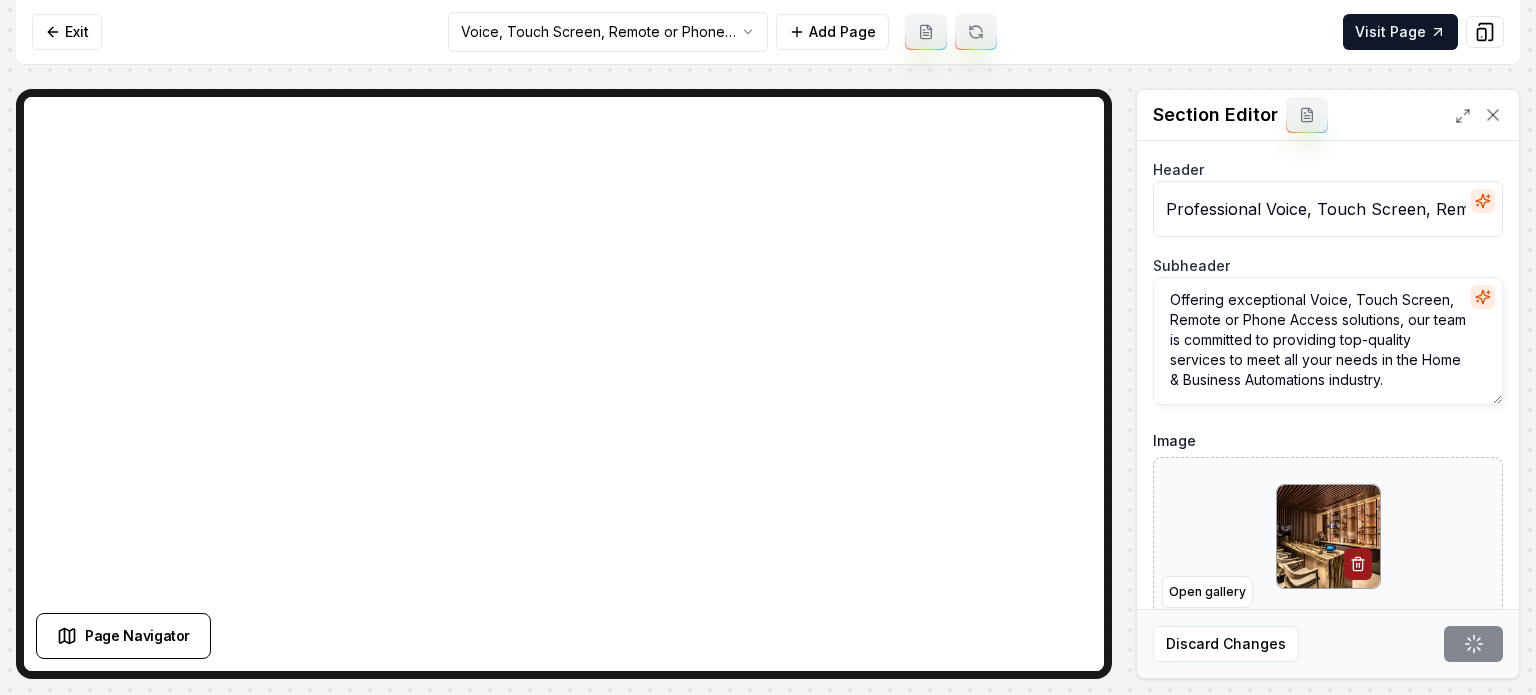 click on "Computer Required This feature is only available on a computer. Please switch to a computer to edit your site. Go back  Exit Voice, Touch Screen, Remote or Phone Access Add Page Visit Page  Page Navigator Page Settings Section Editor Header Professional Voice, Touch Screen, Remote or Phone Access Services Subheader Offering exceptional Voice, Touch Screen, Remote or Phone Access solutions, our team is committed to providing top-quality services to meet all your needs in the Home & Business Automations industry. Image Open gallery Custom buttons  off Your buttons will be based on the goals you set up. Discard Changes Save /dashboard/sites/7b106fd4-2b96-4c9c-94f6-ff9a5246ef48/pages/8bca7383-3753-4c88-9f64-5fd0b976b871 Made 1 formatting edit on line 388" at bounding box center [768, 347] 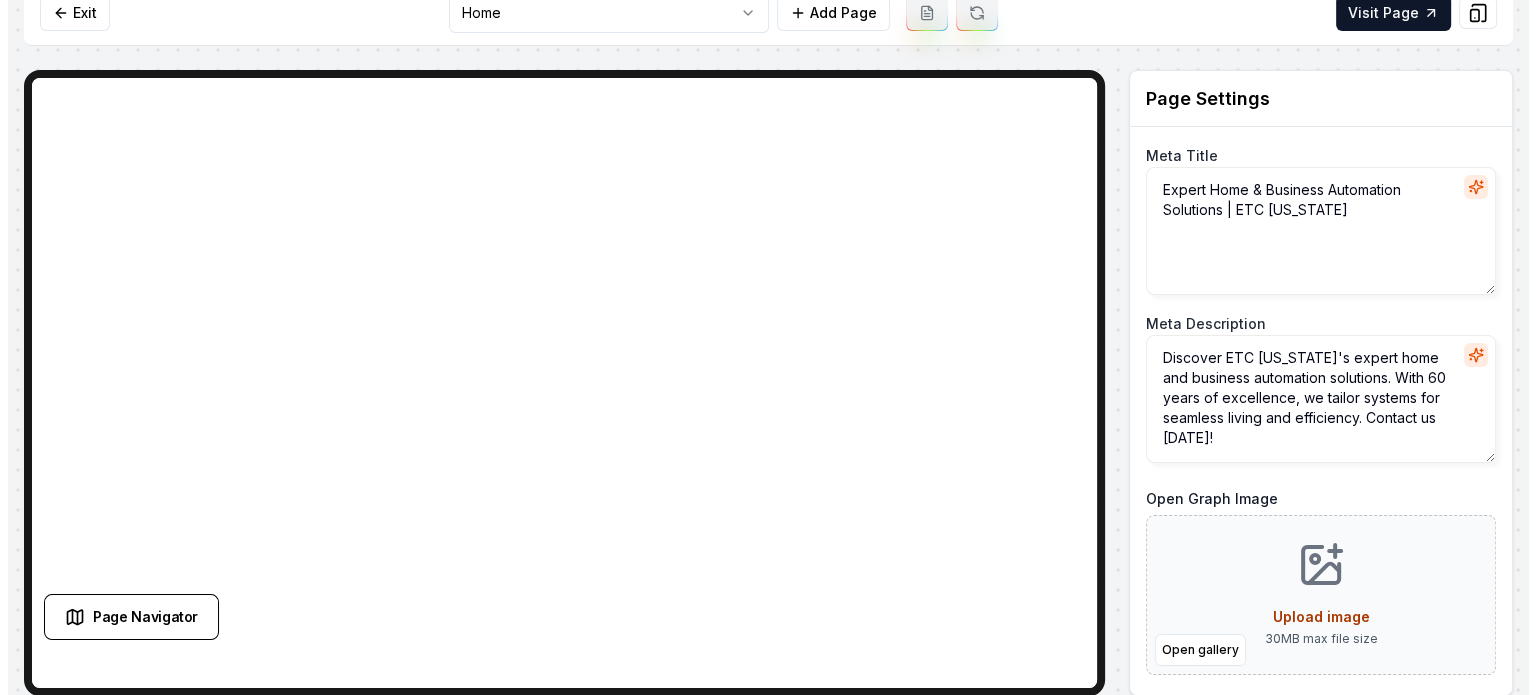 scroll, scrollTop: 0, scrollLeft: 0, axis: both 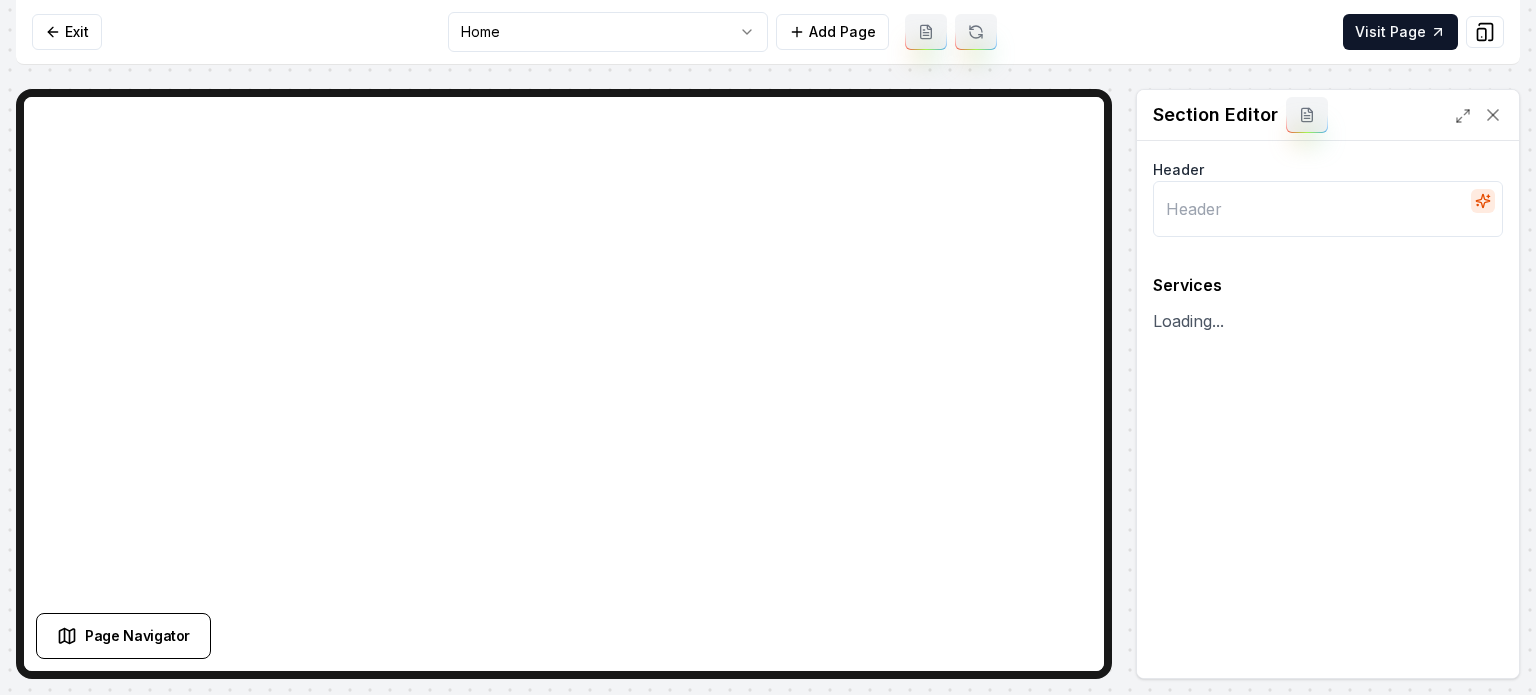 type on "Our Comprehensive Automation Solutions" 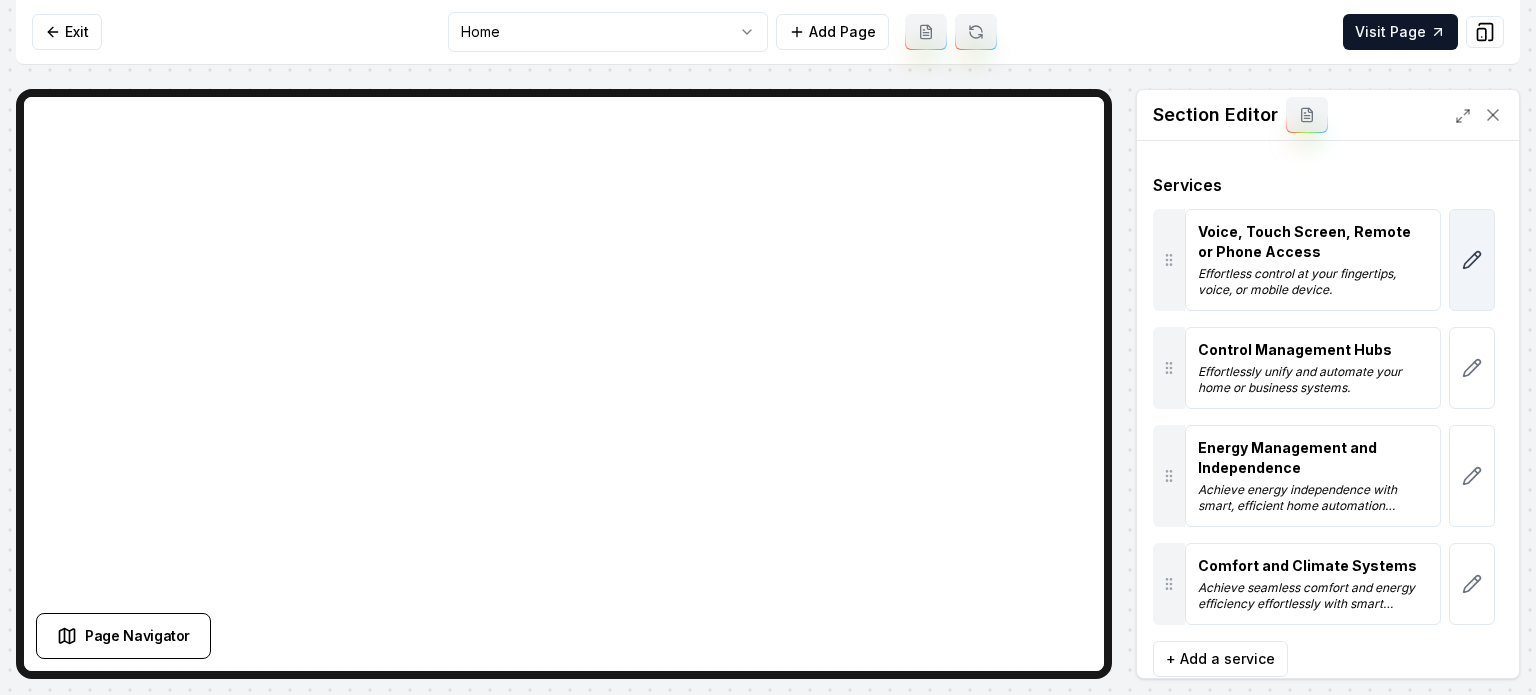 click 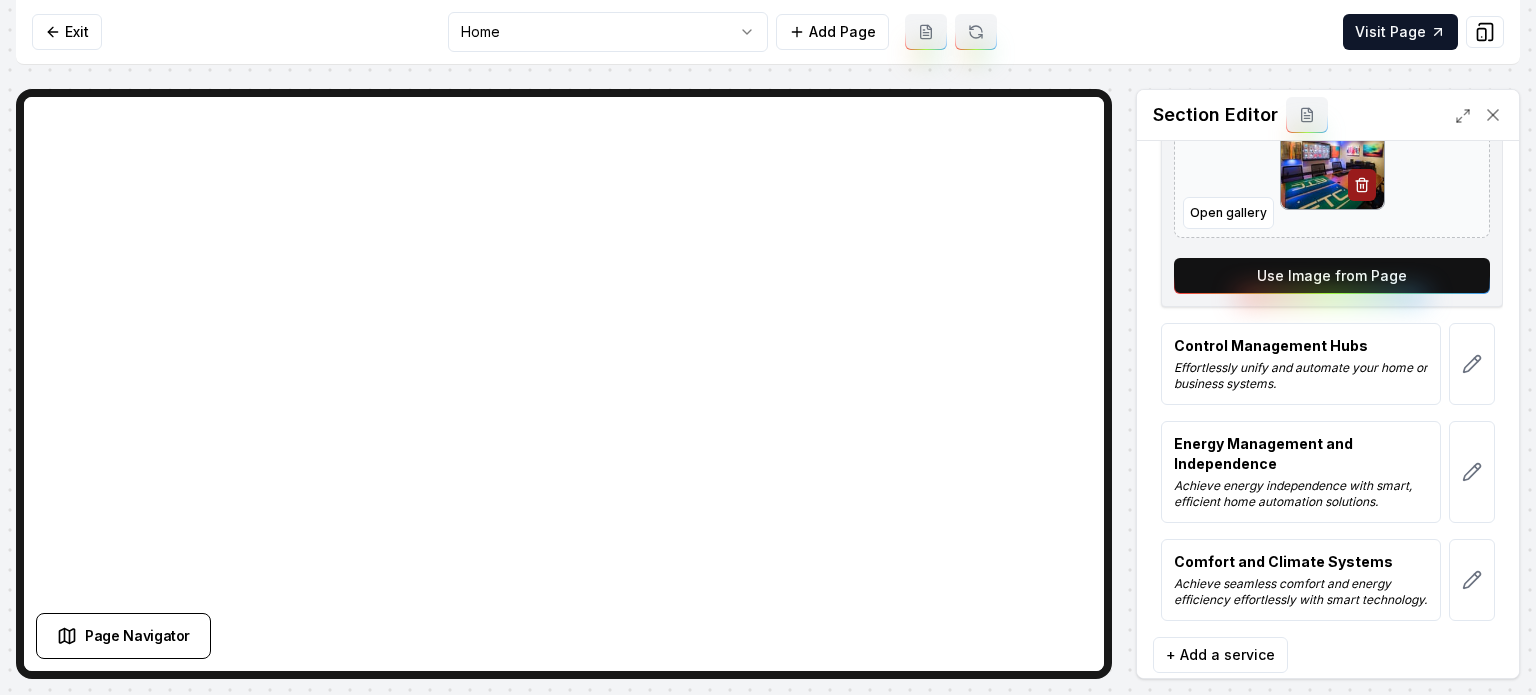 scroll, scrollTop: 560, scrollLeft: 0, axis: vertical 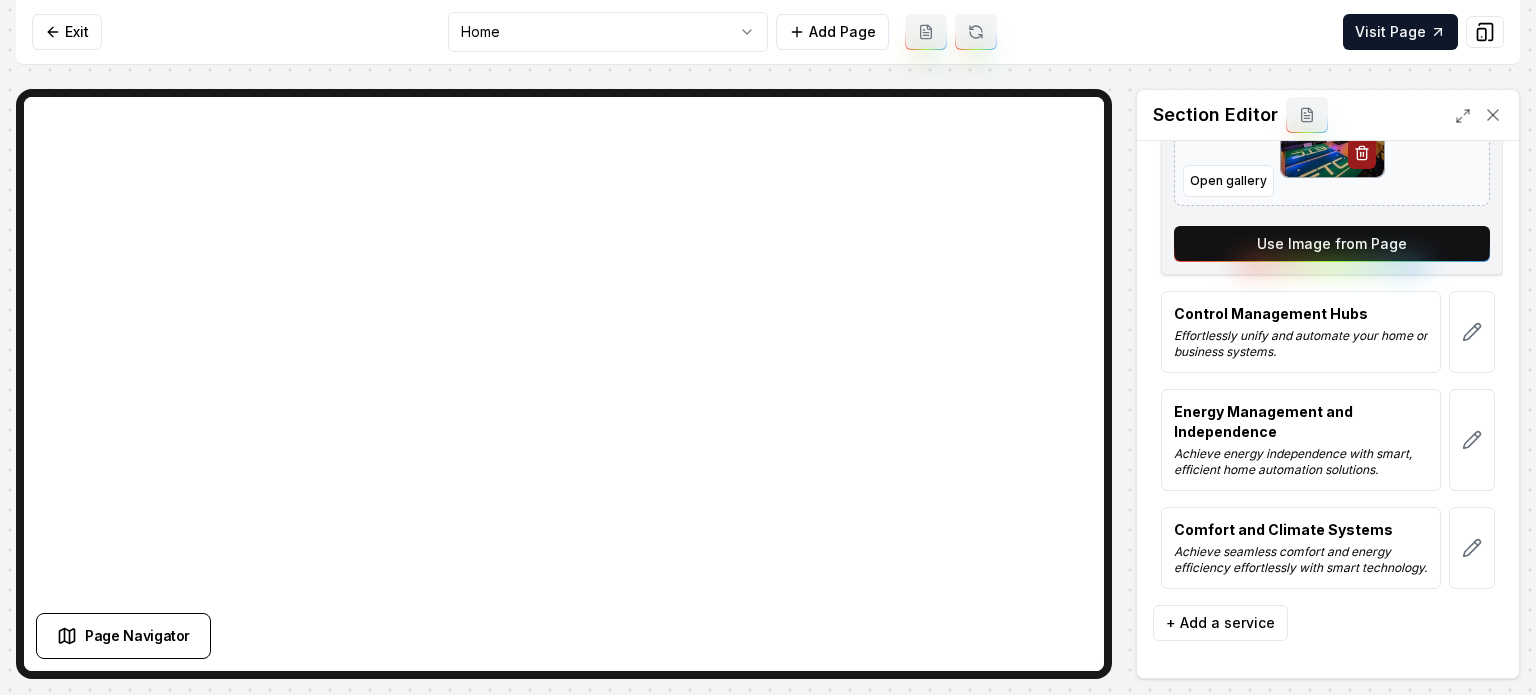 click on "Use Image from Page" at bounding box center [1332, 244] 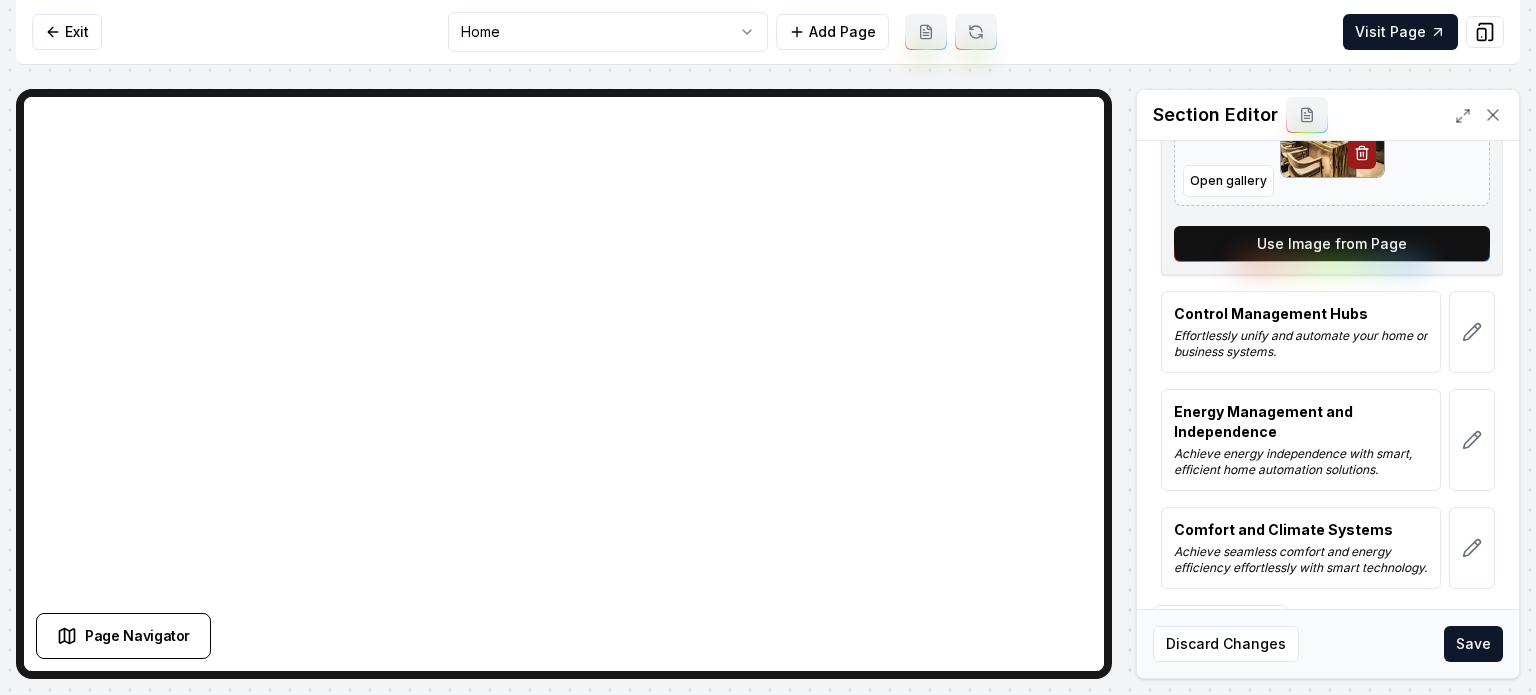 click at bounding box center (1472, 332) 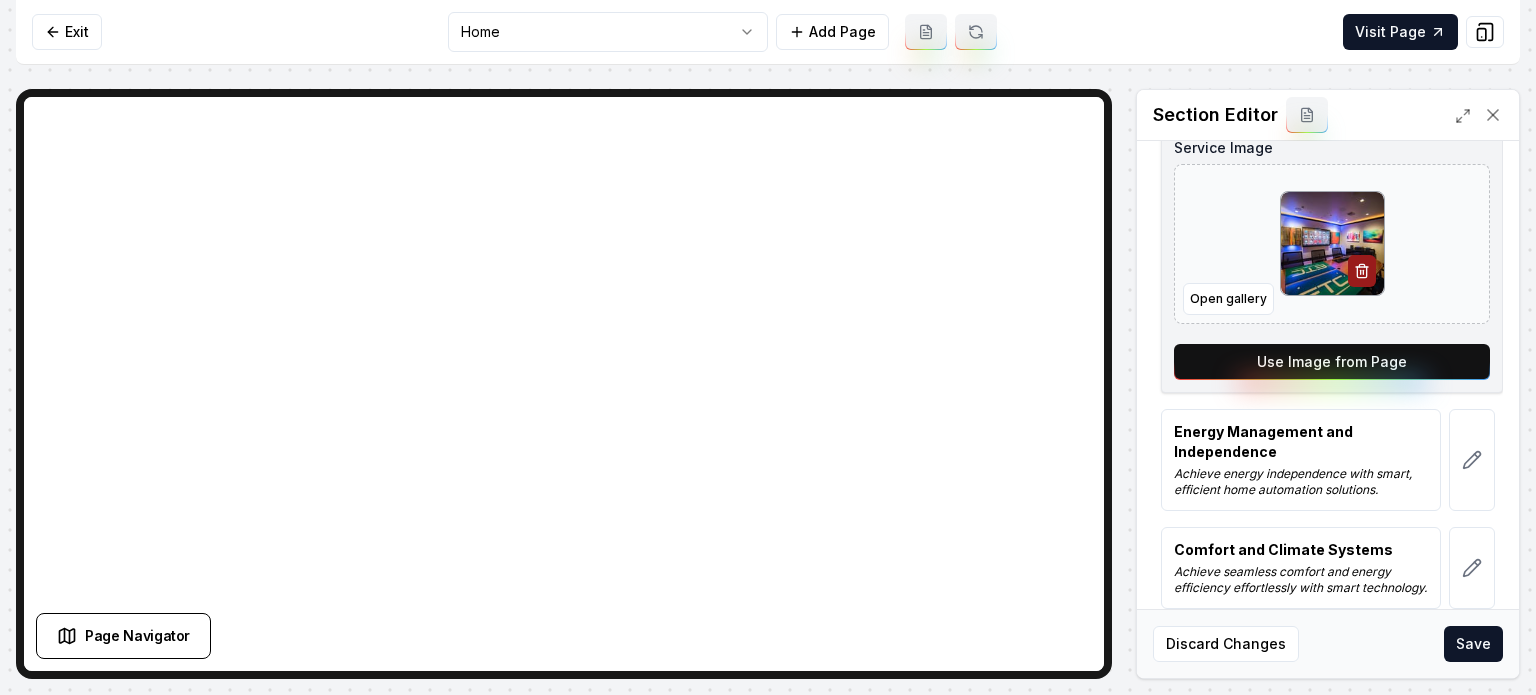 click on "Use Image from Page" at bounding box center [1332, 362] 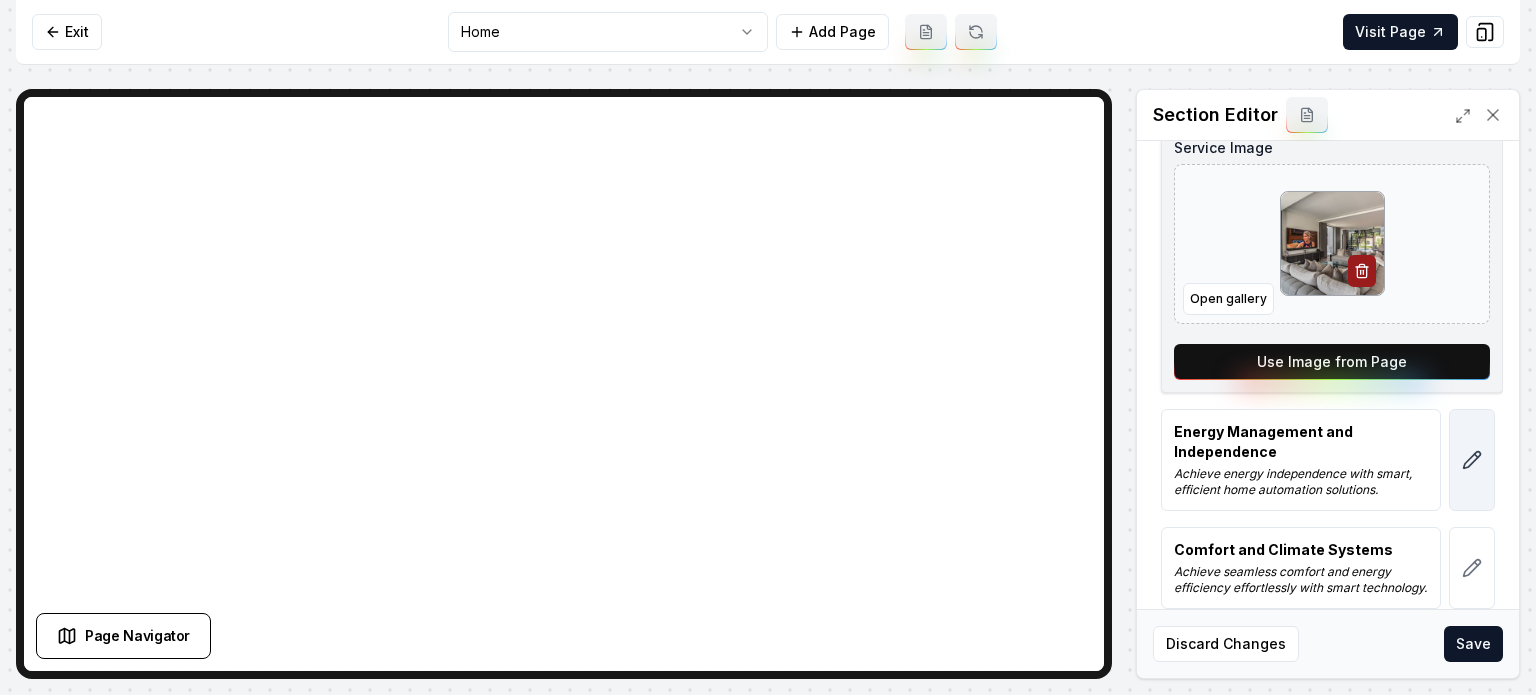 click 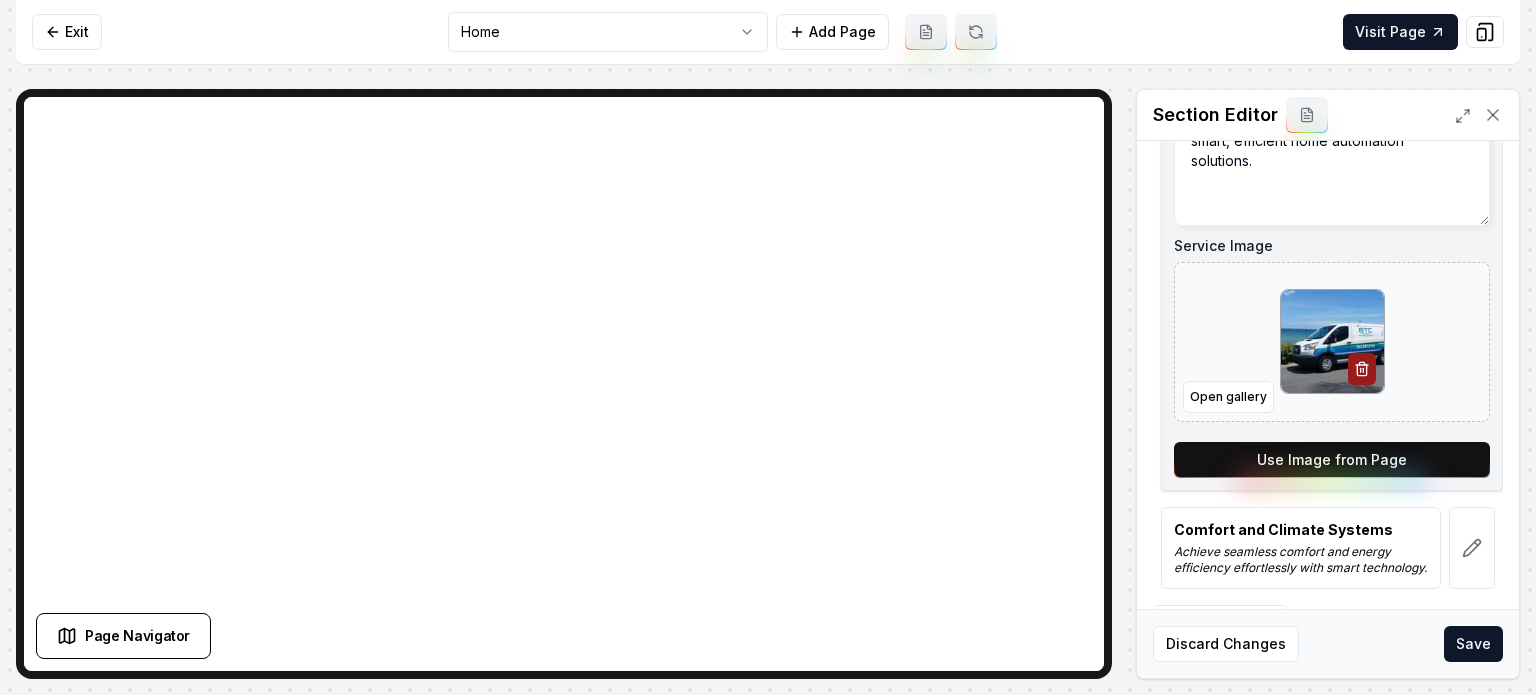click on "Use Image from Page" at bounding box center [1332, 460] 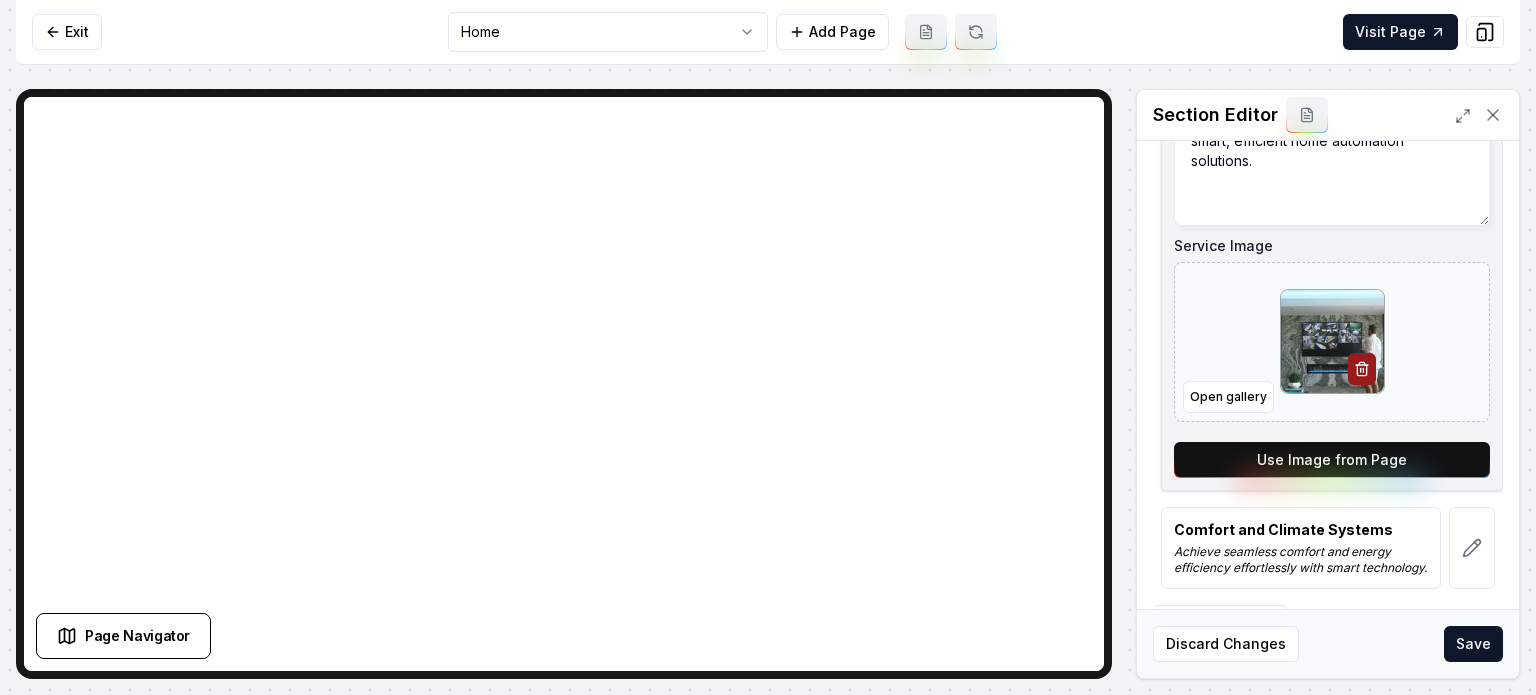 click on "Header Our Comprehensive Automation Solutions Services Voice, Touch Screen, Remote or Phone Access Effortless control at your fingertips, voice, or mobile device. Control Management Hubs Effortlessly unify and automate your home or business systems. Service Name Energy Management and Independence Short Blurb about this Service Achieve energy independence with smart, efficient home automation solutions. Service Image Open gallery Use Image from Page Comfort and Climate Systems Achieve seamless comfort and energy efficiency effortlessly with smart technology.
To pick up a draggable item, press the space bar.
While dragging, use the arrow keys to move the item.
Press space again to drop the item in its new position, or press escape to cancel.
+ Add a service Discard Changes Save" at bounding box center (1328, 409) 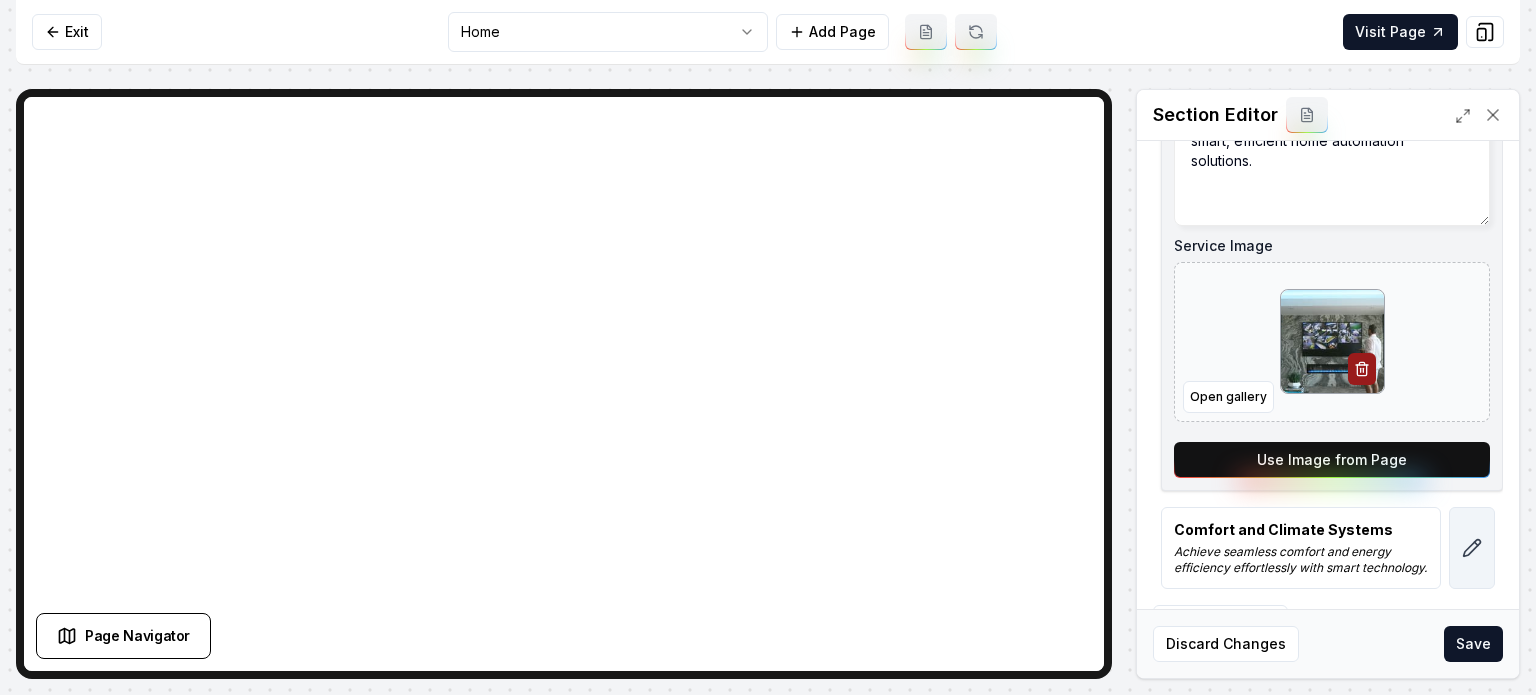 click 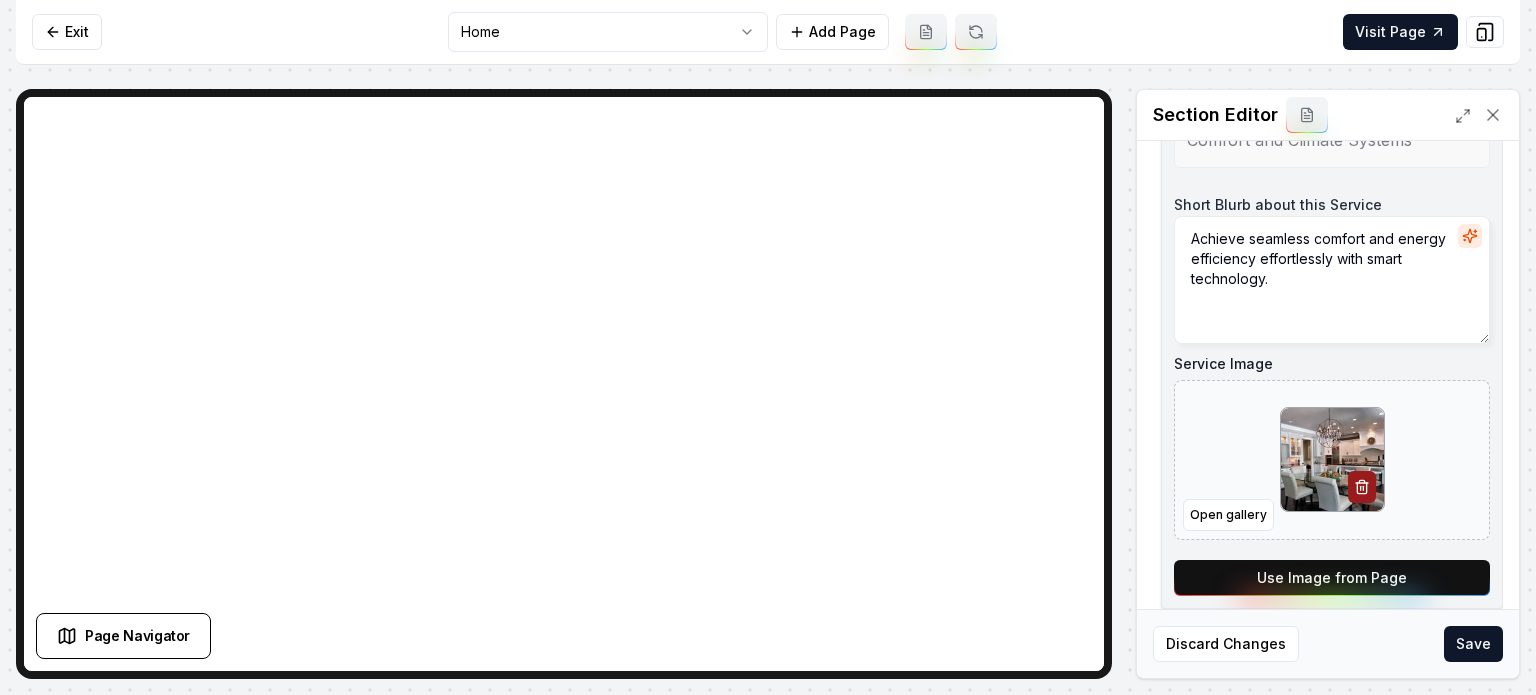 click on "Service Name Comfort and Climate Systems Short Blurb about this Service Achieve seamless comfort and energy efficiency effortlessly with smart technology. Service Image Open gallery Use Image from Page" at bounding box center (1332, 346) 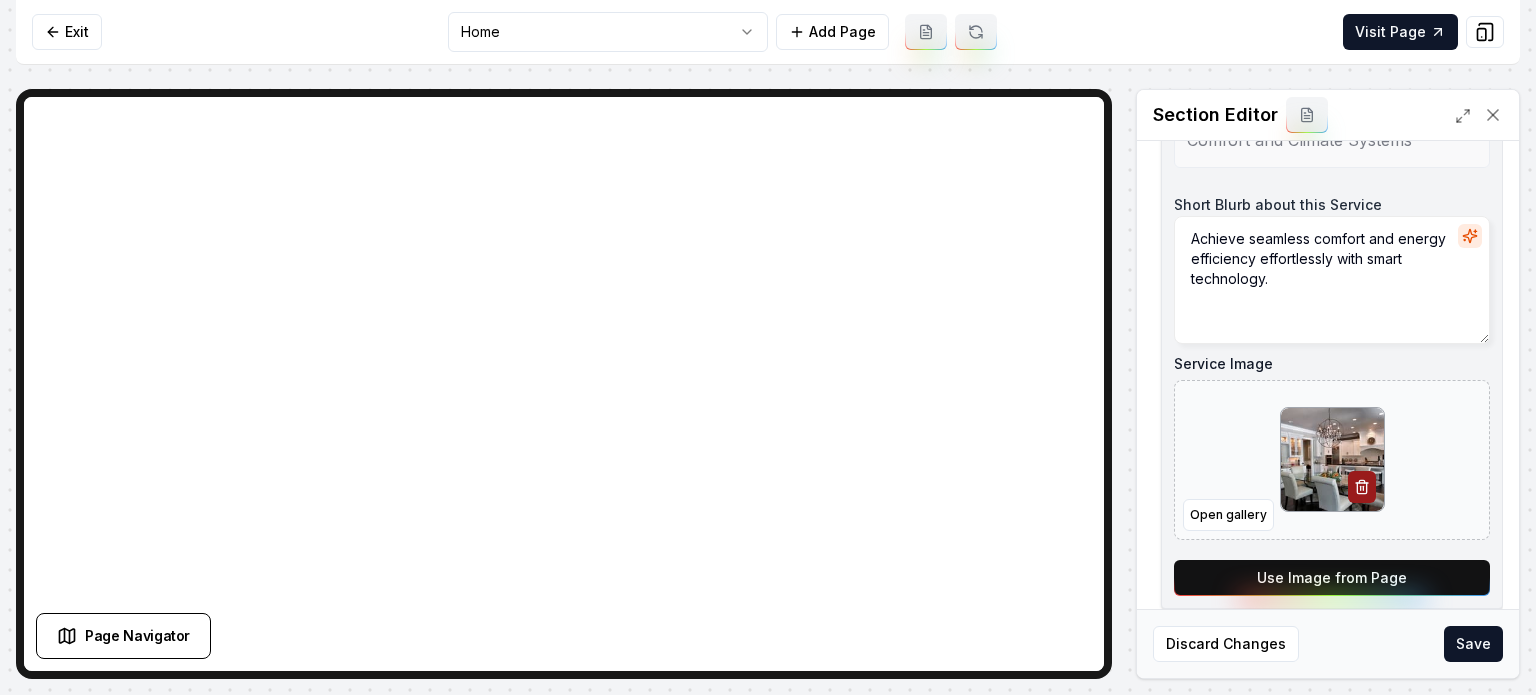 click on "Use Image from Page" at bounding box center (1332, 578) 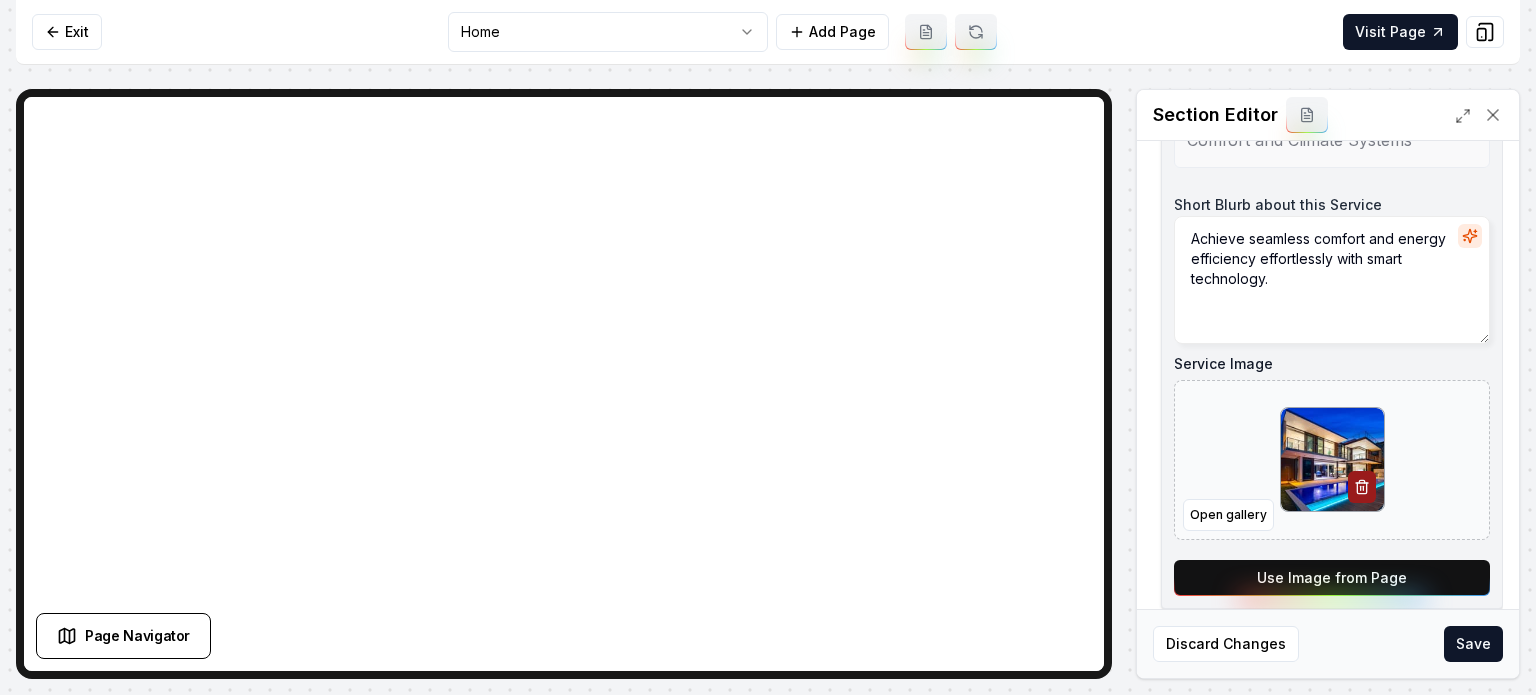 click on "Save" at bounding box center [1473, 644] 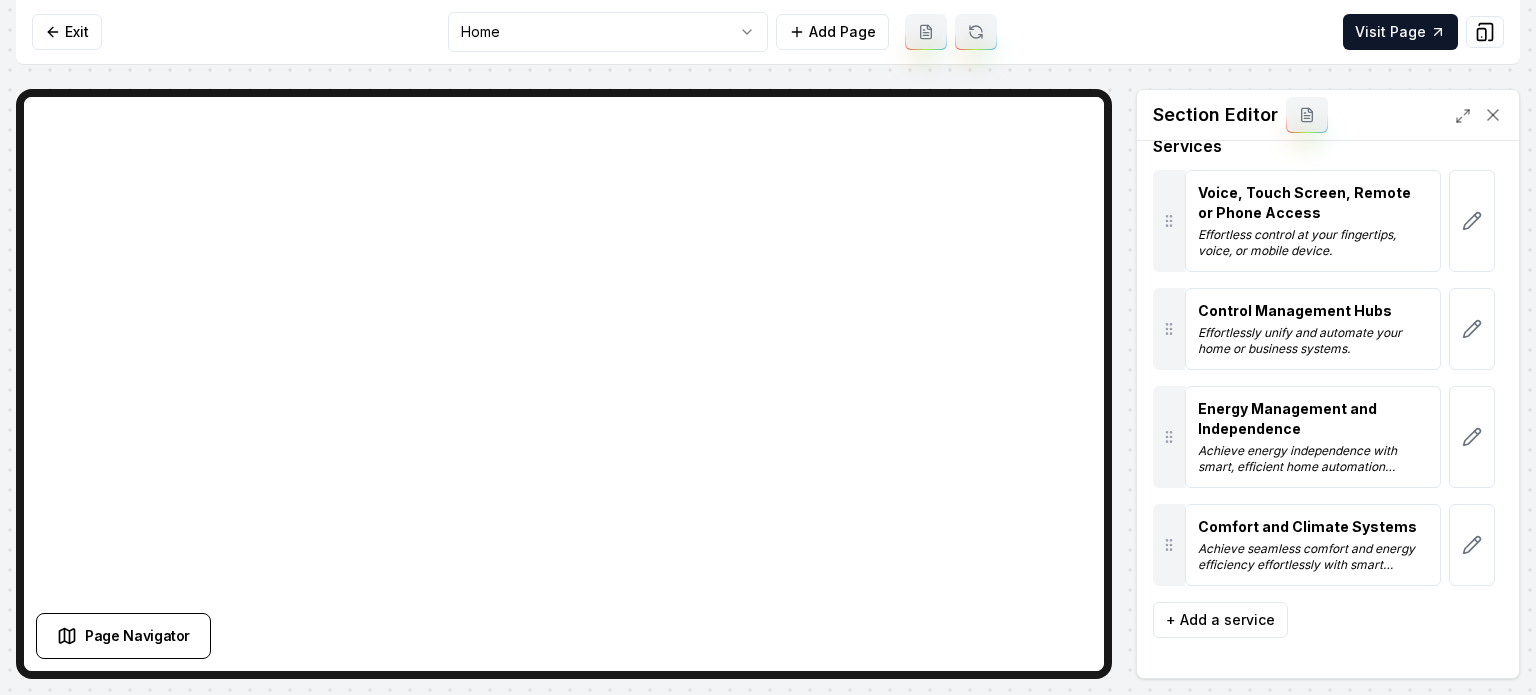scroll, scrollTop: 136, scrollLeft: 0, axis: vertical 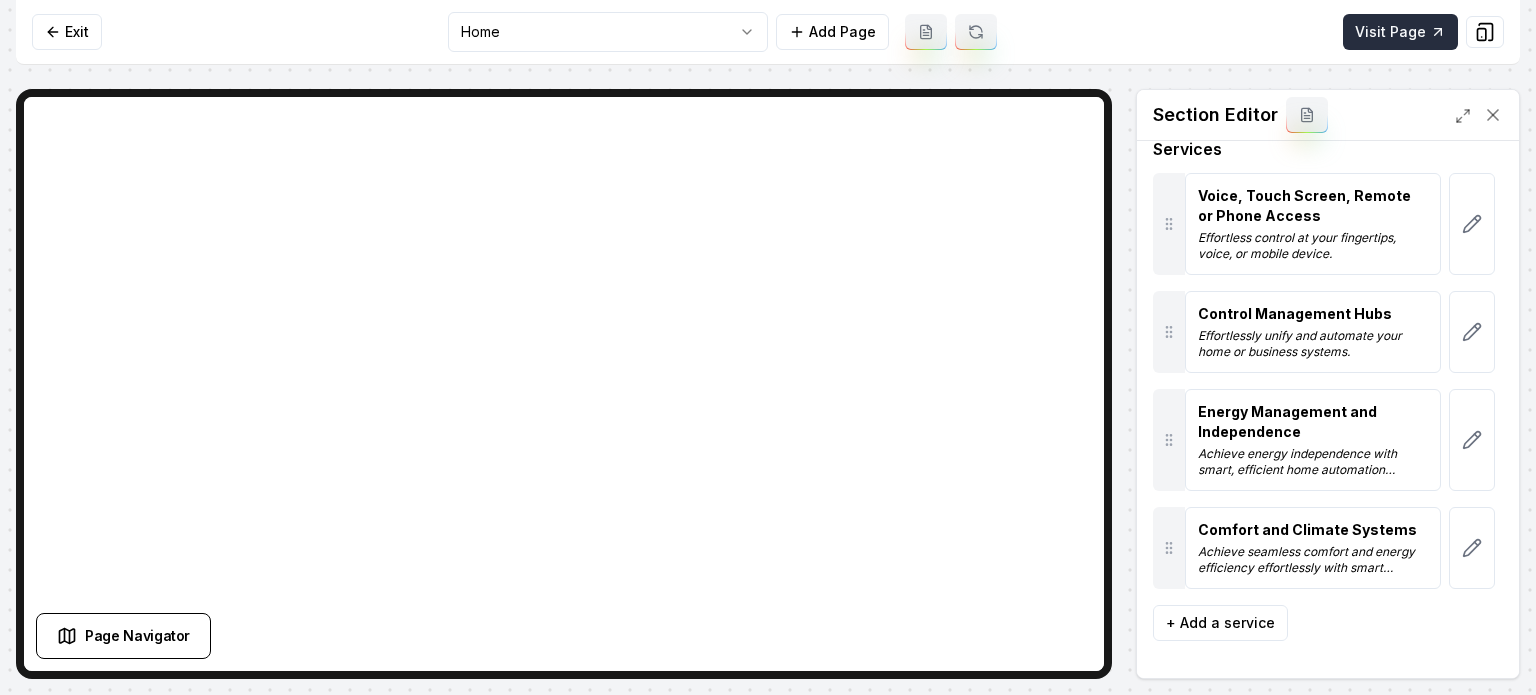 click on "Visit Page" at bounding box center [1400, 32] 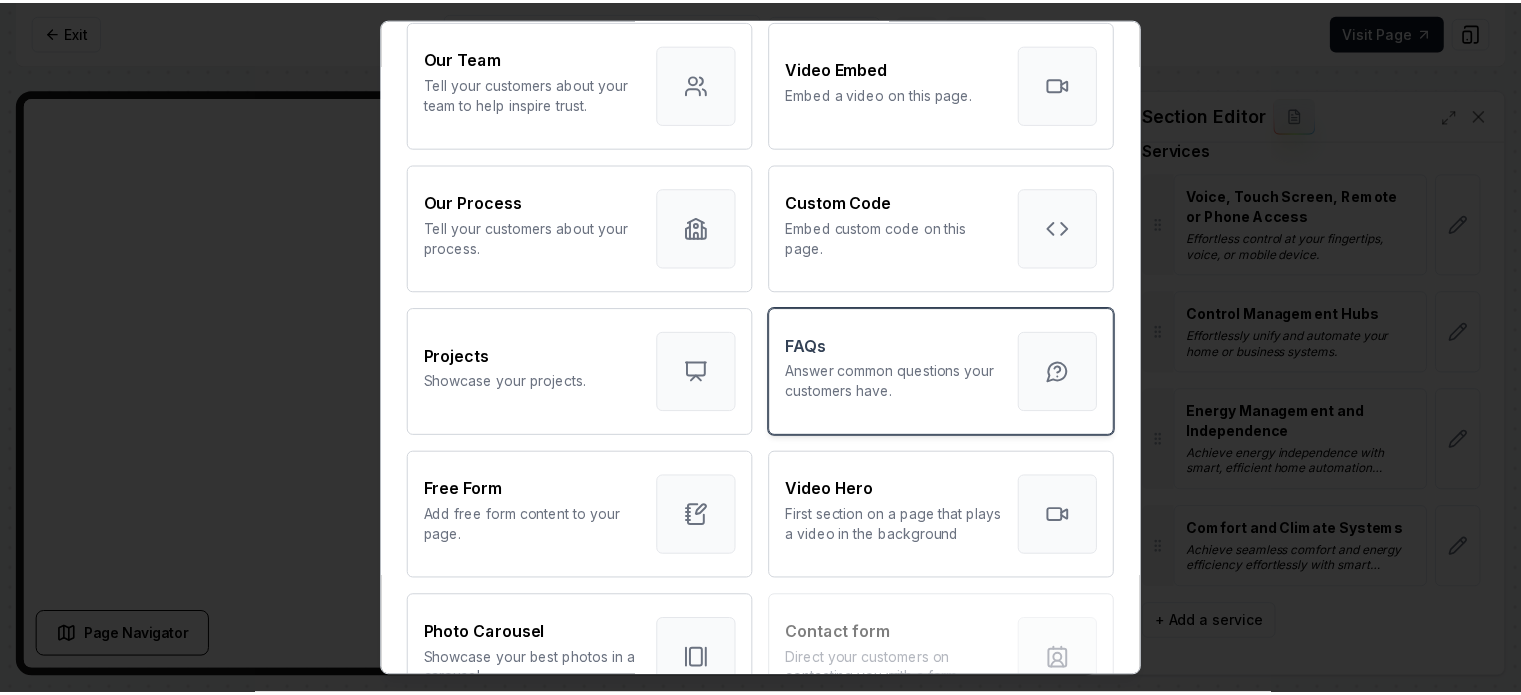 scroll, scrollTop: 524, scrollLeft: 0, axis: vertical 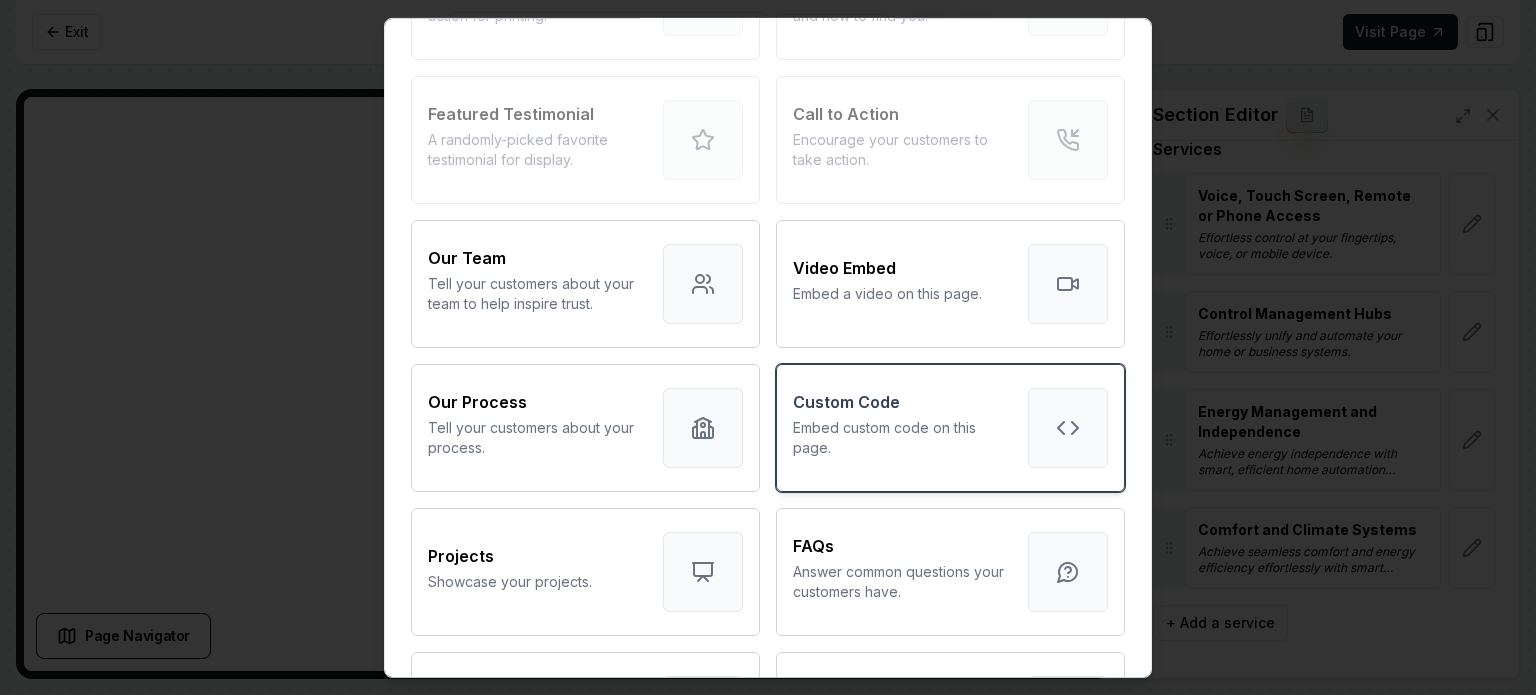 click on "Embed custom code on this page." at bounding box center [902, 437] 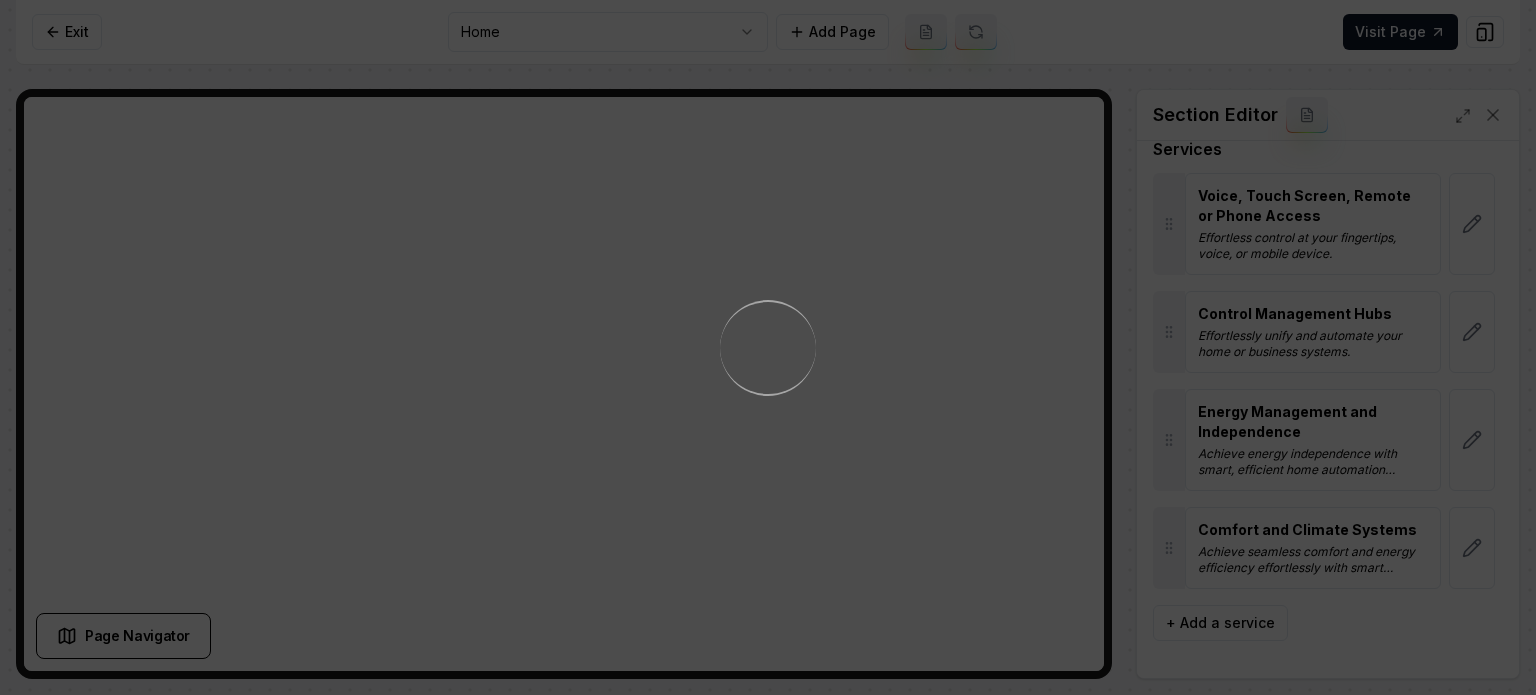 scroll, scrollTop: 0, scrollLeft: 0, axis: both 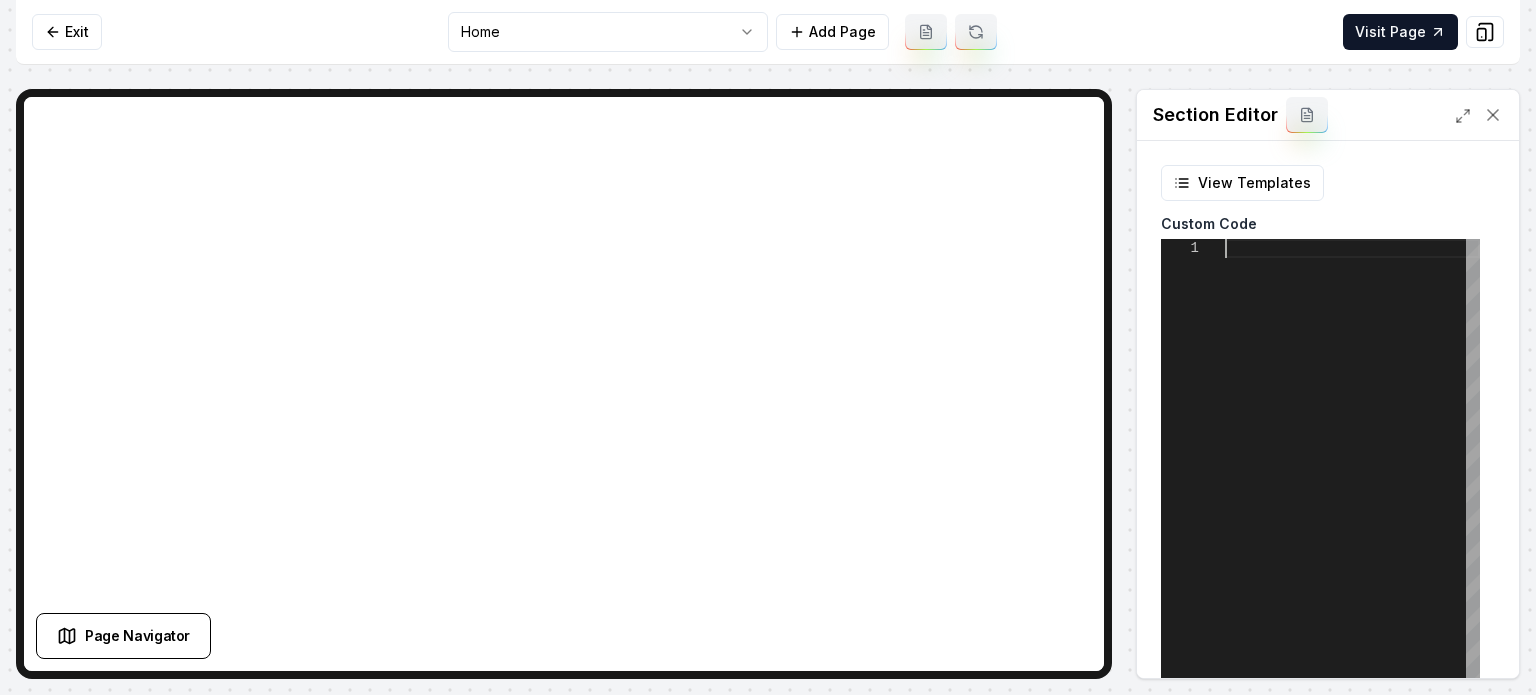 click at bounding box center (1352, 489) 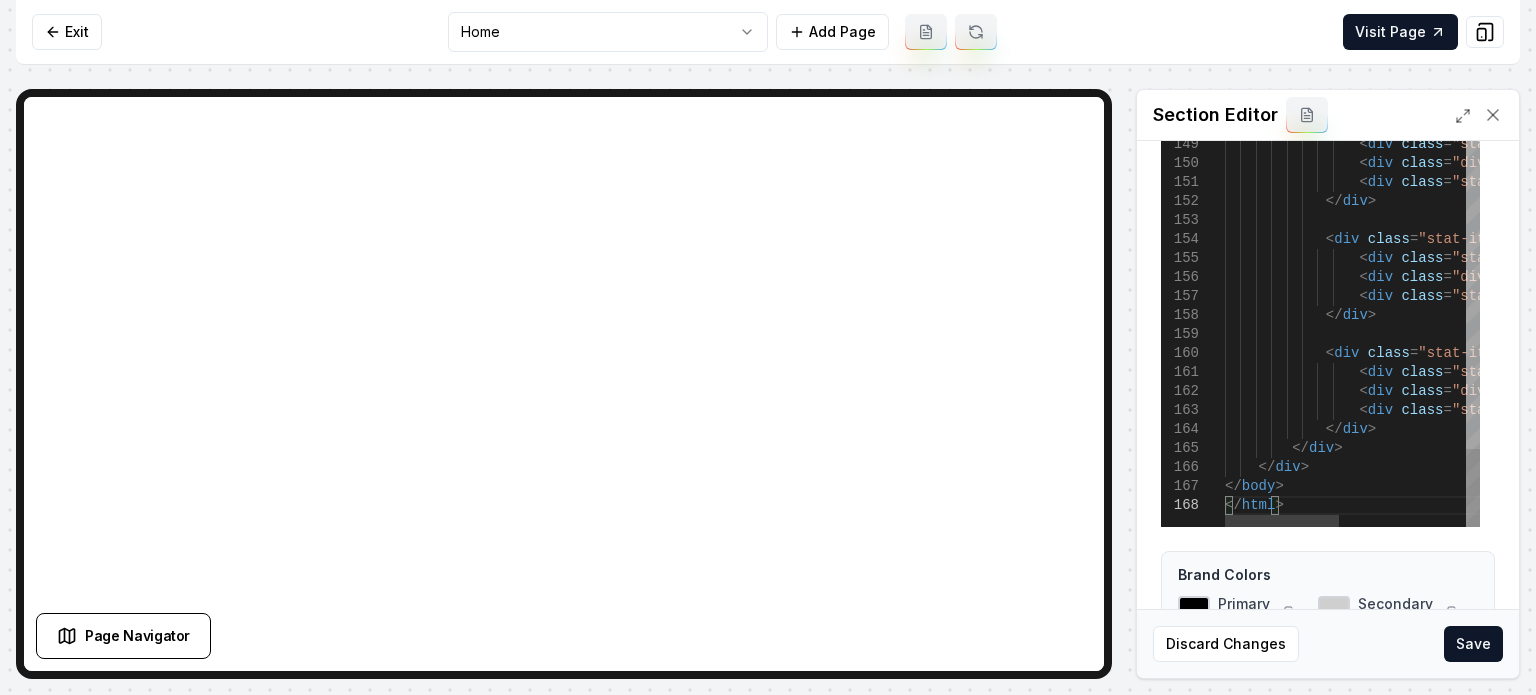 scroll, scrollTop: 252, scrollLeft: 0, axis: vertical 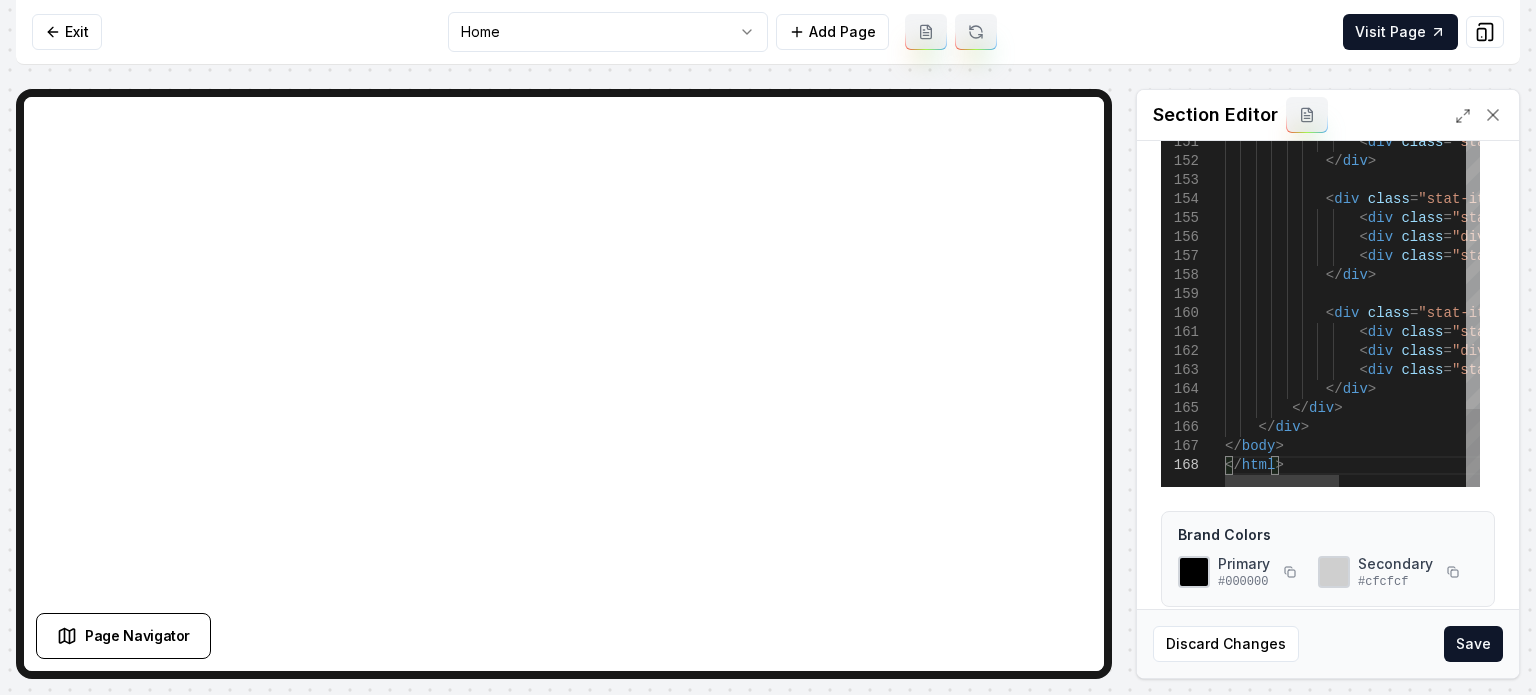 click on "</ style > </ head > < body >      < div   class = "stats-container" >          < div   class = "stats-grid" >              < div   class = "stat-item" >                  < div   class = "stat-number" > 35+ </ div >                  < div   class = "divider" ></ div >                  < div   class = "stat-label" > Years in Business </ div >              </ div >                           < div   class = "stat-item" >                  < div   class = "stat-number" > 3.5k </ div >                  < div   class = "divider" ></ div >                  < div   class = "stat-label" > Over 3,500 Clients </ div >              </ div >                           < div   class = "stat-item" >                  < div   class = "stat-number" > 10k </ div >                  <" at bounding box center (1493, -1115) 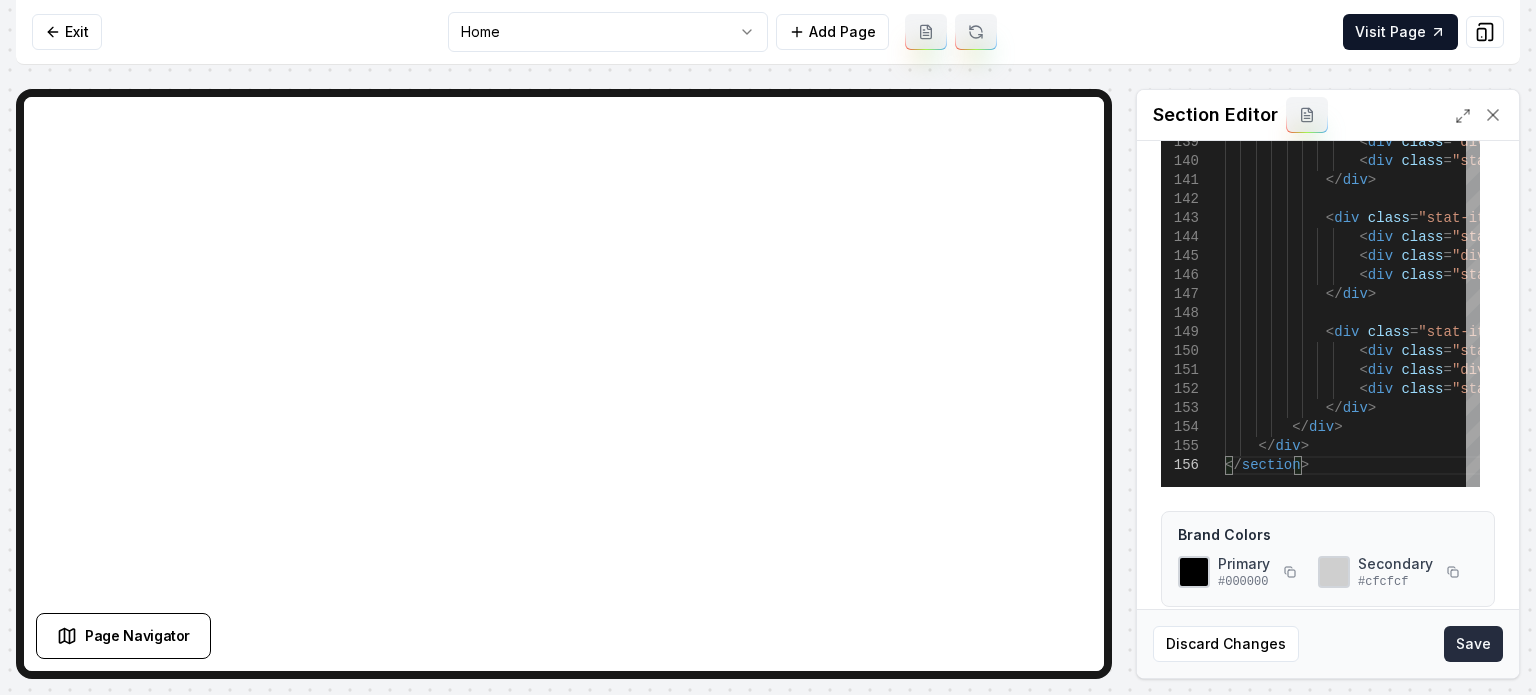 click on "Save" at bounding box center [1473, 644] 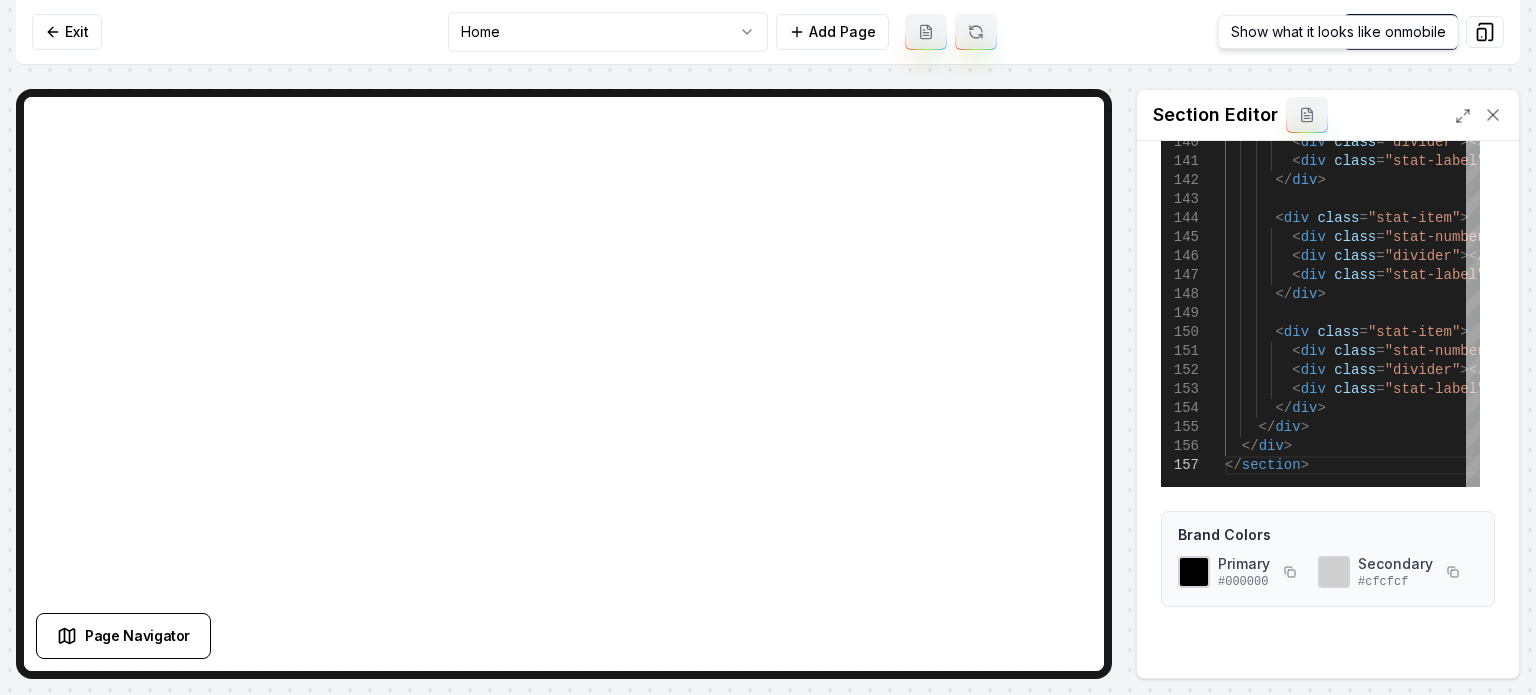 click on "Show what it looks like on  mobile Show what it looks like on  mobile" at bounding box center (1338, 32) 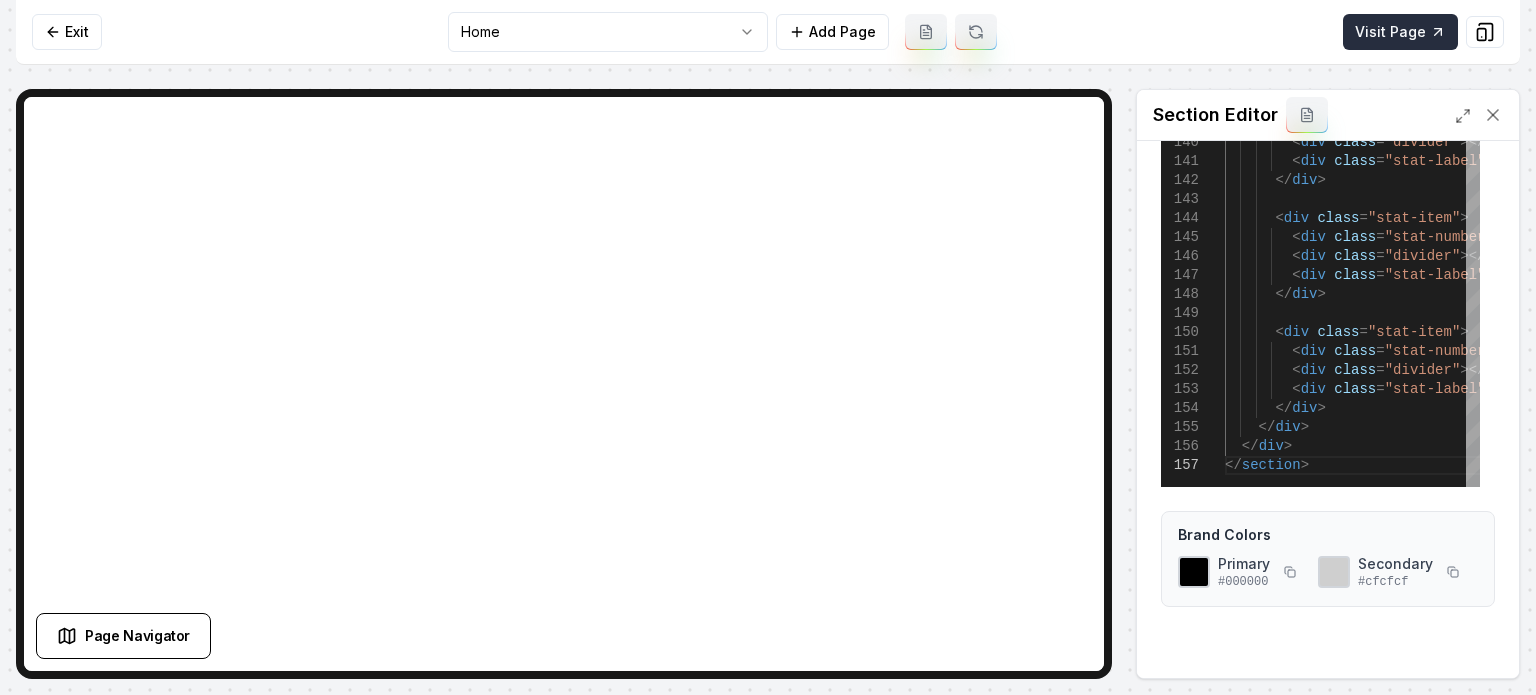 click on "Visit Page" at bounding box center (1400, 32) 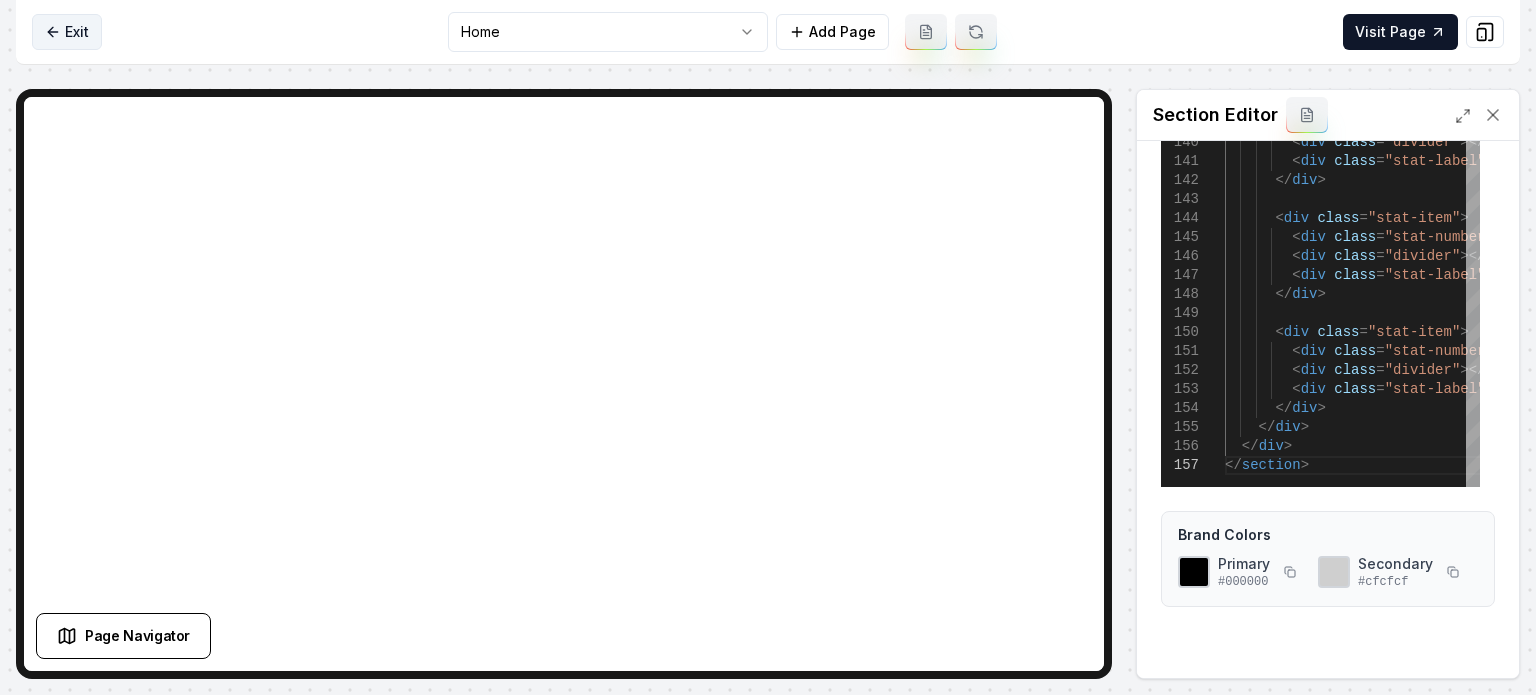 click on "Exit" at bounding box center (67, 32) 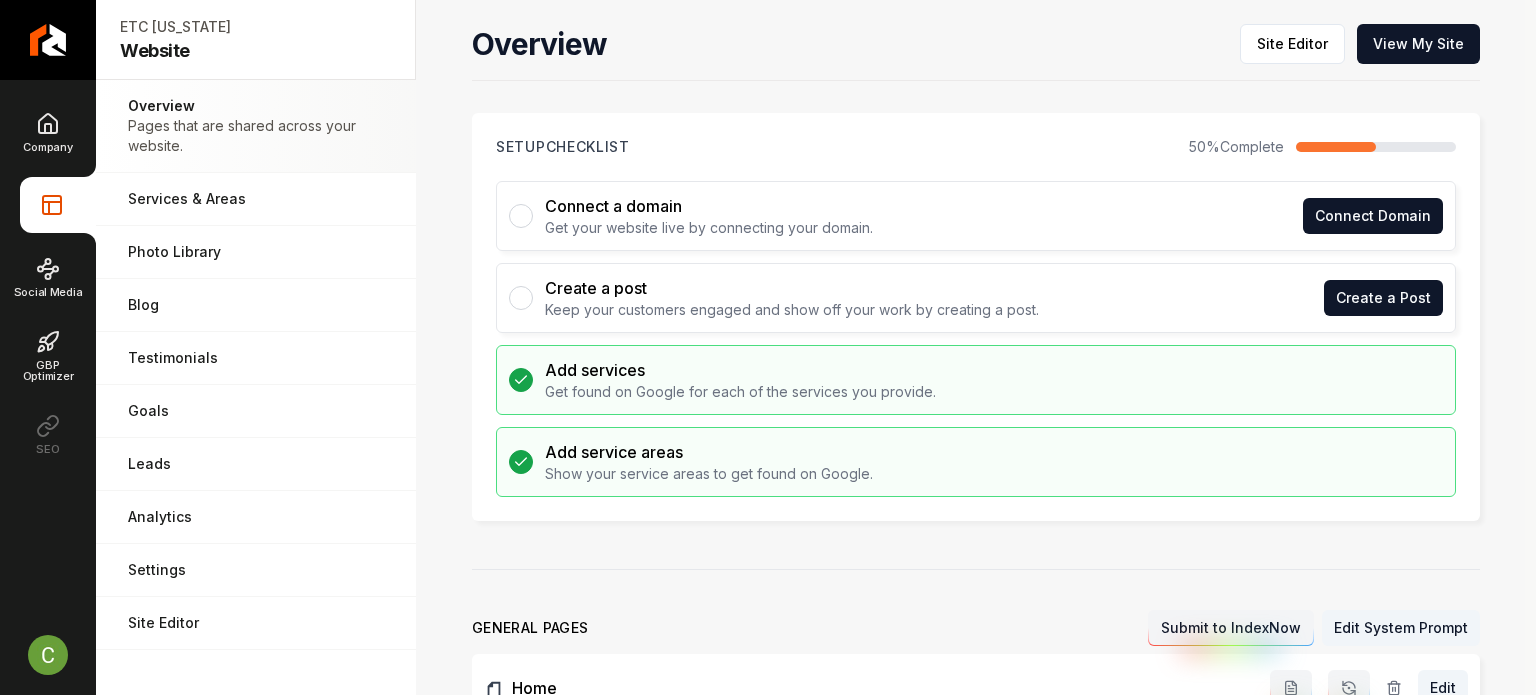 click at bounding box center [48, 40] 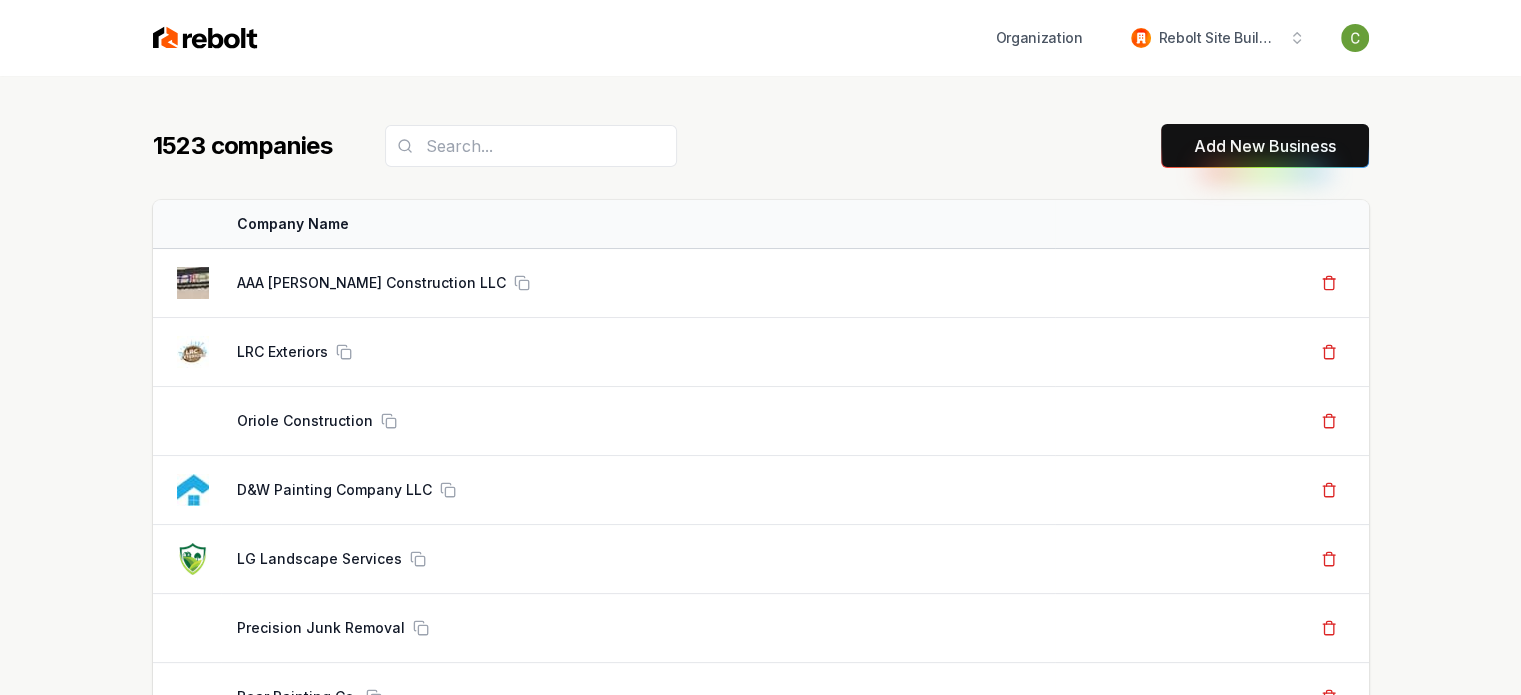 click on "Add New Business" at bounding box center [1265, 146] 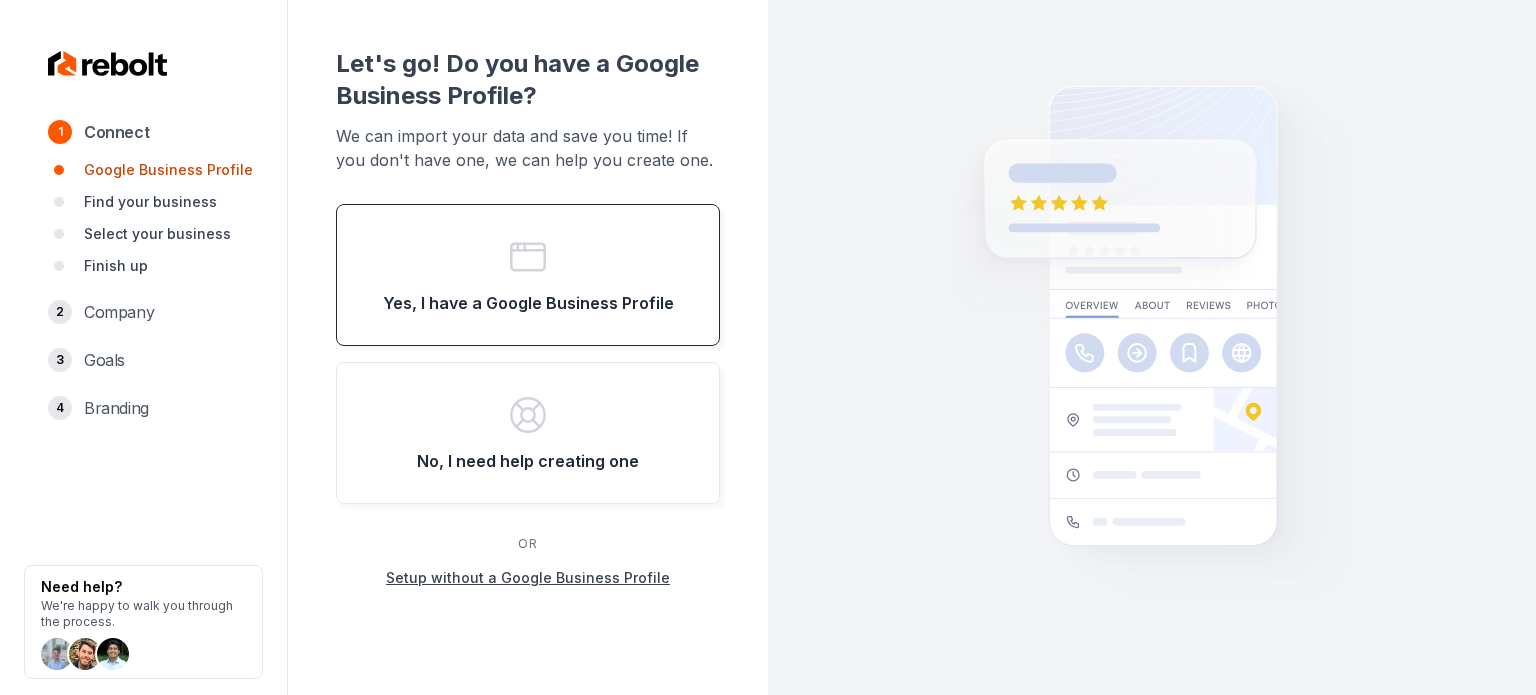 click on "Yes, I have a Google Business Profile" at bounding box center [528, 275] 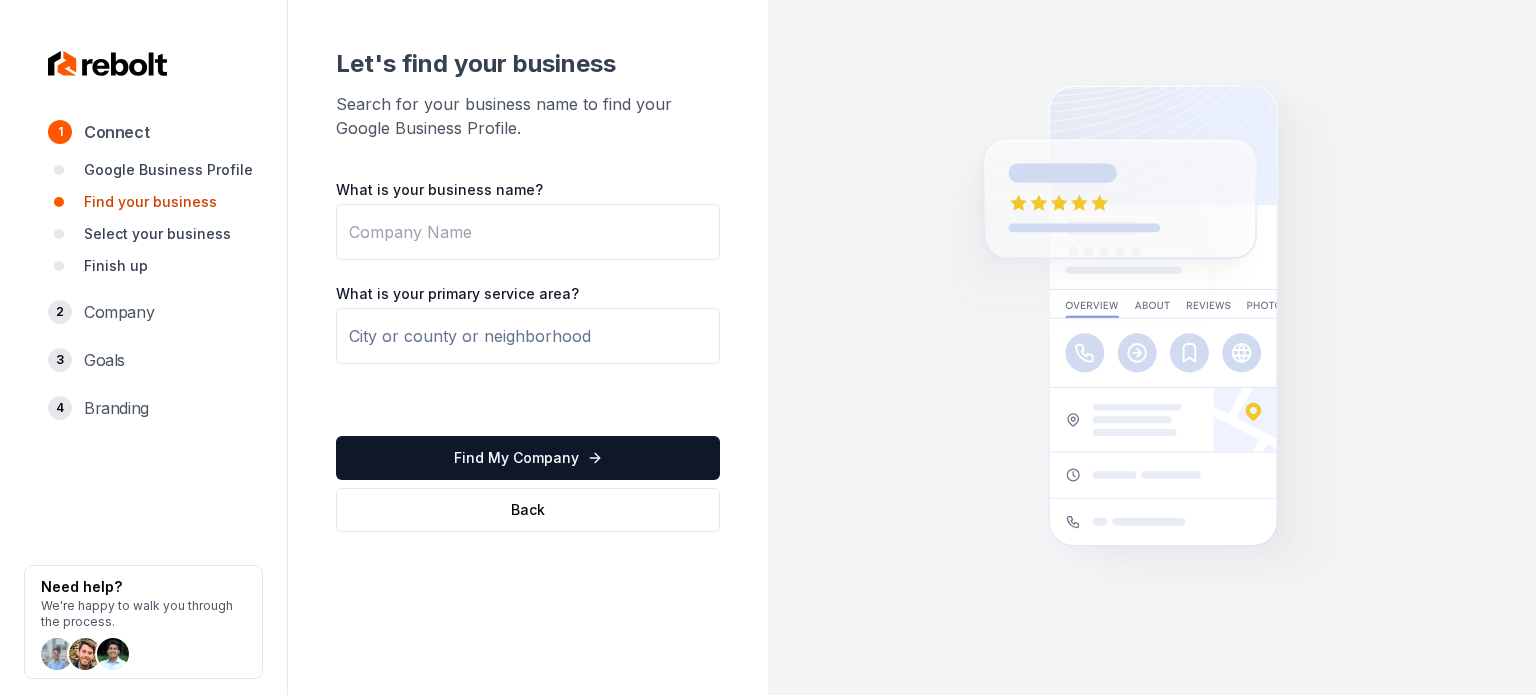 click on "What is your business name? What is your primary service area? Find My Company  Back" at bounding box center (528, 356) 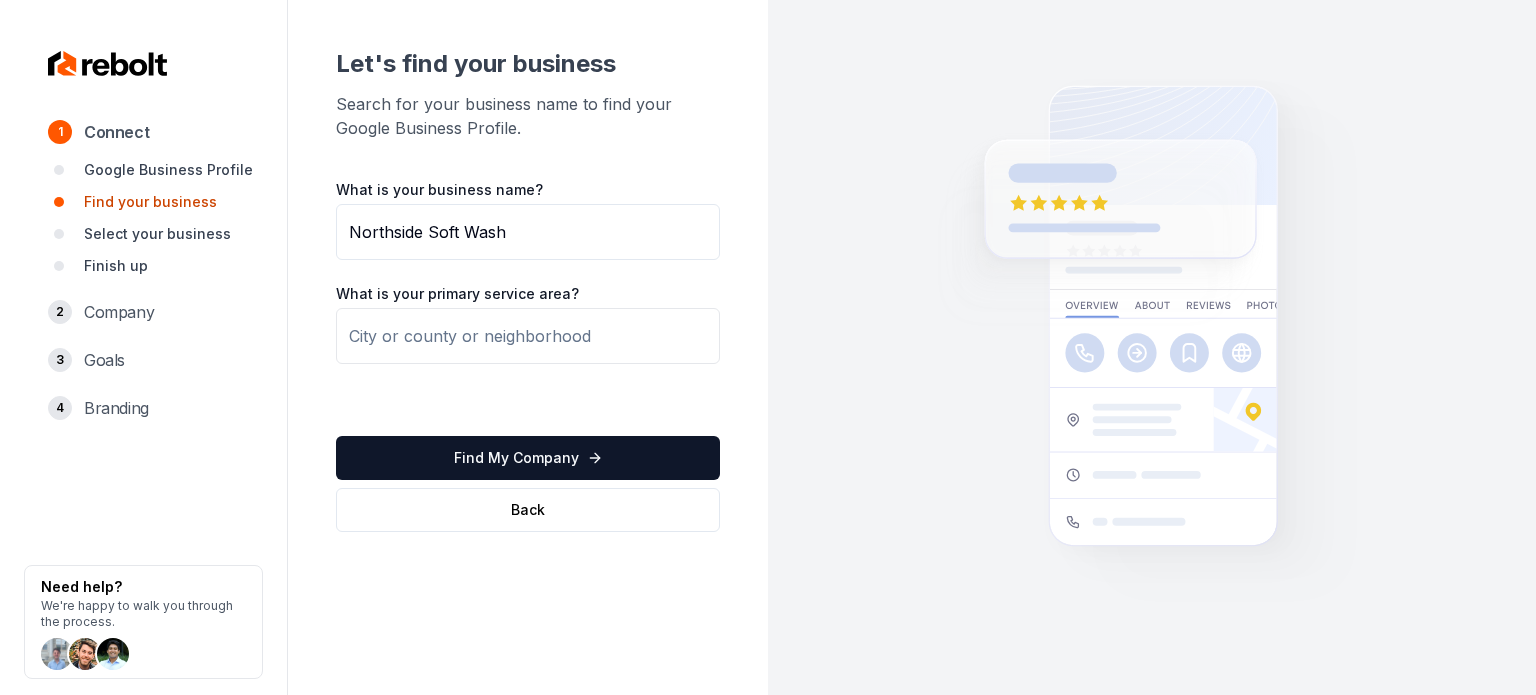 type on "Northside Soft Wash" 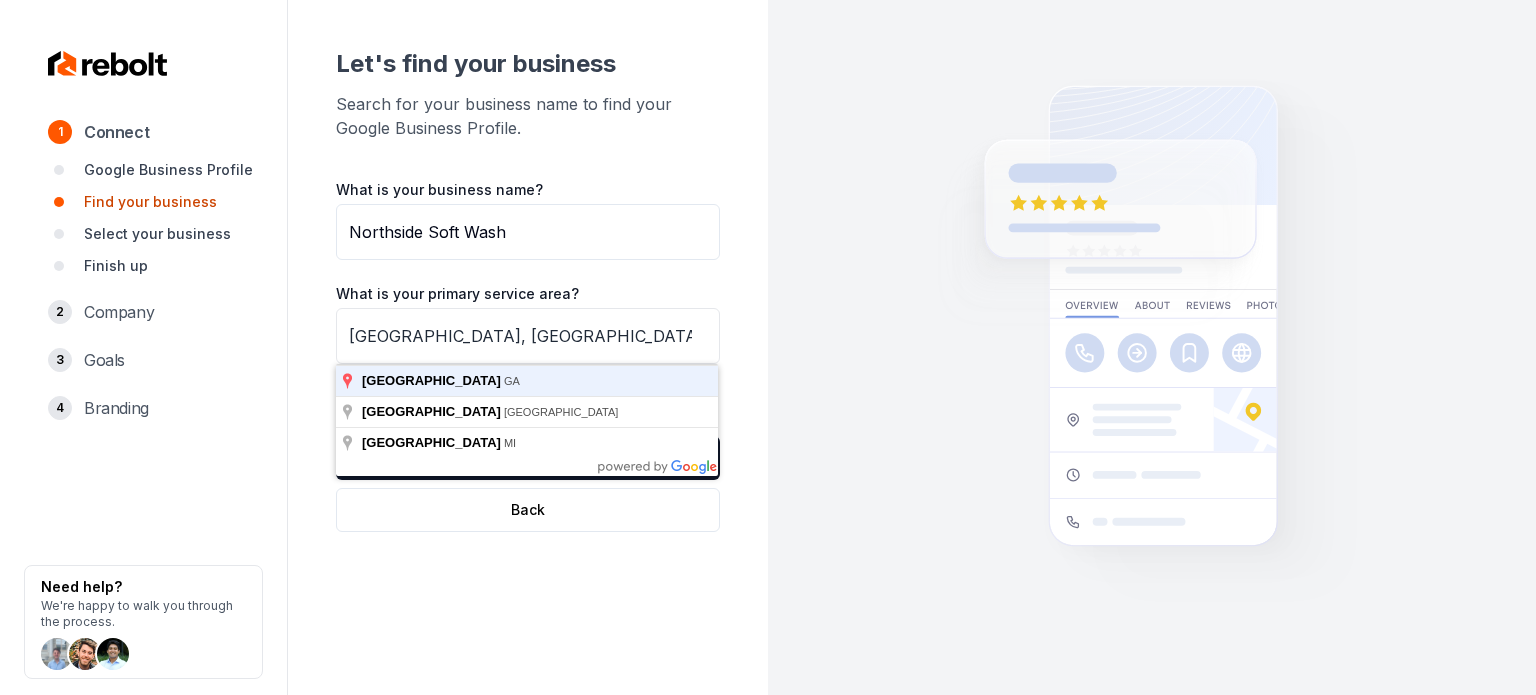 type on "Atlanta, GA" 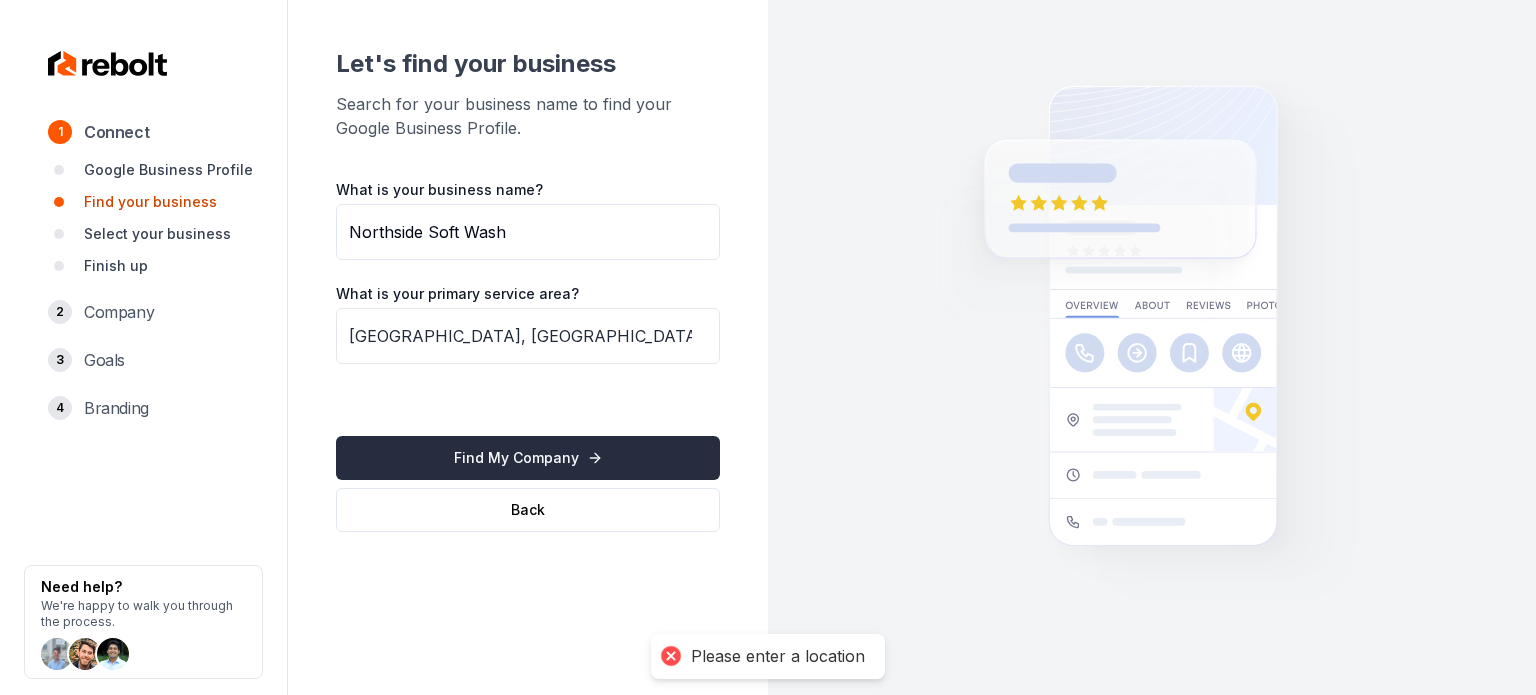 click on "Find My Company" at bounding box center [528, 458] 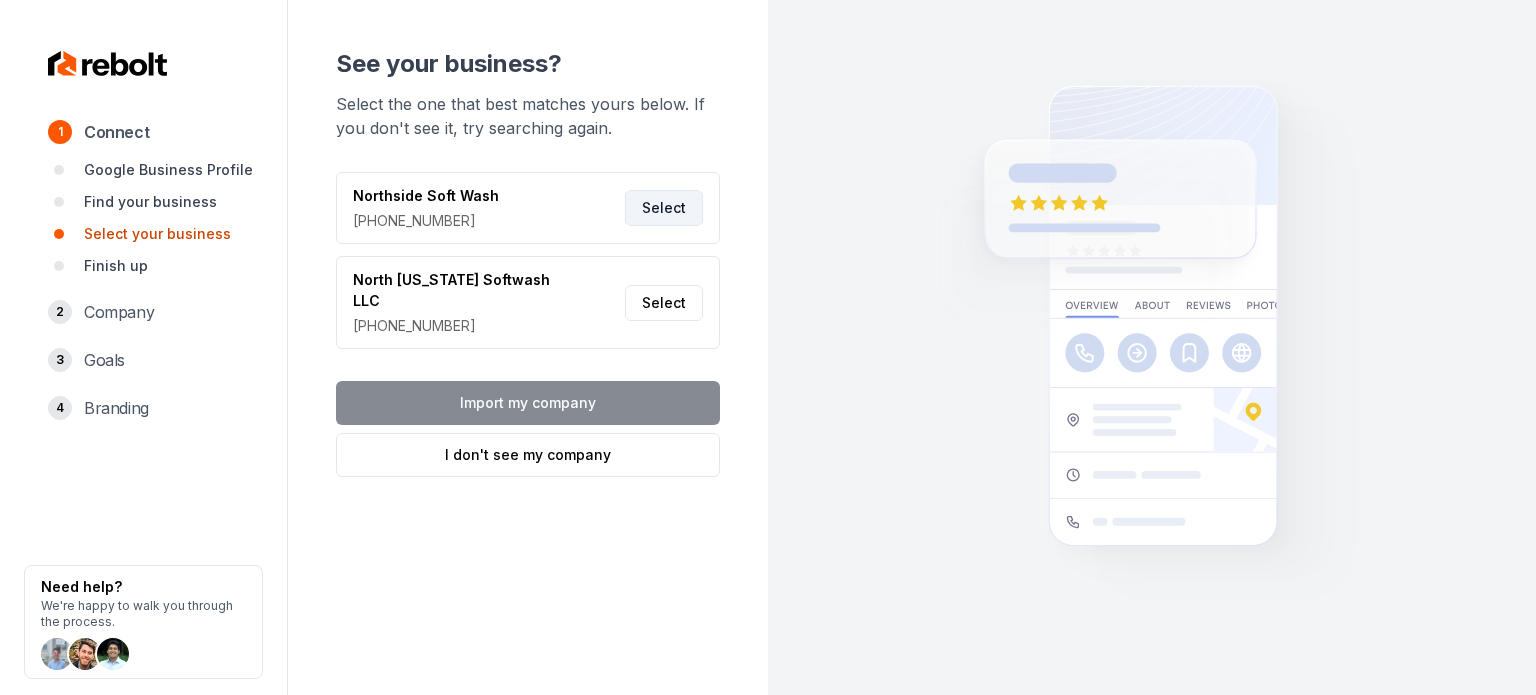 click on "Select" at bounding box center [664, 208] 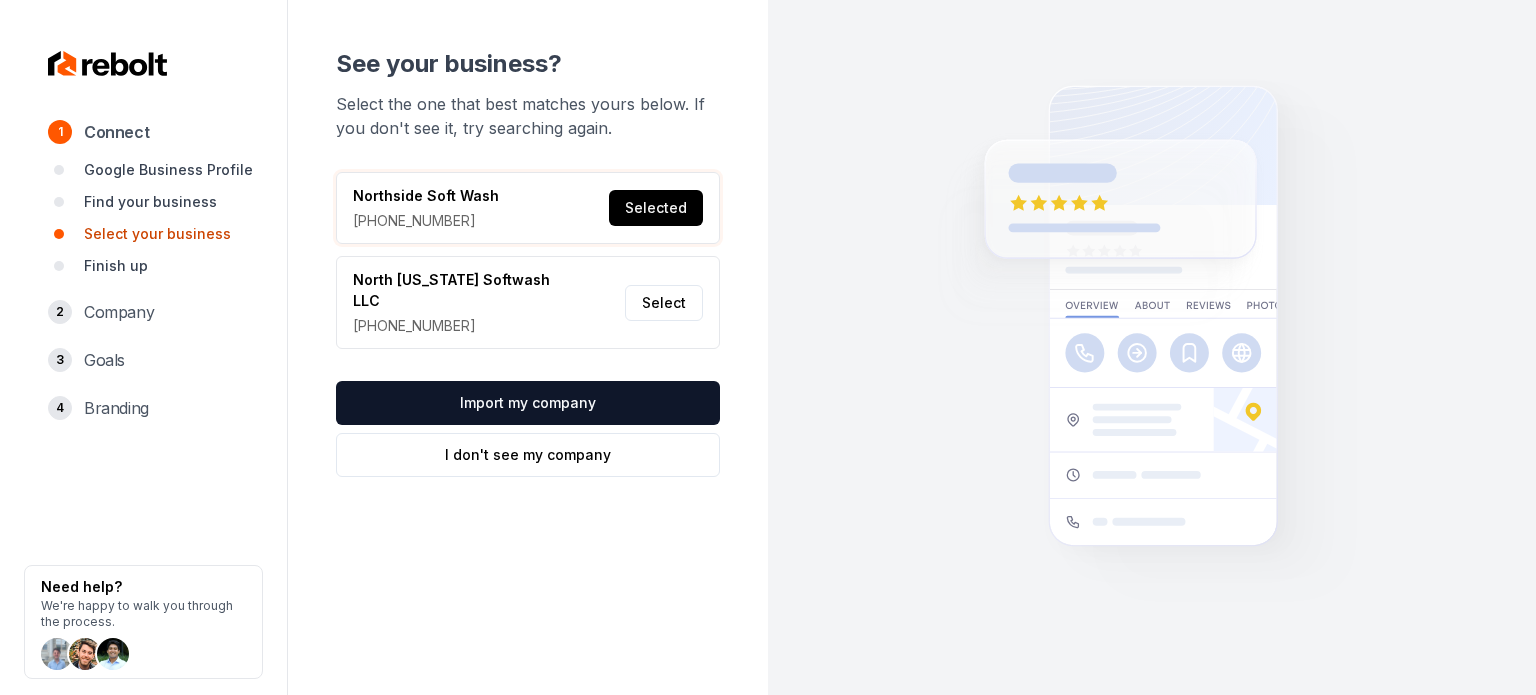 drag, startPoint x: 616, startPoint y: 375, endPoint x: 619, endPoint y: 360, distance: 15.297058 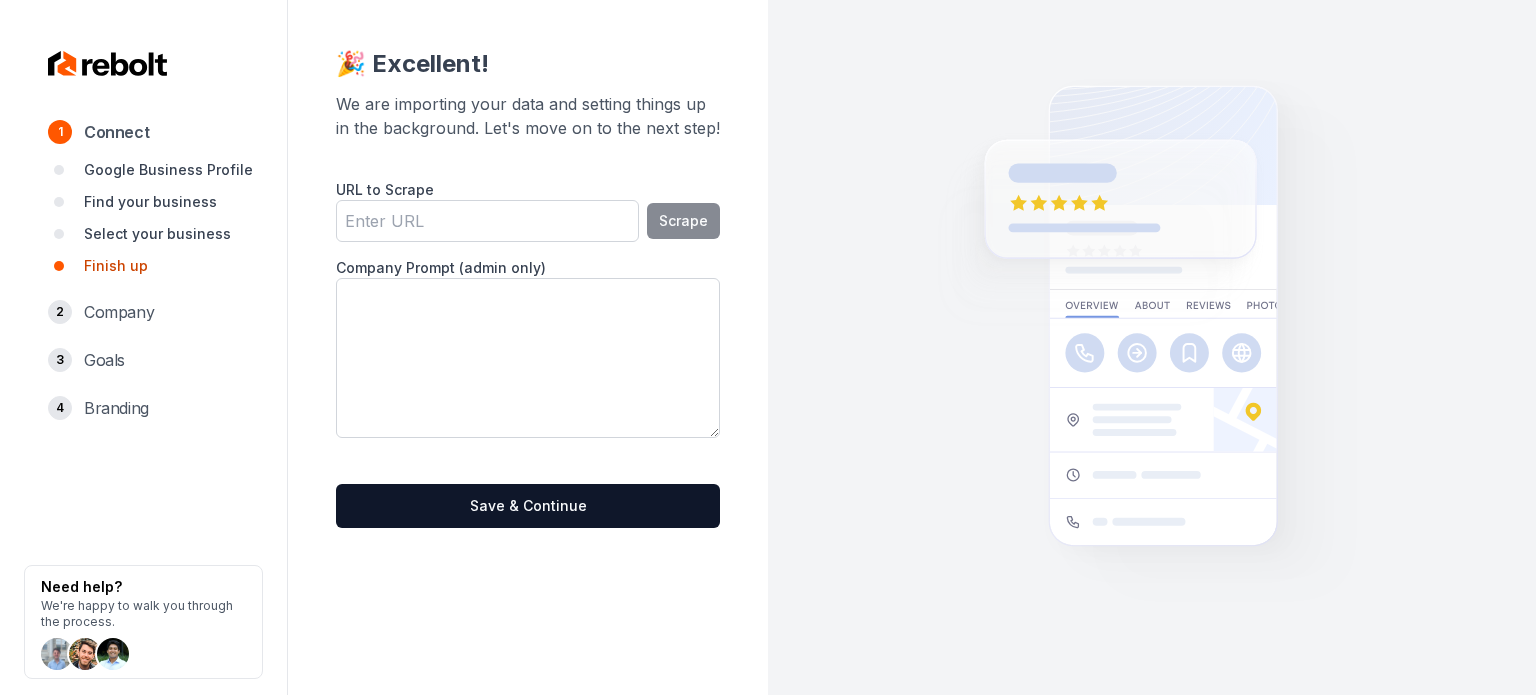 click on "URL to Scrape" at bounding box center (487, 221) 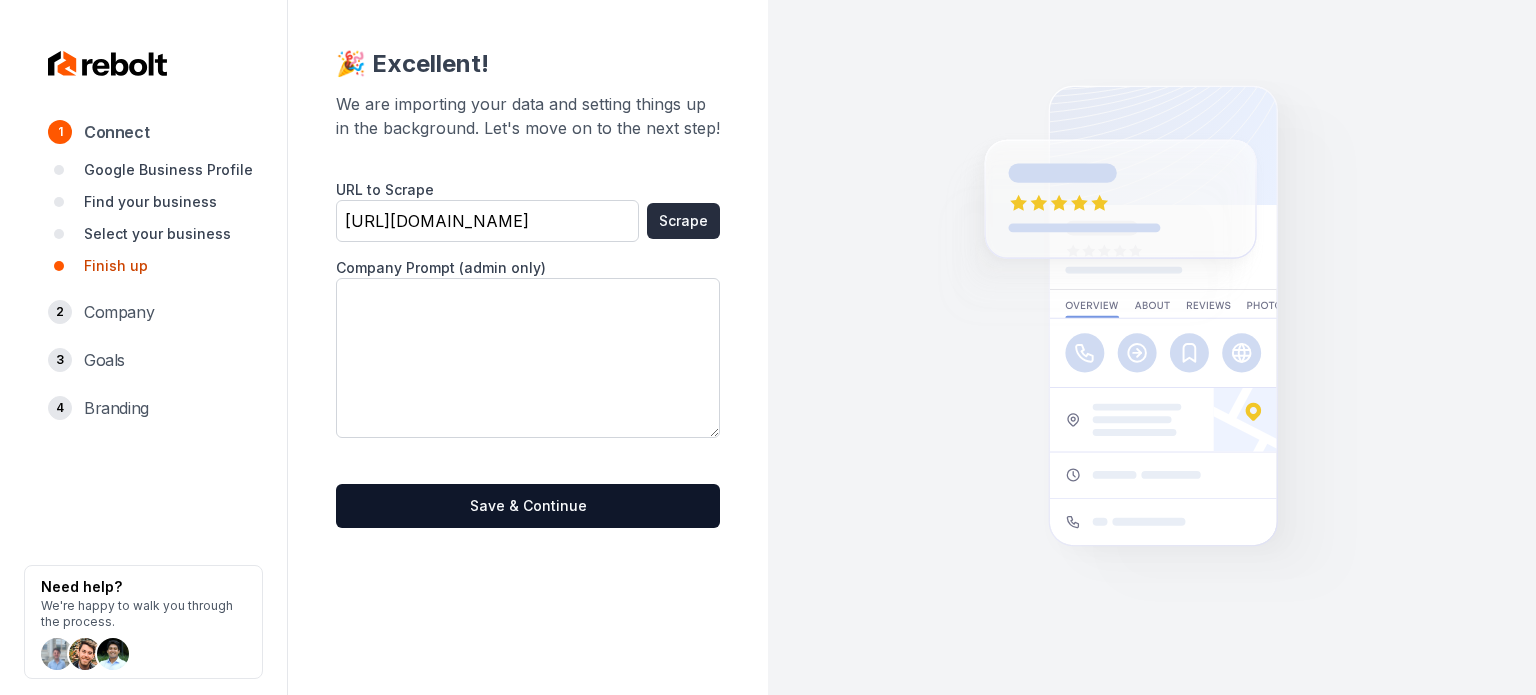 type on "https://northsidesoftwash.biz/" 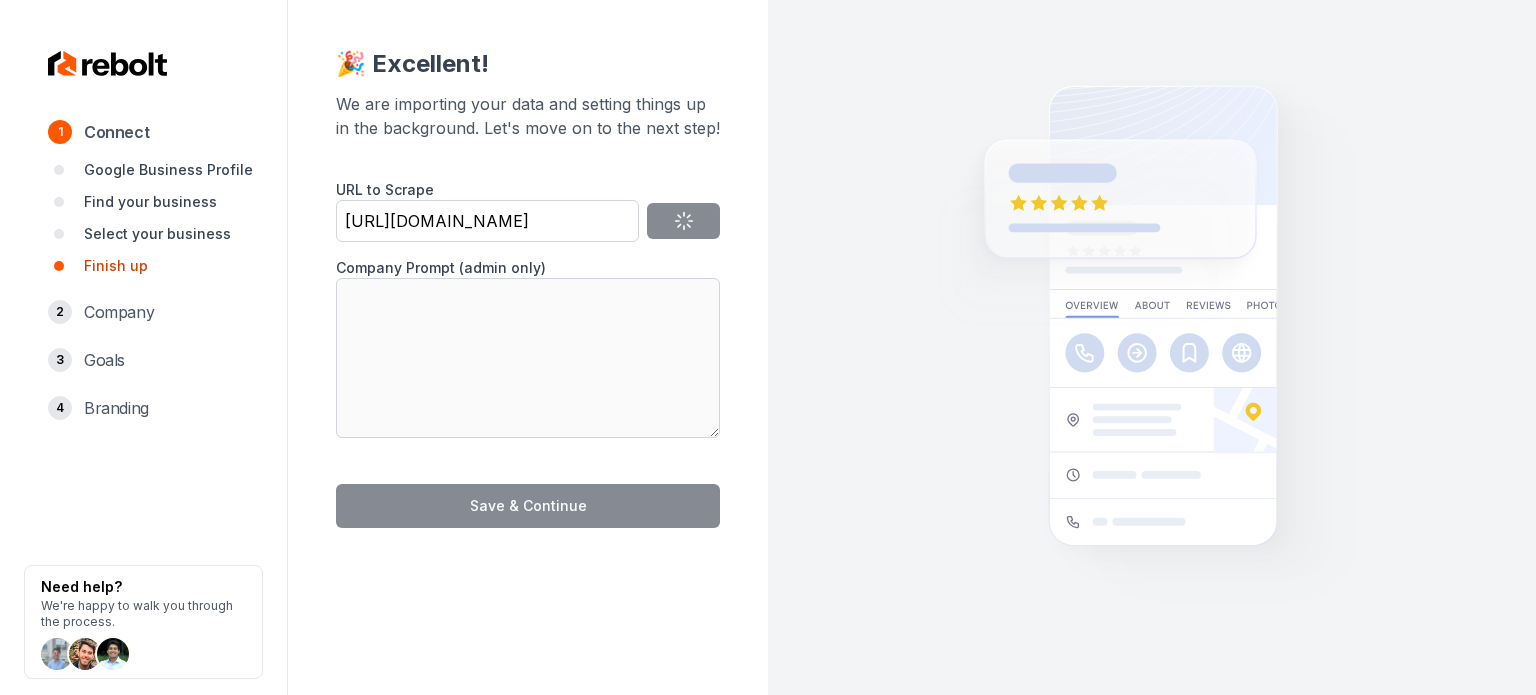 type on "At Northside Soft Wash, we believe that a clean exterior is the first step to a welcoming home or business. Our commitment to providing the highest level of customer service means that we treat every project with the utmost care and attention. Whether you need a gentle wash for your home or a thorough clean for your commercial property, we’re here to meet your needs in a timely manner and at a competitive price. Our team is dedicated to ensuring your satisfaction, today and for all your future cleaning needs. Let us help you make a great first impression!" 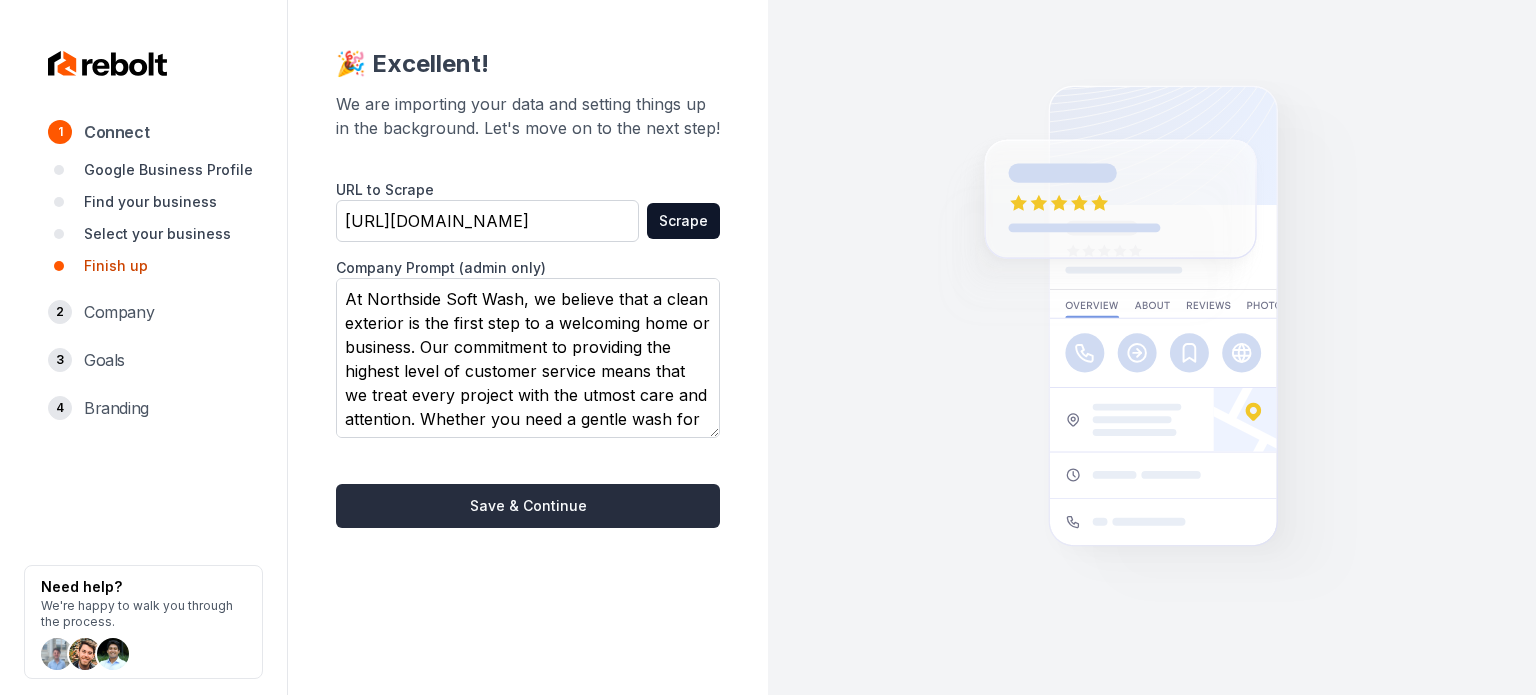 click on "Save & Continue" at bounding box center (528, 506) 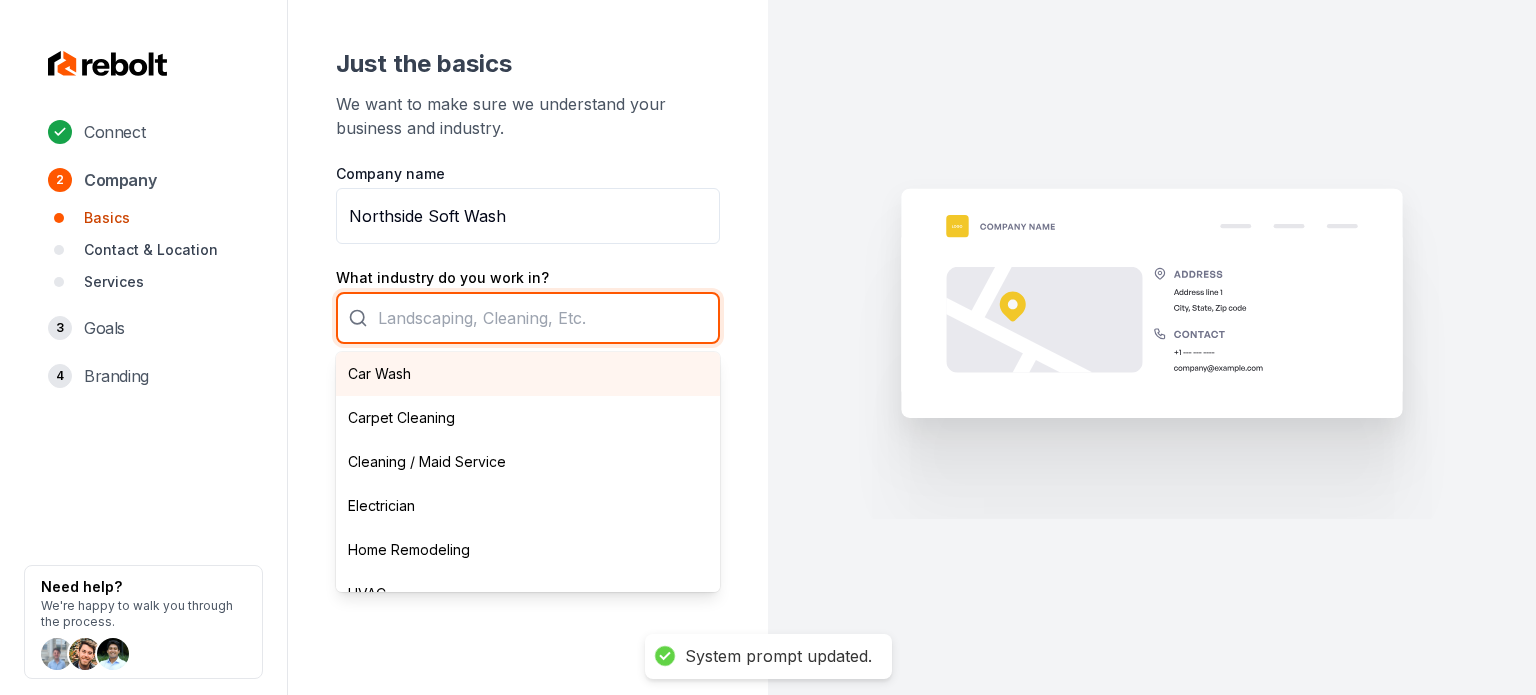 click on "Car Wash Carpet Cleaning Cleaning / Maid Service Electrician Home Remodeling HVAC Junk Removal Landscaping Moving Painting Personal Trainer Pest Control Plumbing Pool Cleaning Pressure Washing Roofing Tree Services Window Cleaning" at bounding box center [528, 318] 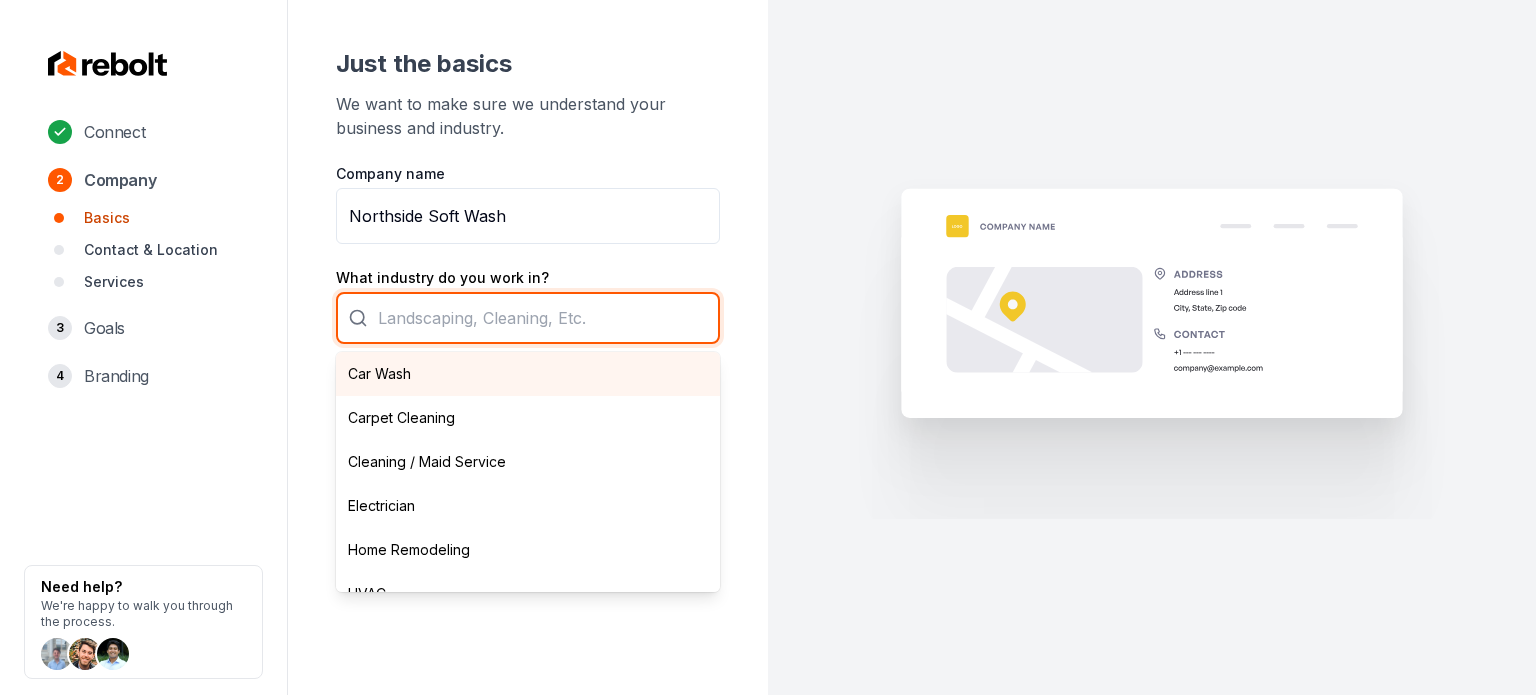 type on "s" 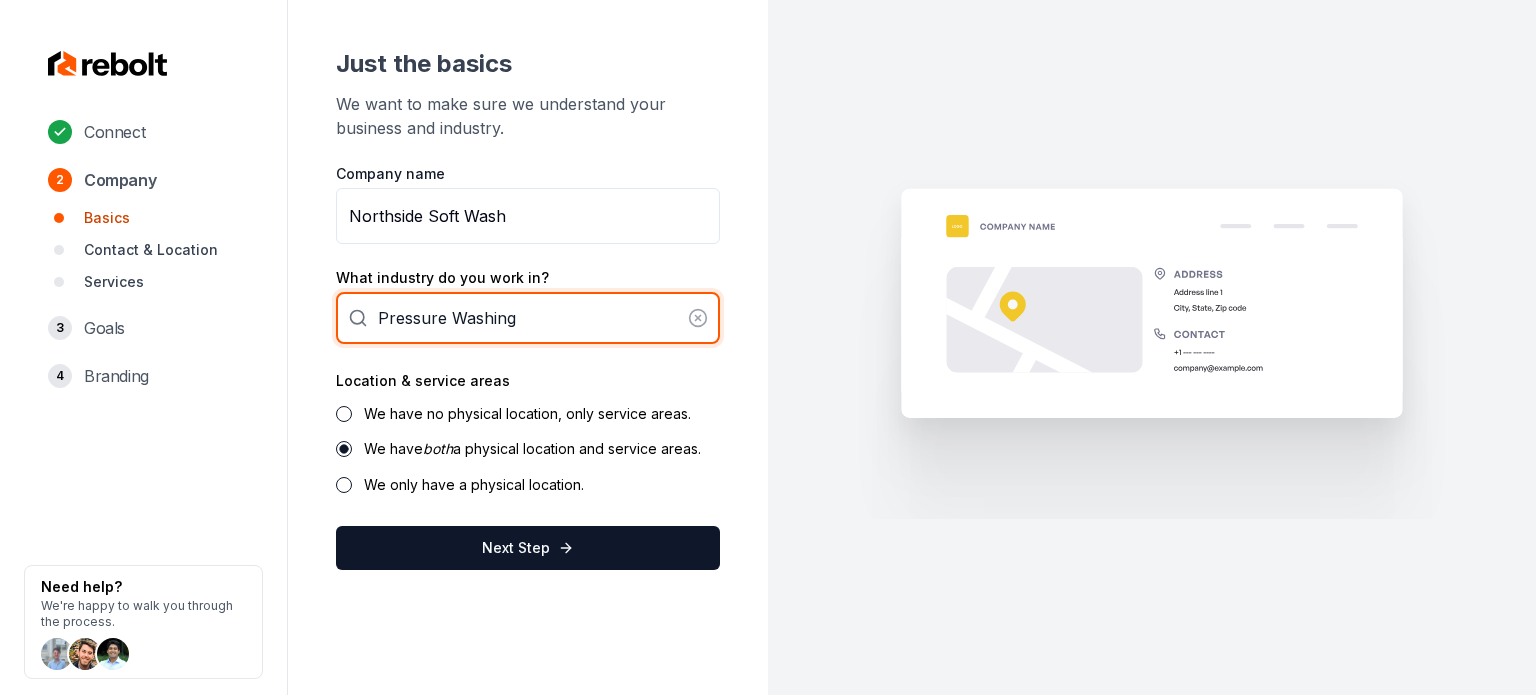 type on "Pressure Washing" 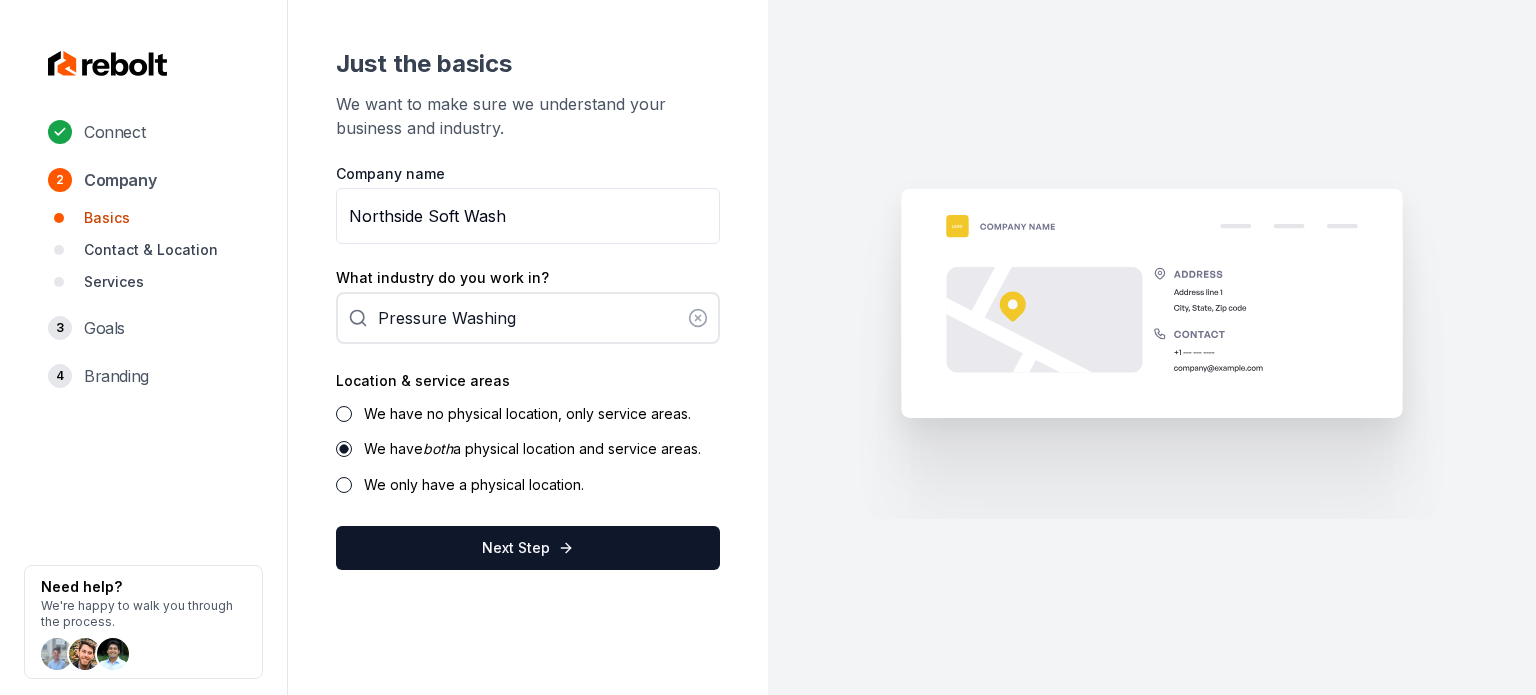 click on "We have no physical location, only service areas." at bounding box center [527, 413] 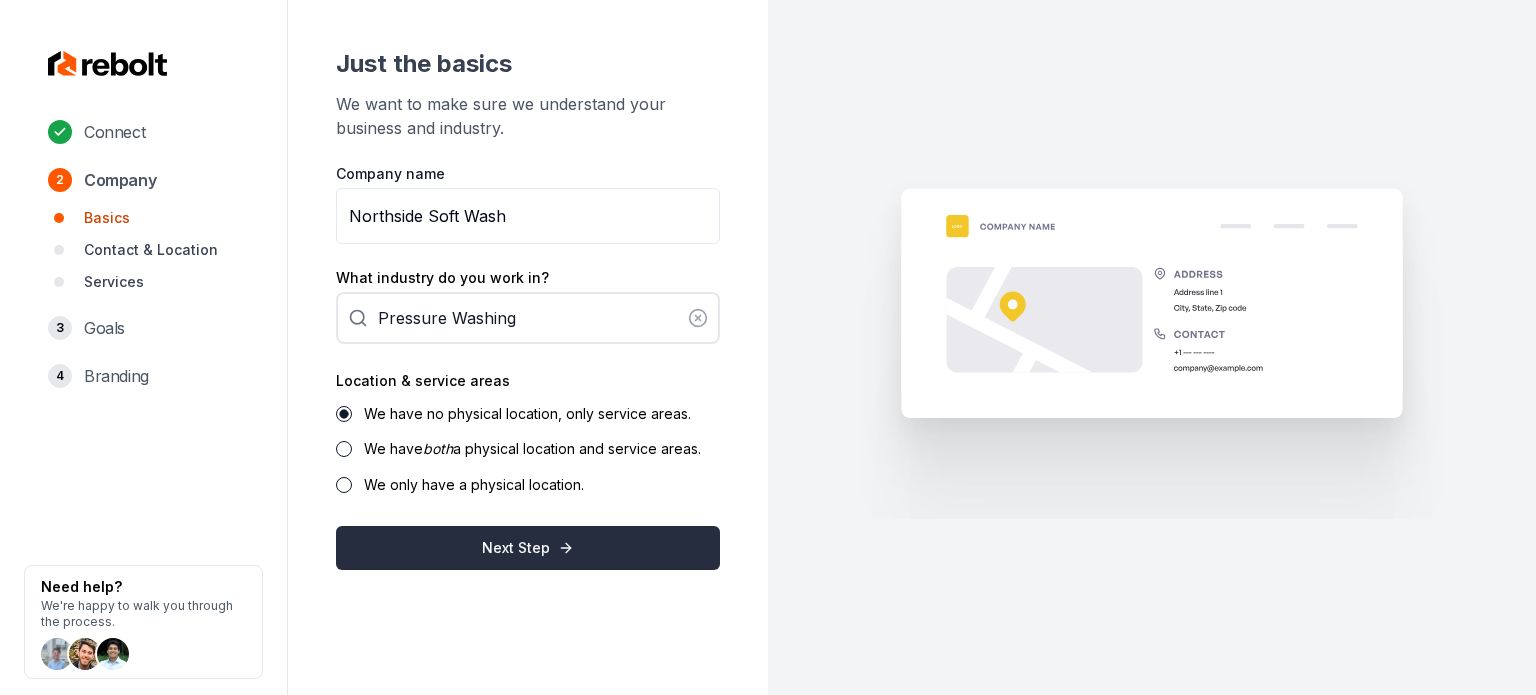 click on "Next Step" at bounding box center (528, 548) 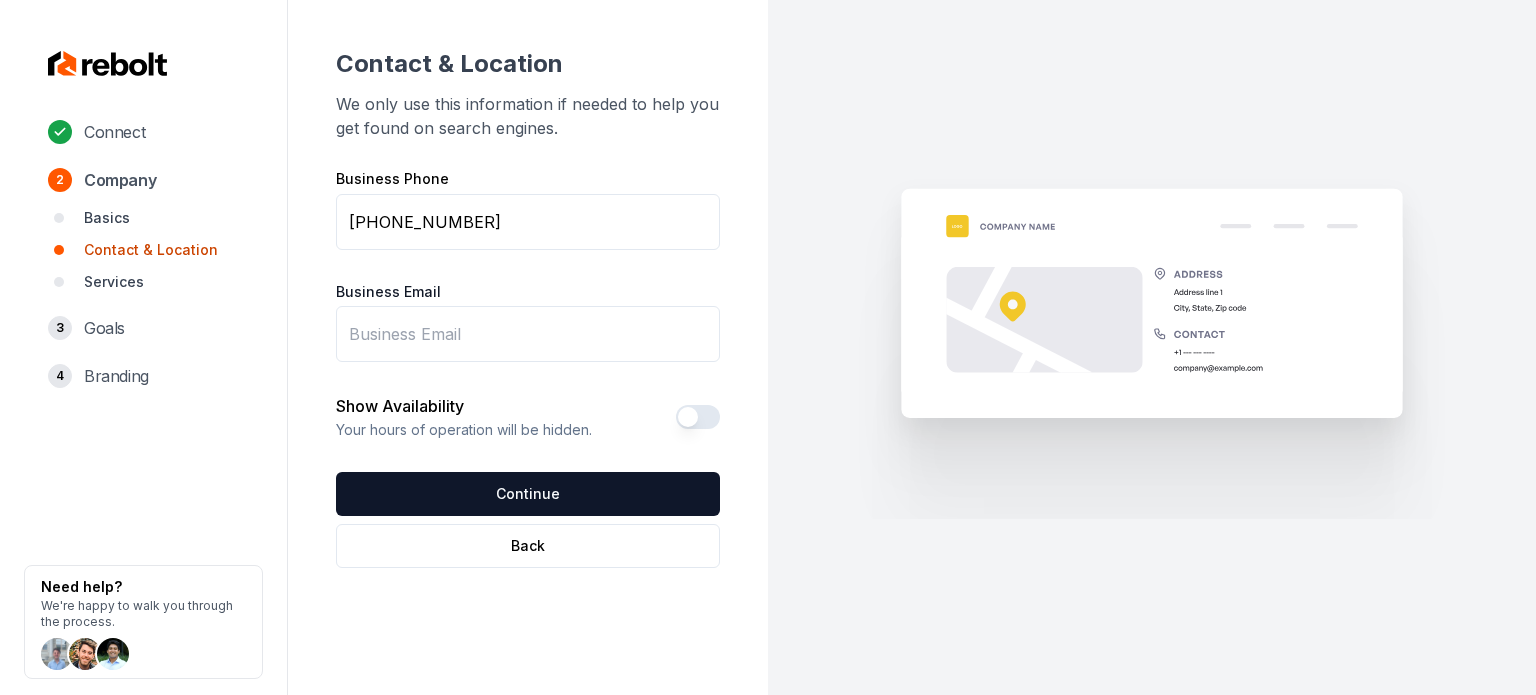 click on "Business Email" at bounding box center (528, 334) 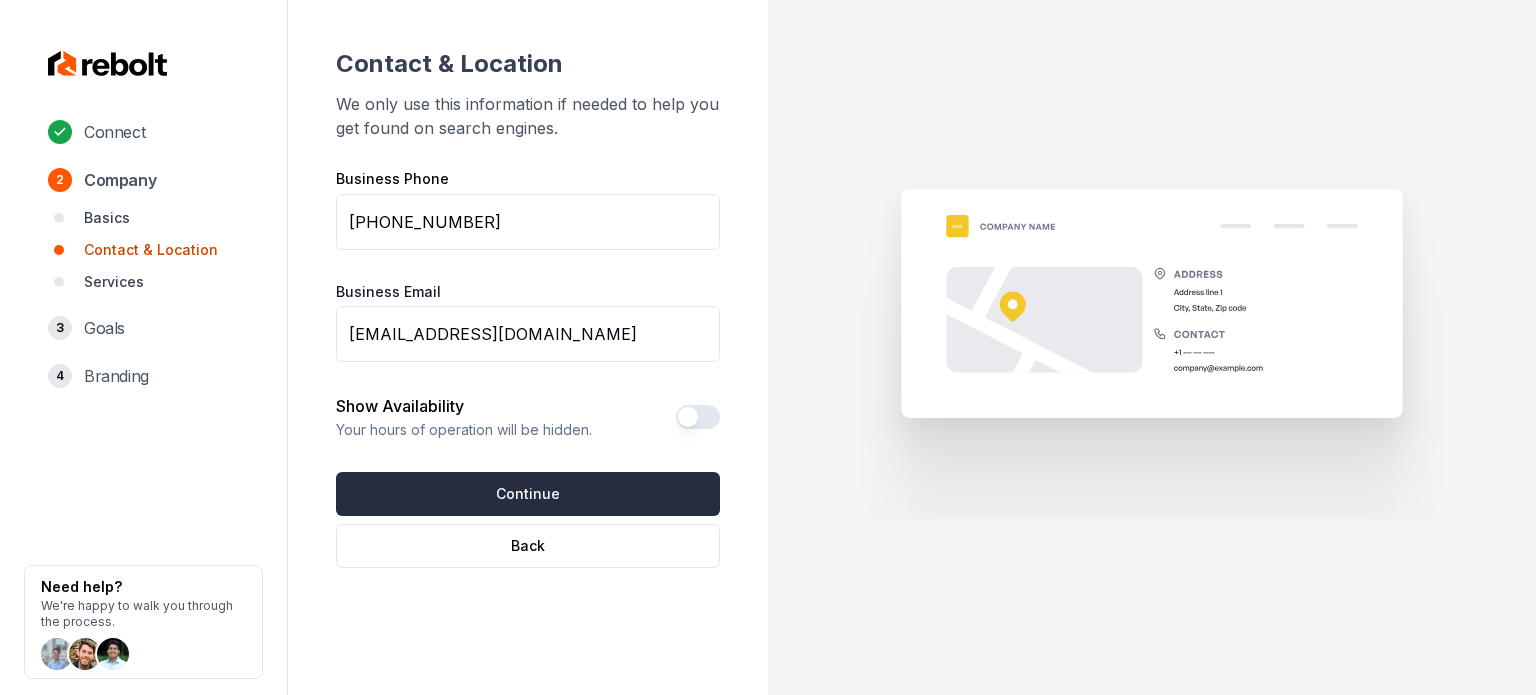 type on "northsidesoftwash1@gmail.com" 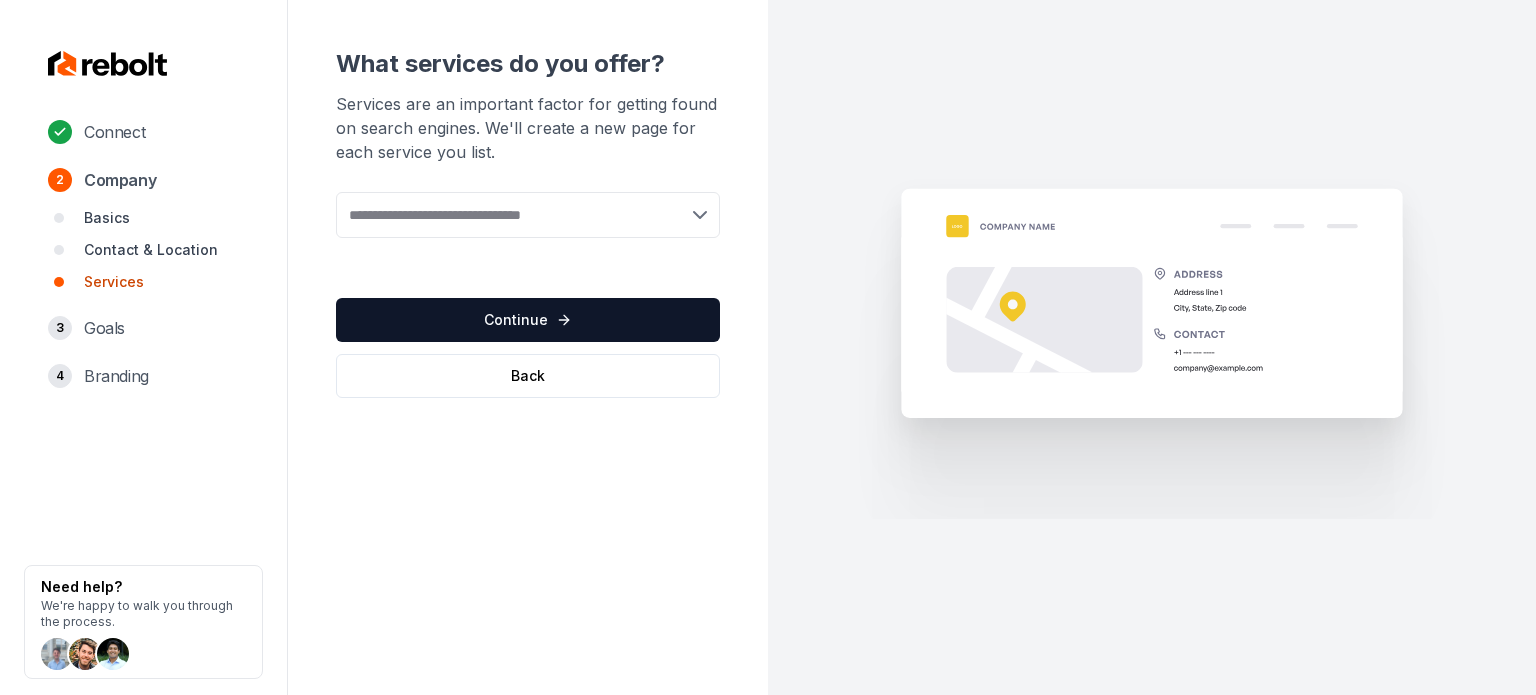 click at bounding box center [528, 215] 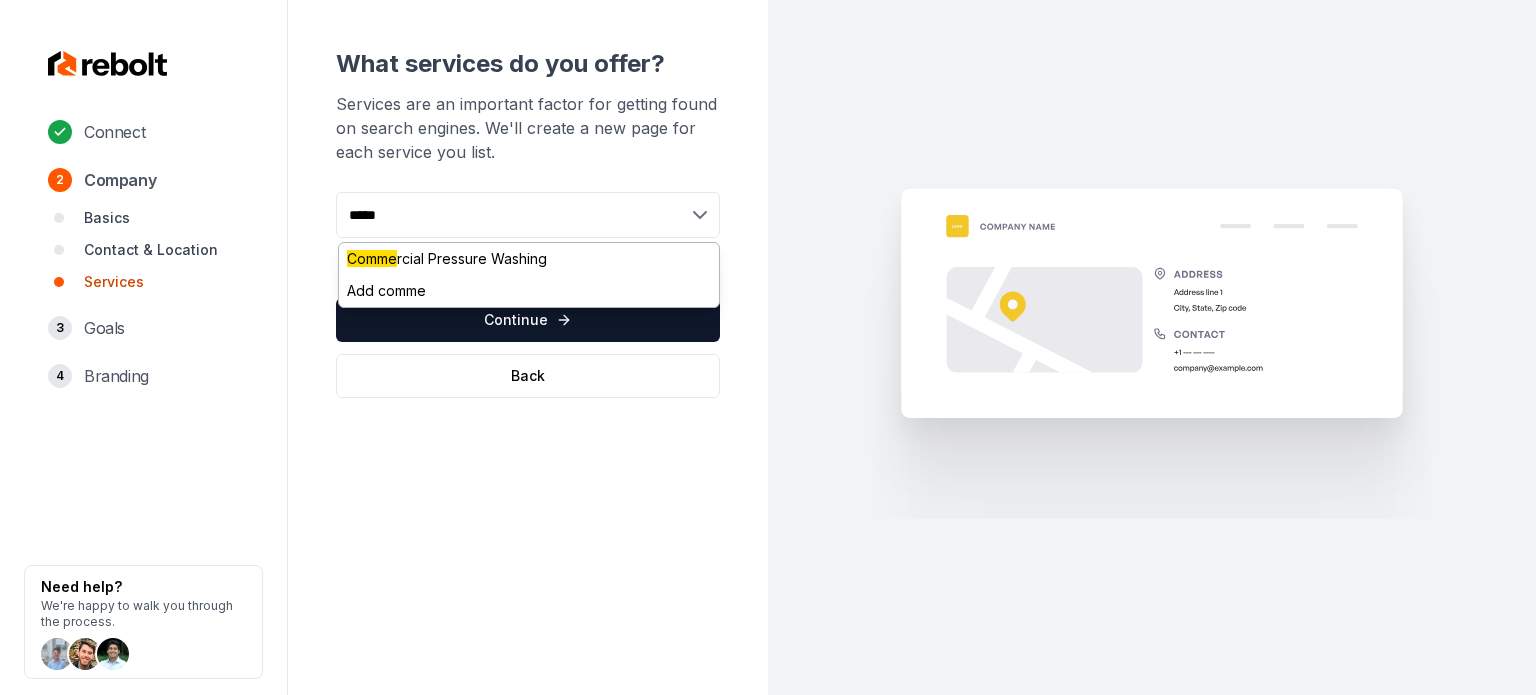 type on "******" 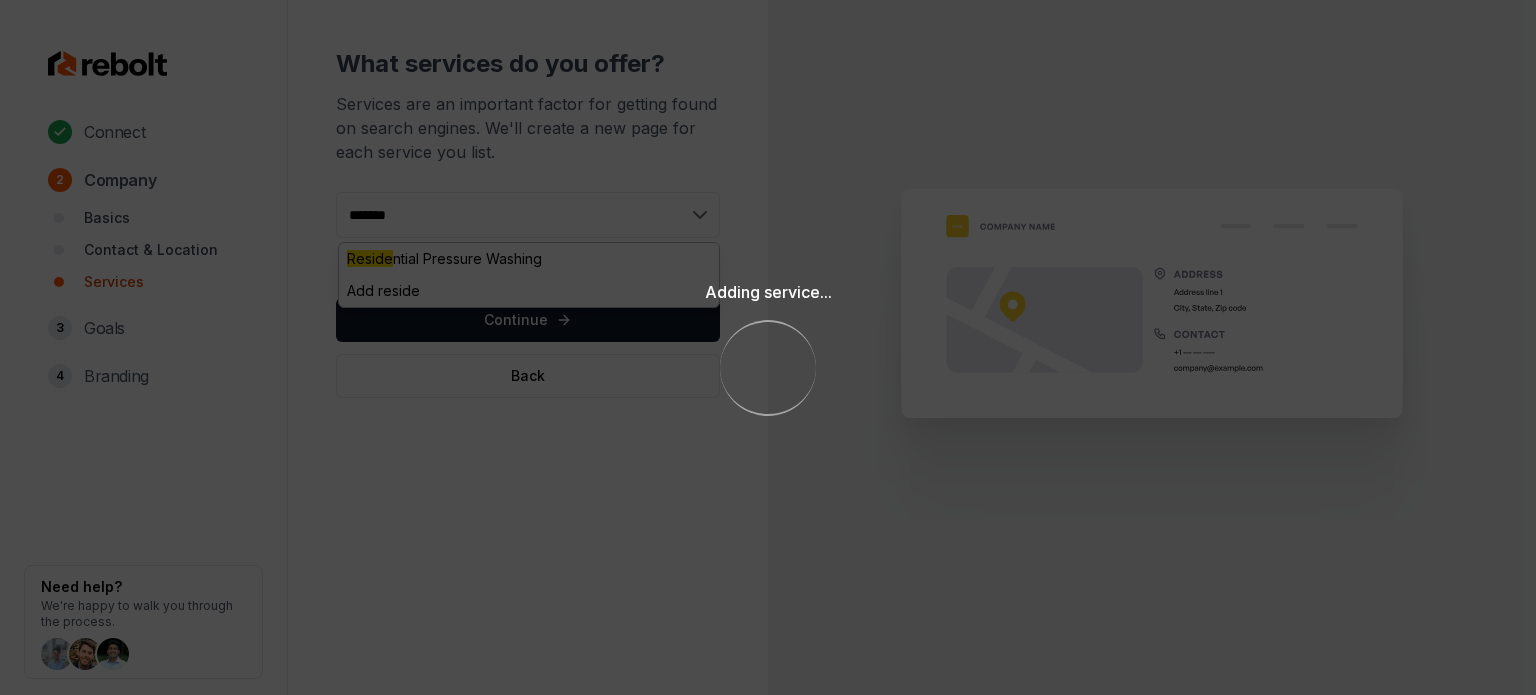 type on "********" 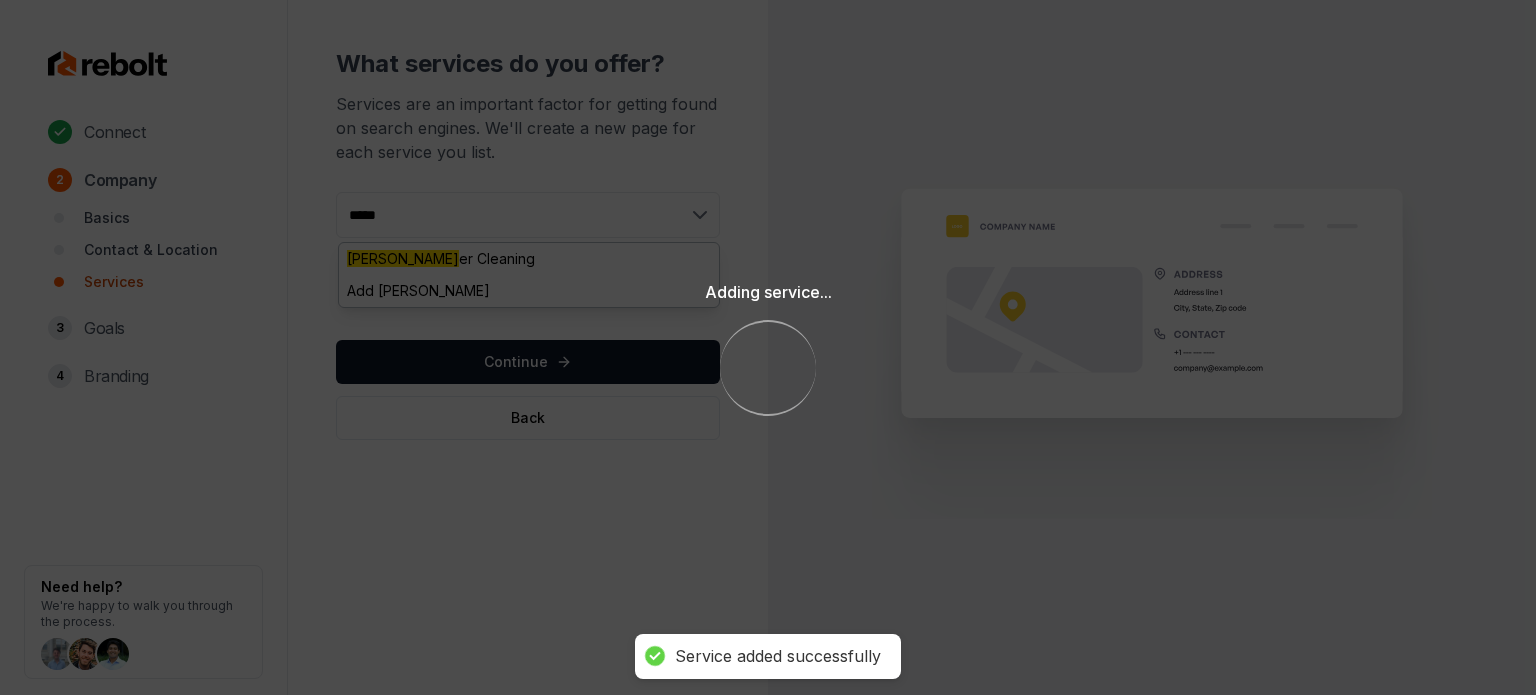 type on "******" 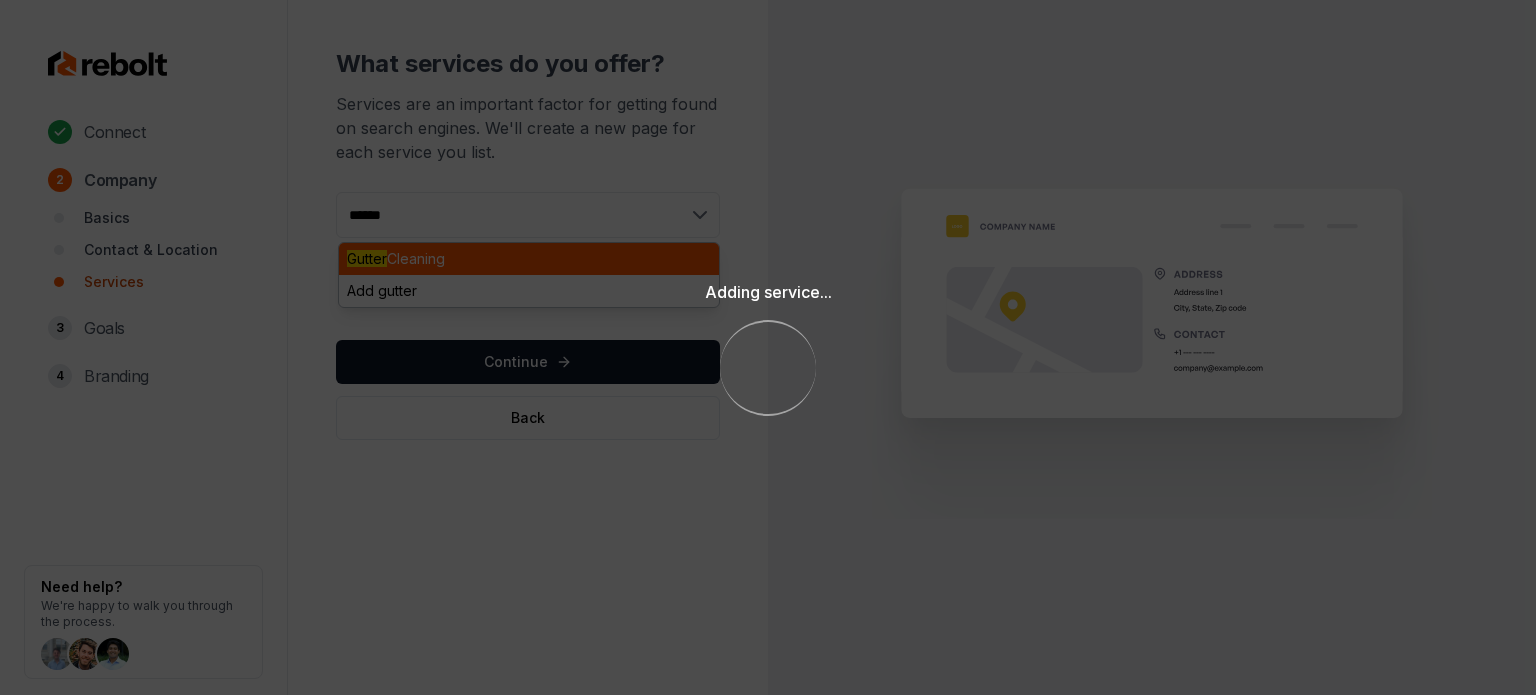 type 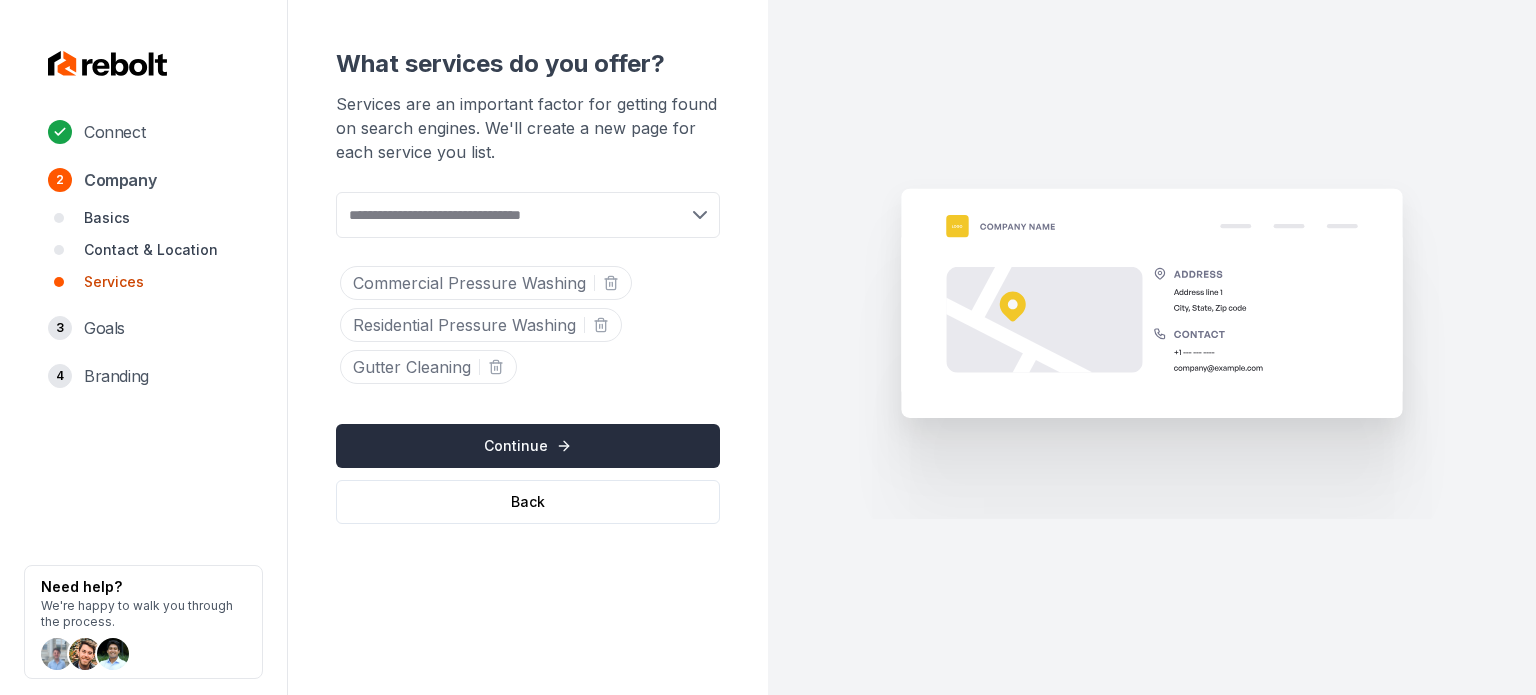 click on "Continue" at bounding box center [528, 446] 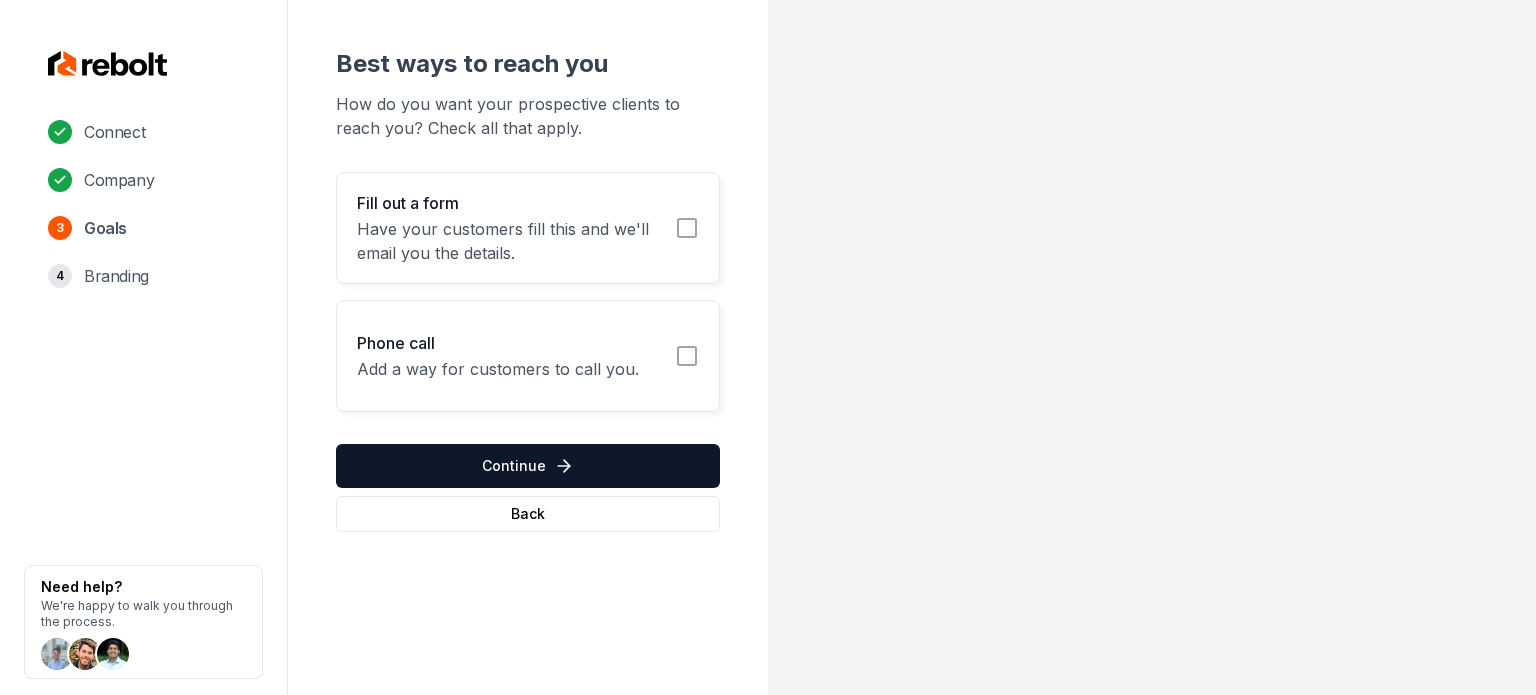 click 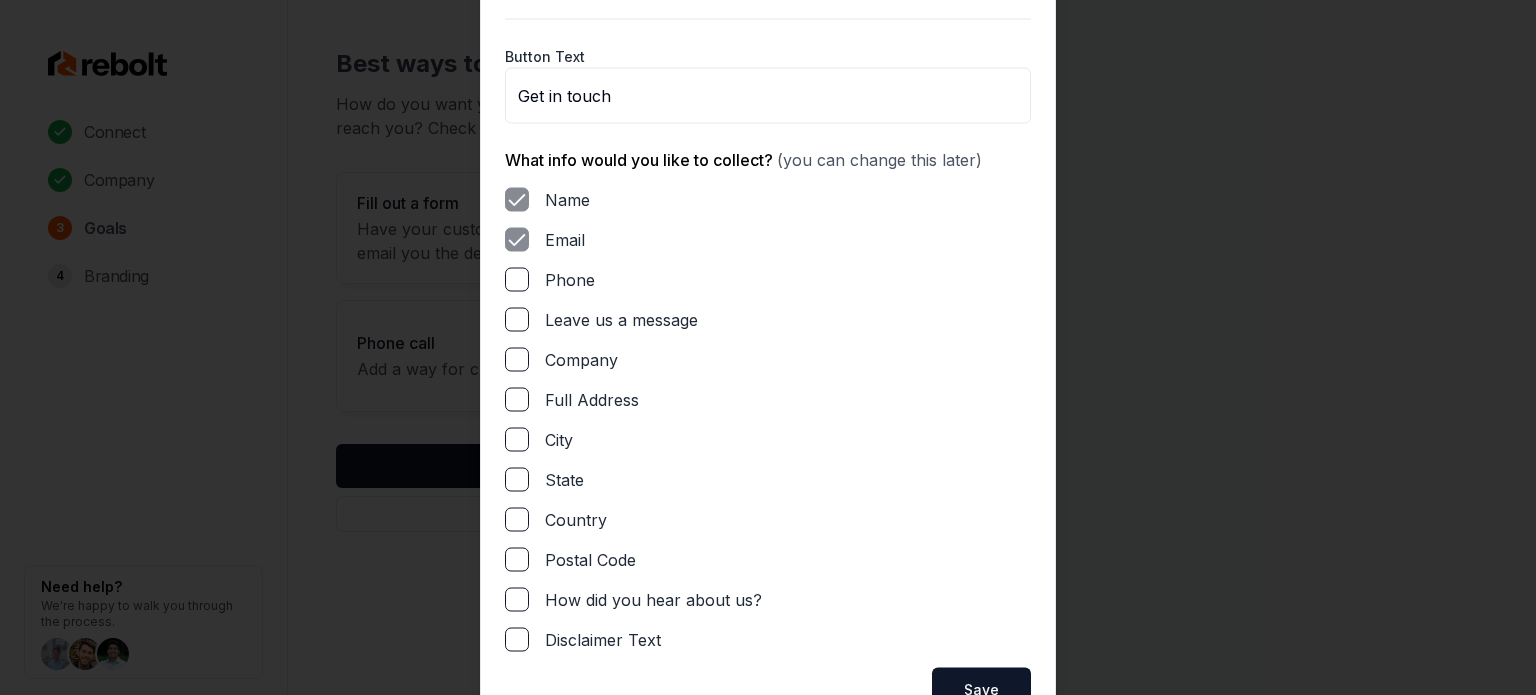 click on "Phone" at bounding box center [517, 279] 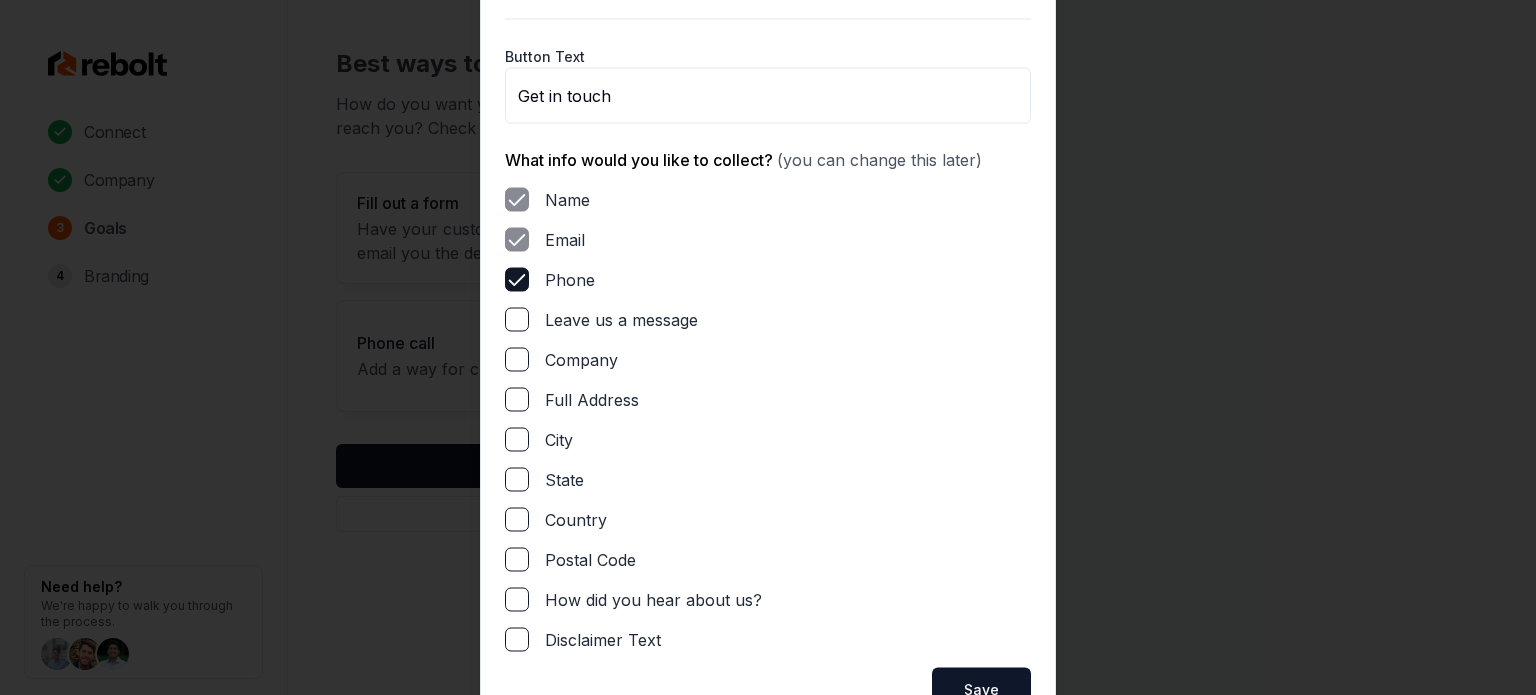 click on "Leave us a message" at bounding box center (517, 319) 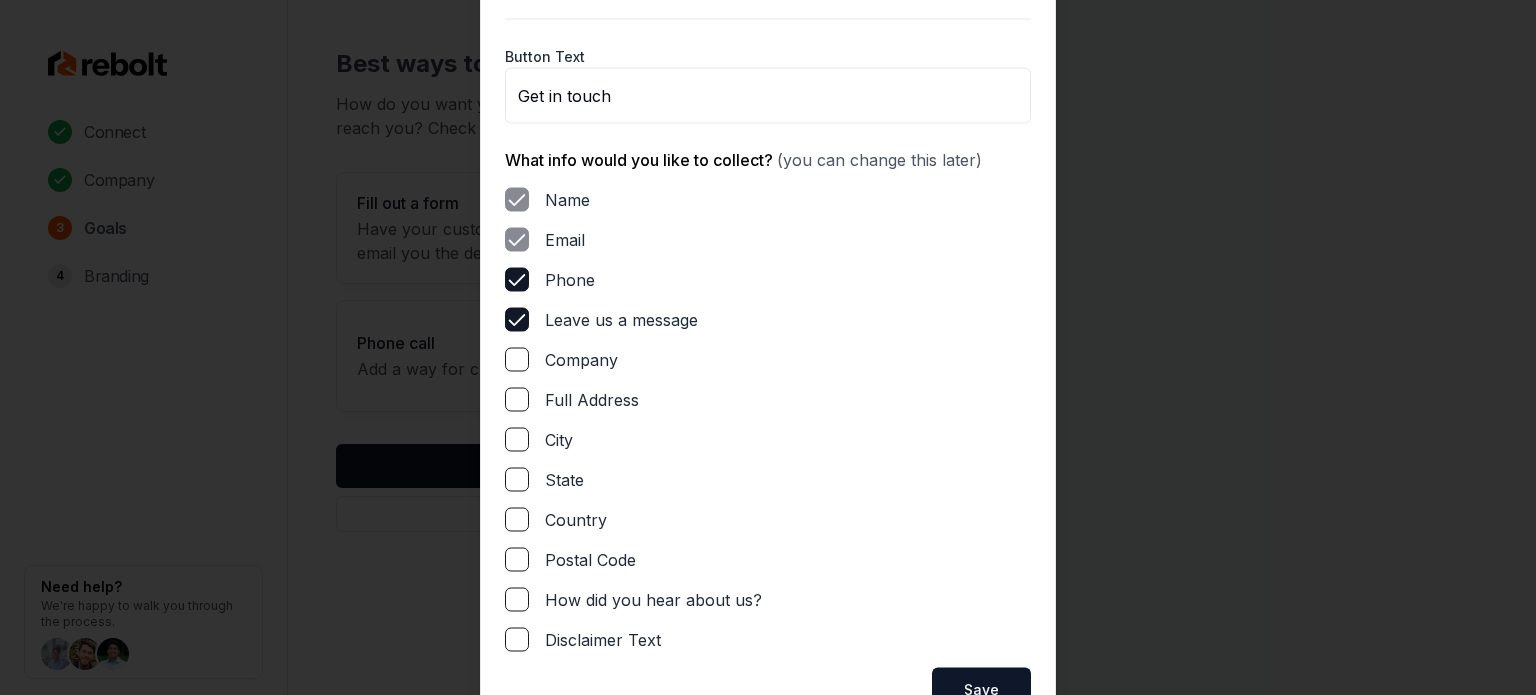 drag, startPoint x: 520, startPoint y: 404, endPoint x: 906, endPoint y: 611, distance: 438.00113 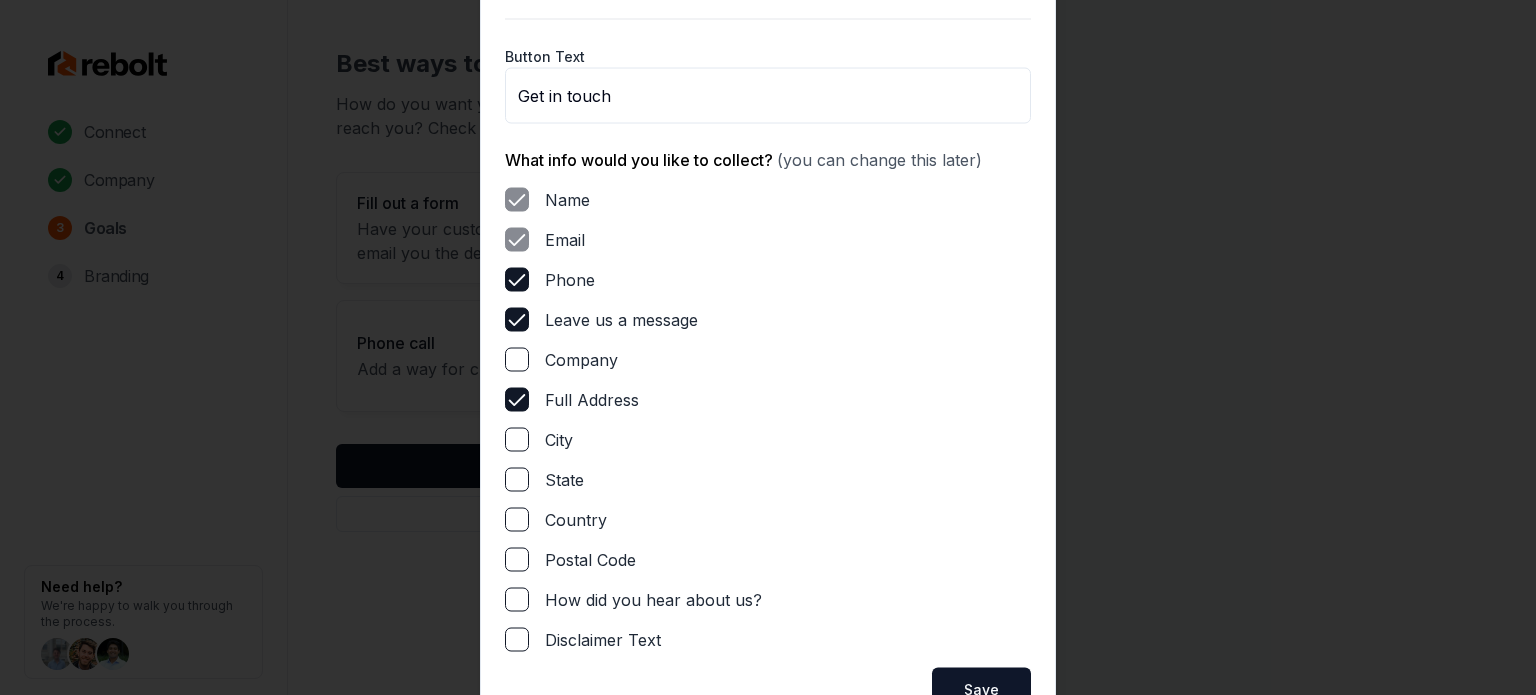 click on "Save" at bounding box center [981, 689] 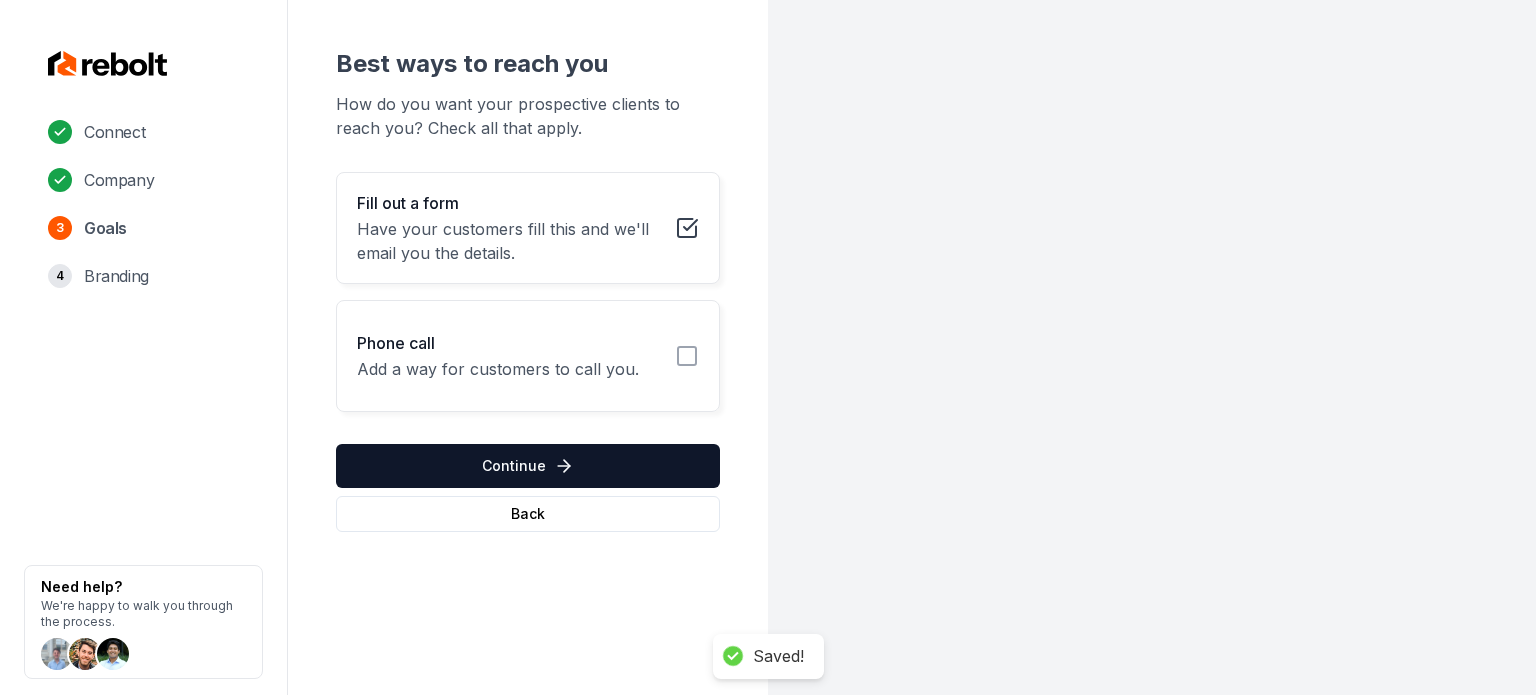 click 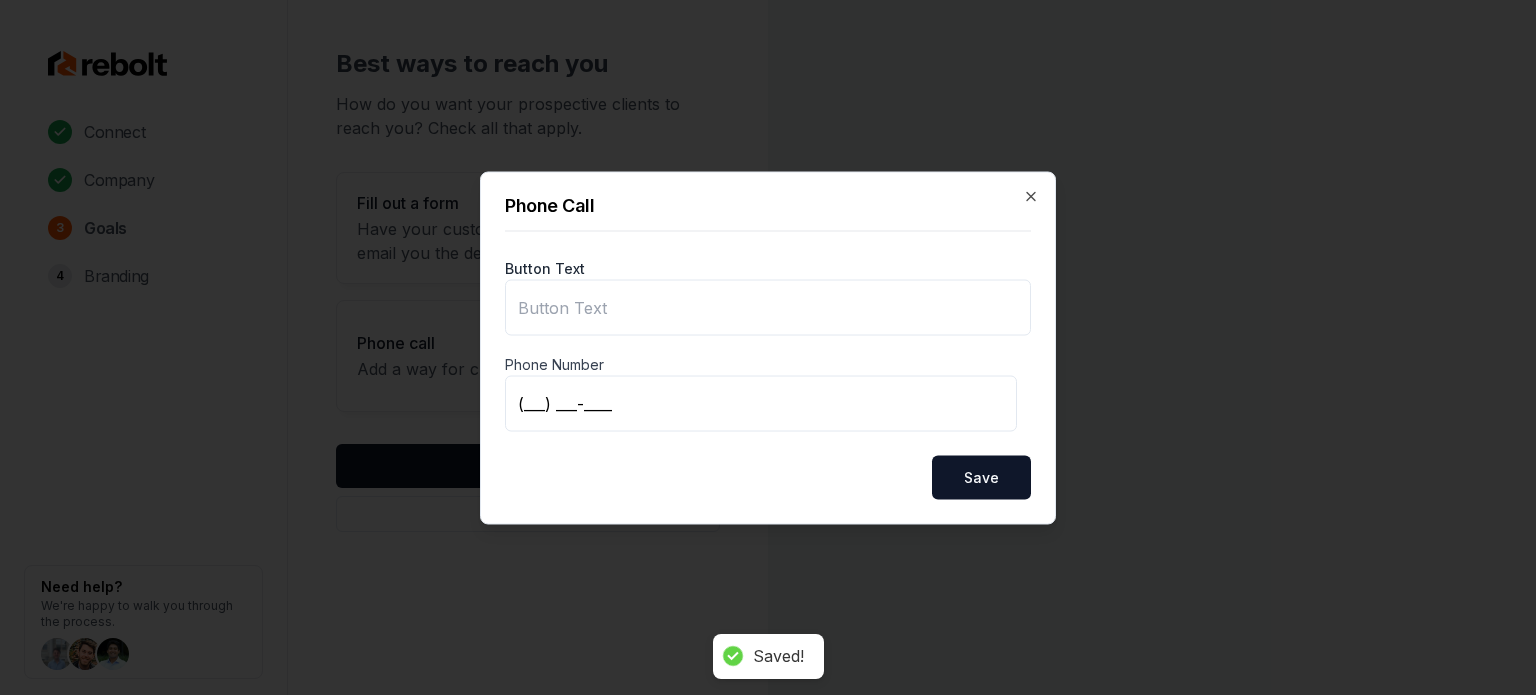 type on "Call us" 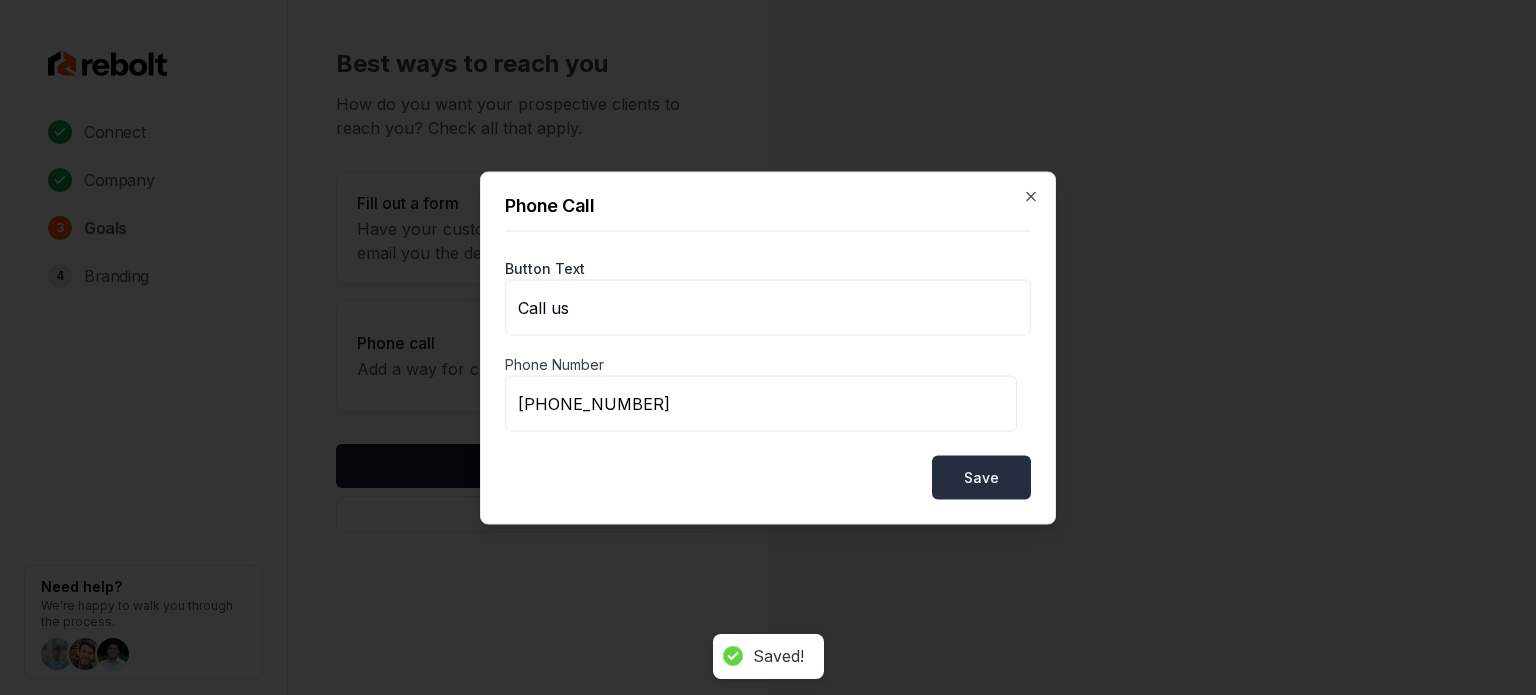 click on "Save" at bounding box center [981, 477] 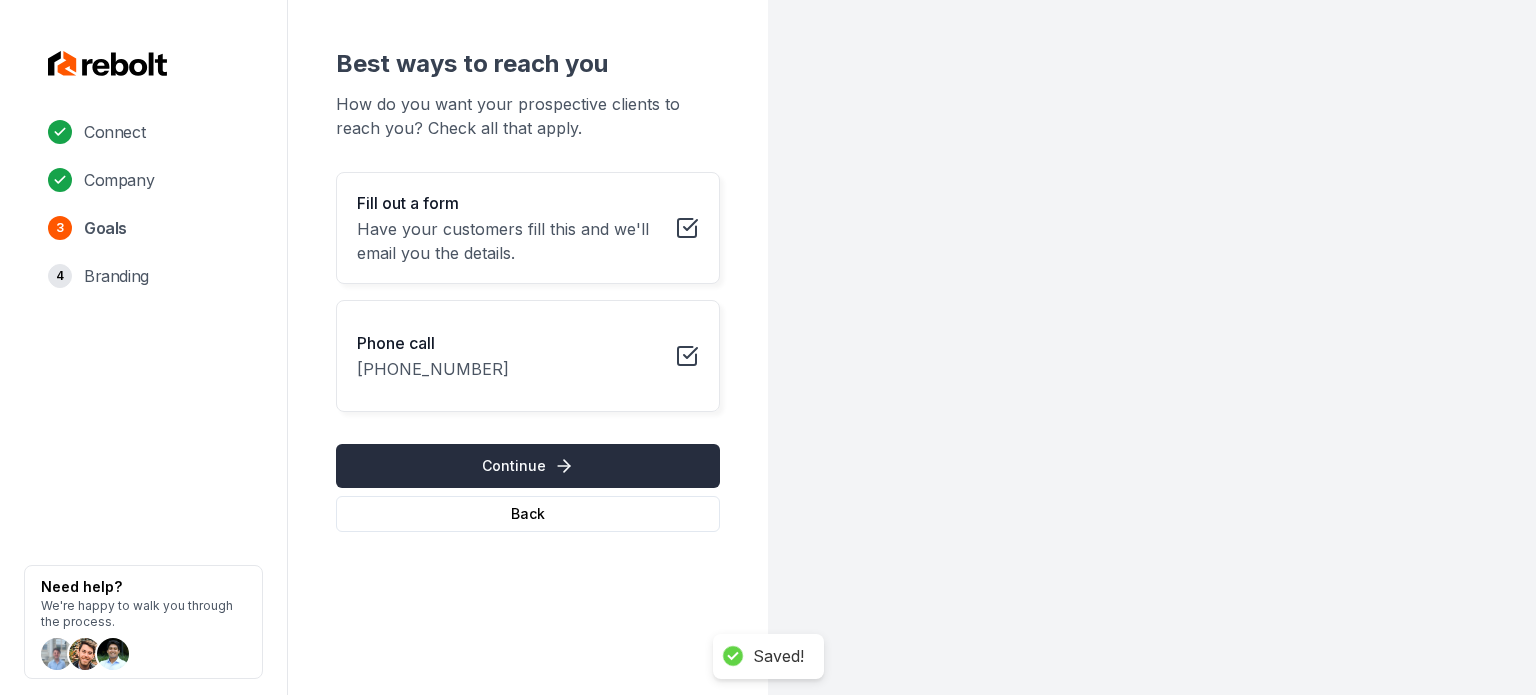 click on "Continue" at bounding box center [528, 466] 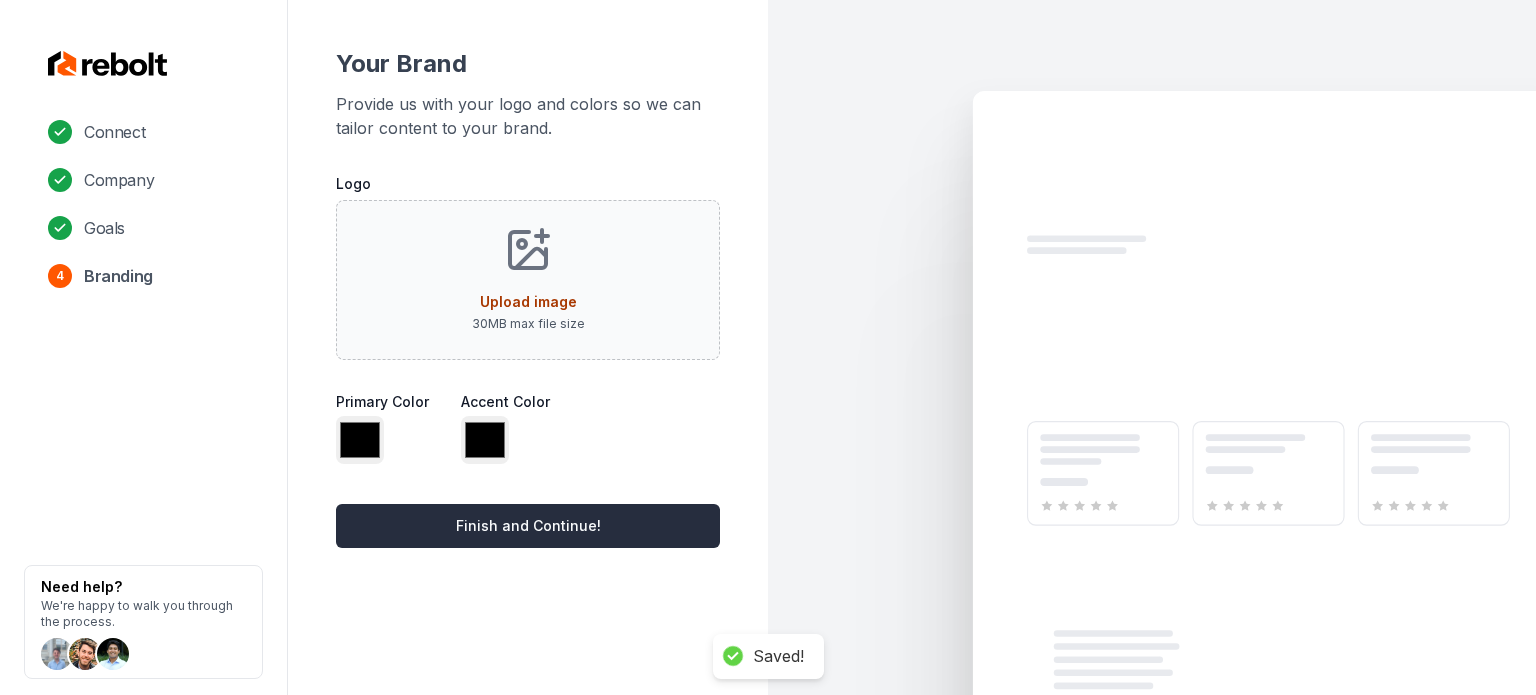 type on "*******" 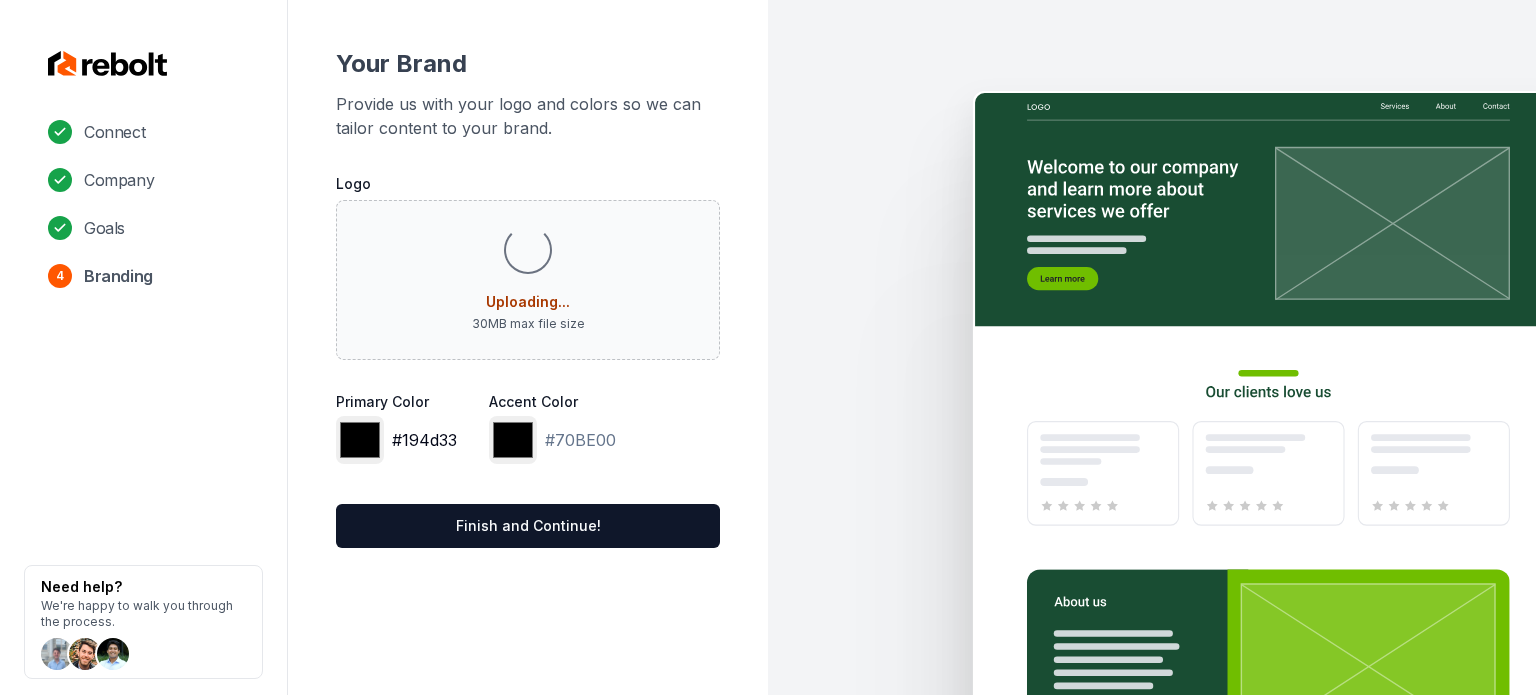 click on "*******" at bounding box center (360, 440) 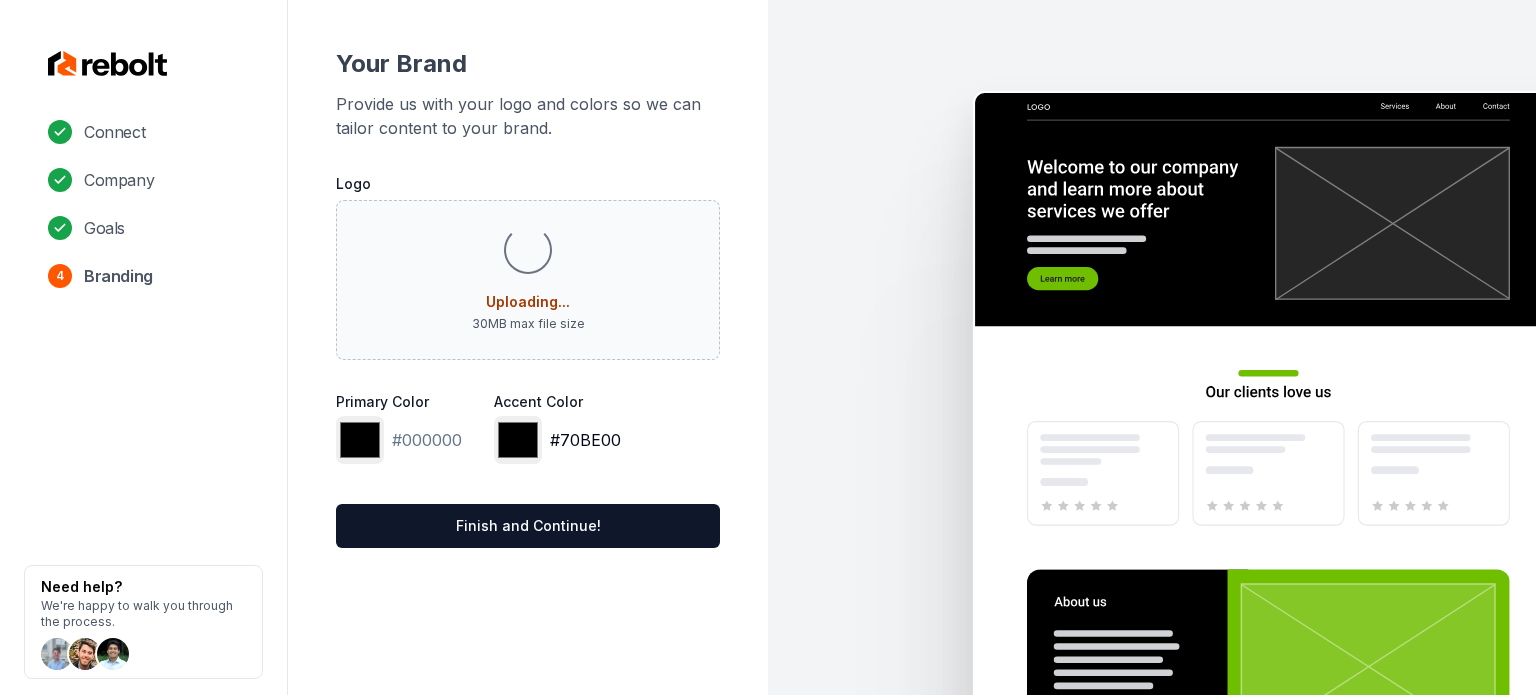 type on "*******" 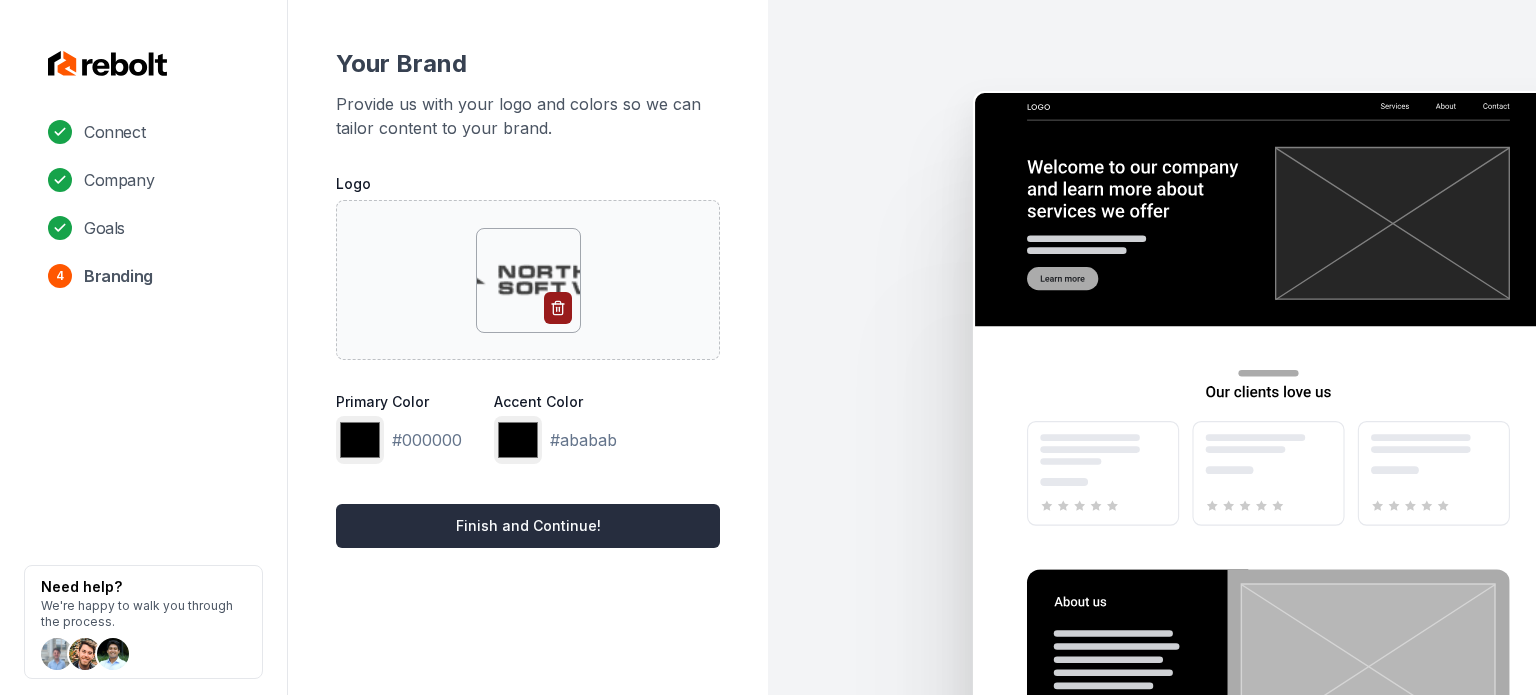 type on "*******" 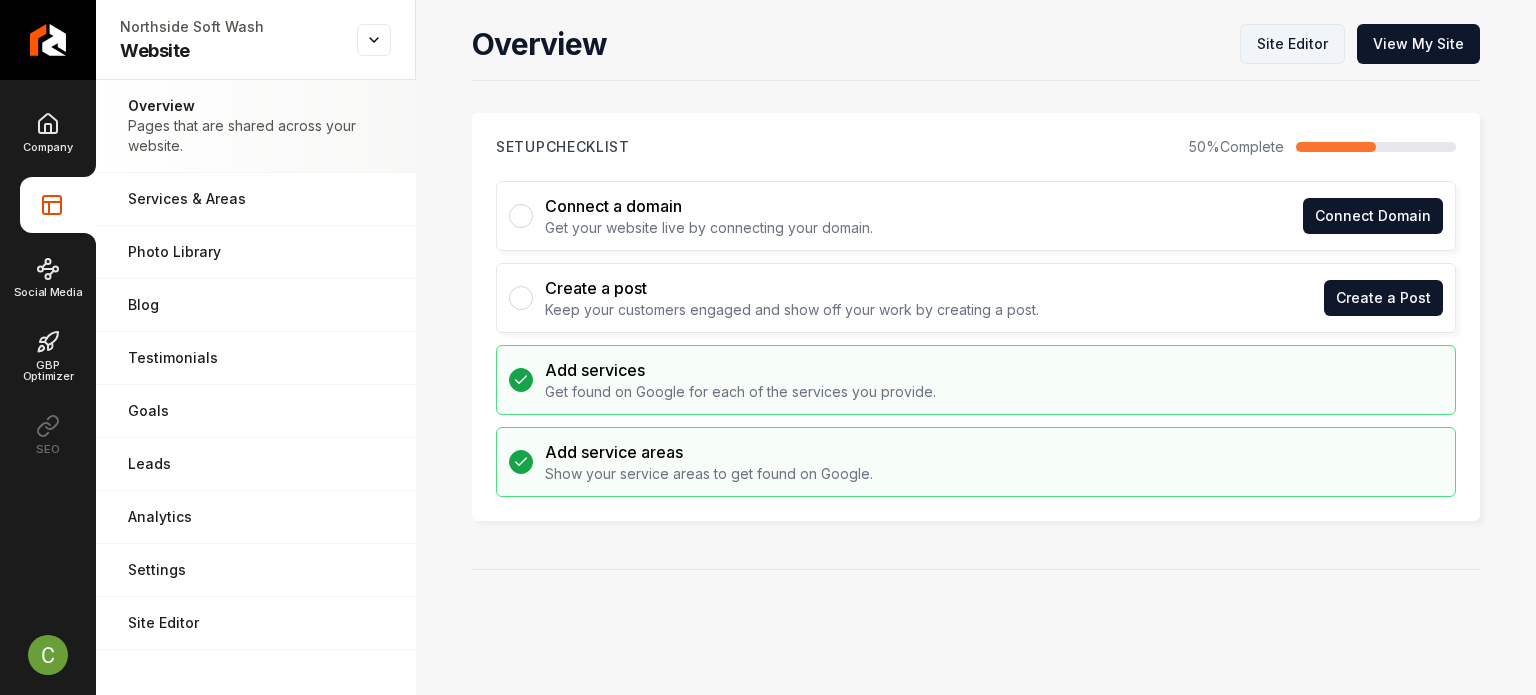 click on "Site Editor" at bounding box center [1292, 44] 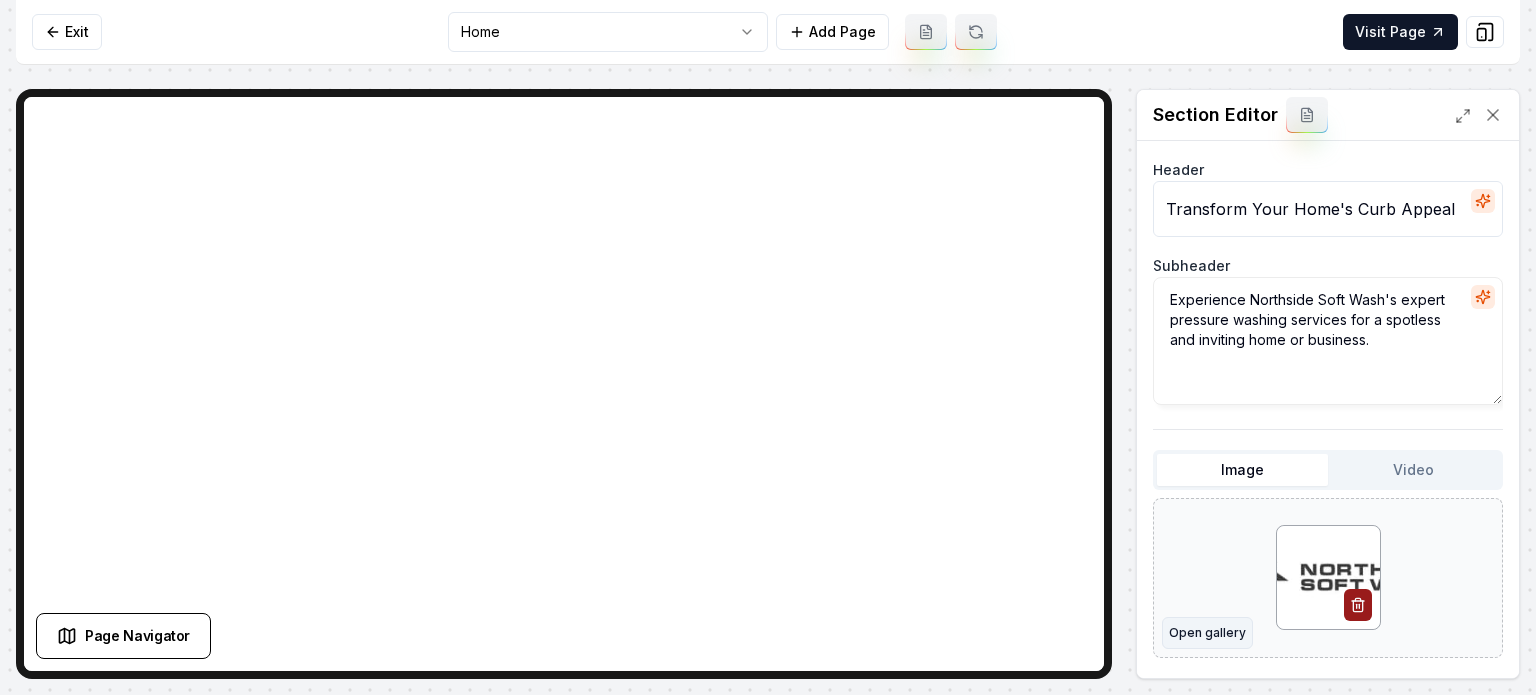 click on "Open gallery" at bounding box center [1207, 633] 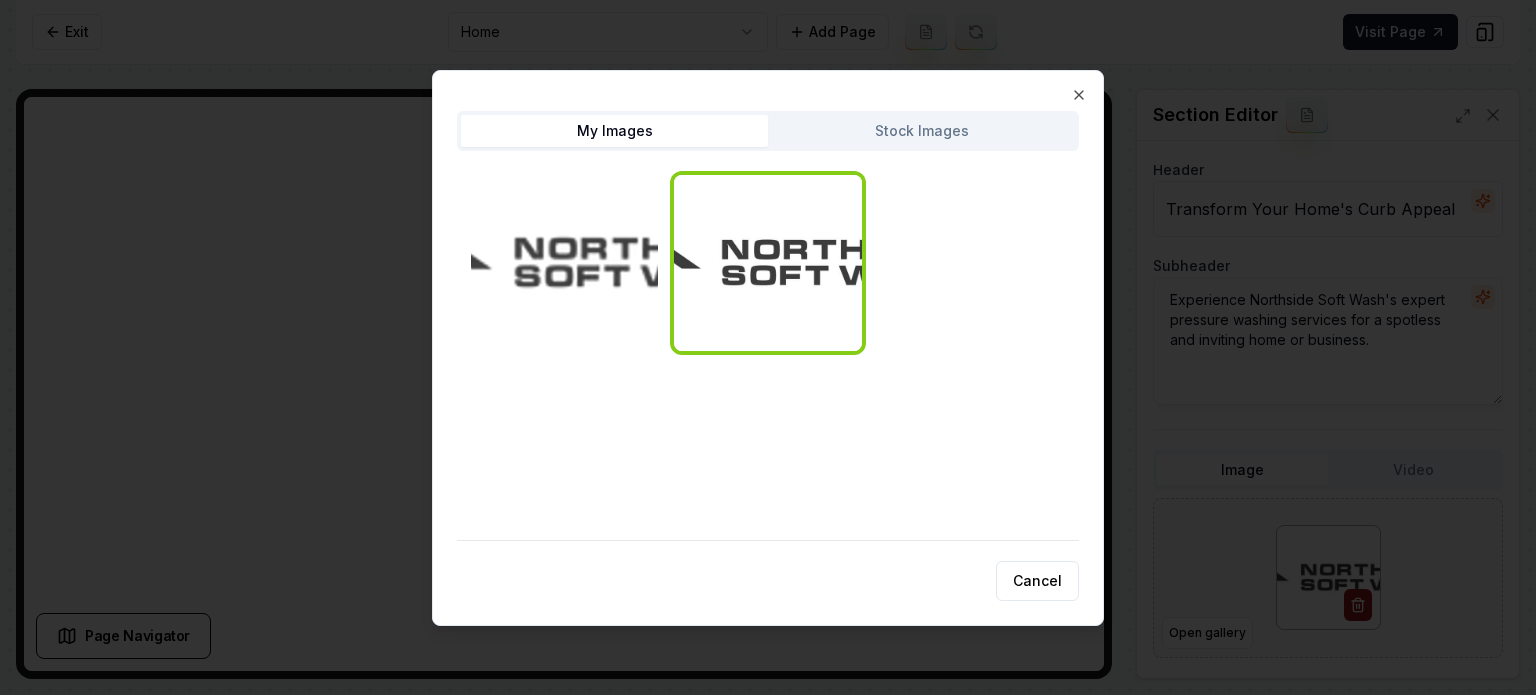 click on "Stock Images" at bounding box center [921, 131] 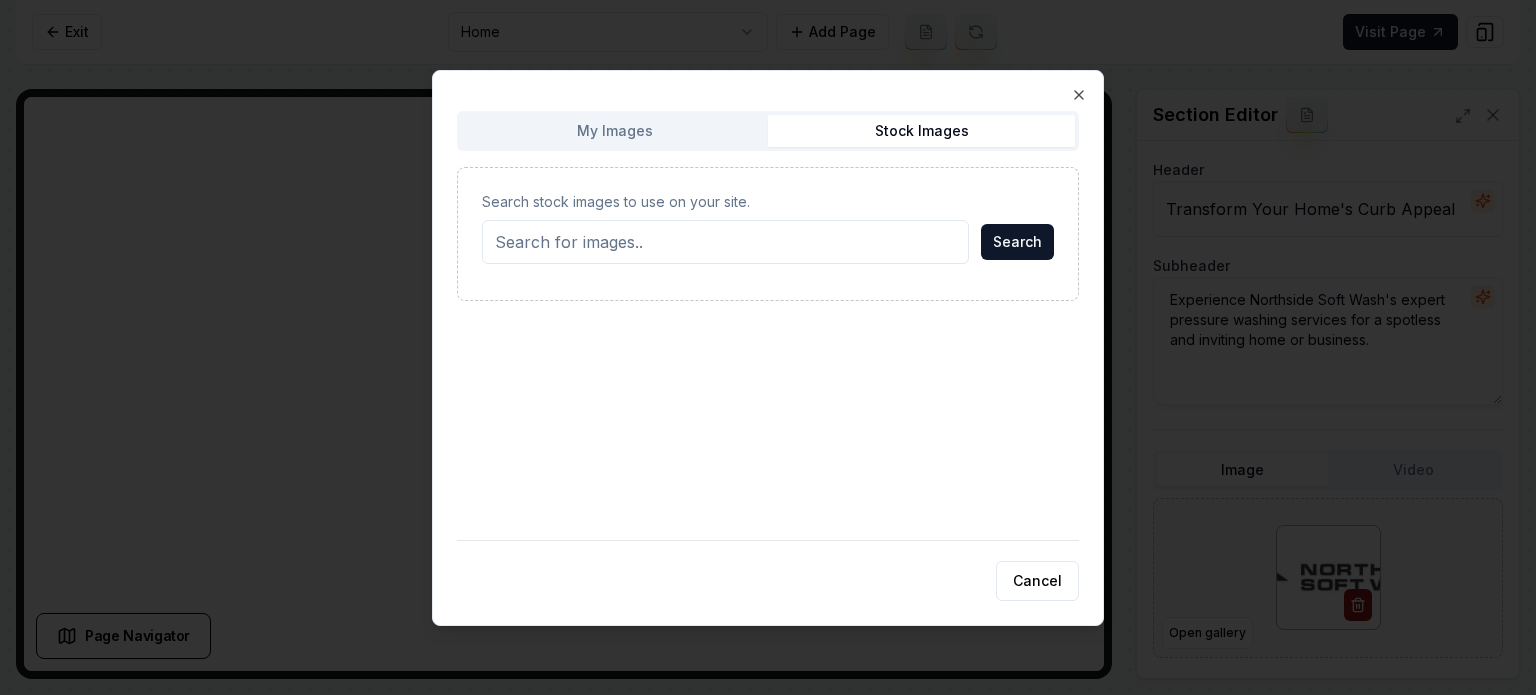 click on "Search stock images to use on your site." at bounding box center [725, 242] 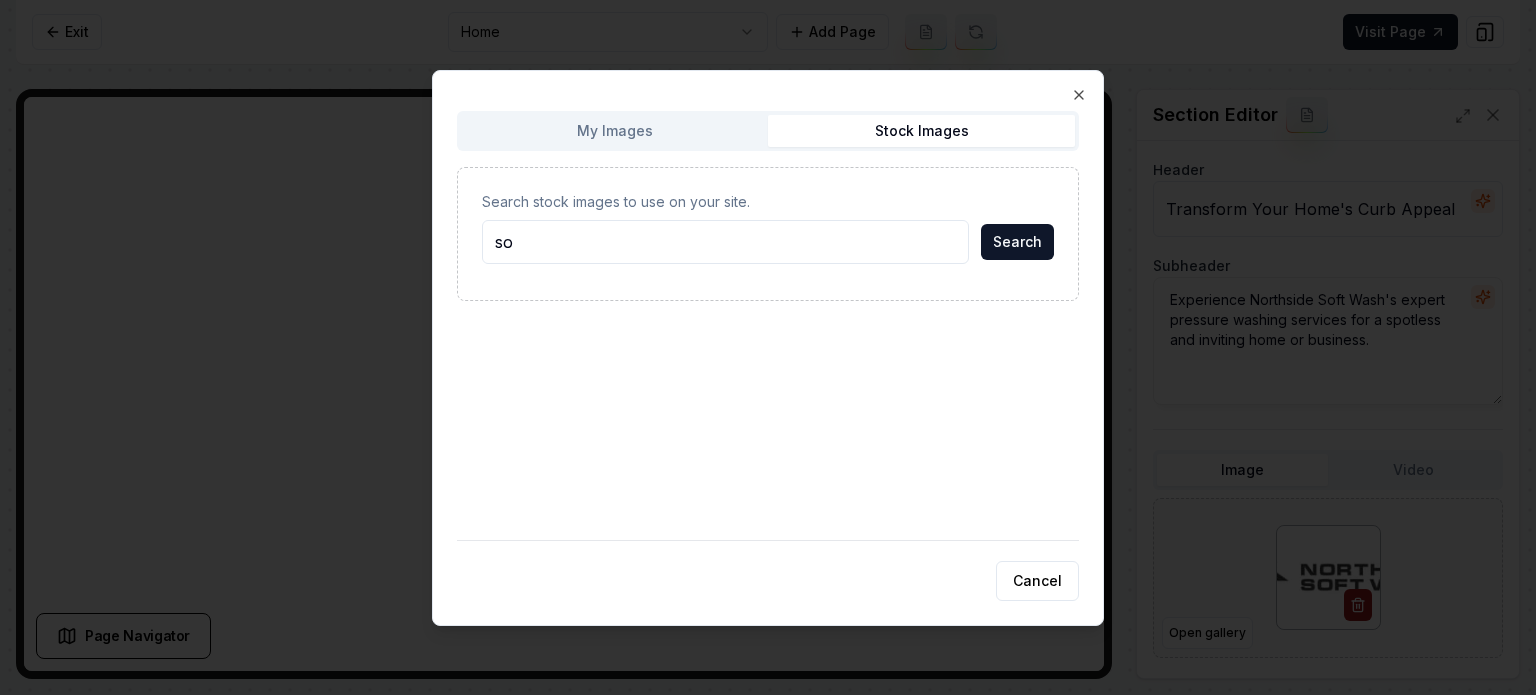 type on "s" 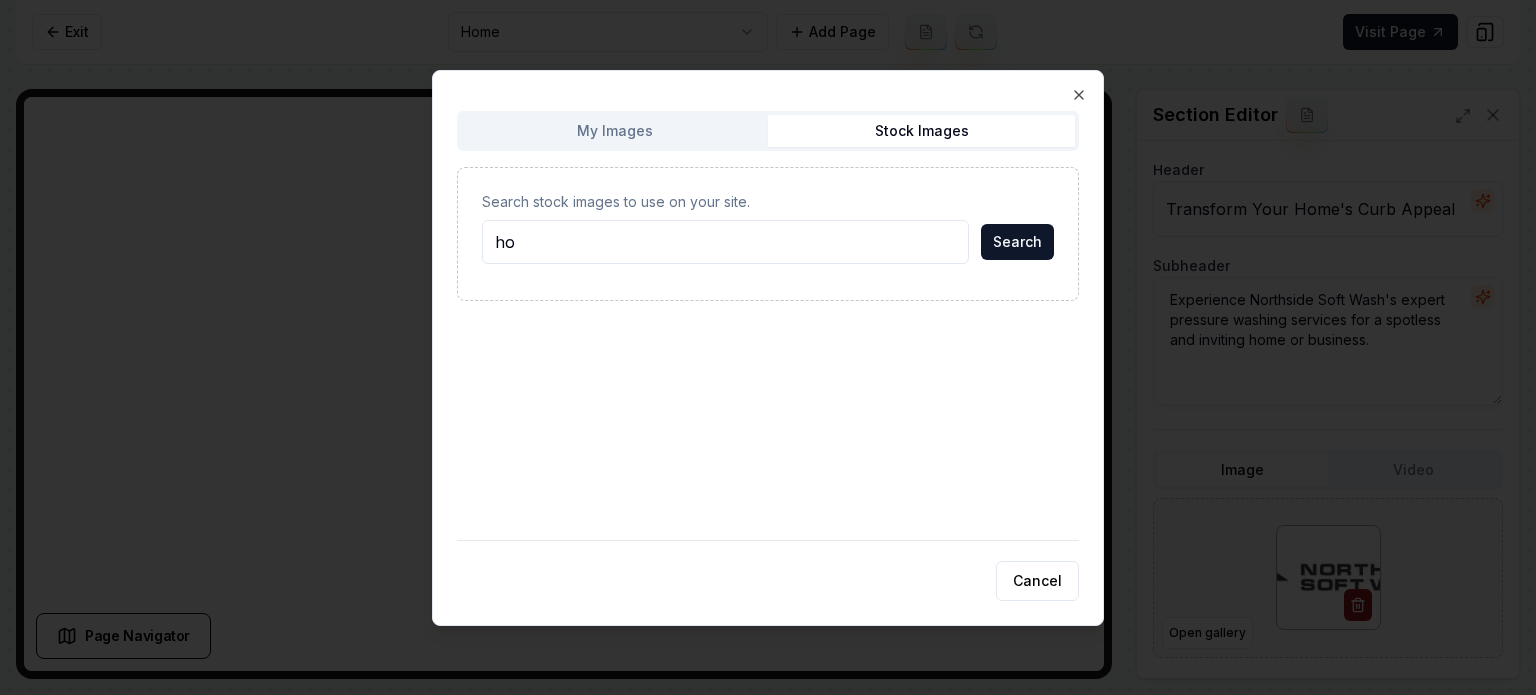 type on "h" 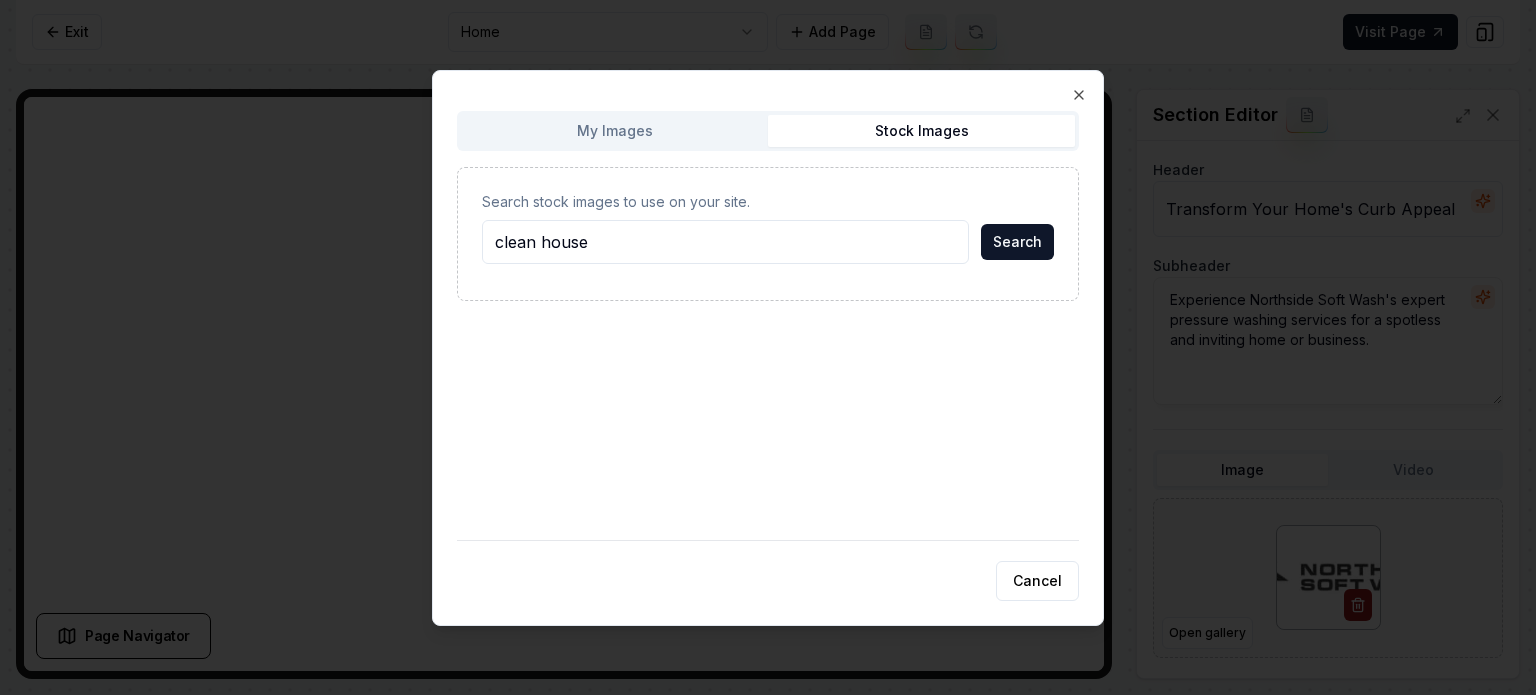 click on "Search" at bounding box center (1017, 242) 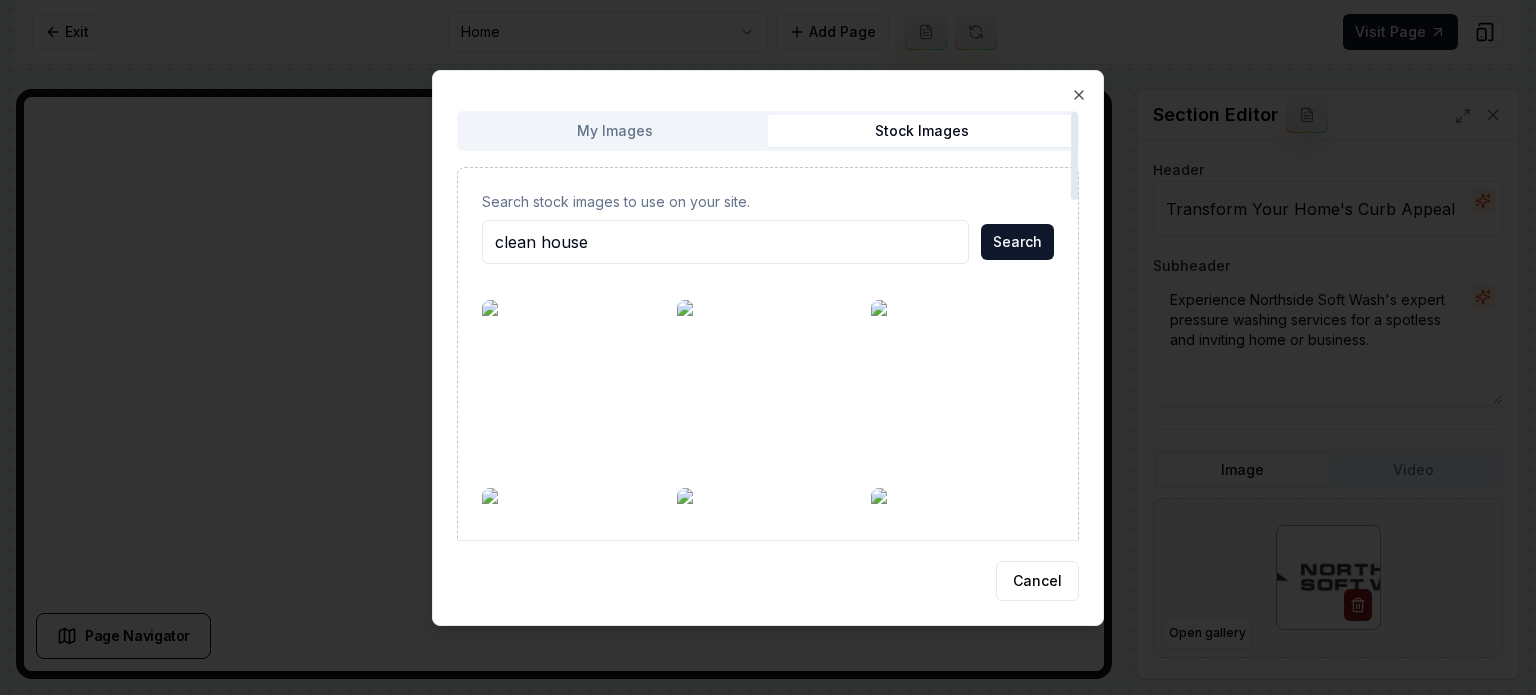 click on "Search stock images to use on your site. clean house Search" at bounding box center (768, 1180) 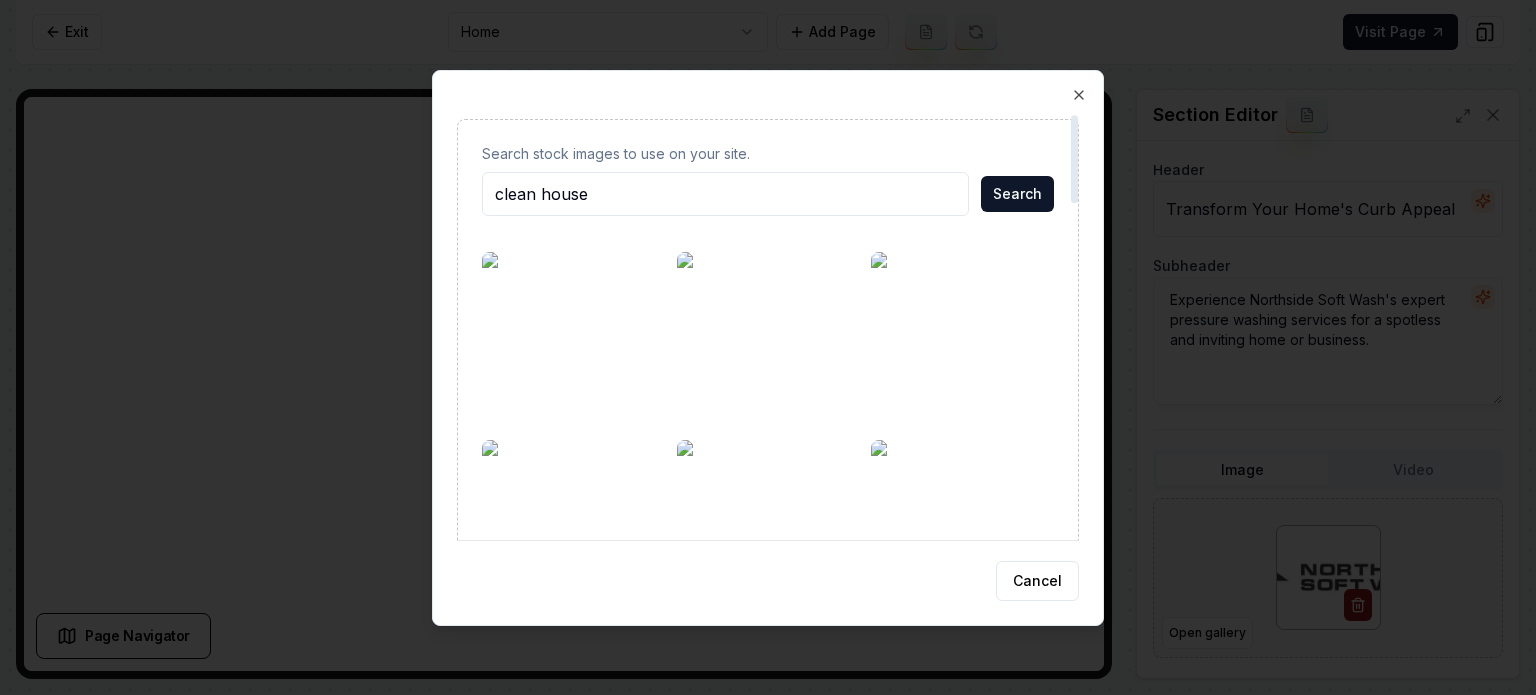 scroll, scrollTop: 0, scrollLeft: 0, axis: both 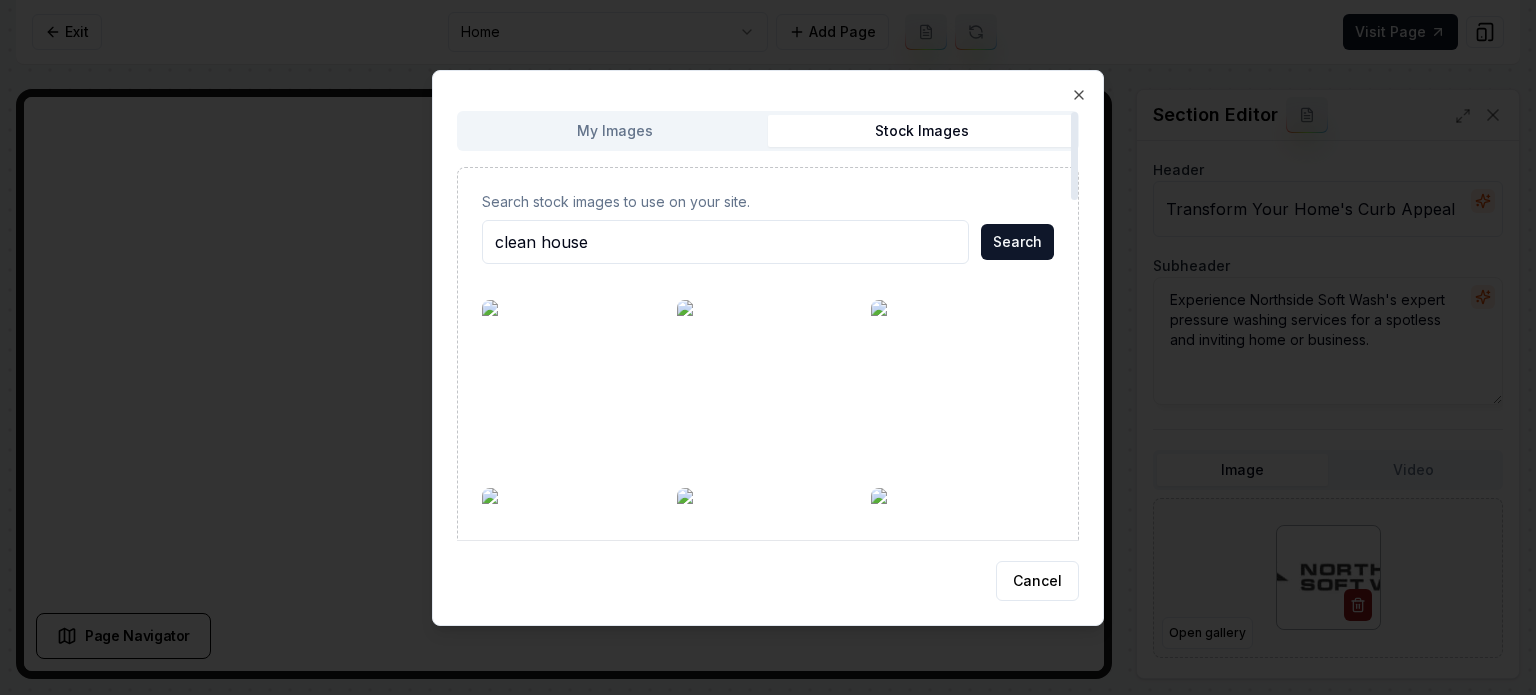 click on "clean house" at bounding box center (725, 242) 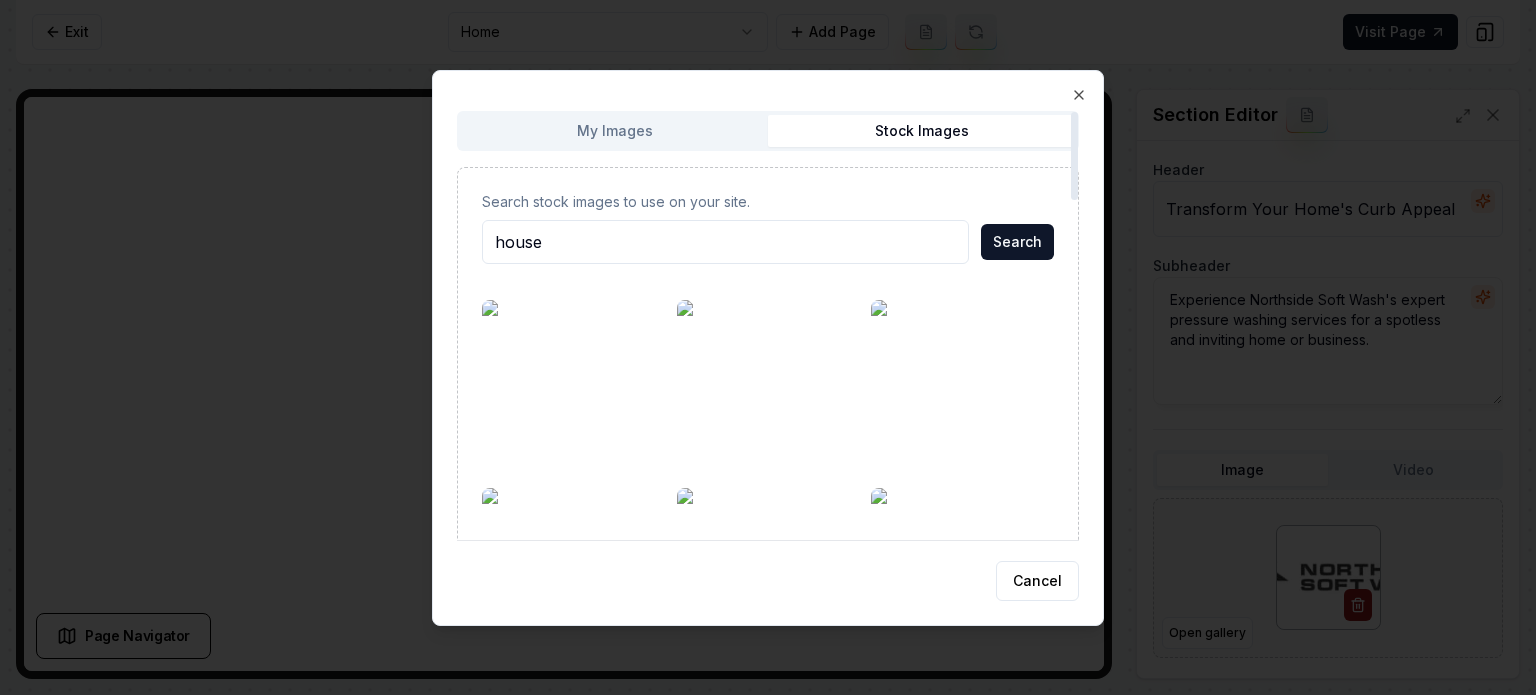 click on "Search" at bounding box center (1017, 242) 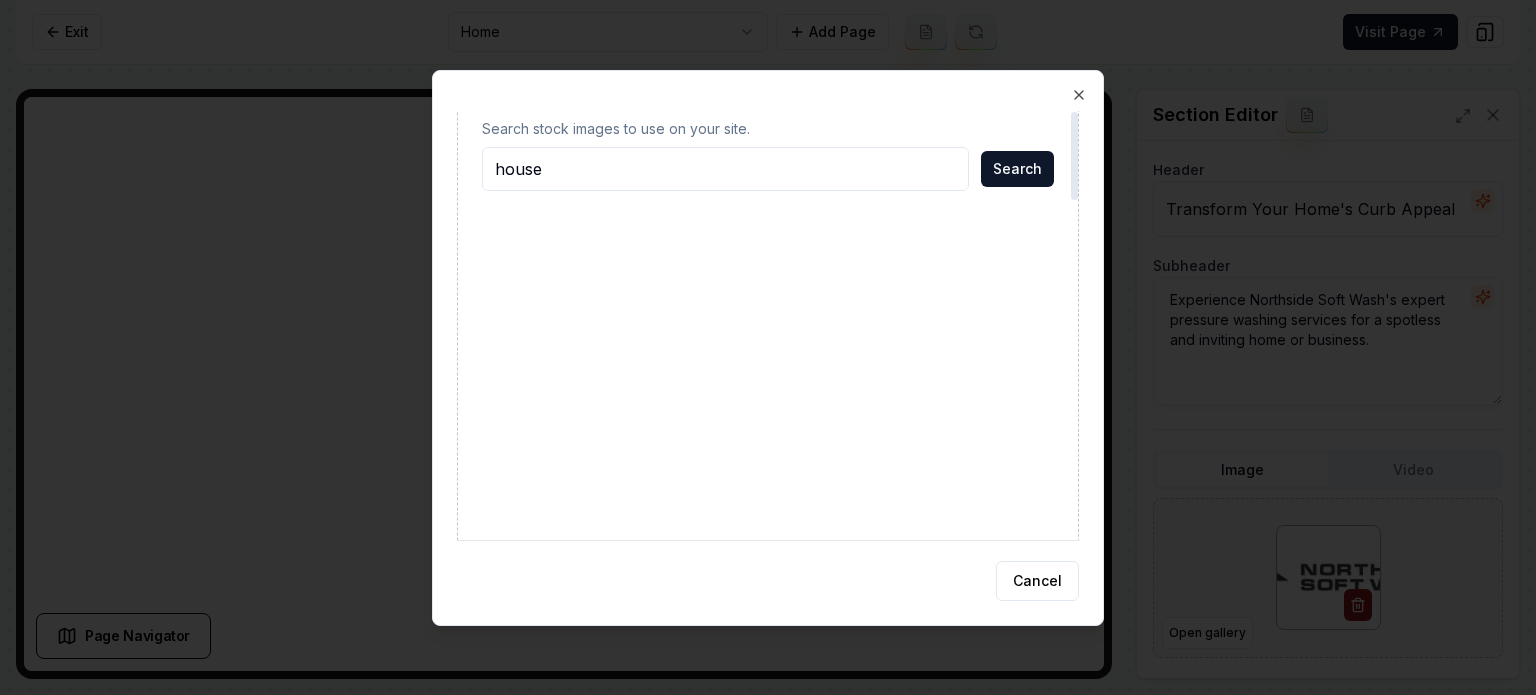 scroll, scrollTop: 0, scrollLeft: 0, axis: both 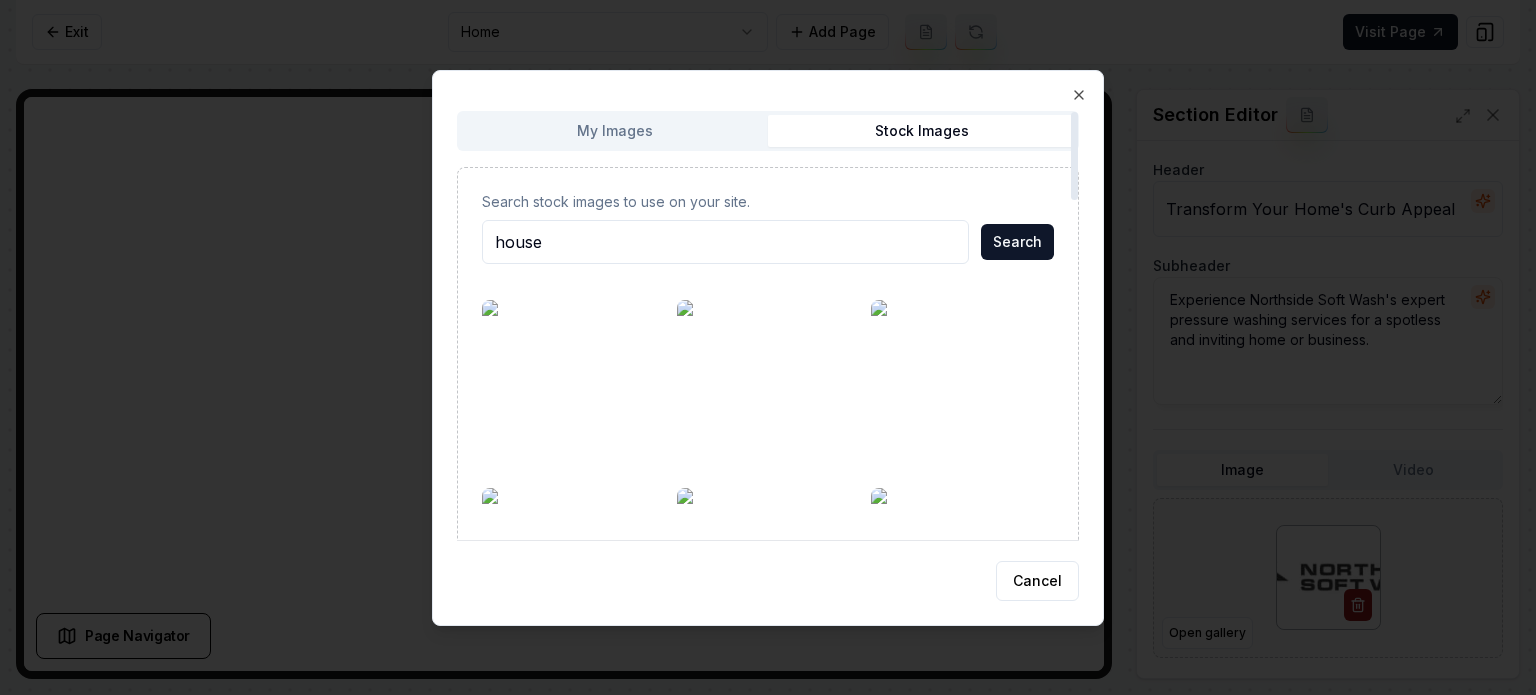 click on "house" at bounding box center [725, 242] 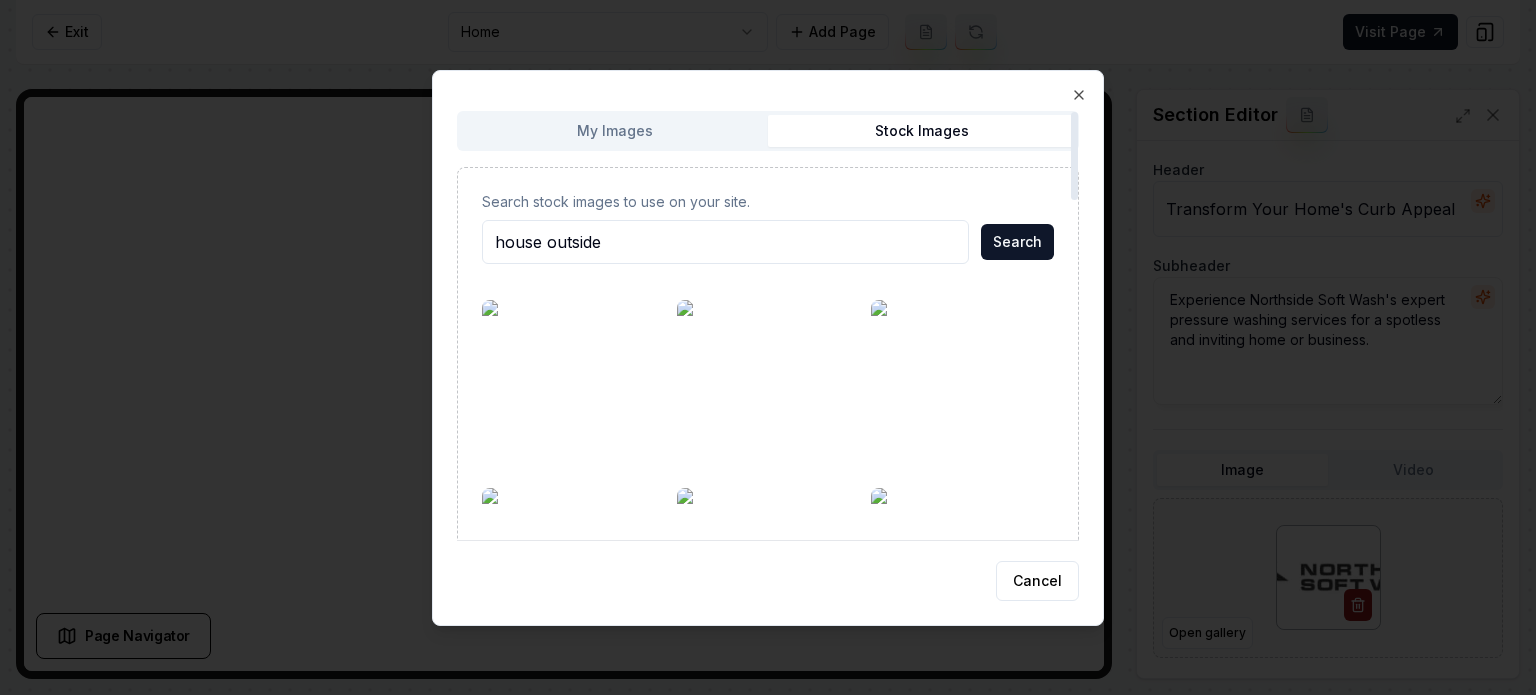 type on "house outside" 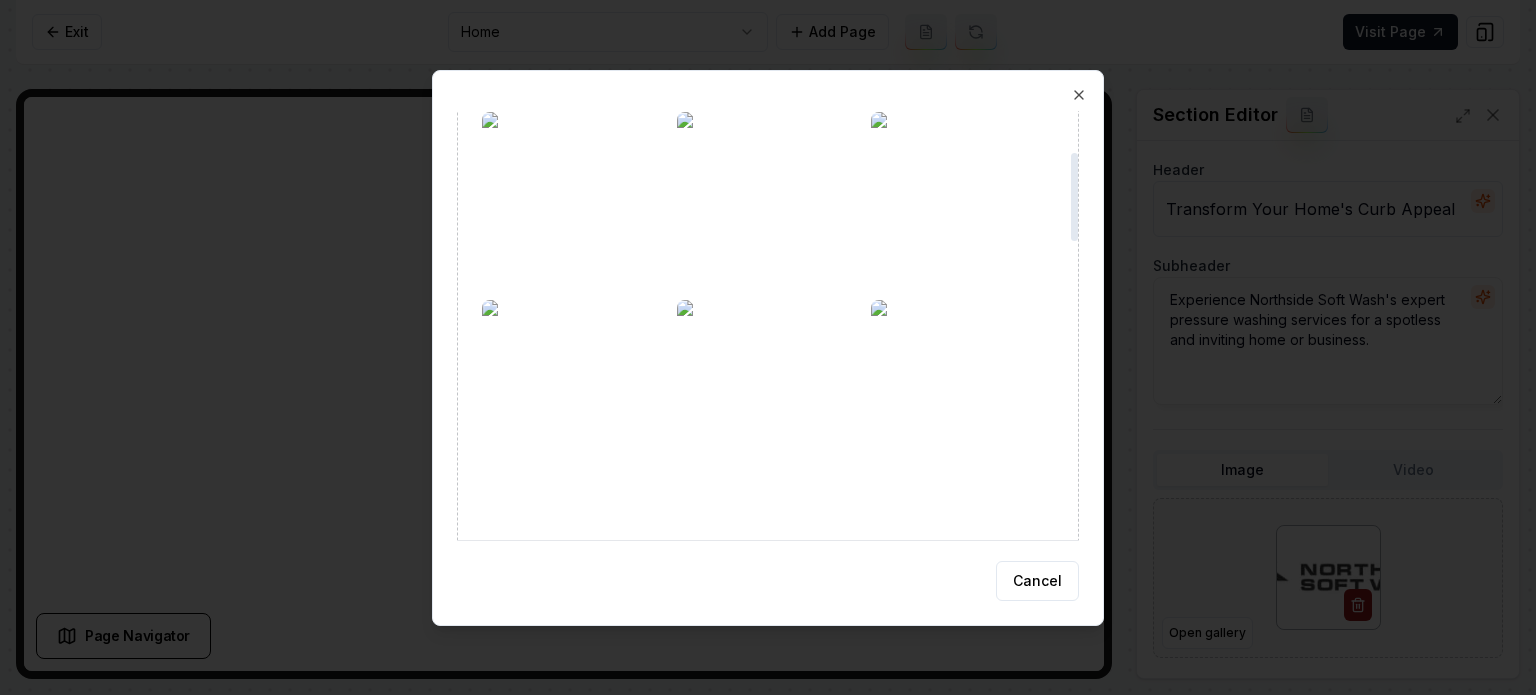 scroll, scrollTop: 200, scrollLeft: 0, axis: vertical 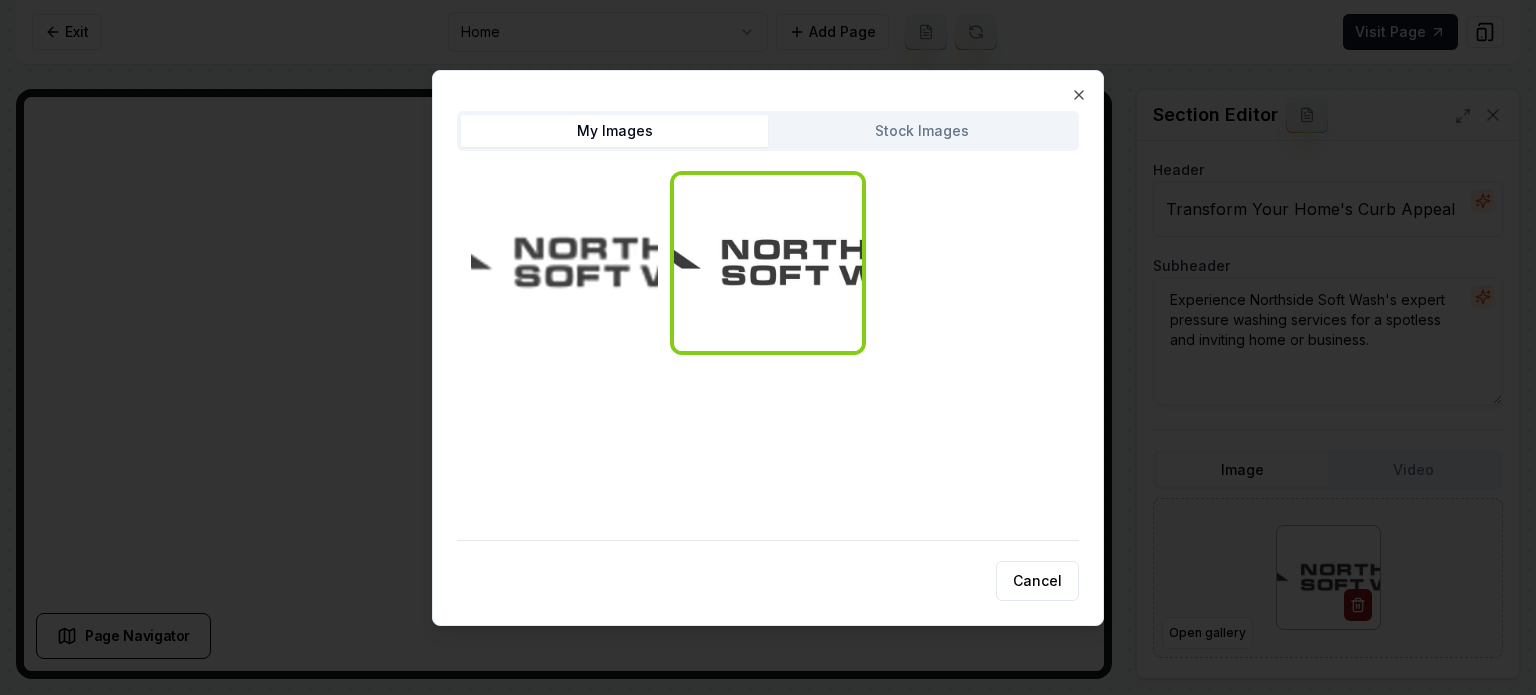 click on "Stock Images" at bounding box center (921, 131) 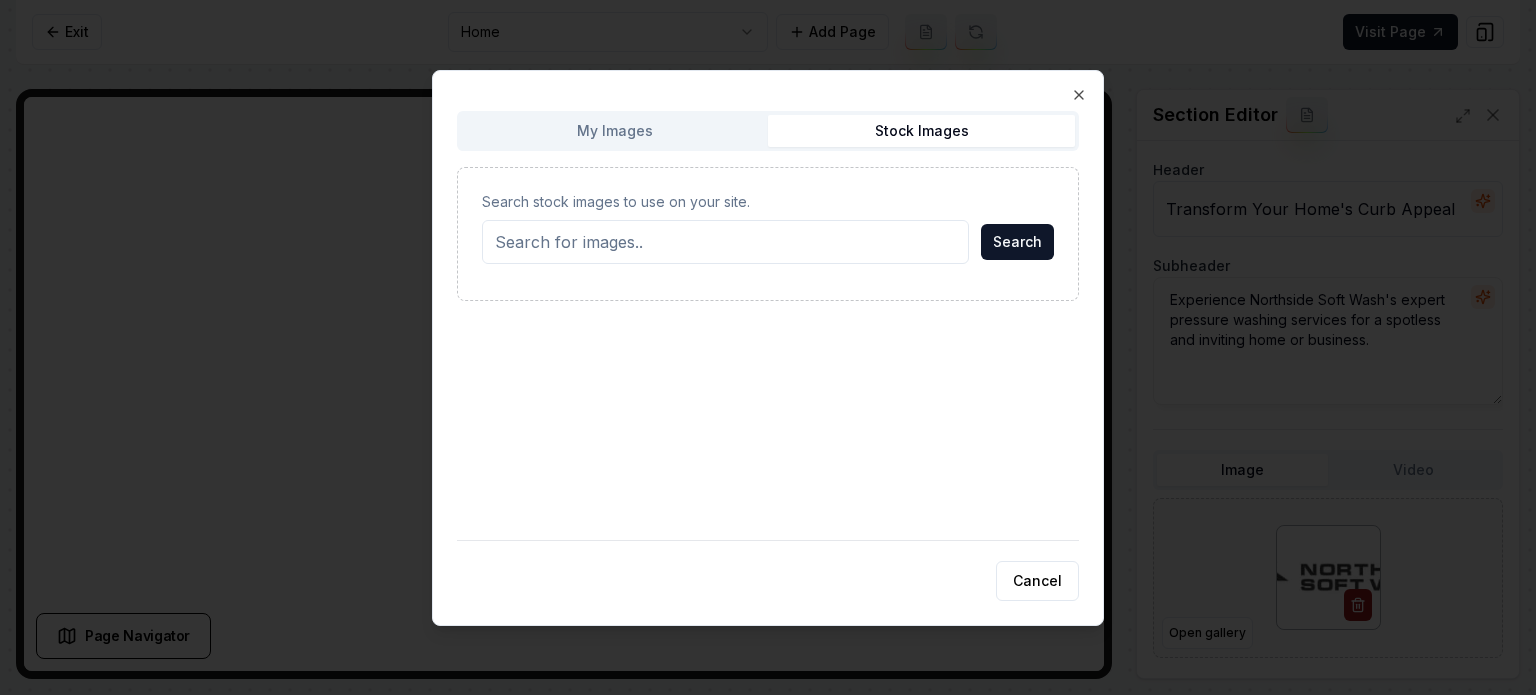 click on "Search stock images to use on your site." at bounding box center (725, 242) 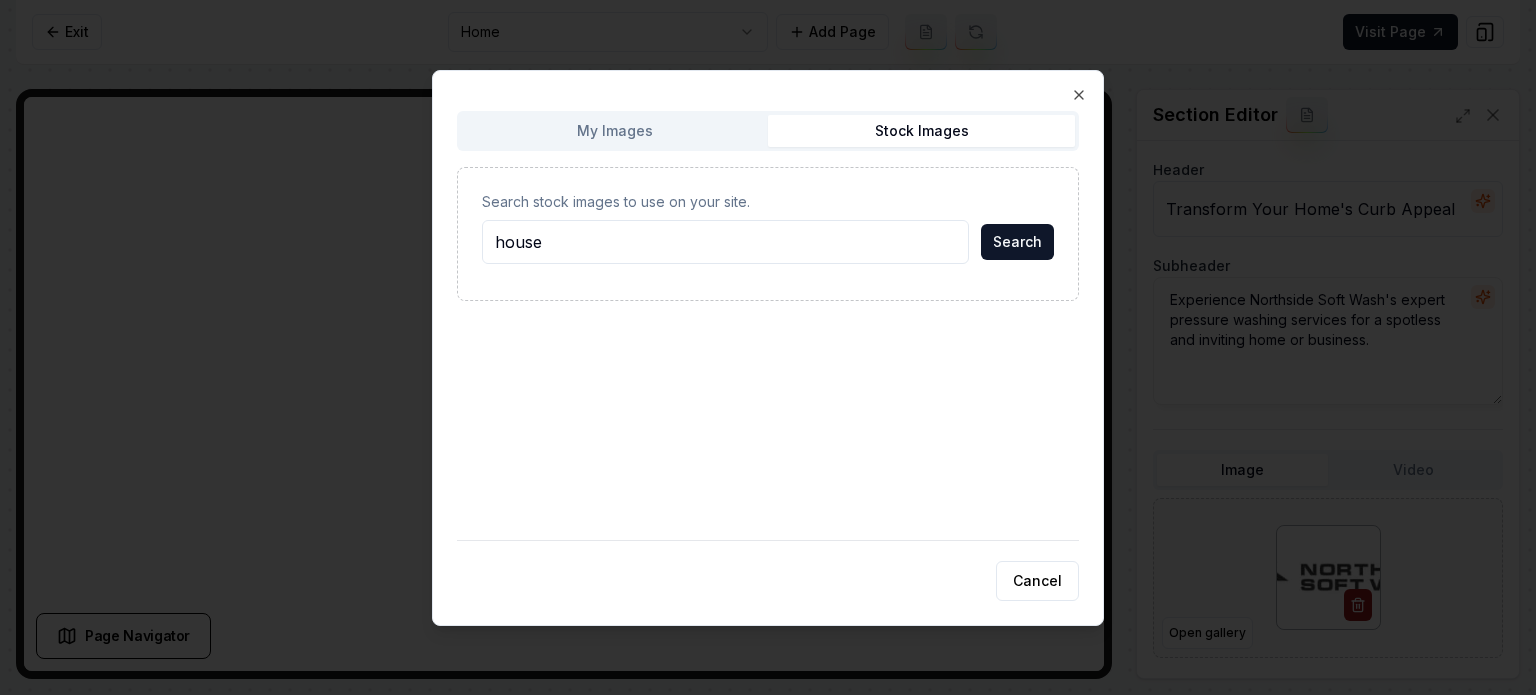 click on "Search" at bounding box center [1017, 242] 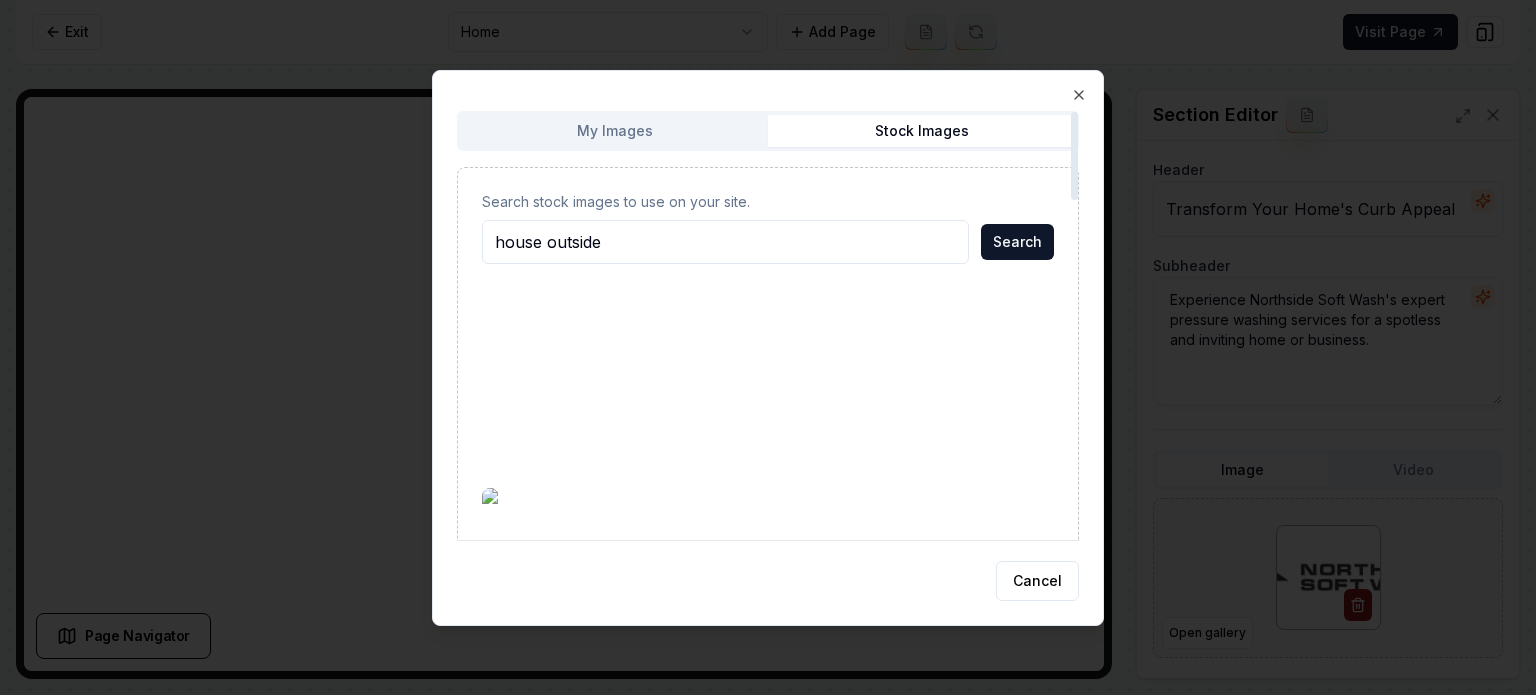 type on "house outside" 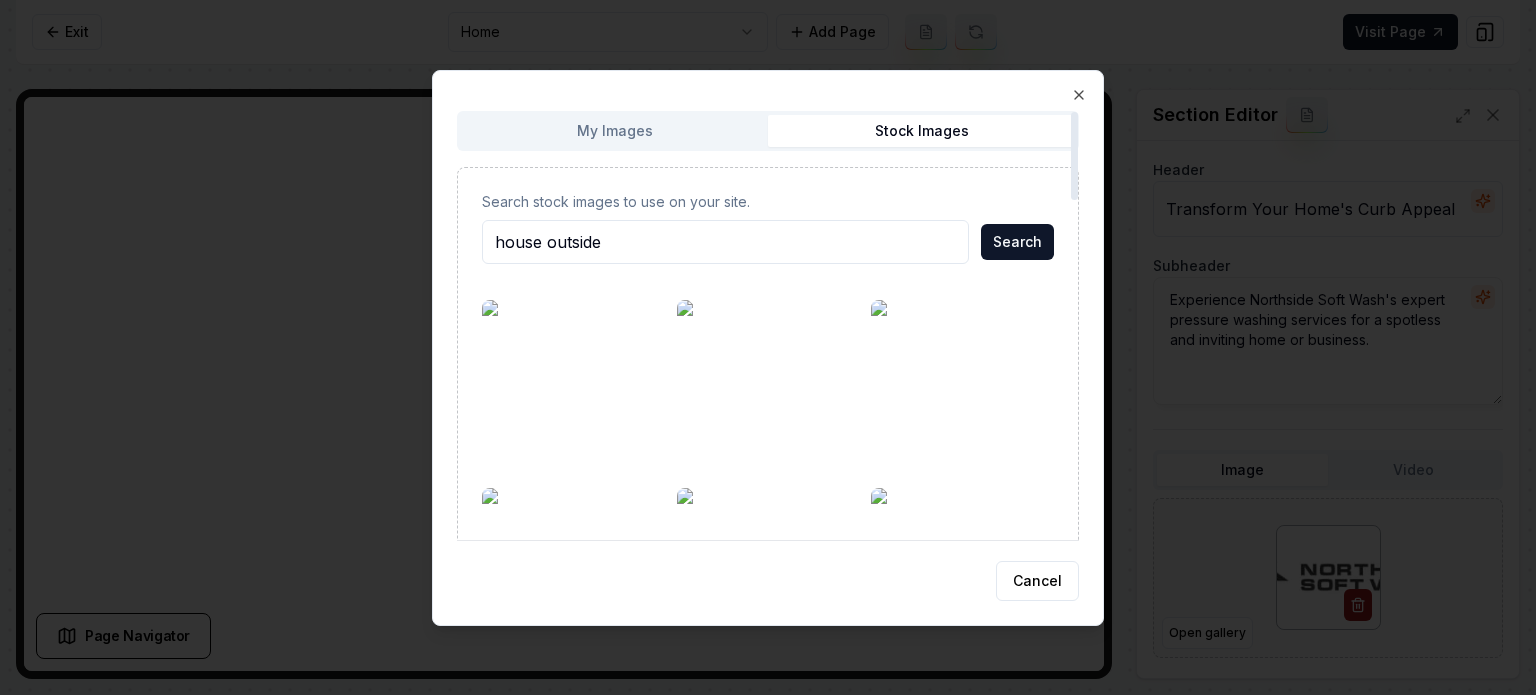 click on "Search" at bounding box center [1017, 242] 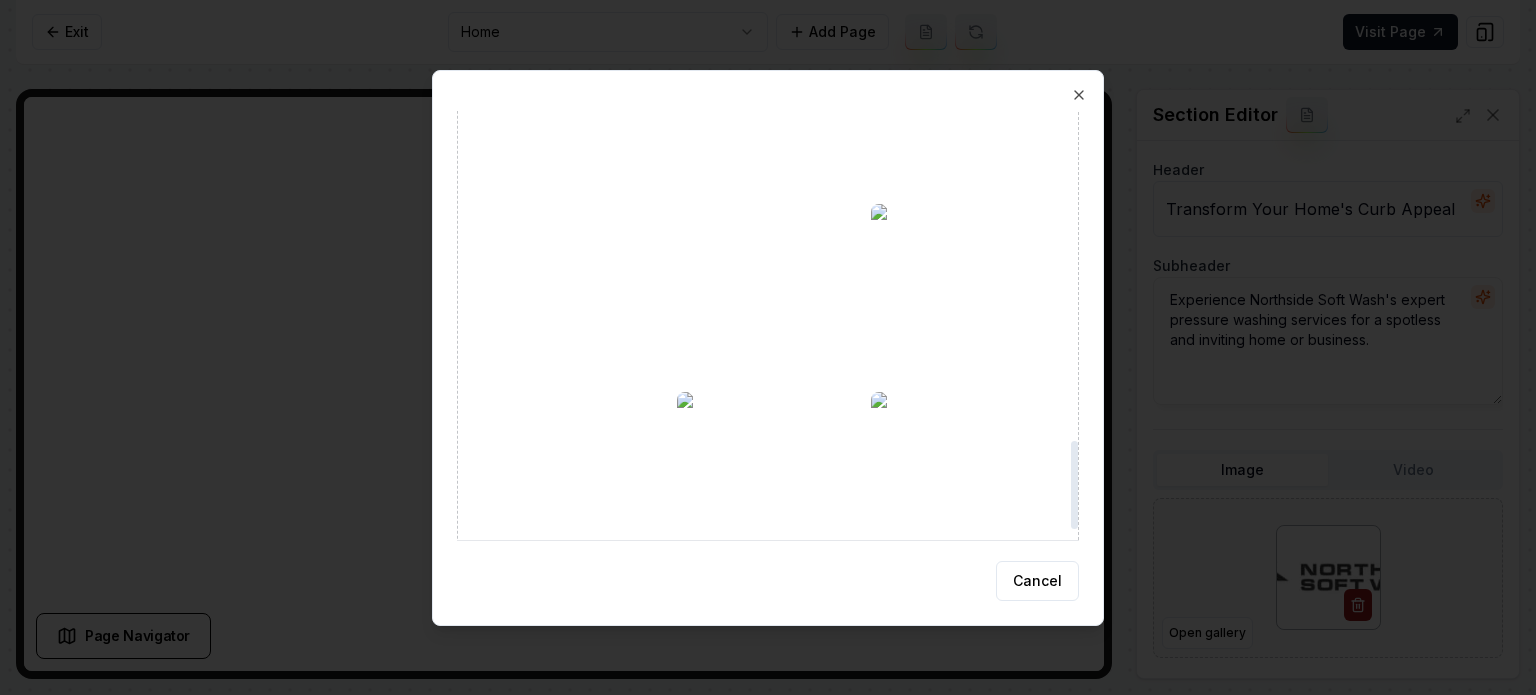 scroll, scrollTop: 1652, scrollLeft: 0, axis: vertical 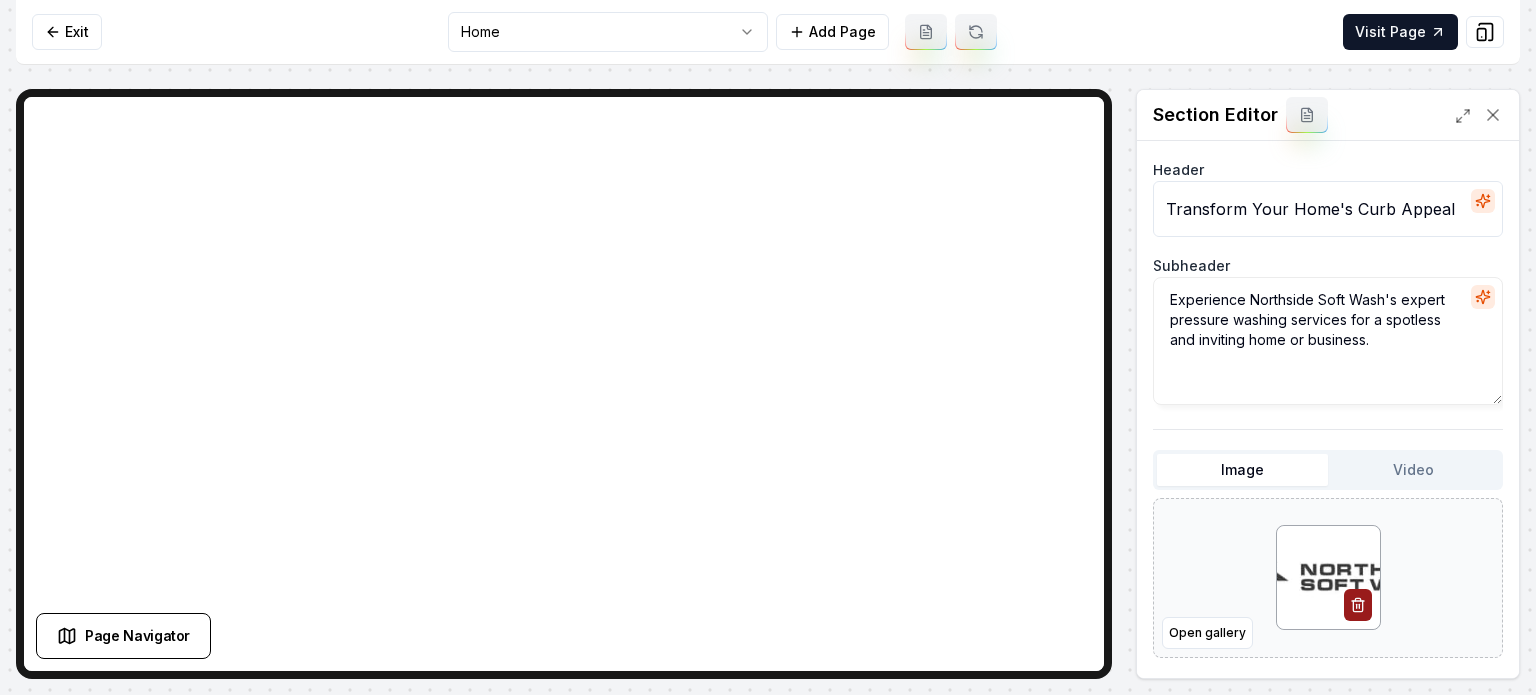 drag, startPoint x: 1219, startPoint y: 465, endPoint x: 1205, endPoint y: 481, distance: 21.260292 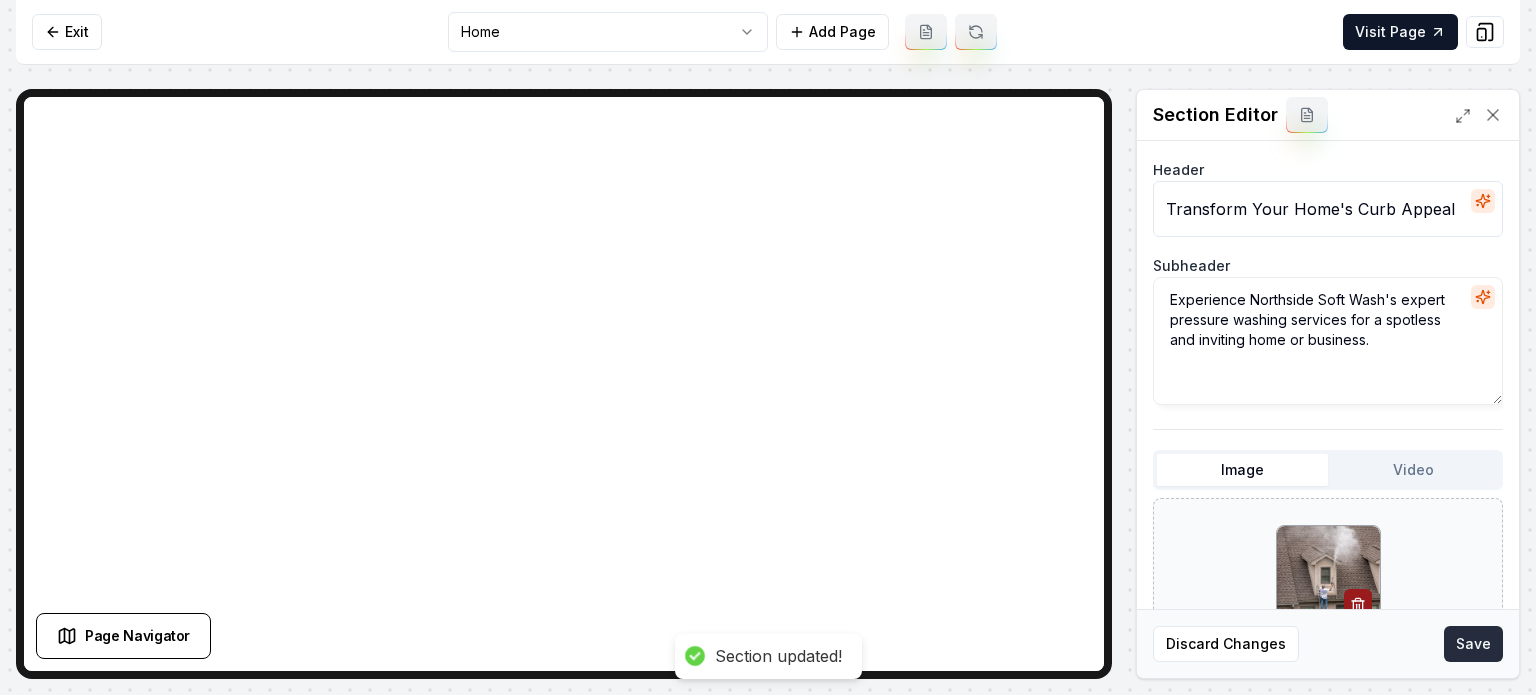 click on "Save" at bounding box center (1473, 644) 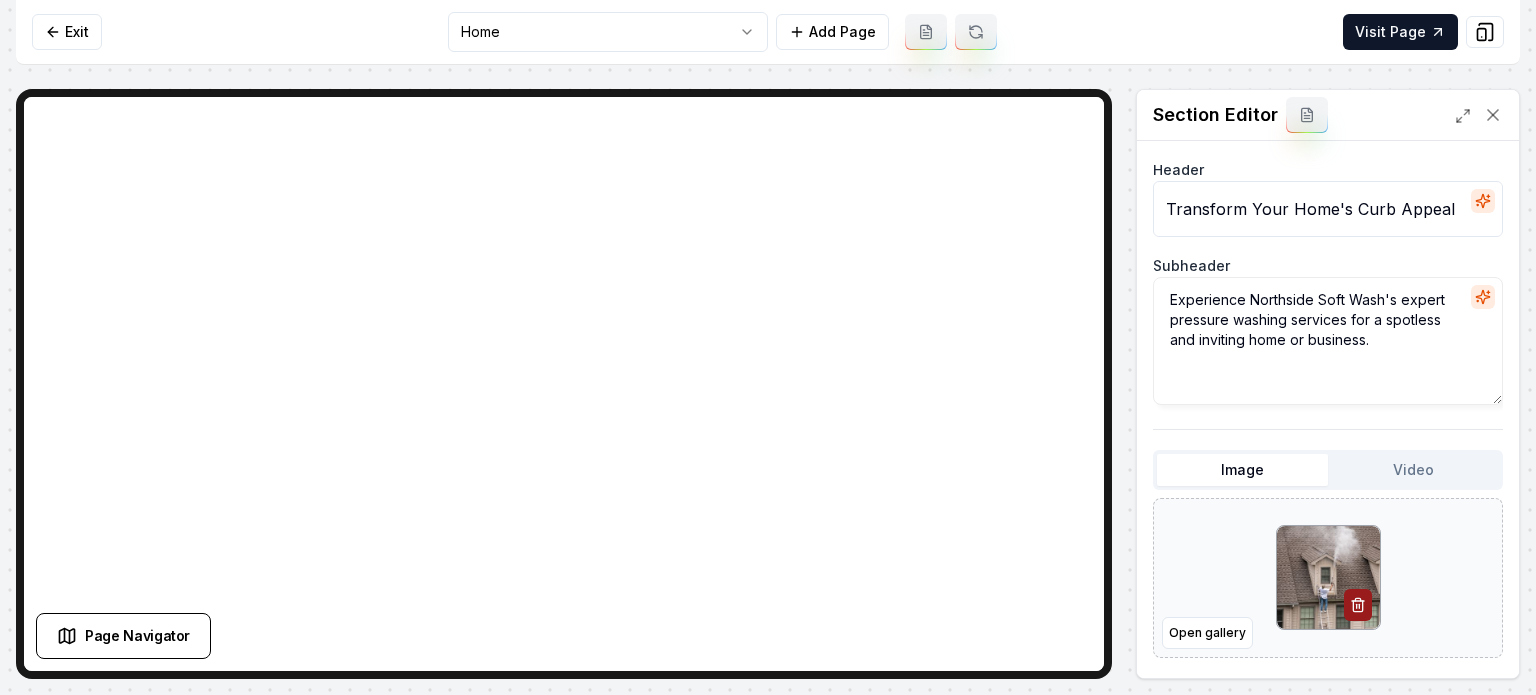 click on "Computer Required This feature is only available on a computer. Please switch to a computer to edit your site. Go back  Exit Home Add Page Visit Page  Page Navigator Page Settings Section Editor Header Transform Your Home's Curb Appeal Subheader Experience Northside Soft Wash's expert pressure washing services for a spotless and inviting home or business. Image Video Open gallery Custom buttons  off Your buttons will be based on the goals you set up. Discard Changes Save /dashboard/sites/e9cb4241-ba77-4964-8d72-098dbbc5fd41/pages/1834d4e2-a7c3-4281-b3dd-63395e7db0c7 Made 77 formatting edits between lines 2 and 155" at bounding box center (768, 347) 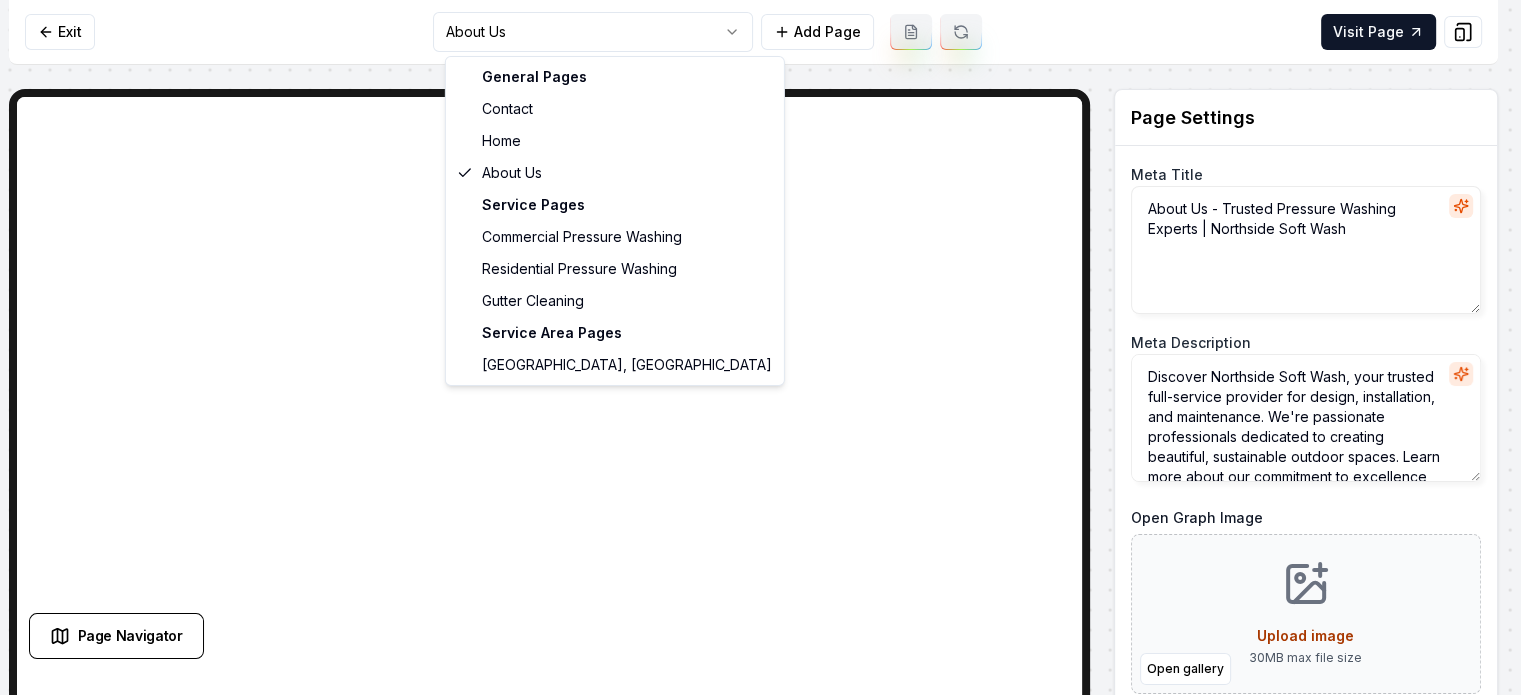 click on "Computer Required This feature is only available on a computer. Please switch to a computer to edit your site. Go back  Exit About Us Add Page Visit Page  Page Navigator Page Settings Meta Title About Us - Trusted Pressure Washing Experts | Northside Soft Wash Meta Description Discover Northside Soft Wash, your trusted full-service provider for design, installation, and maintenance. We're passionate professionals dedicated to creating beautiful, sustainable outdoor spaces. Learn more about our commitment to excellence and community today! Open Graph Image Open gallery Upload image 30  MB max file size URL Slug about-us Discard Changes Save Section Editor Unsupported section type /dashboard/sites/e9cb4241-ba77-4964-8d72-098dbbc5fd41/pages/8e88ff45-fc72-42a5-817b-5d7c32cac0a2 Made 77 formatting edits between lines 2 and 155 General Pages Contact Home About Us Service Pages Commercial Pressure Washing Residential Pressure Washing Gutter Cleaning Service Area Pages Atlanta, GA" at bounding box center (760, 347) 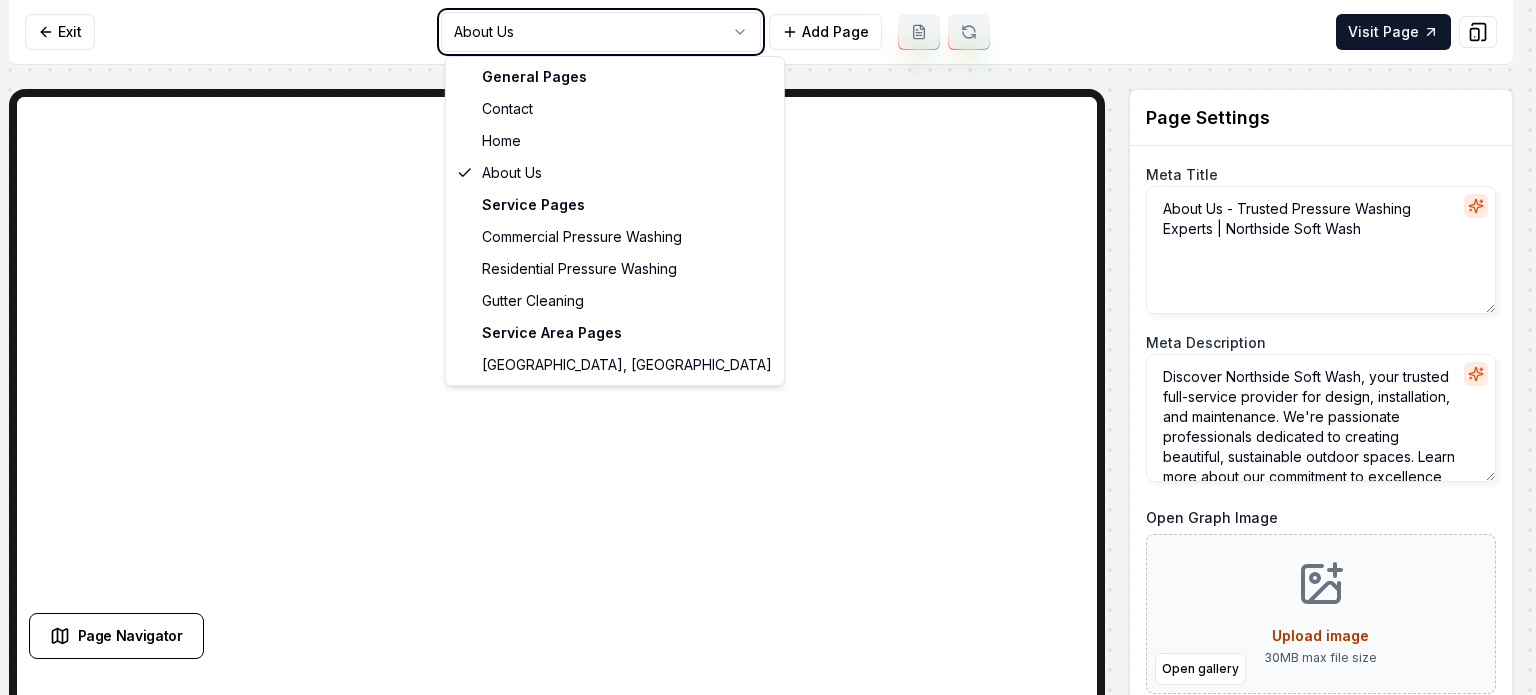 type on "Pressure Washing Experts - Northside Soft Wash" 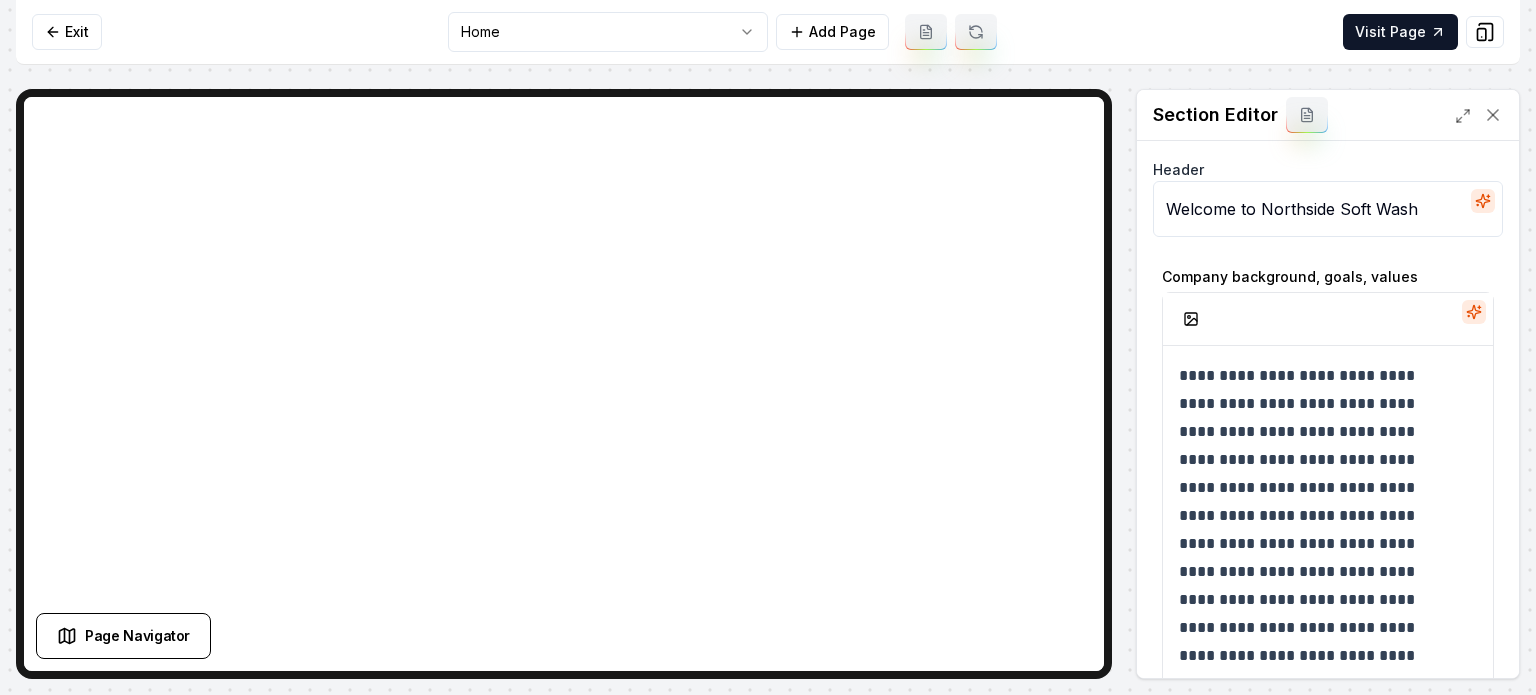 scroll, scrollTop: 33, scrollLeft: 0, axis: vertical 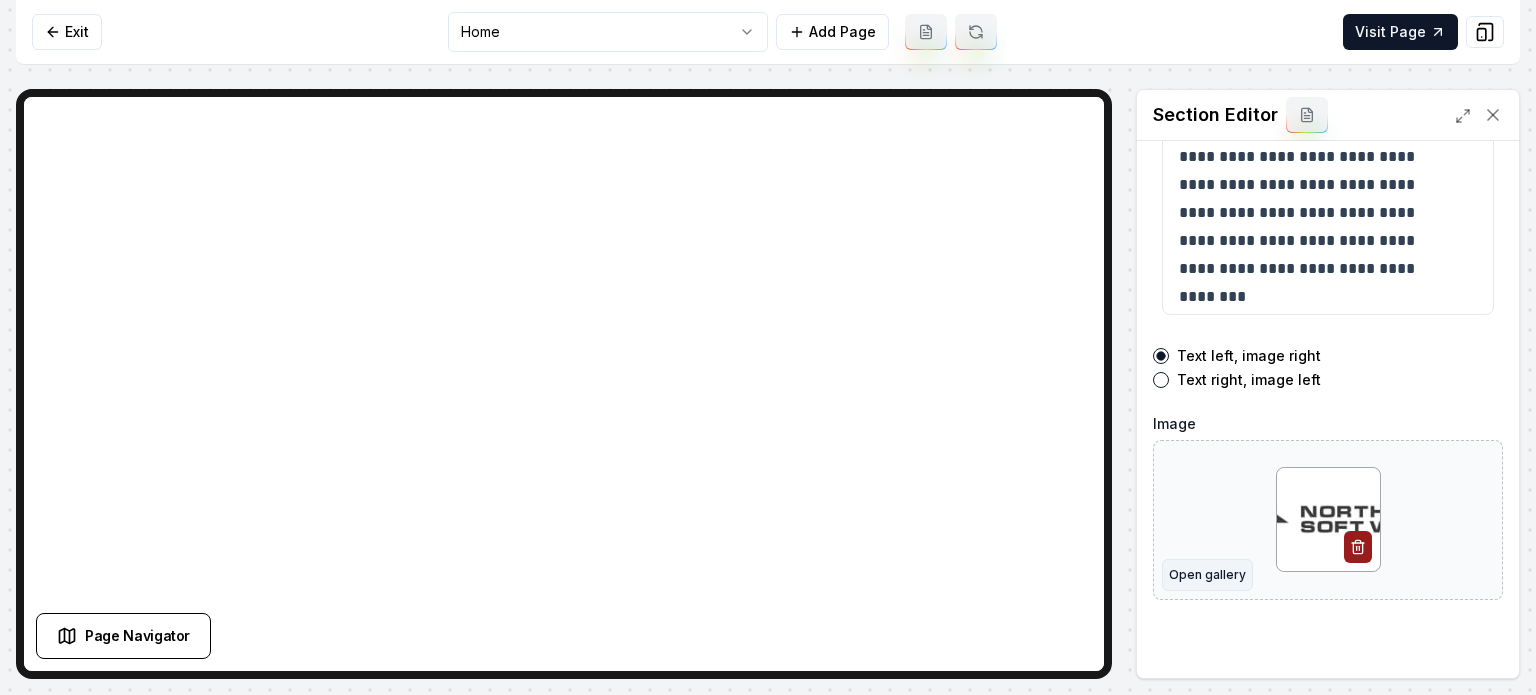 click on "Open gallery" at bounding box center [1207, 575] 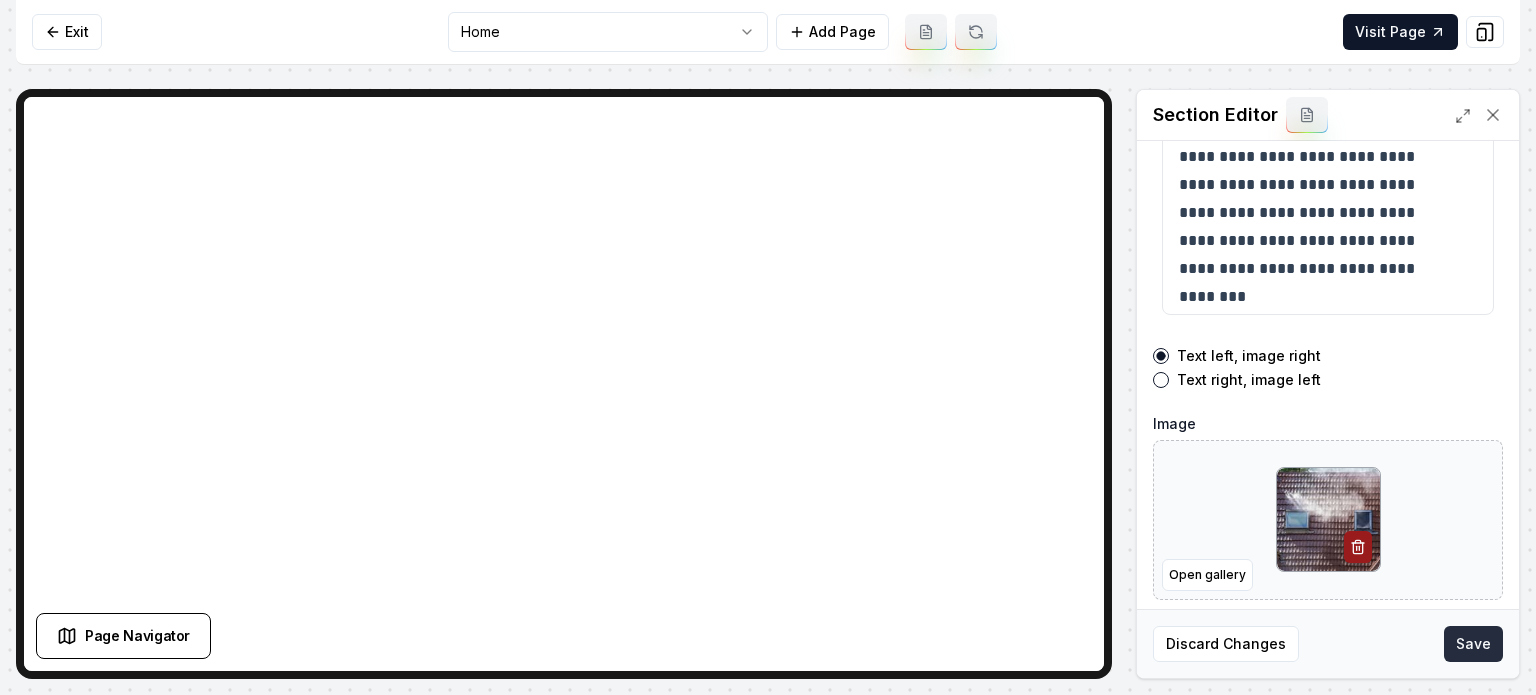 click on "Save" at bounding box center [1473, 644] 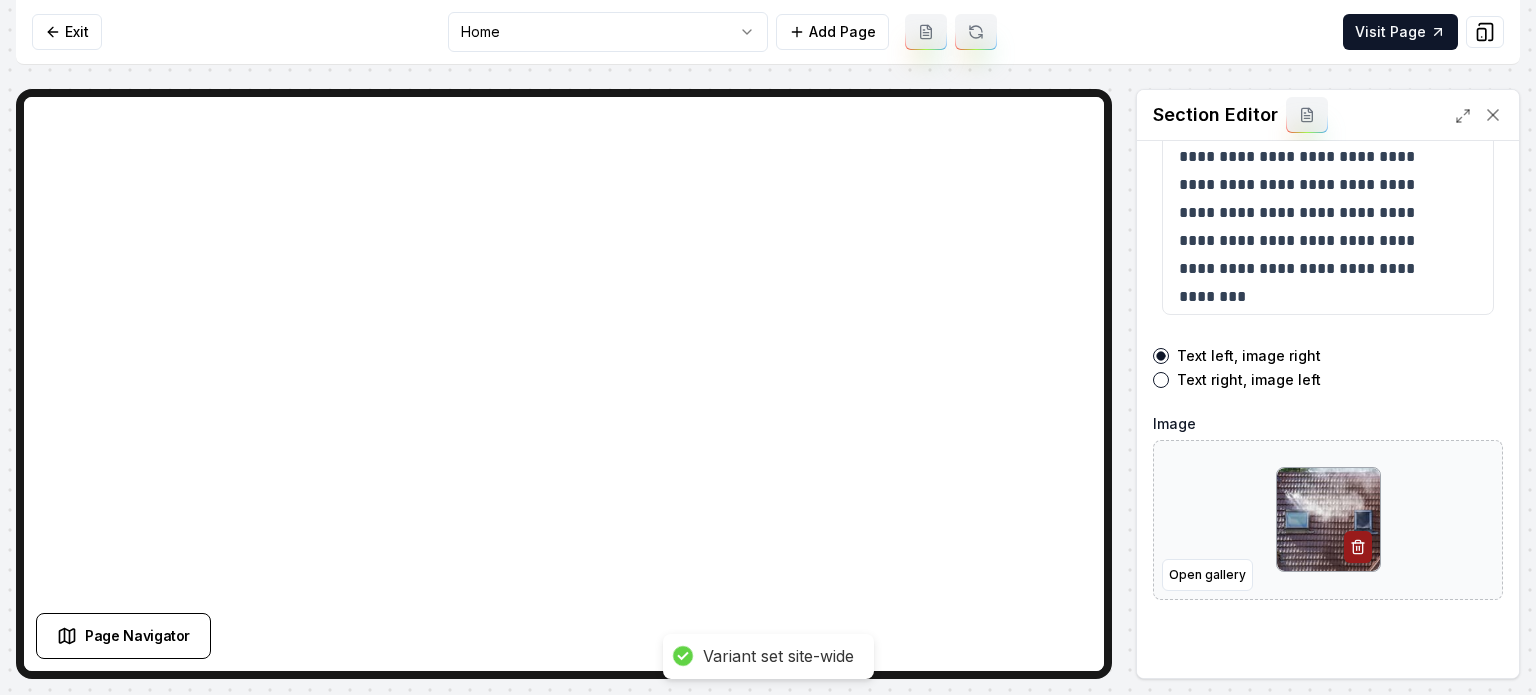 click on "**********" at bounding box center [768, 347] 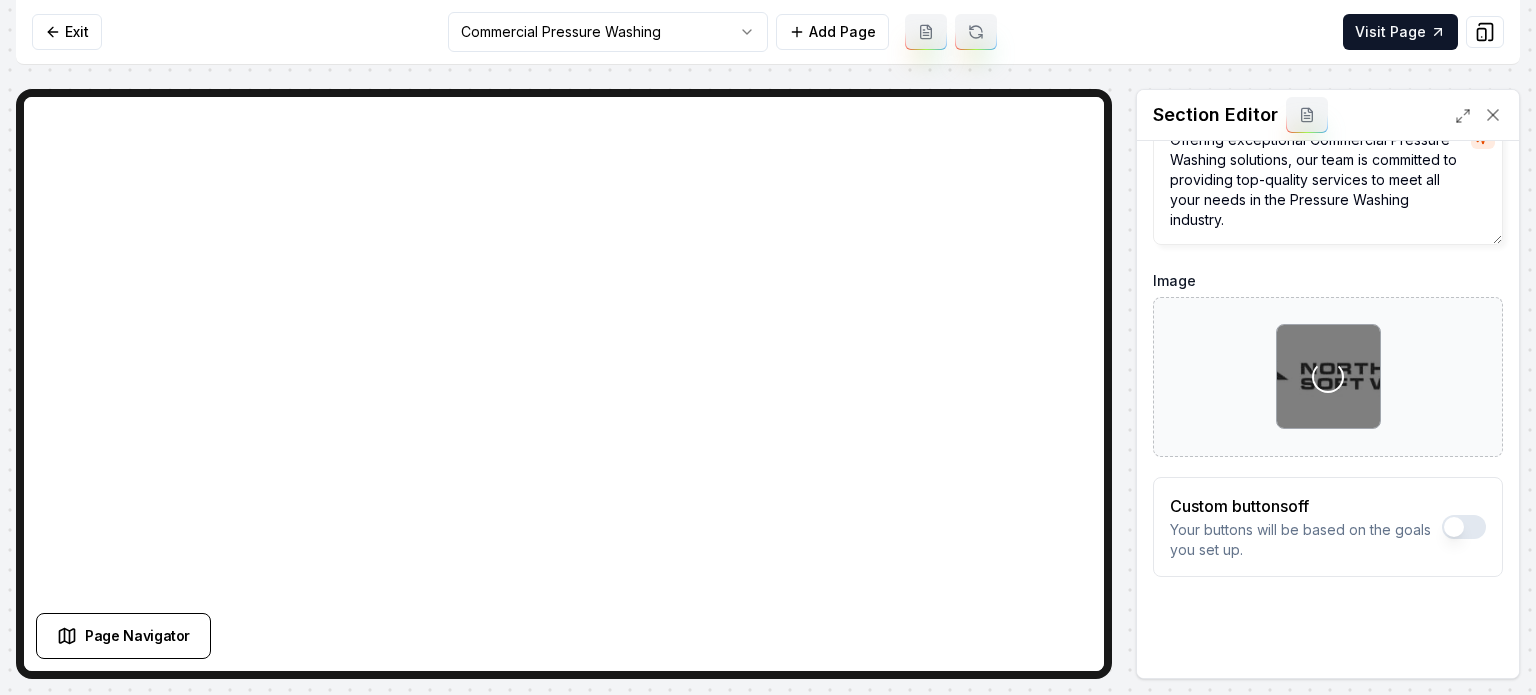 scroll, scrollTop: 161, scrollLeft: 0, axis: vertical 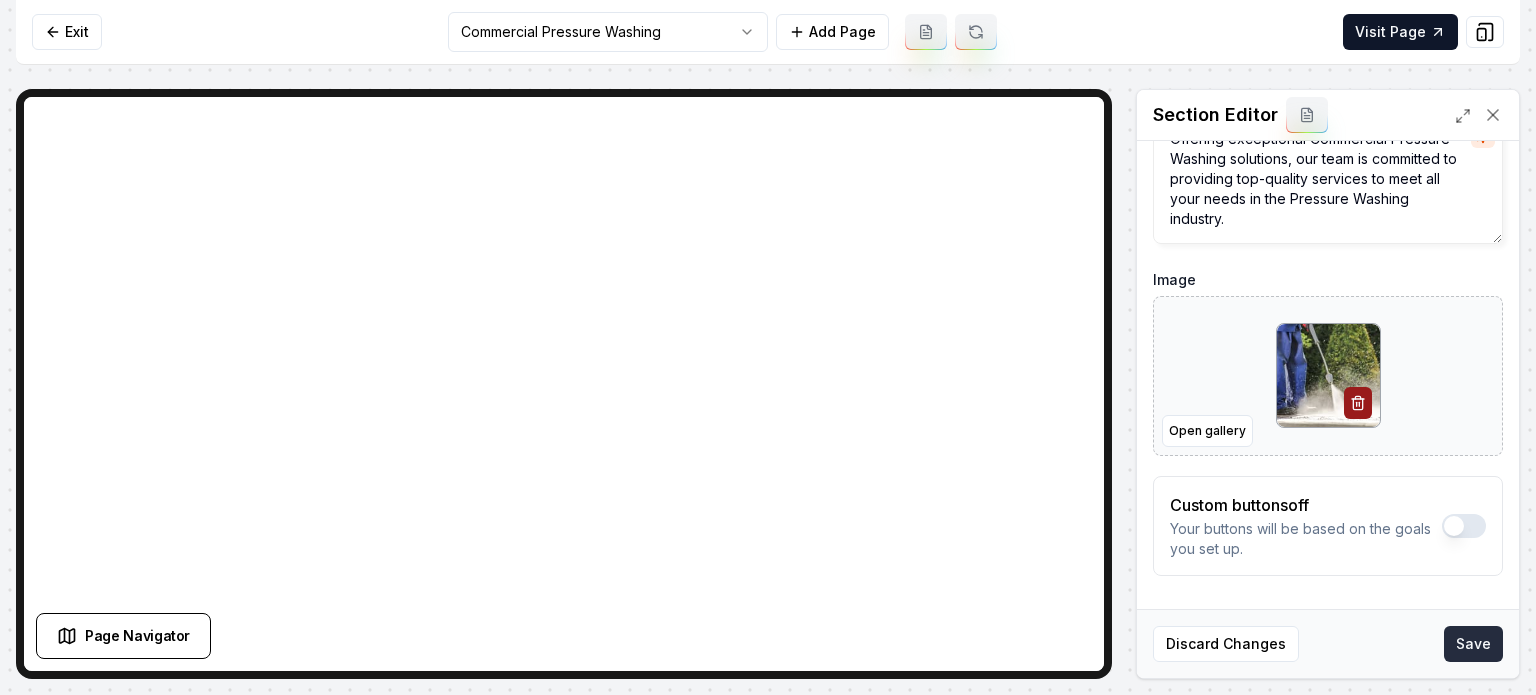 click on "Save" at bounding box center (1473, 644) 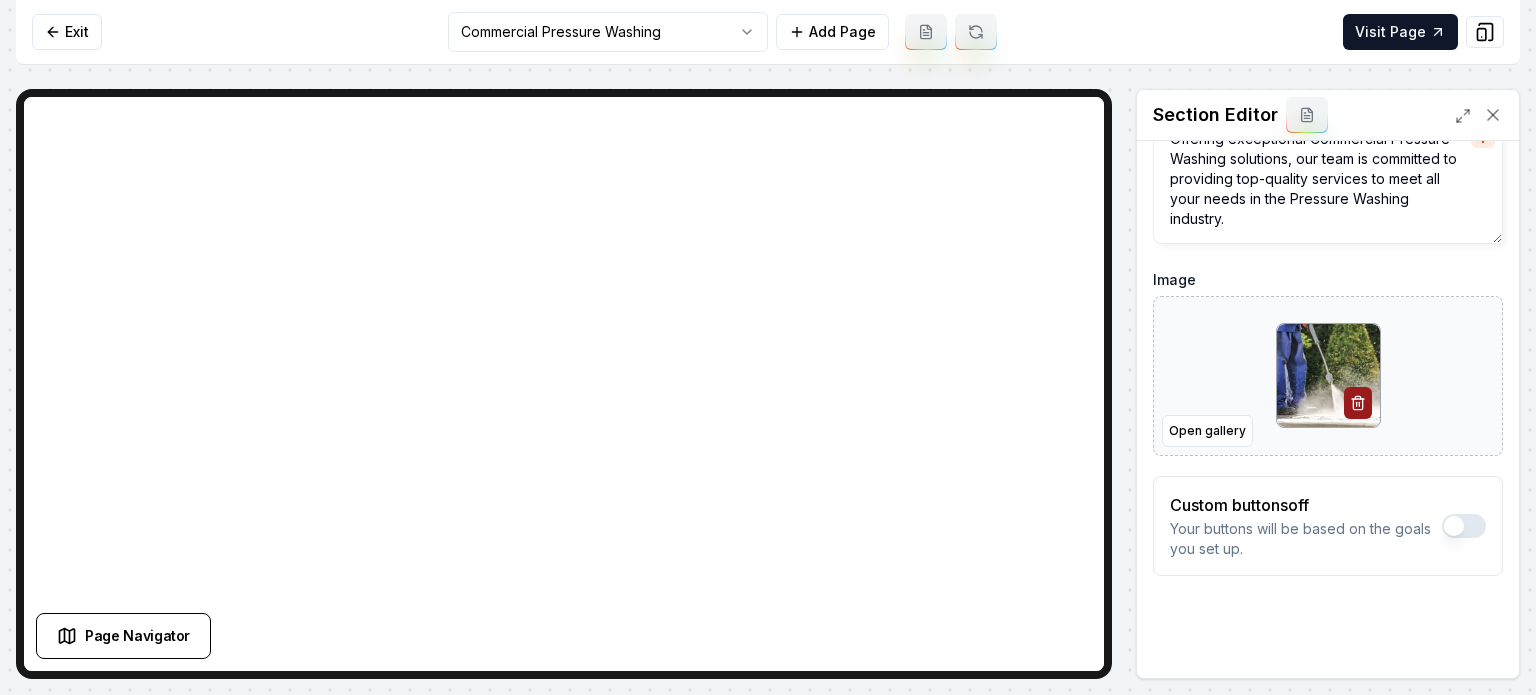 click on "Computer Required This feature is only available on a computer. Please switch to a computer to edit your site. Go back  Exit Commercial Pressure Washing Add Page Visit Page  Page Navigator Page Settings Section Editor Header Professional Commercial Pressure Washing Services Subheader Offering exceptional Commercial Pressure Washing solutions, our team is committed to providing top-quality services to meet all your needs in the Pressure Washing industry. Image Open gallery Custom buttons  off Your buttons will be based on the goals you set up. Discard Changes Save /dashboard/sites/e9cb4241-ba77-4964-8d72-098dbbc5fd41/pages/68a8fdf0-301c-464d-9bc2-216681391c33 Made 77 formatting edits between lines 2 and 155" at bounding box center (768, 347) 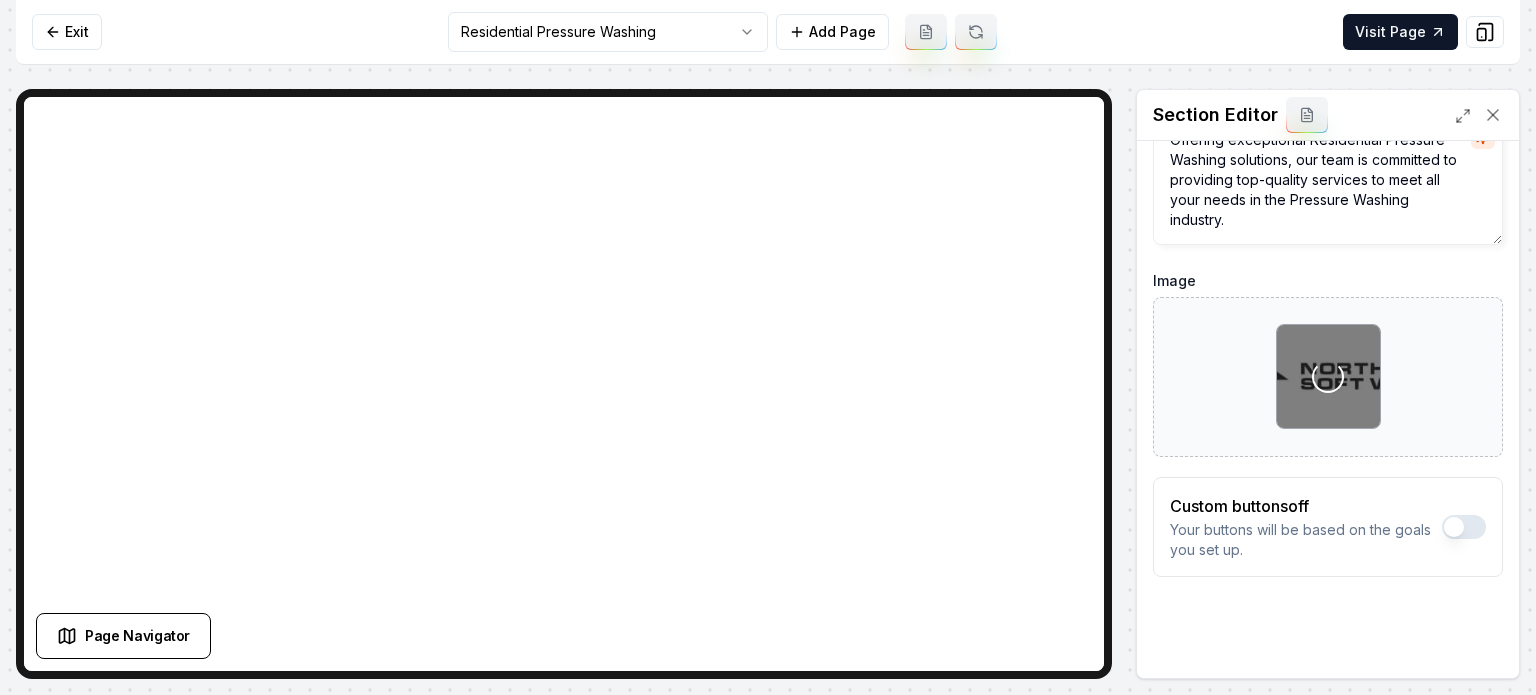scroll, scrollTop: 161, scrollLeft: 0, axis: vertical 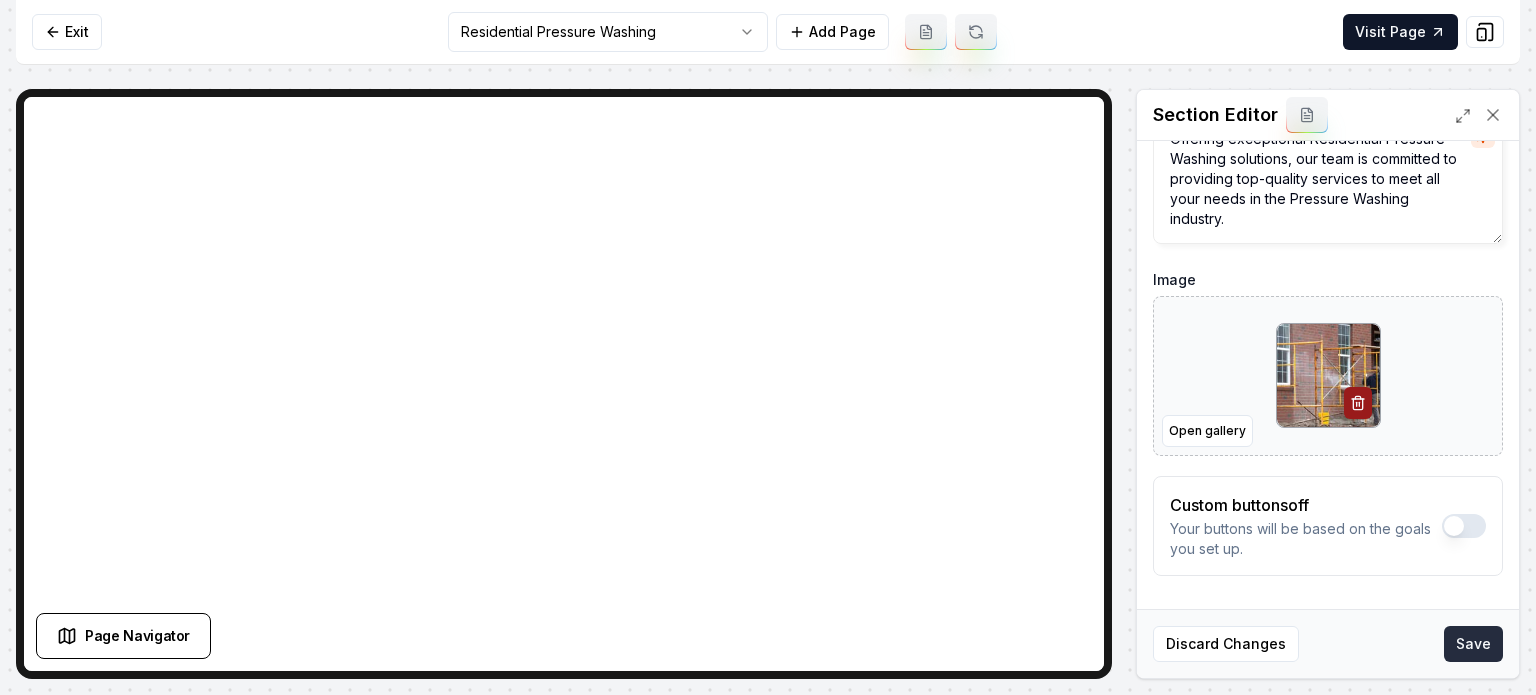click on "Save" at bounding box center [1473, 644] 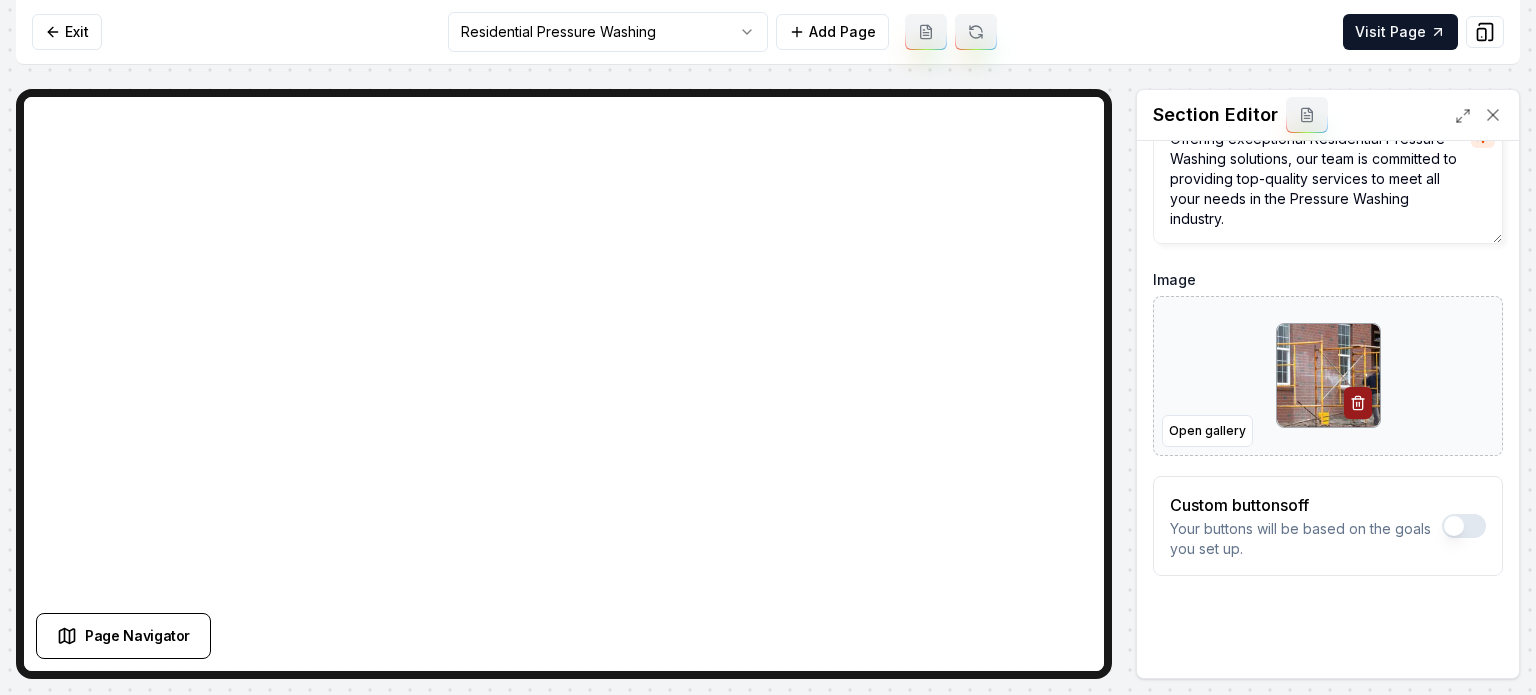 click on "Computer Required This feature is only available on a computer. Please switch to a computer to edit your site. Go back  Exit Residential Pressure Washing Add Page Visit Page  Page Navigator Page Settings Section Editor Header Professional Residential Pressure Washing Services Subheader Offering exceptional Residential Pressure Washing solutions, our team is committed to providing top-quality services to meet all your needs in the Pressure Washing industry. Image Open gallery Custom buttons  off Your buttons will be based on the goals you set up. Discard Changes Save /dashboard/sites/e9cb4241-ba77-4964-8d72-098dbbc5fd41/pages/2546d720-bacf-4a08-b860-14372a64a712 Made 77 formatting edits between lines 2 and 155" at bounding box center [768, 347] 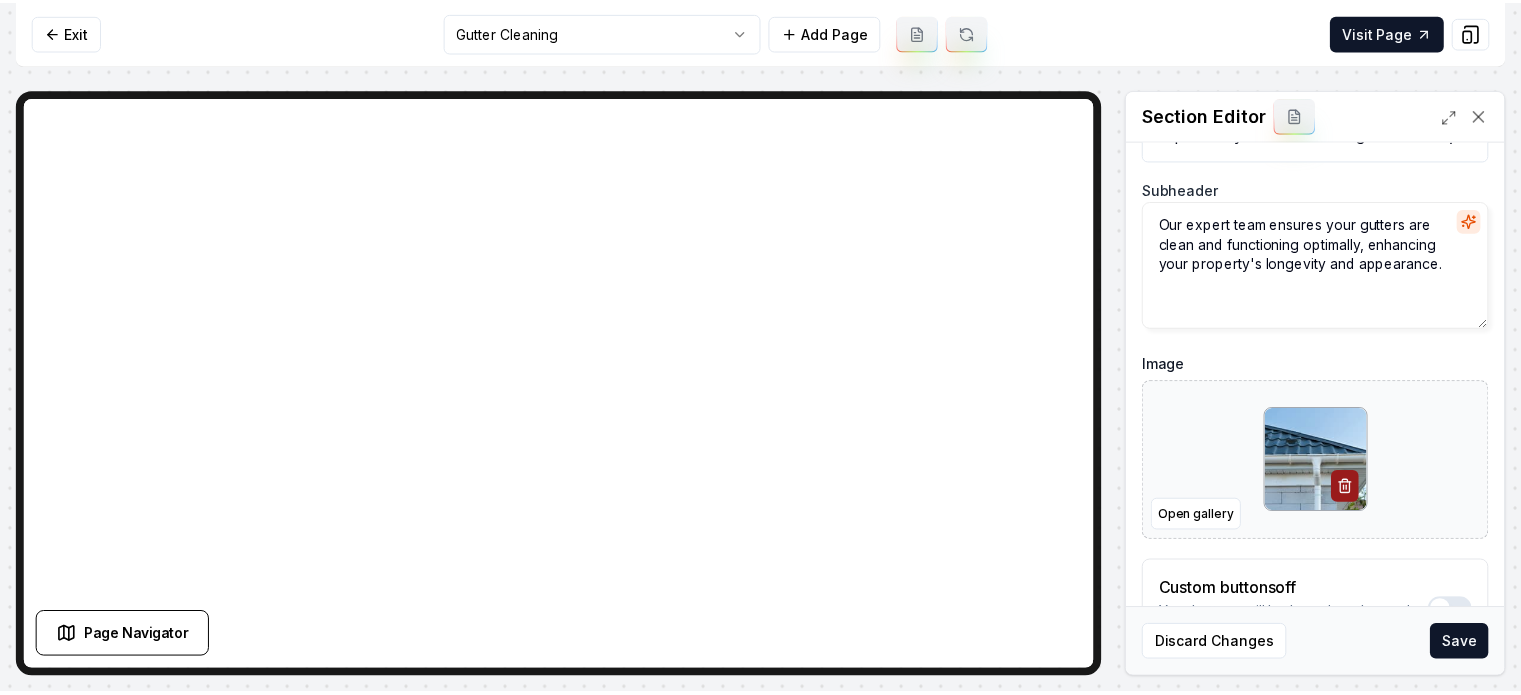 scroll, scrollTop: 161, scrollLeft: 0, axis: vertical 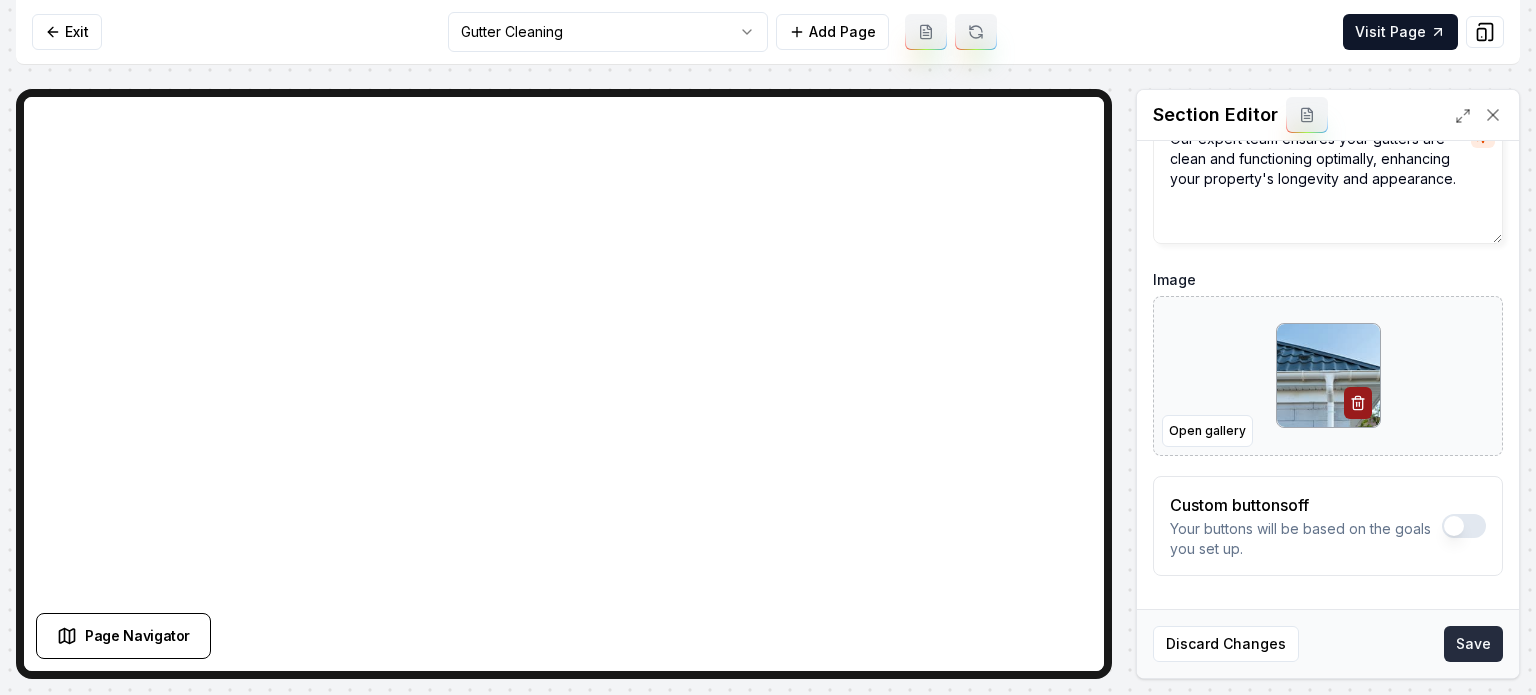 click on "Save" at bounding box center (1473, 644) 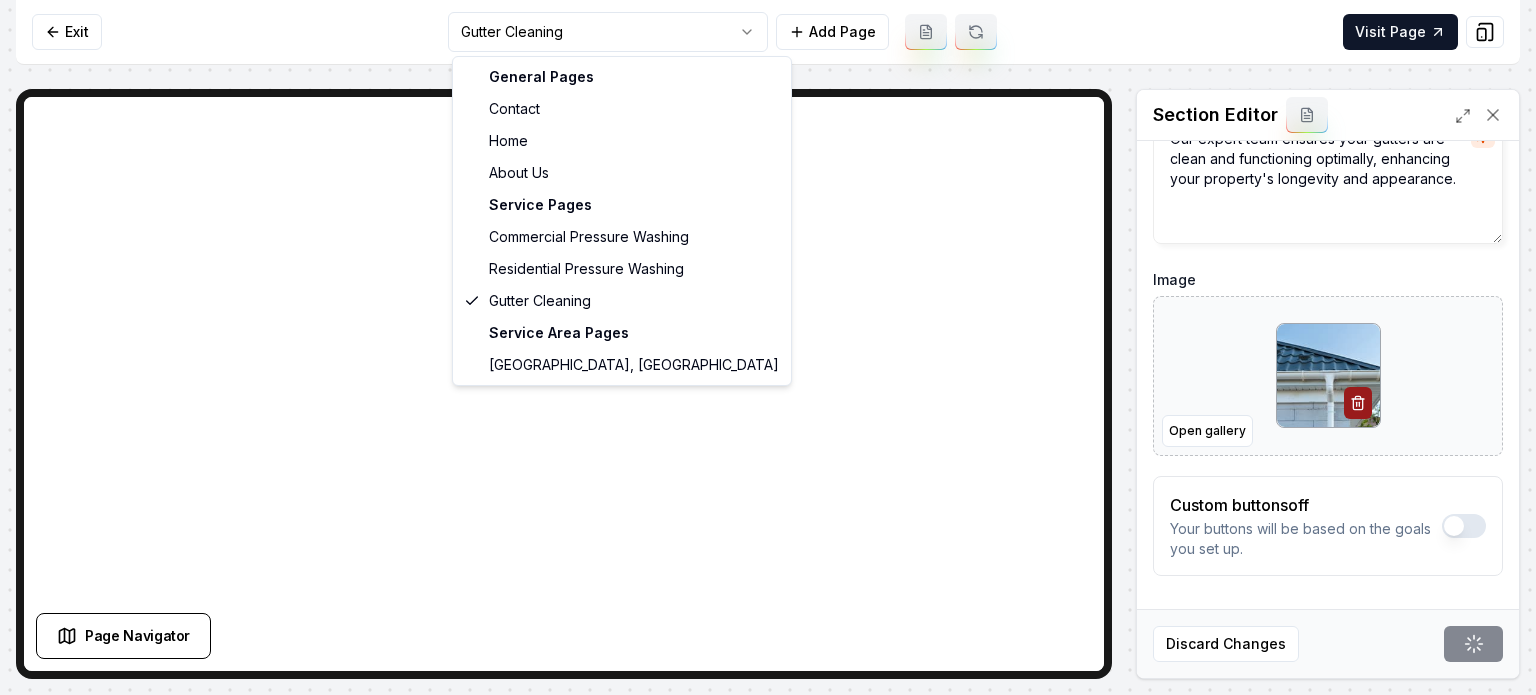 click on "Computer Required This feature is only available on a computer. Please switch to a computer to edit your site. Go back  Exit Gutter Cleaning Add Page Visit Page  Page Navigator Page Settings Section Editor Header Top-Quality Gutter Cleaning Services by Northside Soft Wash Subheader Our expert team ensures your gutters are clean and functioning optimally, enhancing your property's longevity and appearance. Image Open gallery Custom buttons  off Your buttons will be based on the goals you set up. Discard Changes Save /dashboard/sites/e9cb4241-ba77-4964-8d72-098dbbc5fd41/pages/9be3ccb9-5d40-4b19-b12d-12f5fbe39f75 Made 77 formatting edits between lines 2 and 155 General Pages Contact Home About Us Service Pages Commercial Pressure Washing Residential Pressure Washing Gutter Cleaning Service Area Pages Atlanta, GA" at bounding box center (768, 347) 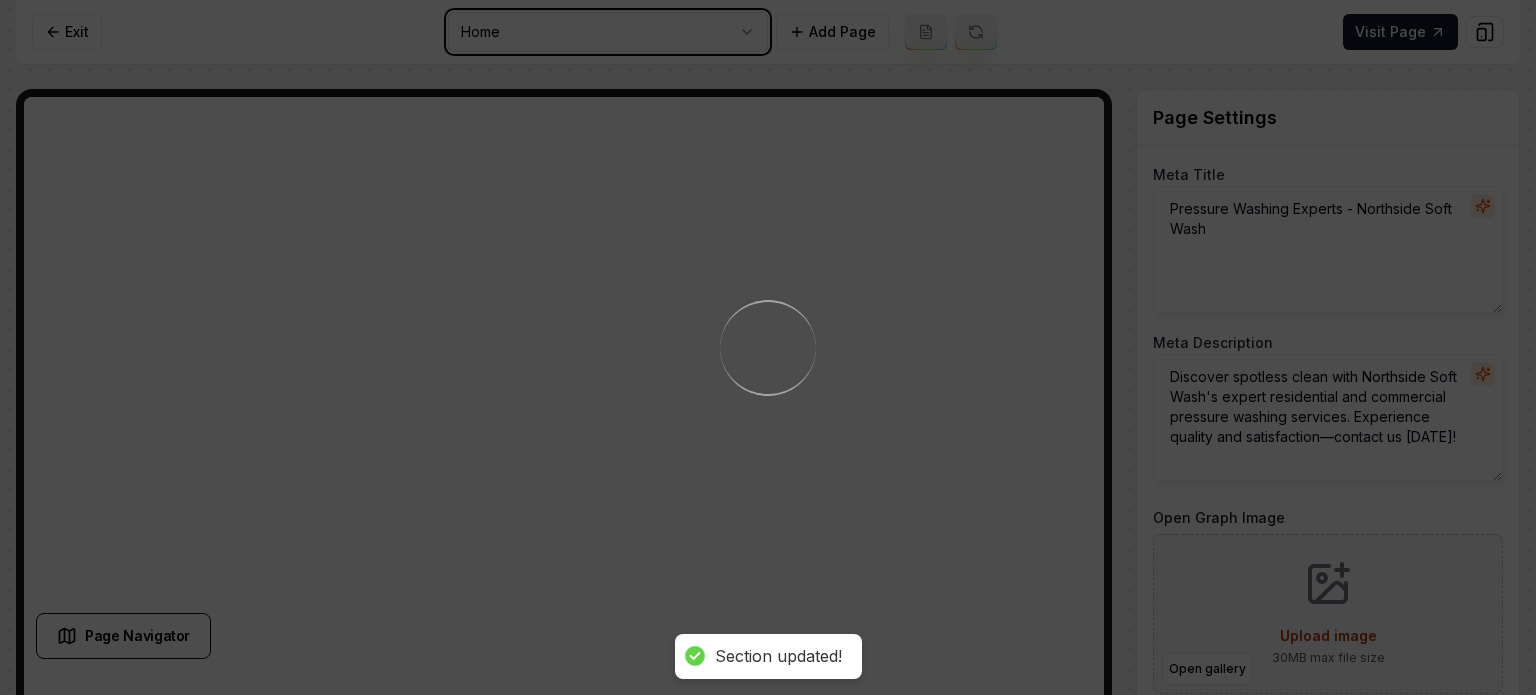 scroll, scrollTop: 0, scrollLeft: 0, axis: both 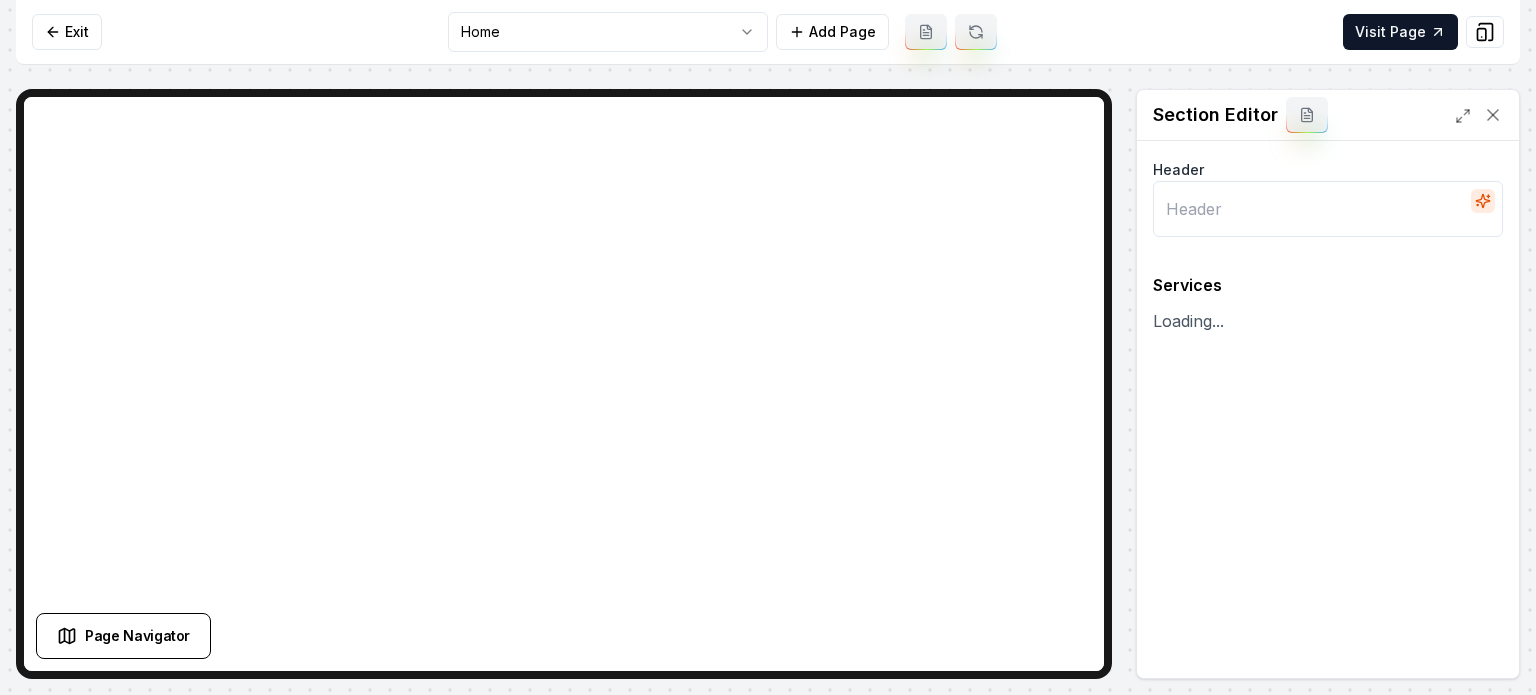 type on "Our Expert Cleaning Services" 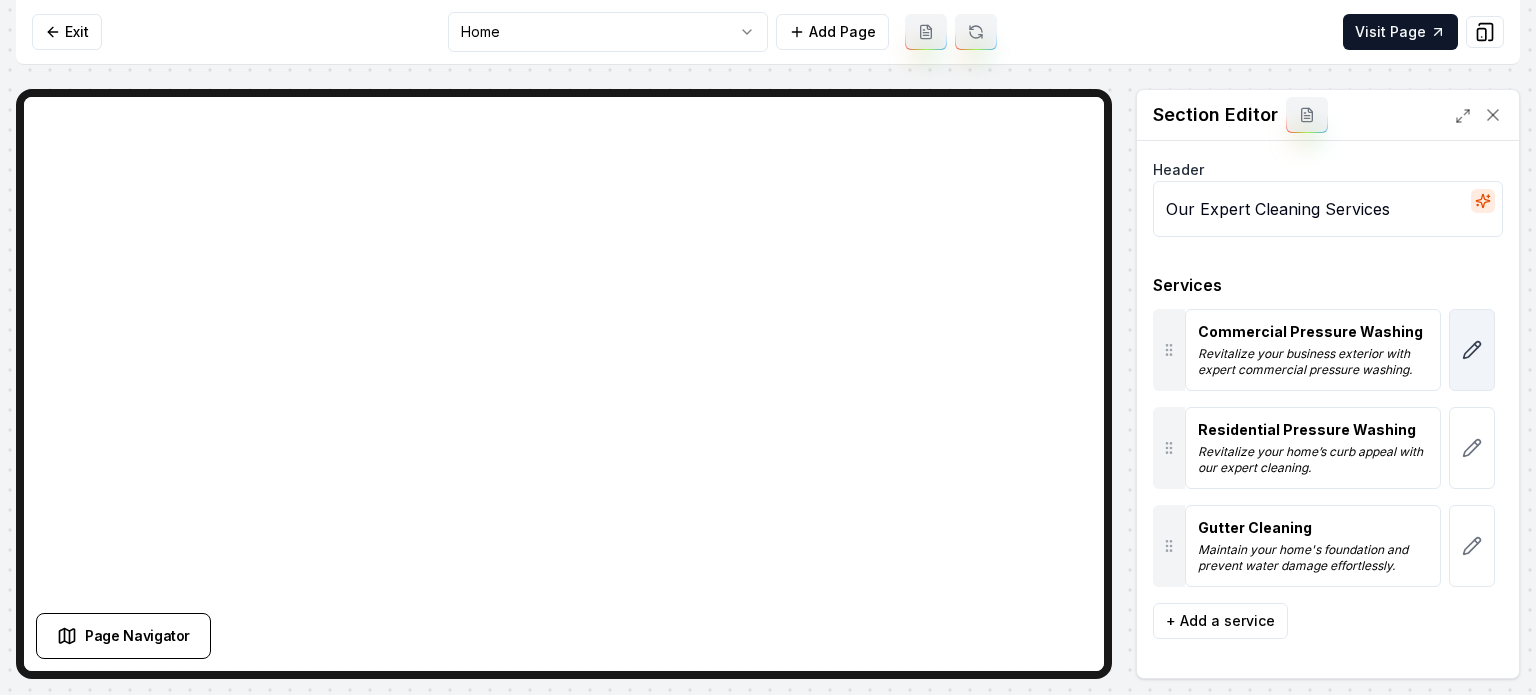 click 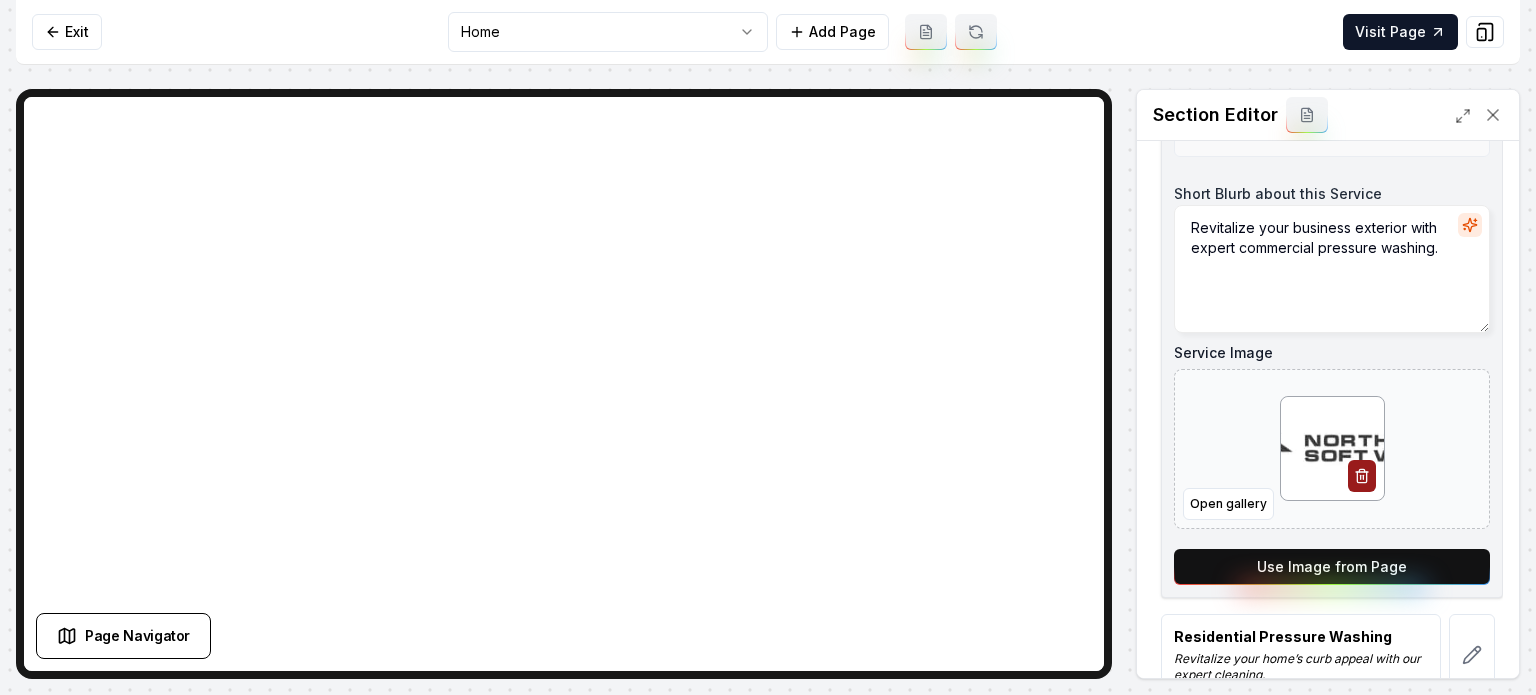 scroll, scrollTop: 400, scrollLeft: 0, axis: vertical 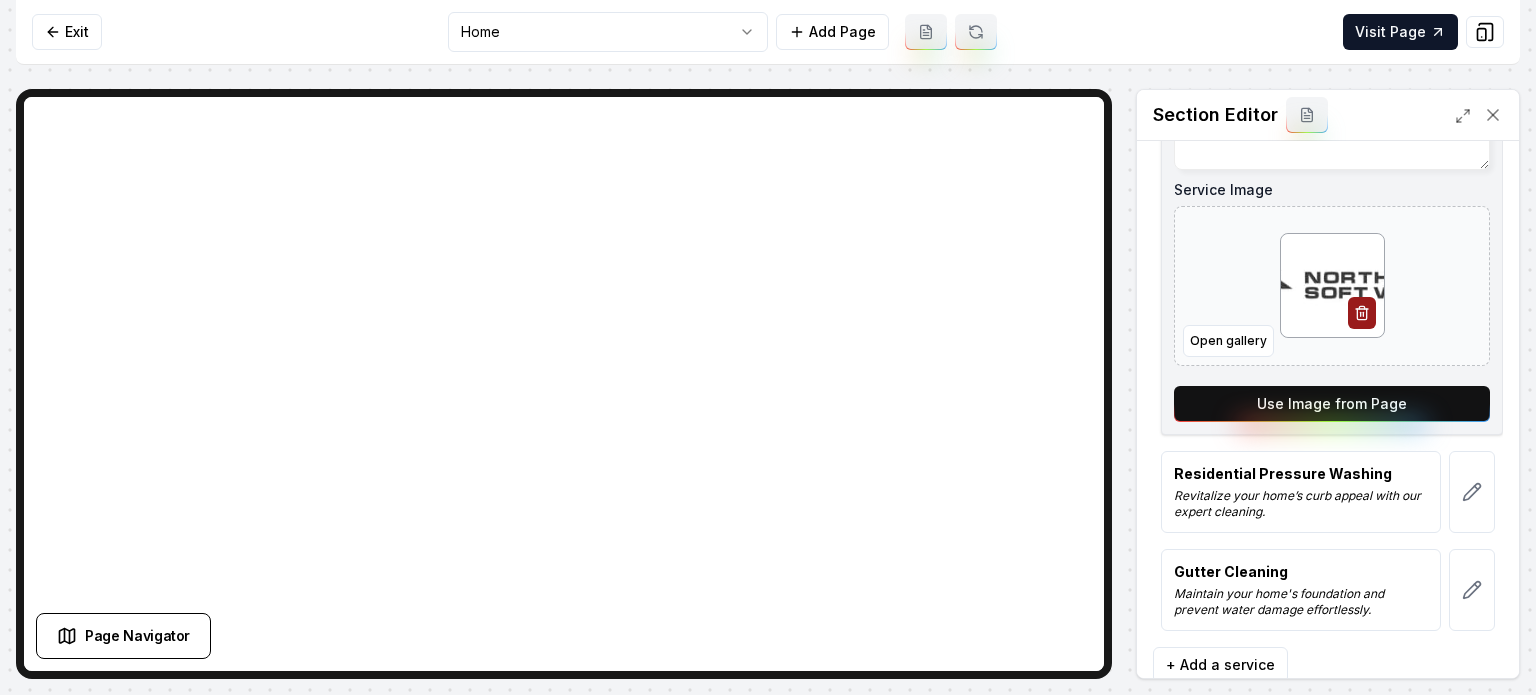 click on "Use Image from Page" at bounding box center [1332, 404] 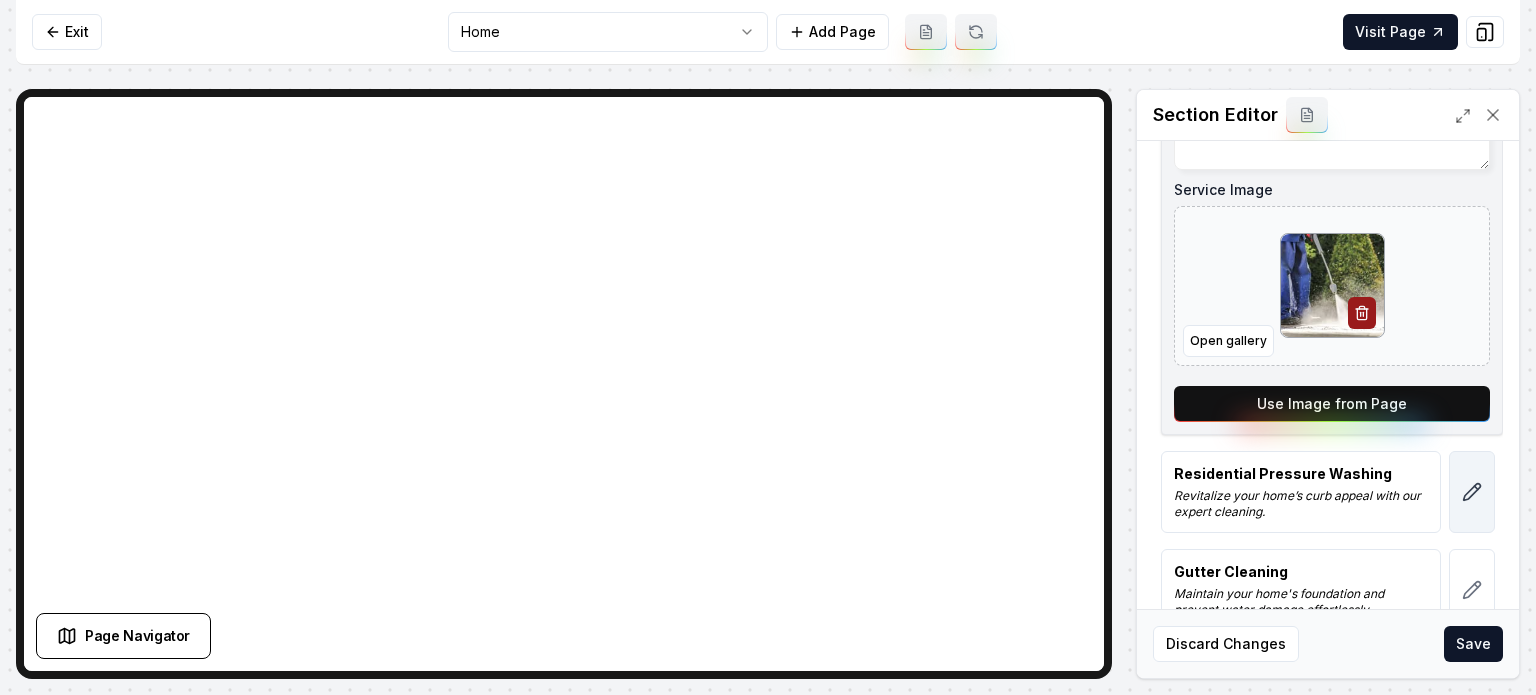 click at bounding box center [1472, 492] 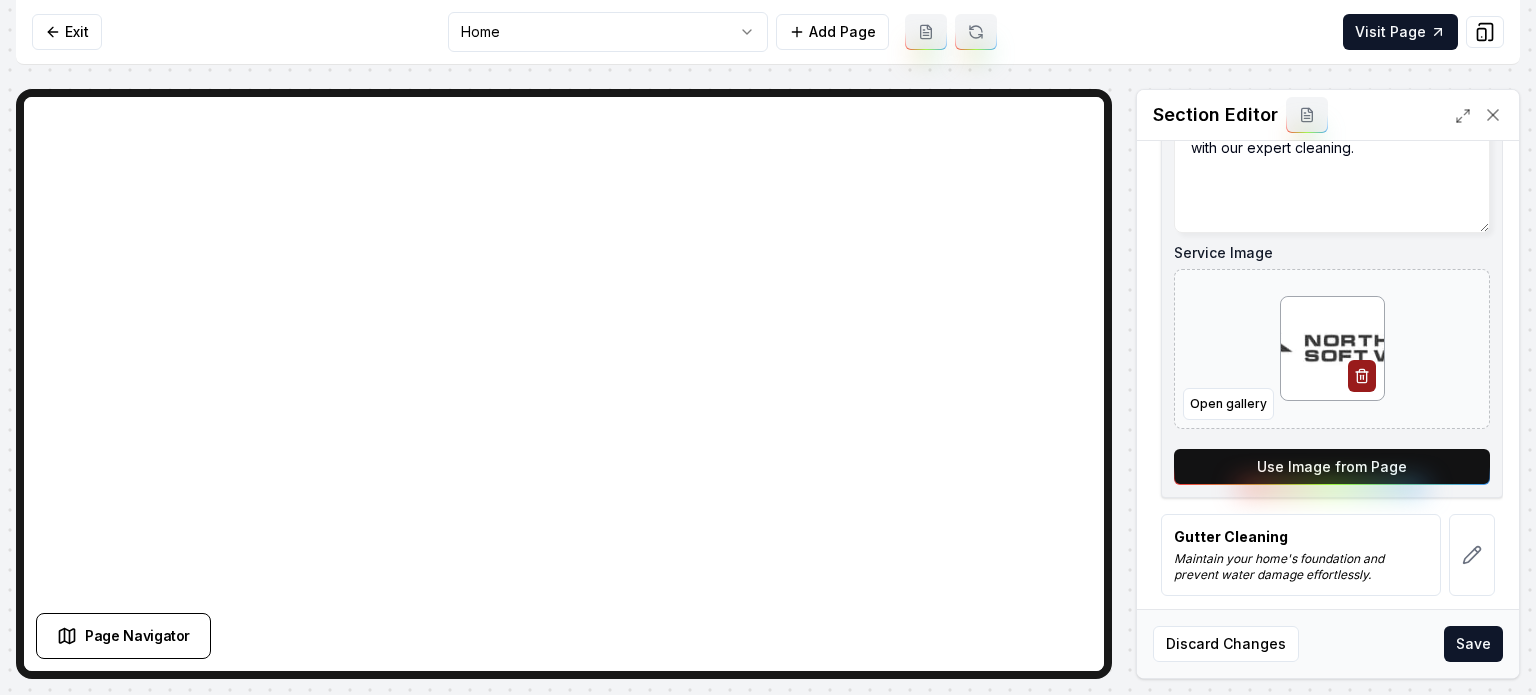 scroll, scrollTop: 443, scrollLeft: 0, axis: vertical 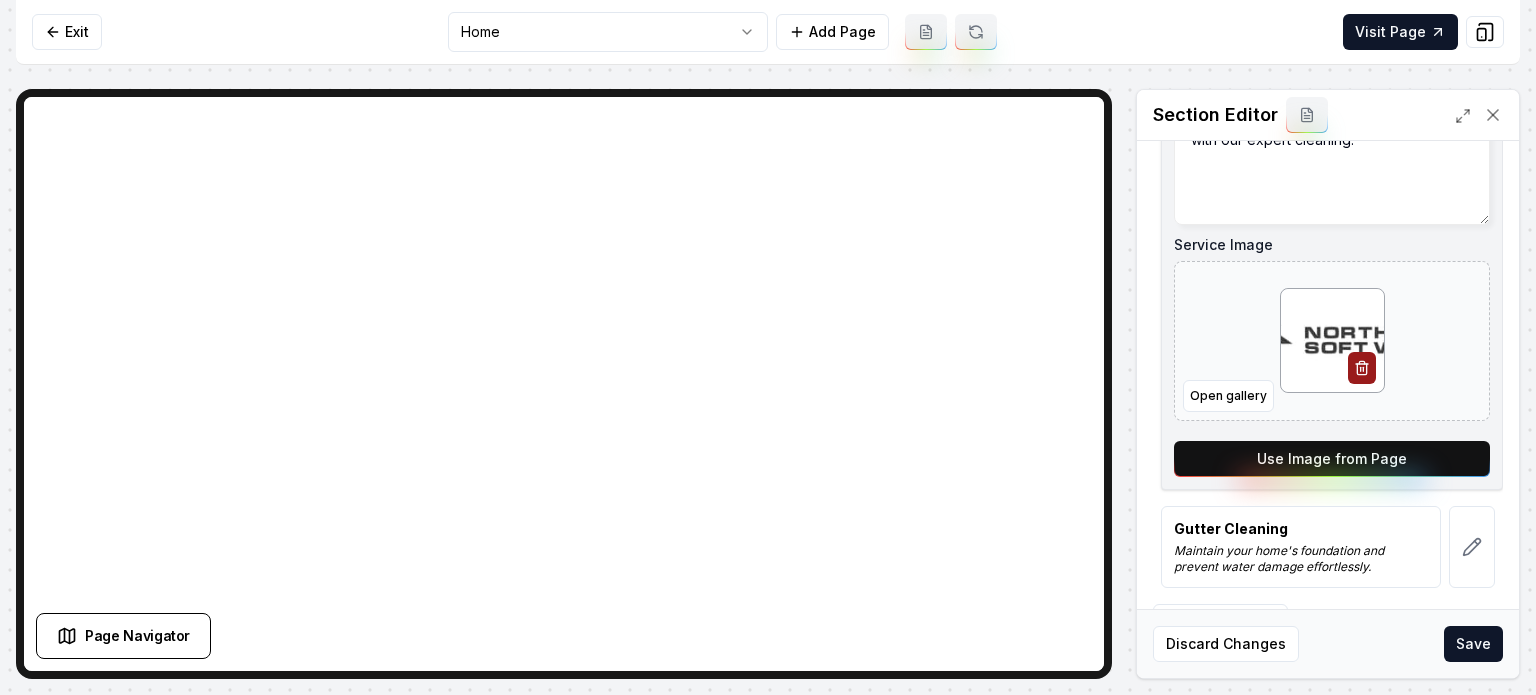 click on "Use Image from Page" at bounding box center (1332, 459) 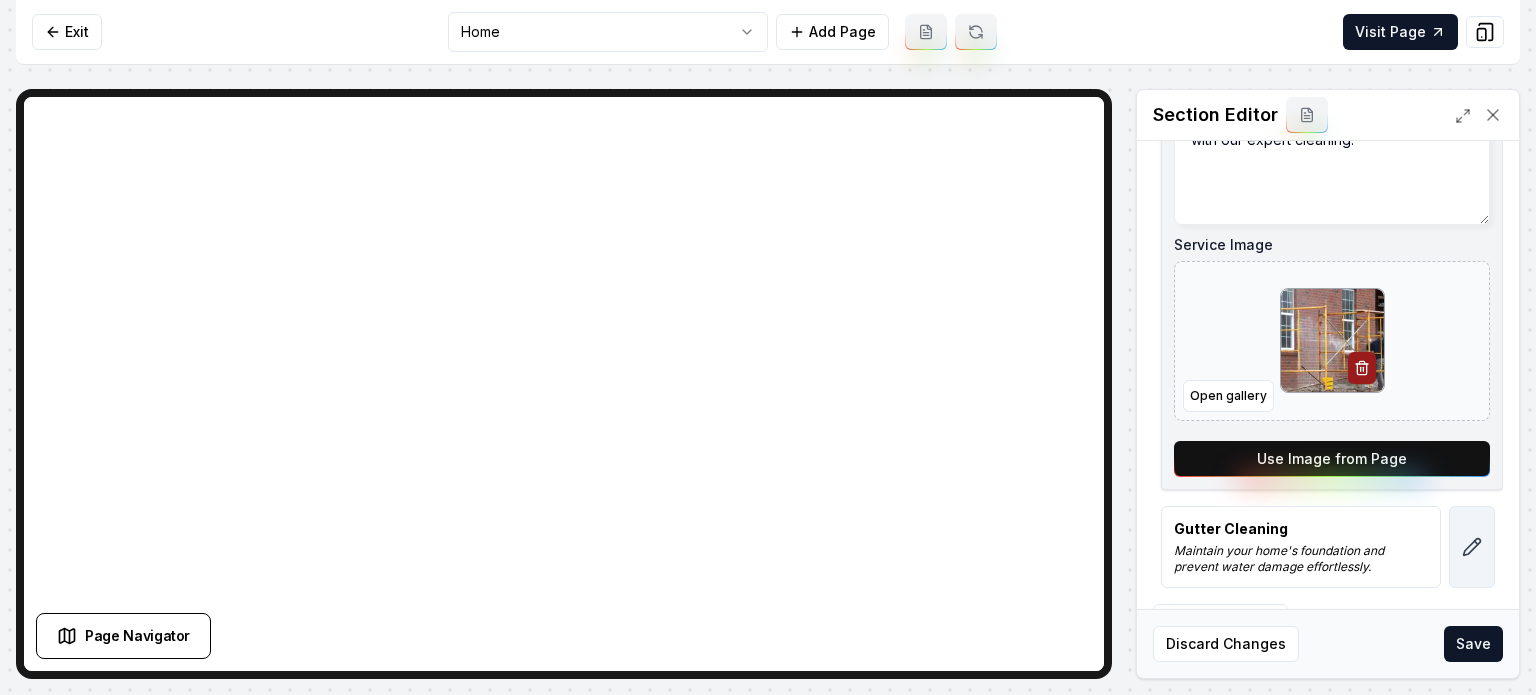 click at bounding box center (1472, 547) 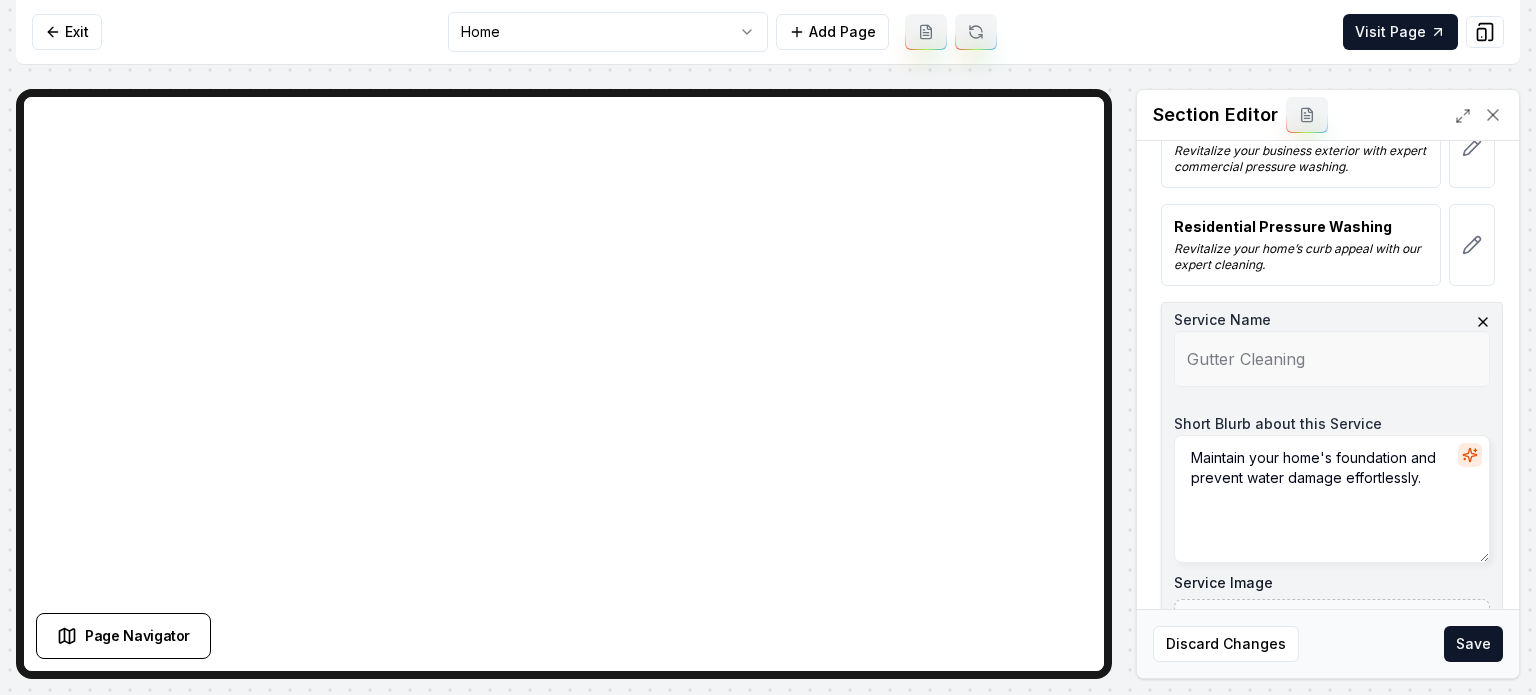 scroll, scrollTop: 443, scrollLeft: 0, axis: vertical 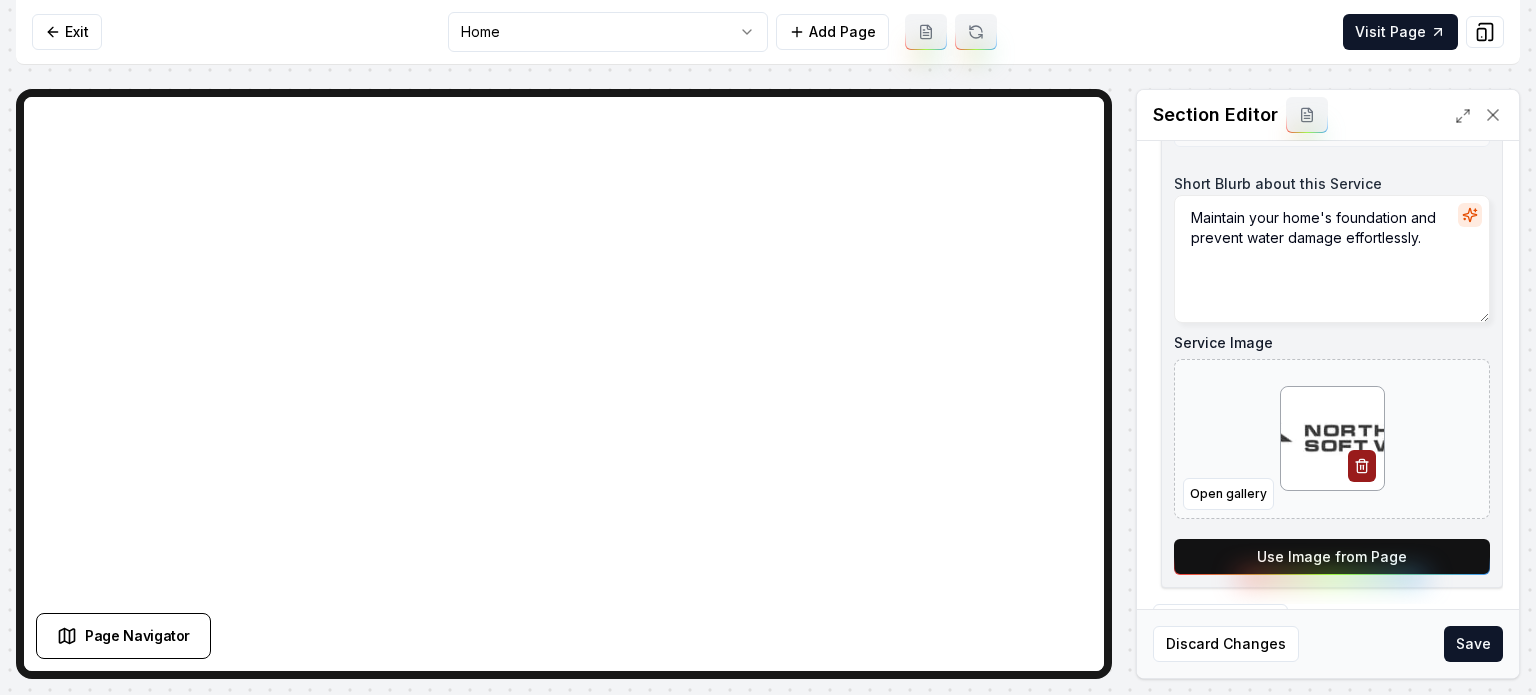 click on "Service Name Gutter Cleaning Short Blurb about this Service Maintain your home's foundation and prevent water damage effortlessly. Service Image Open gallery Use Image from Page" at bounding box center [1332, 325] 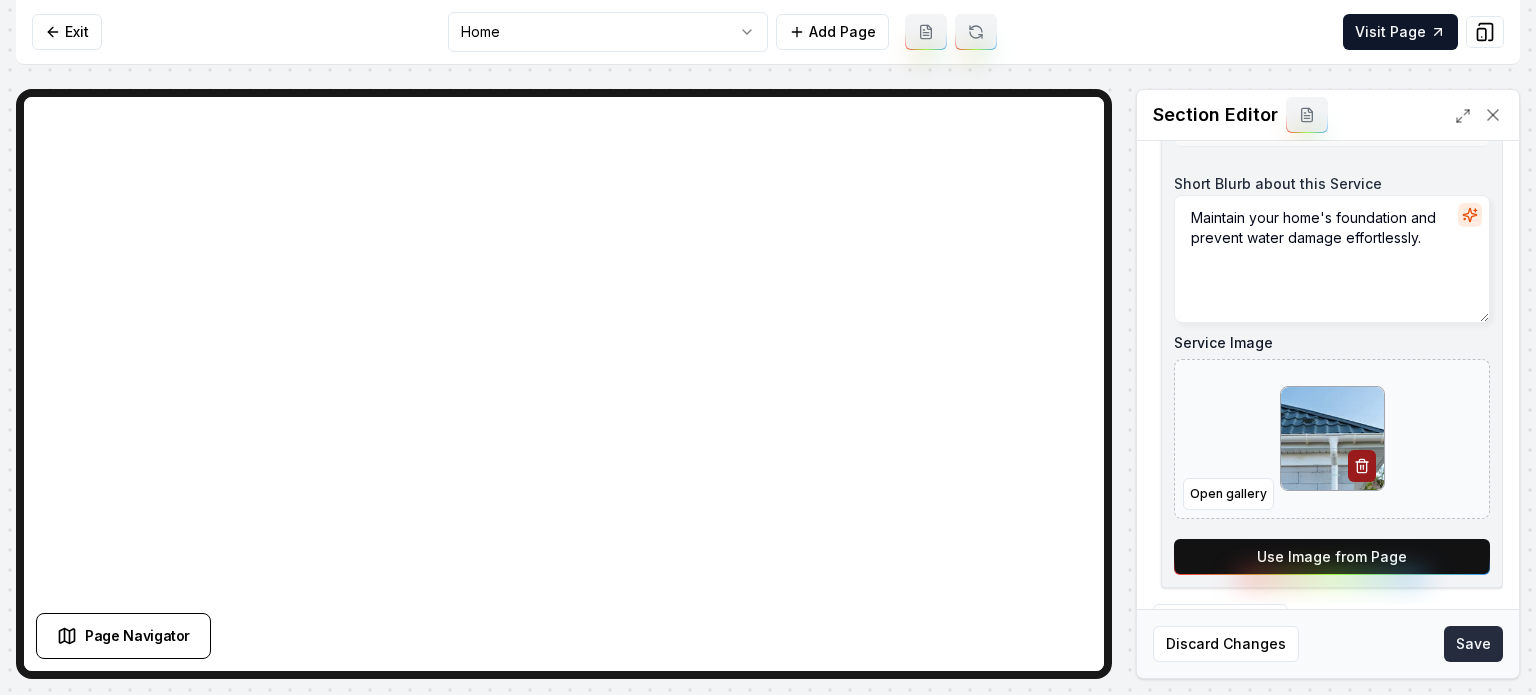 click on "Save" at bounding box center [1473, 644] 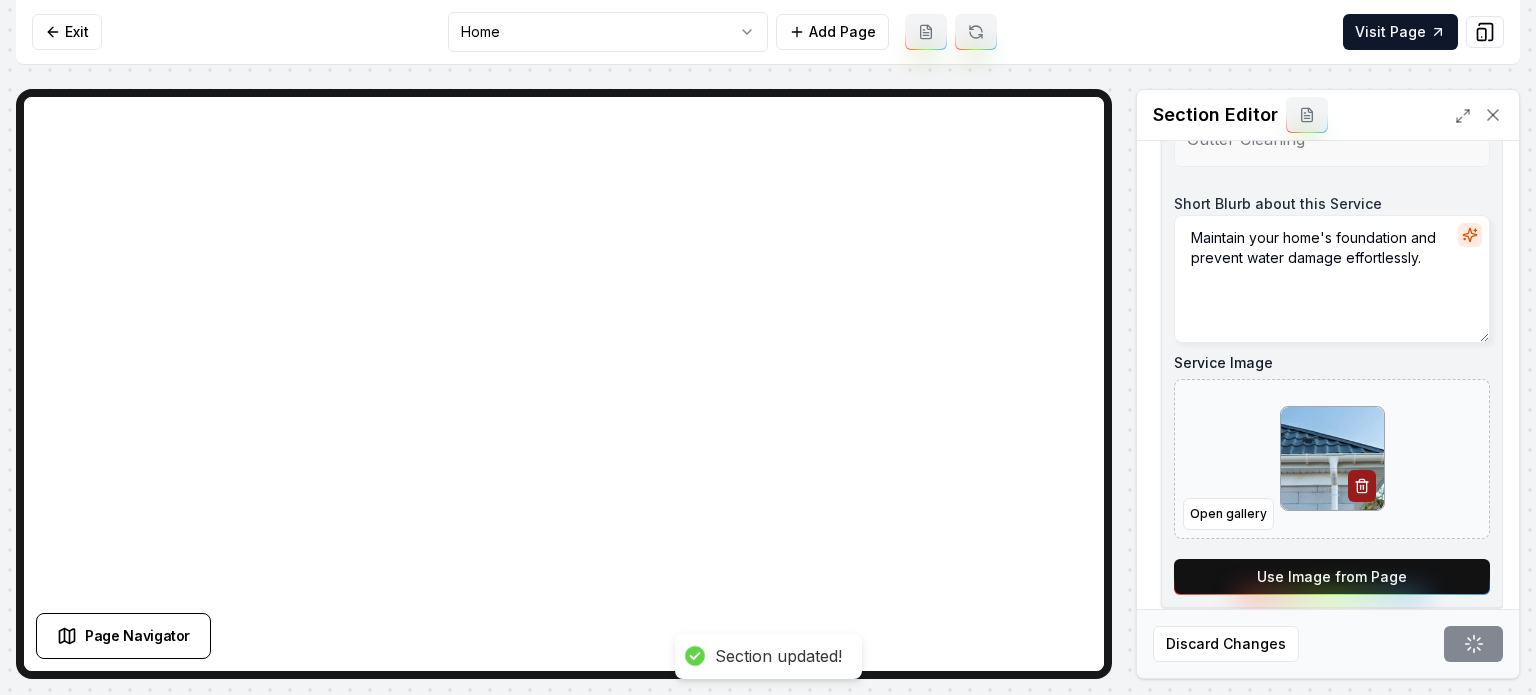 scroll, scrollTop: 0, scrollLeft: 0, axis: both 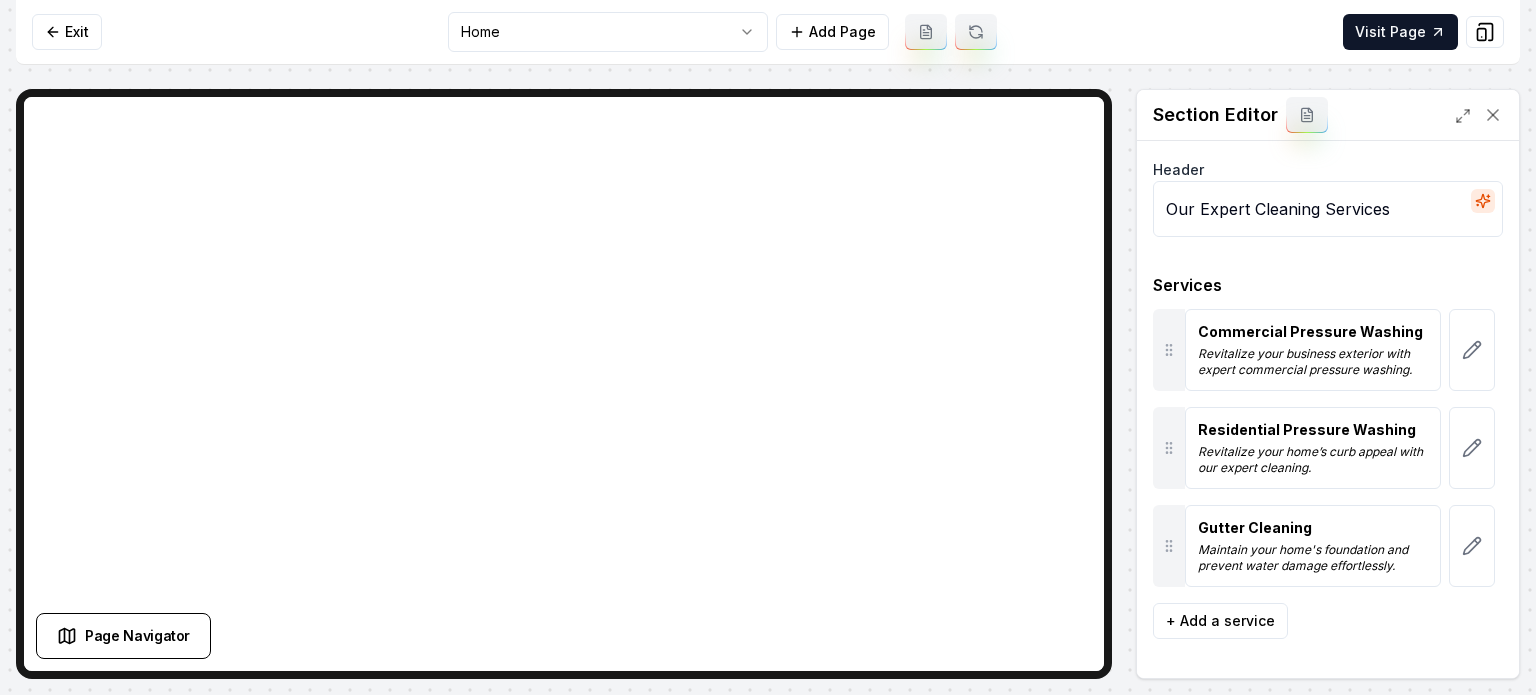 click on "Computer Required This feature is only available on a computer. Please switch to a computer to edit your site. Go back  Exit Home Add Page Visit Page  Page Navigator Page Settings Section Editor Header Our Expert Cleaning Services Services Commercial Pressure Washing Revitalize your business exterior with expert commercial pressure washing. Residential Pressure Washing Revitalize your home’s curb appeal with our expert cleaning. Gutter Cleaning Maintain your home's foundation and prevent water damage effortlessly.
To pick up a draggable item, press the space bar.
While dragging, use the arrow keys to move the item.
Press space again to drop the item in its new position, or press escape to cancel.
+ Add a service Discard Changes Save /dashboard/sites/e9cb4241-ba77-4964-8d72-098dbbc5fd41/pages/1834d4e2-a7c3-4281-b3dd-63395e7db0c7 Made 77 formatting edits between lines 2 and 155" at bounding box center [768, 347] 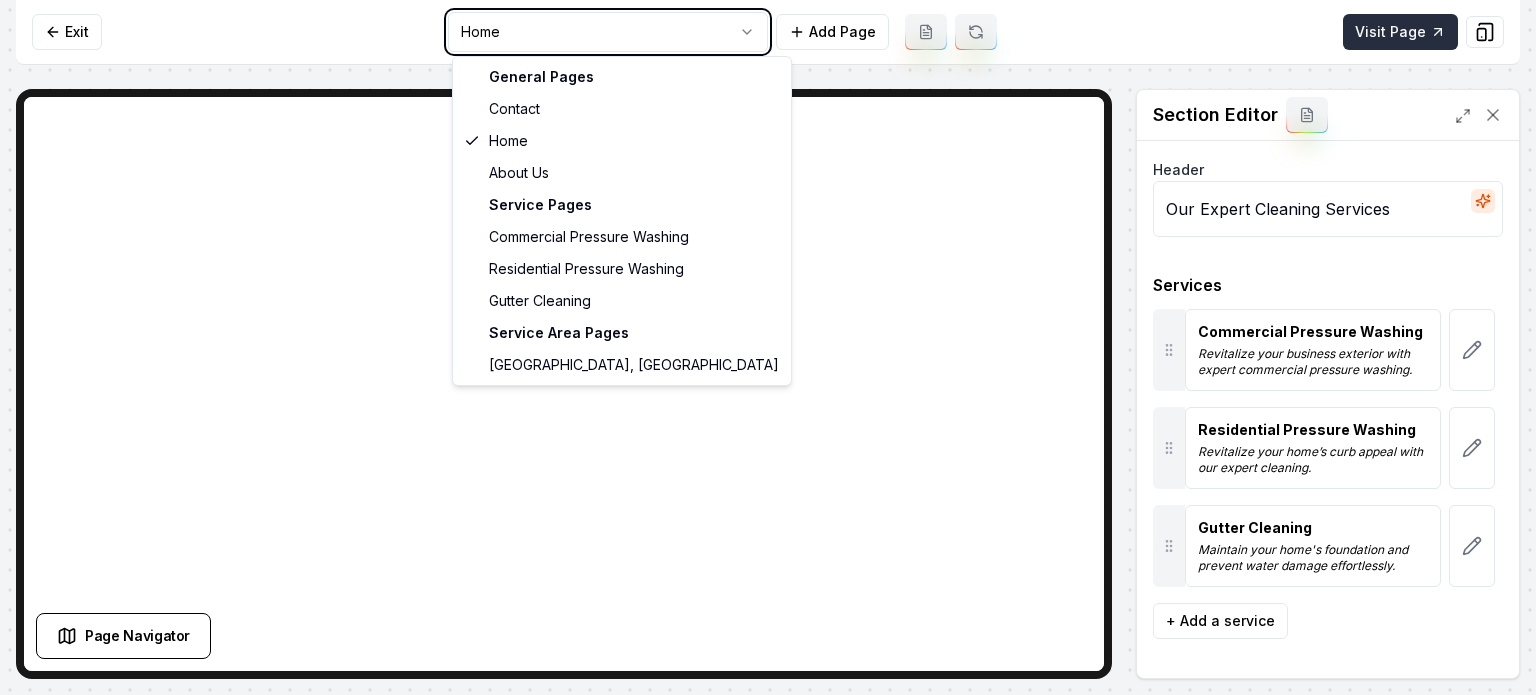 click on "Computer Required This feature is only available on a computer. Please switch to a computer to edit your site. Go back  Exit Home Add Page Visit Page  Page Navigator Page Settings Section Editor Header Our Expert Cleaning Services Services Commercial Pressure Washing Revitalize your business exterior with expert commercial pressure washing. Residential Pressure Washing Revitalize your home’s curb appeal with our expert cleaning. Gutter Cleaning Maintain your home's foundation and prevent water damage effortlessly.
To pick up a draggable item, press the space bar.
While dragging, use the arrow keys to move the item.
Press space again to drop the item in its new position, or press escape to cancel.
+ Add a service Discard Changes Save /dashboard/sites/e9cb4241-ba77-4964-8d72-098dbbc5fd41/pages/1834d4e2-a7c3-4281-b3dd-63395e7db0c7 Made 77 formatting edits between lines 2 and 155 General Pages Contact Home About Us Service Pages Commercial Pressure Washing Residential Pressure Washing" at bounding box center [768, 347] 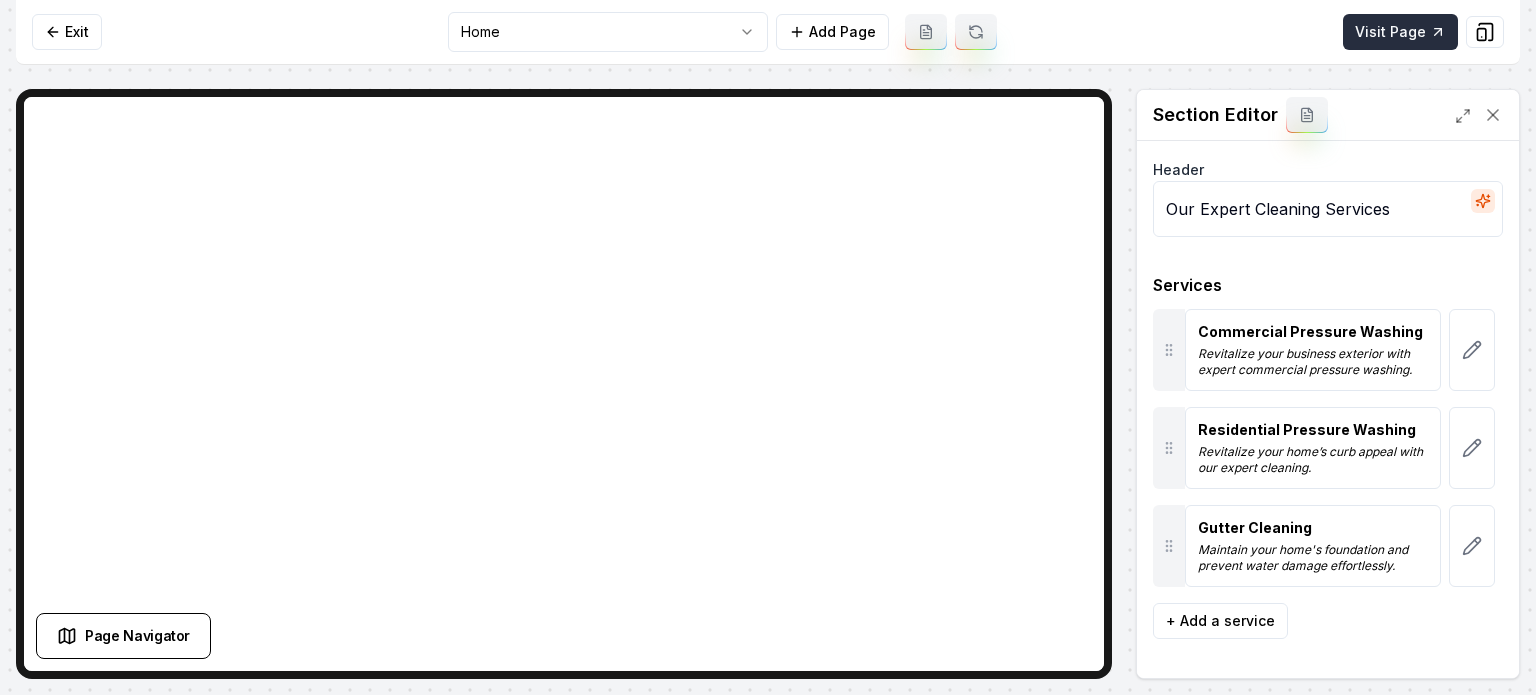 click on "Visit Page" at bounding box center [1400, 32] 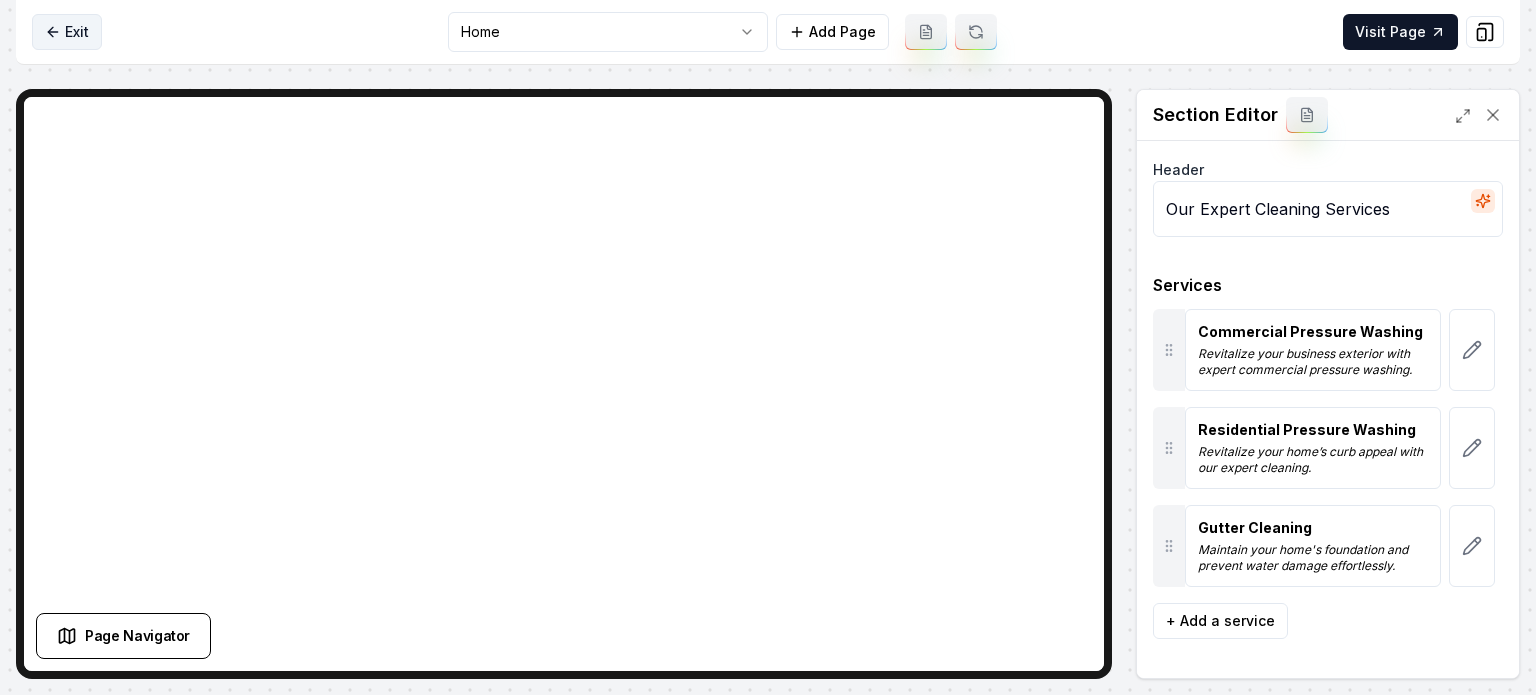 click on "Exit" at bounding box center [67, 32] 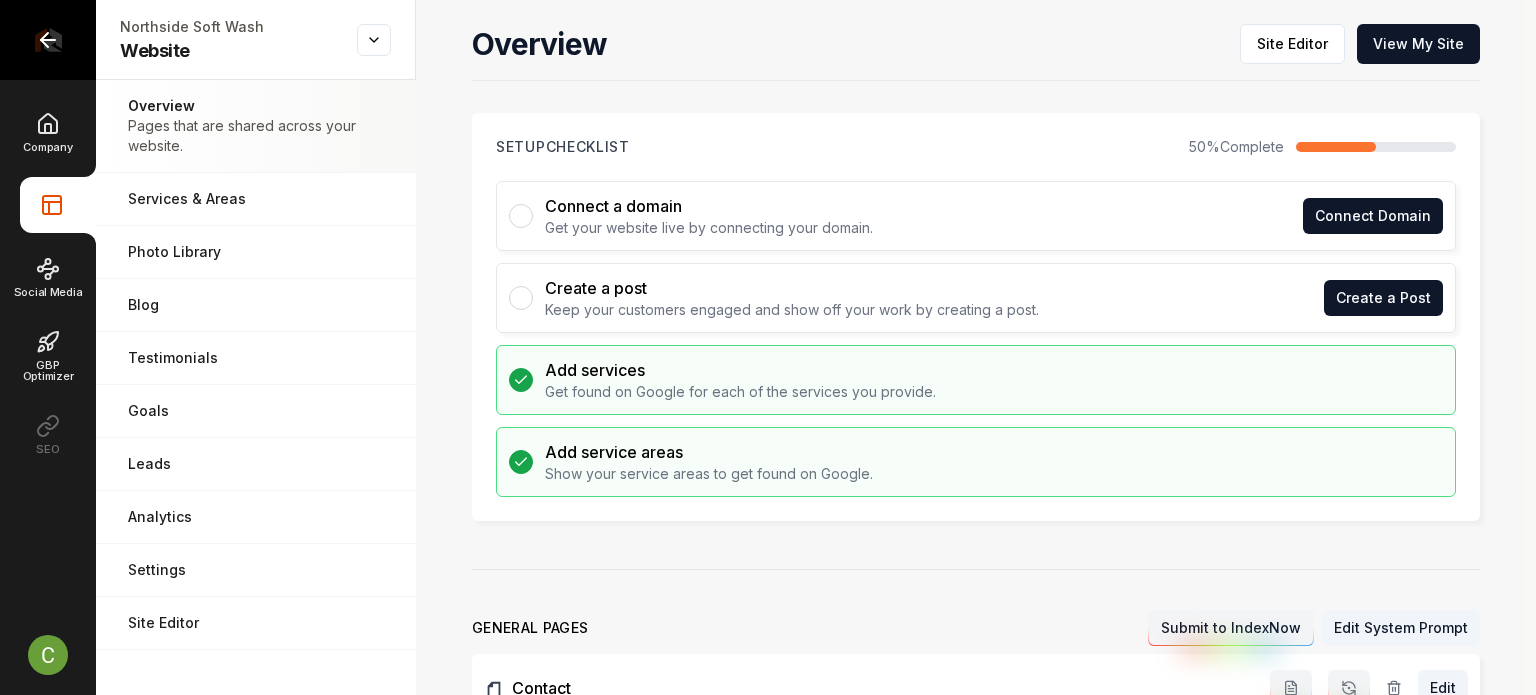 click at bounding box center (48, 40) 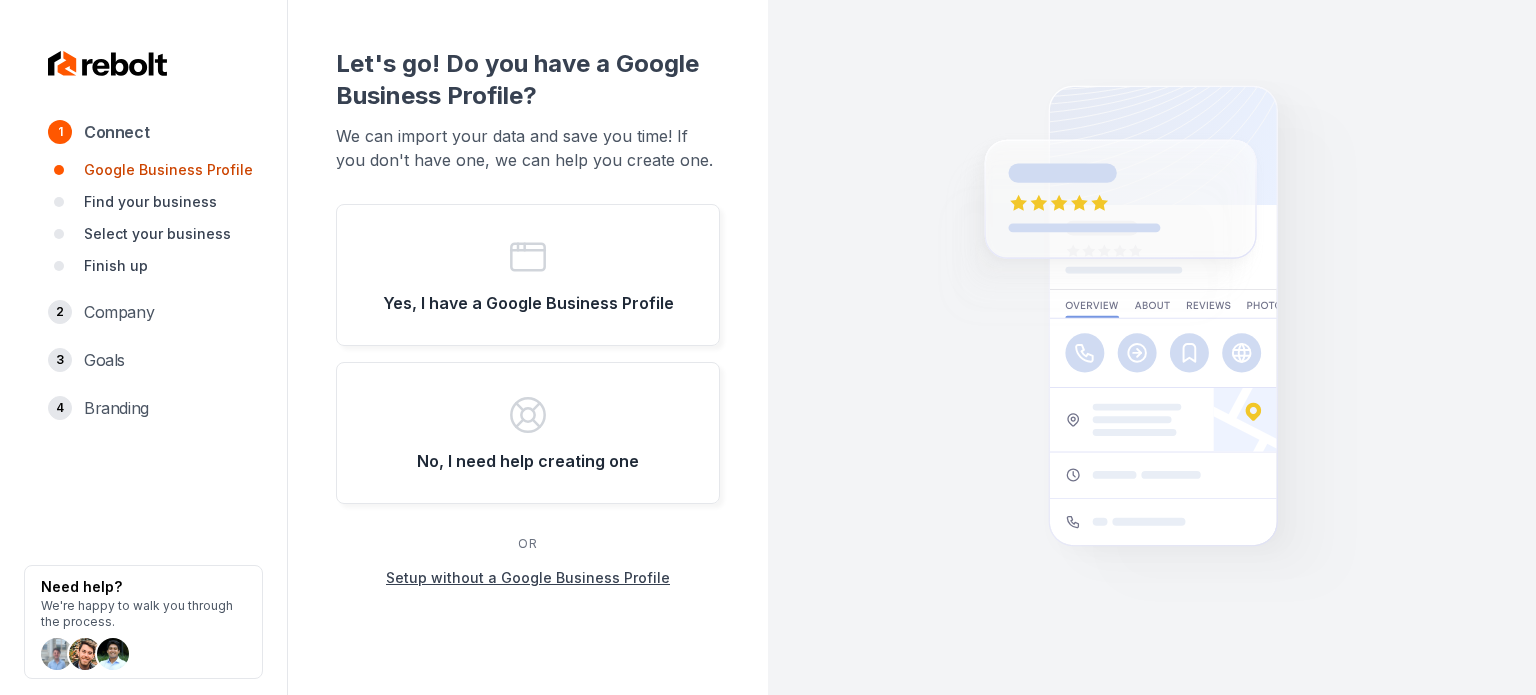 scroll, scrollTop: 0, scrollLeft: 0, axis: both 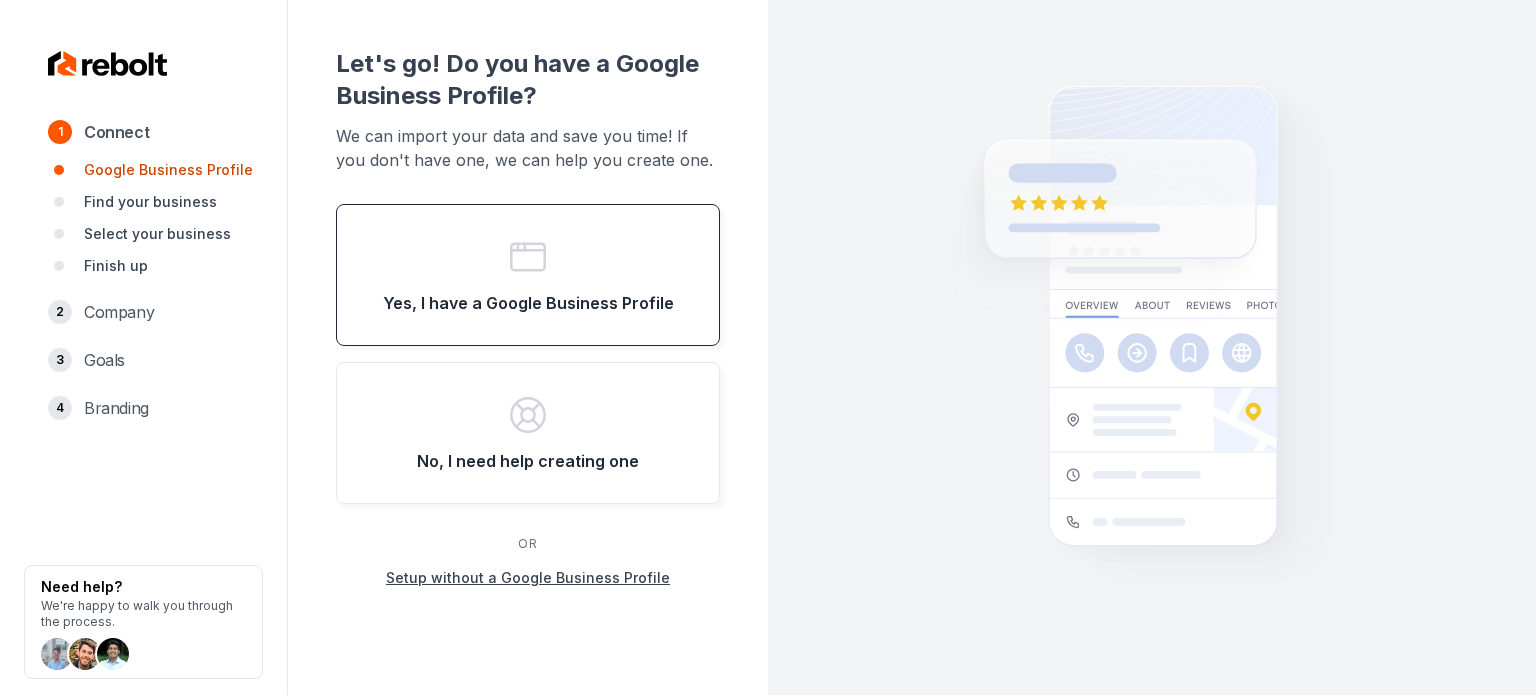 click 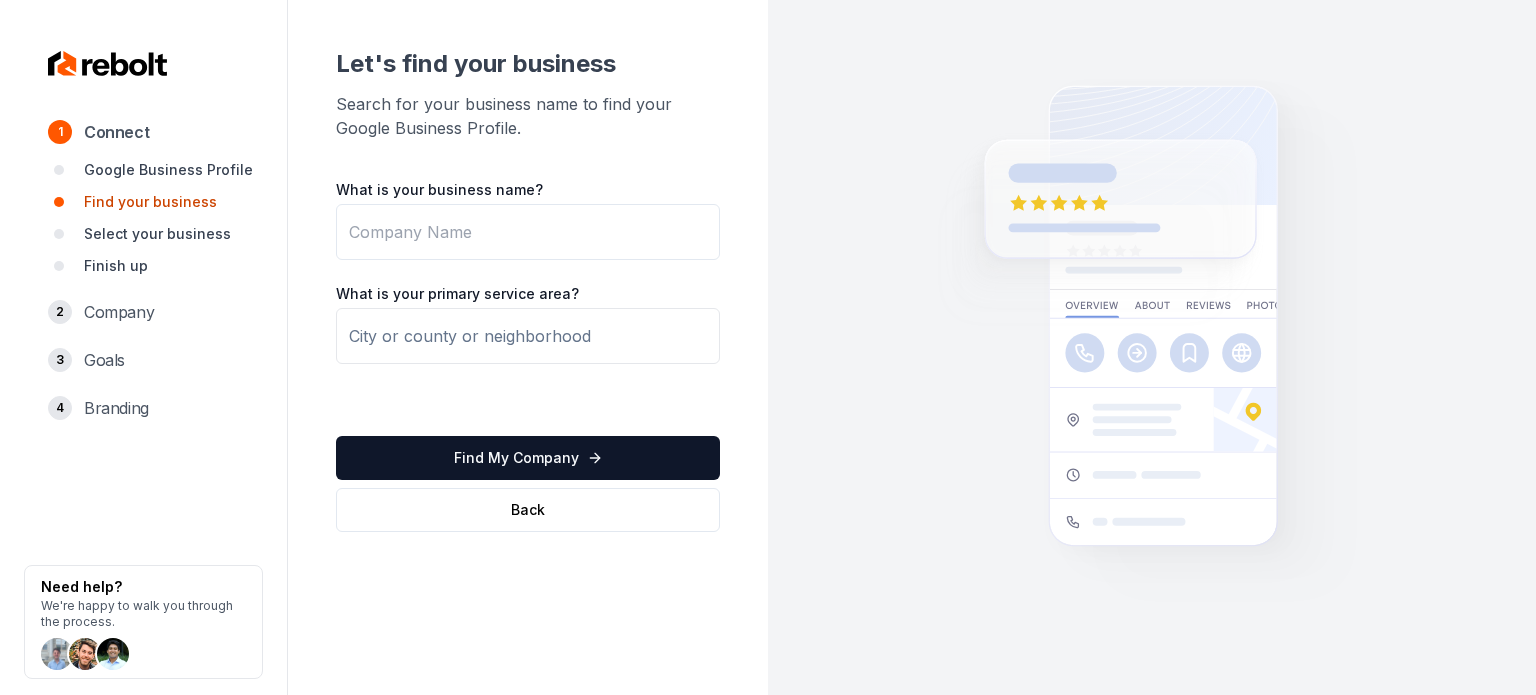 click on "What is your business name?" at bounding box center (528, 232) 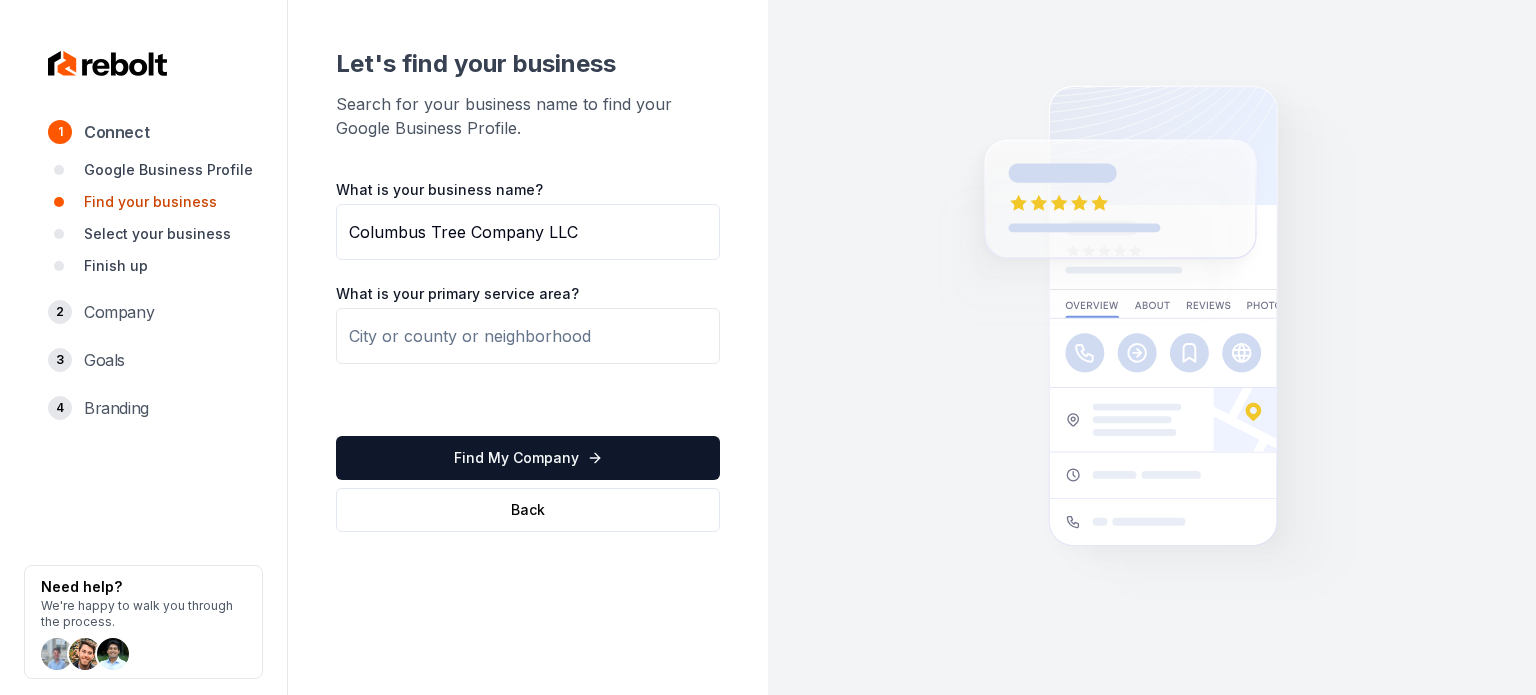 type on "Columbus Tree Company LLC" 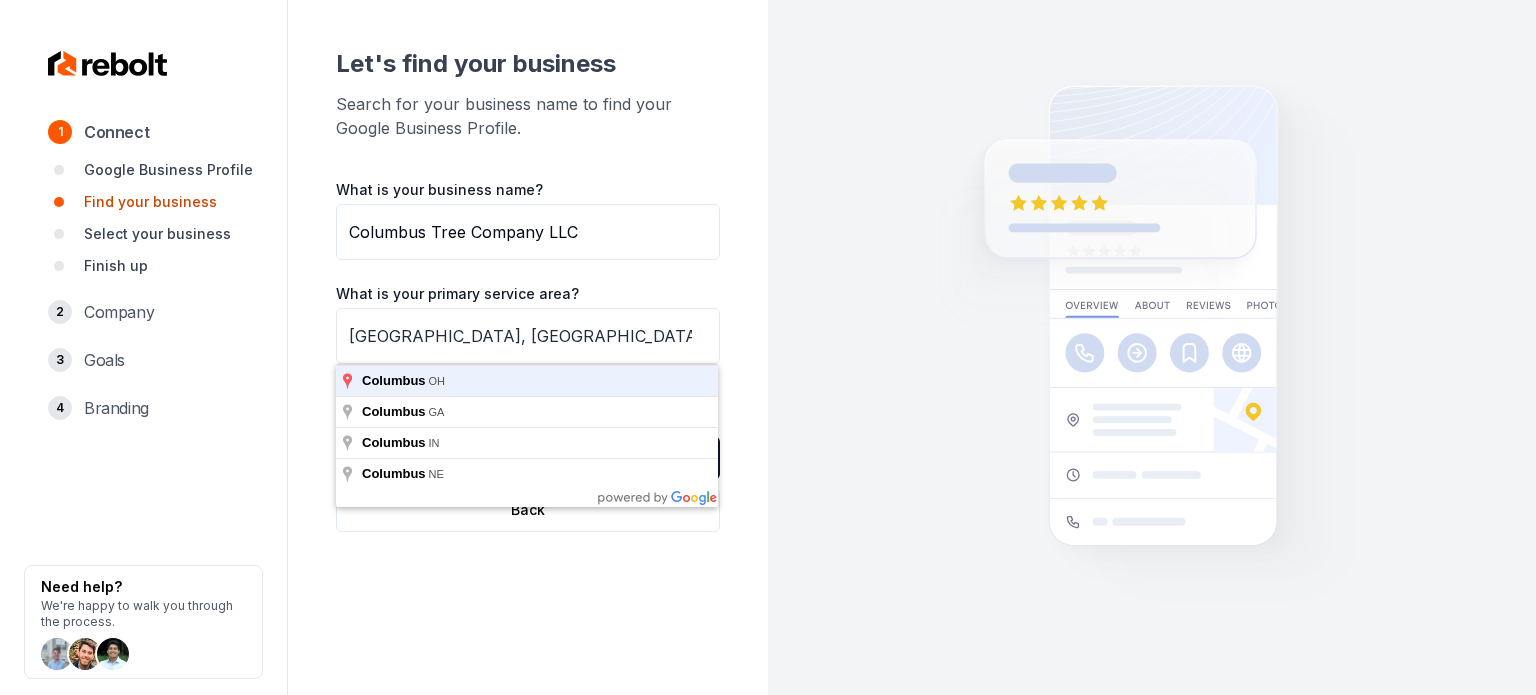 type on "[GEOGRAPHIC_DATA], [GEOGRAPHIC_DATA]" 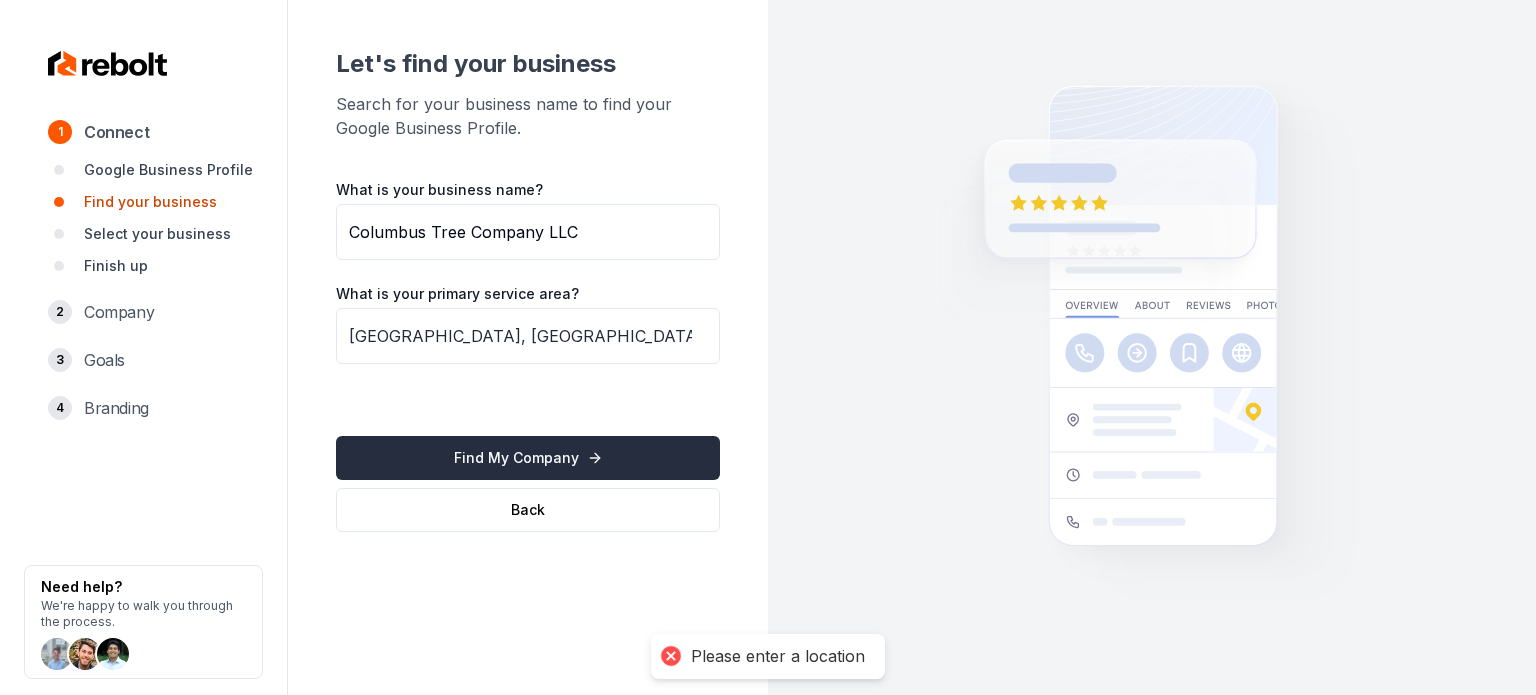click on "Find My Company" at bounding box center [528, 458] 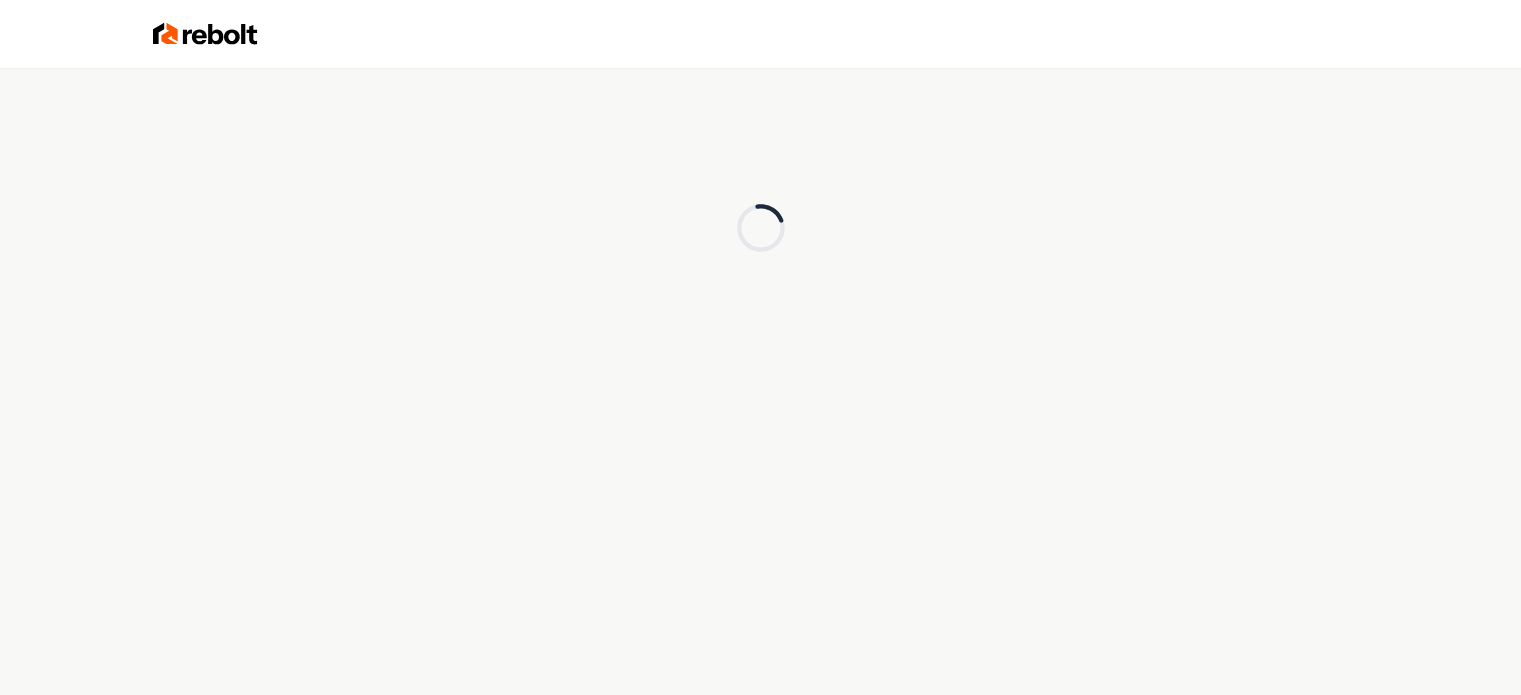 scroll, scrollTop: 0, scrollLeft: 0, axis: both 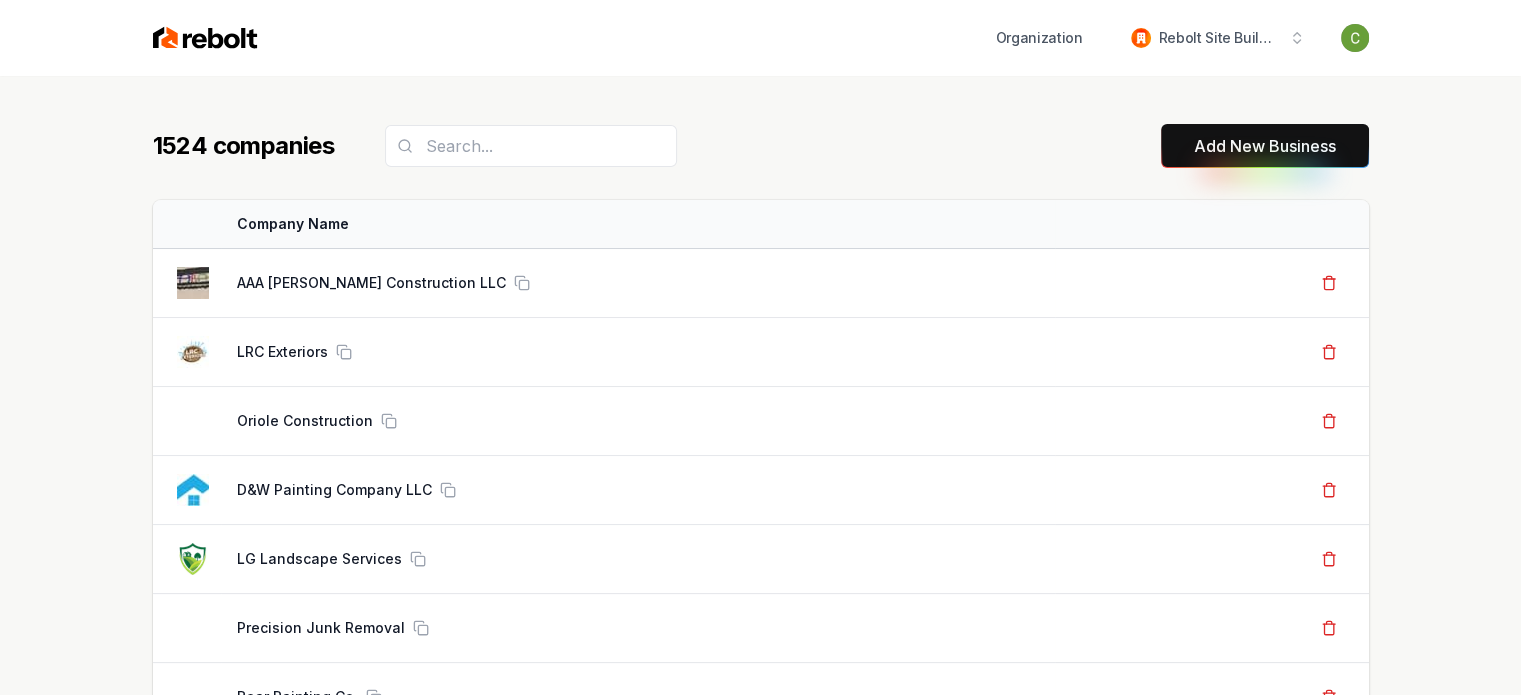 click on "1524   companies Add New Business" at bounding box center [761, 146] 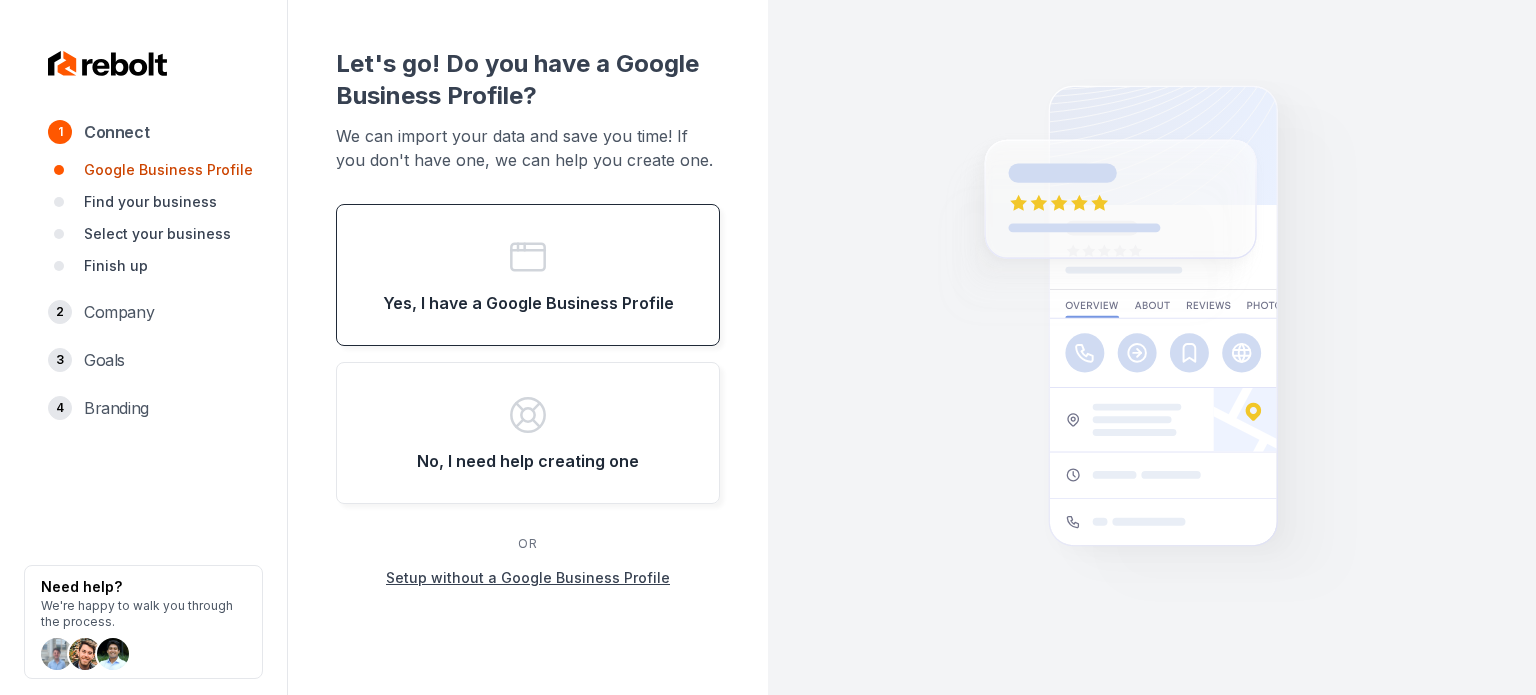 click on "Yes, I have a Google Business Profile" at bounding box center [528, 275] 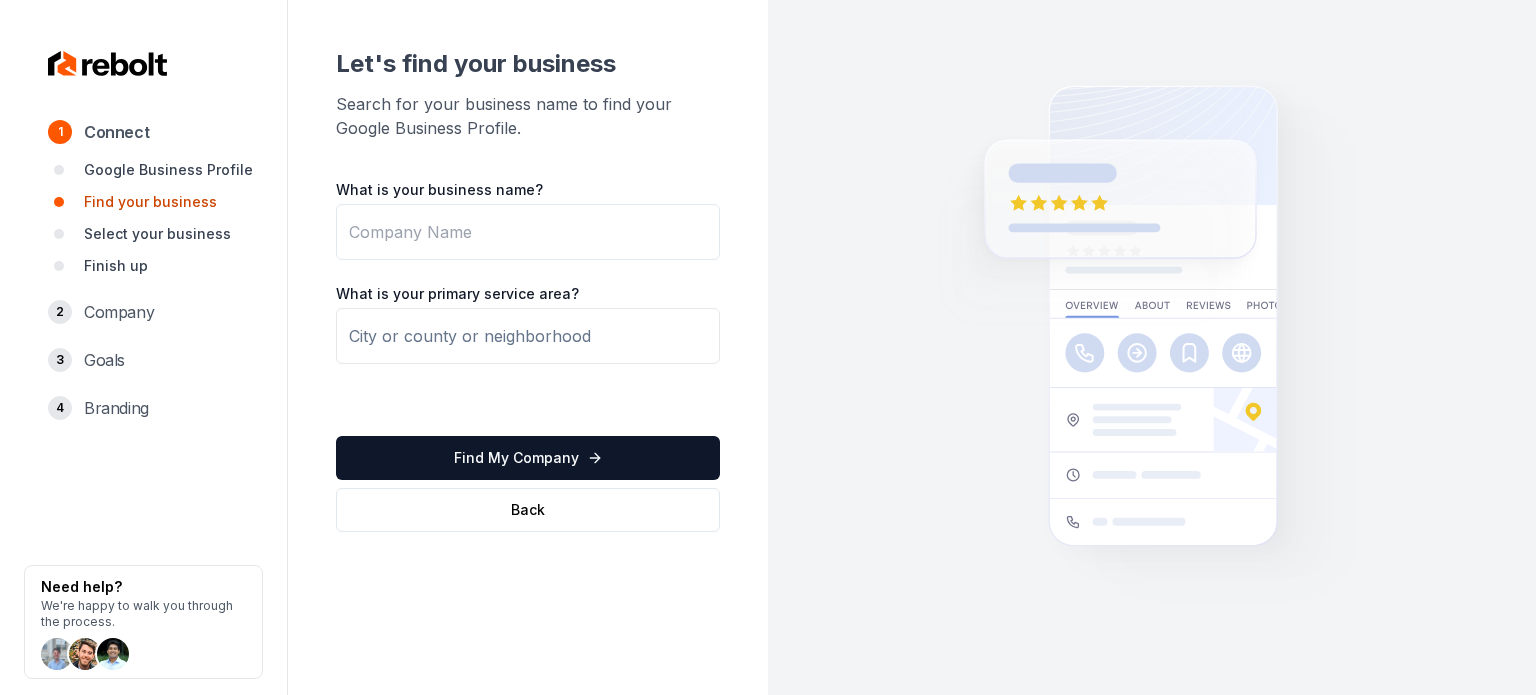 click on "What is your business name?" at bounding box center (528, 232) 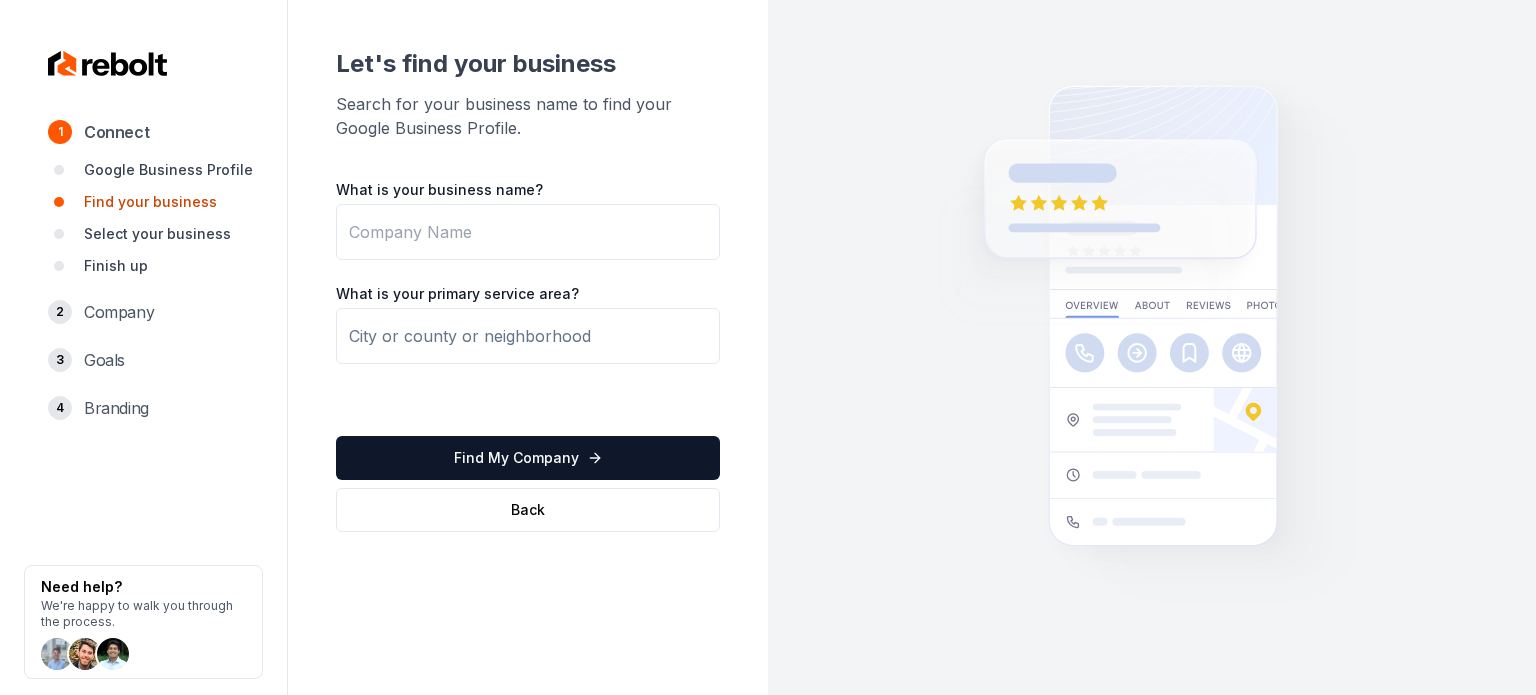 paste on "Armorkote Maintenance Services" 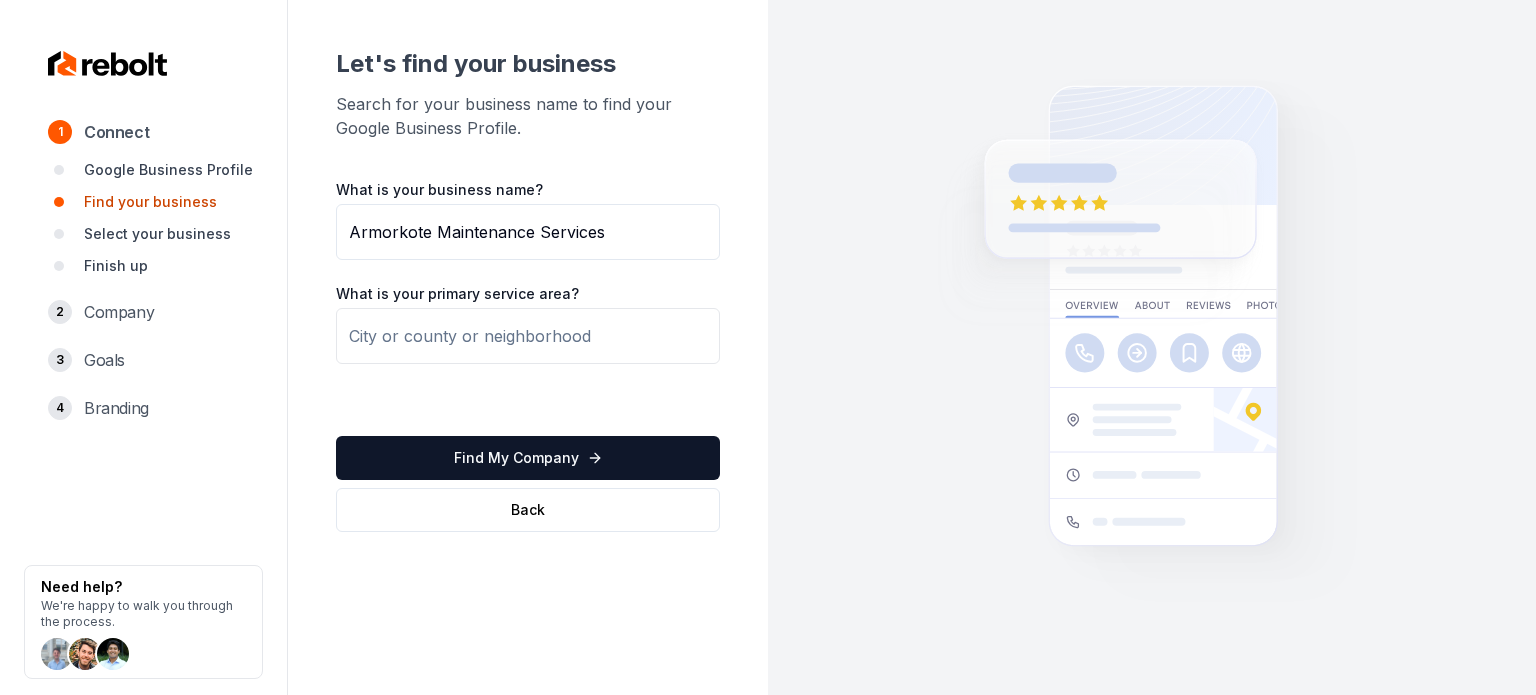 type on "Armorkote Maintenance Services" 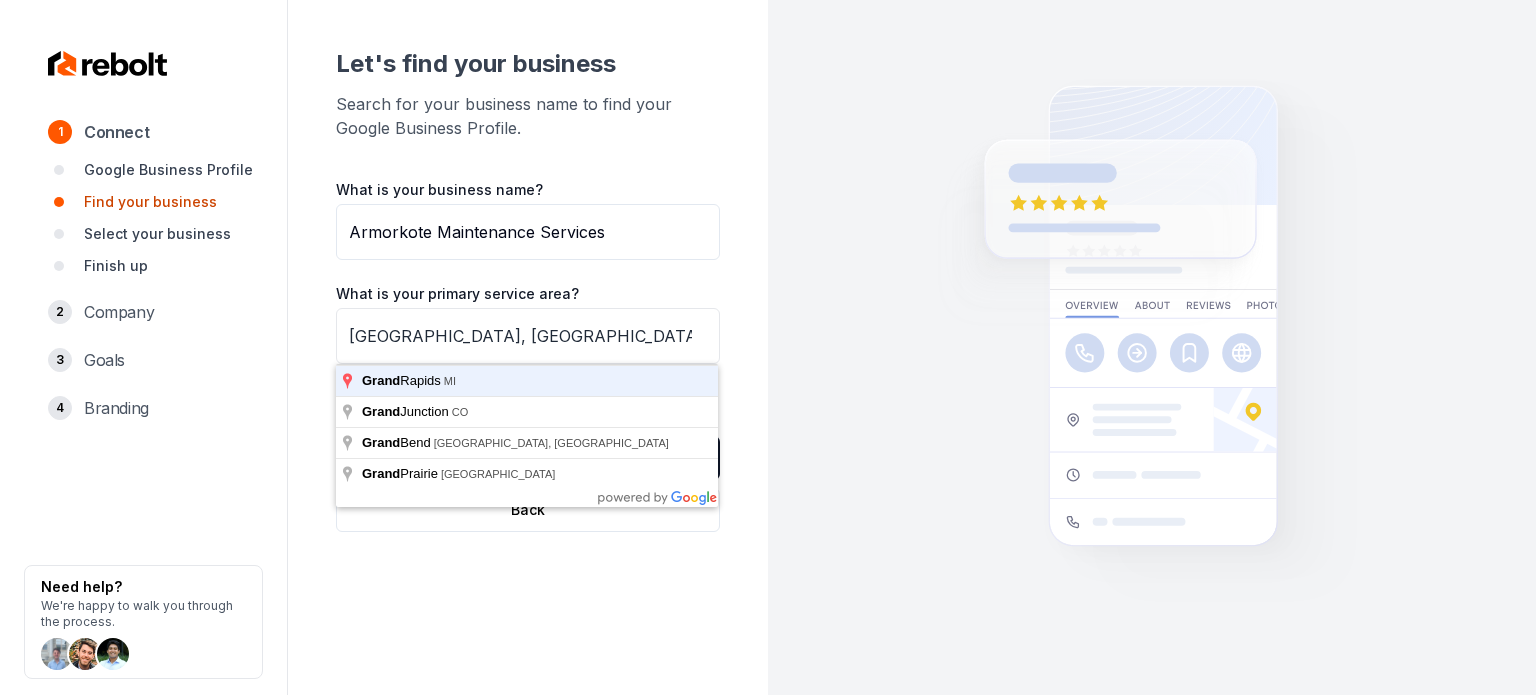 type on "Grand Rapids, MI" 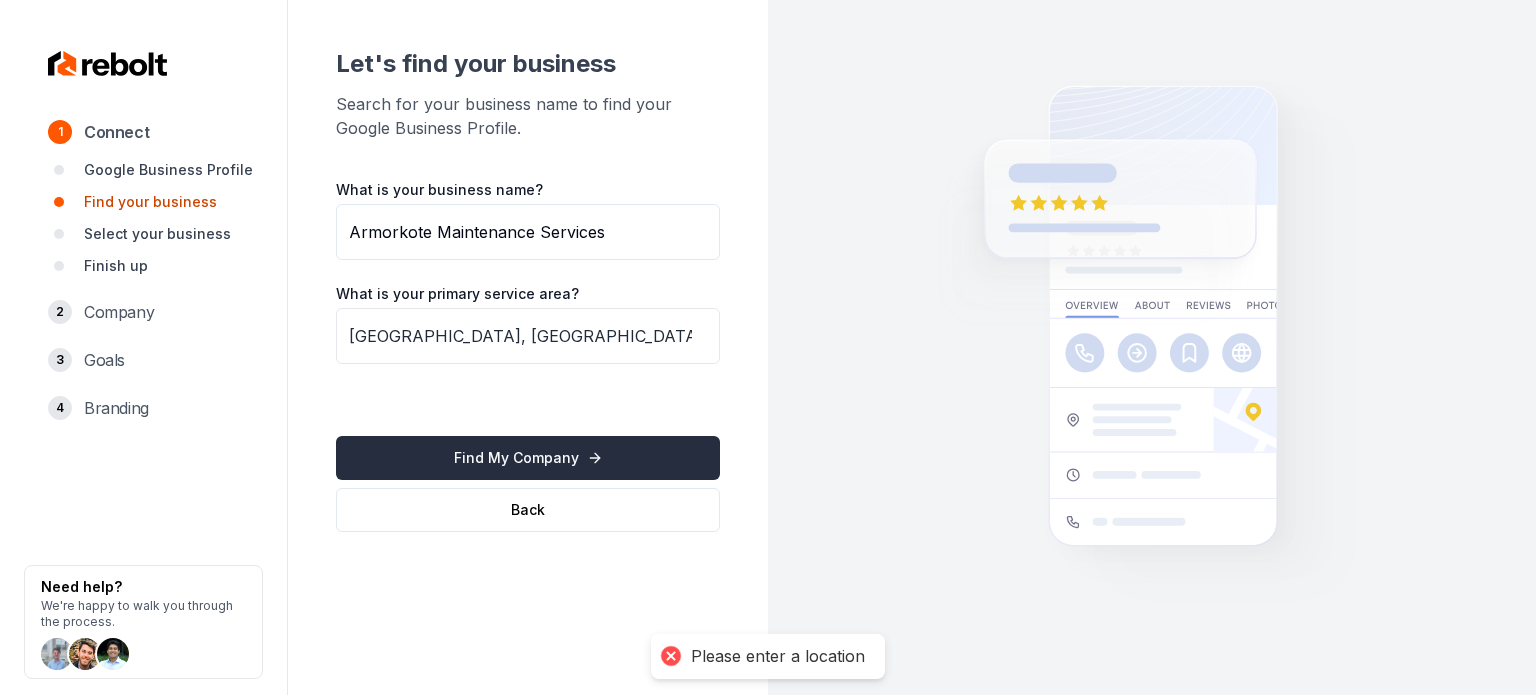 click on "Find My Company" at bounding box center [528, 458] 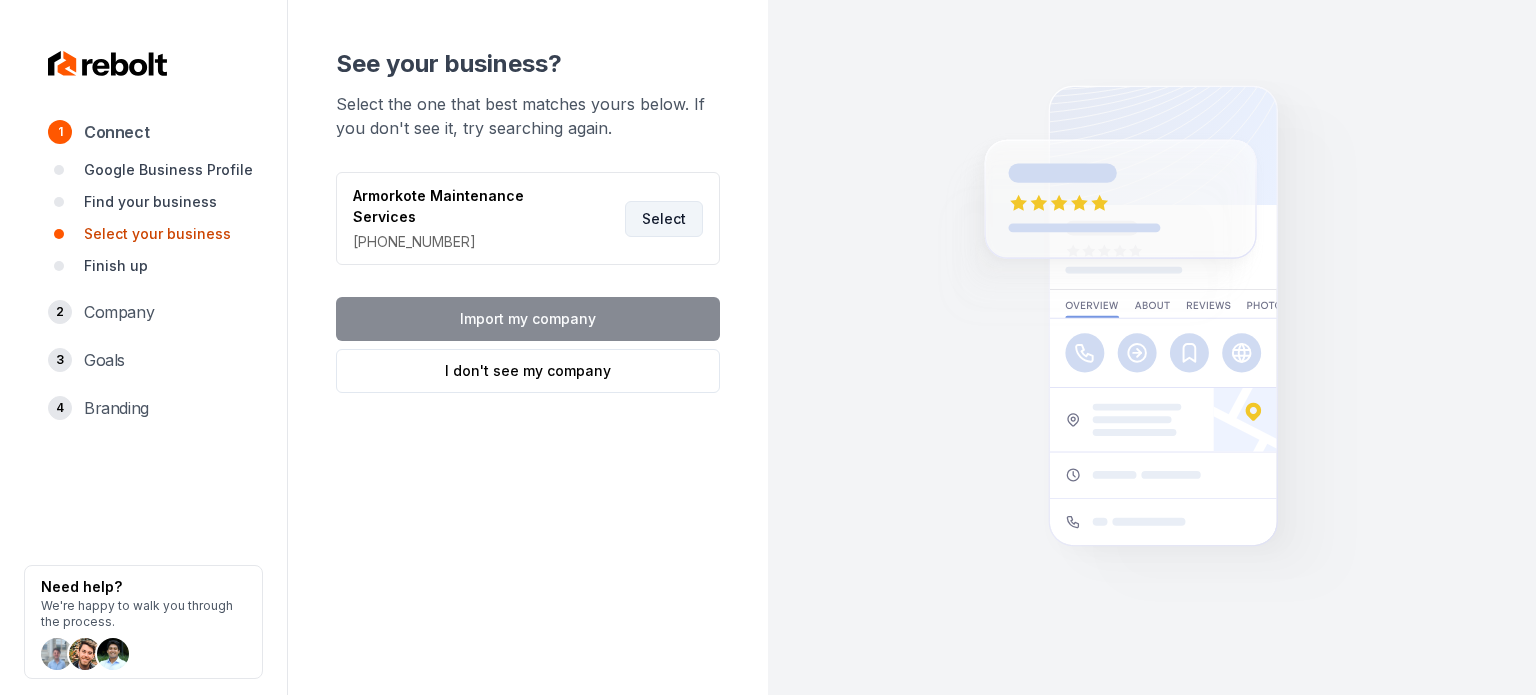click on "Select" at bounding box center [664, 219] 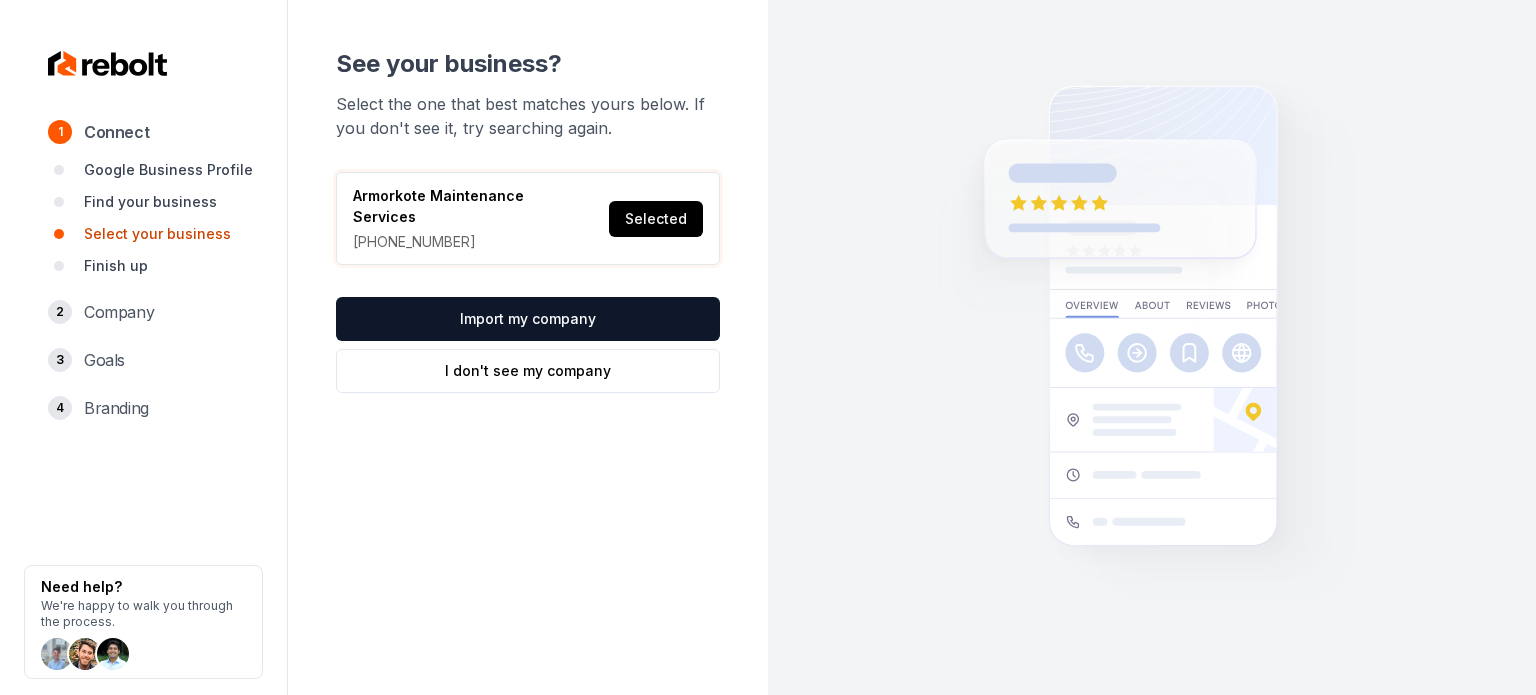 drag, startPoint x: 613, startPoint y: 321, endPoint x: 771, endPoint y: 175, distance: 215.12787 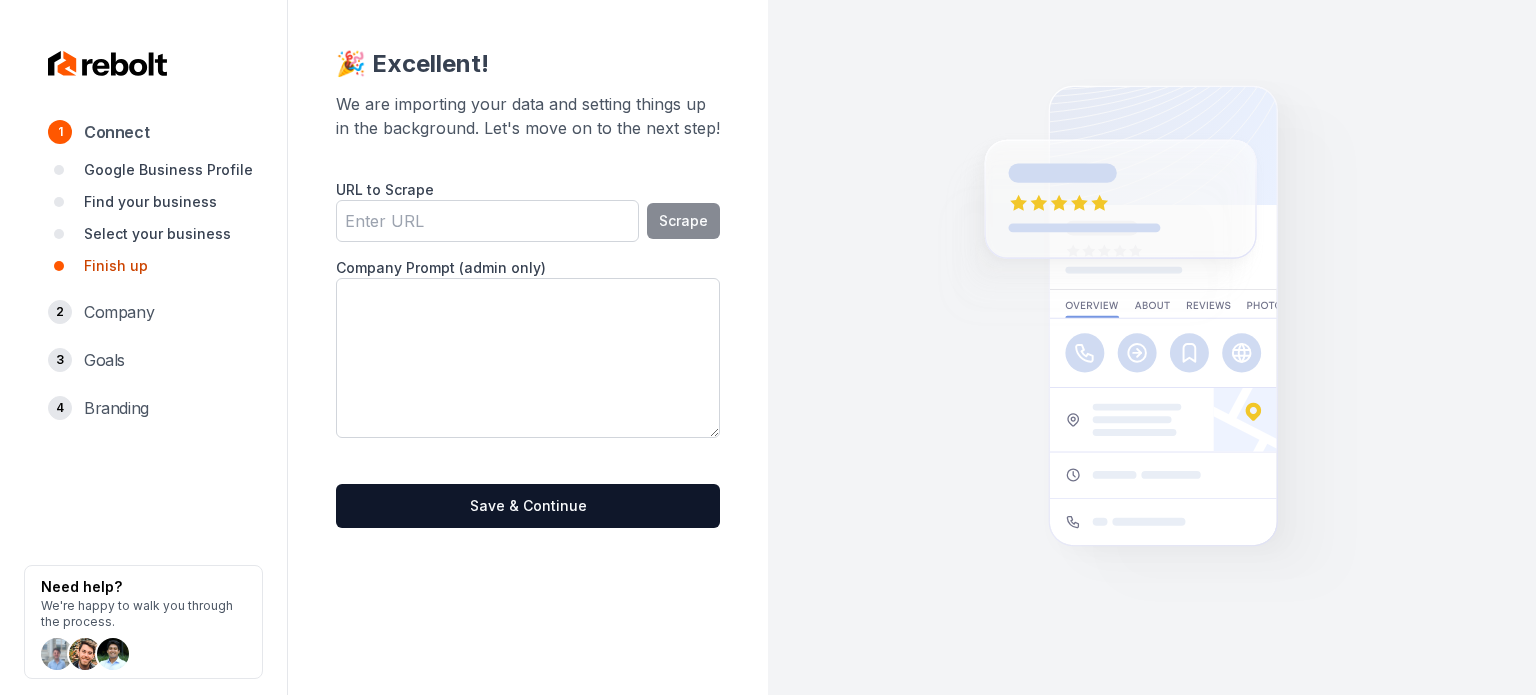 click on "URL to Scrape" at bounding box center [487, 221] 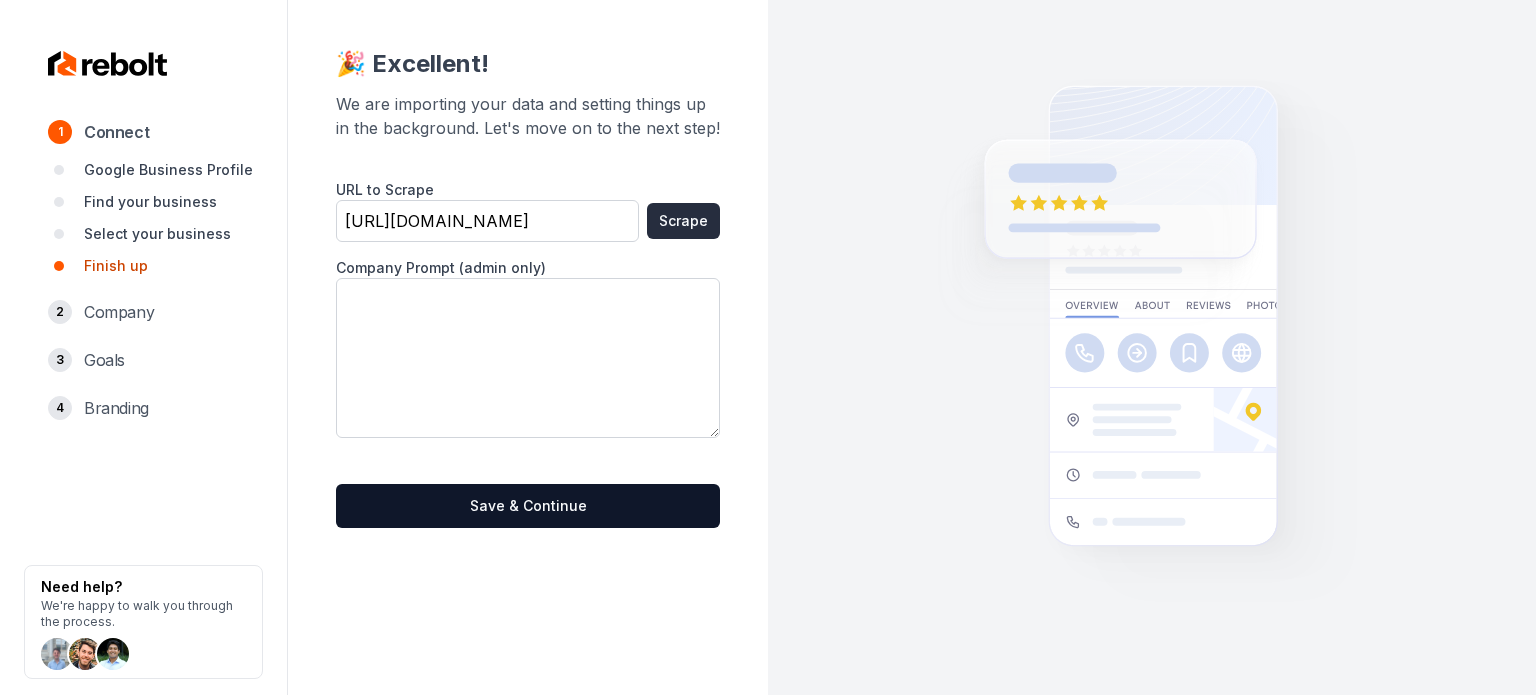 click on "Scrape" at bounding box center [683, 221] 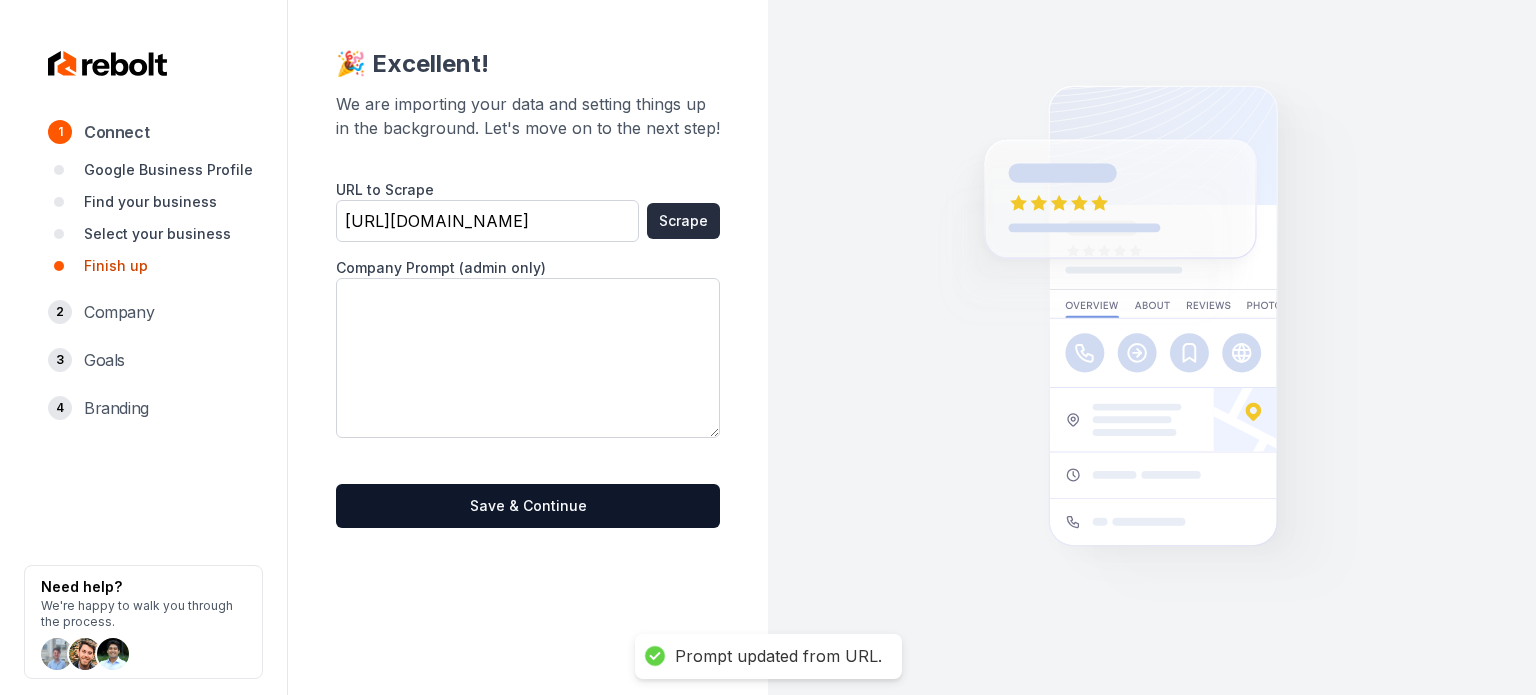 click on "Scrape" at bounding box center [683, 221] 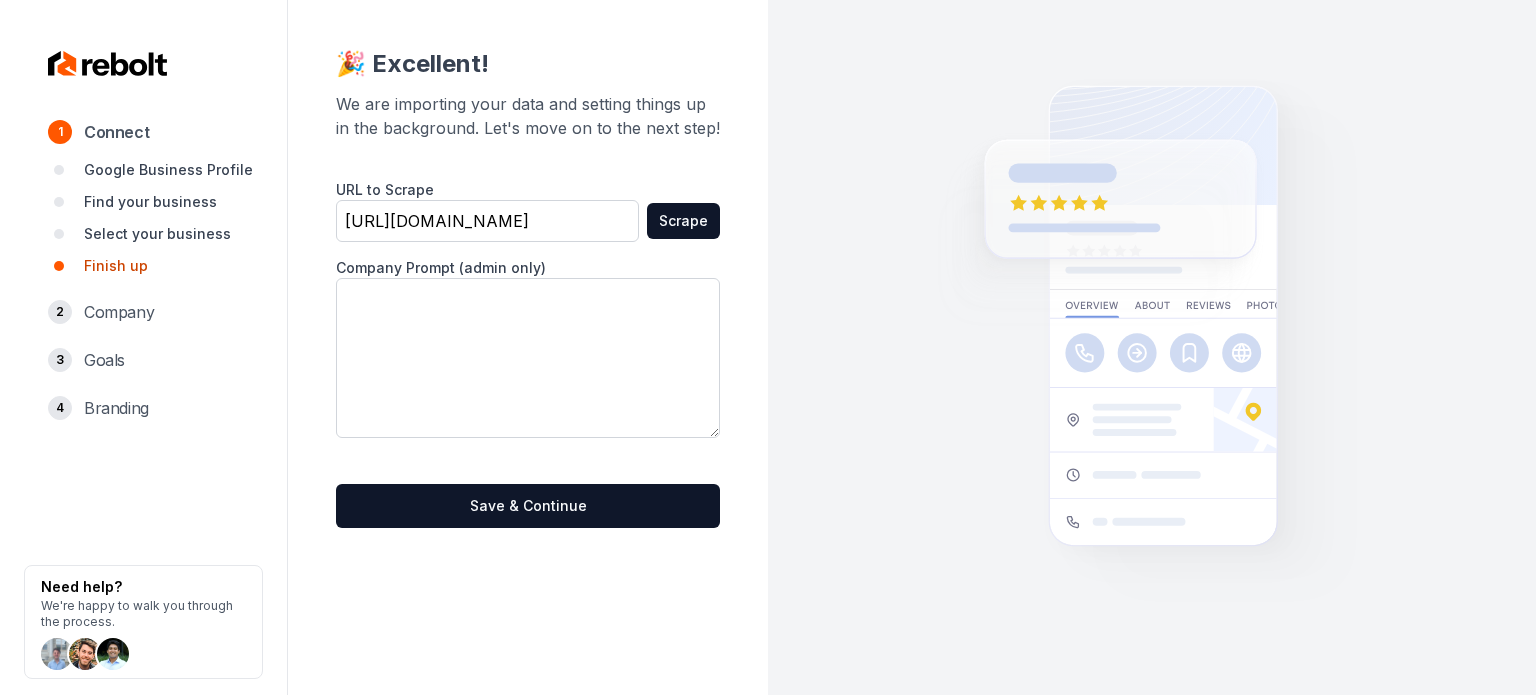 click on "https://armorkote.com/" at bounding box center [487, 221] 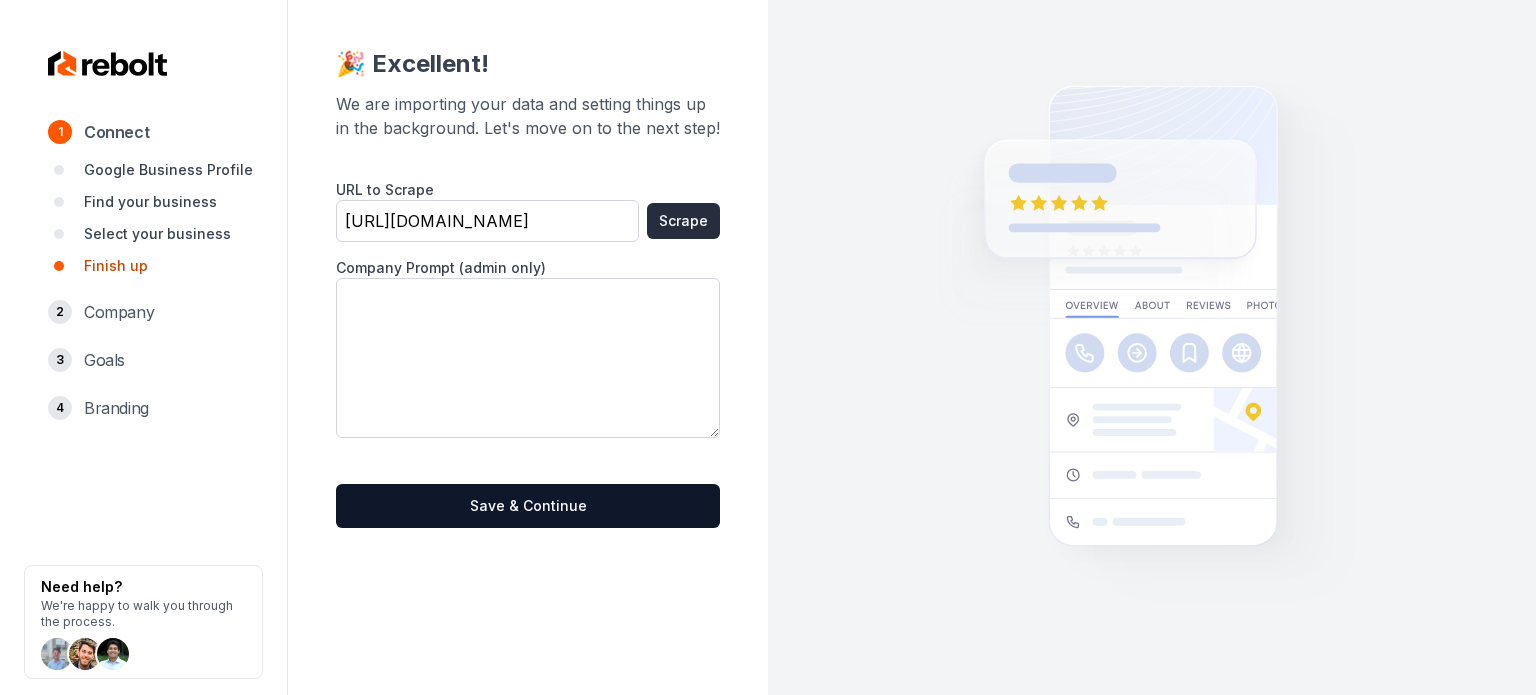 type on "https://armorkote.com/about-us/" 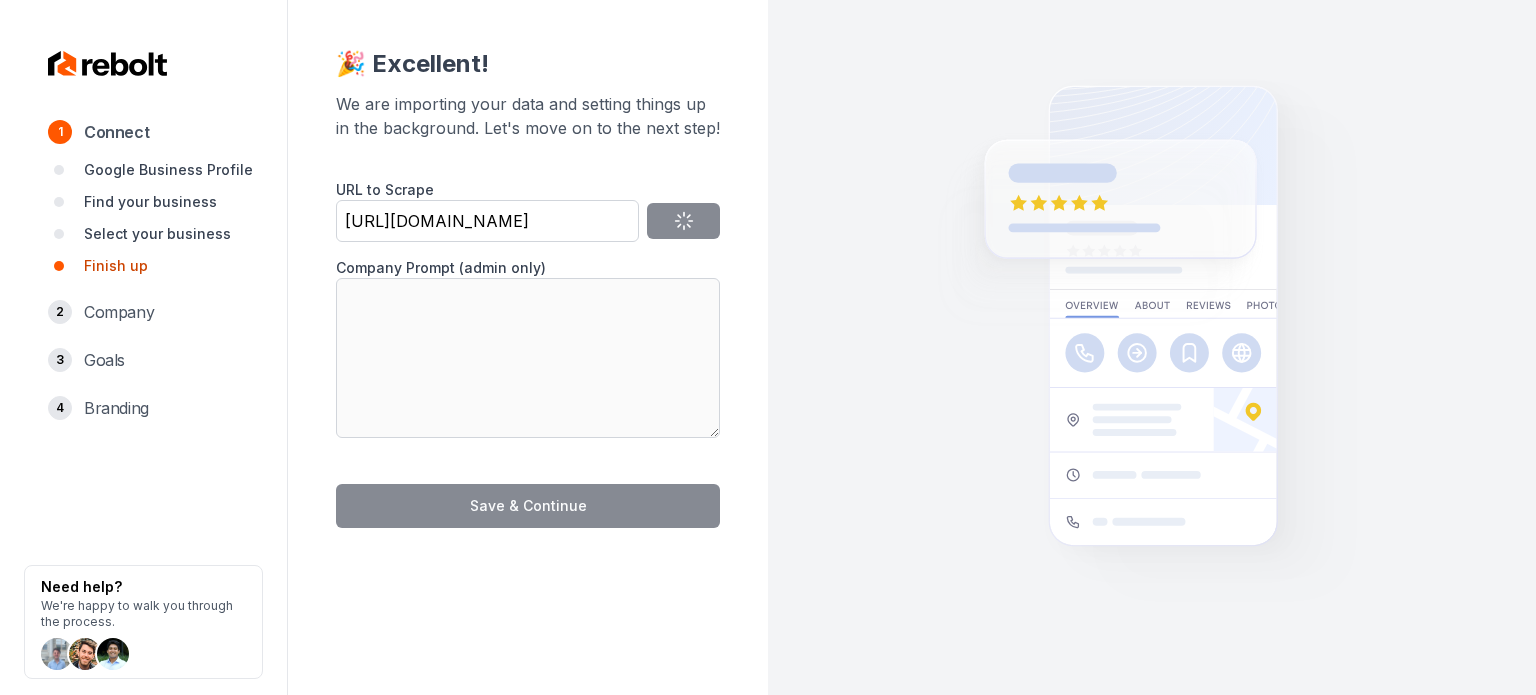 type on "We are a professional Mobile Pressure Washing and Asphalt Maintenance company, proudly serving West Michigan for over a decade. We offer thorough, professional work and guarantee the results. Our services include two major categories: Asphalt Maintenance Services and Pressure Washing Services. Our asphalt services include asphalt seal coating, hot rubber crack filling, asphalt repair and patching, storm drain repair, driveway repair and maintenance, and we also provide painting and striping services for parking lots. Our ‘green’ power washing services include house washing, truck and fleet washing, concrete cleaning, industrial equipment cleaning, drain cleaning and sewer jetting, and commercial building cleaning. Conveniently located in Hudsonville Michigan we provide services to Grand Rapids, Wyoming, Kentwood, Zeeland, Holland, Allendale, Coopersville, Grand Haven, Muskegon, Greenville, Rockford, Belding, Ionia, Lowell, Hastings, Otsego, Plainwell, Cutlerville, Saugatuck and the entire West Michigan Reg..." 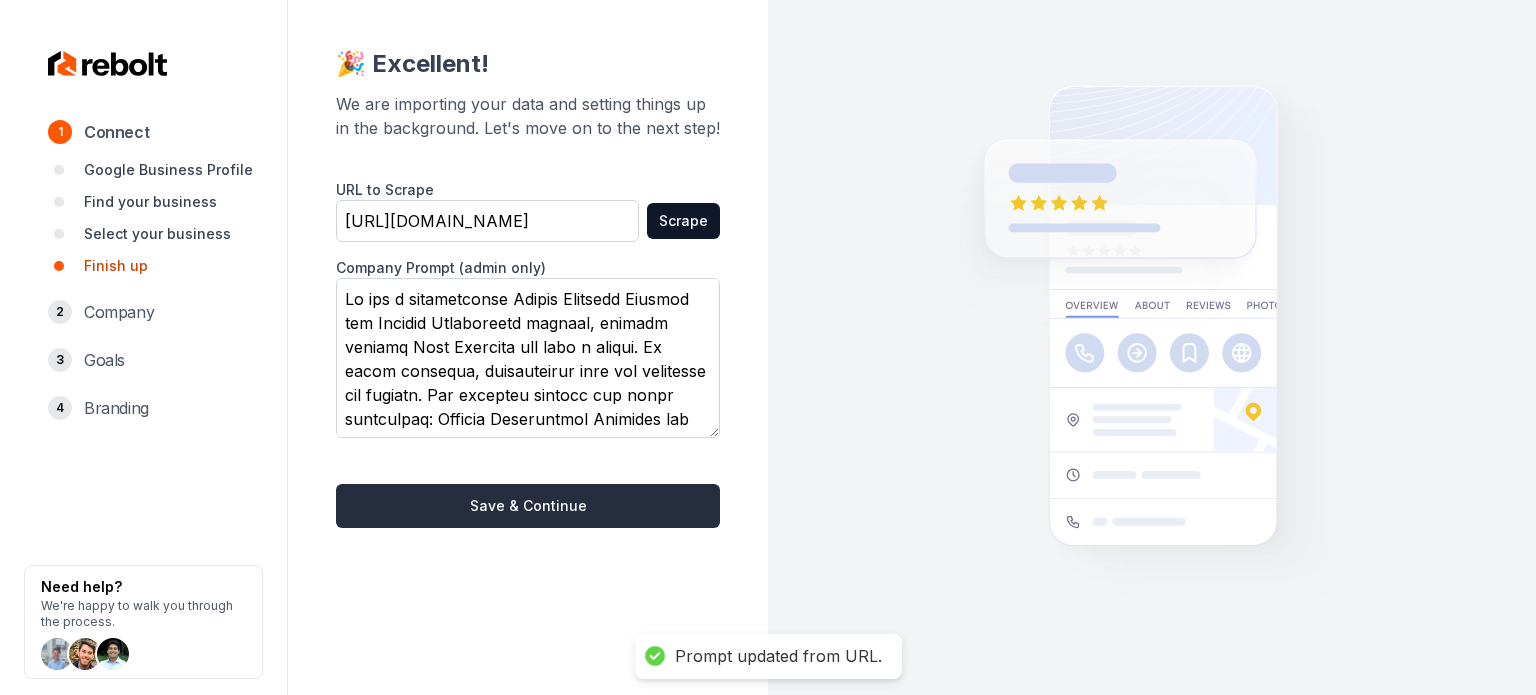 scroll, scrollTop: 457, scrollLeft: 0, axis: vertical 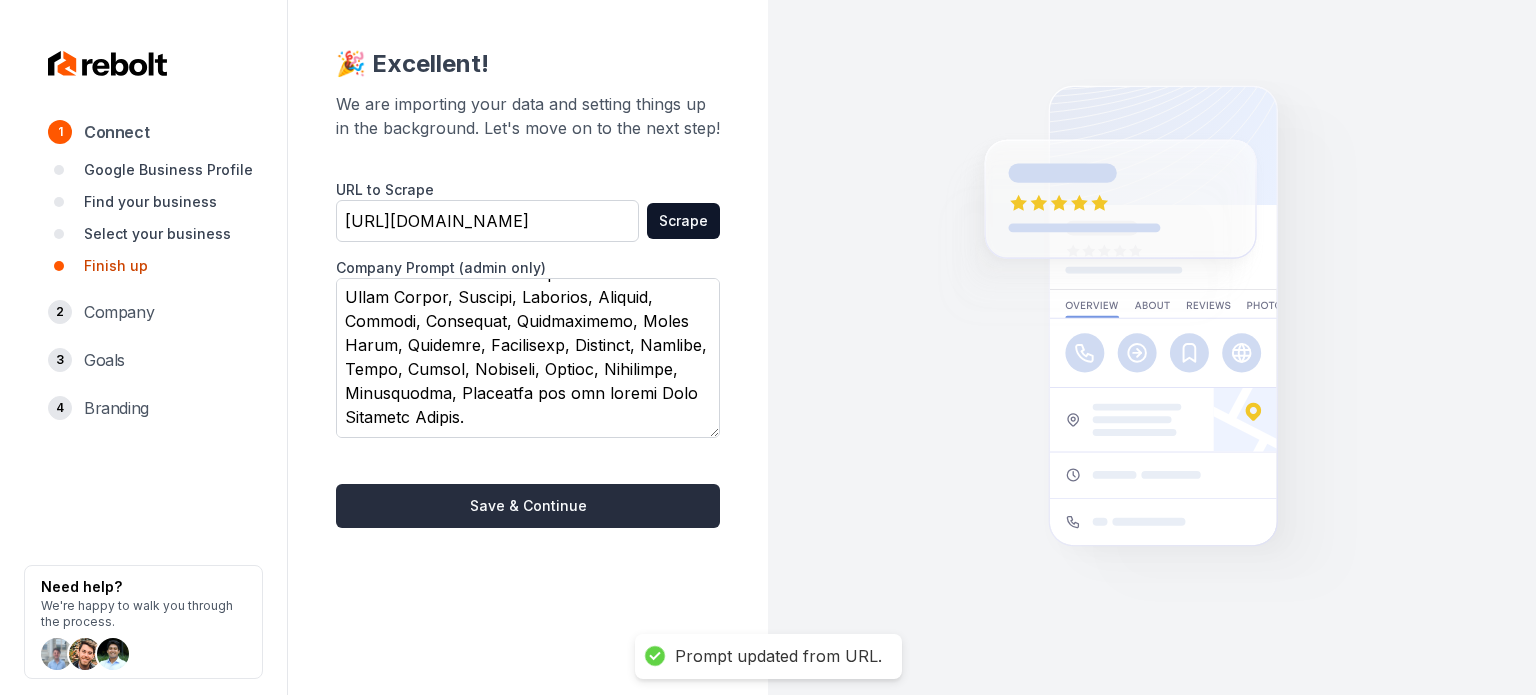 click on "Save & Continue" at bounding box center (528, 506) 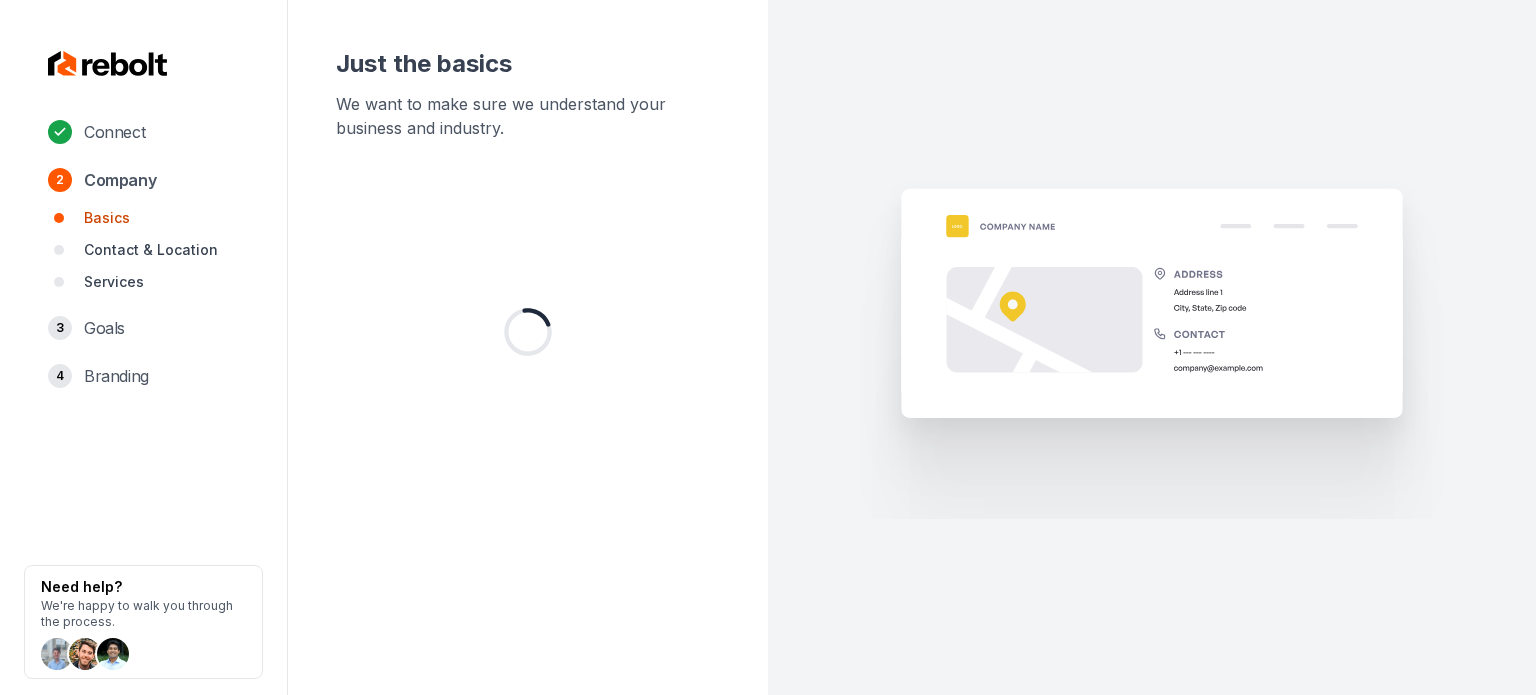 scroll, scrollTop: 0, scrollLeft: 0, axis: both 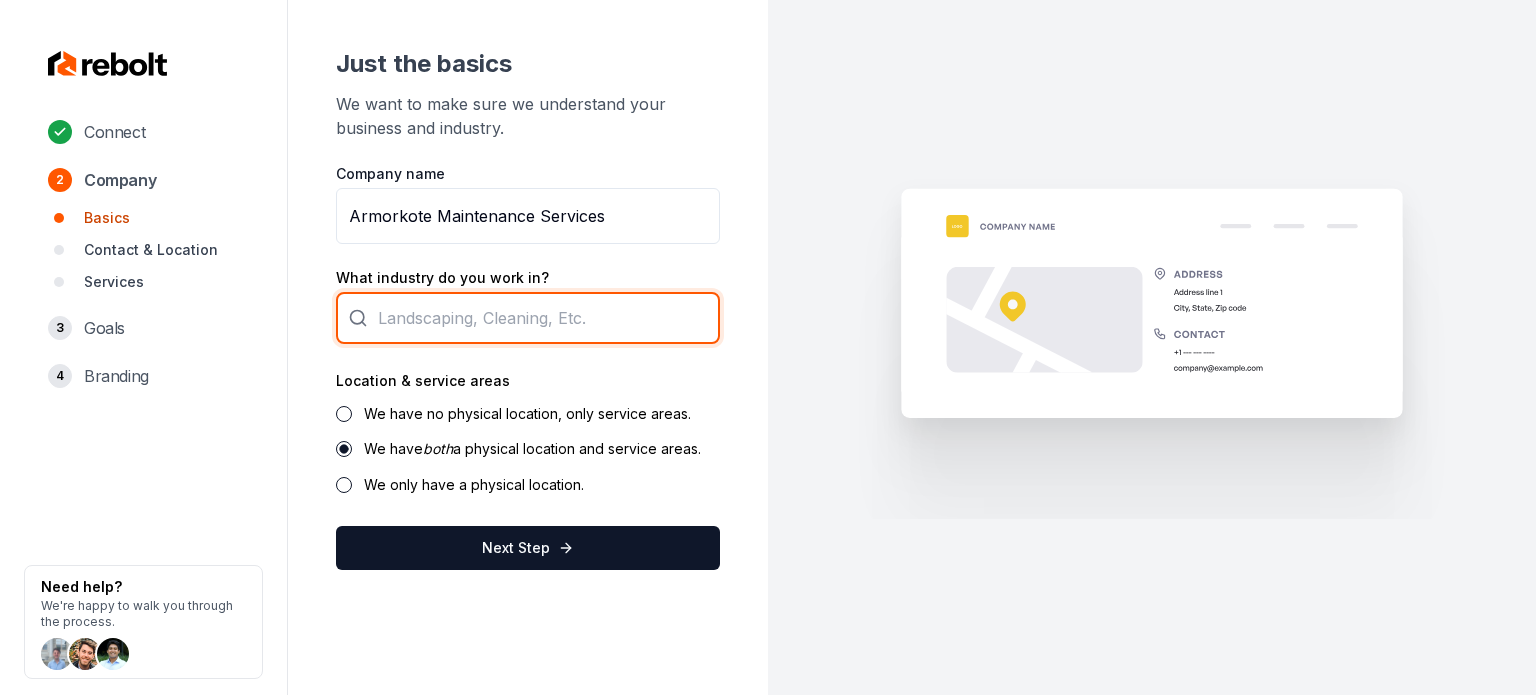 click at bounding box center (528, 318) 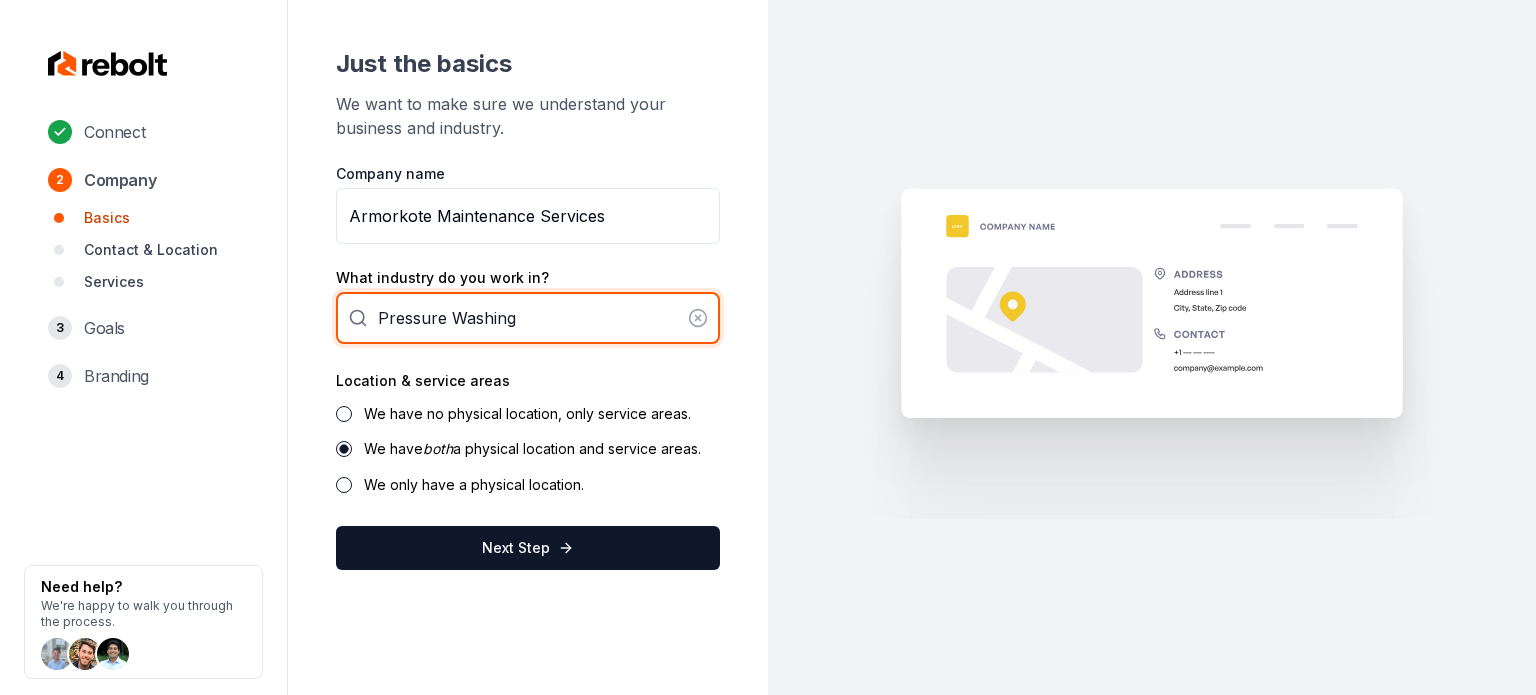 type on "Pressure Washing" 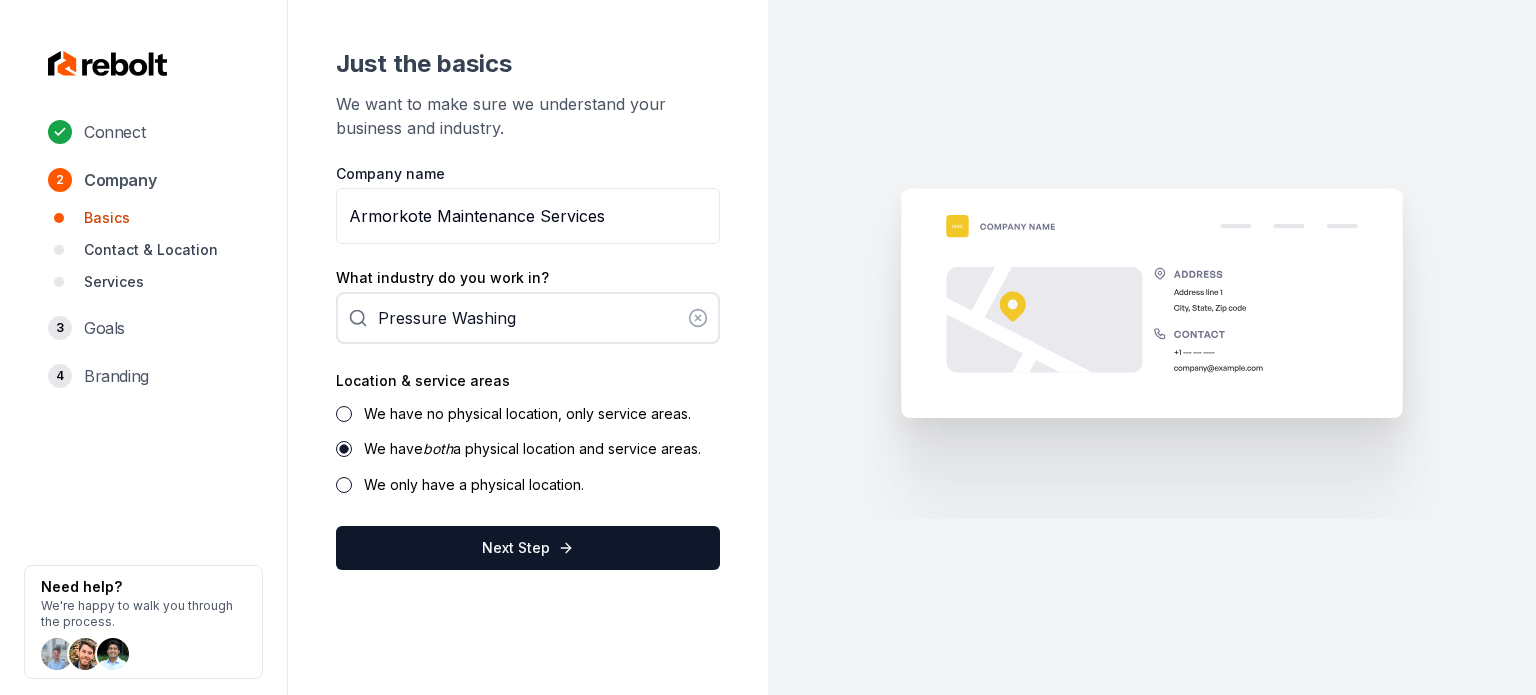 click on "We have no physical location, only service areas." at bounding box center [528, 413] 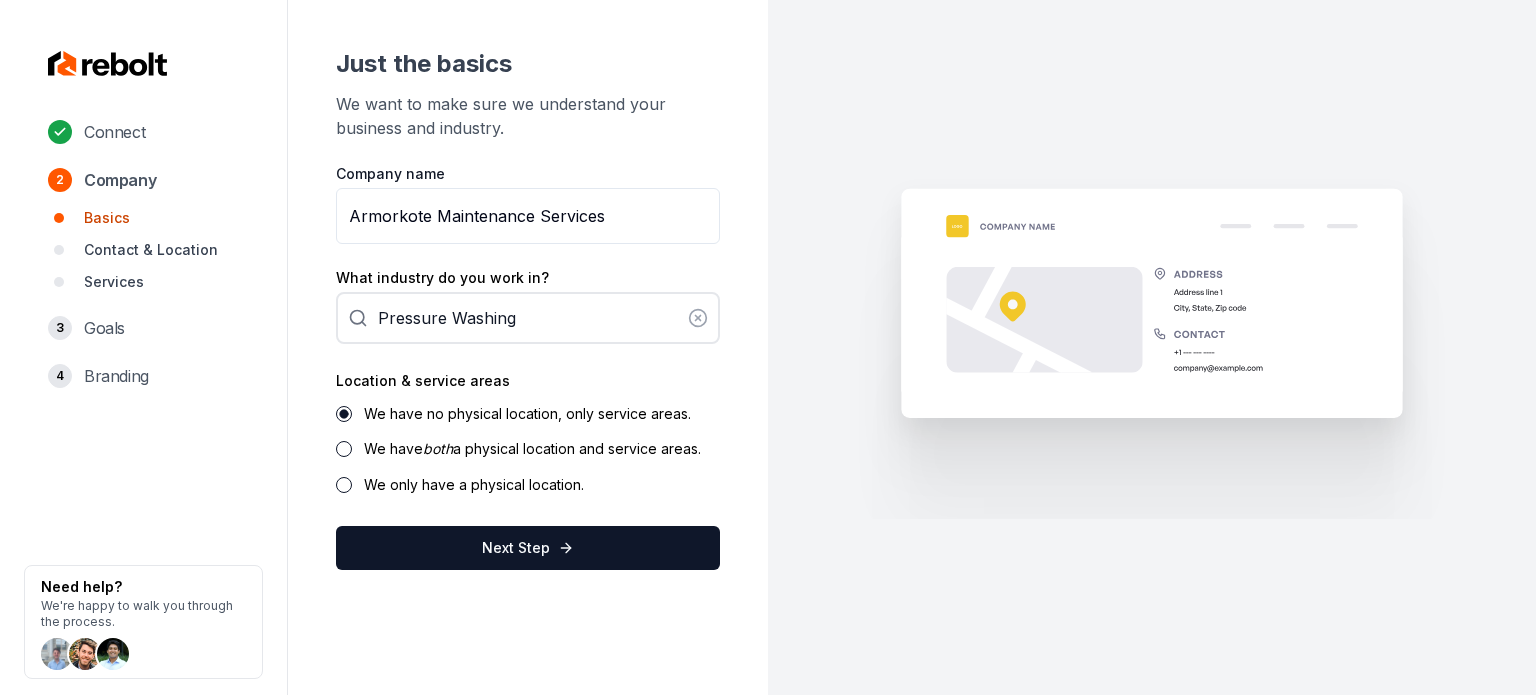 click on "Next Step" at bounding box center (528, 548) 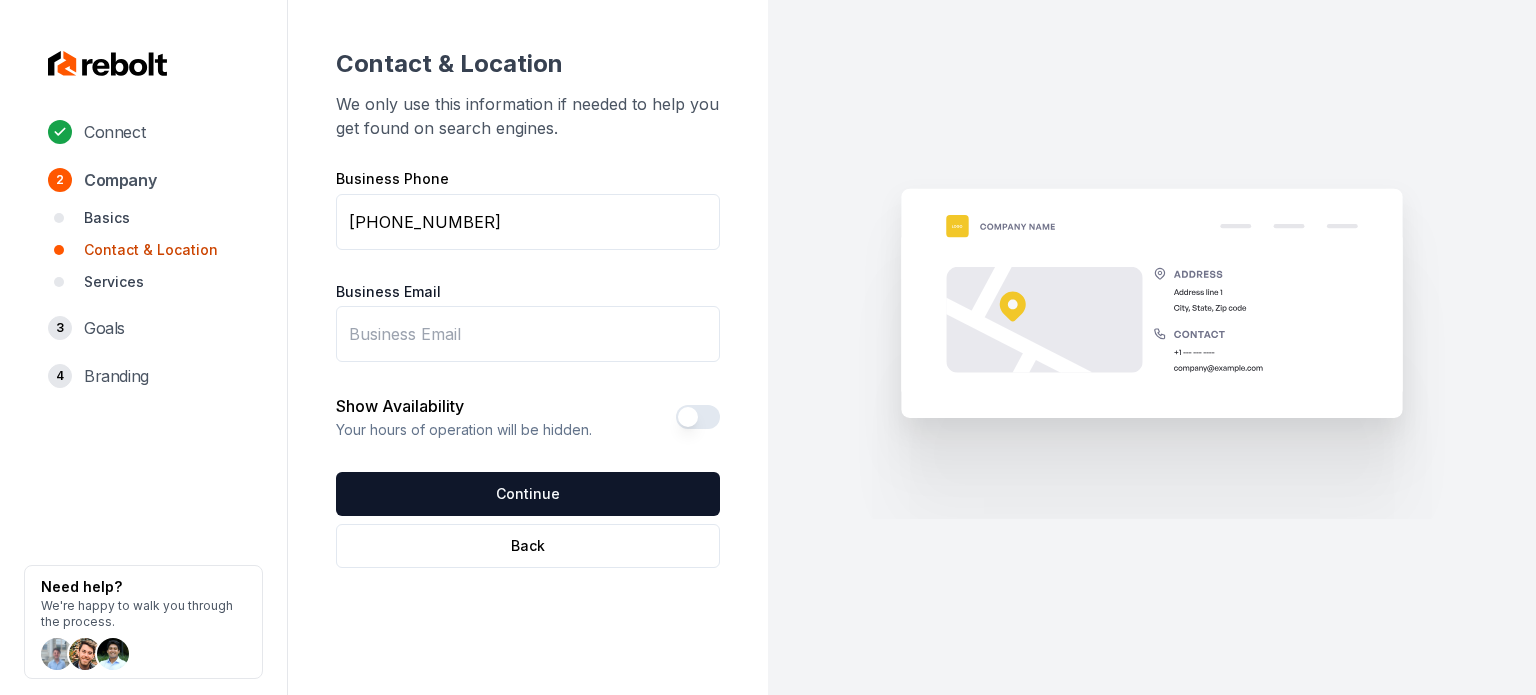 click on "Business Email" at bounding box center (528, 334) 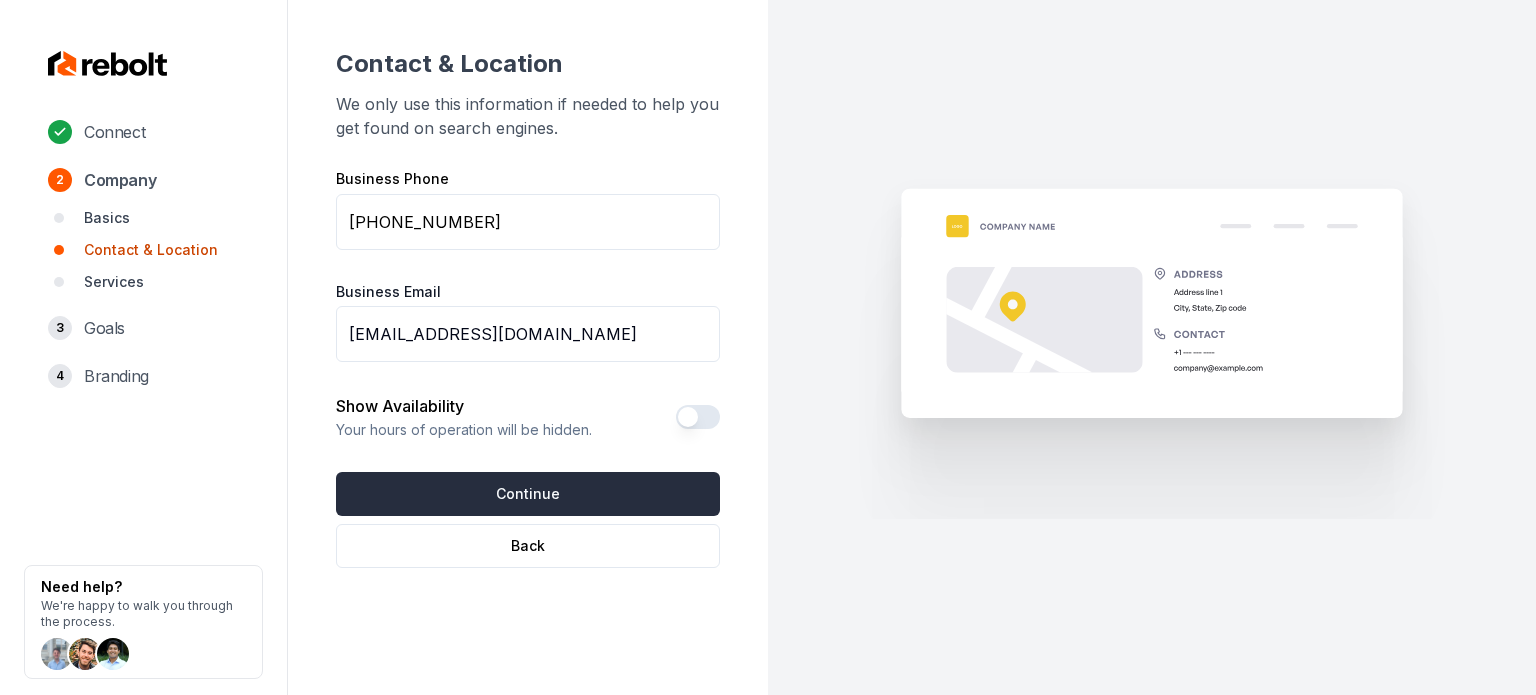 type on "armorkote@gmail.com" 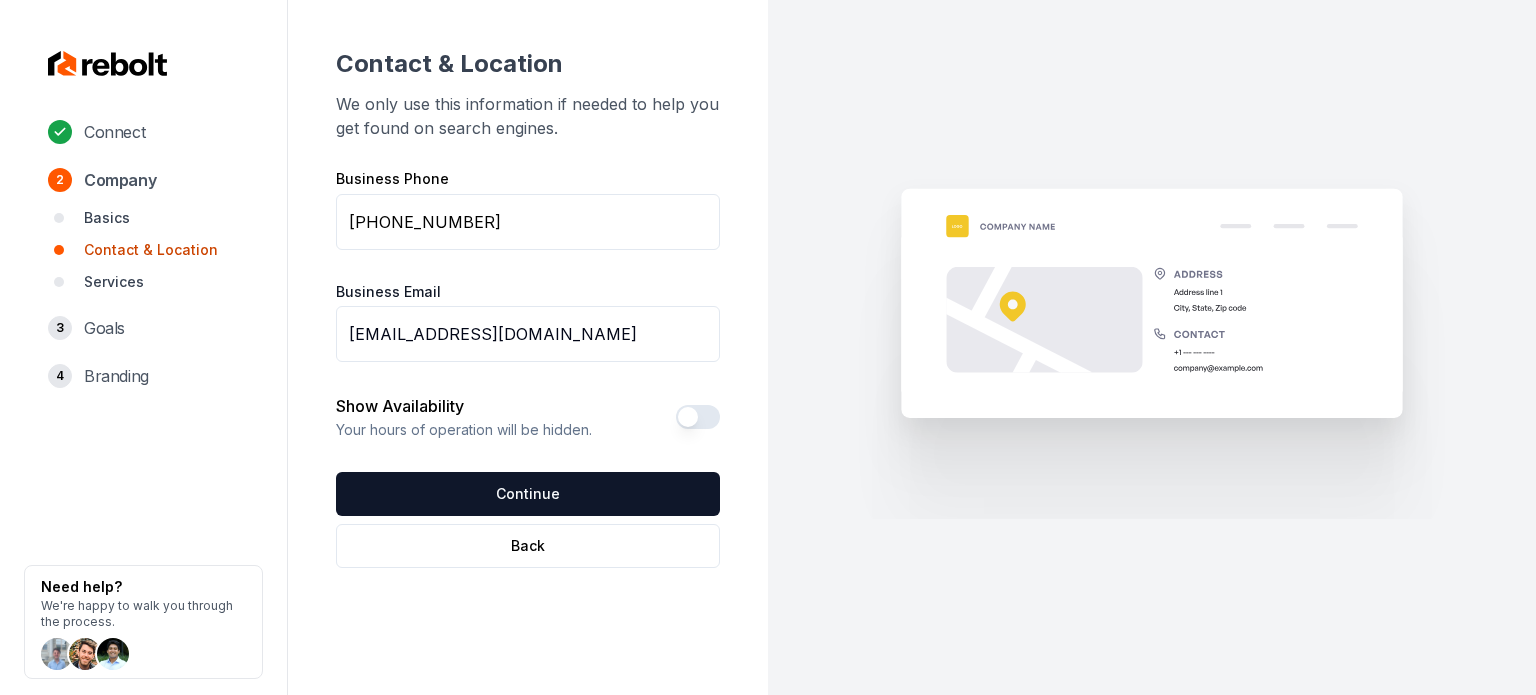 click on "Continue" at bounding box center (528, 494) 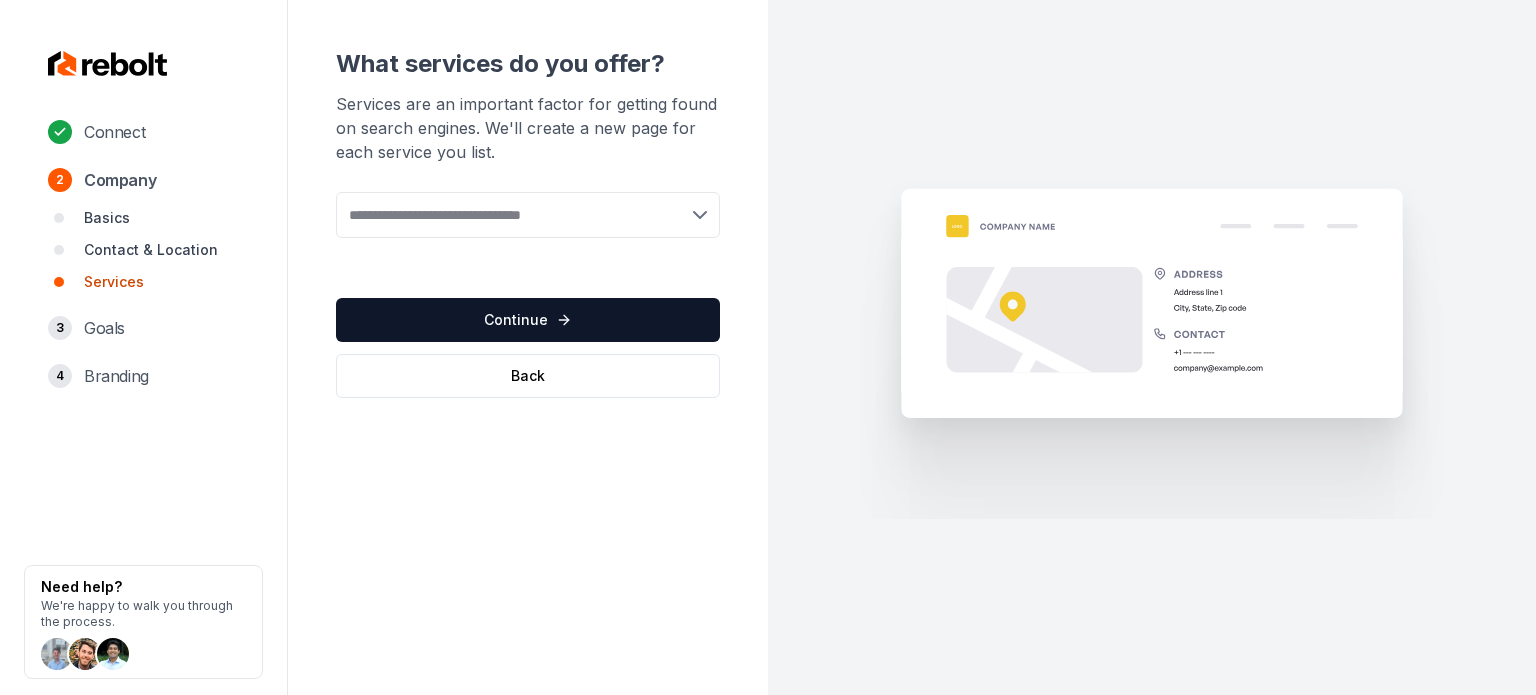 drag, startPoint x: 548, startPoint y: 213, endPoint x: 552, endPoint y: 194, distance: 19.416489 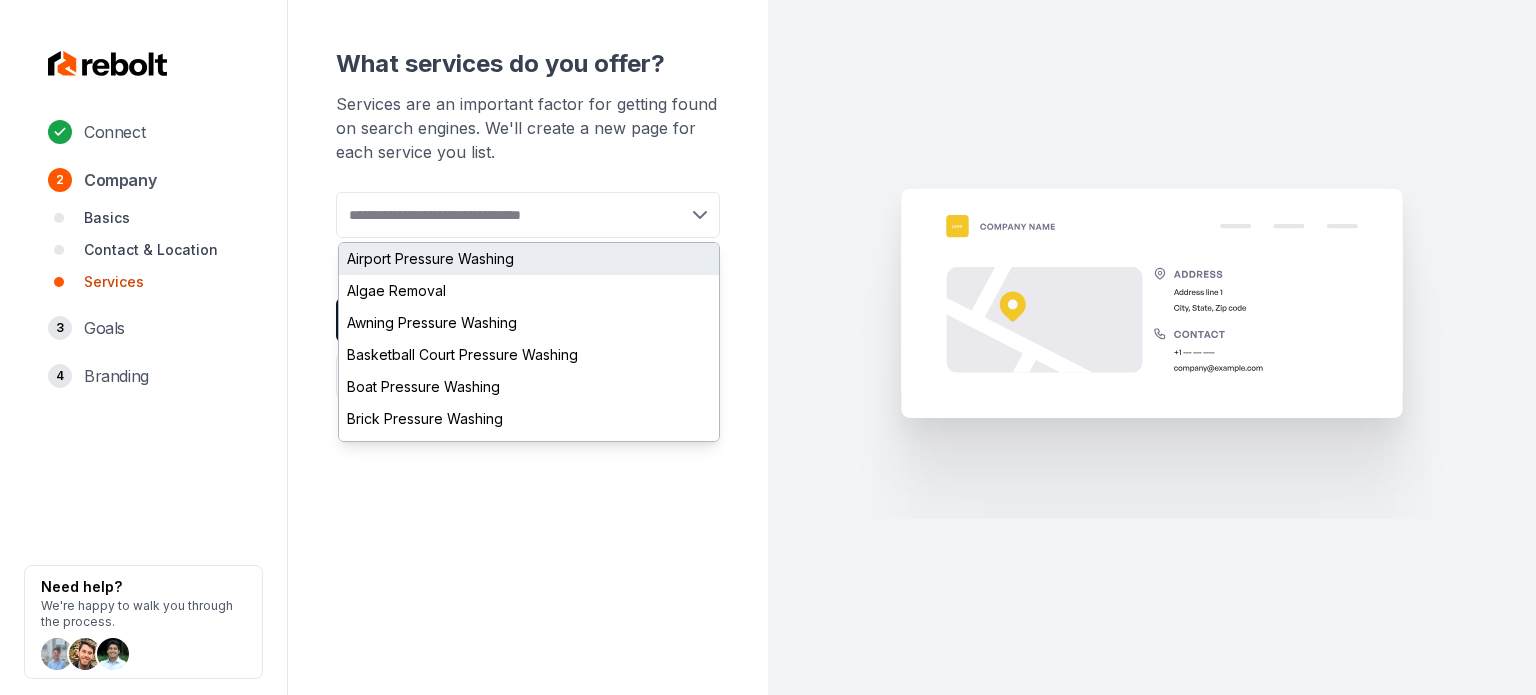 paste on "**********" 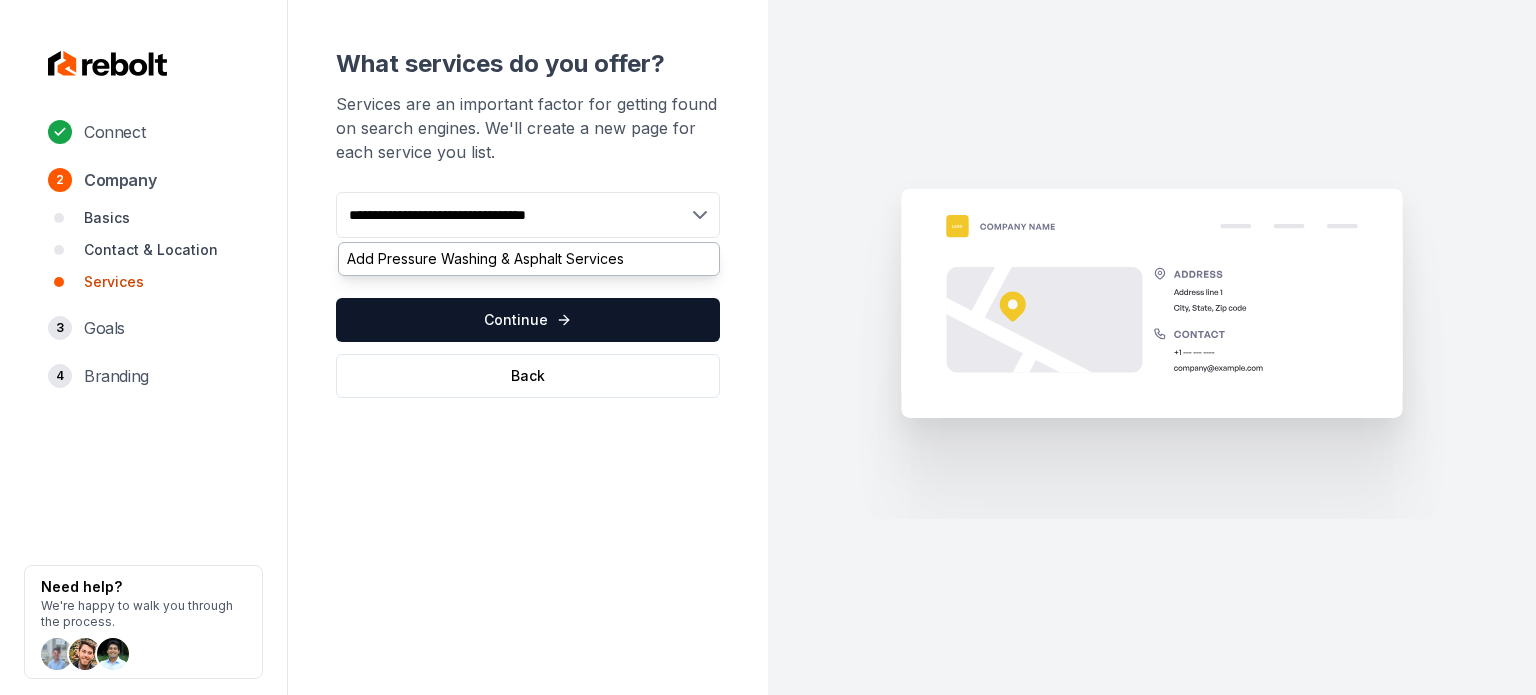 type on "**********" 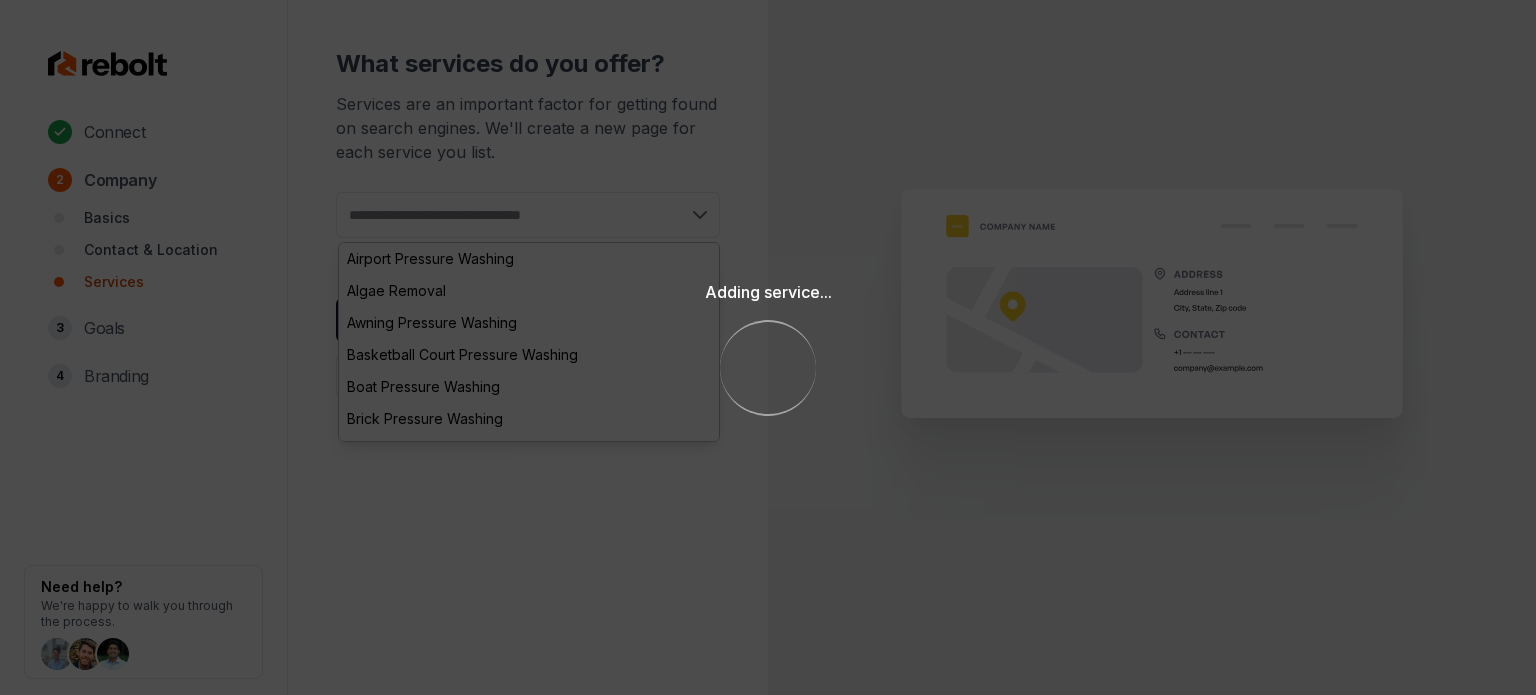 paste on "**********" 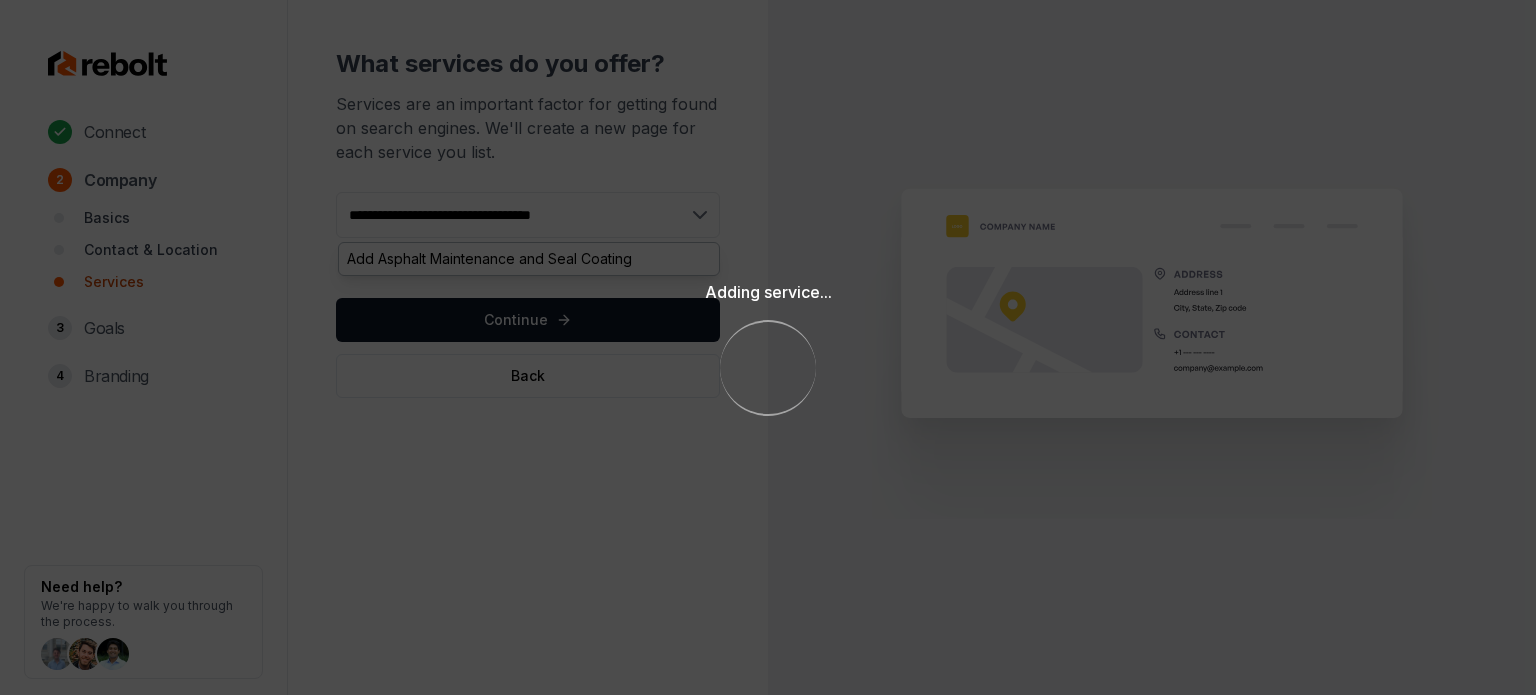 type on "**********" 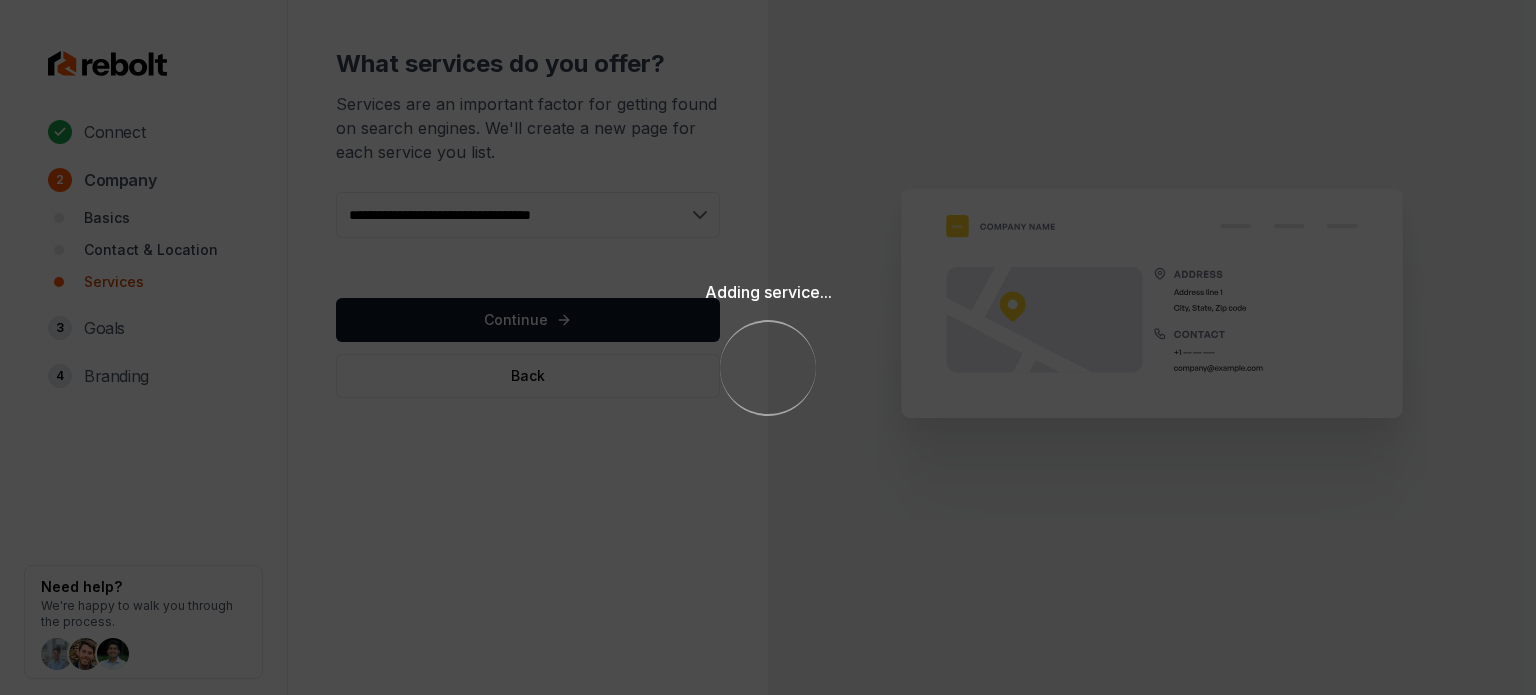 click on "Adding service... Loading..." at bounding box center (768, 347) 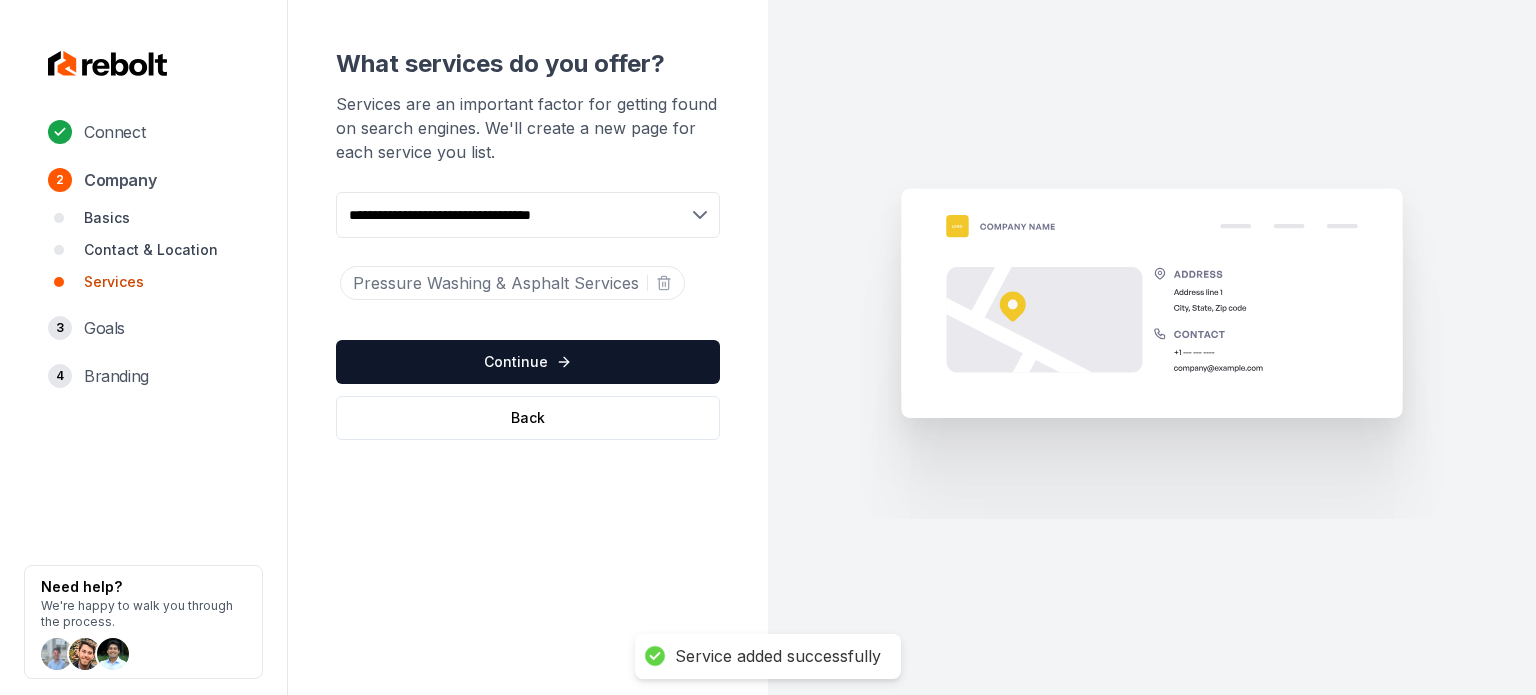click on "**********" at bounding box center [528, 215] 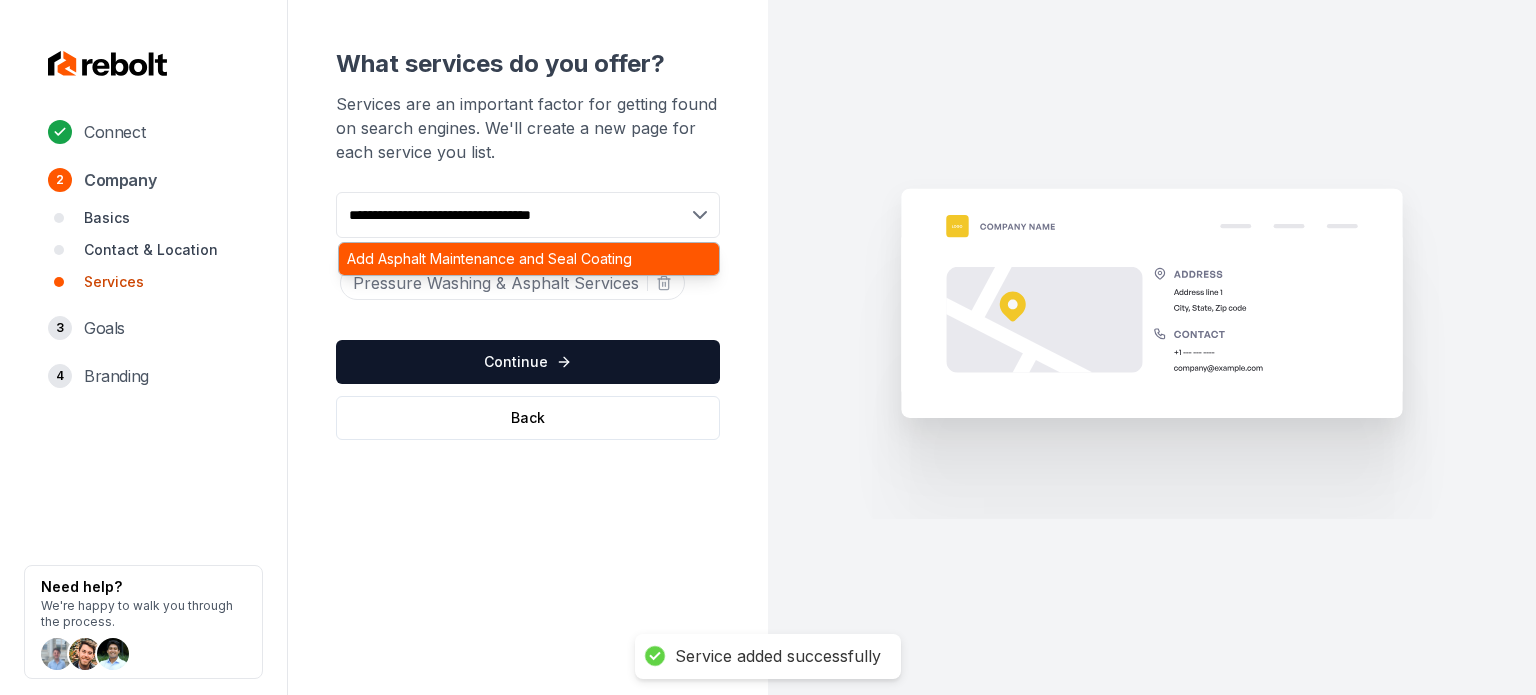 click on "Add Asphalt Maintenance and Seal Coating" at bounding box center [529, 259] 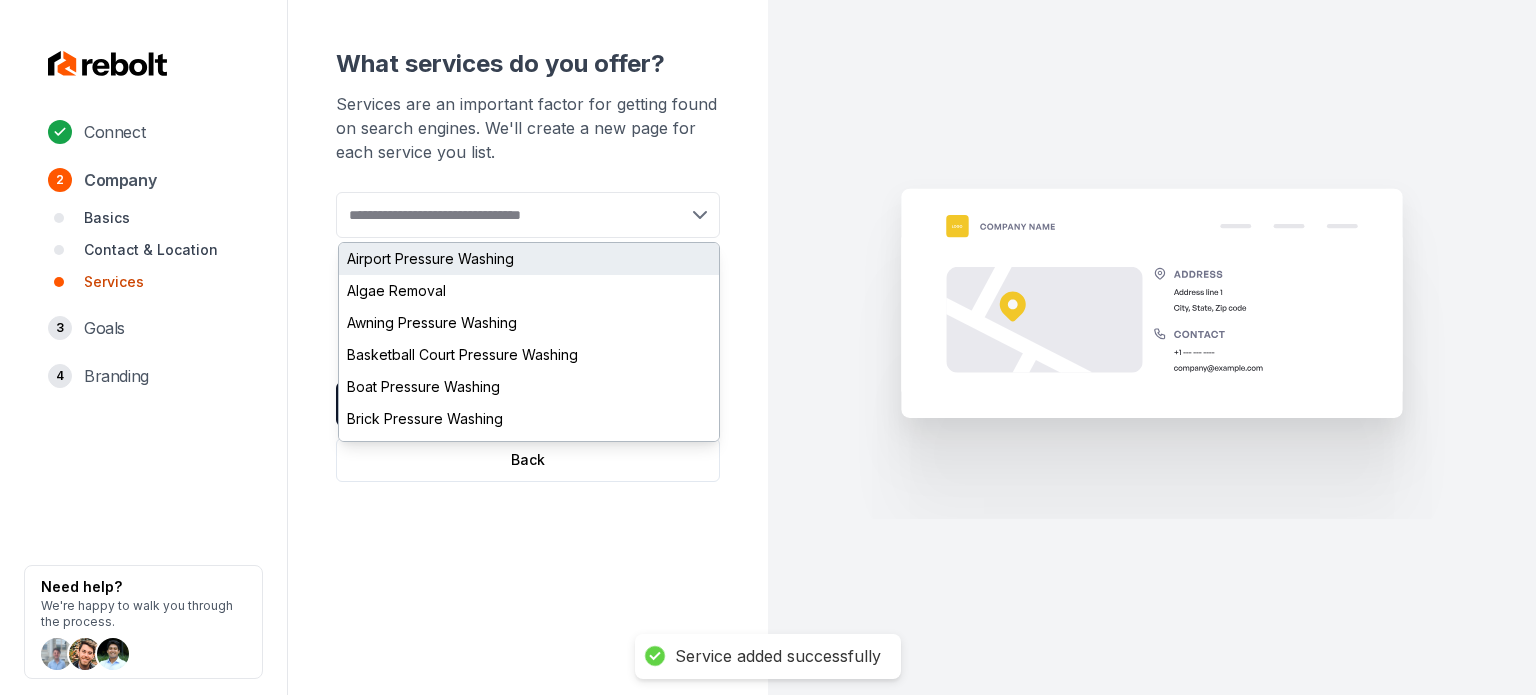 paste on "**********" 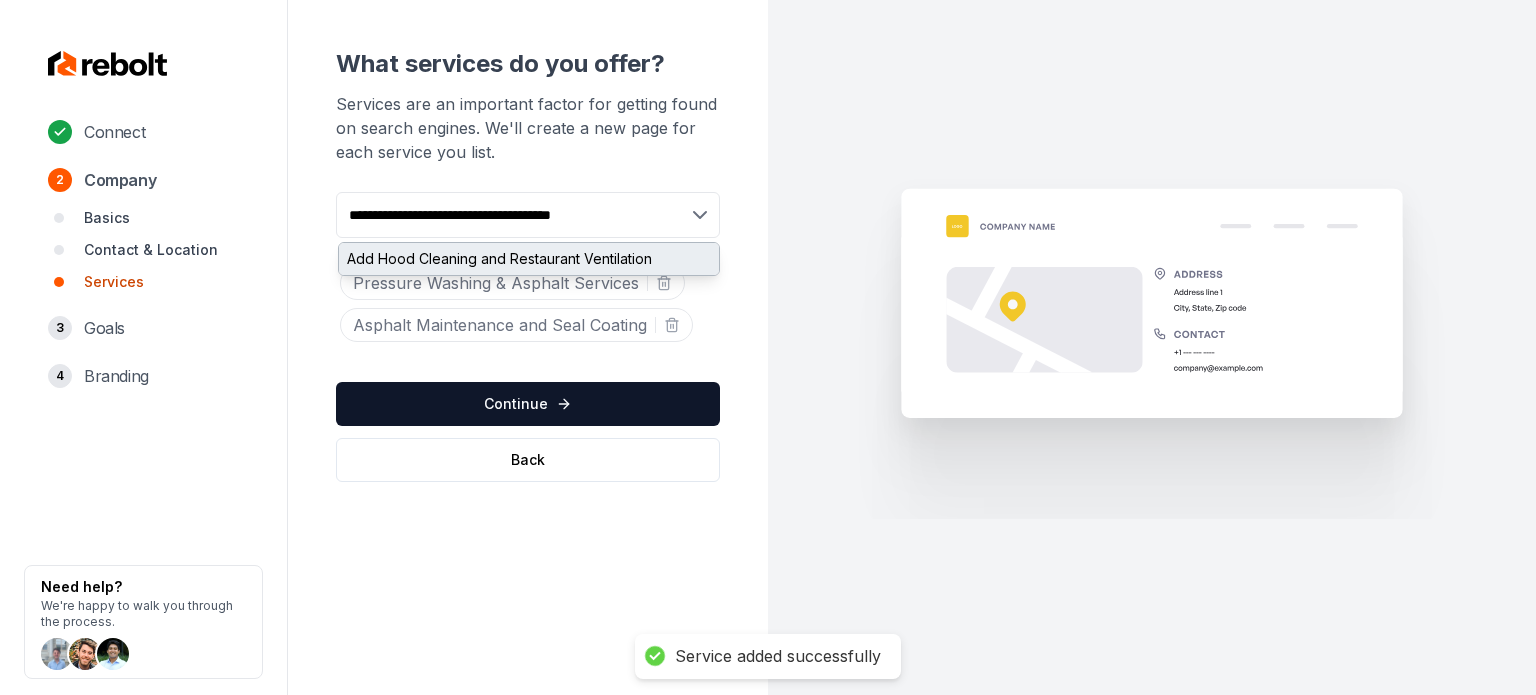 type on "**********" 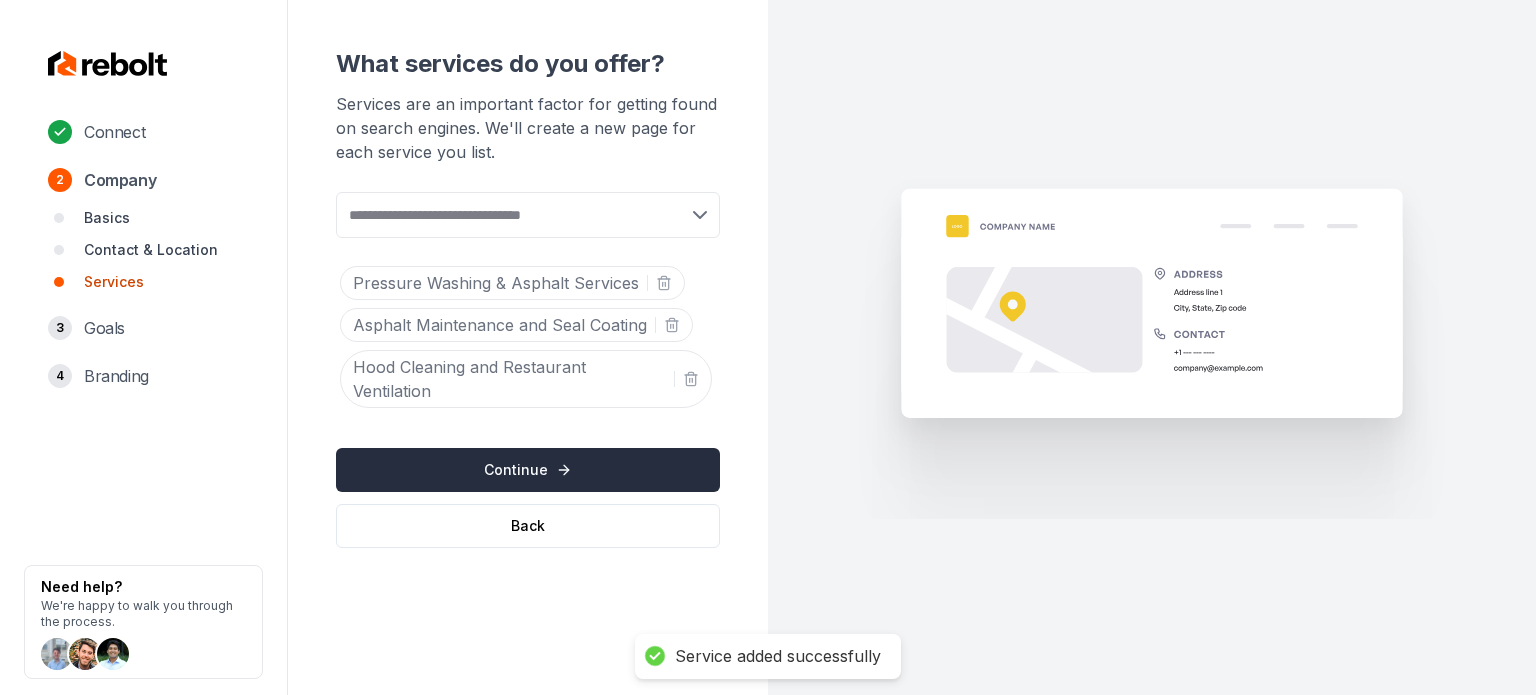 click on "Continue" at bounding box center (528, 470) 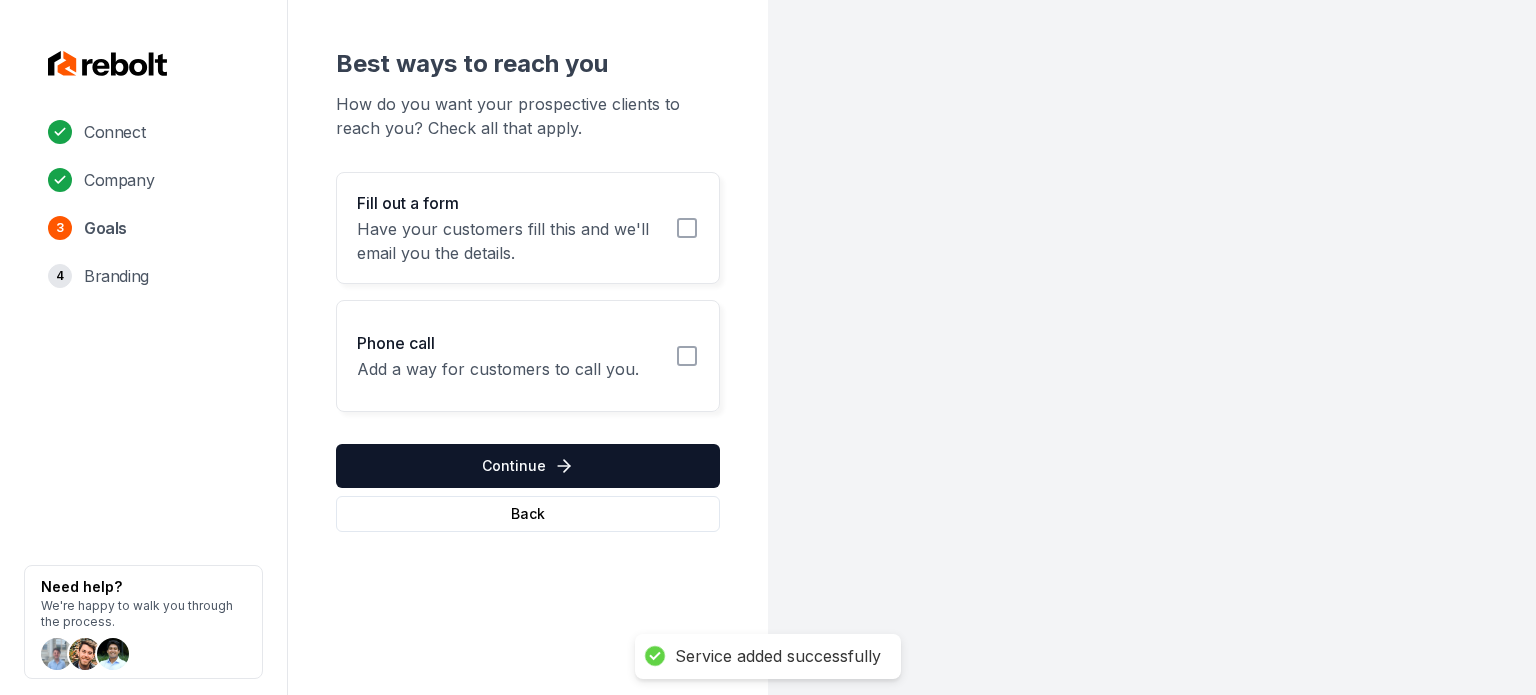 click on "Fill out a form" at bounding box center (510, 203) 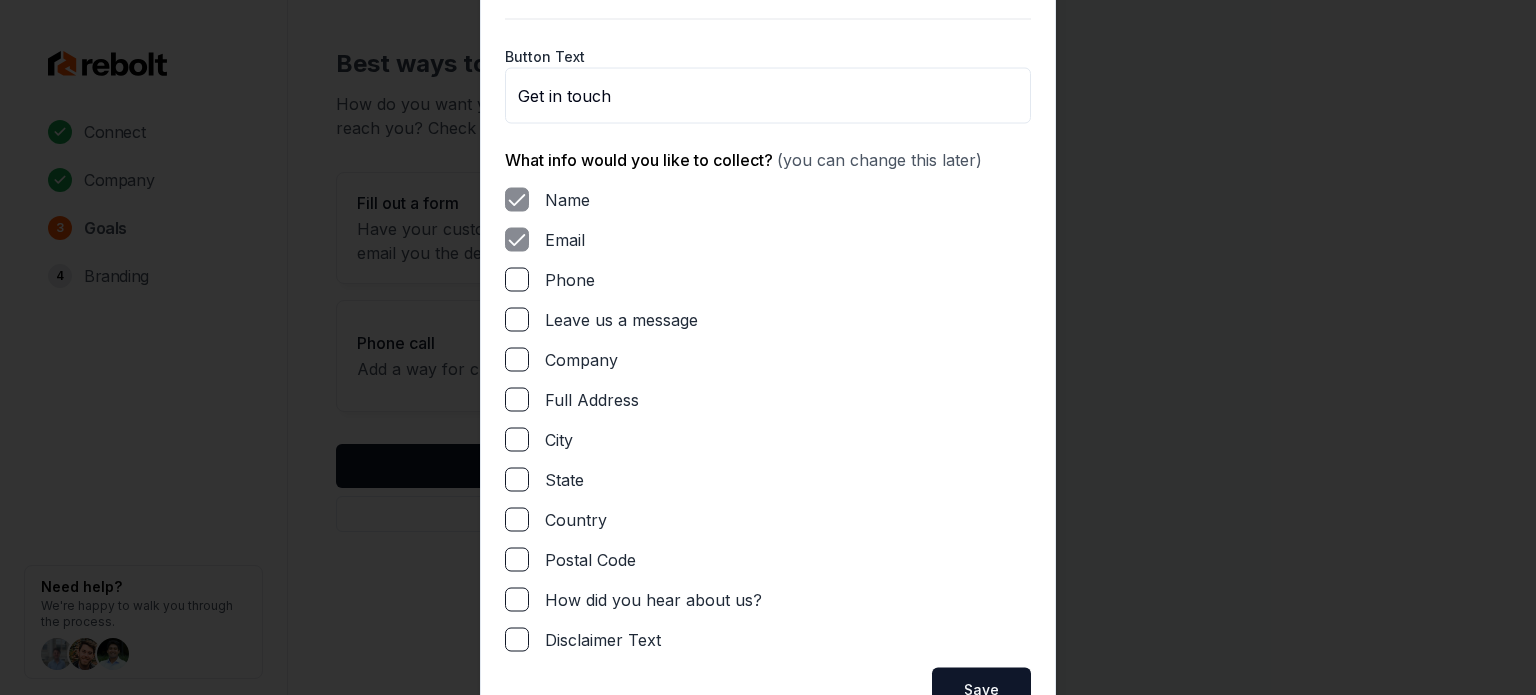 click on "Phone" at bounding box center [517, 279] 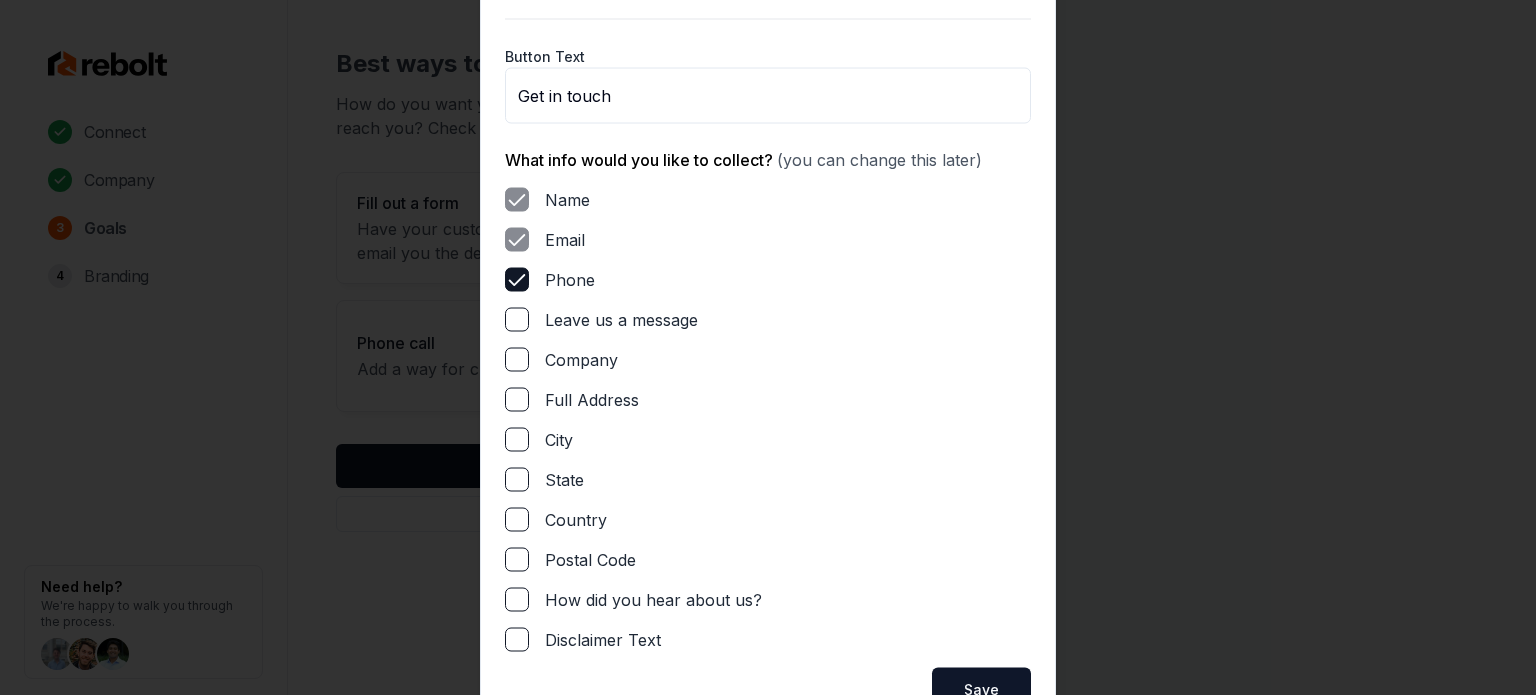 click on "Leave us a message" at bounding box center (517, 319) 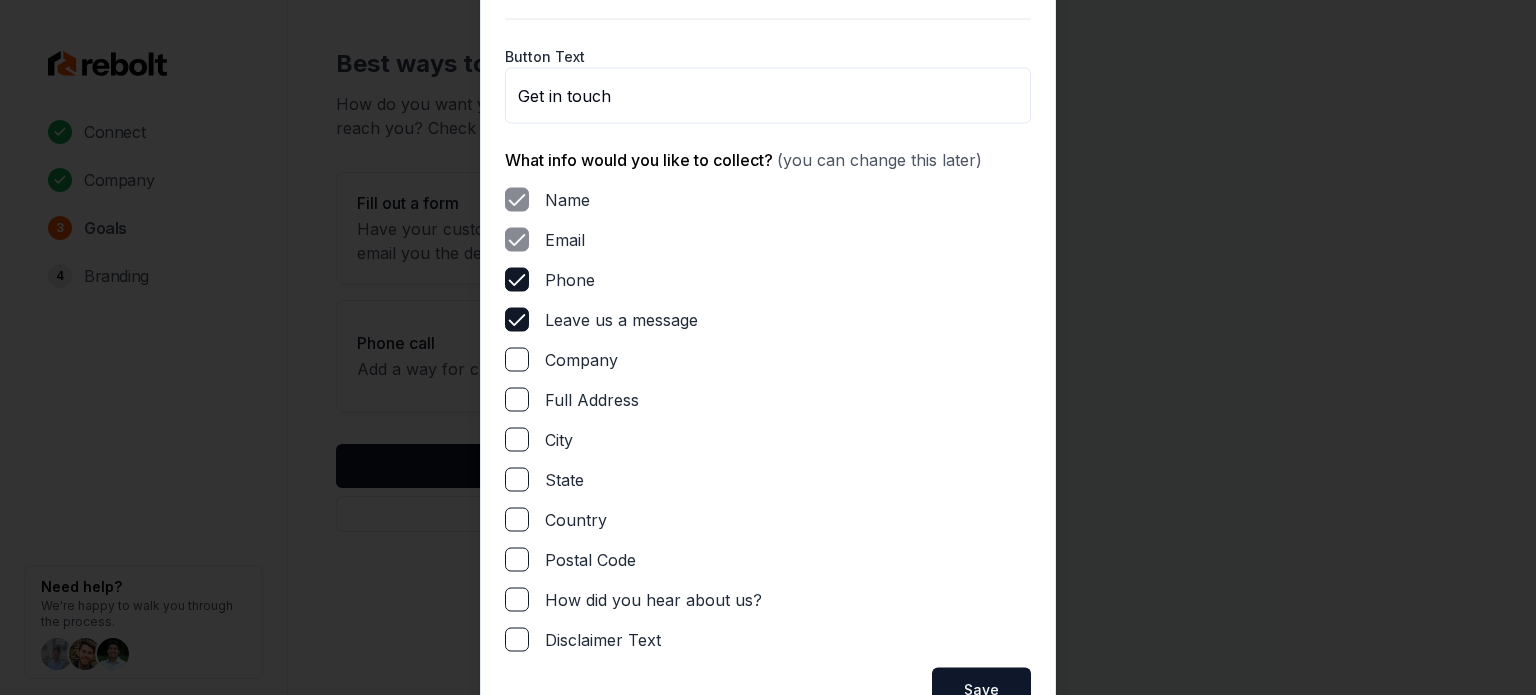 click on "Full Address" at bounding box center (517, 399) 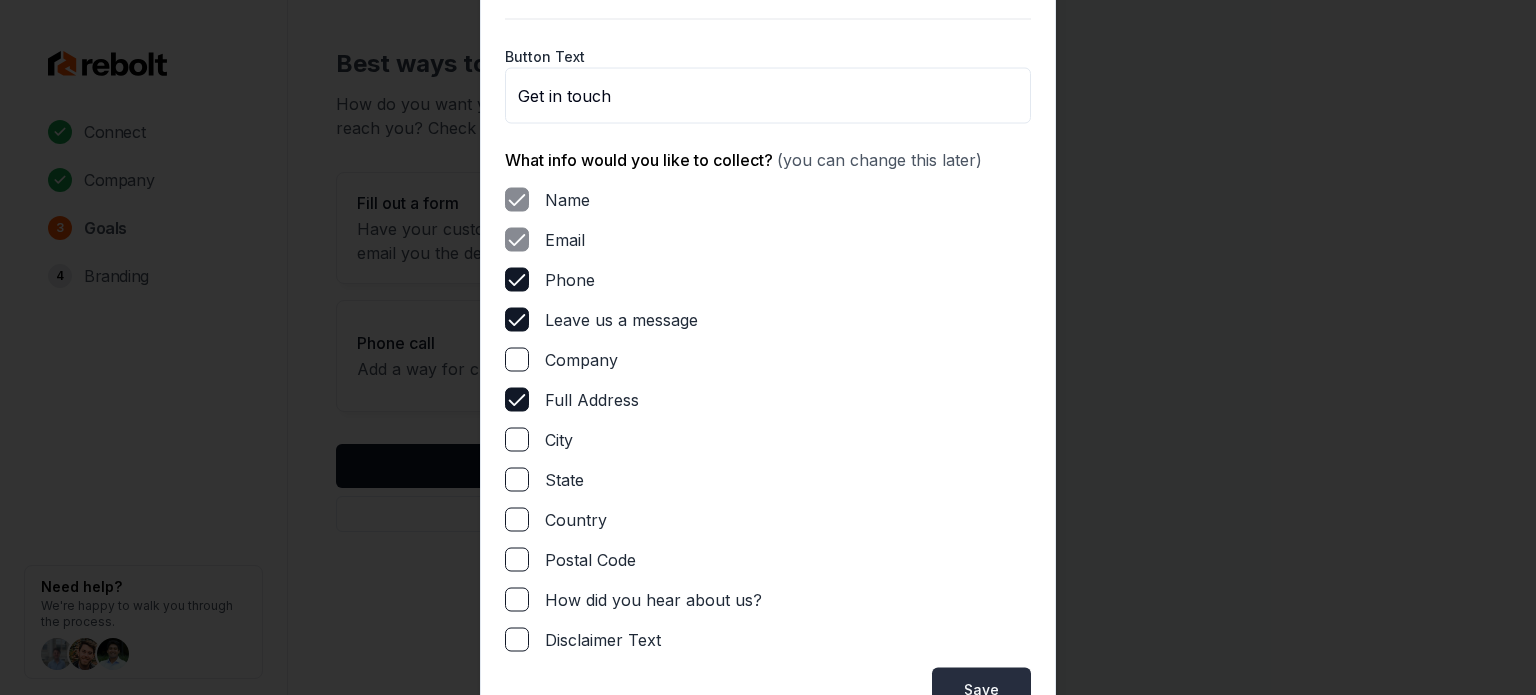 click on "Save" at bounding box center [981, 689] 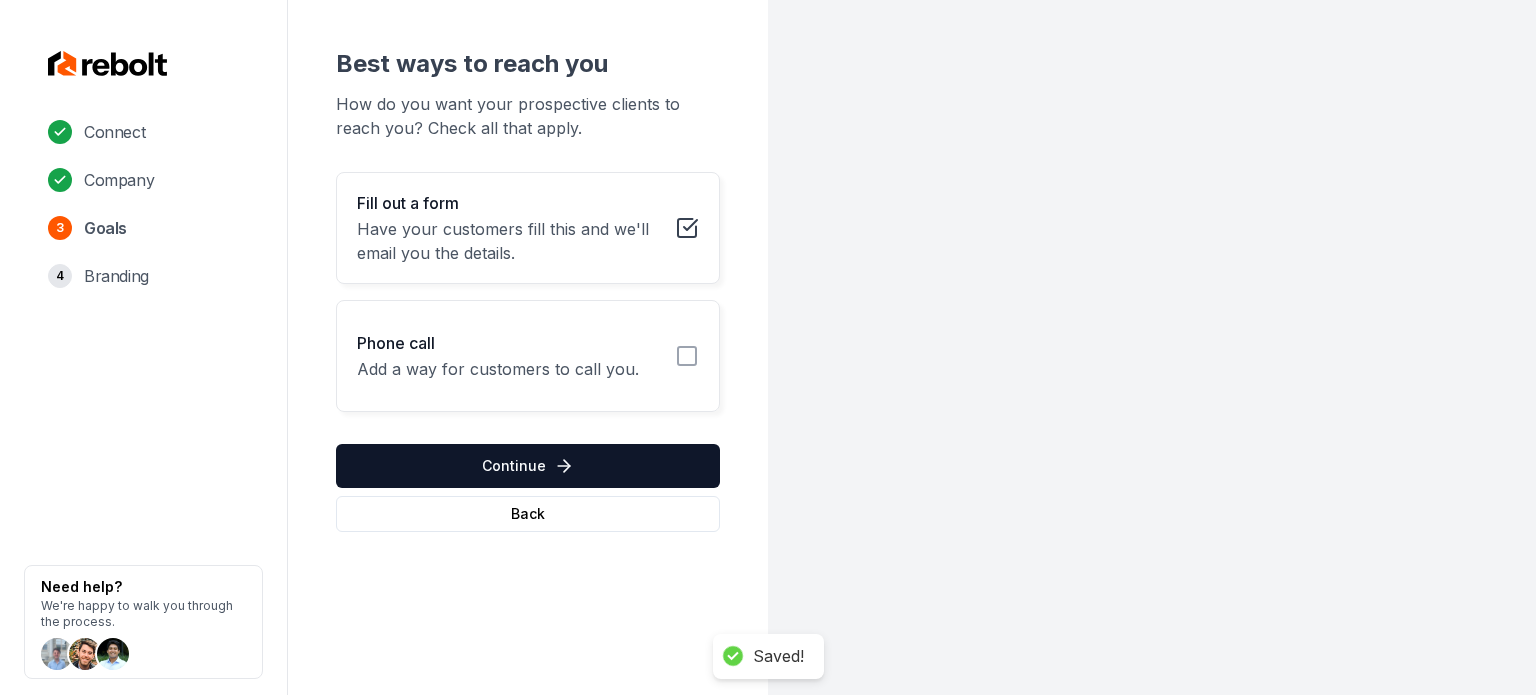 click on "Phone call Add a way for customers to call you." at bounding box center (528, 356) 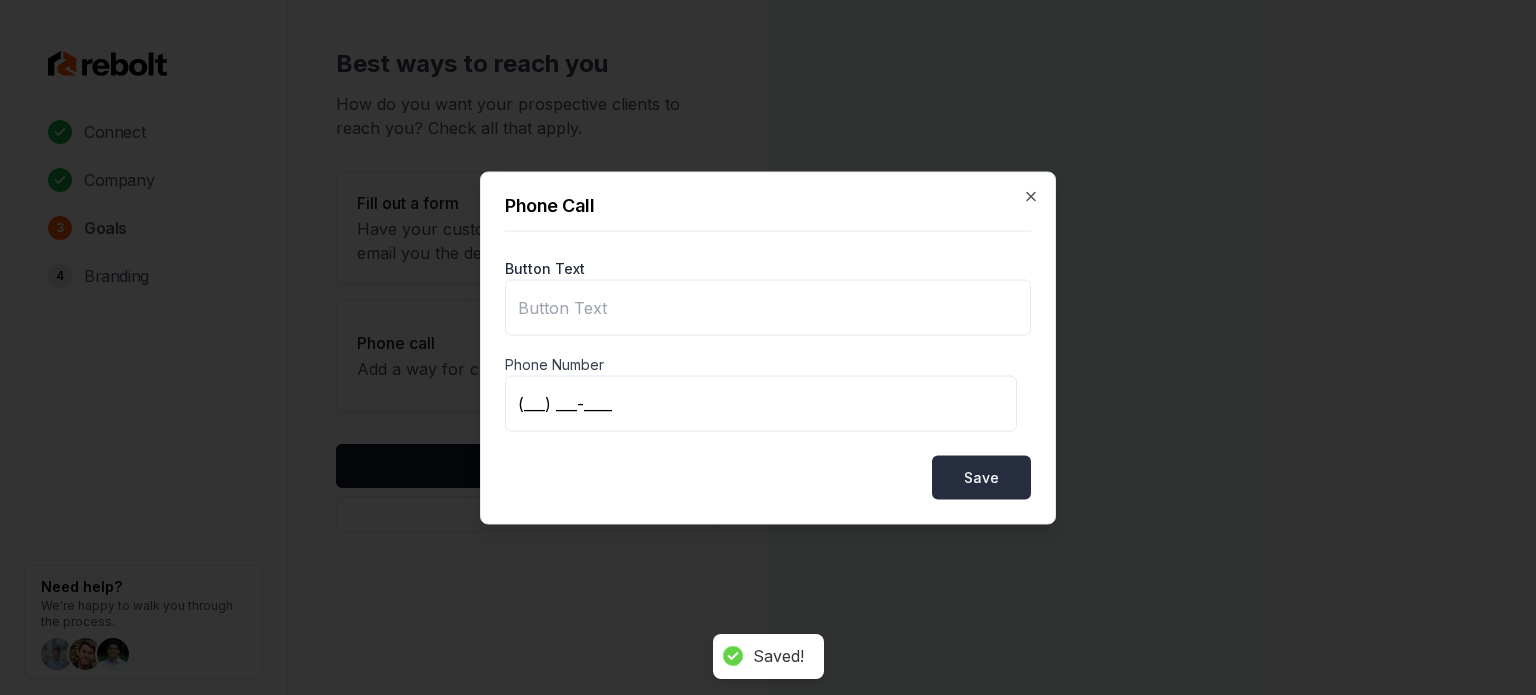 type on "Call us" 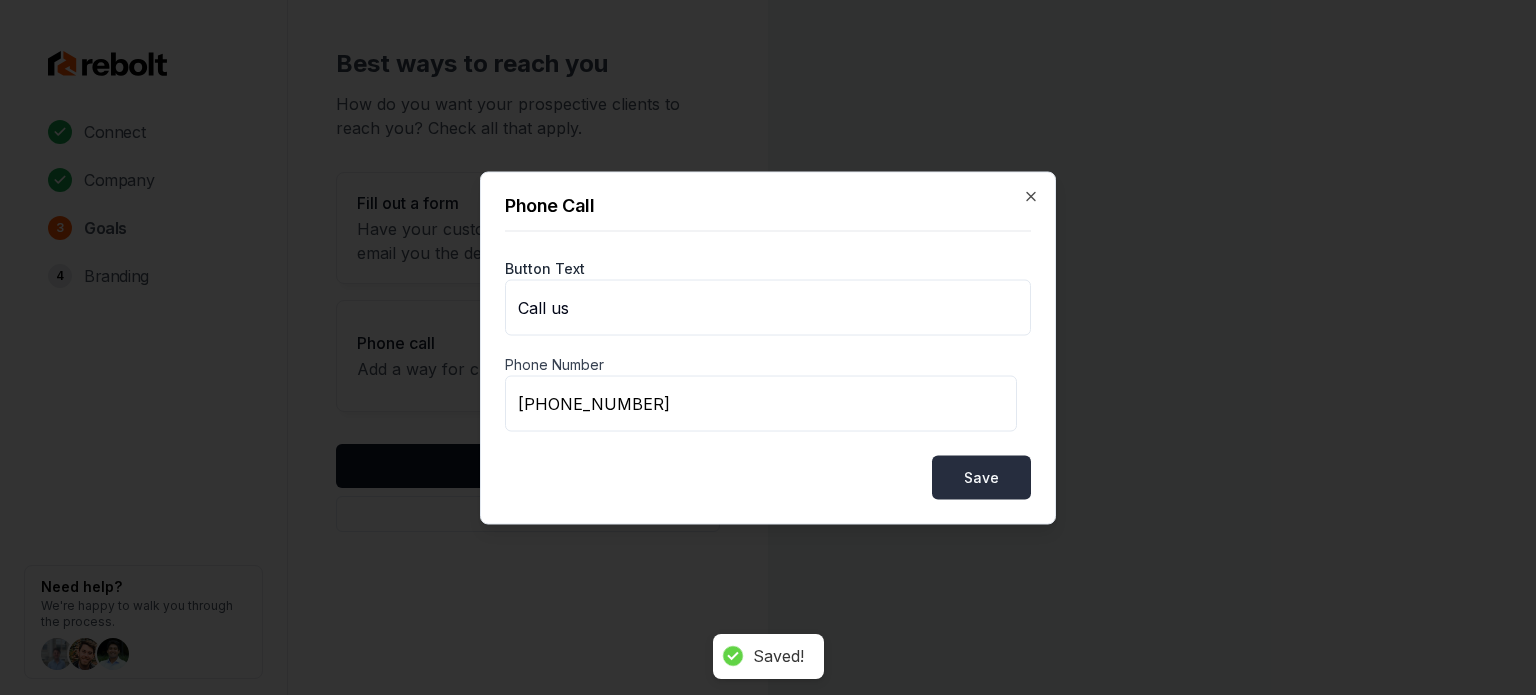 click on "Save" at bounding box center (981, 477) 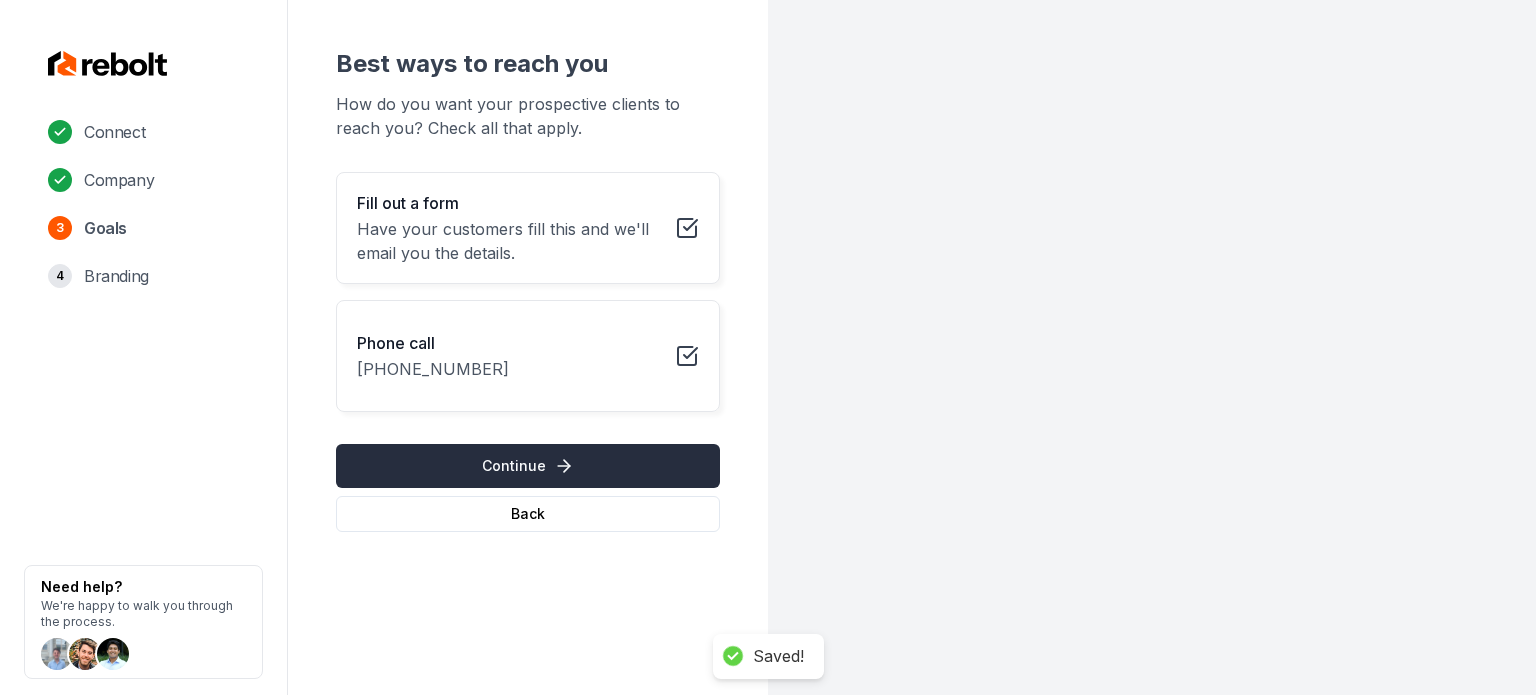 click on "Continue" at bounding box center [528, 466] 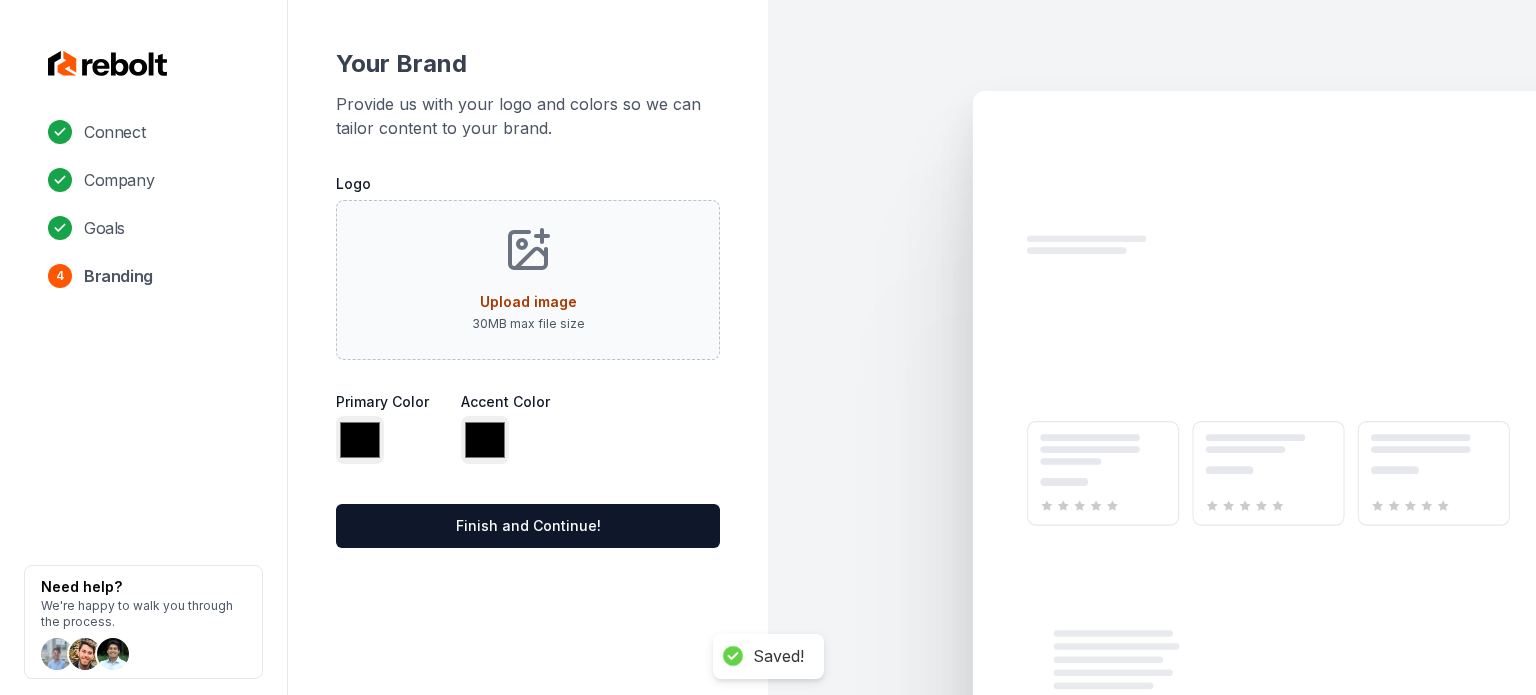 type on "*******" 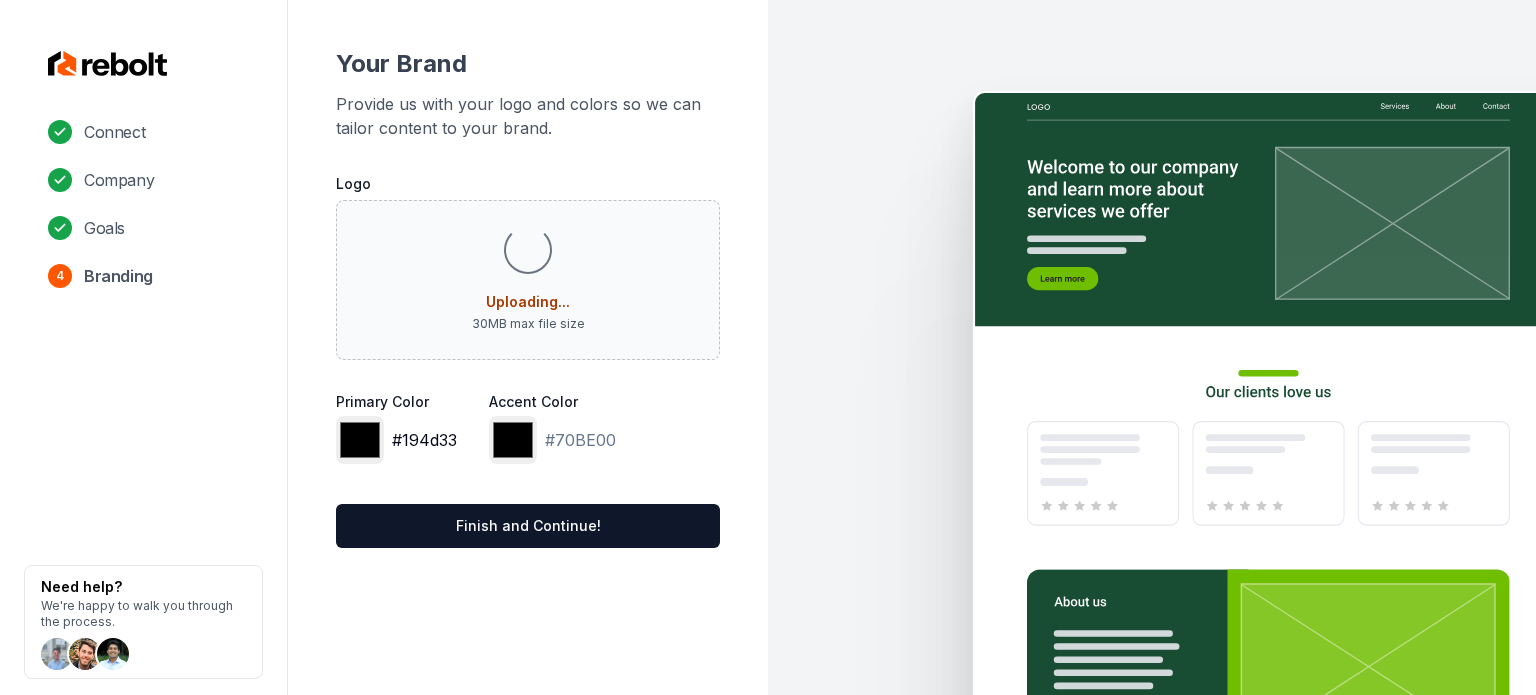 click on "*******" at bounding box center (360, 440) 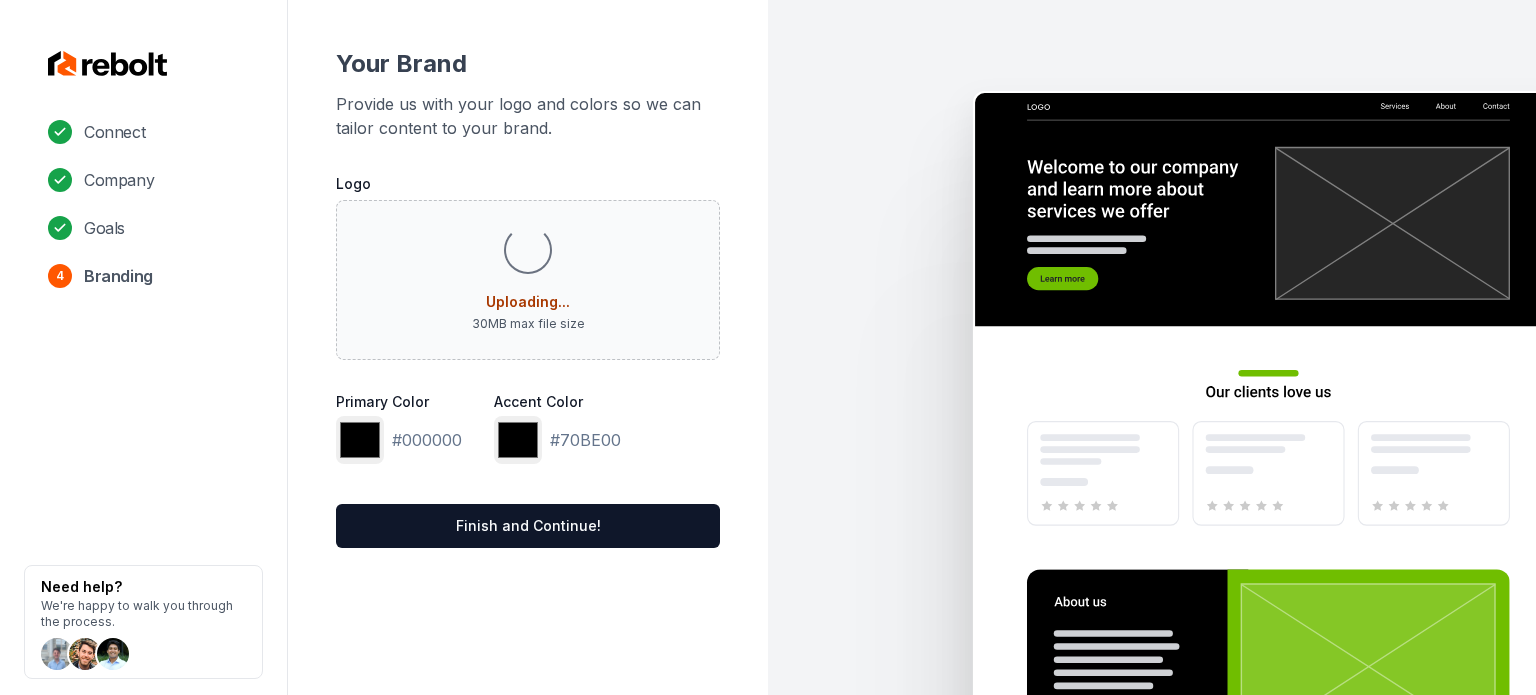 type on "*******" 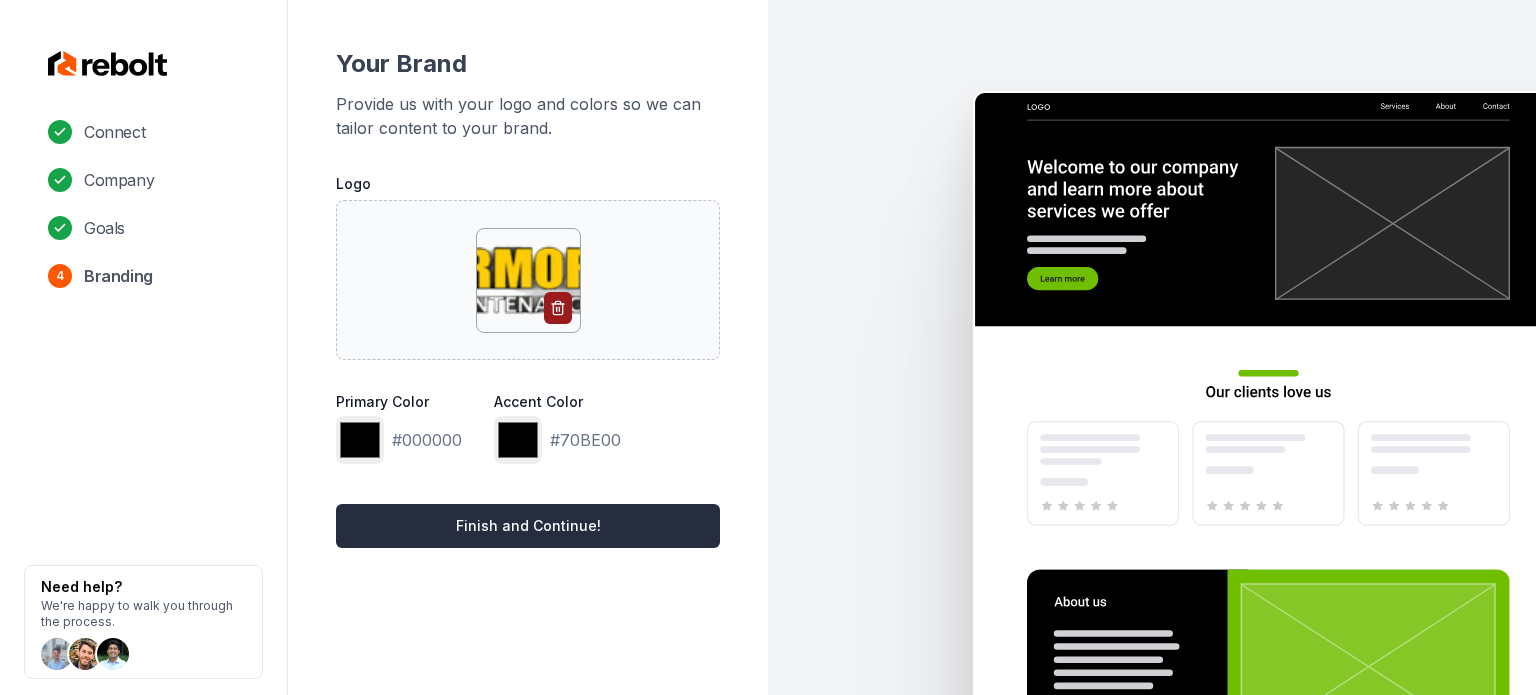 click on "Finish and Continue!" at bounding box center (528, 526) 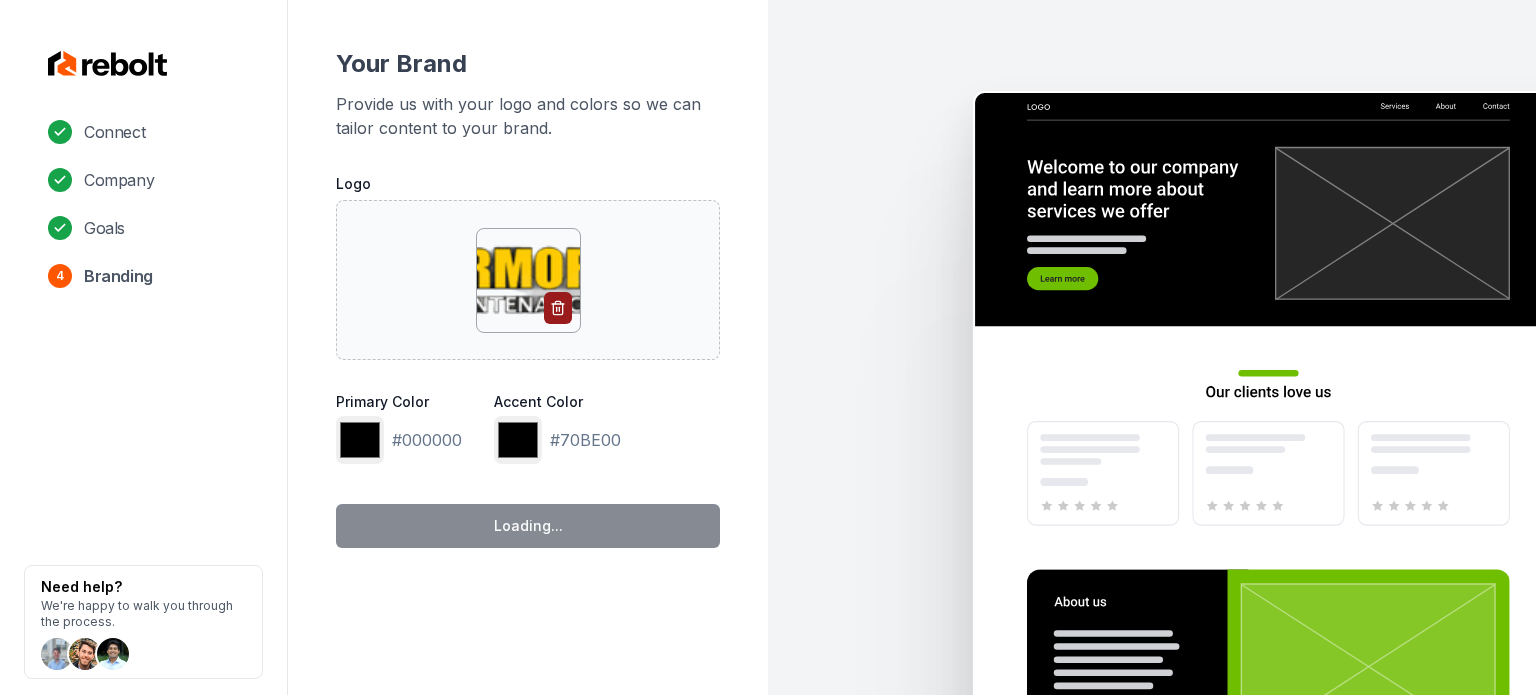 type on "*******" 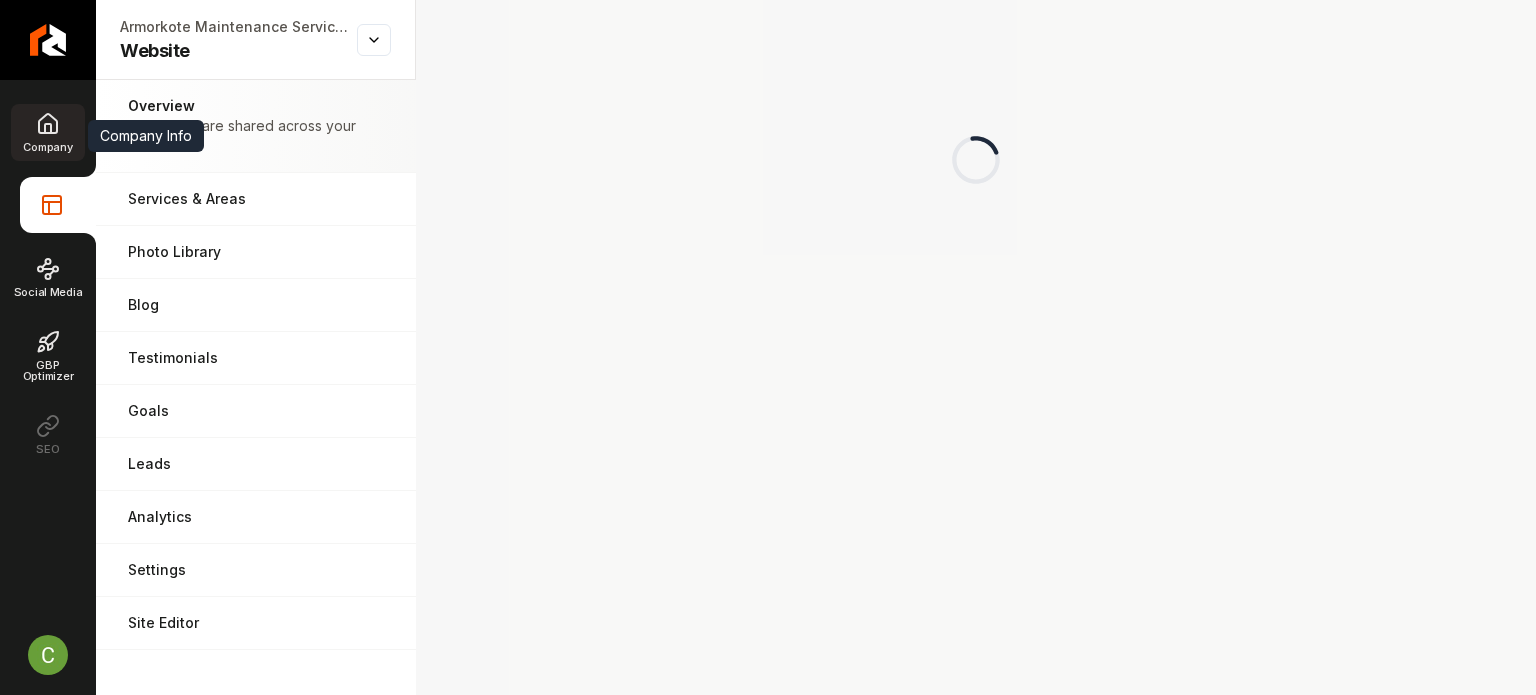 click on "Company" at bounding box center [47, 132] 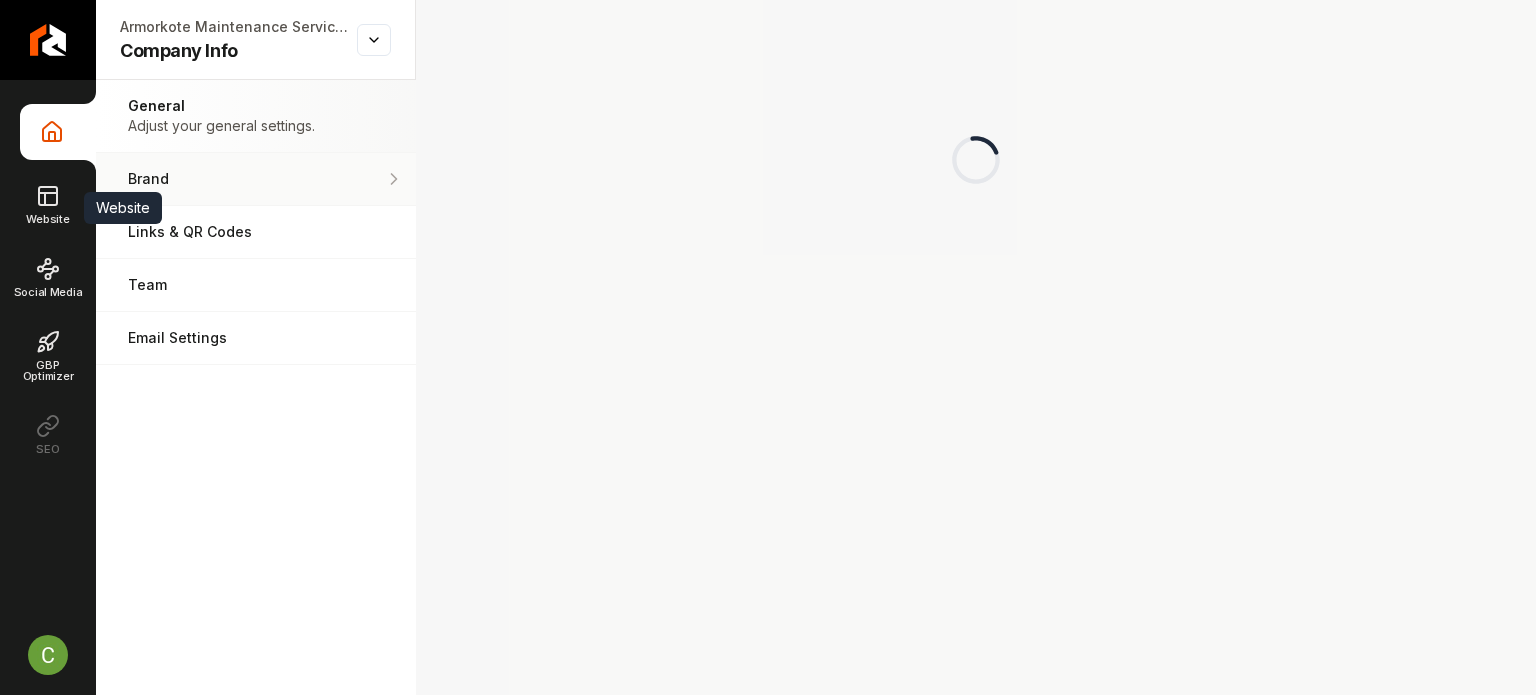 click on "Brand Manage the styles and colors of your business." at bounding box center [256, 179] 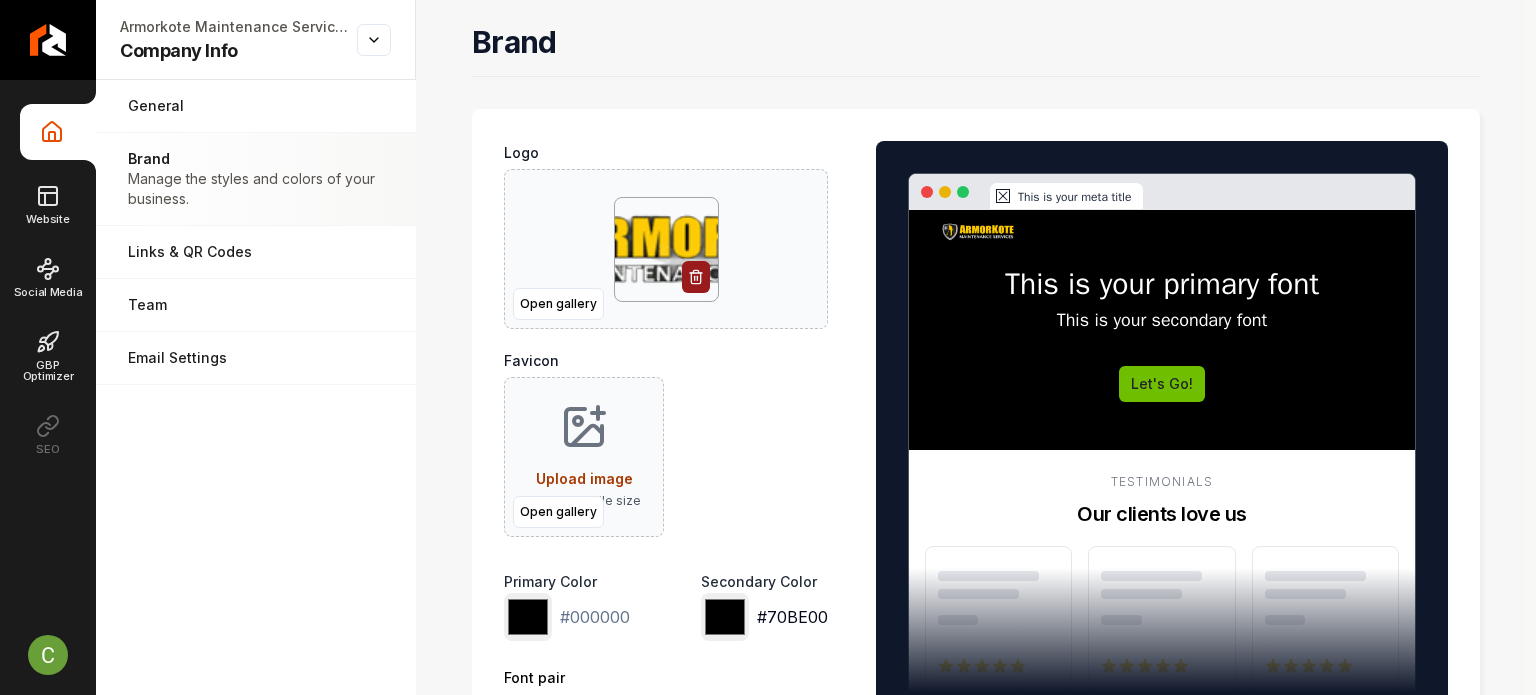 click on "*******" at bounding box center (725, 617) 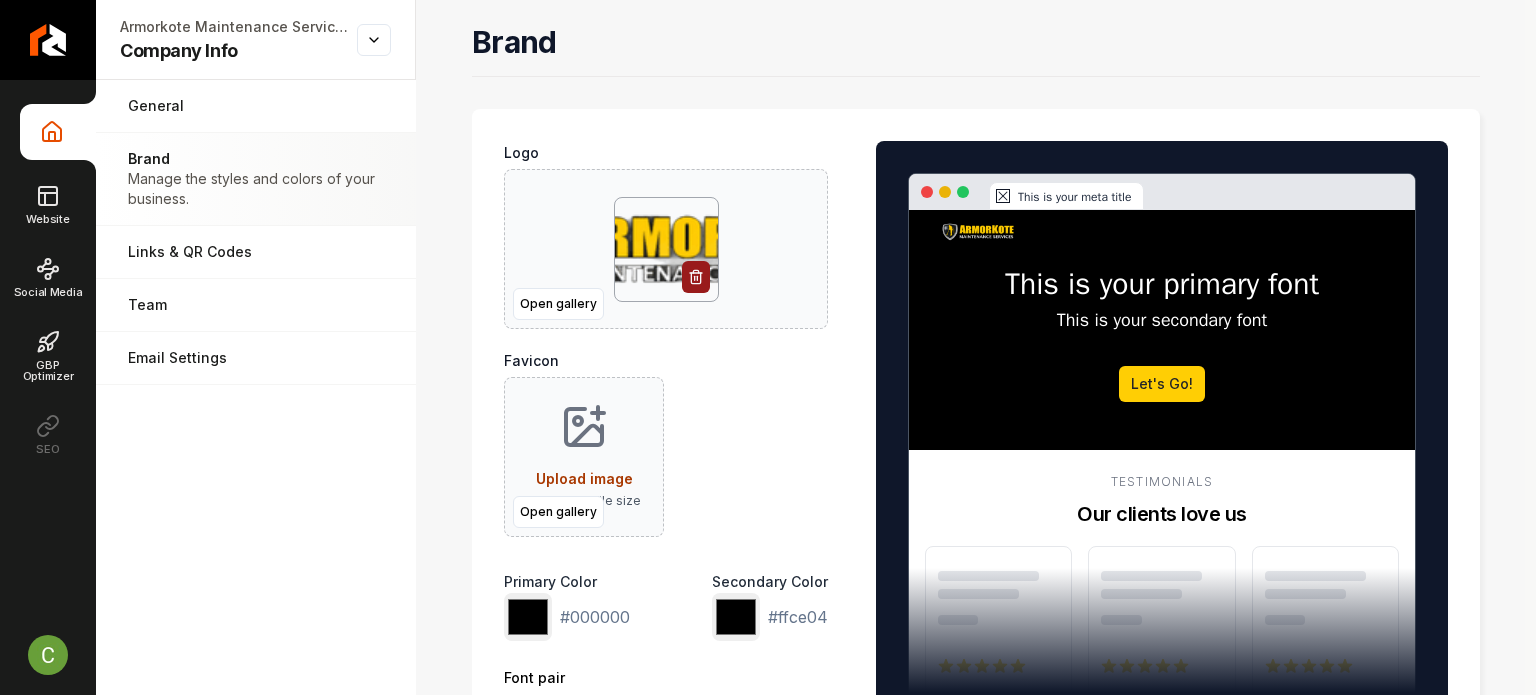 type on "*******" 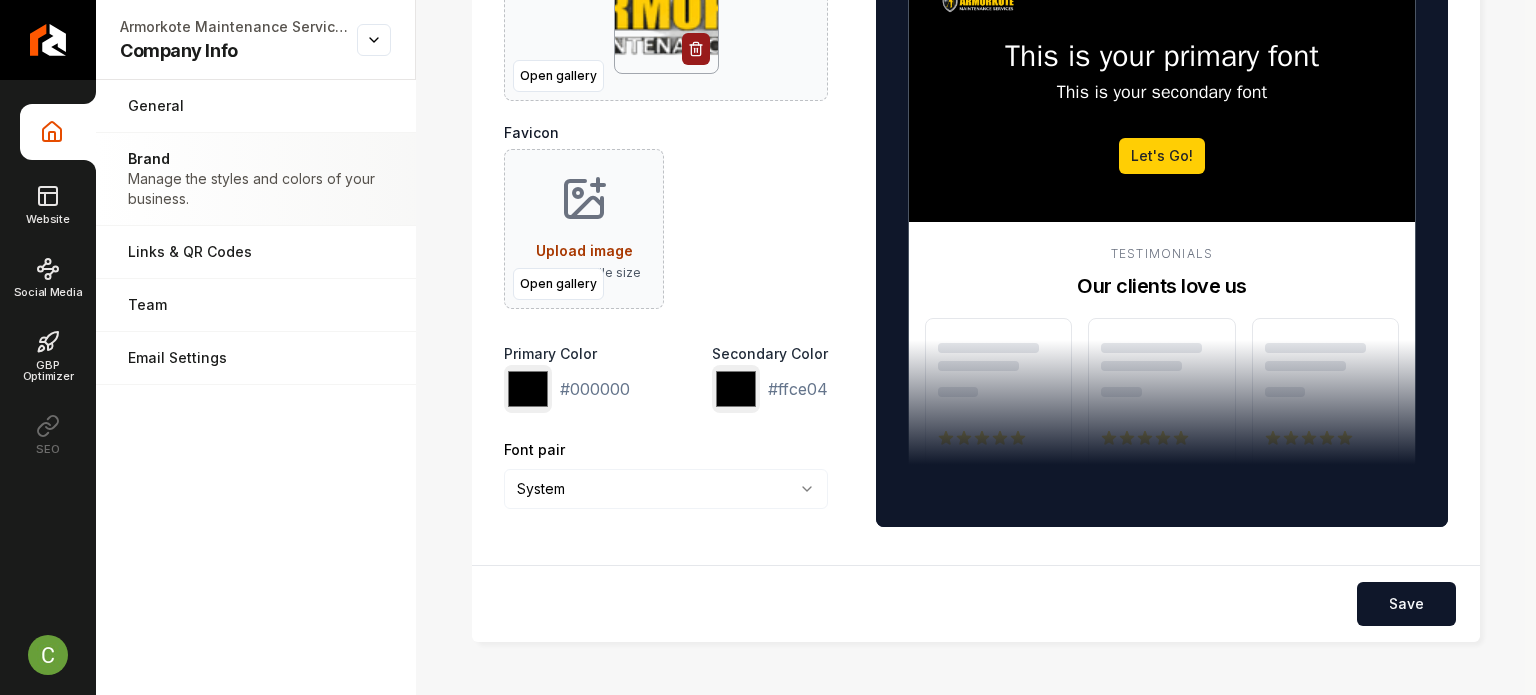 scroll, scrollTop: 326, scrollLeft: 0, axis: vertical 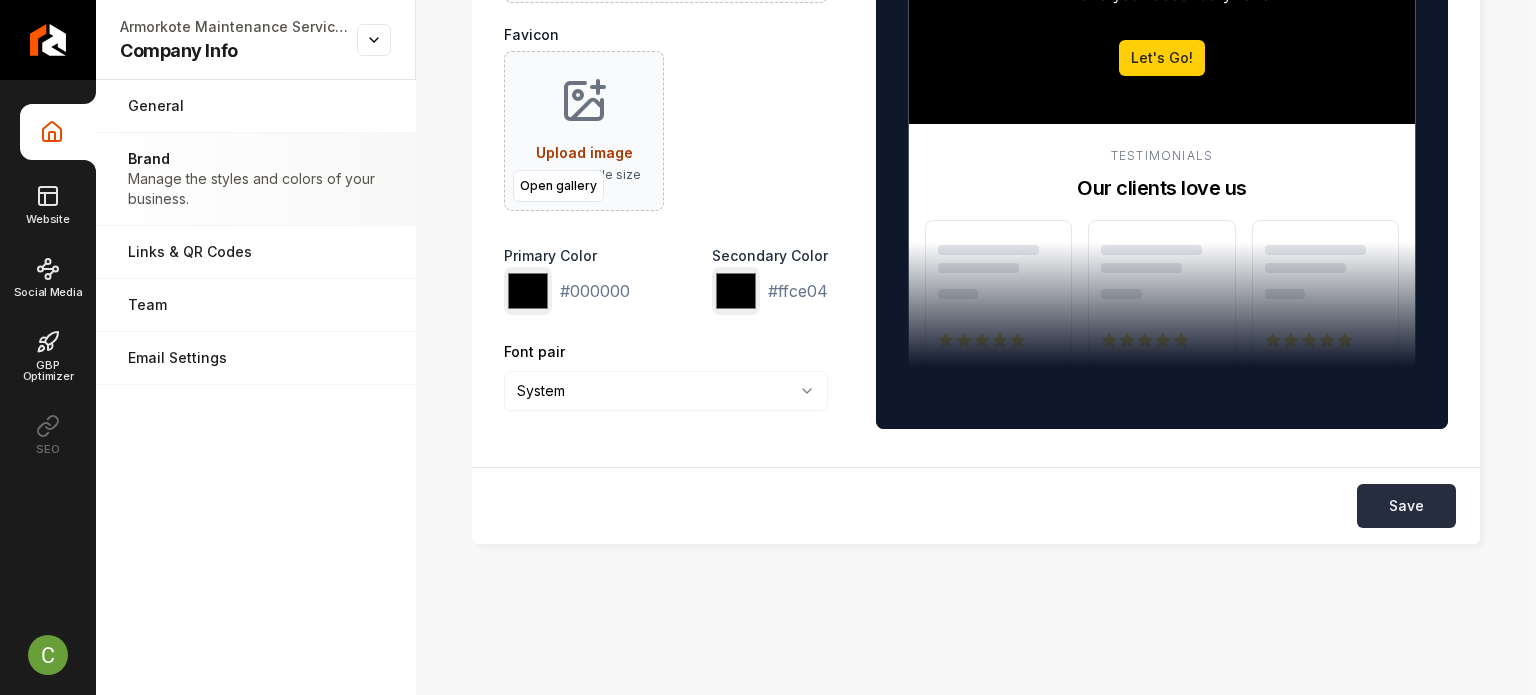 click on "Save" at bounding box center (1406, 506) 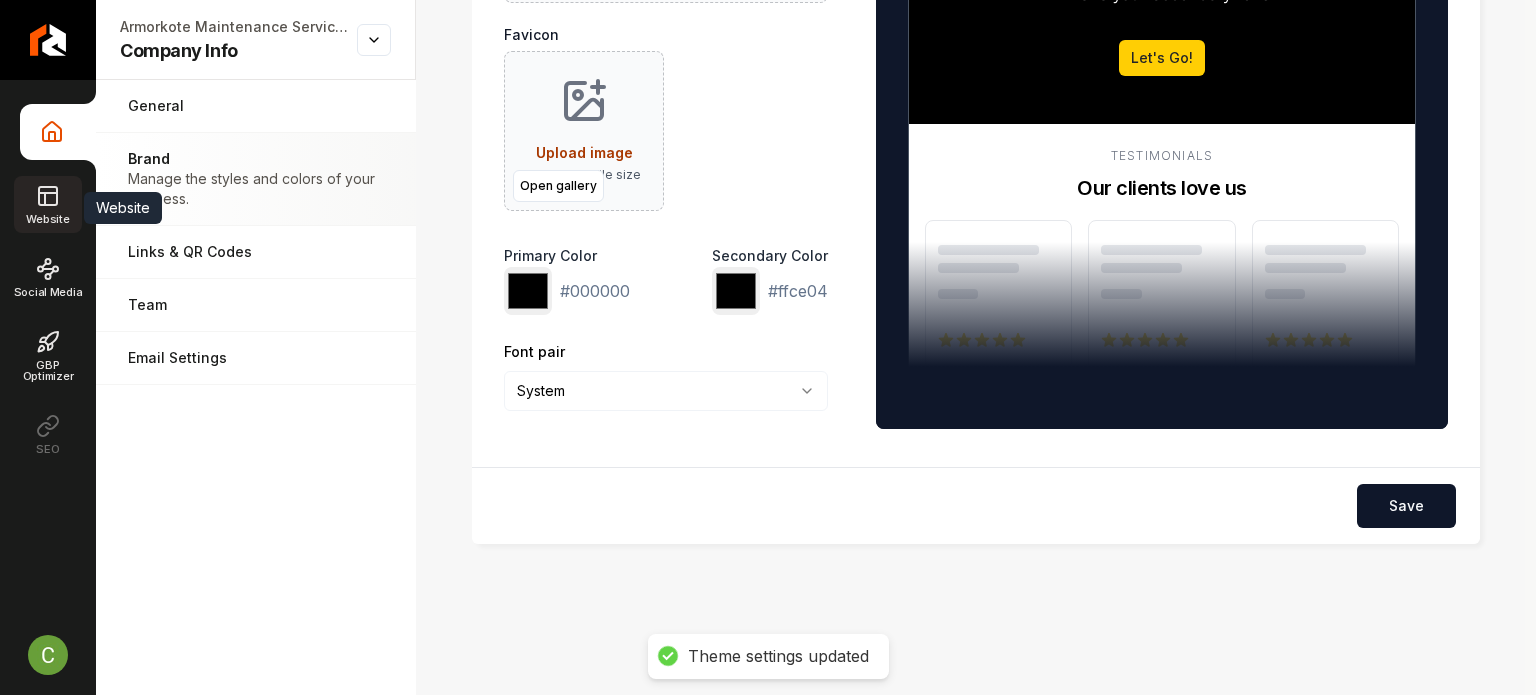 click 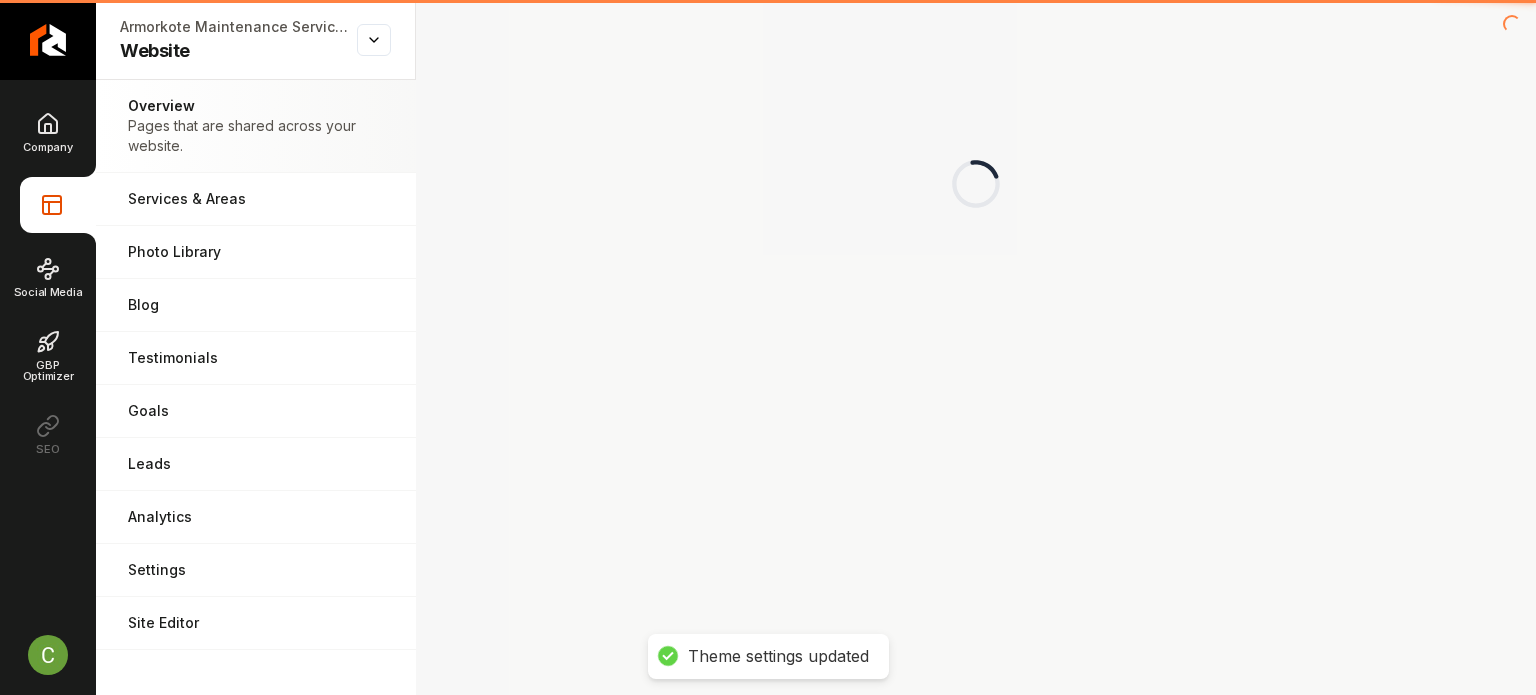 scroll, scrollTop: 0, scrollLeft: 0, axis: both 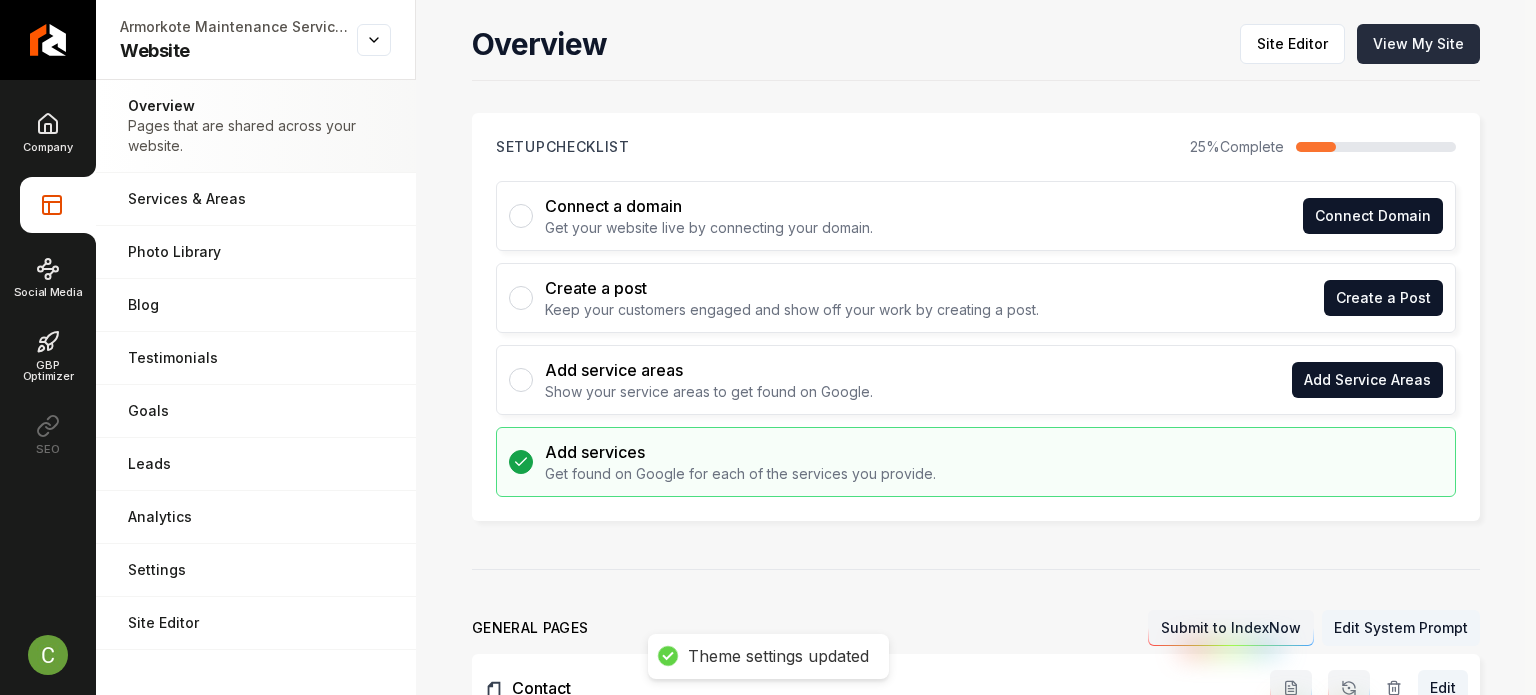click on "View My Site" at bounding box center [1418, 44] 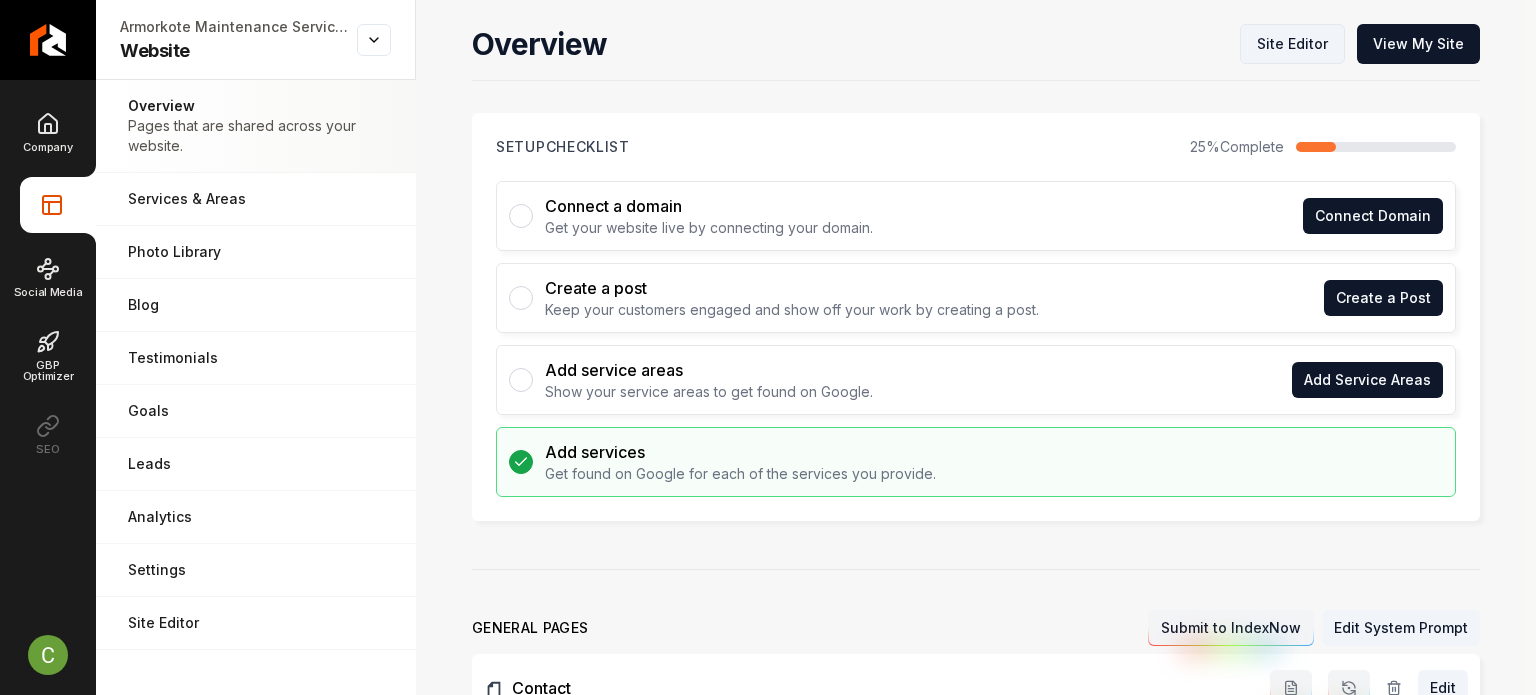 click on "Site Editor" at bounding box center [1292, 44] 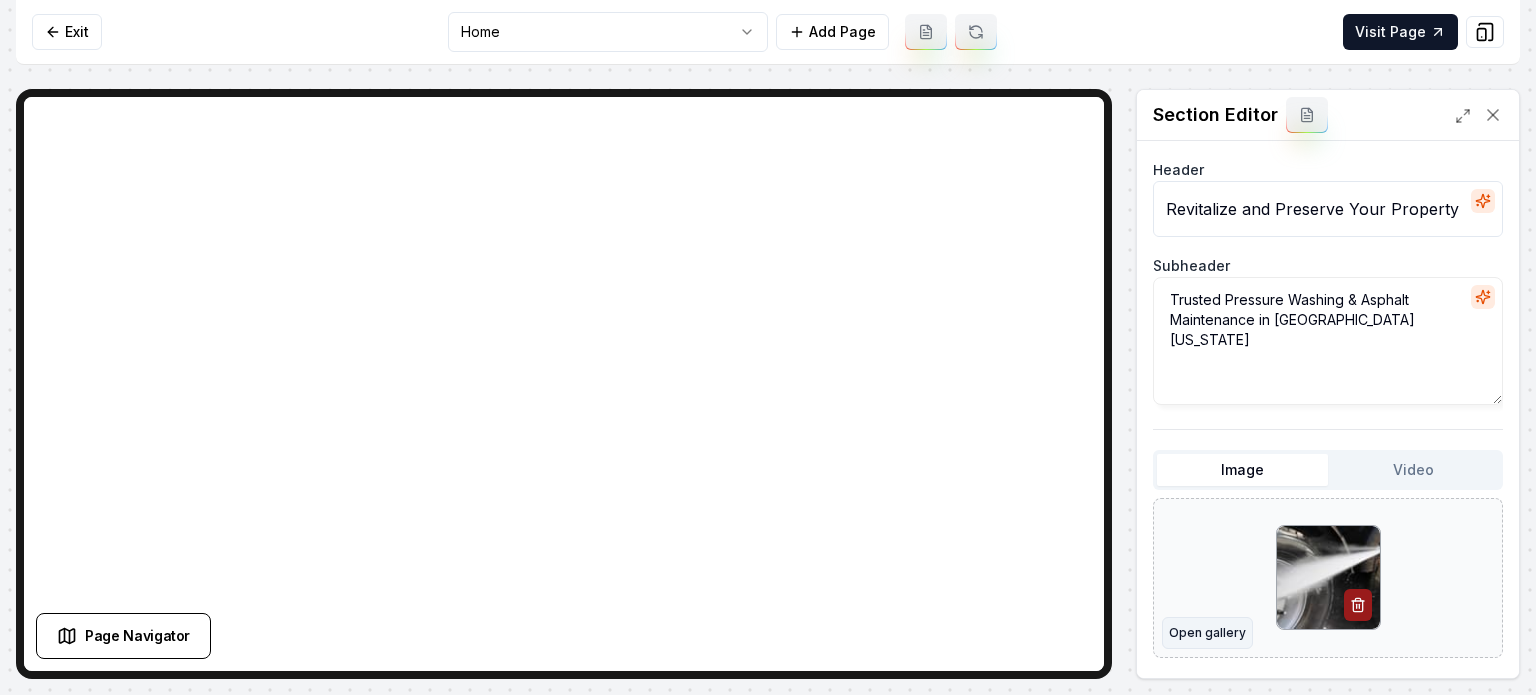 click on "Open gallery" at bounding box center [1207, 633] 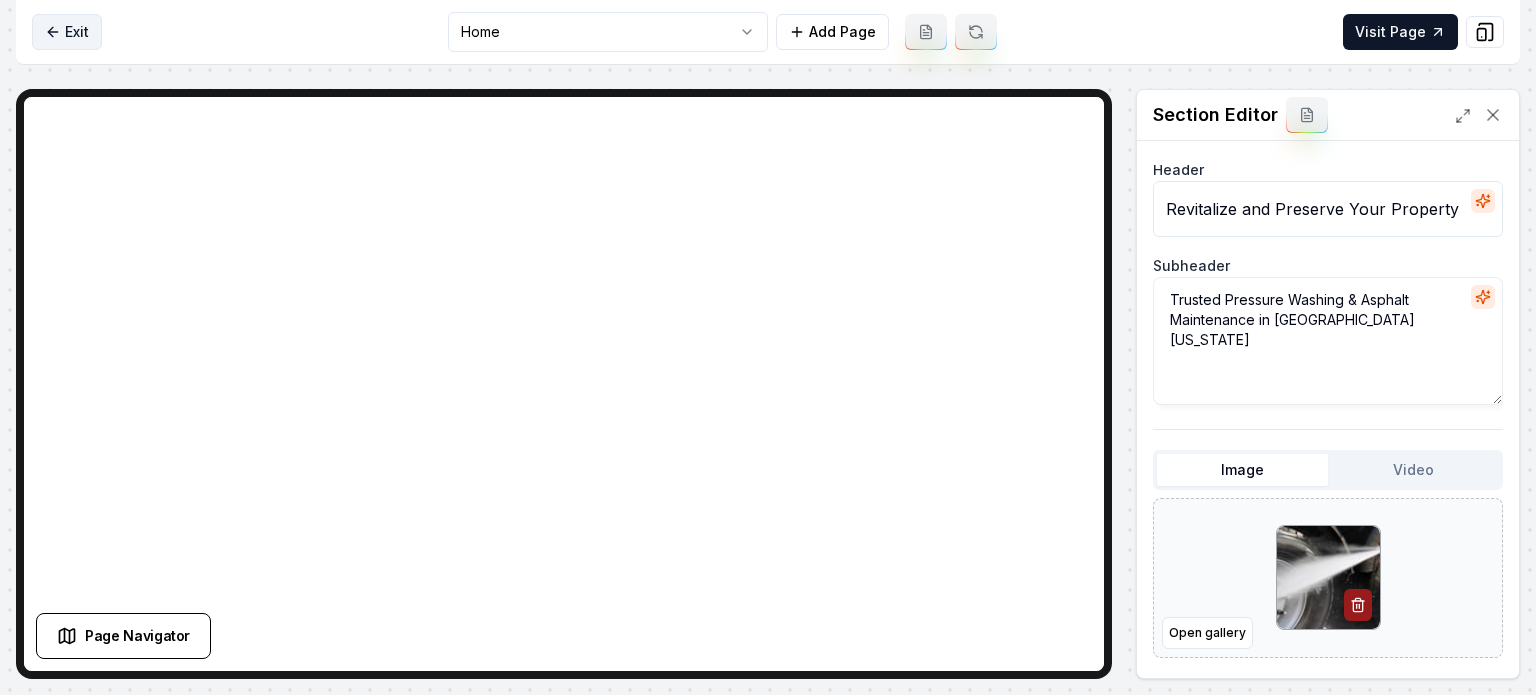 click on "Exit" at bounding box center (67, 32) 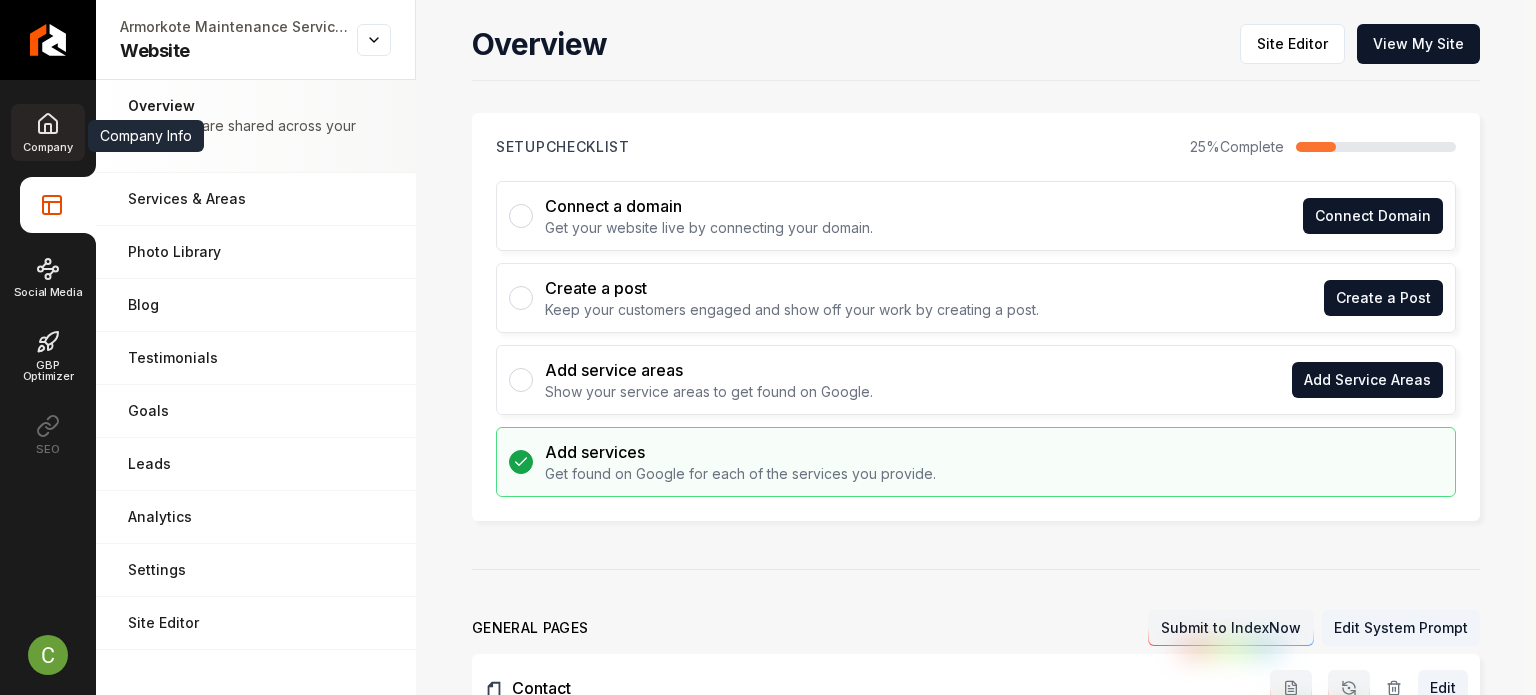 click on "Company" at bounding box center (47, 132) 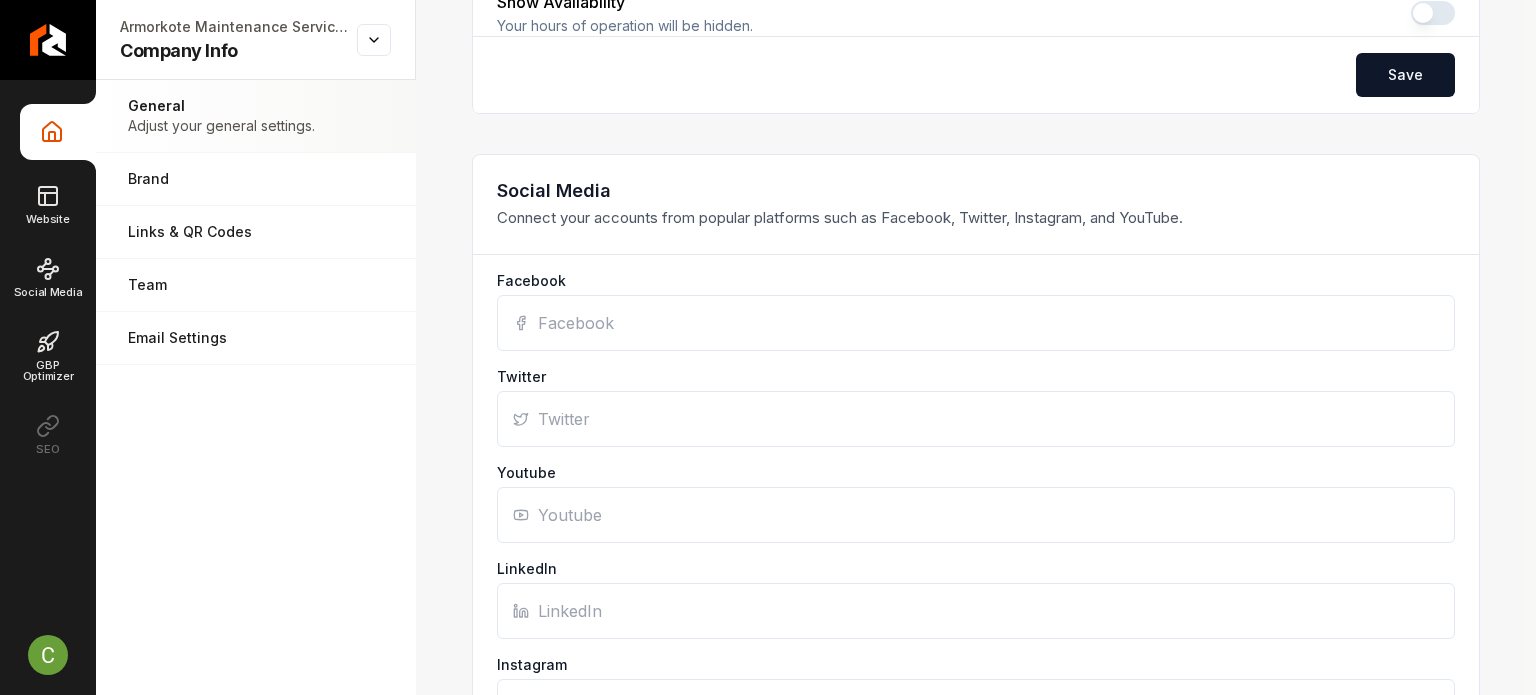 click on "Facebook" at bounding box center [976, 323] 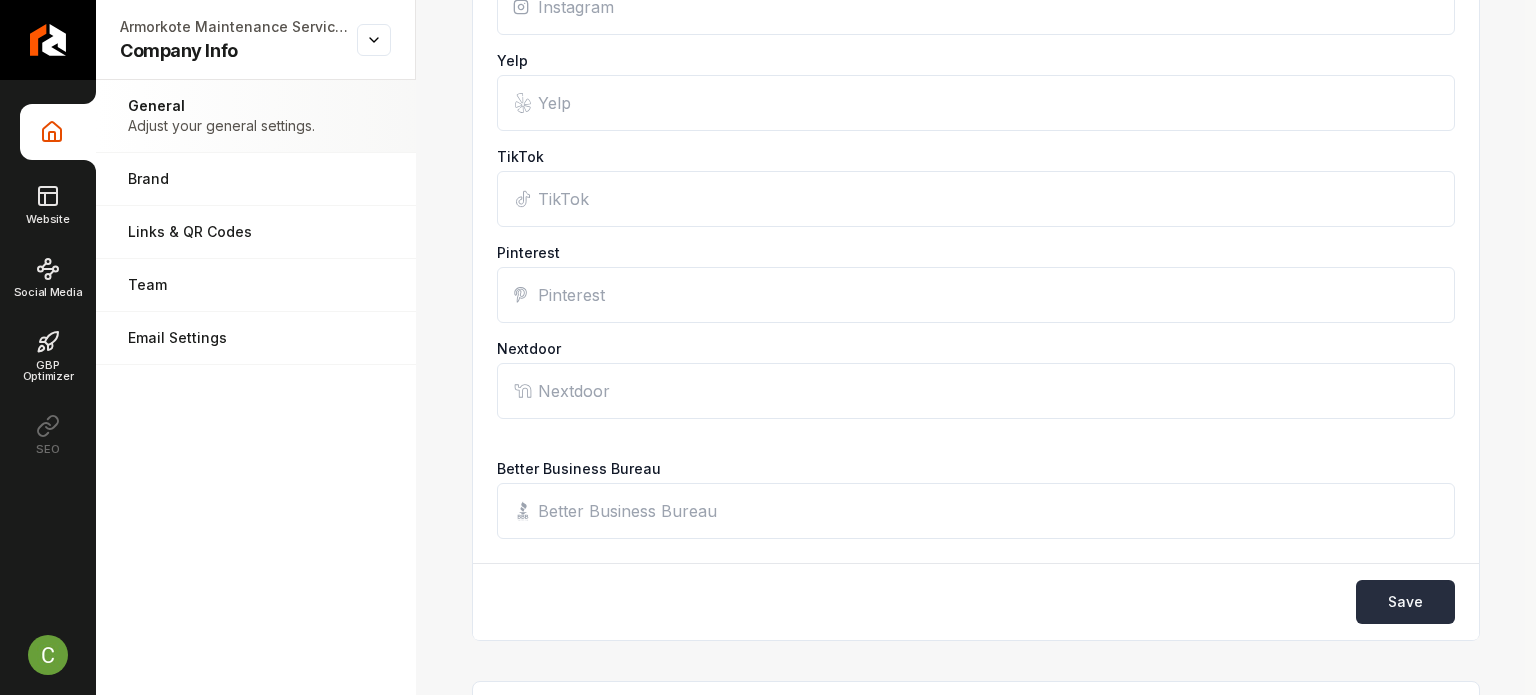scroll, scrollTop: 2116, scrollLeft: 0, axis: vertical 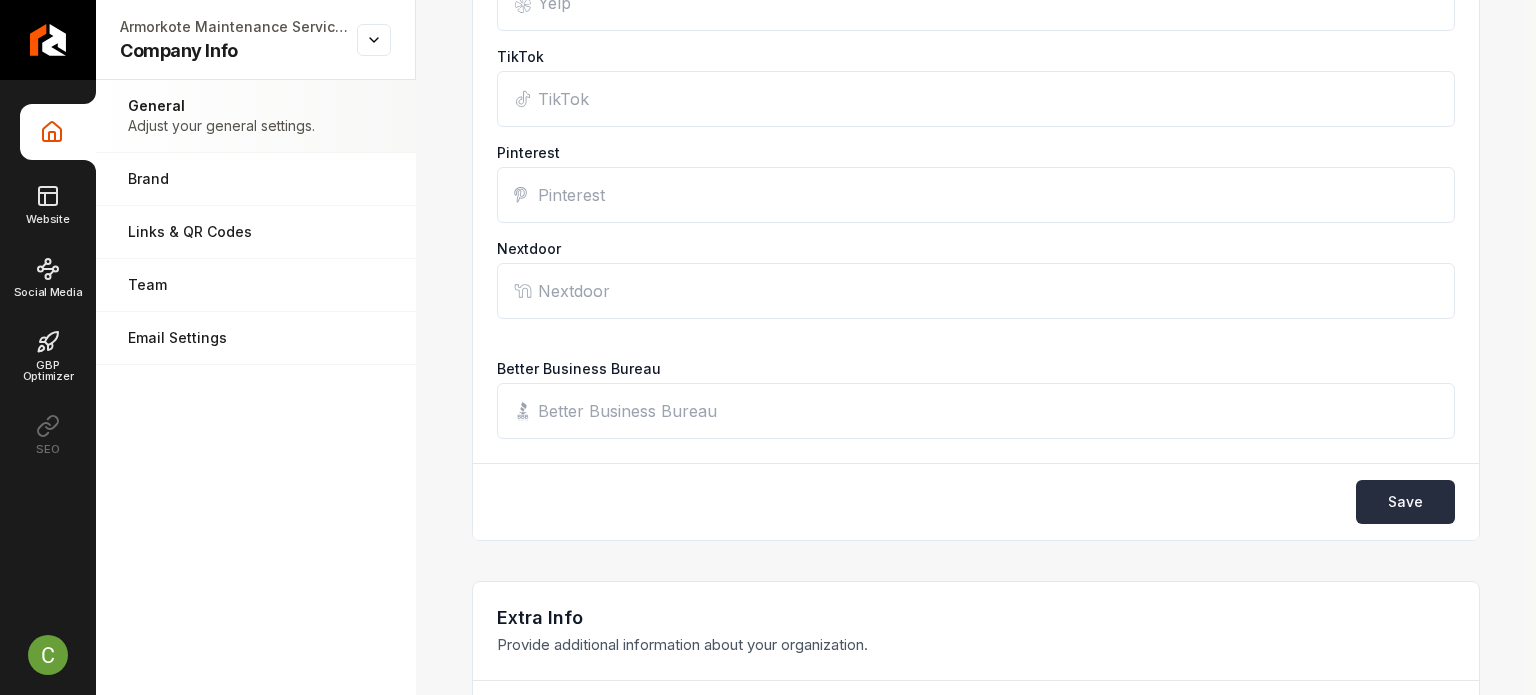 type on "https://www.facebook.com/armorkotemichigan" 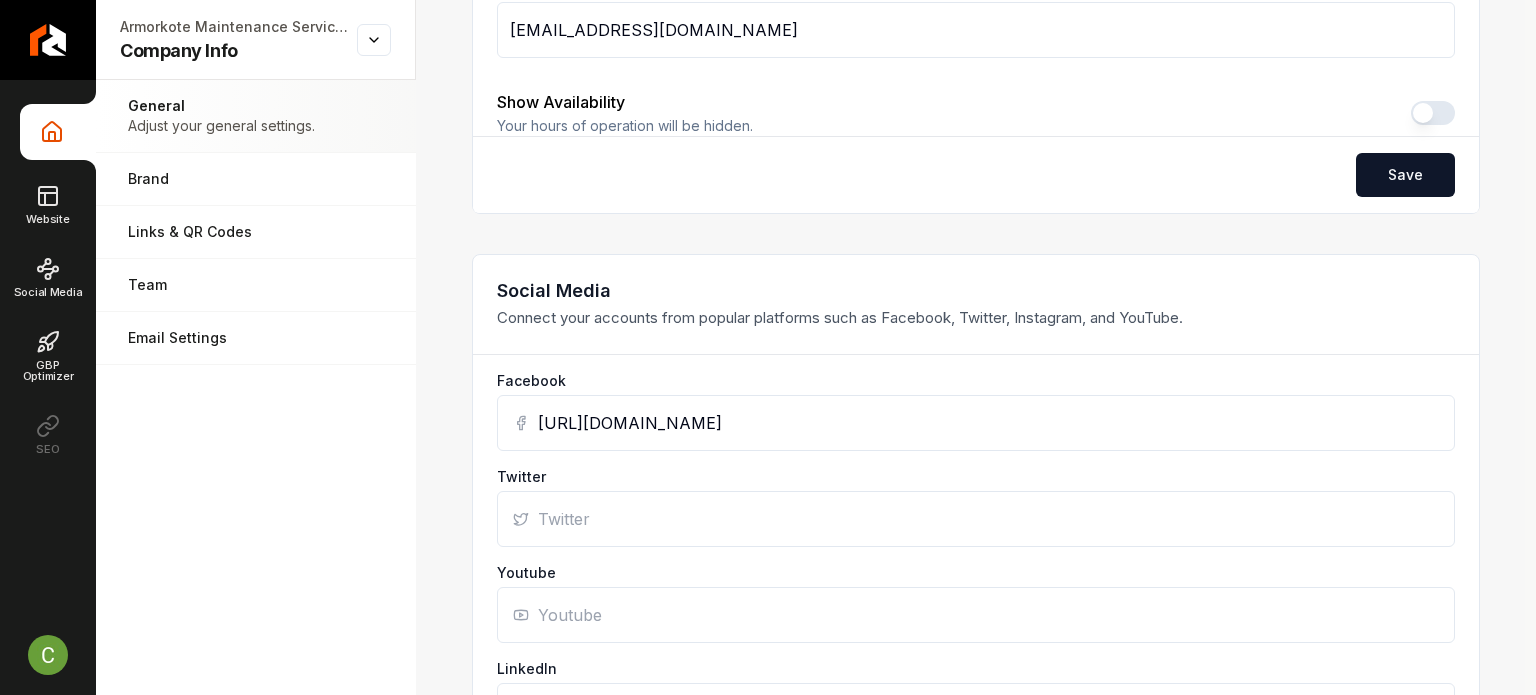 scroll, scrollTop: 1216, scrollLeft: 0, axis: vertical 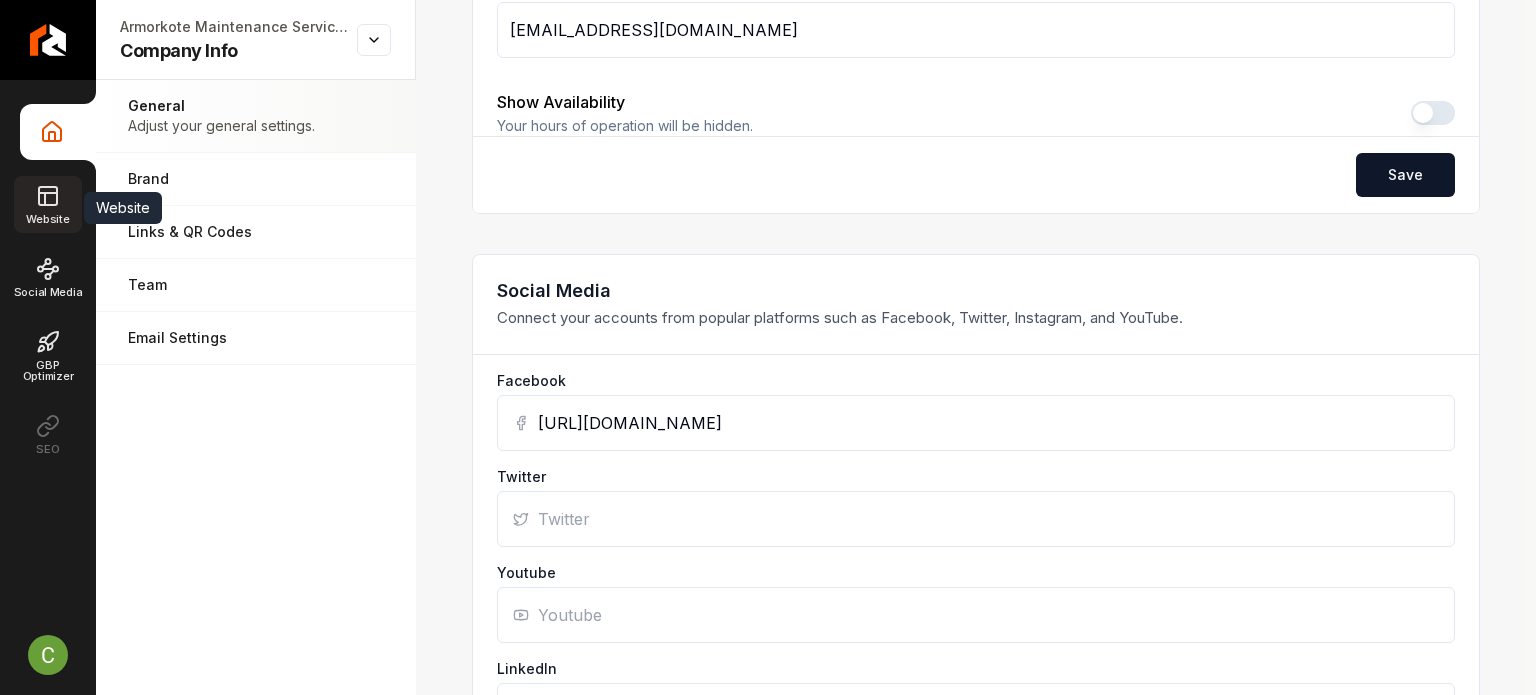 click 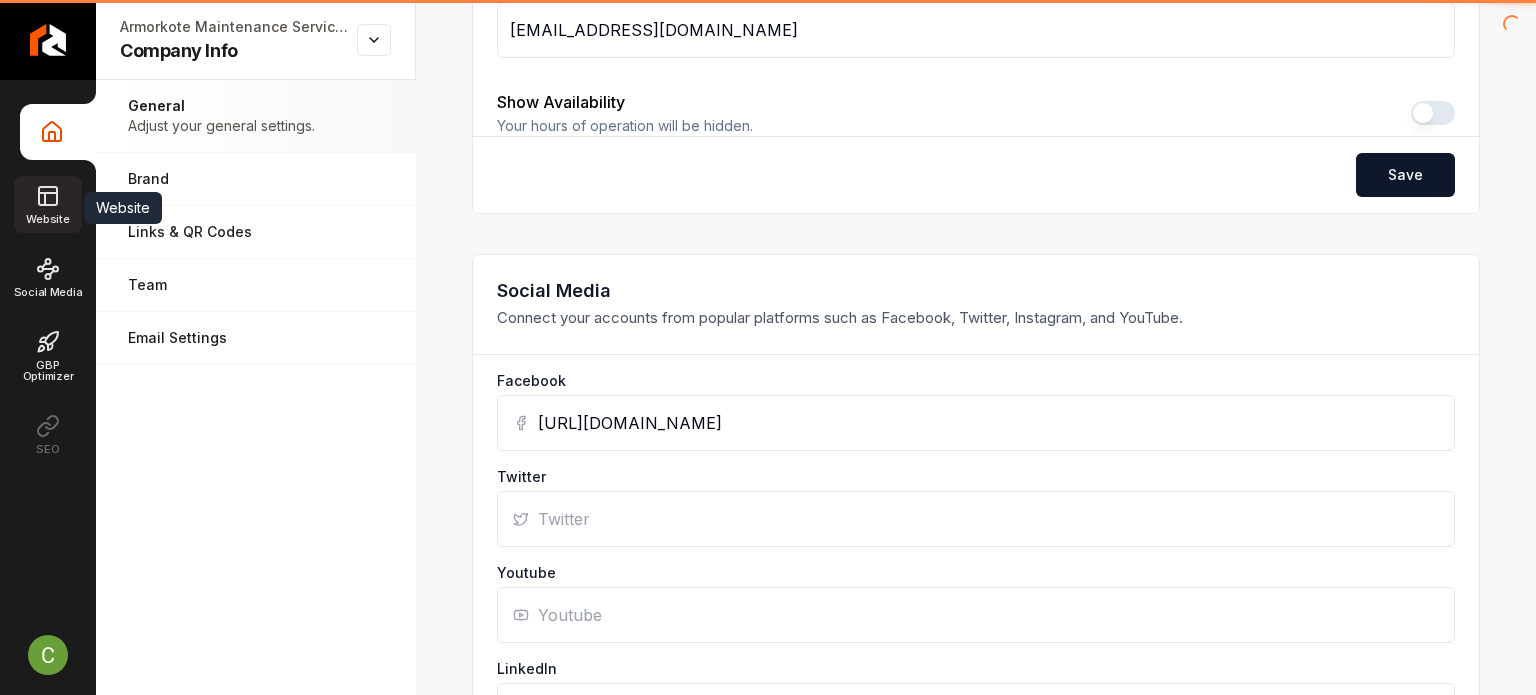 scroll, scrollTop: 872, scrollLeft: 0, axis: vertical 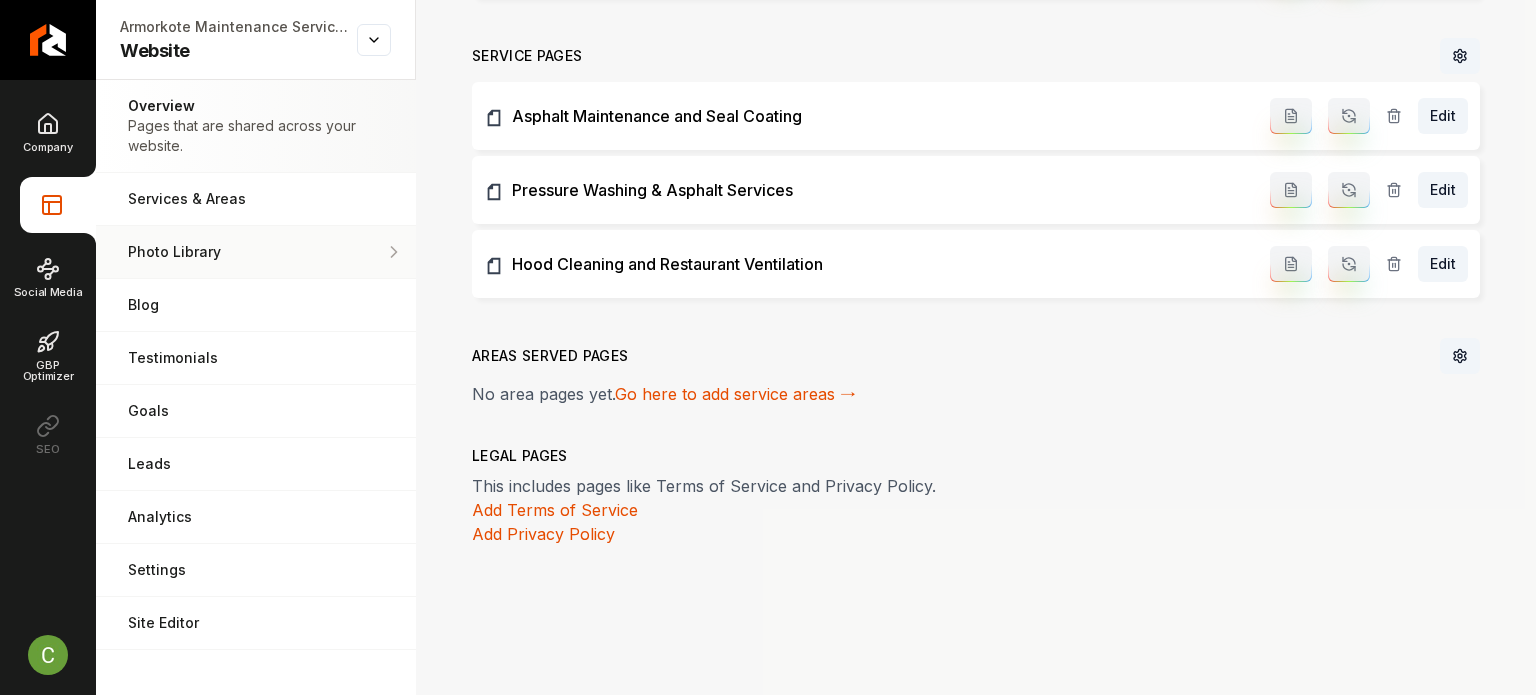 click on "Photo Library Manage the media for your website." at bounding box center [256, 252] 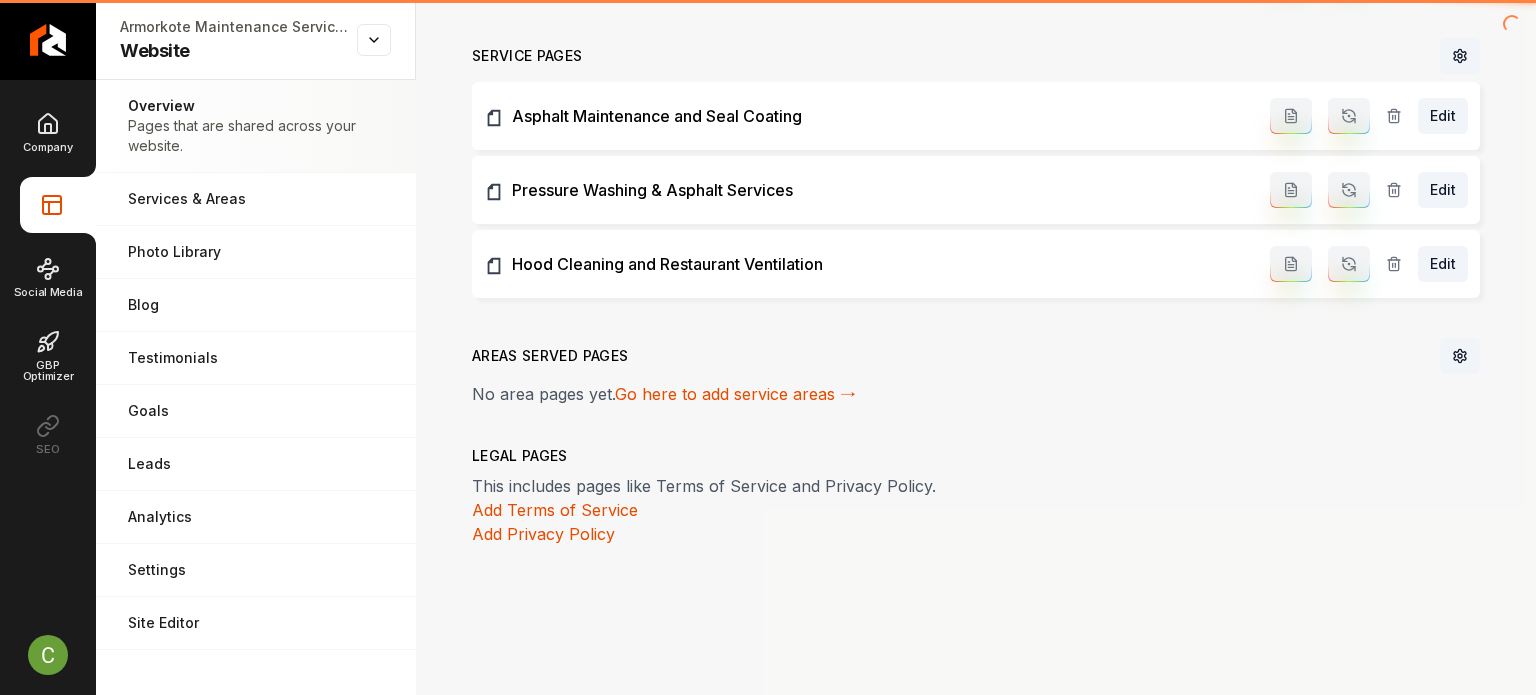 scroll, scrollTop: 0, scrollLeft: 0, axis: both 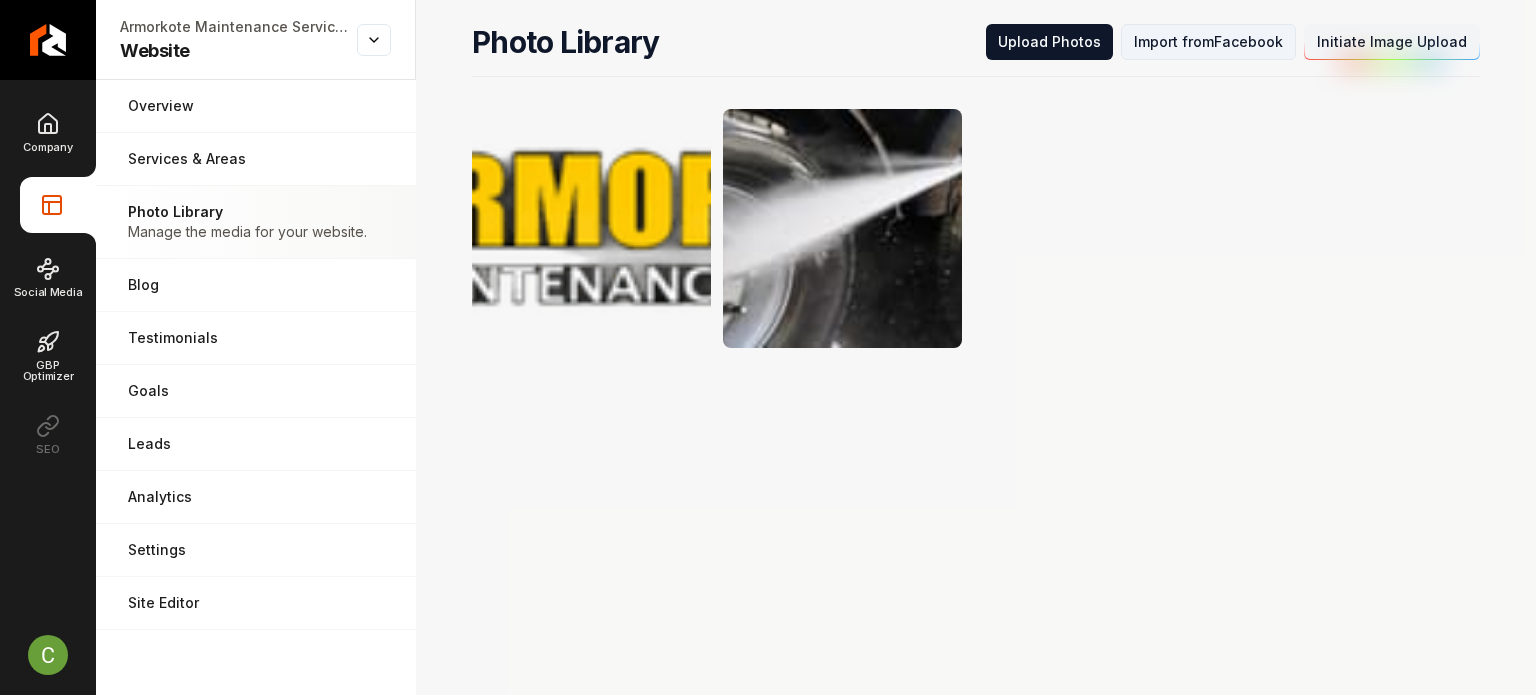 click on "Import from  Facebook" at bounding box center [1208, 42] 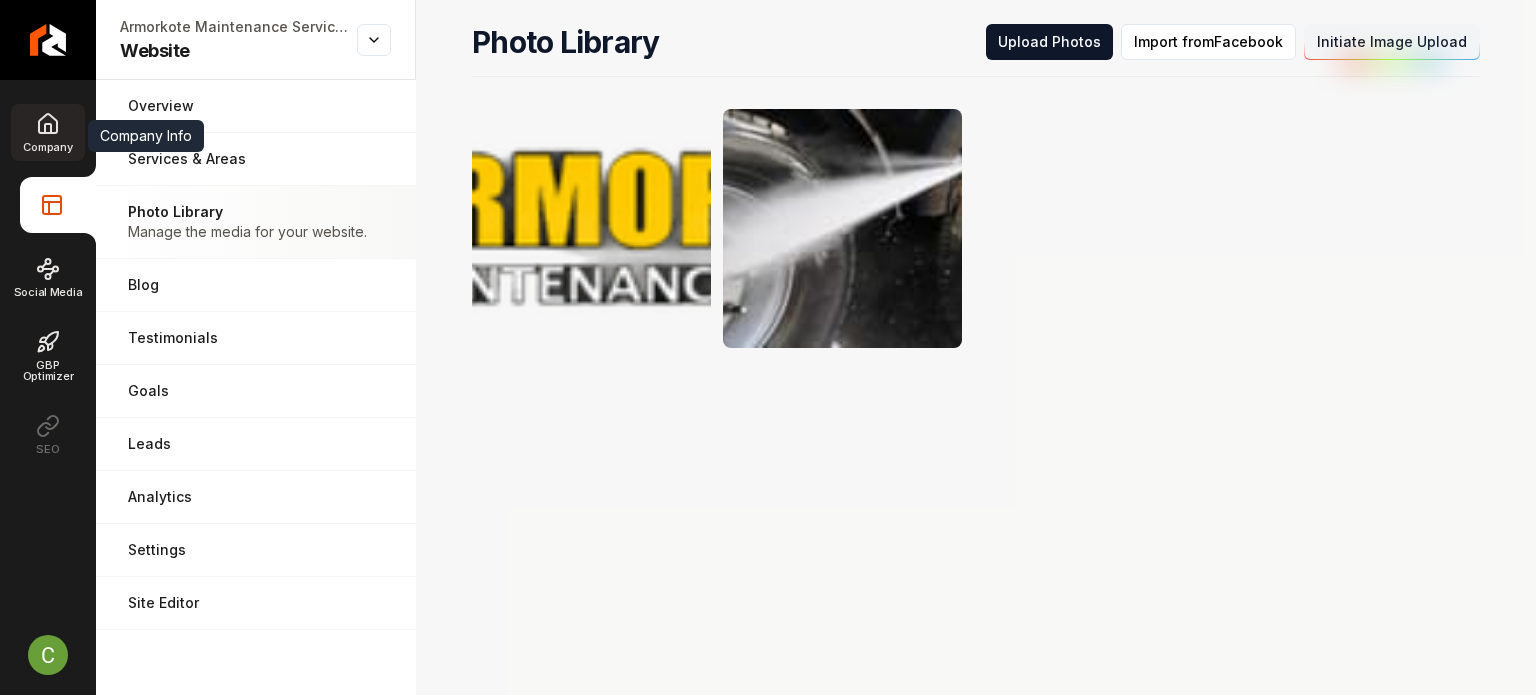 click on "Company" at bounding box center (47, 132) 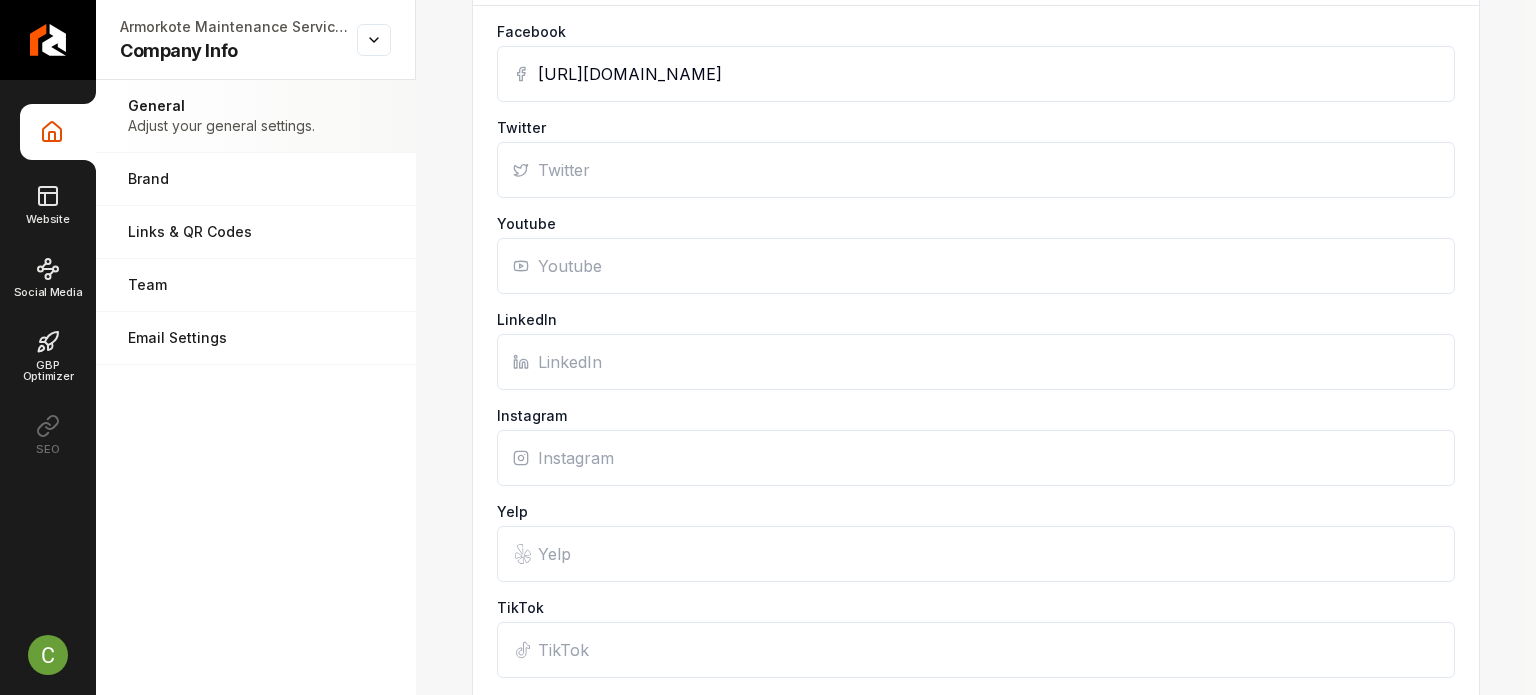 scroll, scrollTop: 1100, scrollLeft: 0, axis: vertical 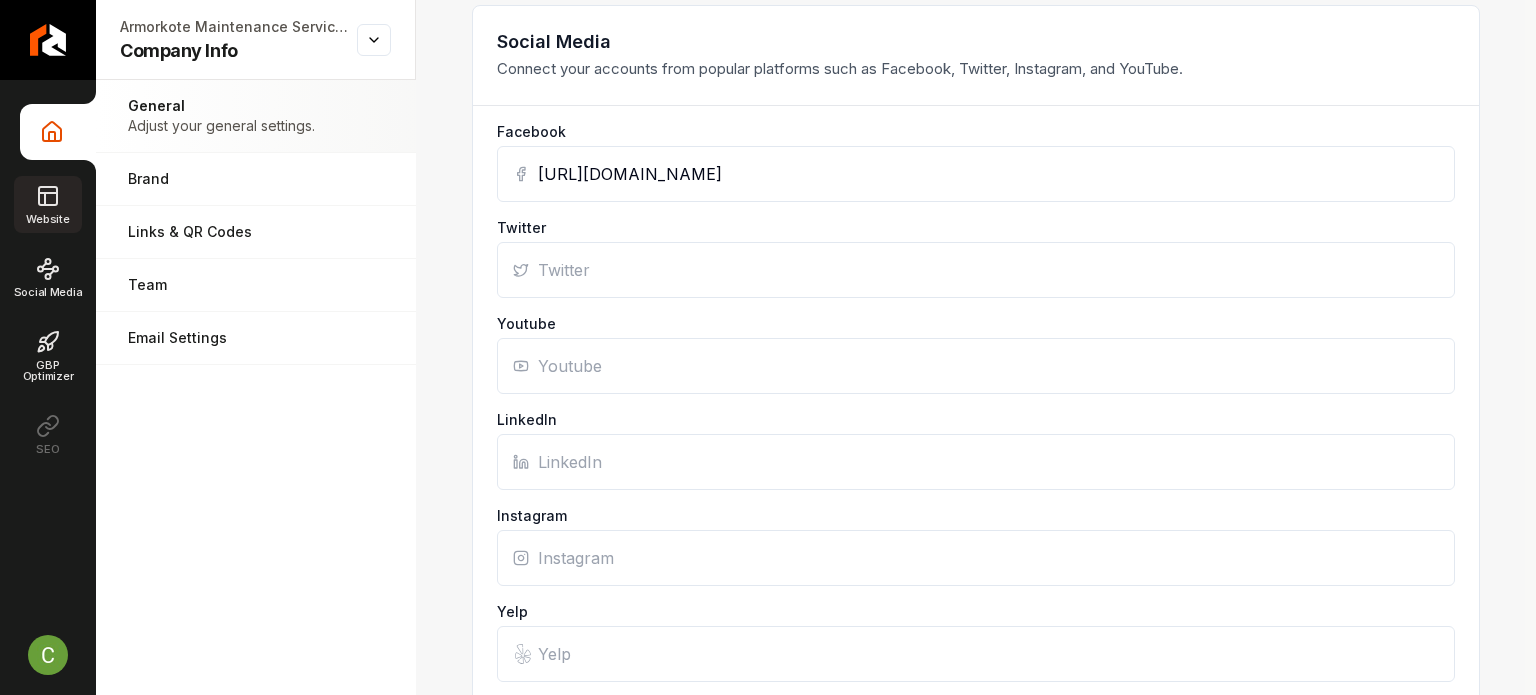 click on "Website" at bounding box center (47, 204) 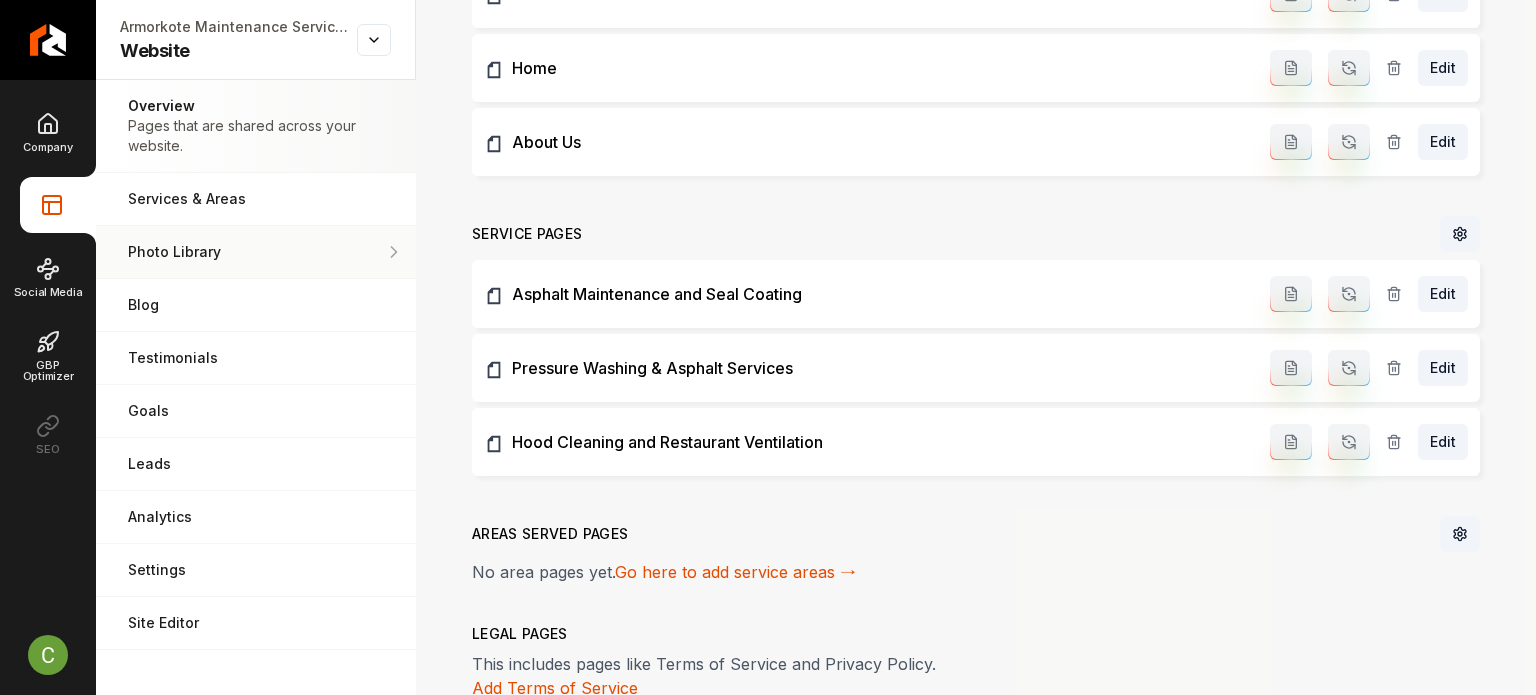 scroll, scrollTop: 472, scrollLeft: 0, axis: vertical 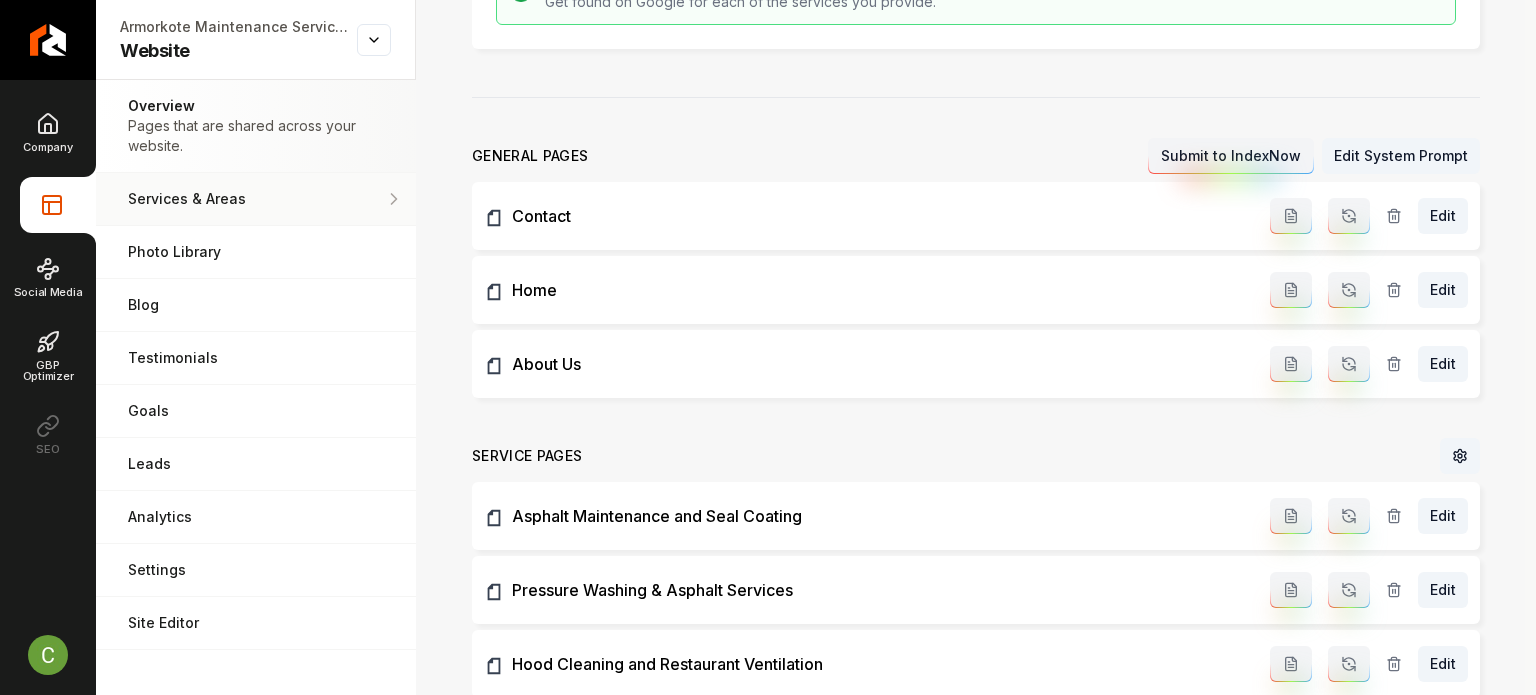 click on "Services & Areas Adjust your services and areas of expertise." at bounding box center [256, 199] 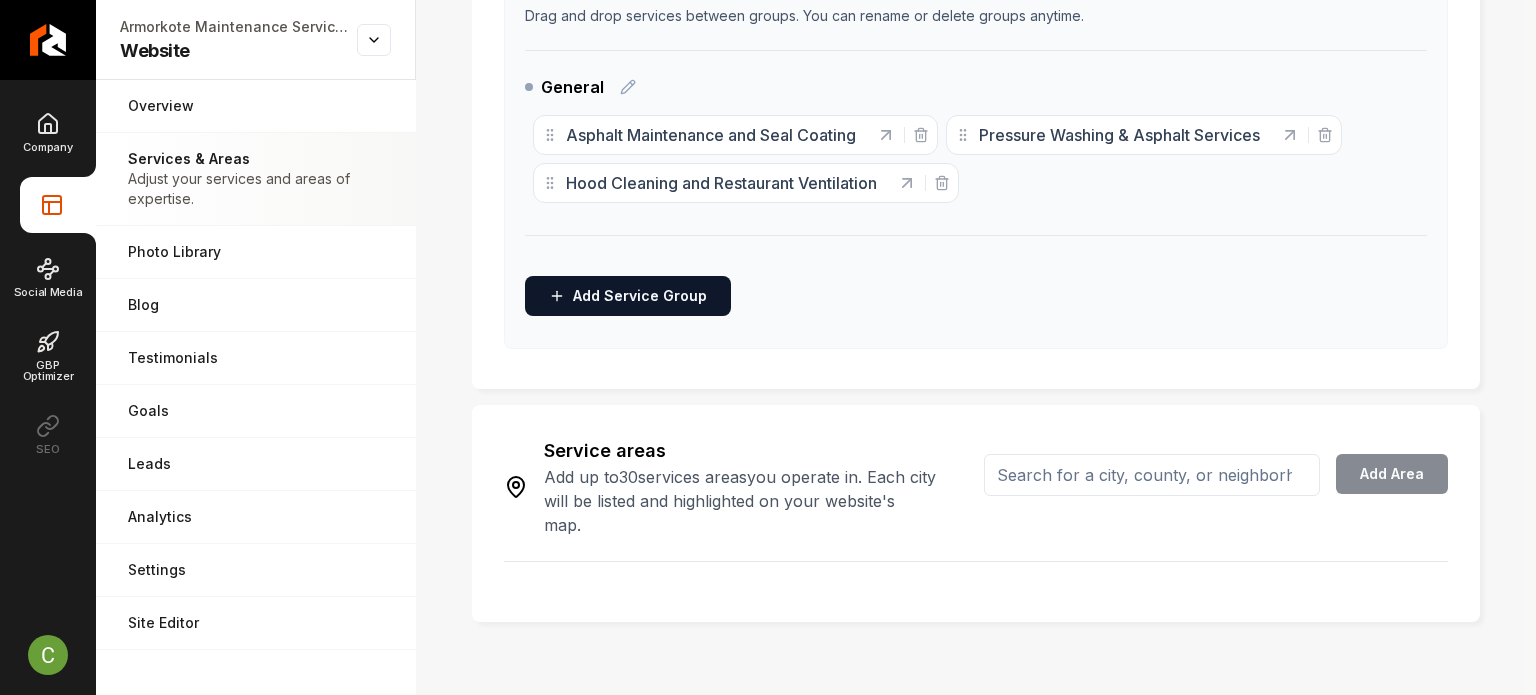 scroll, scrollTop: 544, scrollLeft: 0, axis: vertical 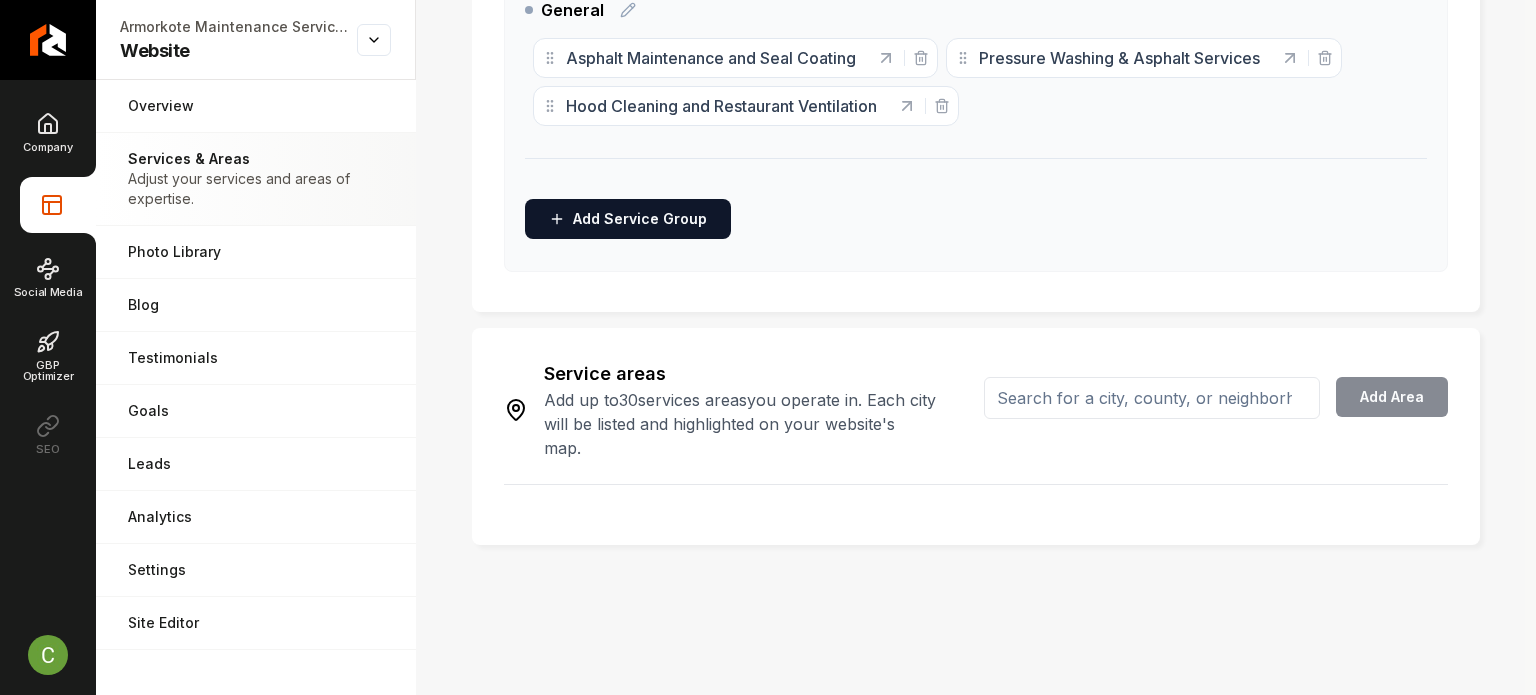 click at bounding box center (1152, 398) 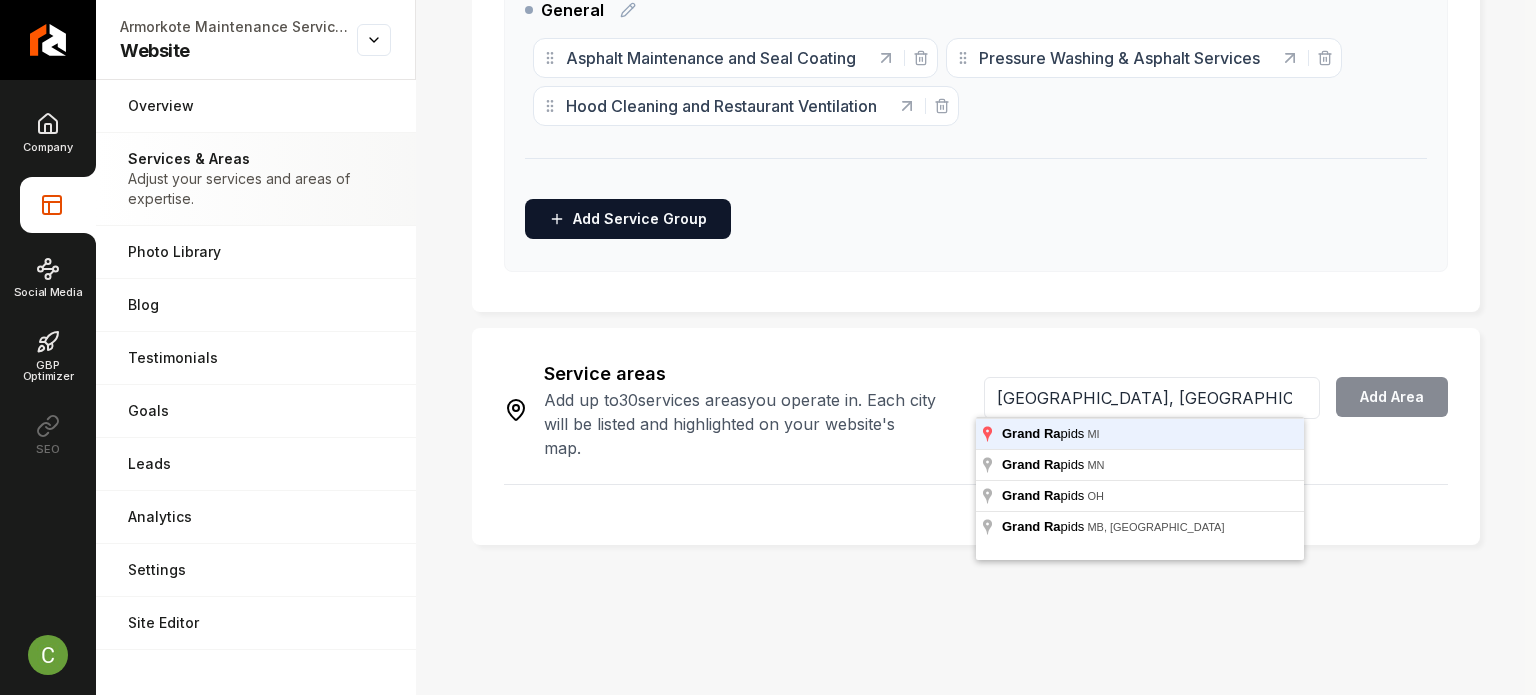 type on "Grand Rapids, MI" 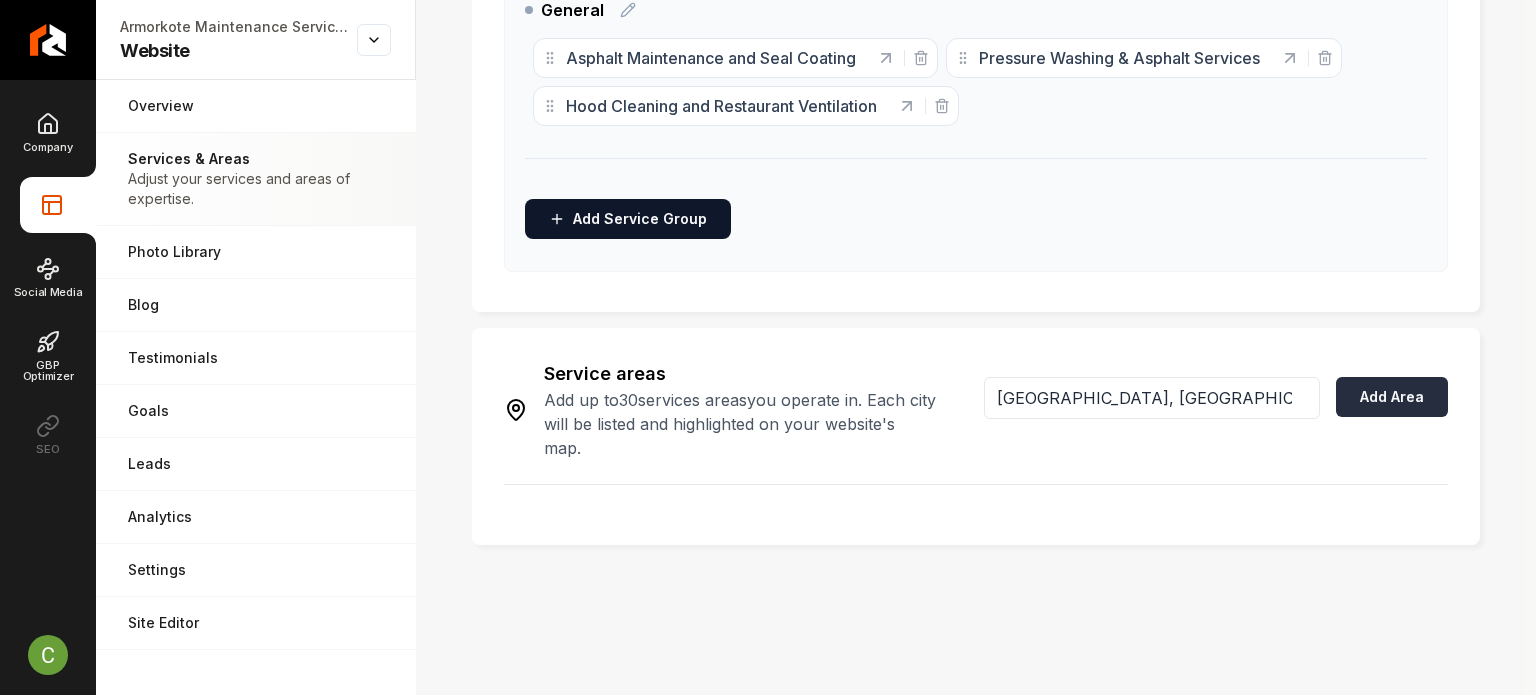 click on "Add Area" at bounding box center (1392, 397) 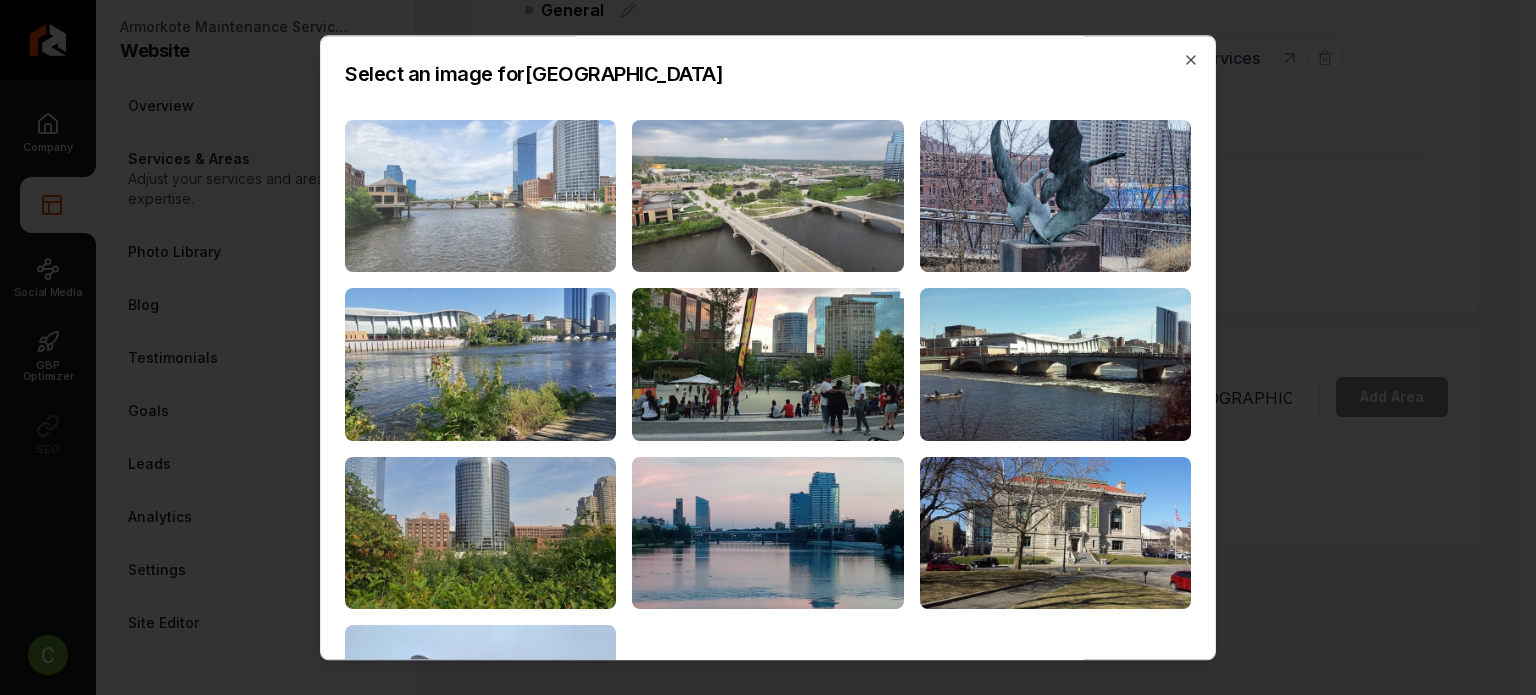 click at bounding box center (480, 196) 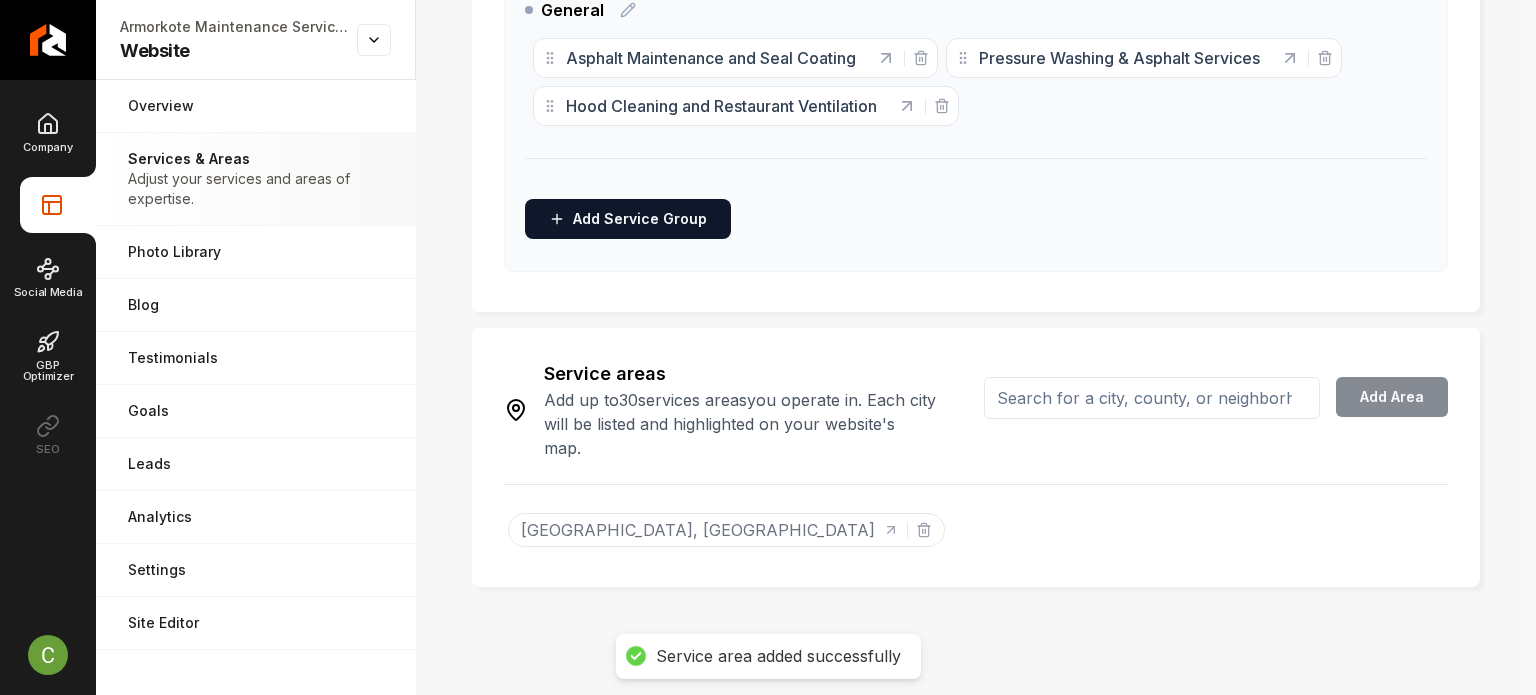 click at bounding box center [1152, 398] 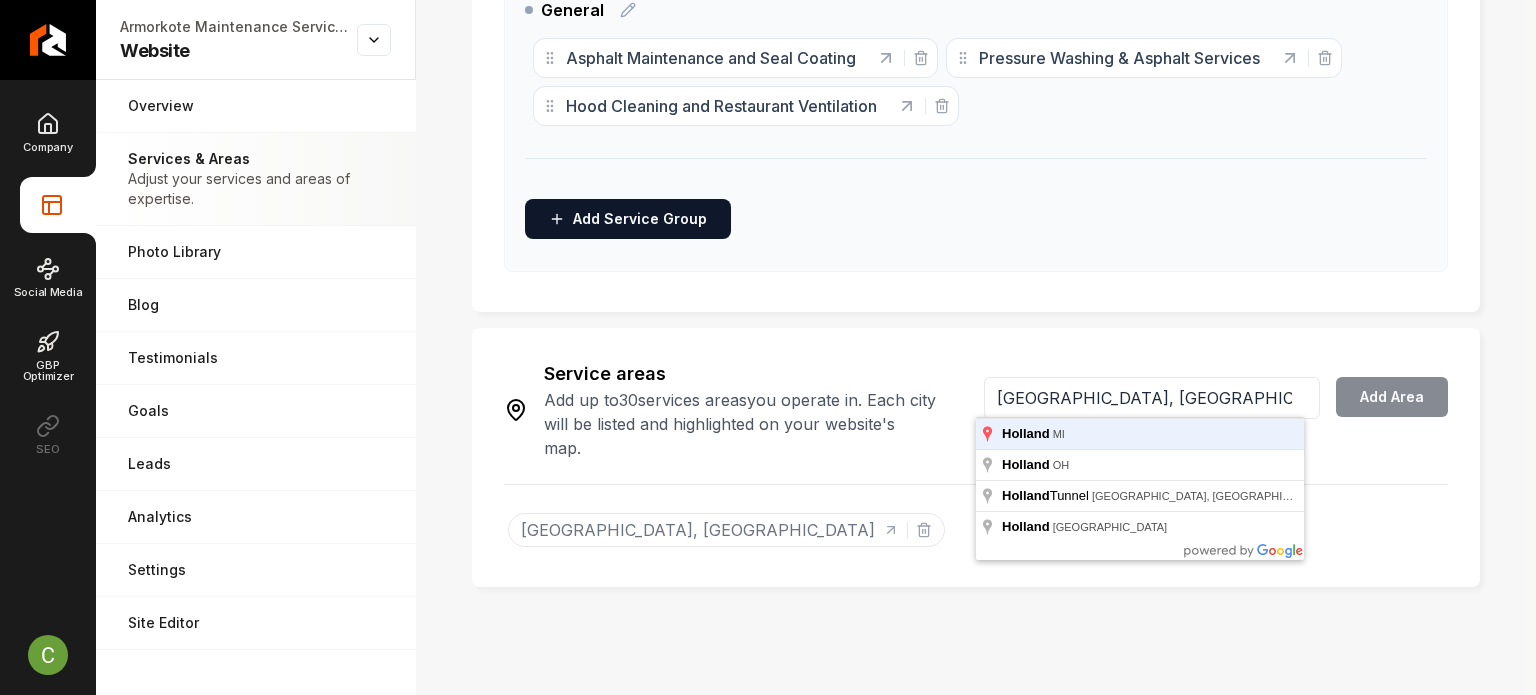 type on "Holland, MI" 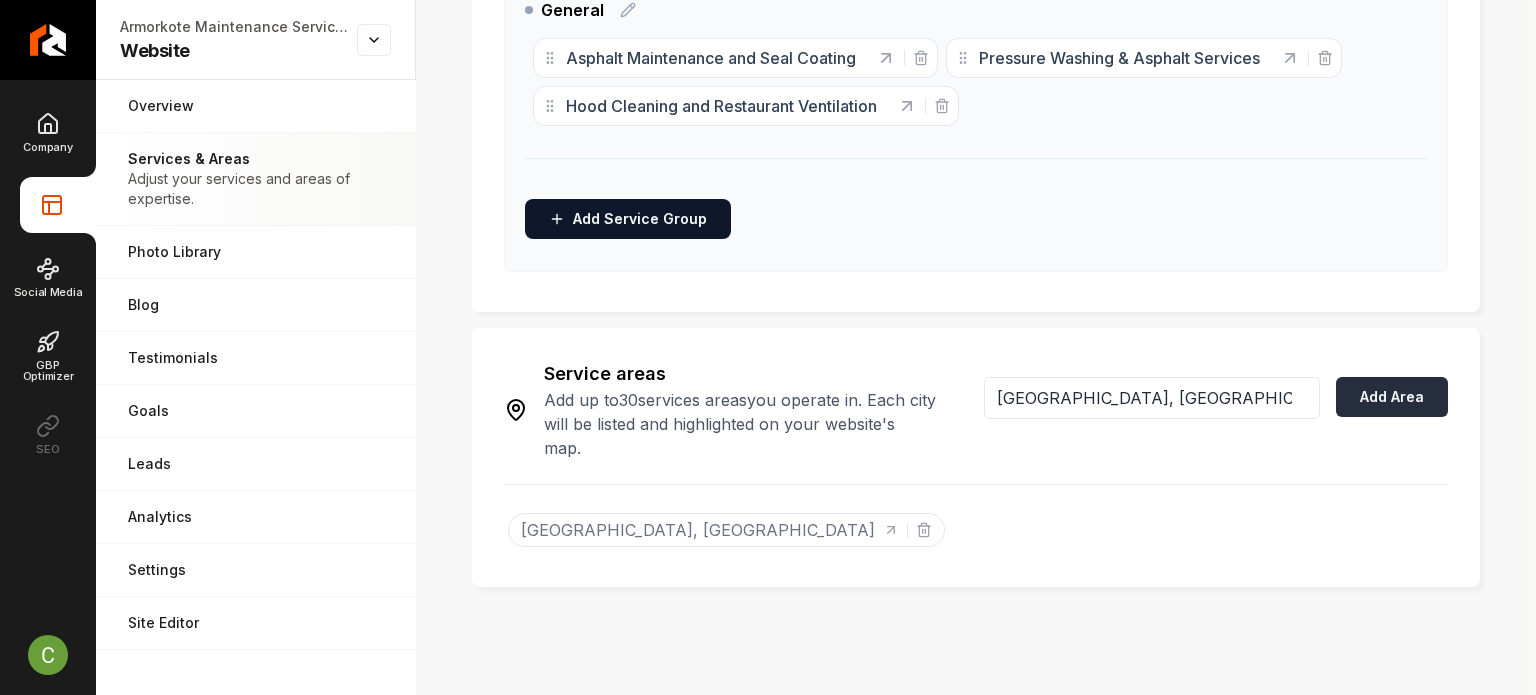 click on "Add Area" at bounding box center (1392, 397) 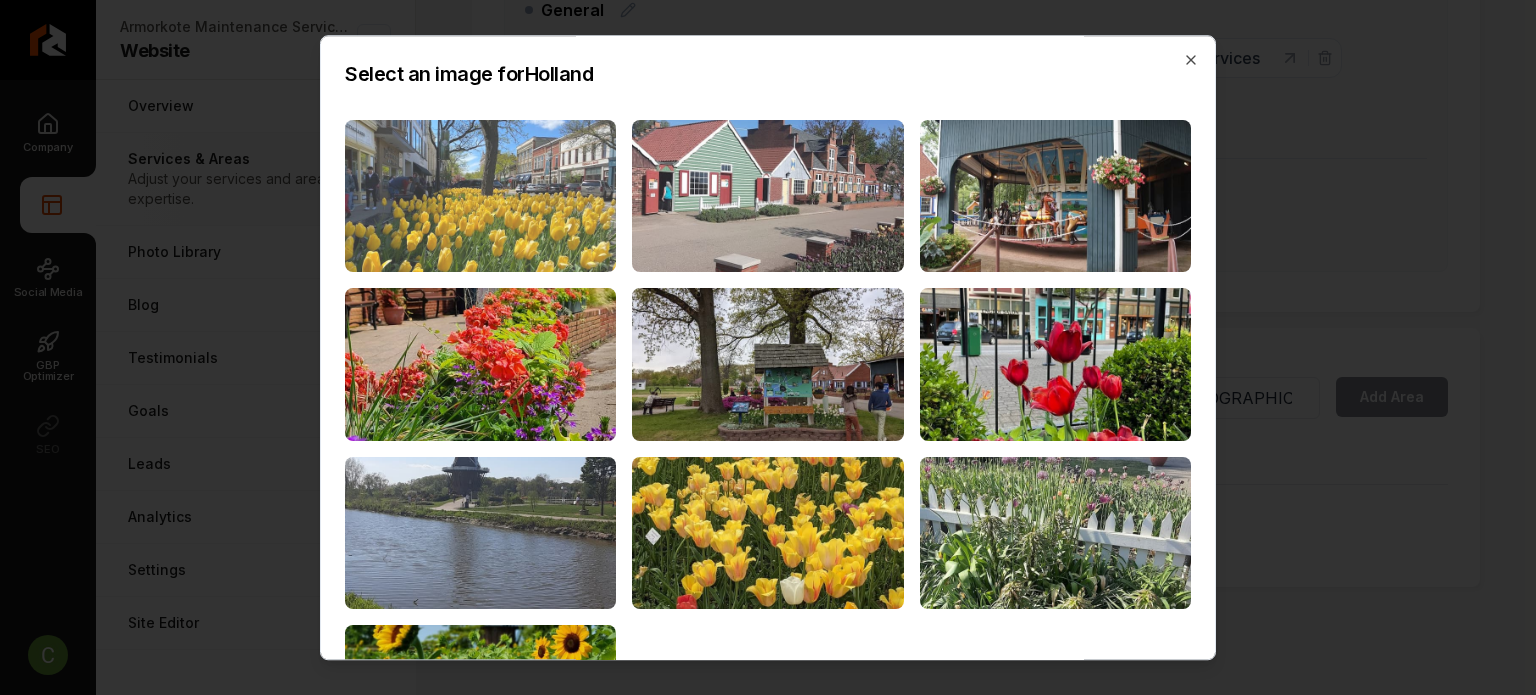 click at bounding box center [480, 196] 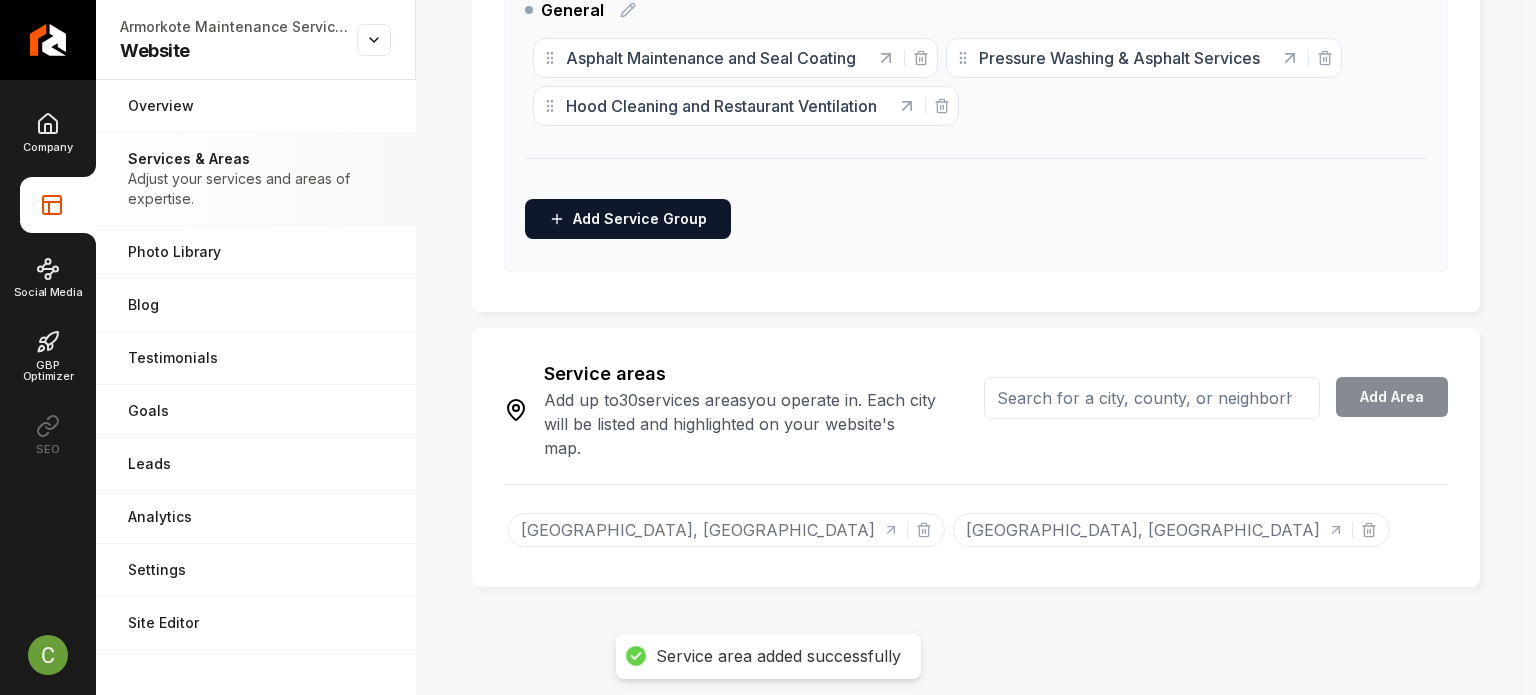 click at bounding box center (1152, 398) 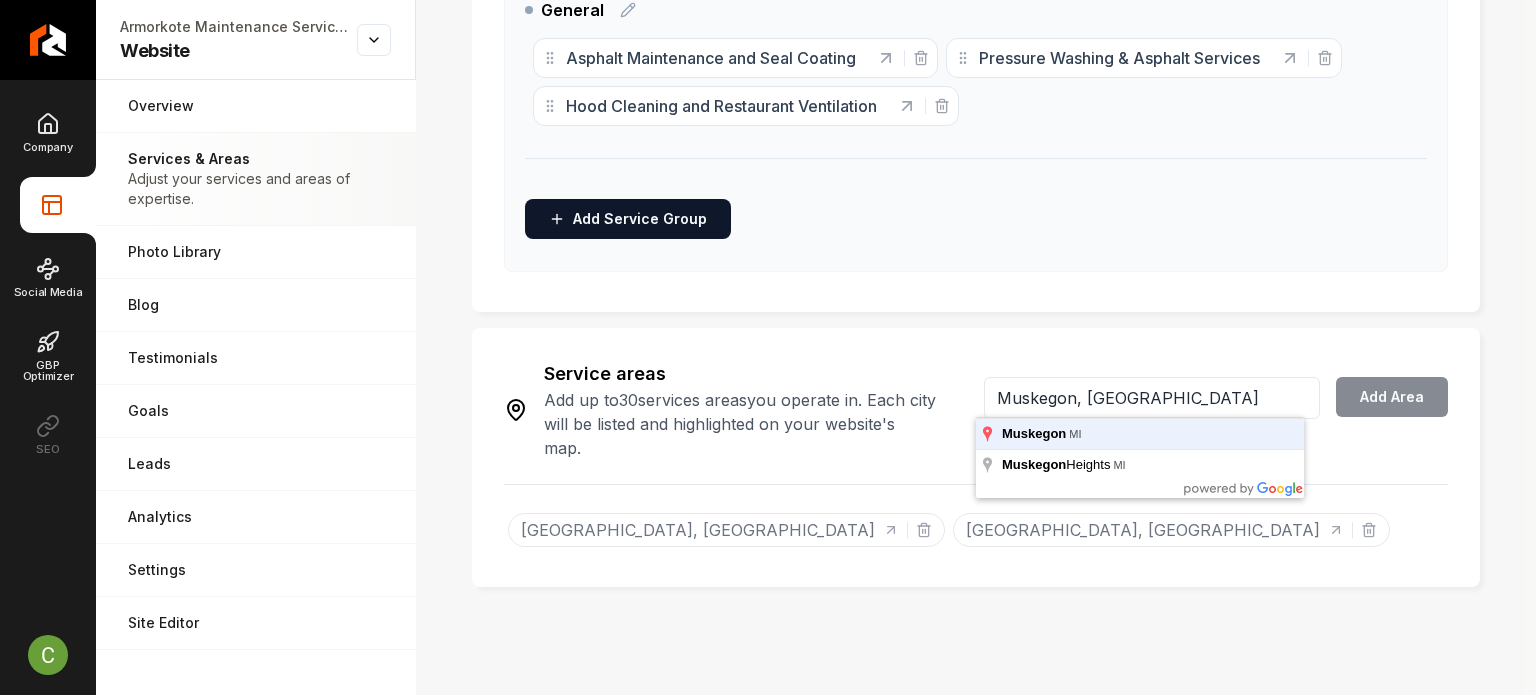 type on "Muskegon, MI" 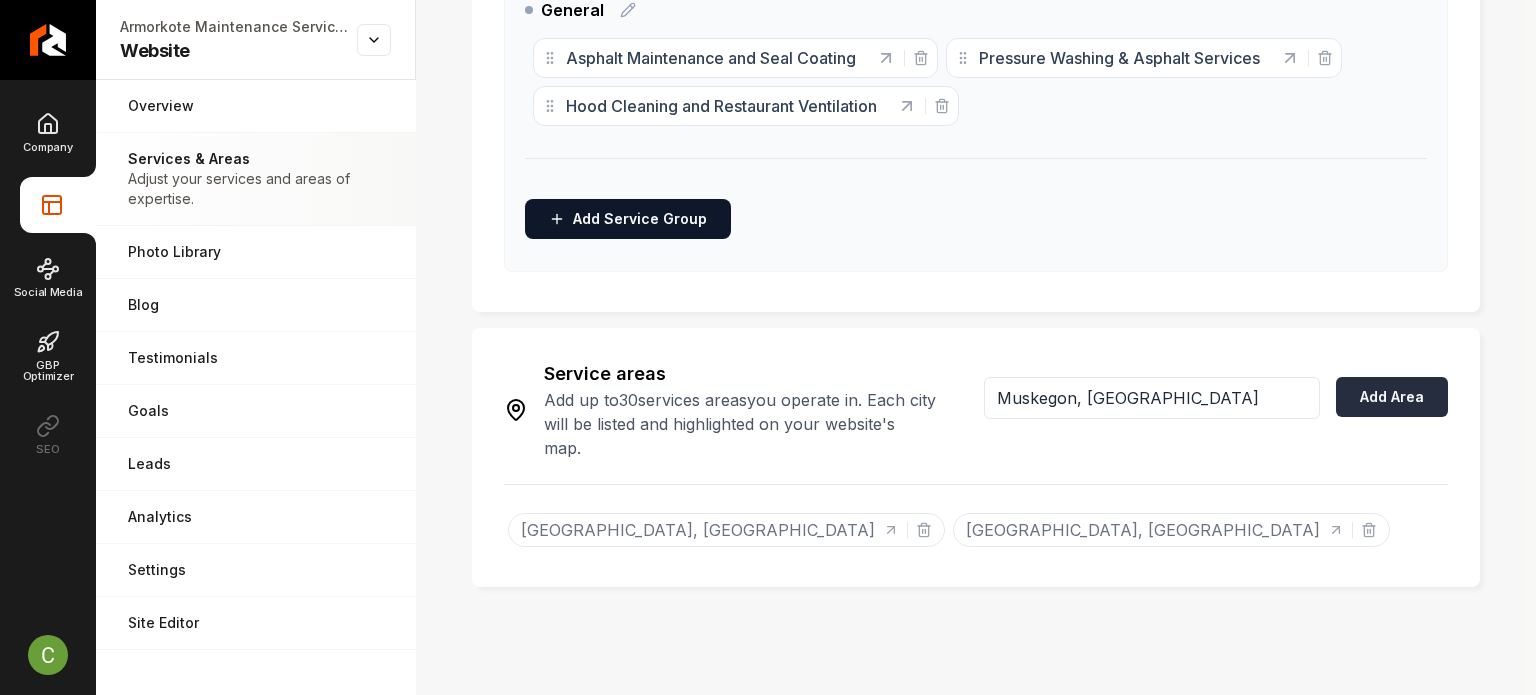 click on "Add Area" at bounding box center [1392, 397] 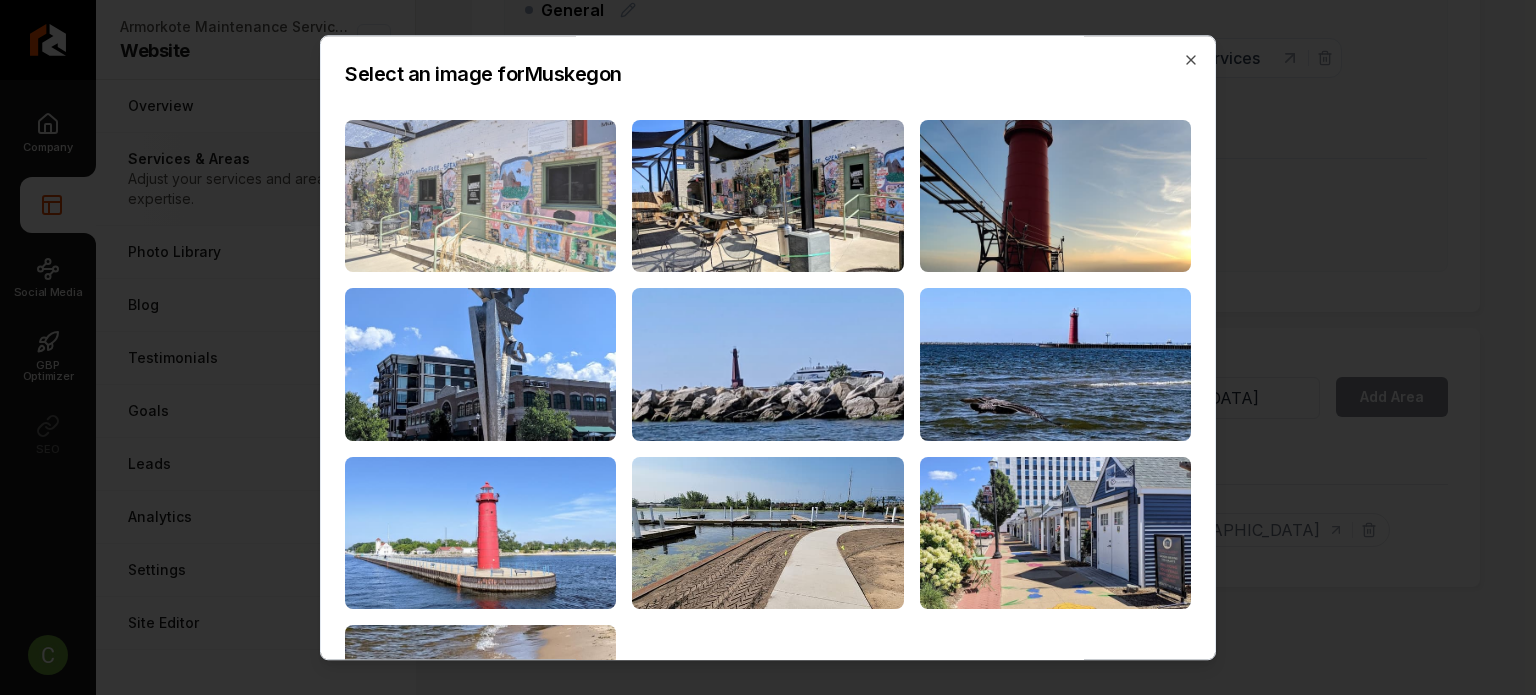 click at bounding box center (480, 196) 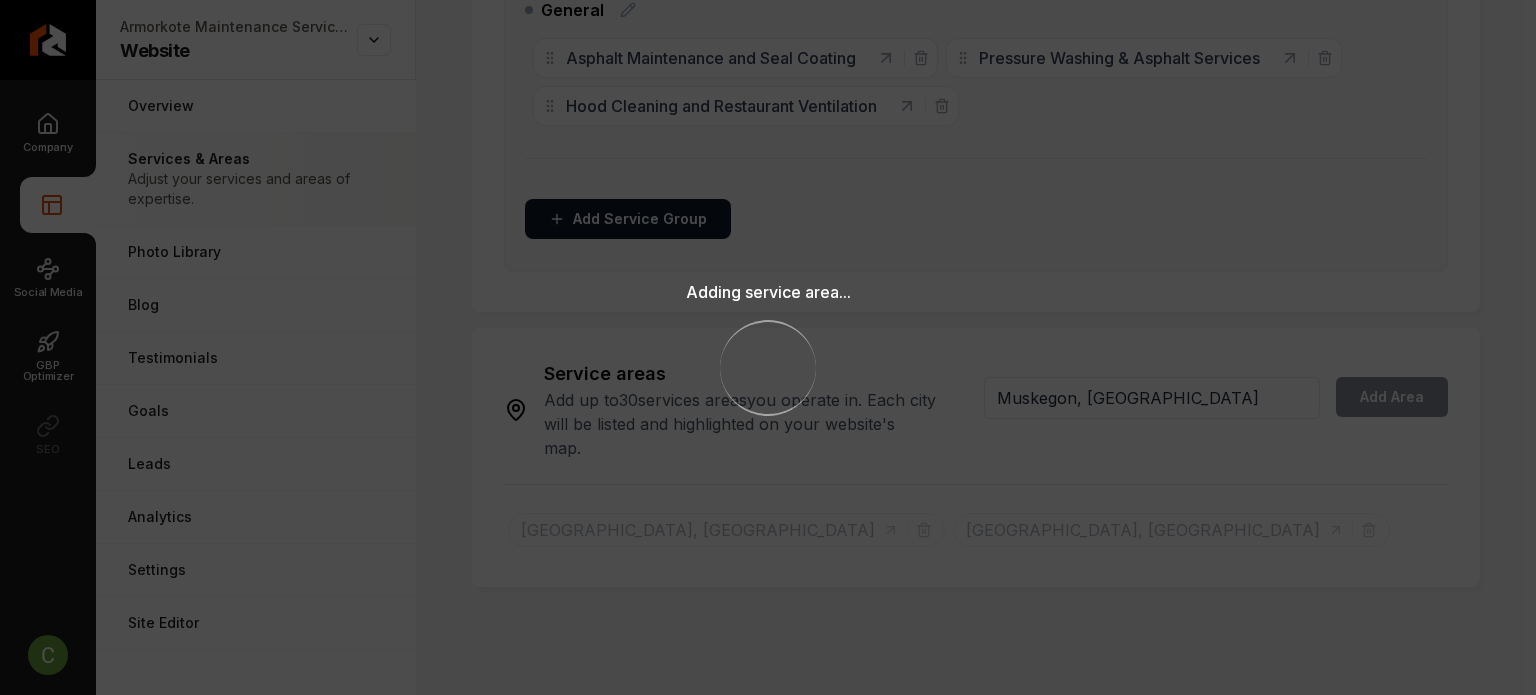 type 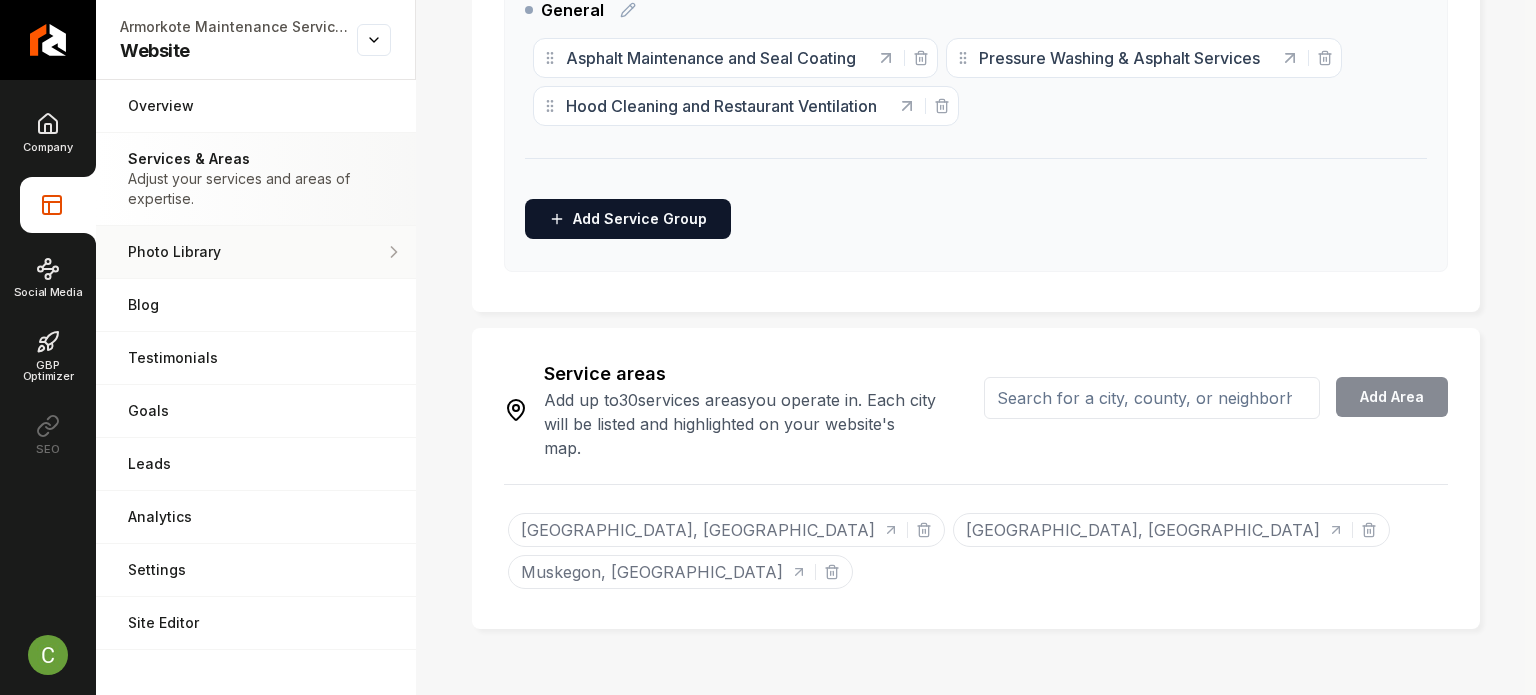 click on "Photo Library" at bounding box center [247, 252] 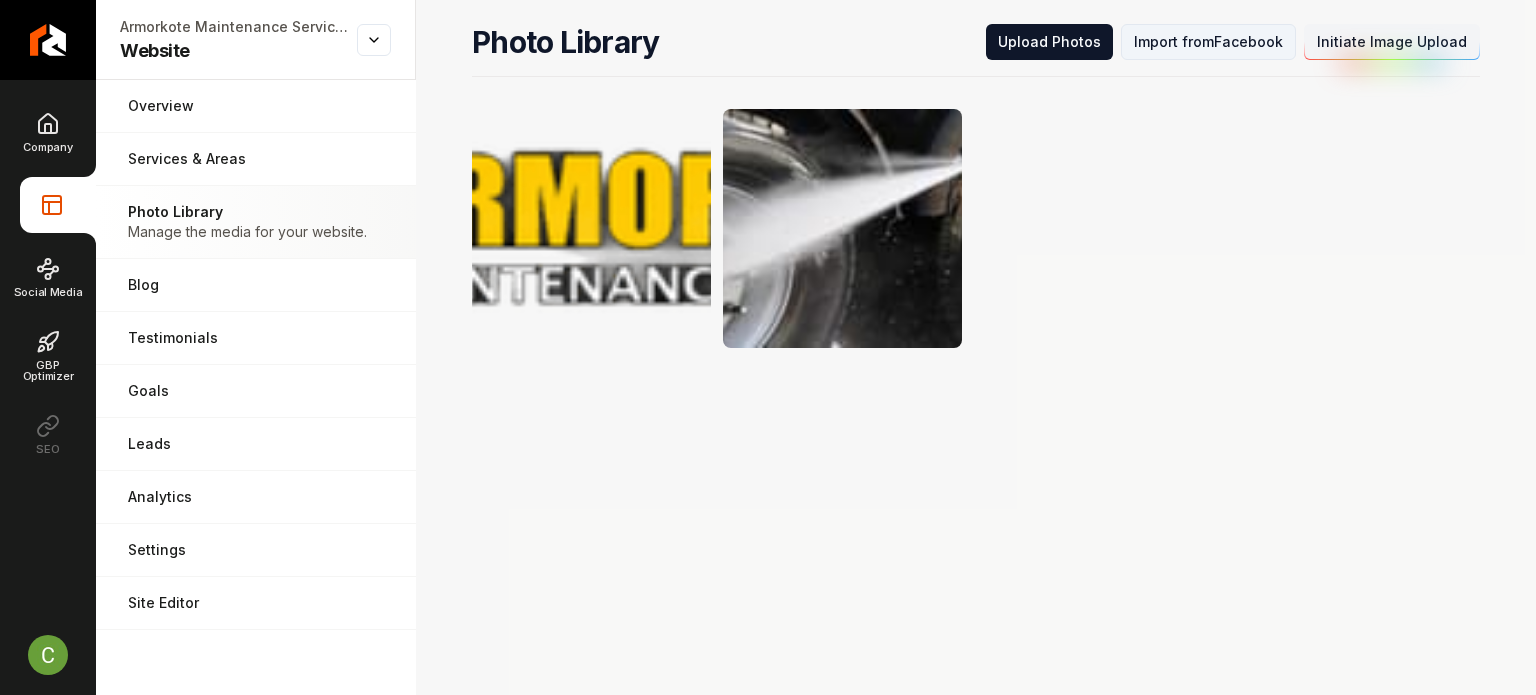 click on "Import from  Facebook" at bounding box center [1208, 42] 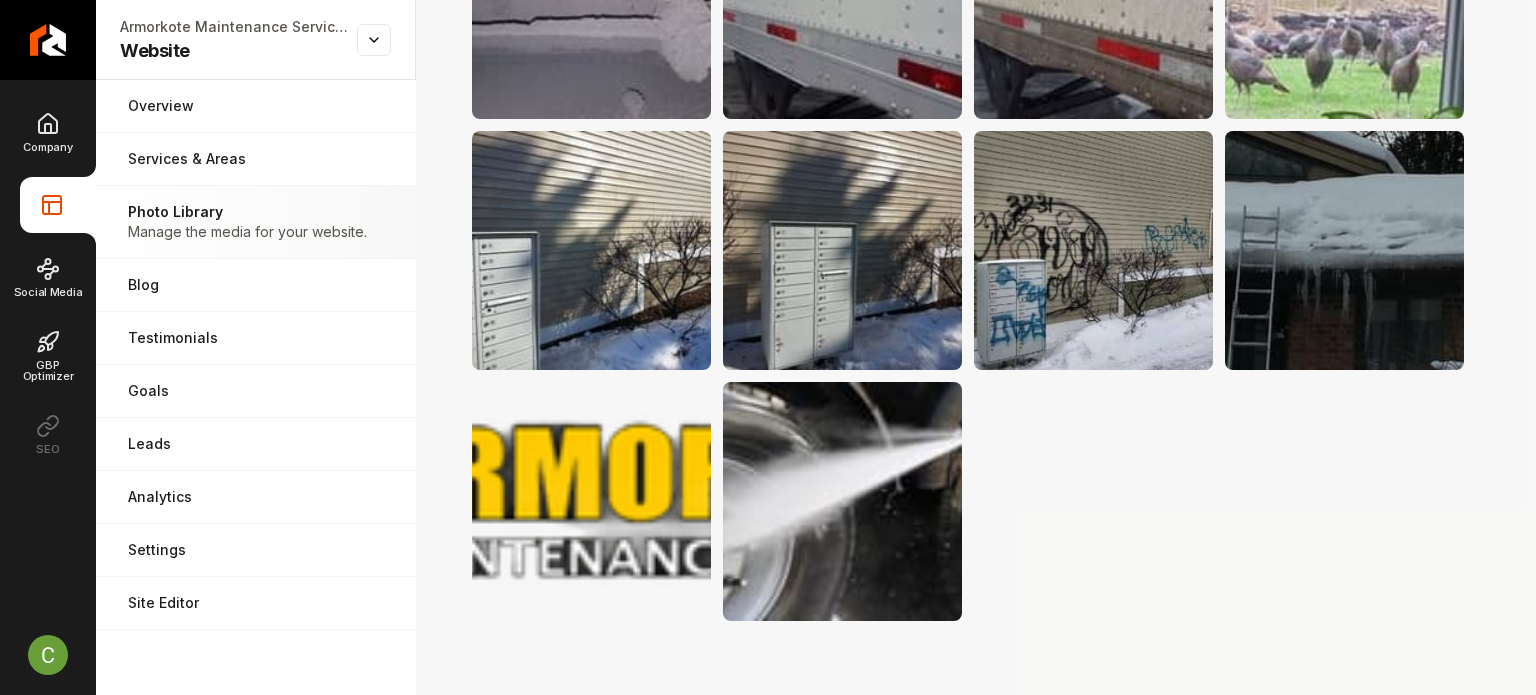 scroll, scrollTop: 1036, scrollLeft: 0, axis: vertical 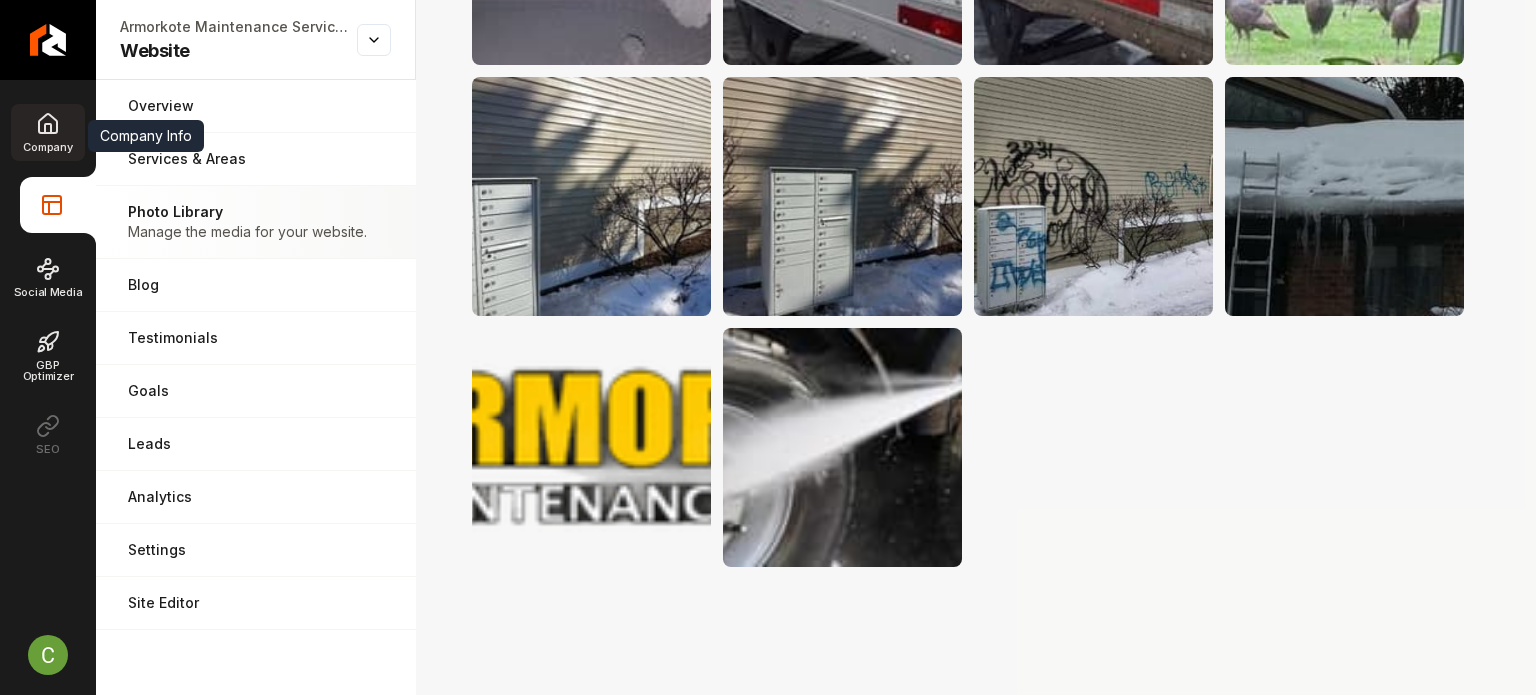 click 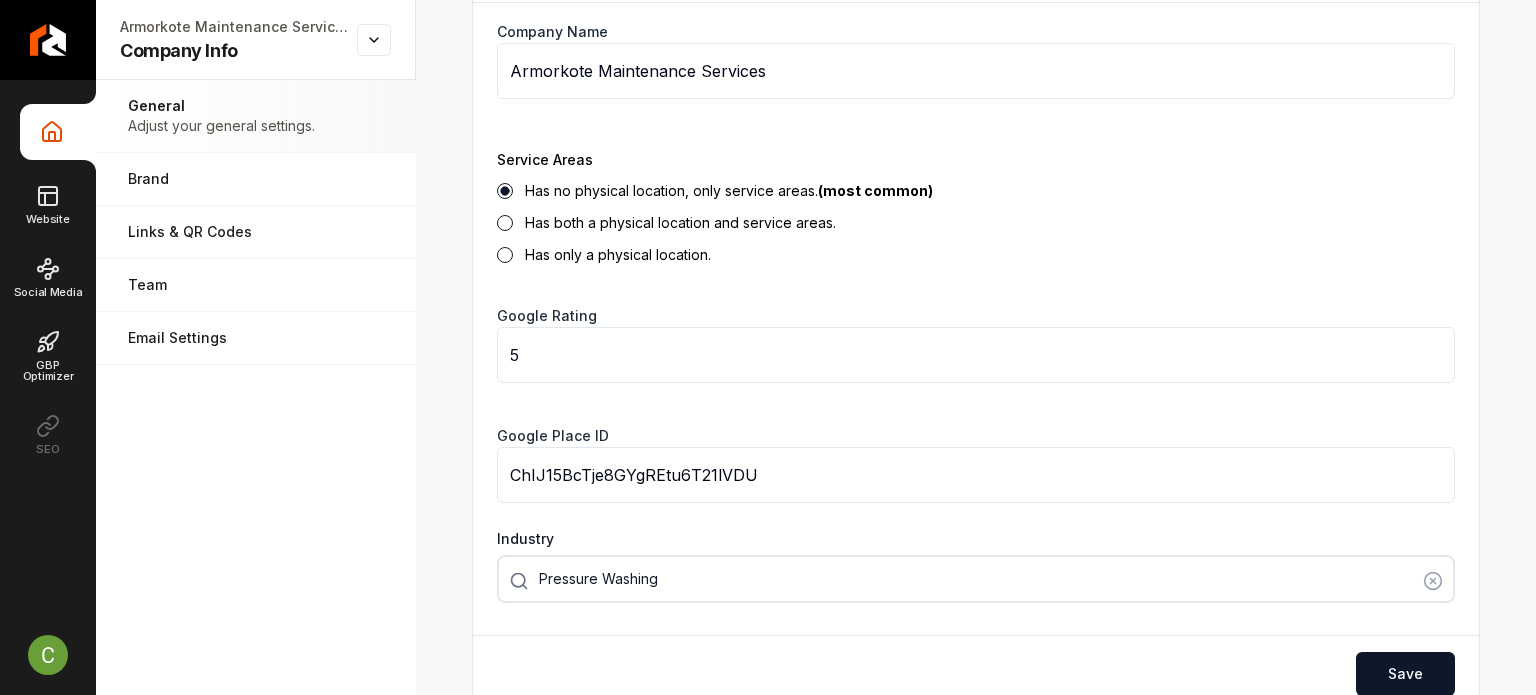 scroll, scrollTop: 0, scrollLeft: 0, axis: both 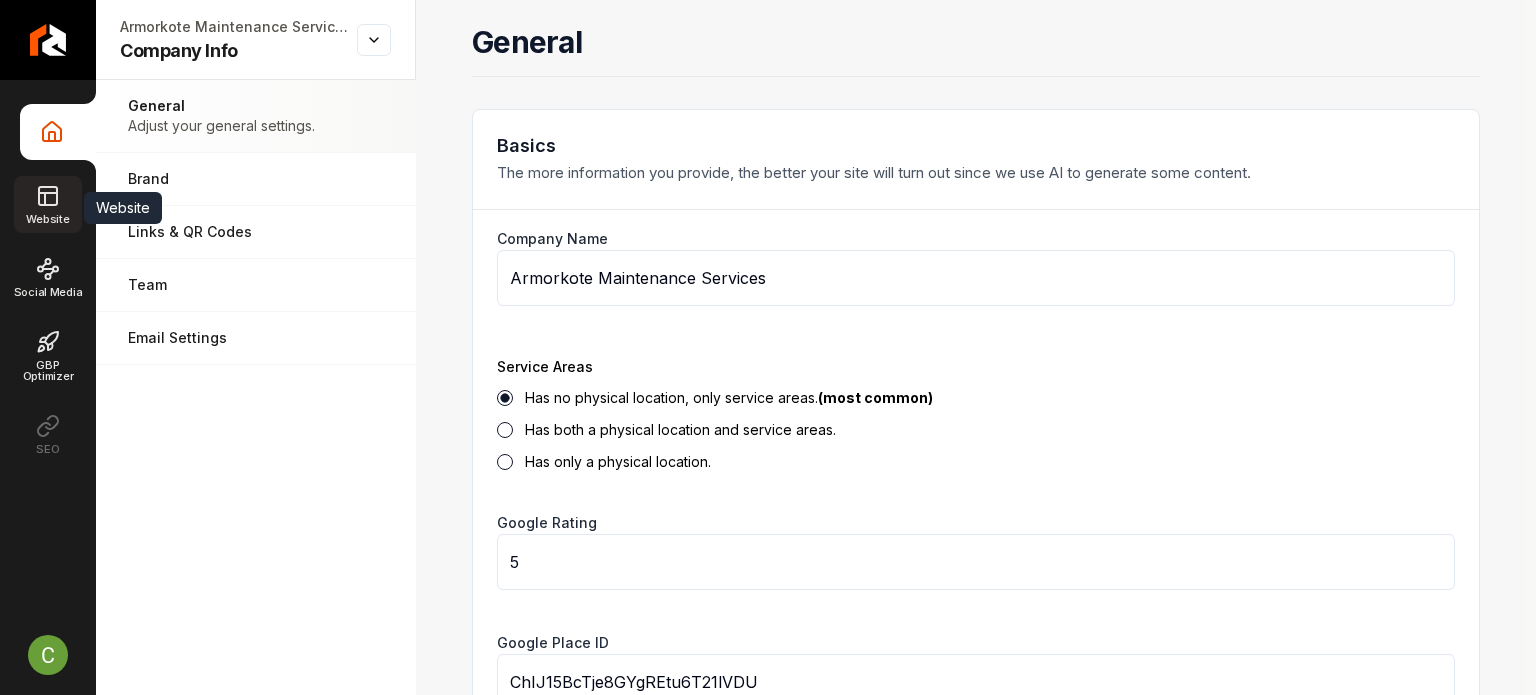 click on "Website" at bounding box center (47, 219) 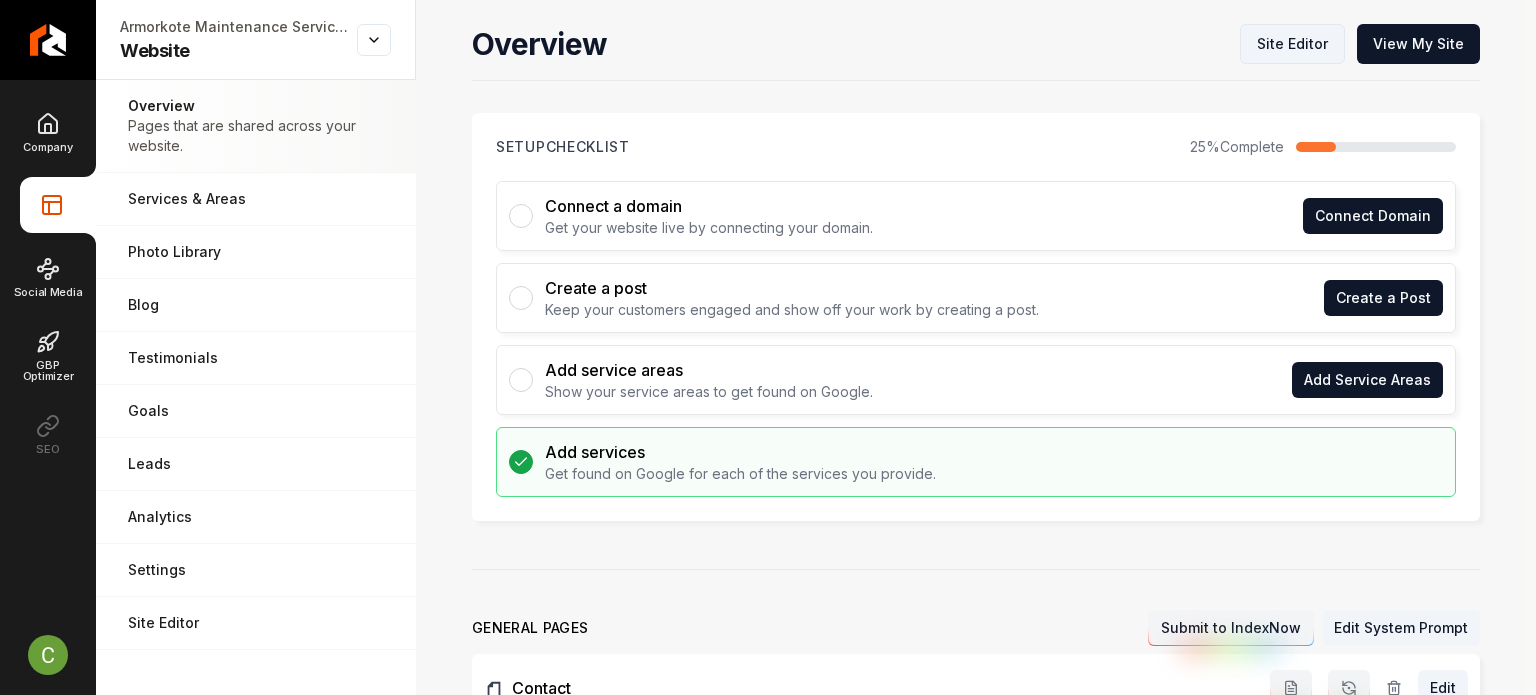 click on "Site Editor" at bounding box center [1292, 44] 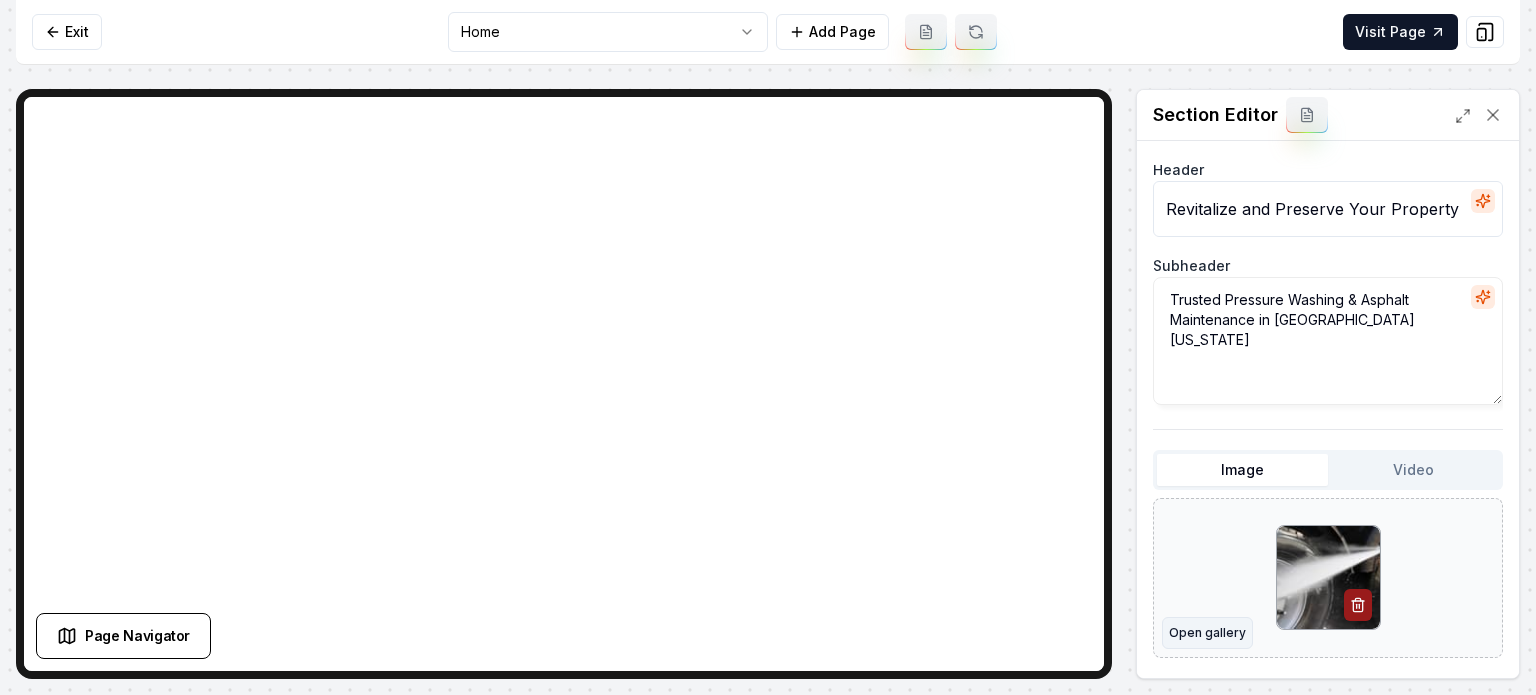click on "Open gallery" at bounding box center [1207, 633] 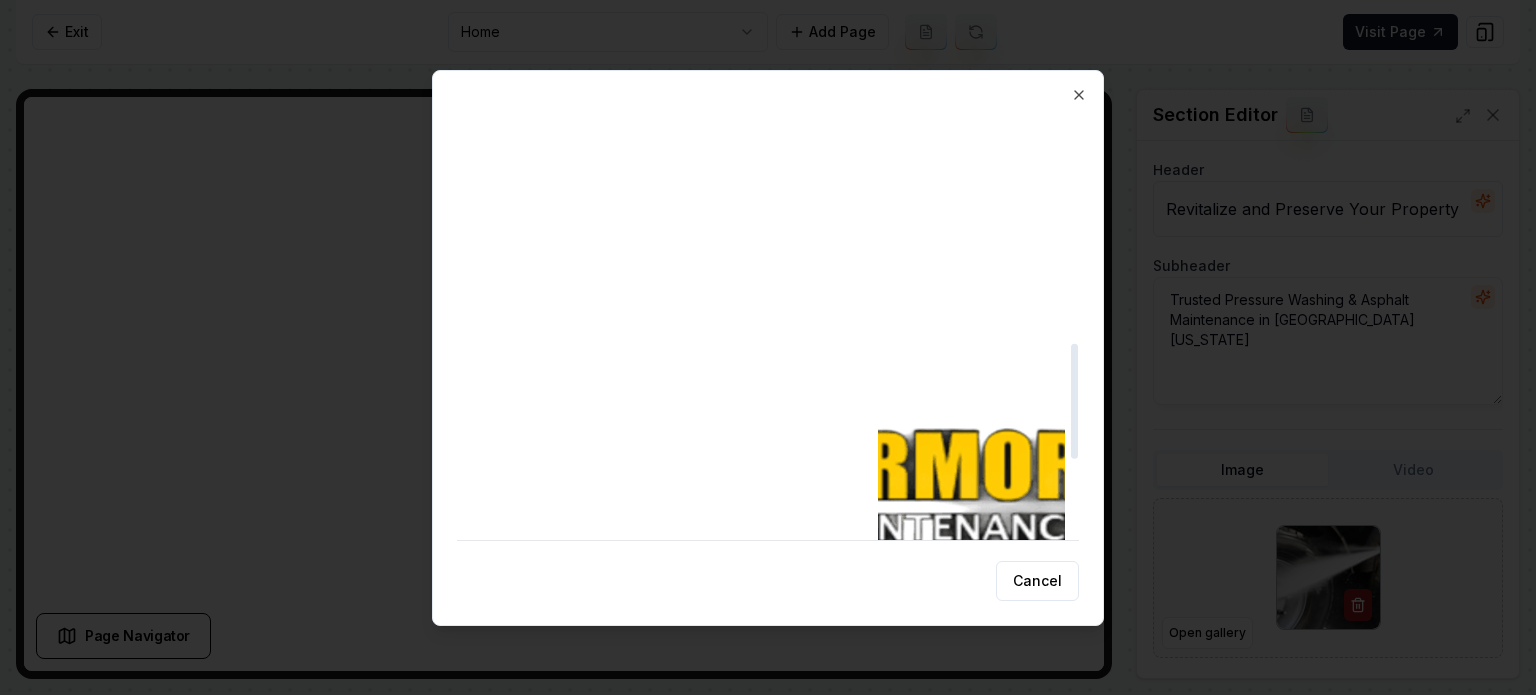 scroll, scrollTop: 862, scrollLeft: 0, axis: vertical 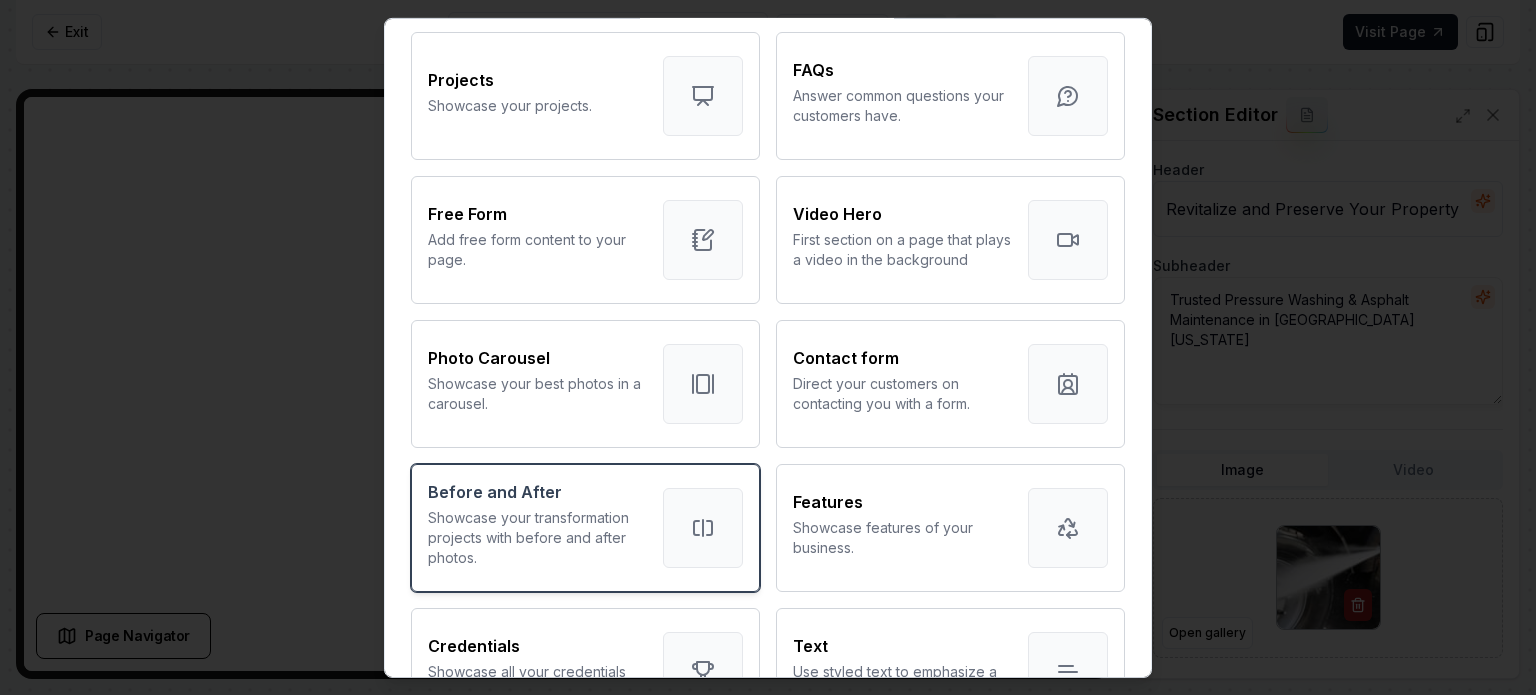 click on "Showcase your transformation projects with before and after photos." at bounding box center [537, 537] 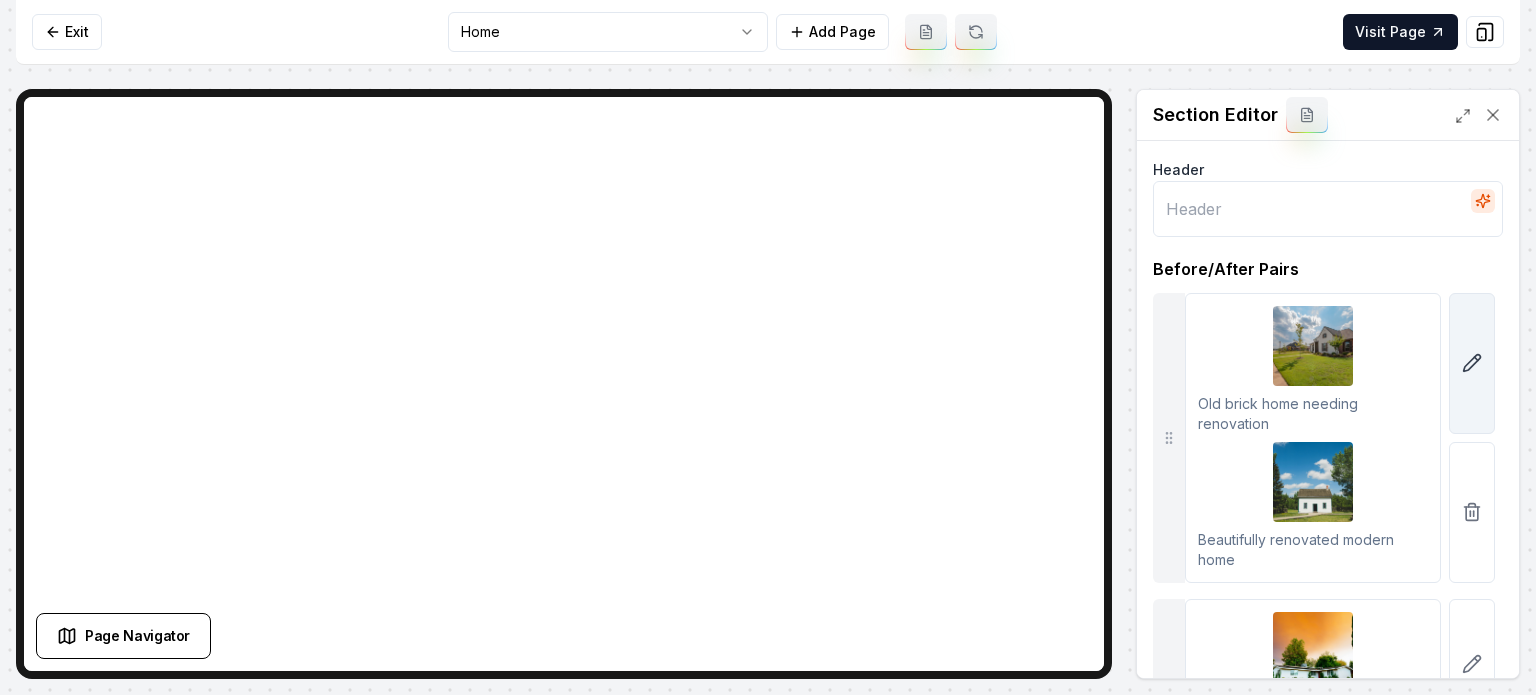 click at bounding box center [1472, 363] 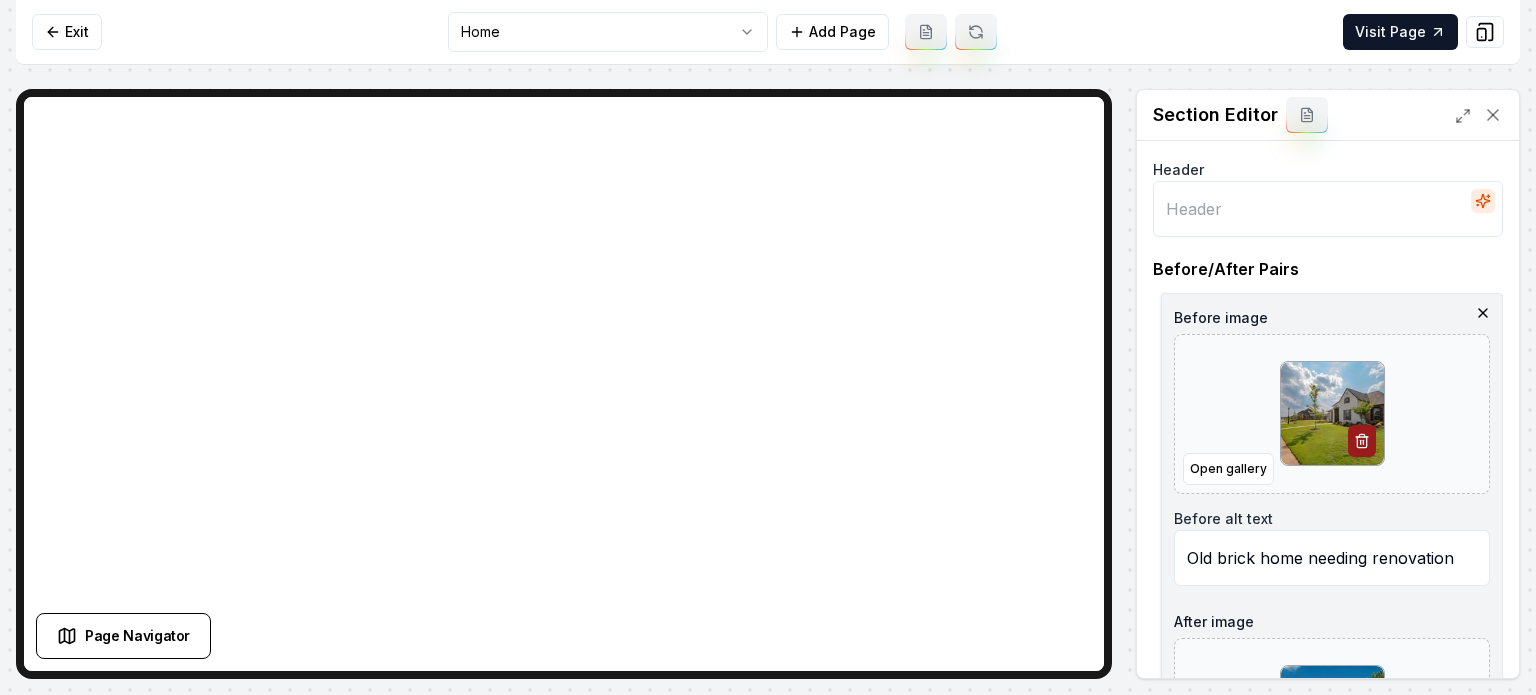 click 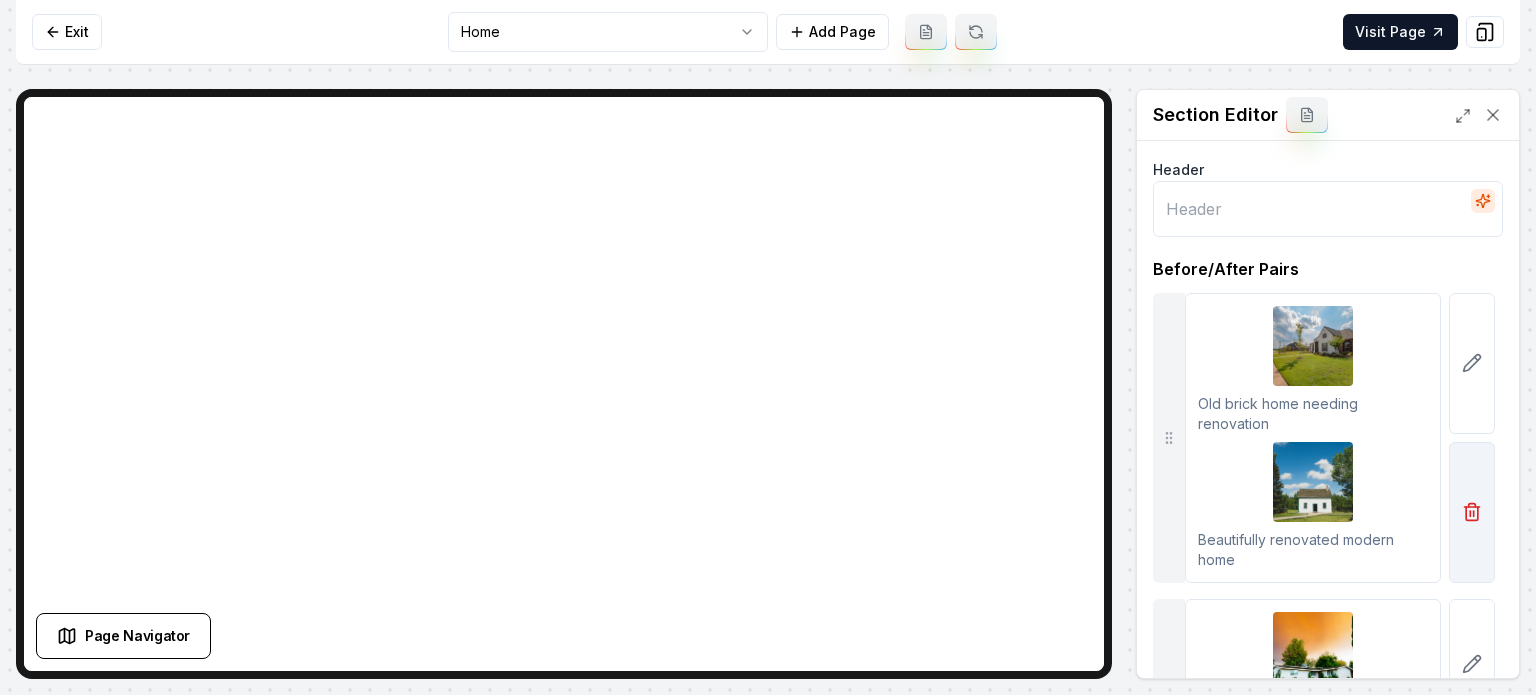 click at bounding box center [1472, 512] 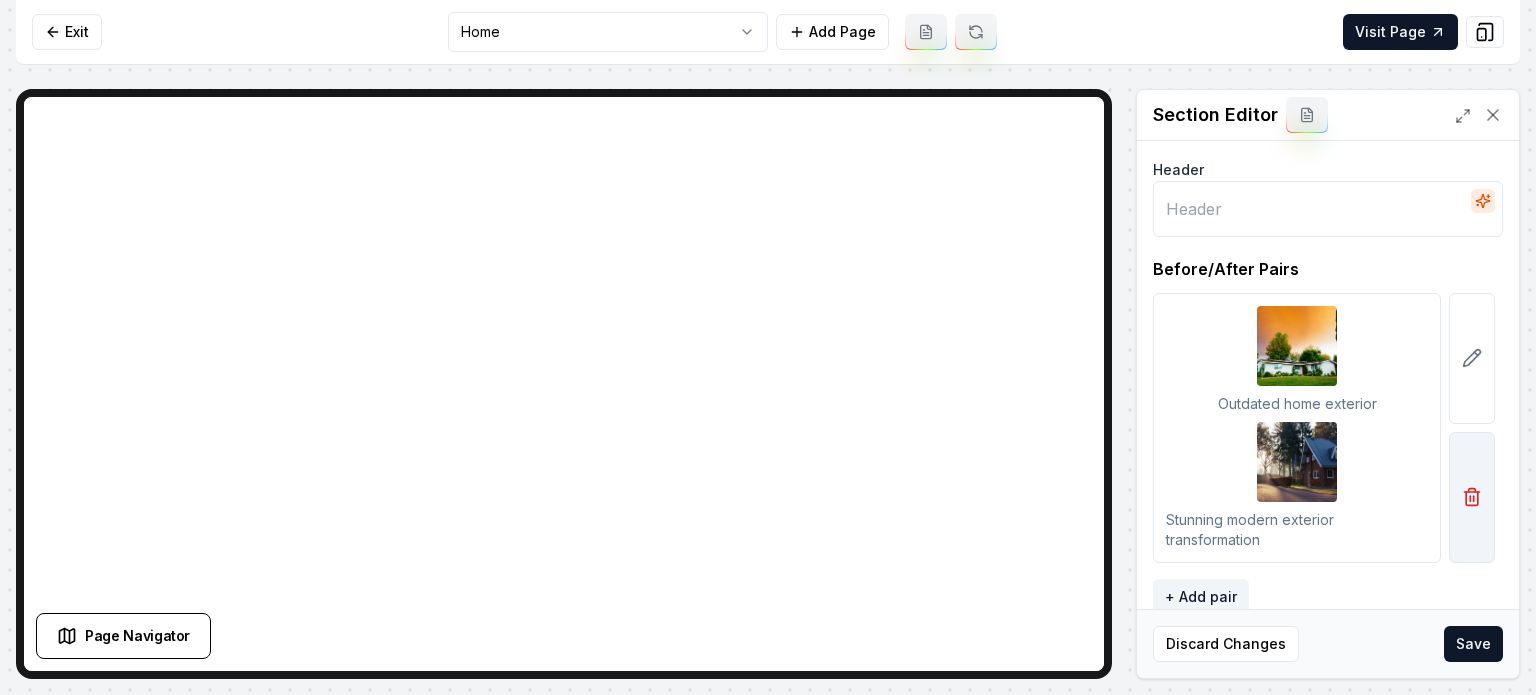 click 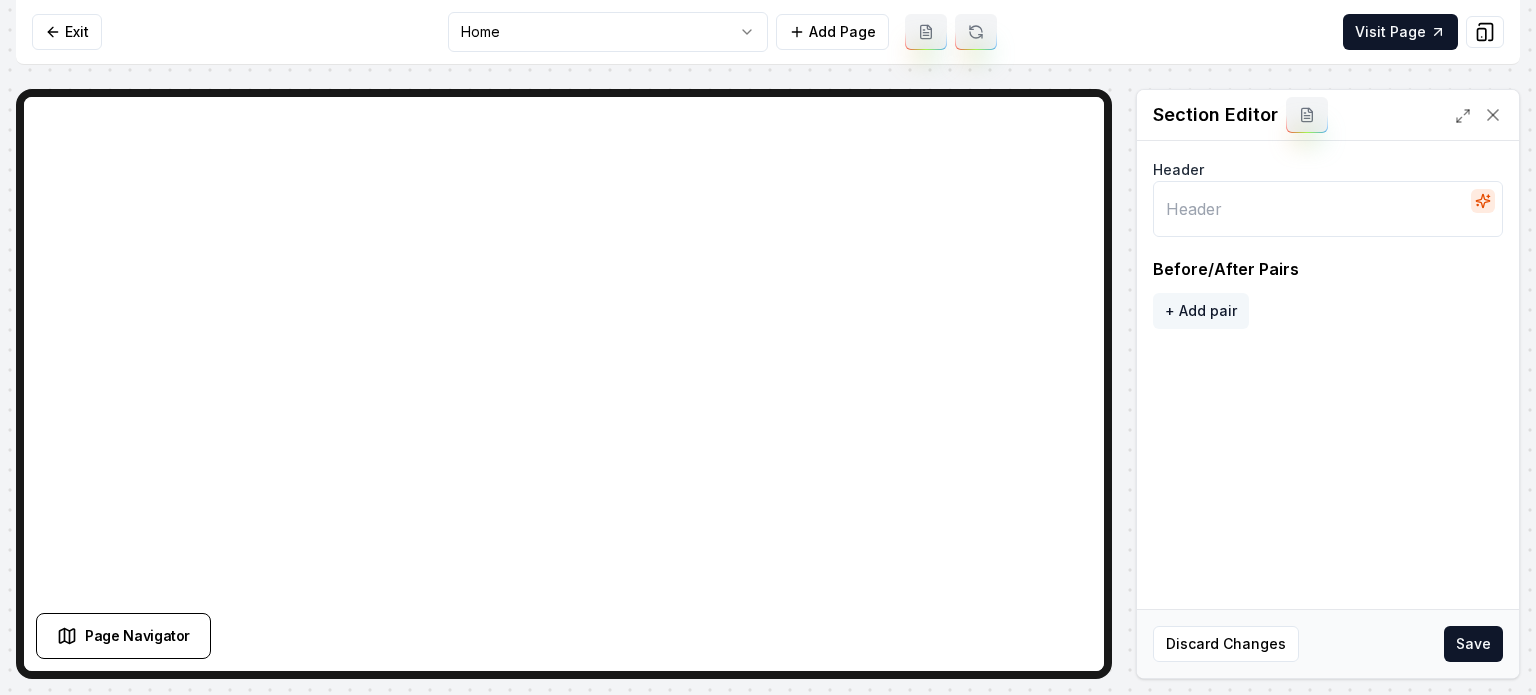click on "+ Add pair" at bounding box center [1201, 311] 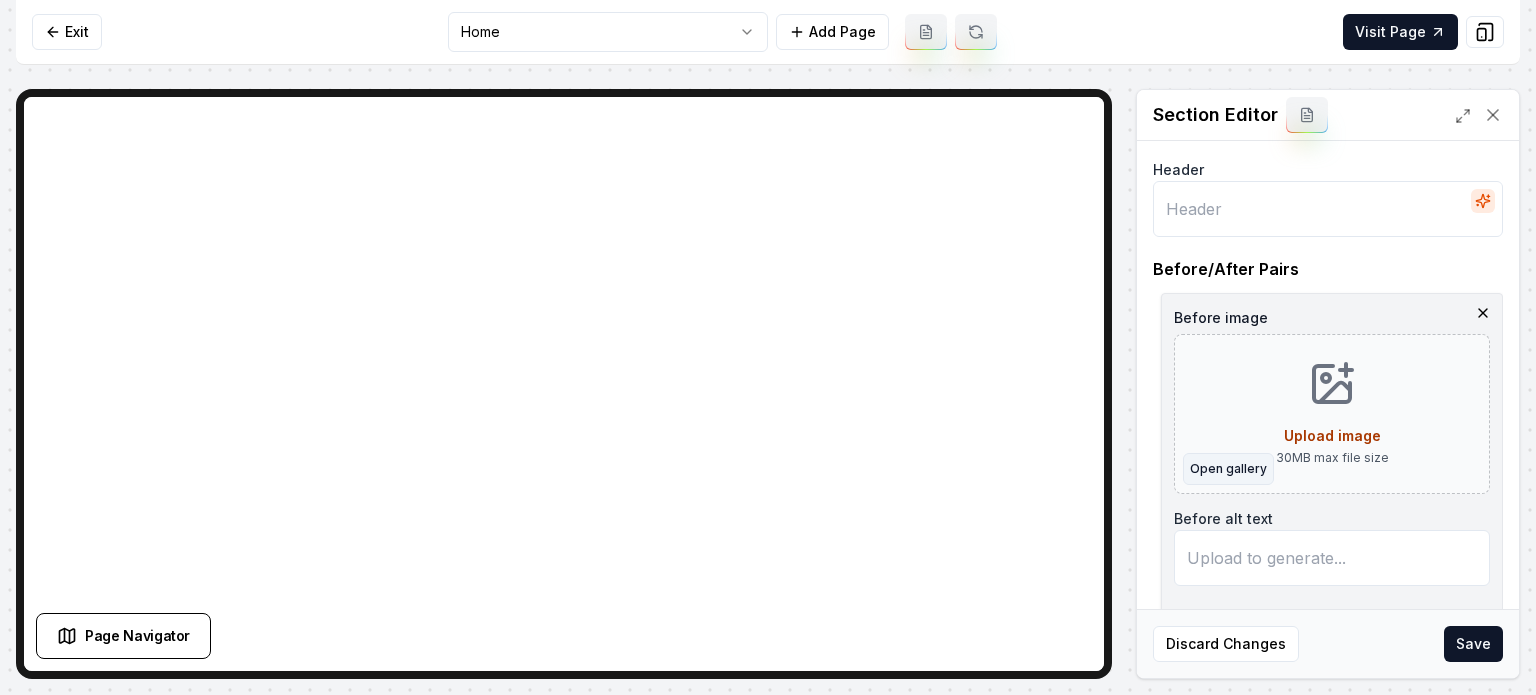 click on "Open gallery" at bounding box center [1228, 469] 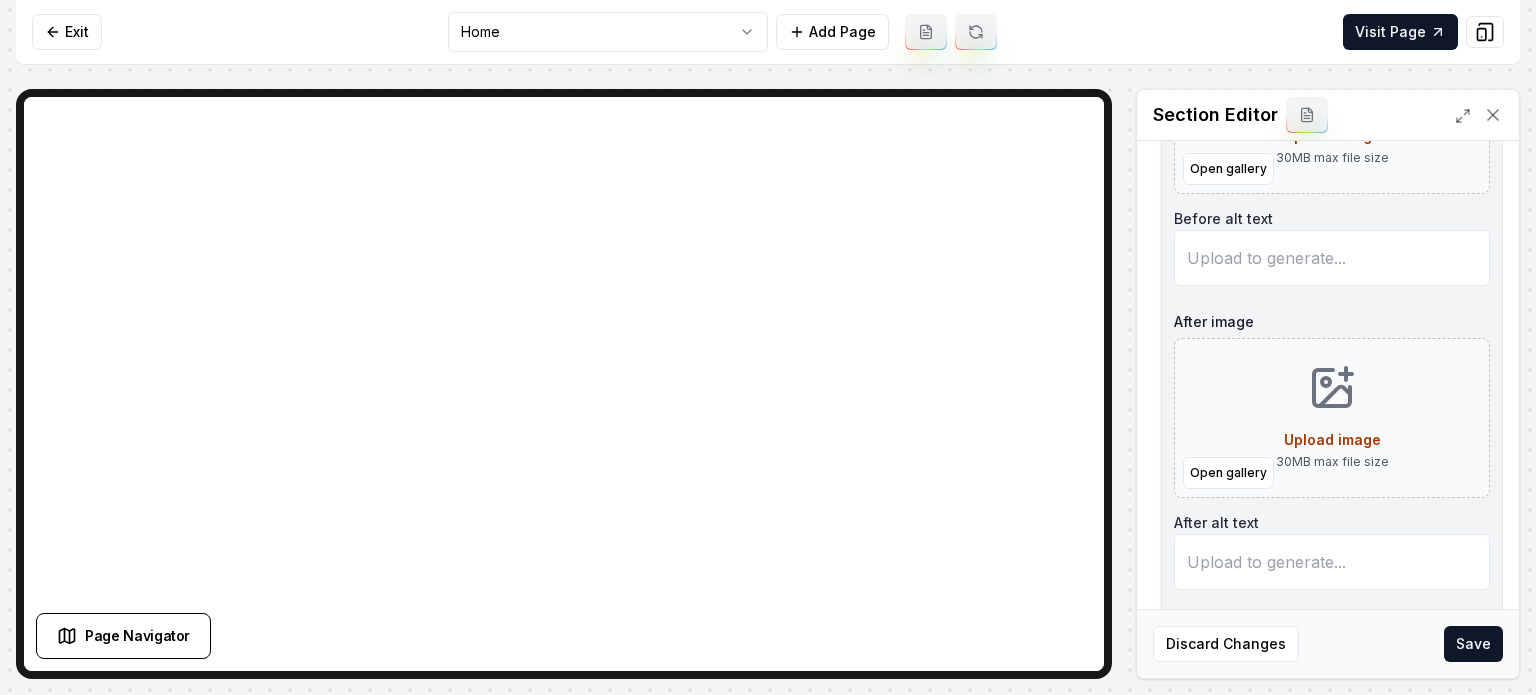 scroll, scrollTop: 200, scrollLeft: 0, axis: vertical 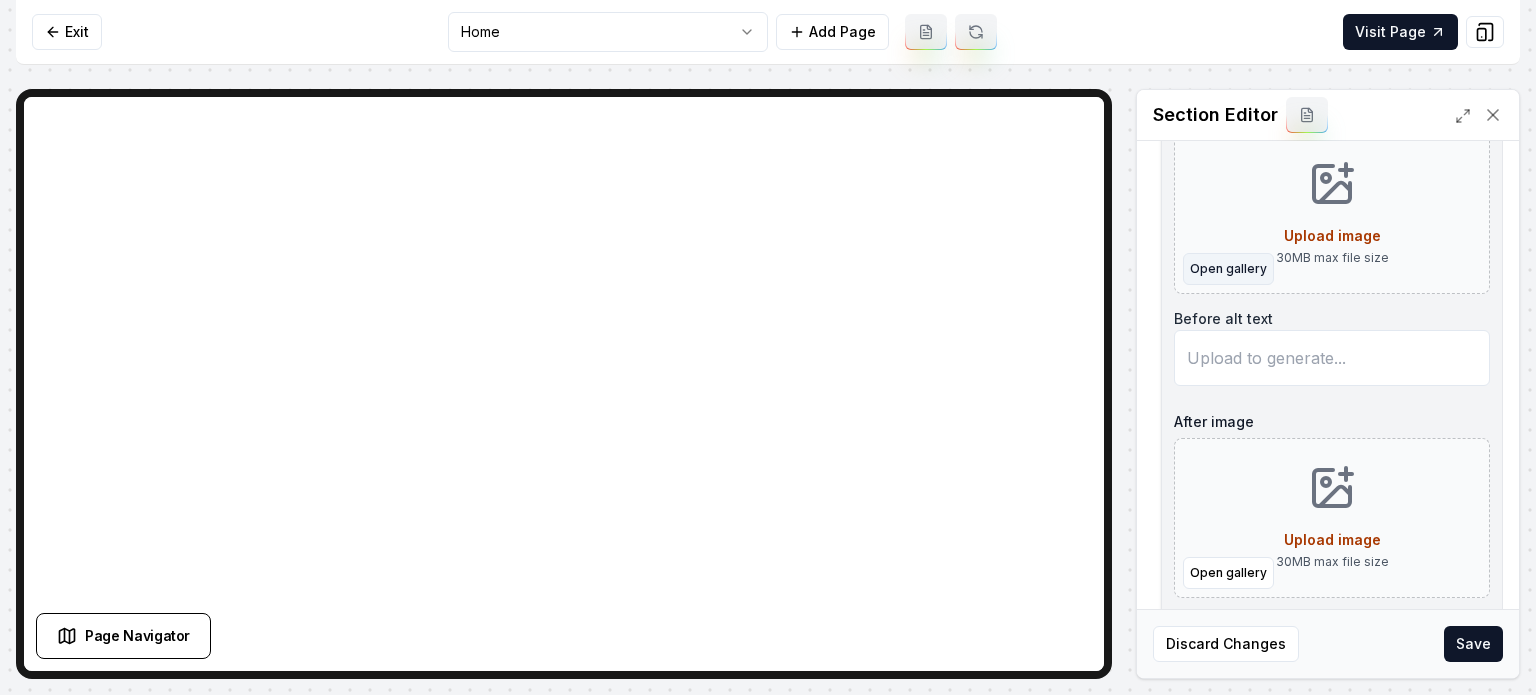 click on "Open gallery" at bounding box center [1228, 269] 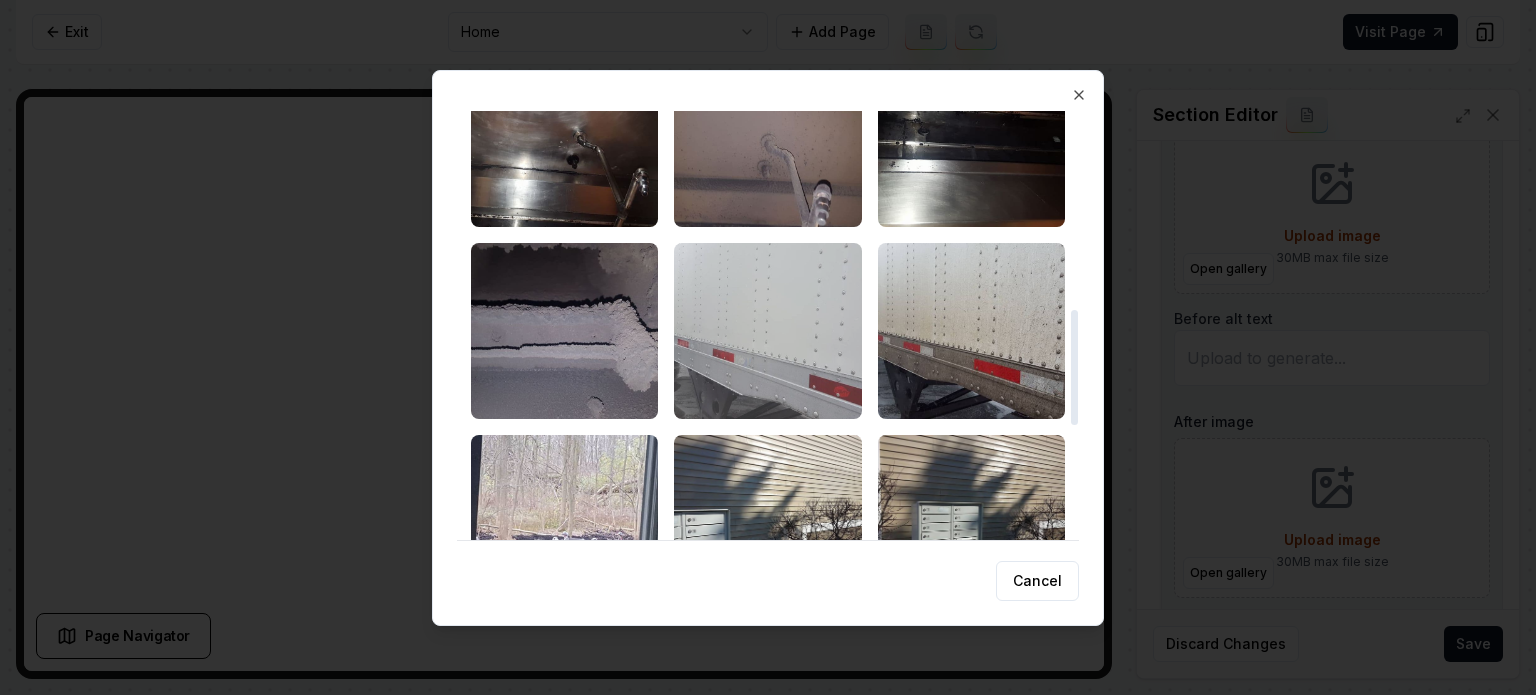 scroll, scrollTop: 800, scrollLeft: 0, axis: vertical 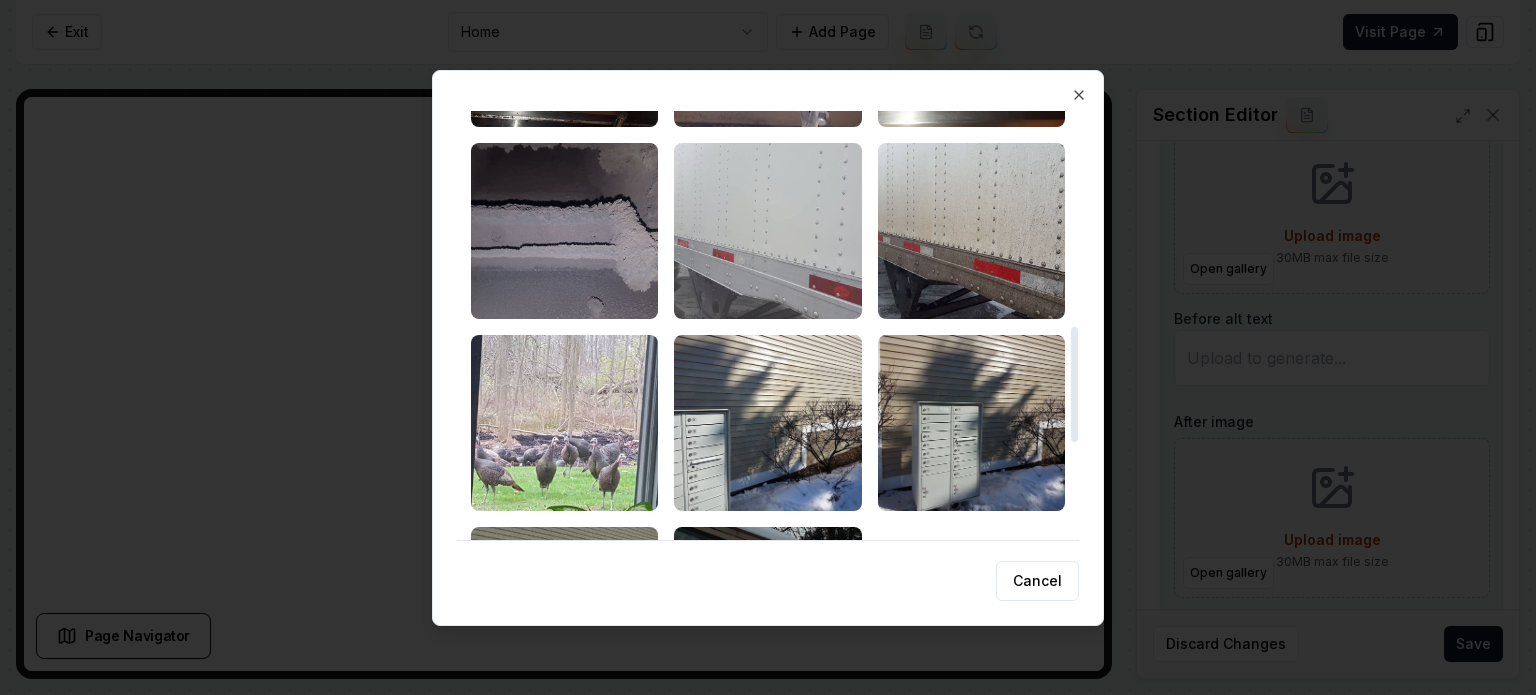 click at bounding box center [767, 231] 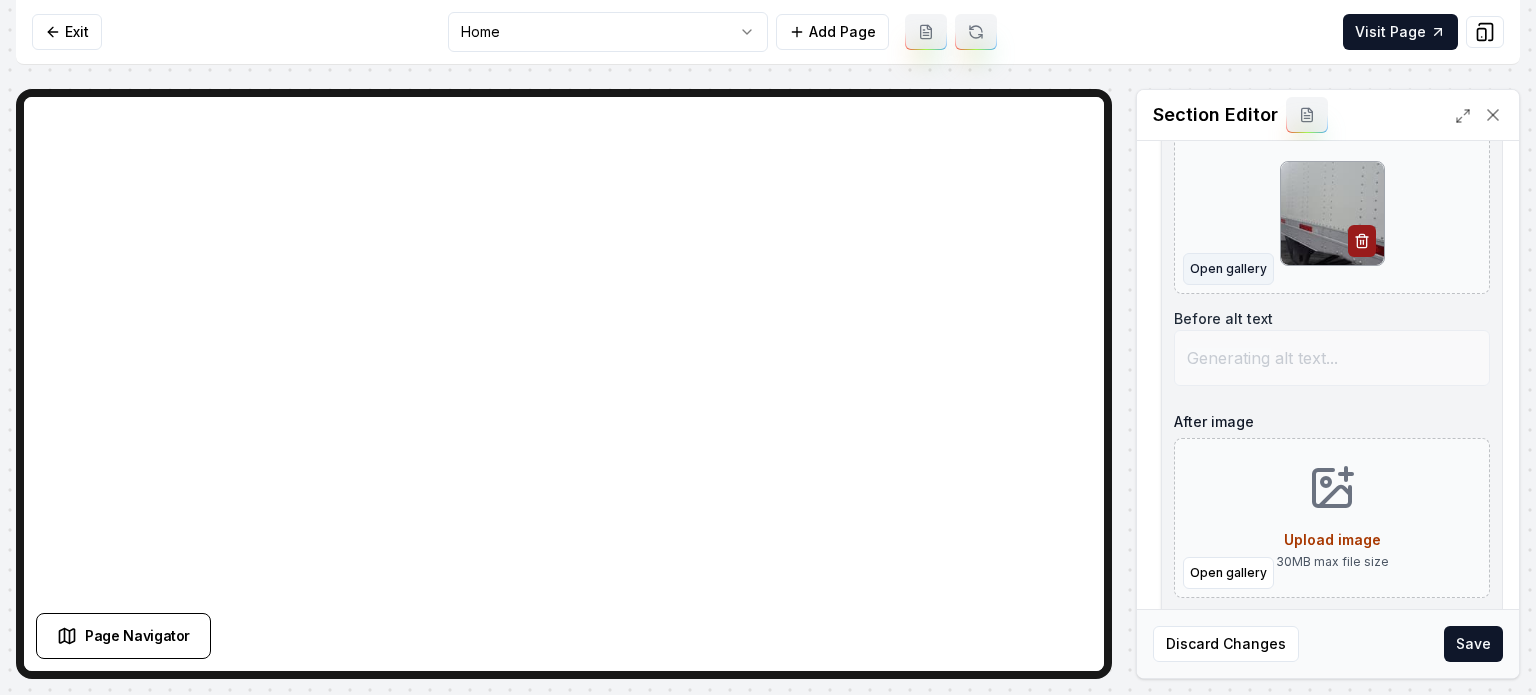 click on "Open gallery" at bounding box center (1228, 269) 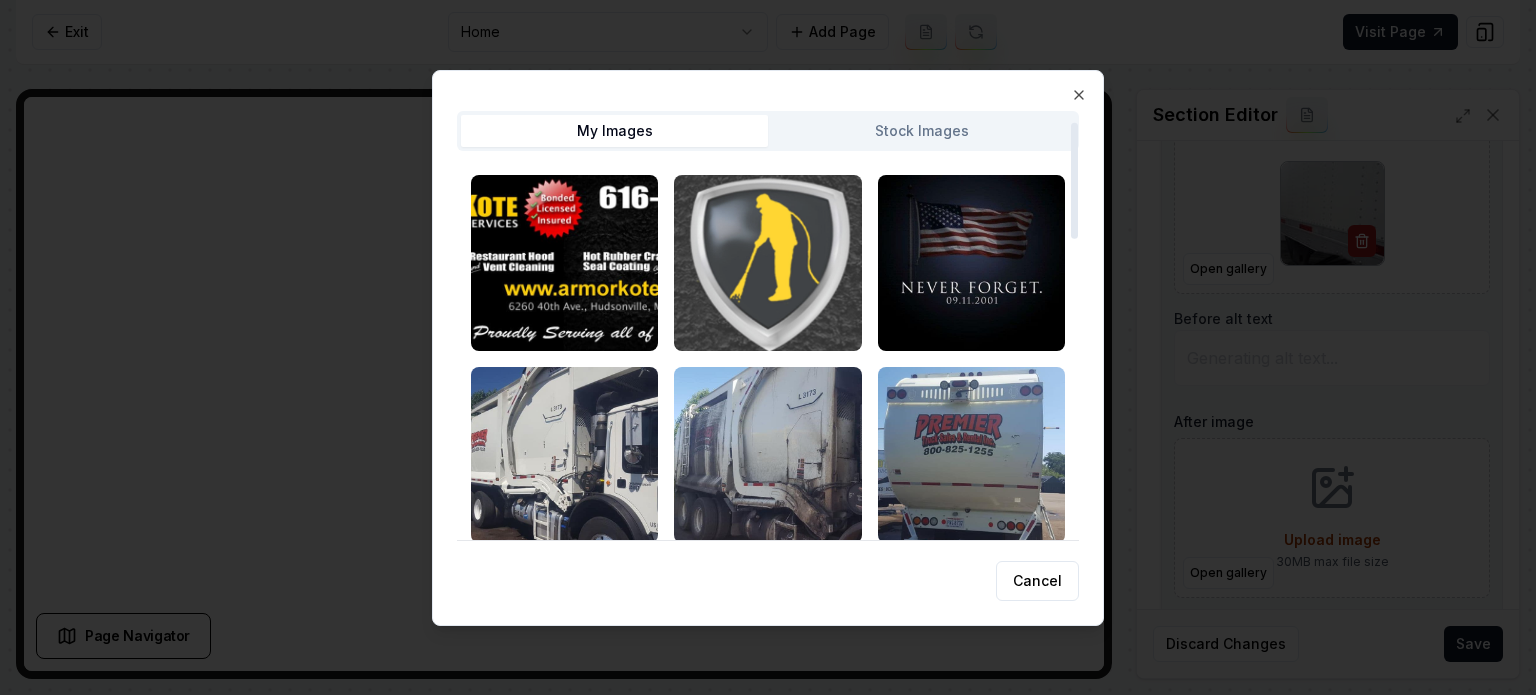 scroll, scrollTop: 600, scrollLeft: 0, axis: vertical 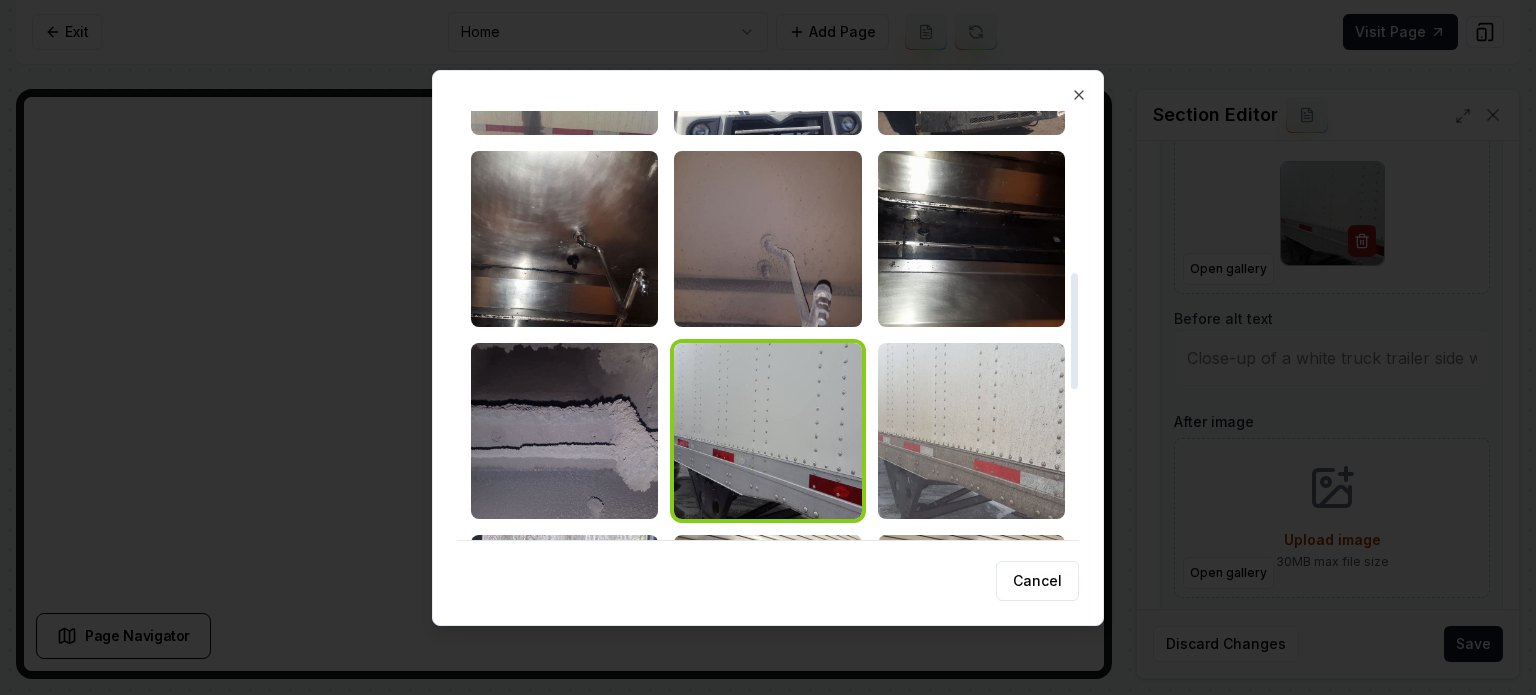 click at bounding box center (971, 431) 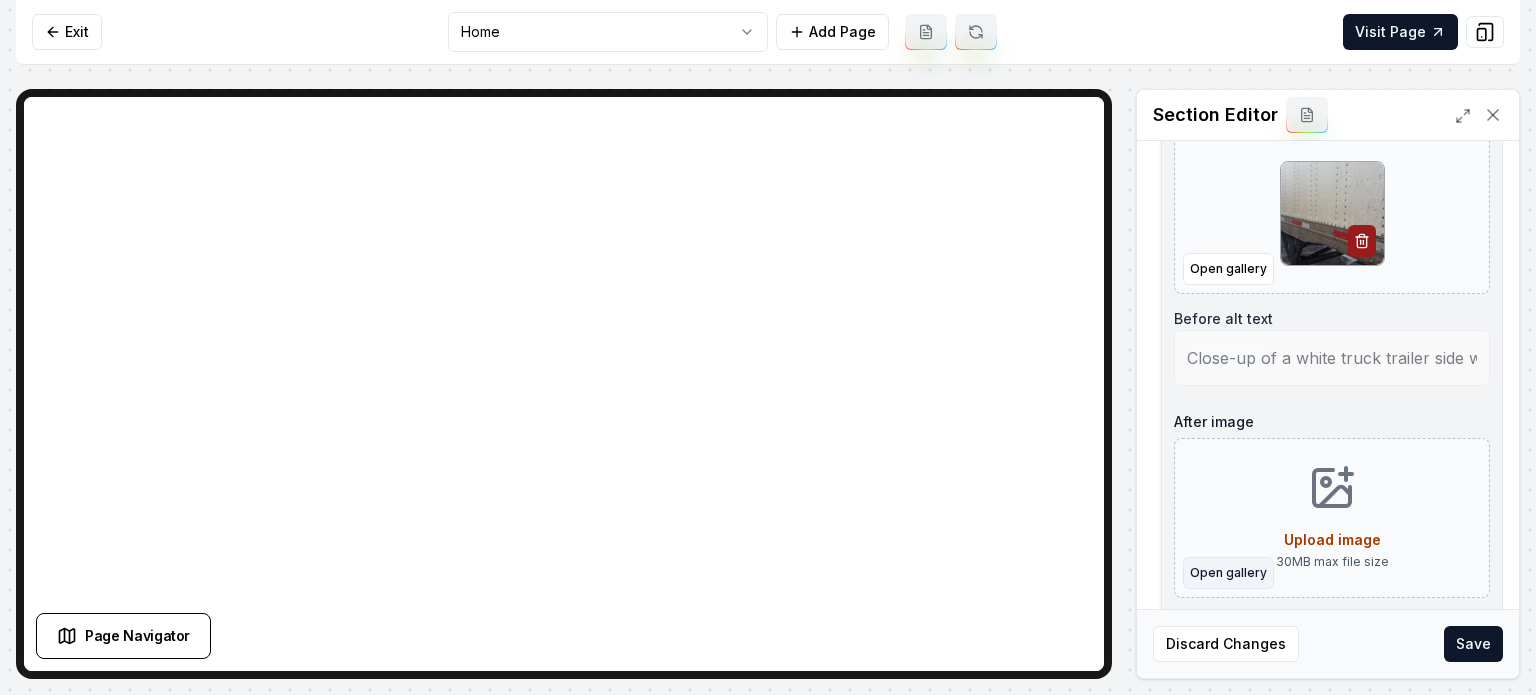 click on "Open gallery" at bounding box center [1228, 573] 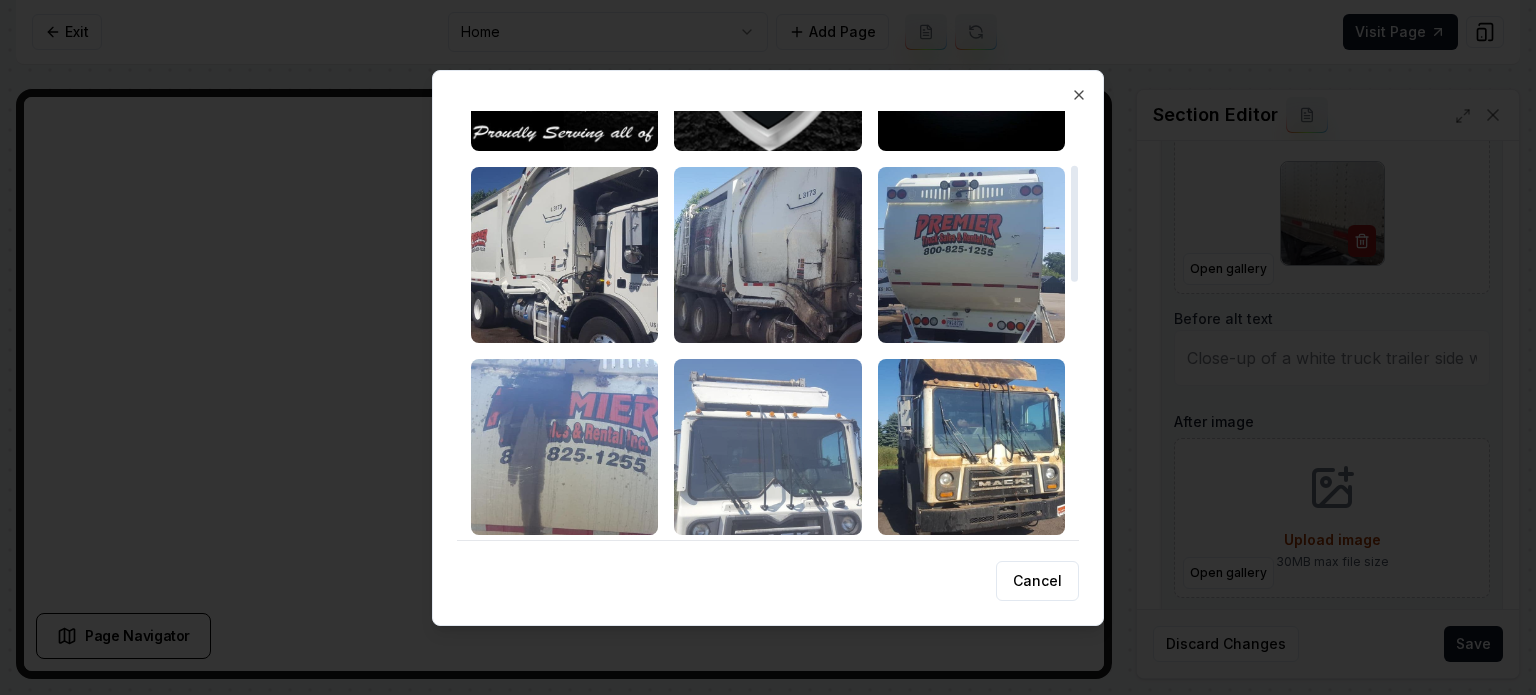 type on "Dirty truck trailer showing its metallic structure and red reflective stripes on a wet surface." 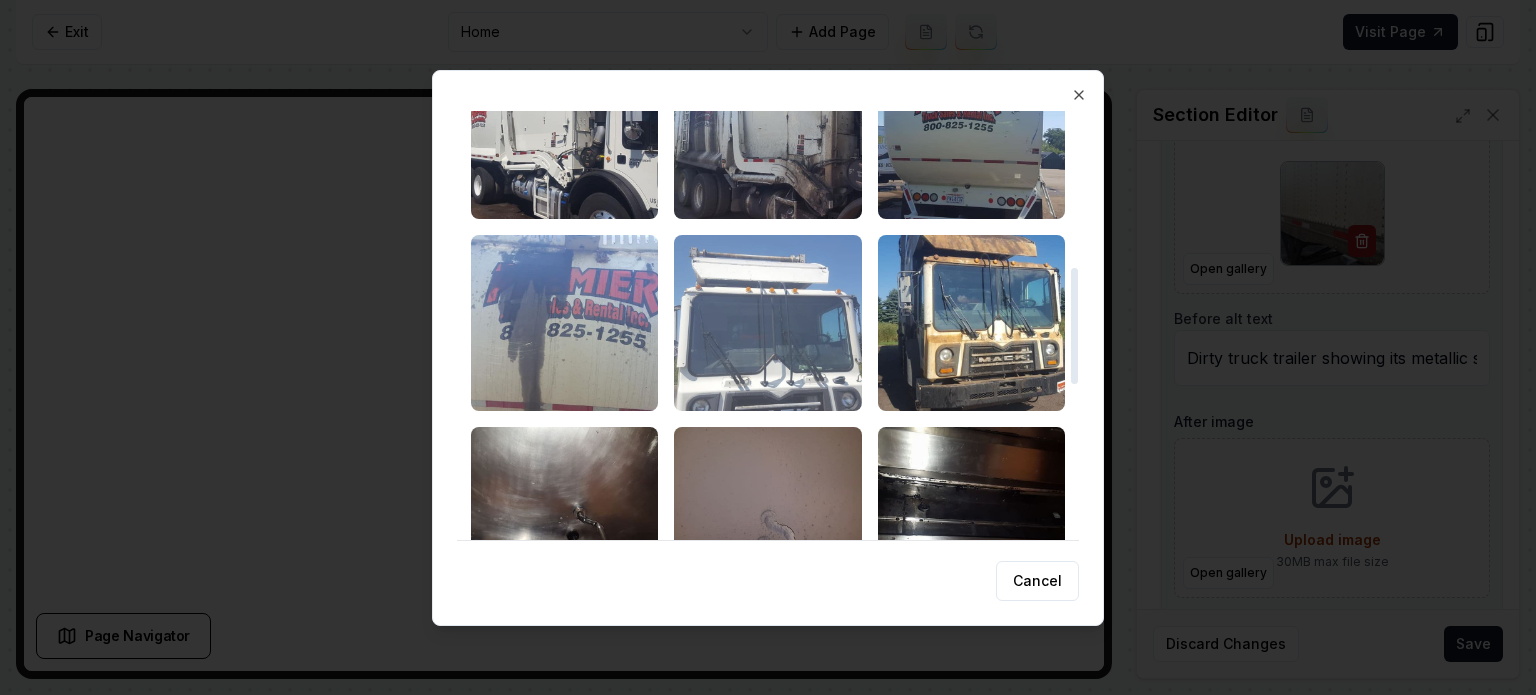 scroll, scrollTop: 600, scrollLeft: 0, axis: vertical 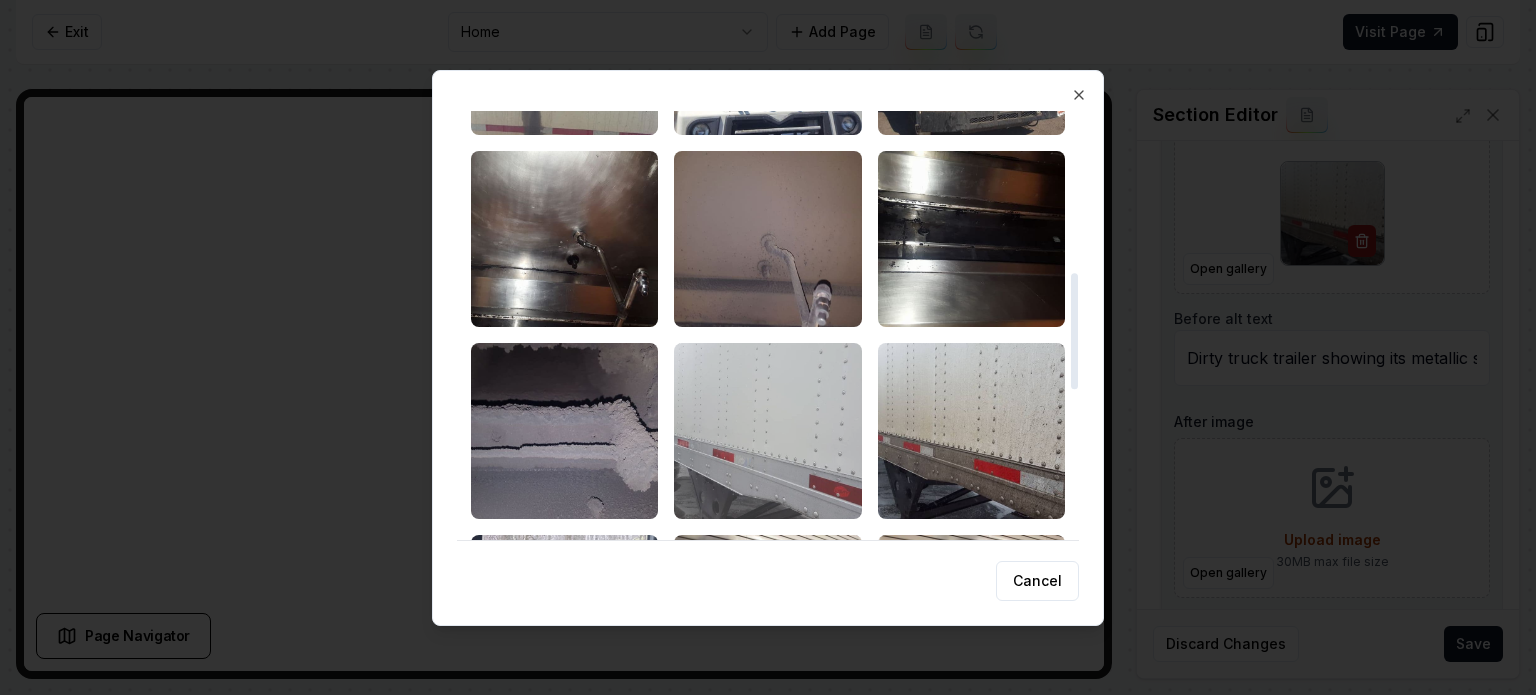 click at bounding box center (767, 431) 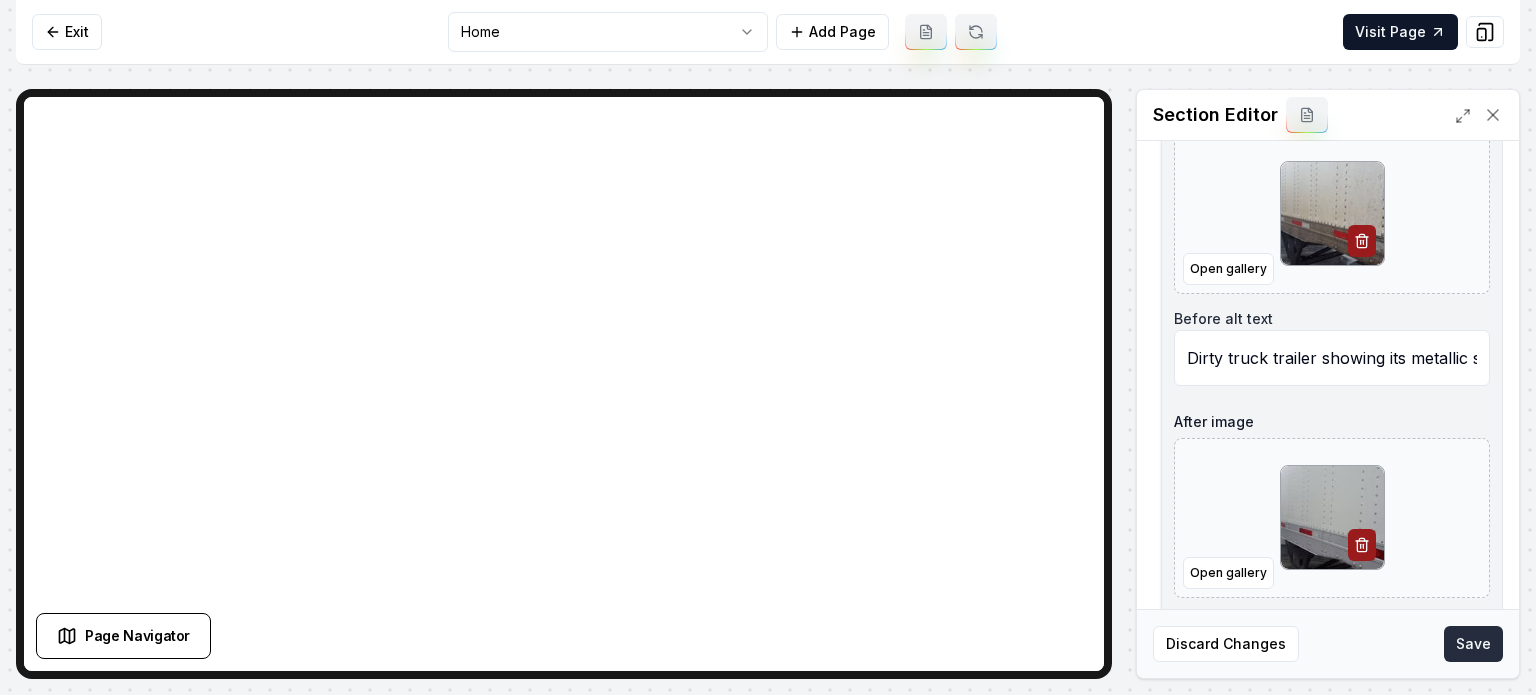 click on "Save" at bounding box center [1473, 644] 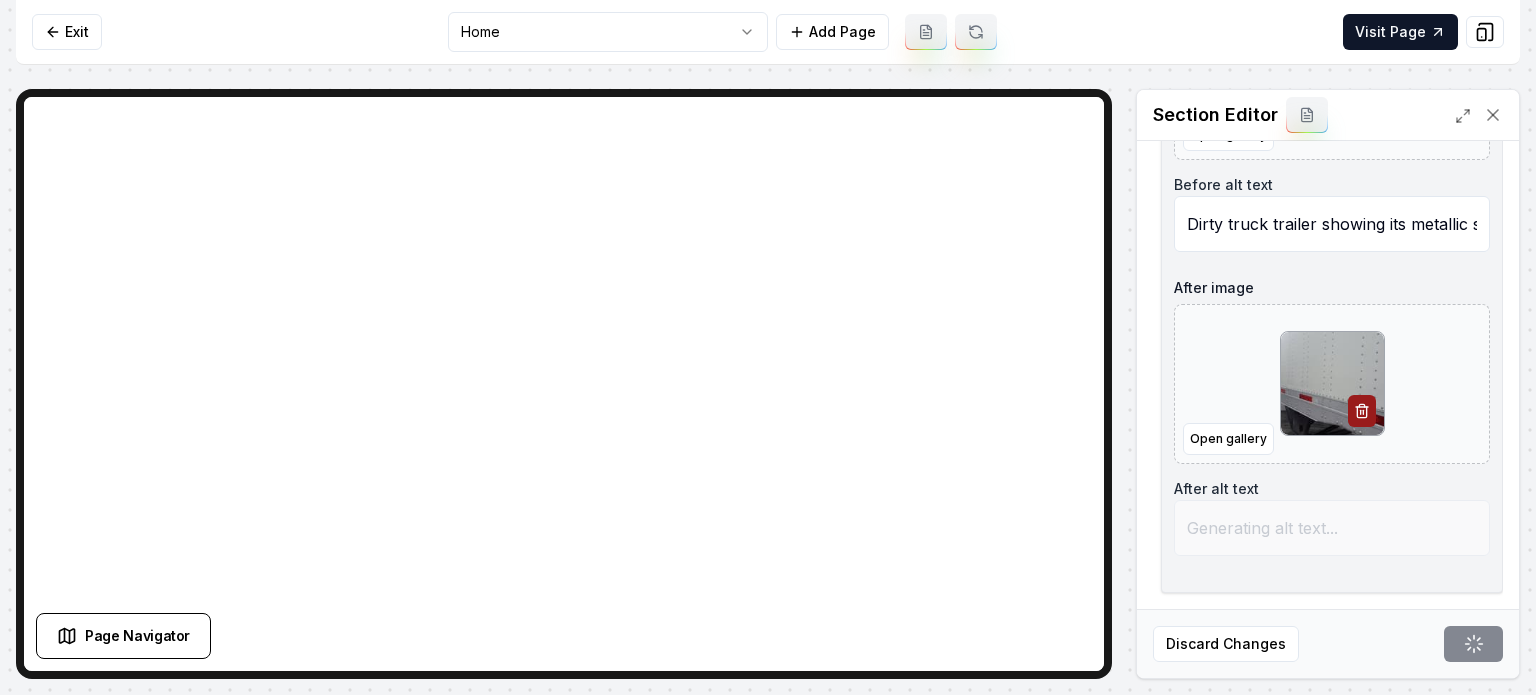 scroll, scrollTop: 392, scrollLeft: 0, axis: vertical 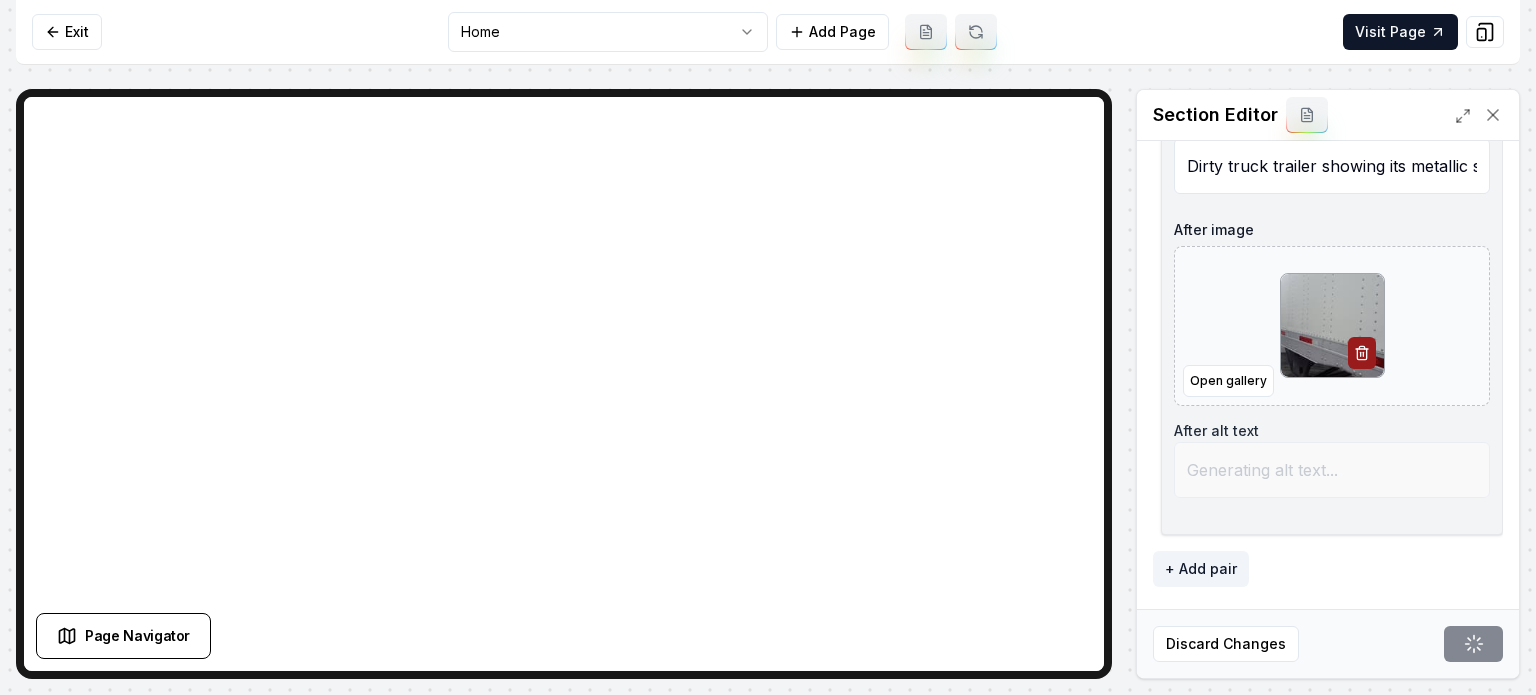 type on "Close-up of a white truck trailer side showing rivets and reflective markers." 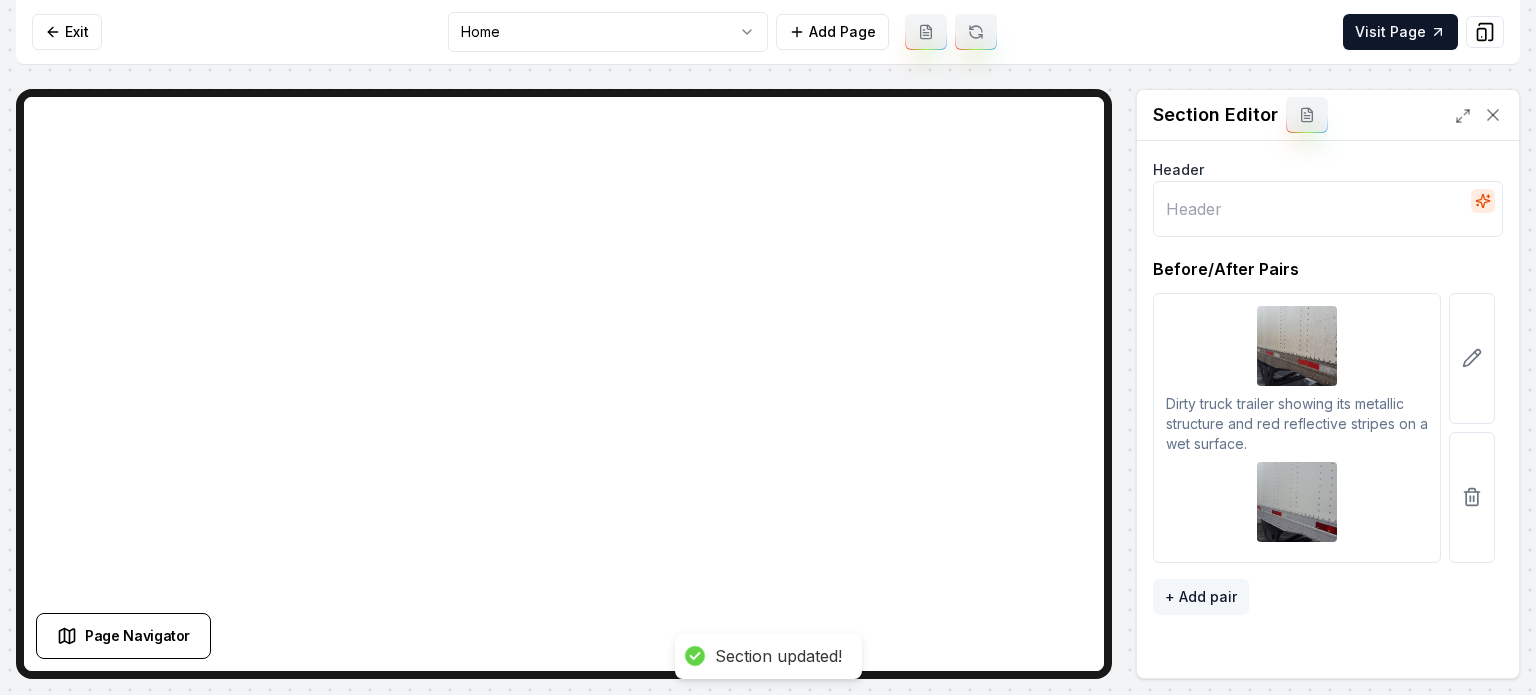 scroll, scrollTop: 0, scrollLeft: 0, axis: both 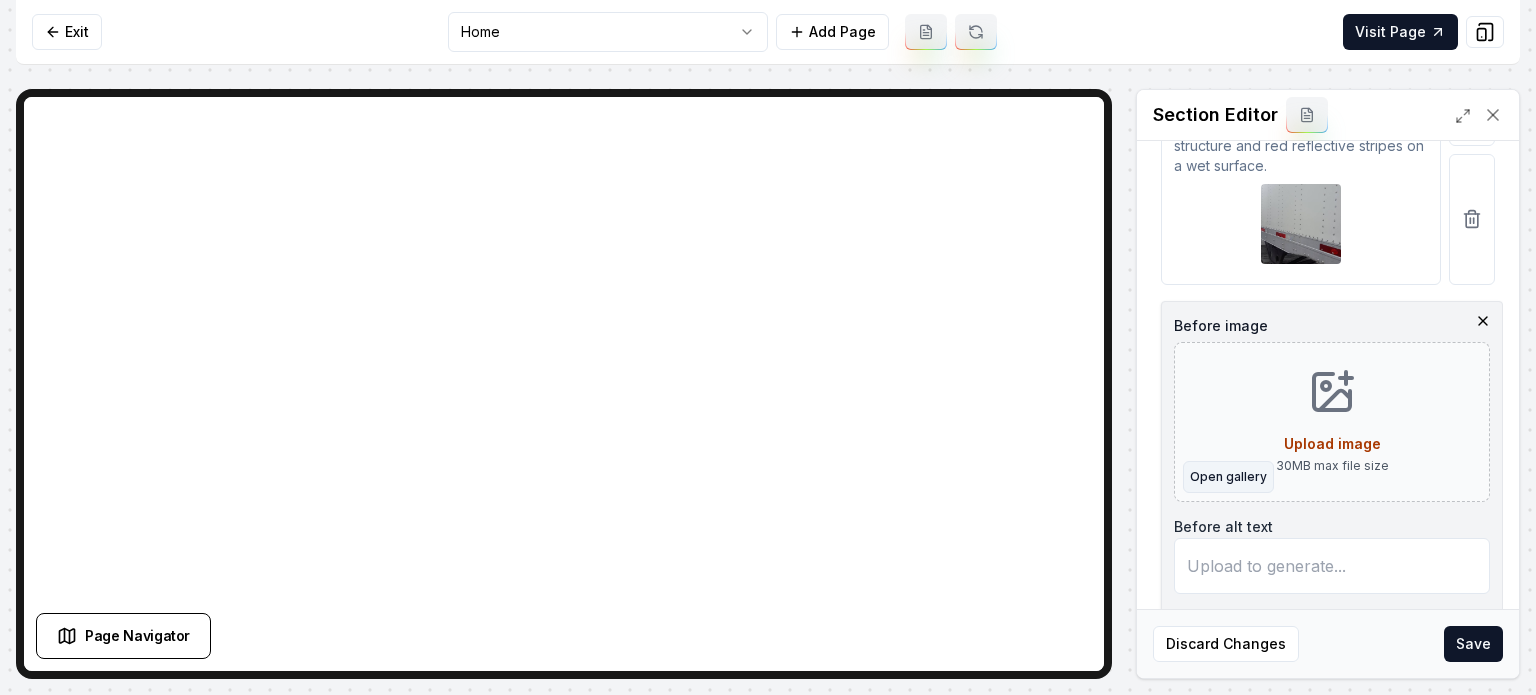 click on "Open gallery" at bounding box center (1228, 477) 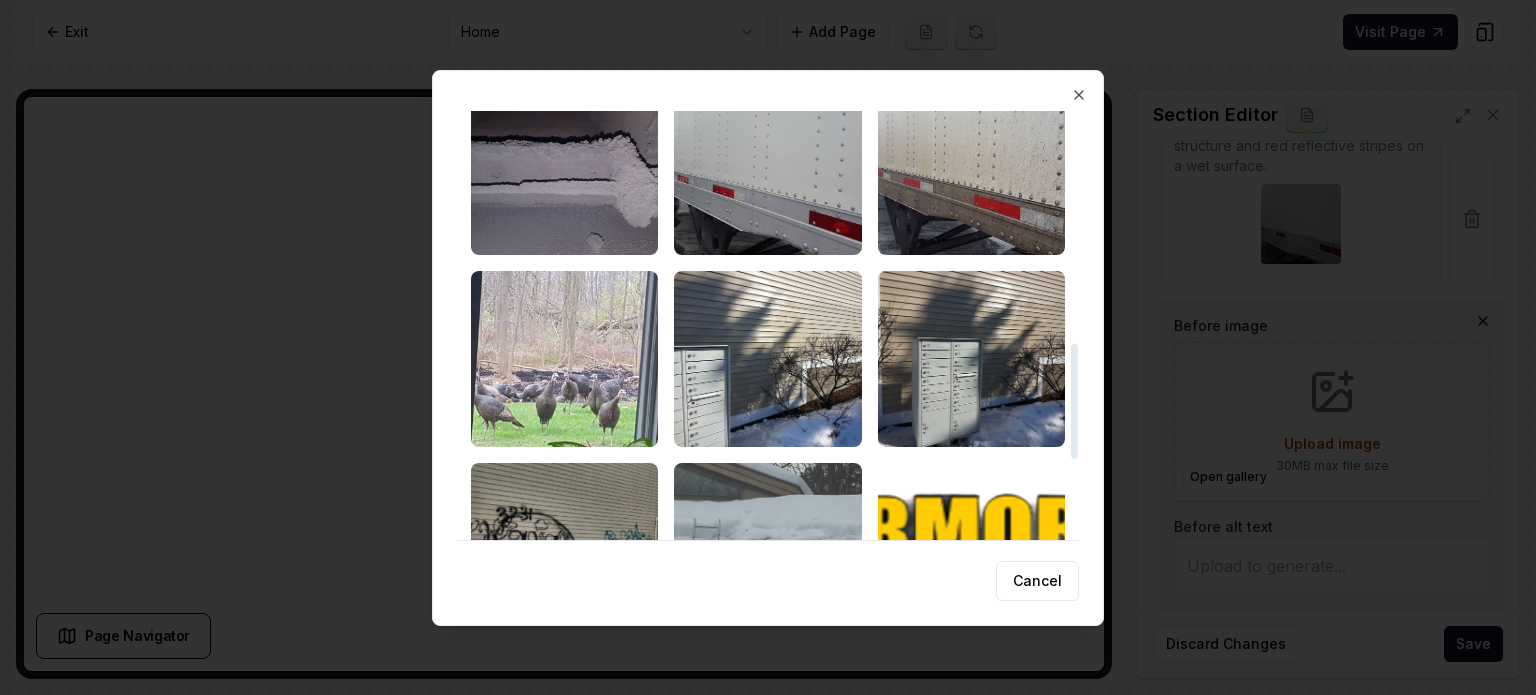 scroll, scrollTop: 862, scrollLeft: 0, axis: vertical 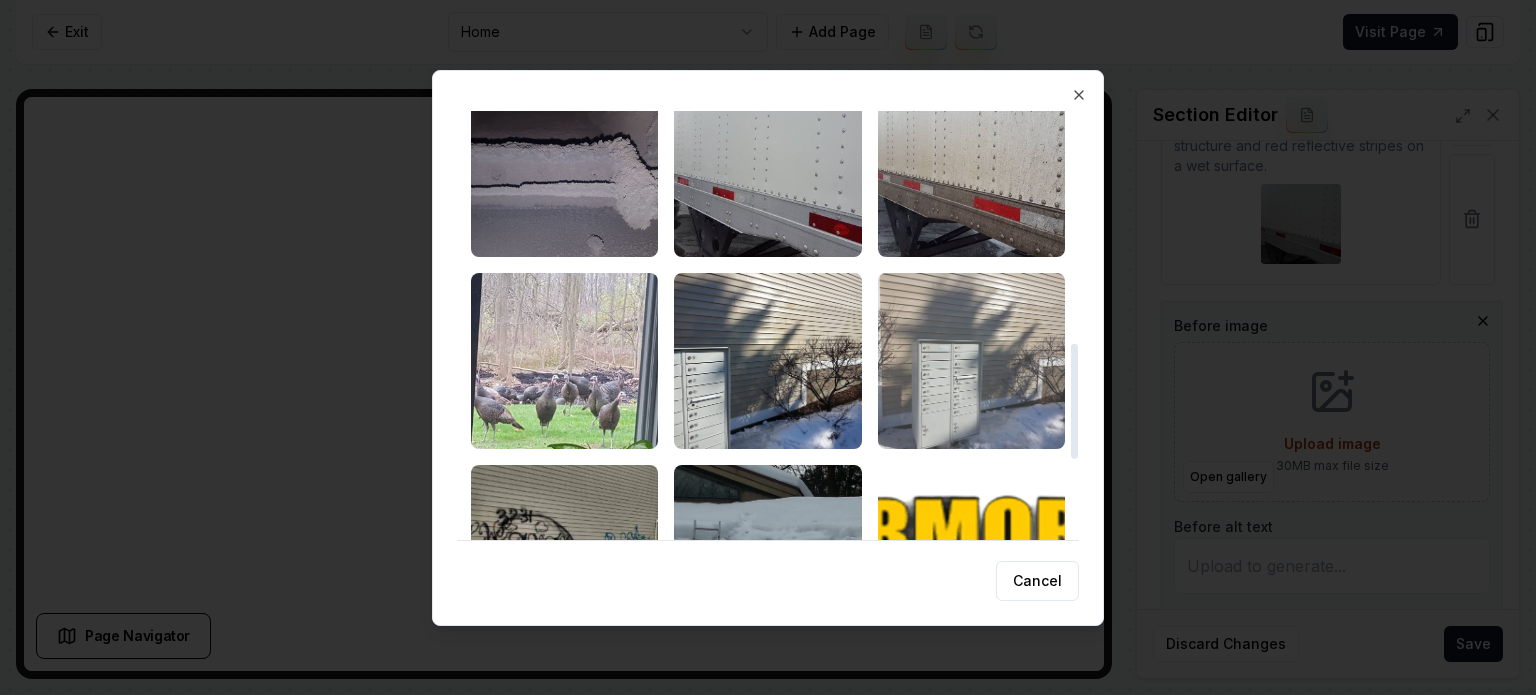 click at bounding box center (971, 361) 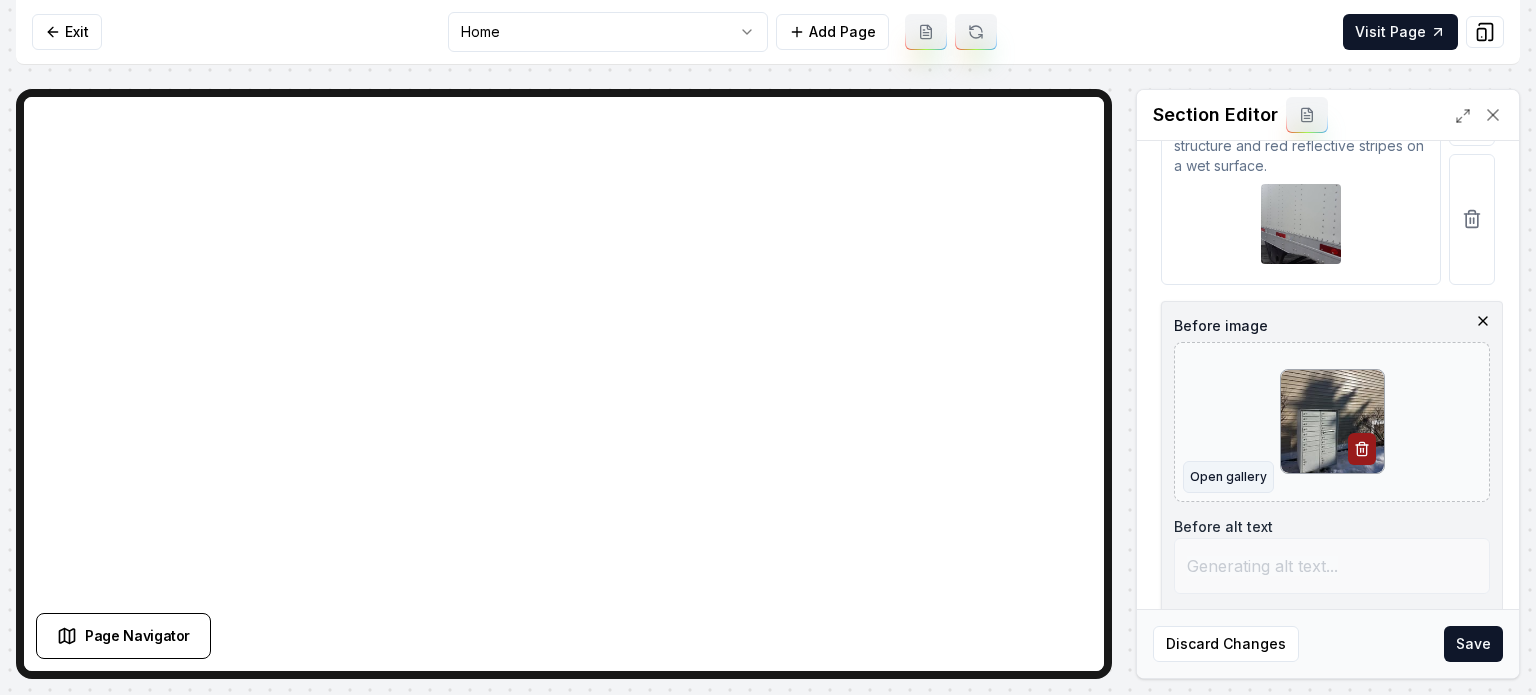 click on "Open gallery" at bounding box center (1228, 477) 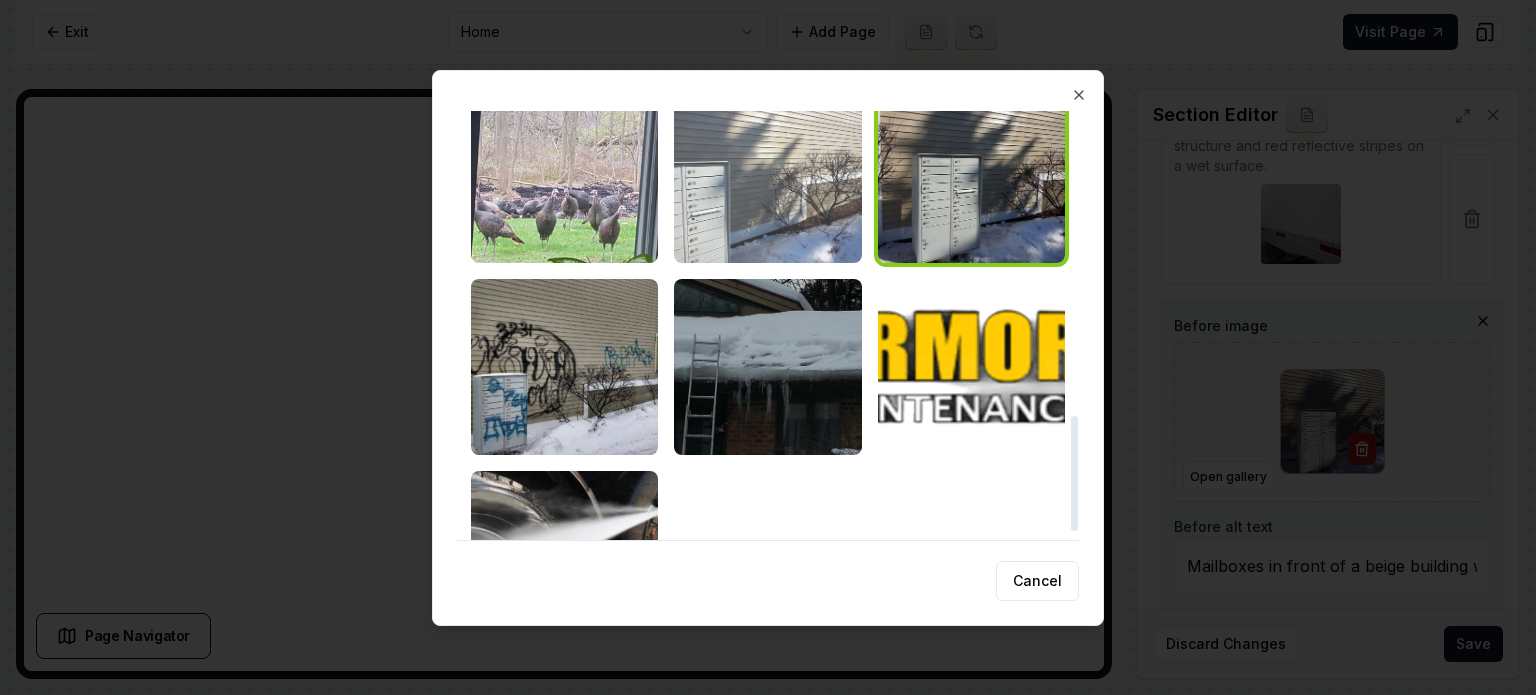 scroll, scrollTop: 962, scrollLeft: 0, axis: vertical 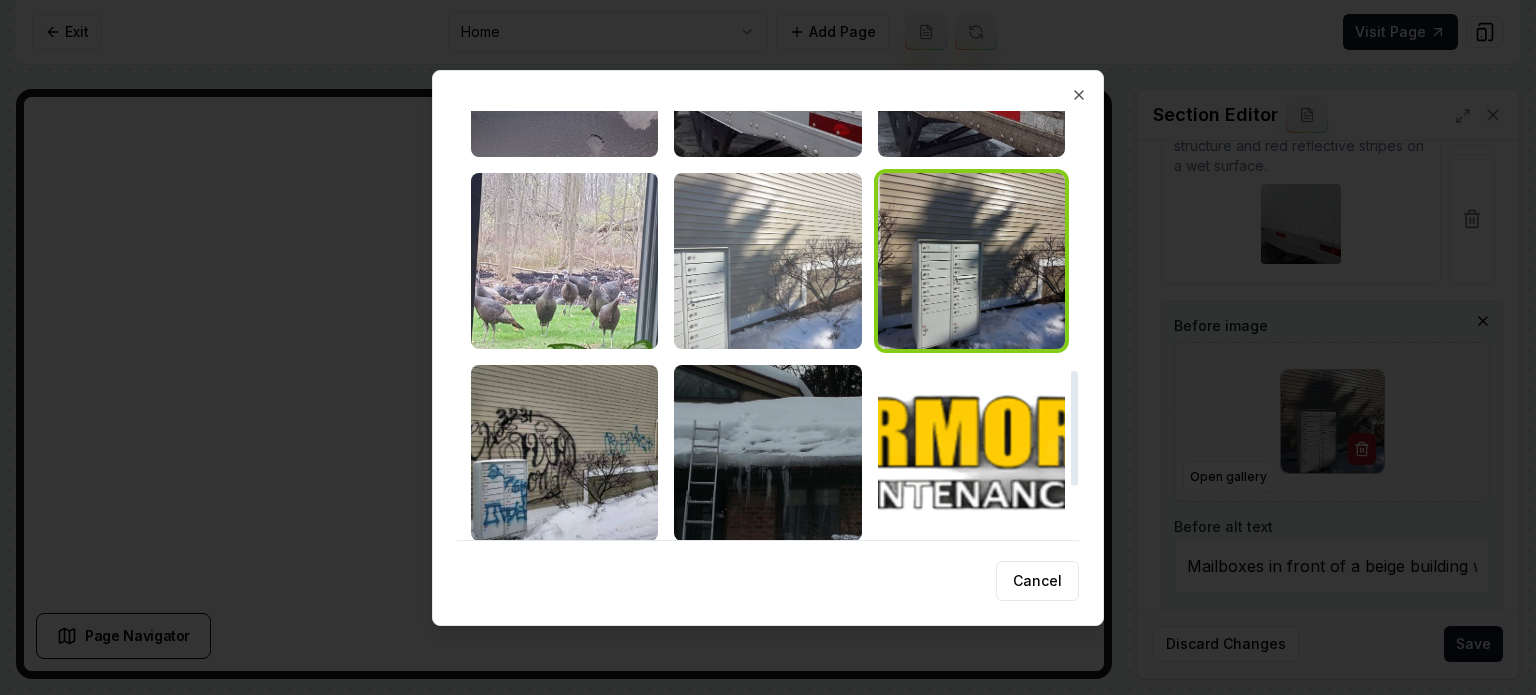 click at bounding box center [767, 261] 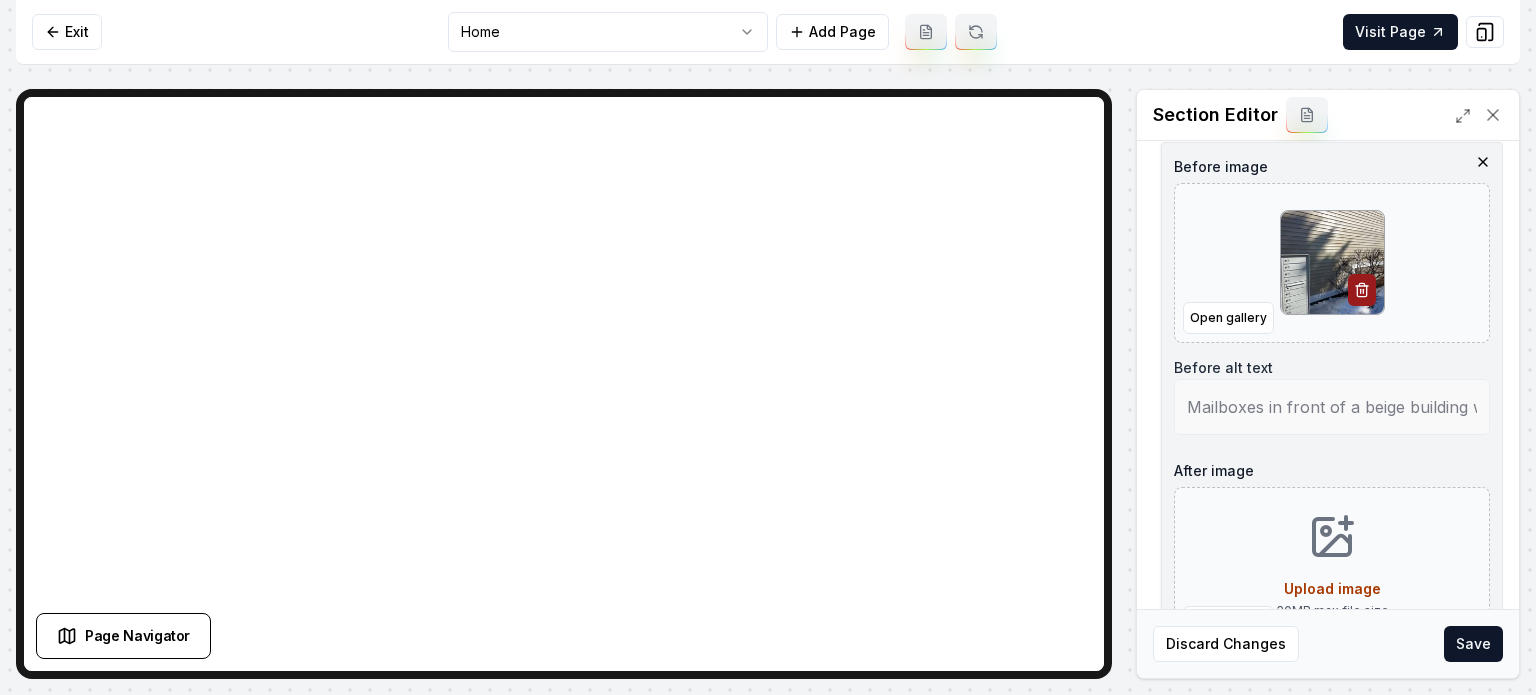 scroll, scrollTop: 478, scrollLeft: 0, axis: vertical 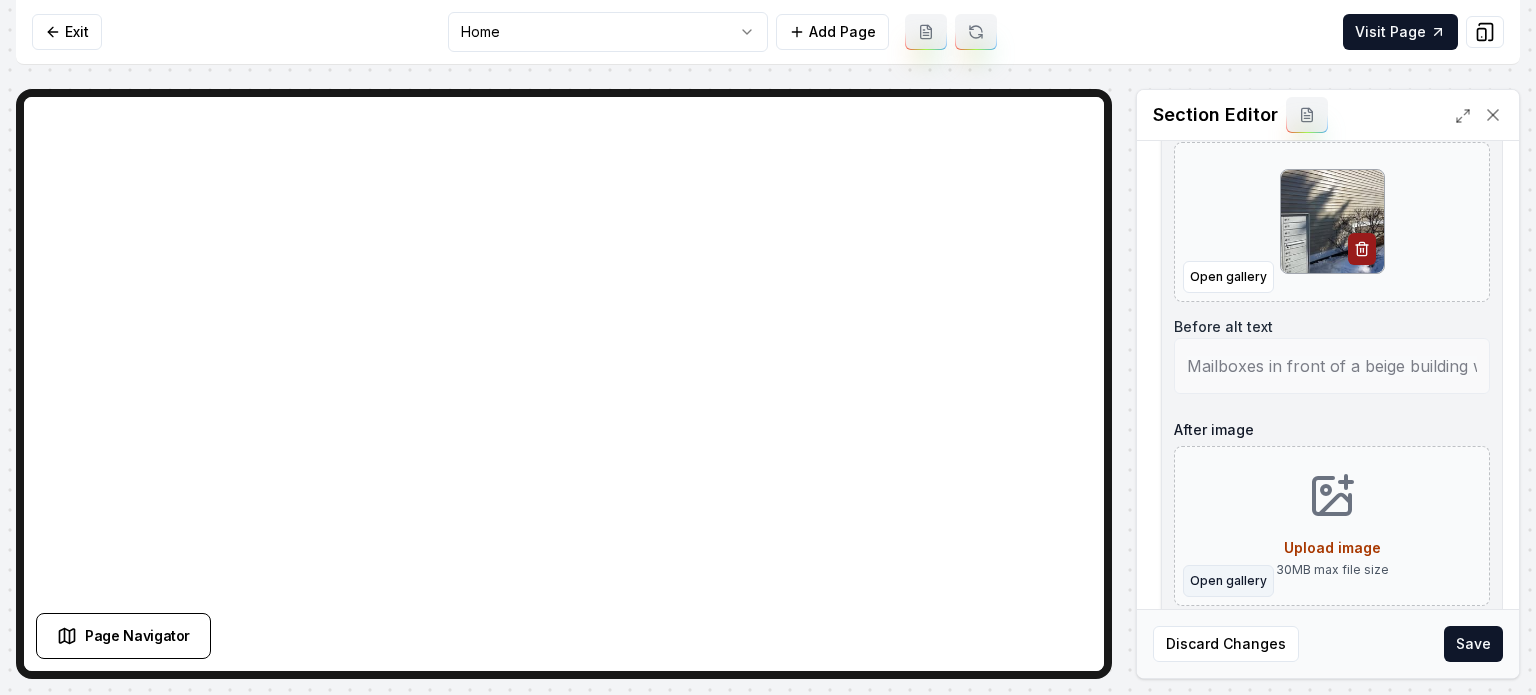 click on "Open gallery" at bounding box center [1228, 581] 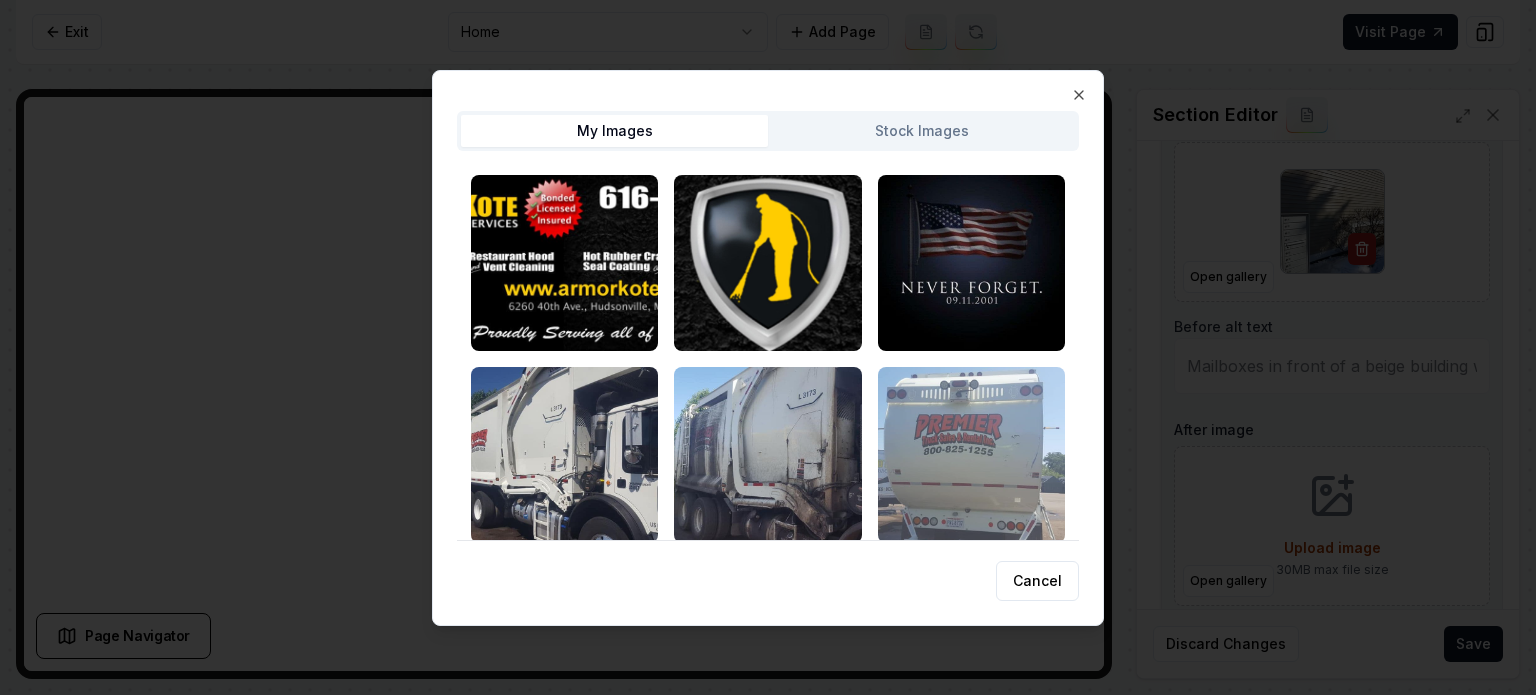 type on "Mailboxes beside a snow-covered bush against a light-colored house wall." 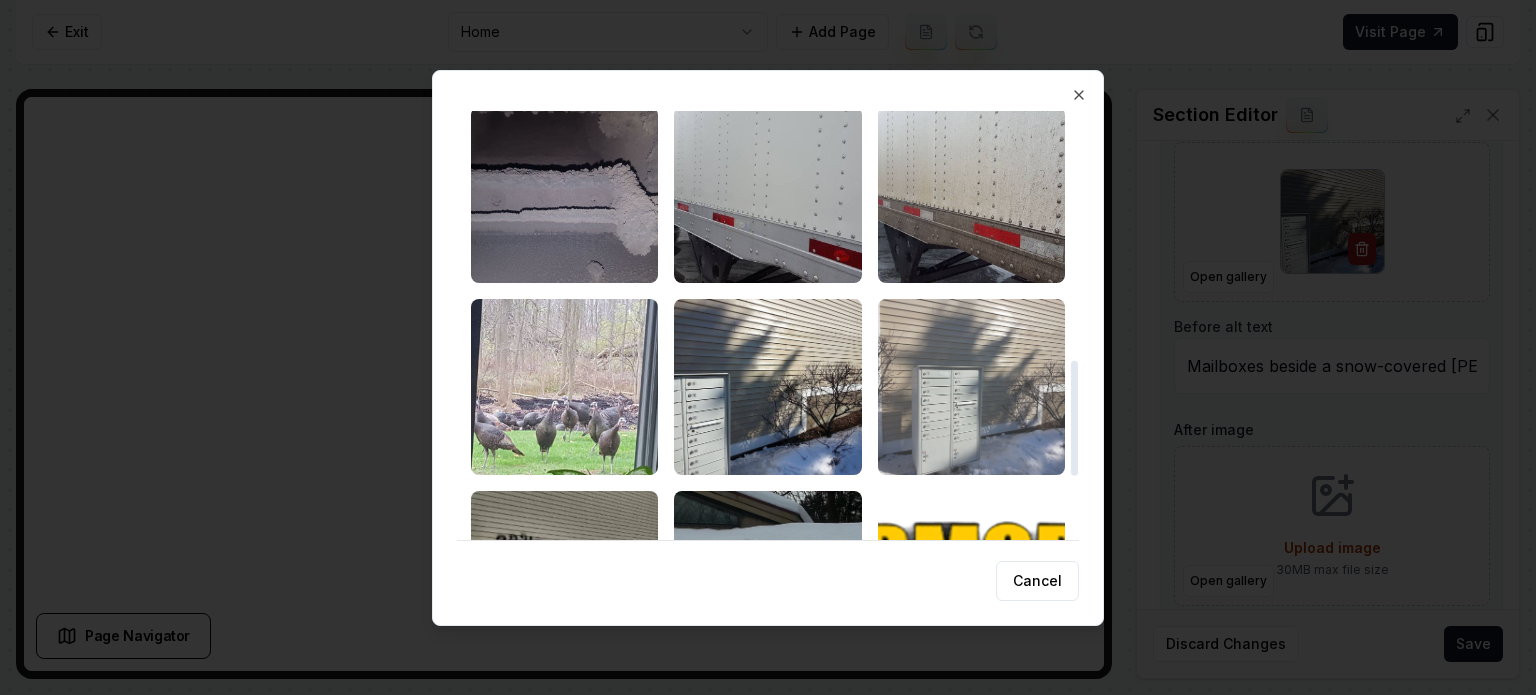 scroll, scrollTop: 762, scrollLeft: 0, axis: vertical 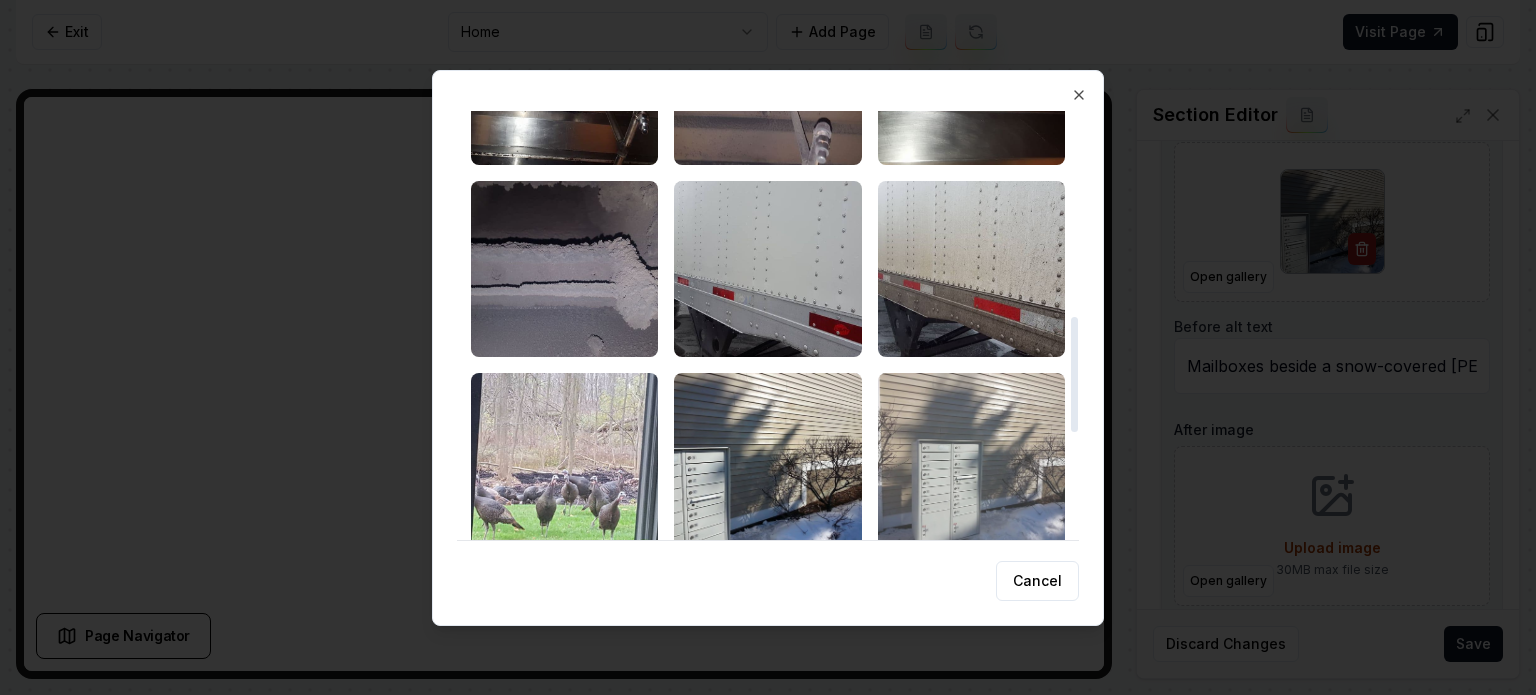 click at bounding box center [971, 461] 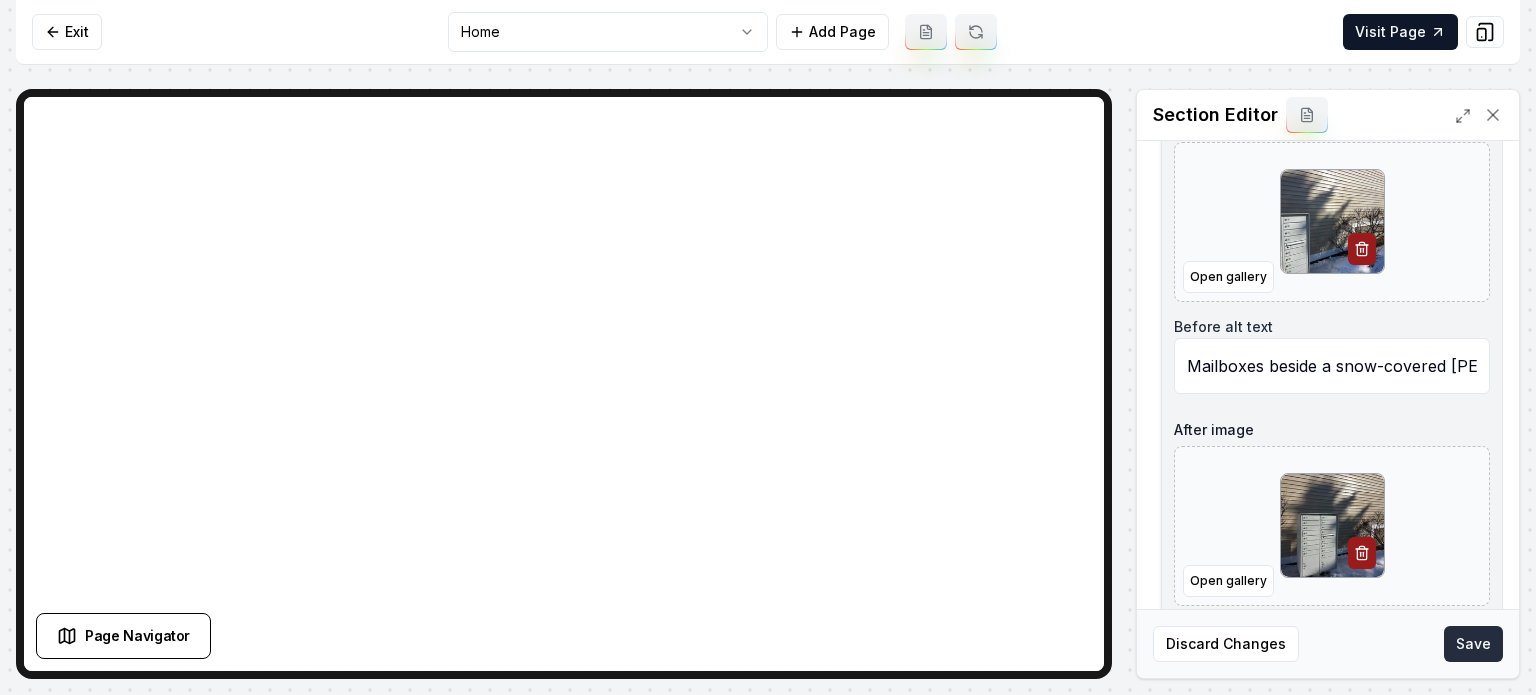 click on "Save" at bounding box center [1473, 644] 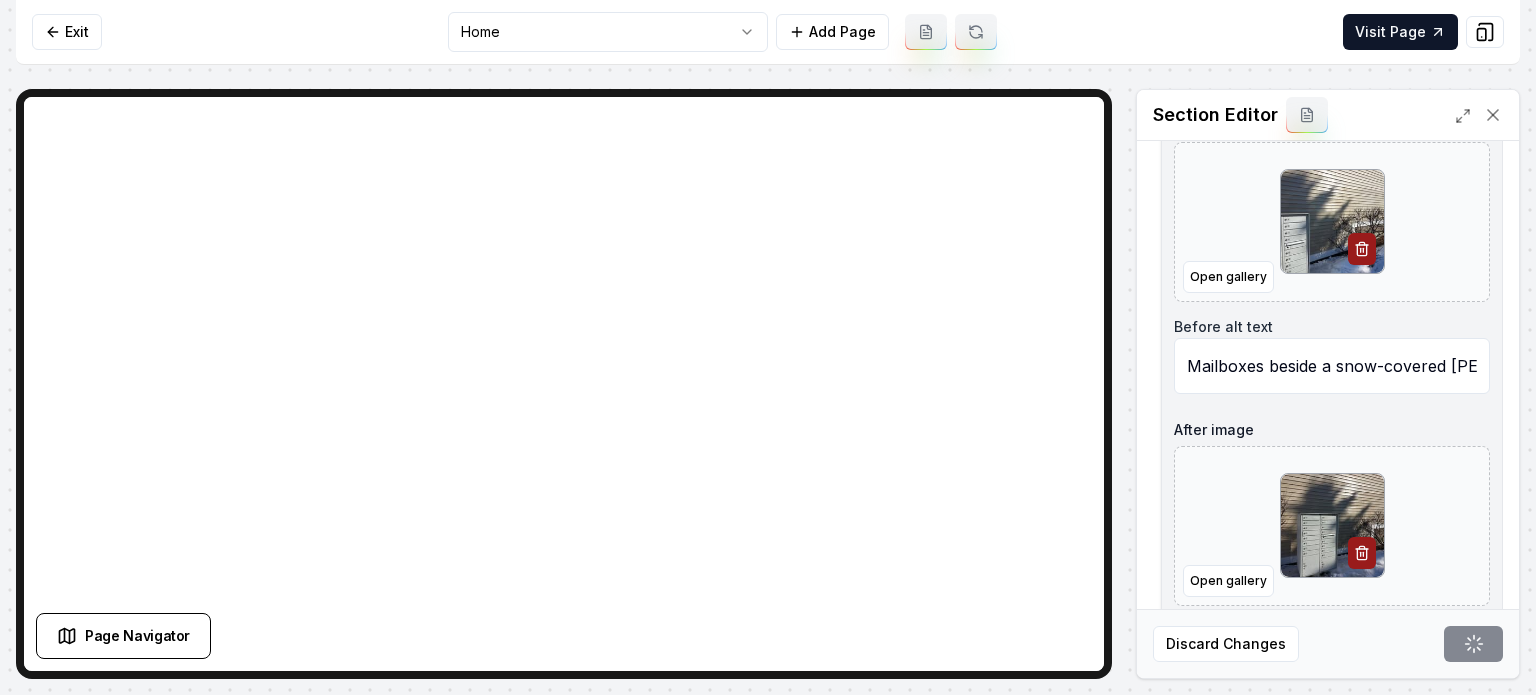type on "Cluster mailboxes against a beige building with snow on the ground." 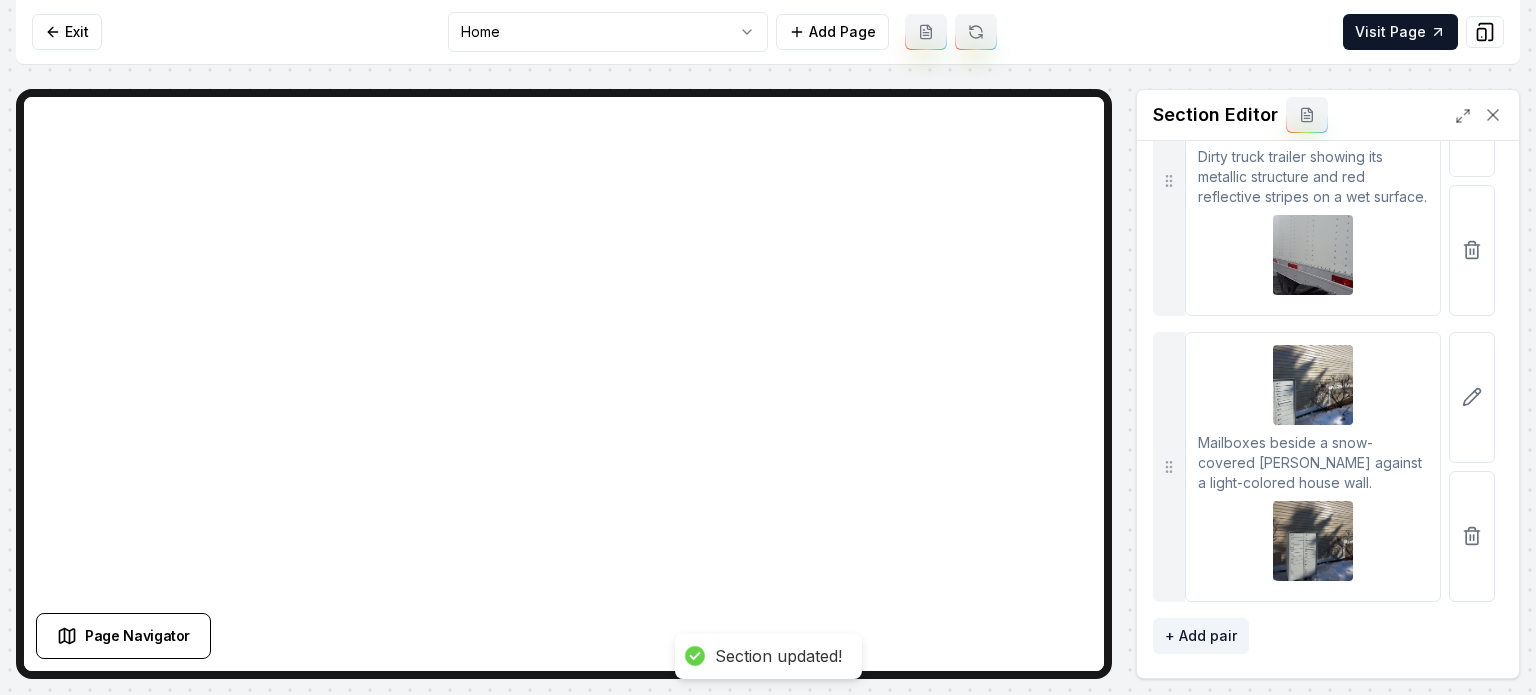 scroll, scrollTop: 265, scrollLeft: 0, axis: vertical 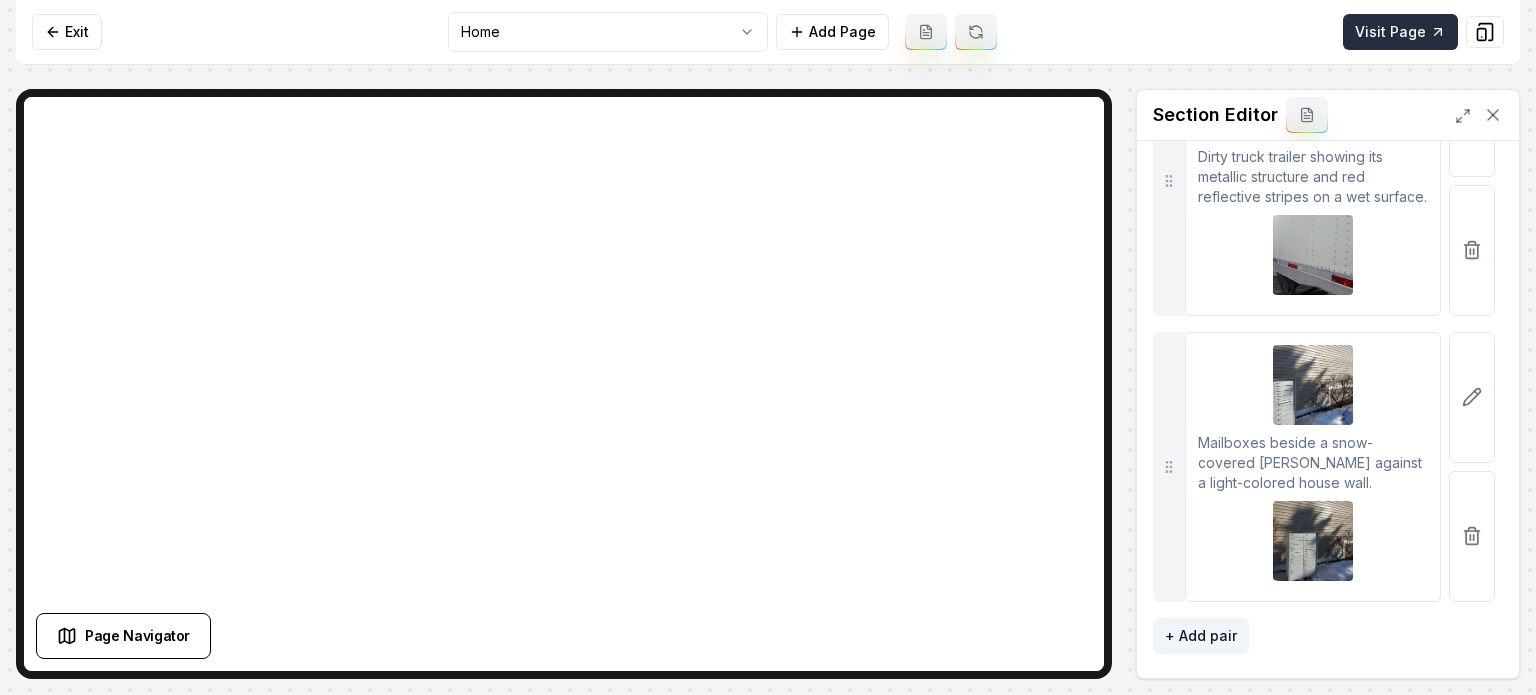 click on "Visit Page" at bounding box center [1400, 32] 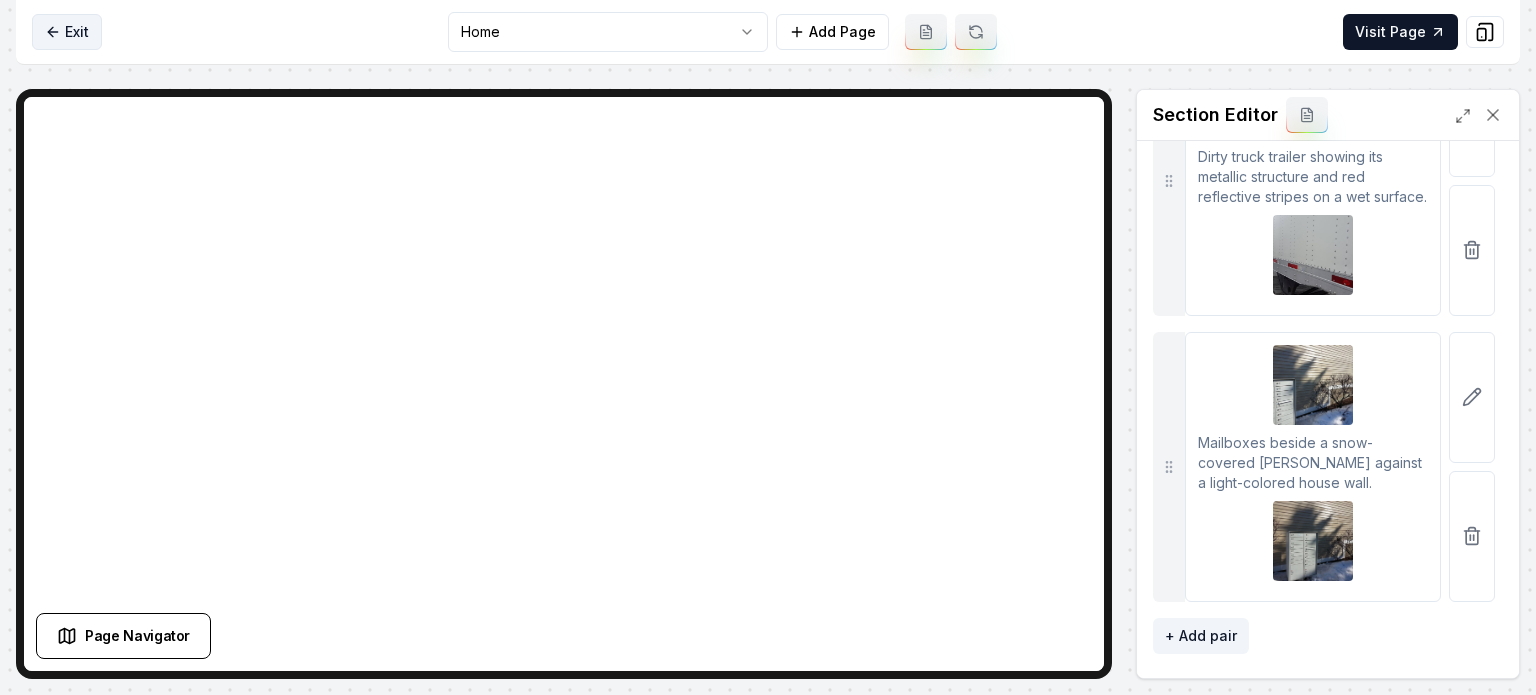 click on "Exit" at bounding box center (67, 32) 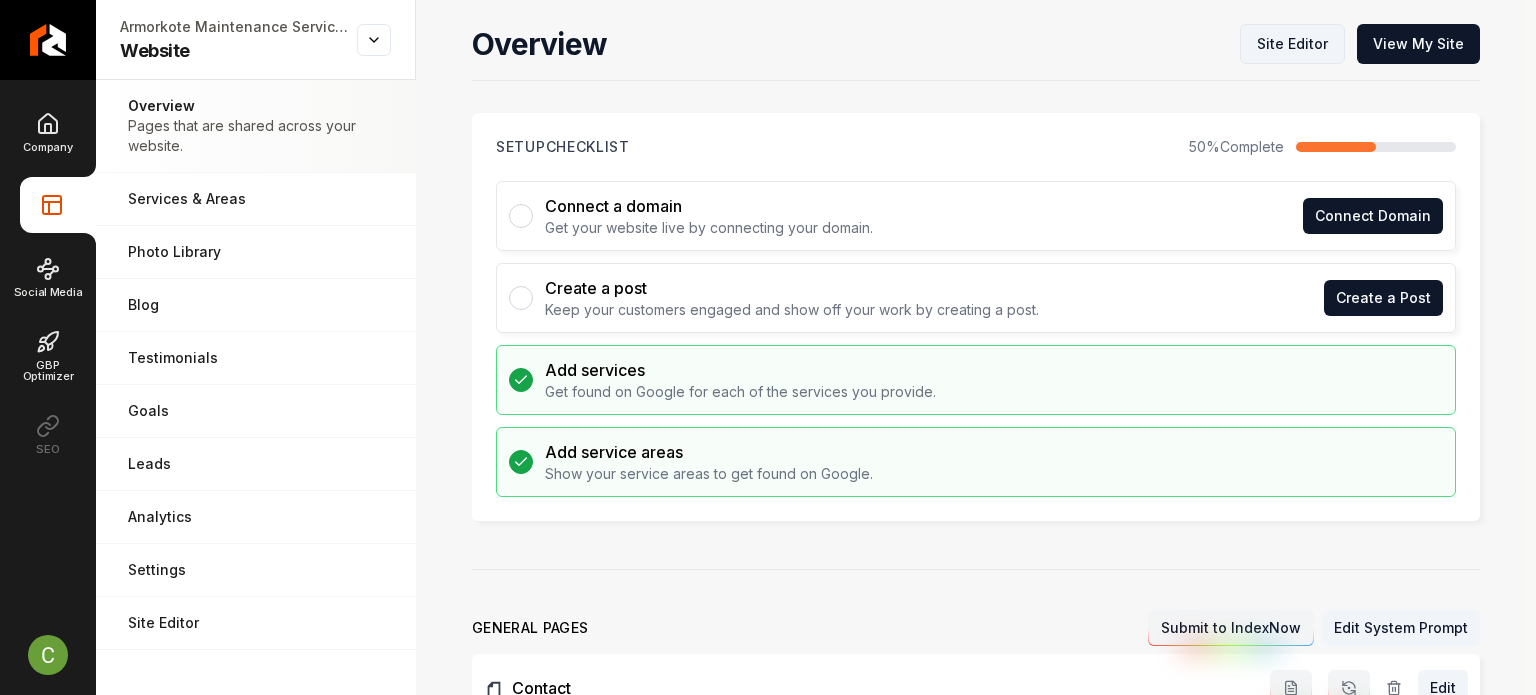 click on "Site Editor" at bounding box center [1292, 44] 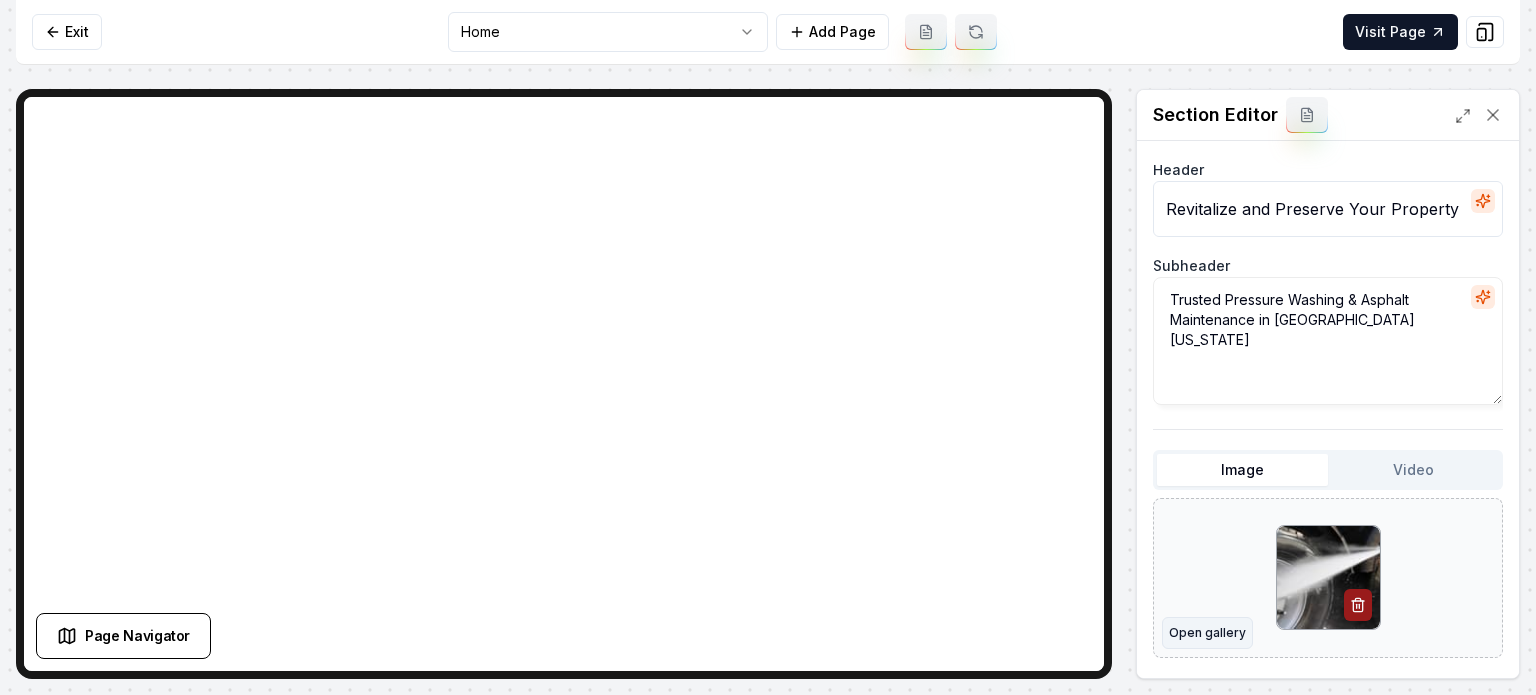 click on "Open gallery" at bounding box center [1207, 633] 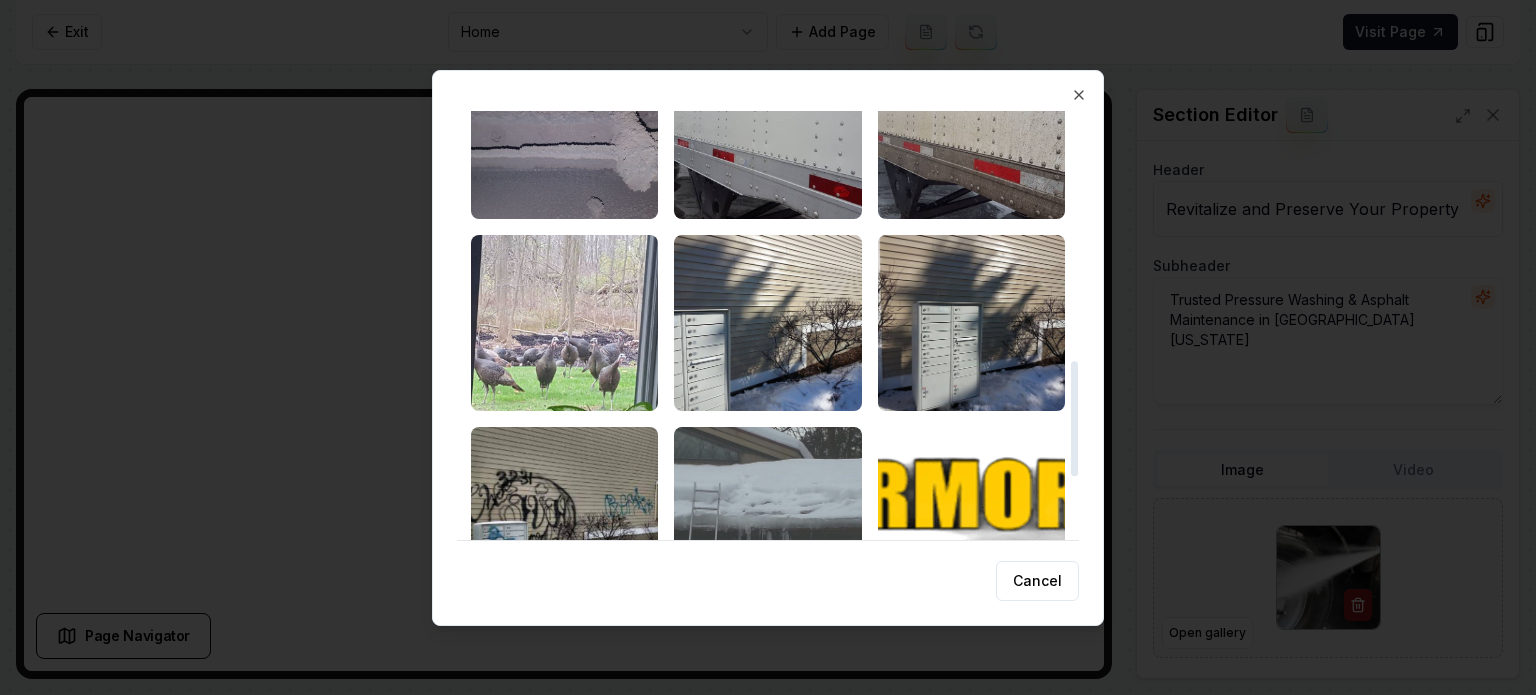 scroll, scrollTop: 1100, scrollLeft: 0, axis: vertical 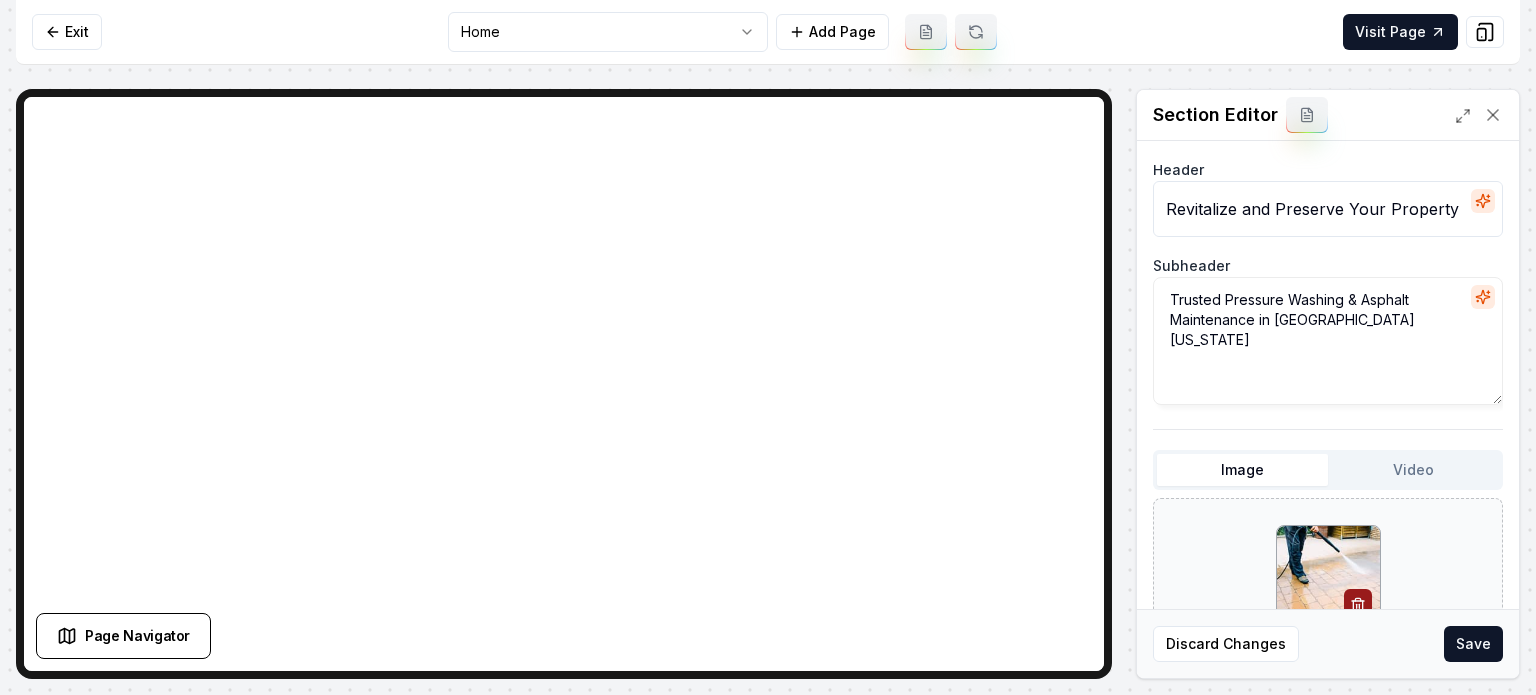 click on "Save" at bounding box center [1473, 644] 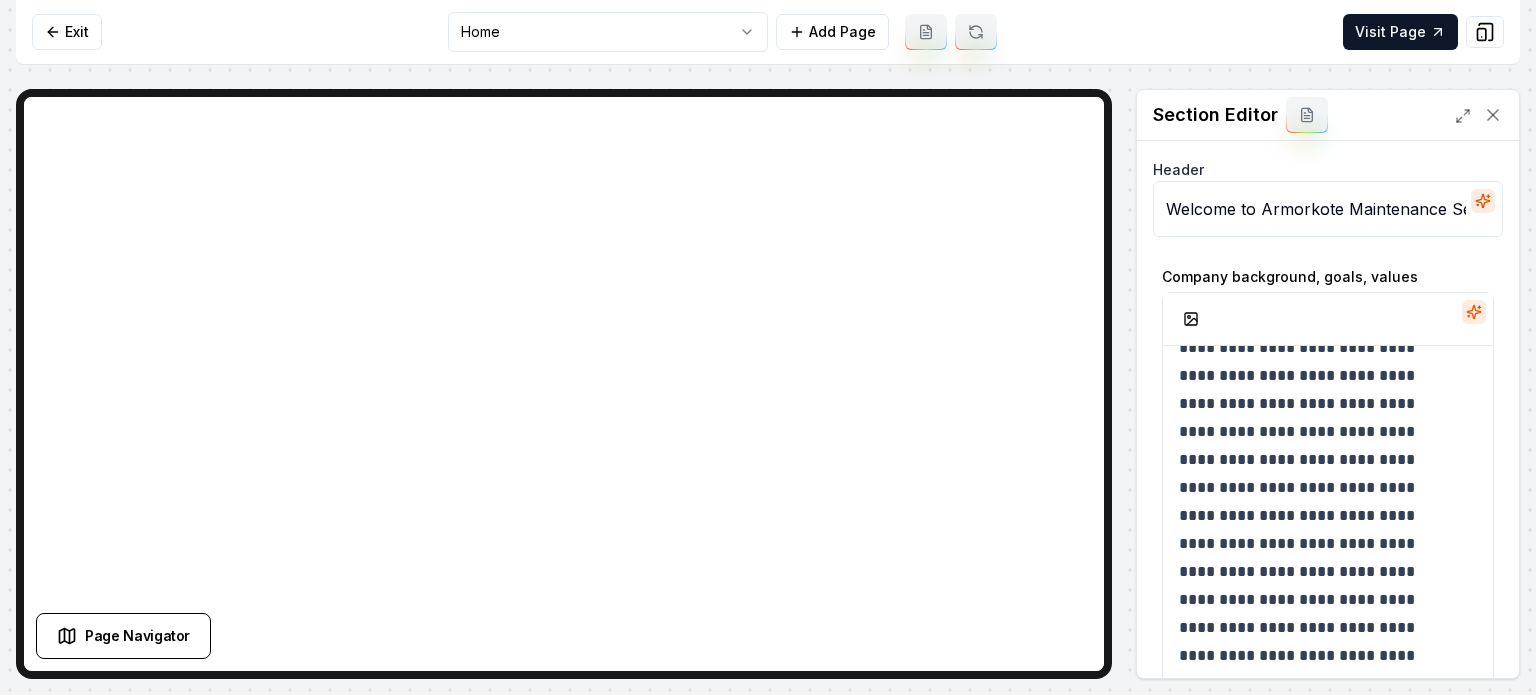 scroll, scrollTop: 101, scrollLeft: 0, axis: vertical 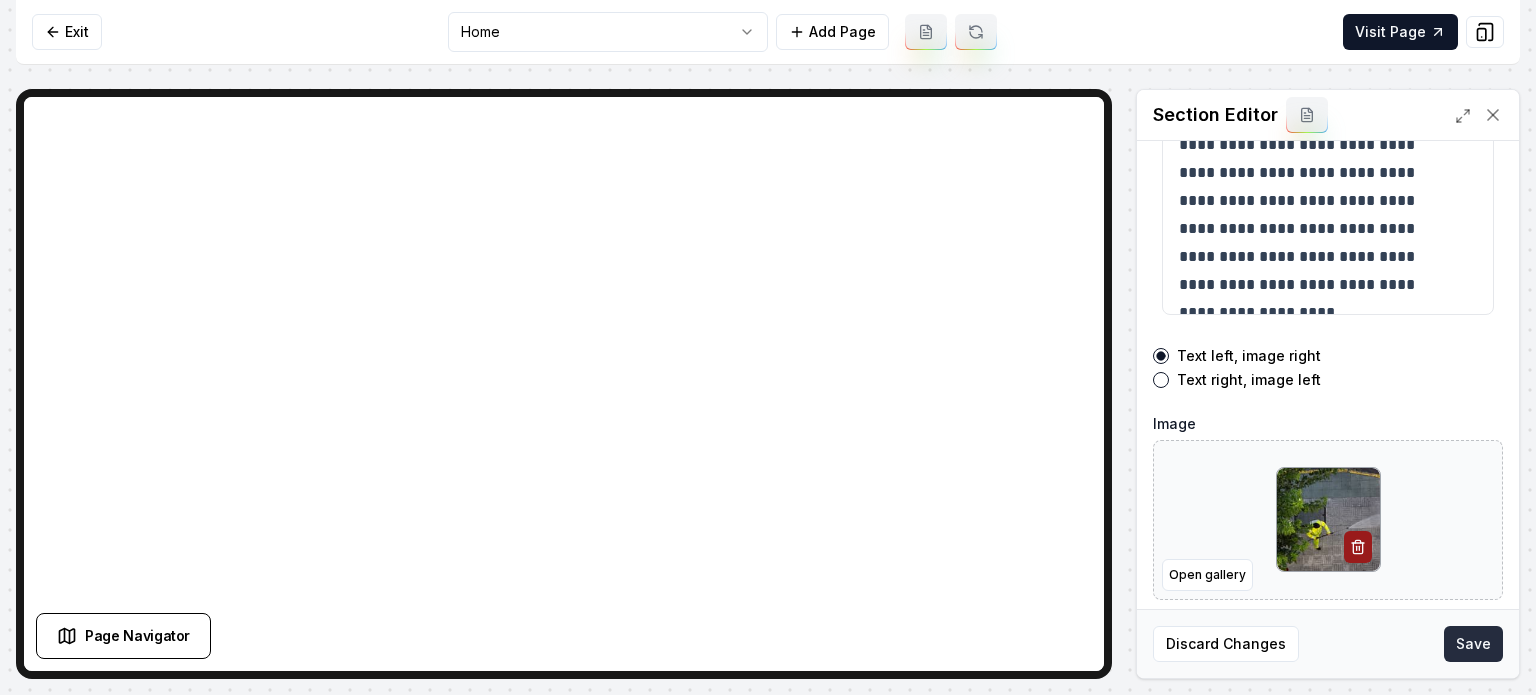 click on "Save" at bounding box center (1473, 644) 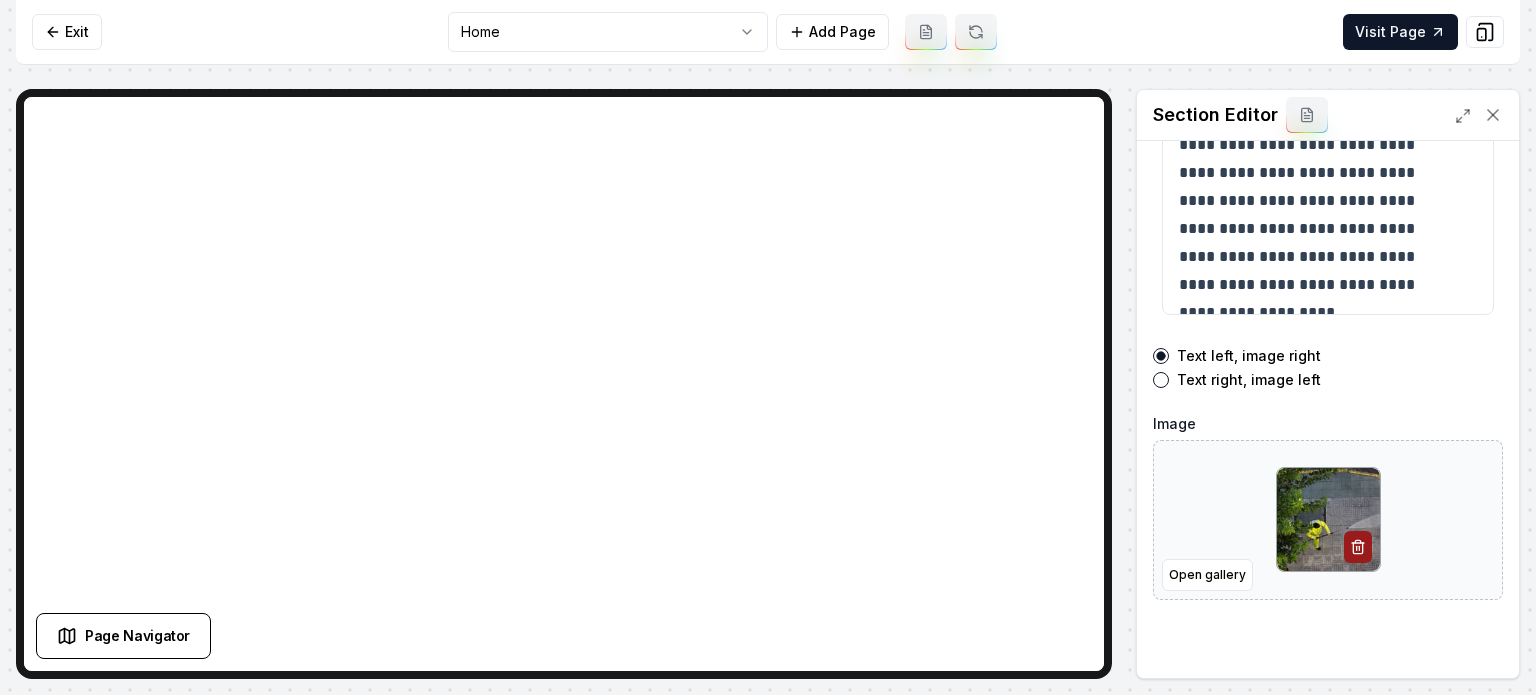 click on "**********" at bounding box center [768, 347] 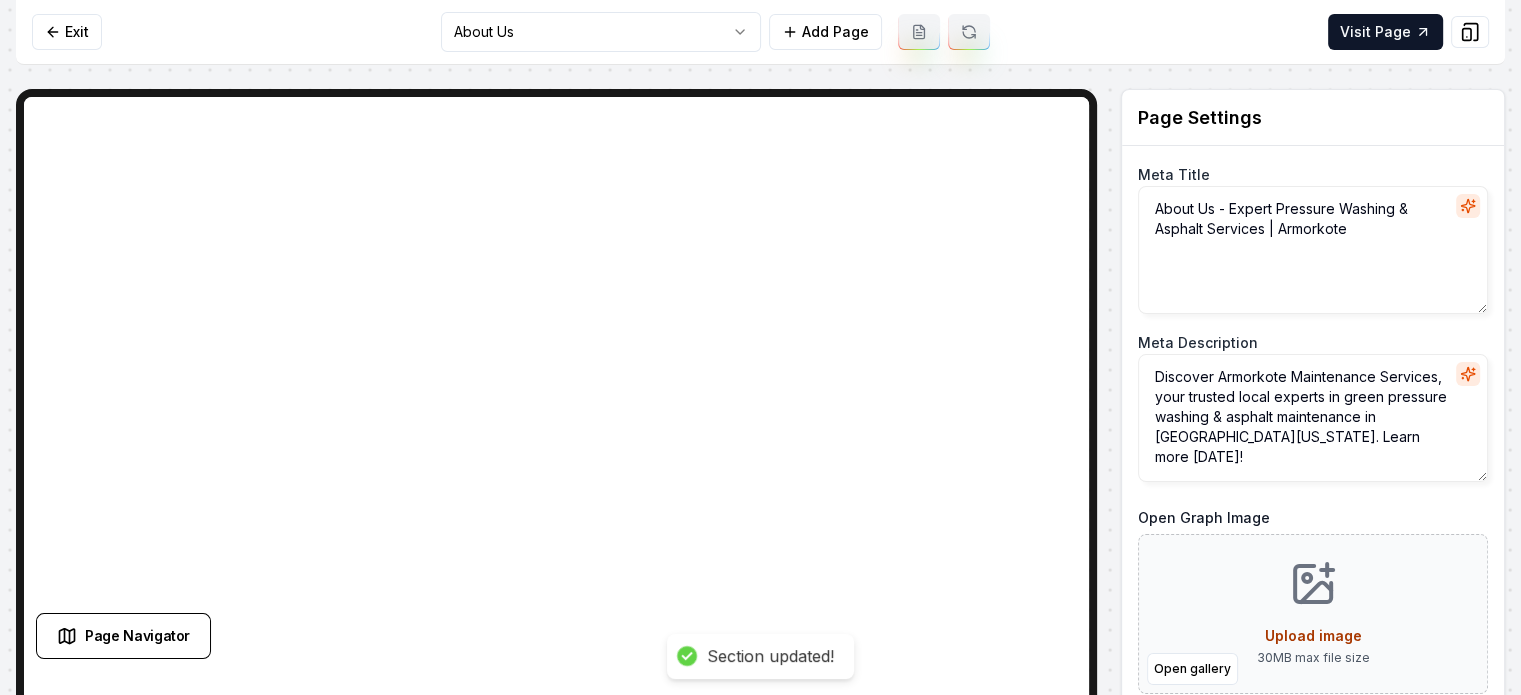 click on "Computer Required This feature is only available on a computer. Please switch to a computer to edit your site. Go back  Exit About Us Add Page Visit Page  Page Navigator Page Settings Meta Title About Us - Expert Pressure Washing & Asphalt Services | Armorkote Meta Description Discover Armorkote Maintenance Services, your trusted local experts in green pressure washing & asphalt maintenance in West Michigan. Learn more today! Open Graph Image Open gallery Upload image 30  MB max file size URL Slug about-us Discard Changes Save Section Editor Unsupported section type Section updated! /dashboard/sites/501148e8-53b1-4b16-844a-64ba97c15207/pages/0c32dc8c-fbc6-420a-9a9d-bf6ff3de393c" at bounding box center [760, 347] 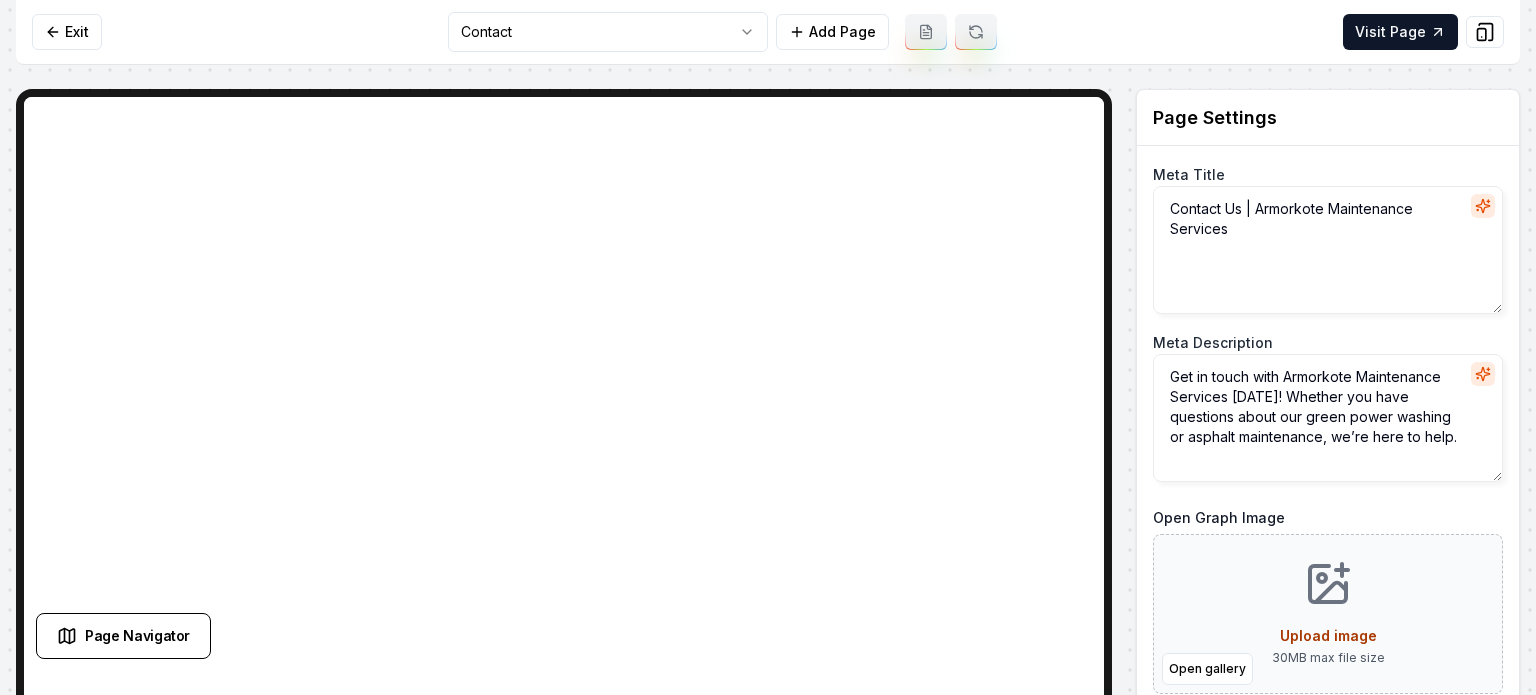 click on "Computer Required This feature is only available on a computer. Please switch to a computer to edit your site. Go back  Exit Contact Add Page Visit Page  Page Navigator Page Settings Meta Title Contact Us | Armorkote Maintenance Services Meta Description Get in touch with Armorkote Maintenance Services today! Whether you have questions about our green power washing or asphalt maintenance, we’re here to help. Open Graph Image Open gallery Upload image 30  MB max file size URL Slug contact-us Discard Changes Save Section Editor Unsupported section type Section updated! /dashboard/sites/501148e8-53b1-4b16-844a-64ba97c15207/pages/825a3e5e-060e-49ce-9e0b-af0698f61e51" at bounding box center [768, 347] 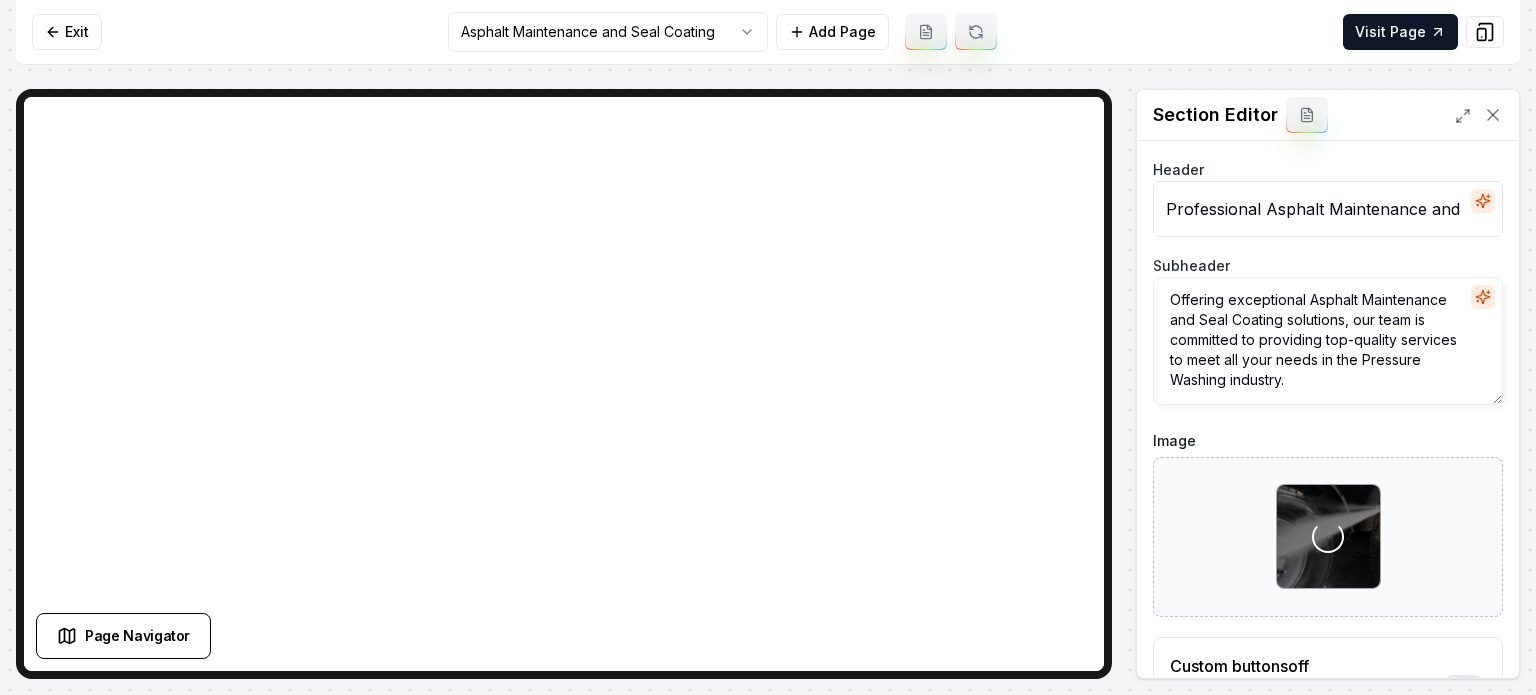 scroll, scrollTop: 161, scrollLeft: 0, axis: vertical 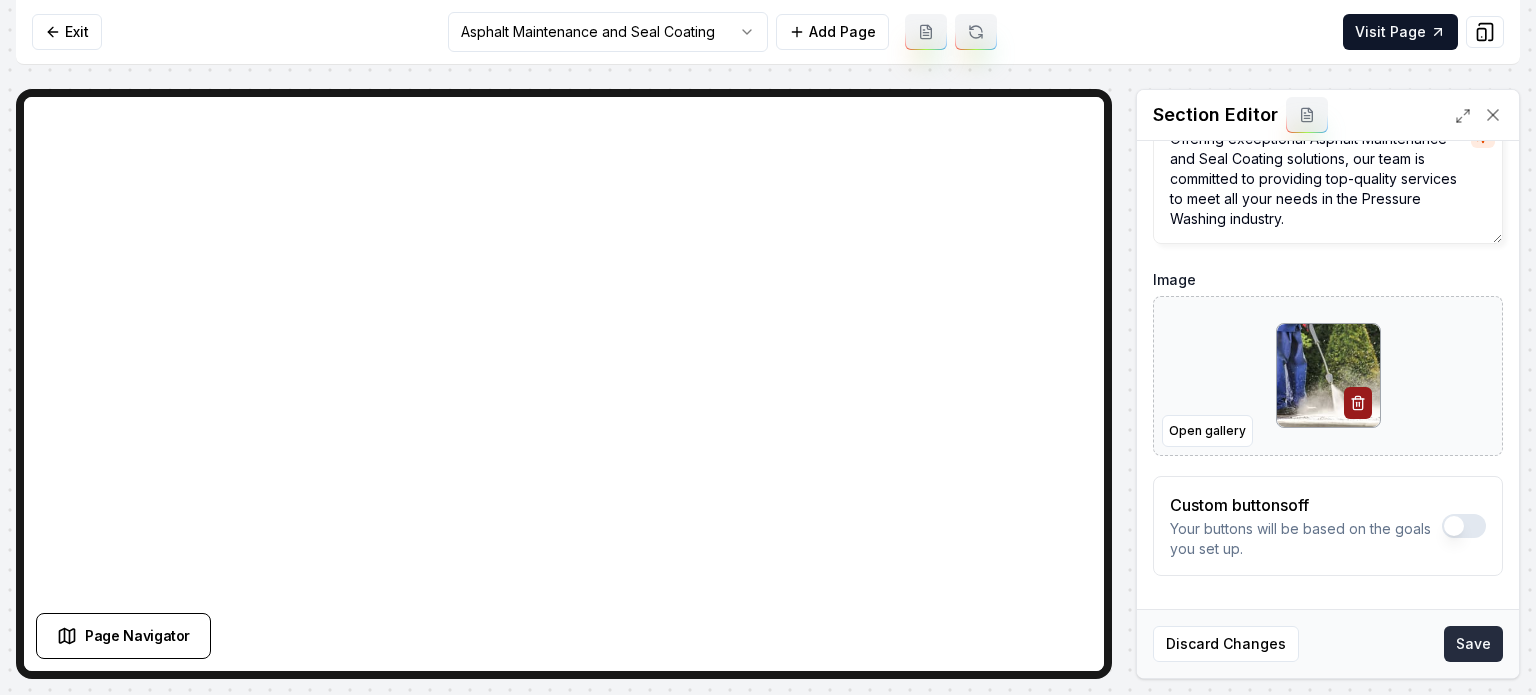 click on "Save" at bounding box center [1473, 644] 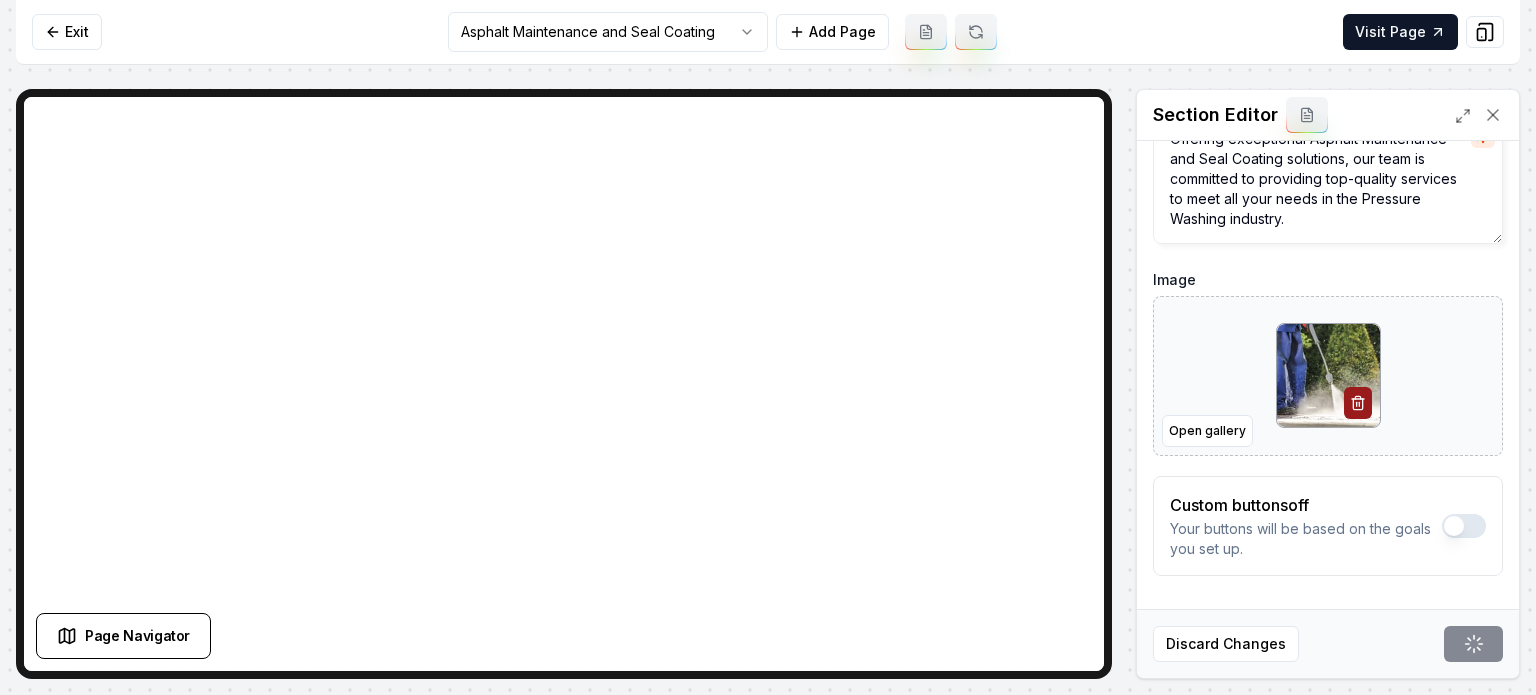 click on "Computer Required This feature is only available on a computer. Please switch to a computer to edit your site. Go back  Exit Asphalt Maintenance and Seal Coating Add Page Visit Page  Page Navigator Page Settings Section Editor Header Professional Asphalt Maintenance and Seal Coating Services Subheader Offering exceptional Asphalt Maintenance and Seal Coating solutions, our team is committed to providing top-quality services to meet all your needs in the Pressure Washing industry. Image Open gallery Custom buttons  off Your buttons will be based on the goals you set up. Discard Changes Save /dashboard/sites/501148e8-53b1-4b16-844a-64ba97c15207/pages/44be2b3e-225d-494e-8e41-580f6f95df70" at bounding box center [768, 347] 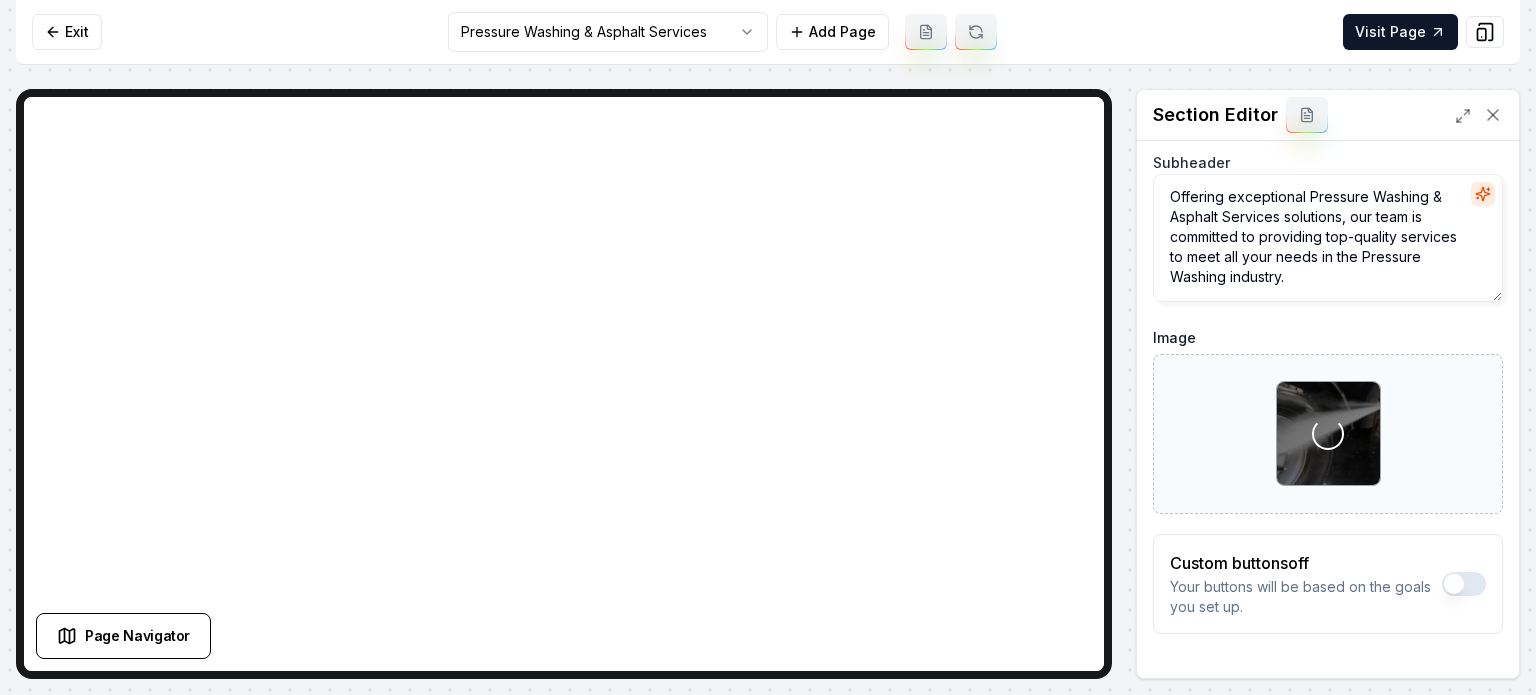 scroll, scrollTop: 161, scrollLeft: 0, axis: vertical 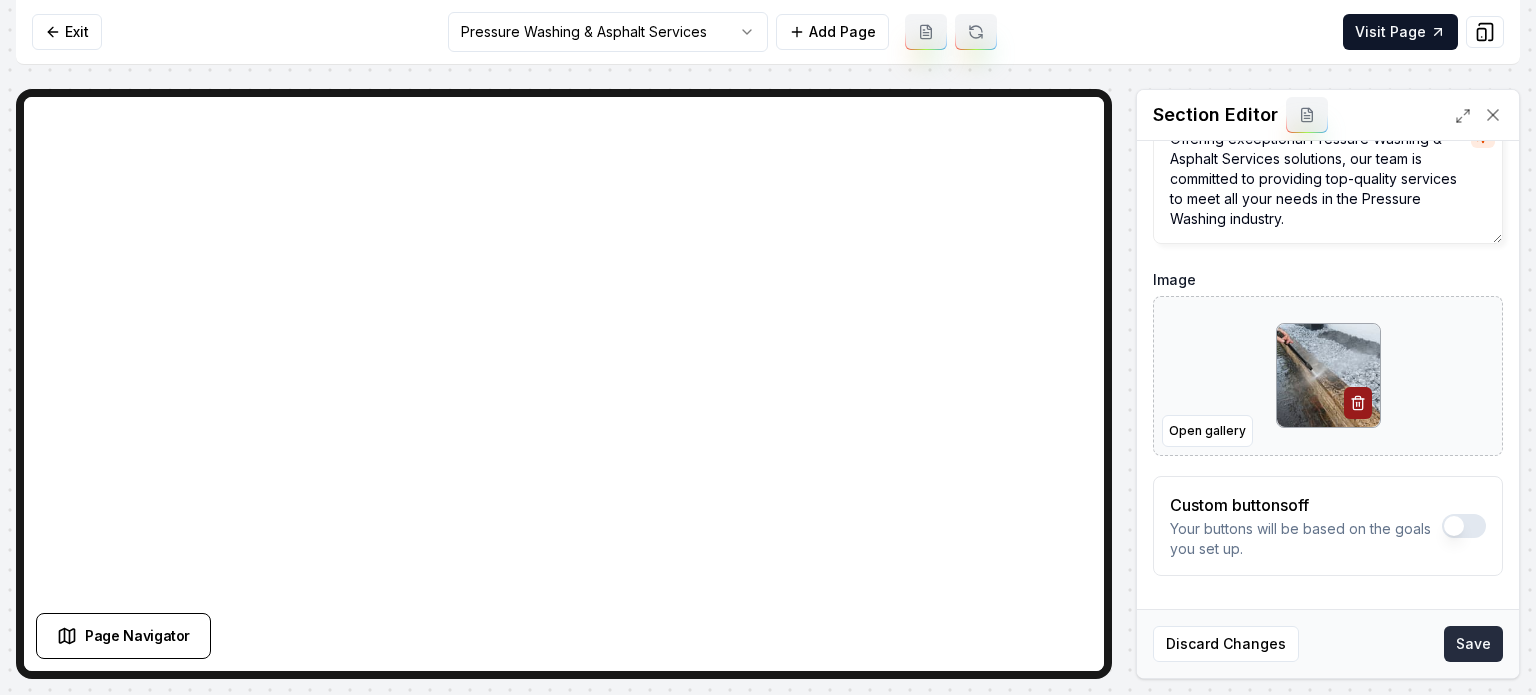 click on "Save" at bounding box center (1473, 644) 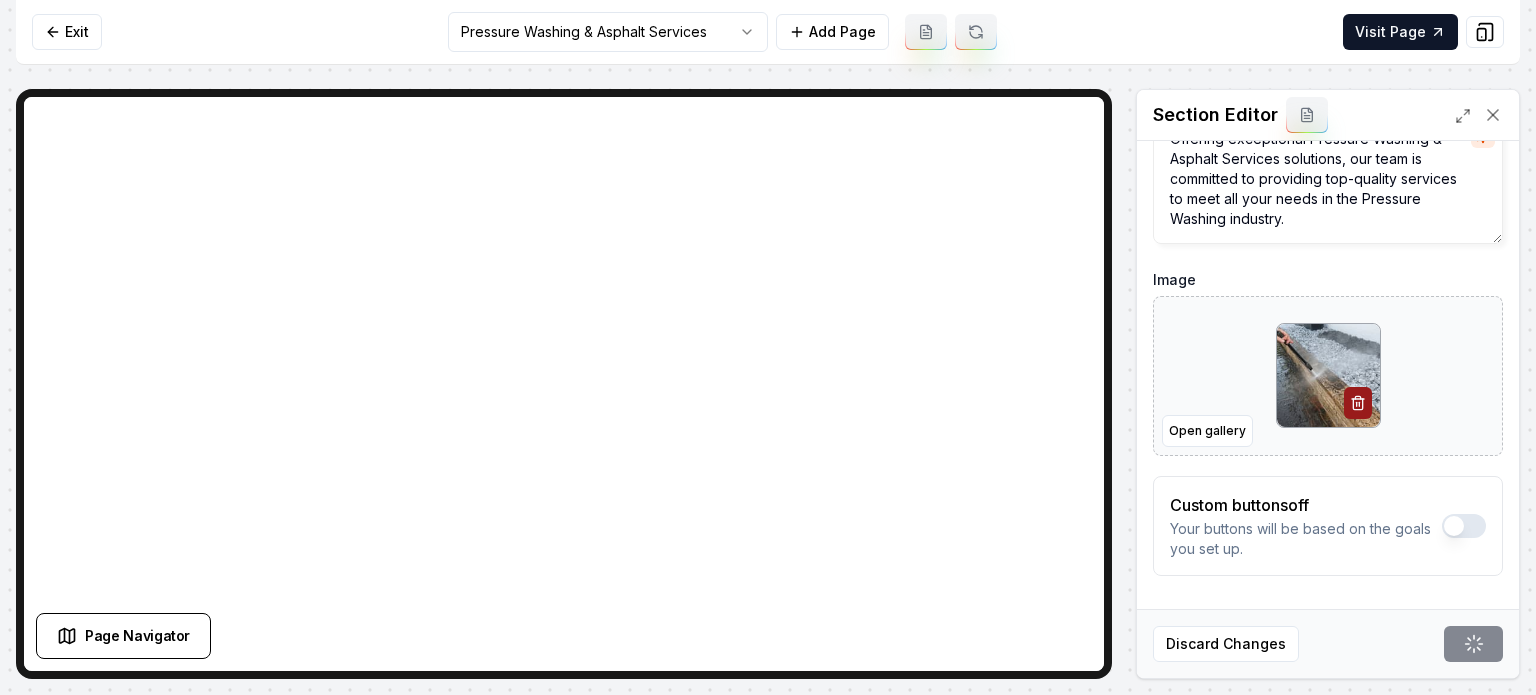 click on "Computer Required This feature is only available on a computer. Please switch to a computer to edit your site. Go back  Exit Pressure Washing & Asphalt Services Add Page Visit Page  Page Navigator Page Settings Section Editor Header Professional Pressure Washing & Asphalt Services Subheader Offering exceptional Pressure Washing & Asphalt Services solutions, our team is committed to providing top-quality services to meet all your needs in the Pressure Washing industry. Image Open gallery Custom buttons  off Your buttons will be based on the goals you set up. Discard Changes Save /dashboard/sites/501148e8-53b1-4b16-844a-64ba97c15207/pages/49459e94-5395-4a8a-a1a8-c2c3fb15ba39" at bounding box center (768, 347) 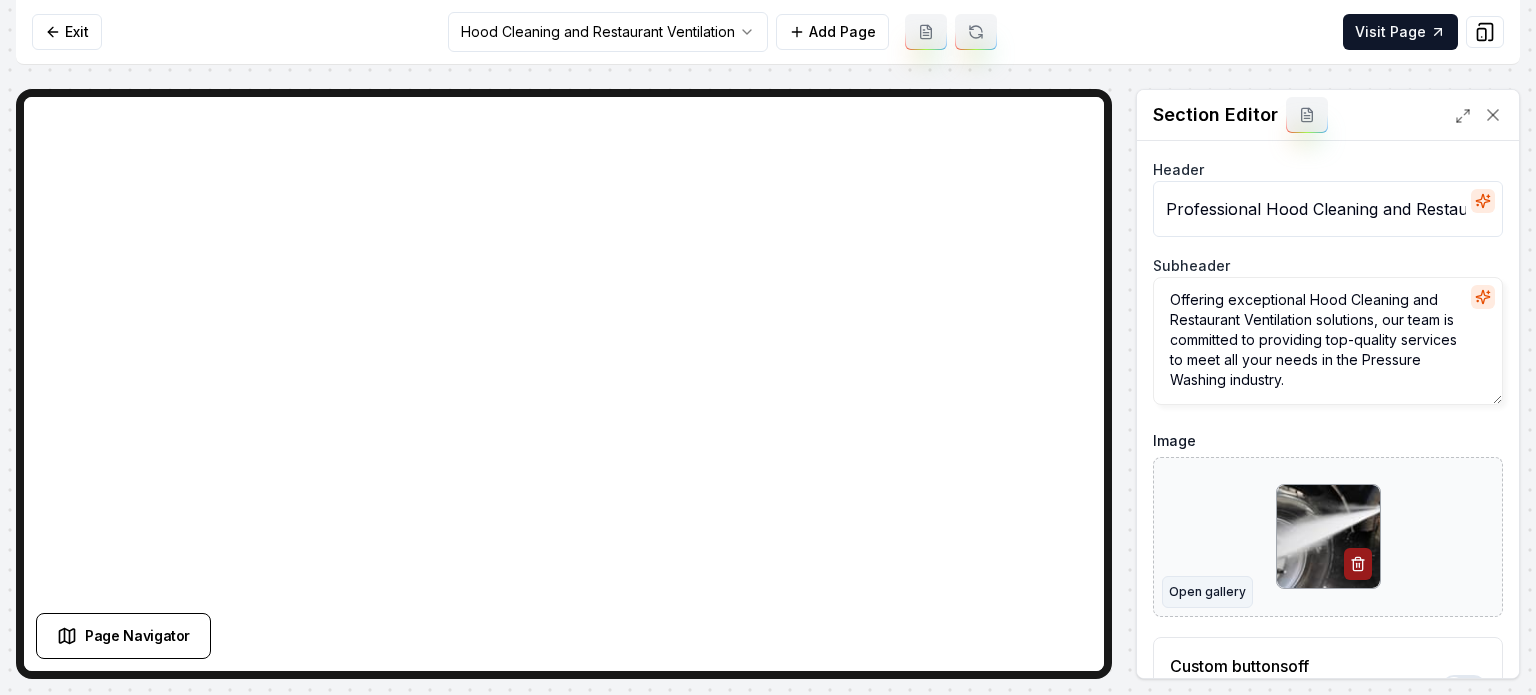 click on "Open gallery" at bounding box center [1207, 592] 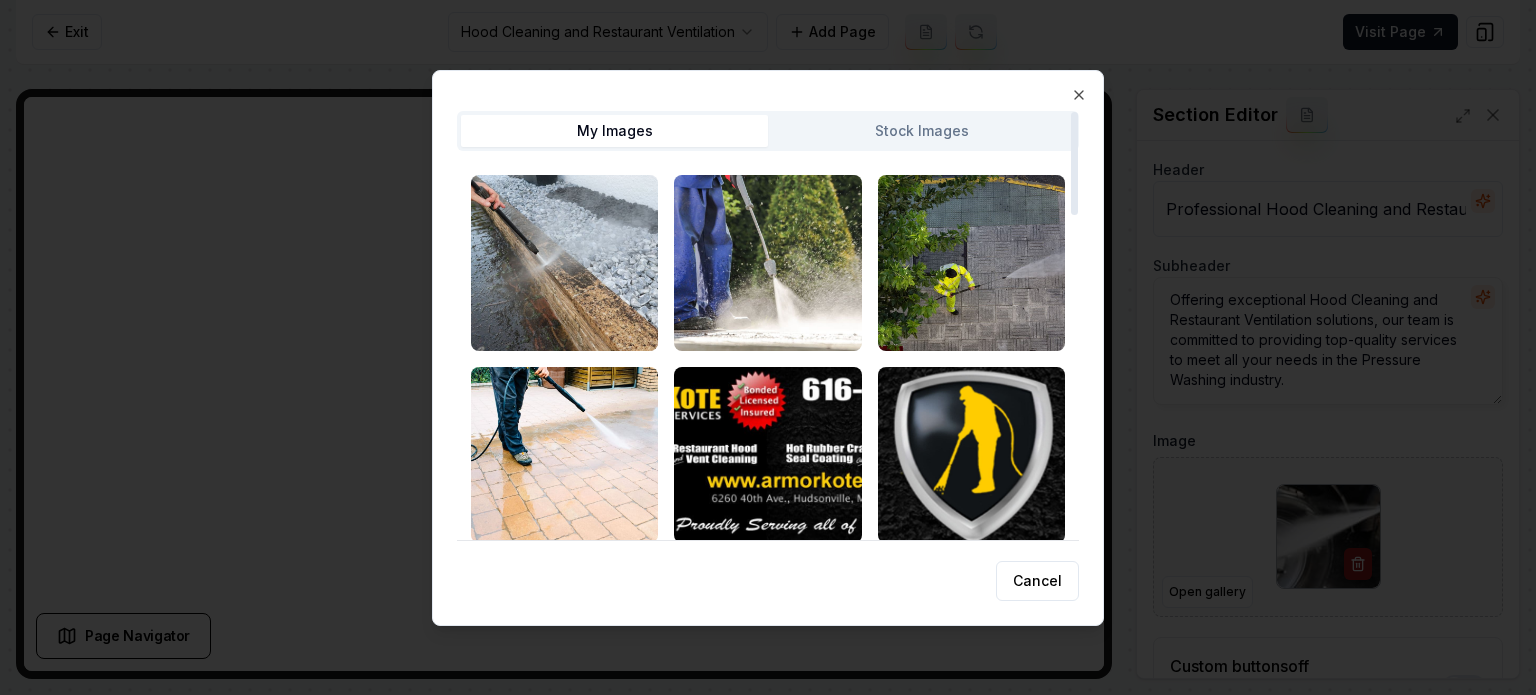 click on "Stock Images" at bounding box center [921, 131] 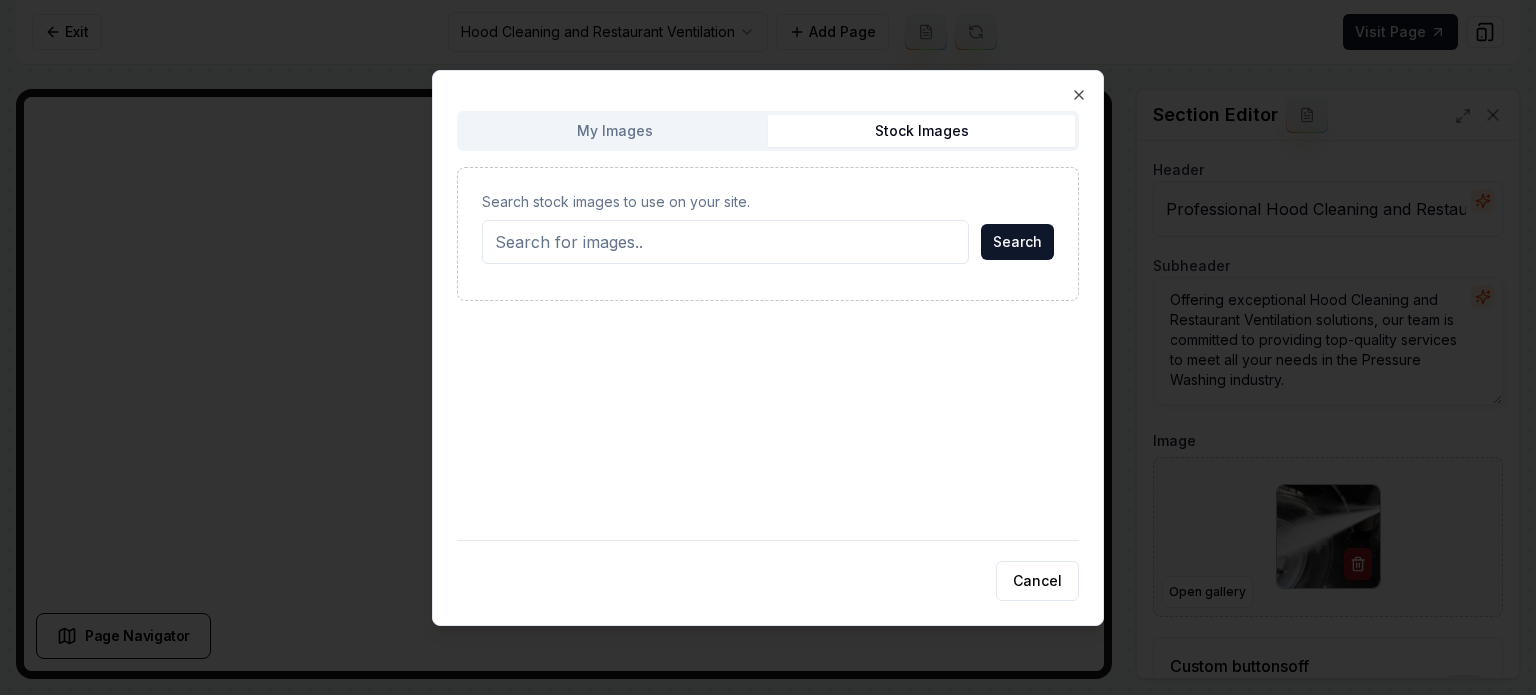click on "Search stock images to use on your site." at bounding box center [725, 242] 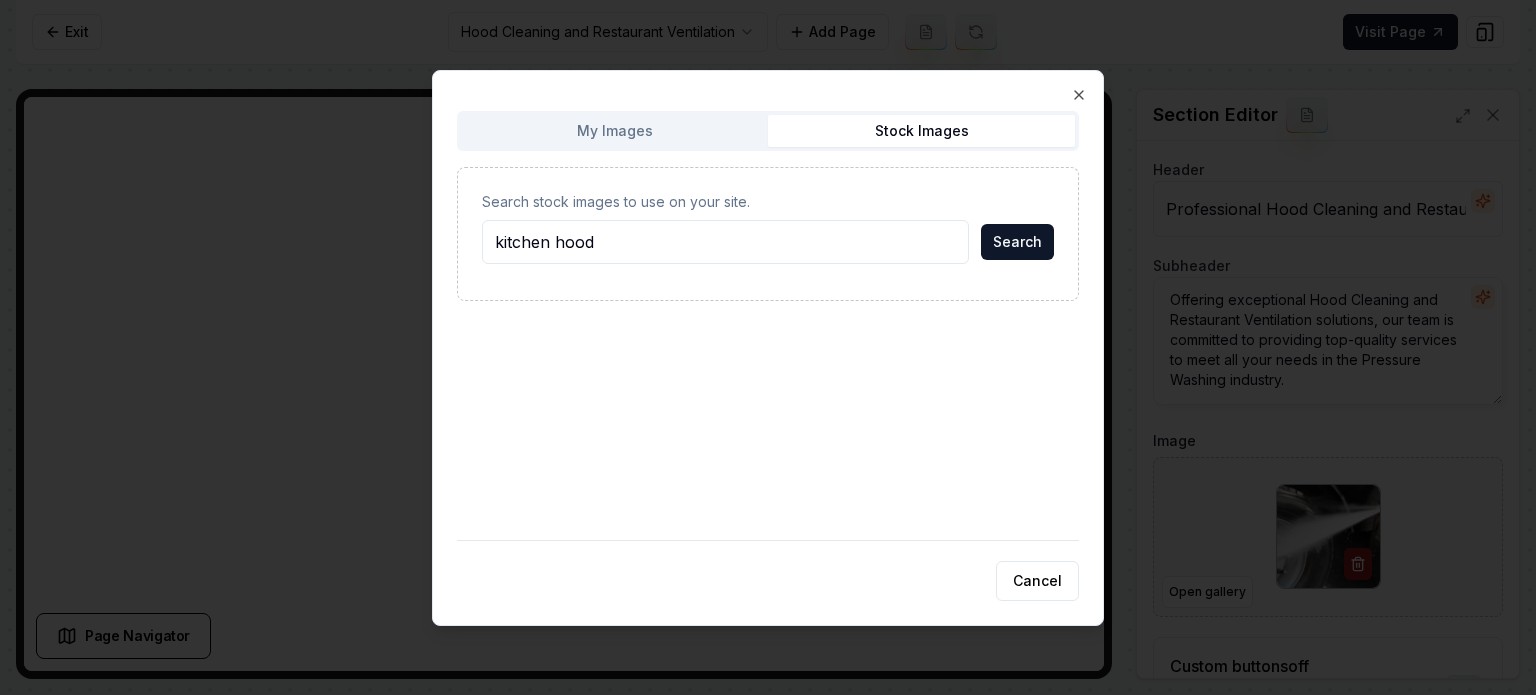 type on "kitchen hood" 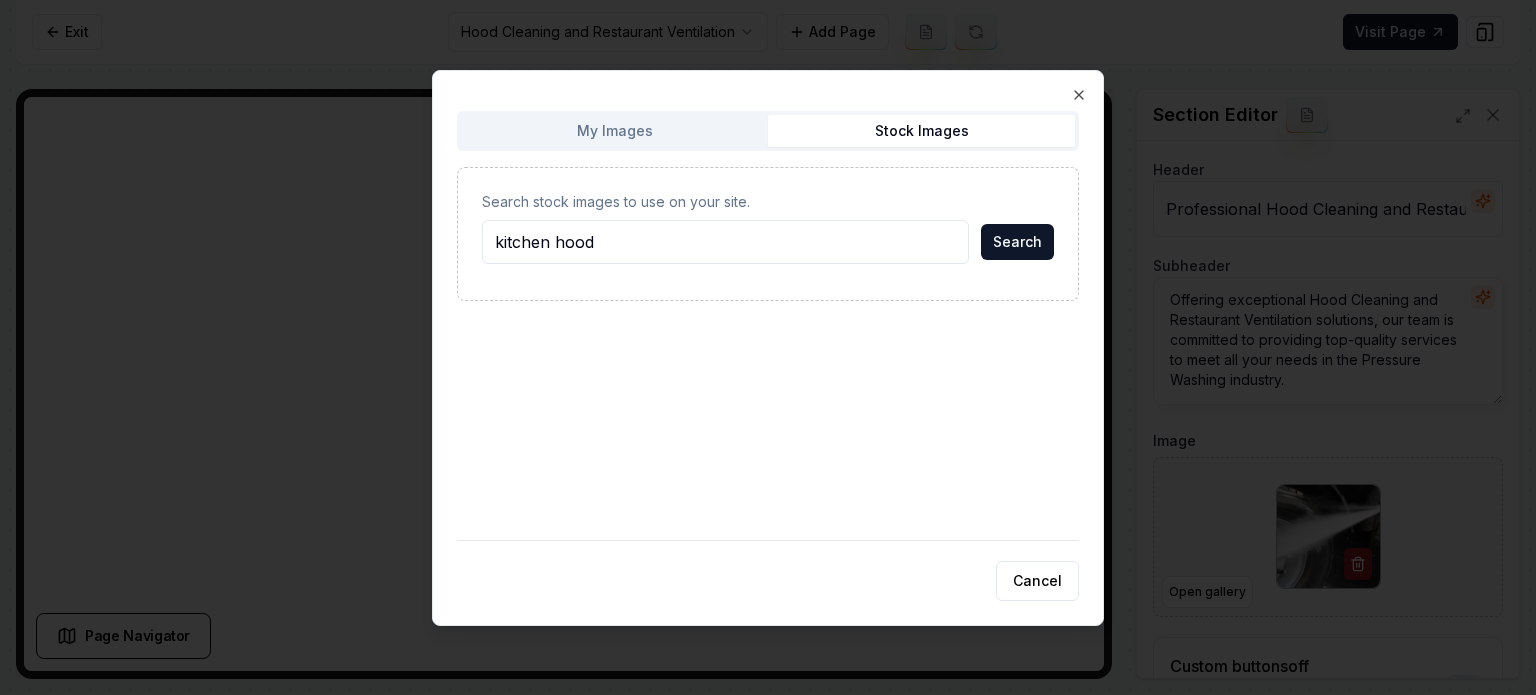 click on "Search" at bounding box center [1017, 242] 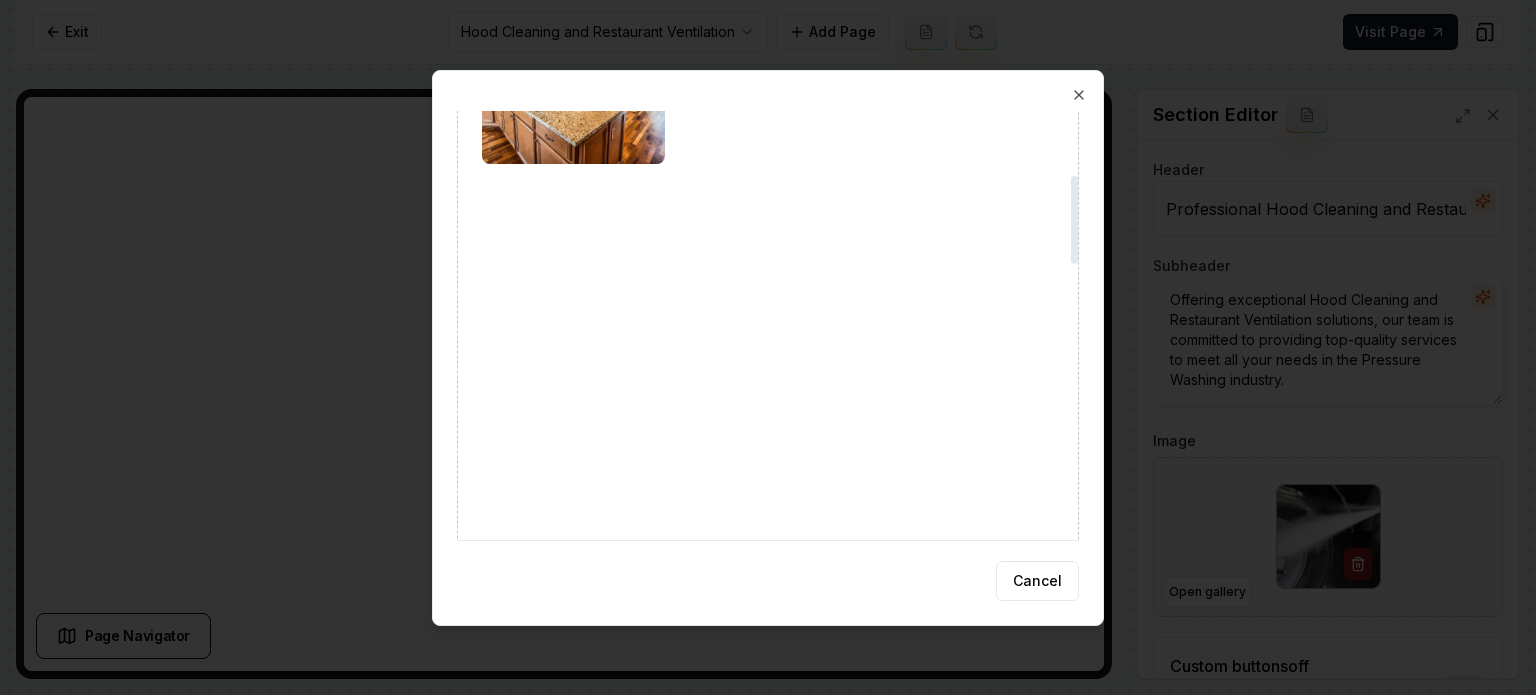 scroll, scrollTop: 0, scrollLeft: 0, axis: both 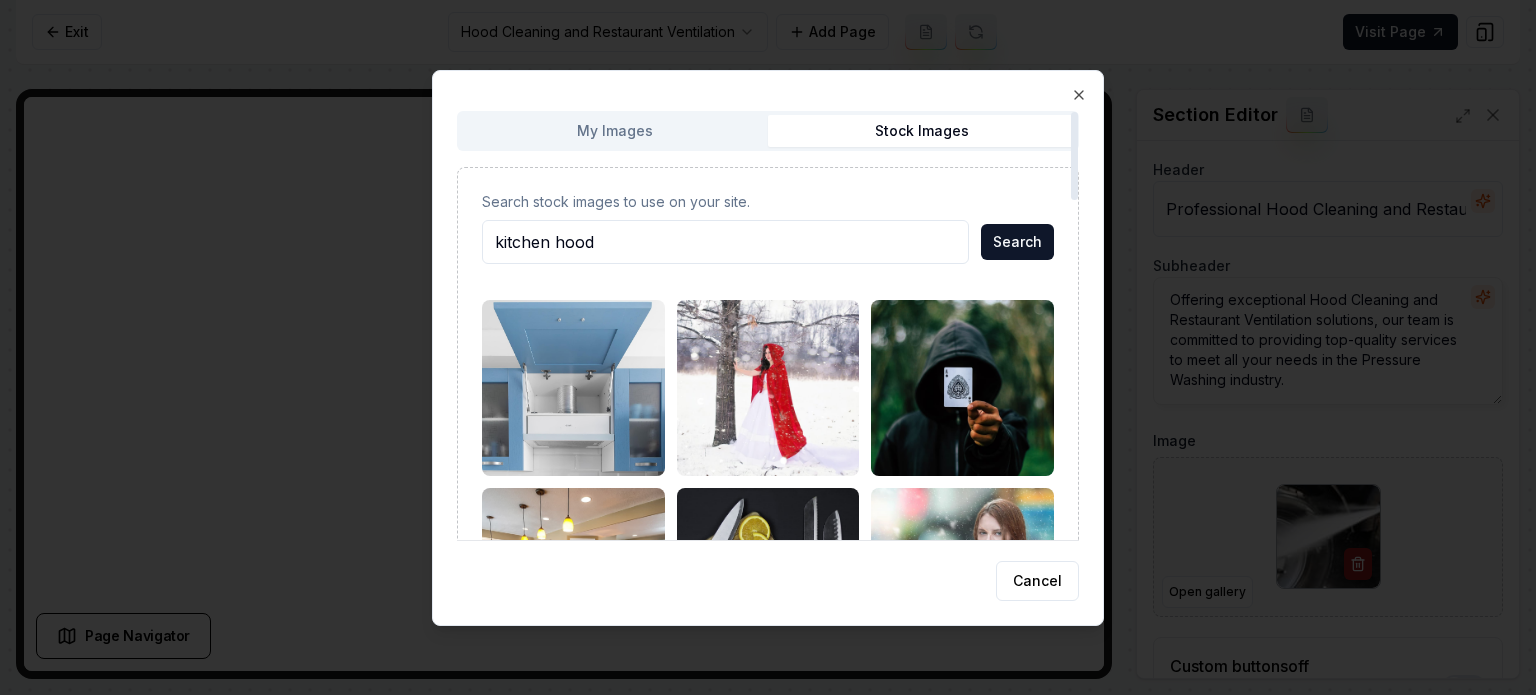 click at bounding box center (573, 388) 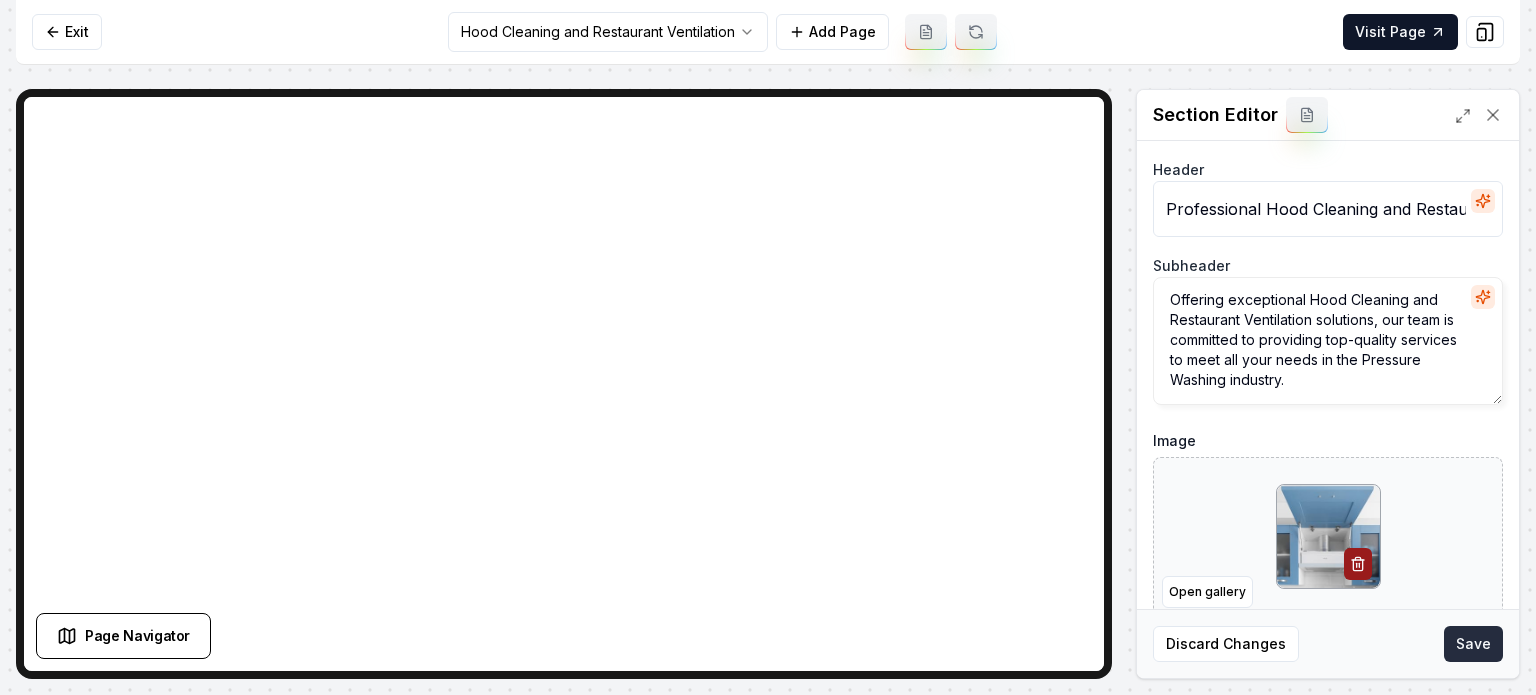 click on "Save" at bounding box center (1473, 644) 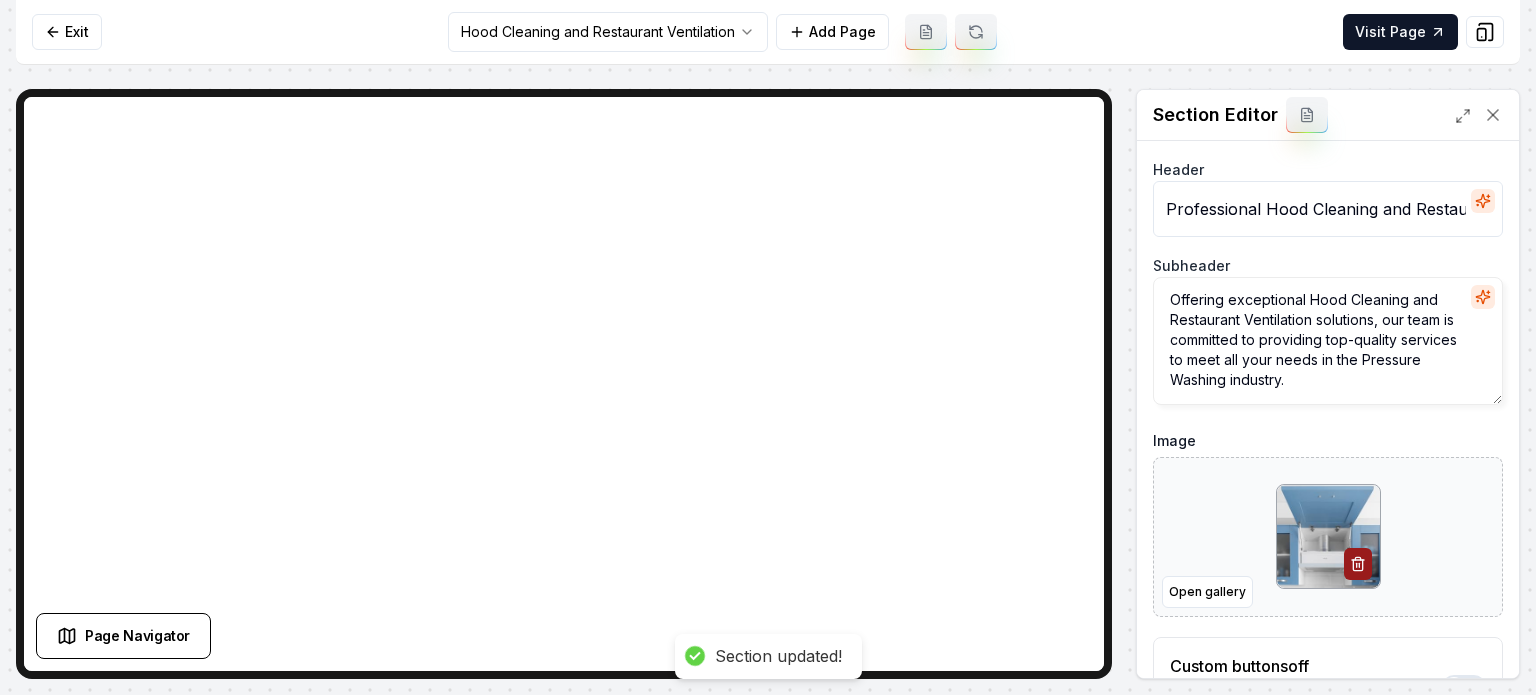 click on "Exit Hood Cleaning and Restaurant Ventilation Add Page Visit Page" at bounding box center (768, 32) 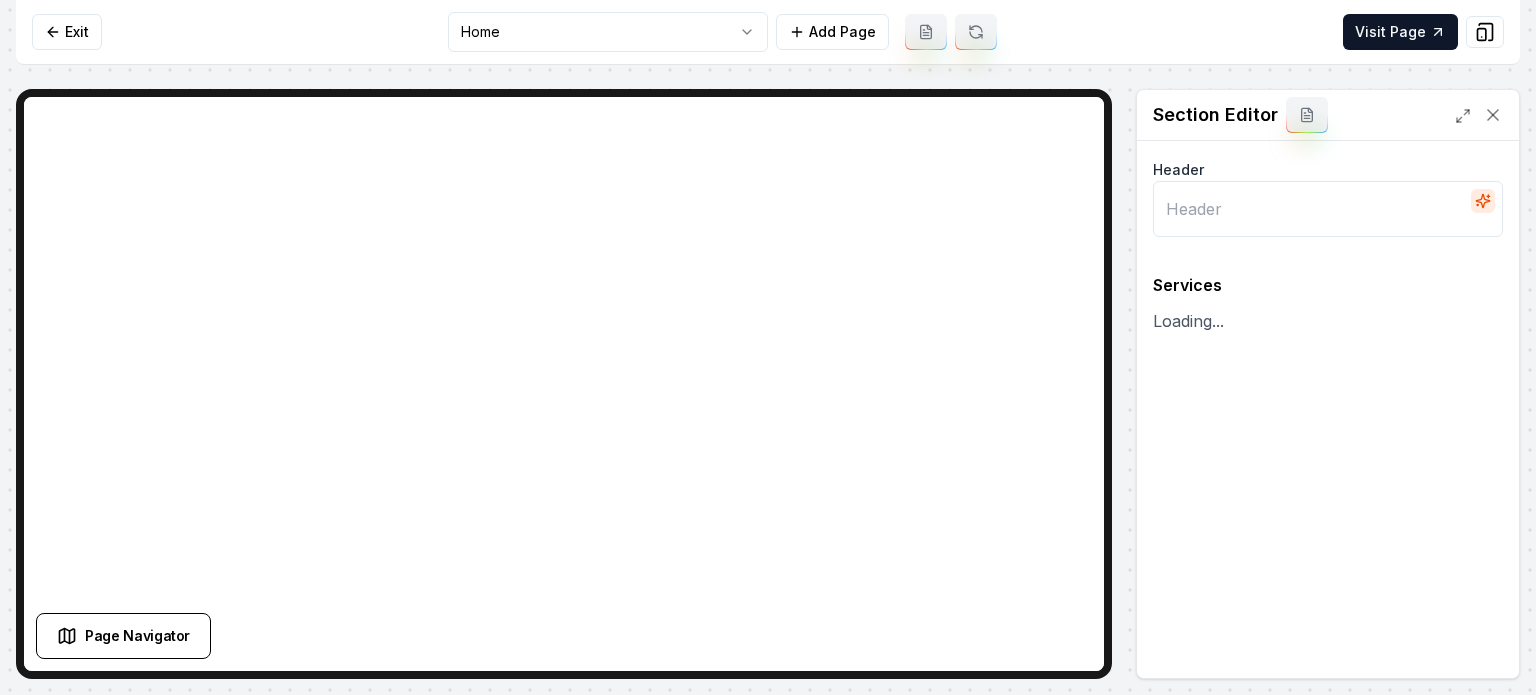 type on "Our Comprehensive Service Offerings" 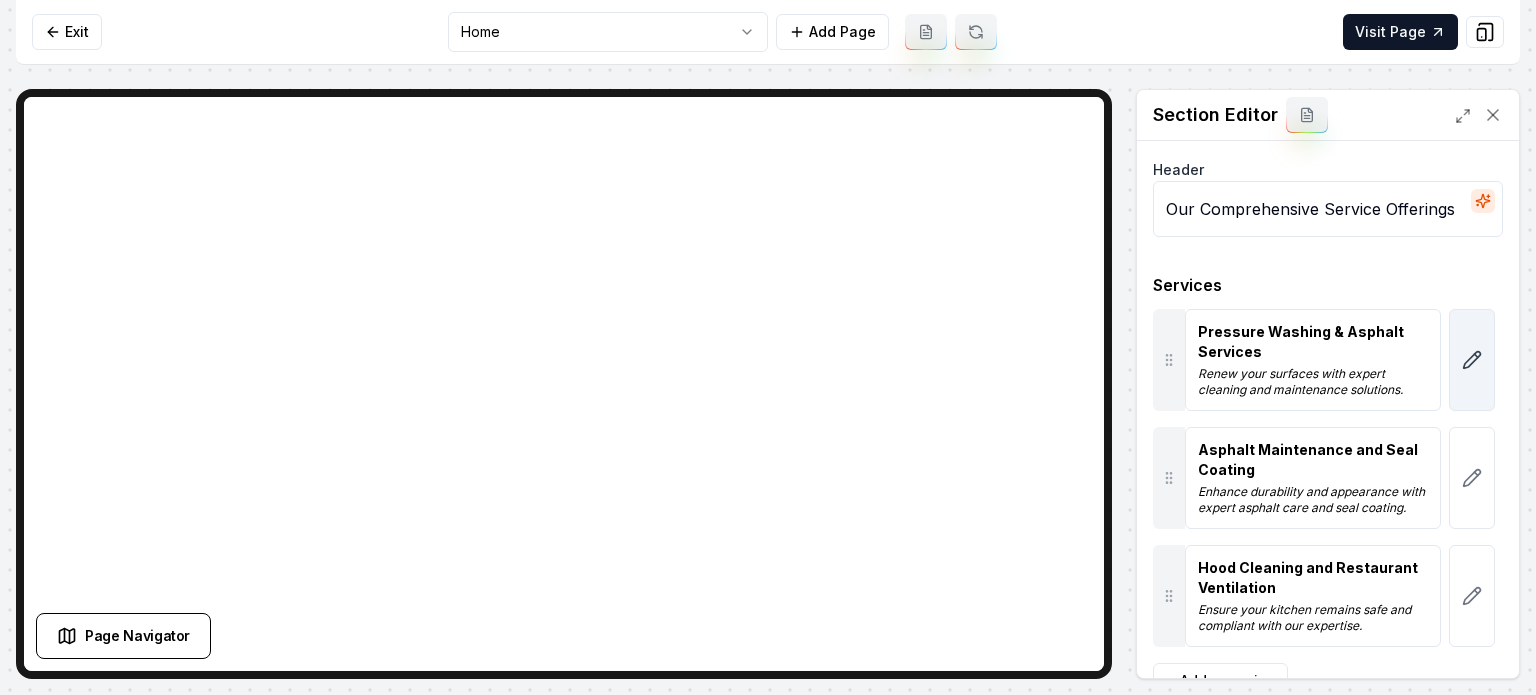 click at bounding box center (1472, 360) 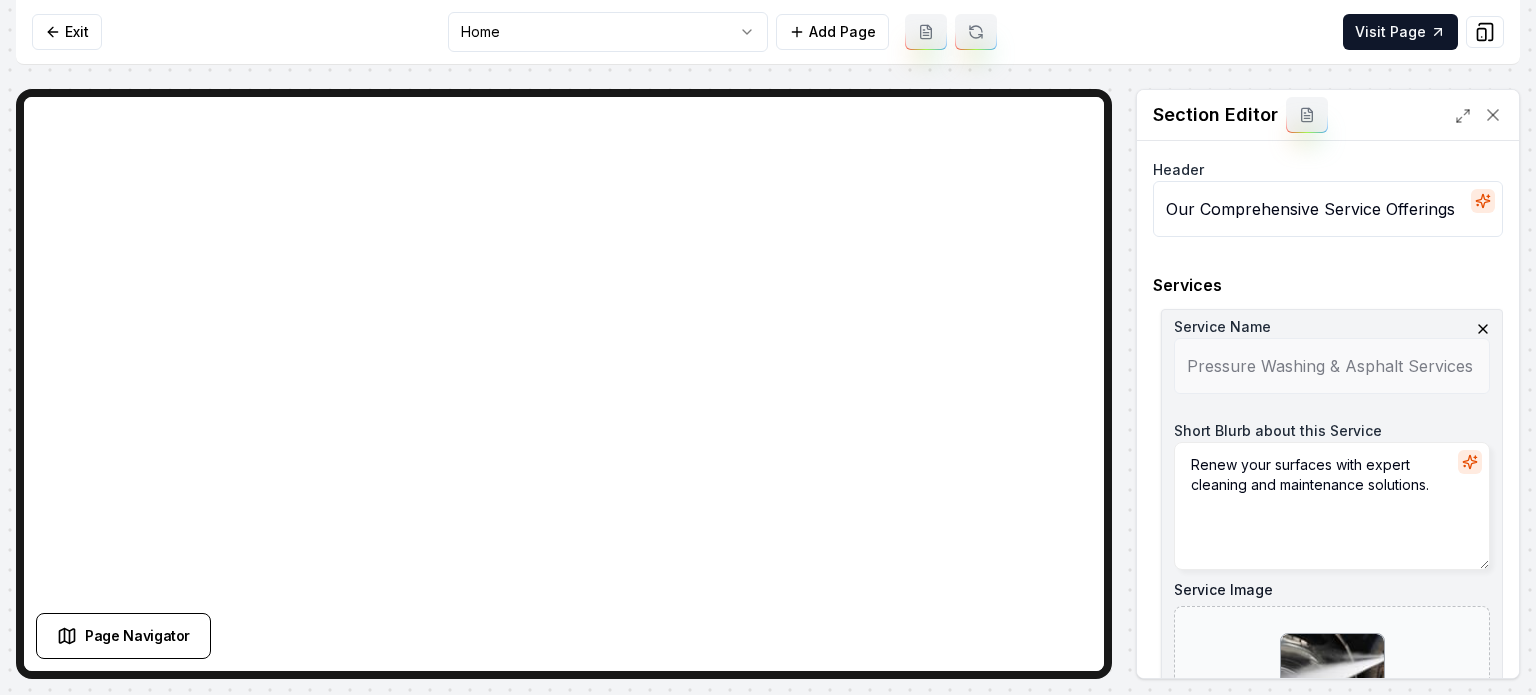 scroll, scrollTop: 483, scrollLeft: 0, axis: vertical 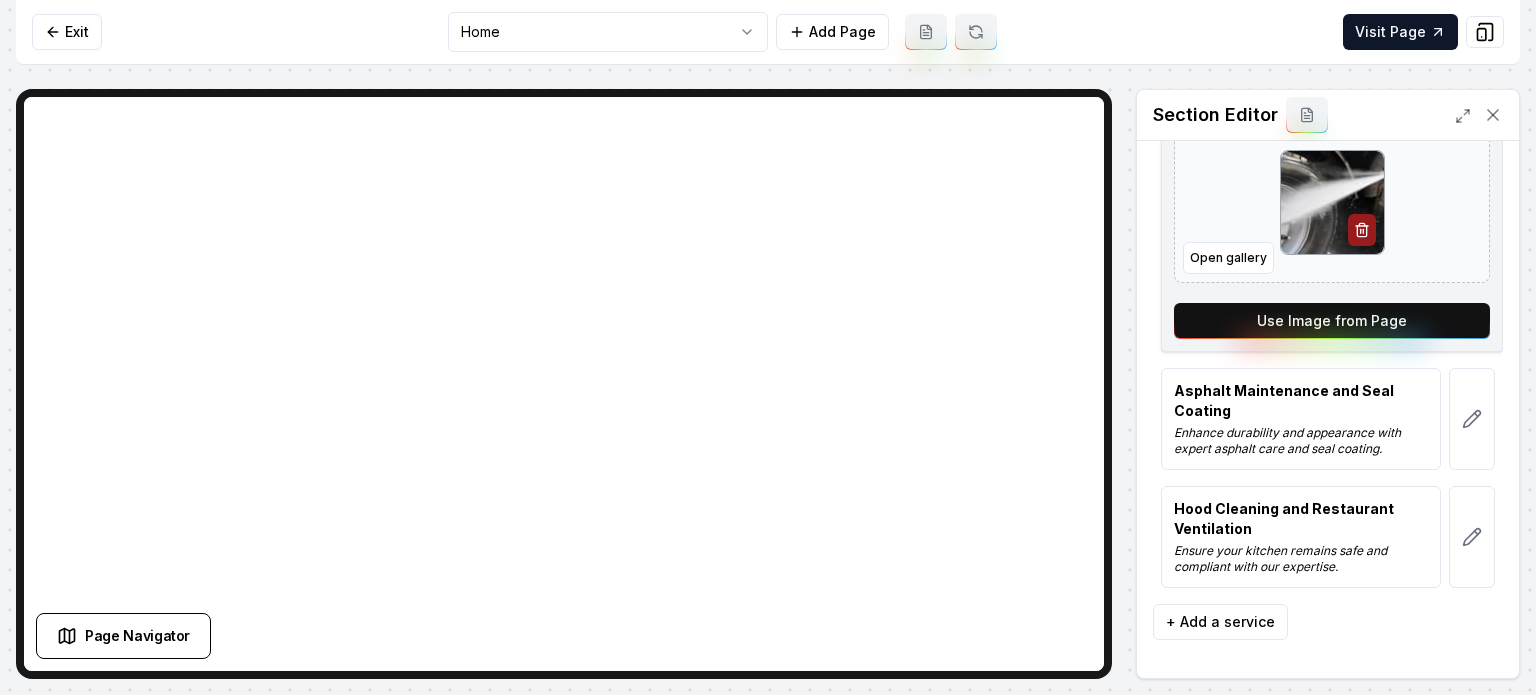 click on "Use Image from Page" at bounding box center [1332, 321] 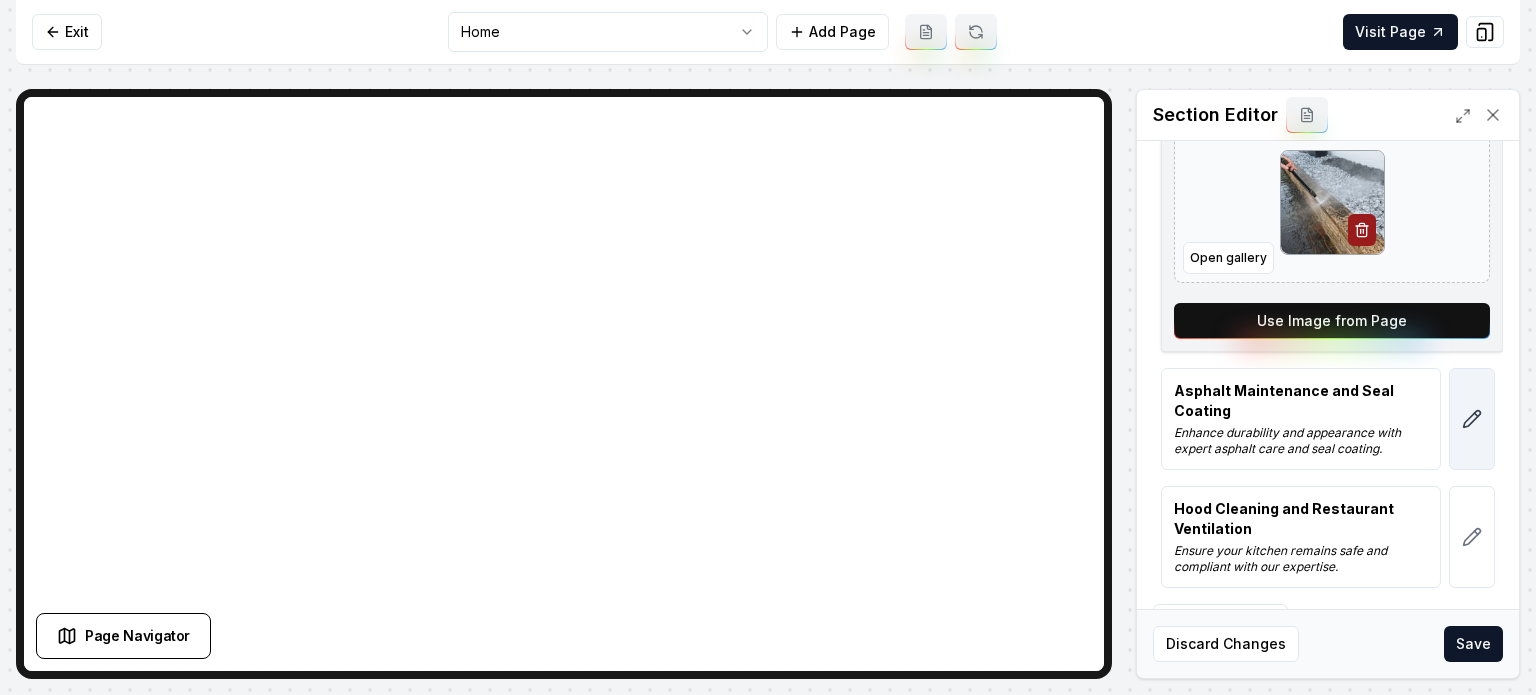 click at bounding box center (1472, 419) 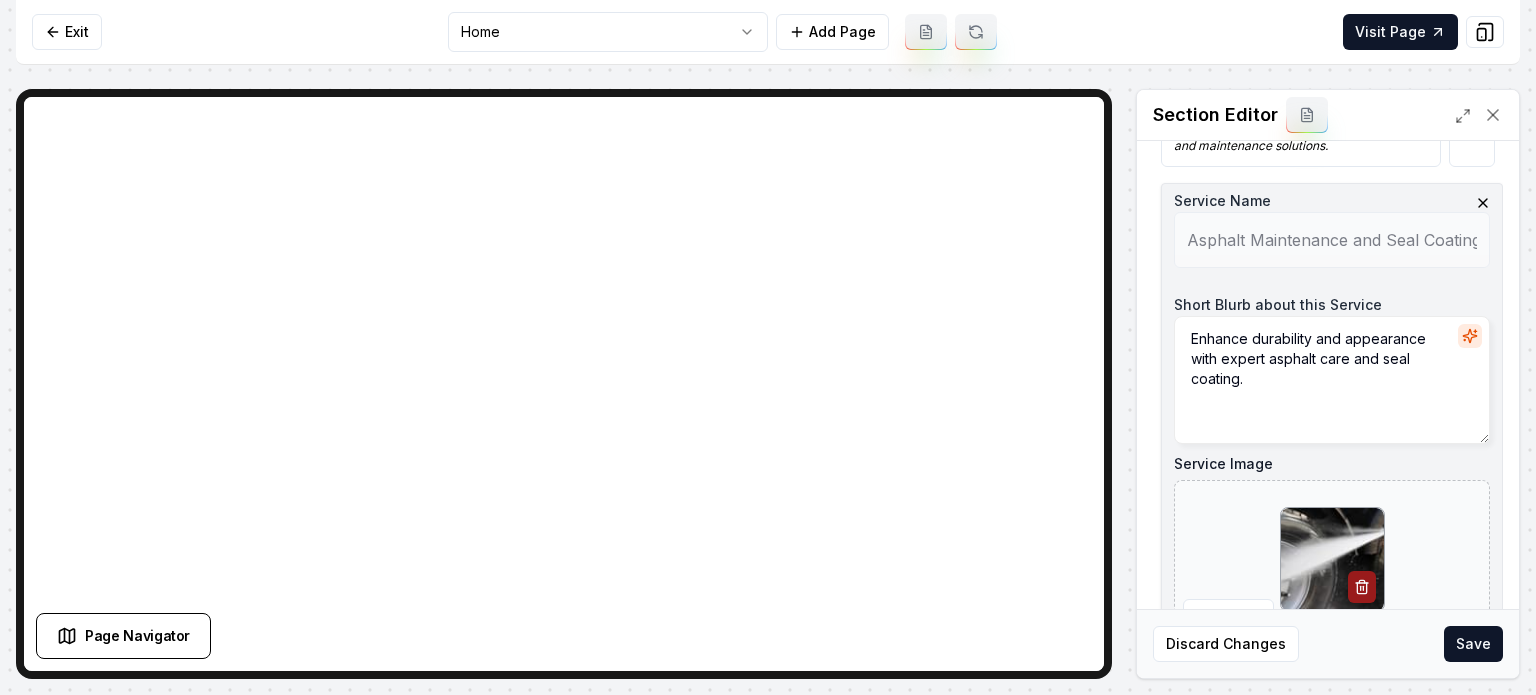 scroll, scrollTop: 483, scrollLeft: 0, axis: vertical 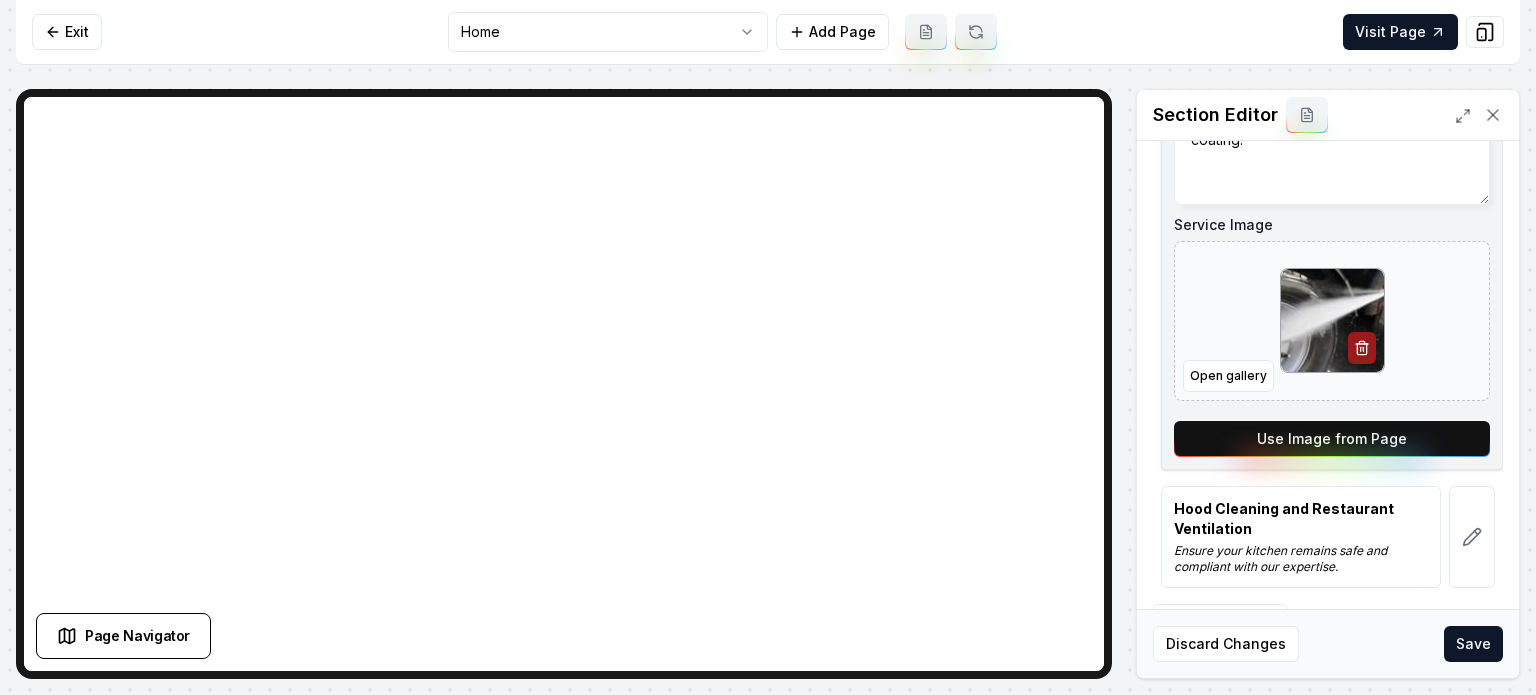 click on "Use Image from Page" at bounding box center [1332, 439] 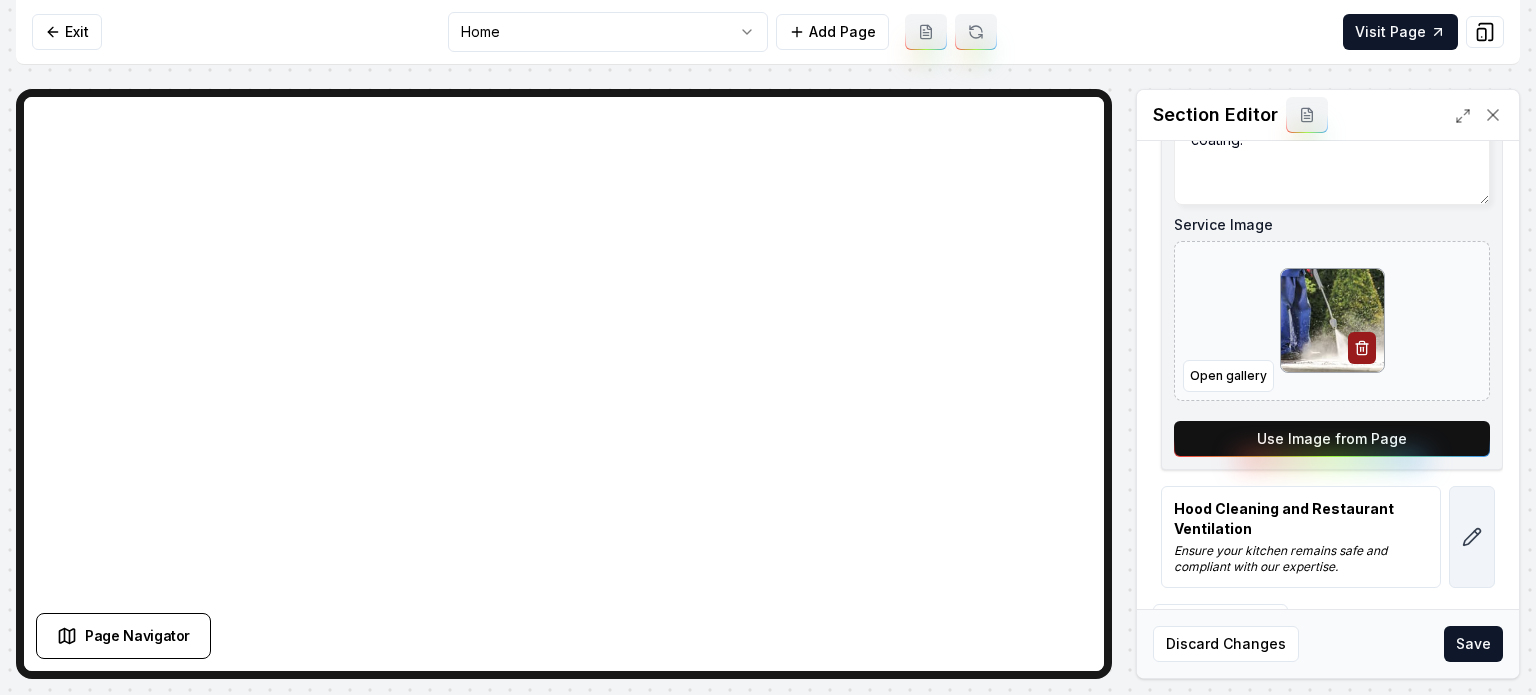 click at bounding box center (1472, 537) 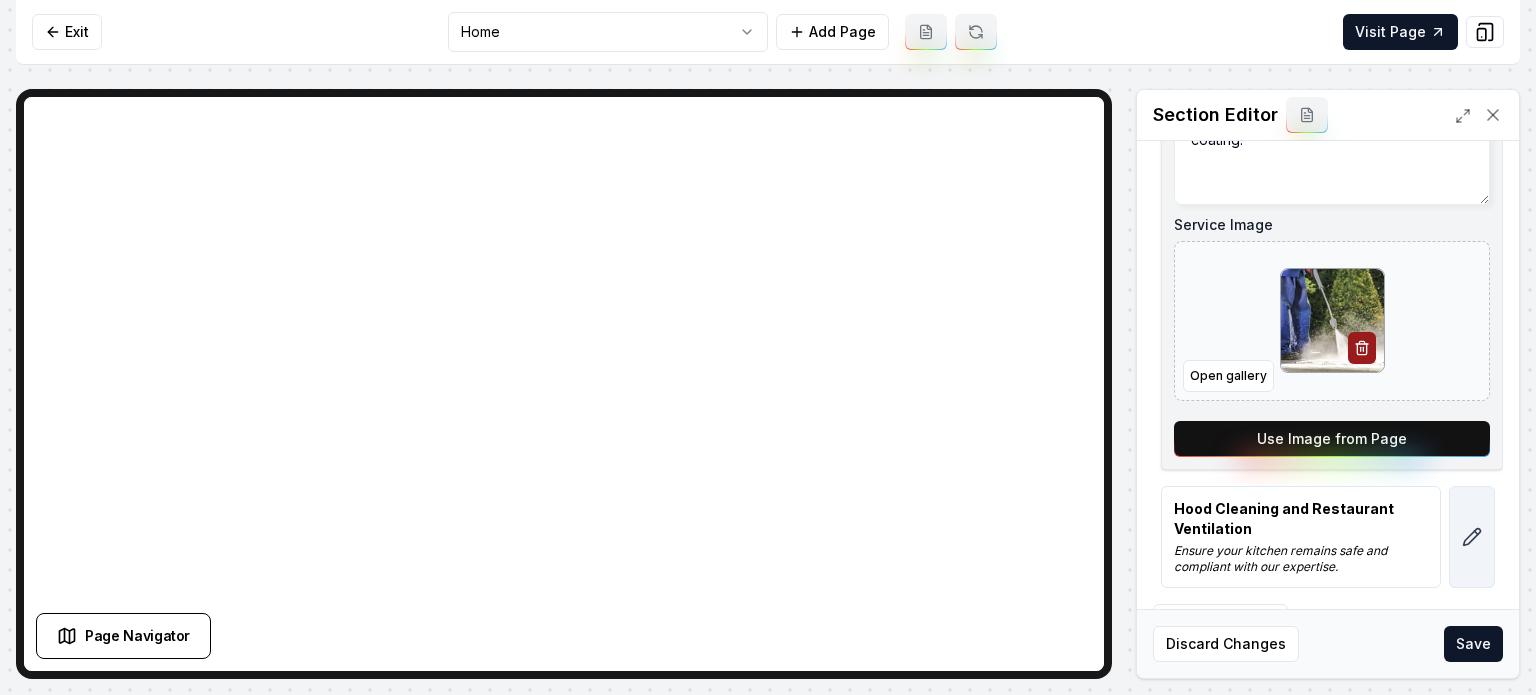 scroll, scrollTop: 0, scrollLeft: 0, axis: both 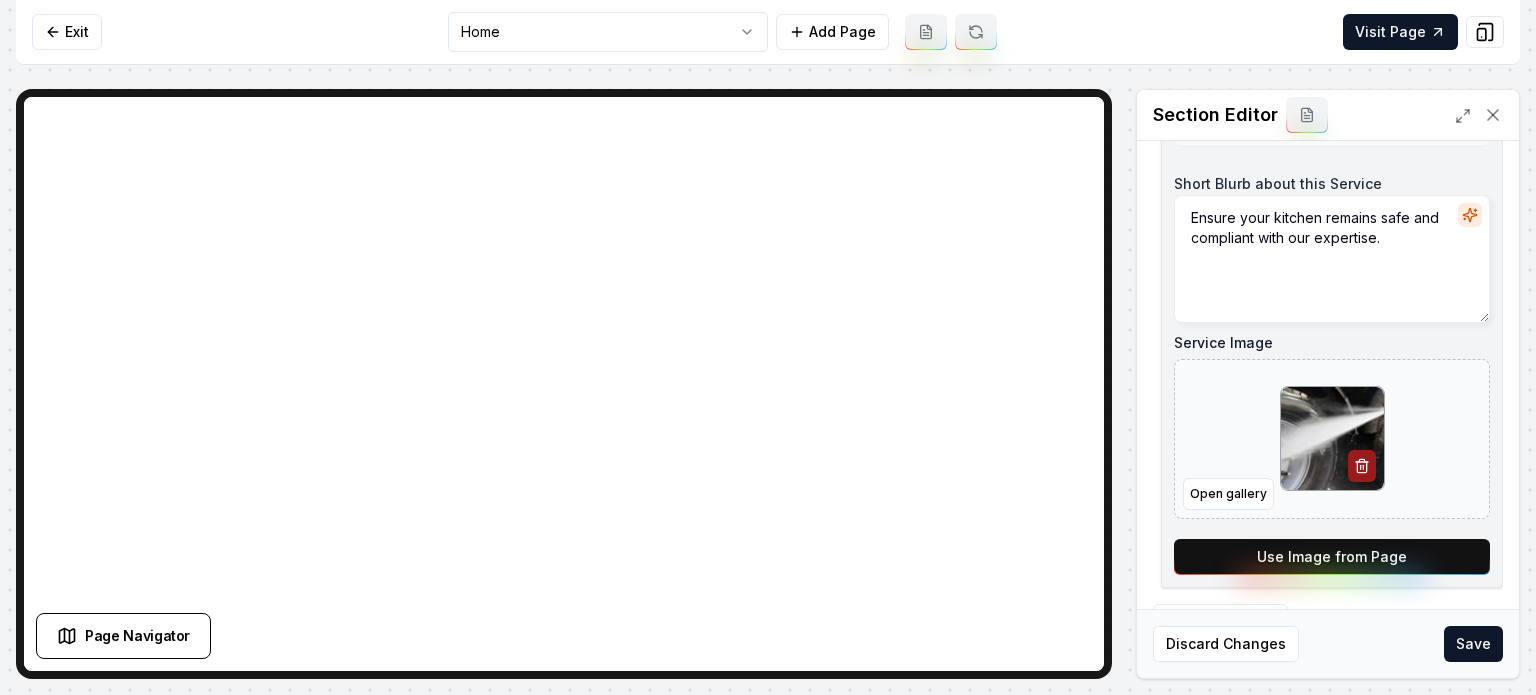 click on "Use Image from Page" at bounding box center [1332, 557] 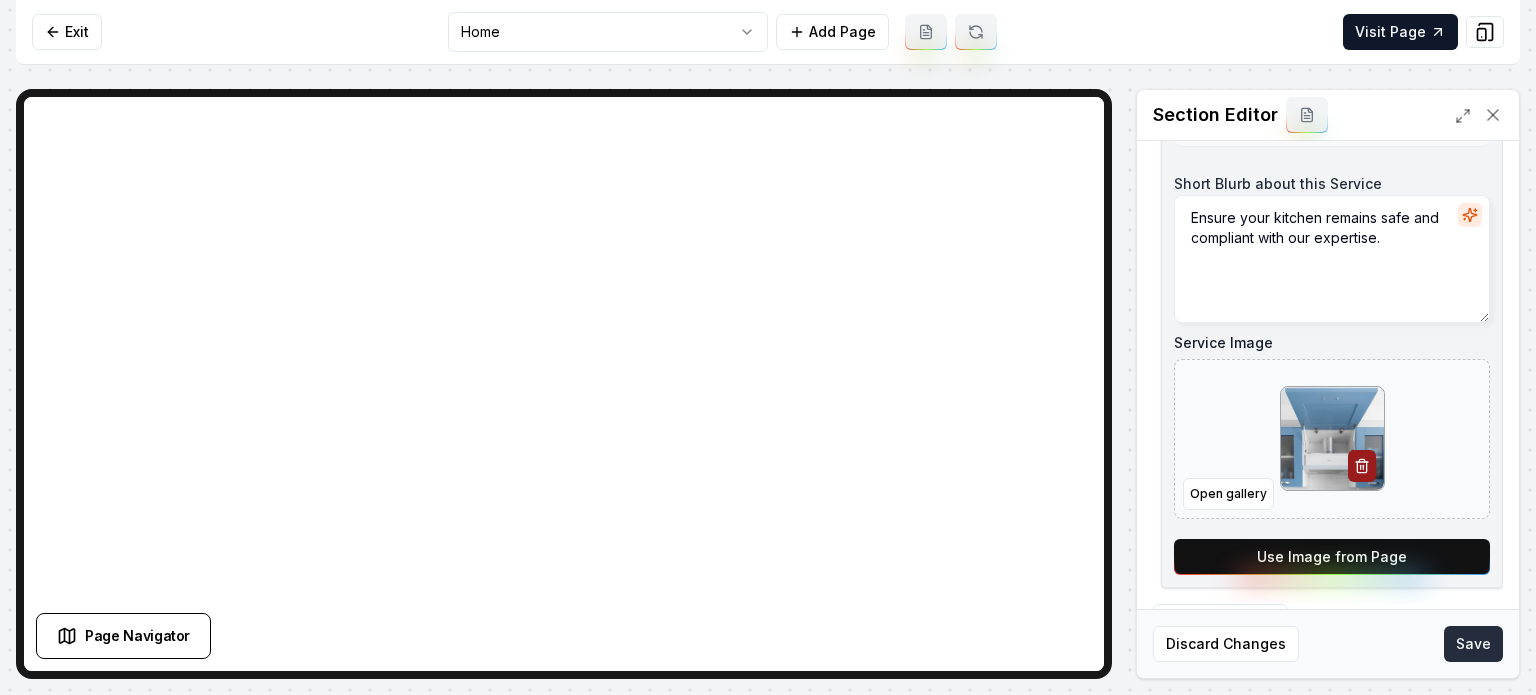 click on "Save" at bounding box center [1473, 644] 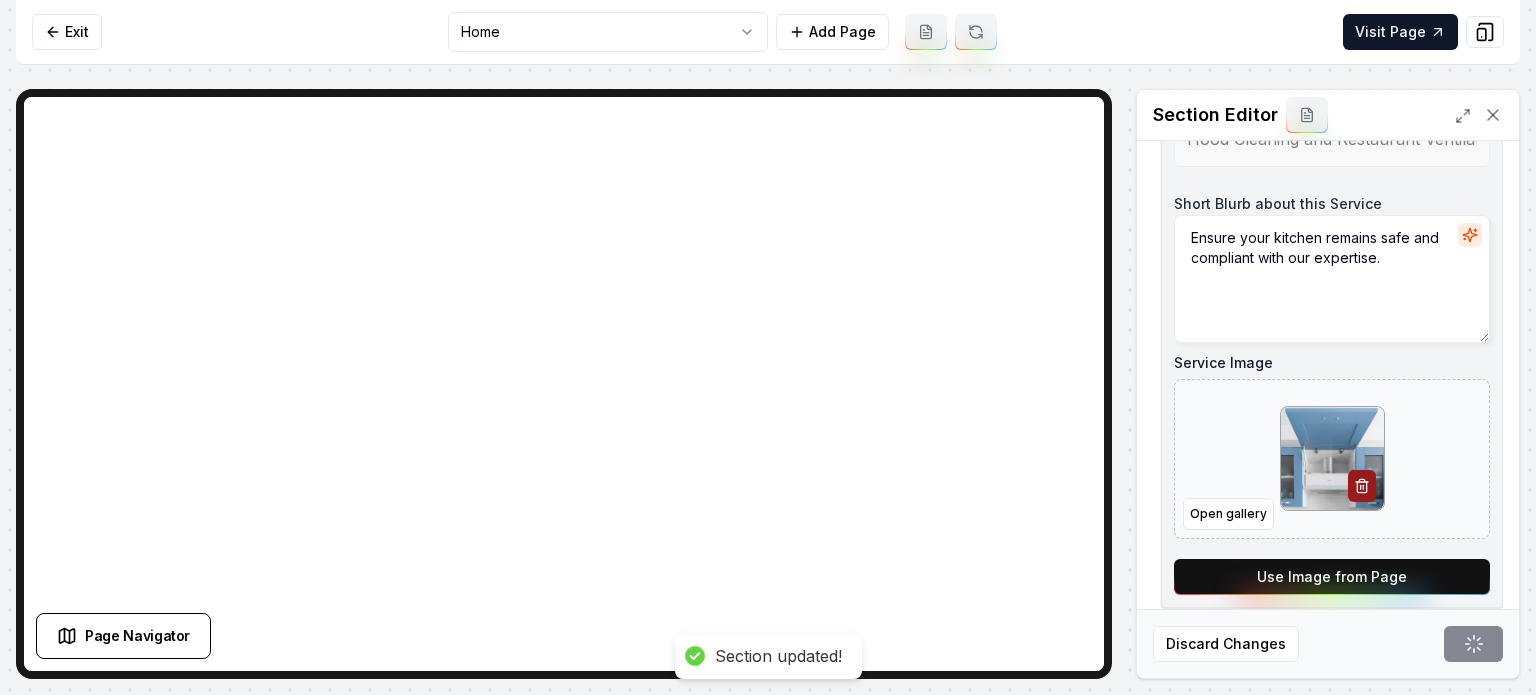 scroll, scrollTop: 59, scrollLeft: 0, axis: vertical 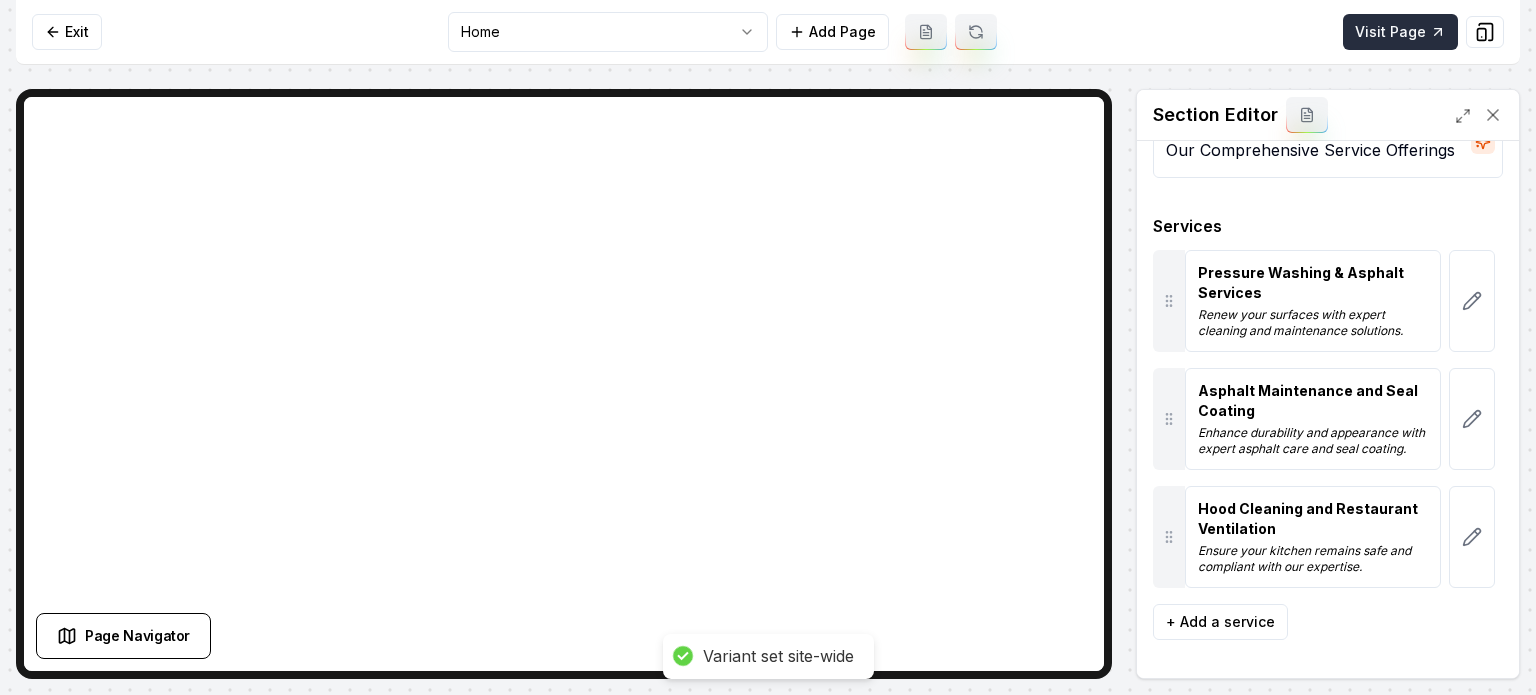 click on "Visit Page" at bounding box center [1400, 32] 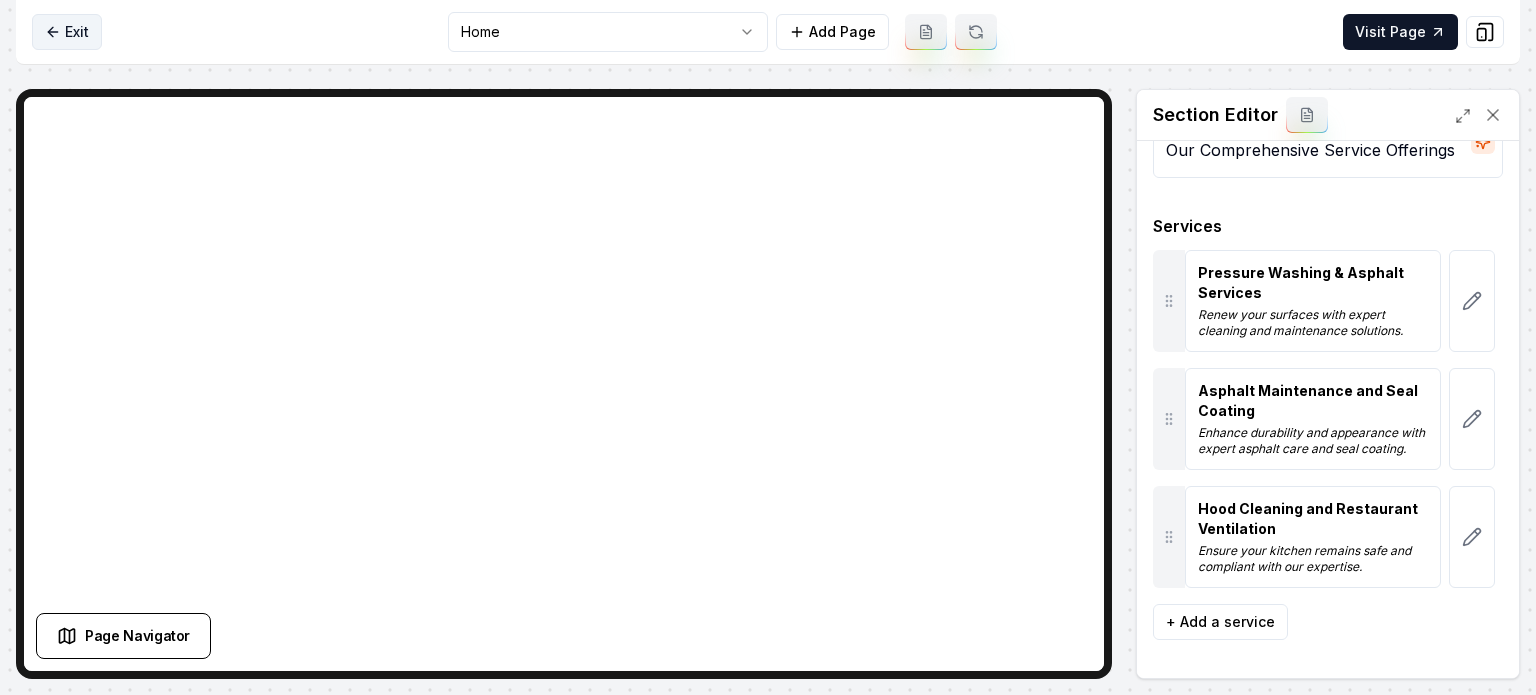 click on "Exit" at bounding box center [67, 32] 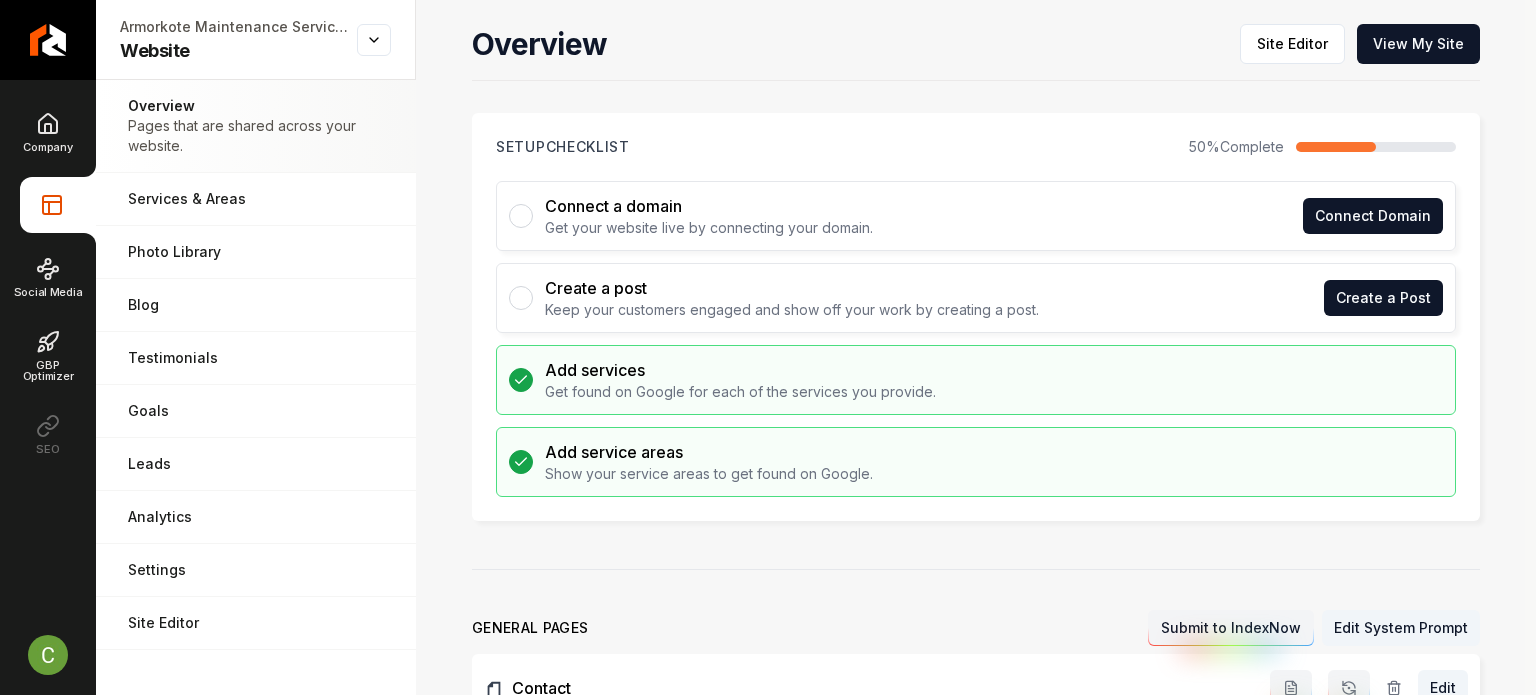 drag, startPoint x: 65, startPoint y: 56, endPoint x: 169, endPoint y: 3, distance: 116.72617 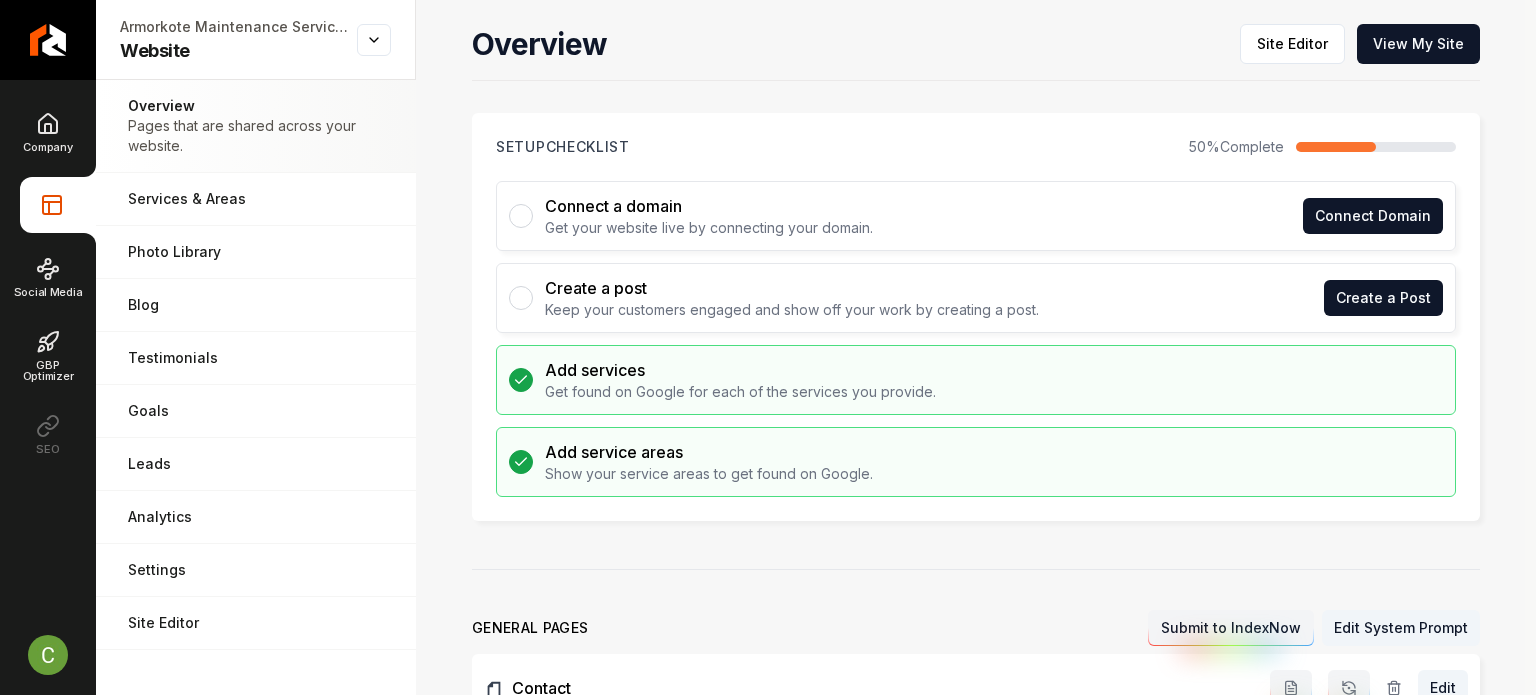click at bounding box center [48, 40] 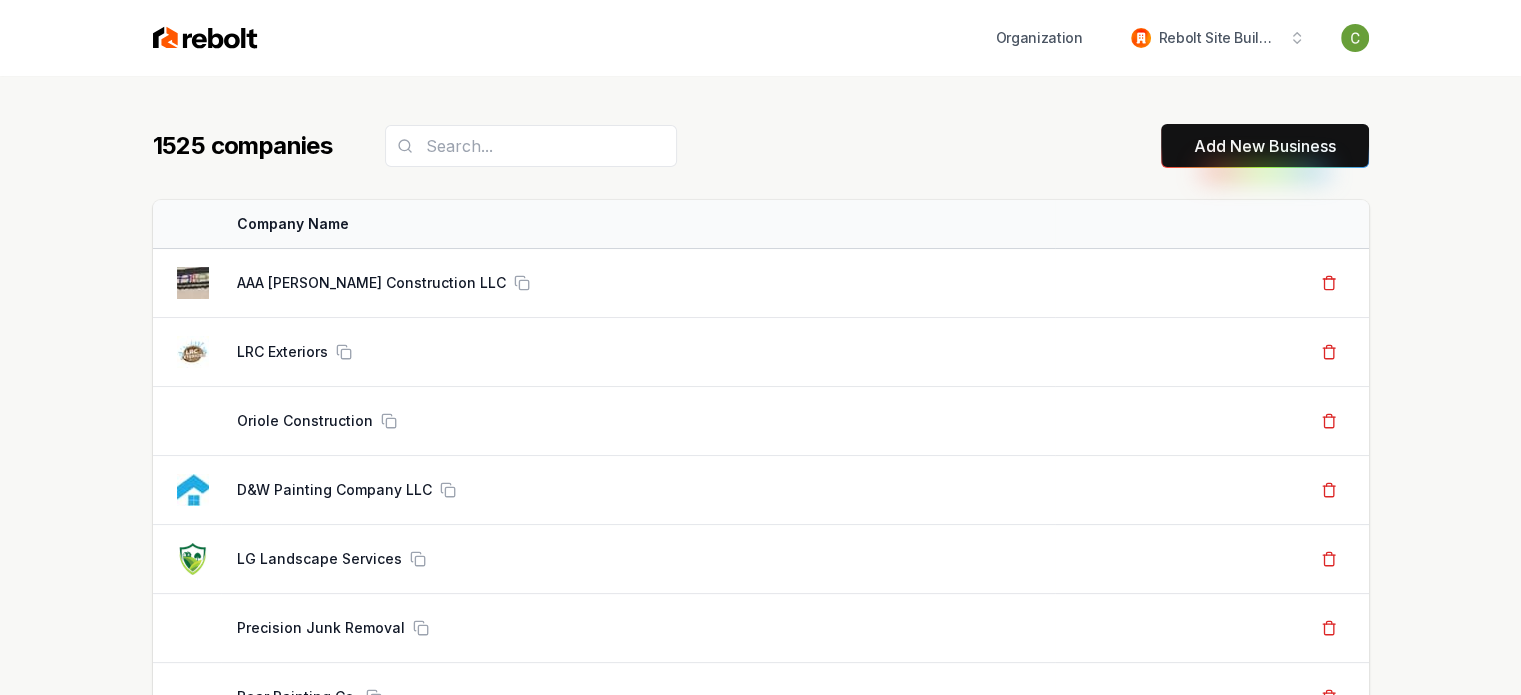 click on "Add New Business" at bounding box center (1265, 146) 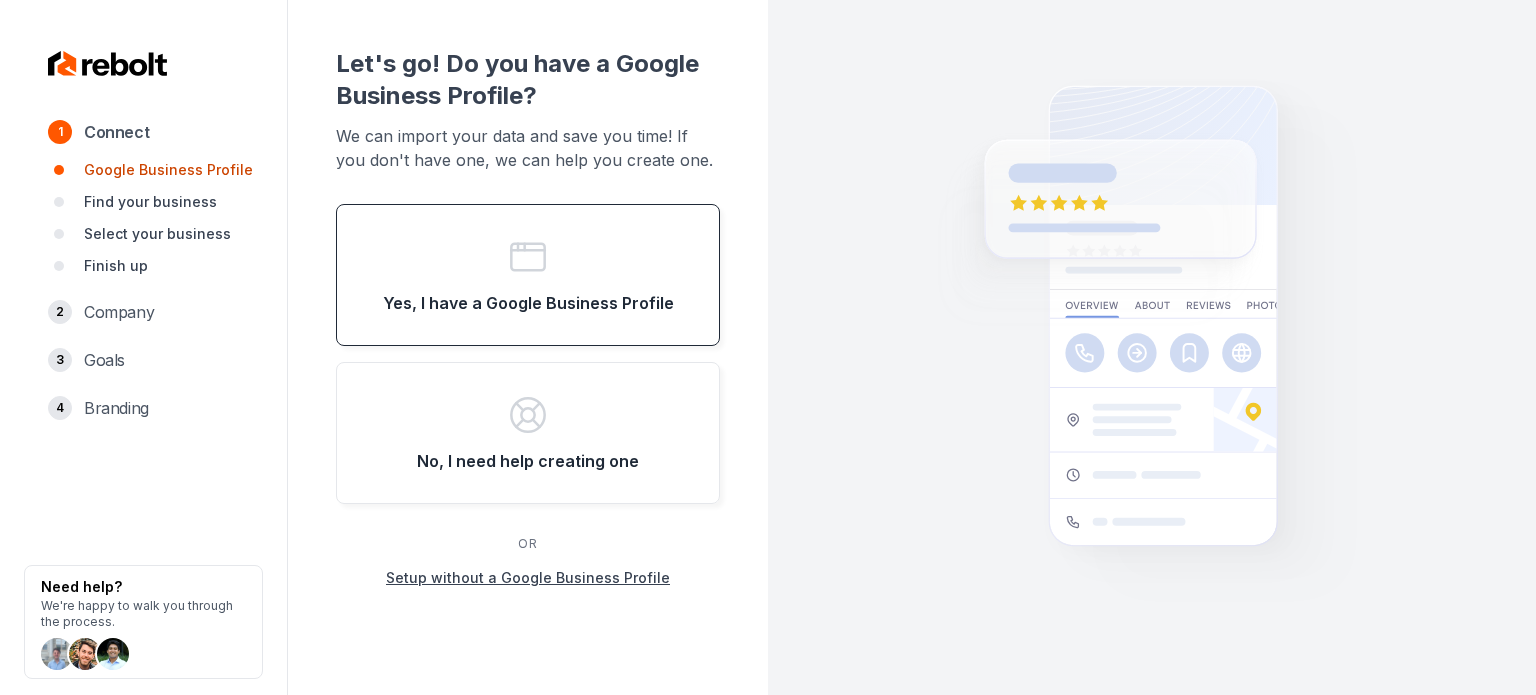 click on "Yes, I have a Google Business Profile" at bounding box center (528, 275) 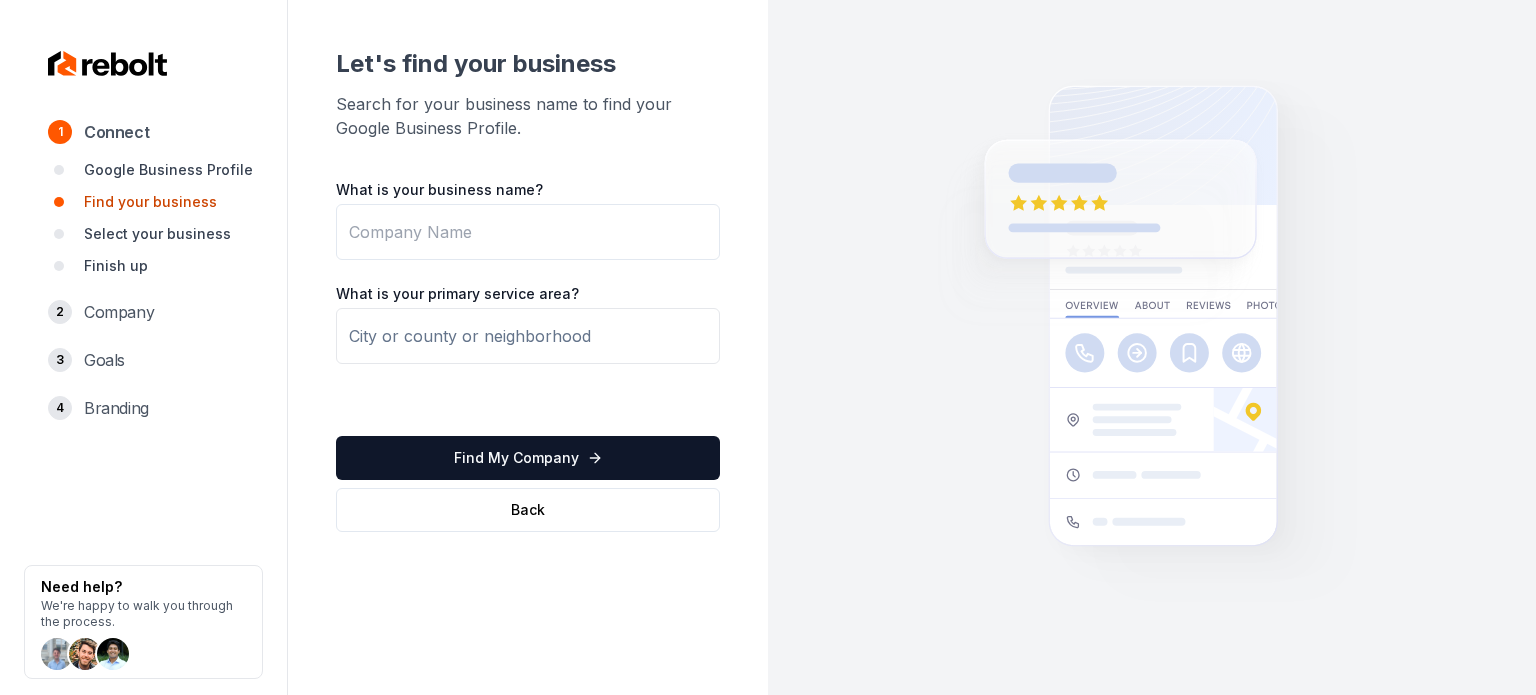 click on "What is your business name?" at bounding box center [528, 232] 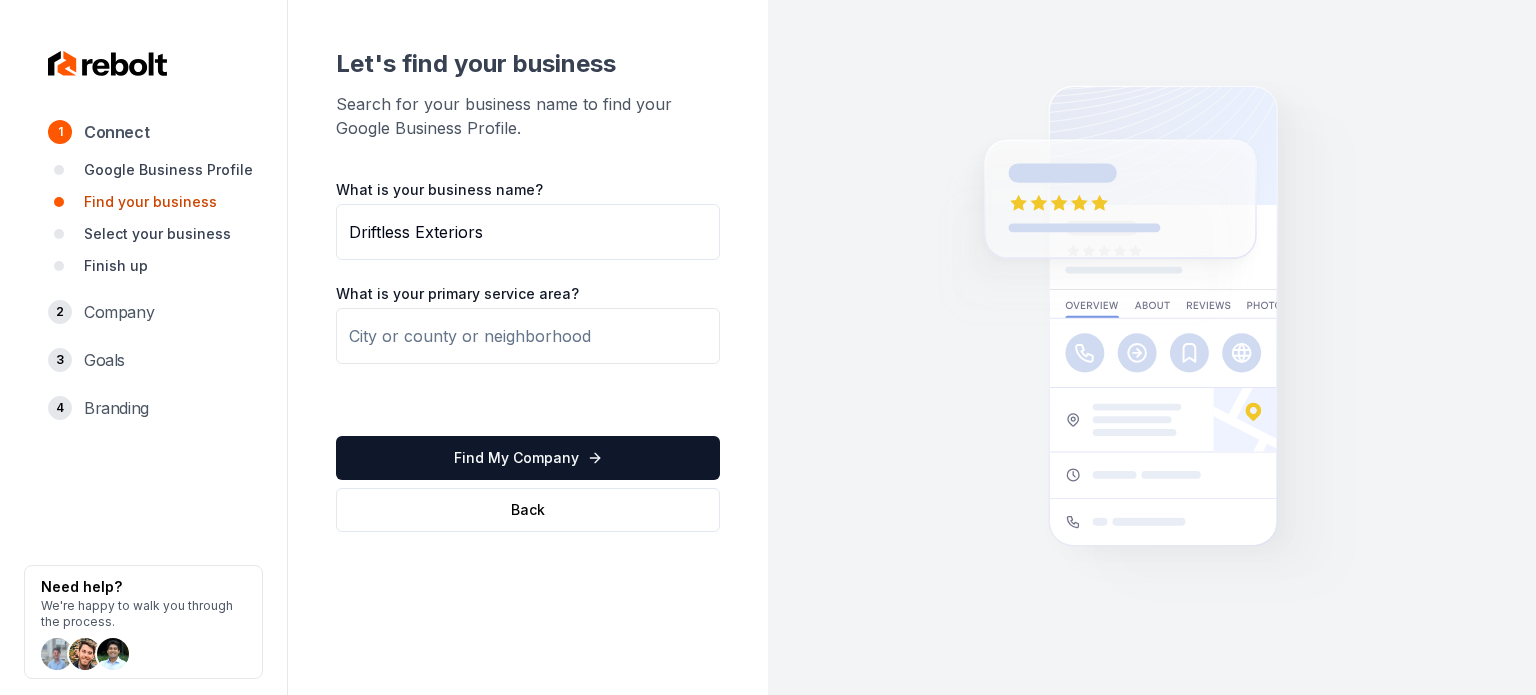 type on "Driftless Exteriors" 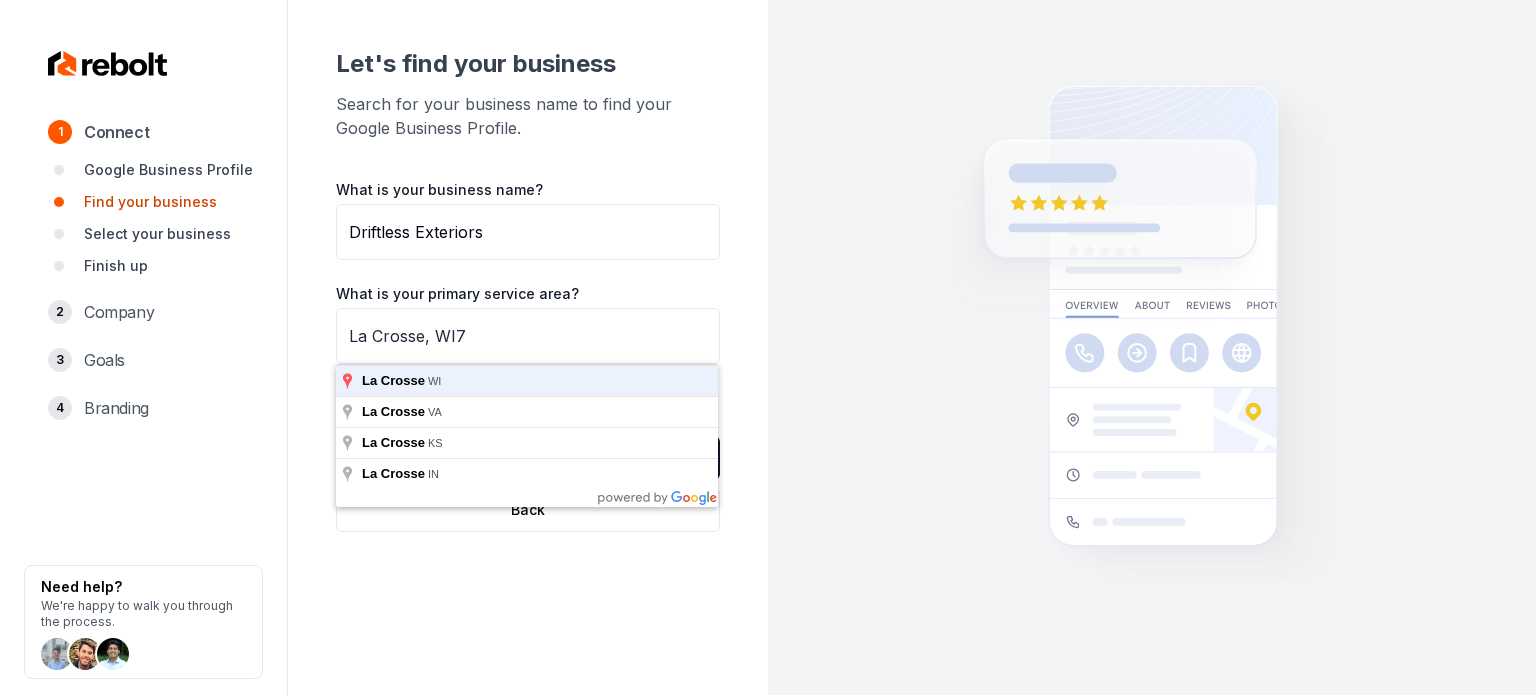 type on "La Crosse, WI" 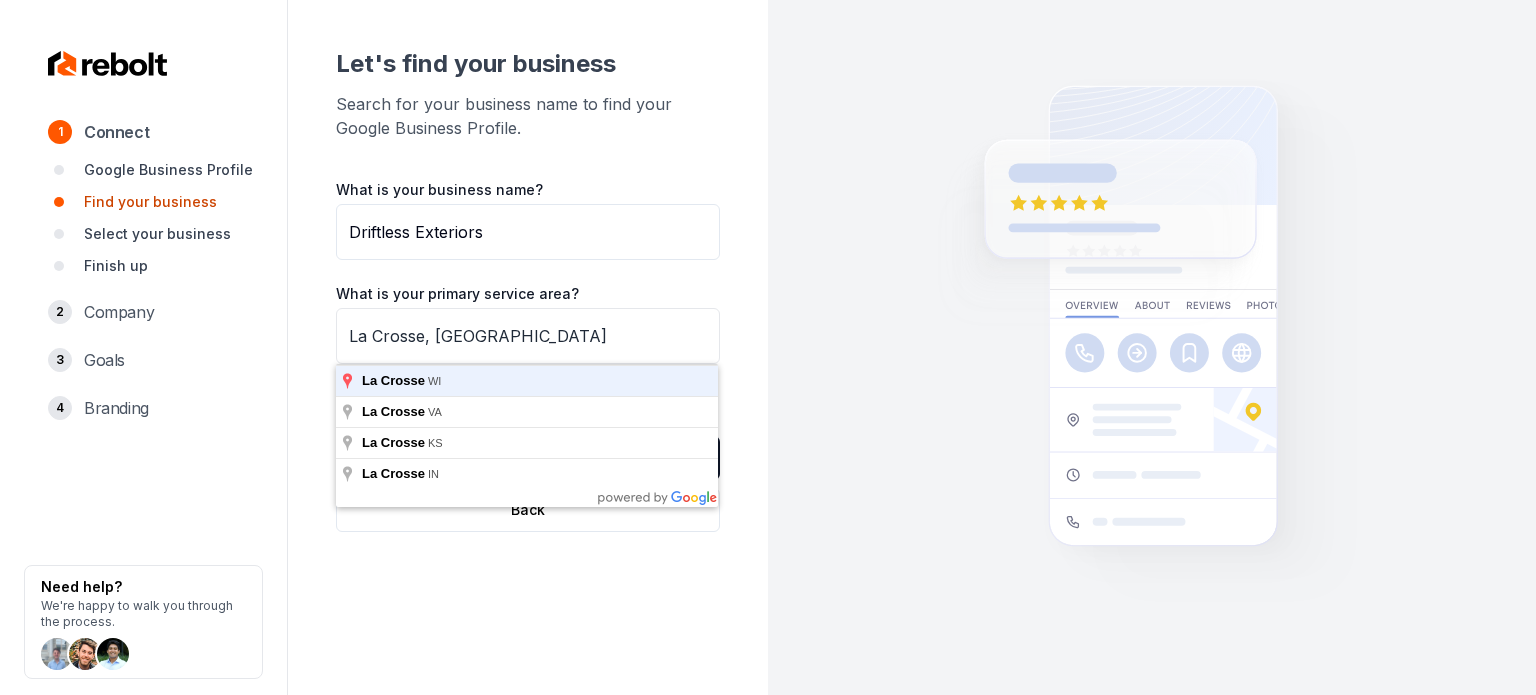 click on "Find My Company" at bounding box center [528, 458] 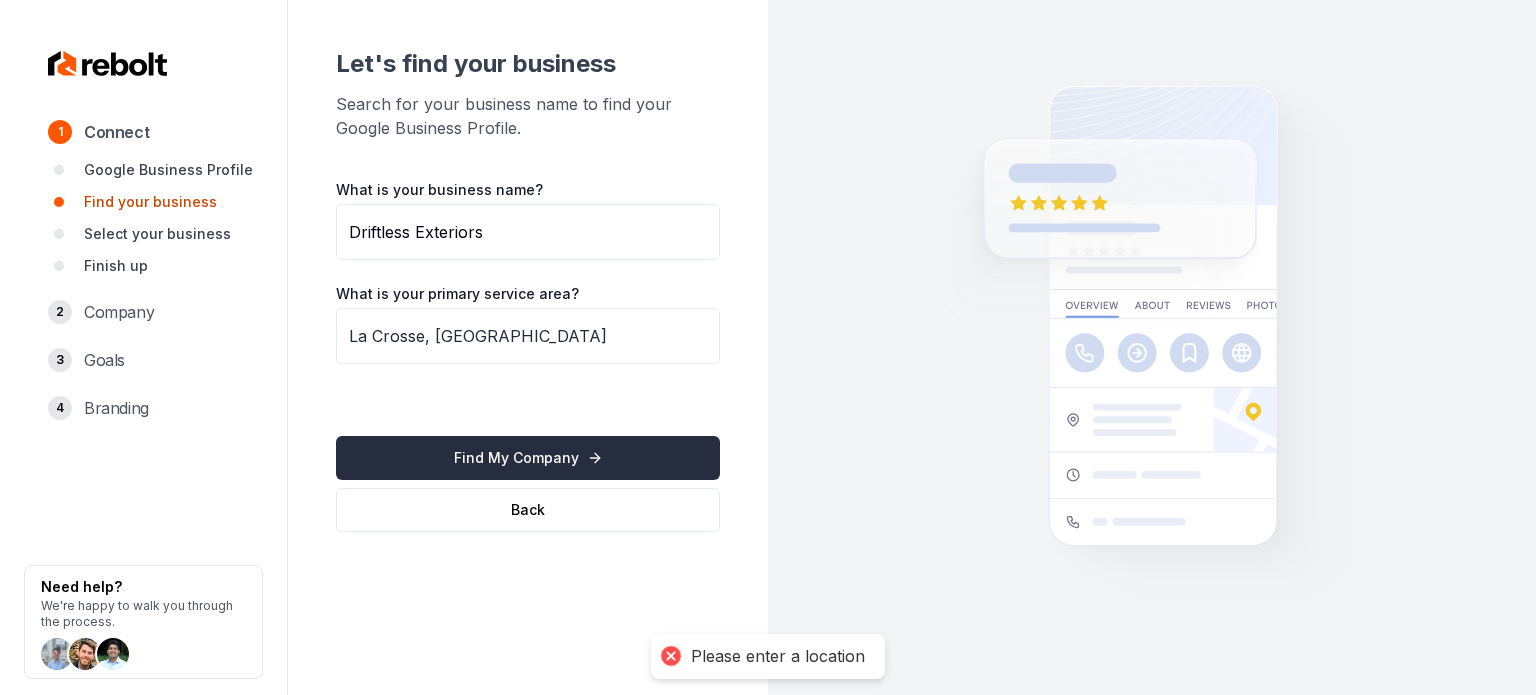 click on "Find My Company" at bounding box center [528, 458] 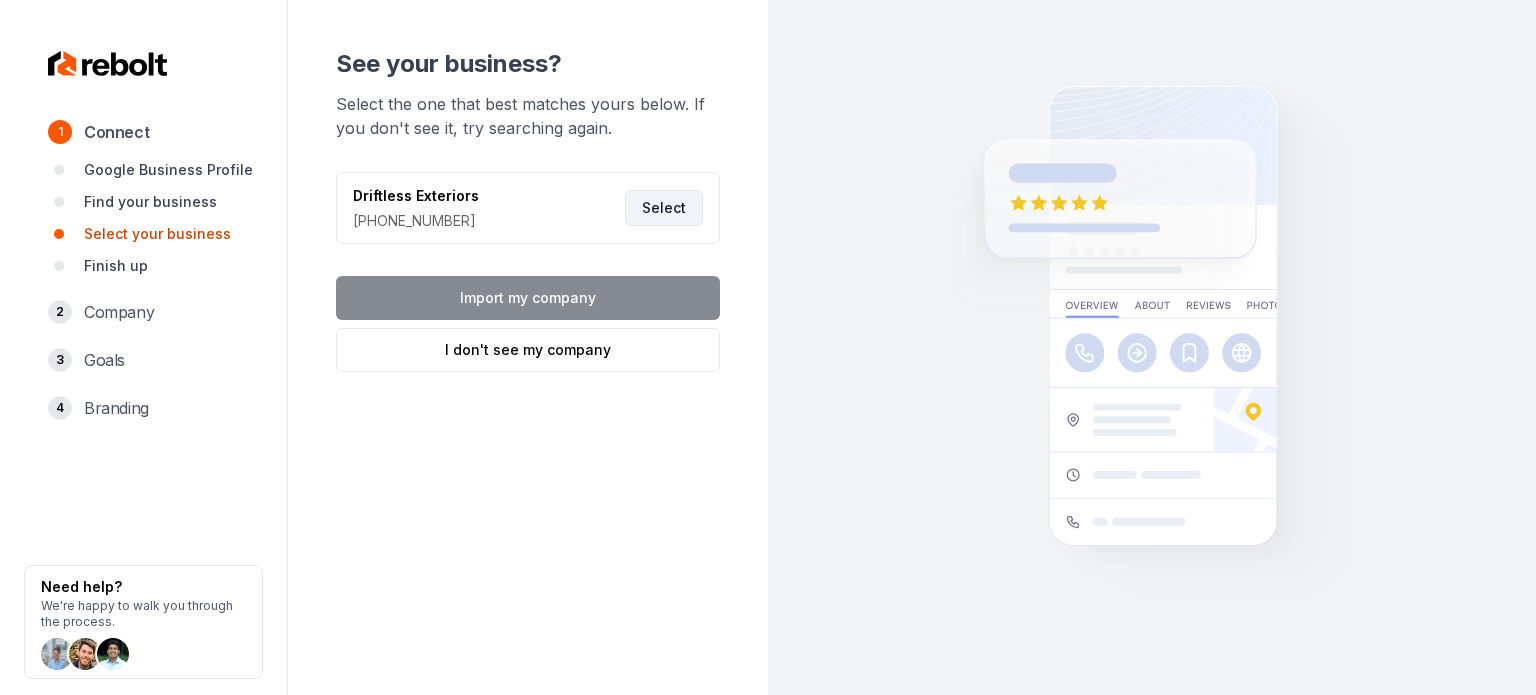 click on "Select" at bounding box center [664, 208] 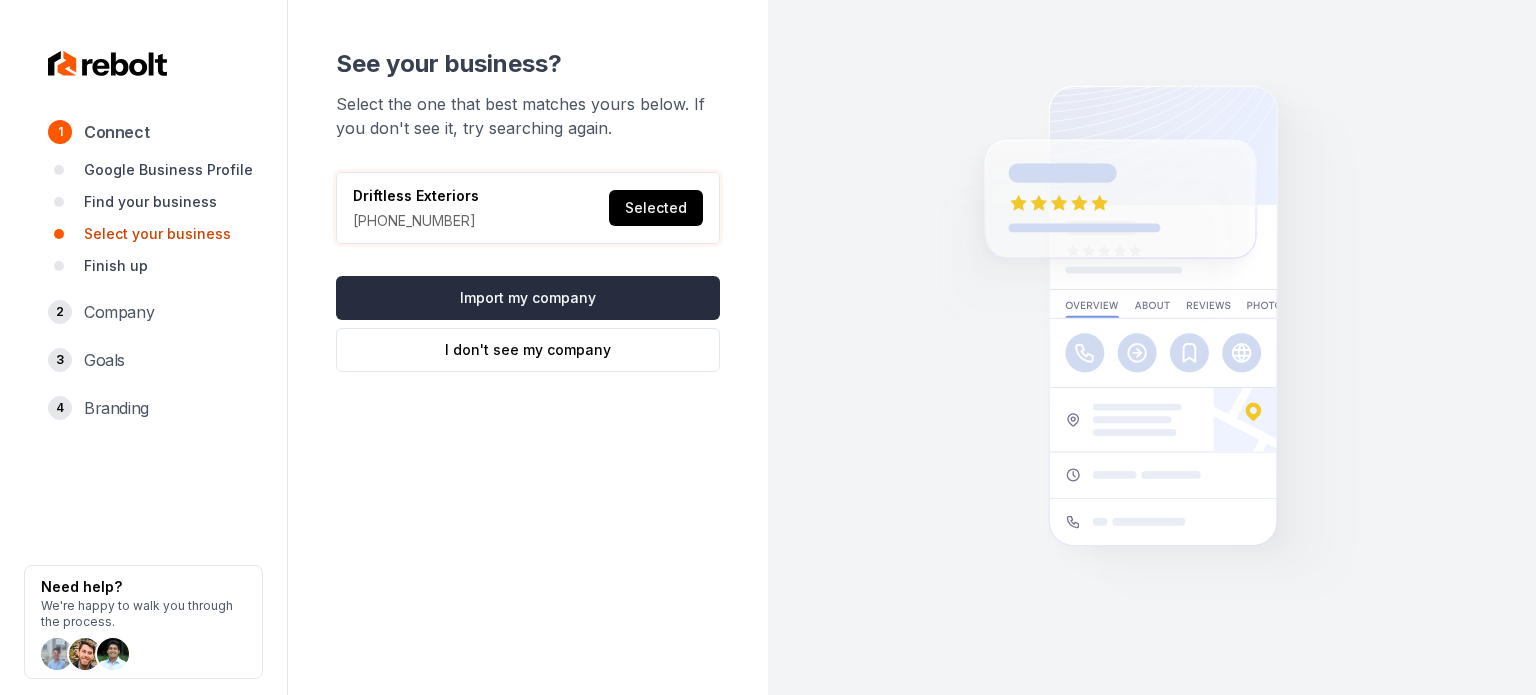click on "Import my company" at bounding box center (528, 298) 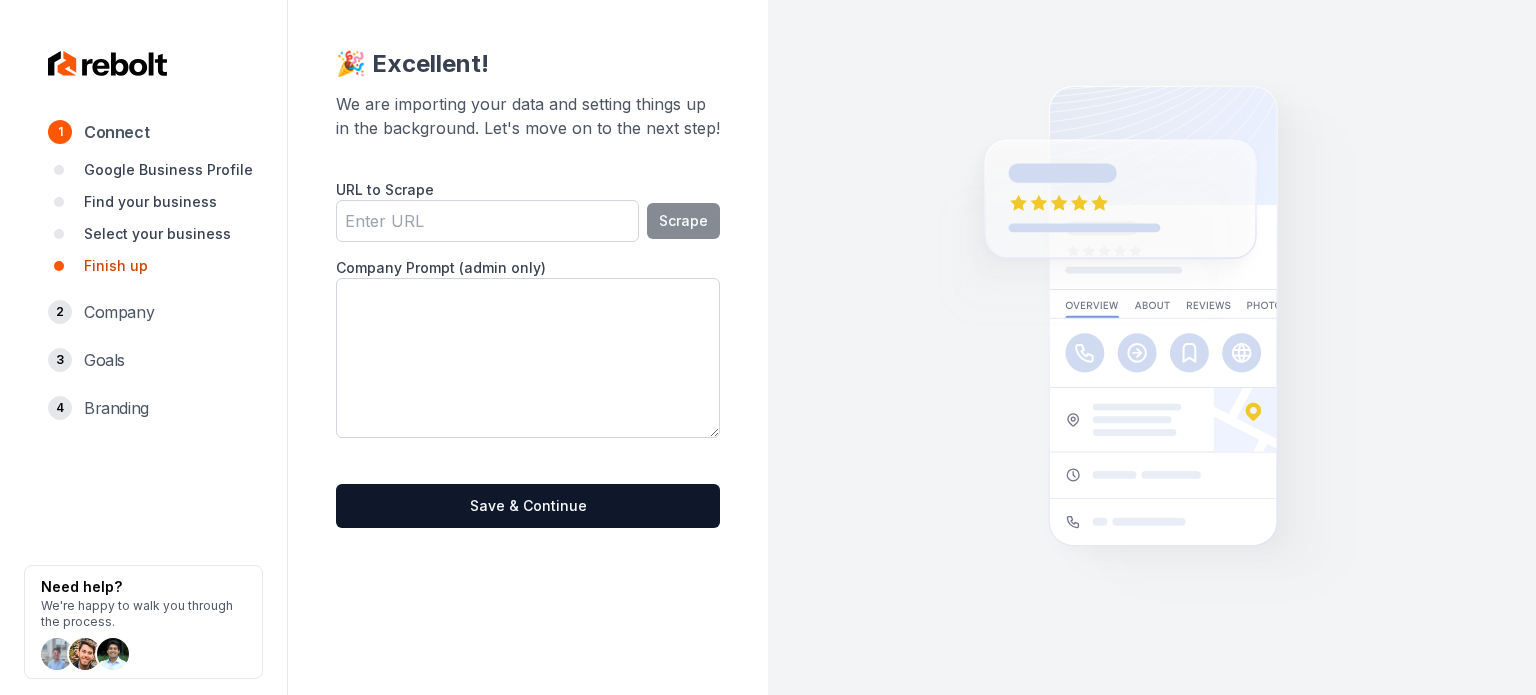 click at bounding box center (528, 358) 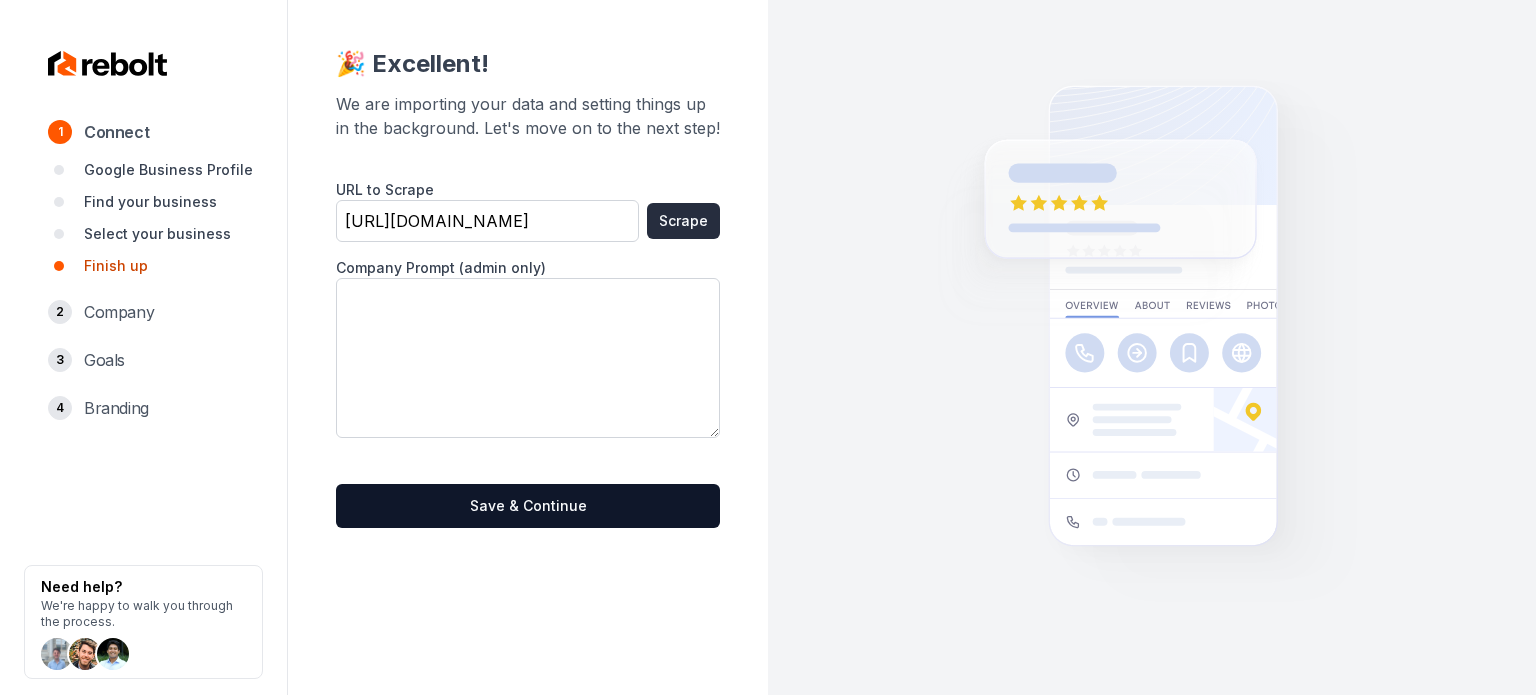 type on "https://www.driftlessexterior.com/" 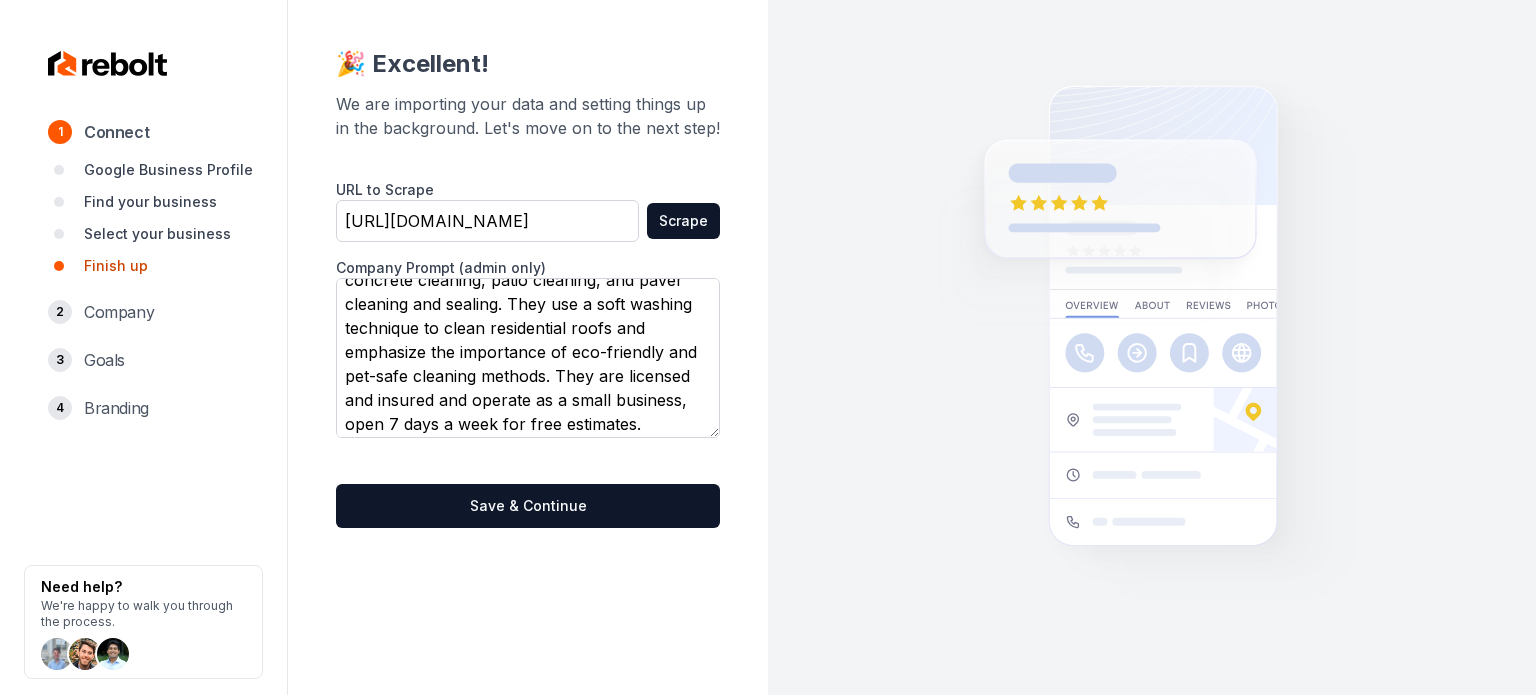 scroll, scrollTop: 217, scrollLeft: 0, axis: vertical 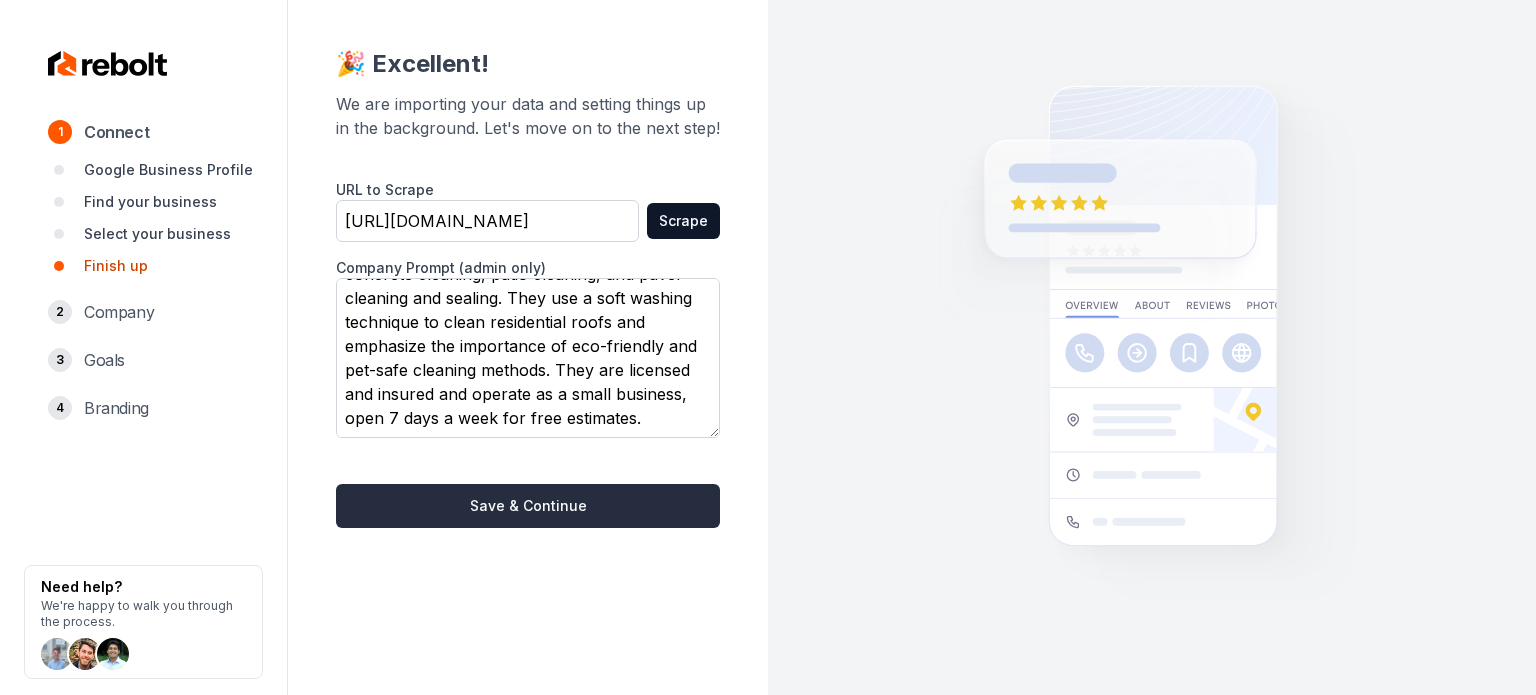 click on "Save & Continue" at bounding box center (528, 506) 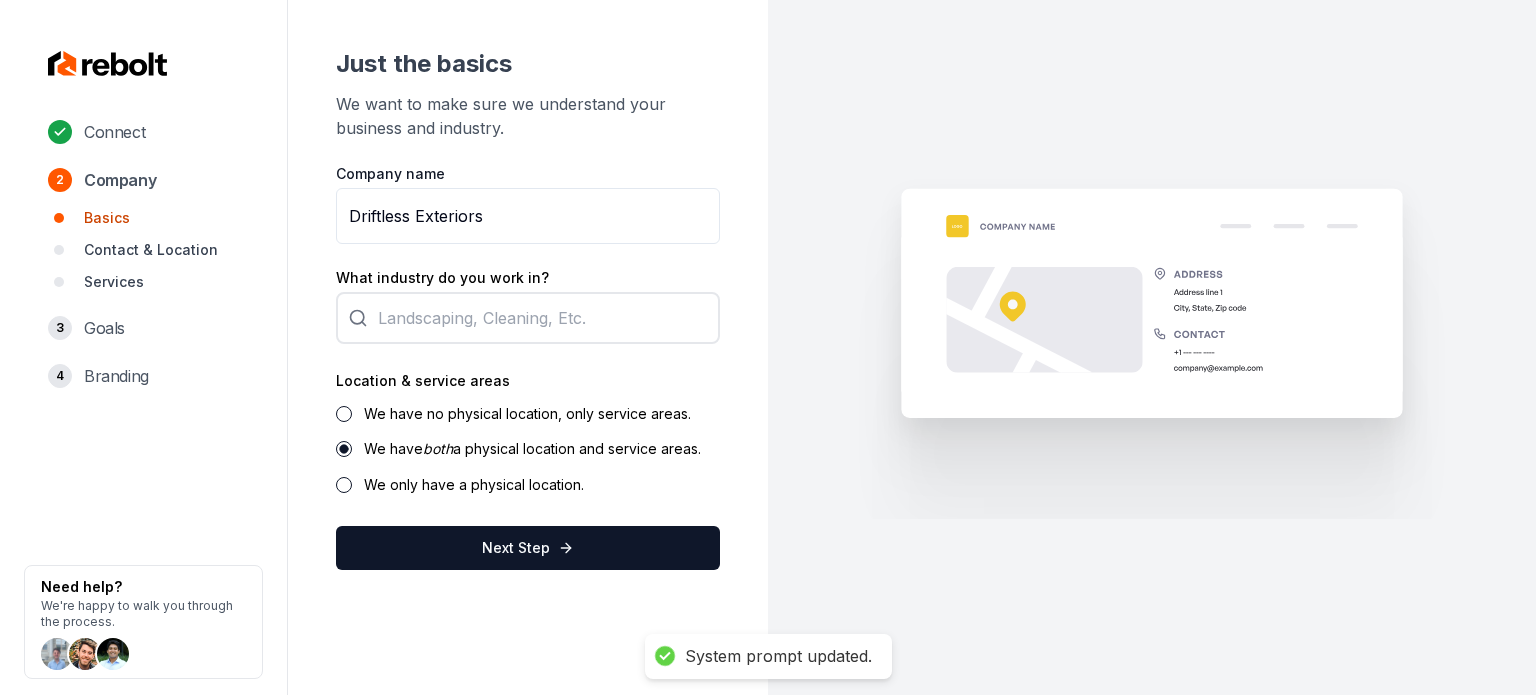 click on "Driftless Exteriors" at bounding box center (528, 216) 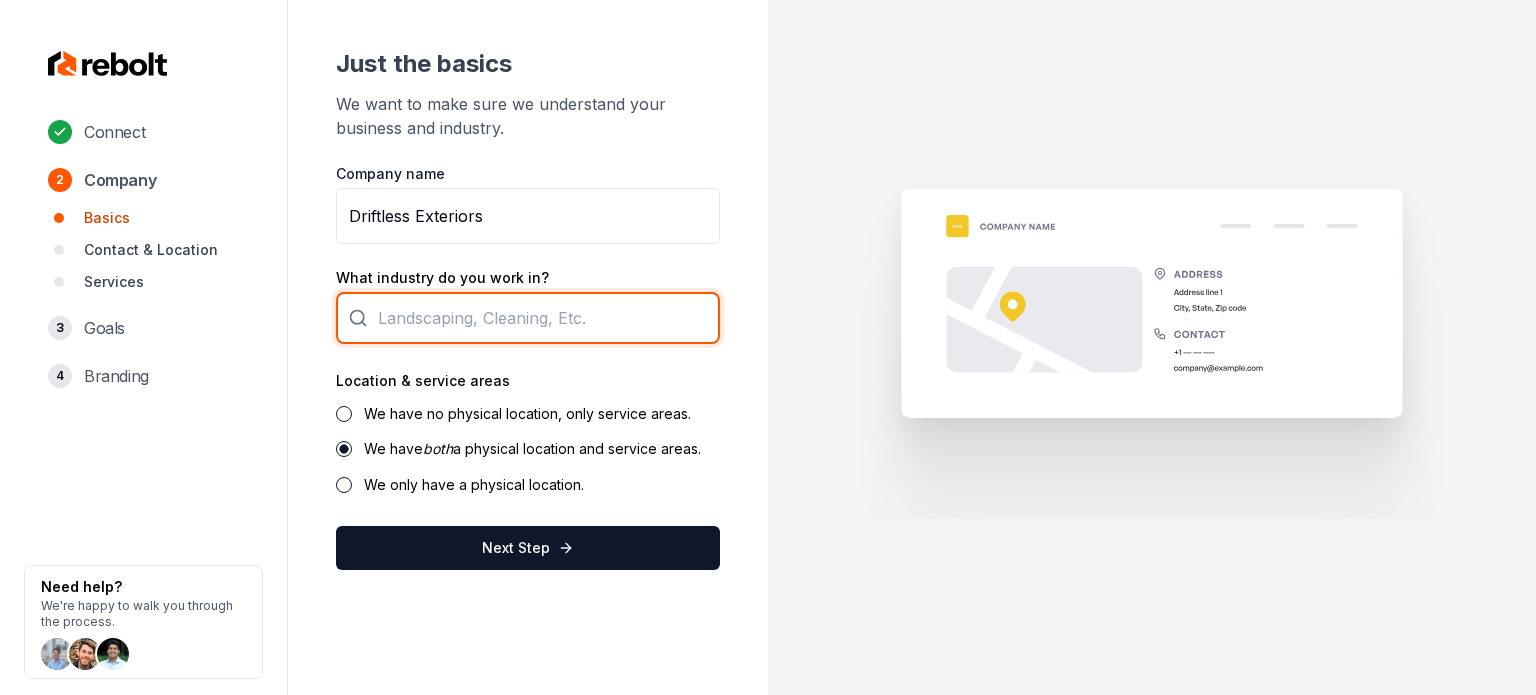 click at bounding box center [528, 318] 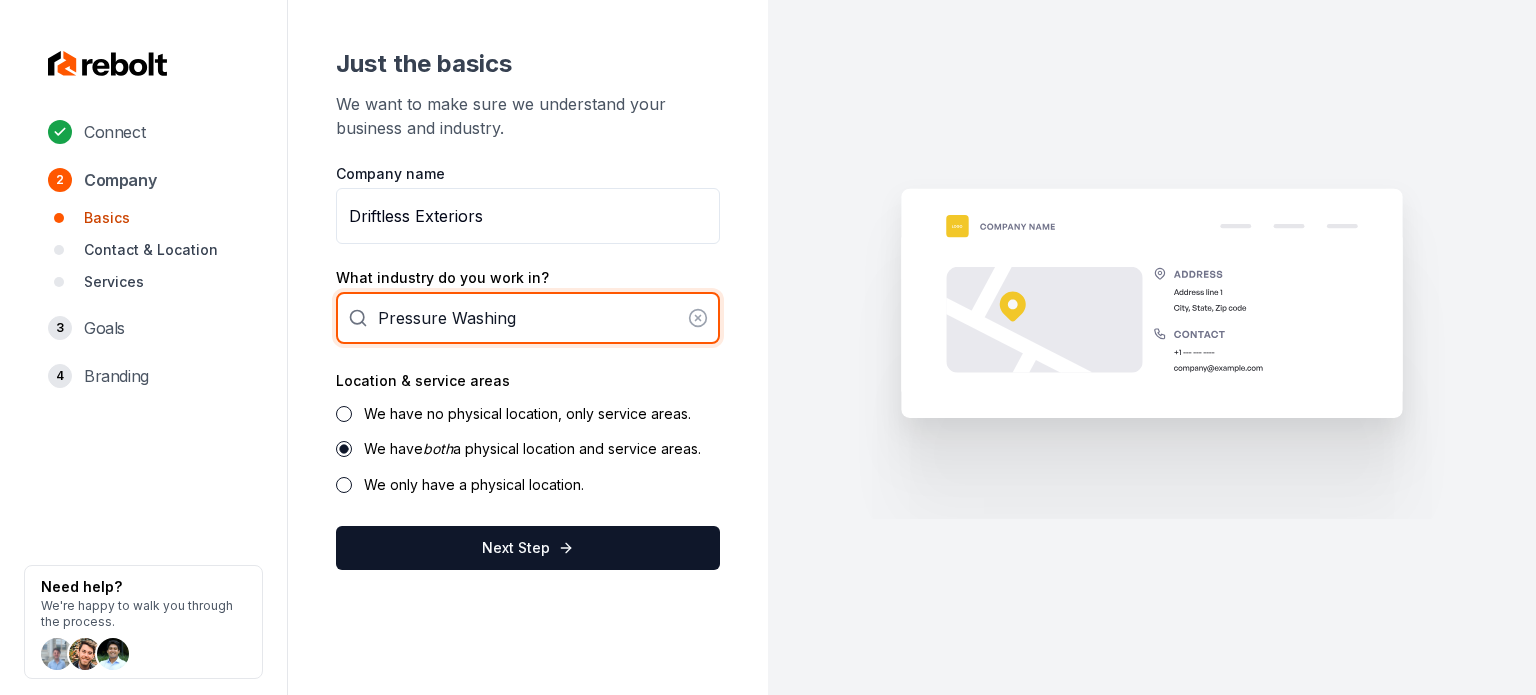 type on "Pressure Washing" 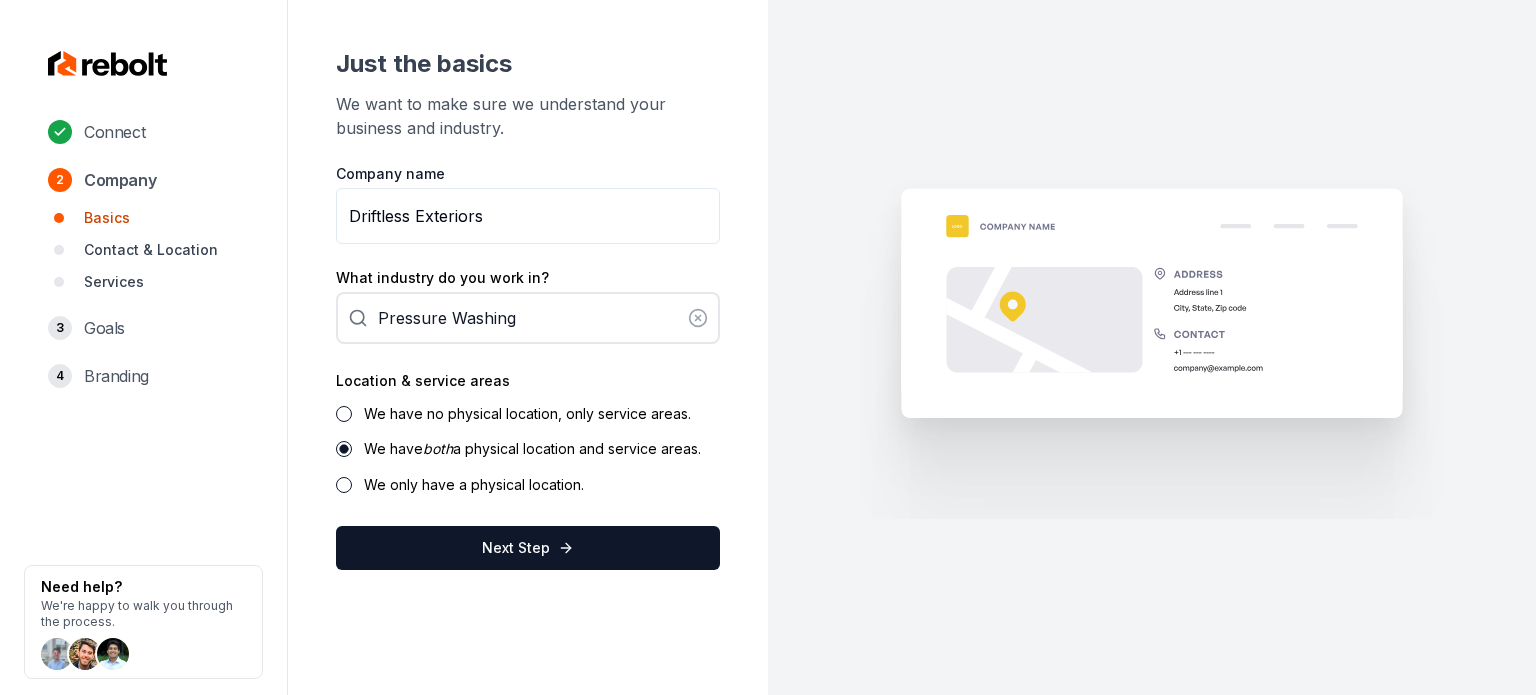 click on "We have no physical location, only service areas." at bounding box center [527, 413] 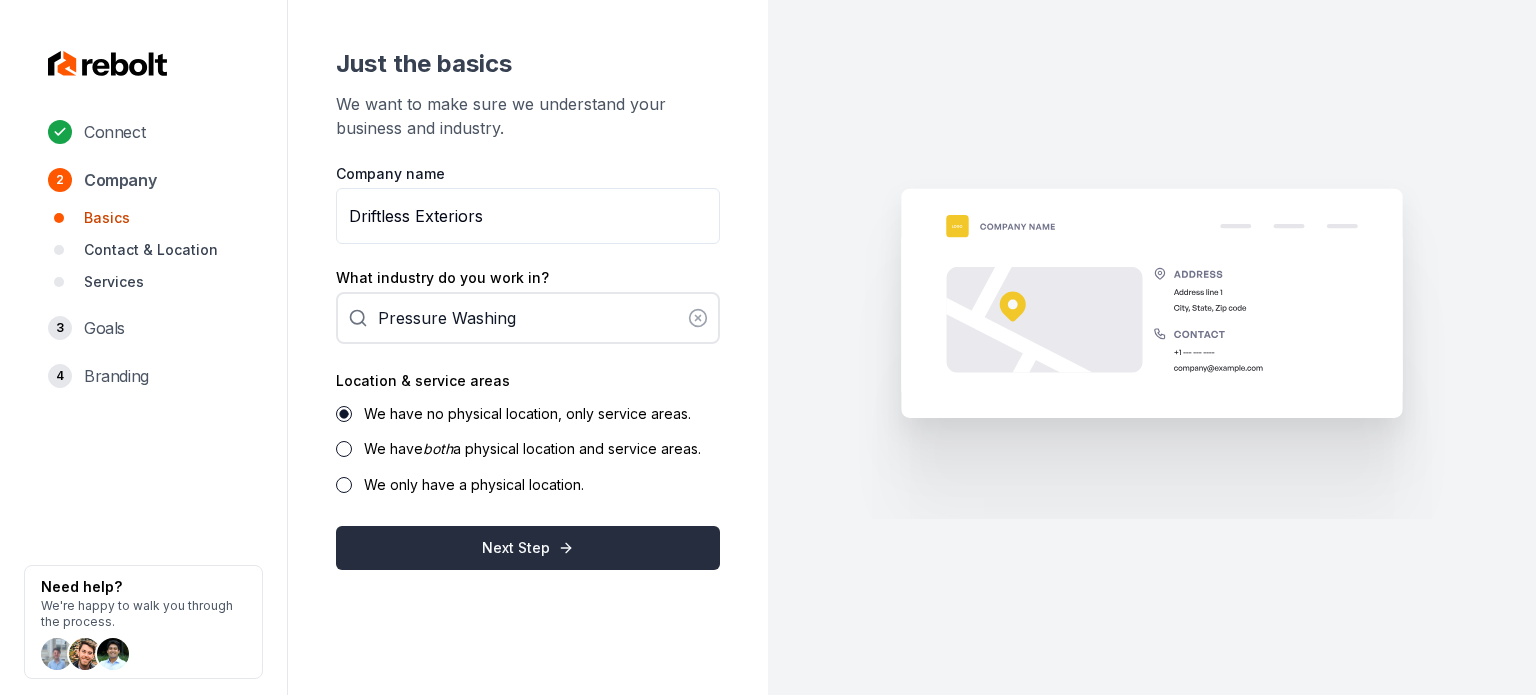 click on "Next Step" at bounding box center (528, 548) 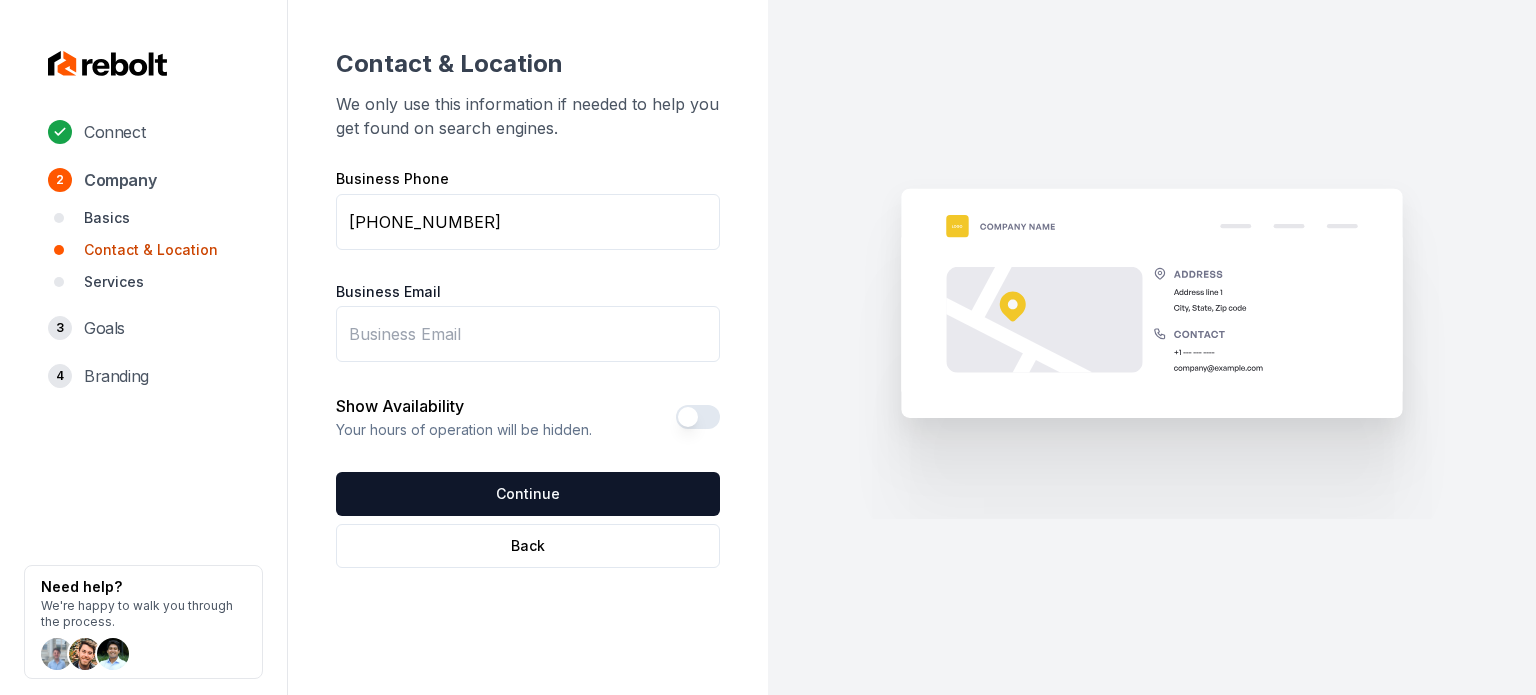 click on "Business Email" at bounding box center (528, 334) 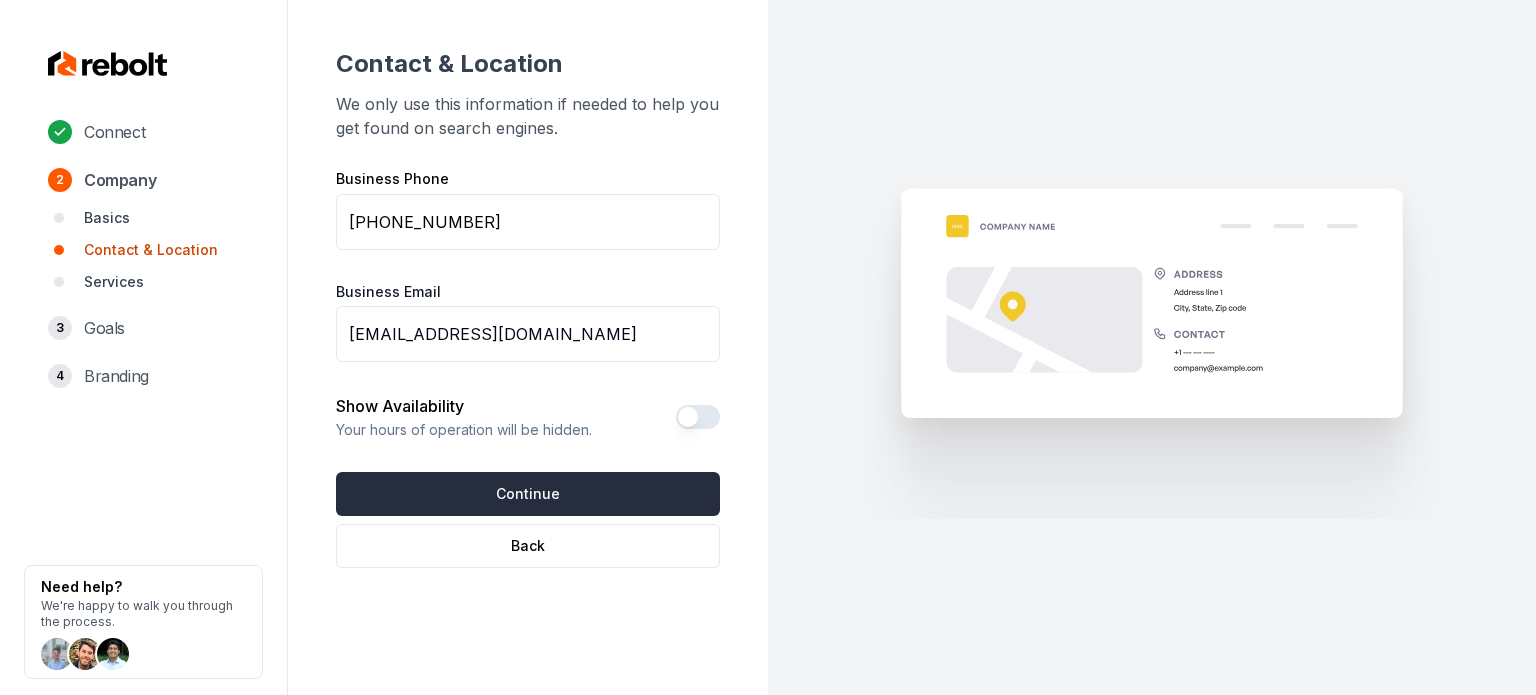 type on "maggiedriftlessexteriors@gmail.com" 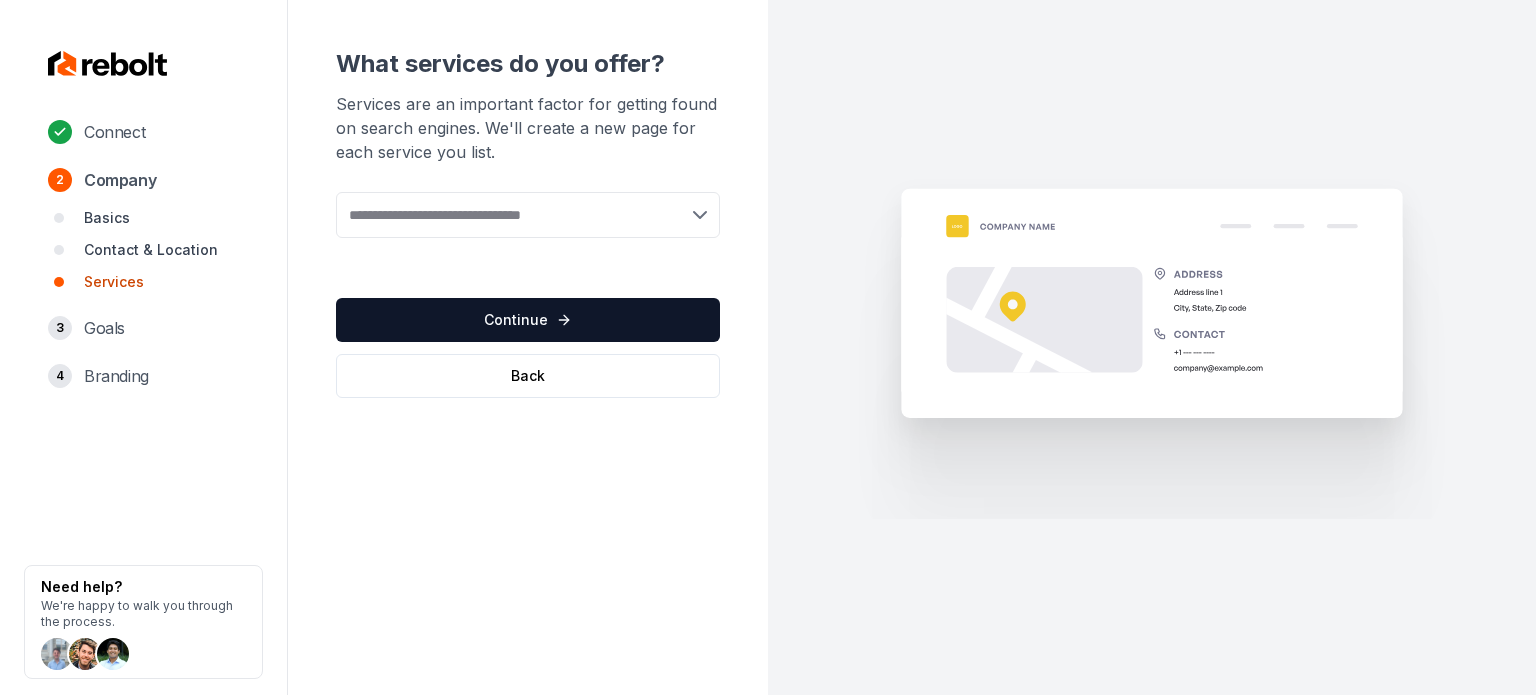 click at bounding box center (528, 215) 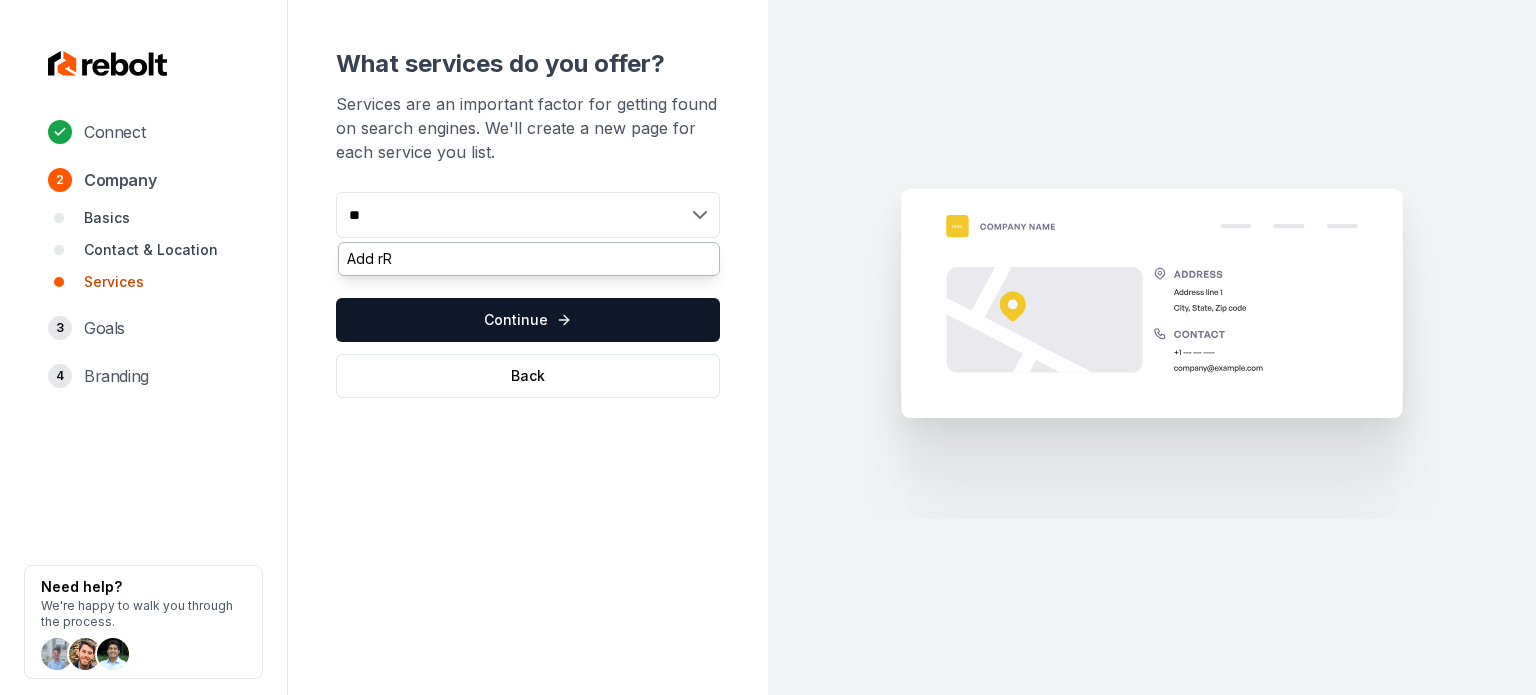 type on "*" 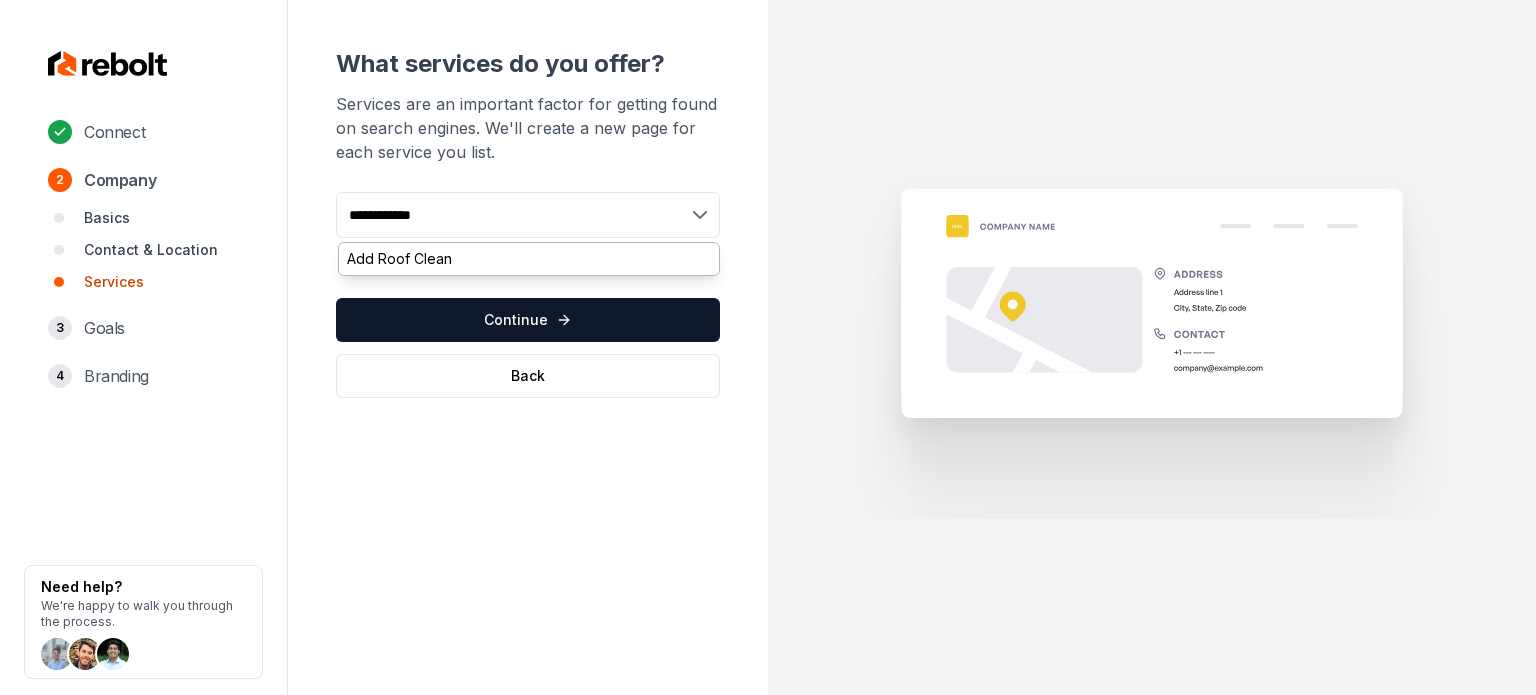 type on "**********" 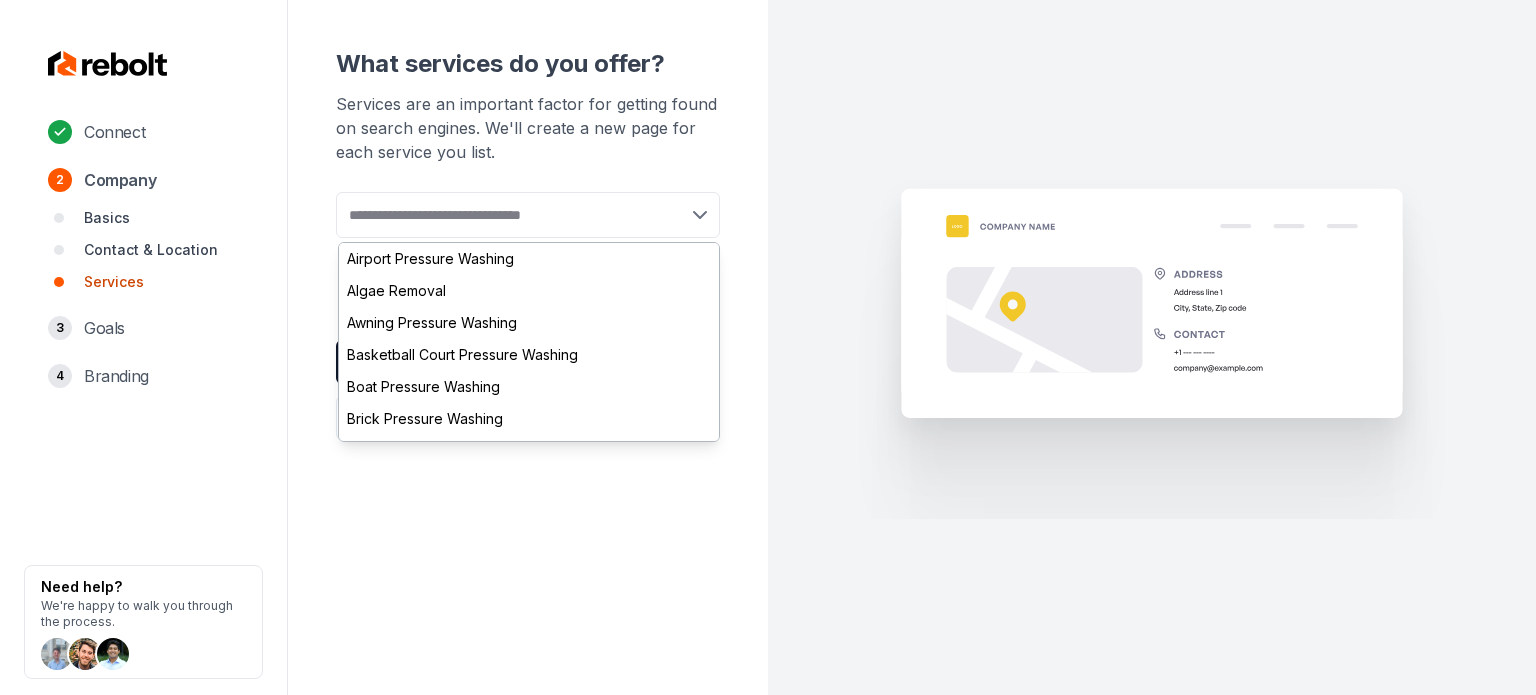 paste on "**********" 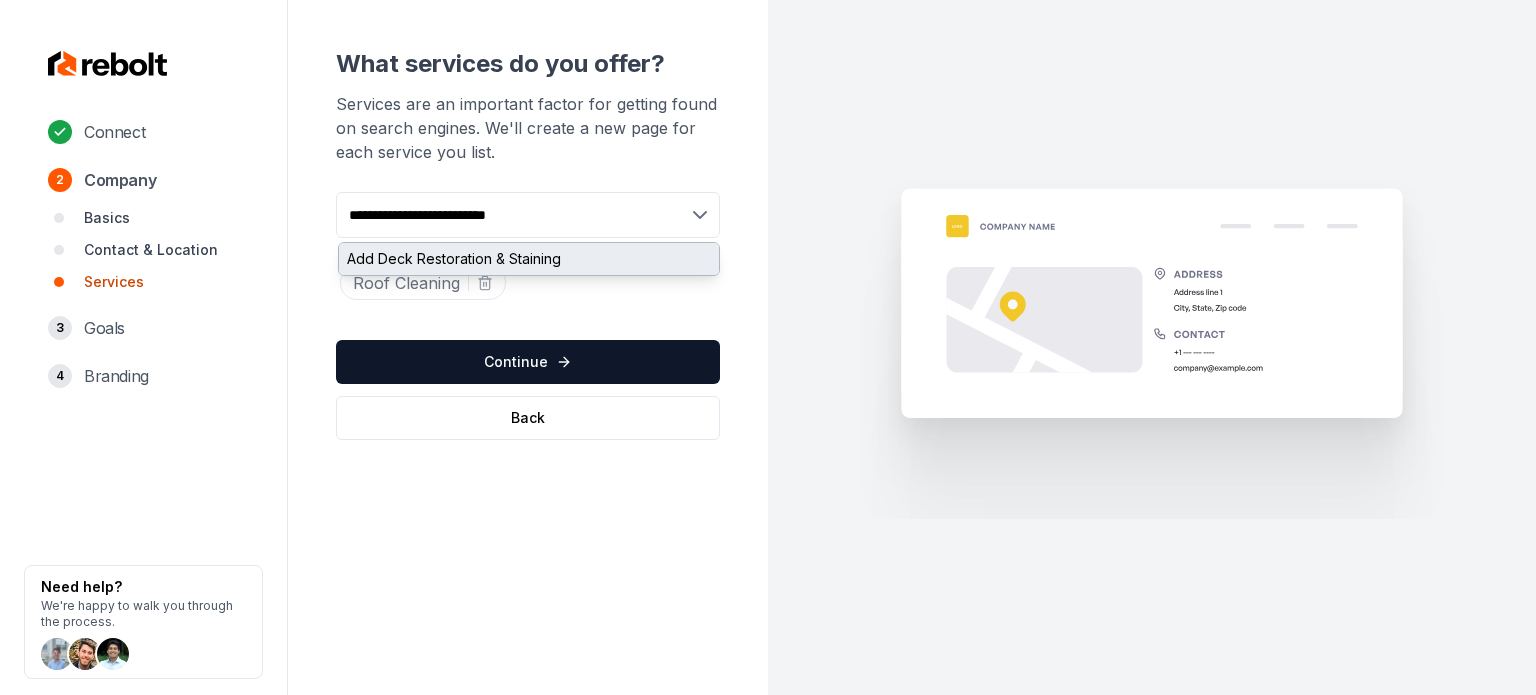 type on "**********" 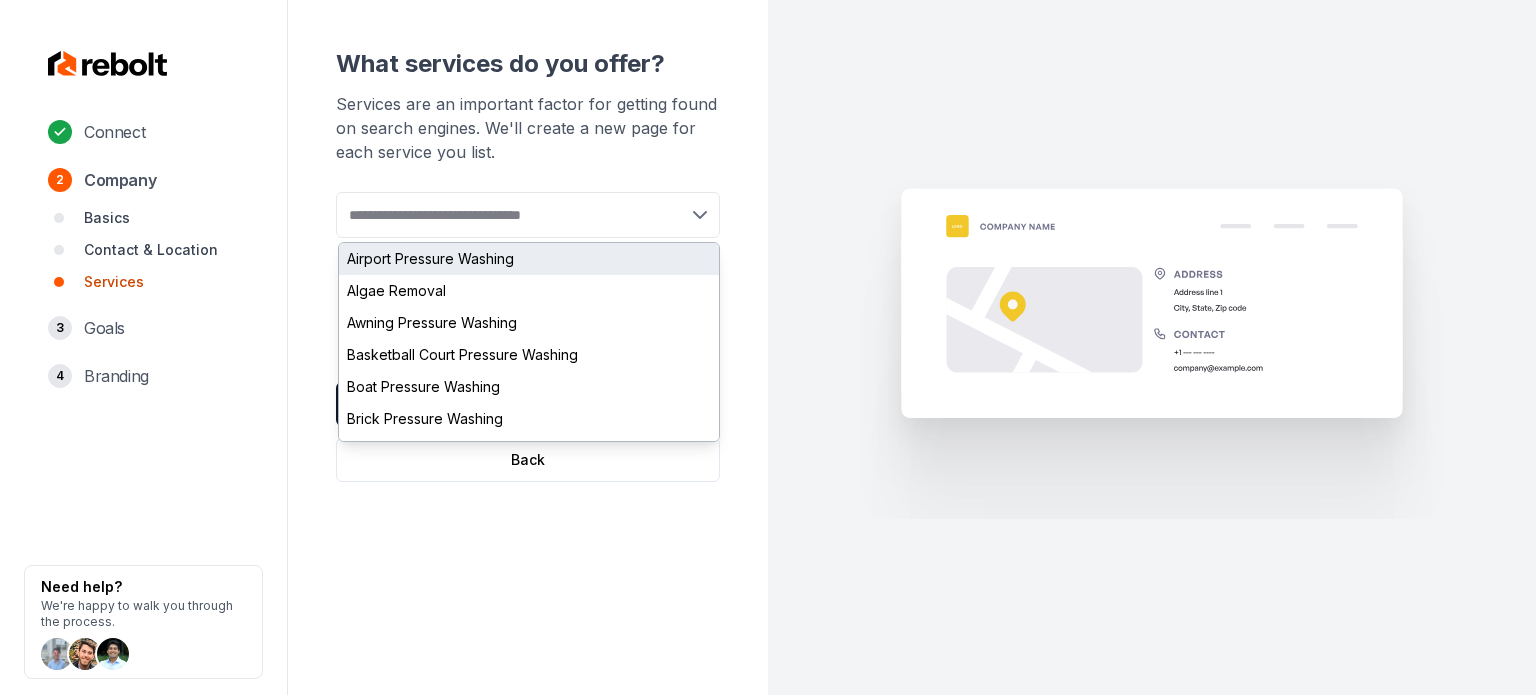 paste on "**********" 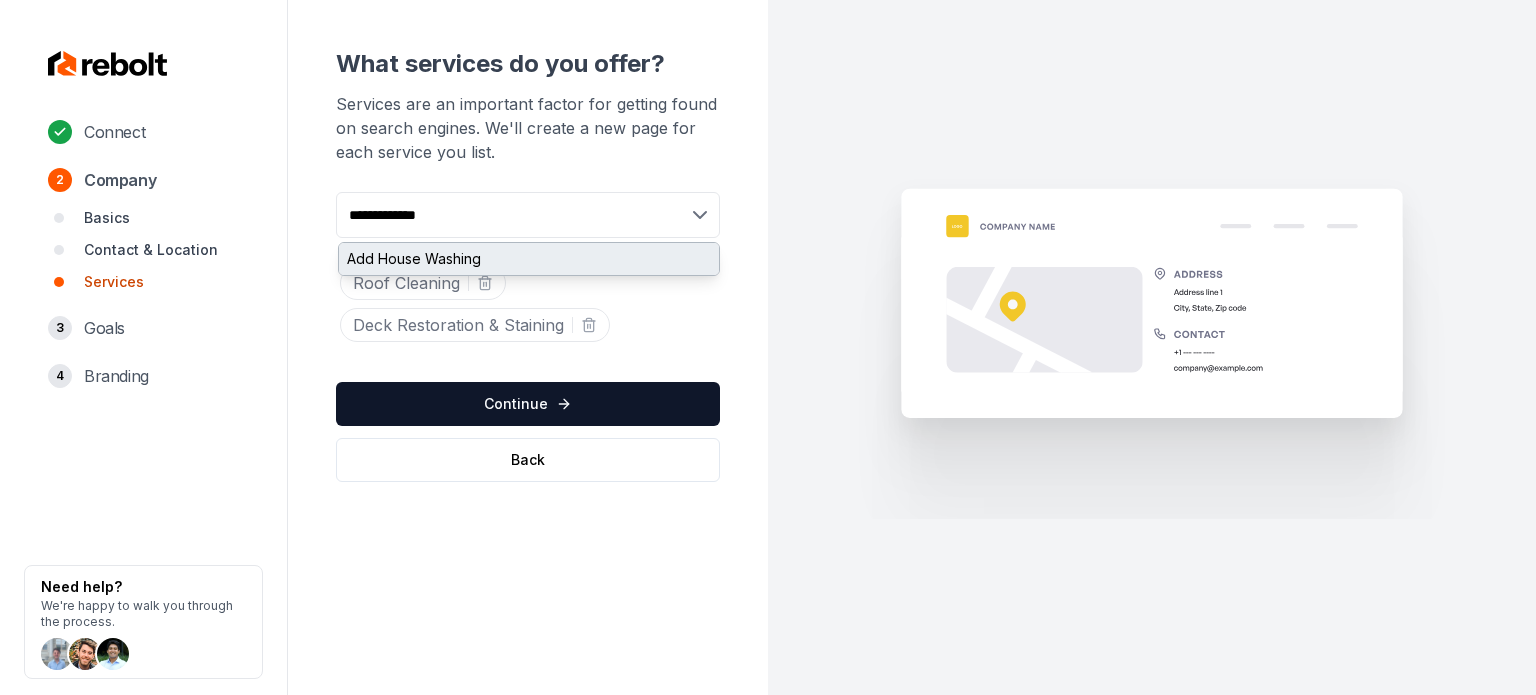 type on "**********" 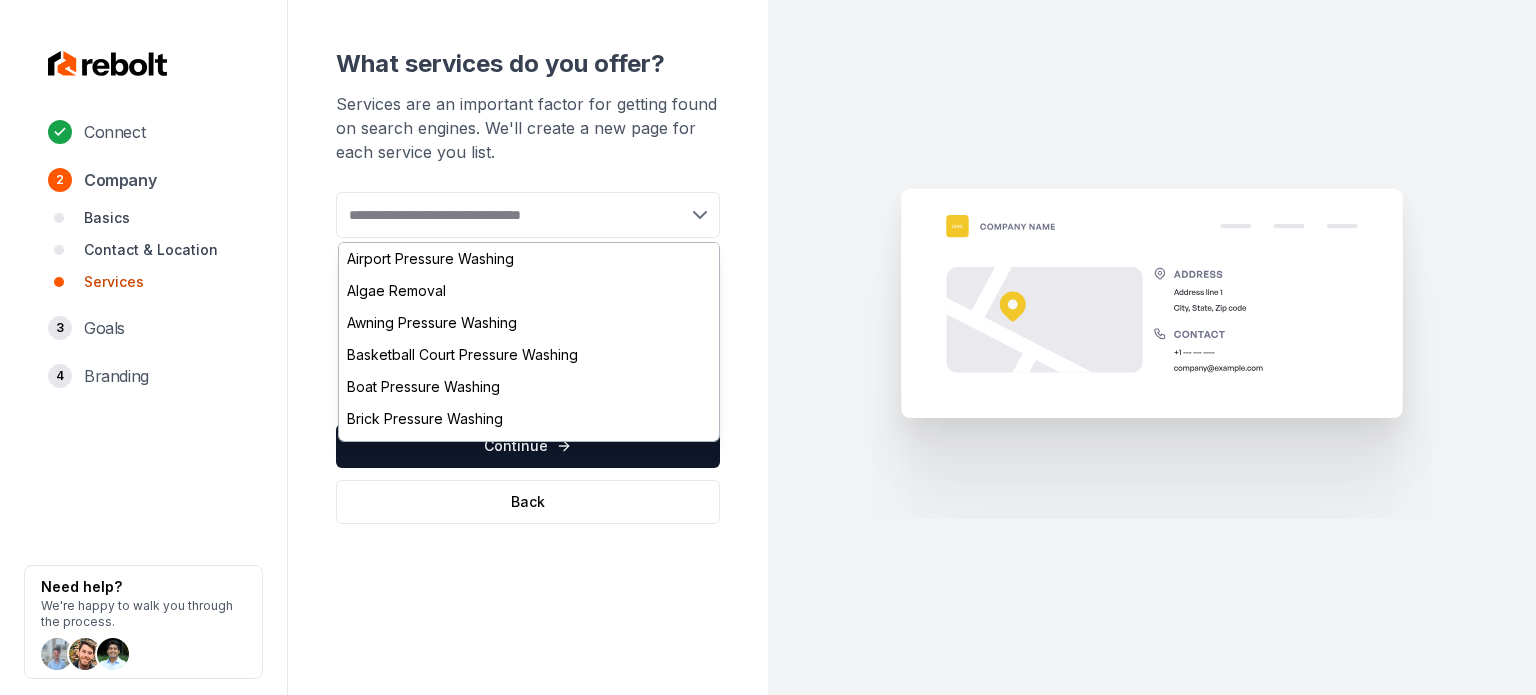 paste on "**********" 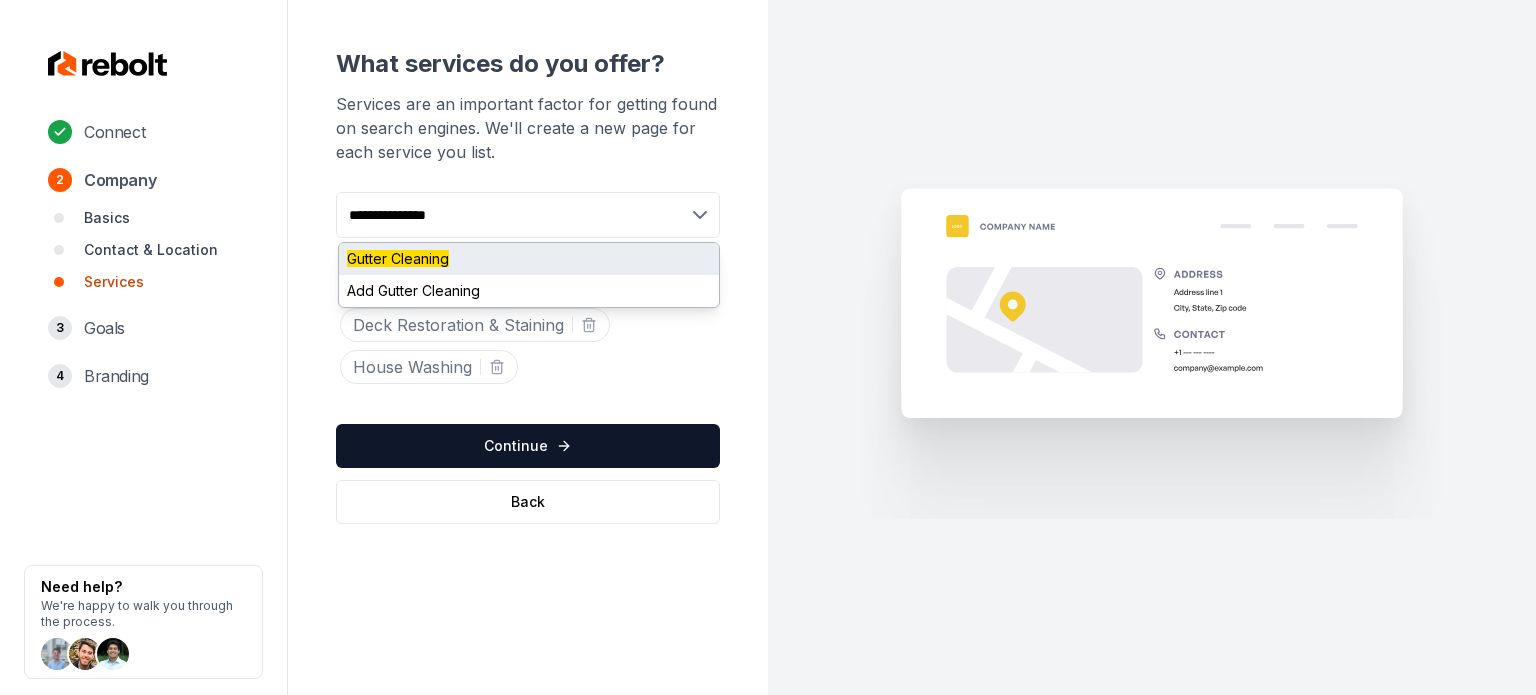 type on "**********" 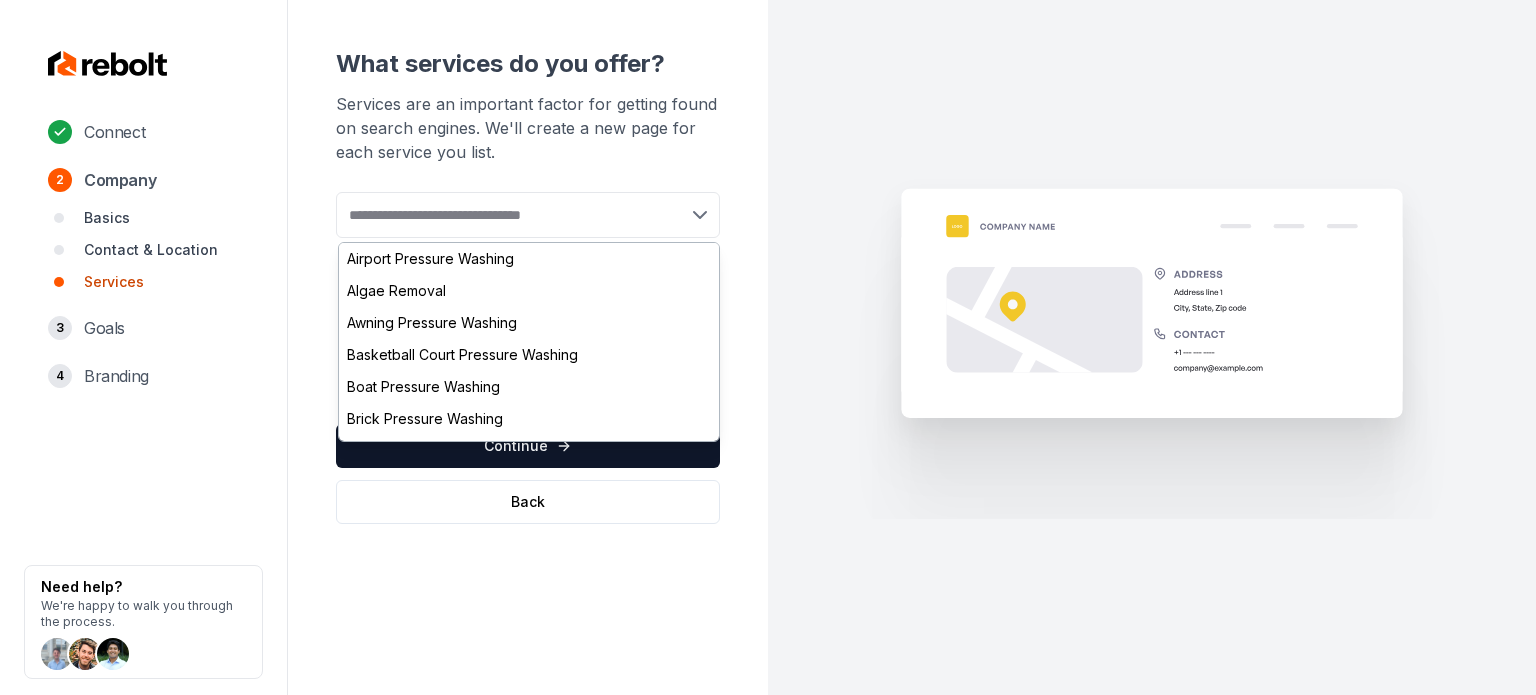 paste on "**********" 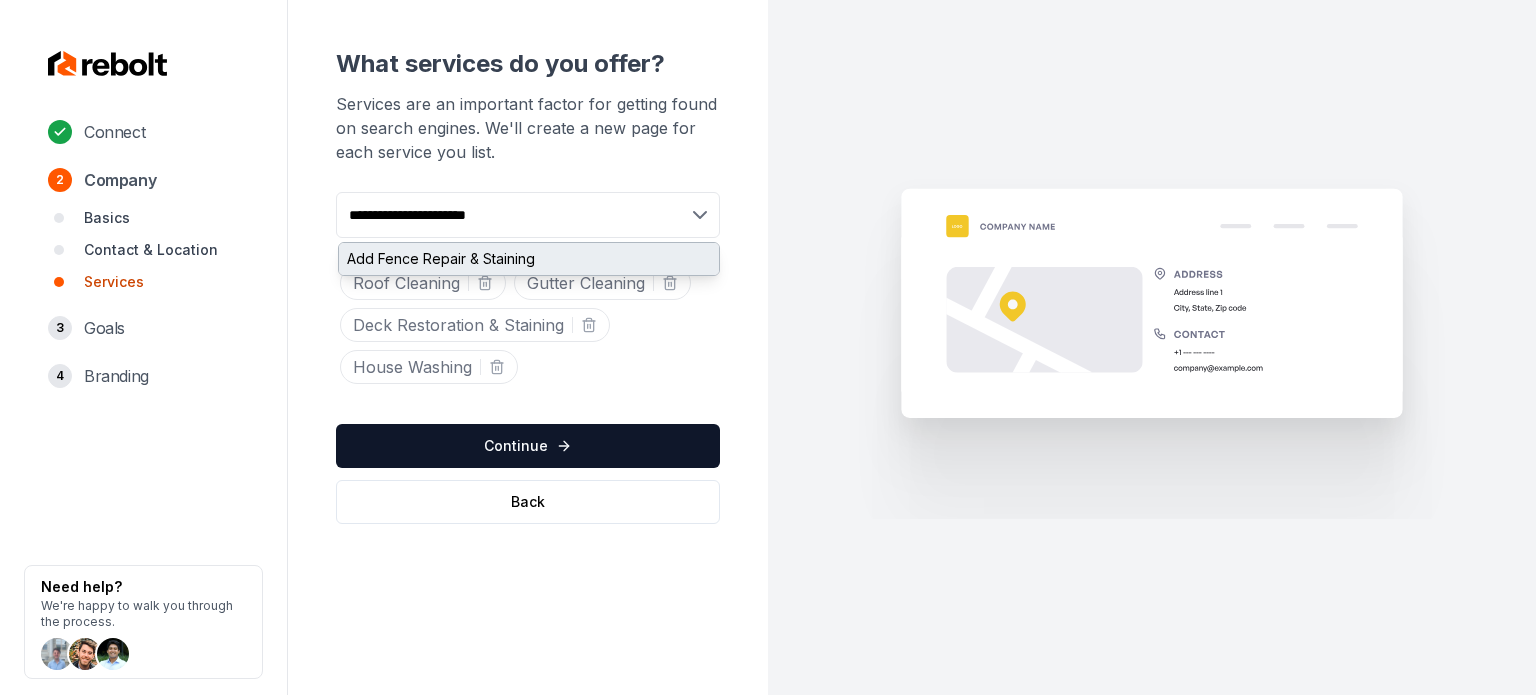 type on "**********" 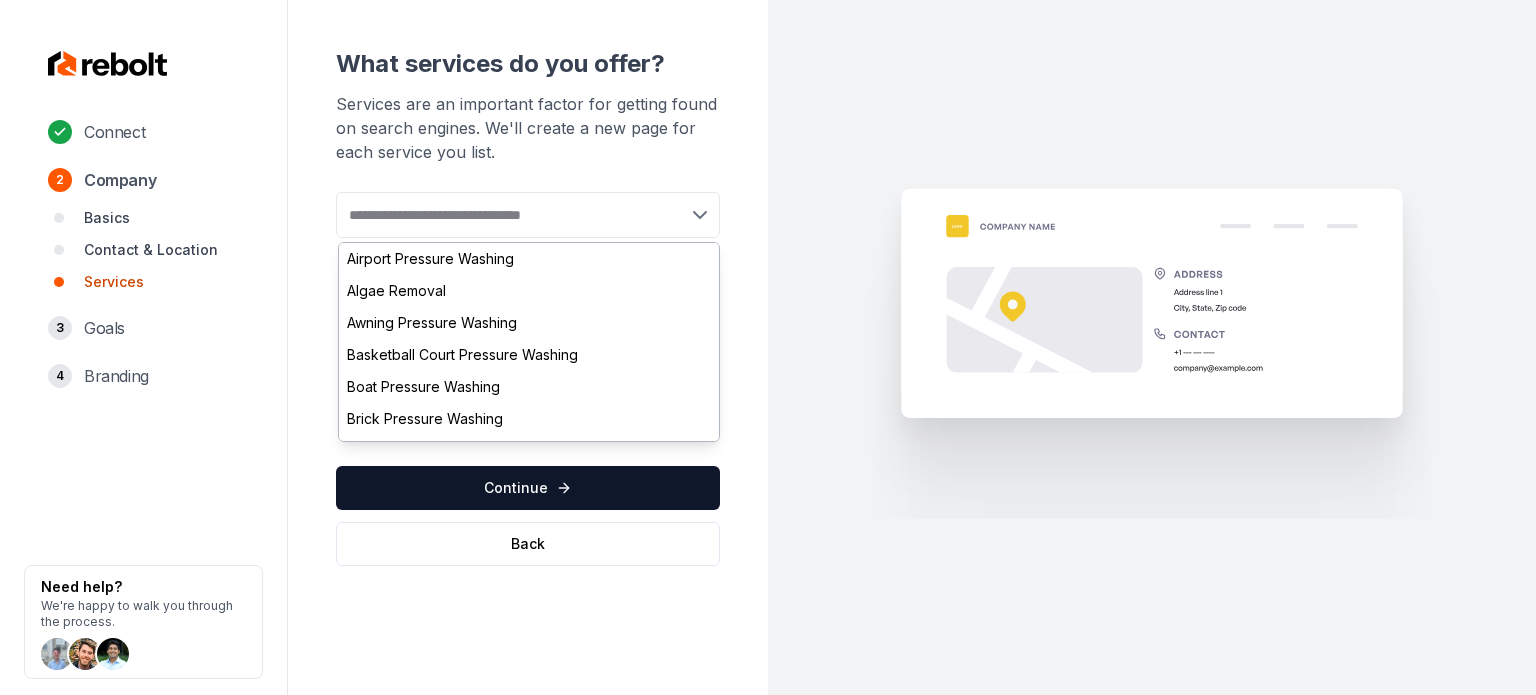 paste on "**********" 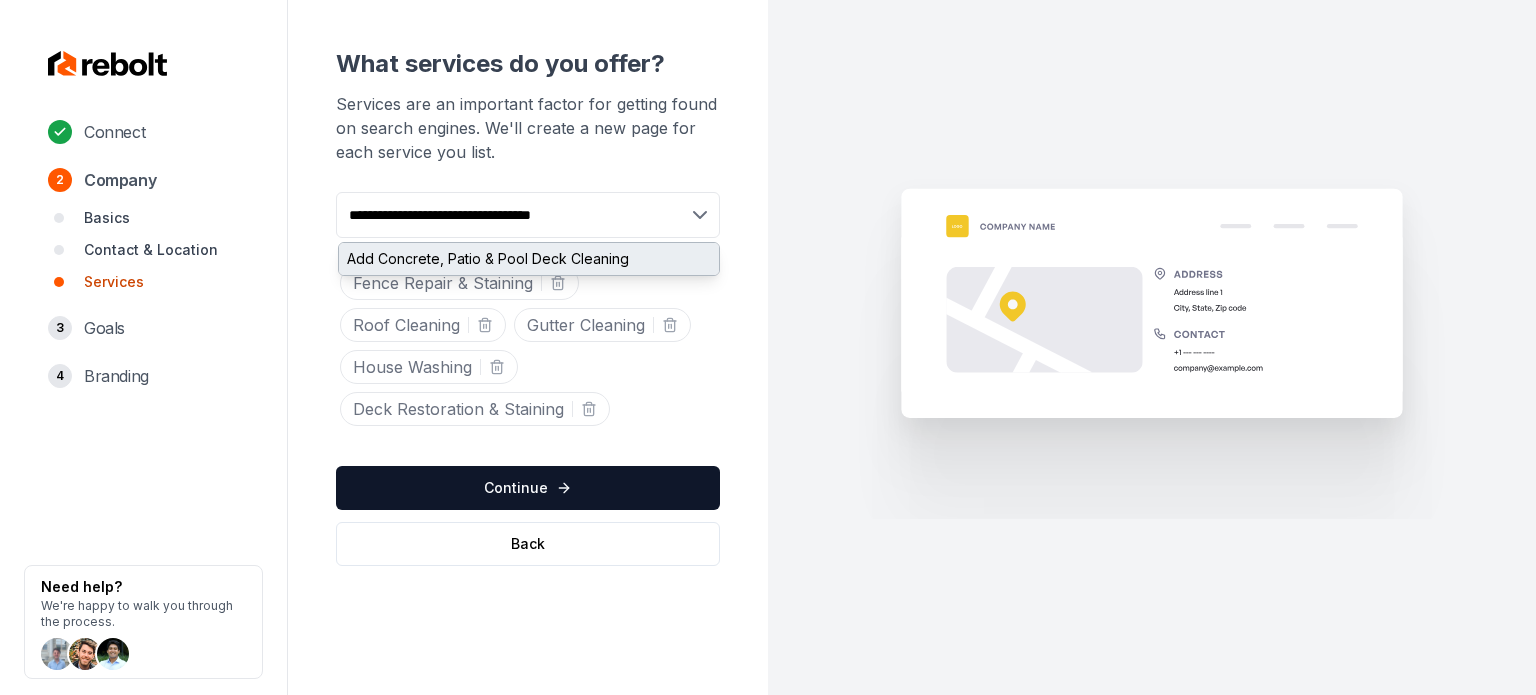type on "**********" 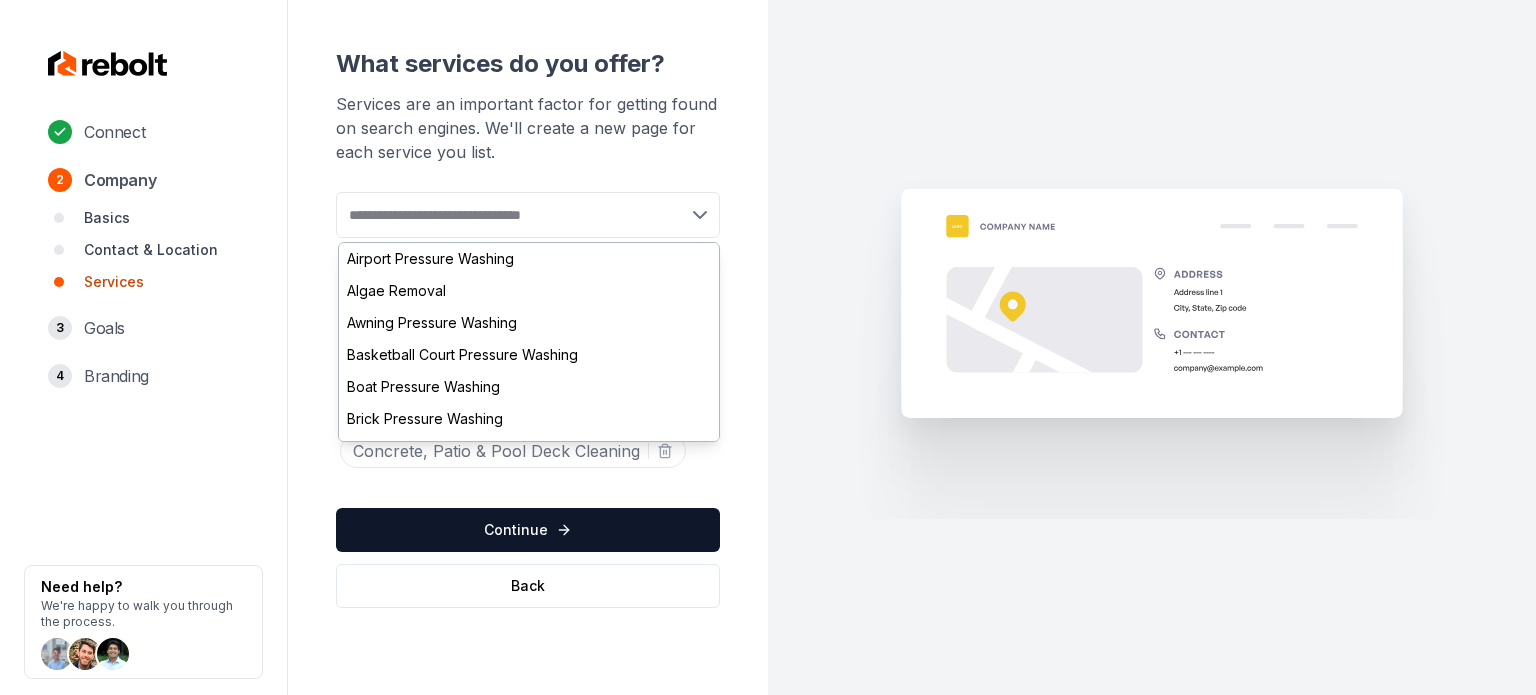 paste on "**********" 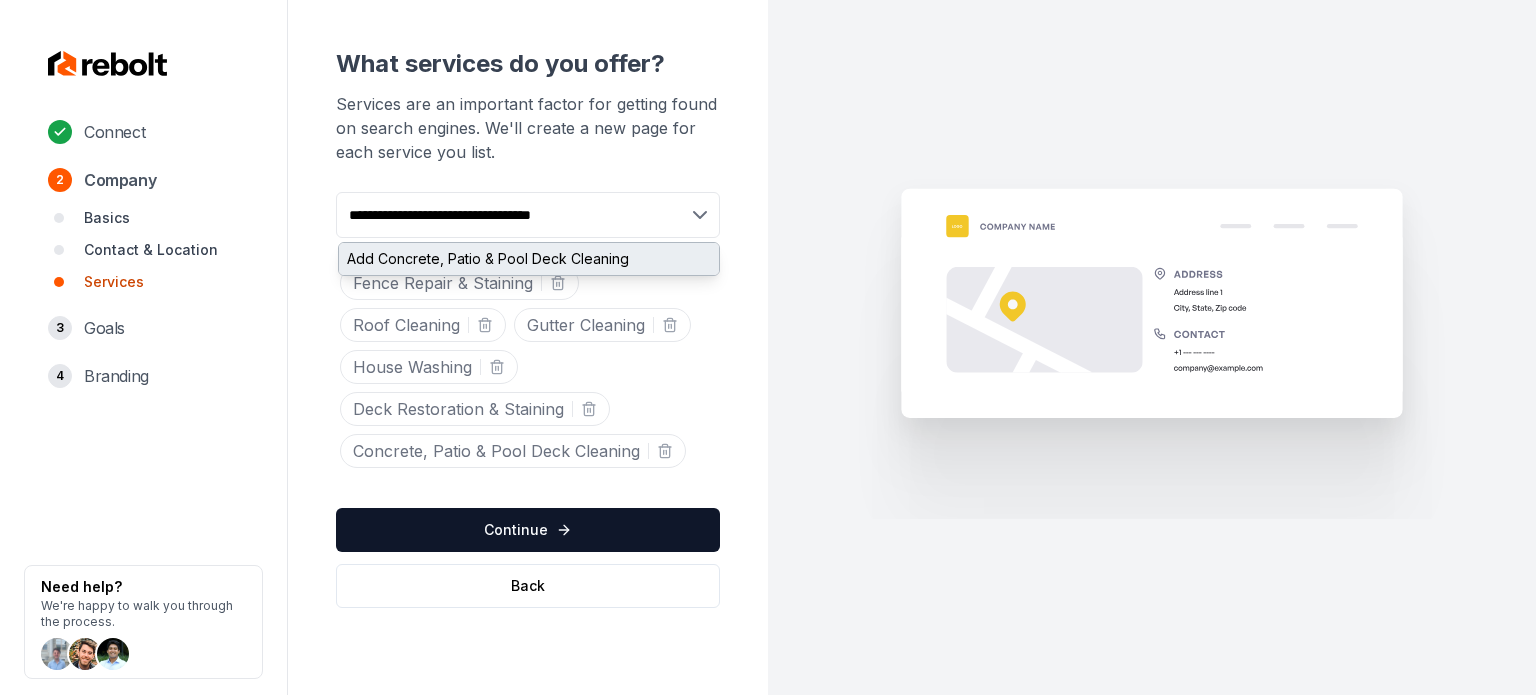 type on "**********" 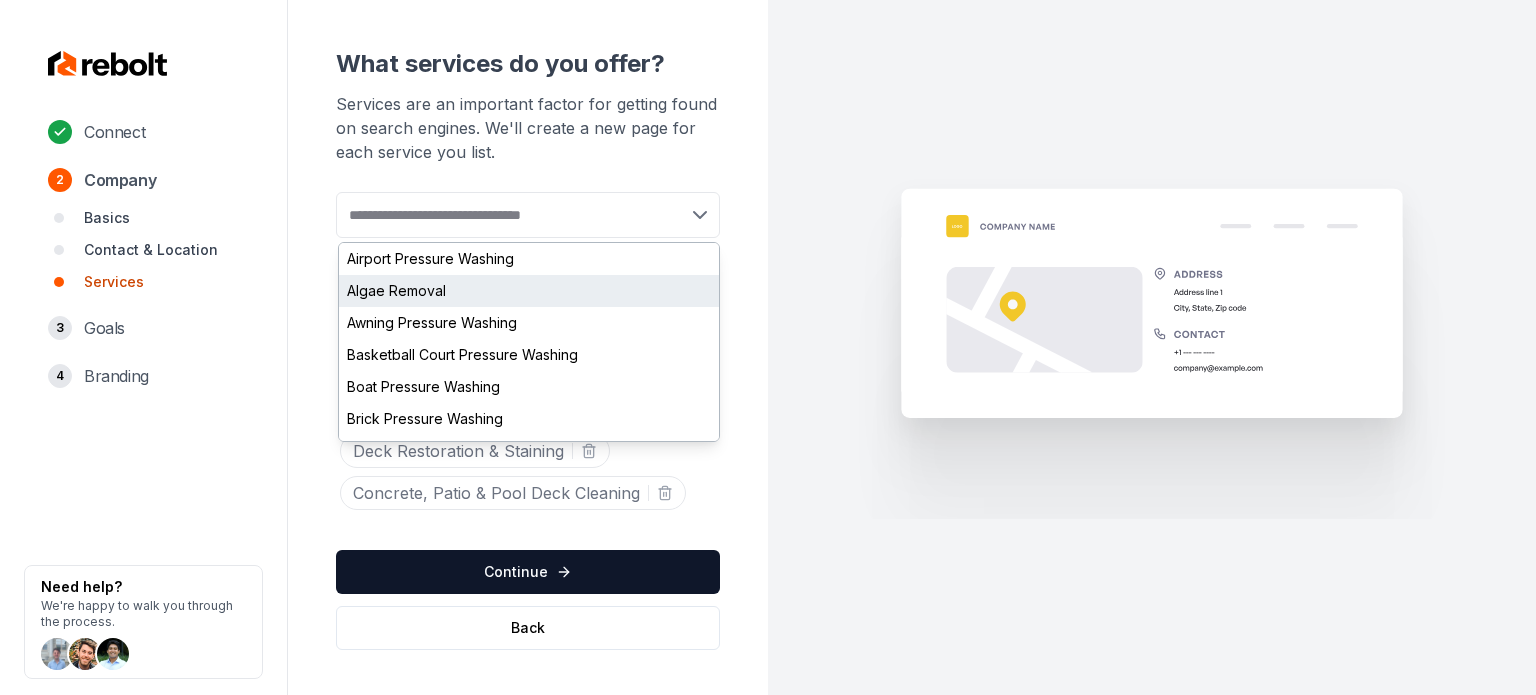 paste on "**********" 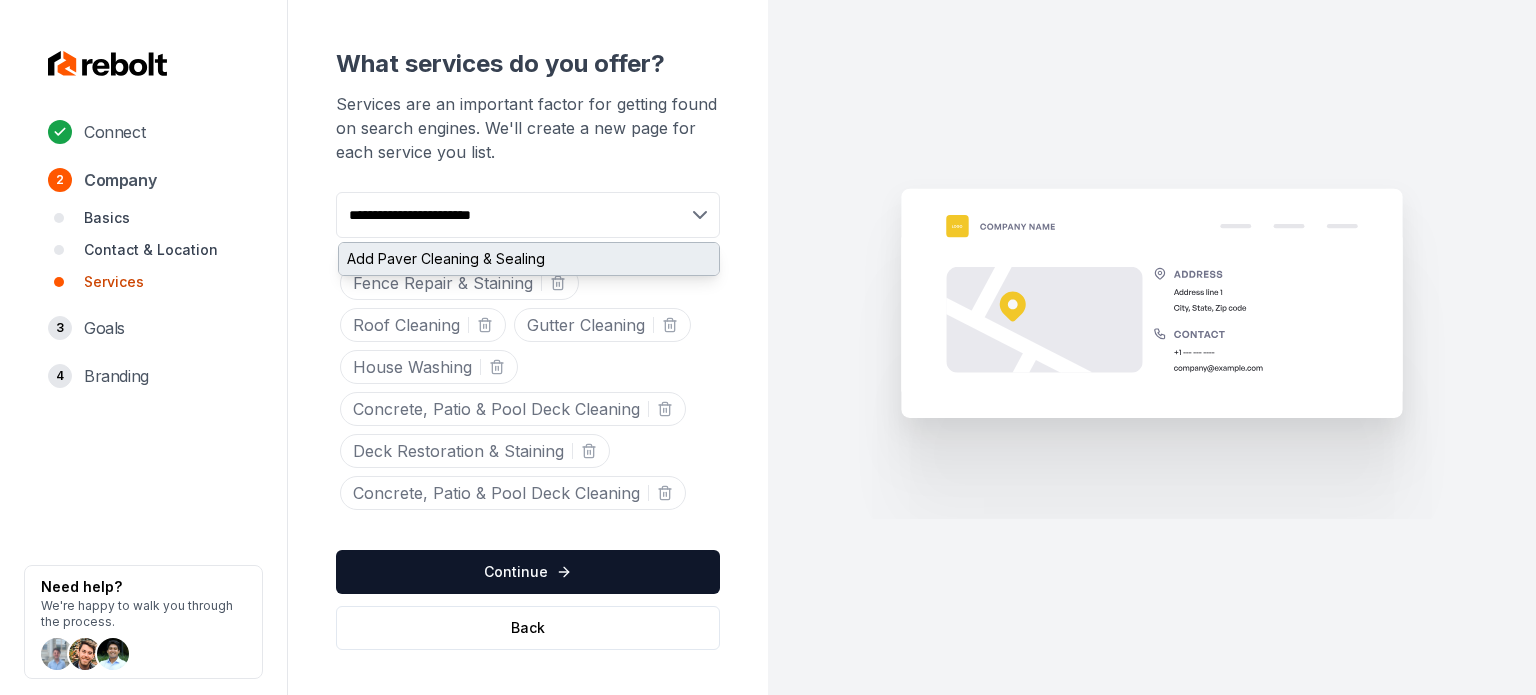 type on "**********" 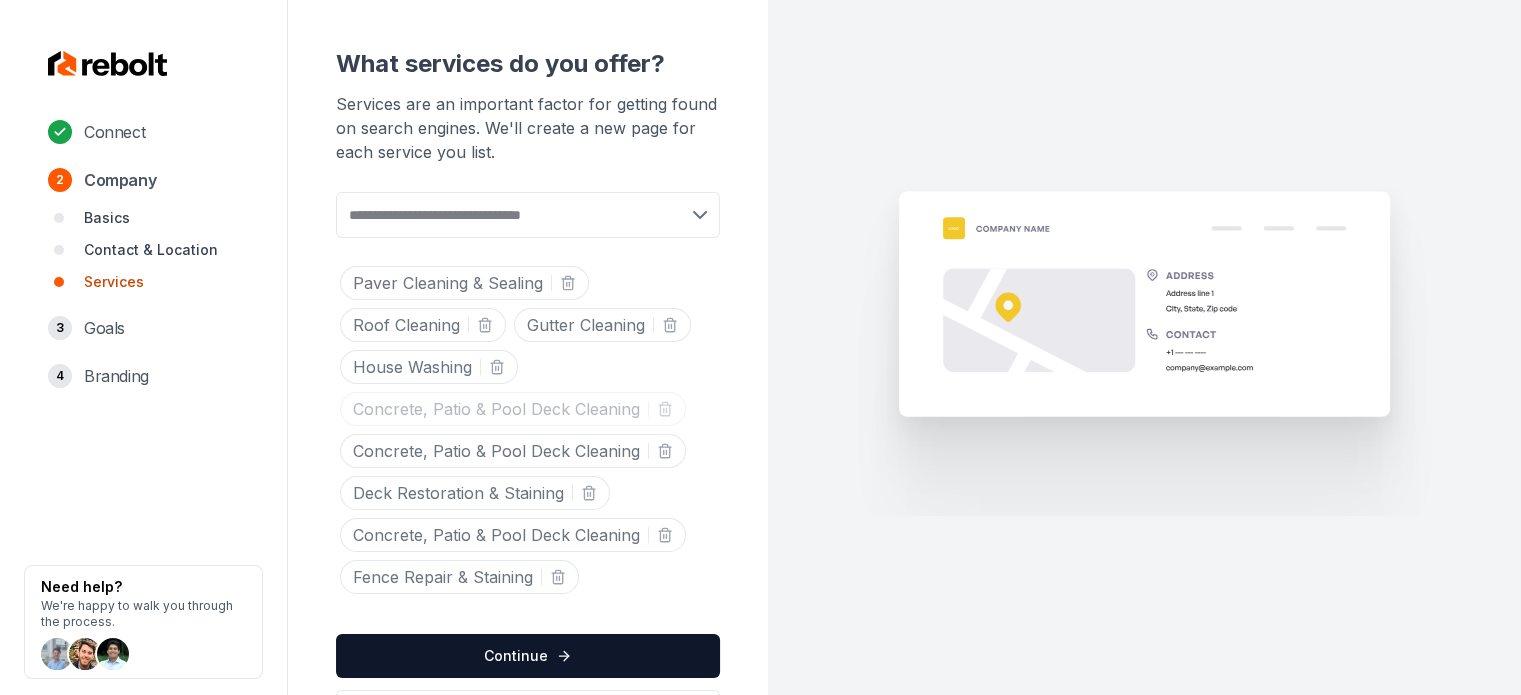click on "Concrete, Patio & Pool Deck Cleaning" at bounding box center [517, 409] 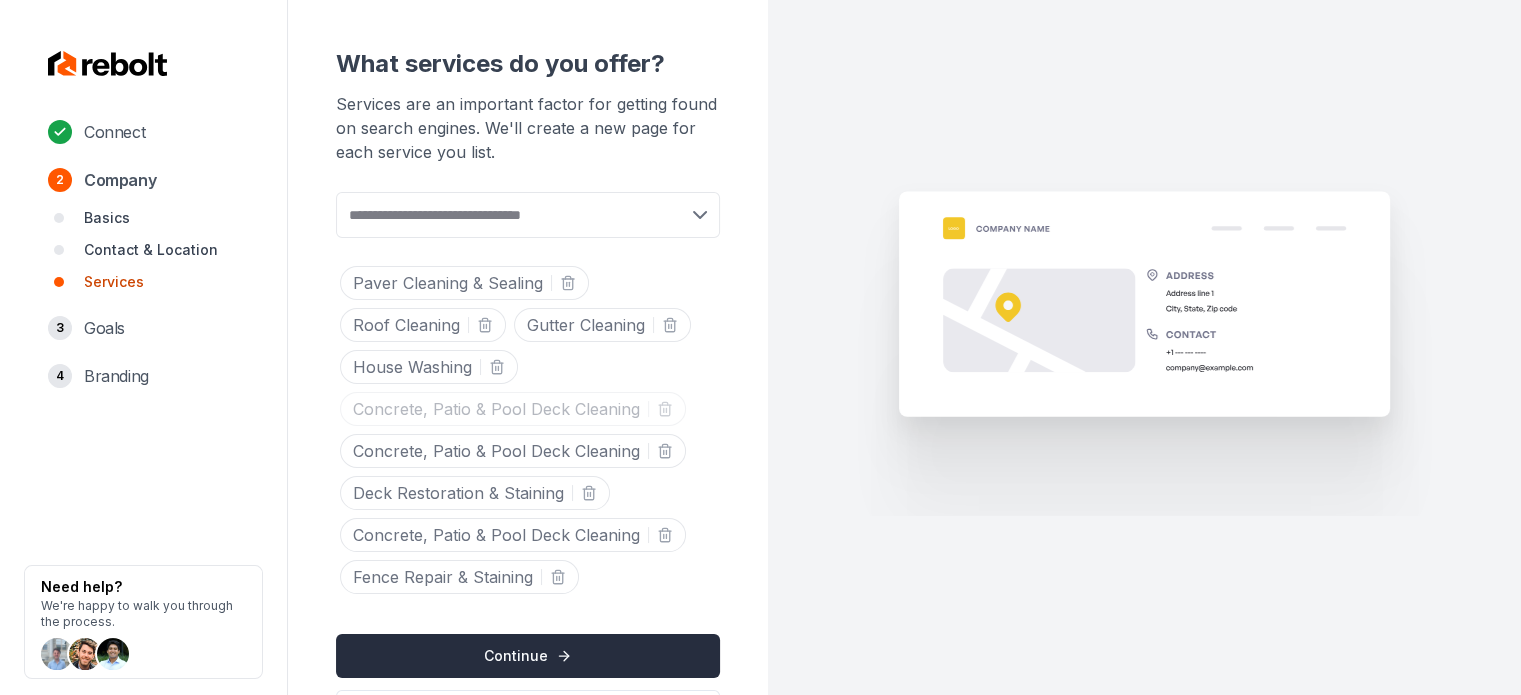 click on "Continue" at bounding box center (528, 656) 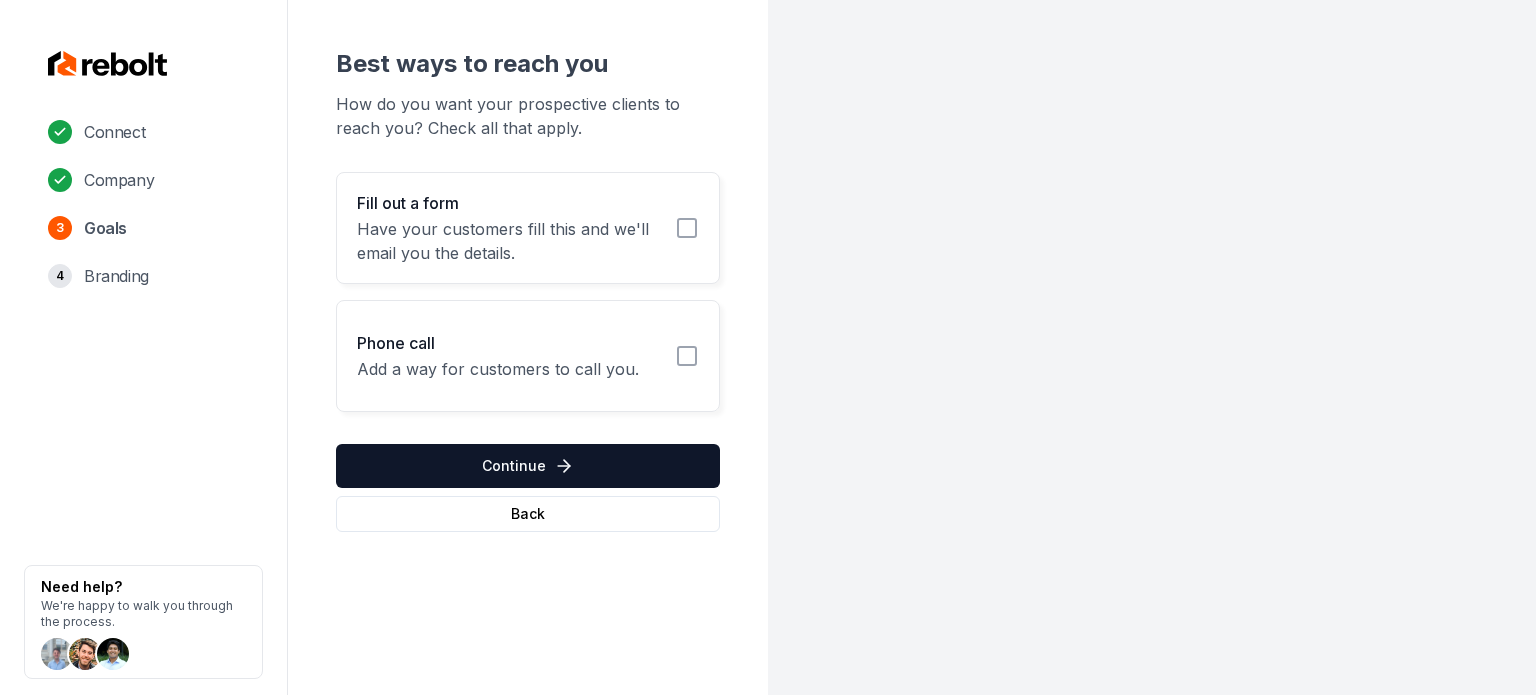 click on "Have your customers fill this and we'll email you the details." at bounding box center [510, 241] 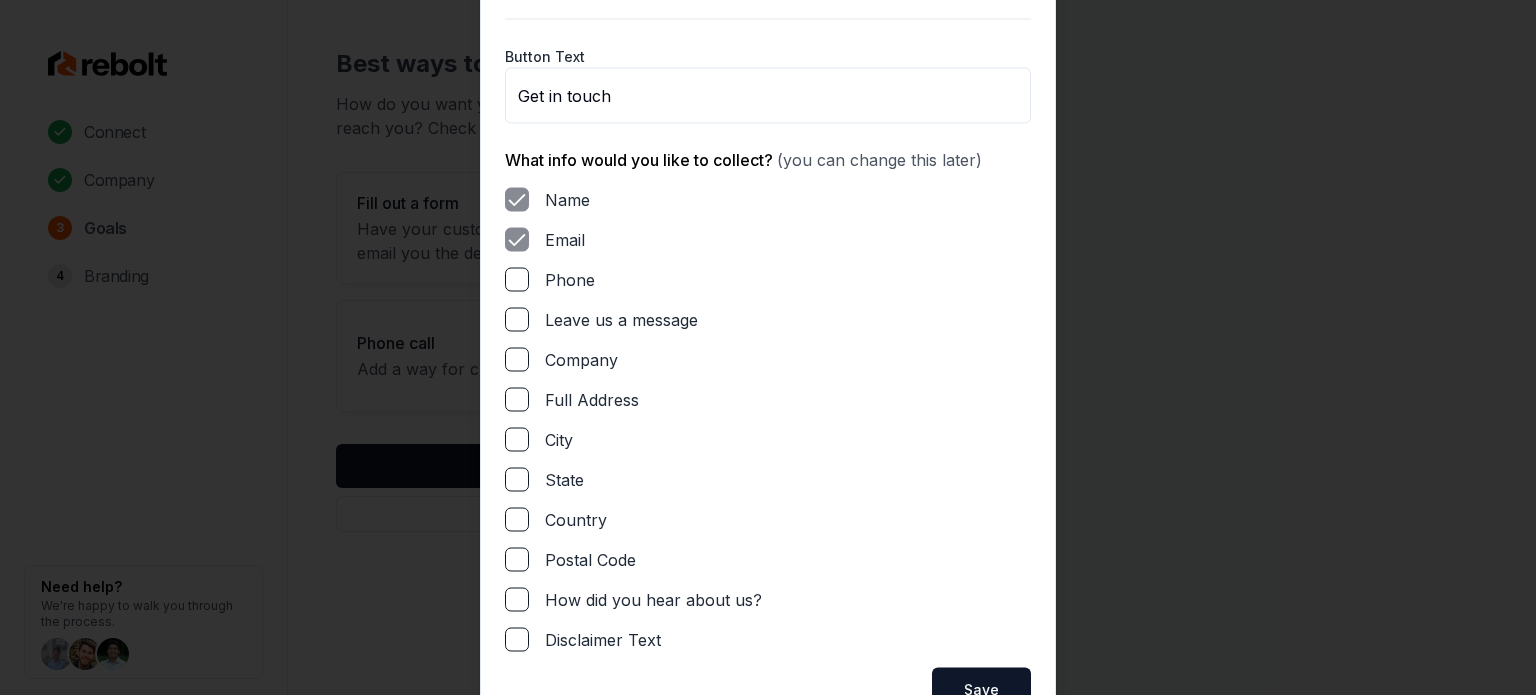 click on "Name Email Phone Leave us a message Company Full Address City State Country Postal Code How did you hear about us? Disclaimer Text" at bounding box center (768, 419) 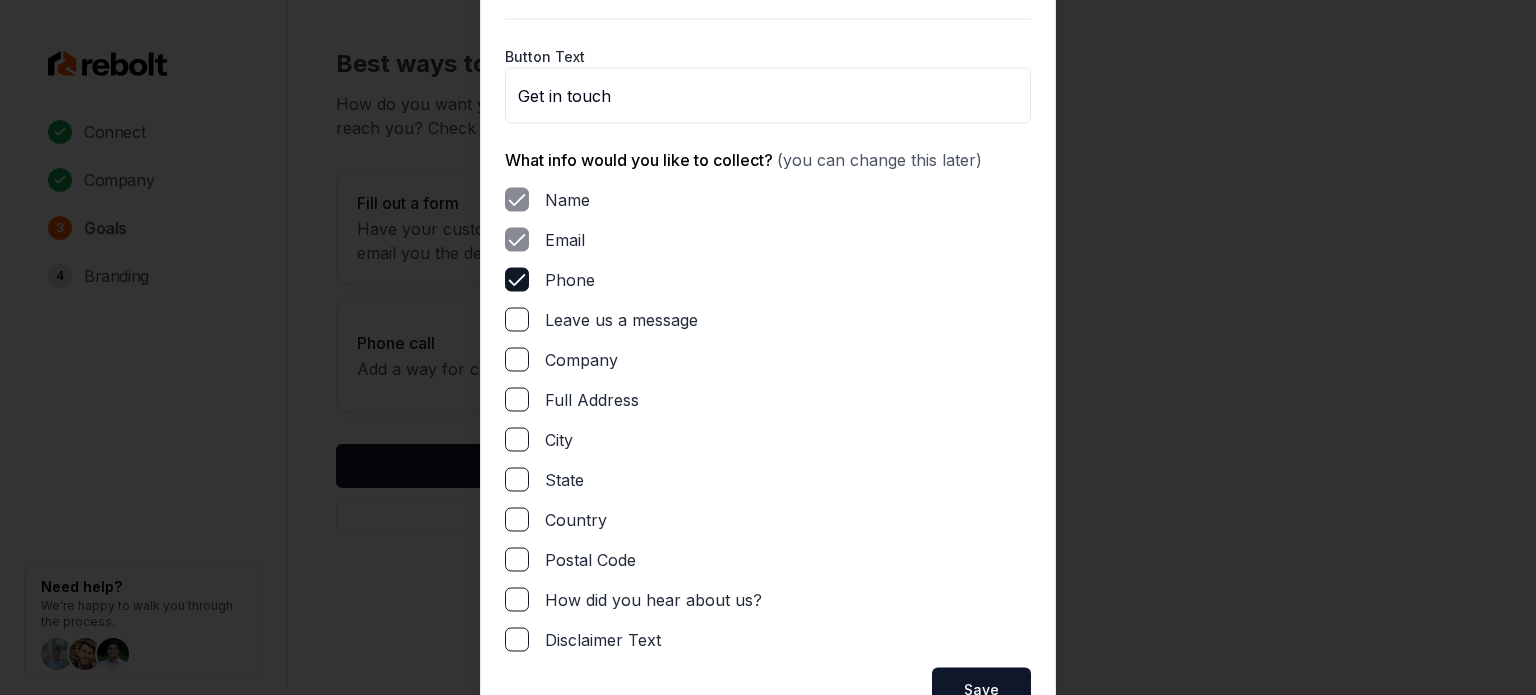 click on "Leave us a message" at bounding box center [517, 319] 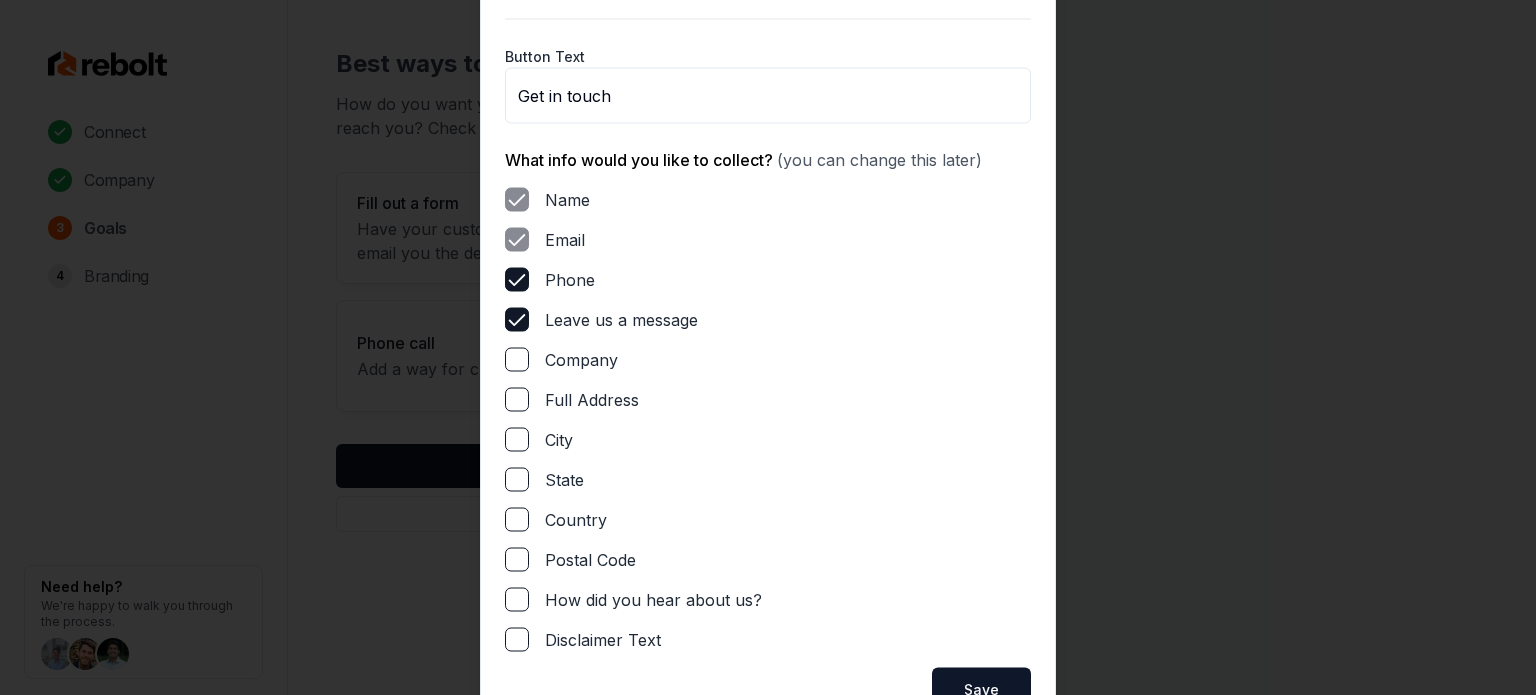 click on "Full Address" at bounding box center [517, 399] 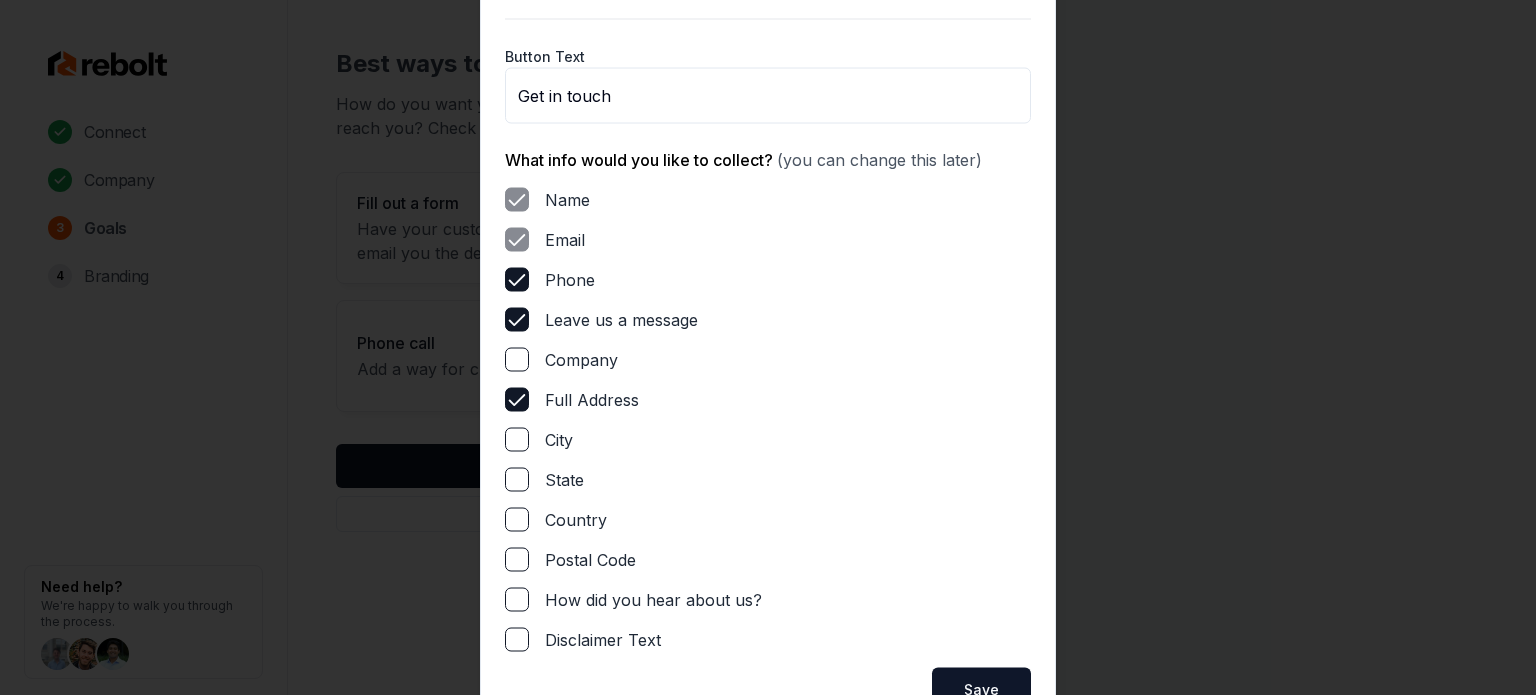 click on "Name Email Phone Leave us a message Company Full Address City State Country Postal Code How did you hear about us? Disclaimer Text" at bounding box center (768, 419) 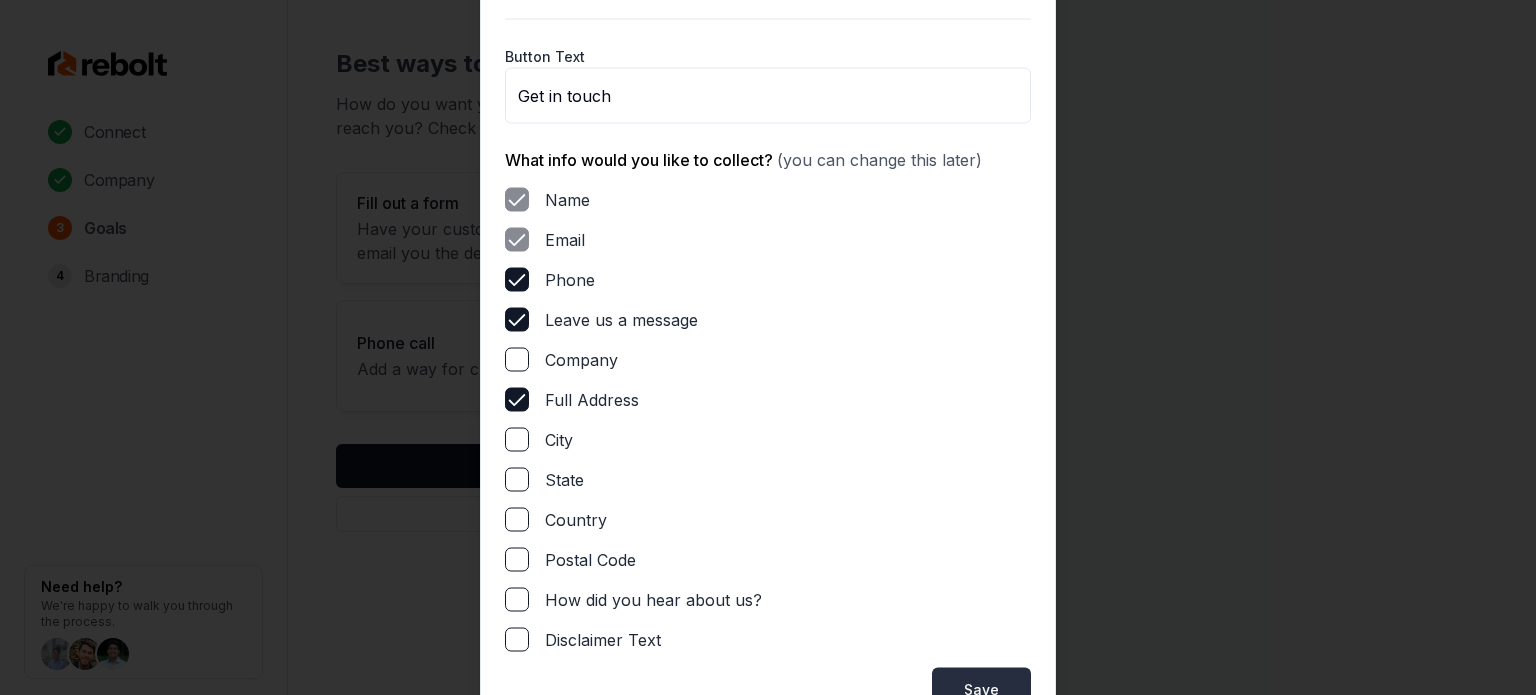 click on "Save" at bounding box center (981, 689) 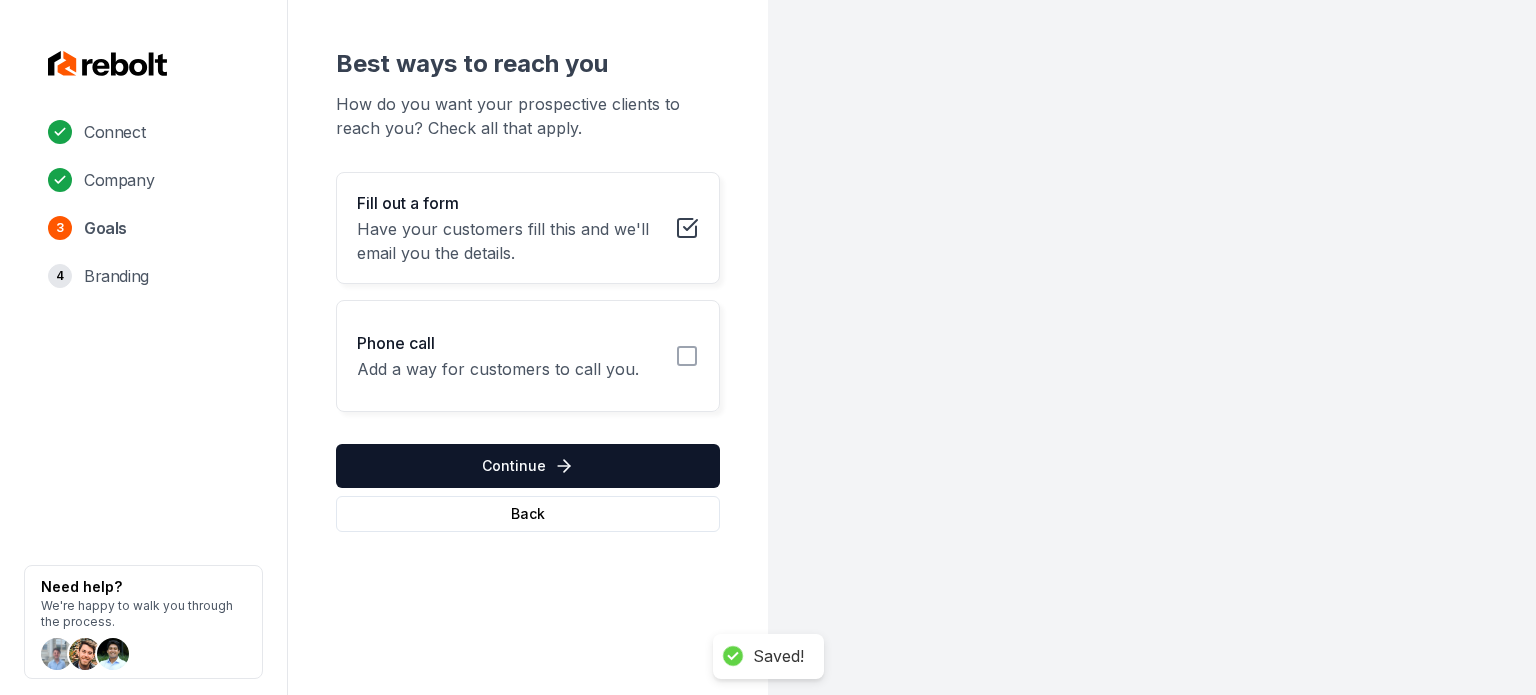 click 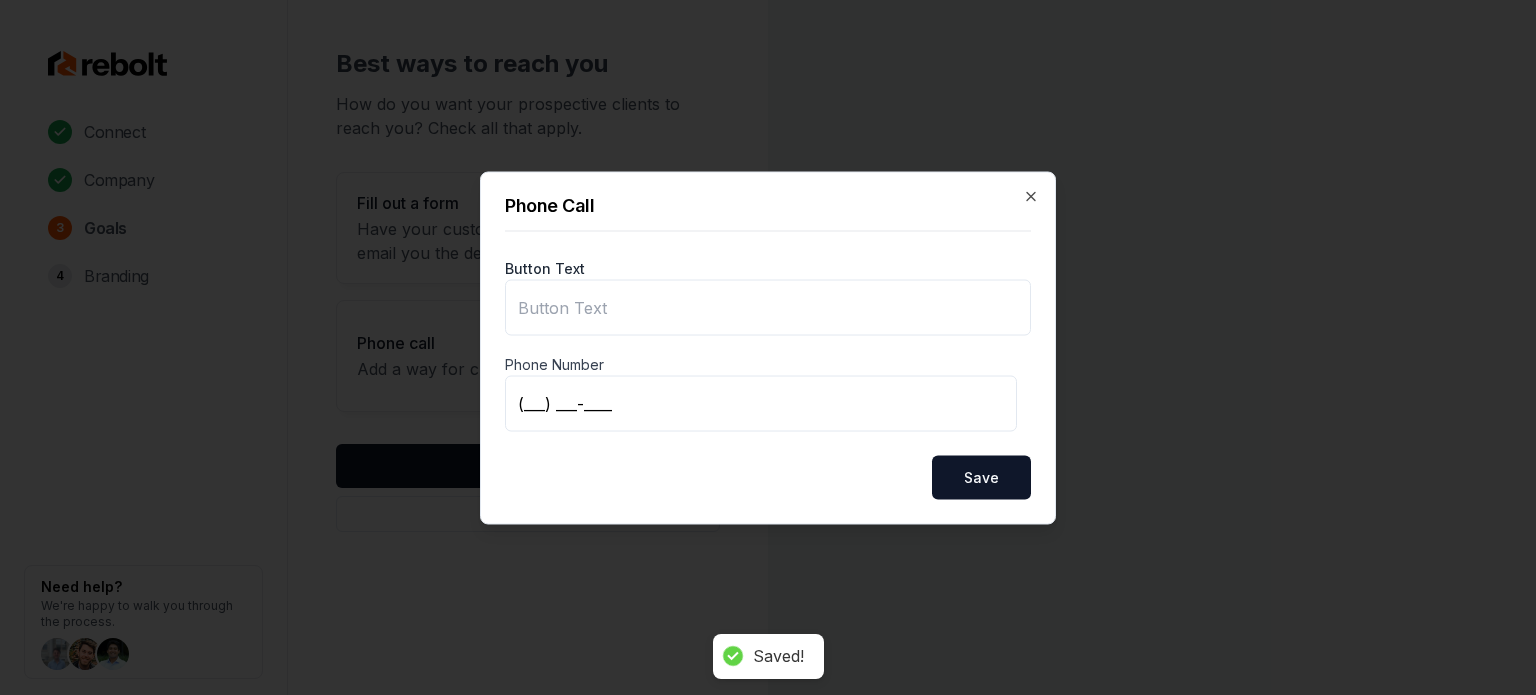 type on "Call us" 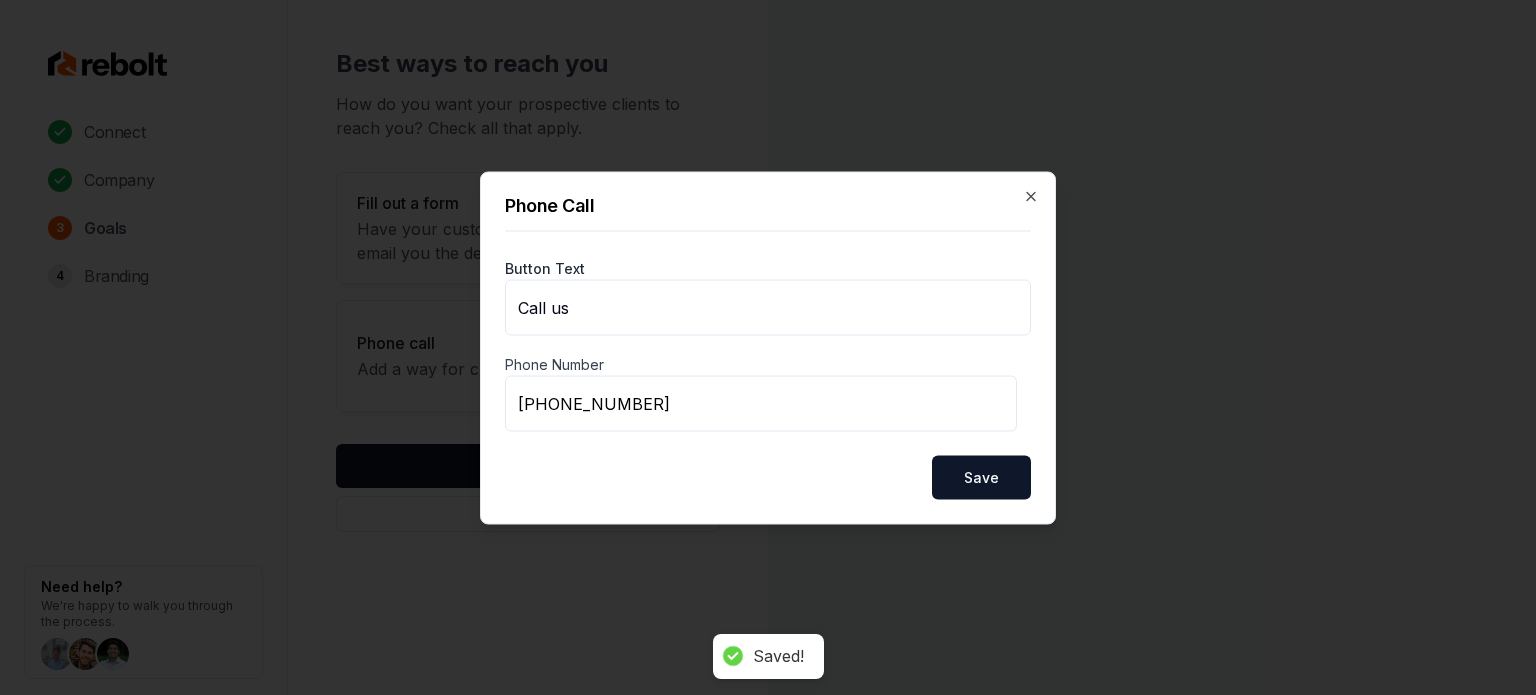 click on "Save" at bounding box center (981, 477) 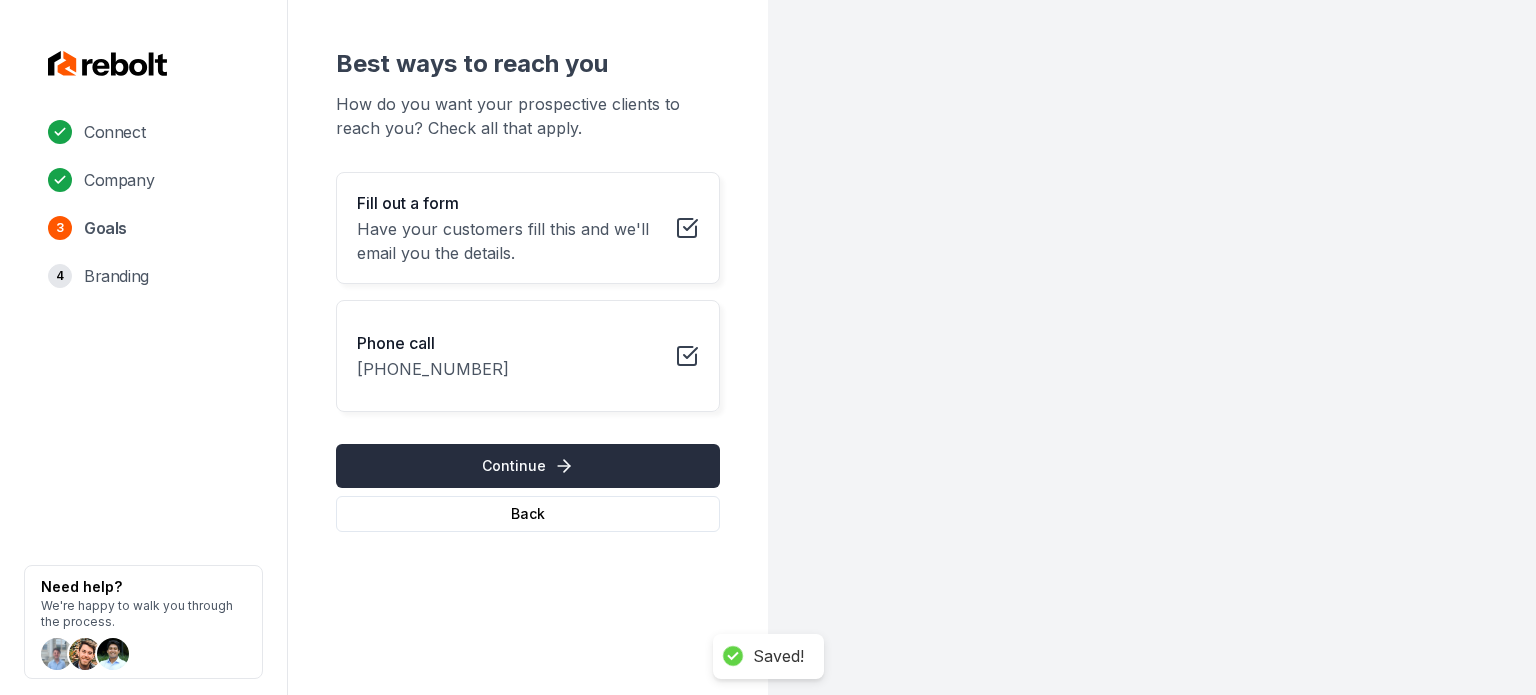 click on "Continue" at bounding box center [528, 466] 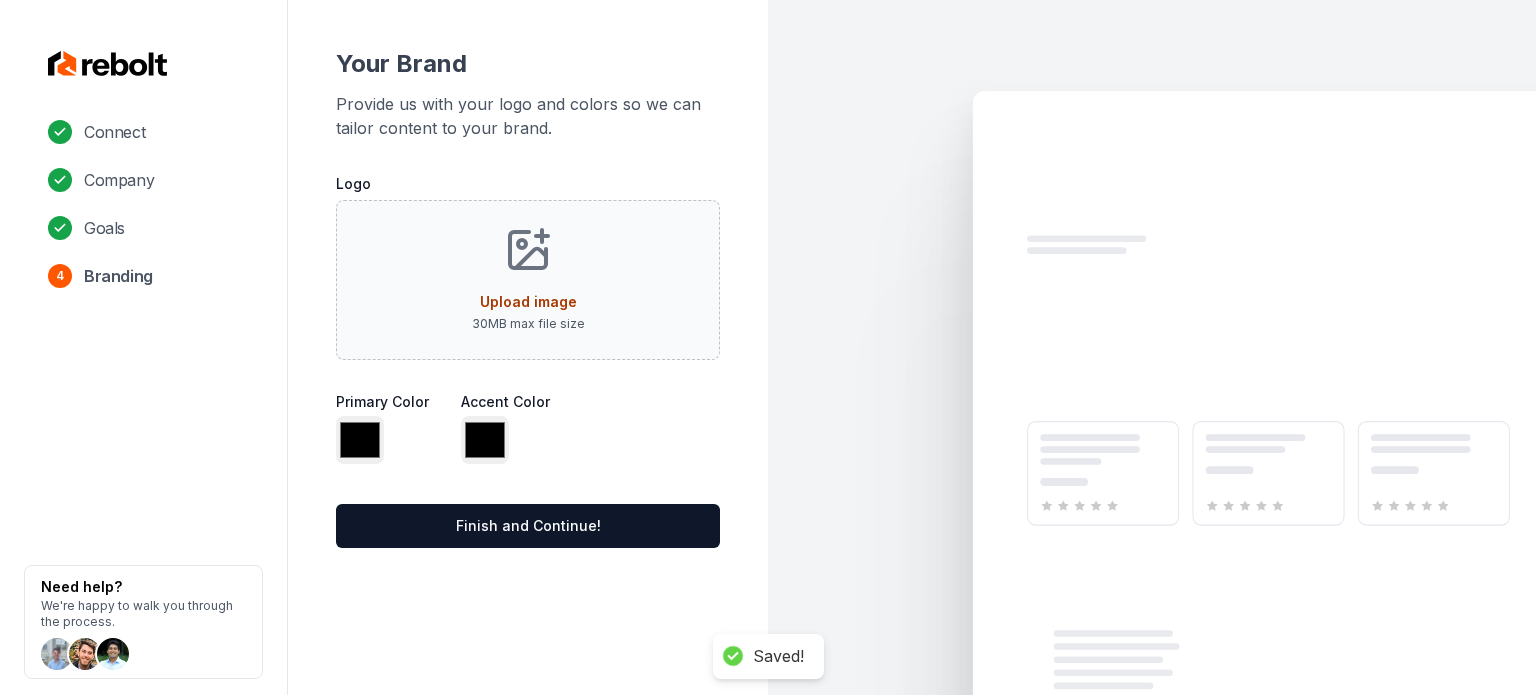 type on "*******" 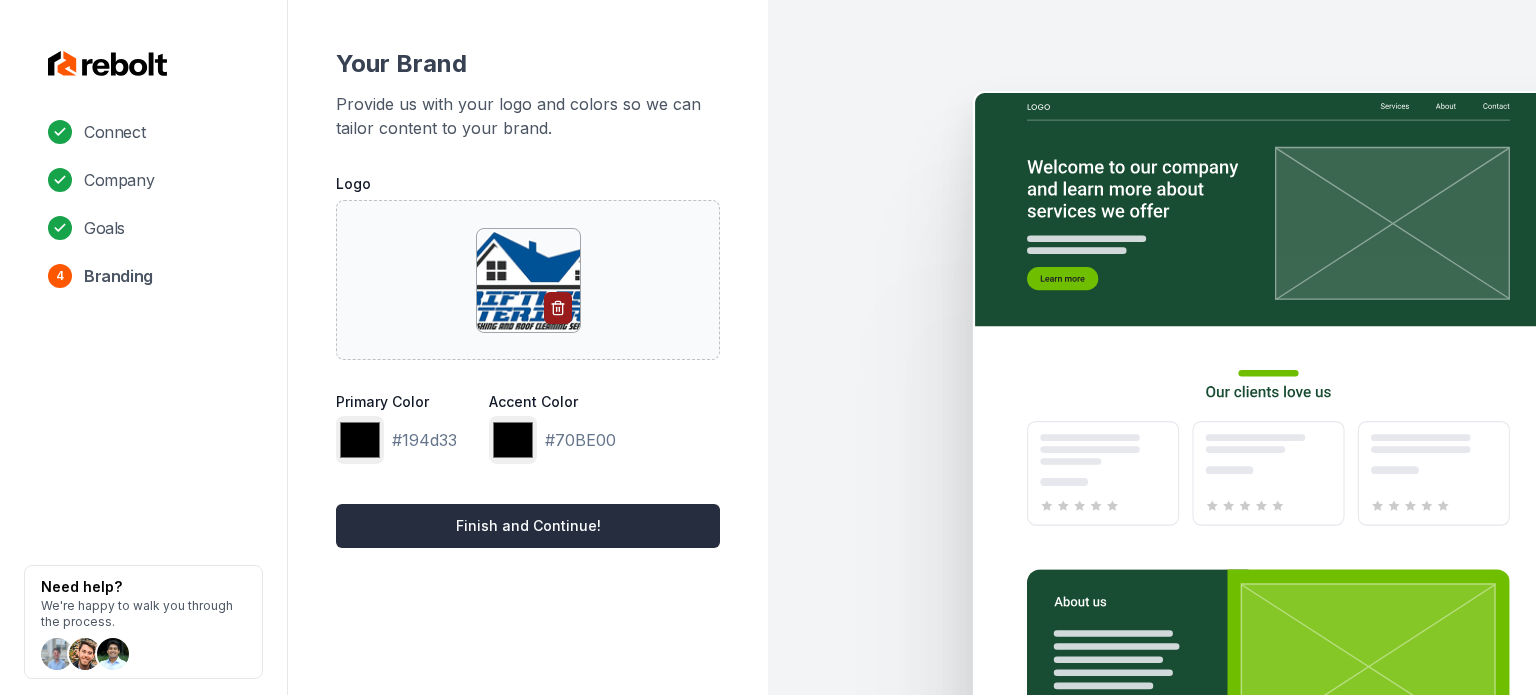 click on "Finish and Continue!" at bounding box center (528, 526) 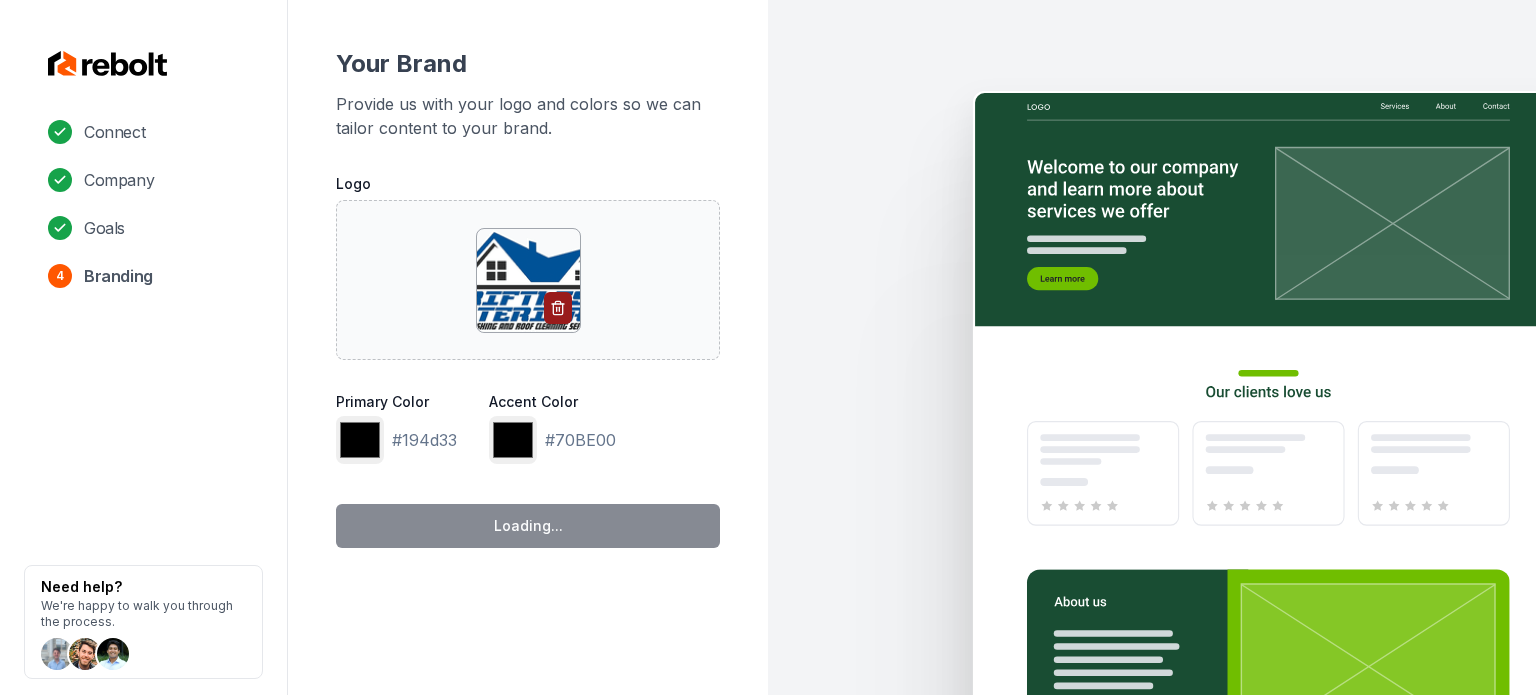 type on "*******" 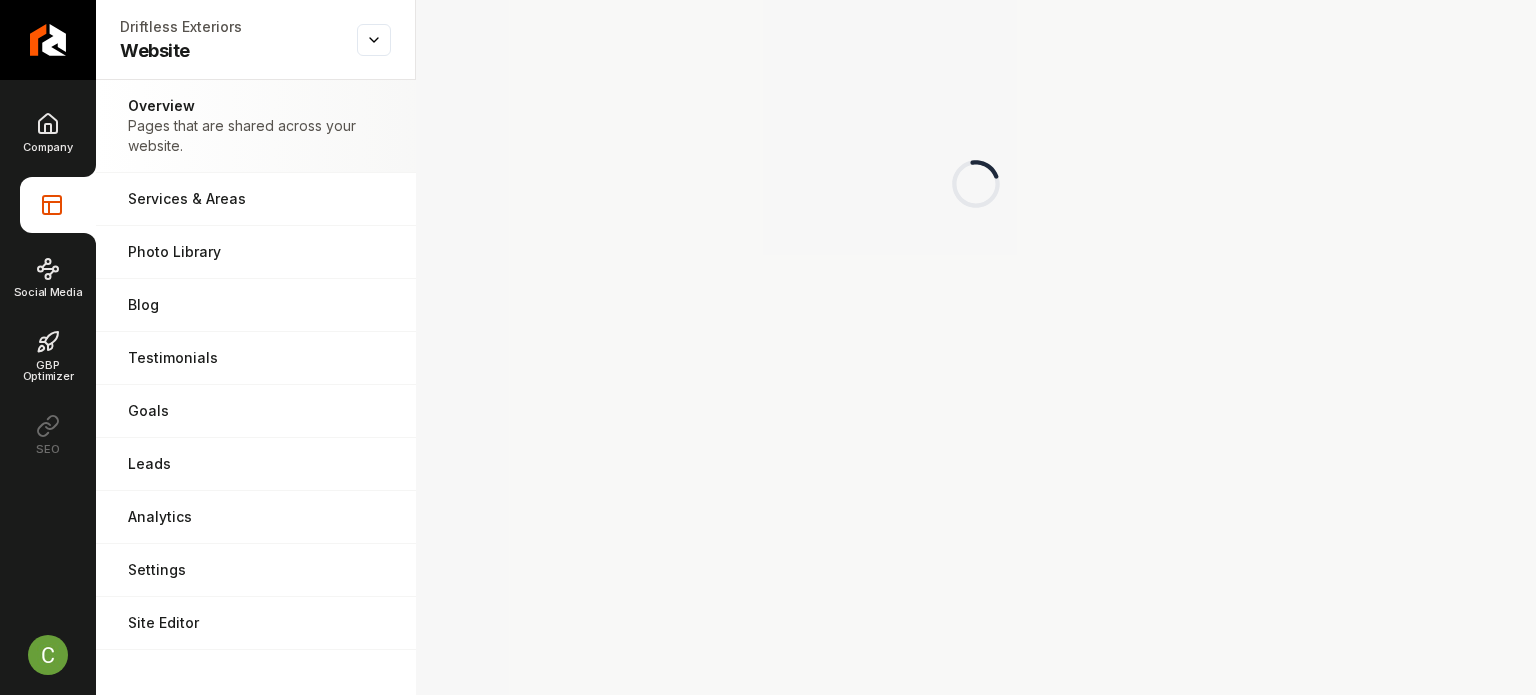 drag, startPoint x: 40, startPoint y: 139, endPoint x: 70, endPoint y: 160, distance: 36.619667 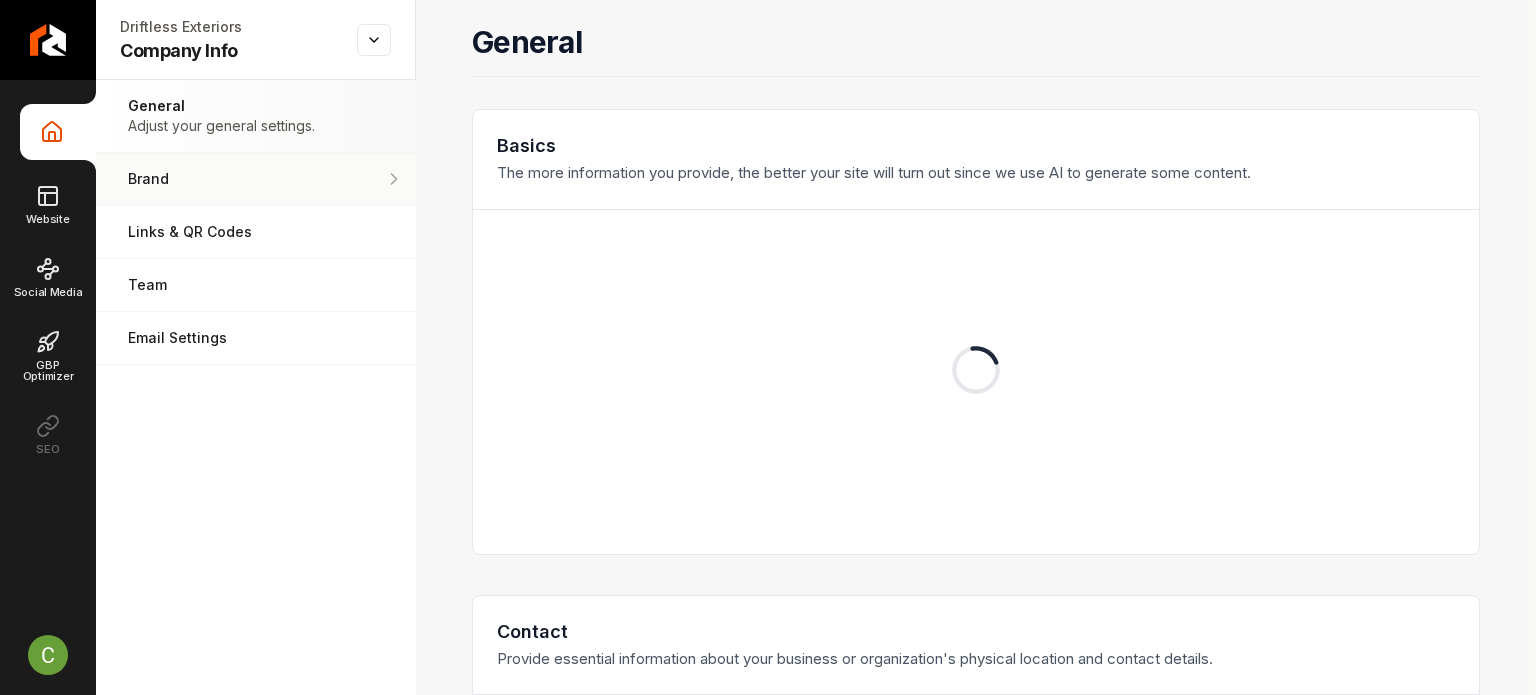 click on "Brand Manage the styles and colors of your business." at bounding box center [256, 179] 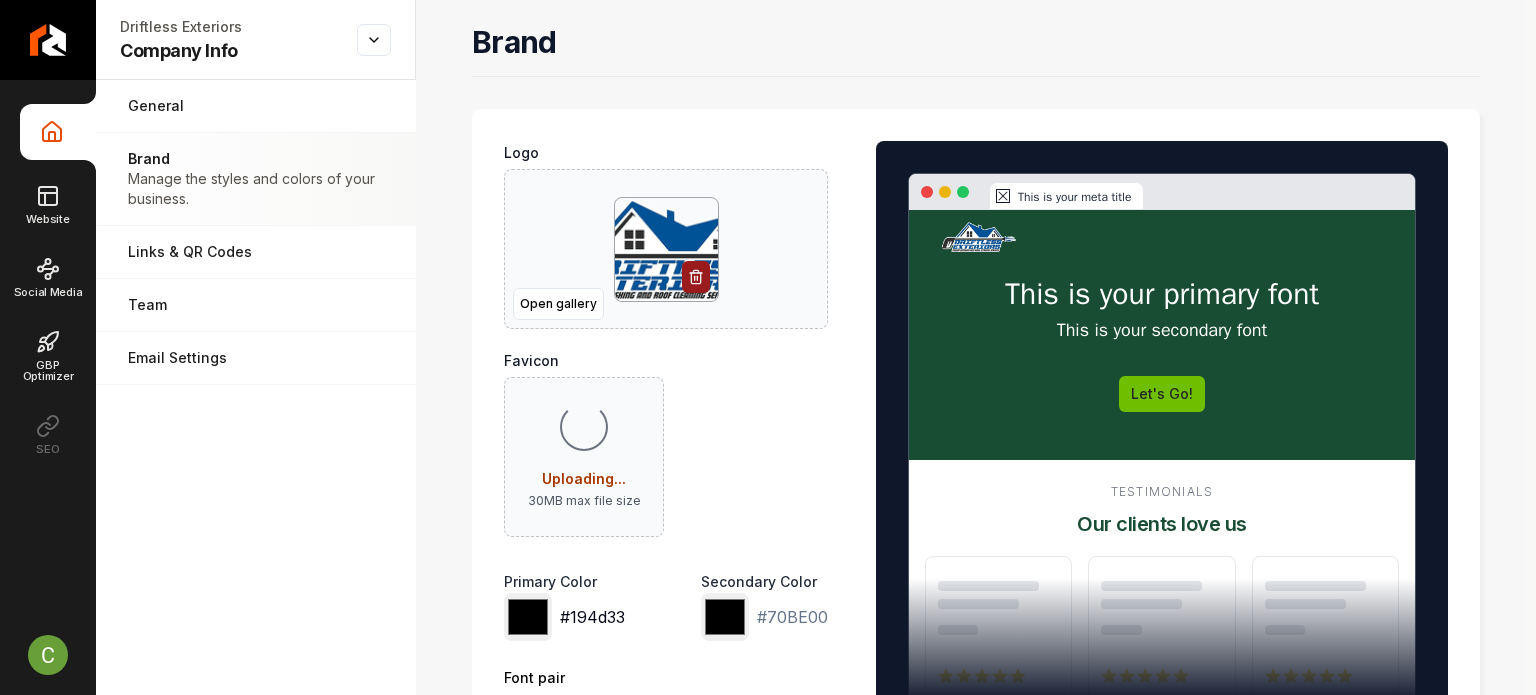 click on "*******" at bounding box center [528, 617] 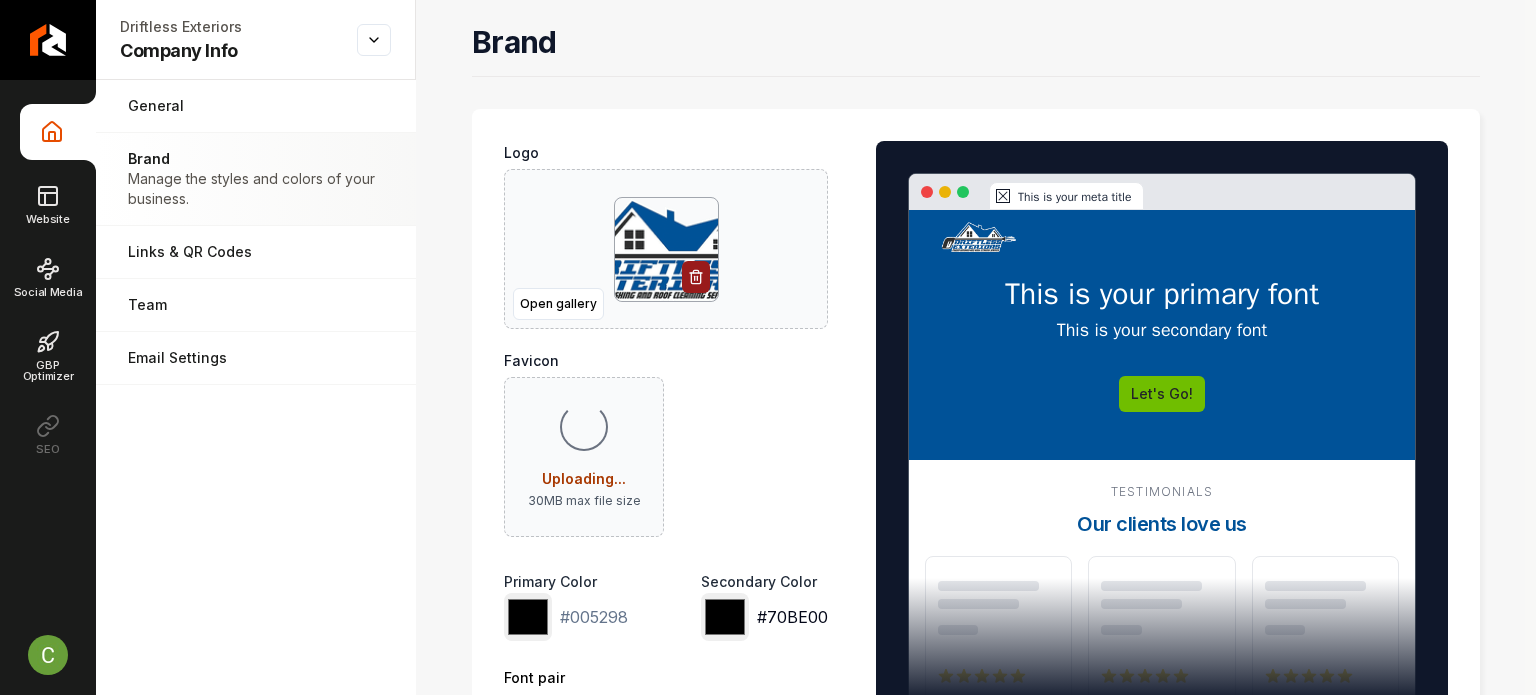 type on "*******" 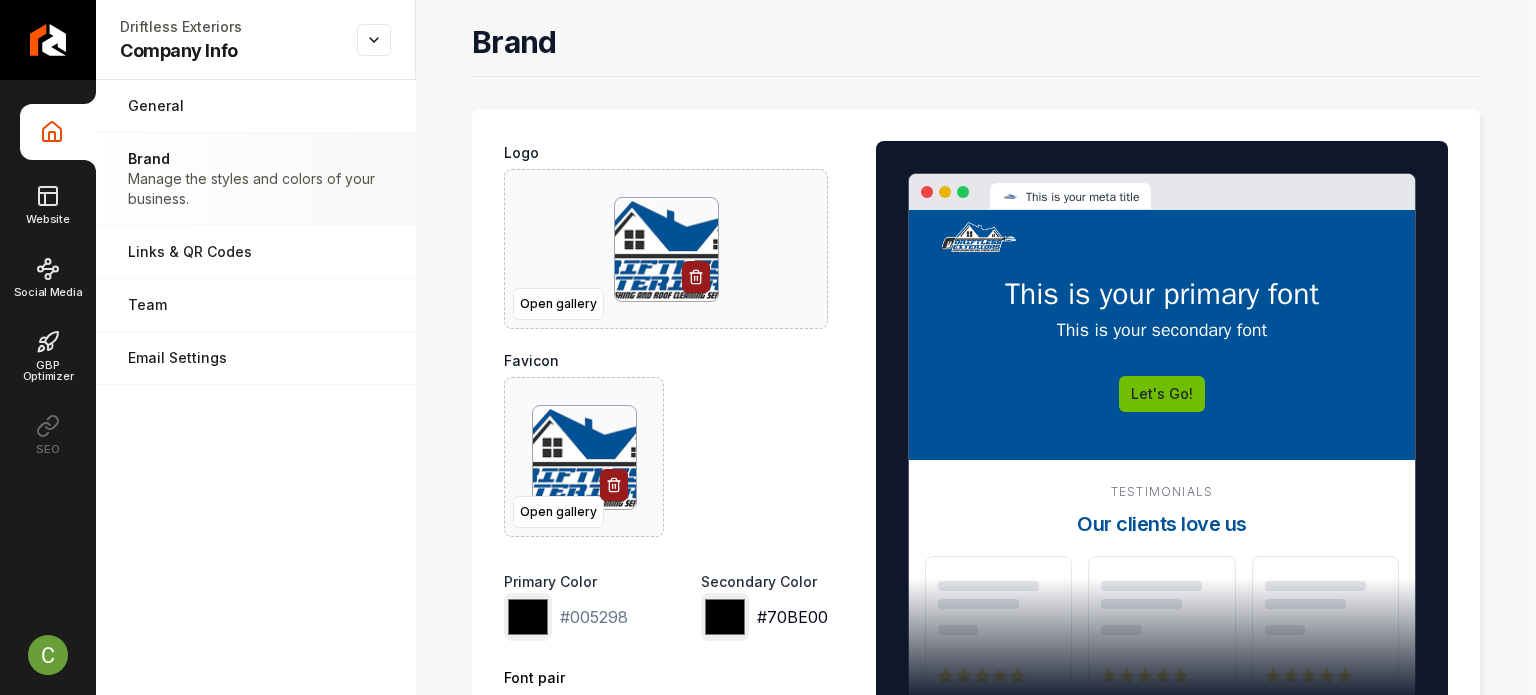 click on "*******" at bounding box center (725, 617) 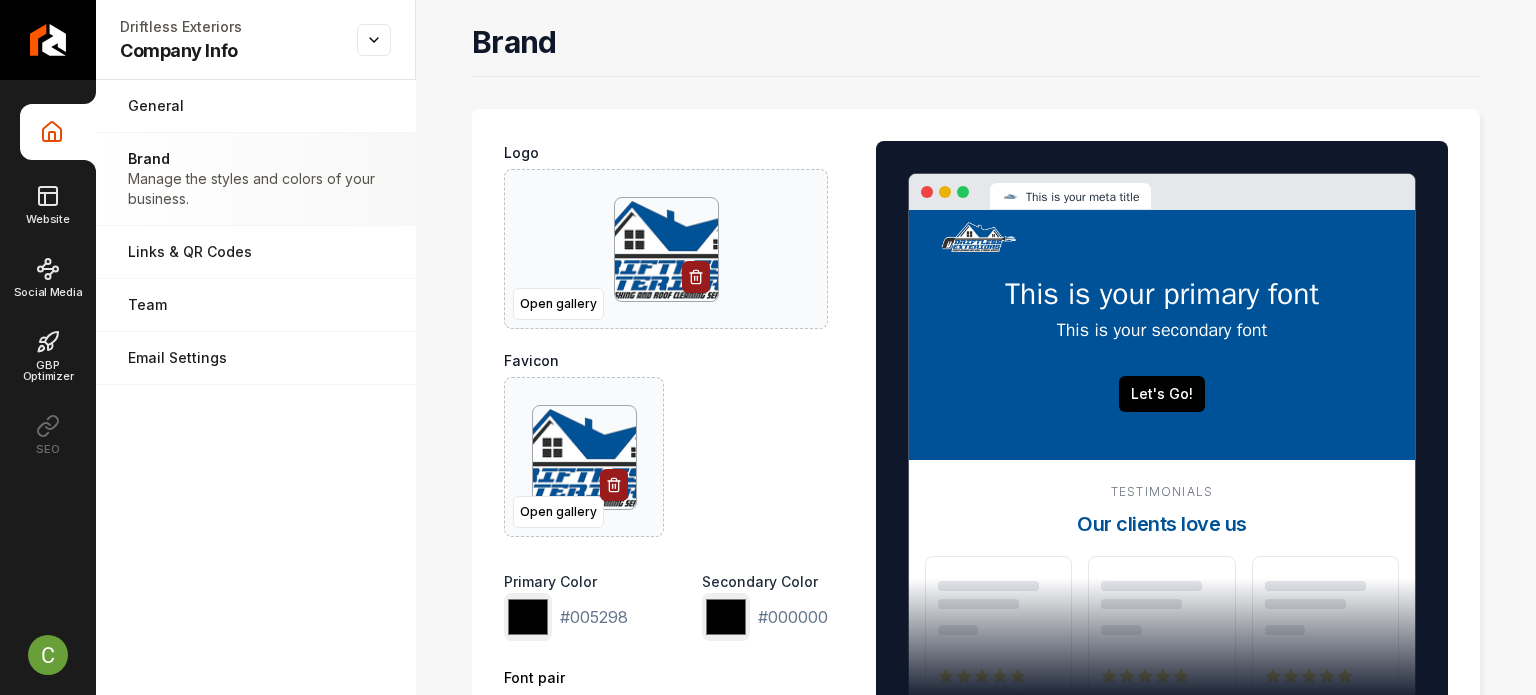 type on "*******" 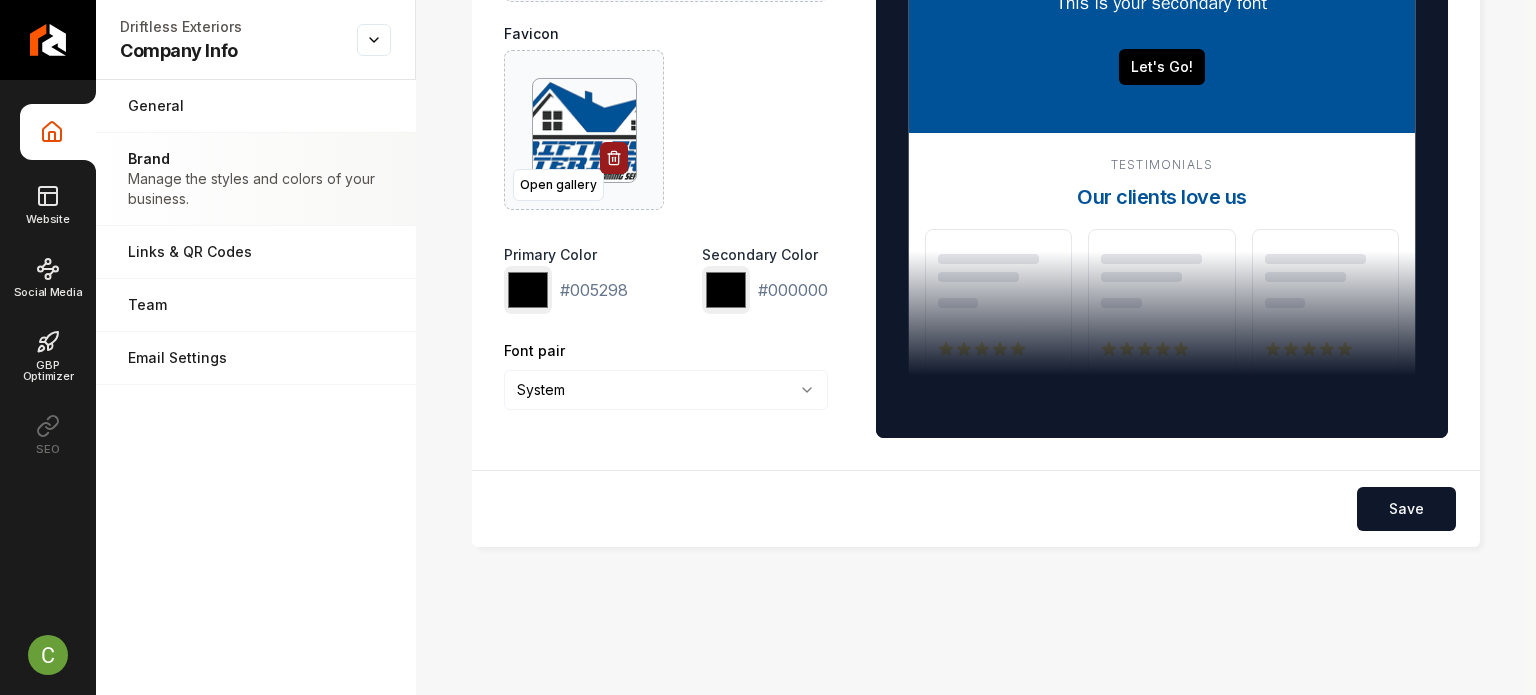 scroll, scrollTop: 328, scrollLeft: 0, axis: vertical 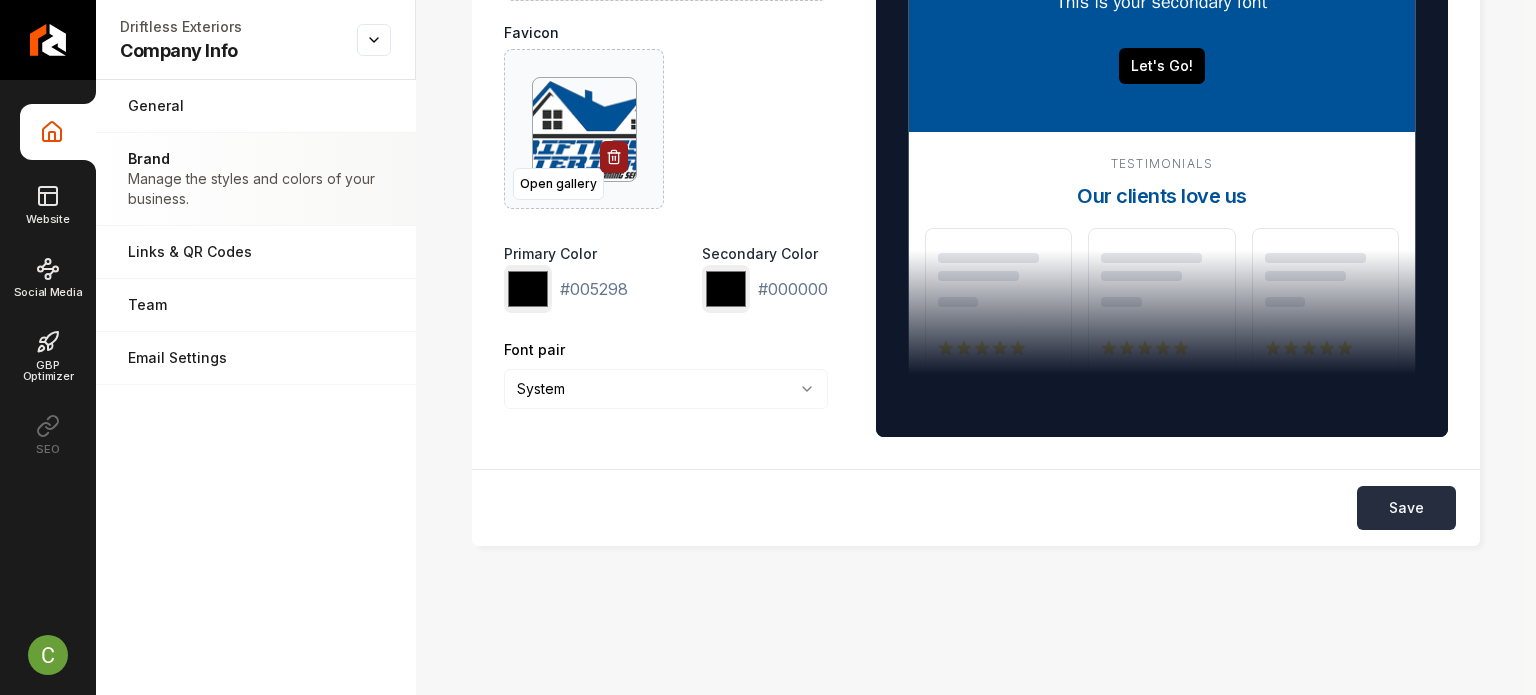 click on "Save" at bounding box center (1406, 508) 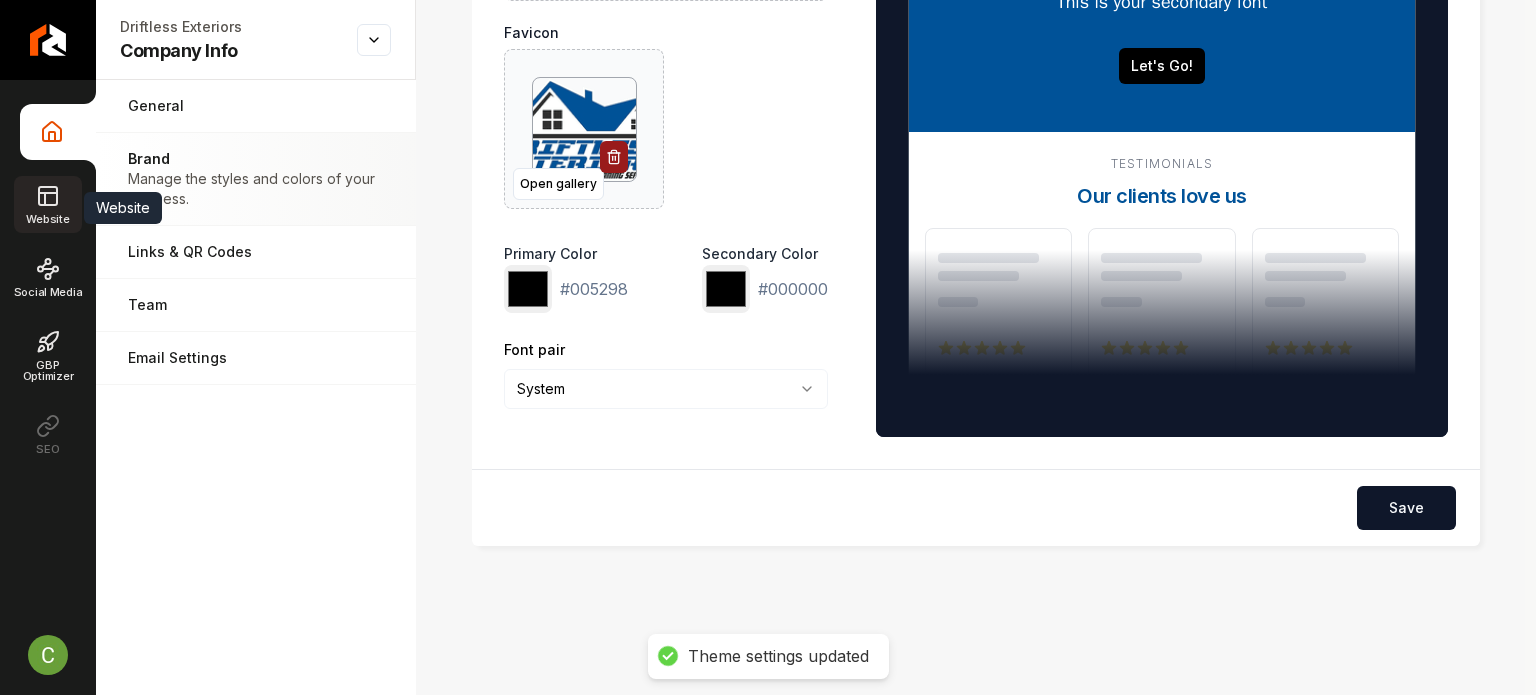 click on "Website" at bounding box center (47, 204) 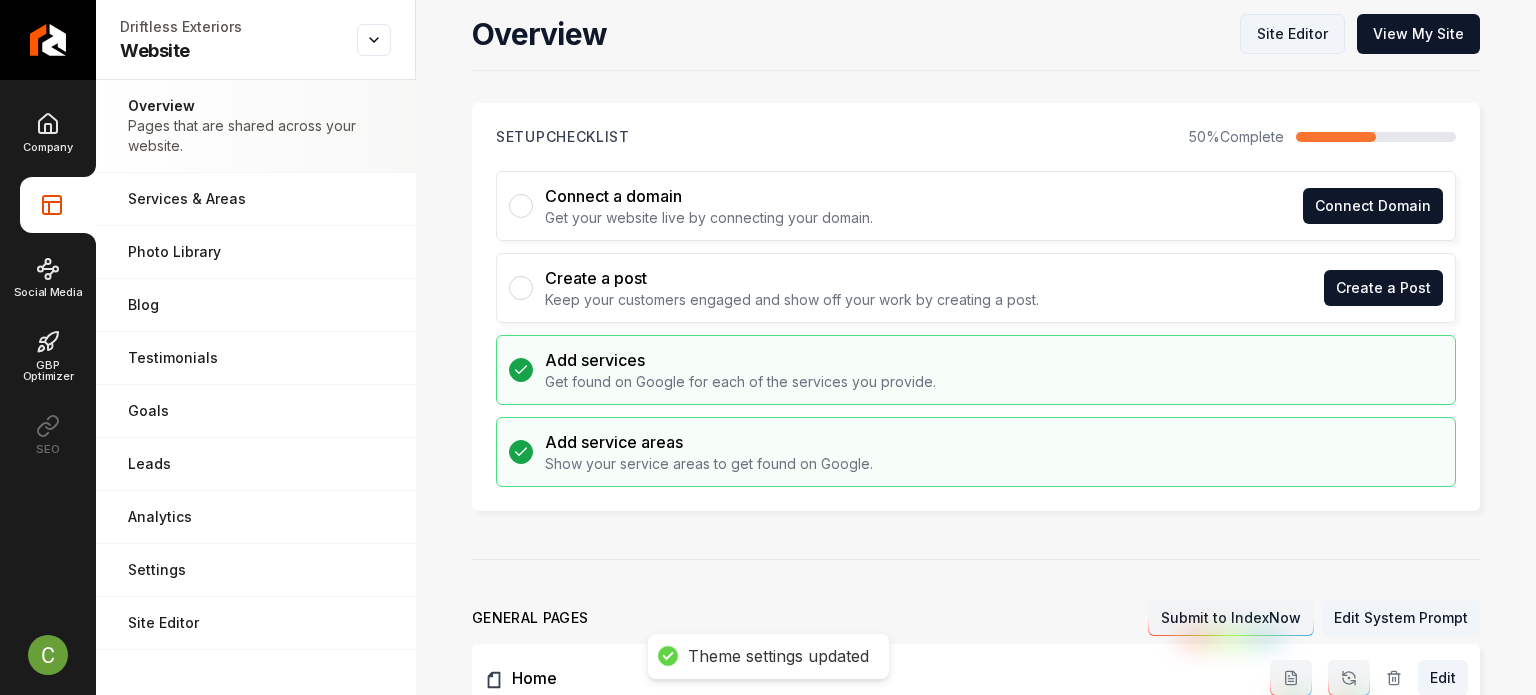 scroll, scrollTop: 0, scrollLeft: 0, axis: both 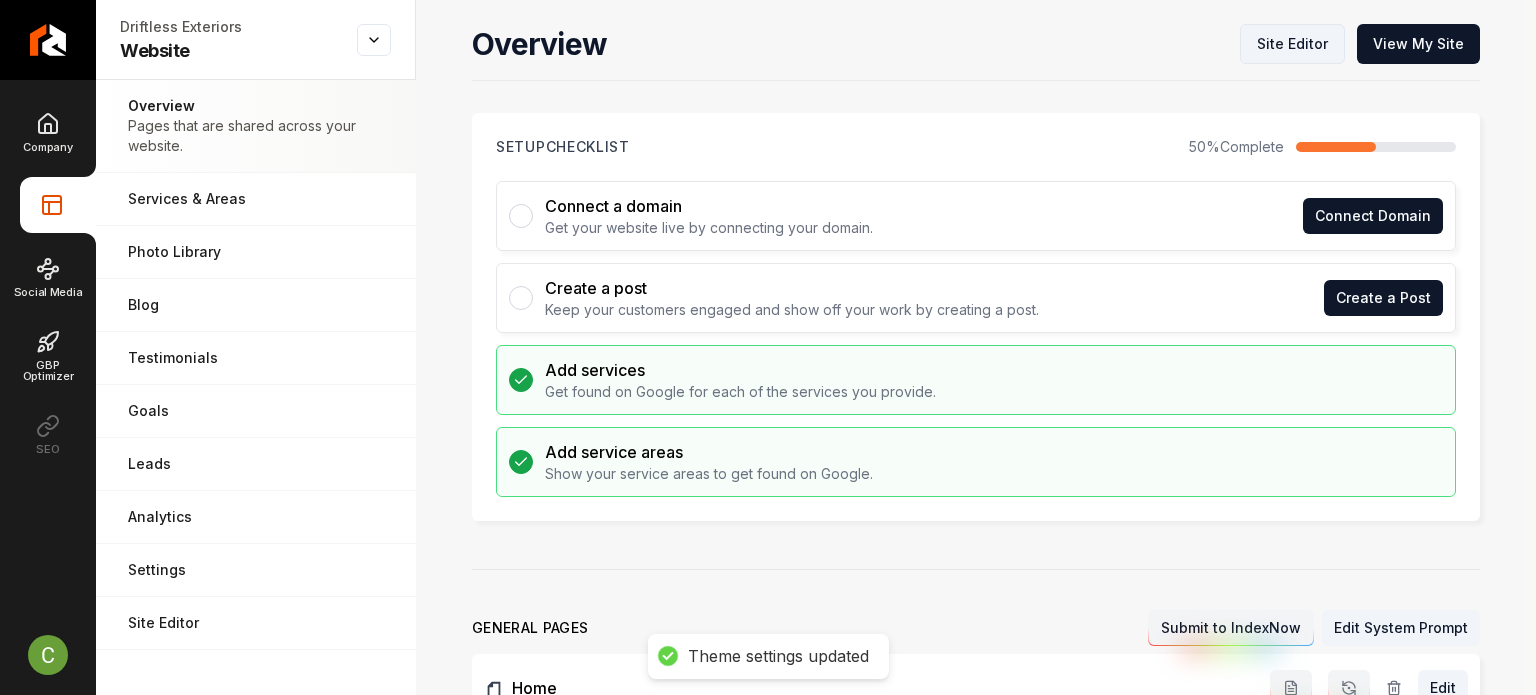 click on "Overview Site Editor View My Site Setup  Checklist 50 %  Complete Connect a domain Get your website live by connecting your domain. Connect Domain Create a post Keep your customers engaged and show off your work by creating a post. Create a Post Add services Get found on Google for each of the services you provide. Add service areas Show your service areas to get found on Google. general pages Submit to IndexNow Edit System Prompt Home Edit Contact Edit About Us Edit Service Pages Roof Cleaning Edit Concrete, Patio & Pool Deck Cleaning Edit Paver Cleaning & Sealing Edit Deck Restoration & Staining Edit House Washing Edit Concrete, Patio & Pool Deck Cleaning Edit Gutter Cleaning Edit Fence Repair & Staining Edit Areas Served Pages La Crosse, WI Edit Legal Pages This includes pages like Terms of Service and Privacy Policy. Add Terms of Service Add Privacy Policy" at bounding box center [976, 928] 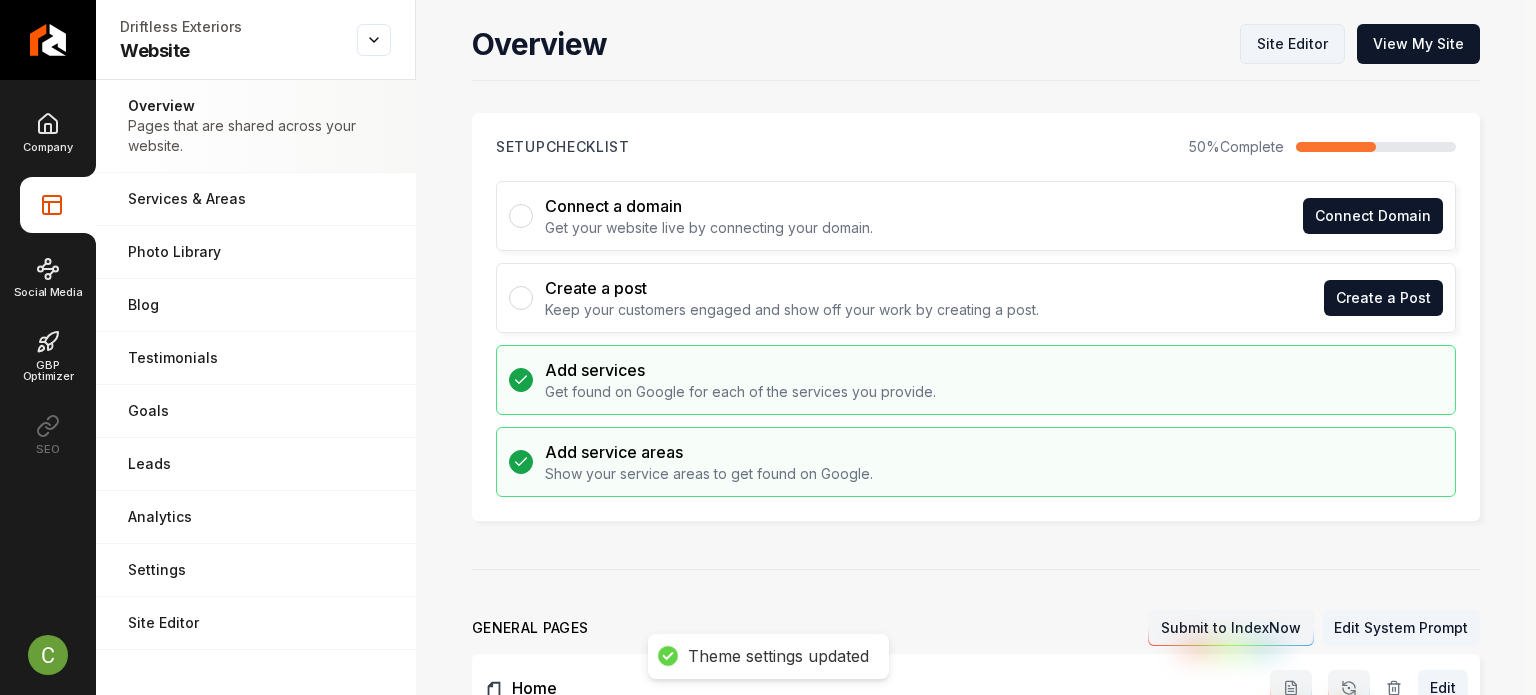 click on "Site Editor" at bounding box center [1292, 44] 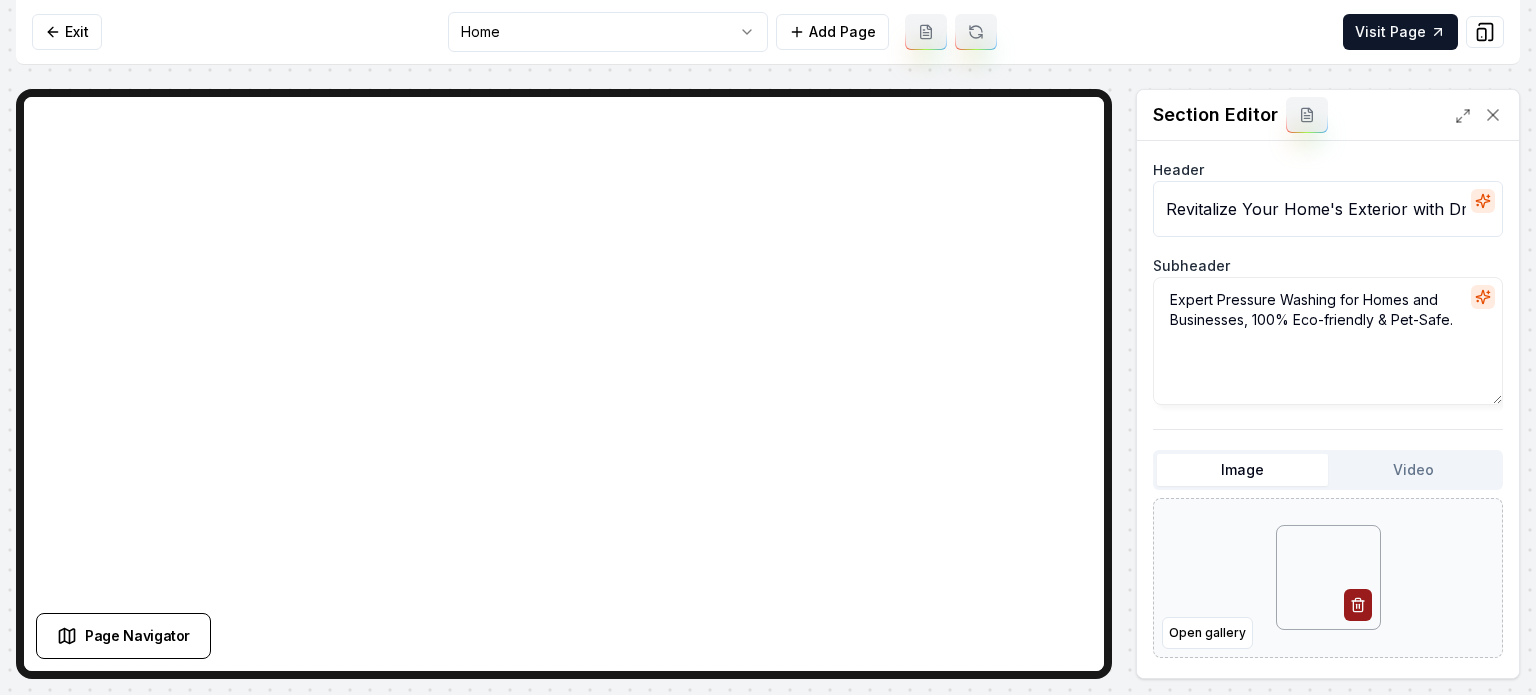 click on "Video" at bounding box center [1413, 470] 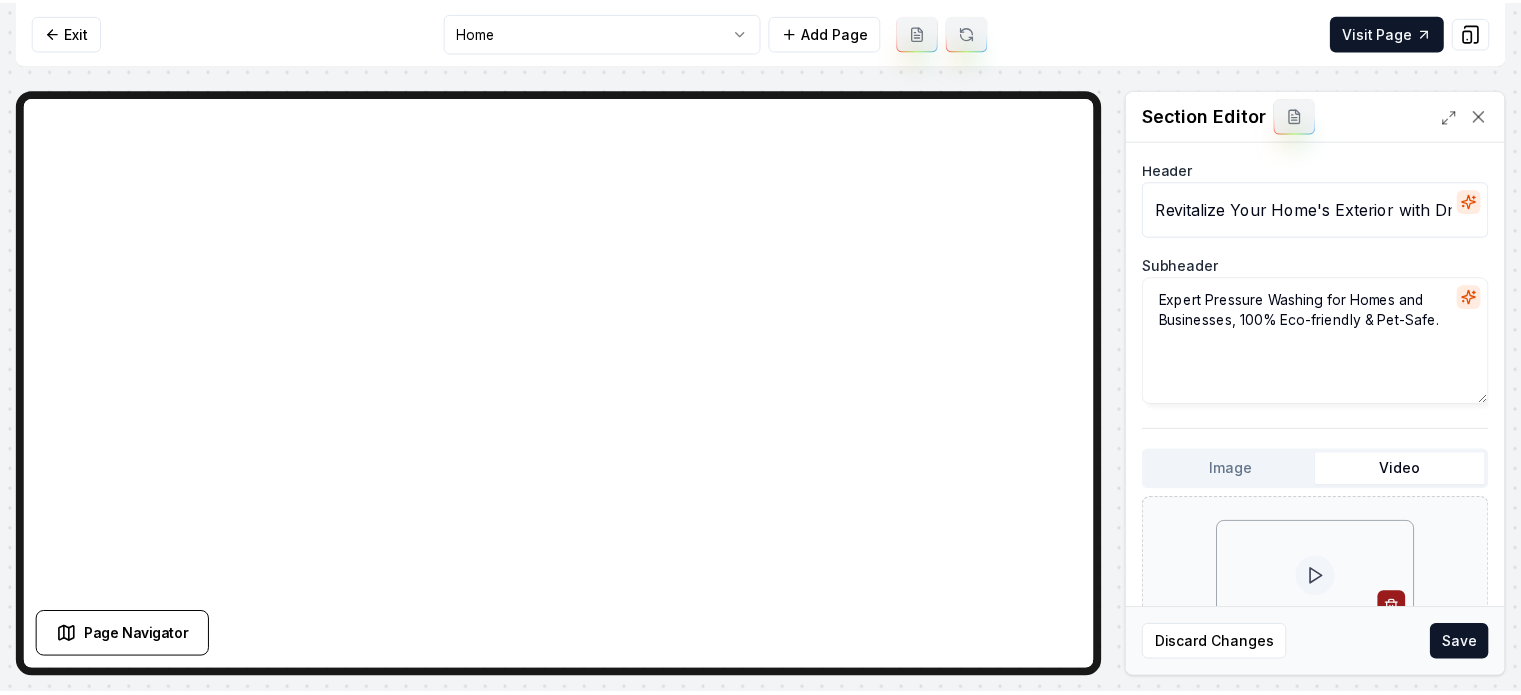 scroll, scrollTop: 323, scrollLeft: 0, axis: vertical 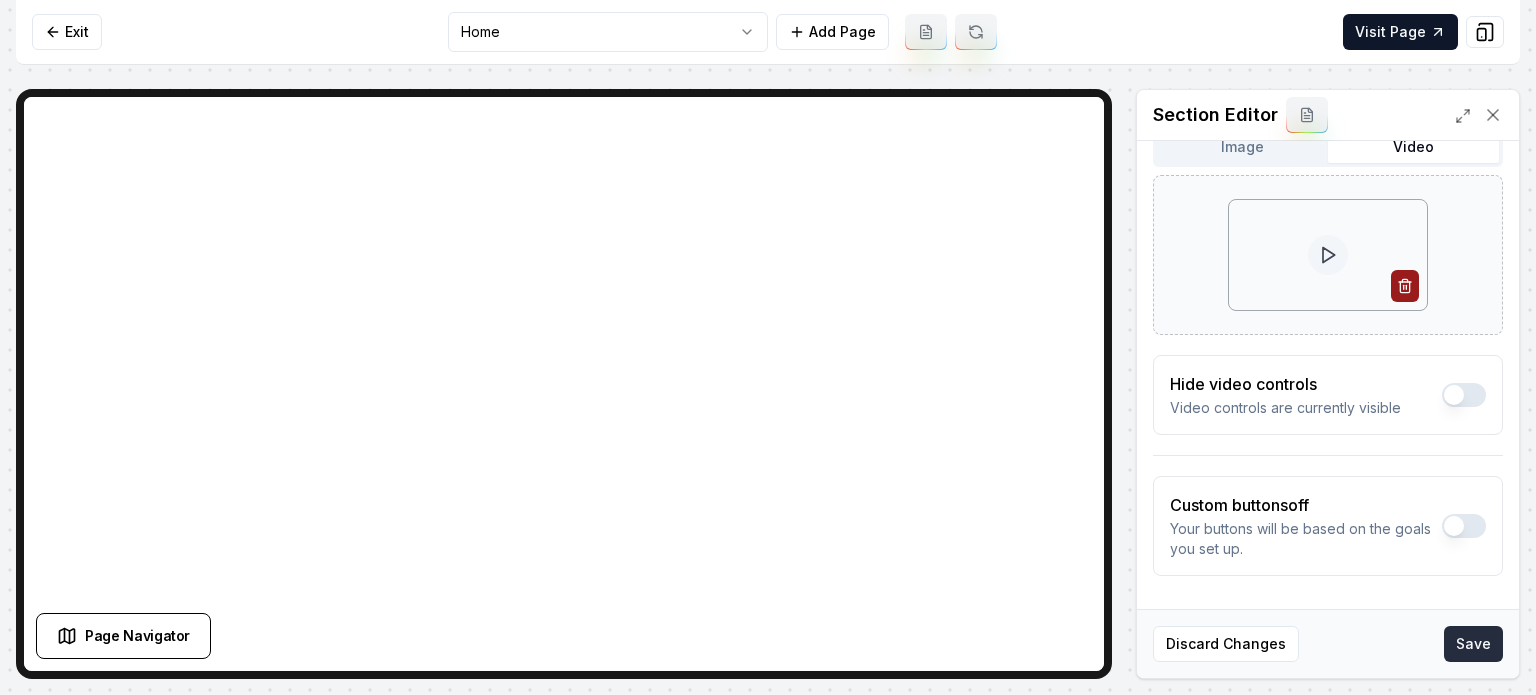 click on "Save" at bounding box center (1473, 644) 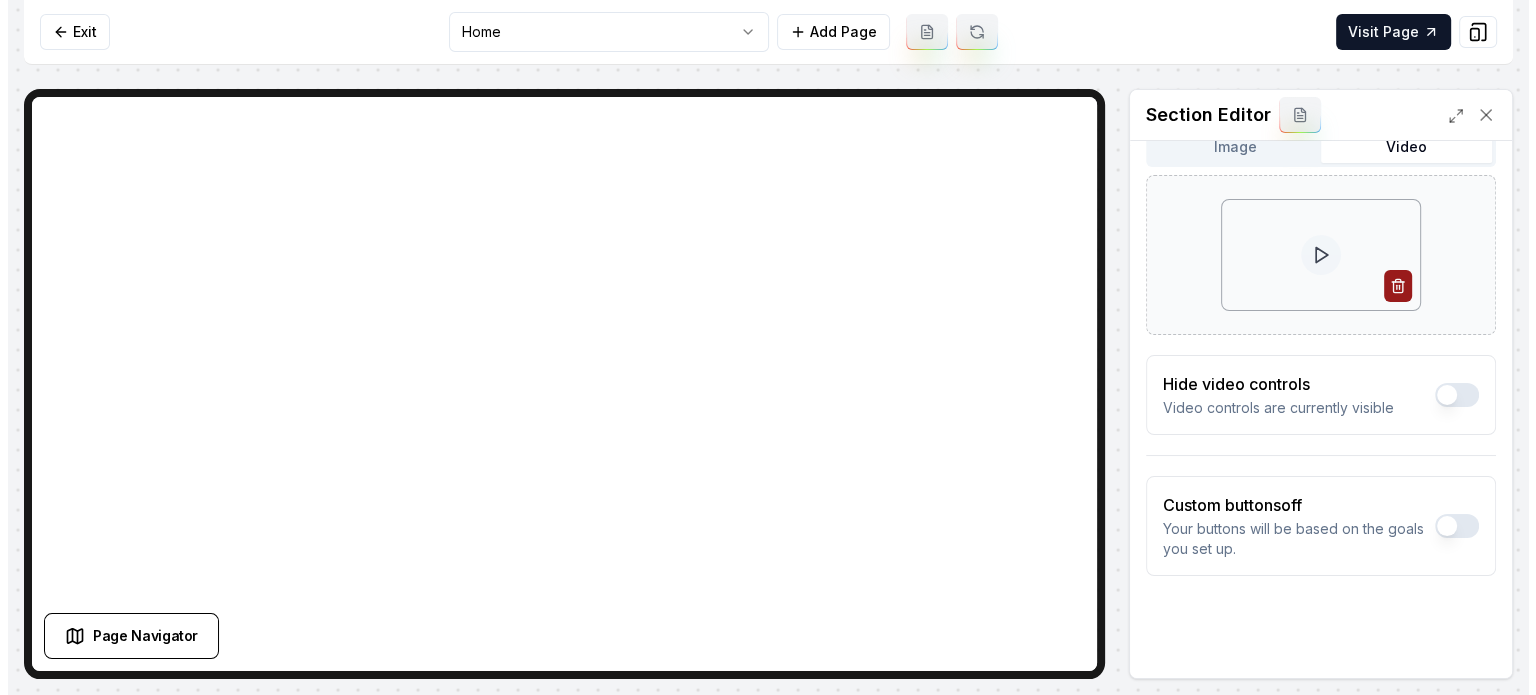 scroll, scrollTop: 0, scrollLeft: 0, axis: both 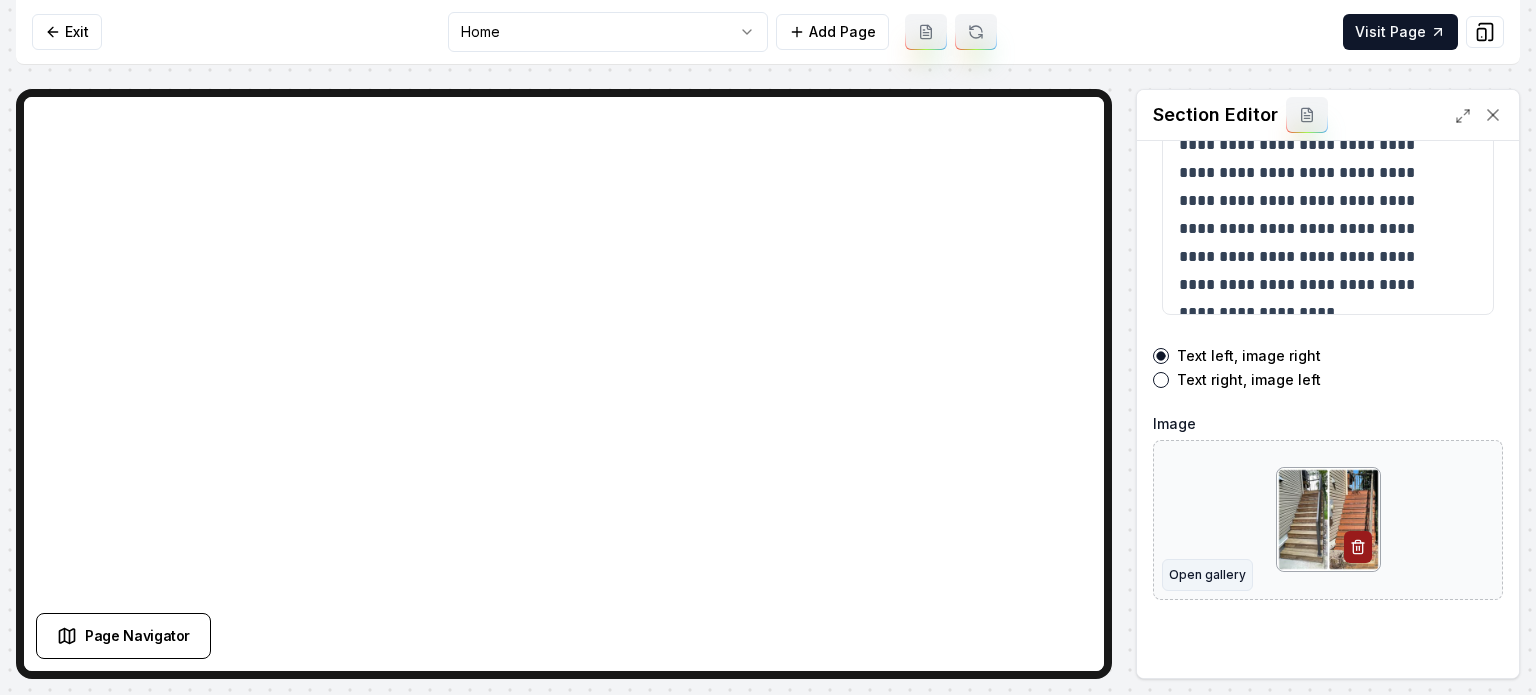 click on "Open gallery" at bounding box center [1207, 575] 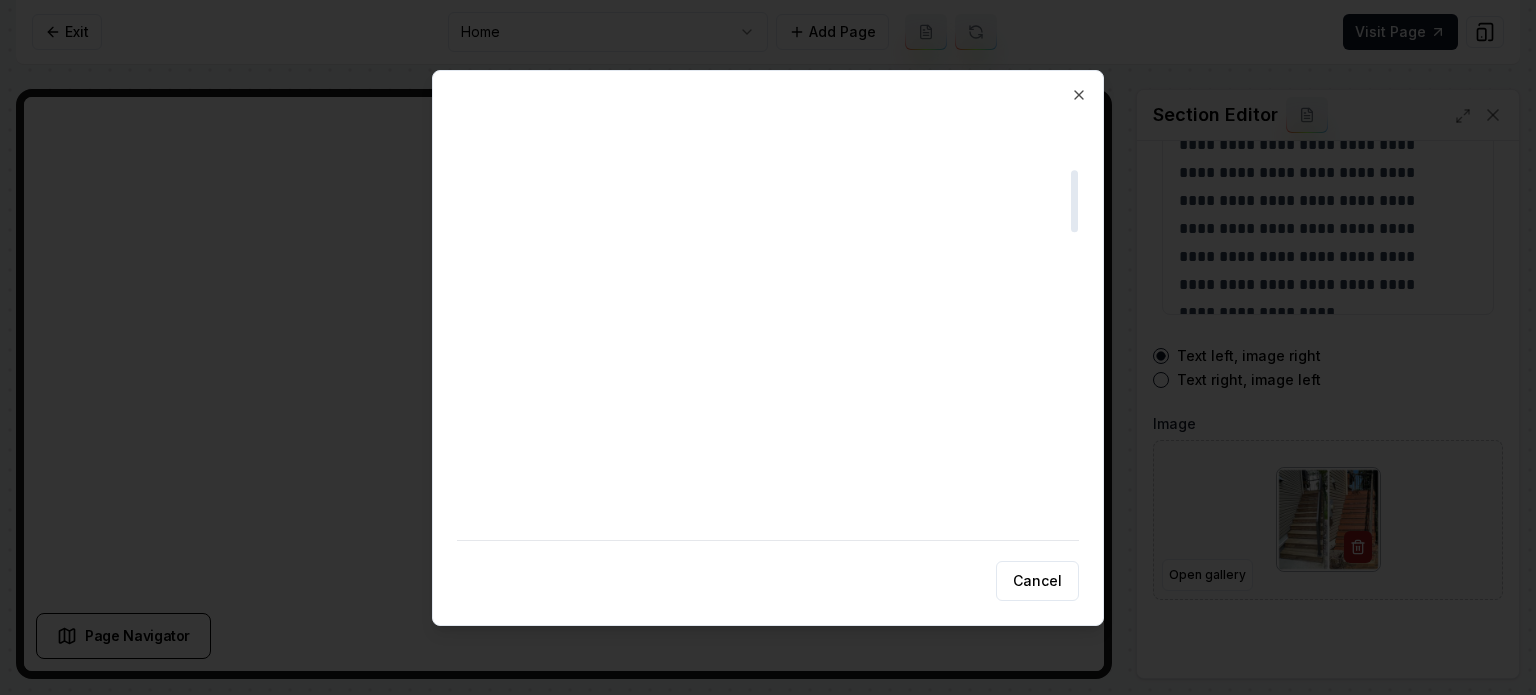 scroll, scrollTop: 400, scrollLeft: 0, axis: vertical 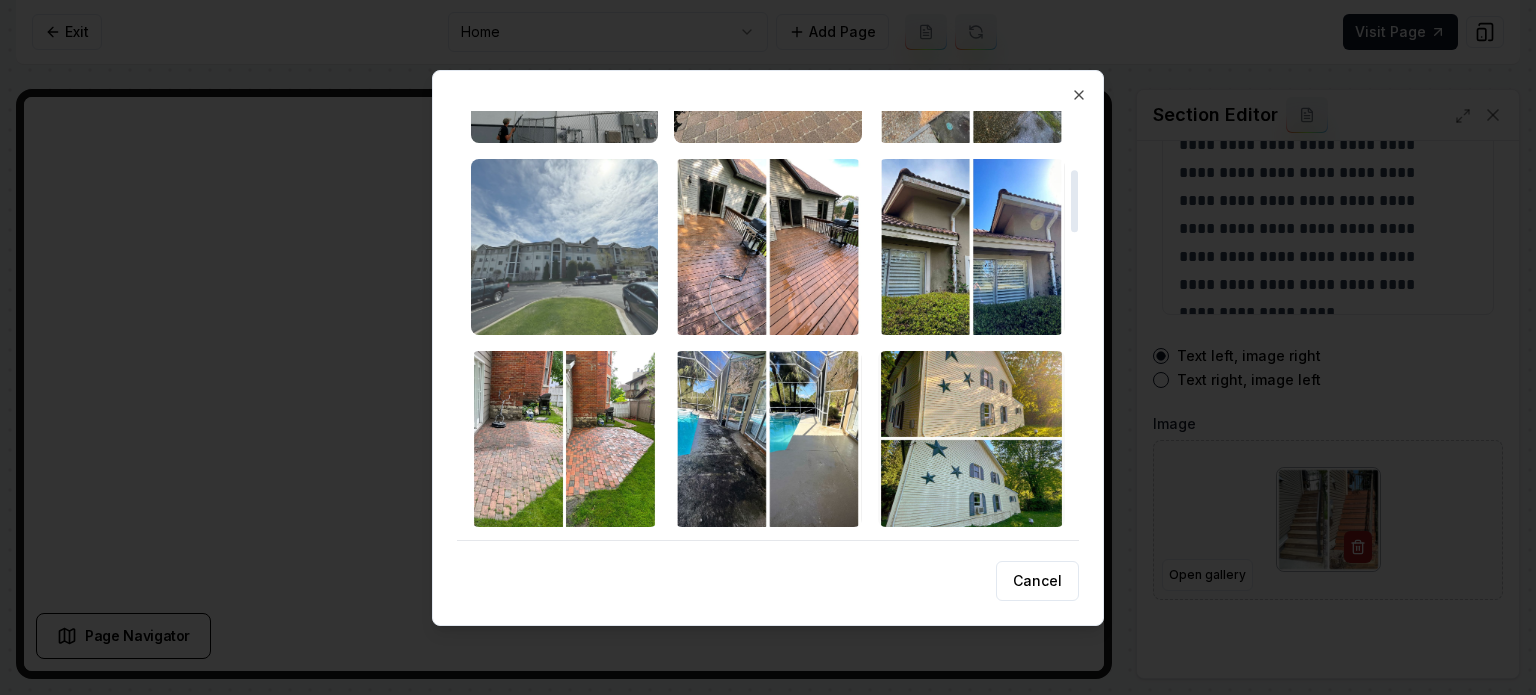 click at bounding box center [564, 247] 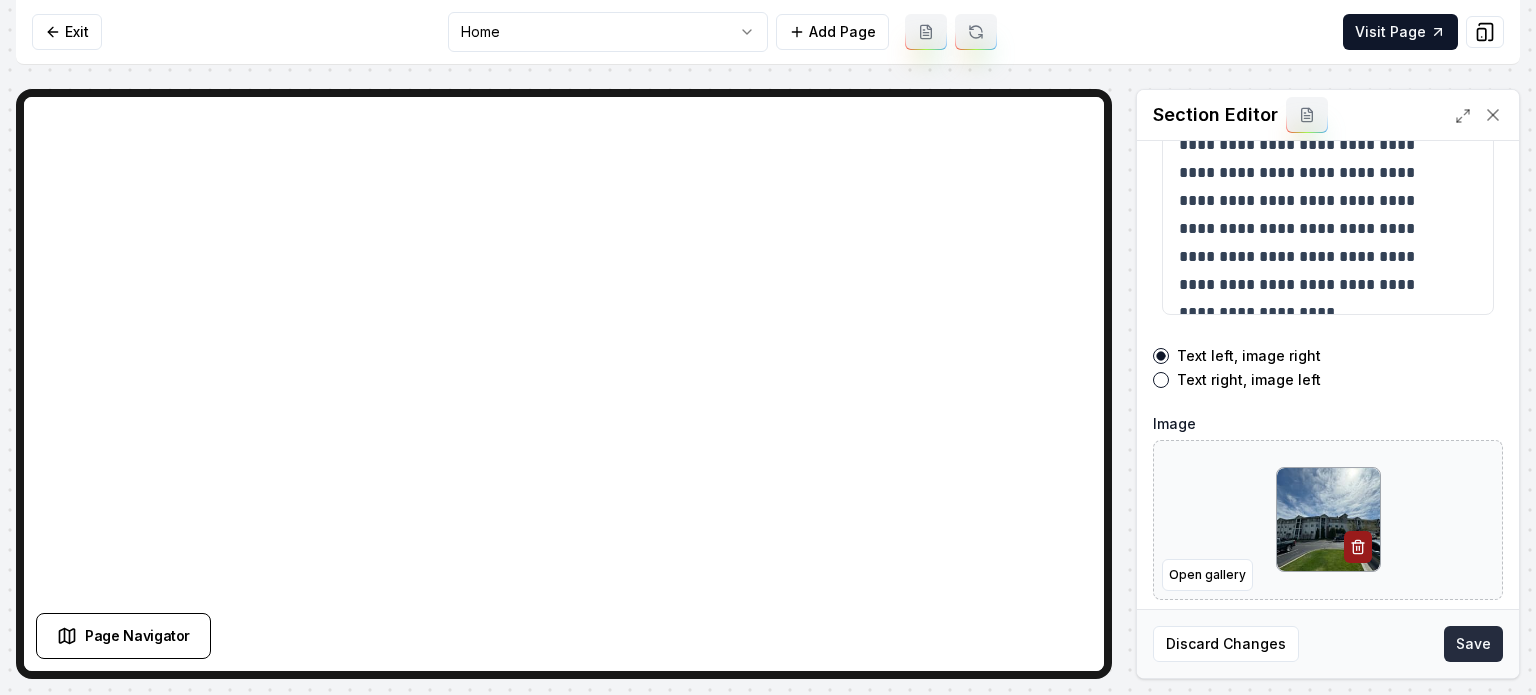 click on "Save" at bounding box center [1473, 644] 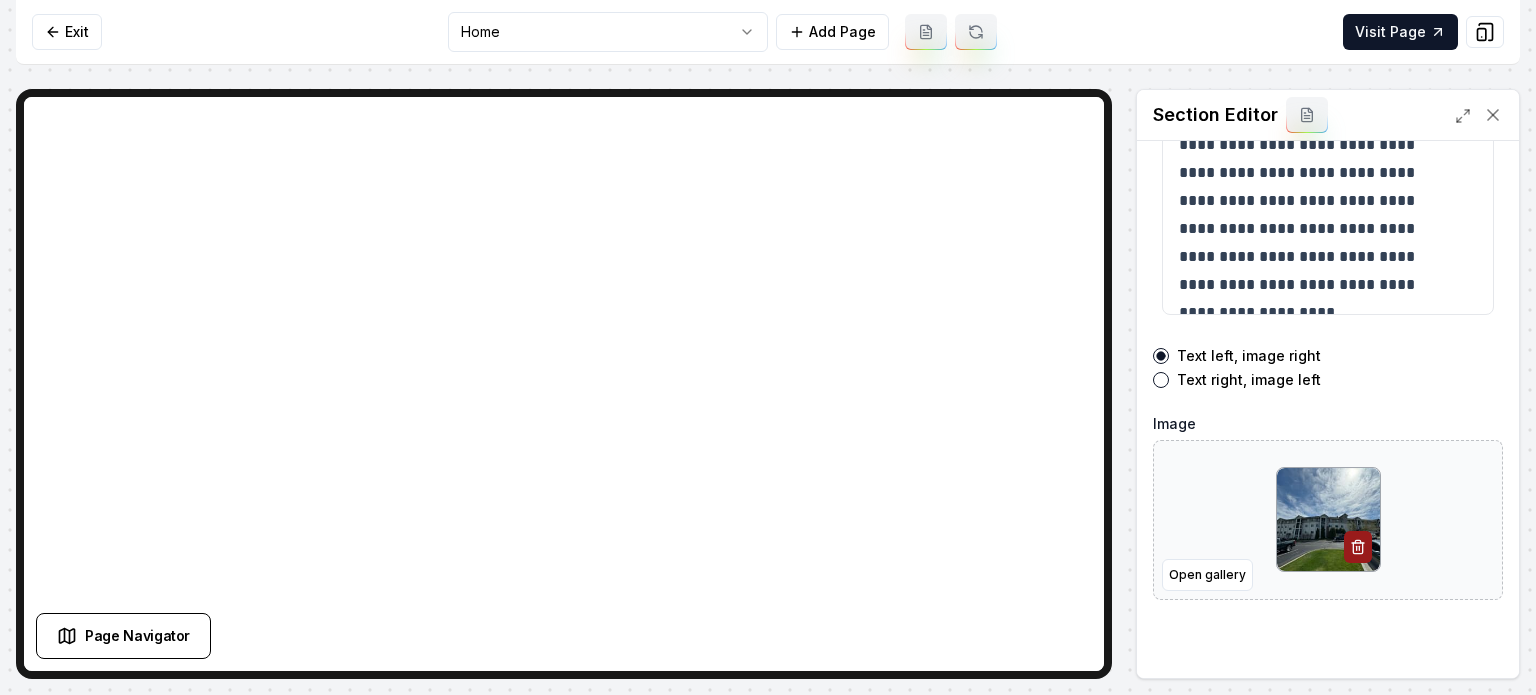 click on "**********" at bounding box center (768, 347) 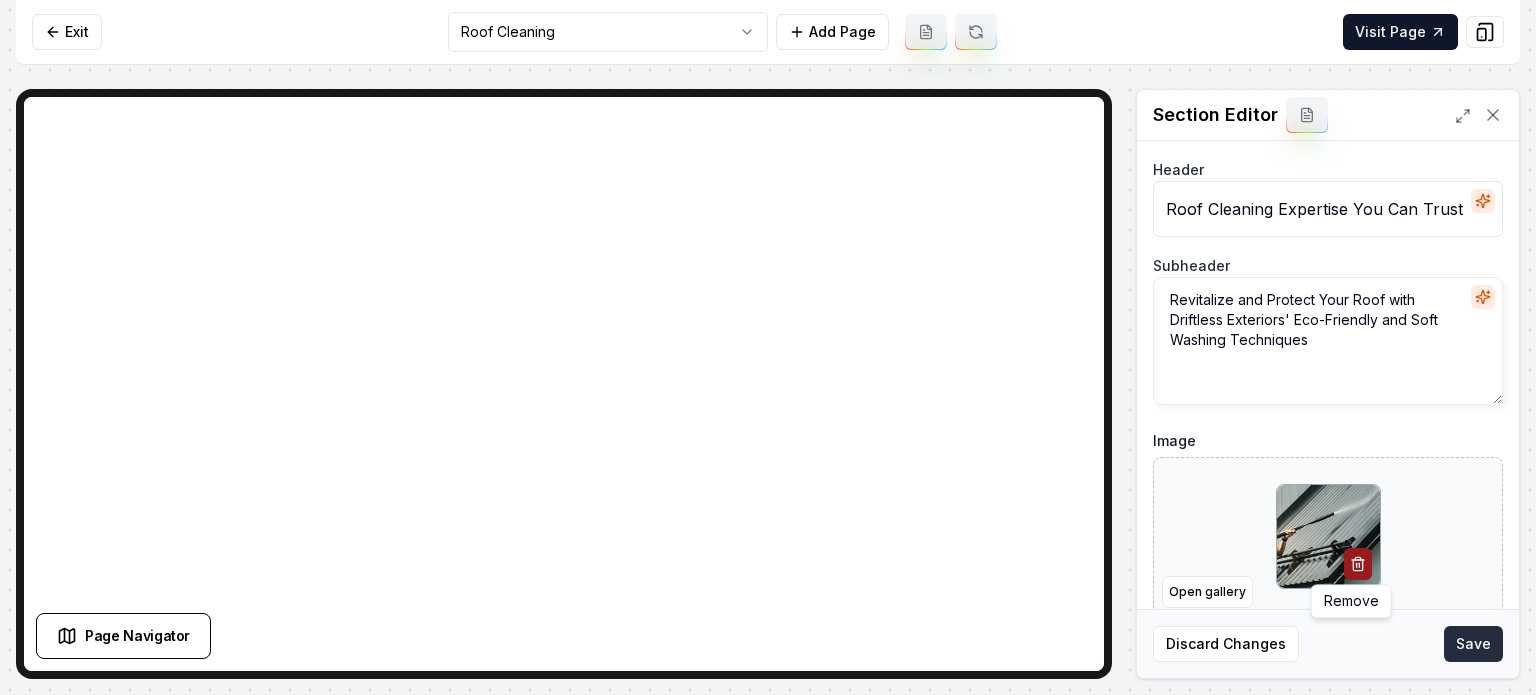 click on "Save" at bounding box center [1473, 644] 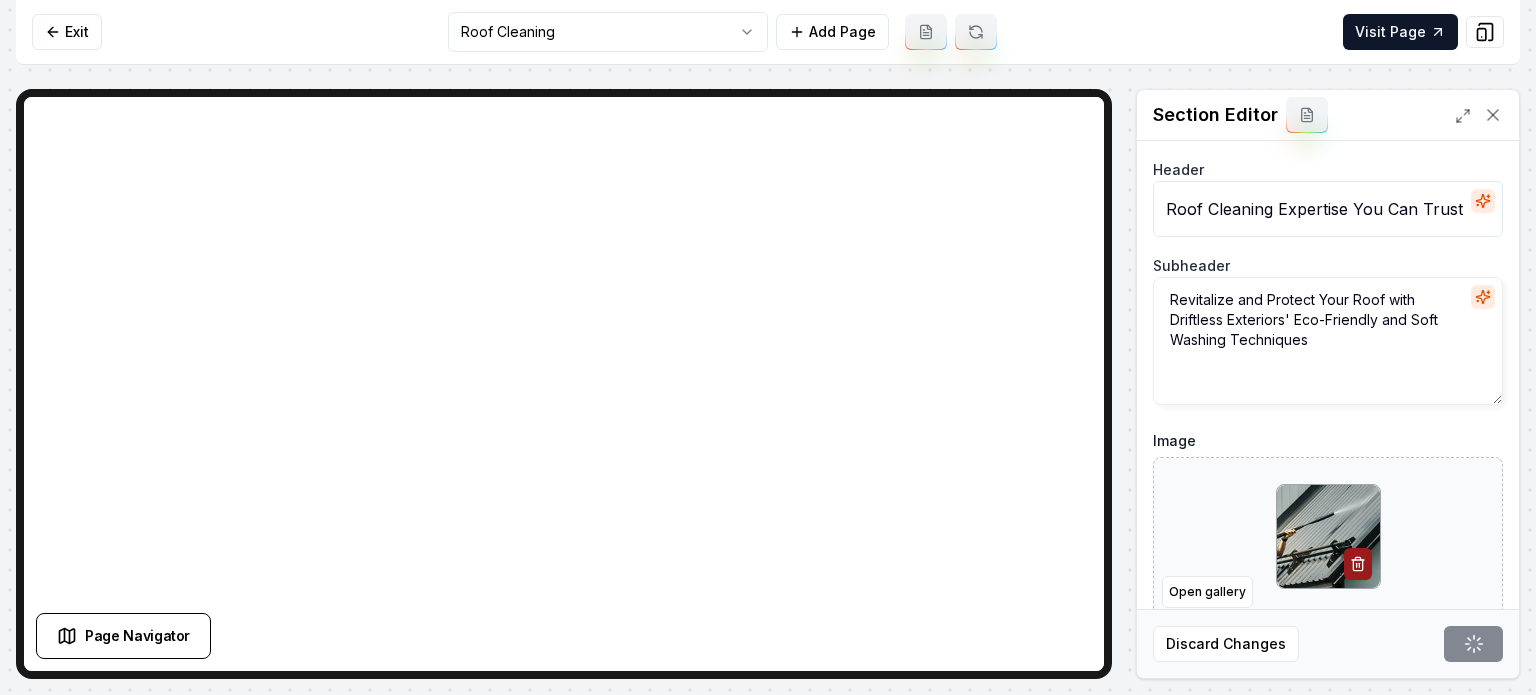 click on "Computer Required This feature is only available on a computer. Please switch to a computer to edit your site. Go back  Exit Roof Cleaning Add Page Visit Page  Page Navigator Page Settings Section Editor Header Roof Cleaning Expertise You Can Trust Subheader Revitalize and Protect Your Roof with Driftless Exteriors' Eco-Friendly and Soft Washing Techniques Image Open gallery Custom buttons  off Your buttons will be based on the goals you set up. Discard Changes Save /dashboard/sites/6c3a5729-cbd2-4d93-b8ac-1677eed3d035/pages/0667f7a2-7619-4e89-af07-5801a5977d41" at bounding box center [768, 347] 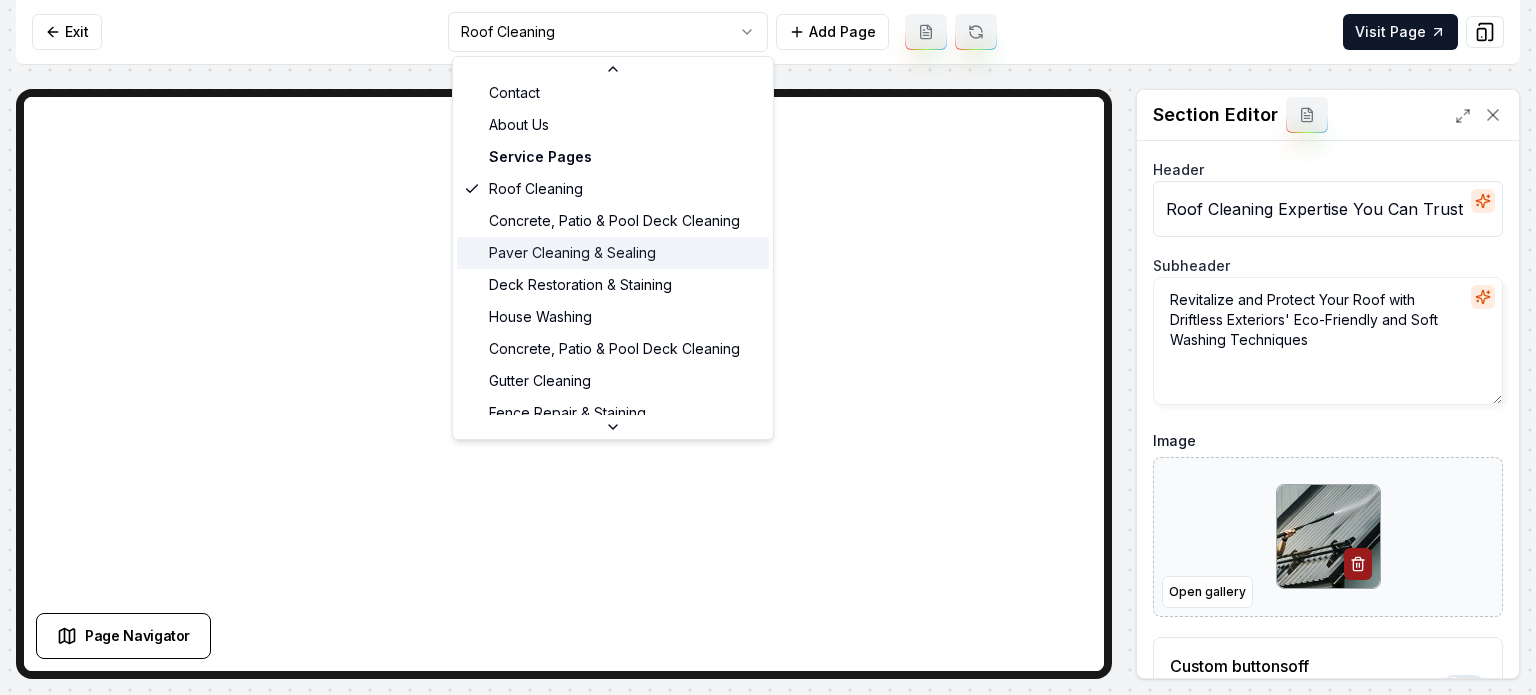 scroll, scrollTop: 100, scrollLeft: 0, axis: vertical 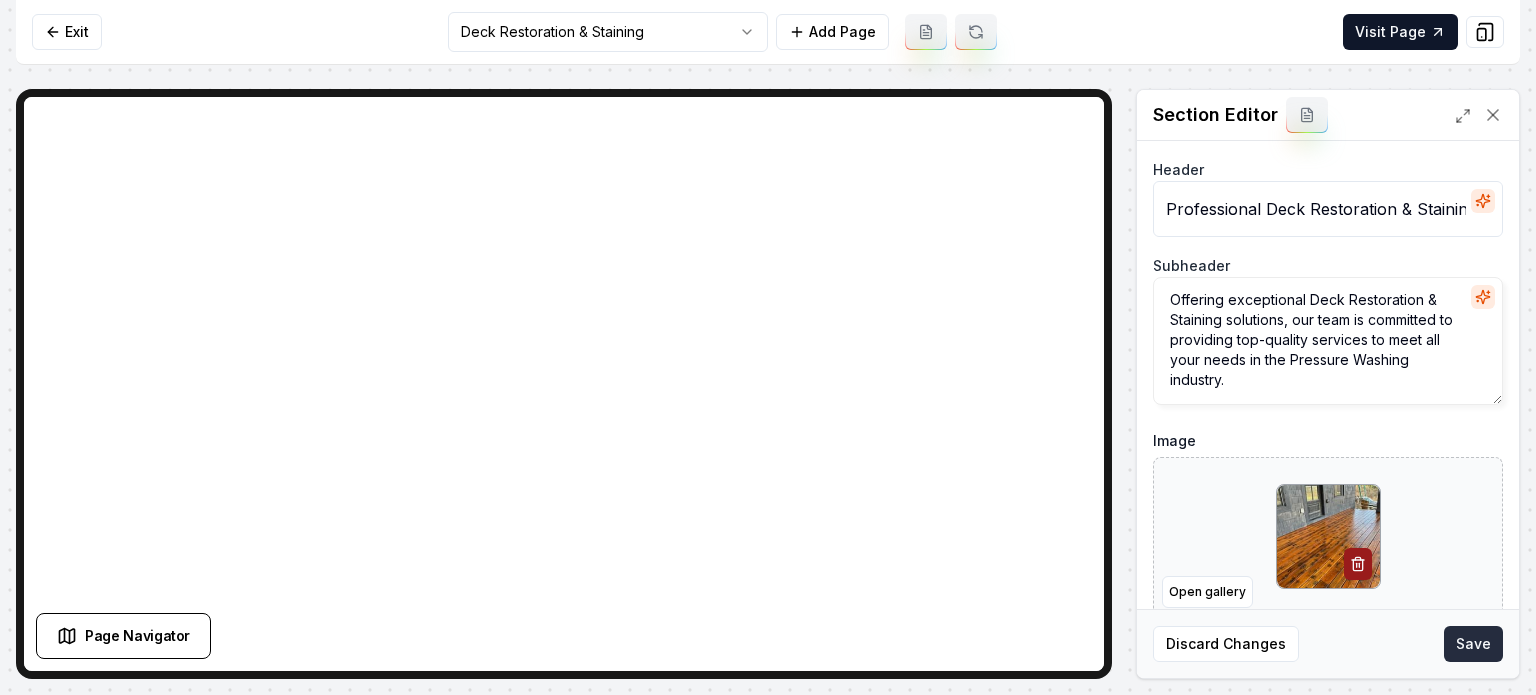 click on "Save" at bounding box center (1473, 644) 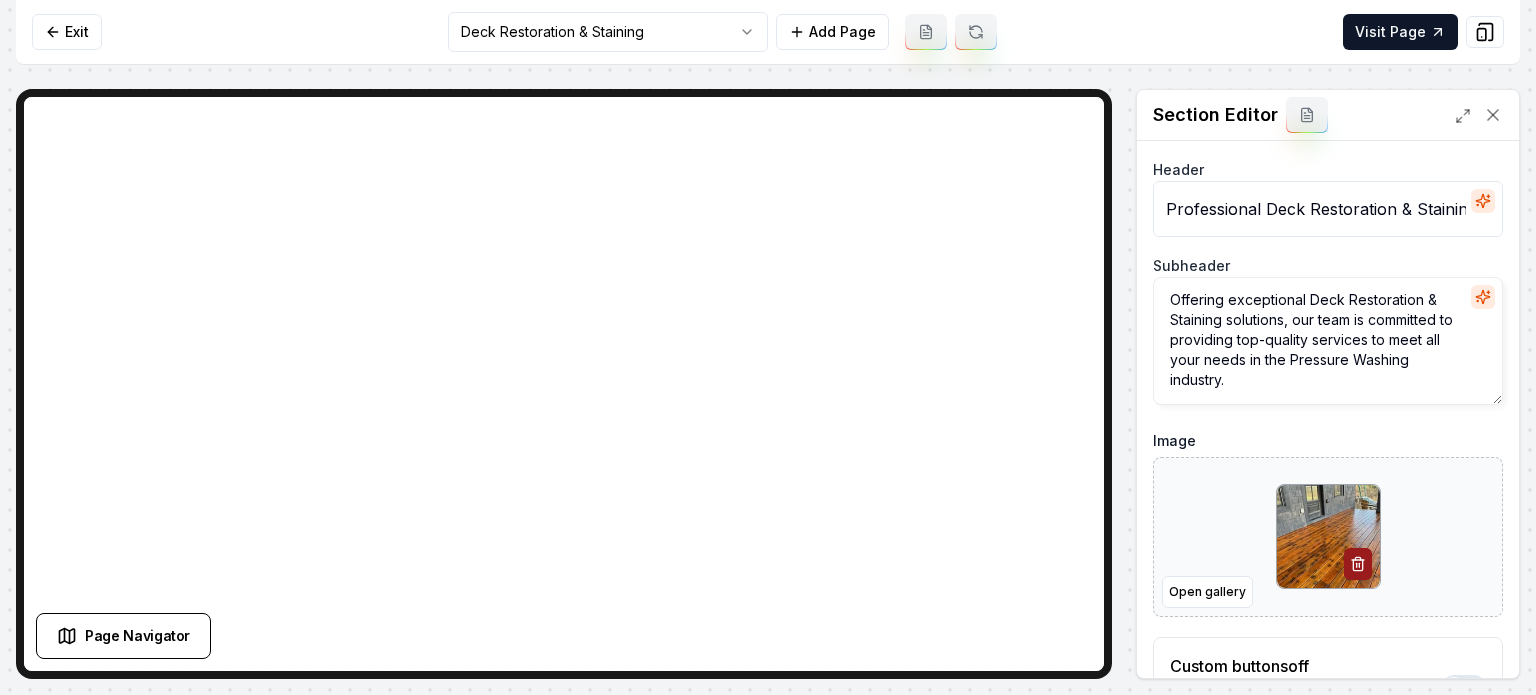 click on "Computer Required This feature is only available on a computer. Please switch to a computer to edit your site. Go back  Exit Deck Restoration & Staining Add Page Visit Page  Page Navigator Page Settings Section Editor Header Professional Deck Restoration & Staining Services Subheader Offering exceptional Deck Restoration & Staining solutions, our team is committed to providing top-quality services to meet all your needs in the Pressure Washing industry. Image Open gallery Custom buttons  off Your buttons will be based on the goals you set up. Discard Changes Save /dashboard/sites/6c3a5729-cbd2-4d93-b8ac-1677eed3d035/pages/83bebbd1-2487-41cc-b0fb-0984d5251ab1" at bounding box center [768, 347] 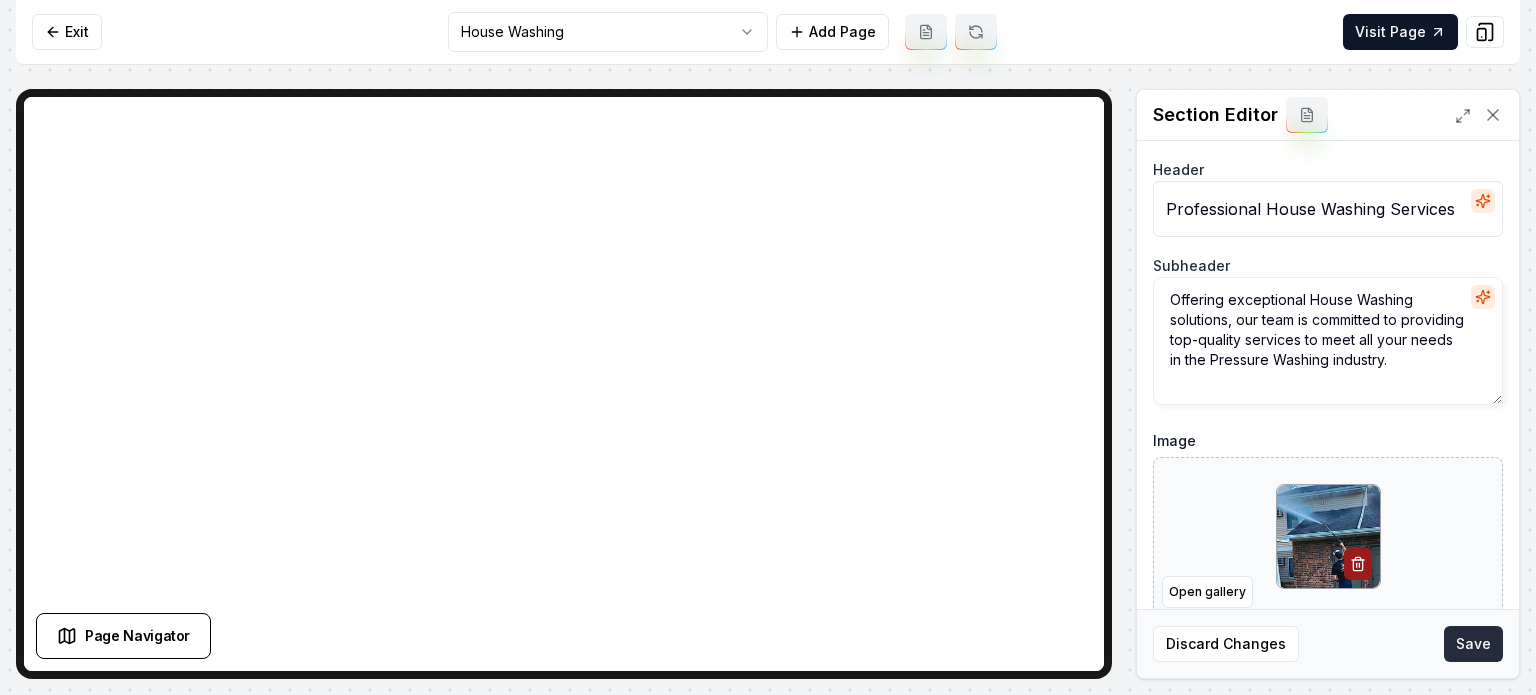 click on "Save" at bounding box center (1473, 644) 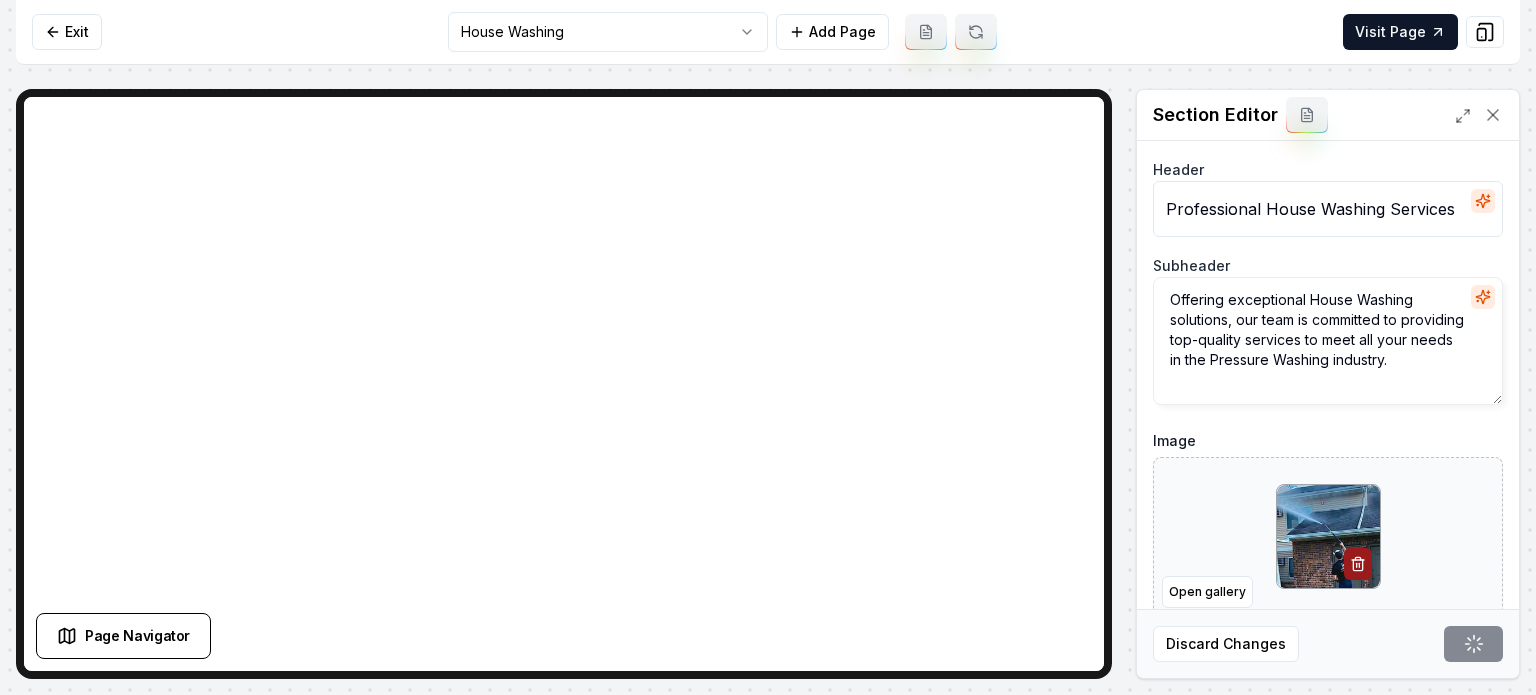 click on "Exit House Washing Add Page Visit Page" at bounding box center [768, 32] 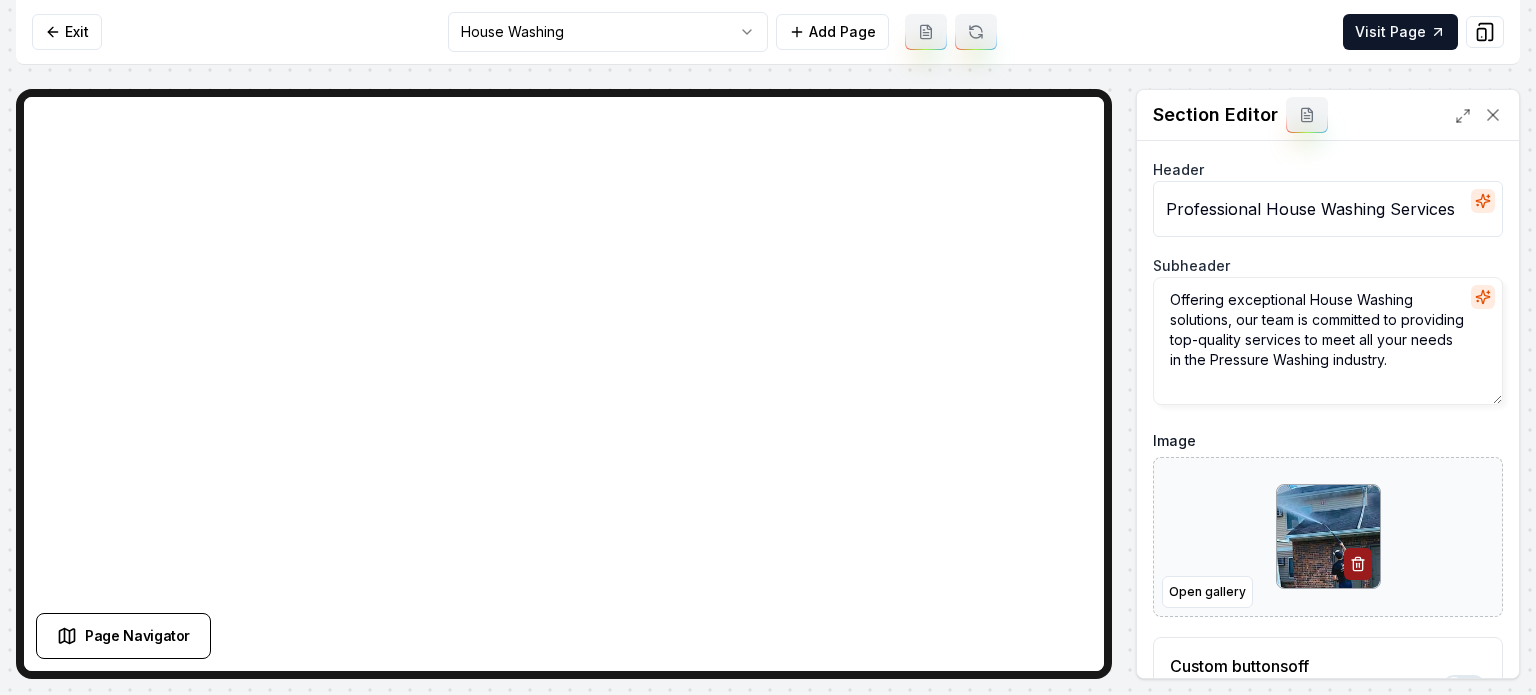 click on "Computer Required This feature is only available on a computer. Please switch to a computer to edit your site. Go back  Exit House Washing Add Page Visit Page  Page Navigator Page Settings Section Editor Header Professional House Washing Services Subheader Offering exceptional House Washing solutions, our team is committed to providing top-quality services to meet all your needs in the Pressure Washing industry. Image Open gallery Custom buttons  off Your buttons will be based on the goals you set up. Discard Changes Save /dashboard/sites/6c3a5729-cbd2-4d93-b8ac-1677eed3d035/pages/550e8bd6-6c14-4c13-934b-45dd6545d60e" at bounding box center [768, 347] 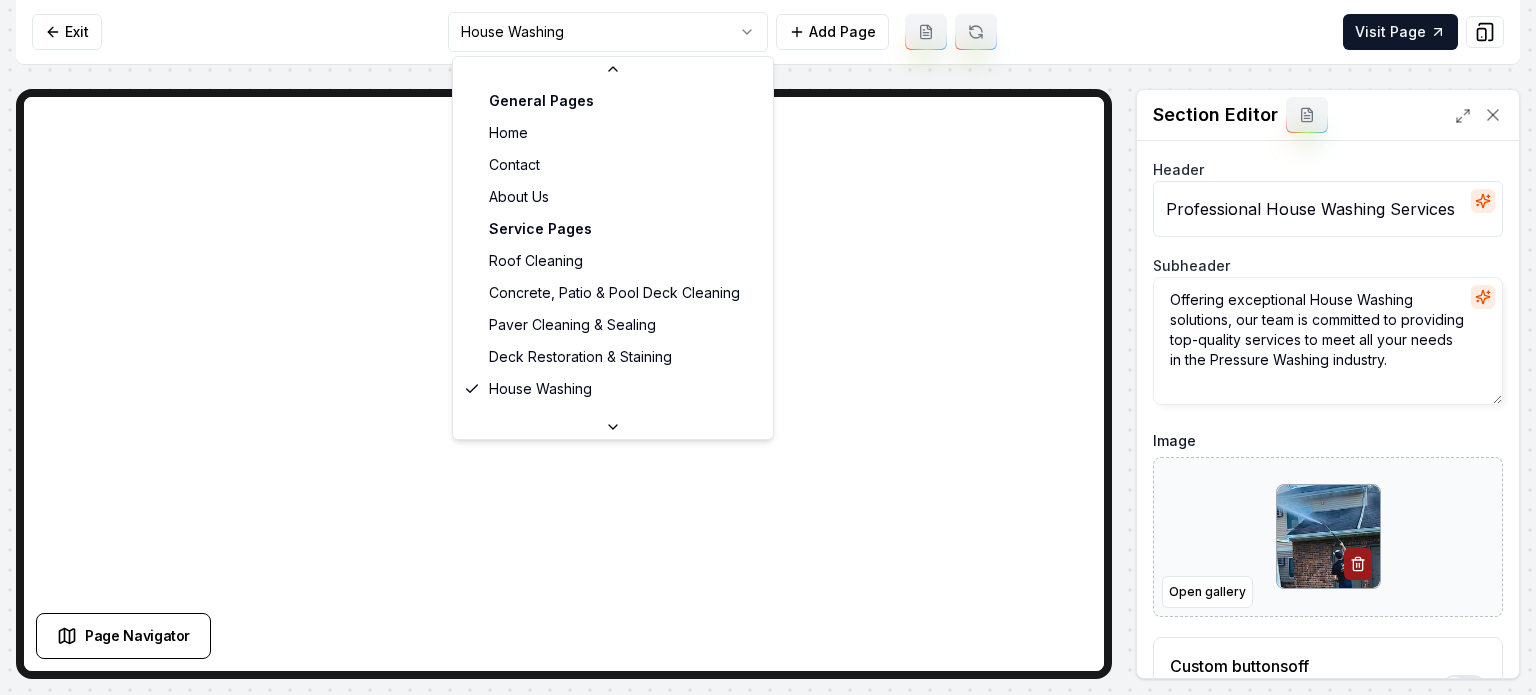 scroll, scrollTop: 100, scrollLeft: 0, axis: vertical 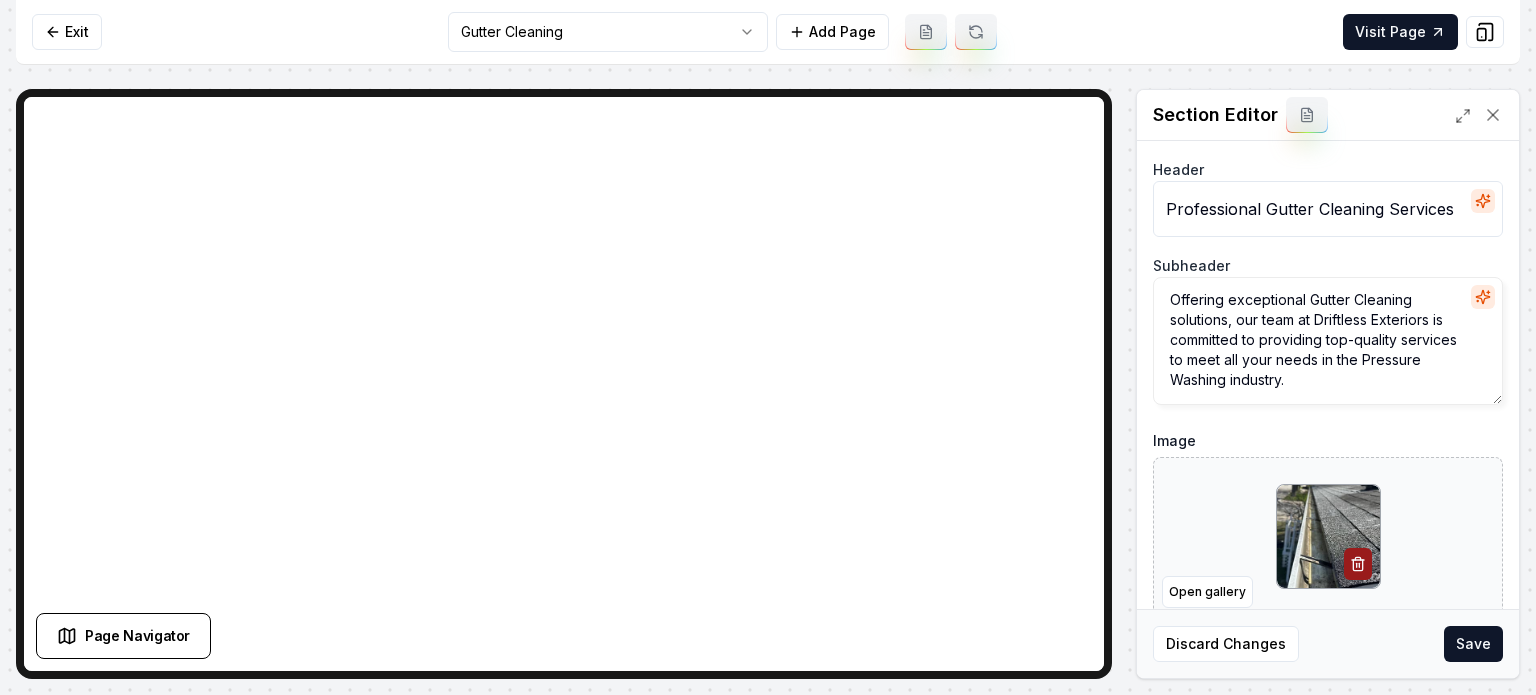 click on "Save" at bounding box center (1473, 644) 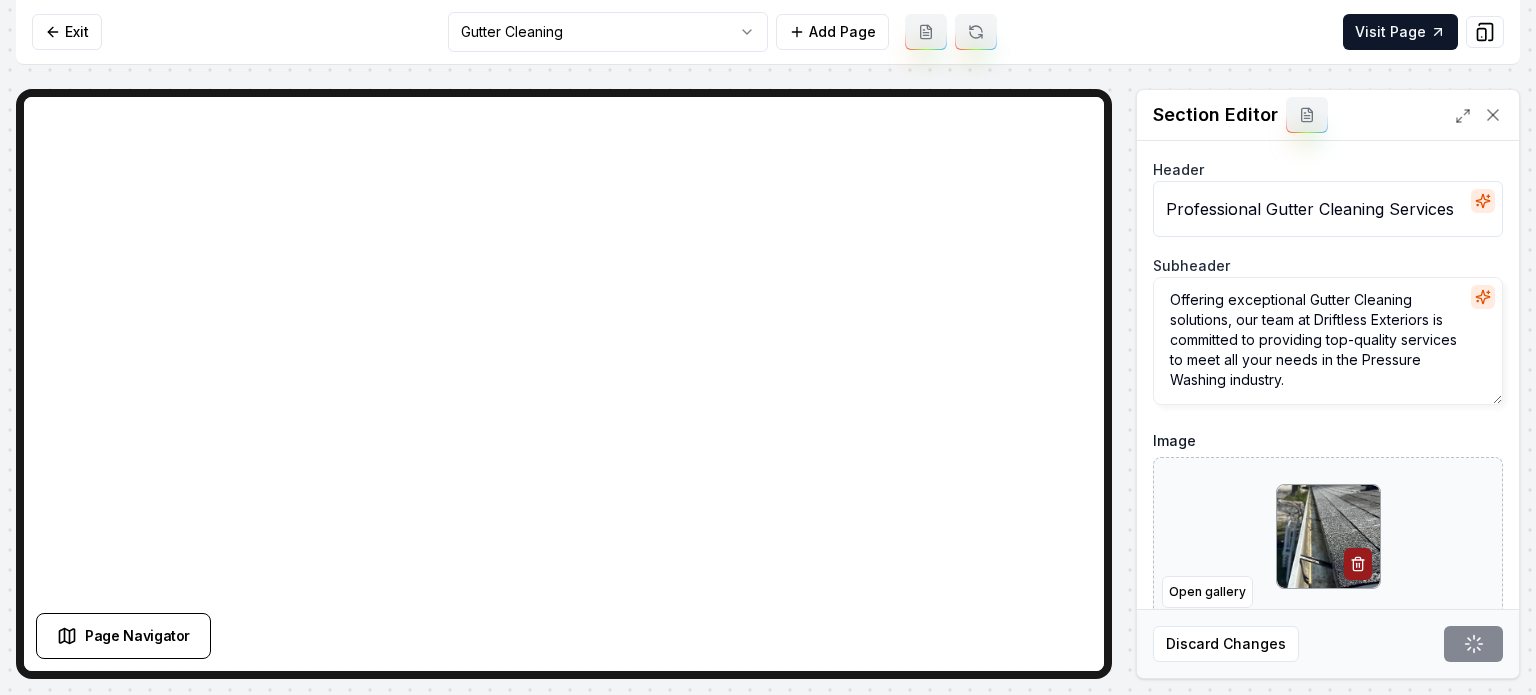 click on "Computer Required This feature is only available on a computer. Please switch to a computer to edit your site. Go back  Exit Gutter Cleaning Add Page Visit Page  Page Navigator Page Settings Section Editor Header Professional Gutter Cleaning Services Subheader Offering exceptional Gutter Cleaning solutions, our team at Driftless Exteriors is committed to providing top-quality services to meet all your needs in the Pressure Washing industry. Image Open gallery Custom buttons  off Your buttons will be based on the goals you set up. Discard Changes Save /dashboard/sites/6c3a5729-cbd2-4d93-b8ac-1677eed3d035/pages/862c2ed3-1dcd-47cf-aebd-2025af6e5bef" at bounding box center [768, 347] 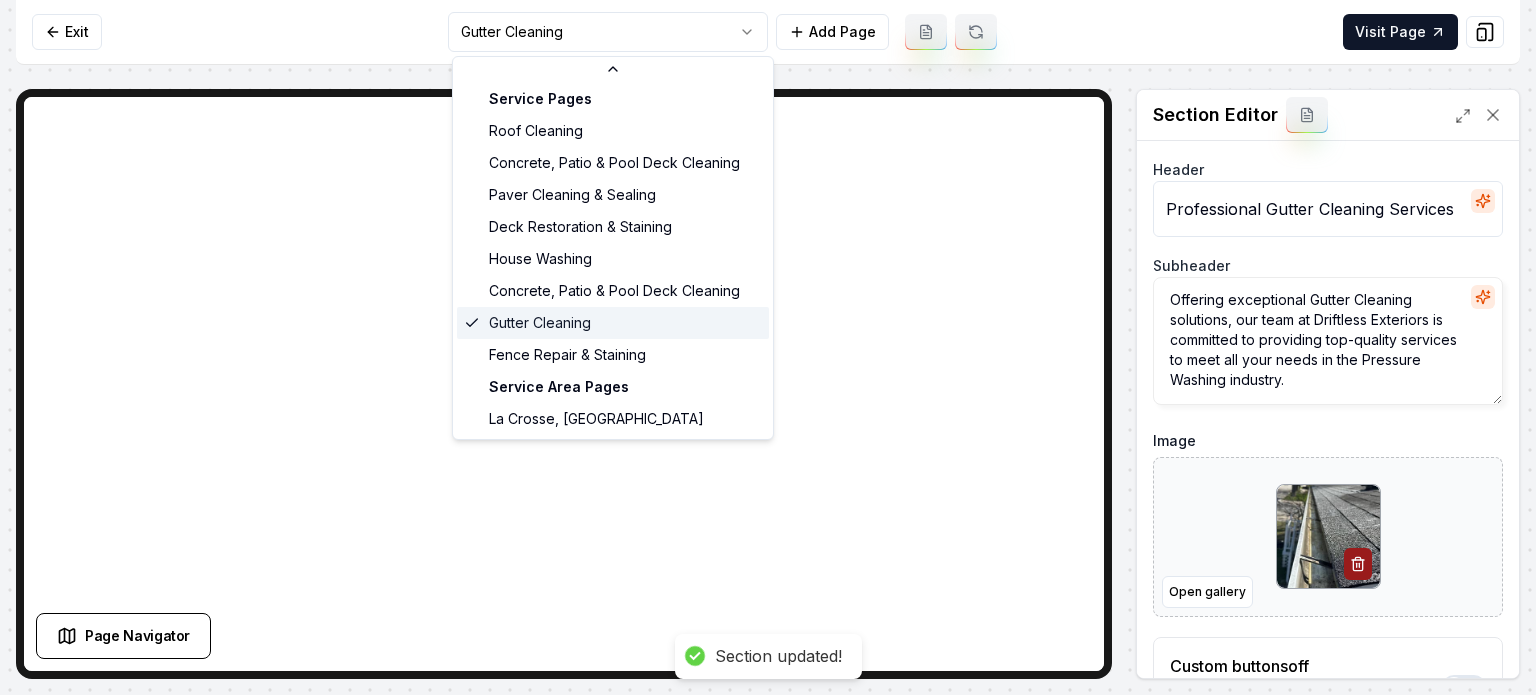scroll, scrollTop: 129, scrollLeft: 0, axis: vertical 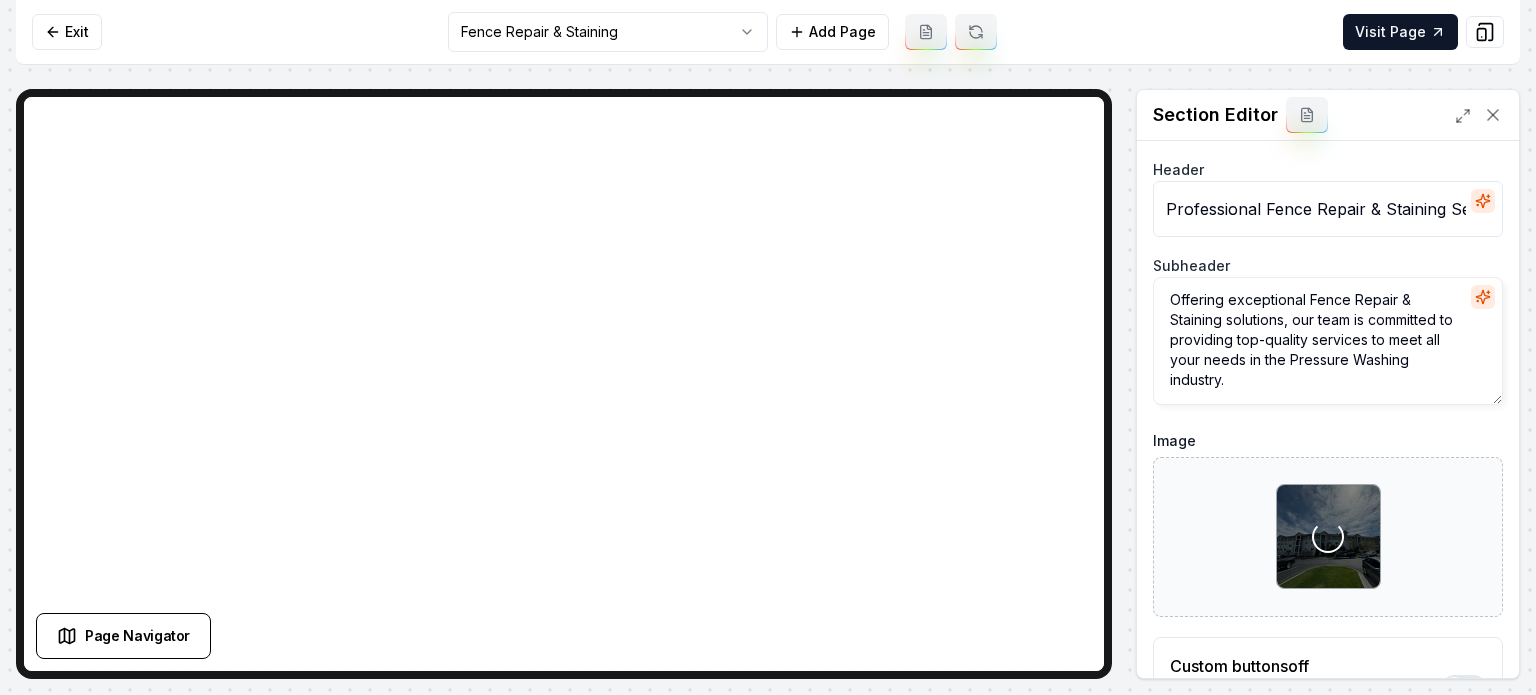 click on "Computer Required This feature is only available on a computer. Please switch to a computer to edit your site. Go back  Exit Fence Repair & Staining Add Page Visit Page  Page Navigator Page Settings Section Editor Header Professional Fence Repair & Staining Services Subheader Offering exceptional Fence Repair & Staining solutions, our team is committed to providing top-quality services to meet all your needs in the Pressure Washing industry. Image Loading... Custom buttons  off Your buttons will be based on the goals you set up. Discard Changes Save /dashboard/sites/6c3a5729-cbd2-4d93-b8ac-1677eed3d035/pages/3138667b-0594-47b6-b511-15375081f75e" at bounding box center (768, 347) 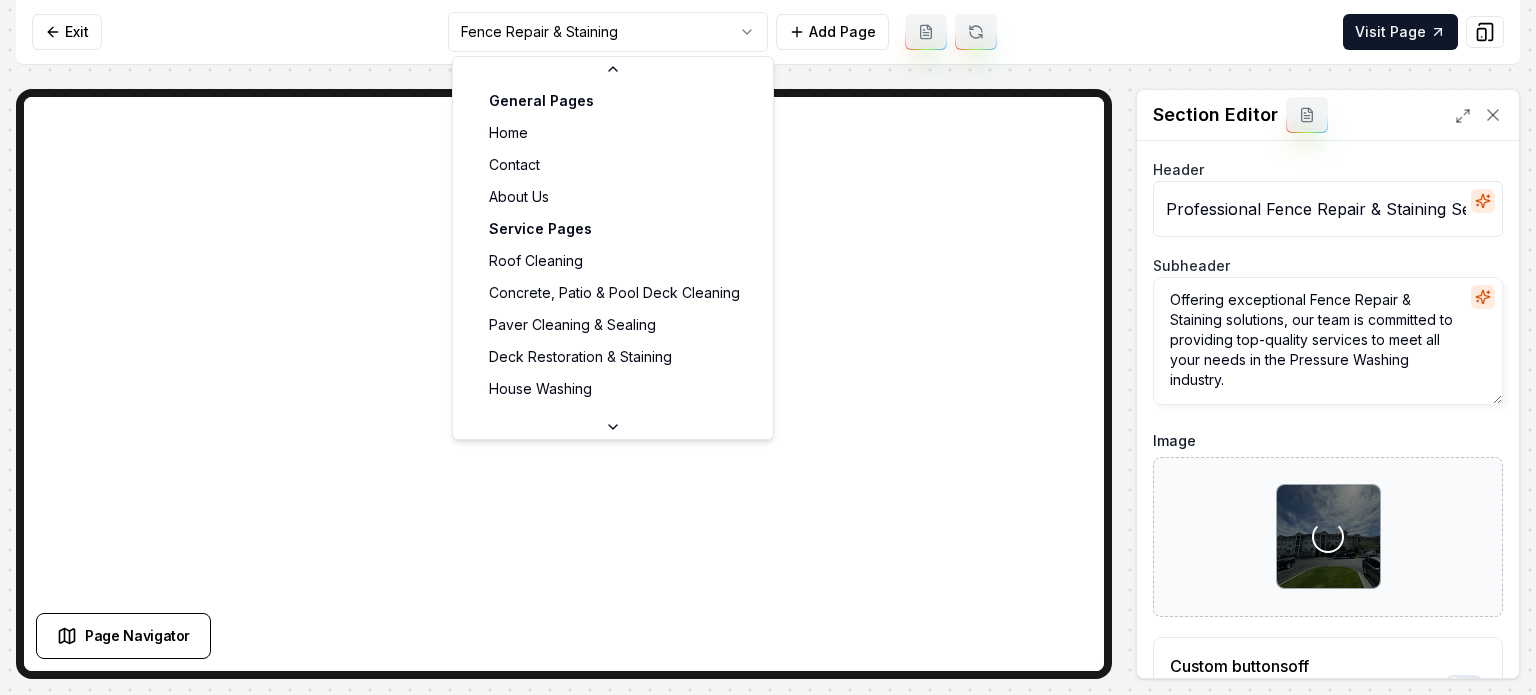 scroll, scrollTop: 85, scrollLeft: 0, axis: vertical 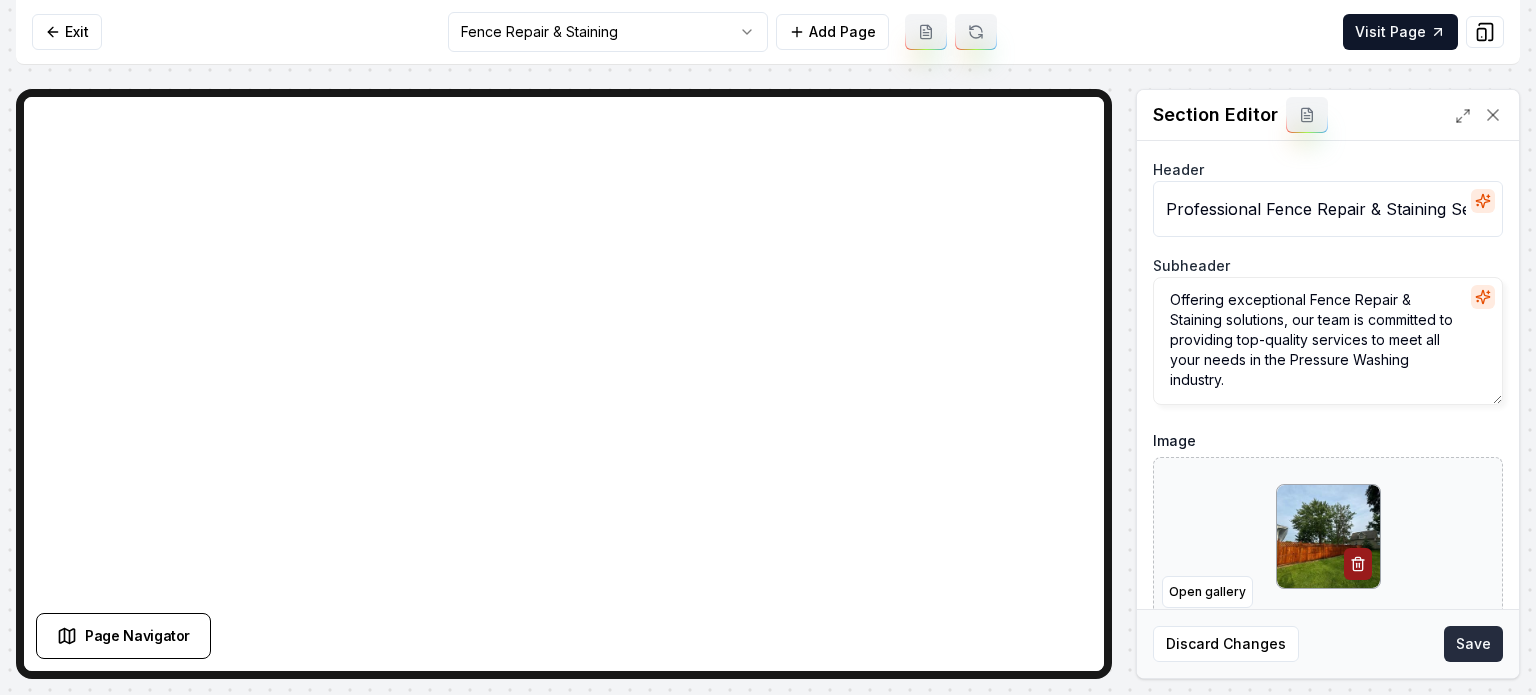 click on "Save" at bounding box center [1473, 644] 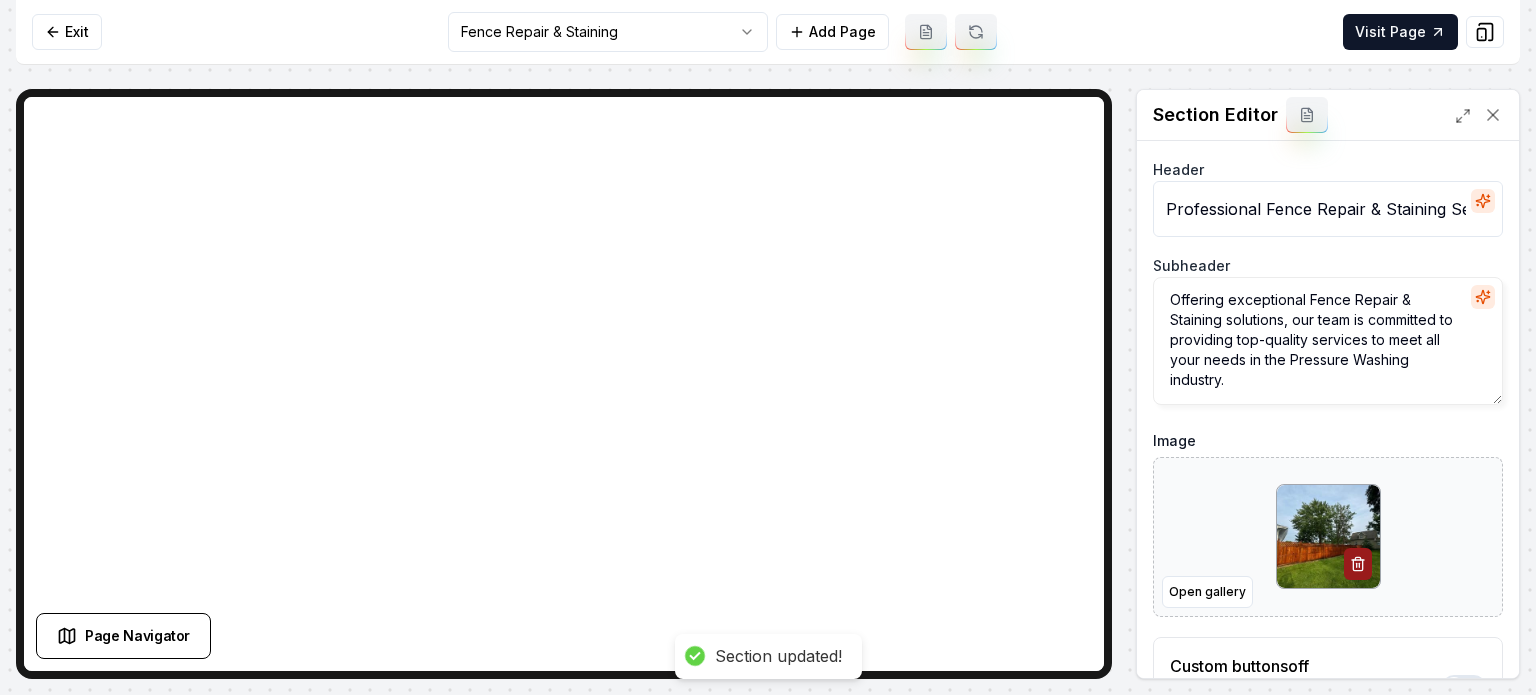 click on "Computer Required This feature is only available on a computer. Please switch to a computer to edit your site. Go back  Exit Fence Repair & Staining Add Page Visit Page  Page Navigator Page Settings Section Editor Header Professional Fence Repair & Staining Services Subheader Offering exceptional Fence Repair & Staining solutions, our team is committed to providing top-quality services to meet all your needs in the Pressure Washing industry. Image Open gallery Custom buttons  off Your buttons will be based on the goals you set up. Discard Changes Save Section updated! /dashboard/sites/6c3a5729-cbd2-4d93-b8ac-1677eed3d035/pages/3138667b-0594-47b6-b511-15375081f75e" at bounding box center (768, 347) 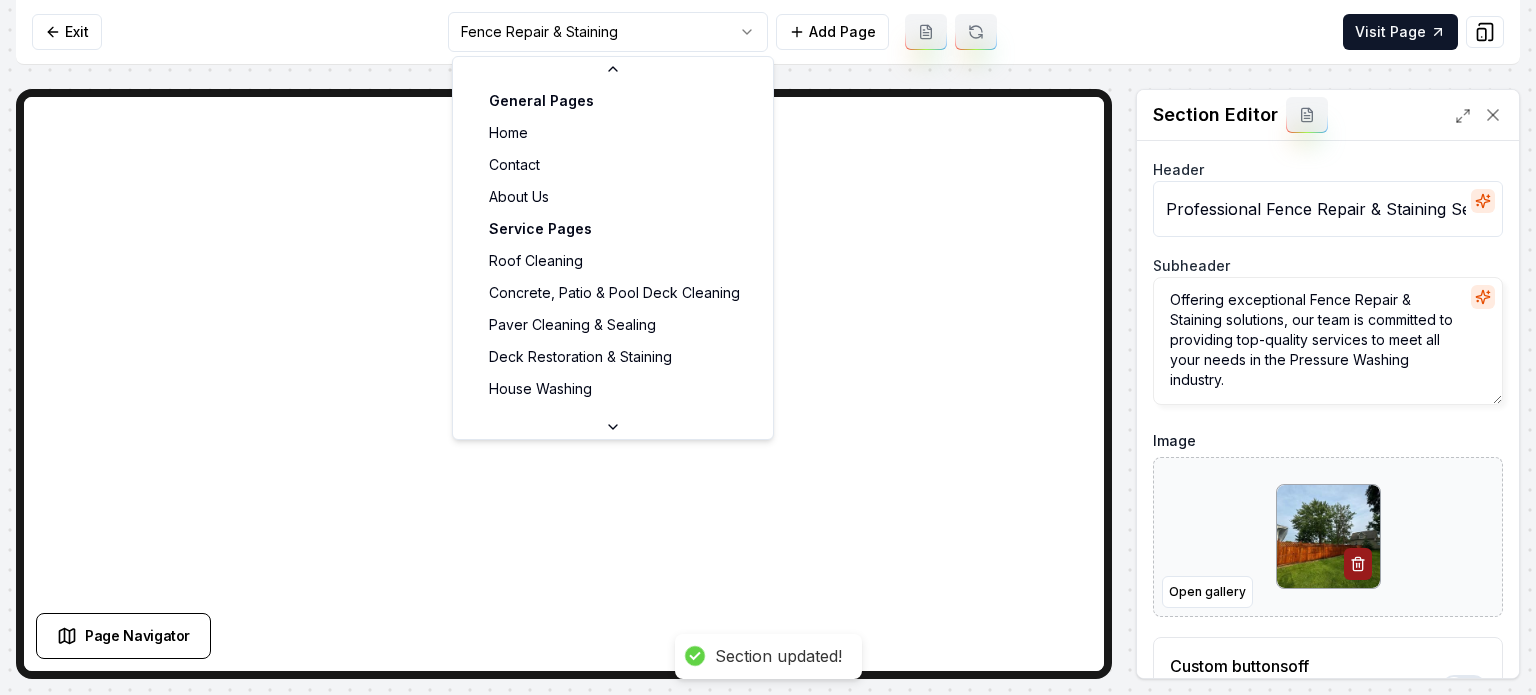 scroll, scrollTop: 85, scrollLeft: 0, axis: vertical 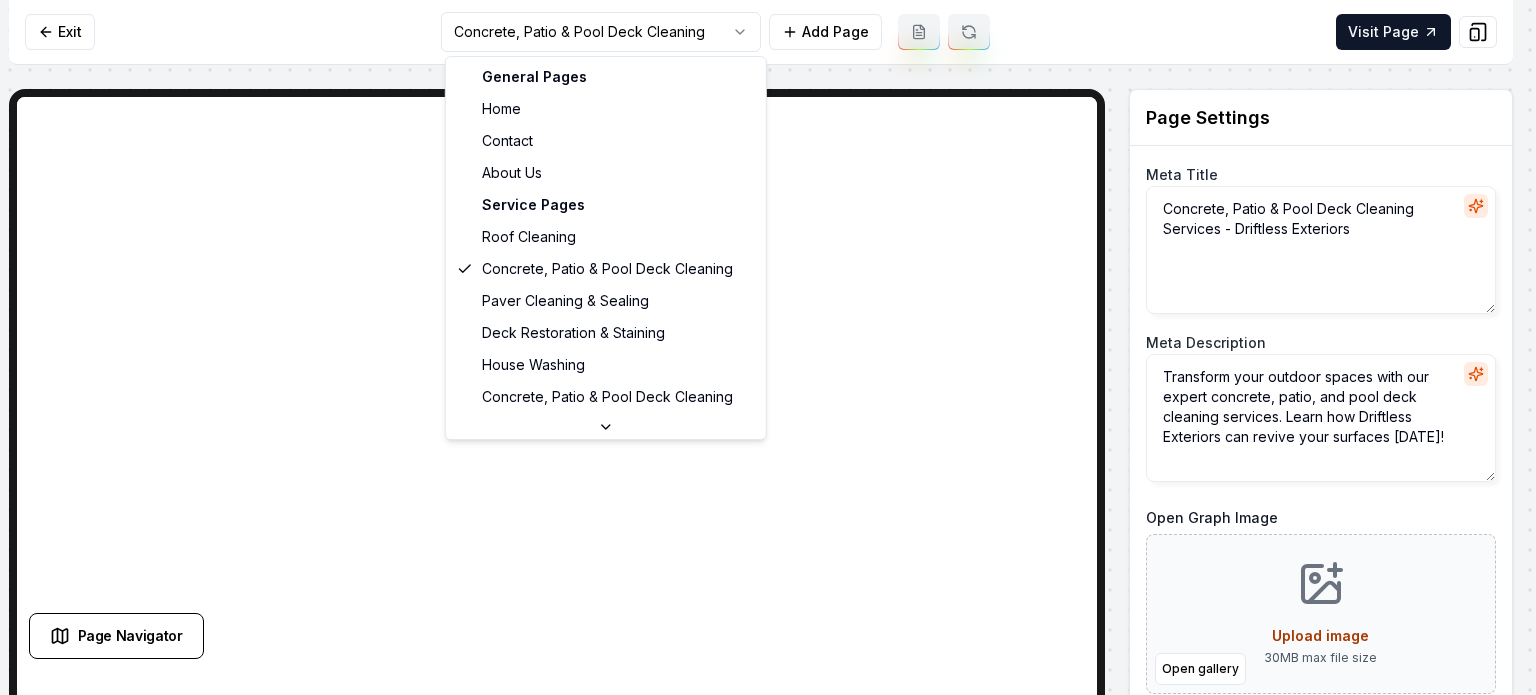 click on "Computer Required This feature is only available on a computer. Please switch to a computer to edit your site. Go back  Exit Concrete, Patio & Pool Deck Cleaning Add Page Visit Page  Page Navigator Page Settings Meta Title Concrete, Patio & Pool Deck Cleaning Services - Driftless Exteriors Meta Description Transform your outdoor spaces with our expert concrete, patio, and pool deck cleaning services. Learn how Driftless Exteriors can revive your surfaces today! Open Graph Image Open gallery Upload image 30  MB max file size URL Slug concrete-patio-pool-deck-cleaning Discard Changes Save Section Editor Unsupported section type /dashboard/sites/6c3a5729-cbd2-4d93-b8ac-1677eed3d035/pages/c379bee9-e445-4391-b699-84bbf3487e9c General Pages Home Contact About Us Service Pages Roof Cleaning Concrete, Patio & Pool Deck Cleaning Paver Cleaning & Sealing Deck Restoration & Staining House Washing Concrete, Patio & Pool Deck Cleaning Gutter Cleaning Fence Repair & Staining Service Area Pages La Crosse, WI" at bounding box center [768, 347] 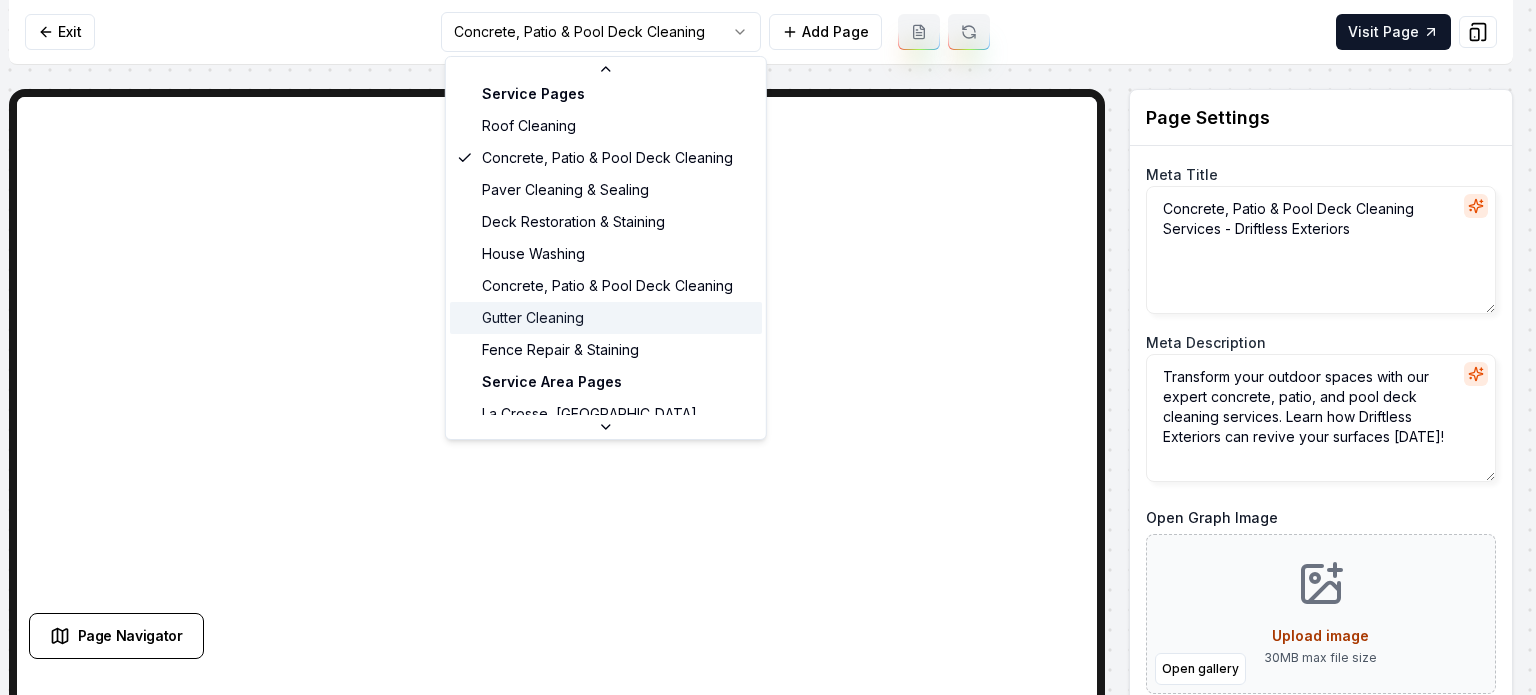 scroll, scrollTop: 129, scrollLeft: 0, axis: vertical 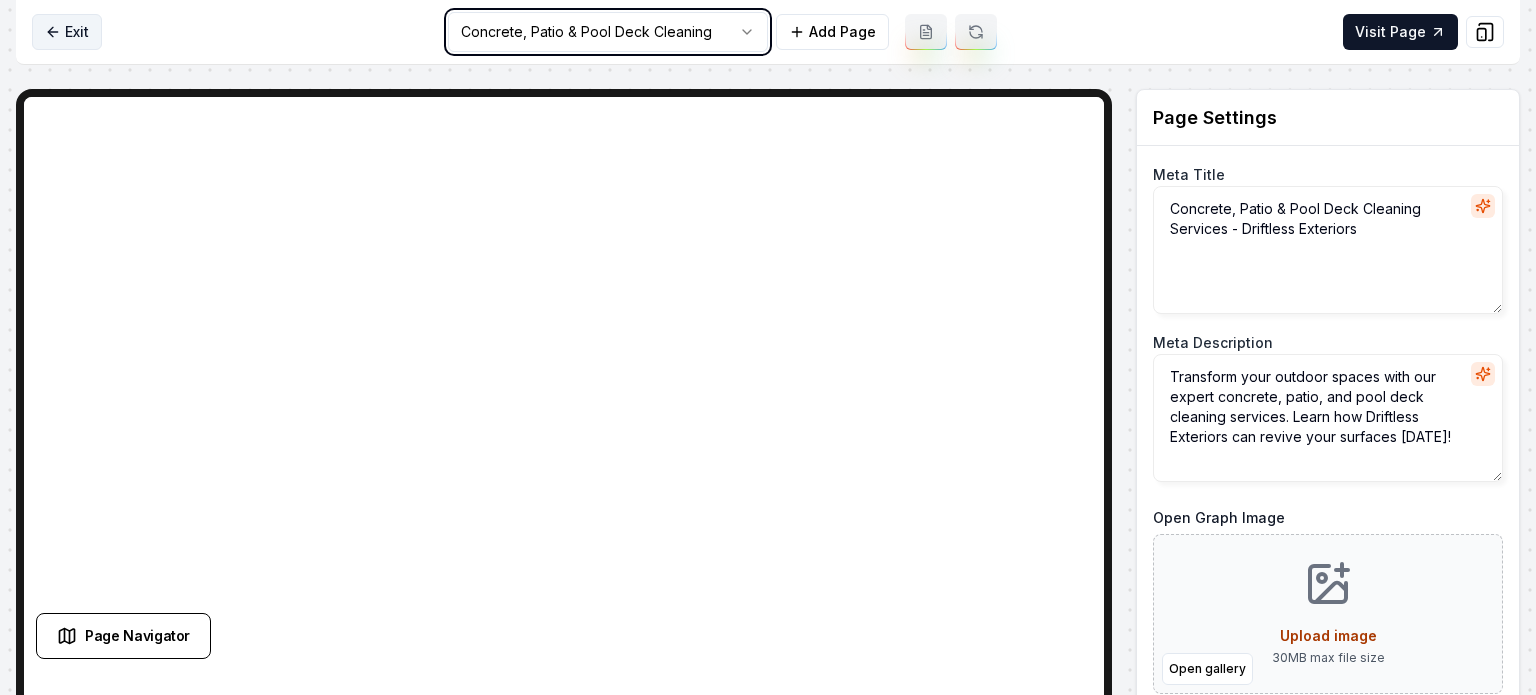 click on "Computer Required This feature is only available on a computer. Please switch to a computer to edit your site. Go back  Exit Concrete, Patio & Pool Deck Cleaning Add Page Visit Page  Page Navigator Page Settings Meta Title Concrete, Patio & Pool Deck Cleaning Services - Driftless Exteriors Meta Description Transform your outdoor spaces with our expert concrete, patio, and pool deck cleaning services. Learn how Driftless Exteriors can revive your surfaces today! Open Graph Image Open gallery Upload image 30  MB max file size URL Slug concrete-patio-pool-deck-cleaning Discard Changes Save Section Editor Unsupported section type /dashboard/sites/6c3a5729-cbd2-4d93-b8ac-1677eed3d035/pages/c379bee9-e445-4391-b699-84bbf3487e9c" at bounding box center (768, 347) 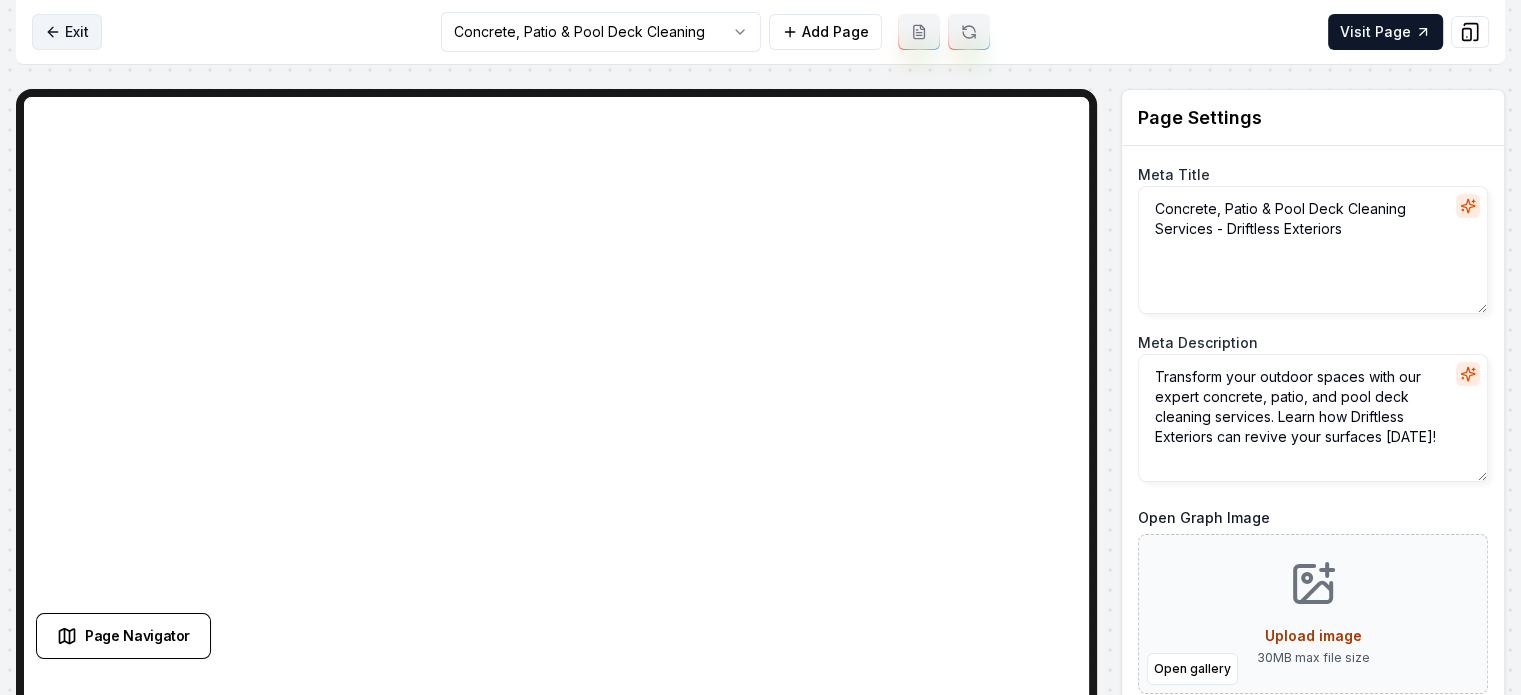 click on "Exit" at bounding box center [67, 32] 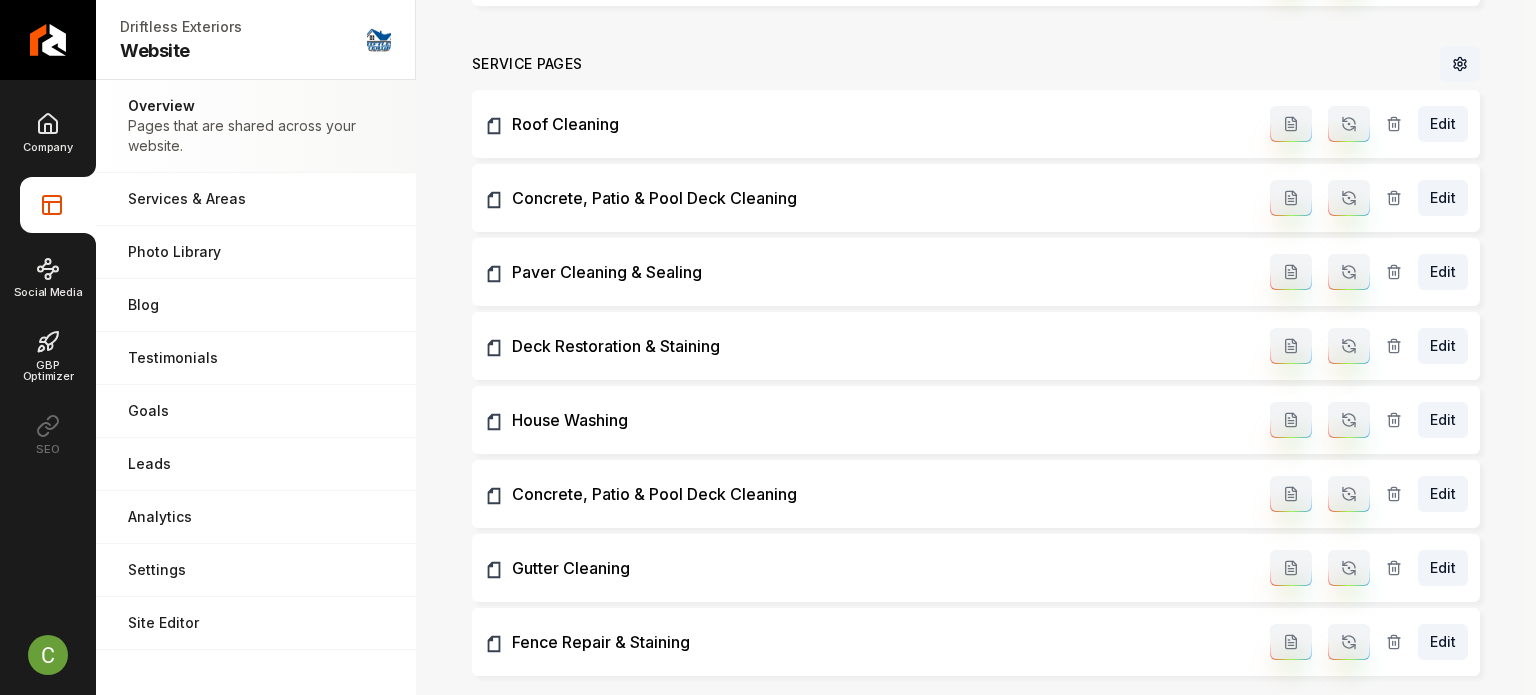 scroll, scrollTop: 900, scrollLeft: 0, axis: vertical 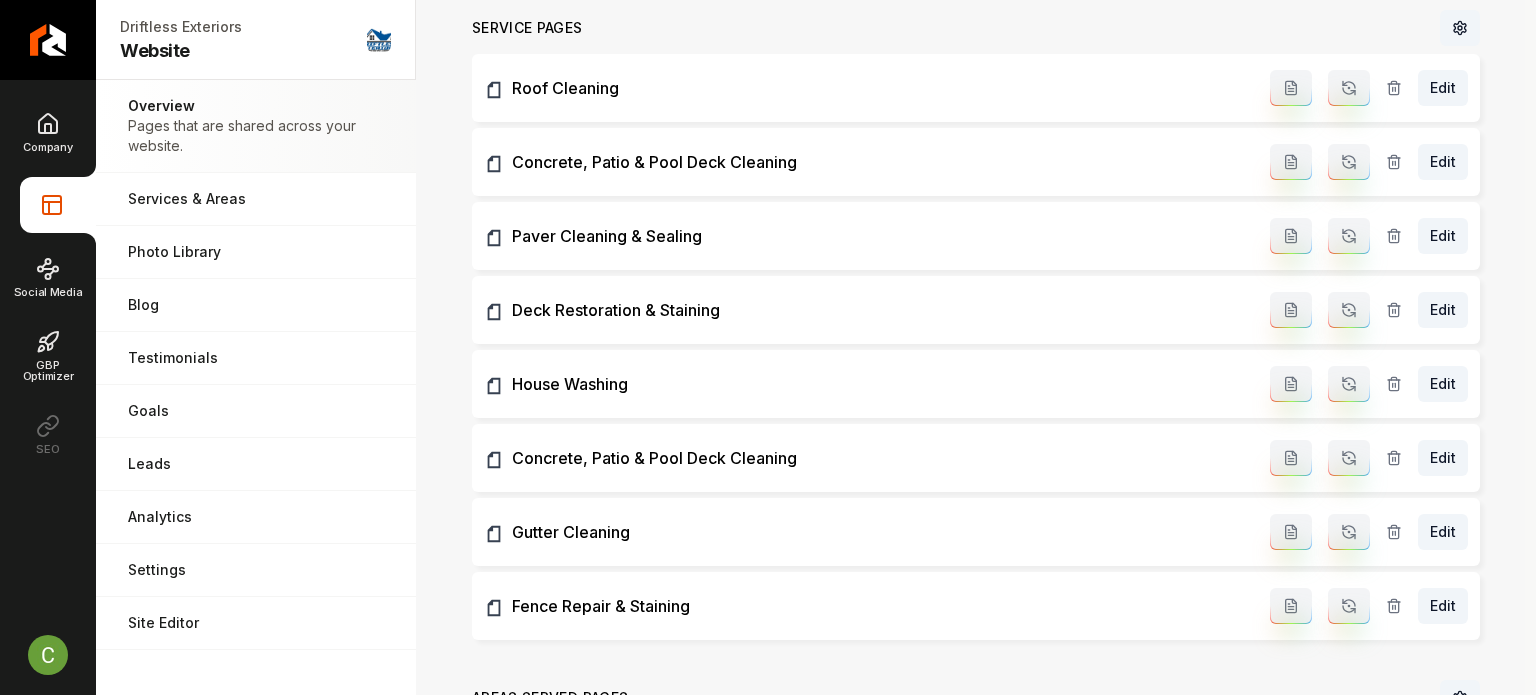 click 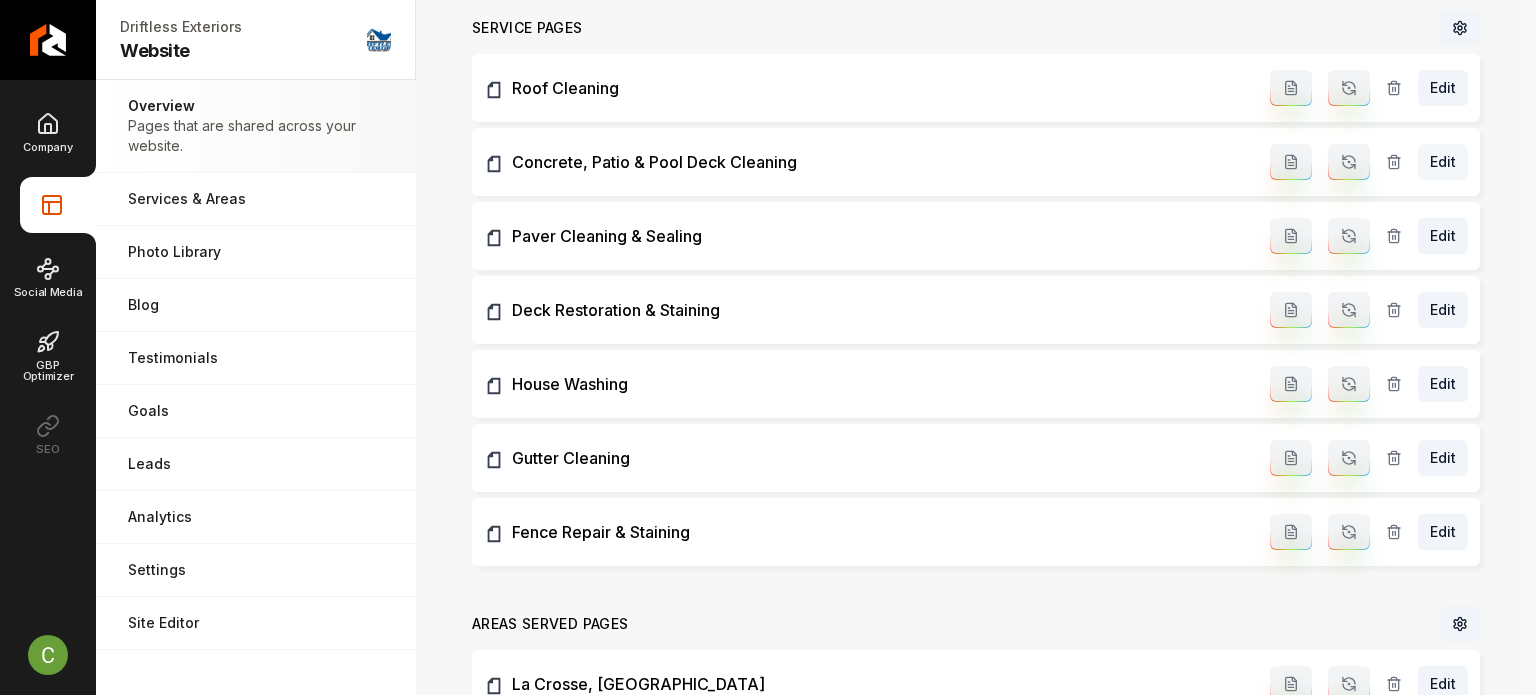 click on "Edit" at bounding box center [1443, 162] 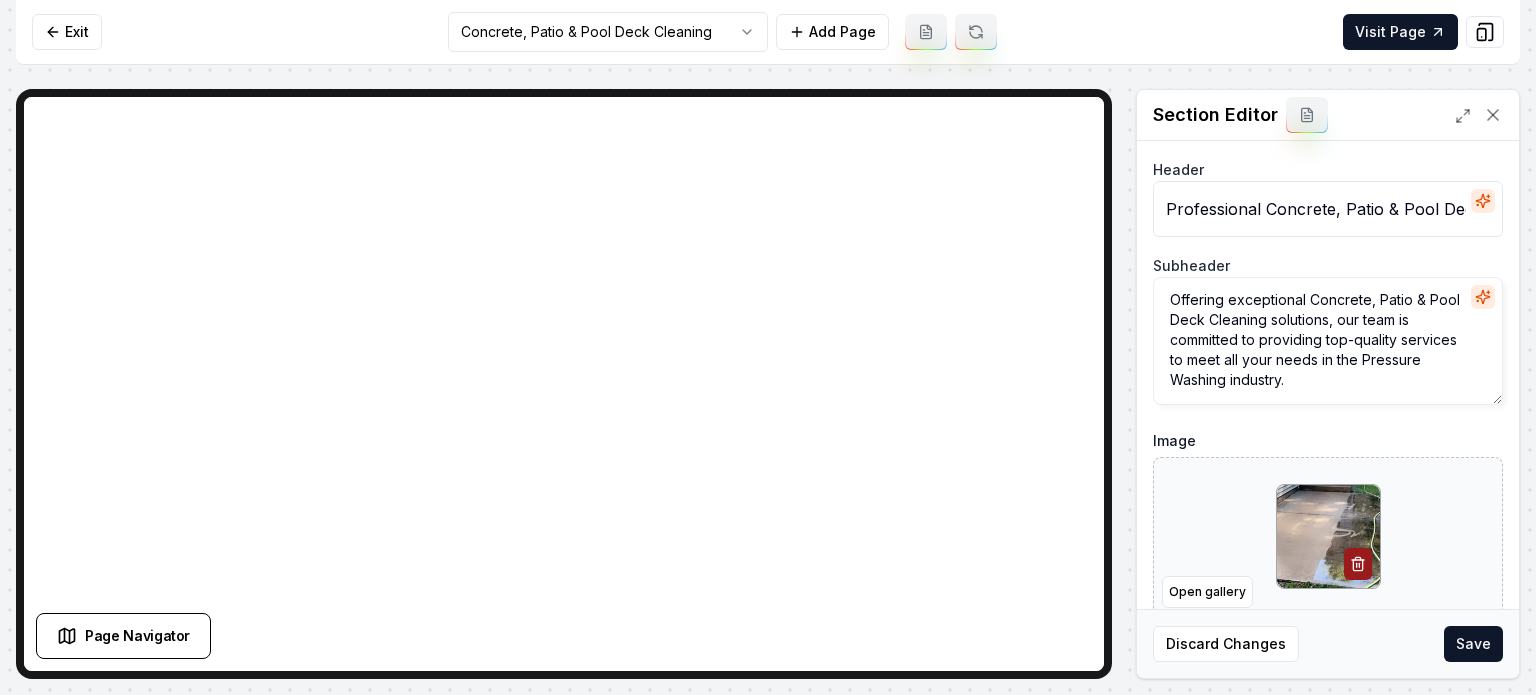 click on "Save" at bounding box center [1473, 644] 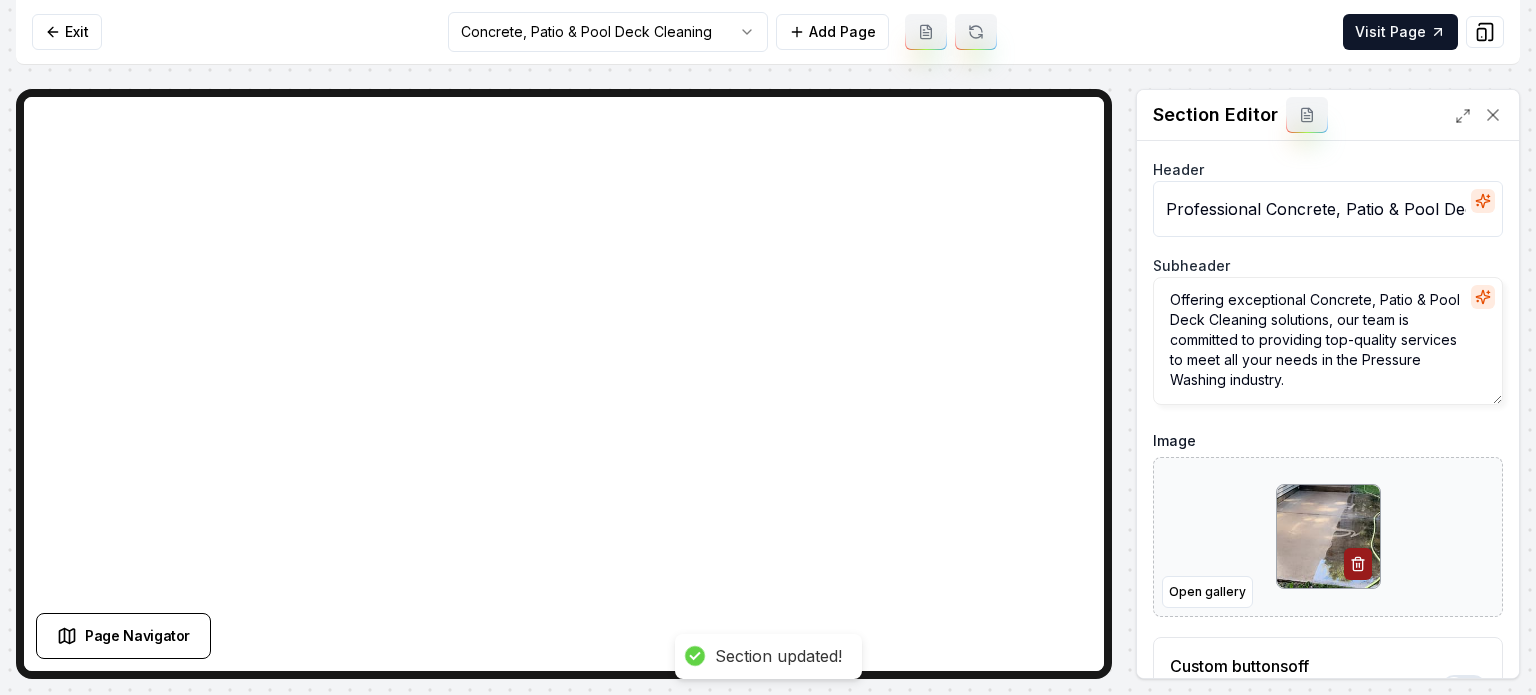 click on "Computer Required This feature is only available on a computer. Please switch to a computer to edit your site. Go back  Exit Concrete, Patio & Pool Deck Cleaning Add Page Visit Page  Page Navigator Page Settings Section Editor Header Professional Concrete, Patio & Pool Deck Cleaning Services Subheader Offering exceptional Concrete, Patio & Pool Deck Cleaning solutions, our team is committed to providing top-quality services to meet all your needs in the Pressure Washing industry. Image Open gallery Custom buttons  off Your buttons will be based on the goals you set up. Discard Changes Save Section updated! /dashboard/sites/6c3a5729-cbd2-4d93-b8ac-1677eed3d035/pages/c379bee9-e445-4391-b699-84bbf3487e9c" at bounding box center (768, 347) 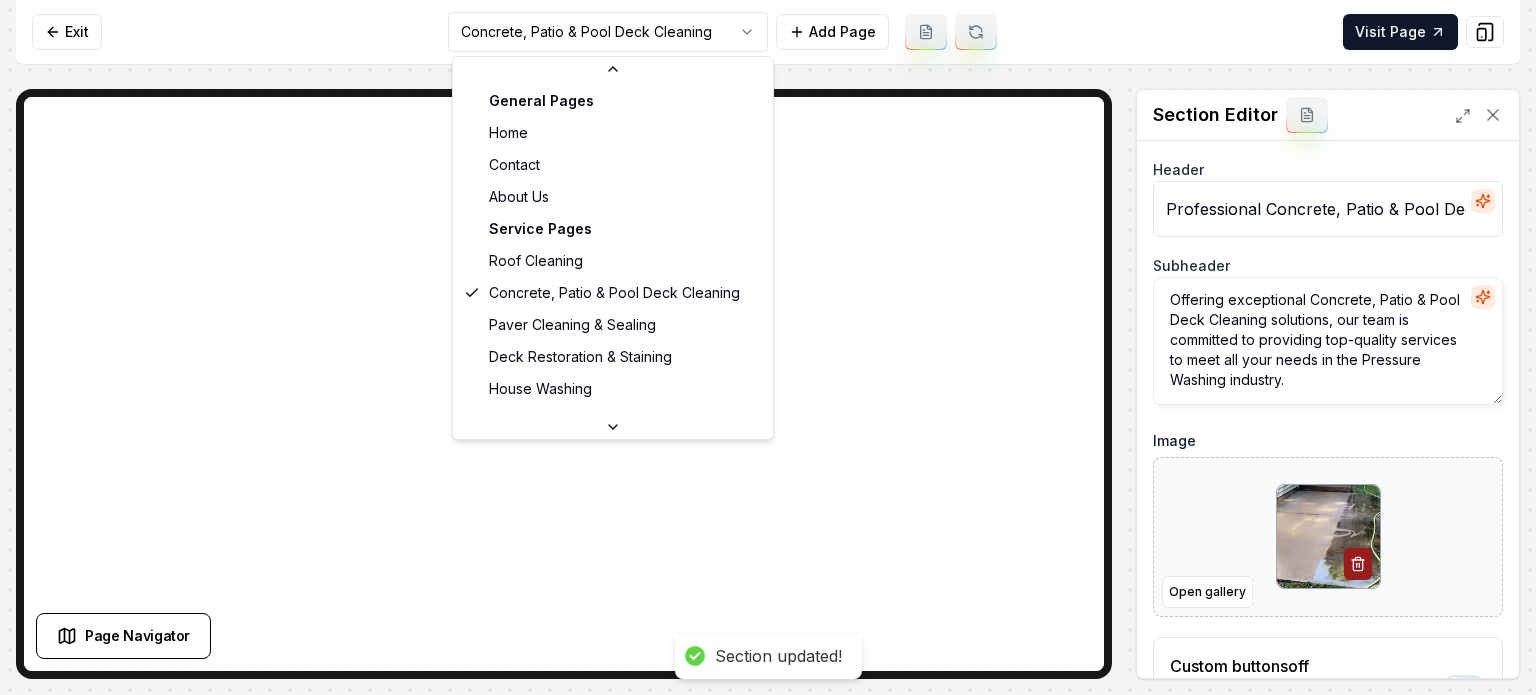 scroll, scrollTop: 97, scrollLeft: 0, axis: vertical 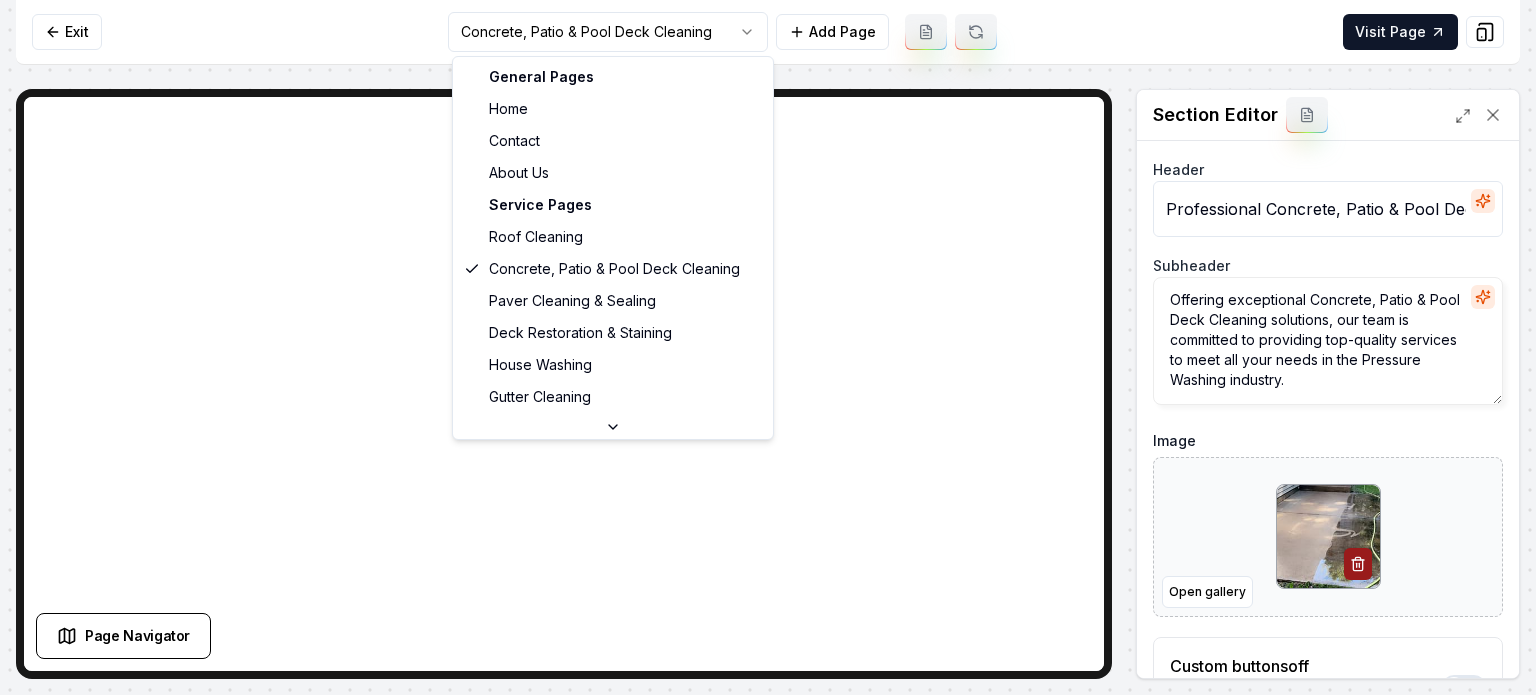 click on "Computer Required This feature is only available on a computer. Please switch to a computer to edit your site. Go back  Exit Concrete, Patio & Pool Deck Cleaning Add Page Visit Page  Page Navigator Page Settings Section Editor Header Professional Concrete, Patio & Pool Deck Cleaning Services Subheader Offering exceptional Concrete, Patio & Pool Deck Cleaning solutions, our team is committed to providing top-quality services to meet all your needs in the Pressure Washing industry. Image Open gallery Custom buttons  off Your buttons will be based on the goals you set up. Discard Changes Save /dashboard/sites/6c3a5729-cbd2-4d93-b8ac-1677eed3d035/pages/c379bee9-e445-4391-b699-84bbf3487e9c General Pages Home Contact About Us Service Pages Roof Cleaning Concrete, Patio & Pool Deck Cleaning Paver Cleaning & Sealing Deck Restoration & Staining House Washing Gutter Cleaning Fence Repair & Staining Service Area Pages La Crosse, WI" at bounding box center [768, 347] 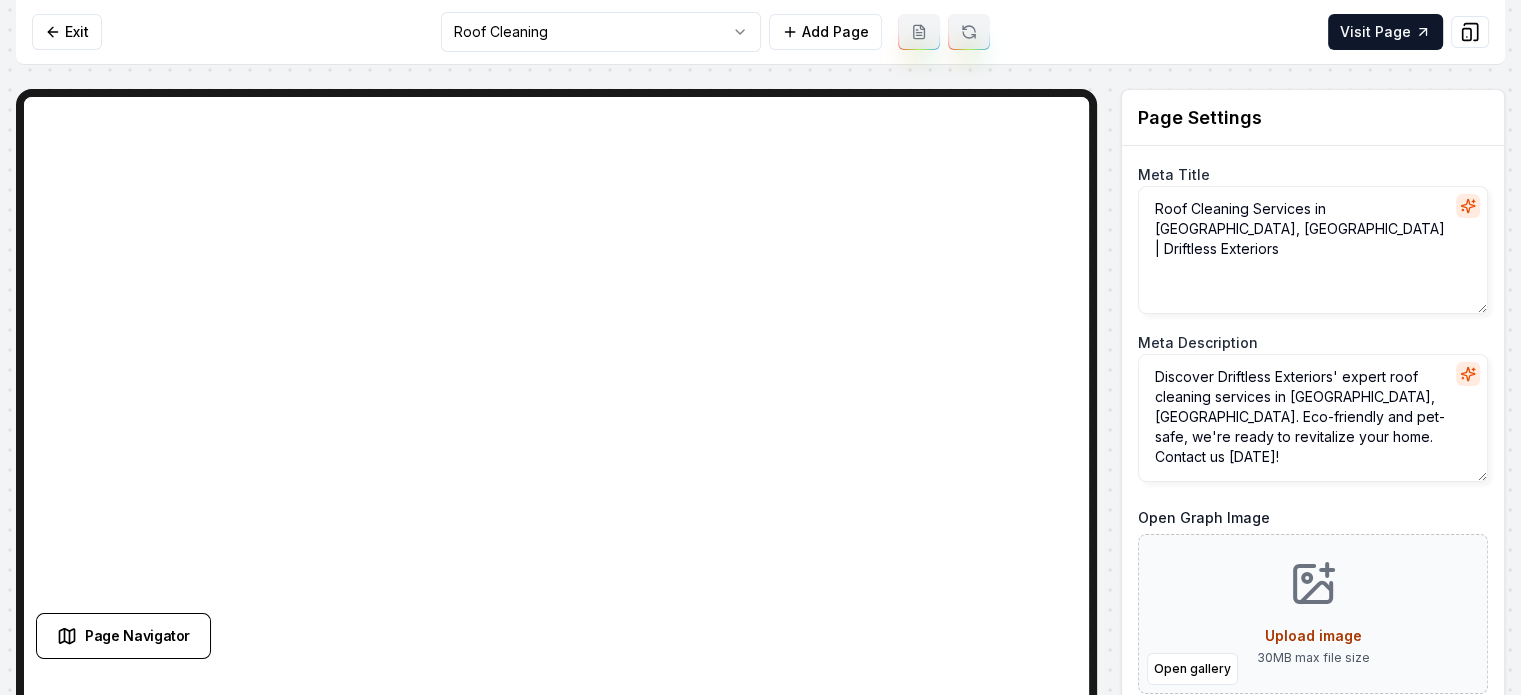 click on "Computer Required This feature is only available on a computer. Please switch to a computer to edit your site. Go back  Exit Roof Cleaning Add Page Visit Page  Page Navigator Page Settings Meta Title Roof Cleaning Services in La Crosse, WI | Driftless Exteriors Meta Description Discover Driftless Exteriors' expert roof cleaning services in La Crosse, WI. Eco-friendly and pet-safe, we're ready to revitalize your home. Contact us today! Open Graph Image Open gallery Upload image 30  MB max file size URL Slug roof-cleaning Discard Changes Save Section Editor Unsupported section type /dashboard/sites/6c3a5729-cbd2-4d93-b8ac-1677eed3d035/pages/0667f7a2-7619-4e89-af07-5801a5977d41" at bounding box center (760, 347) 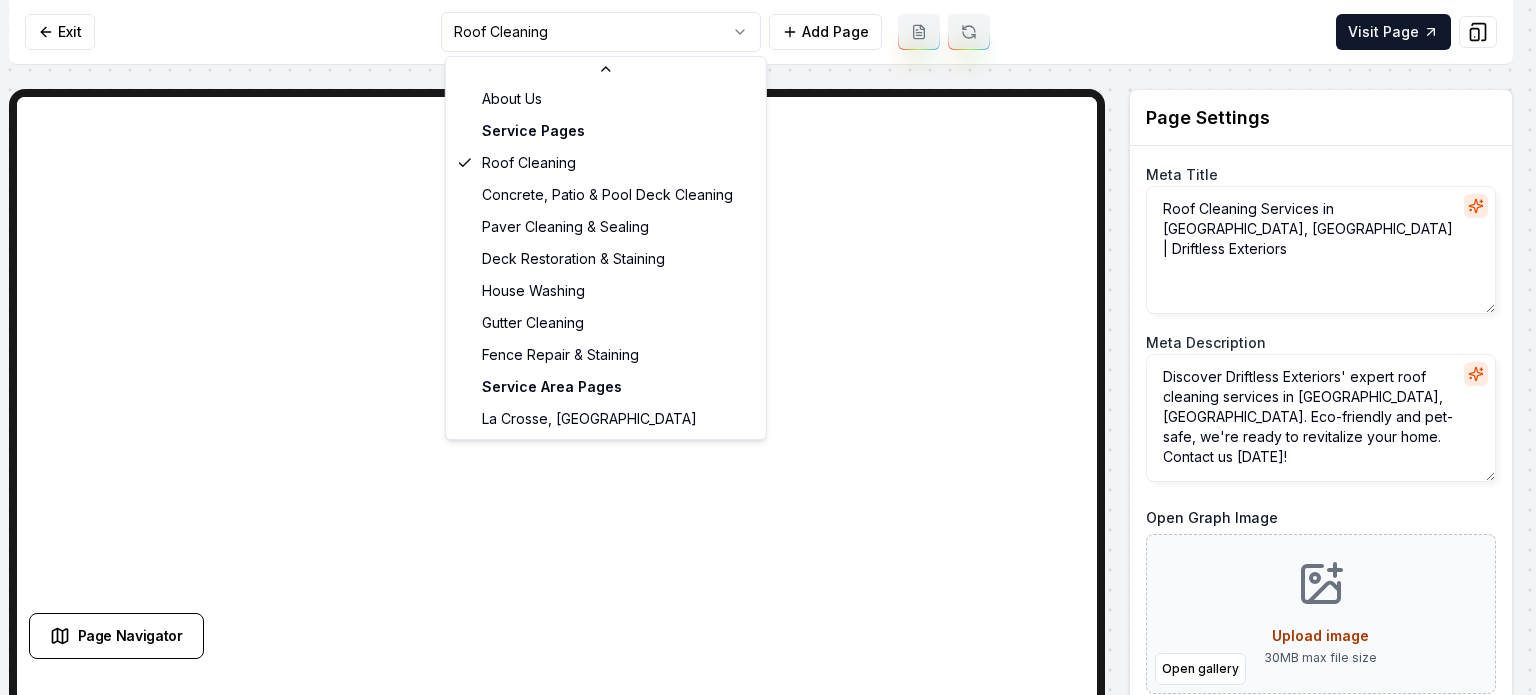 scroll, scrollTop: 97, scrollLeft: 0, axis: vertical 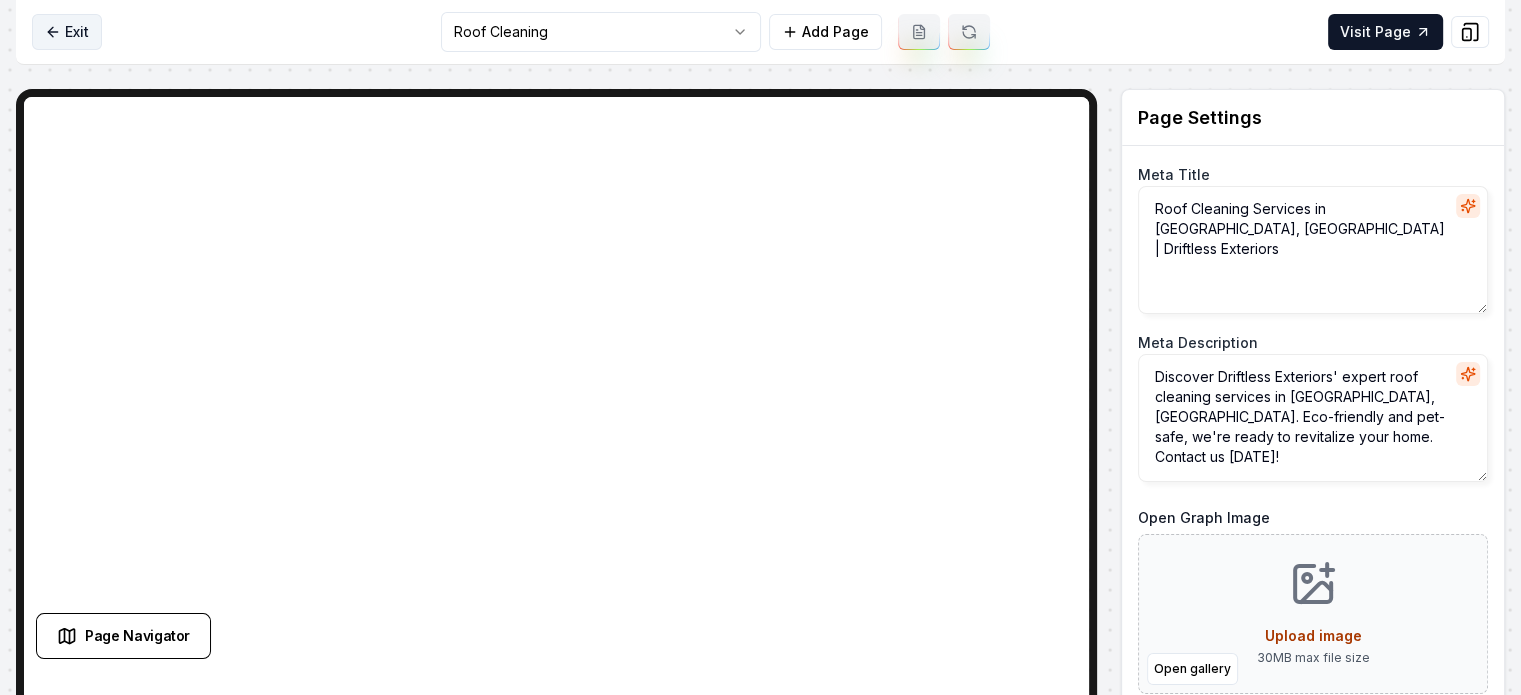 click on "Exit" at bounding box center (67, 32) 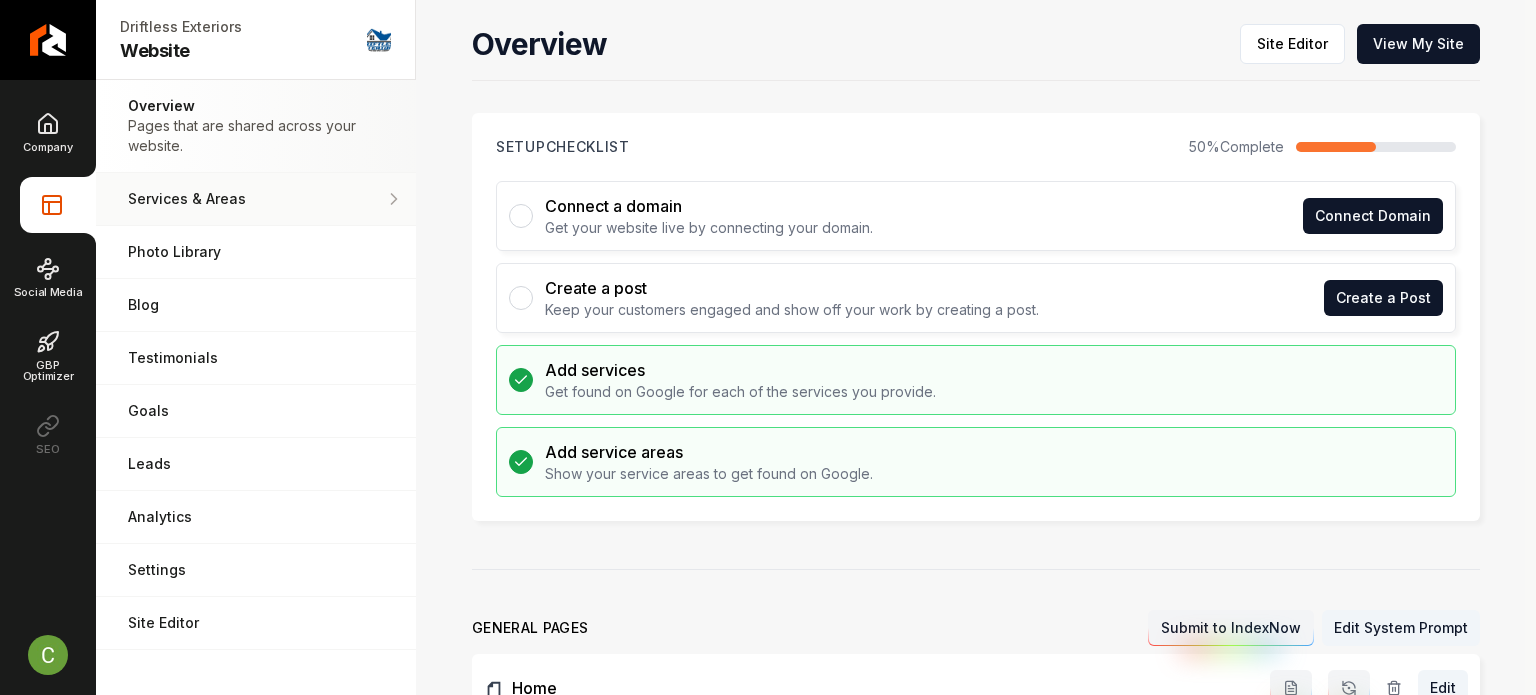 click on "Services & Areas" at bounding box center [256, 199] 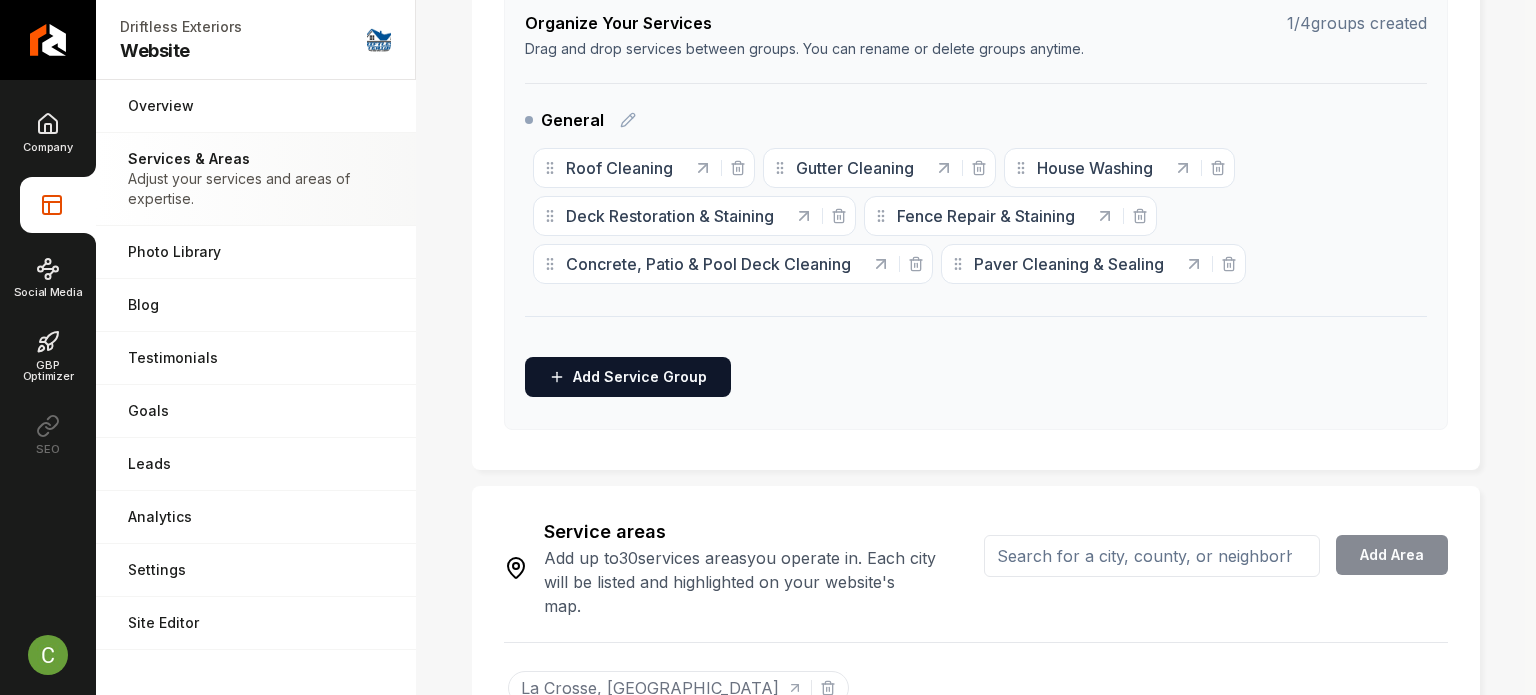 scroll, scrollTop: 234, scrollLeft: 0, axis: vertical 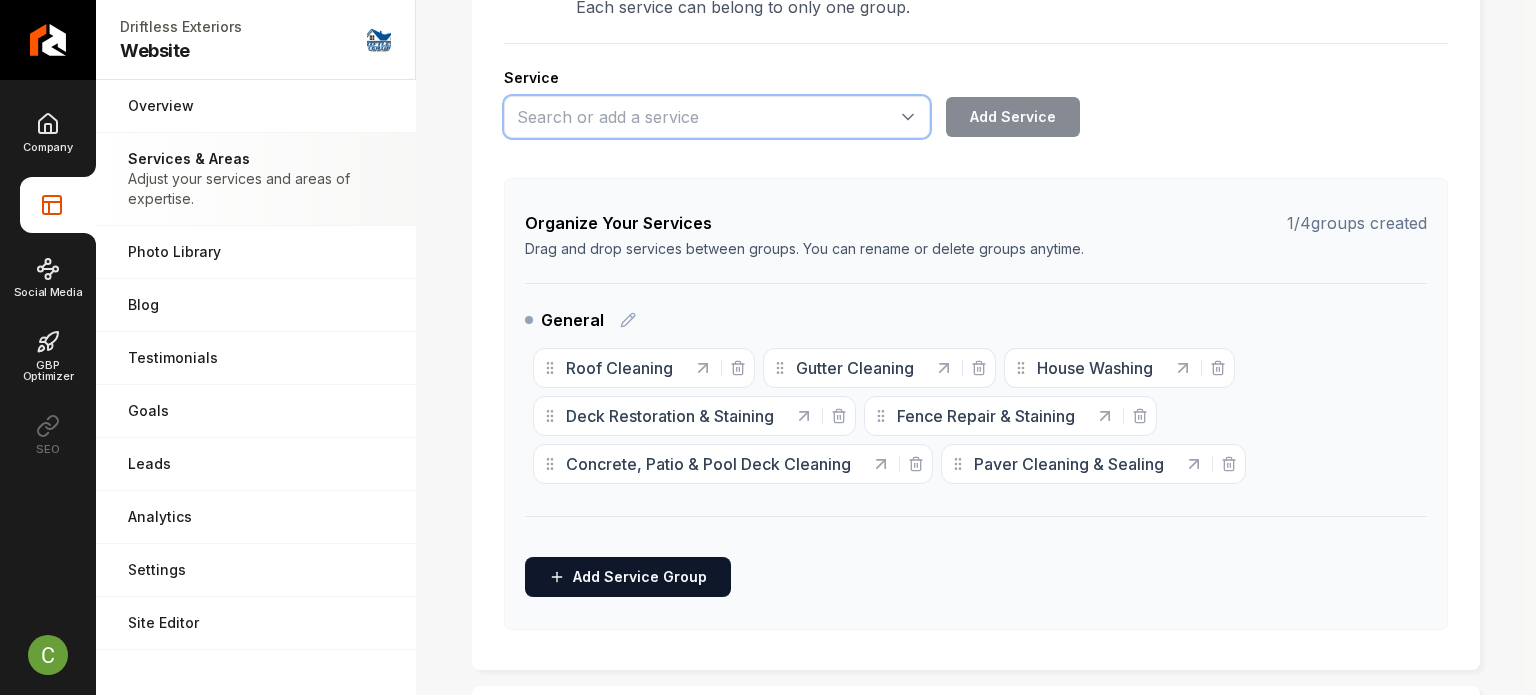 click at bounding box center [717, 117] 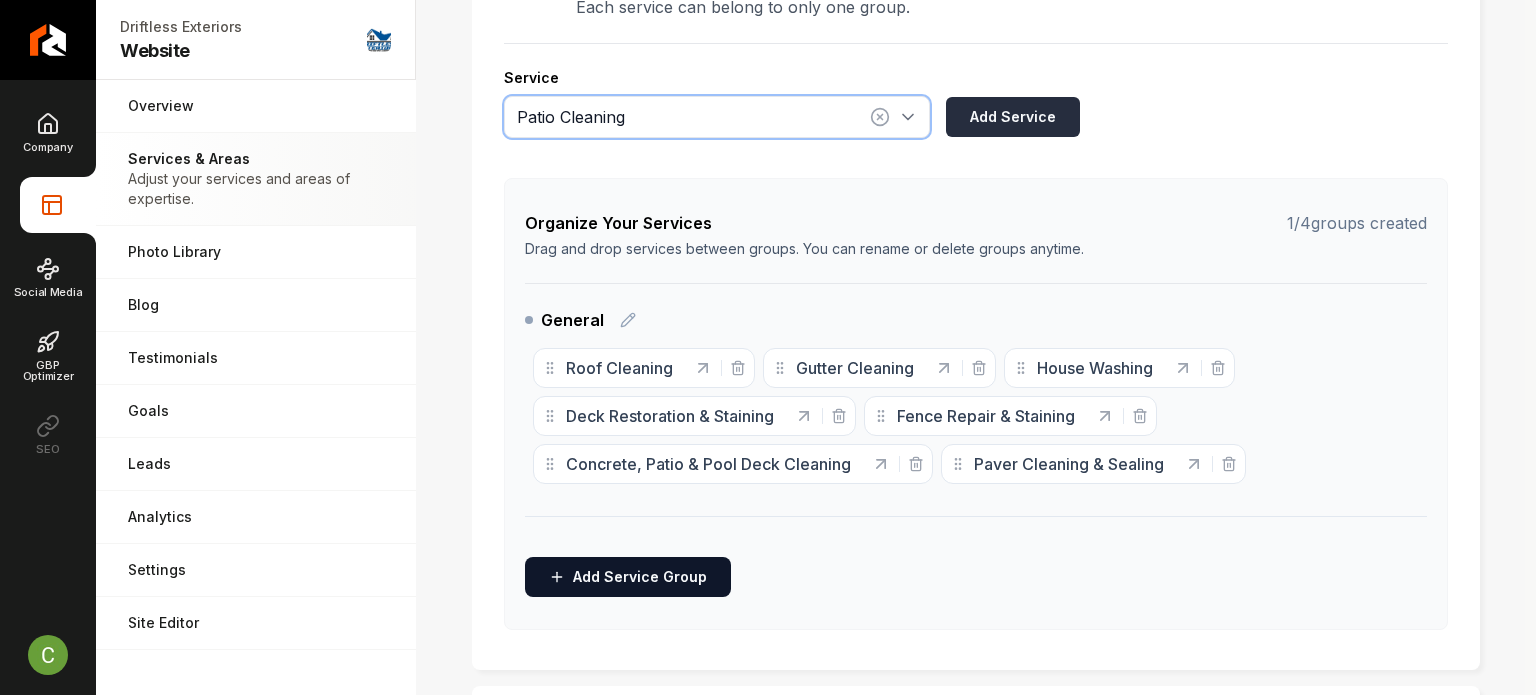 type on "Patio Cleaning" 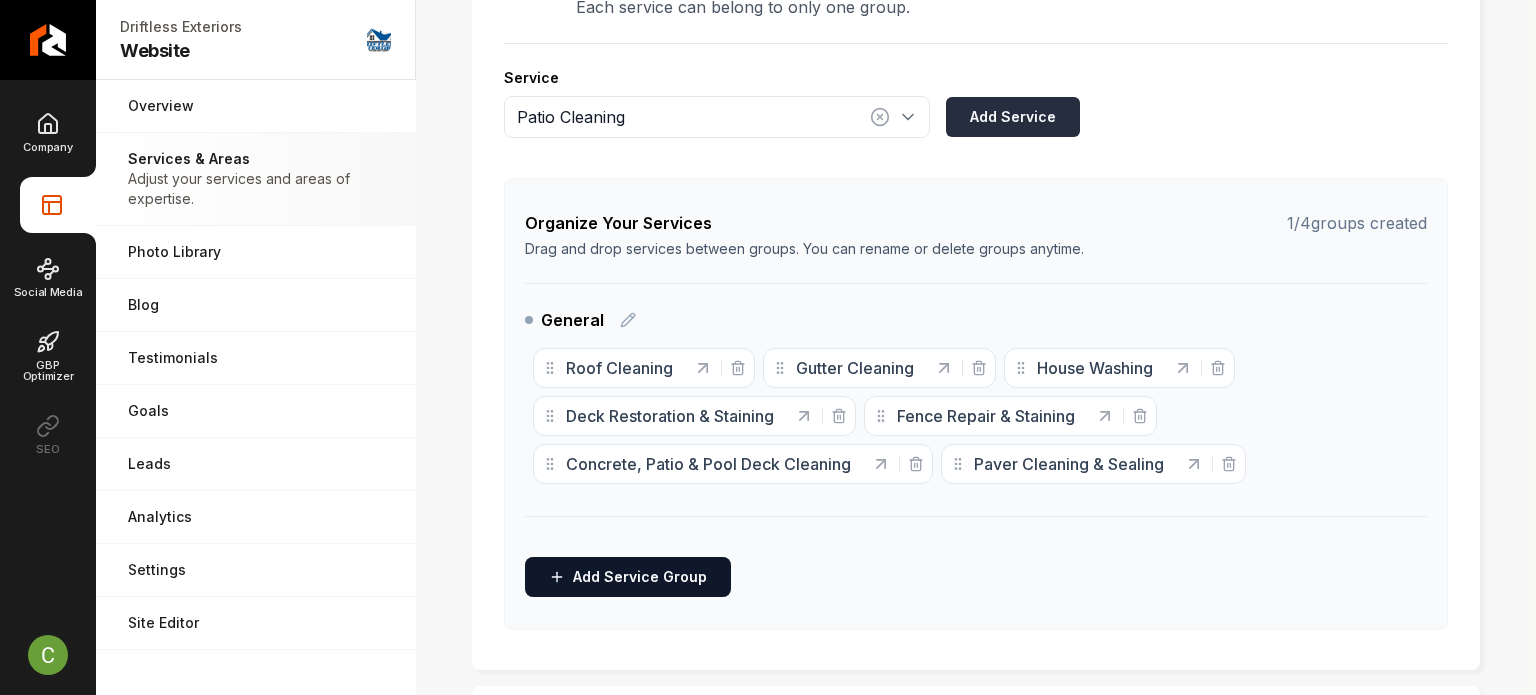 click on "Add Service" at bounding box center (1013, 117) 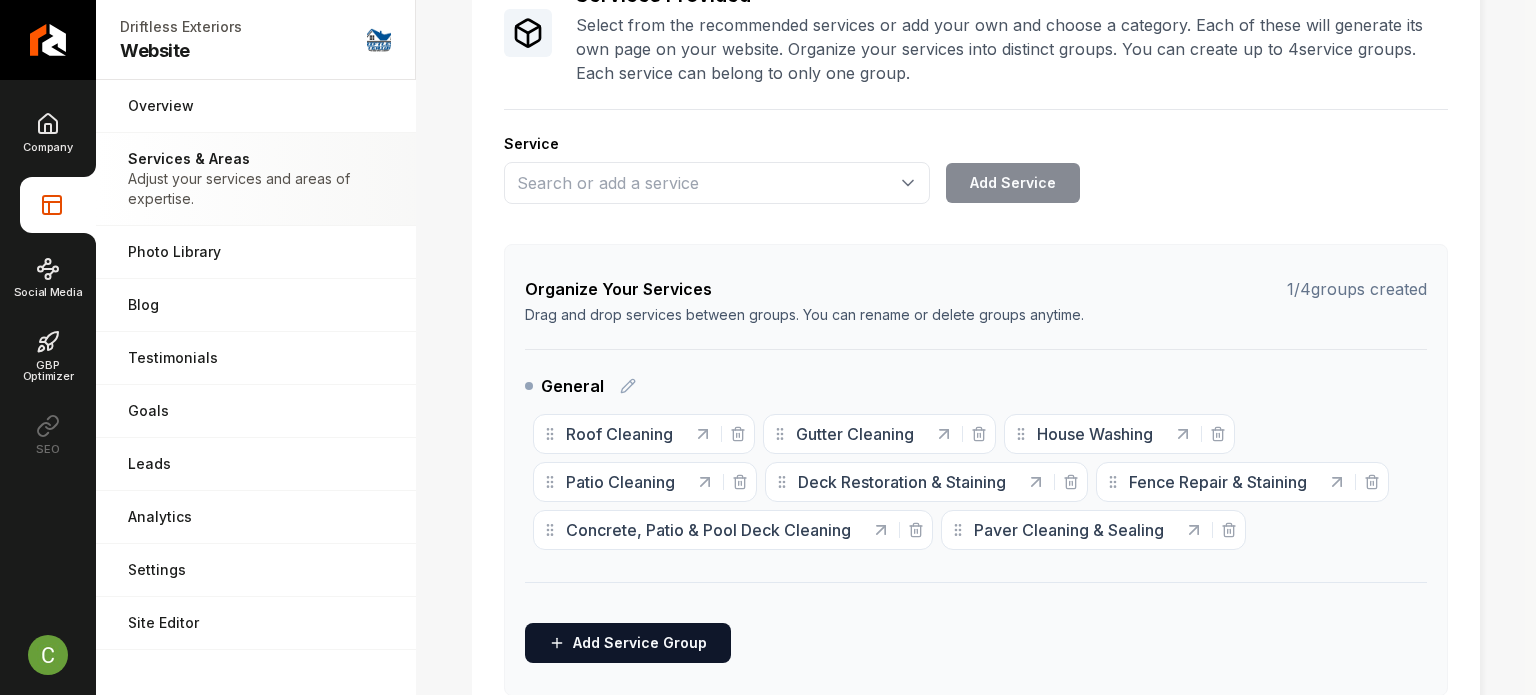 scroll, scrollTop: 134, scrollLeft: 0, axis: vertical 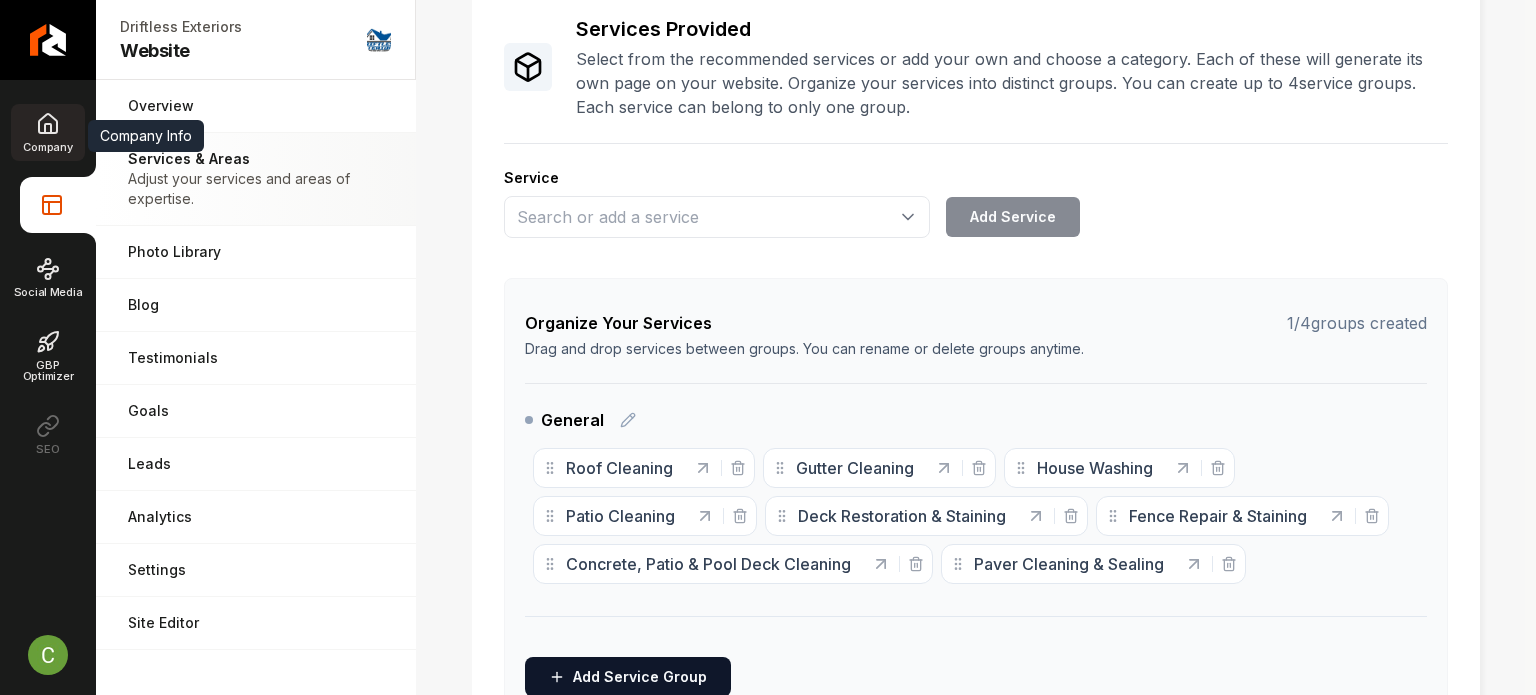 click on "Company" at bounding box center [47, 132] 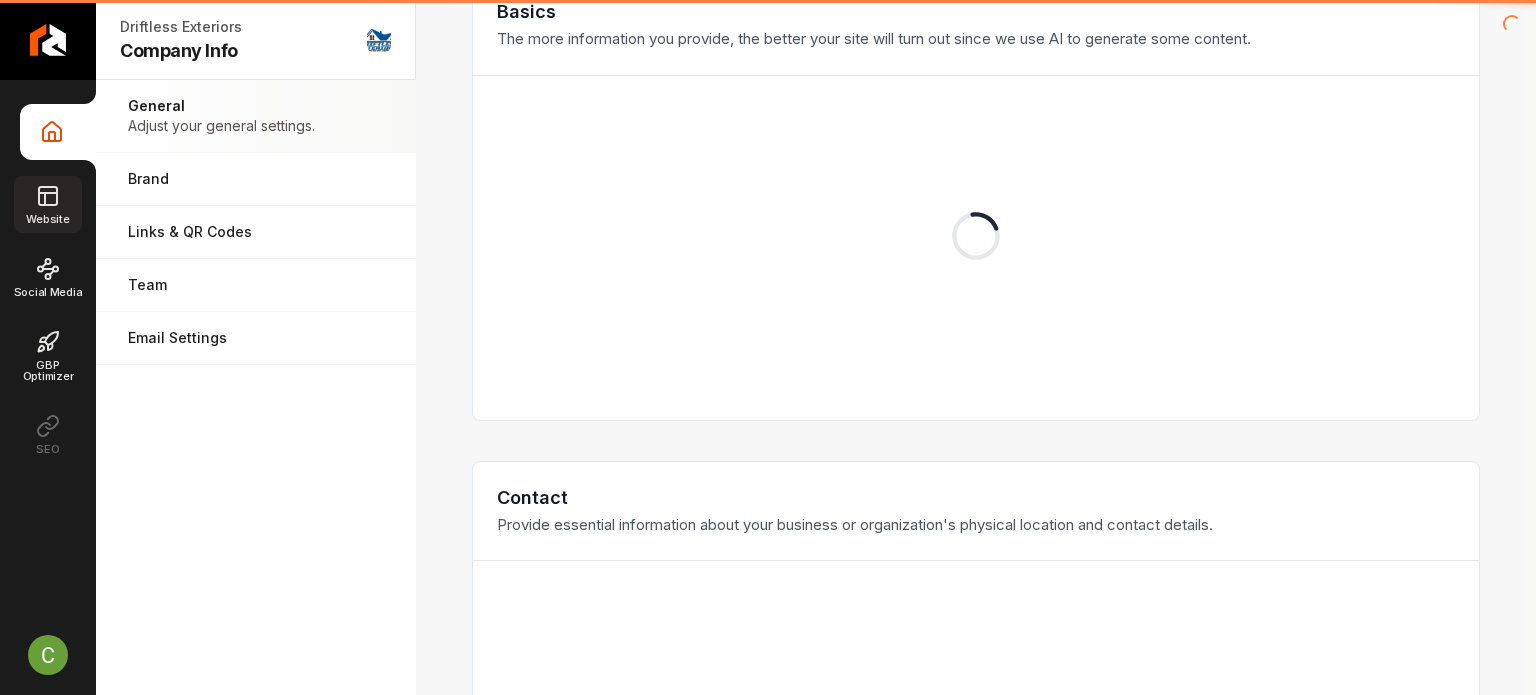 click 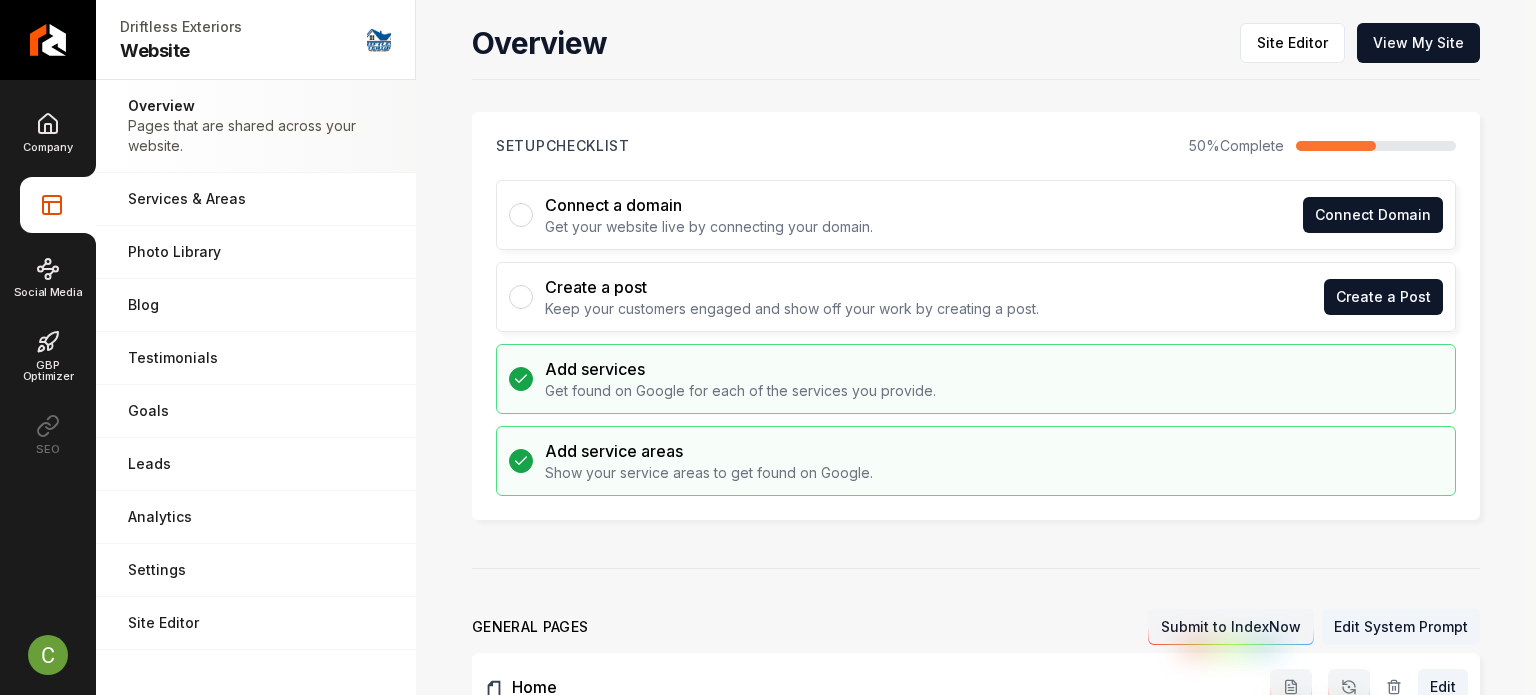 scroll, scrollTop: 0, scrollLeft: 0, axis: both 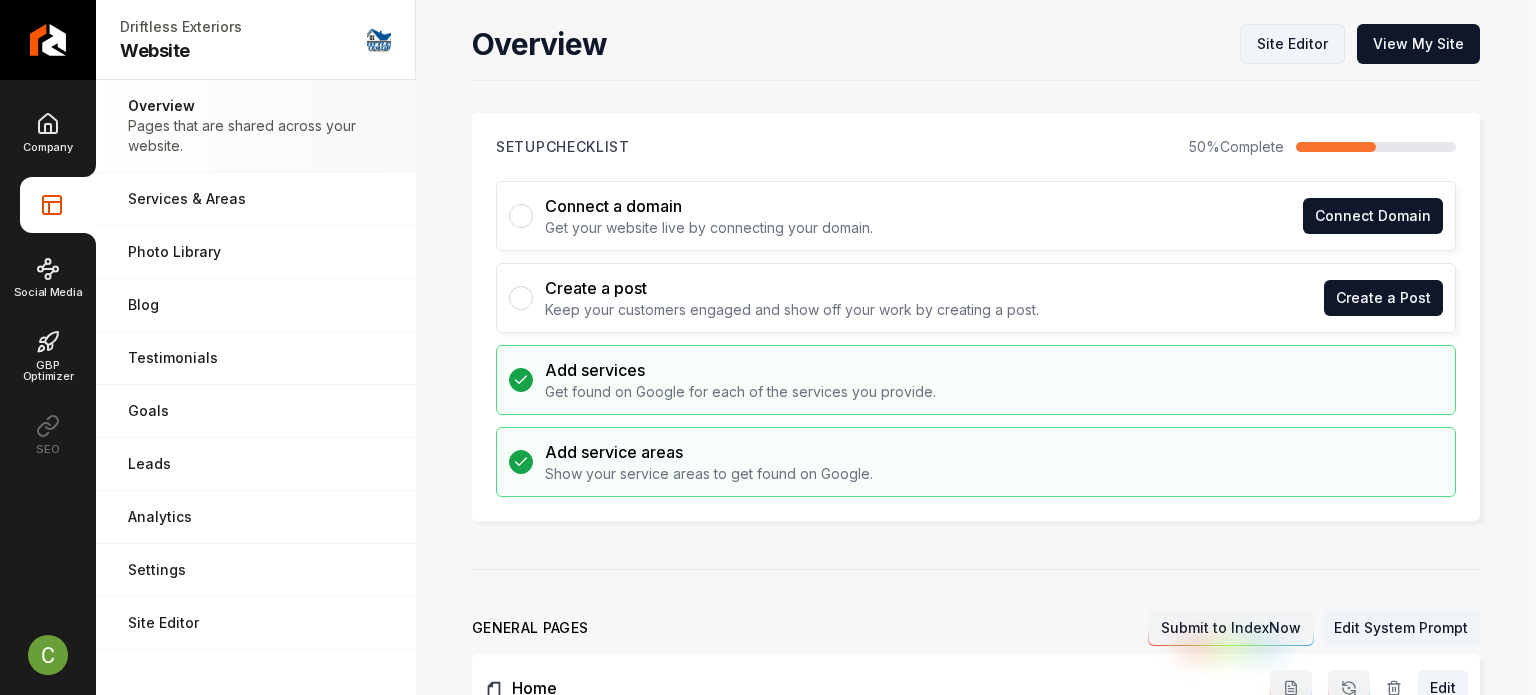 click on "Site Editor" at bounding box center (1292, 44) 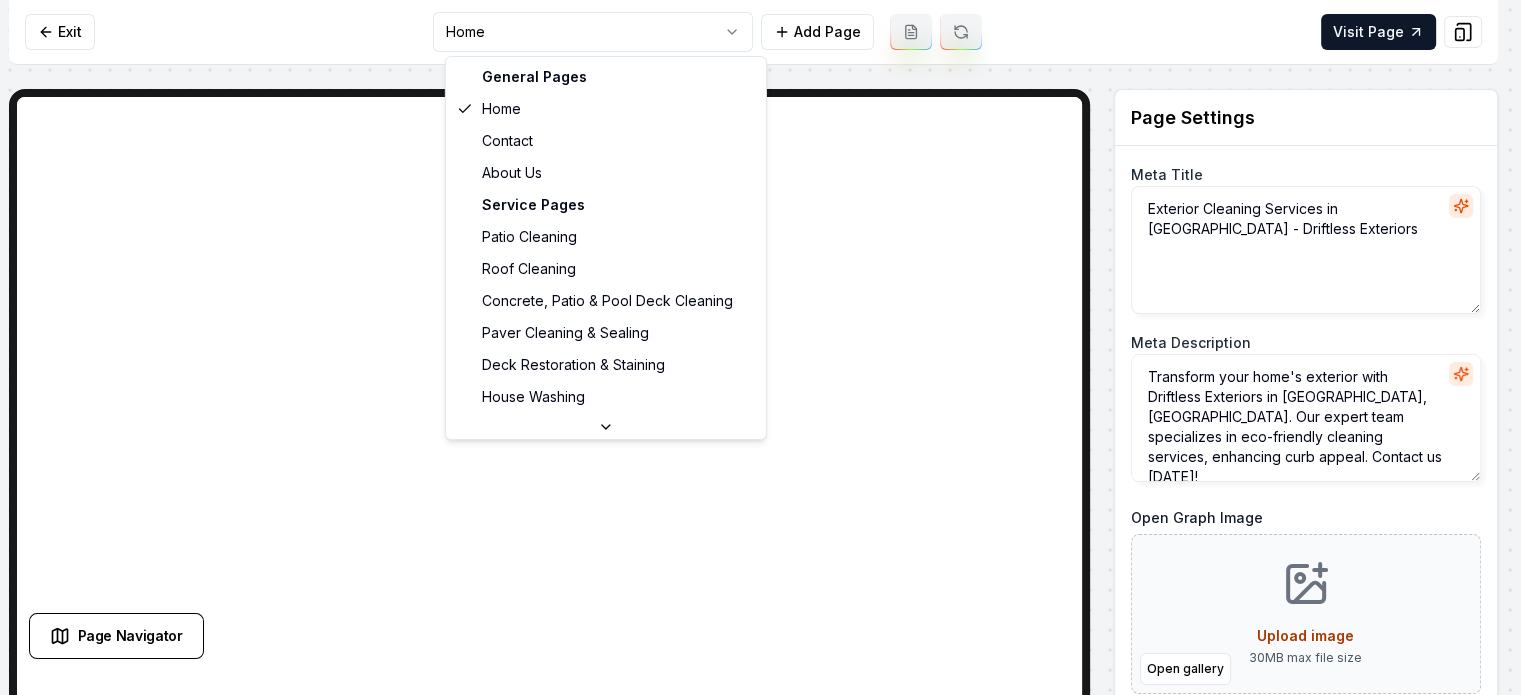 click on "Computer Required This feature is only available on a computer. Please switch to a computer to edit your site. Go back  Exit Home Add Page Visit Page  Page Navigator Page Settings Meta Title Exterior Cleaning Services in La Crosse - Driftless Exteriors Meta Description Transform your home's exterior with Driftless Exteriors in La Crosse, WI. Our expert team specializes in eco-friendly cleaning services, enhancing curb appeal. Contact us today! Open Graph Image Open gallery Upload image 30  MB max file size Discard Changes Save Section Editor Unsupported section type /dashboard/sites/6c3a5729-cbd2-4d93-b8ac-1677eed3d035/pages/0883f111-ac74-4ef1-be42-adf396a576f8 General Pages Home Contact About Us Service Pages Patio Cleaning Roof Cleaning Concrete, Patio & Pool Deck Cleaning Paver Cleaning & Sealing Deck Restoration & Staining House Washing Gutter Cleaning Fence Repair & Staining Service Area Pages La Crosse, WI" at bounding box center (760, 347) 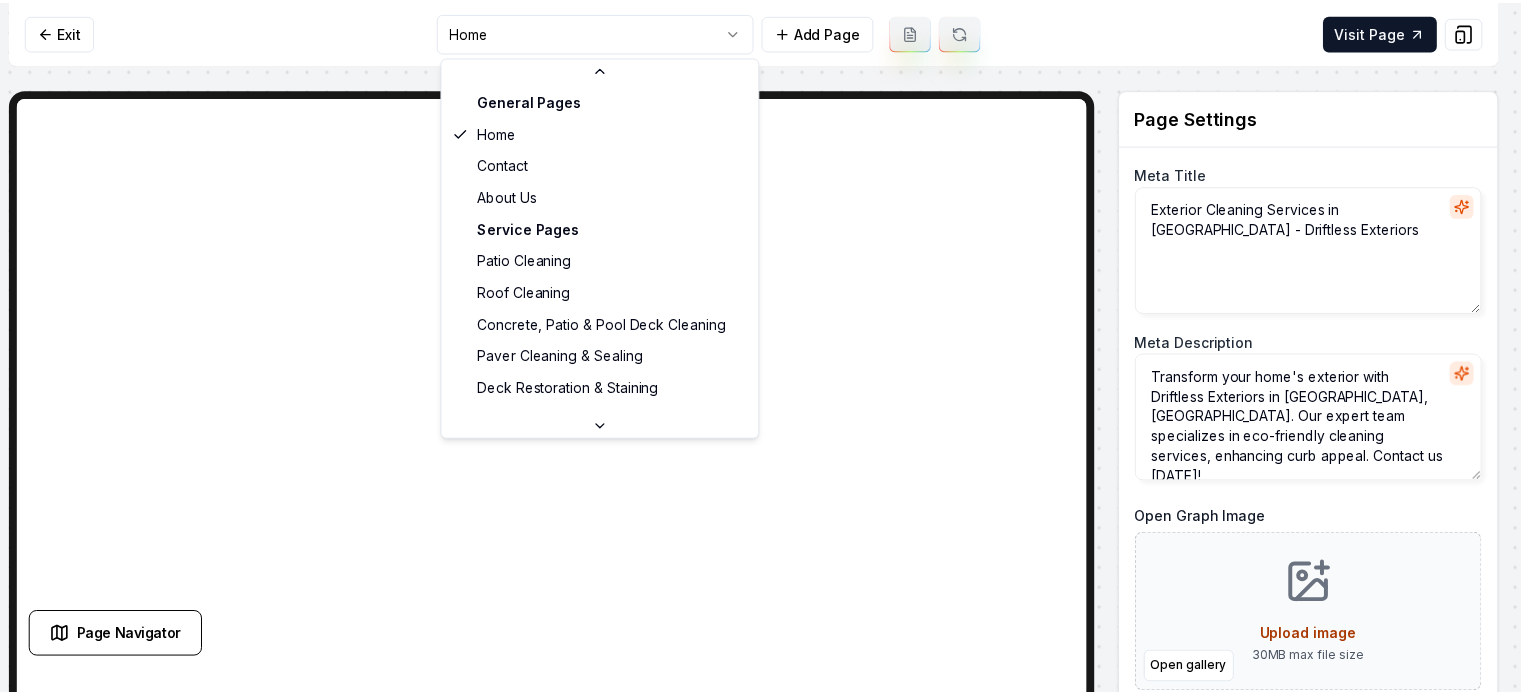 scroll, scrollTop: 100, scrollLeft: 0, axis: vertical 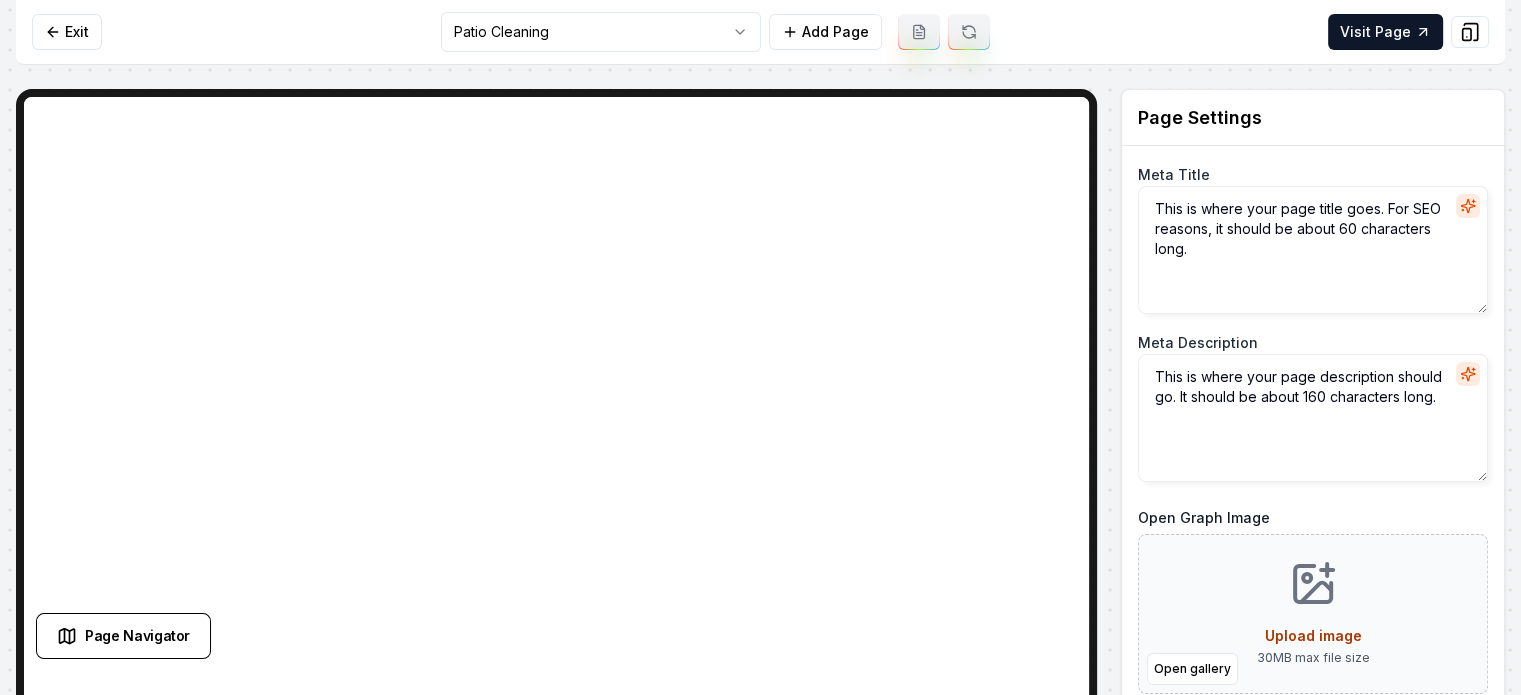 click 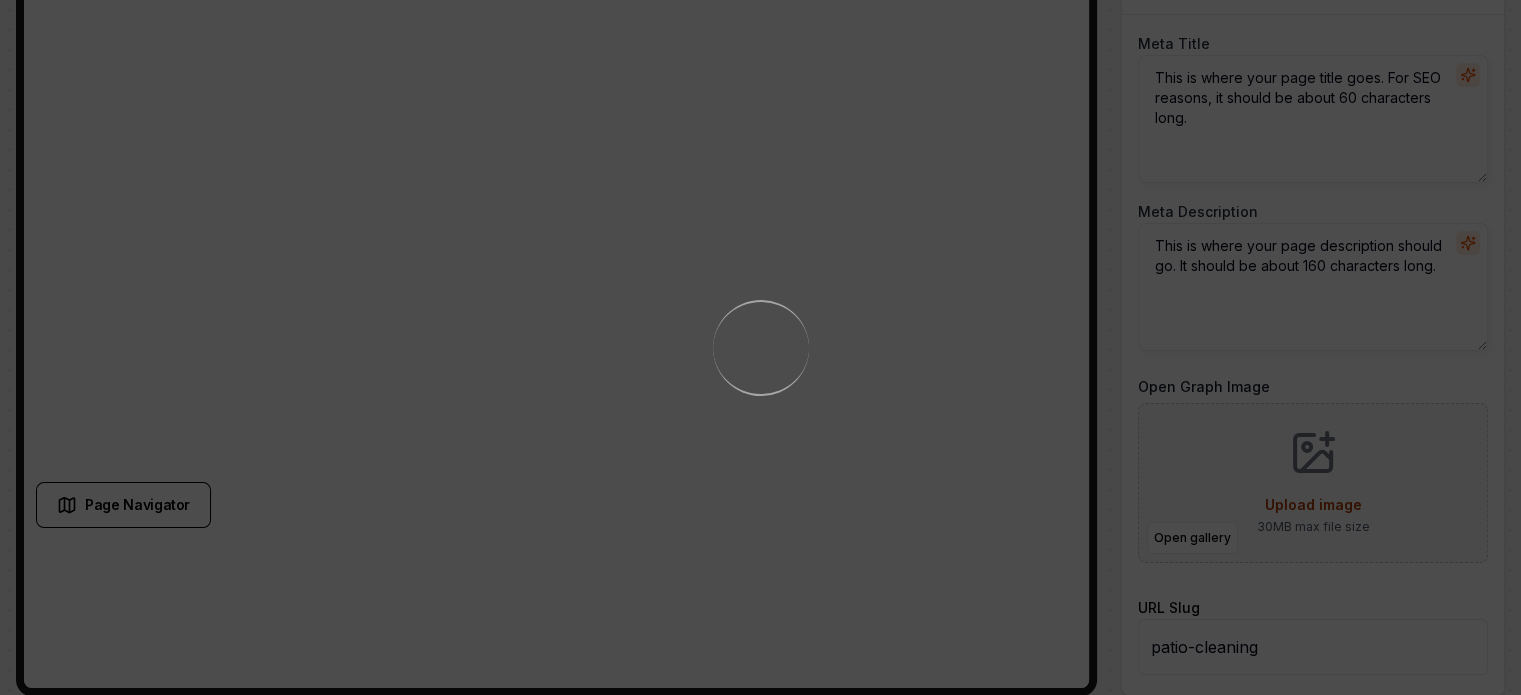 scroll, scrollTop: 0, scrollLeft: 0, axis: both 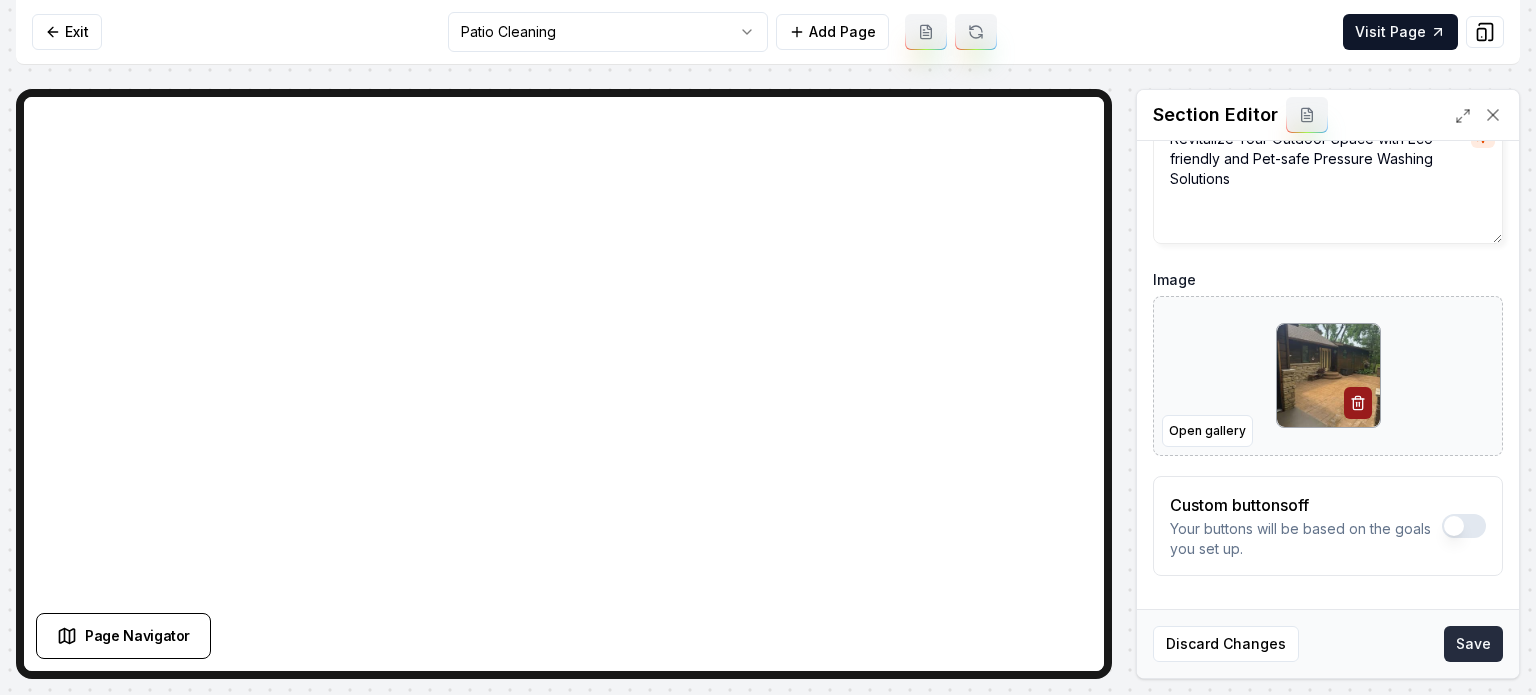 click on "Save" at bounding box center (1473, 644) 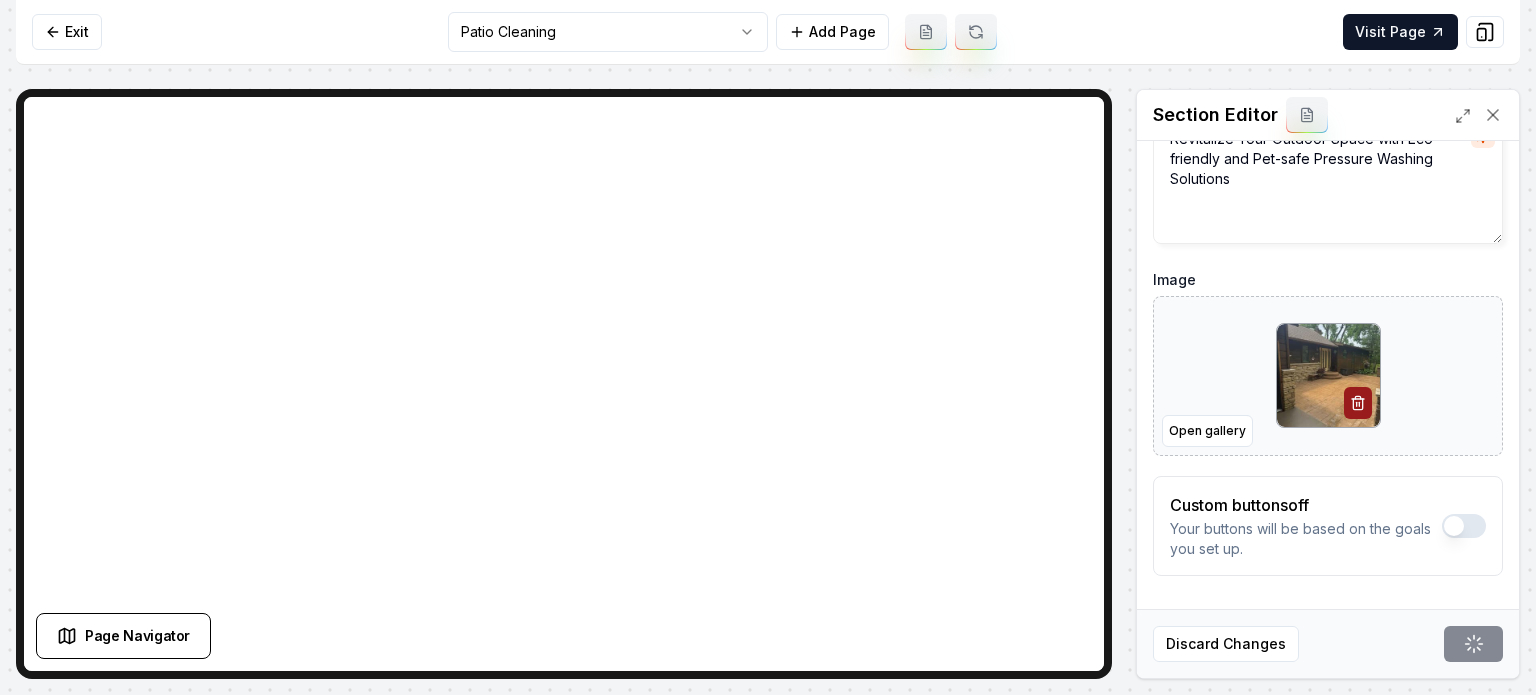 click on "Computer Required This feature is only available on a computer. Please switch to a computer to edit your site. Go back  Exit Patio Cleaning Add Page Visit Page  Page Navigator Page Settings Section Editor Header Expert Patio Cleaning Services Subheader Revitalize Your Outdoor Space with Eco-friendly and Pet-safe Pressure Washing Solutions Image Open gallery Custom buttons  off Your buttons will be based on the goals you set up. Discard Changes Save /dashboard/sites/6c3a5729-cbd2-4d93-b8ac-1677eed3d035/pages/3c1f859b-c32c-4092-9417-da44296eaa08" at bounding box center [768, 347] 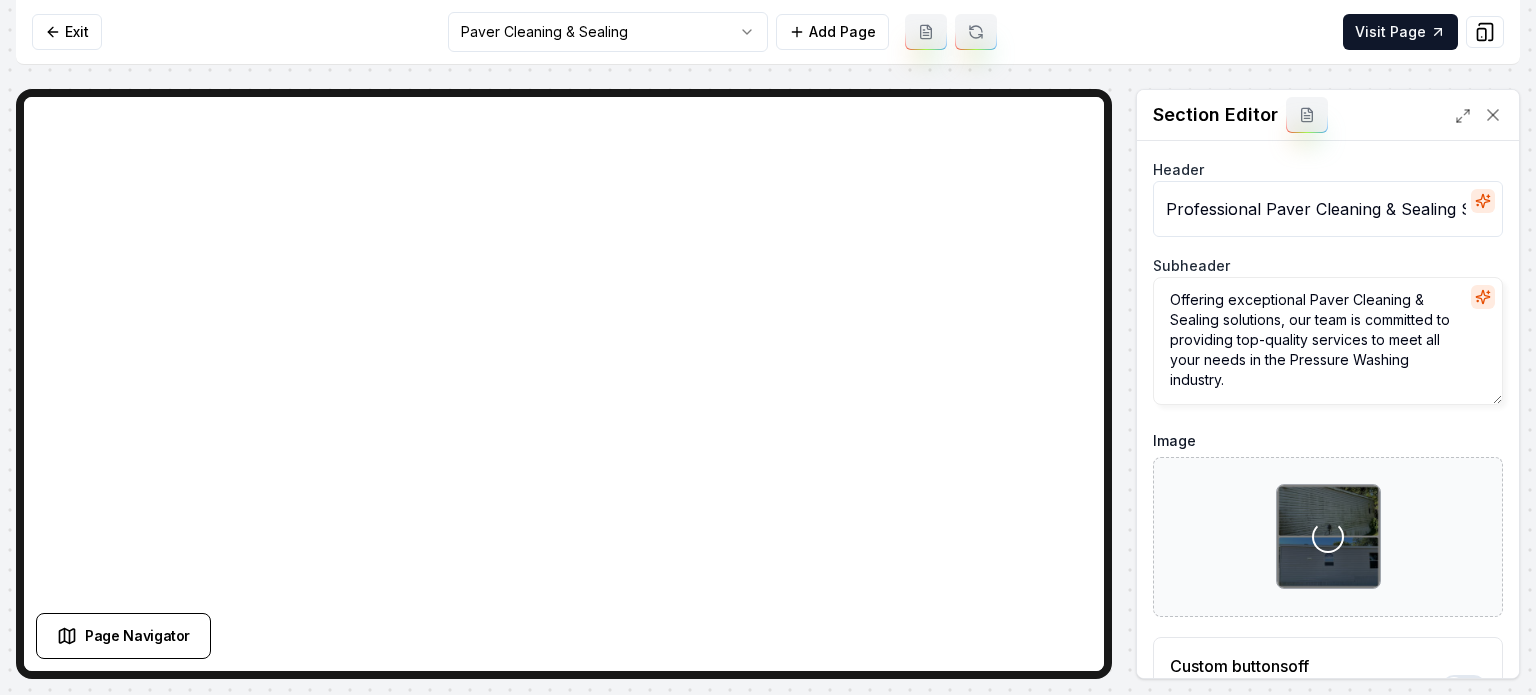 click on "Image" at bounding box center (1328, 441) 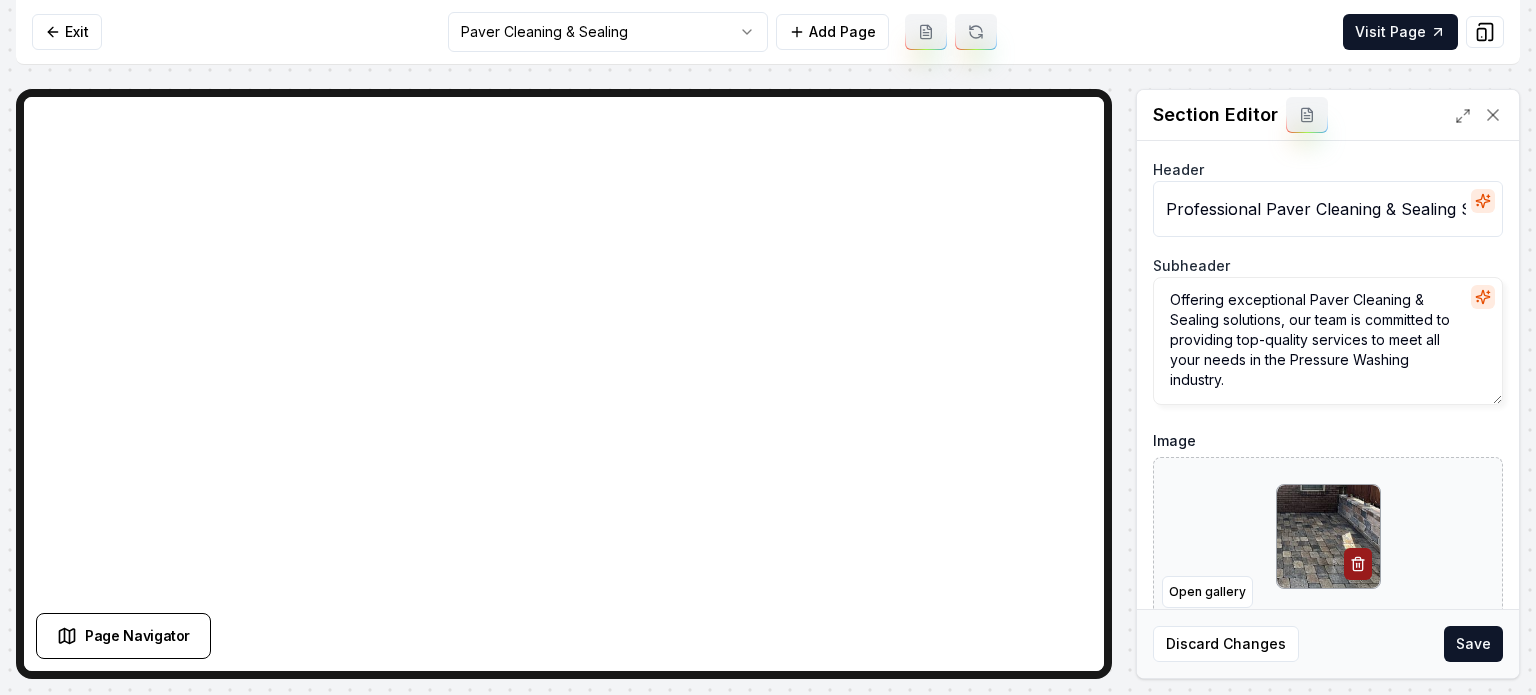 scroll, scrollTop: 161, scrollLeft: 0, axis: vertical 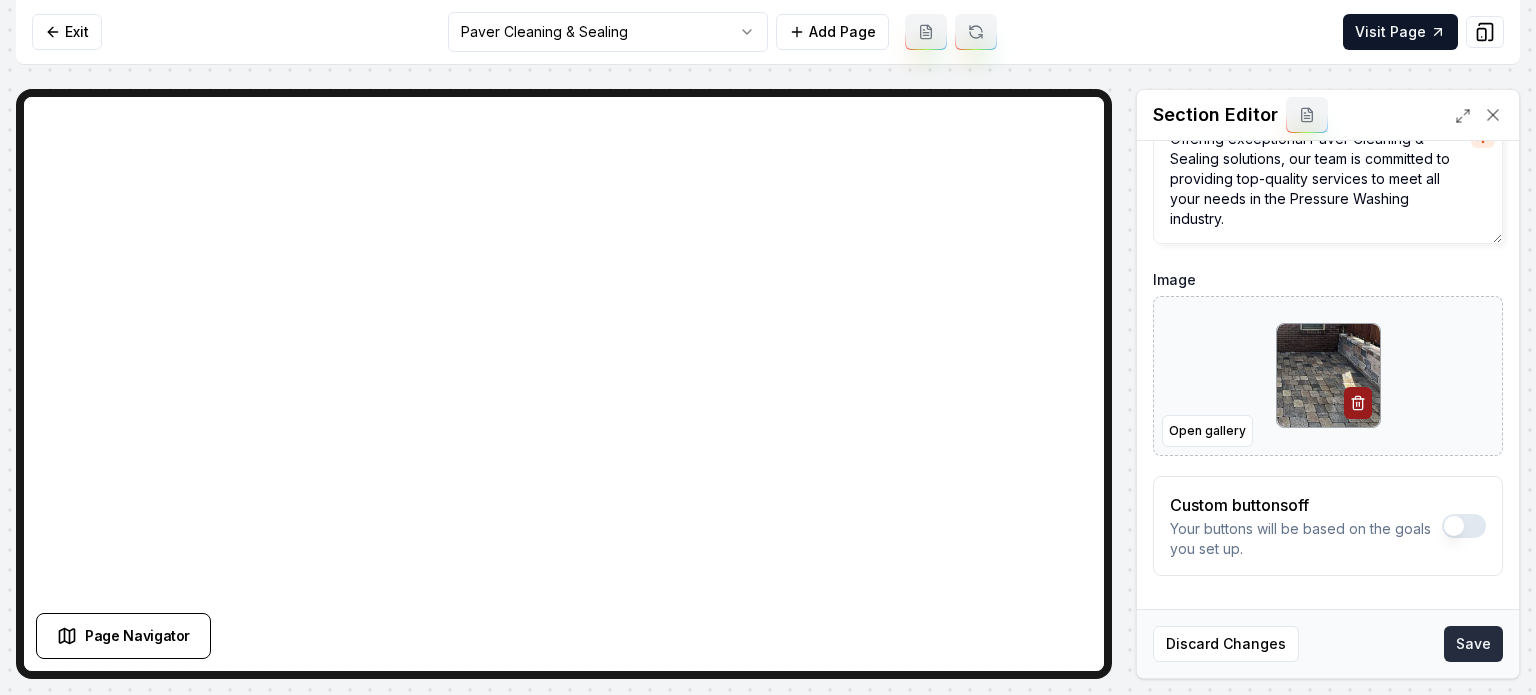 click on "Save" at bounding box center (1473, 644) 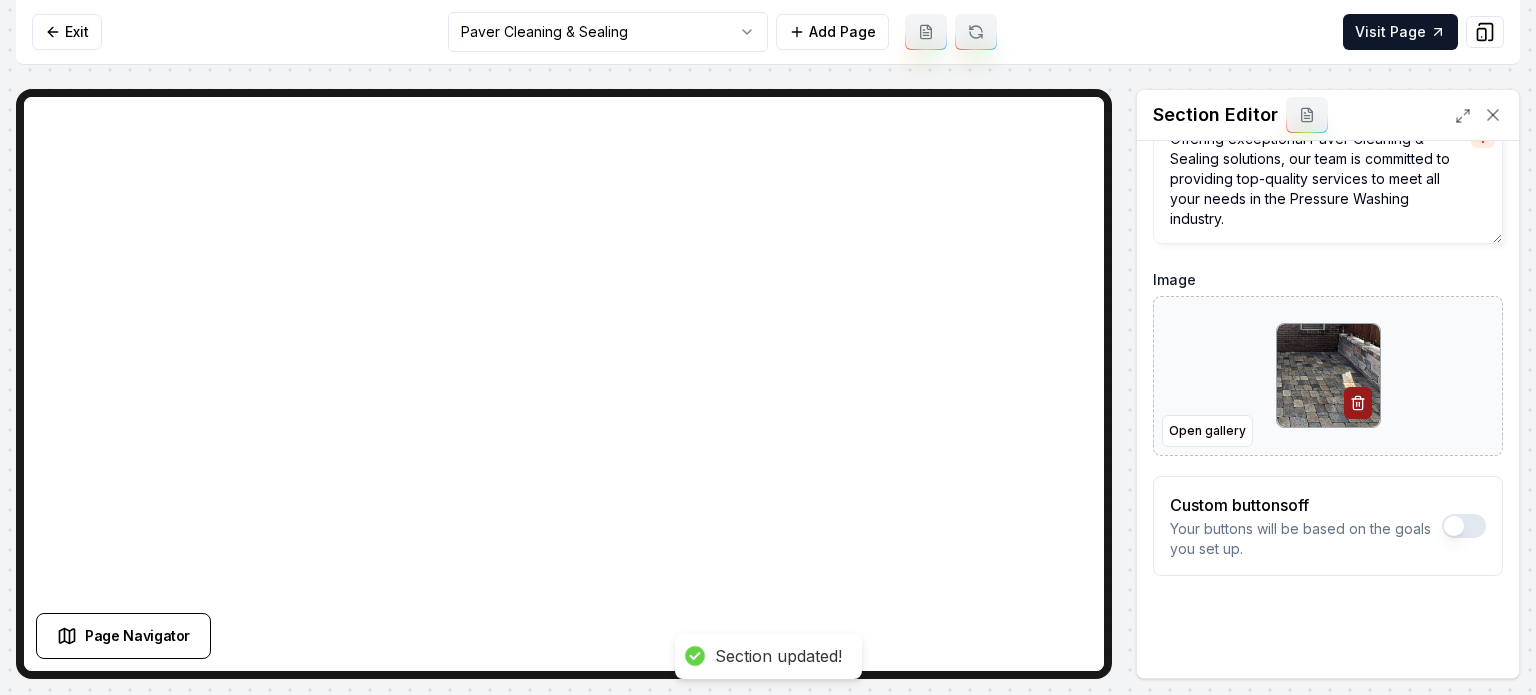 click on "Computer Required This feature is only available on a computer. Please switch to a computer to edit your site. Go back  Exit Paver Cleaning & Sealing Add Page Visit Page  Page Navigator Page Settings Section Editor Header Professional Paver Cleaning & Sealing Services Subheader Offering exceptional Paver Cleaning & Sealing solutions, our team is committed to providing top-quality services to meet all your needs in the Pressure Washing industry. Image Open gallery Custom buttons  off Your buttons will be based on the goals you set up. Discard Changes Save Section updated! /dashboard/sites/6c3a5729-cbd2-4d93-b8ac-1677eed3d035/pages/defc9b37-50dd-449b-a582-016d942b1c64" at bounding box center (768, 347) 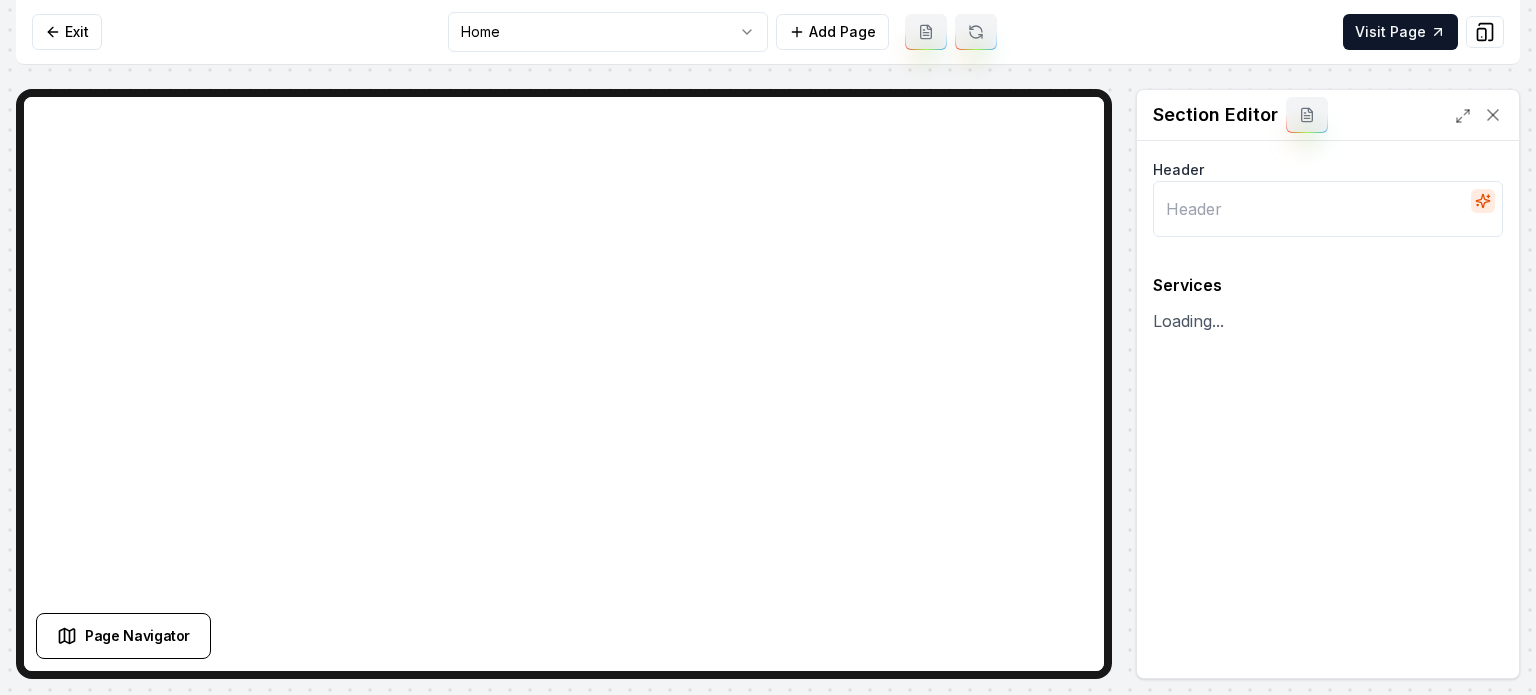 type on "Our Expert Cleaning Services" 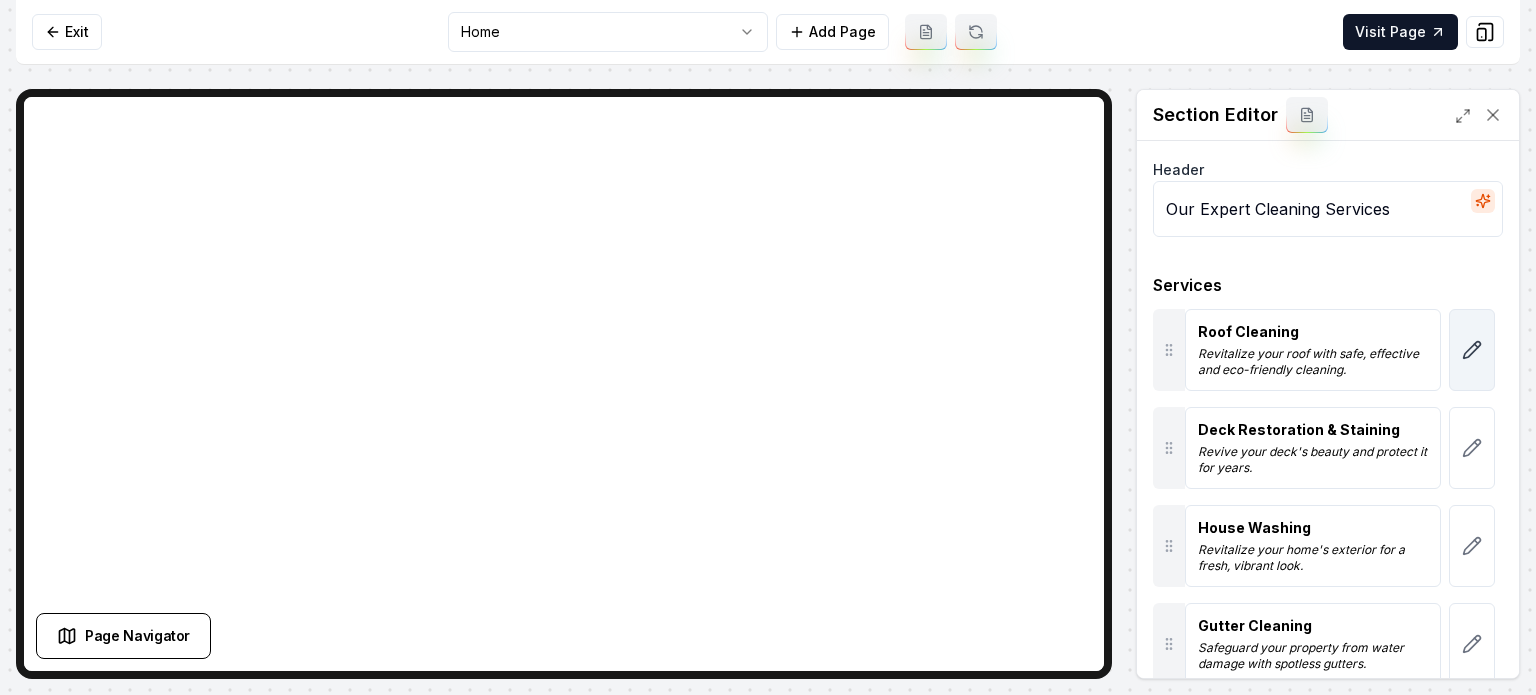 click 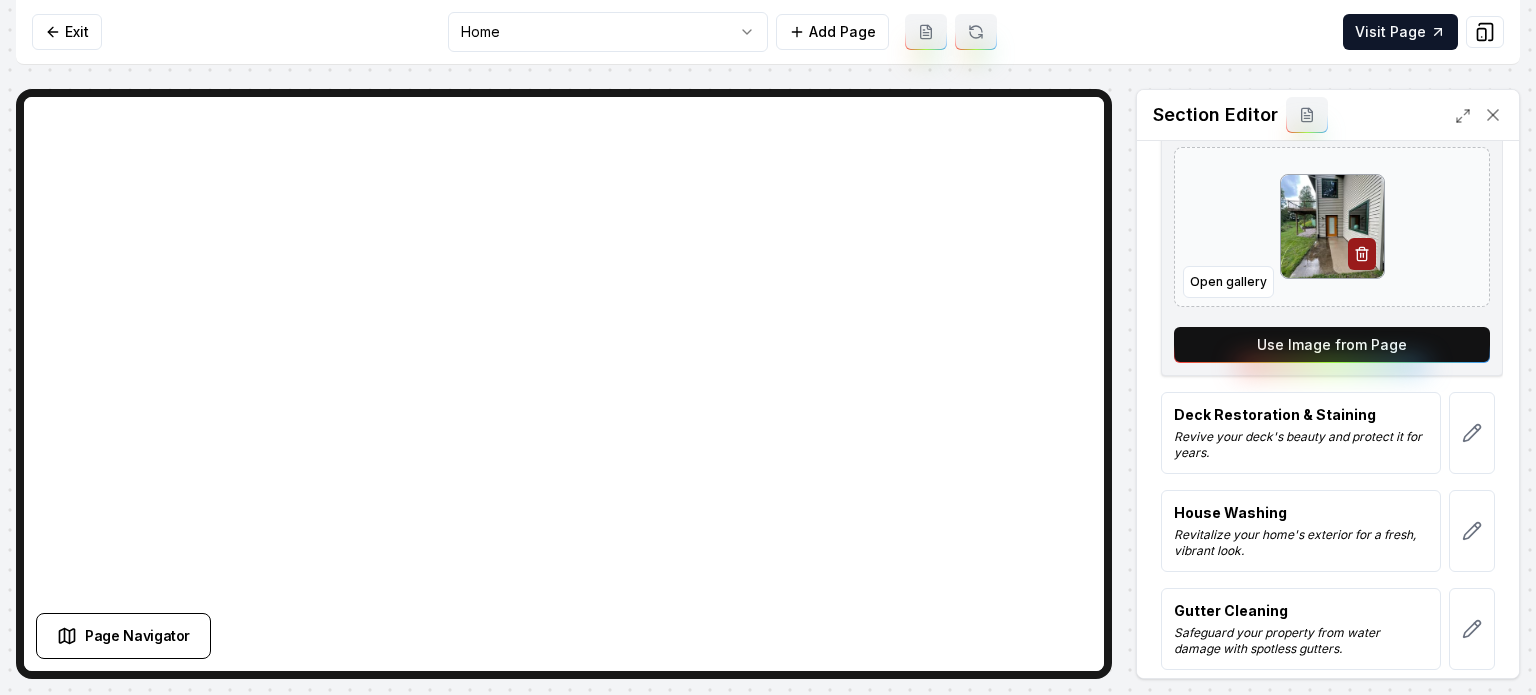 scroll, scrollTop: 500, scrollLeft: 0, axis: vertical 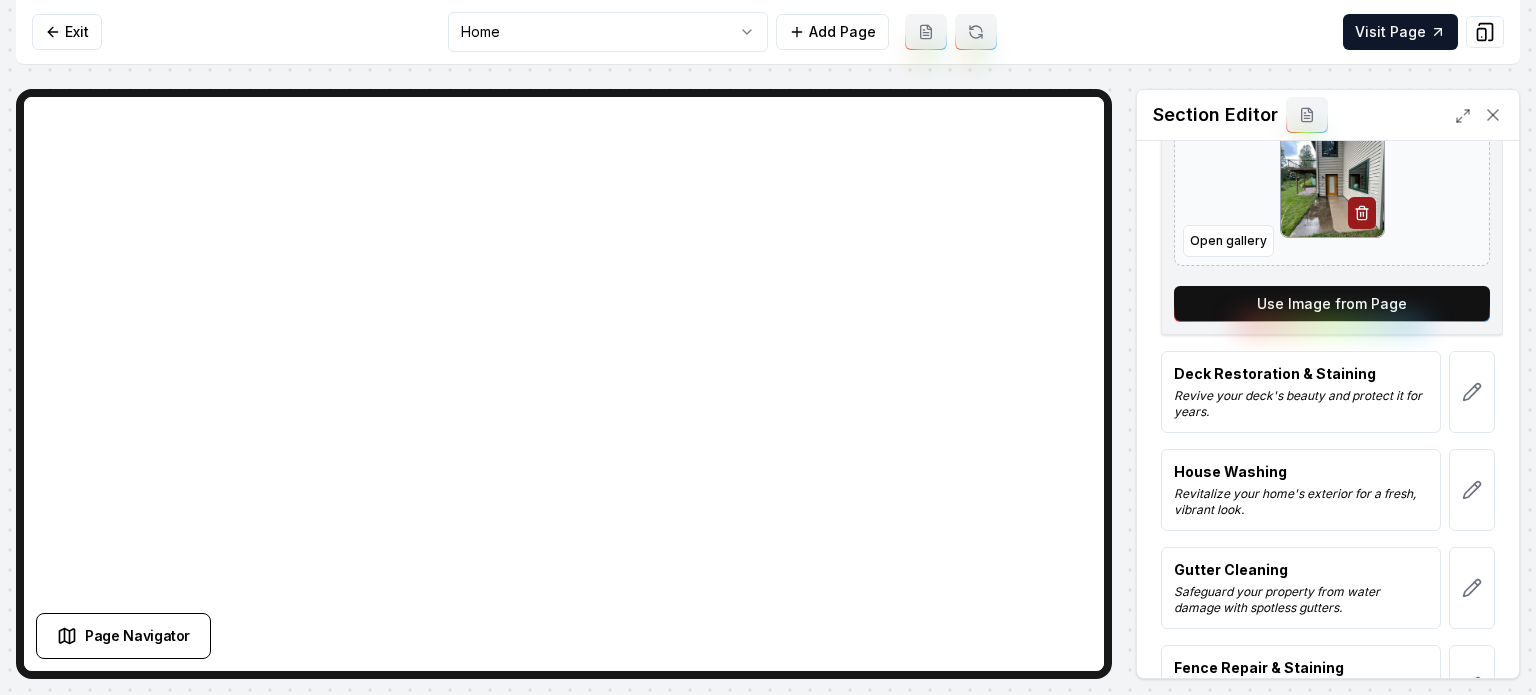 click on "Use Image from Page" at bounding box center [1332, 304] 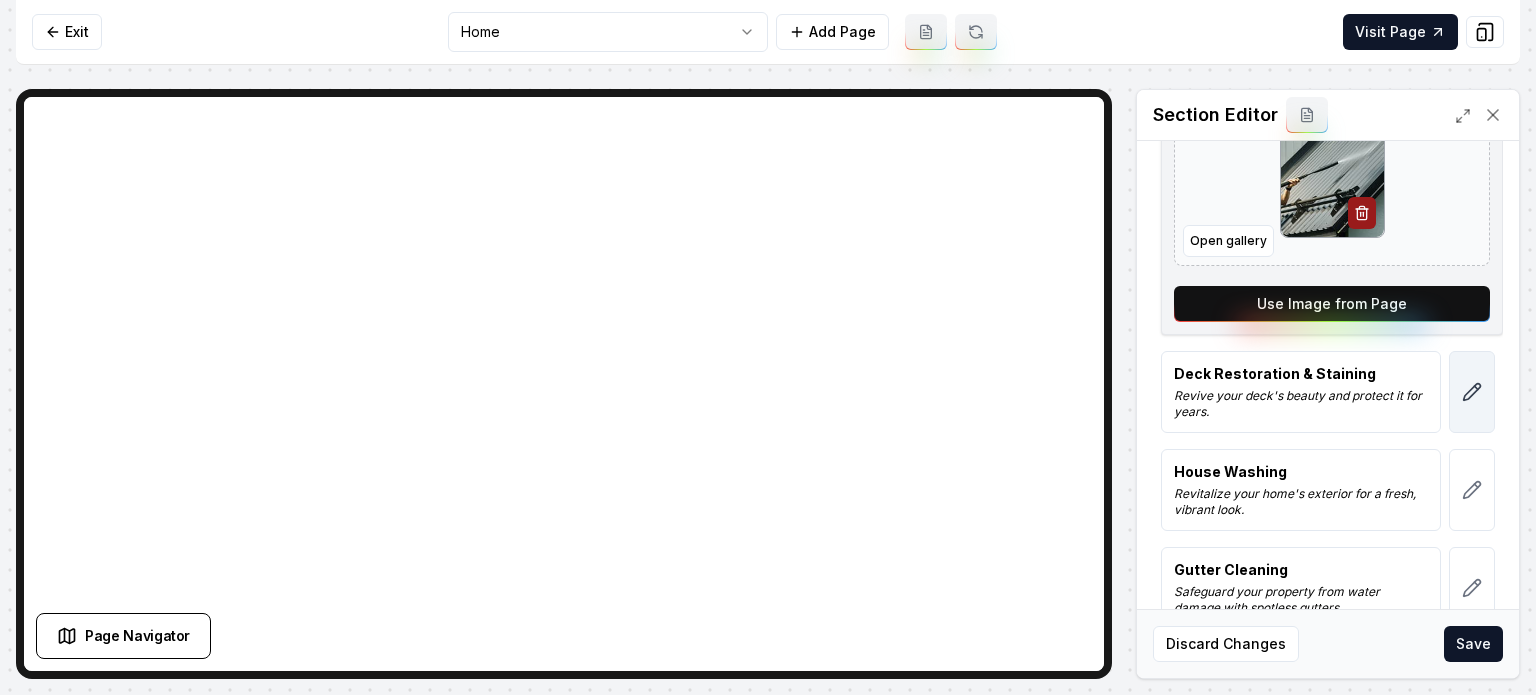 click at bounding box center [1472, 392] 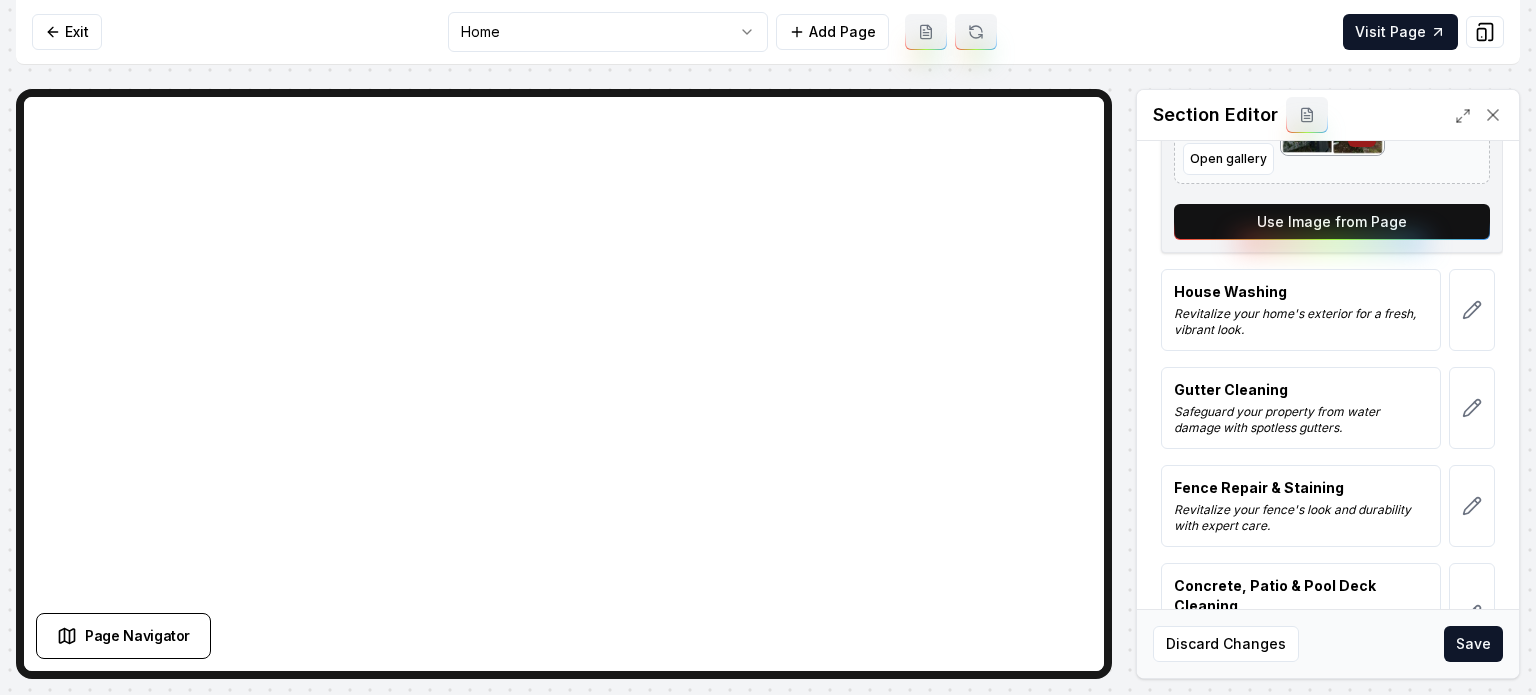 scroll, scrollTop: 651, scrollLeft: 0, axis: vertical 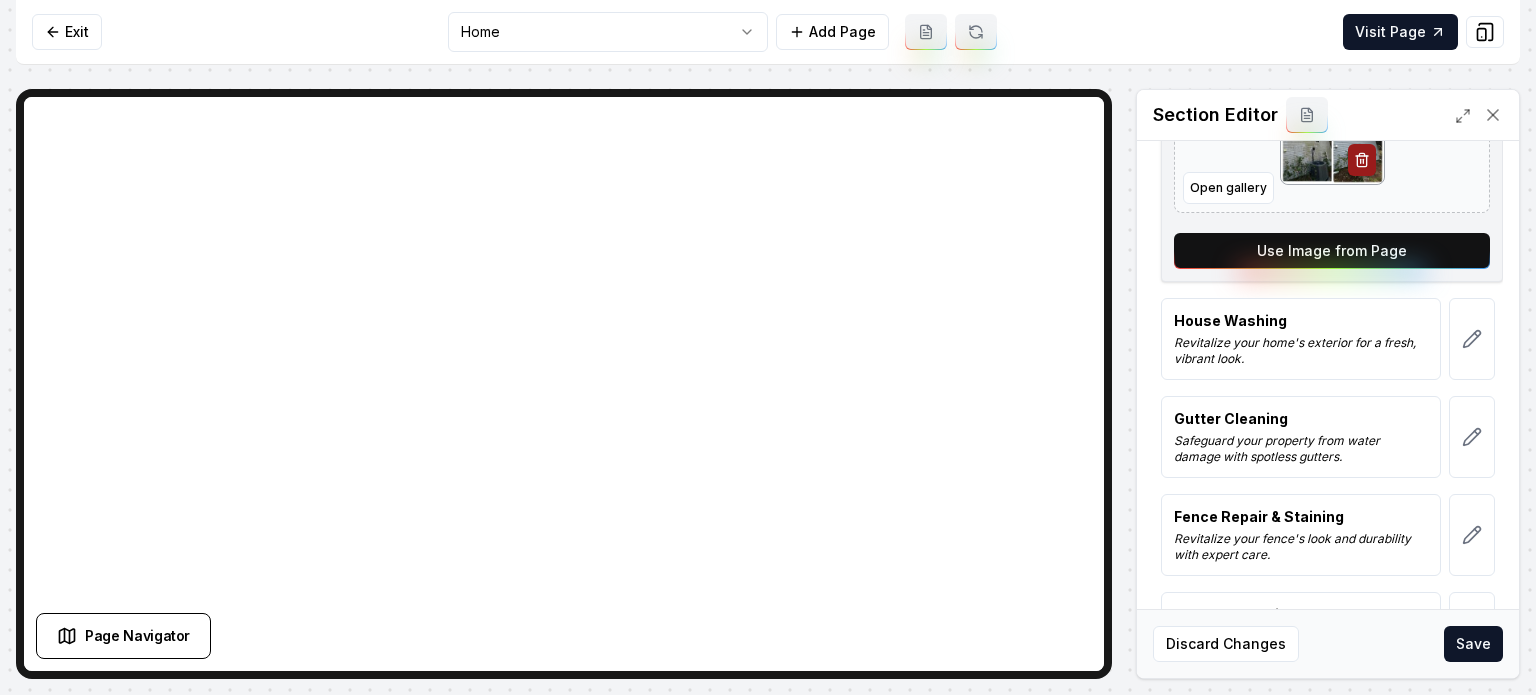 click on "Use Image from Page" at bounding box center (1332, 251) 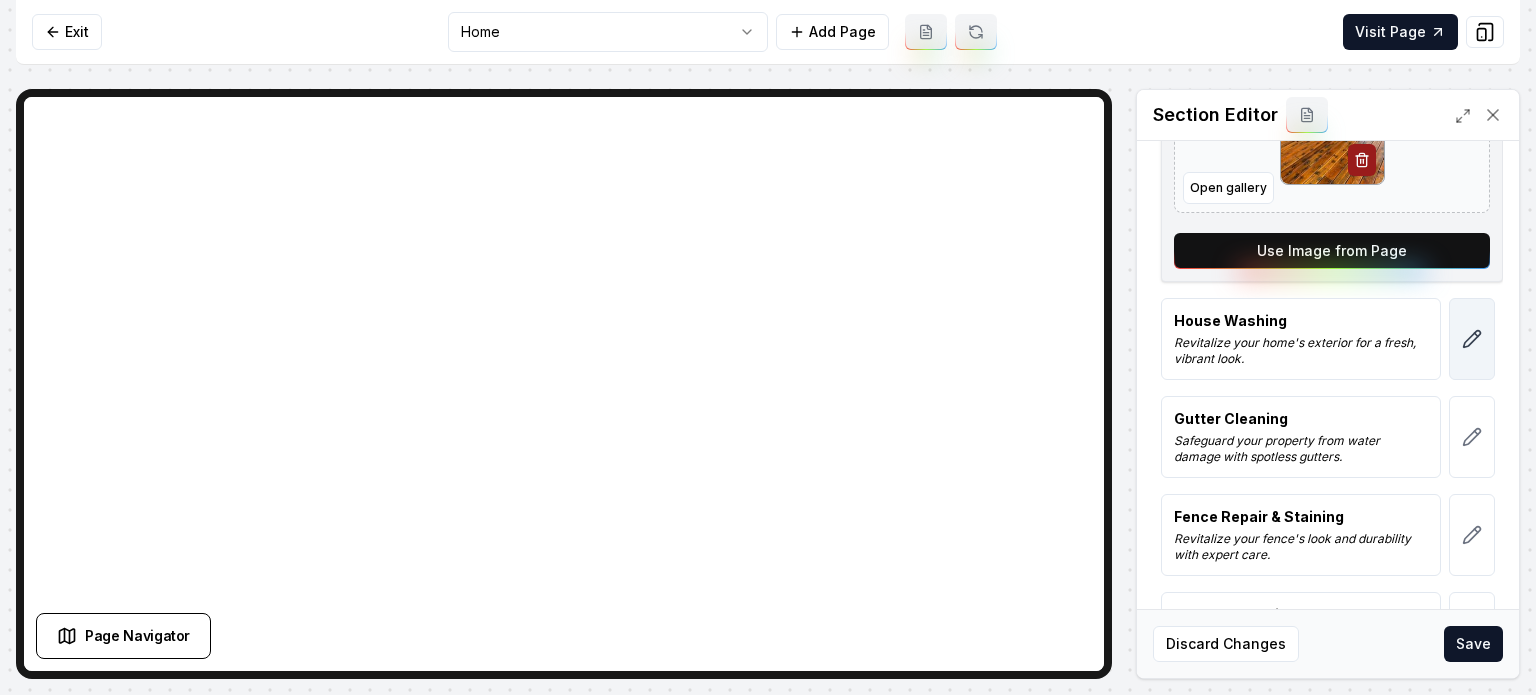 click 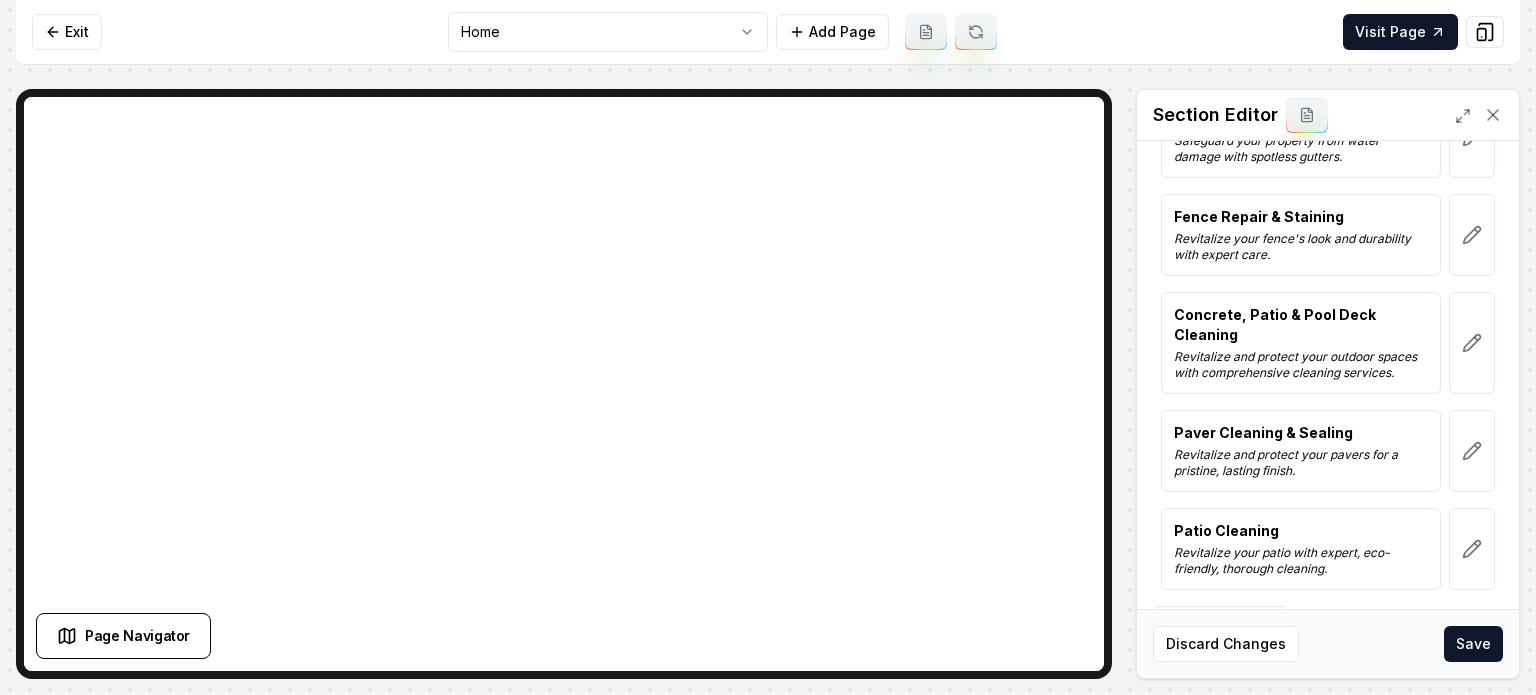 scroll, scrollTop: 851, scrollLeft: 0, axis: vertical 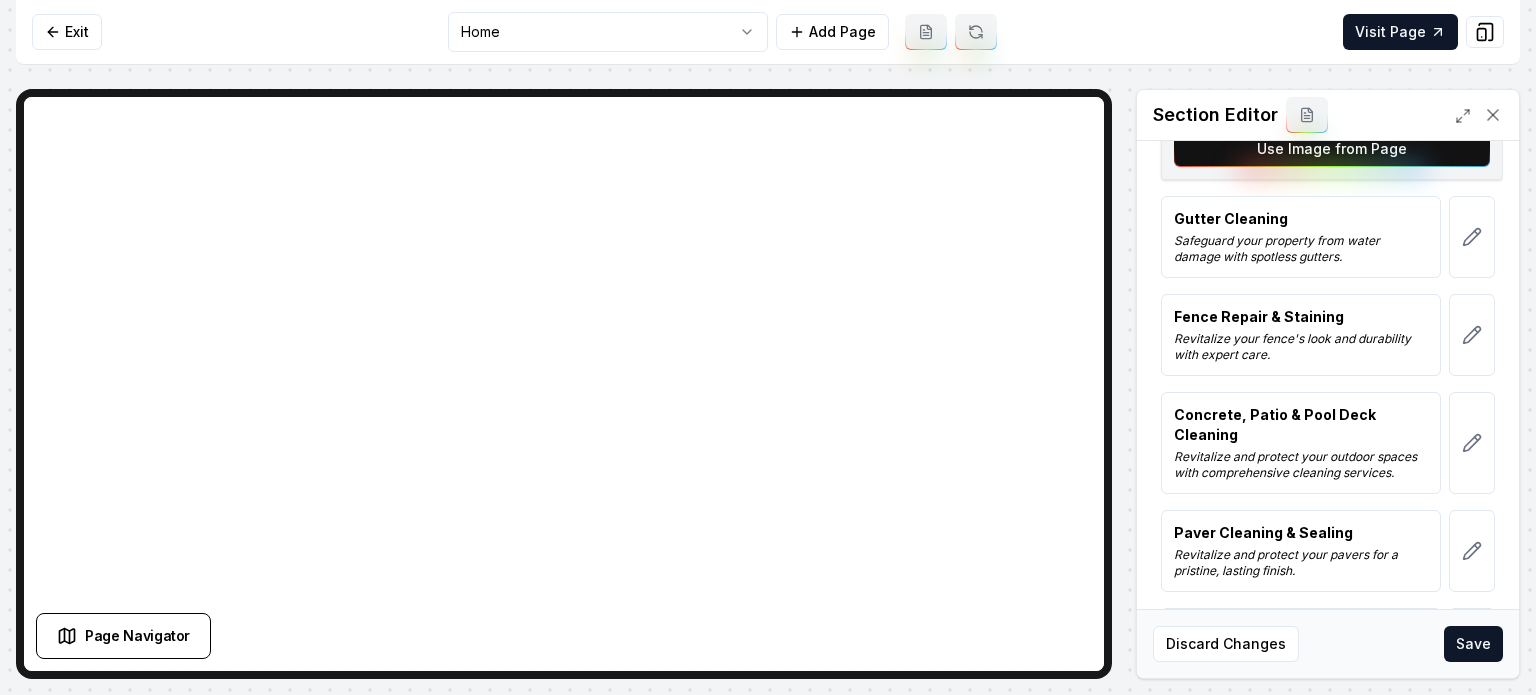 click on "Use Image from Page" at bounding box center [1332, 149] 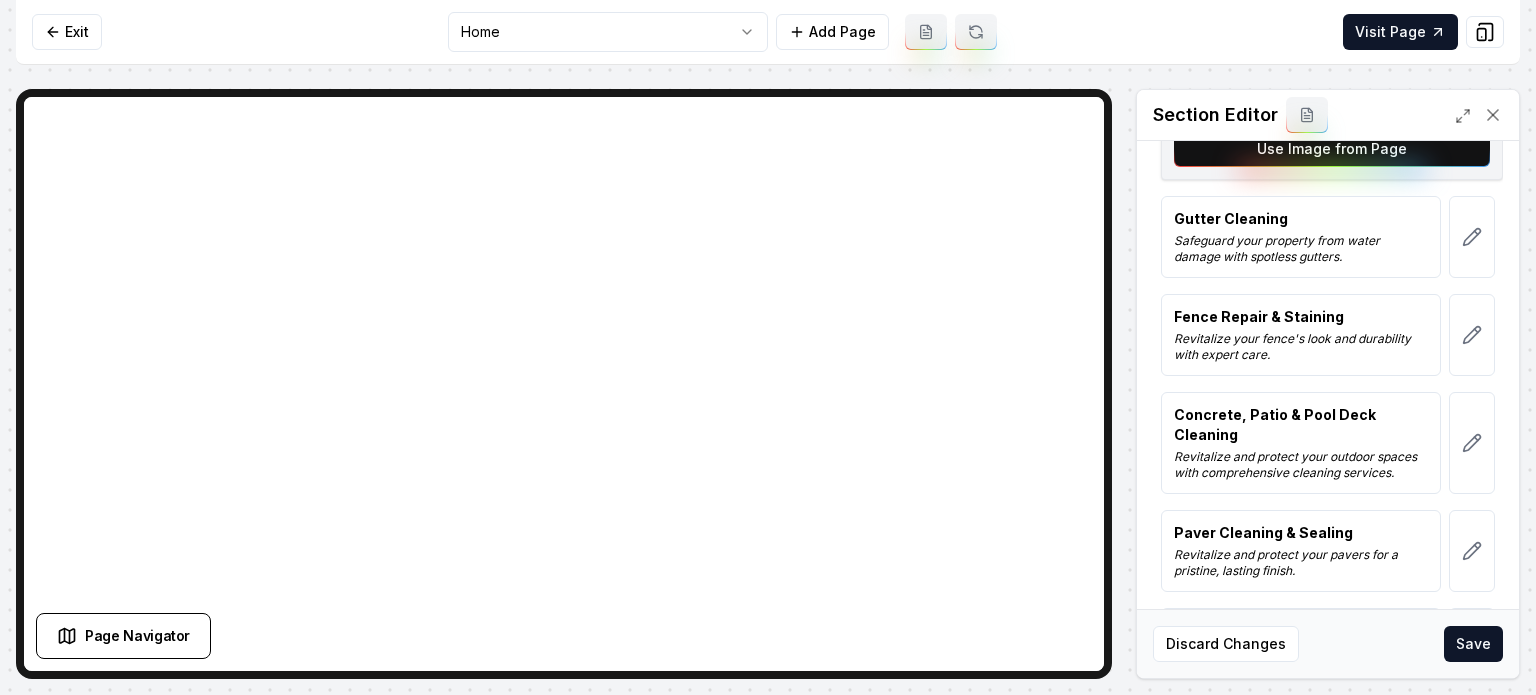 click on "Use Image from Page" at bounding box center [1332, 149] 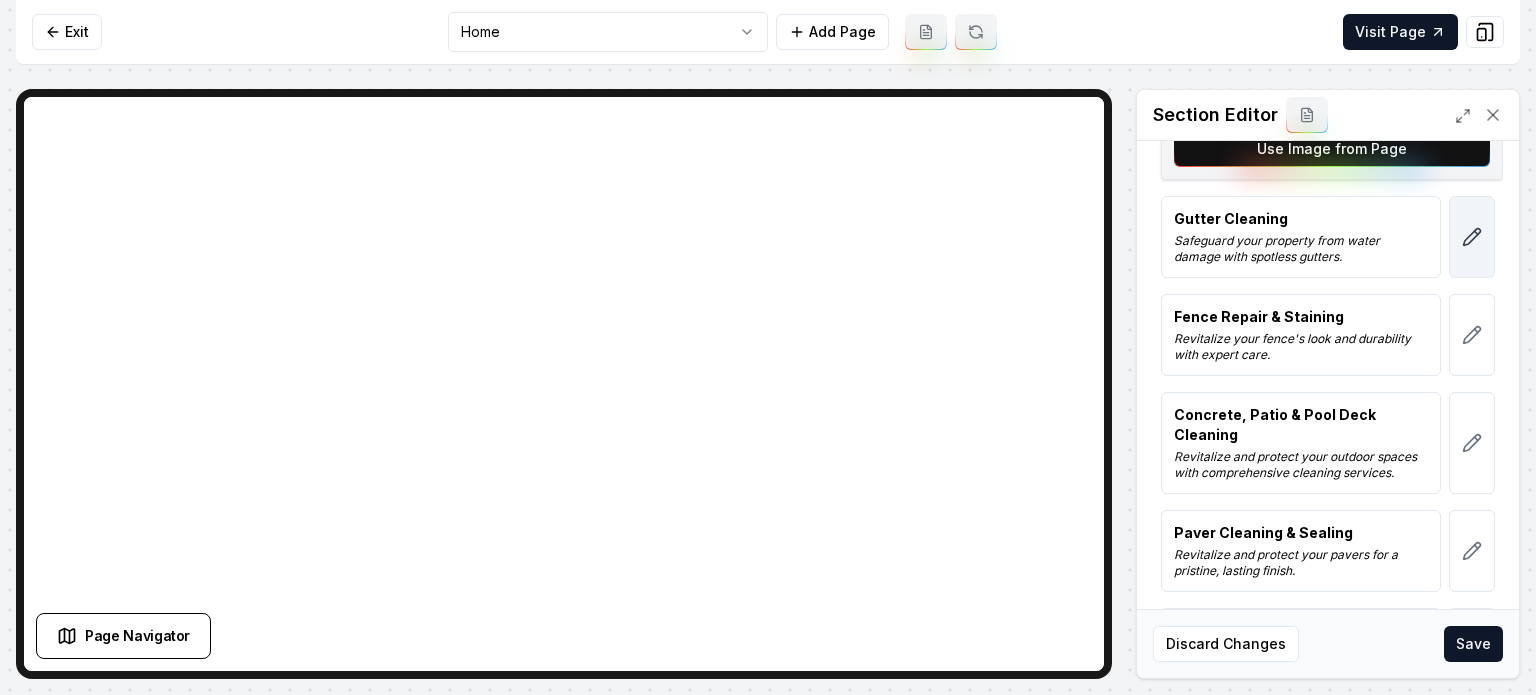 click at bounding box center [1472, 237] 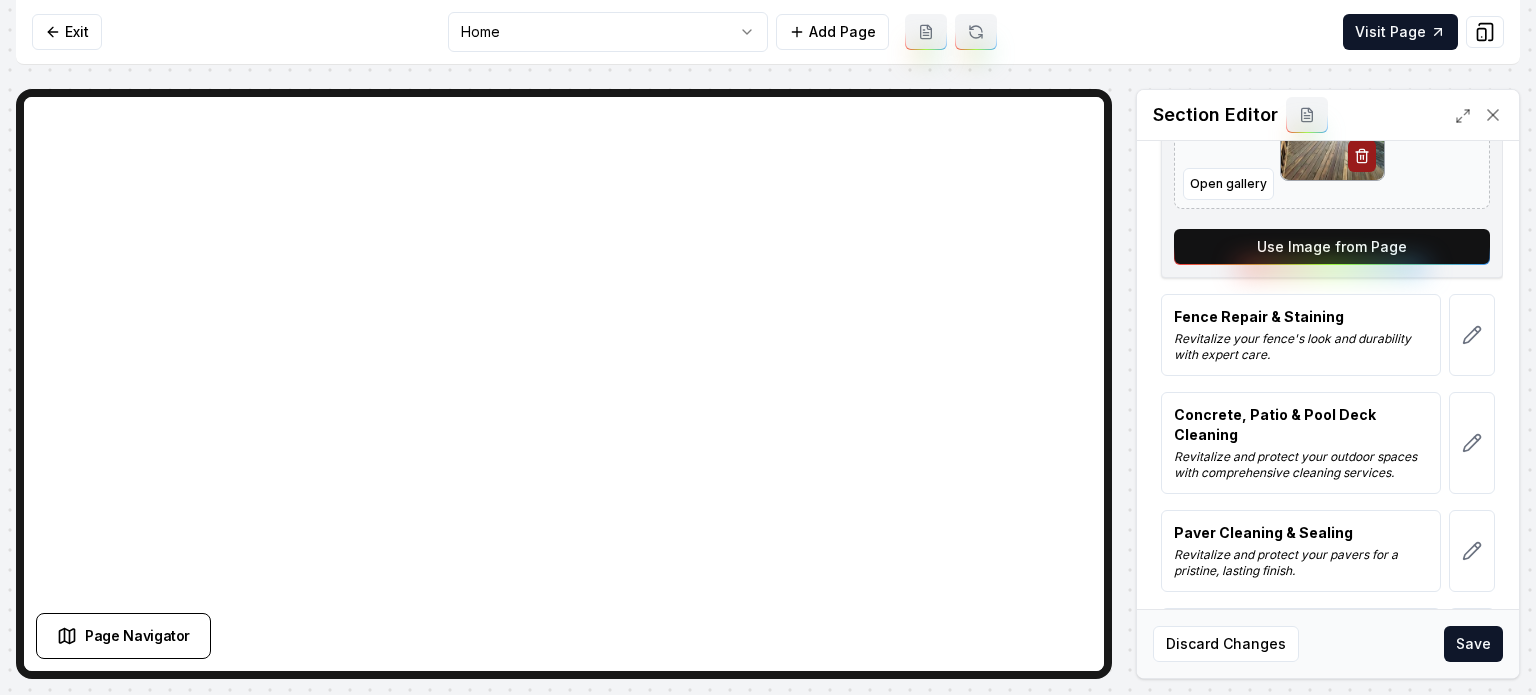 click on "Service Name Gutter Cleaning Short Blurb about this Service Safeguard your property from water damage with spotless gutters. Service Image Open gallery Use Image from Page" at bounding box center (1332, 15) 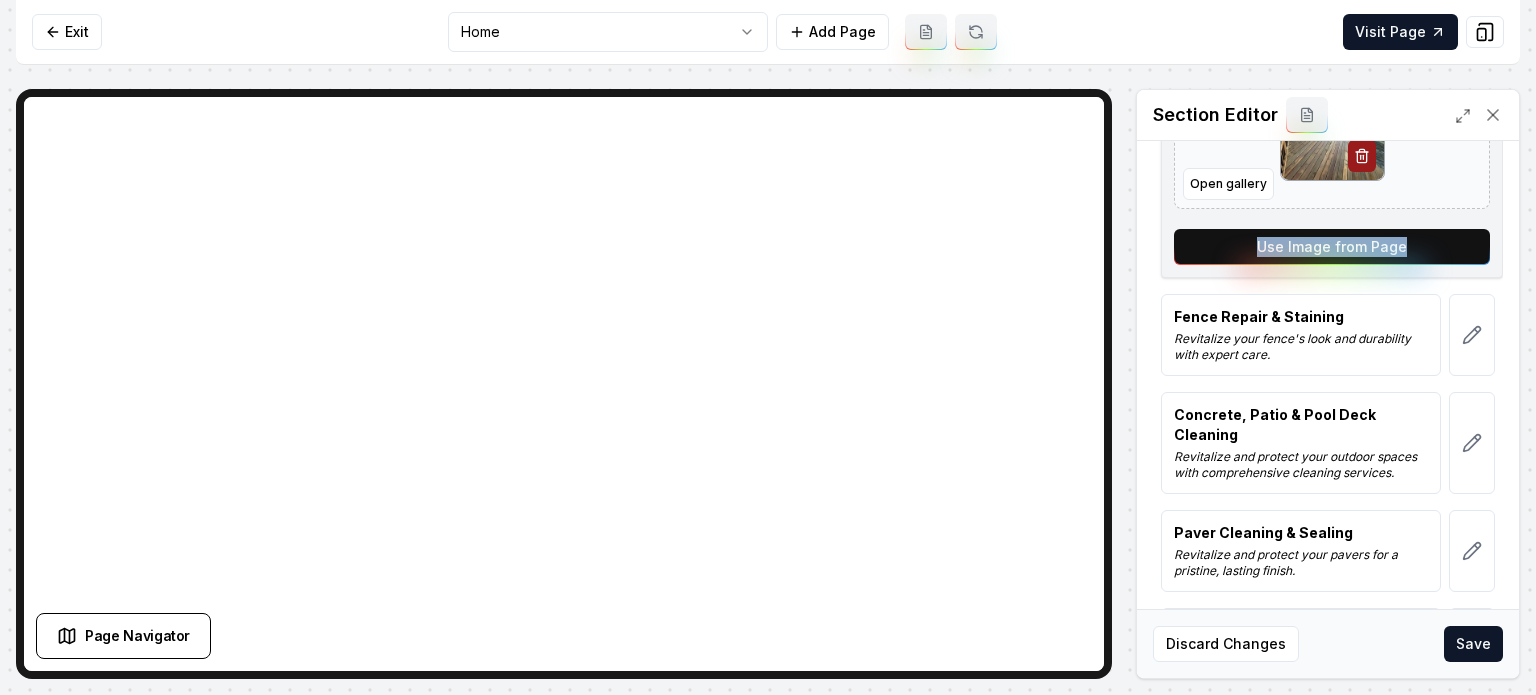 click on "Use Image from Page" at bounding box center (1332, 247) 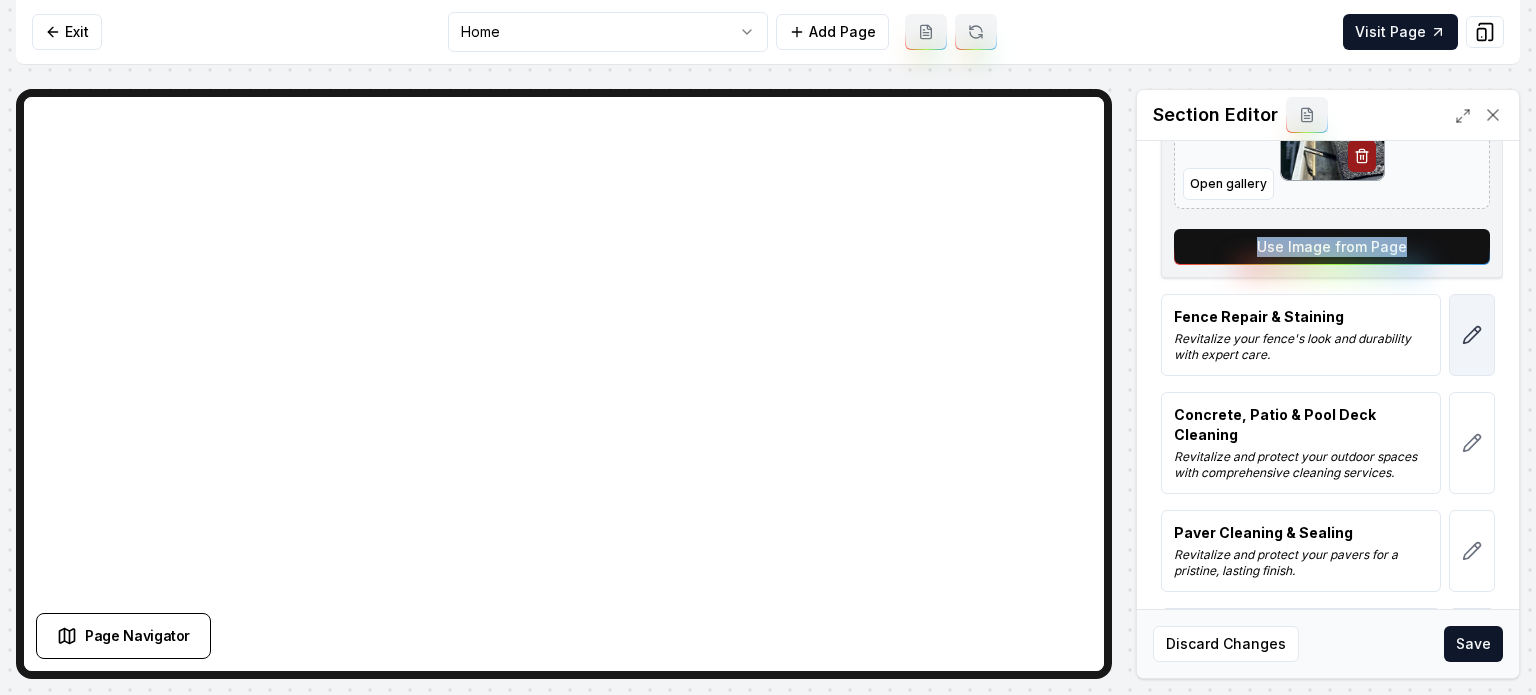 click at bounding box center [1472, 335] 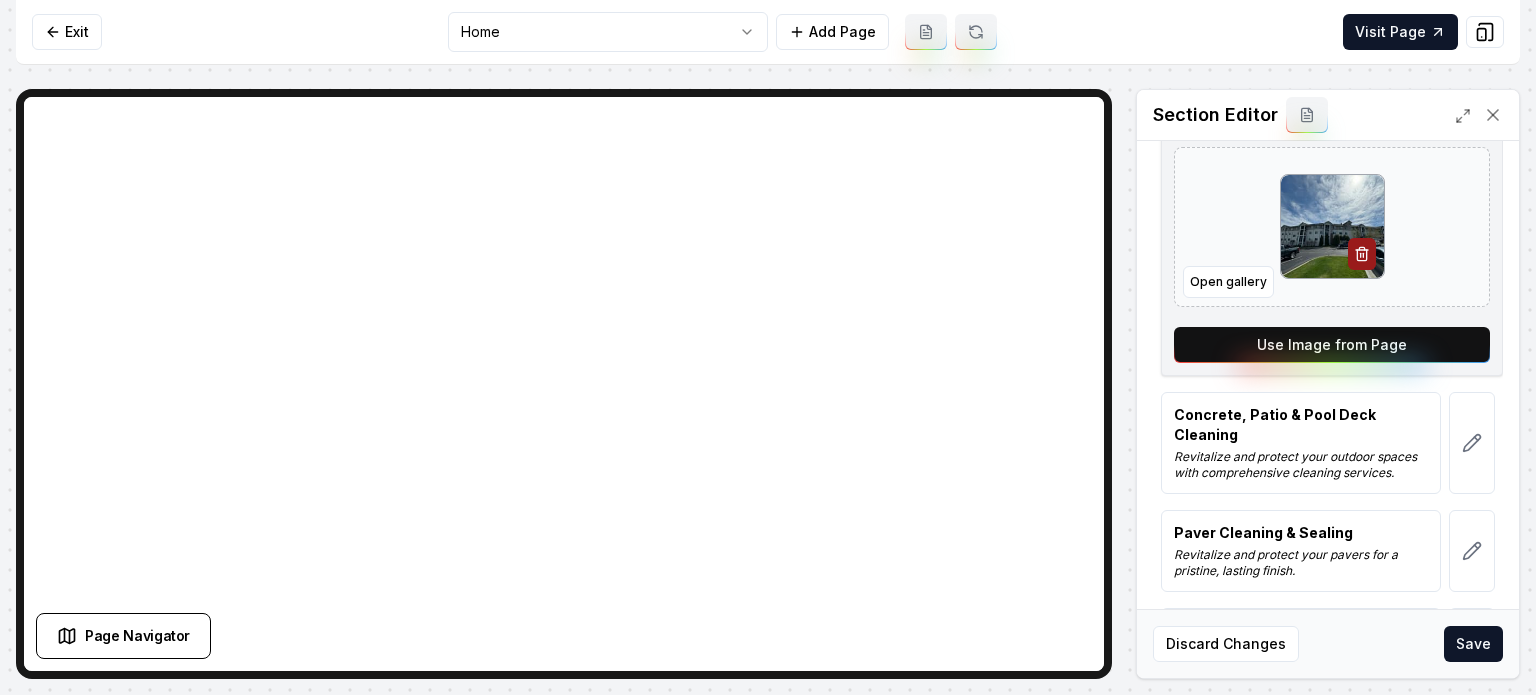 click on "Use Image from Page" at bounding box center [1332, 345] 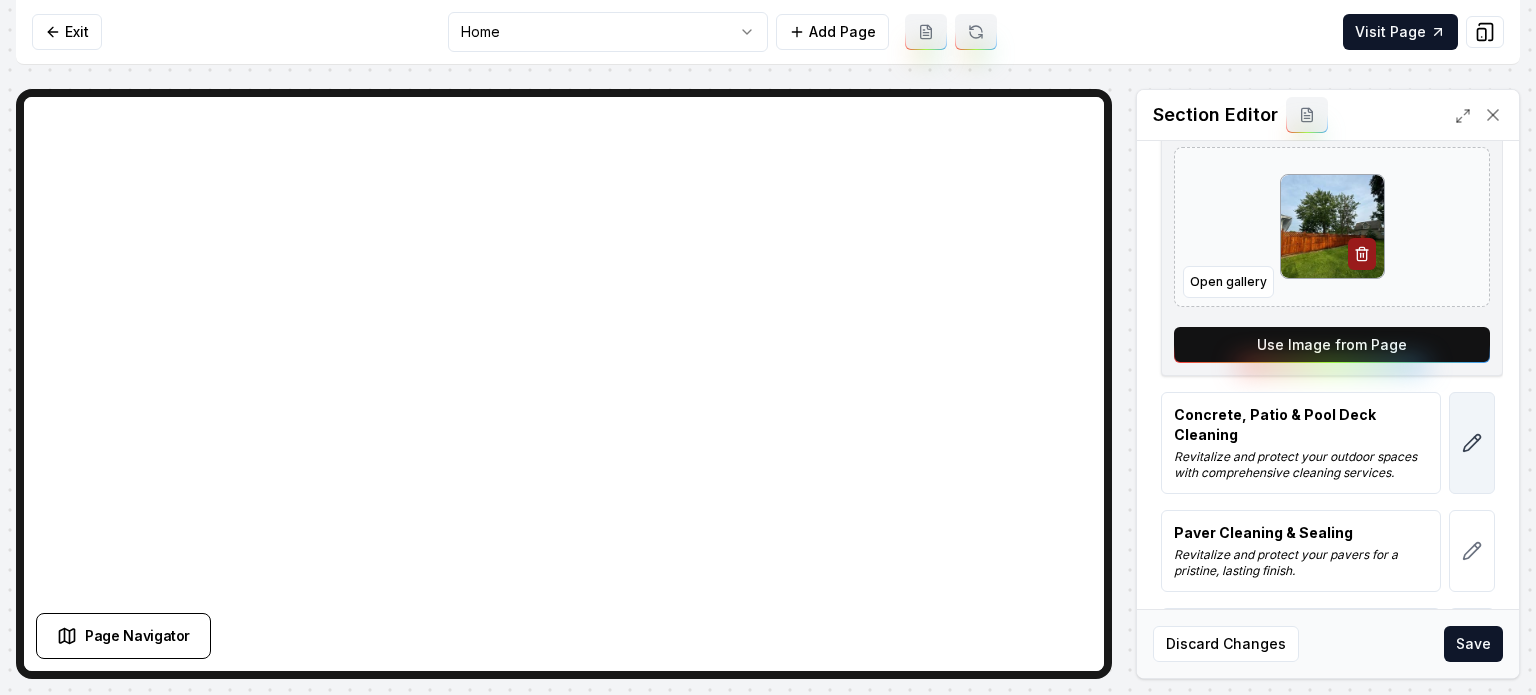 click at bounding box center [1472, 443] 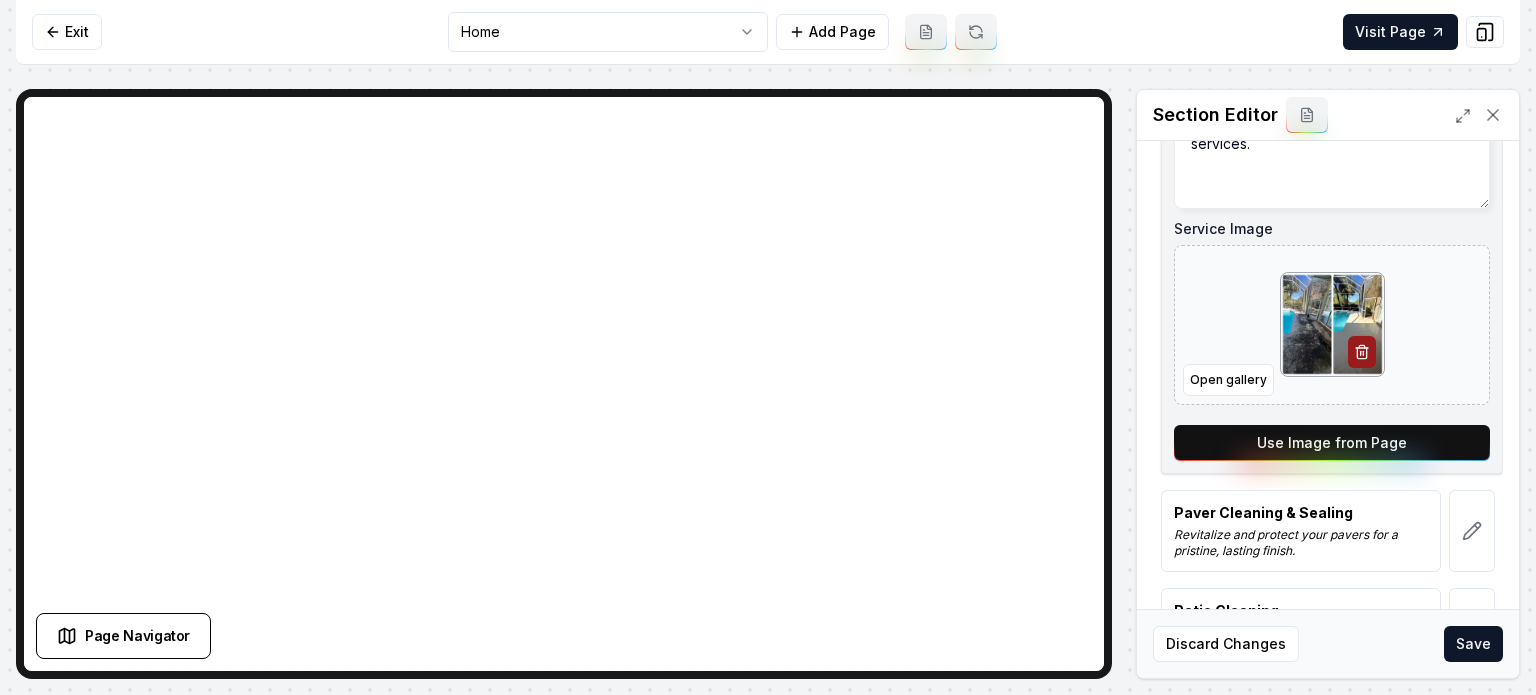 click on "Use Image from Page" at bounding box center (1332, 443) 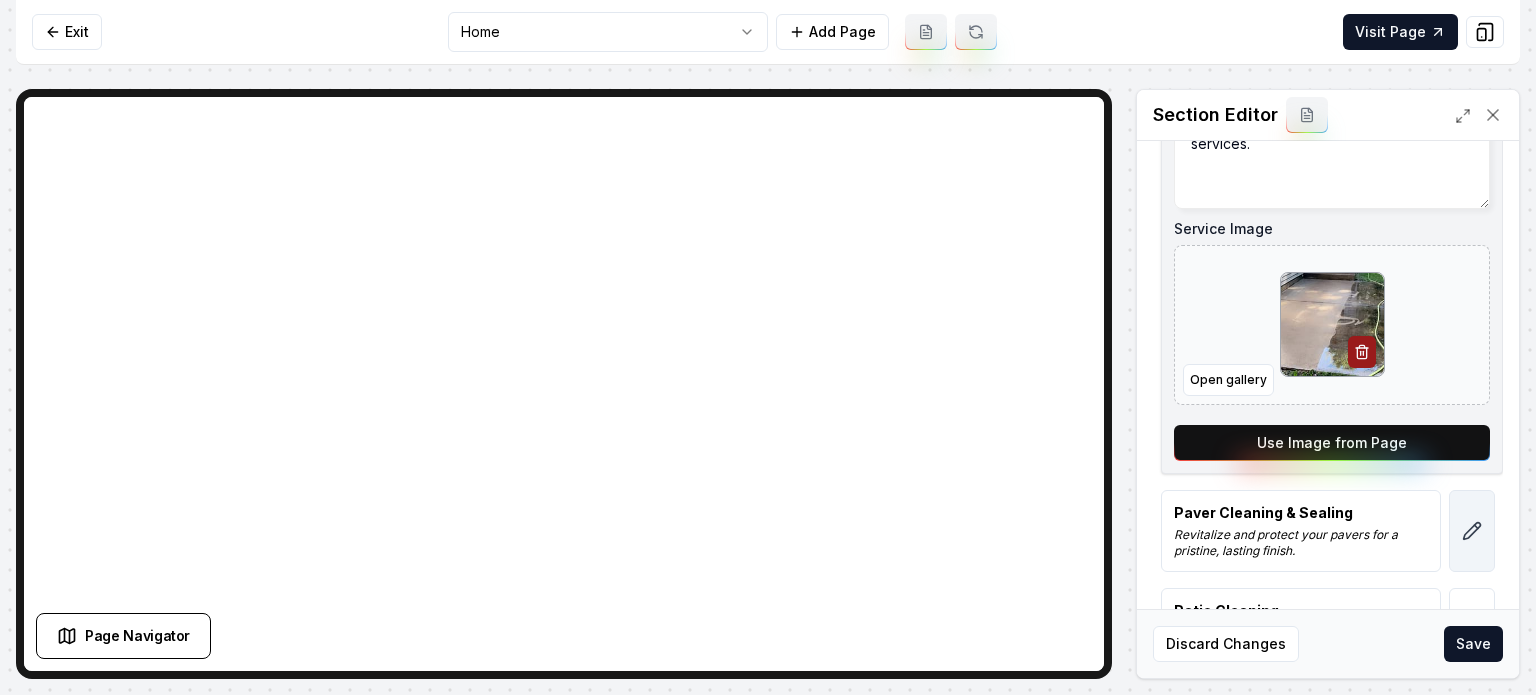 click at bounding box center [1472, 531] 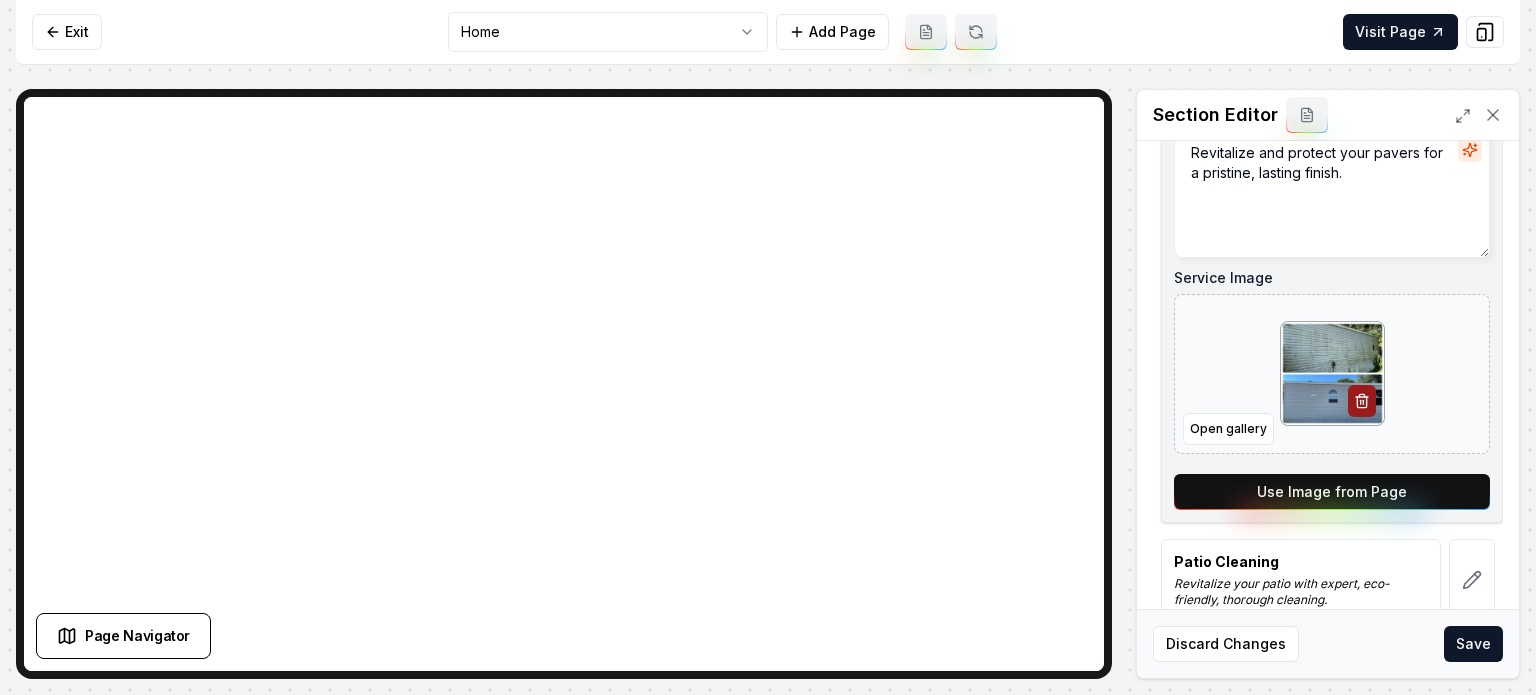 scroll, scrollTop: 951, scrollLeft: 0, axis: vertical 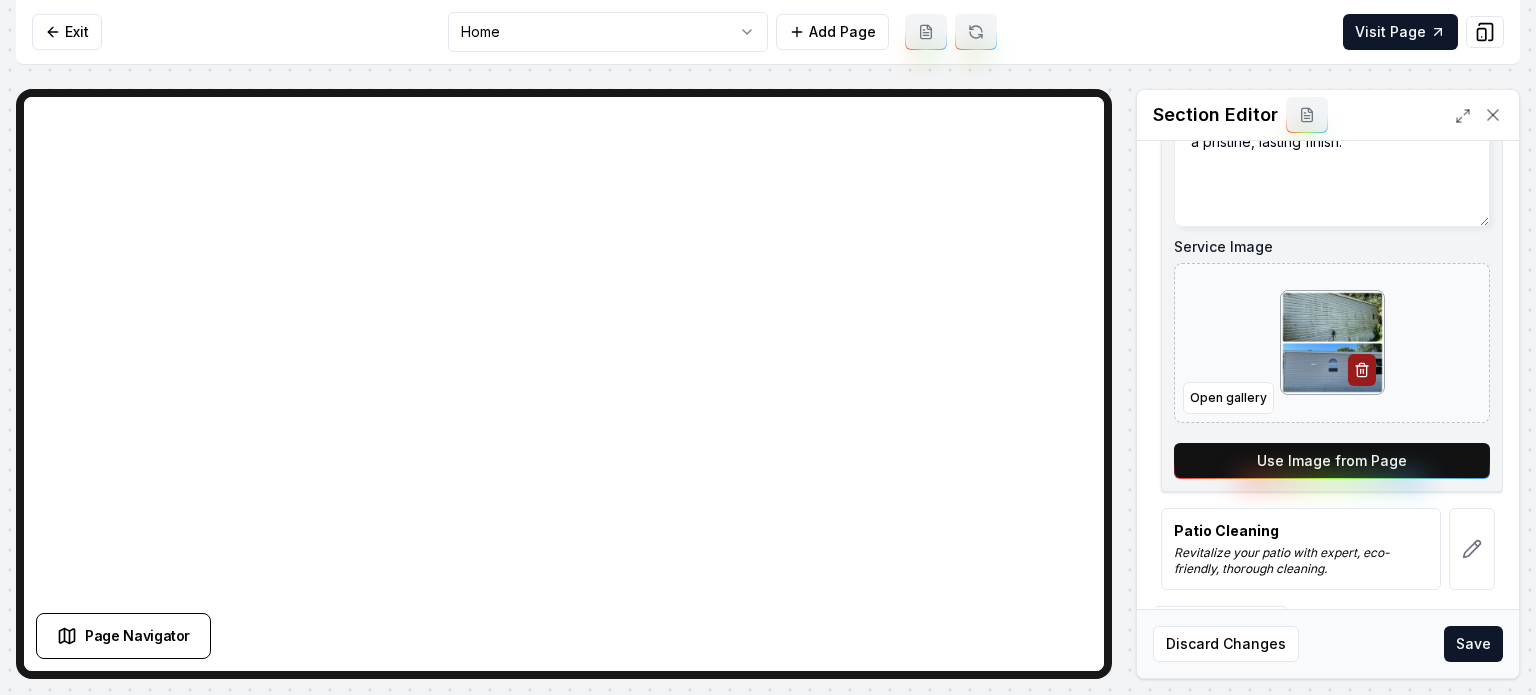 click on "Use Image from Page" at bounding box center [1332, 461] 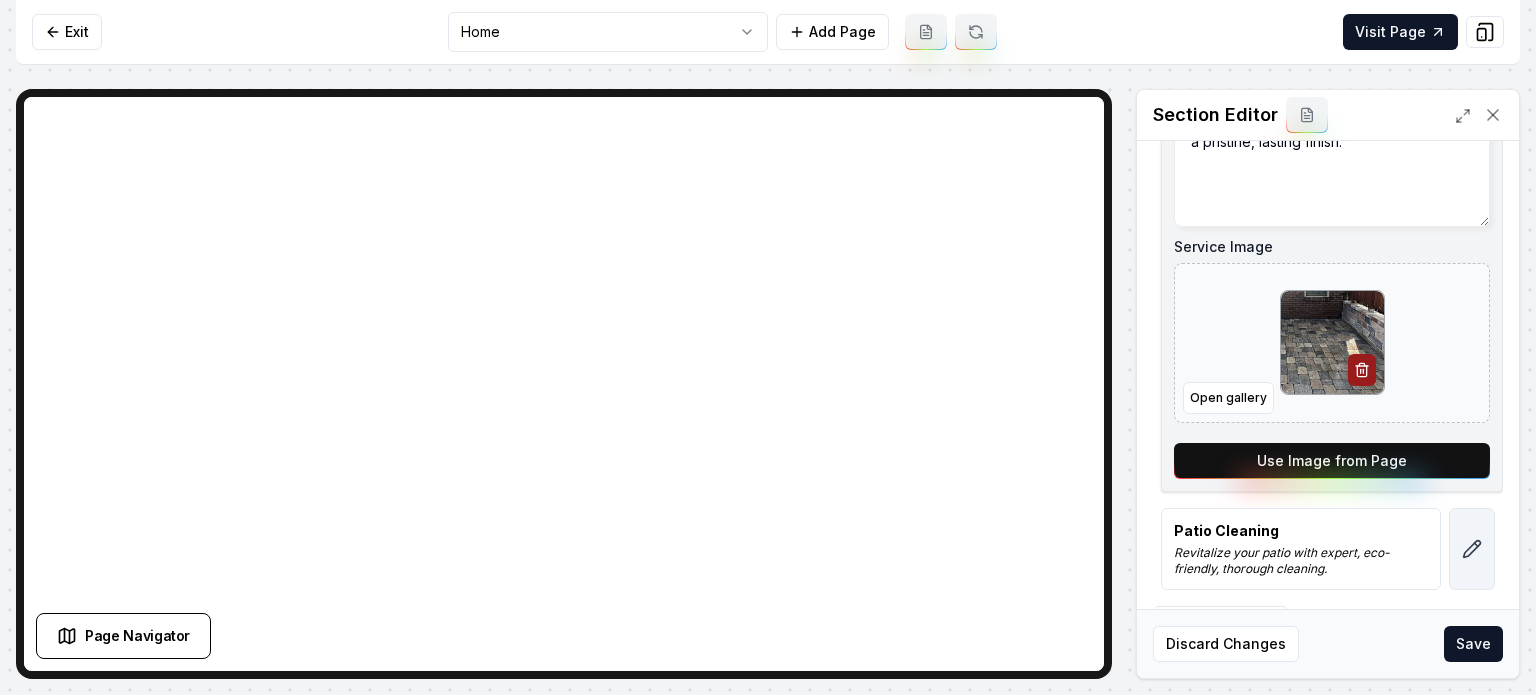 click 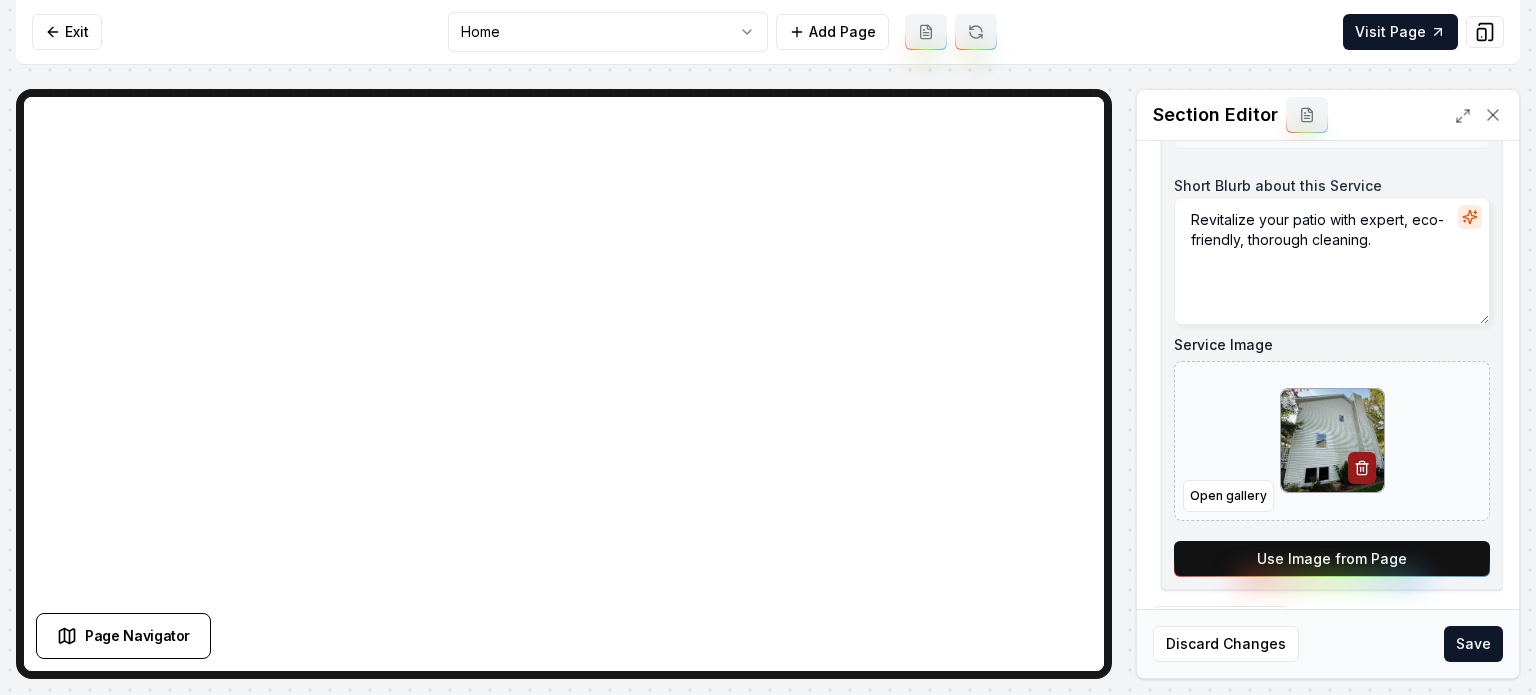 click on "Use Image from Page" at bounding box center [1332, 559] 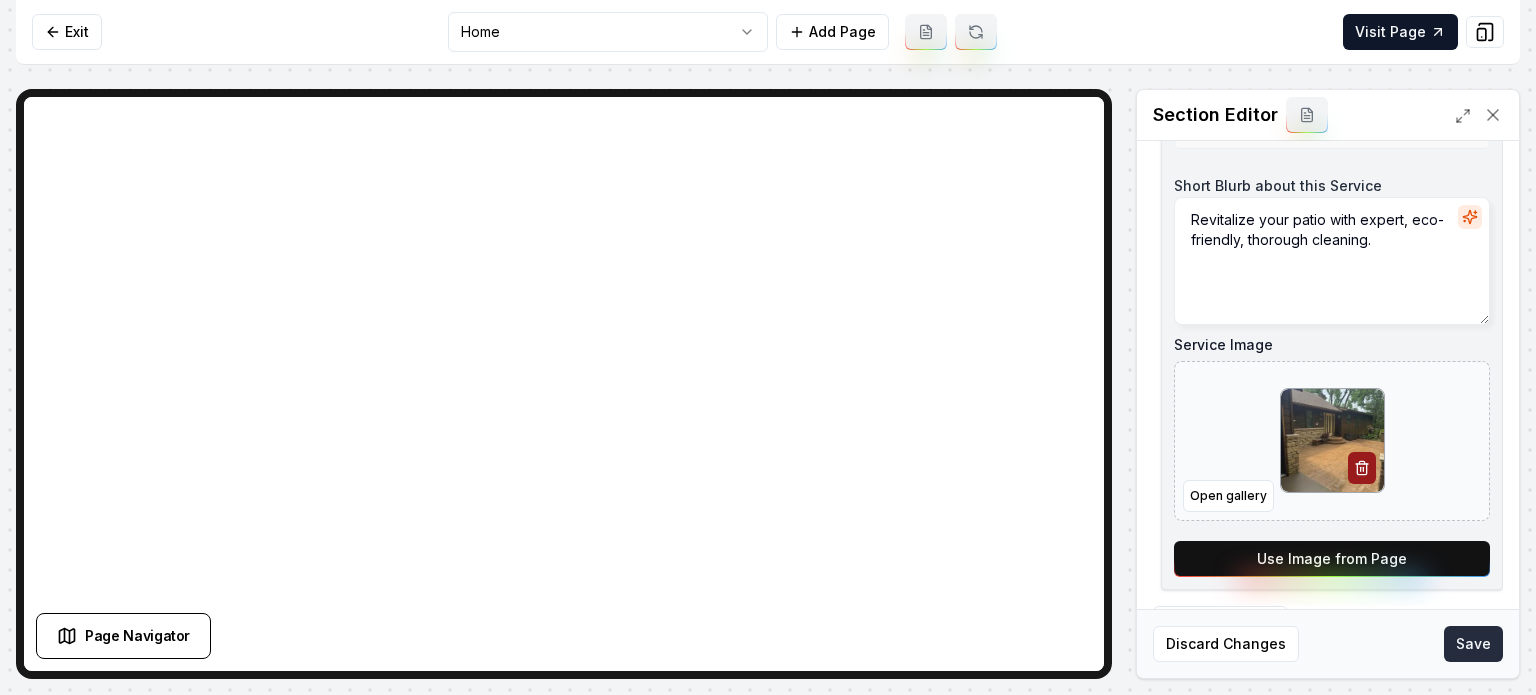 click on "Save" at bounding box center [1473, 644] 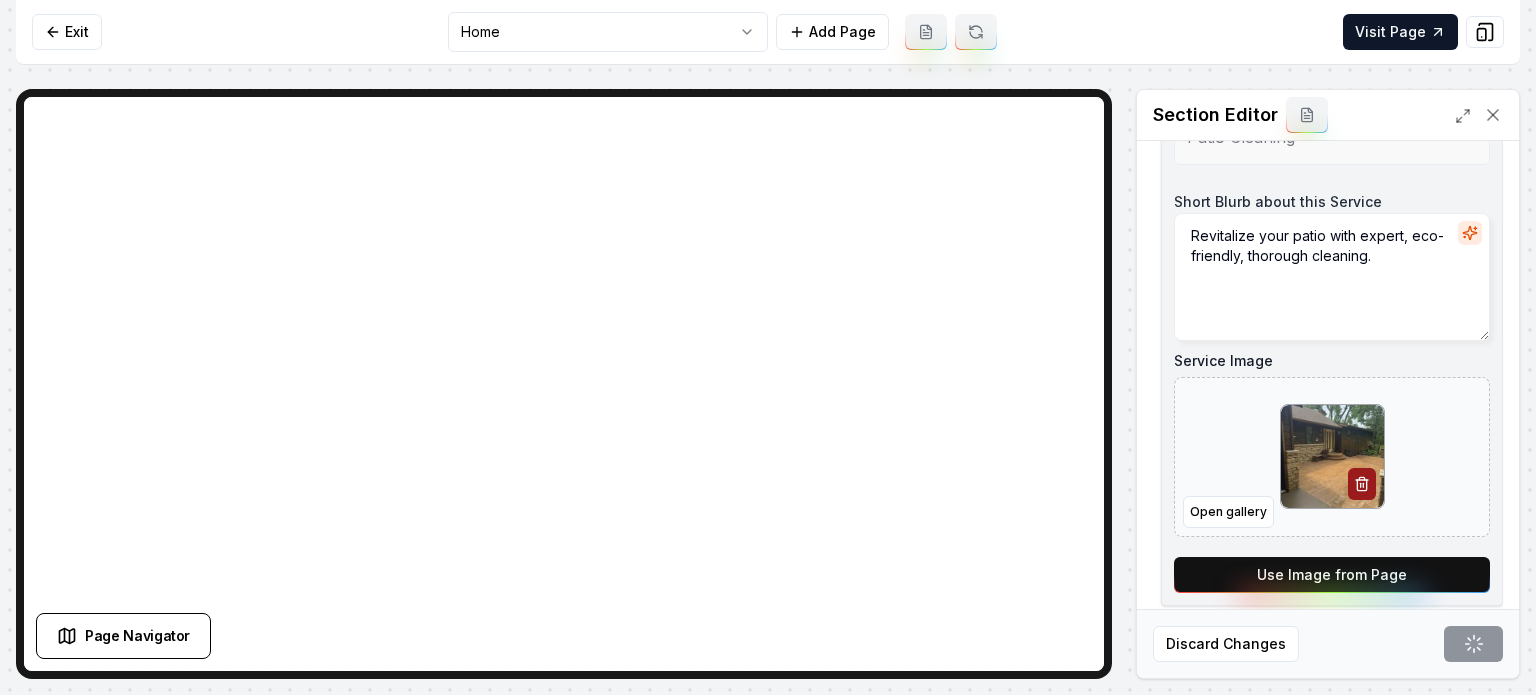 scroll, scrollTop: 931, scrollLeft: 0, axis: vertical 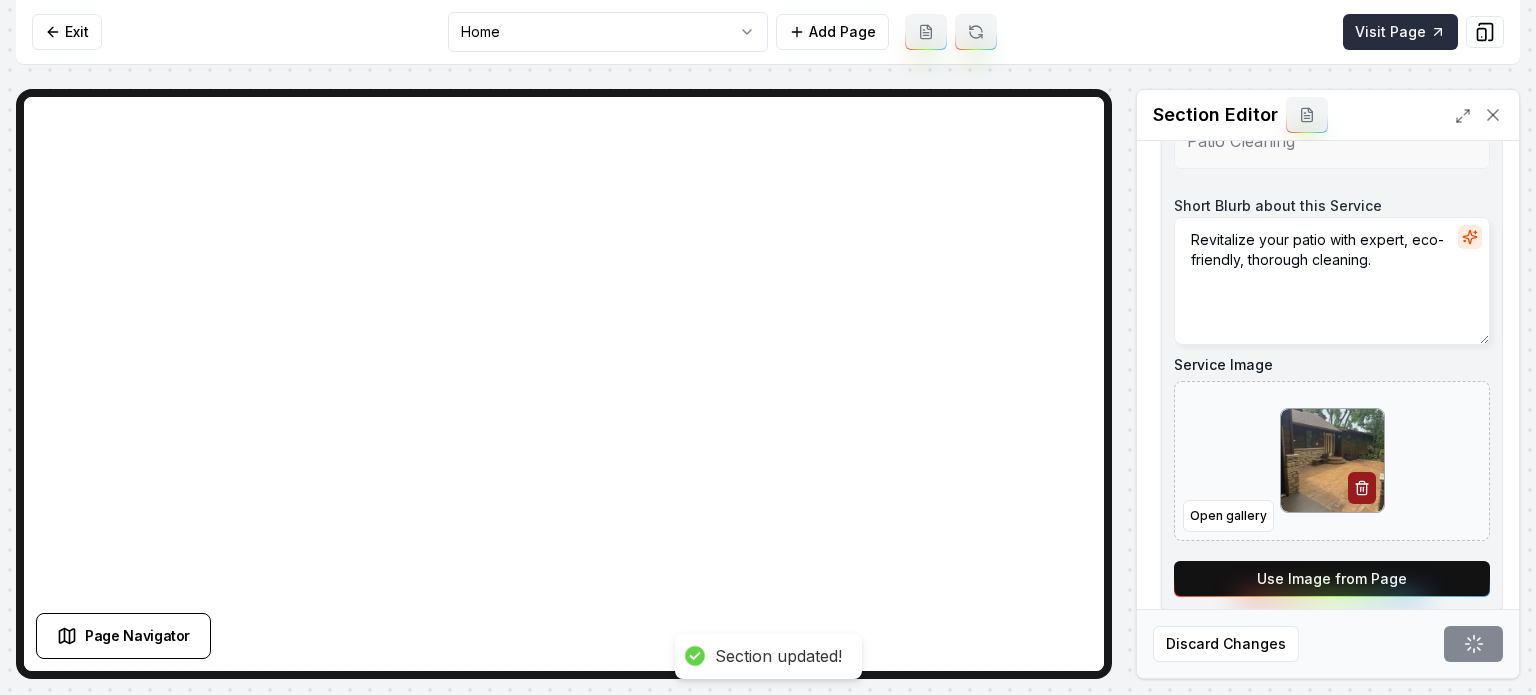 click on "Visit Page" at bounding box center (1400, 32) 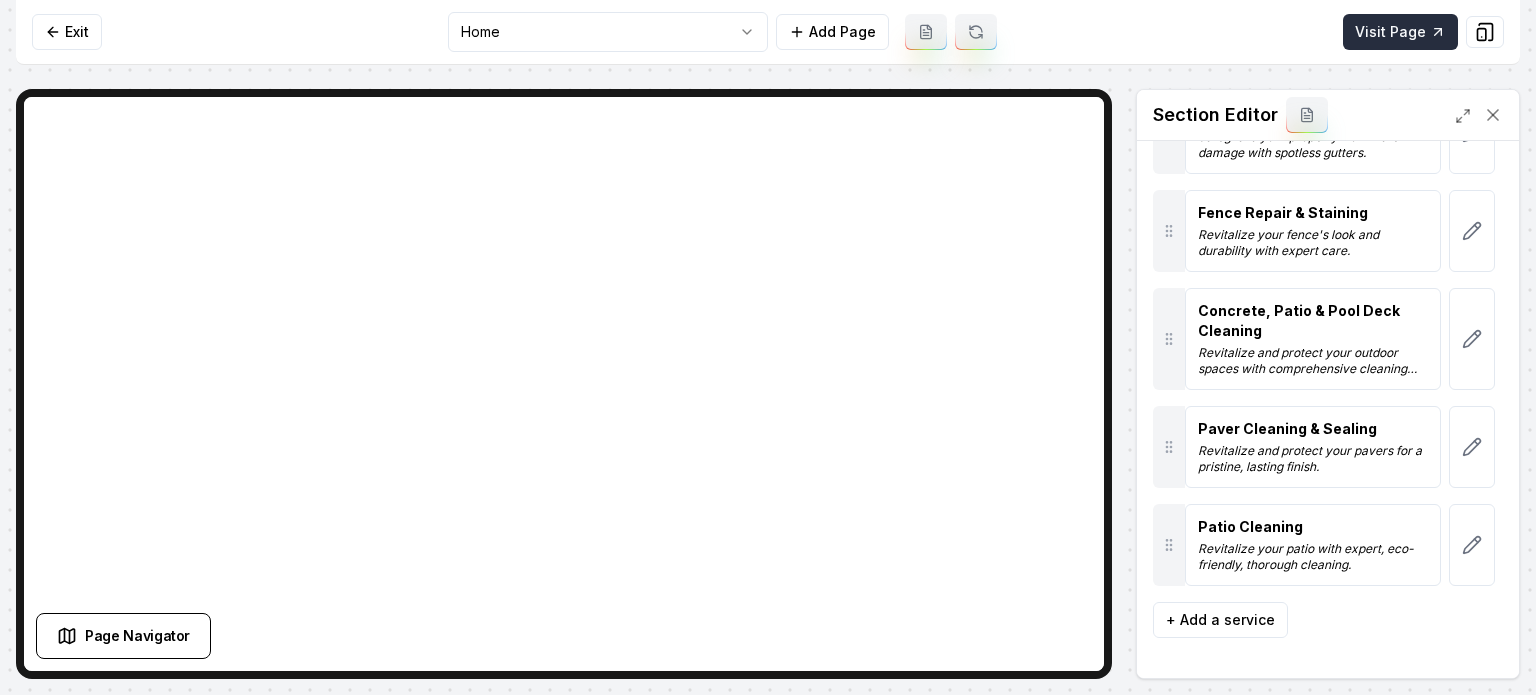 scroll, scrollTop: 507, scrollLeft: 0, axis: vertical 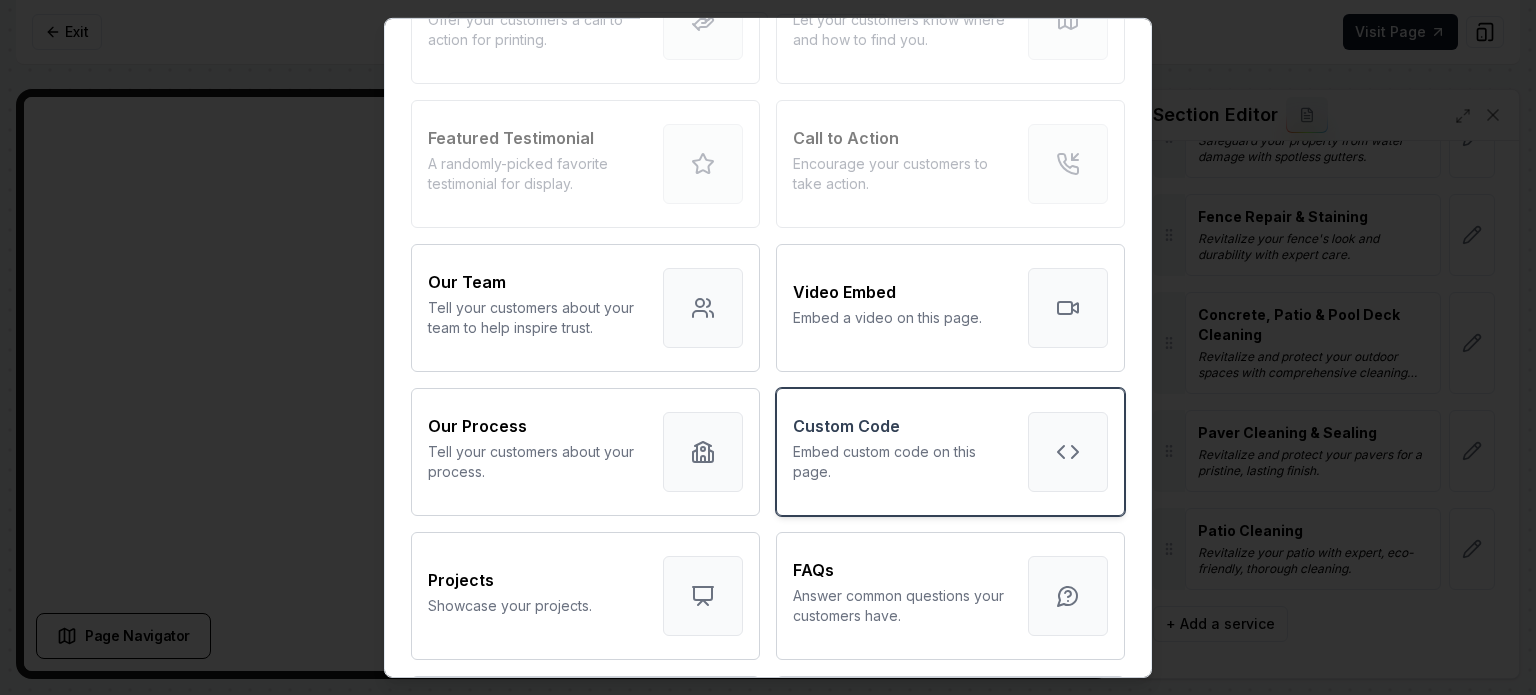 click on "Custom Code" at bounding box center (902, 425) 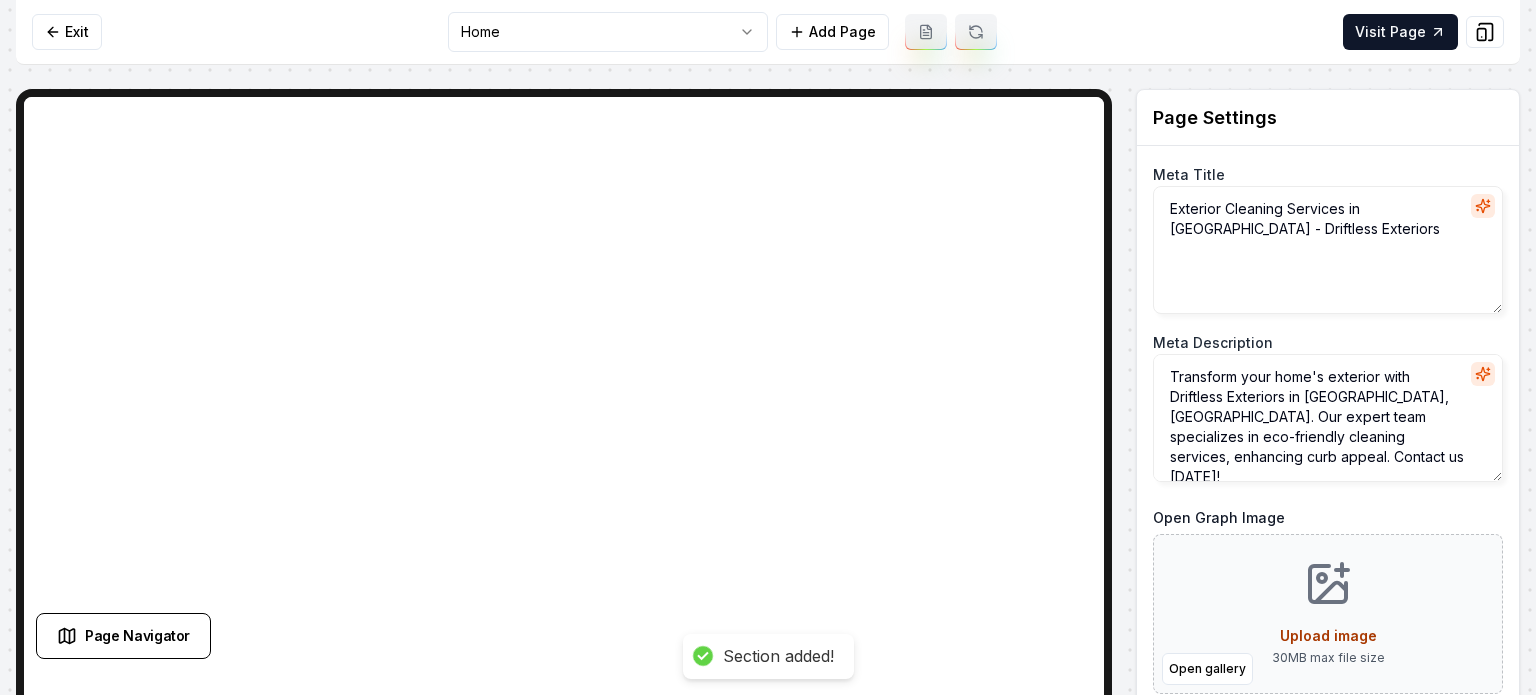scroll, scrollTop: 0, scrollLeft: 0, axis: both 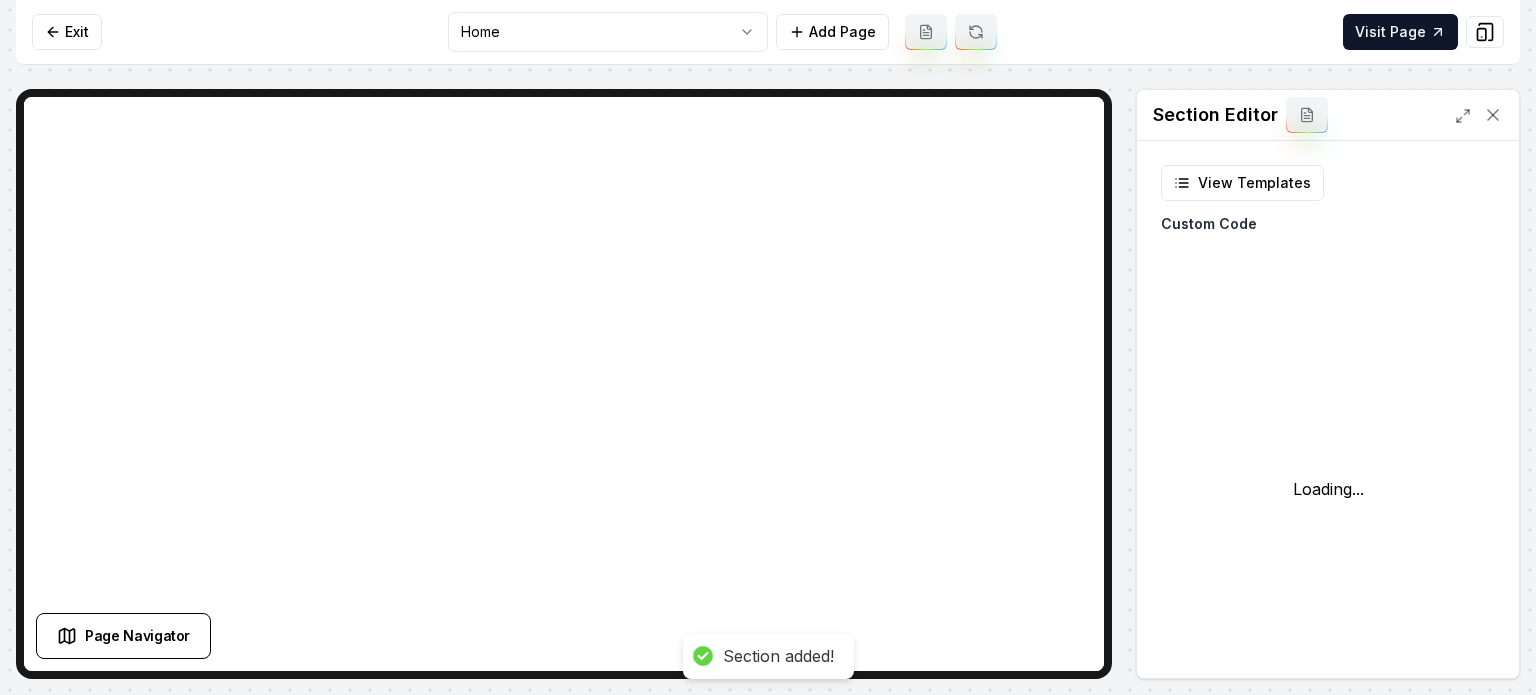 click on "Page Settings Section Editor View Templates Custom Code Loading... Brand Colors Primary #005298 Secondary #000000 Discard Changes Save" at bounding box center [1328, 384] 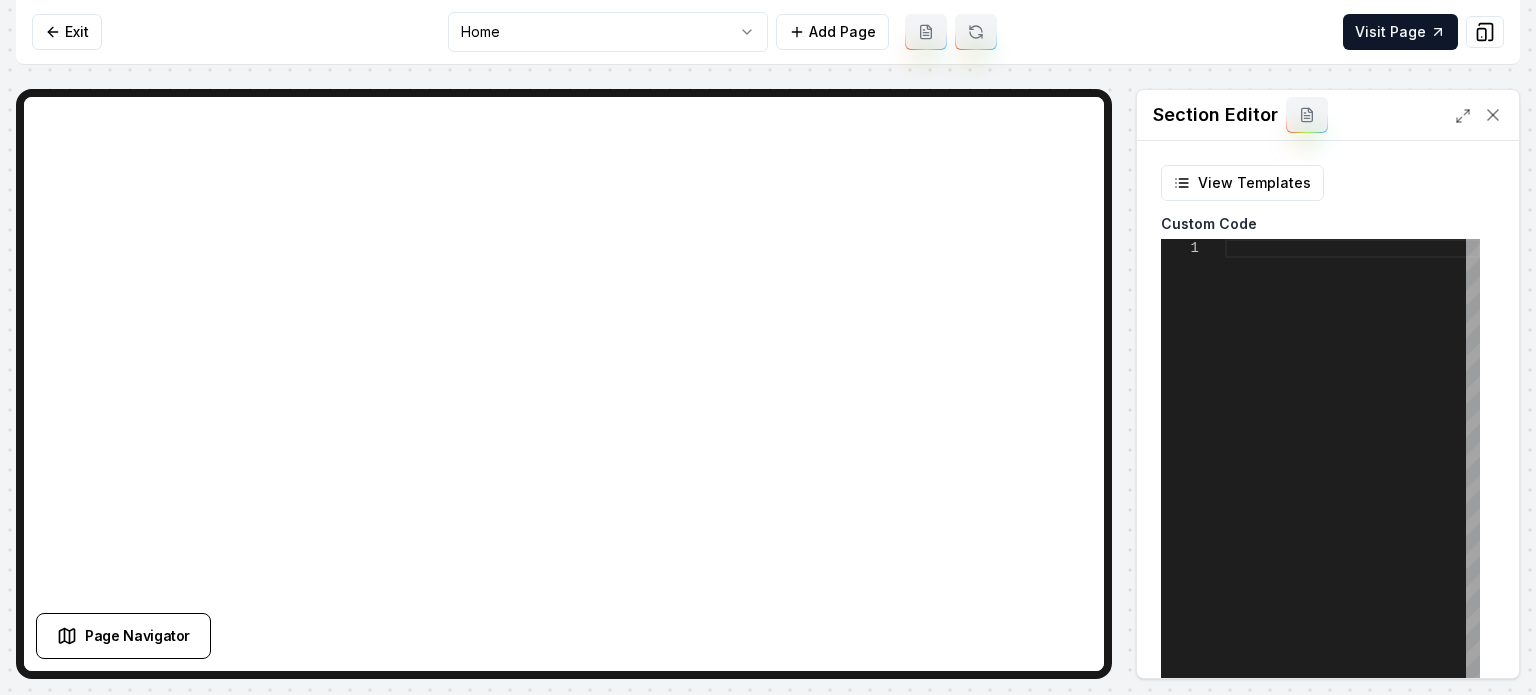 click at bounding box center [1352, 489] 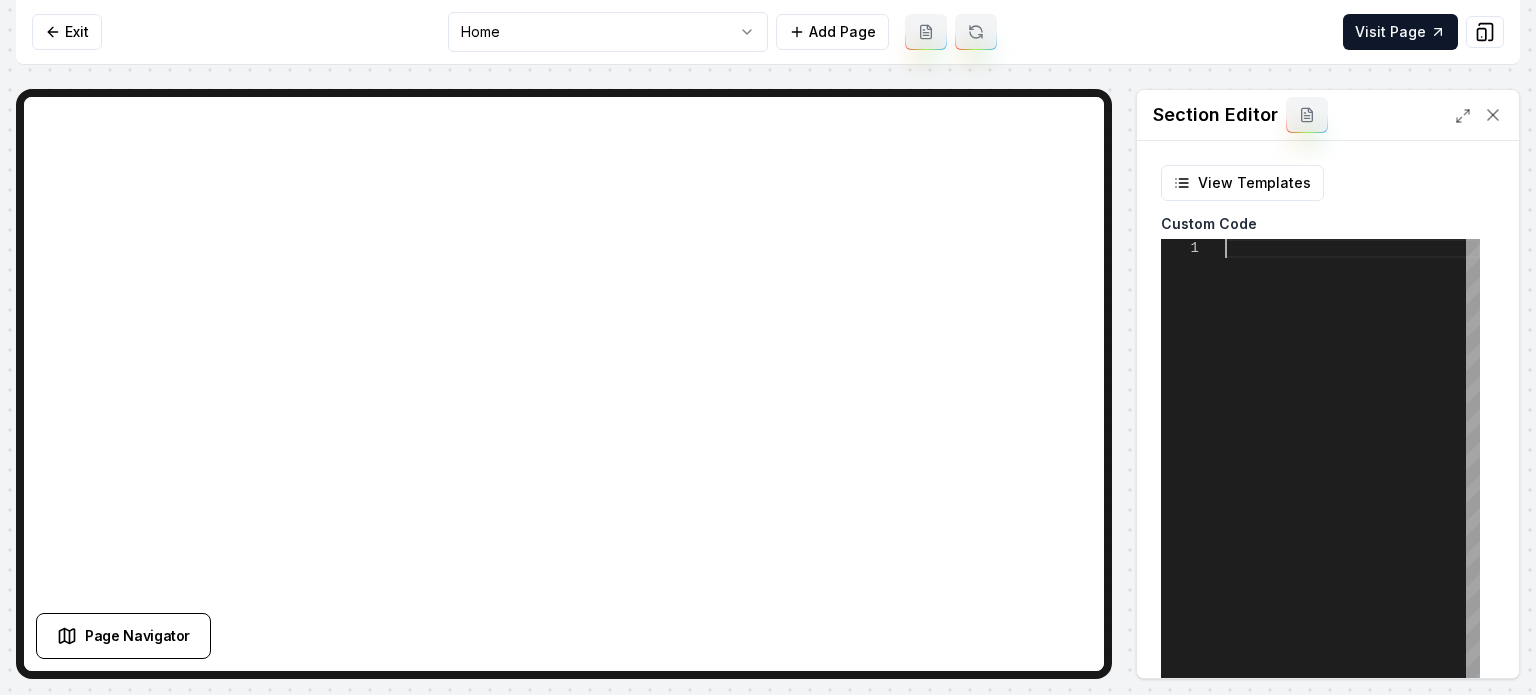 type on "*******
*******" 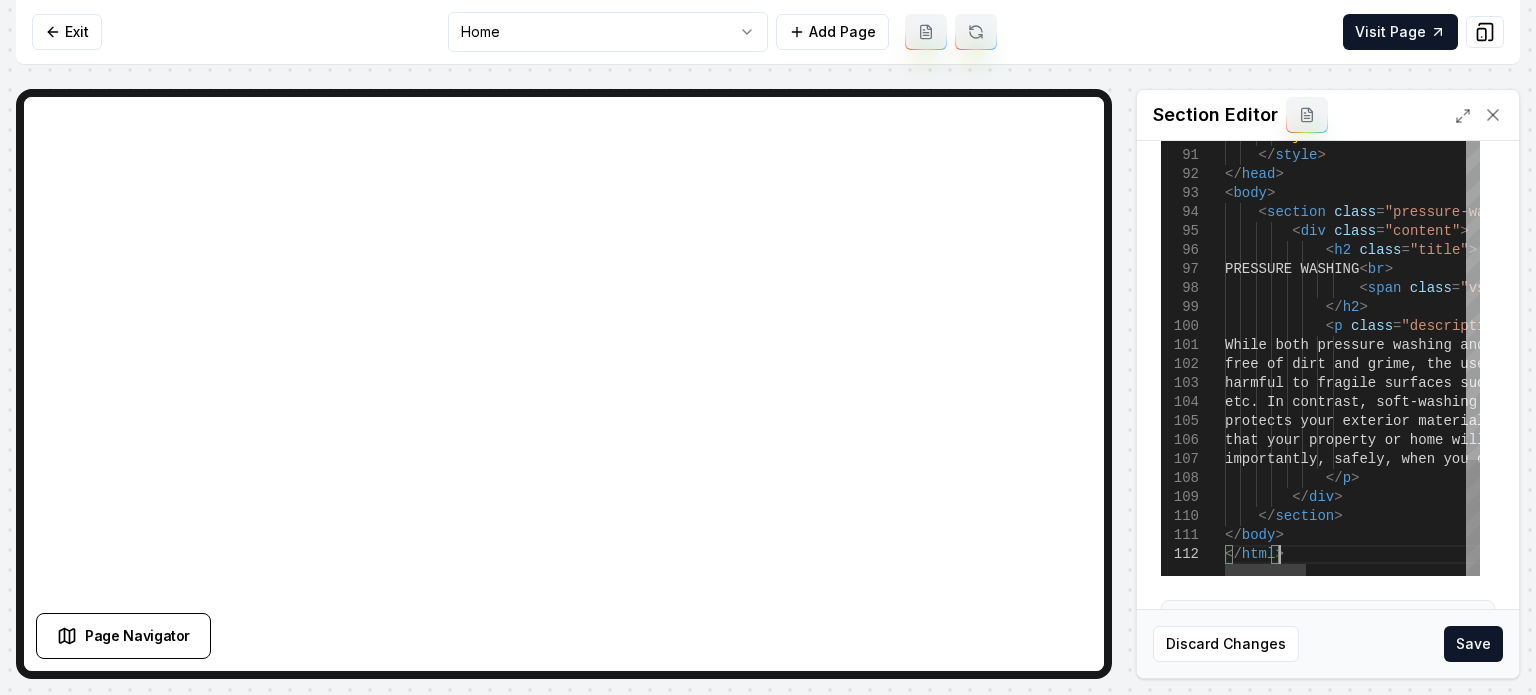 scroll, scrollTop: 252, scrollLeft: 0, axis: vertical 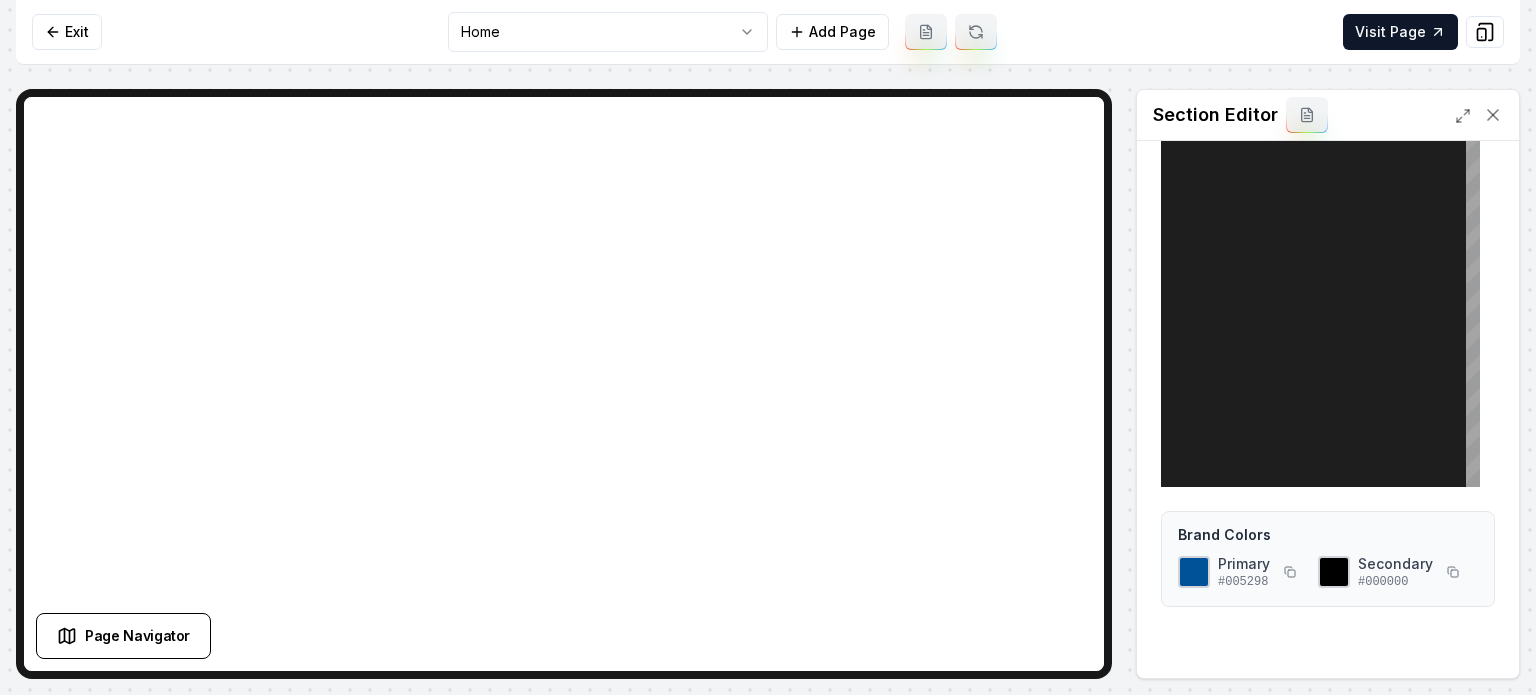 click at bounding box center [1352, 237] 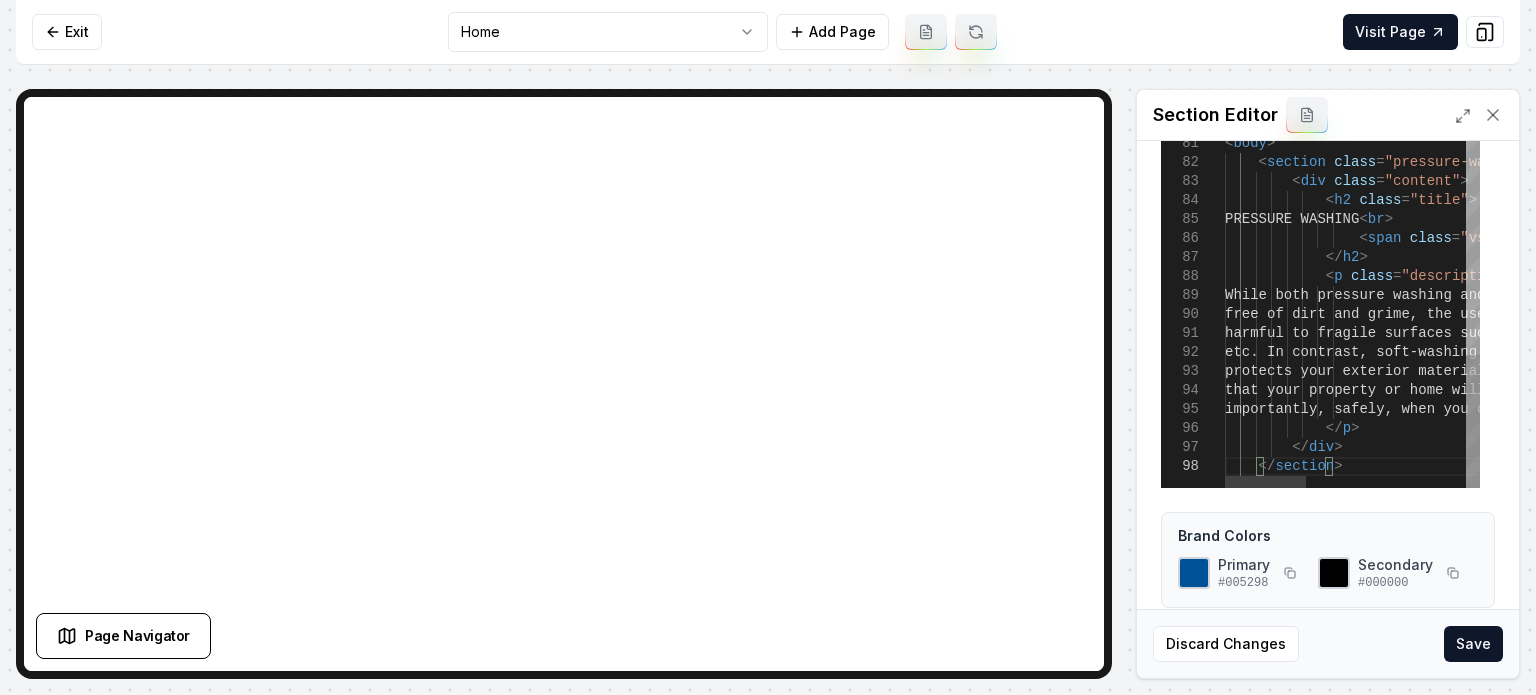scroll, scrollTop: 252, scrollLeft: 0, axis: vertical 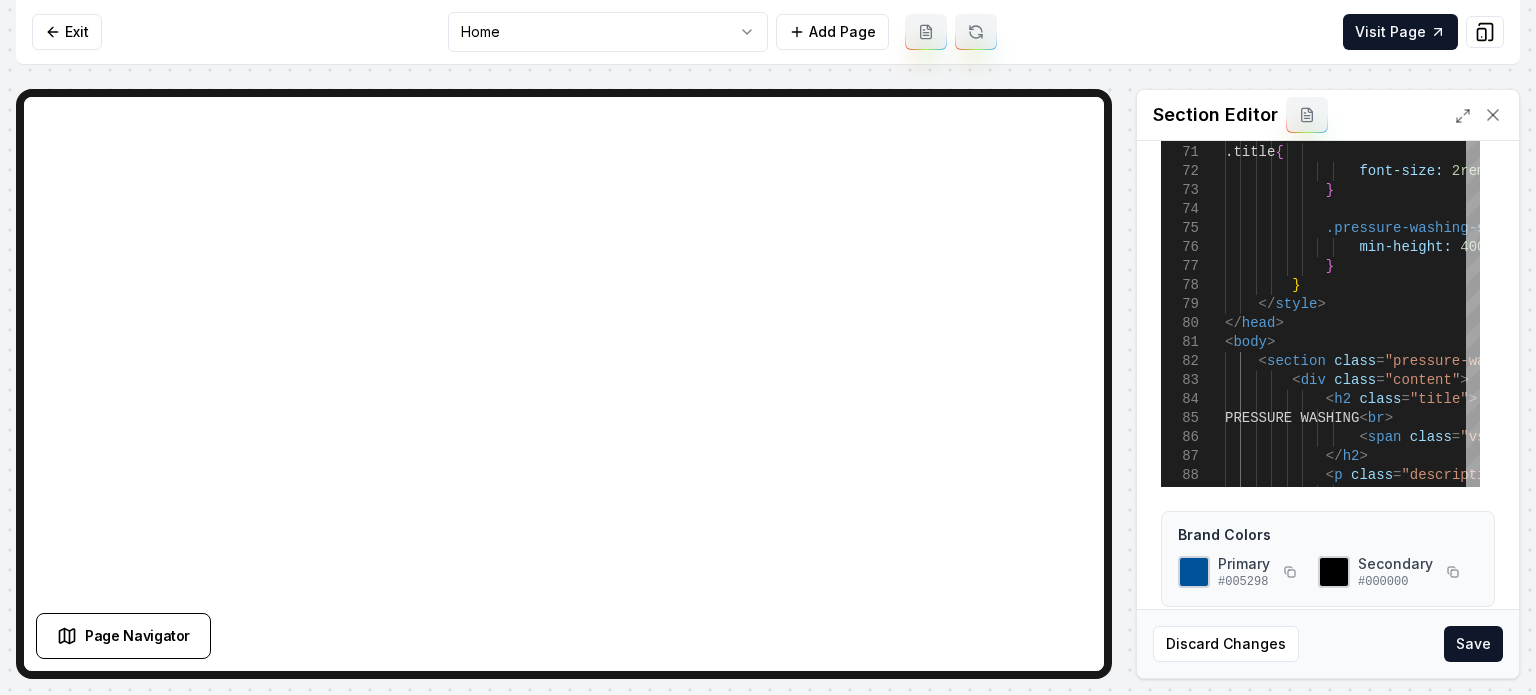 click on "}                           .pressure-washing-section   {                  min-height:   400px ;              }          }      </ style > </ head > < body >      < section   class = "pressure-washing-section" >          < div   class = "content" >              < h2   class = "title" >                 PRESSURE WASHING < br >                  < span   class = "vs-highlight" > VS </ span >  SOFT WASHING              </ h2 >              < p   class = "description" >                 While both pressure washing and so ft-washes result in a clean exterior          @ media   ( max-width:  480 px )   {             .title  {                  font-size:   2rem ;          }              .description   {                  font-size:   1rem ;" at bounding box center (1601, -250) 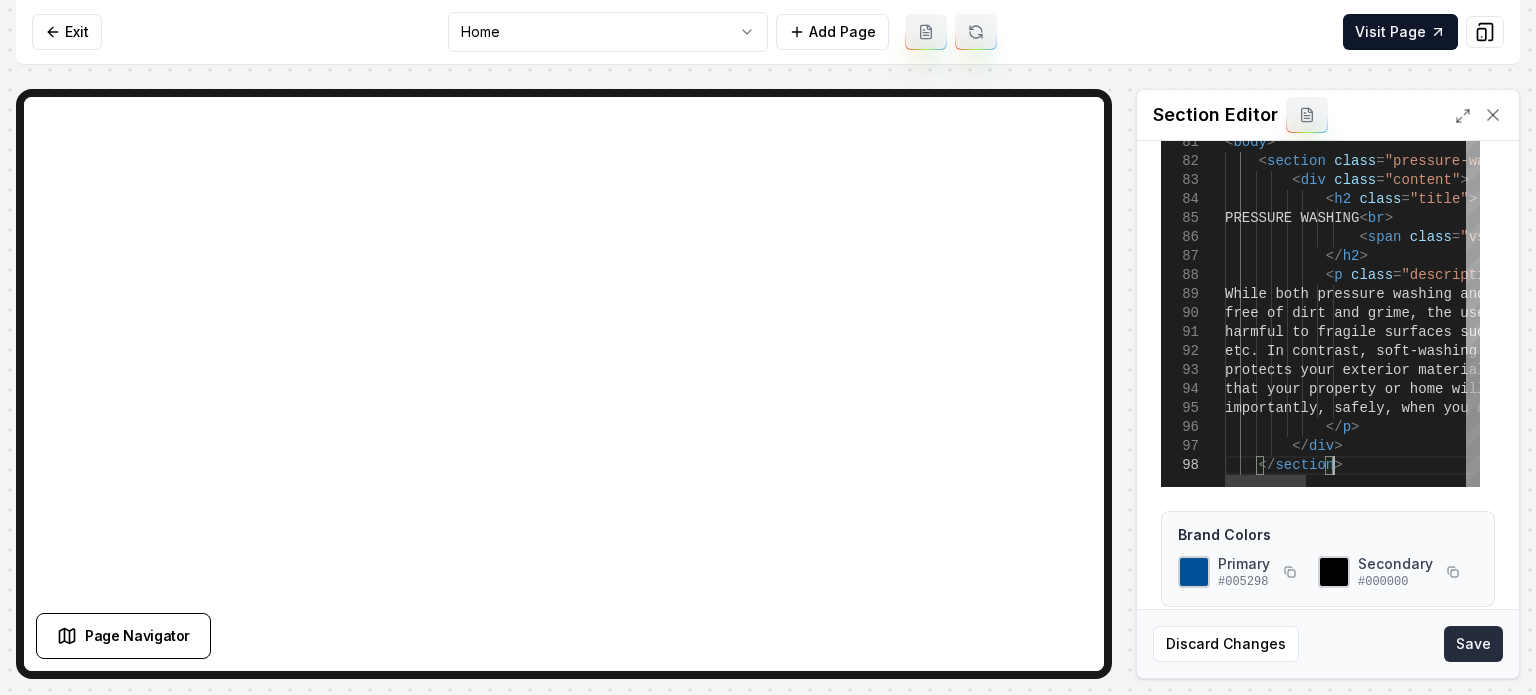 click on "Save" at bounding box center [1473, 644] 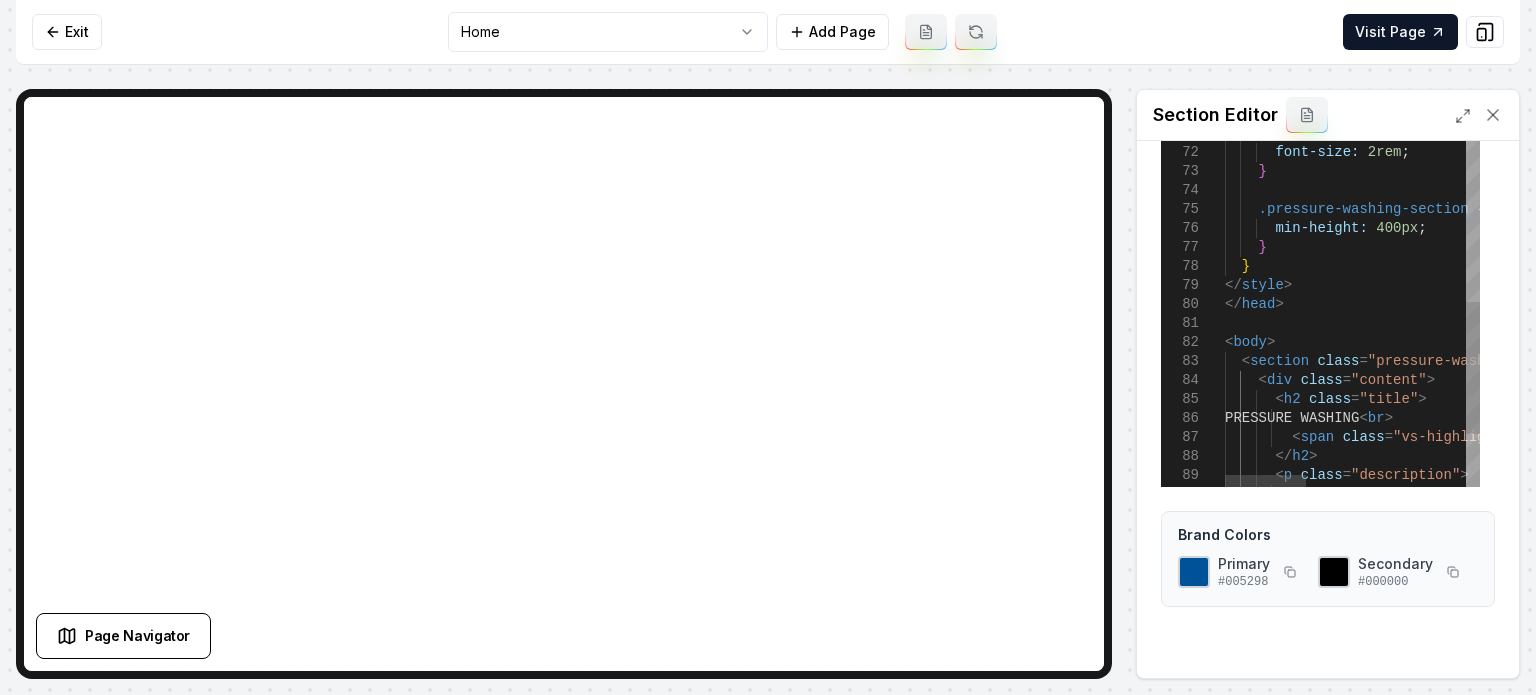 scroll, scrollTop: 0, scrollLeft: 91, axis: horizontal 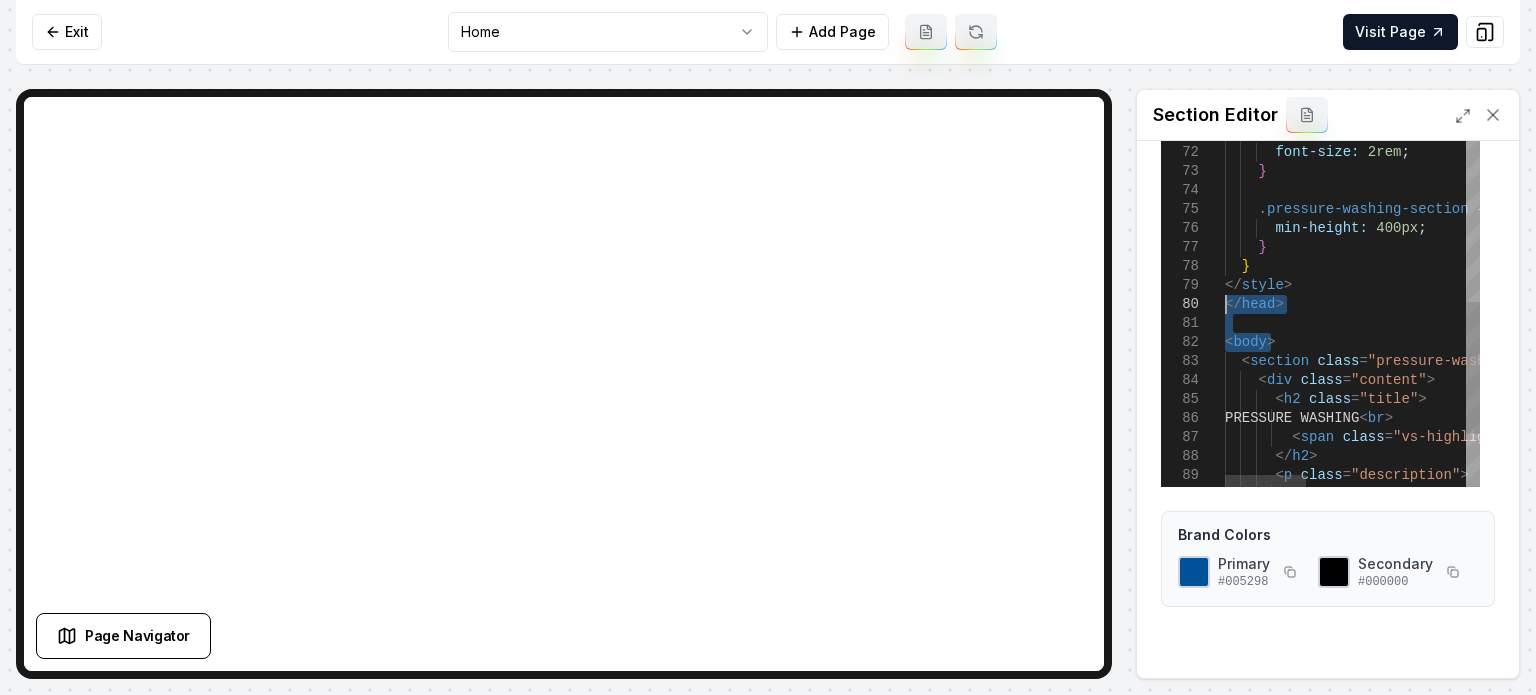 drag, startPoint x: 1293, startPoint y: 339, endPoint x: 1164, endPoint y: 311, distance: 132.00378 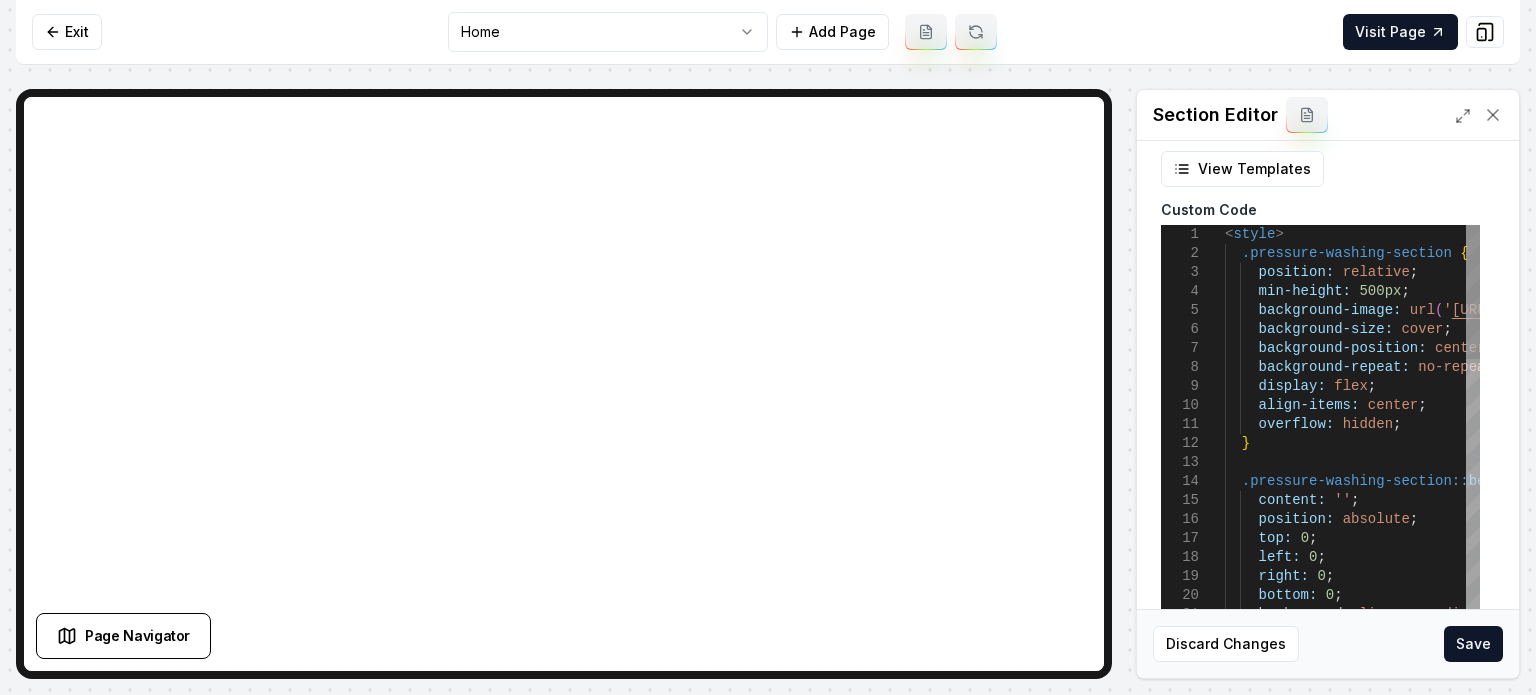 scroll, scrollTop: 0, scrollLeft: 0, axis: both 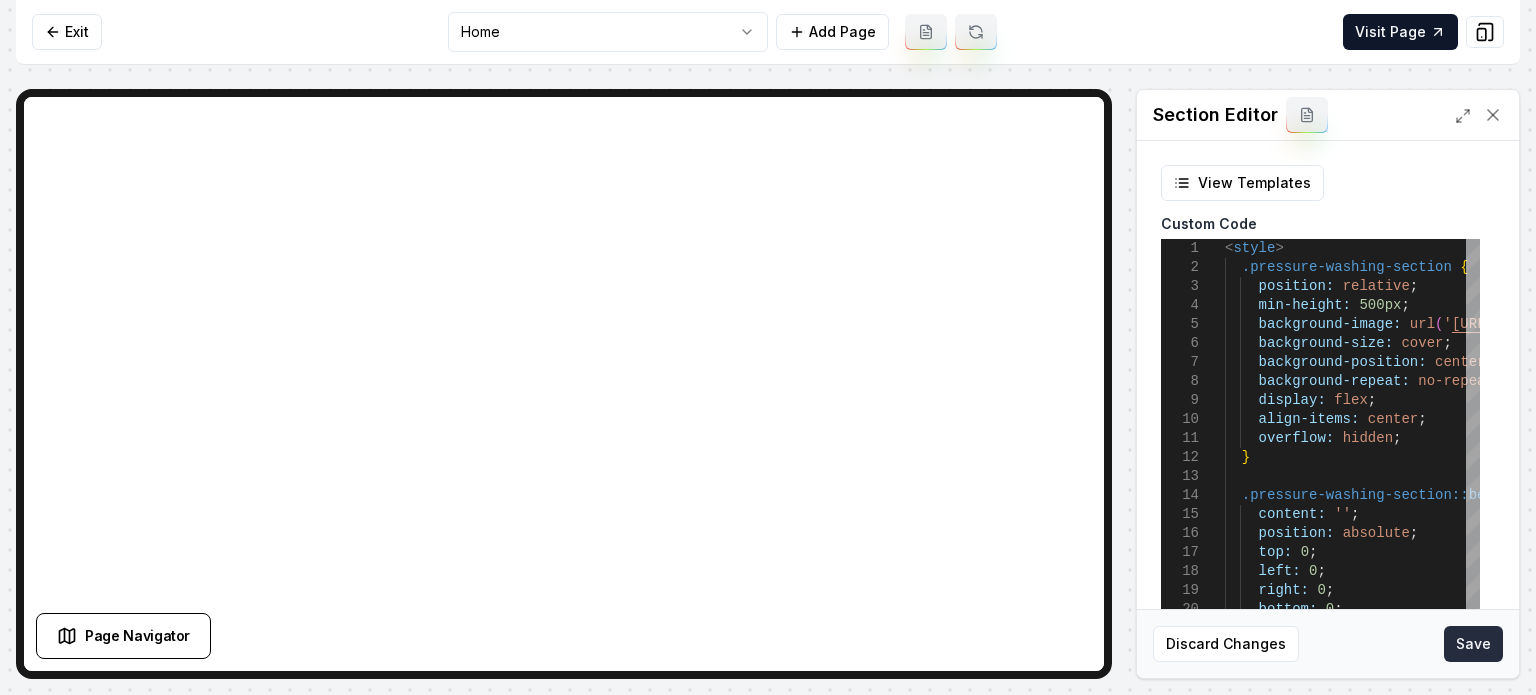 click on "Save" at bounding box center (1473, 644) 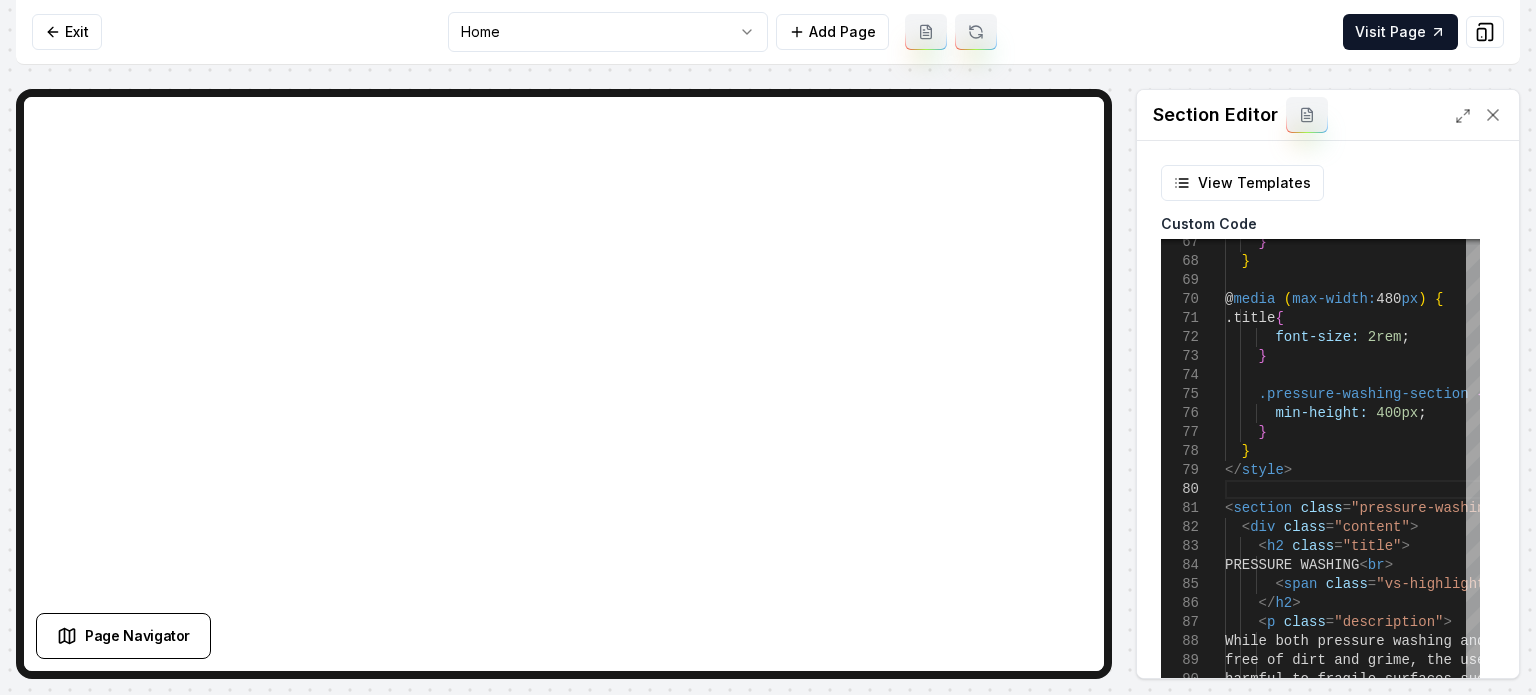 click on "}    }   @ media   ( max-width:  480 px )   {     .title  {        font-size:   2rem ;      }      .pressure-washing-section   {        min-height:   400px ;      }    } </ style > < section   class = "pressure-washing-section" >    < div   class = "content" >      < h2   class = "title" >       PRESSURE WASHING < br >        < span   class = "vs-highlight" > VS </ span >  SOFT WASHING      </ h2 >      < p   class = "description" >       While both pressure washing and soft-washes  result in a clean exterior       free of dirt and grime, the use of pressure  can often end up being       harmful to fragile surfaces such as vinyl si ding, painted exteriors, roofs,       etc. In contrast, soft-washing takes a more  gentle approach that       protects your exterior materials. Our expert  technicians will ensure horoughly, and most" at bounding box center (1678, -94) 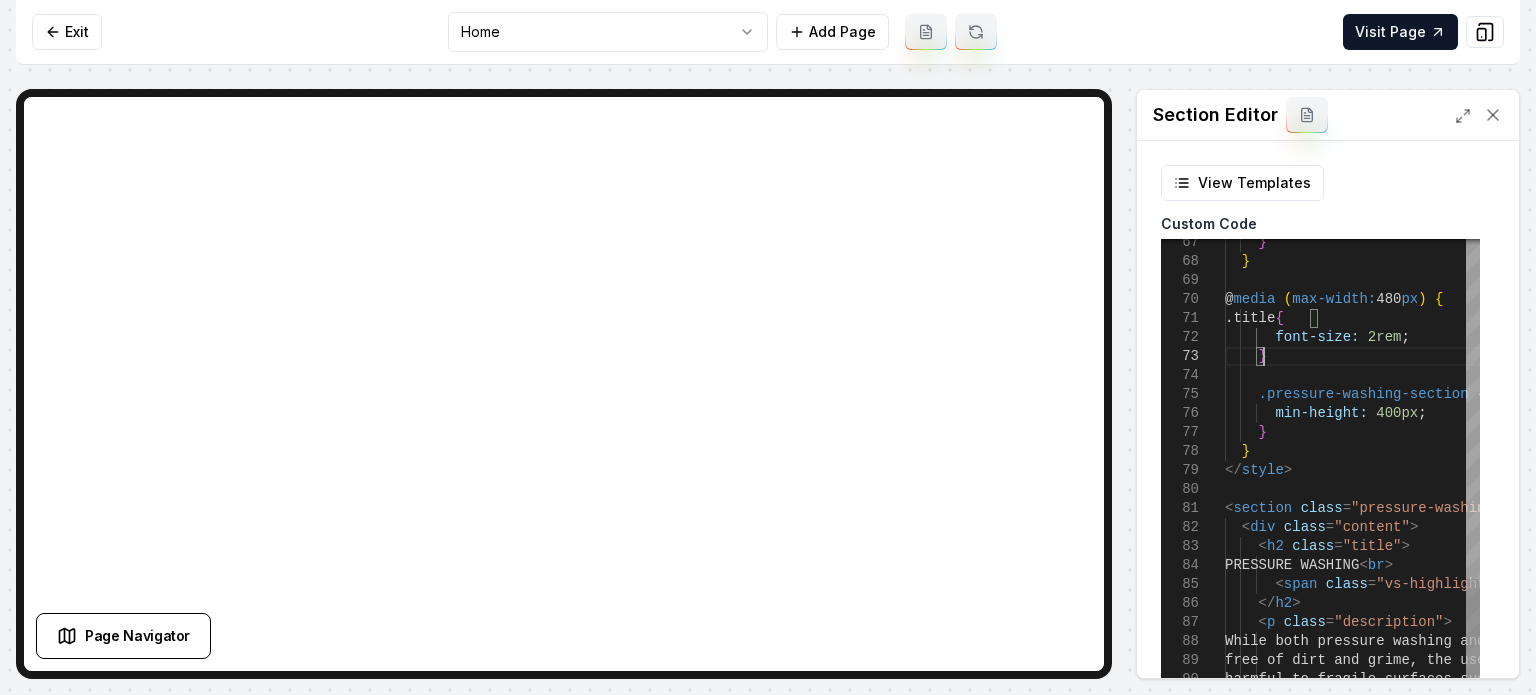 scroll, scrollTop: 0, scrollLeft: 0, axis: both 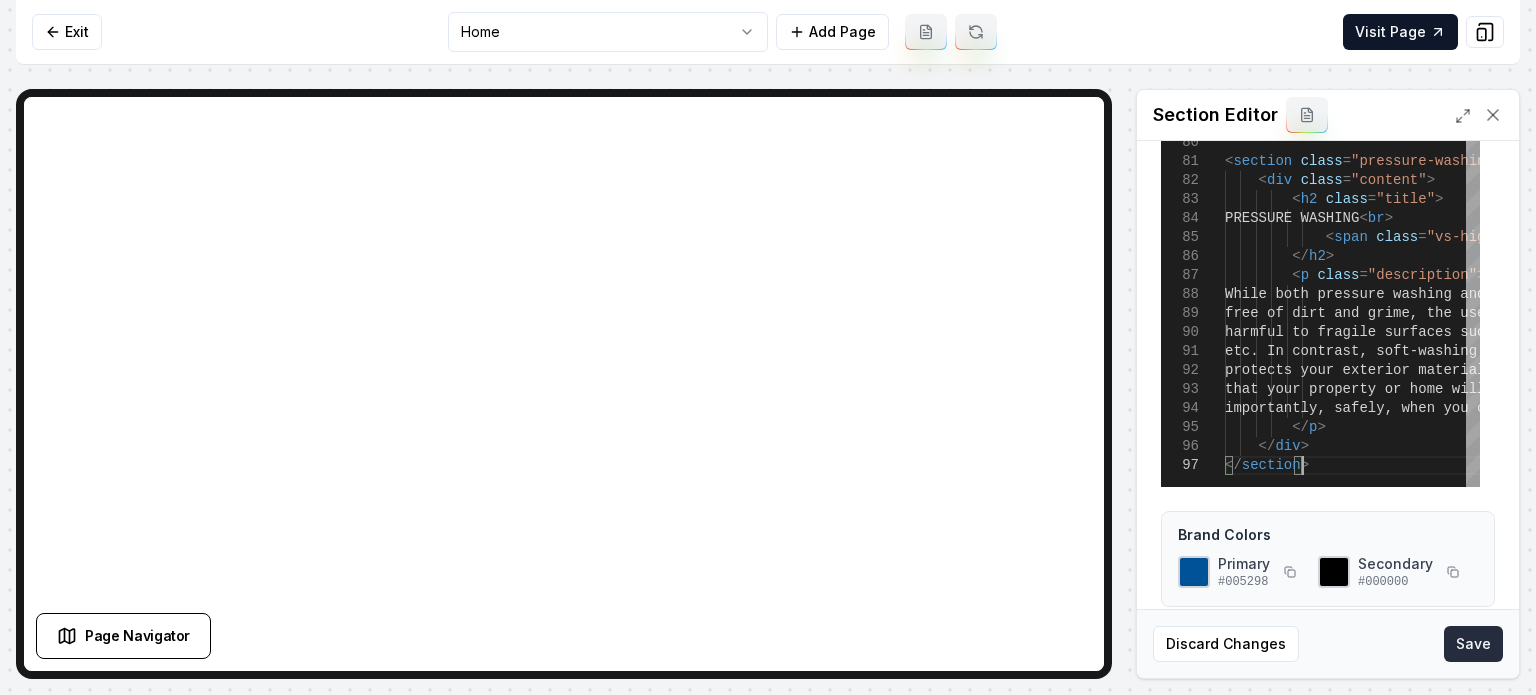 click on "Save" at bounding box center (1473, 644) 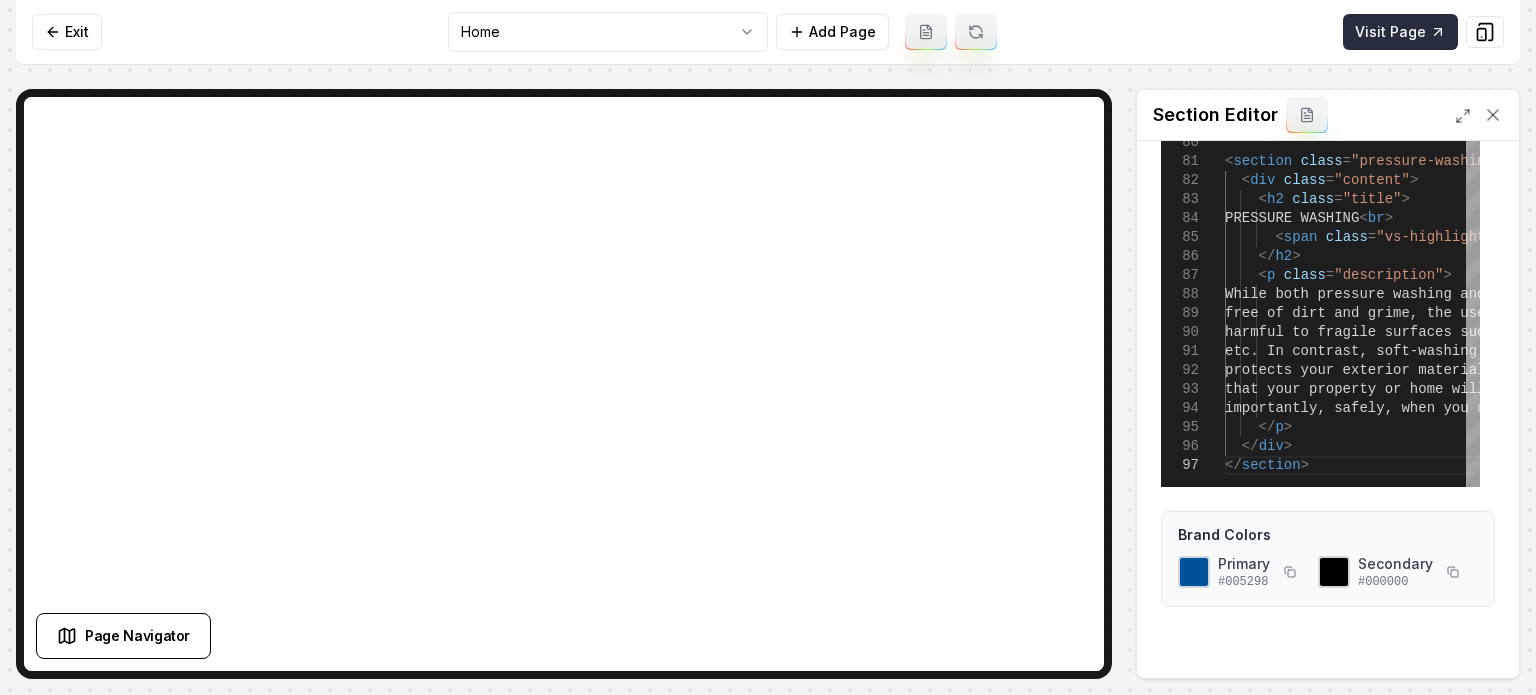 click on "Visit Page" at bounding box center [1400, 32] 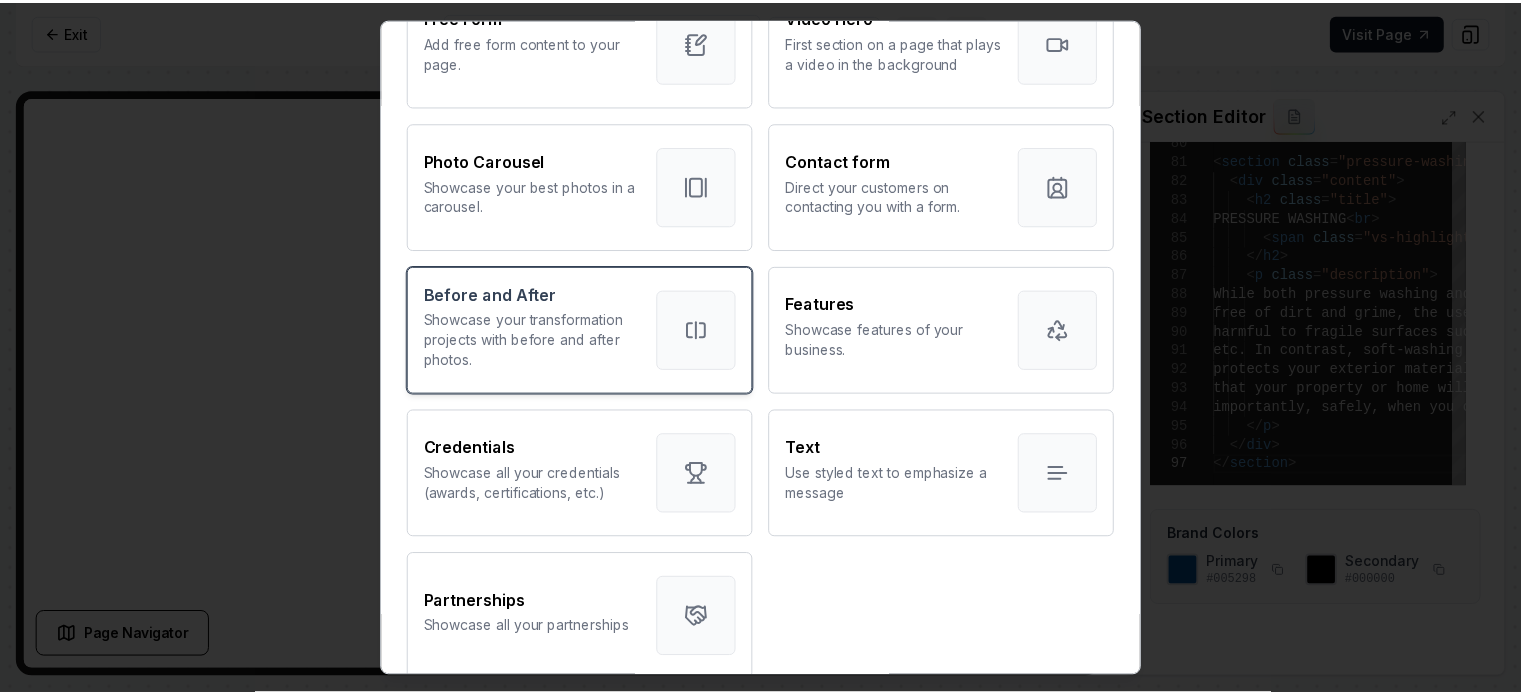 scroll, scrollTop: 1224, scrollLeft: 0, axis: vertical 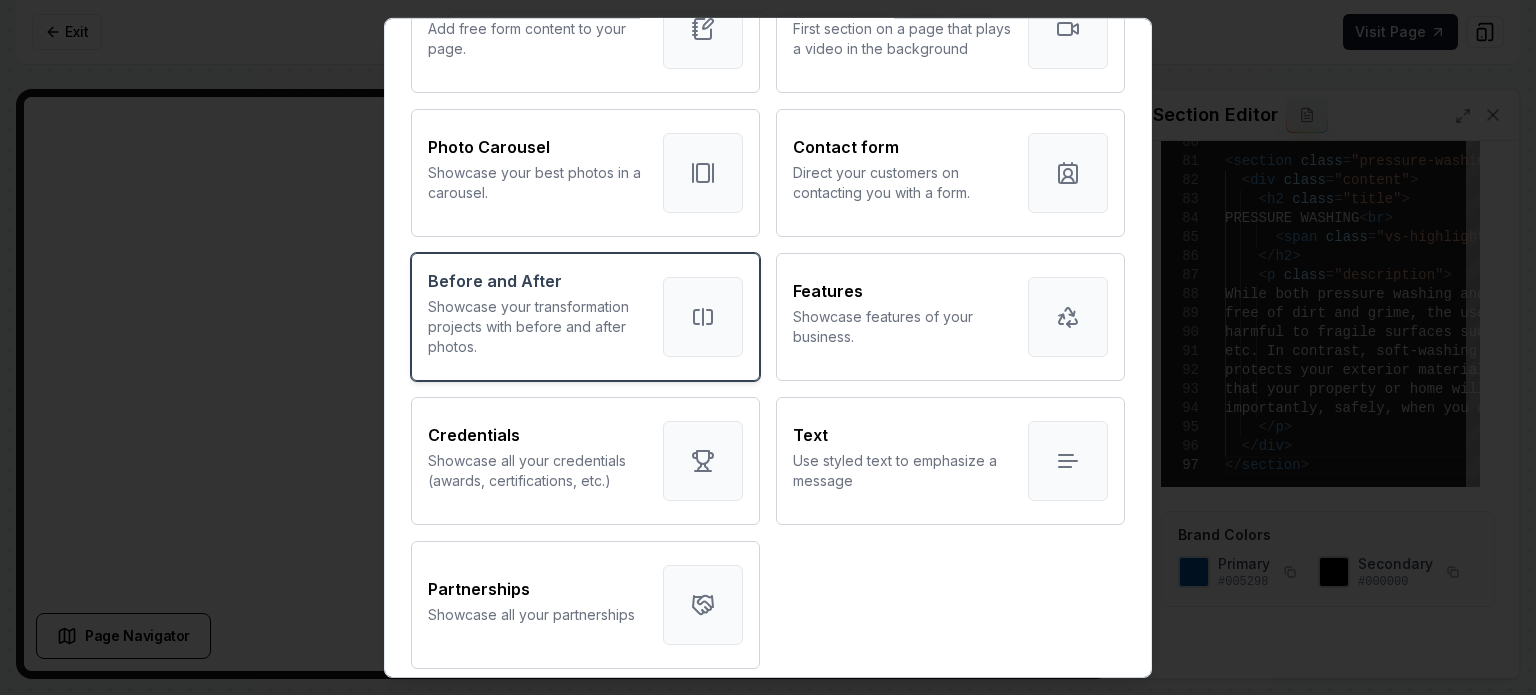 click on "Before and After" at bounding box center [537, 280] 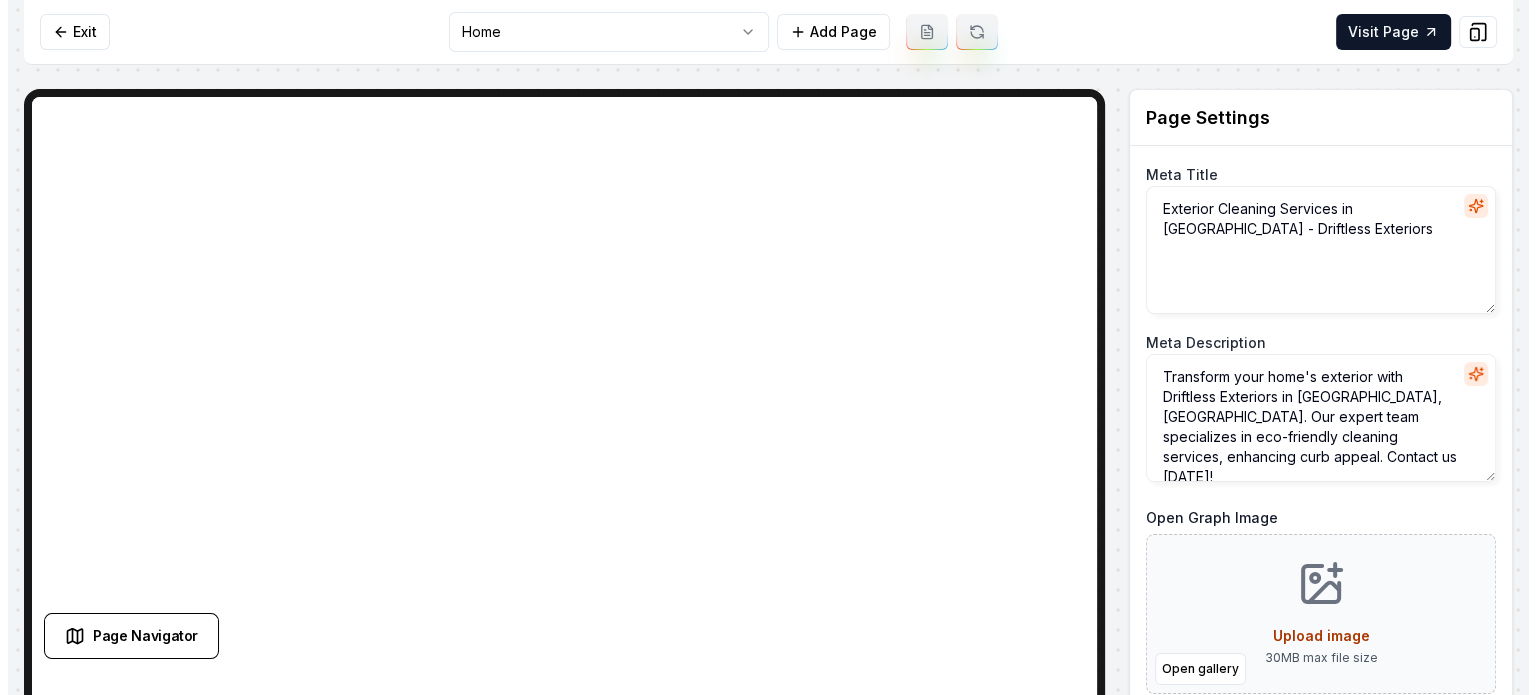 scroll, scrollTop: 0, scrollLeft: 0, axis: both 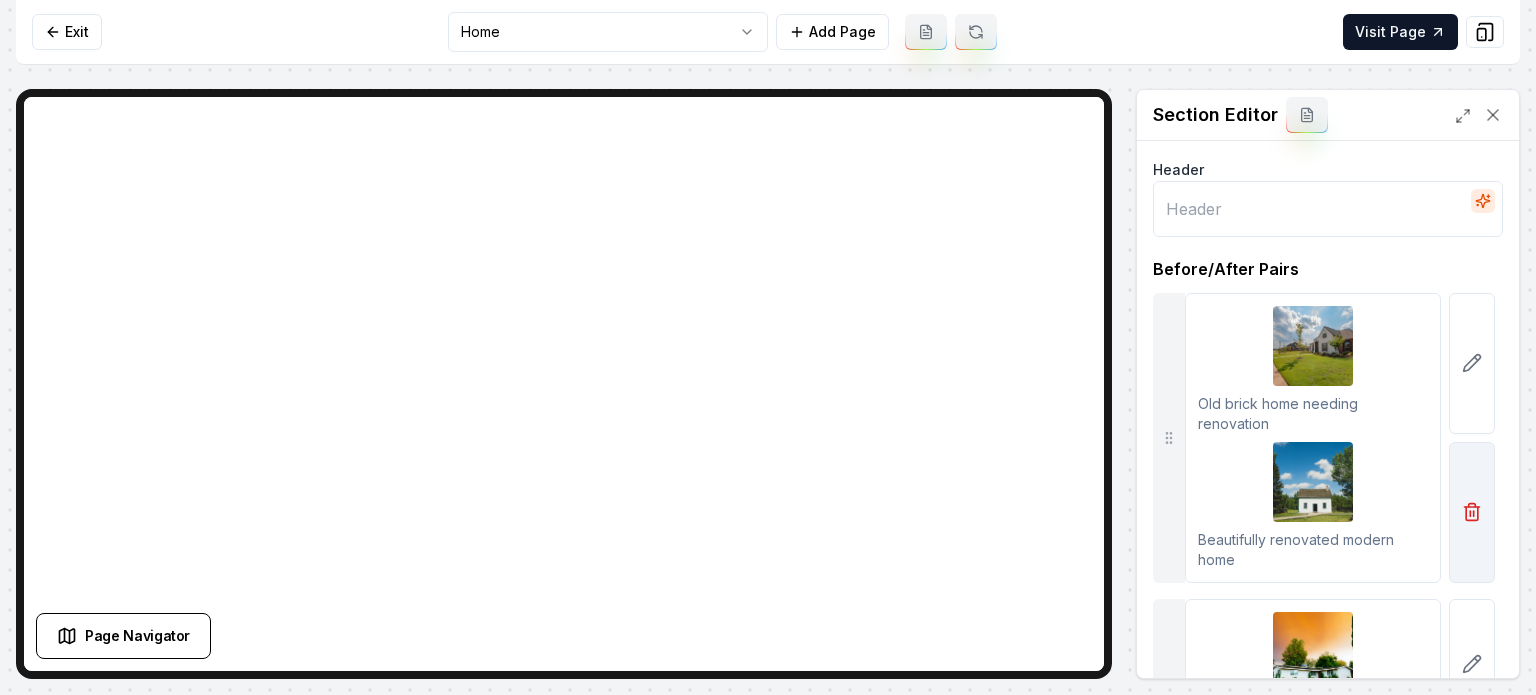 click at bounding box center (1472, 512) 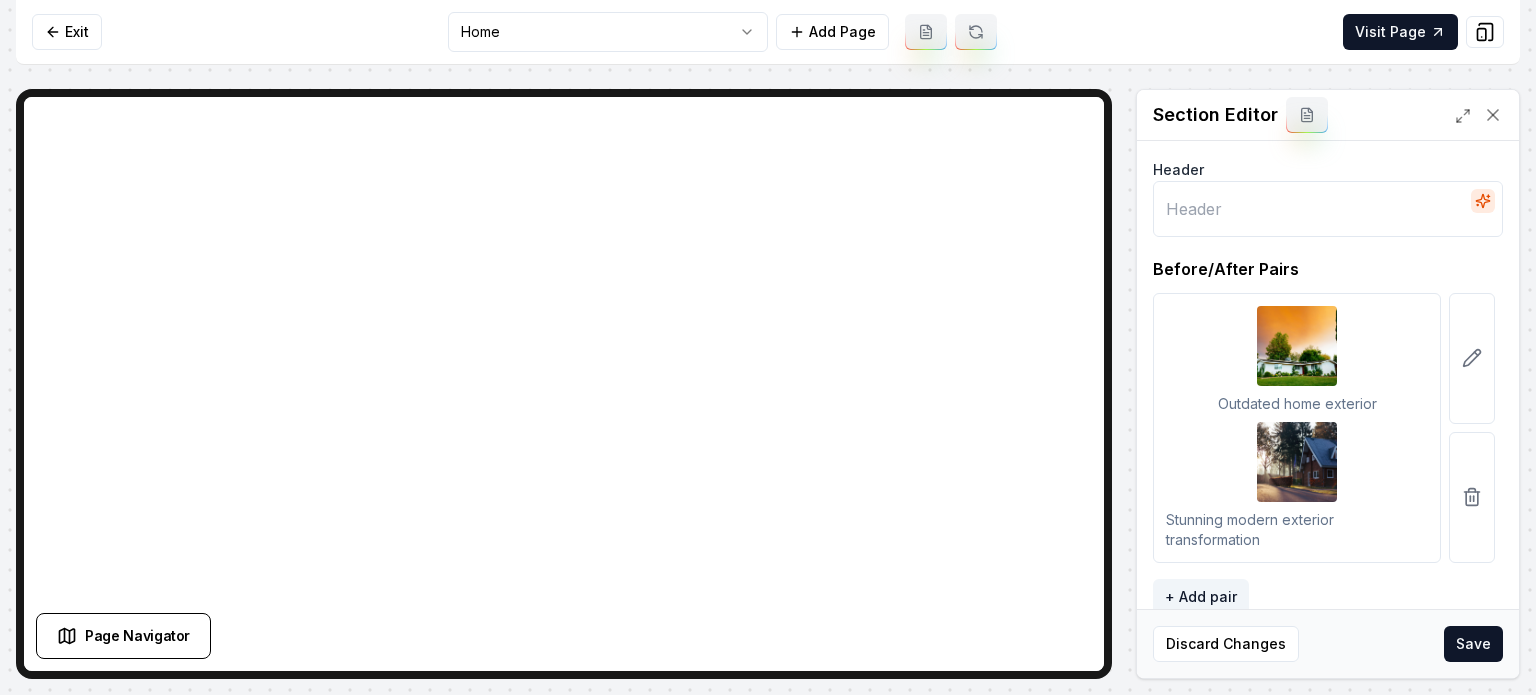 click 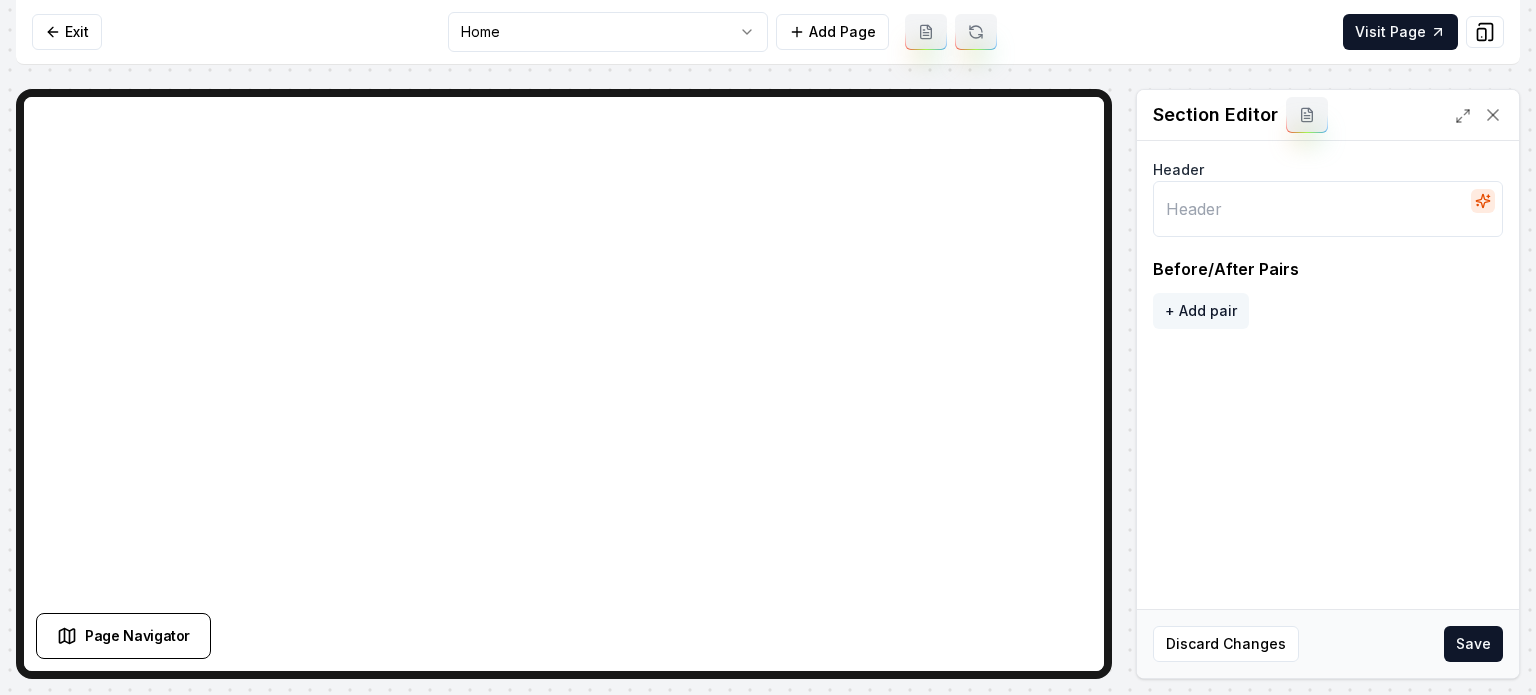 click on "+ Add pair" at bounding box center (1201, 311) 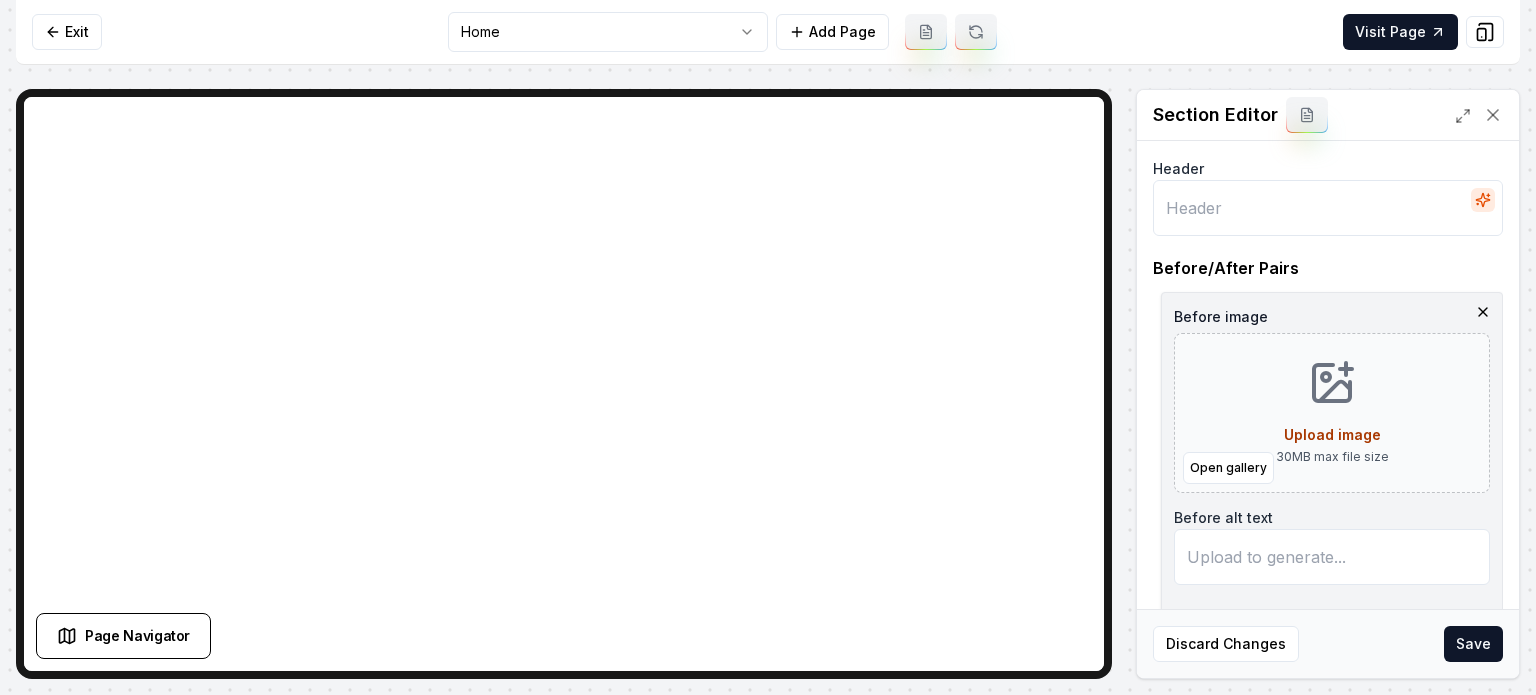 scroll, scrollTop: 0, scrollLeft: 0, axis: both 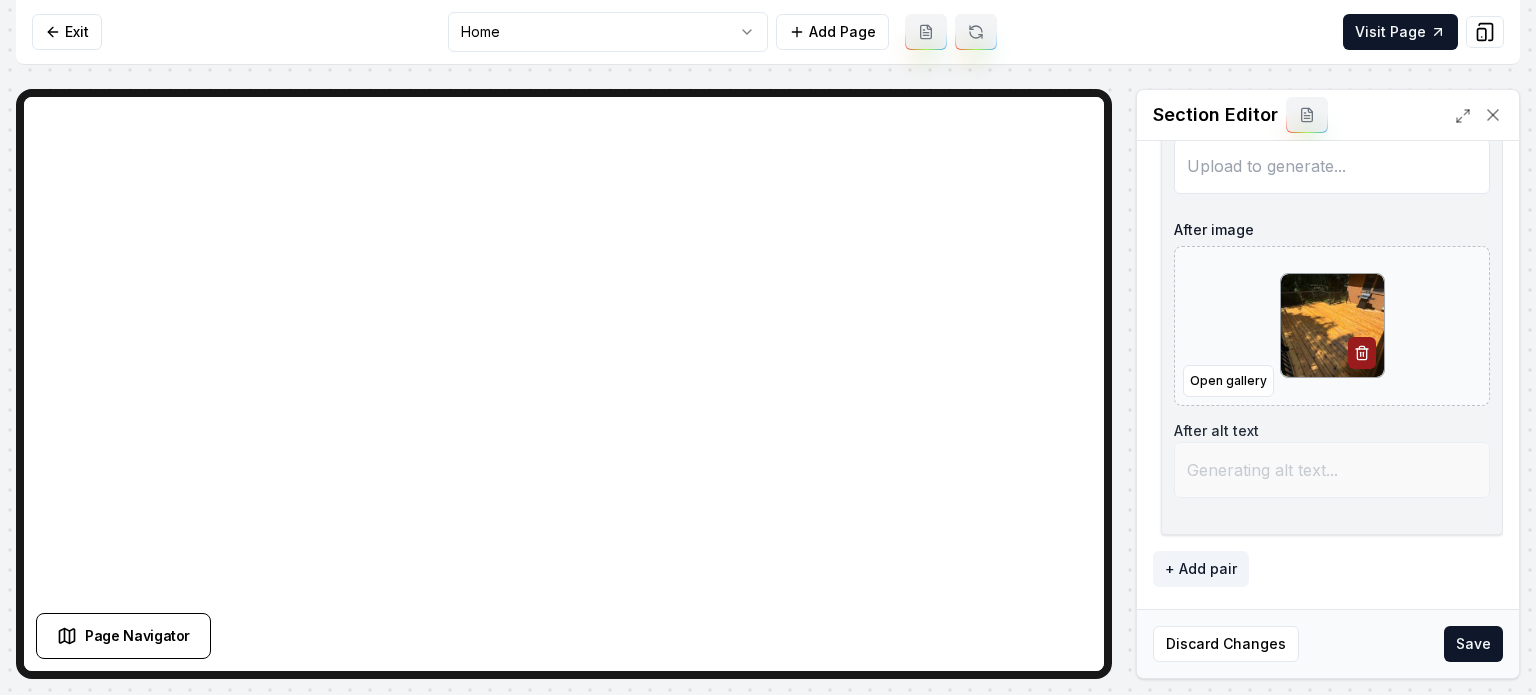 type on "Spacious wooden deck with surrounding trees and a red roof cabin on a sunny day." 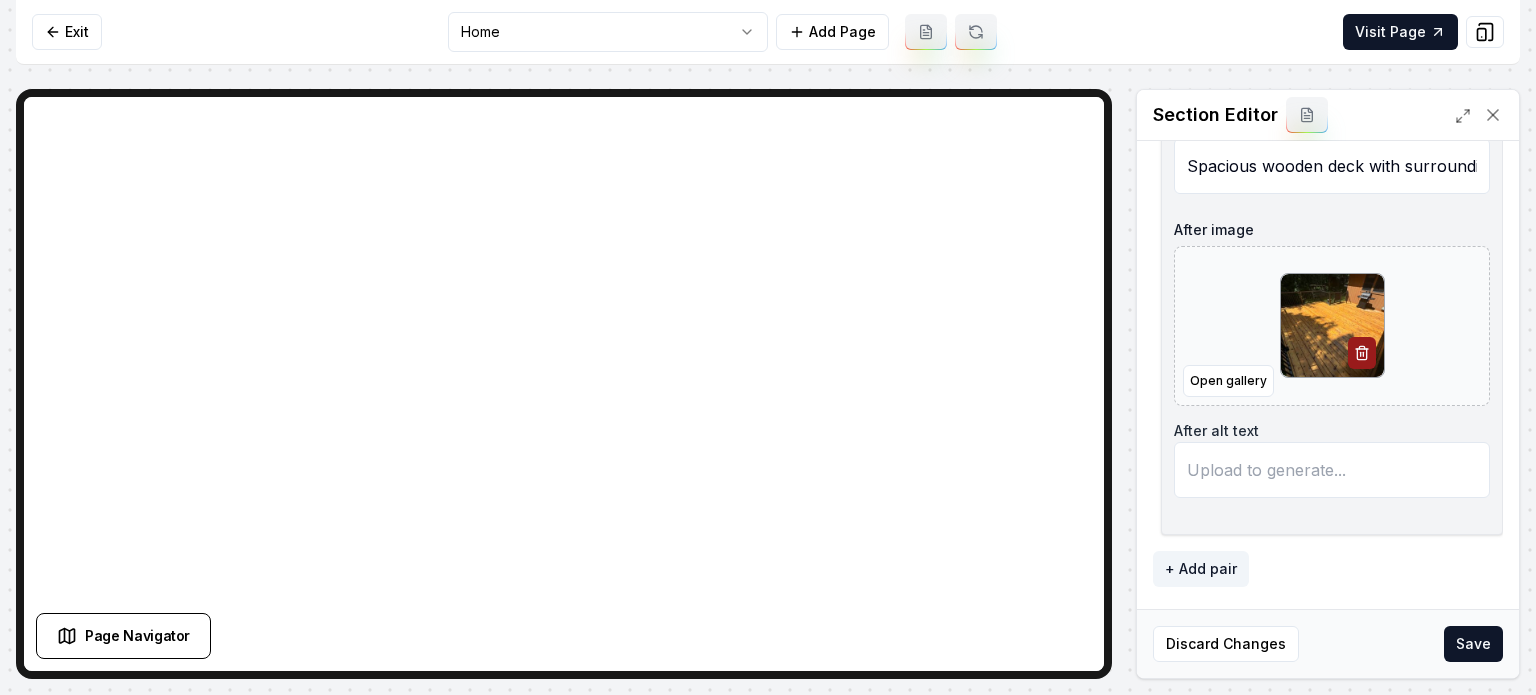 type on "Spacious wooden deck with grill, surrounded by trees and sunlight shadows." 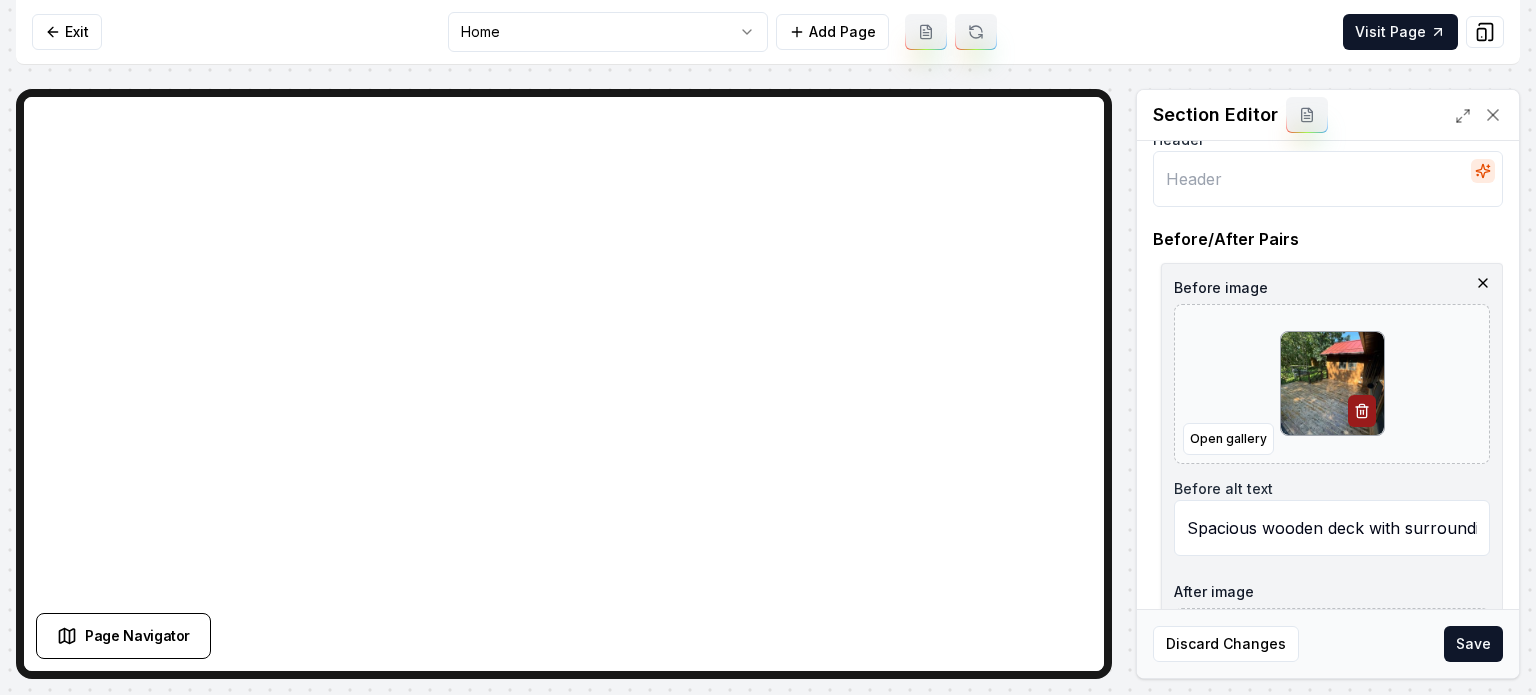 scroll, scrollTop: 0, scrollLeft: 0, axis: both 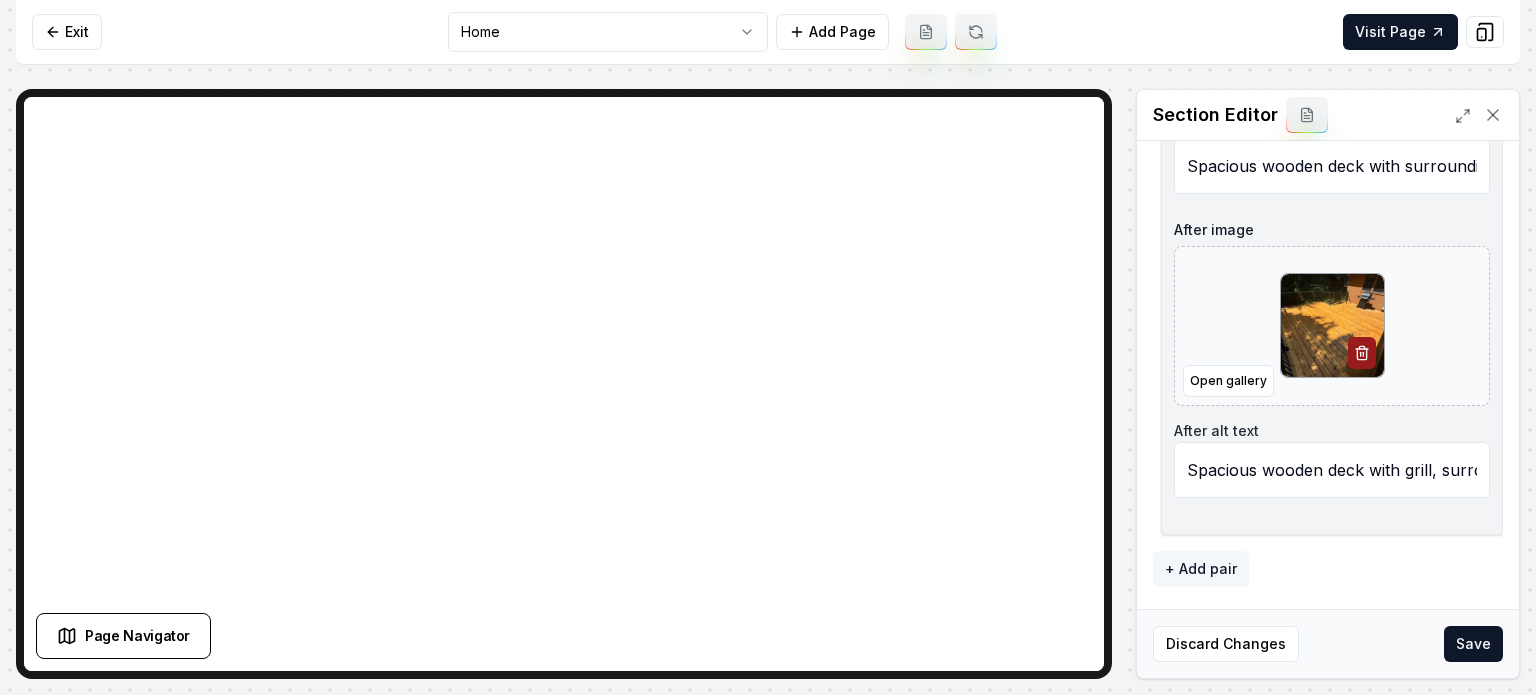 click on "+ Add pair" at bounding box center [1201, 569] 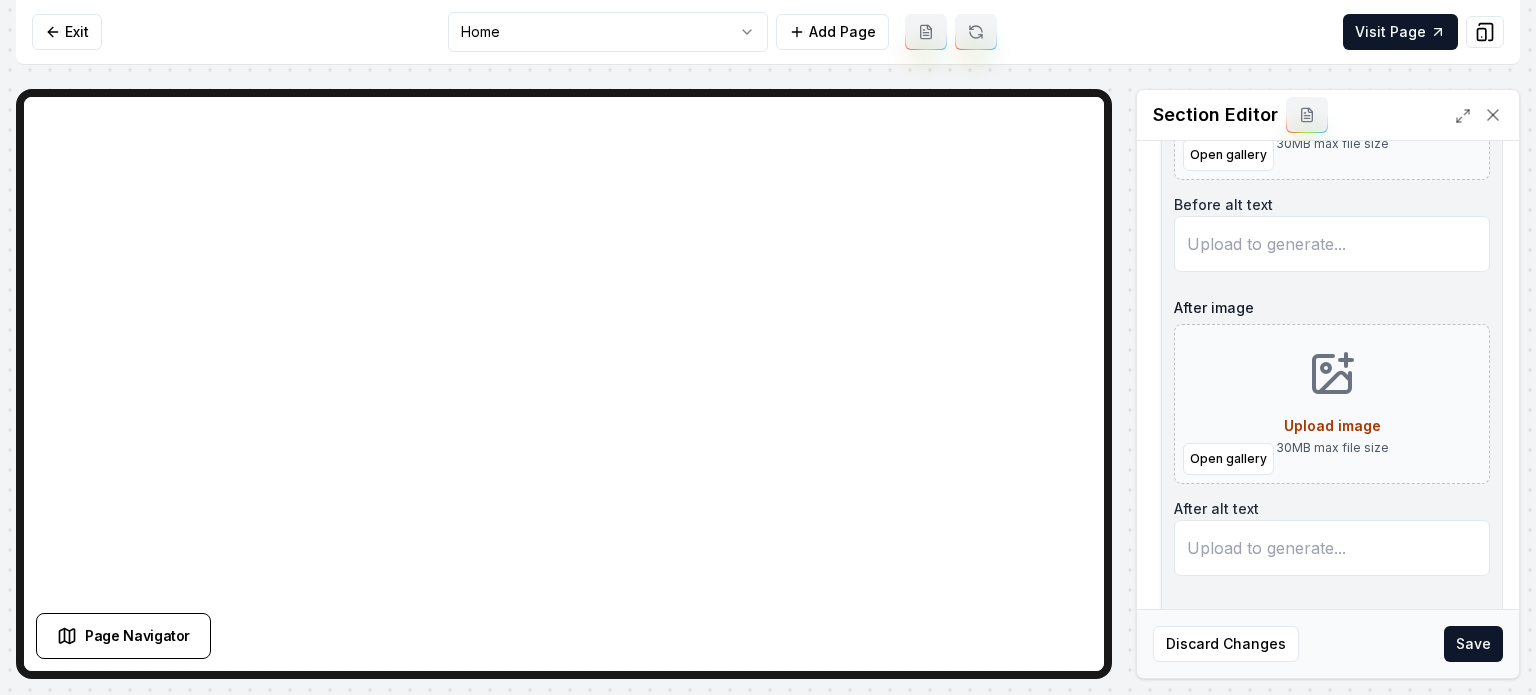 scroll, scrollTop: 538, scrollLeft: 0, axis: vertical 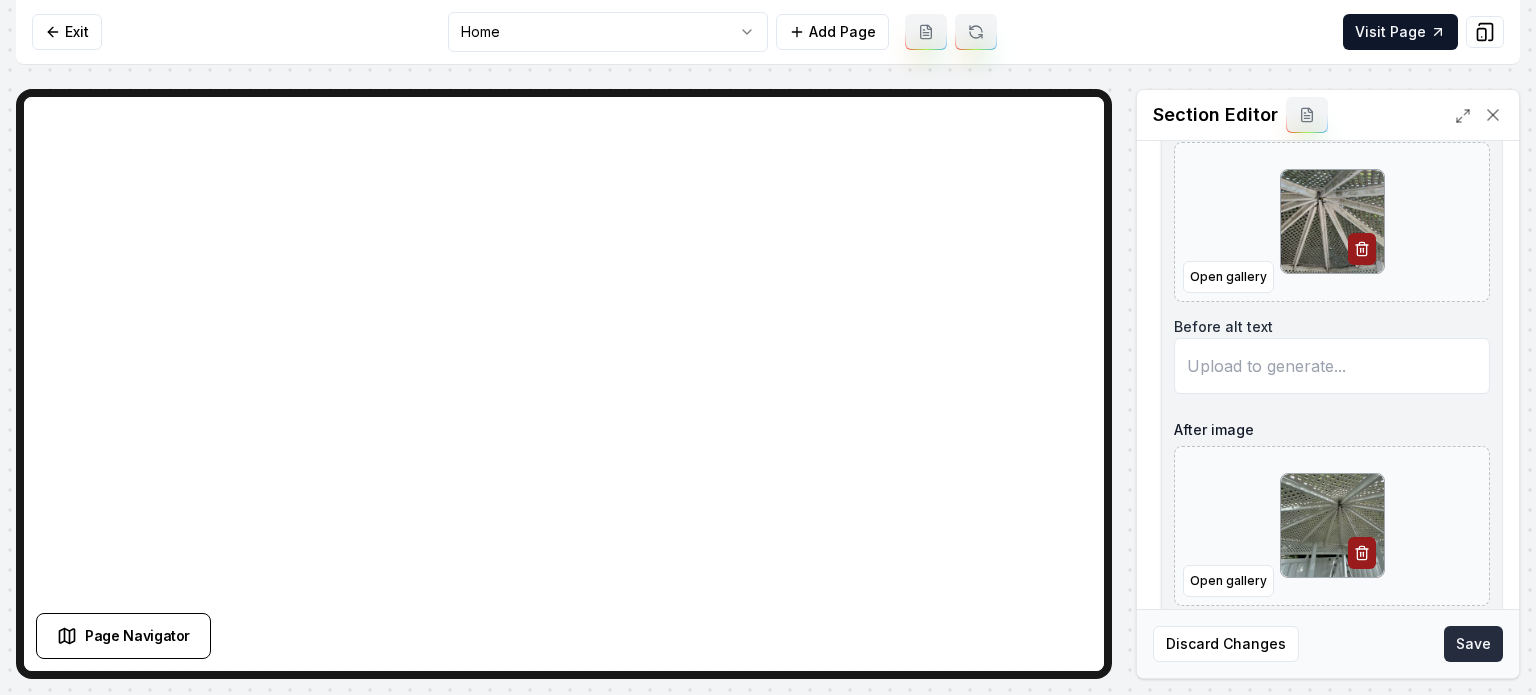 click on "Save" at bounding box center (1473, 644) 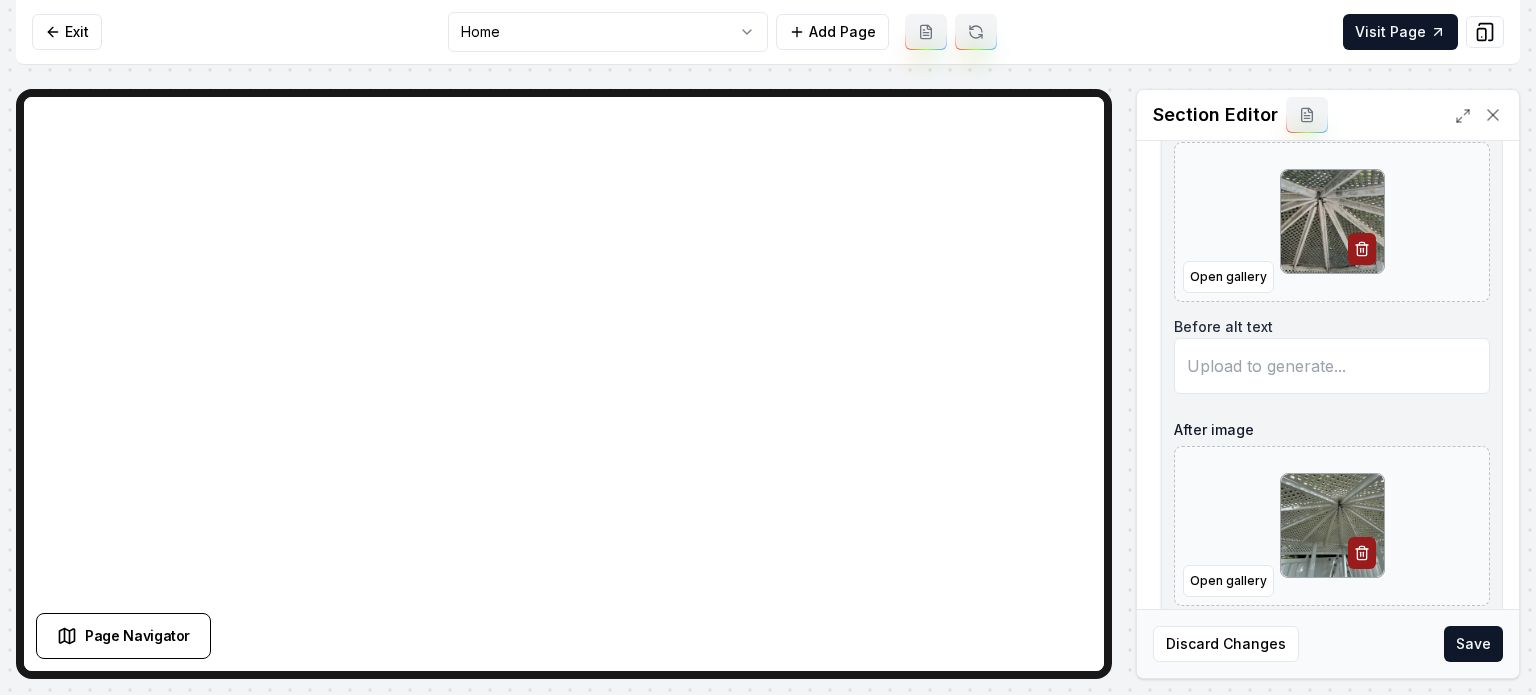 type on "Interior view of a weathered gazebo roof with lattice design and wooden beams." 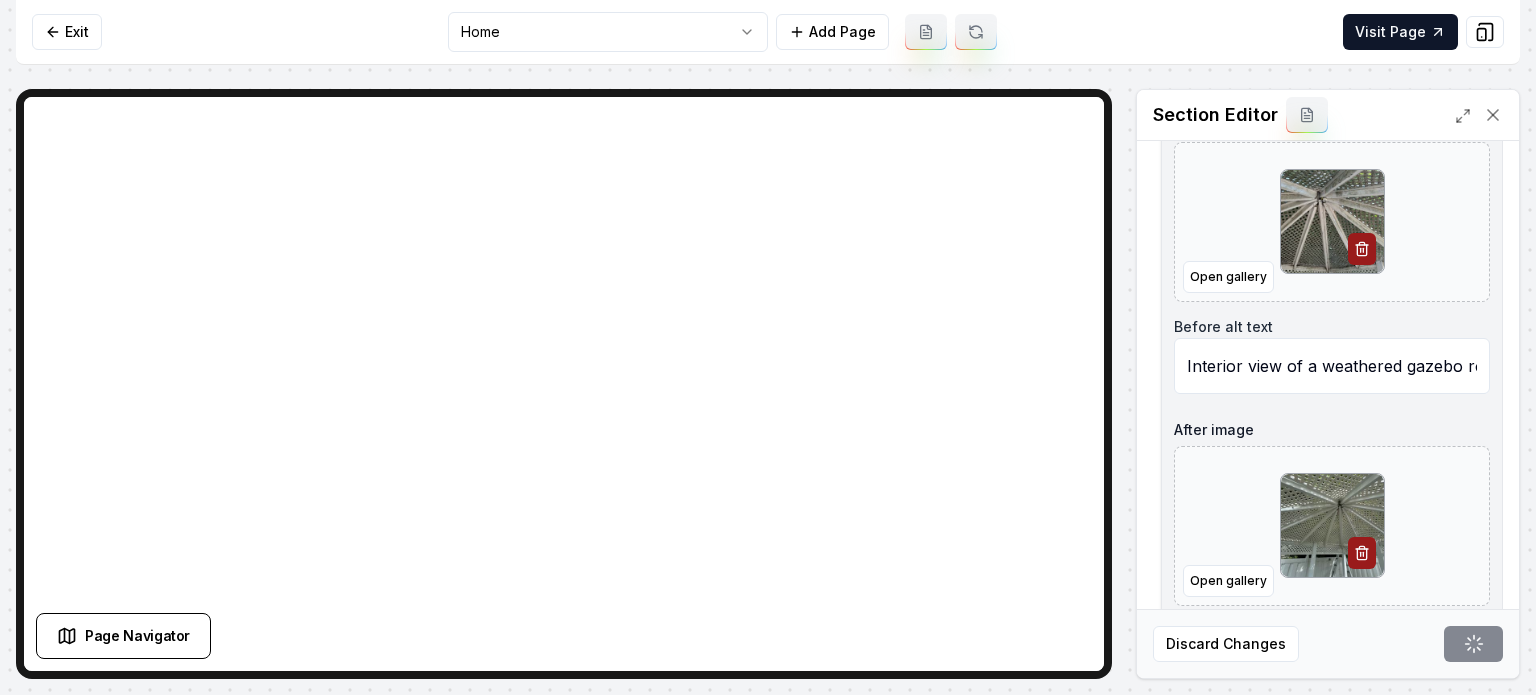 type on "Interior view of a white gazebo with a lattice roof and ladder against a white fence." 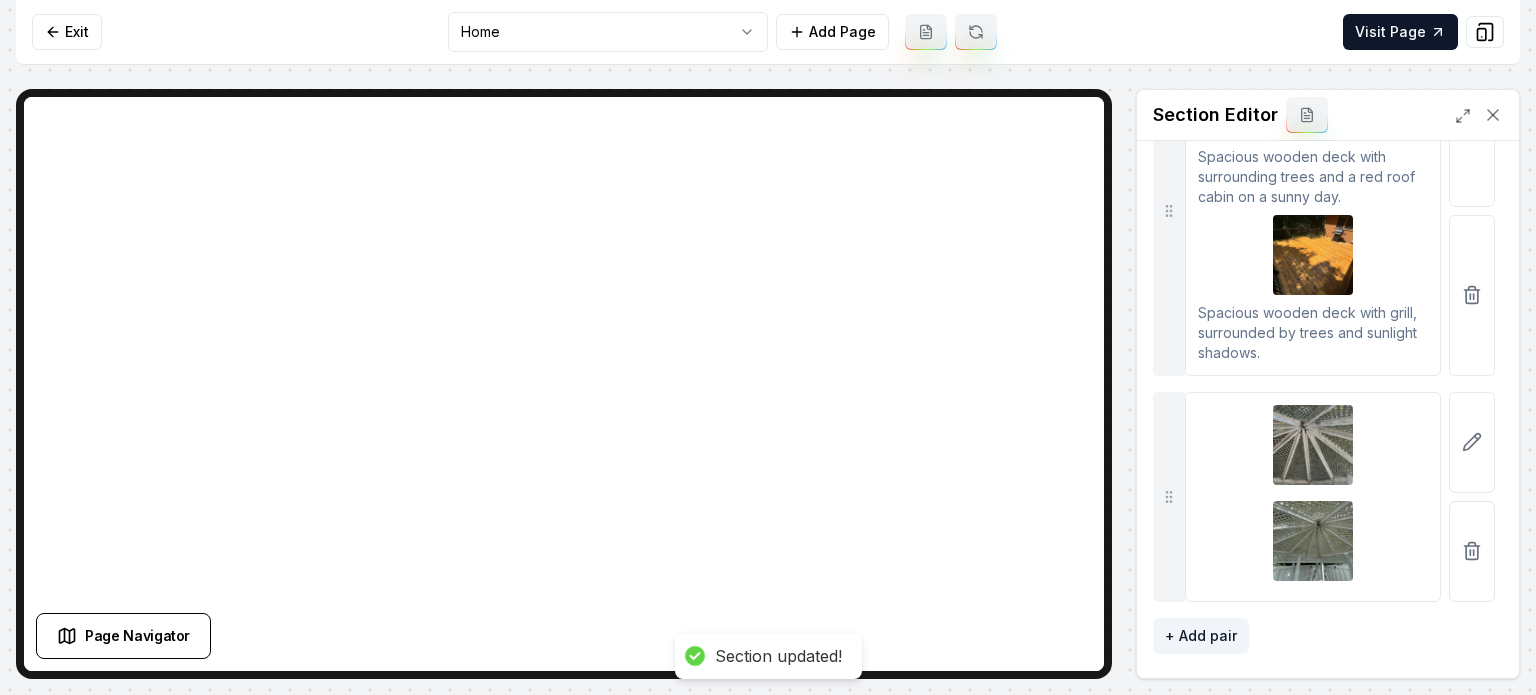 scroll, scrollTop: 245, scrollLeft: 0, axis: vertical 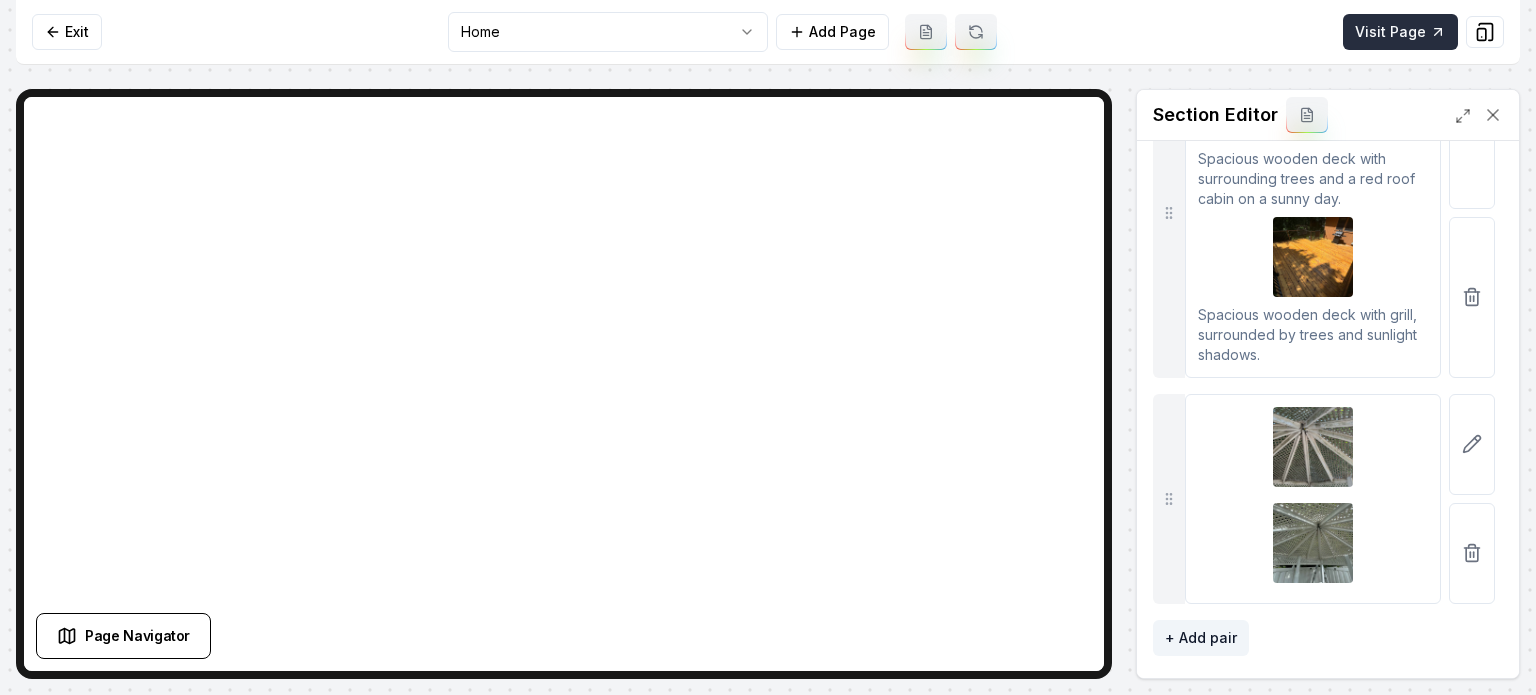 click on "Visit Page" at bounding box center (1400, 32) 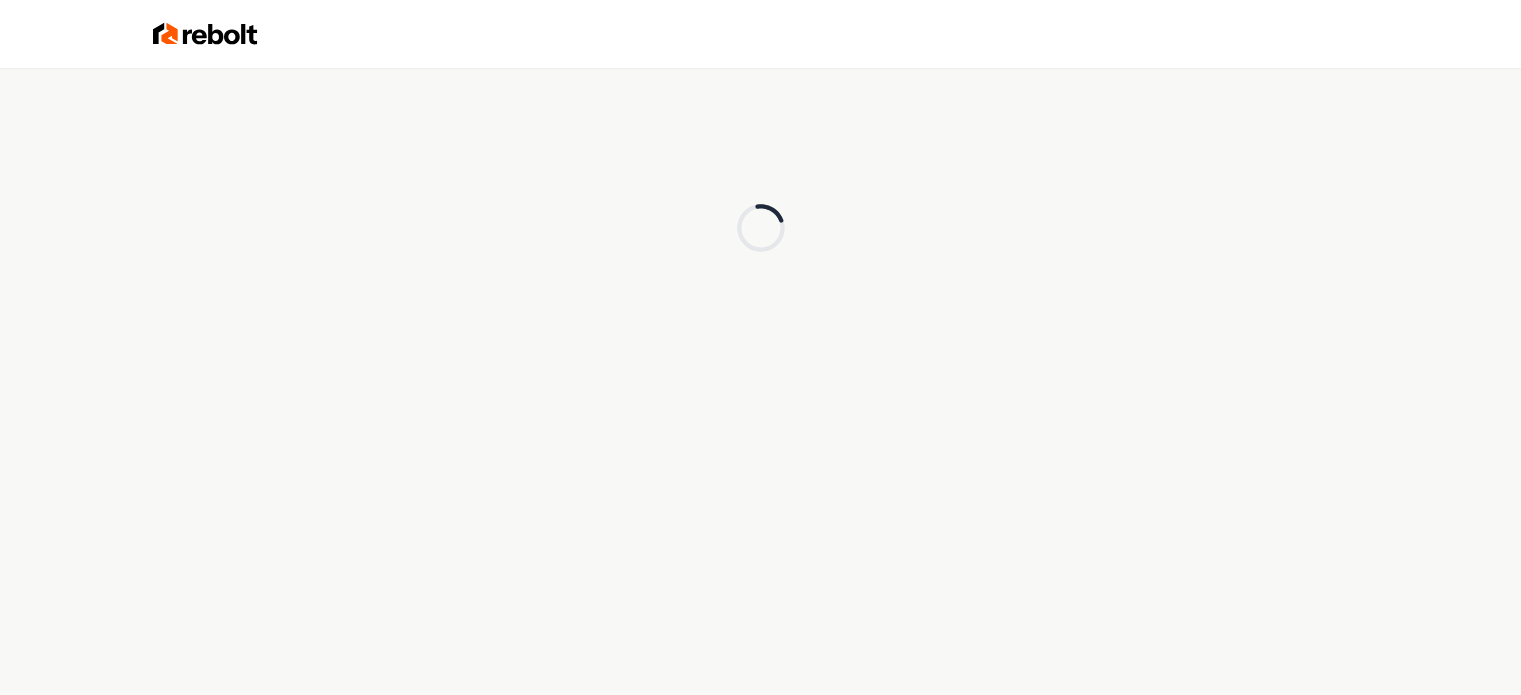 scroll, scrollTop: 0, scrollLeft: 0, axis: both 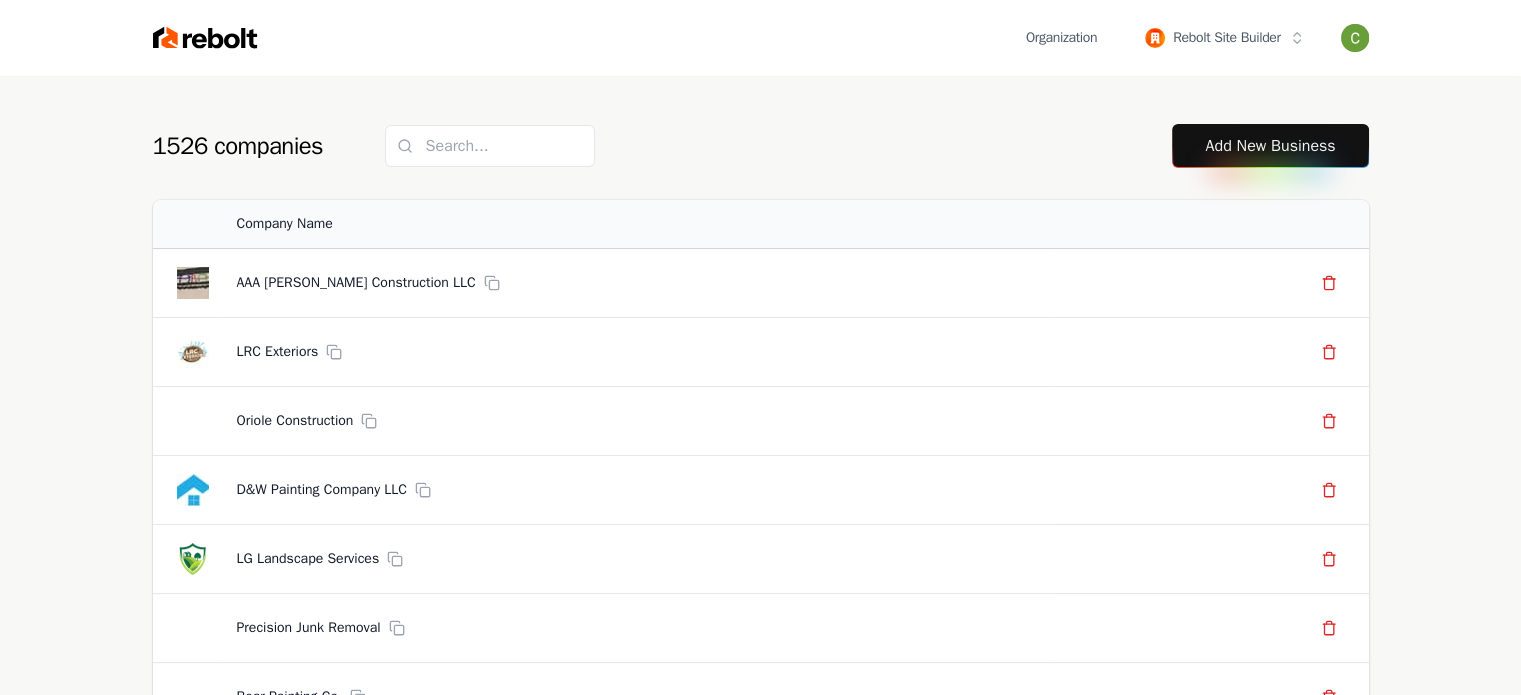 click on "Add New Business" at bounding box center (1270, 146) 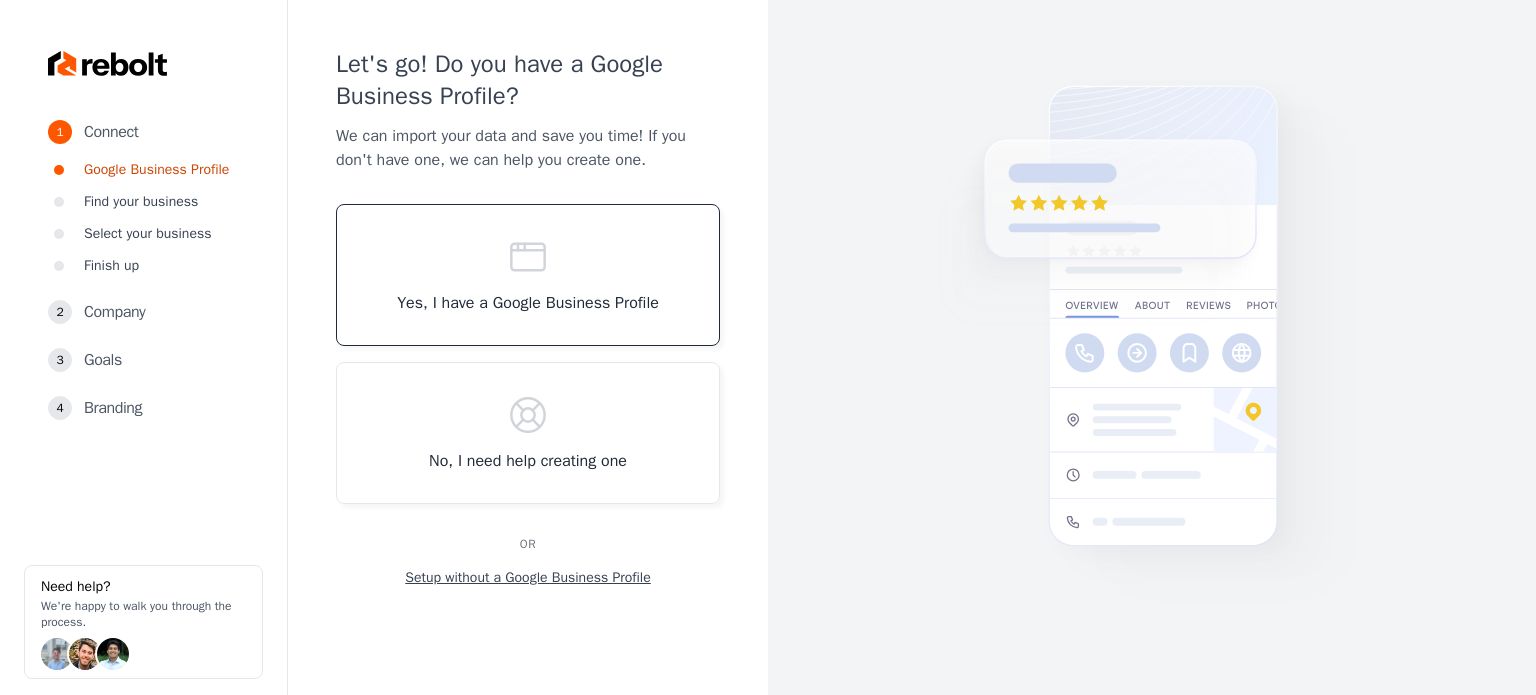 click on "Yes, I have a Google Business Profile" at bounding box center (528, 275) 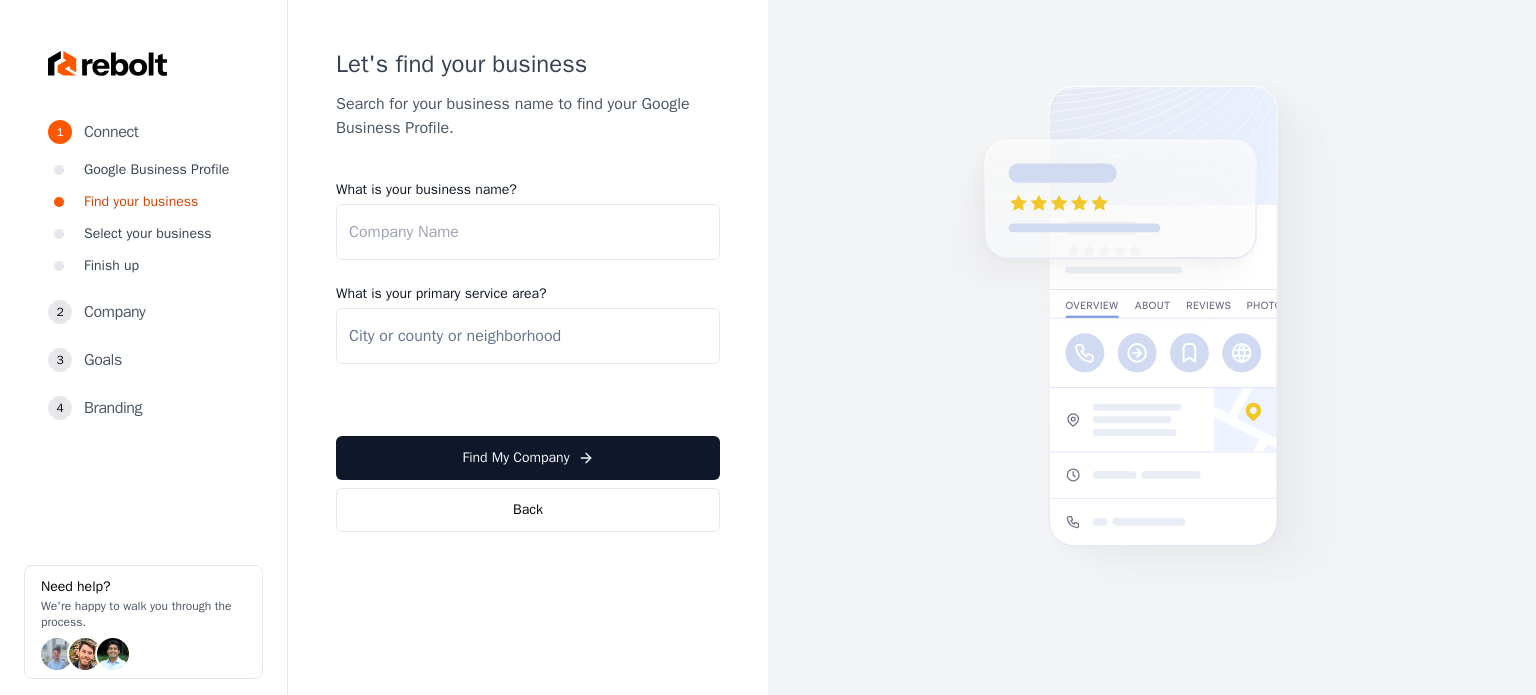 click on "What is your business name?" at bounding box center (528, 232) 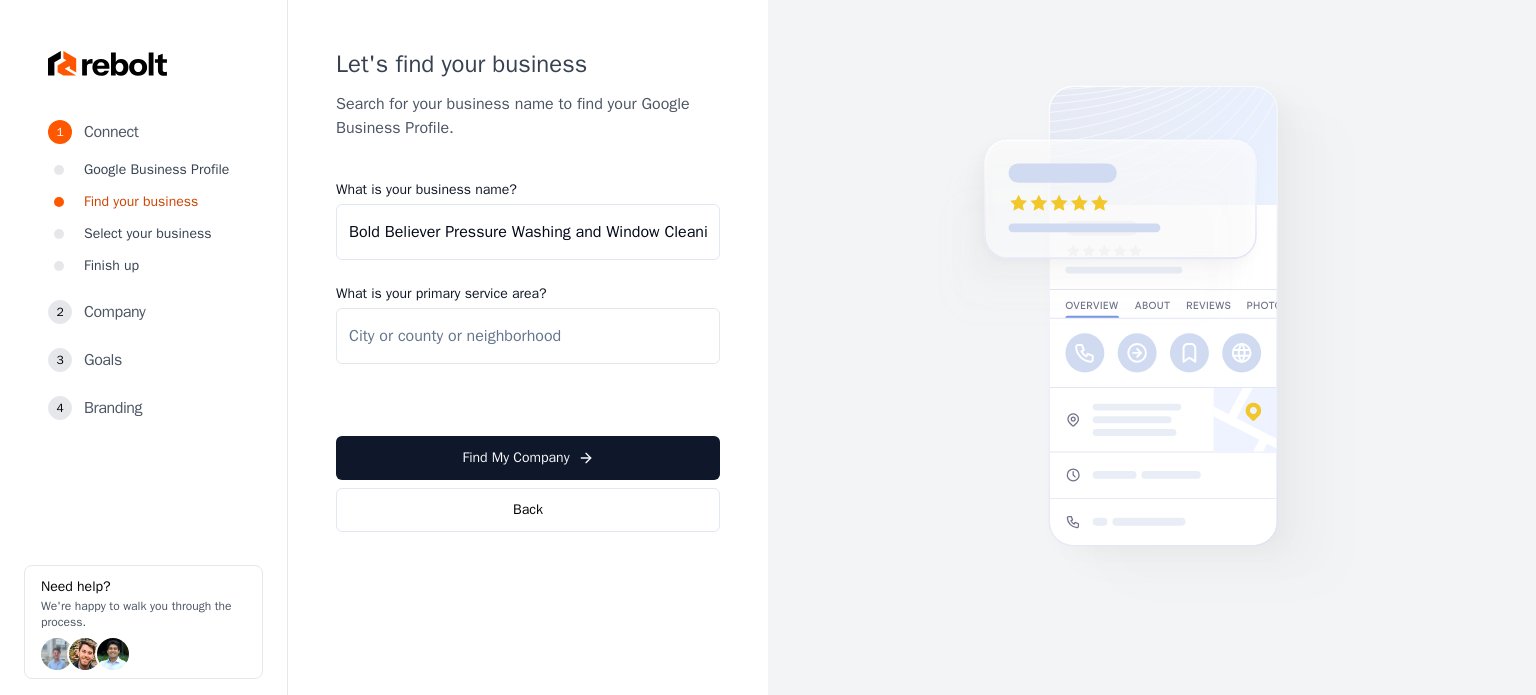 scroll, scrollTop: 0, scrollLeft: 51, axis: horizontal 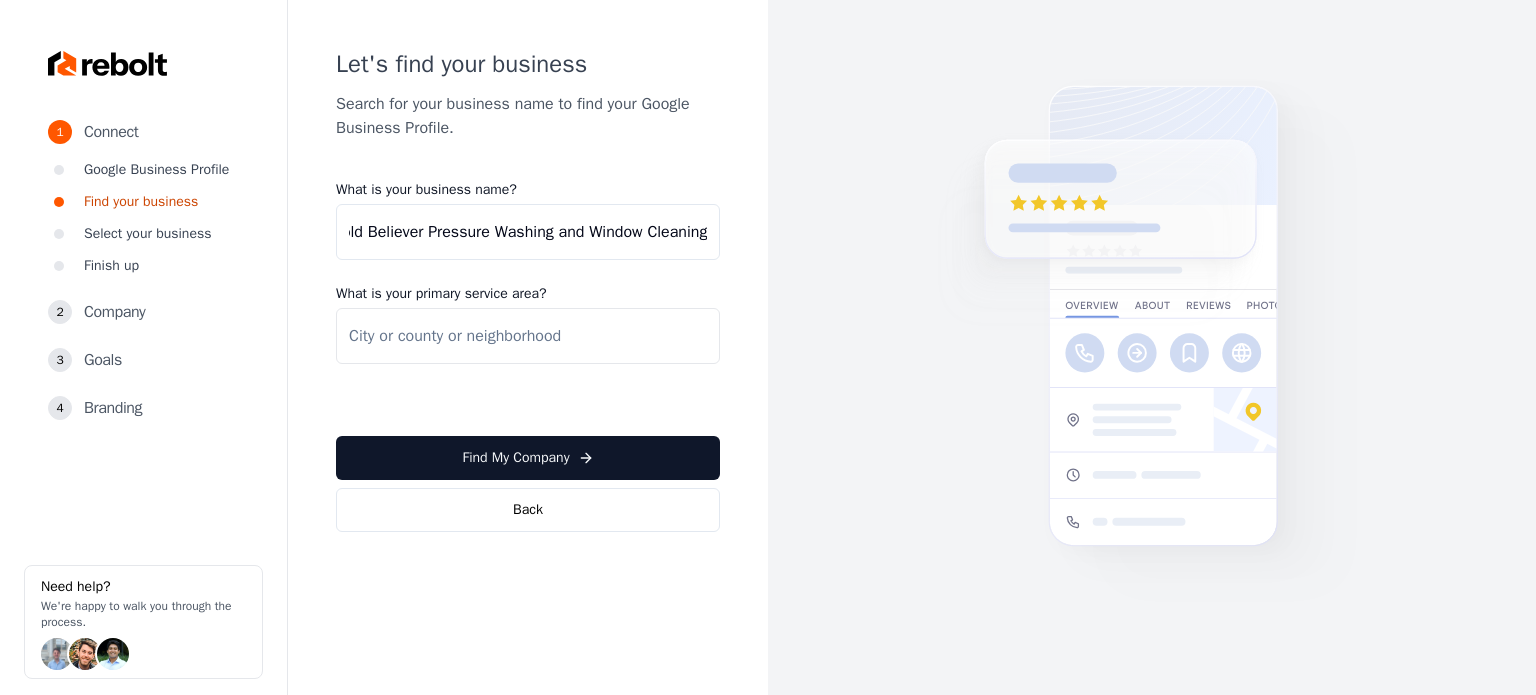 type on "Bold Believer Pressure Washing and Window Cleaning" 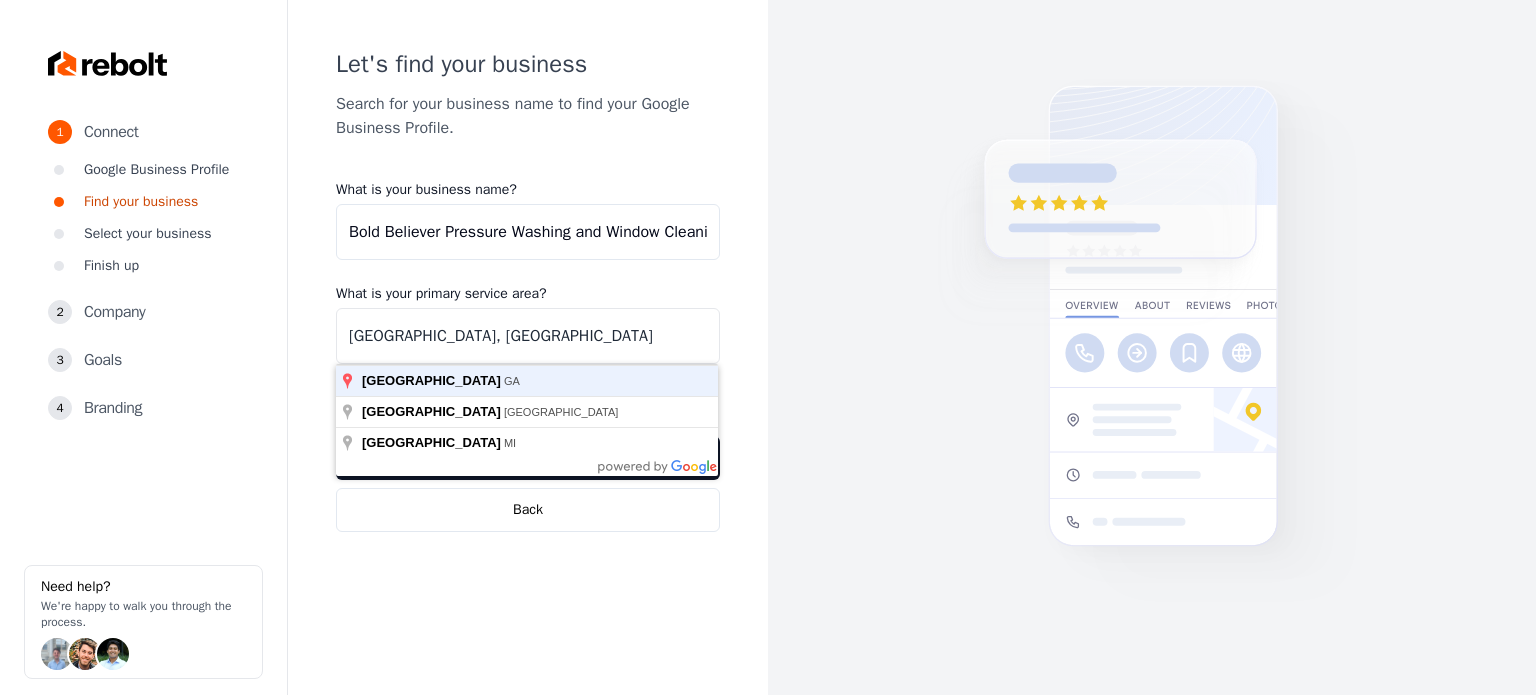 type on "[GEOGRAPHIC_DATA], [GEOGRAPHIC_DATA]" 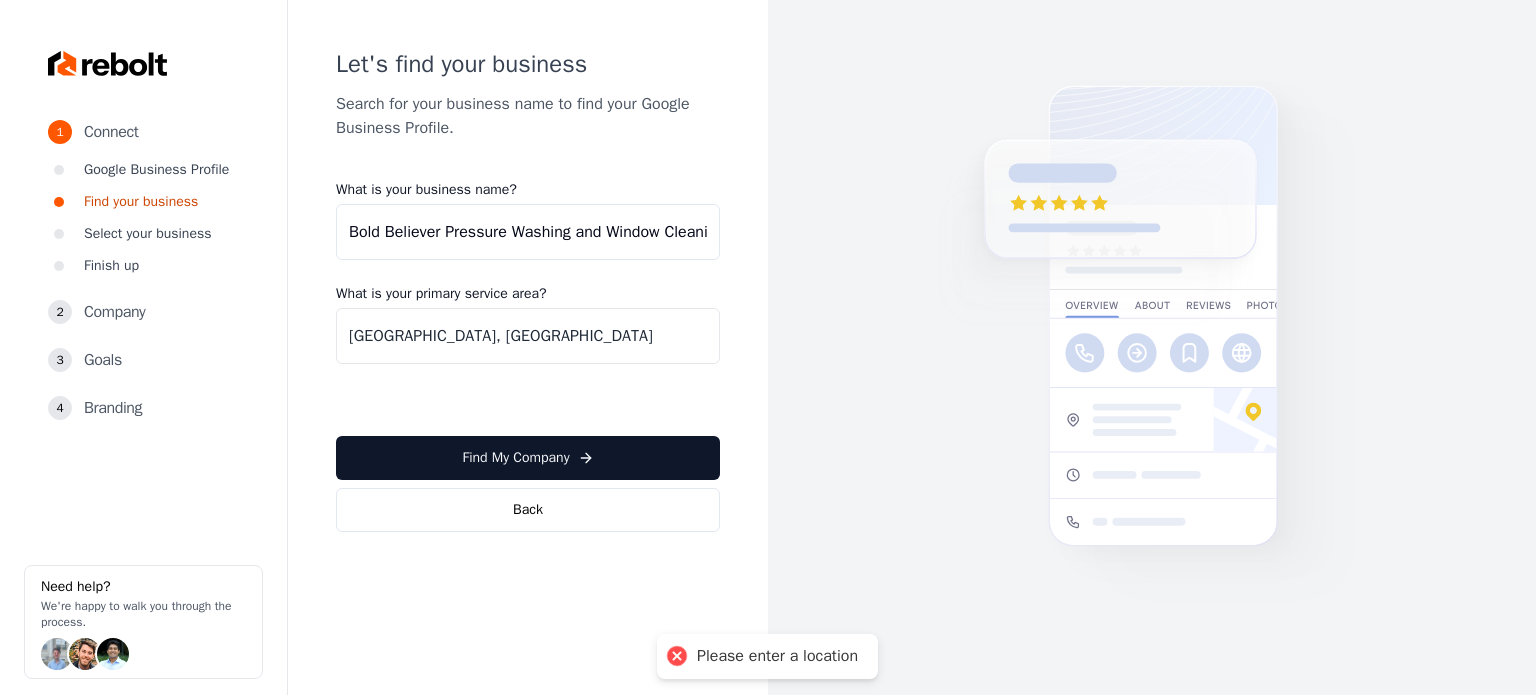 click on "What is your business name? Bold Believer Pressure Washing and Window Cleaning What is your primary service area? [GEOGRAPHIC_DATA], [GEOGRAPHIC_DATA] Find My Company  Back" at bounding box center [528, 356] 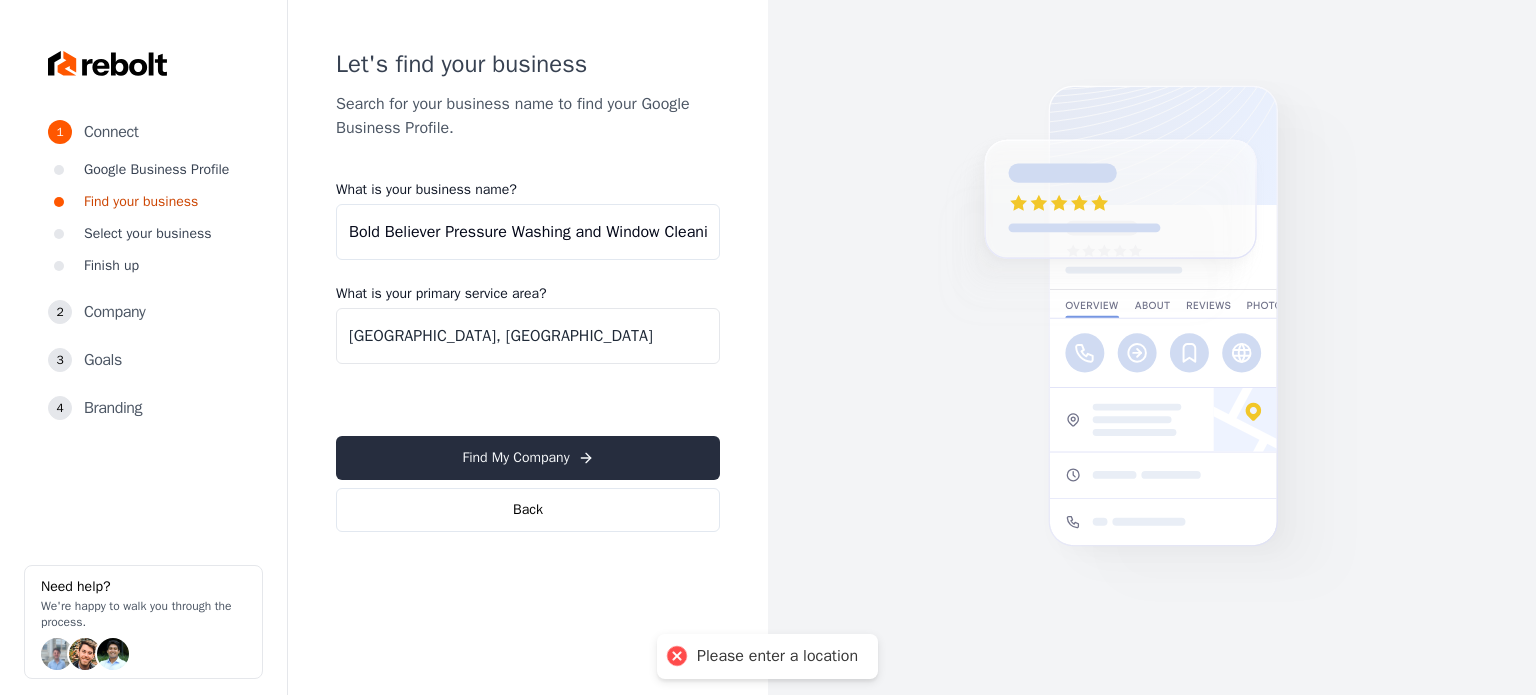 click on "Find My Company" at bounding box center (528, 458) 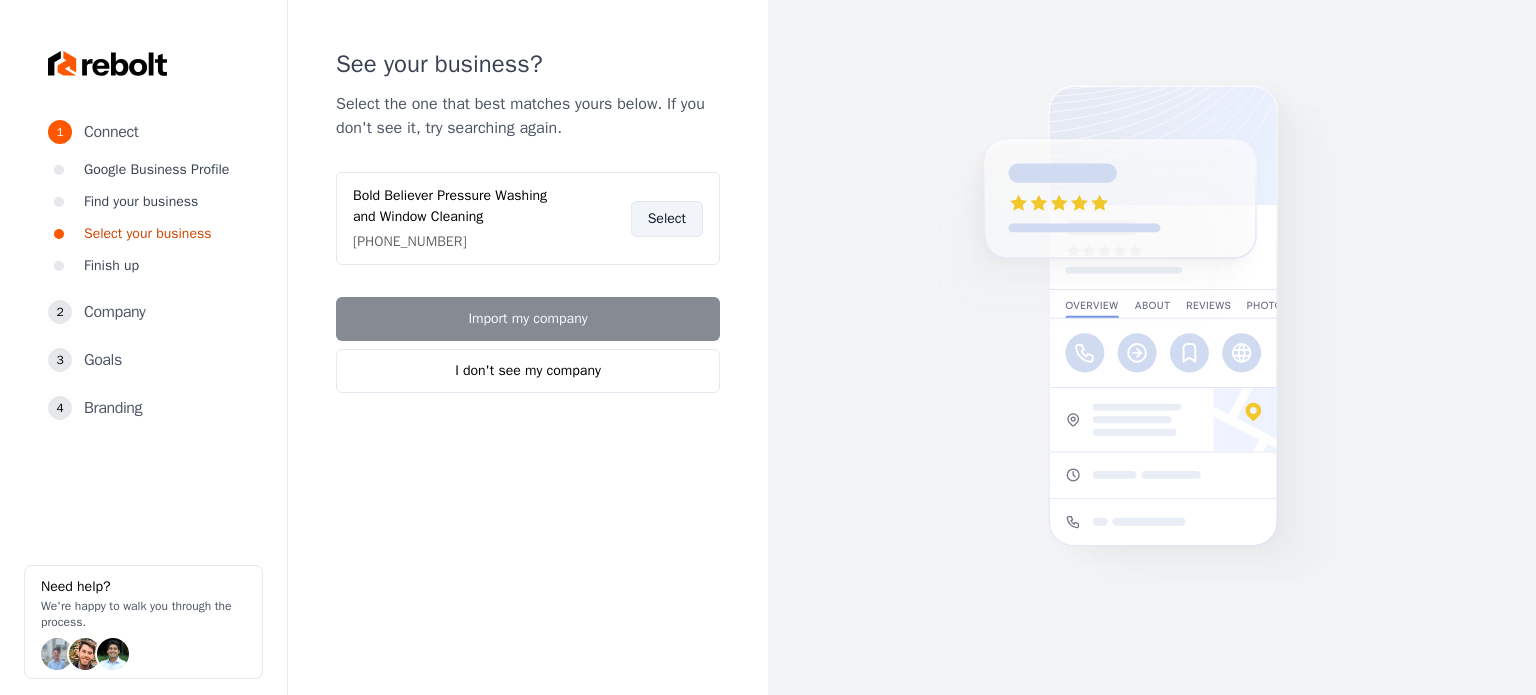 click on "Select" at bounding box center (667, 219) 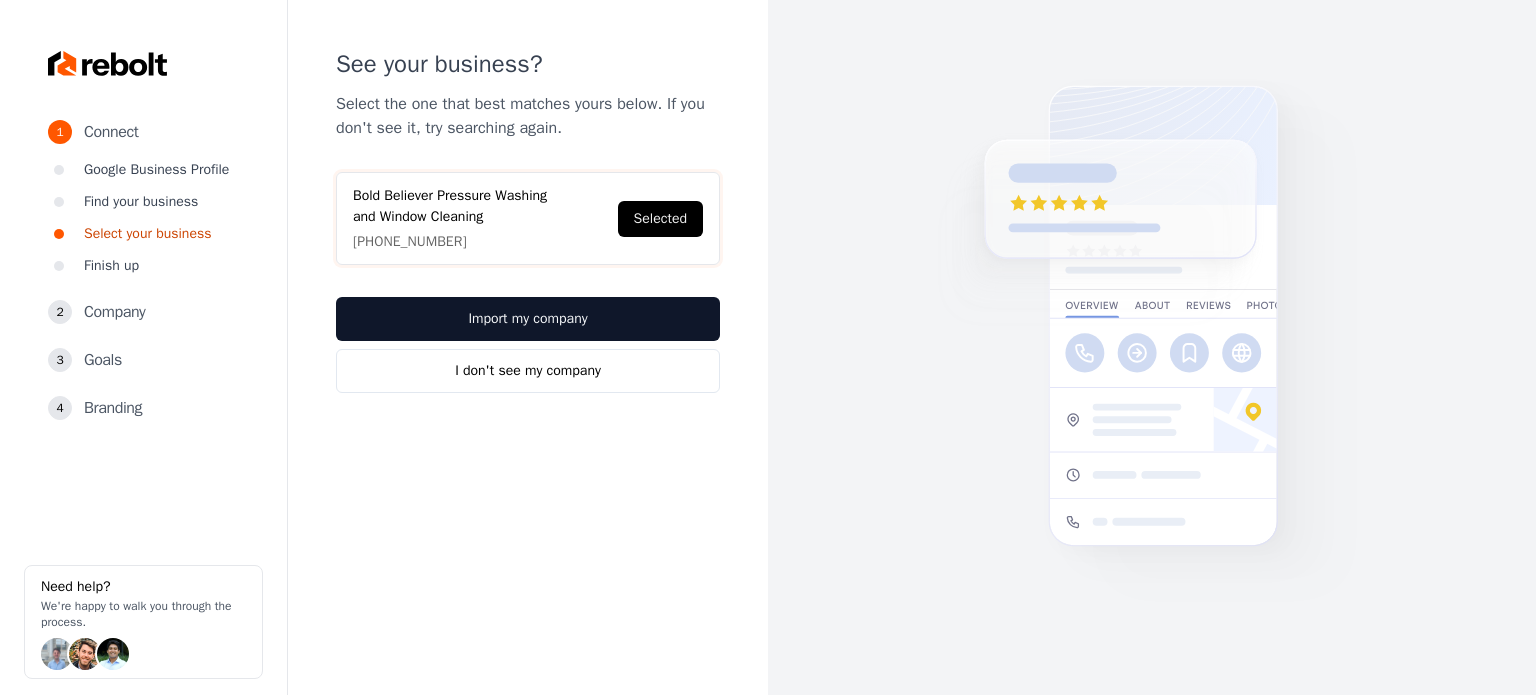 click on "See your business? Select the one that best matches yours below. If you don't see it, try searching again. Bold Believer Pressure Washing and Window Cleaning [PHONE_NUMBER] Selected Import my company I don't see my company" at bounding box center [528, 220] 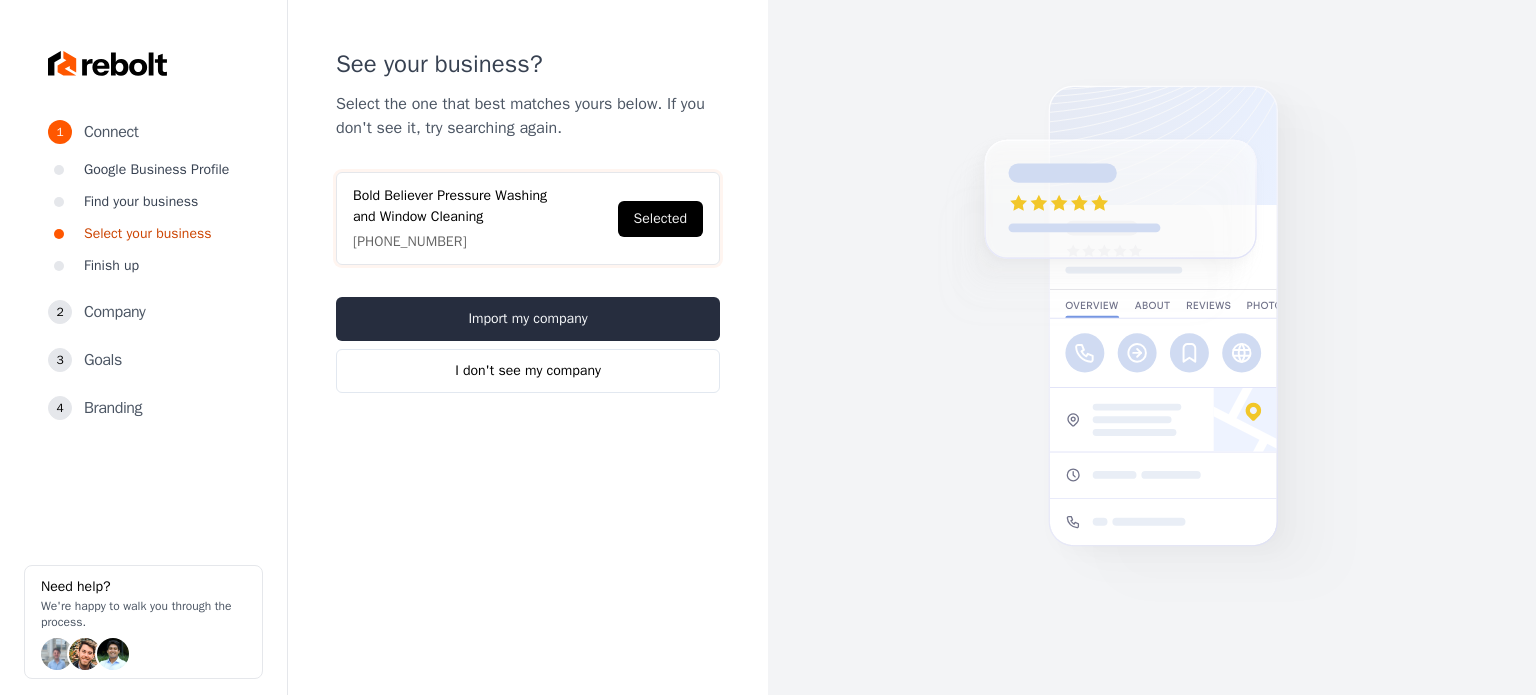 click on "Import my company" at bounding box center [528, 319] 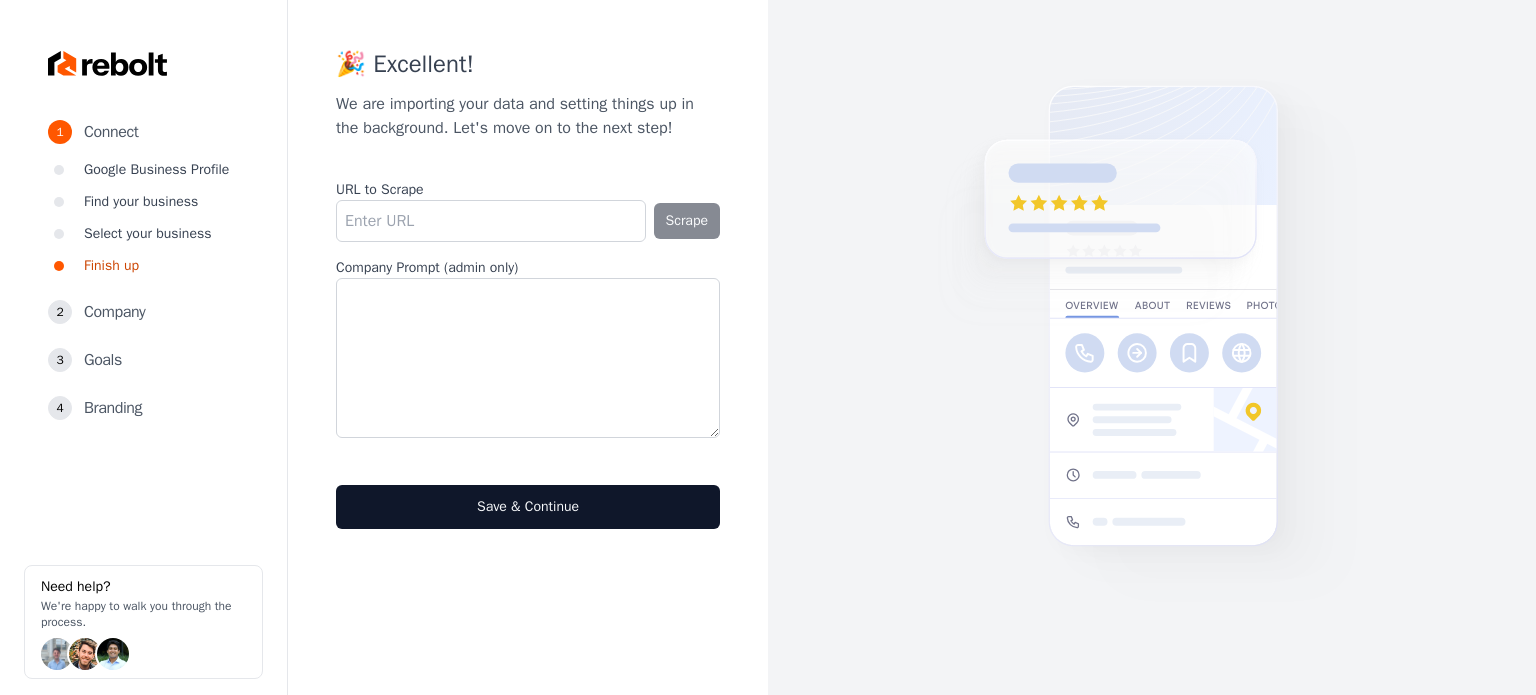 click at bounding box center (528, 358) 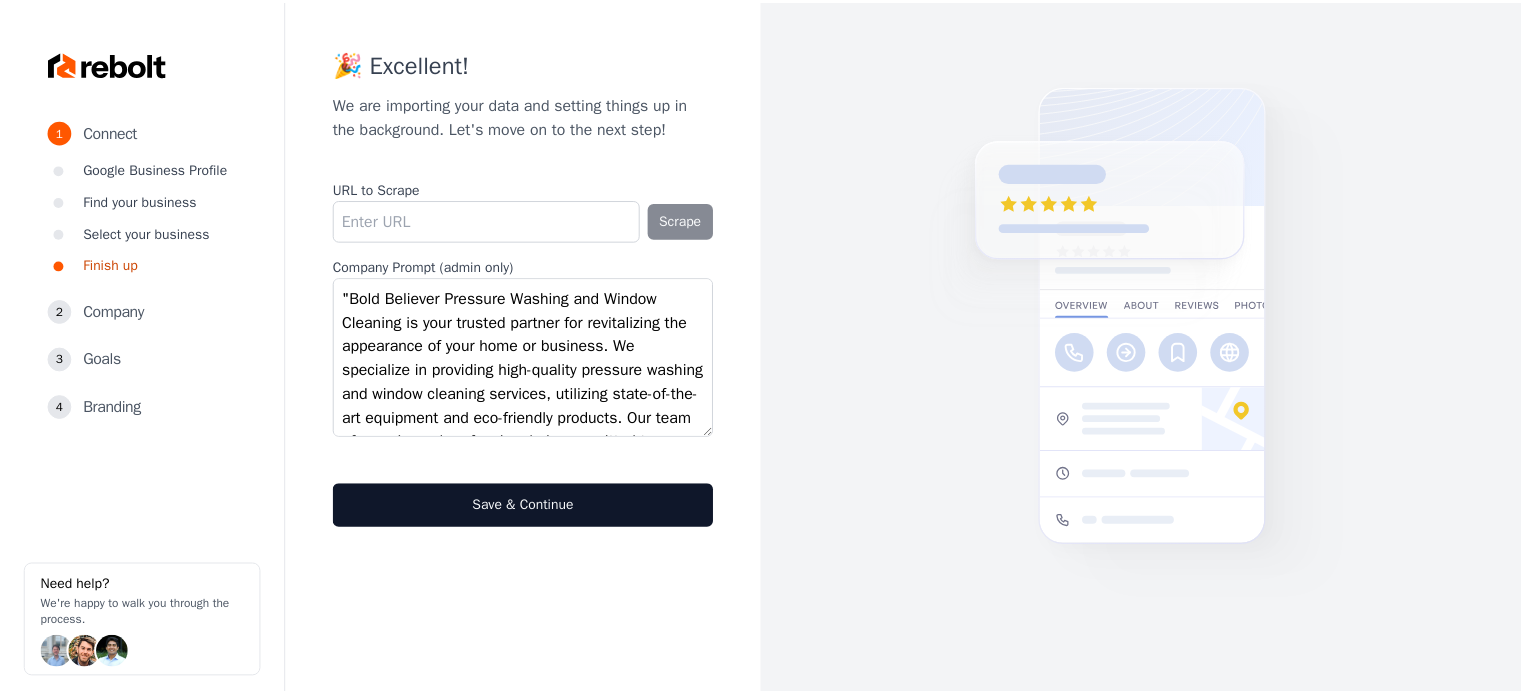scroll, scrollTop: 279, scrollLeft: 0, axis: vertical 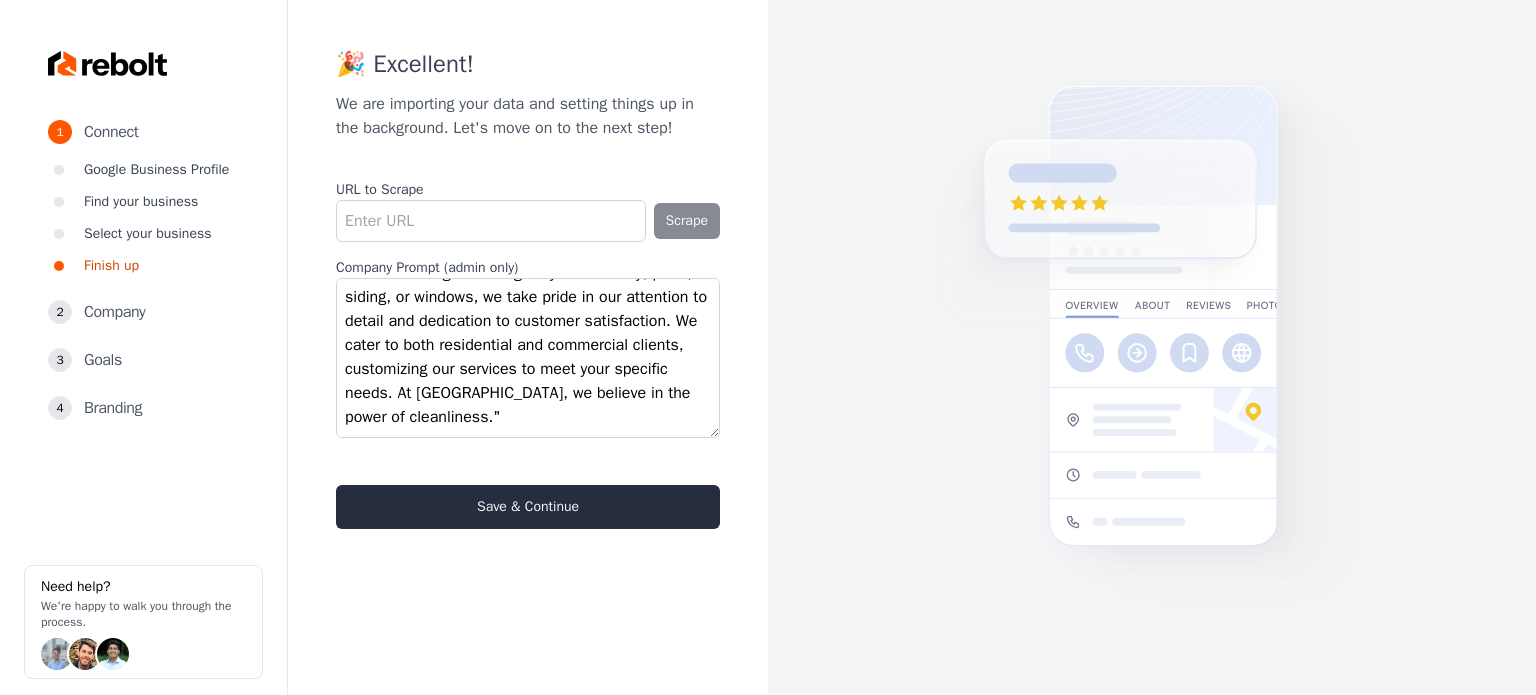 type on ""Bold Believer Pressure Washing and Window Cleaning is your trusted partner for revitalizing the appearance of your home or business. We specialize in providing high-quality pressure washing and window cleaning services, utilizing state-of-the-art equipment and eco-friendly products. Our team of experienced professionals is committed to delivering exceptional results, ensuring your surfaces are spotless and gleaming. Whether you need a thorough cleaning for your driveway, patio, siding, or windows, we take pride in our attention to detail and dedication to customer satisfaction. We cater to both residential and commercial clients, customizing our services to meet your specific needs. At [GEOGRAPHIC_DATA], we believe in the power of cleanliness."" 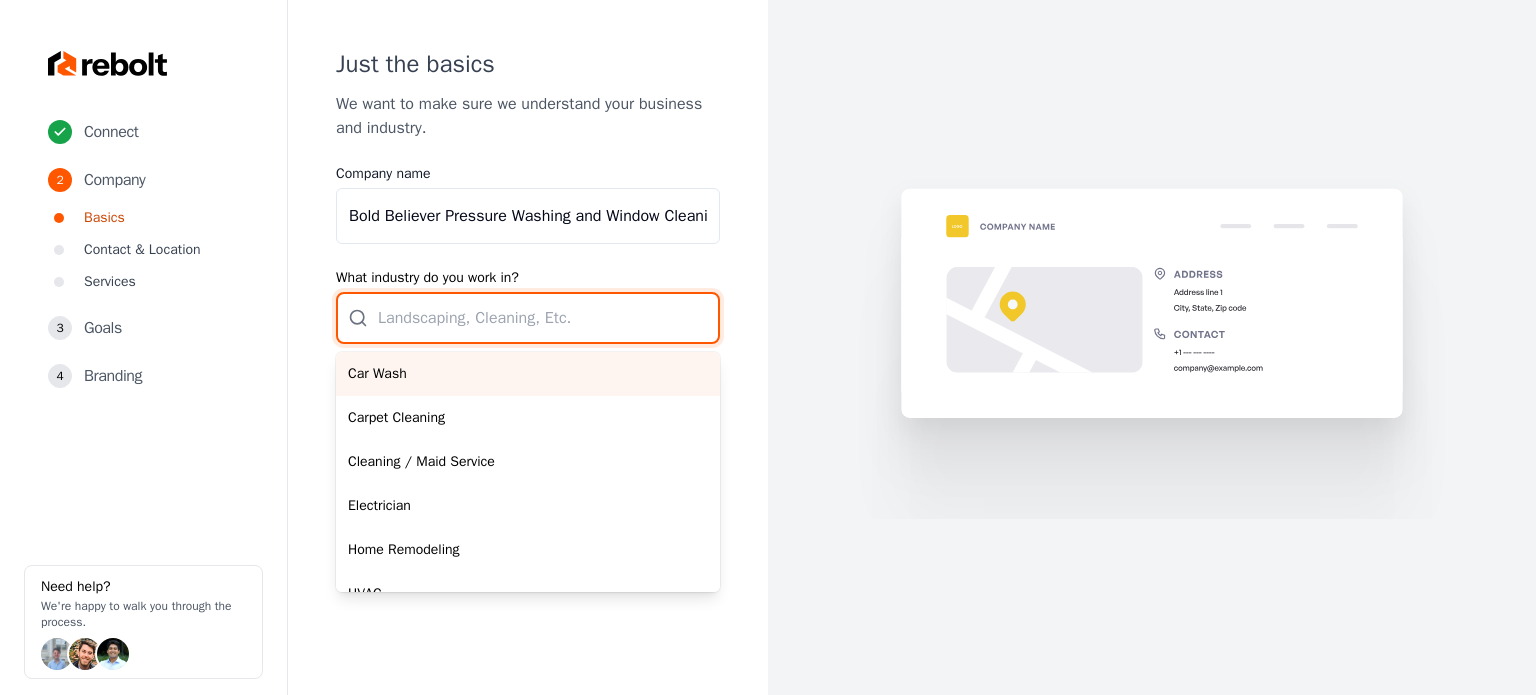 click on "Car Wash Carpet Cleaning Cleaning / Maid Service Electrician Home Remodeling HVAC Junk Removal Landscaping Moving Painting Personal Trainer Pest Control Plumbing Pool Cleaning Pressure Washing Roofing Tree Services Window Cleaning" at bounding box center (528, 318) 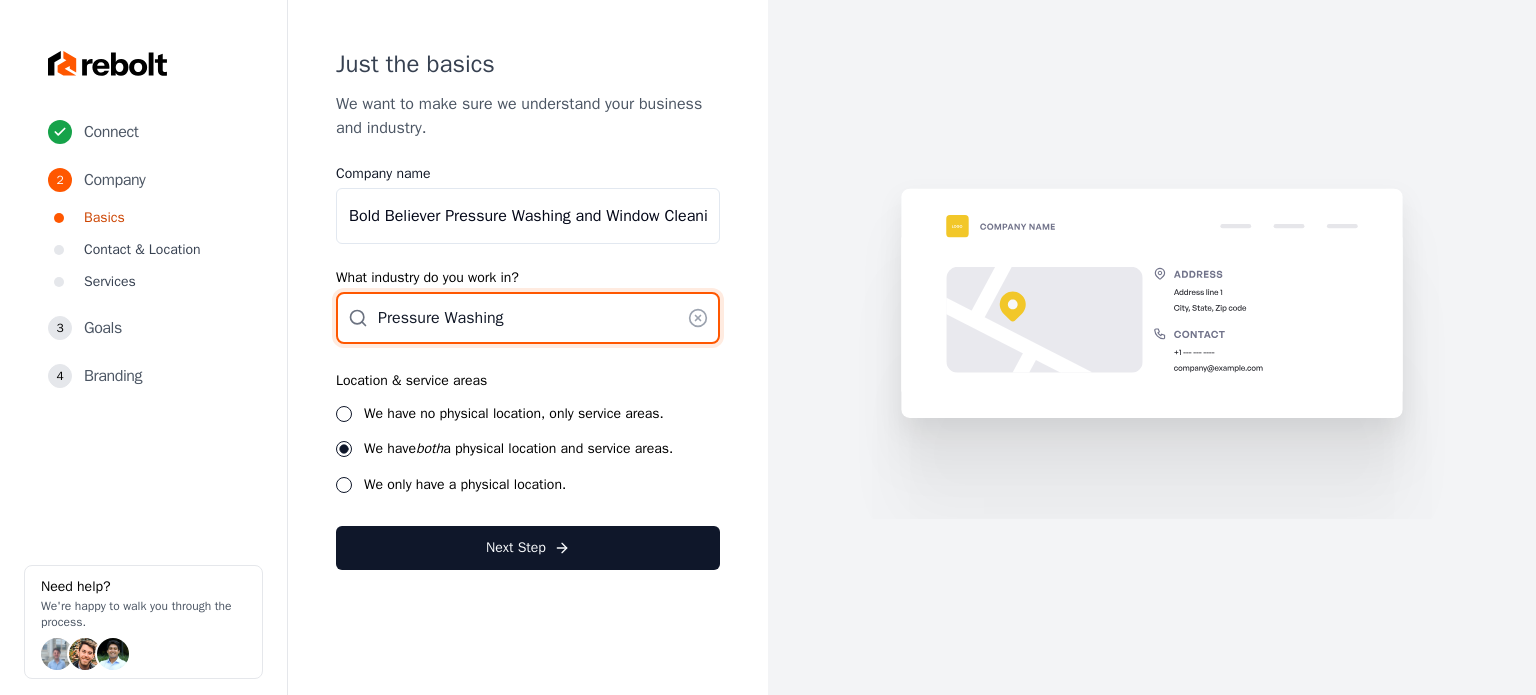 type on "Pressure Washing" 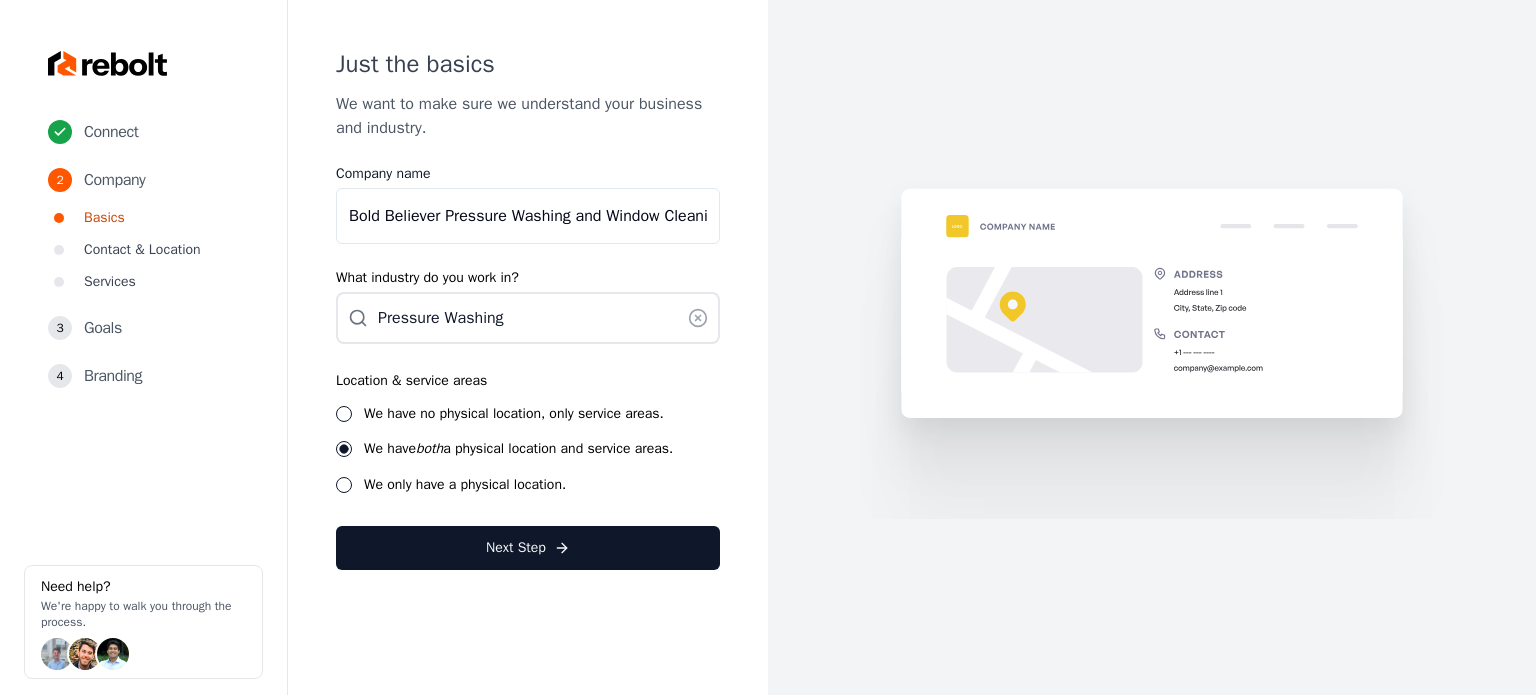 drag, startPoint x: 507, startPoint y: 409, endPoint x: 506, endPoint y: 443, distance: 34.0147 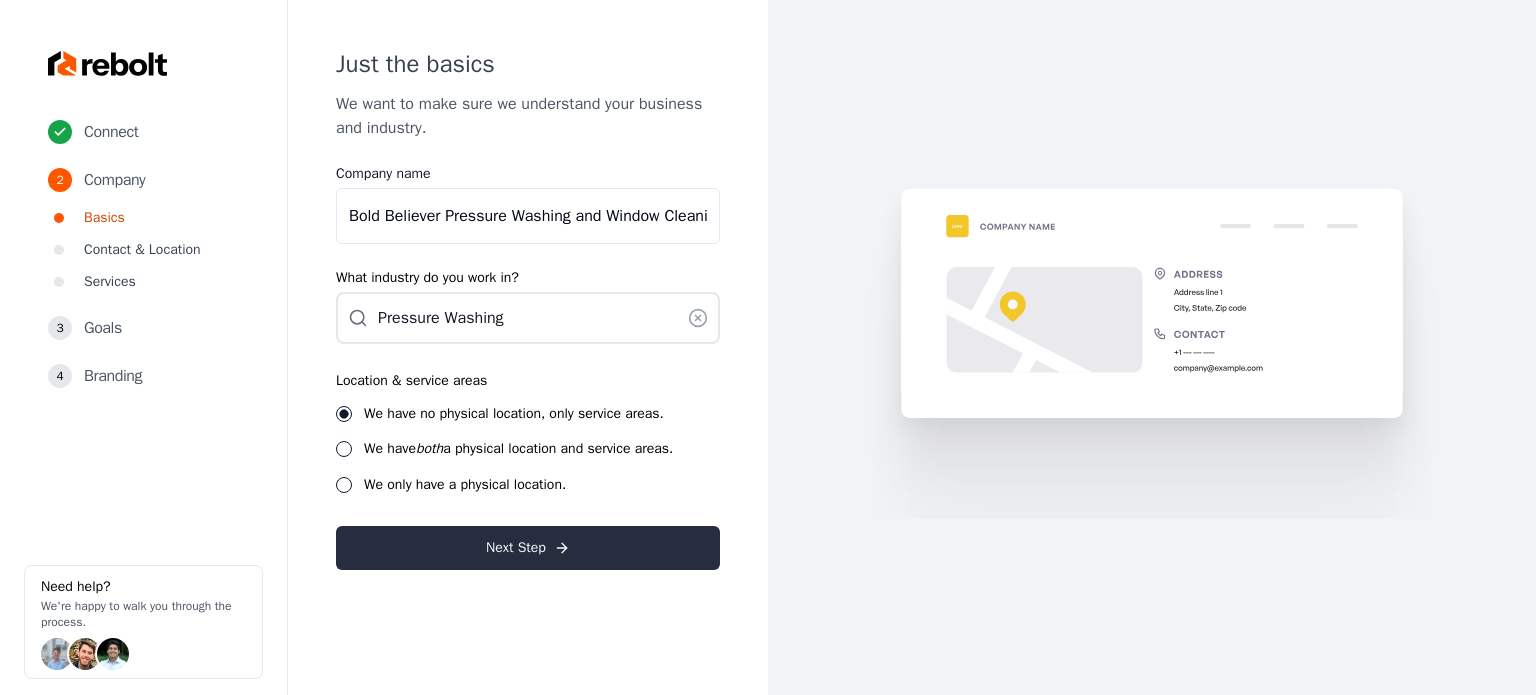 click on "Next Step" at bounding box center [528, 548] 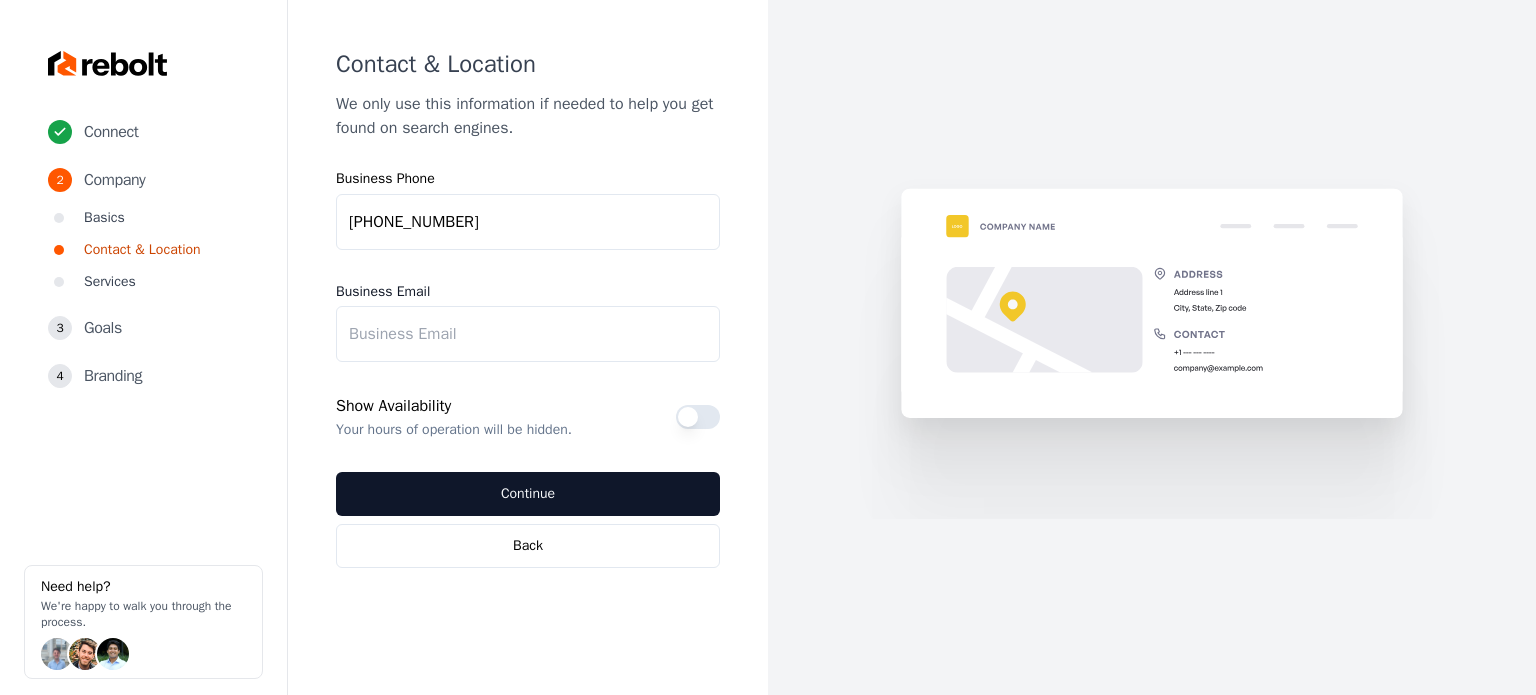 click on "Business Email" at bounding box center (528, 334) 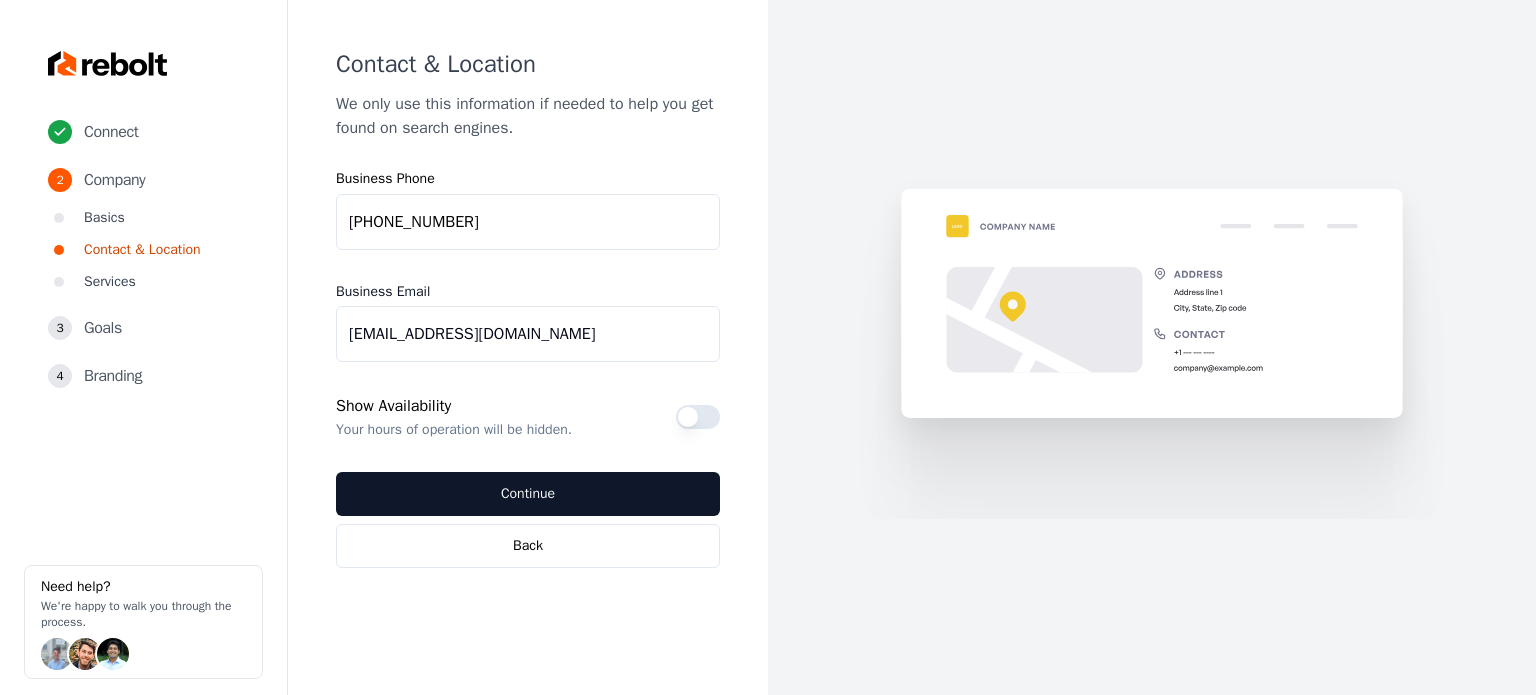 type on "[EMAIL_ADDRESS][DOMAIN_NAME]" 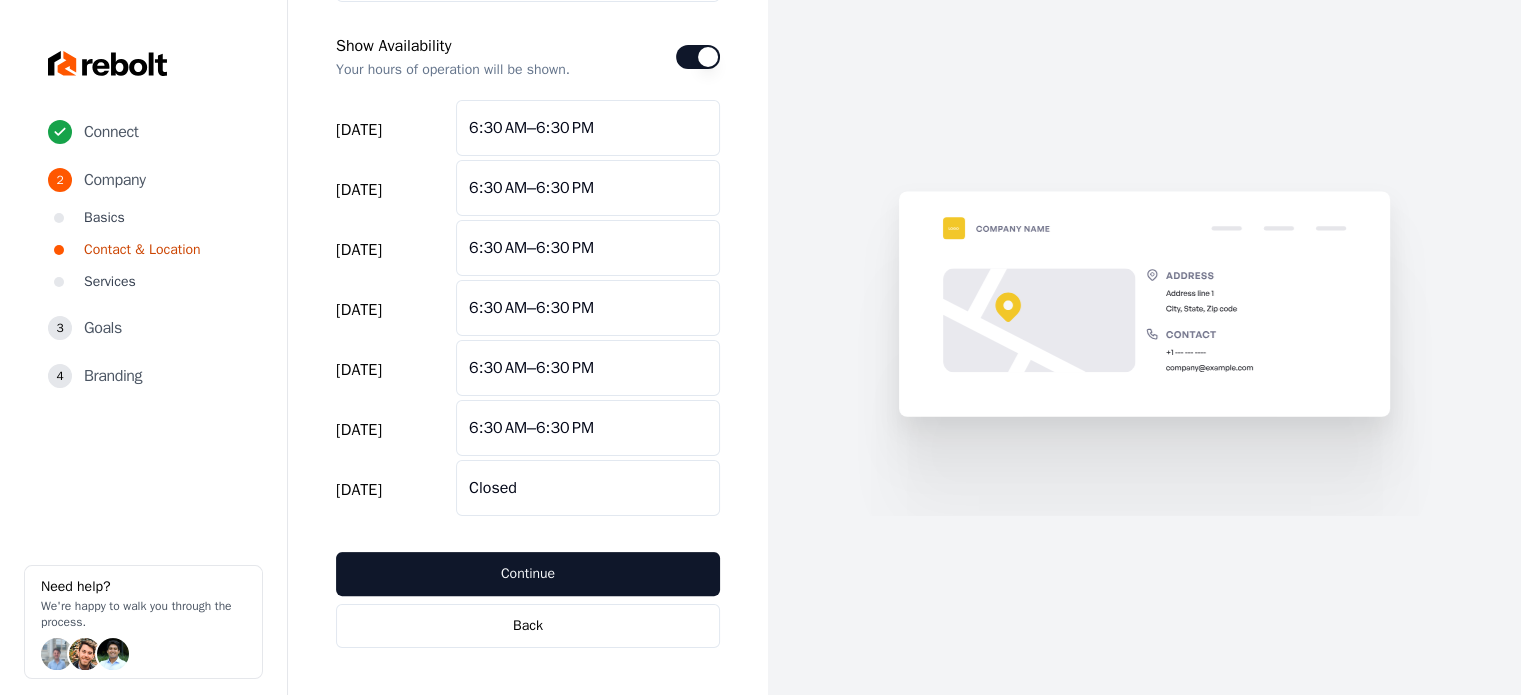 scroll, scrollTop: 360, scrollLeft: 0, axis: vertical 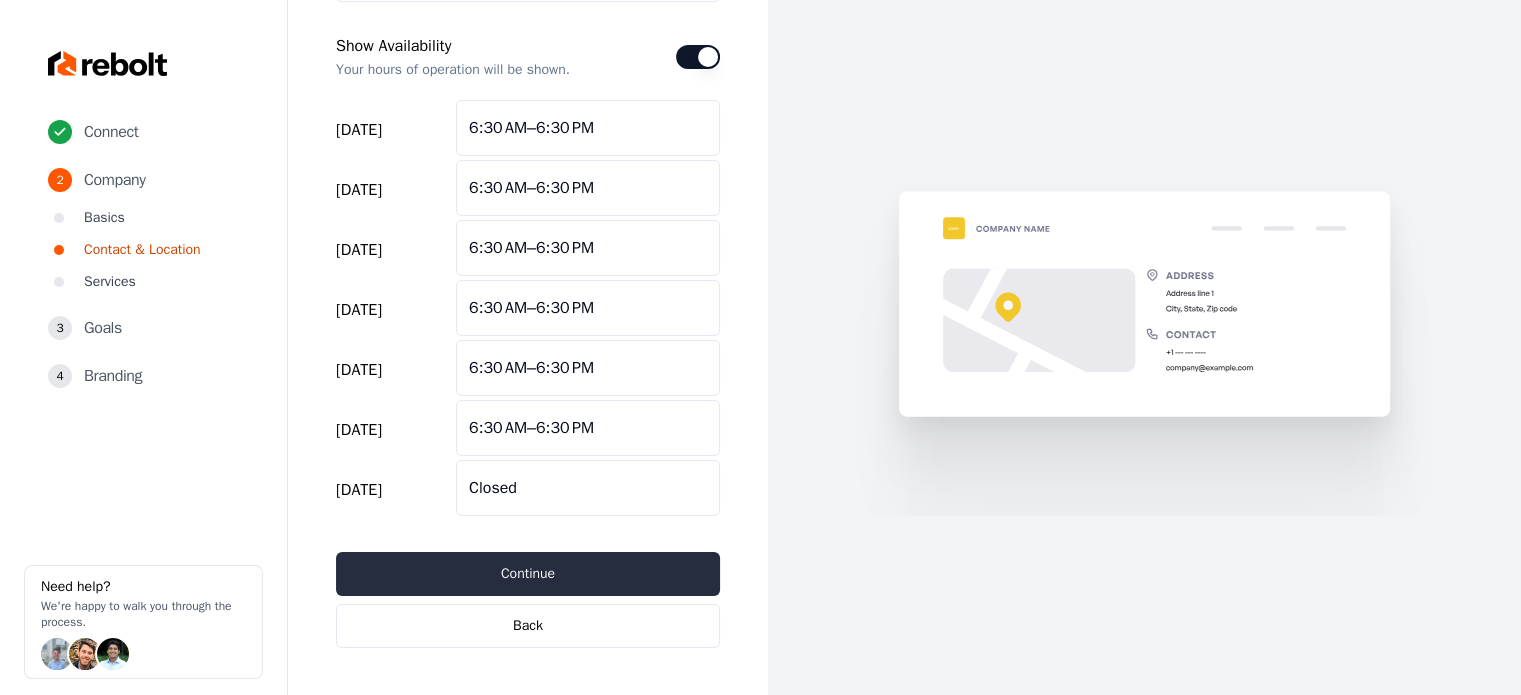 click on "Continue" at bounding box center [528, 574] 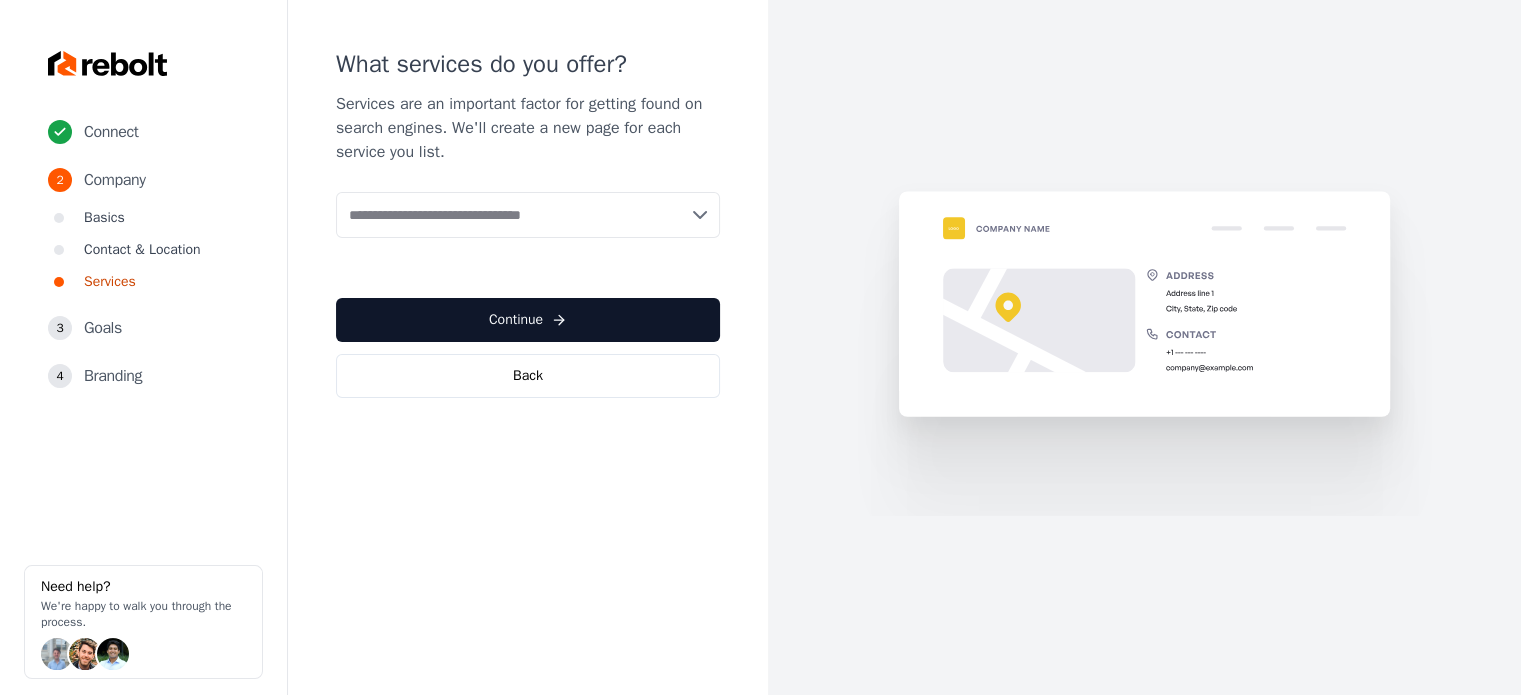 scroll, scrollTop: 0, scrollLeft: 0, axis: both 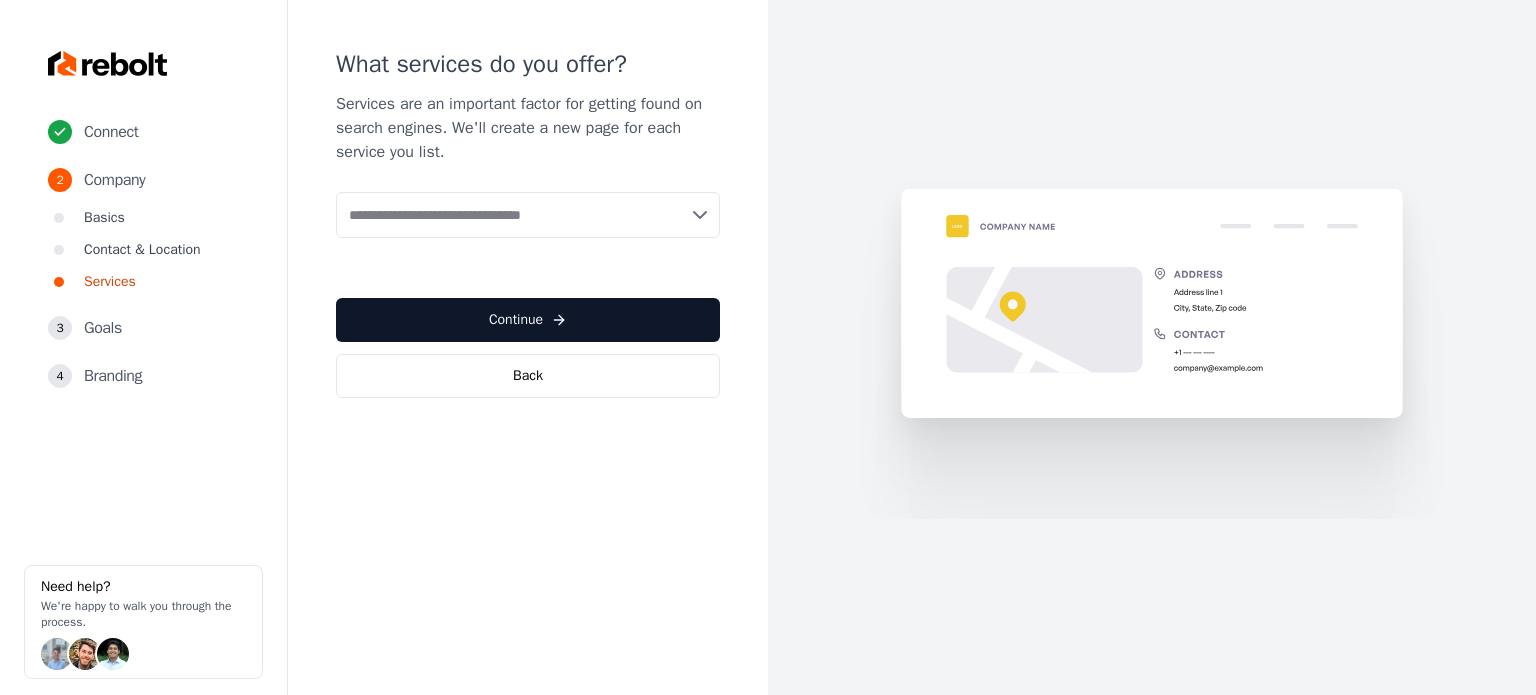 click at bounding box center [528, 215] 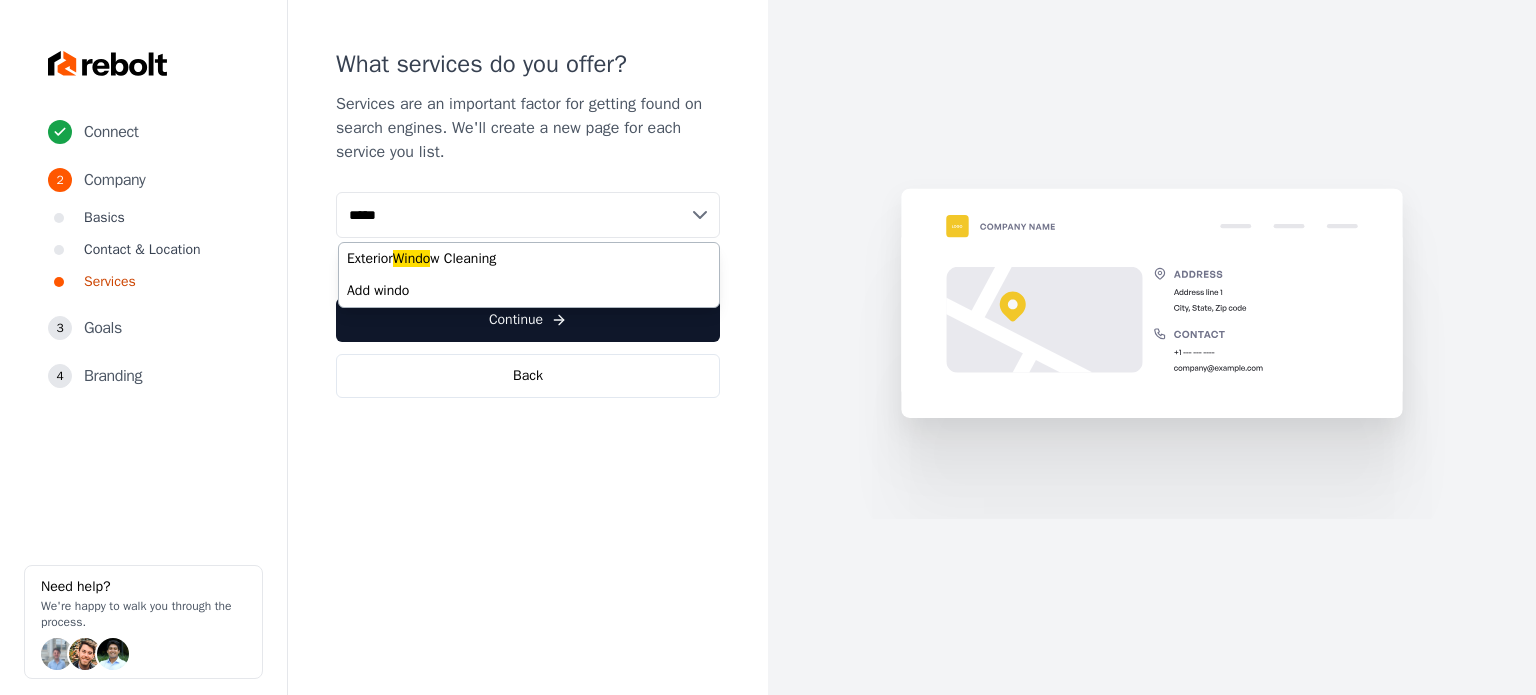 type on "******" 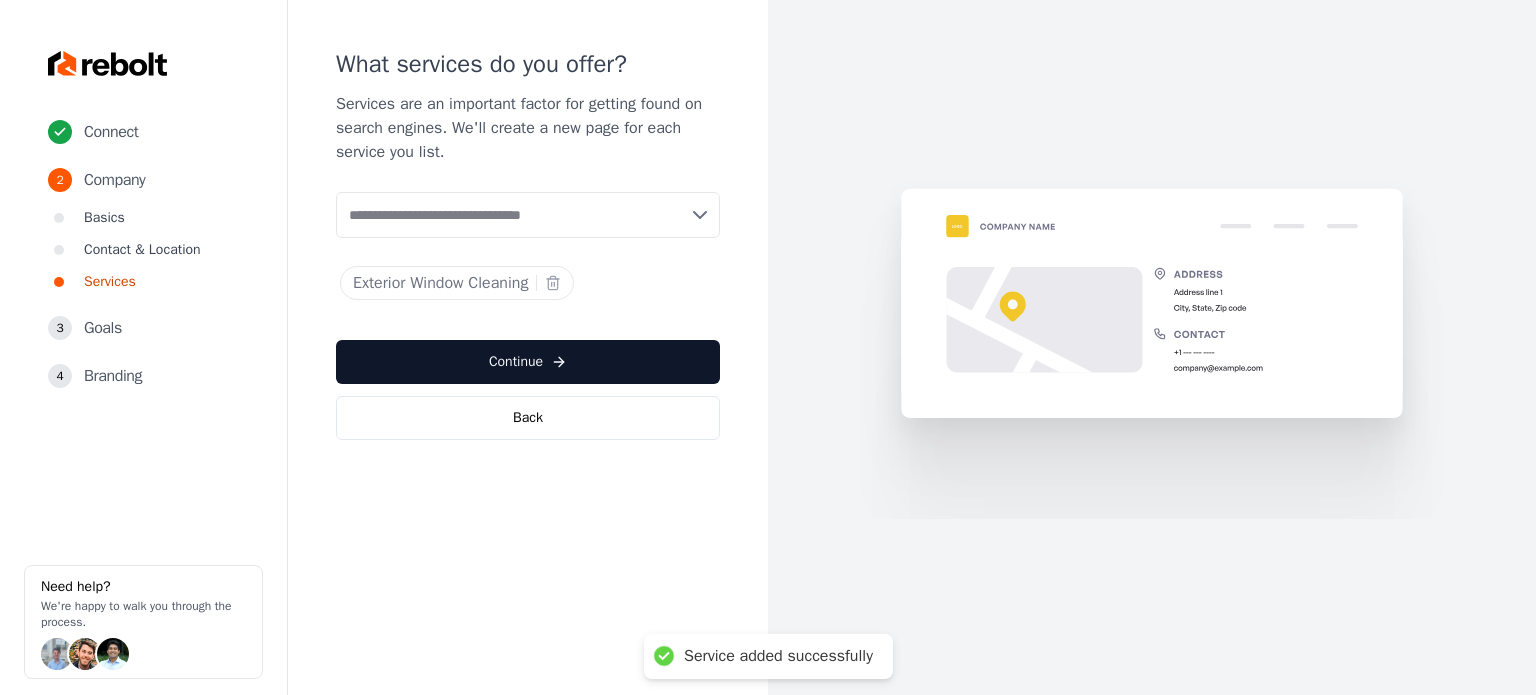 type on "*" 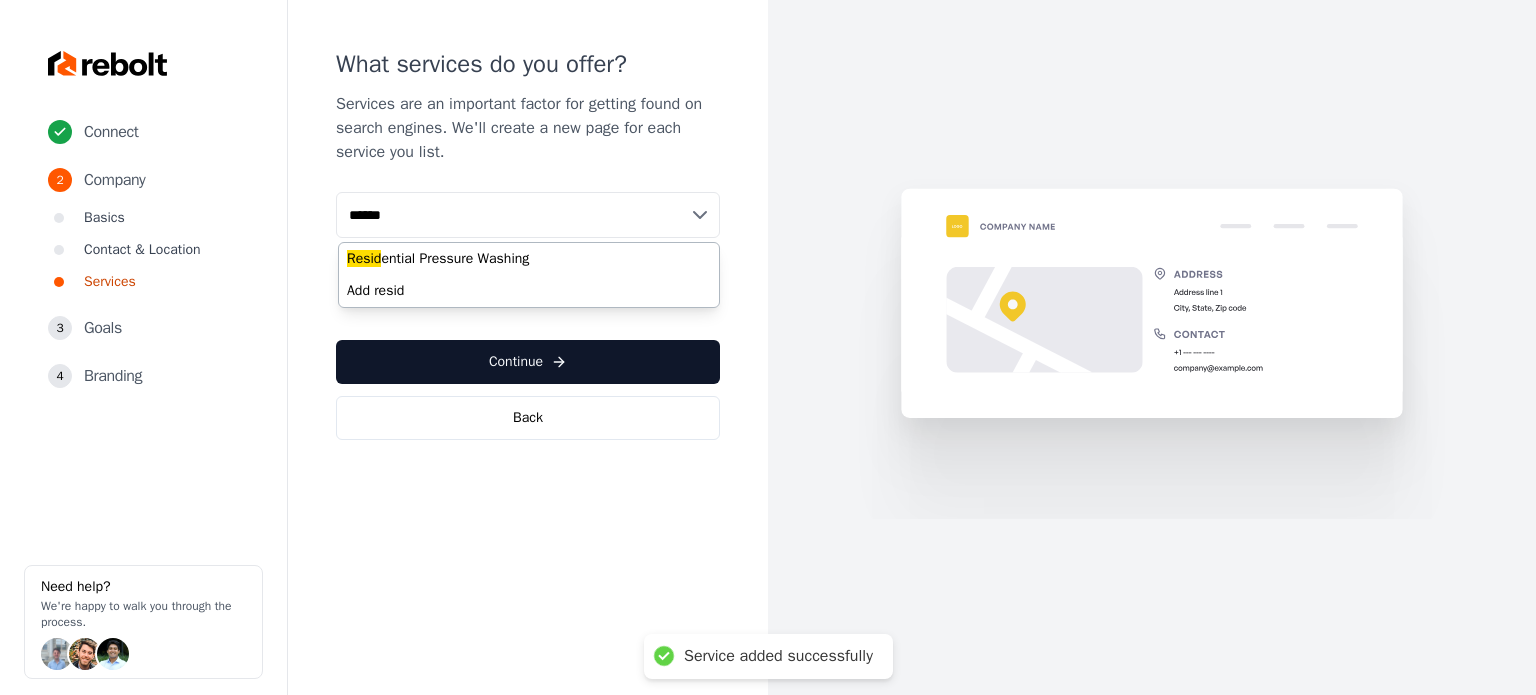 type on "*******" 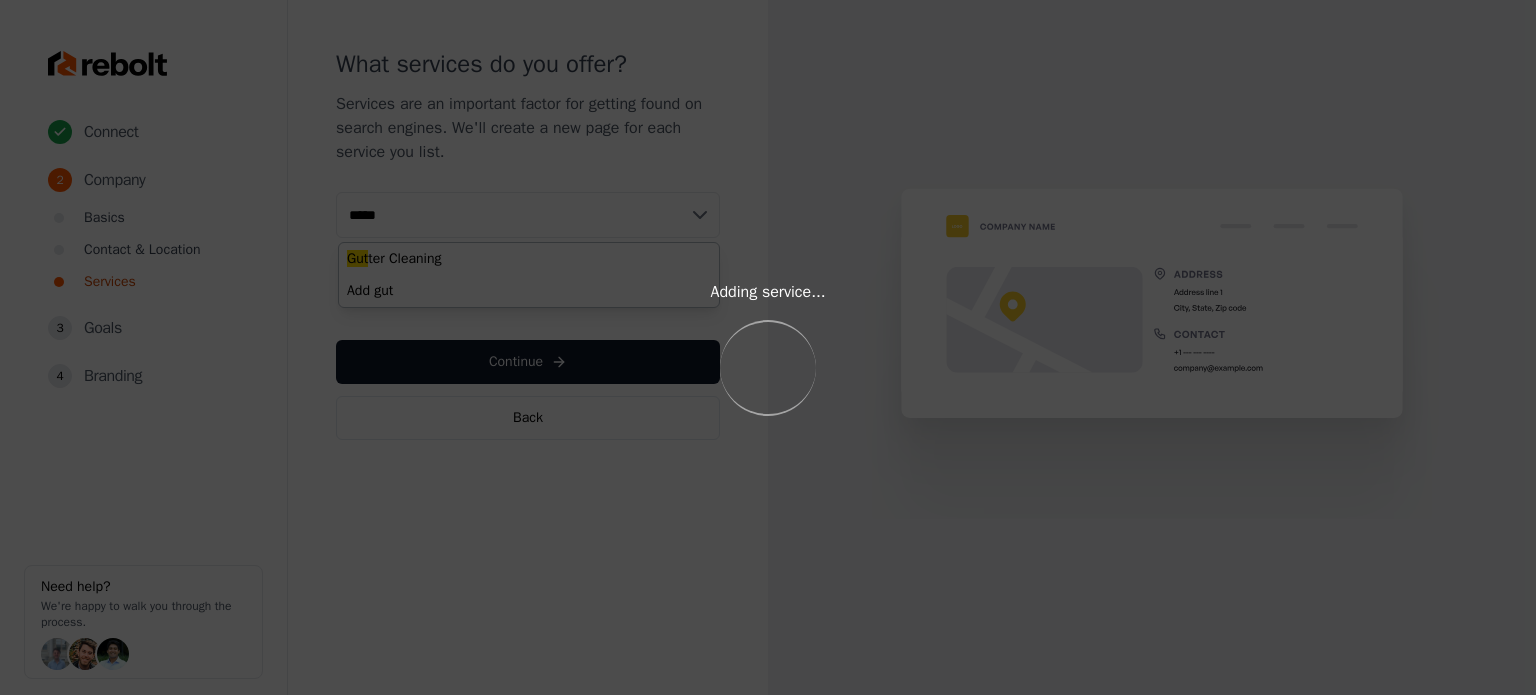type on "******" 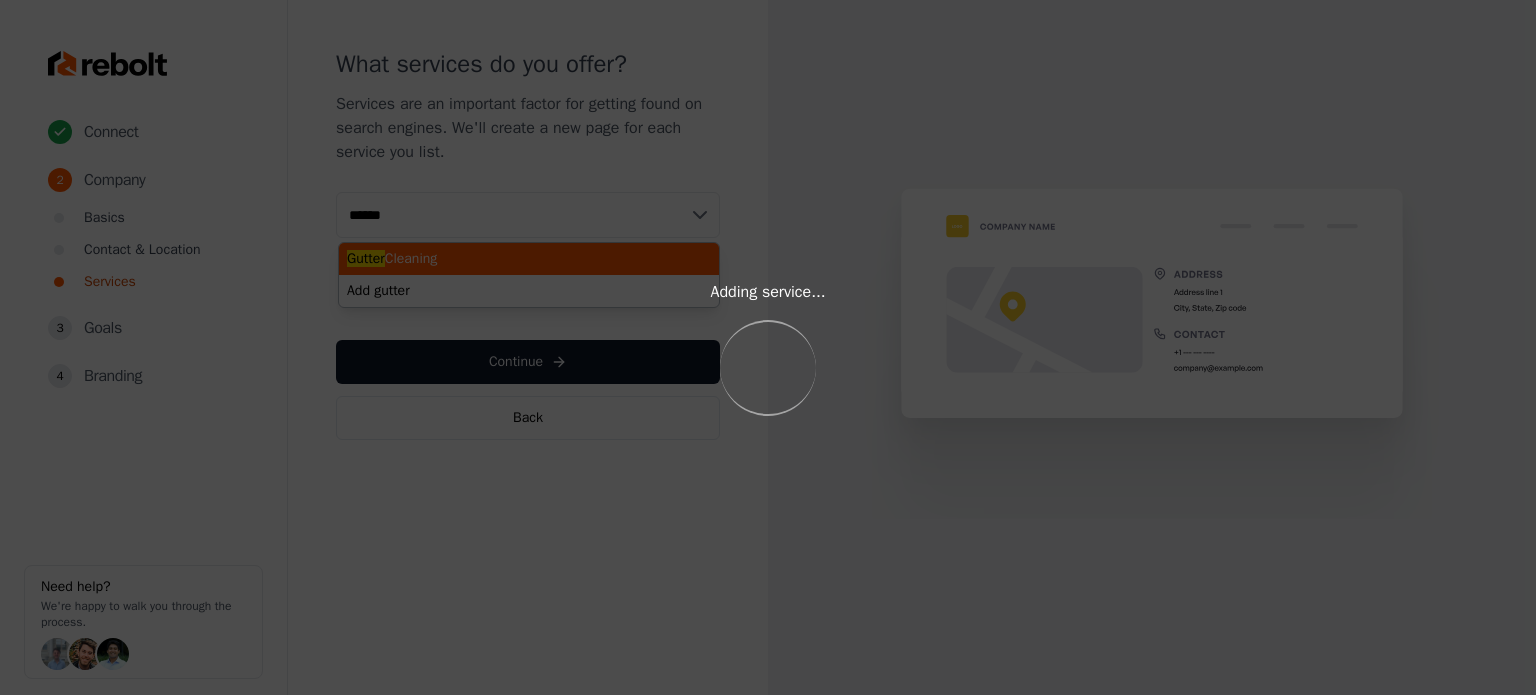 type 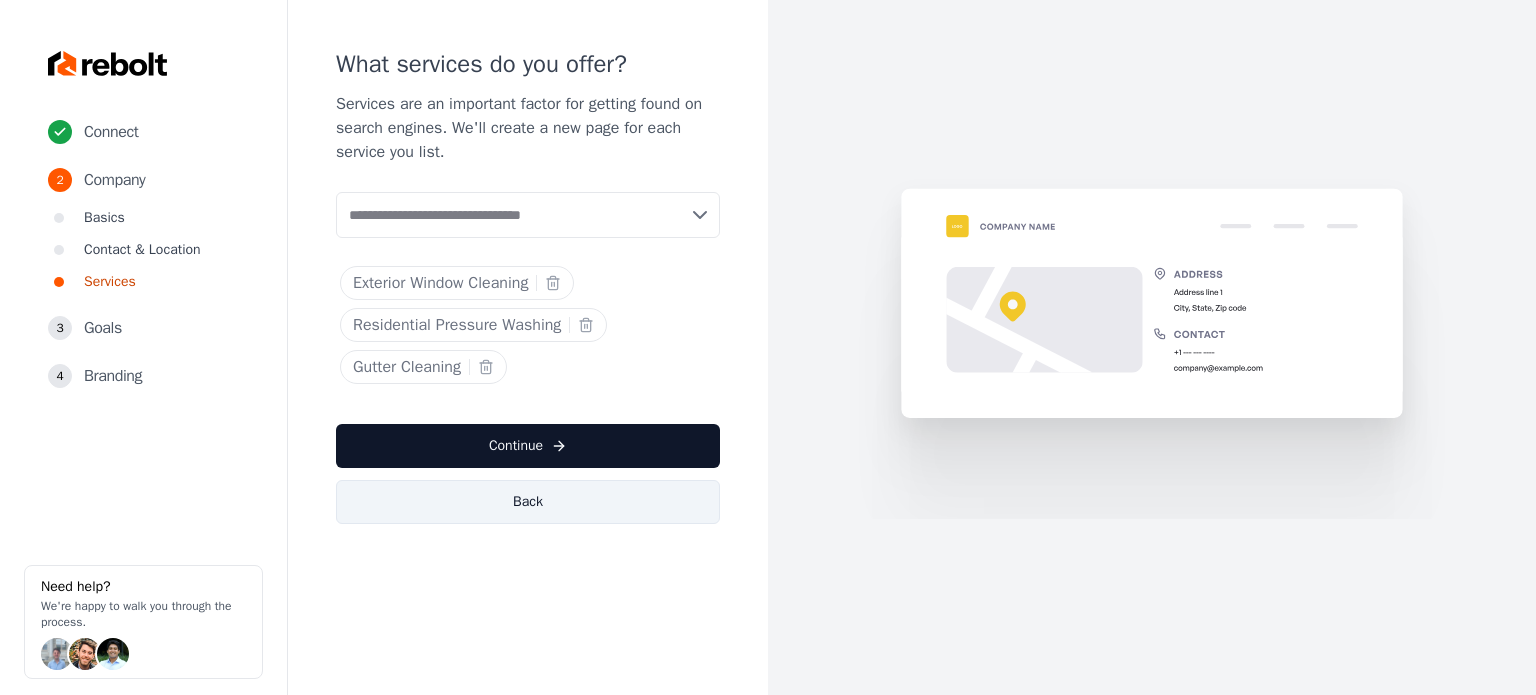 click on "Back" at bounding box center (528, 502) 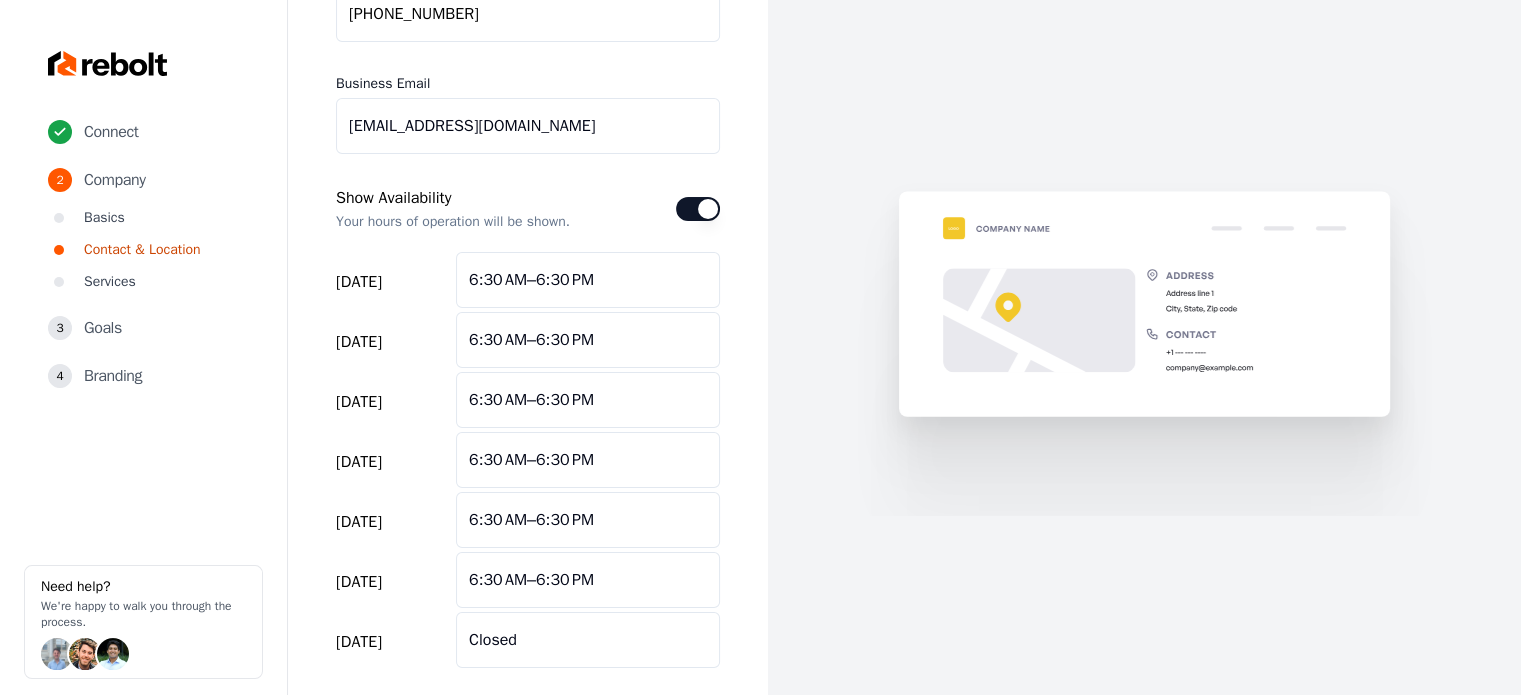 scroll, scrollTop: 360, scrollLeft: 0, axis: vertical 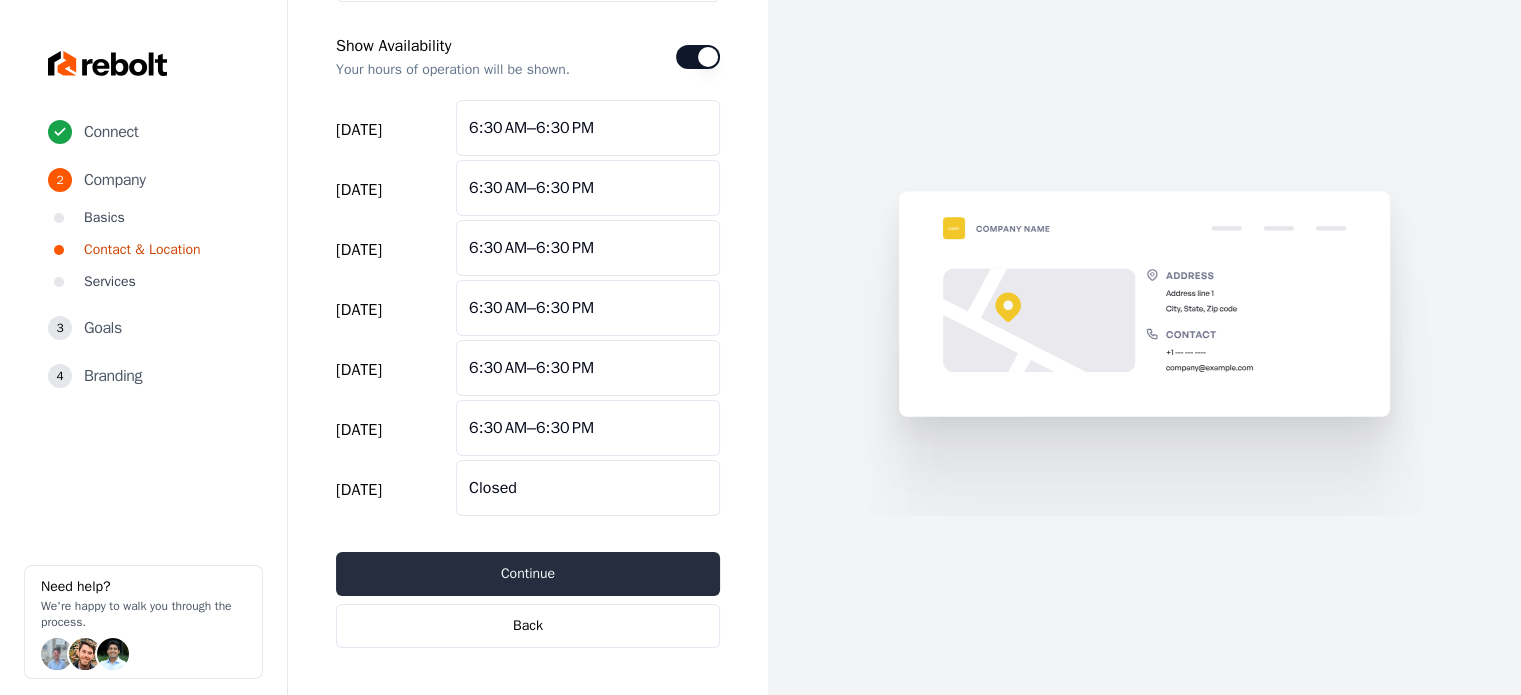 click on "Continue" at bounding box center [528, 574] 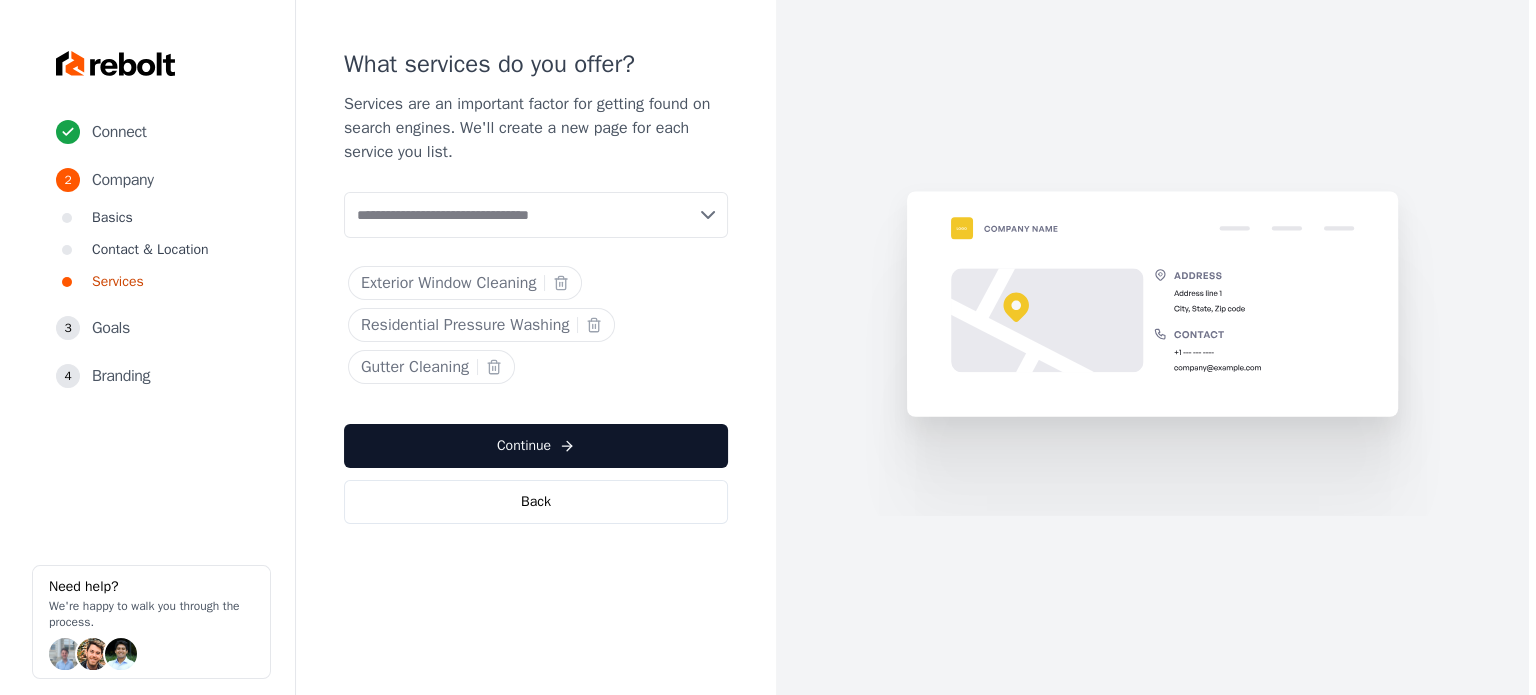 scroll, scrollTop: 0, scrollLeft: 0, axis: both 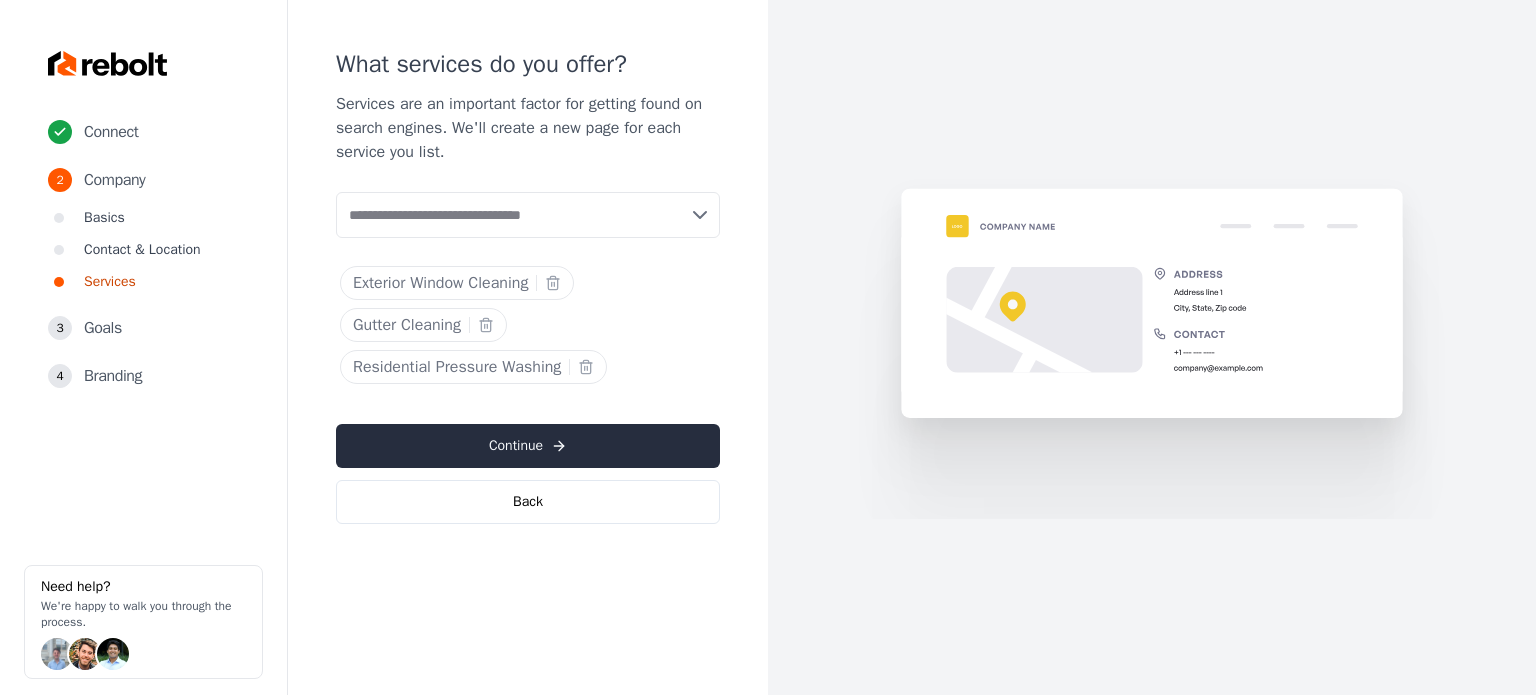 click on "Continue" at bounding box center (528, 446) 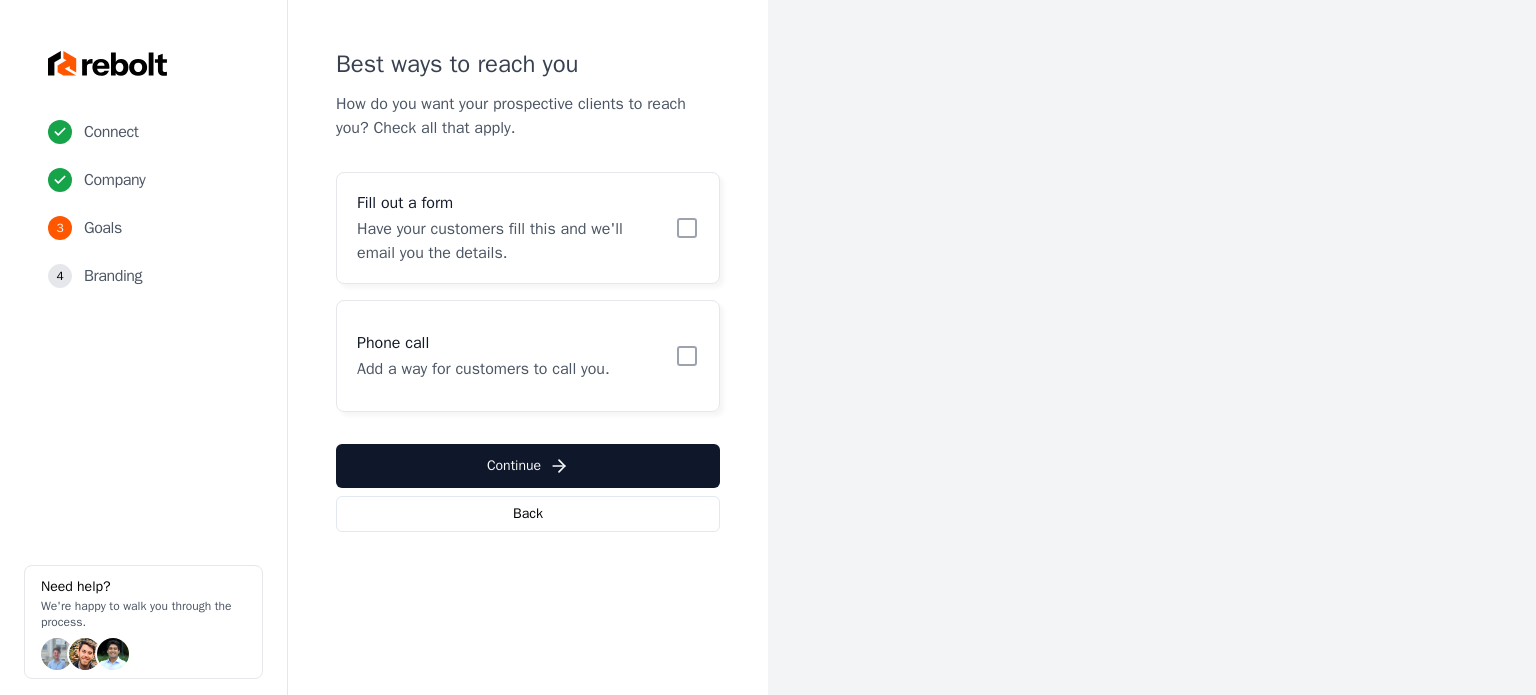 click on "Have your customers fill this and we'll email you the details." at bounding box center (510, 241) 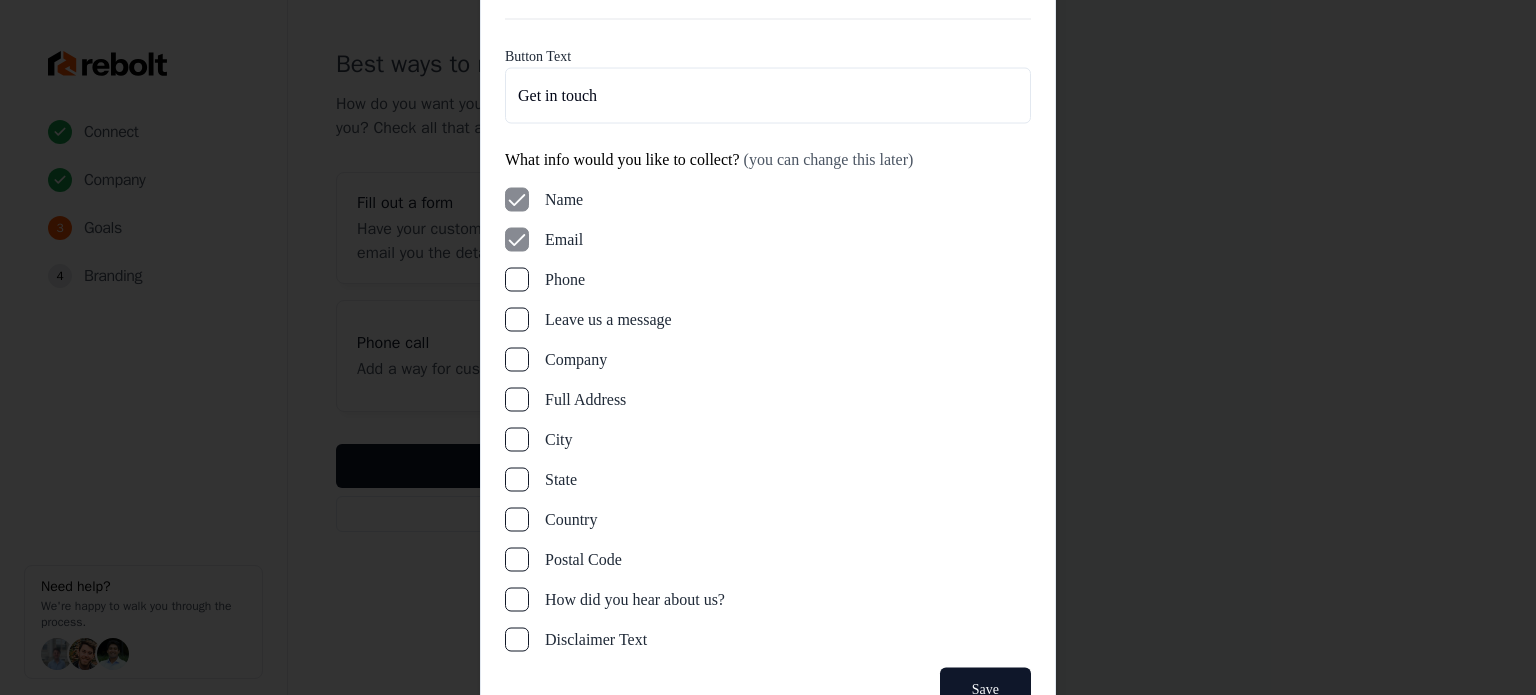 click on "Phone" at bounding box center (517, 279) 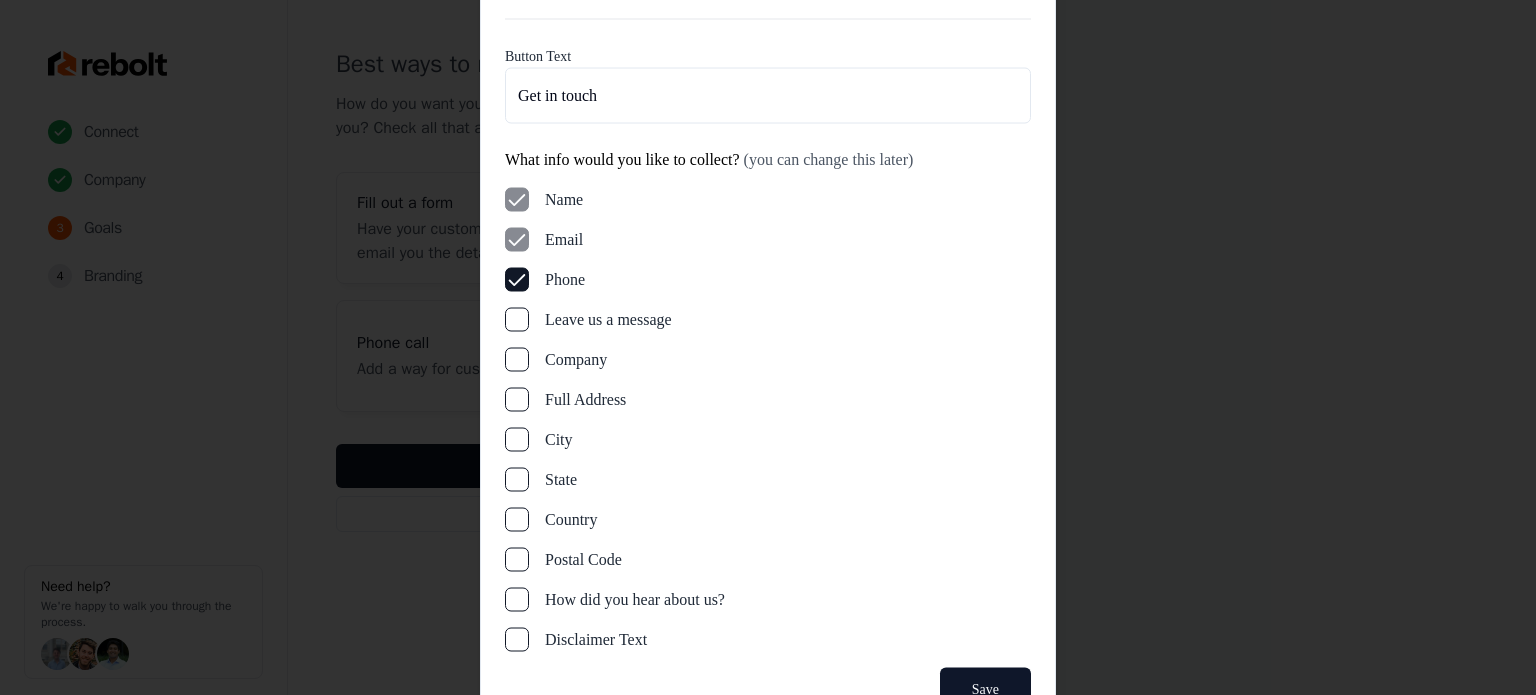click on "Leave us a message" at bounding box center (517, 319) 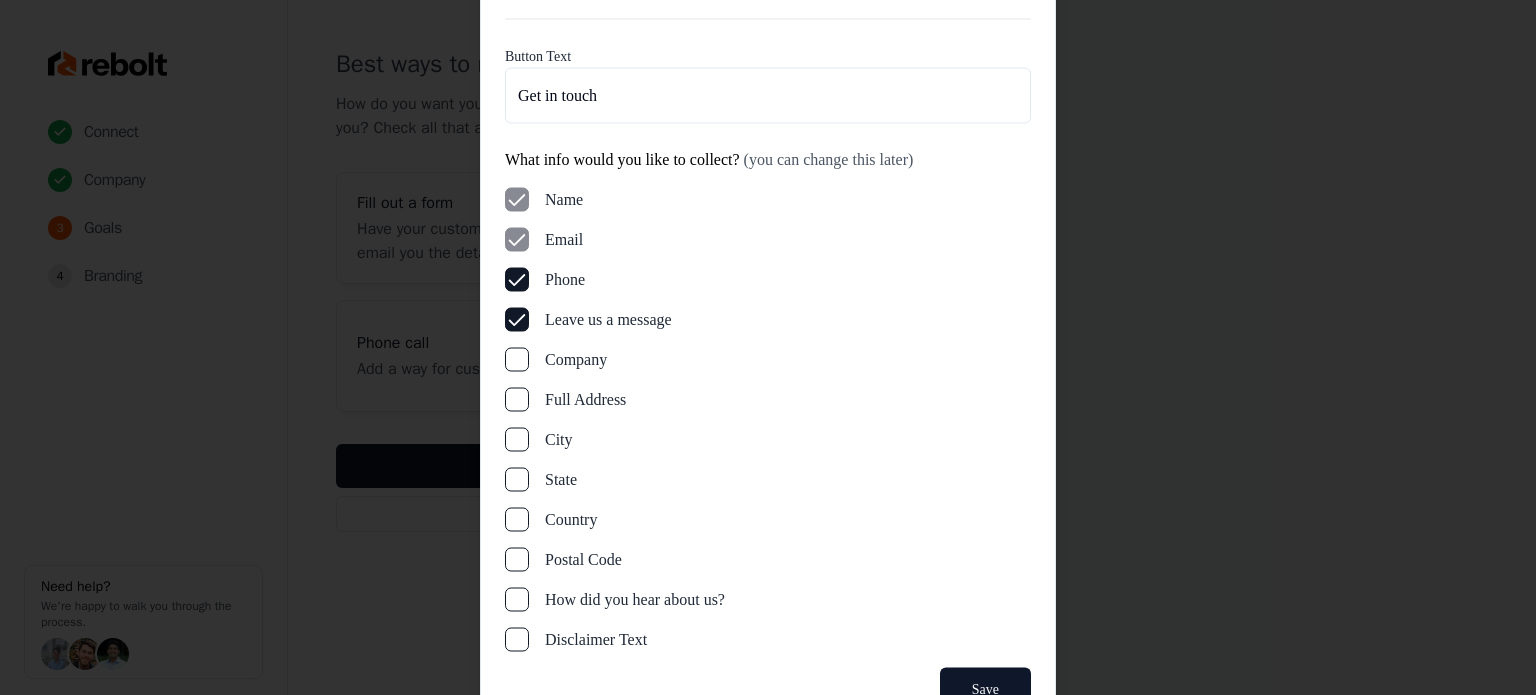click on "Full Address" at bounding box center (517, 399) 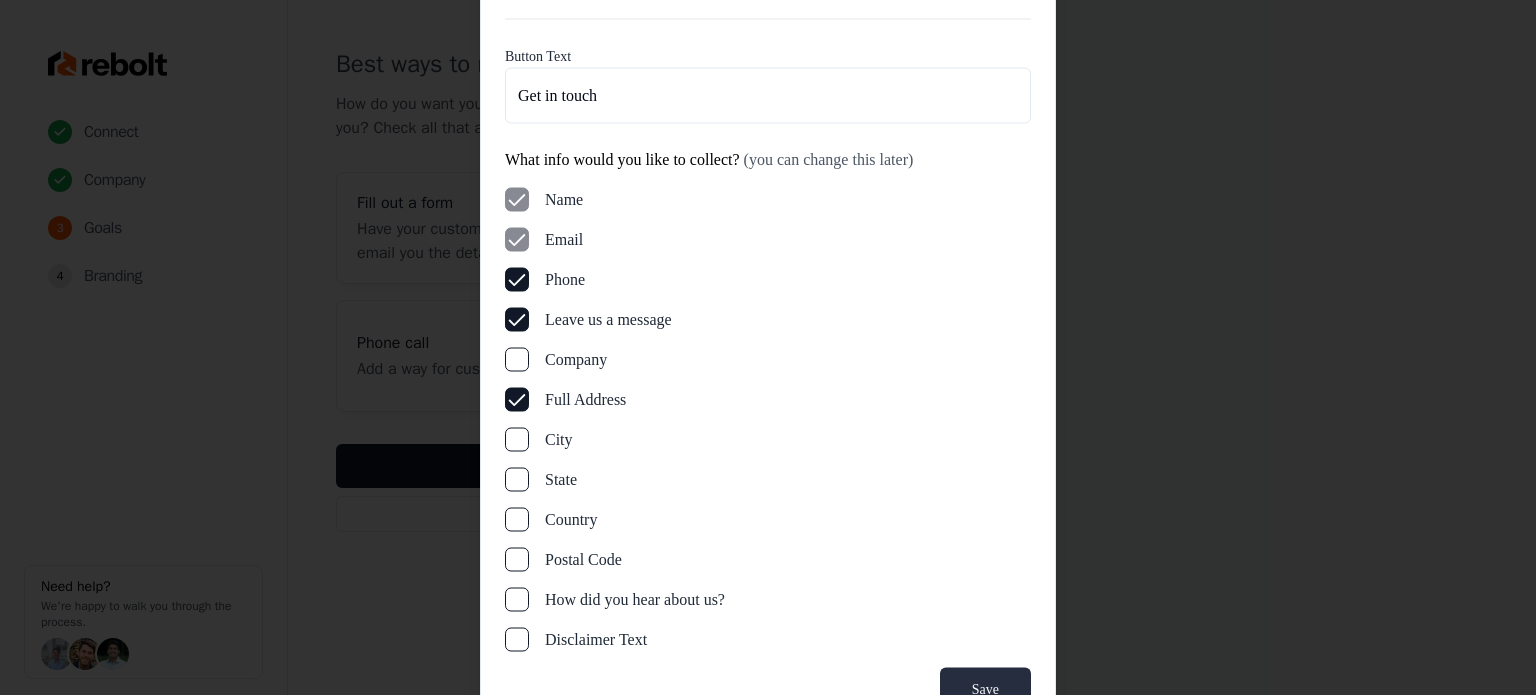 click on "Save" at bounding box center [985, 689] 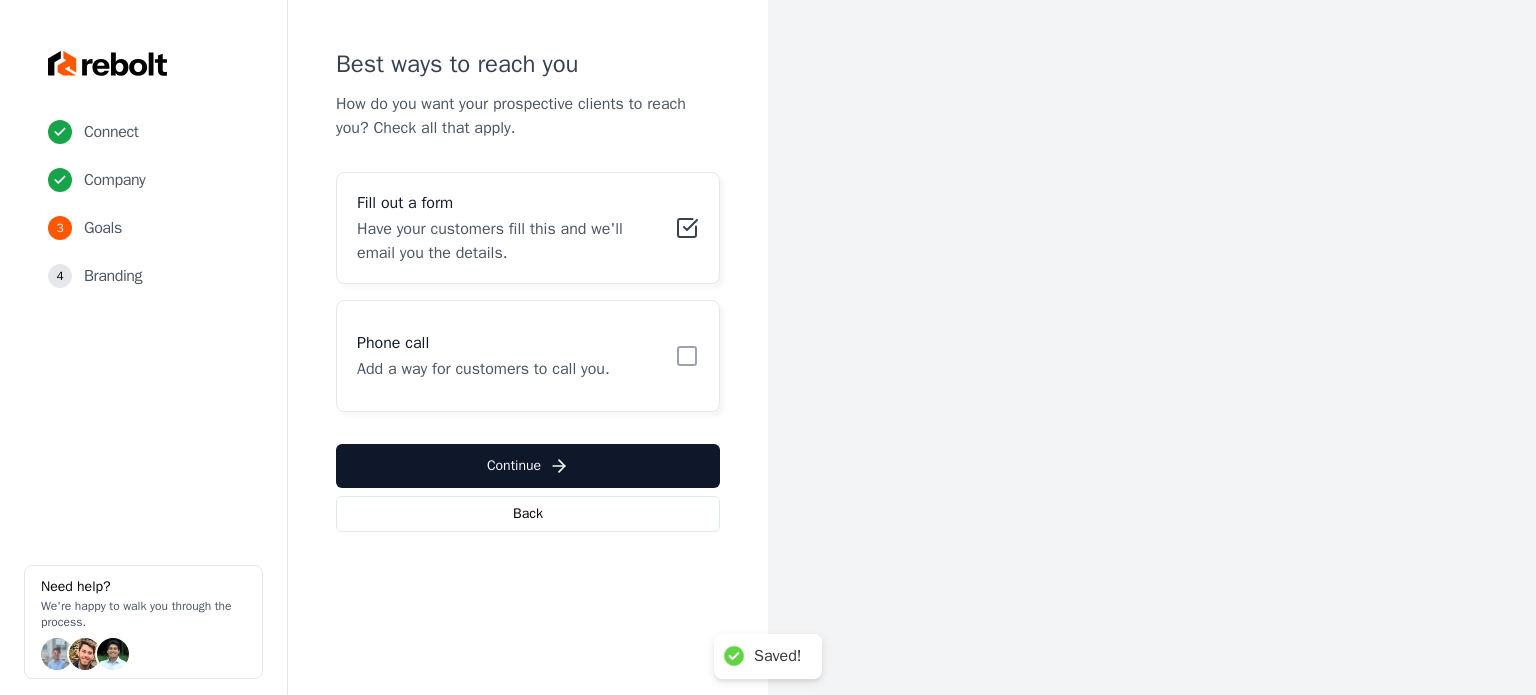 click 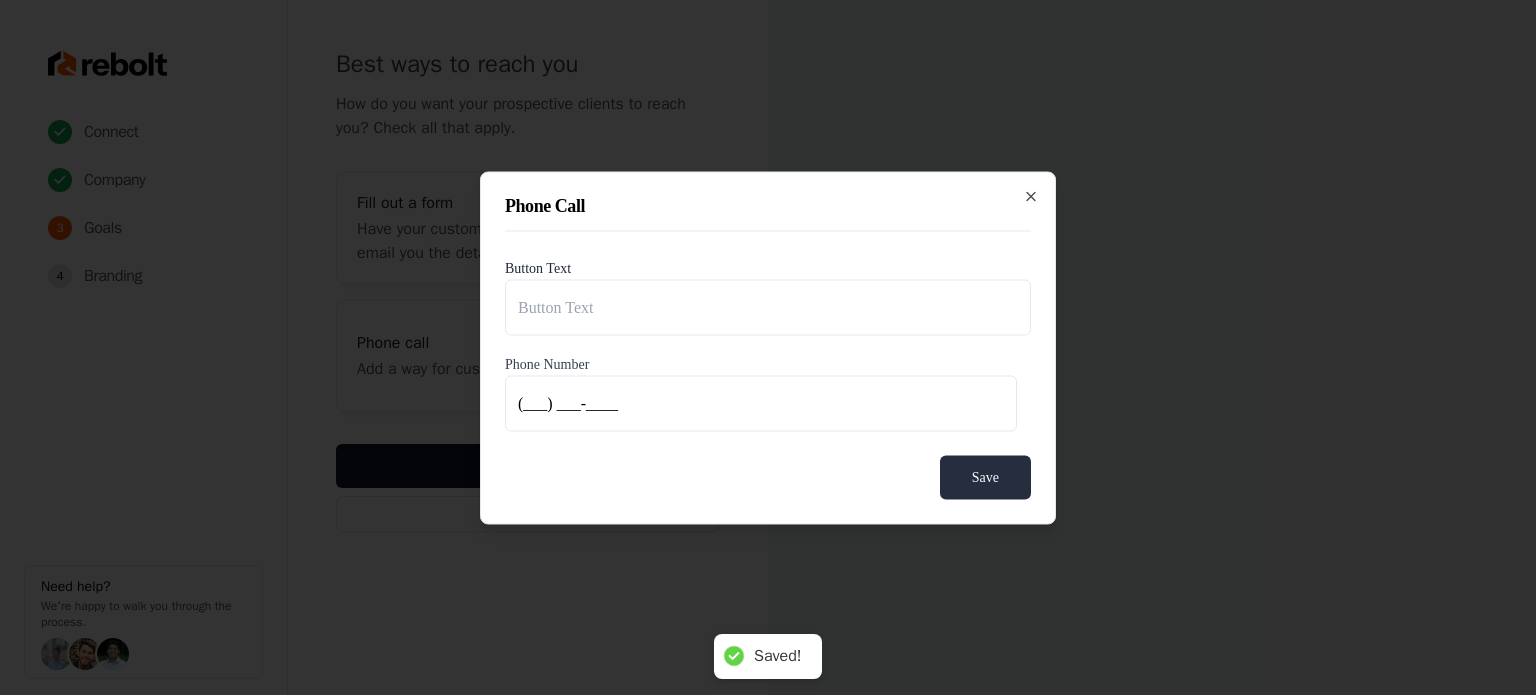 type on "Call us" 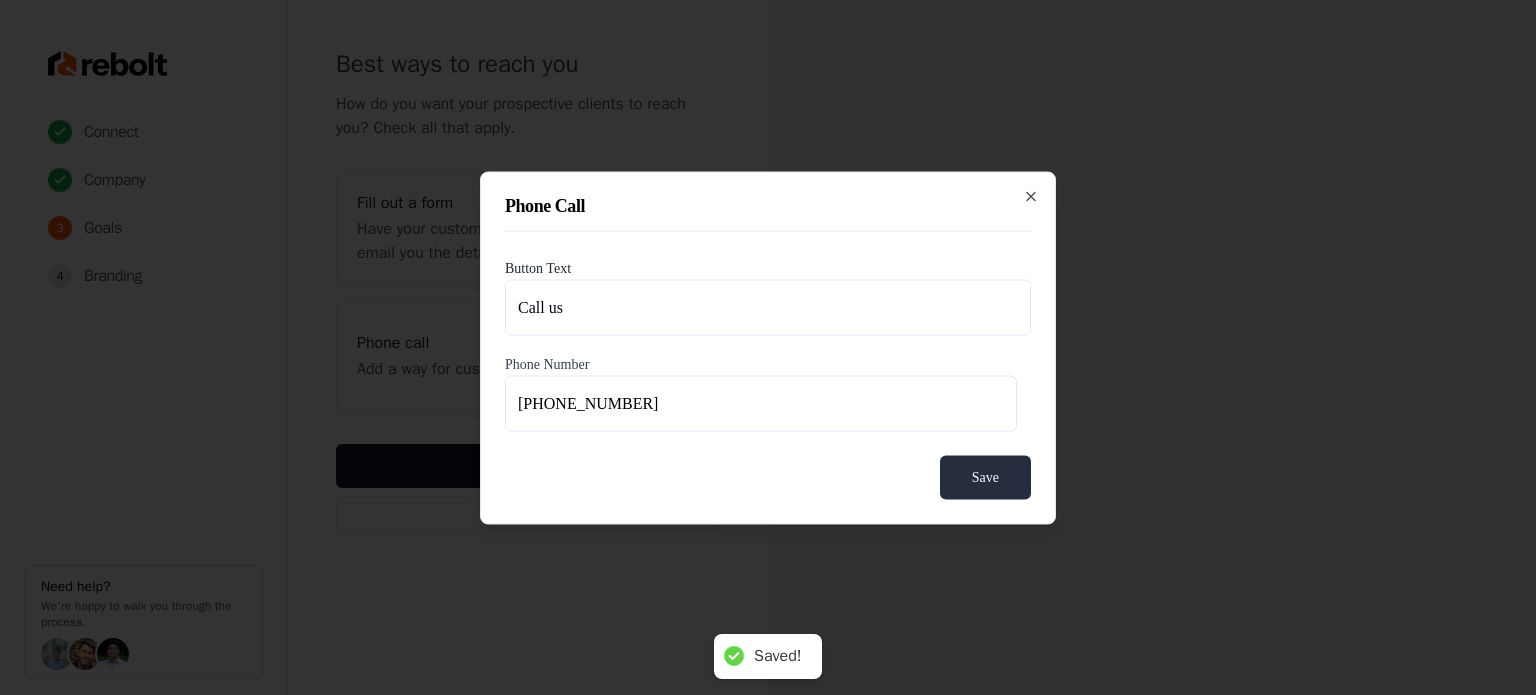 click on "Save" at bounding box center (985, 477) 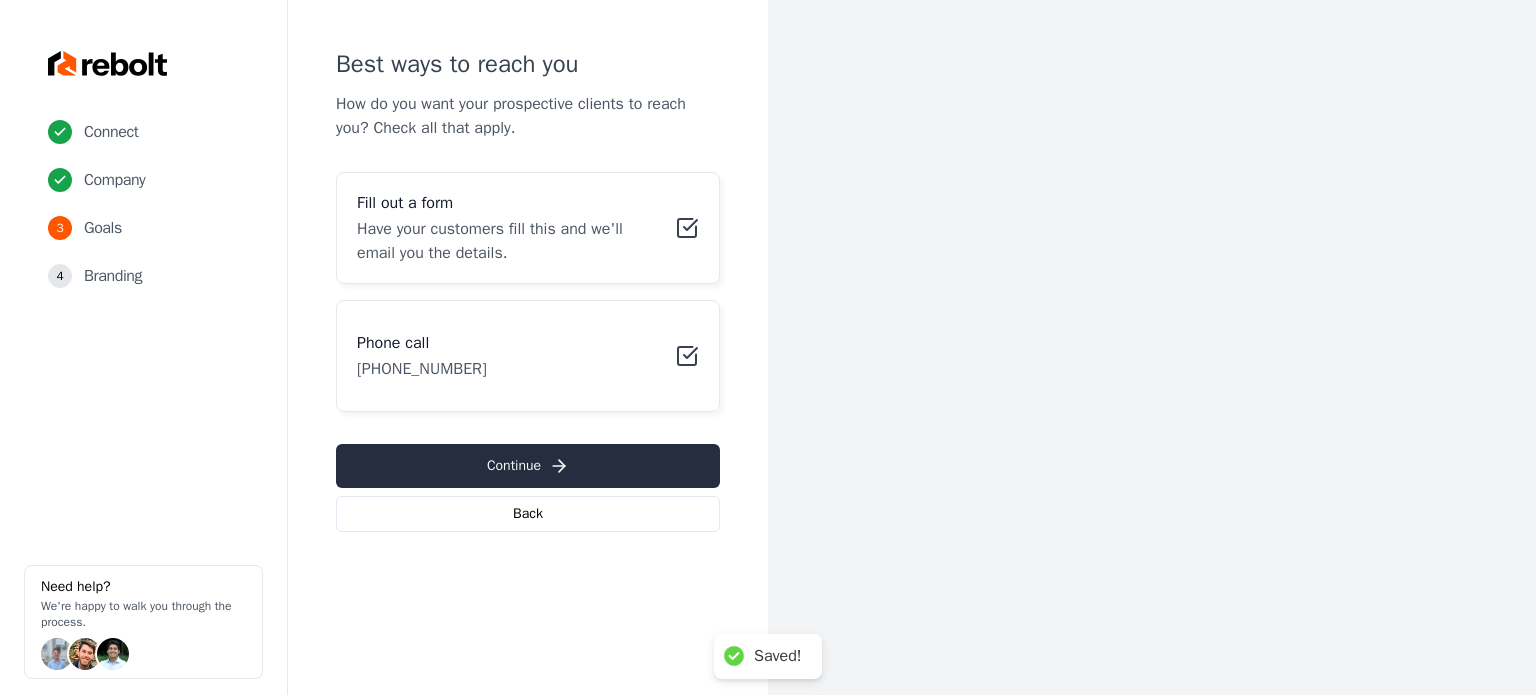 click on "Continue" at bounding box center [528, 466] 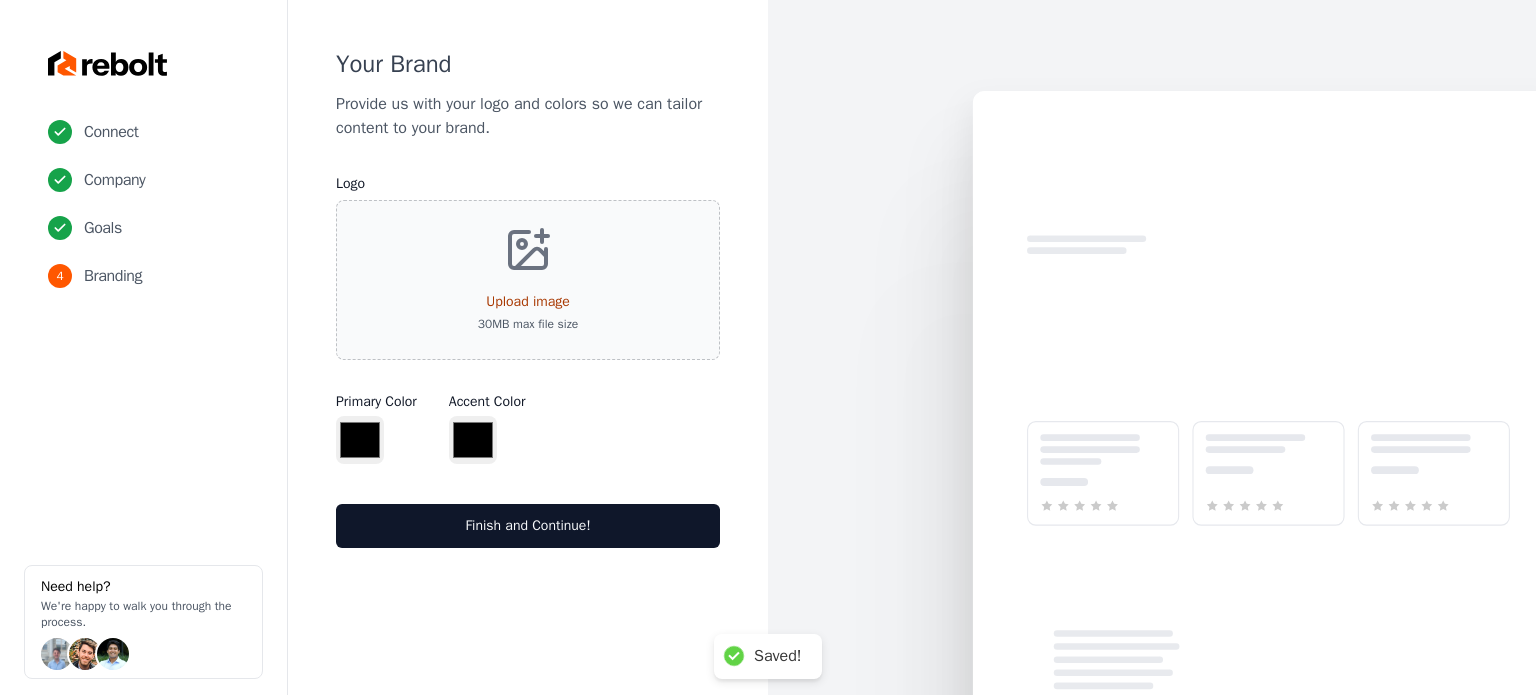 type on "*******" 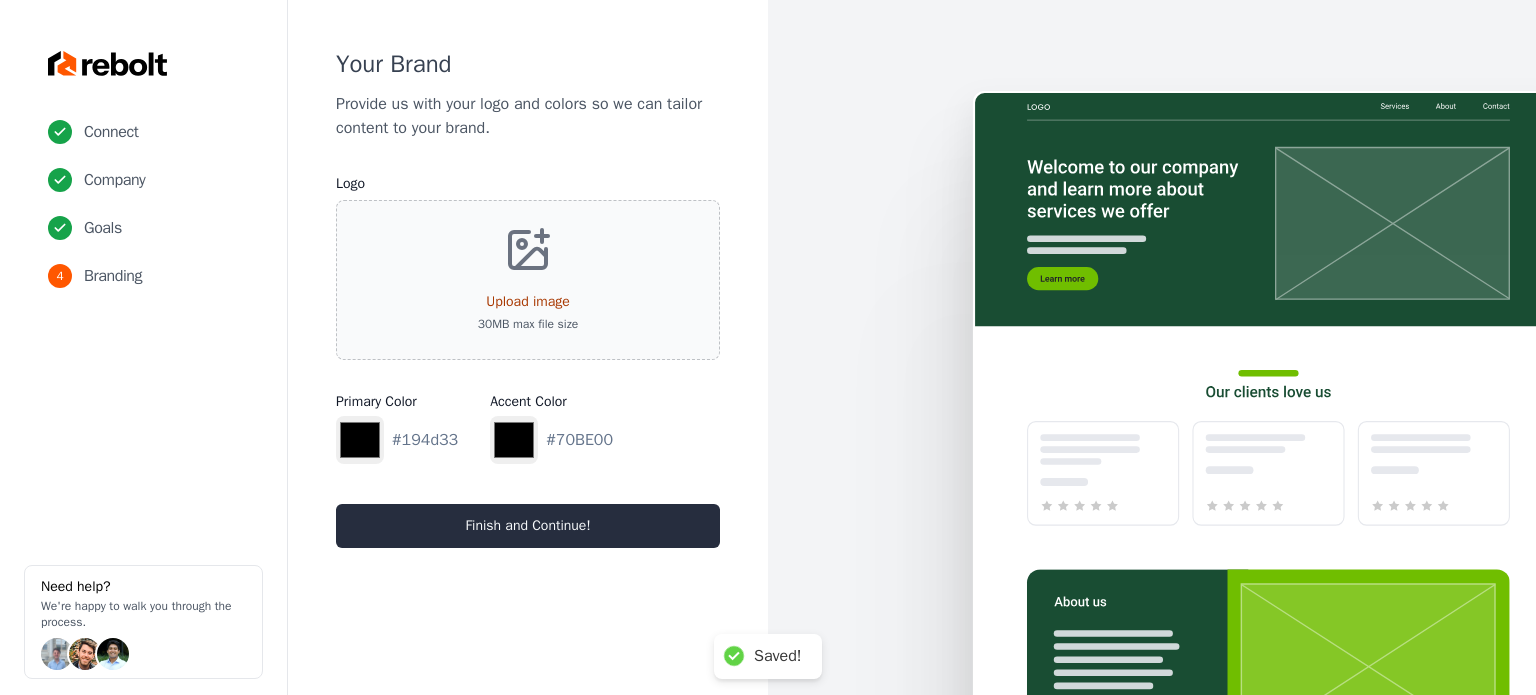 click on "Finish and Continue!" at bounding box center [528, 526] 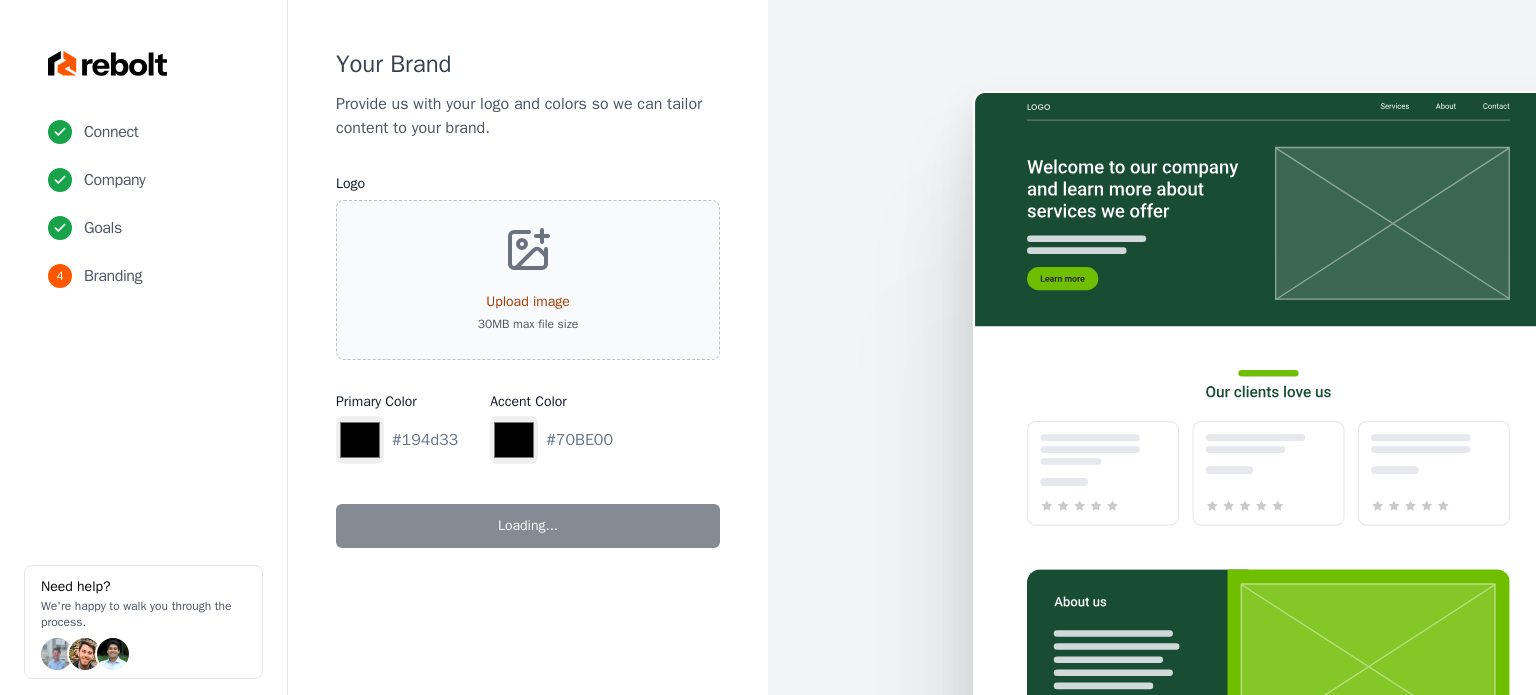 type on "*******" 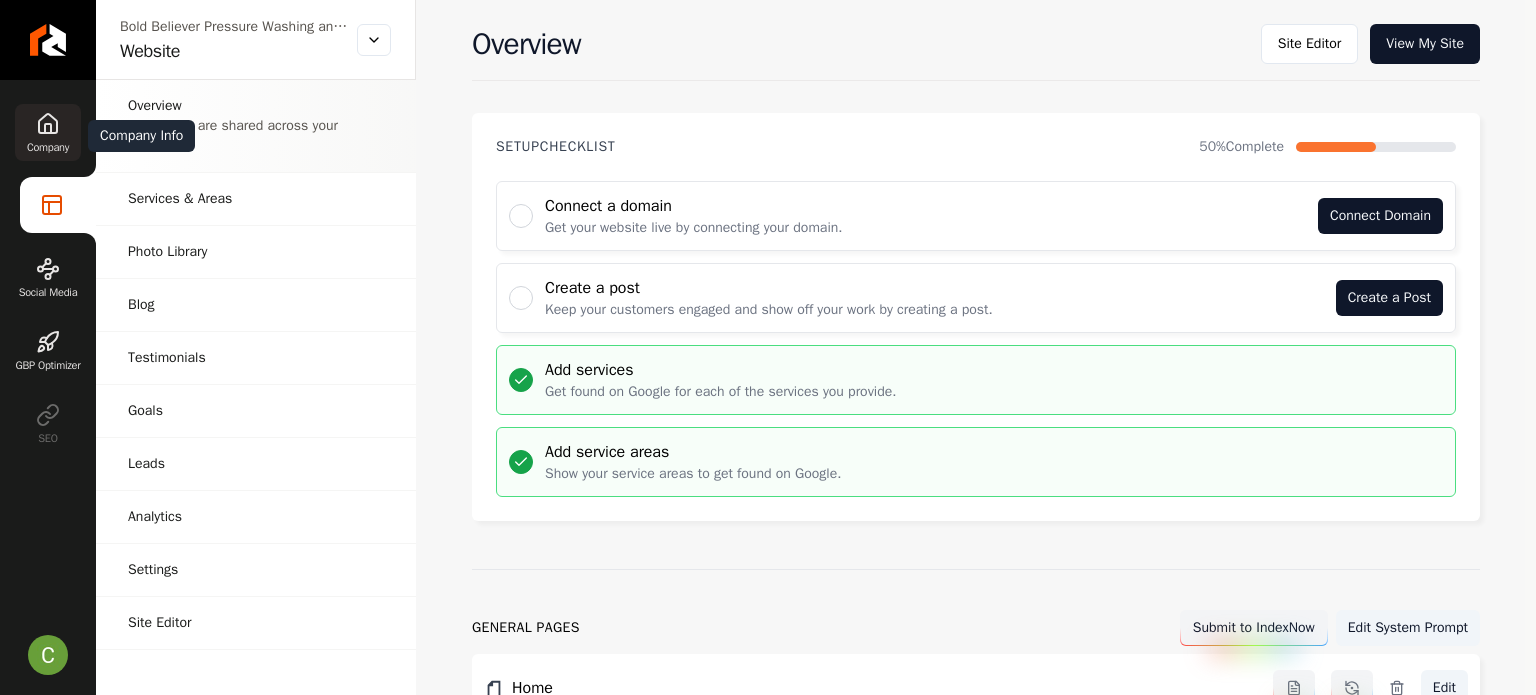 click on "Company" at bounding box center [48, 132] 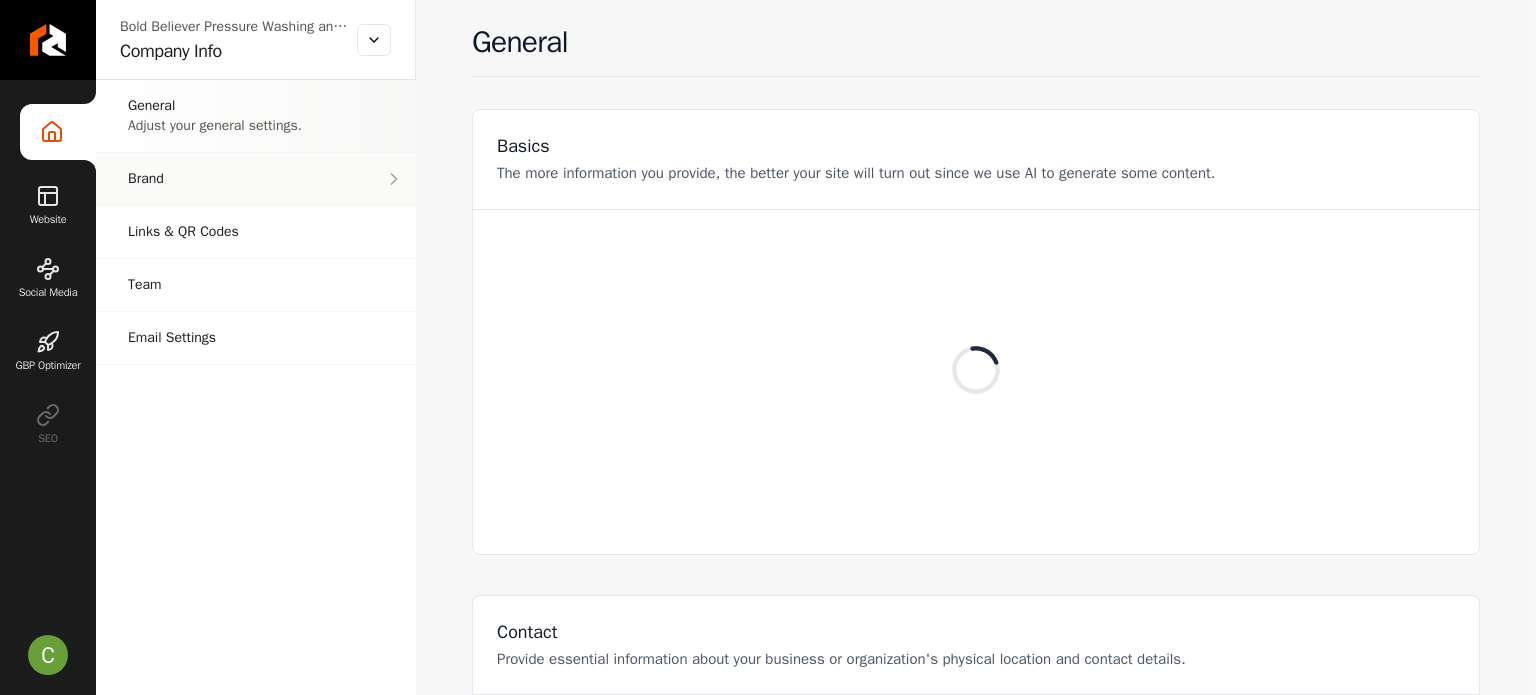 click on "Brand" at bounding box center [256, 179] 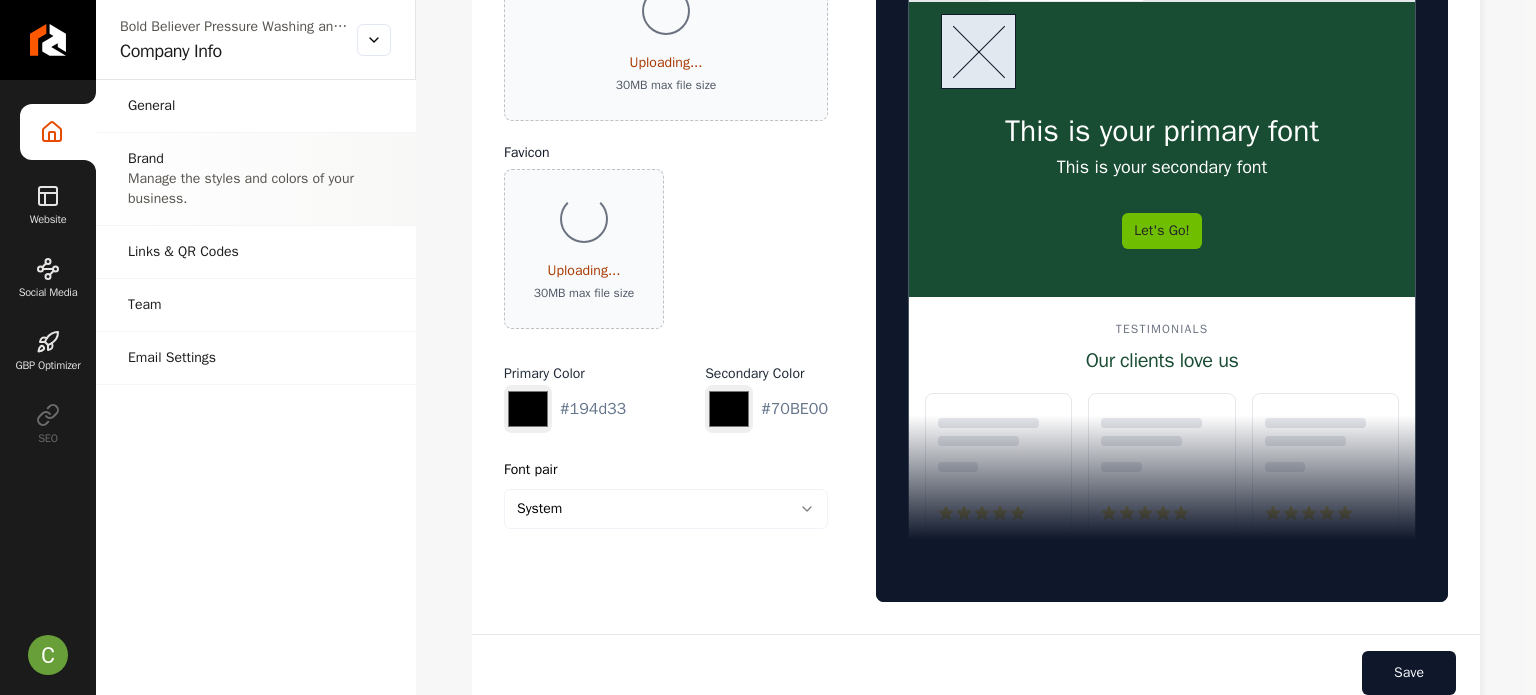 scroll, scrollTop: 100, scrollLeft: 0, axis: vertical 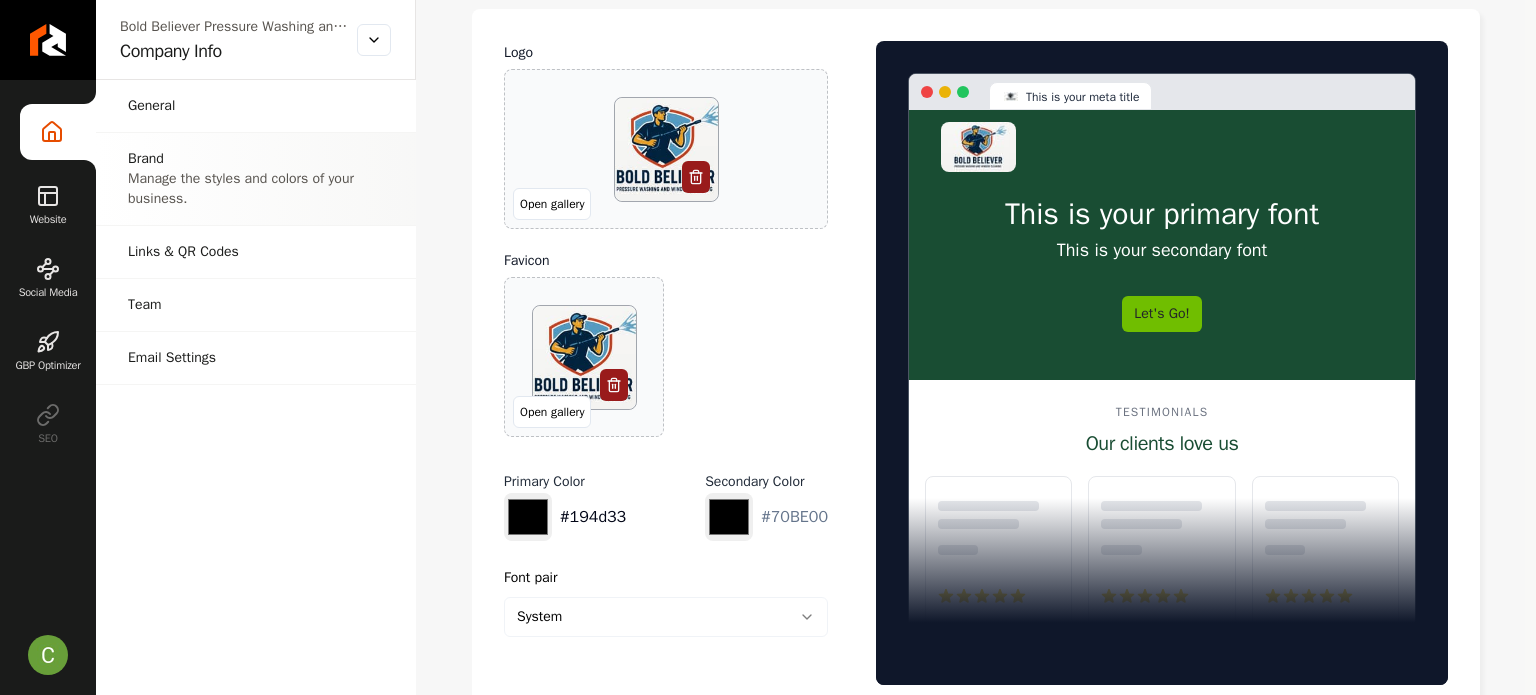 click on "*******" at bounding box center (528, 517) 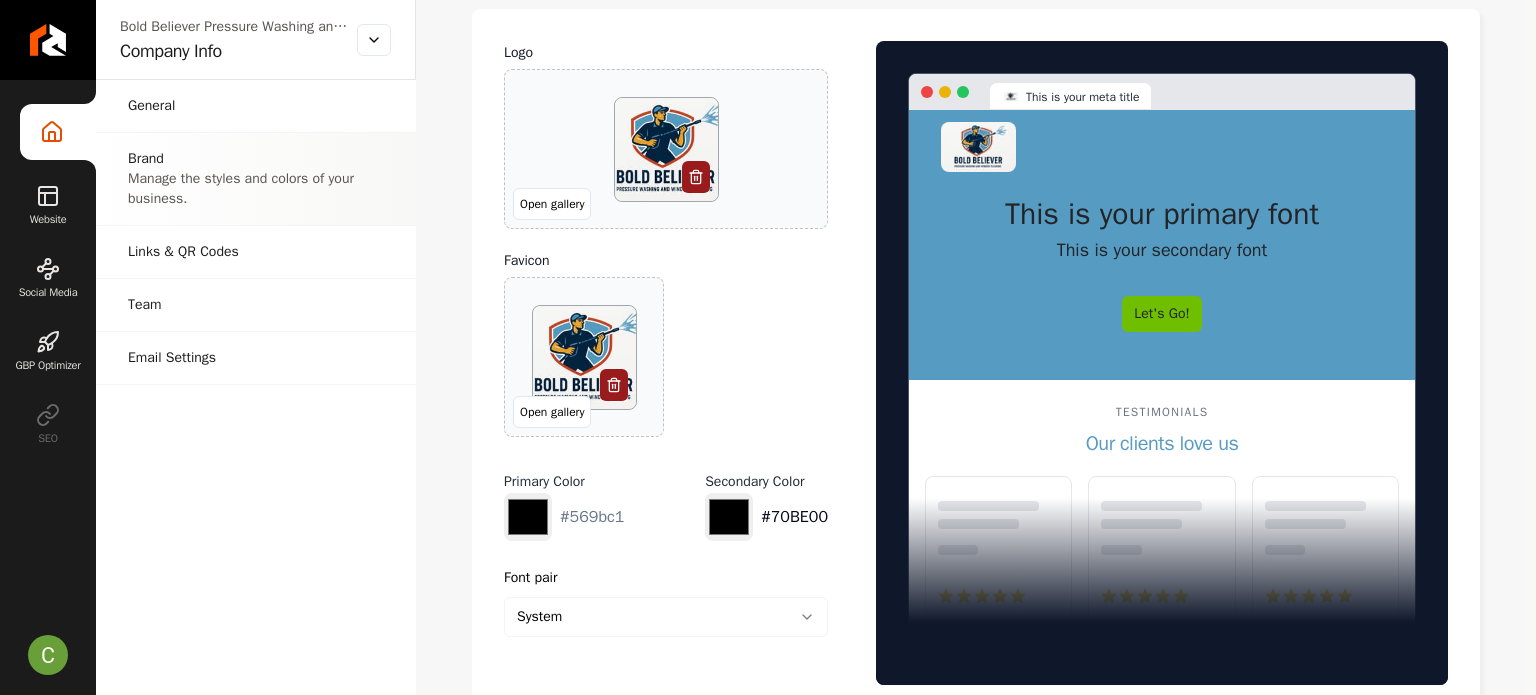 type on "*******" 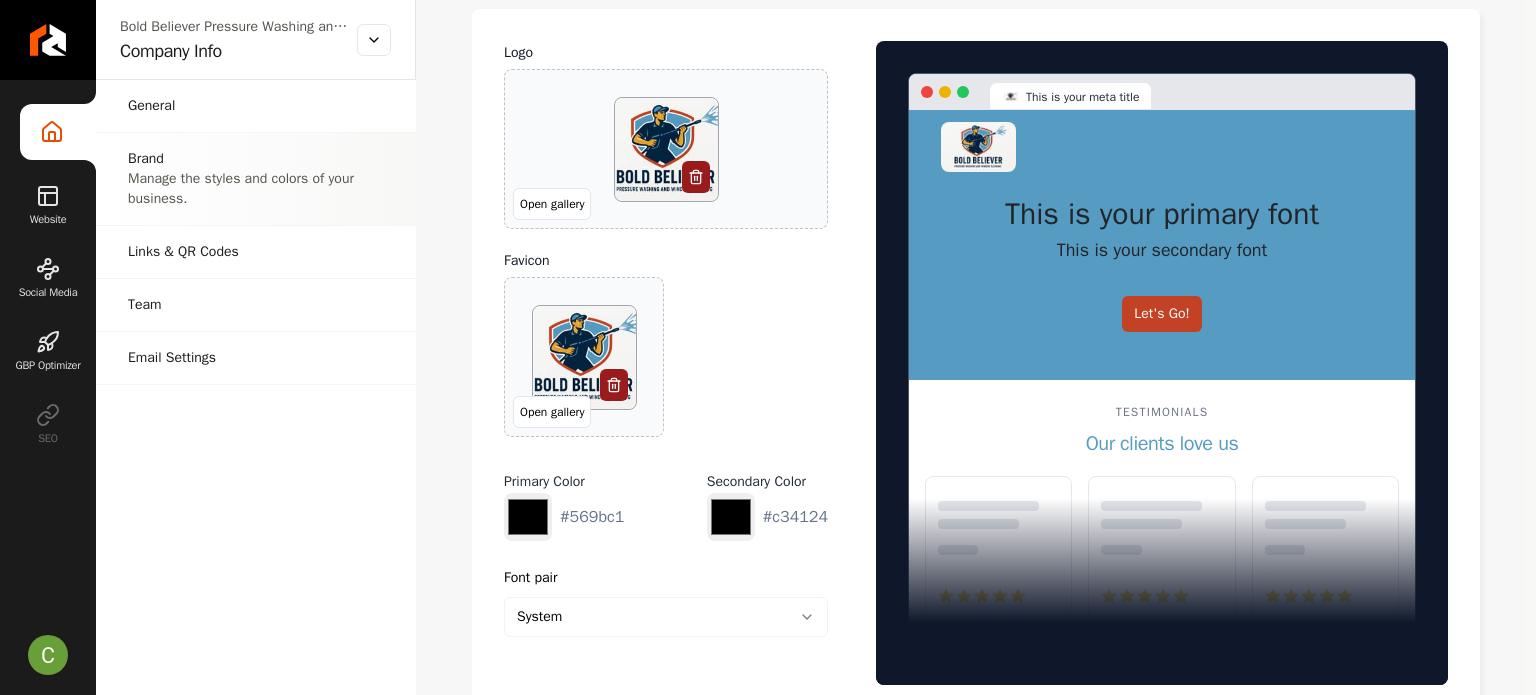type on "*******" 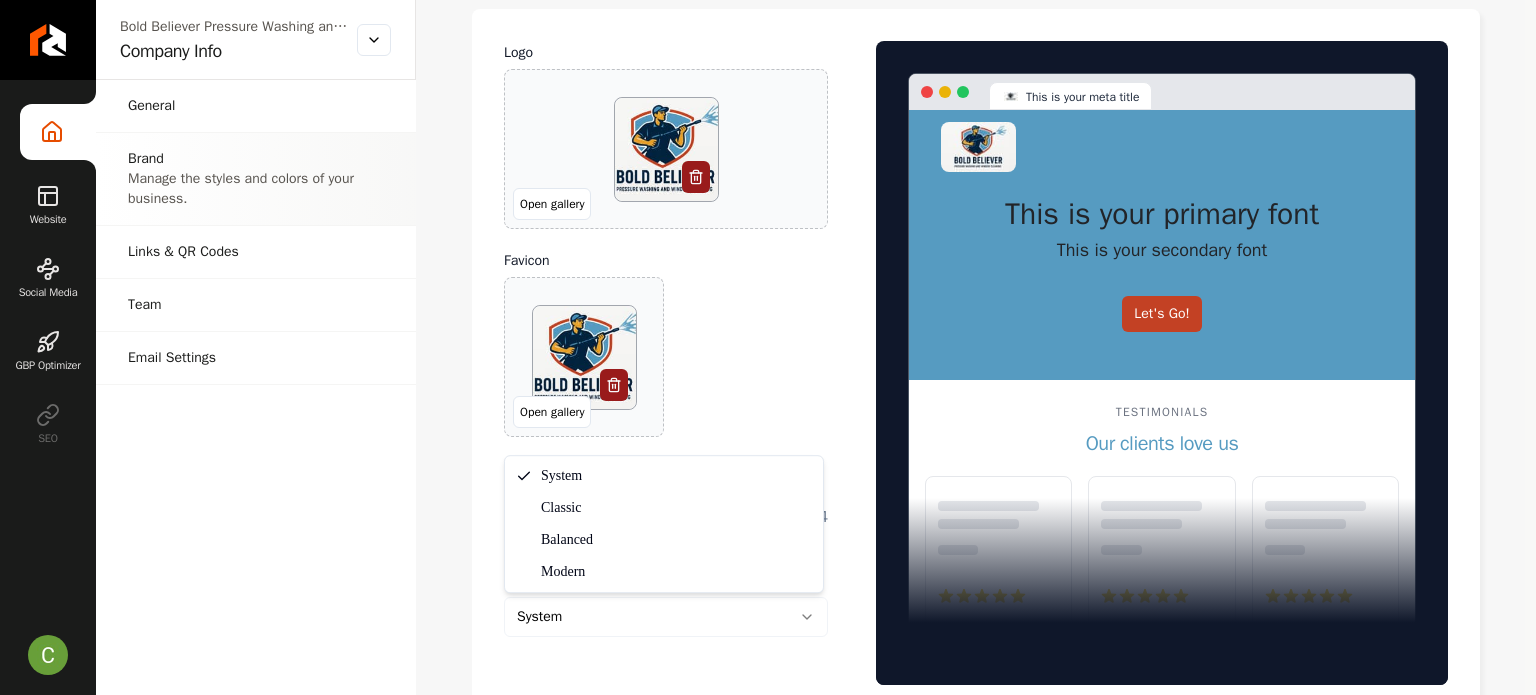 select on "******" 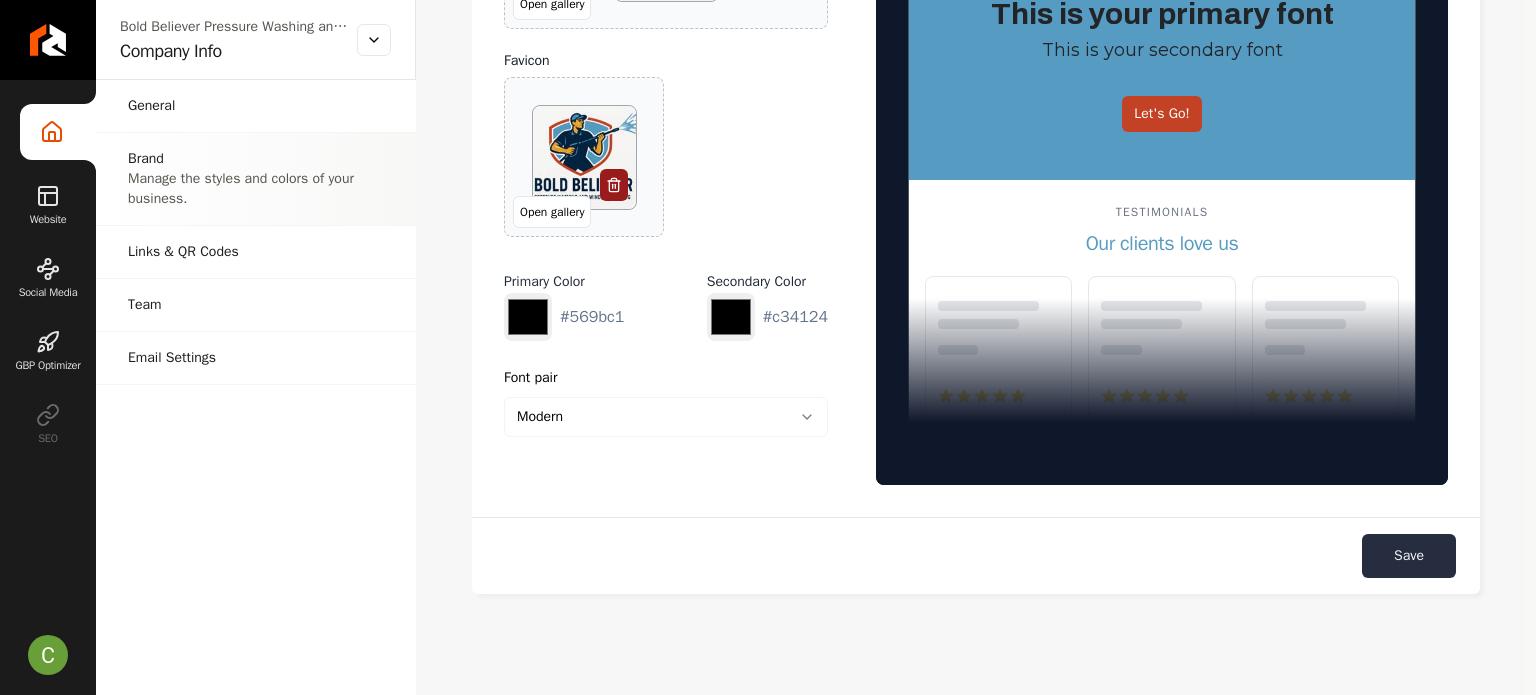 click on "Save" at bounding box center (1409, 556) 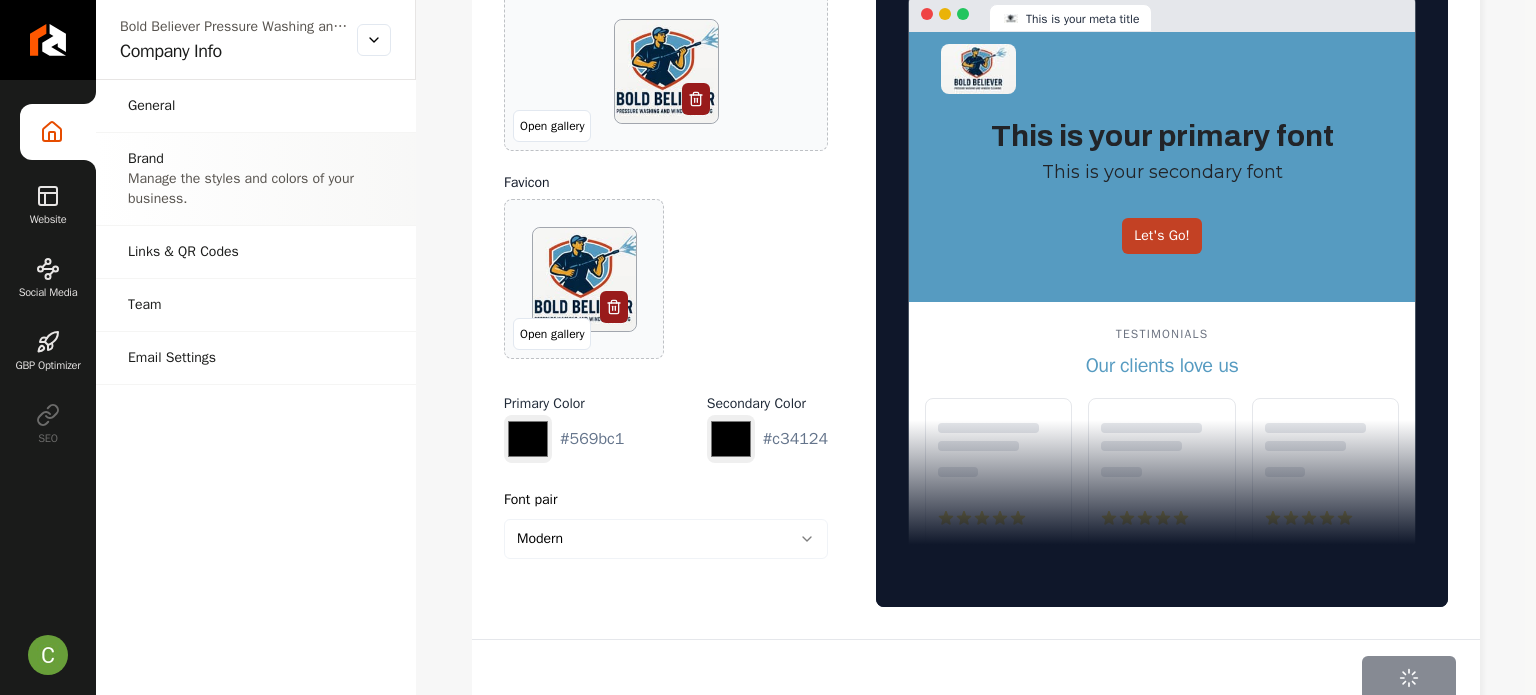 scroll, scrollTop: 0, scrollLeft: 0, axis: both 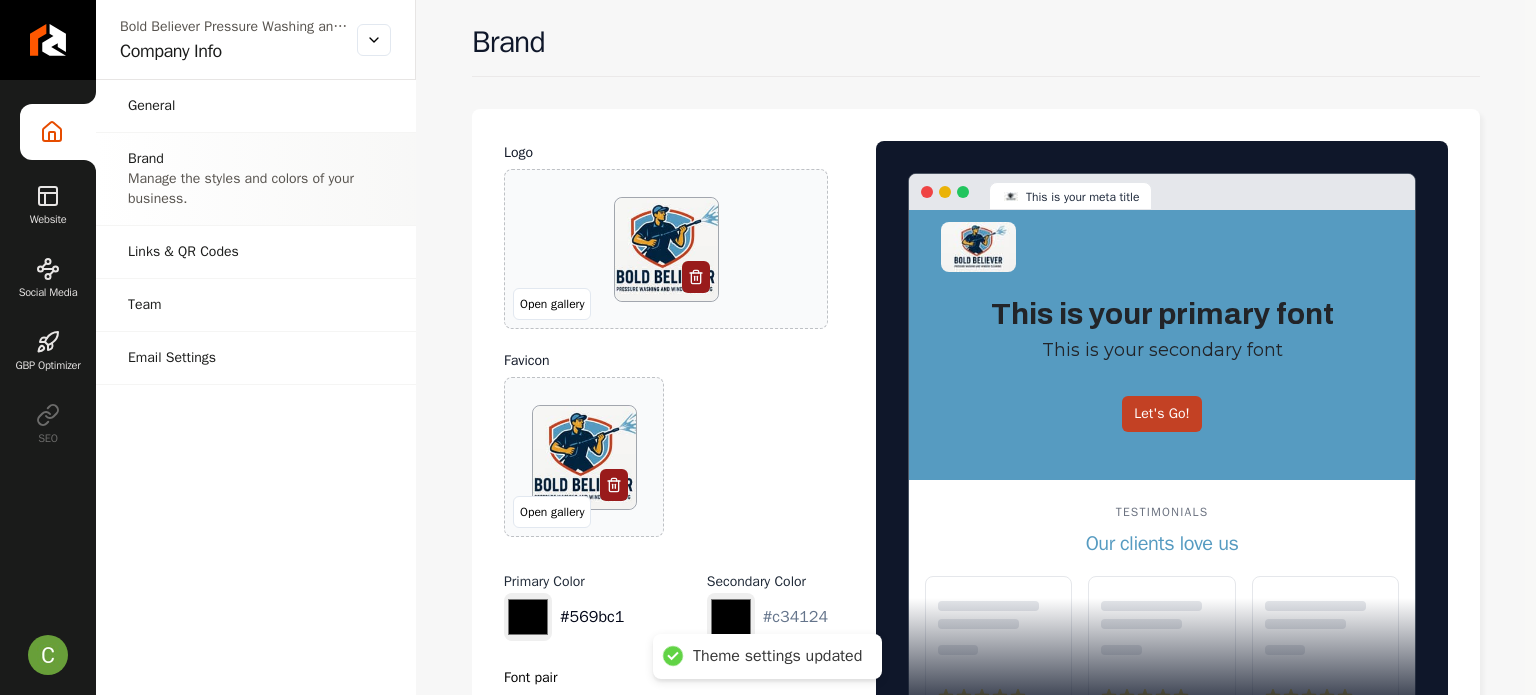 click on "*******" at bounding box center [528, 617] 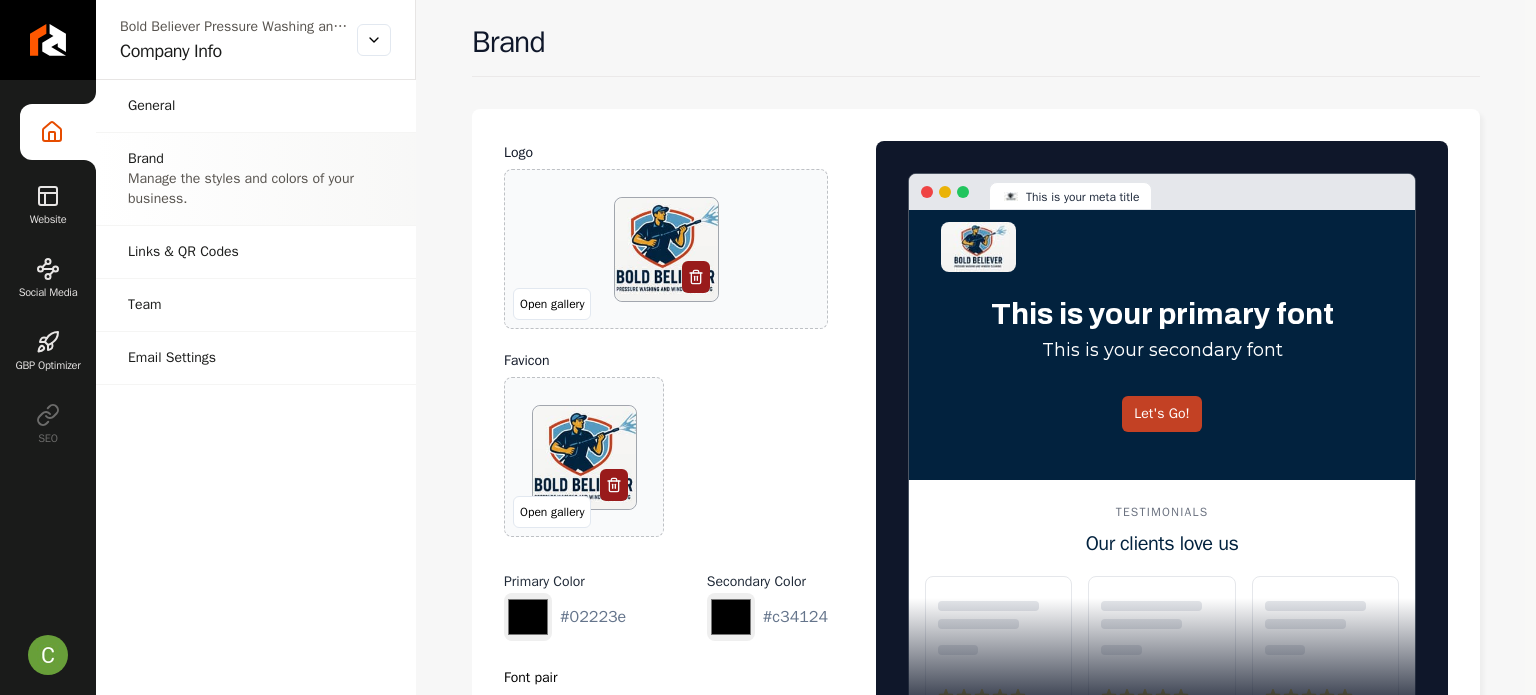 type on "*******" 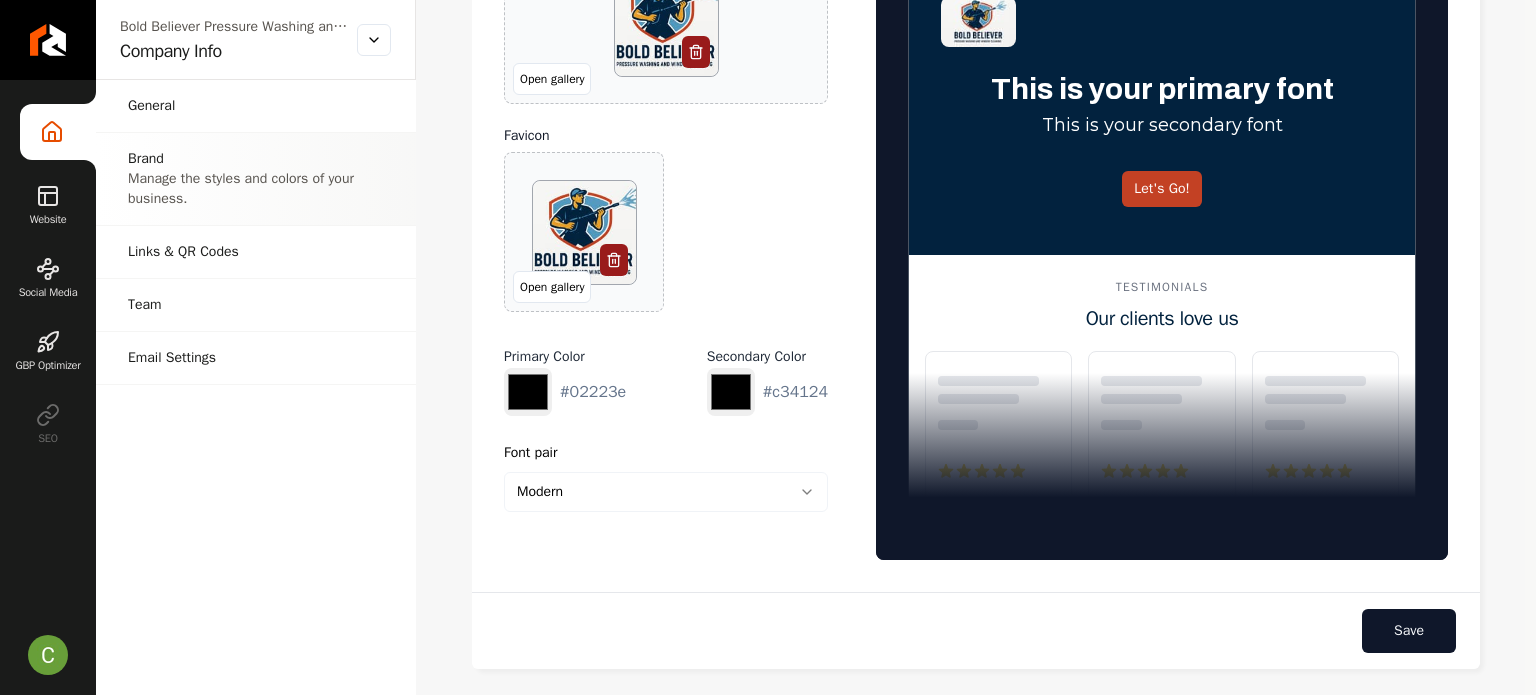 scroll, scrollTop: 349, scrollLeft: 0, axis: vertical 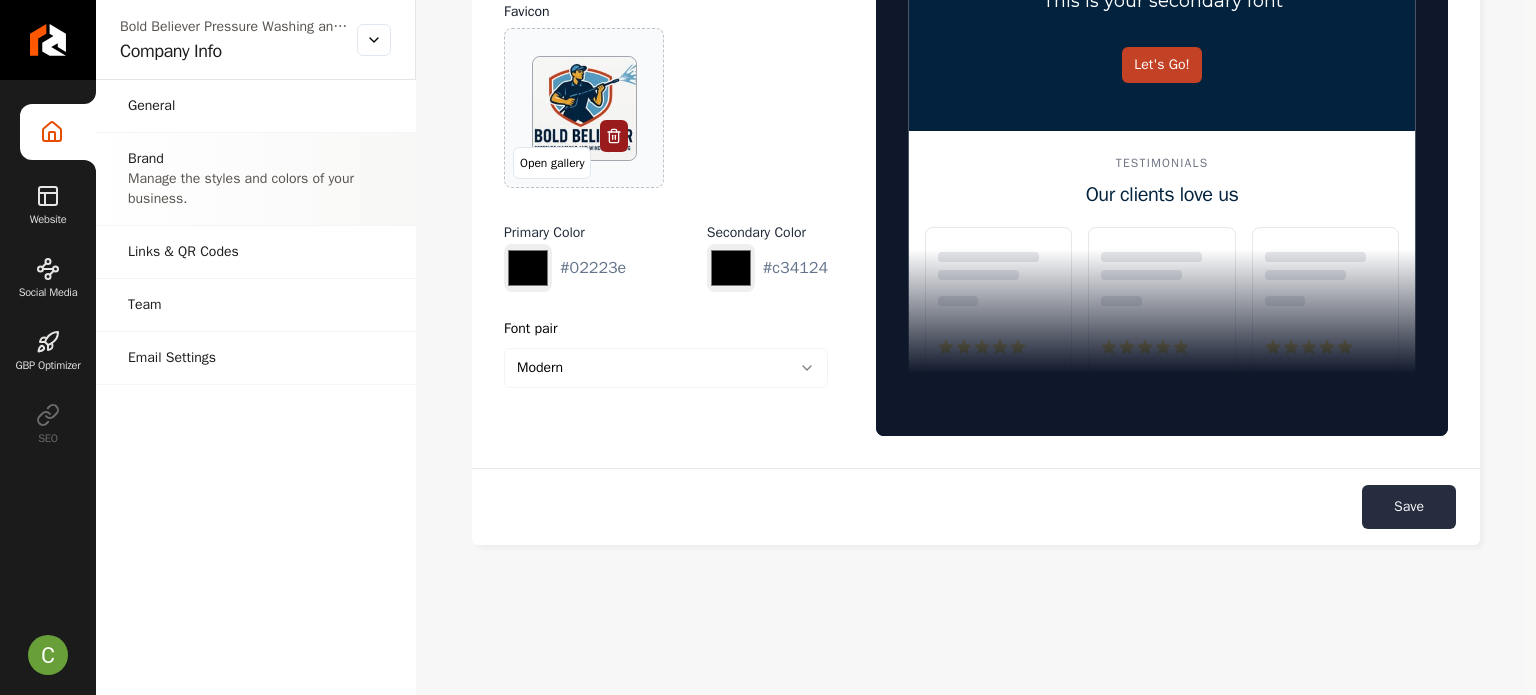 click on "Save" at bounding box center [1409, 507] 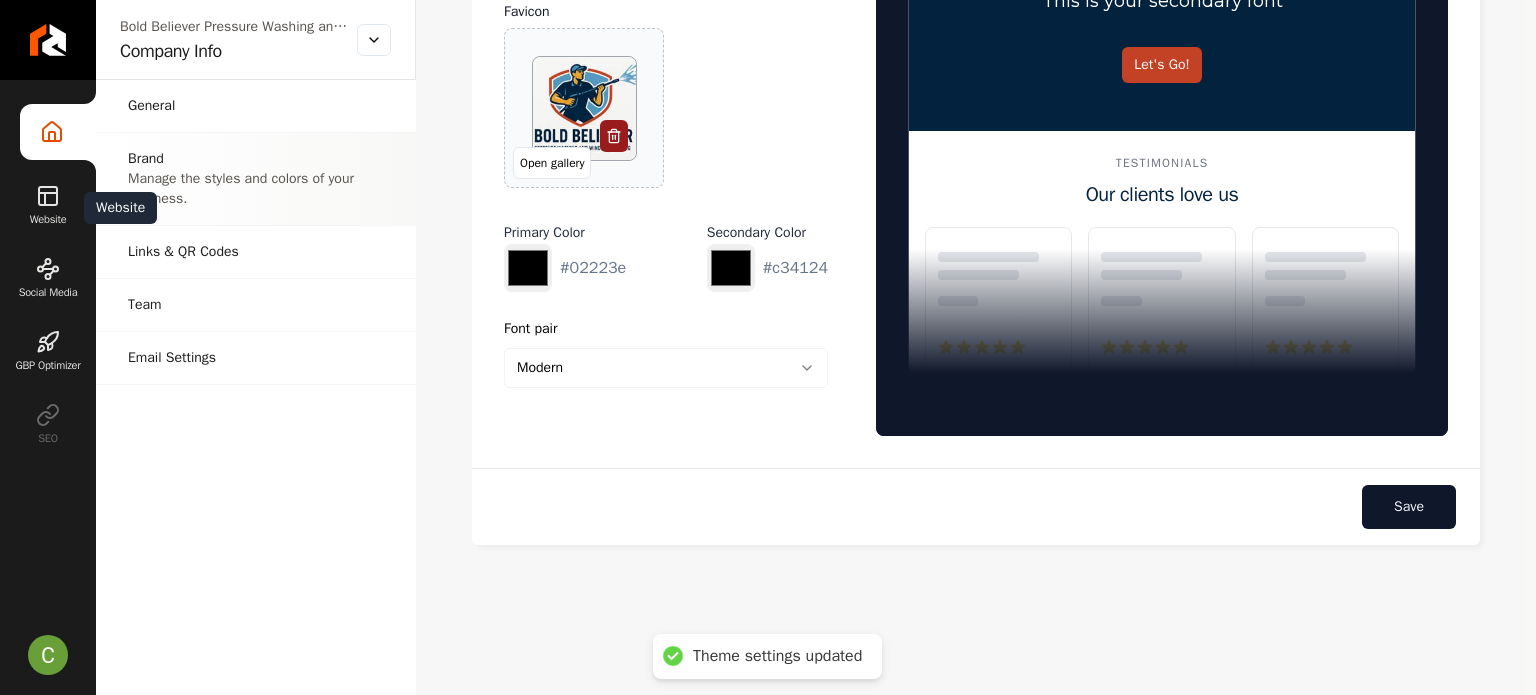 drag, startPoint x: 64, startPoint y: 200, endPoint x: 0, endPoint y: 409, distance: 218.5795 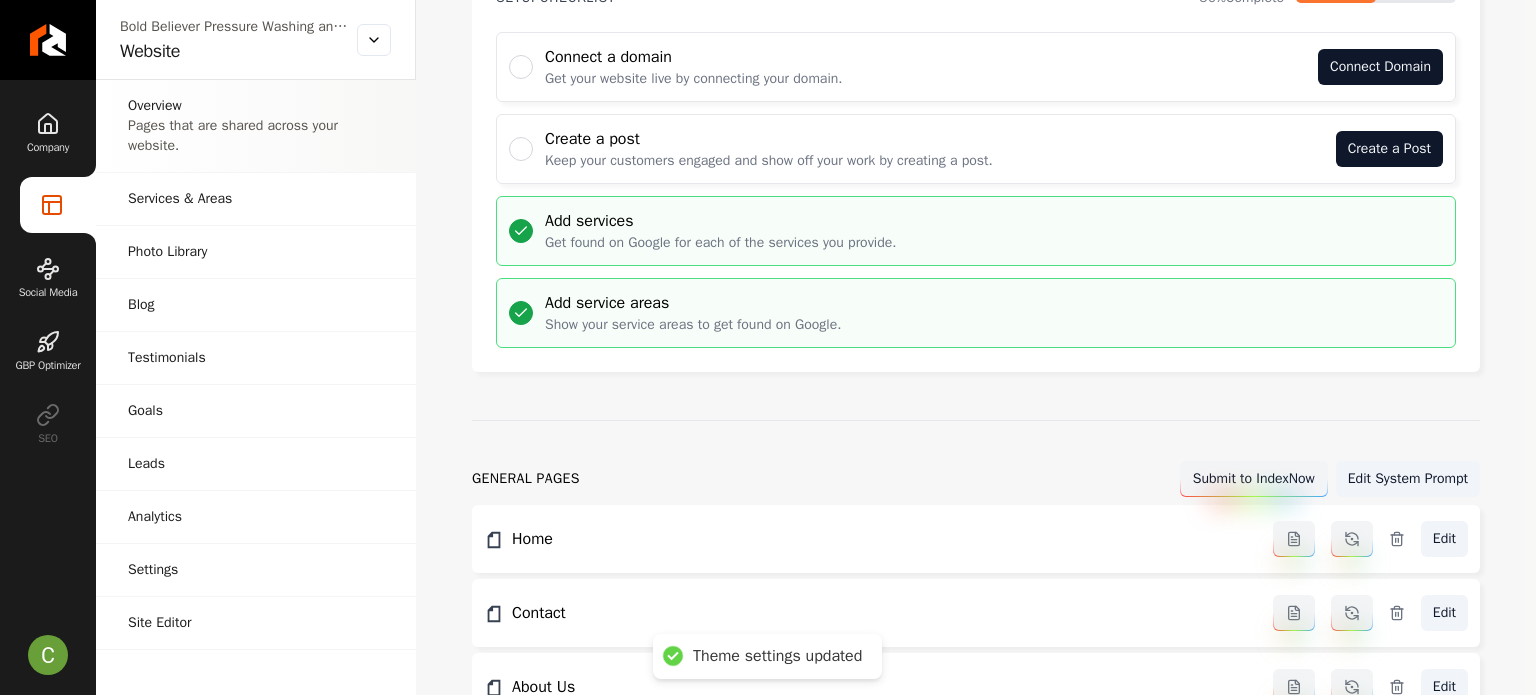 scroll, scrollTop: 0, scrollLeft: 0, axis: both 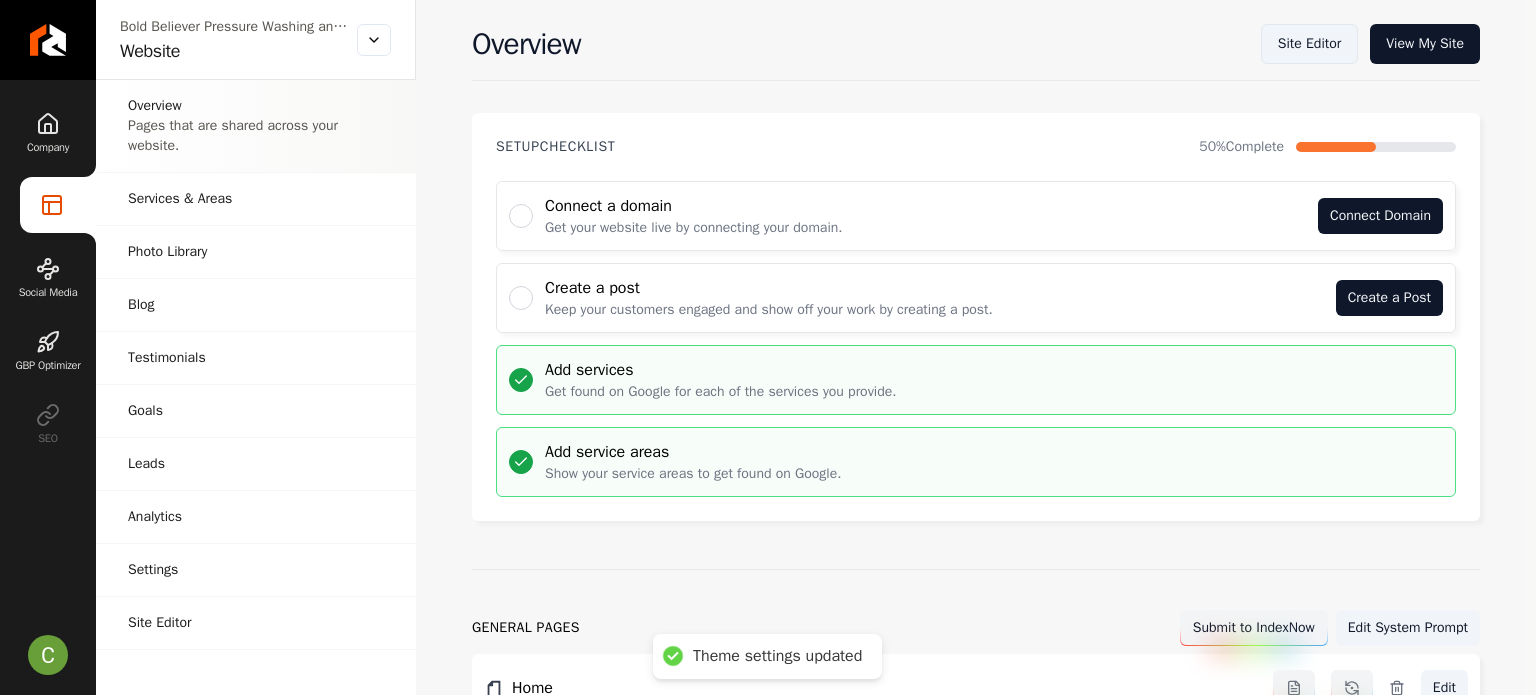 click on "Site Editor" at bounding box center (1309, 44) 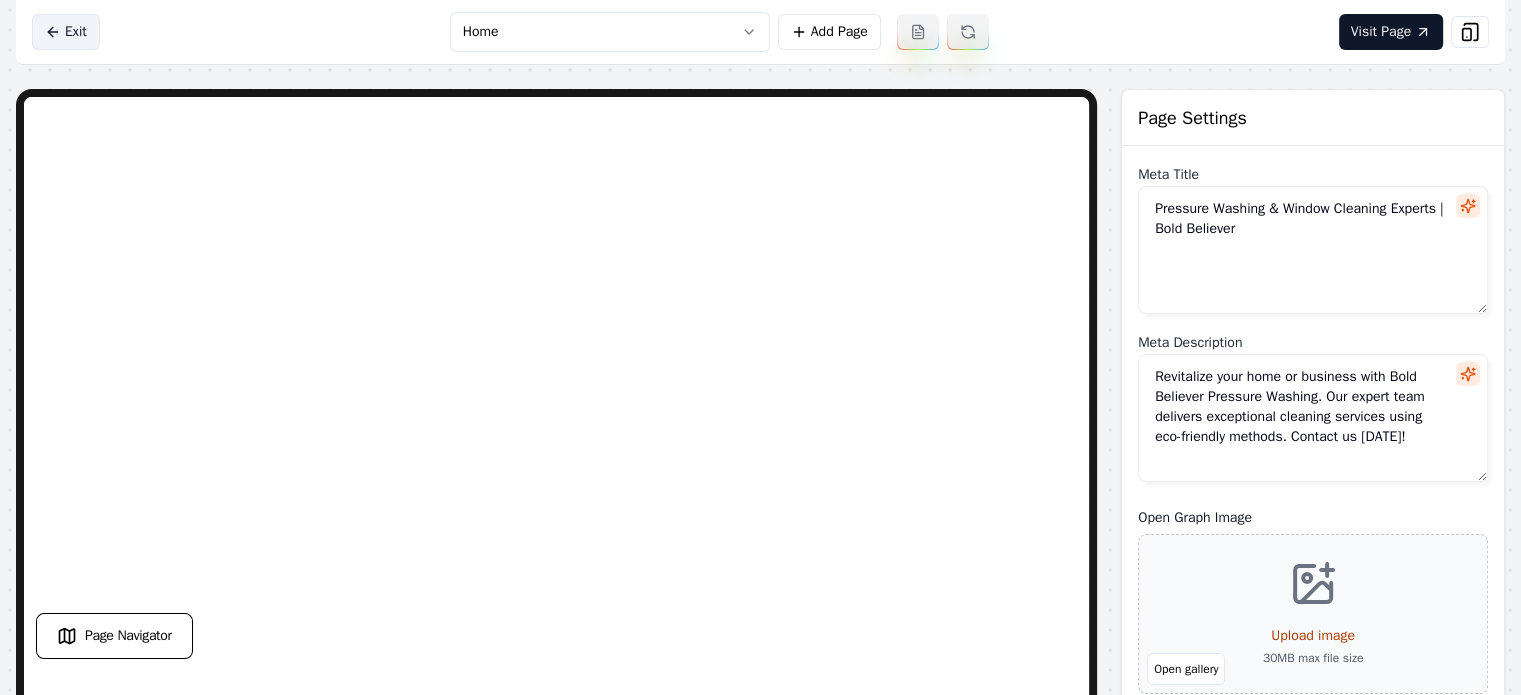 click on "Exit" at bounding box center (66, 32) 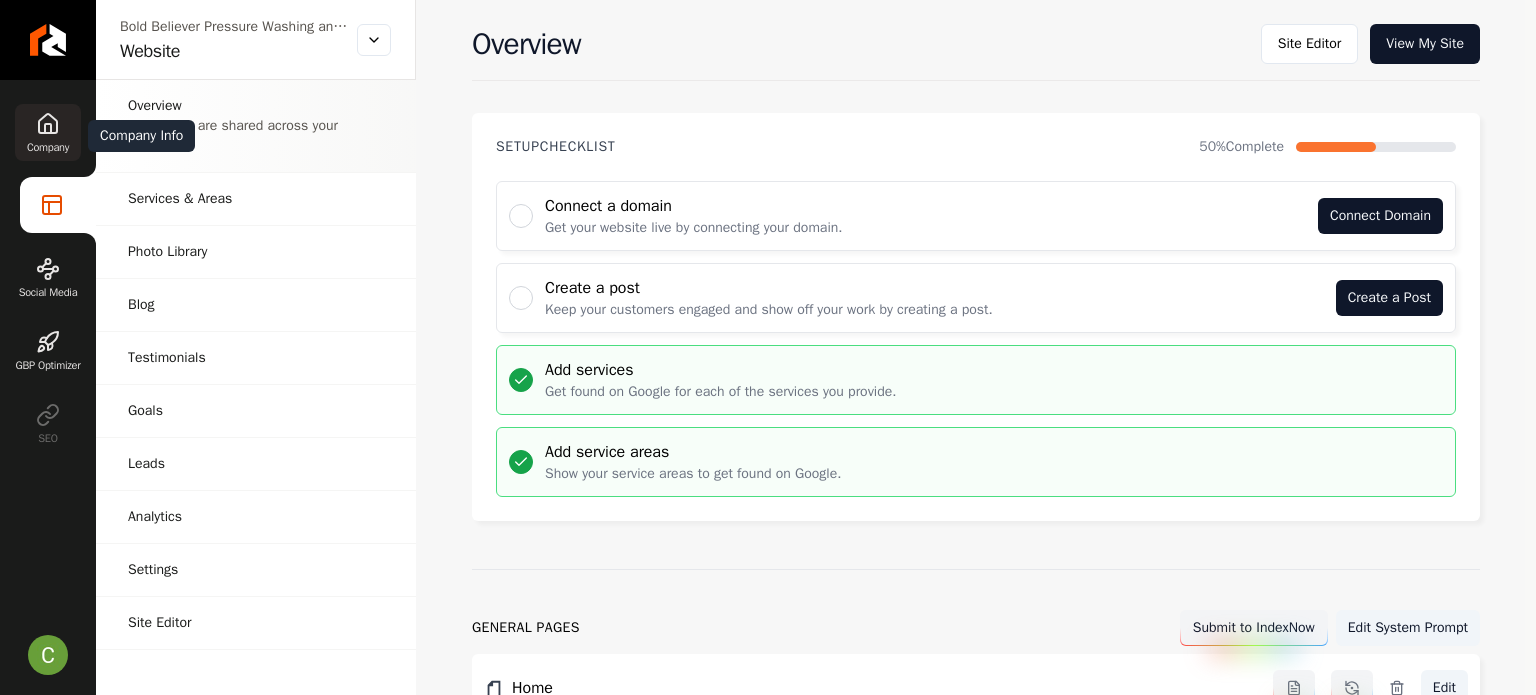 click on "Company" at bounding box center (48, 147) 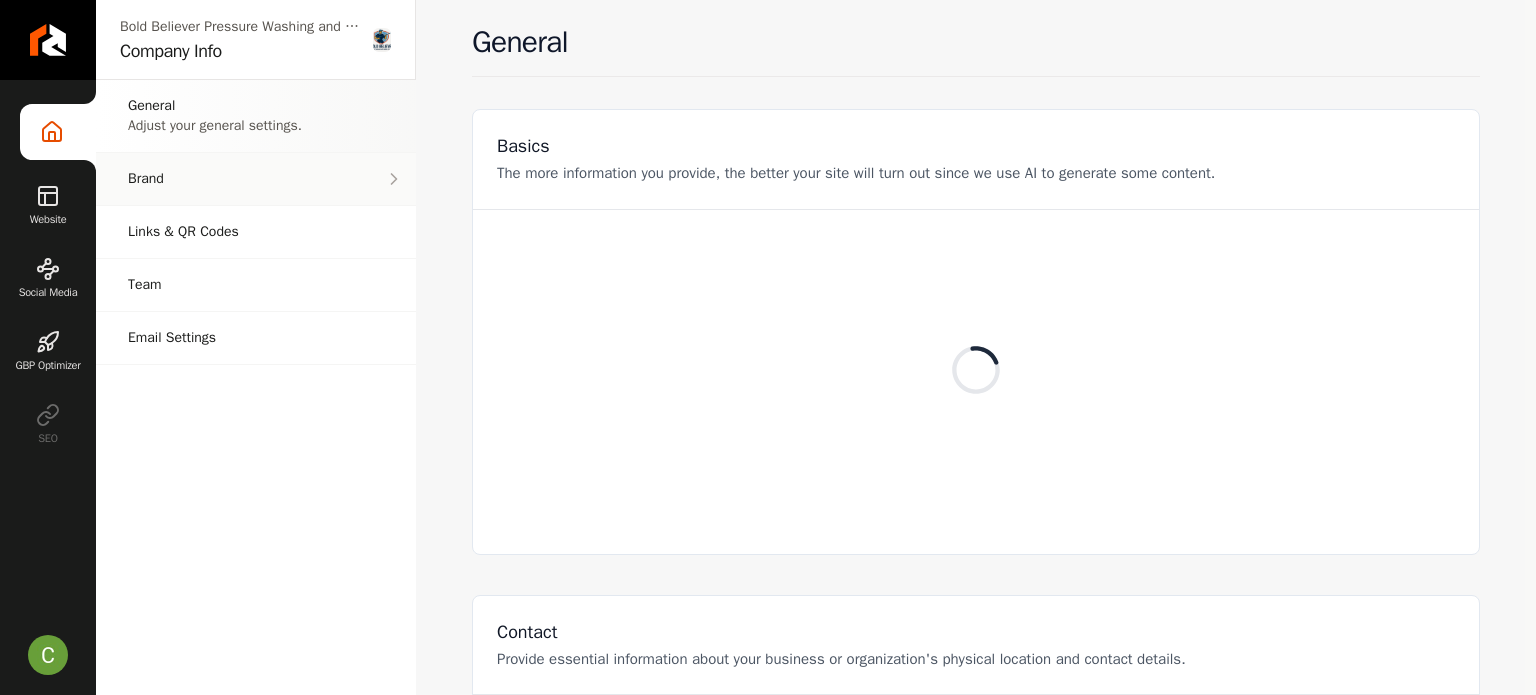 click on "Brand" at bounding box center [256, 179] 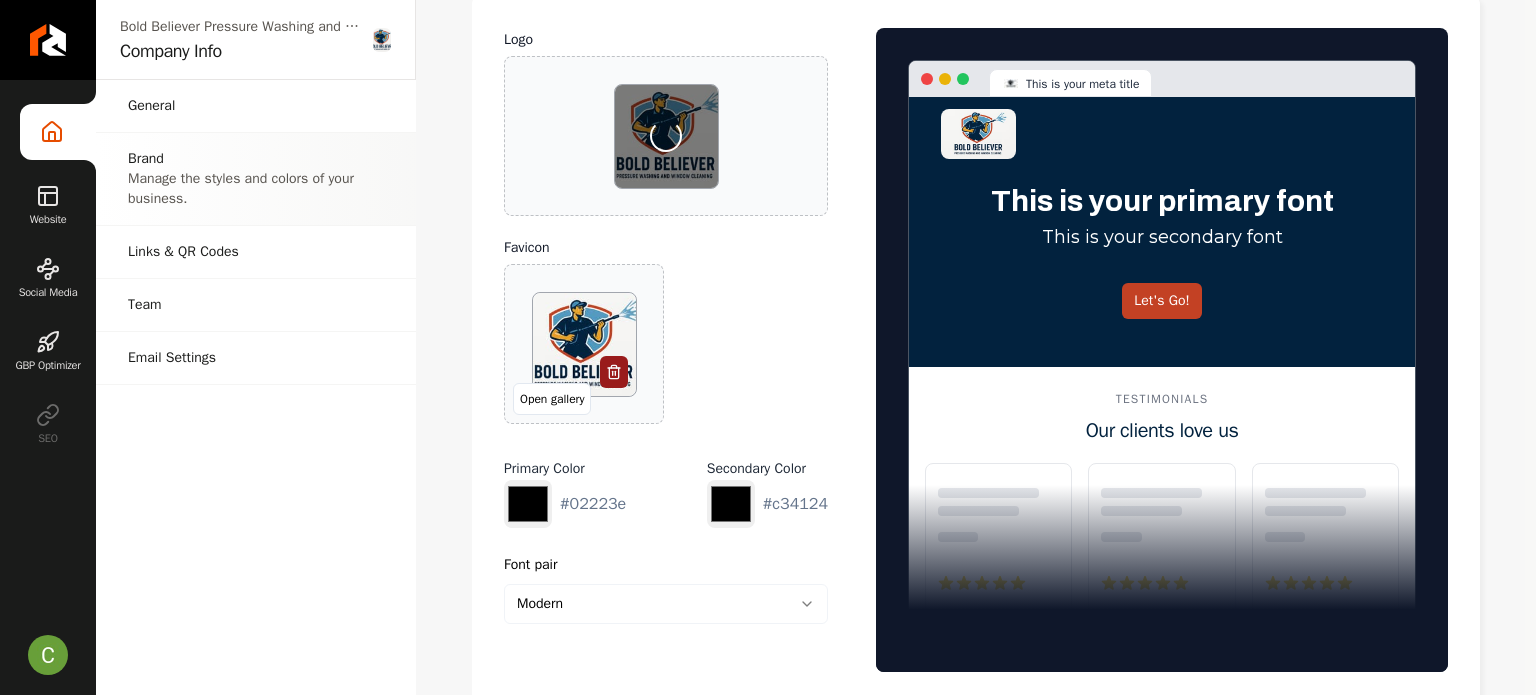 scroll, scrollTop: 200, scrollLeft: 0, axis: vertical 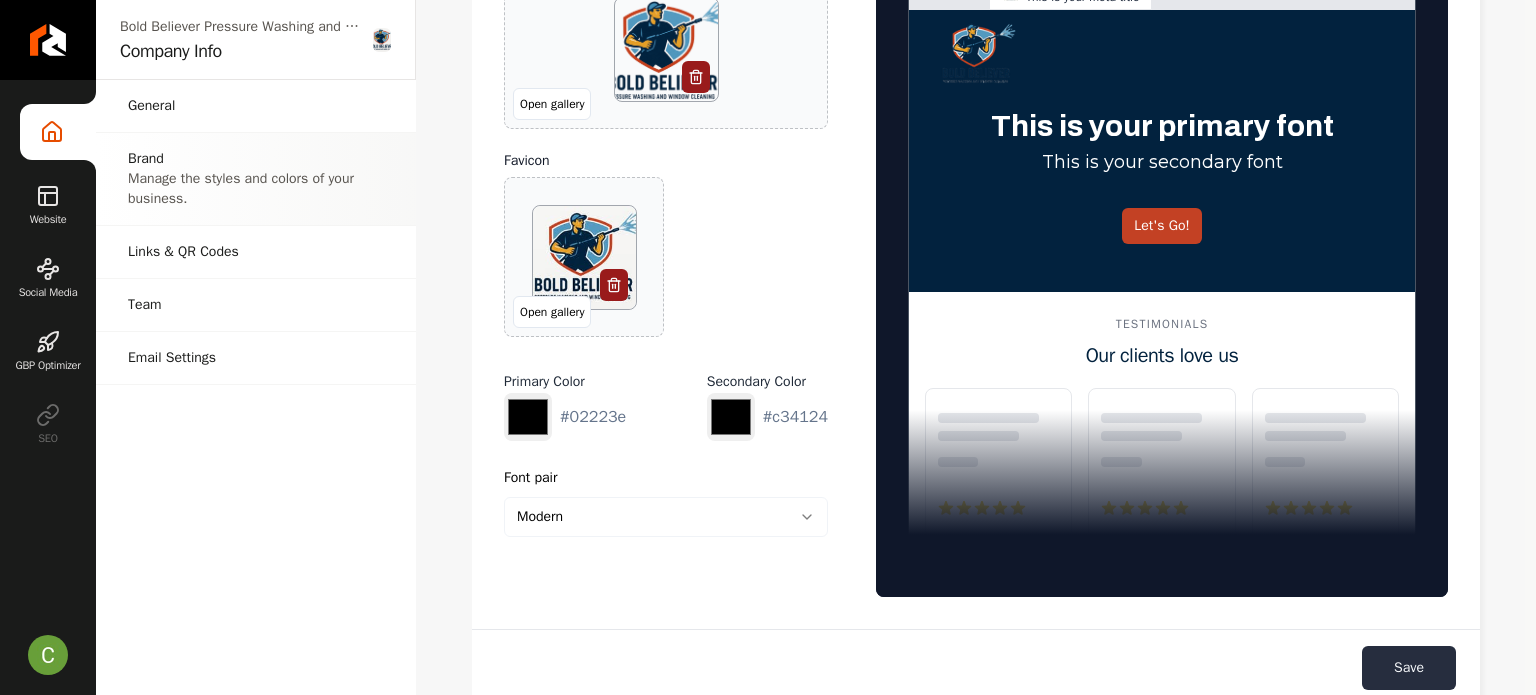 click on "Save" at bounding box center [1409, 668] 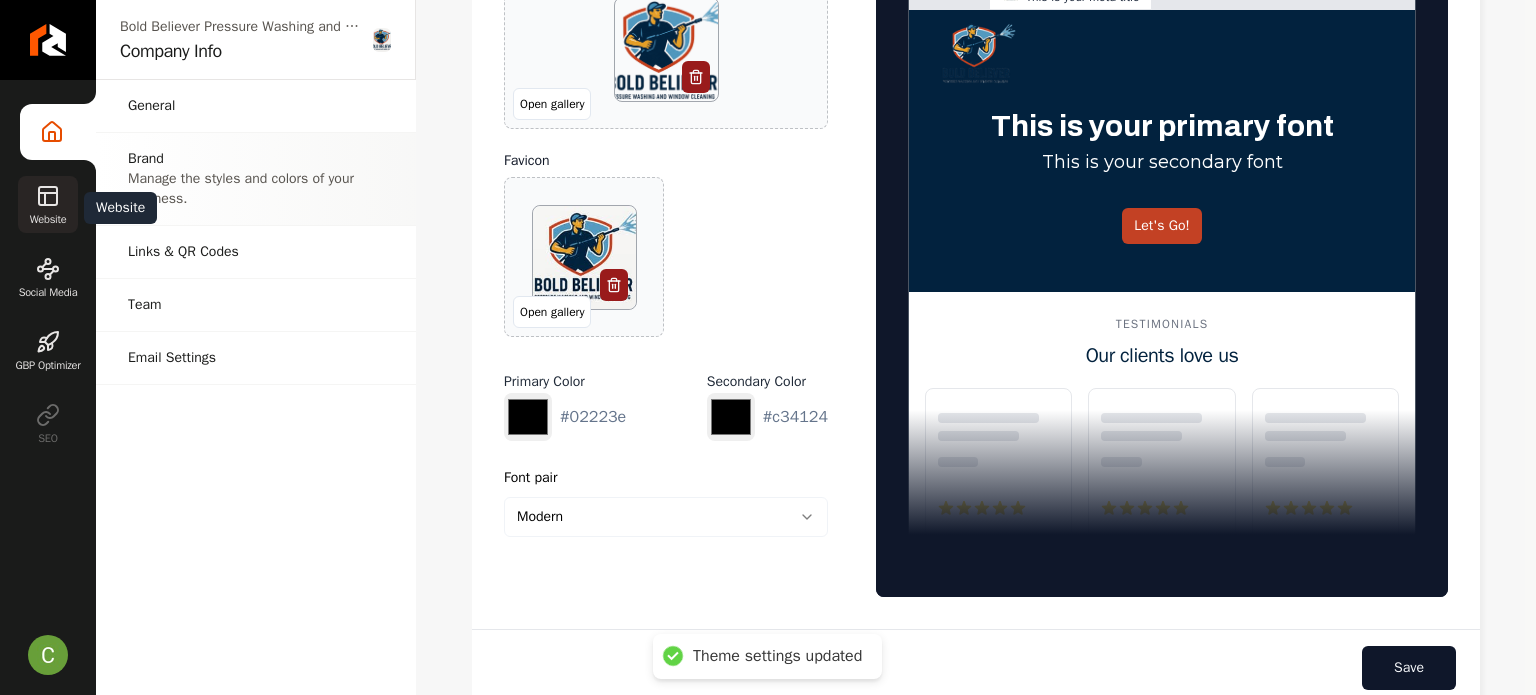 click on "Website" at bounding box center (48, 204) 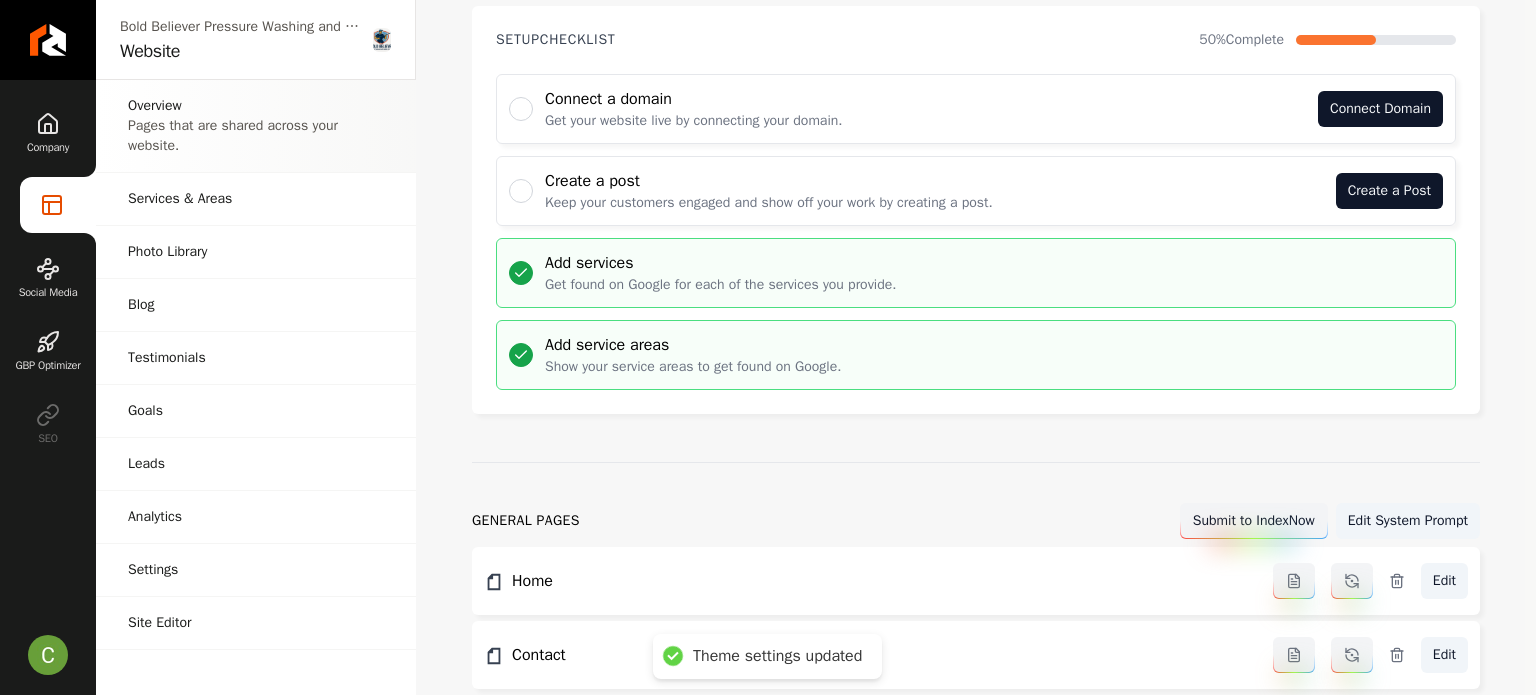 scroll, scrollTop: 0, scrollLeft: 0, axis: both 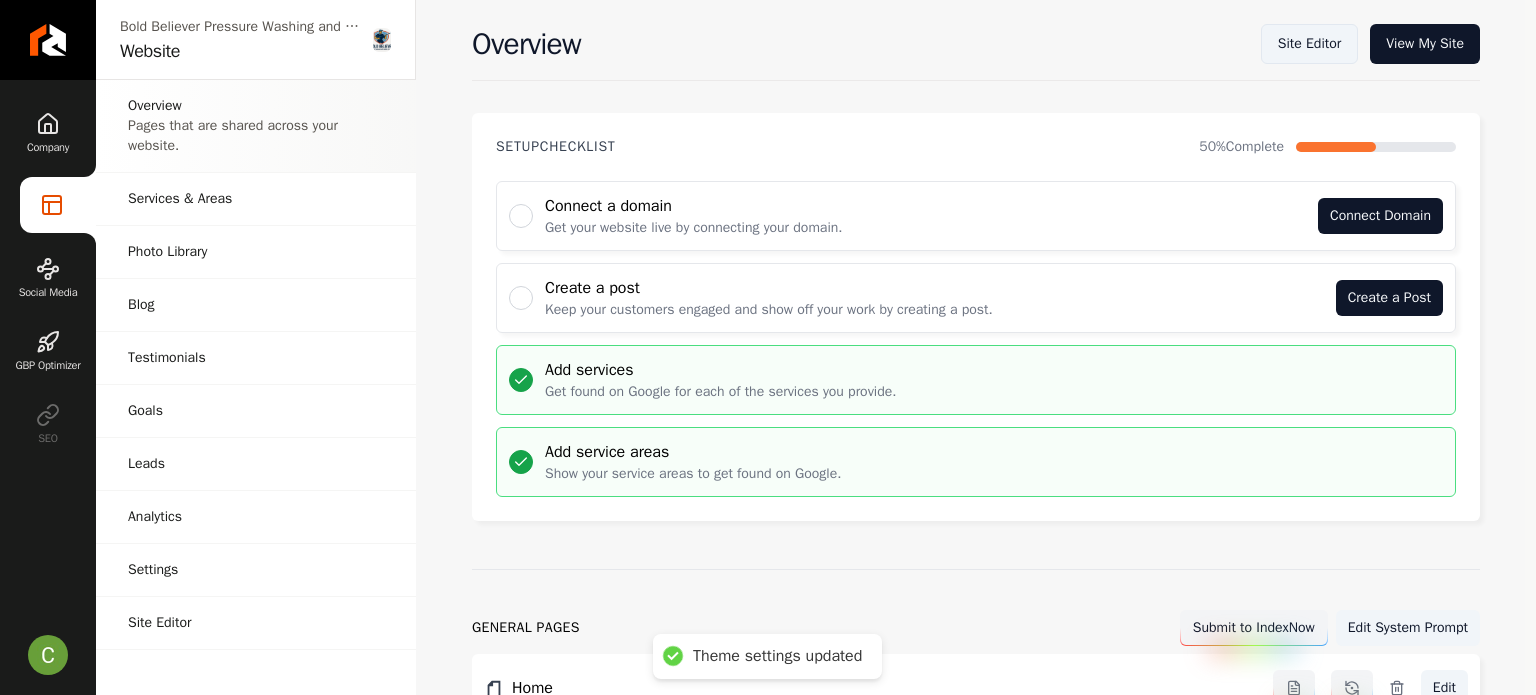 click on "Site Editor" at bounding box center [1309, 44] 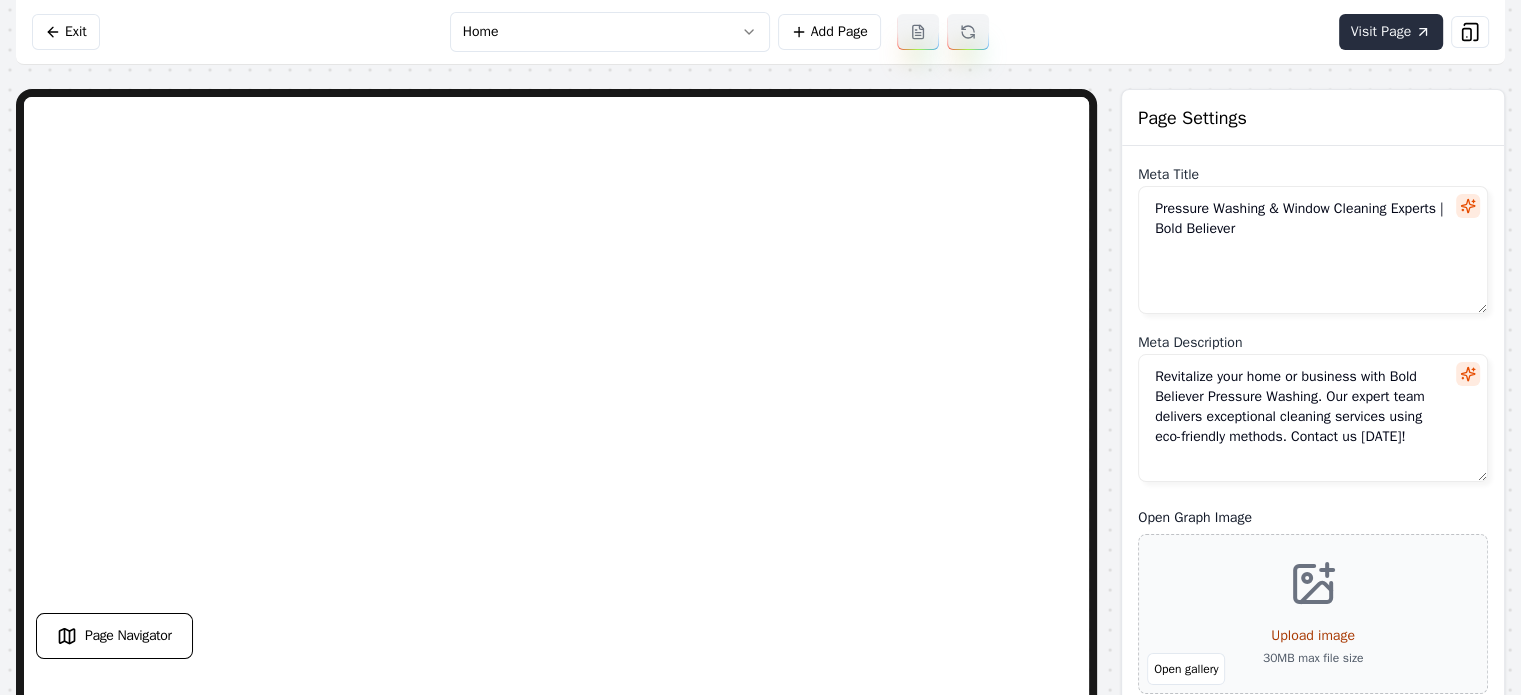 click on "Visit Page" at bounding box center [1391, 32] 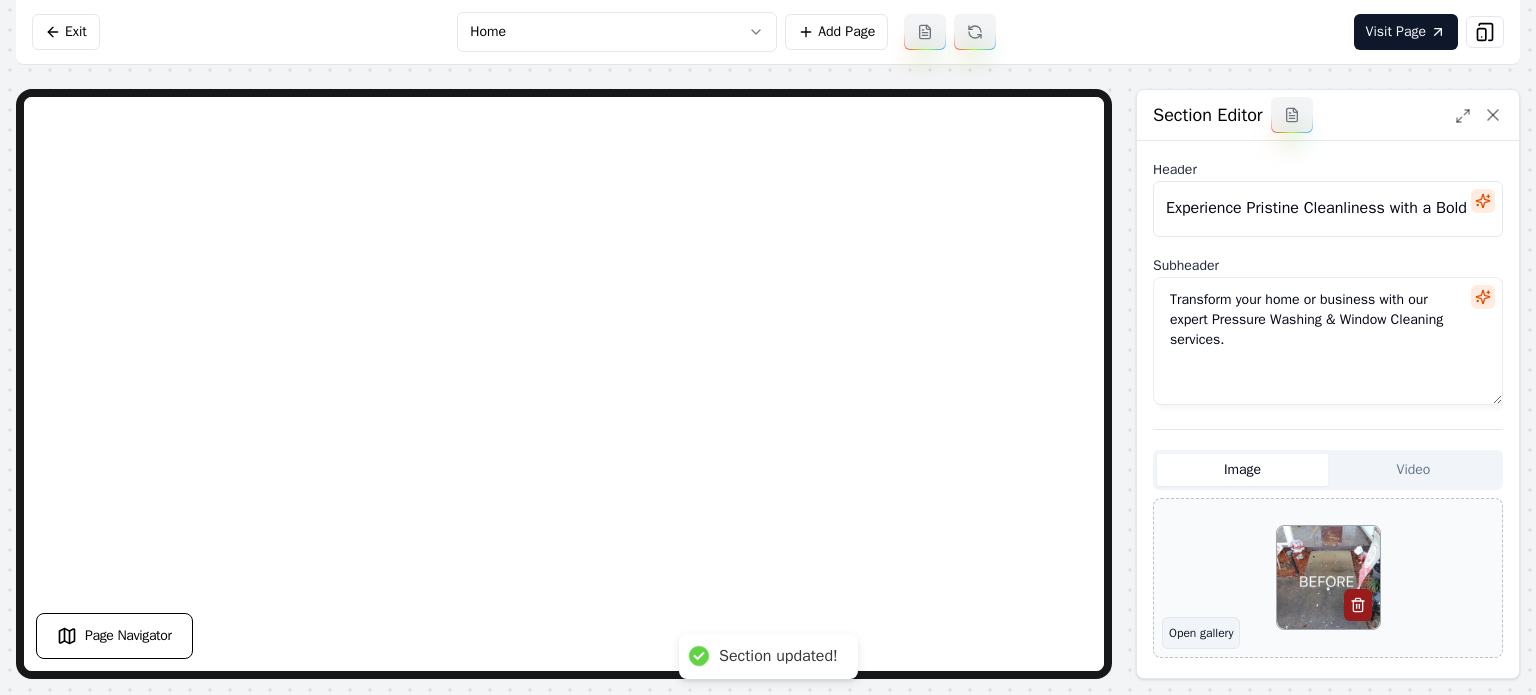 click on "Open gallery" at bounding box center [1201, 633] 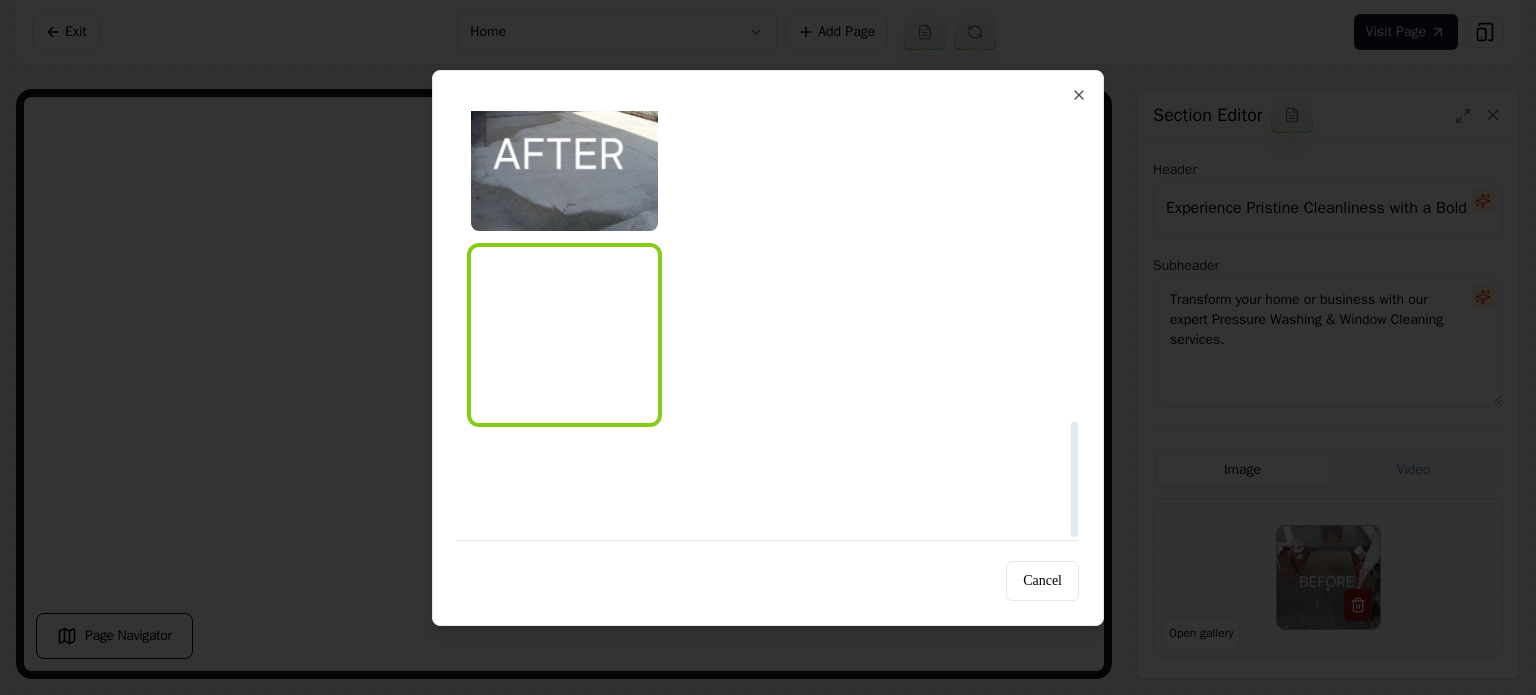 scroll, scrollTop: 1162, scrollLeft: 0, axis: vertical 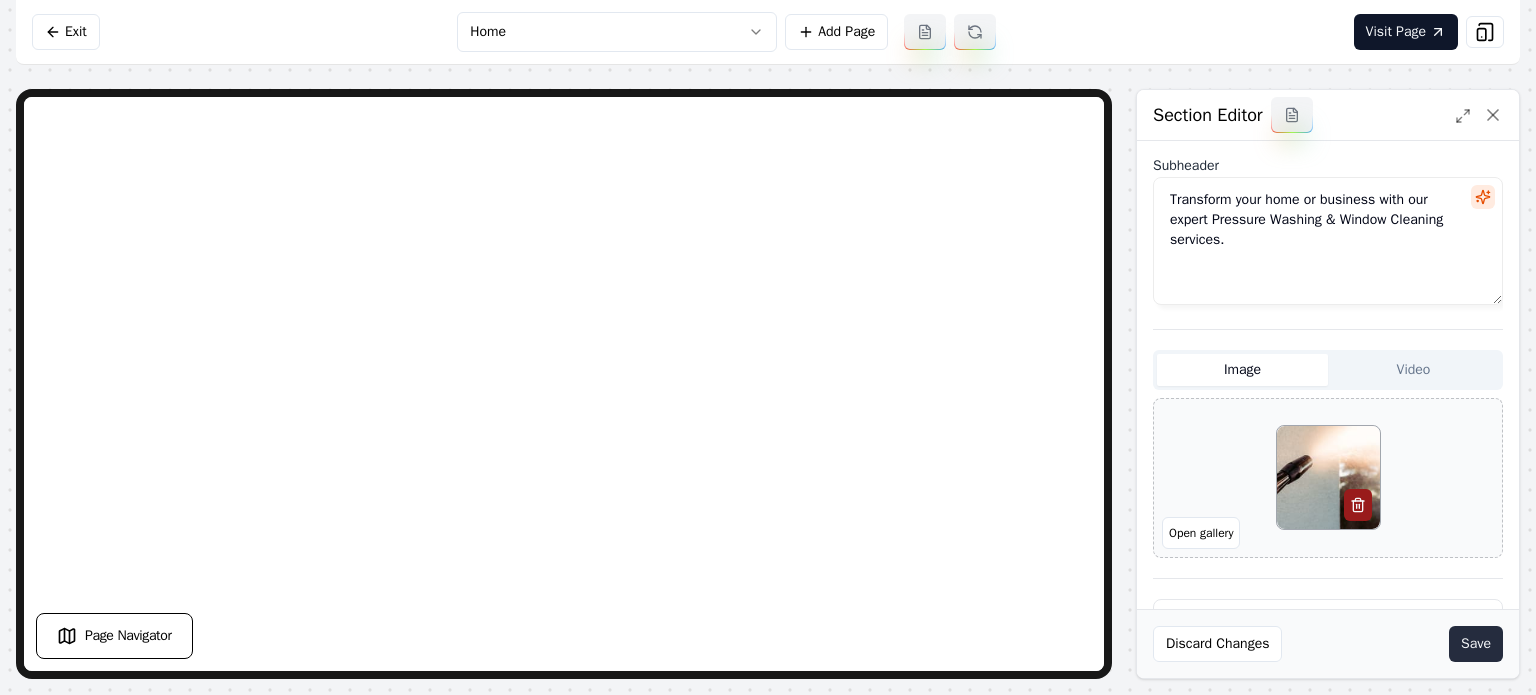 click on "Save" at bounding box center [1476, 644] 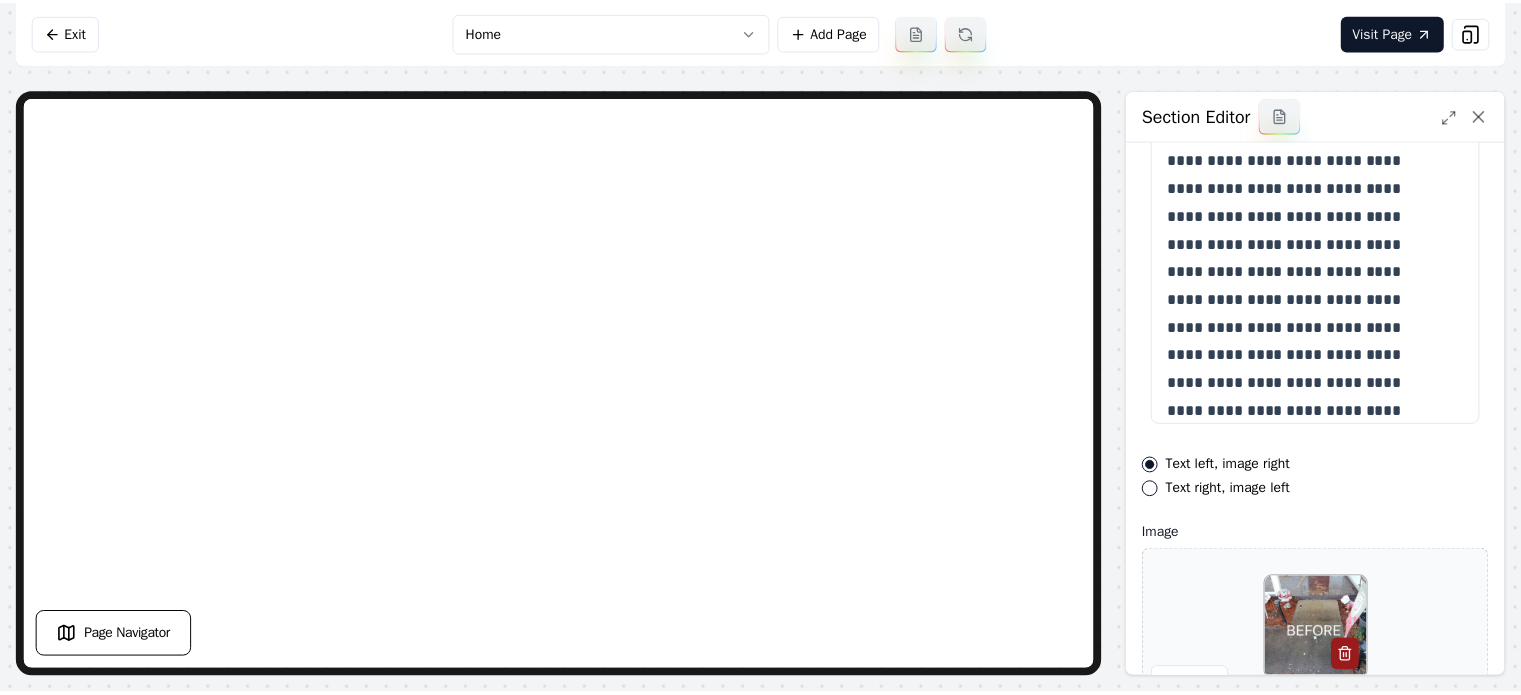 scroll, scrollTop: 382, scrollLeft: 0, axis: vertical 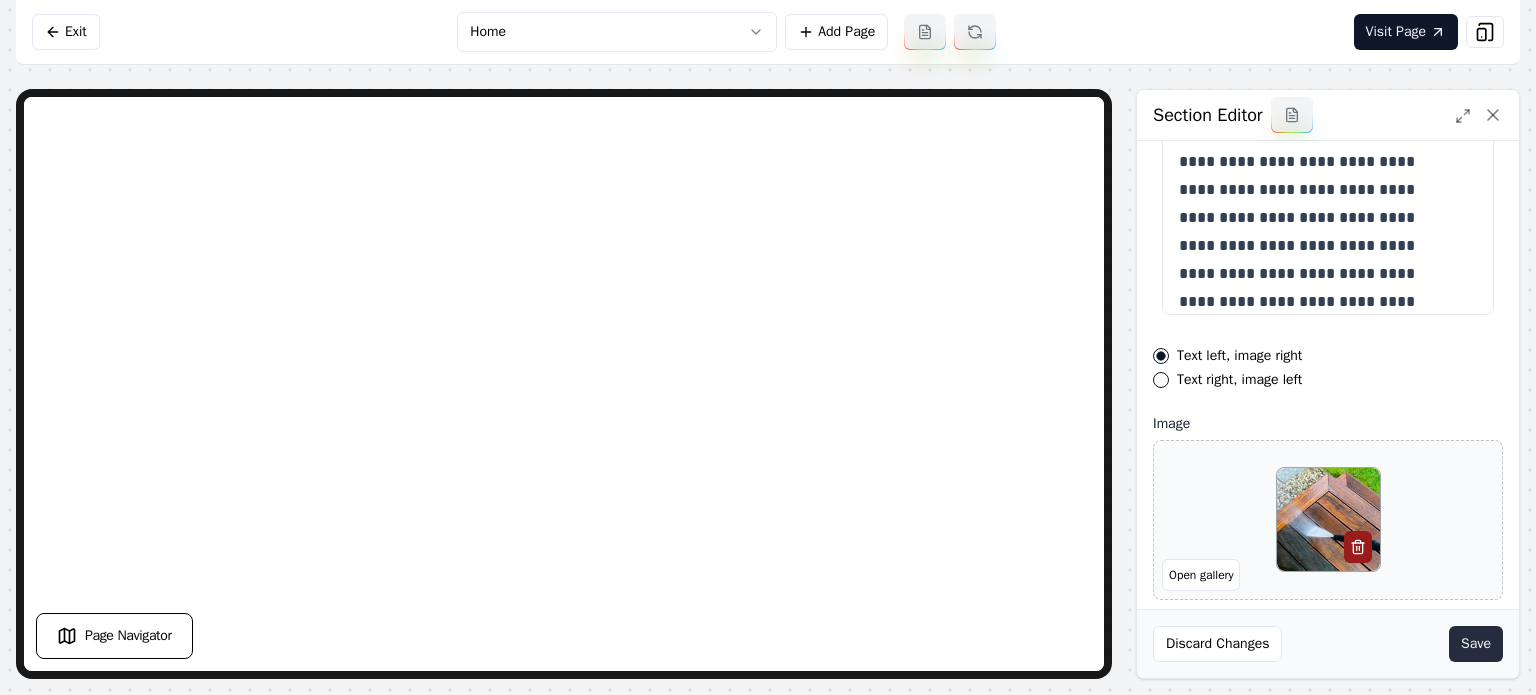 click on "Save" at bounding box center (1476, 644) 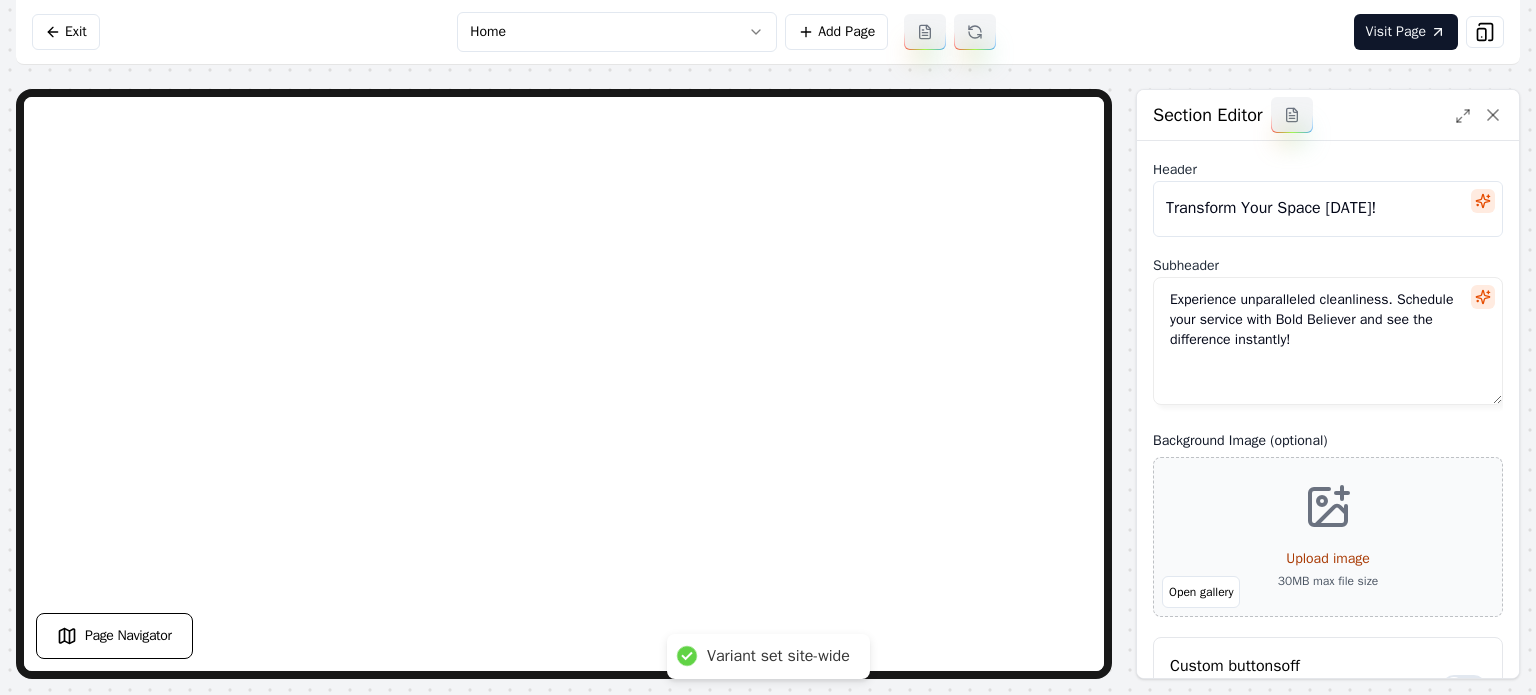 scroll, scrollTop: 161, scrollLeft: 0, axis: vertical 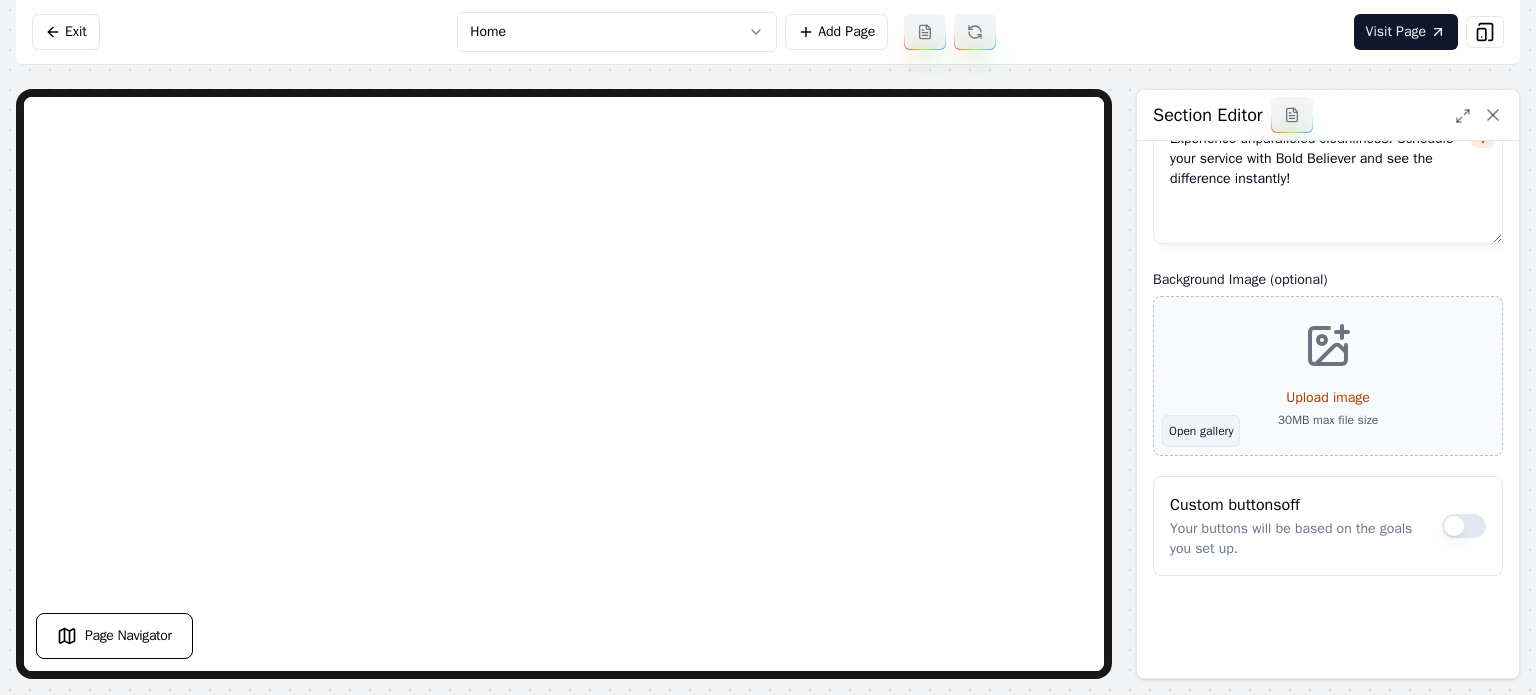 click on "Open gallery" at bounding box center [1201, 431] 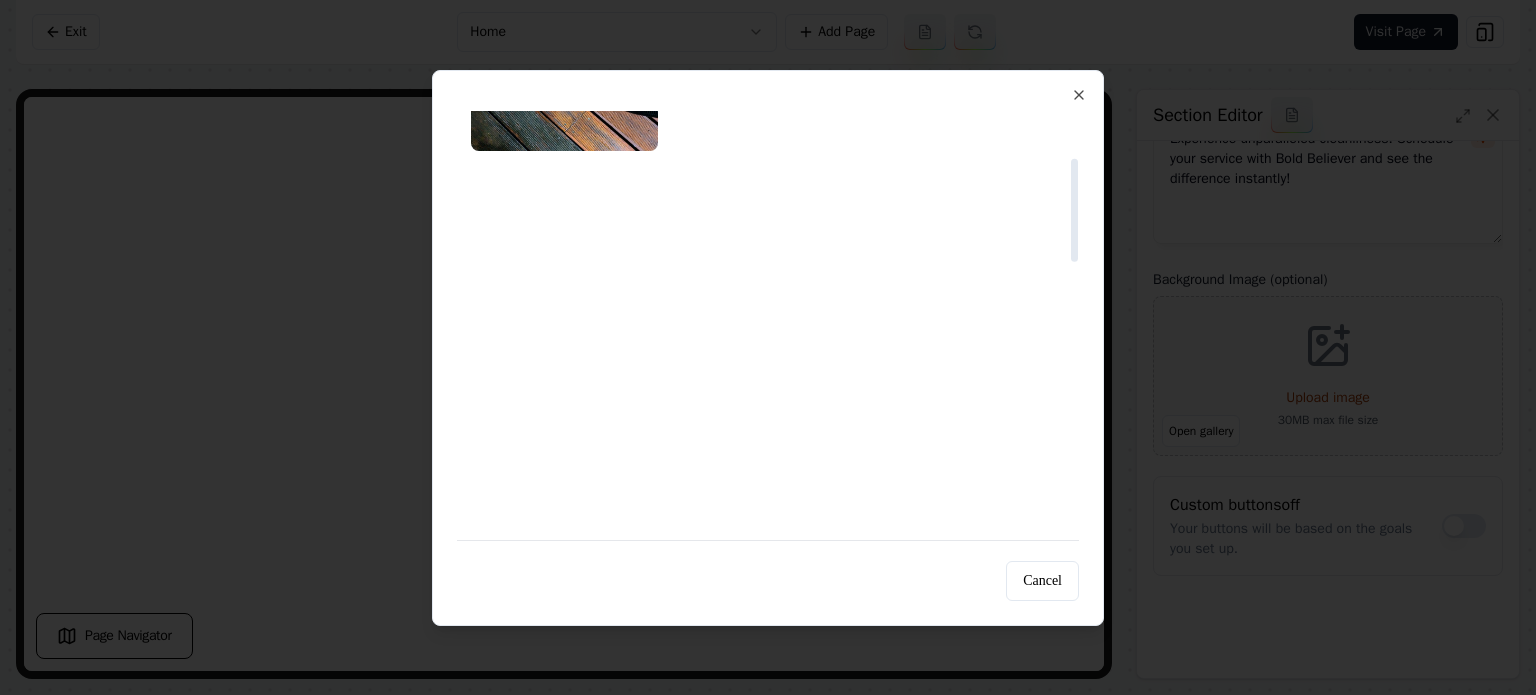 scroll, scrollTop: 100, scrollLeft: 0, axis: vertical 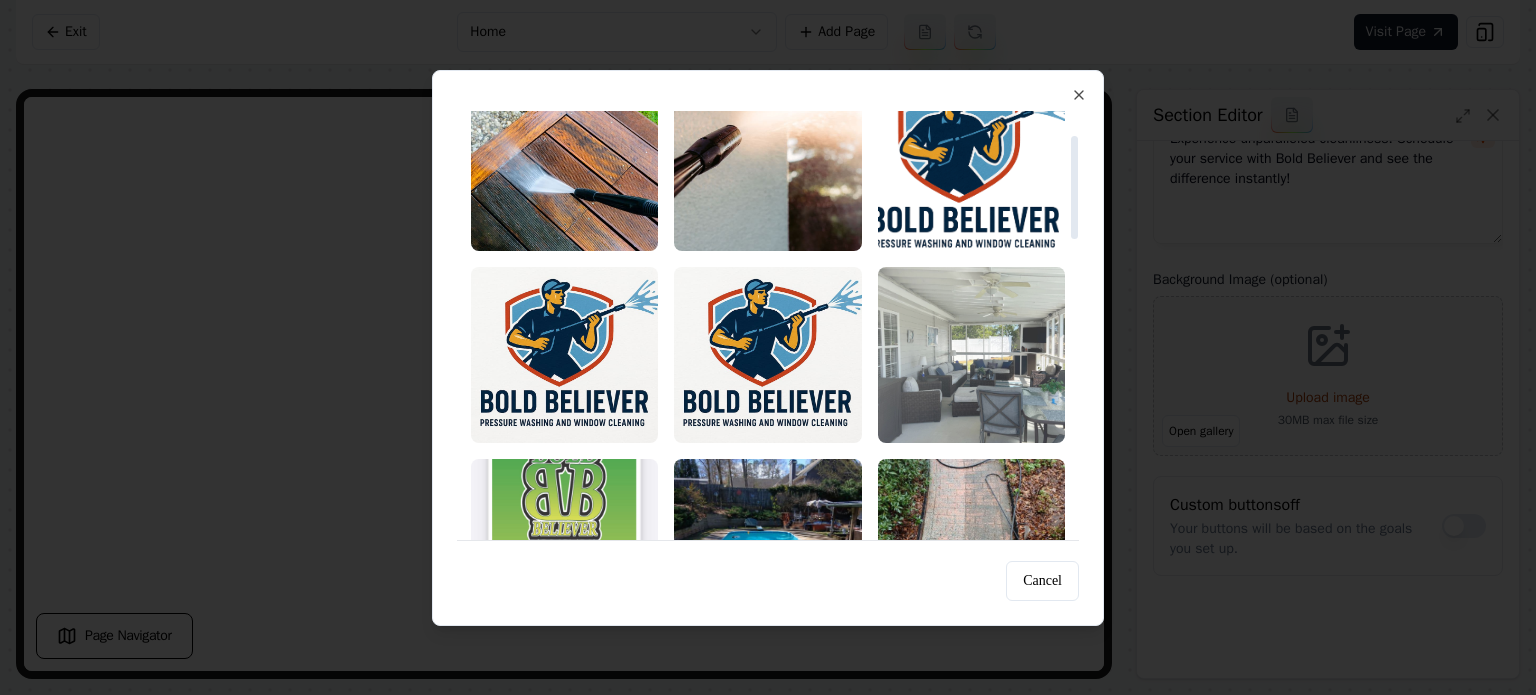 click at bounding box center (971, 355) 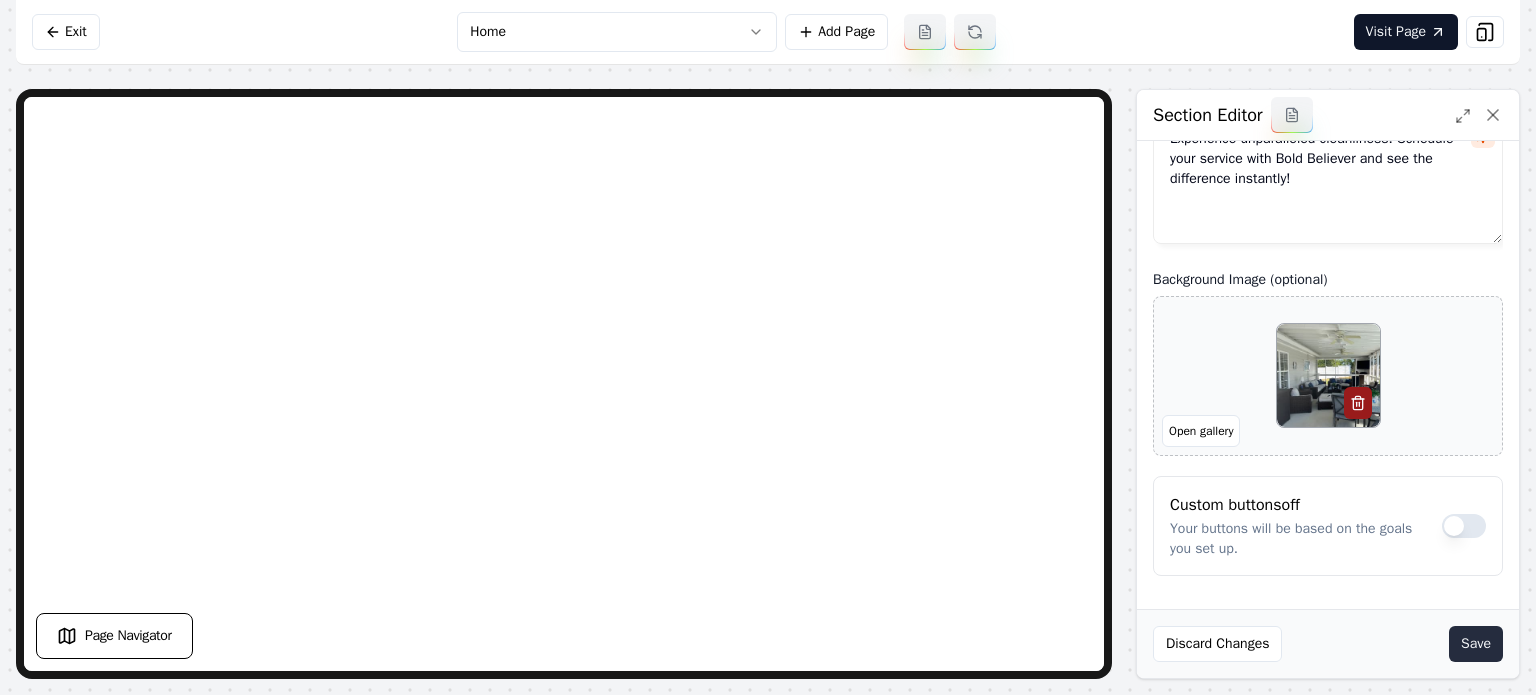click on "Save" at bounding box center (1476, 644) 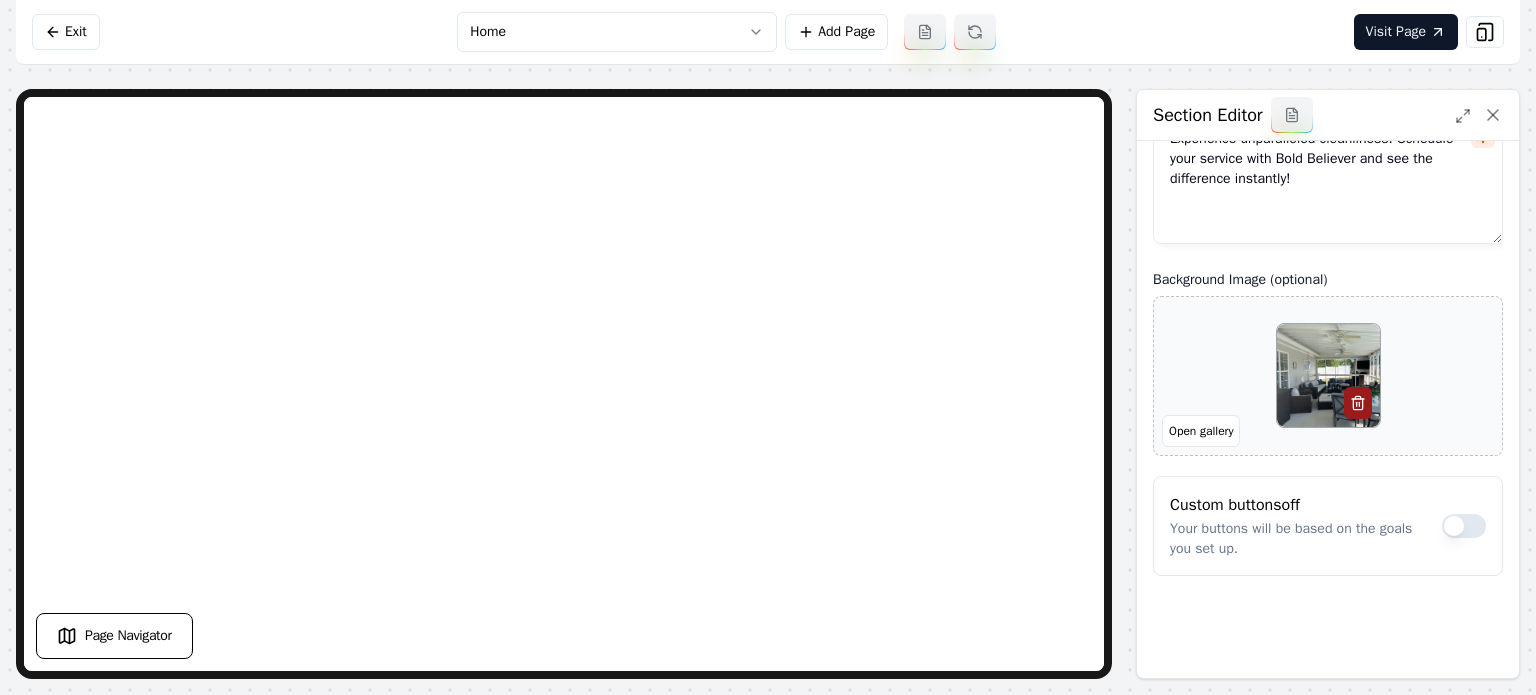 click on "Computer Required This feature is only available on a computer. Please switch to a computer to edit your site. Go back  Exit Home Add Page Visit Page  Page Navigator Page Settings Section Editor Header Transform Your Space [DATE]! Subheader Experience unparalleled cleanliness. Schedule your service with Bold Believer and see the difference instantly! Background Image (optional) Open gallery Custom buttons  off Your buttons will be based on the goals you set up. Discard Changes Save /dashboard/sites/d1d3da74-8c7f-4014-a720-9436c7c80304/pages/576c4115-b6b7-4953-a998-c96a1cf97037" at bounding box center [768, 347] 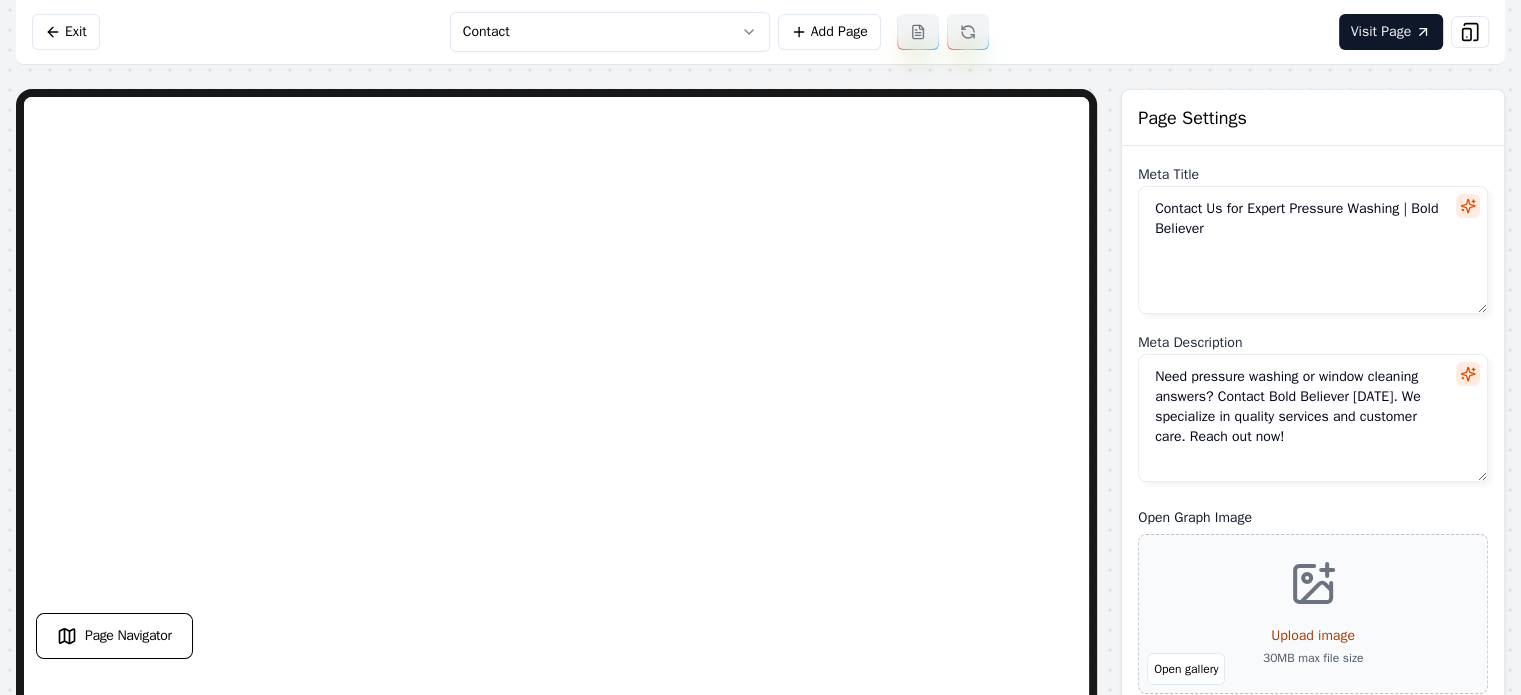 click on "Computer Required This feature is only available on a computer. Please switch to a computer to edit your site. Go back  Exit Contact Add Page Visit Page  Page Navigator Page Settings Meta Title Contact Us for Expert Pressure Washing | Bold Believer Meta Description Need pressure washing or window cleaning answers? Contact Bold Believer [DATE]. We specialize in quality services and customer care. Reach out now! Open Graph Image Open gallery Upload image 30  MB max file size URL Slug contact-us Discard Changes Save Section Editor Unsupported section type /dashboard/sites/d1d3da74-8c7f-4014-a720-9436c7c80304/pages/5684a468-dfc3-41c2-ba76-ec1d8c56ef63" at bounding box center [760, 347] 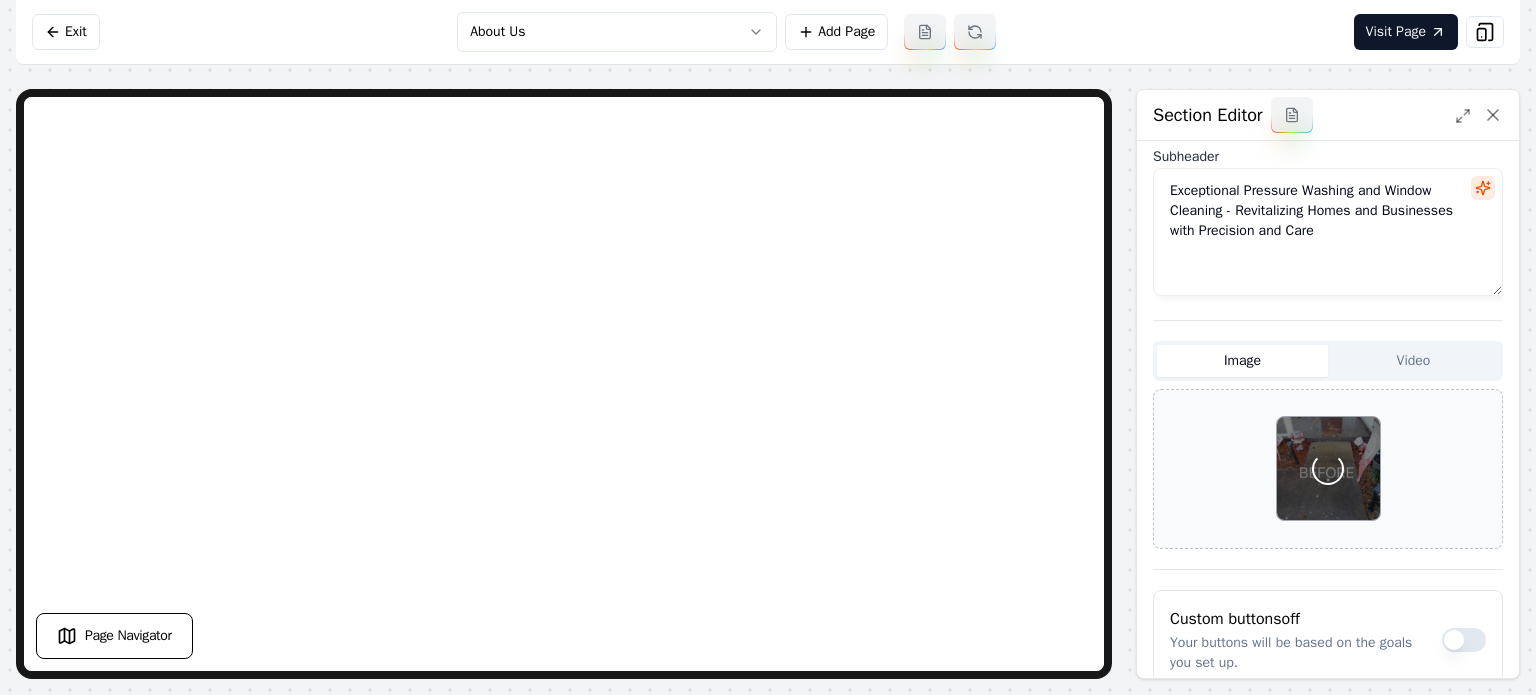 scroll, scrollTop: 223, scrollLeft: 0, axis: vertical 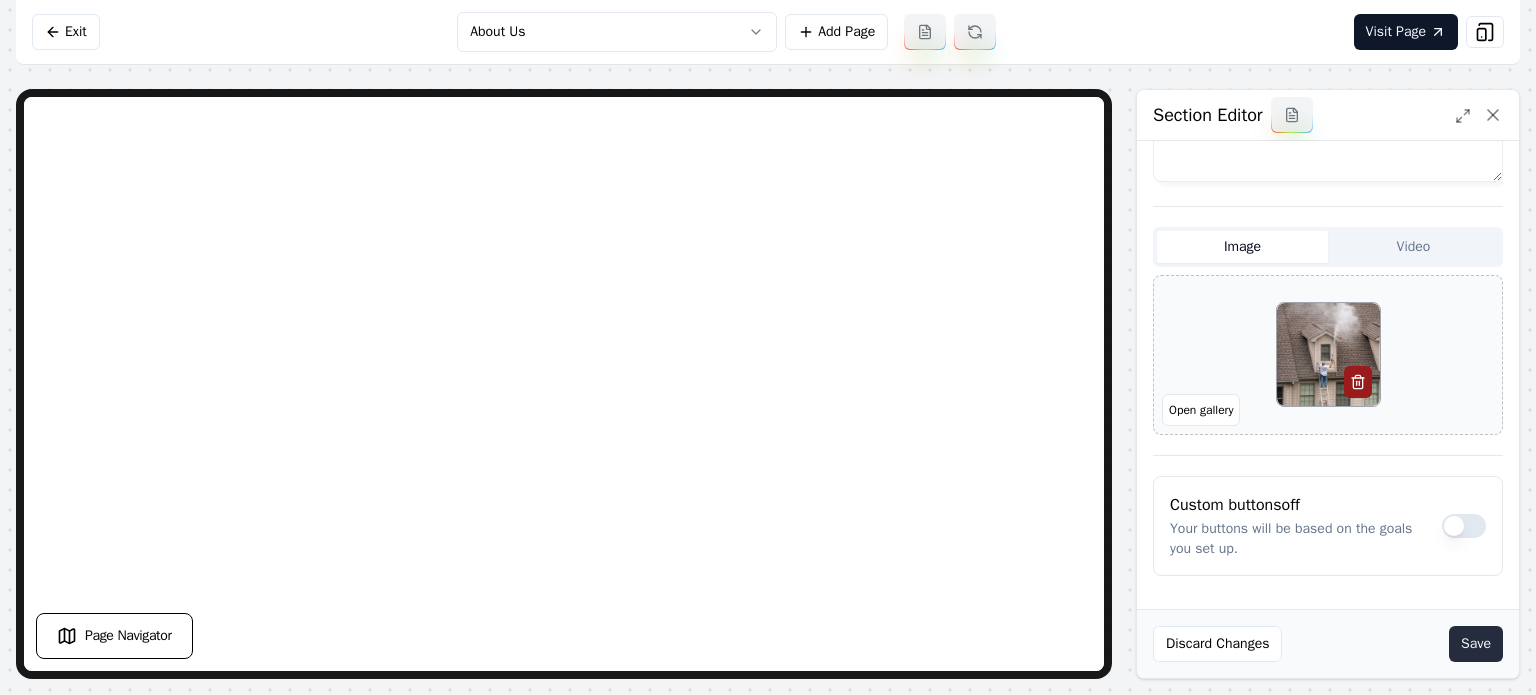 click on "Save" at bounding box center (1476, 644) 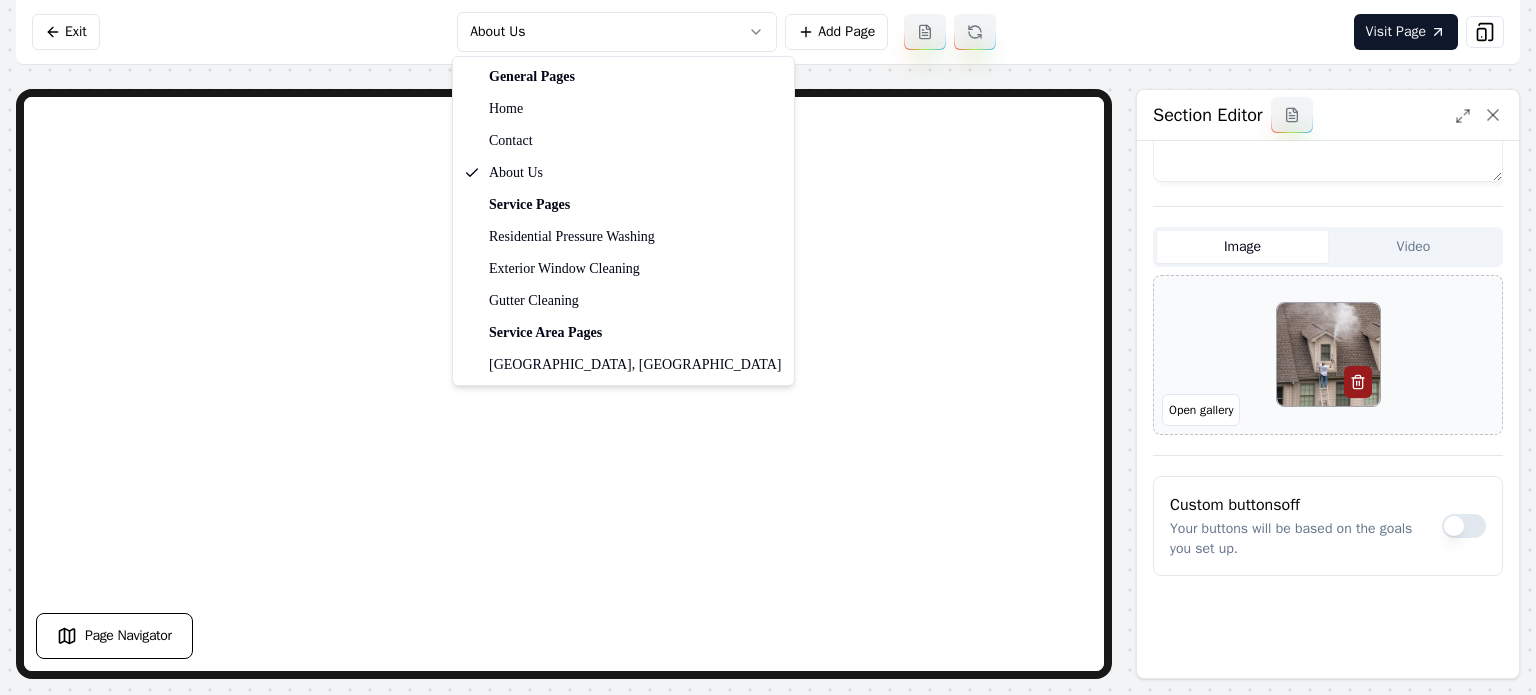 click on "Computer Required This feature is only available on a computer. Please switch to a computer to edit your site. Go back  Exit About Us Add Page Visit Page  Page Navigator Page Settings Section Editor Header Transform Your Space with Bold Believer Subheader Exceptional Pressure Washing and Window Cleaning - Revitalizing Homes and Businesses with Precision and Care Image Video Open gallery Custom buttons  off Your buttons will be based on the goals you set up. Discard Changes Save Section updated! /dashboard/sites/d1d3da74-8c7f-4014-a720-9436c7c80304/pages/1b6cce16-2e7b-4319-bf81-987f732b1655 General Pages Home Contact About Us Service Pages Residential Pressure Washing Exterior Window Cleaning Gutter Cleaning Service Area Pages Atlanta, GA" at bounding box center (768, 347) 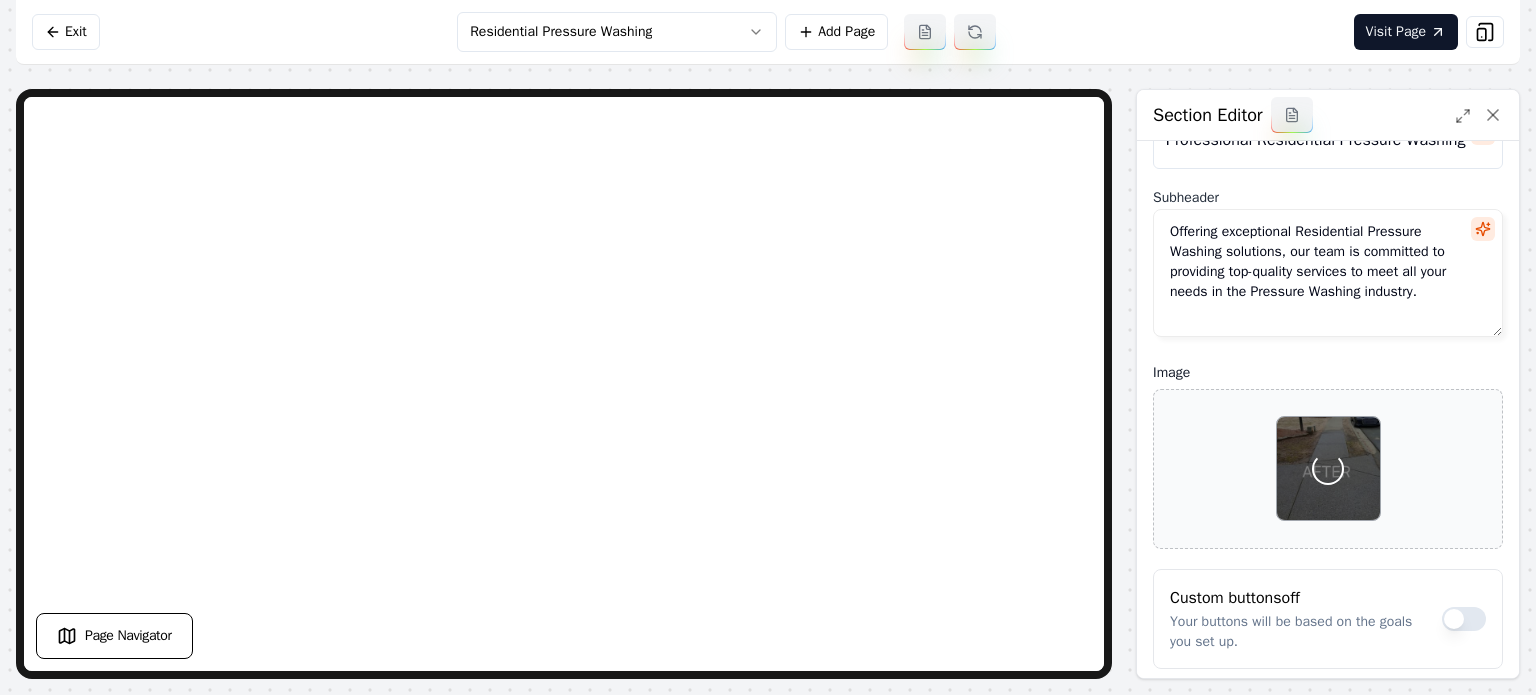 scroll, scrollTop: 161, scrollLeft: 0, axis: vertical 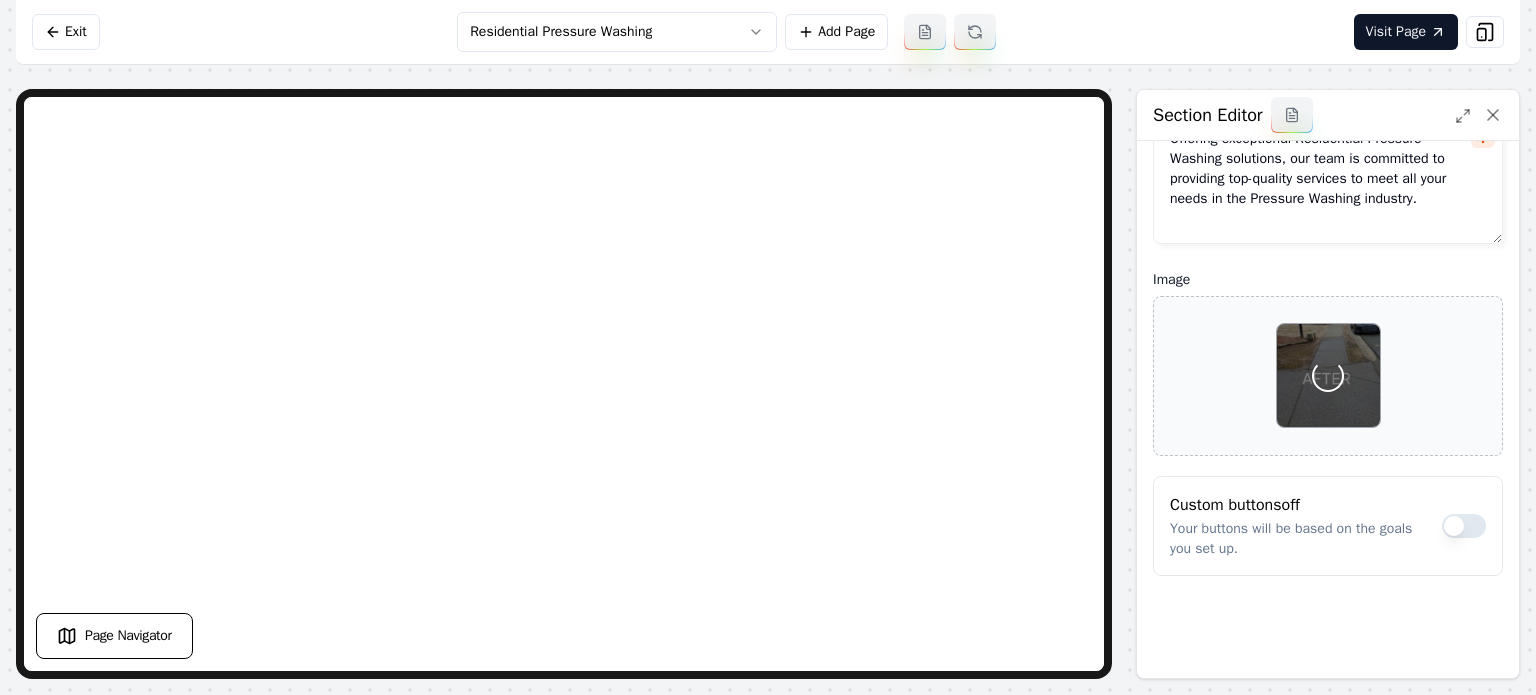 click on "Computer Required This feature is only available on a computer. Please switch to a computer to edit your site. Go back  Exit Residential Pressure Washing Add Page Visit Page  Page Navigator Page Settings Section Editor Header Professional Residential Pressure Washing Services Subheader Offering exceptional Residential Pressure Washing solutions, our team is committed to providing top-quality services to meet all your needs in the Pressure Washing industry. Image Loading... Custom buttons  off Your buttons will be based on the goals you set up. Discard Changes Save /dashboard/sites/d1d3da74-8c7f-4014-a720-9436c7c80304/pages/10dbbf1a-fc5c-4d83-a82f-c8bceff8f162" at bounding box center [768, 347] 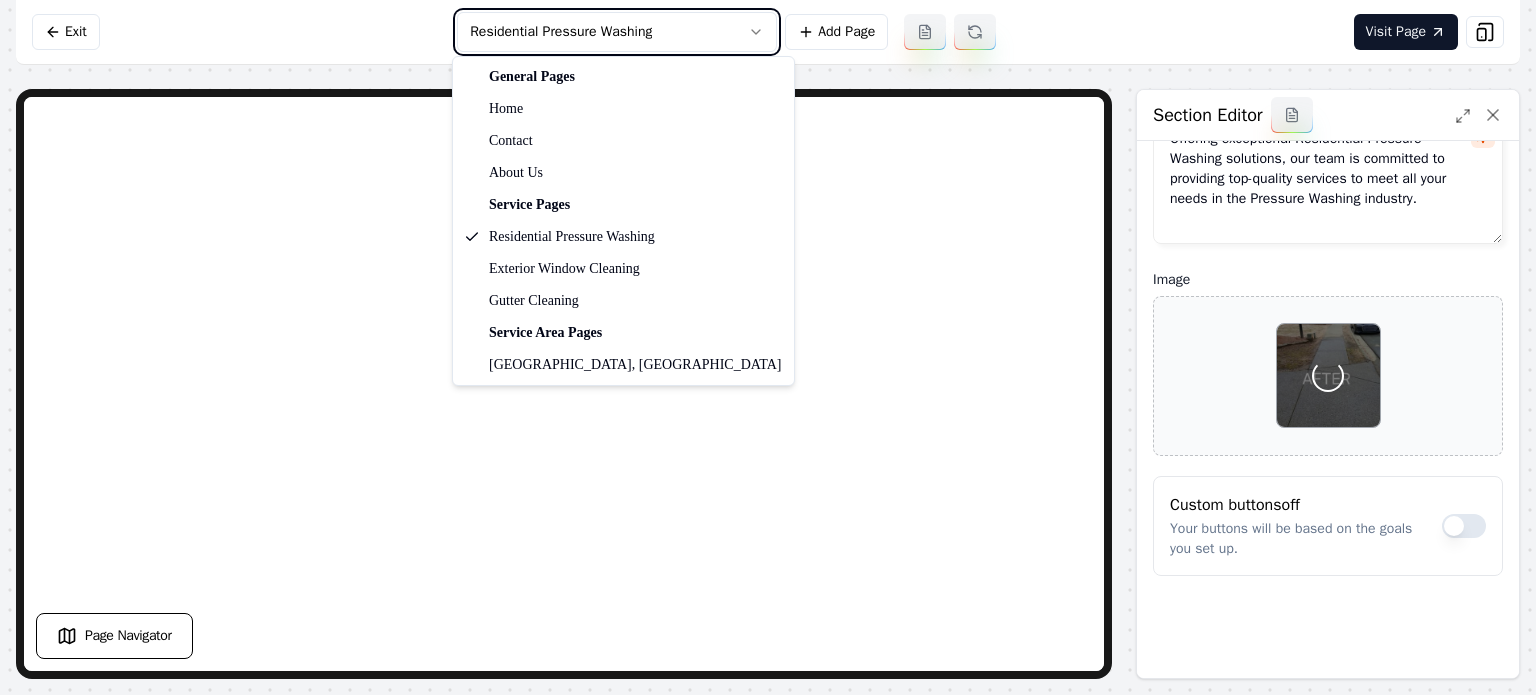 click on "Computer Required This feature is only available on a computer. Please switch to a computer to edit your site. Go back  Exit Residential Pressure Washing Add Page Visit Page  Page Navigator Page Settings Section Editor Header Professional Residential Pressure Washing Services Subheader Offering exceptional Residential Pressure Washing solutions, our team is committed to providing top-quality services to meet all your needs in the Pressure Washing industry. Image Loading... Custom buttons  off Your buttons will be based on the goals you set up. Discard Changes Save /dashboard/sites/d1d3da74-8c7f-4014-a720-9436c7c80304/pages/10dbbf1a-fc5c-4d83-a82f-c8bceff8f162 General Pages Home Contact About Us Service Pages Residential Pressure Washing Exterior Window Cleaning Gutter Cleaning Service Area Pages Atlanta, GA" at bounding box center [768, 347] 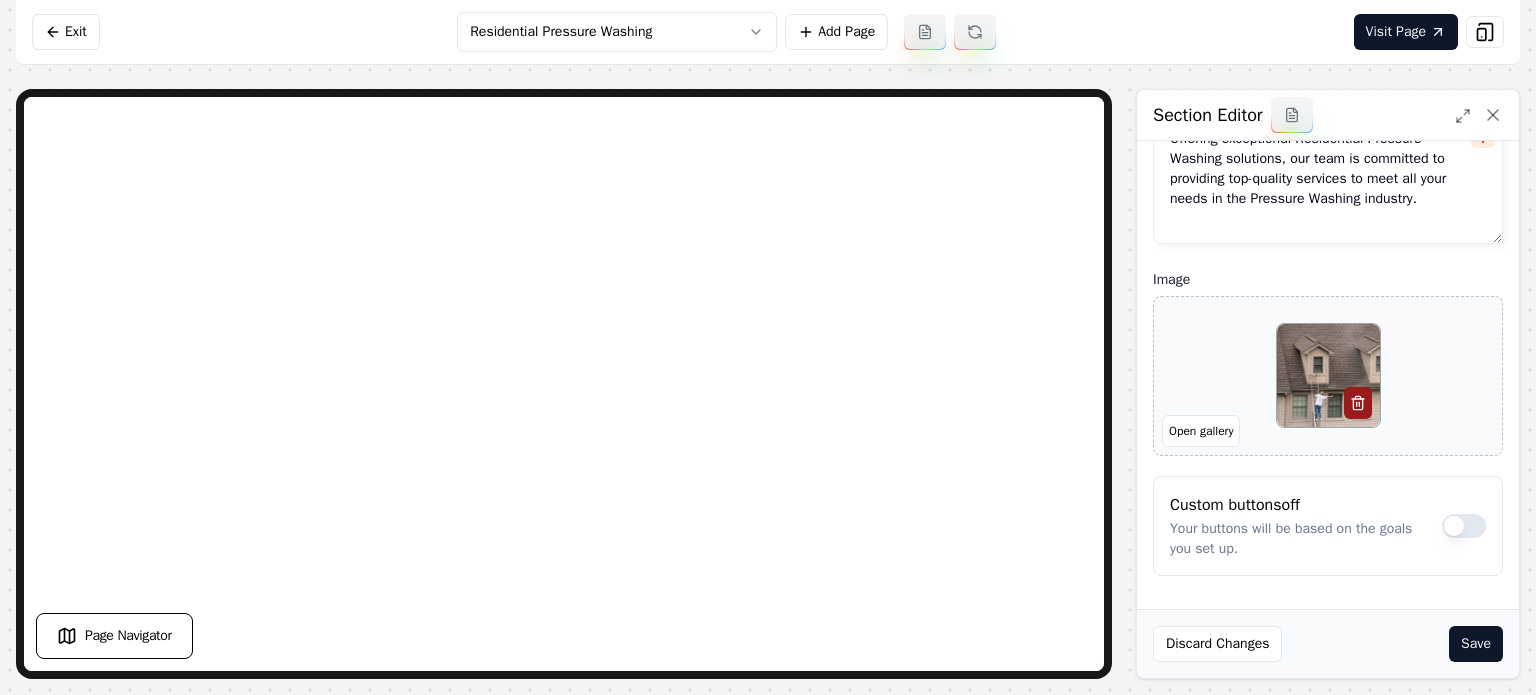 click on "Discard Changes Save" at bounding box center [1328, 643] 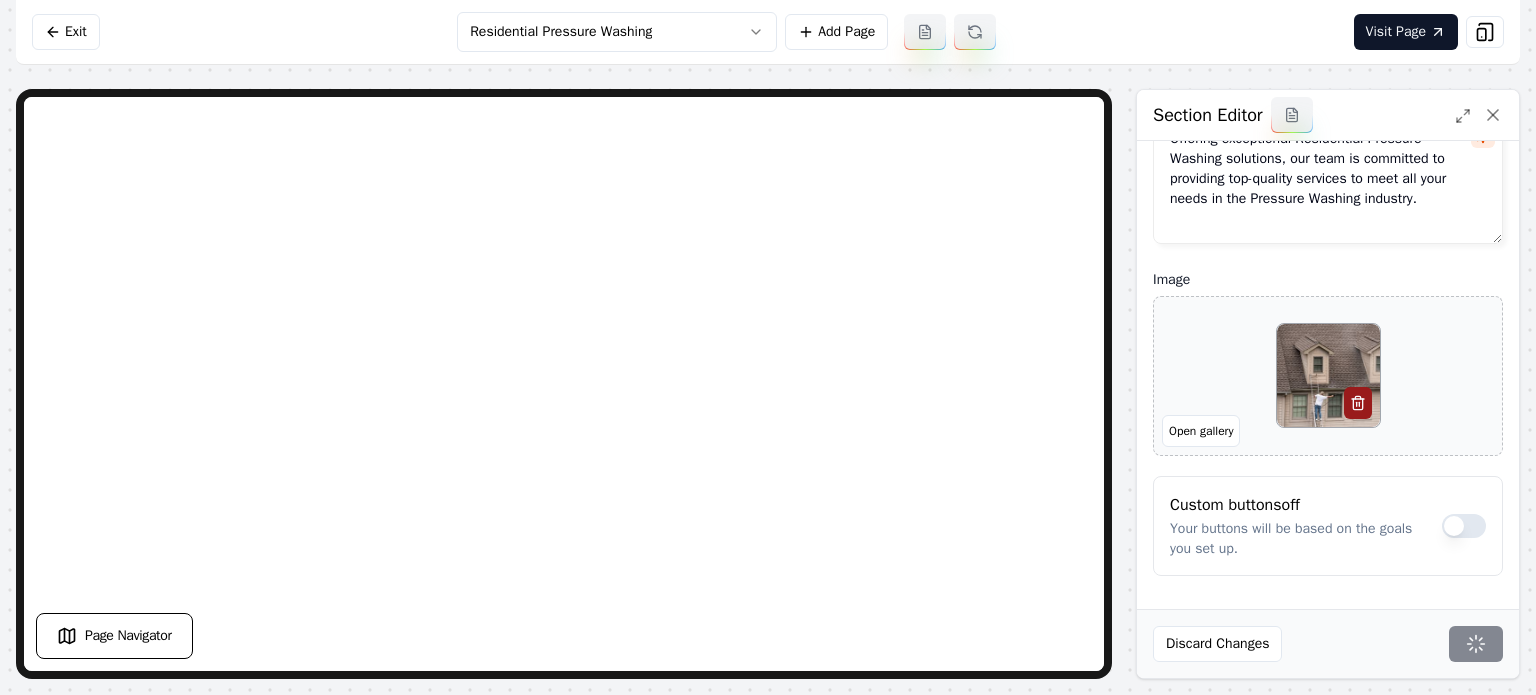 click on "Computer Required This feature is only available on a computer. Please switch to a computer to edit your site. Go back  Exit Residential Pressure Washing Add Page Visit Page  Page Navigator Page Settings Section Editor Header Professional Residential Pressure Washing Services Subheader Offering exceptional Residential Pressure Washing solutions, our team is committed to providing top-quality services to meet all your needs in the Pressure Washing industry. Image Open gallery Custom buttons  off Your buttons will be based on the goals you set up. Discard Changes Save /dashboard/sites/d1d3da74-8c7f-4014-a720-9436c7c80304/pages/10dbbf1a-fc5c-4d83-a82f-c8bceff8f162" at bounding box center (768, 347) 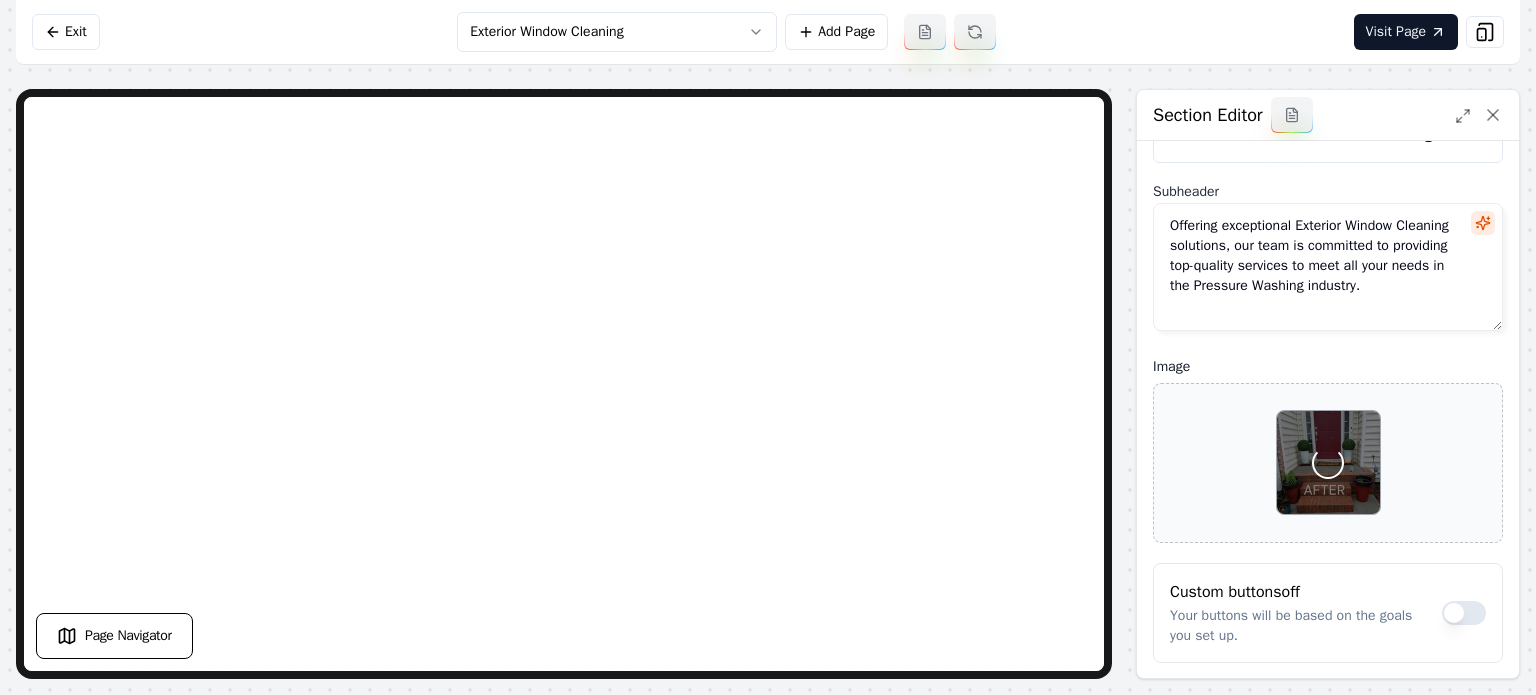 scroll, scrollTop: 161, scrollLeft: 0, axis: vertical 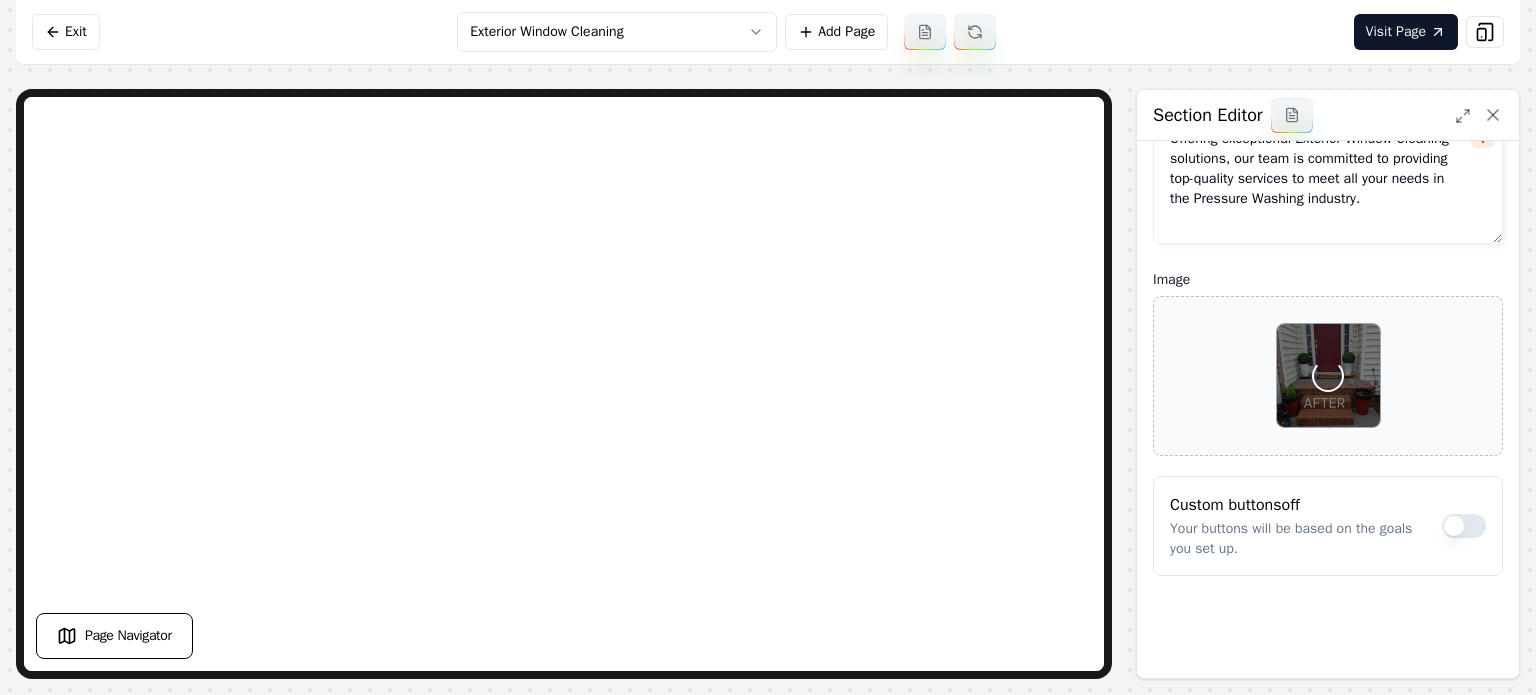 click on "Computer Required This feature is only available on a computer. Please switch to a computer to edit your site. Go back  Exit Exterior Window Cleaning Add Page Visit Page  Page Navigator Page Settings Section Editor Header Professional Exterior Window Cleaning Services Subheader Offering exceptional Exterior Window Cleaning solutions, our team is committed to providing top-quality services to meet all your needs in the Pressure Washing industry. Image Loading... Custom buttons  off Your buttons will be based on the goals you set up. Discard Changes Save /dashboard/sites/d1d3da74-8c7f-4014-a720-9436c7c80304/pages/ffe2c006-44a4-4ce3-8111-ec4bf2fd78fb" at bounding box center [768, 347] 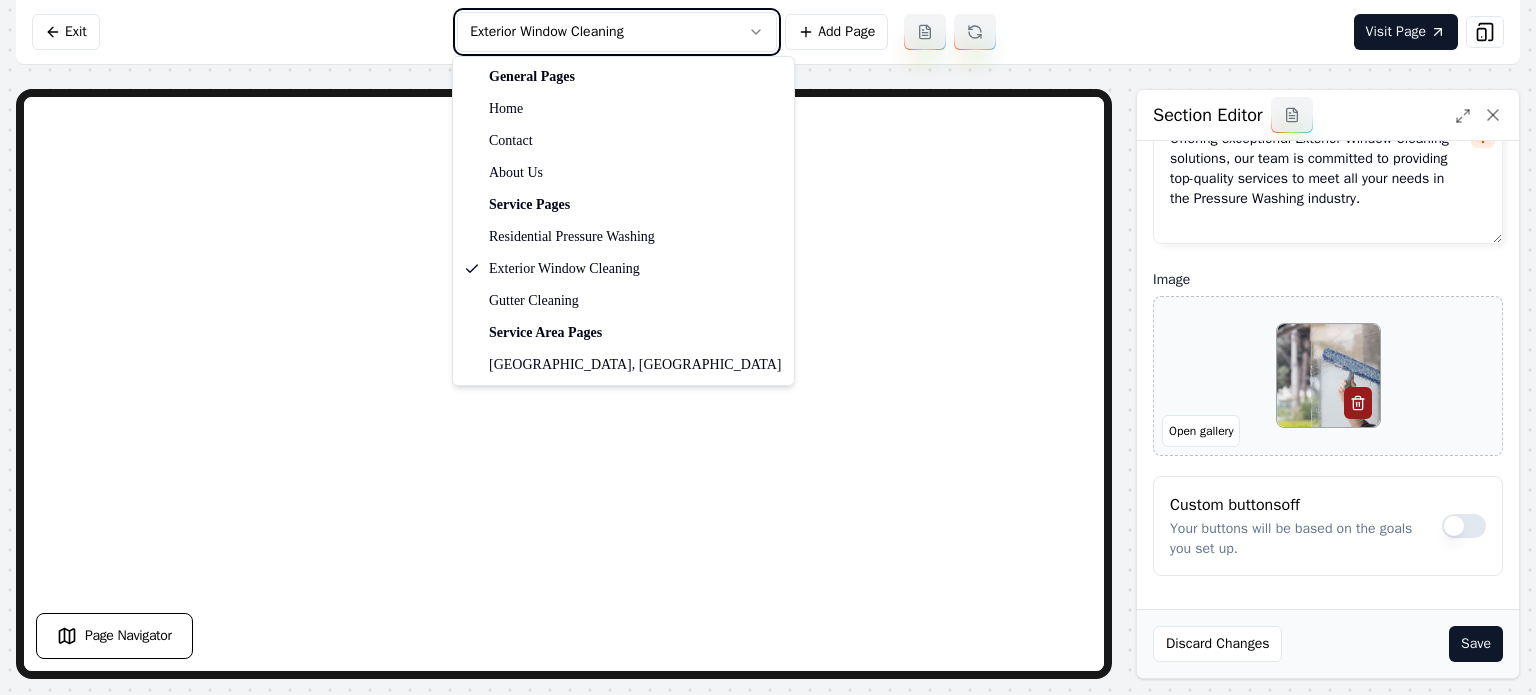 click on "Computer Required This feature is only available on a computer. Please switch to a computer to edit your site. Go back  Exit Exterior Window Cleaning Add Page Visit Page  Page Navigator Page Settings Section Editor Header Professional Exterior Window Cleaning Services Subheader Offering exceptional Exterior Window Cleaning solutions, our team is committed to providing top-quality services to meet all your needs in the Pressure Washing industry. Image Open gallery Custom buttons  off Your buttons will be based on the goals you set up. Discard Changes Save /dashboard/sites/d1d3da74-8c7f-4014-a720-9436c7c80304/pages/ffe2c006-44a4-4ce3-8111-ec4bf2fd78fb General Pages Home Contact About Us Service Pages Residential Pressure Washing Exterior Window Cleaning Gutter Cleaning Service Area Pages Atlanta, GA" at bounding box center [768, 347] 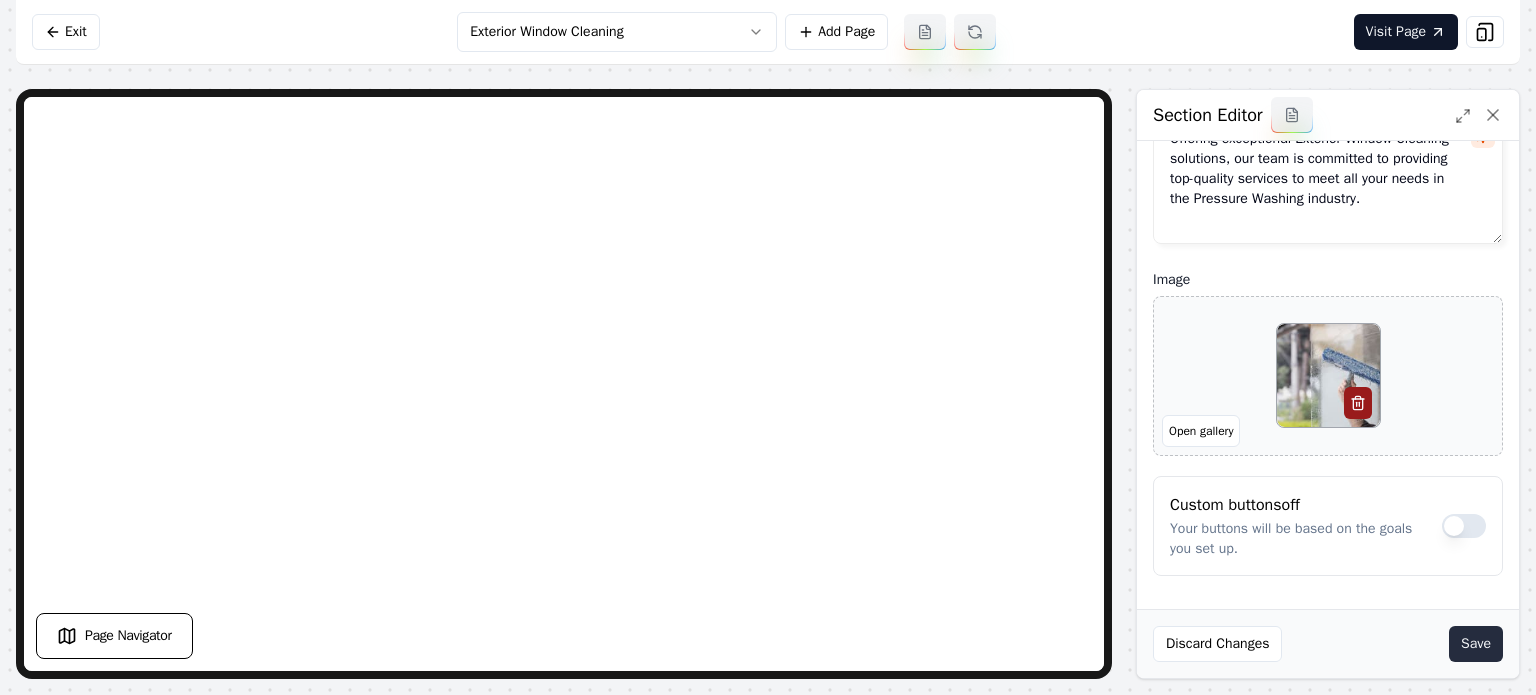 click on "Save" at bounding box center [1476, 644] 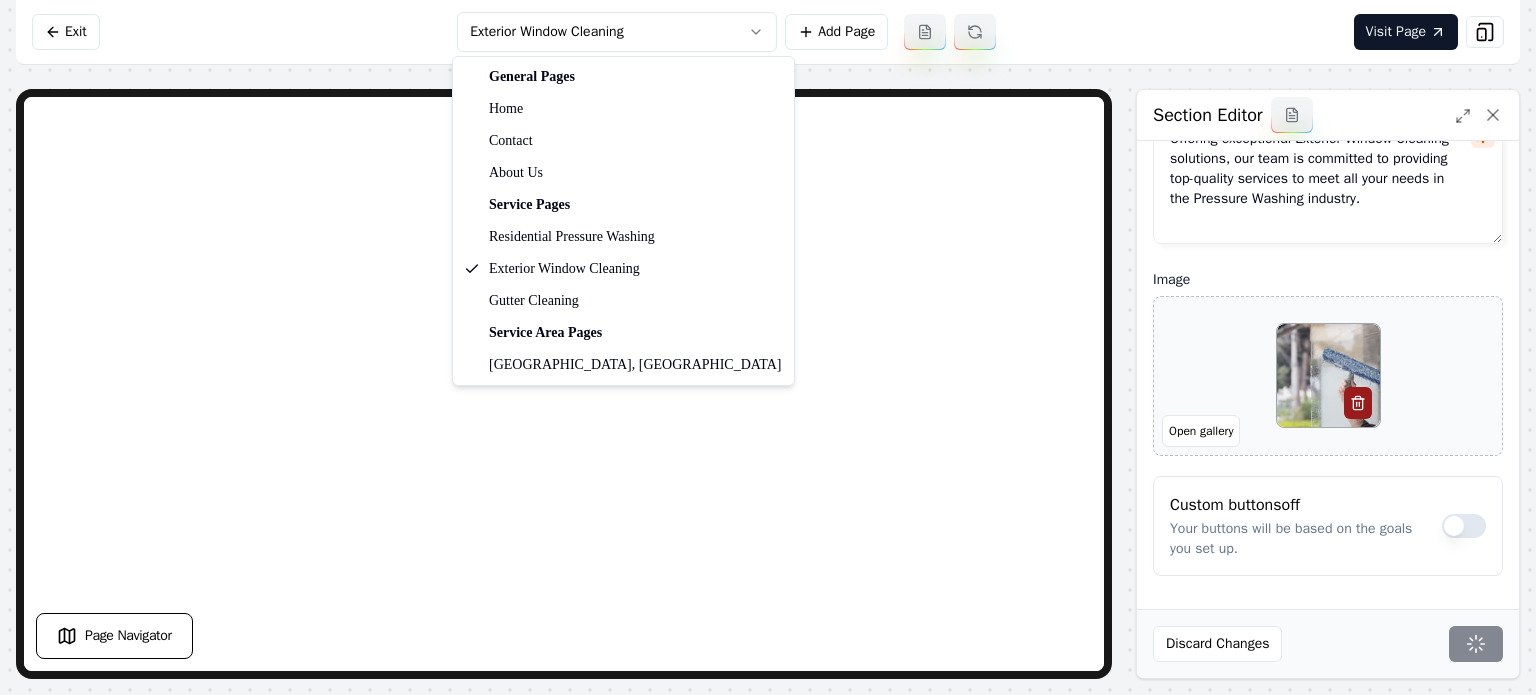 click on "Computer Required This feature is only available on a computer. Please switch to a computer to edit your site. Go back  Exit Exterior Window Cleaning Add Page Visit Page  Page Navigator Page Settings Section Editor Header Professional Exterior Window Cleaning Services Subheader Offering exceptional Exterior Window Cleaning solutions, our team is committed to providing top-quality services to meet all your needs in the Pressure Washing industry. Image Open gallery Custom buttons  off Your buttons will be based on the goals you set up. Discard Changes Save /dashboard/sites/d1d3da74-8c7f-4014-a720-9436c7c80304/pages/ffe2c006-44a4-4ce3-8111-ec4bf2fd78fb General Pages Home Contact About Us Service Pages Residential Pressure Washing Exterior Window Cleaning Gutter Cleaning Service Area Pages Atlanta, GA" at bounding box center [768, 347] 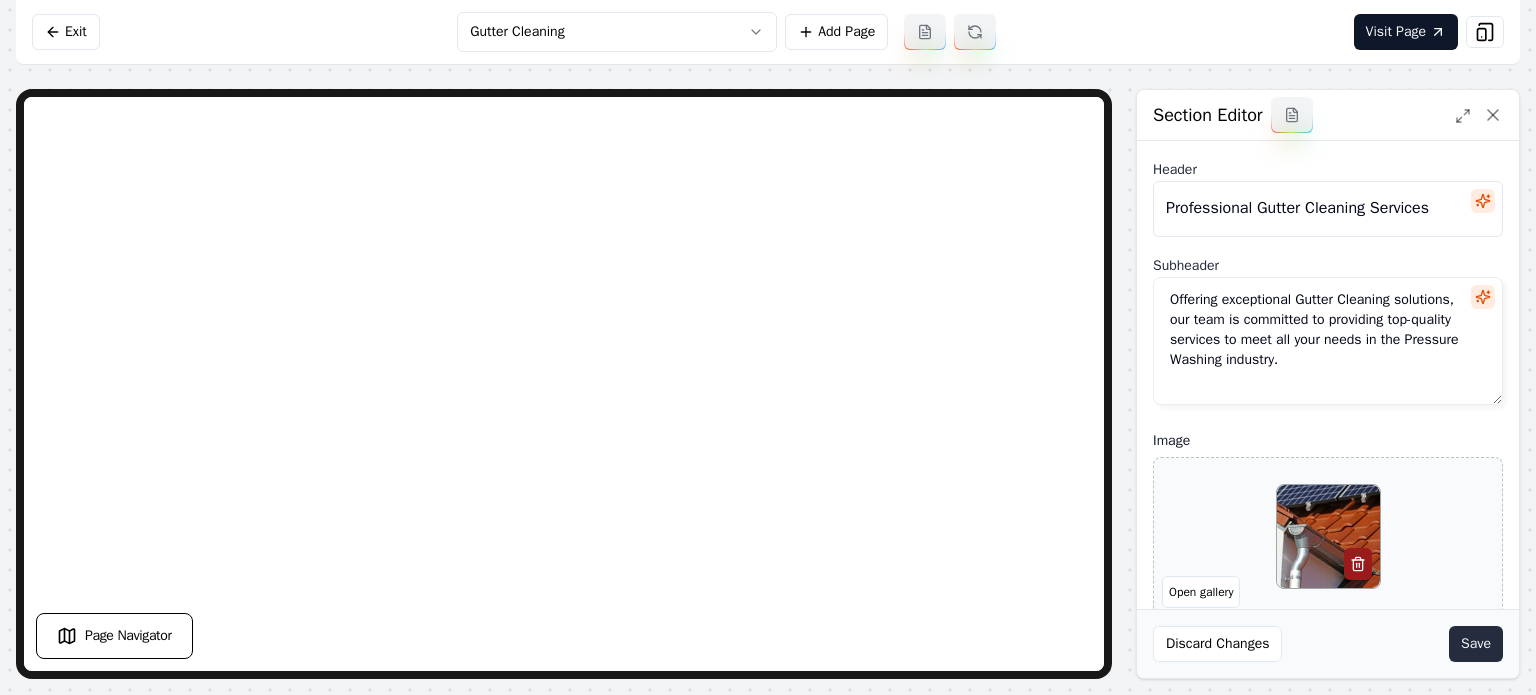click on "Save" at bounding box center (1476, 644) 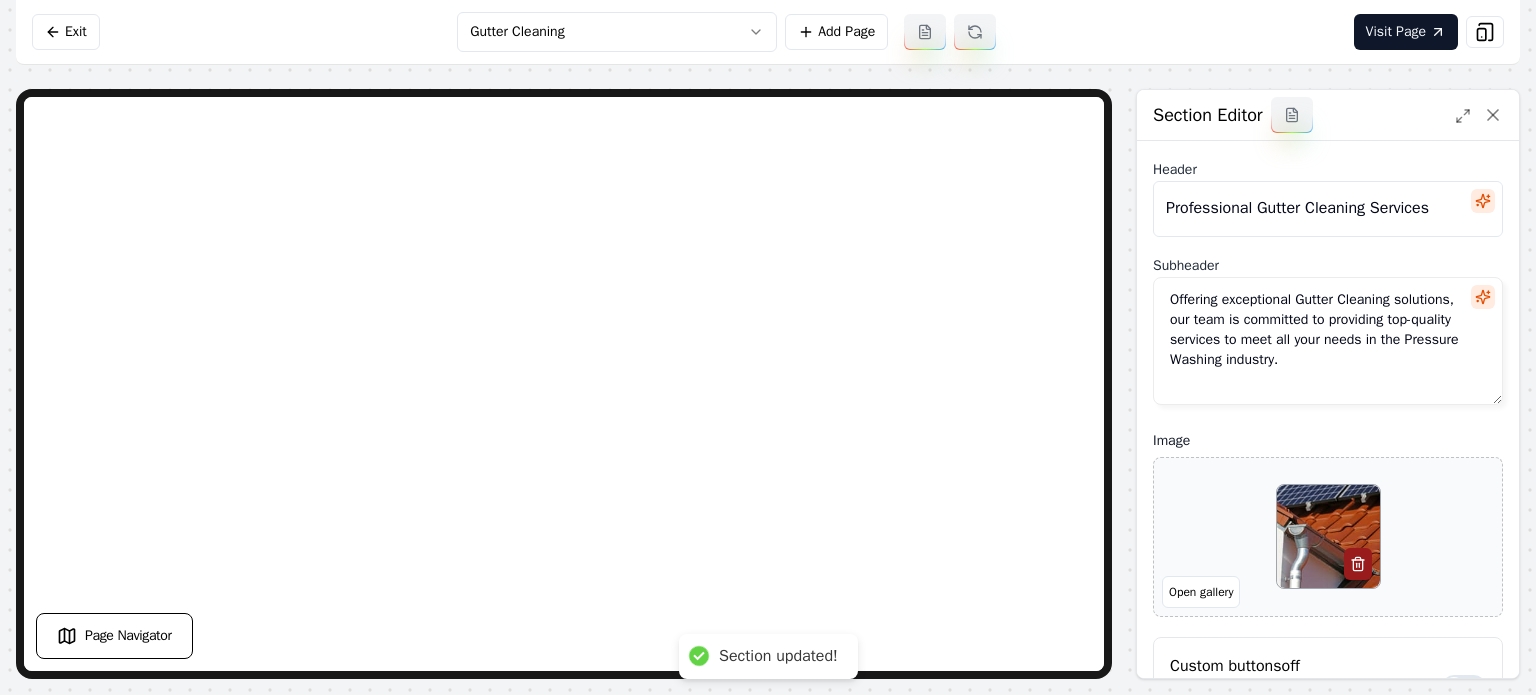 click on "Computer Required This feature is only available on a computer. Please switch to a computer to edit your site. Go back  Exit Gutter Cleaning Add Page Visit Page  Page Navigator Page Settings Section Editor Header Professional Gutter Cleaning Services Subheader Offering exceptional Gutter Cleaning solutions, our team is committed to providing top-quality services to meet all your needs in the Pressure Washing industry. Image Open gallery Custom buttons  off Your buttons will be based on the goals you set up. Discard Changes Save Section updated! /dashboard/sites/d1d3da74-8c7f-4014-a720-9436c7c80304/pages/a22aa135-6ce8-4e61-9277-b6f933ca7e33" at bounding box center [768, 347] 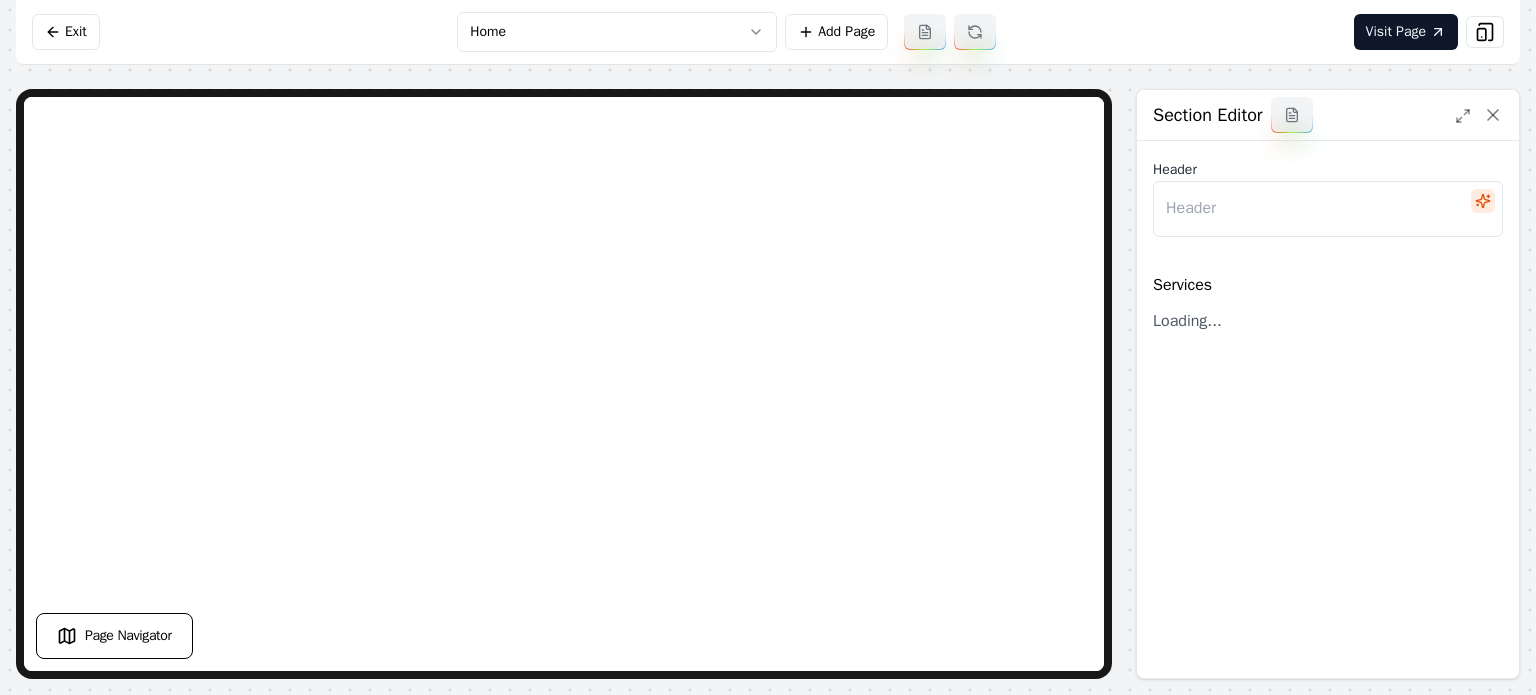 type on "Our Specialized Cleaning Services" 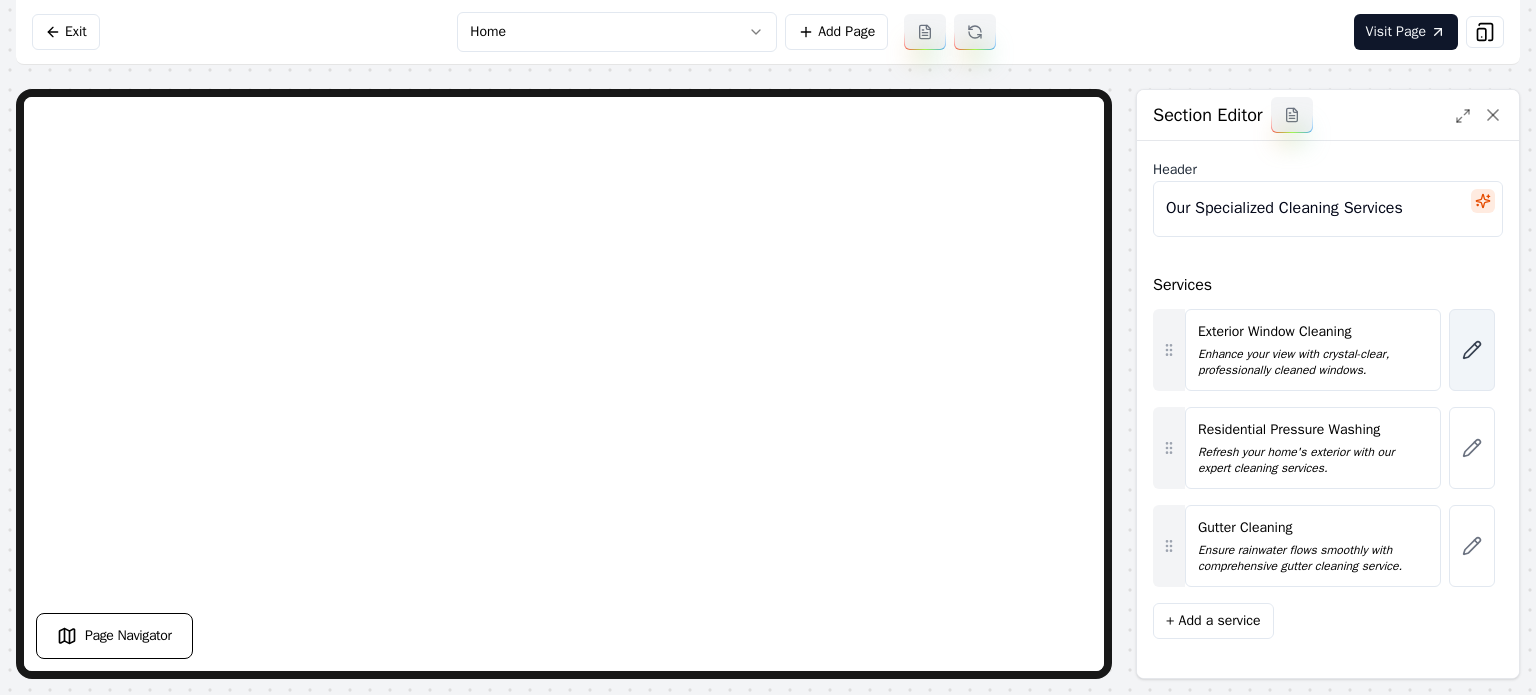 click at bounding box center (1472, 350) 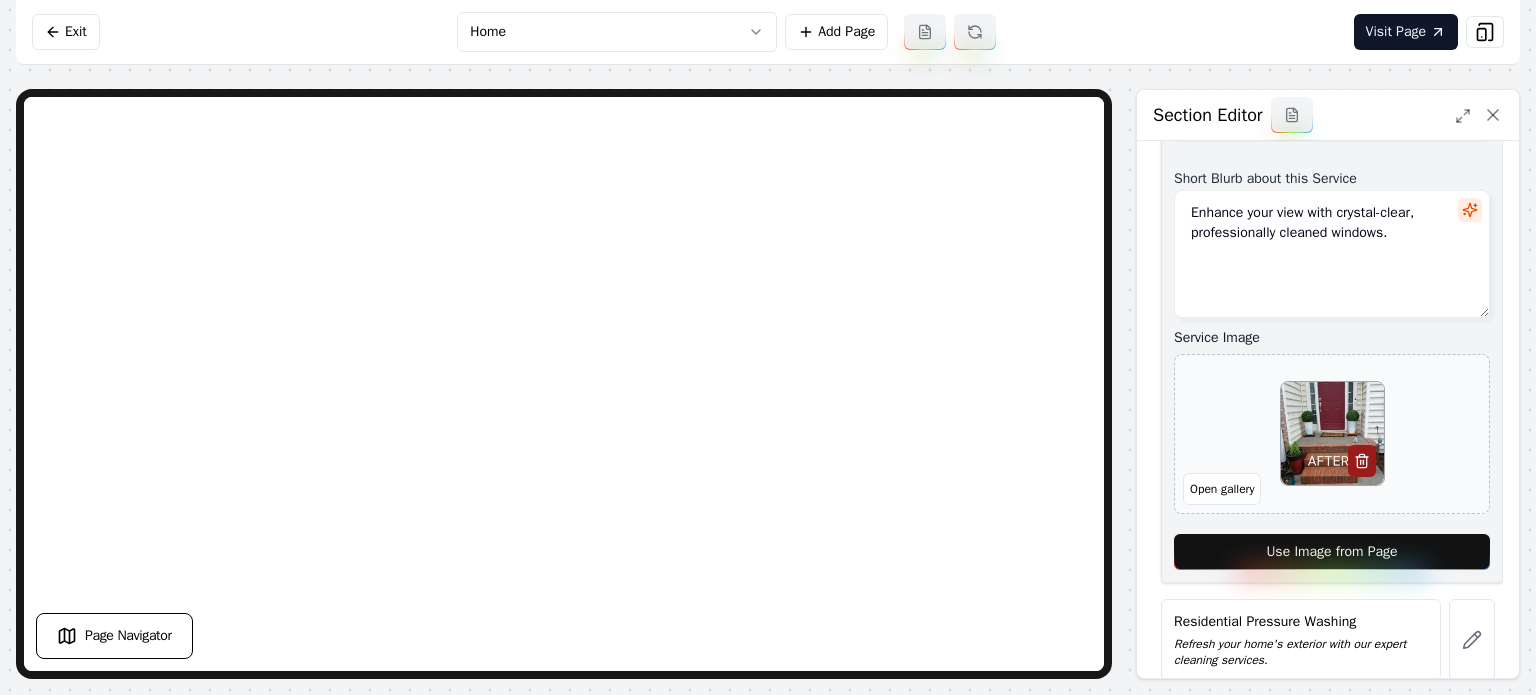 scroll, scrollTop: 443, scrollLeft: 0, axis: vertical 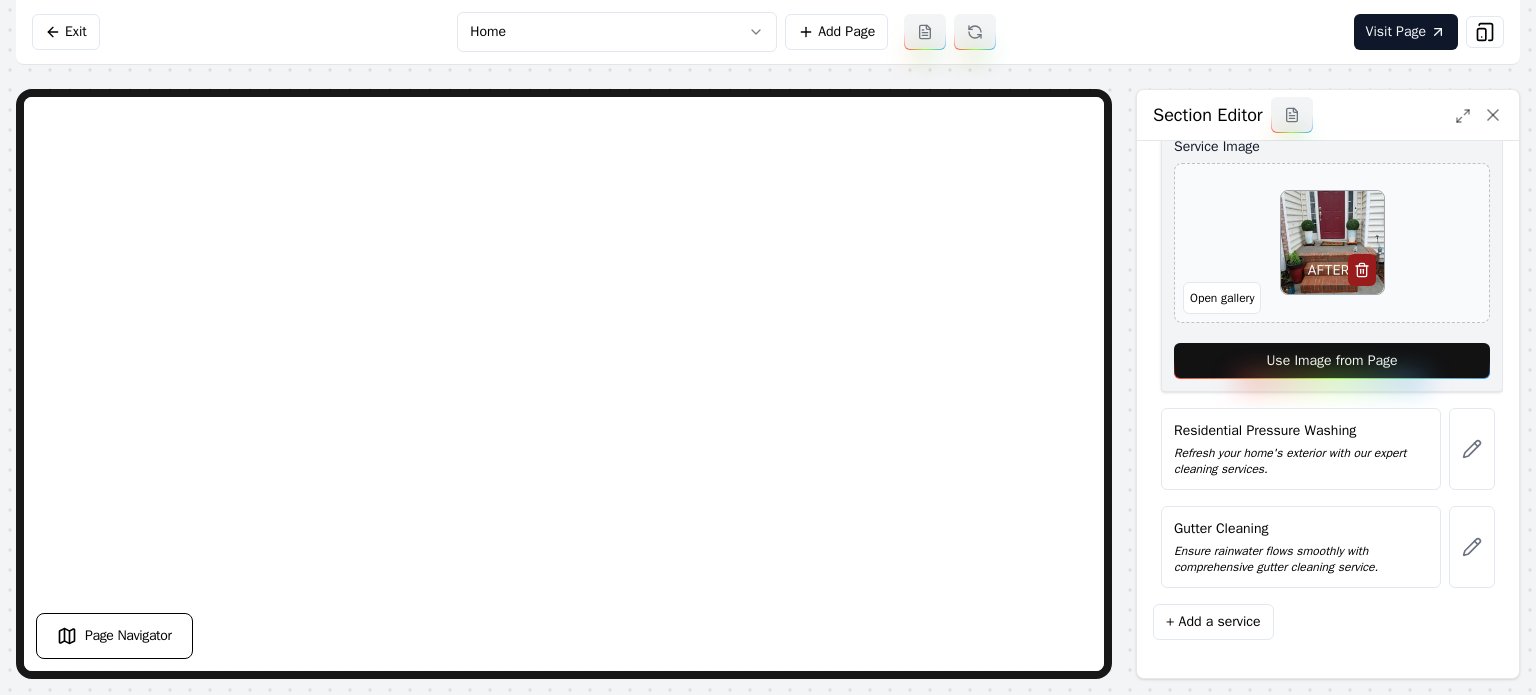 click on "Use Image from Page" at bounding box center [1332, 361] 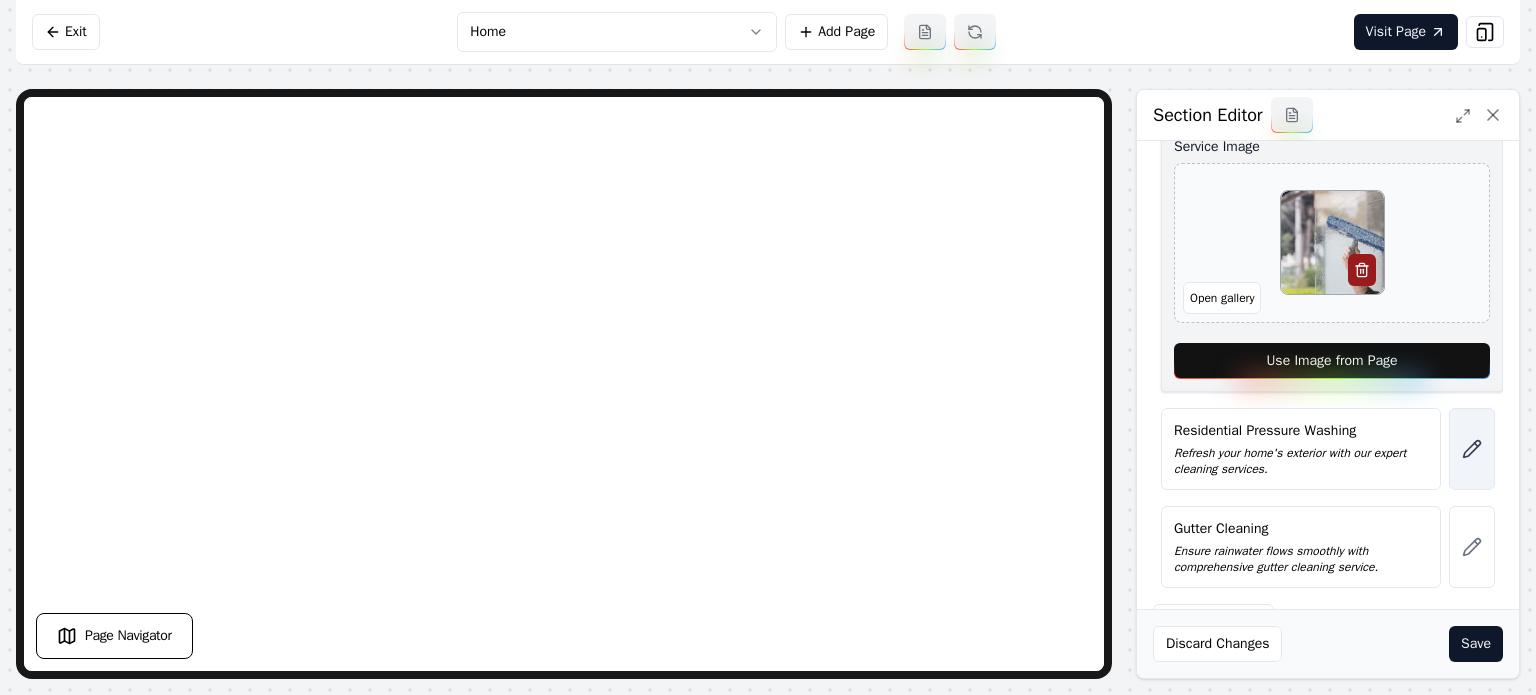 click at bounding box center [1472, 449] 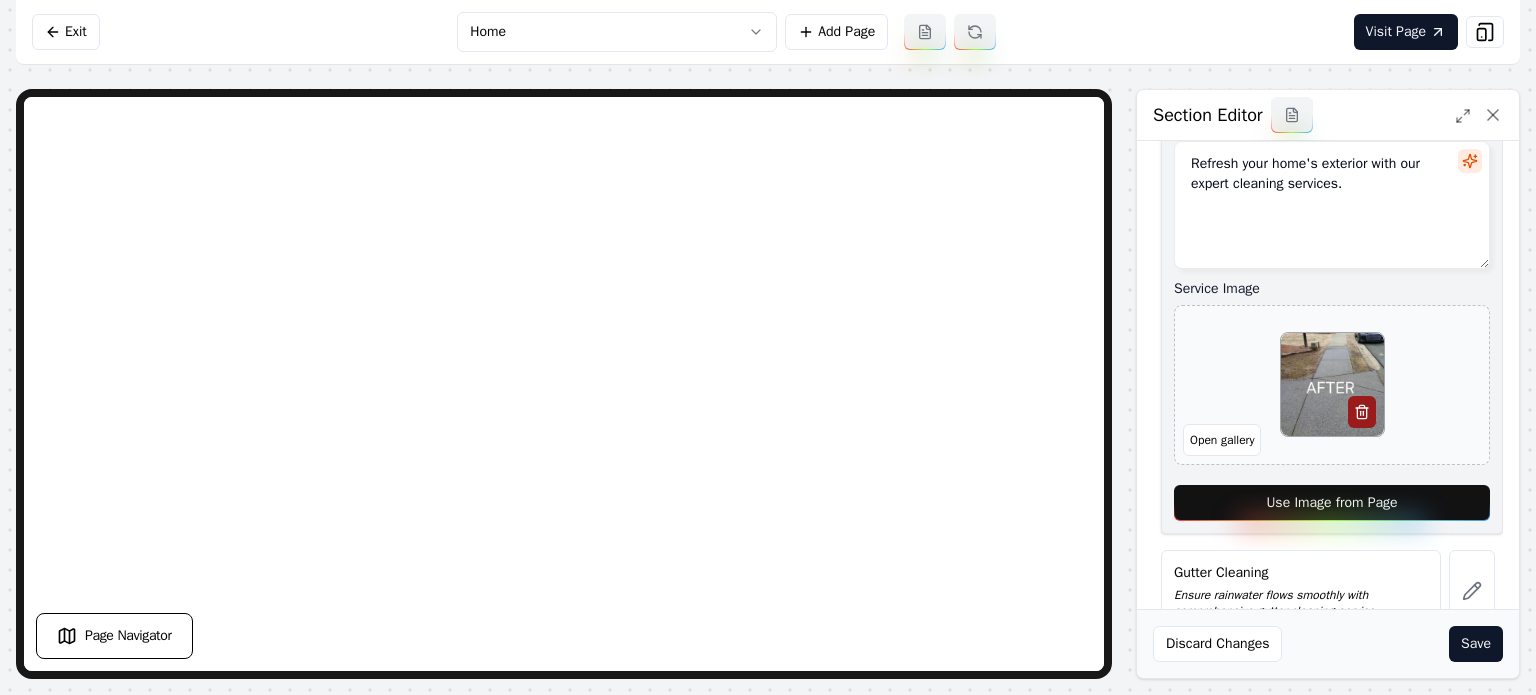 scroll, scrollTop: 443, scrollLeft: 0, axis: vertical 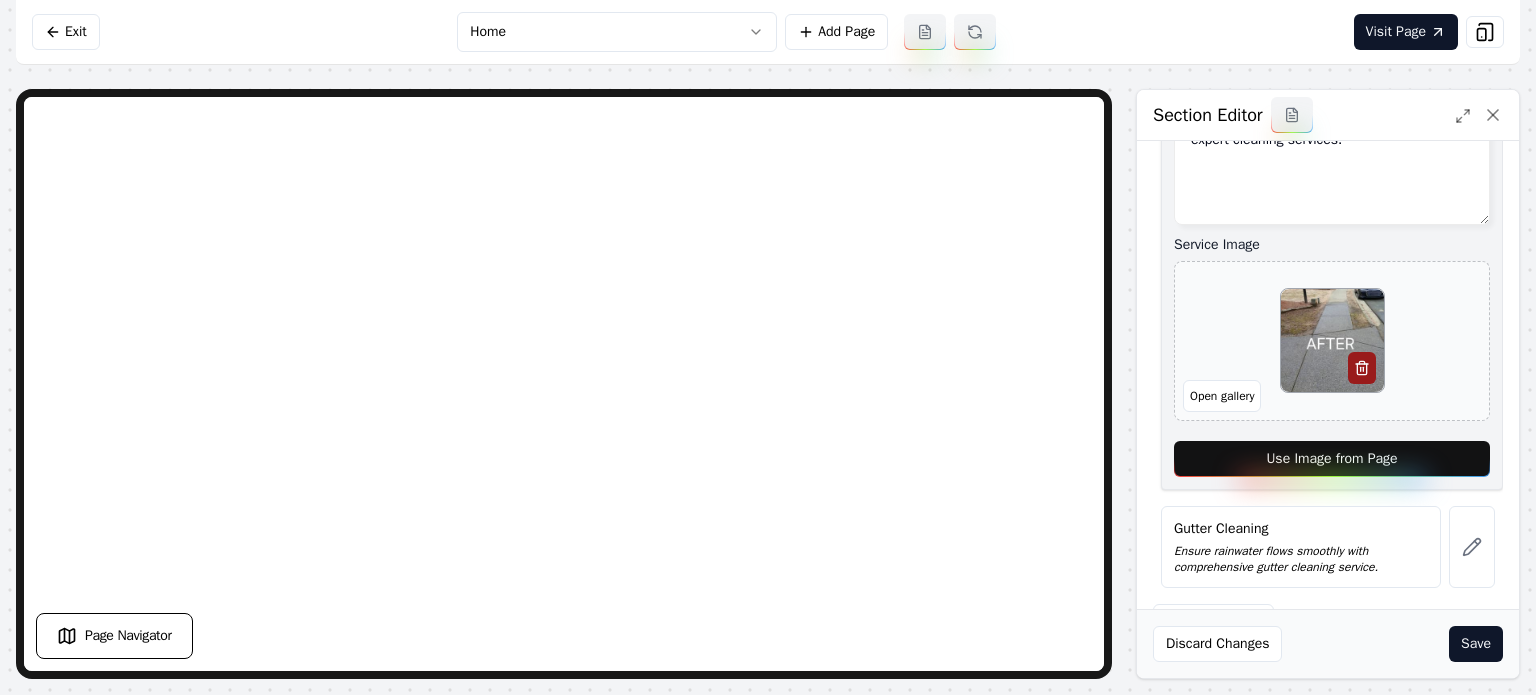 click on "Use Image from Page" at bounding box center (1332, 459) 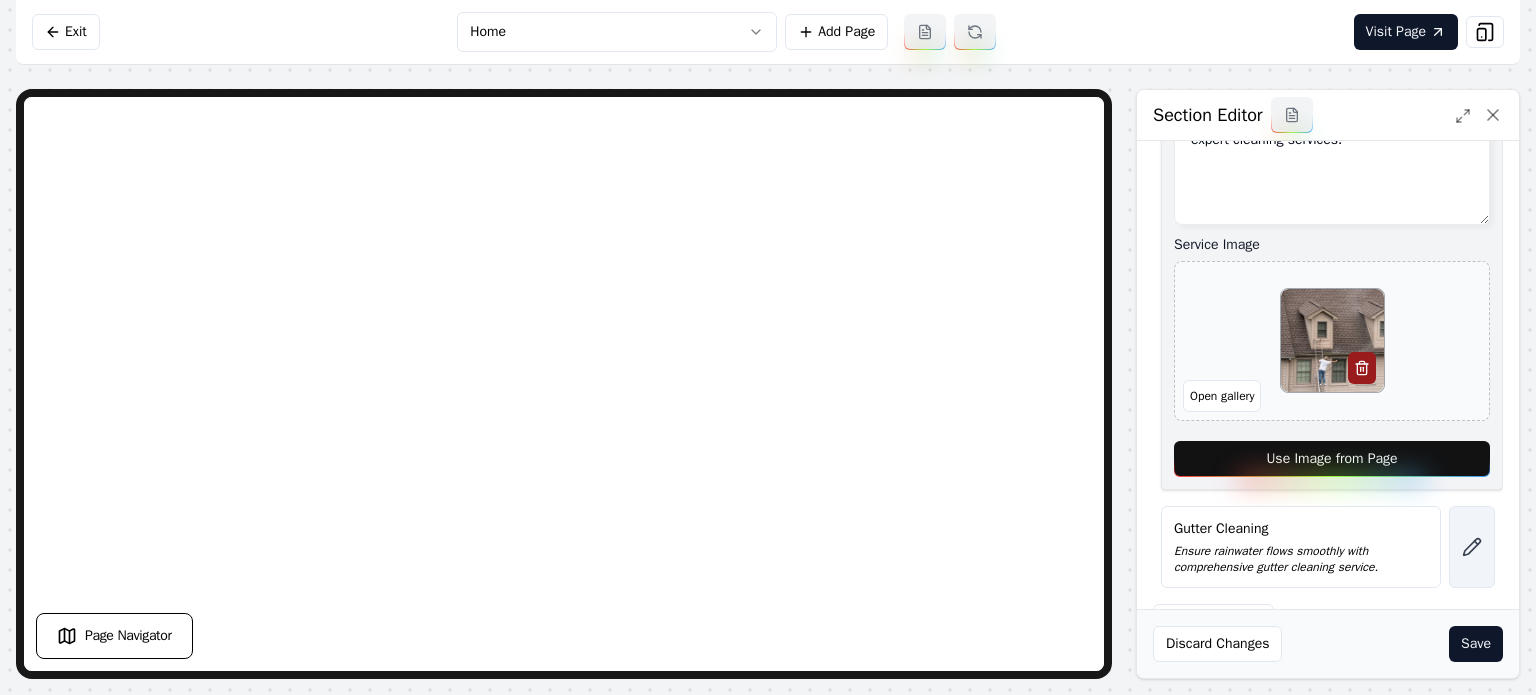 click 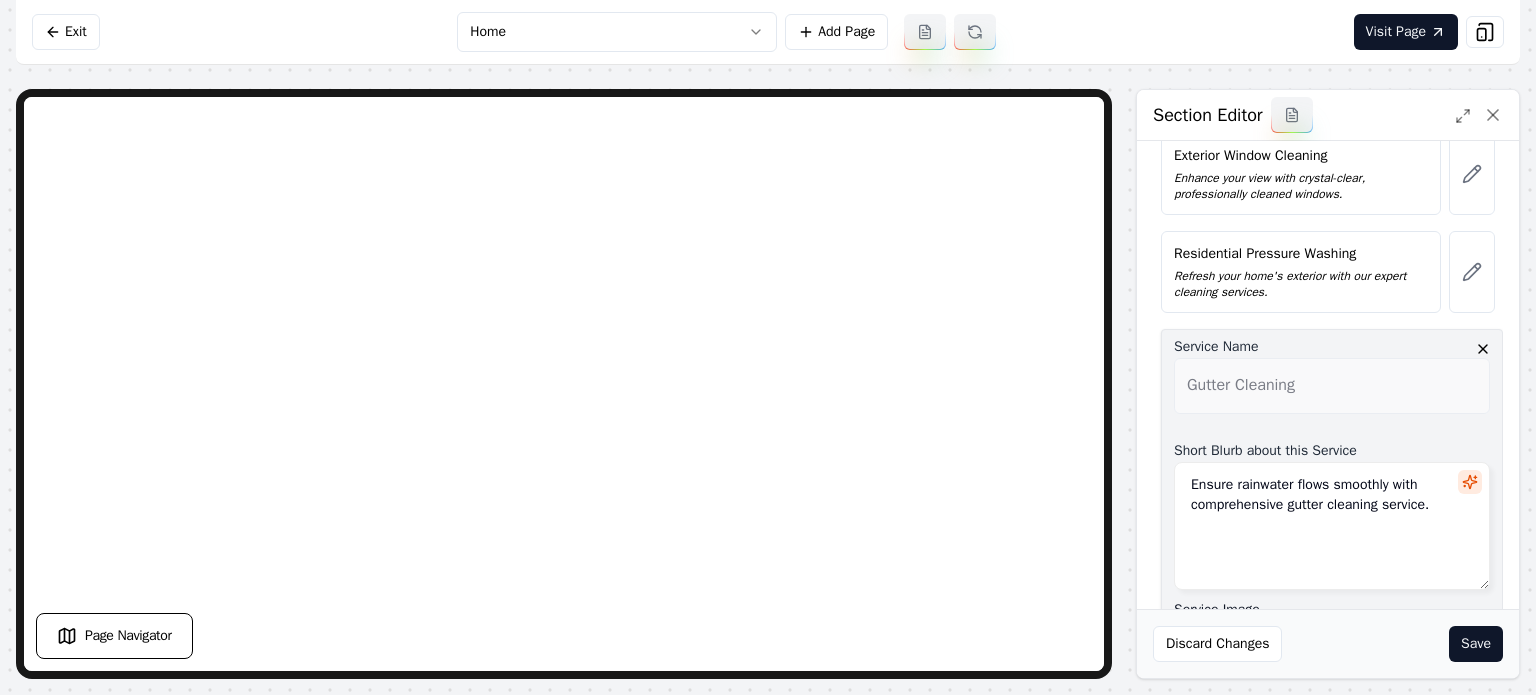 scroll, scrollTop: 443, scrollLeft: 0, axis: vertical 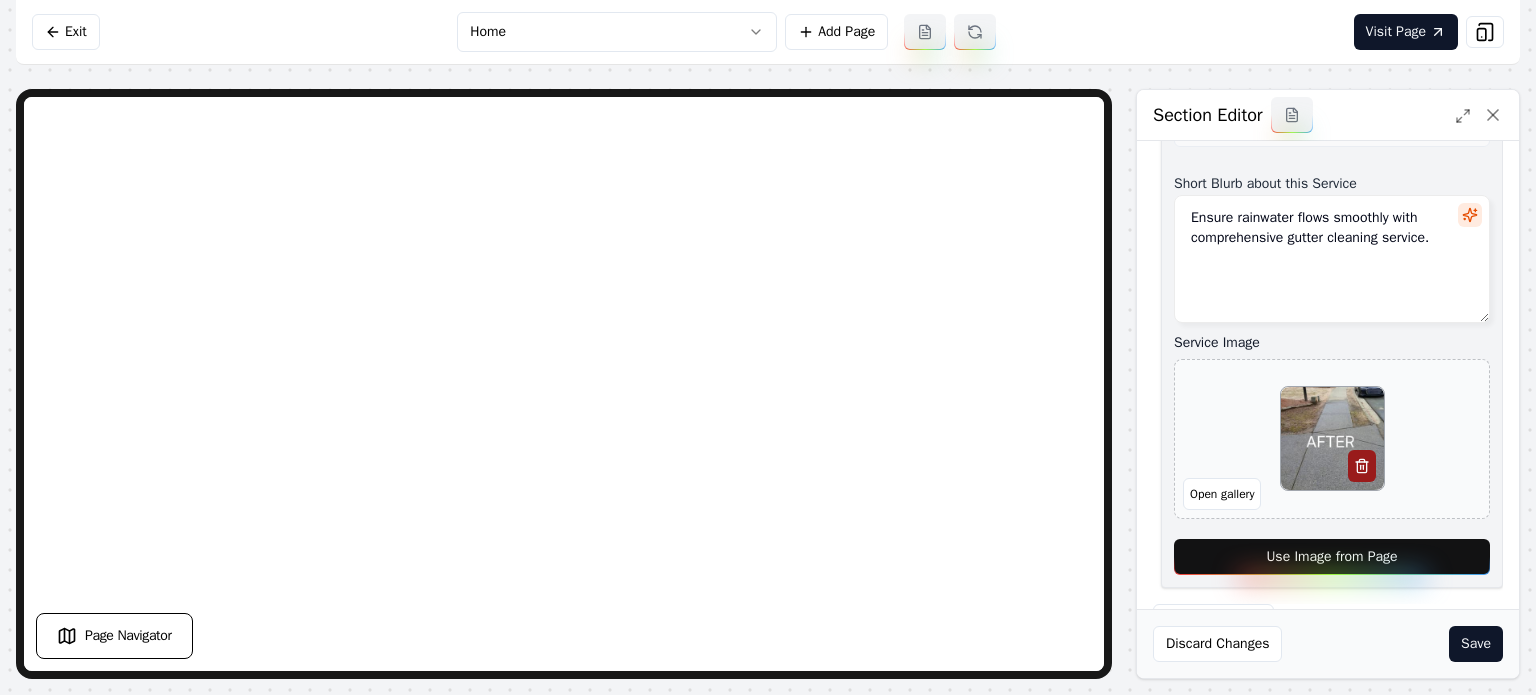 click on "Use Image from Page" at bounding box center [1332, 557] 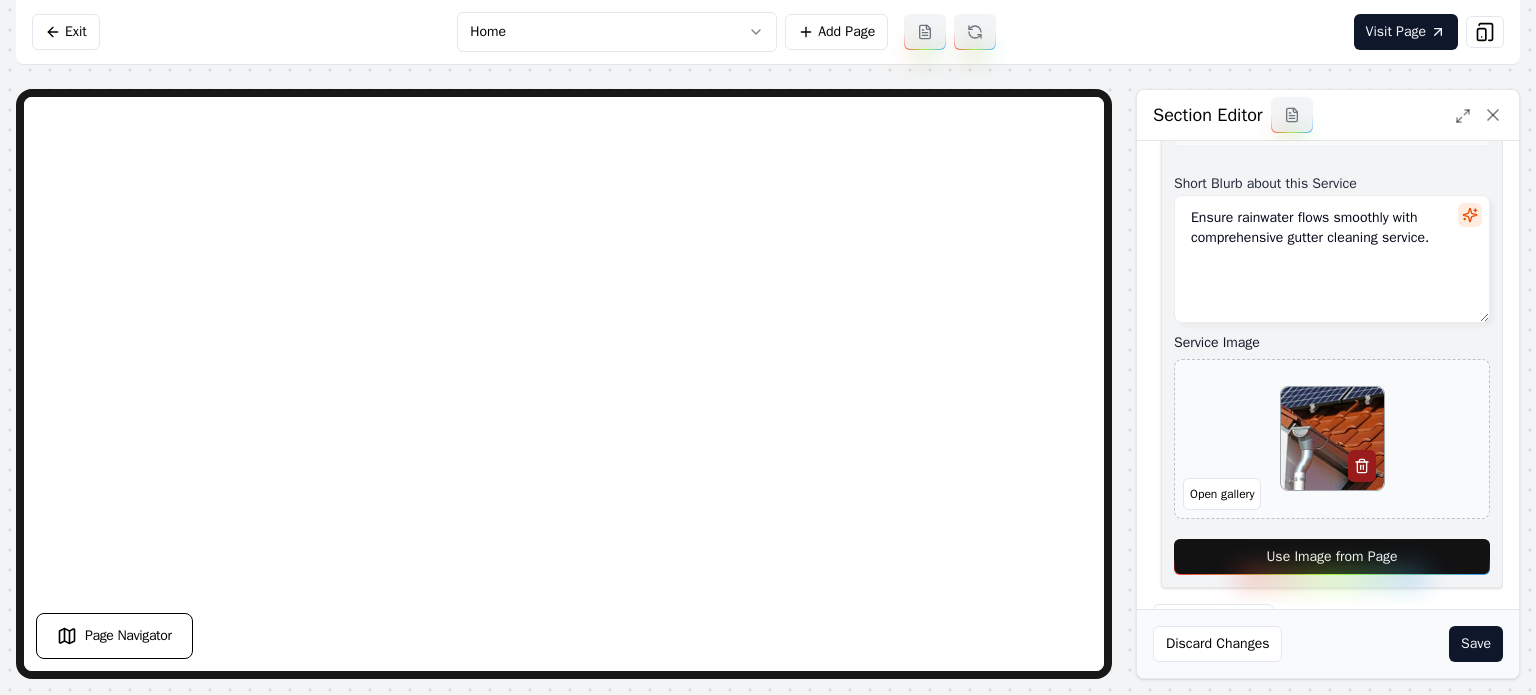click on "Discard Changes Save" at bounding box center (1328, 643) 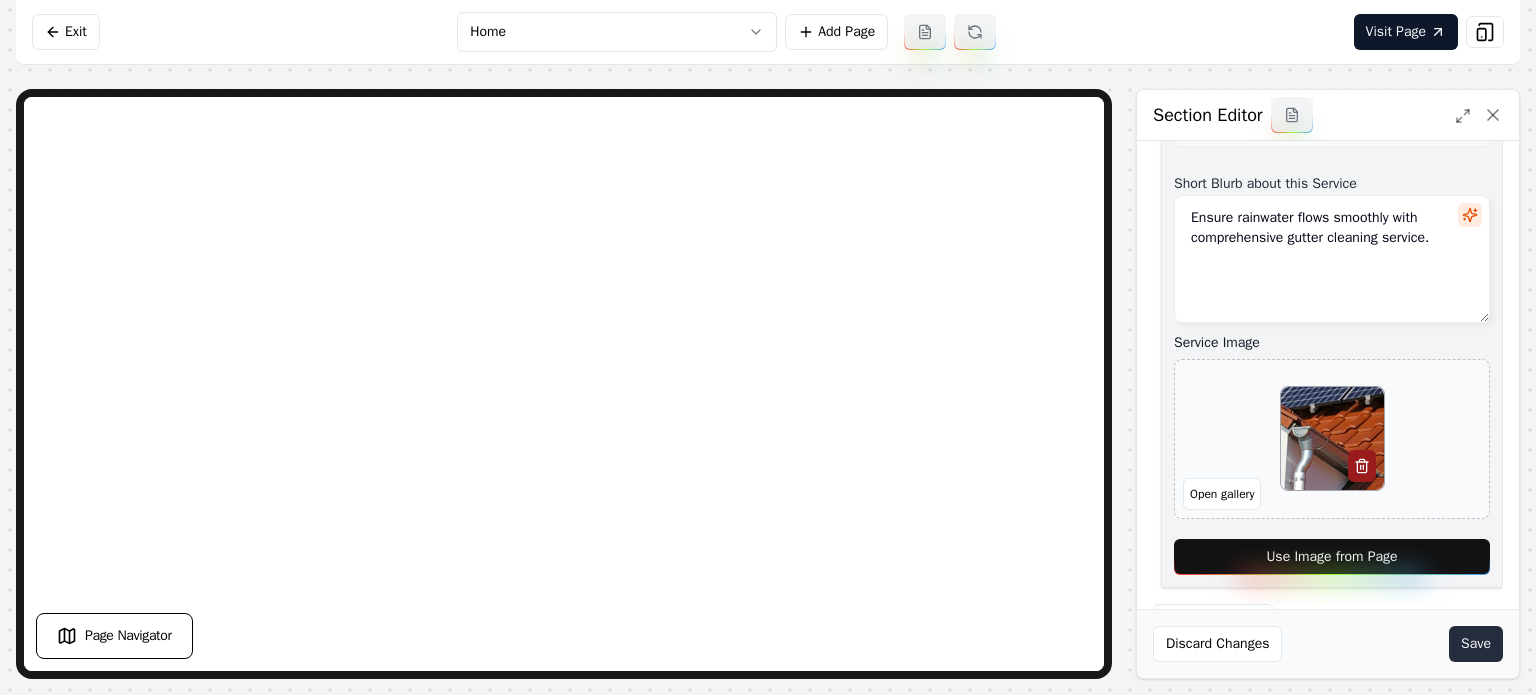 click on "Save" at bounding box center [1476, 644] 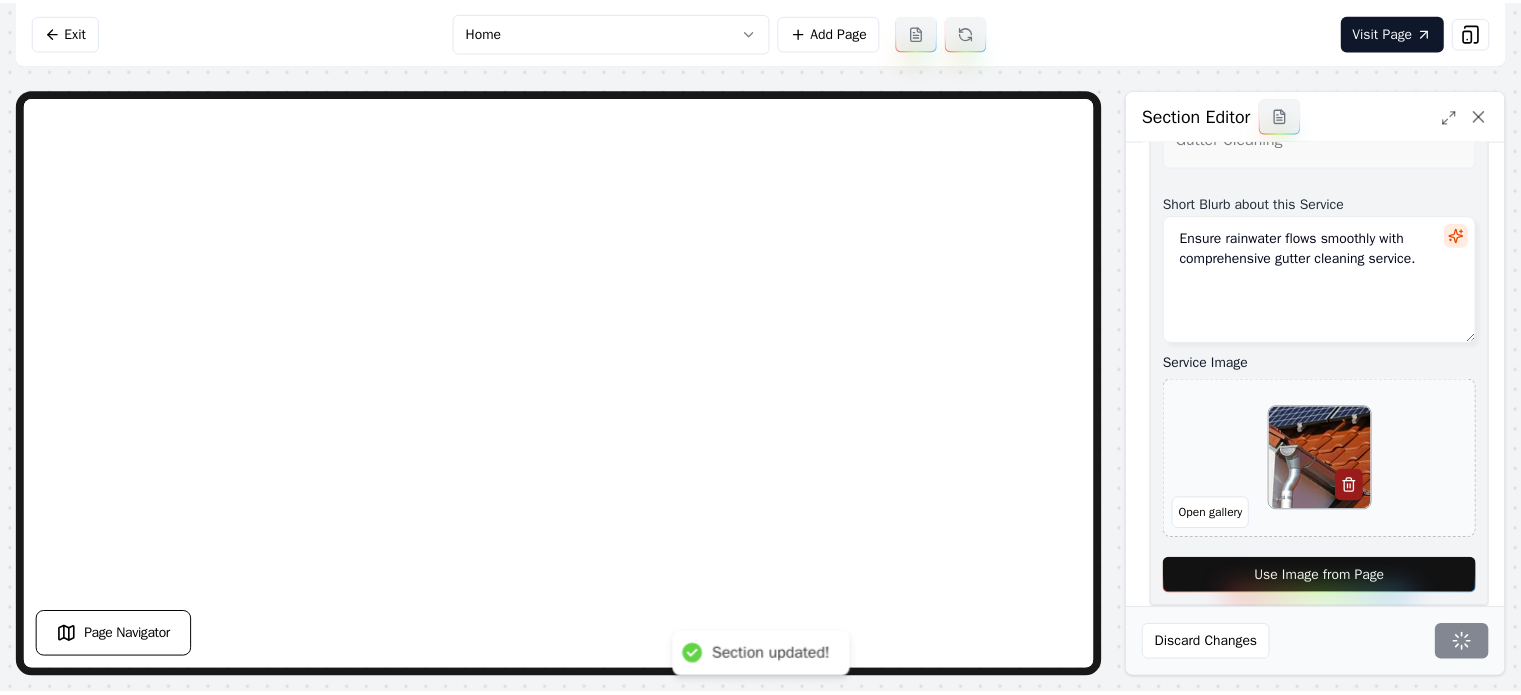 scroll, scrollTop: 0, scrollLeft: 0, axis: both 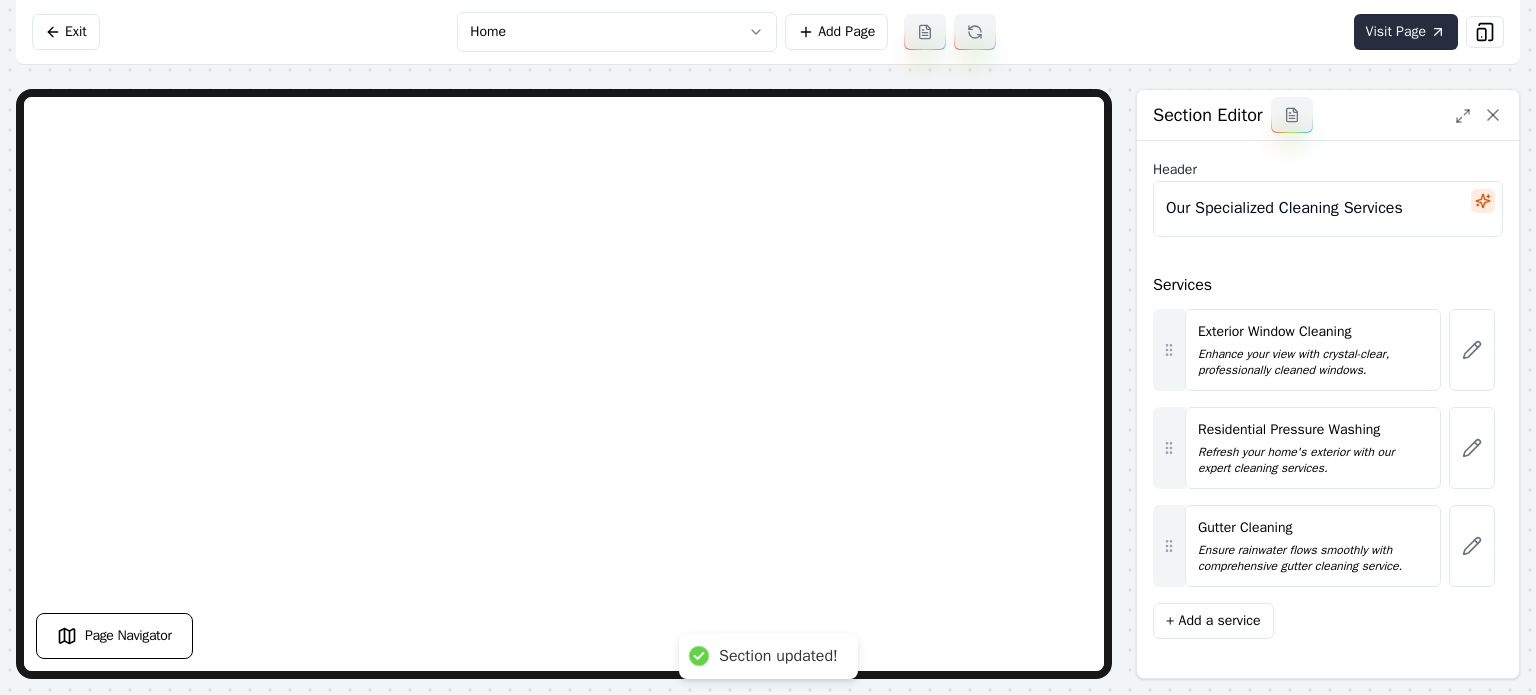 click on "Visit Page" at bounding box center (1406, 32) 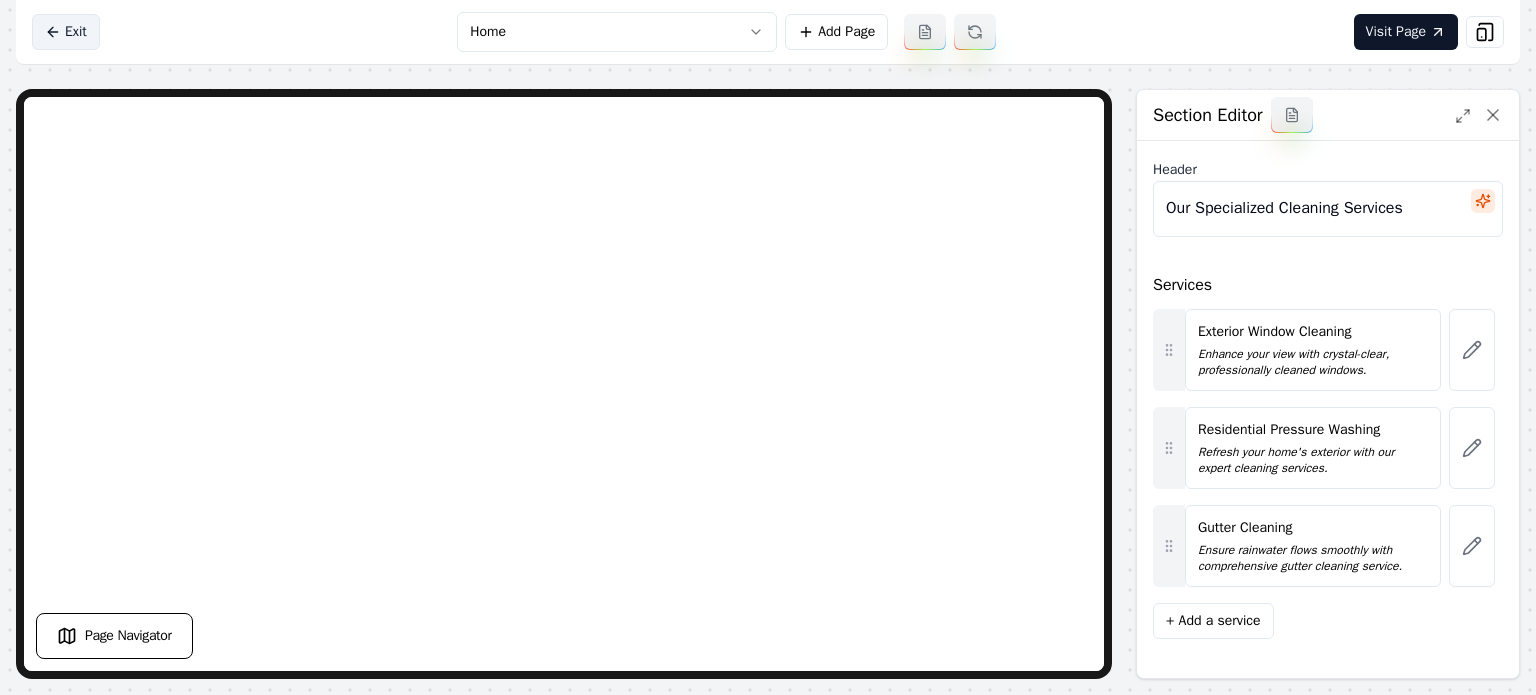 click 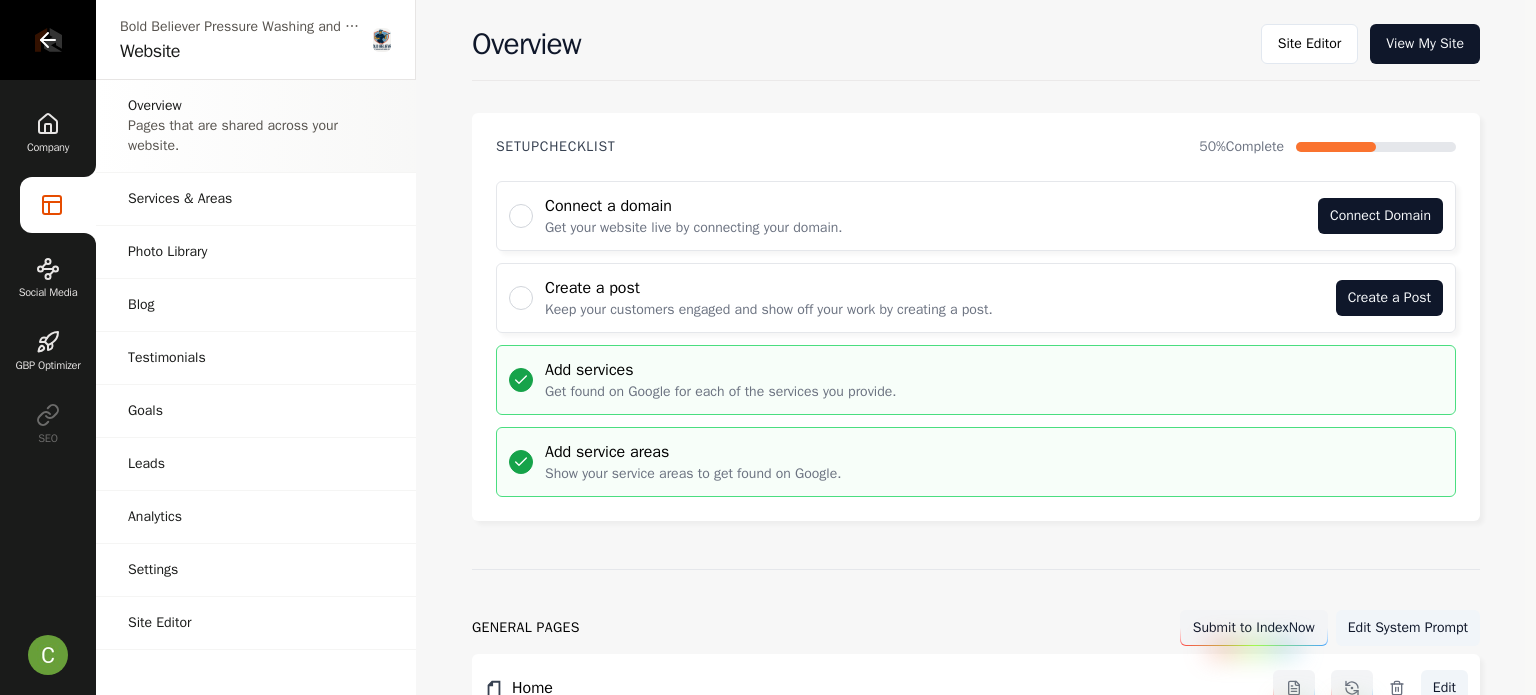 click at bounding box center (48, 40) 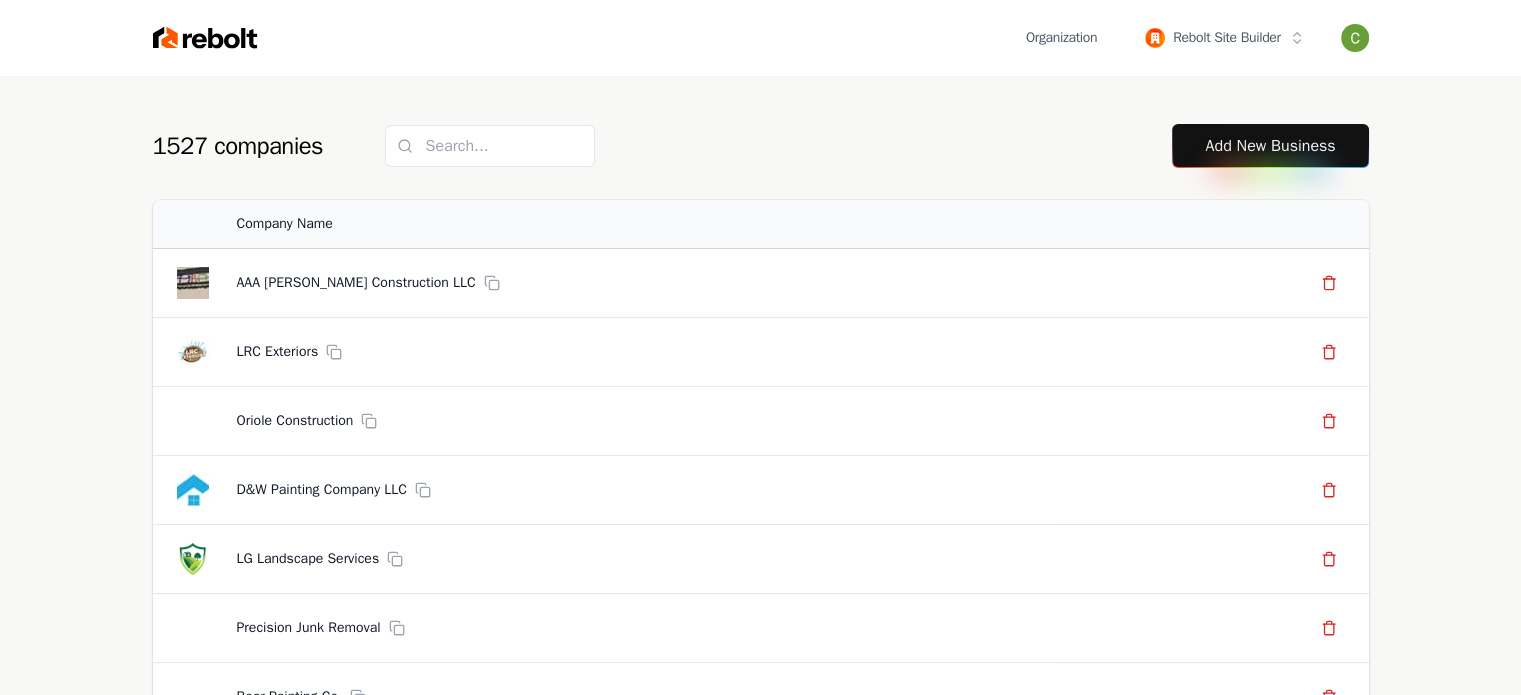 click on "Add New Business" at bounding box center [1270, 146] 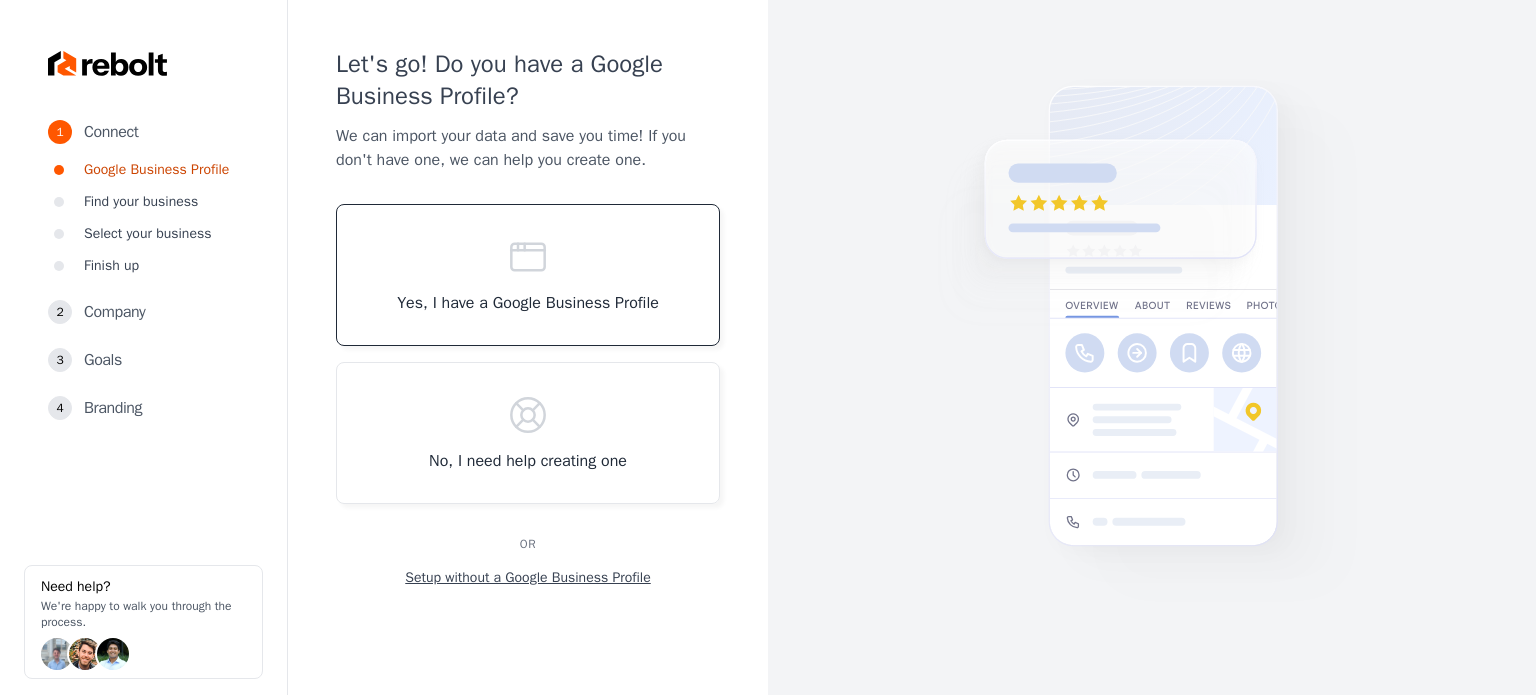 click on "Yes, I have a Google Business Profile" at bounding box center (528, 303) 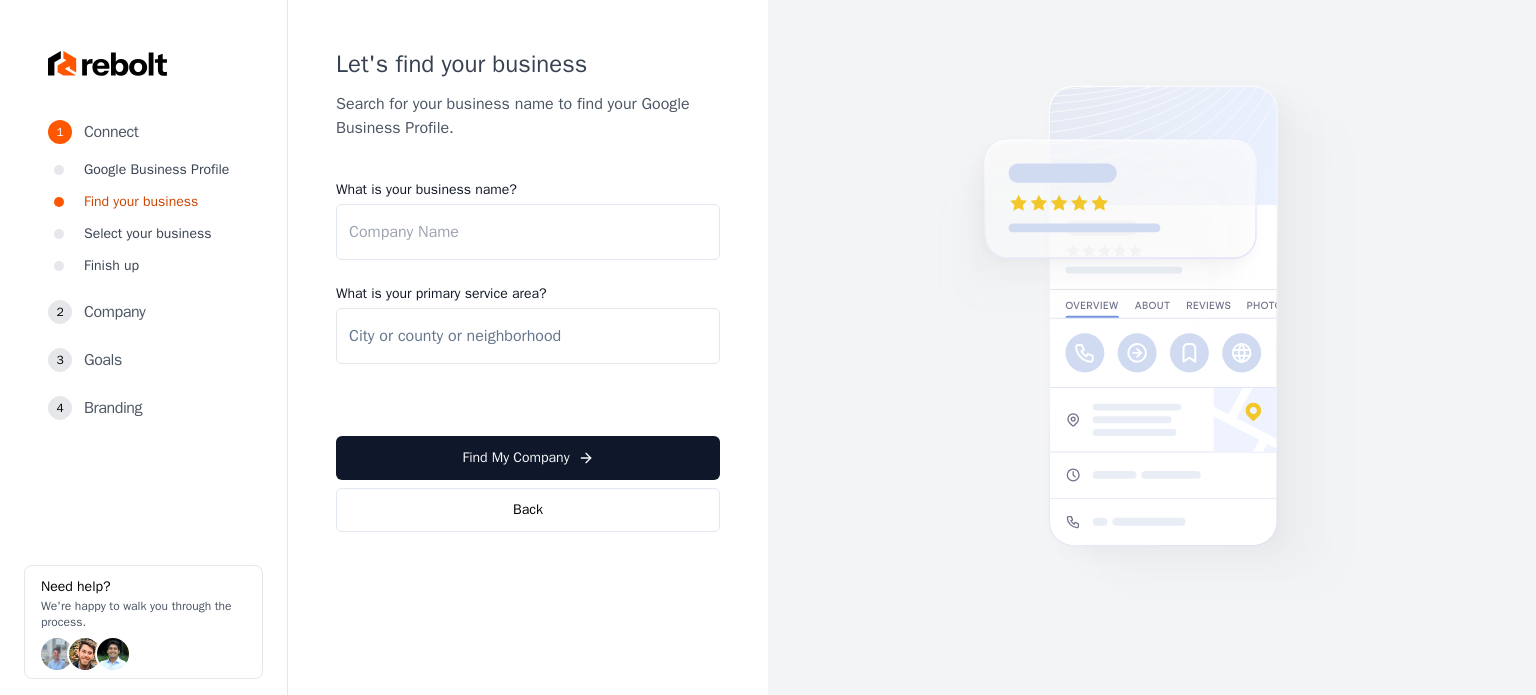 click on "What is your business name?" at bounding box center (528, 232) 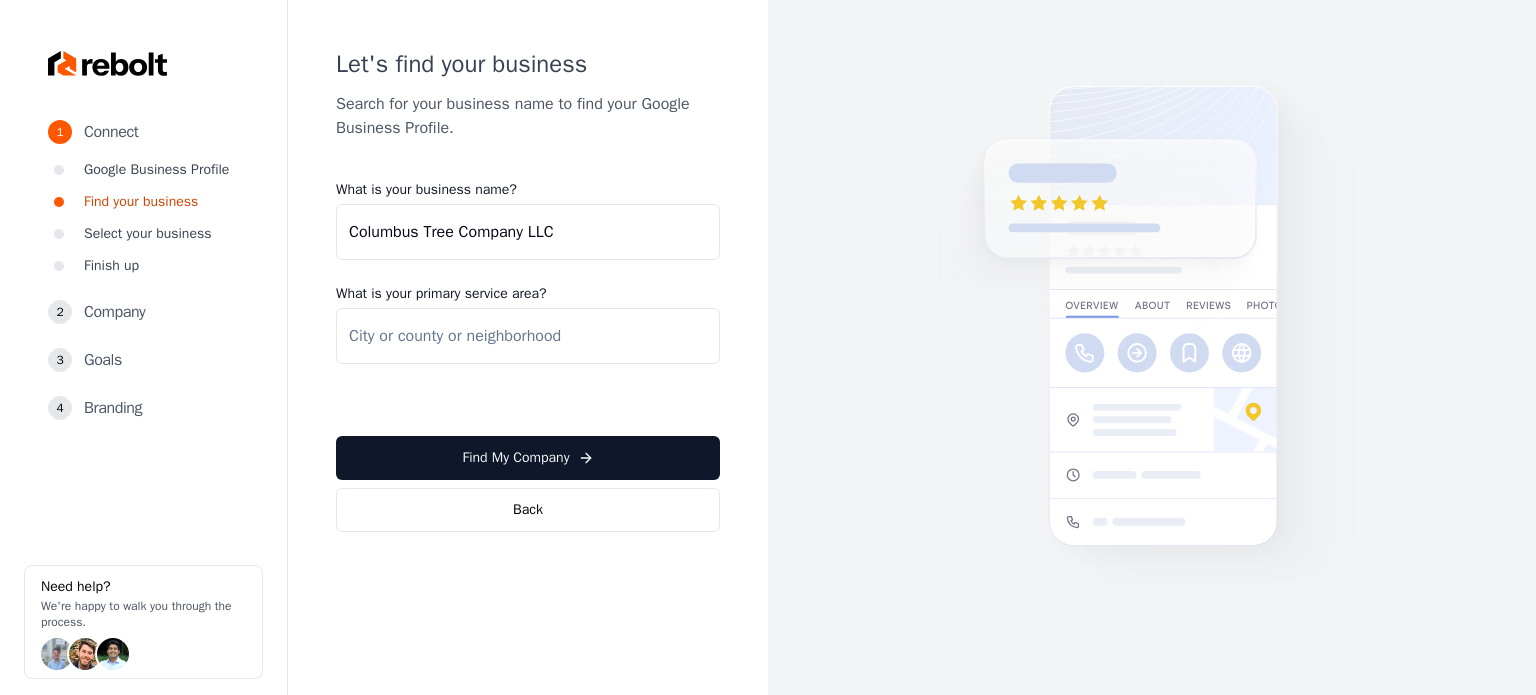 type on "Columbus Tree Company LLC" 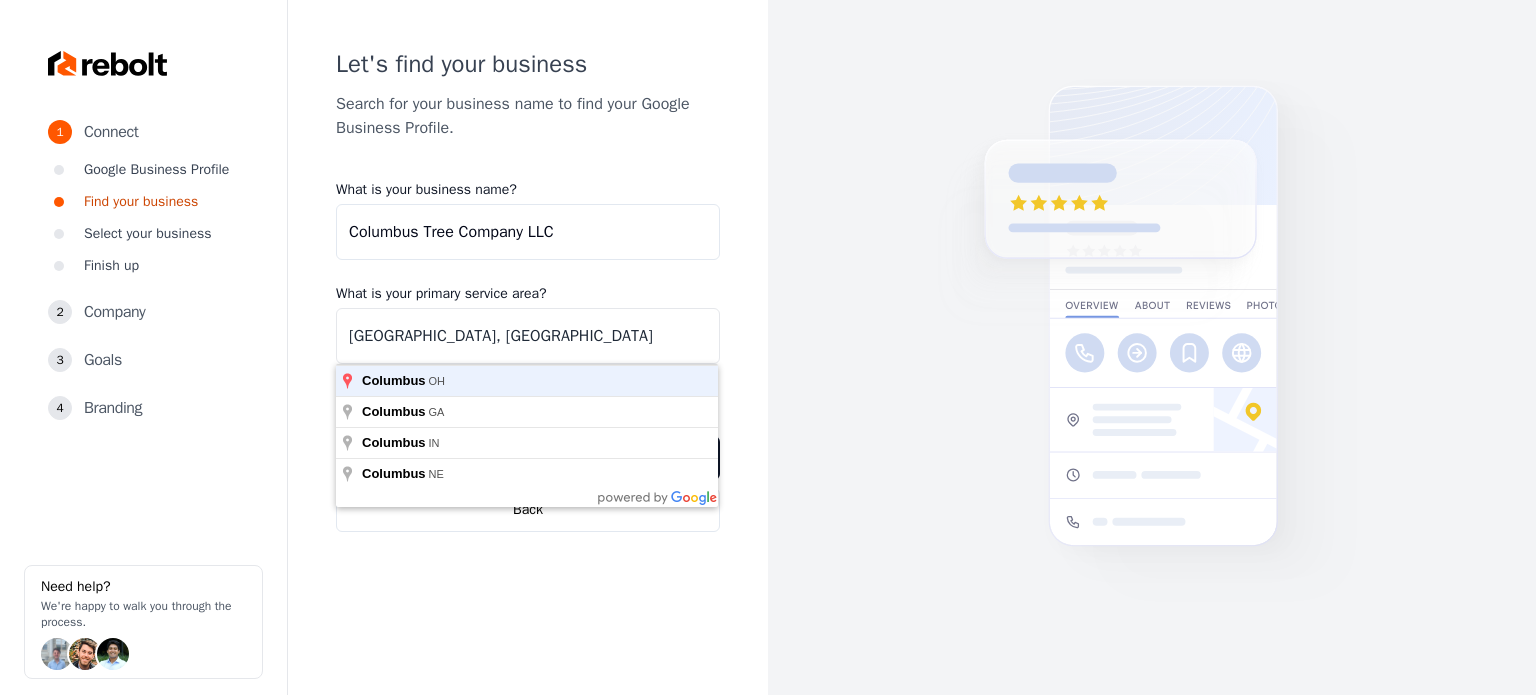 type on "Columbus, OH" 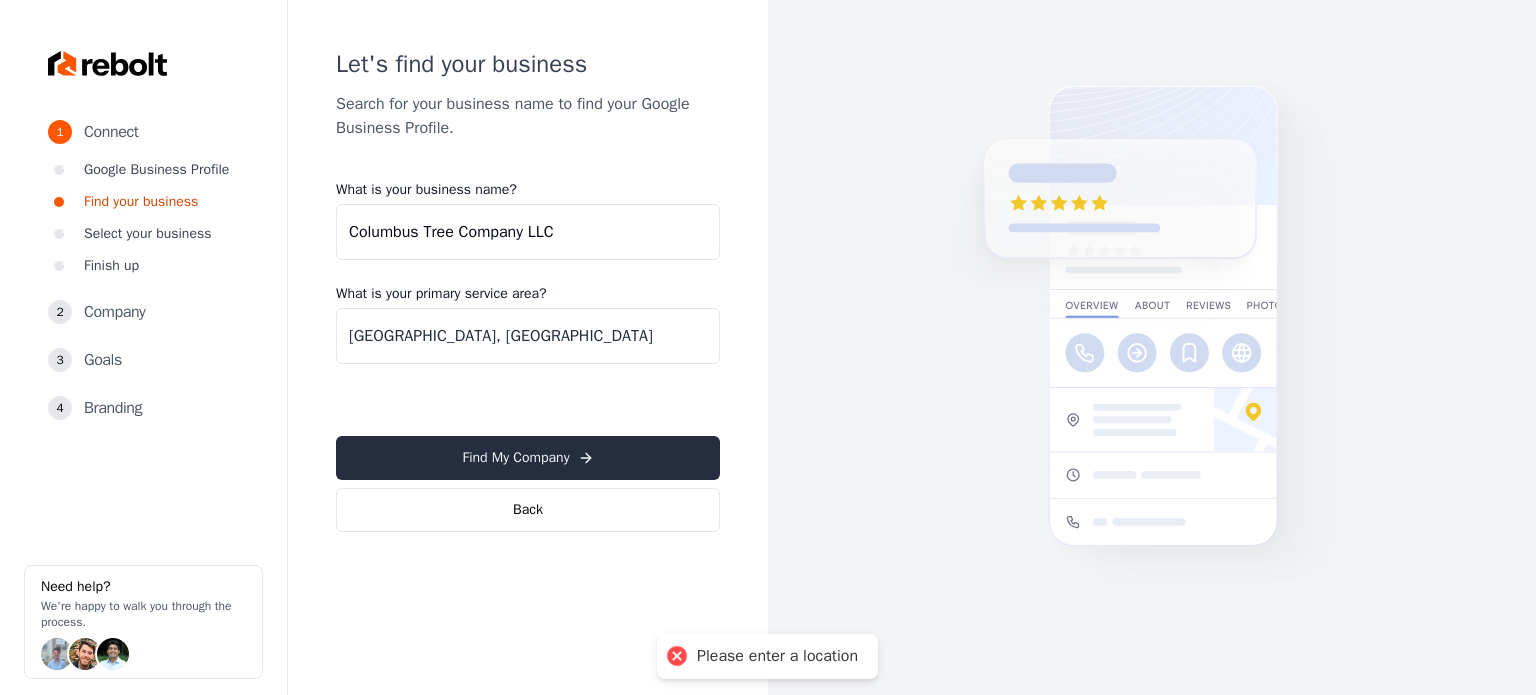 click on "Find My Company" at bounding box center [528, 458] 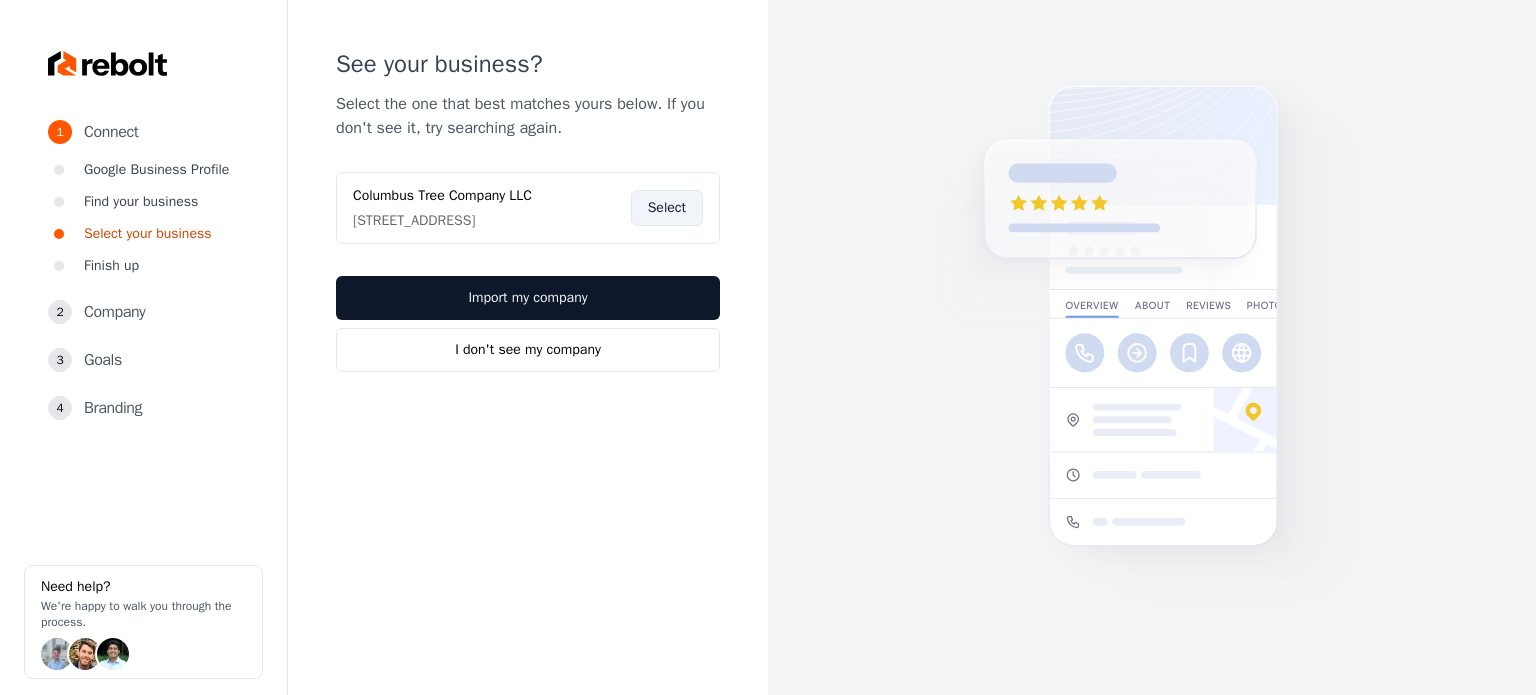 click on "Select" at bounding box center (667, 208) 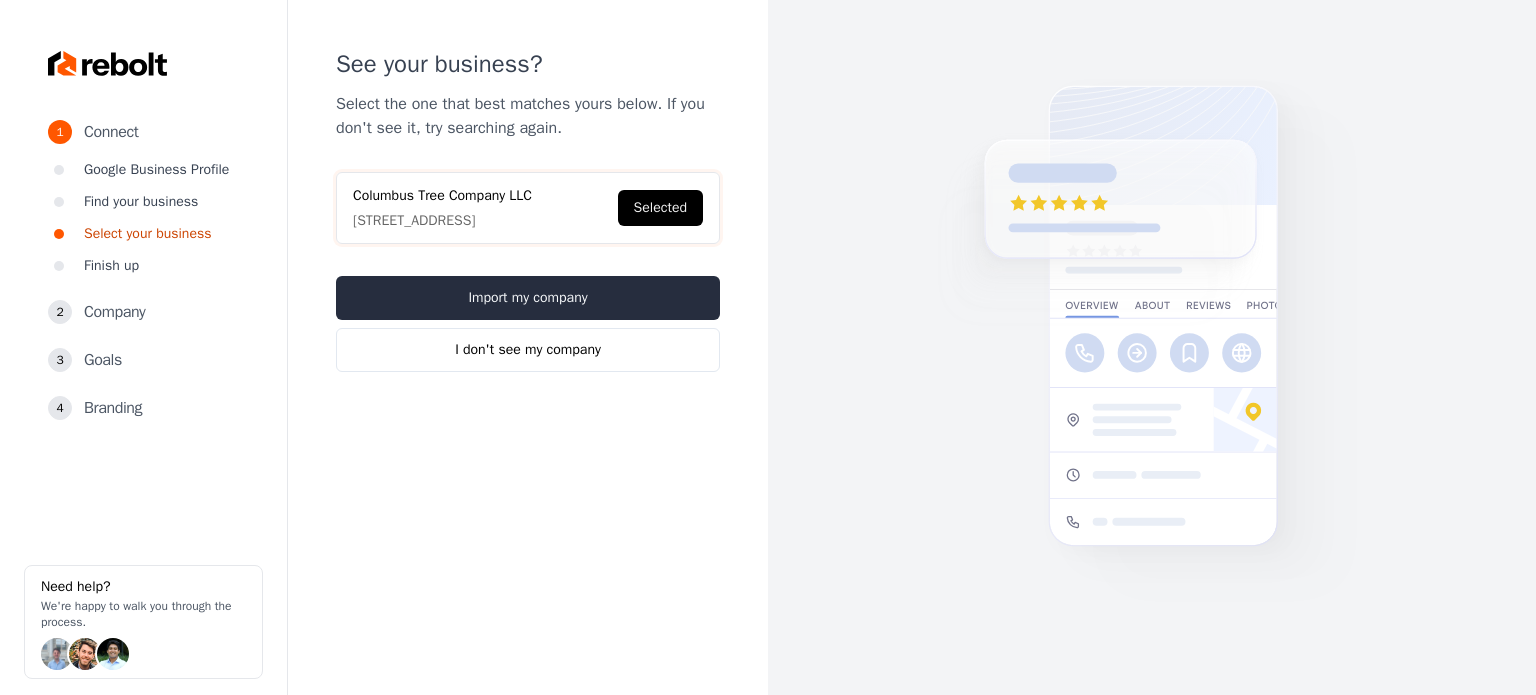 click on "Import my company" at bounding box center (528, 298) 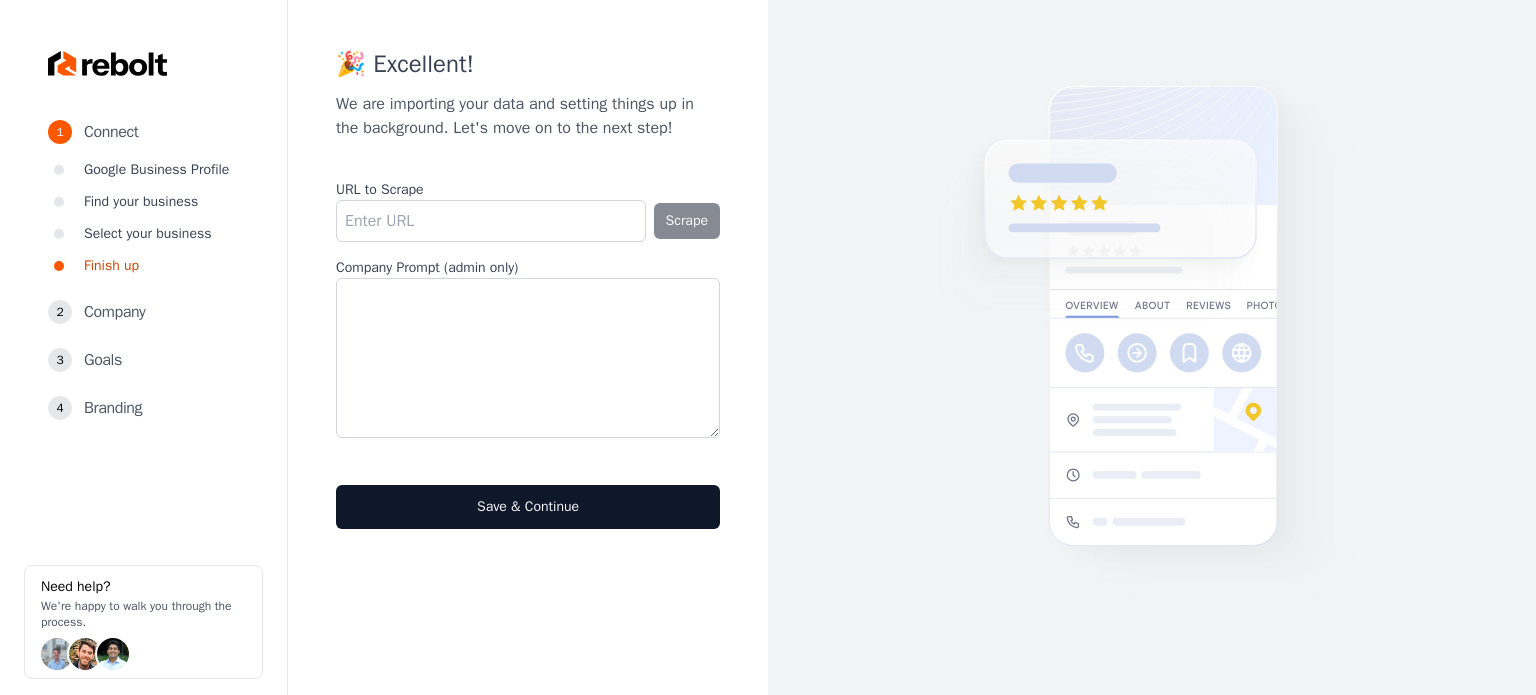 click at bounding box center (1152, 347) 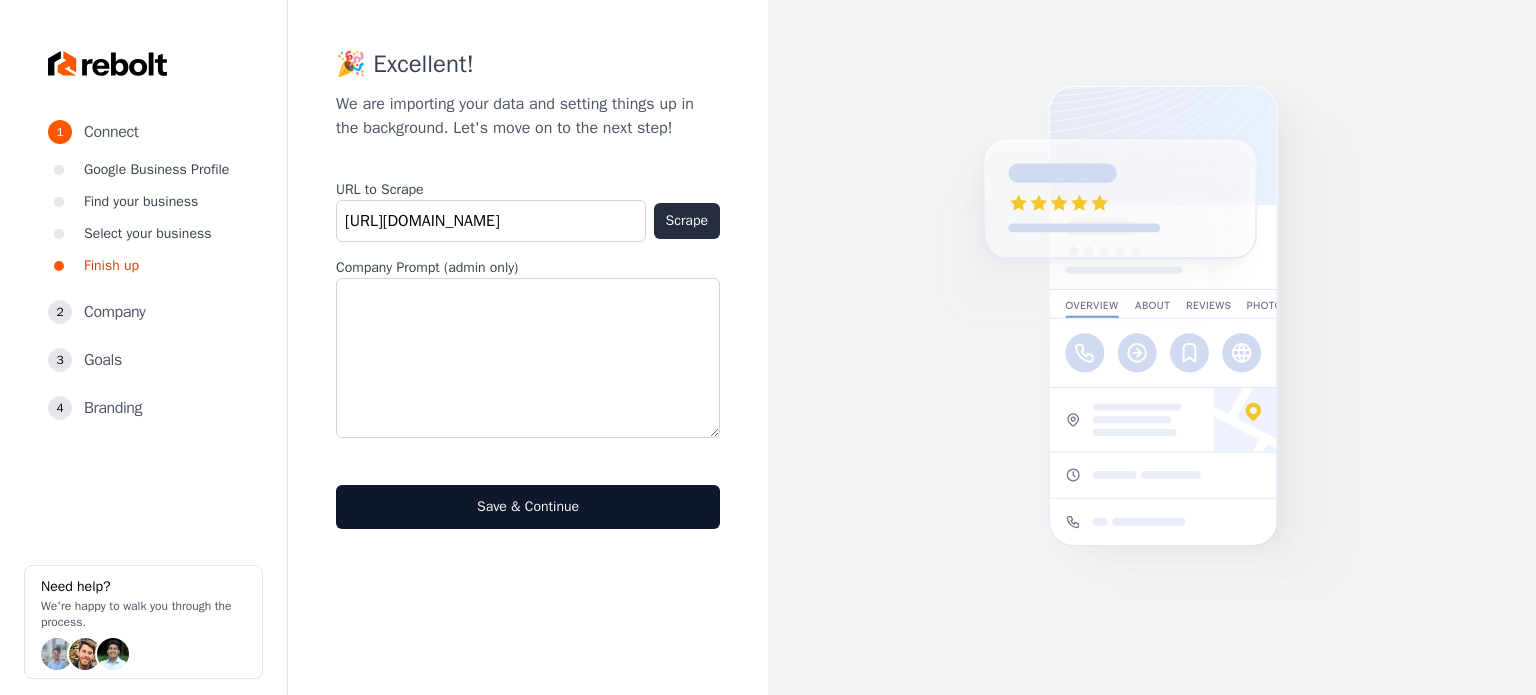 type on "https://columbustreeco.com/" 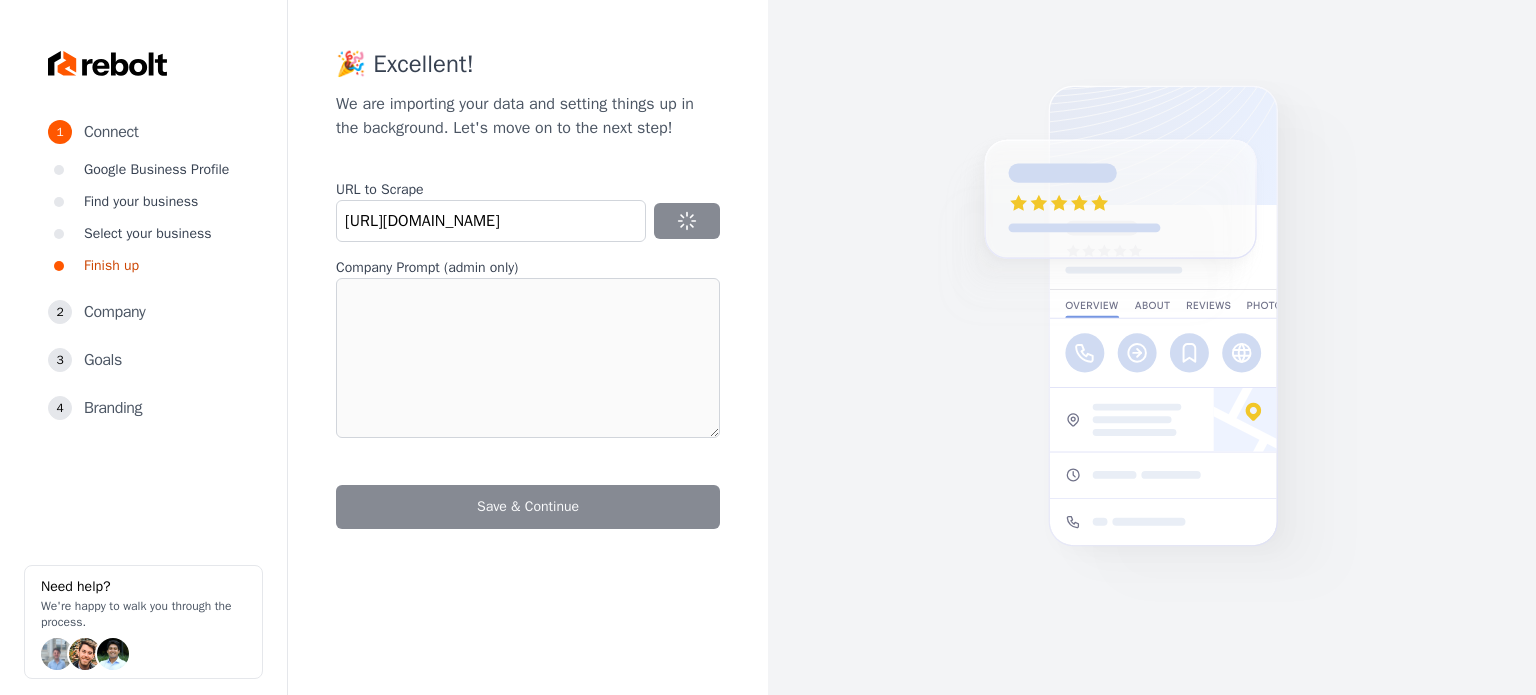 type on "At our company, we specialize in comprehensive tree services tailored to meet the needs of both businesses and residential properties." 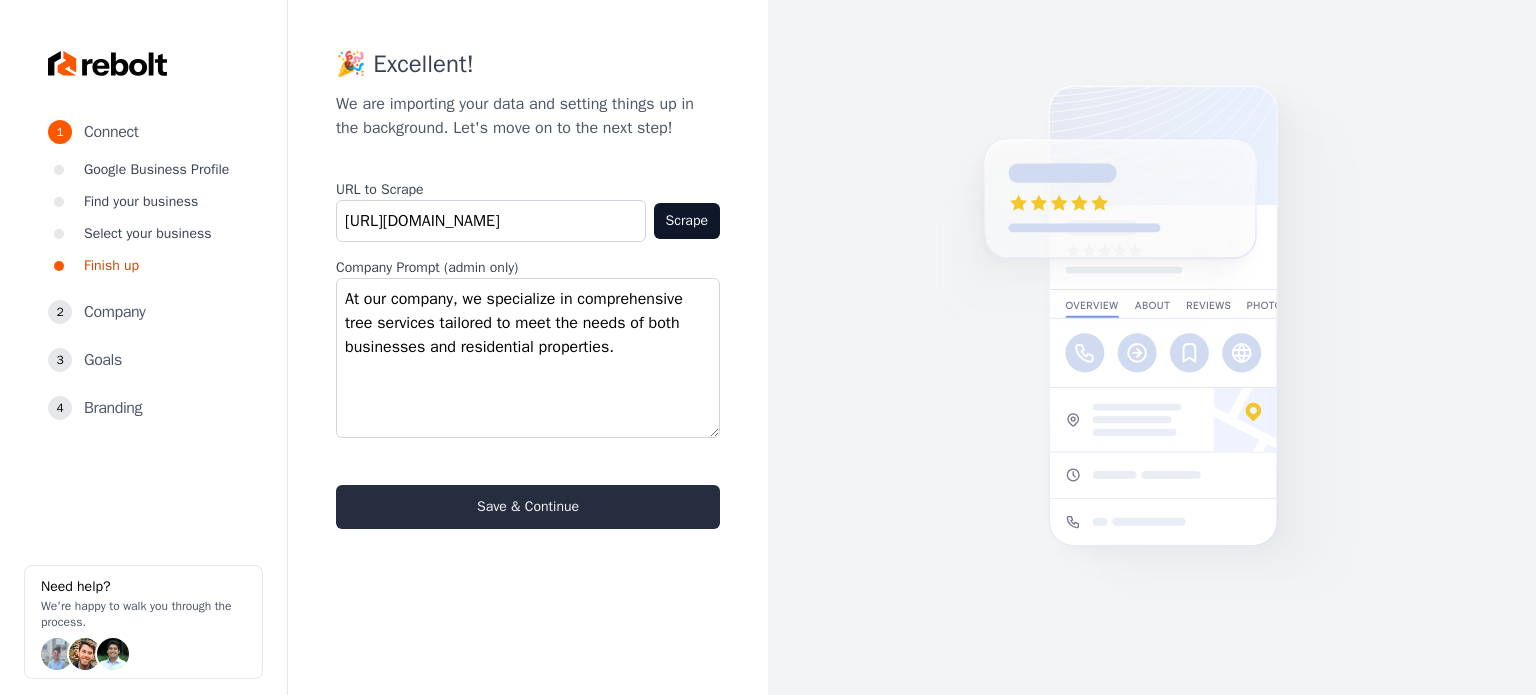 click on "Save & Continue" at bounding box center [528, 507] 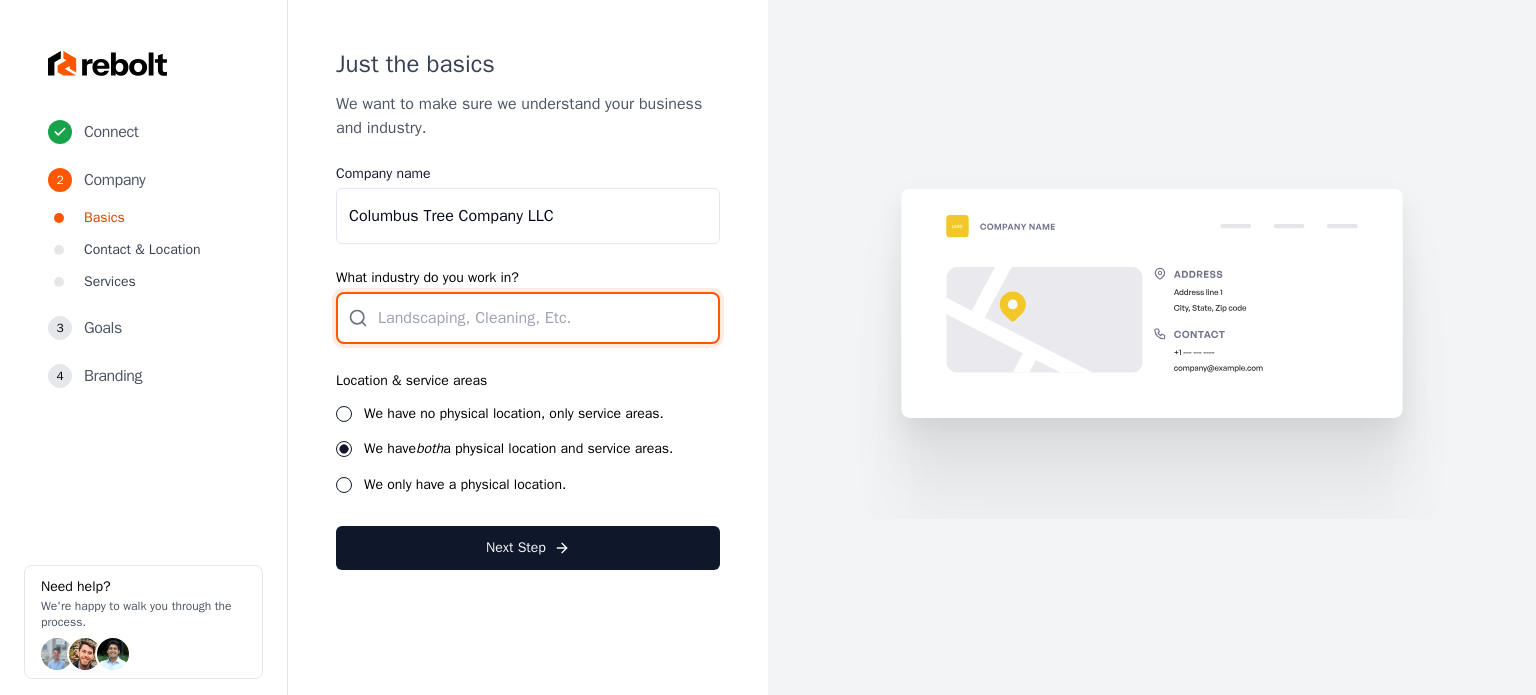 click at bounding box center (528, 318) 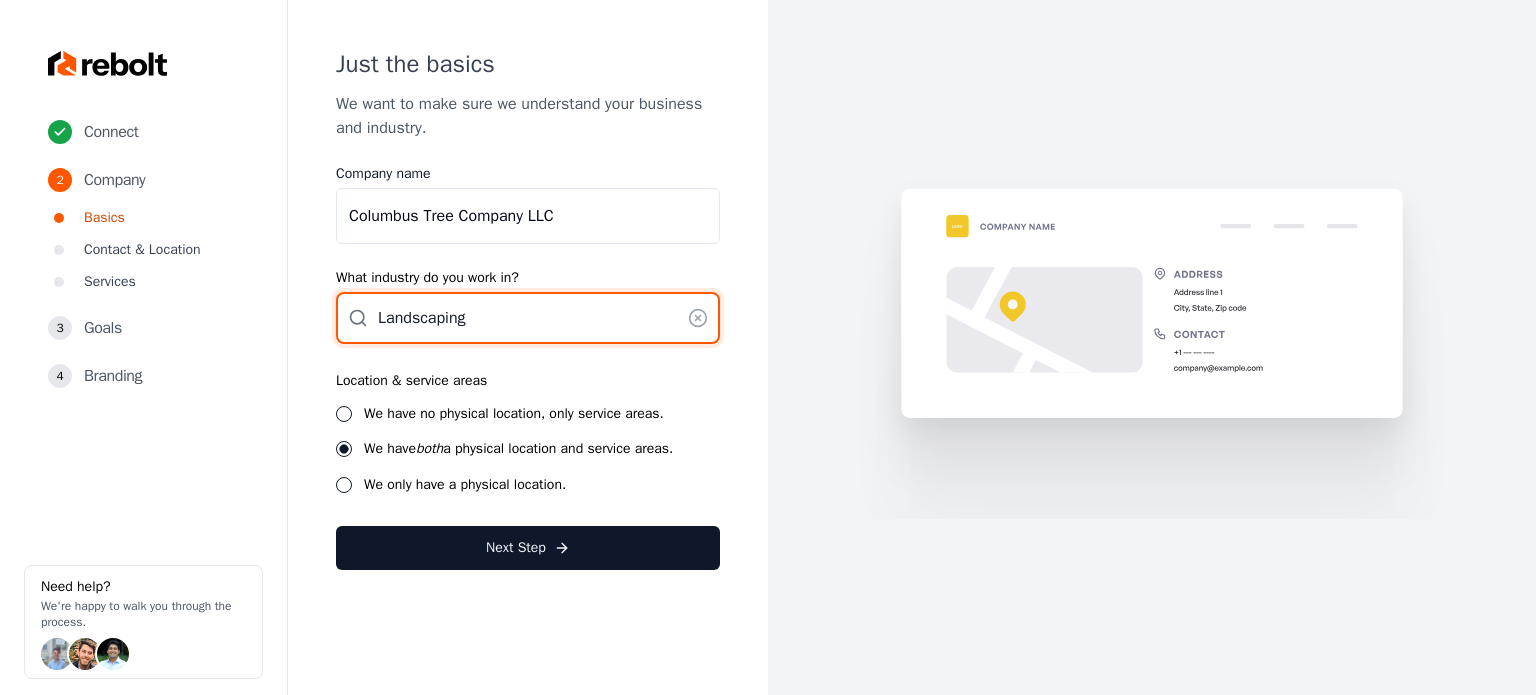 type on "Landscaping" 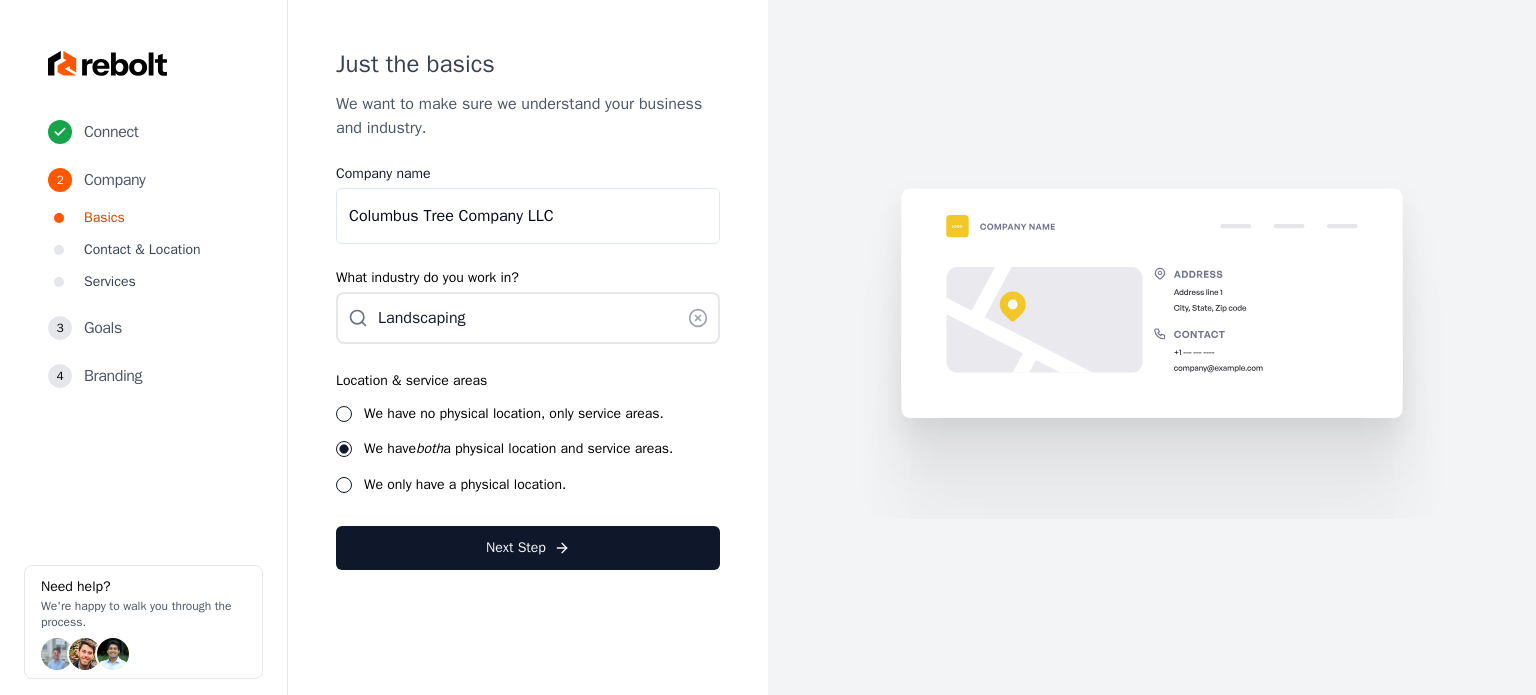 click on "We have no physical location, only service areas." at bounding box center [514, 413] 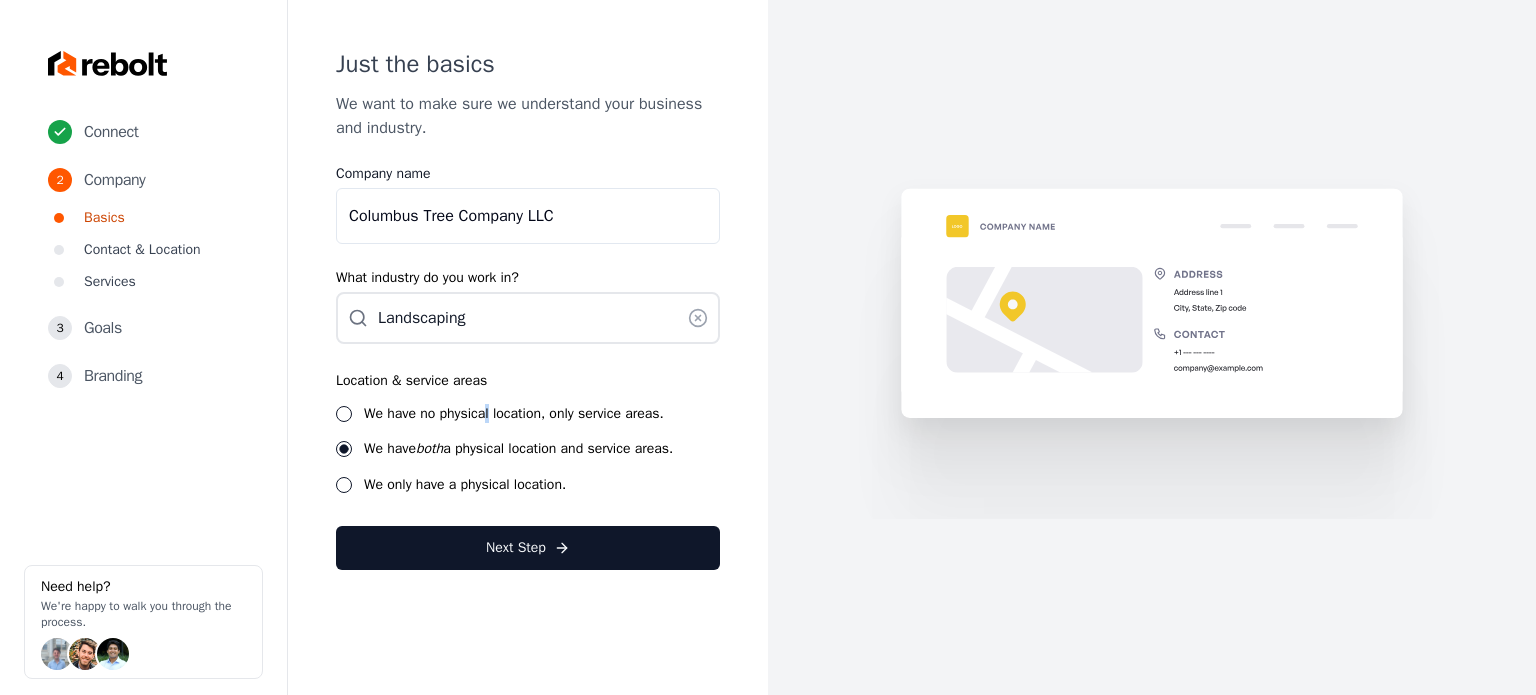 click on "Next Step" at bounding box center [528, 548] 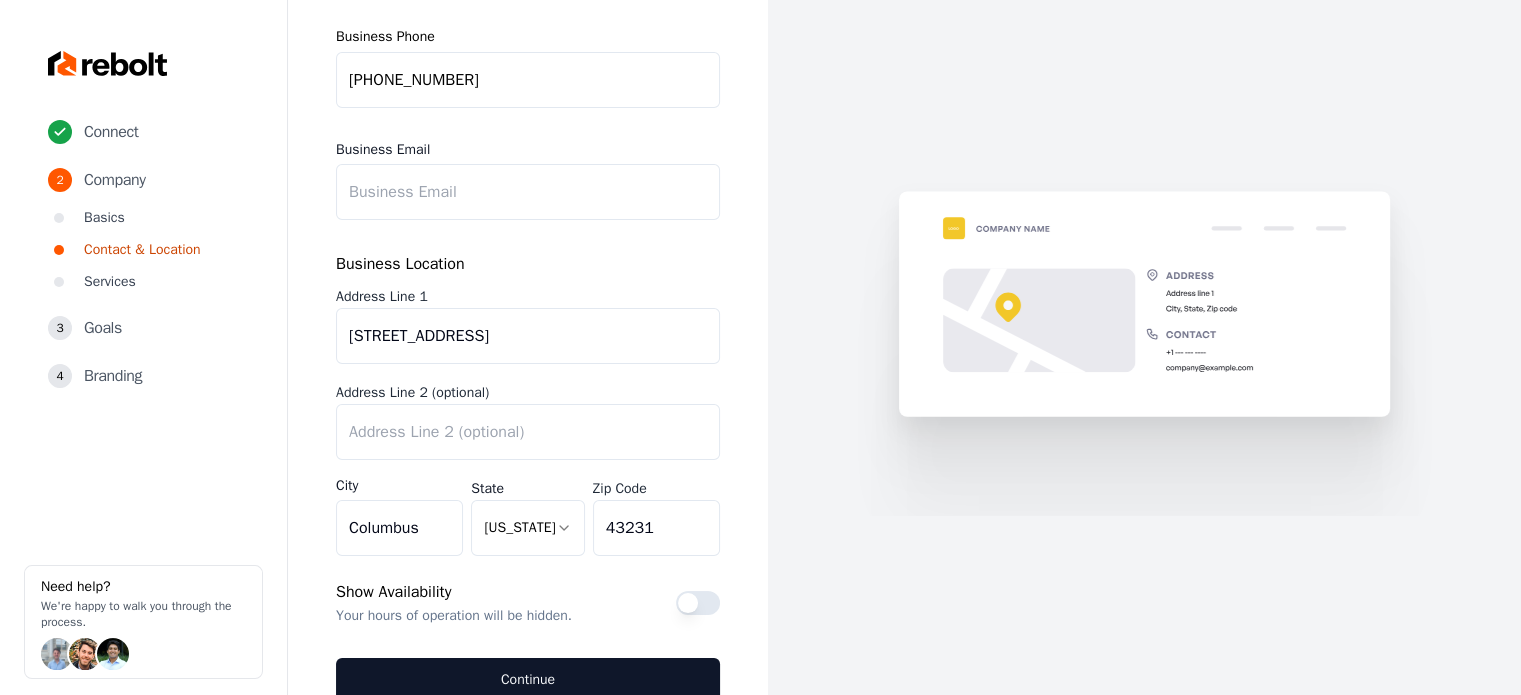 scroll, scrollTop: 248, scrollLeft: 0, axis: vertical 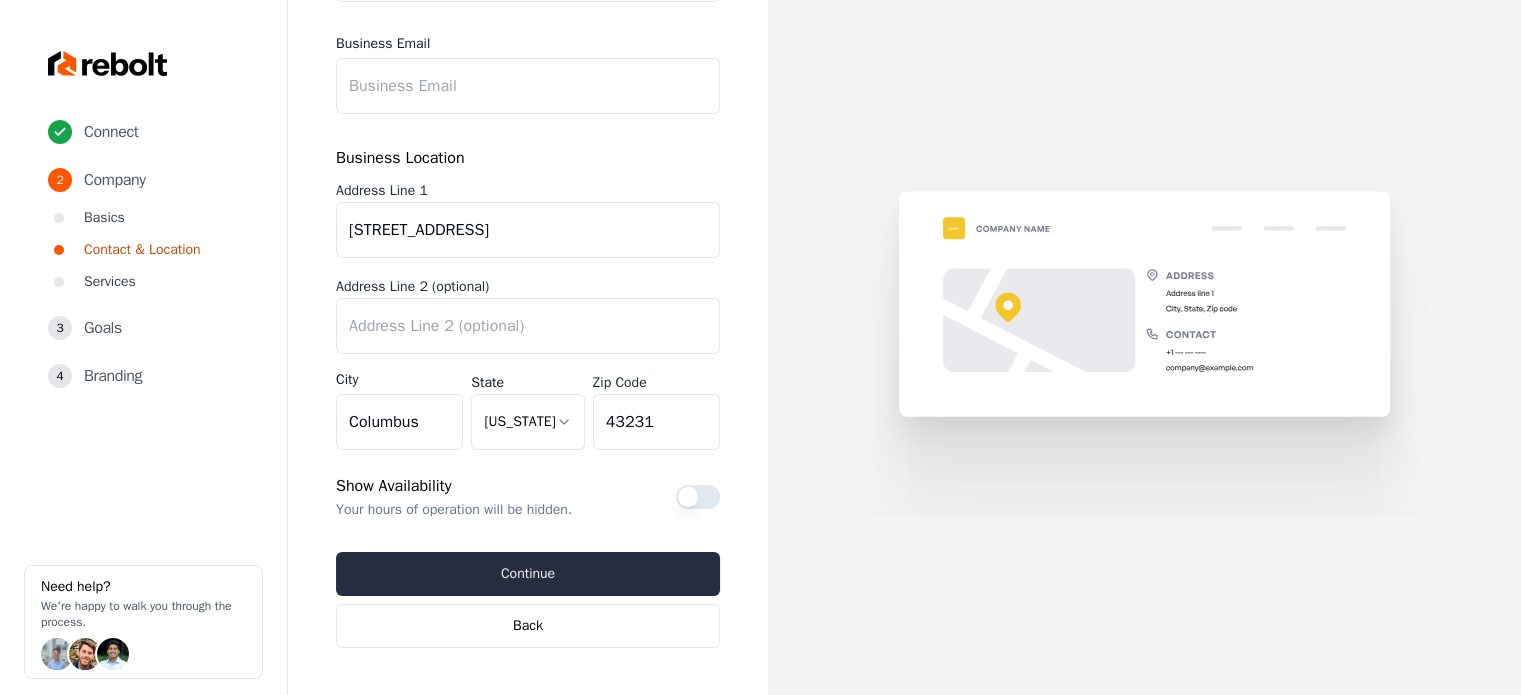 click on "Continue" at bounding box center (528, 574) 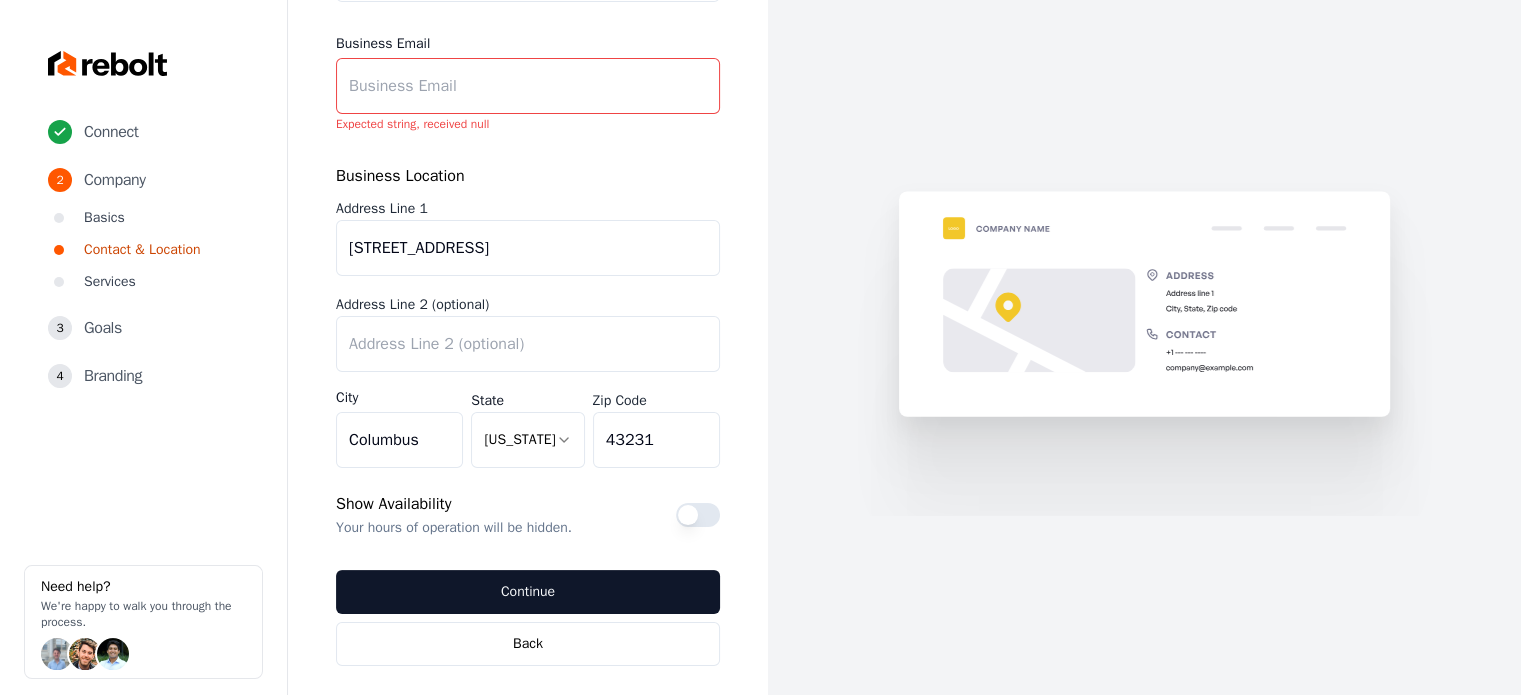 click on "**********" at bounding box center [528, 295] 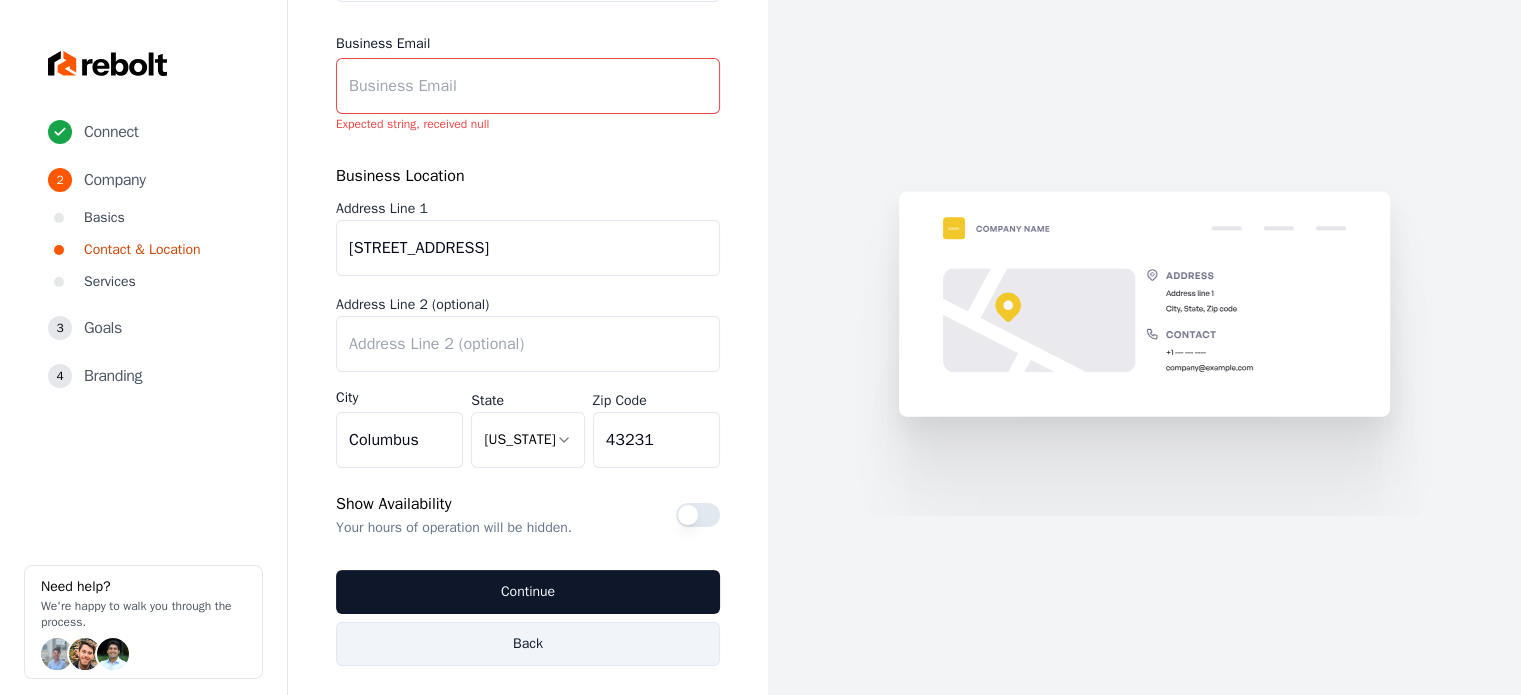 click on "Back" at bounding box center [528, 644] 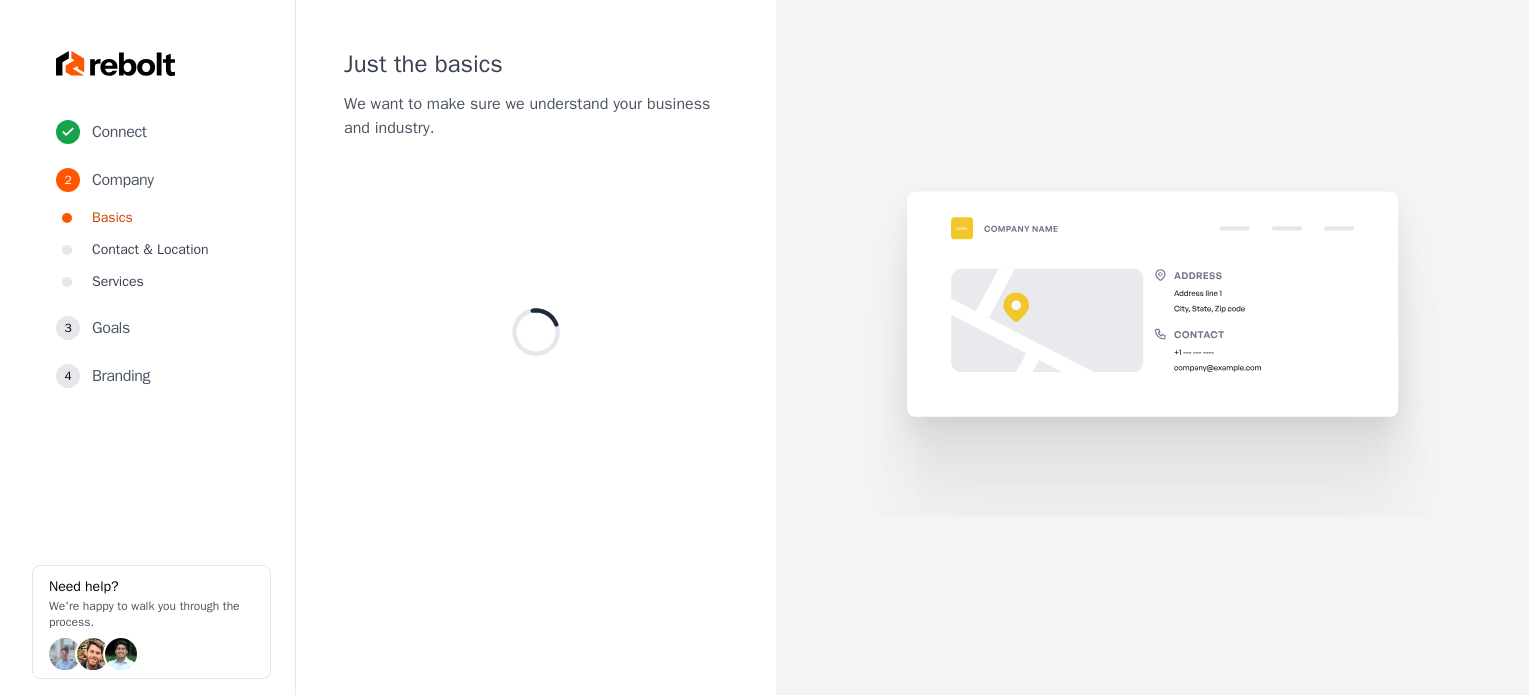 scroll, scrollTop: 0, scrollLeft: 0, axis: both 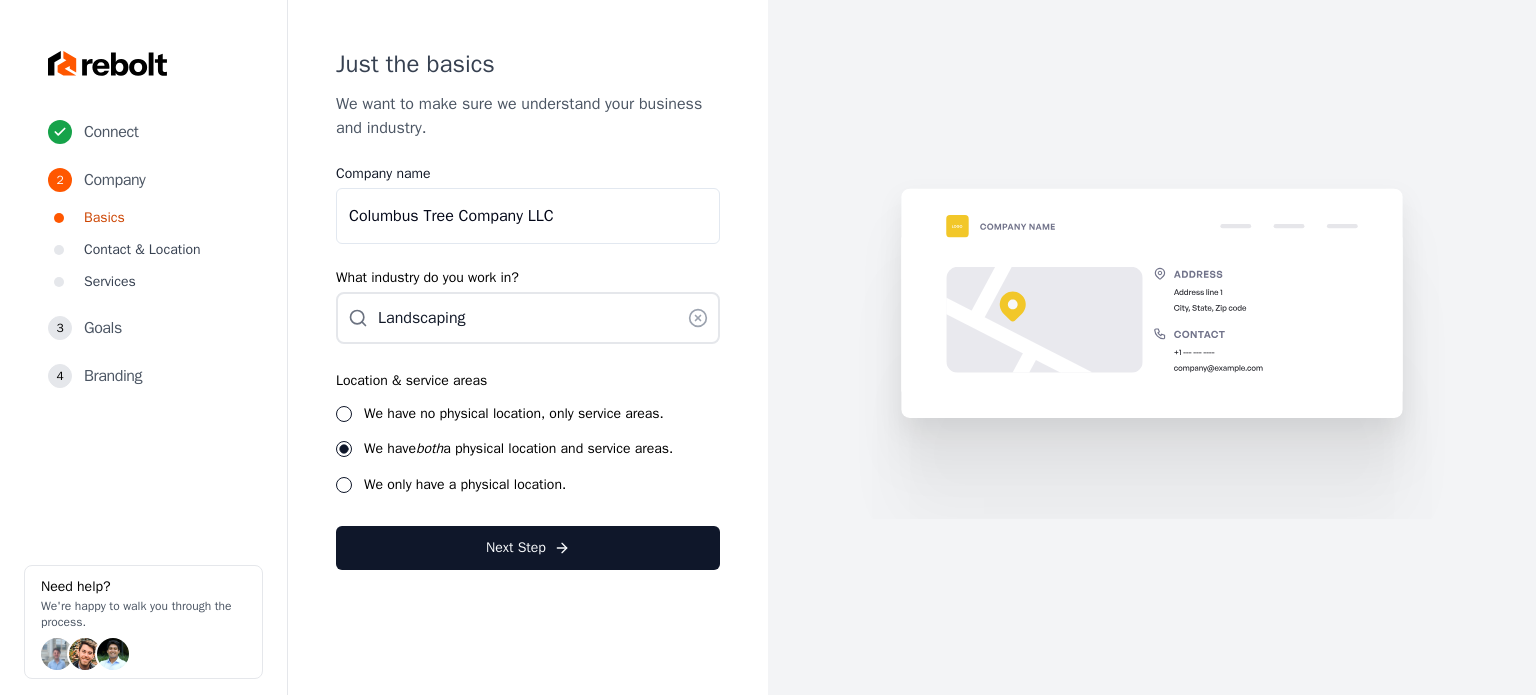 click on "We have no physical location, only service areas." at bounding box center (514, 413) 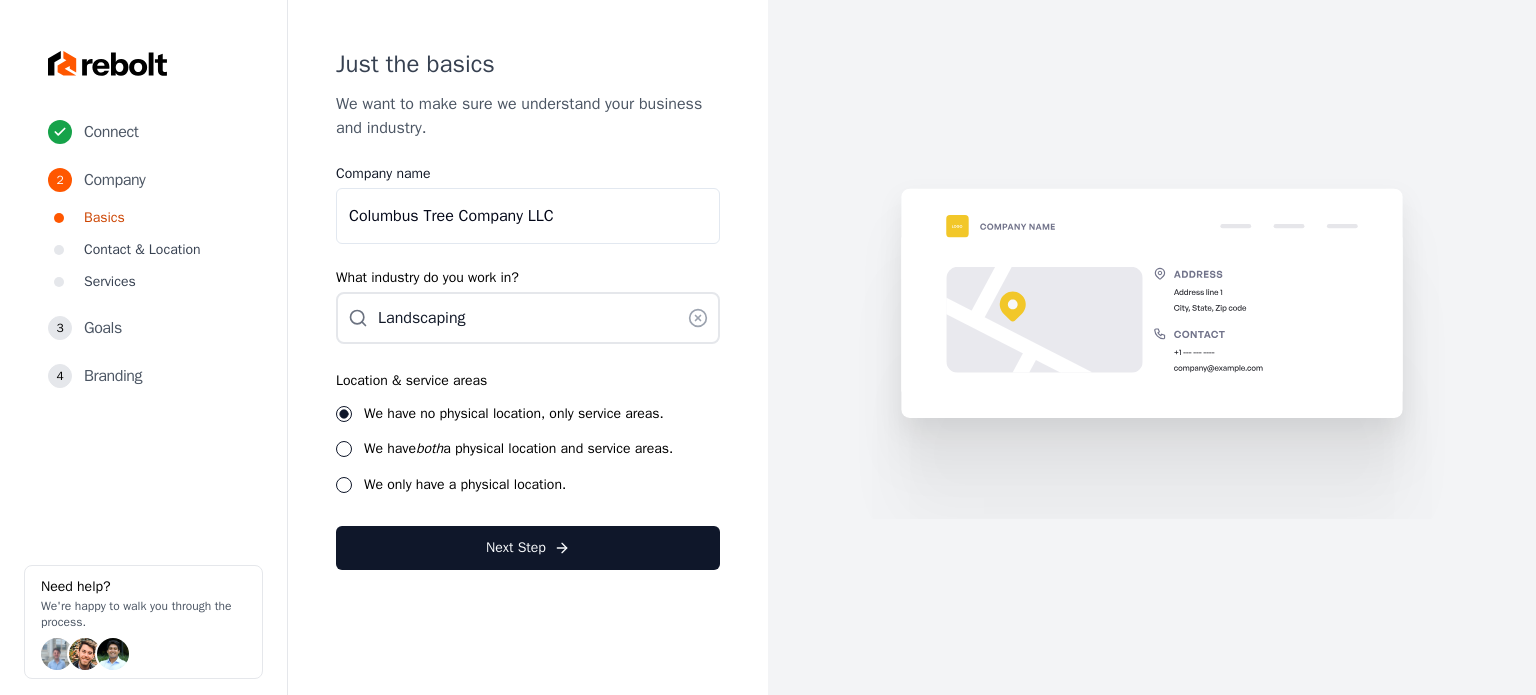 click on "Just the basics We want to make sure we understand your business and industry. Company name Columbus Tree Company LLC What industry do you work in? Landscaping Location & service areas We have no physical location, only service areas. We have  both  a physical location and service areas. We only have a physical location. Next Step" at bounding box center [528, 309] 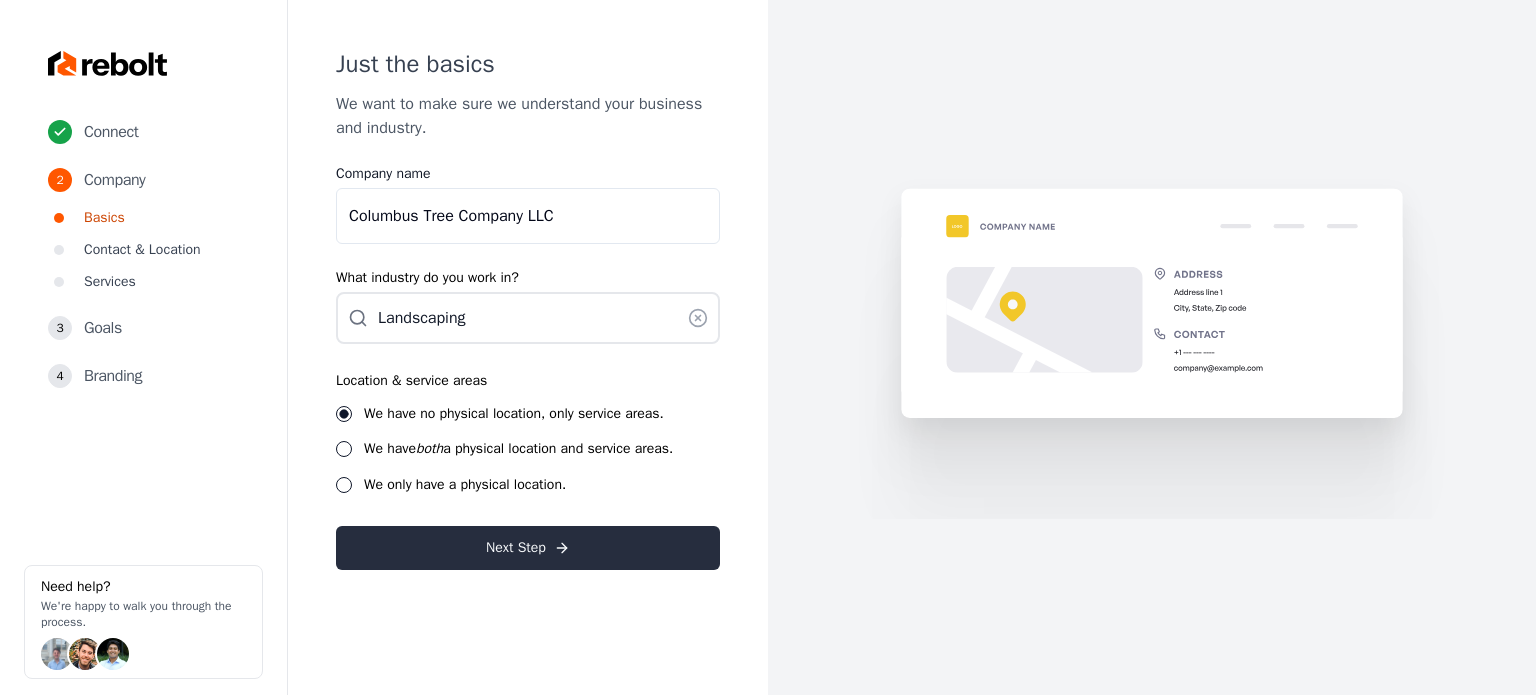 click on "Next Step" at bounding box center [528, 548] 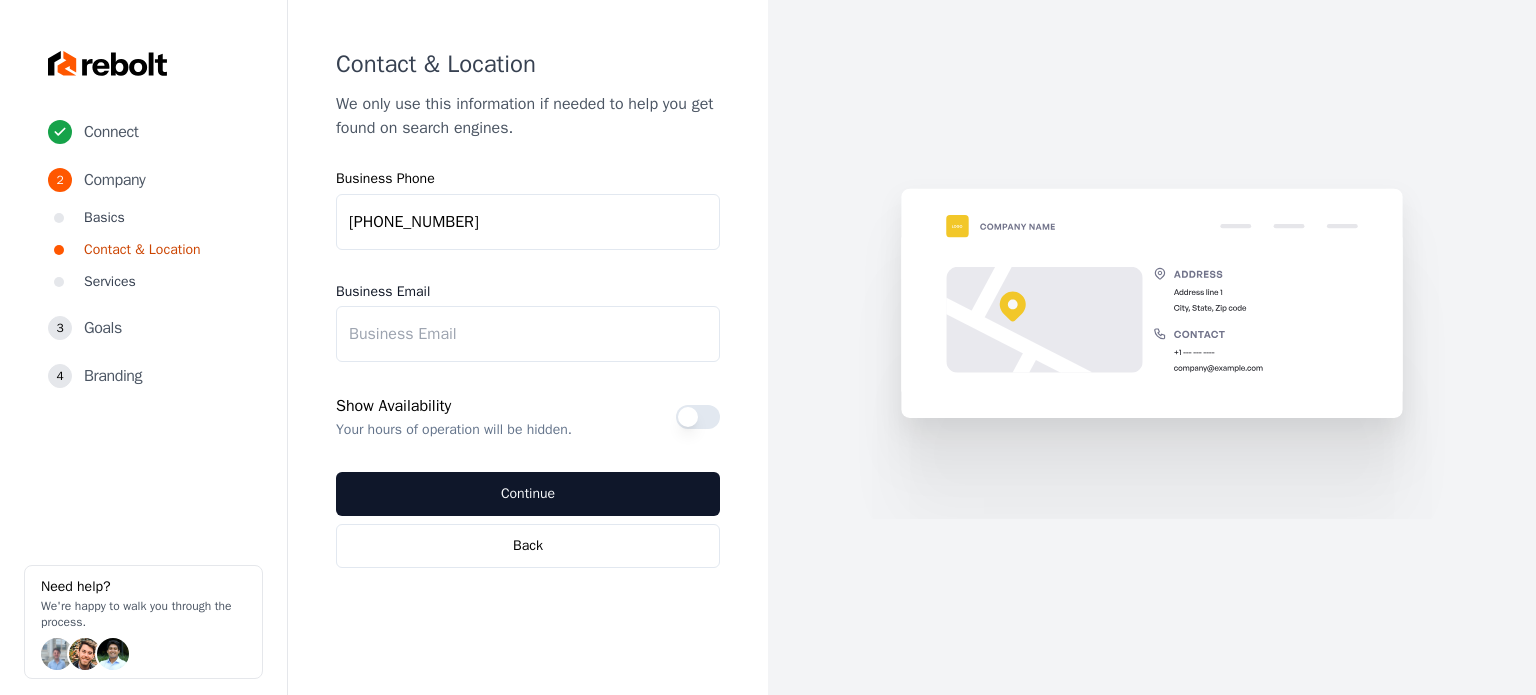 click on "Business Email" at bounding box center [528, 334] 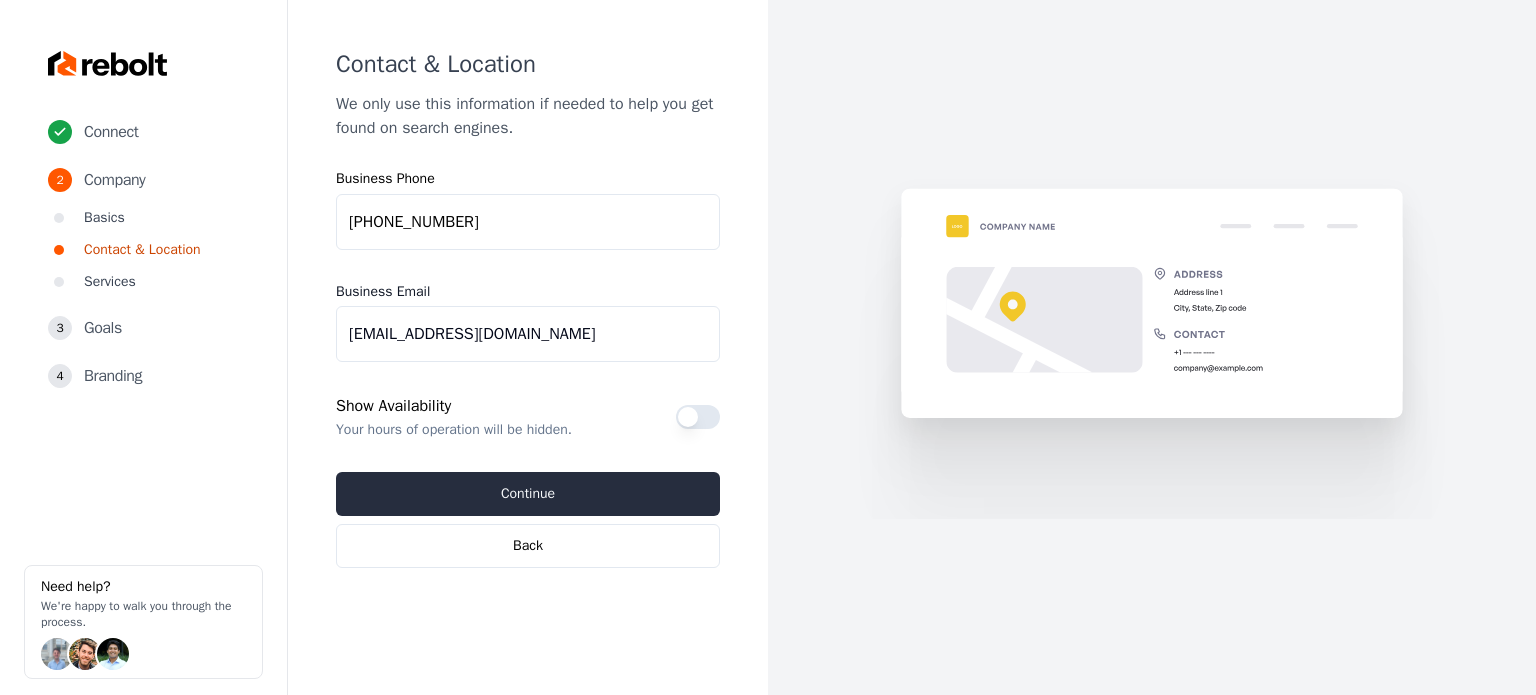 type on "Columbustreeco@gmail.com" 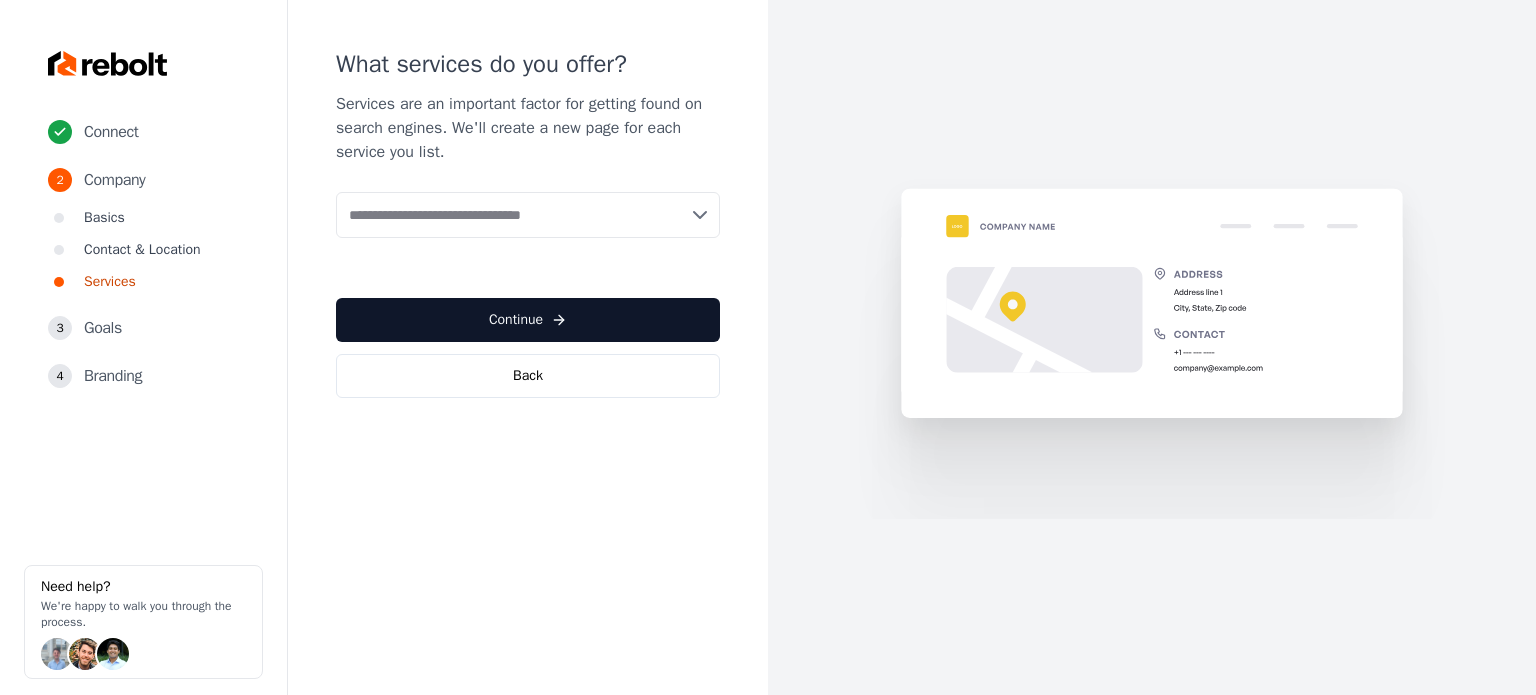 click on "Add new or select from suggestions Select a service" at bounding box center (528, 229) 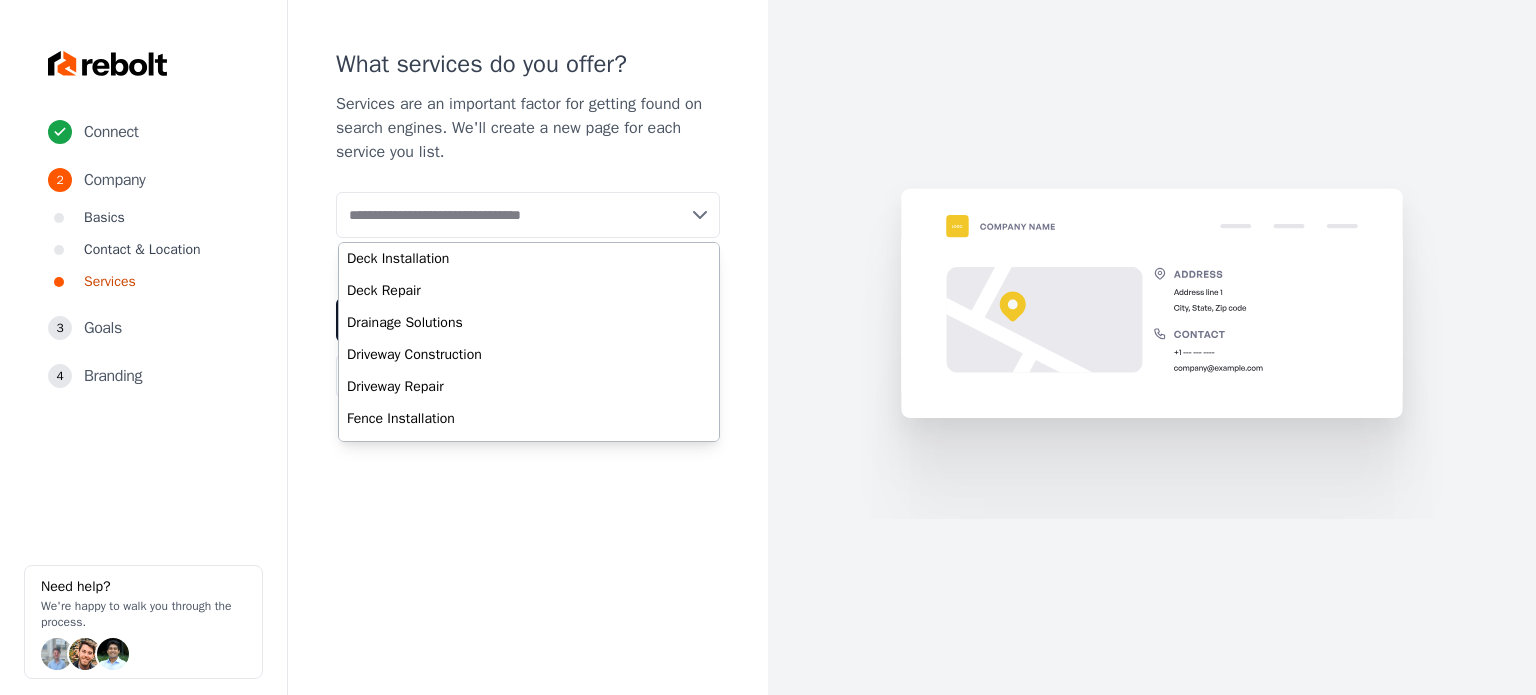 paste on "**********" 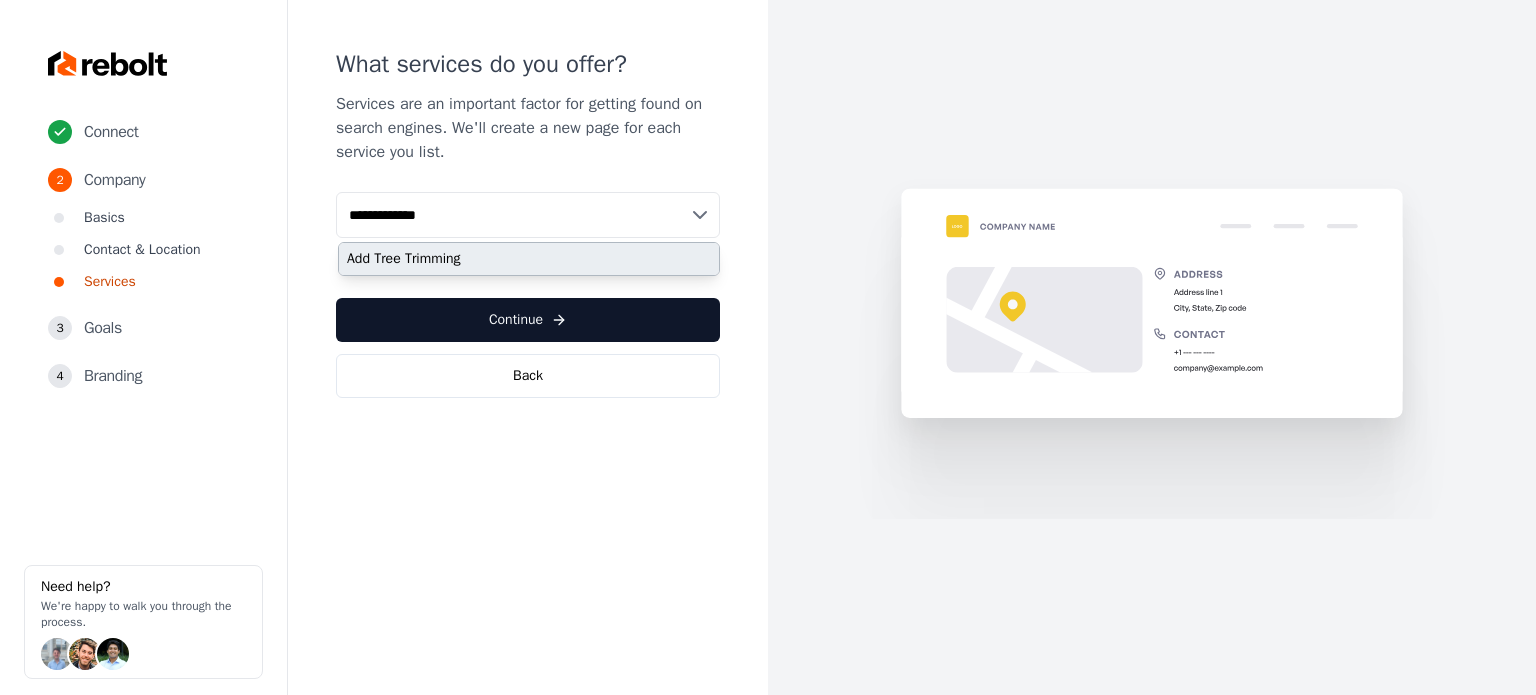 type on "**********" 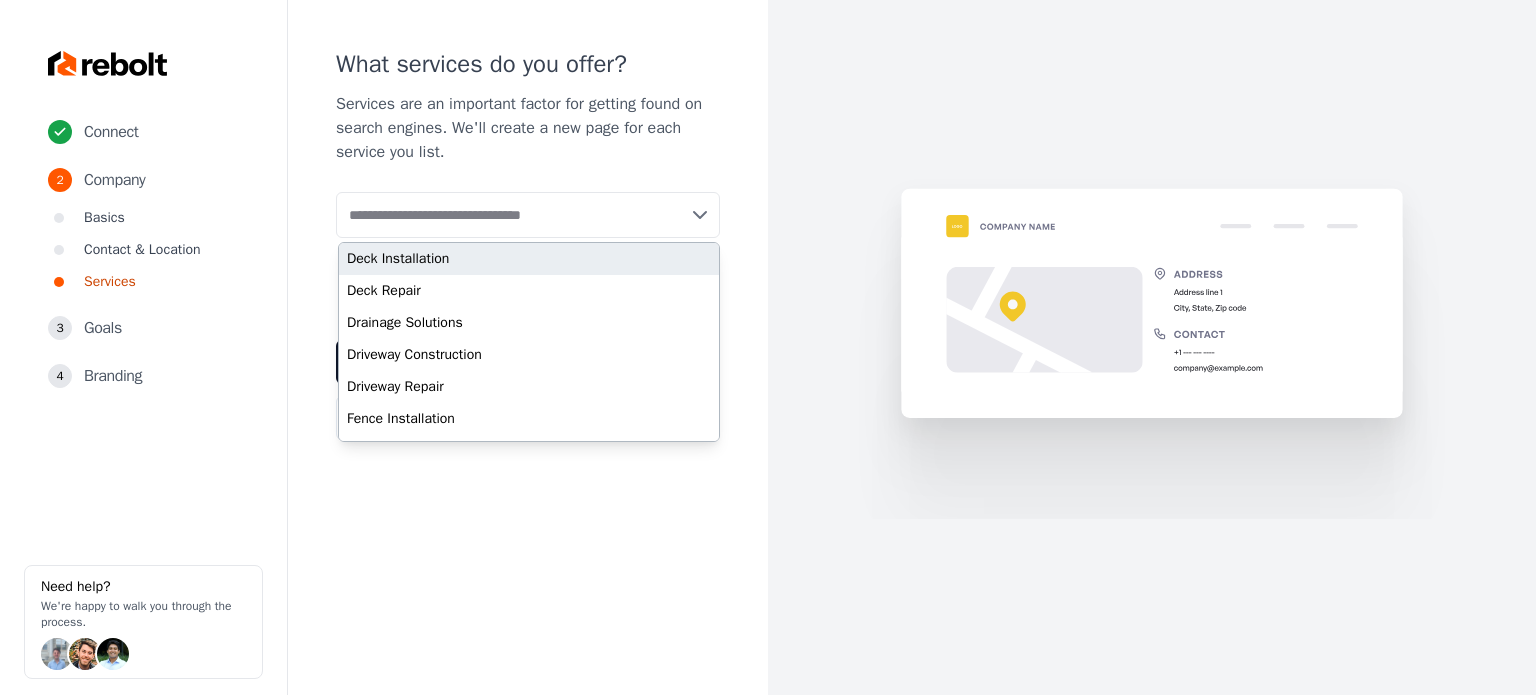 paste on "**********" 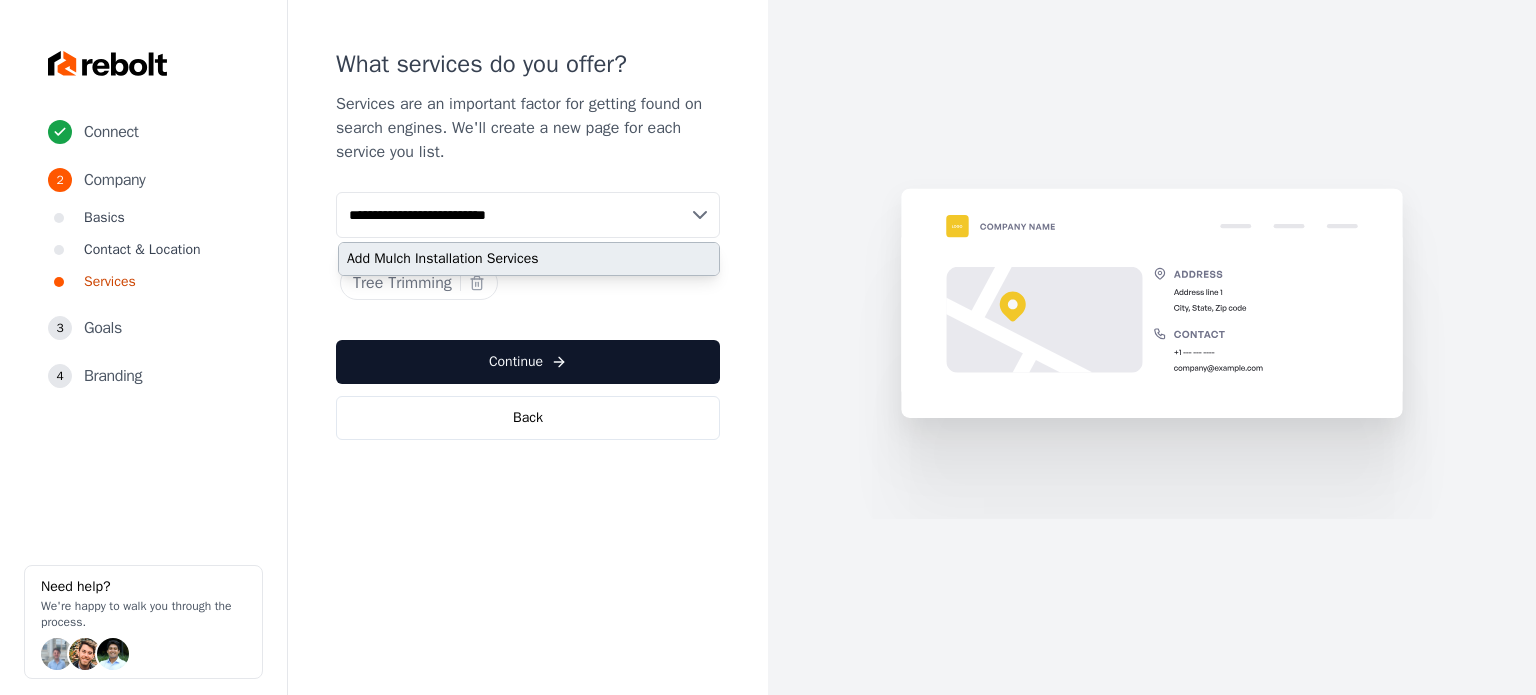 type on "**********" 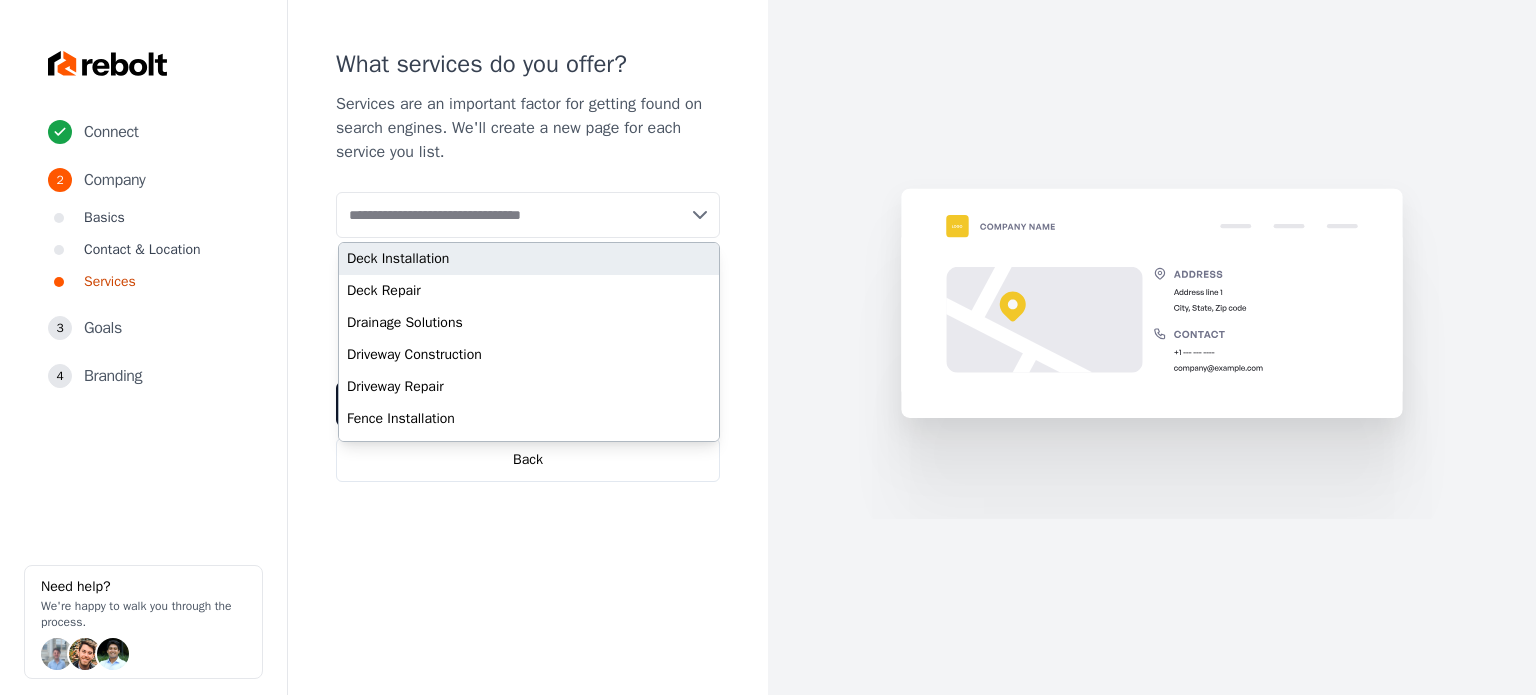 paste on "**********" 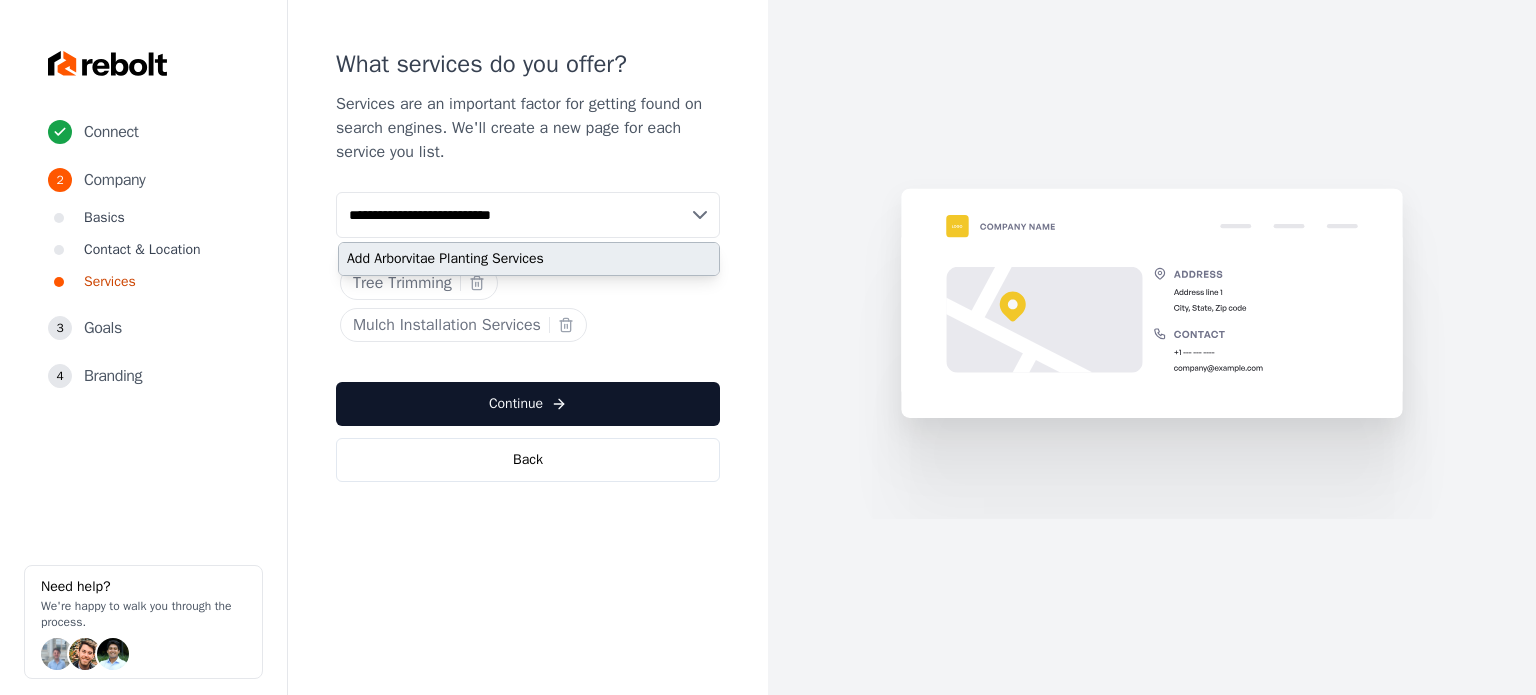 type on "**********" 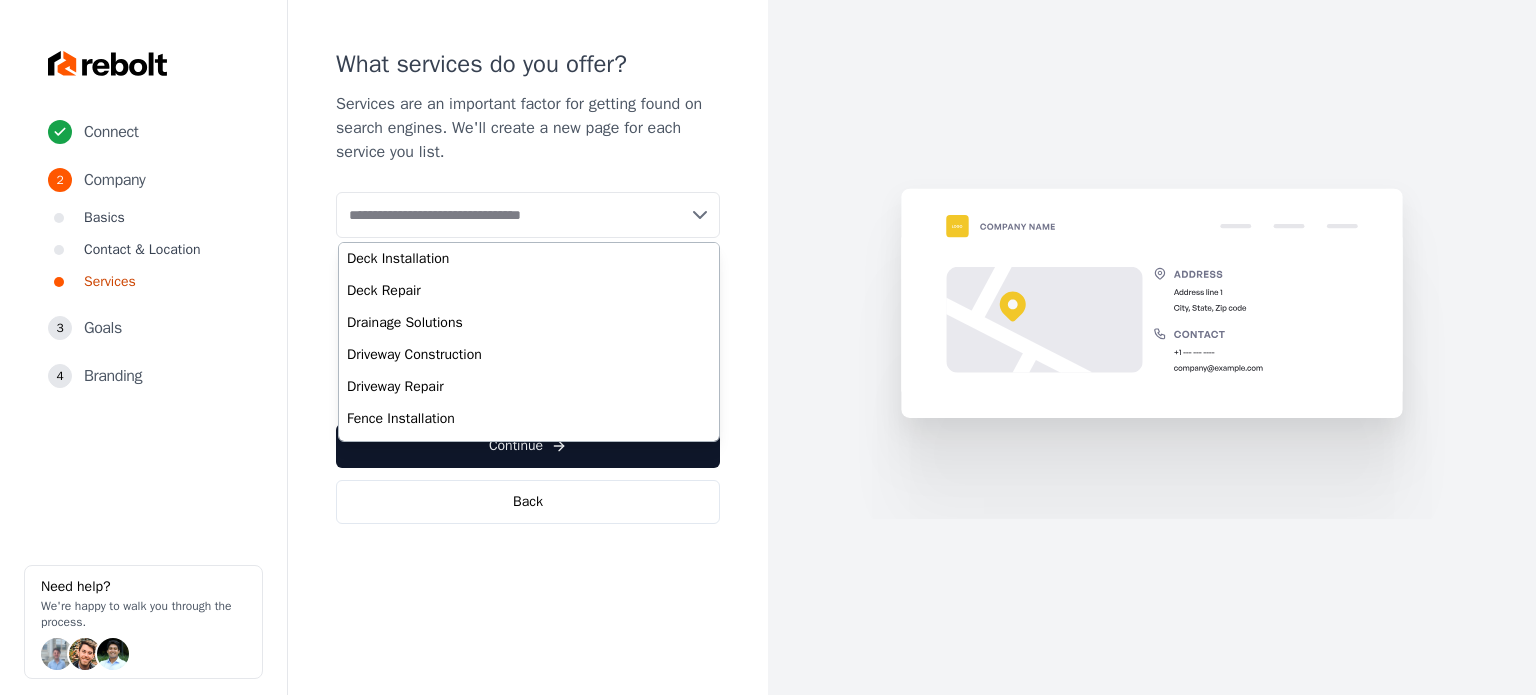 paste on "**********" 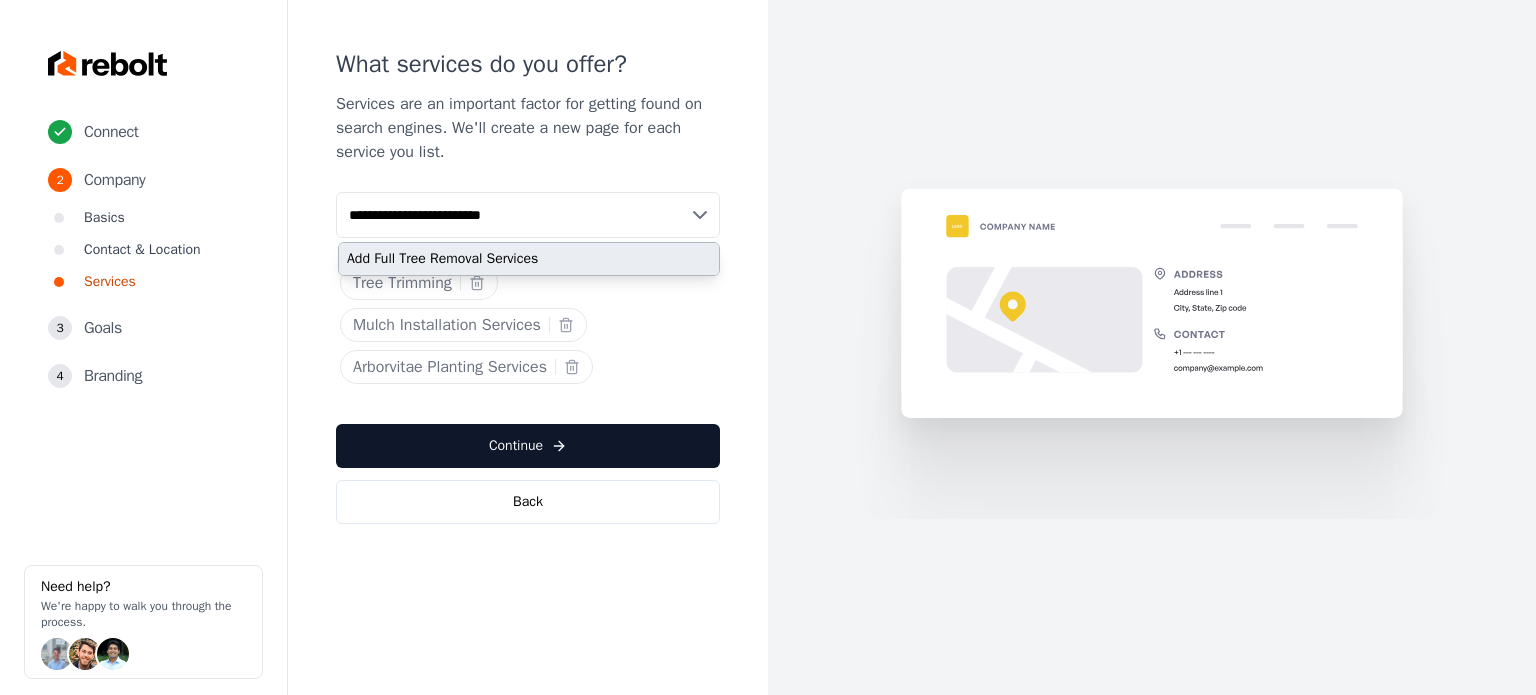 type on "**********" 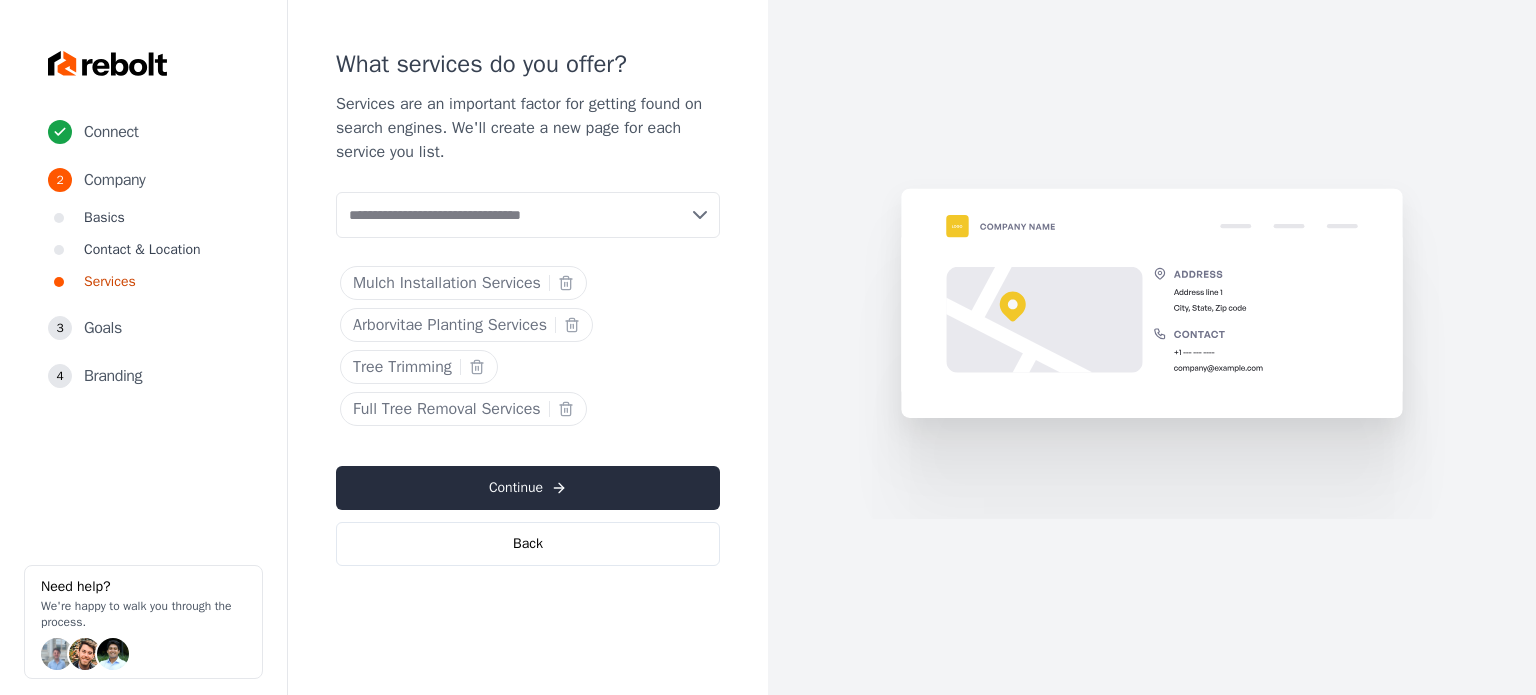 click on "Continue" at bounding box center (528, 488) 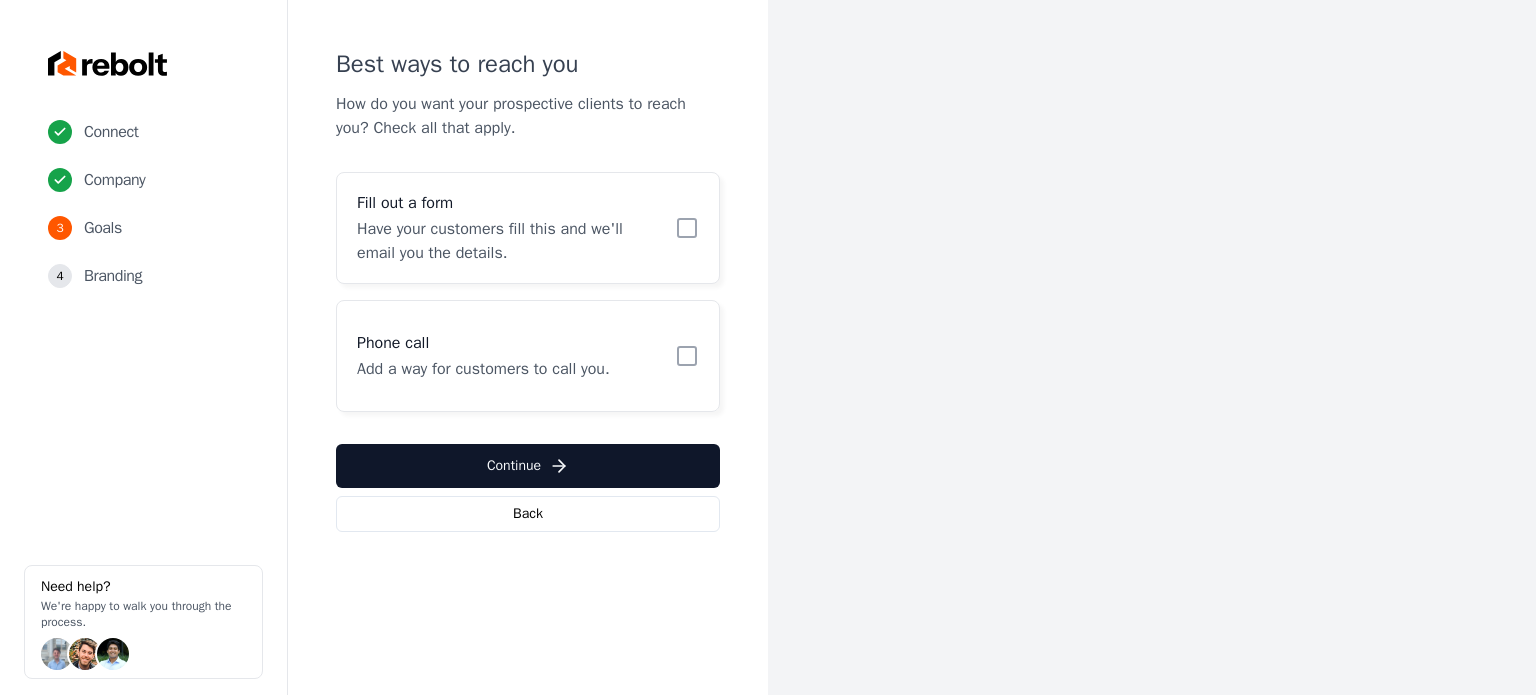 click on "Fill out a form" at bounding box center (510, 203) 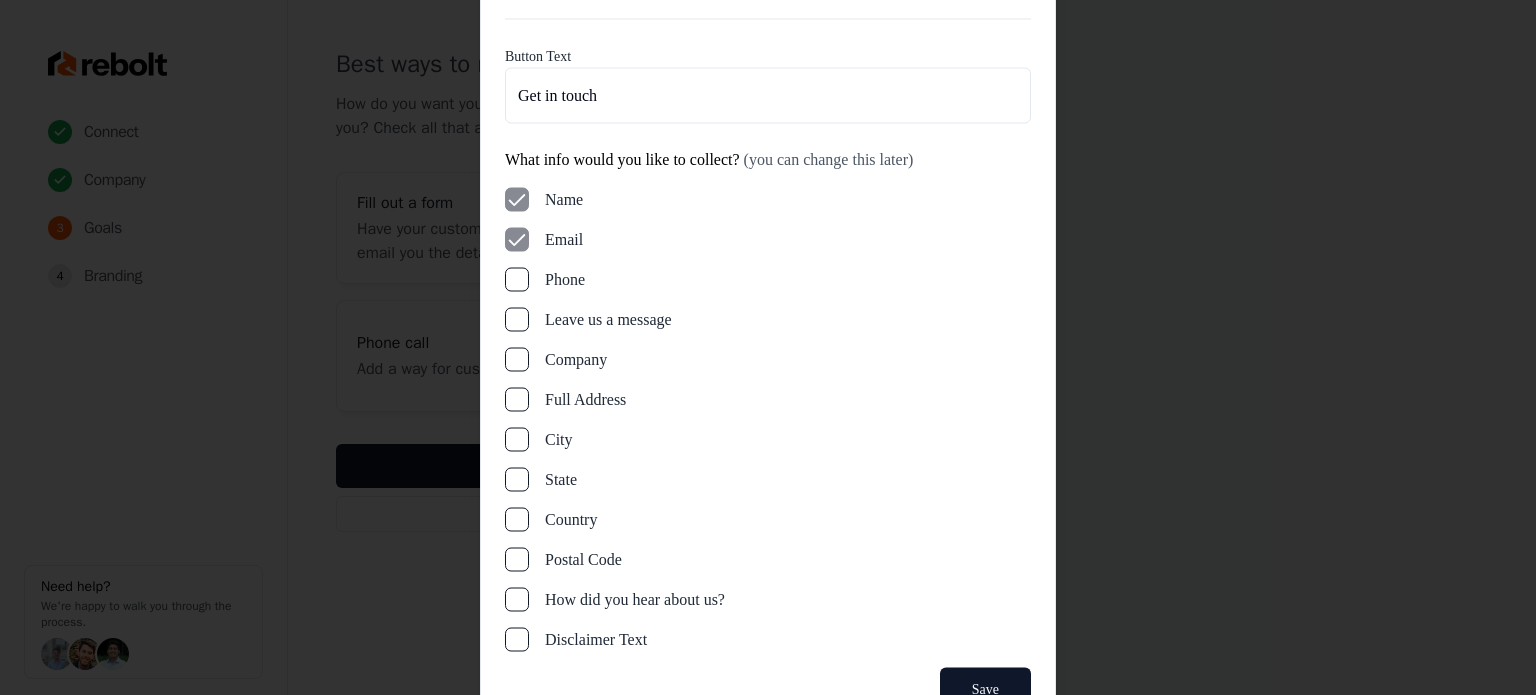 click on "Phone" at bounding box center (517, 279) 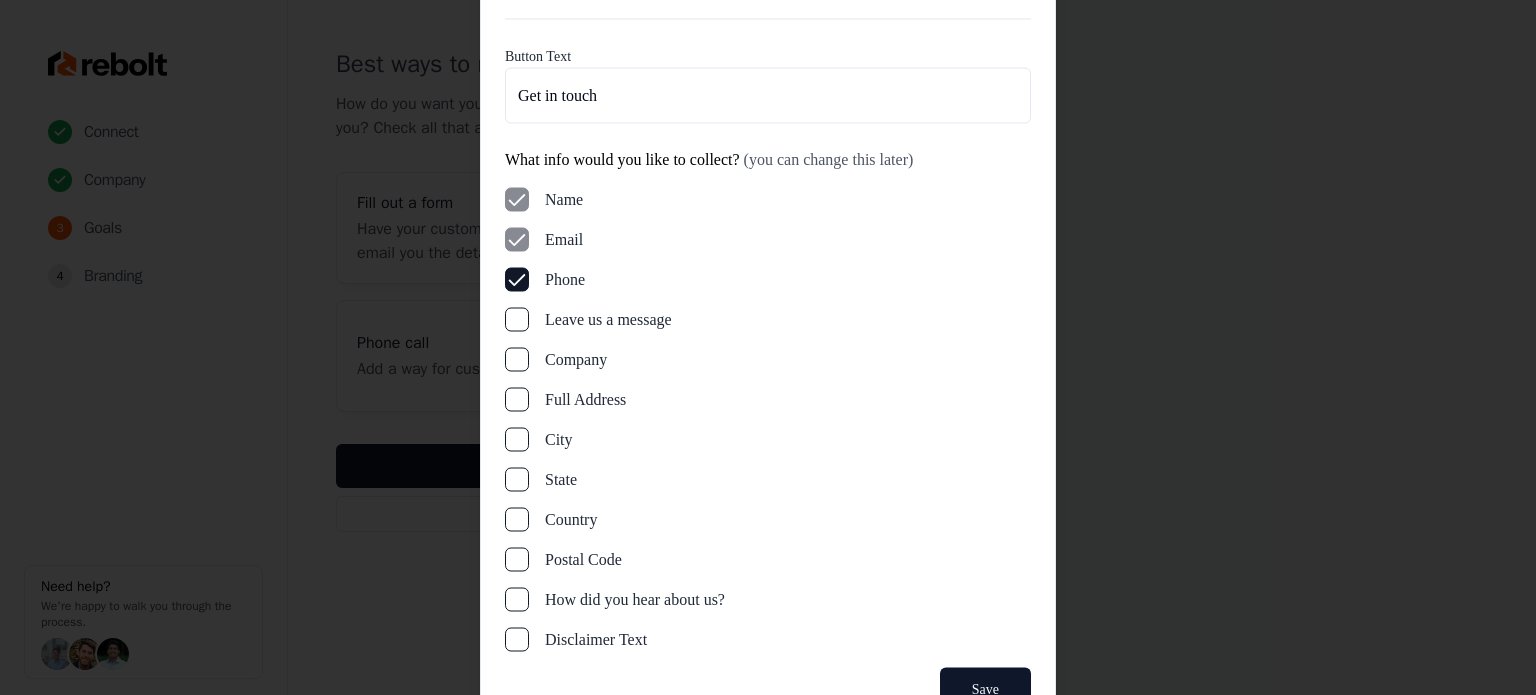 click on "Leave us a message" at bounding box center [517, 319] 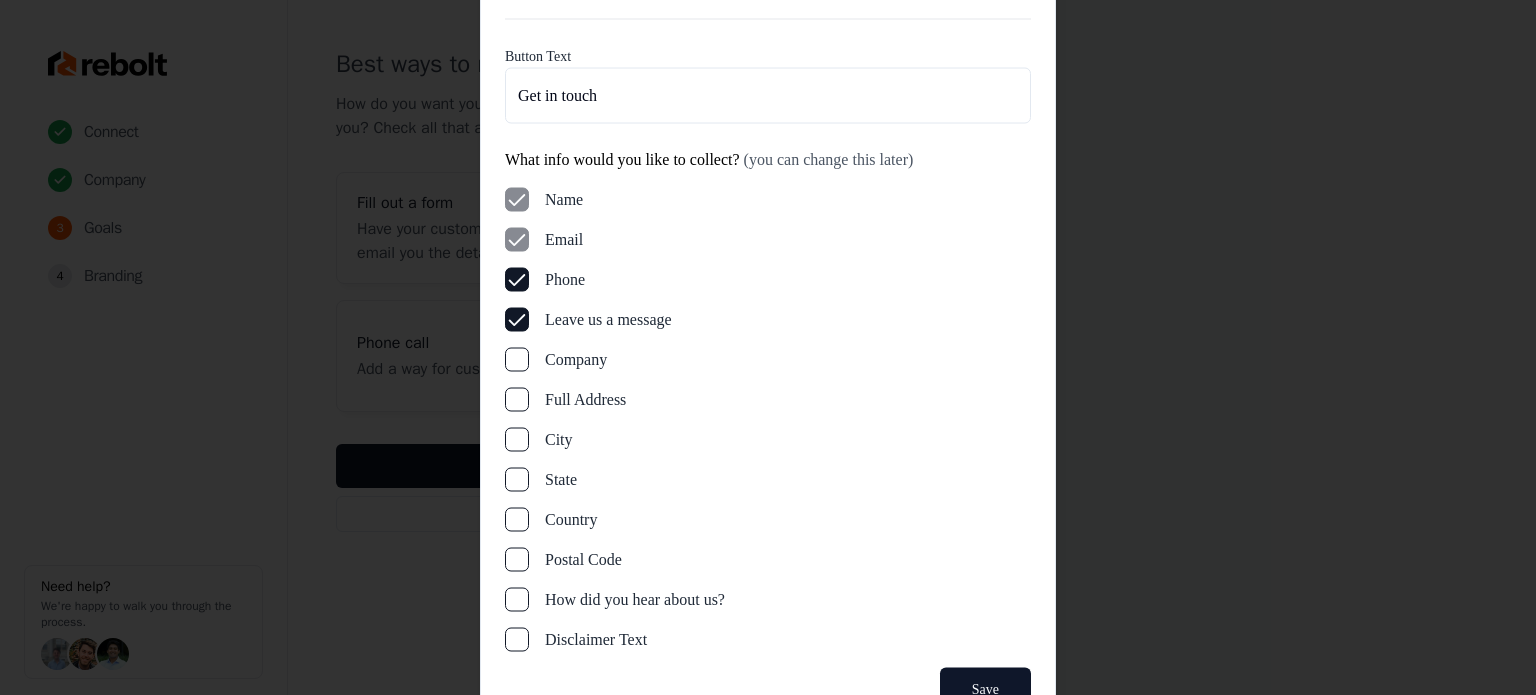 click on "Full Address" at bounding box center [517, 399] 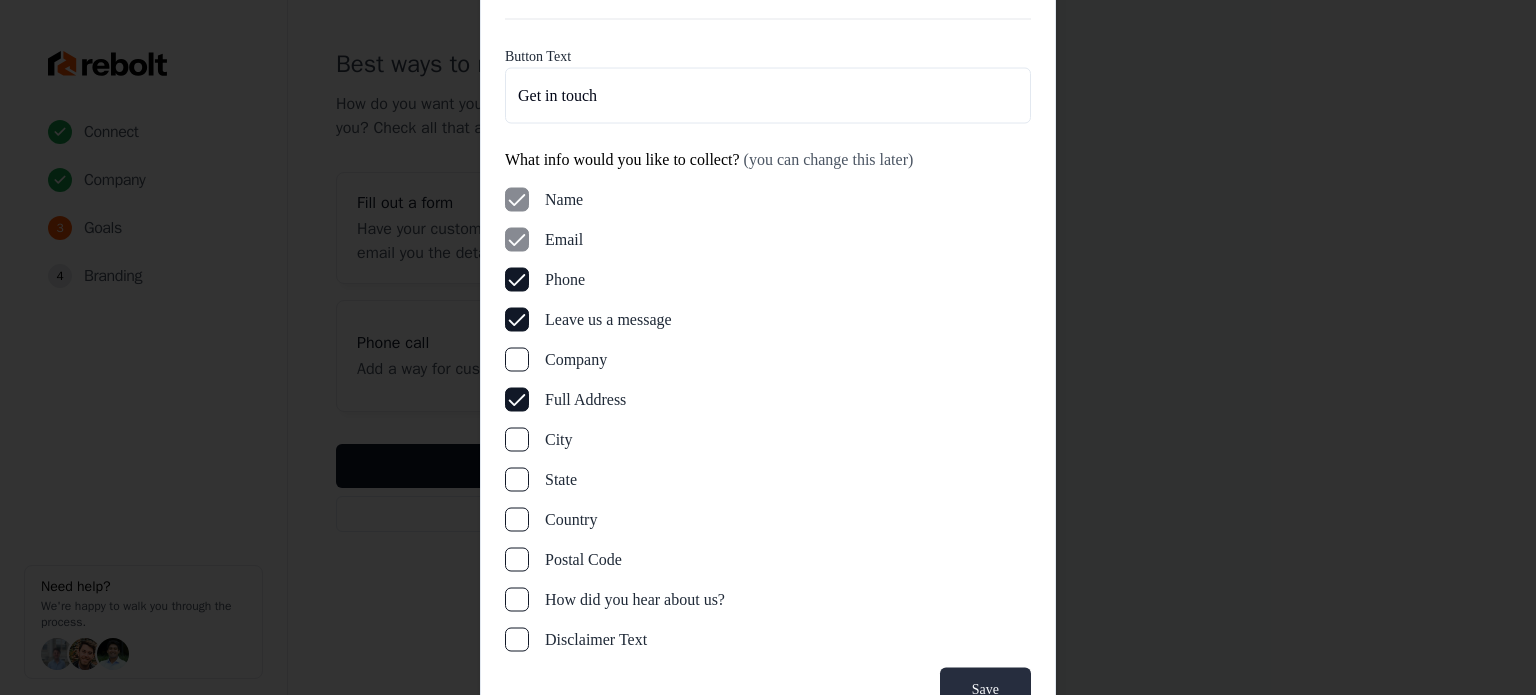 click on "Save" at bounding box center (985, 689) 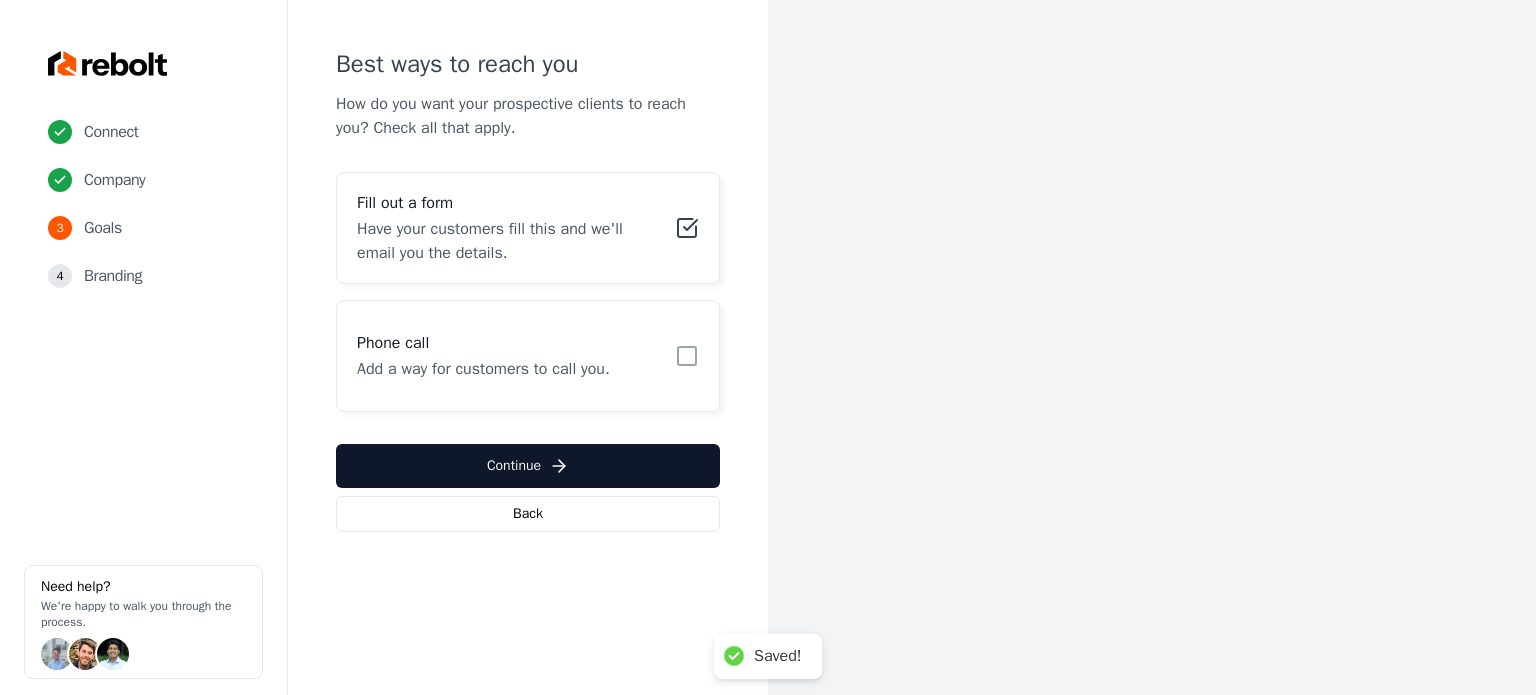 click 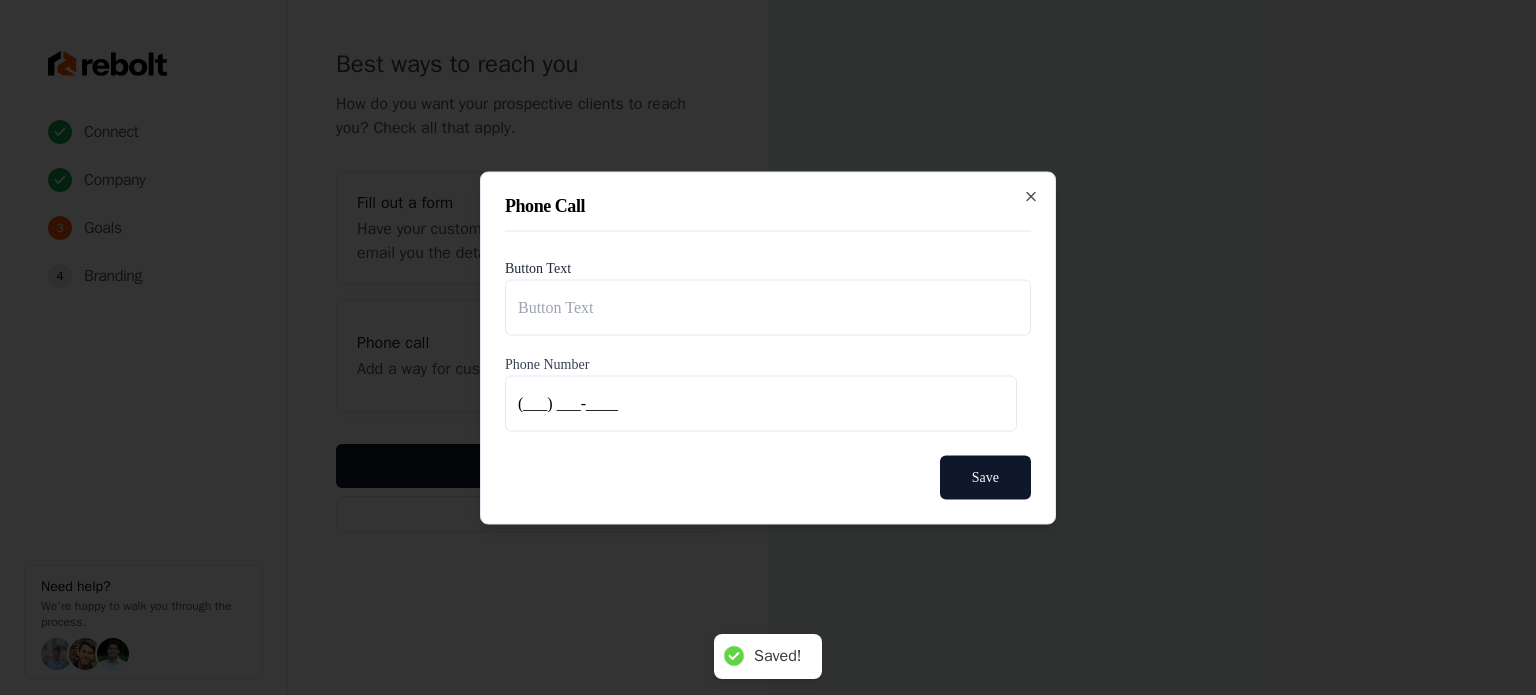 type on "Call us" 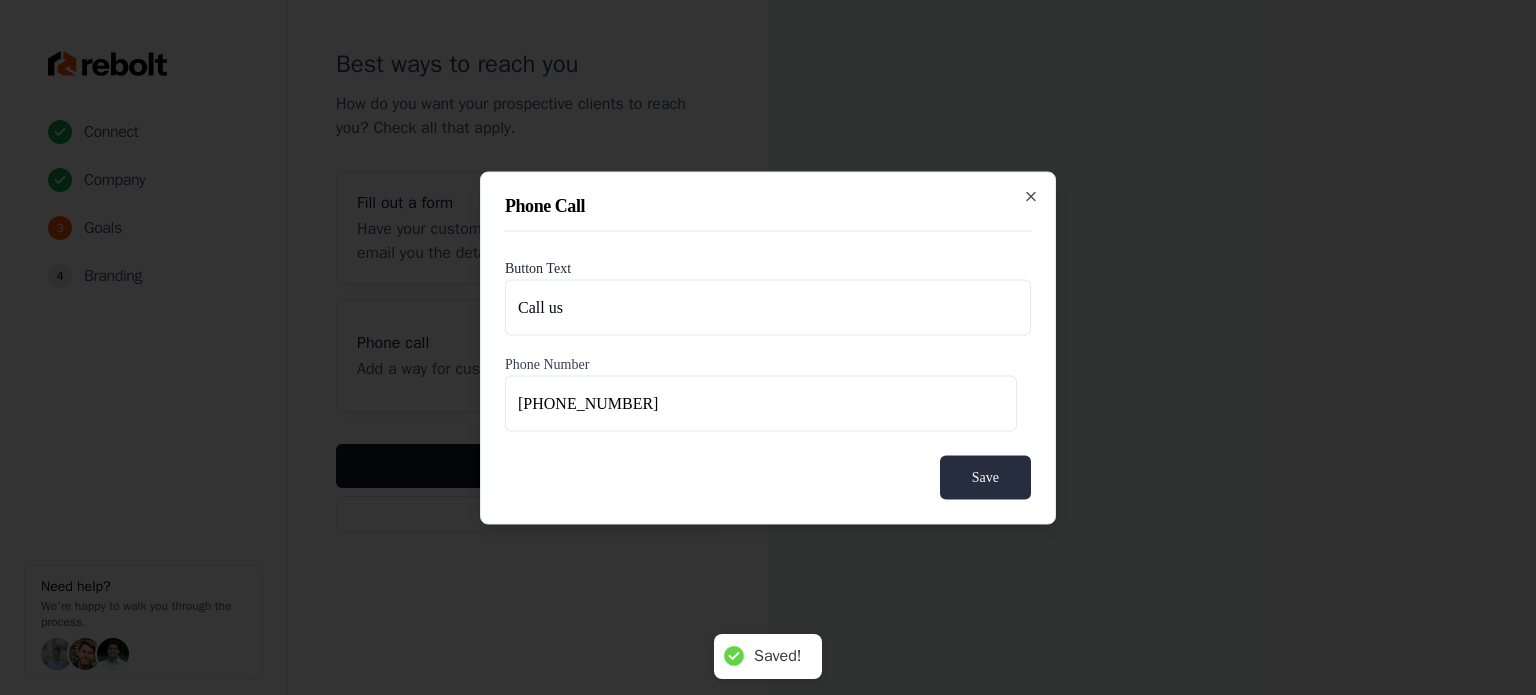 click on "Save" at bounding box center (985, 477) 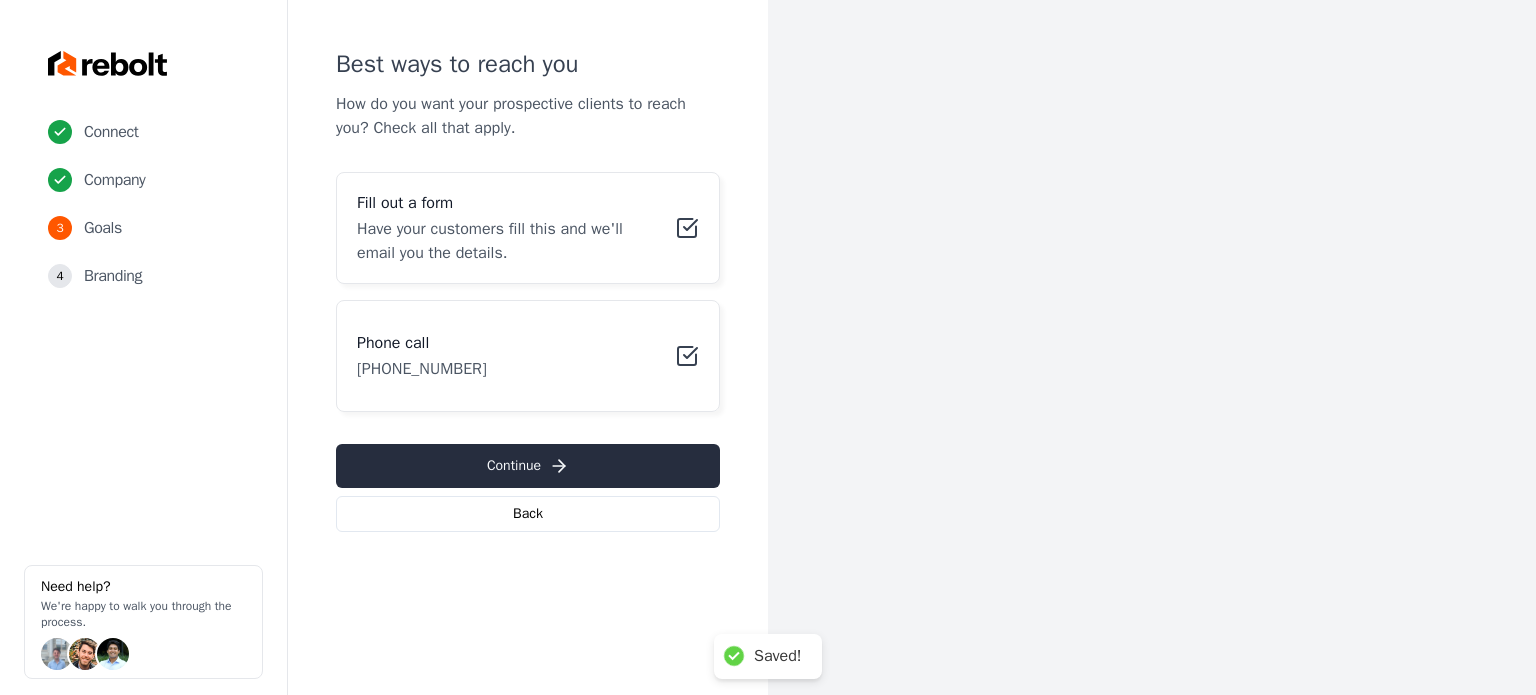 click on "Continue" at bounding box center [528, 466] 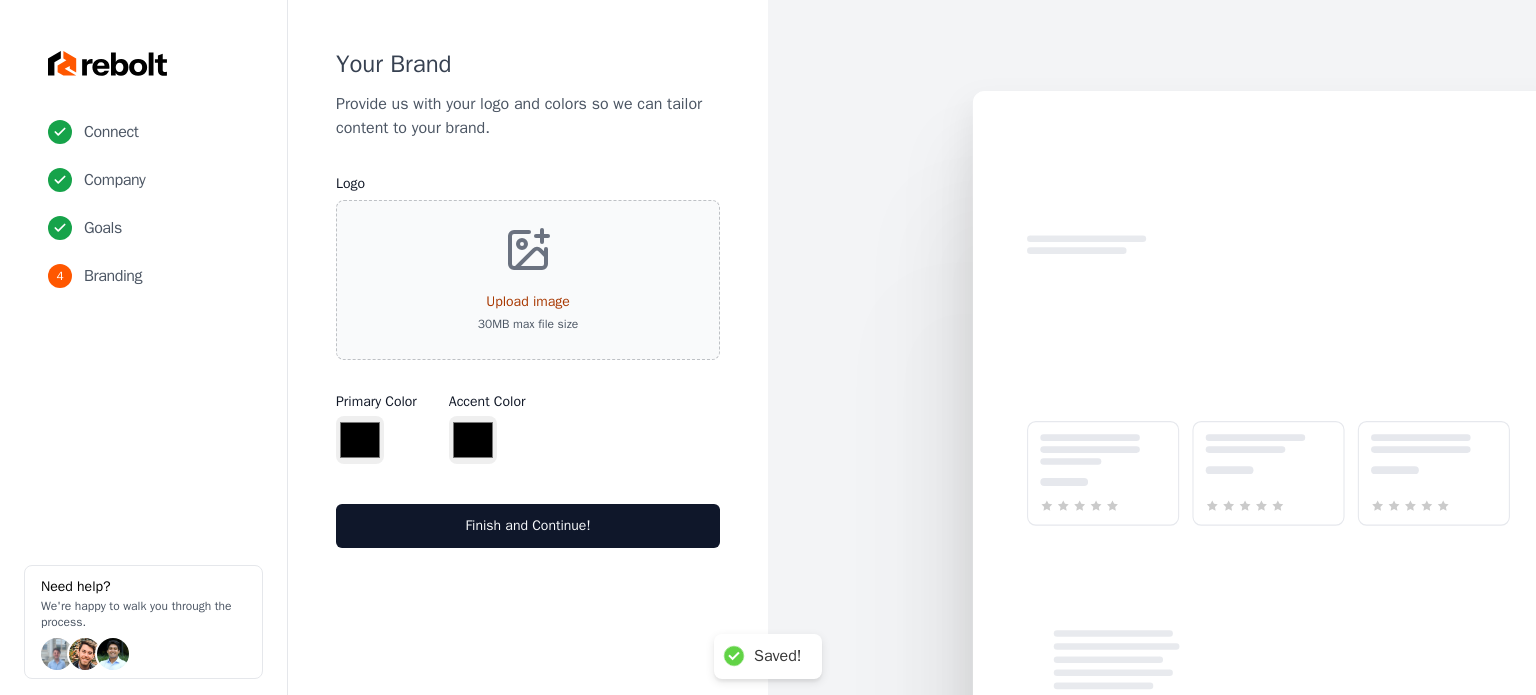 type on "*******" 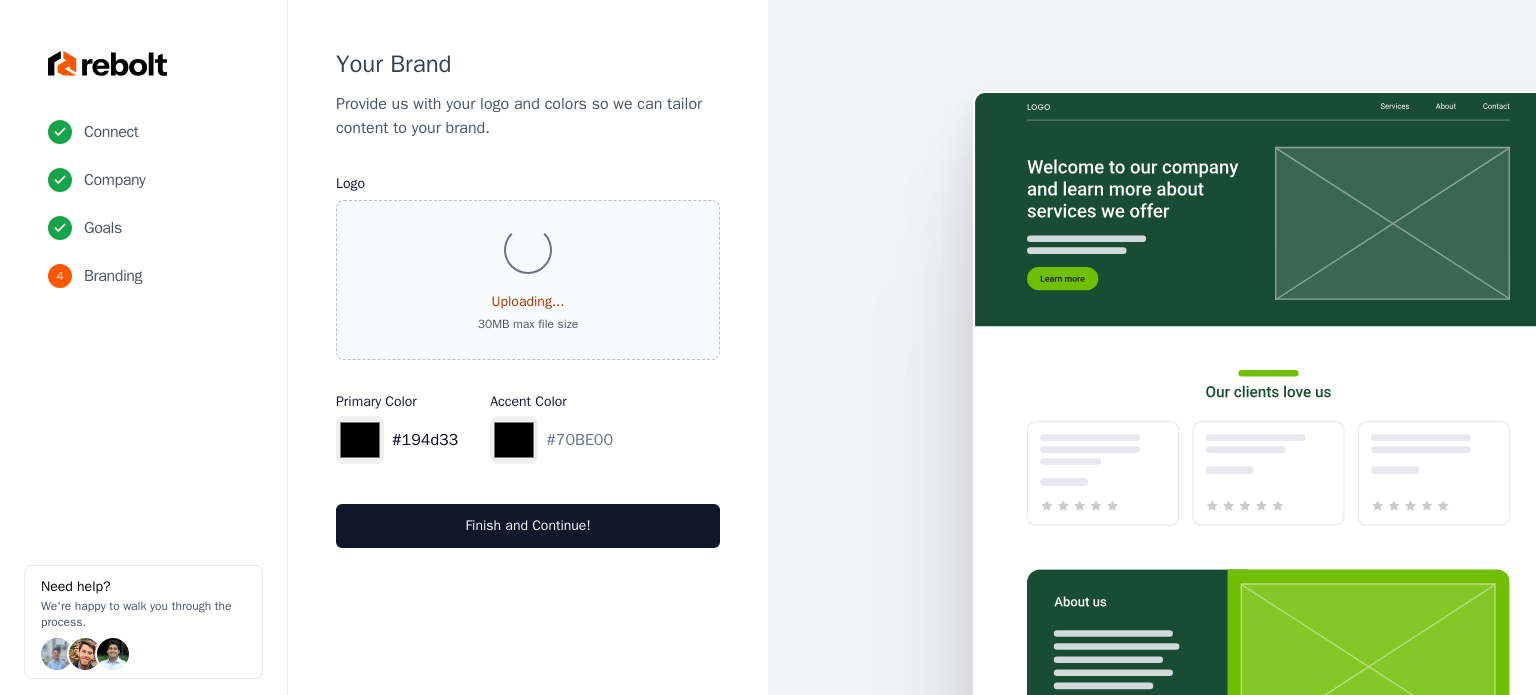 click on "*******" at bounding box center (360, 440) 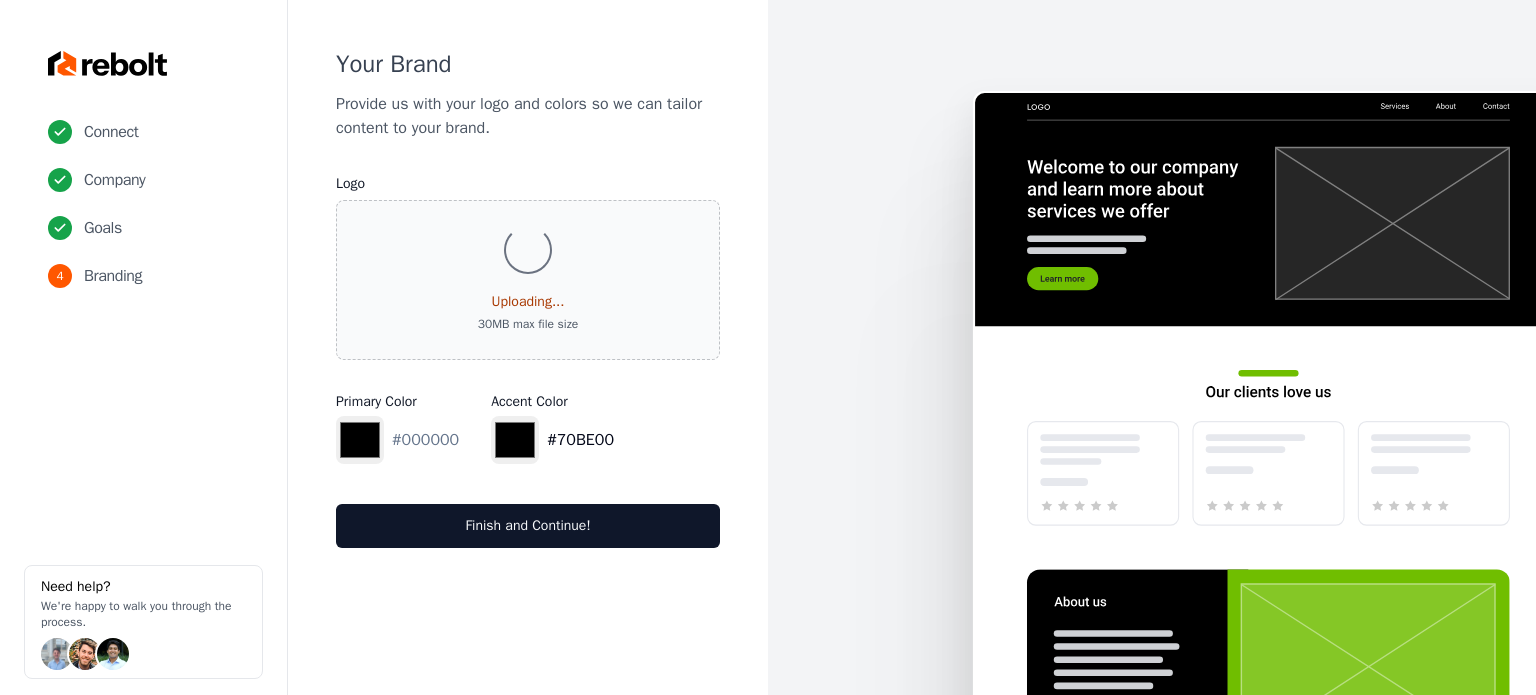 type on "*******" 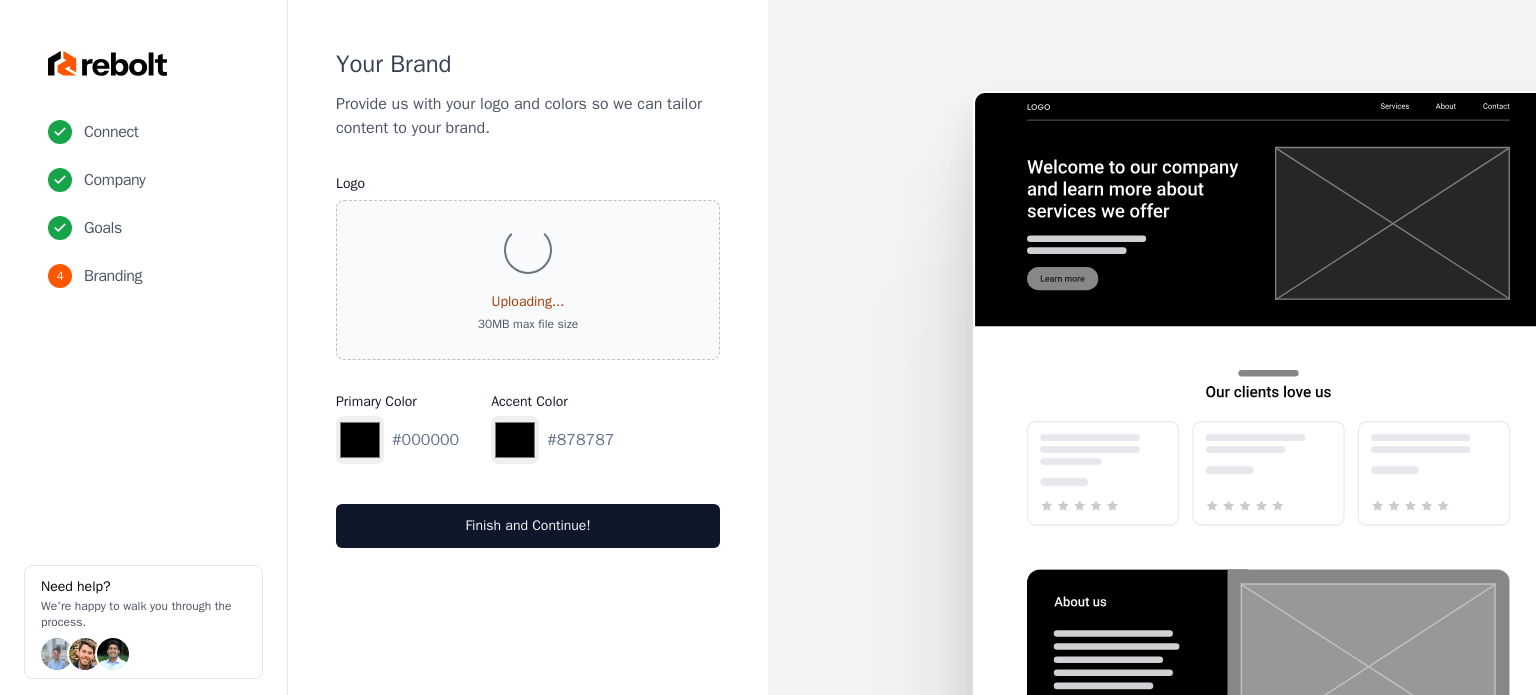 click on "Connect Company Goals 4 Branding Need help? We're happy to walk you through the process." at bounding box center [144, 347] 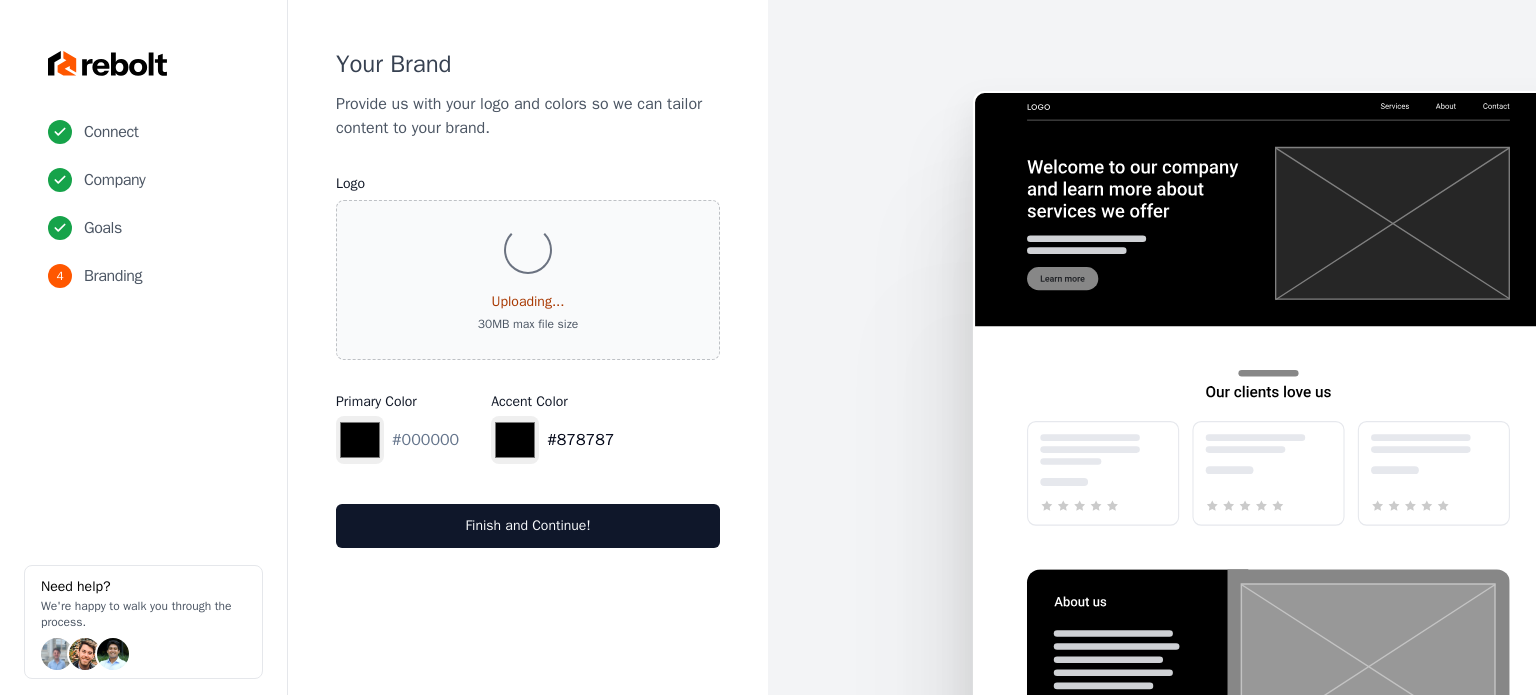 click on "*******" at bounding box center [515, 440] 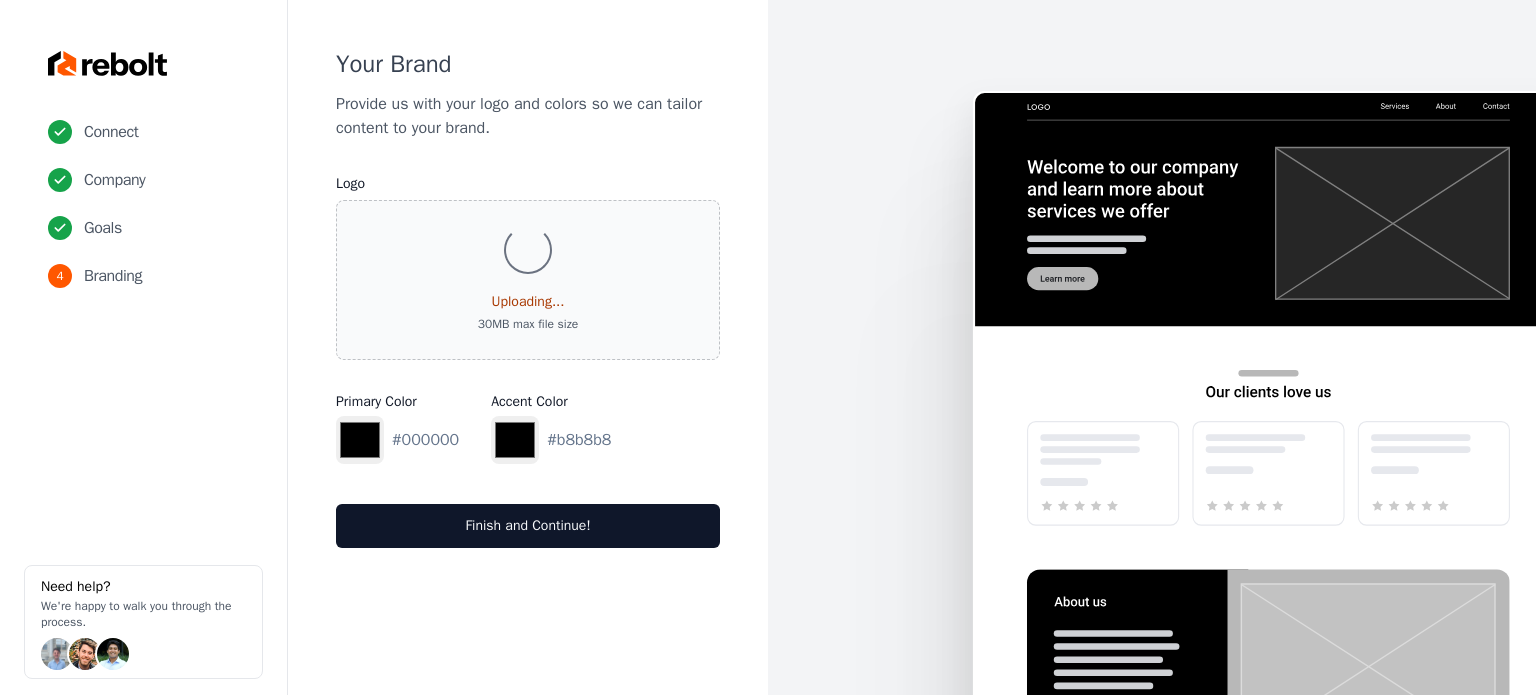 type on "*******" 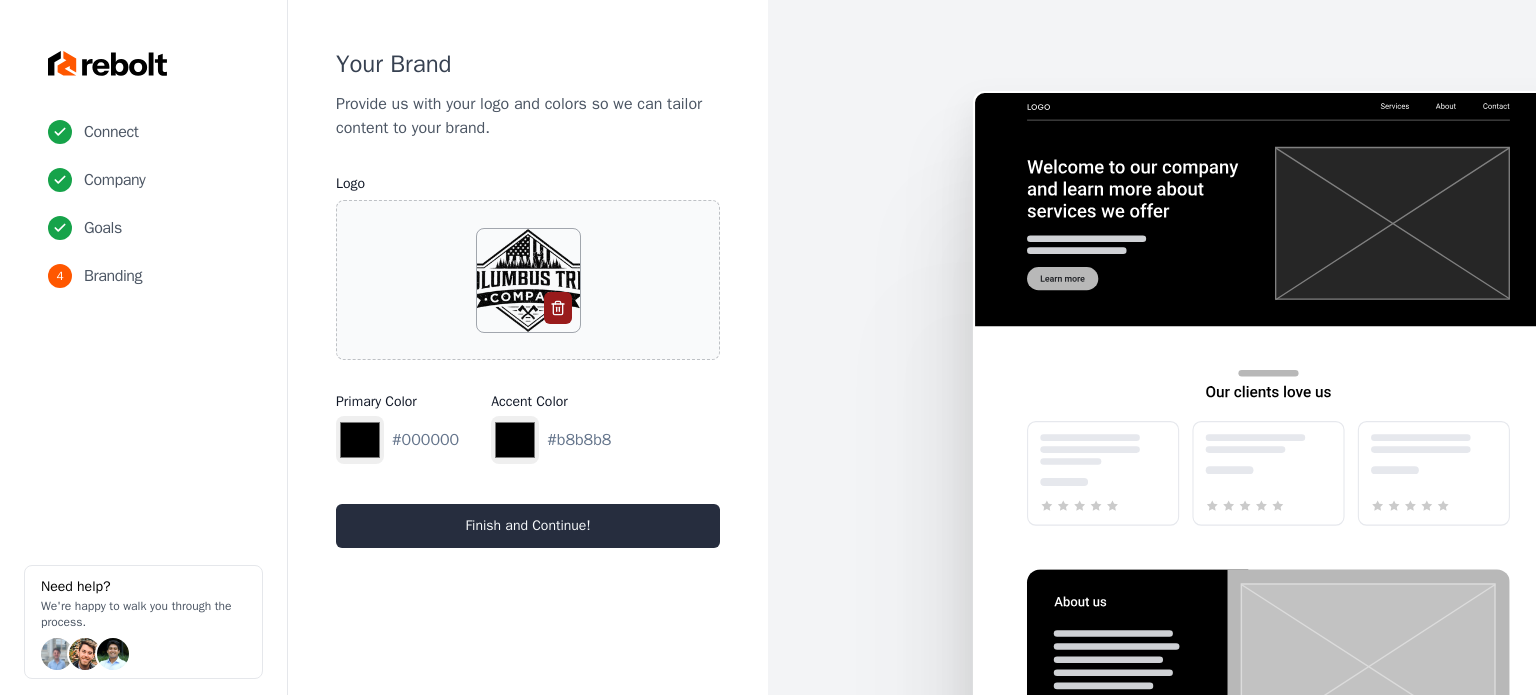 click on "Finish and Continue!" at bounding box center [528, 526] 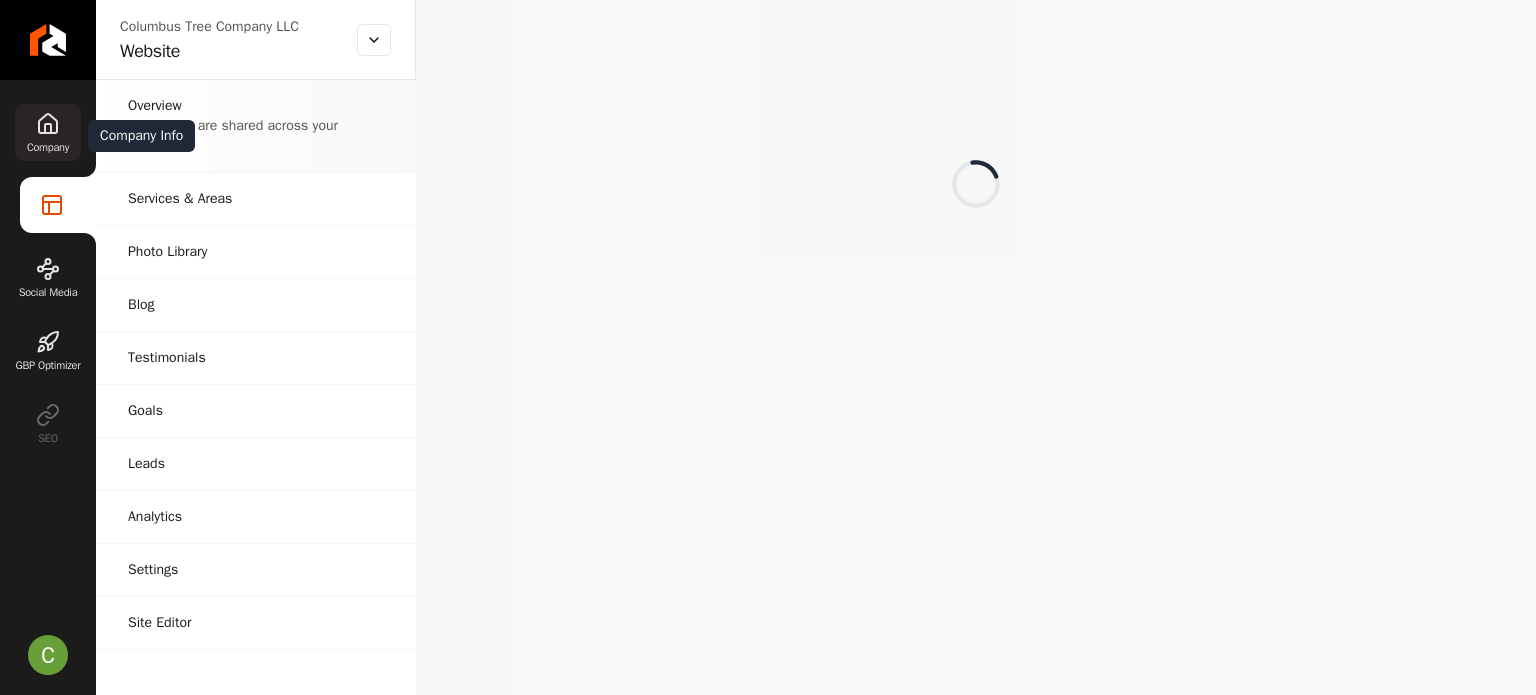 click 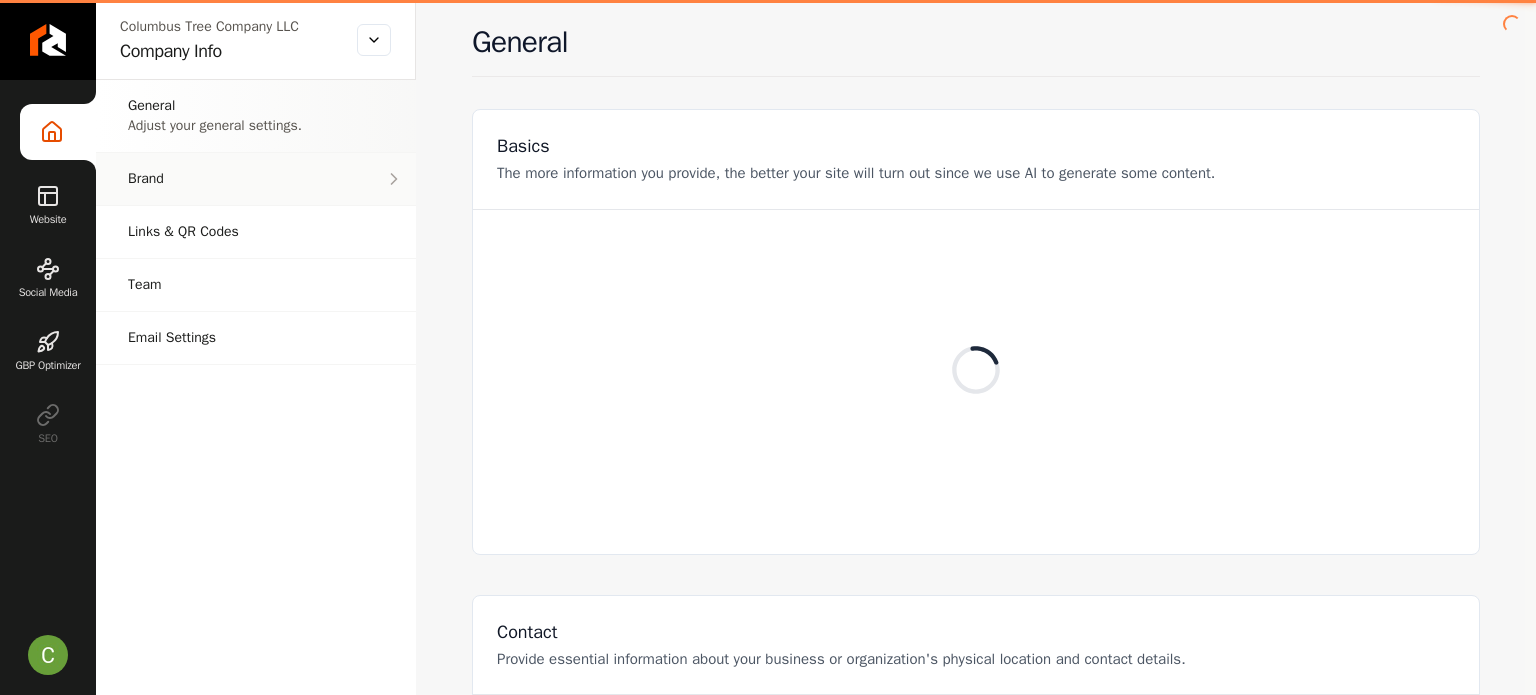 click on "Brand Manage the styles and colors of your business." at bounding box center (256, 179) 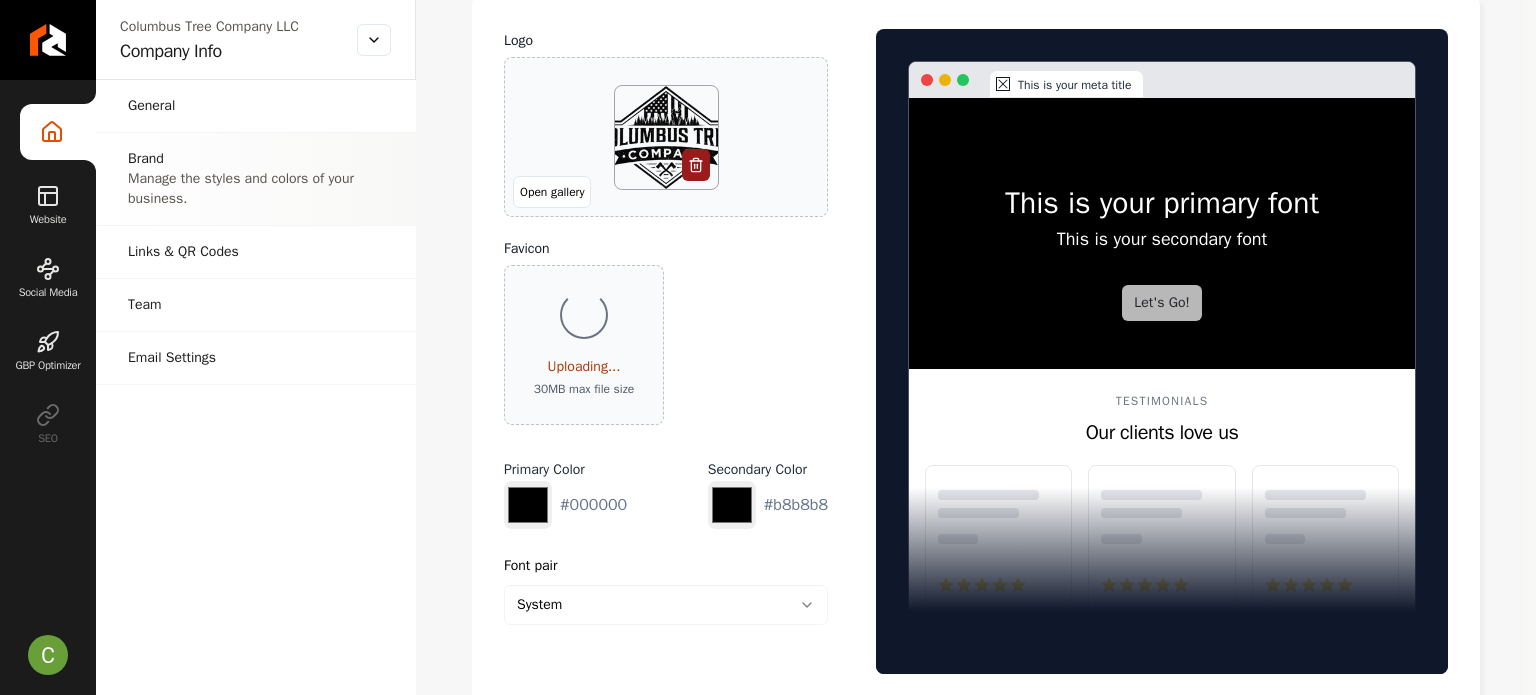 scroll, scrollTop: 350, scrollLeft: 0, axis: vertical 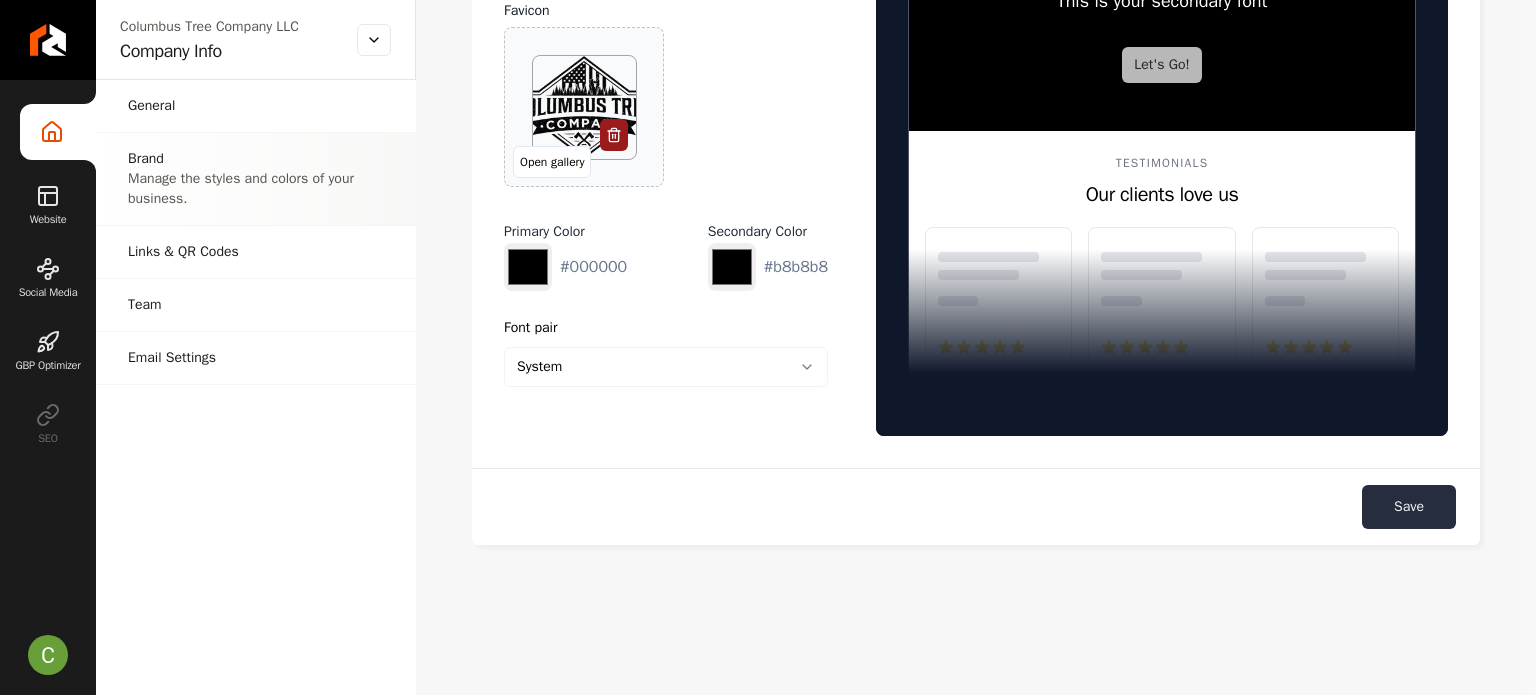 click on "Save" at bounding box center [1409, 507] 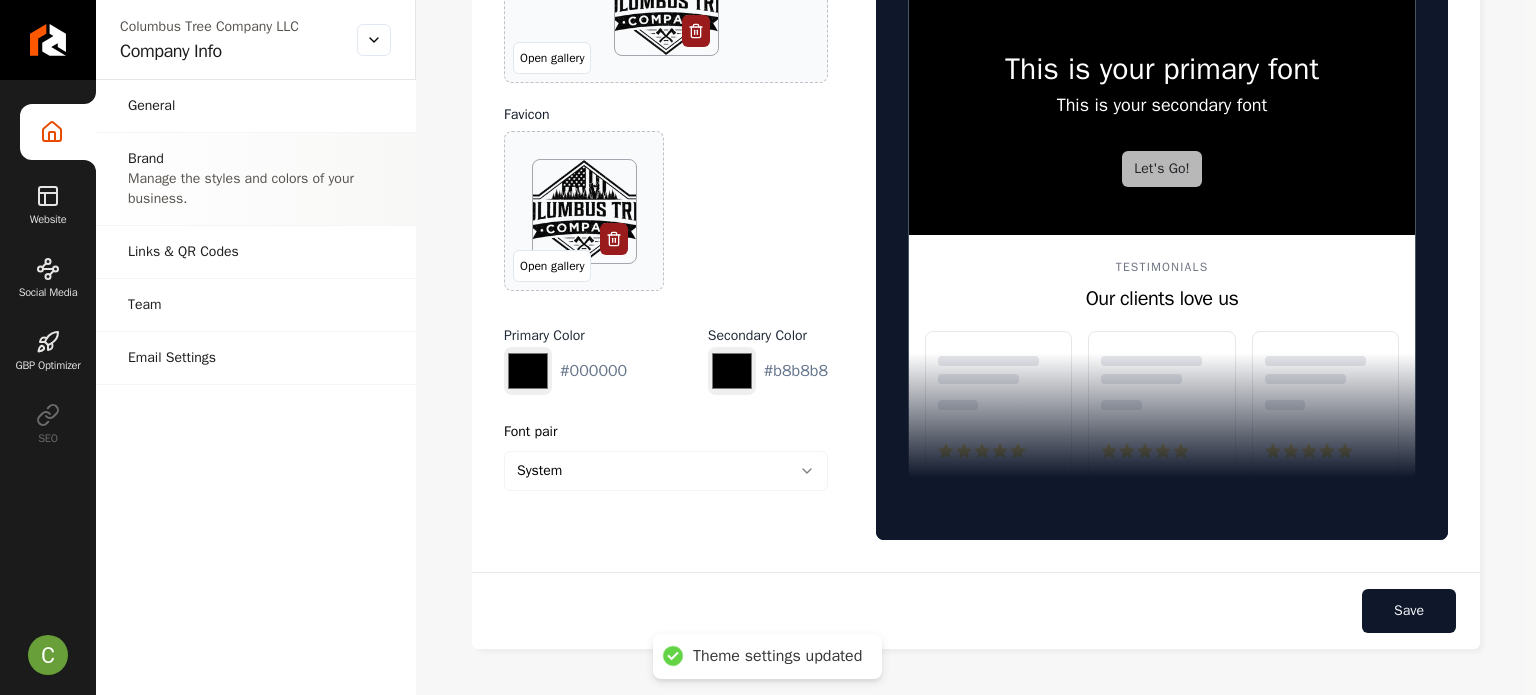 scroll, scrollTop: 0, scrollLeft: 0, axis: both 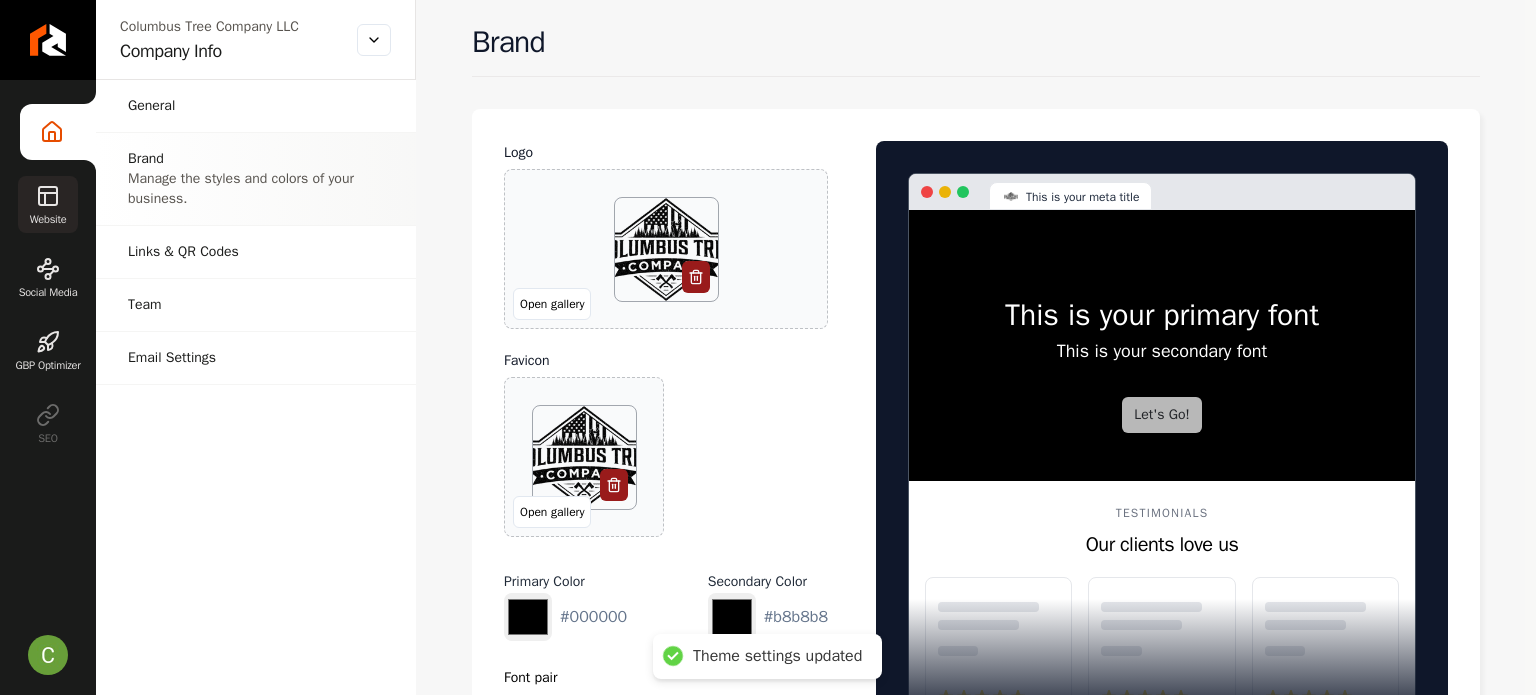 click on "Website" at bounding box center [48, 204] 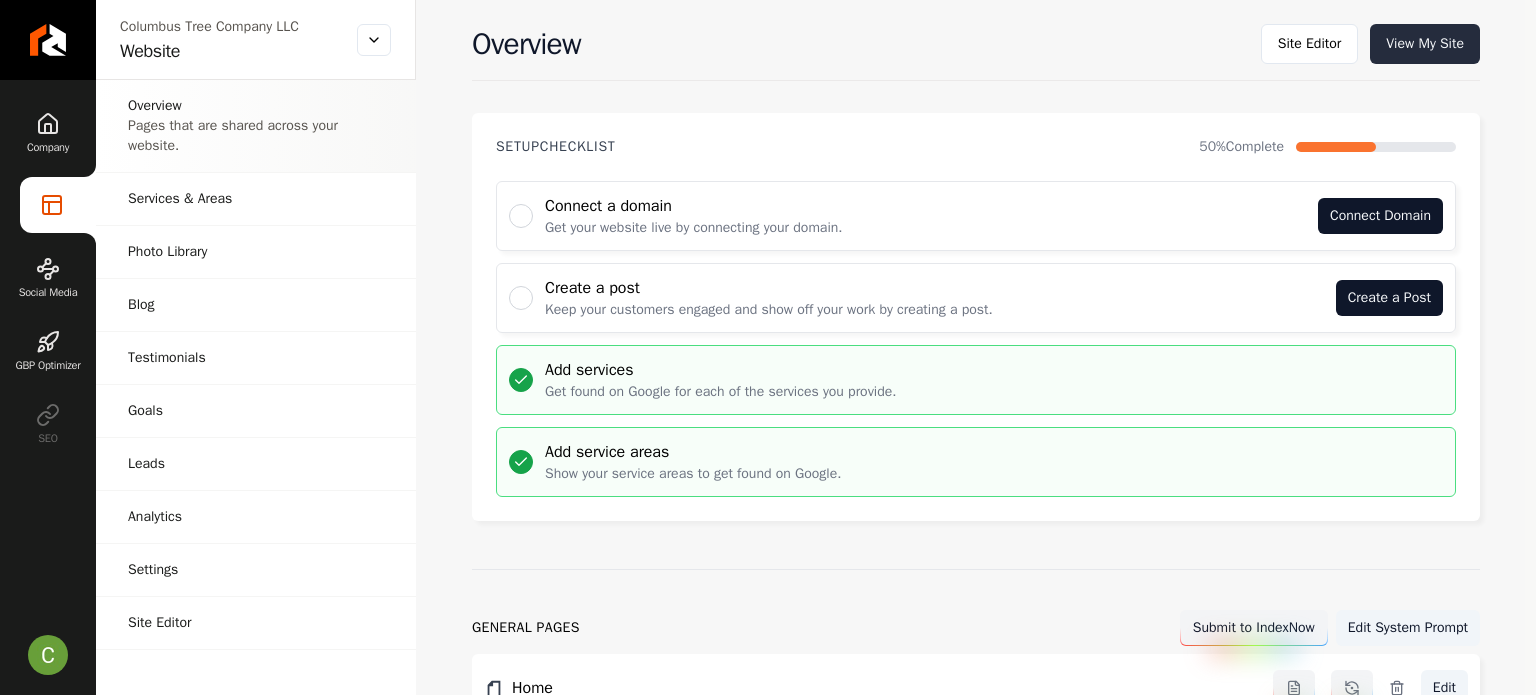 click on "View My Site" at bounding box center [1425, 44] 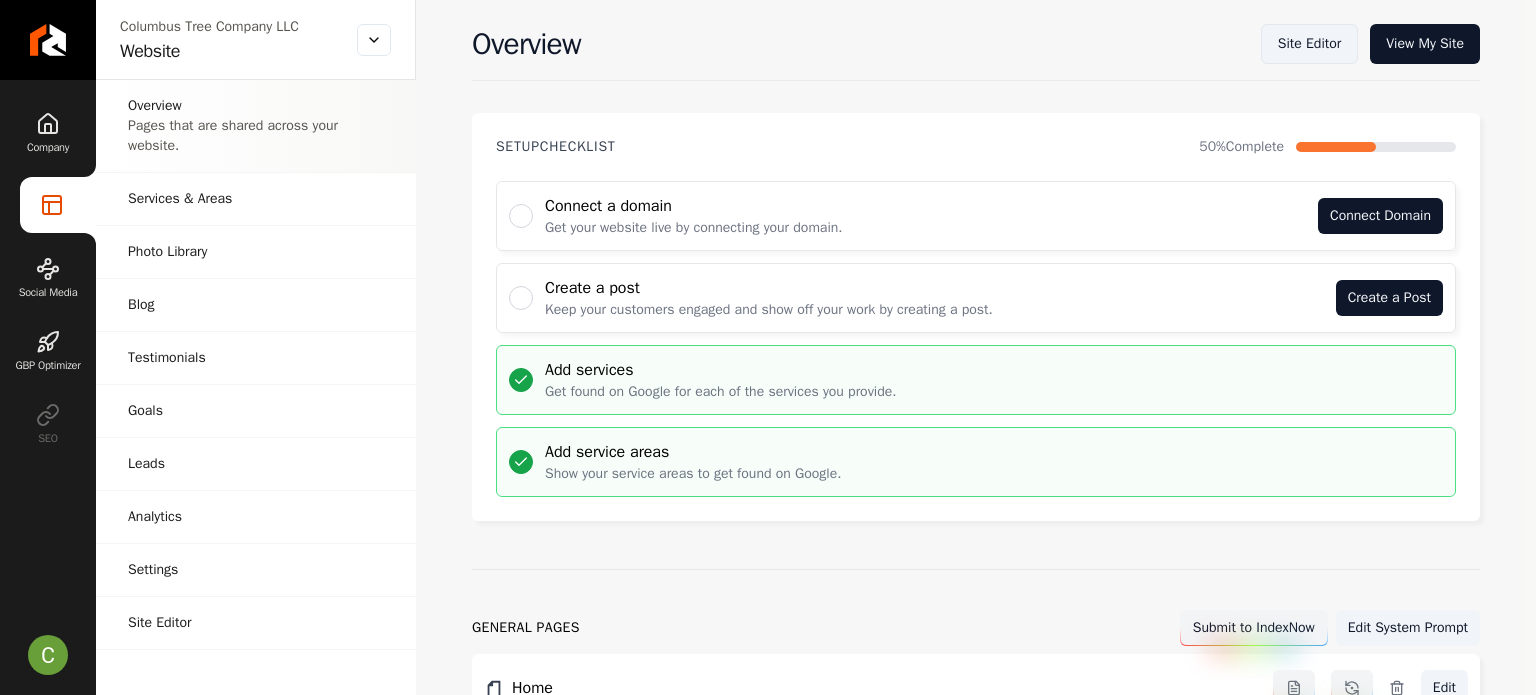 click on "Site Editor" at bounding box center [1309, 44] 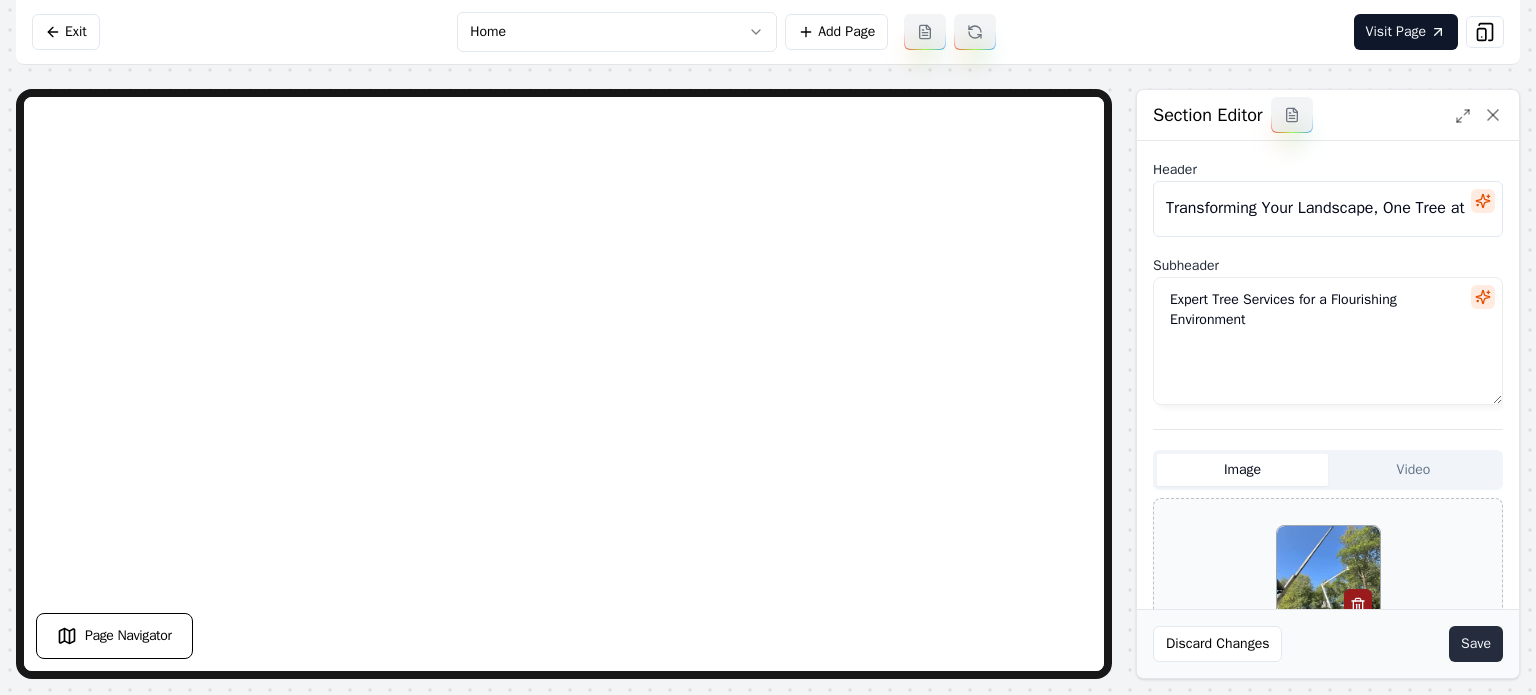 click on "Save" at bounding box center (1476, 644) 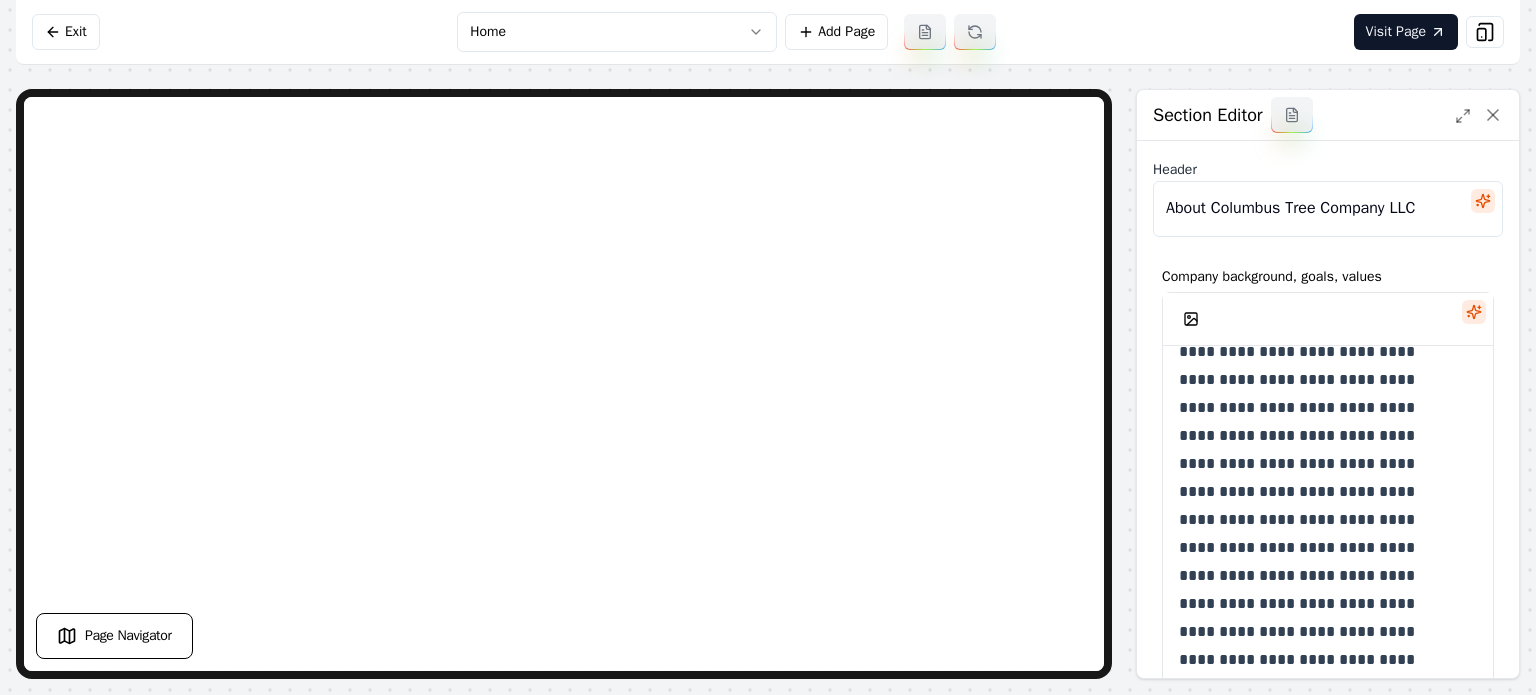 scroll, scrollTop: 129, scrollLeft: 0, axis: vertical 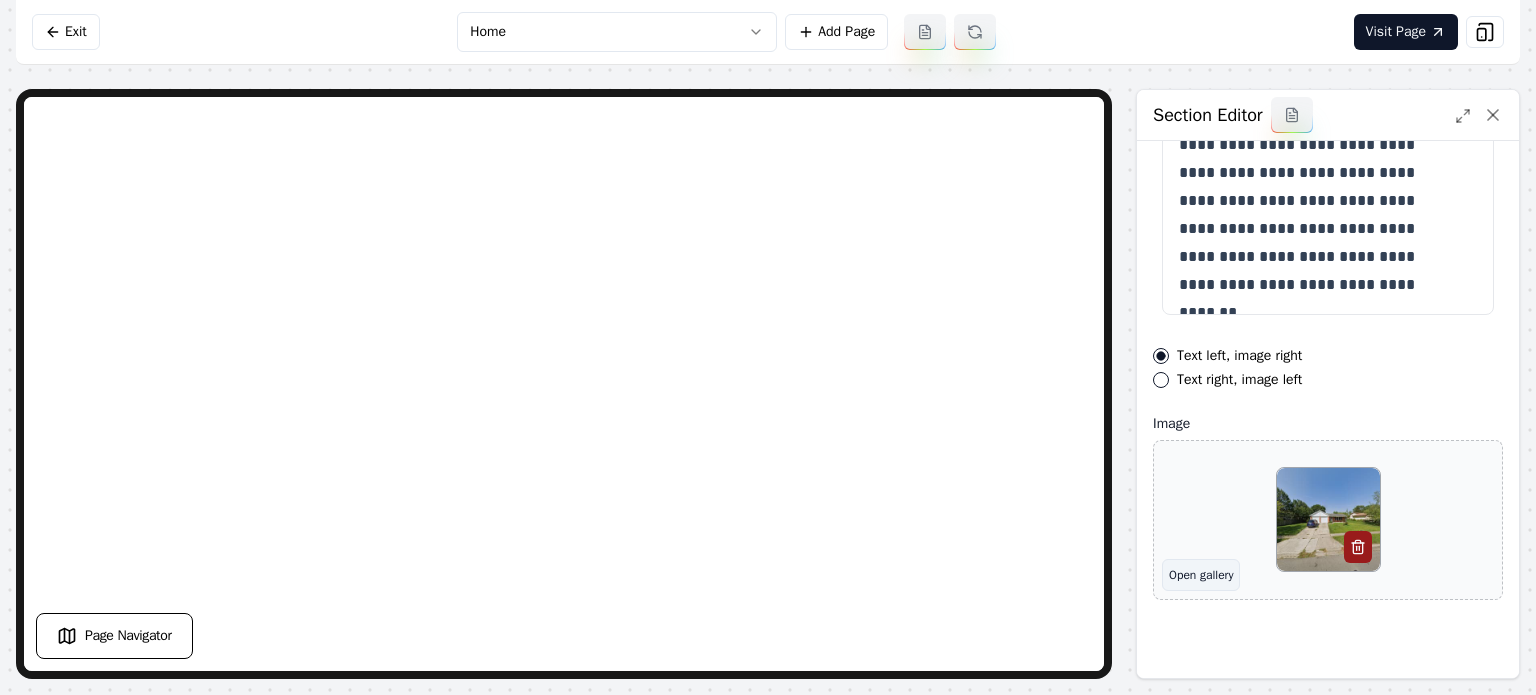 click on "Open gallery" at bounding box center (1201, 575) 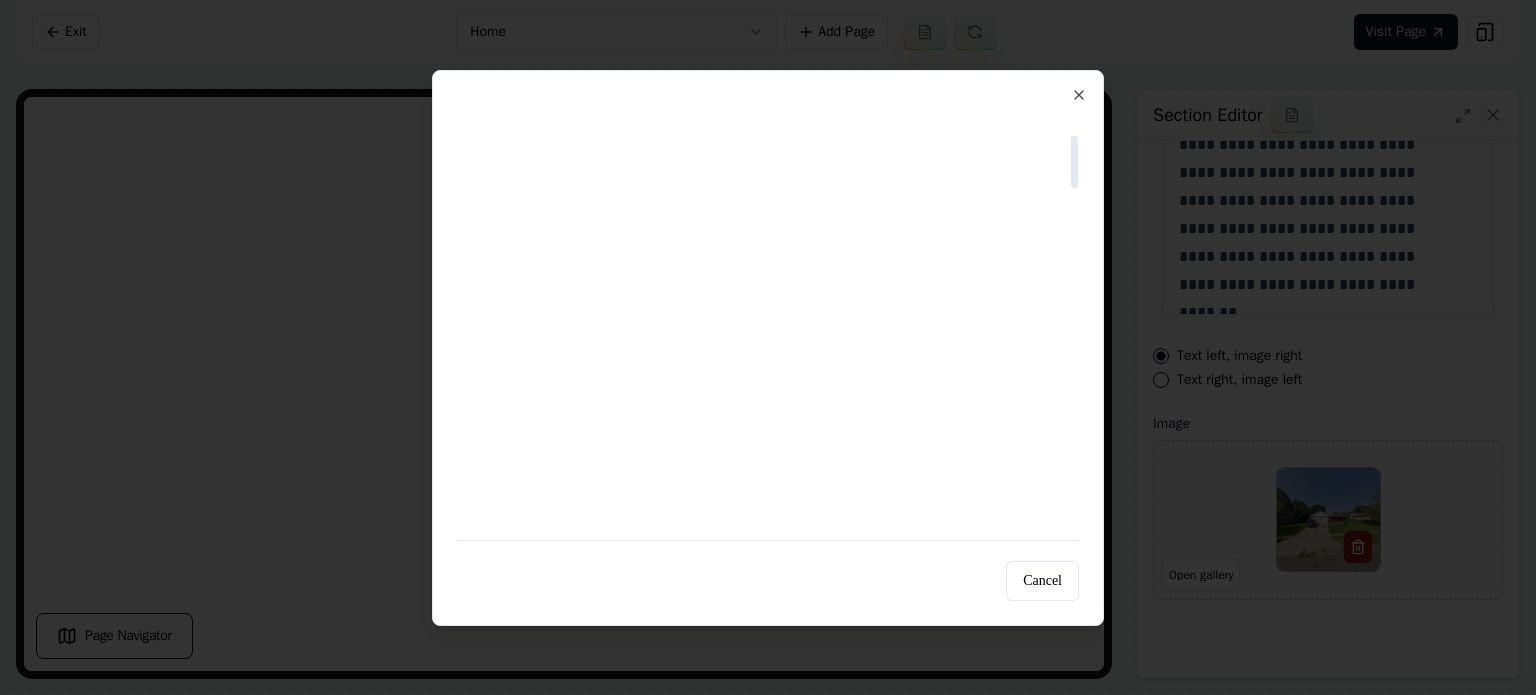 scroll, scrollTop: 200, scrollLeft: 0, axis: vertical 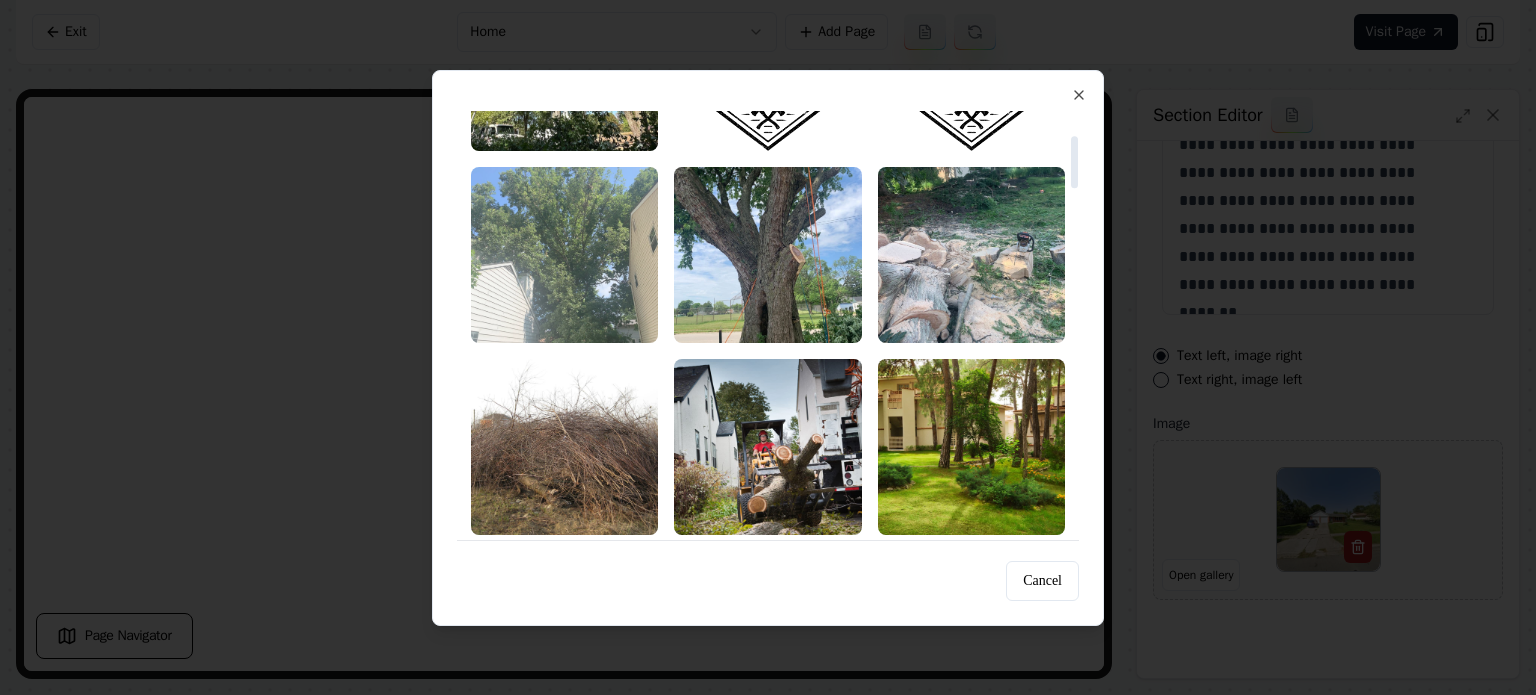 click at bounding box center (564, 255) 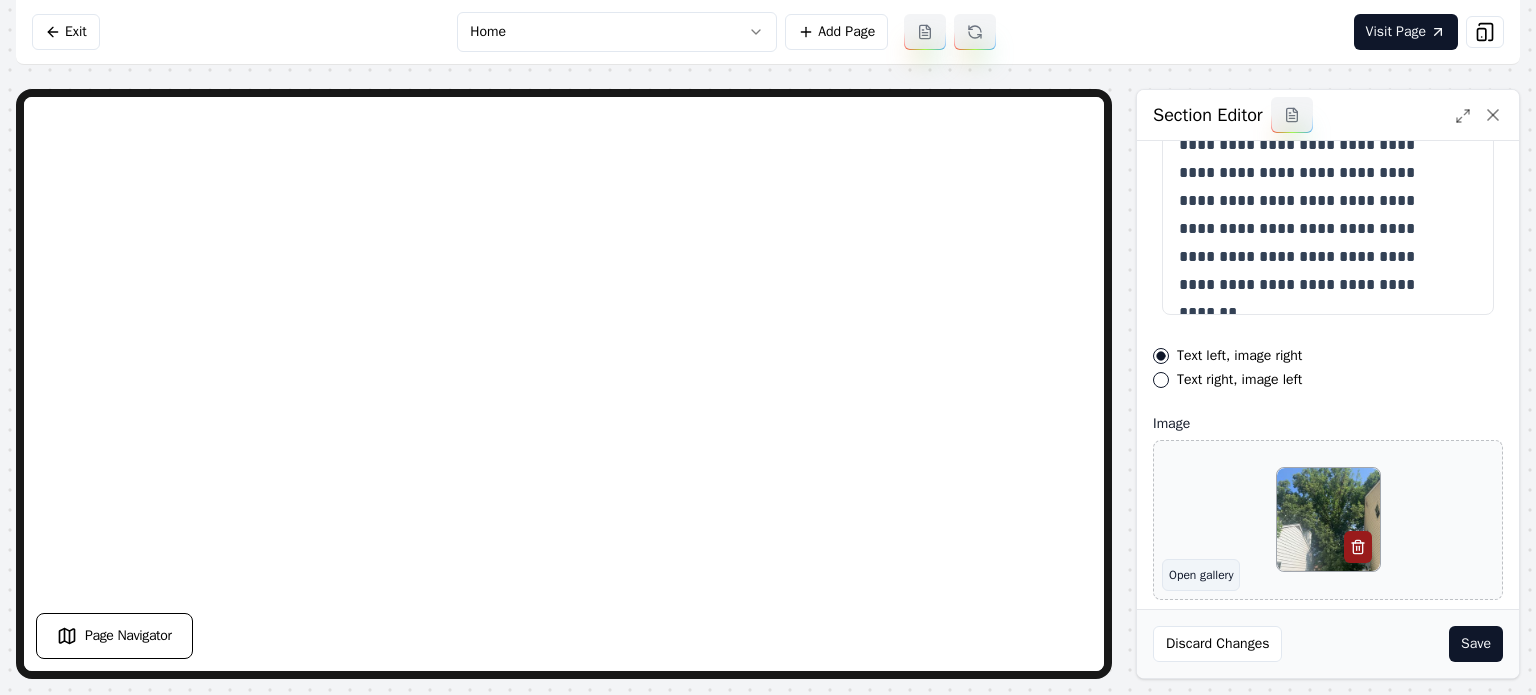 click on "Open gallery" at bounding box center (1201, 575) 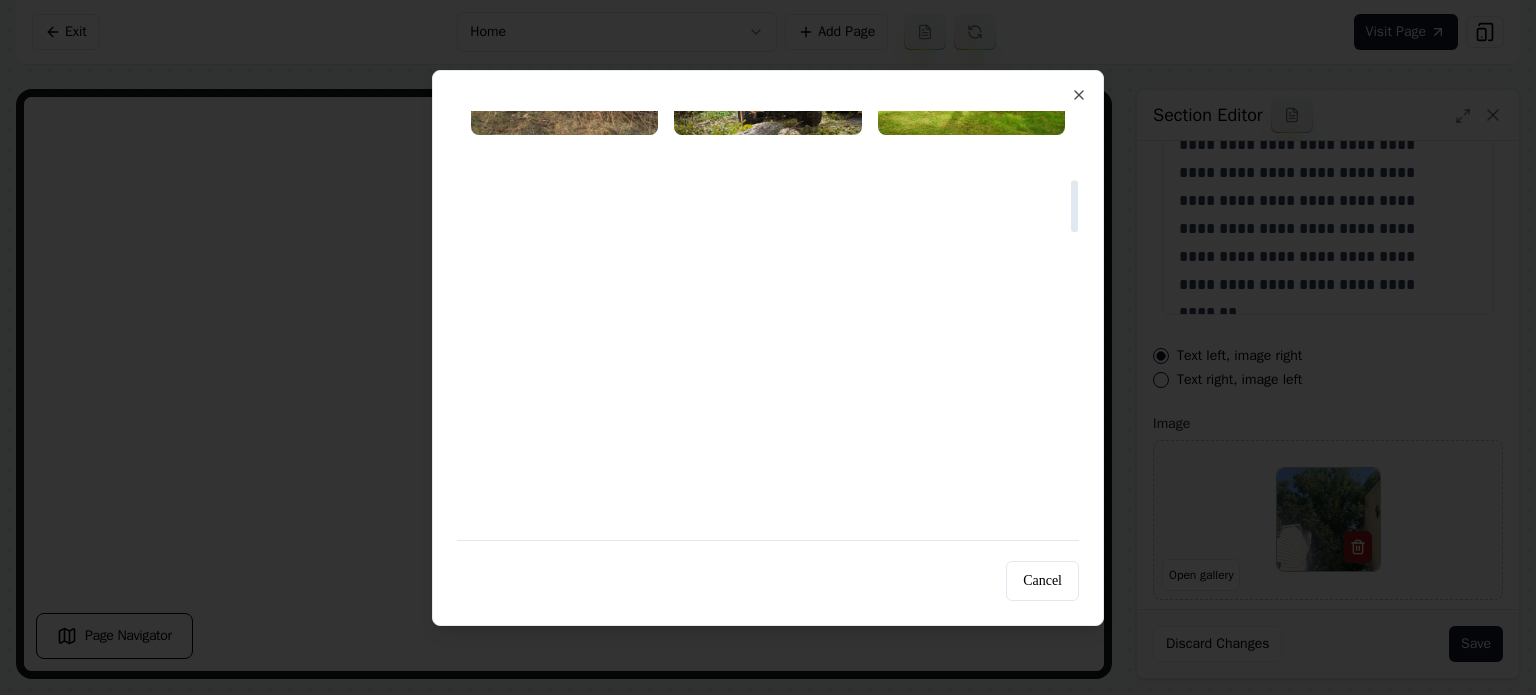 scroll, scrollTop: 300, scrollLeft: 0, axis: vertical 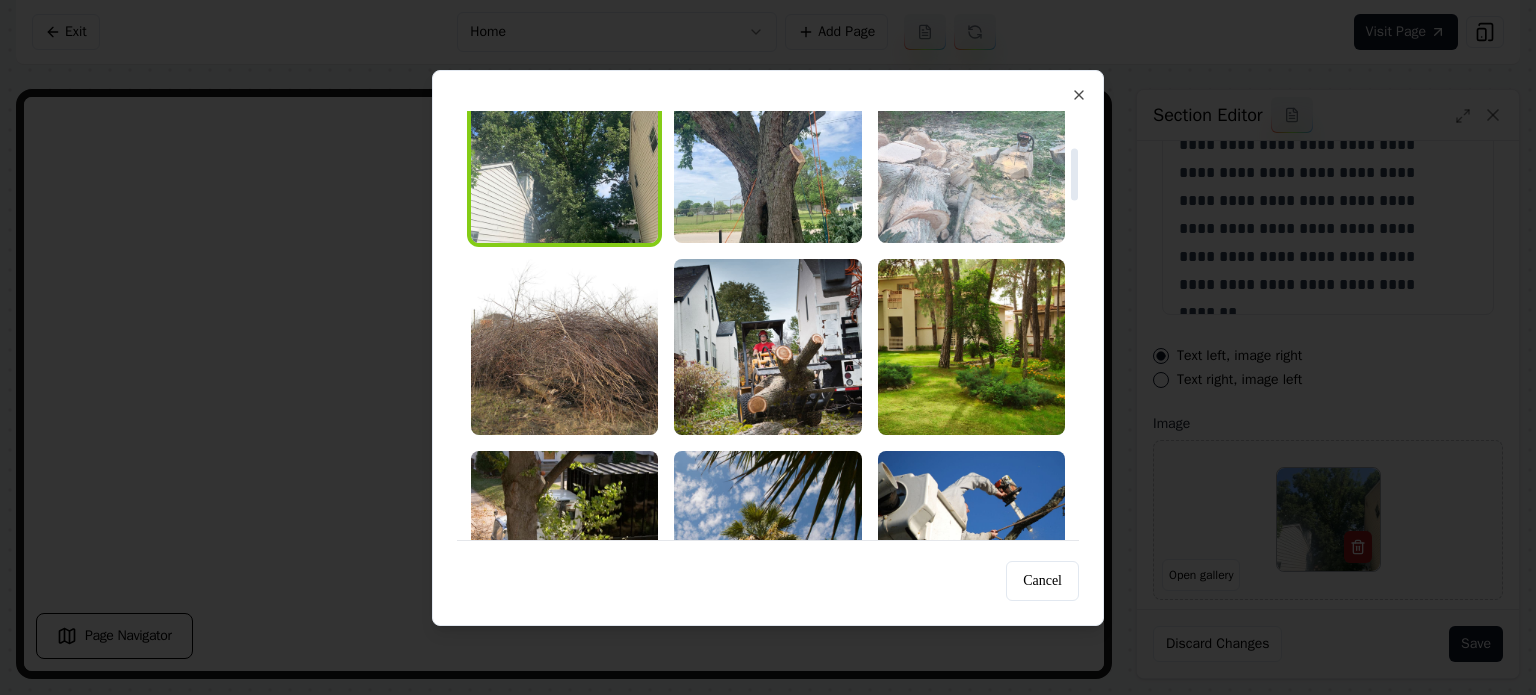 click at bounding box center [971, 155] 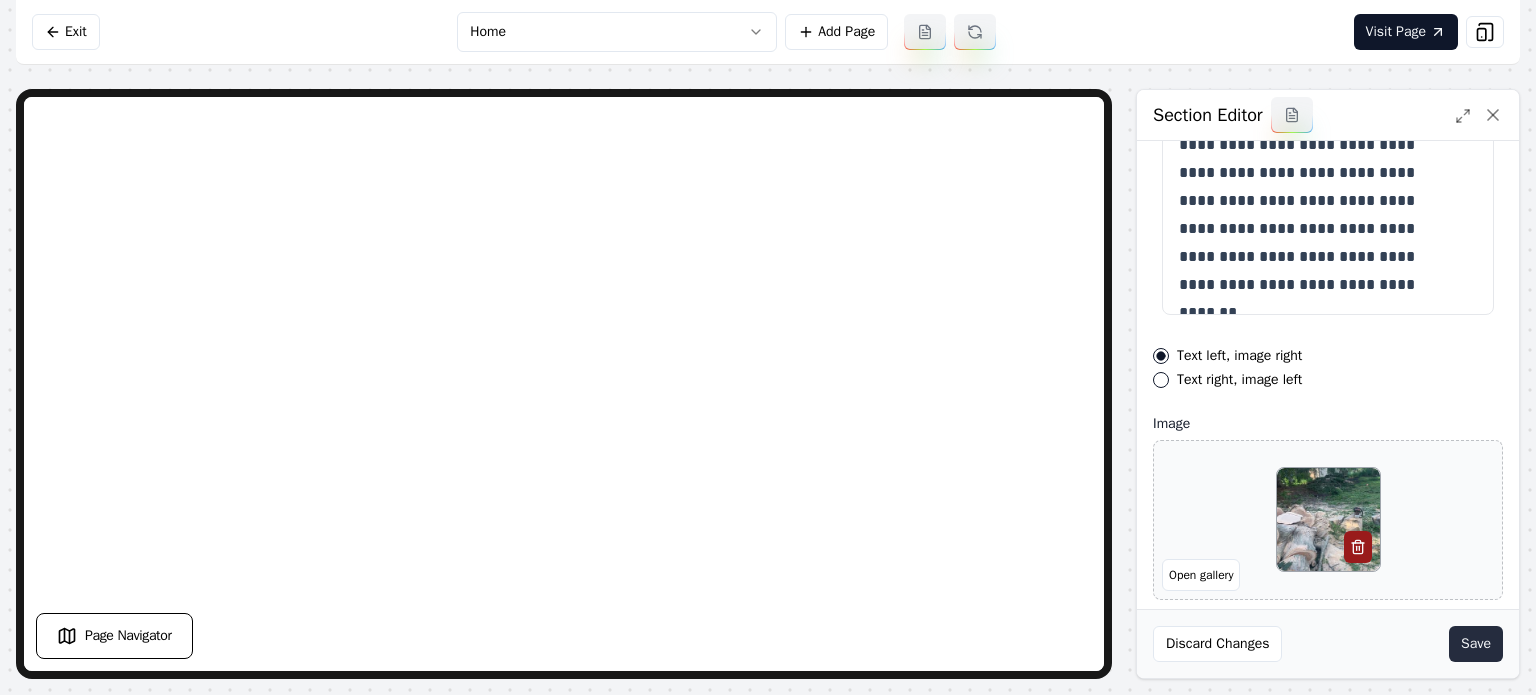 click on "Save" at bounding box center (1476, 644) 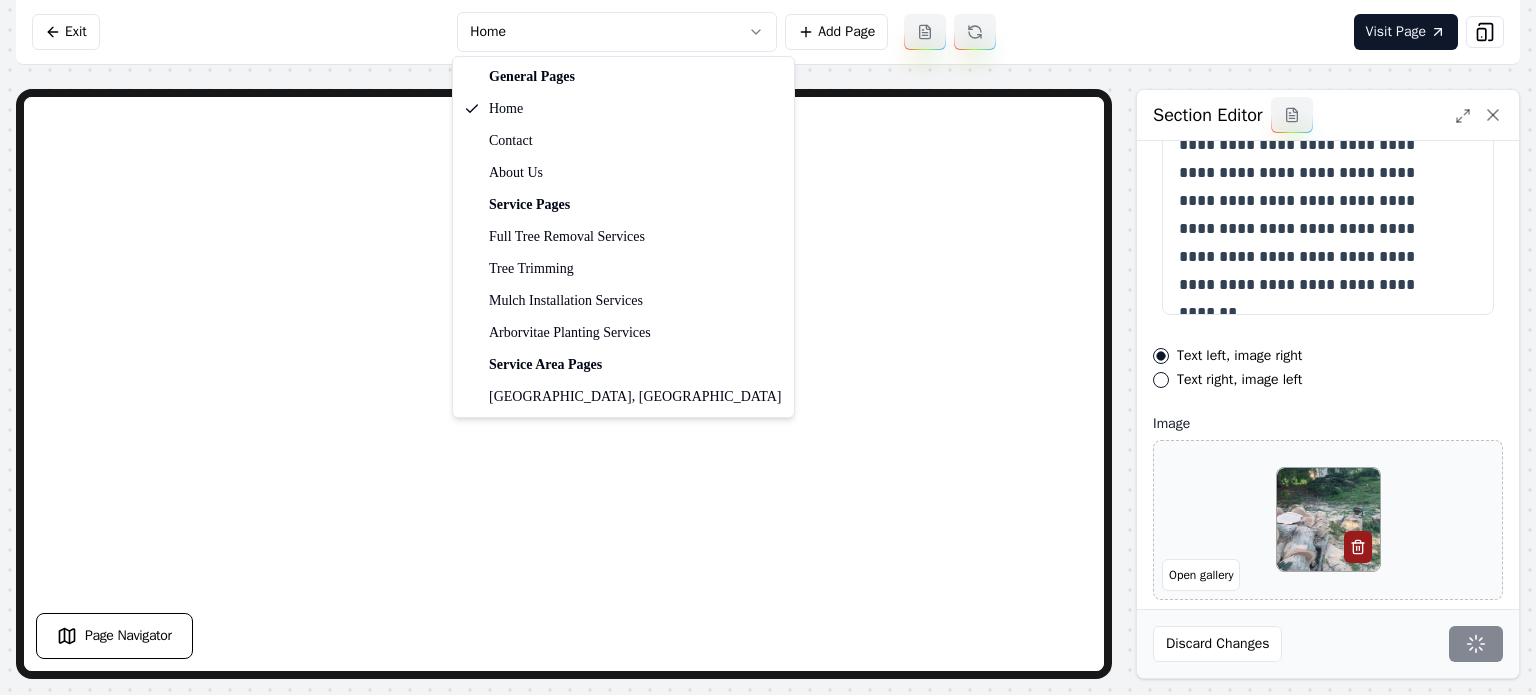 click on "**********" at bounding box center (768, 347) 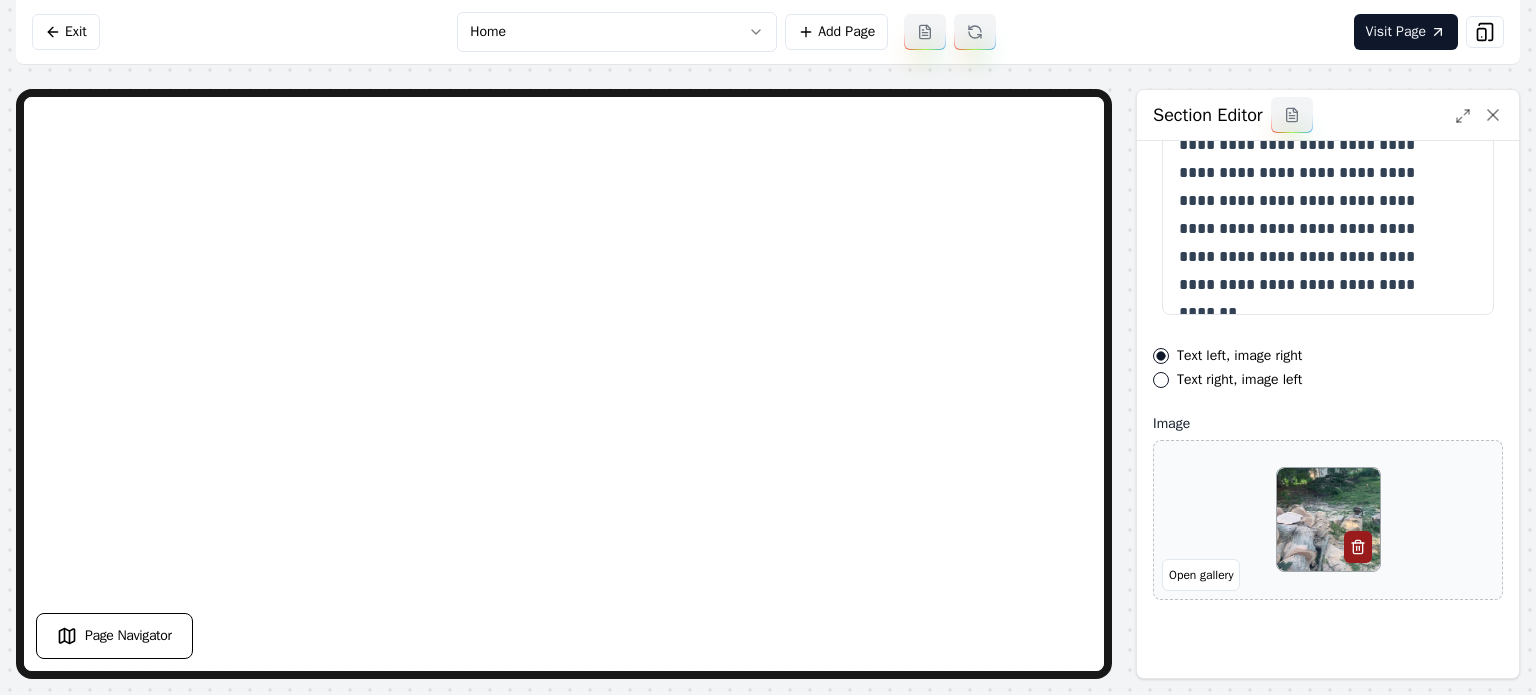click on "**********" at bounding box center (768, 347) 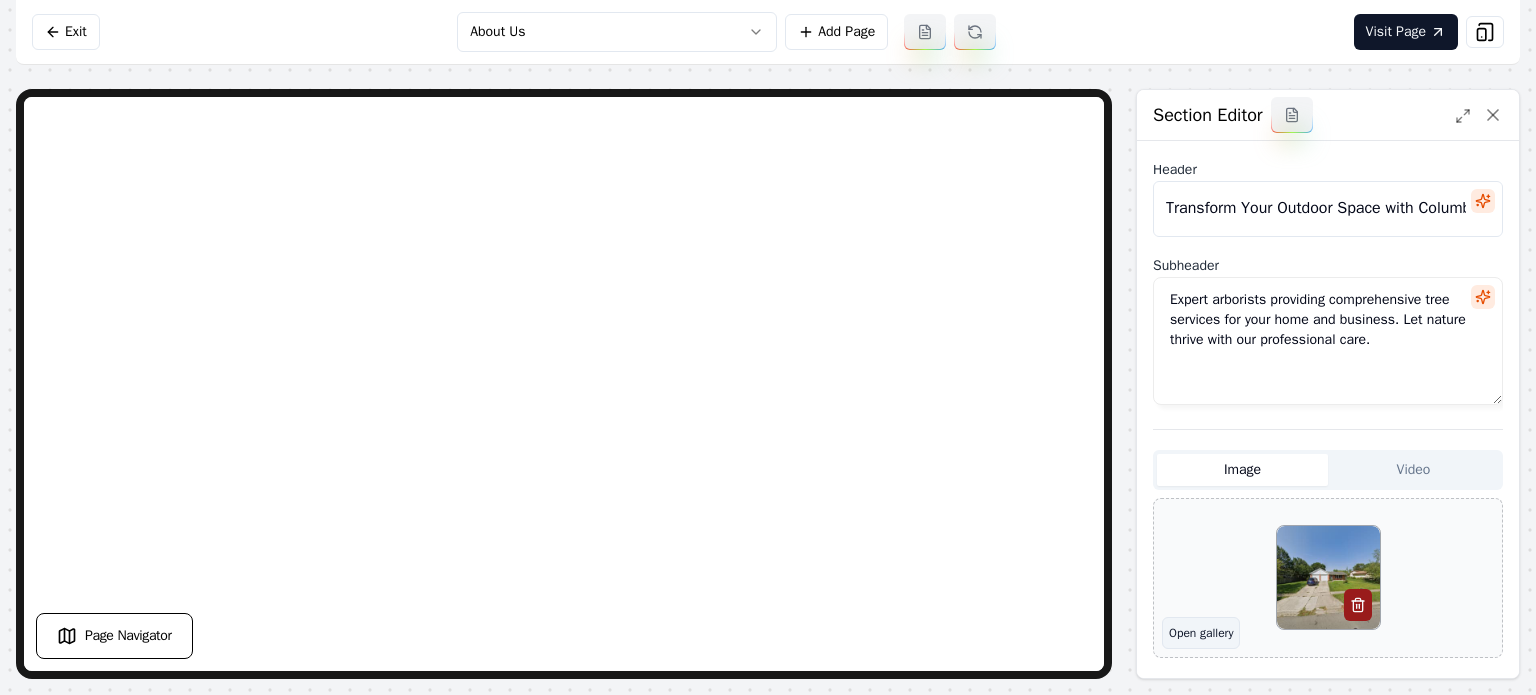 click on "Open gallery" at bounding box center [1201, 633] 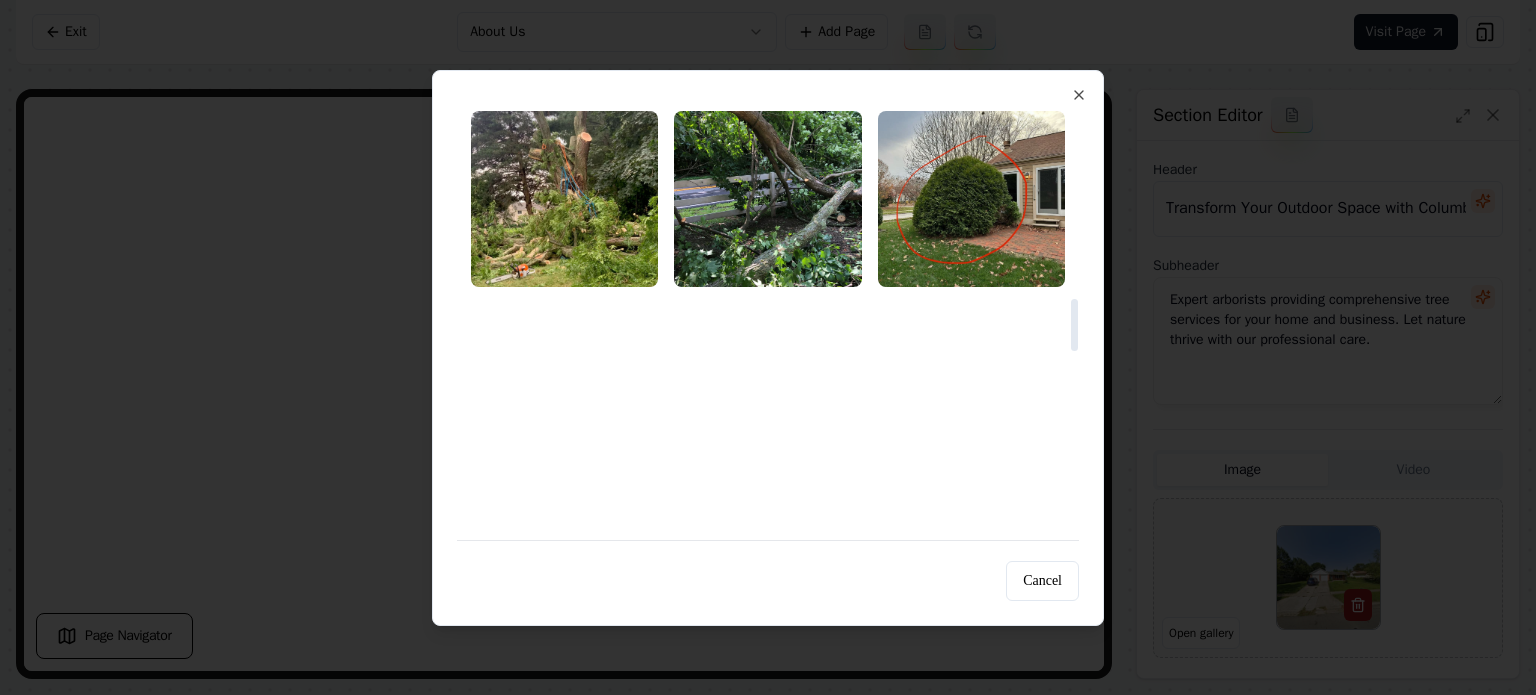 scroll, scrollTop: 1400, scrollLeft: 0, axis: vertical 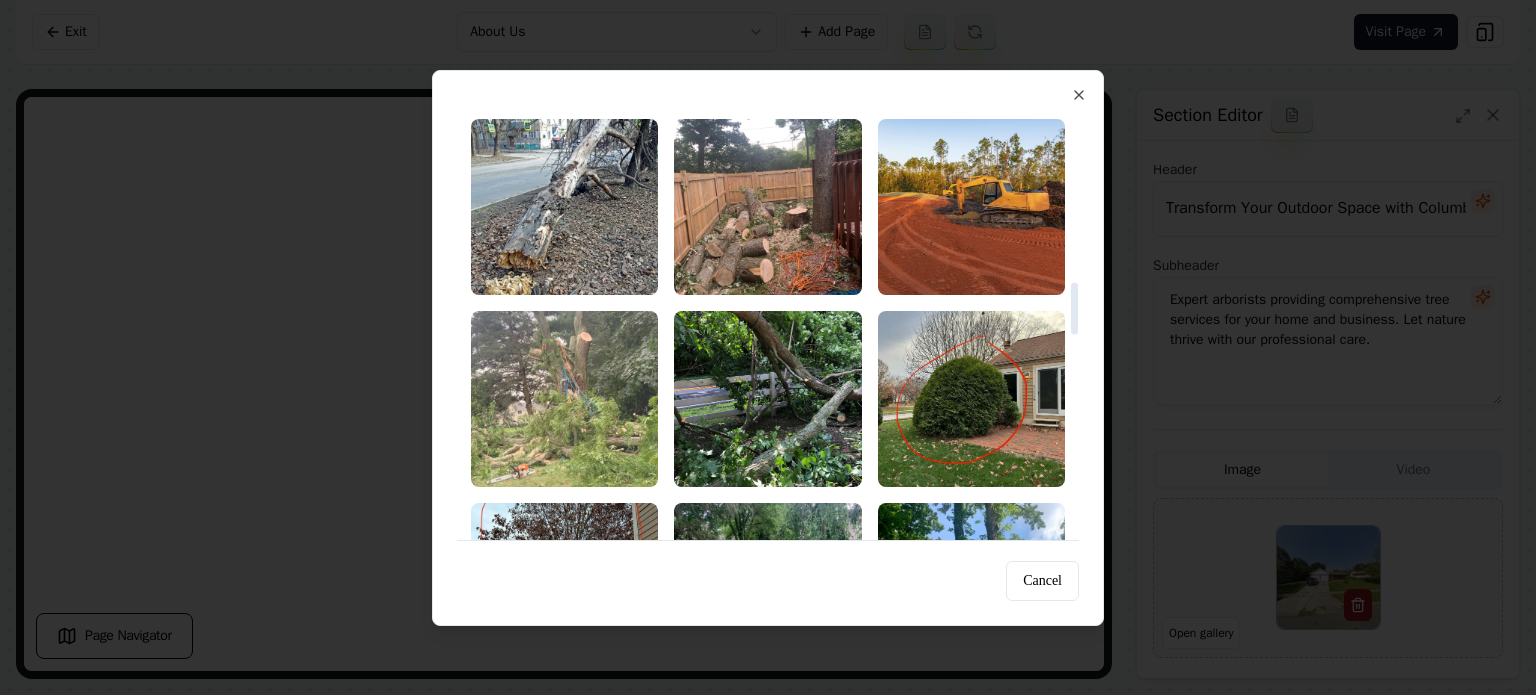 click at bounding box center [564, 399] 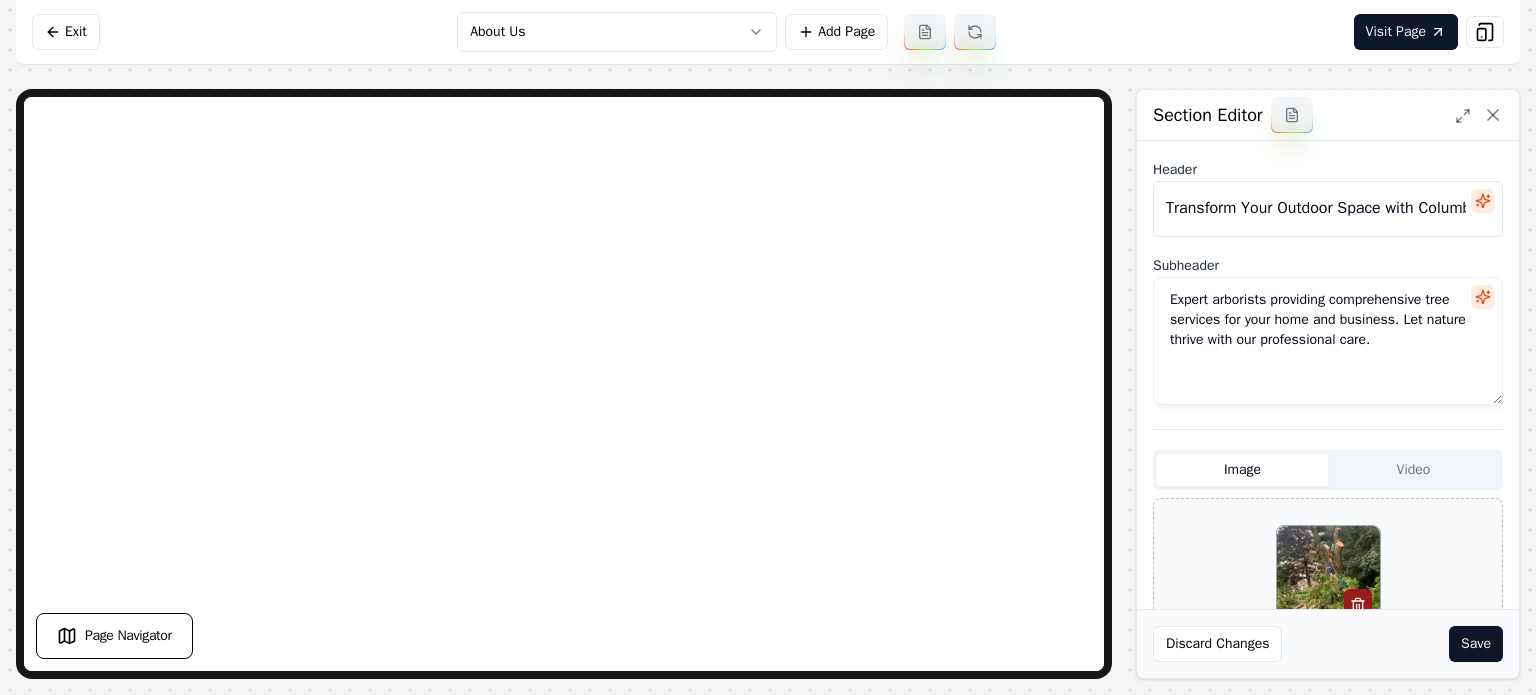 click on "Save" at bounding box center (1476, 644) 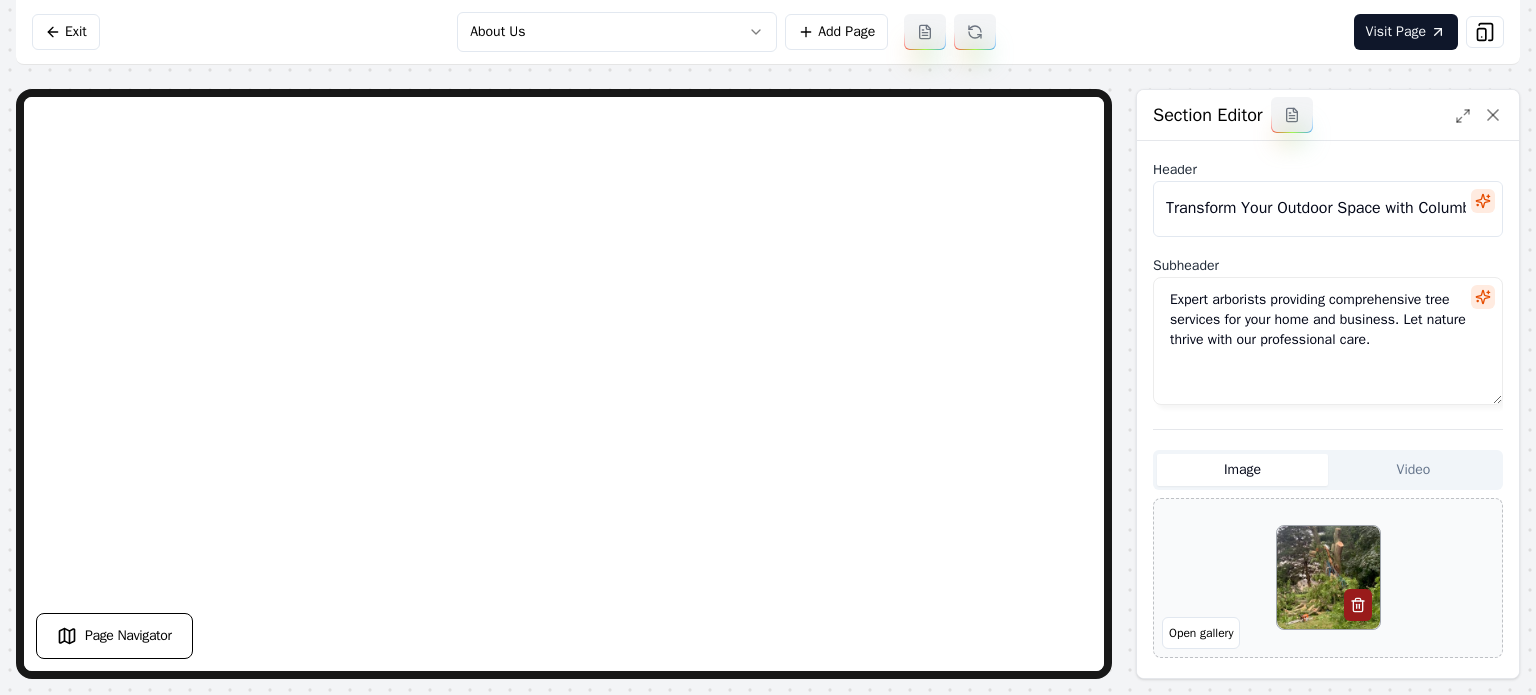 click on "Computer Required This feature is only available on a computer. Please switch to a computer to edit your site. Go back  Exit About Us Add Page Visit Page  Page Navigator Page Settings Section Editor Header Transform Your Outdoor Space with Columbus Tree Company LLC Subheader Expert arborists providing comprehensive tree services for your home and business. Let nature thrive with our professional care. Image Video Open gallery Custom buttons  off Your buttons will be based on the goals you set up. Discard Changes Save /dashboard/sites/d4063054-0219-475a-90cf-32305a894f9d/pages/92bf3244-9314-4dd6-9910-ac573913f1e1" at bounding box center (768, 347) 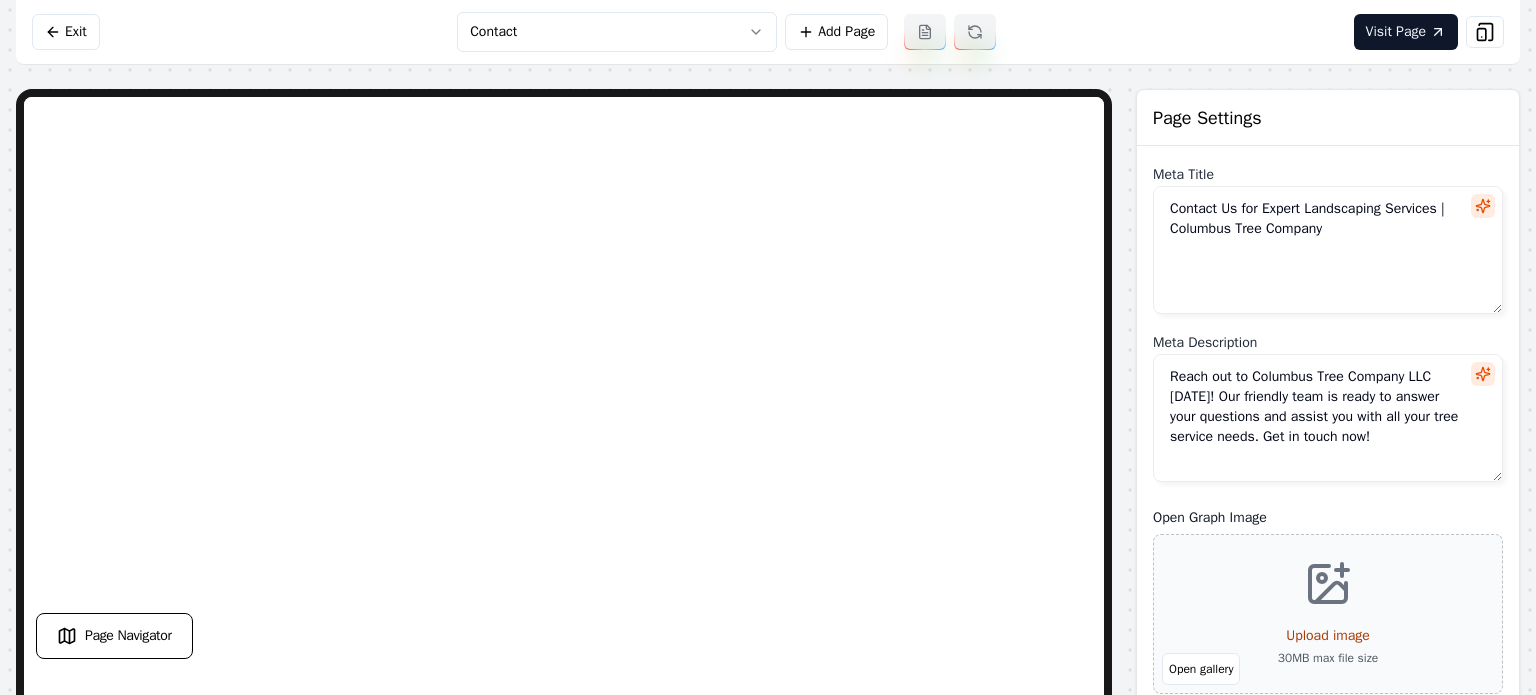 click on "Computer Required This feature is only available on a computer. Please switch to a computer to edit your site. Go back  Exit Contact Add Page Visit Page  Page Navigator Page Settings Meta Title Contact Us for Expert Landscaping Services | Columbus Tree Company Meta Description Reach out to Columbus Tree Company LLC today! Our friendly team is ready to answer your questions and assist you with all your tree service needs. Get in touch now! Open Graph Image Open gallery Upload image 30  MB max file size URL Slug contact-us Discard Changes Save Section Editor Unsupported section type /dashboard/sites/d4063054-0219-475a-90cf-32305a894f9d/pages/0c264837-4bd4-412d-8aa1-8cec74a3a47a" at bounding box center [768, 347] 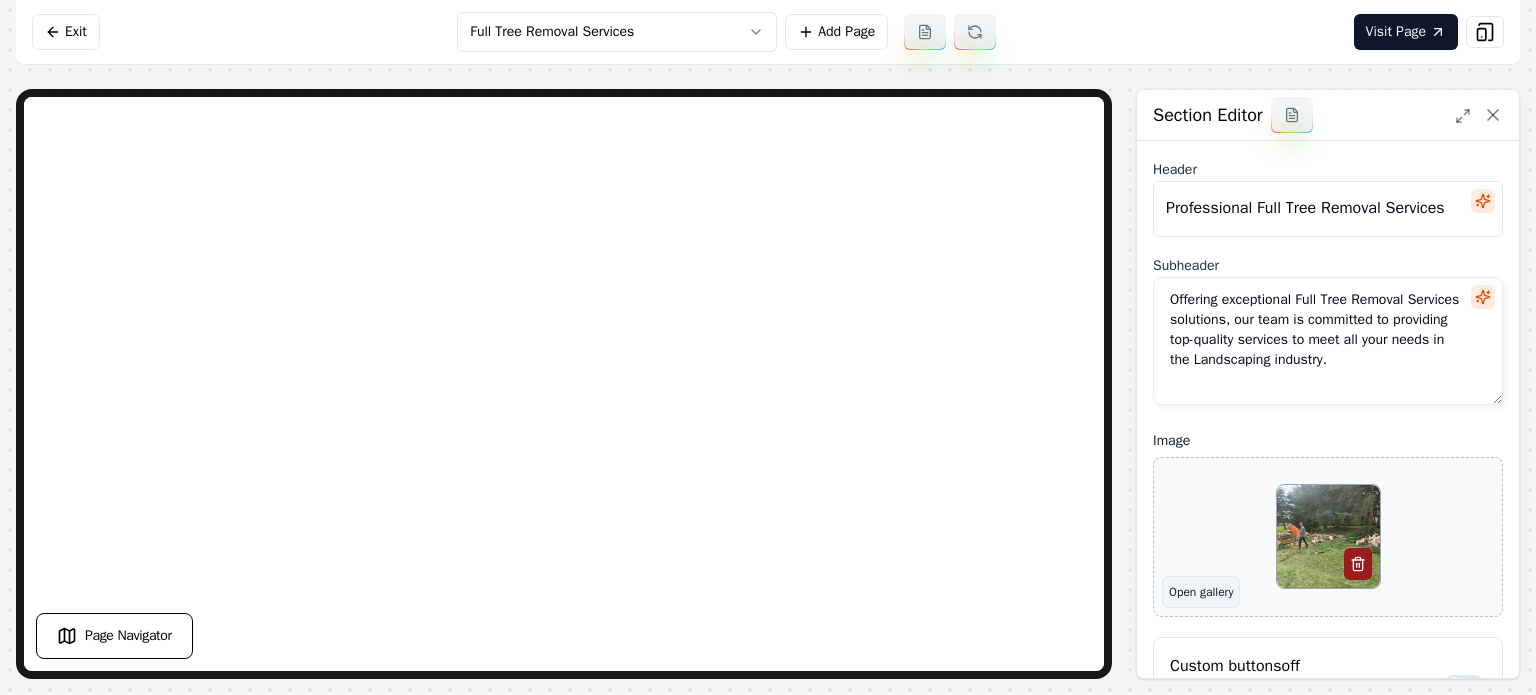 click on "Open gallery" at bounding box center [1201, 592] 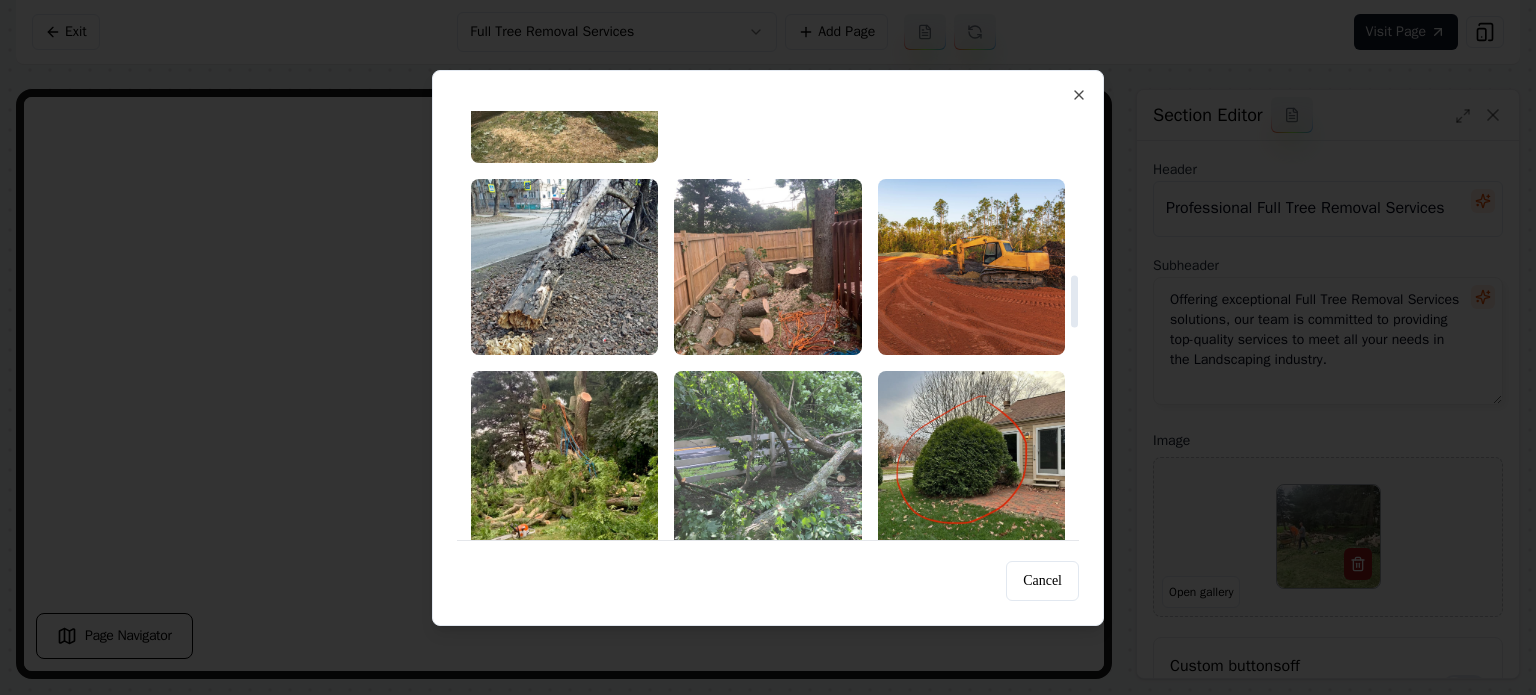 scroll, scrollTop: 1400, scrollLeft: 0, axis: vertical 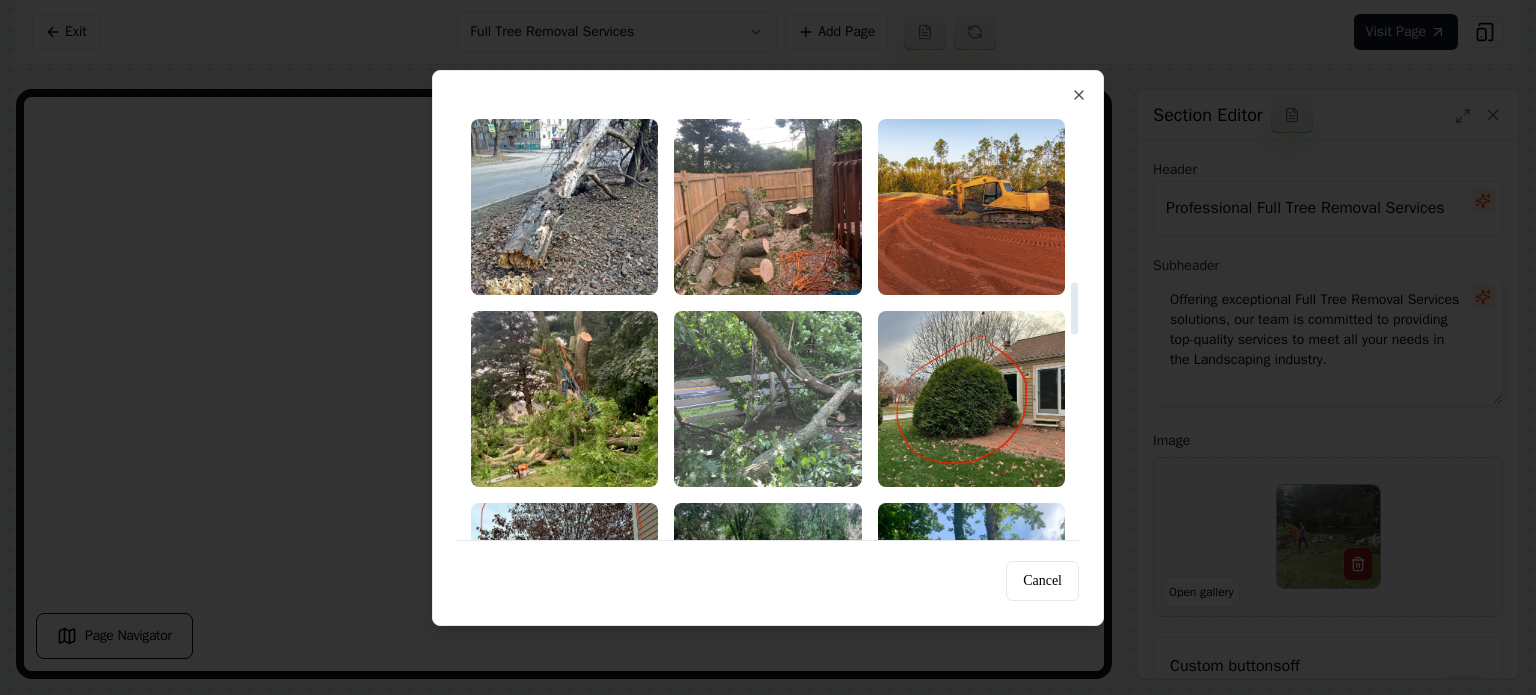 click at bounding box center (767, 399) 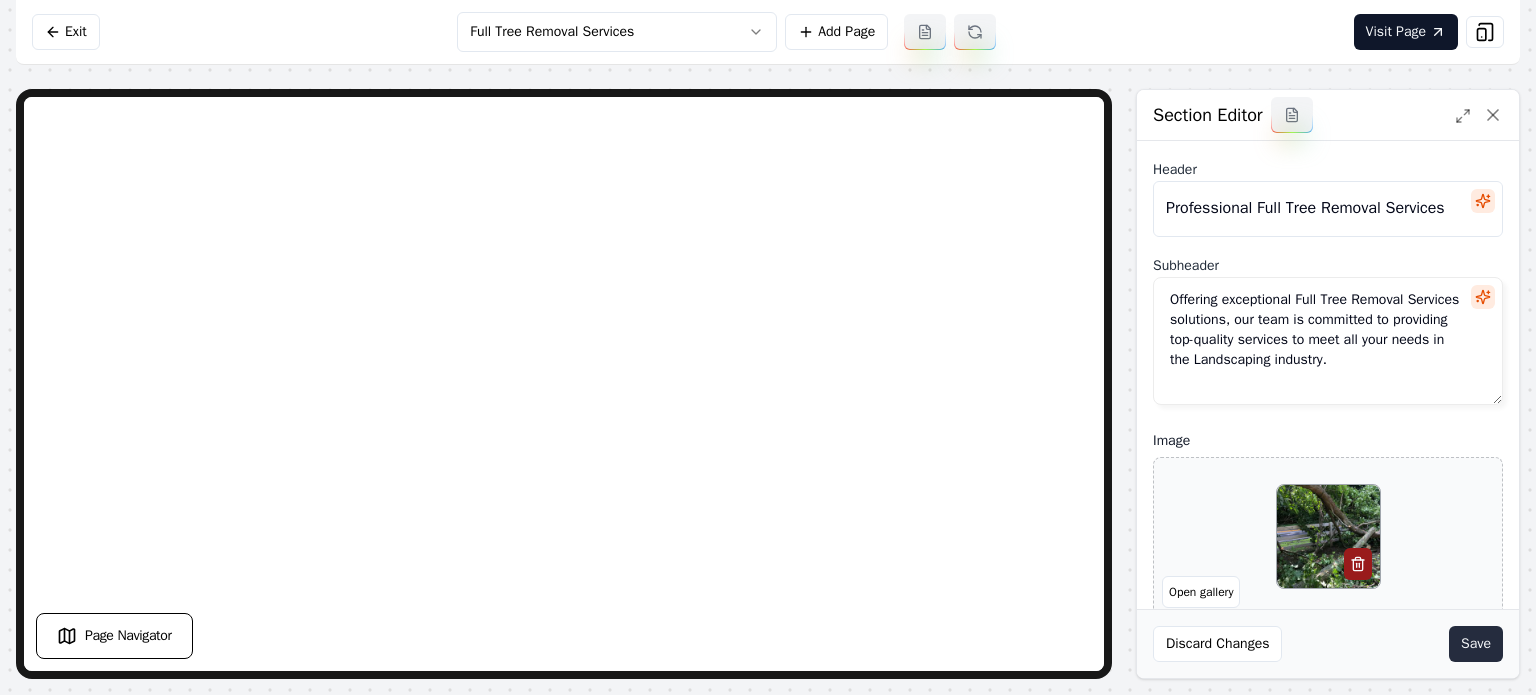 click on "Save" at bounding box center [1476, 644] 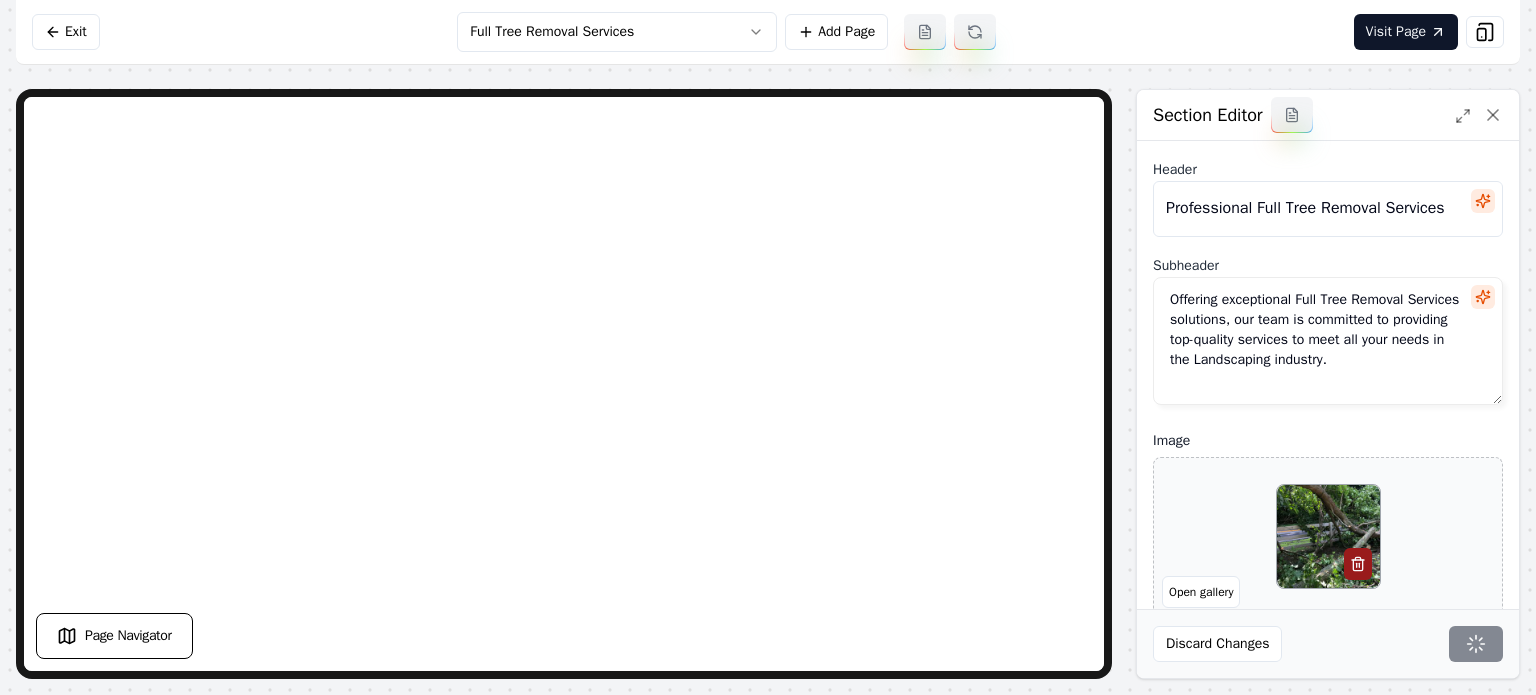 click on "Computer Required This feature is only available on a computer. Please switch to a computer to edit your site. Go back  Exit Full Tree Removal Services Add Page Visit Page  Page Navigator Page Settings Section Editor Header Professional Full Tree Removal Services Subheader Offering exceptional Full Tree Removal Services solutions, our team is committed to providing top-quality services to meet all your needs in the Landscaping industry. Image Open gallery Custom buttons  off Your buttons will be based on the goals you set up. Discard Changes Save /dashboard/sites/d4063054-0219-475a-90cf-32305a894f9d/pages/6ebfd9bb-5122-4dda-9ade-53526183e6a2" at bounding box center [768, 347] 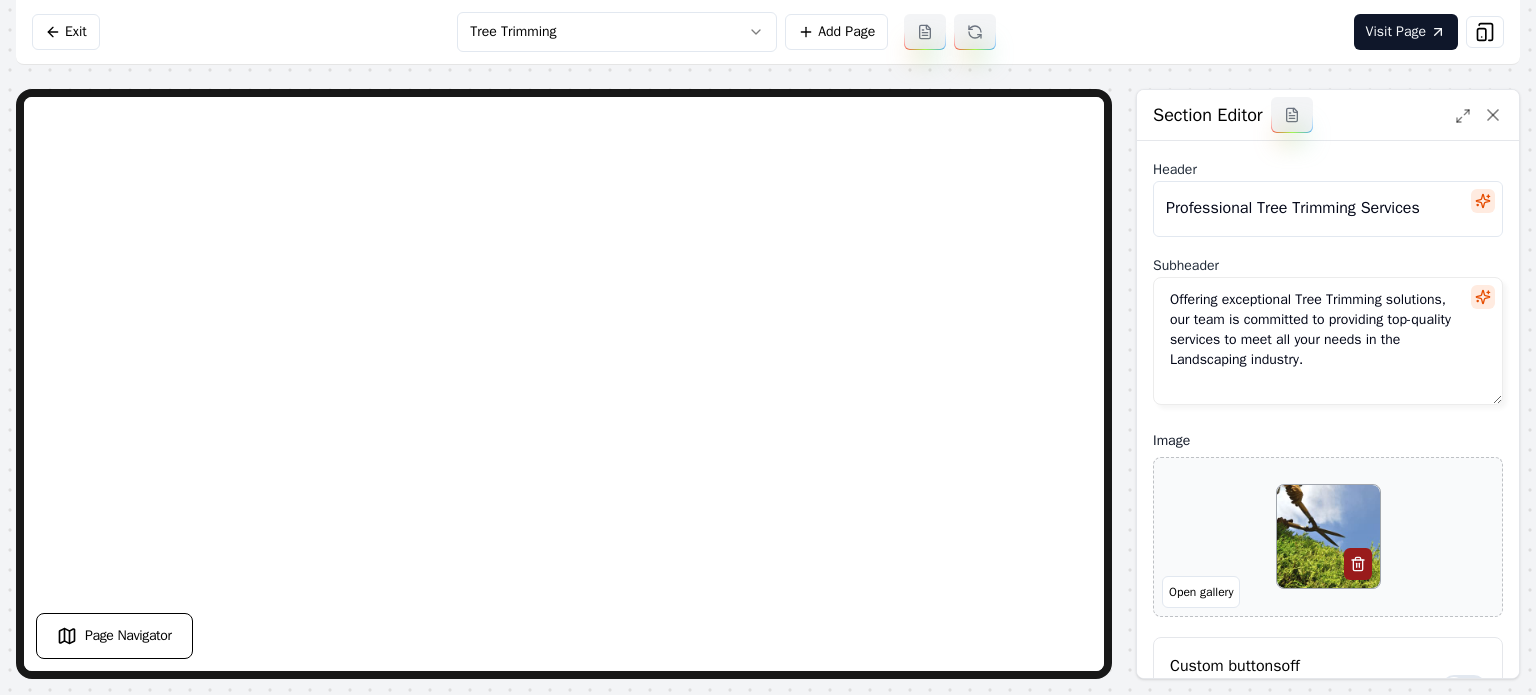 click on "Computer Required This feature is only available on a computer. Please switch to a computer to edit your site. Go back  Exit Tree Trimming Add Page Visit Page  Page Navigator Page Settings Section Editor Header Professional Tree Trimming Services Subheader Offering exceptional Tree Trimming solutions, our team is committed to providing top-quality services to meet all your needs in the Landscaping industry. Image Open gallery Custom buttons  off Your buttons will be based on the goals you set up. Discard Changes Save /dashboard/sites/d4063054-0219-475a-90cf-32305a894f9d/pages/010a504c-f694-4d41-a6b9-1ae547784305" at bounding box center [768, 347] 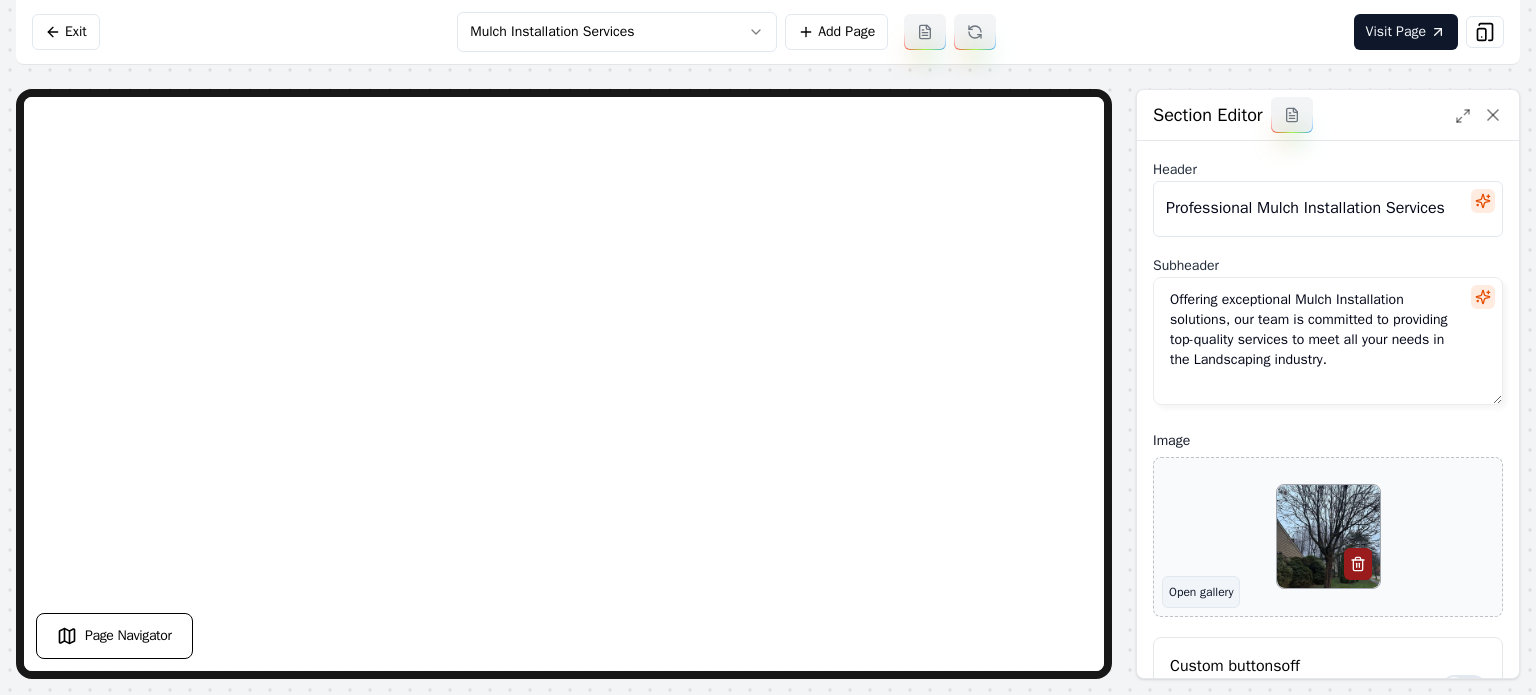 click on "Open gallery" at bounding box center (1201, 592) 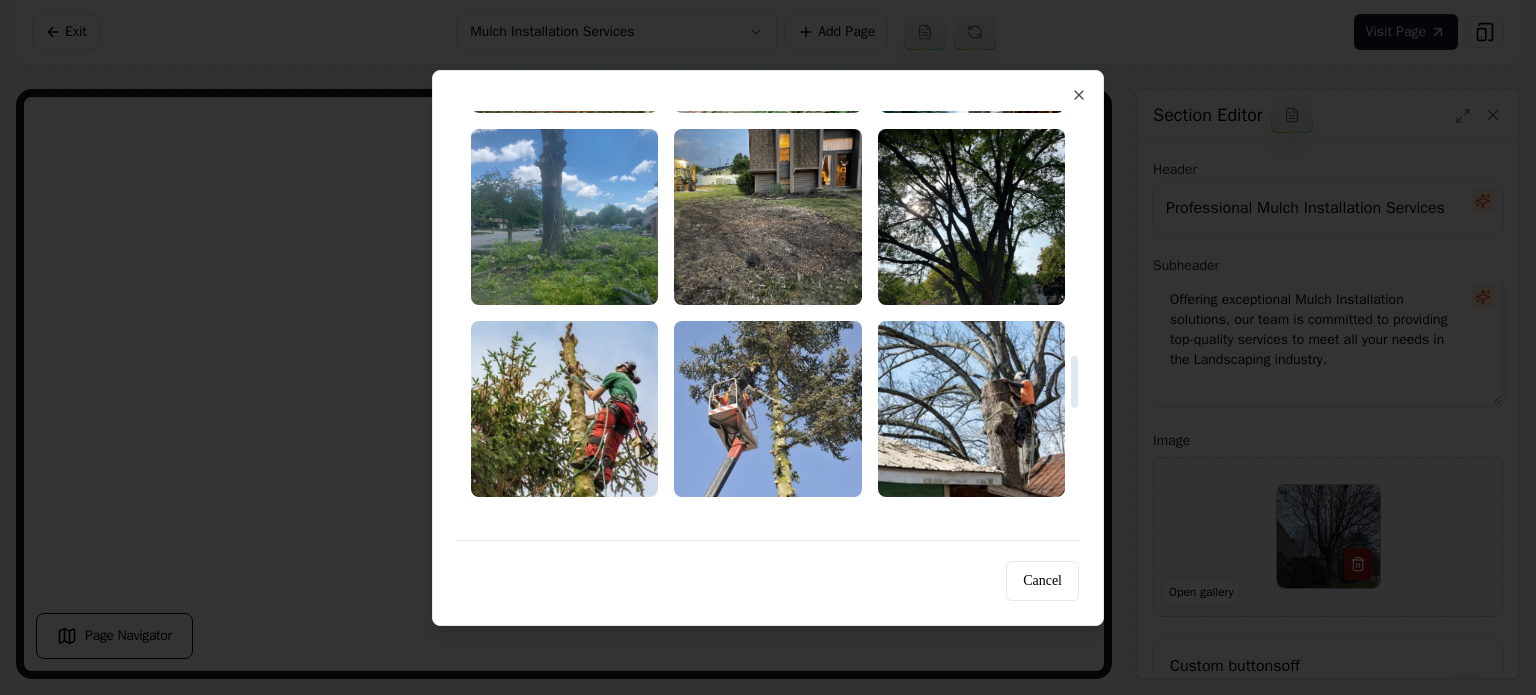 scroll, scrollTop: 2000, scrollLeft: 0, axis: vertical 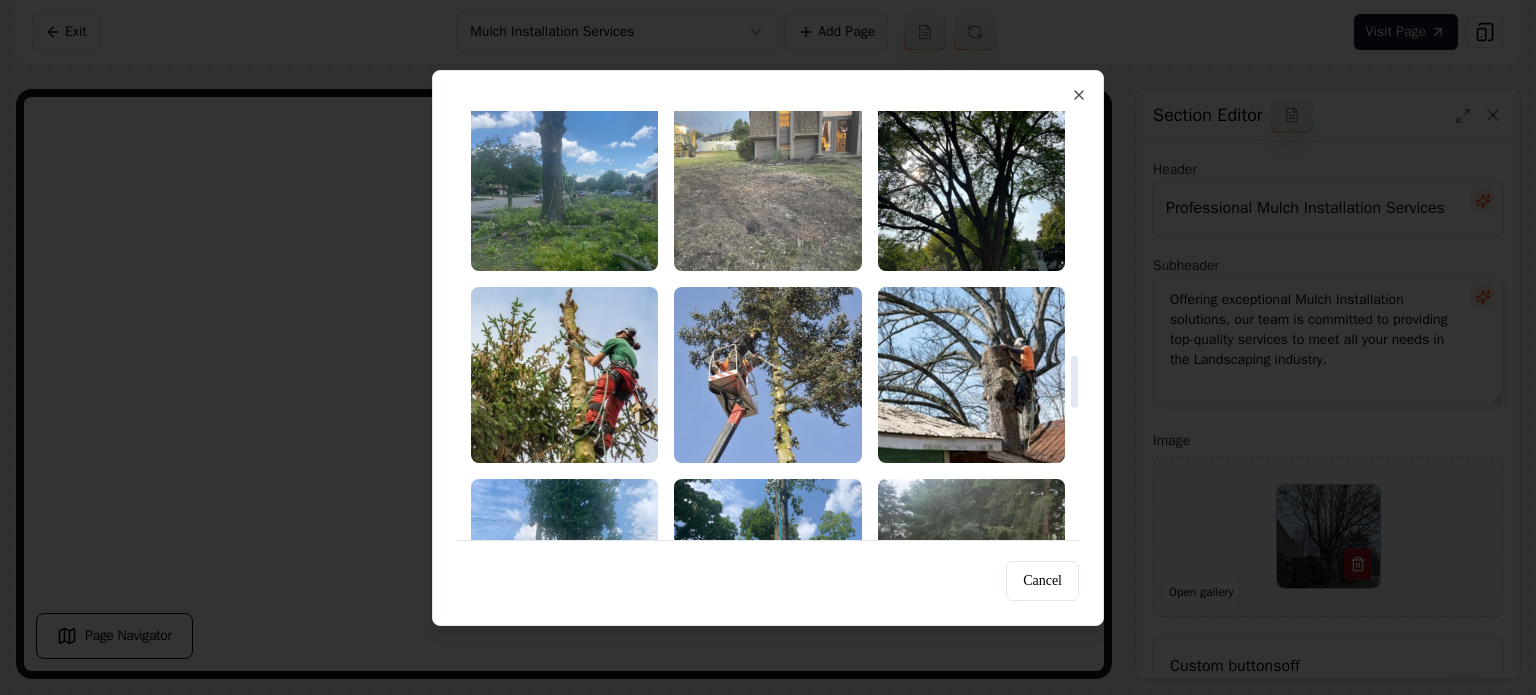 click at bounding box center [767, 183] 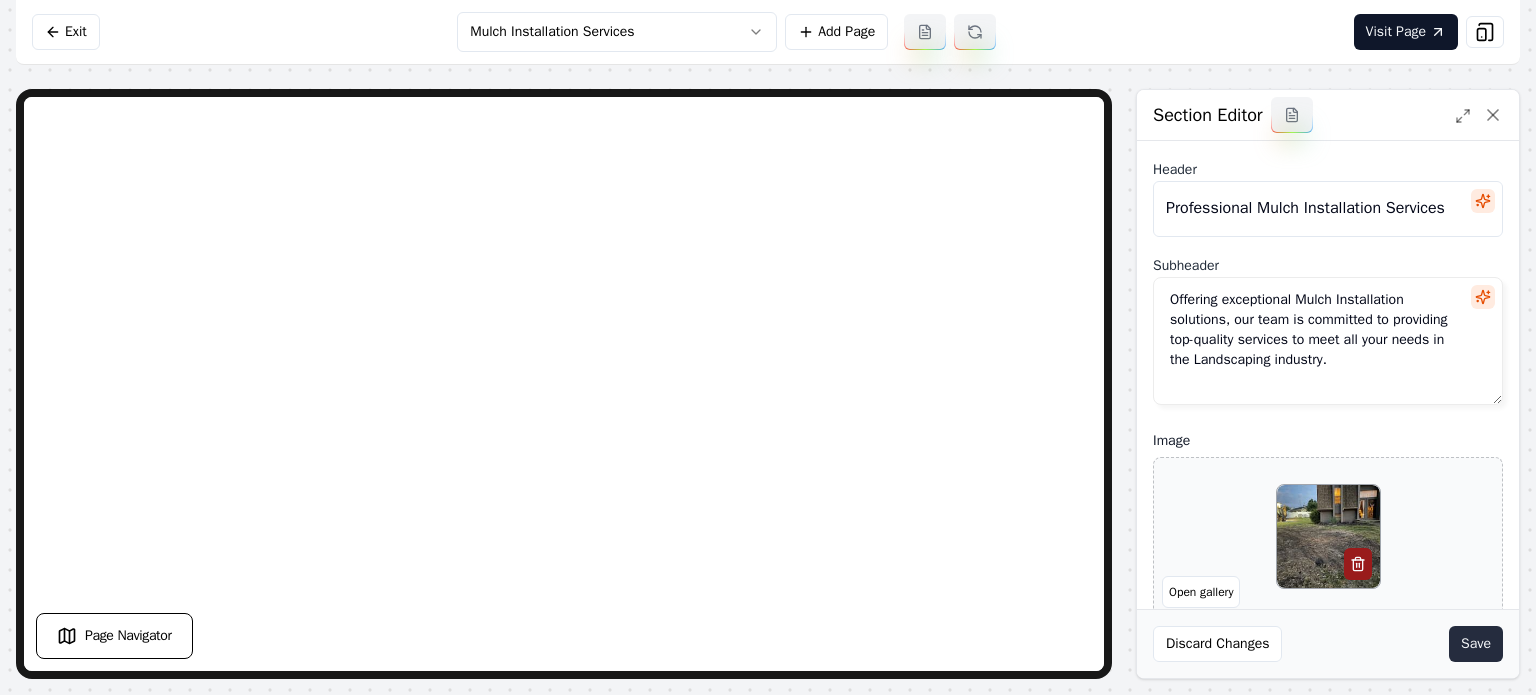 click on "Save" at bounding box center (1476, 644) 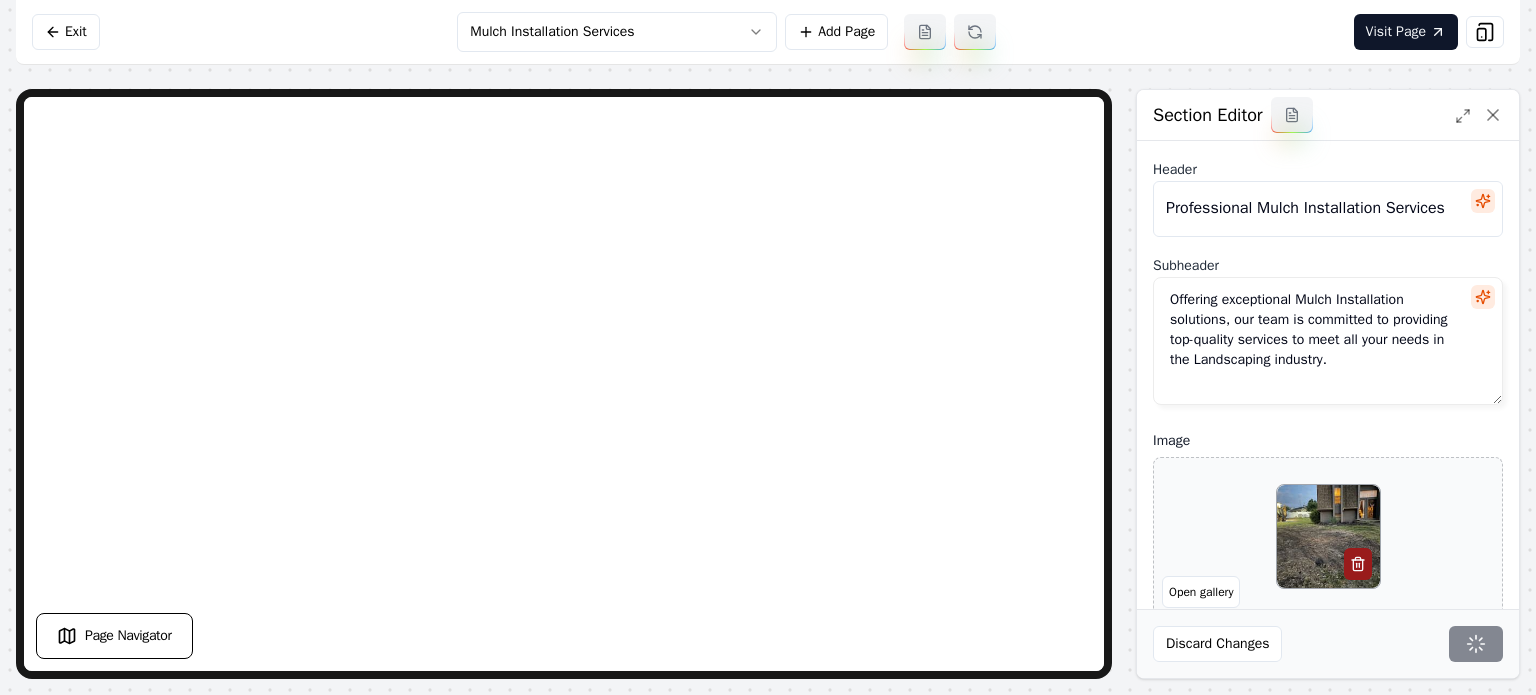 click on "Computer Required This feature is only available on a computer. Please switch to a computer to edit your site. Go back  Exit Mulch Installation Services Add Page Visit Page  Page Navigator Page Settings Section Editor Header Professional Mulch Installation Services Subheader Offering exceptional Mulch Installation solutions, our team is committed to providing top-quality services to meet all your needs in the Landscaping industry. Image Open gallery Custom buttons  off Your buttons will be based on the goals you set up. Discard Changes Save /dashboard/sites/d4063054-0219-475a-90cf-32305a894f9d/pages/e77baa54-4d32-40ef-b00b-ed4a748511f1" at bounding box center [768, 347] 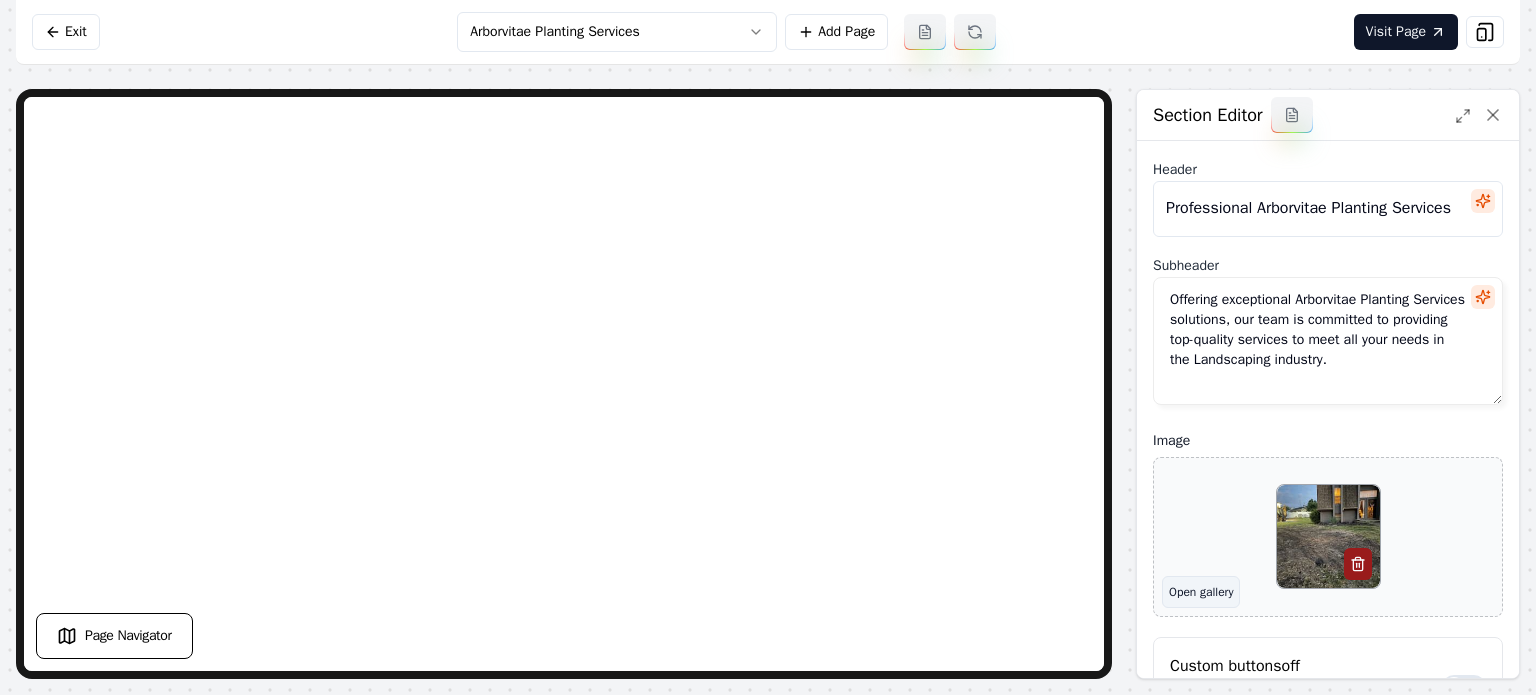 click on "Open gallery" at bounding box center (1201, 592) 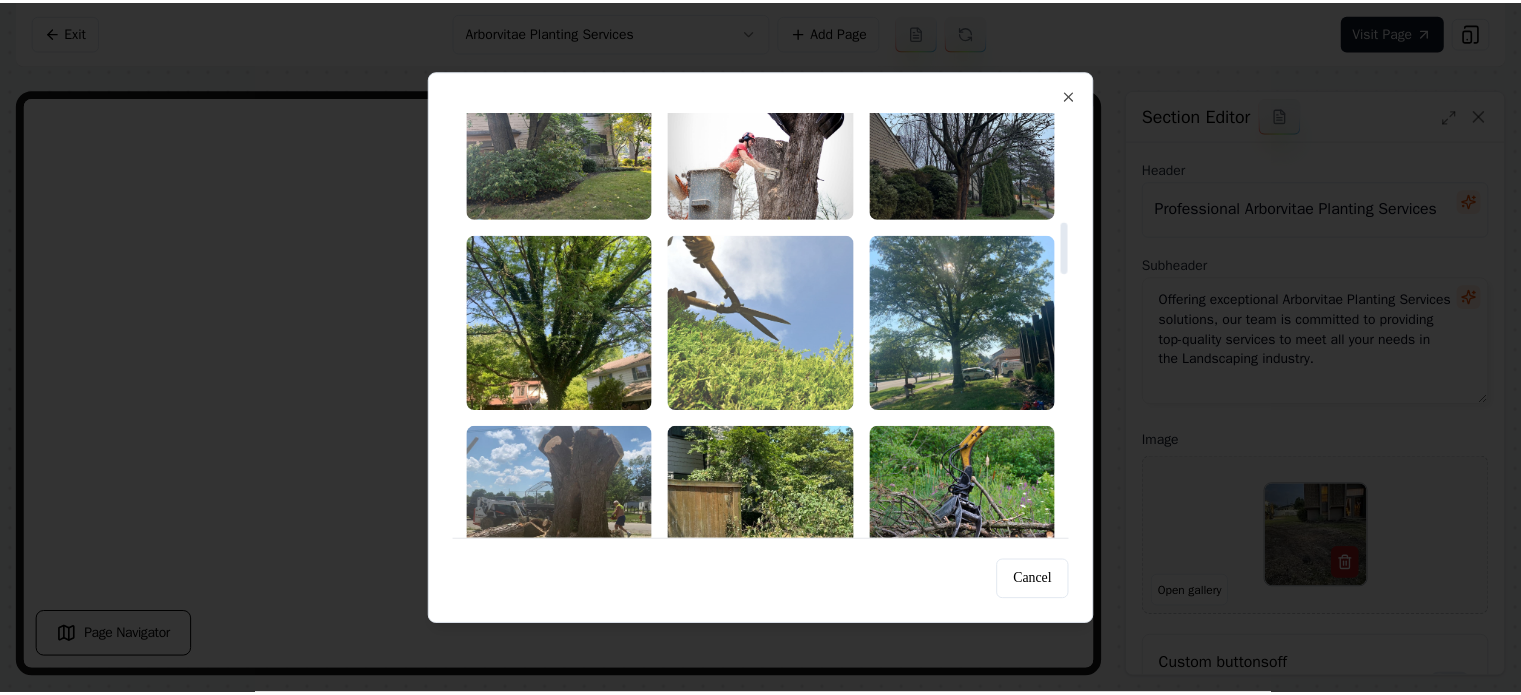 scroll, scrollTop: 800, scrollLeft: 0, axis: vertical 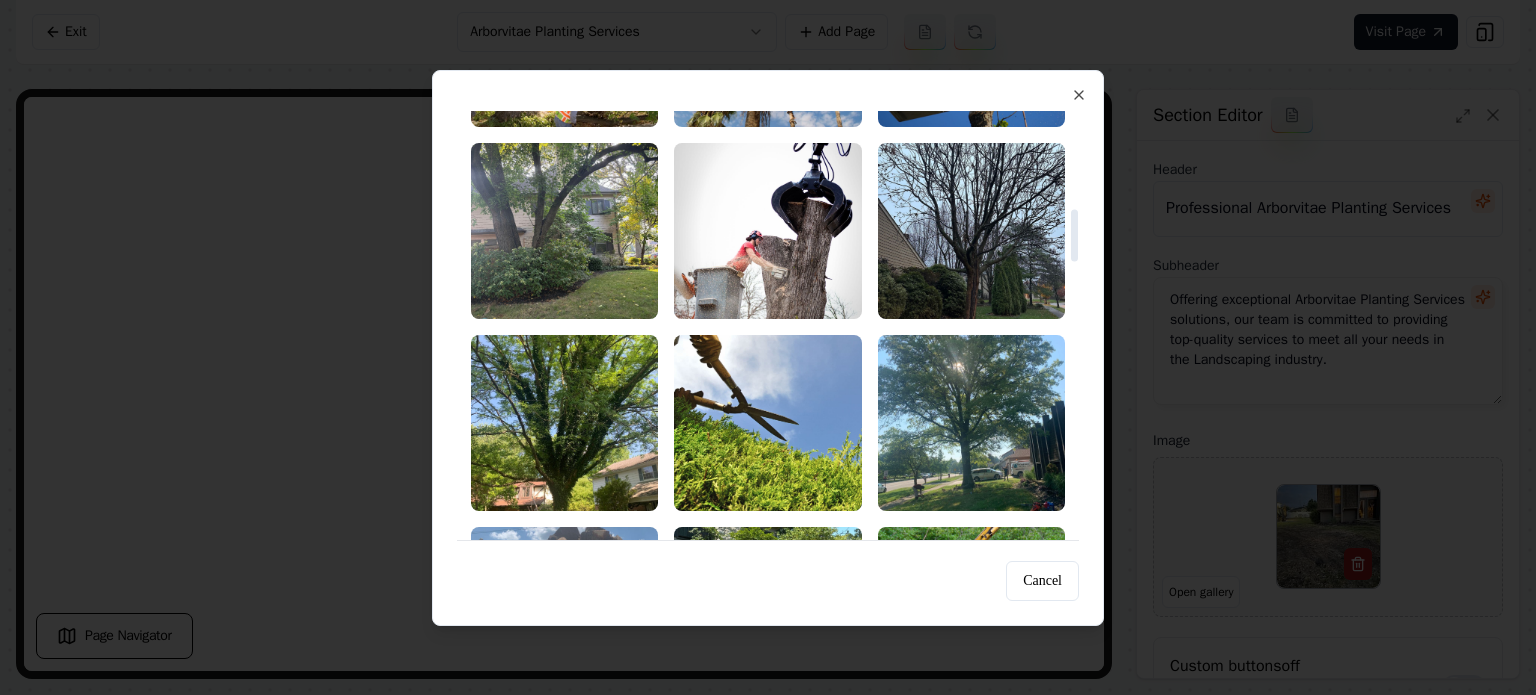 click at bounding box center (564, 231) 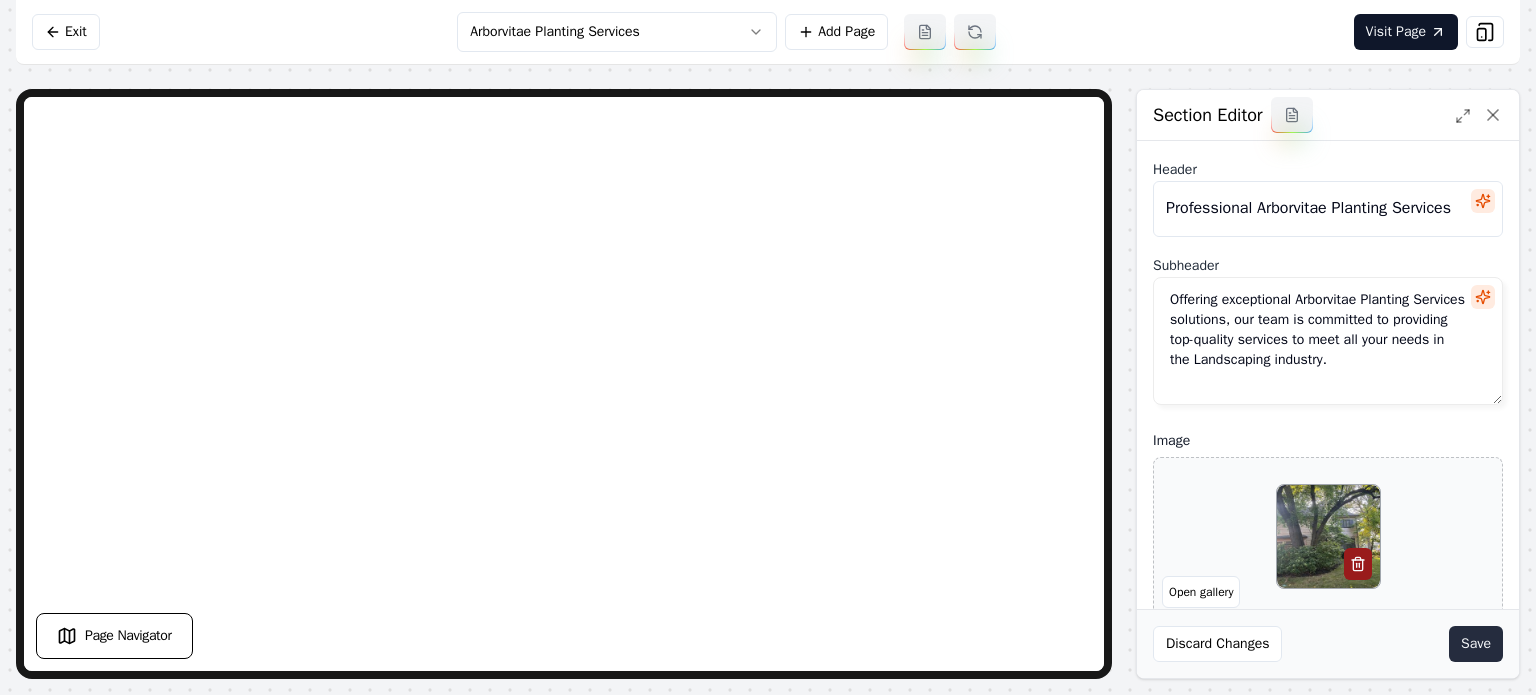 click on "Save" at bounding box center (1476, 644) 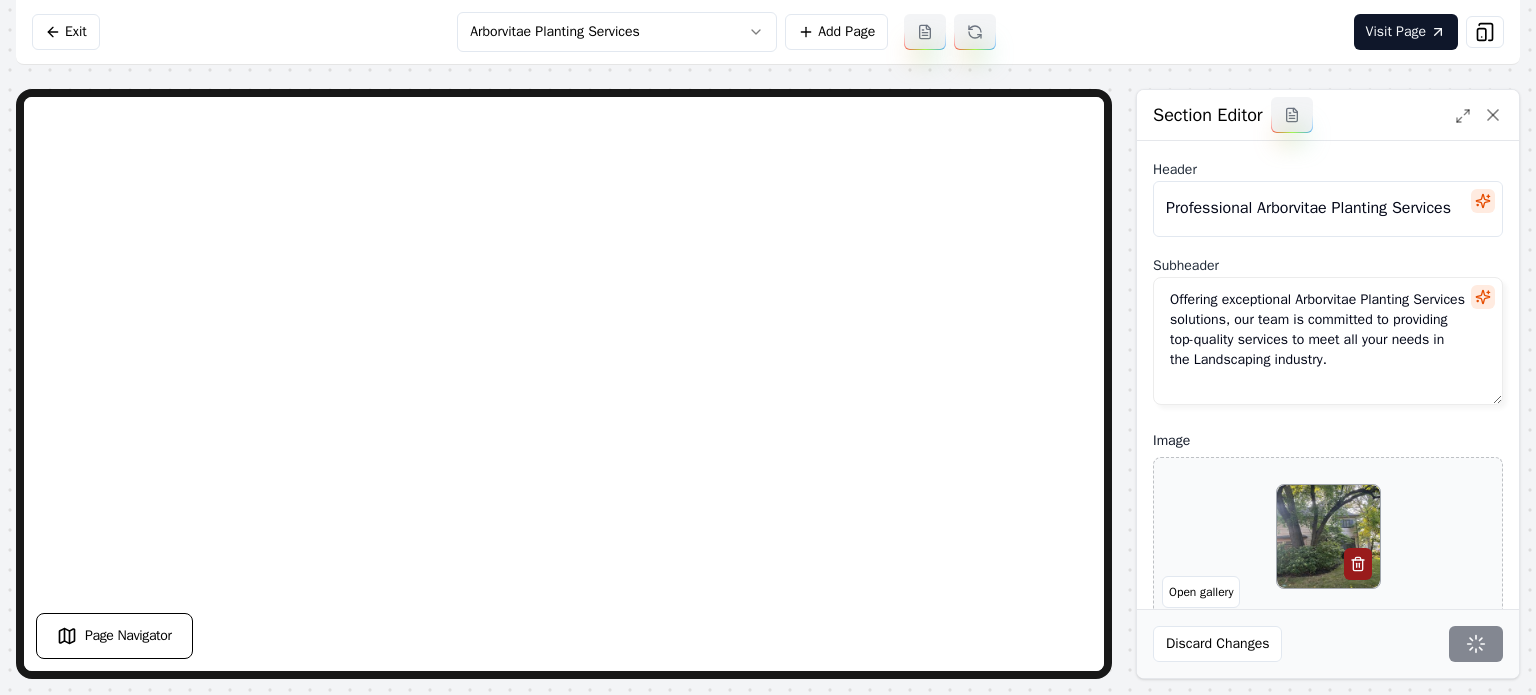 click on "Computer Required This feature is only available on a computer. Please switch to a computer to edit your site. Go back  Exit Arborvitae Planting Services Add Page Visit Page  Page Navigator Page Settings Section Editor Header Professional Arborvitae Planting Services Subheader Offering exceptional Arborvitae Planting Services solutions, our team is committed to providing top-quality services to meet all your needs in the Landscaping industry. Image Open gallery Custom buttons  off Your buttons will be based on the goals you set up. Discard Changes Save /dashboard/sites/d4063054-0219-475a-90cf-32305a894f9d/pages/b0f23f5c-1f2d-44a1-8414-7b17d6d35f65" at bounding box center (768, 347) 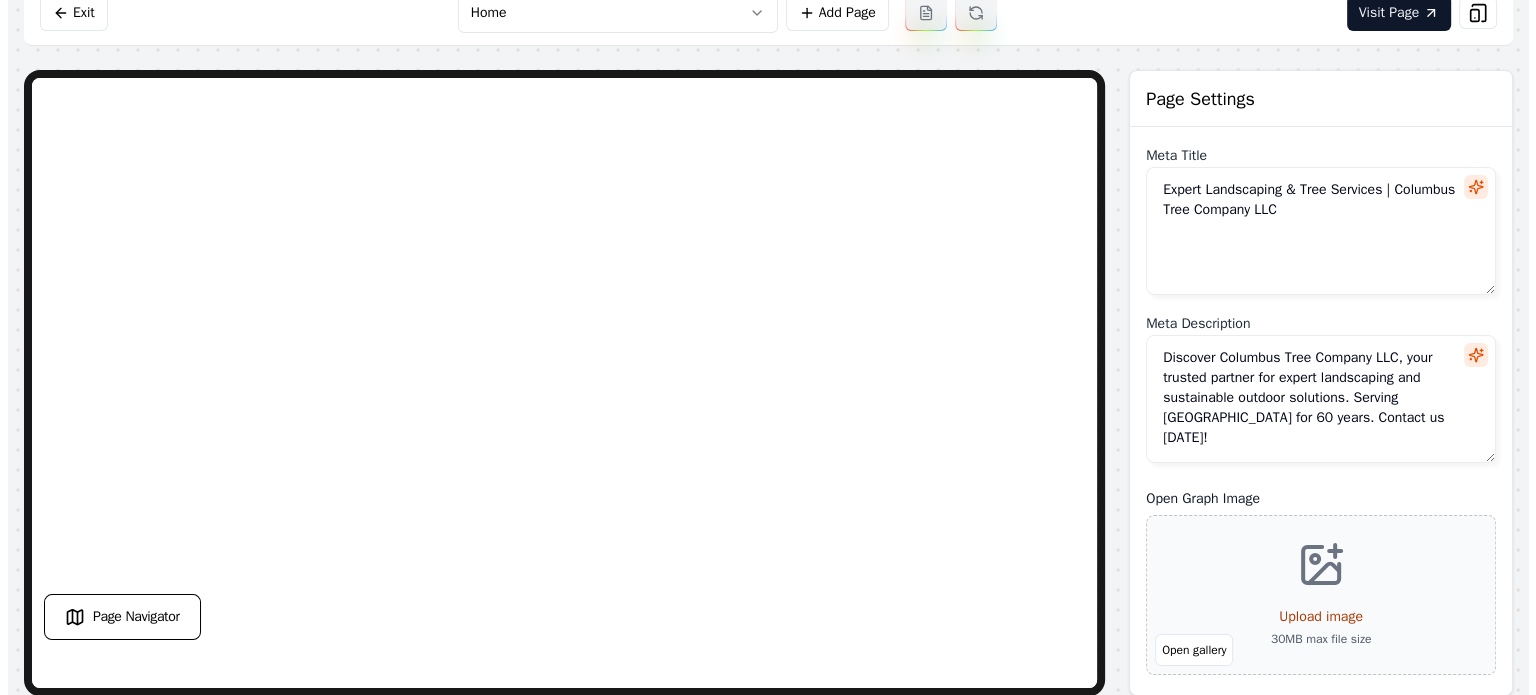 scroll, scrollTop: 0, scrollLeft: 0, axis: both 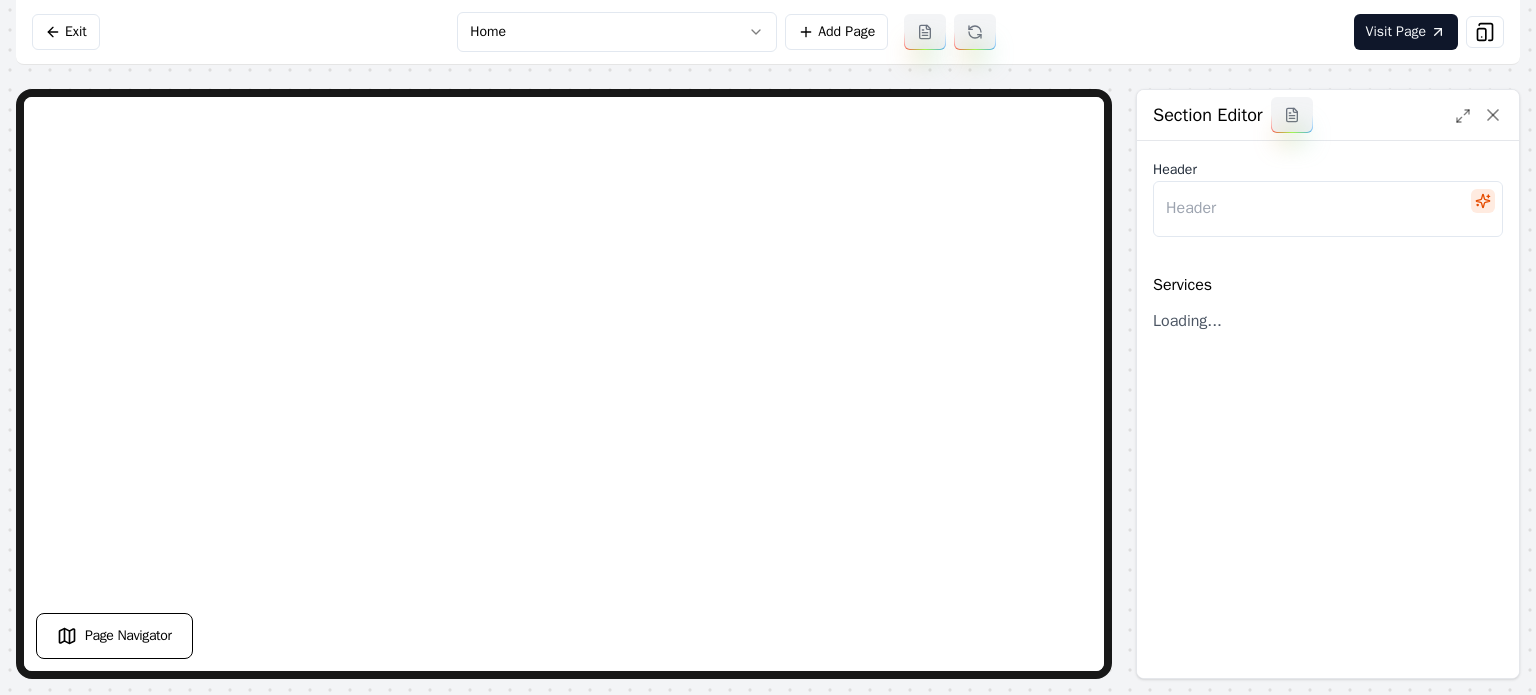 type on "Comprehensive Tree Care Services" 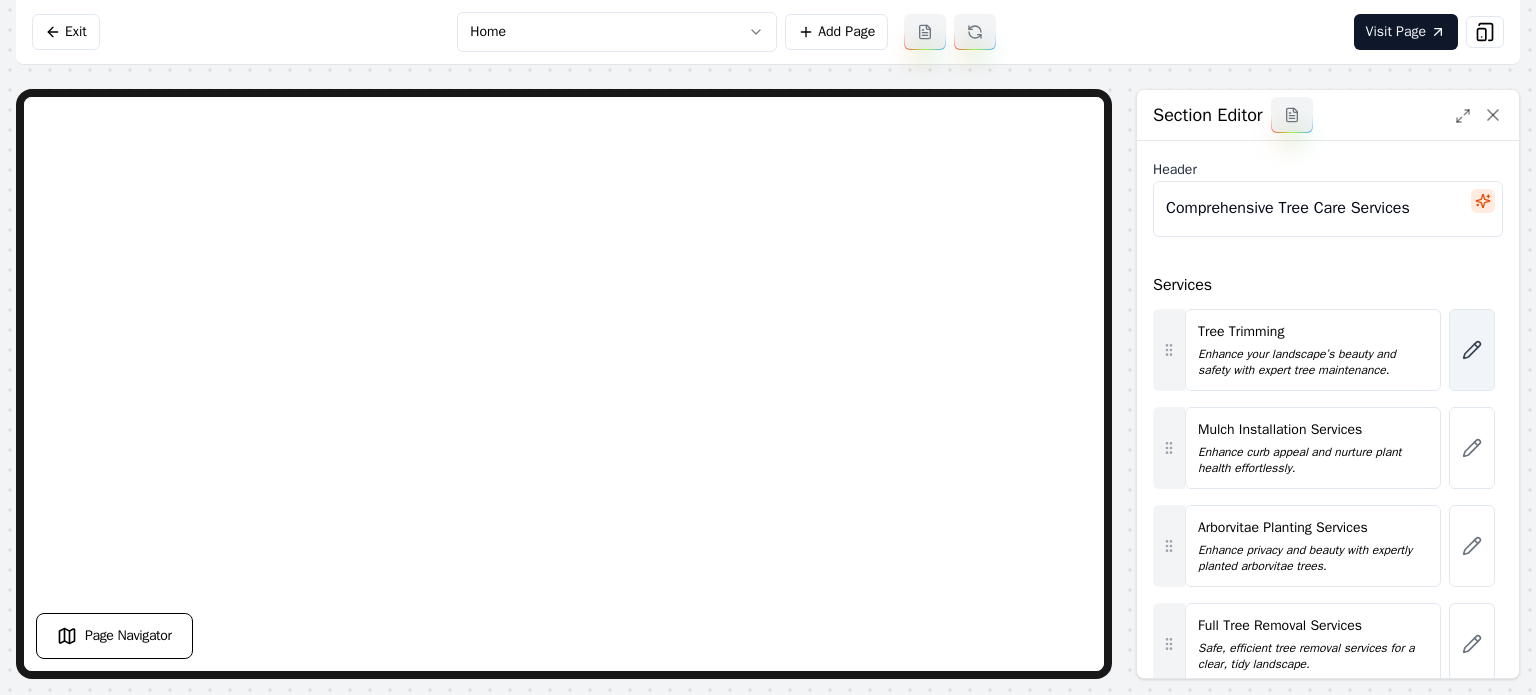 click at bounding box center (1472, 350) 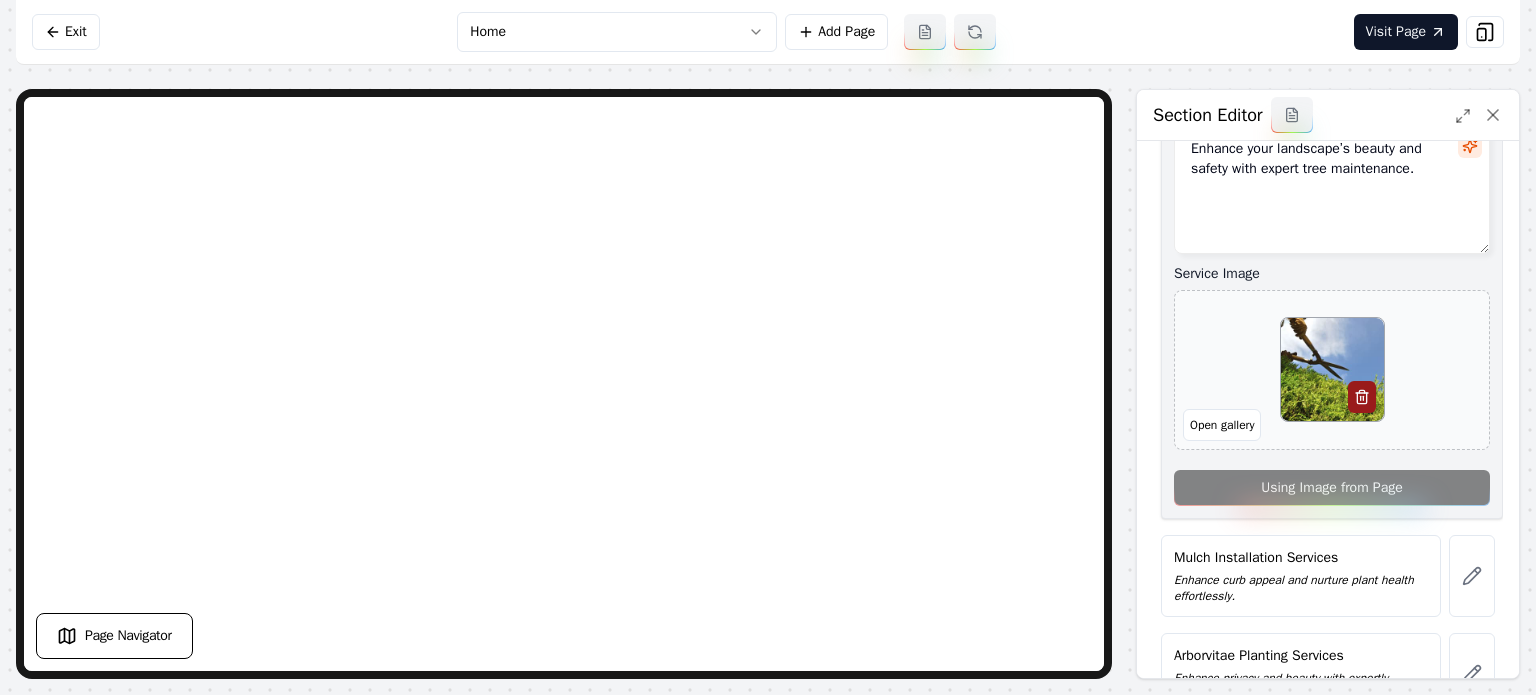 scroll, scrollTop: 540, scrollLeft: 0, axis: vertical 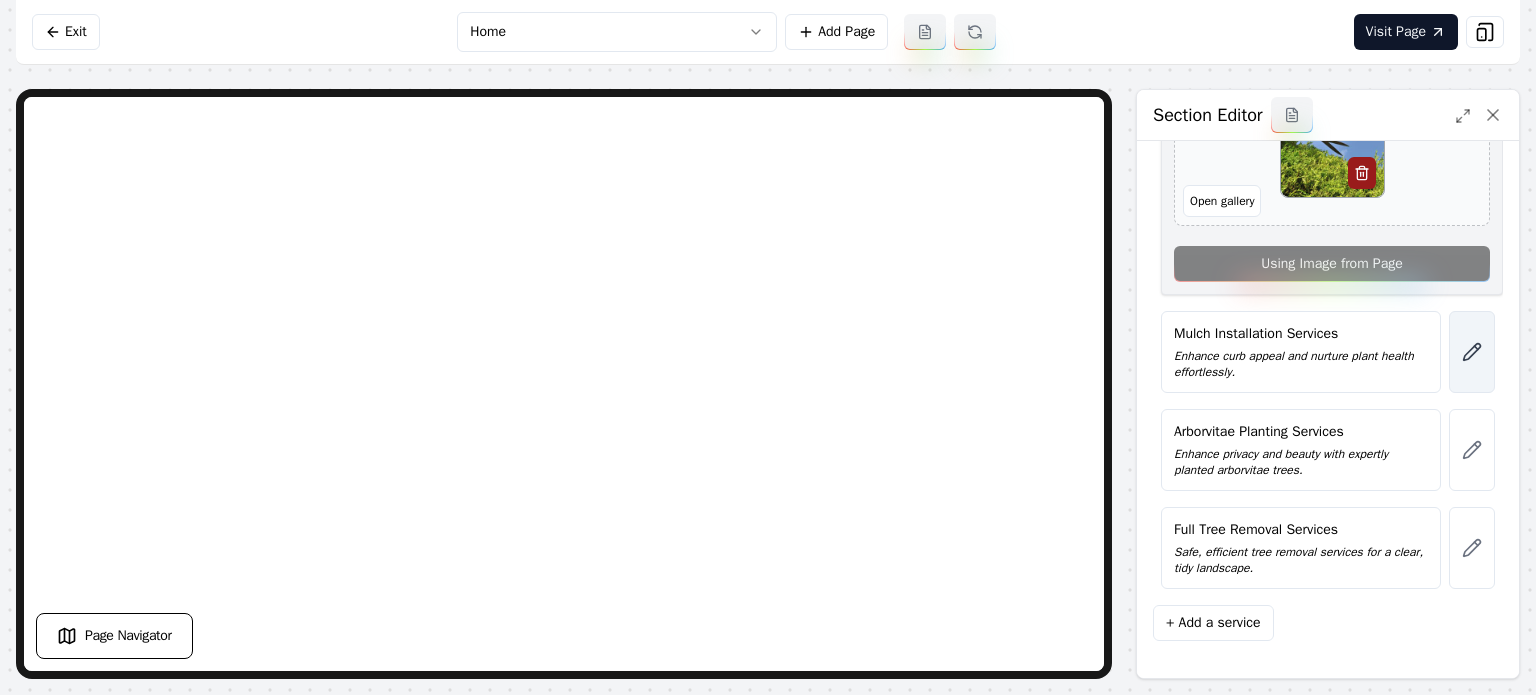 click at bounding box center [1472, 352] 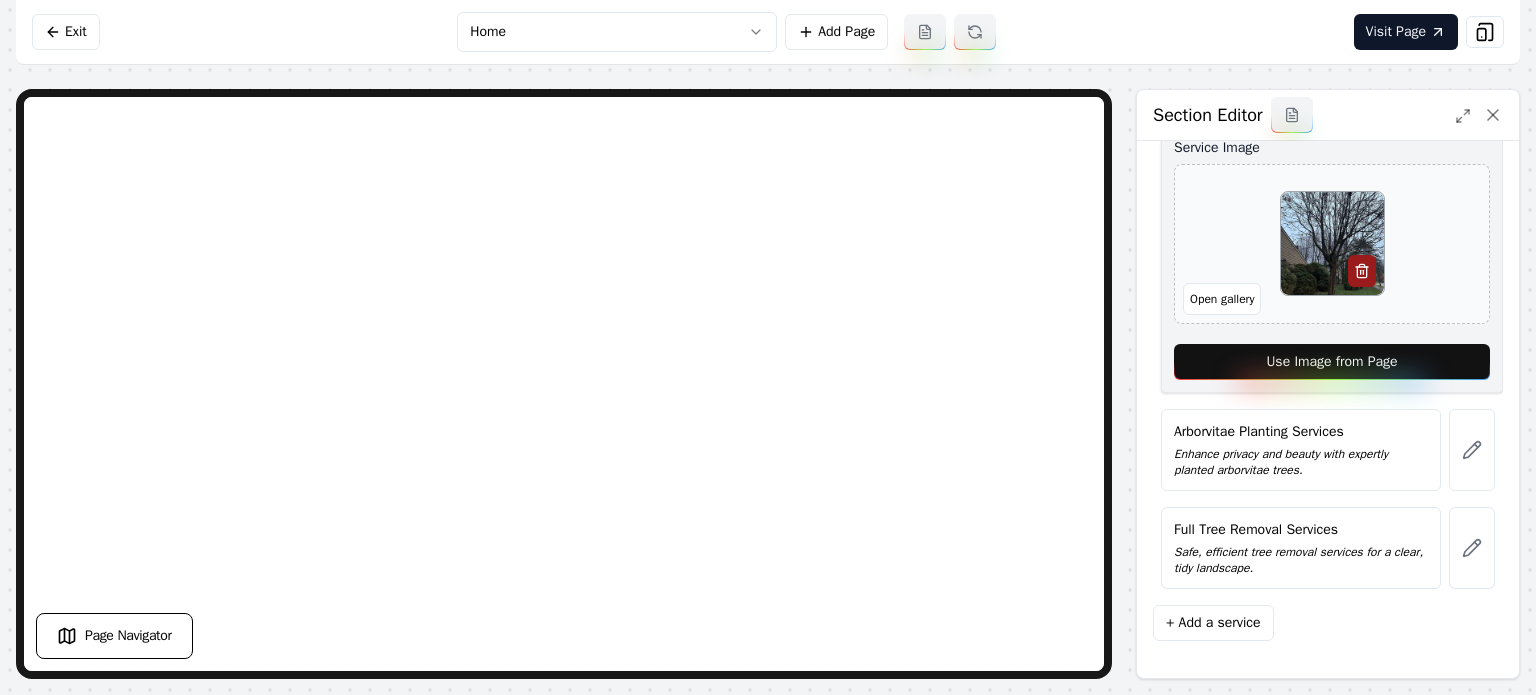 click on "Use Image from Page" at bounding box center (1332, 362) 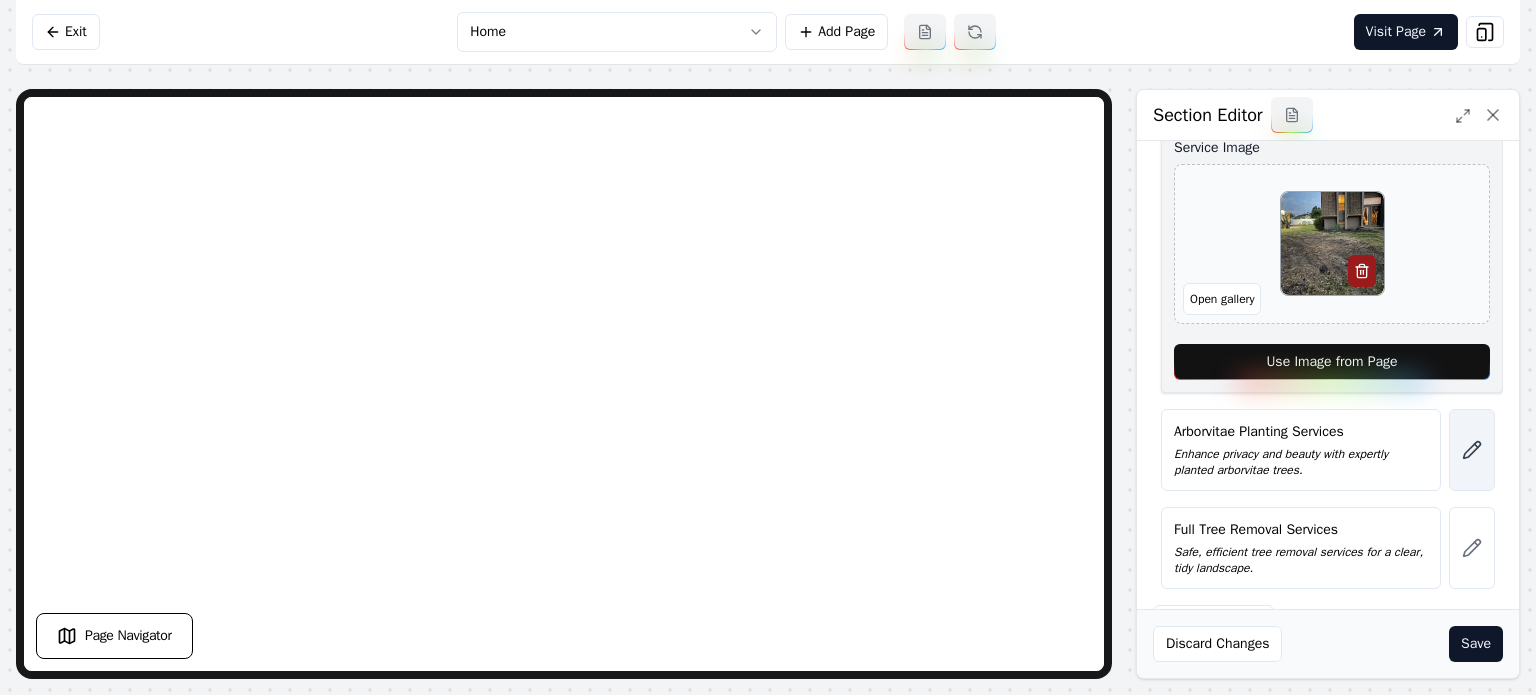 click at bounding box center [1472, 450] 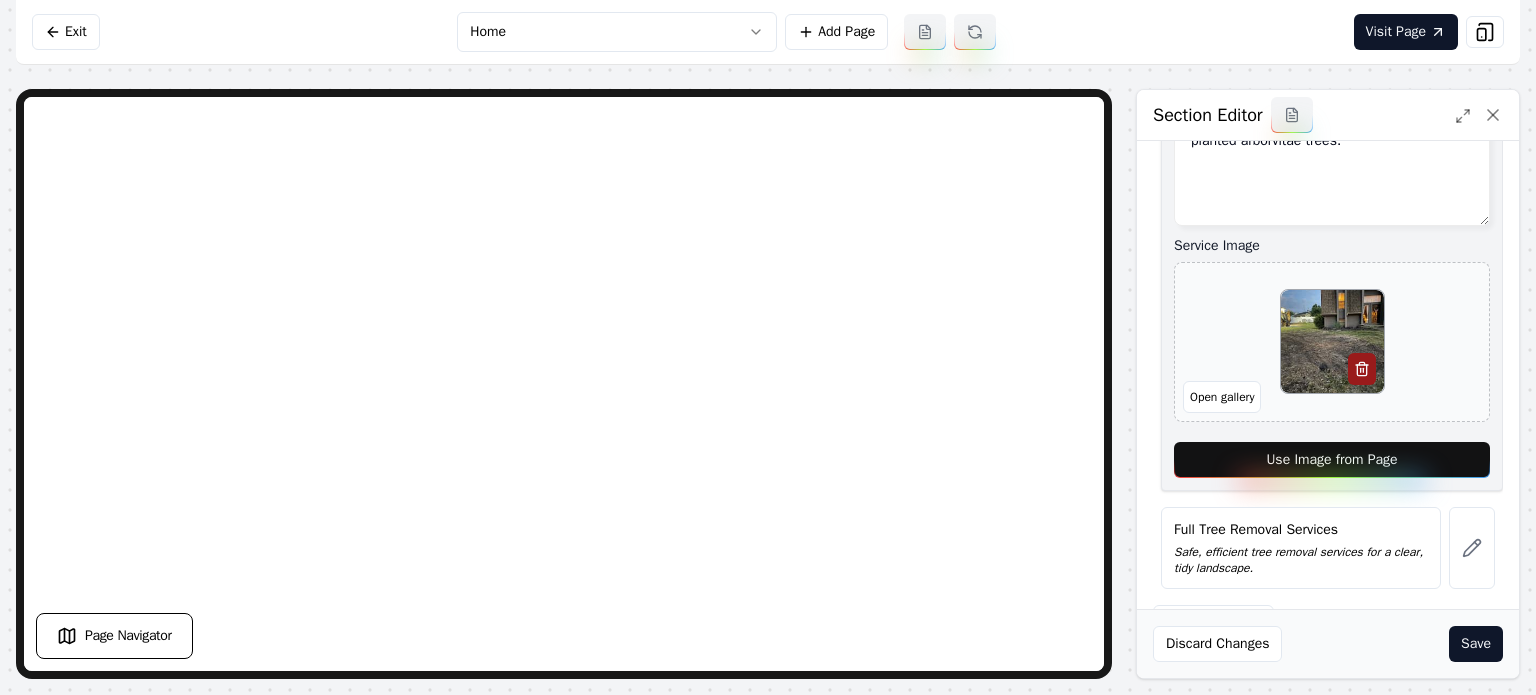 click on "Services Tree Trimming Enhance your landscape’s beauty and safety with expert tree maintenance. Mulch Installation Services Enhance curb appeal and nurture plant health effortlessly. Service Name Arborvitae Planting Services Short Blurb about this Service Enhance privacy and beauty with expertly planted arborvitae trees. Service Image Open gallery Use Image from Page Full Tree Removal Services Safe, efficient tree removal services for a clear, tidy landscape.
To pick up a draggable item, press the space bar.
While dragging, use the arrow keys to move the item.
Press space again to drop the item in its new position, or press escape to cancel." at bounding box center [1328, 171] 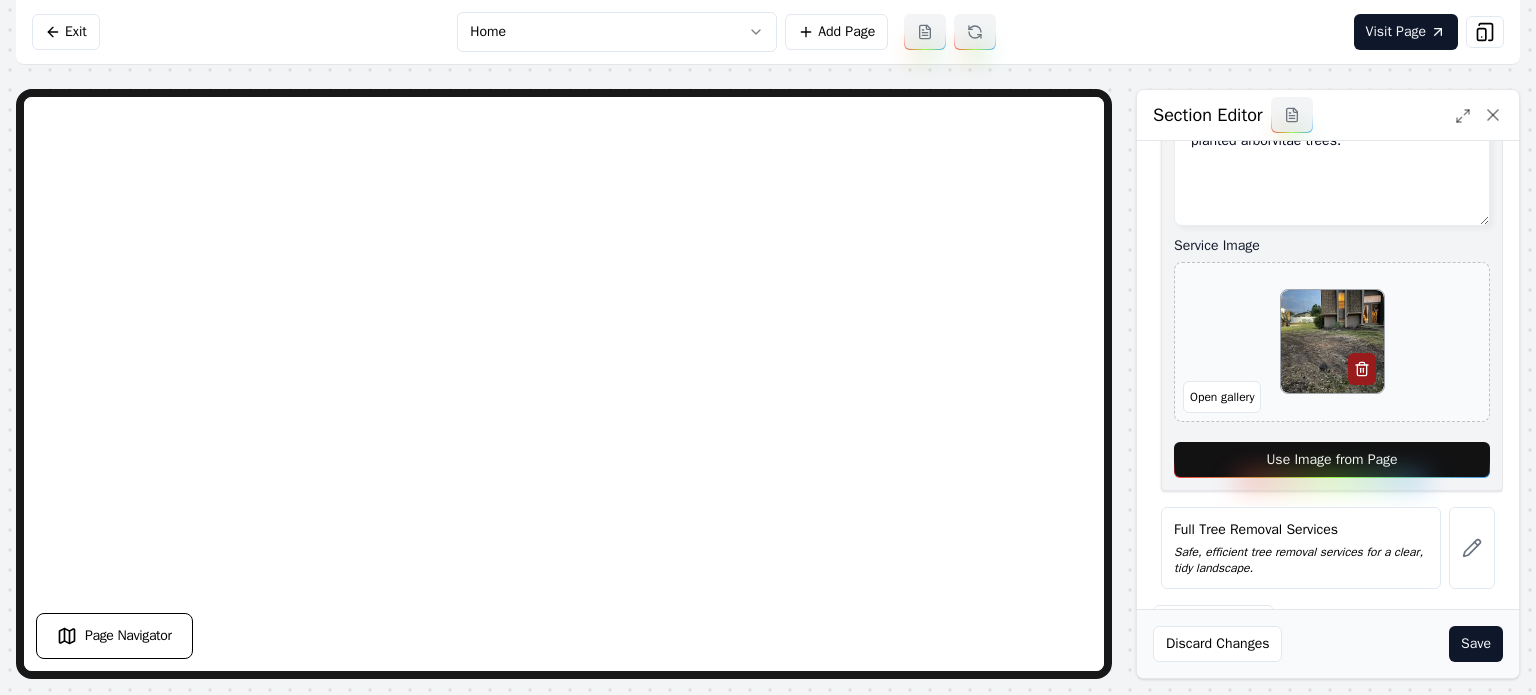 click on "Use Image from Page" at bounding box center (1332, 460) 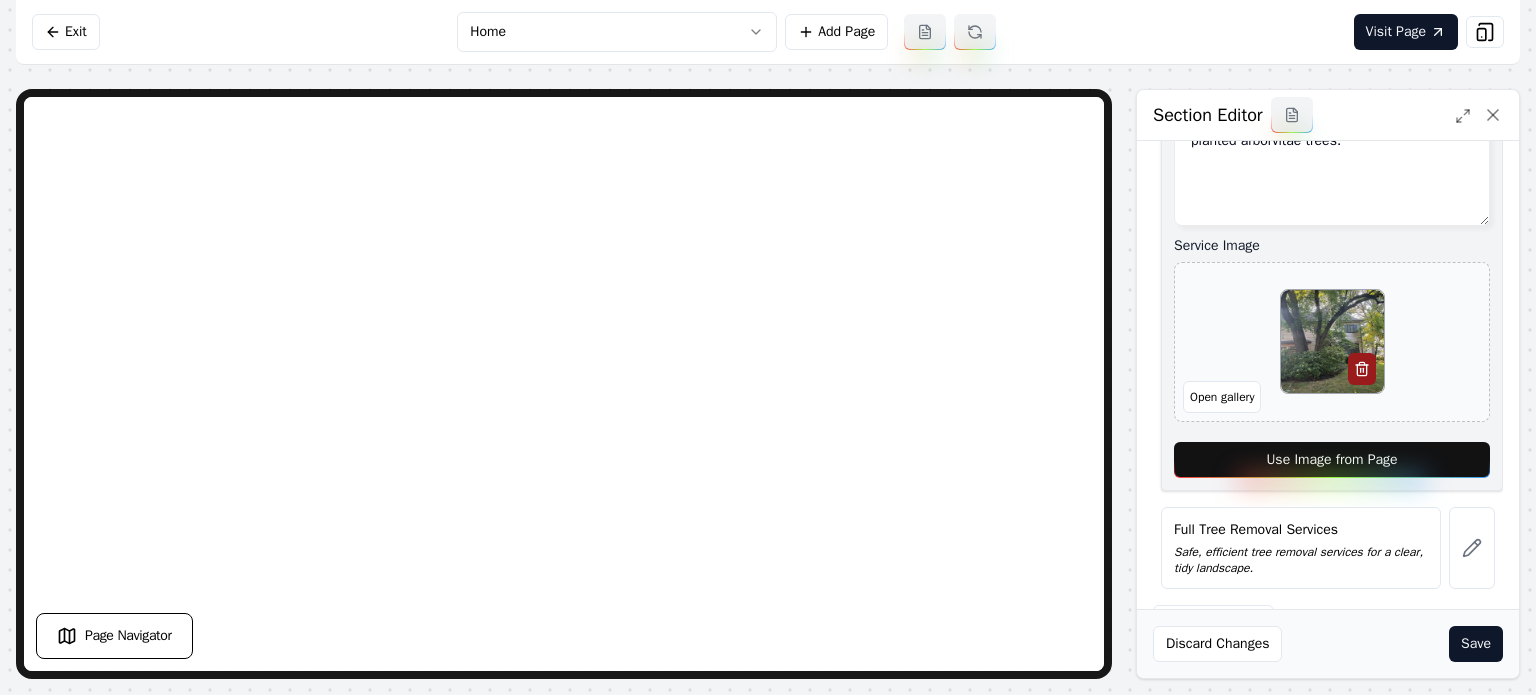 click at bounding box center [1472, 548] 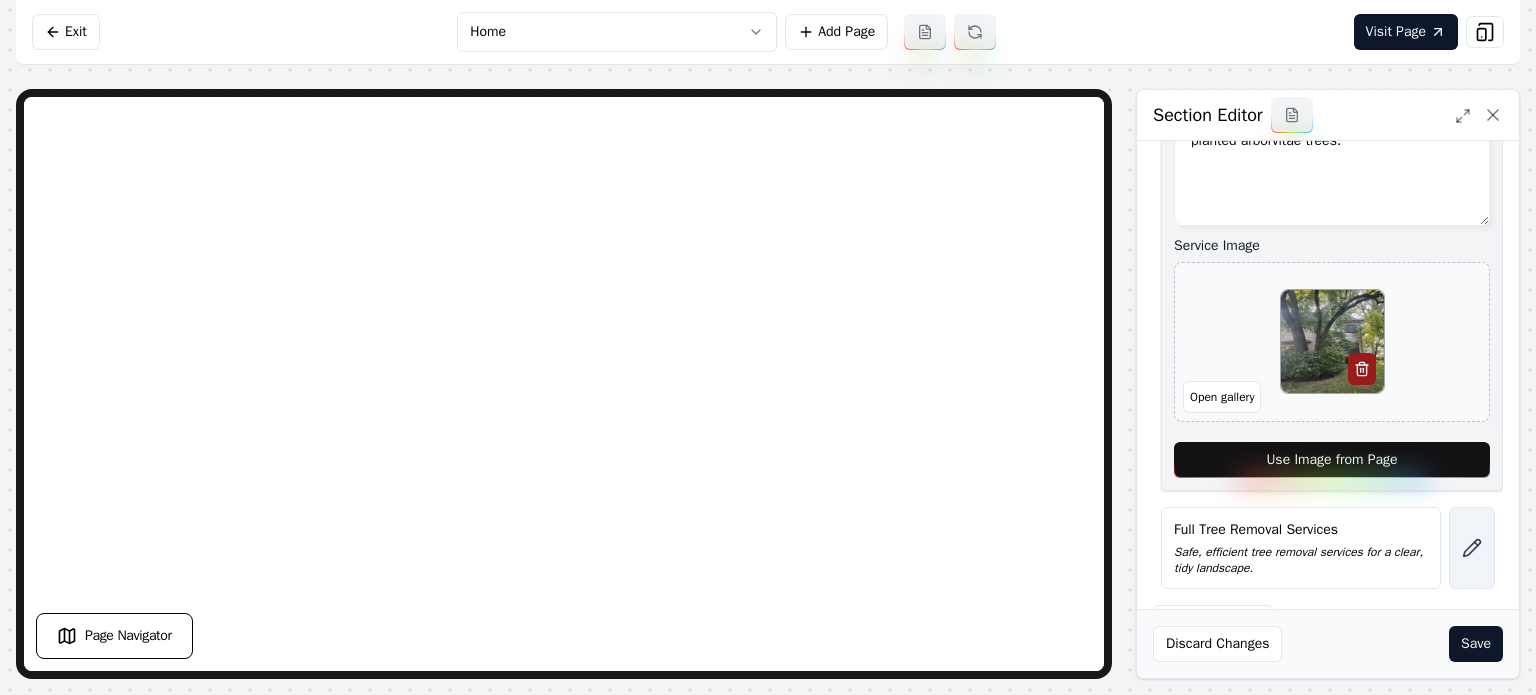 click 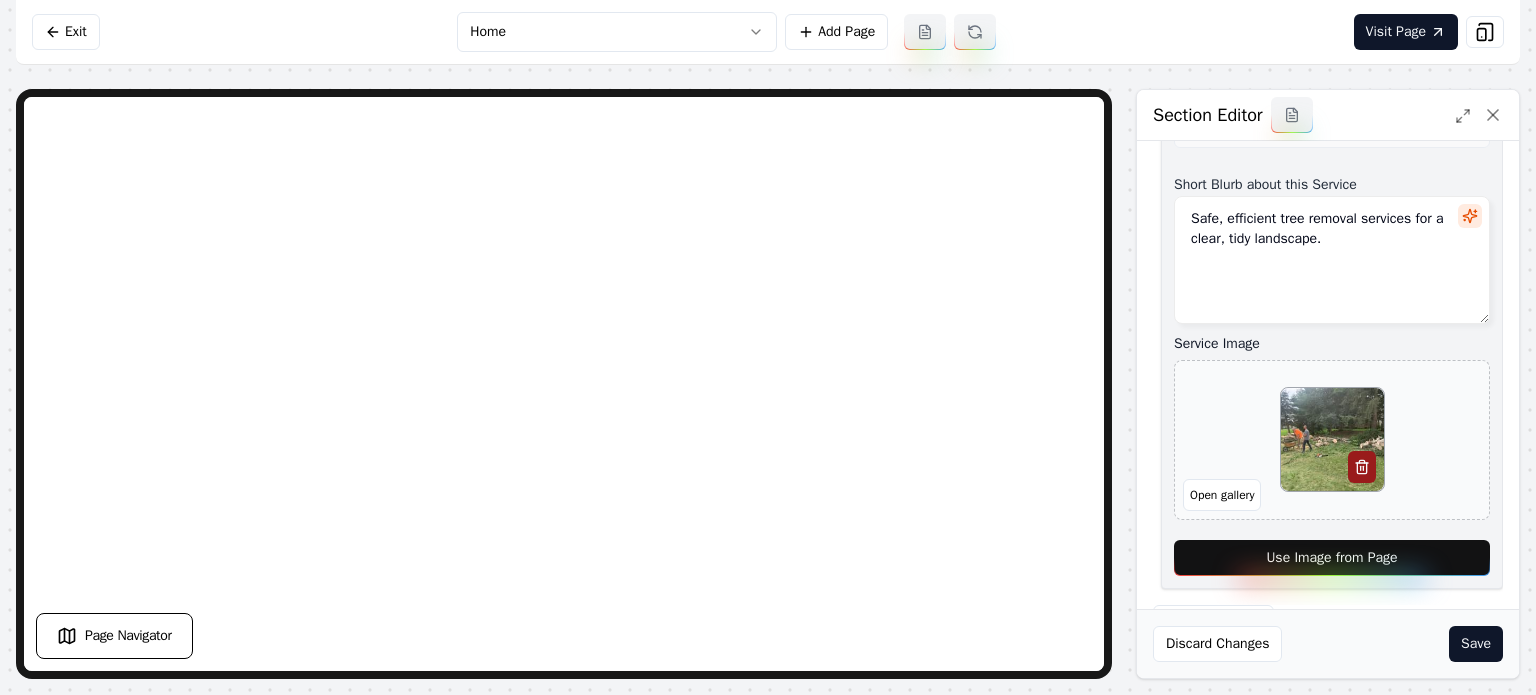 click on "Use Image from Page" at bounding box center (1332, 558) 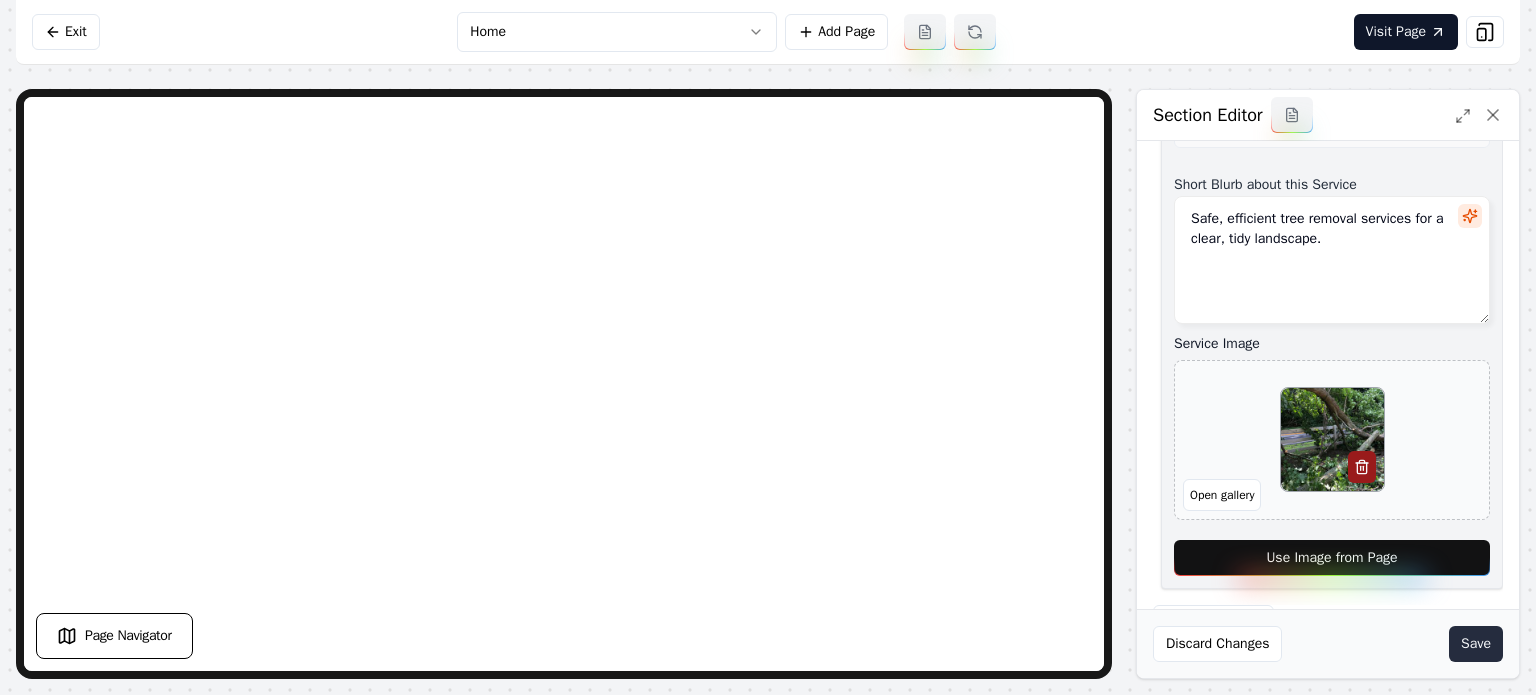 click on "Save" at bounding box center (1476, 644) 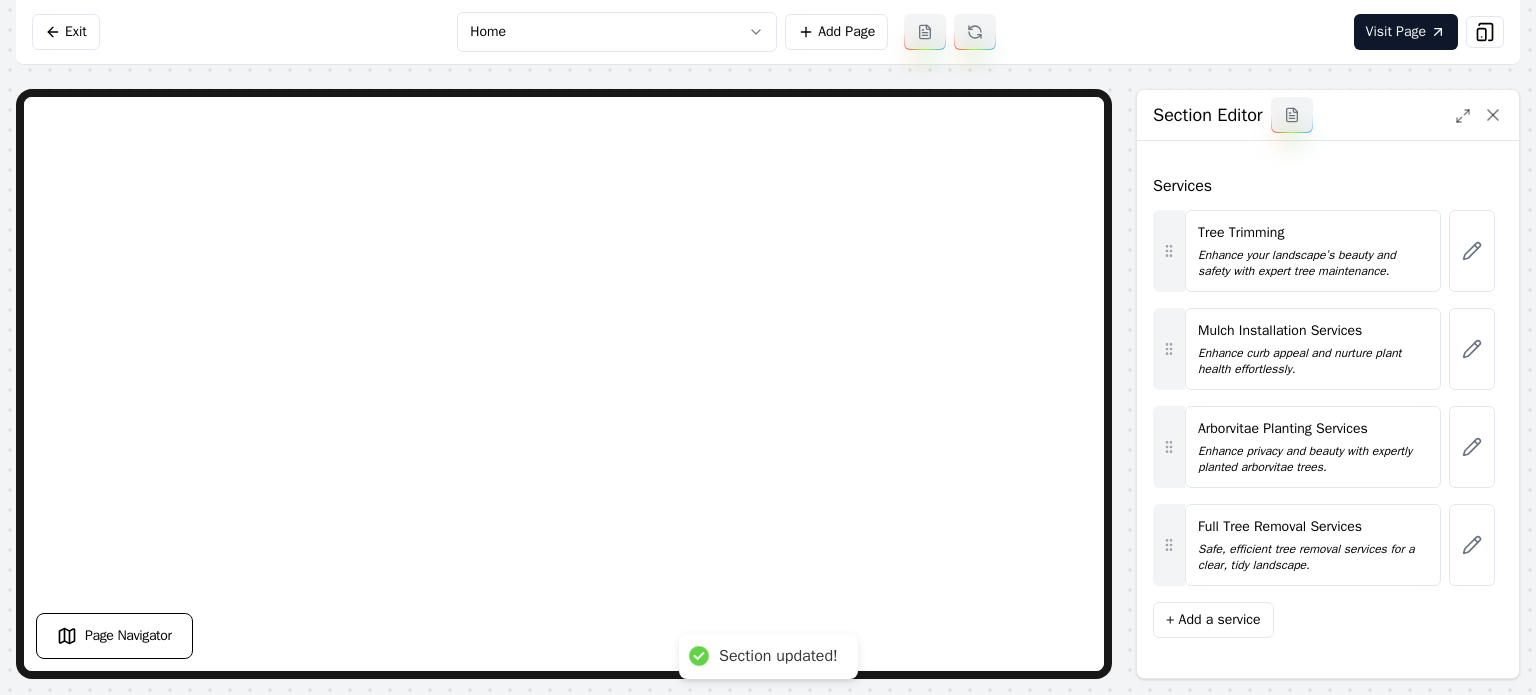 scroll, scrollTop: 96, scrollLeft: 0, axis: vertical 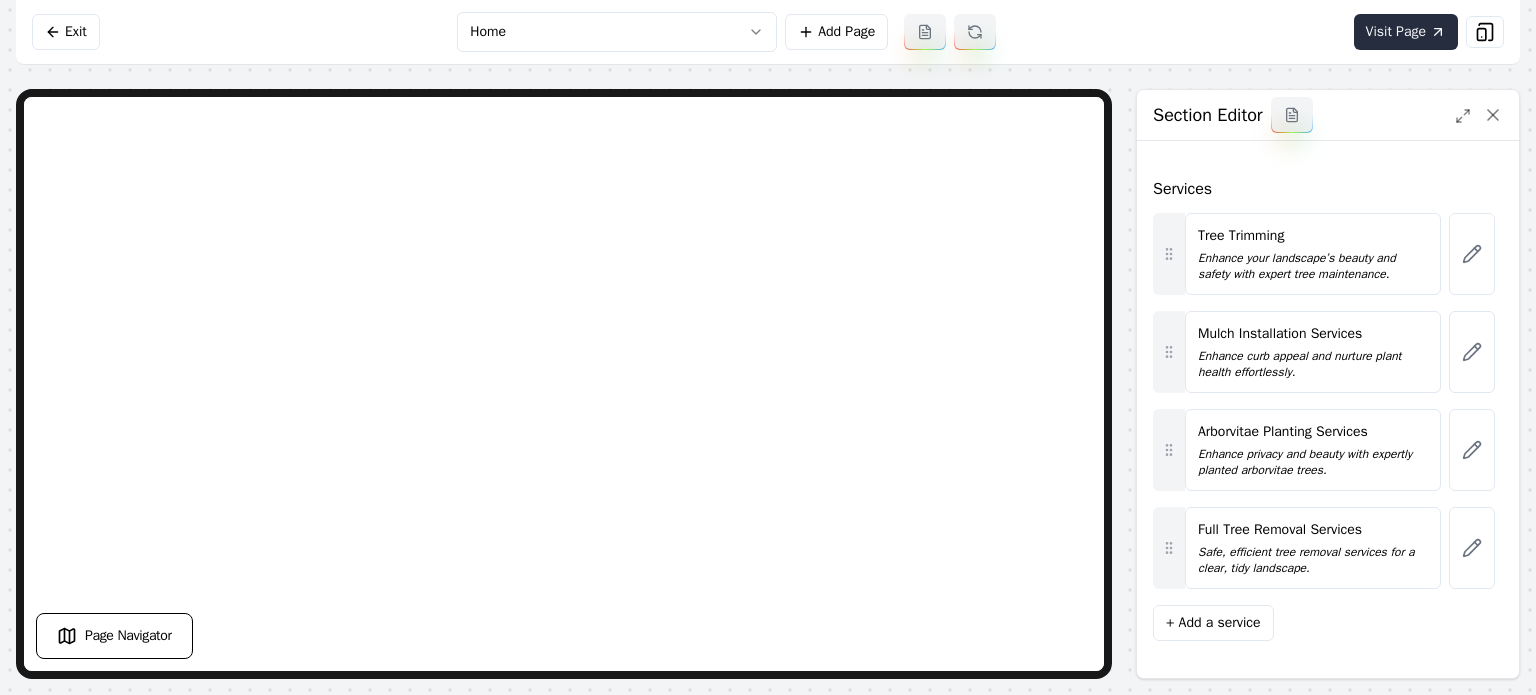 click on "Visit Page" at bounding box center (1406, 32) 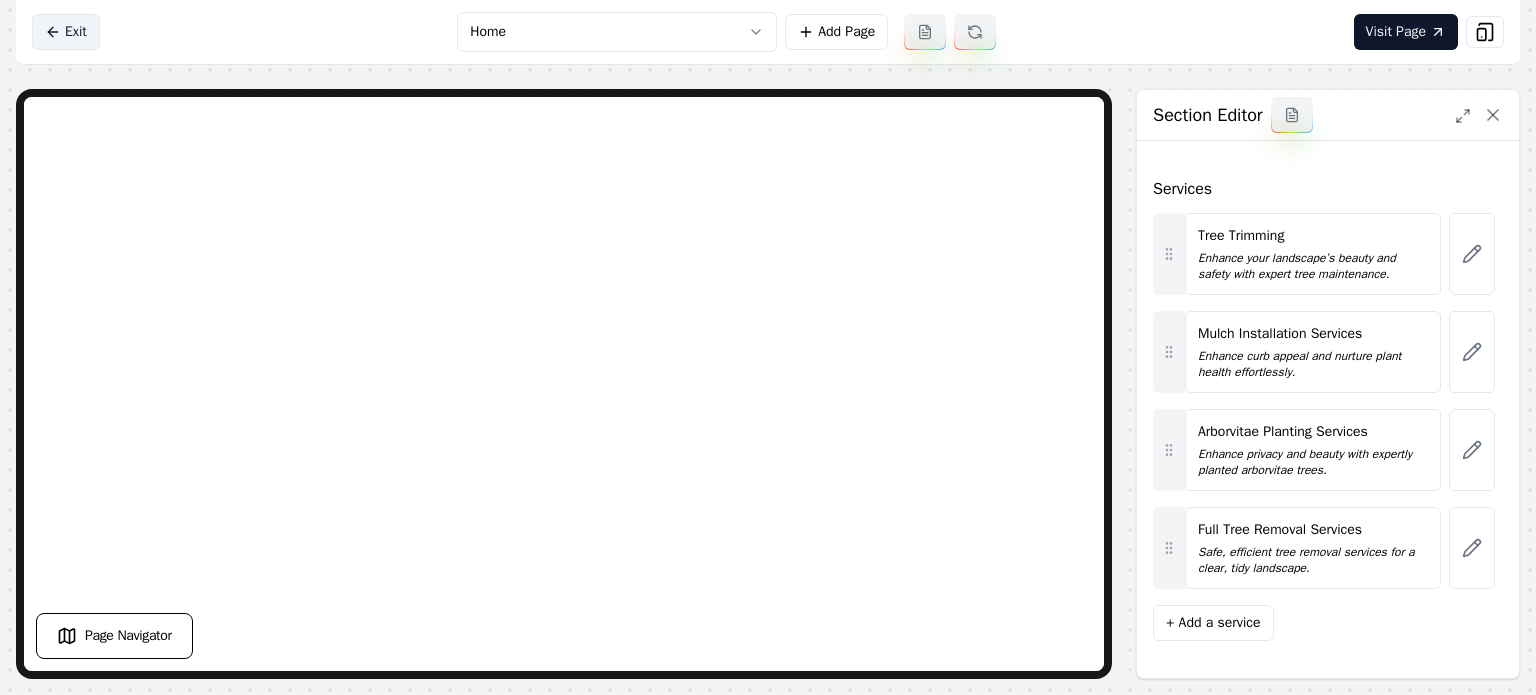 drag, startPoint x: 112, startPoint y: 47, endPoint x: 99, endPoint y: 45, distance: 13.152946 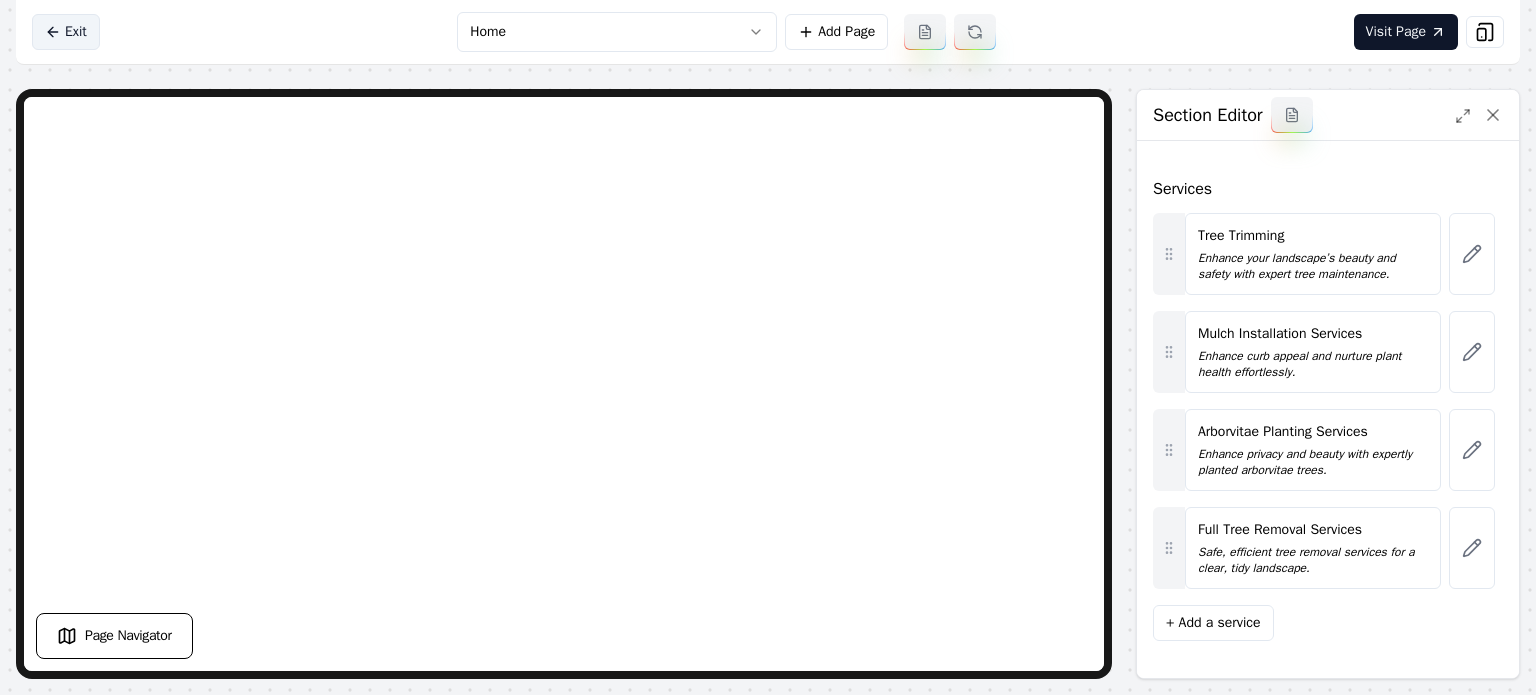 click on "Exit" at bounding box center (66, 32) 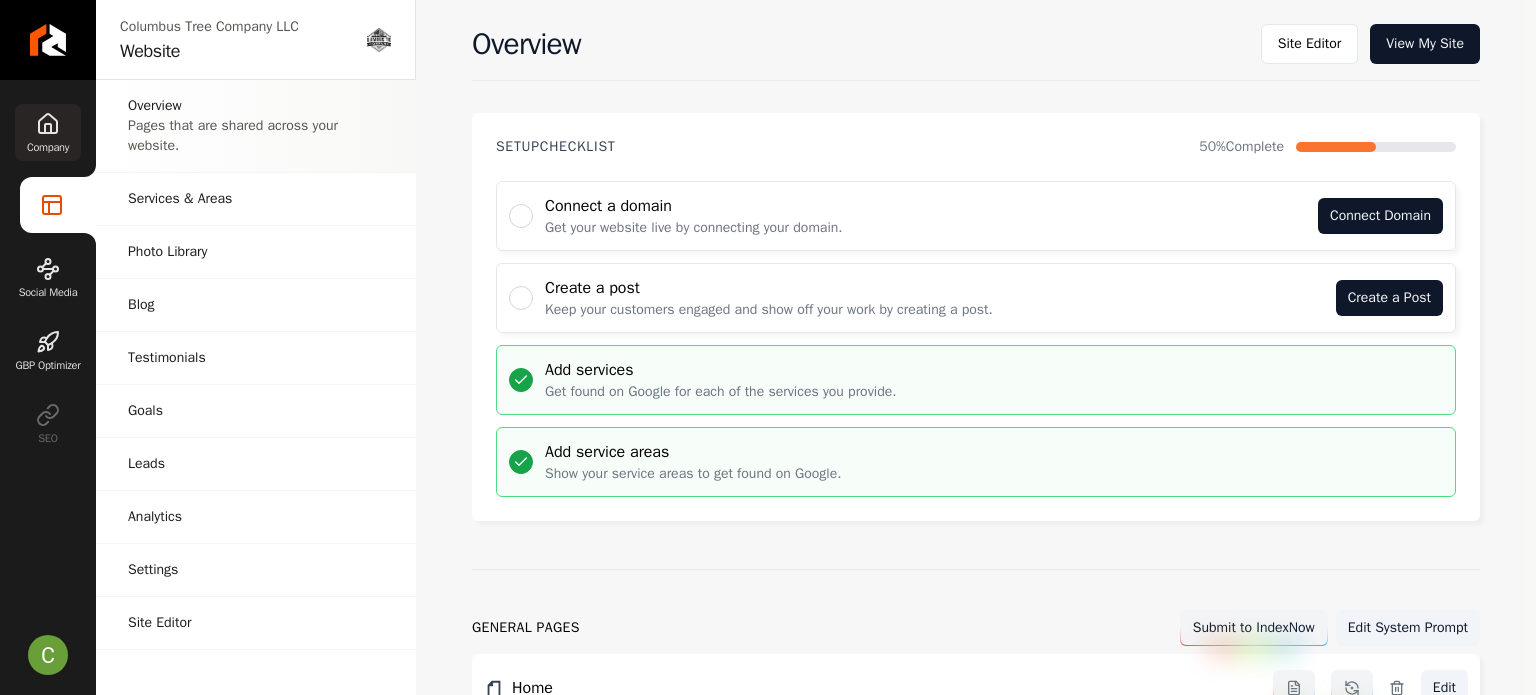click on "Company" at bounding box center (48, 147) 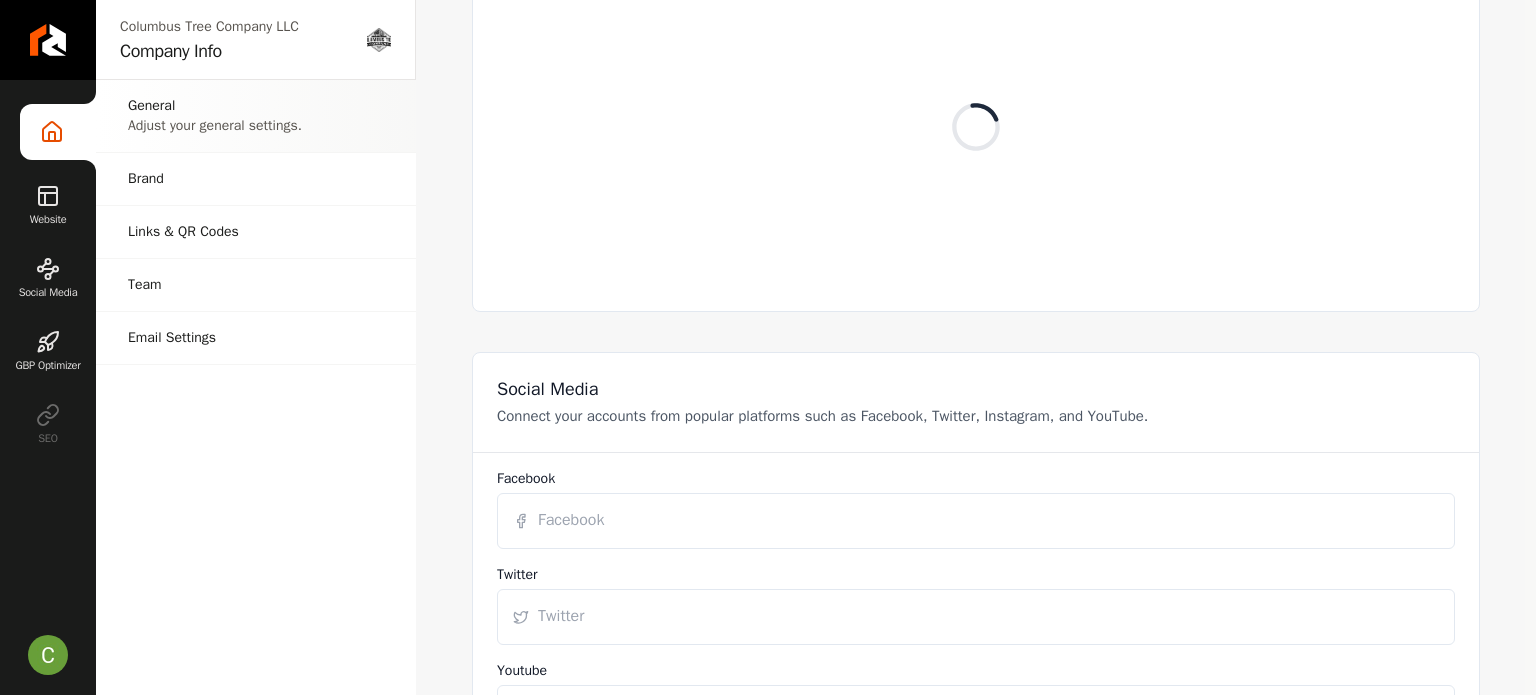 scroll, scrollTop: 1164, scrollLeft: 0, axis: vertical 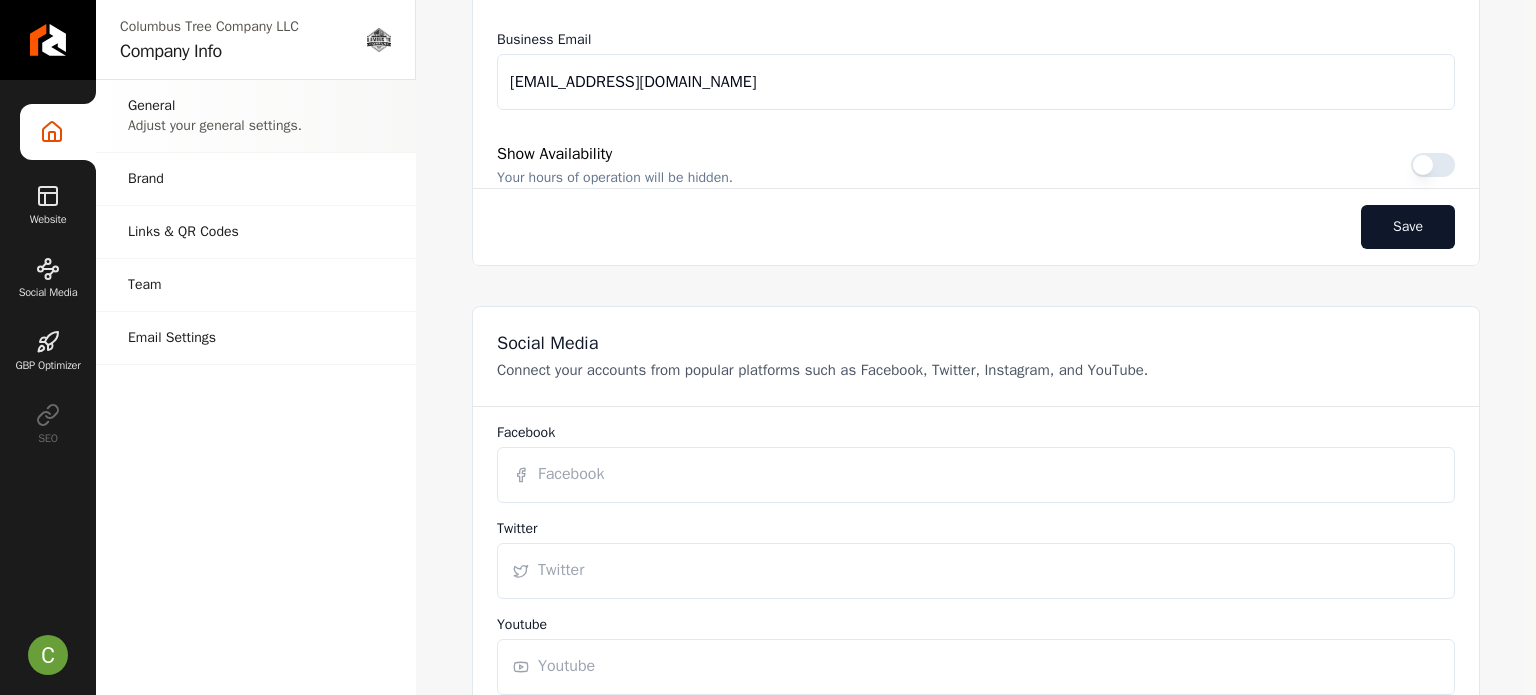 click on "Facebook" at bounding box center (976, 475) 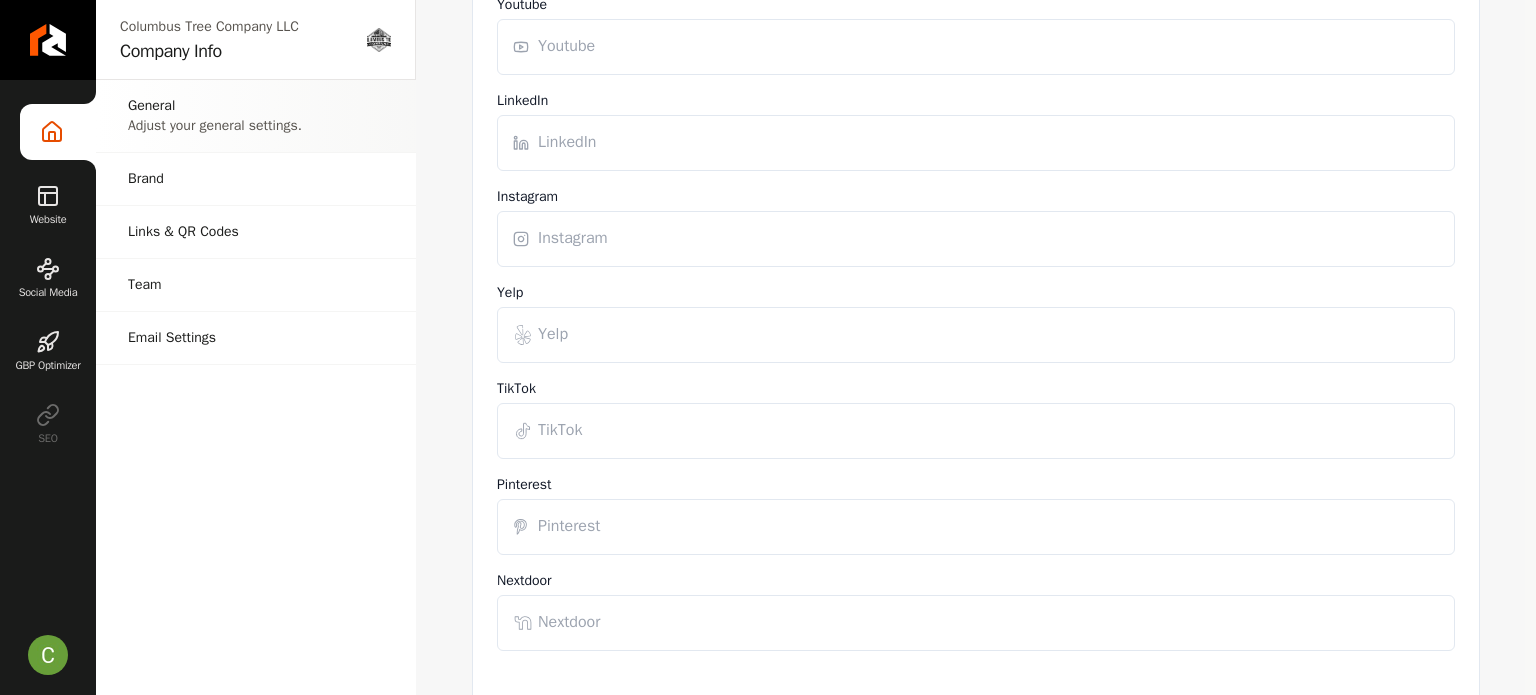 scroll, scrollTop: 2064, scrollLeft: 0, axis: vertical 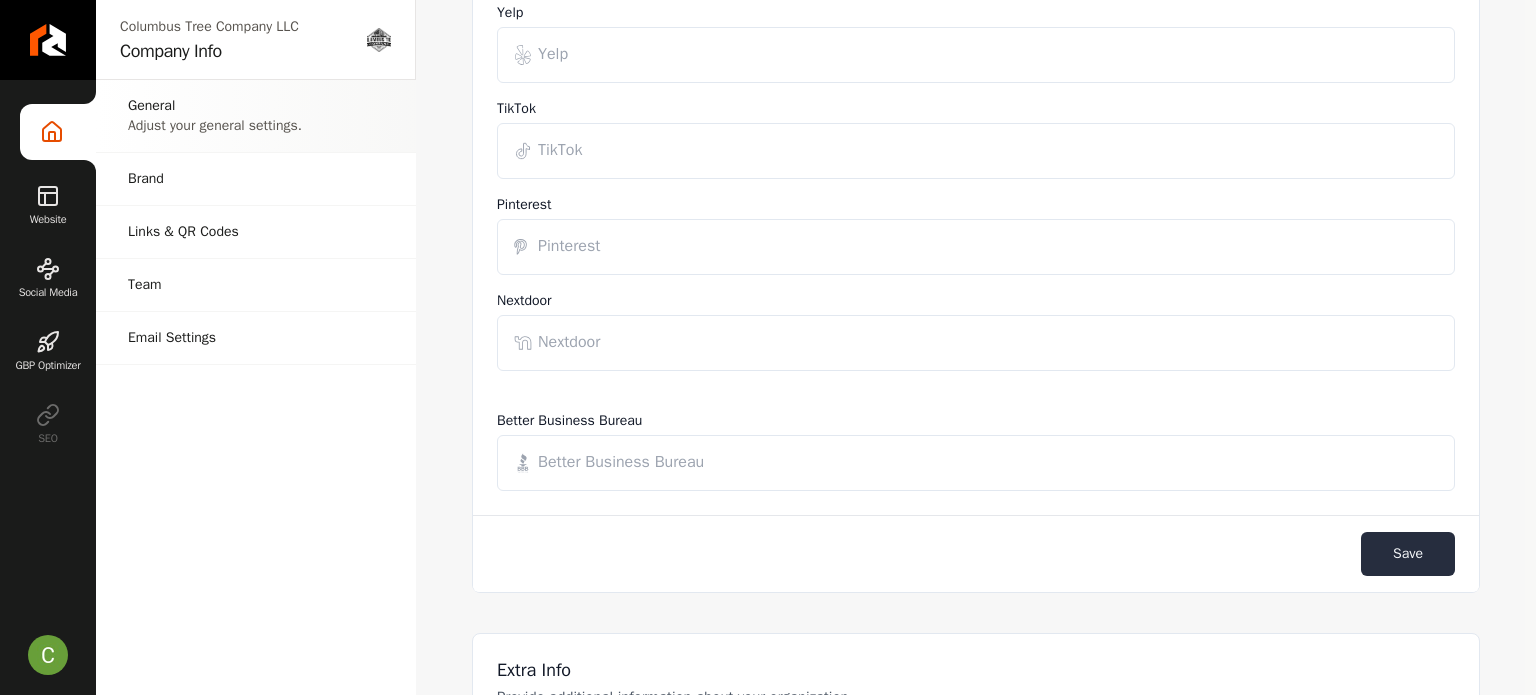 type on "https://www.facebook.com/people/Columbus-Tree-Company/100084528397906/" 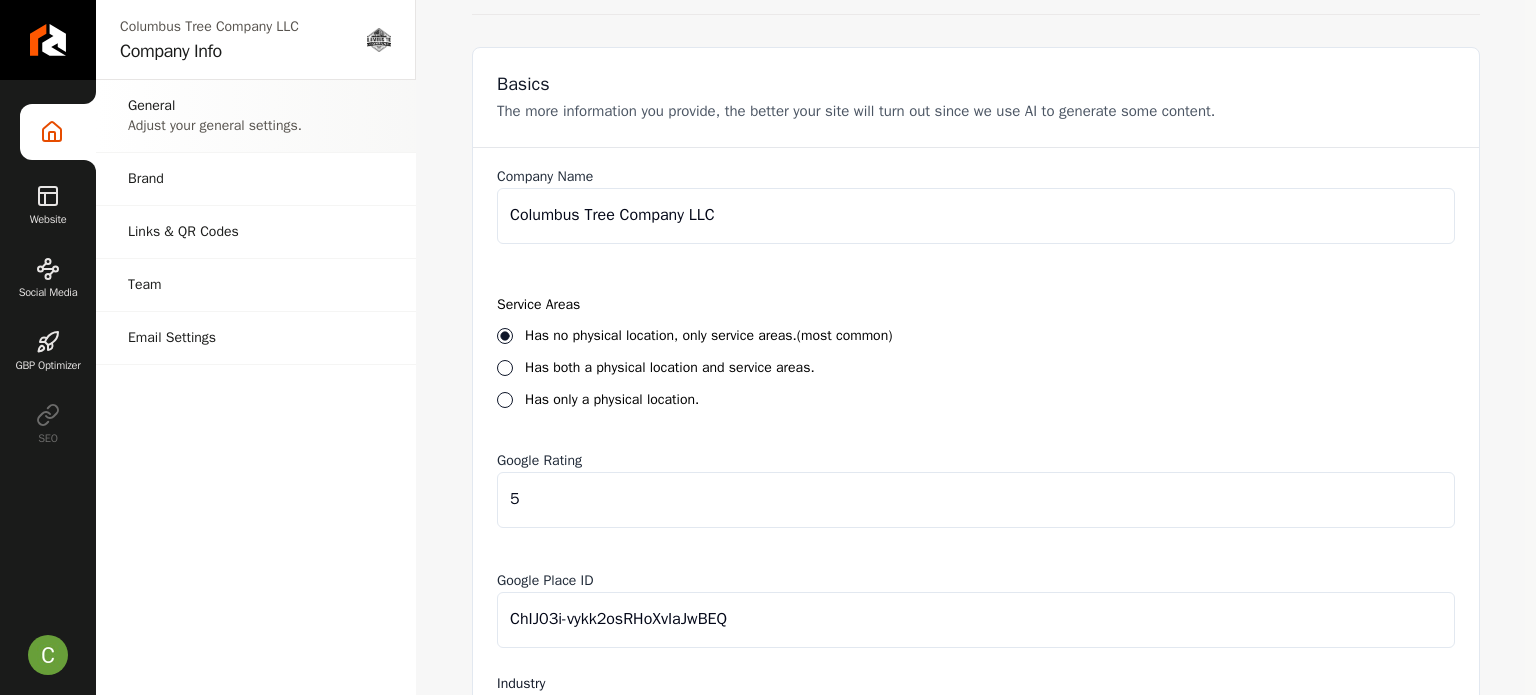 scroll, scrollTop: 0, scrollLeft: 0, axis: both 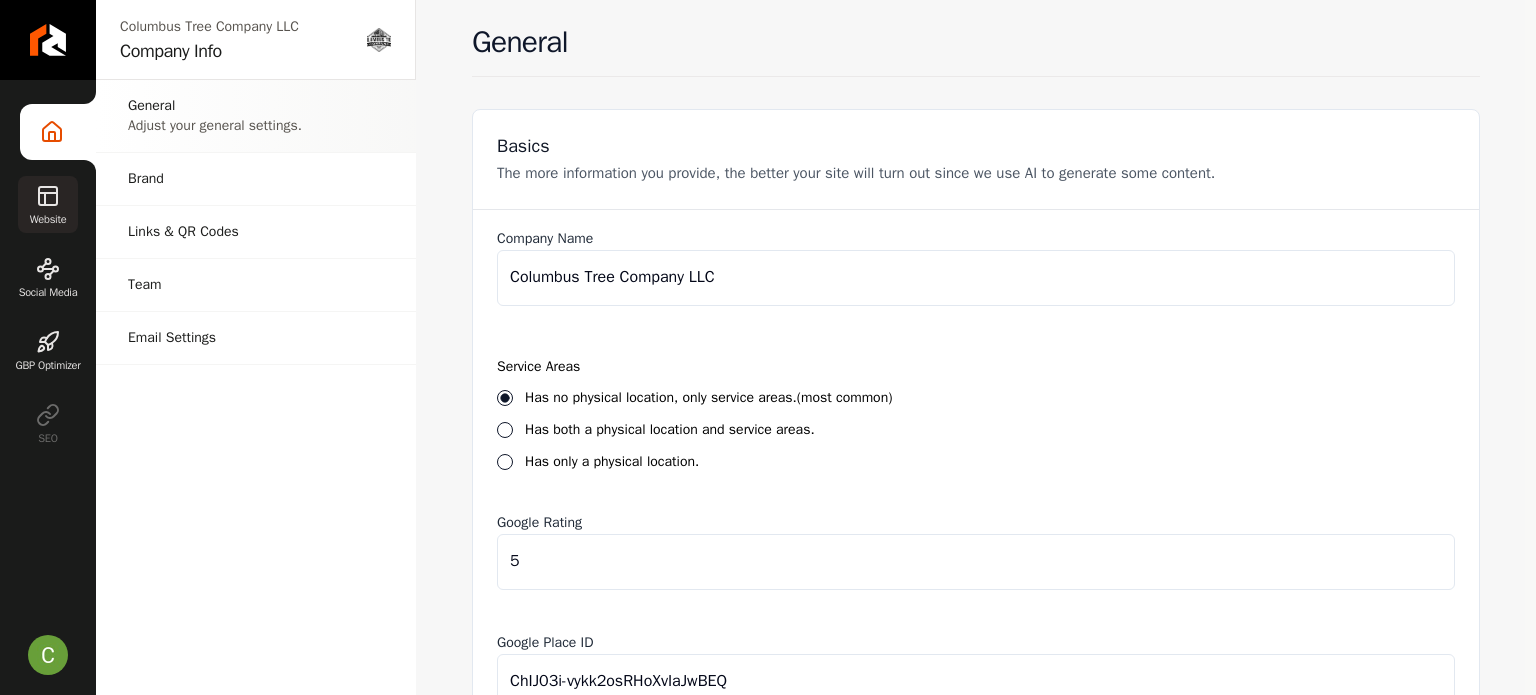 click on "Website" at bounding box center (48, 204) 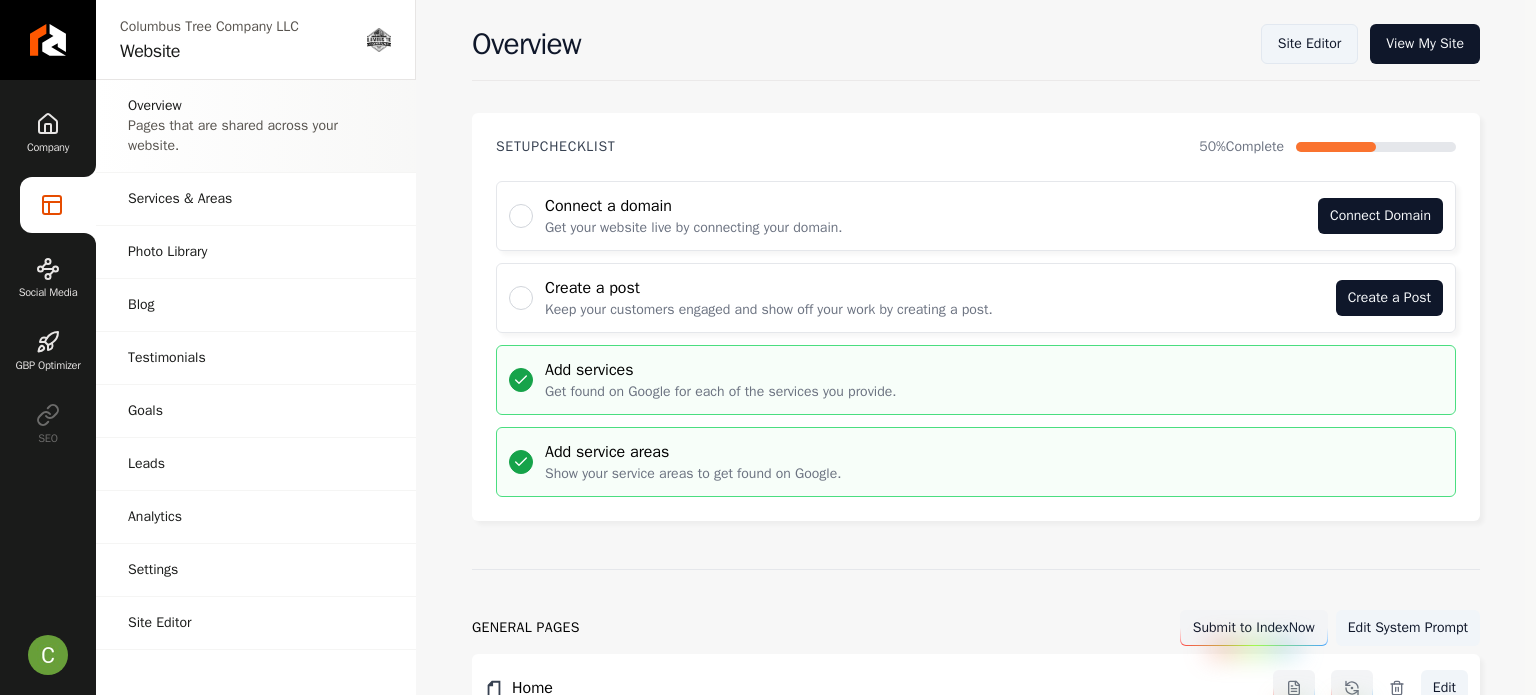 click on "Overview Site Editor View My Site Setup  Checklist 50 %  Complete Connect a domain Get your website live by connecting your domain. Connect Domain Create a post Keep your customers engaged and show off your work by creating a post. Create a Post Add services Get found on Google for each of the services you provide. Add service areas Show your service areas to get found on Google. general pages Submit to IndexNow Edit System Prompt Home Edit Contact Edit About Us Edit Service Pages Full Tree Removal Services Edit Tree Trimming Edit Mulch Installation Services Edit Arborvitae Planting Services Edit Areas Served Pages Columbus, OH Edit Legal Pages This includes pages like Terms of Service and Privacy Policy. Add Terms of Service Add Privacy Policy" at bounding box center [976, 780] 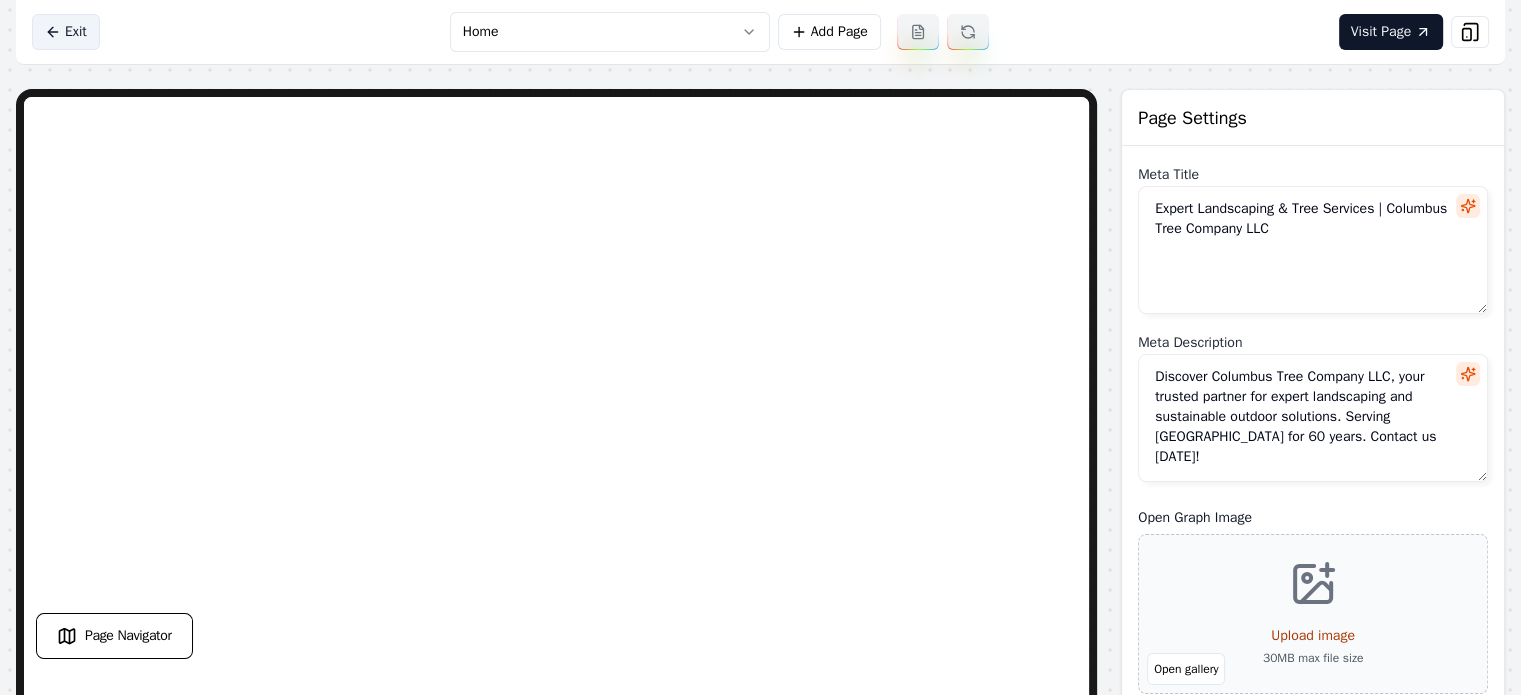 click on "Exit" at bounding box center (66, 32) 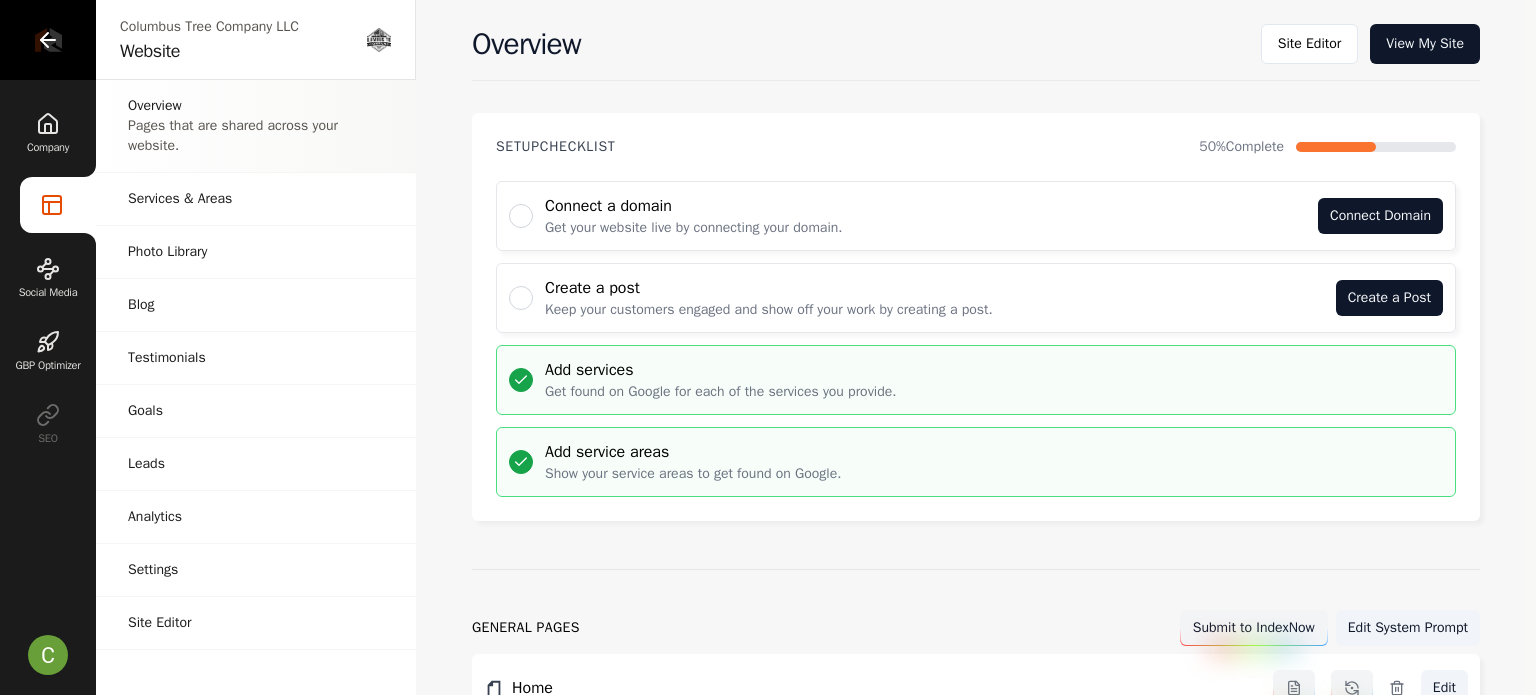 click 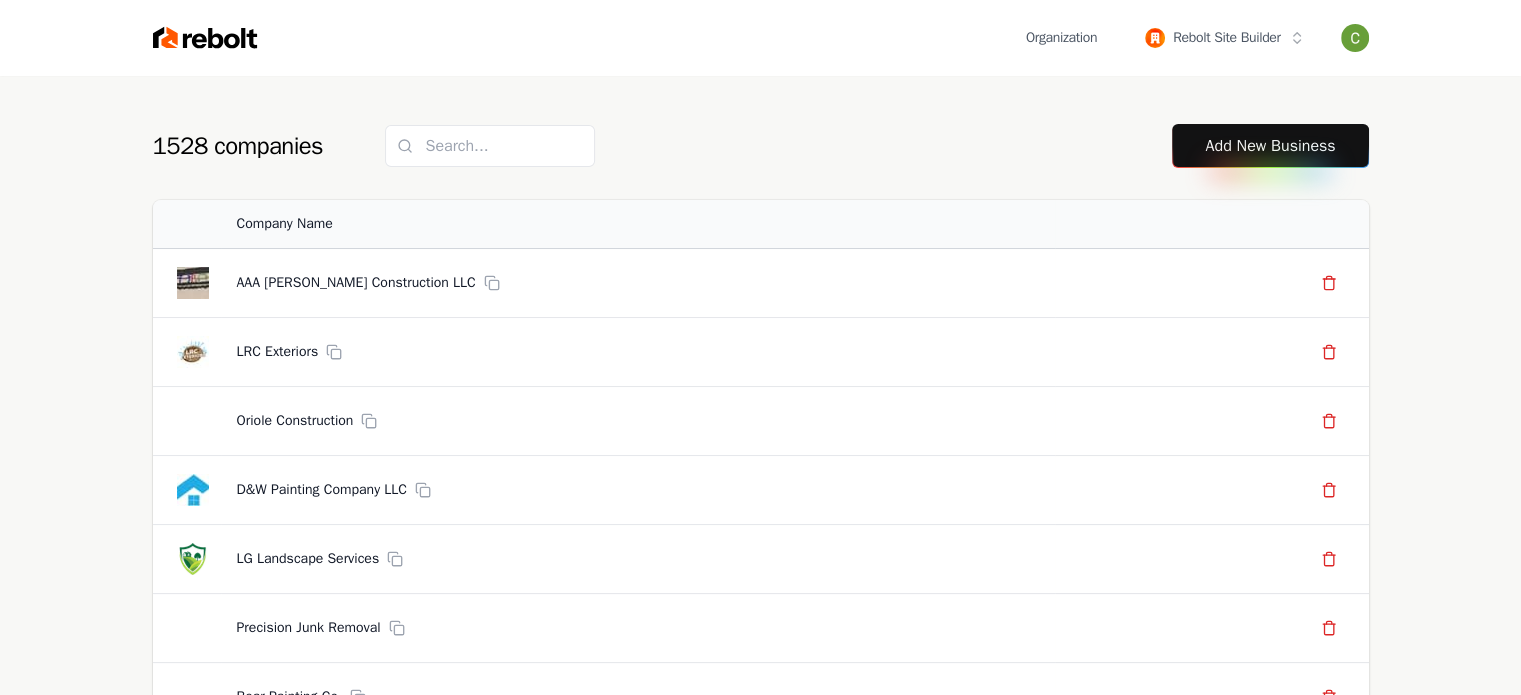 click on "Add New Business" at bounding box center [1270, 146] 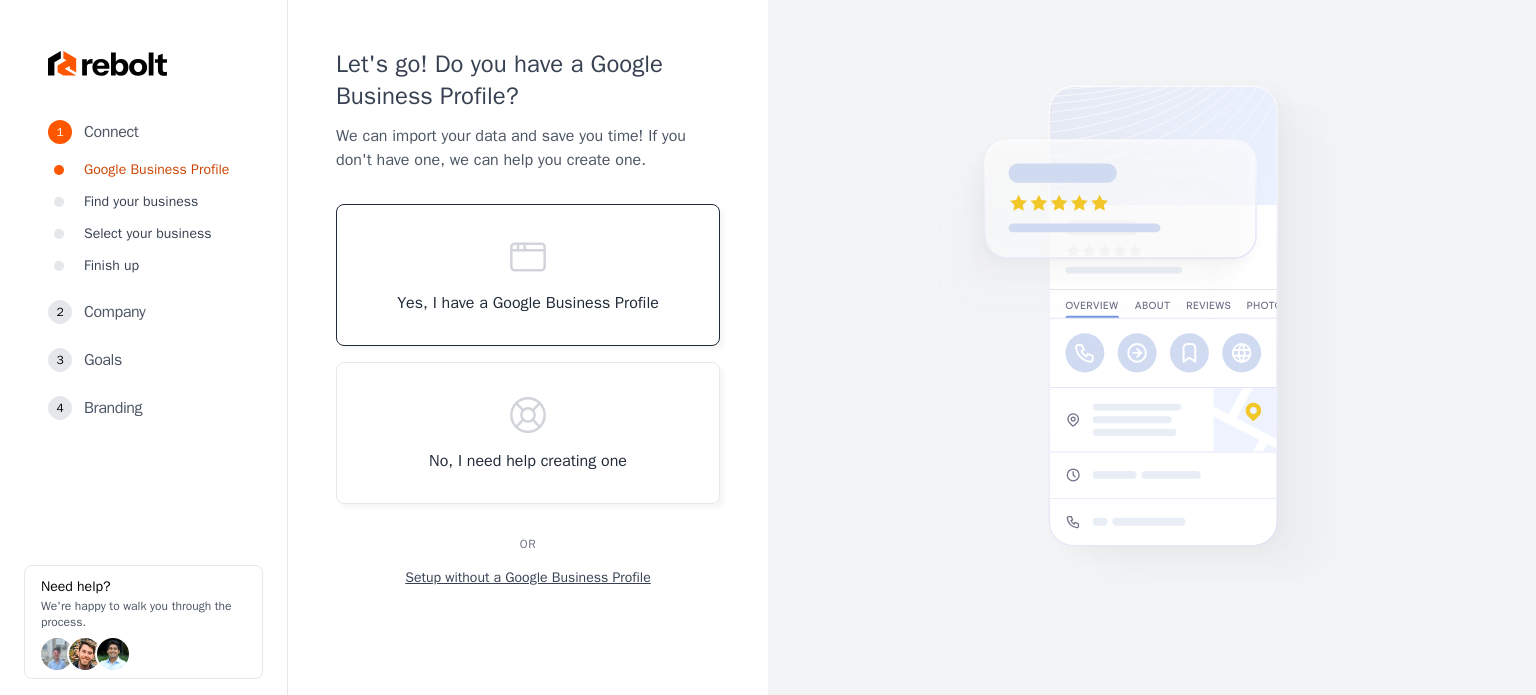 click on "Yes, I have a Google Business Profile" at bounding box center [528, 275] 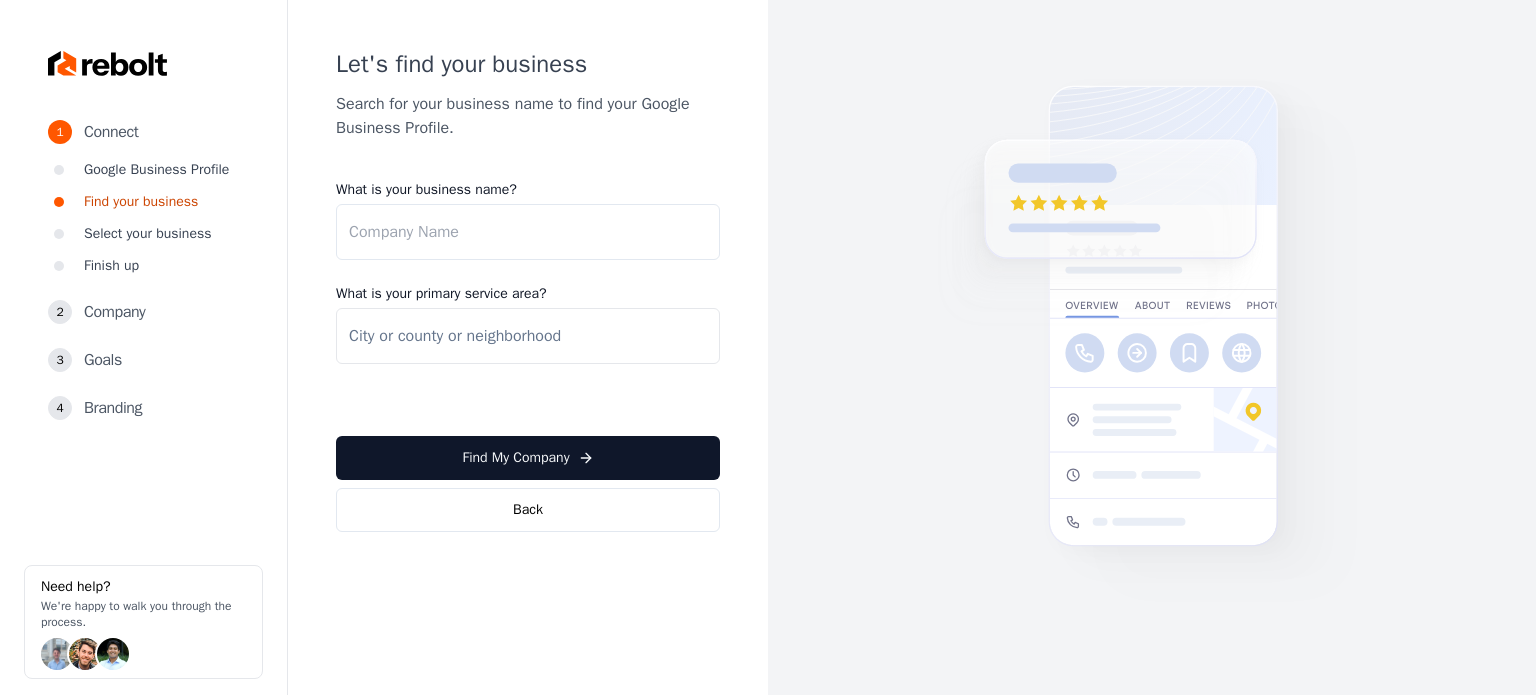 click on "What is your business name?" at bounding box center [528, 232] 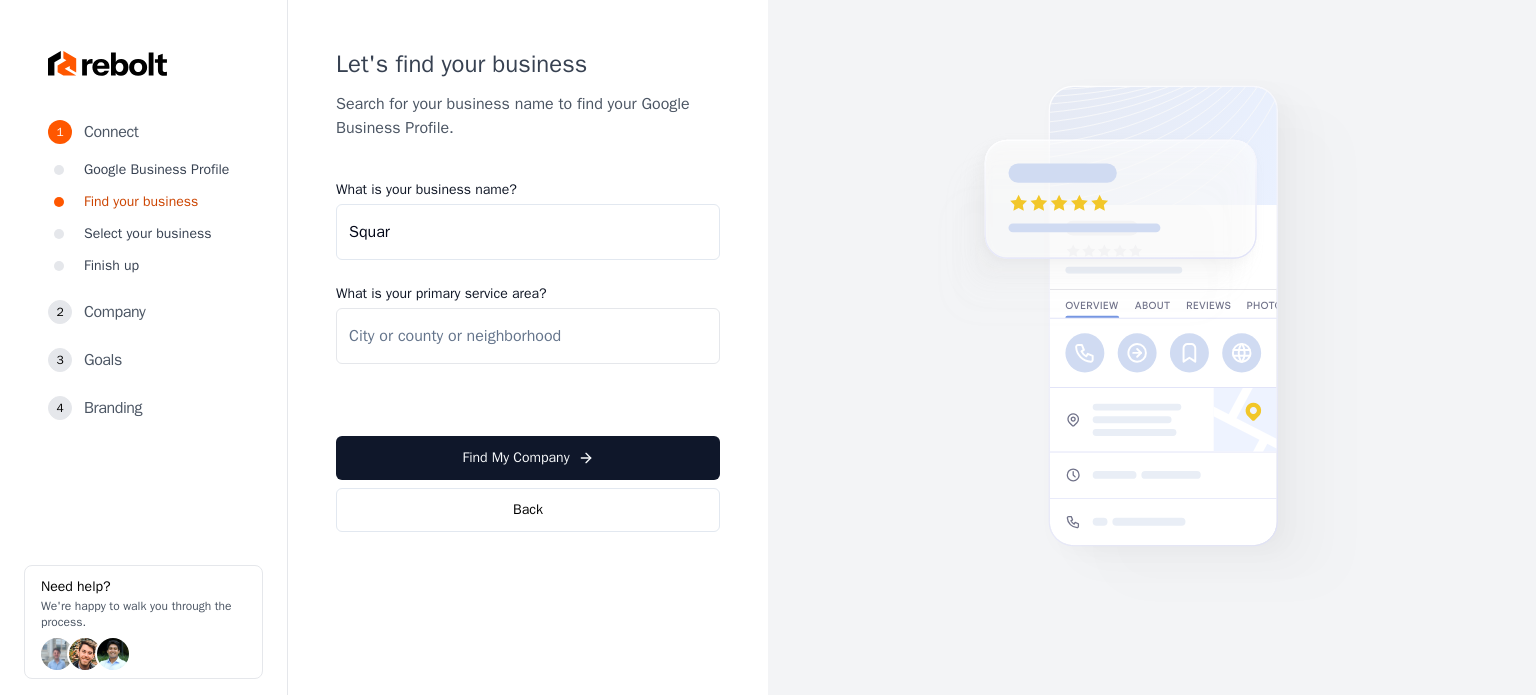 click on "Squar" at bounding box center (528, 232) 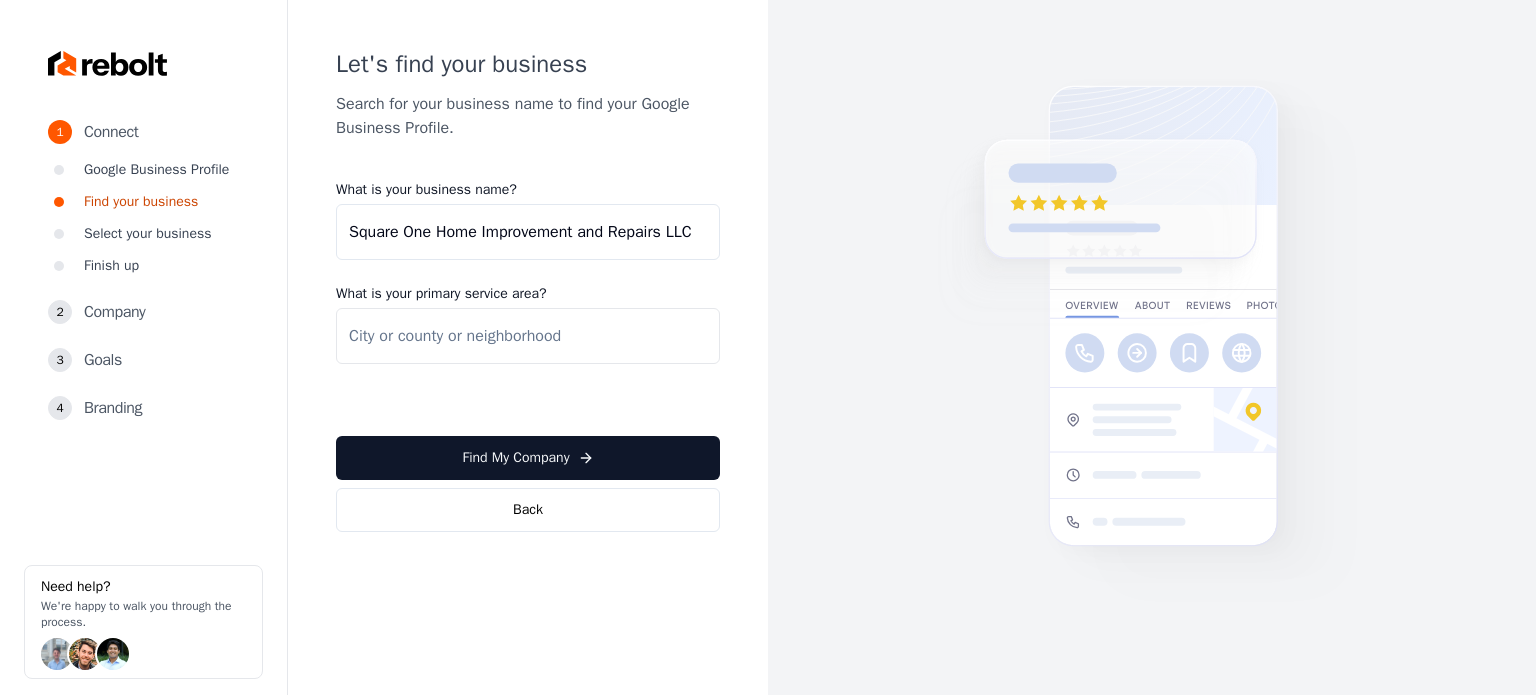 scroll, scrollTop: 0, scrollLeft: 11, axis: horizontal 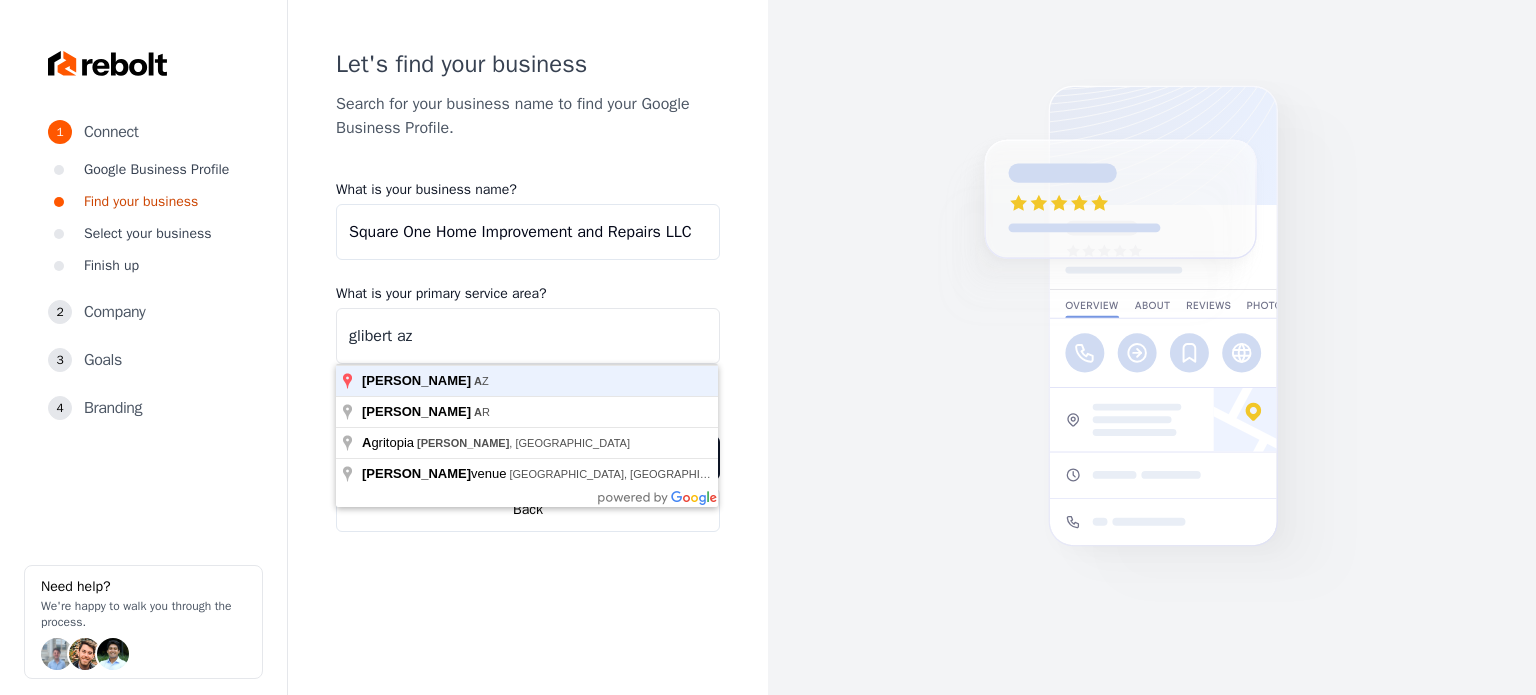 click on "Find My Company" at bounding box center (528, 458) 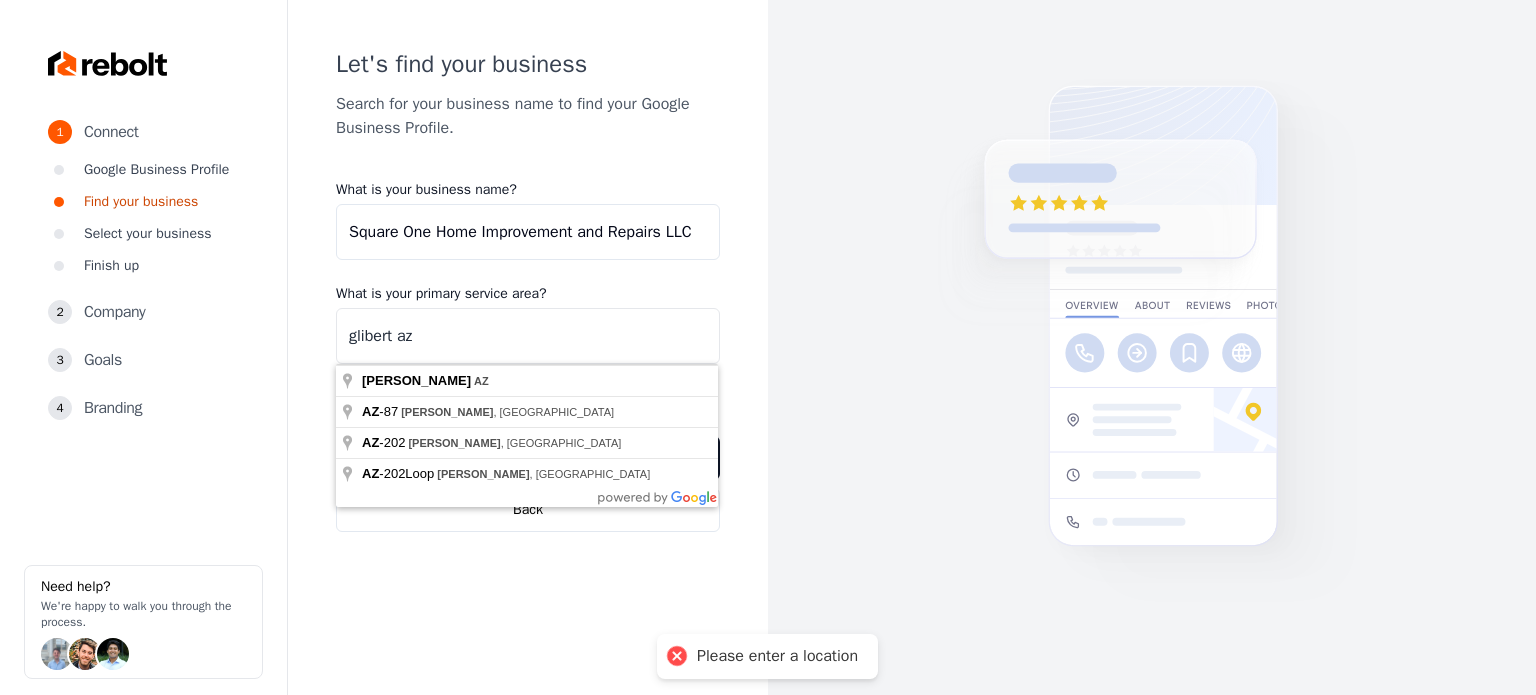 type on "Gilbert, AZ" 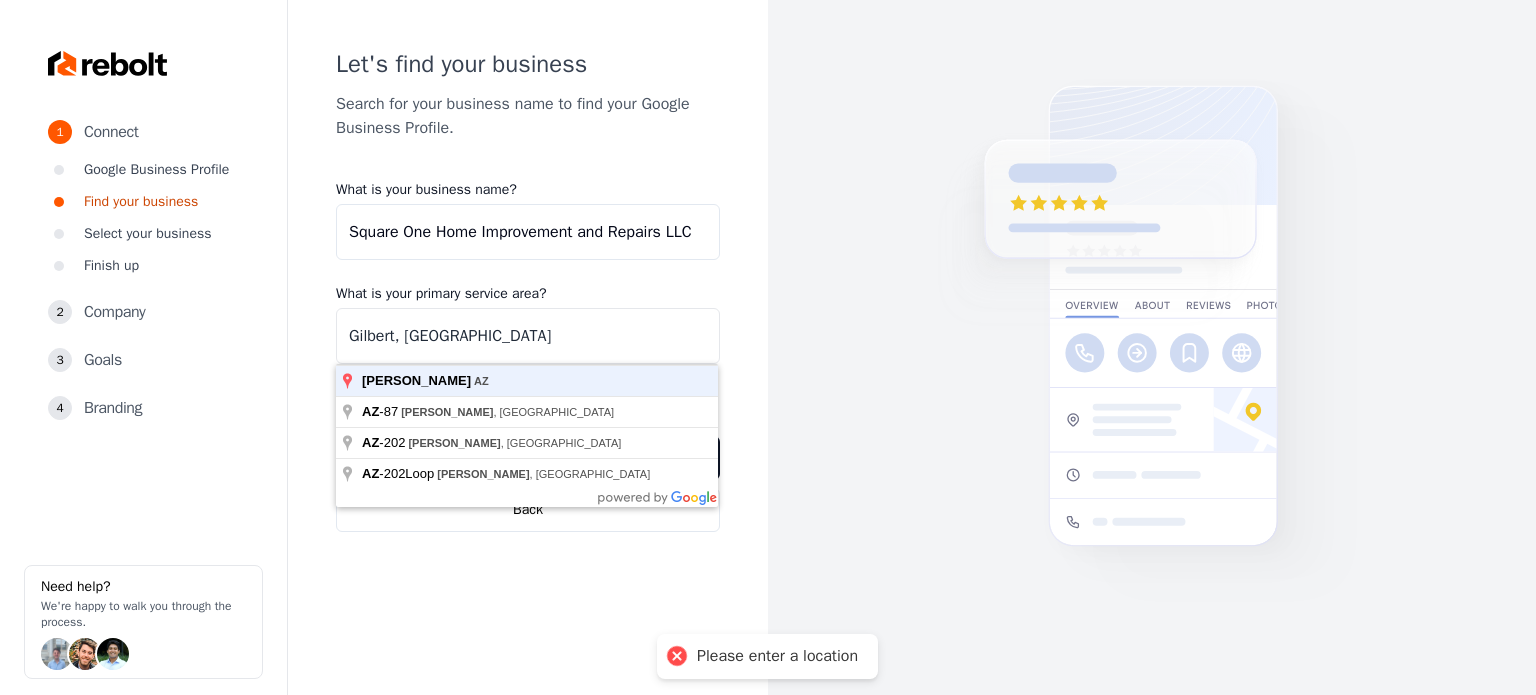 click on "Find My Company" at bounding box center [528, 458] 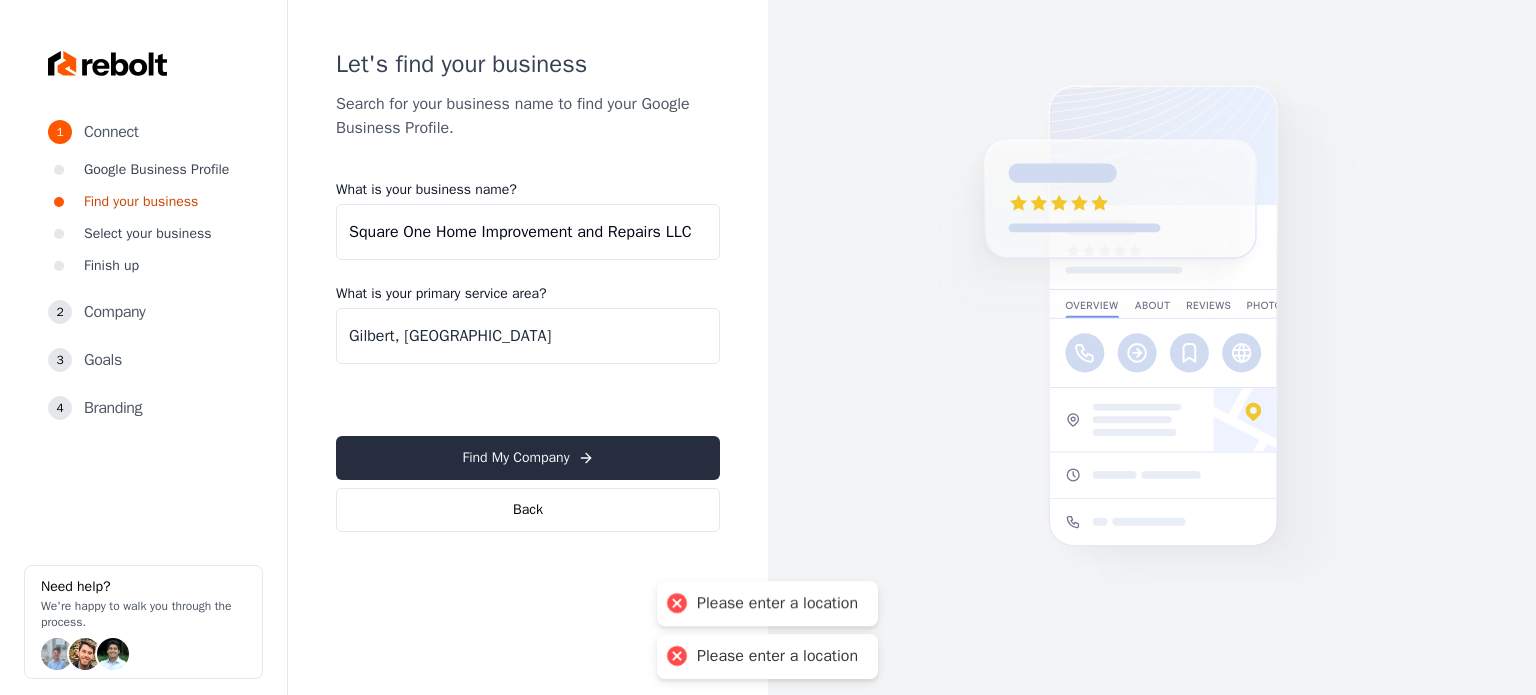 click on "Find My Company" at bounding box center [528, 458] 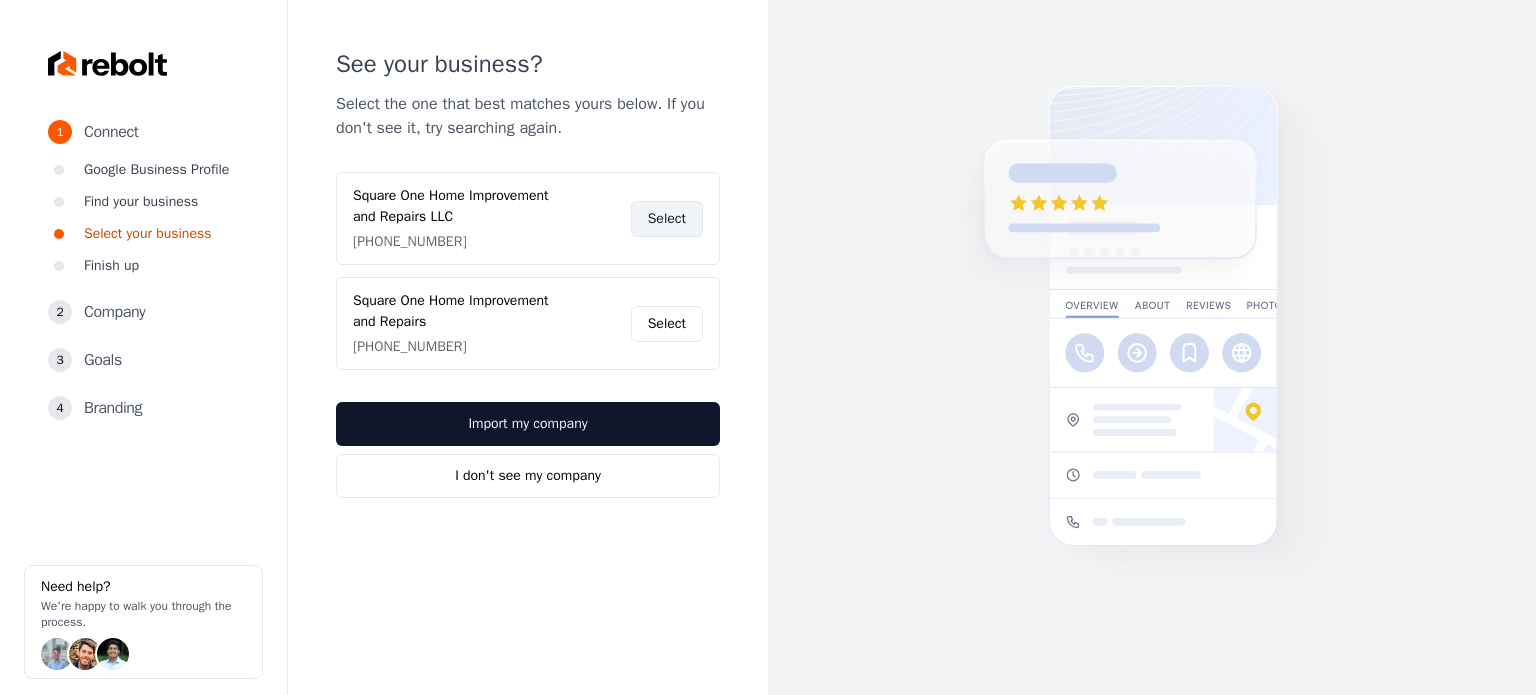 click on "Select" at bounding box center (667, 219) 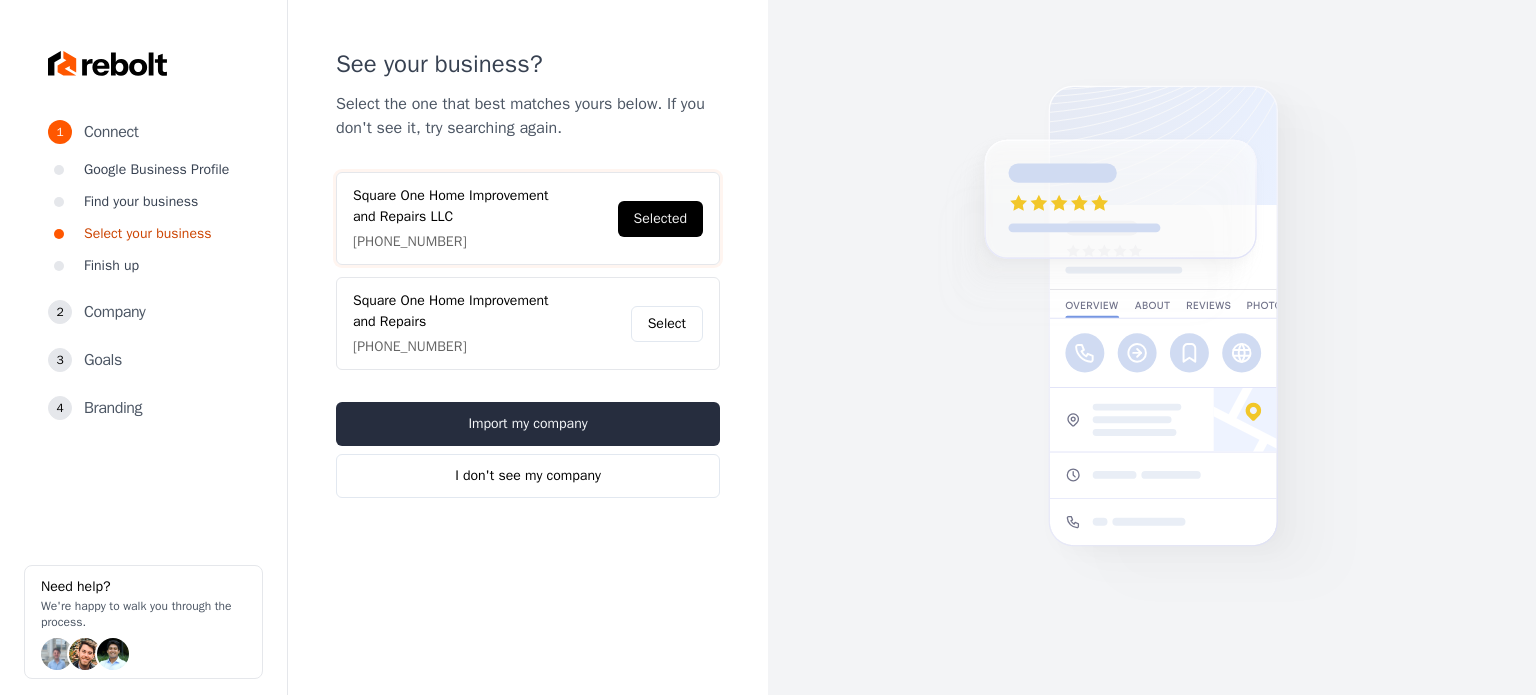 click on "Import my company" at bounding box center (528, 424) 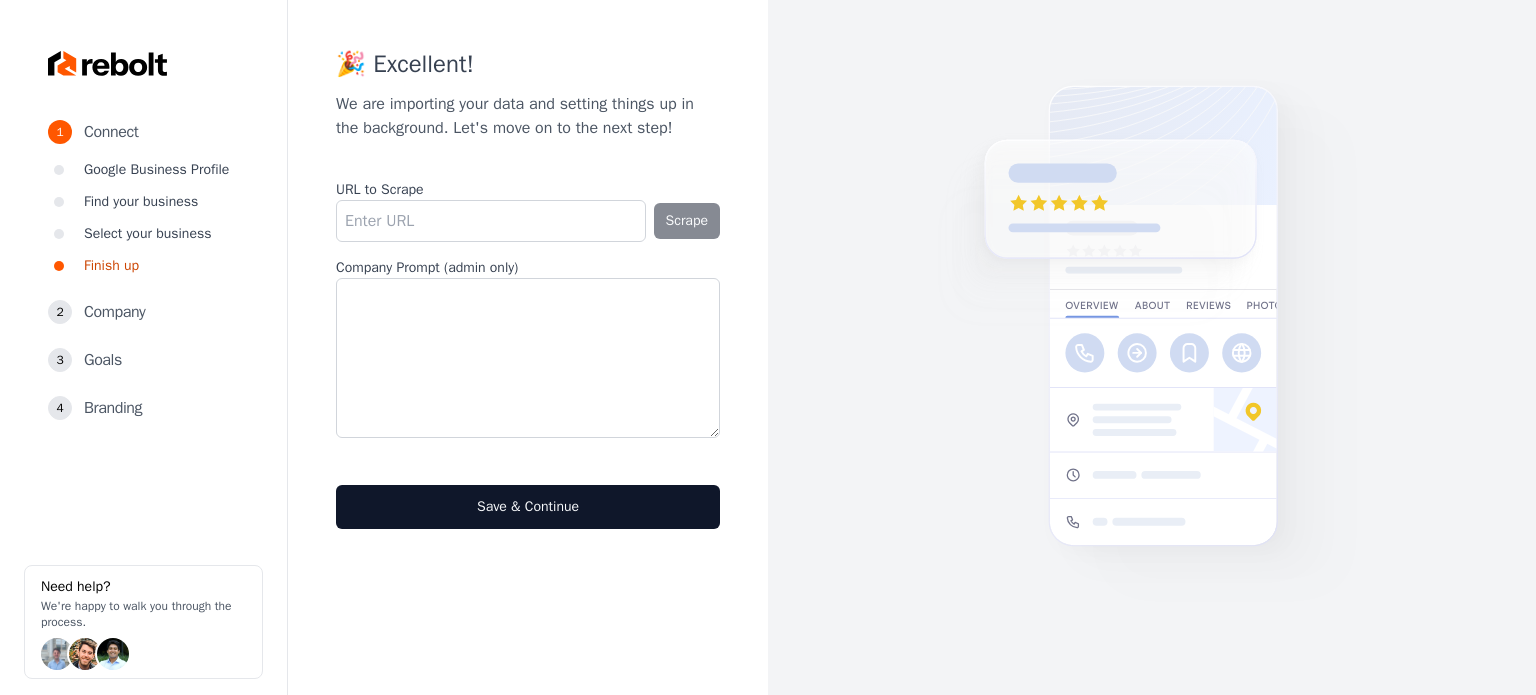 drag, startPoint x: 470, startPoint y: 231, endPoint x: 512, endPoint y: 144, distance: 96.60745 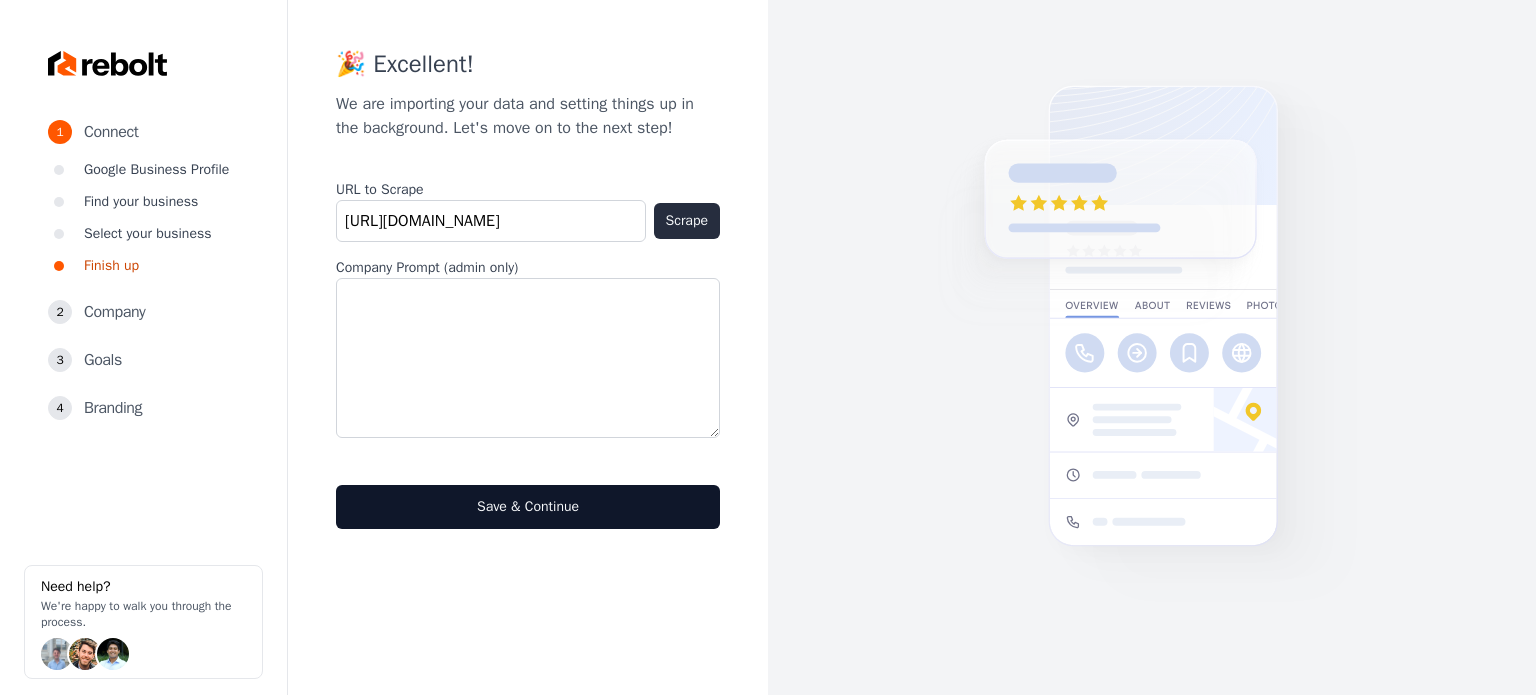 type on "https://square1services.biz/" 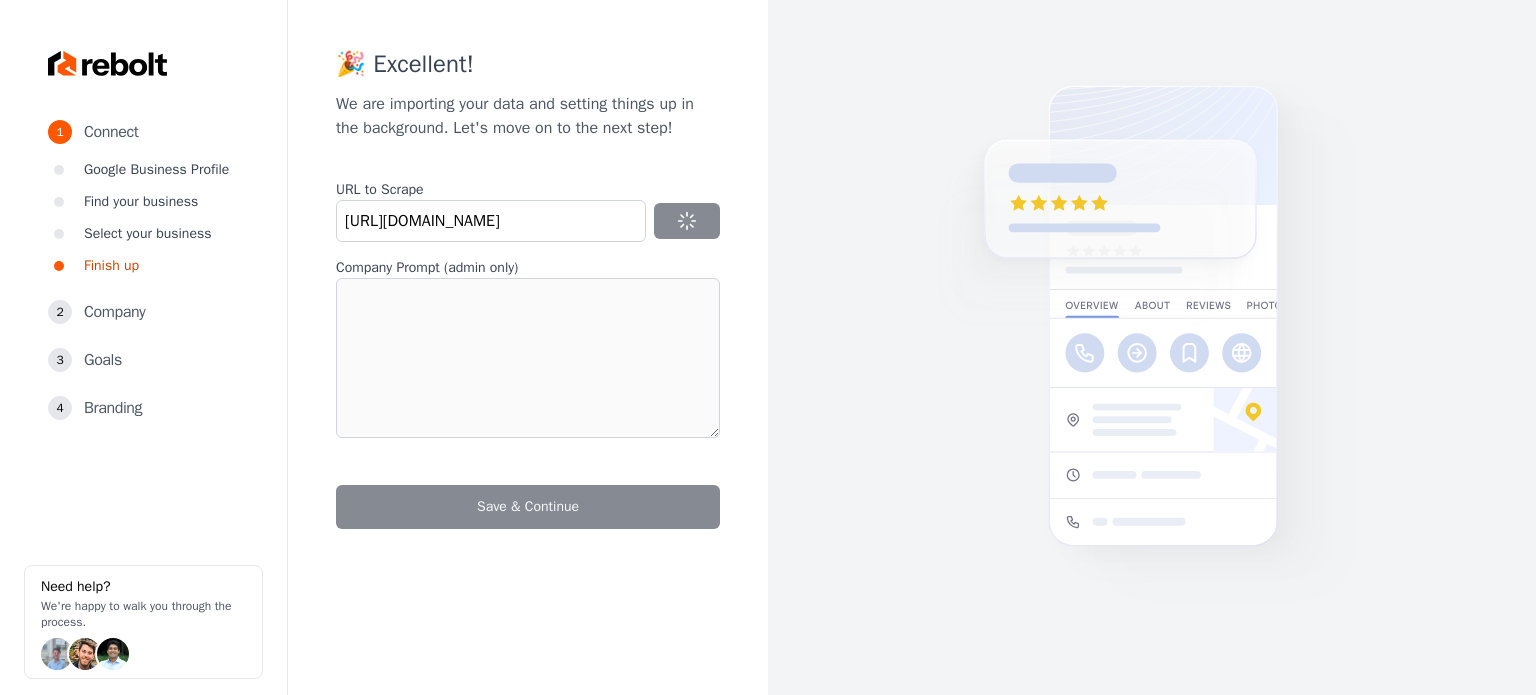 type on "Square One Home Improvement Services offers a wide range of home repair services, including door repair, door installation, demolition, door sales, mouldings, drywall, handyman services, junk removal, property management maintenance and more. They believe in transparent and open communication with clients, ensuring a stress-free repair and installation process. The company is licensed, bonded, and insured, with a commitment to customer satisfaction and professionalism." 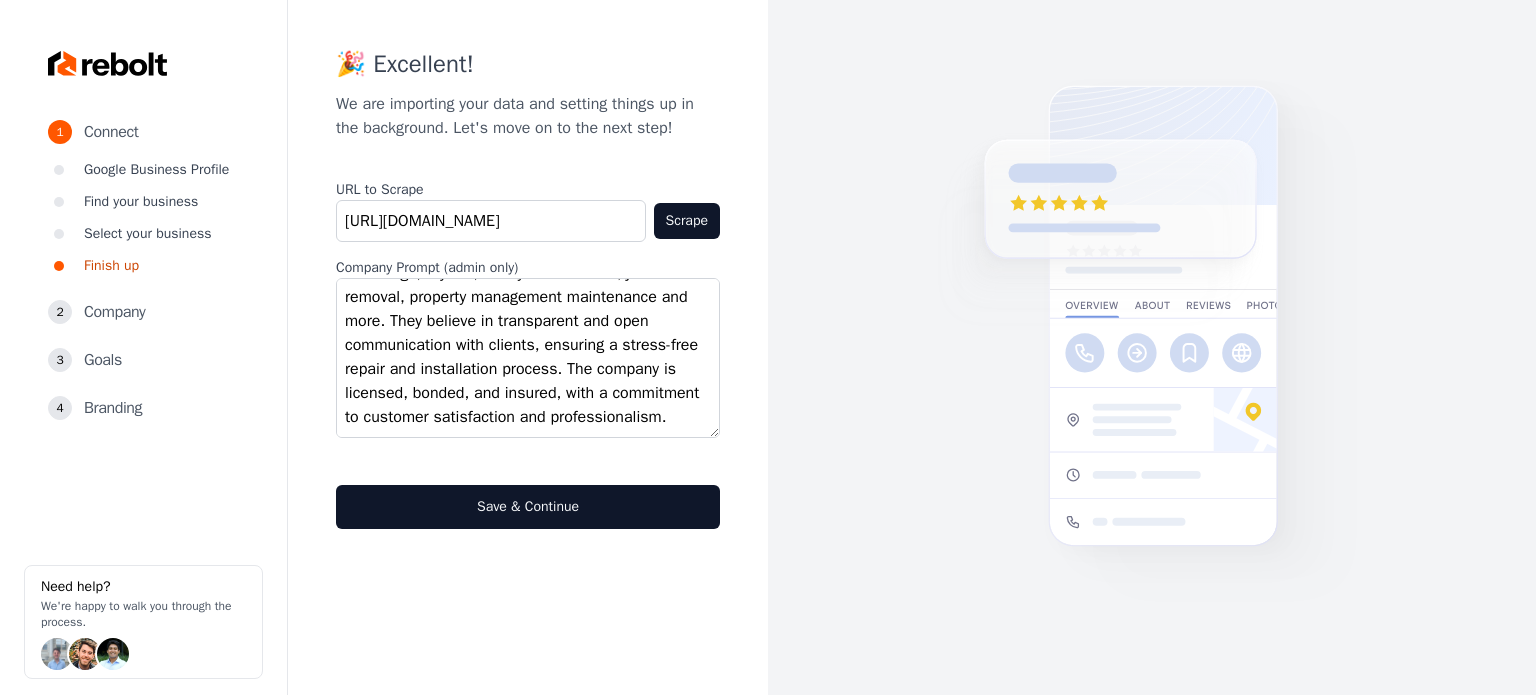 scroll, scrollTop: 145, scrollLeft: 0, axis: vertical 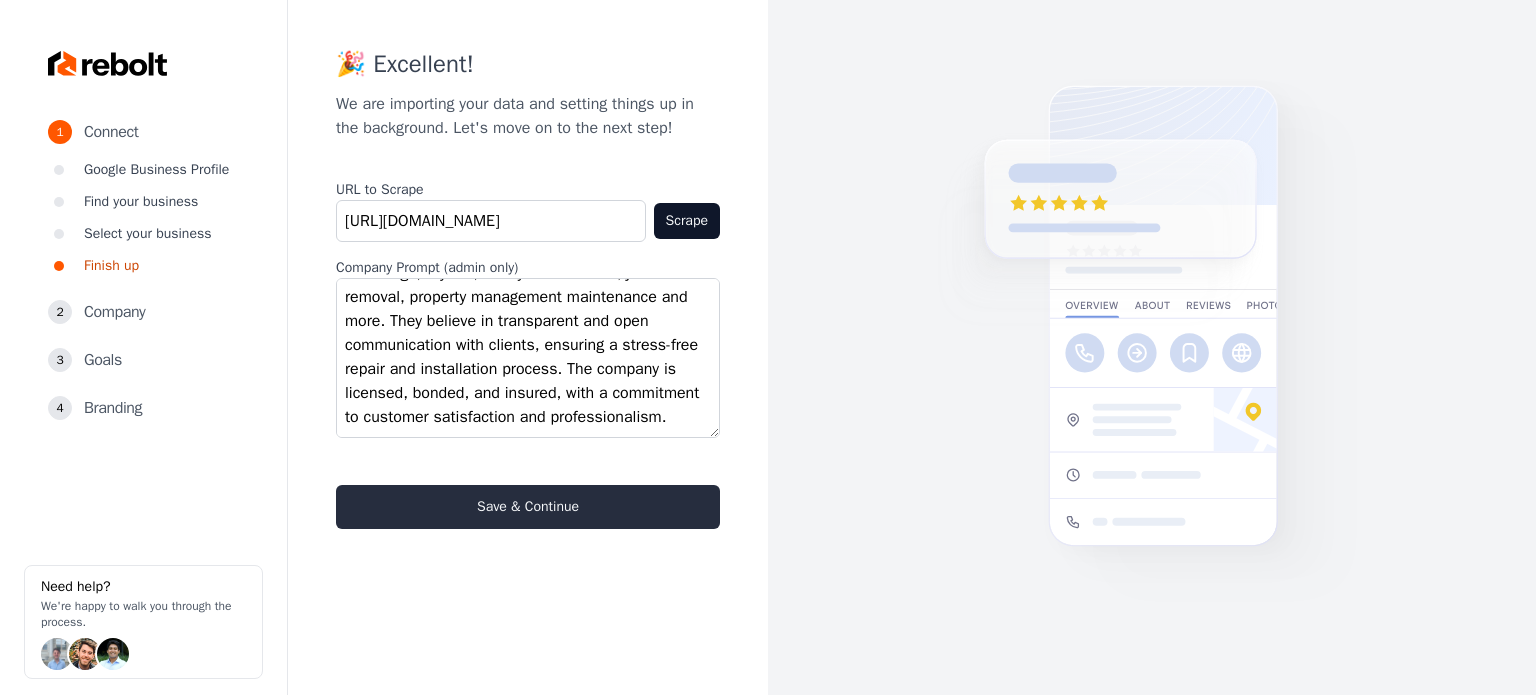 click on "Save & Continue" at bounding box center (528, 507) 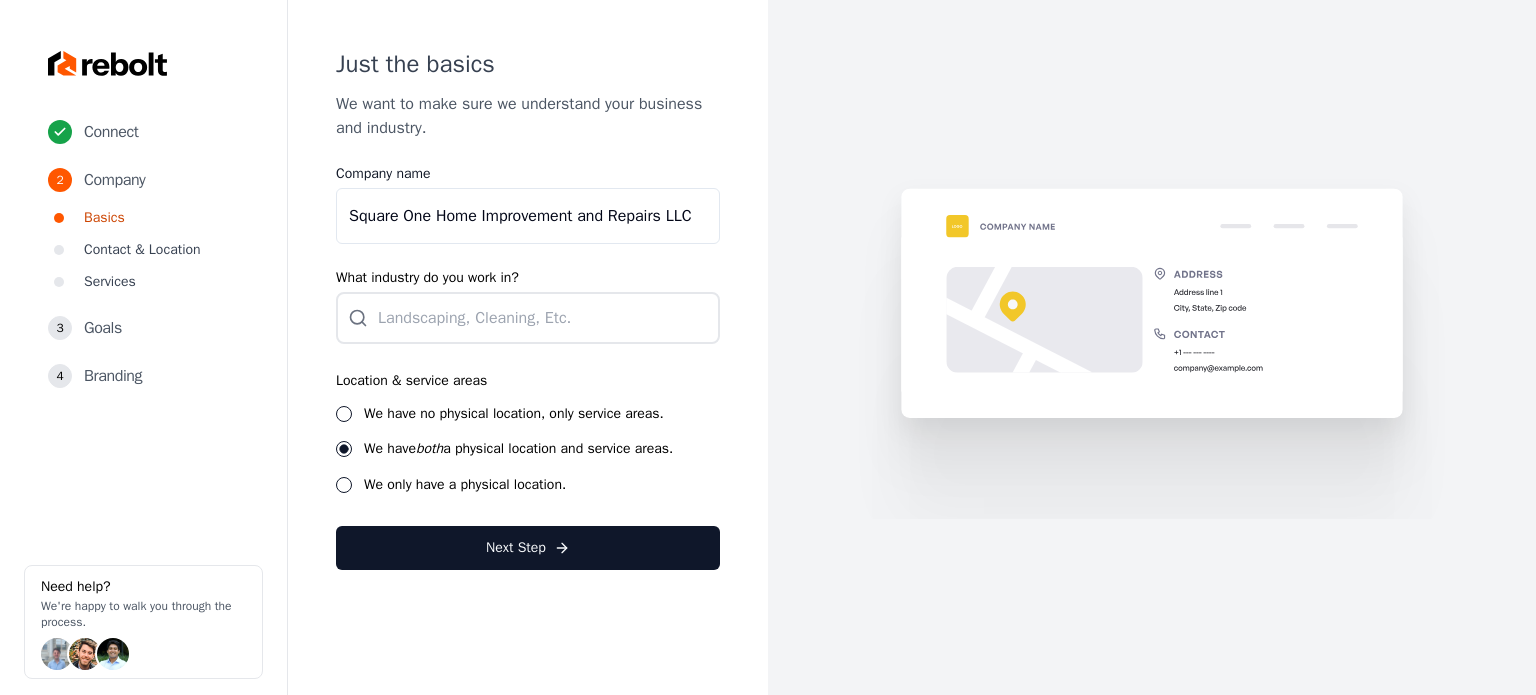 click on "Connect 2 Company Basics Contact & Location Services 3 Goals 4 Branding Need help? We're happy to walk you through the process." at bounding box center [144, 347] 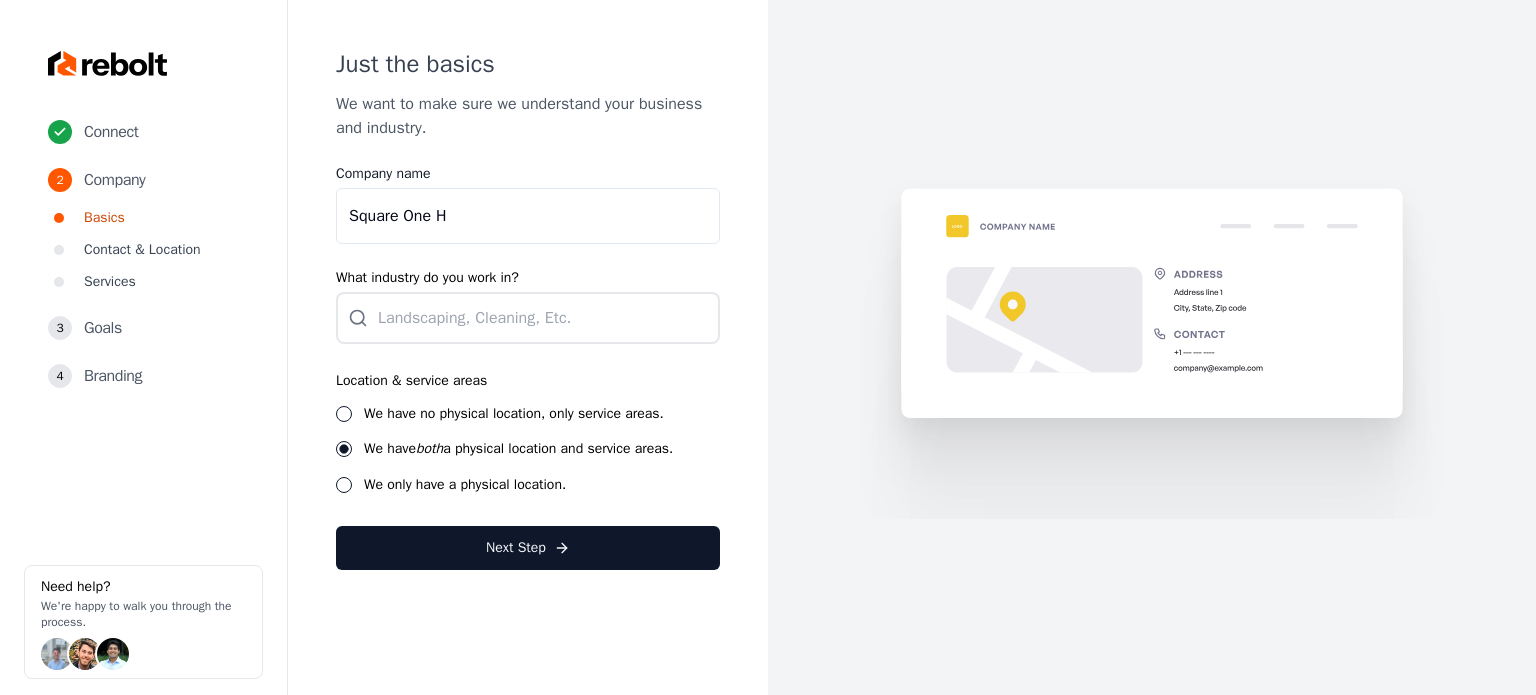 scroll, scrollTop: 0, scrollLeft: 0, axis: both 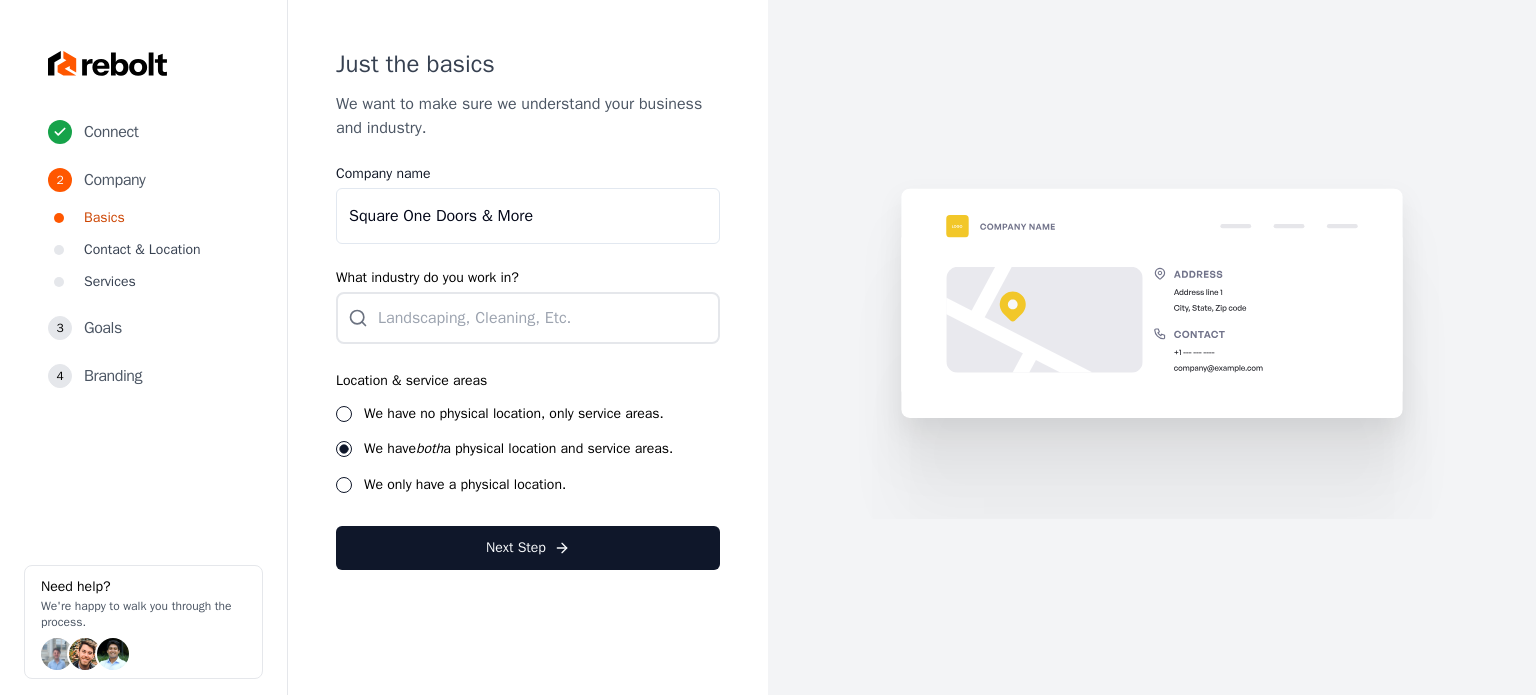 type on "Square One Doors & More" 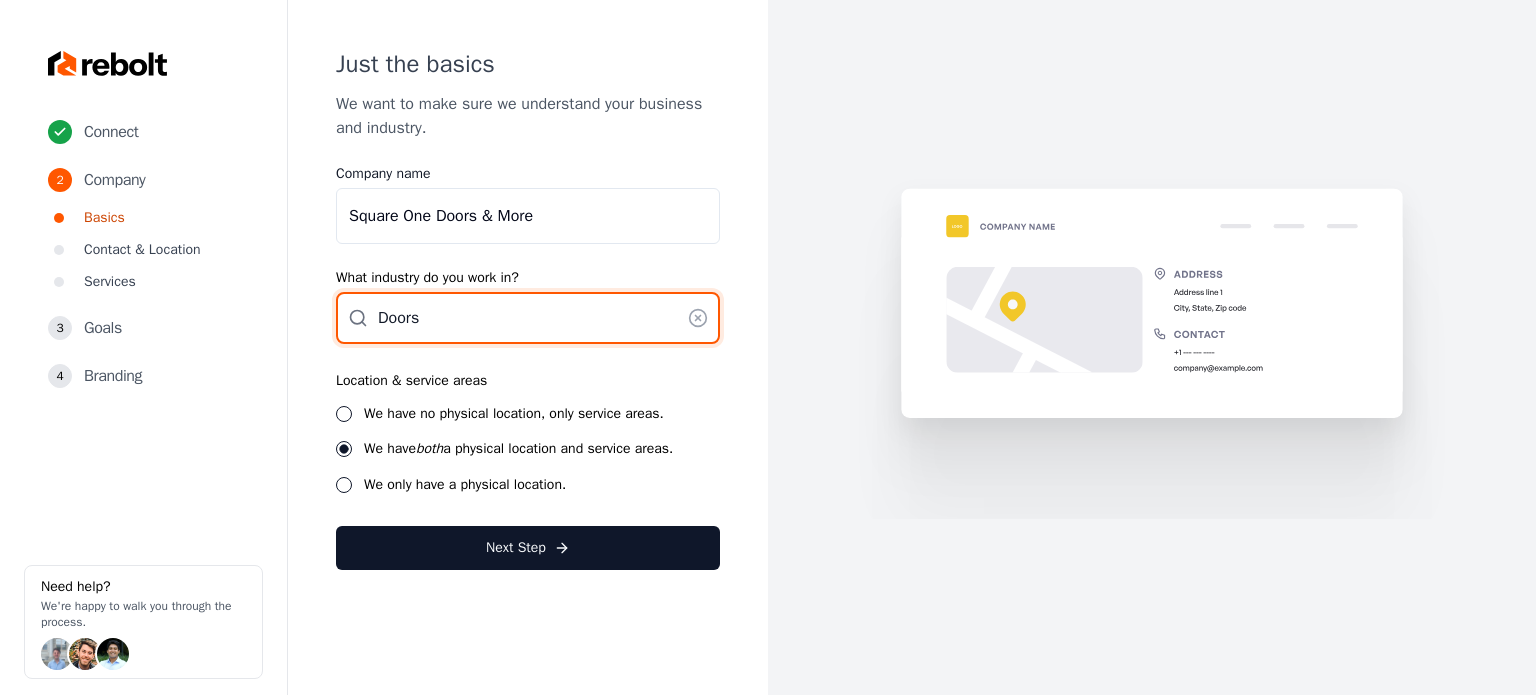 type on "Doors" 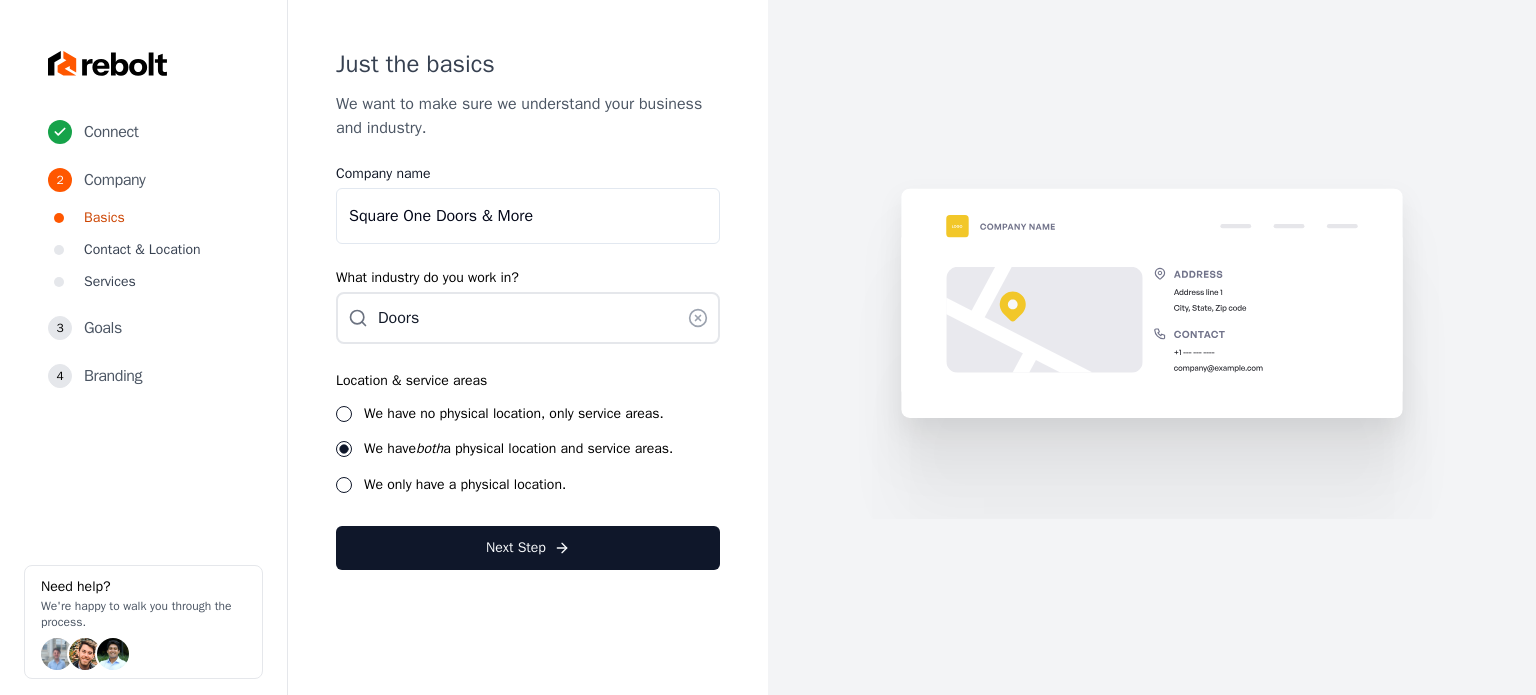click on "Location & service areas We have no physical location, only service areas. We have  both  a physical location and service areas. We only have a physical location." at bounding box center [528, 431] 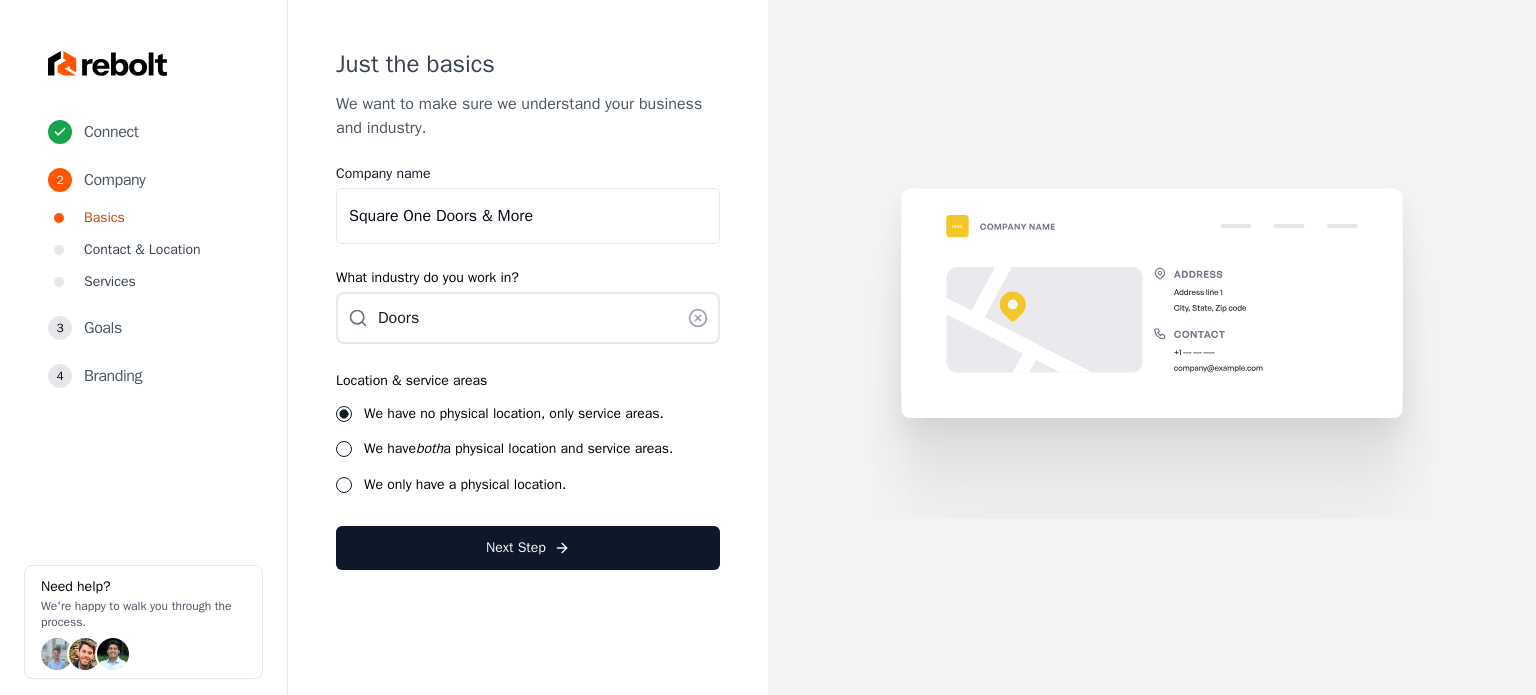 click on "Next Step" at bounding box center [528, 548] 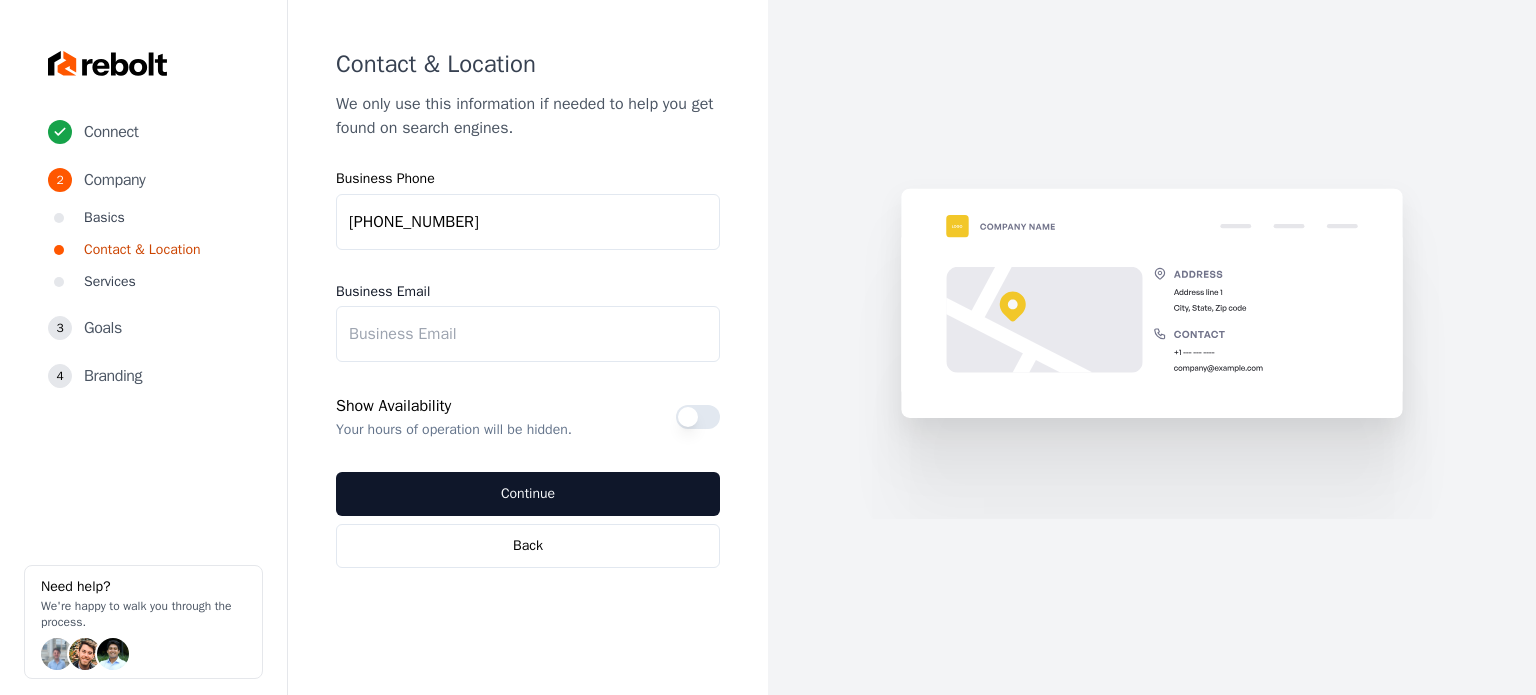 click on "Business Email" at bounding box center [528, 334] 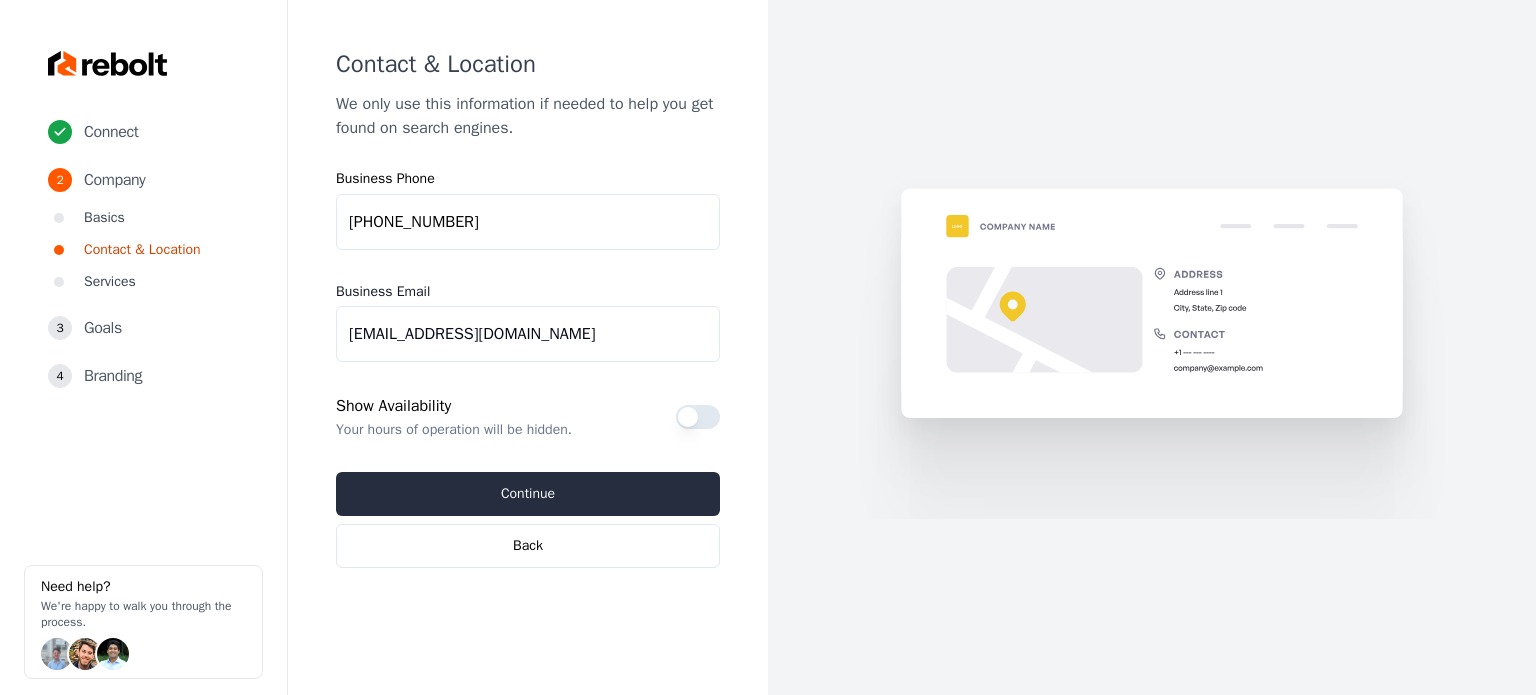 click on "Continue" at bounding box center [528, 494] 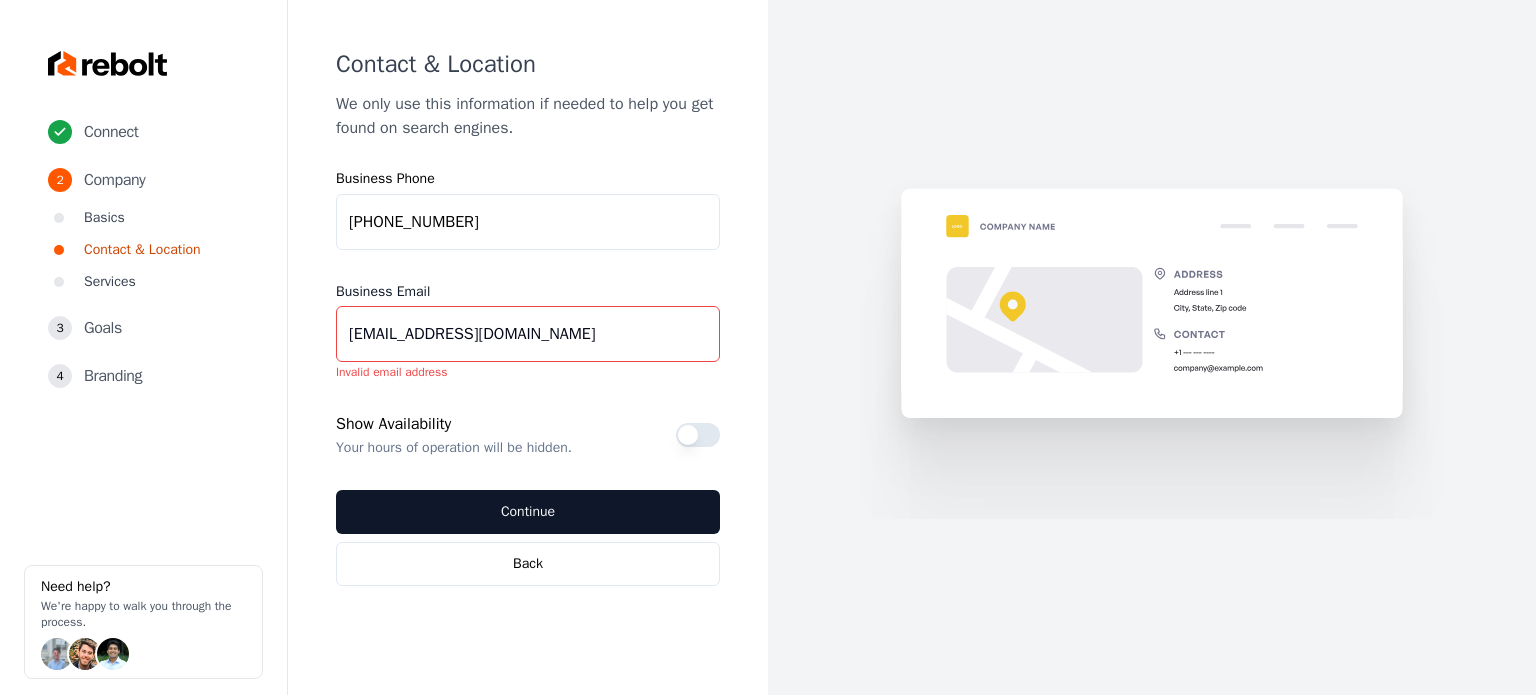 drag, startPoint x: 356, startPoint y: 331, endPoint x: 322, endPoint y: 330, distance: 34.0147 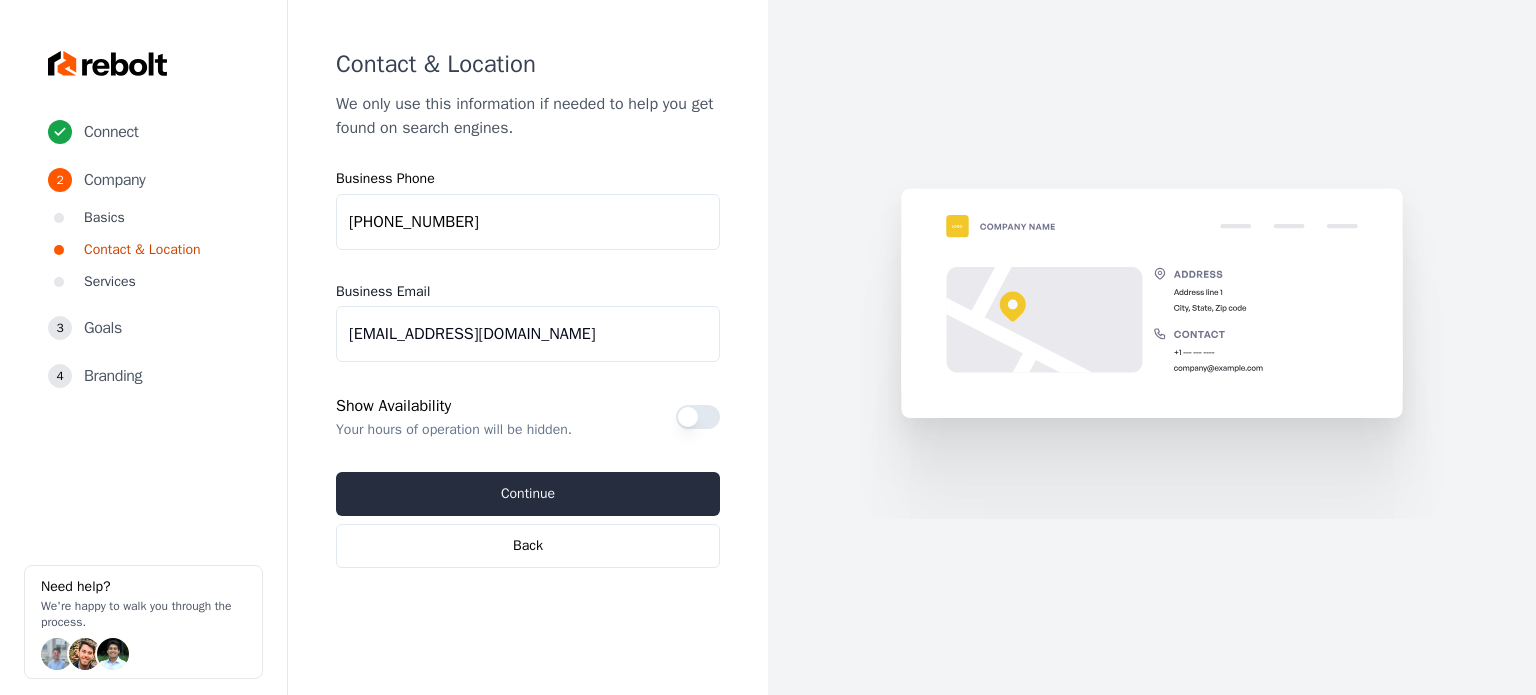 type on "Wash@square1services.biz" 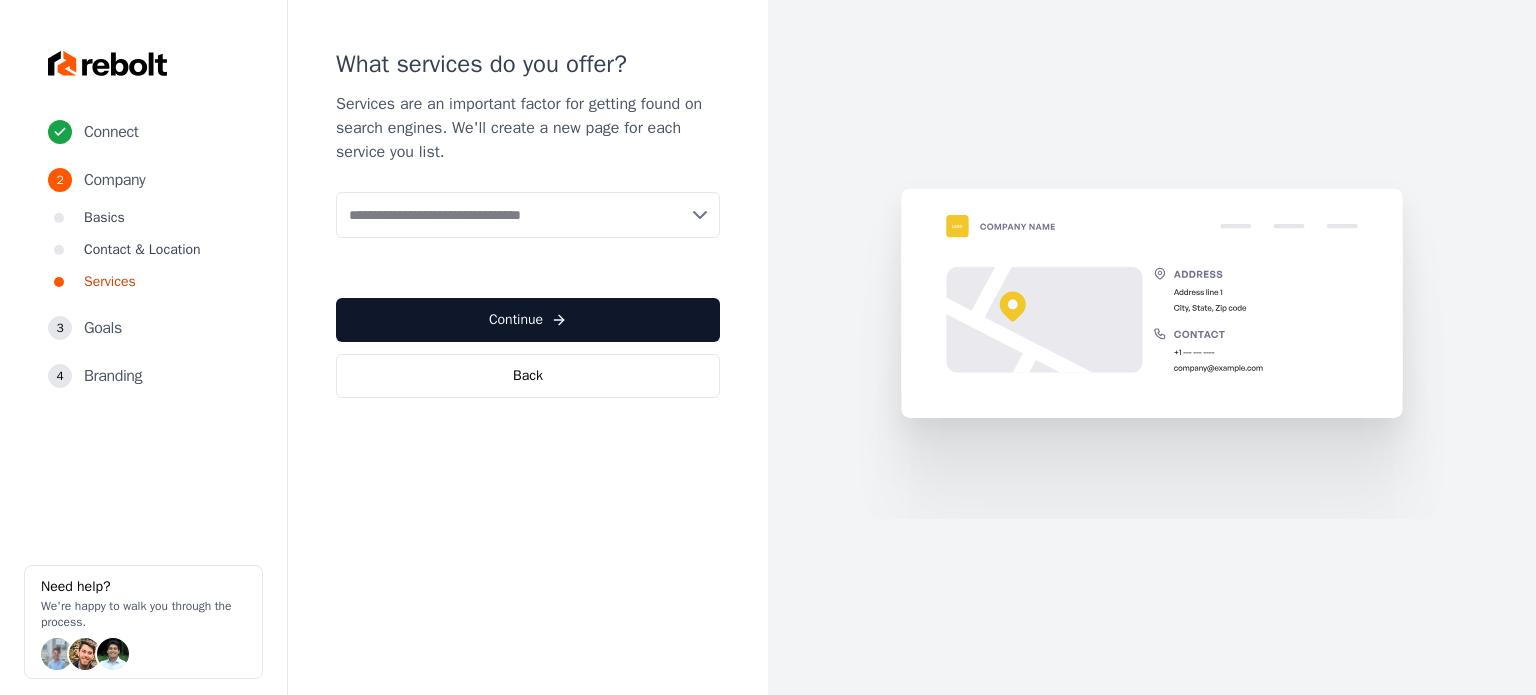 click on "Add new or select from suggestions Select a service" at bounding box center (528, 229) 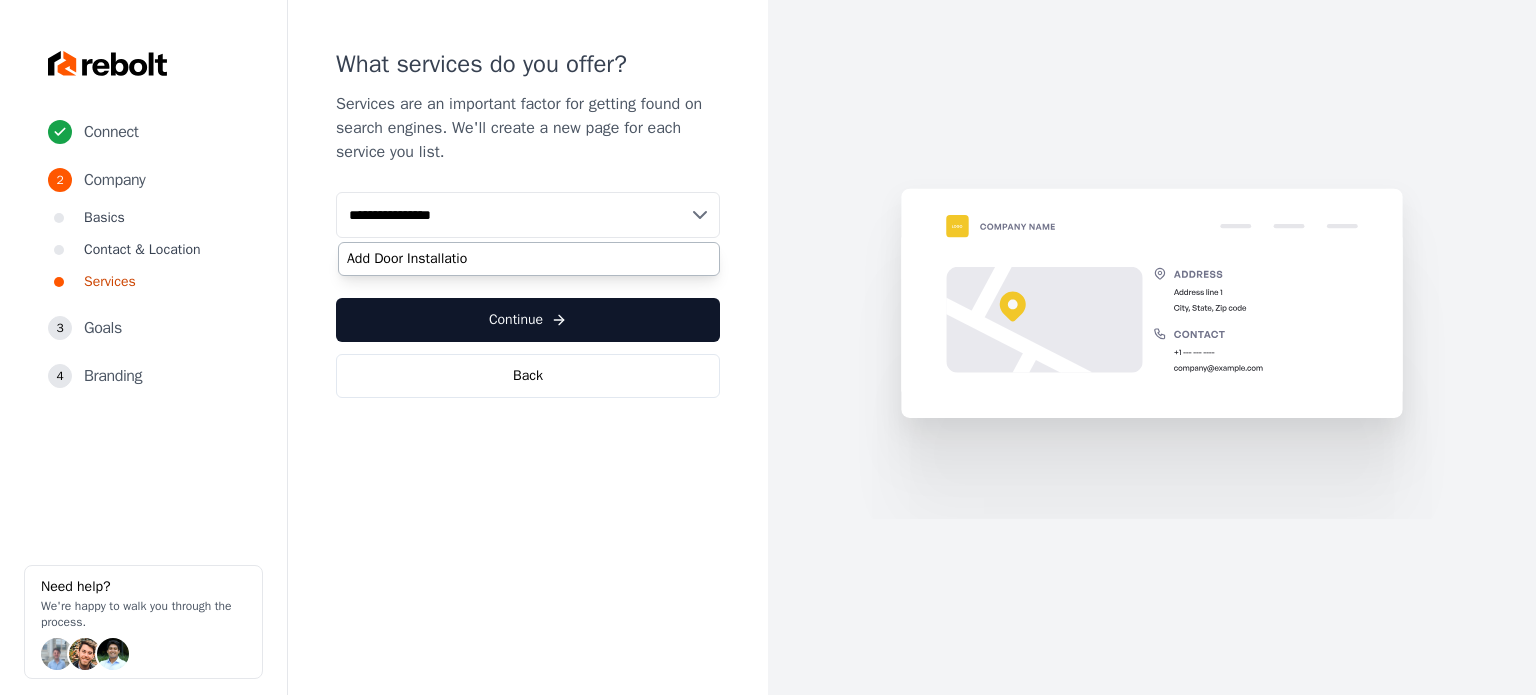 type on "**********" 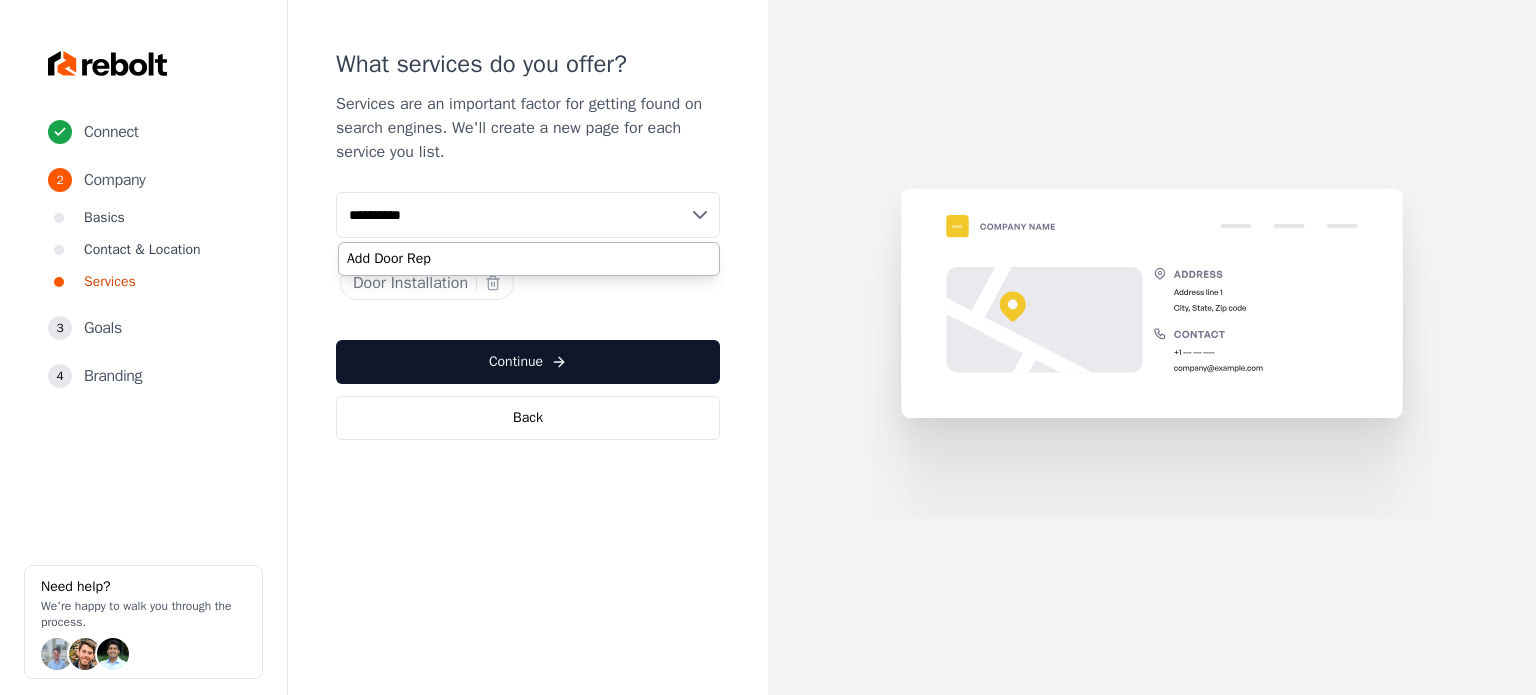 type on "**********" 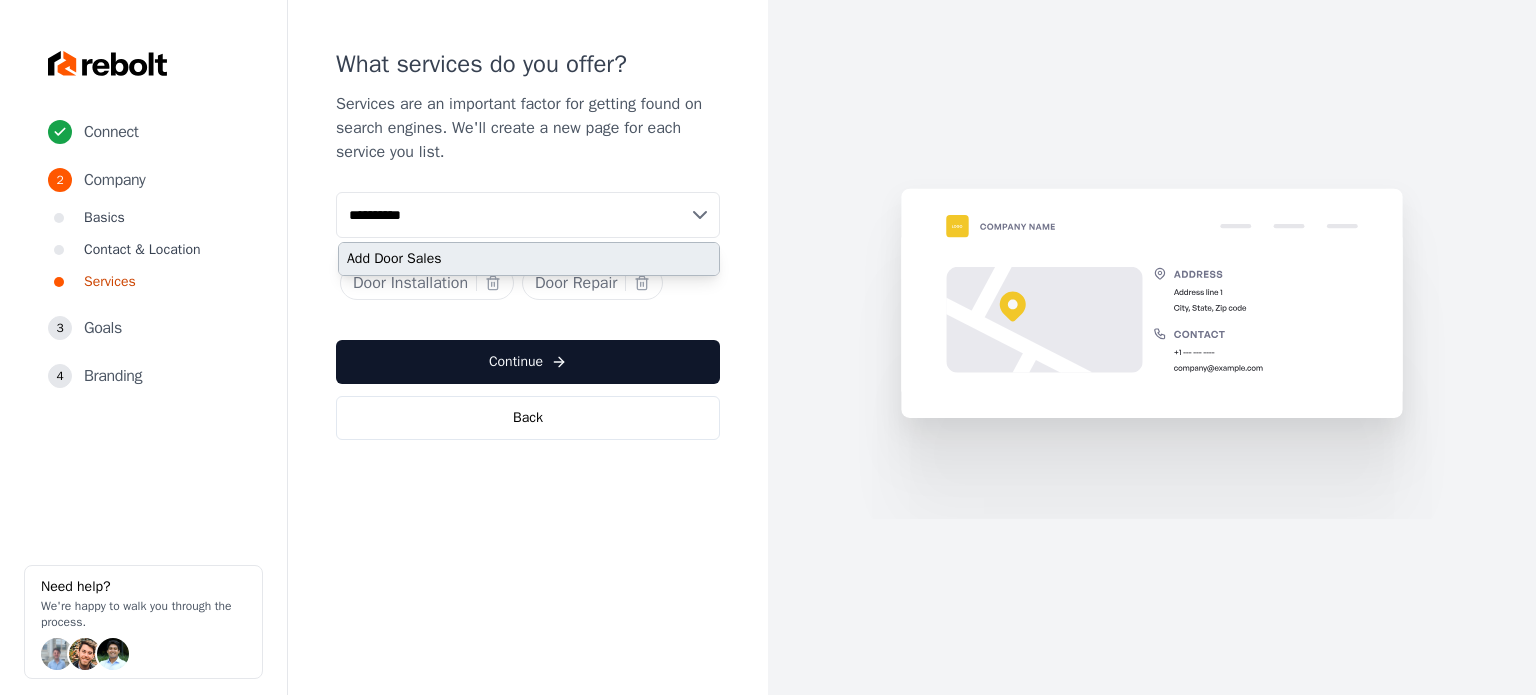 type on "**********" 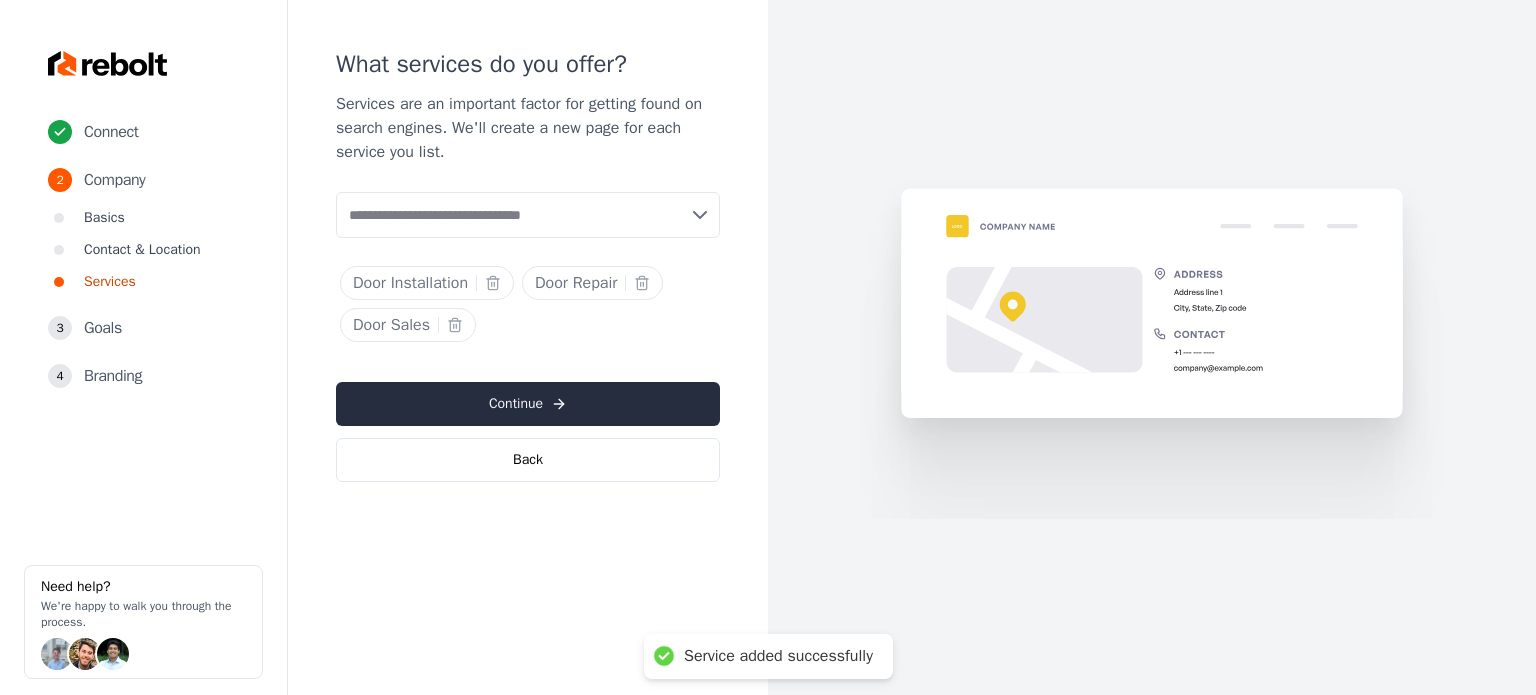 click on "Continue" at bounding box center (528, 404) 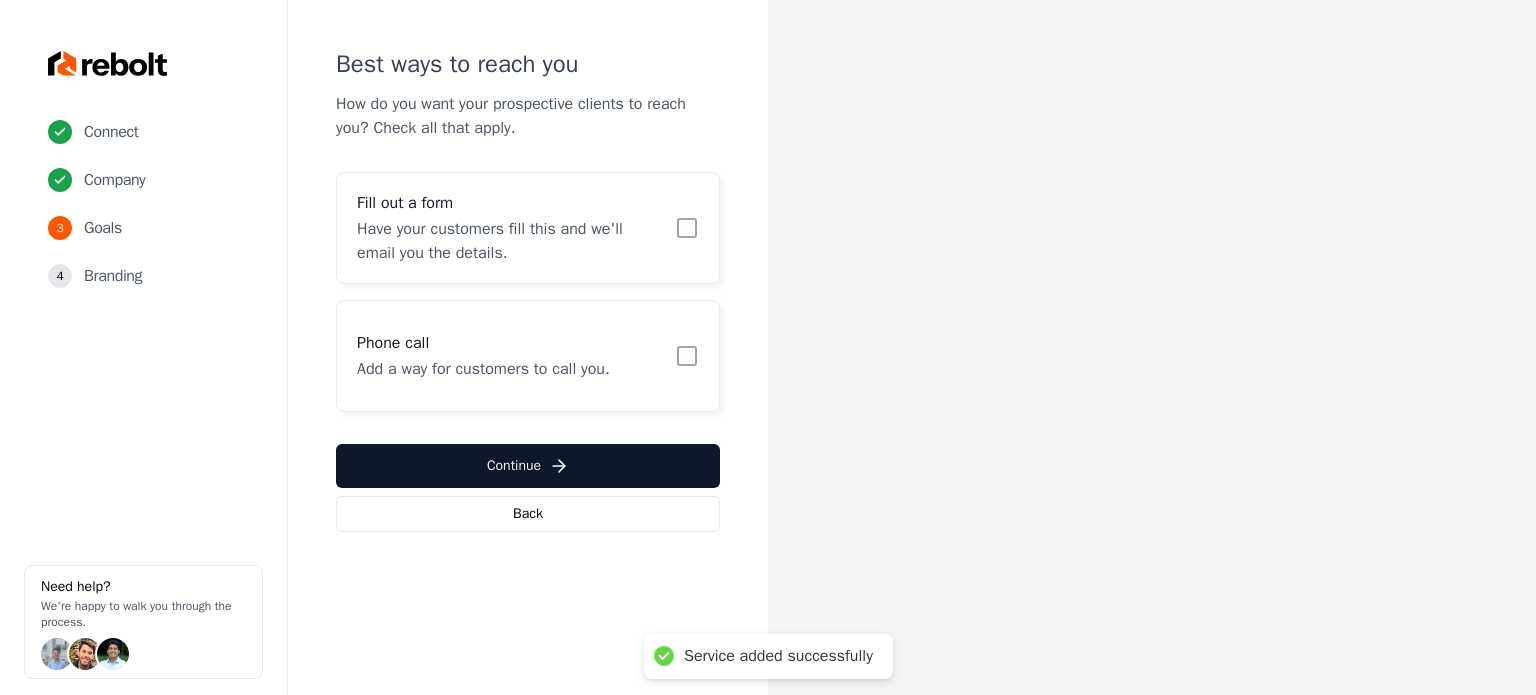 click on "Have your customers fill this and we'll email you the details." at bounding box center (510, 241) 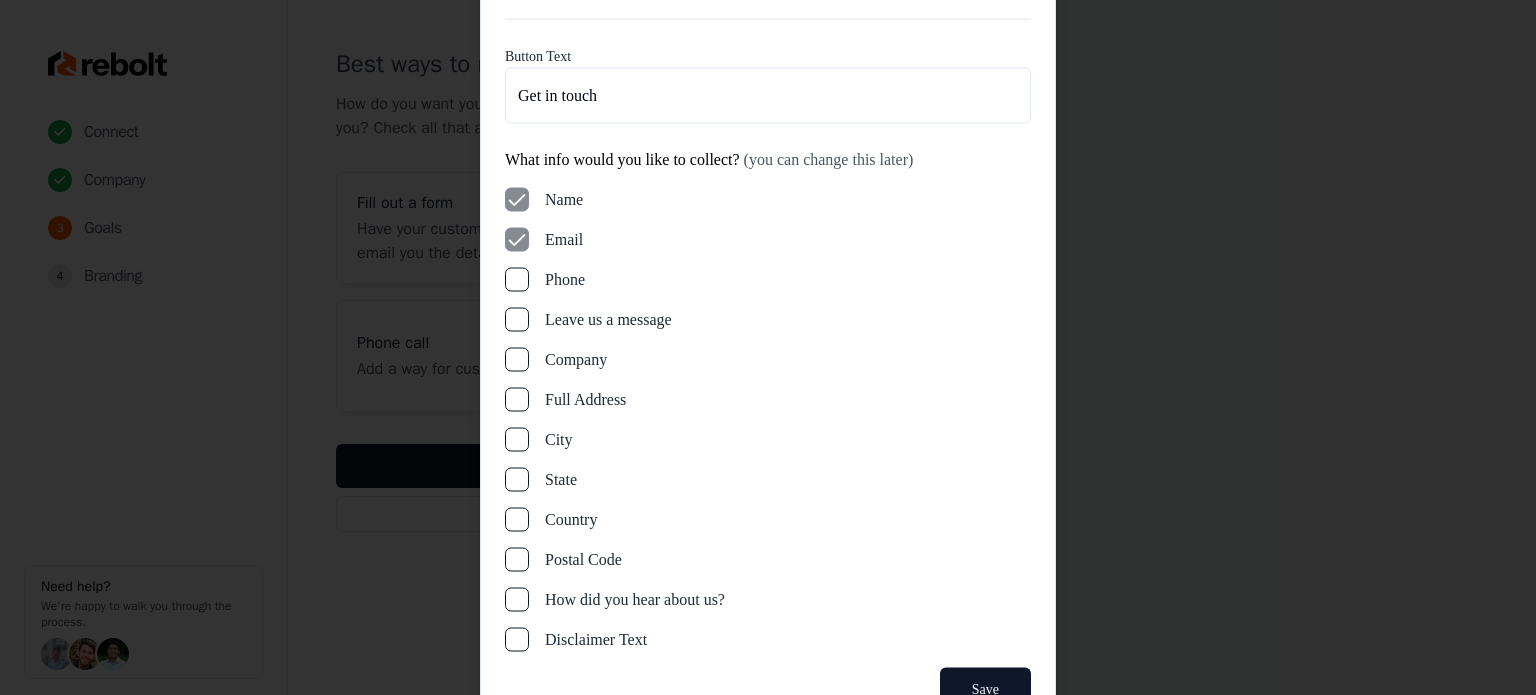 click on "Phone" at bounding box center (517, 279) 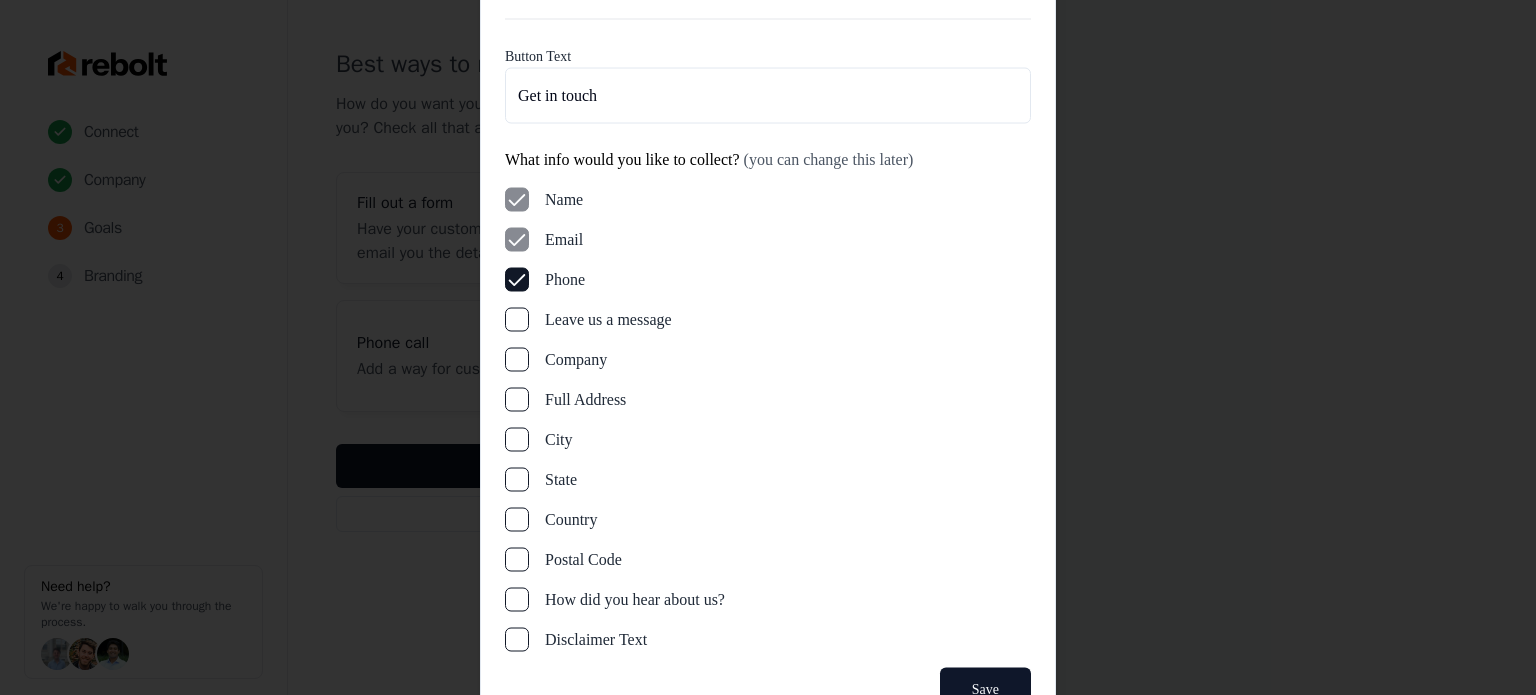 click on "Leave us a message" at bounding box center [517, 319] 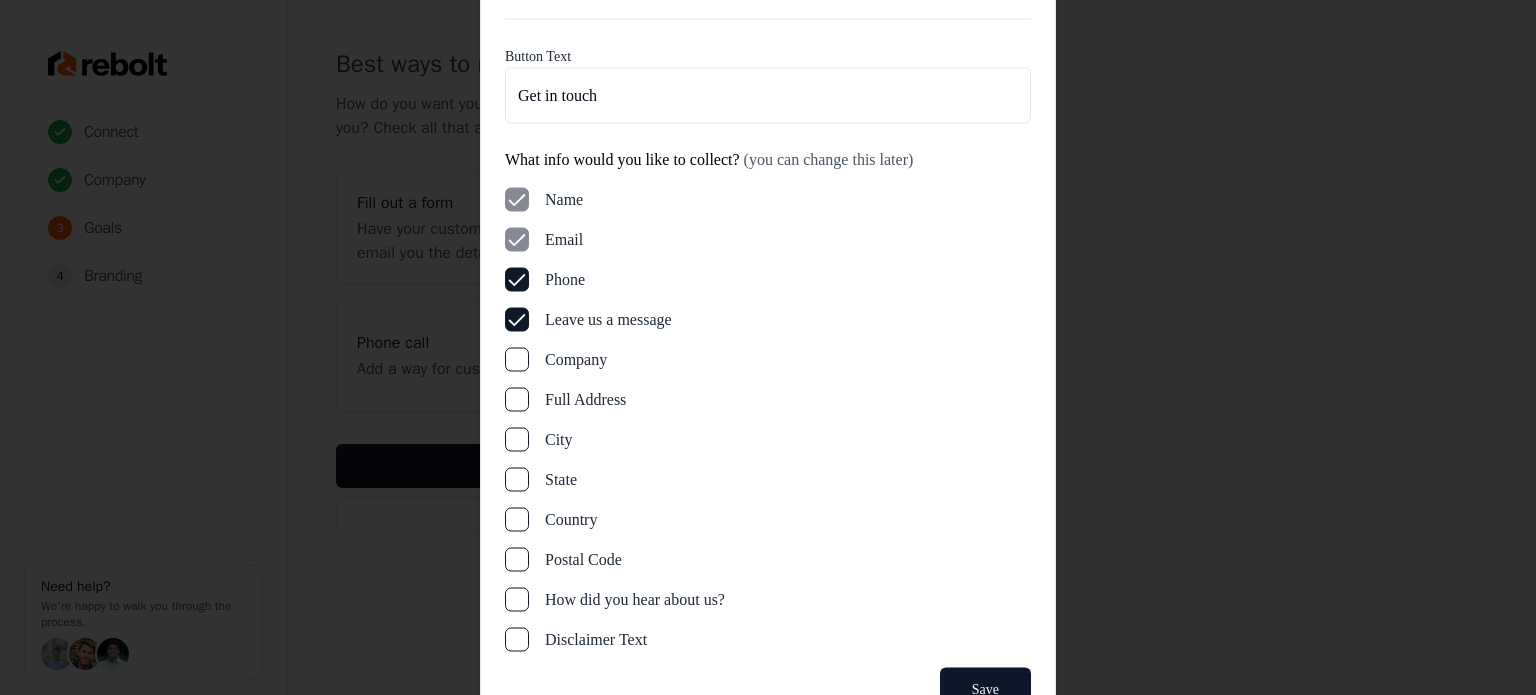 drag, startPoint x: 516, startPoint y: 400, endPoint x: 711, endPoint y: 586, distance: 269.48285 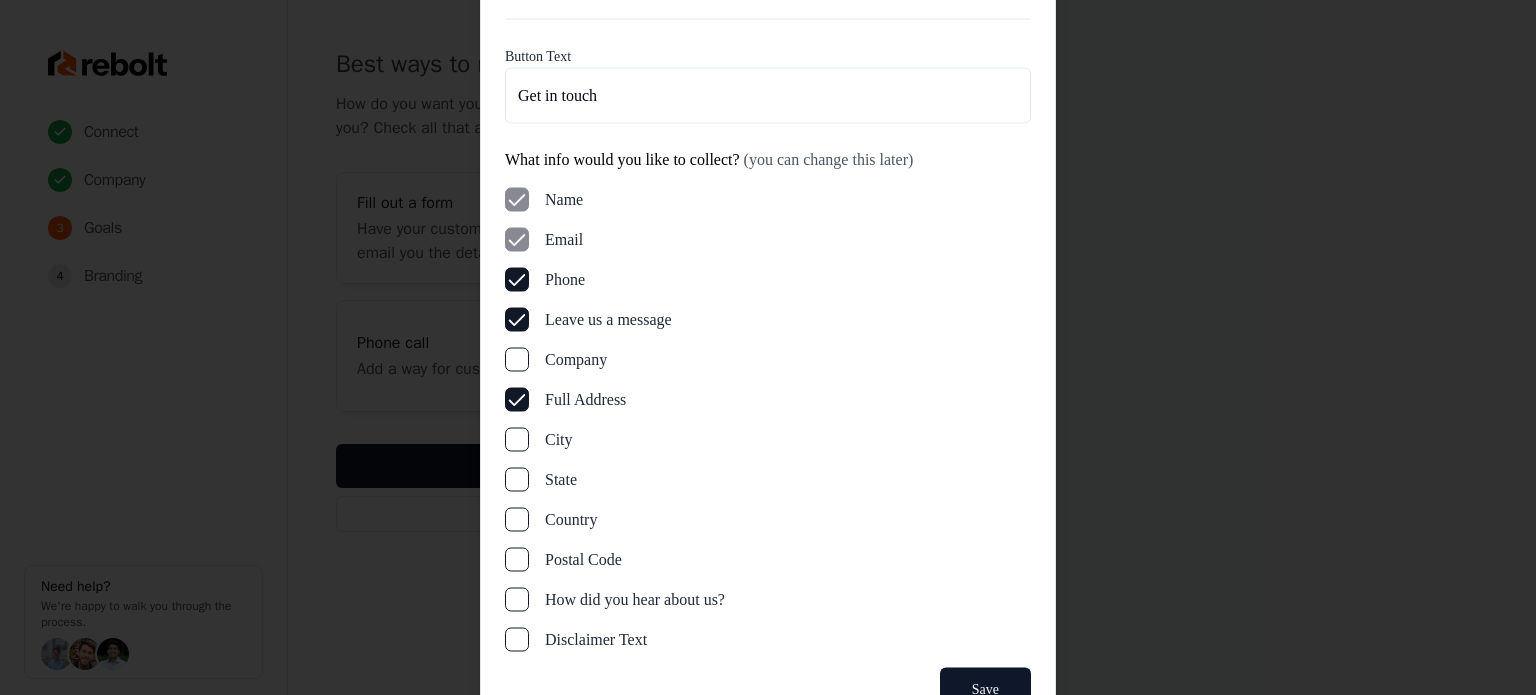 click on "Save" at bounding box center (985, 689) 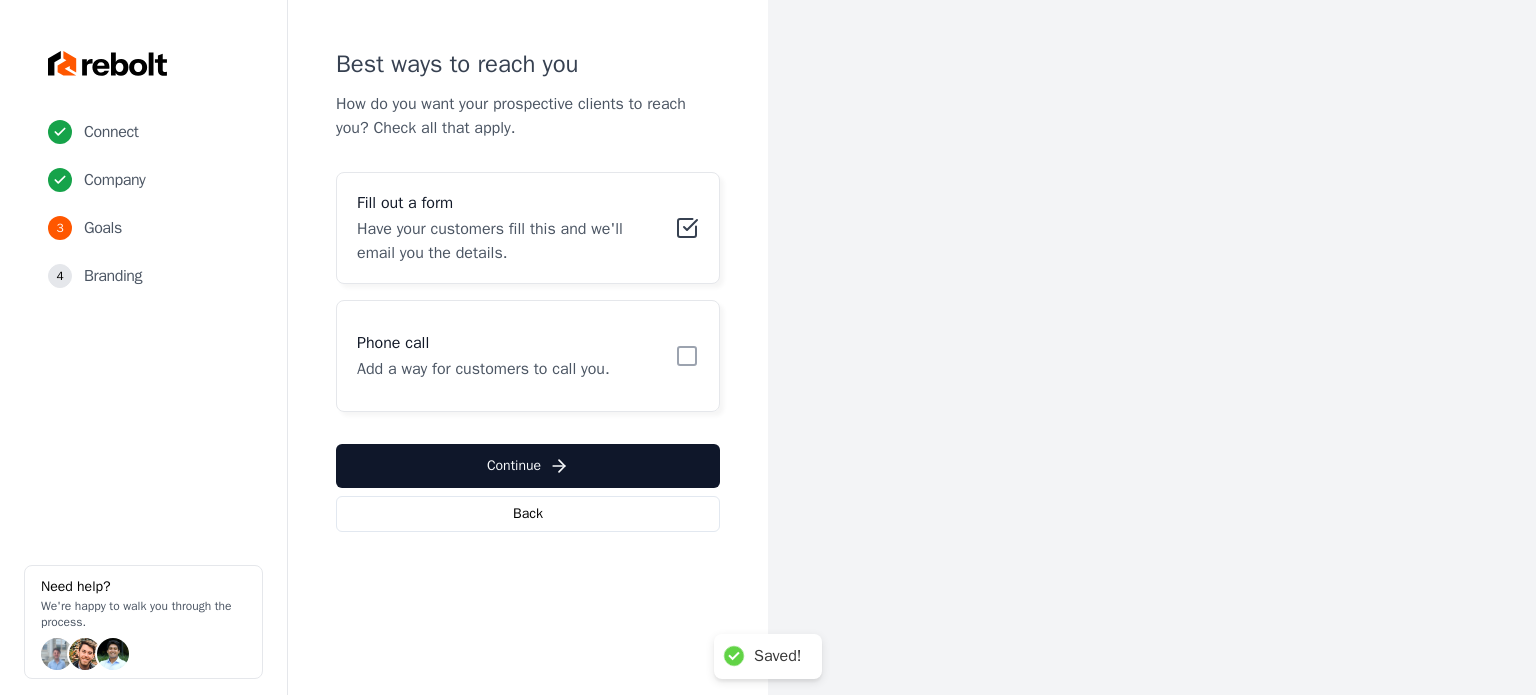 click on "Phone call Add a way for customers to call you." at bounding box center [528, 356] 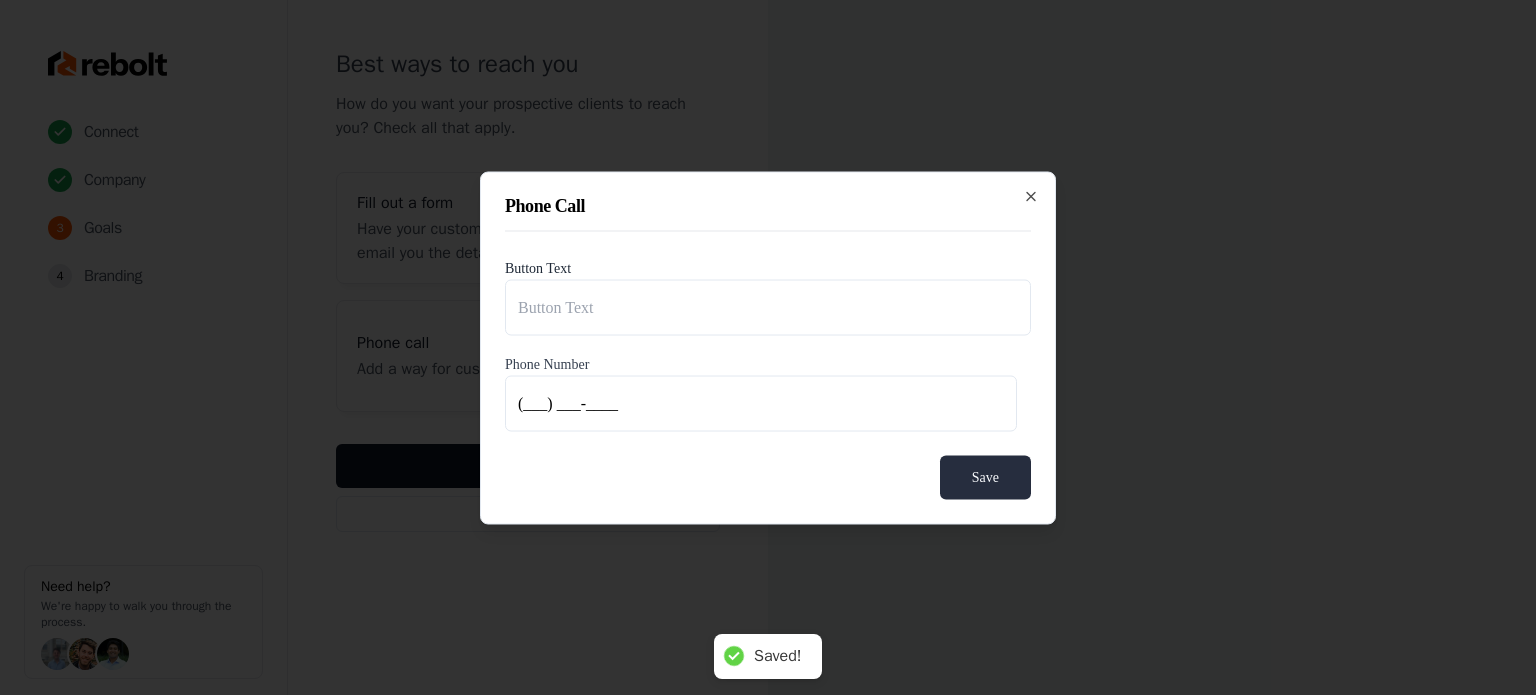 type on "Call us" 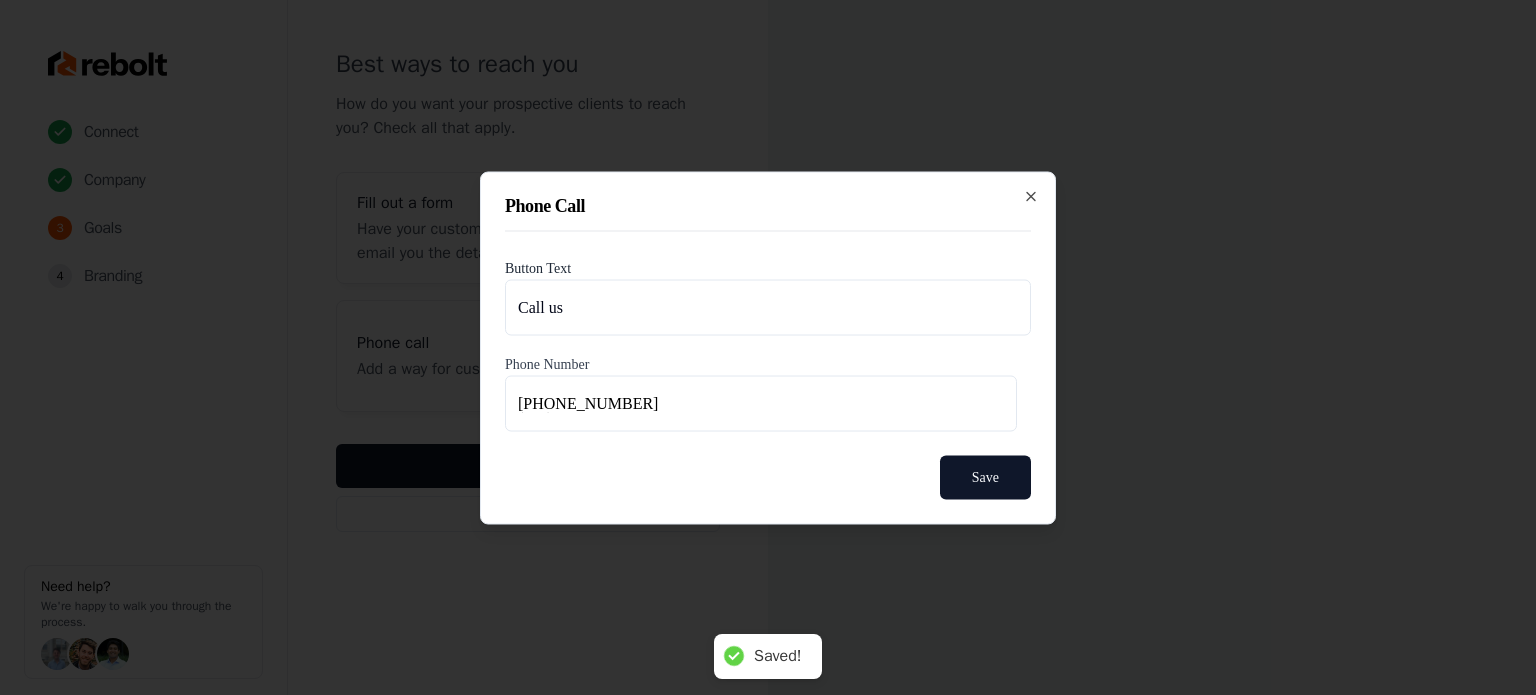 click on "Save" at bounding box center [985, 477] 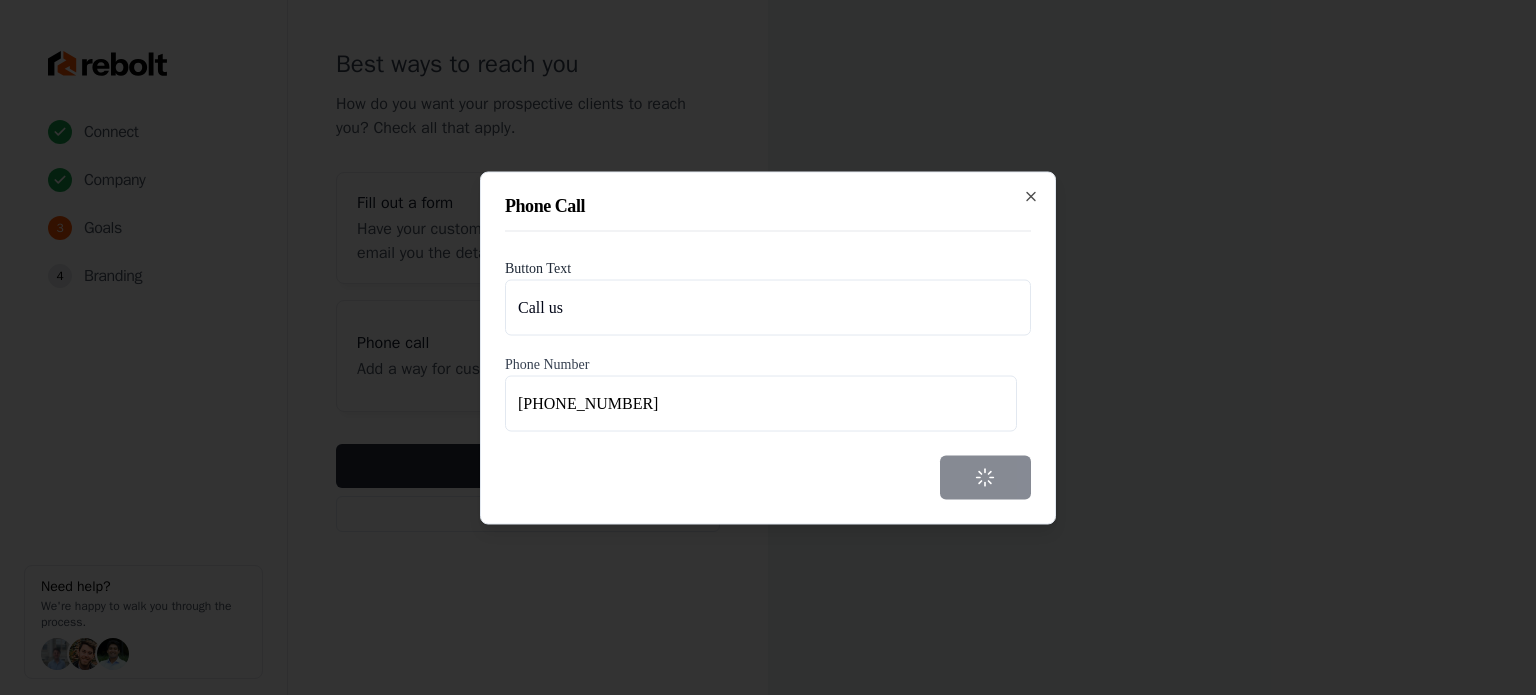 click on "Continue" at bounding box center (528, 466) 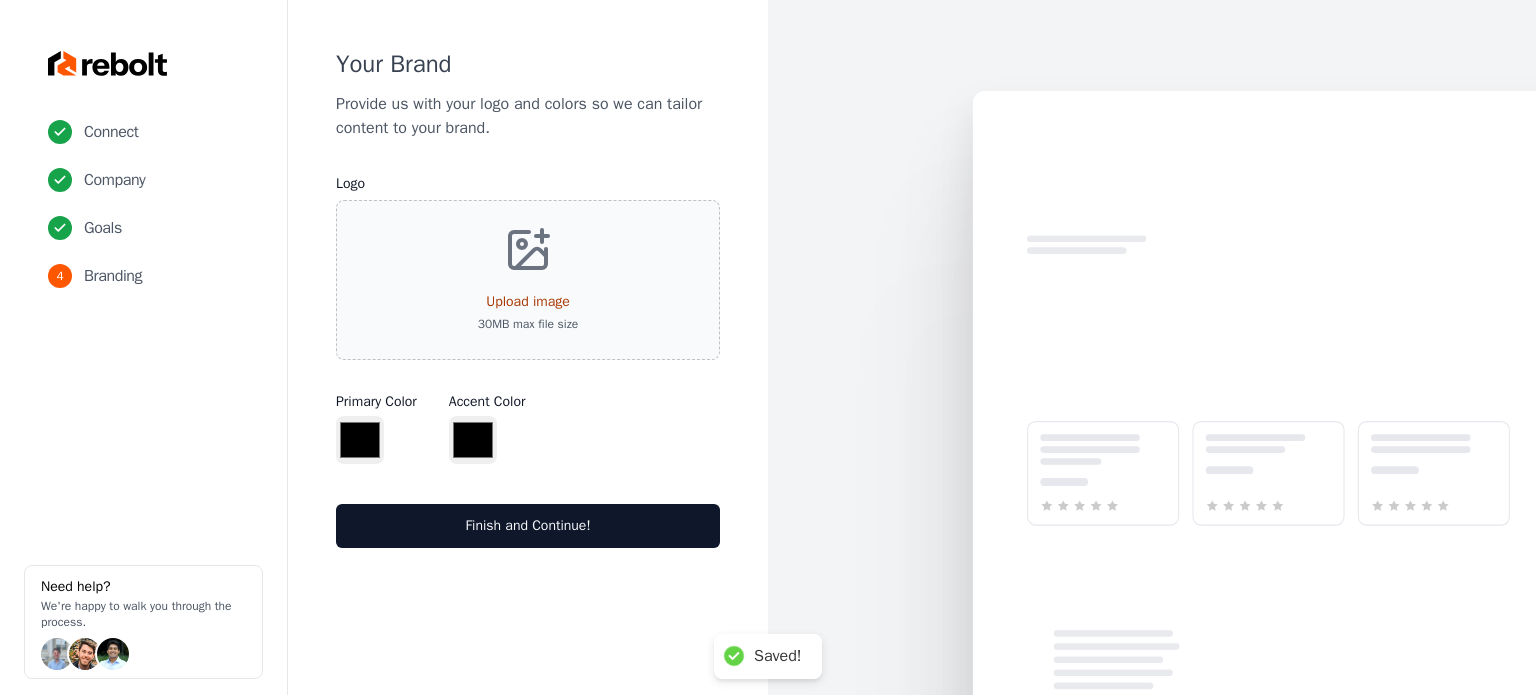 type on "*******" 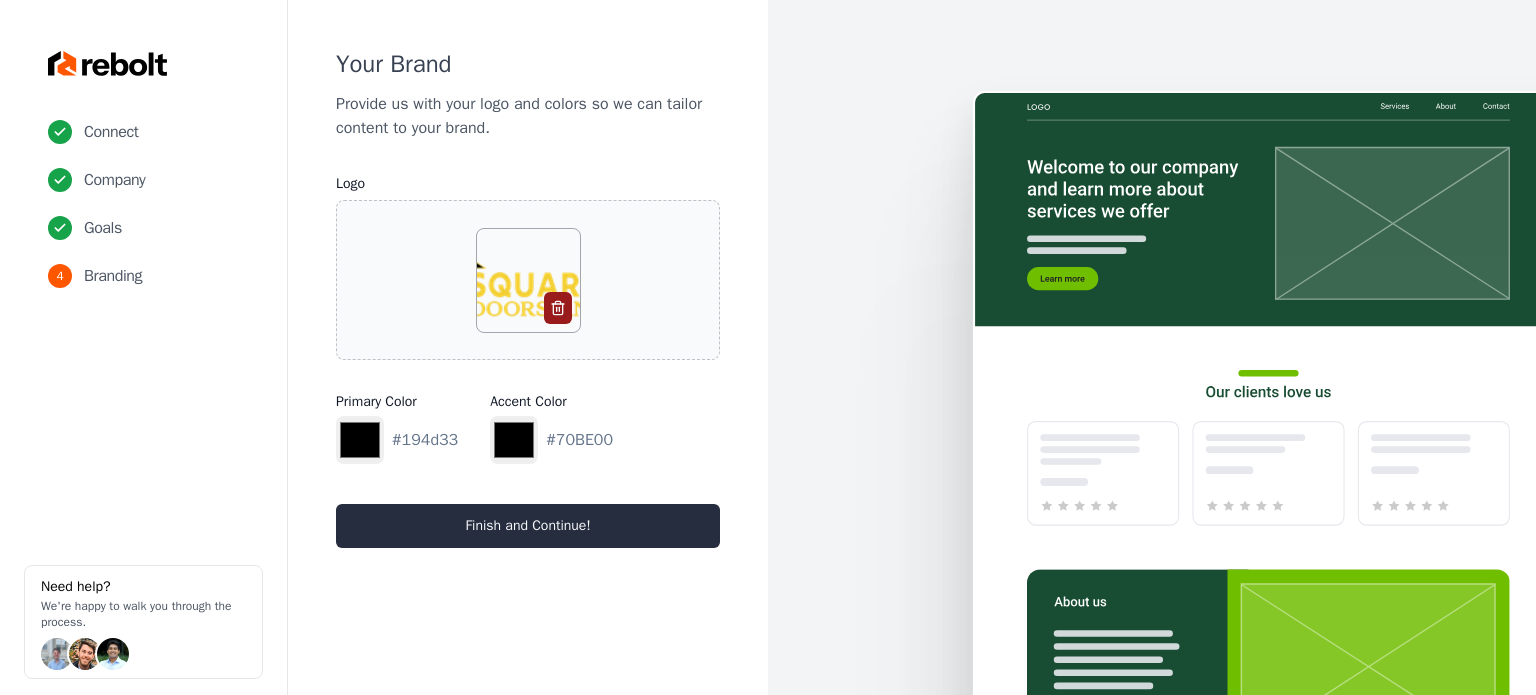 click on "Finish and Continue!" at bounding box center [528, 526] 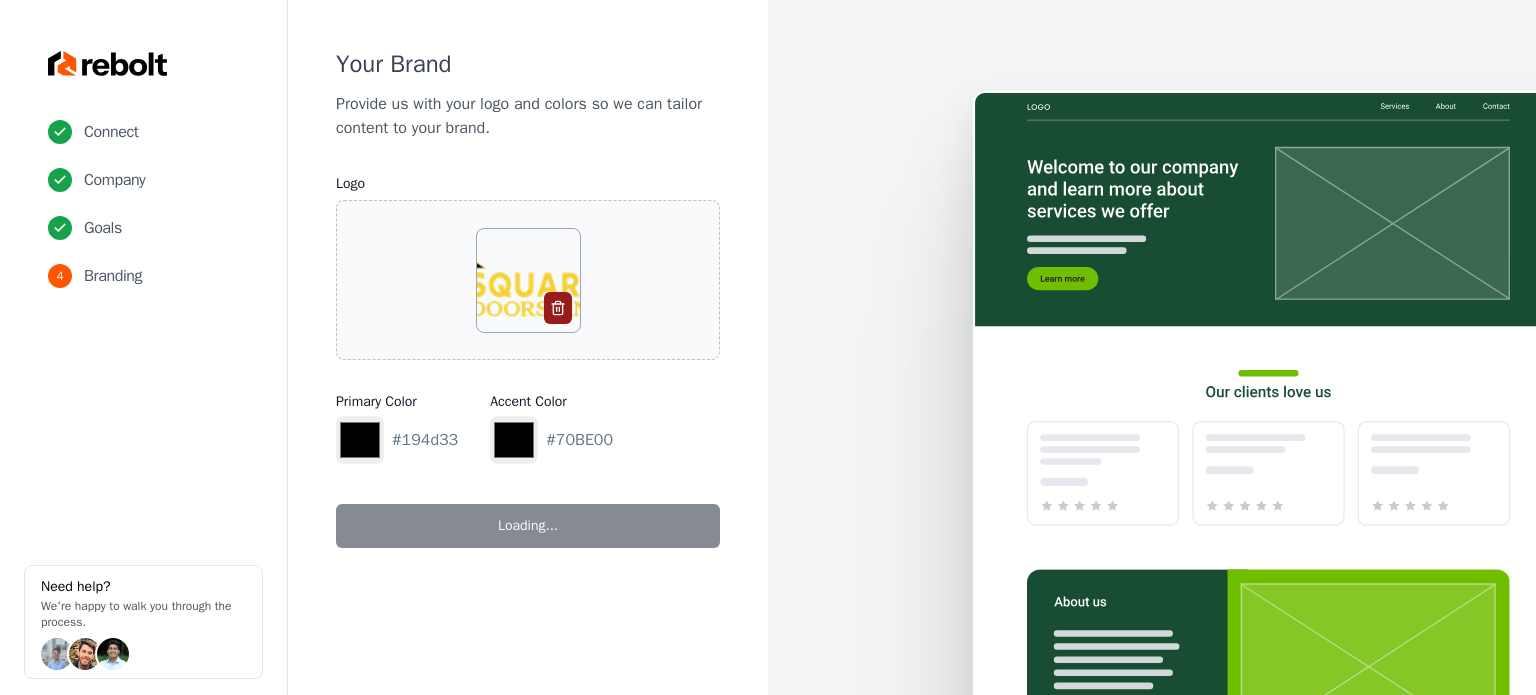 type on "*******" 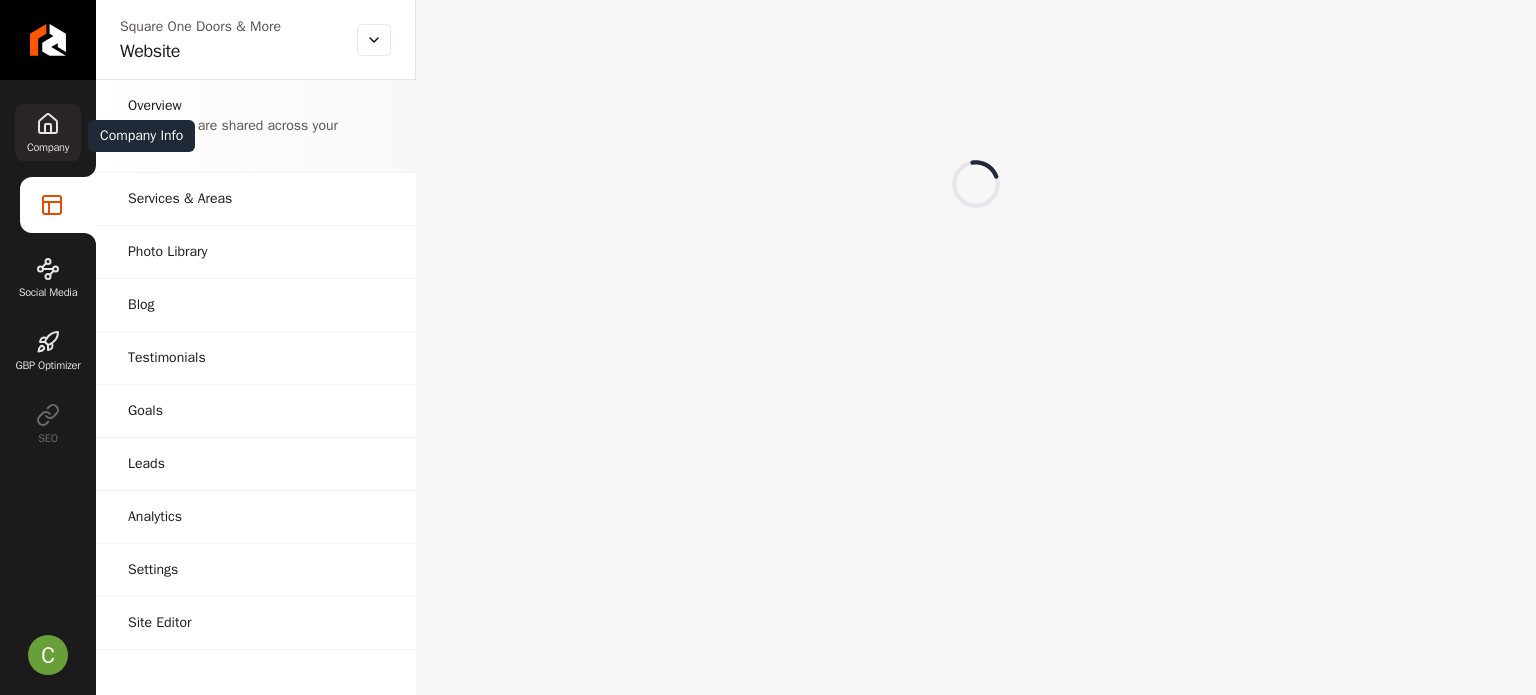 click 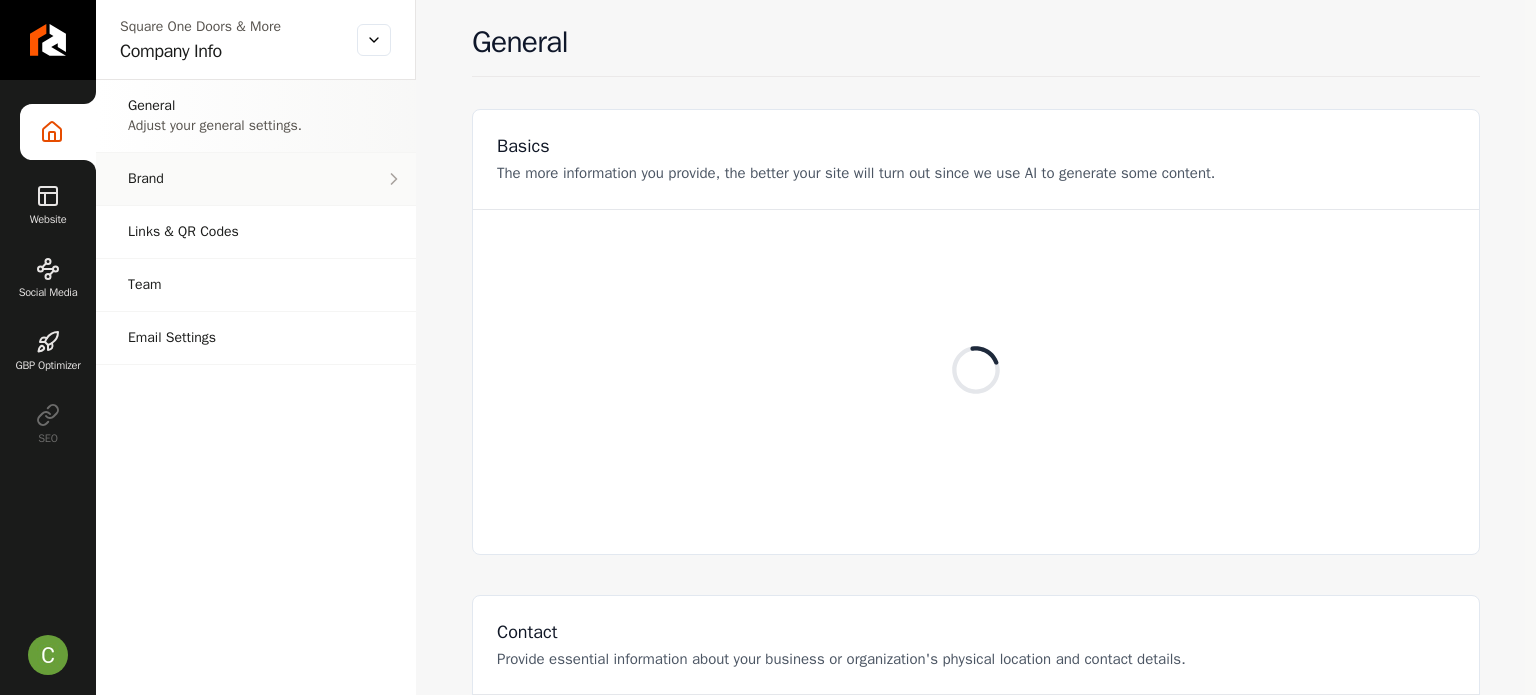 click on "Brand Manage the styles and colors of your business." at bounding box center [256, 179] 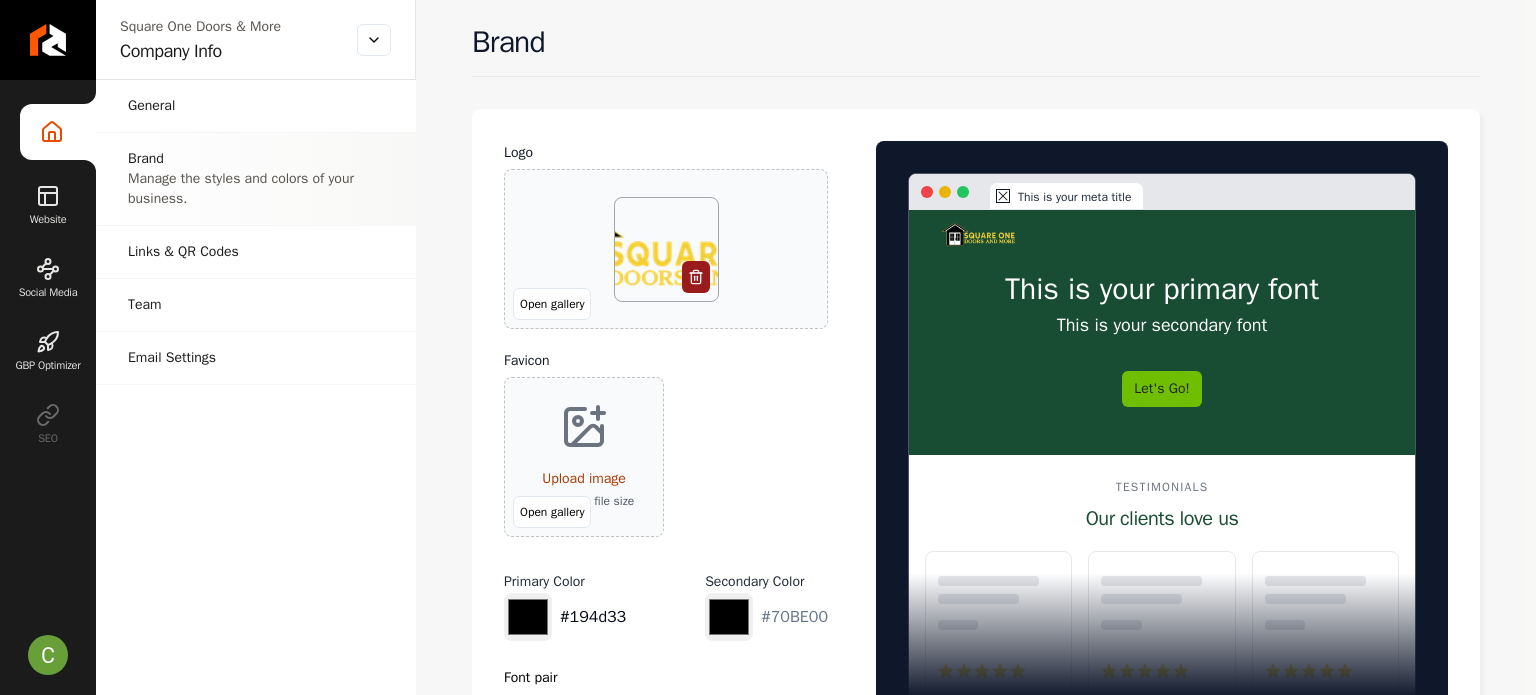 click on "*******" at bounding box center (528, 617) 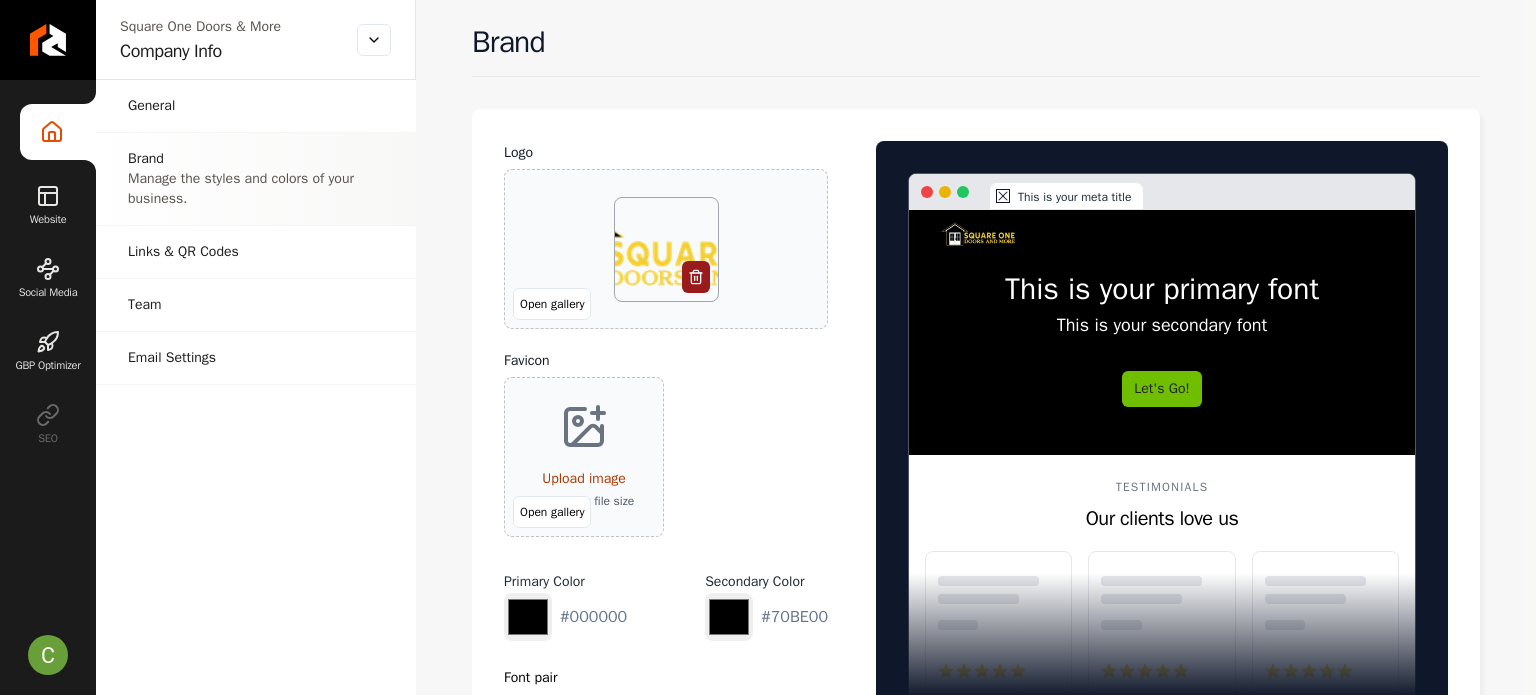 type on "*******" 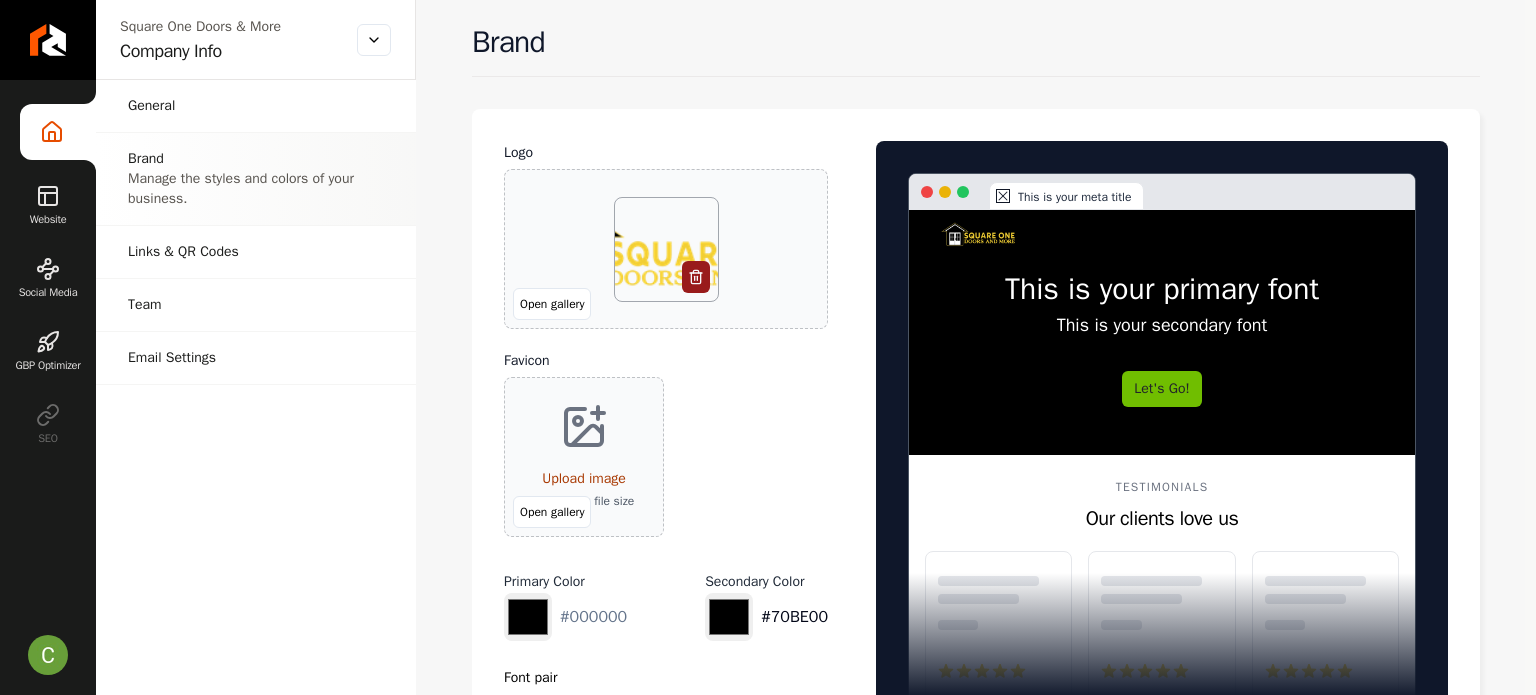 click on "*******" at bounding box center (729, 617) 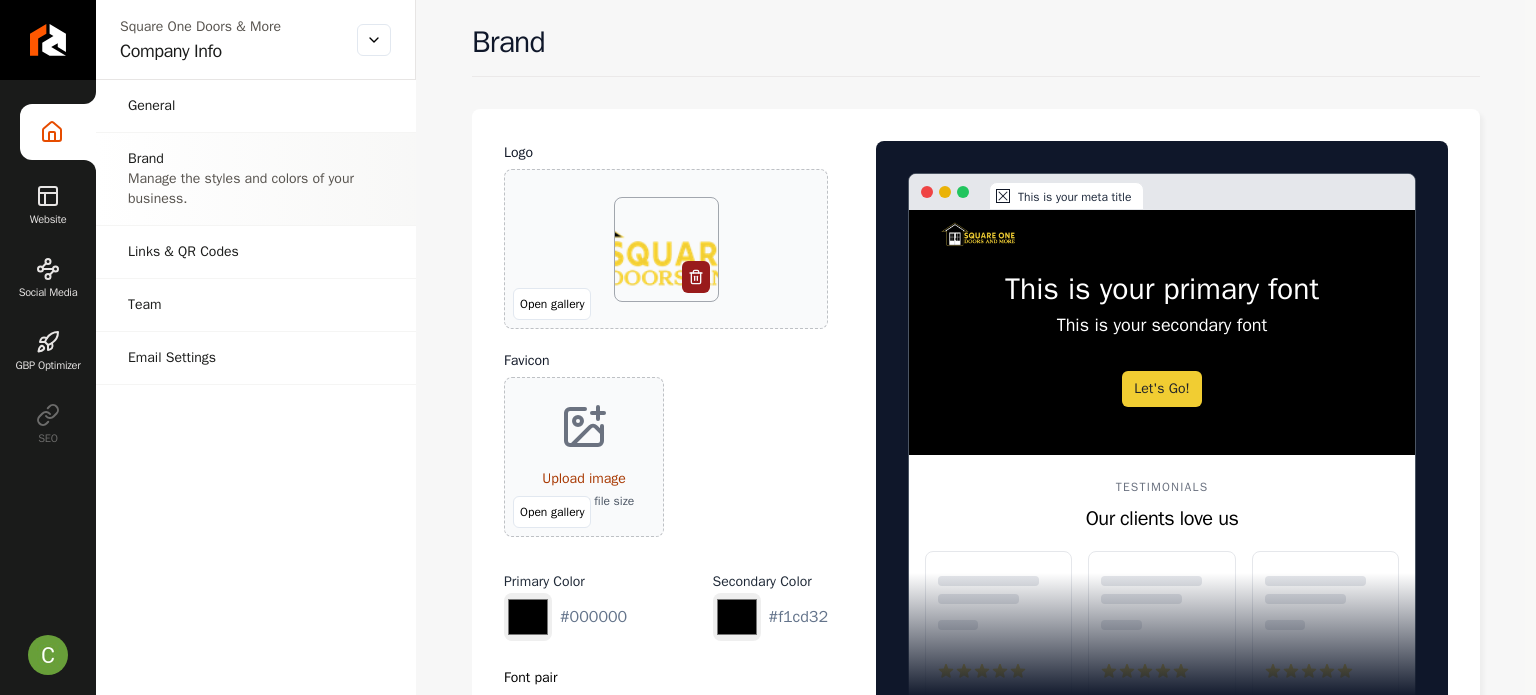type on "*******" 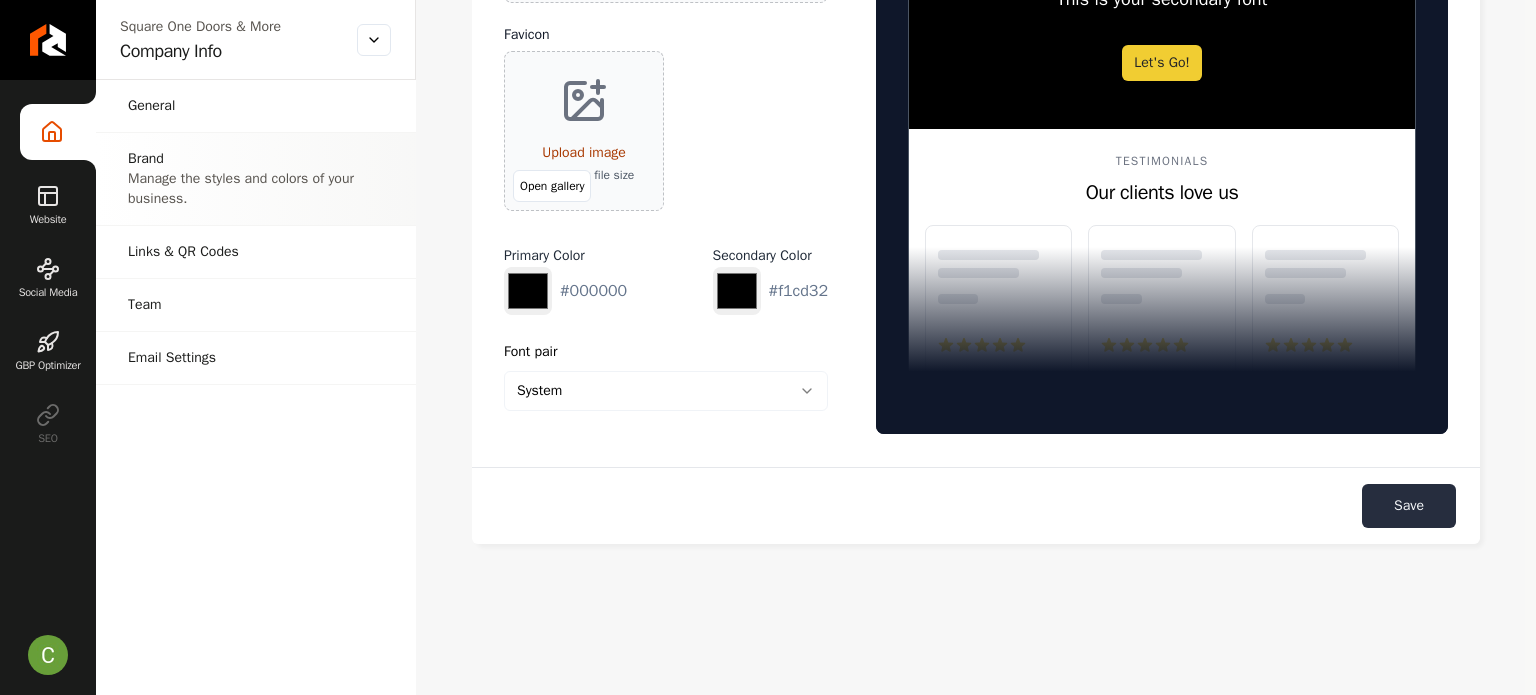click on "Save" at bounding box center [1409, 506] 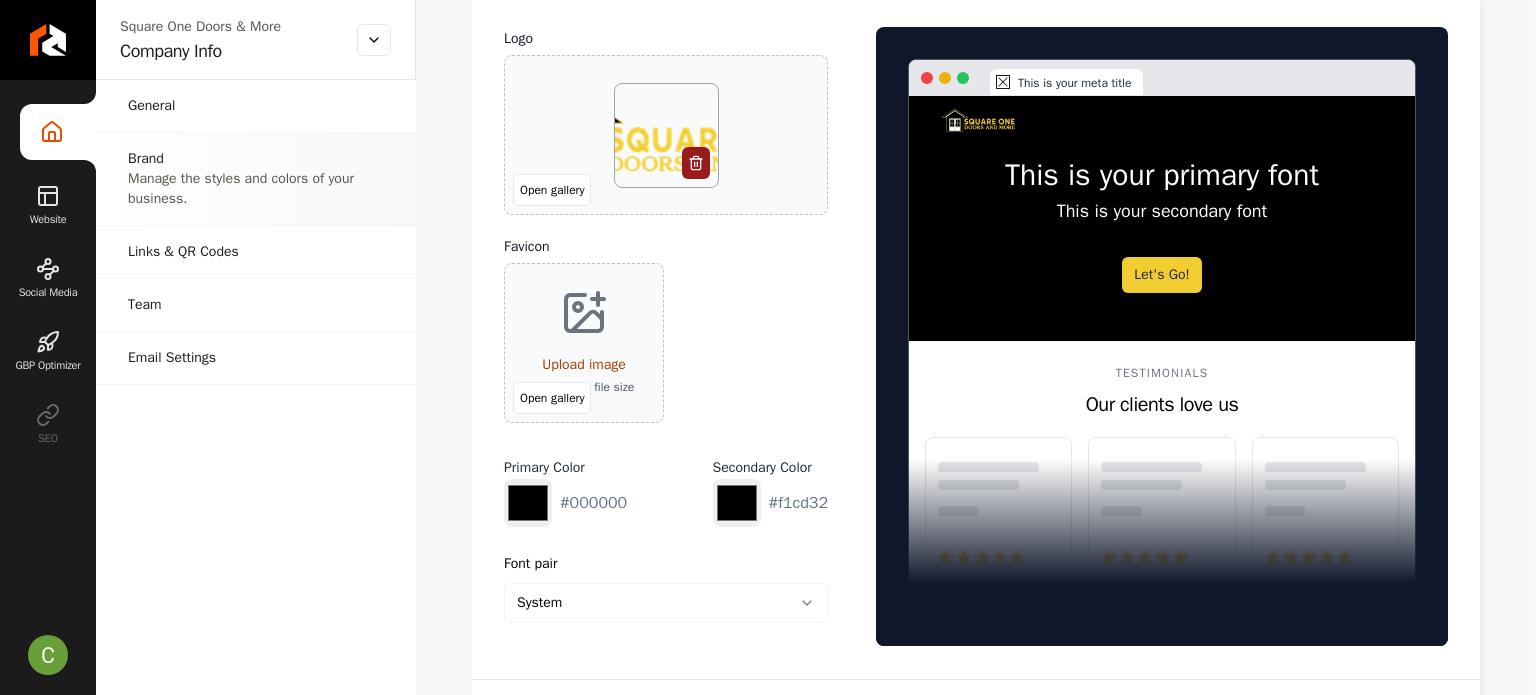 scroll, scrollTop: 0, scrollLeft: 0, axis: both 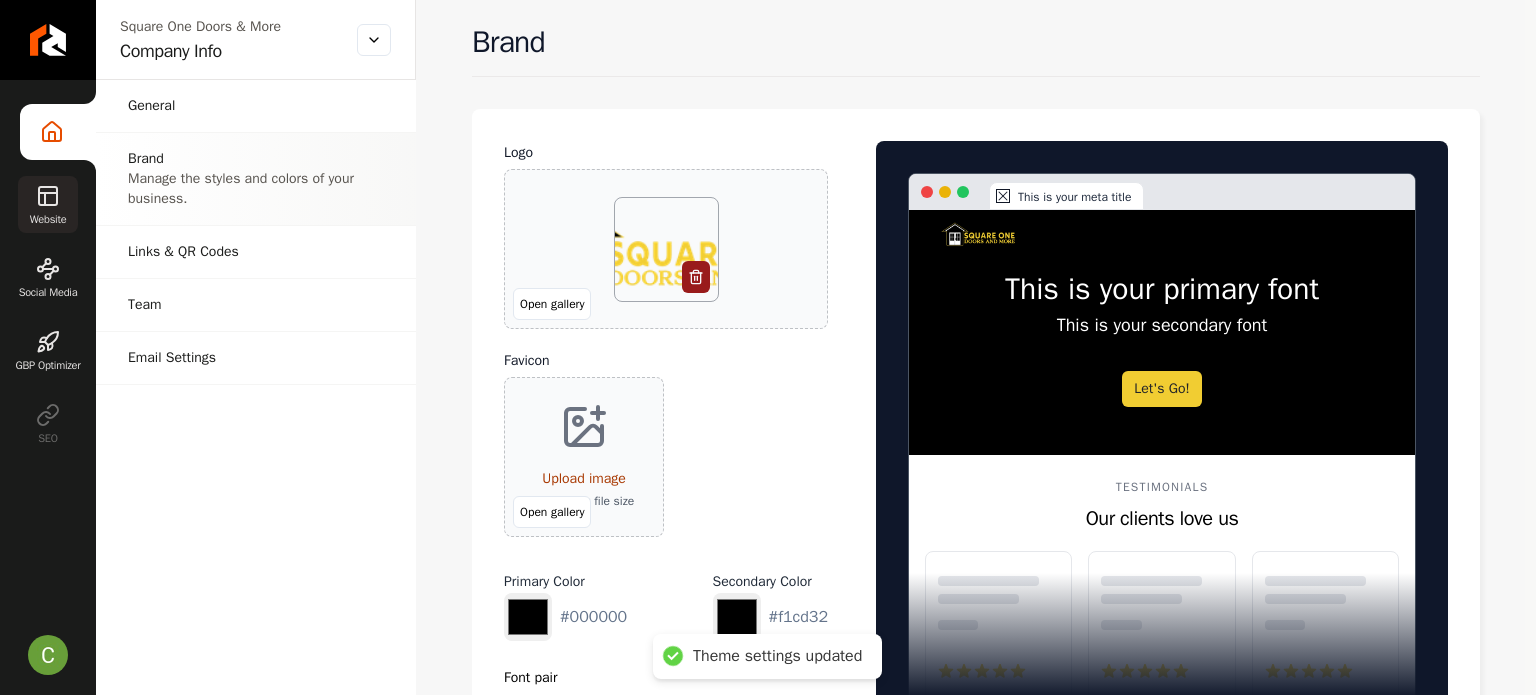 click on "Website" at bounding box center [48, 204] 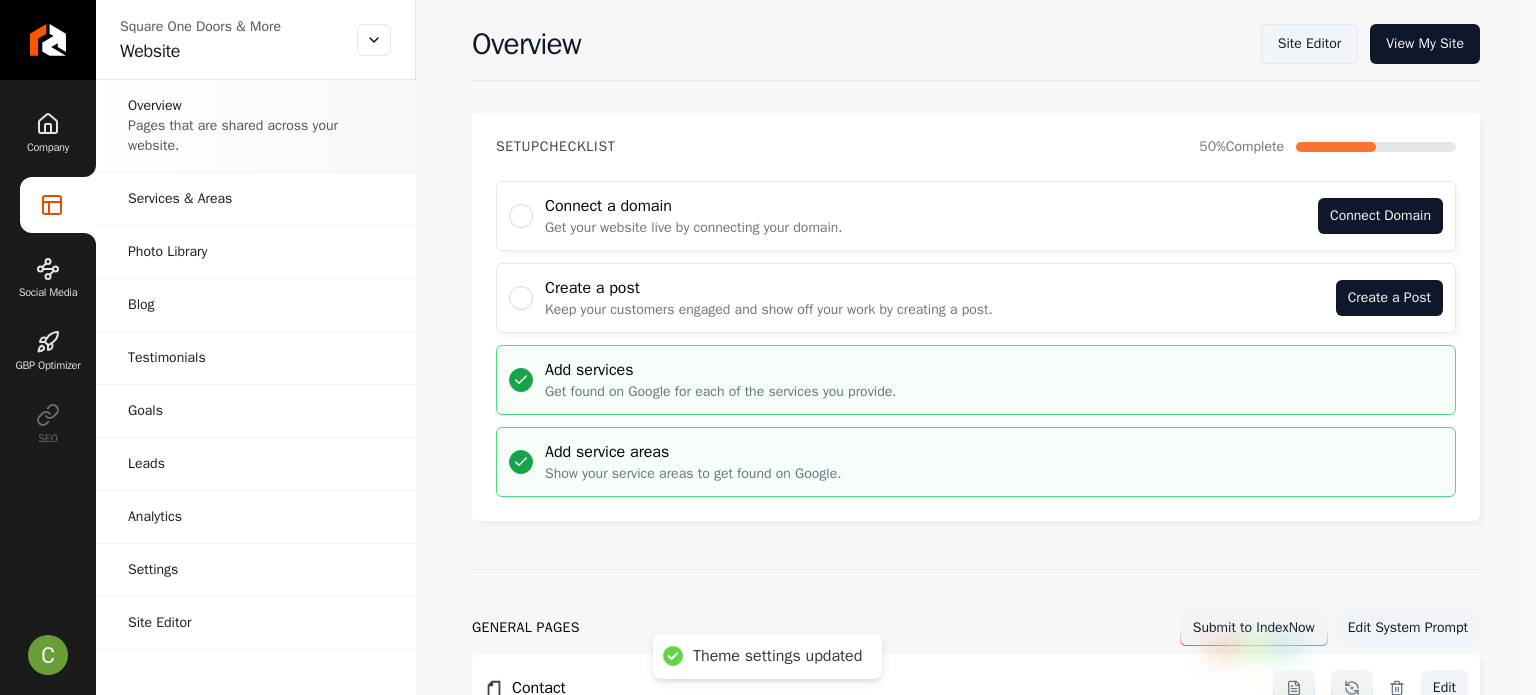 click on "Site Editor" at bounding box center (1309, 44) 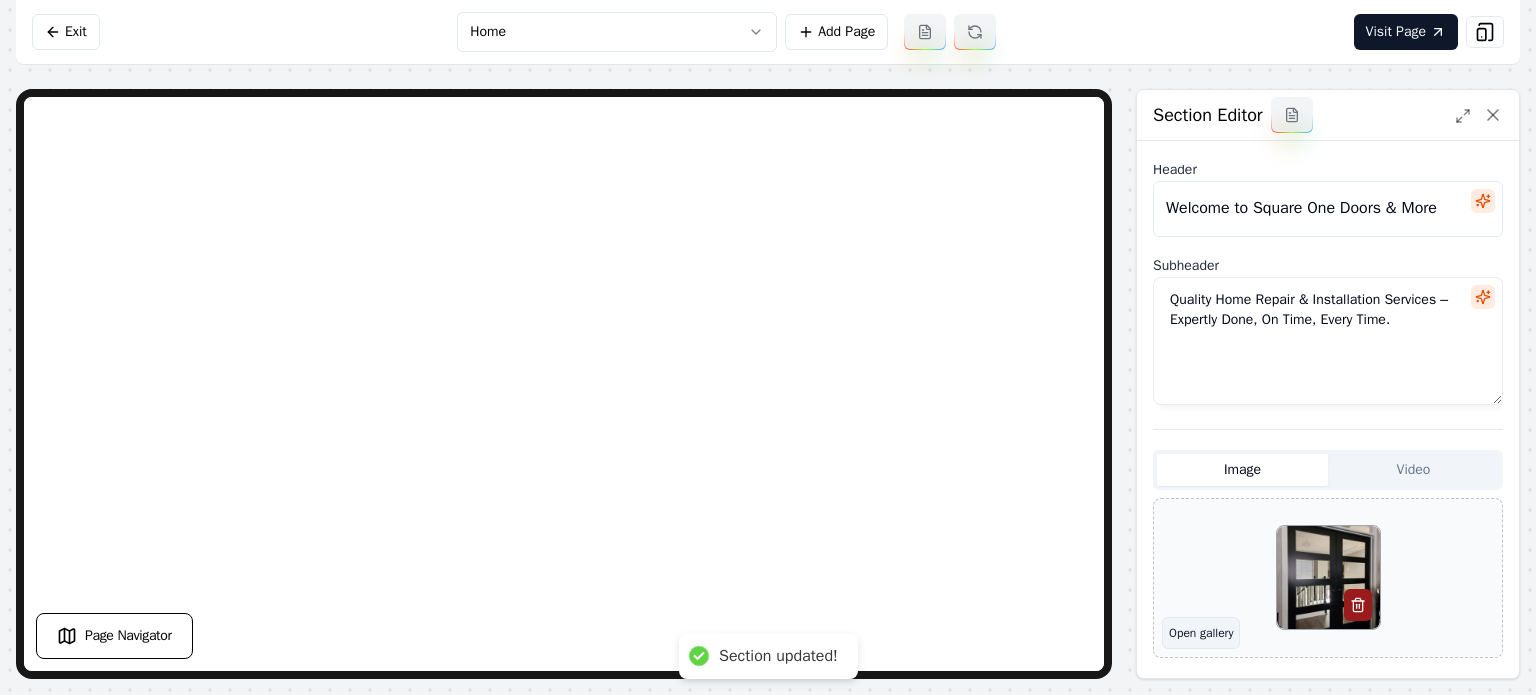 click on "Open gallery" at bounding box center (1201, 633) 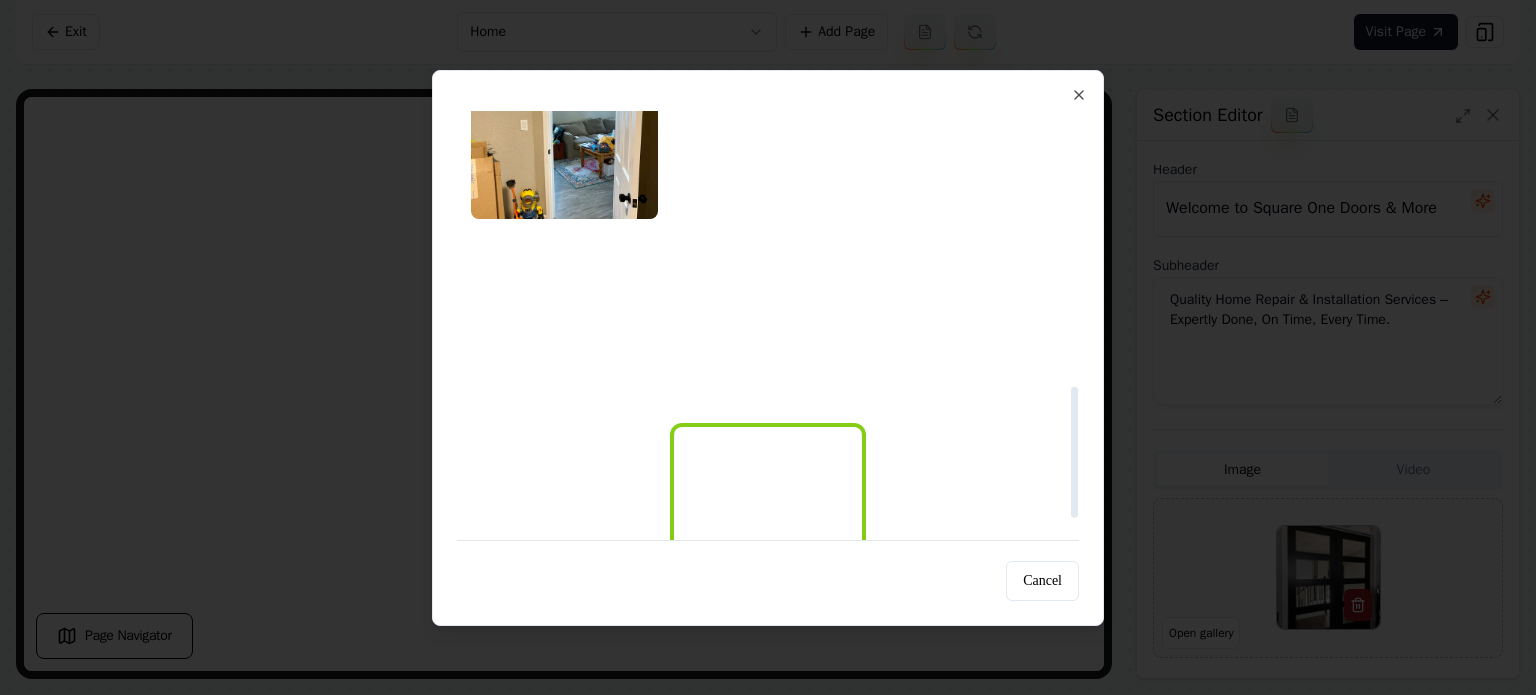 scroll, scrollTop: 800, scrollLeft: 0, axis: vertical 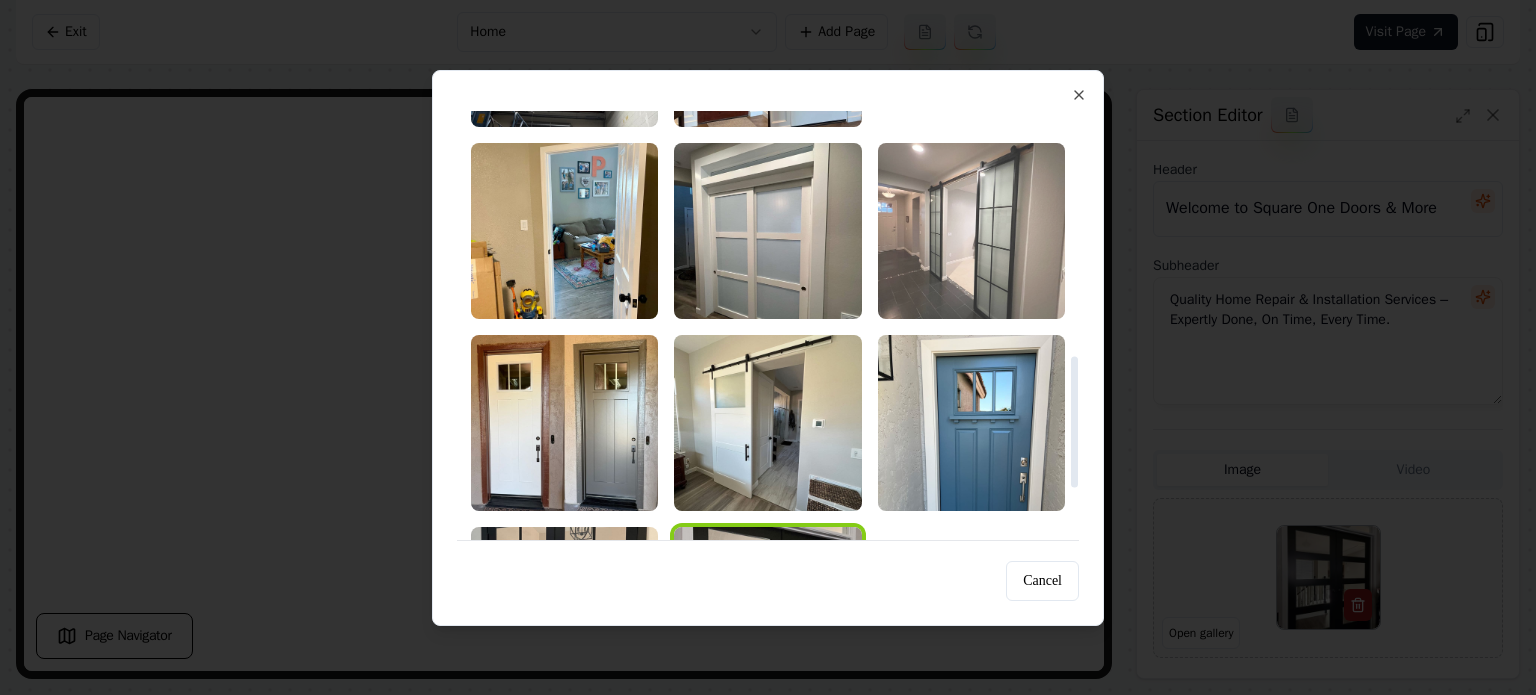 click at bounding box center (971, 231) 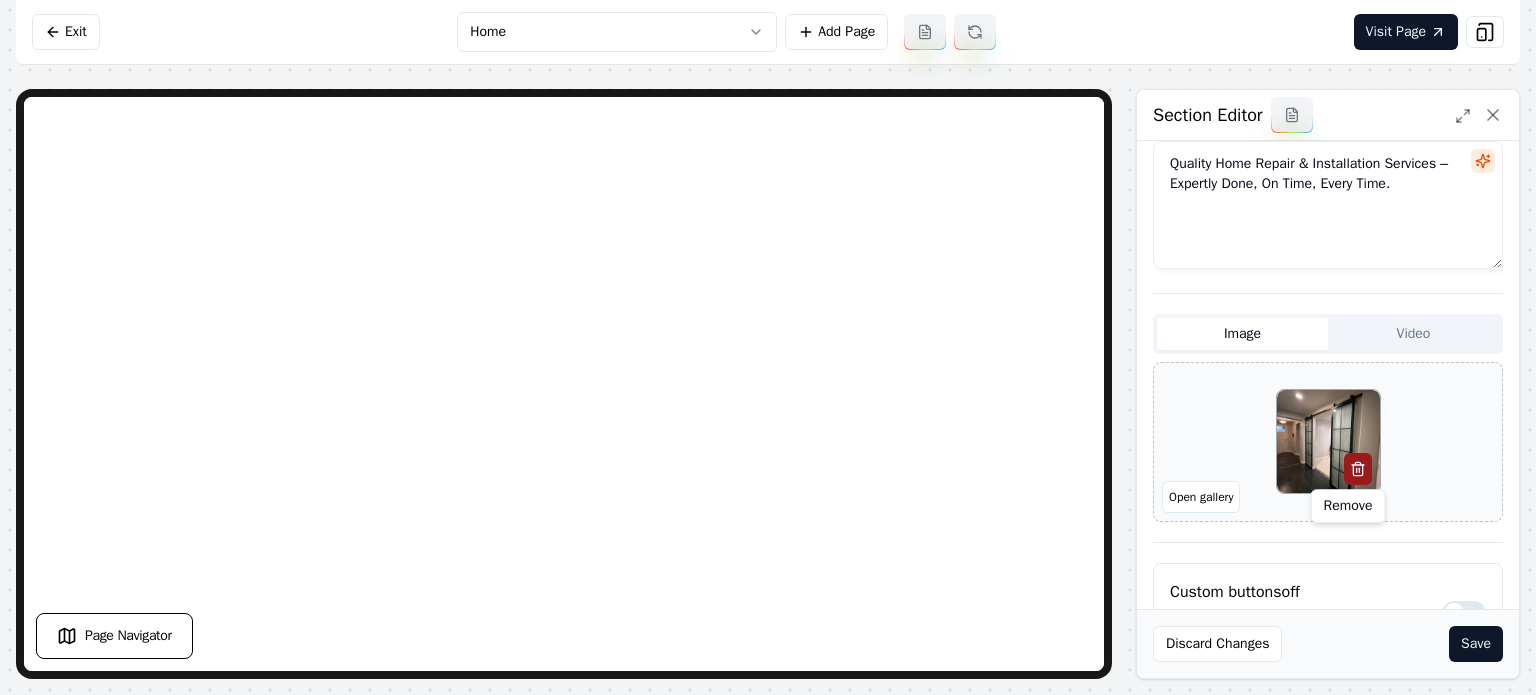 scroll, scrollTop: 223, scrollLeft: 0, axis: vertical 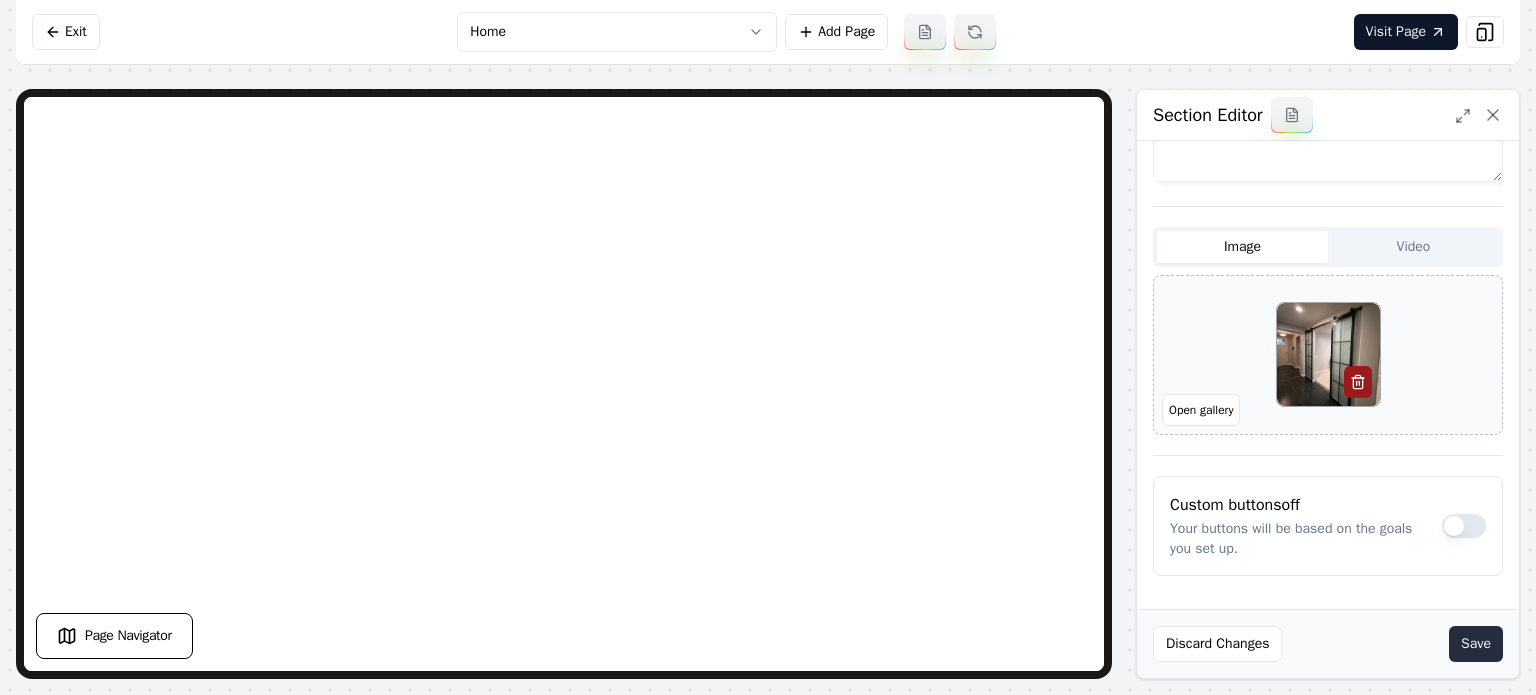 click on "Save" at bounding box center [1476, 644] 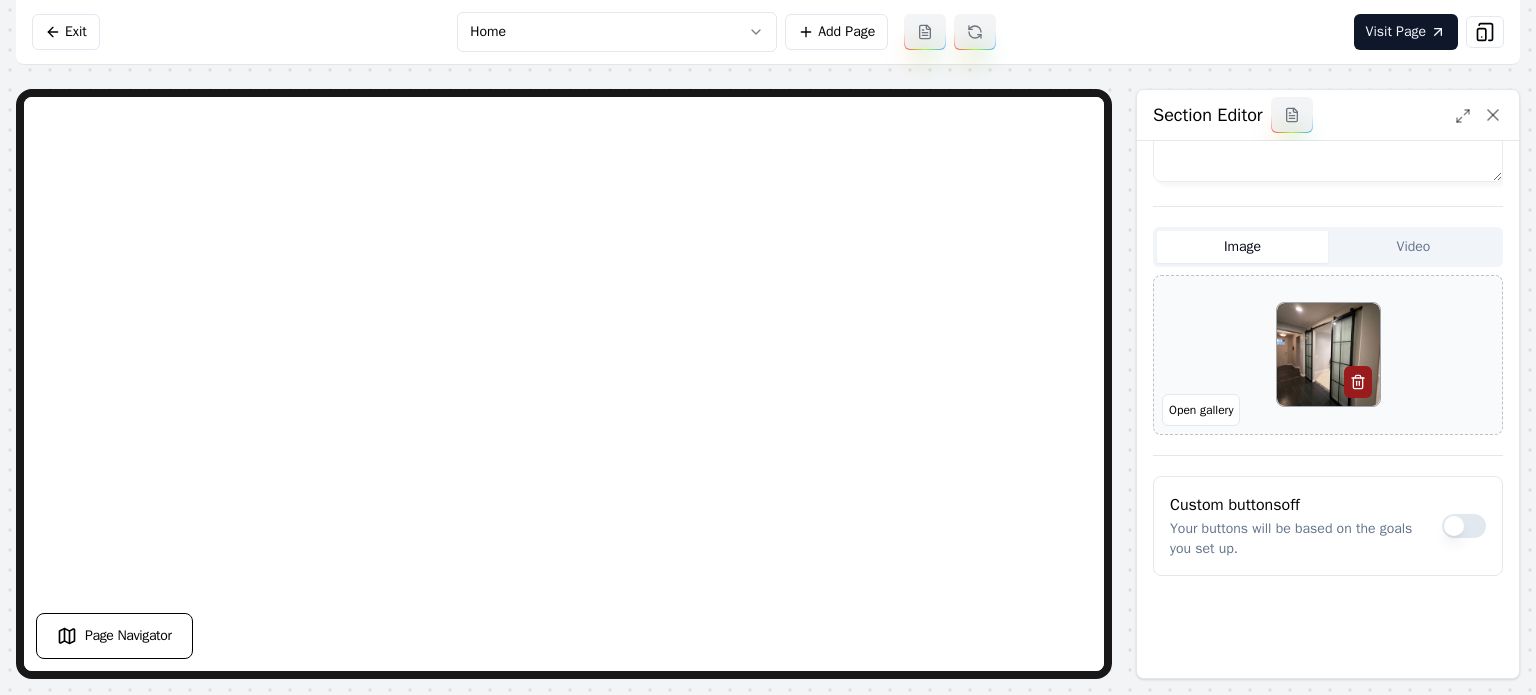 click on "Computer Required This feature is only available on a computer. Please switch to a computer to edit your site. Go back  Exit Home Add Page Visit Page  Page Navigator Page Settings Section Editor Header Welcome to Square One Doors & More Subheader Quality Home Repair & Installation Services – Expertly Done, On Time, Every Time. Image Video Open gallery Custom buttons  off Your buttons will be based on the goals you set up. Discard Changes Save /dashboard/sites/93601776-de93-4aa9-8c91-779e92ecbfcf/pages/1ba860bd-48a5-40f3-b643-c77710185afa" at bounding box center [768, 347] 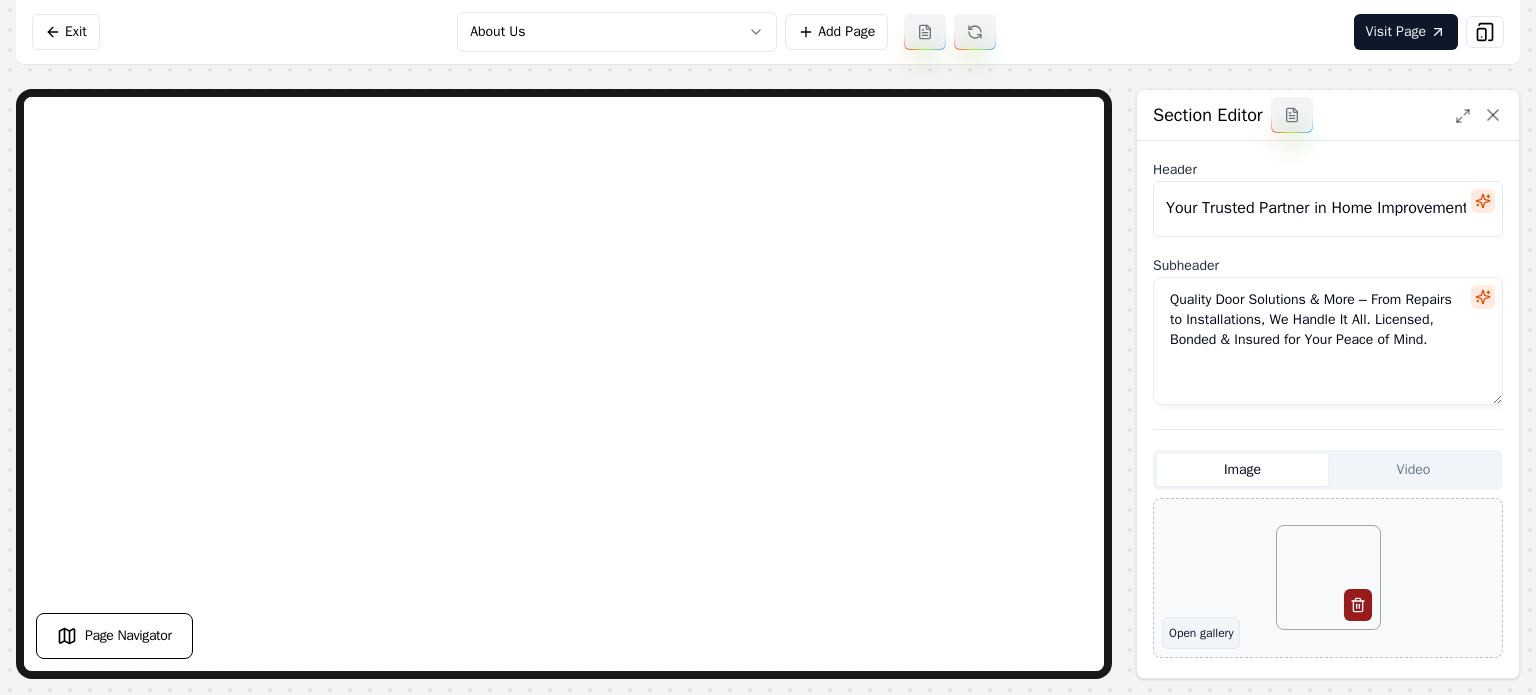 click on "Open gallery" at bounding box center [1201, 633] 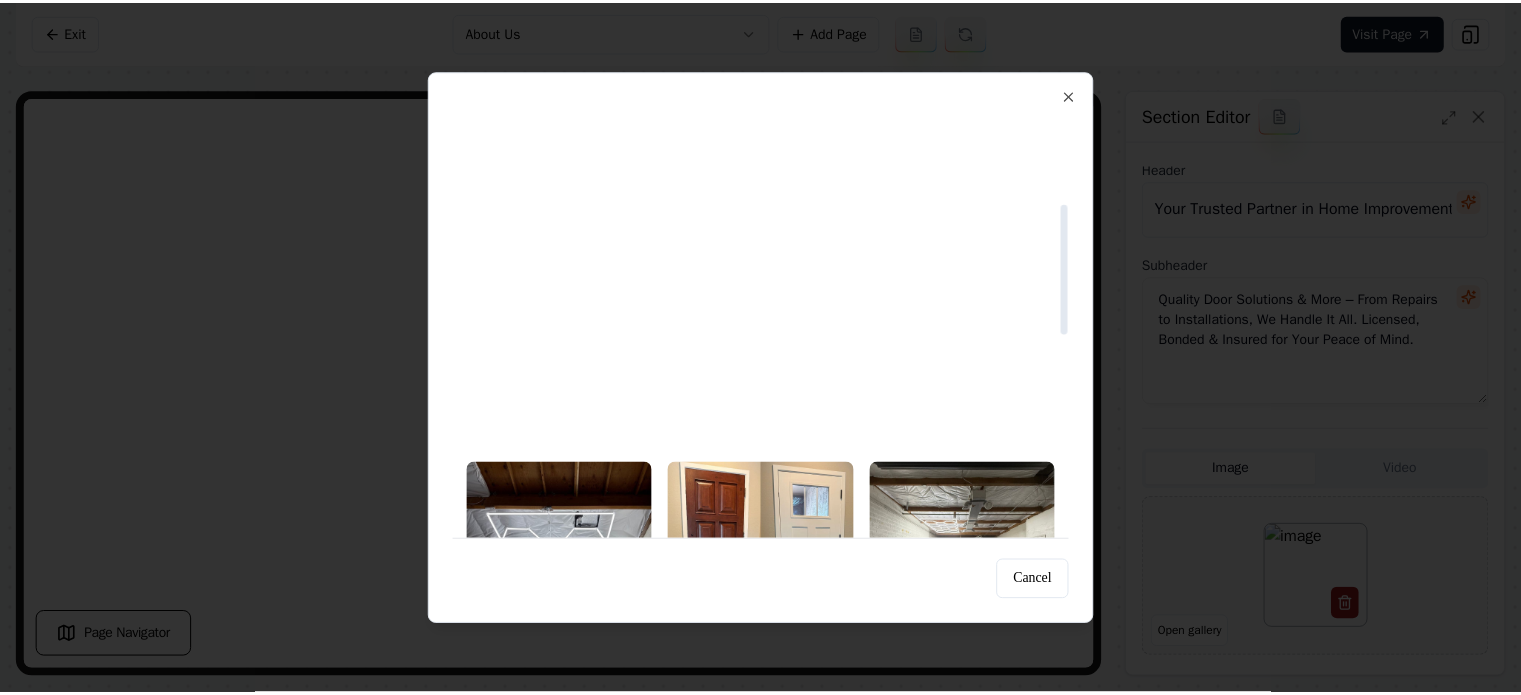 scroll, scrollTop: 300, scrollLeft: 0, axis: vertical 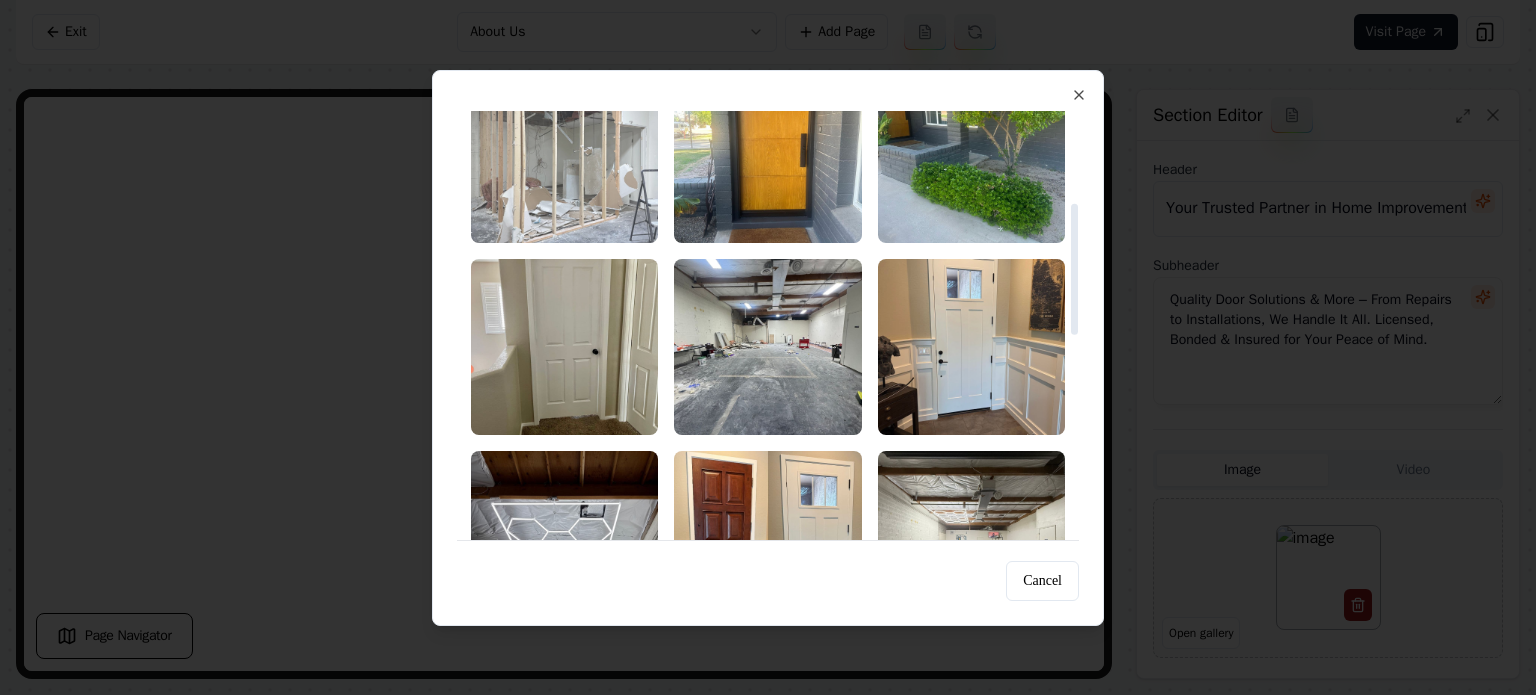 click at bounding box center [564, 155] 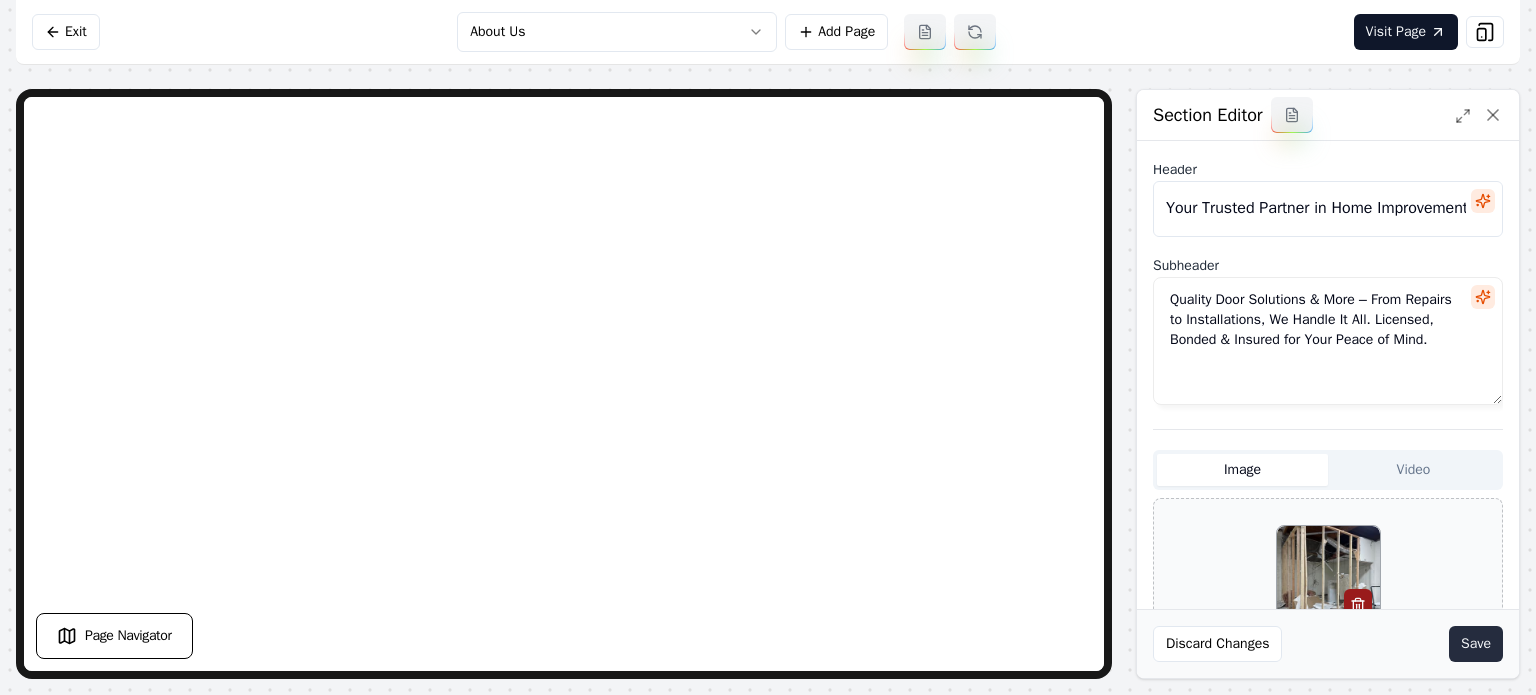click on "Save" at bounding box center (1476, 644) 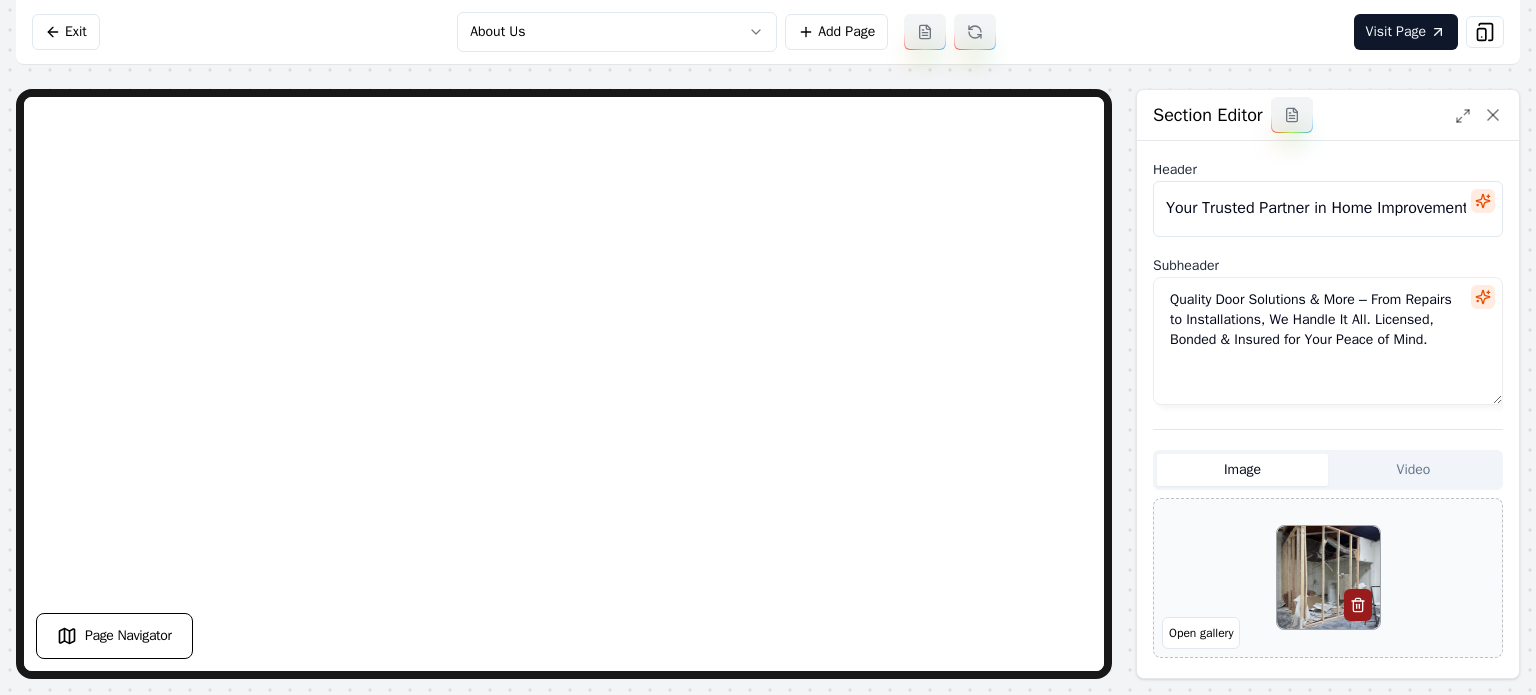 click on "Computer Required This feature is only available on a computer. Please switch to a computer to edit your site. Go back  Exit About Us Add Page Visit Page  Page Navigator Page Settings Section Editor Header Your Trusted Partner in Home Improvement Subheader Quality Door Solutions & More – From Repairs to Installations, We Handle It All. Licensed, Bonded & Insured for Your Peace of Mind. Image Video Open gallery Custom buttons  off Your buttons will be based on the goals you set up. Discard Changes Save Section updated! /dashboard/sites/93601776-de93-4aa9-8c91-779e92ecbfcf/pages/35af333f-b74e-44de-b8ac-22d5d9017206" at bounding box center (768, 347) 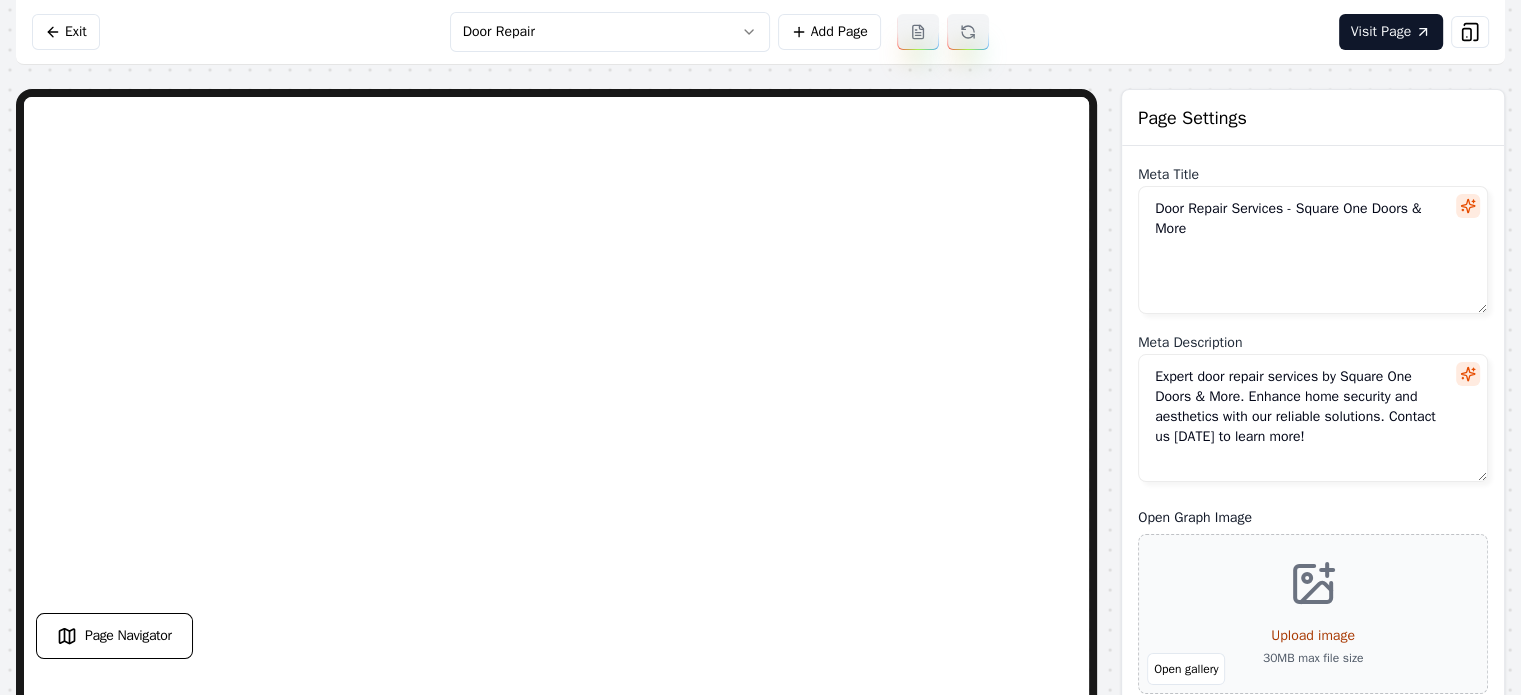 click on "Computer Required This feature is only available on a computer. Please switch to a computer to edit your site. Go back  Exit Door Repair Add Page Visit Page  Page Navigator Page Settings Meta Title Door Repair Services - Square One Doors & More Meta Description Expert door repair services by Square One Doors & More. Enhance home security and aesthetics with our reliable solutions. Contact us today to learn more! Open Graph Image Open gallery Upload image 30  MB max file size URL Slug door-repair Discard Changes Save Section Editor Unsupported section type /dashboard/sites/93601776-de93-4aa9-8c91-779e92ecbfcf/pages/acf4c216-c1b1-4af9-85ec-b0476ea91b8a" at bounding box center [760, 347] 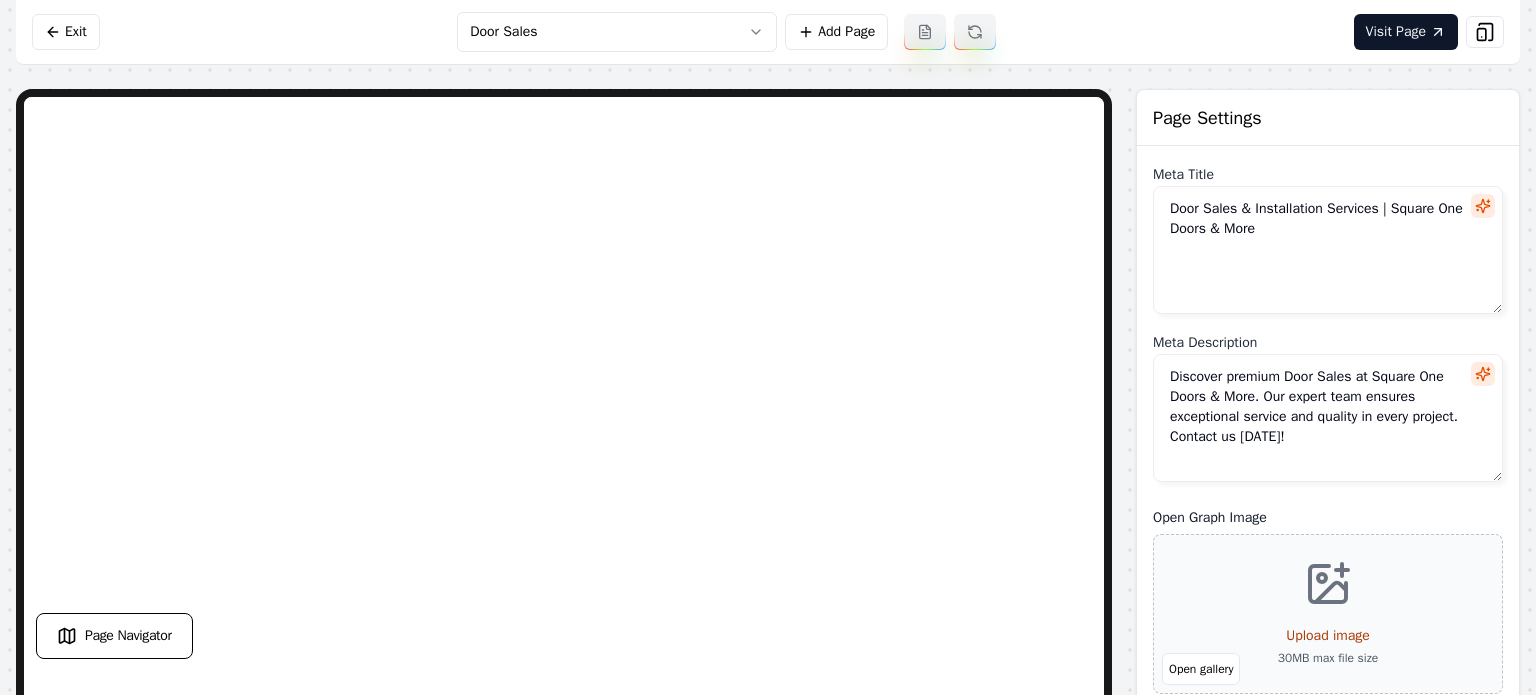 click on "Computer Required This feature is only available on a computer. Please switch to a computer to edit your site. Go back  Exit Door Sales Add Page Visit Page  Page Navigator Page Settings Meta Title Door Sales & Installation Services | Square One Doors & More Meta Description Discover premium Door Sales at Square One Doors & More. Our expert team ensures exceptional service and quality in every project. Contact us today! Open Graph Image Open gallery Upload image 30  MB max file size URL Slug door-sales Discard Changes Save Section Editor Unsupported section type /dashboard/sites/93601776-de93-4aa9-8c91-779e92ecbfcf/pages/84a3b6ce-f472-441b-8d95-6f6c30fd0d10" at bounding box center [768, 347] 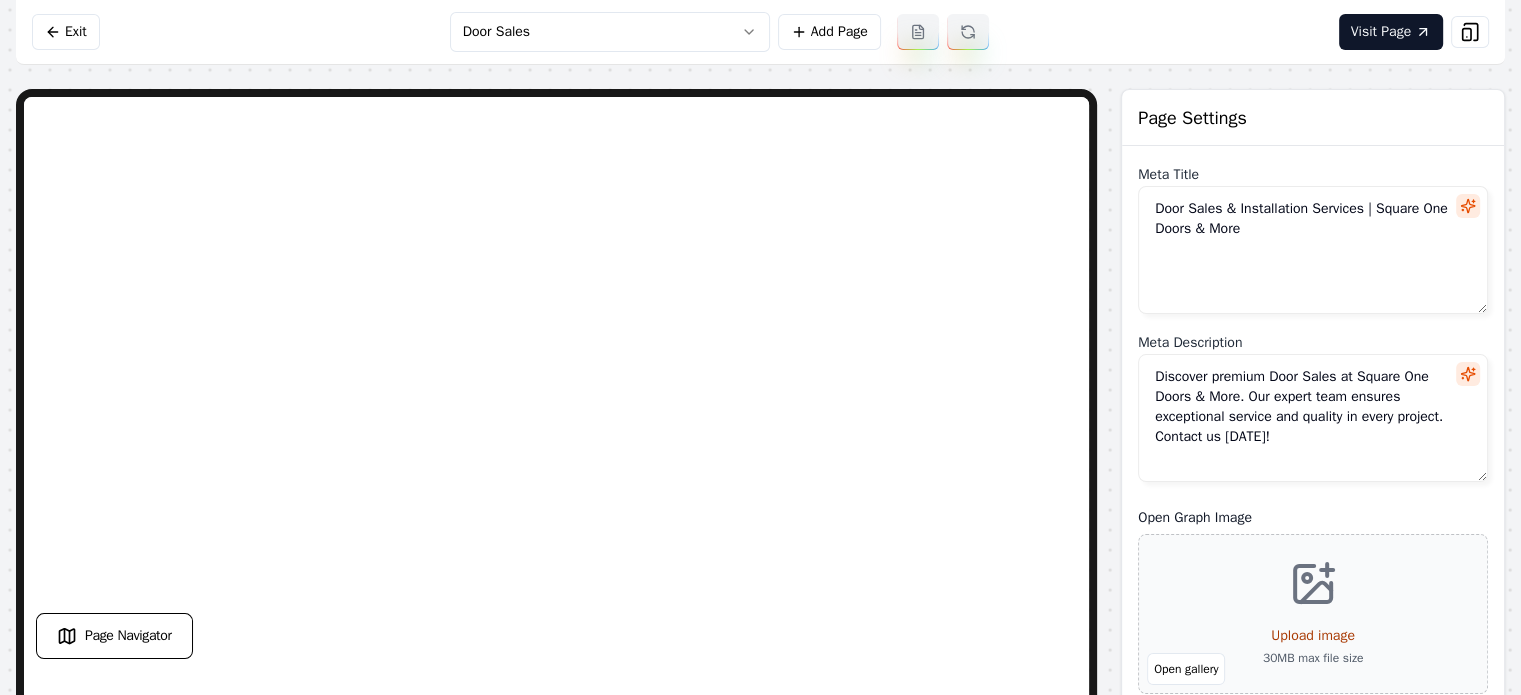 click on "Computer Required This feature is only available on a computer. Please switch to a computer to edit your site. Go back  Exit Door Sales Add Page Visit Page  Page Navigator Page Settings Meta Title Door Sales & Installation Services | Square One Doors & More Meta Description Discover premium Door Sales at Square One Doors & More. Our expert team ensures exceptional service and quality in every project. Contact us today! Open Graph Image Open gallery Upload image 30  MB max file size URL Slug door-sales Discard Changes Save Section Editor Unsupported section type /dashboard/sites/93601776-de93-4aa9-8c91-779e92ecbfcf/pages/84a3b6ce-f472-441b-8d95-6f6c30fd0d10" at bounding box center (760, 347) 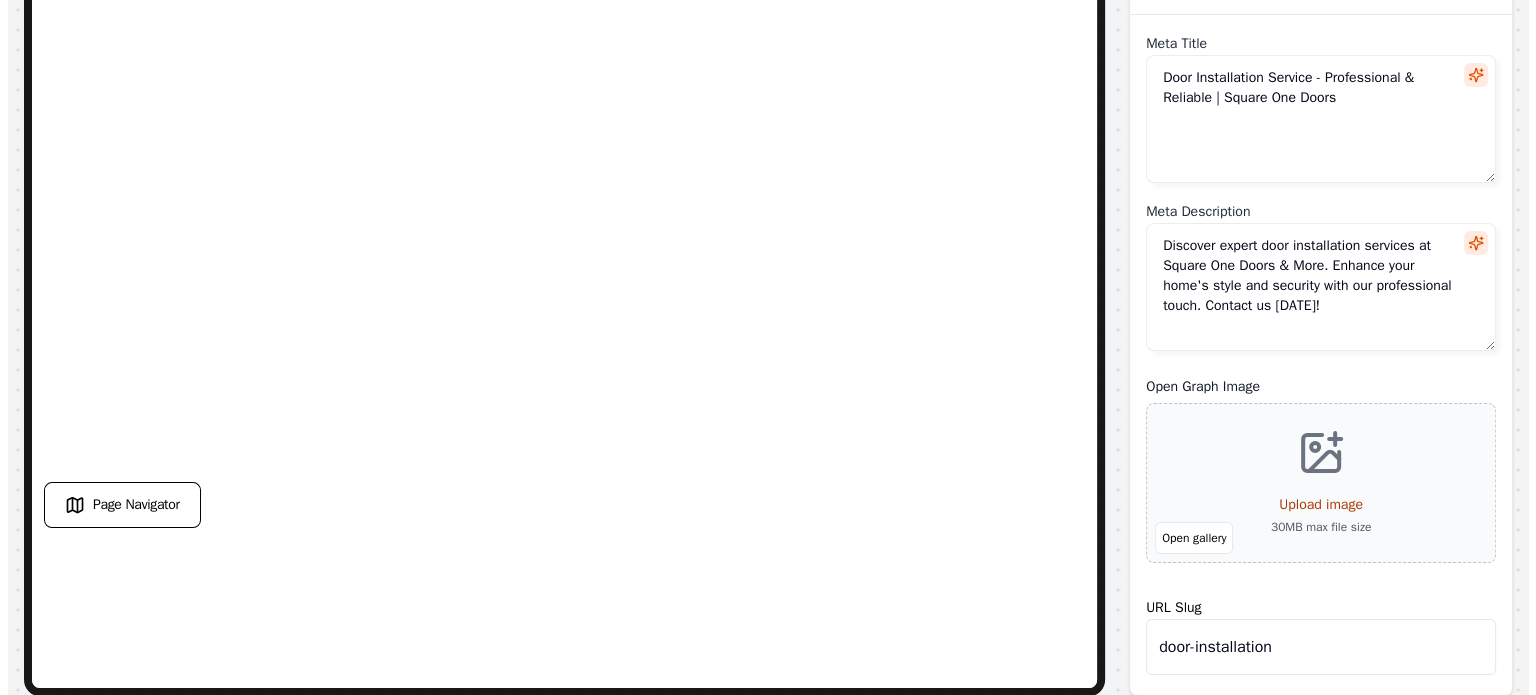 scroll, scrollTop: 0, scrollLeft: 0, axis: both 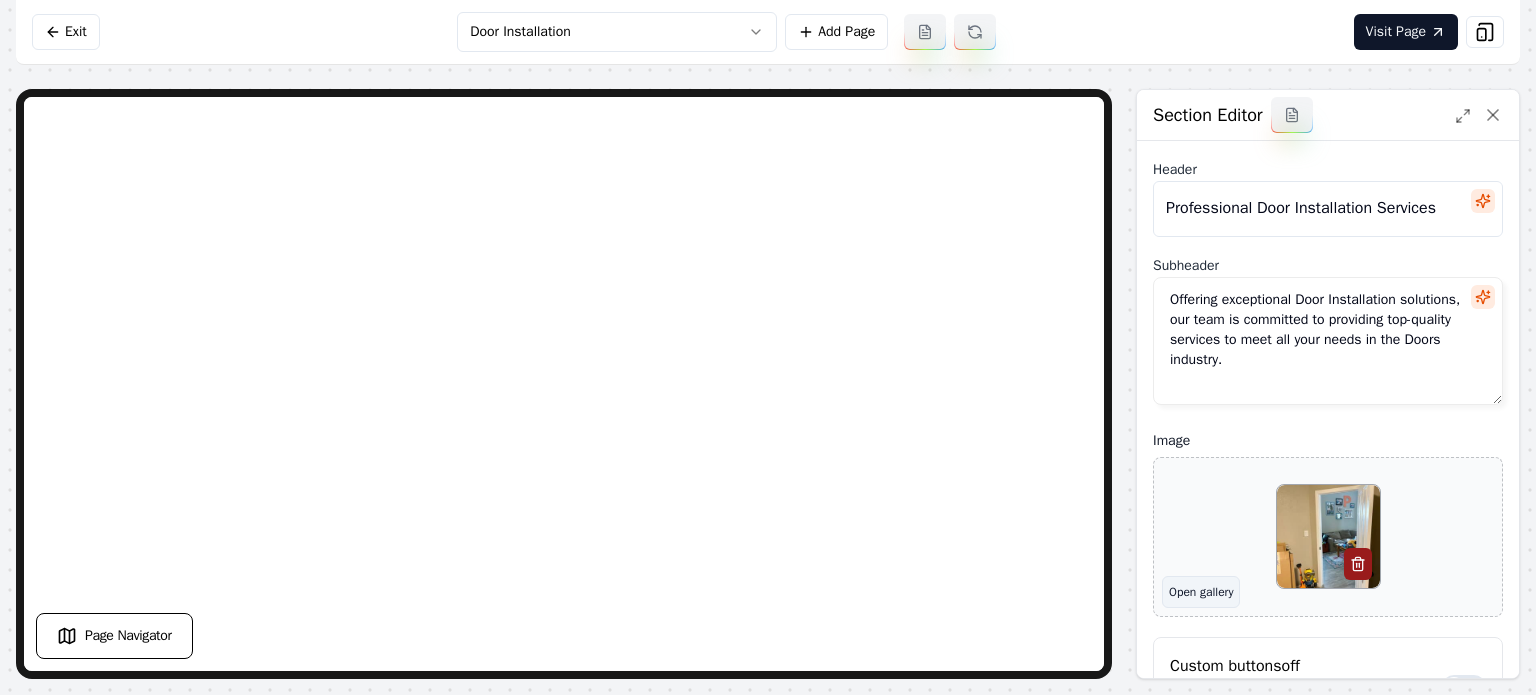 click on "Open gallery" at bounding box center [1201, 592] 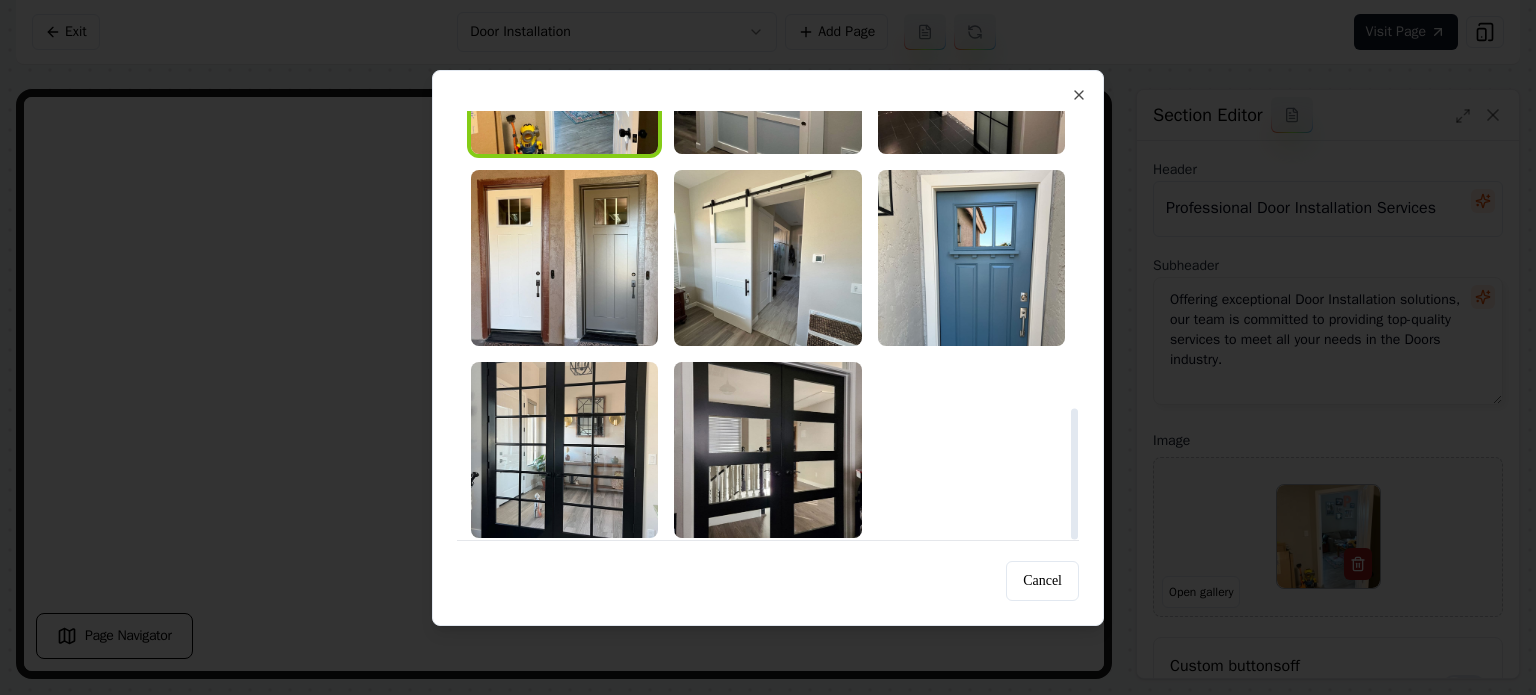 scroll, scrollTop: 970, scrollLeft: 0, axis: vertical 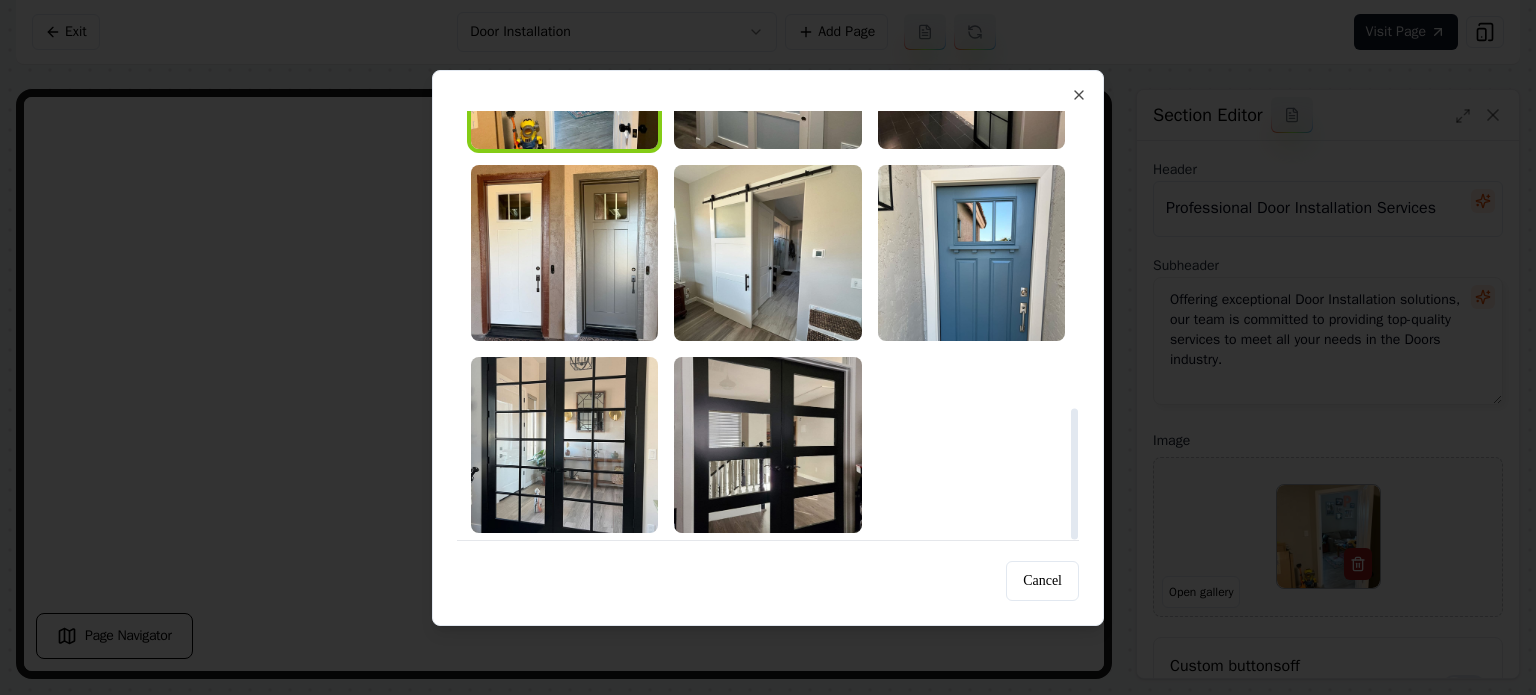 click at bounding box center [767, 253] 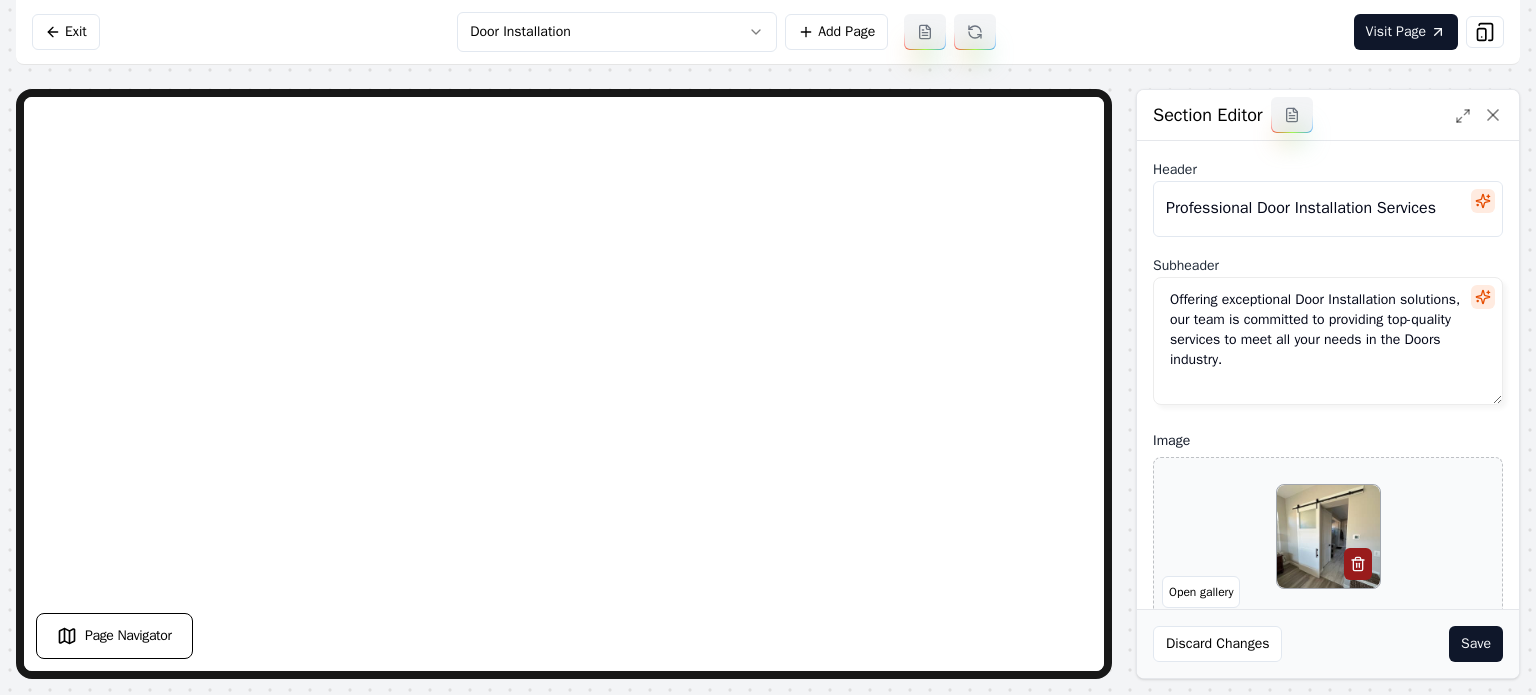 click on "Save" at bounding box center (1476, 644) 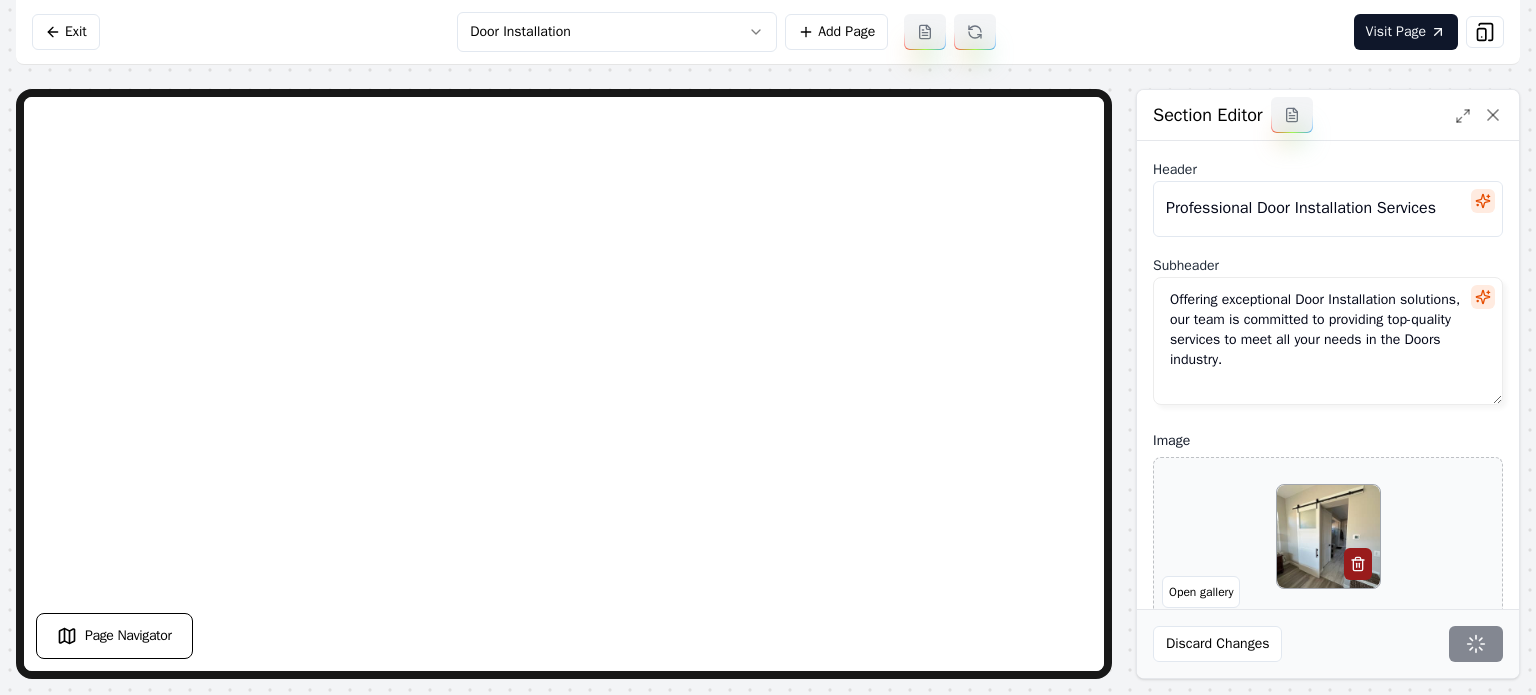 click on "Computer Required This feature is only available on a computer. Please switch to a computer to edit your site. Go back  Exit Door Installation Add Page Visit Page  Page Navigator Page Settings Section Editor Header Professional Door Installation Services Subheader Offering exceptional Door Installation solutions, our team is committed to providing top-quality services to meet all your needs in the Doors industry. Image Open gallery Custom buttons  off Your buttons will be based on the goals you set up. Discard Changes Save /dashboard/sites/93601776-de93-4aa9-8c91-779e92ecbfcf/pages/a3b7f9e2-2f32-4983-ae47-4cc7651e41b1" at bounding box center (768, 347) 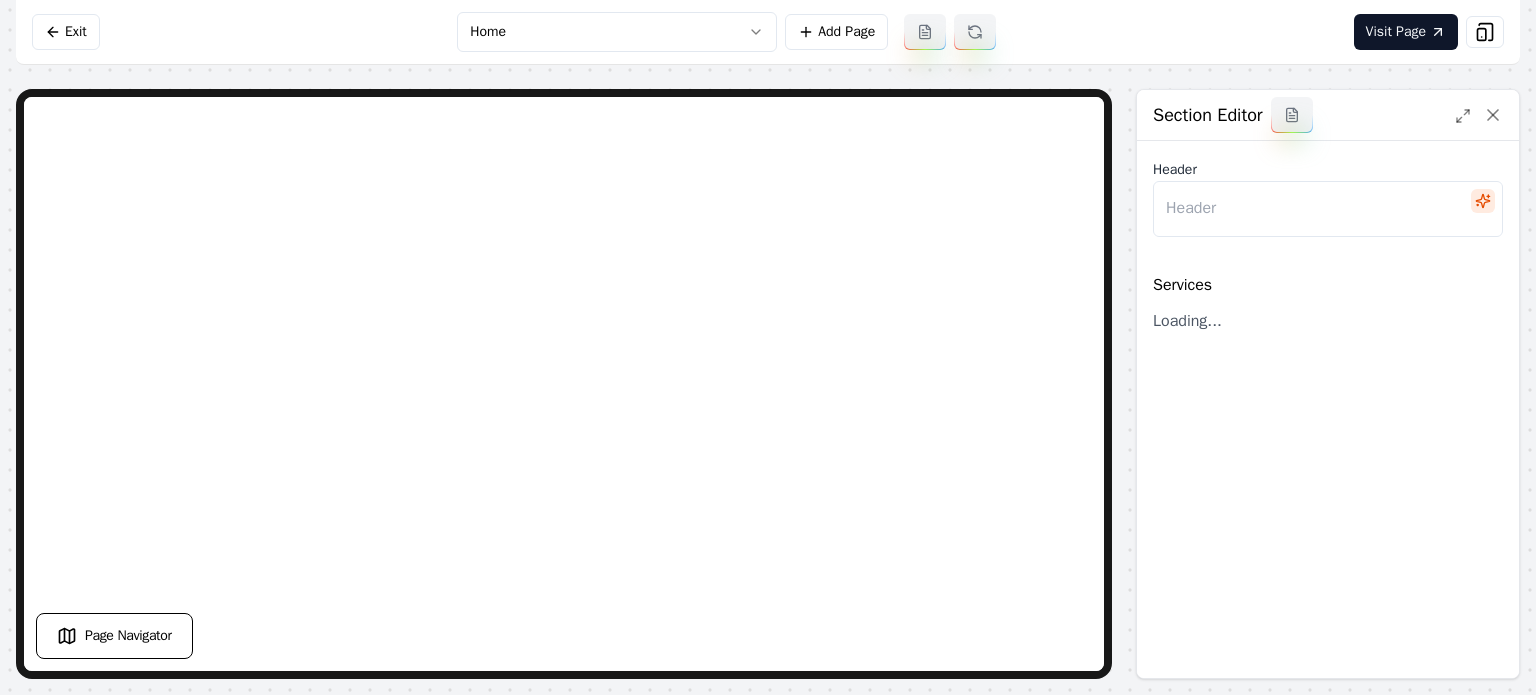 type on "Comprehensive Door & Home Services" 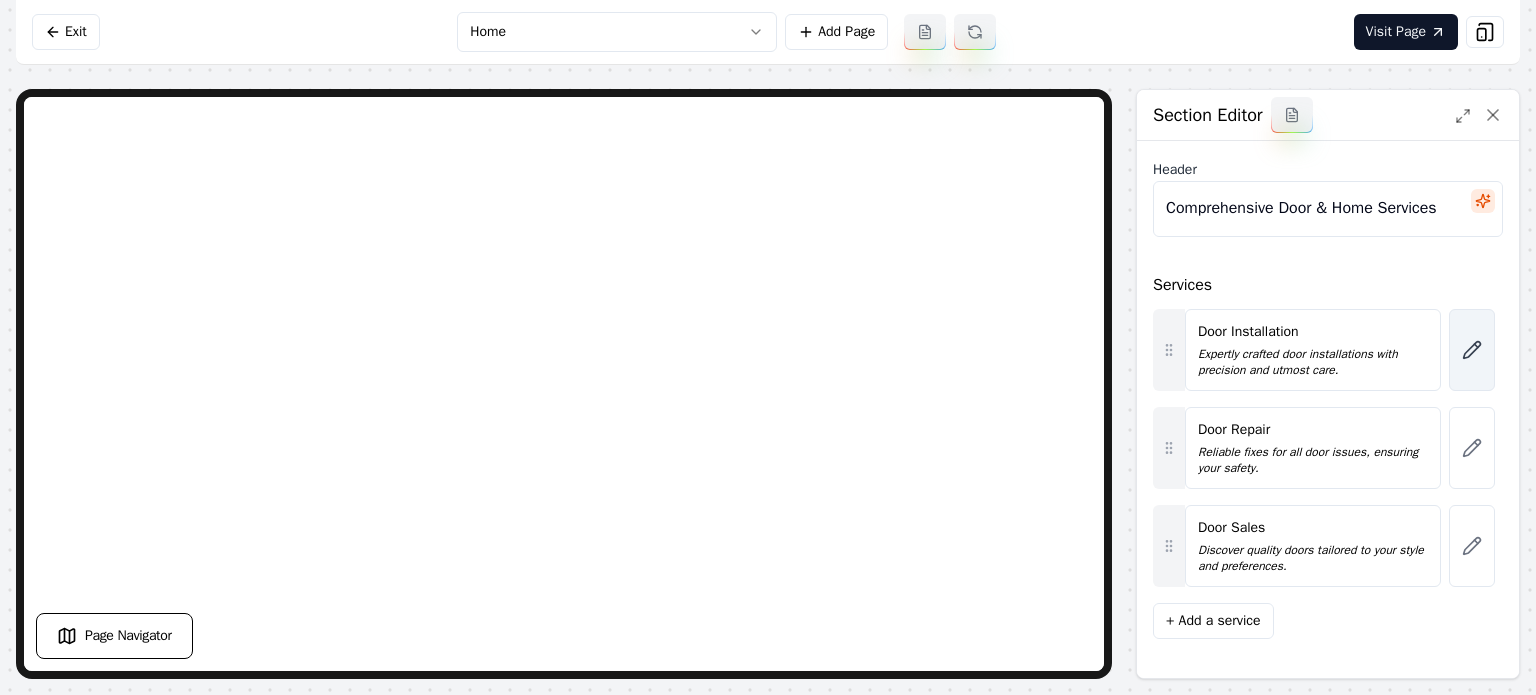click at bounding box center (1472, 350) 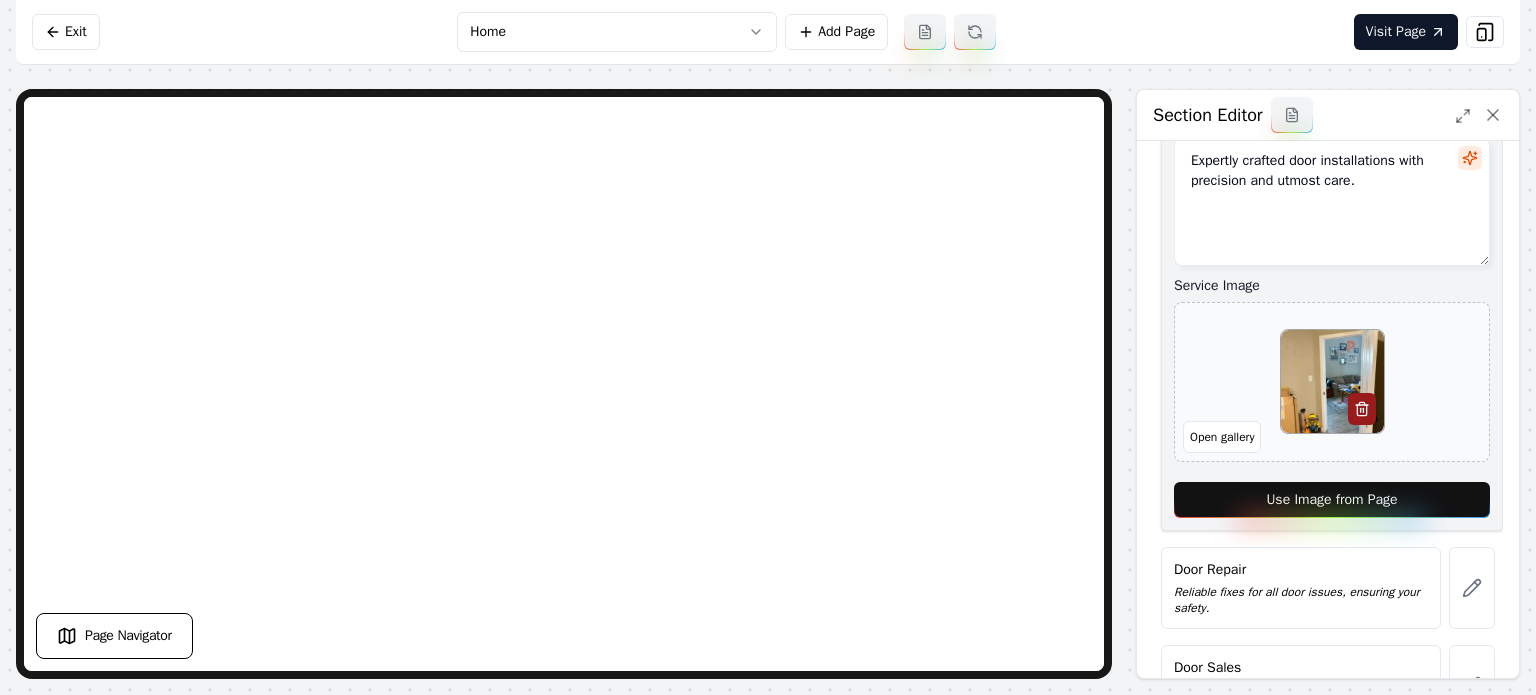 scroll, scrollTop: 443, scrollLeft: 0, axis: vertical 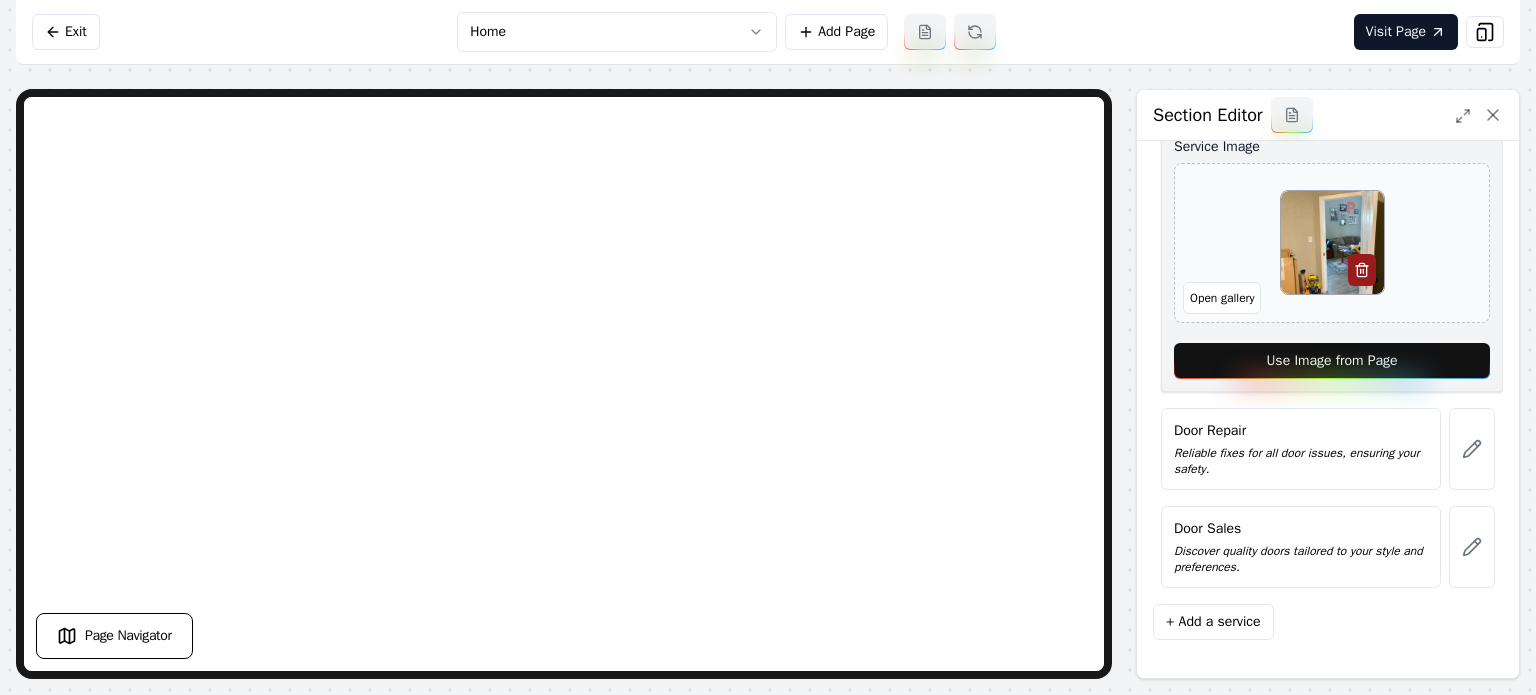 click on "Service Name Door Installation Short Blurb about this Service Expertly crafted door installations with precision and utmost care. Service Image Open gallery Use Image from Page" at bounding box center (1332, 129) 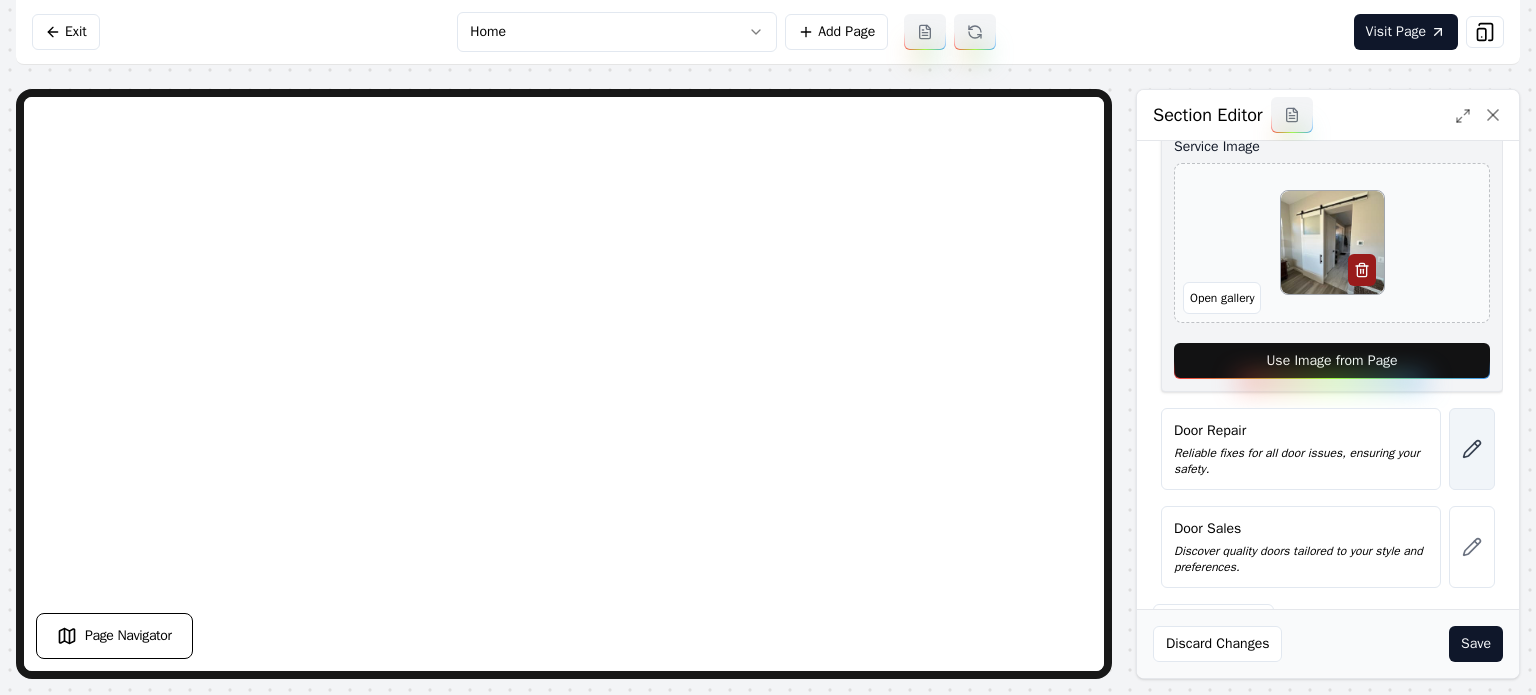 click at bounding box center [1472, 449] 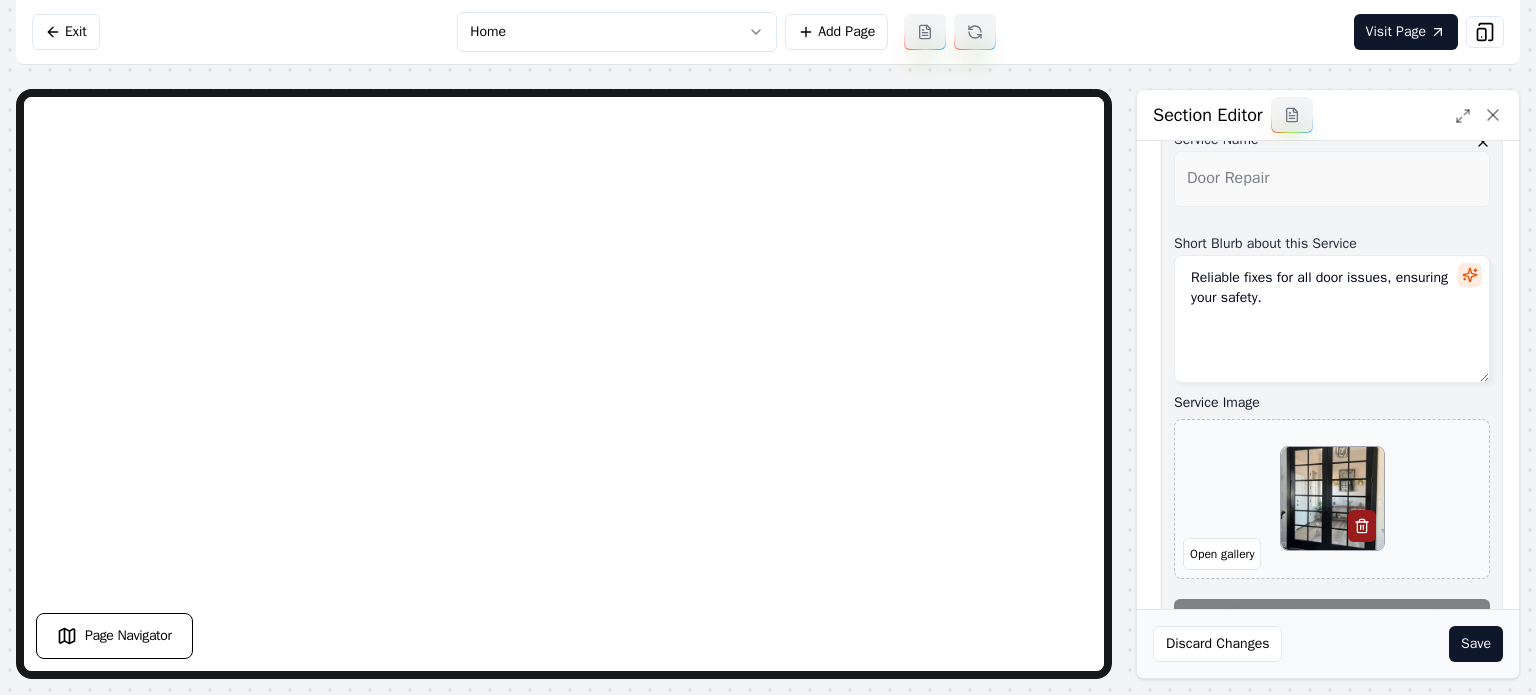 scroll, scrollTop: 443, scrollLeft: 0, axis: vertical 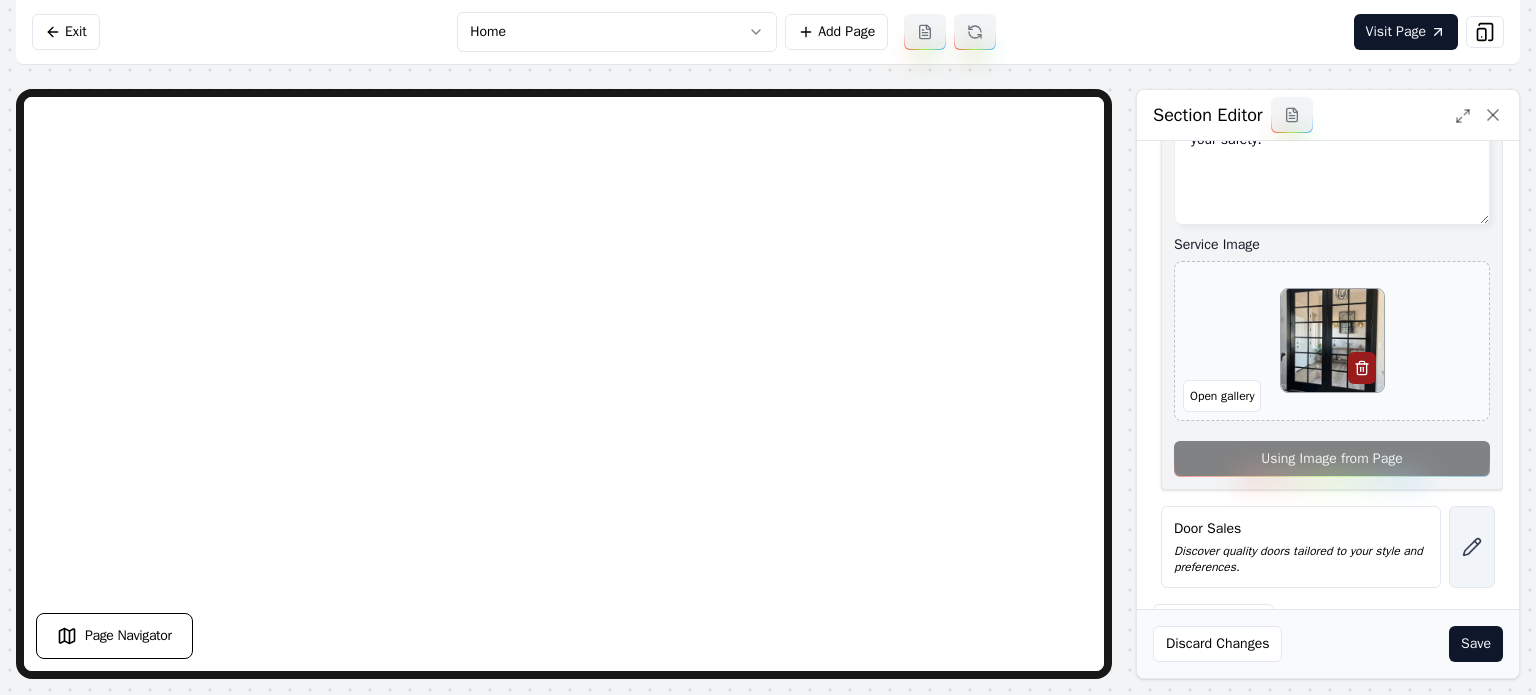 click at bounding box center (1472, 547) 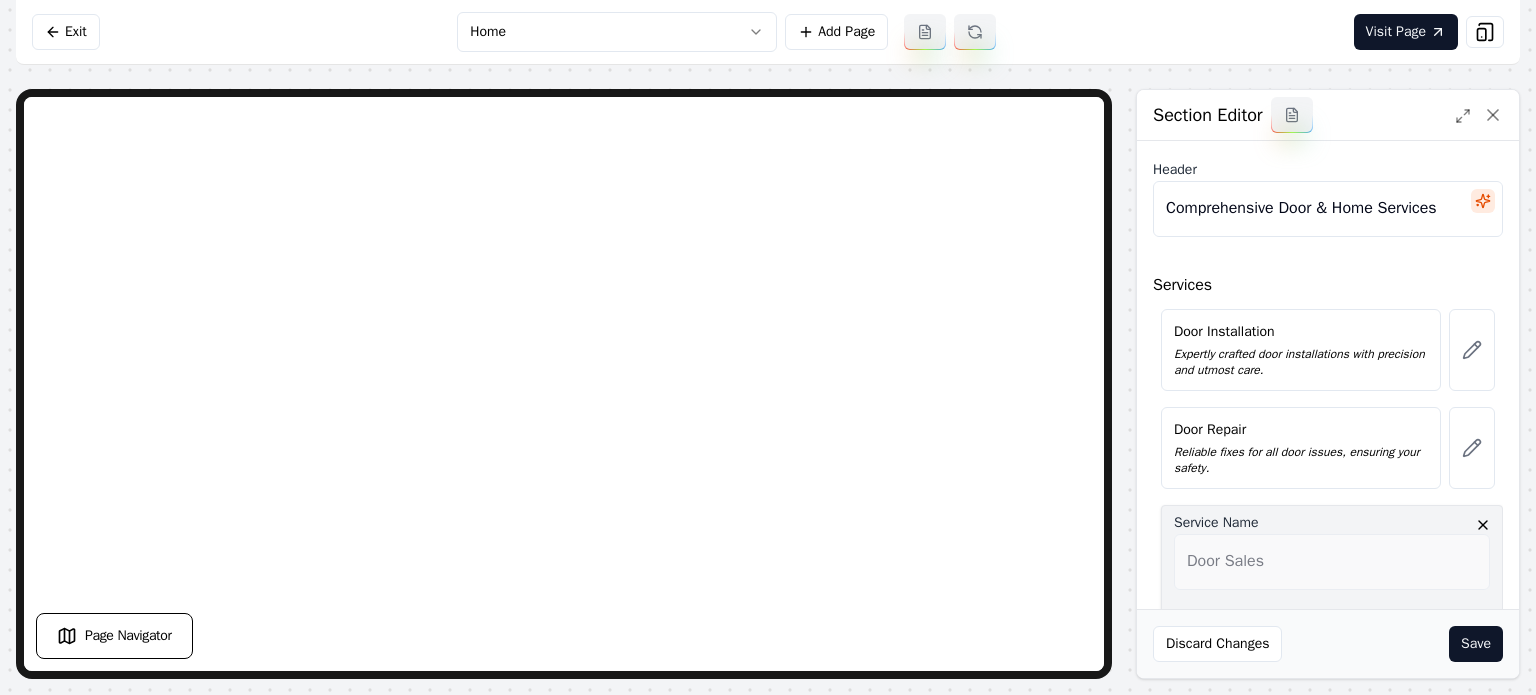 scroll, scrollTop: 443, scrollLeft: 0, axis: vertical 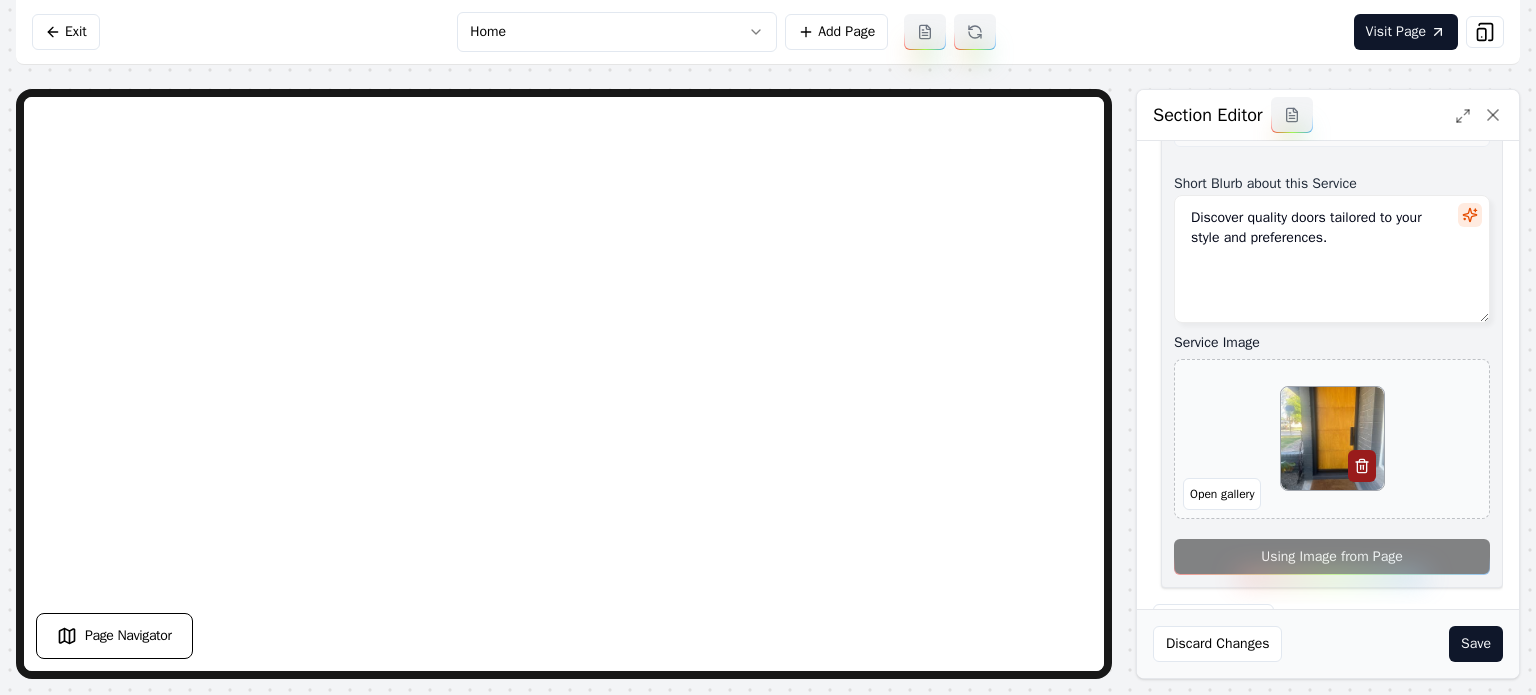 click on "Discard Changes Save" at bounding box center (1328, 643) 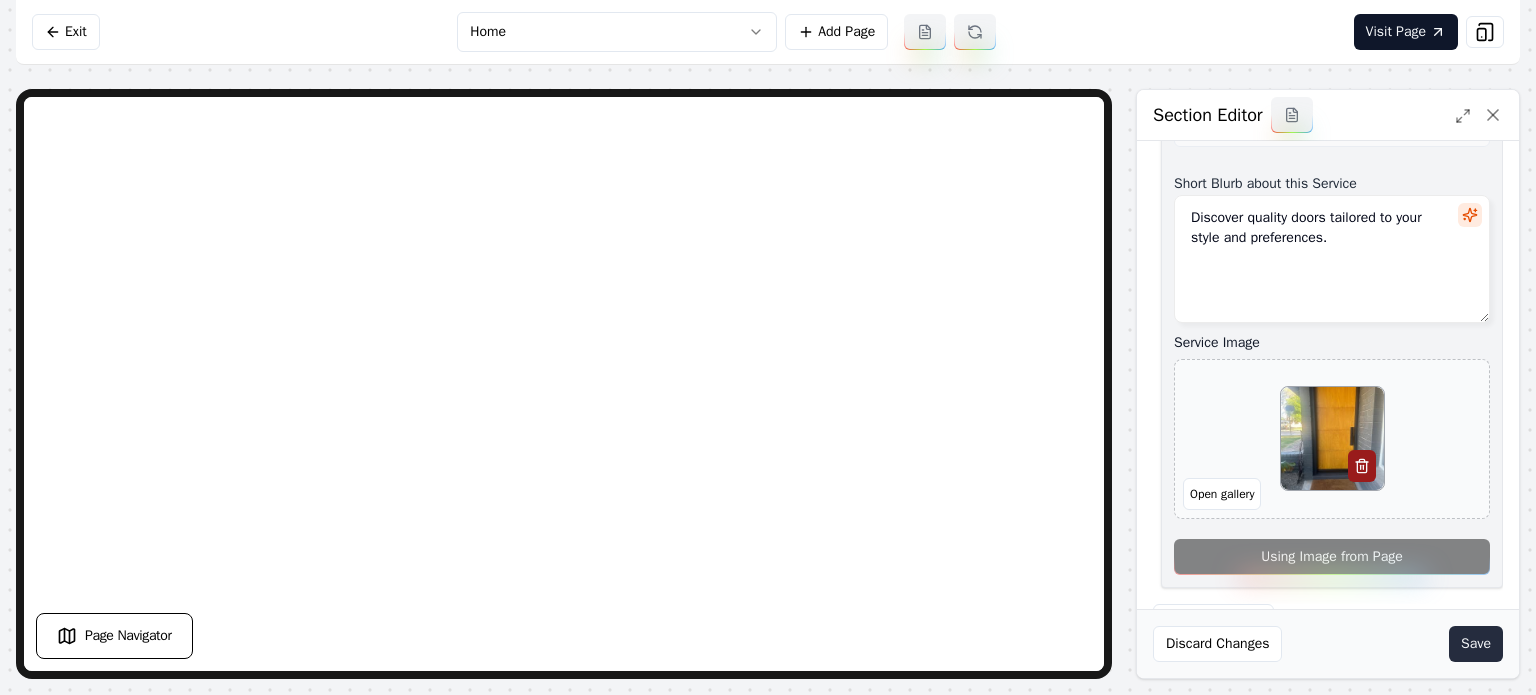 click on "Save" at bounding box center (1476, 644) 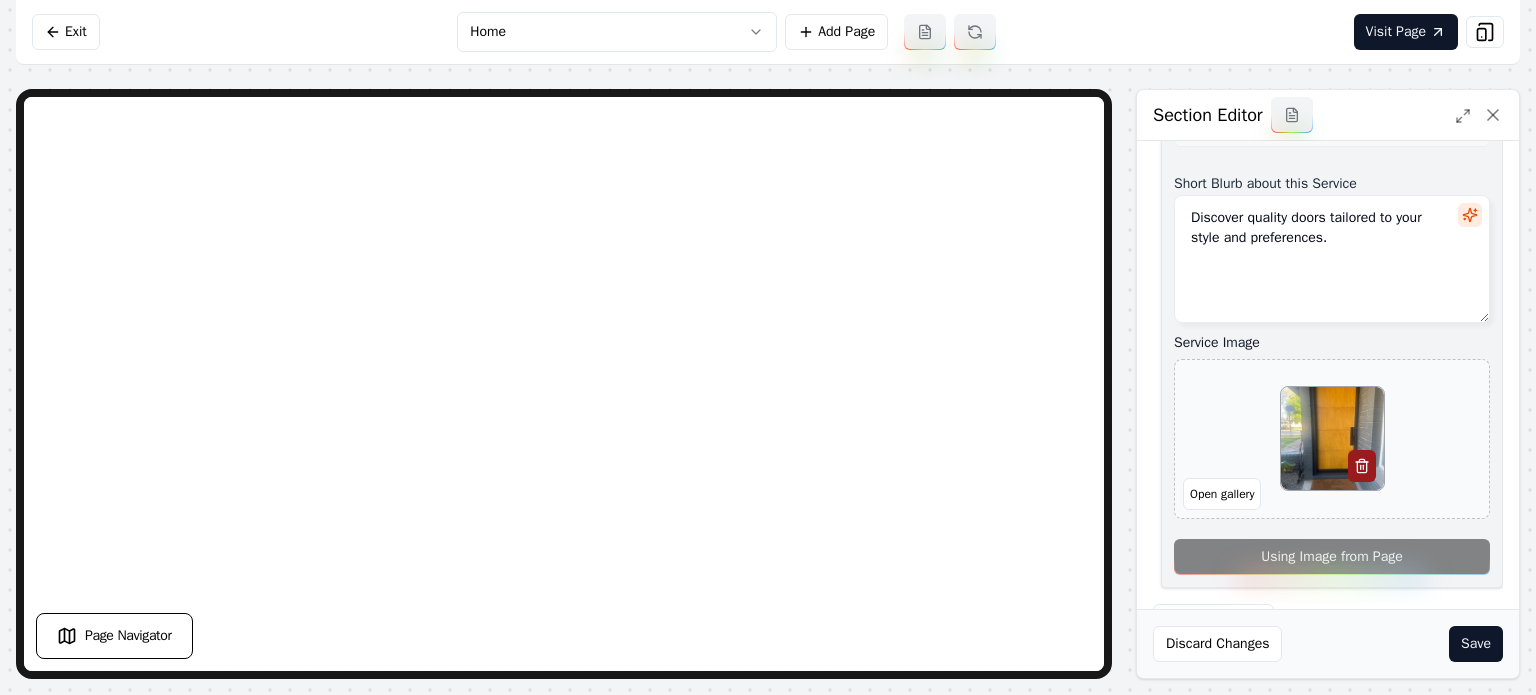 scroll, scrollTop: 423, scrollLeft: 0, axis: vertical 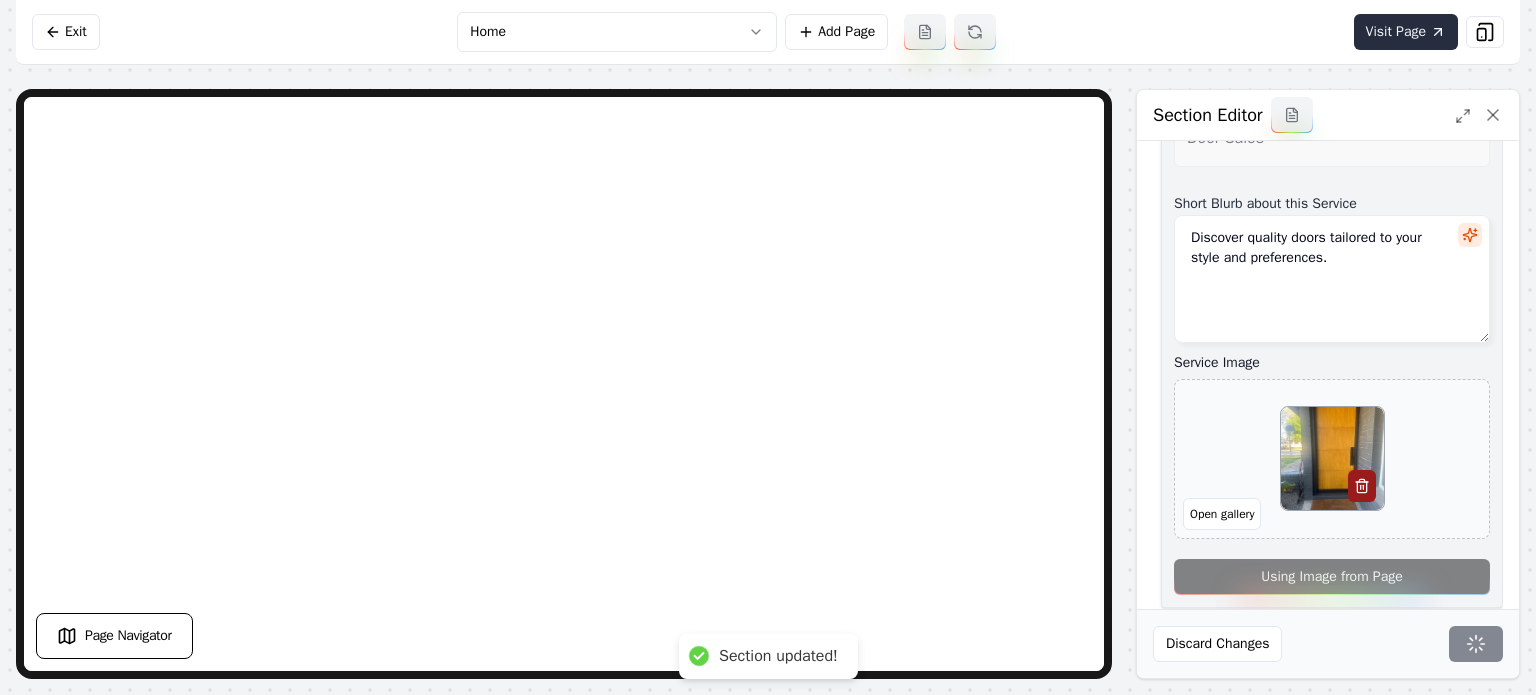 click on "Visit Page" at bounding box center [1406, 32] 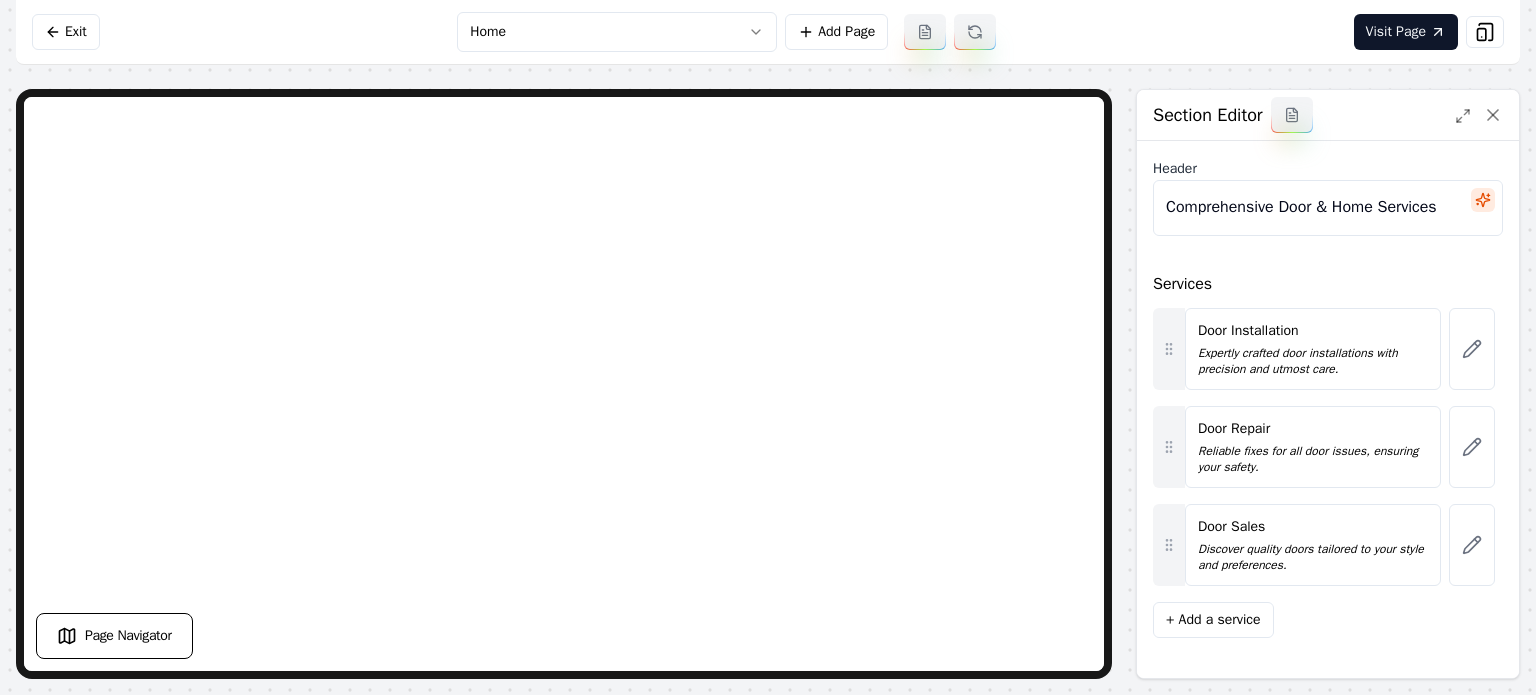 scroll, scrollTop: 0, scrollLeft: 0, axis: both 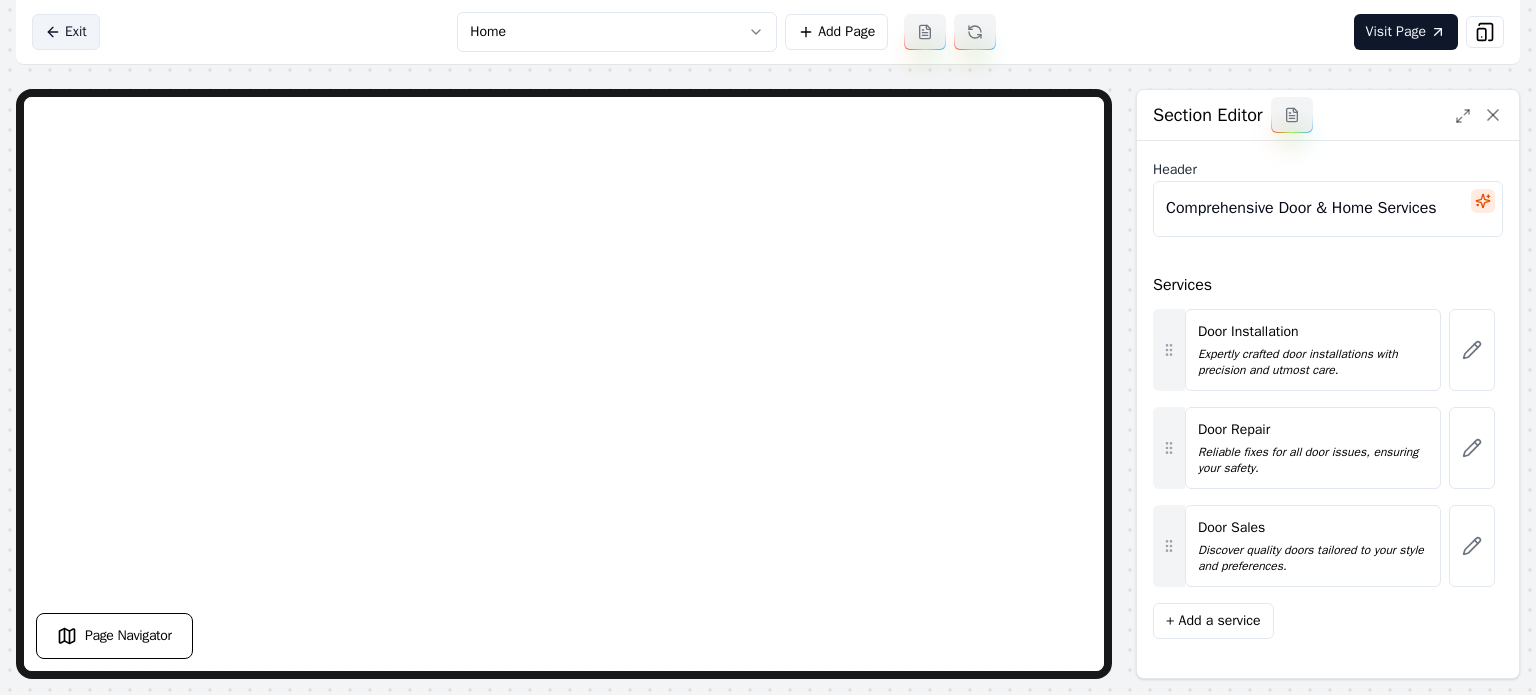 click on "Exit" at bounding box center [66, 32] 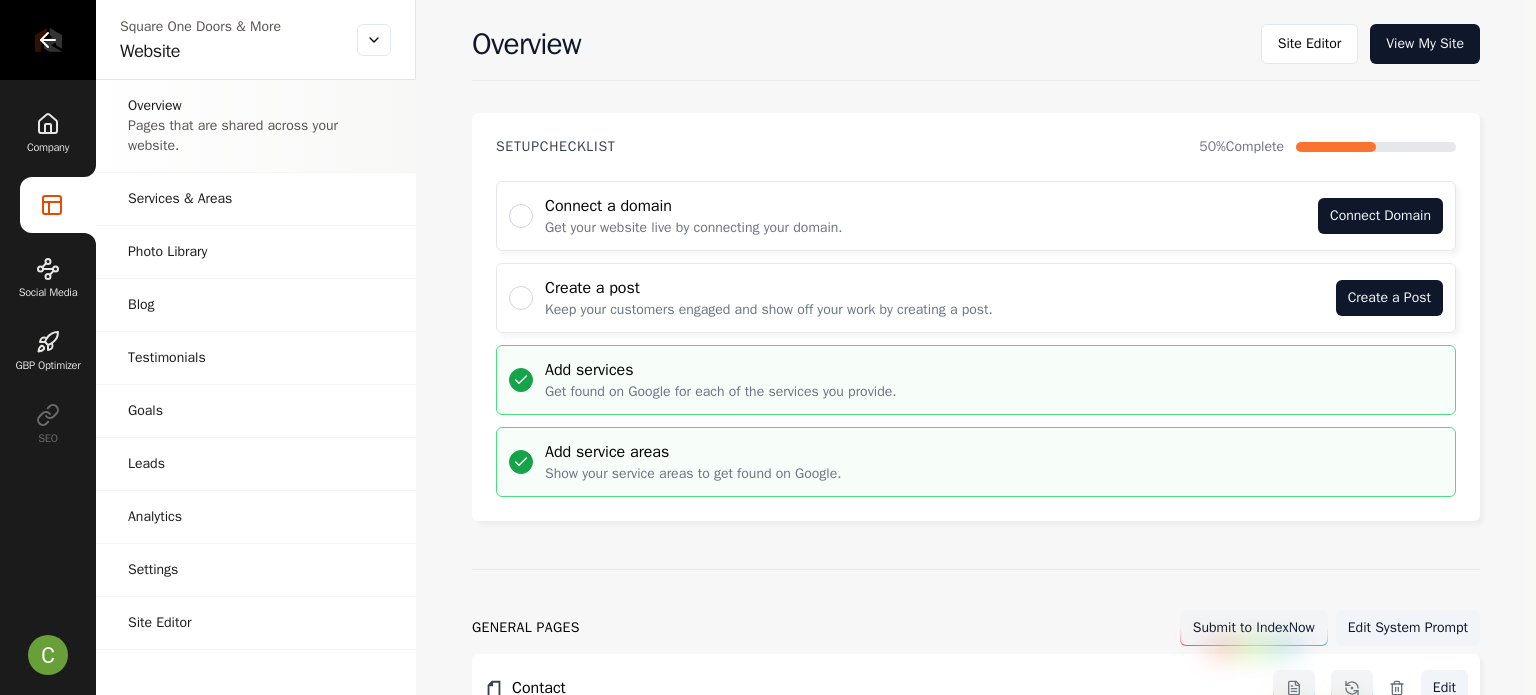 click 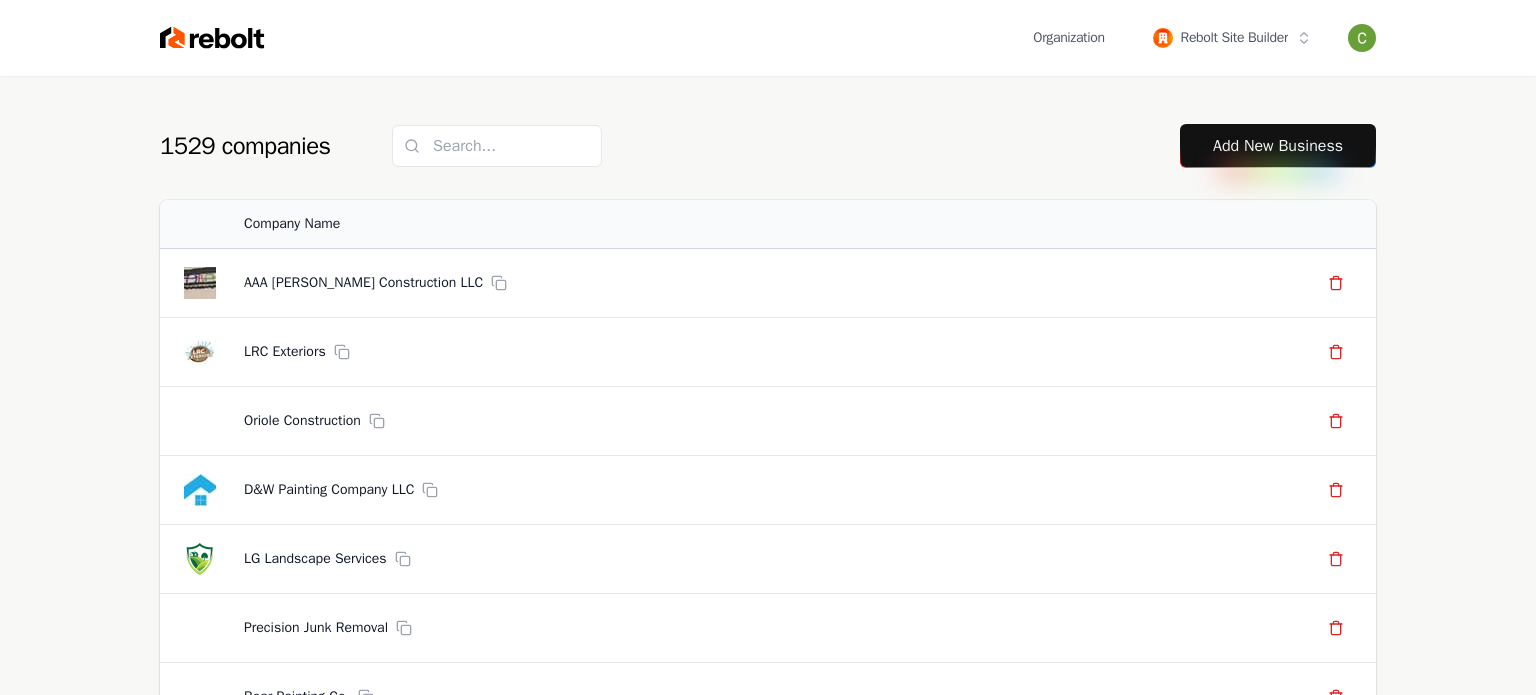 click on "Add New Business" at bounding box center (1278, 146) 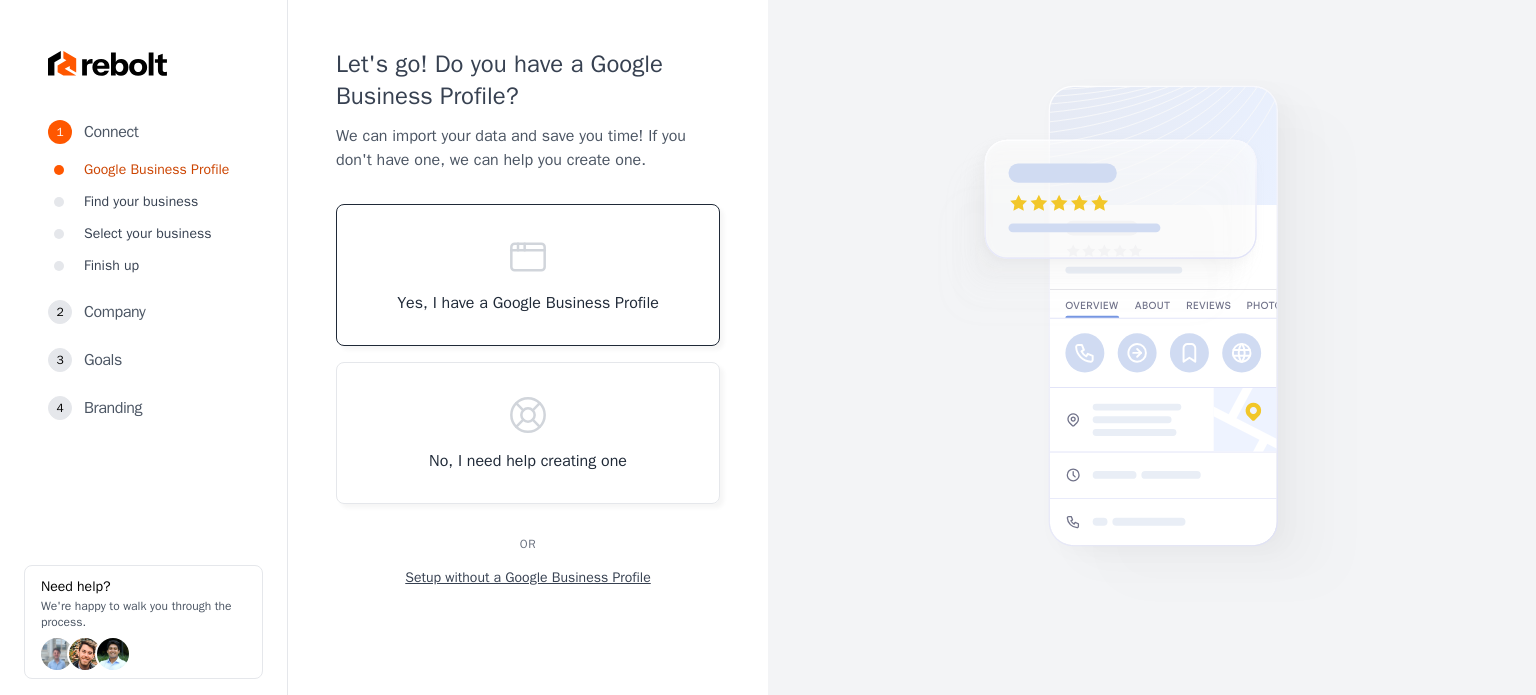 click on "Yes, I have a Google Business Profile" at bounding box center [528, 275] 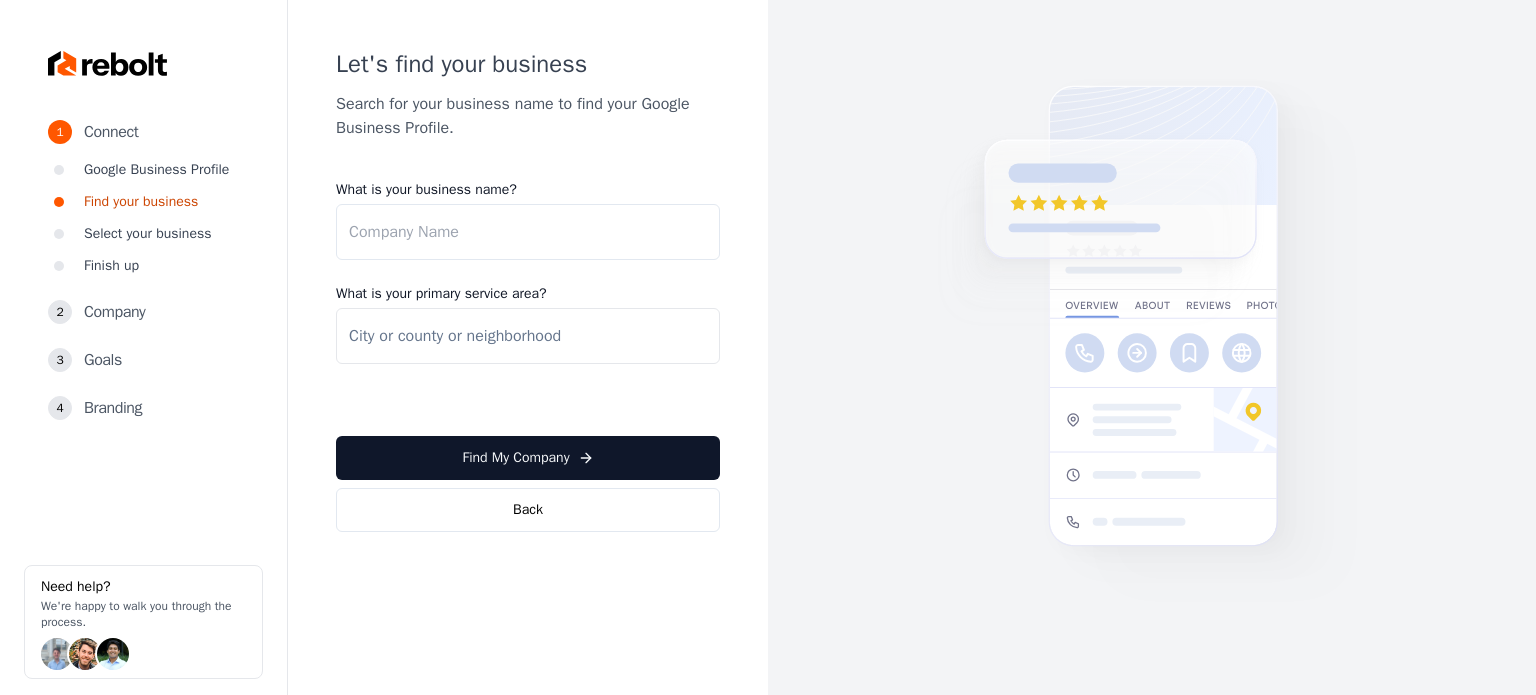 click on "What is your business name?" at bounding box center [528, 232] 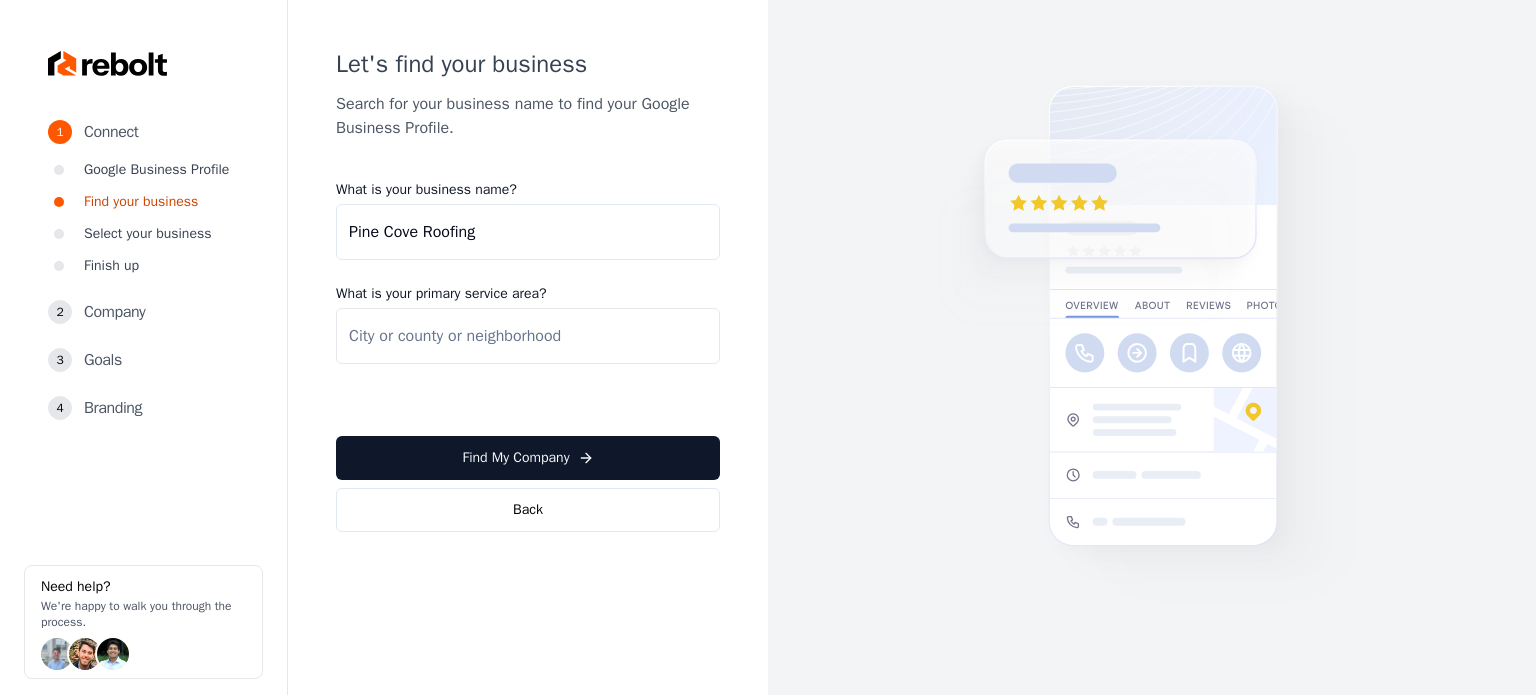 type on "Pine Cove Roofing" 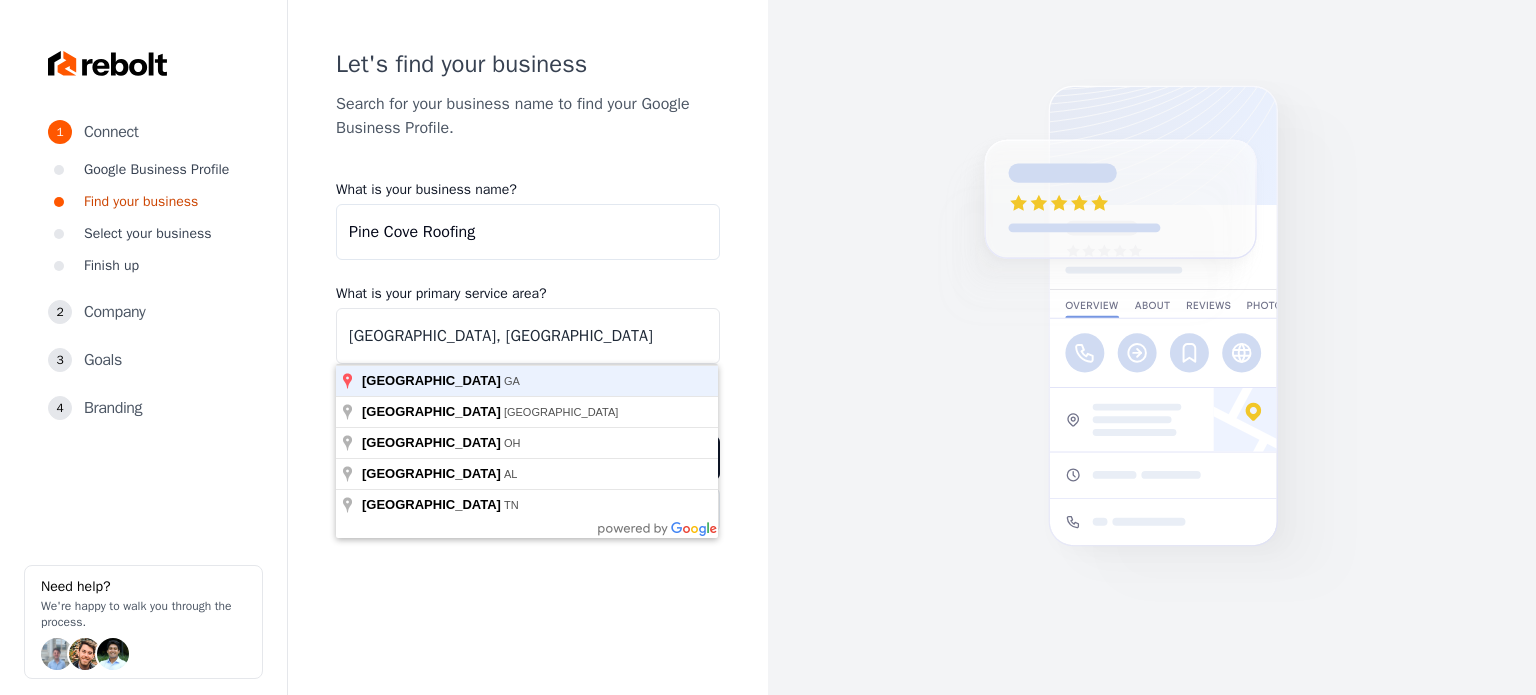 type on "Athens, GA" 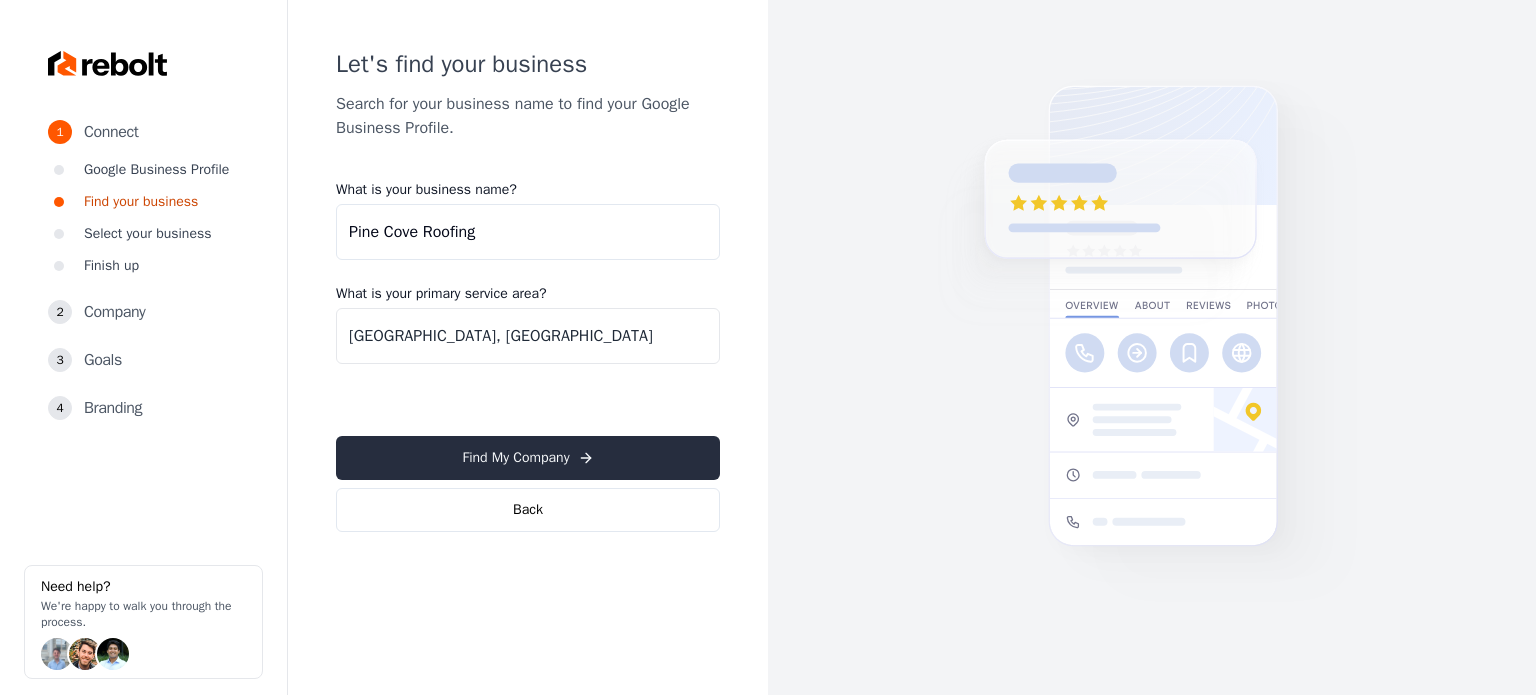 click on "Find My Company" at bounding box center [528, 458] 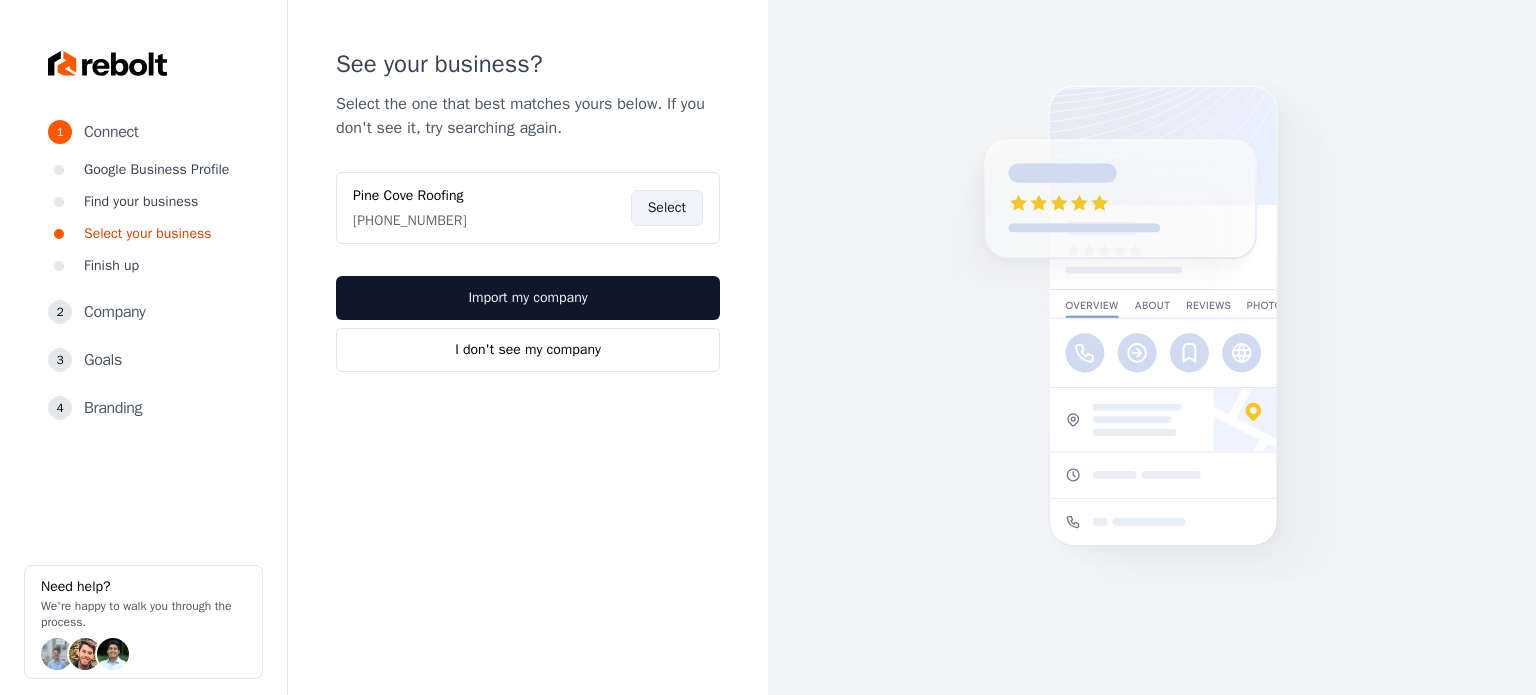 click on "Select" at bounding box center [667, 208] 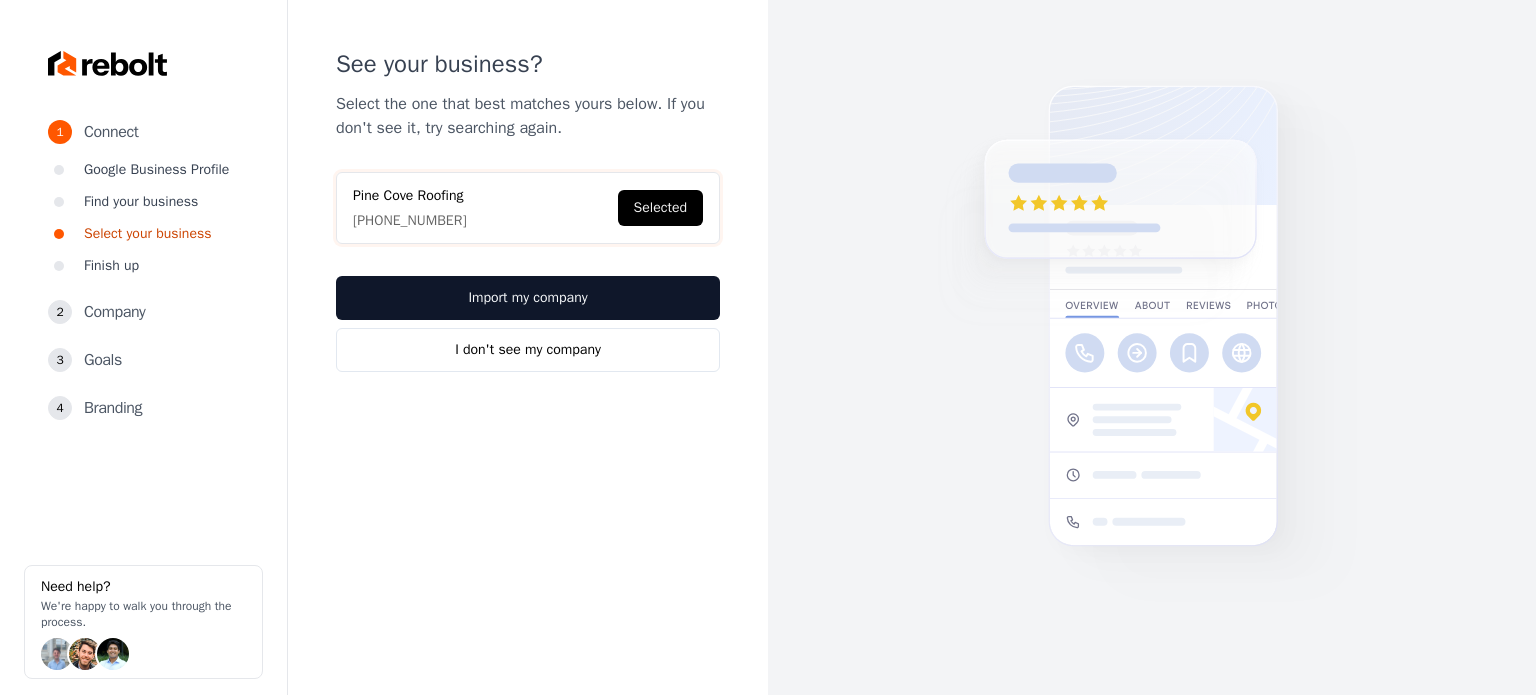 click on "See your business? Select the one that best matches yours below. If you don't see it, try searching again. Pine Cove Roofing (762) 230-1872 Selected Import my company I don't see my company" at bounding box center (528, 210) 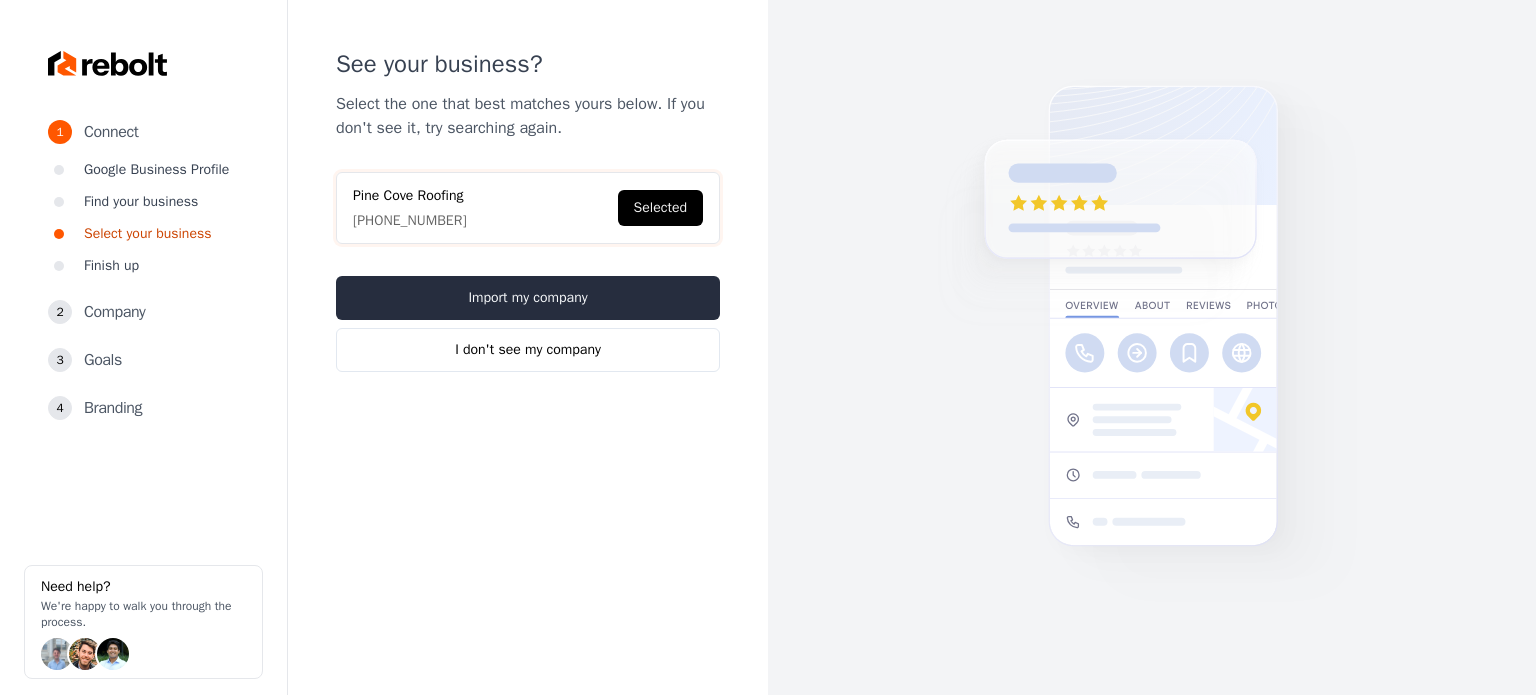 click on "Import my company" at bounding box center [528, 298] 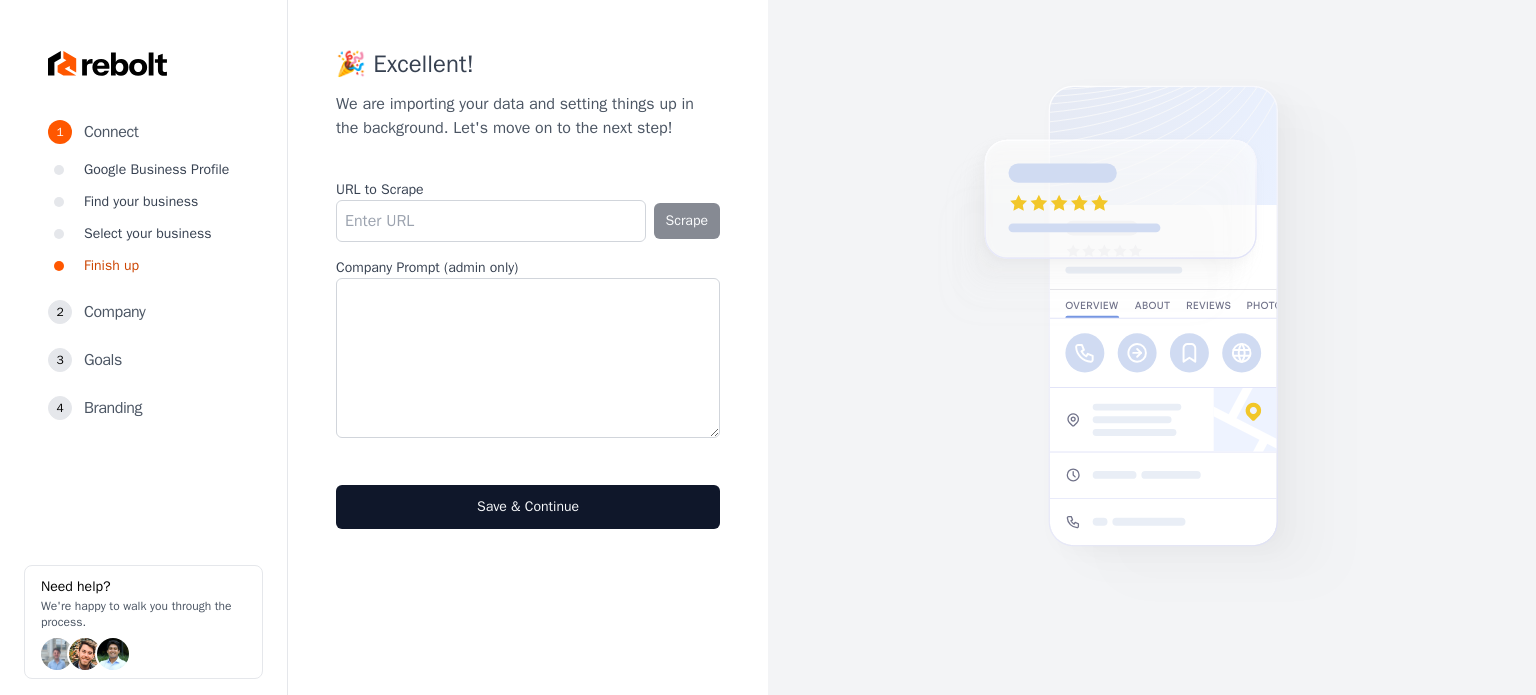 click on "URL to Scrape" at bounding box center (491, 221) 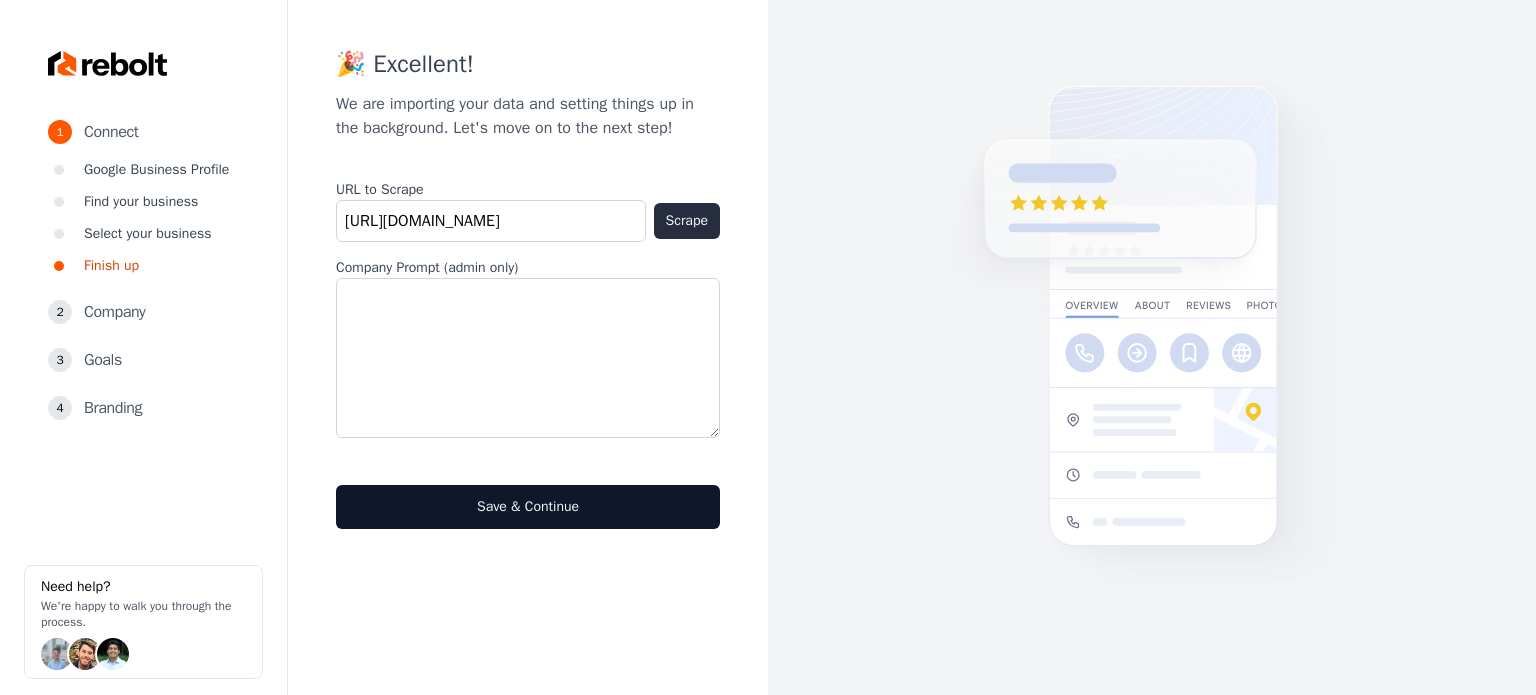 type on "https://pinecoveroofing.com/" 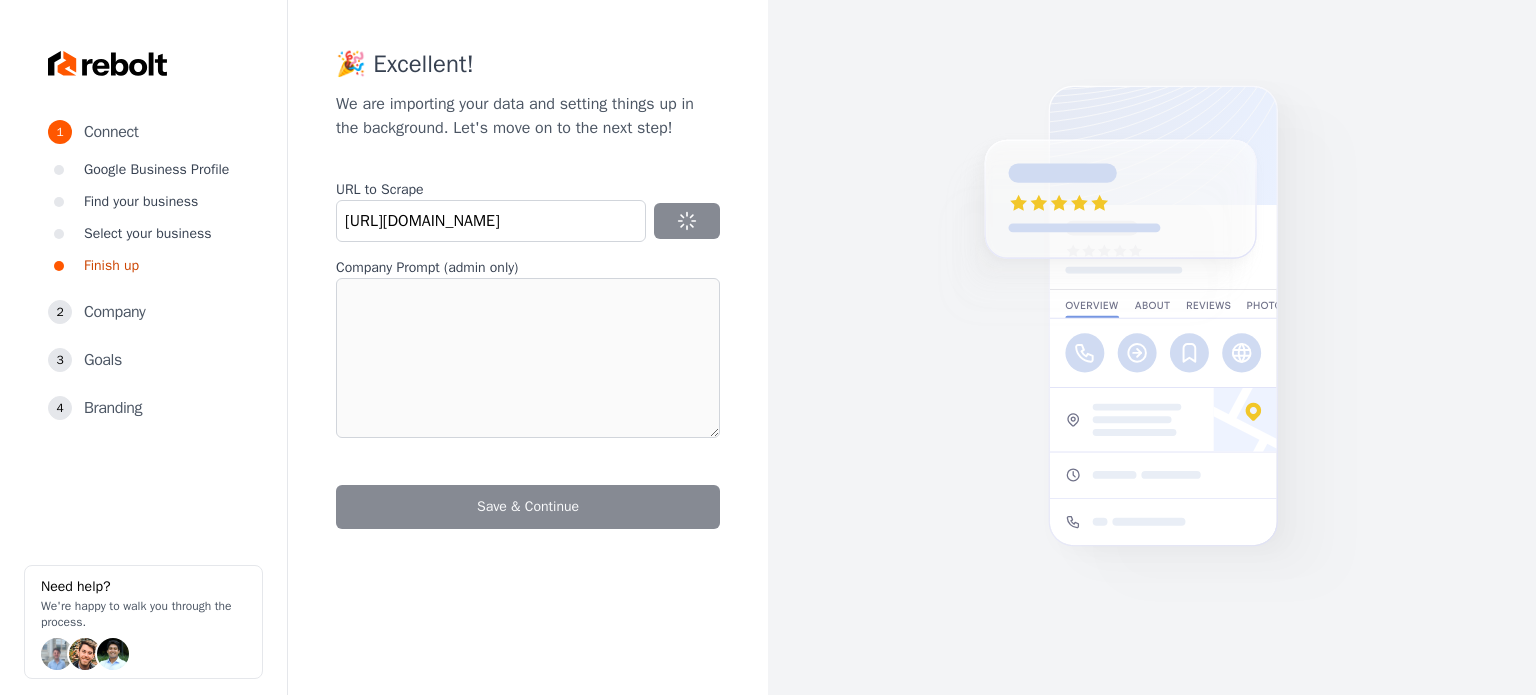 type on "Your trusted source for all your needs. With our team of experienced professionals, you can rely on us to provide you with high quality services for your home or business. At PINE COVE ROOFING INC we guarantee that our projects have greater durability. We use high quality materials to meet the expectations of our diverse range of customers. We are the best option for you within your area, do not hesitate to contact us. Our company is built on the principles of quality, integrity, and excellence in customer service. Every project we take on is an opportunity to demonstrate our commitment to these values, ensuring that each client receives personalized service and long-lasting results. We pride ourselves on our meticulous approach to every detail, ensuring that your roof is not only functional, but also aesthetically pleasing. We are a company that is committed to long-lasting and lasting services, professionalism and excellence at prices that fit your budget. For us, no job is too challenging and with our k..." 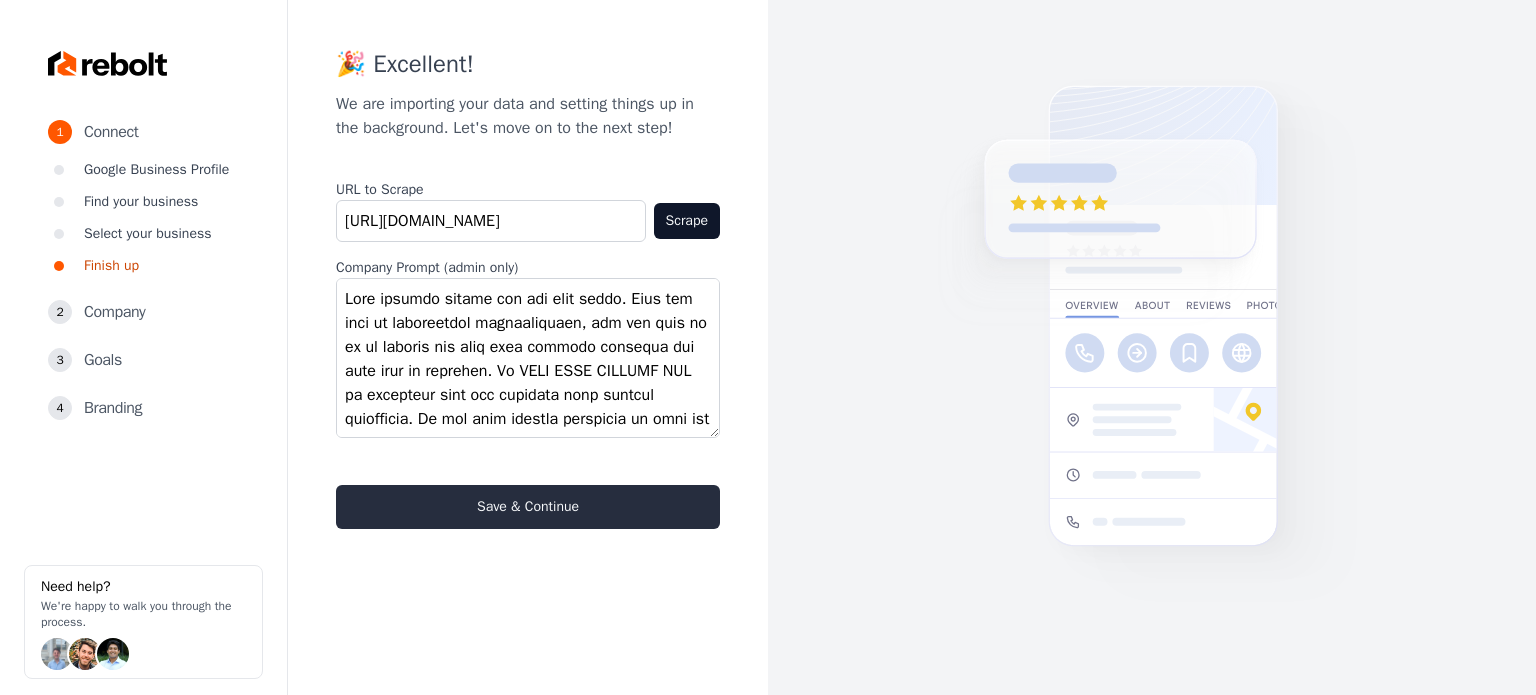 click on "Save & Continue" at bounding box center [528, 507] 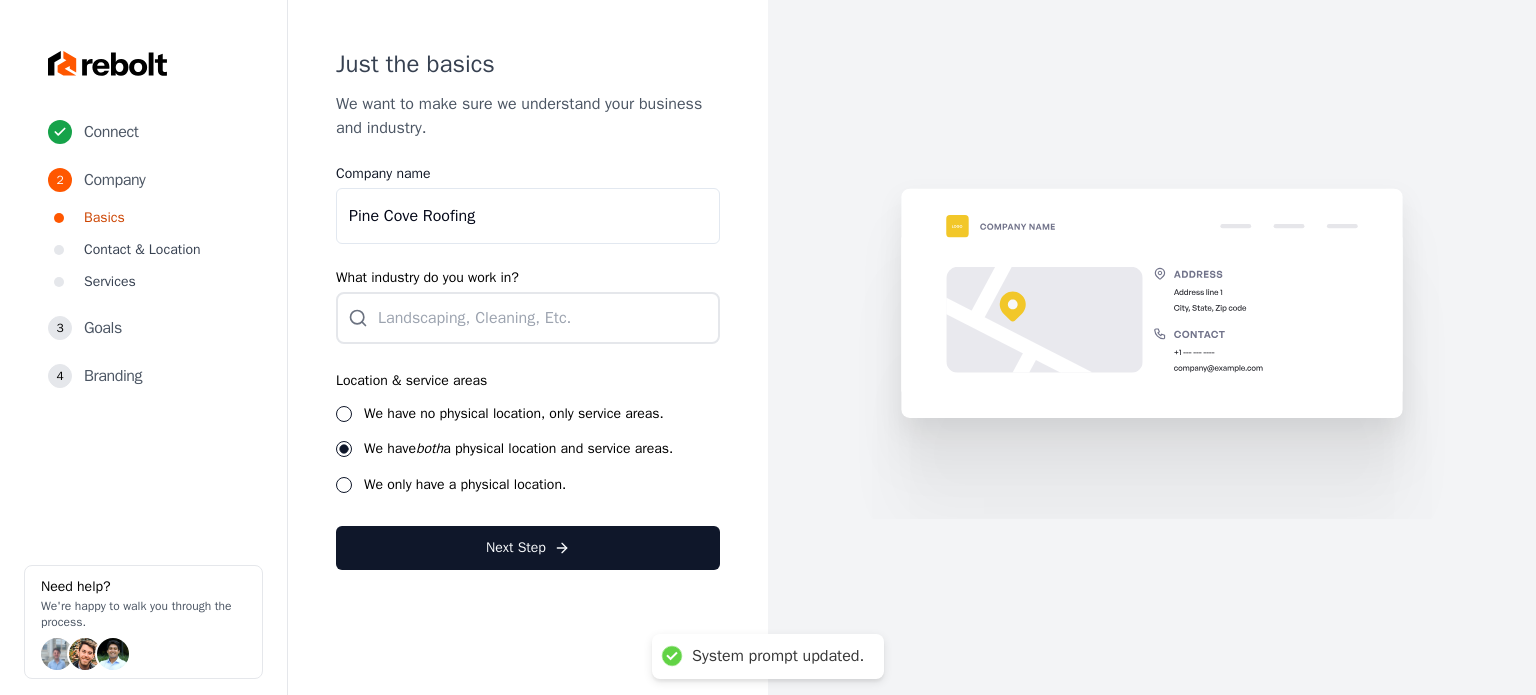 click on "Connect 2 Company Basics Contact & Location Services 3 Goals 4 Branding Need help? We're happy to walk you through the process." at bounding box center [144, 347] 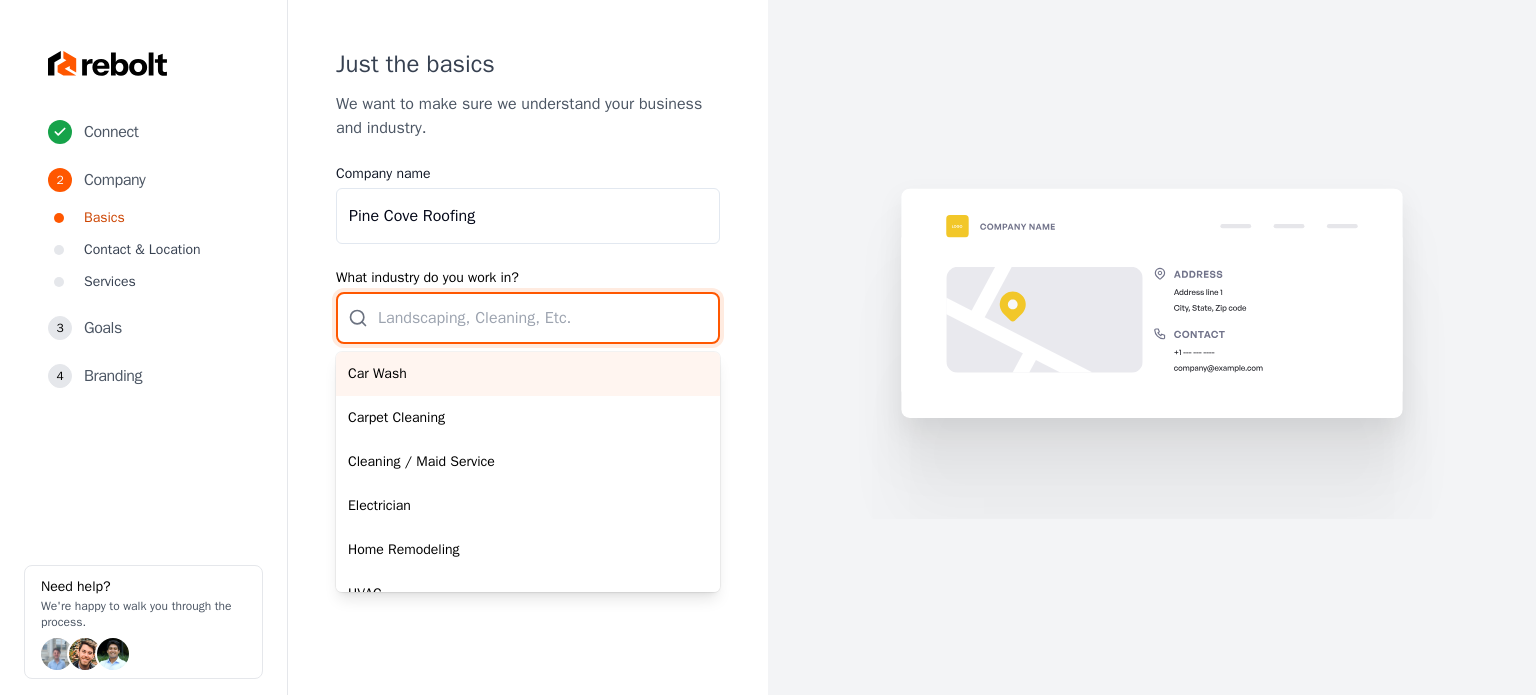 click on "Car Wash Carpet Cleaning Cleaning / Maid Service Electrician Home Remodeling HVAC Junk Removal Landscaping Moving Painting Personal Trainer Pest Control Plumbing Pool Cleaning Pressure Washing Roofing Tree Services Window Cleaning" at bounding box center (528, 318) 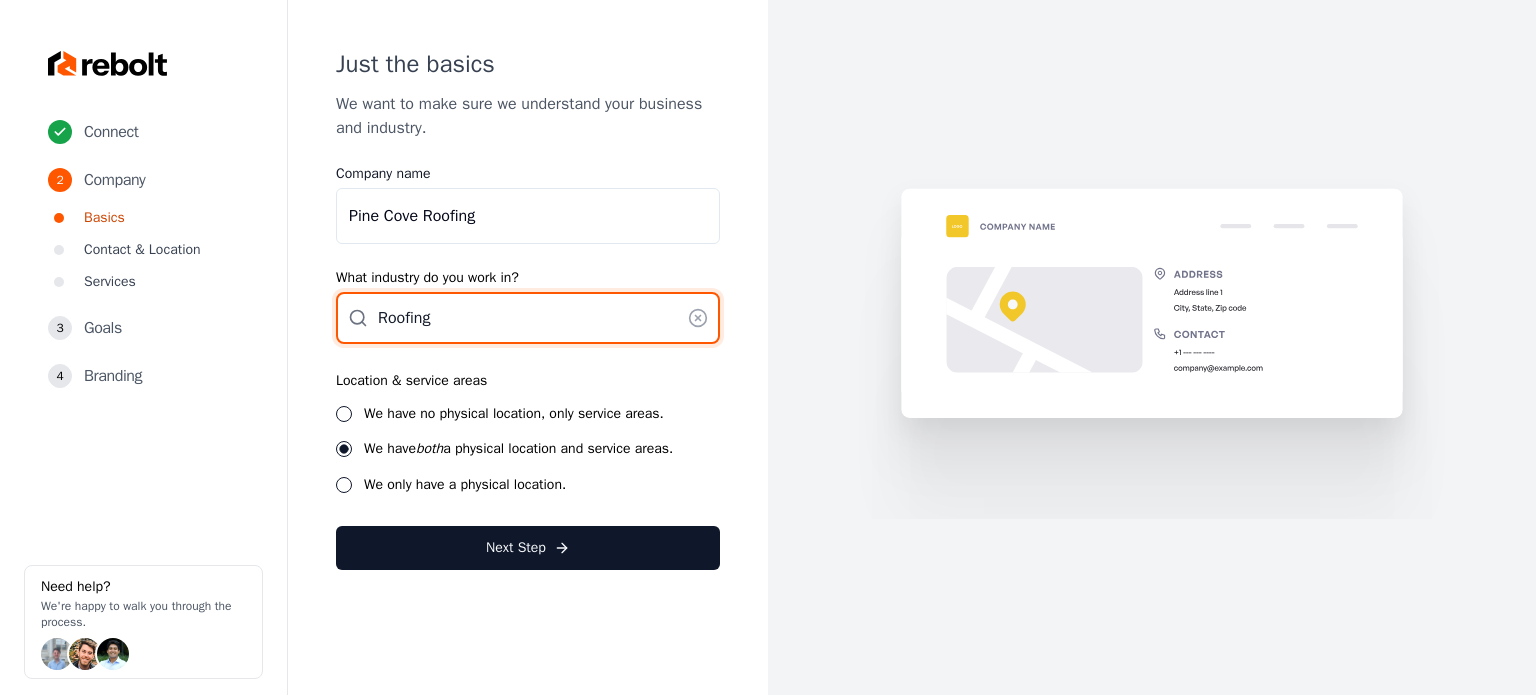 type on "Roofing" 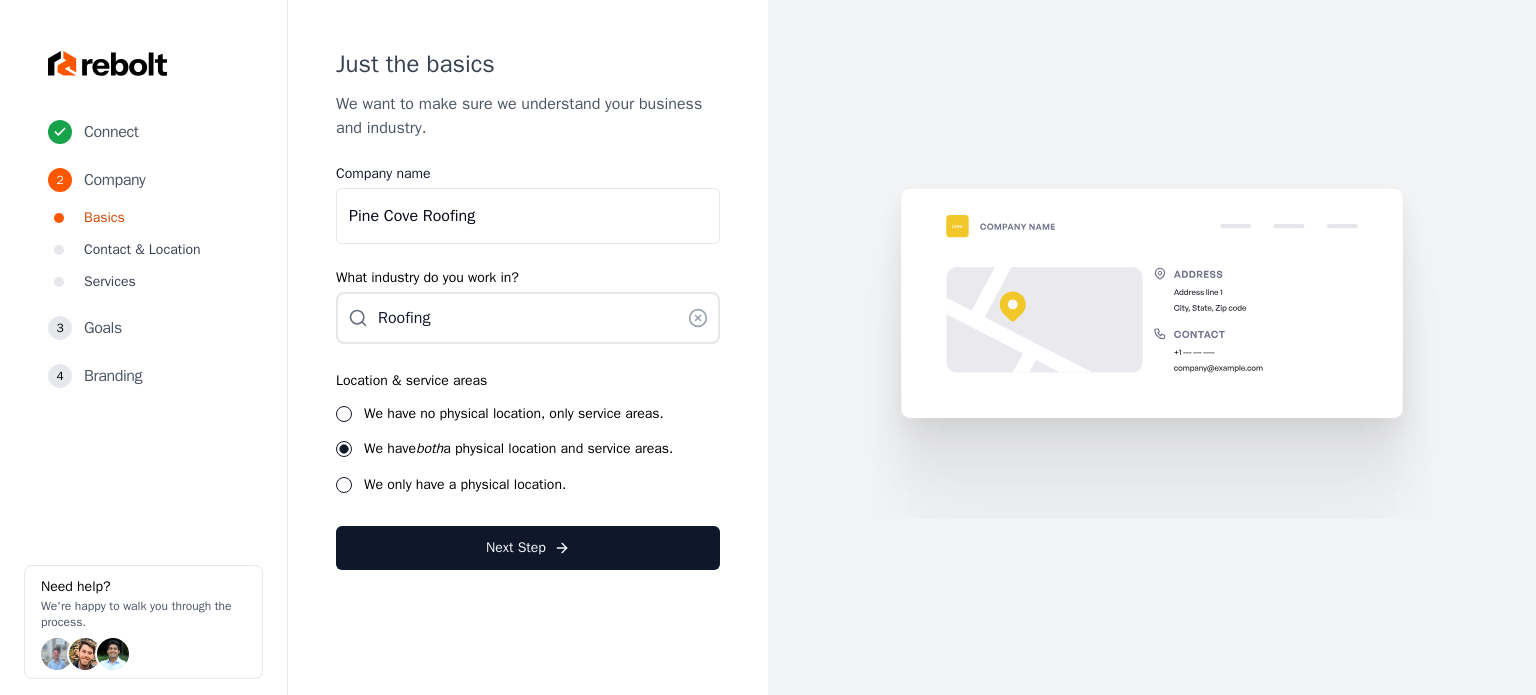 click on "Location & service areas We have no physical location, only service areas. We have  both  a physical location and service areas. We only have a physical location." at bounding box center [528, 431] 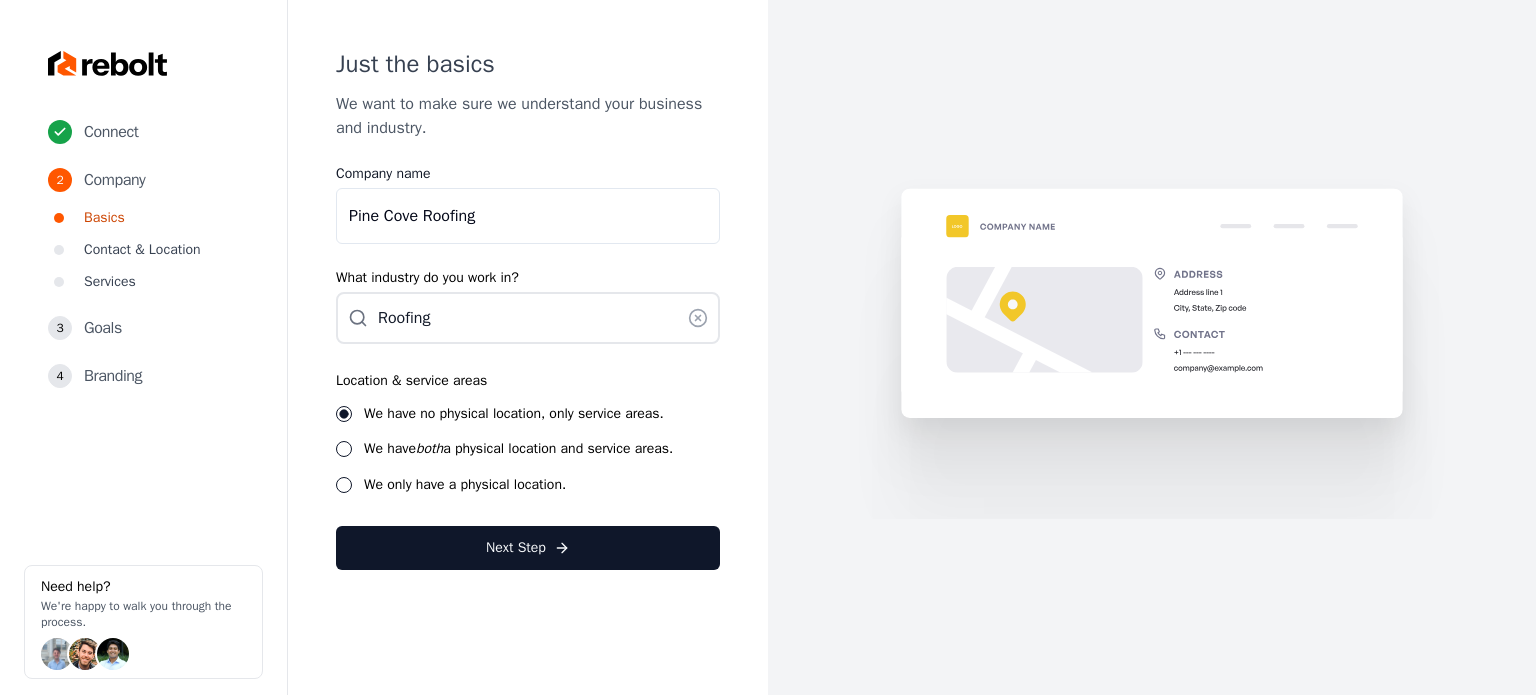 click on "Next Step" at bounding box center (528, 548) 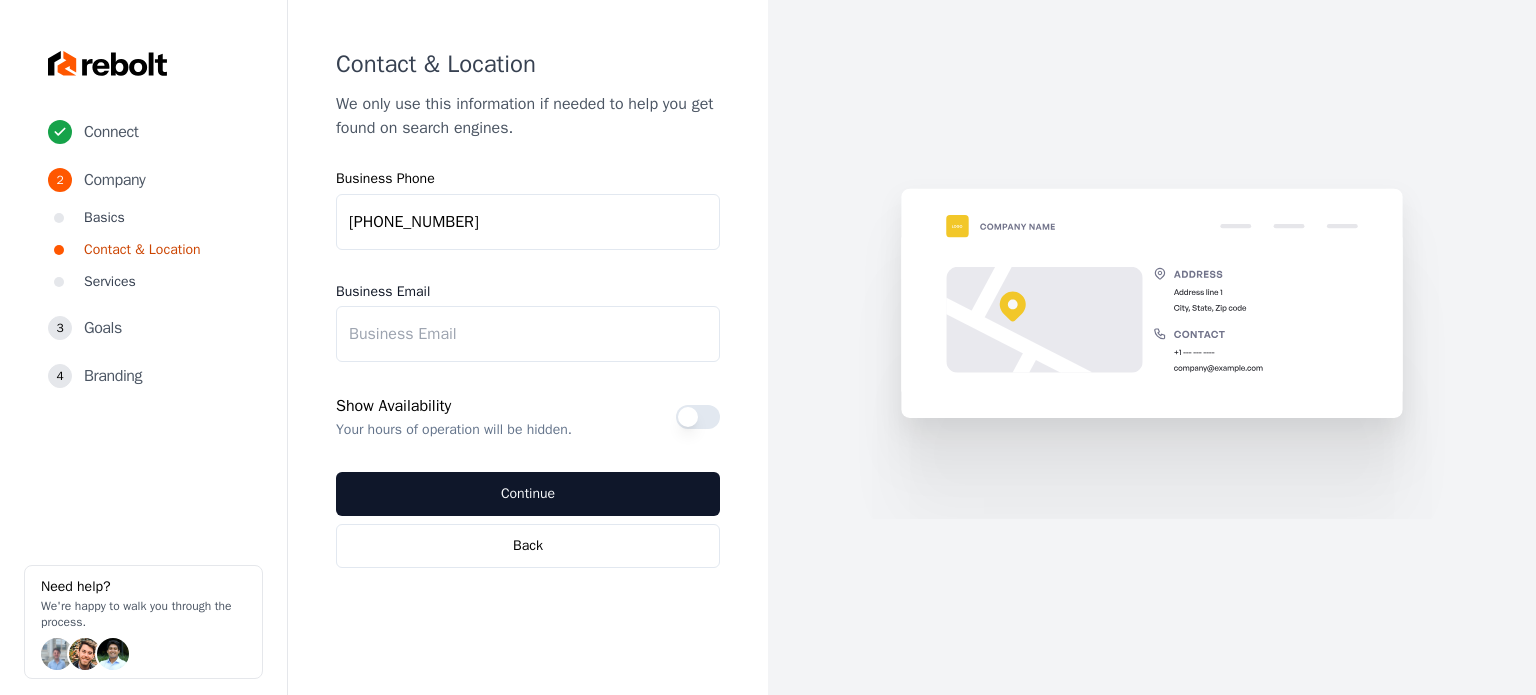 click on "Business Email" at bounding box center [528, 334] 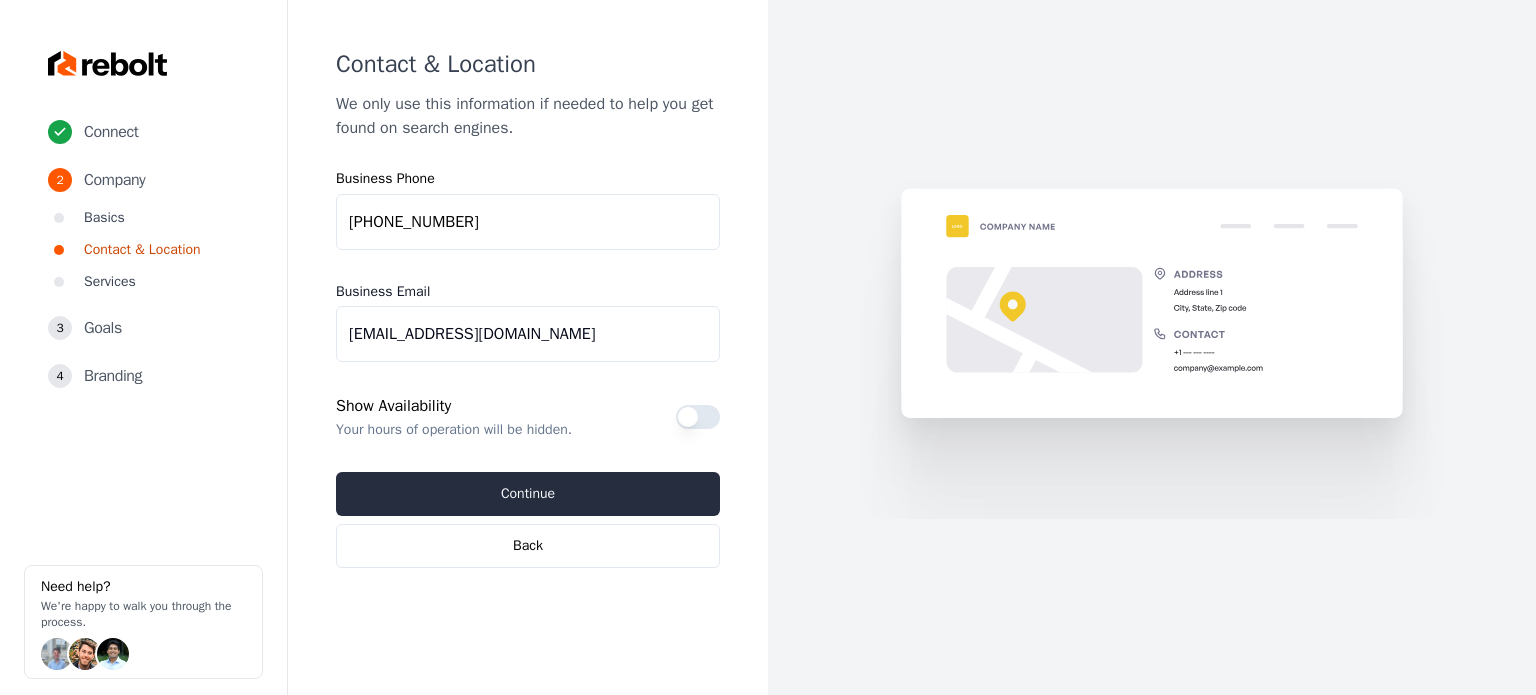 type on "pinecoveroofing@gmail.com" 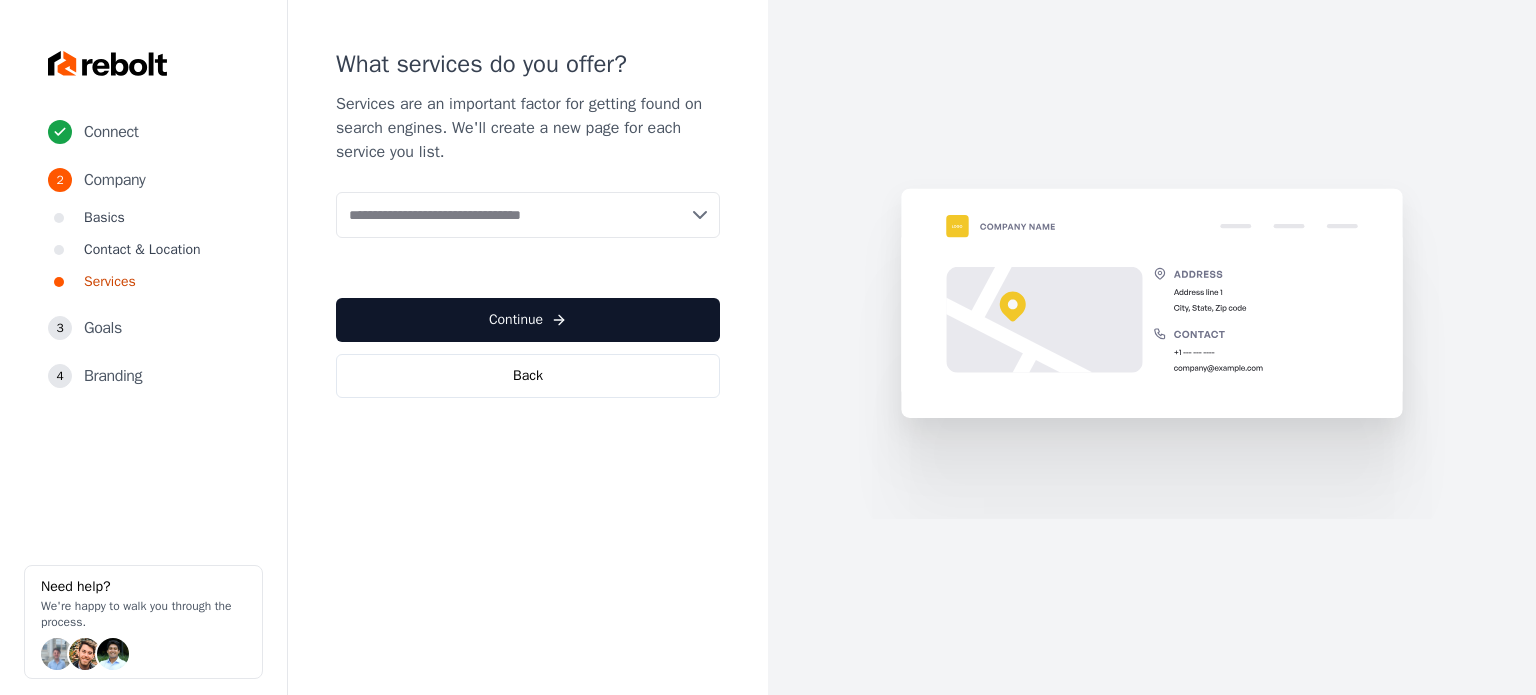 click at bounding box center (528, 215) 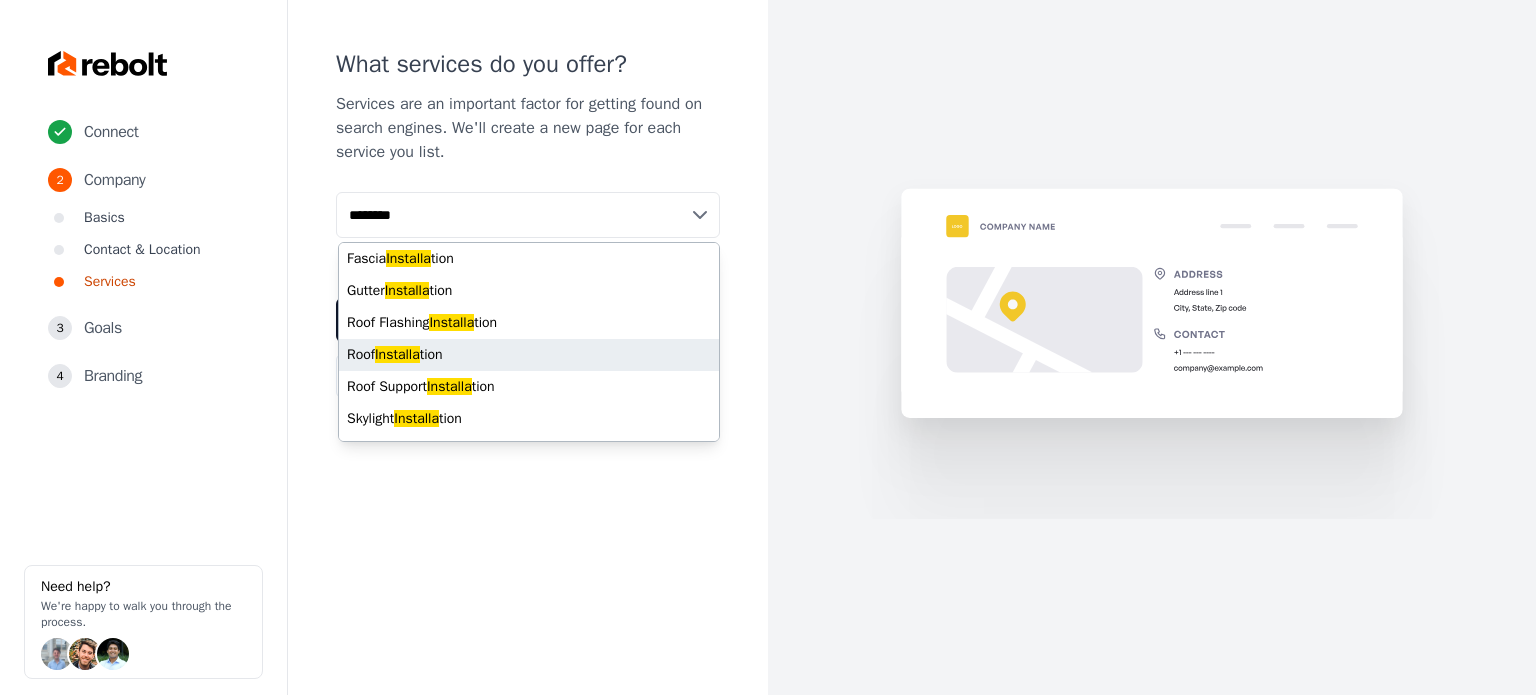 type on "********" 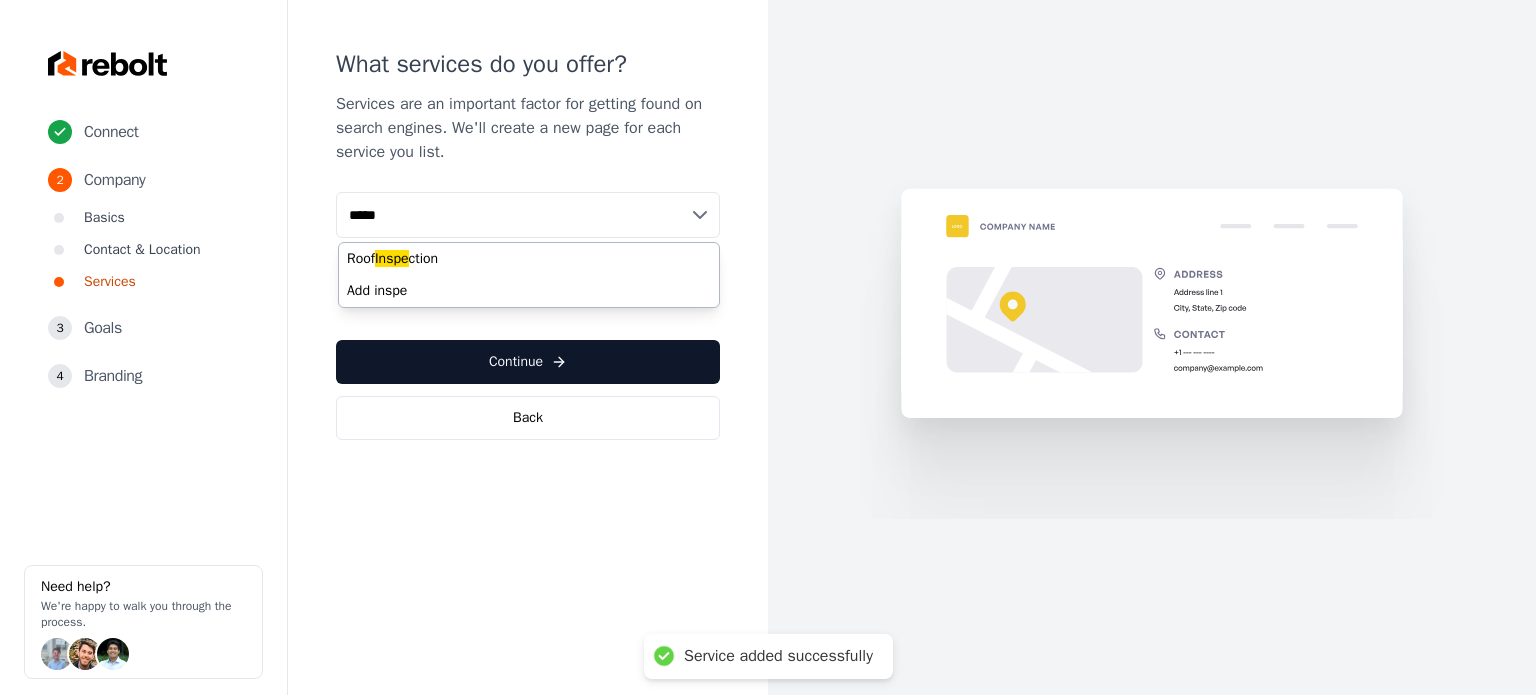 type on "******" 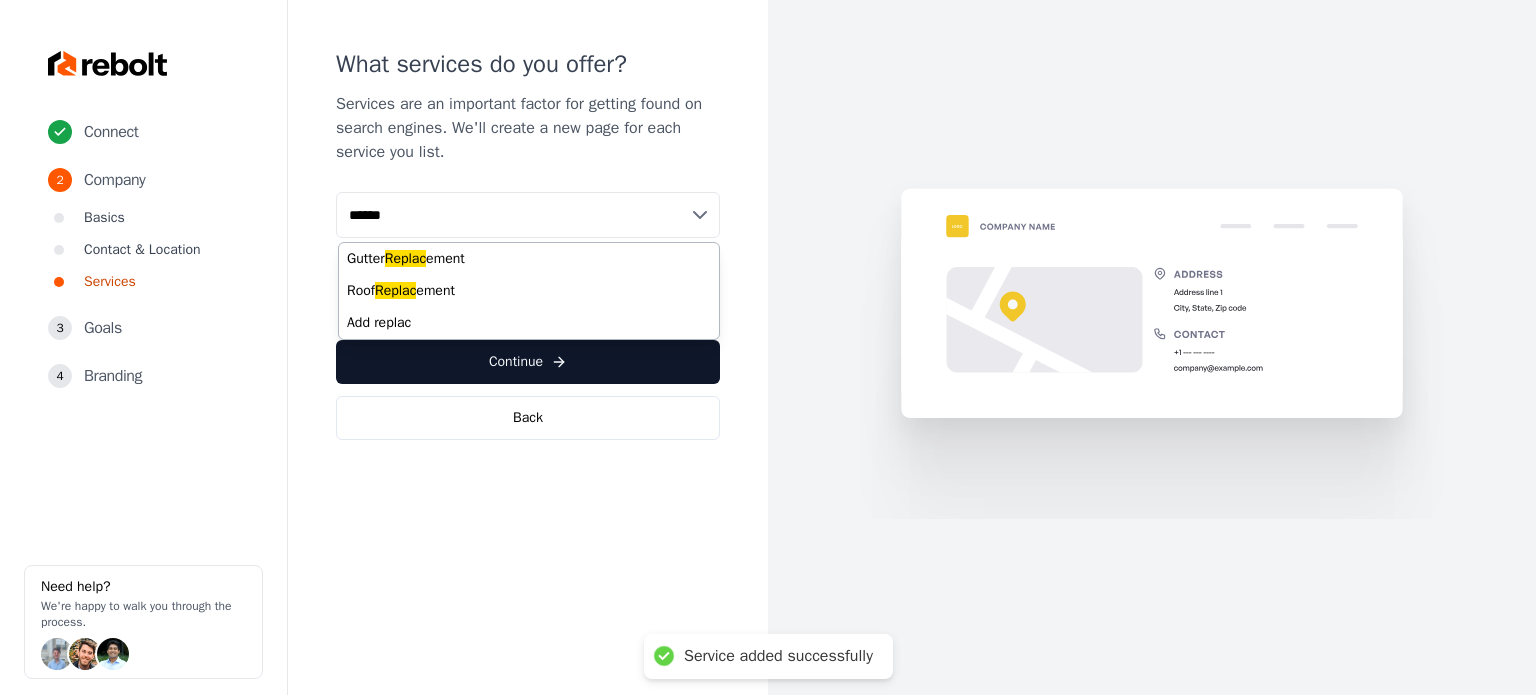 type on "*******" 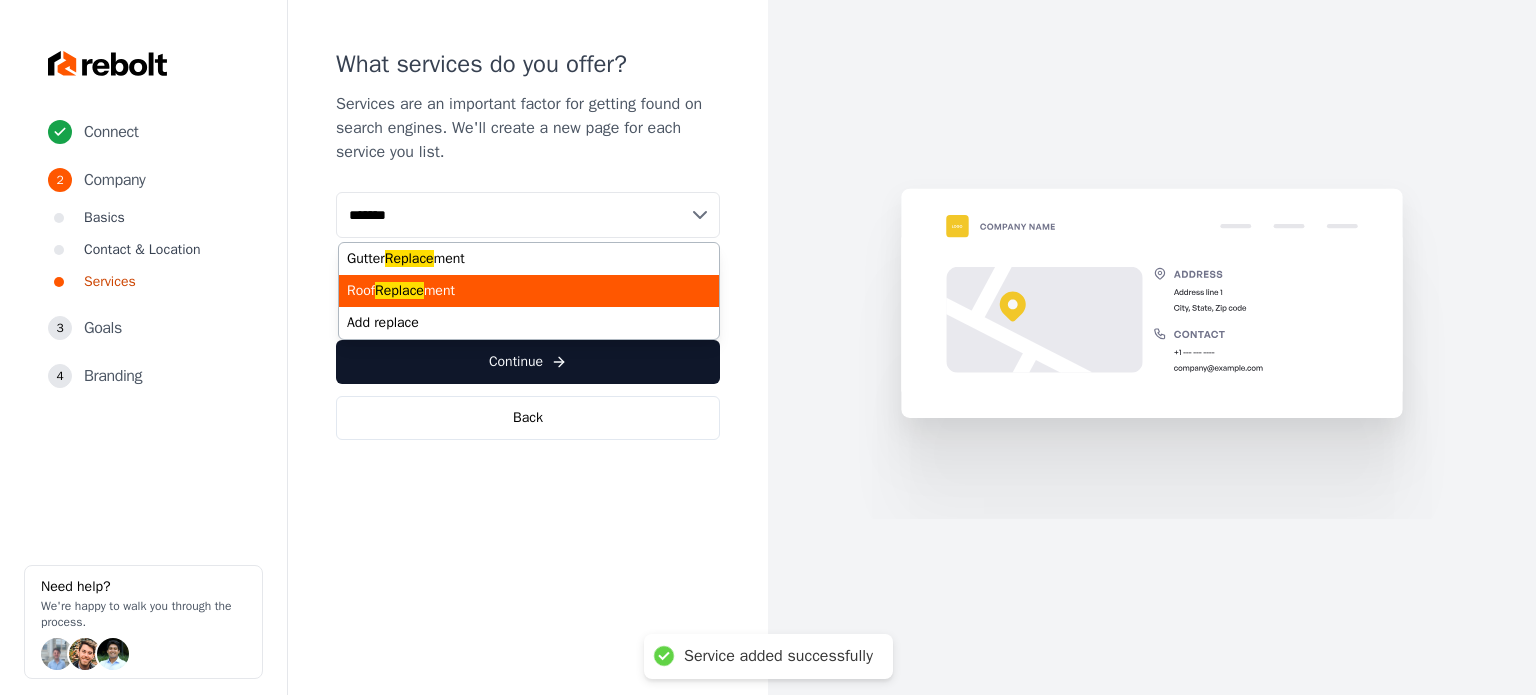 type 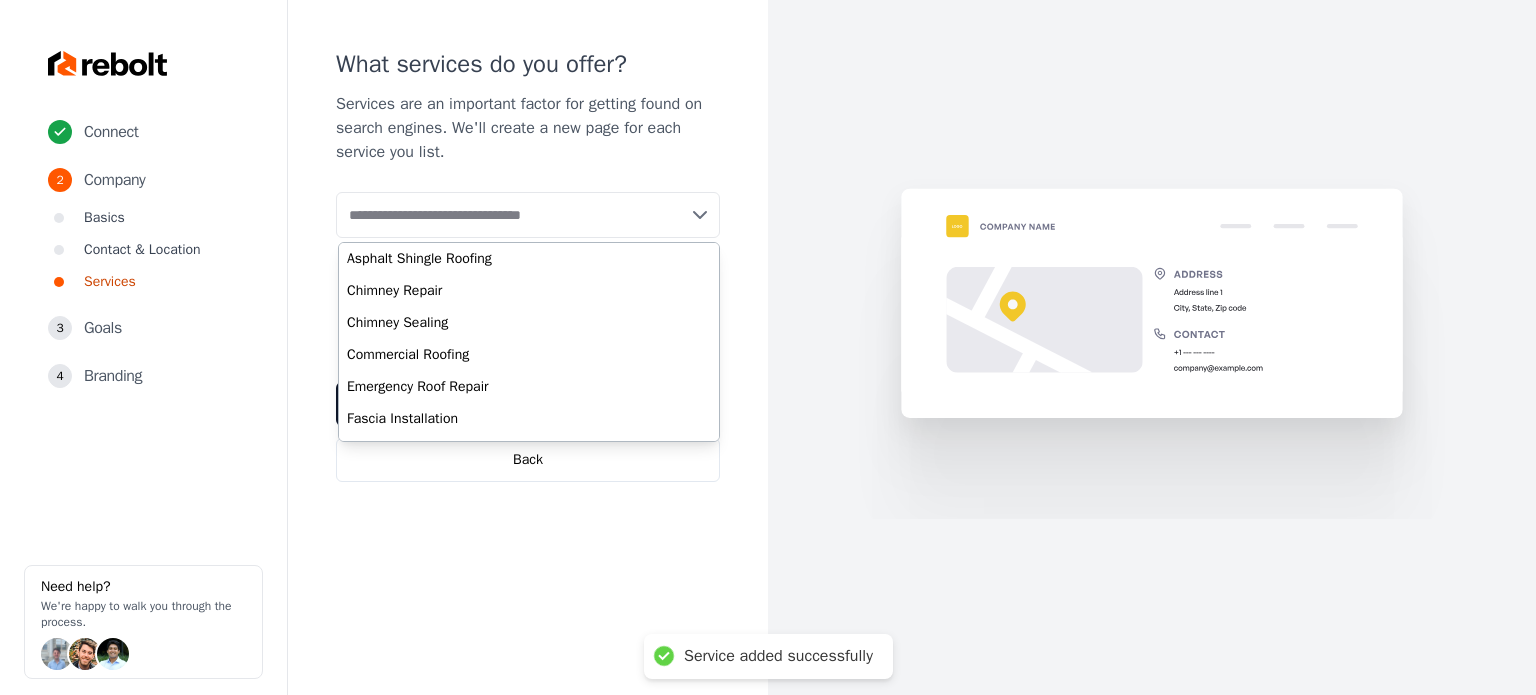 click at bounding box center (1152, 347) 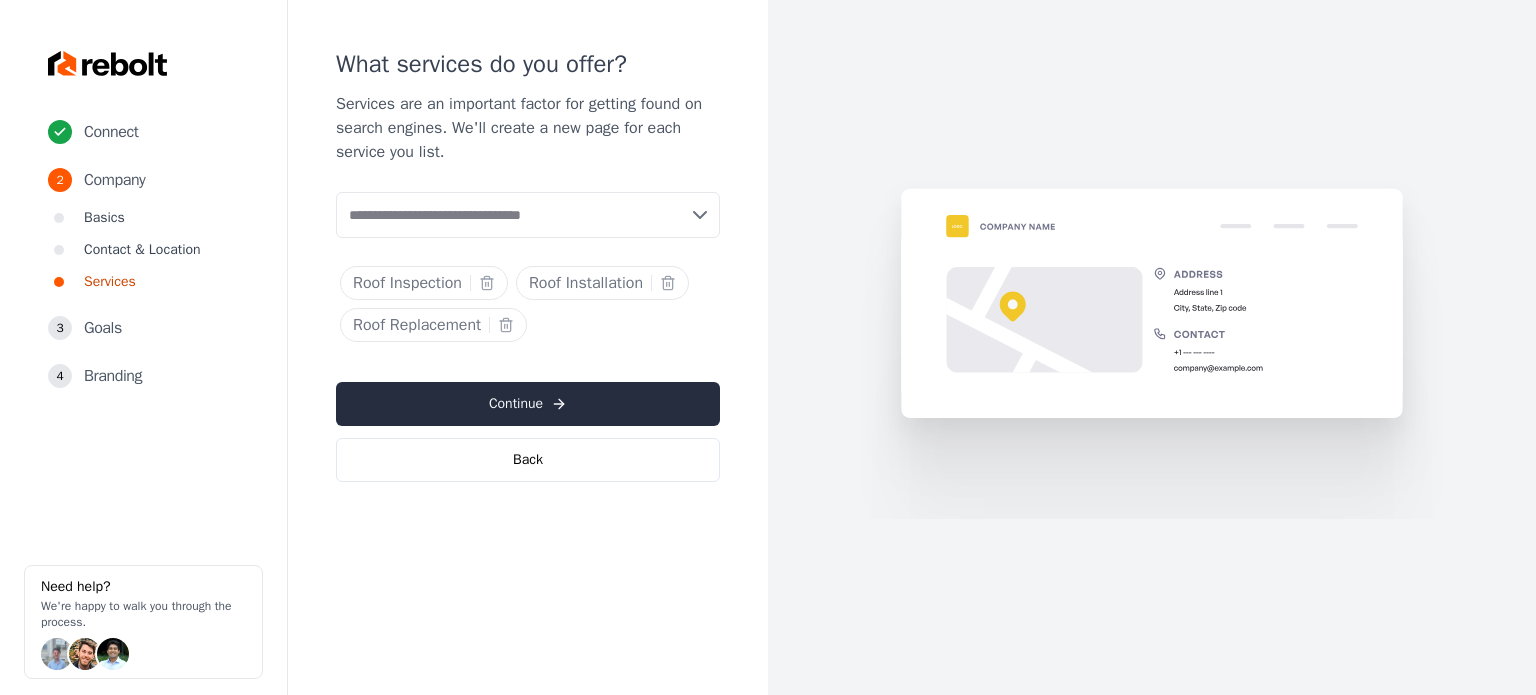 click on "Continue" at bounding box center (528, 404) 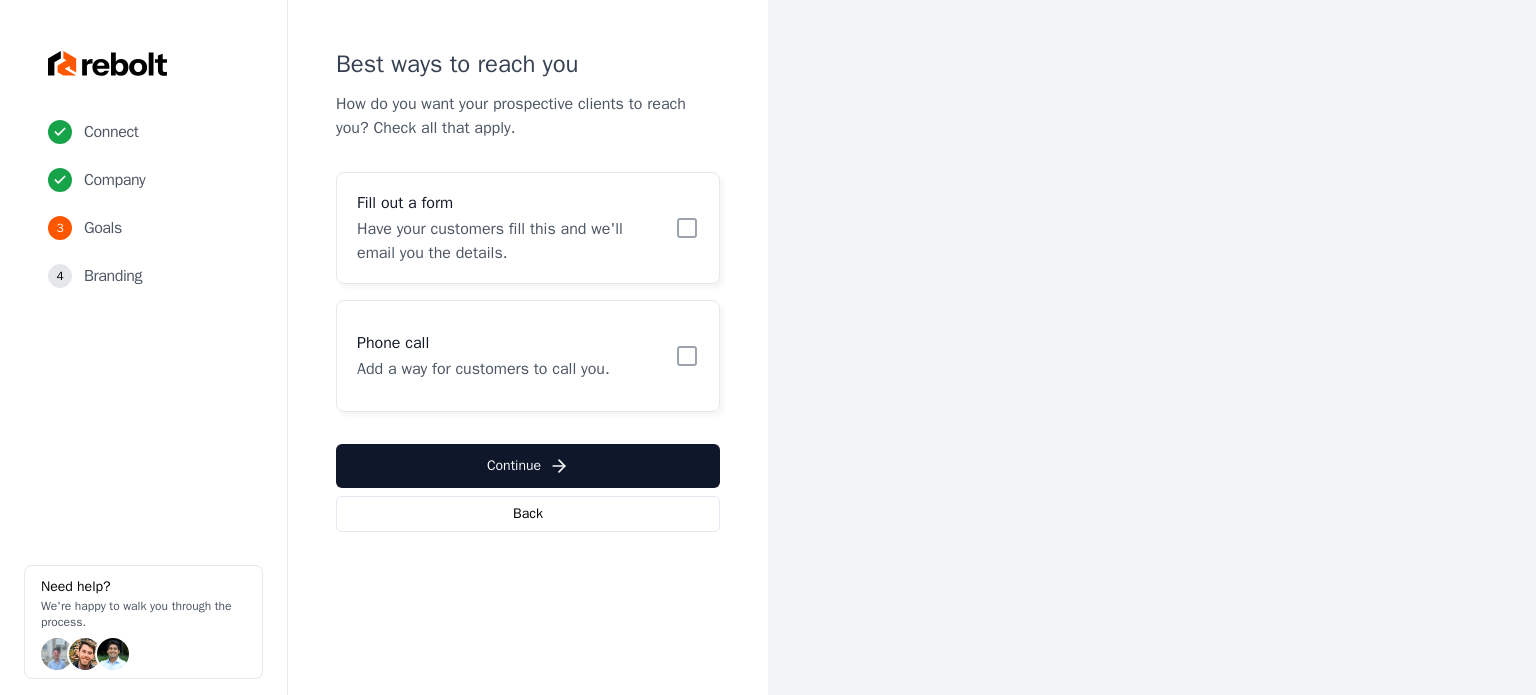click on "Have your customers fill this and we'll email you the details." at bounding box center (510, 241) 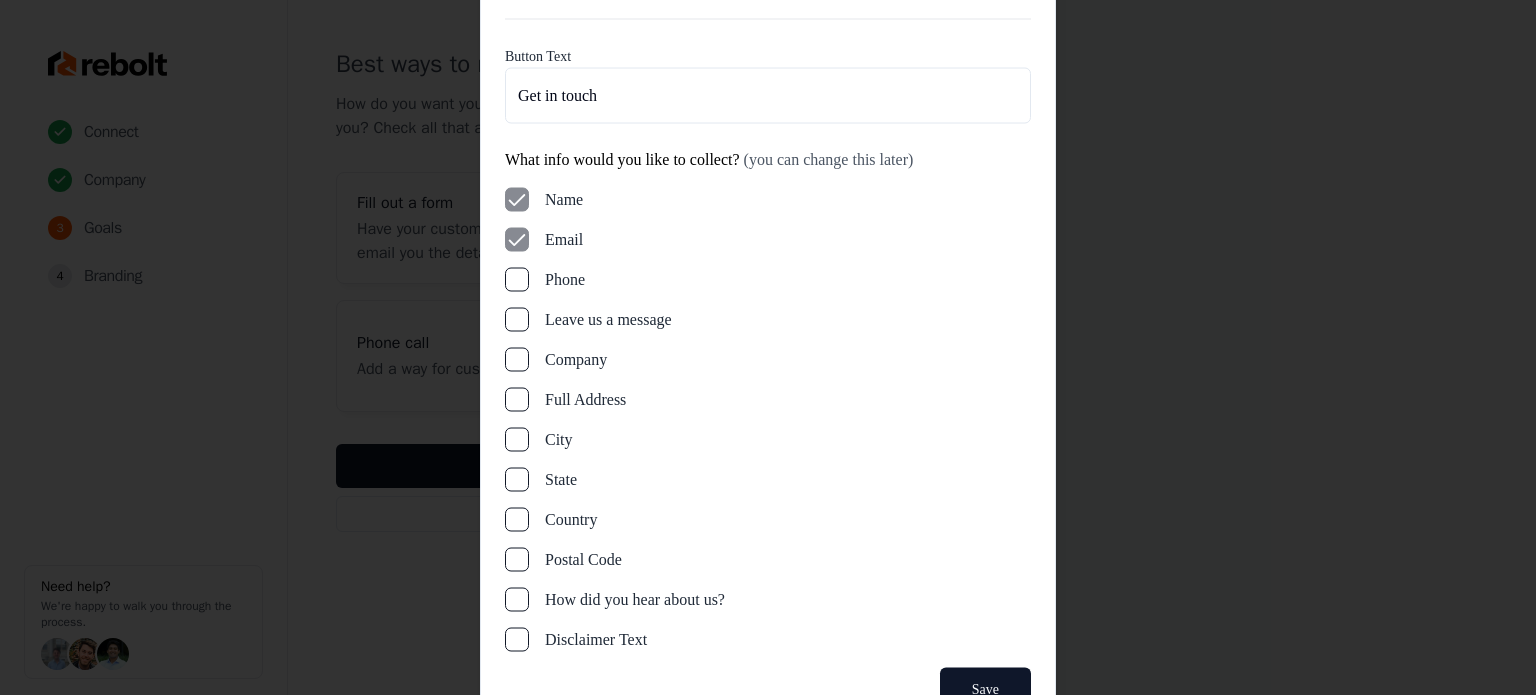 click on "Phone" at bounding box center (517, 279) 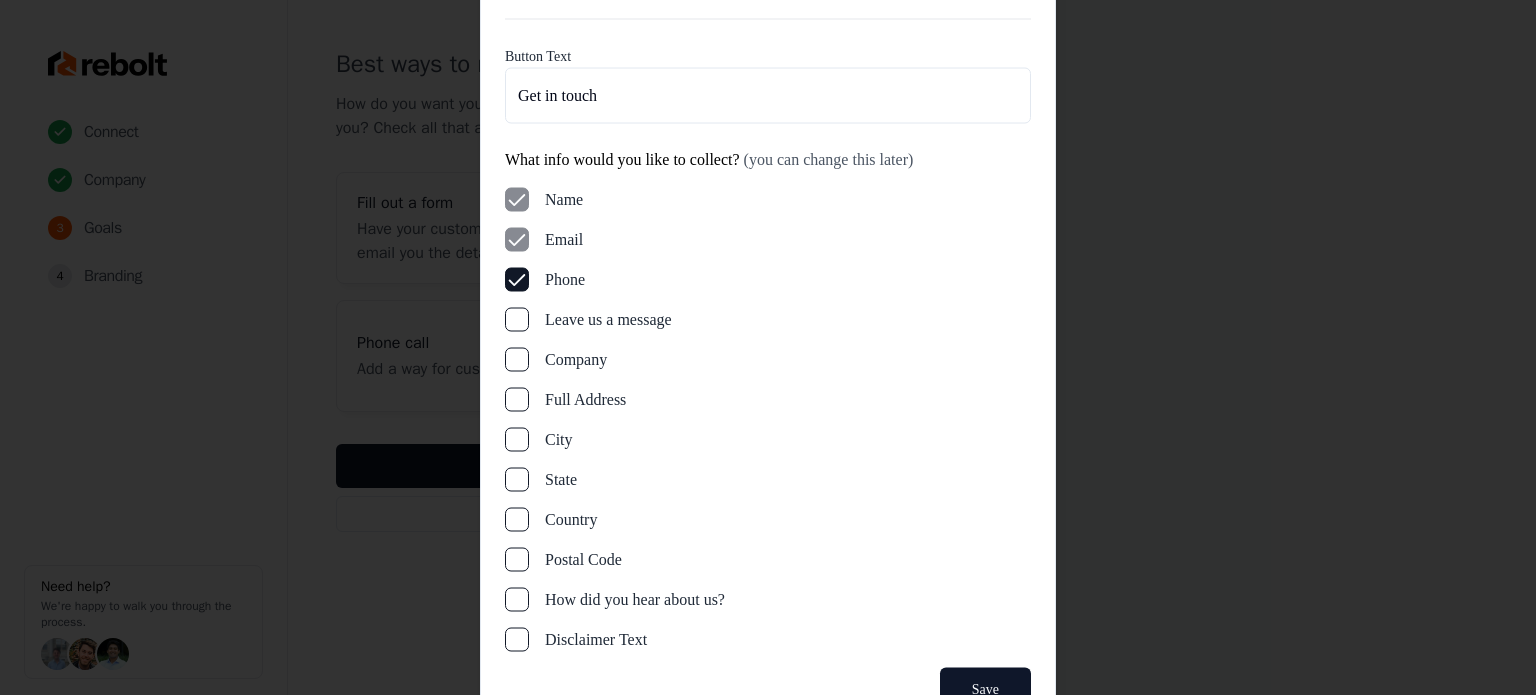 click on "Name Email Phone Leave us a message Company Full Address City State Country Postal Code How did you hear about us? Disclaimer Text" at bounding box center (768, 419) 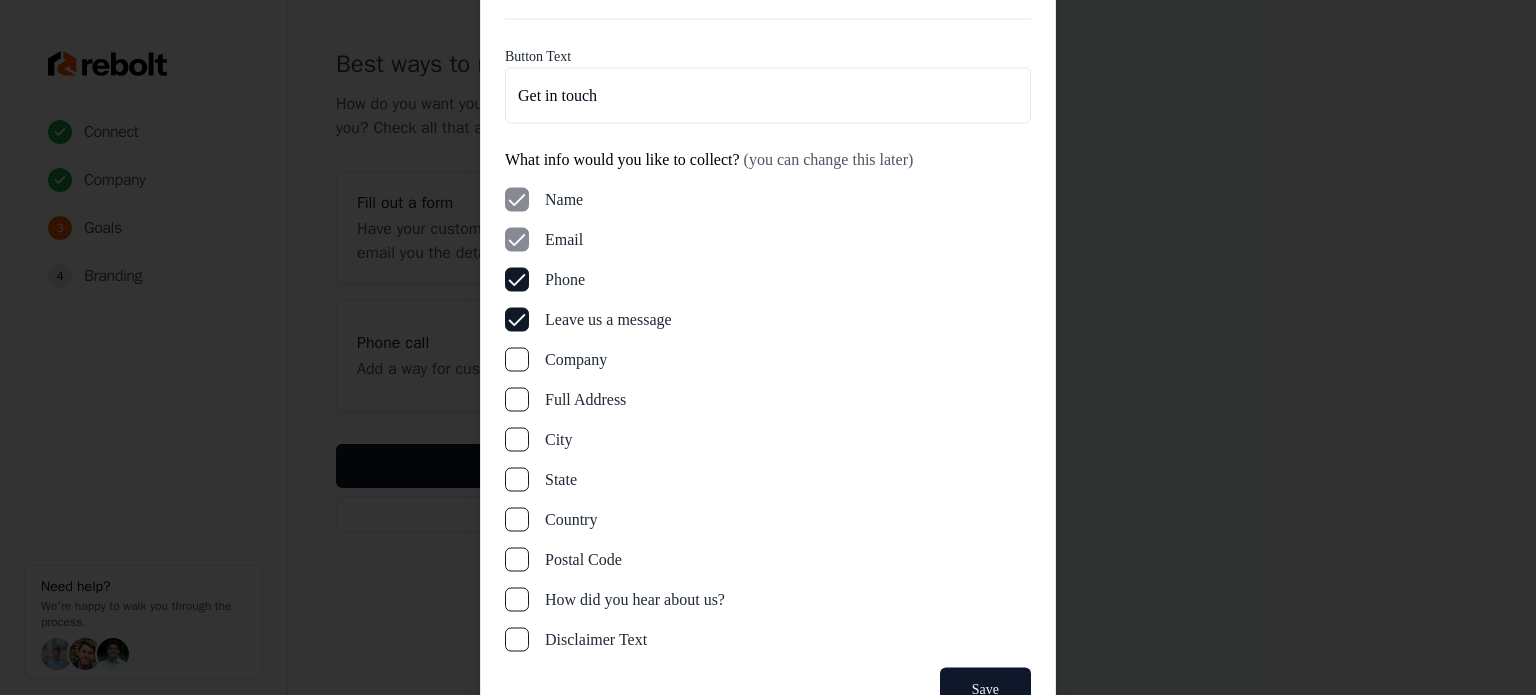 click on "Name Email Phone Leave us a message Company Full Address City State Country Postal Code How did you hear about us? Disclaimer Text" at bounding box center (768, 419) 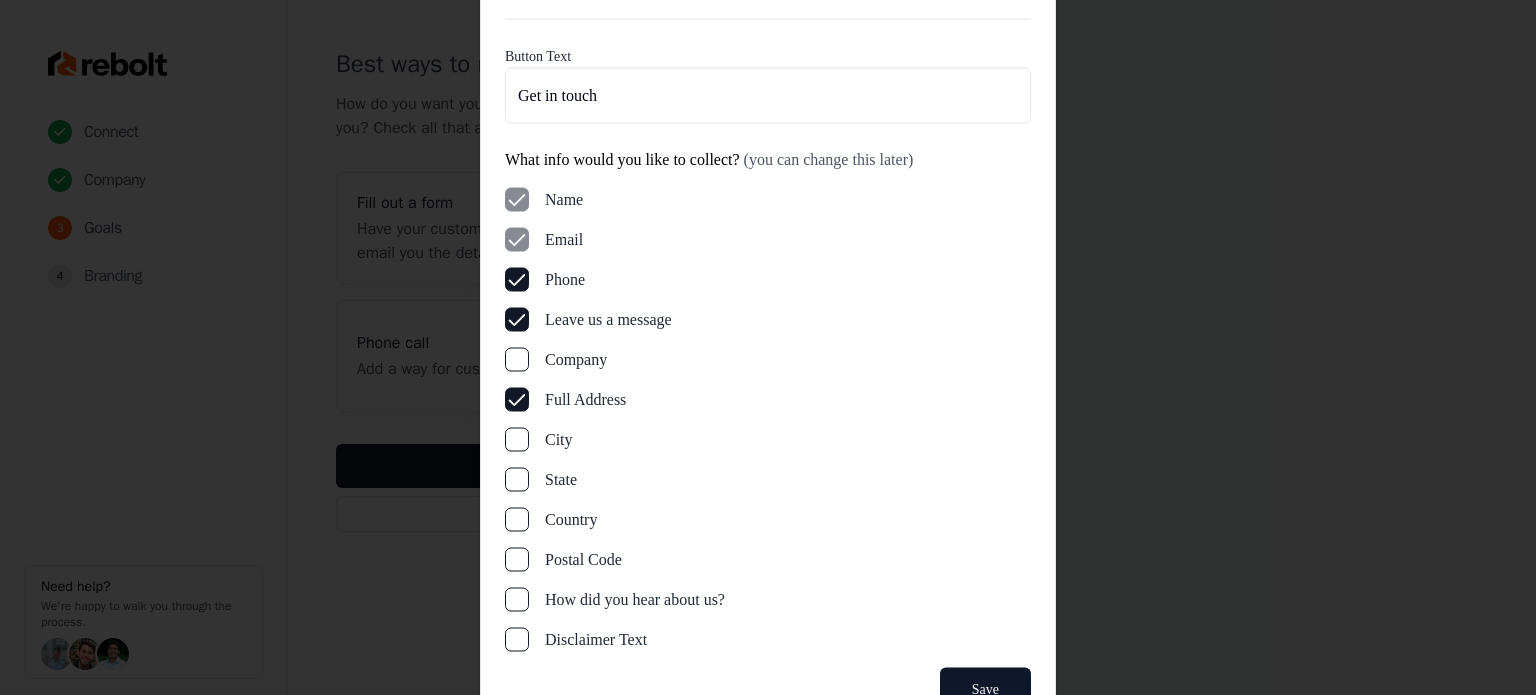 click on "Name Email Phone Leave us a message Company Full Address City State Country Postal Code How did you hear about us? Disclaimer Text" at bounding box center (768, 419) 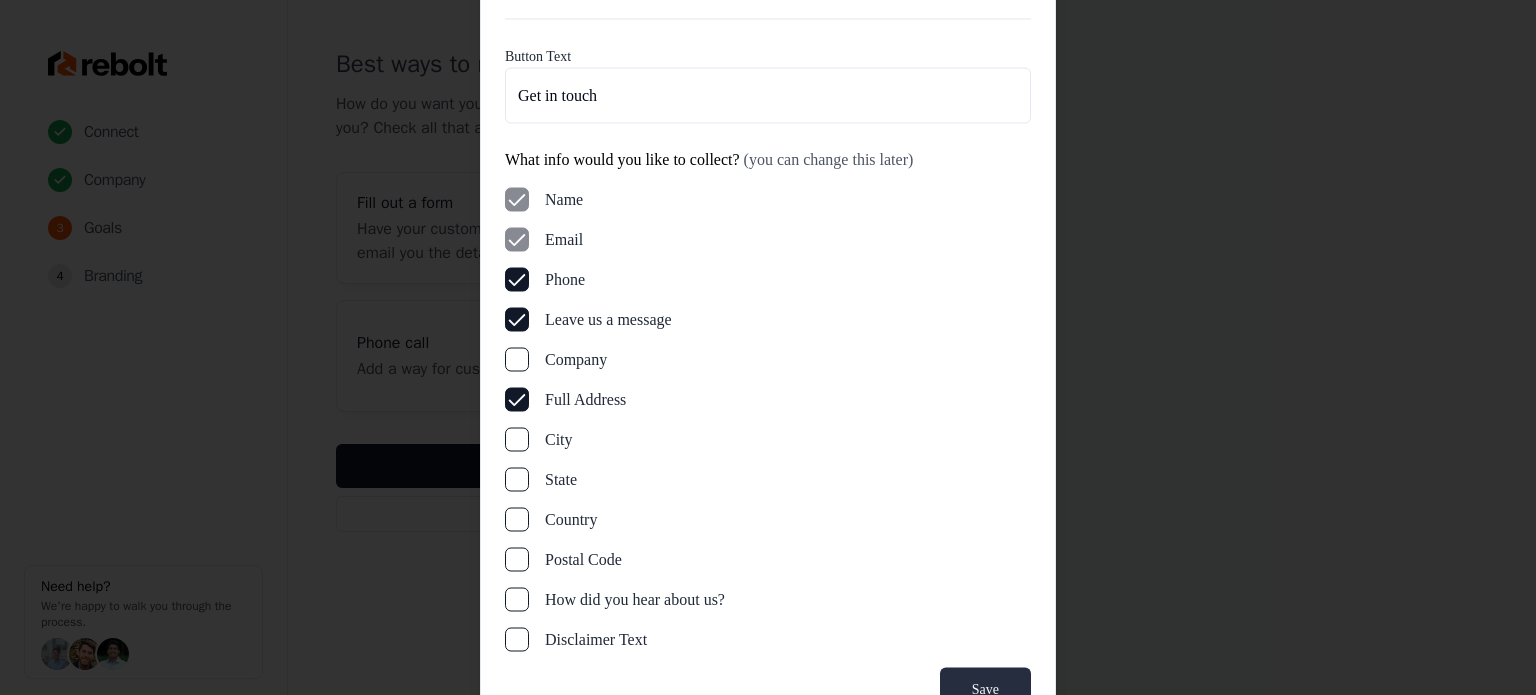 click on "Save" at bounding box center (985, 689) 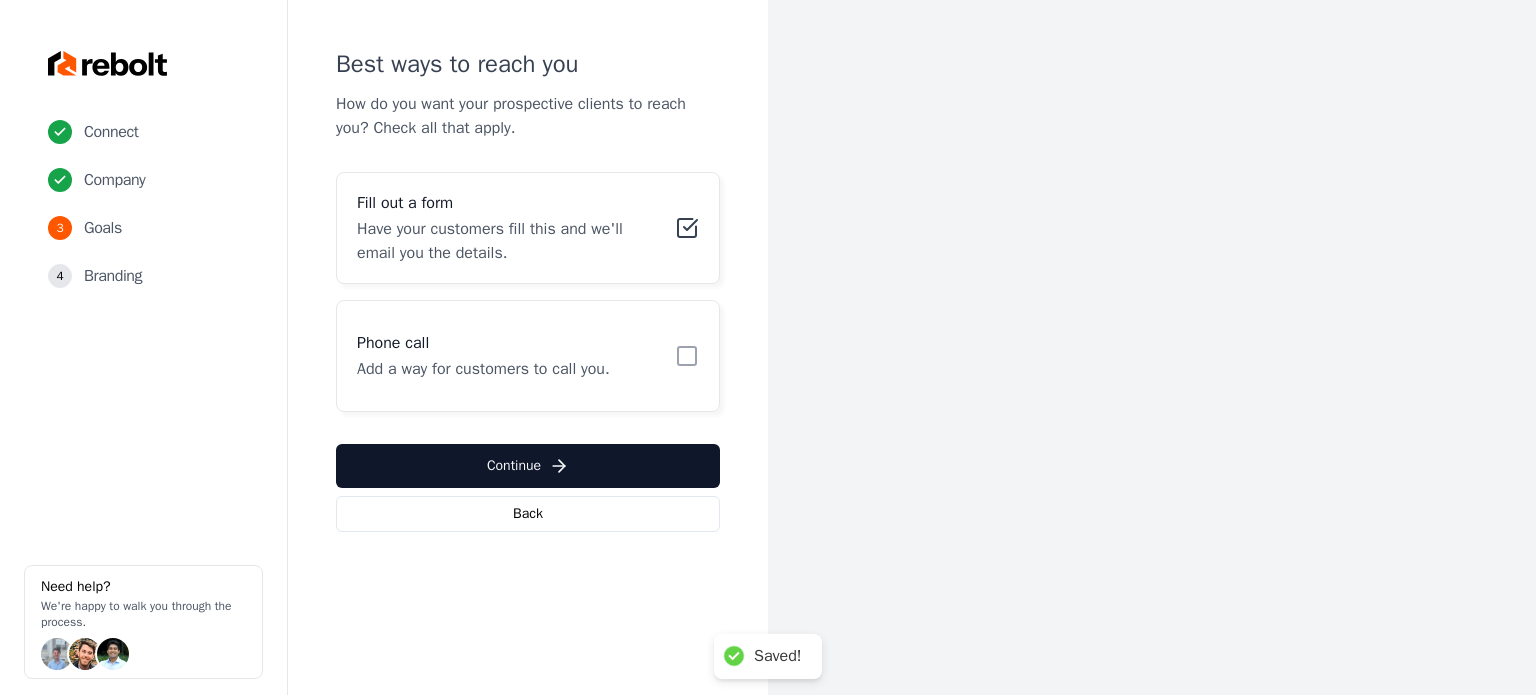 click on "Phone call Add a way for customers to call you." at bounding box center (528, 356) 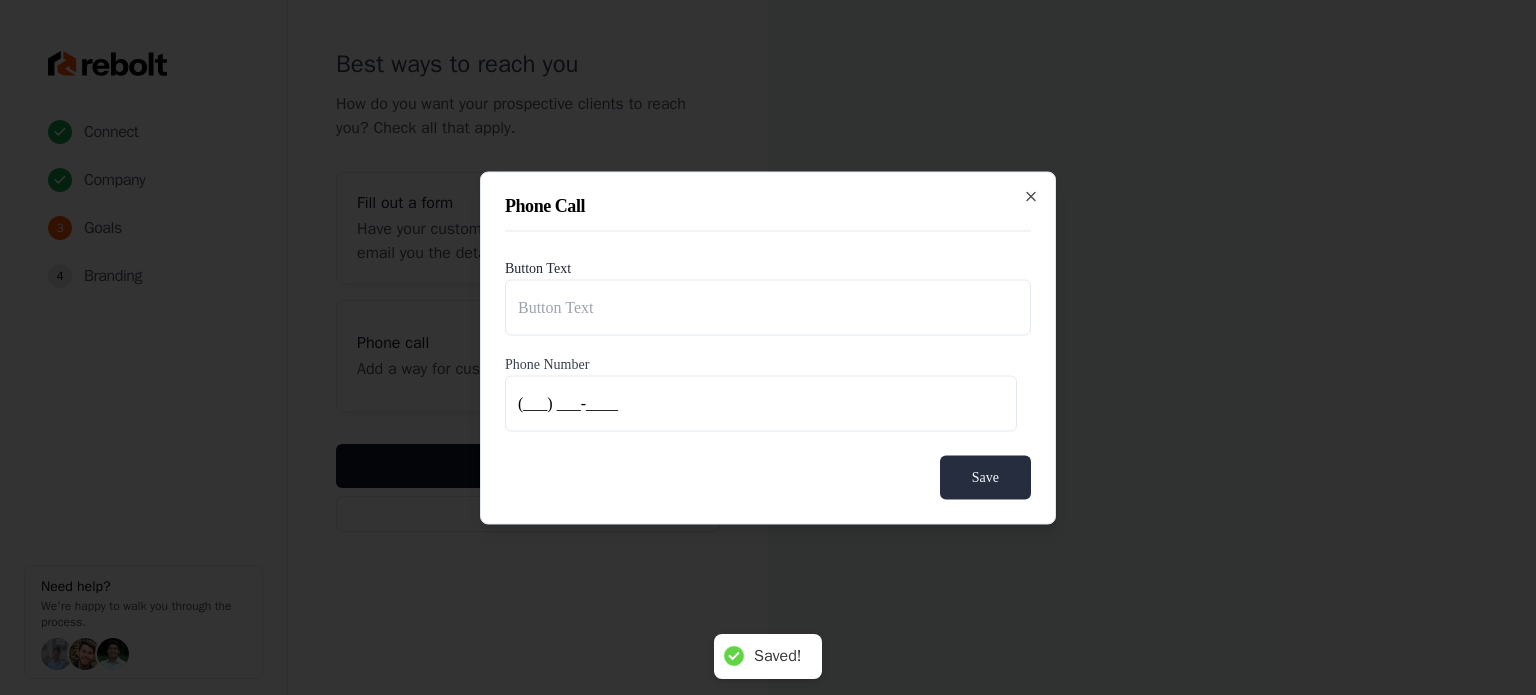 type on "Call us" 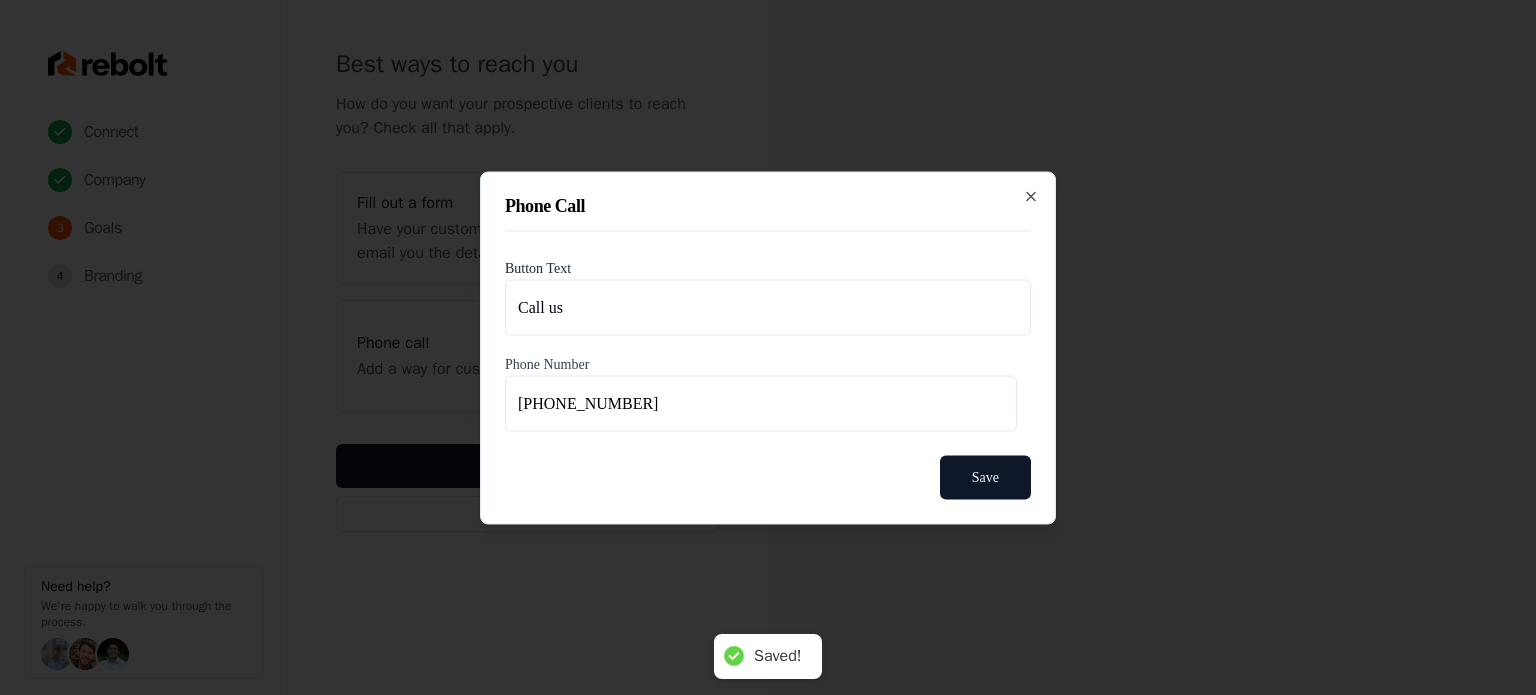 click on "Save" at bounding box center (985, 477) 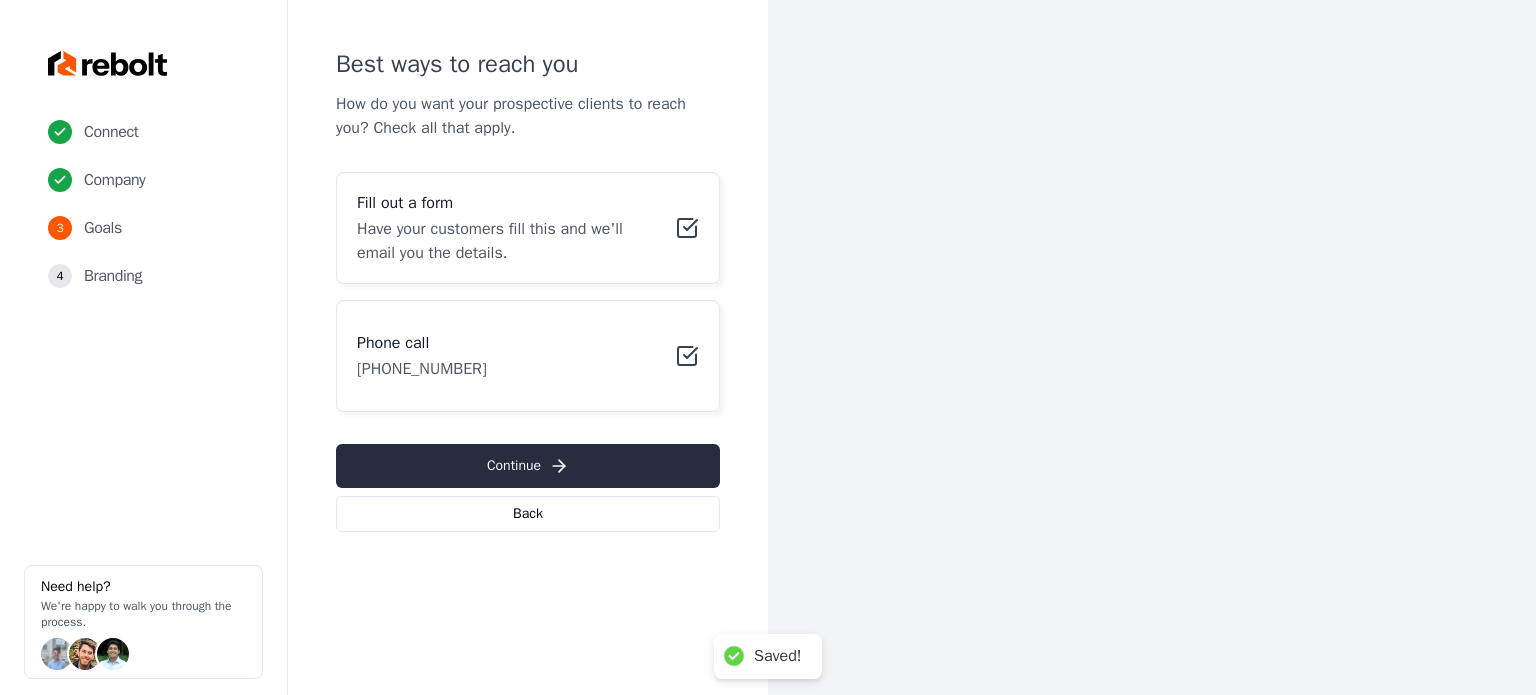 click on "Continue" at bounding box center (528, 466) 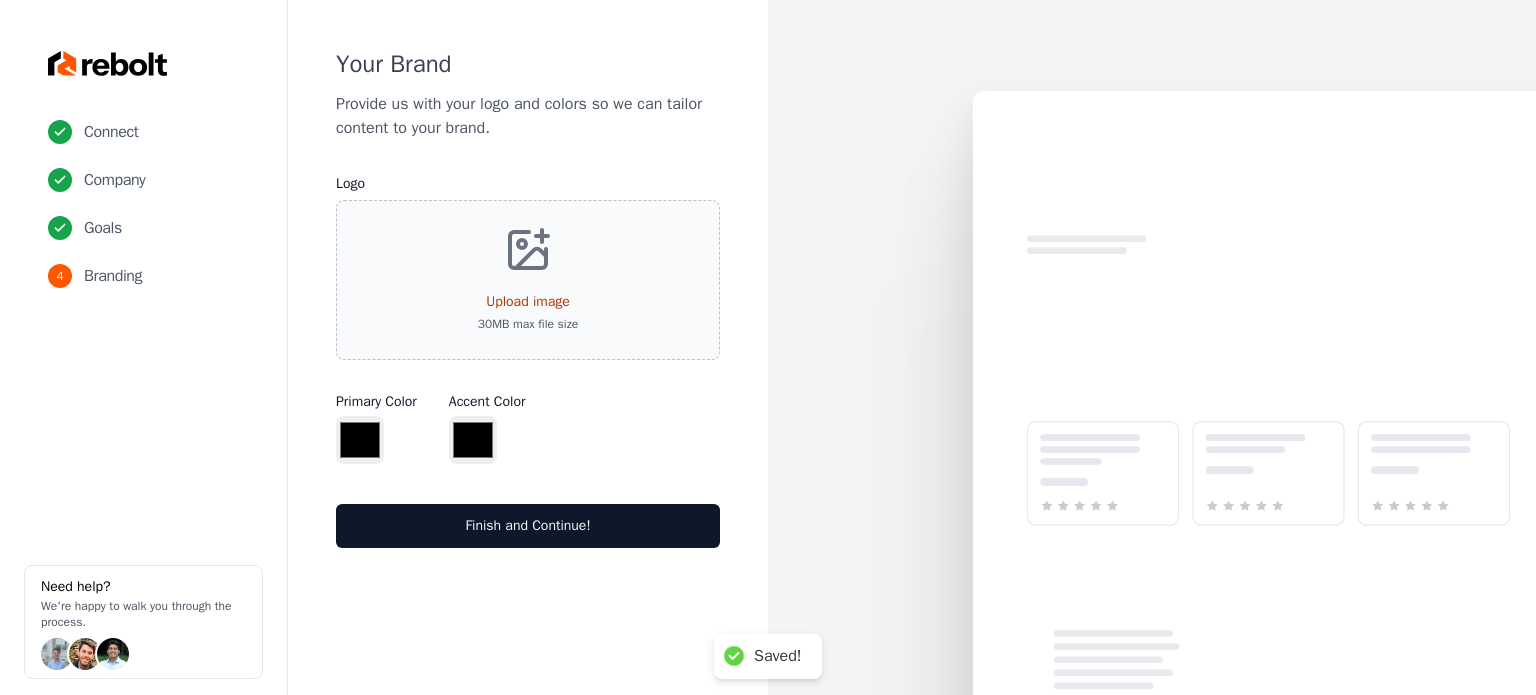type on "*******" 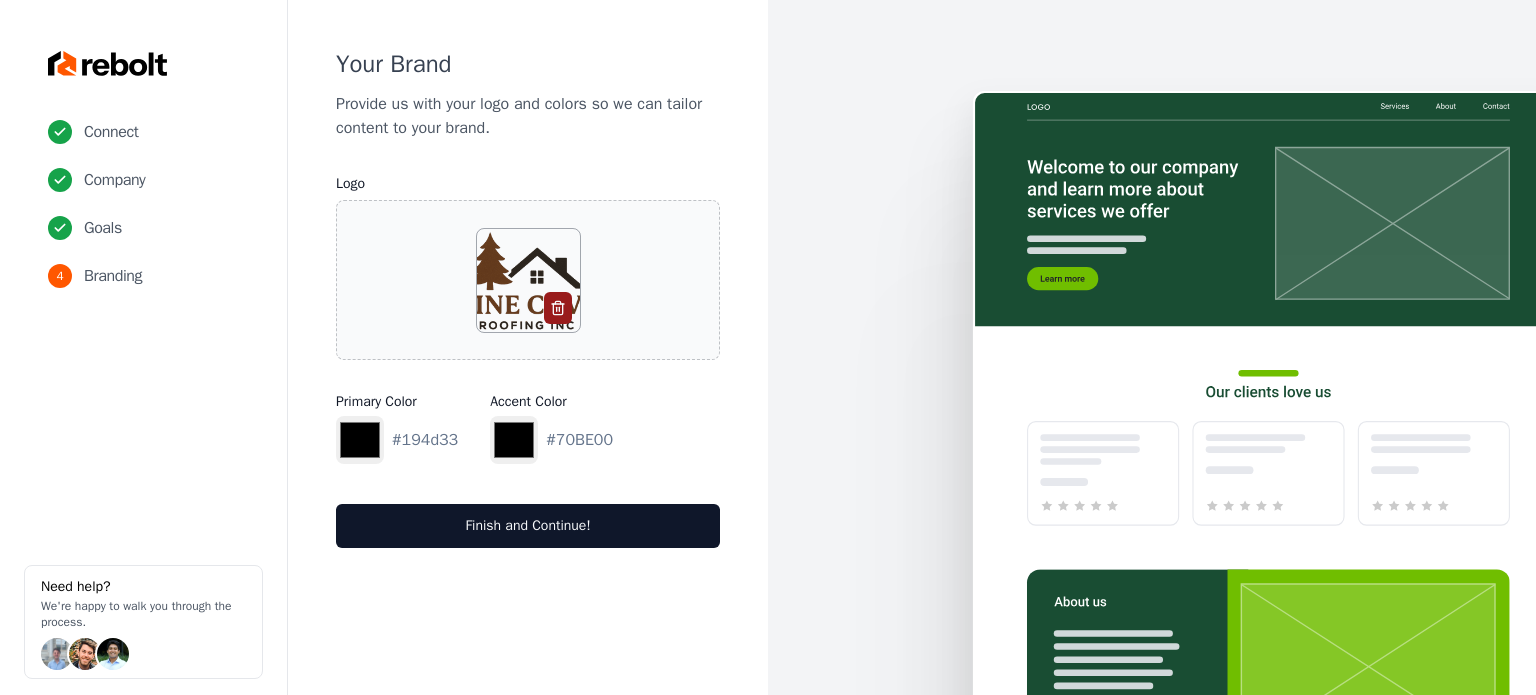 click on "Connect Company Goals 4 Branding Need help? We're happy to walk you through the process." at bounding box center [144, 347] 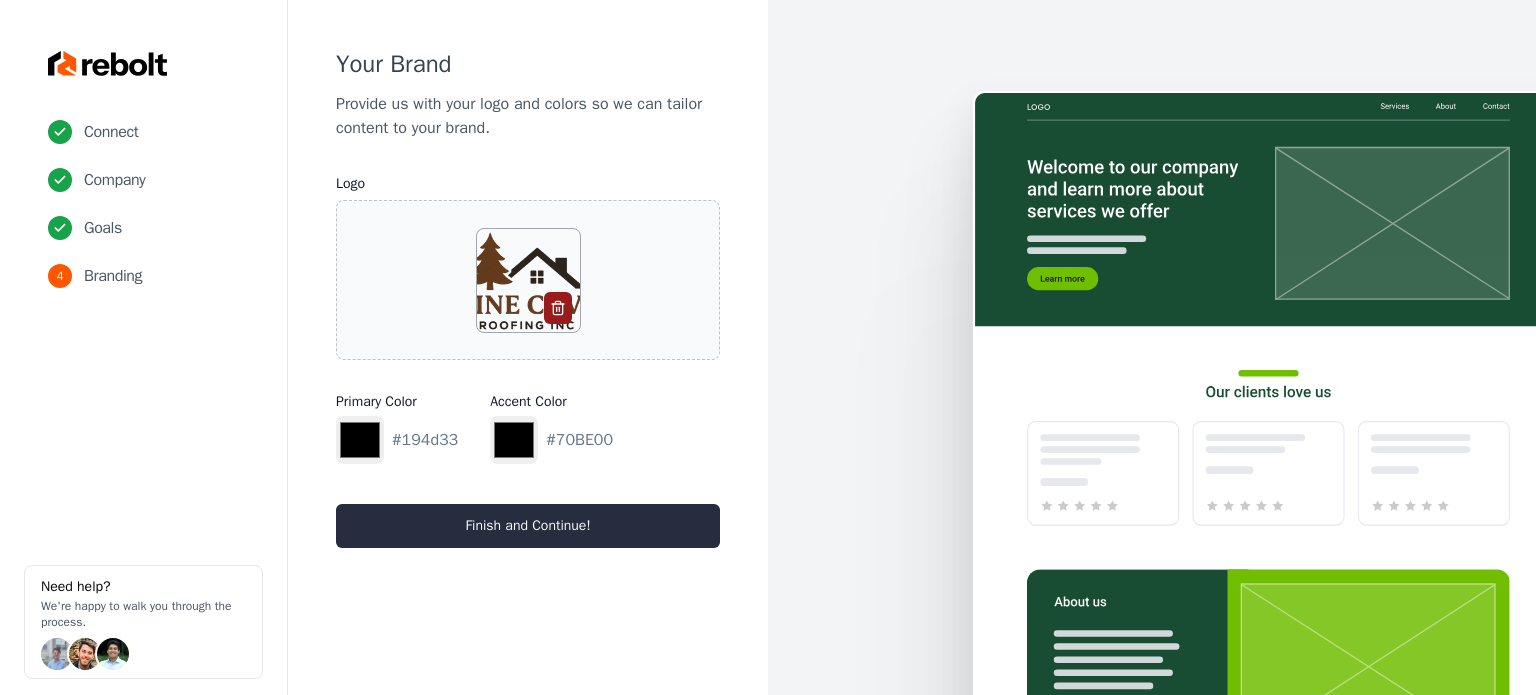 click on "Finish and Continue!" at bounding box center (528, 526) 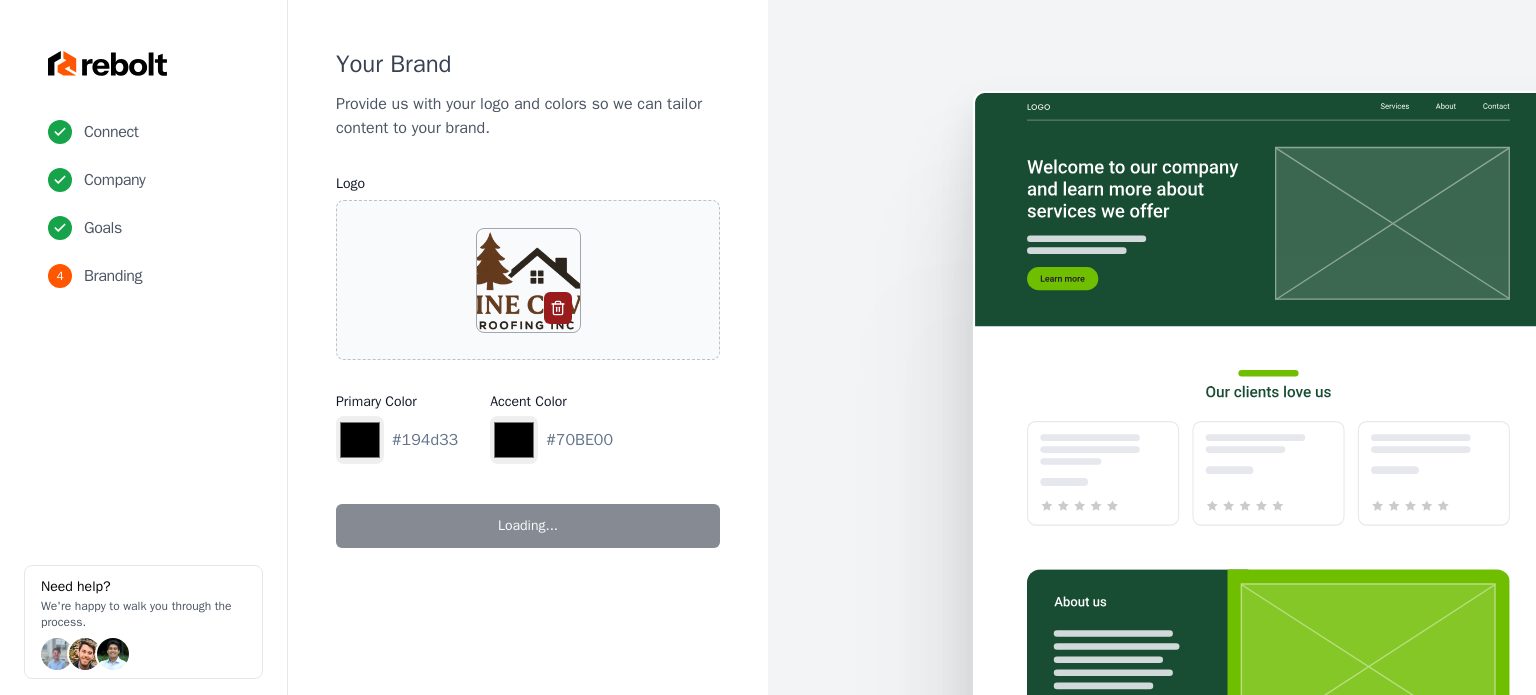 type on "*******" 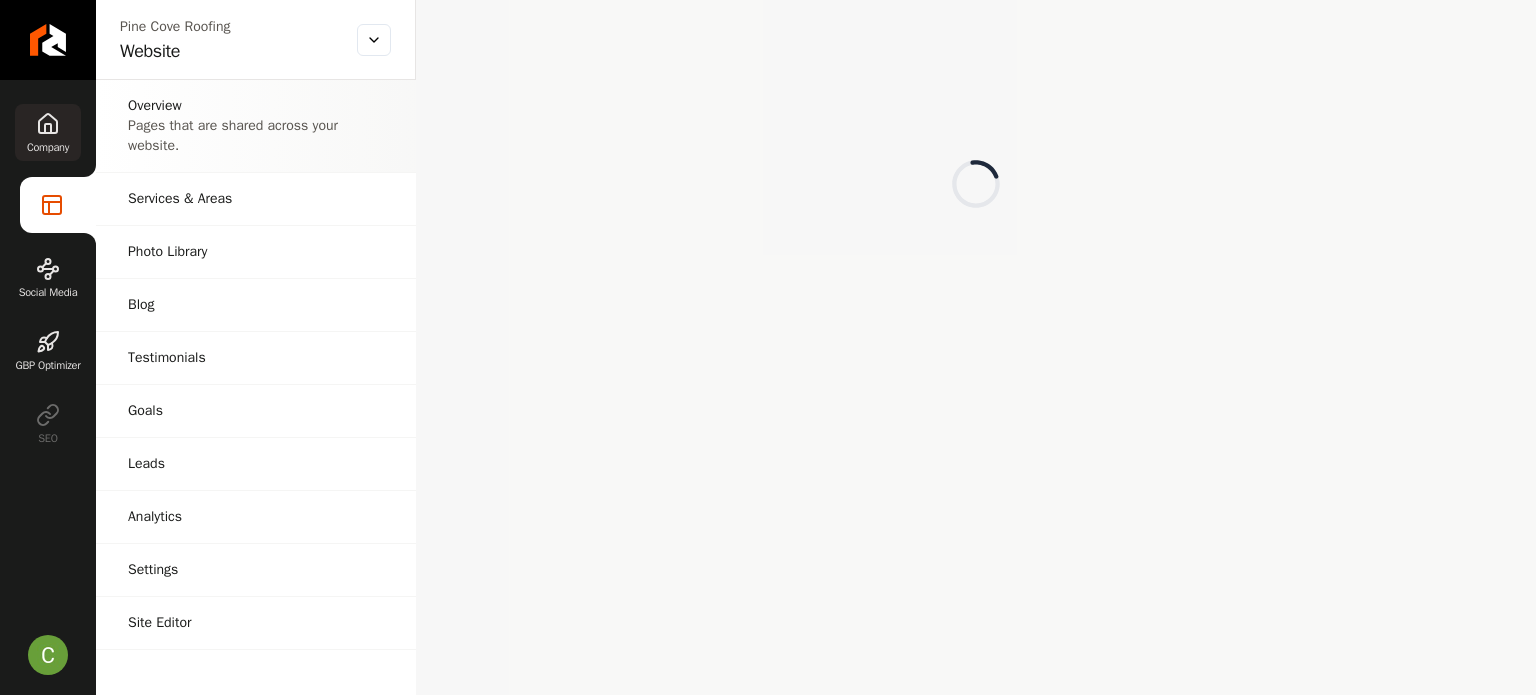 click 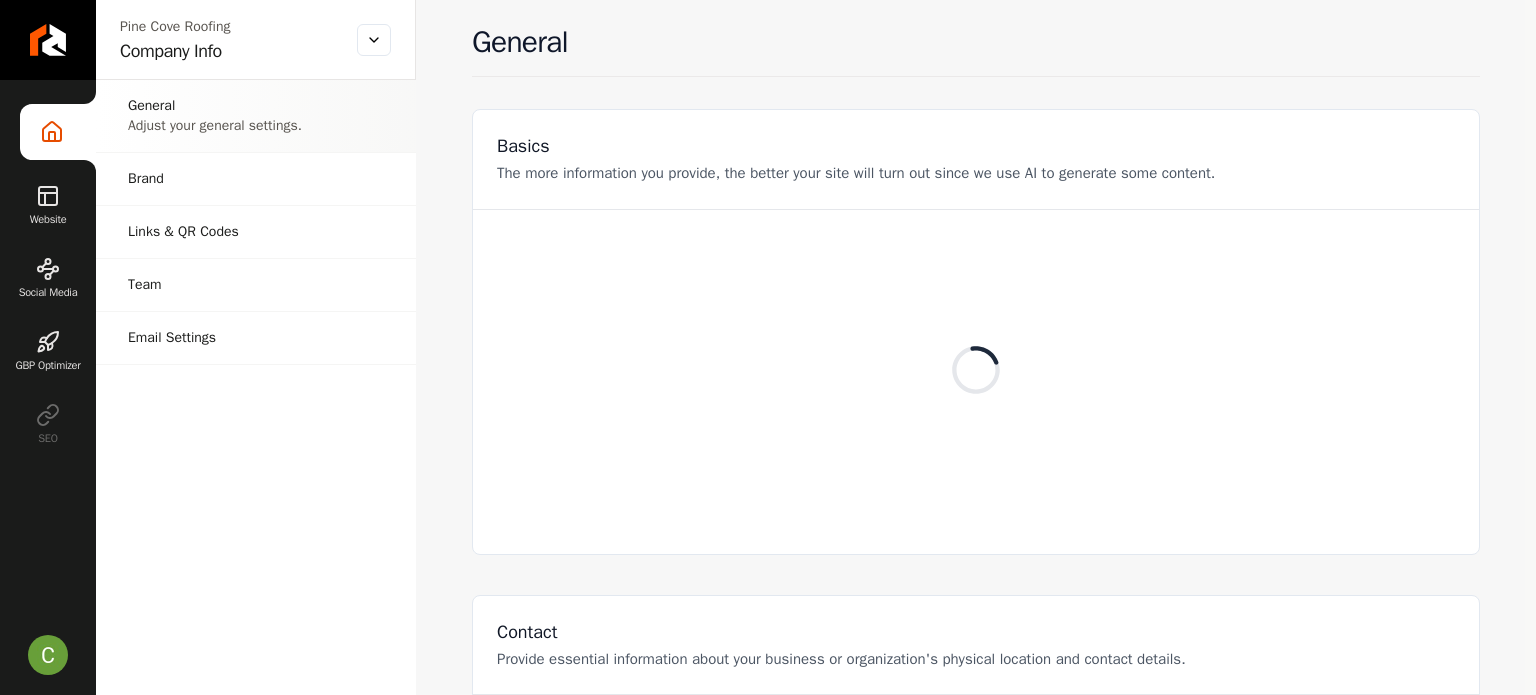 click on "Brand Manage the styles and colors of your business." at bounding box center [256, 179] 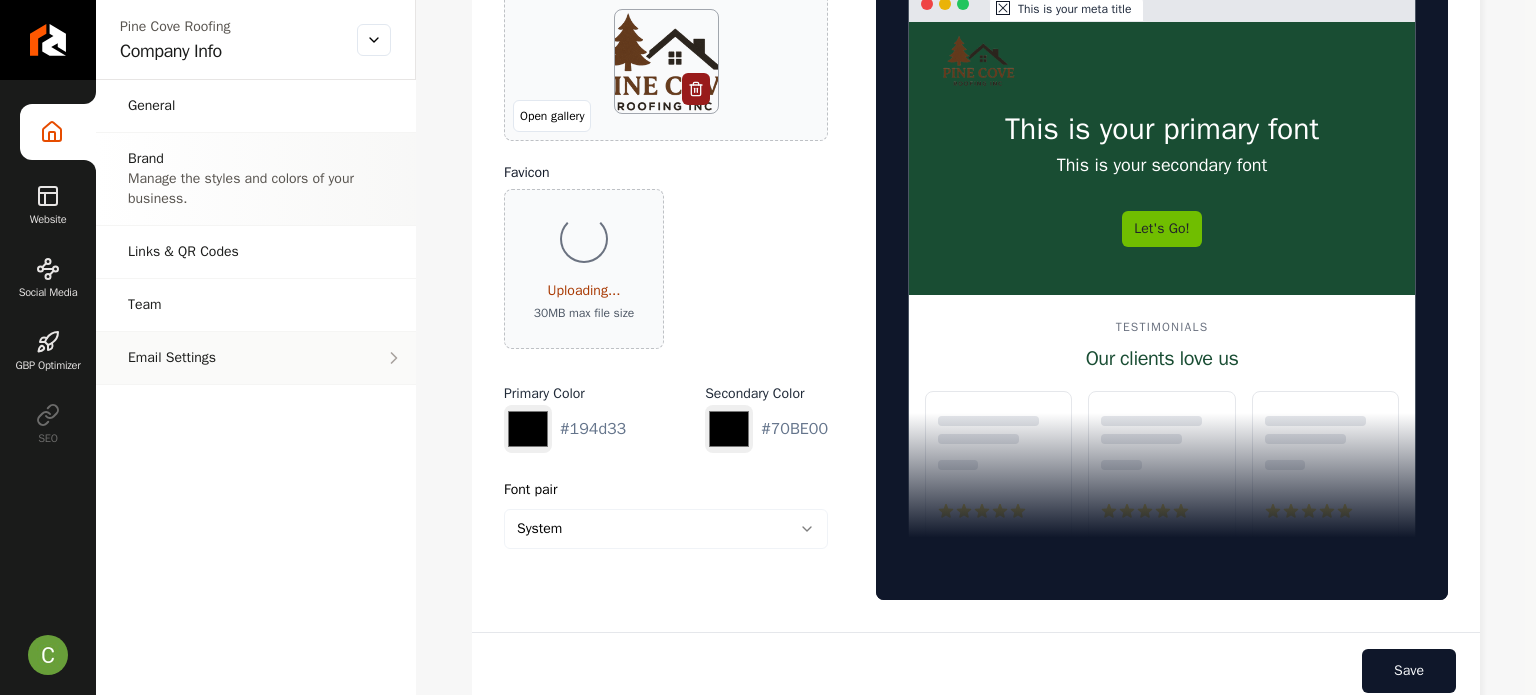 scroll, scrollTop: 200, scrollLeft: 0, axis: vertical 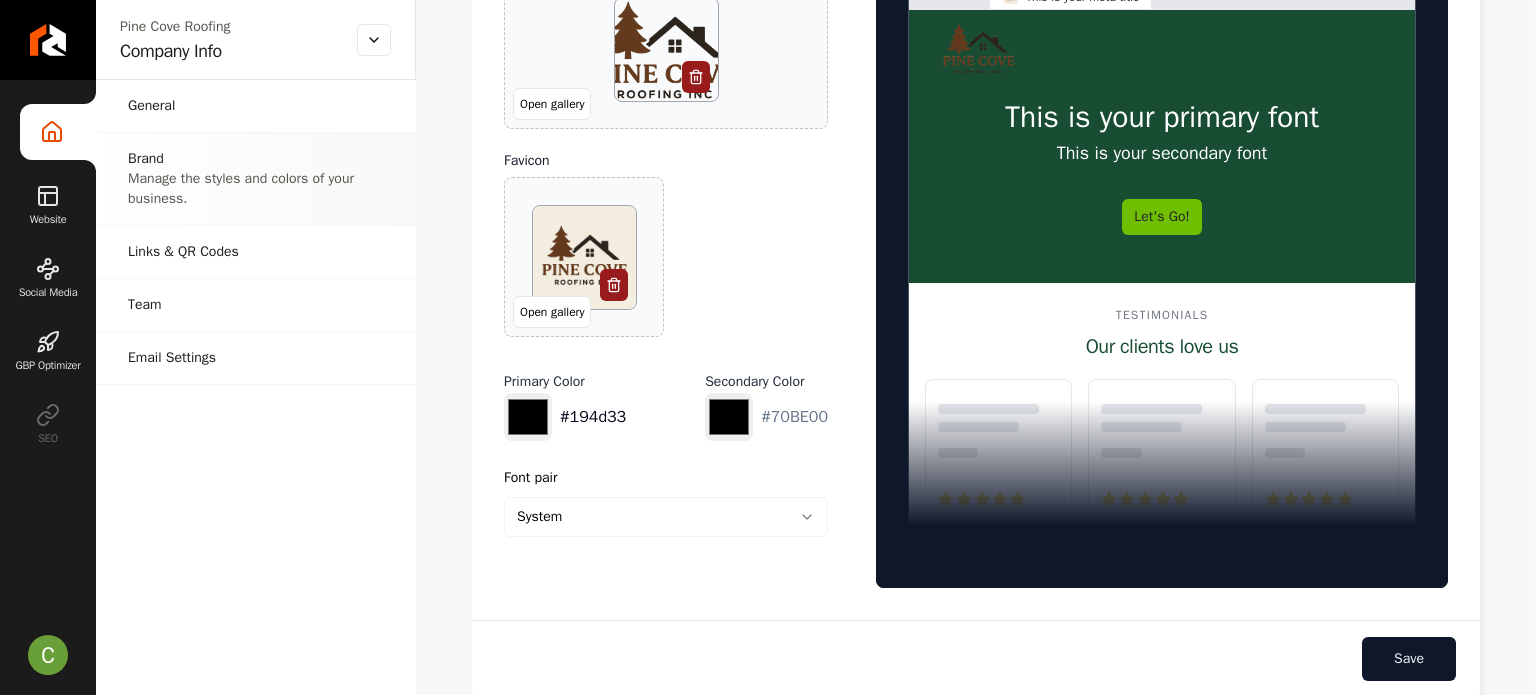 click on "*******" at bounding box center [528, 417] 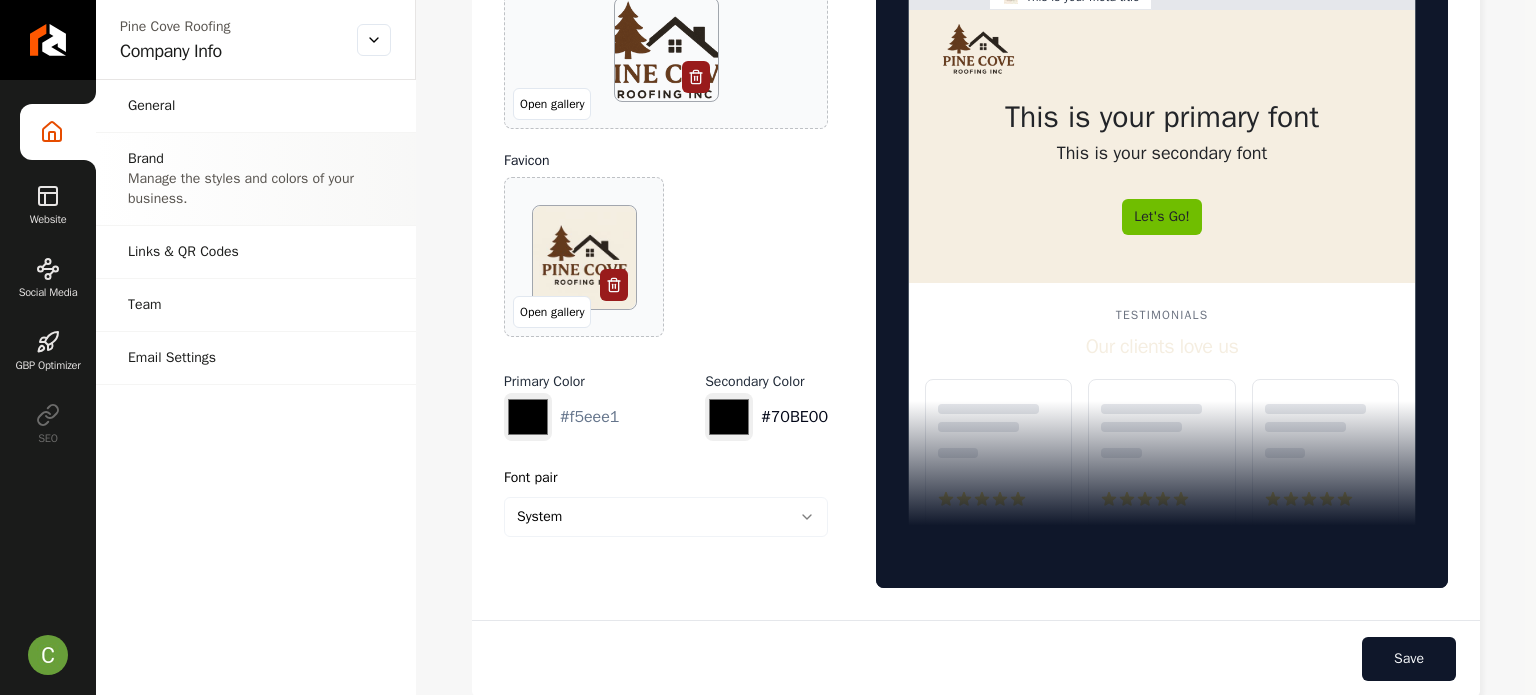 type on "*******" 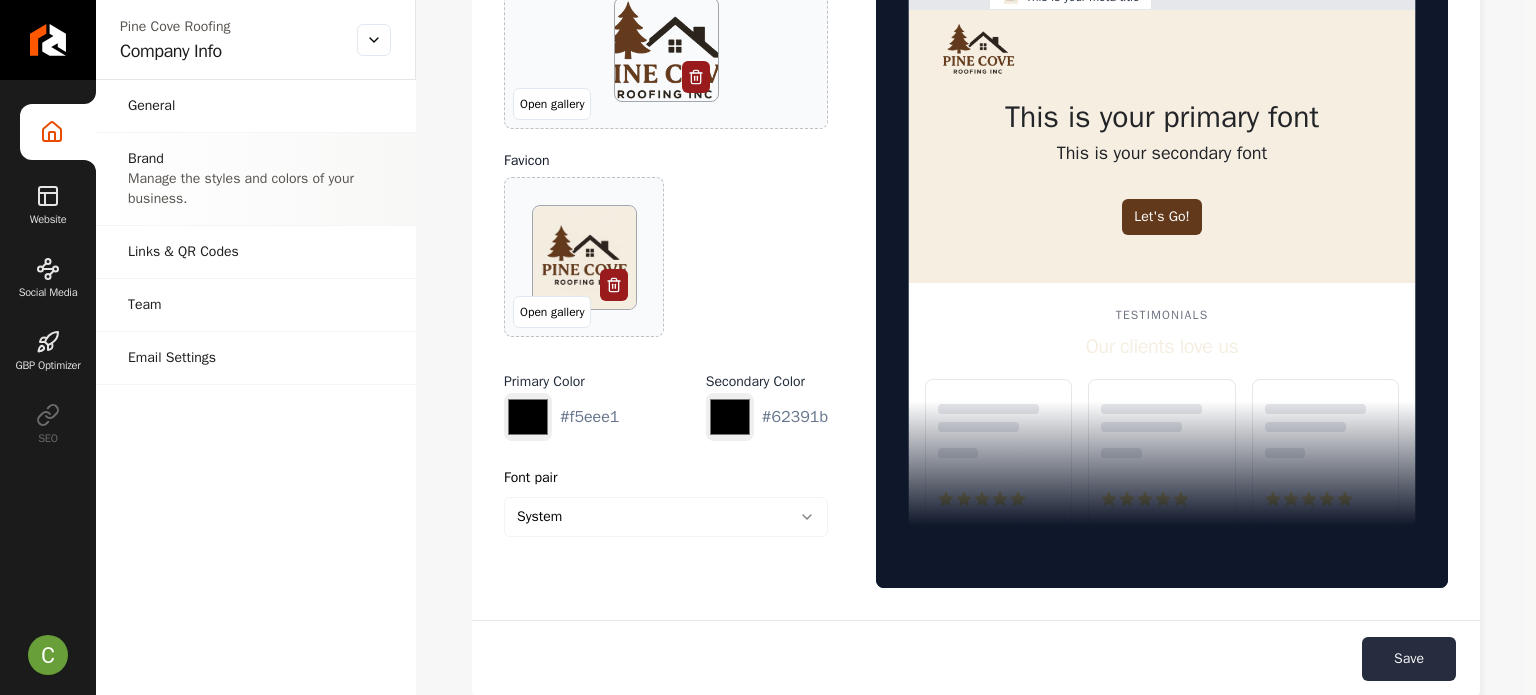 type on "*******" 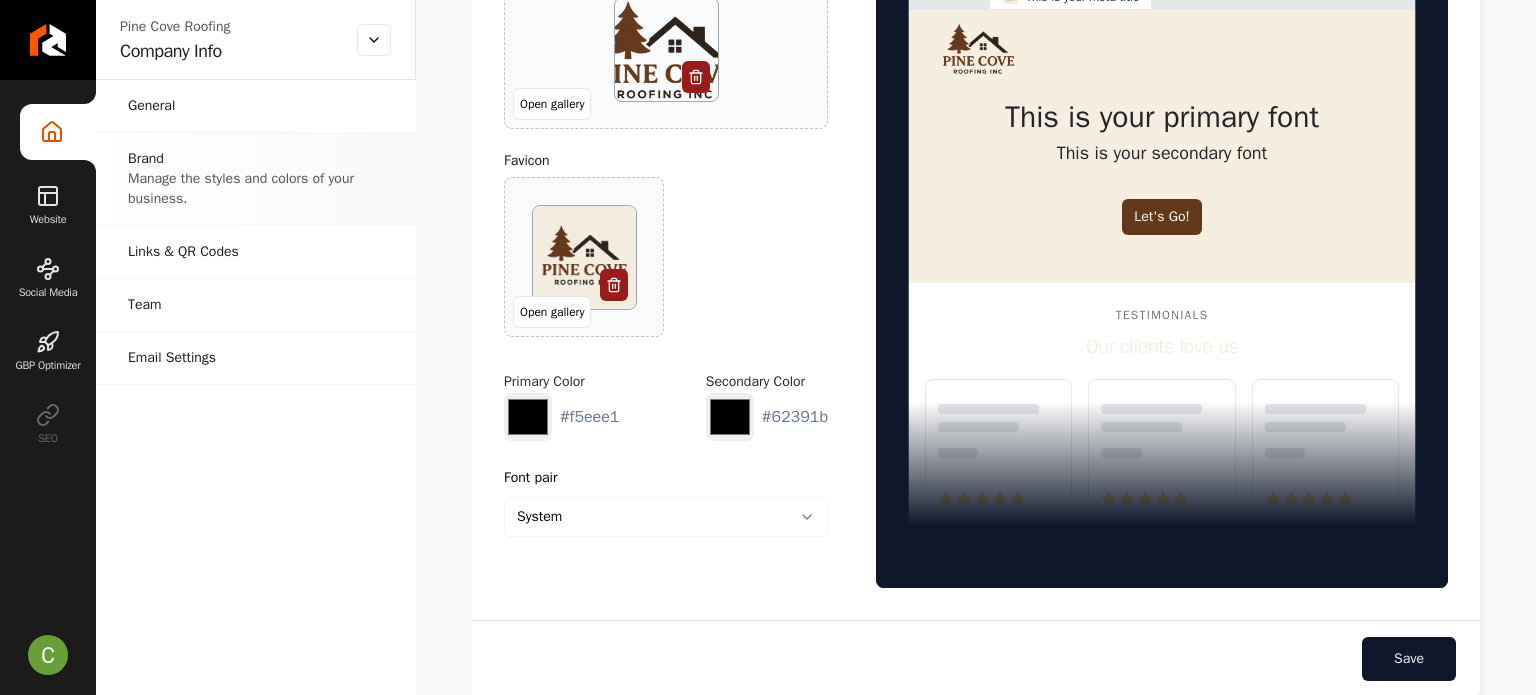 click on "Save" at bounding box center (1409, 659) 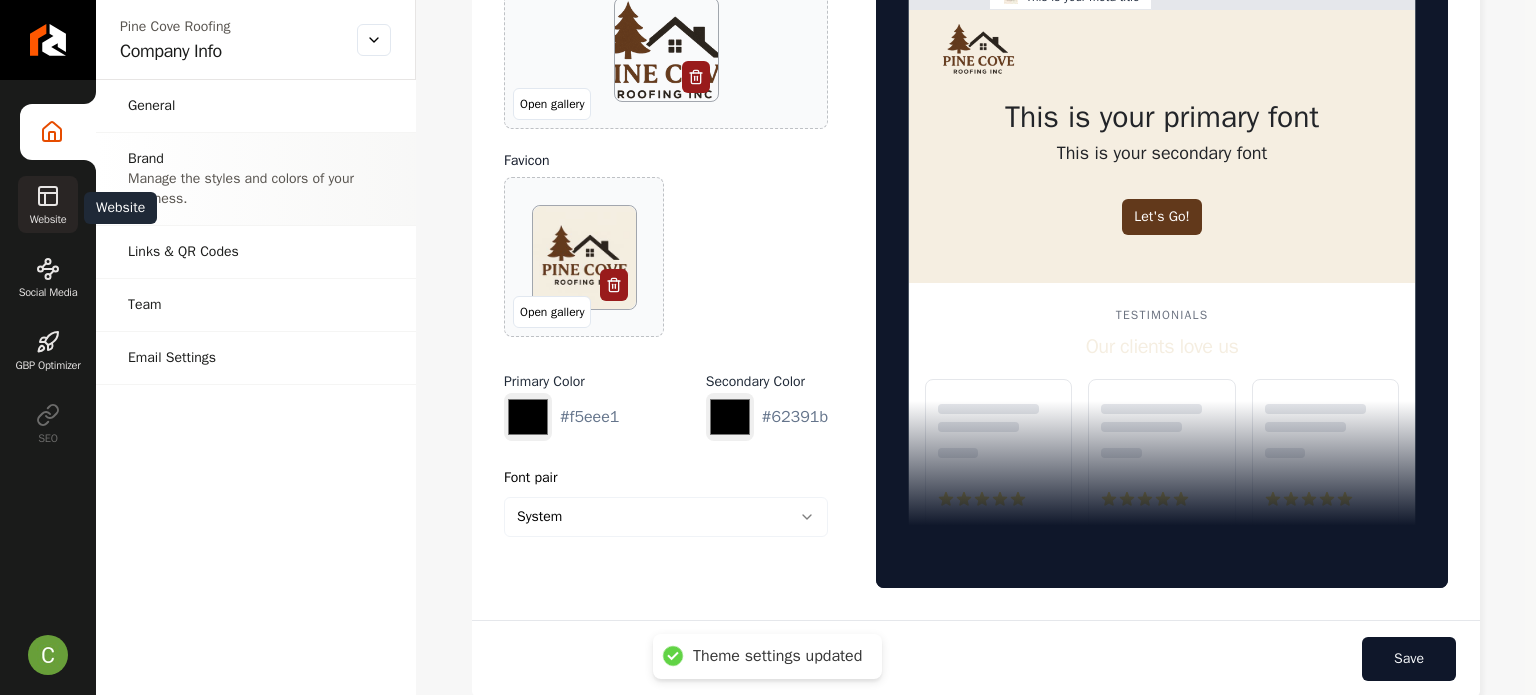 click 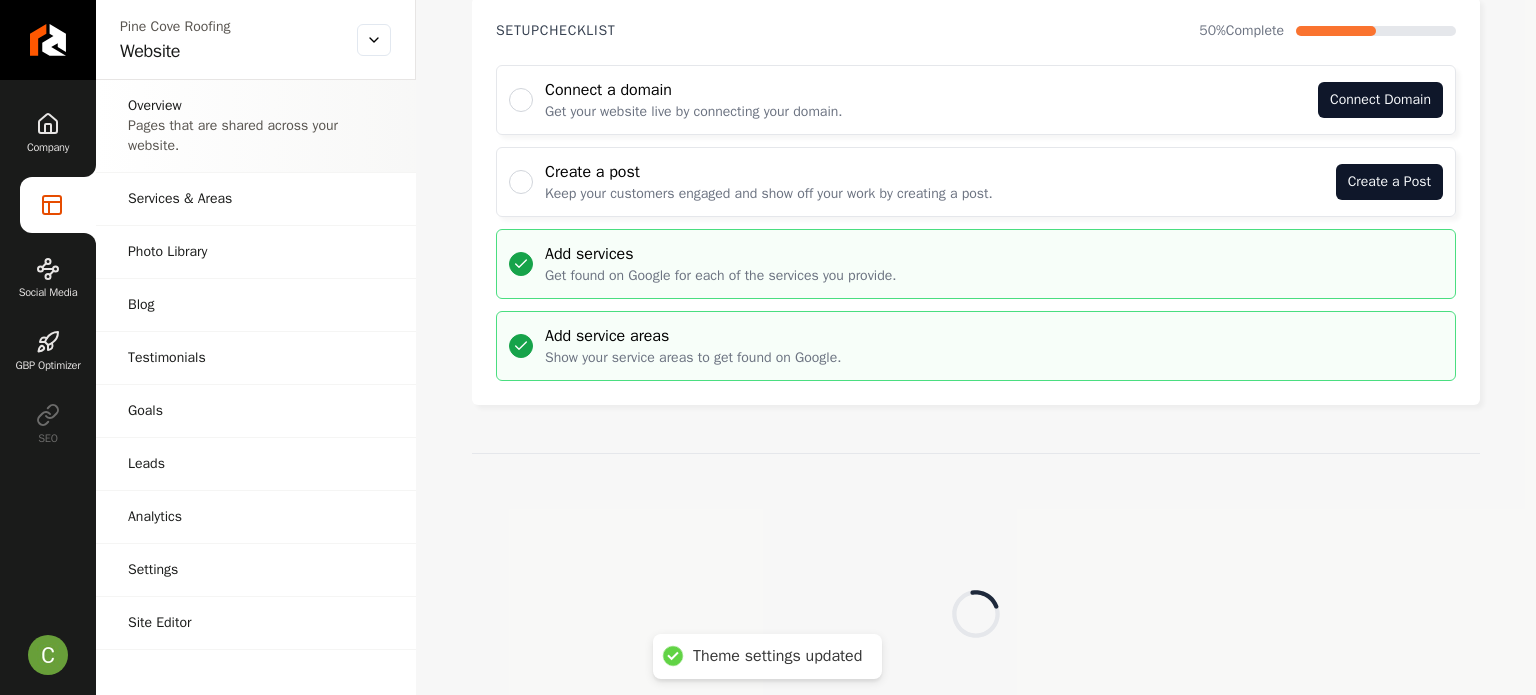 scroll, scrollTop: 0, scrollLeft: 0, axis: both 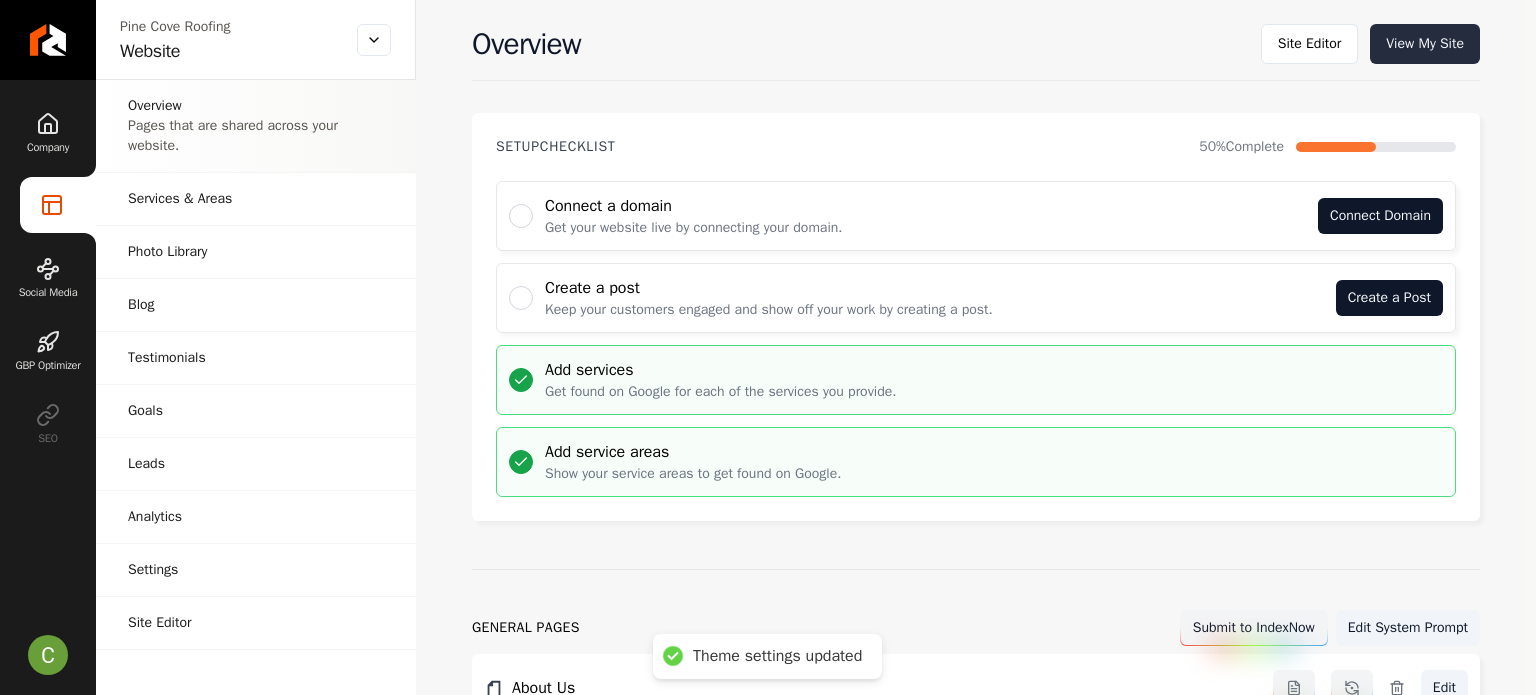 click on "View My Site" at bounding box center (1425, 44) 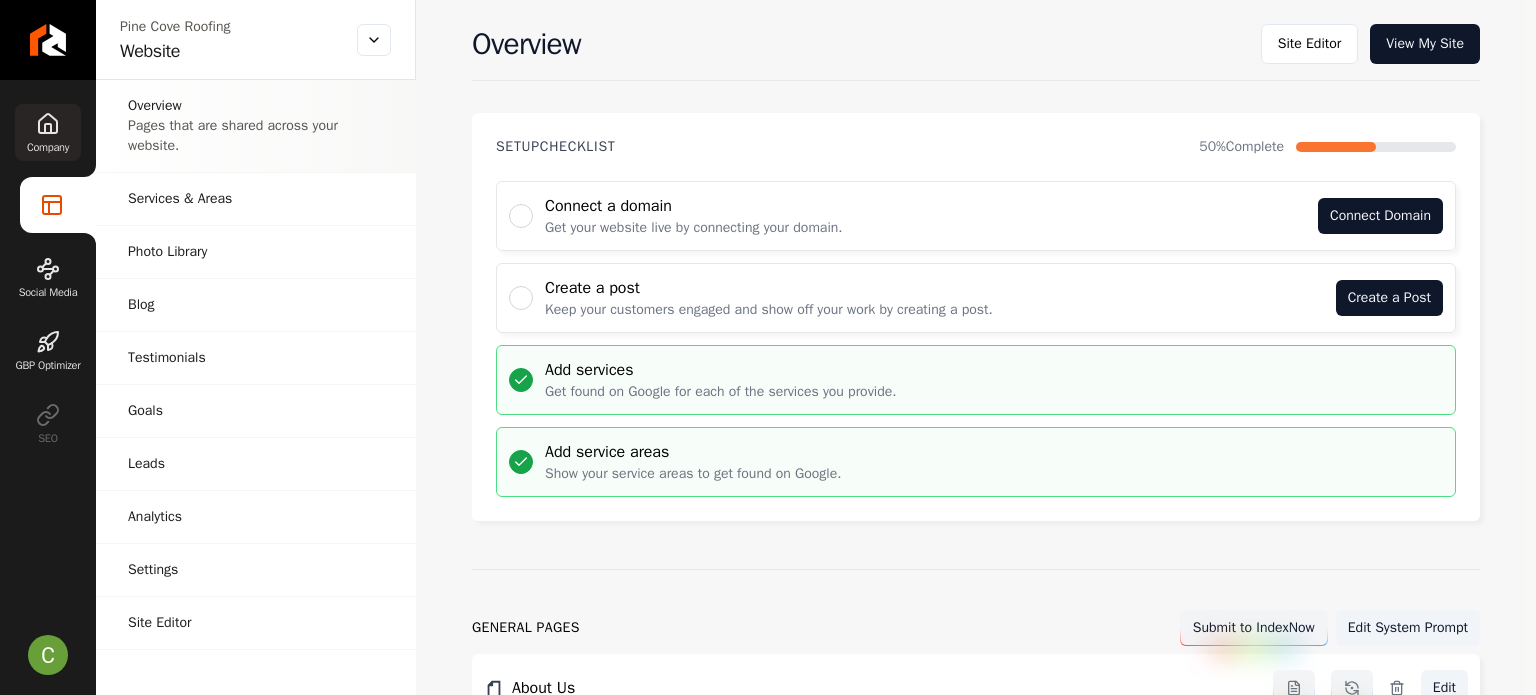 click on "Company" at bounding box center (48, 132) 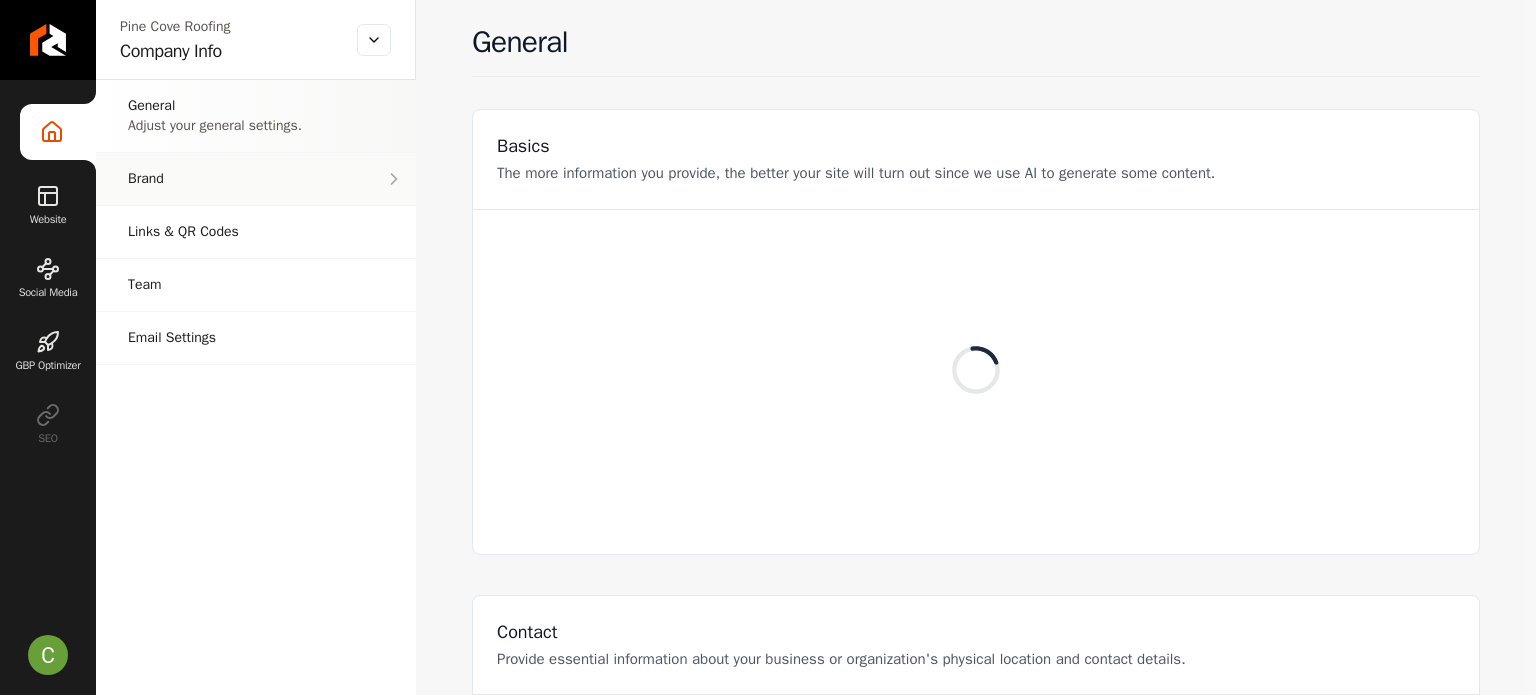 click on "Brand Manage the styles and colors of your business." at bounding box center (256, 179) 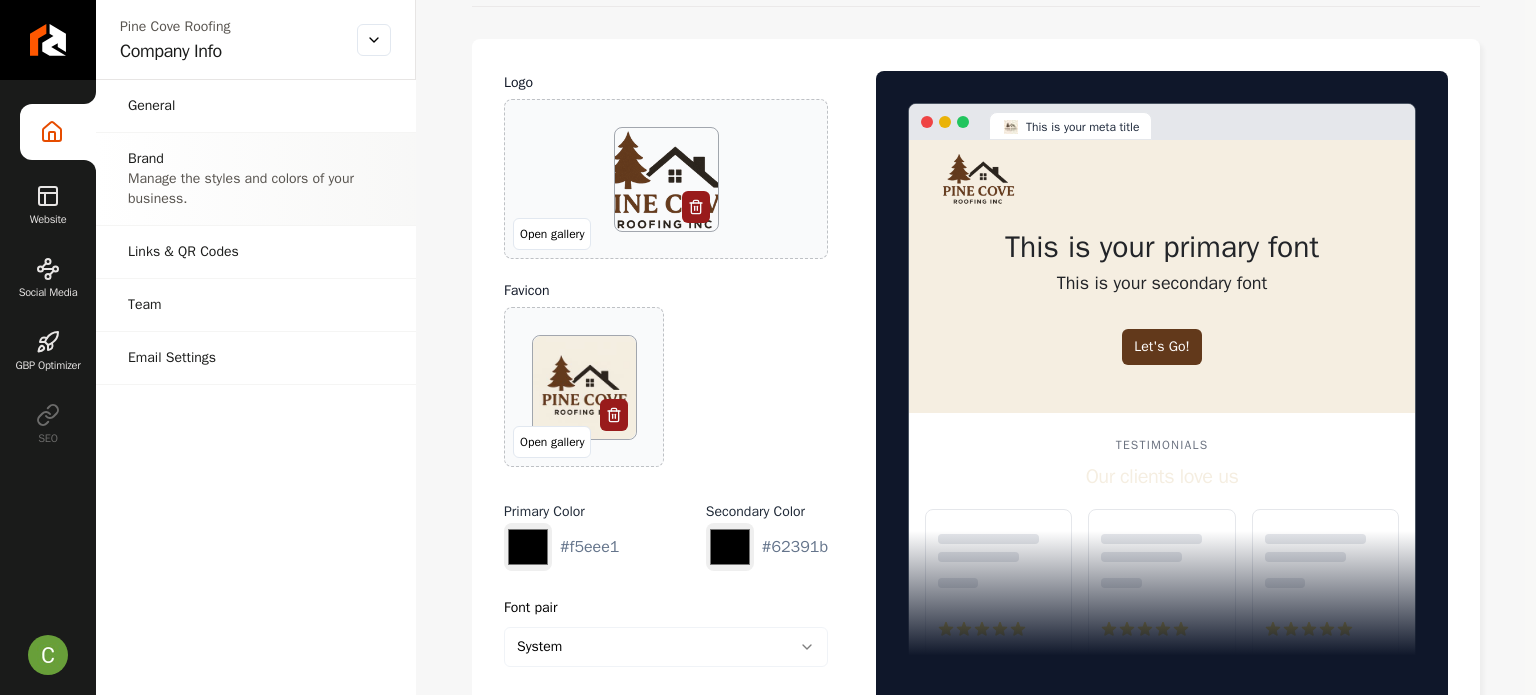 scroll, scrollTop: 100, scrollLeft: 0, axis: vertical 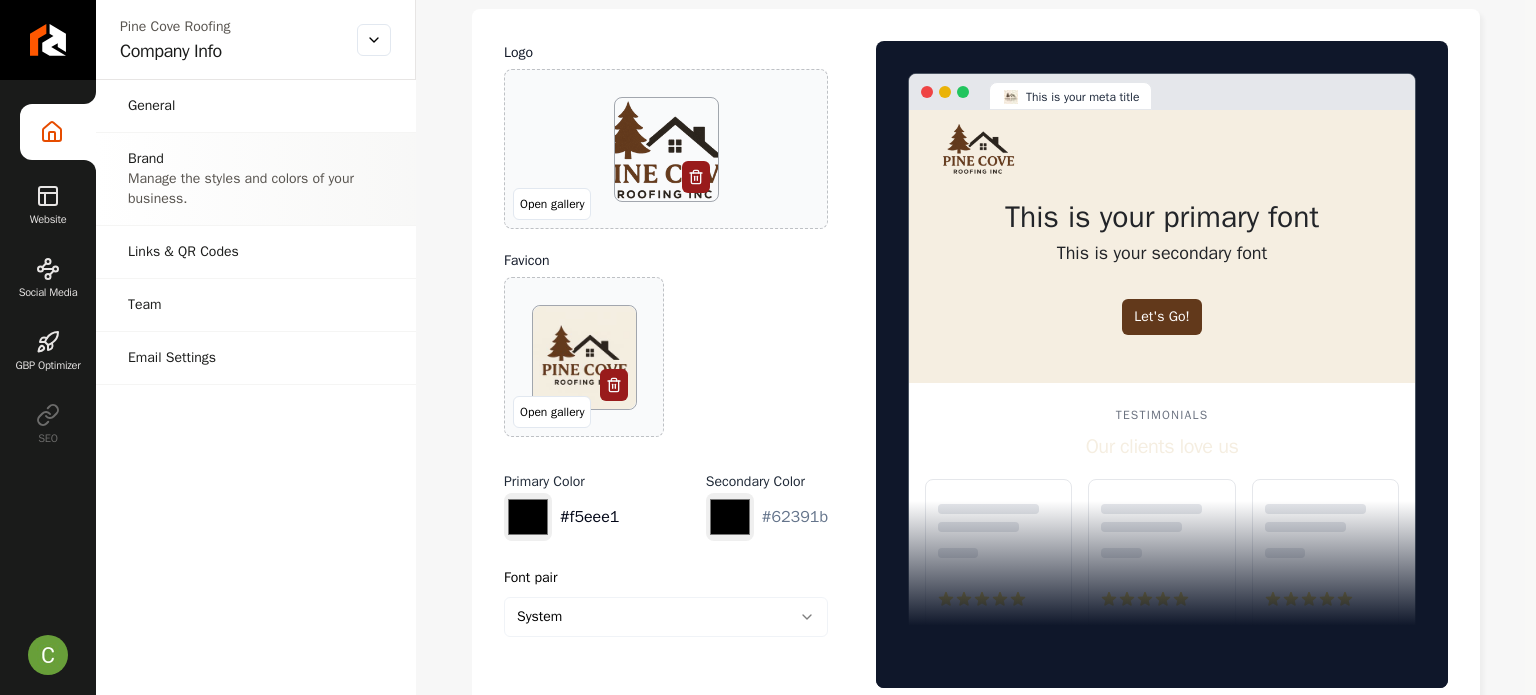 click on "*******" at bounding box center (528, 517) 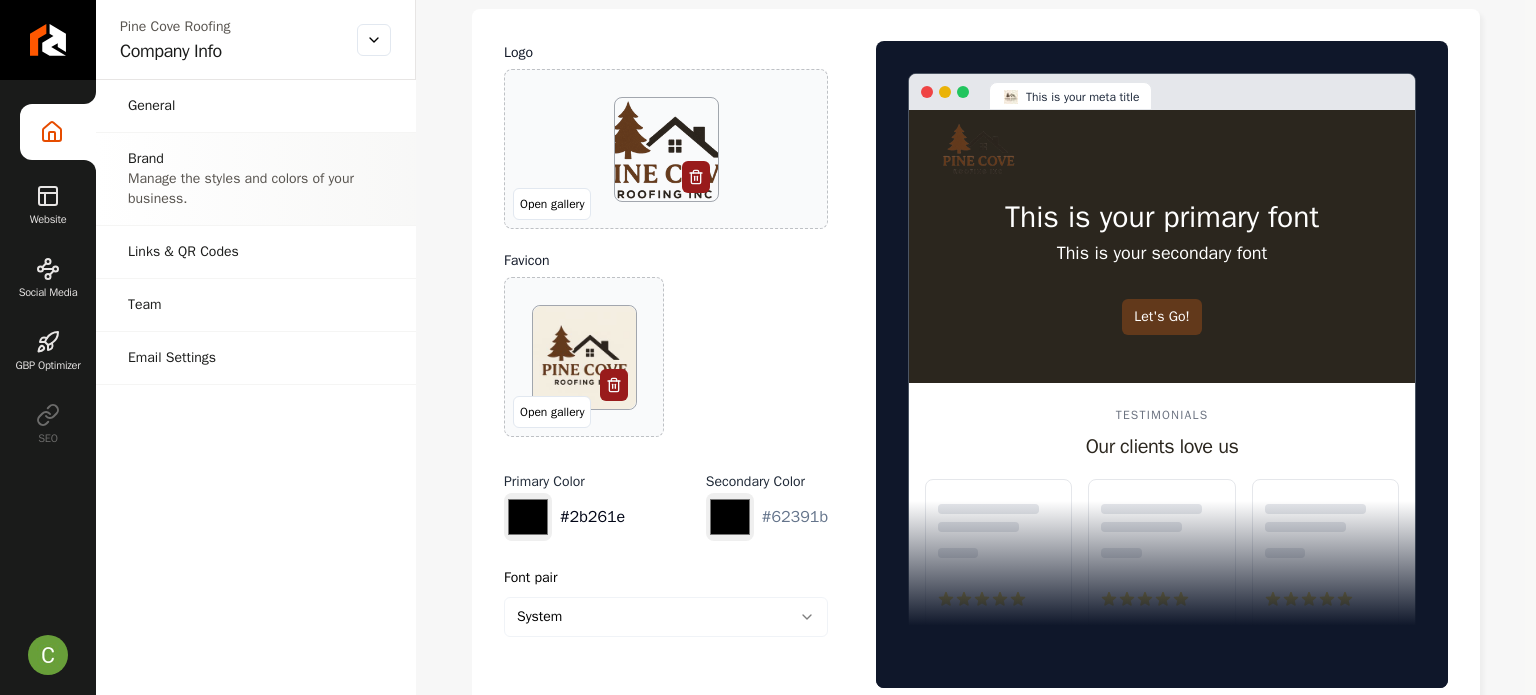type on "*******" 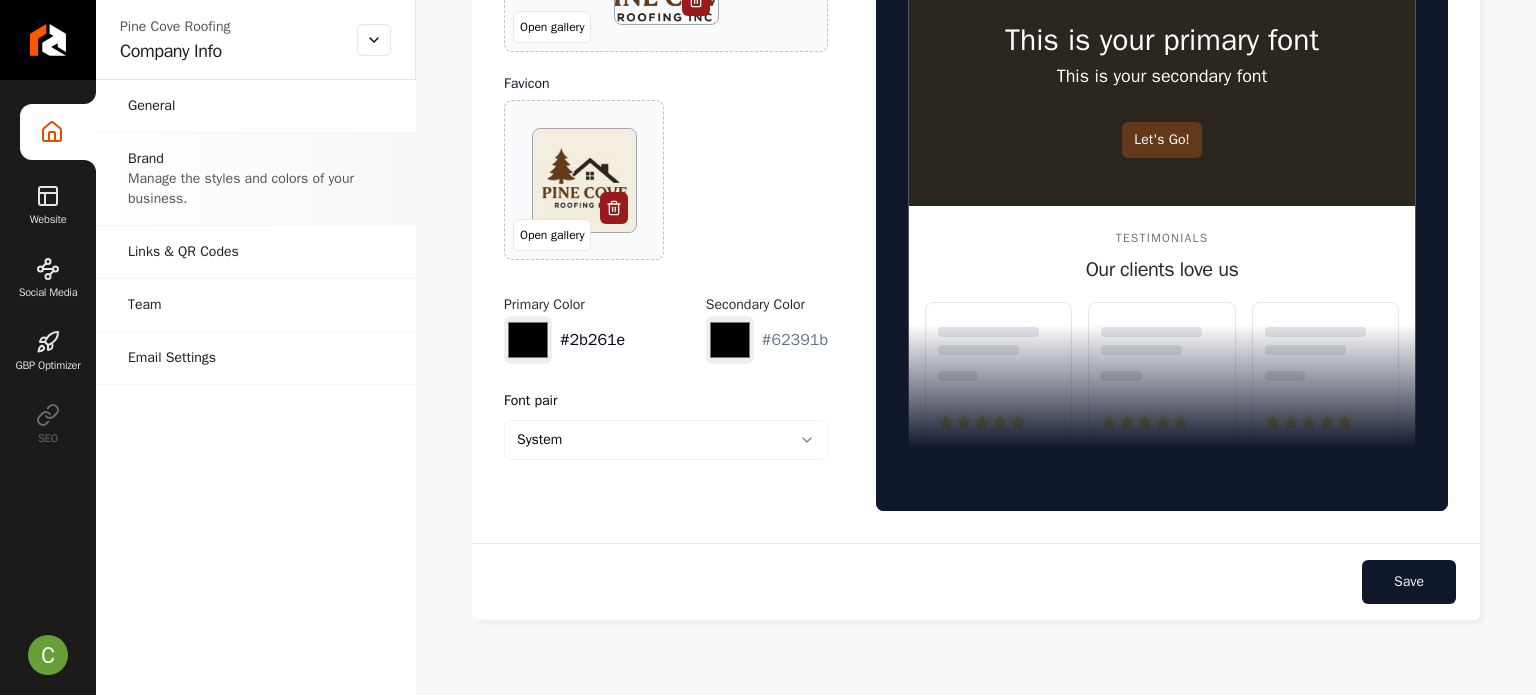 scroll, scrollTop: 352, scrollLeft: 0, axis: vertical 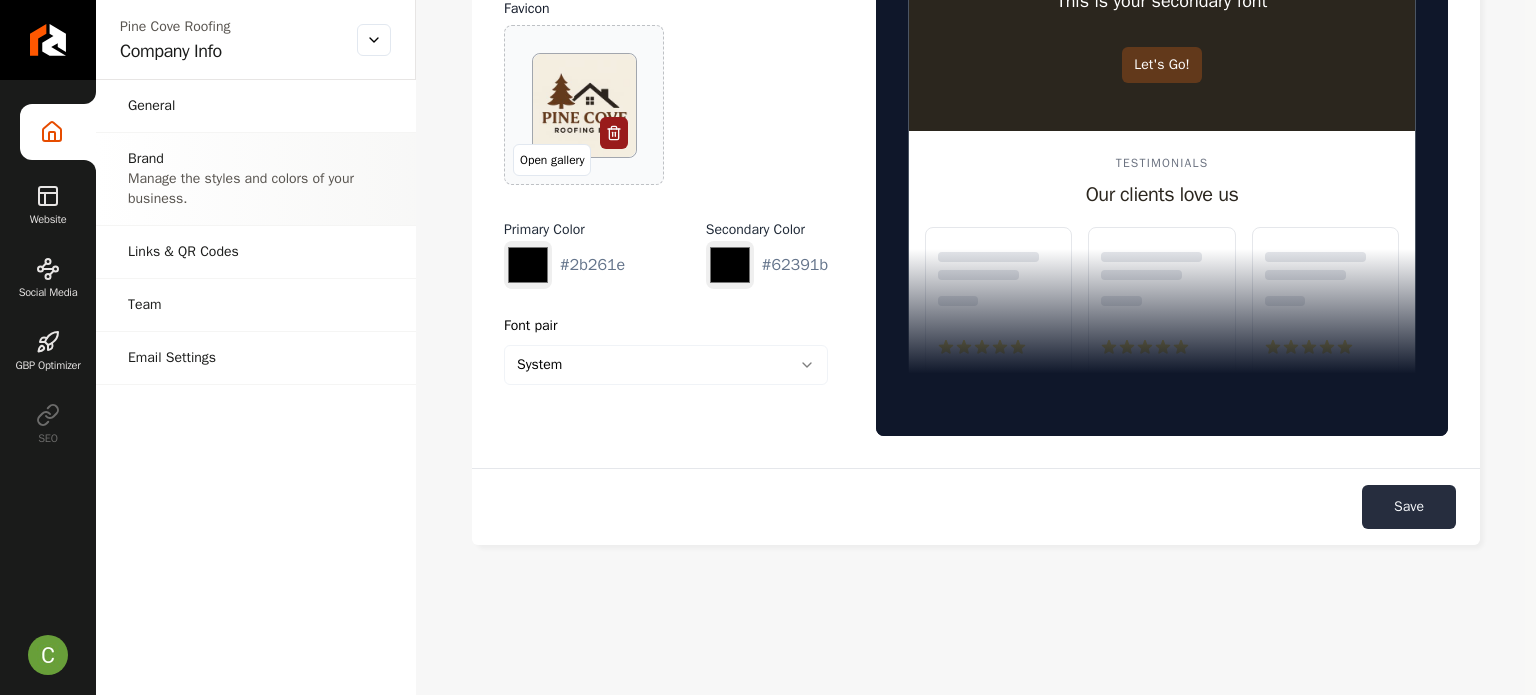 click on "Save" at bounding box center (1409, 507) 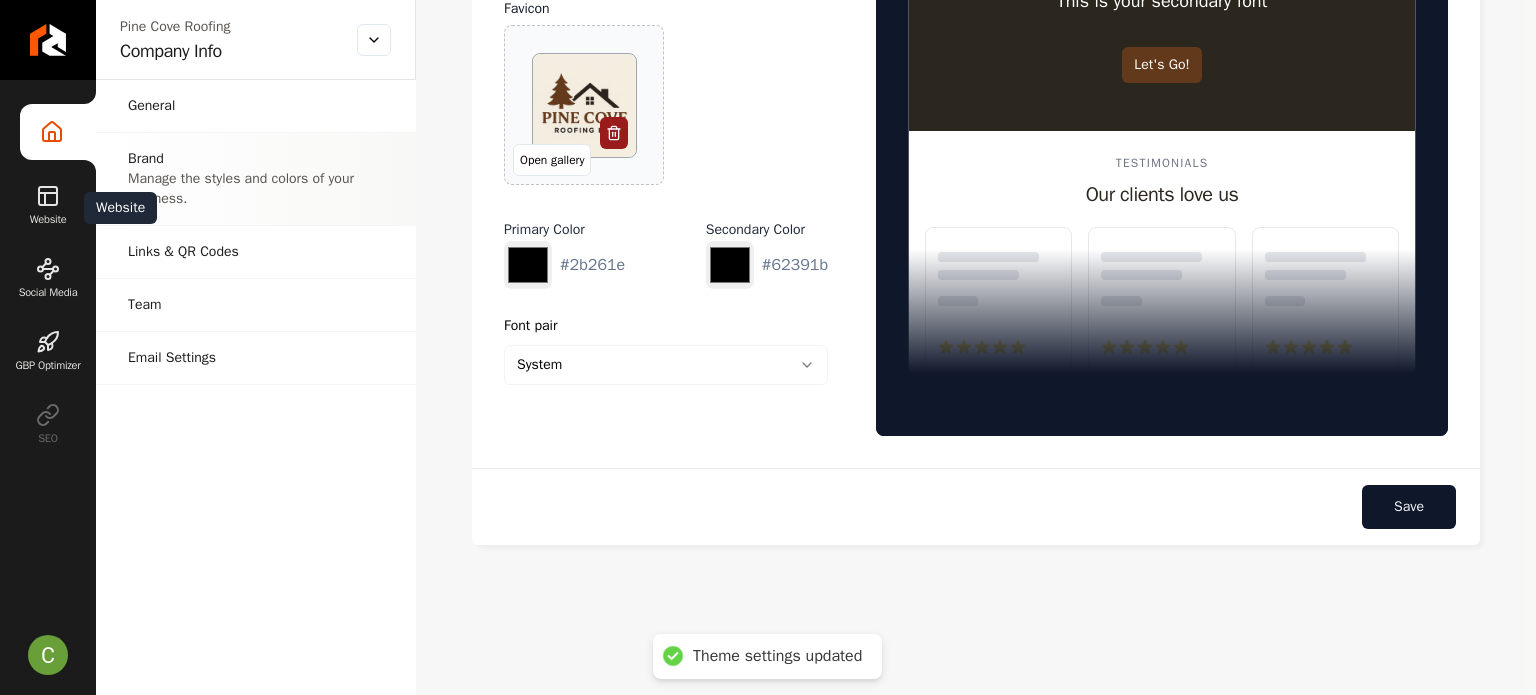 drag, startPoint x: 40, startPoint y: 215, endPoint x: 92, endPoint y: 323, distance: 119.86659 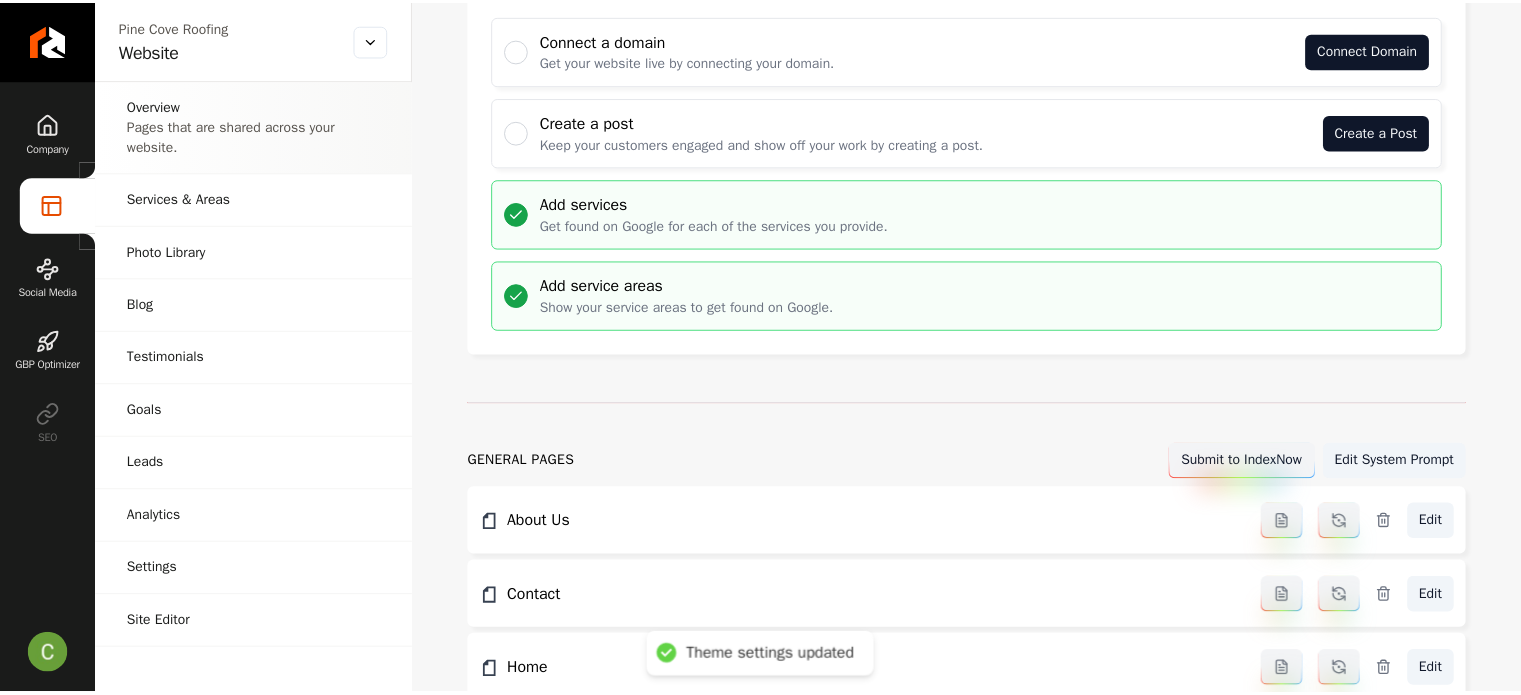 scroll, scrollTop: 0, scrollLeft: 0, axis: both 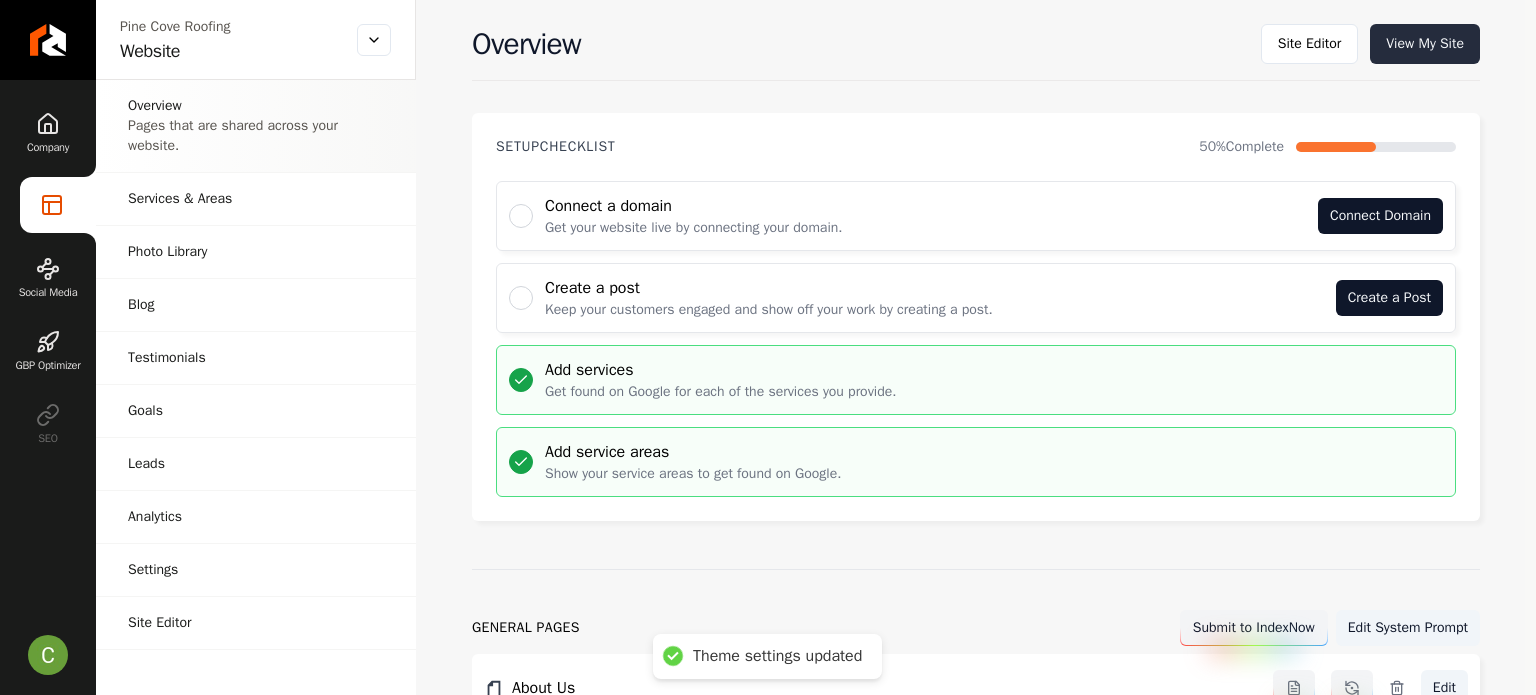 click on "View My Site" at bounding box center [1425, 44] 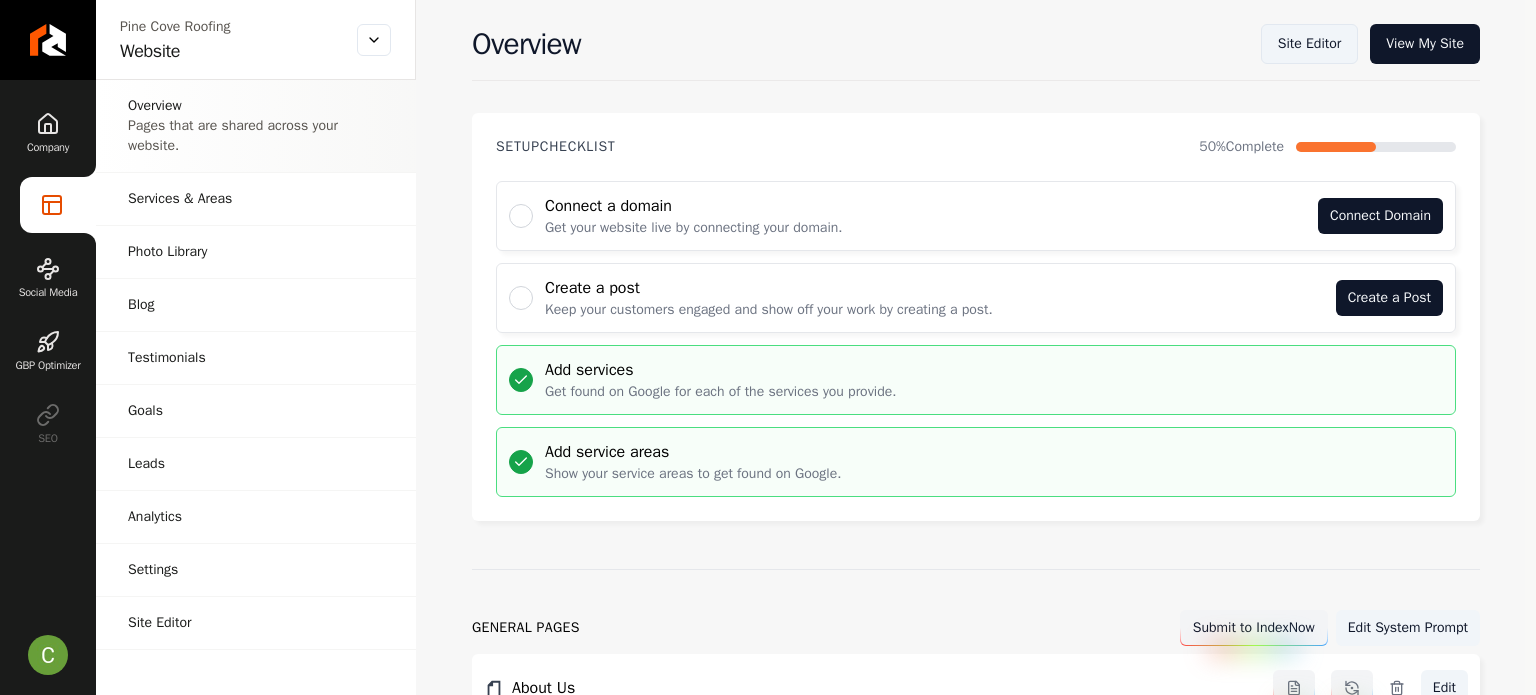 click on "Site Editor" at bounding box center [1309, 44] 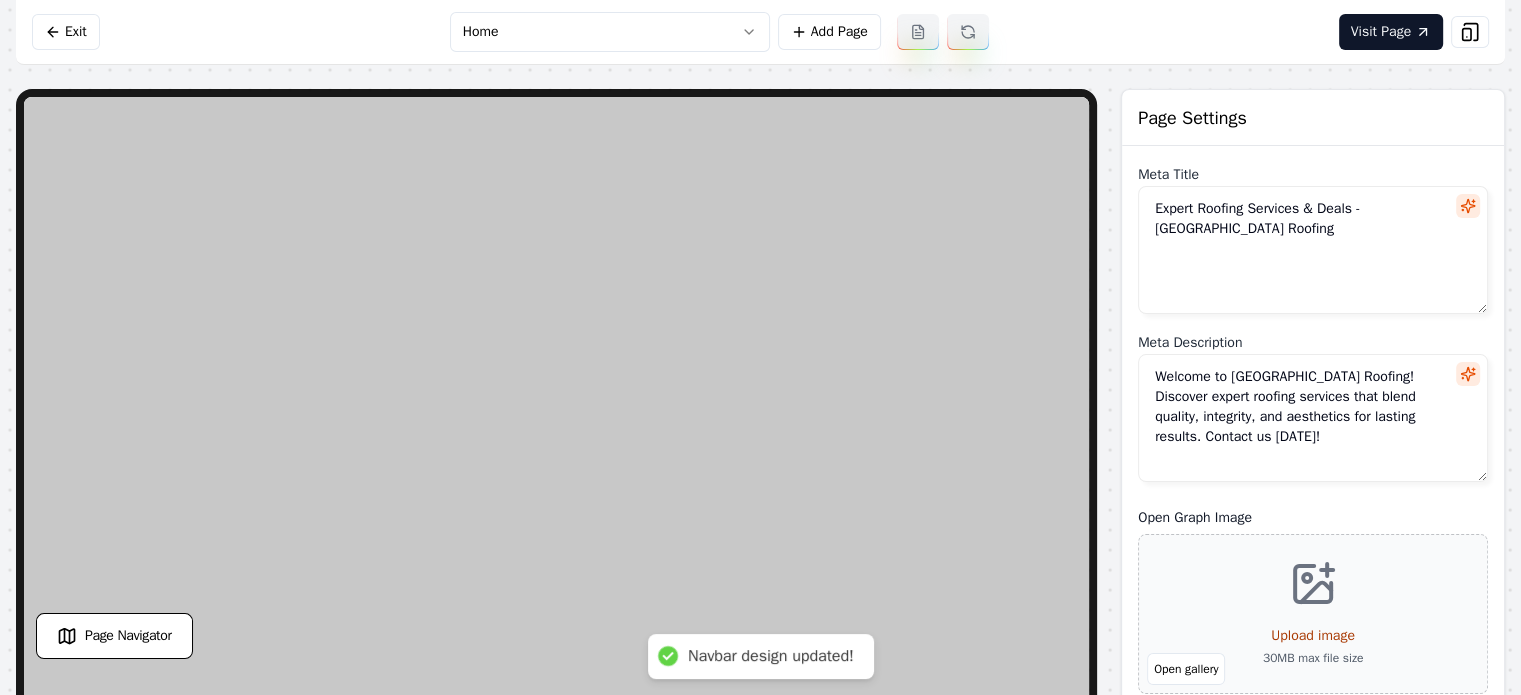 scroll, scrollTop: 19, scrollLeft: 0, axis: vertical 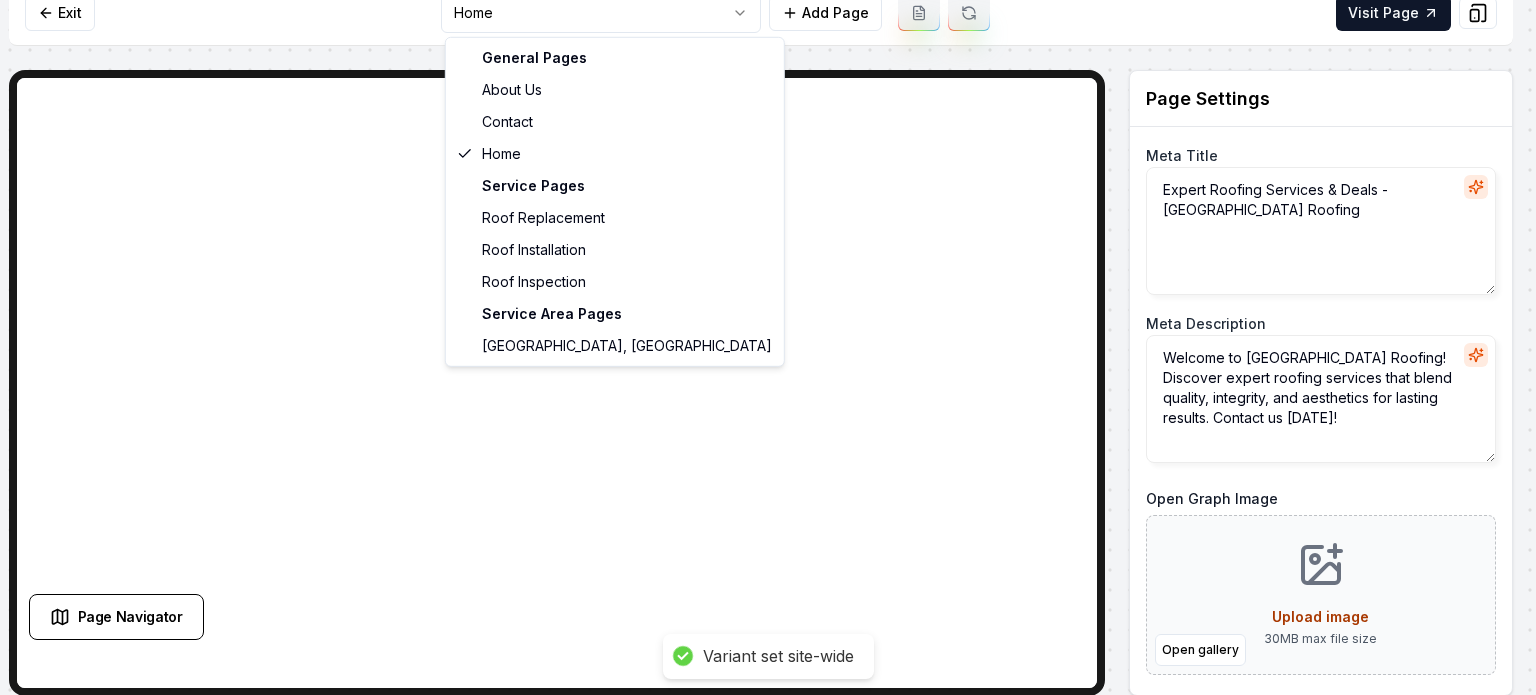 click on "Computer Required This feature is only available on a computer. Please switch to a computer to edit your site. Go back  Exit Home Add Page Visit Page  Page Navigator Page Settings Meta Title Expert Roofing Services & Deals - [GEOGRAPHIC_DATA] Roofing Meta Description Welcome to [GEOGRAPHIC_DATA] Roofing! Discover expert roofing services that blend quality, integrity, and aesthetics for lasting results. Contact us [DATE]! Open Graph Image Open gallery Upload image 30  MB max file size Discard Changes Save Section Editor Unsupported section type Variant set site-wide Section updated! /dashboard/sites/600534f1-a747-4f2f-8760-7ab8aa4a5d24/pages/b96e5474-9a1e-4f55-9bdc-cd10051bb44a General Pages About Us Contact Home Service Pages Roof Replacement Roof Installation Roof Inspection Service Area Pages [GEOGRAPHIC_DATA], [GEOGRAPHIC_DATA]" at bounding box center [768, 328] 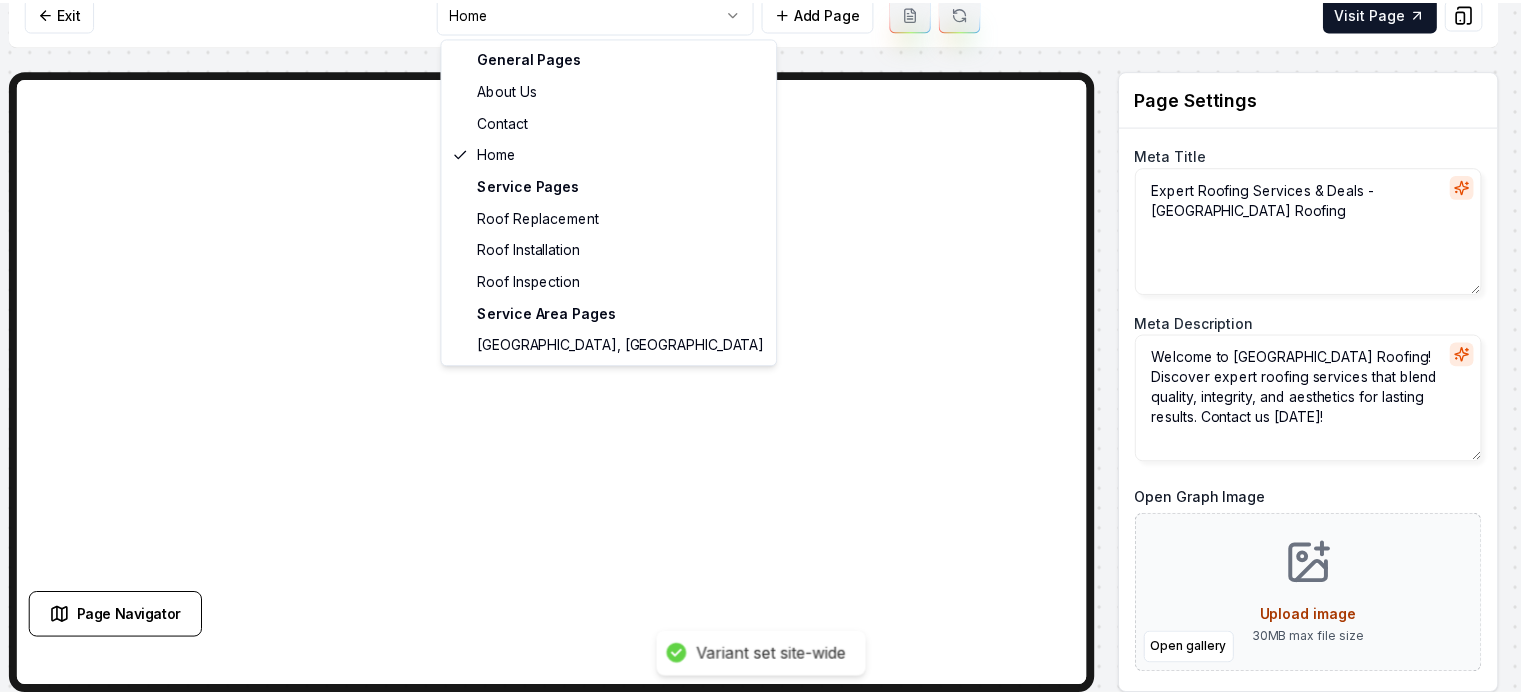 scroll, scrollTop: 0, scrollLeft: 0, axis: both 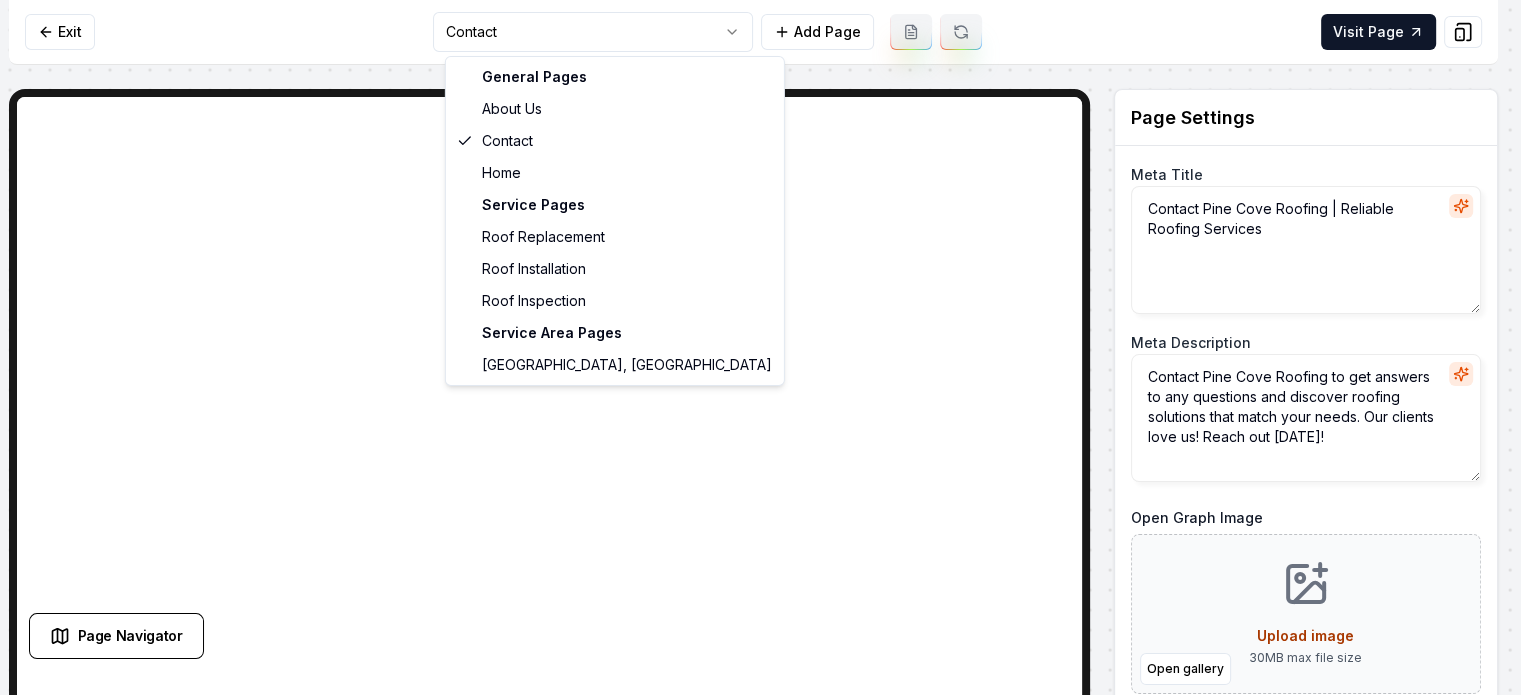 click on "Computer Required This feature is only available on a computer. Please switch to a computer to edit your site. Go back  Exit Contact Add Page Visit Page  Page Navigator Page Settings Meta Title Contact Pine Cove Roofing | Reliable Roofing Services Meta Description Contact Pine Cove Roofing to get answers to any questions and discover roofing solutions that match your needs. Our clients love us! Reach out [DATE]! Open Graph Image Open gallery Upload image 30  MB max file size URL Slug contact-us Discard Changes Save Section Editor Unsupported section type /dashboard/sites/600534f1-a747-4f2f-8760-7ab8aa4a5d24/pages/616e62bf-dfc9-4bce-bdbe-7413d8f72e74 General Pages About Us Contact Home Service Pages Roof Replacement Roof Installation Roof Inspection Service Area Pages [GEOGRAPHIC_DATA], [GEOGRAPHIC_DATA]" at bounding box center [760, 347] 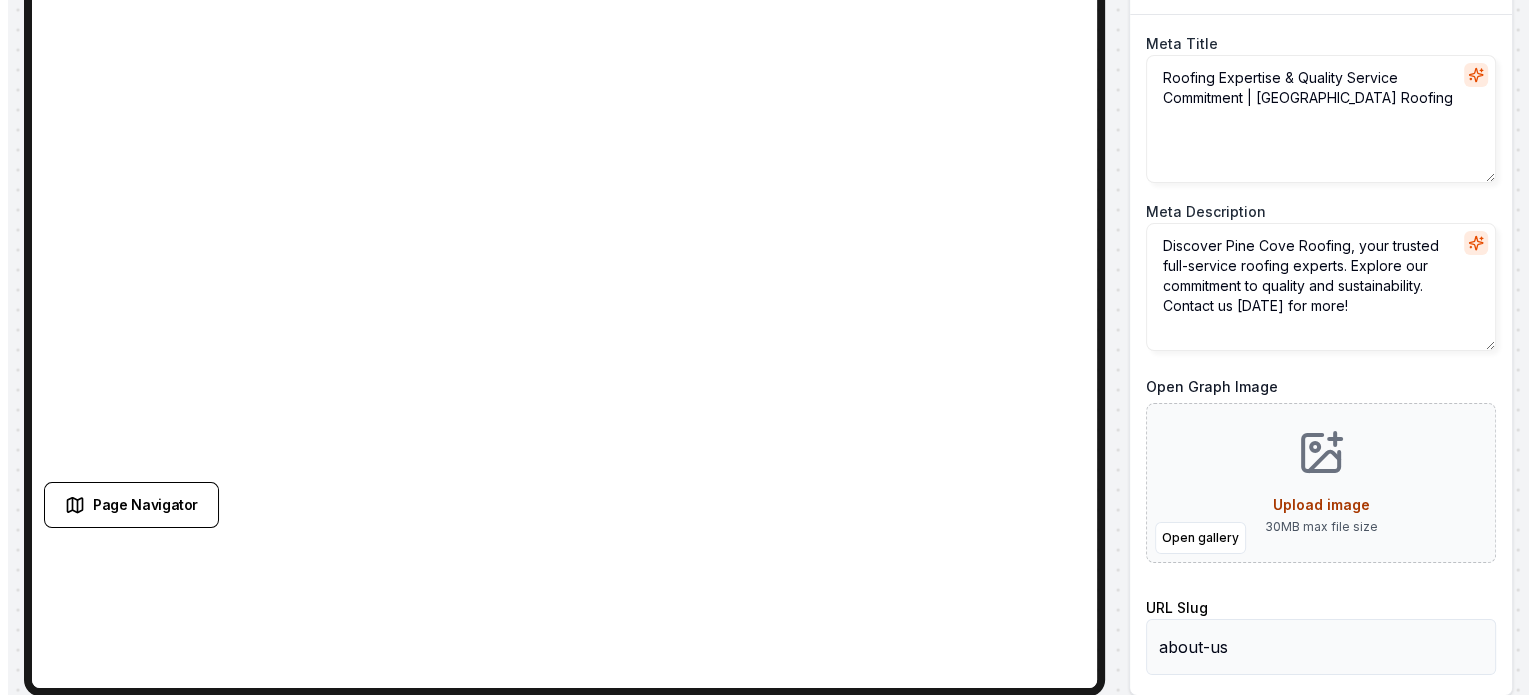 scroll, scrollTop: 0, scrollLeft: 0, axis: both 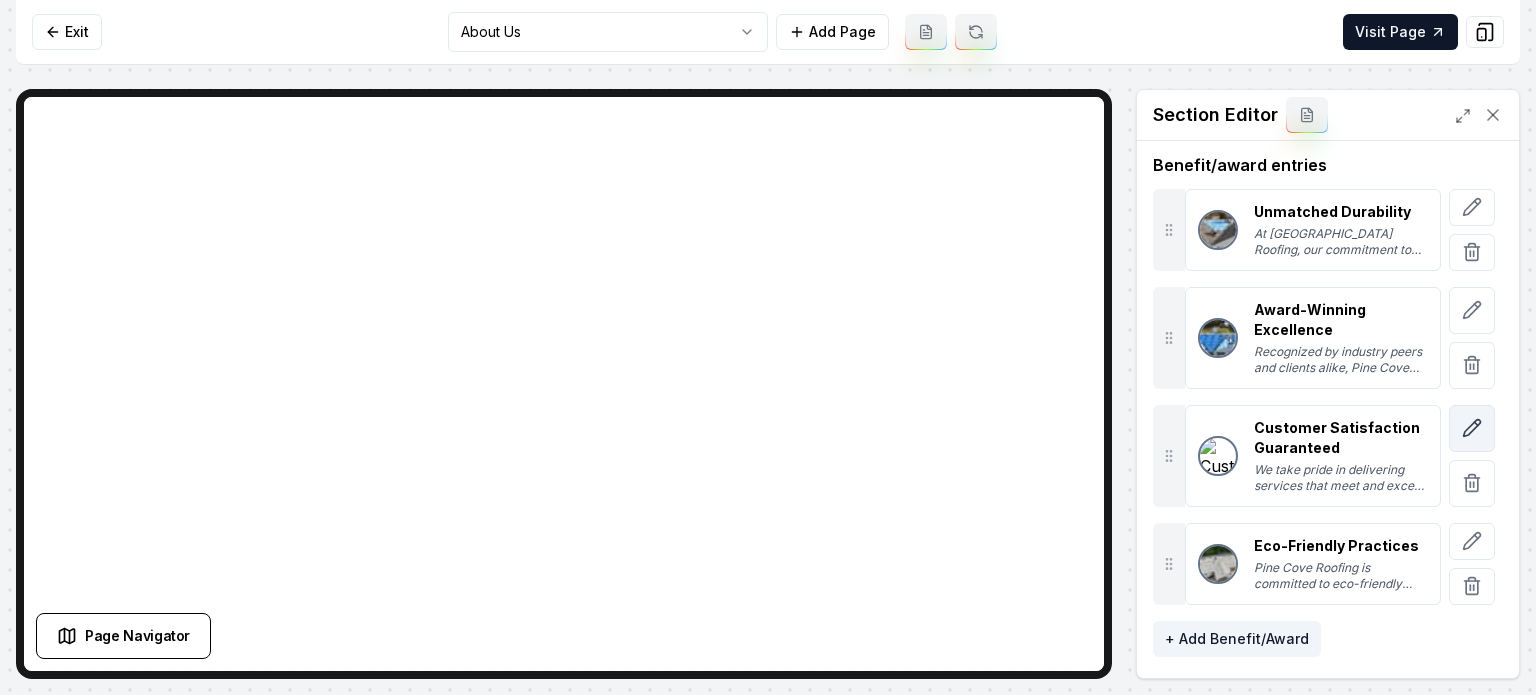 click 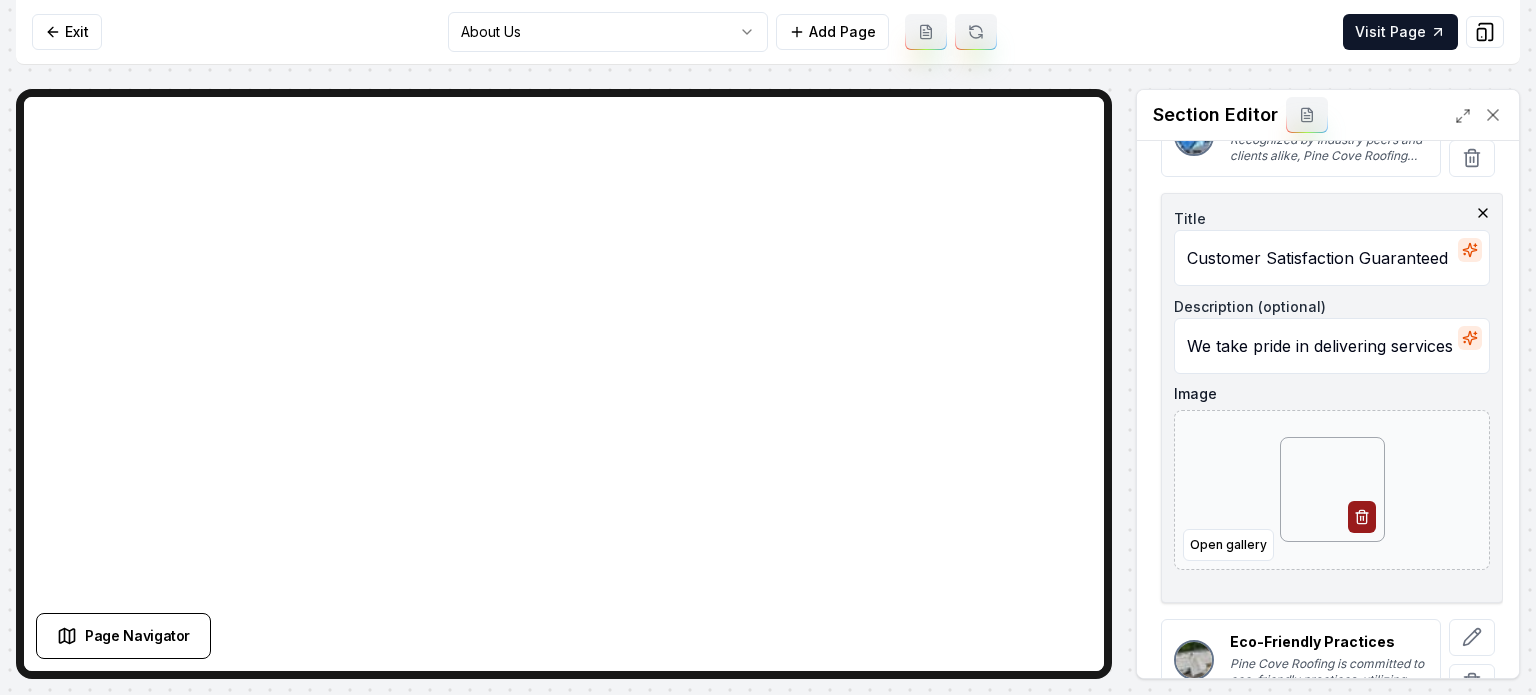 scroll, scrollTop: 580, scrollLeft: 0, axis: vertical 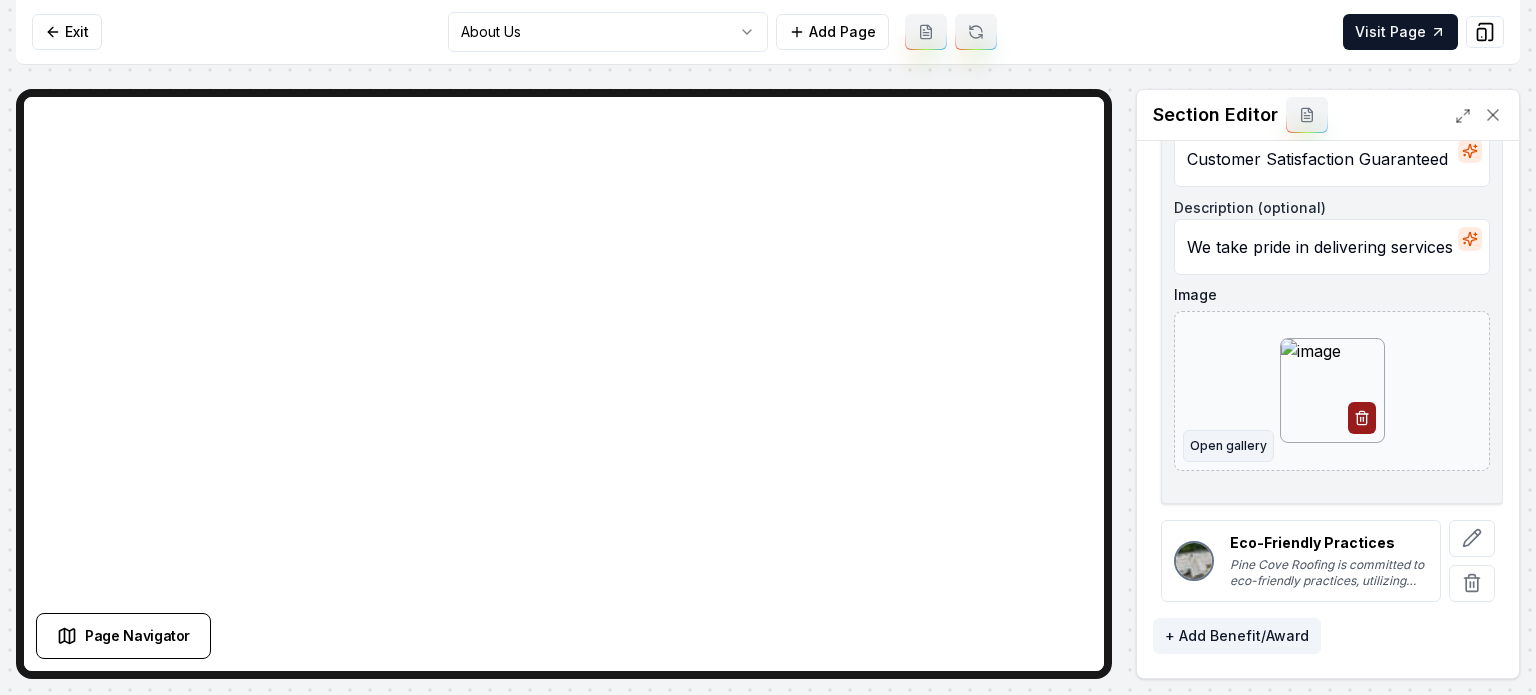 click on "Open gallery" at bounding box center (1228, 446) 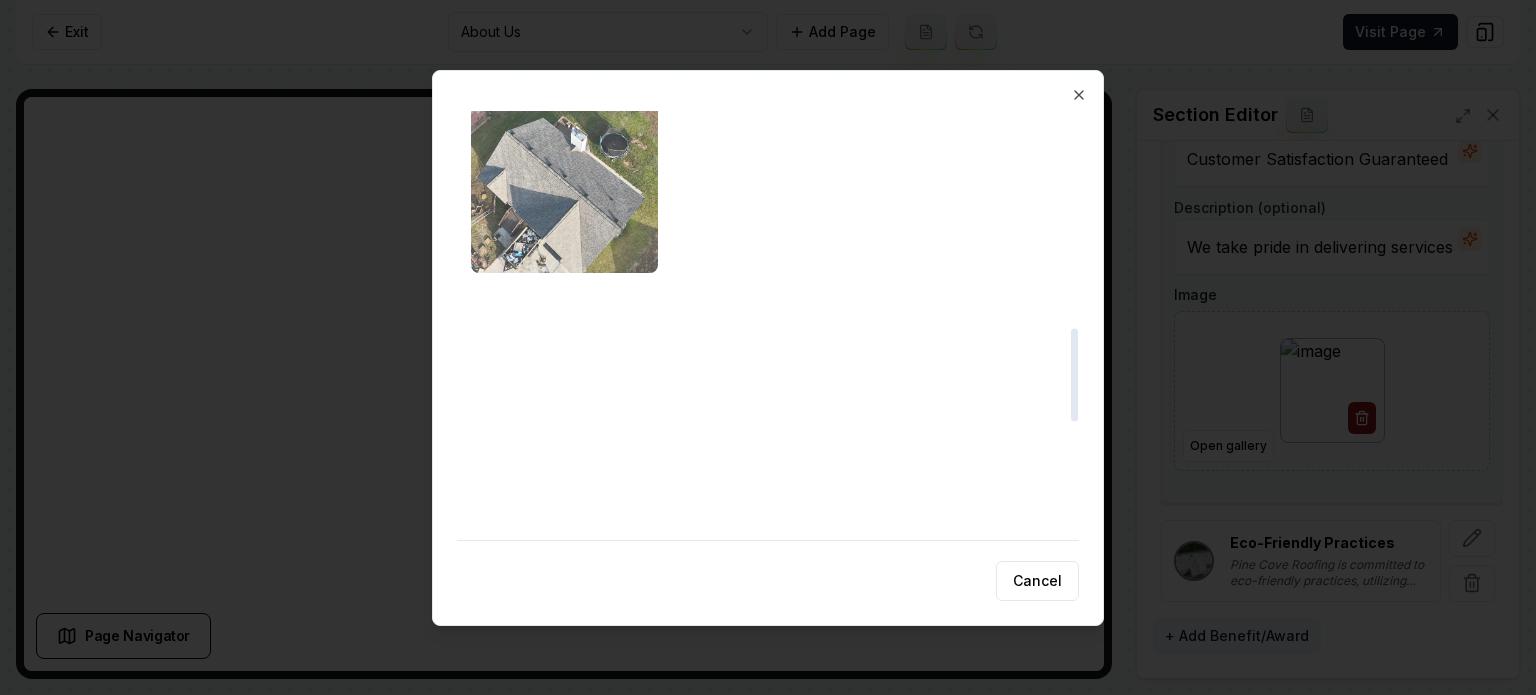 scroll, scrollTop: 1000, scrollLeft: 0, axis: vertical 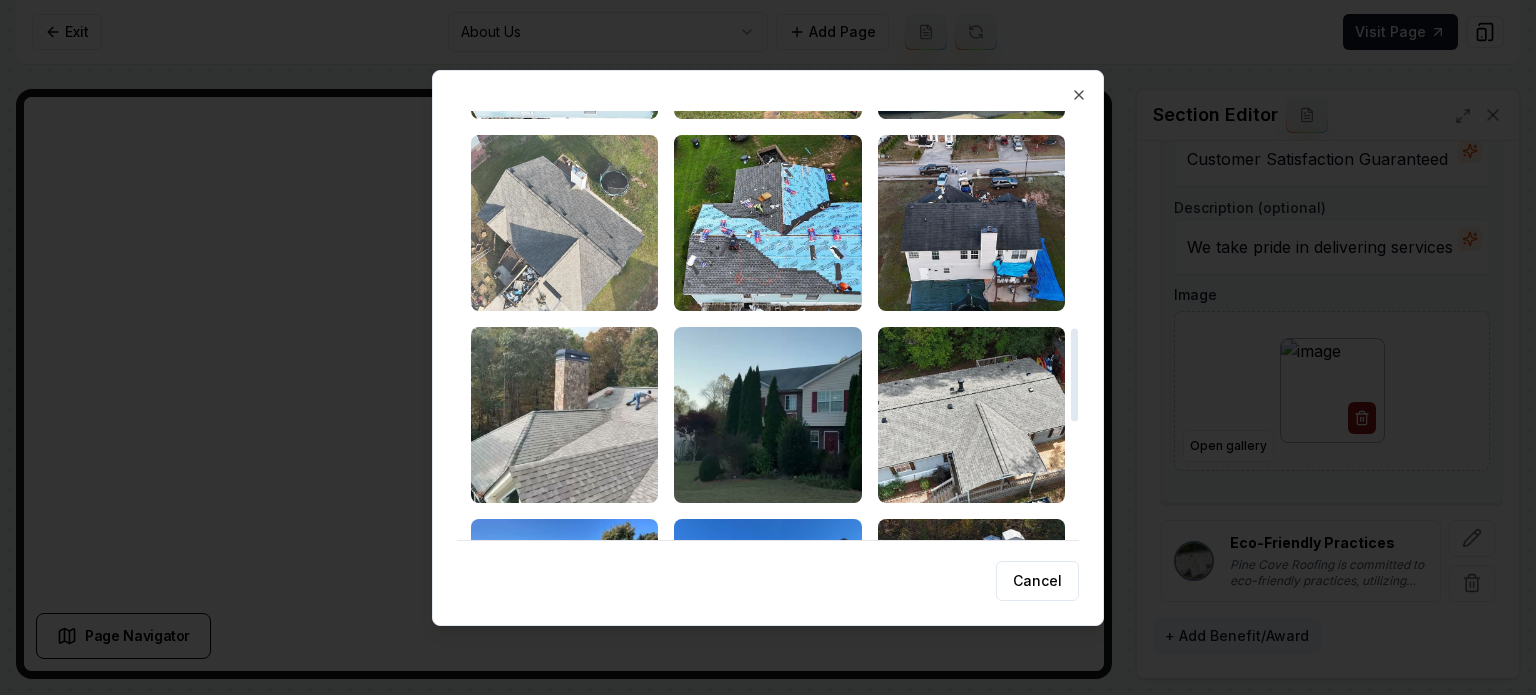 click at bounding box center (564, 223) 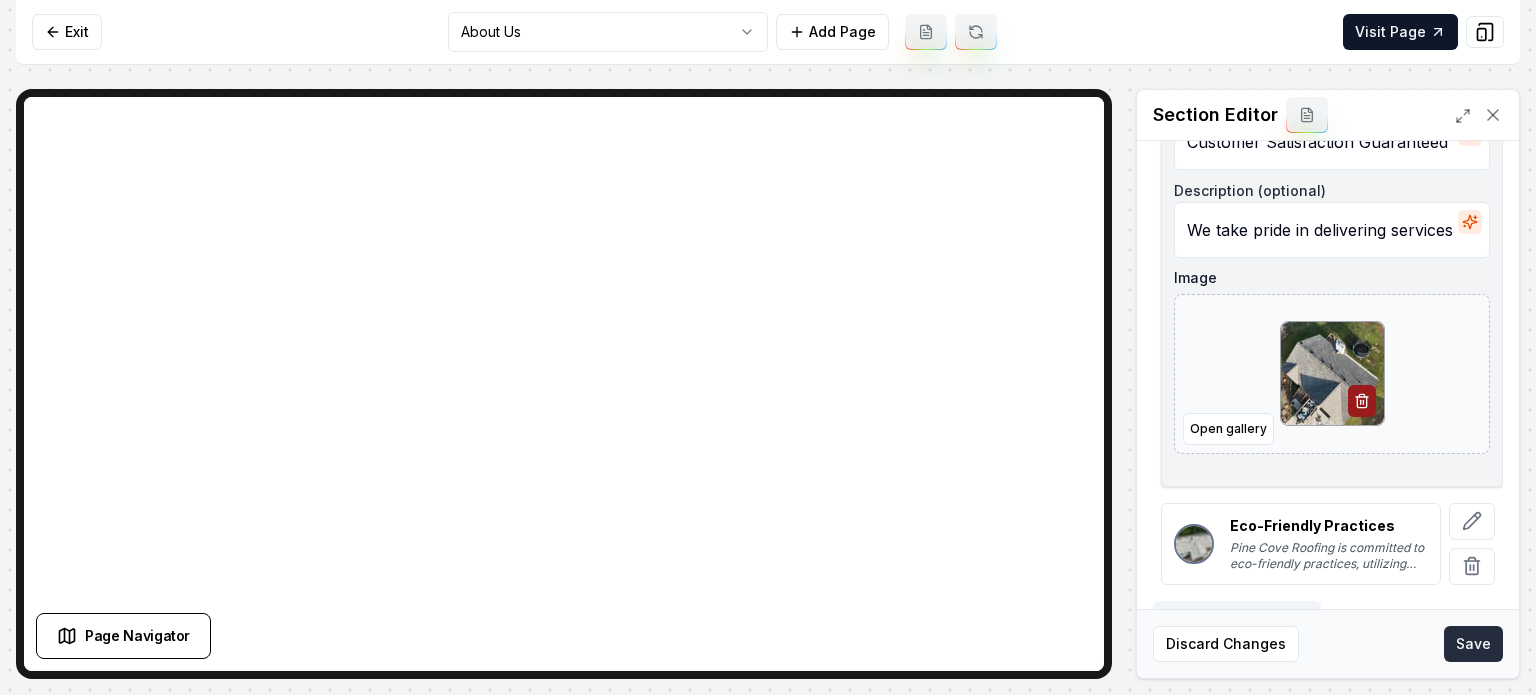 click on "Discard Changes Save" at bounding box center (1328, 643) 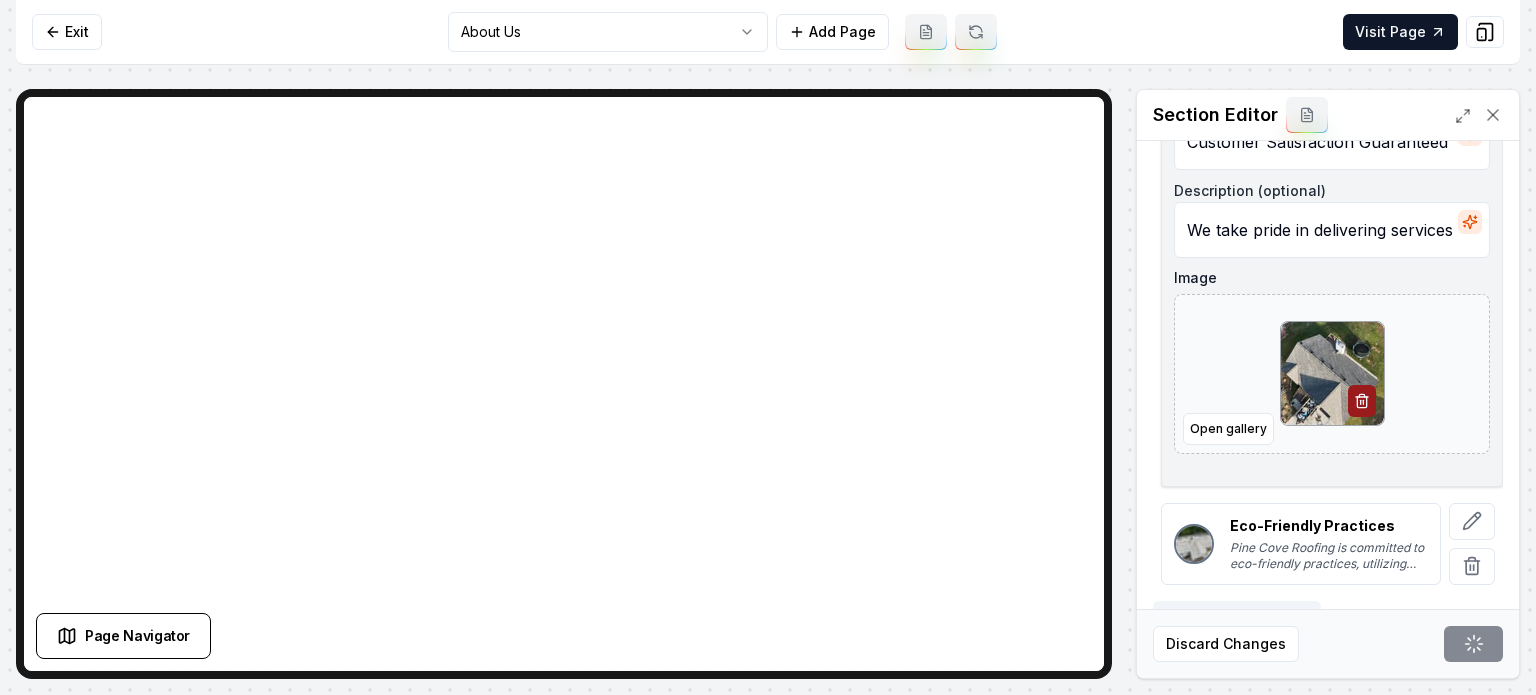 click on "Computer Required This feature is only available on a computer. Please switch to a computer to edit your site. Go back  Exit About Us Add Page Visit Page  Page Navigator Page Settings Section Editor Header Benefits & Awards - Why Choose Pine Cove Roofing Subheader We are proud of our accomplishments and the benefits we provide. Benefit/award entries Unmatched Durability At Pine Cove Roofing, our commitment to using the highest quality materials guarantees unmatched durability. Our roofs are designed to withstand the harshest elements ensuring longevity and peace of mind for our clients. Award-Winning Excellence Recognized by industry peers and clients alike, Pine Cove Roofing has received multiple awards for excellence in roofing services. Our award-winning team strives to maintain the highest standards in craftsmanship and service. Title Customer Satisfaction Guaranteed Description (optional) Image Open gallery Eco-Friendly Practices + Add Benefit/Award Discard Changes Save" at bounding box center (768, 347) 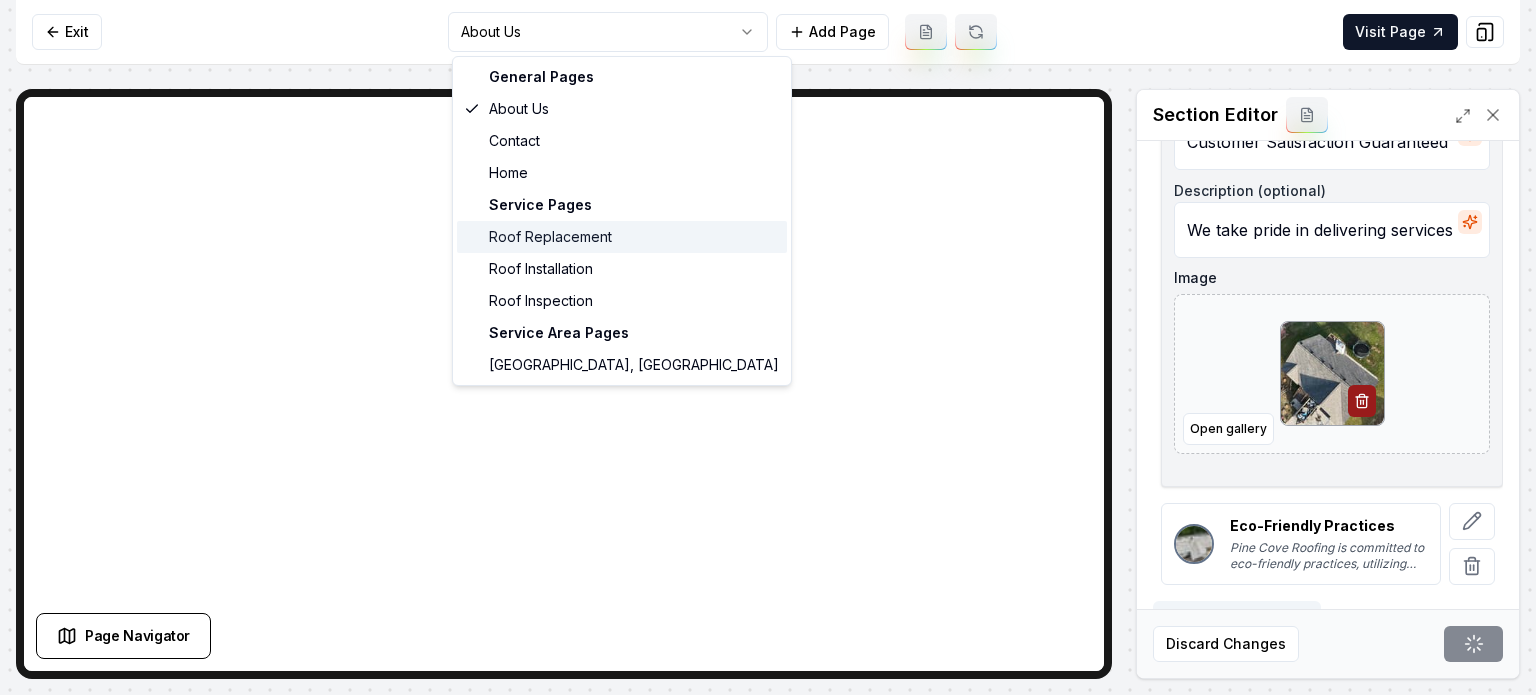 scroll, scrollTop: 272, scrollLeft: 0, axis: vertical 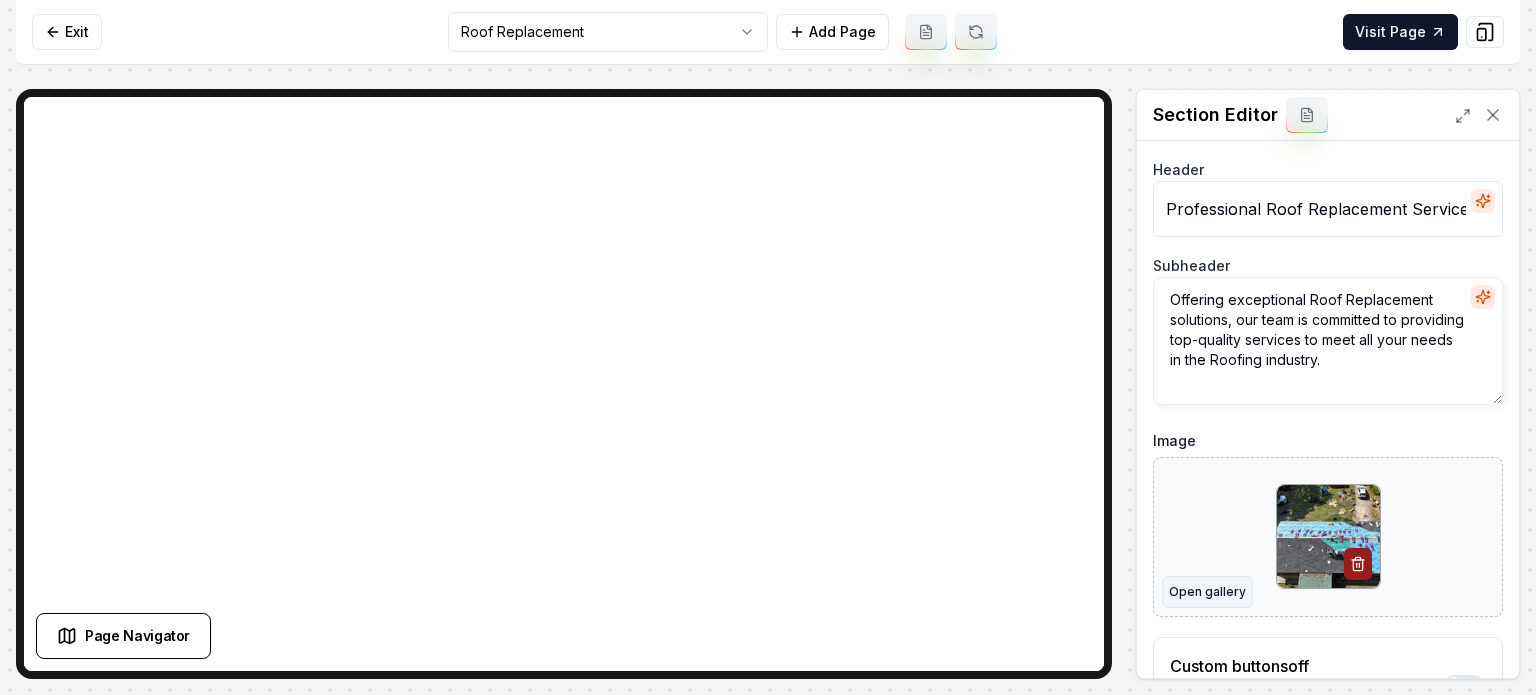 click on "Open gallery" at bounding box center (1207, 592) 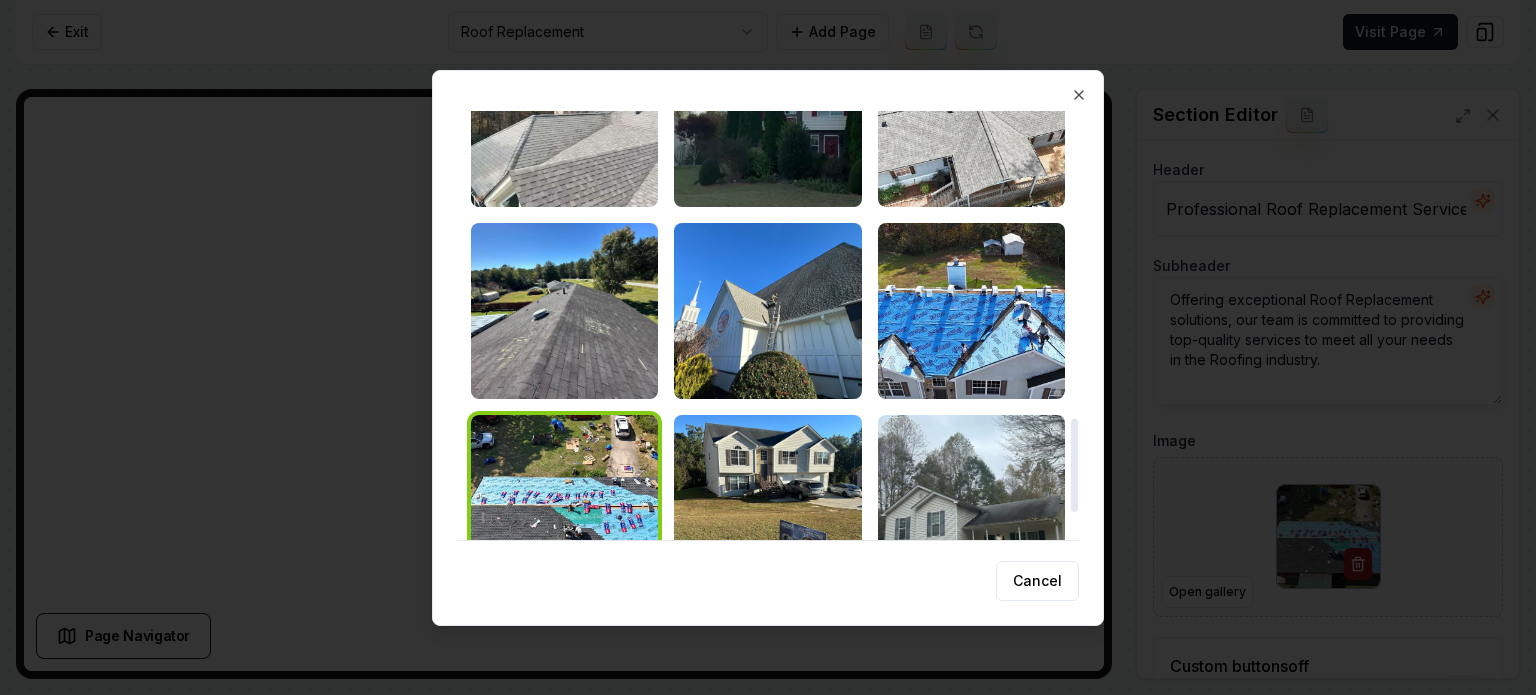 scroll, scrollTop: 1546, scrollLeft: 0, axis: vertical 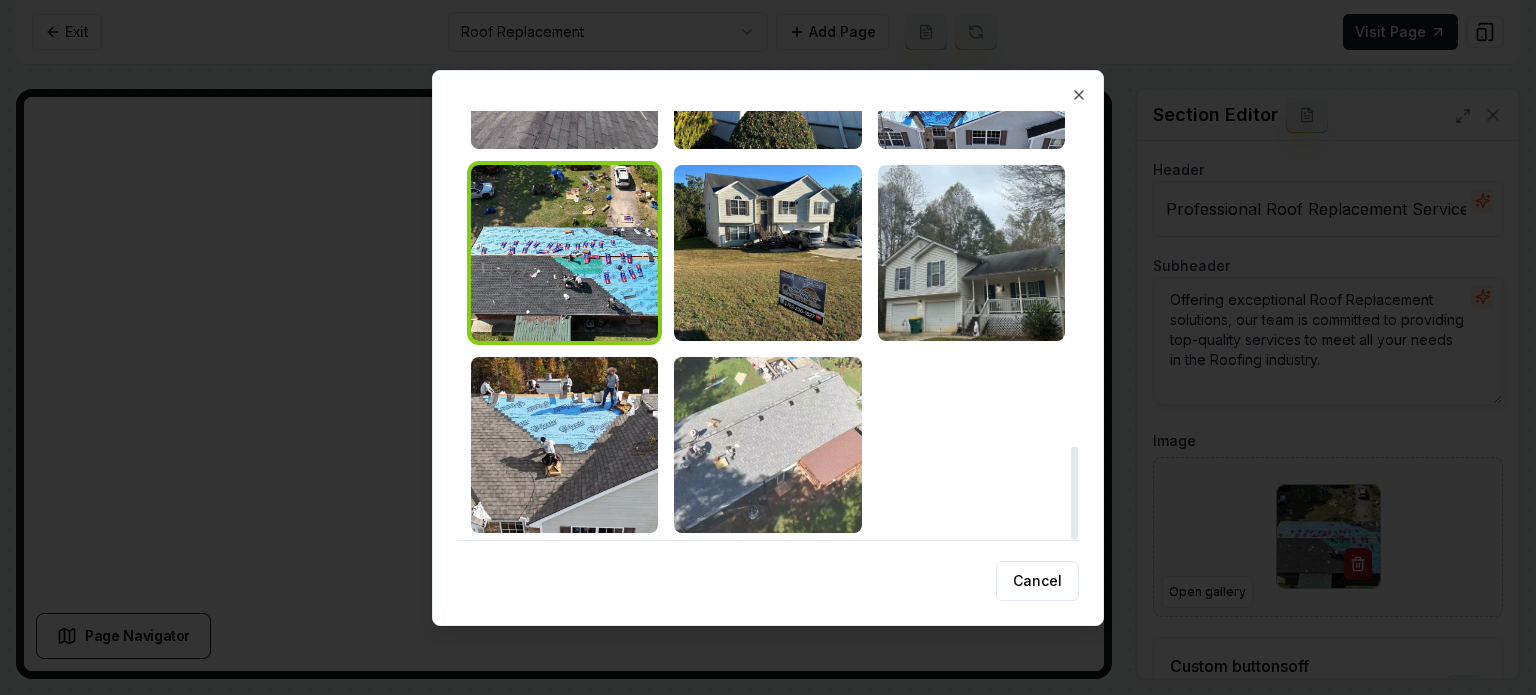 click at bounding box center [767, 445] 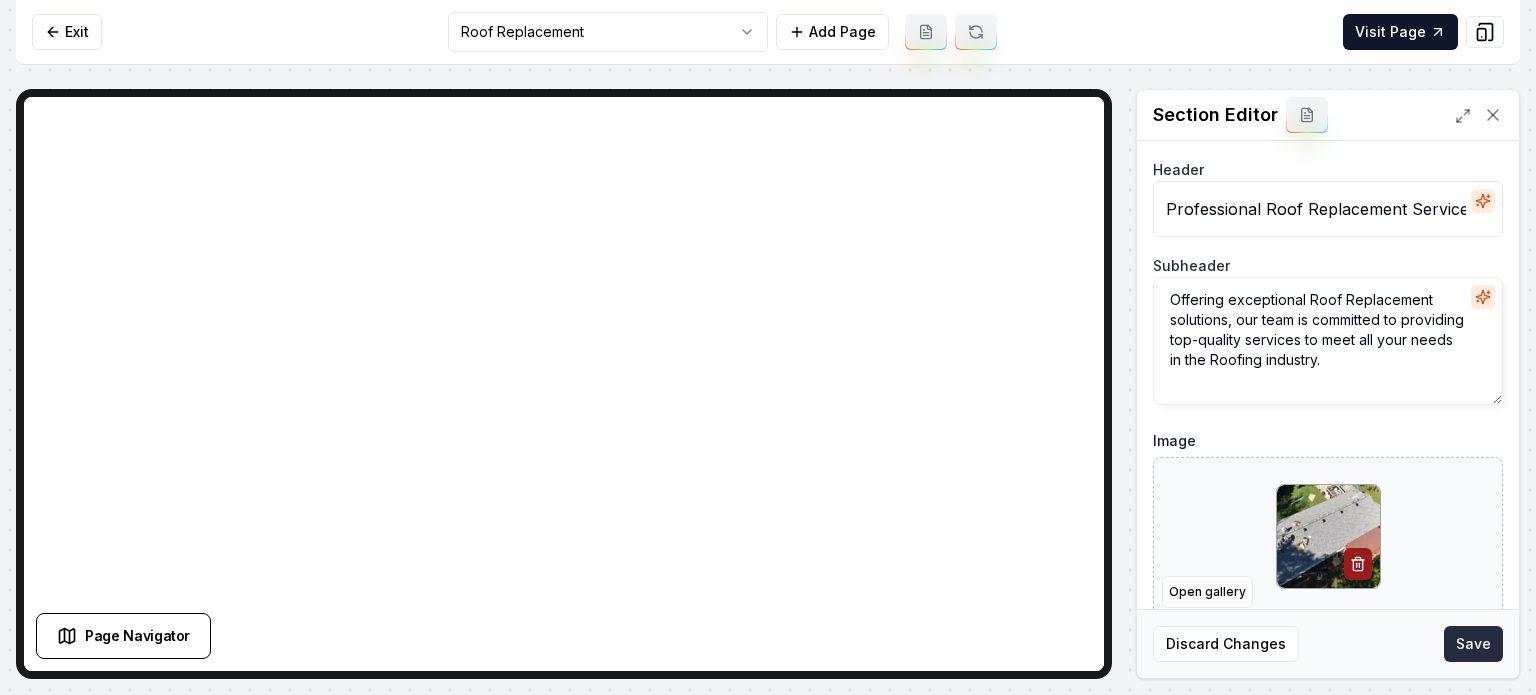 click on "Save" at bounding box center (1473, 644) 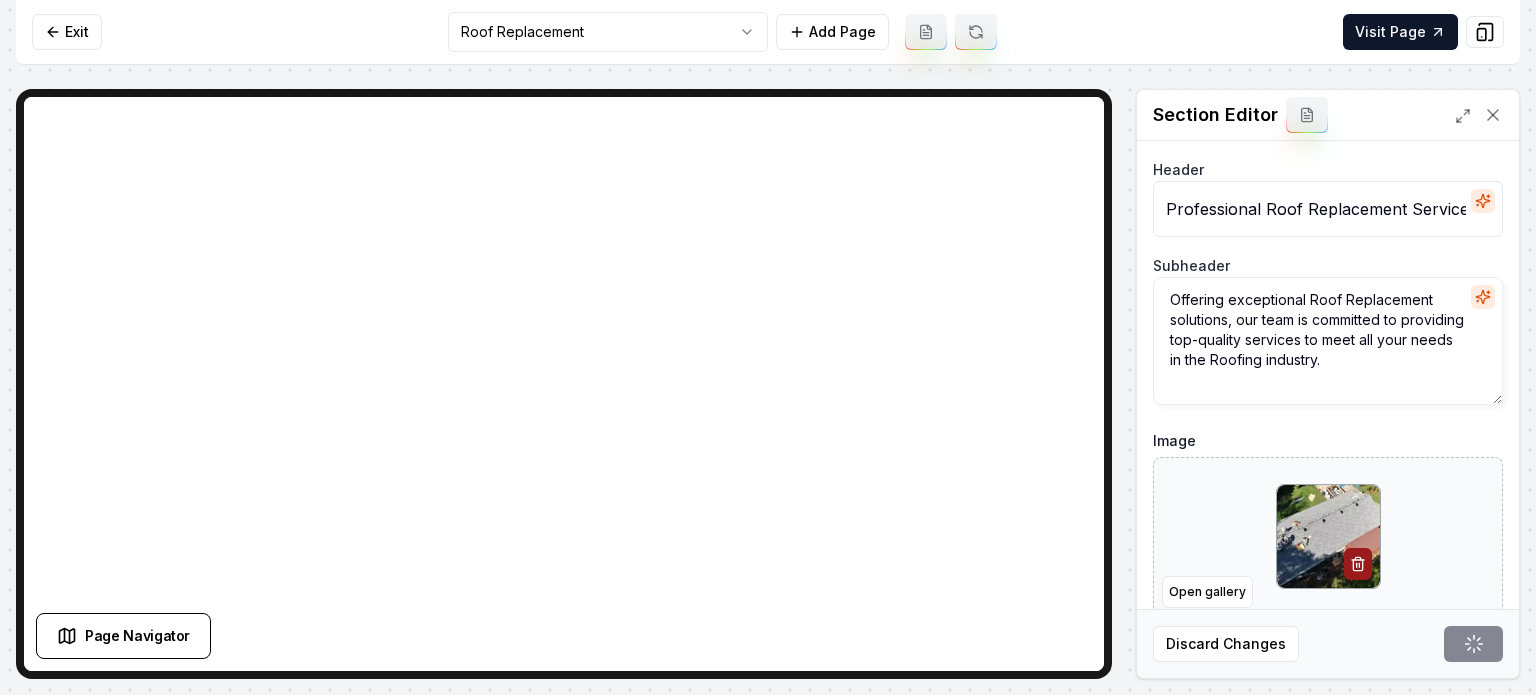 click on "Computer Required This feature is only available on a computer. Please switch to a computer to edit your site. Go back  Exit Roof Replacement Add Page Visit Page  Page Navigator Page Settings Section Editor Header Professional Roof Replacement Services Subheader Offering exceptional Roof Replacement solutions, our team is committed to providing top-quality services to meet all your needs in the Roofing industry. Image Open gallery Custom buttons  off Your buttons will be based on the goals you set up. Discard Changes Save /dashboard/sites/600534f1-a747-4f2f-8760-7ab8aa4a5d24/pages/fc47ca6a-ac44-4f52-bcac-07974ac64154" at bounding box center (768, 347) 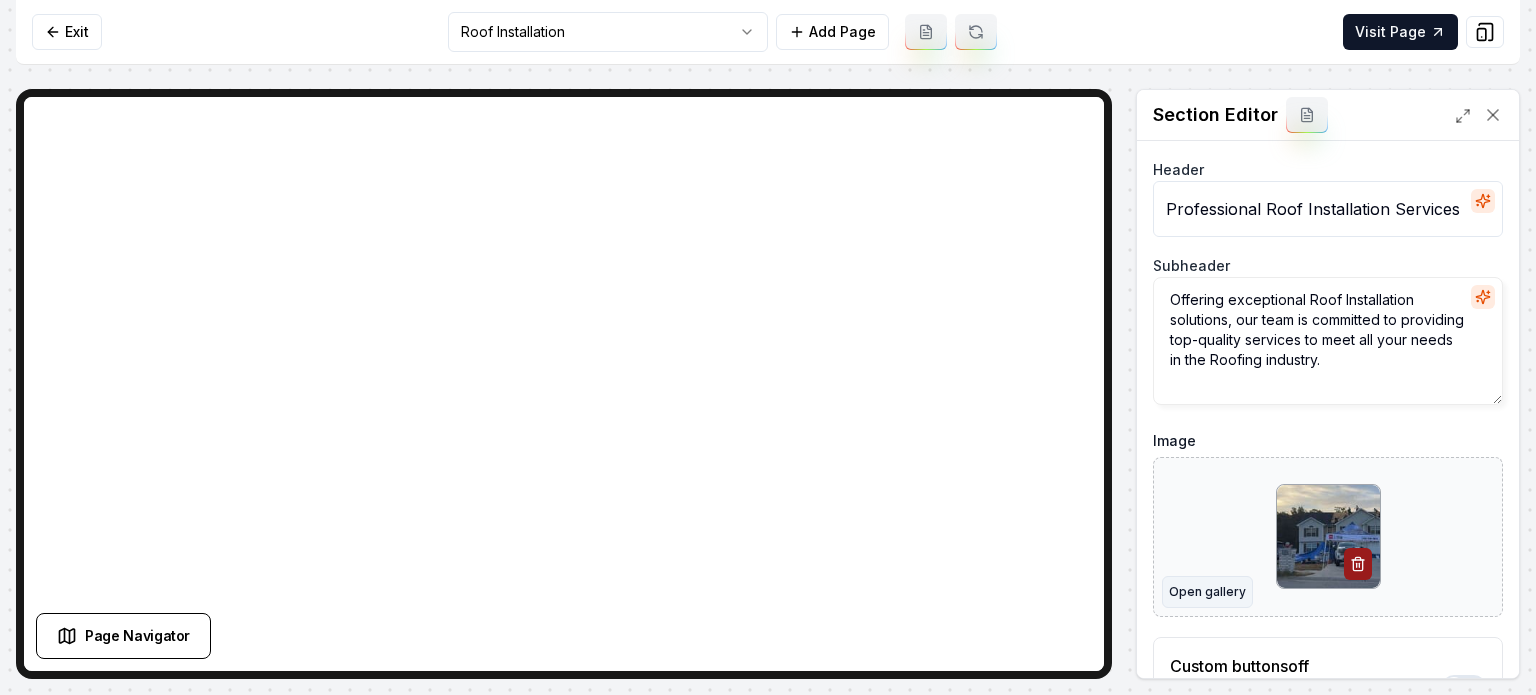 click on "Open gallery" at bounding box center (1207, 592) 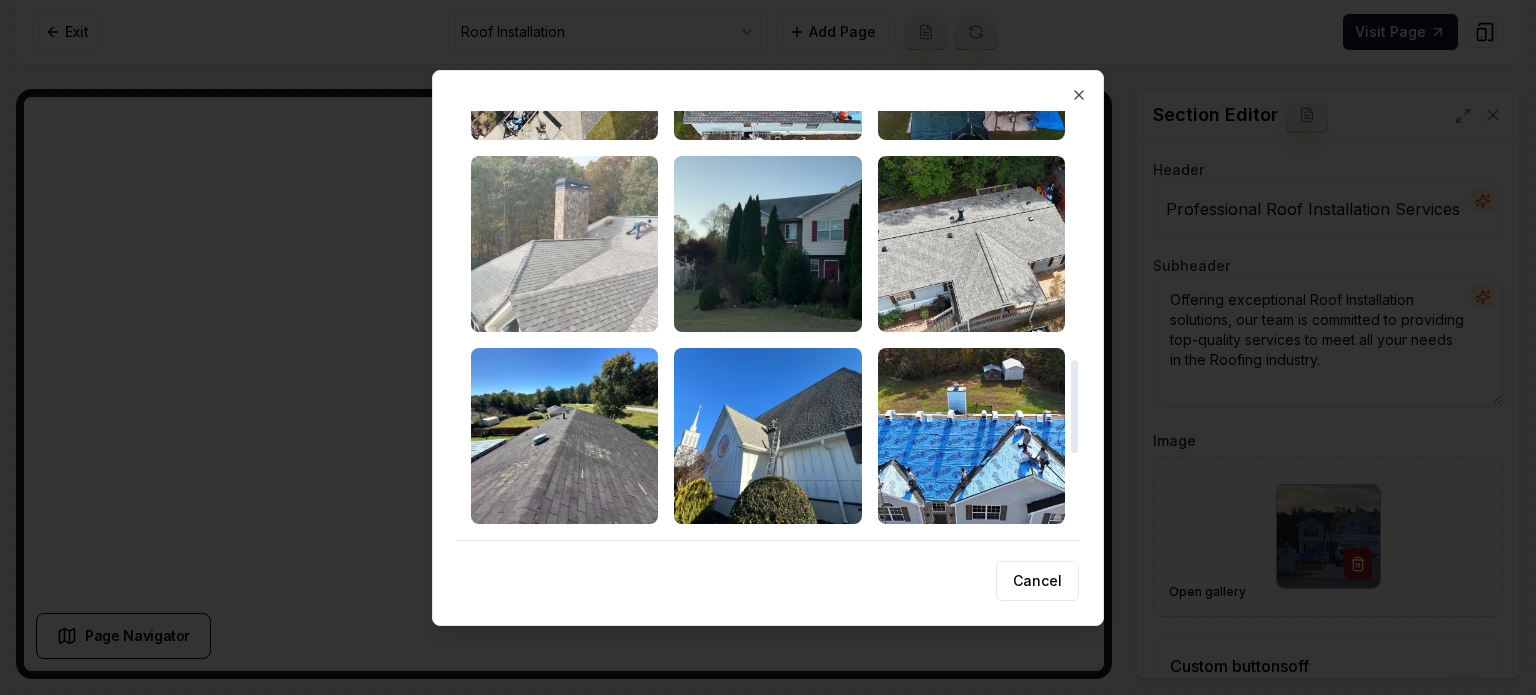 scroll, scrollTop: 1146, scrollLeft: 0, axis: vertical 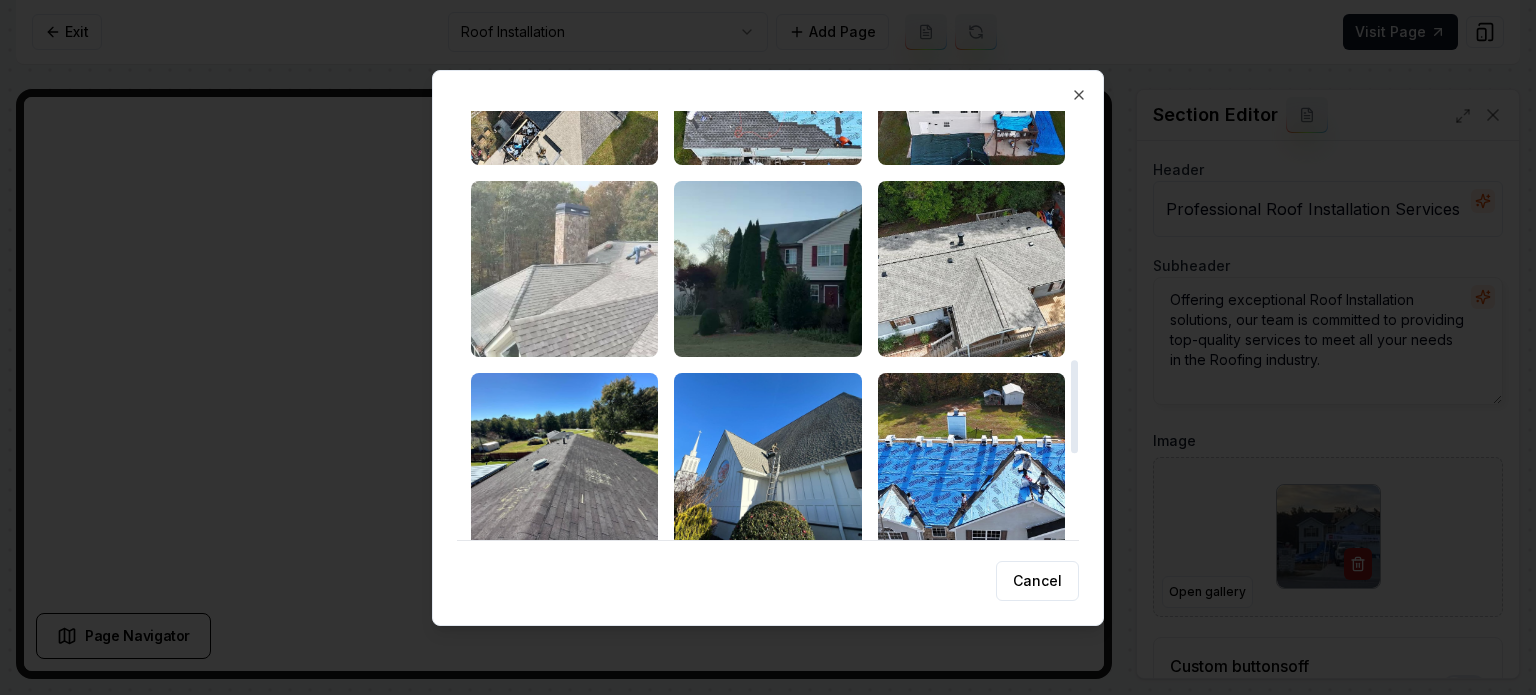 click at bounding box center (564, 269) 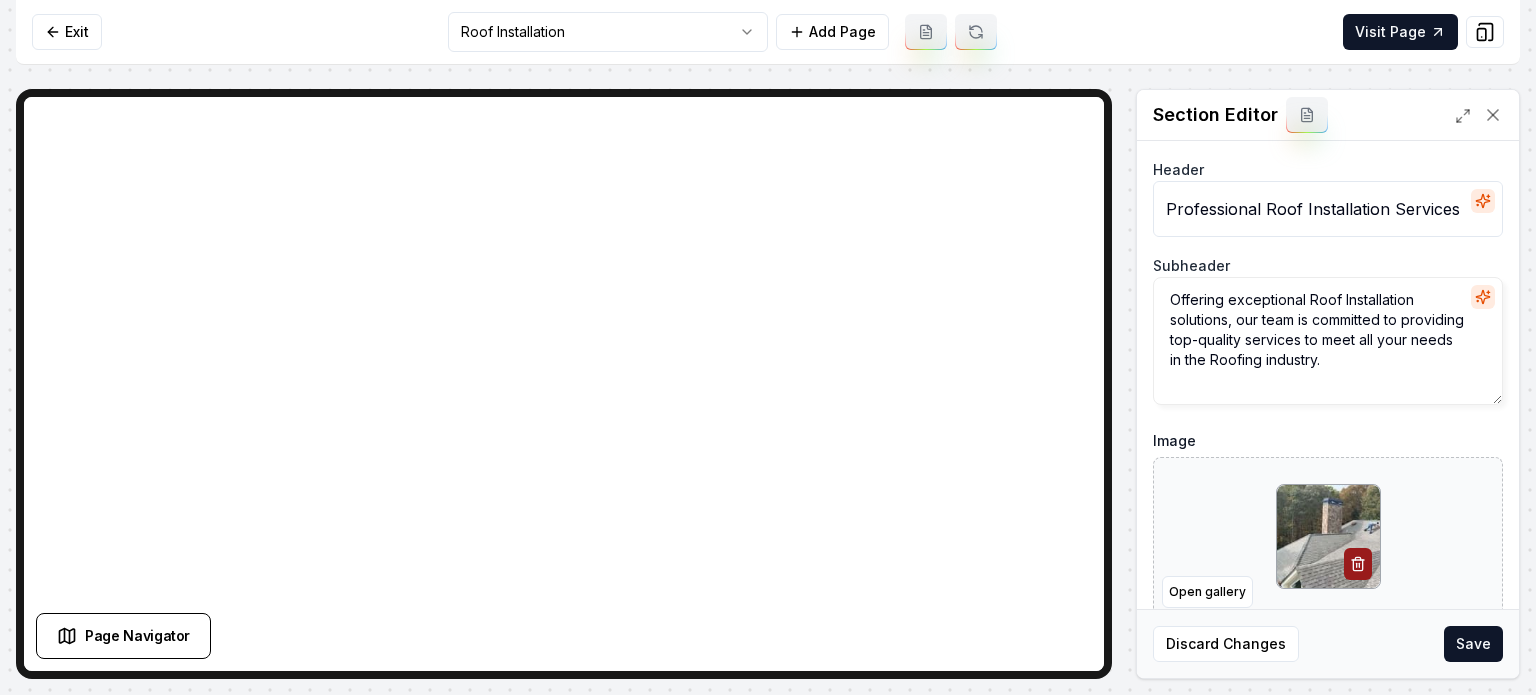 click on "Save" at bounding box center (1473, 644) 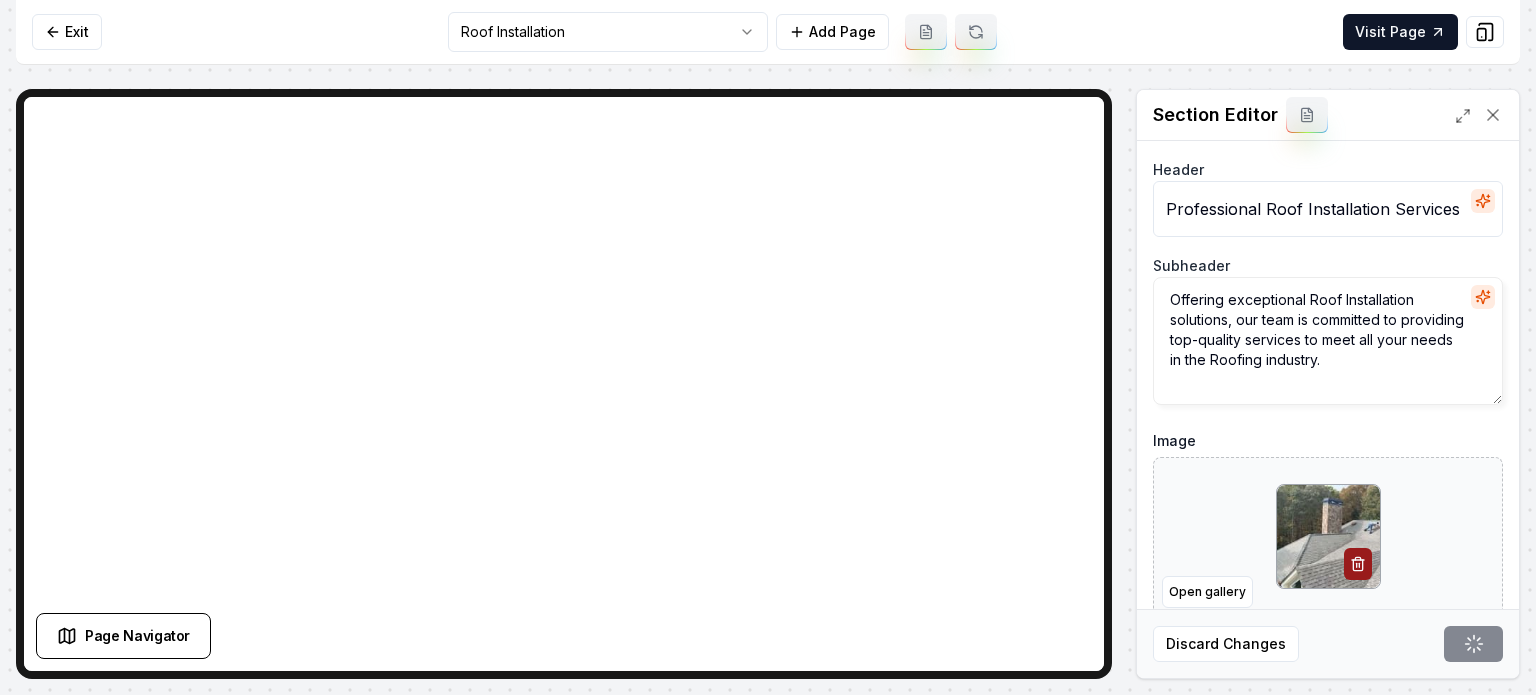 click on "Computer Required This feature is only available on a computer. Please switch to a computer to edit your site. Go back  Exit Roof Installation Add Page Visit Page  Page Navigator Page Settings Section Editor Header Professional Roof Installation Services Subheader Offering exceptional Roof Installation solutions, our team is committed to providing top-quality services to meet all your needs in the Roofing industry. Image Open gallery Custom buttons  off Your buttons will be based on the goals you set up. Discard Changes Save /dashboard/sites/600534f1-a747-4f2f-8760-7ab8aa4a5d24/pages/461b2d0e-2f26-4feb-86c3-3150748aae1c" at bounding box center (768, 347) 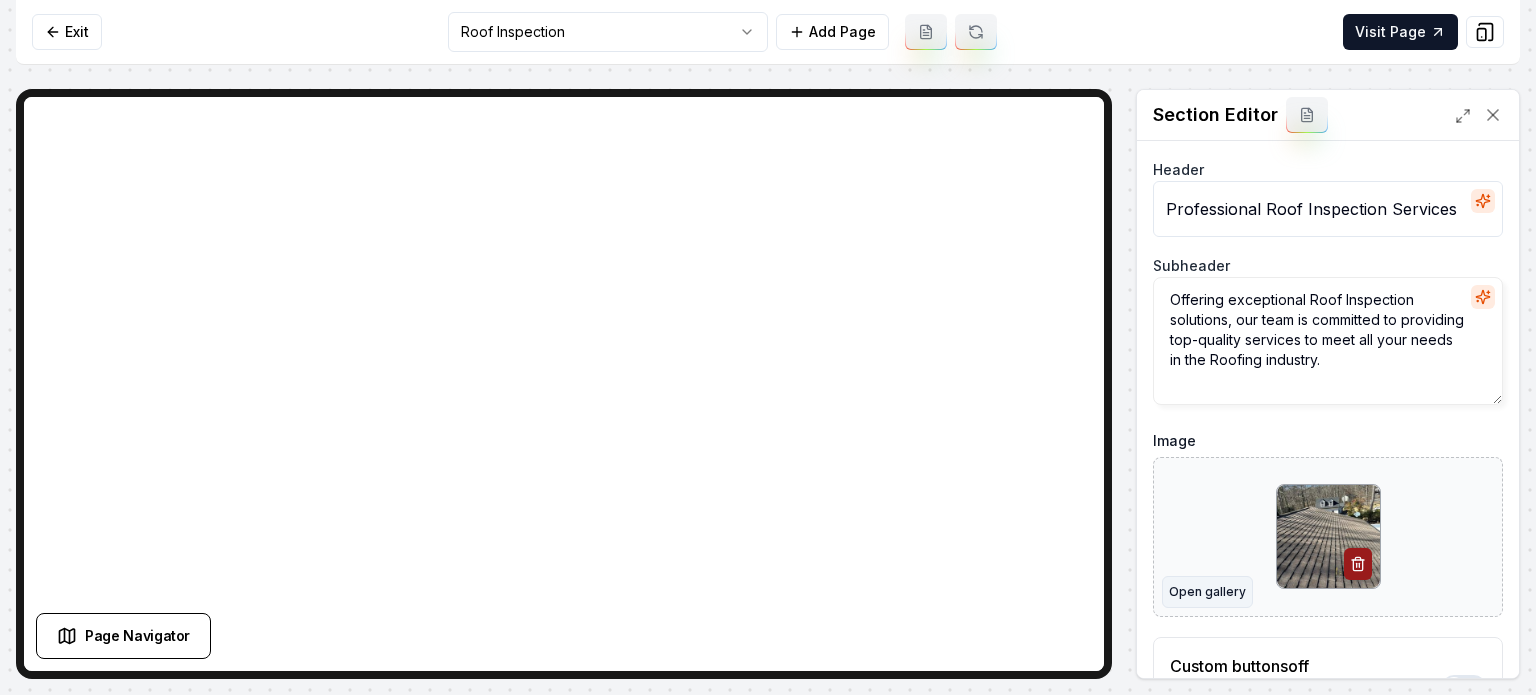click on "Open gallery" at bounding box center [1207, 592] 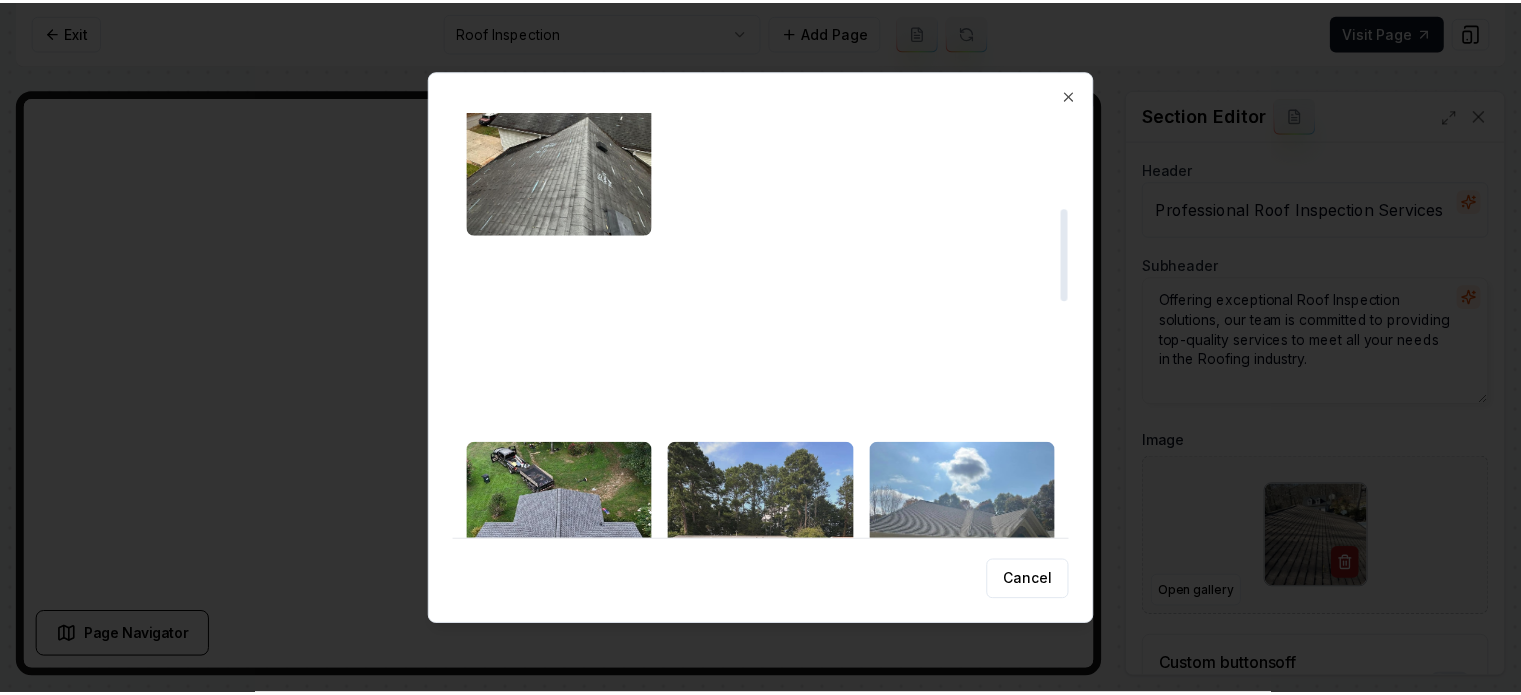 scroll, scrollTop: 400, scrollLeft: 0, axis: vertical 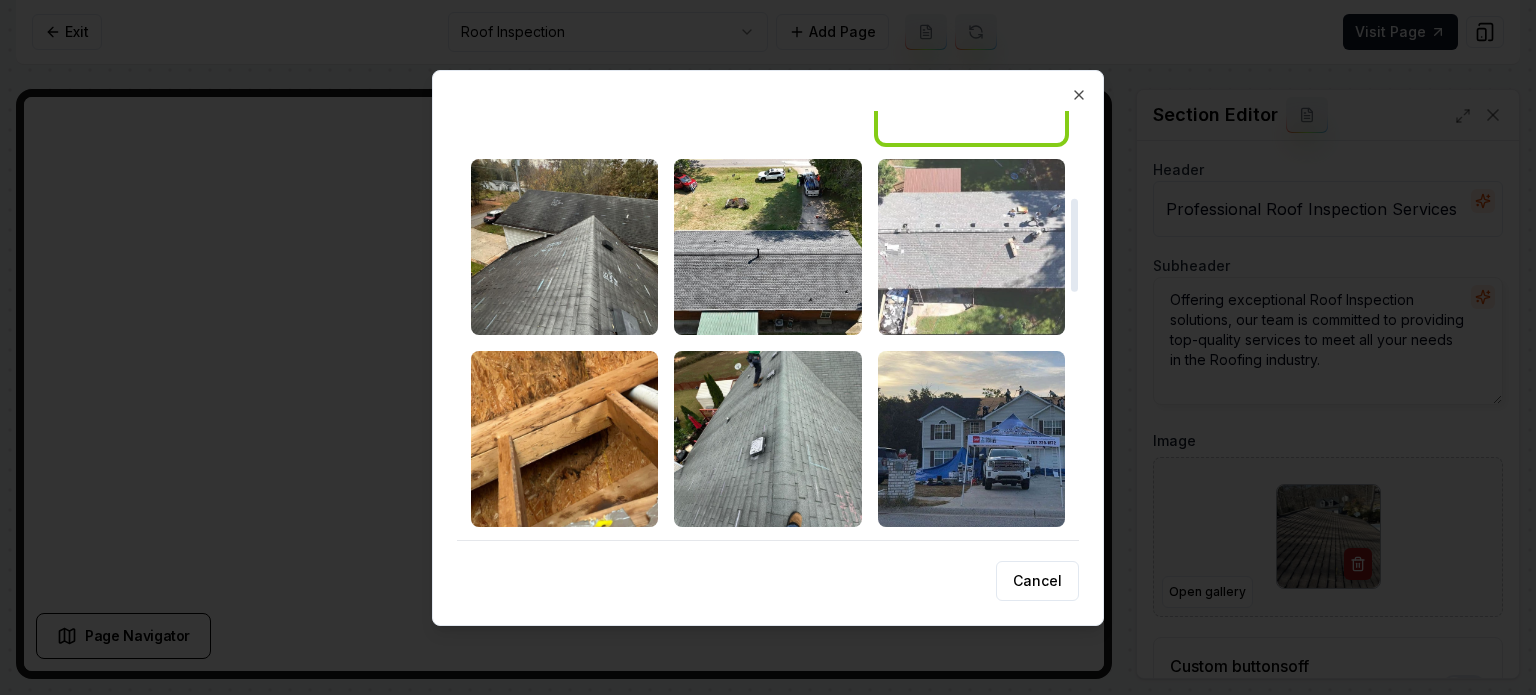 click at bounding box center (971, 247) 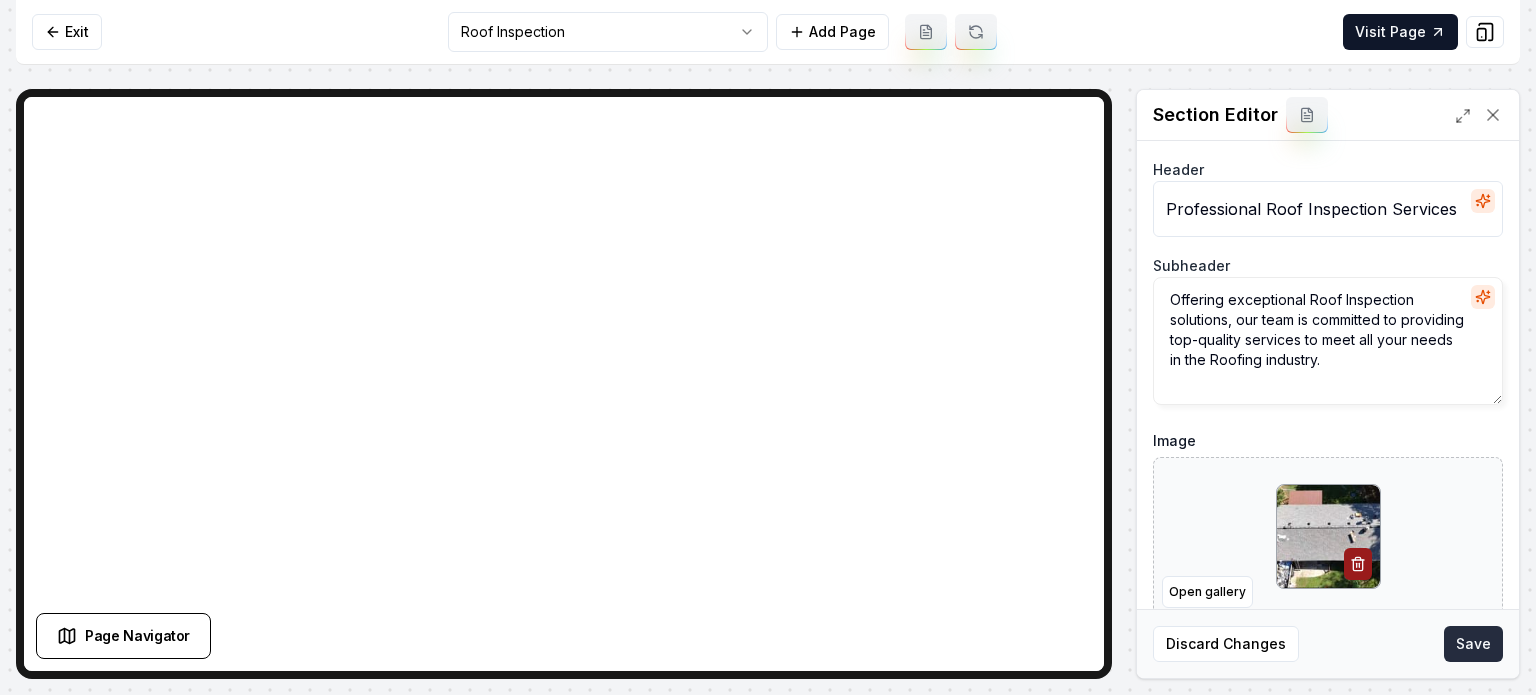 click on "Save" at bounding box center (1473, 644) 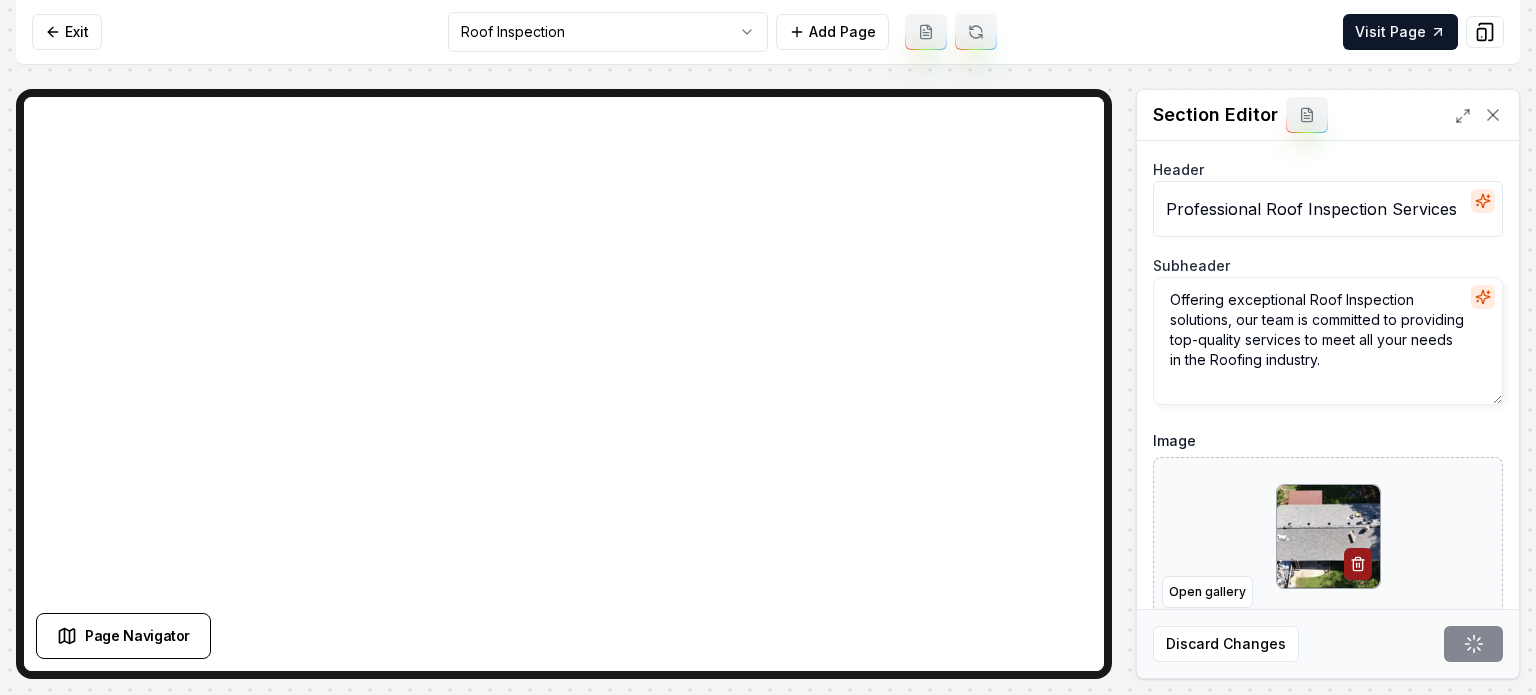click on "Computer Required This feature is only available on a computer. Please switch to a computer to edit your site. Go back  Exit Roof Inspection Add Page Visit Page  Page Navigator Page Settings Section Editor Header Professional Roof Inspection Services Subheader Offering exceptional Roof Inspection solutions, our team is committed to providing top-quality services to meet all your needs in the Roofing industry. Image Open gallery Custom buttons  off Your buttons will be based on the goals you set up. Discard Changes Save /dashboard/sites/600534f1-a747-4f2f-8760-7ab8aa4a5d24/pages/36ac4e5c-4fe2-4609-88c7-4ceb064fab1f" at bounding box center [768, 347] 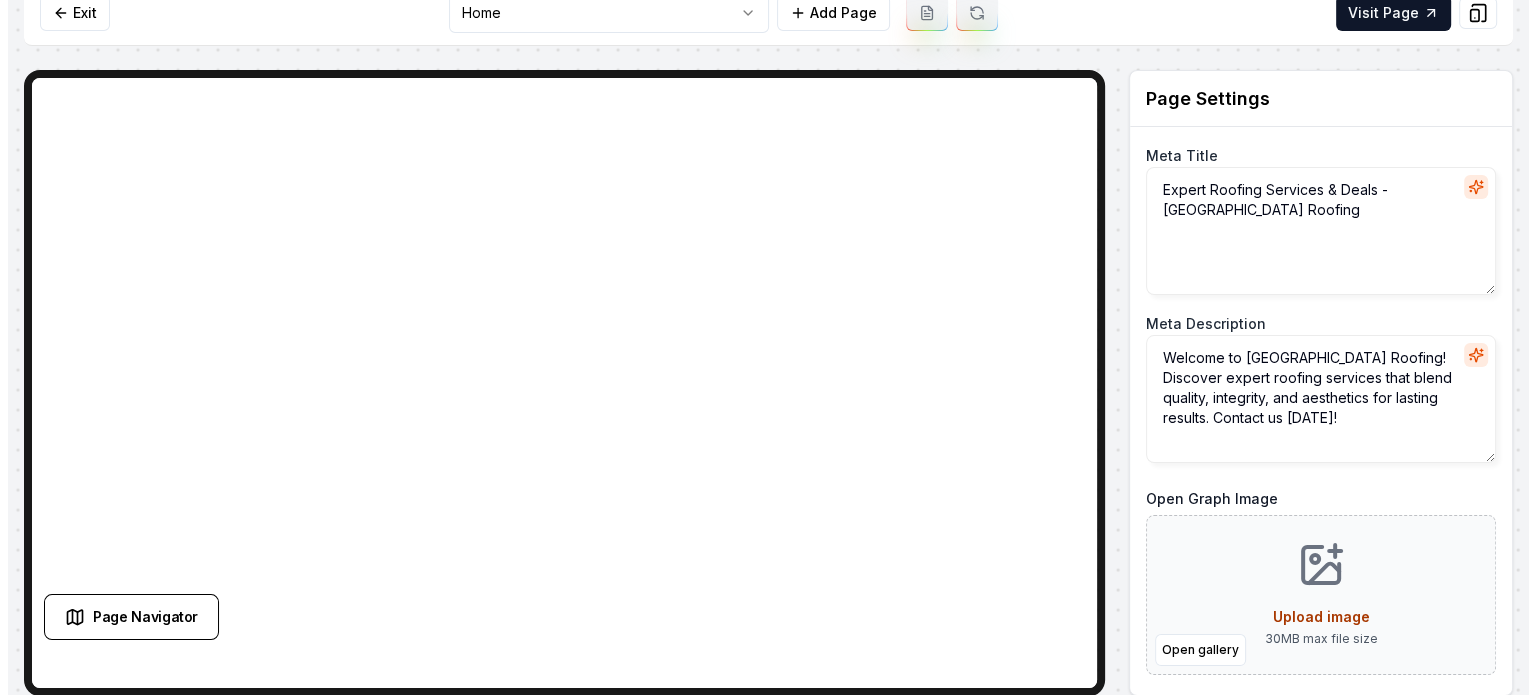 scroll, scrollTop: 0, scrollLeft: 0, axis: both 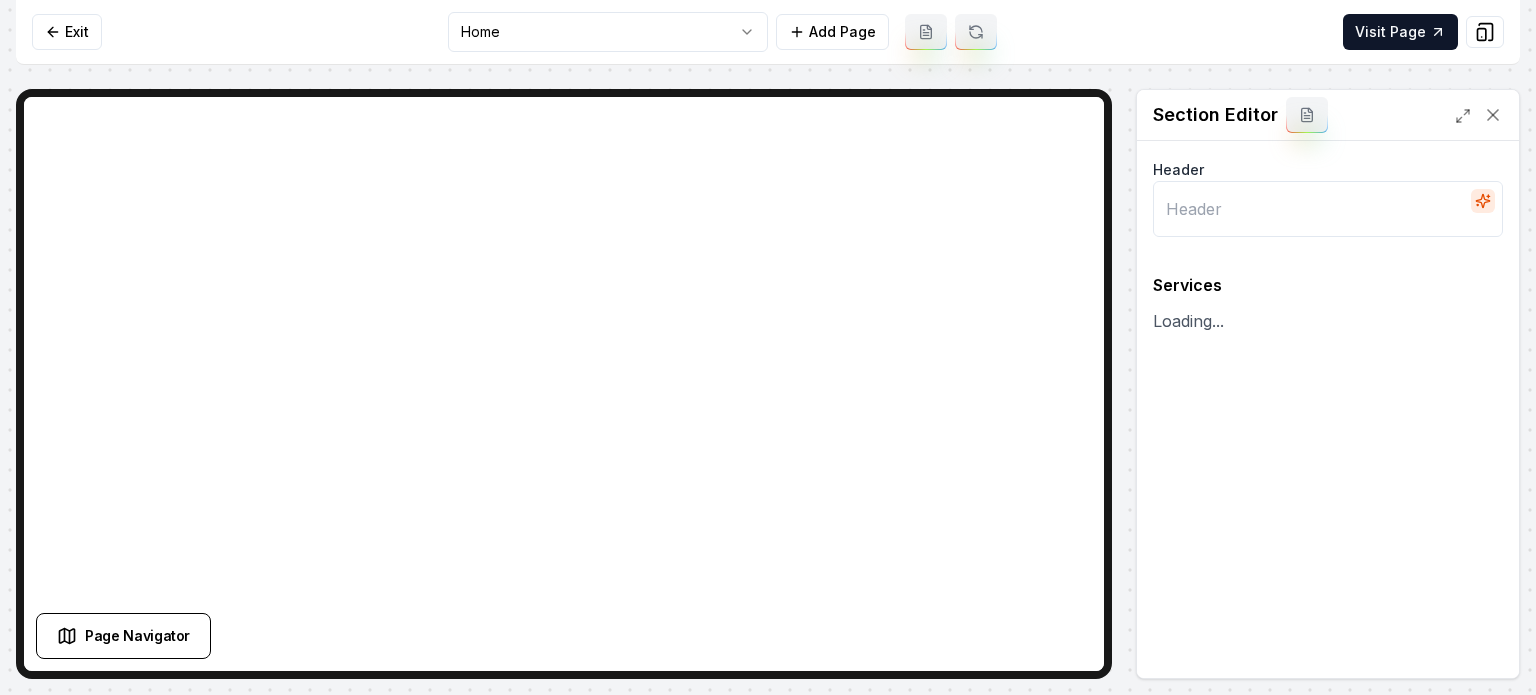 type on "Our Roofing Solutions" 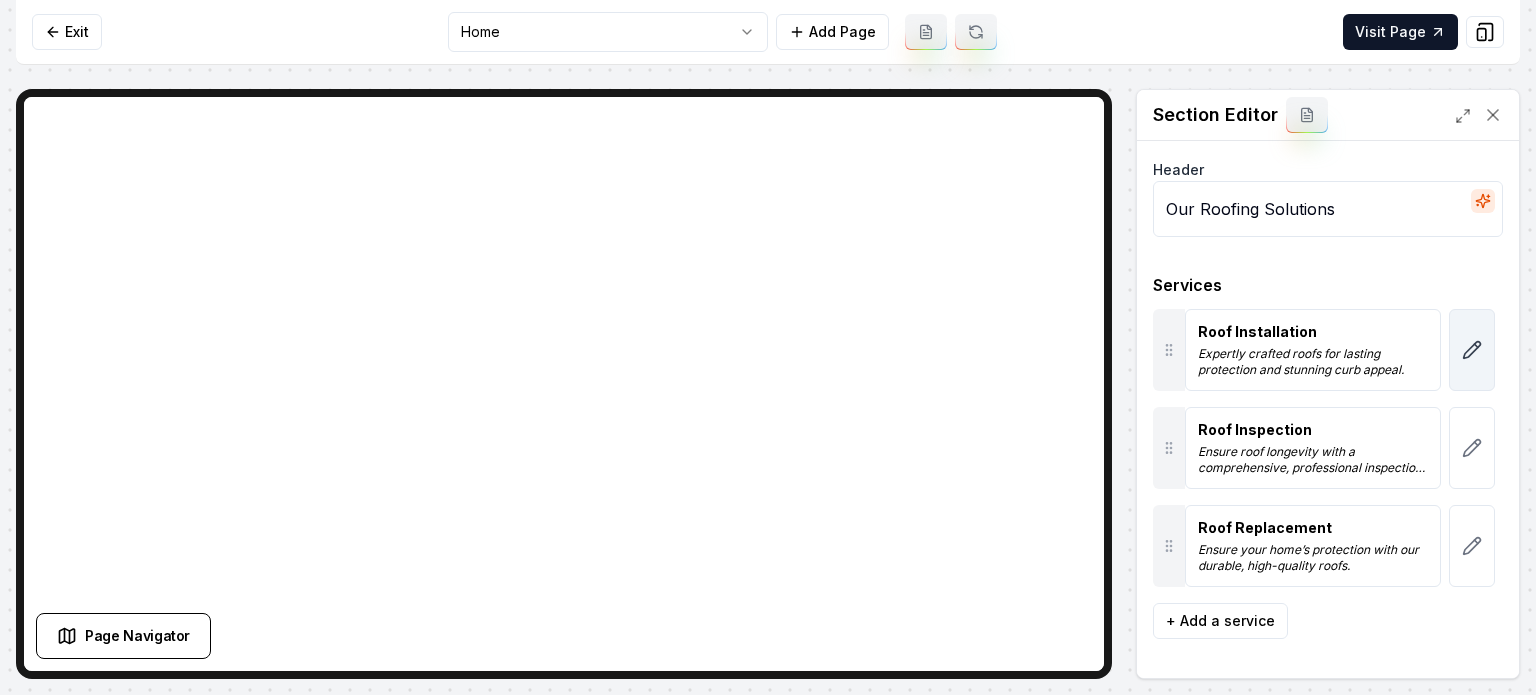 click at bounding box center (1472, 350) 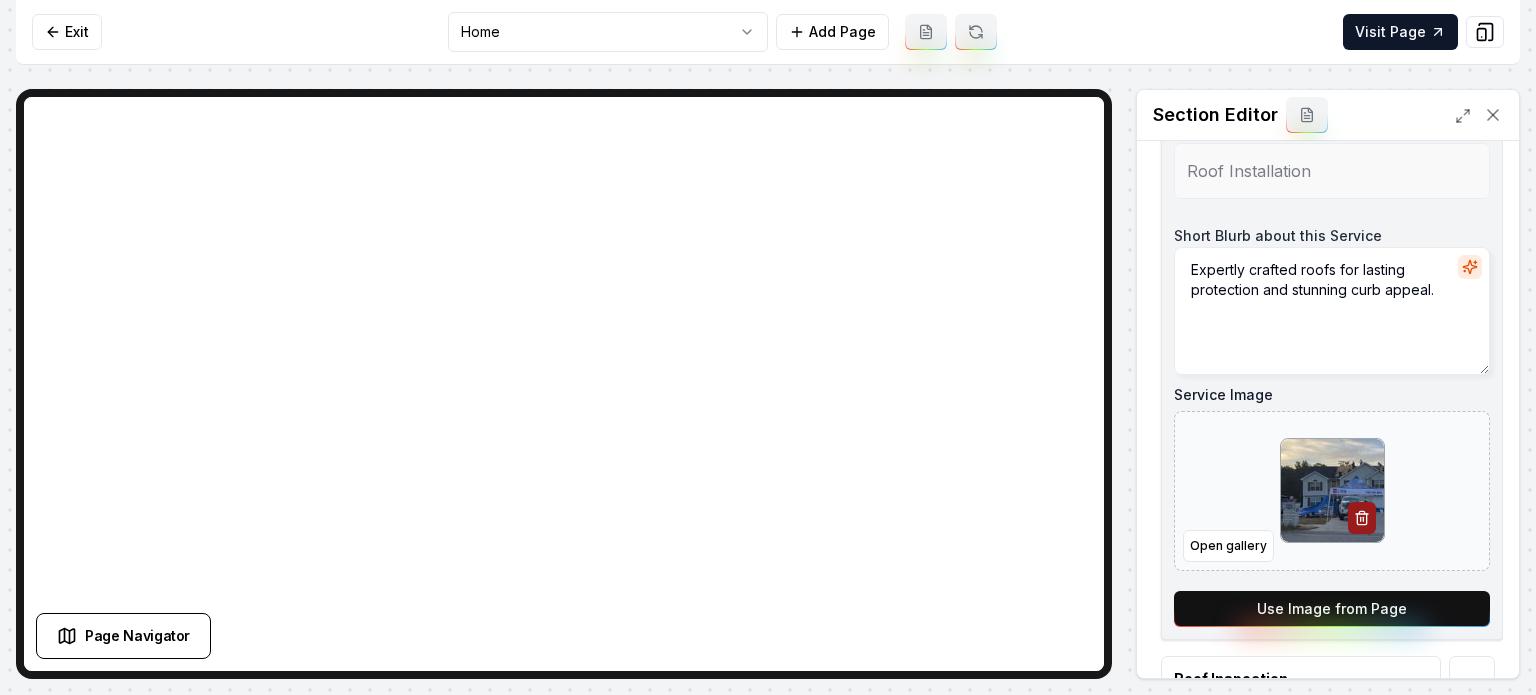 scroll, scrollTop: 443, scrollLeft: 0, axis: vertical 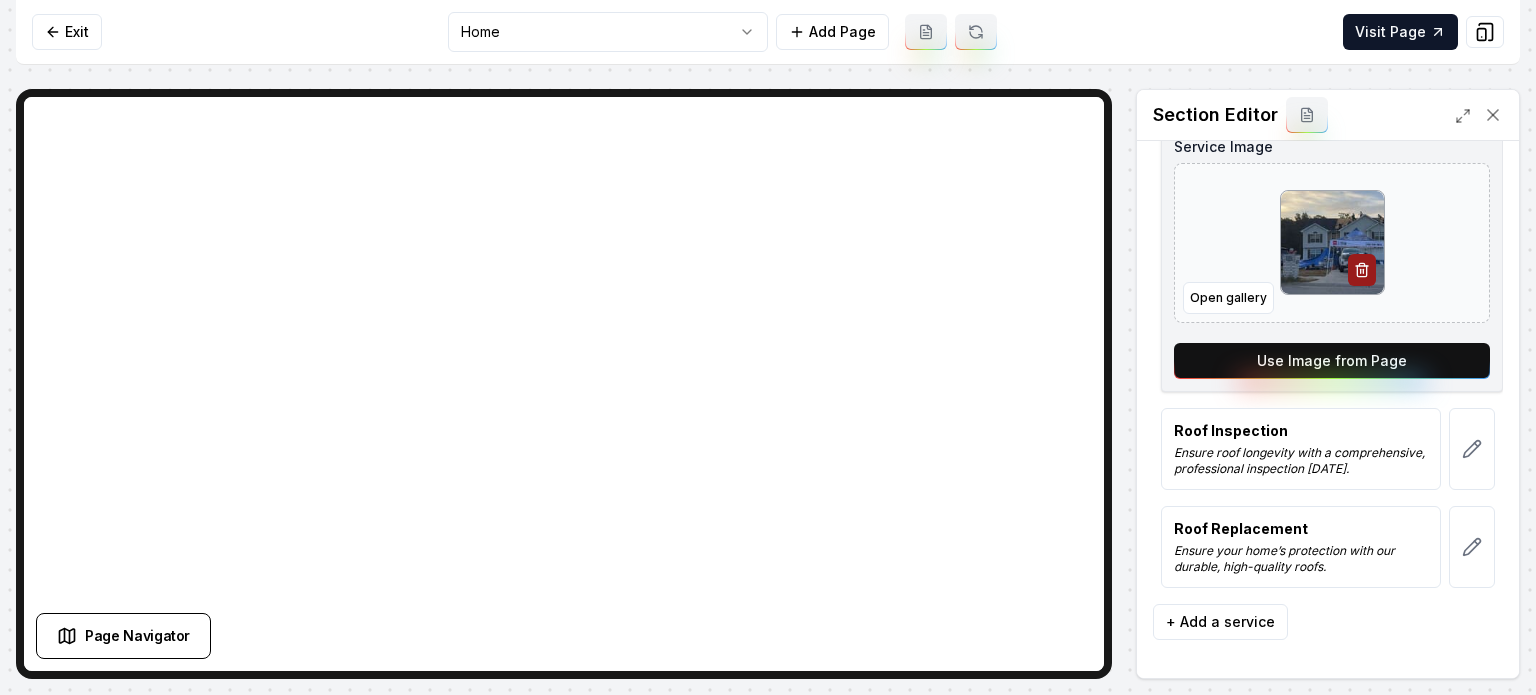 click on "Use Image from Page" at bounding box center [1332, 361] 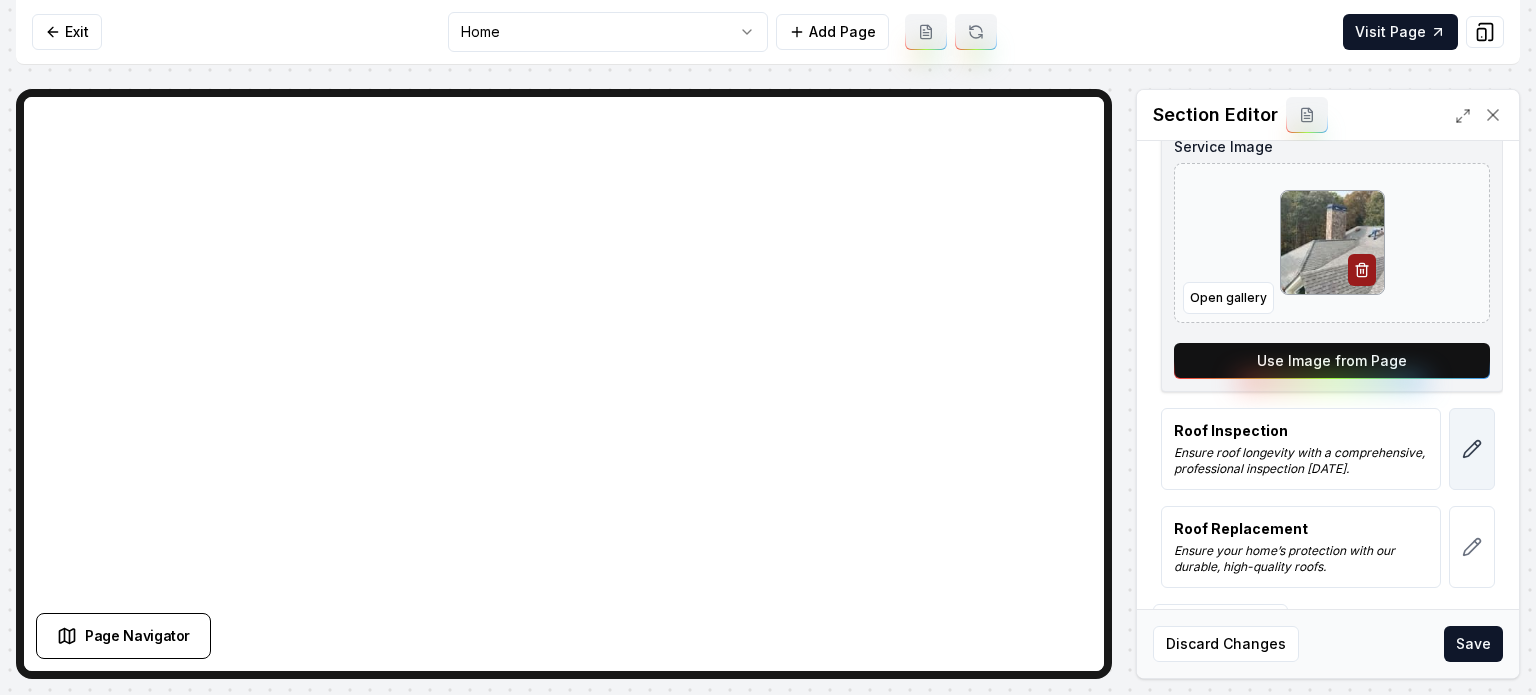 click at bounding box center (1472, 449) 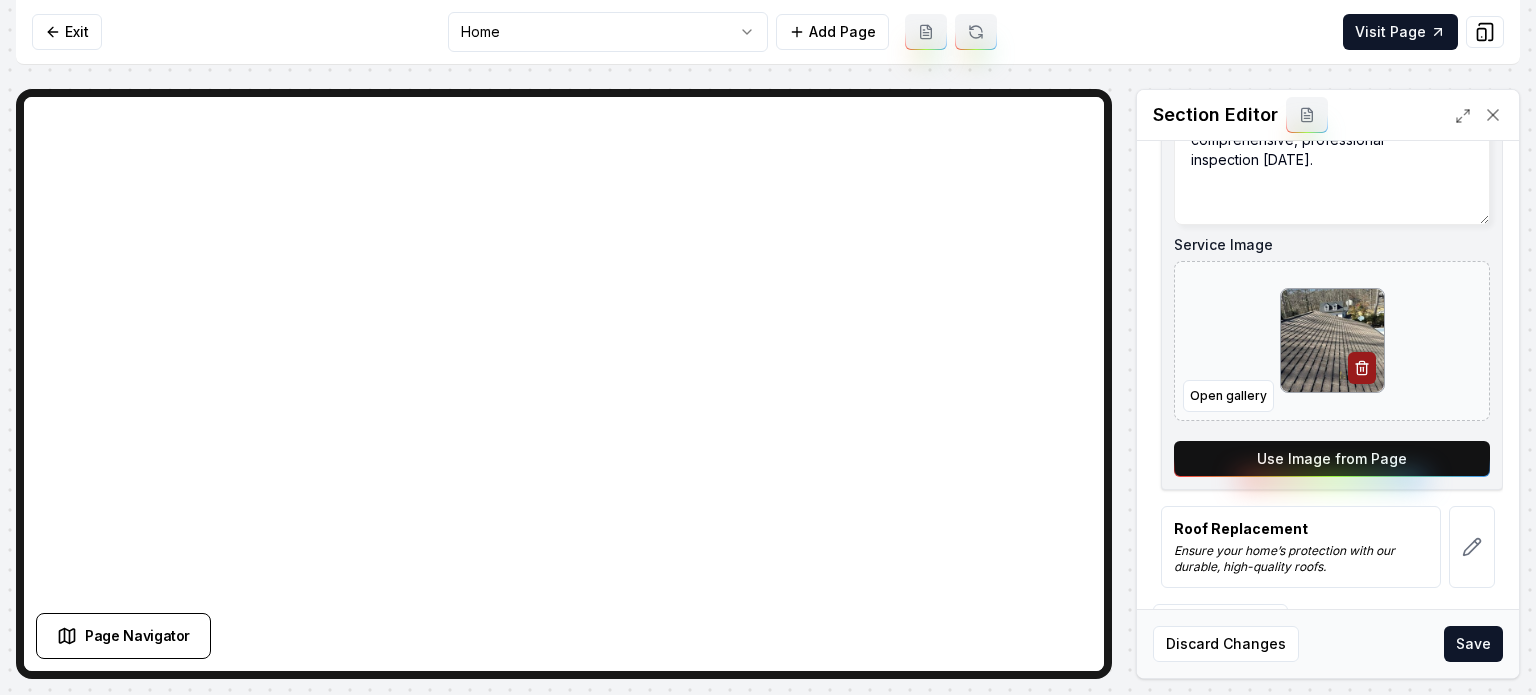 click on "Use Image from Page" at bounding box center [1332, 459] 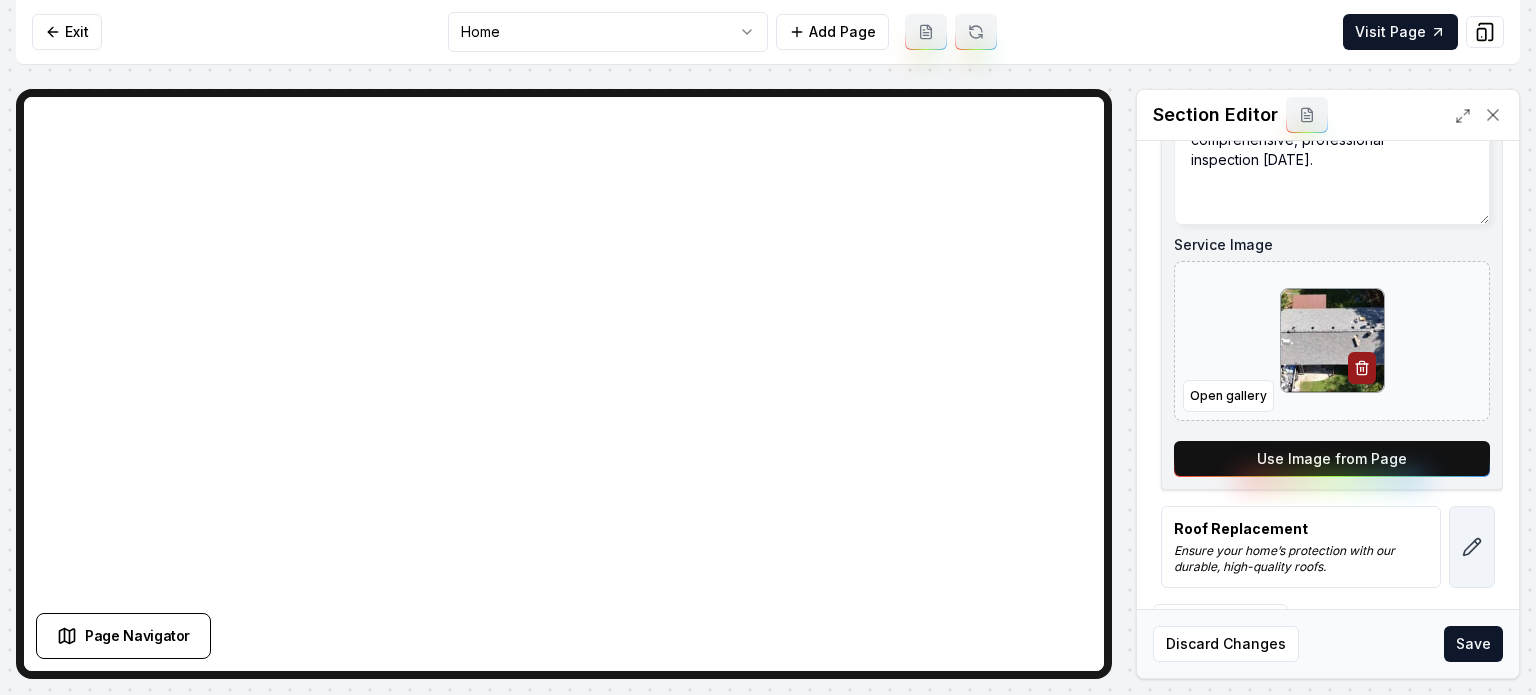 click at bounding box center [1472, 547] 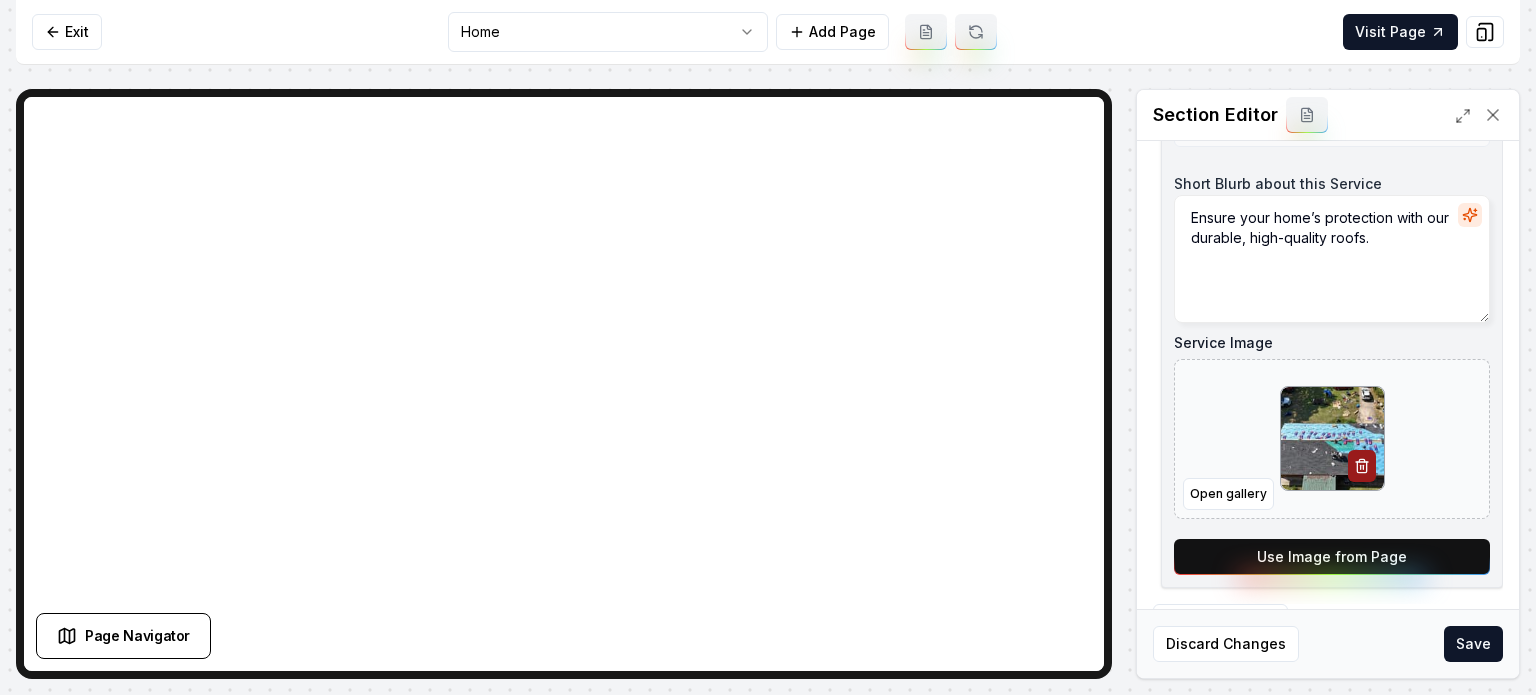 click on "Service Name Roof Replacement Short Blurb about this Service Ensure your home’s protection with our durable, high-quality roofs. Service Image Open gallery Use Image from Page" at bounding box center (1332, 325) 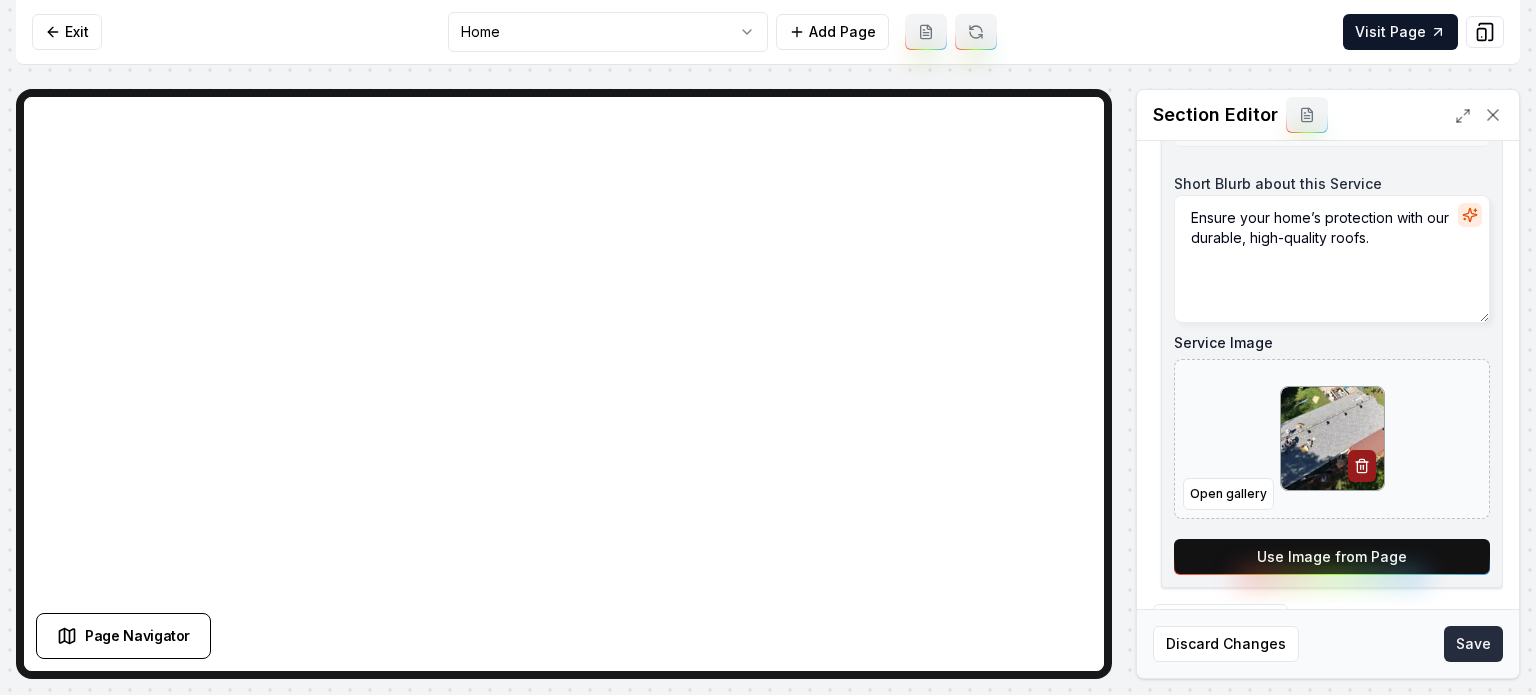 click on "Save" at bounding box center (1473, 644) 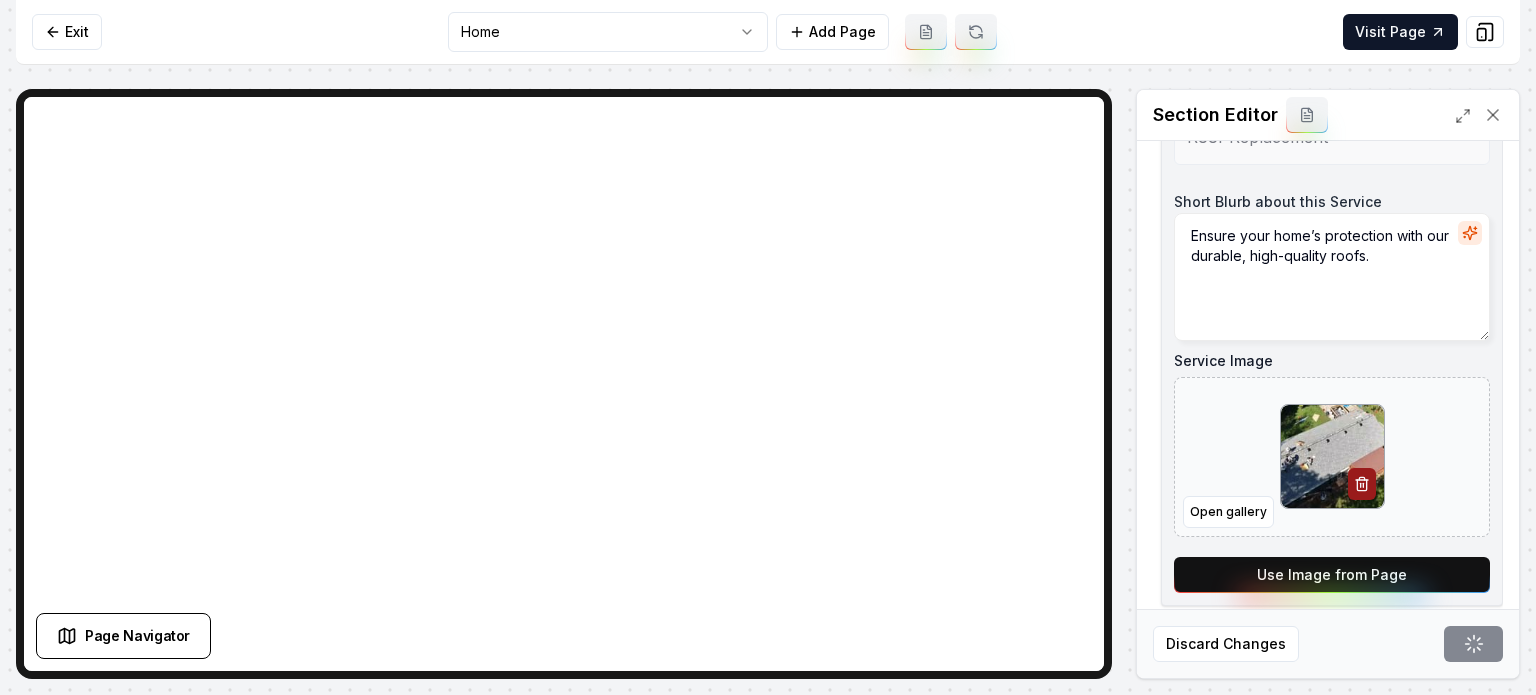 scroll, scrollTop: 423, scrollLeft: 0, axis: vertical 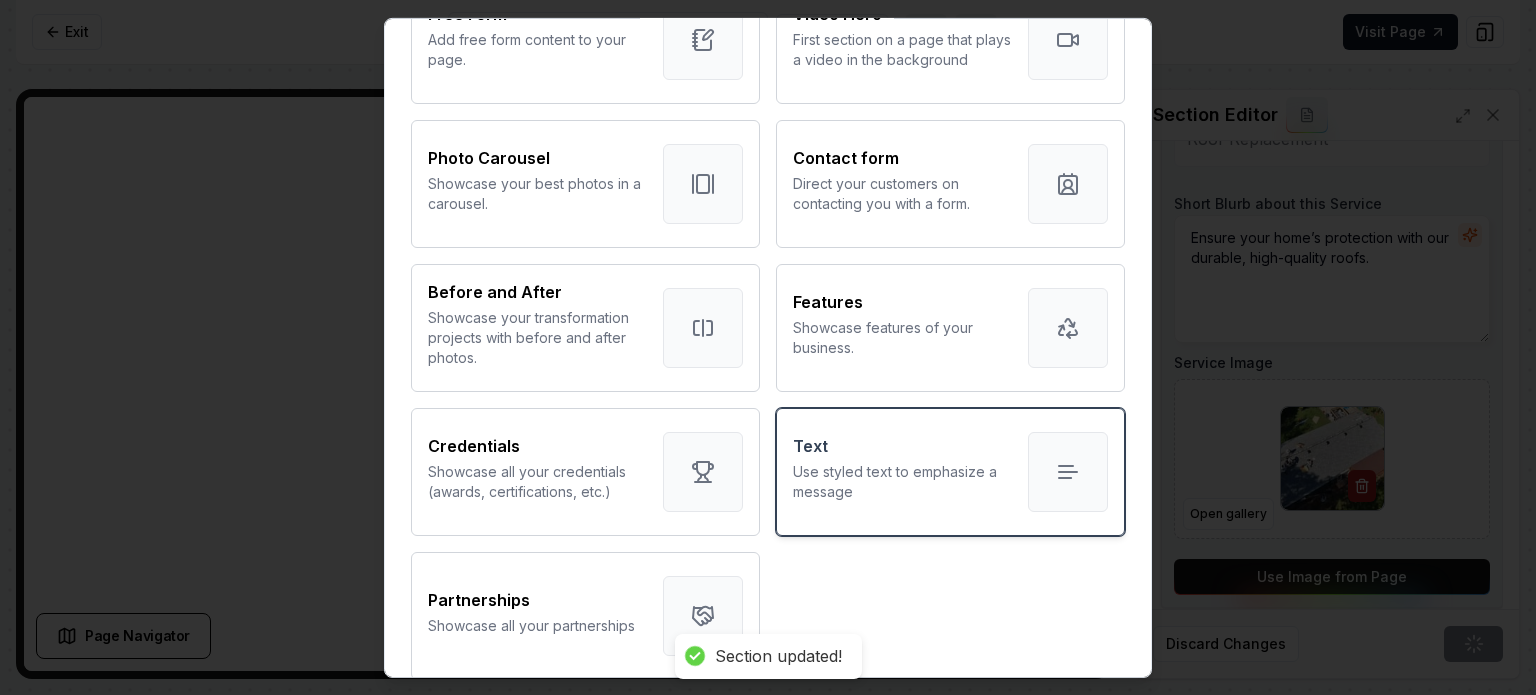 click on "Text" at bounding box center [902, 445] 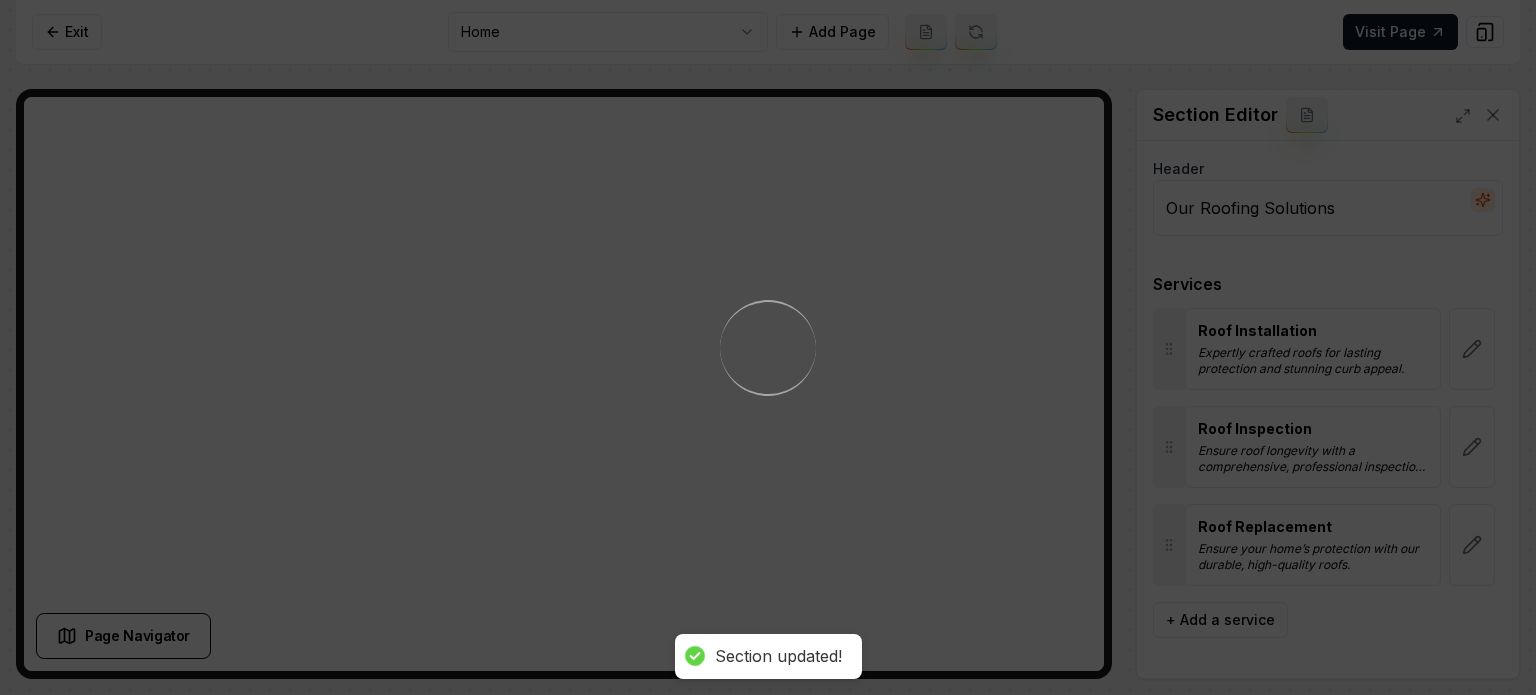 scroll, scrollTop: 0, scrollLeft: 0, axis: both 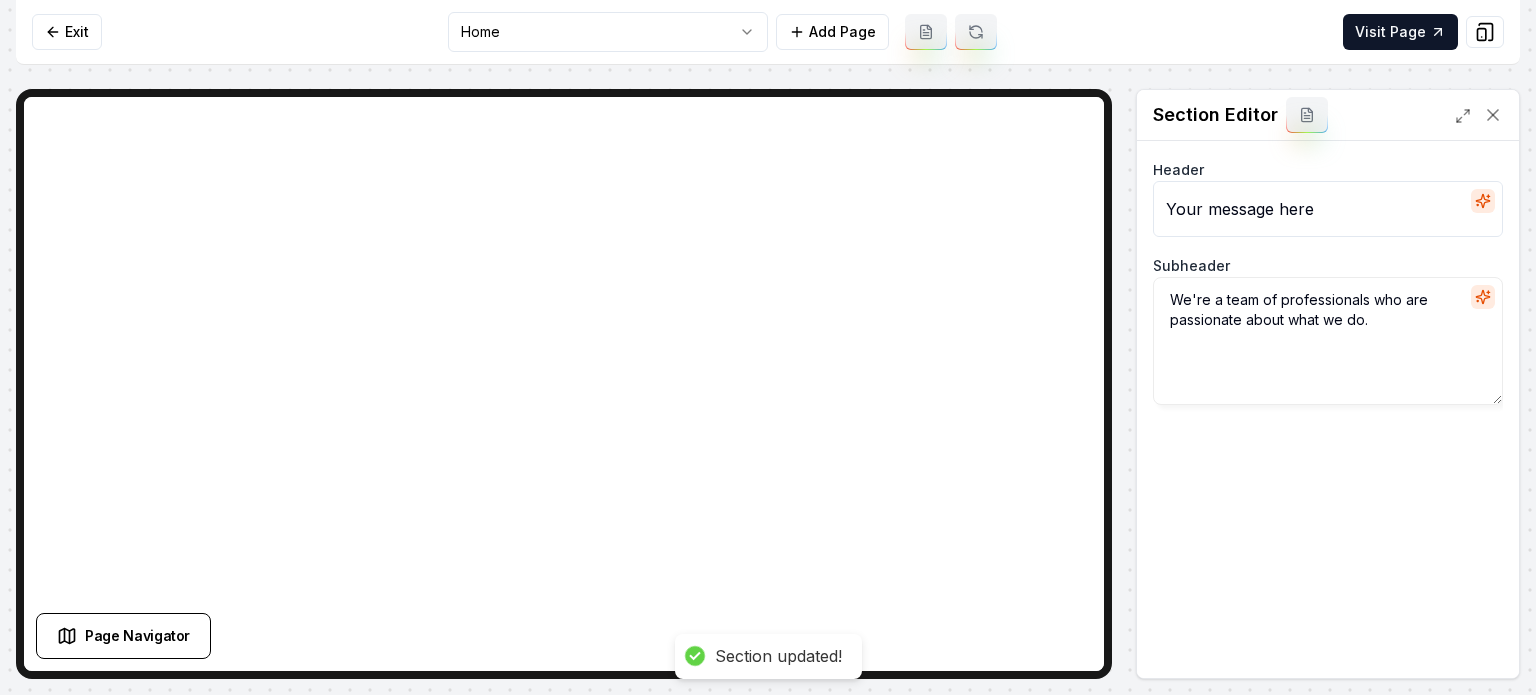 click 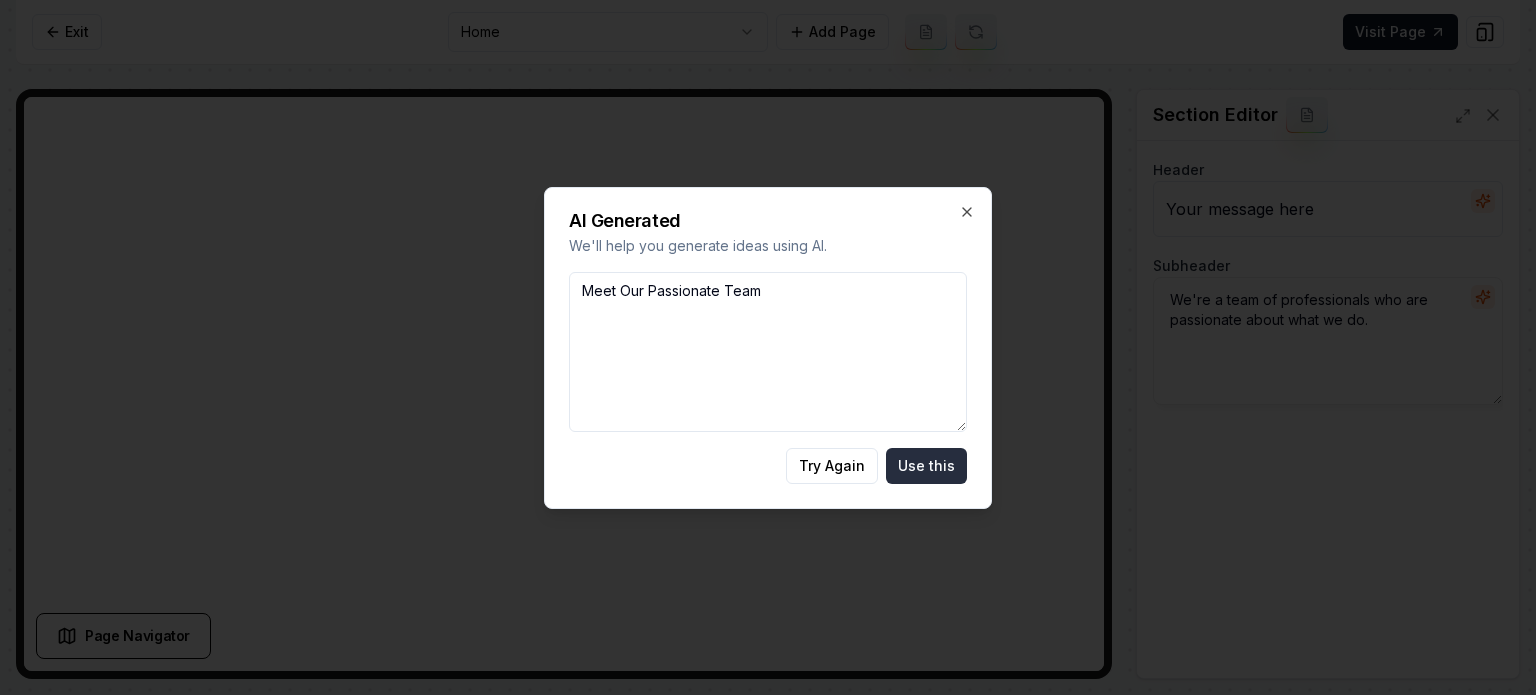 click on "Use this" at bounding box center (926, 466) 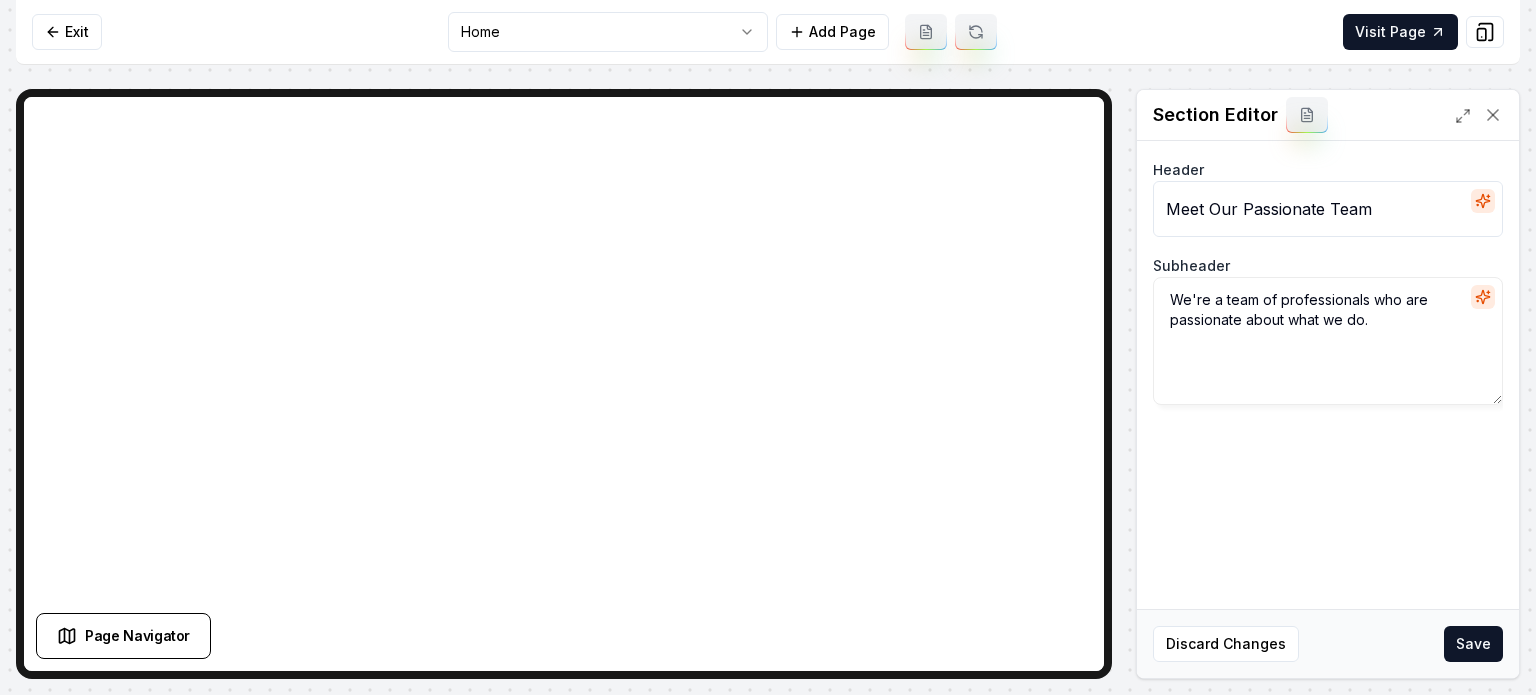 click at bounding box center (1483, 297) 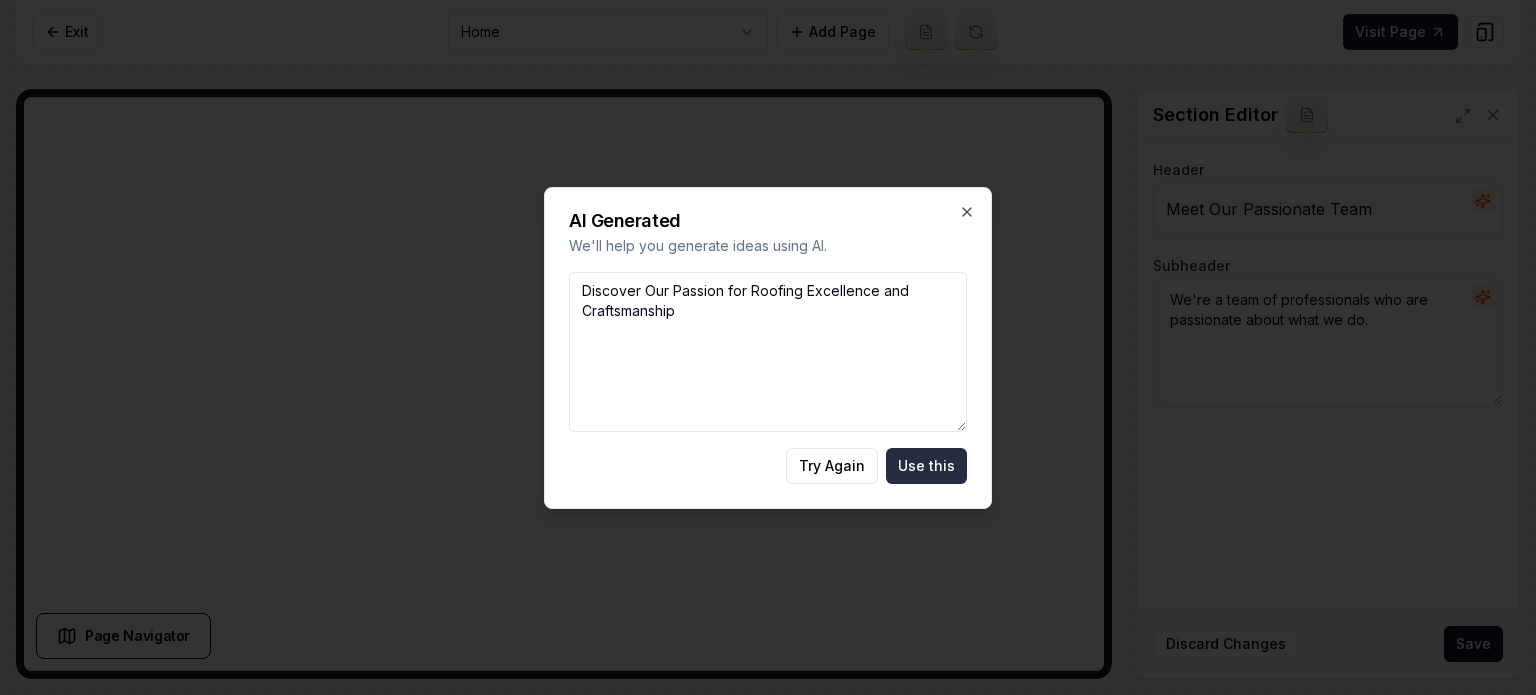 click on "Use this" at bounding box center (926, 466) 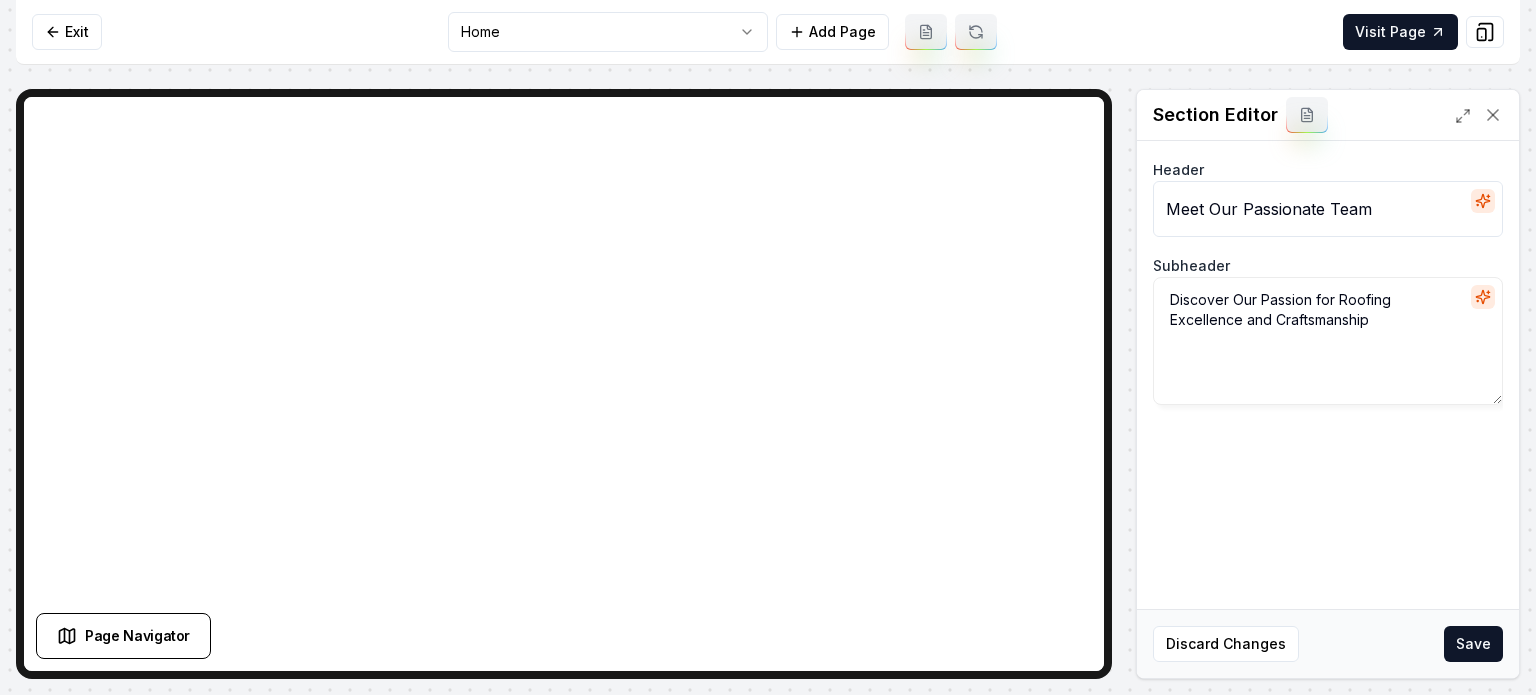 click on "Discard Changes Save" at bounding box center (1328, 643) 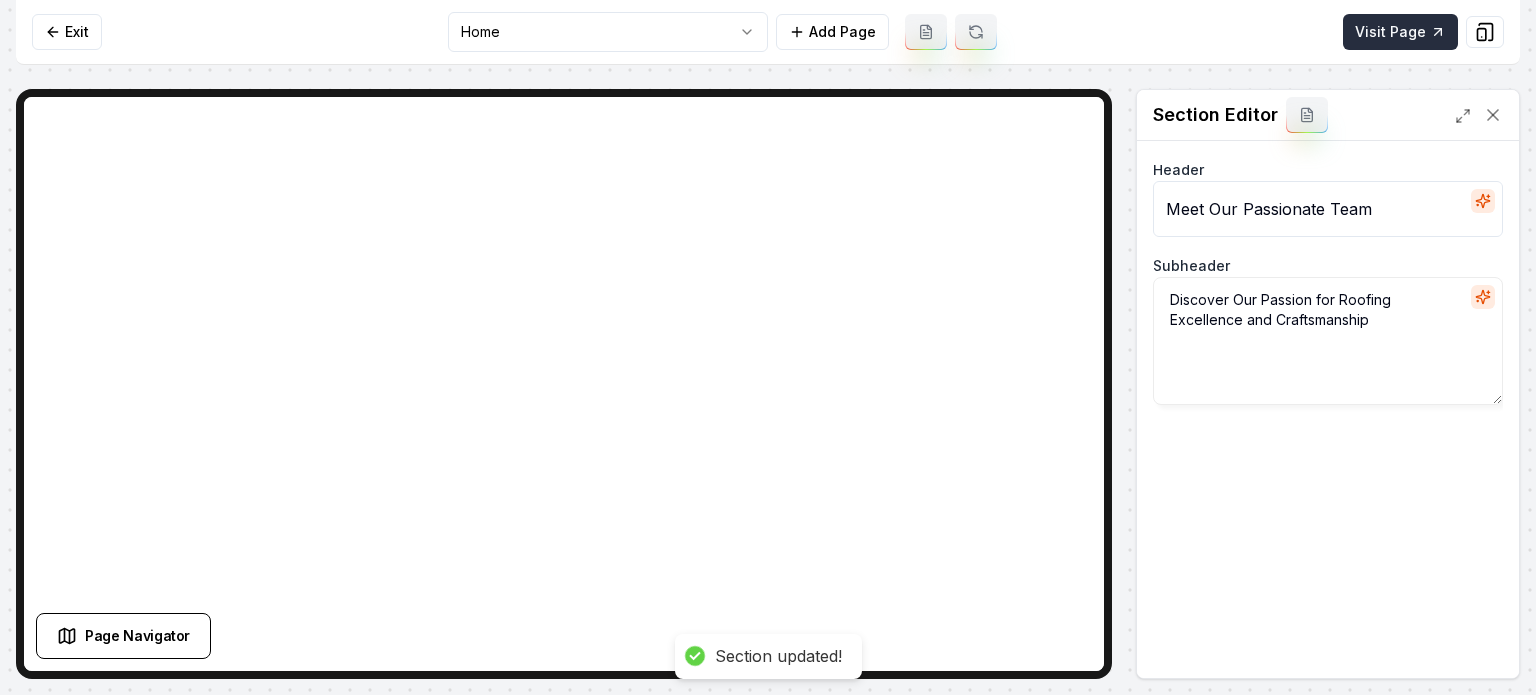 click on "Visit Page" at bounding box center (1400, 32) 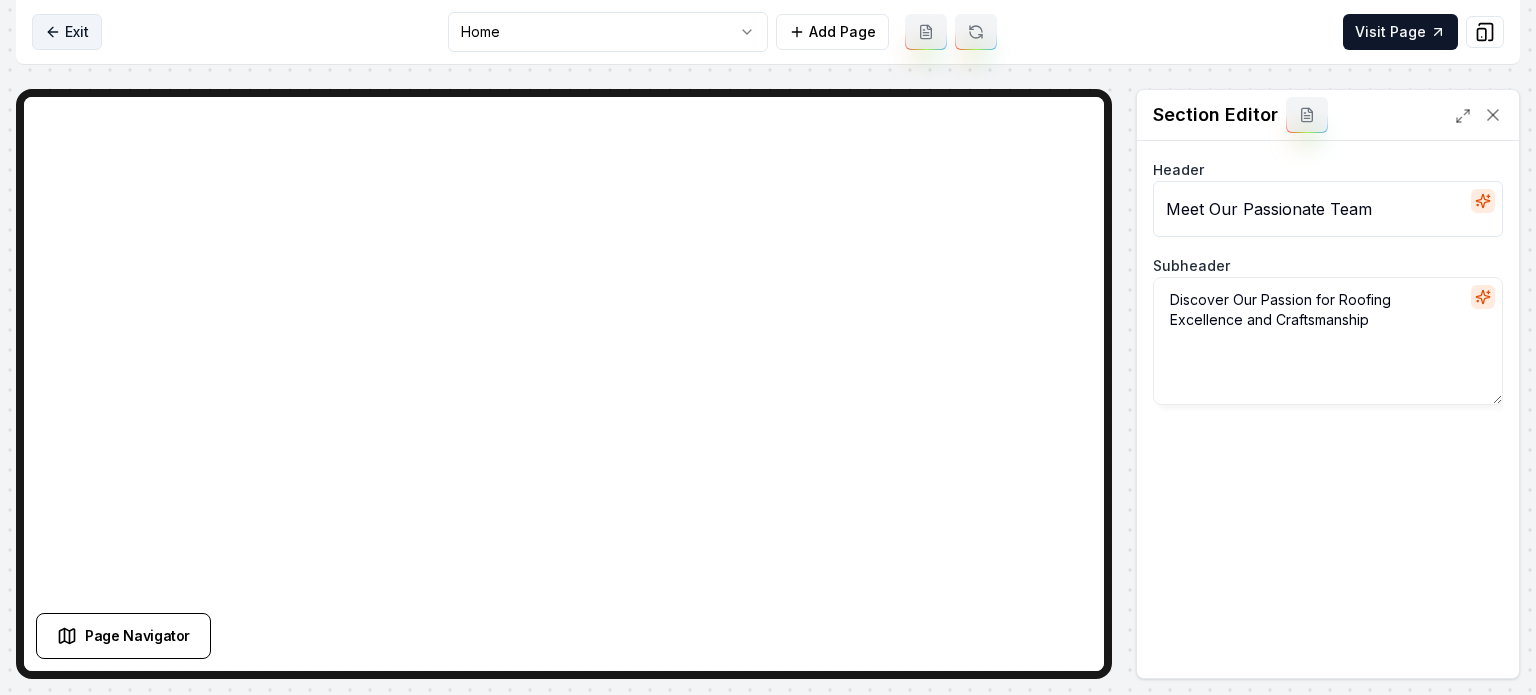 click on "Exit" at bounding box center (67, 32) 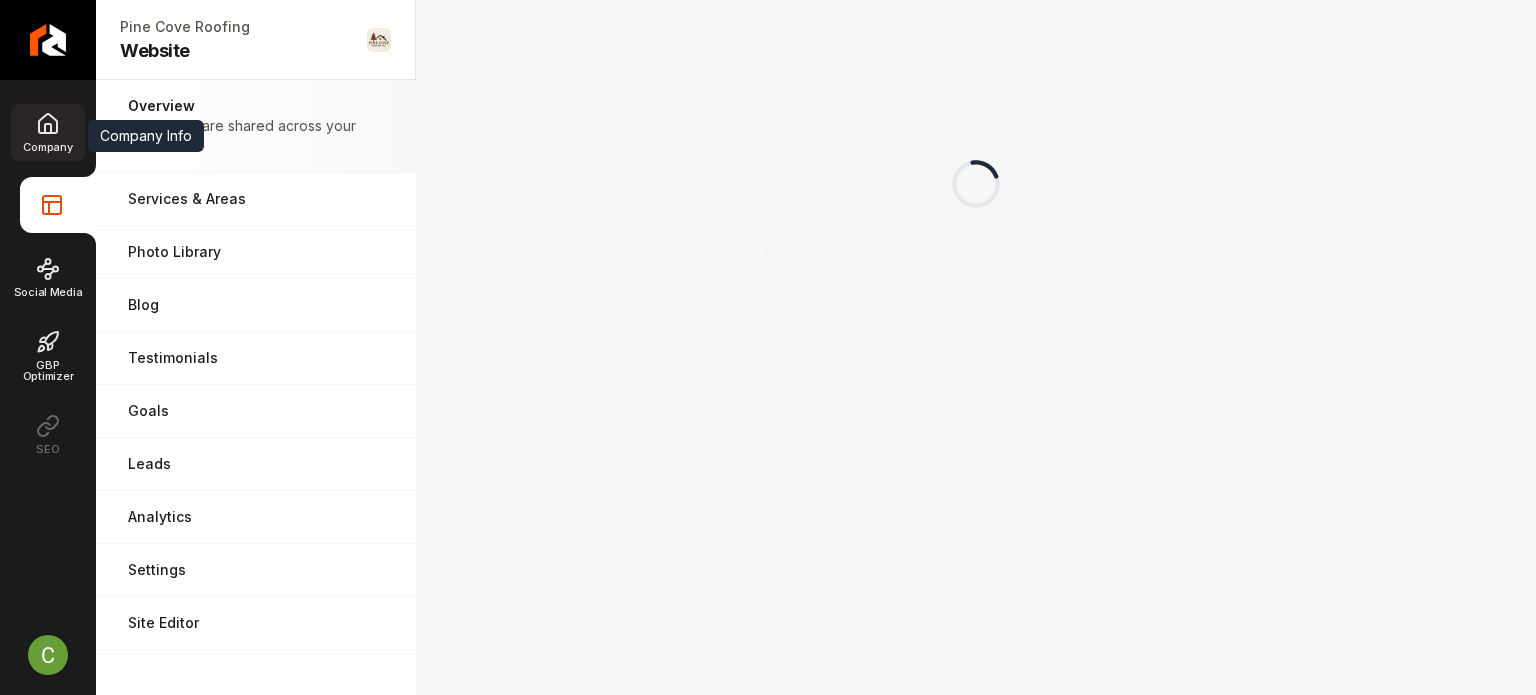 click on "Company" at bounding box center [47, 132] 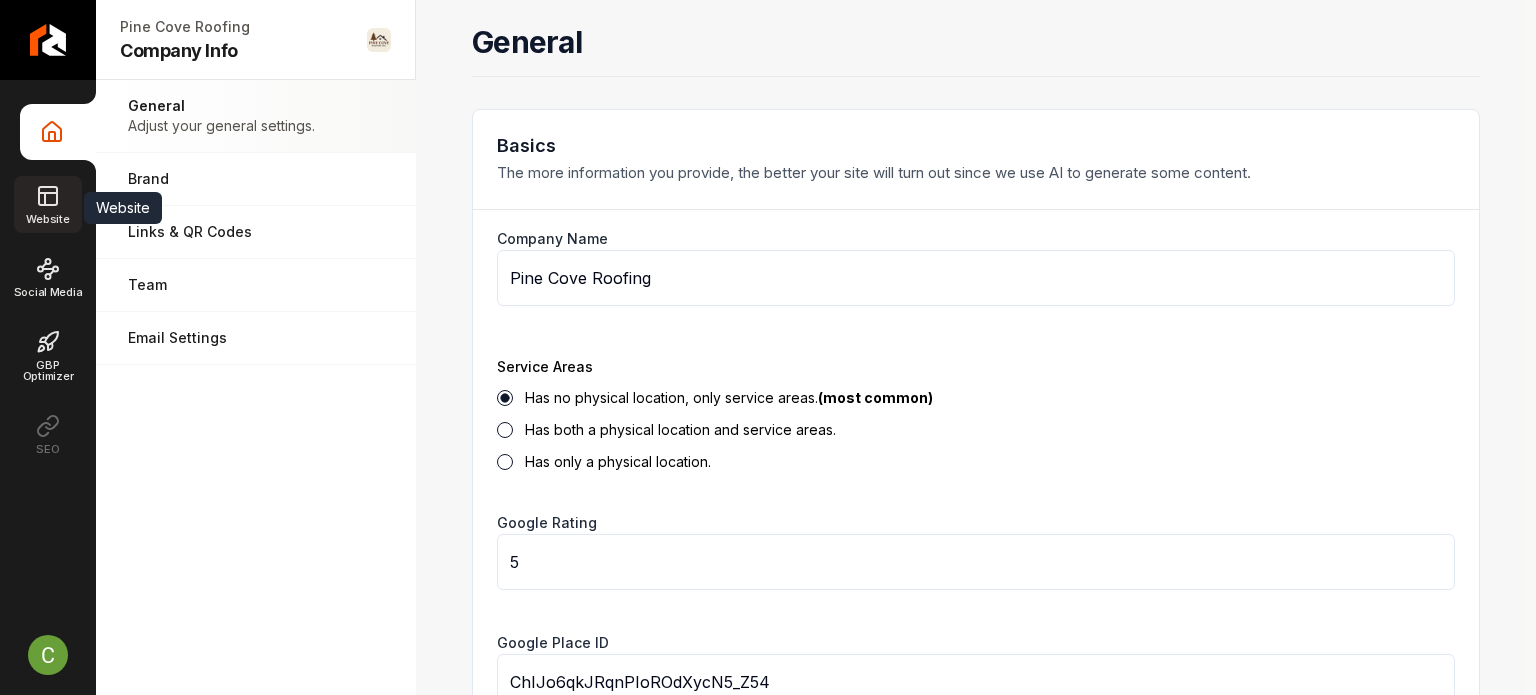click on "Website" at bounding box center (47, 204) 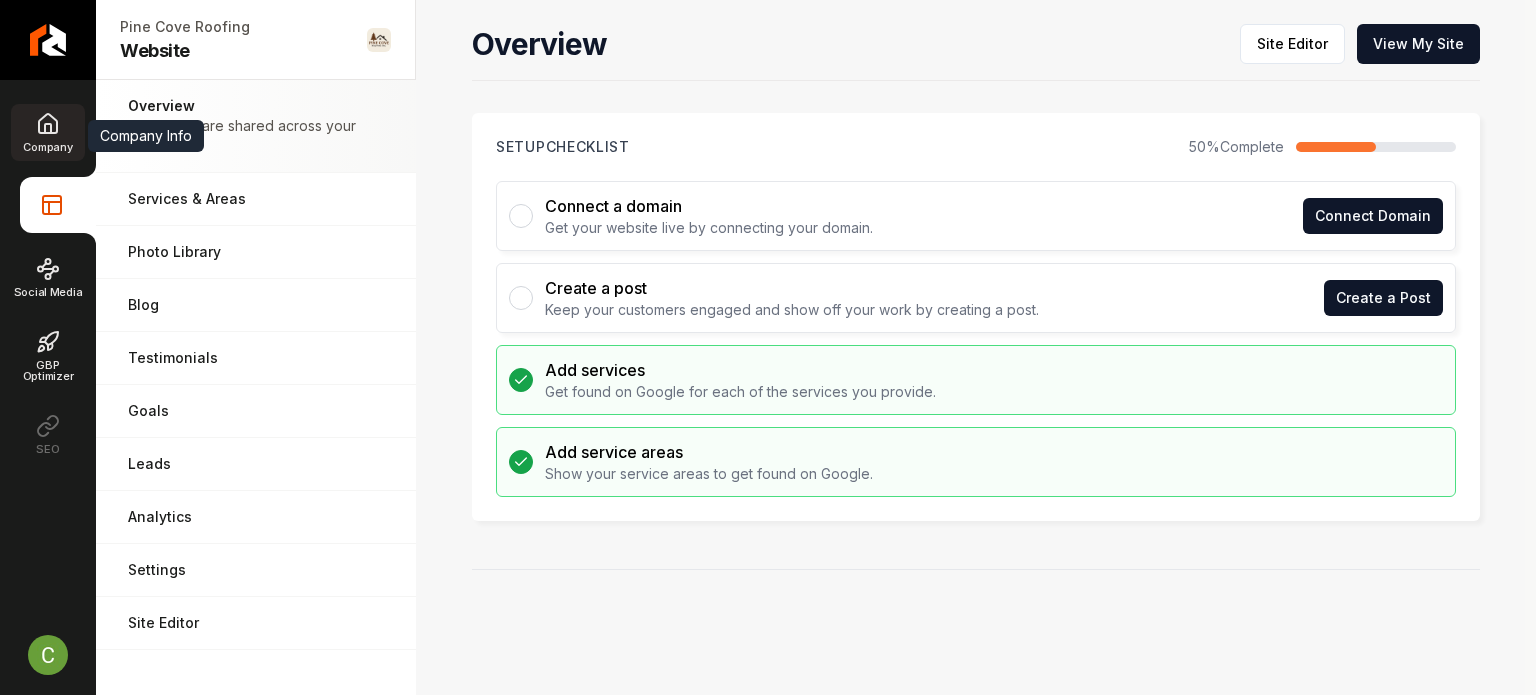 drag, startPoint x: 68, startPoint y: 166, endPoint x: 63, endPoint y: 144, distance: 22.561028 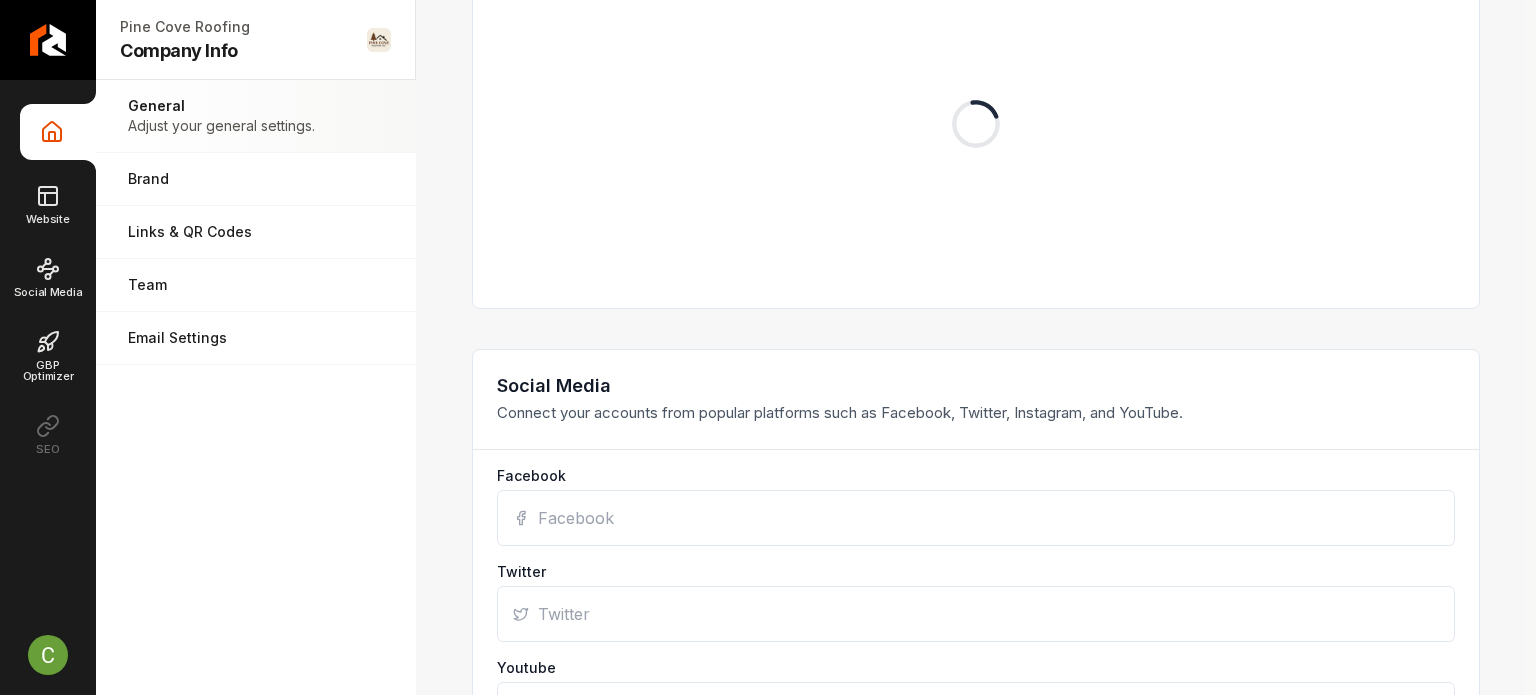 scroll, scrollTop: 1164, scrollLeft: 0, axis: vertical 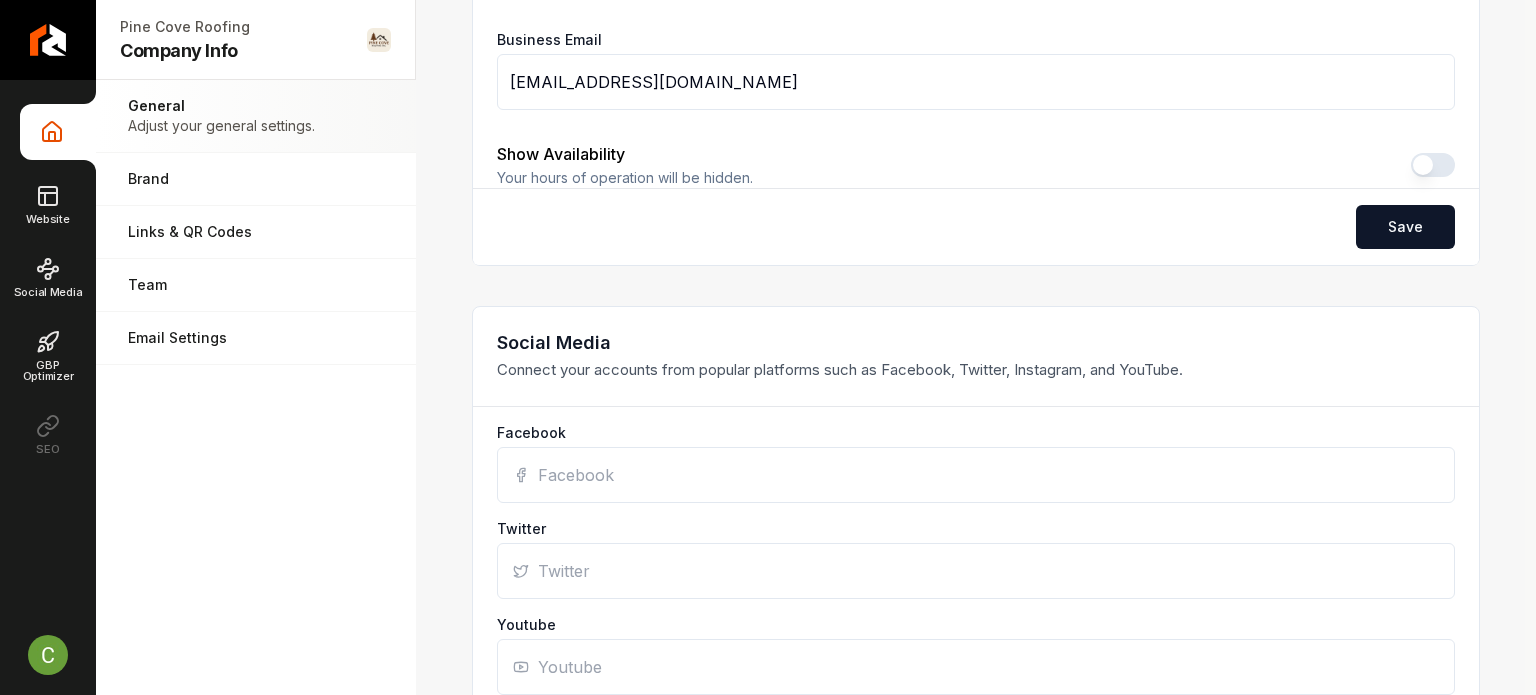 click on "Facebook" at bounding box center (976, 433) 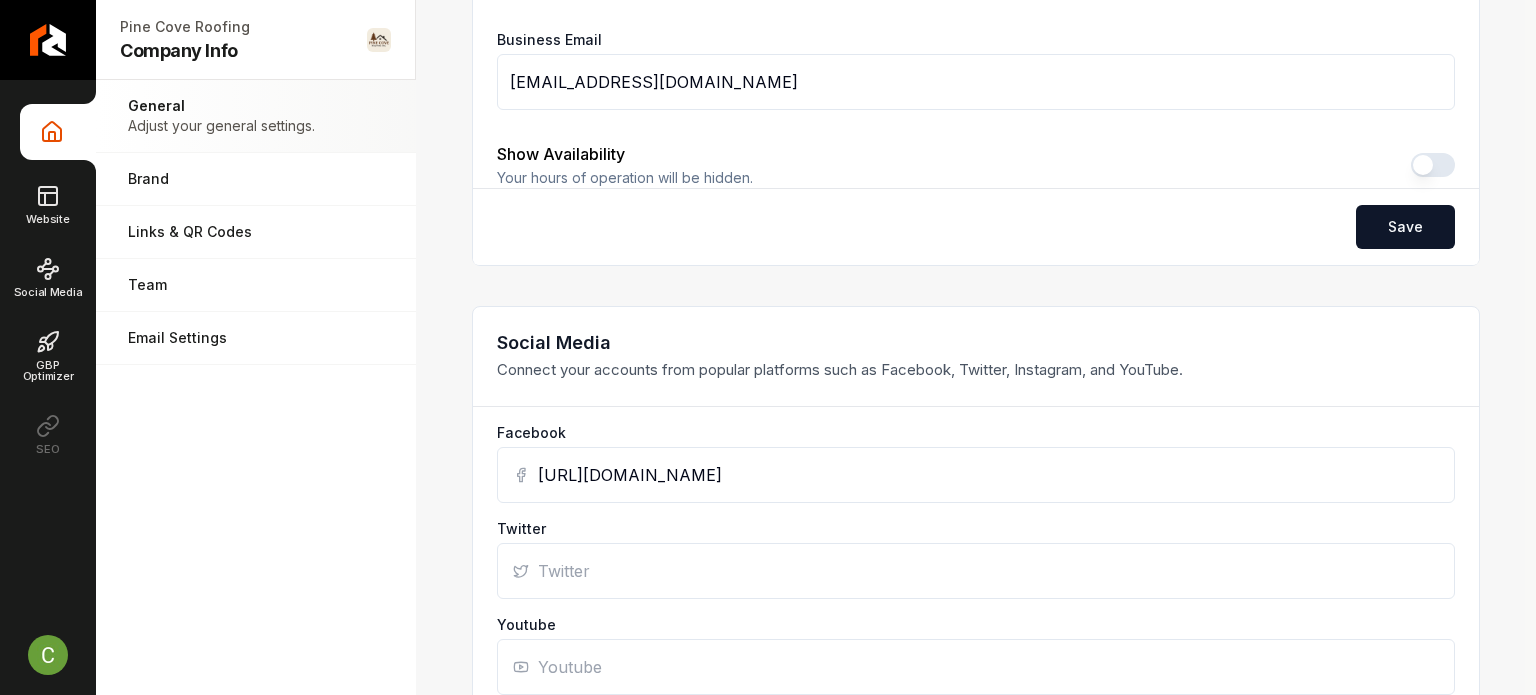type 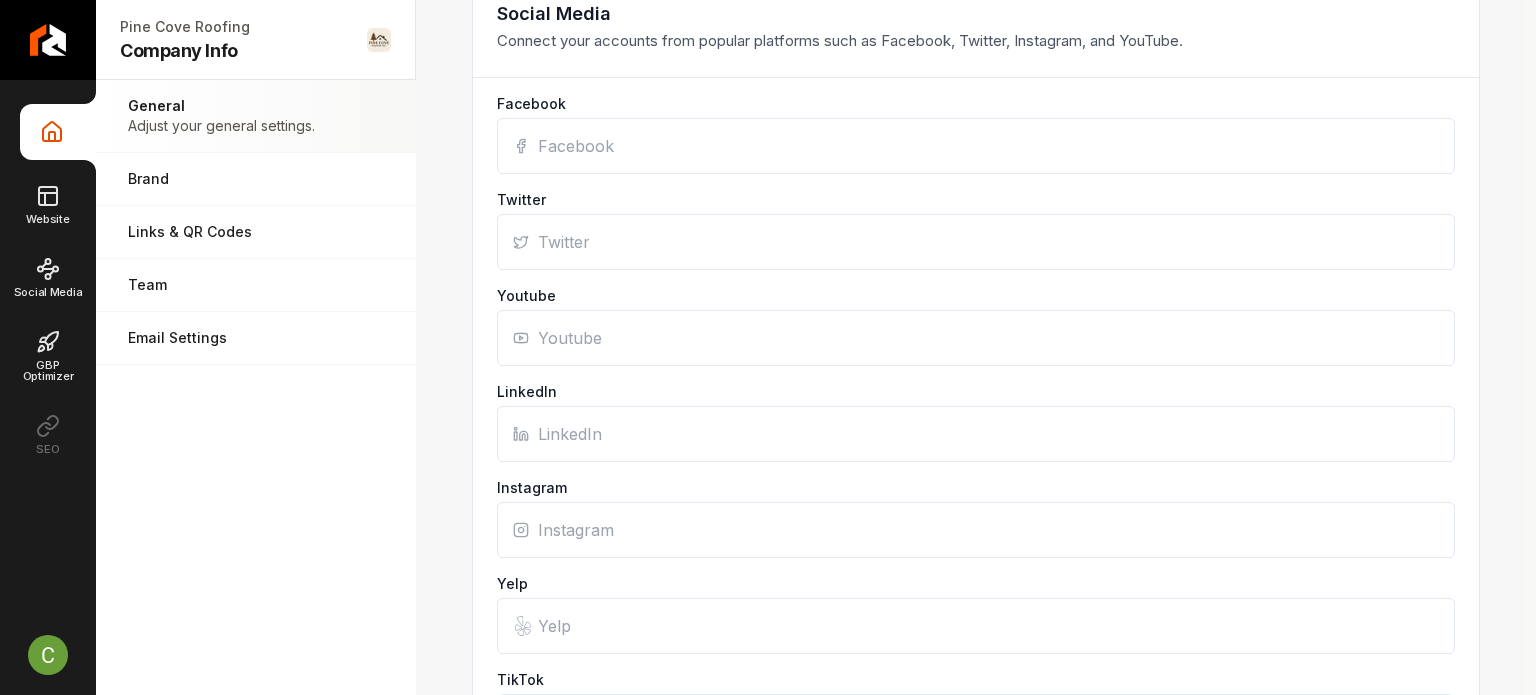 scroll, scrollTop: 1664, scrollLeft: 0, axis: vertical 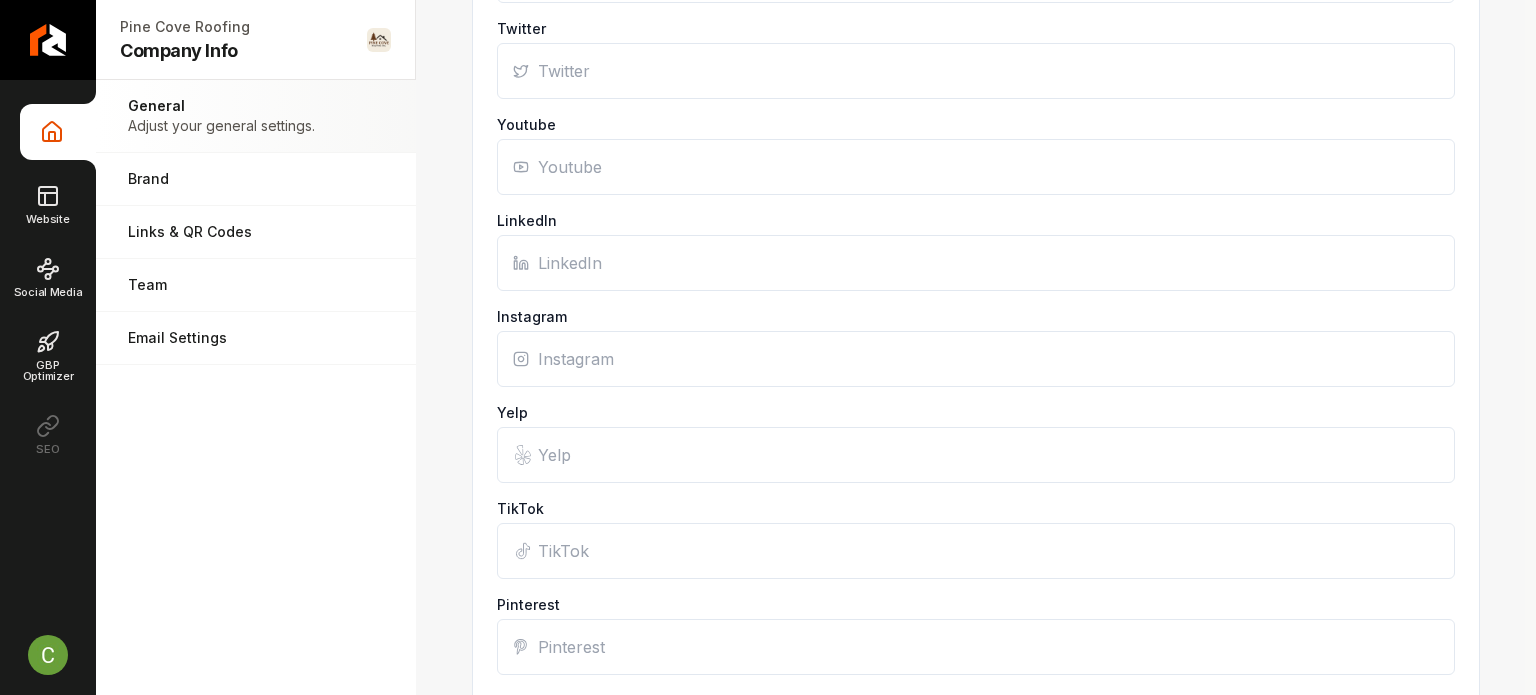 click on "Instagram" at bounding box center [976, 359] 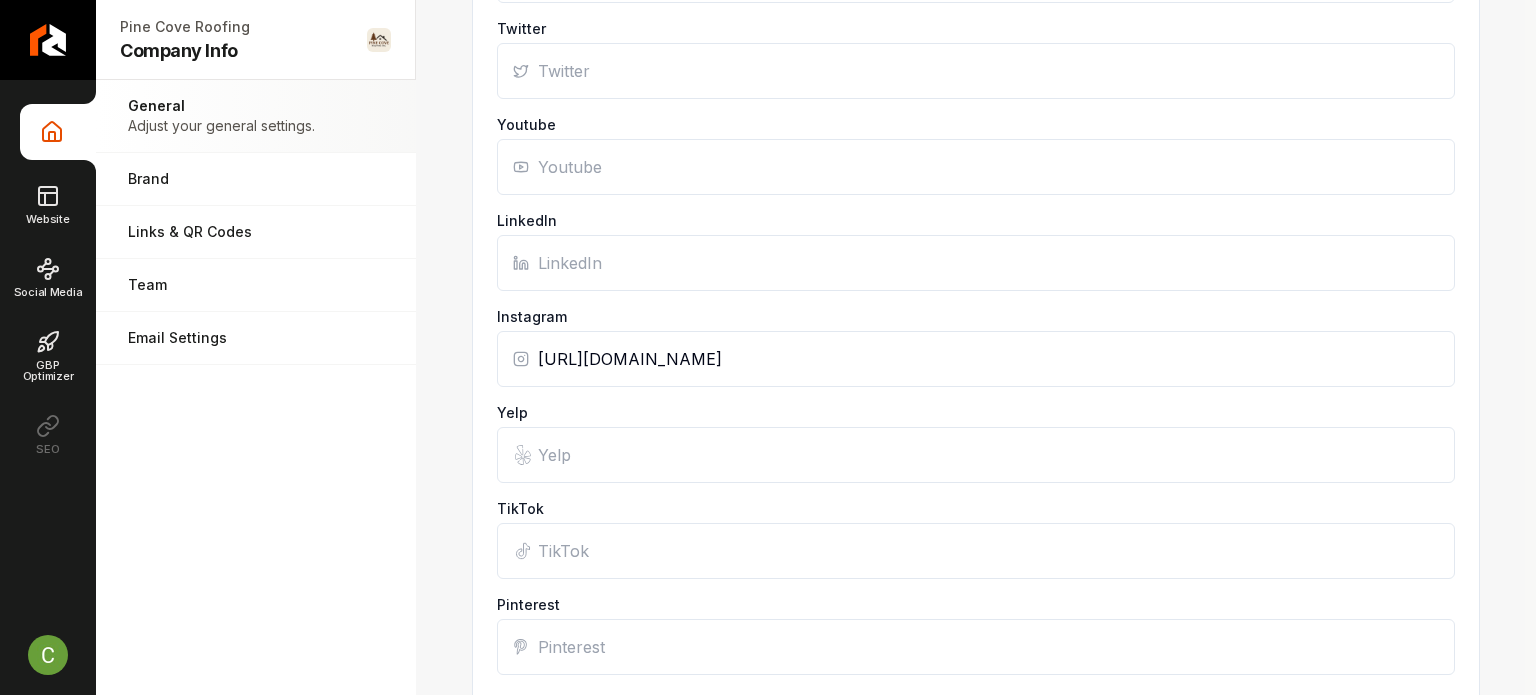 type on "[URL][DOMAIN_NAME]" 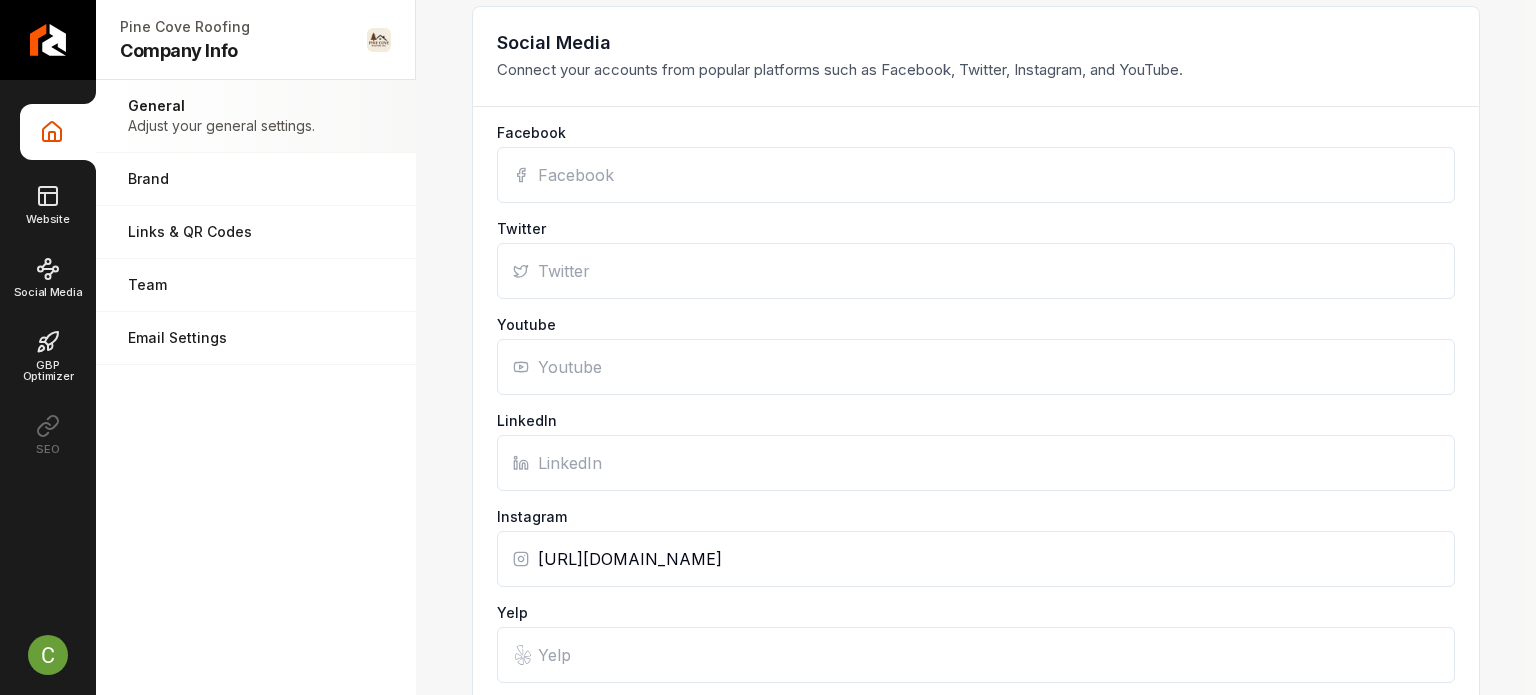 click on "Facebook" at bounding box center (976, 175) 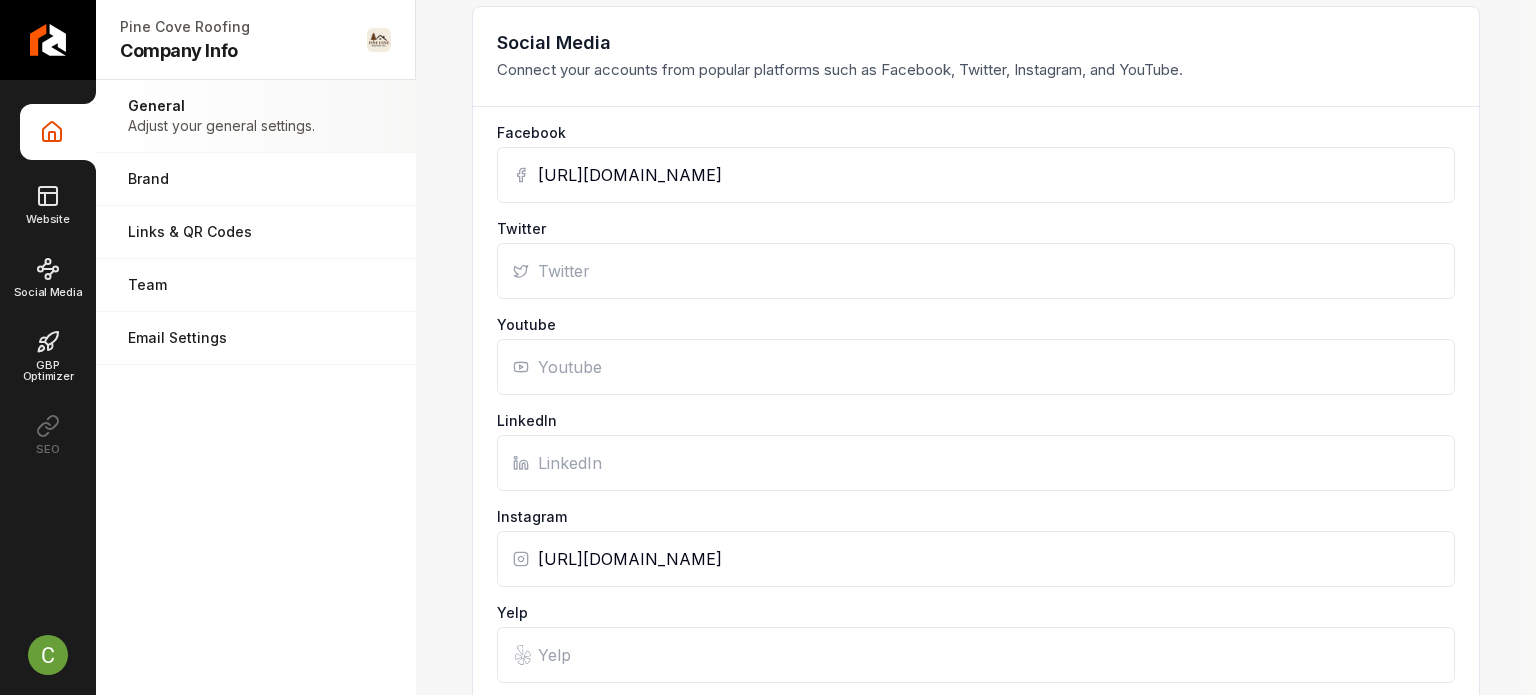 type on "[URL][DOMAIN_NAME]" 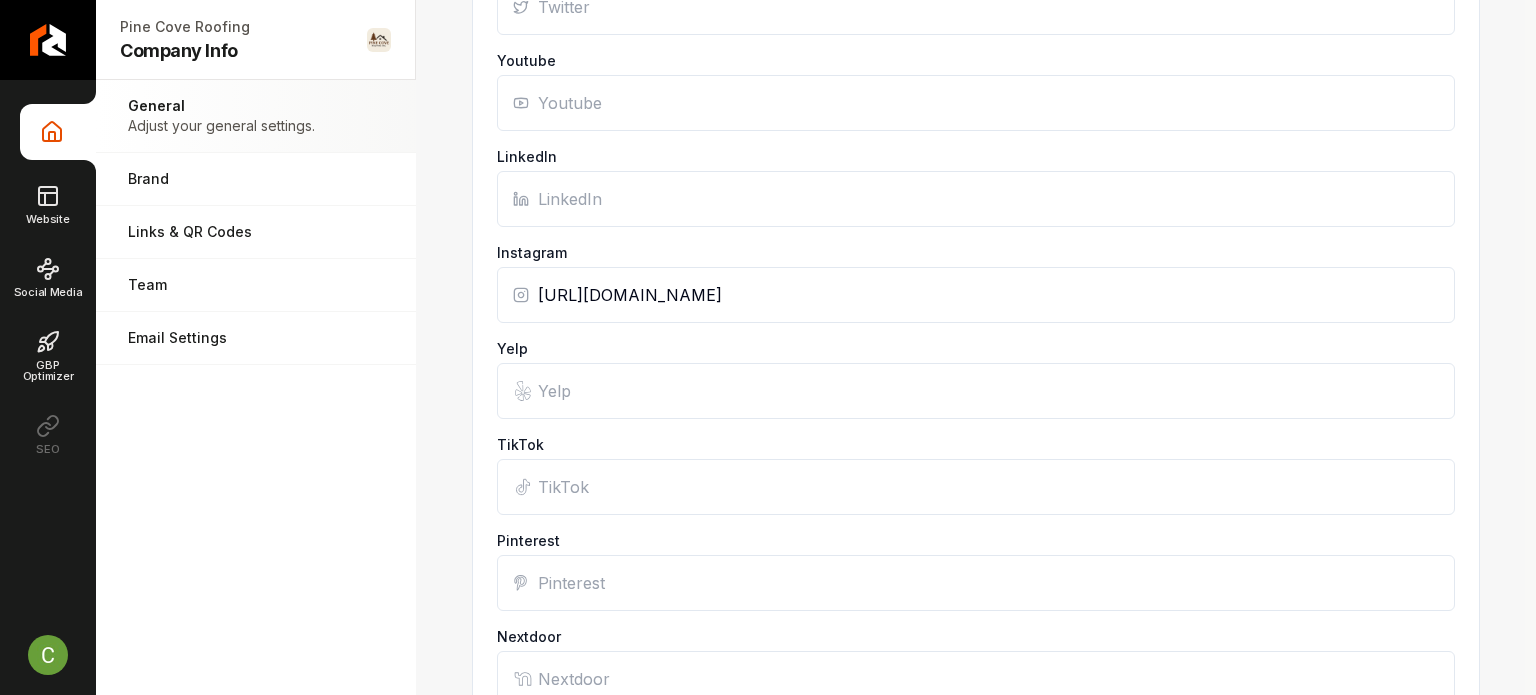 scroll, scrollTop: 1964, scrollLeft: 0, axis: vertical 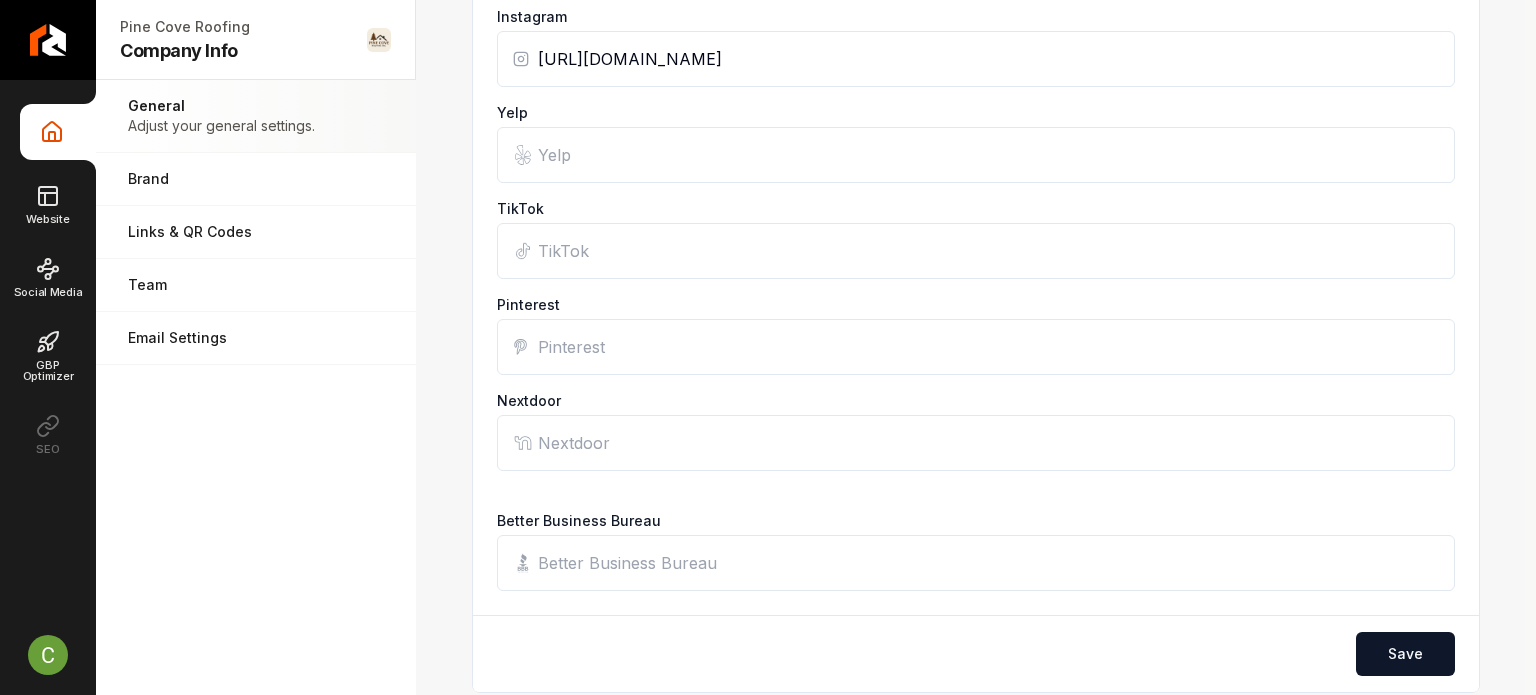drag, startPoint x: 612, startPoint y: 227, endPoint x: 633, endPoint y: 239, distance: 24.186773 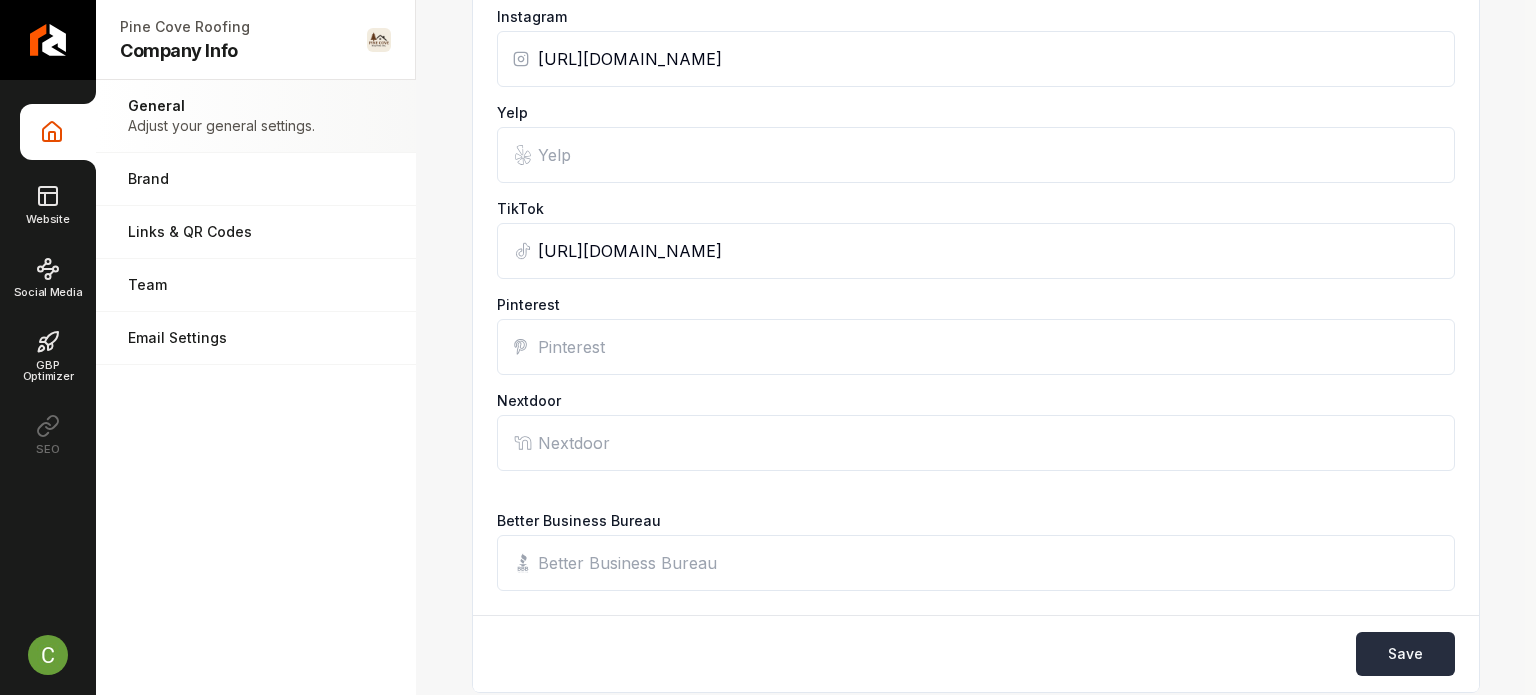 type on "[URL][DOMAIN_NAME]" 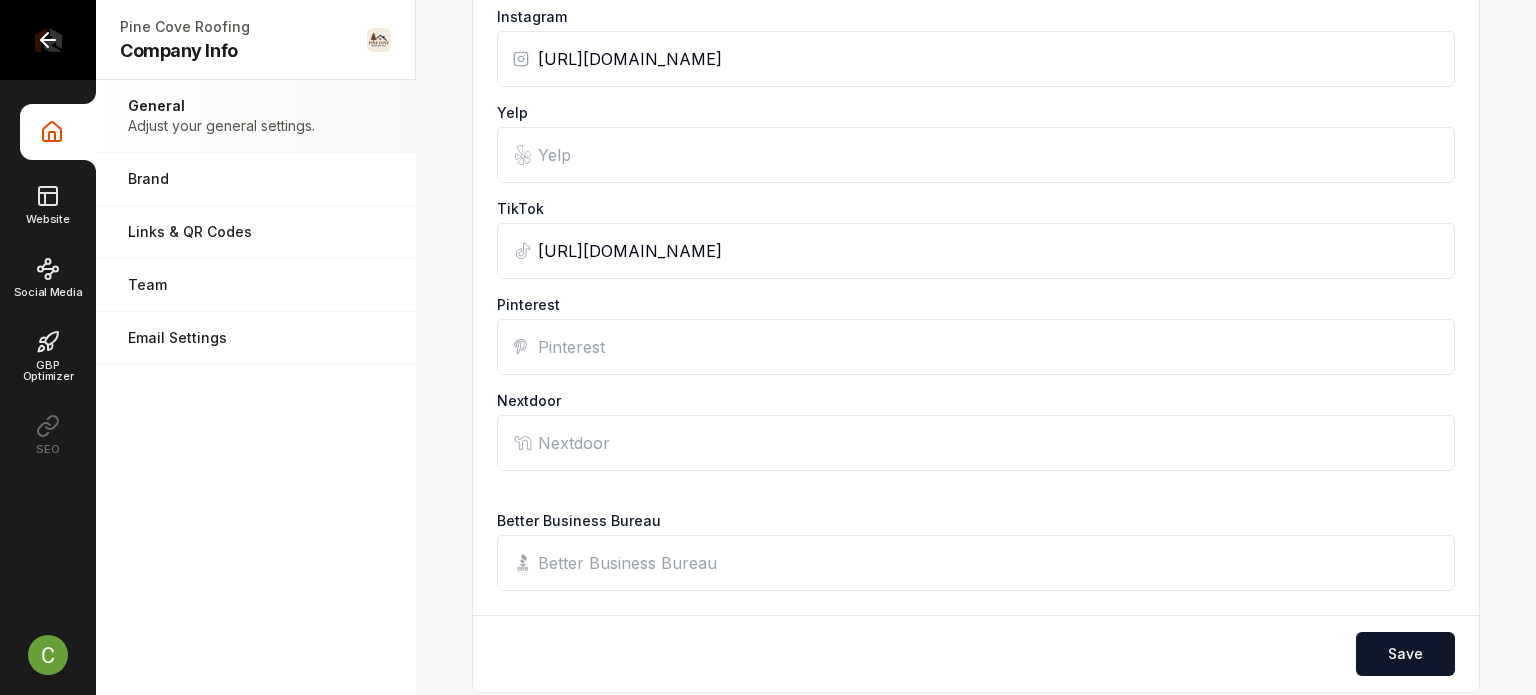 click at bounding box center (48, 40) 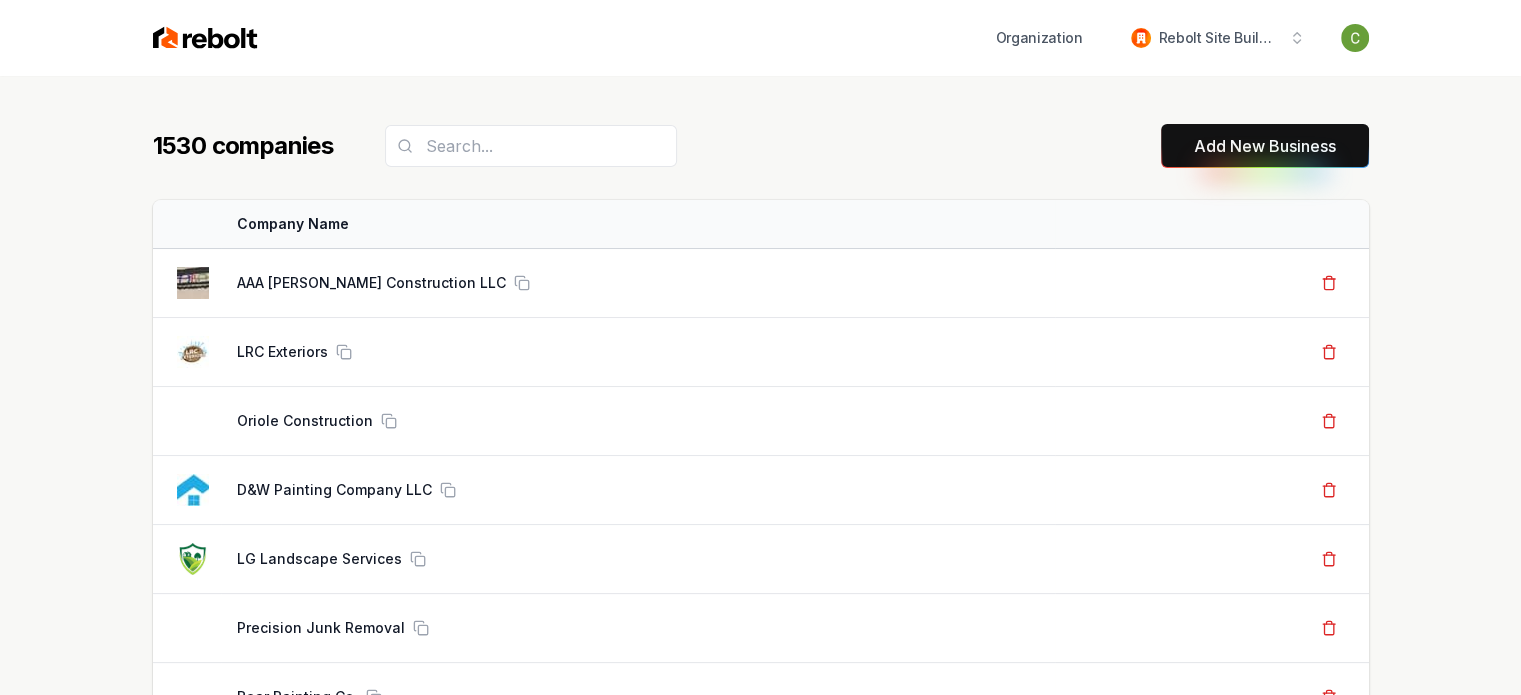 click on "Add New Business" at bounding box center (1265, 146) 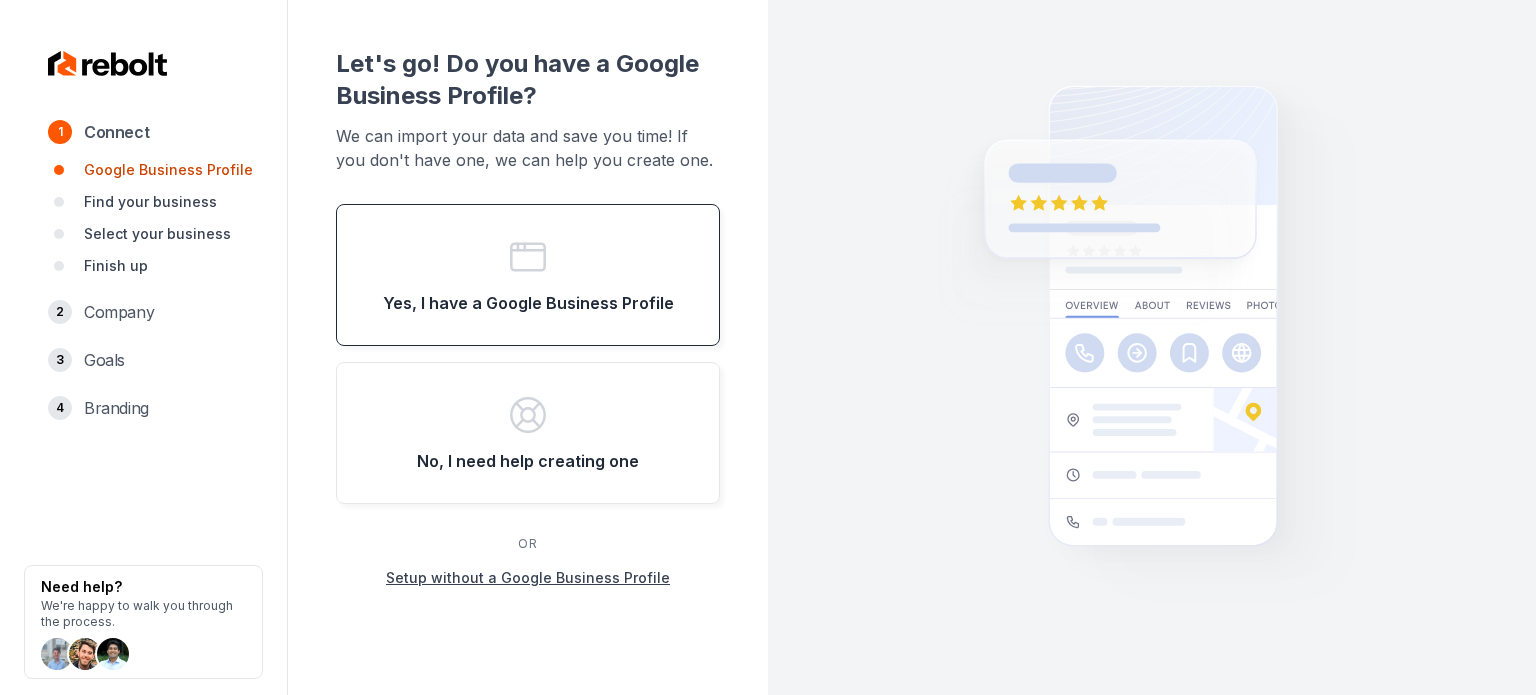 click on "Yes, I have a Google Business Profile" at bounding box center [528, 303] 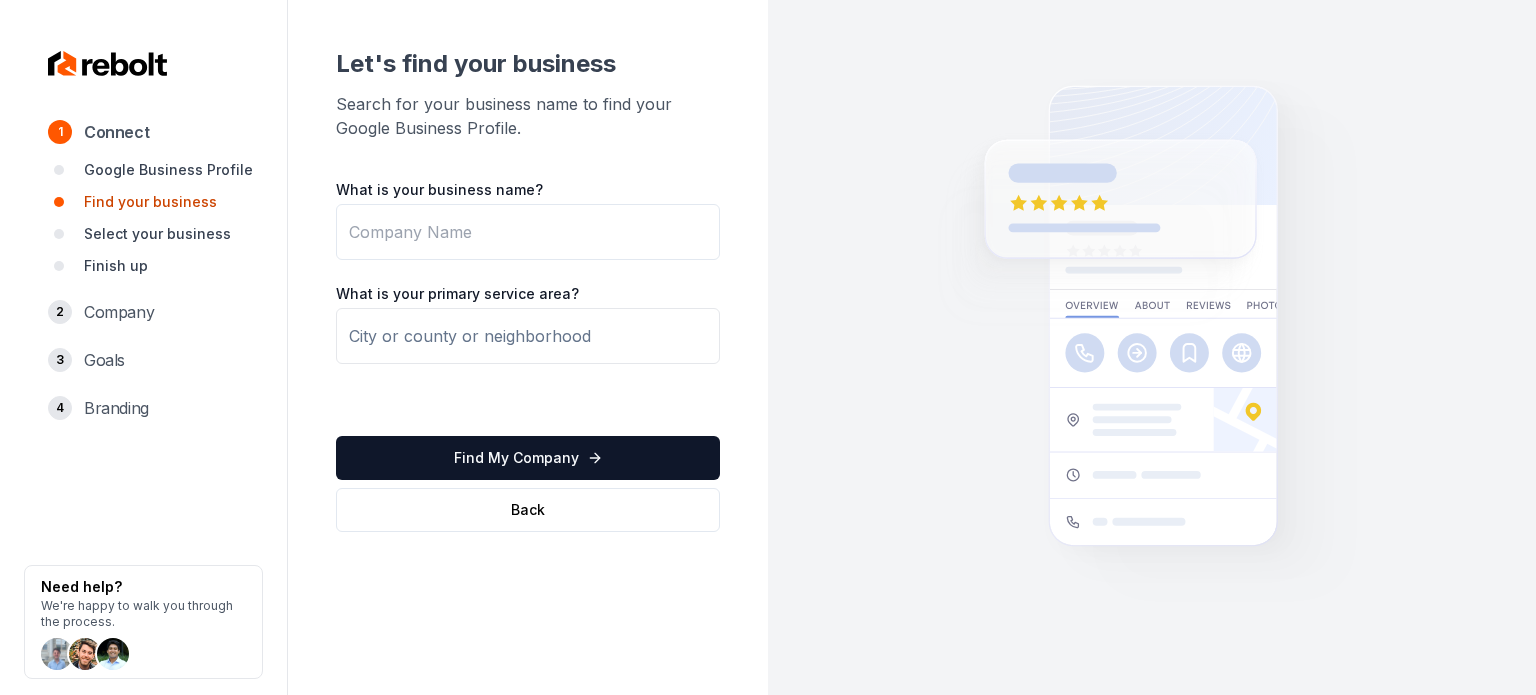 click on "What is your business name?" at bounding box center [528, 232] 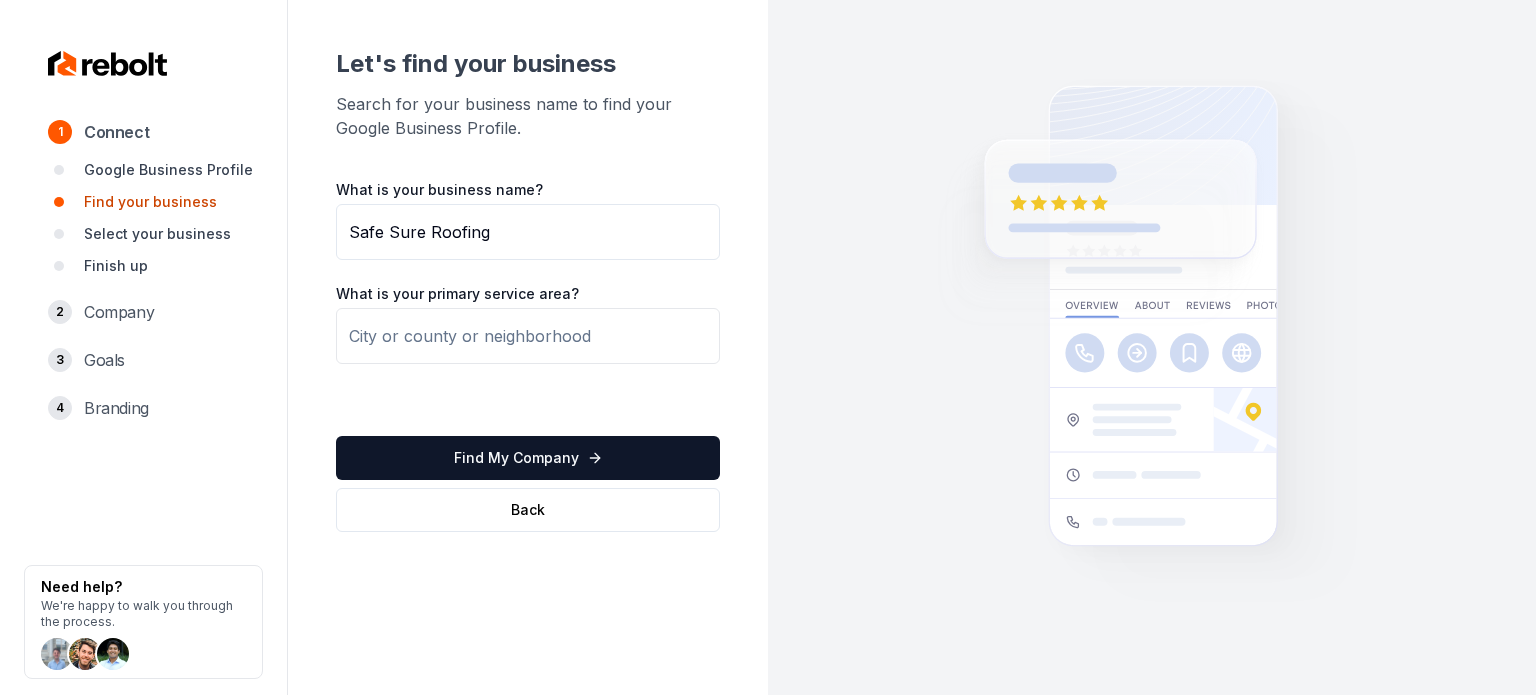type on "Safe Sure Roofing" 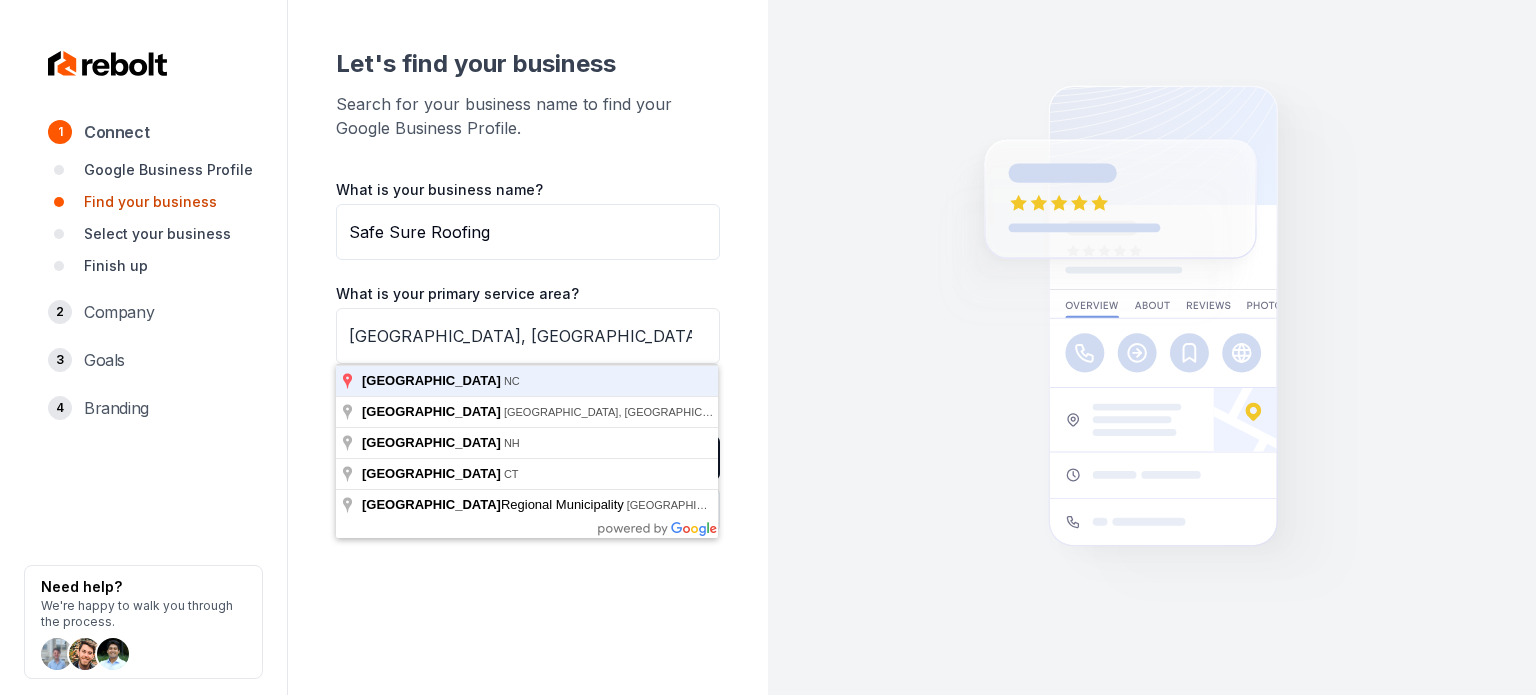 type on "Durham, NC" 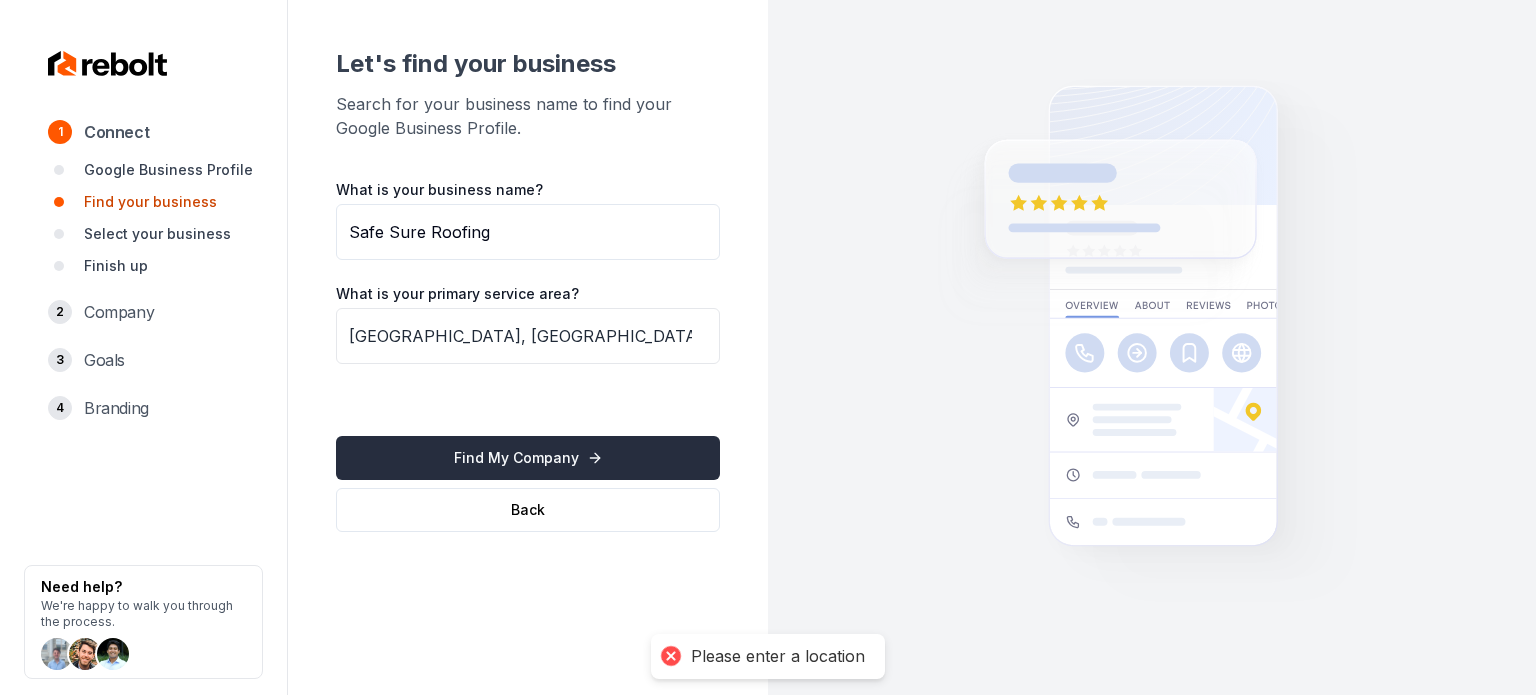 click on "Find My Company" at bounding box center [528, 458] 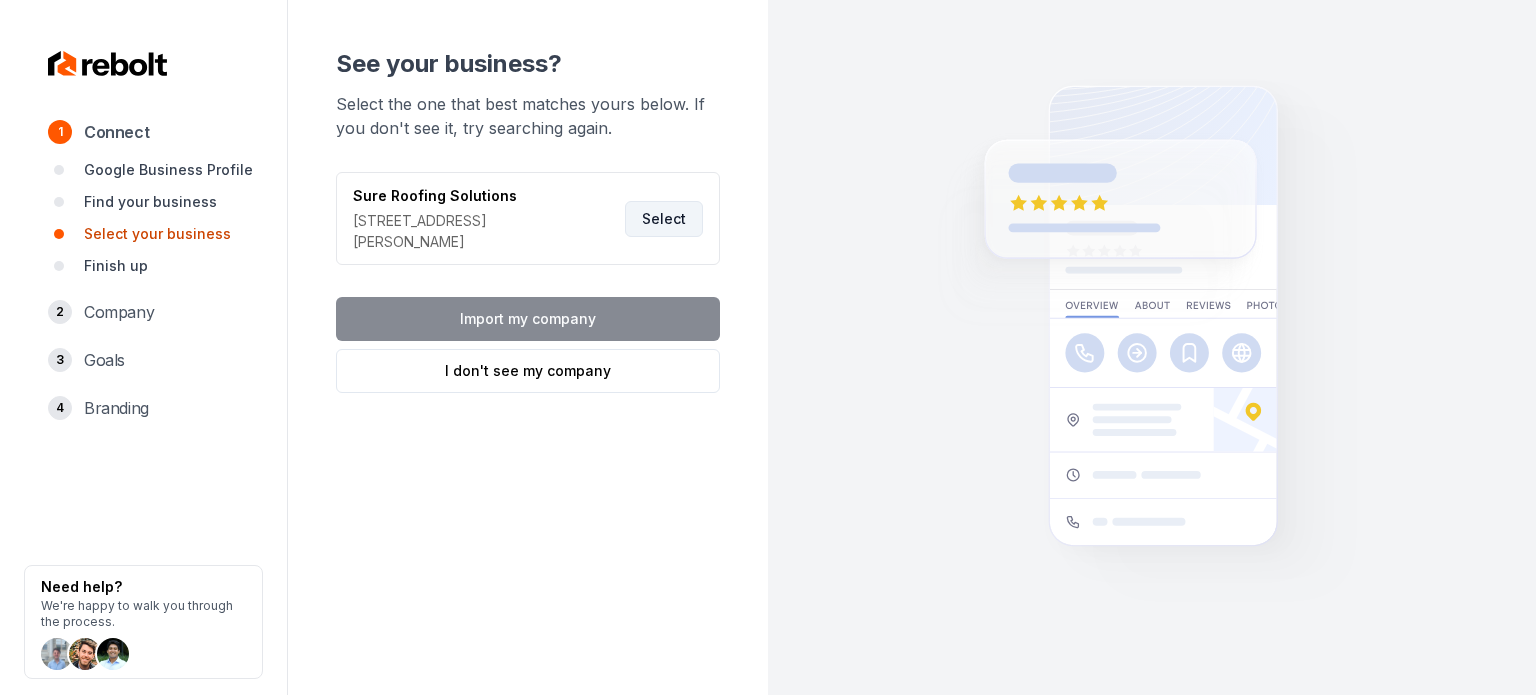 click on "Select" at bounding box center (664, 219) 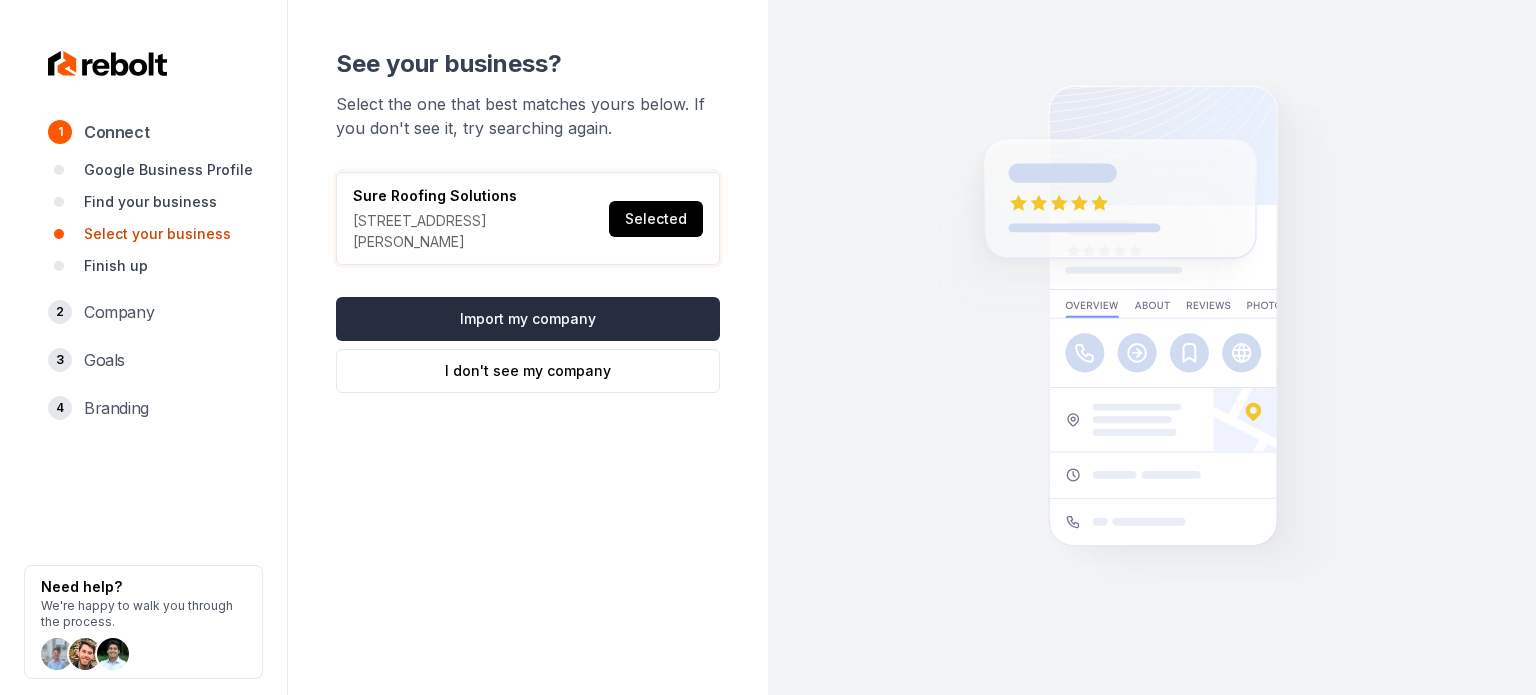 click on "Import my company" at bounding box center (528, 319) 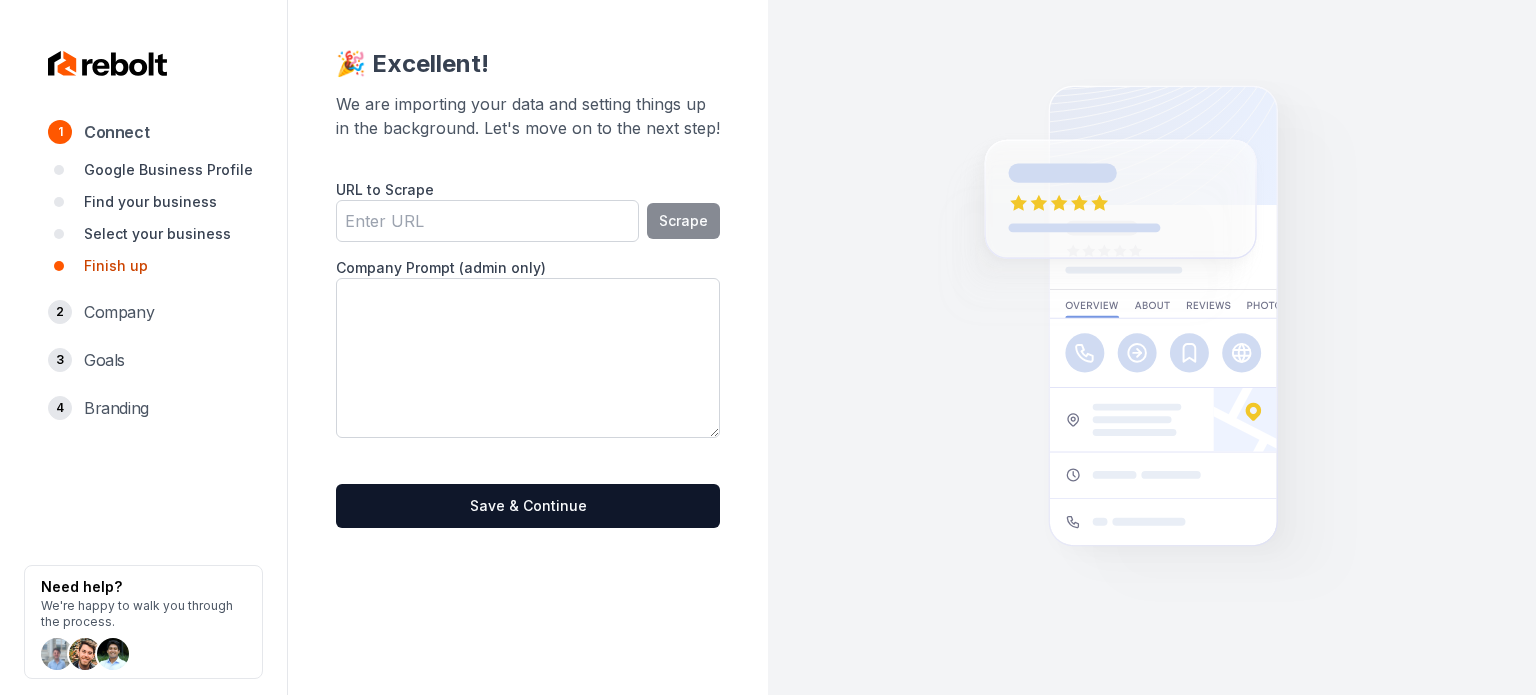 click on "URL to Scrape" at bounding box center (487, 221) 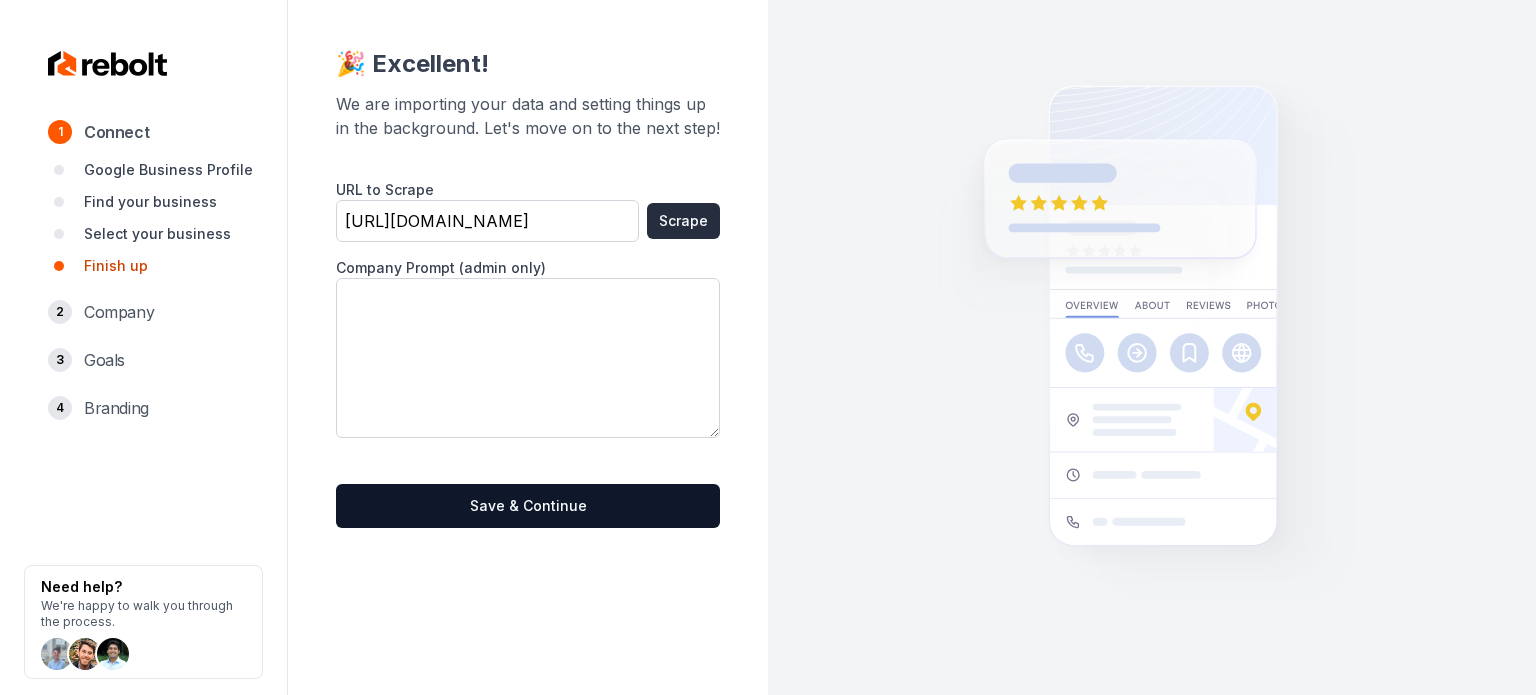 type on "https://www.safesureroofing.com/" 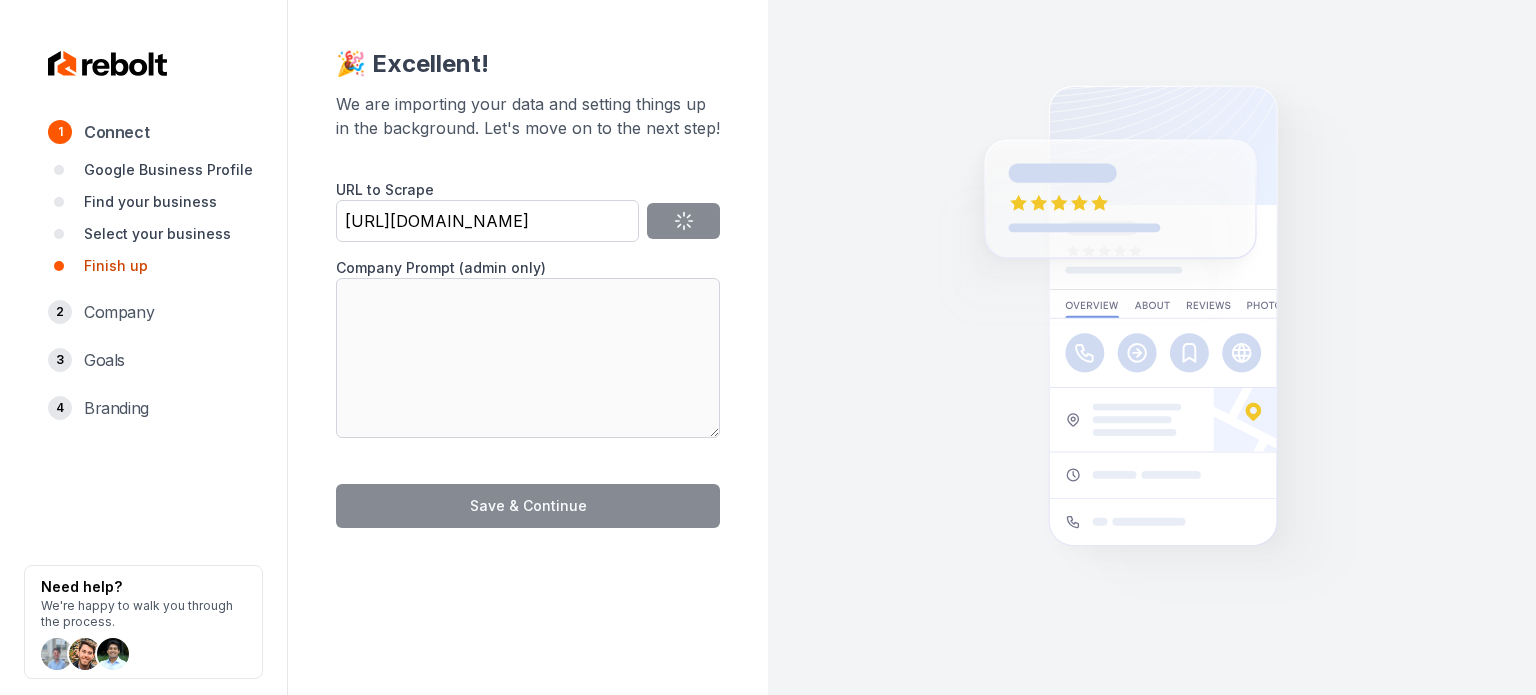 type on "We are a company committed to treating every homeowner like family. Behind excellent workmanship and precision, we aim to fix any issue your roof may have as well as creating a long-lasting relationship that lets you know we are here whenever you need us." 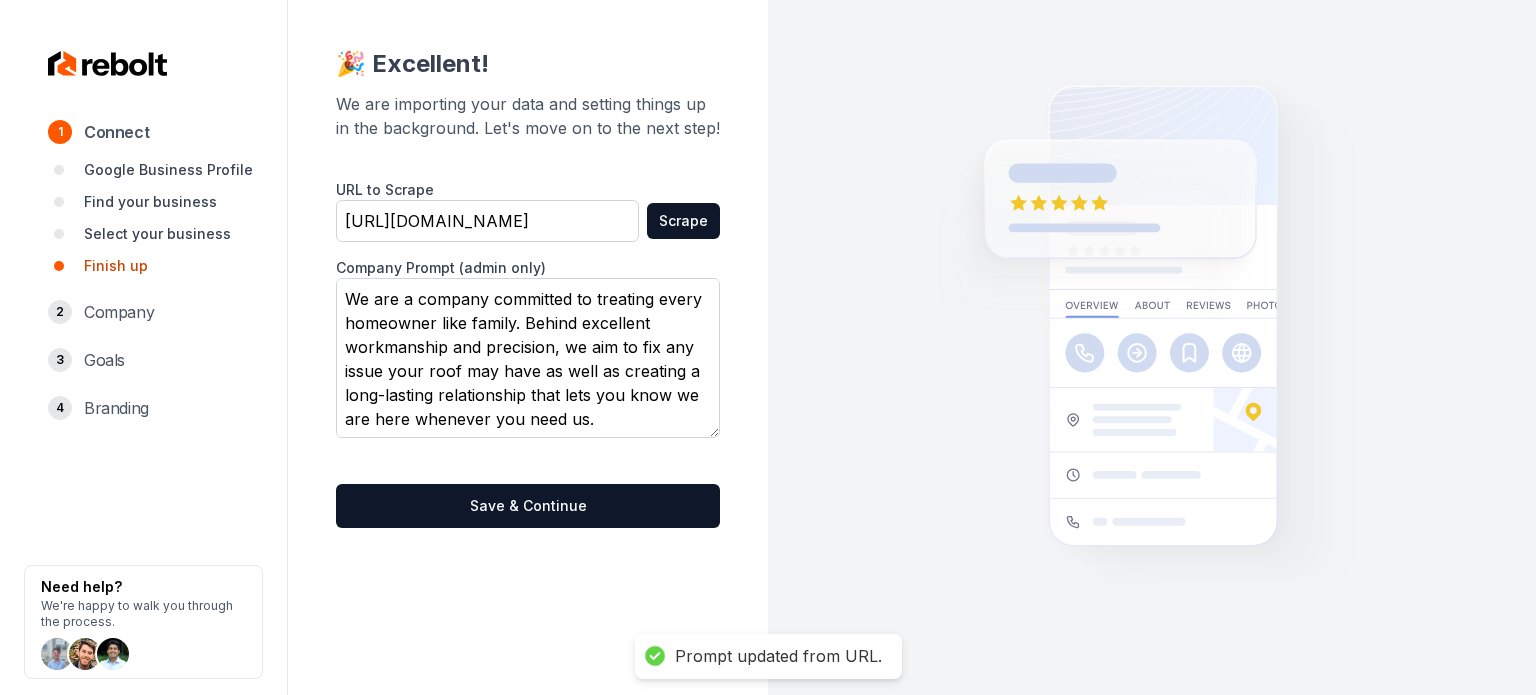scroll, scrollTop: 1, scrollLeft: 0, axis: vertical 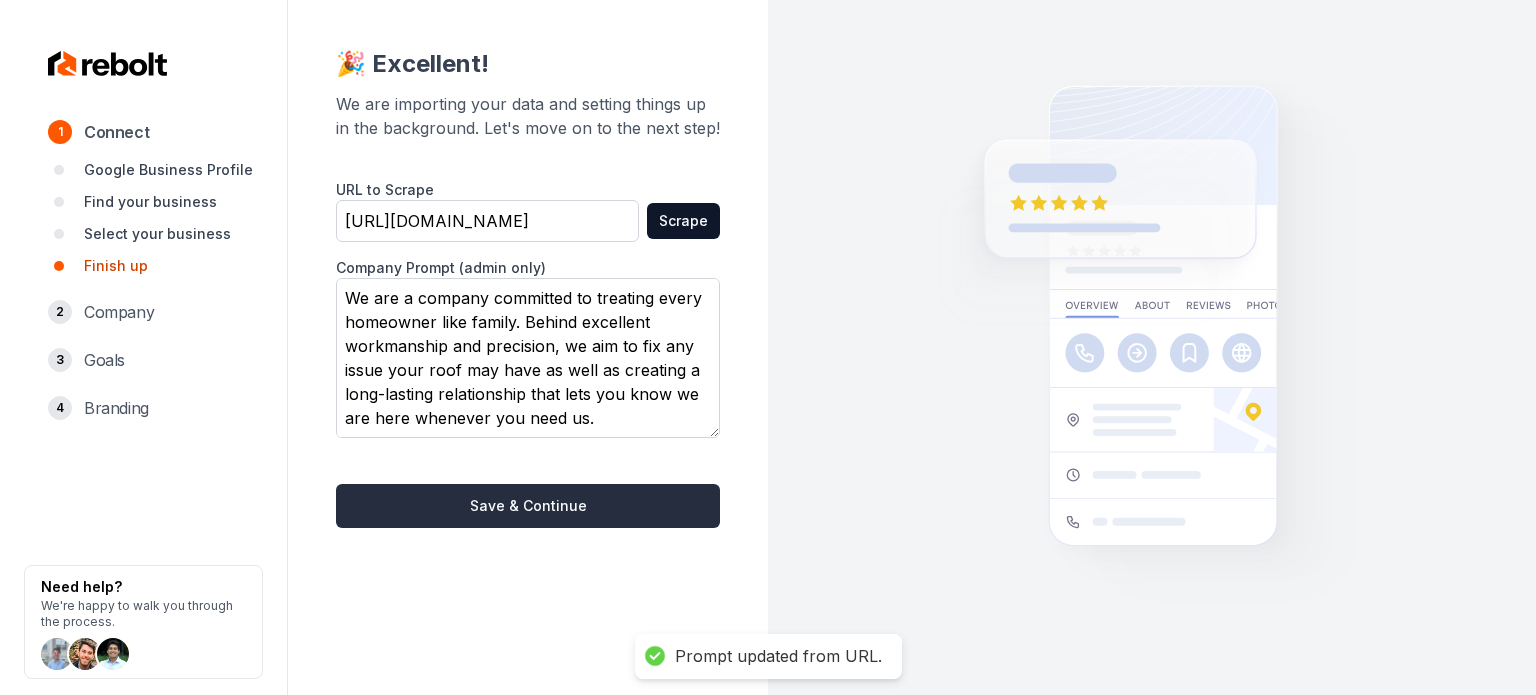 click on "Save & Continue" at bounding box center (528, 506) 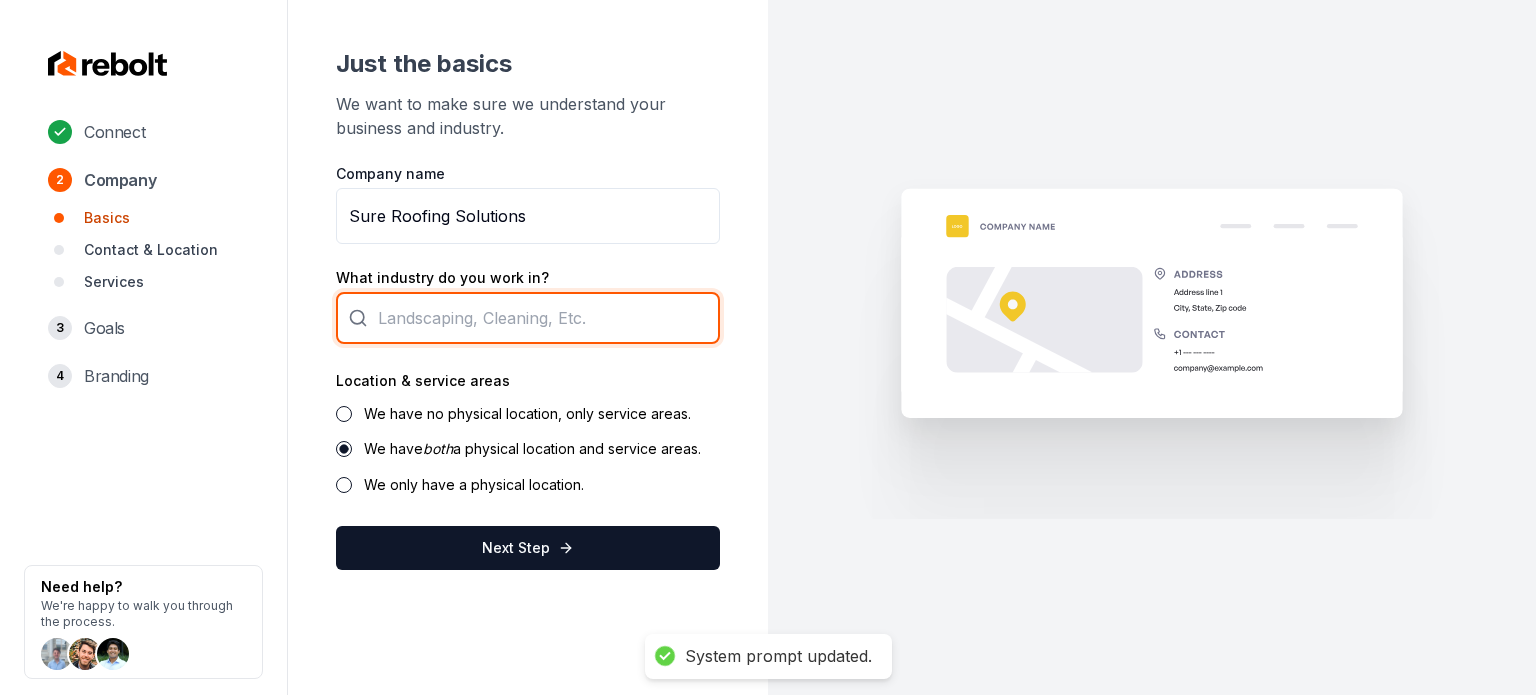 click at bounding box center (528, 318) 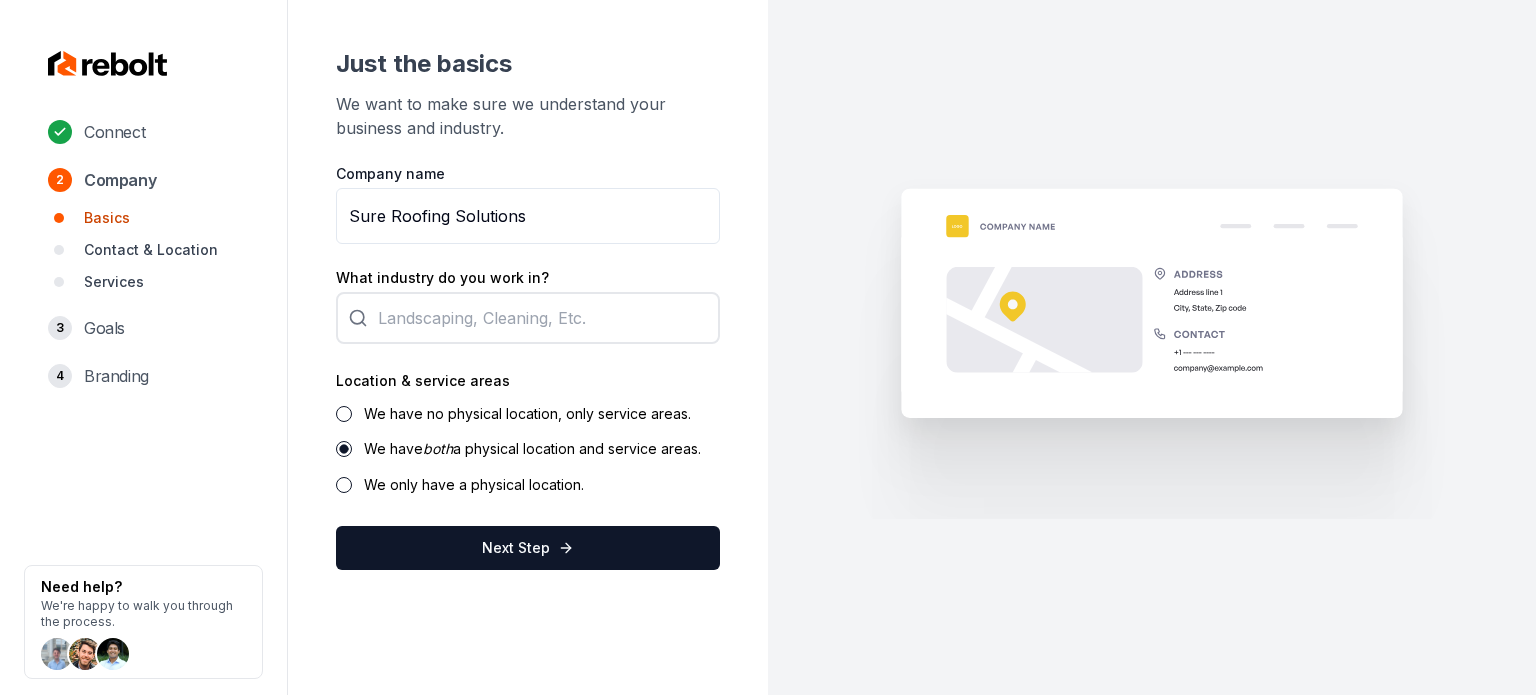 click on "Company name Sure Roofing Solutions What industry do you work in? Location & service areas We have no physical location, only service areas. We have  both  a physical location and service areas. We only have a physical location. Next Step" at bounding box center (528, 367) 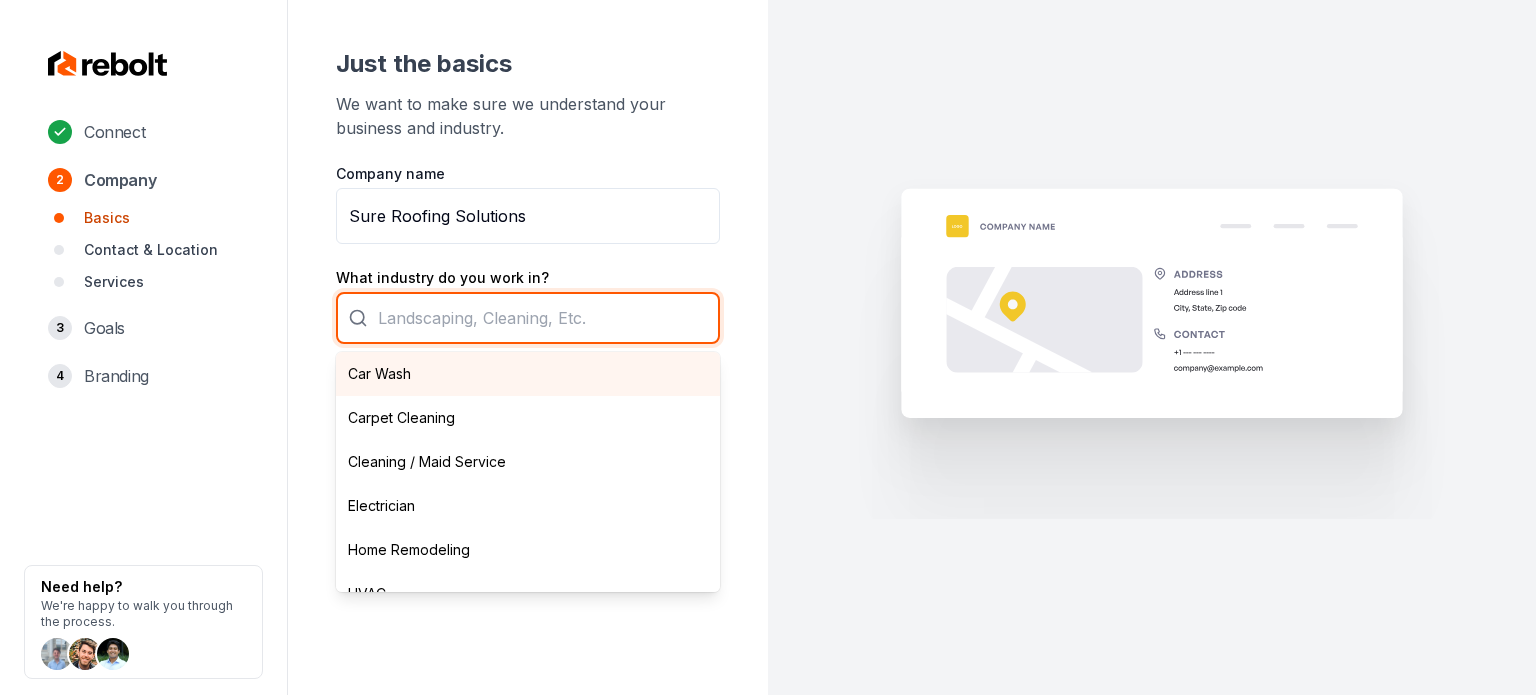 click on "Car Wash Carpet Cleaning Cleaning / Maid Service Electrician Home Remodeling HVAC Junk Removal Landscaping Moving Painting Personal Trainer Pest Control Plumbing Pool Cleaning Pressure Washing Roofing Tree Services Window Cleaning" at bounding box center (528, 318) 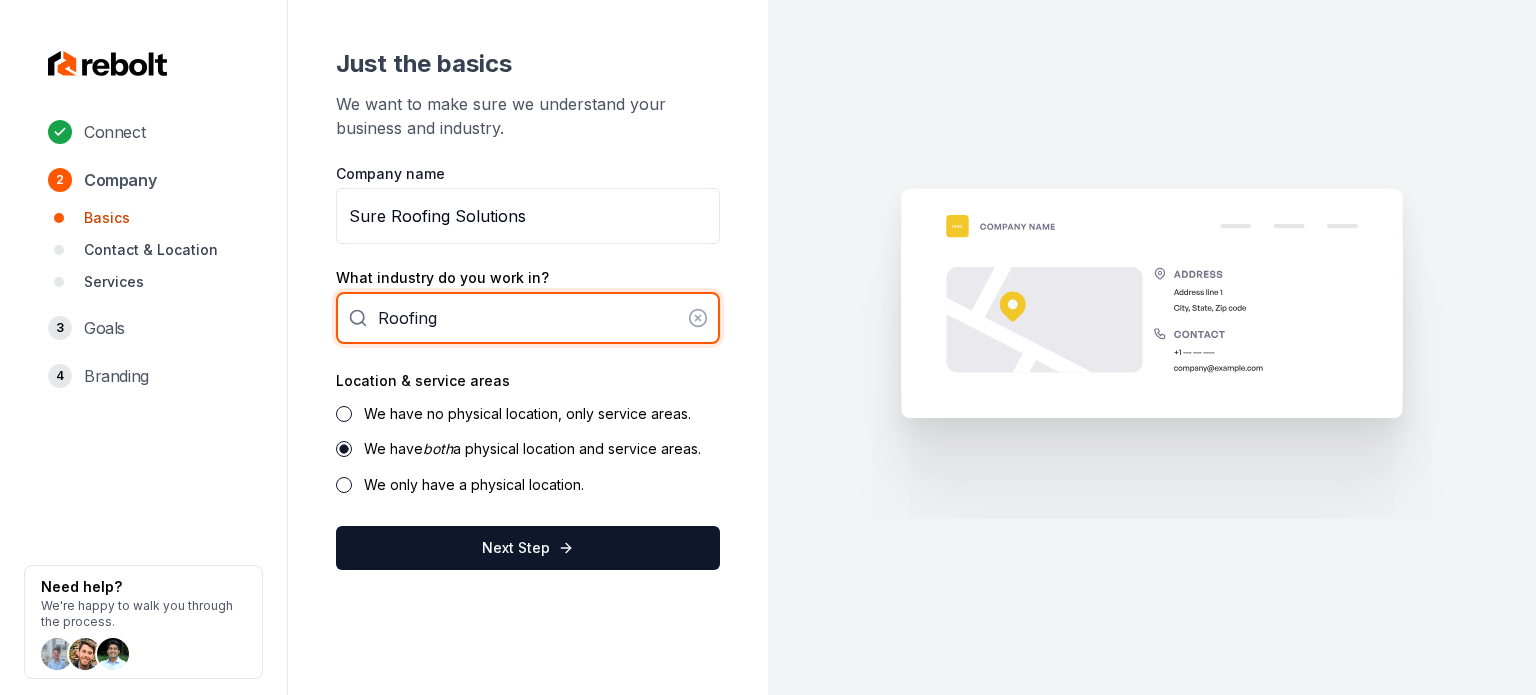 type on "Roofing" 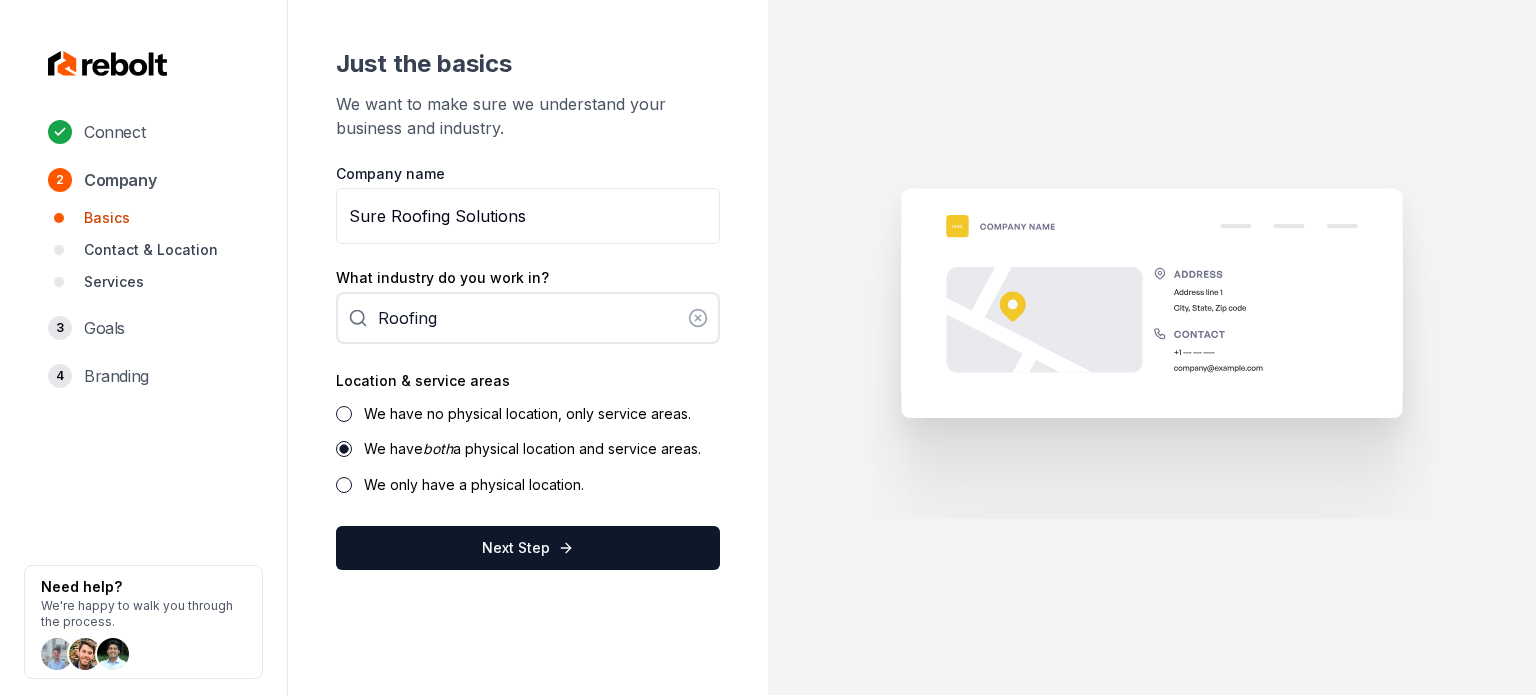 click on "We have no physical location, only service areas." at bounding box center (527, 413) 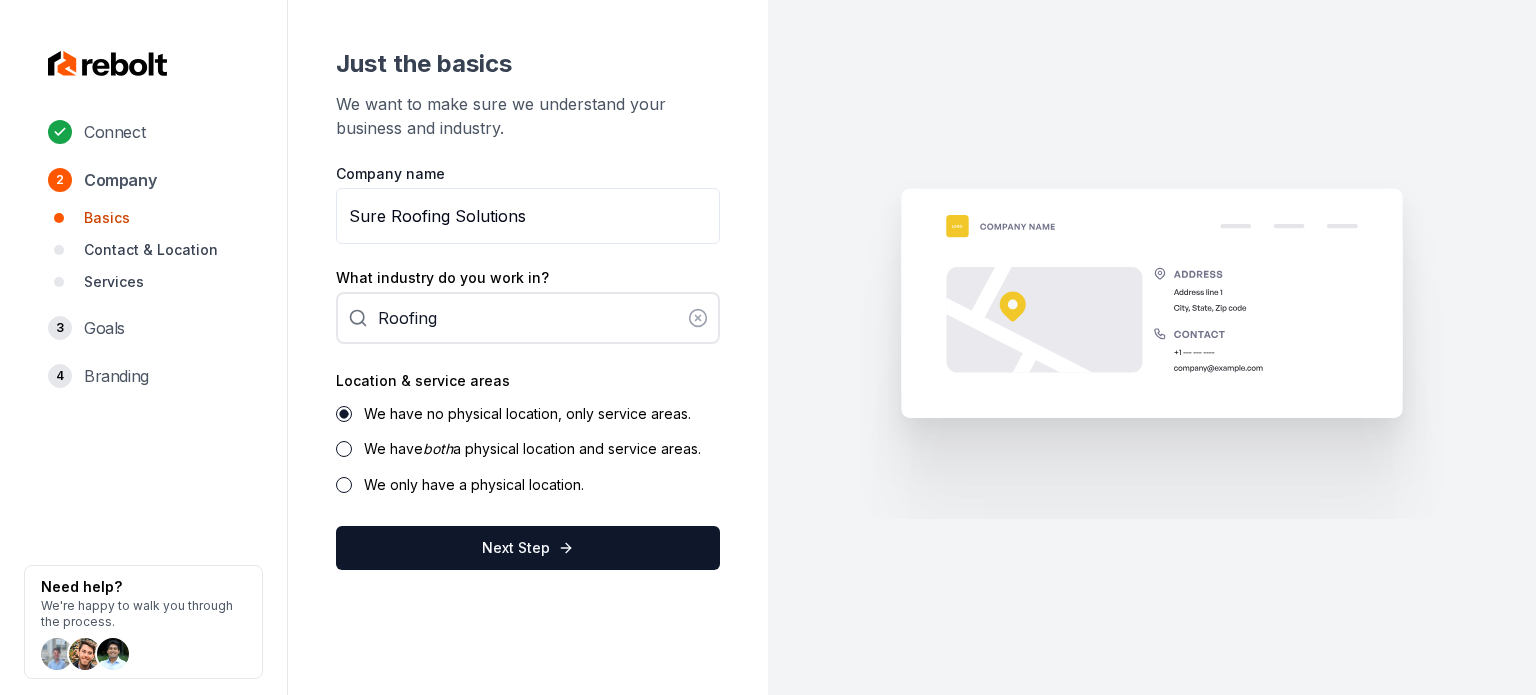 click on "Company name Sure Roofing Solutions What industry do you work in? Roofing Location & service areas We have no physical location, only service areas. We have  both  a physical location and service areas. We only have a physical location. Next Step" at bounding box center [528, 367] 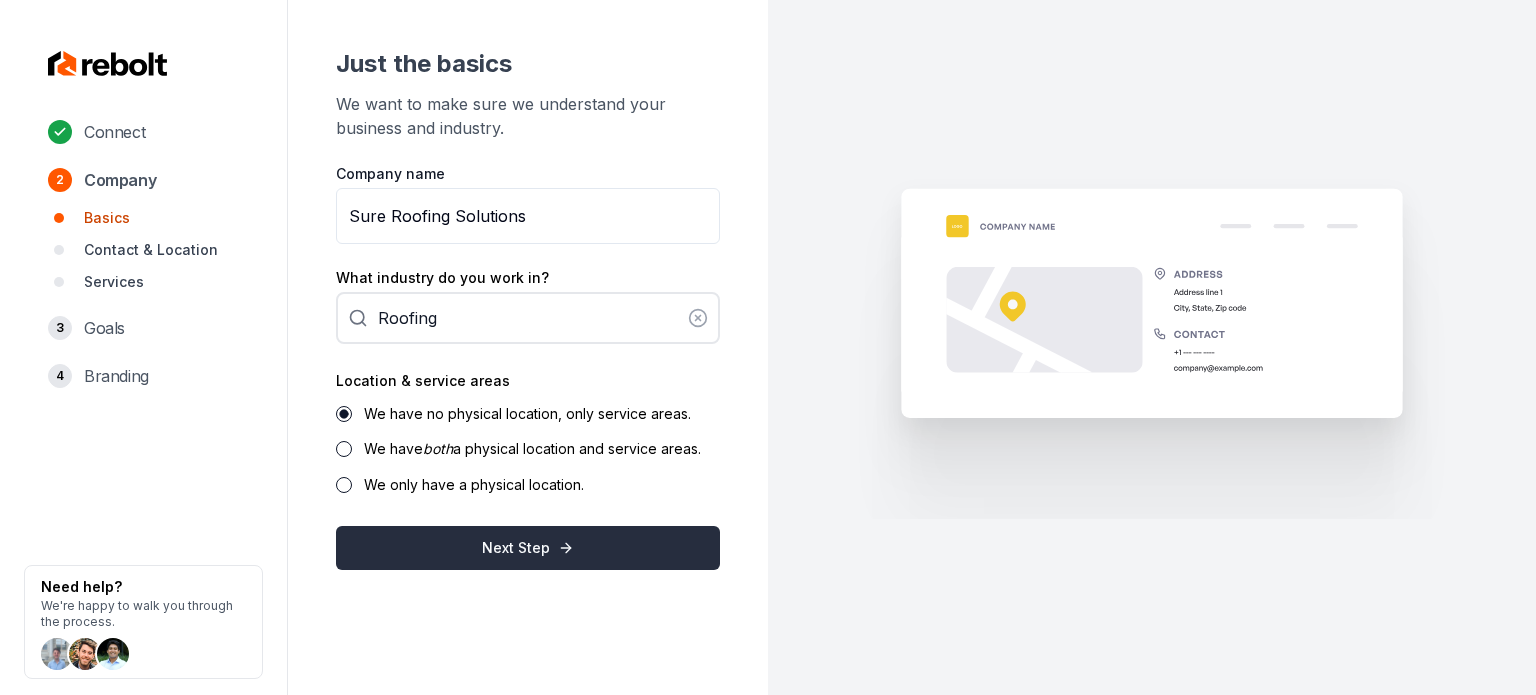 click on "Next Step" at bounding box center (528, 548) 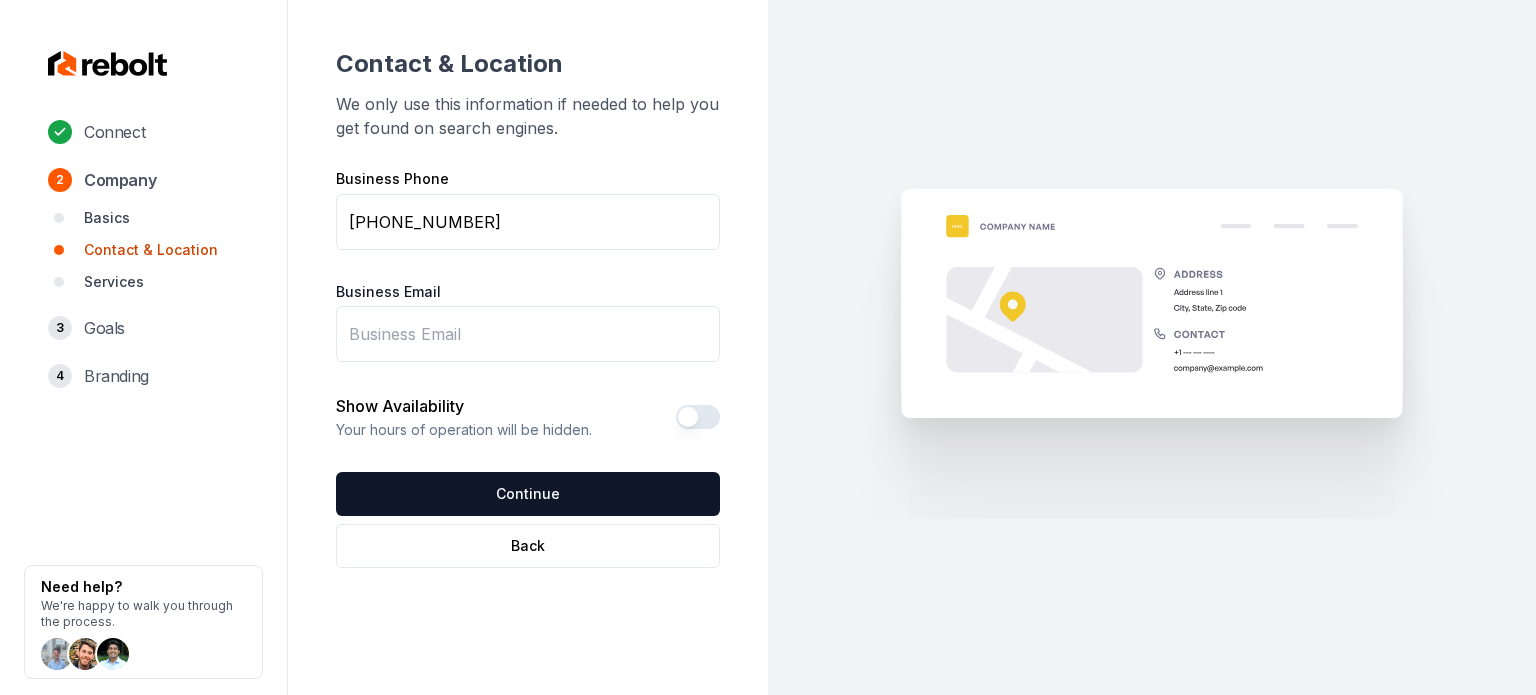 click on "Business Email" at bounding box center (528, 334) 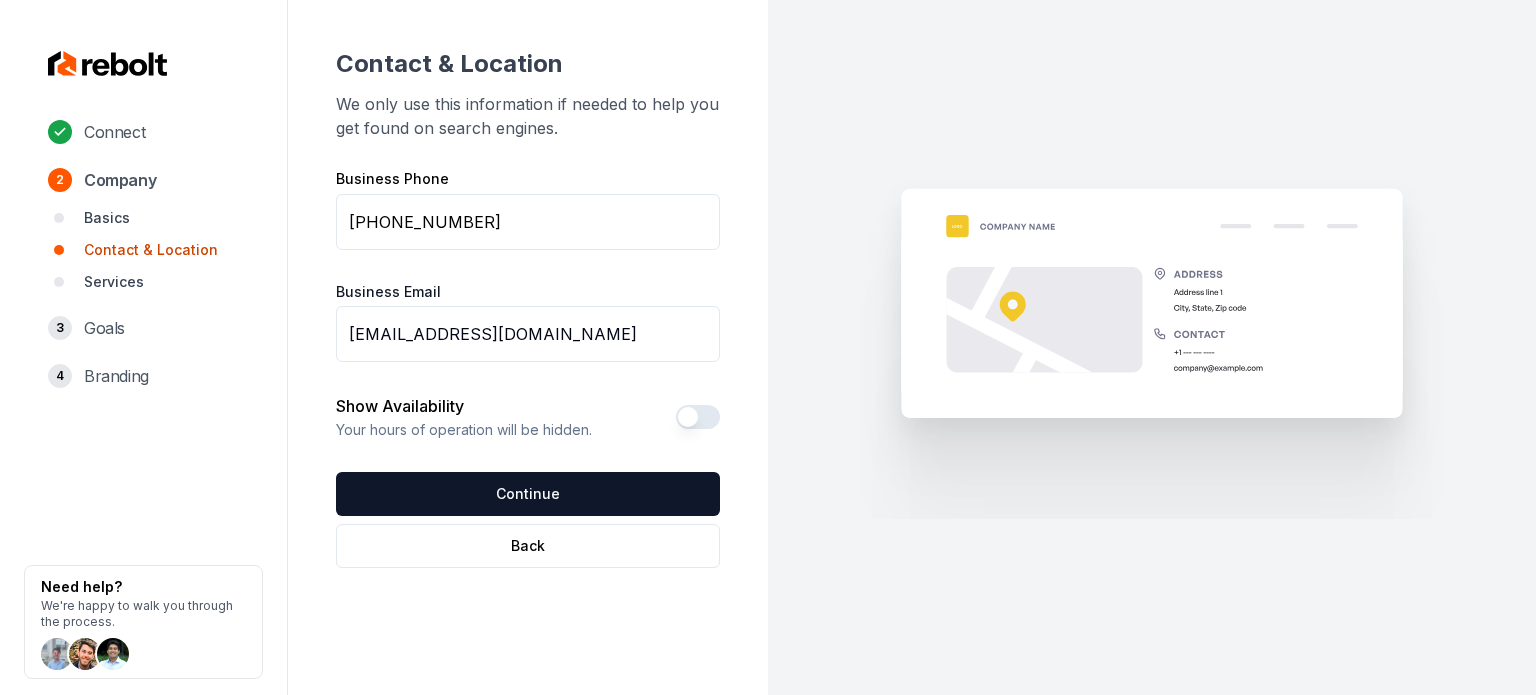 type on "safesureroofing@gmail.com" 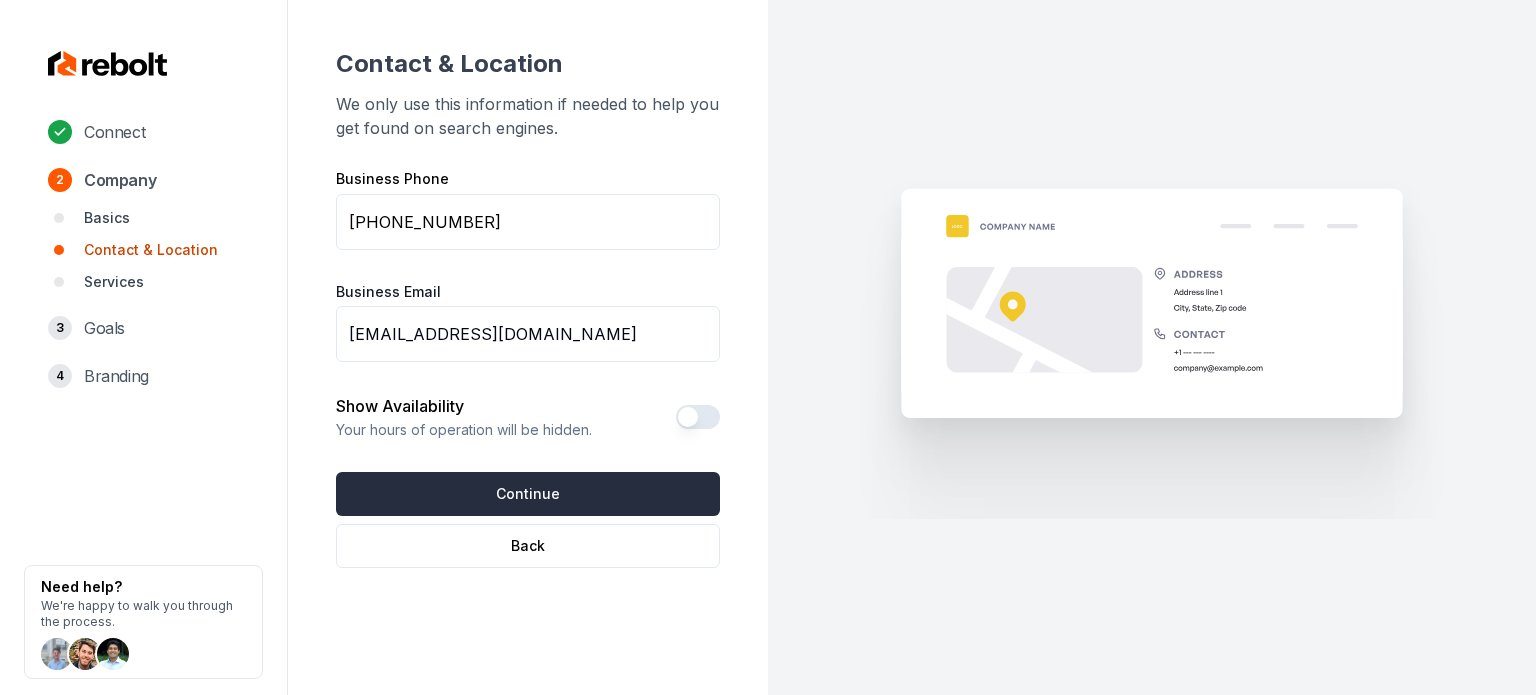 click on "Continue" at bounding box center [528, 494] 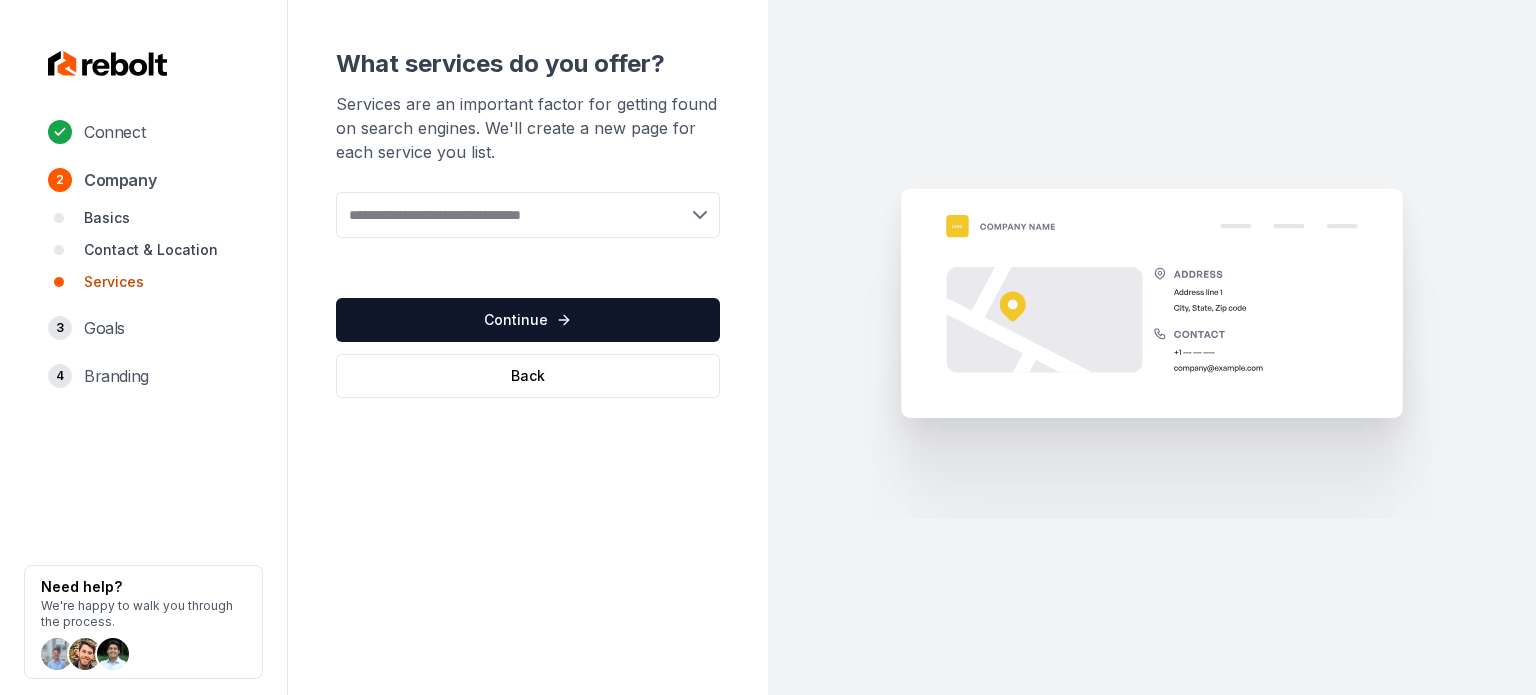 click at bounding box center [528, 215] 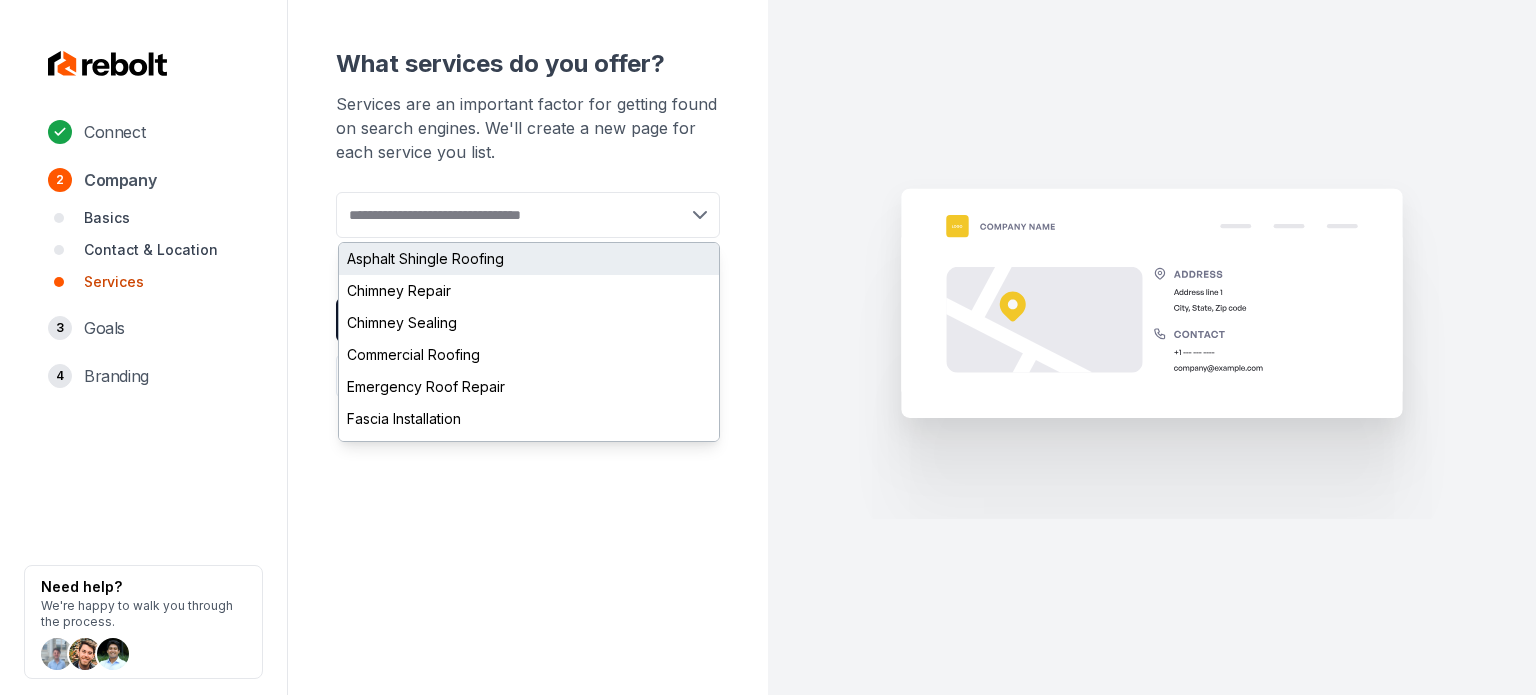 paste on "**********" 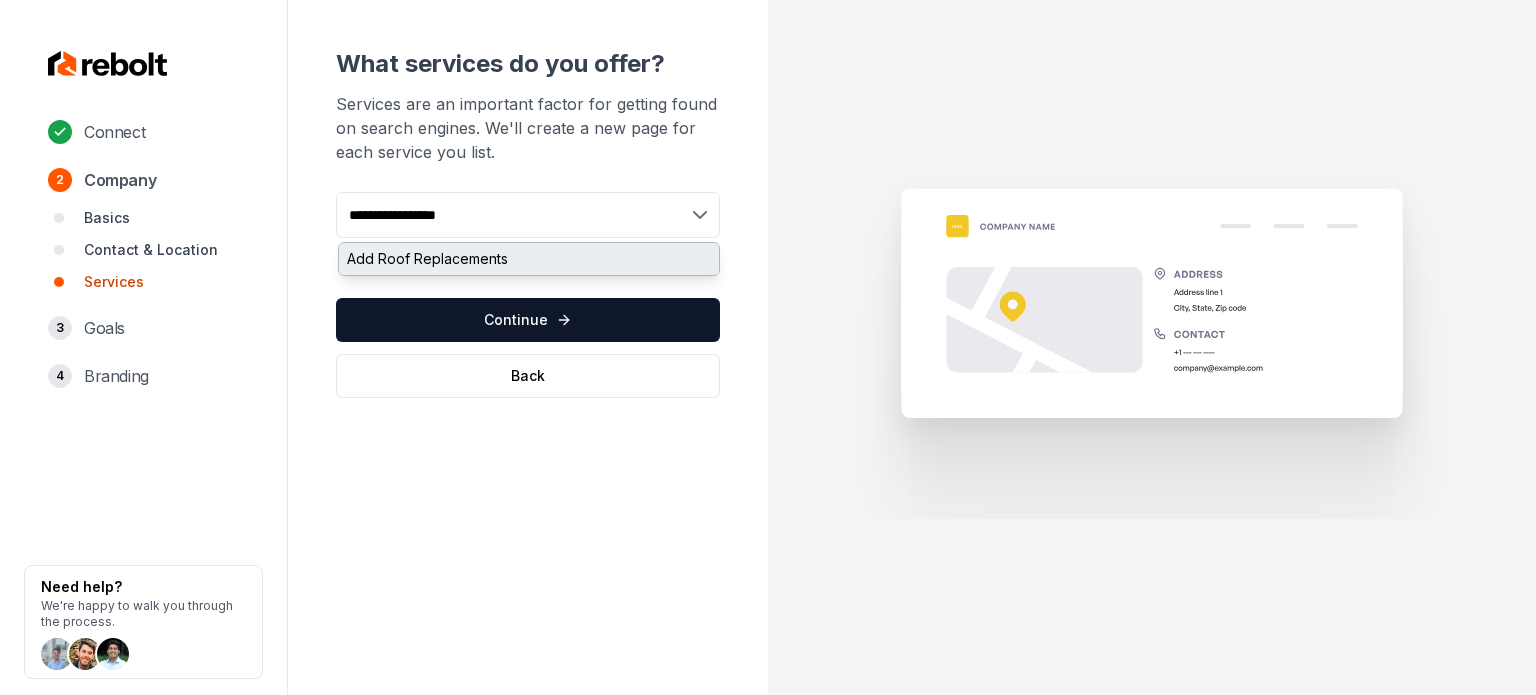 type on "**********" 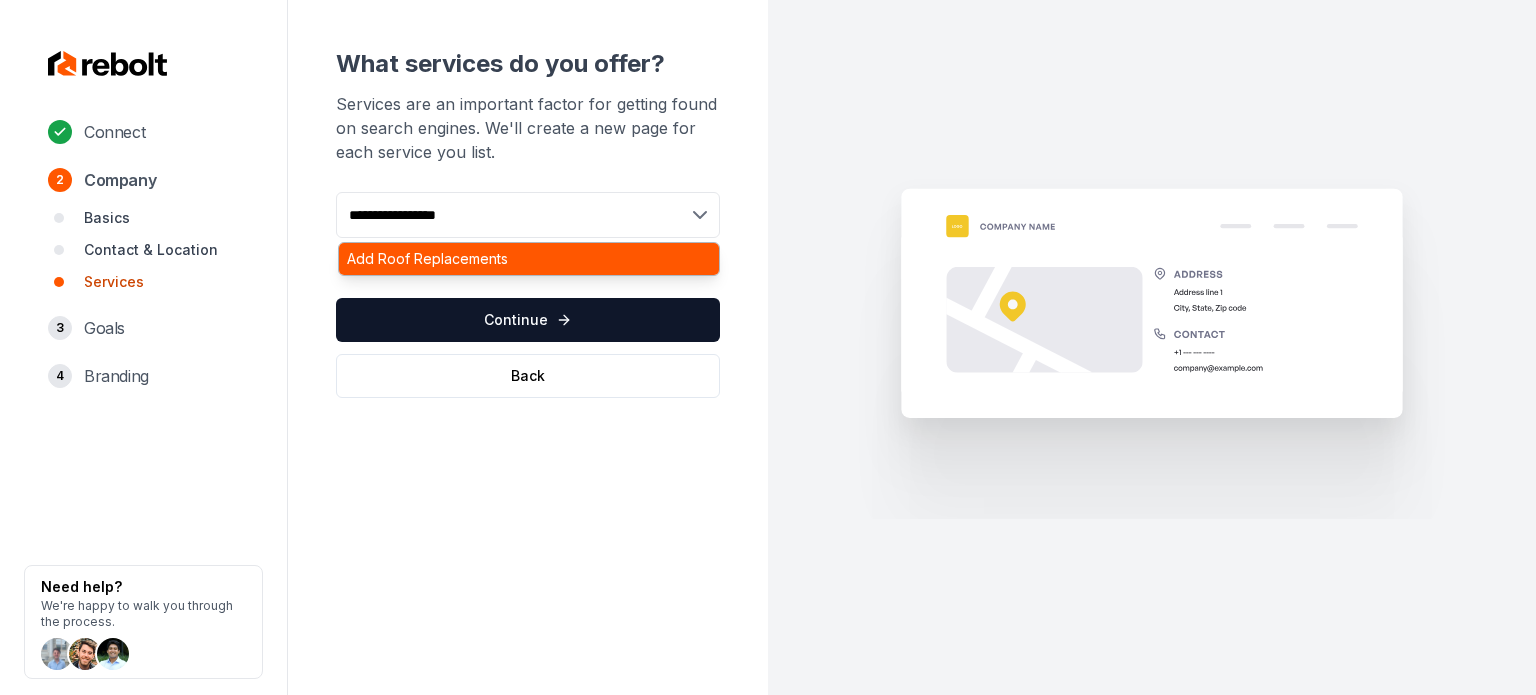 click on "Add Roof Replacements" at bounding box center (529, 259) 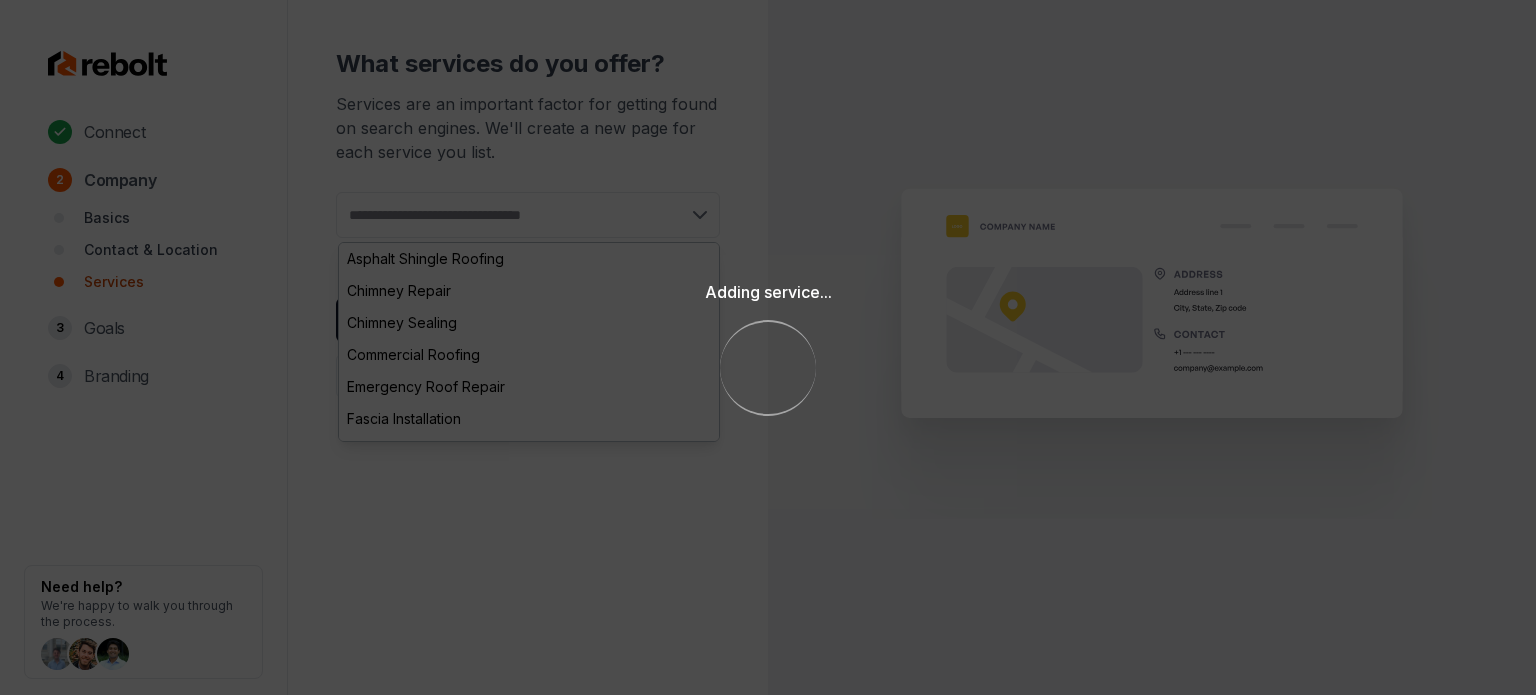paste on "**********" 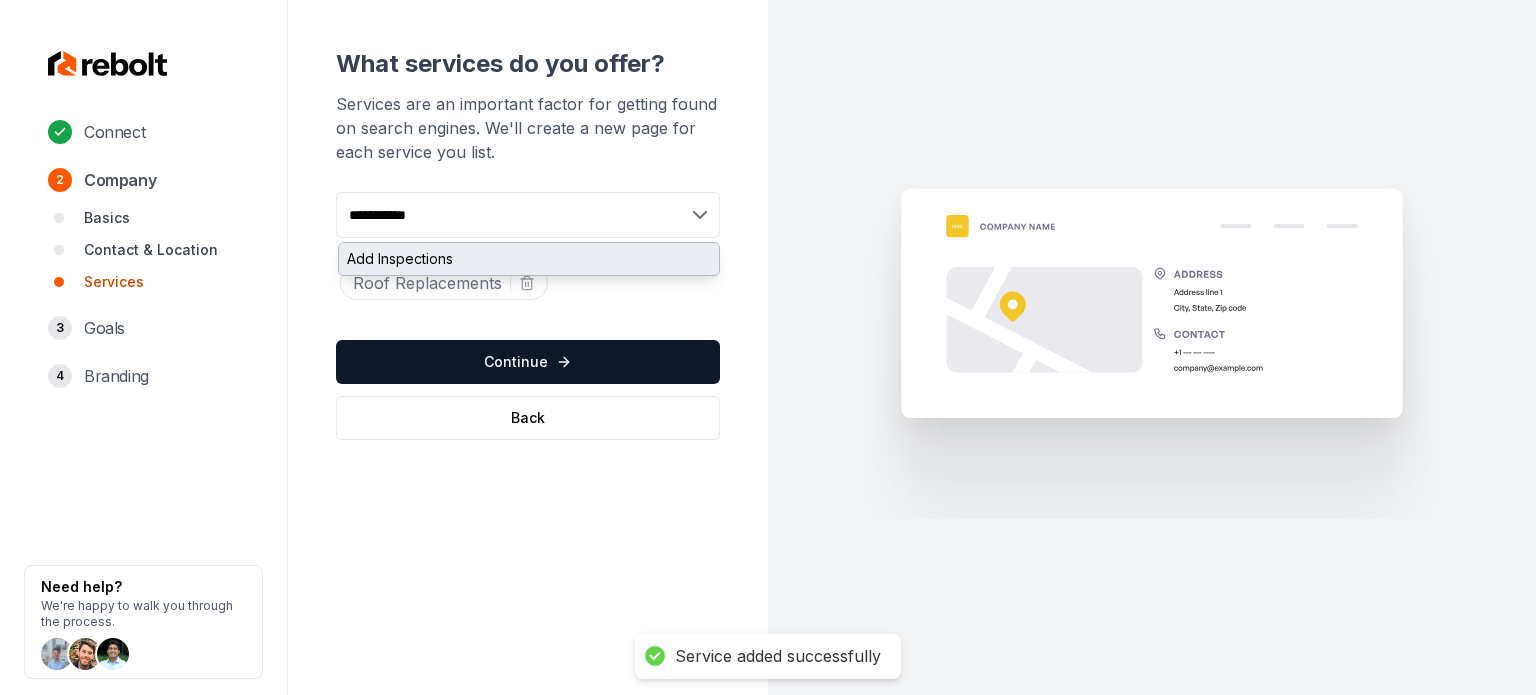 type on "**********" 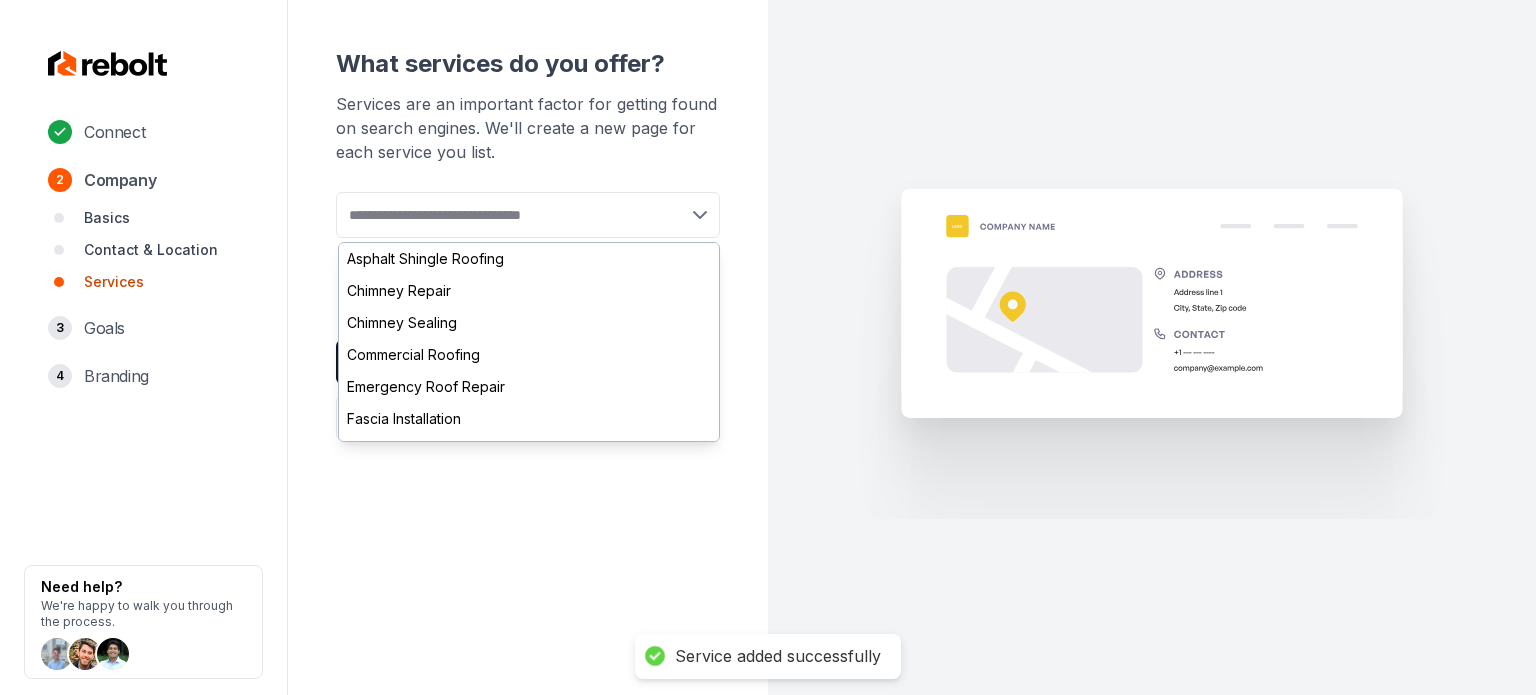 paste on "**********" 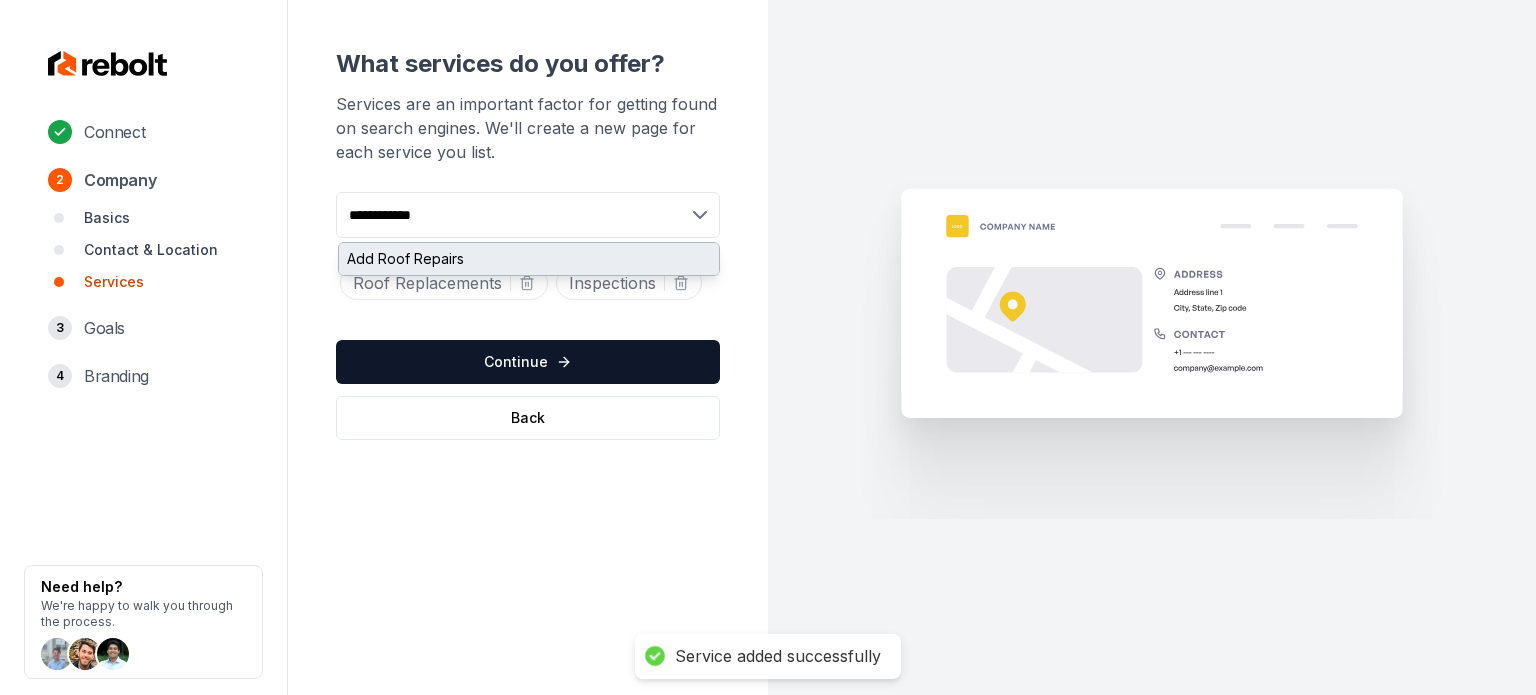 type on "**********" 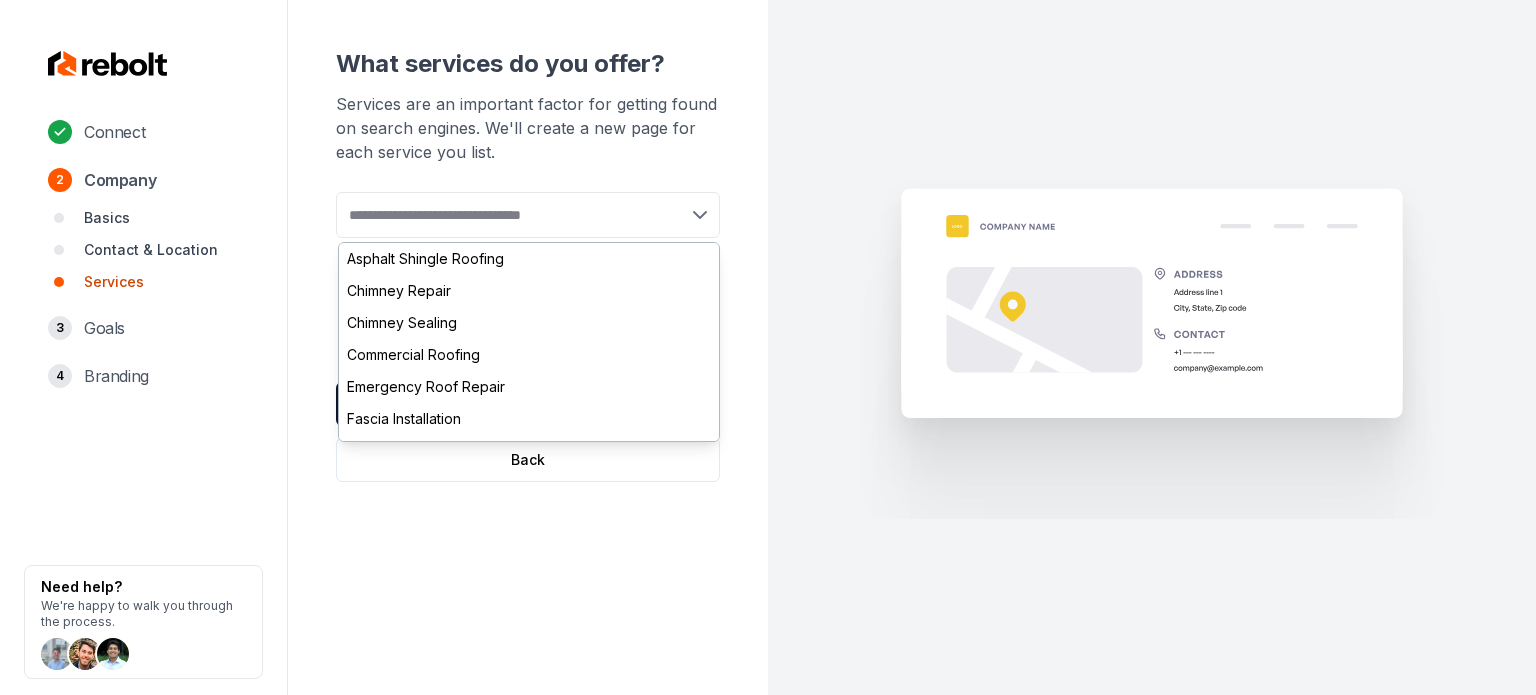 paste on "**********" 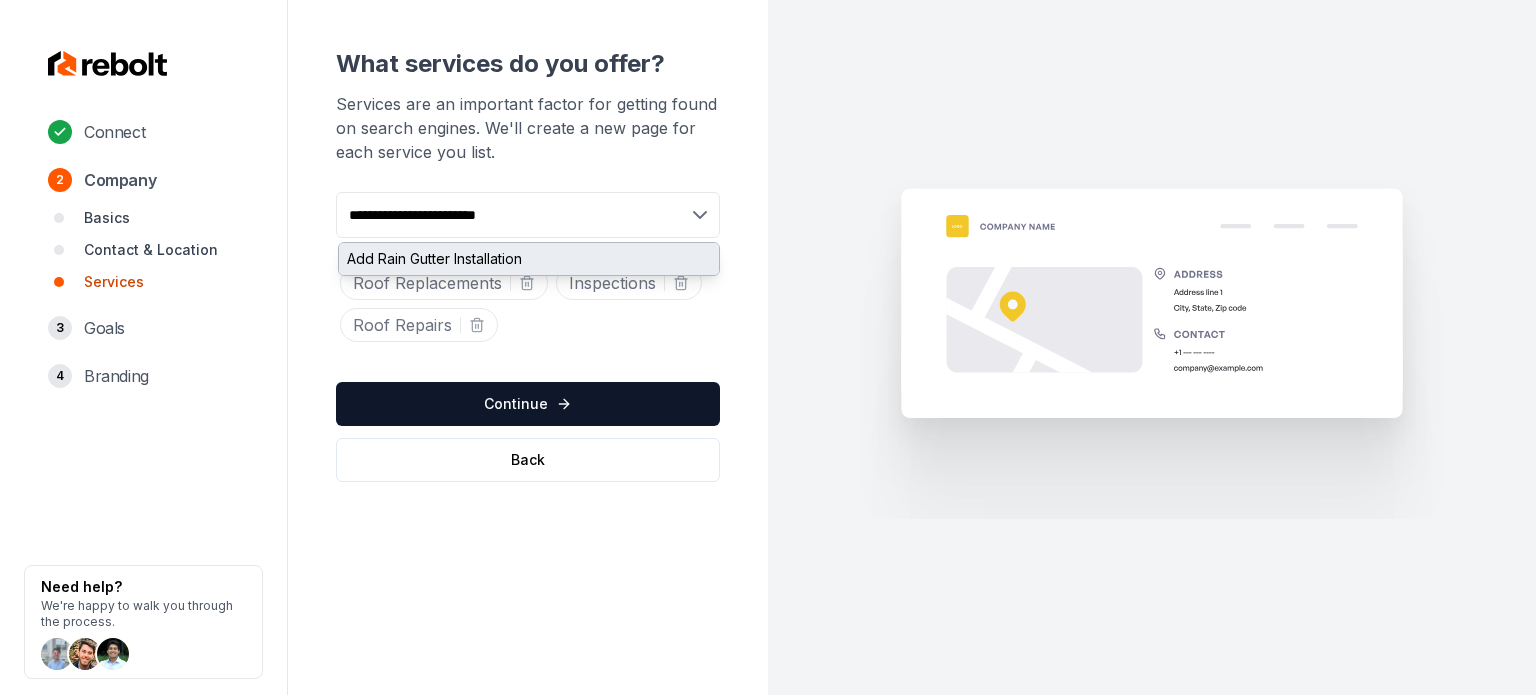 type on "**********" 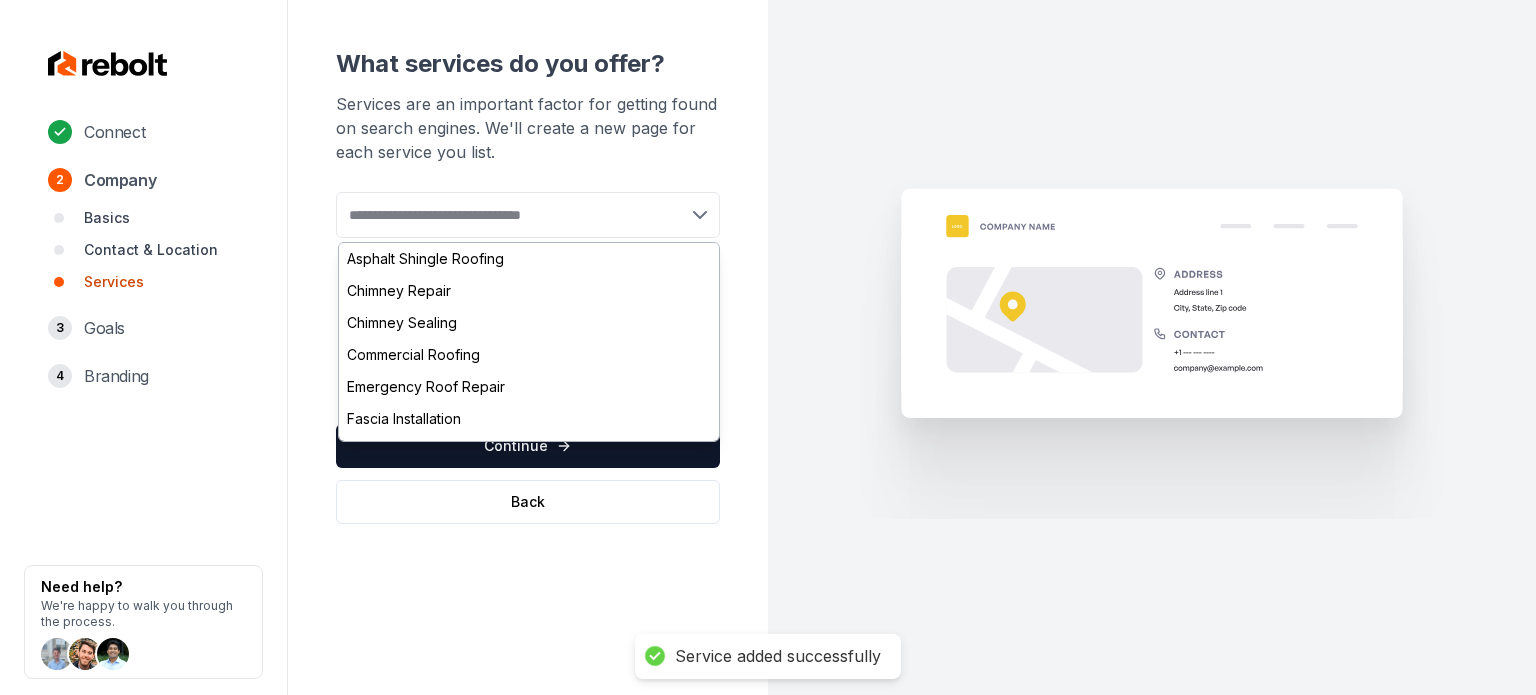 paste on "*********" 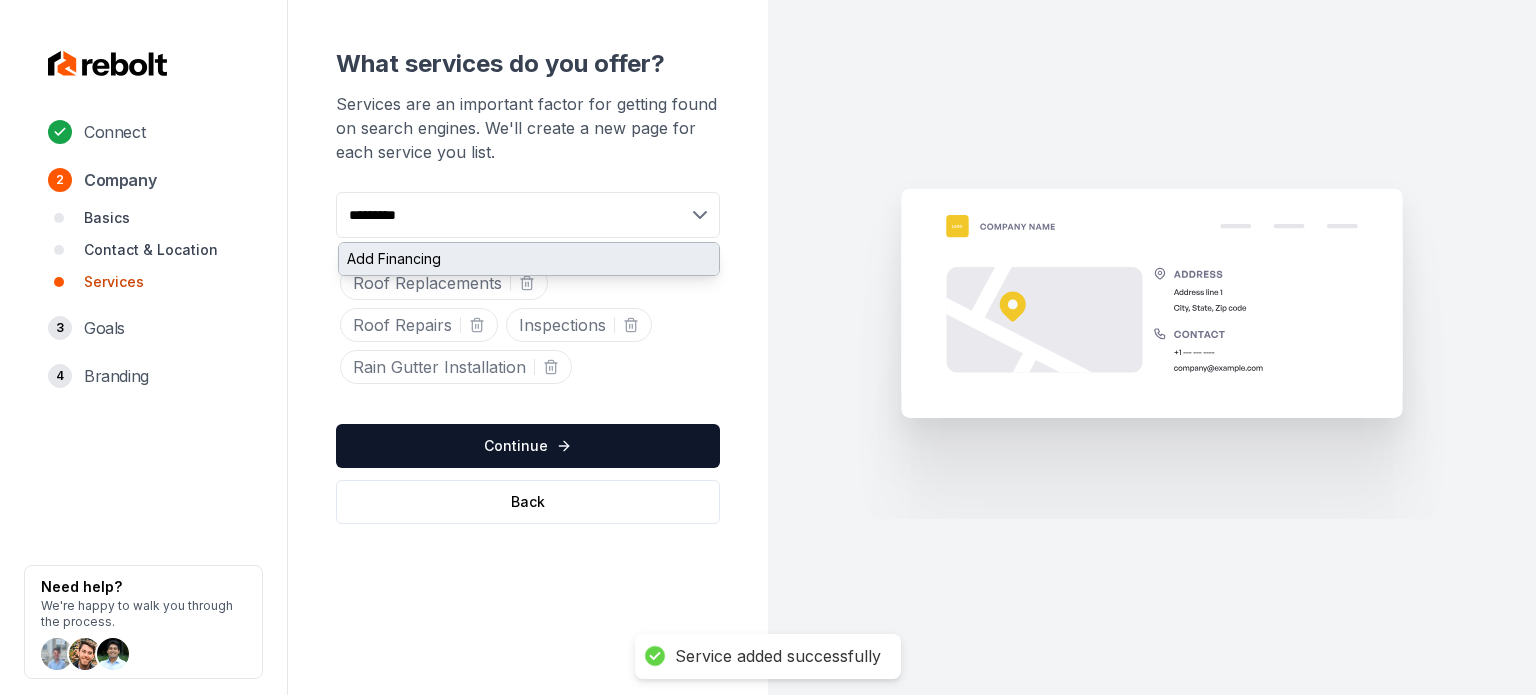 type on "*********" 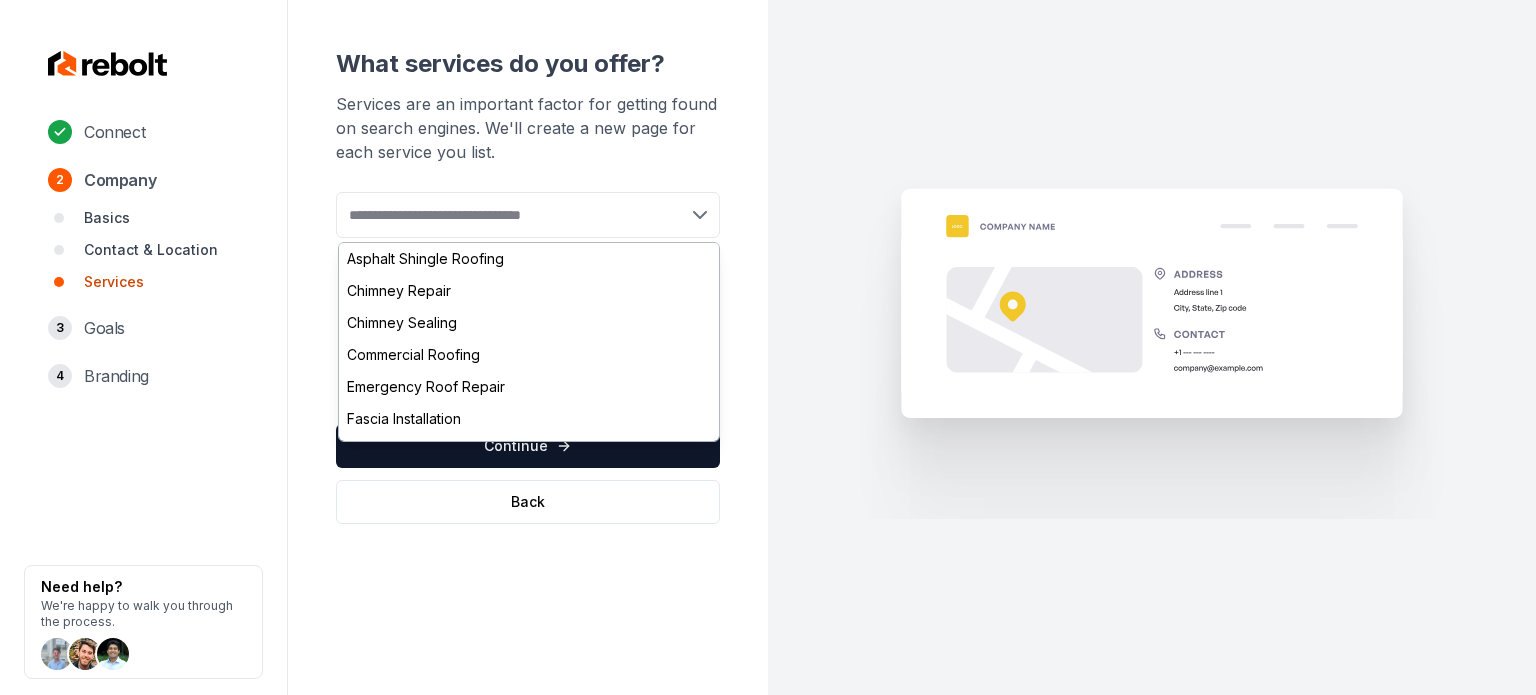 click at bounding box center [1152, 347] 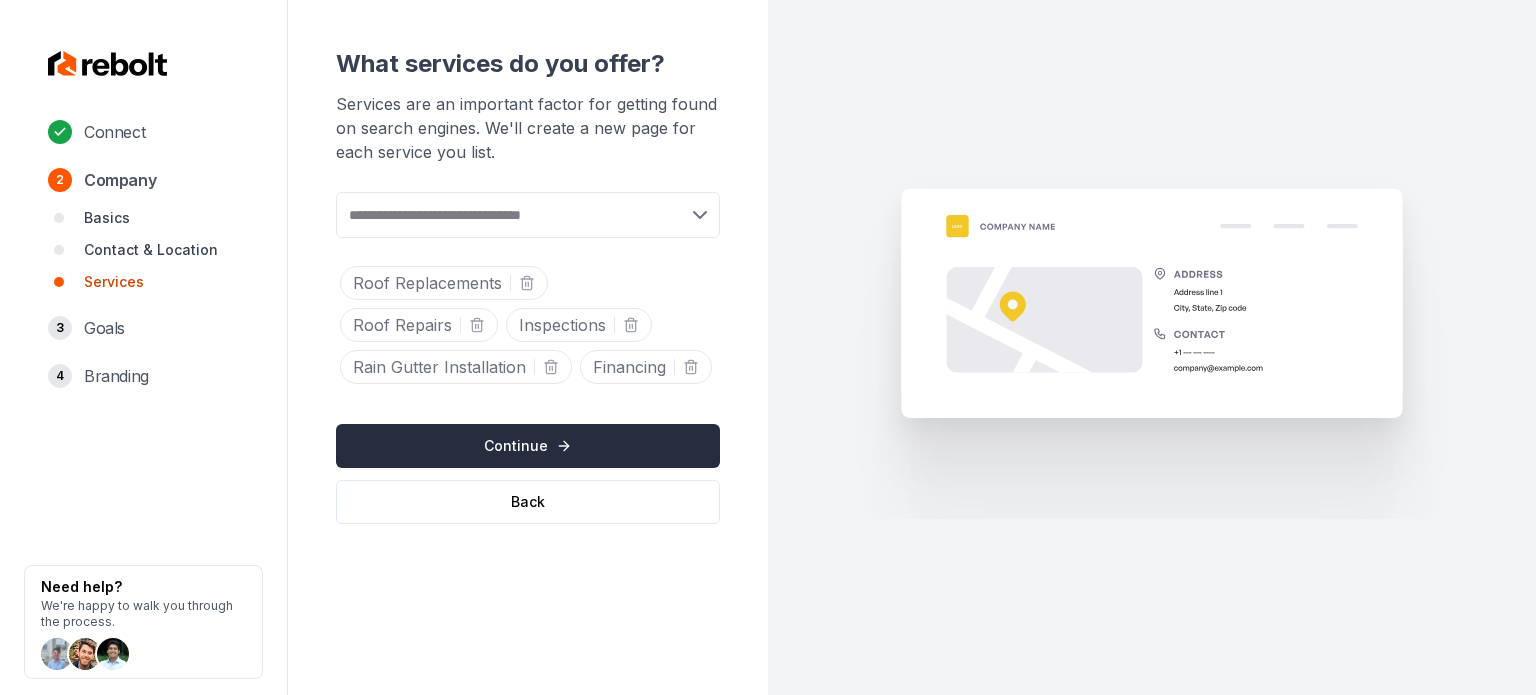 click on "Continue" at bounding box center (528, 446) 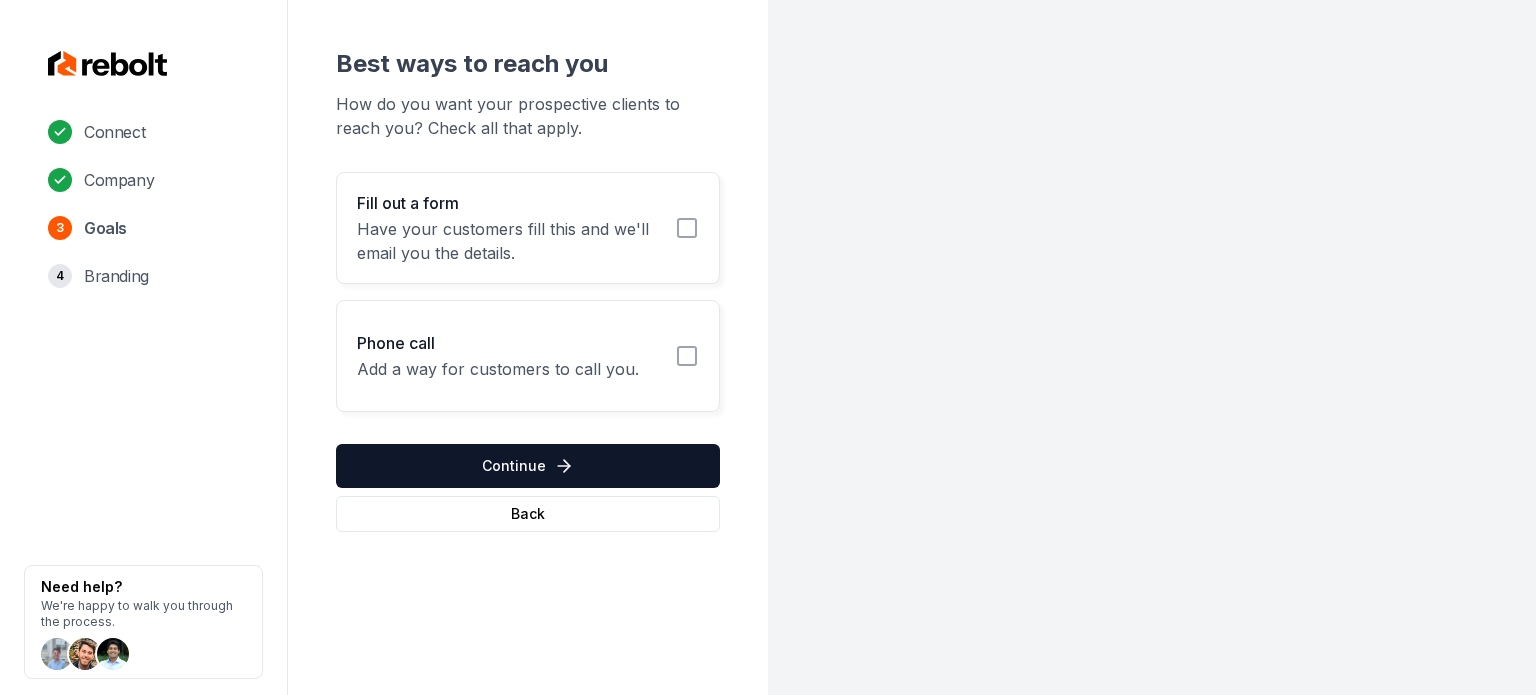 click on "Have your customers fill this and we'll email you the details." at bounding box center [510, 241] 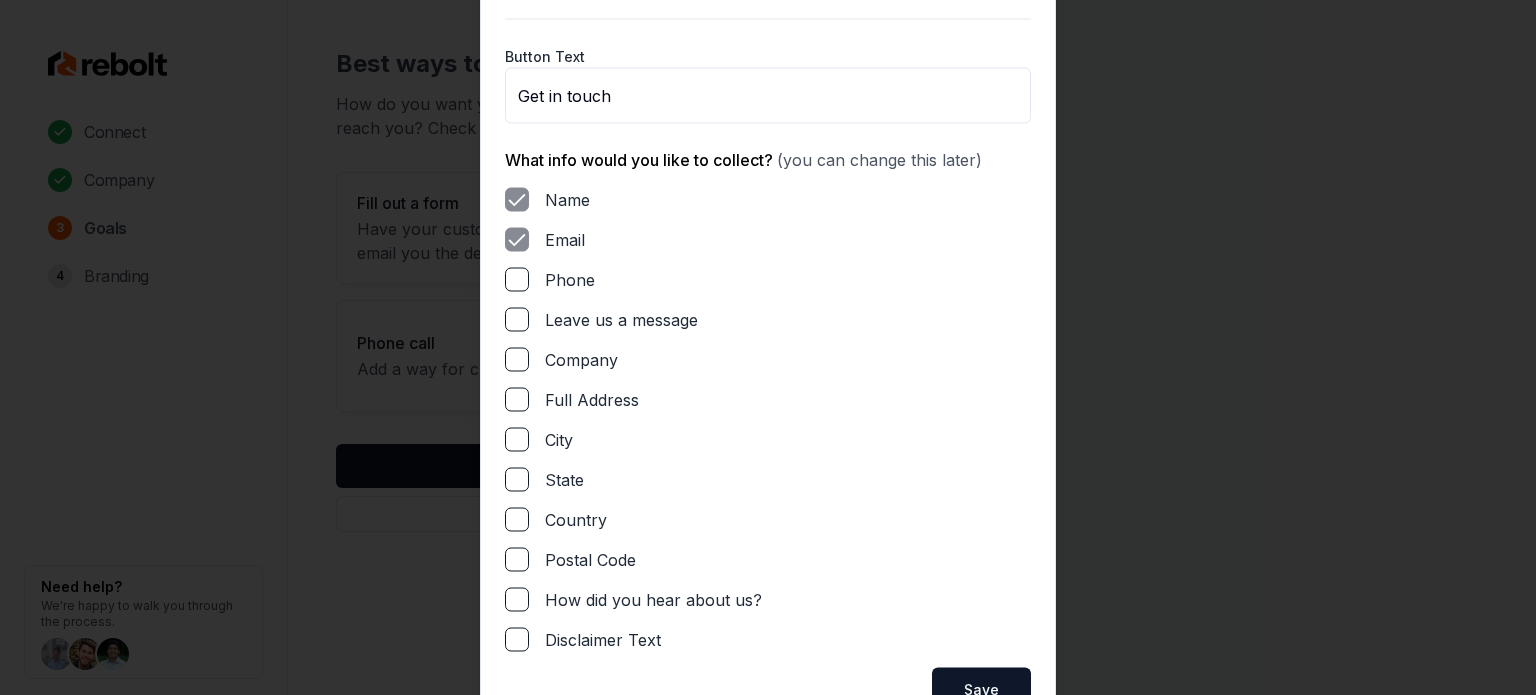 click on "Phone" at bounding box center [768, 279] 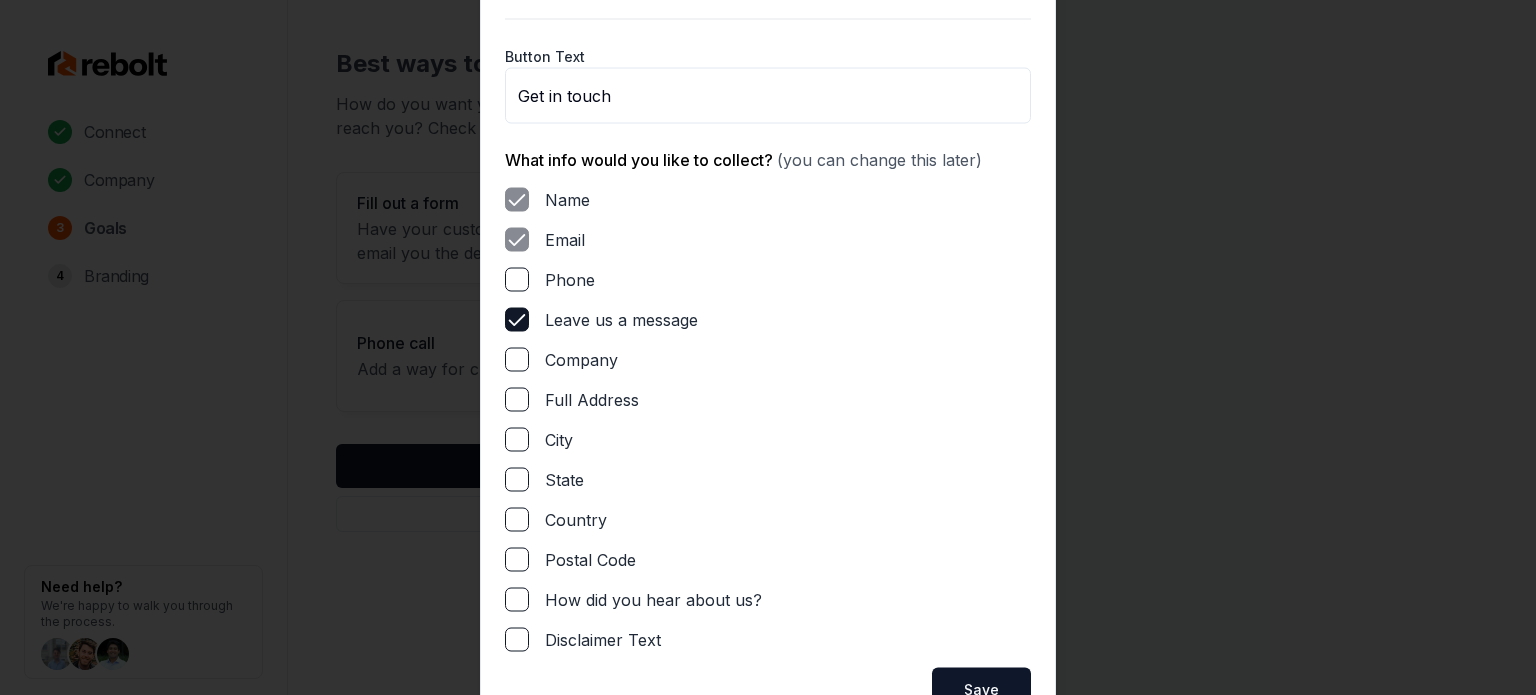 click on "Phone" at bounding box center [517, 279] 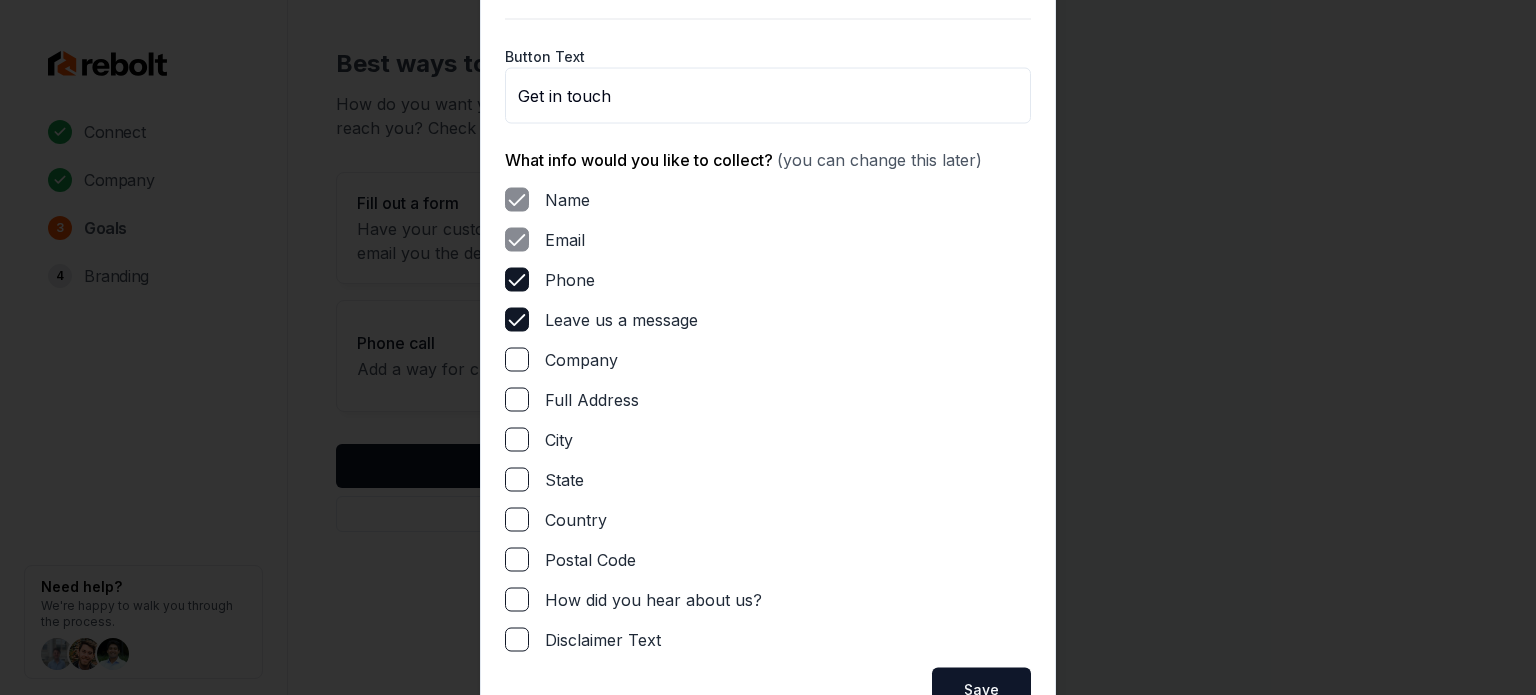 click on "Name Email Phone Leave us a message Company Full Address City State Country Postal Code How did you hear about us? Disclaimer Text" at bounding box center (768, 419) 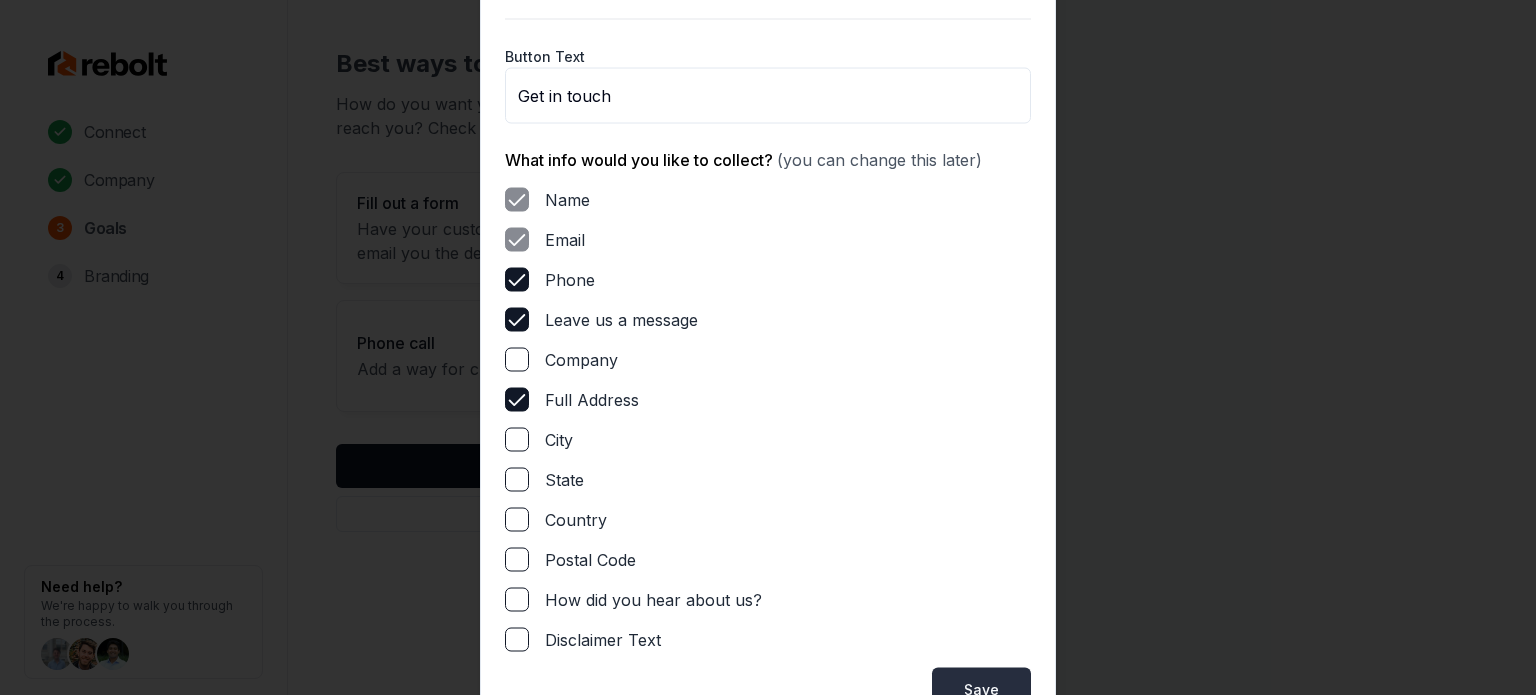 click on "Button Text Get in touch What info would you like to collect?   (you can change this later) Name Email Phone Leave us a message Company Full Address City State Country Postal Code How did you hear about us? Disclaimer Text Save" at bounding box center [768, 377] 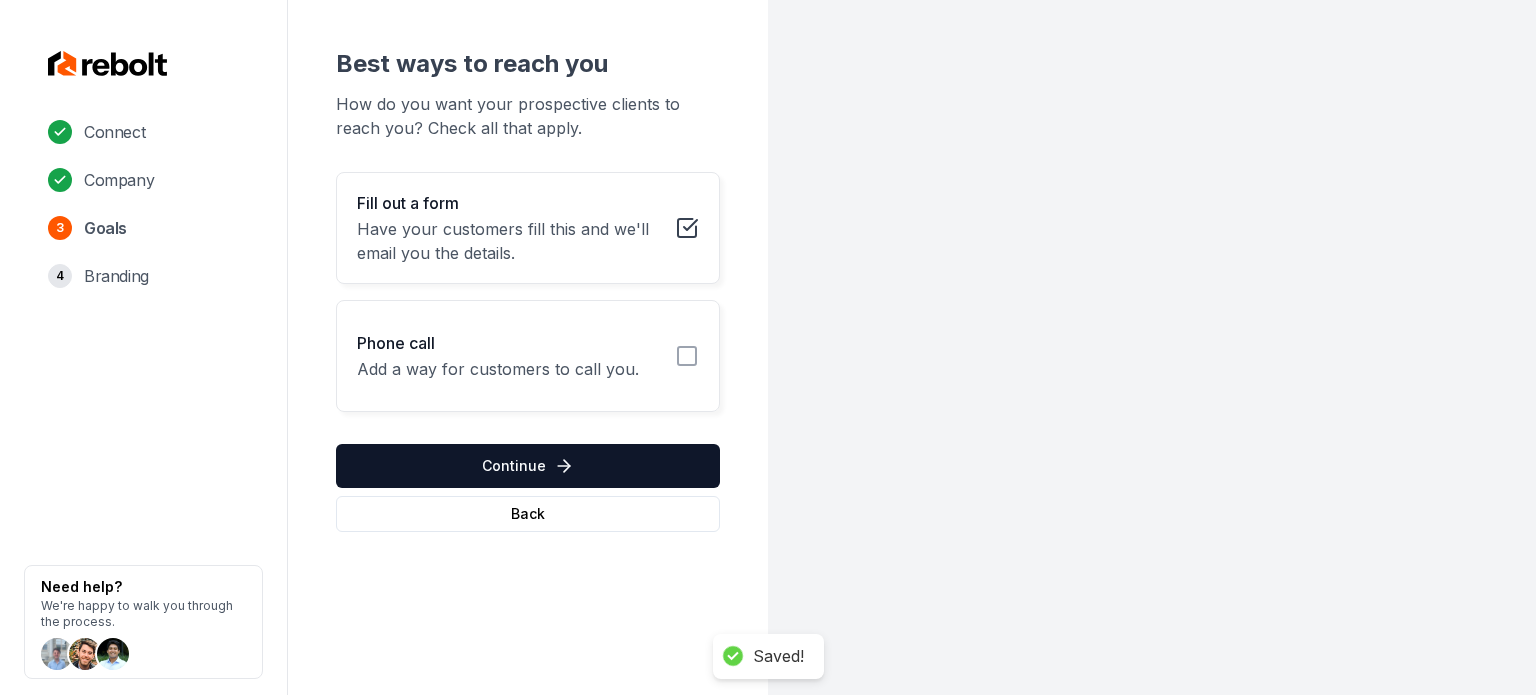 click on "Phone call" at bounding box center (498, 343) 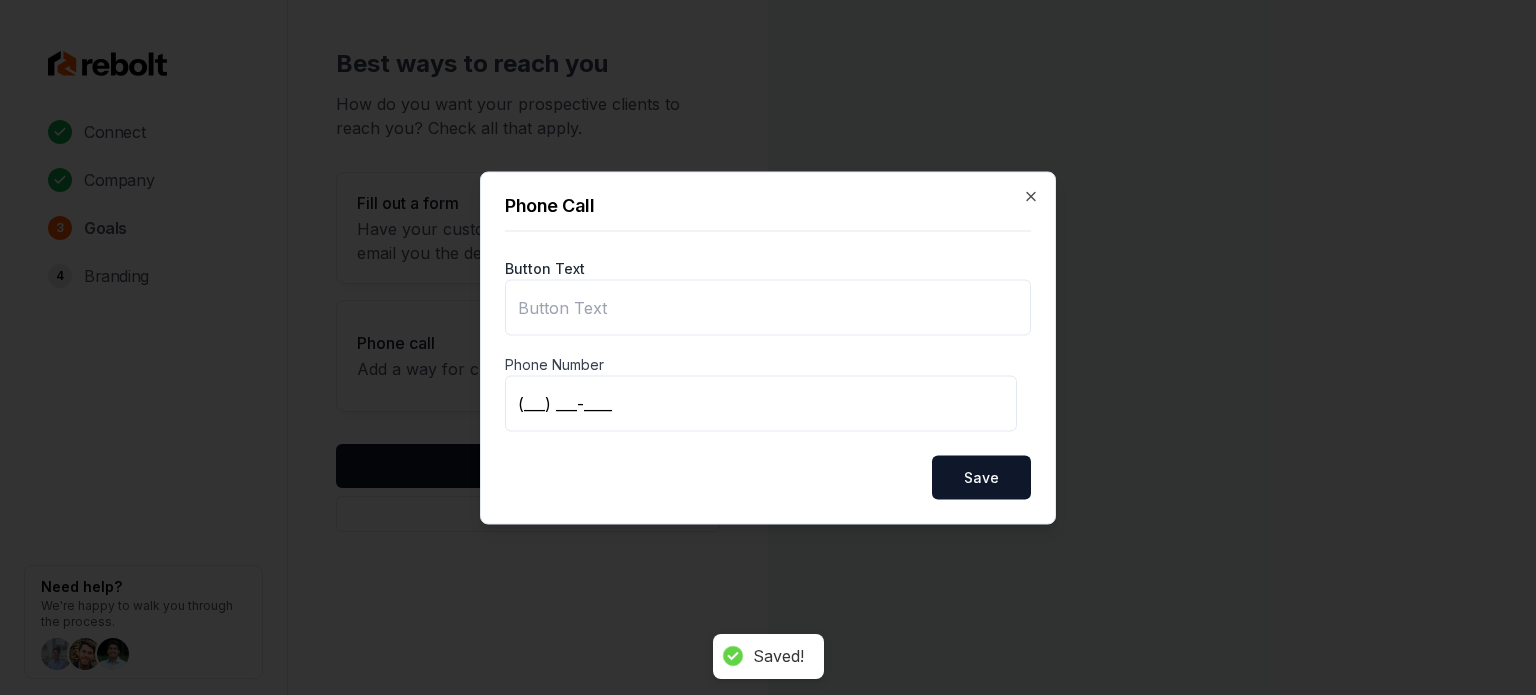 type on "Call us" 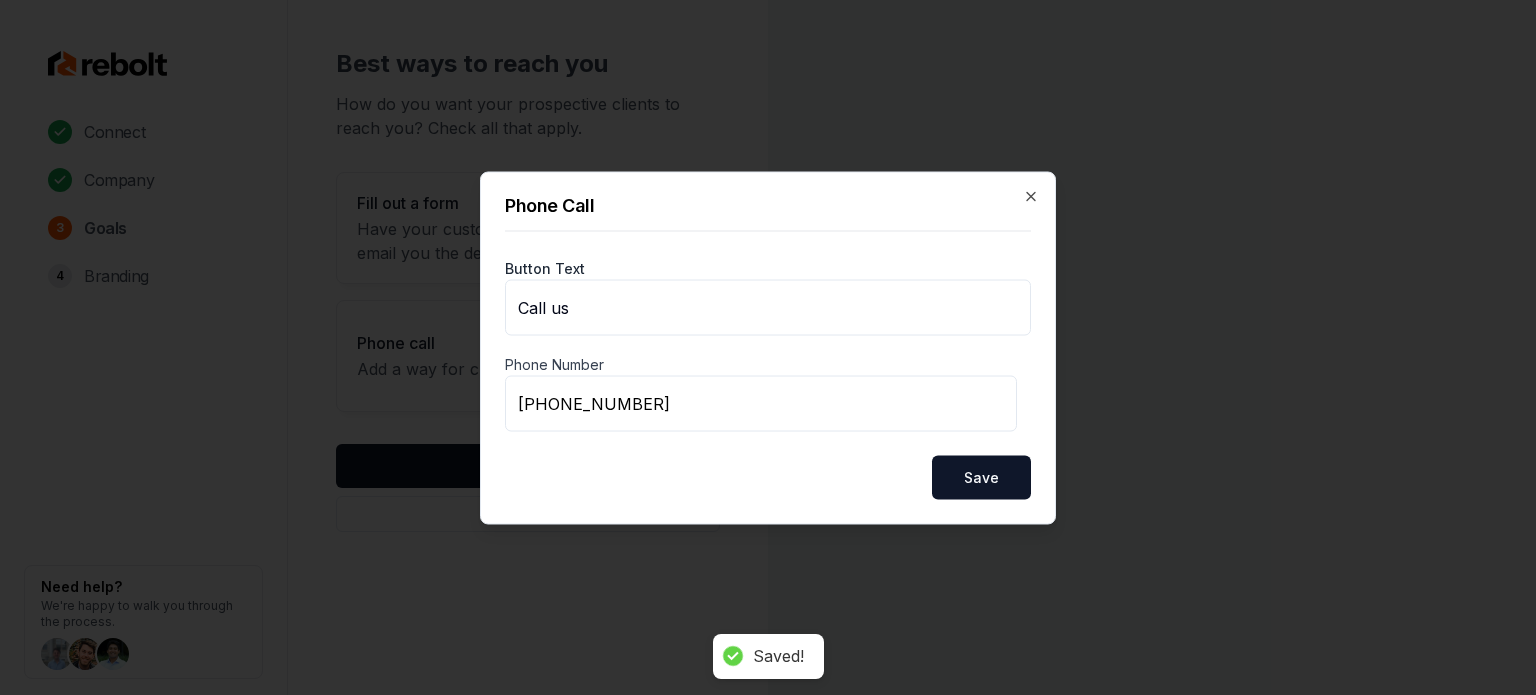click on "Button Text Call us Phone Number (984) 298-2301 Save" at bounding box center (768, 377) 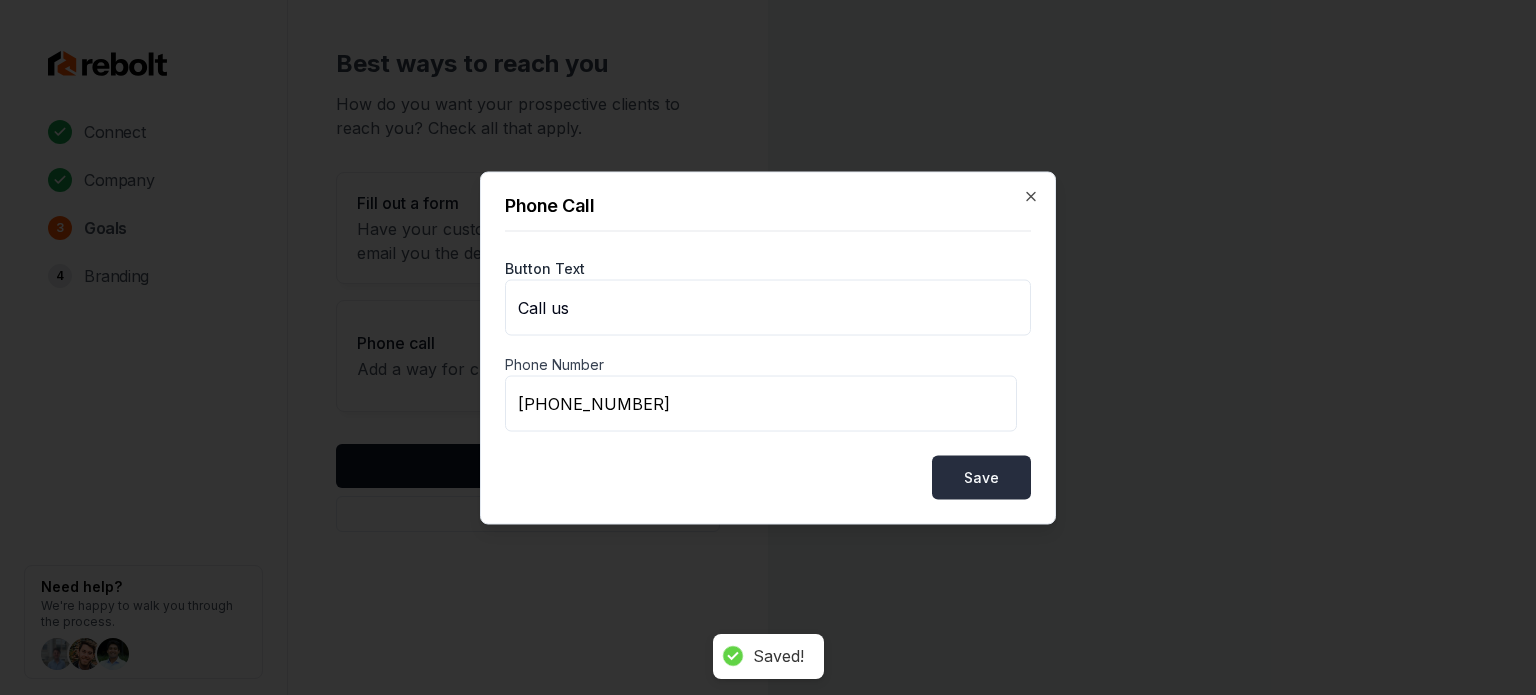 click on "Save" at bounding box center [981, 477] 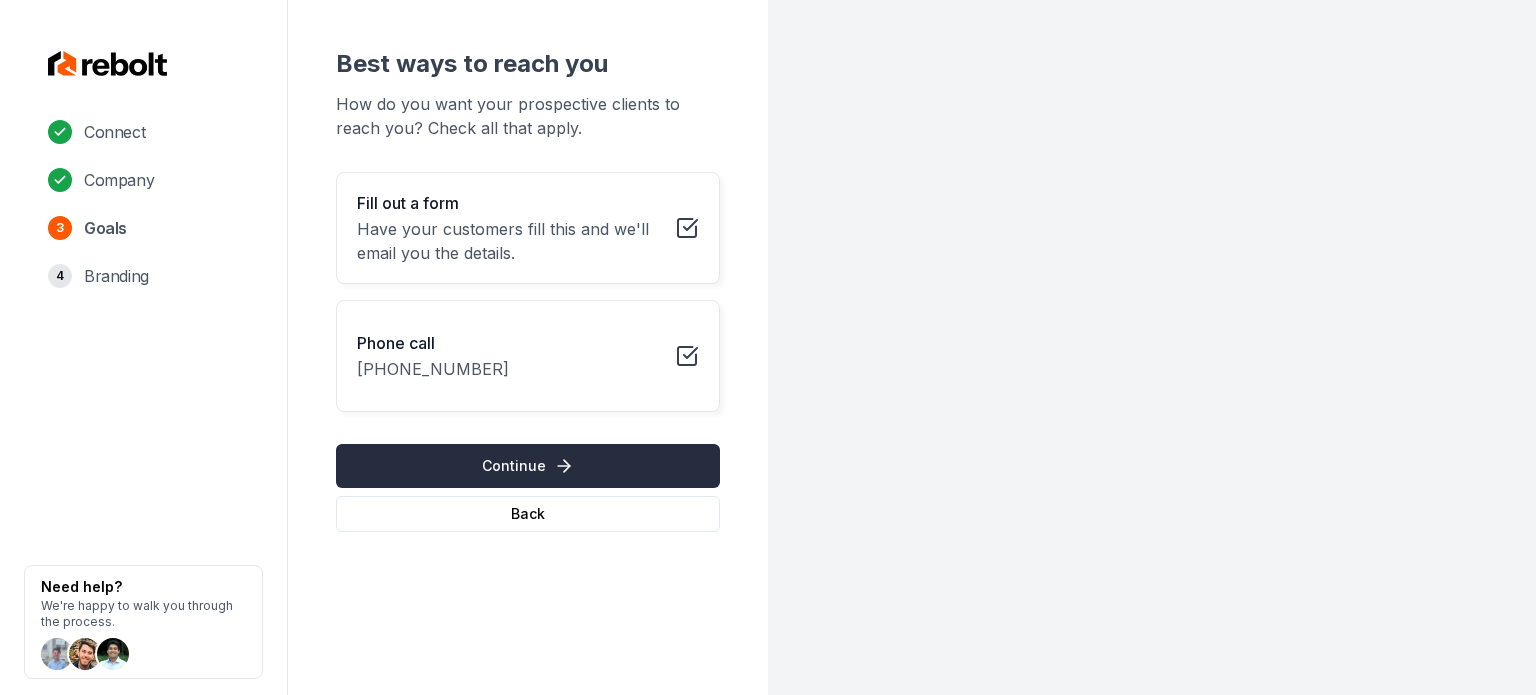 click on "Continue" at bounding box center [528, 466] 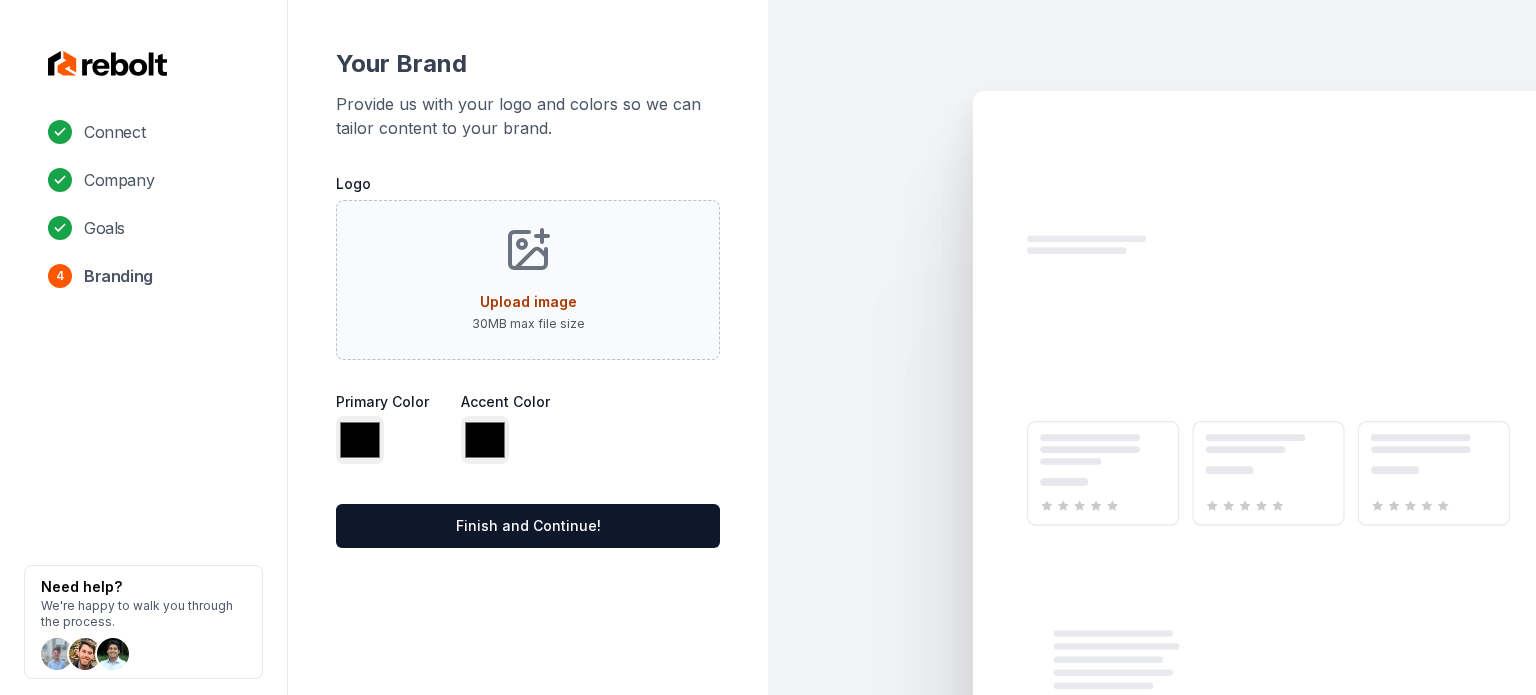 type on "*******" 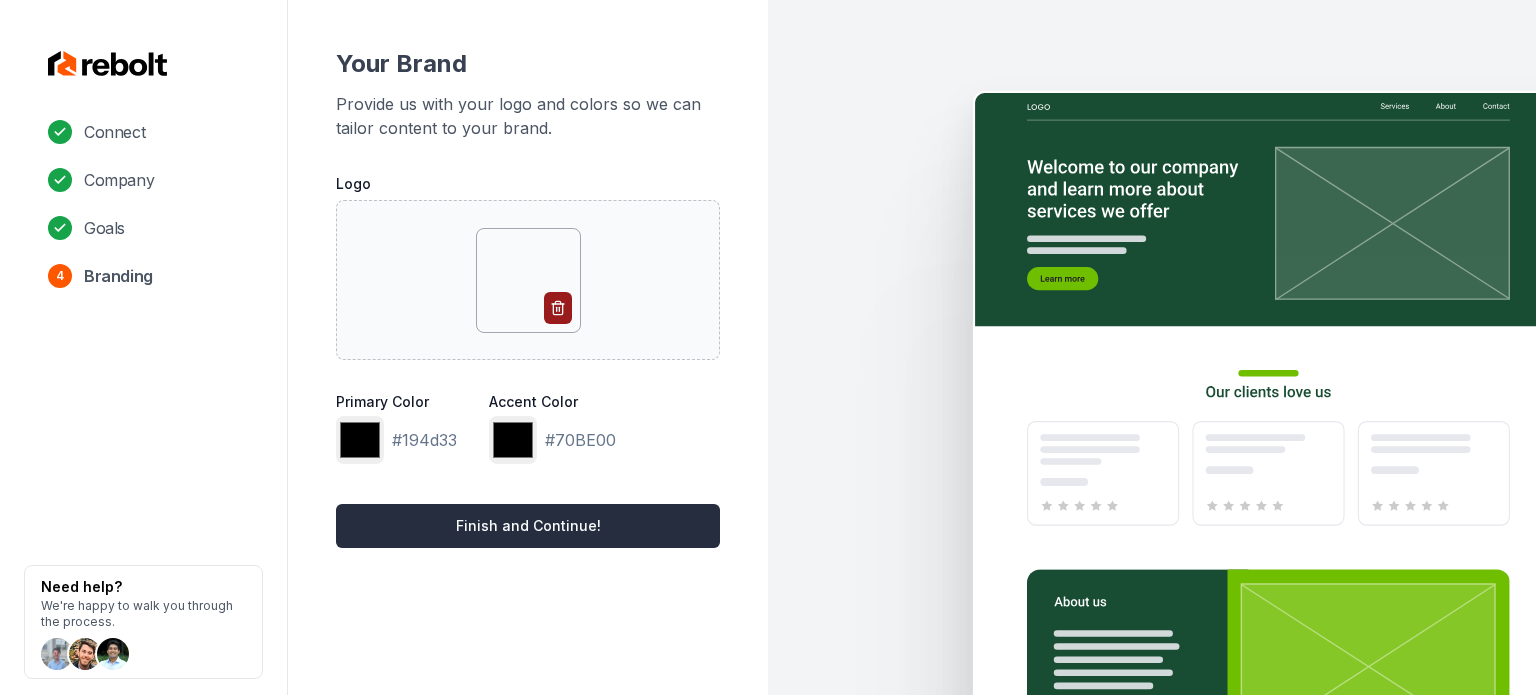click on "Finish and Continue!" at bounding box center (528, 526) 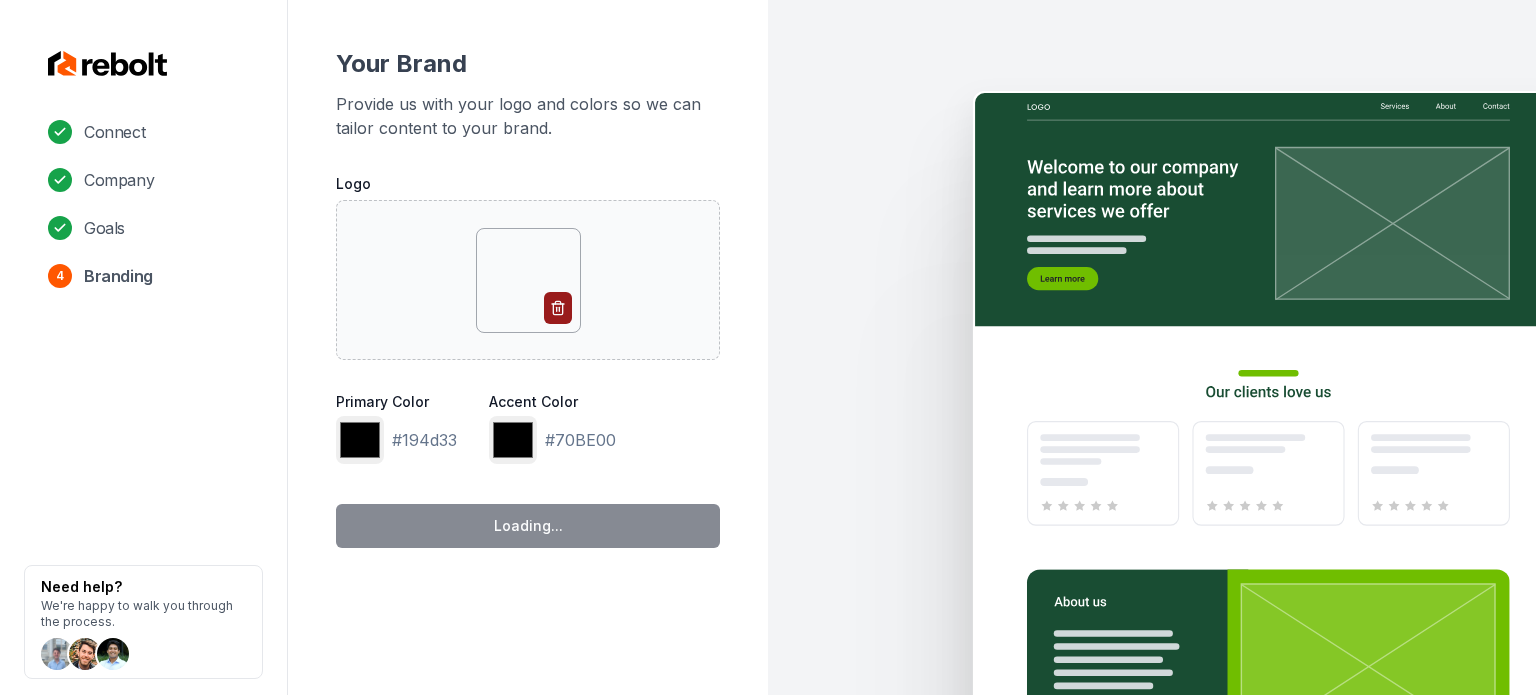 type on "*******" 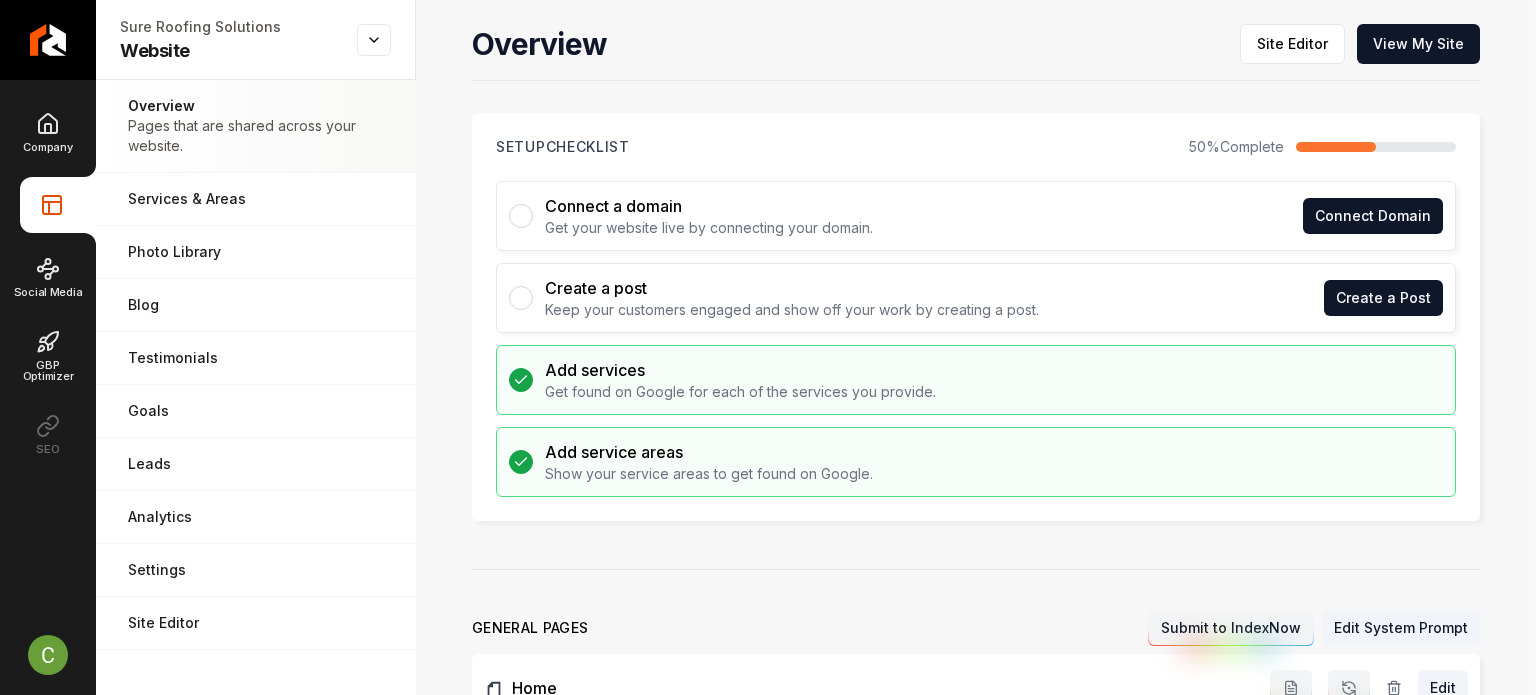 drag, startPoint x: 448, startPoint y: 283, endPoint x: 480, endPoint y: 279, distance: 32.24903 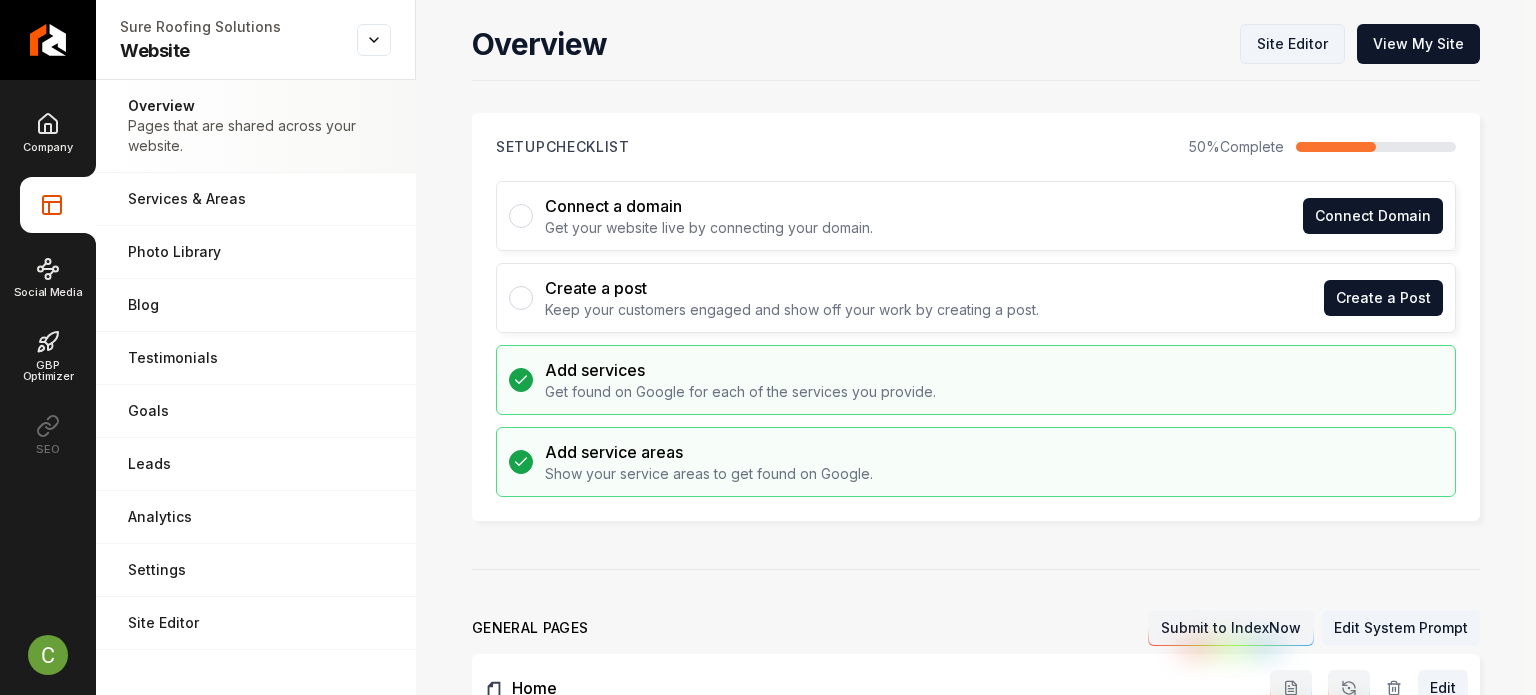 click on "Site Editor" at bounding box center [1292, 44] 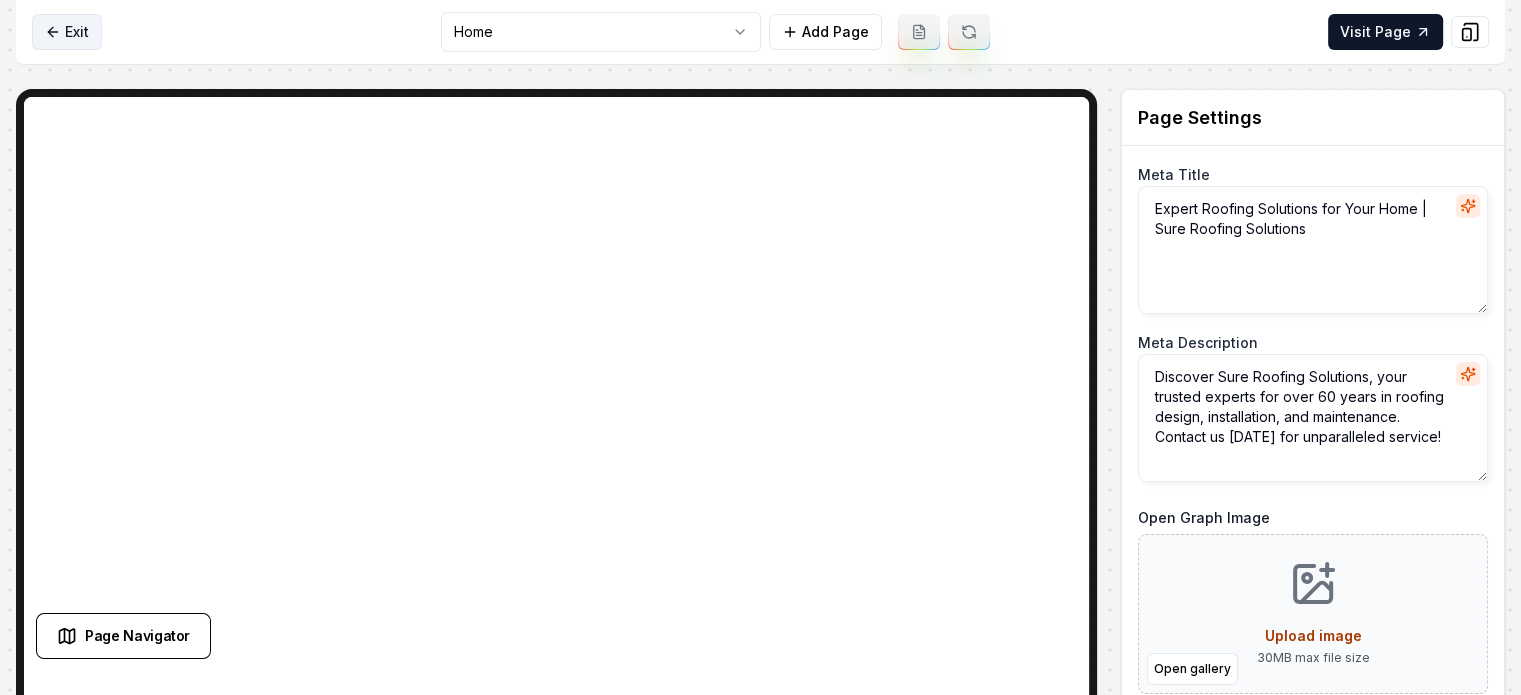 click on "Exit" at bounding box center [67, 32] 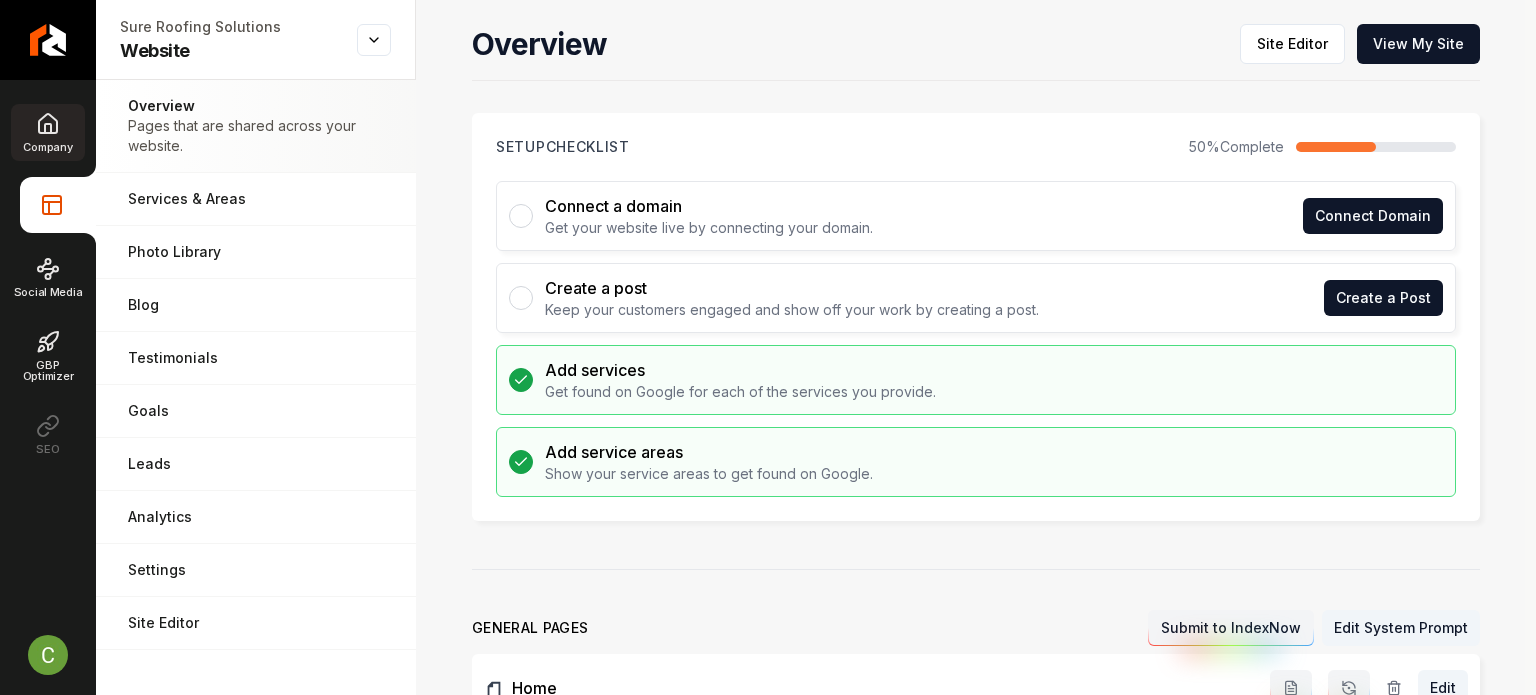 click on "Company" at bounding box center (47, 147) 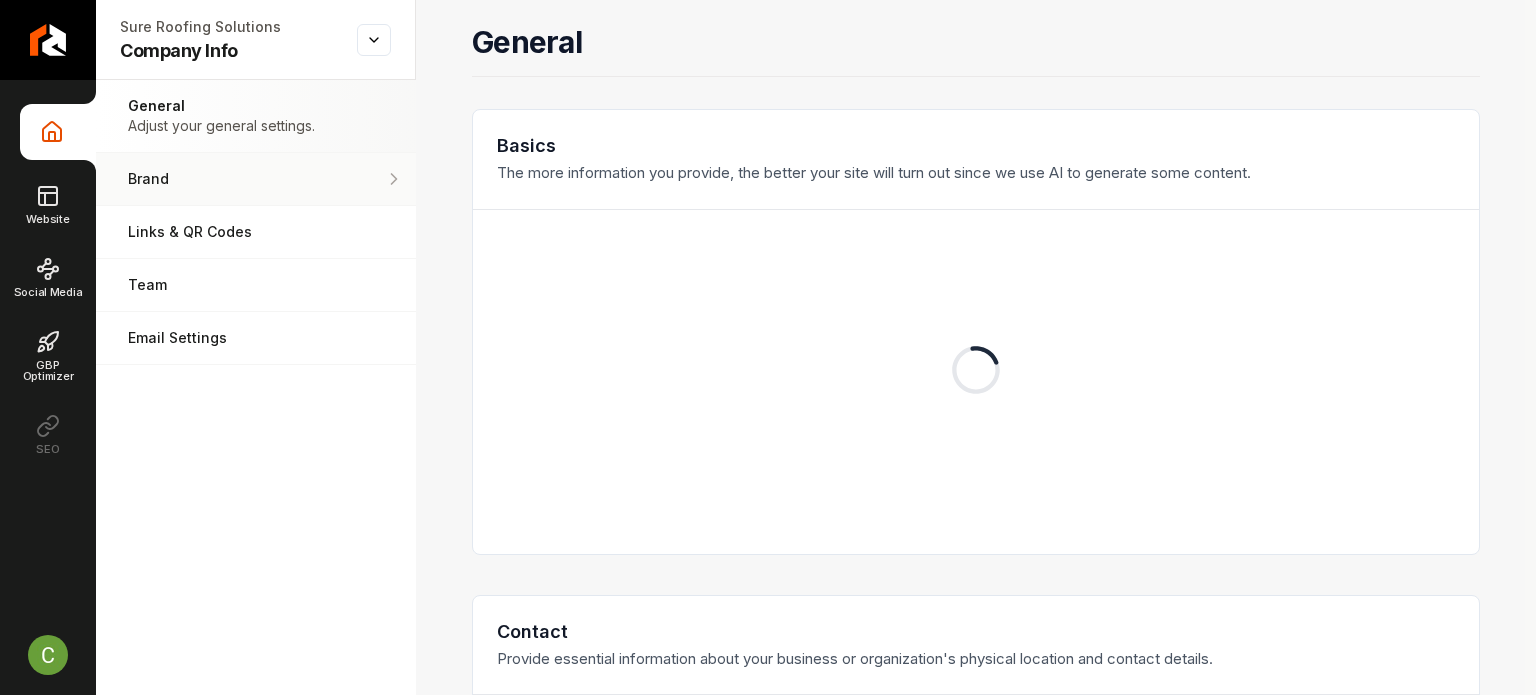 click on "Brand" at bounding box center (256, 179) 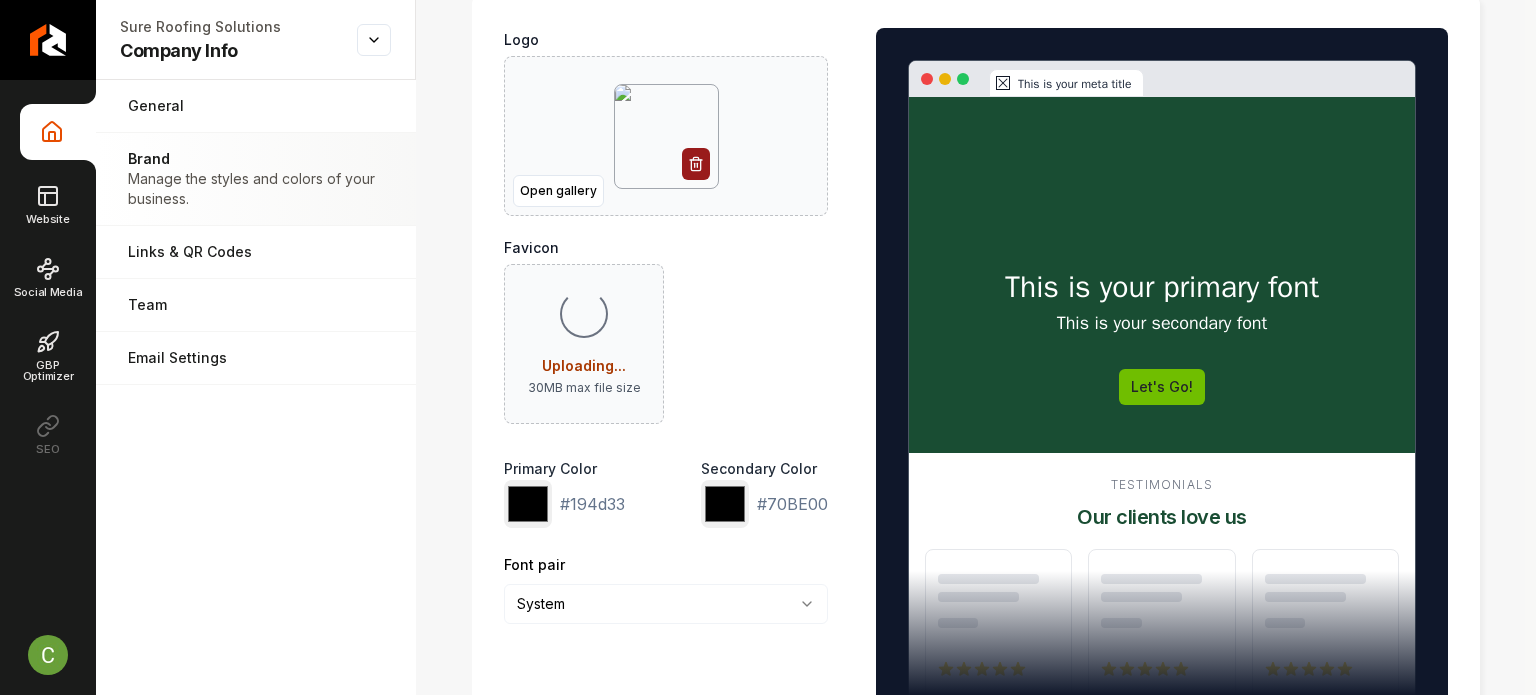 scroll, scrollTop: 200, scrollLeft: 0, axis: vertical 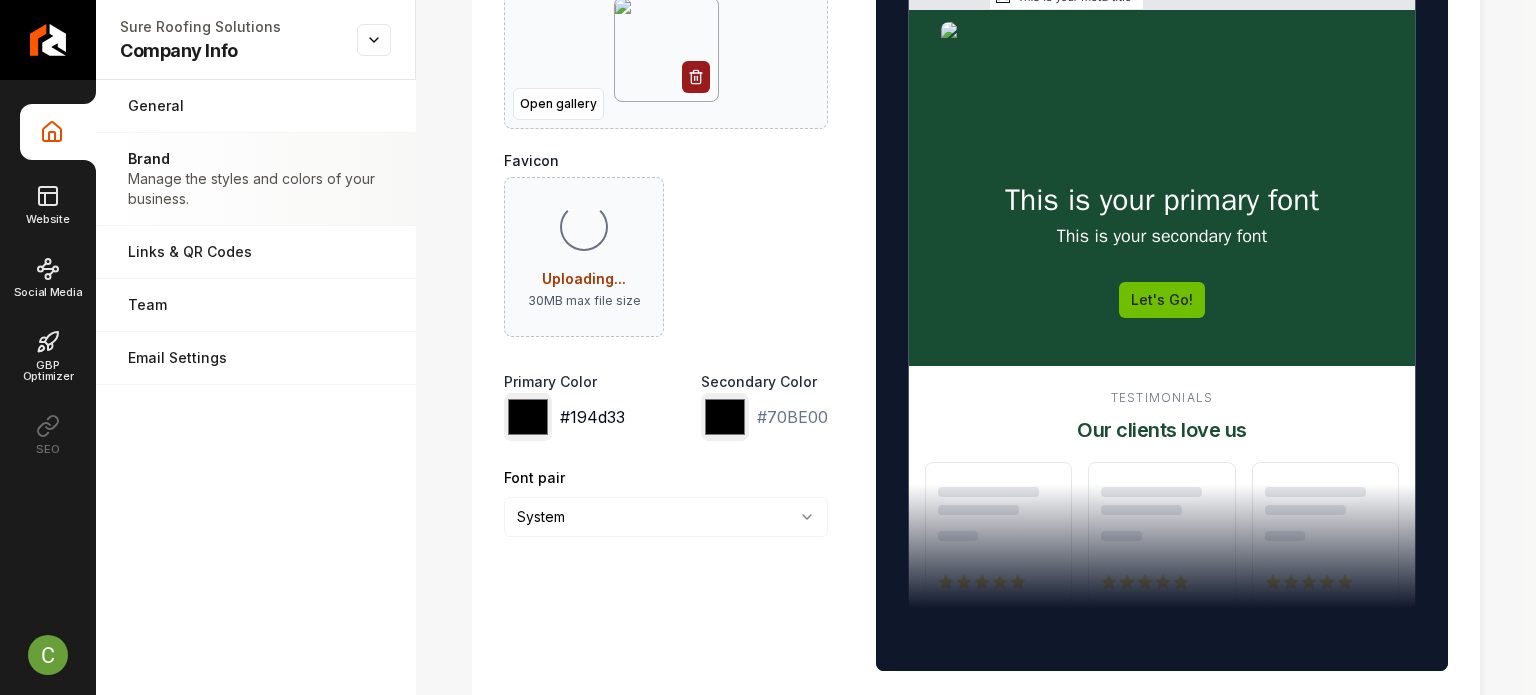 click on "*******" at bounding box center (528, 417) 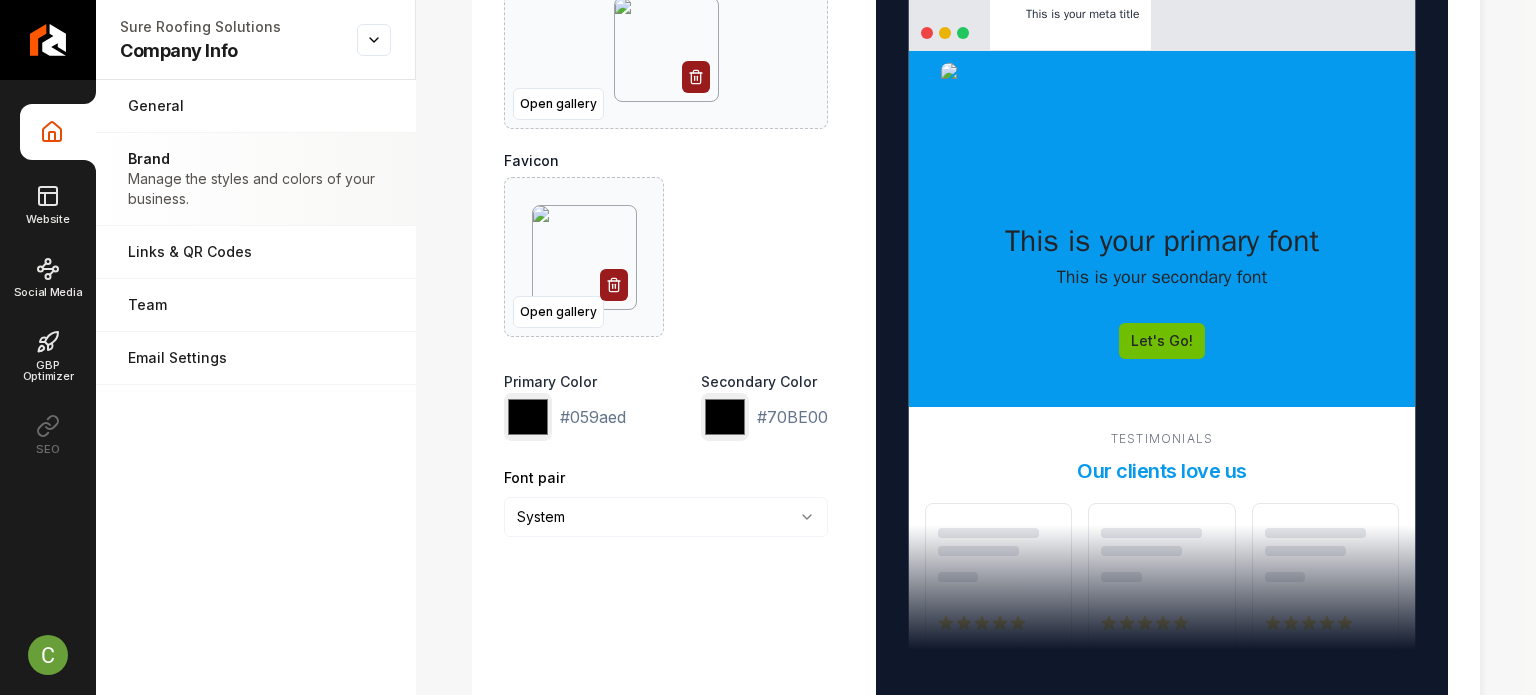 type on "*******" 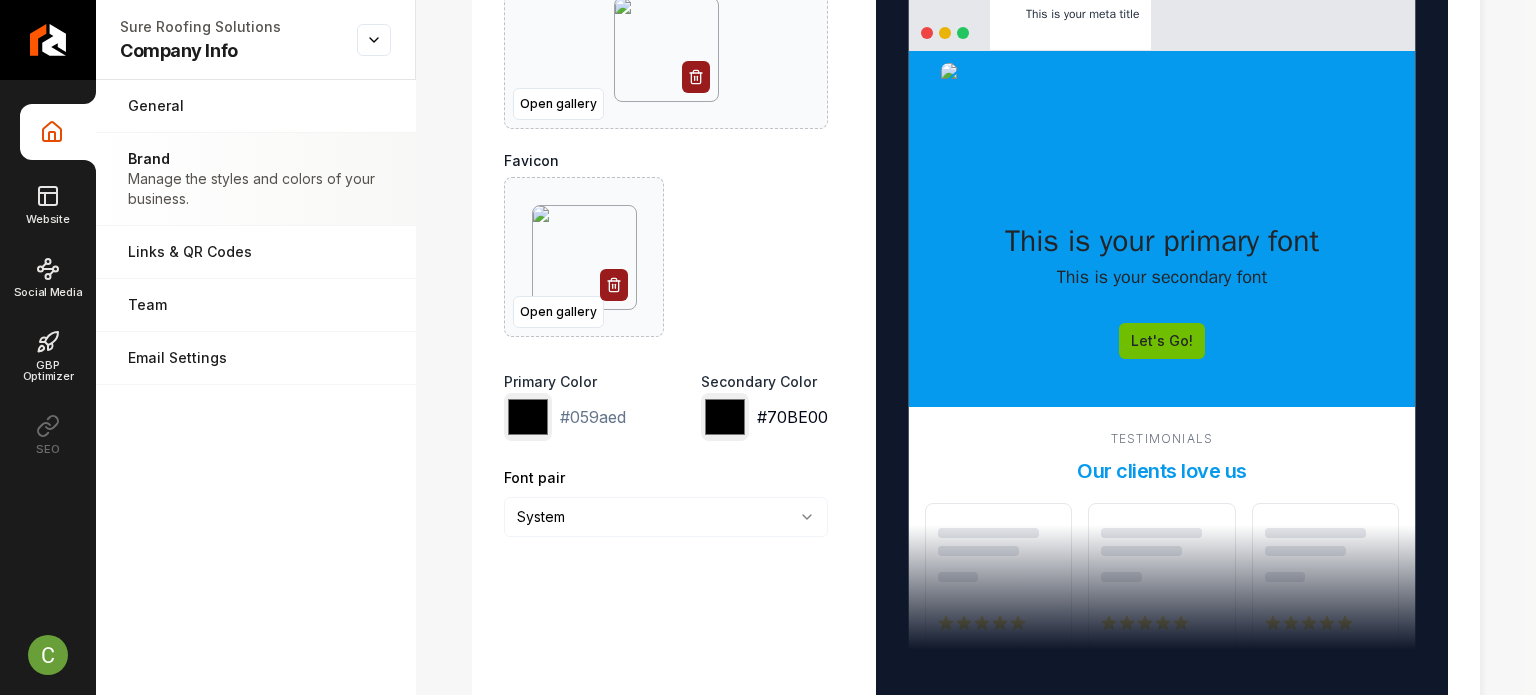 click on "*******" at bounding box center [725, 417] 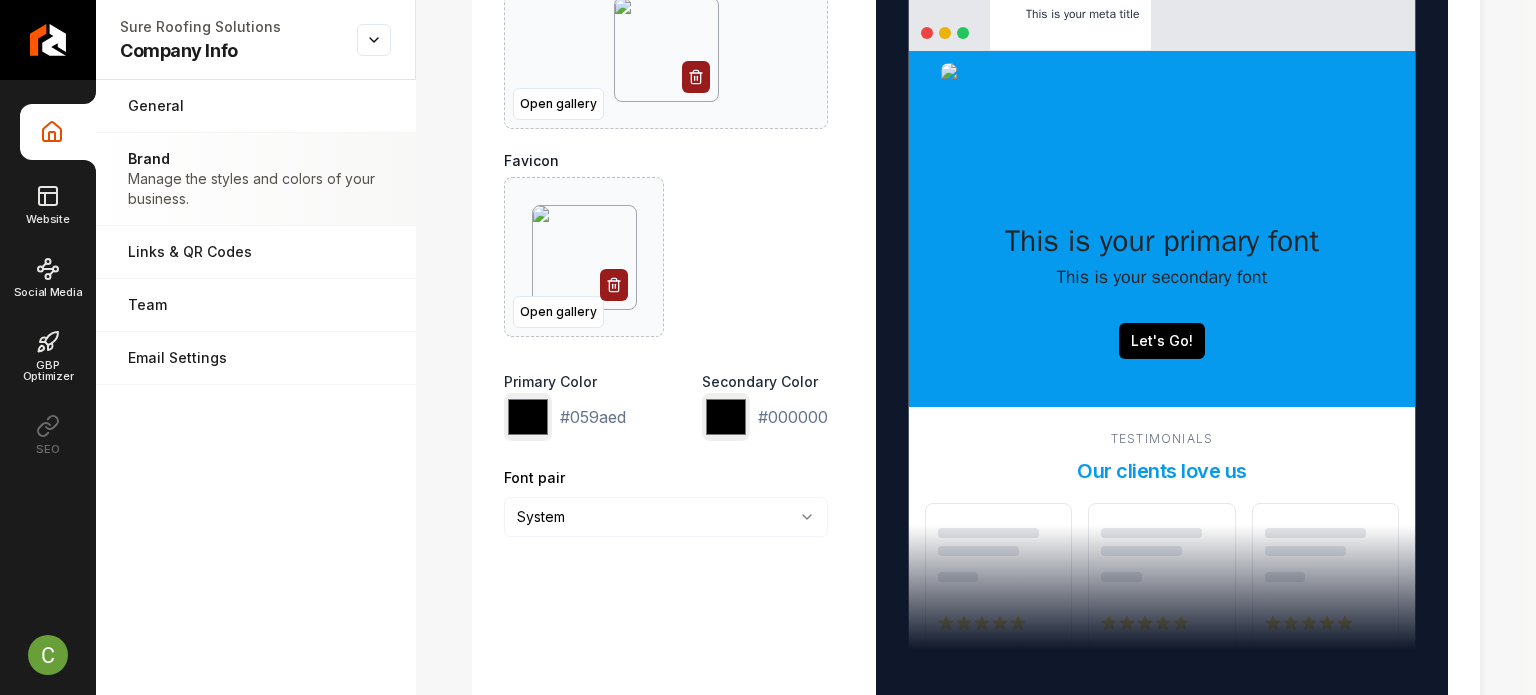 type on "*******" 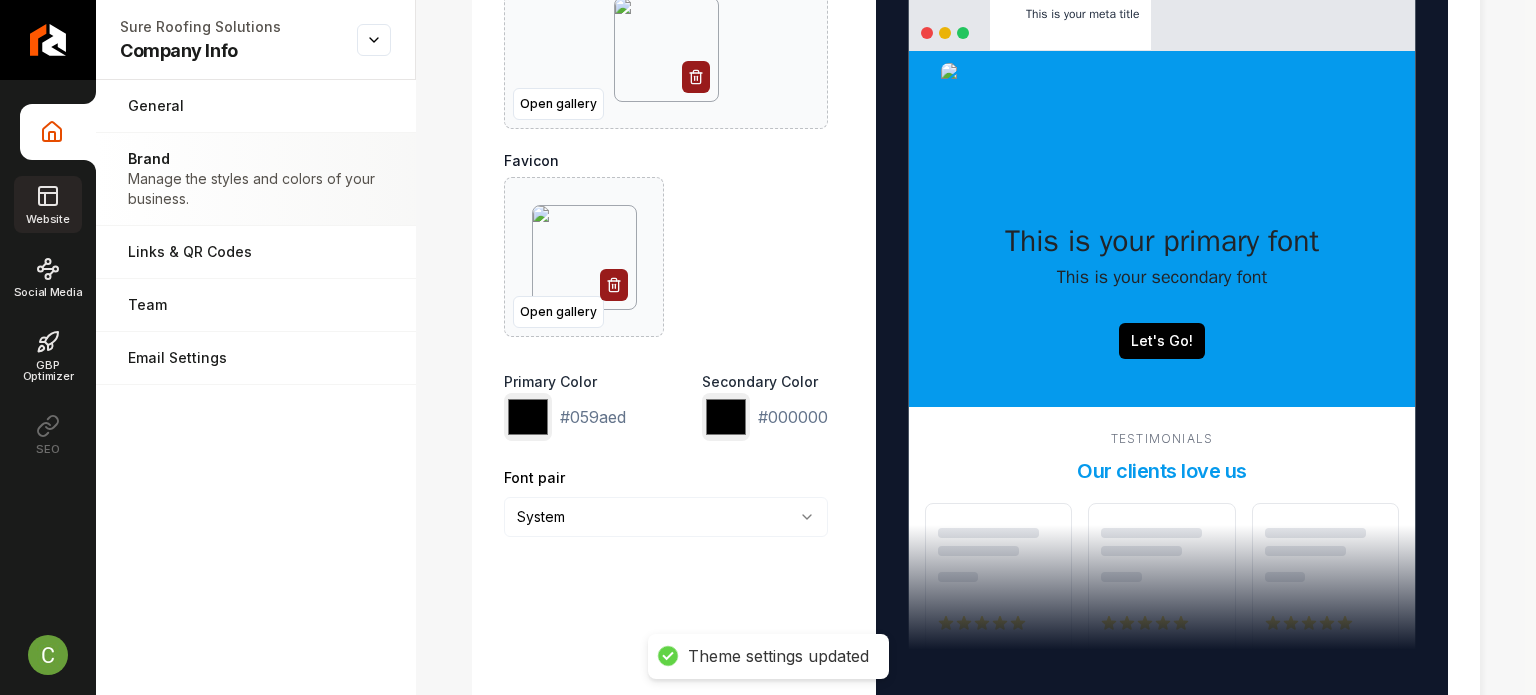 click on "Website" at bounding box center [47, 204] 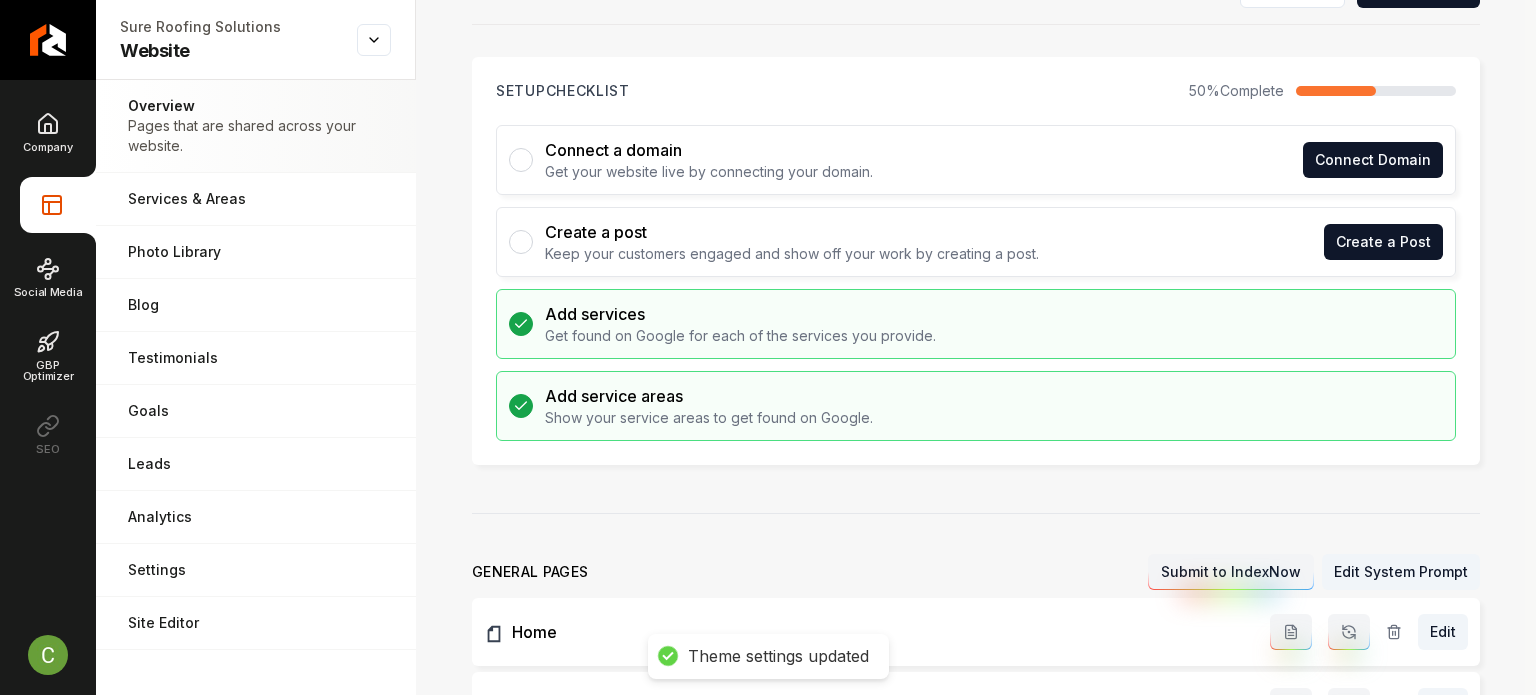 scroll, scrollTop: 0, scrollLeft: 0, axis: both 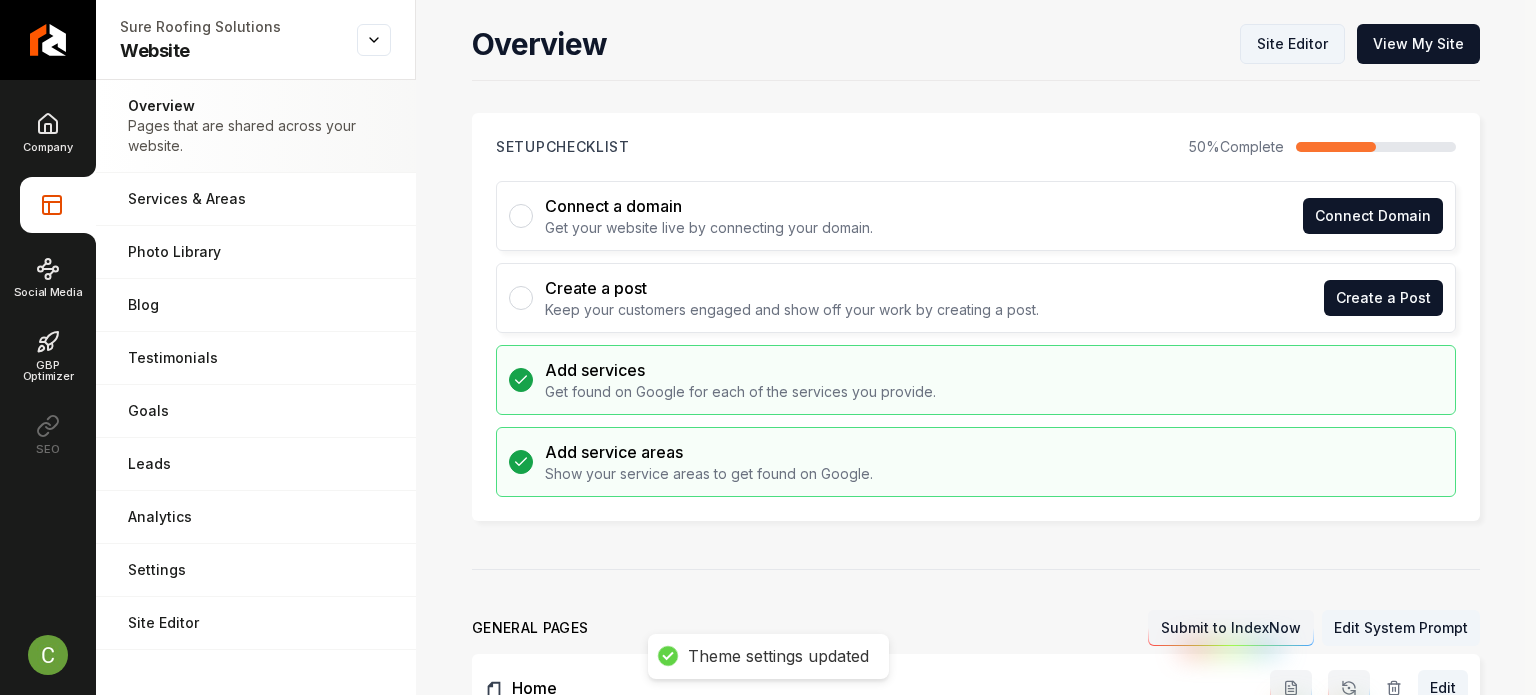 click on "Site Editor" at bounding box center [1292, 44] 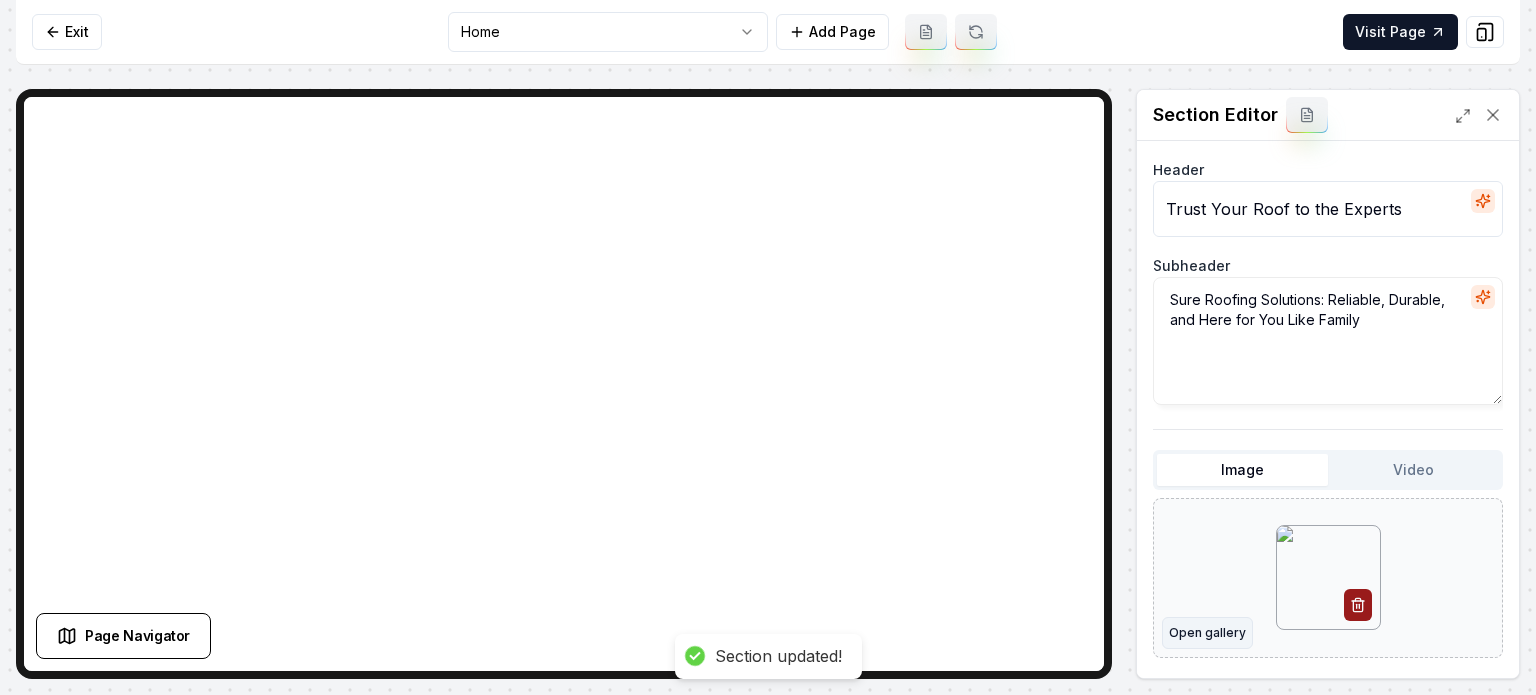 click on "Open gallery" at bounding box center [1207, 633] 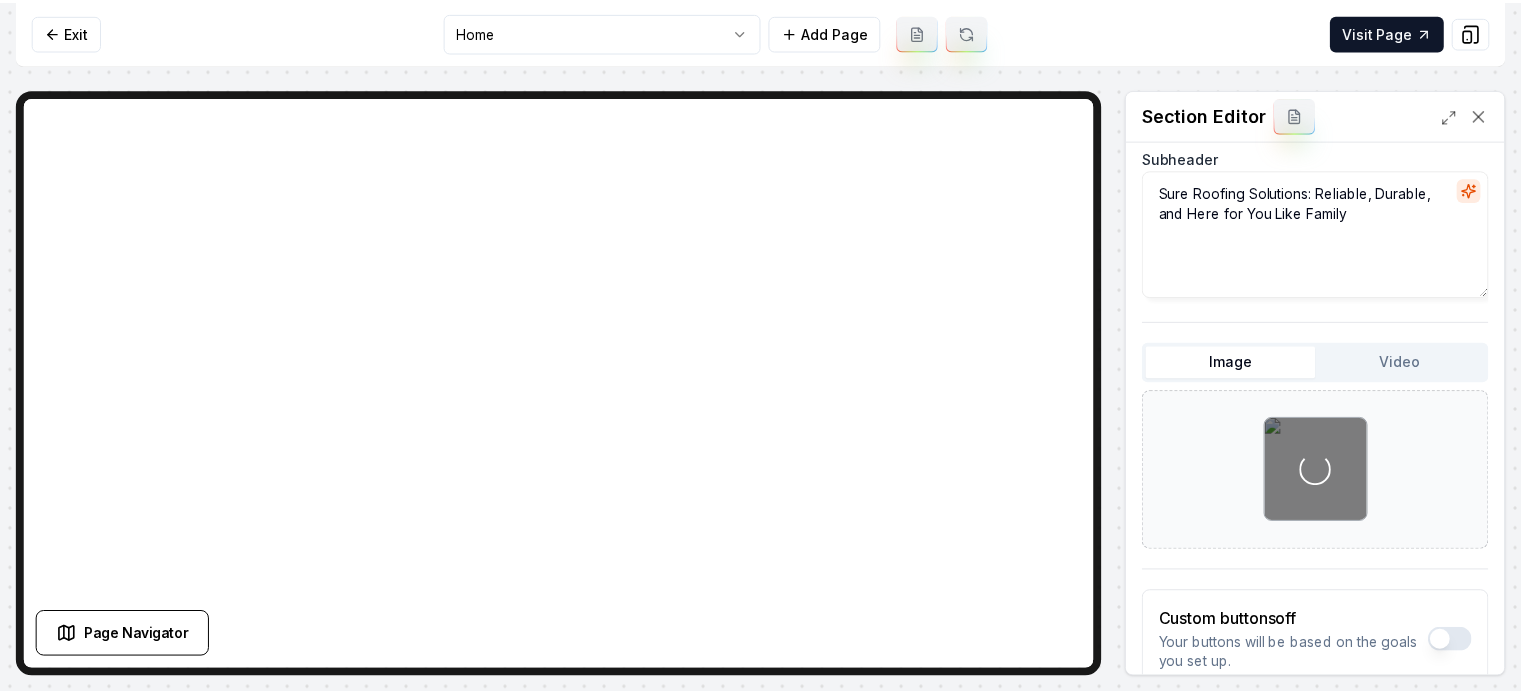 scroll, scrollTop: 223, scrollLeft: 0, axis: vertical 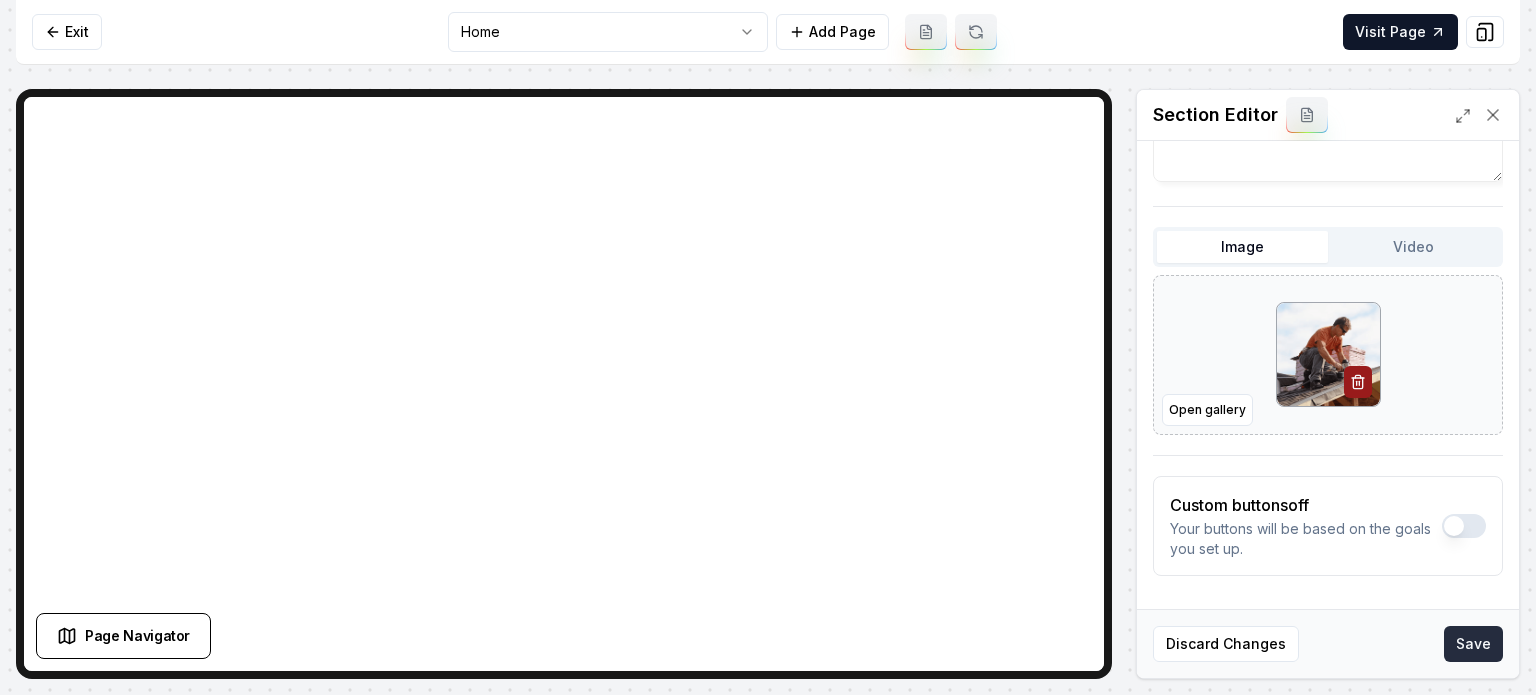click on "Save" at bounding box center [1473, 644] 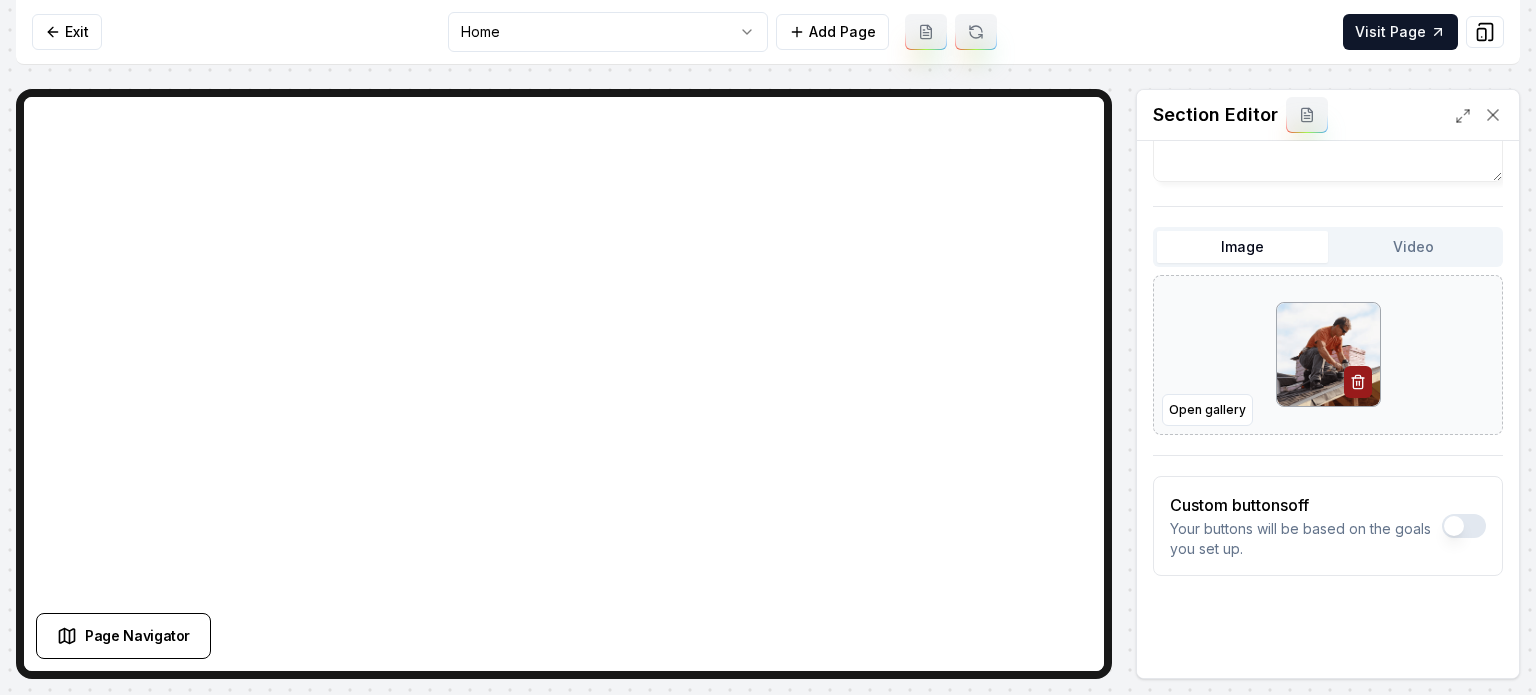 scroll, scrollTop: 0, scrollLeft: 0, axis: both 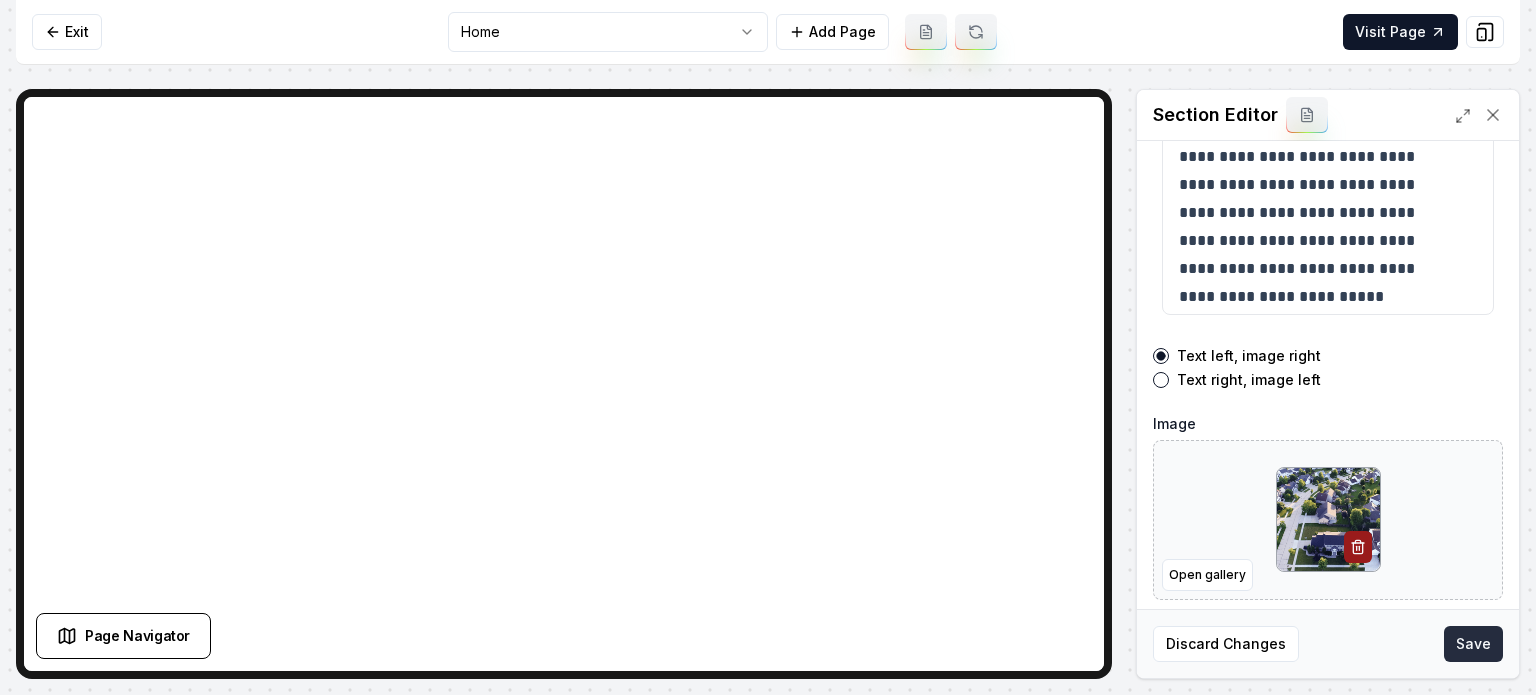 click on "Save" at bounding box center [1473, 644] 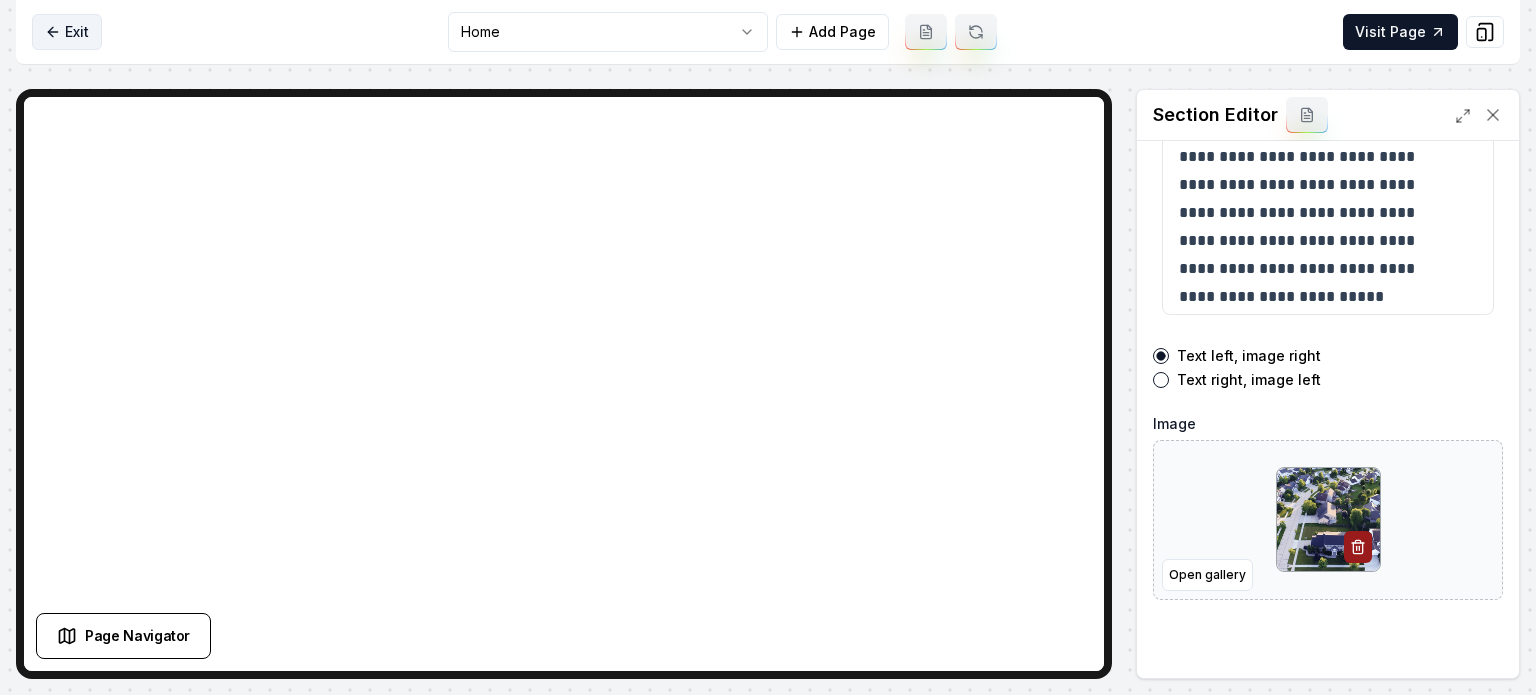 click on "Exit" at bounding box center (67, 32) 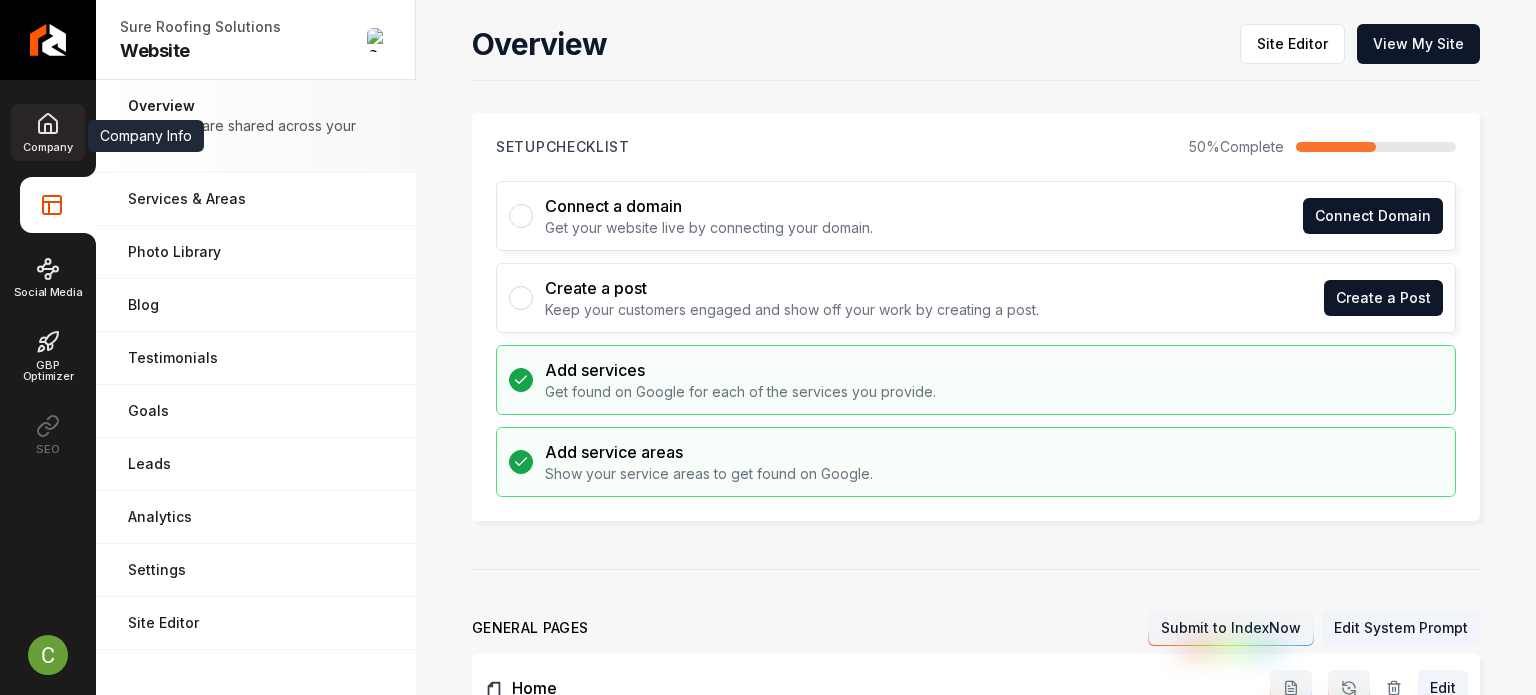 click 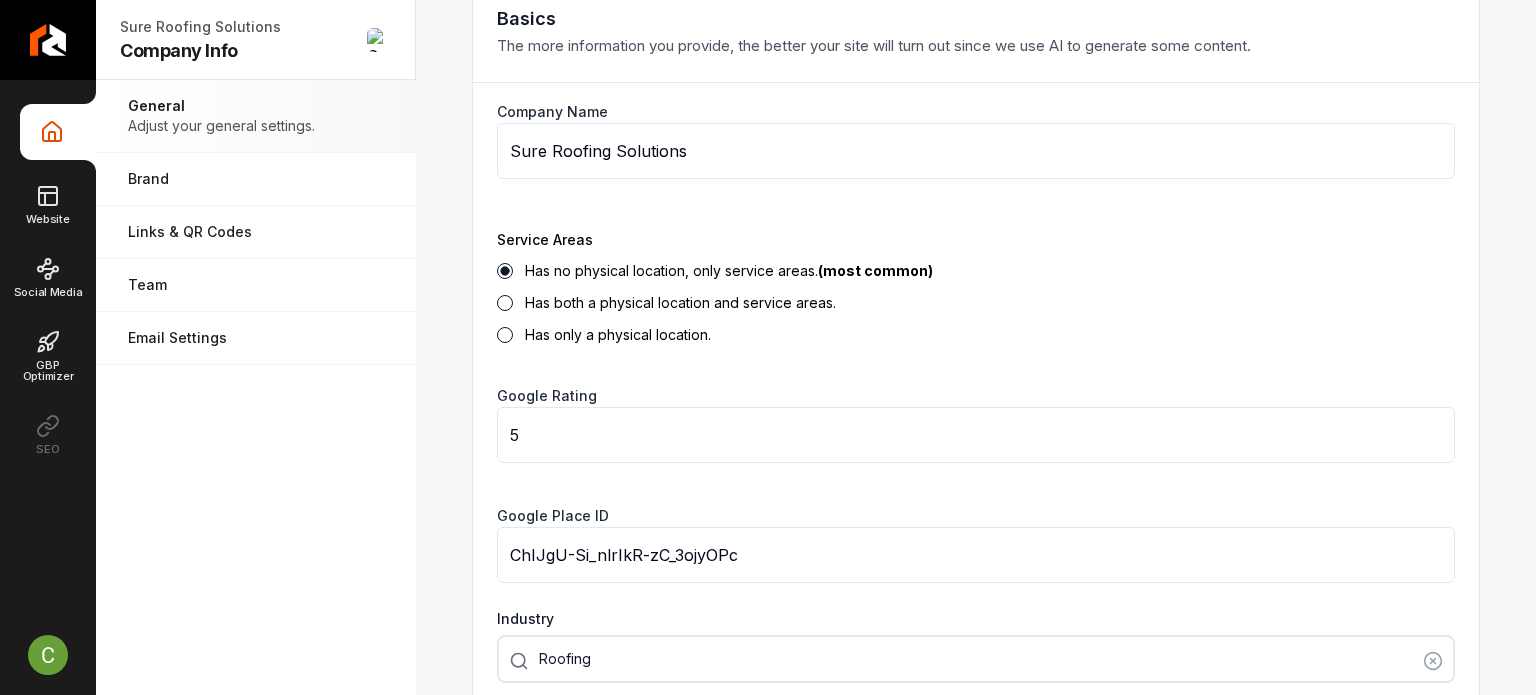 scroll, scrollTop: 400, scrollLeft: 0, axis: vertical 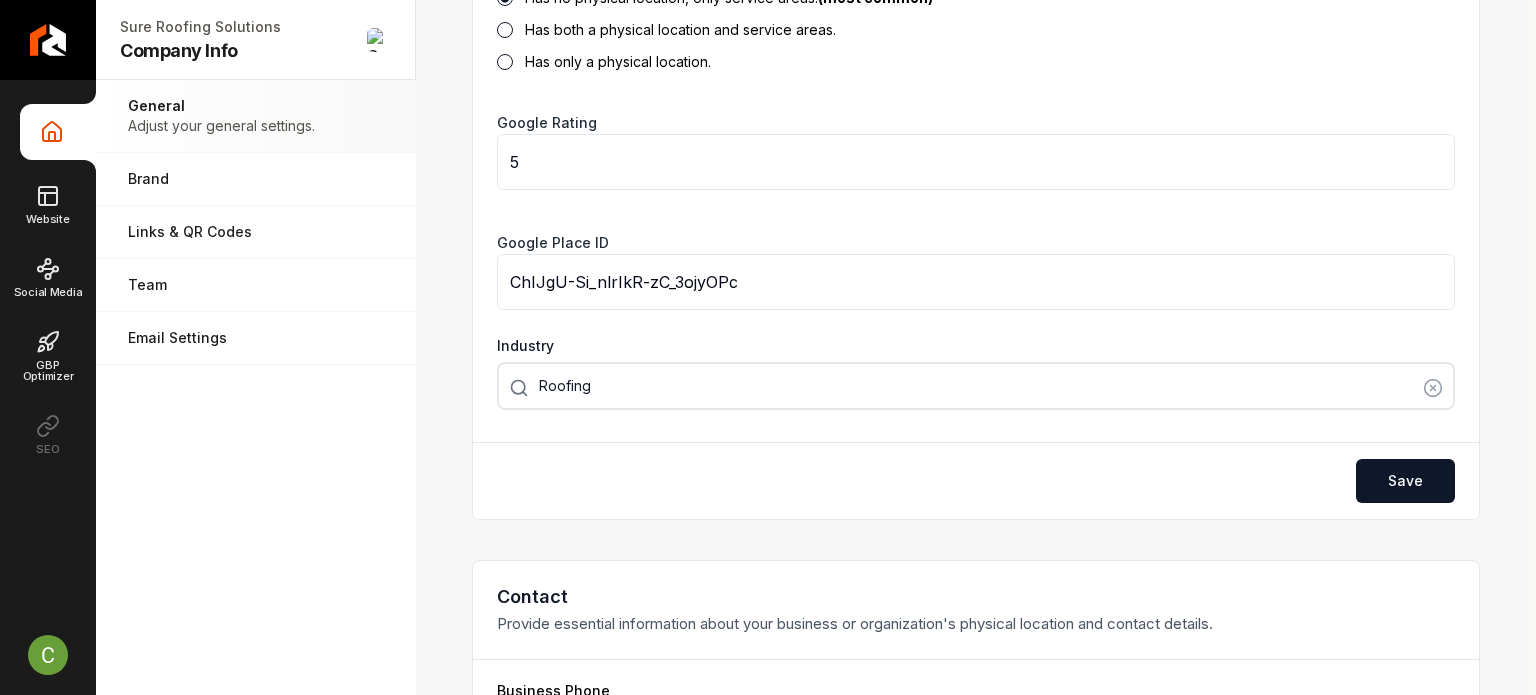 click on "ChIJgU-Si_nlrIkR-zC_3ojyOPc" at bounding box center (976, 282) 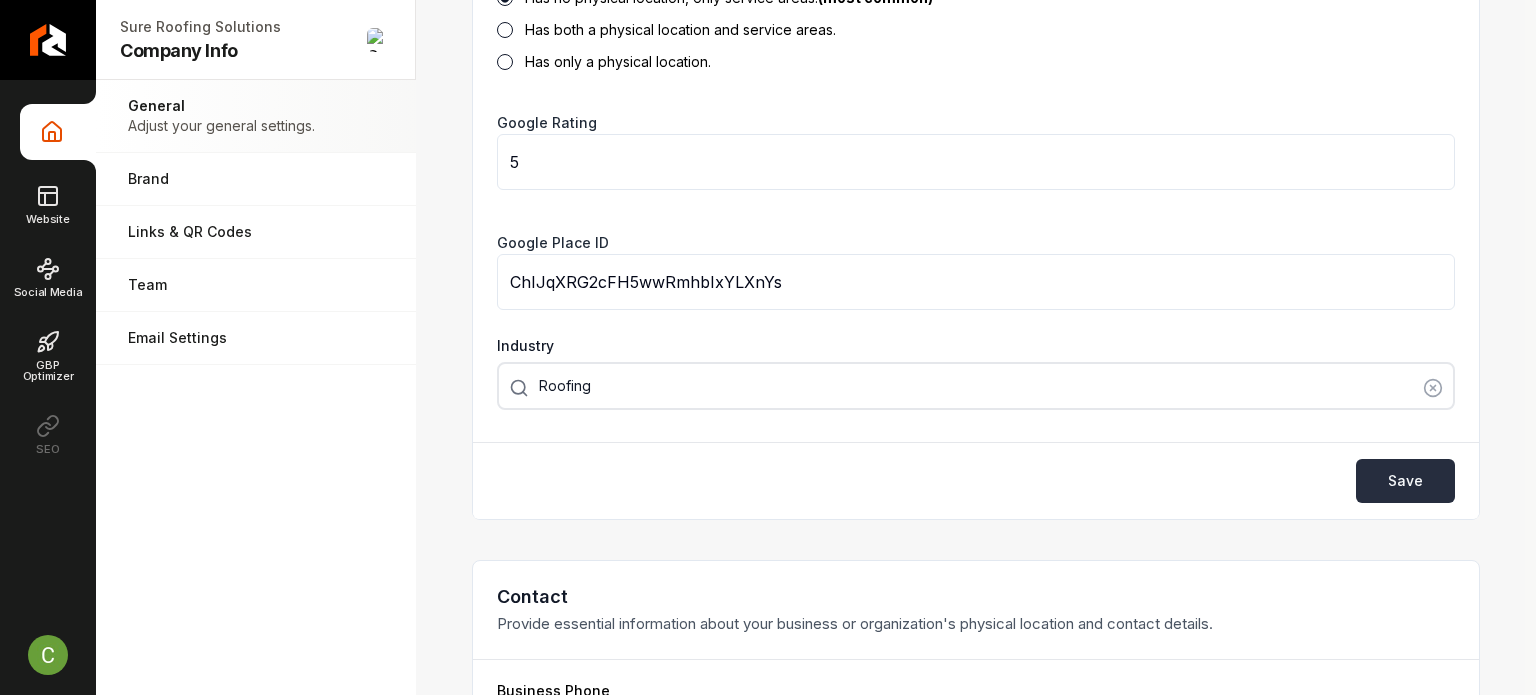 type on "ChIJqXRG2cFH5wwRmhbIxYLXnYs" 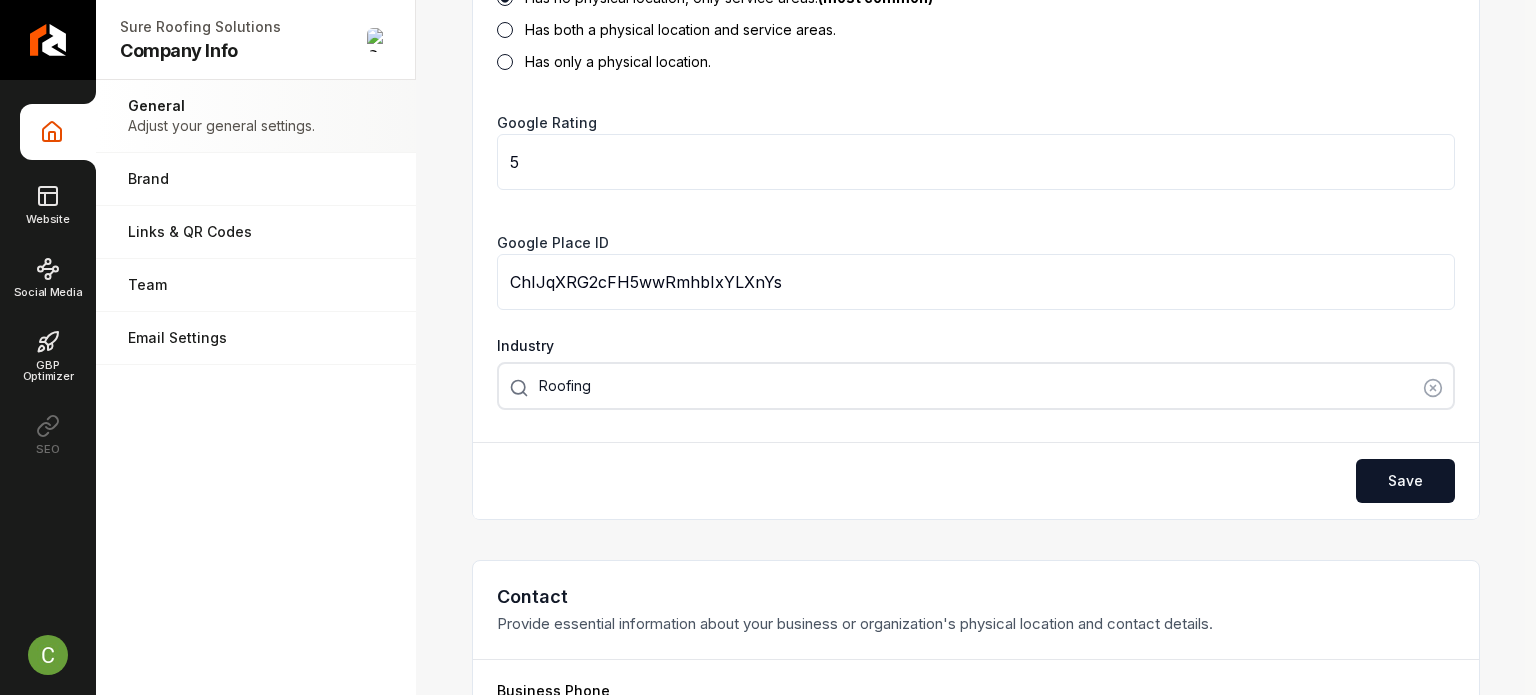 click on "Save" at bounding box center (1405, 481) 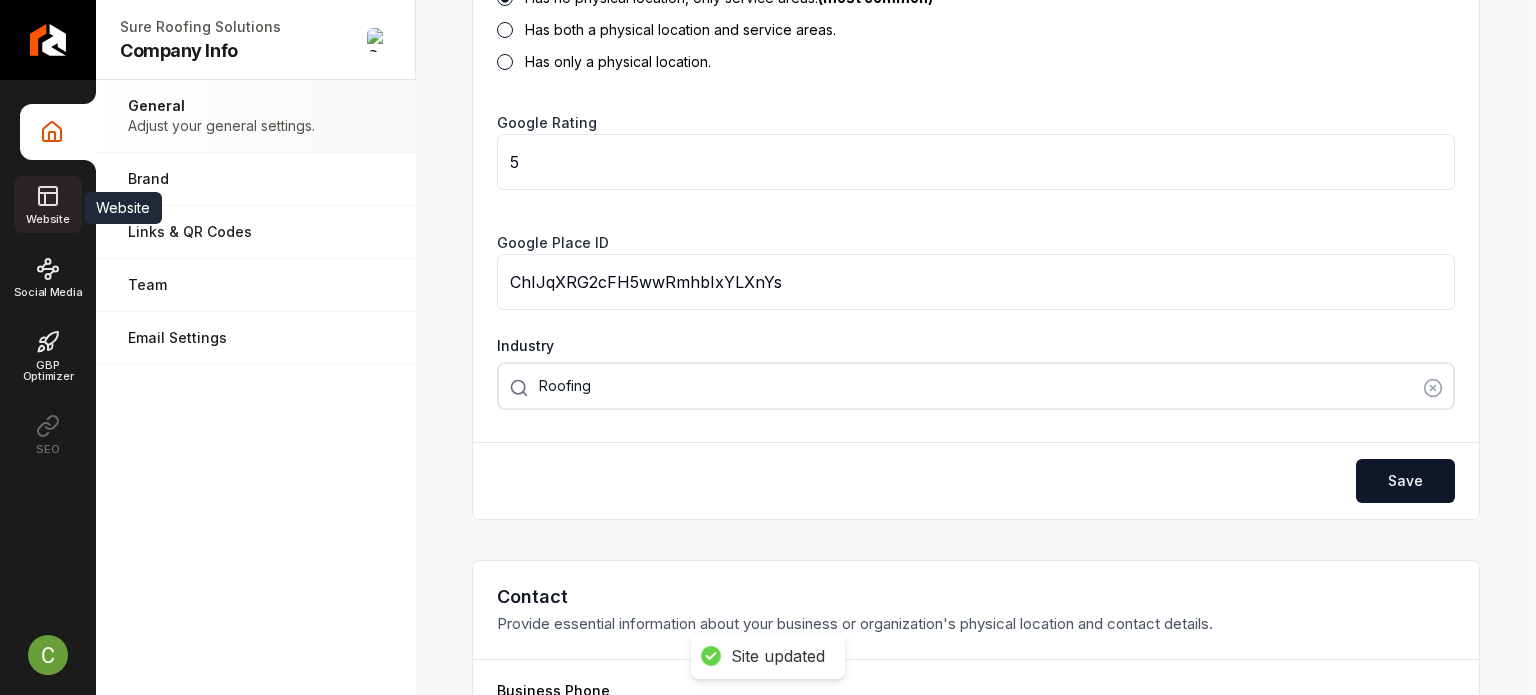 click 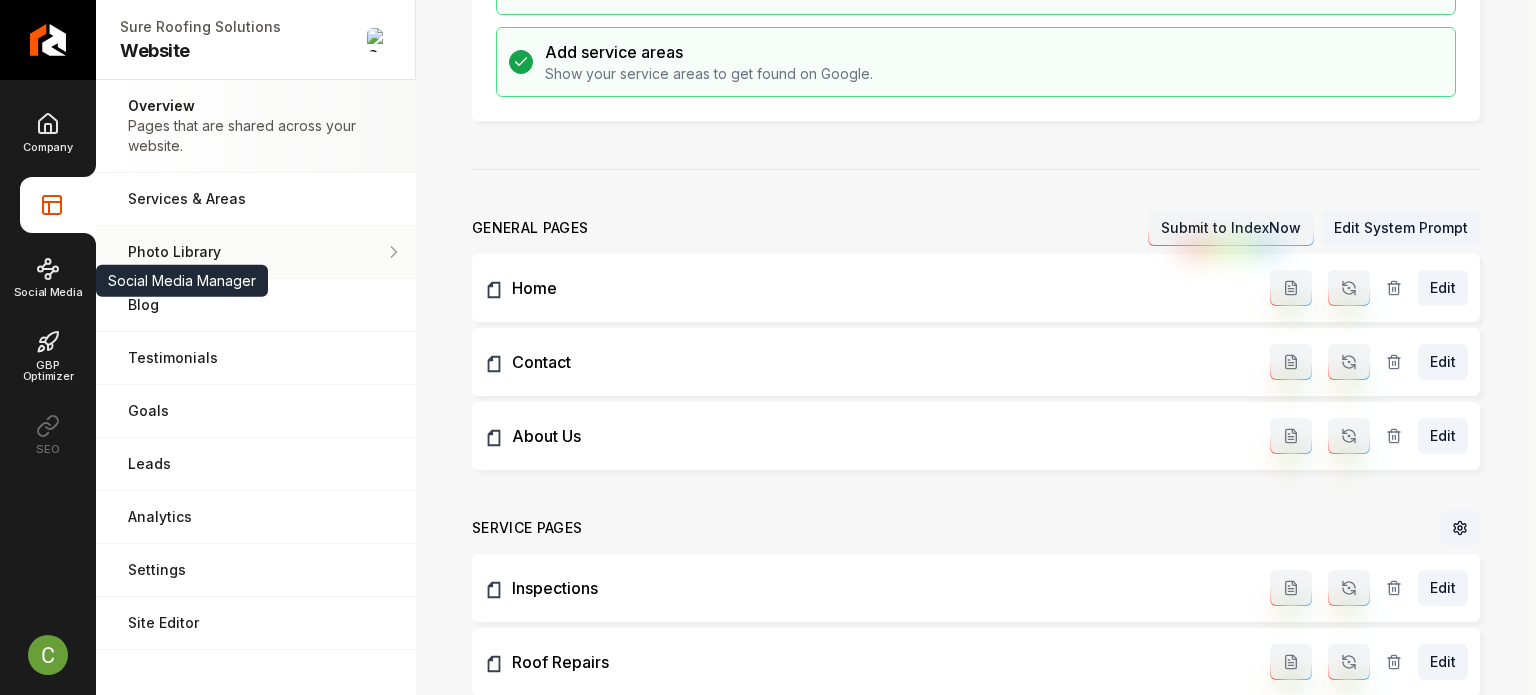 click on "Photo Library" at bounding box center (247, 252) 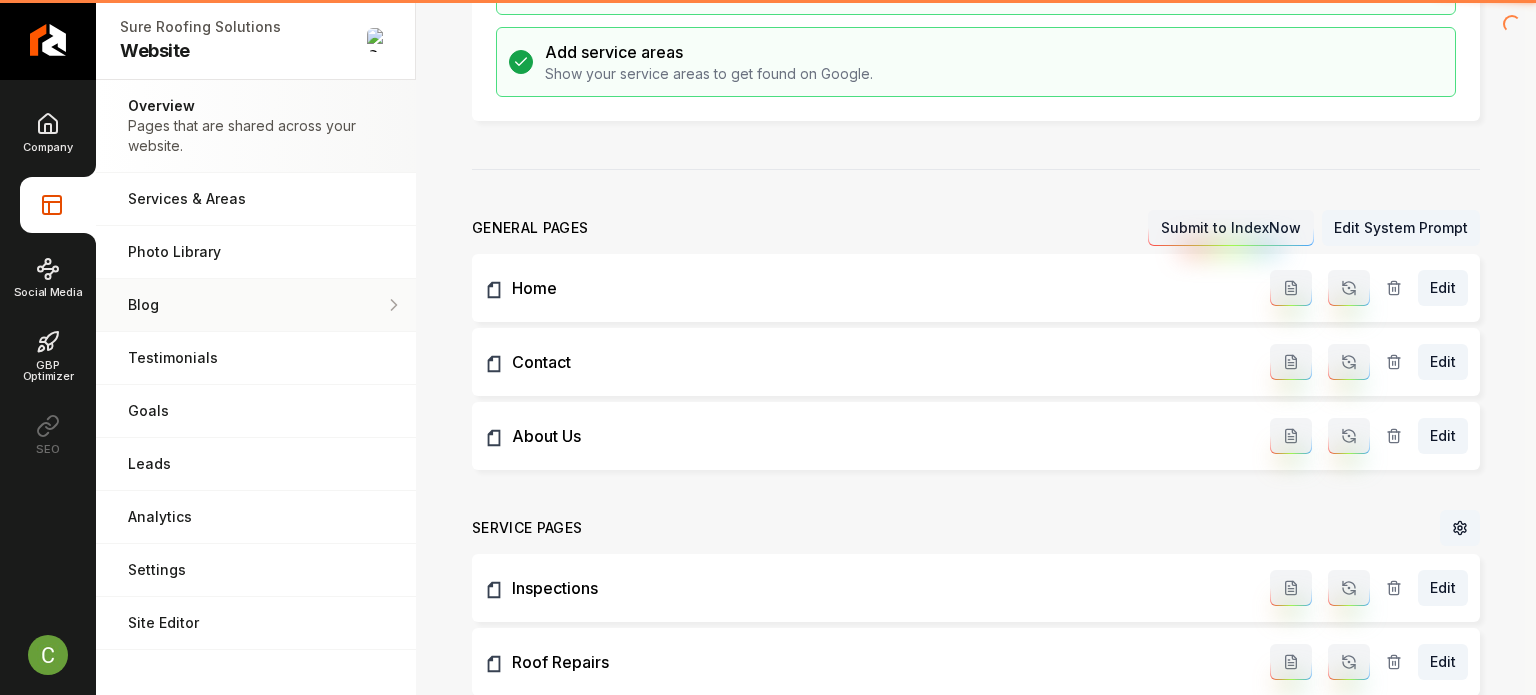 scroll, scrollTop: 0, scrollLeft: 0, axis: both 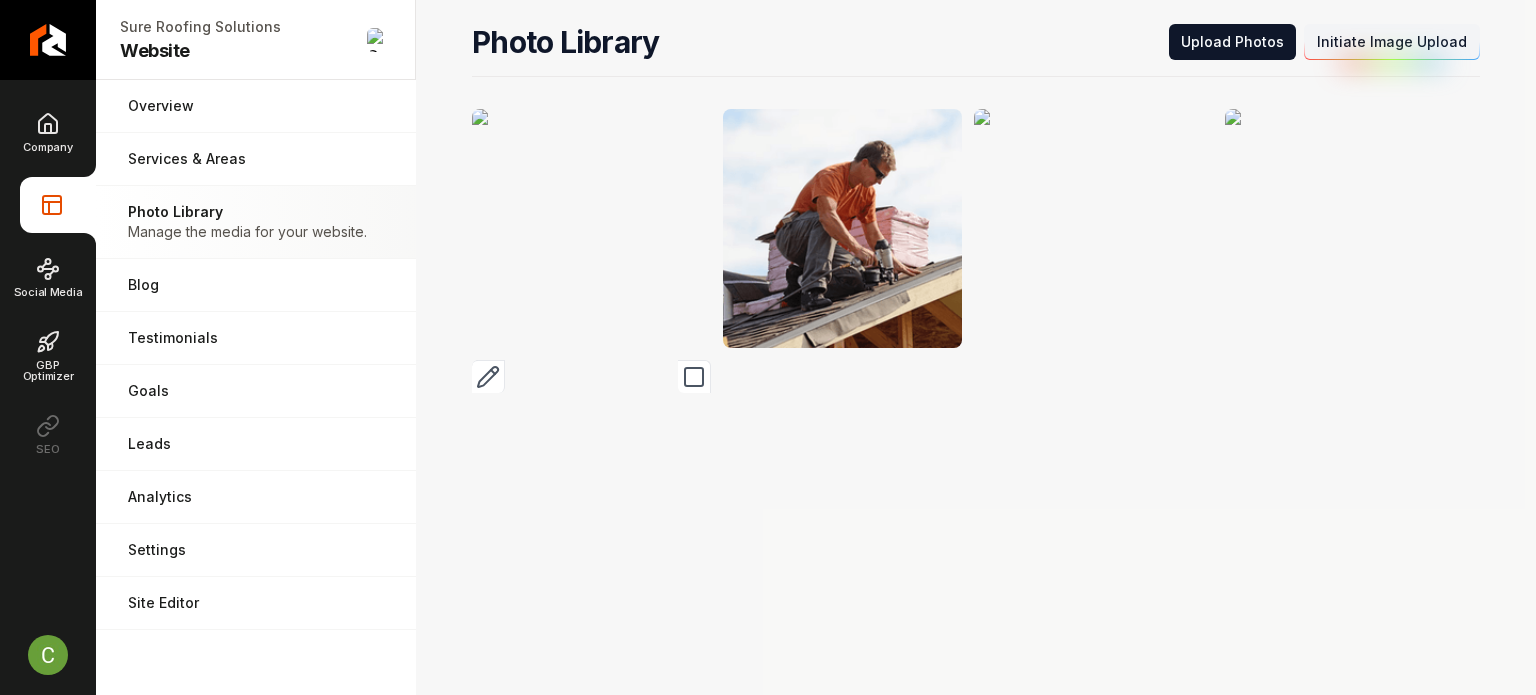 click 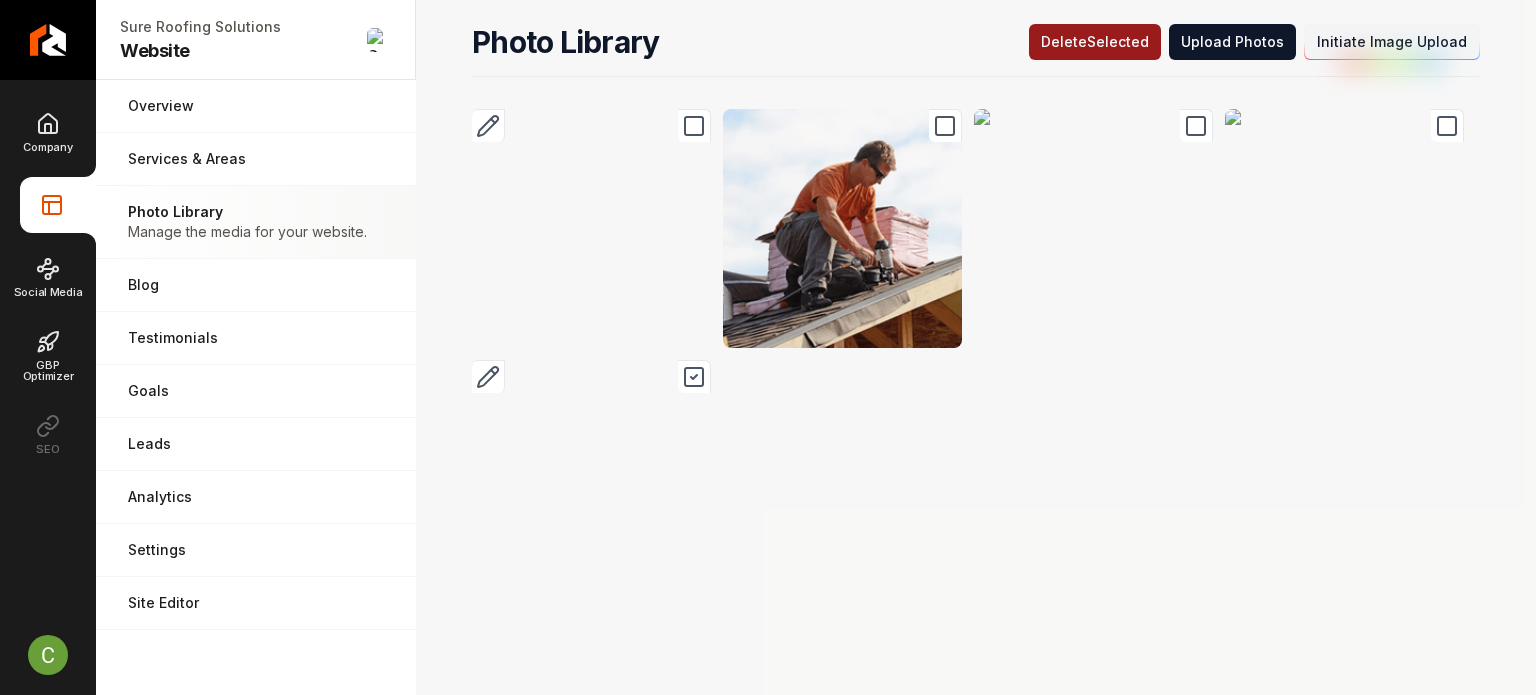 click 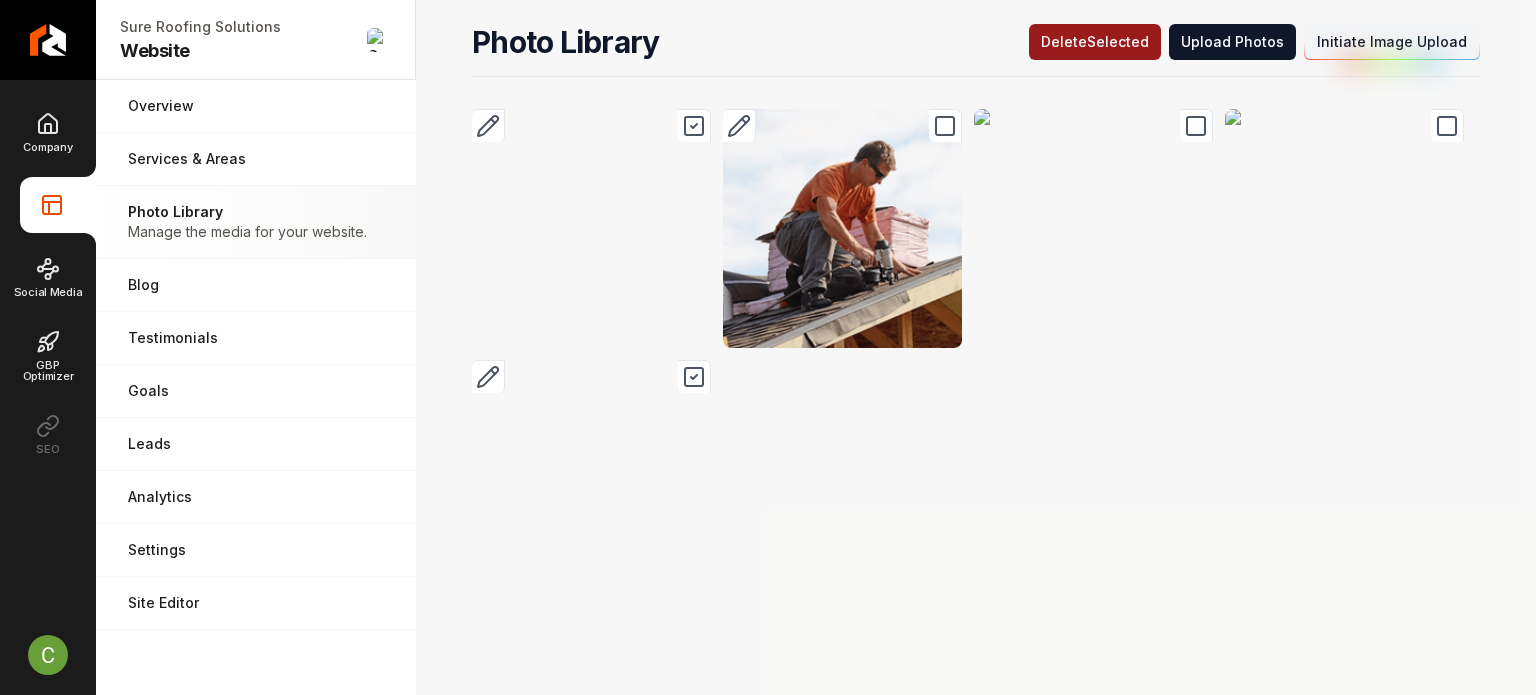 click 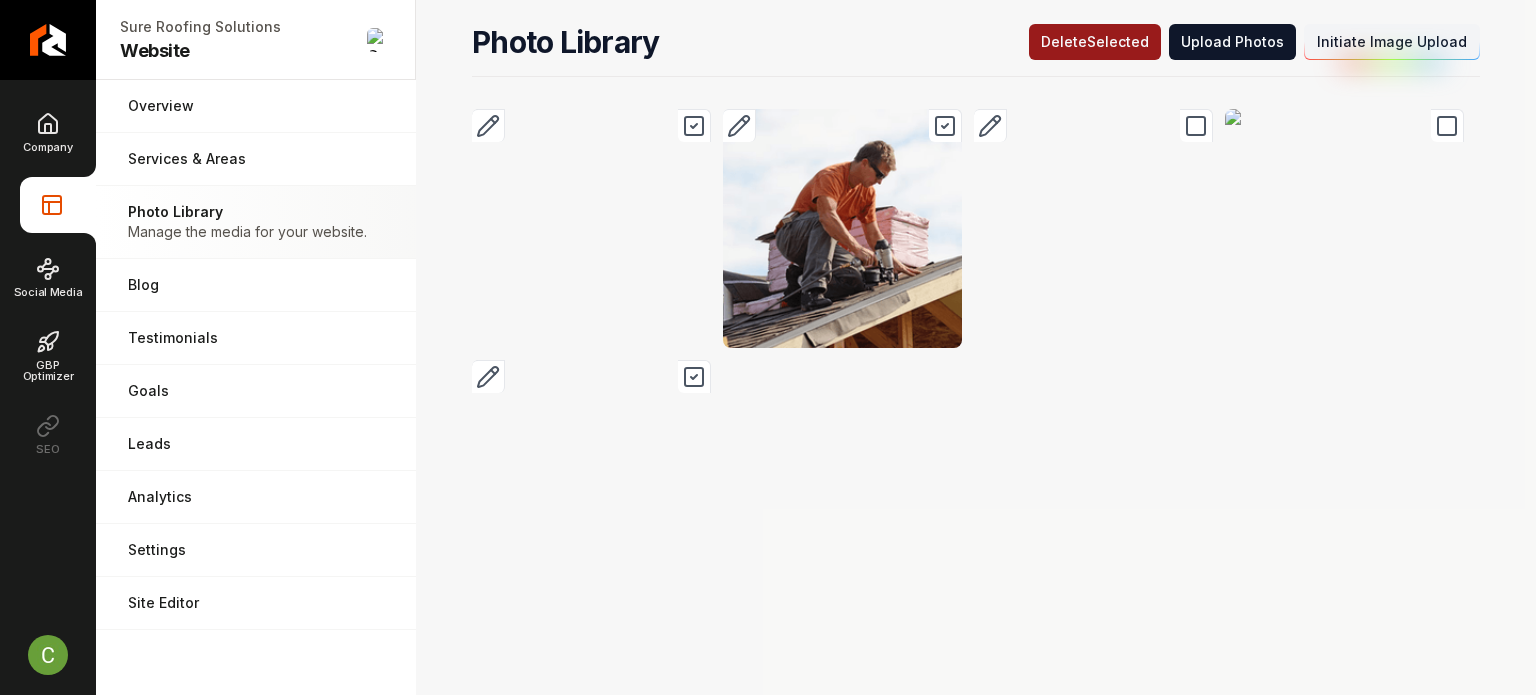 click 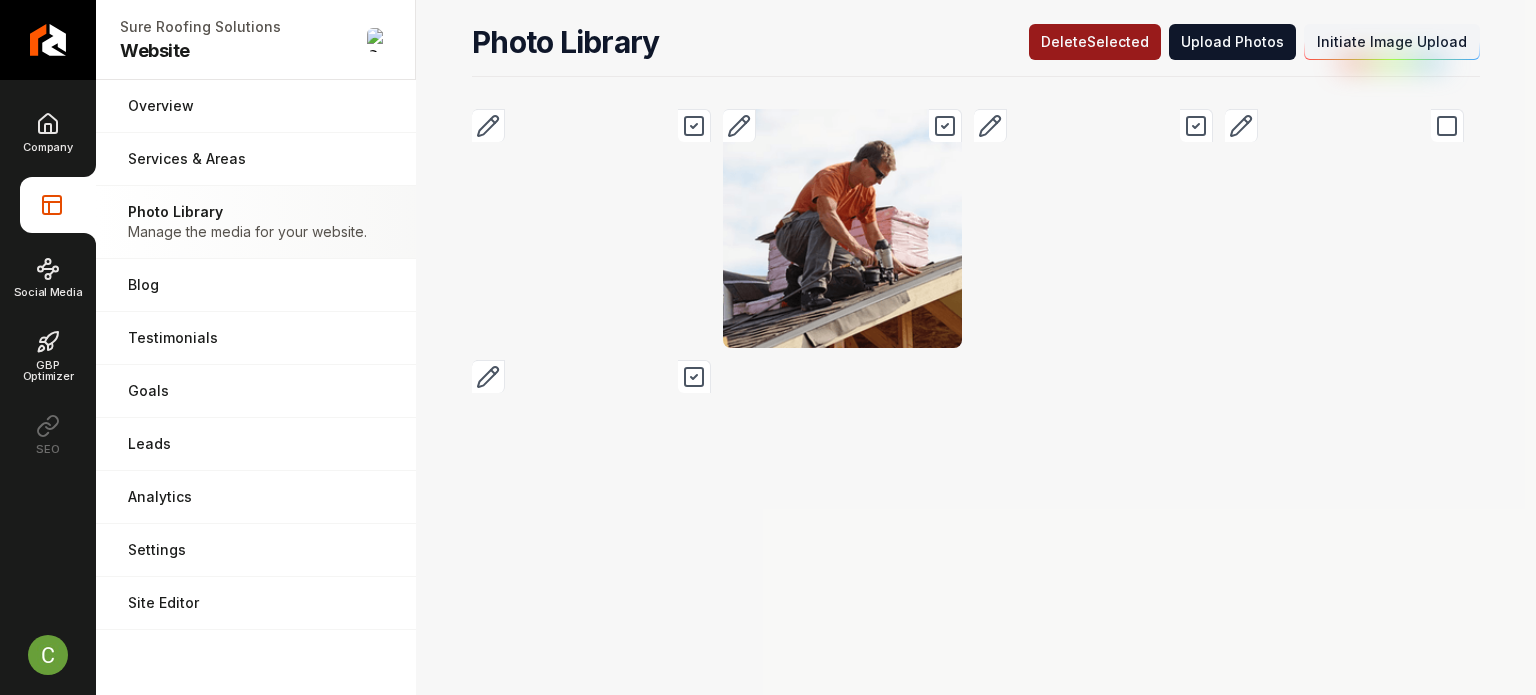 click 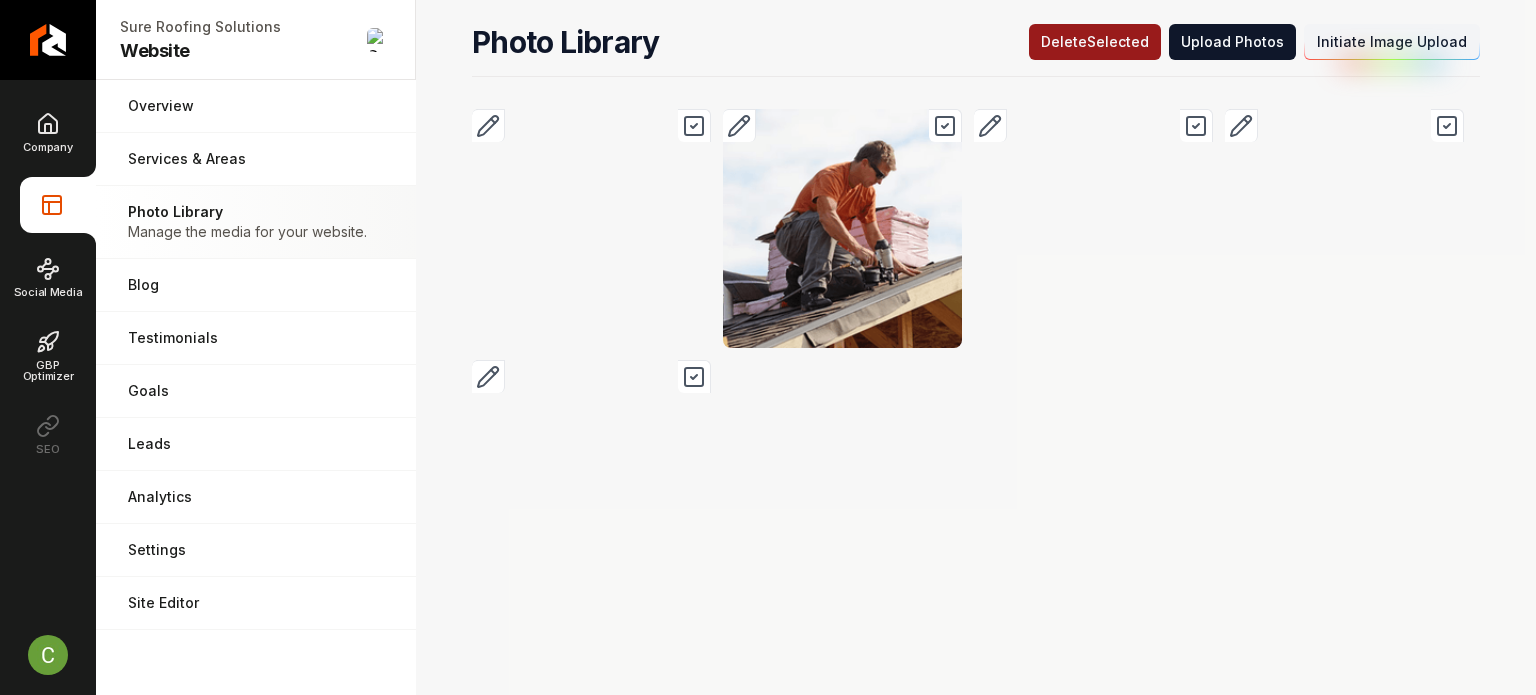click on "Delet e  Selected" at bounding box center [1095, 42] 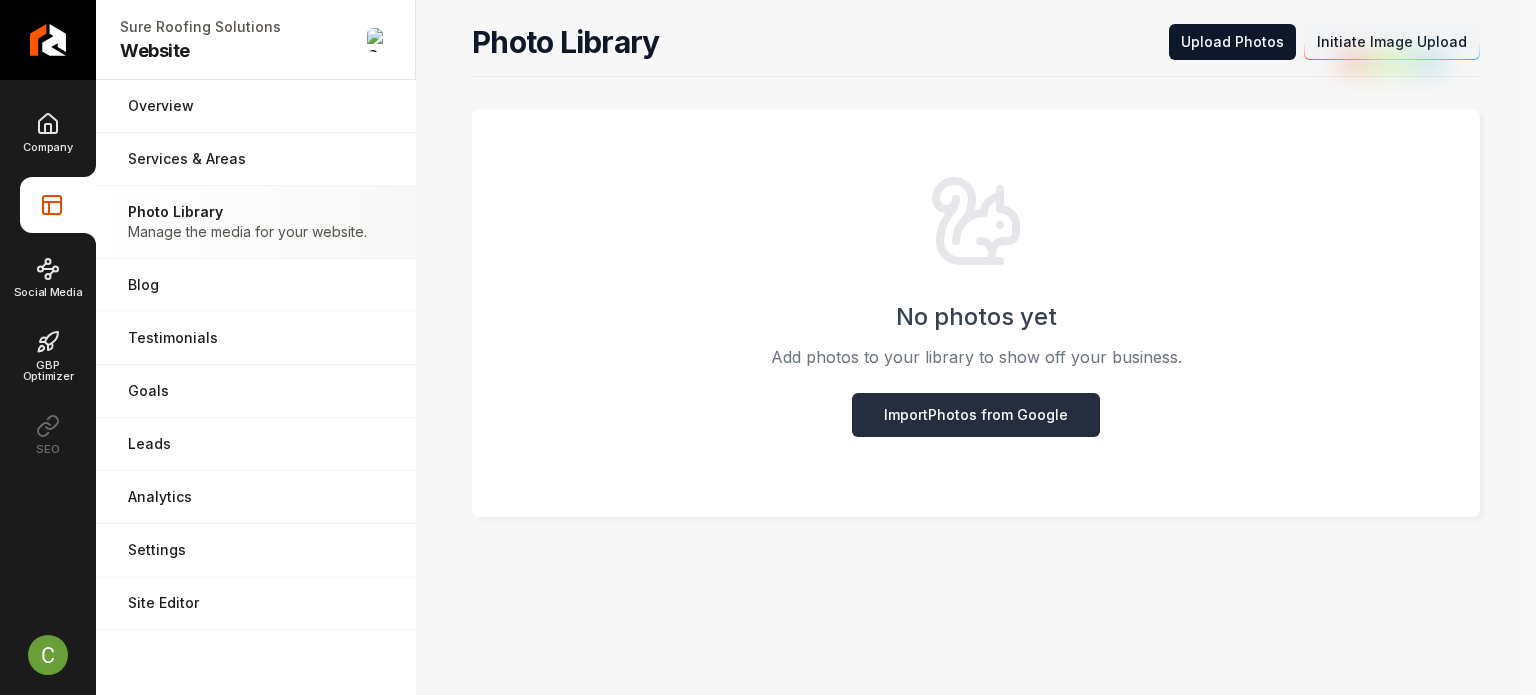 click on "Import  Photos from Google" at bounding box center [976, 415] 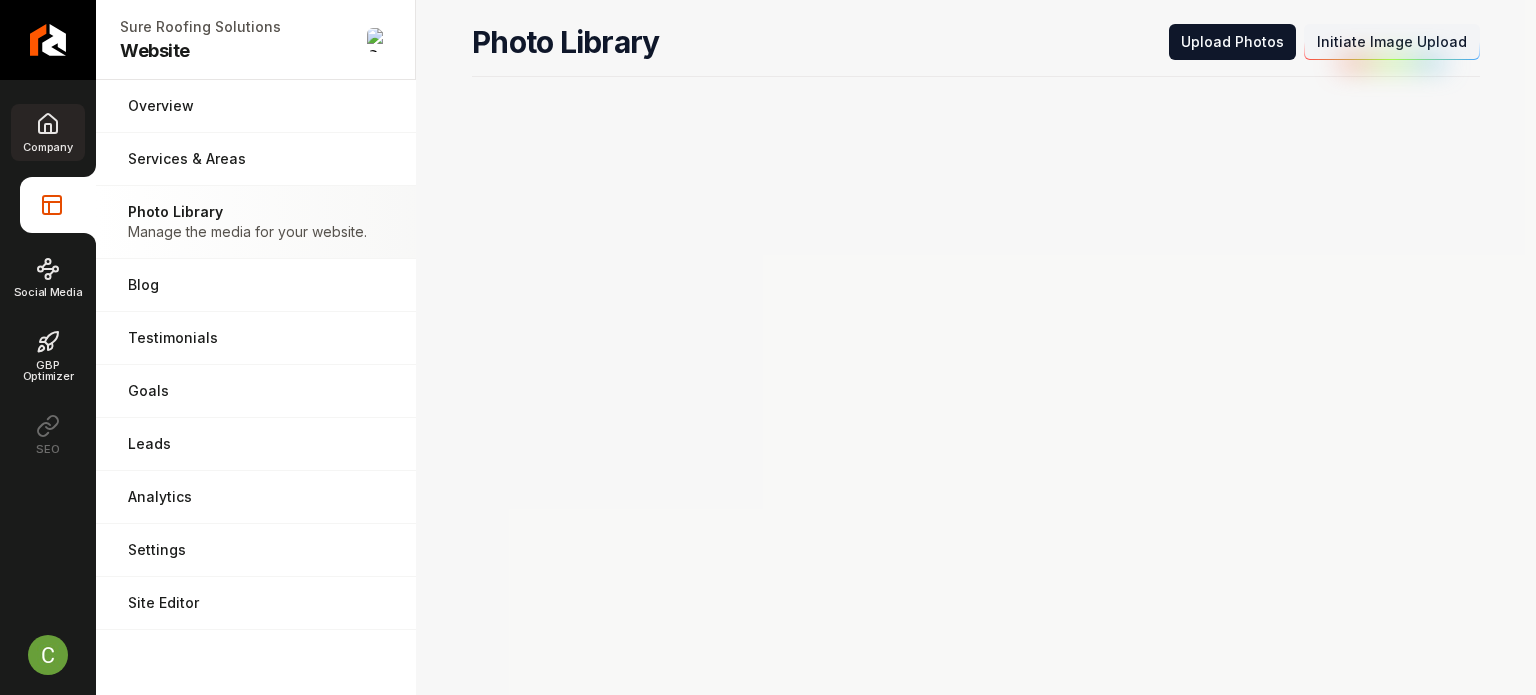 click on "Company" at bounding box center [47, 132] 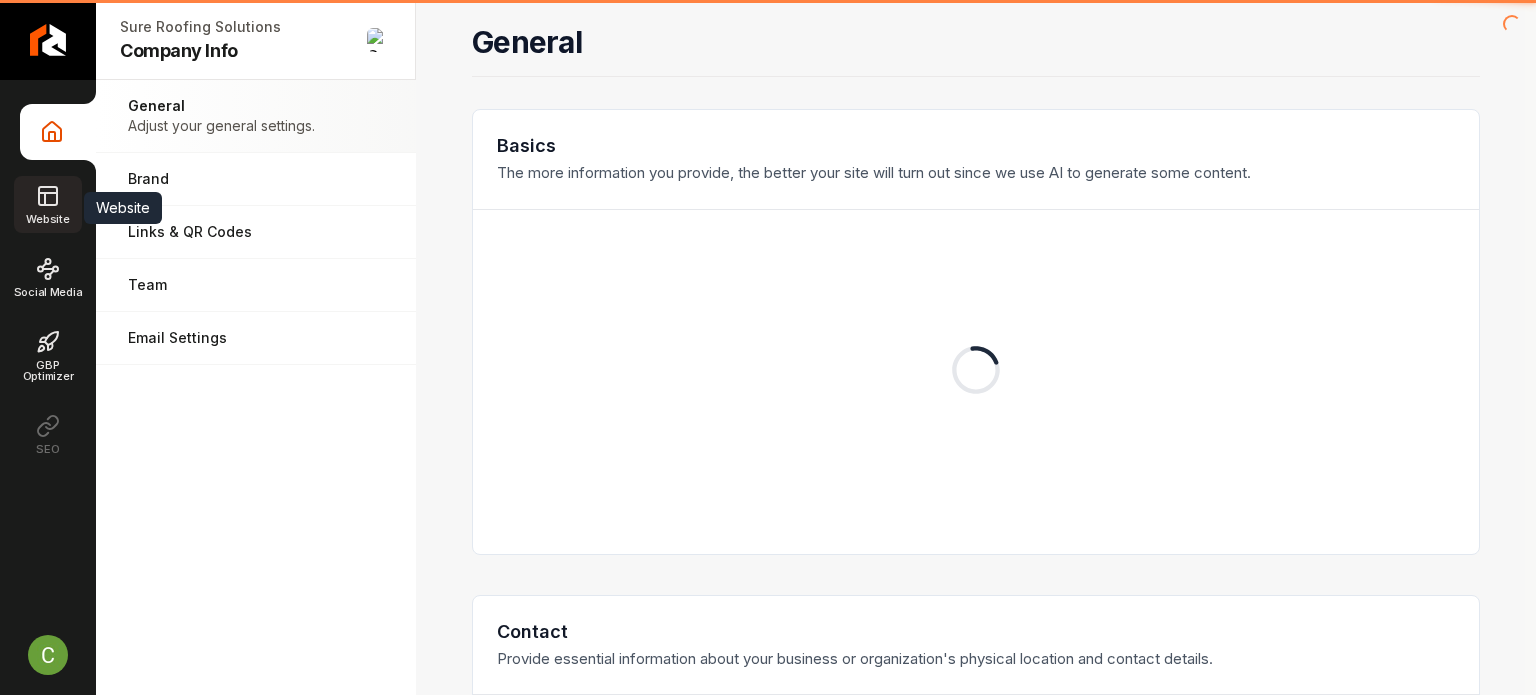 click on "Website" at bounding box center [47, 204] 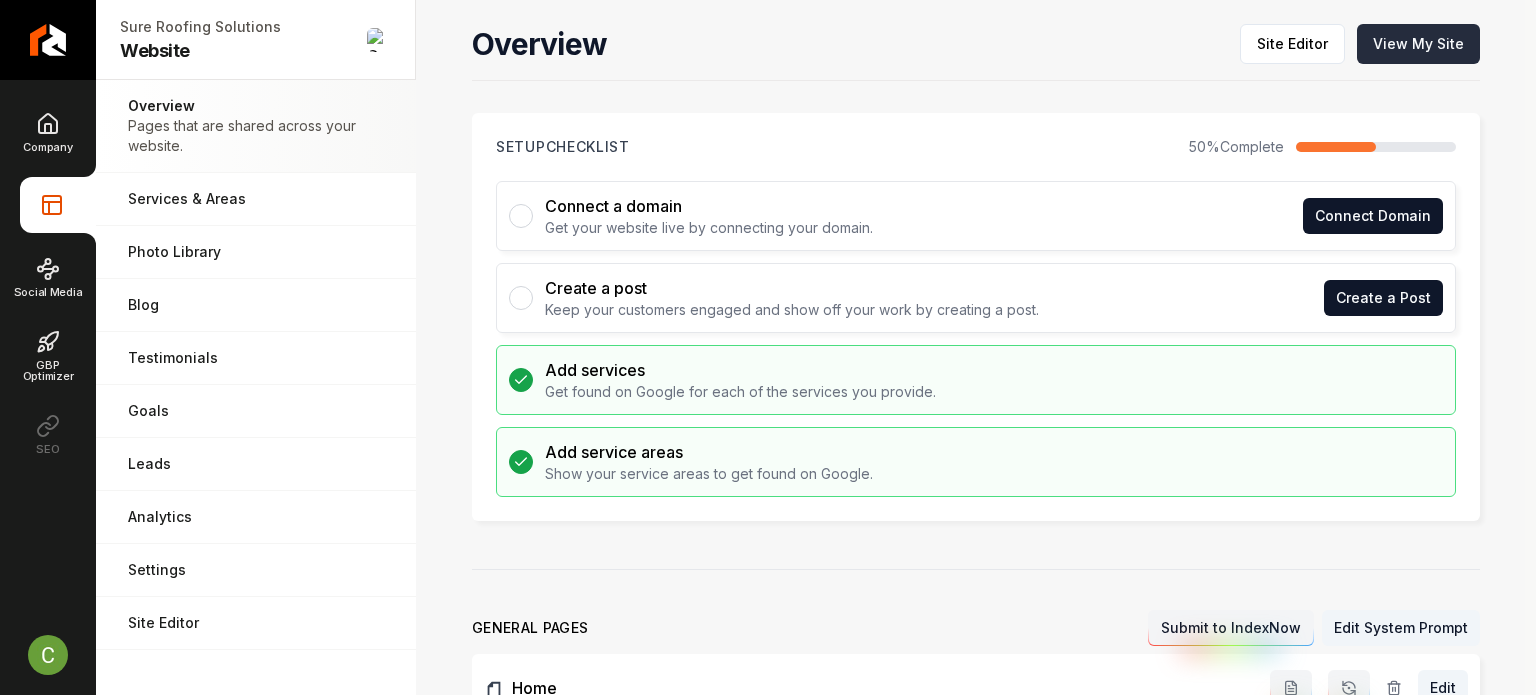 click on "View My Site" at bounding box center (1418, 44) 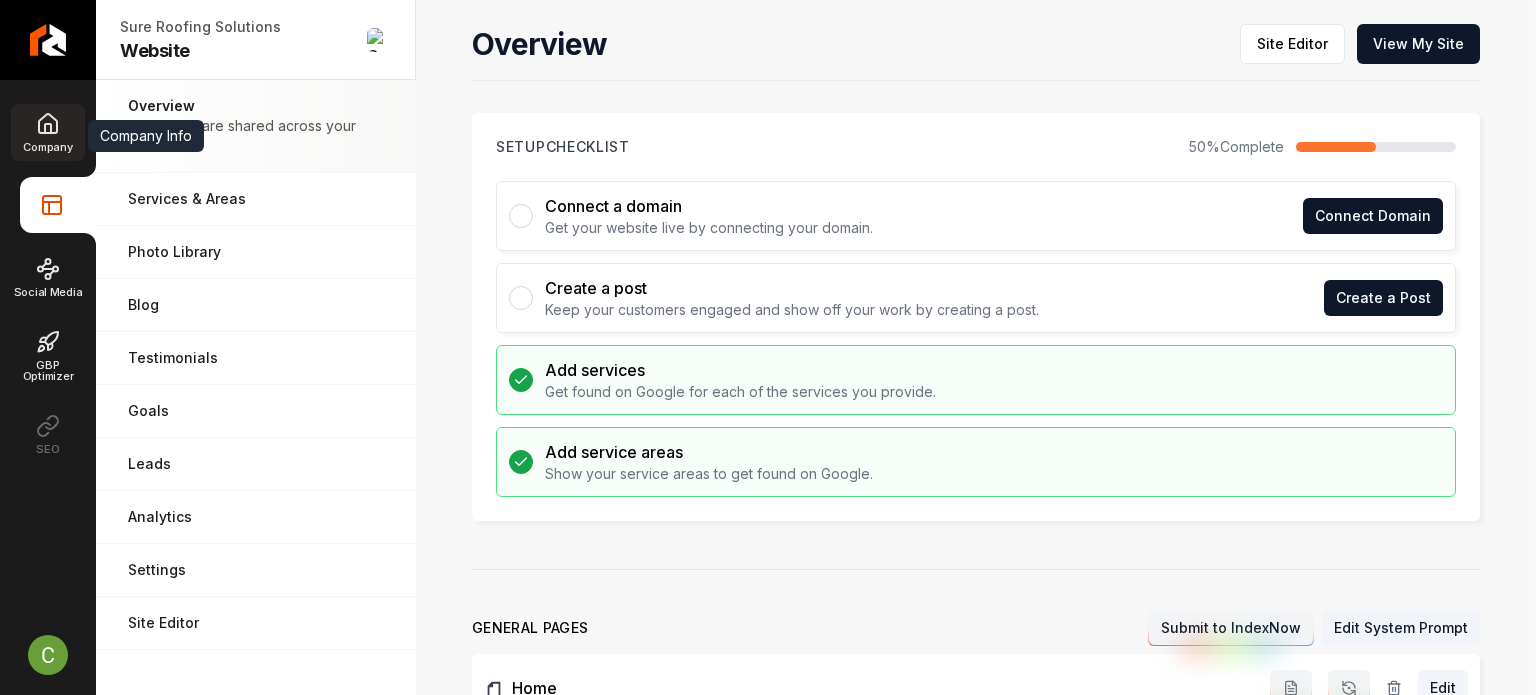 click on "Company" at bounding box center (47, 132) 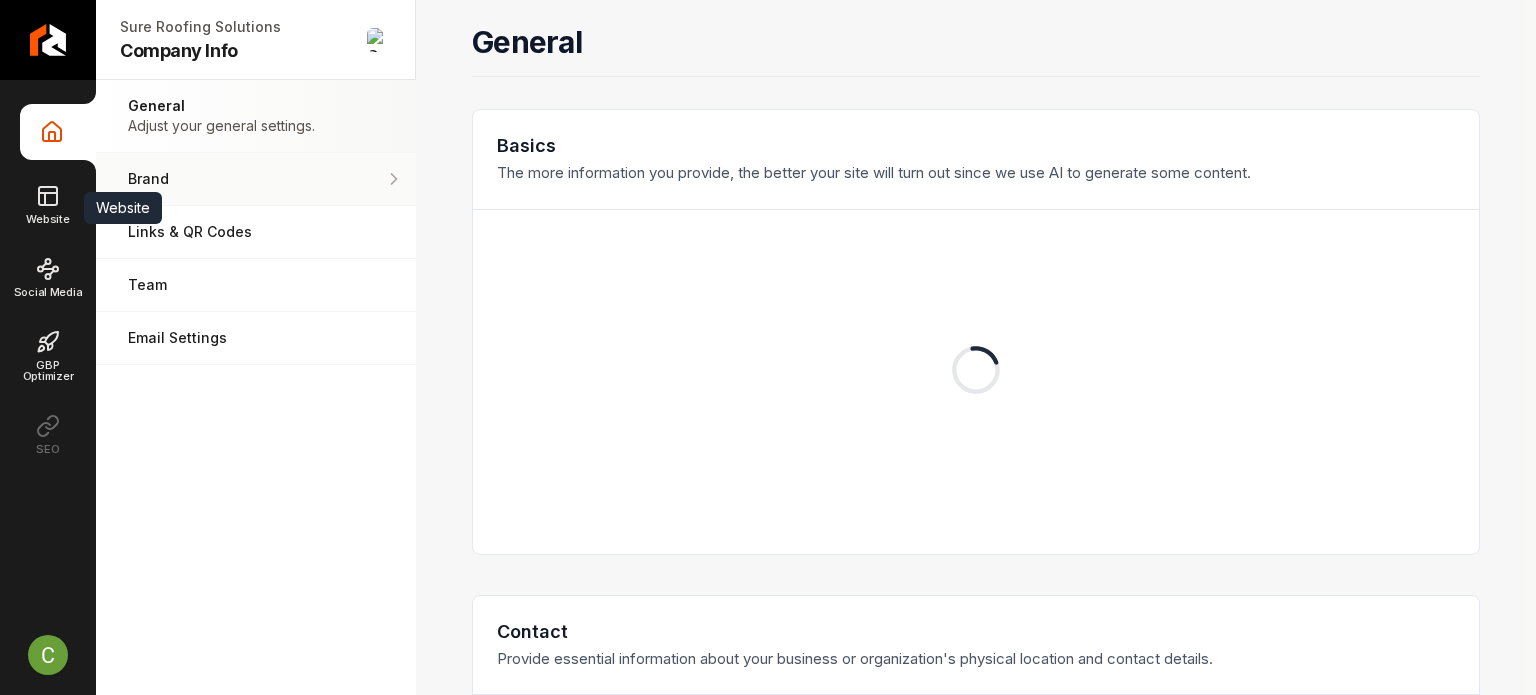 click on "Brand" at bounding box center (256, 179) 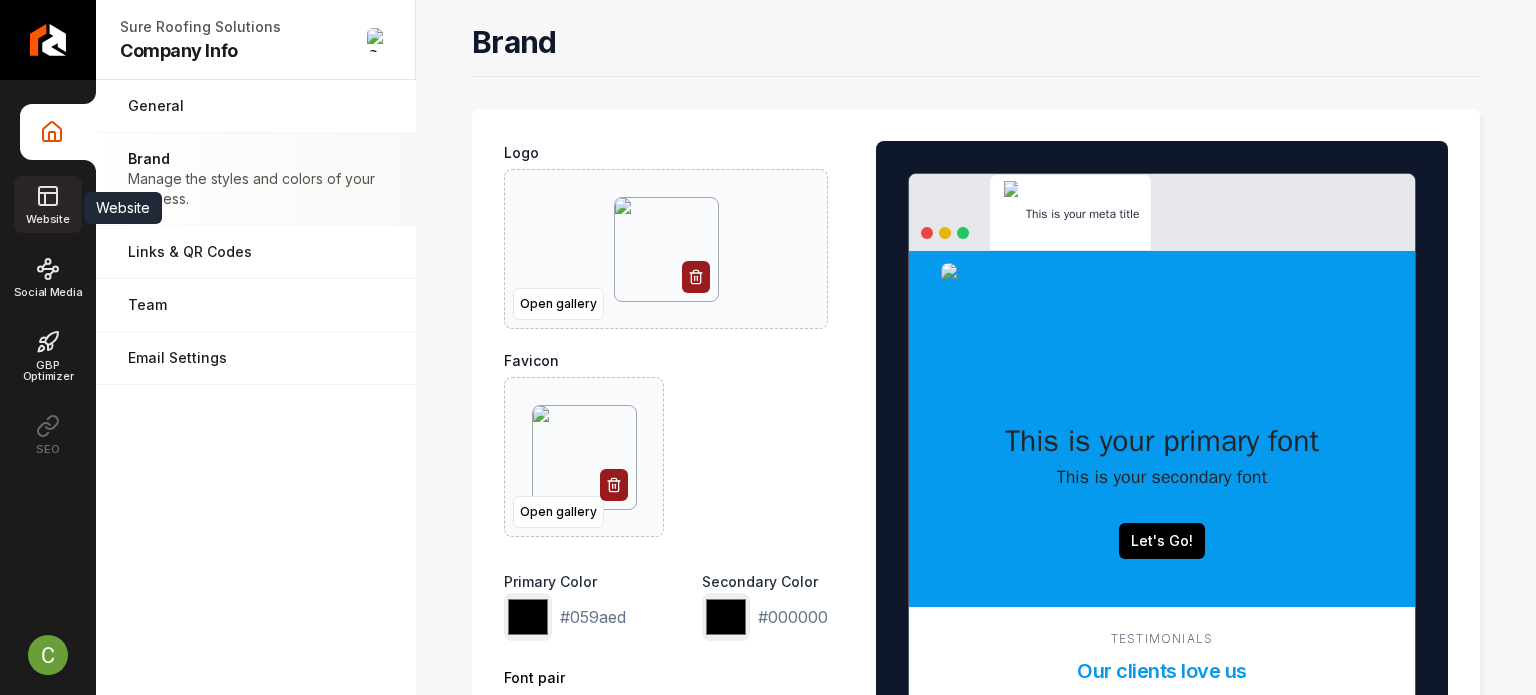 click on "Website" at bounding box center (47, 219) 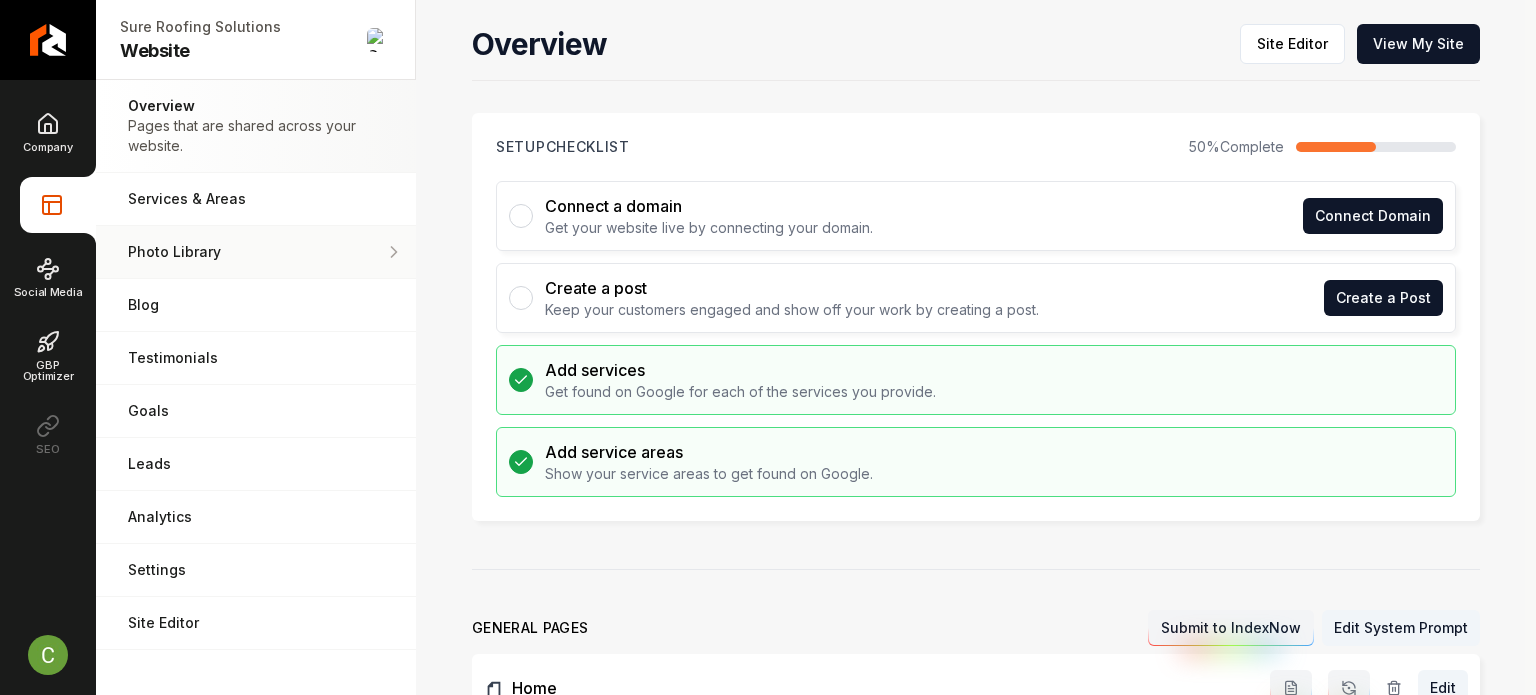 click on "Photo Library" at bounding box center [247, 252] 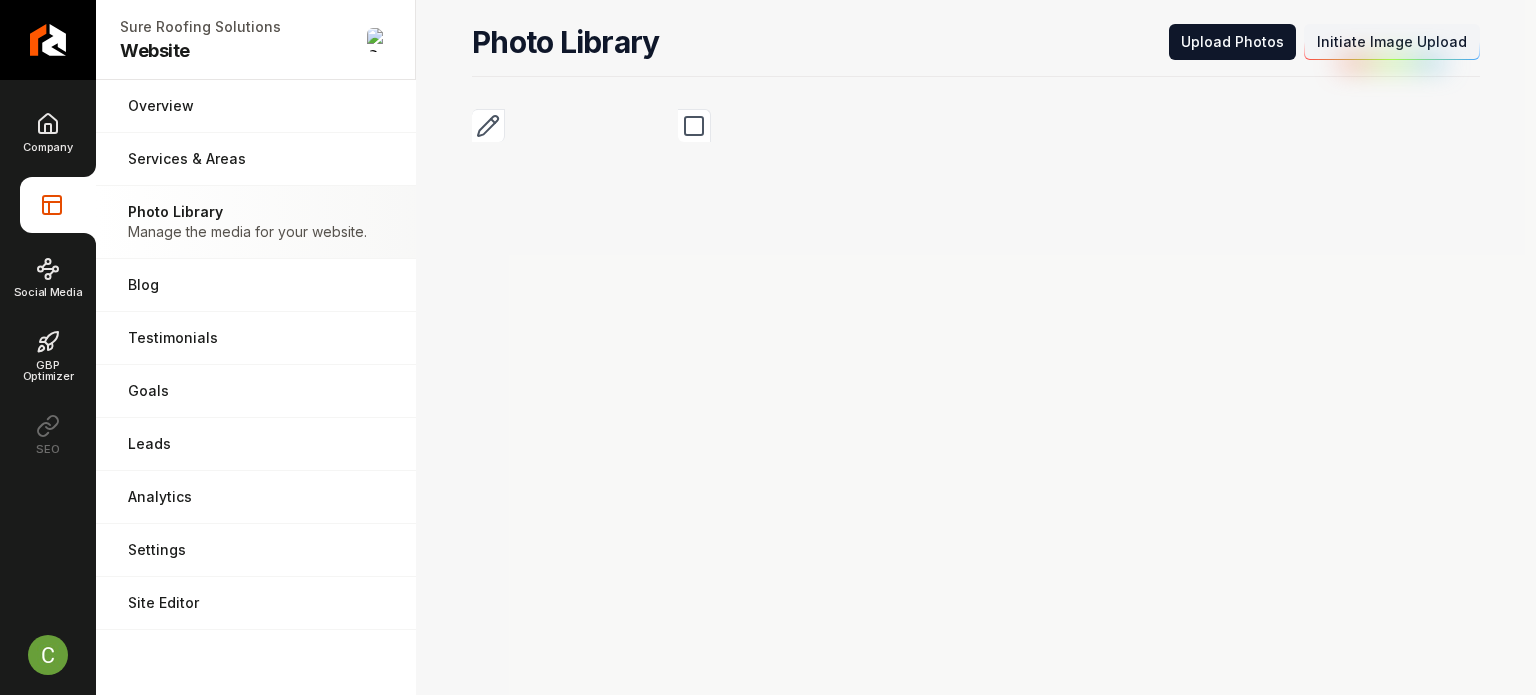 click 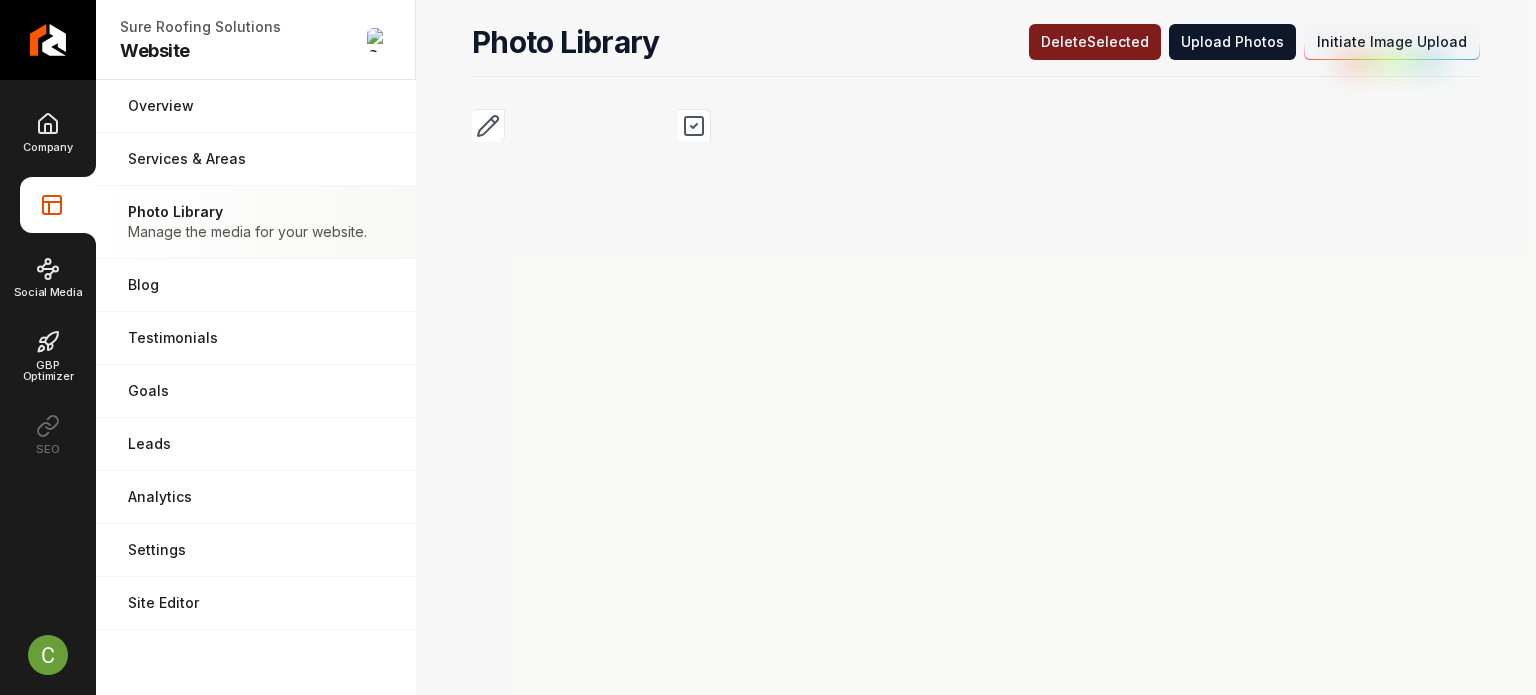 click on "Delet e  Selected" at bounding box center [1095, 42] 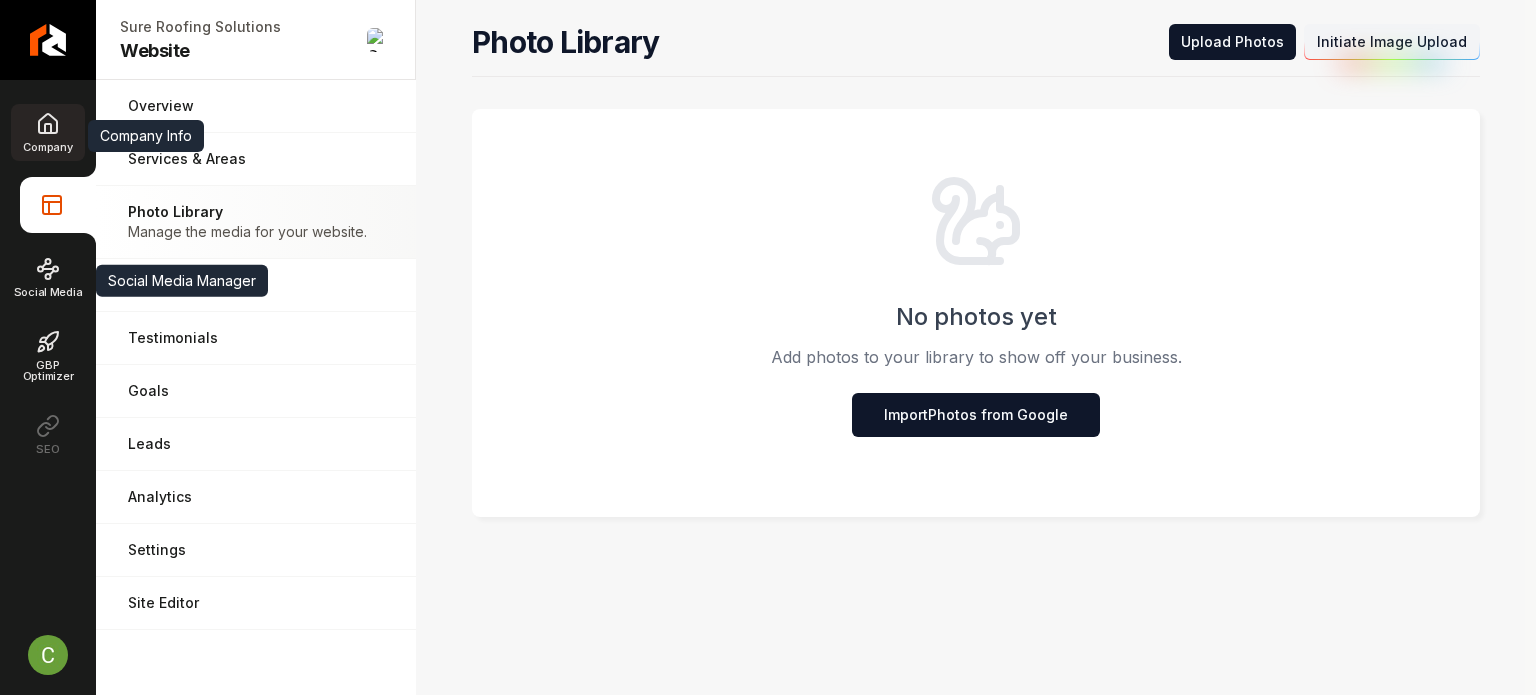 click on "Company" at bounding box center [47, 147] 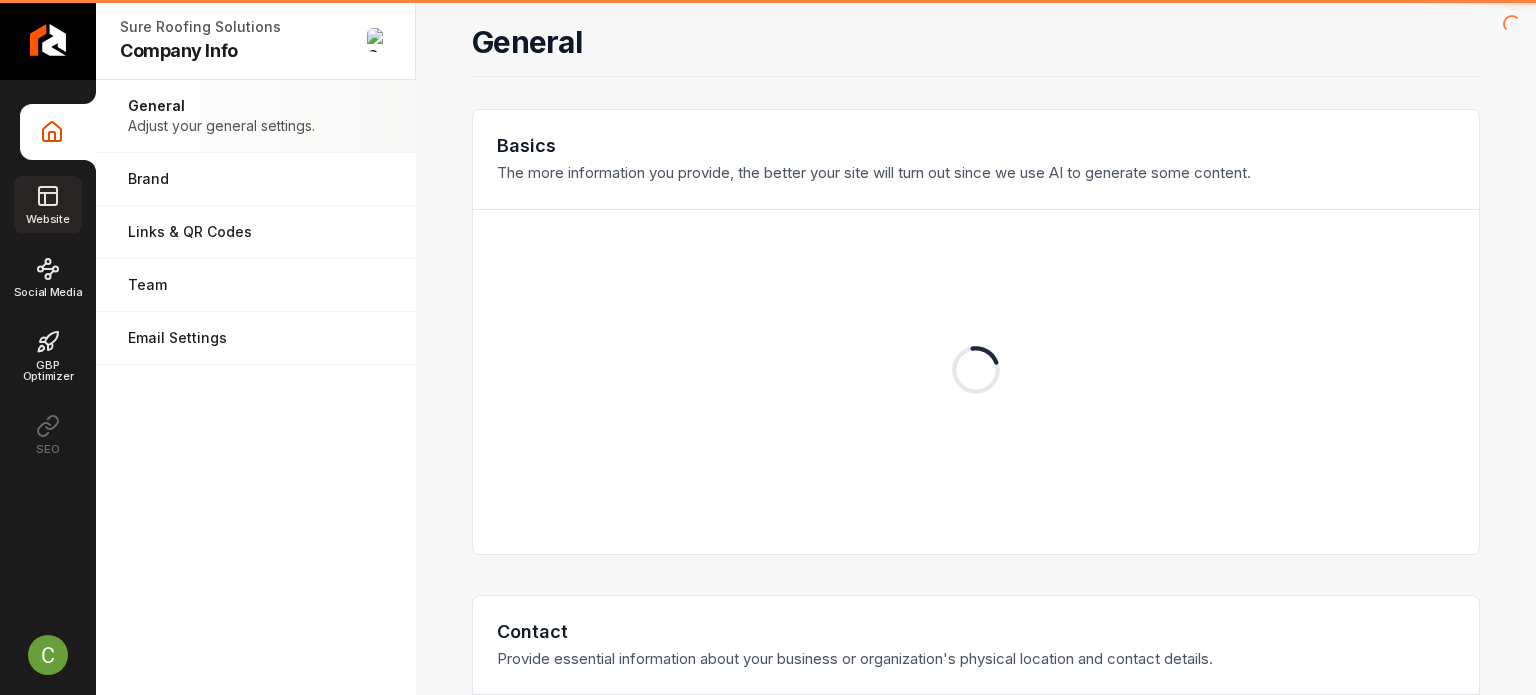 click on "Website" at bounding box center (47, 219) 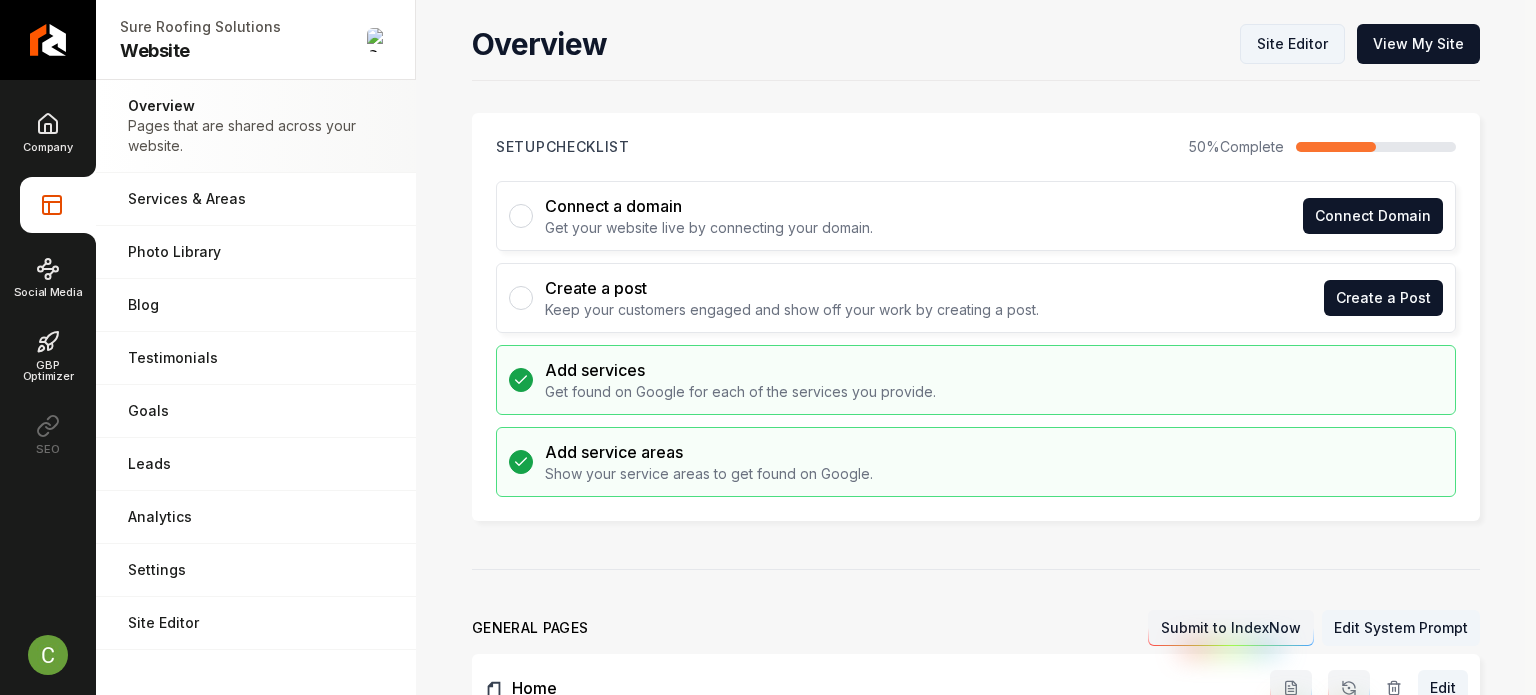 click on "Site Editor" at bounding box center [1292, 44] 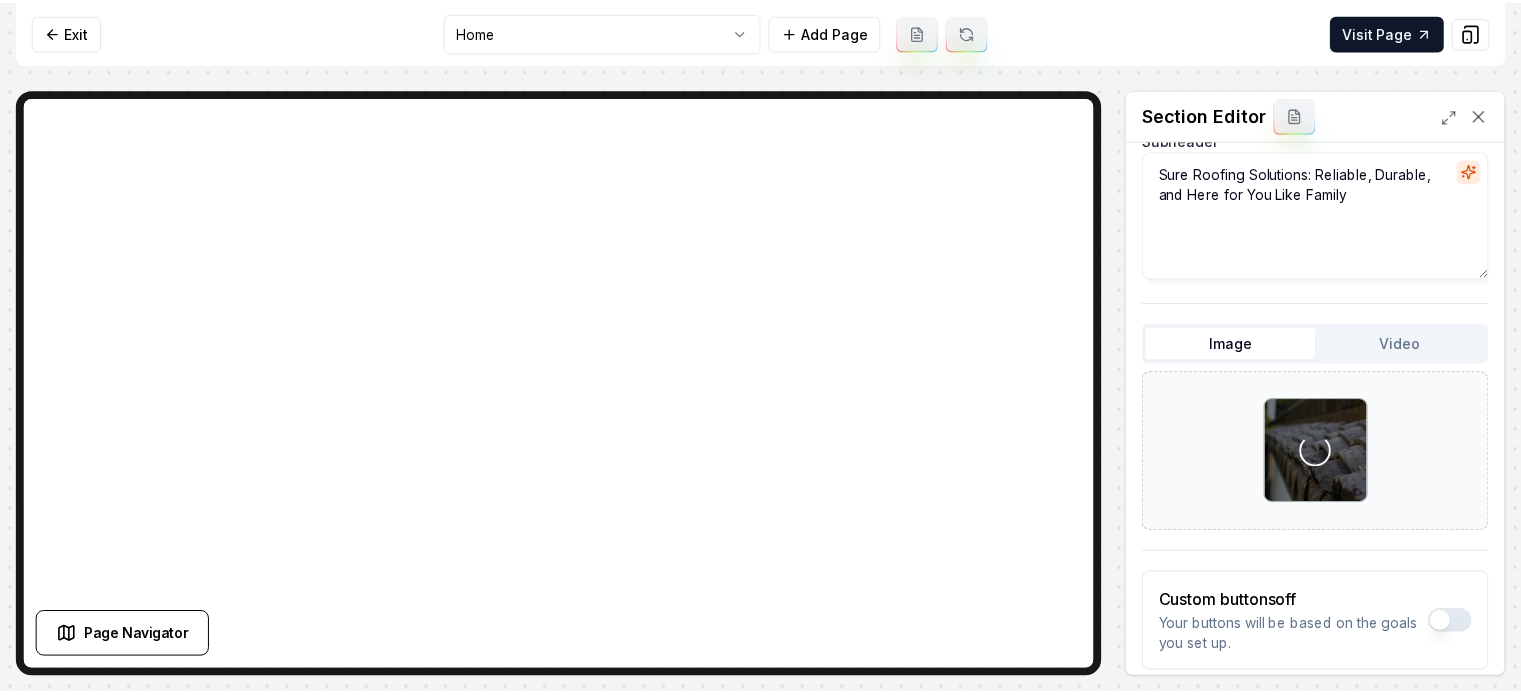 scroll, scrollTop: 223, scrollLeft: 0, axis: vertical 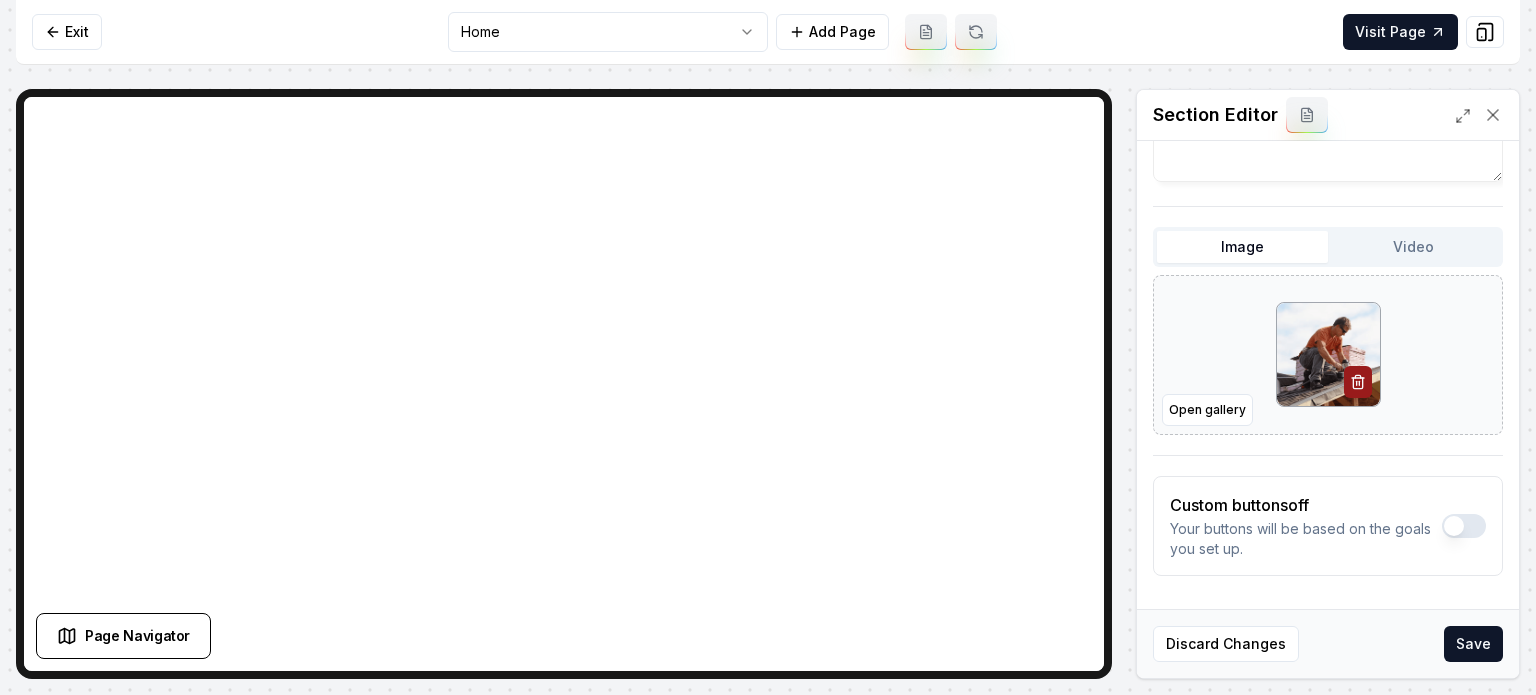 click on "Save" at bounding box center [1473, 644] 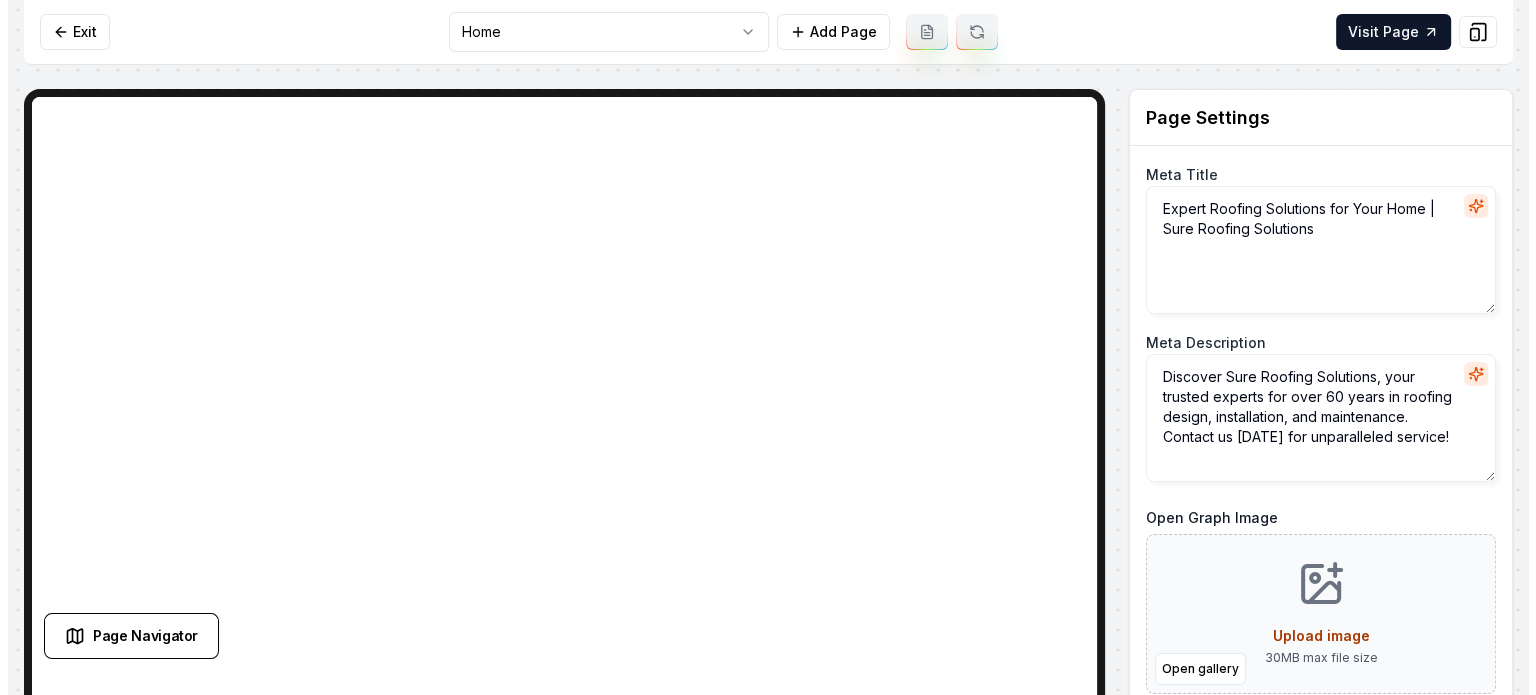 scroll, scrollTop: 0, scrollLeft: 0, axis: both 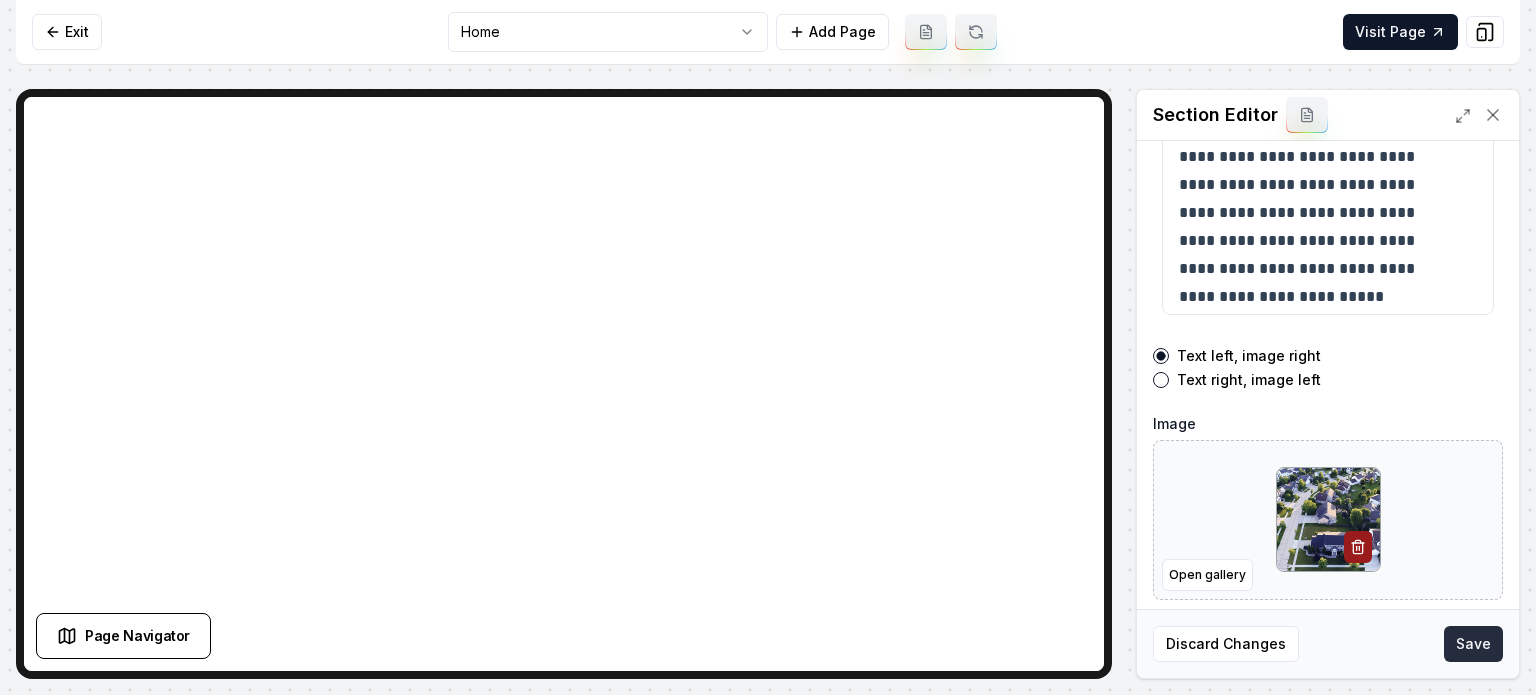 click on "Save" at bounding box center [1473, 644] 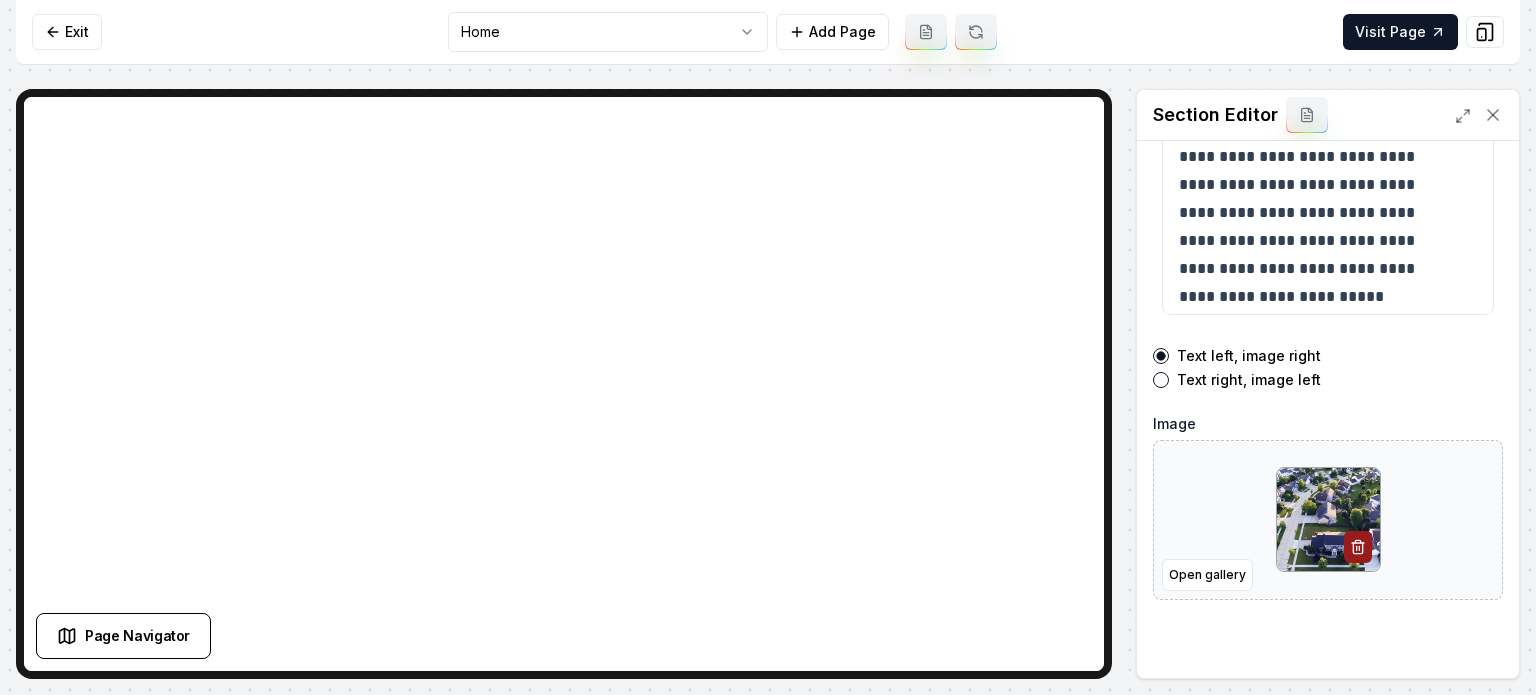 click on "**********" at bounding box center (768, 347) 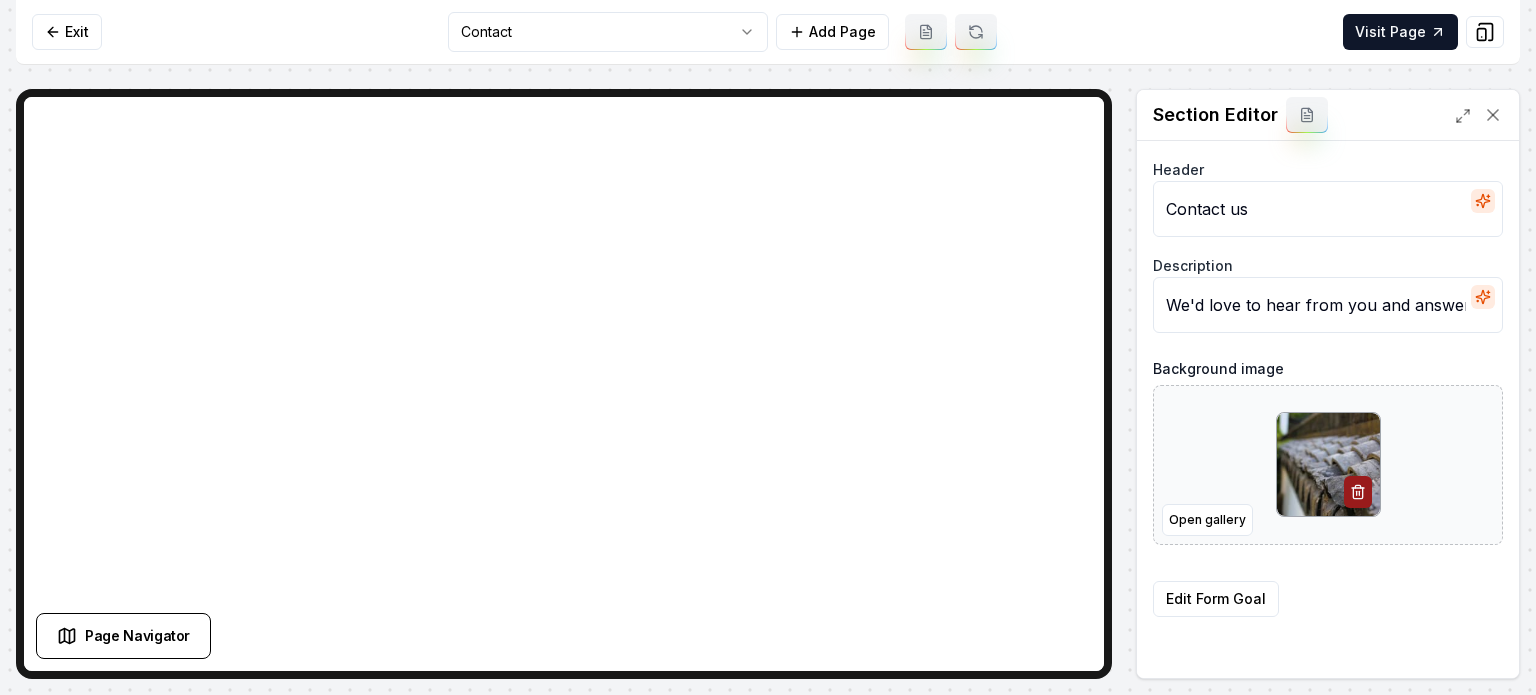 click on "Computer Required This feature is only available on a computer. Please switch to a computer to edit your site. Go back  Exit Contact Add Page Visit Page  Page Navigator Page Settings Section Editor Header Contact us Description We'd love to hear from you and answer any questions you may have. Background image Open gallery Edit Form Goal Discard Changes Save /dashboard/sites/974dd19e-a27a-4f96-9c36-360420a3e631/pages/d705e358-02e9-4edf-a3e5-973eec938328" at bounding box center [768, 347] 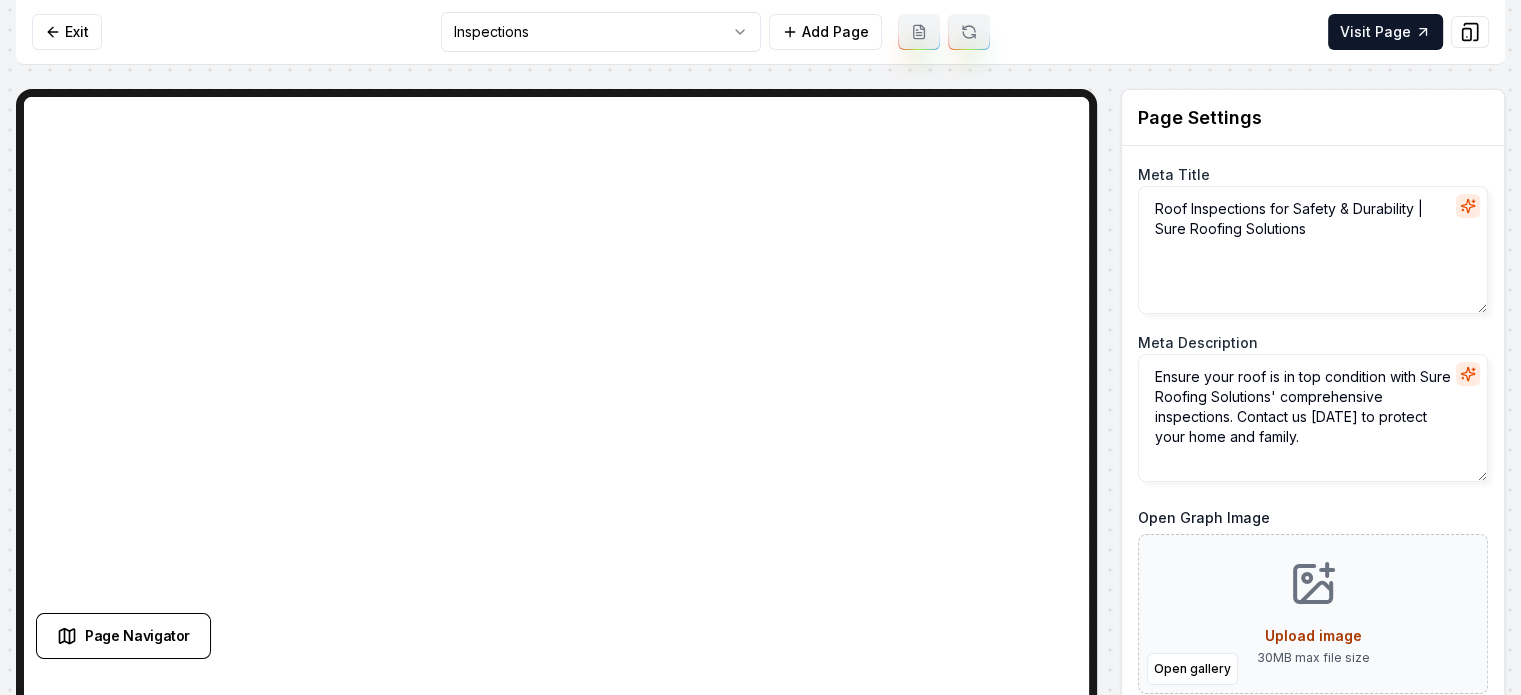 click on "Computer Required This feature is only available on a computer. Please switch to a computer to edit your site. Go back  Exit Inspections Add Page Visit Page  Page Navigator Page Settings Meta Title Roof Inspections for Safety & Durability | Sure Roofing Solutions Meta Description Ensure your roof is in top condition with Sure Roofing Solutions' comprehensive inspections. Contact us today to protect your home and family. Open Graph Image Open gallery Upload image 30  MB max file size URL Slug inspections Discard Changes Save Section Editor Unsupported section type /dashboard/sites/974dd19e-a27a-4f96-9c36-360420a3e631/pages/f23d62d6-a18a-4732-82db-ea522de66c4c" at bounding box center (760, 347) 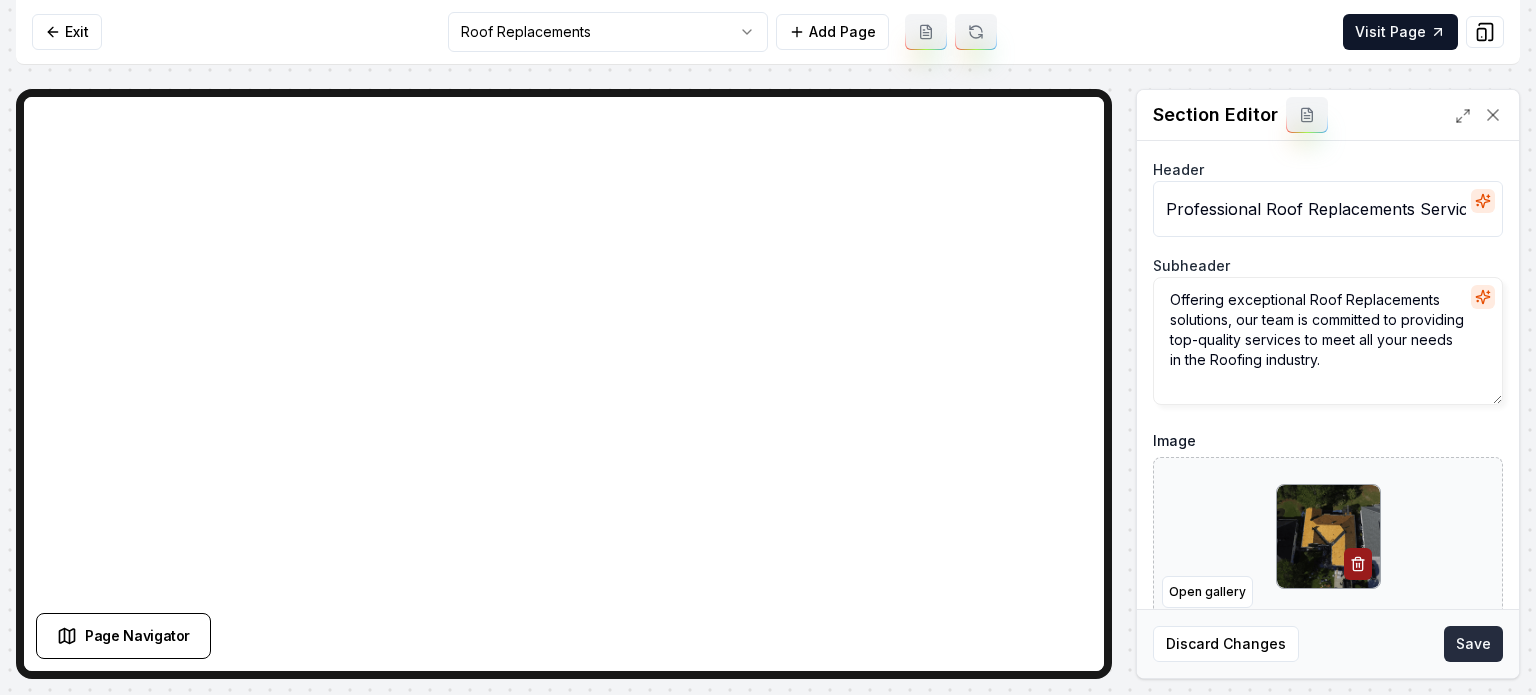 click on "Save" at bounding box center [1473, 644] 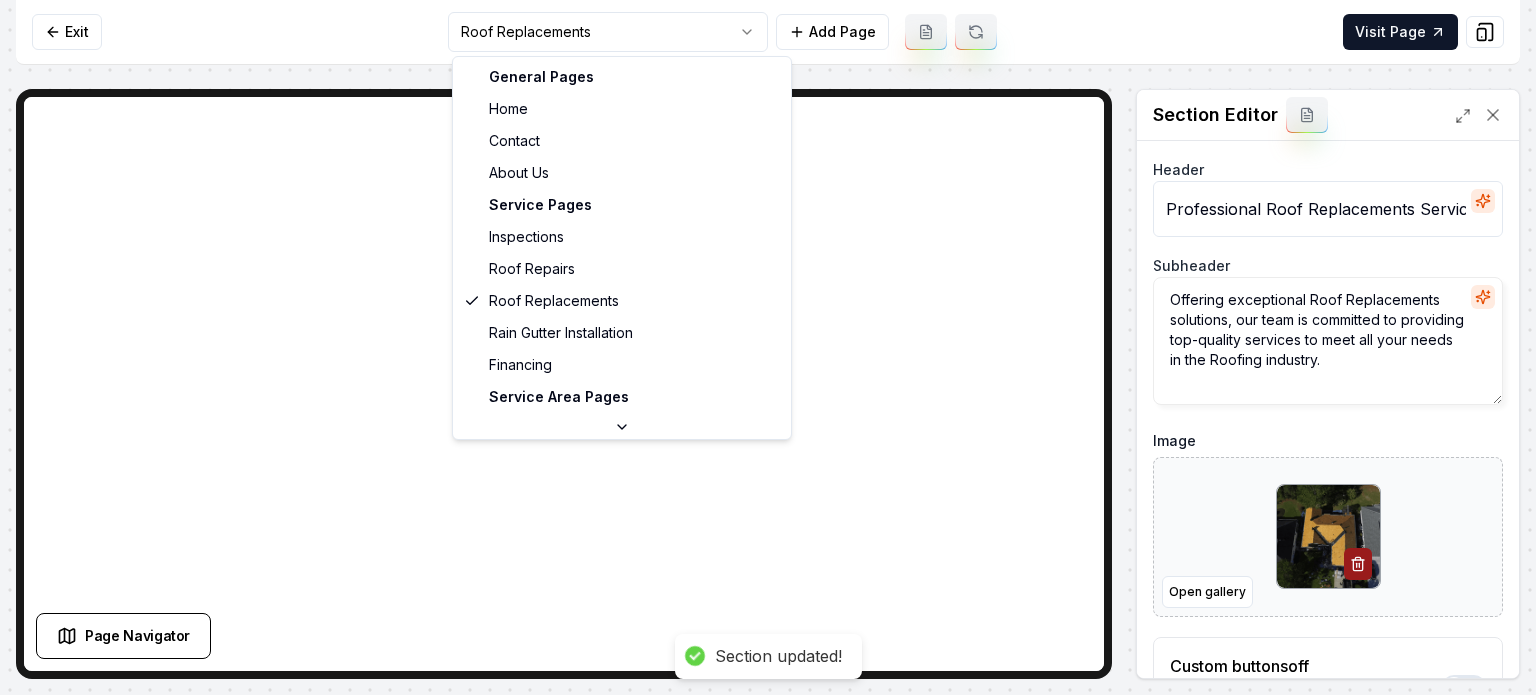 click on "Computer Required This feature is only available on a computer. Please switch to a computer to edit your site. Go back  Exit Roof Replacements Add Page Visit Page  Page Navigator Page Settings Section Editor Header Professional Roof Replacements Services Subheader Offering exceptional Roof Replacements solutions, our team is committed to providing top-quality services to meet all your needs in the Roofing industry. Image Open gallery Custom buttons  off Your buttons will be based on the goals you set up. Discard Changes Save Section updated! /dashboard/sites/974dd19e-a27a-4f96-9c36-360420a3e631/pages/60e8c55a-dd5b-4f25-94a0-9784ac9e2ecc General Pages Home Contact About Us Service Pages Inspections Roof Repairs Roof Replacements  Rain Gutter Installation Financing Service Area Pages Durham, NC" at bounding box center (768, 347) 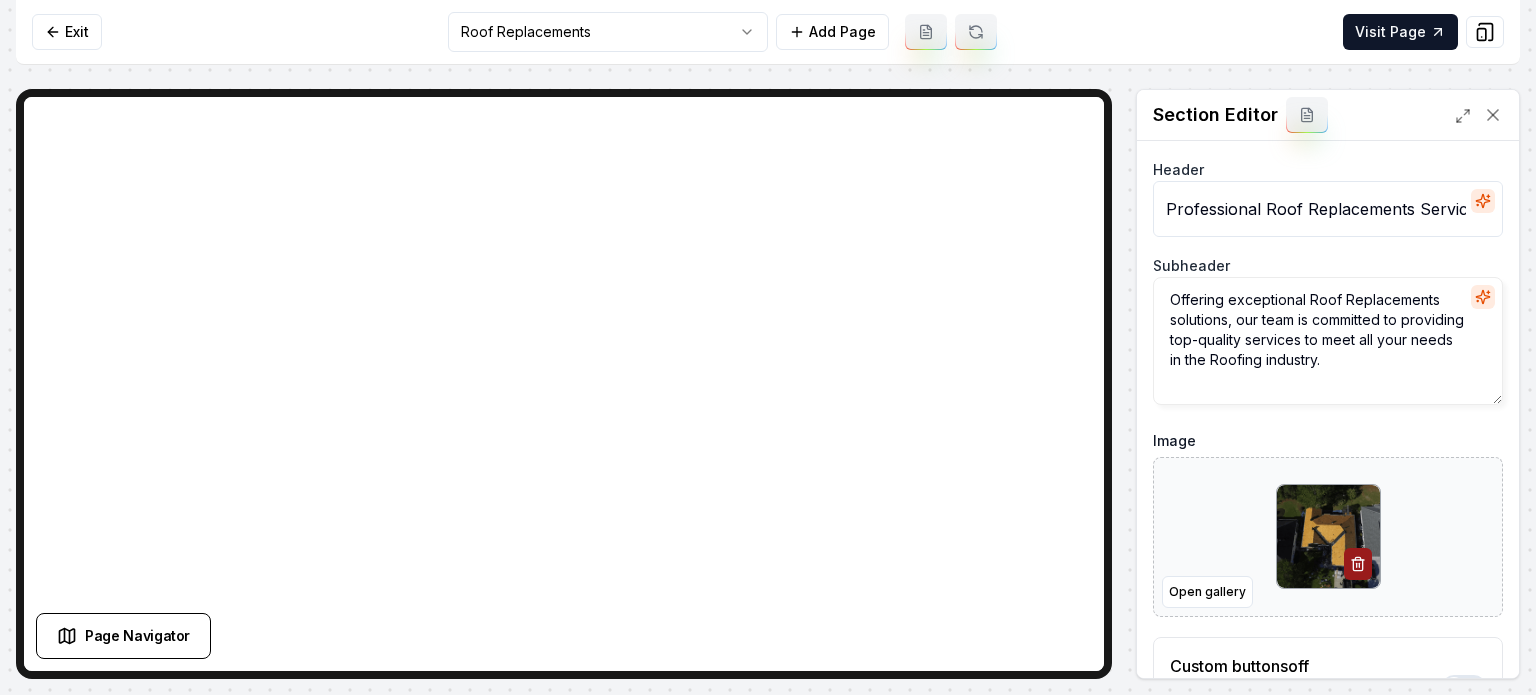 click on "Computer Required This feature is only available on a computer. Please switch to a computer to edit your site. Go back  Exit Roof Replacements Add Page Visit Page  Page Navigator Page Settings Section Editor Header Professional Roof Replacements Services Subheader Offering exceptional Roof Replacements solutions, our team is committed to providing top-quality services to meet all your needs in the Roofing industry. Image Open gallery Custom buttons  off Your buttons will be based on the goals you set up. Discard Changes Save Section updated! /dashboard/sites/974dd19e-a27a-4f96-9c36-360420a3e631/pages/60e8c55a-dd5b-4f25-94a0-9784ac9e2ecc" at bounding box center [768, 347] 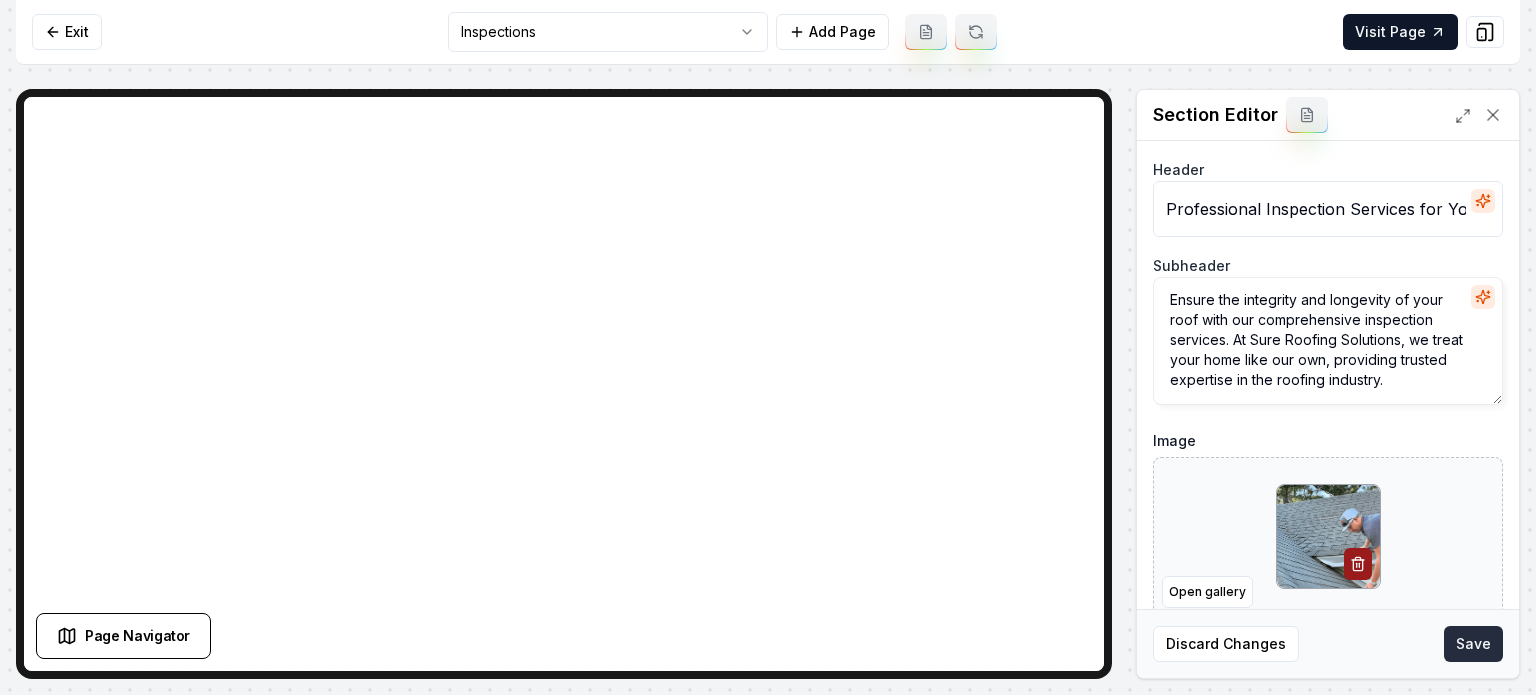 click on "Save" at bounding box center (1473, 644) 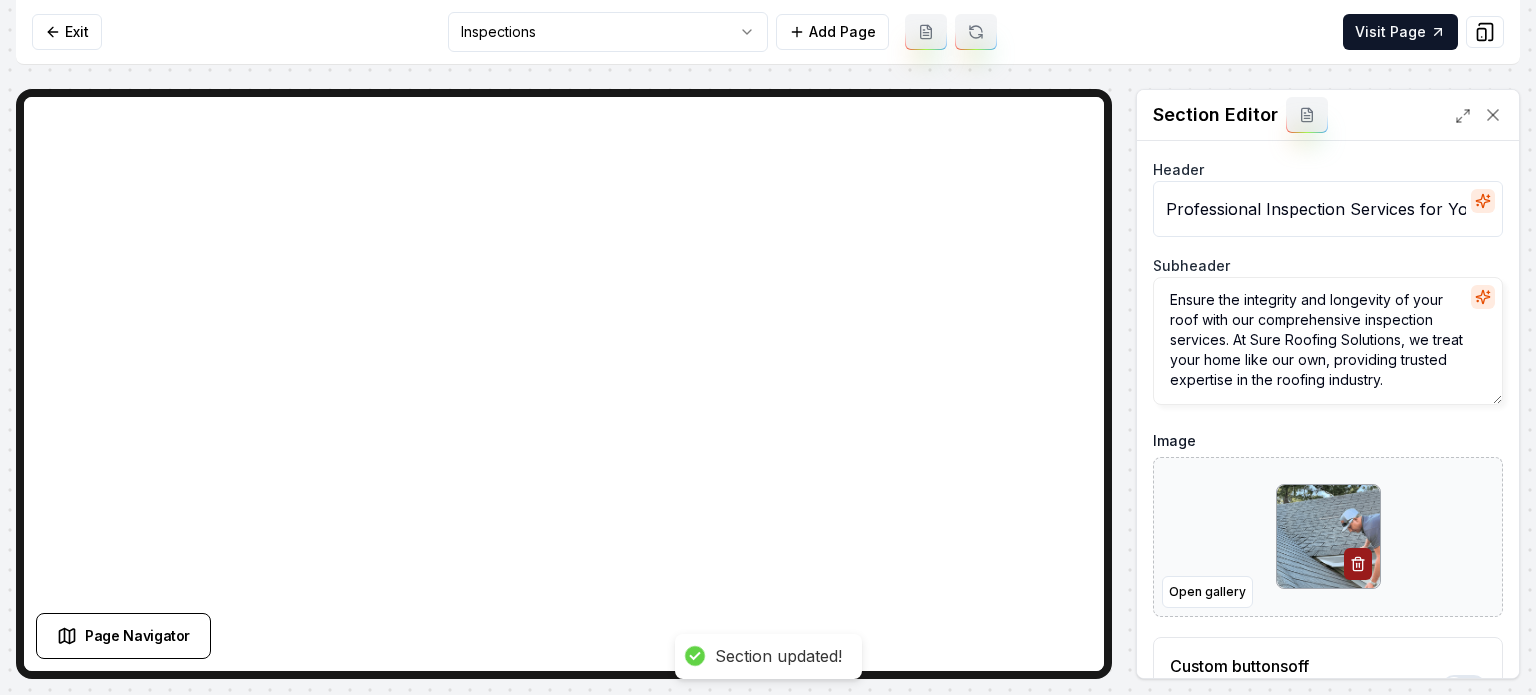 click on "Computer Required This feature is only available on a computer. Please switch to a computer to edit your site. Go back  Exit Inspections Add Page Visit Page  Page Navigator Page Settings Section Editor Header Professional Inspection Services for Your Roof Subheader Ensure the integrity and longevity of your roof with our comprehensive inspection services. At Sure Roofing Solutions, we treat your home like our own, providing trusted expertise in the roofing industry. Image Open gallery Custom buttons  off Your buttons will be based on the goals you set up. Discard Changes Save Section updated! /dashboard/sites/974dd19e-a27a-4f96-9c36-360420a3e631/pages/f23d62d6-a18a-4732-82db-ea522de66c4c" at bounding box center (768, 347) 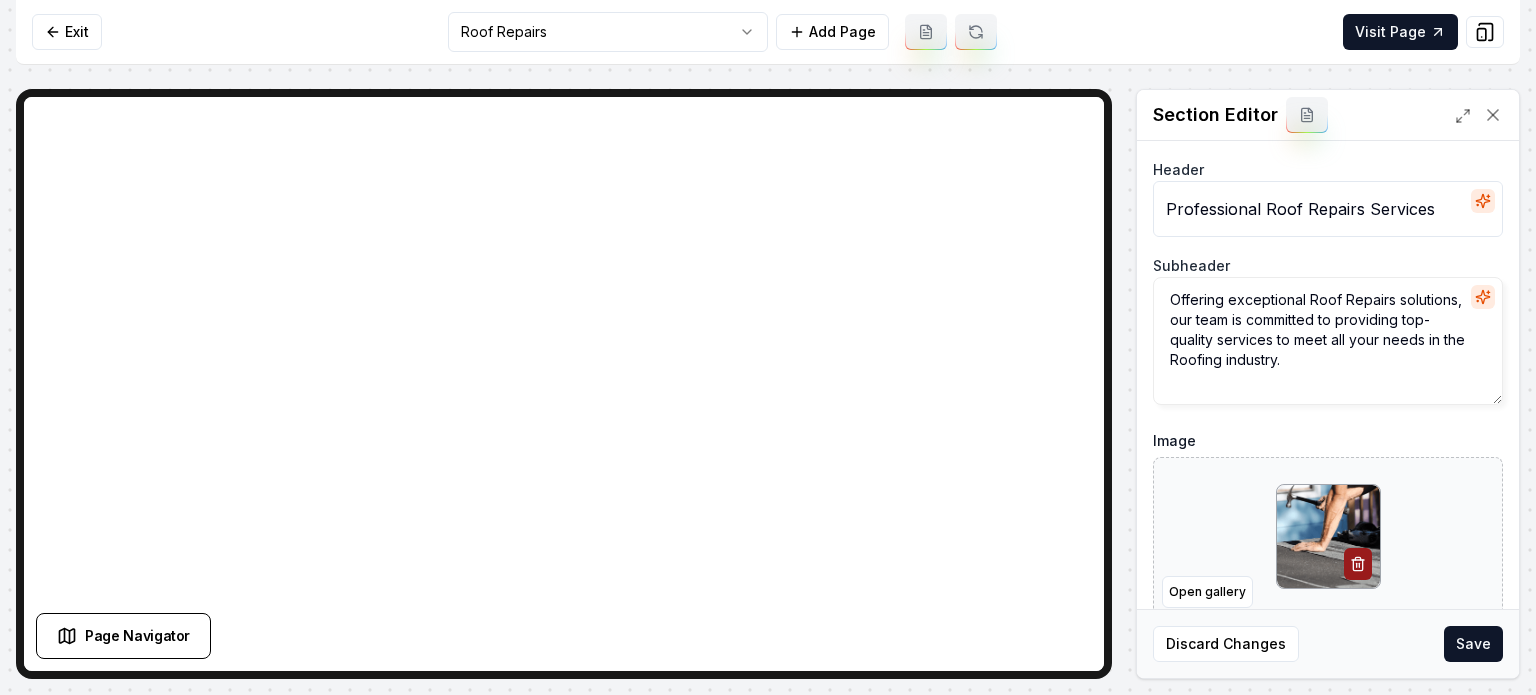 click on "Save" at bounding box center (1473, 644) 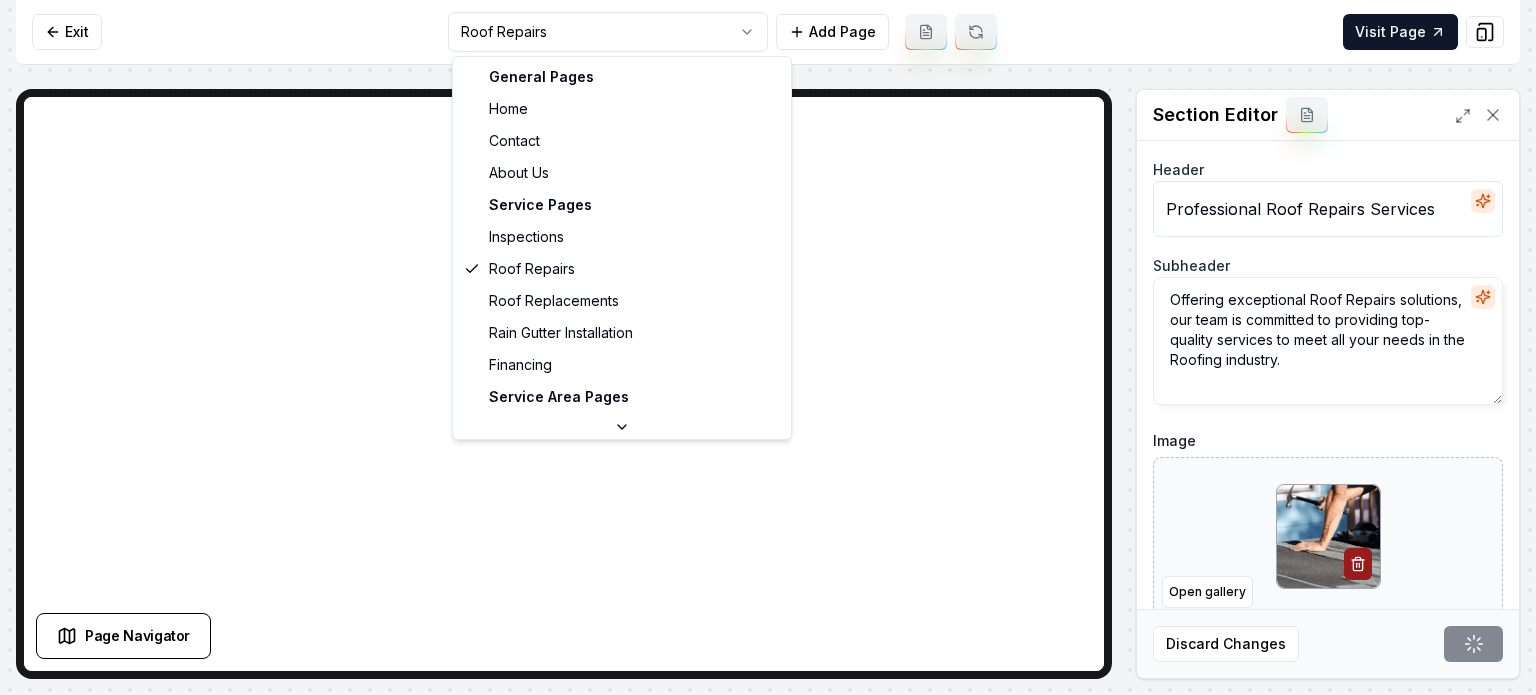 click on "Computer Required This feature is only available on a computer. Please switch to a computer to edit your site. Go back  Exit Roof Repairs Add Page Visit Page  Page Navigator Page Settings Section Editor Header Professional Roof Repairs Services Subheader Offering exceptional Roof Repairs solutions, our team is committed to providing top-quality services to meet all your needs in the Roofing industry. Image Open gallery Custom buttons  off Your buttons will be based on the goals you set up. Discard Changes Save /dashboard/sites/974dd19e-a27a-4f96-9c36-360420a3e631/pages/74daff91-a0c7-463d-8da8-35c7a33e7d9b General Pages Home Contact About Us Service Pages Inspections Roof Repairs Roof Replacements  Rain Gutter Installation Financing Service Area Pages Durham, NC" at bounding box center (768, 347) 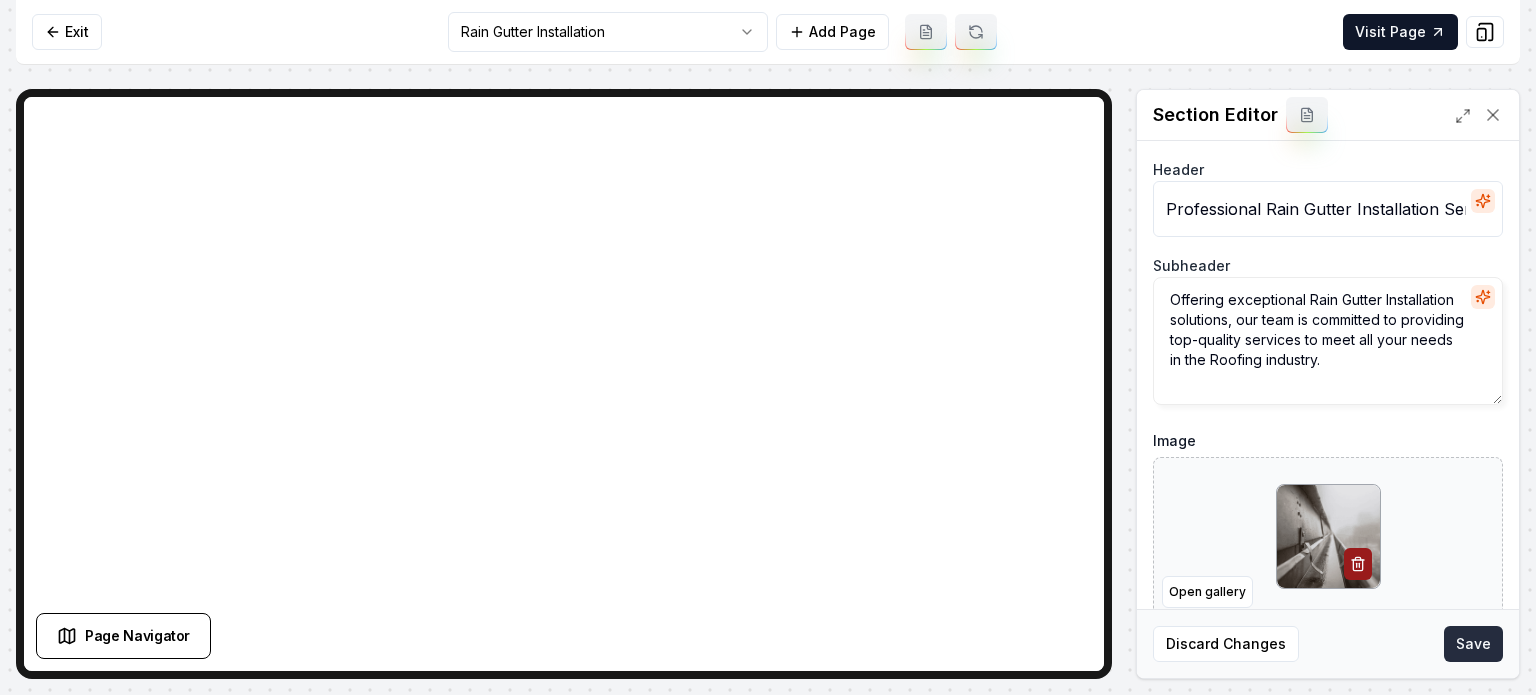 click on "Save" at bounding box center (1473, 644) 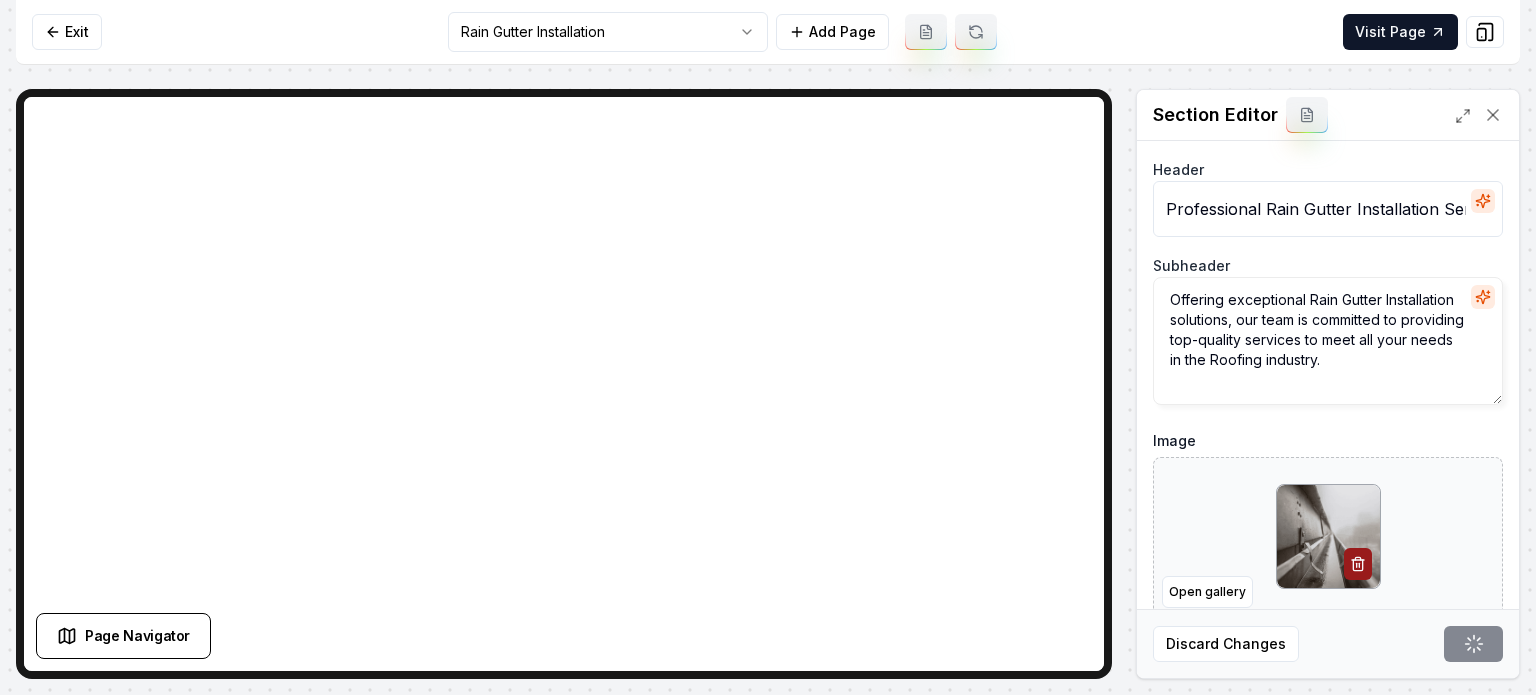 click on "Computer Required This feature is only available on a computer. Please switch to a computer to edit your site. Go back  Exit  Rain Gutter Installation Add Page Visit Page  Page Navigator Page Settings Section Editor Header Professional Rain Gutter Installation Services Subheader Offering exceptional Rain Gutter Installation solutions, our team is committed to providing top-quality services to meet all your needs in the Roofing industry. Image Open gallery Custom buttons  off Your buttons will be based on the goals you set up. Discard Changes Save /dashboard/sites/974dd19e-a27a-4f96-9c36-360420a3e631/pages/caab55db-5a19-4eb5-8102-b719c35bc38d" at bounding box center (768, 347) 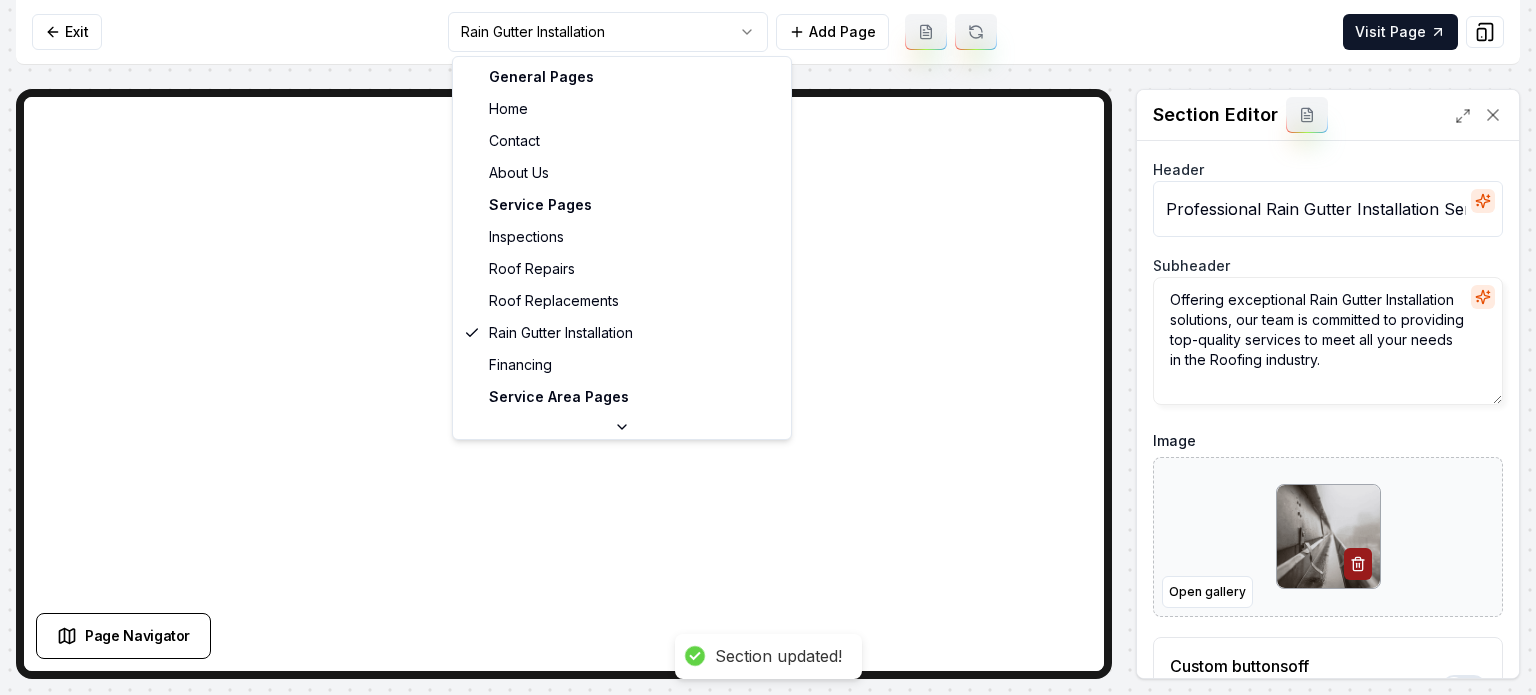 click on "Service Area Pages" at bounding box center (622, 397) 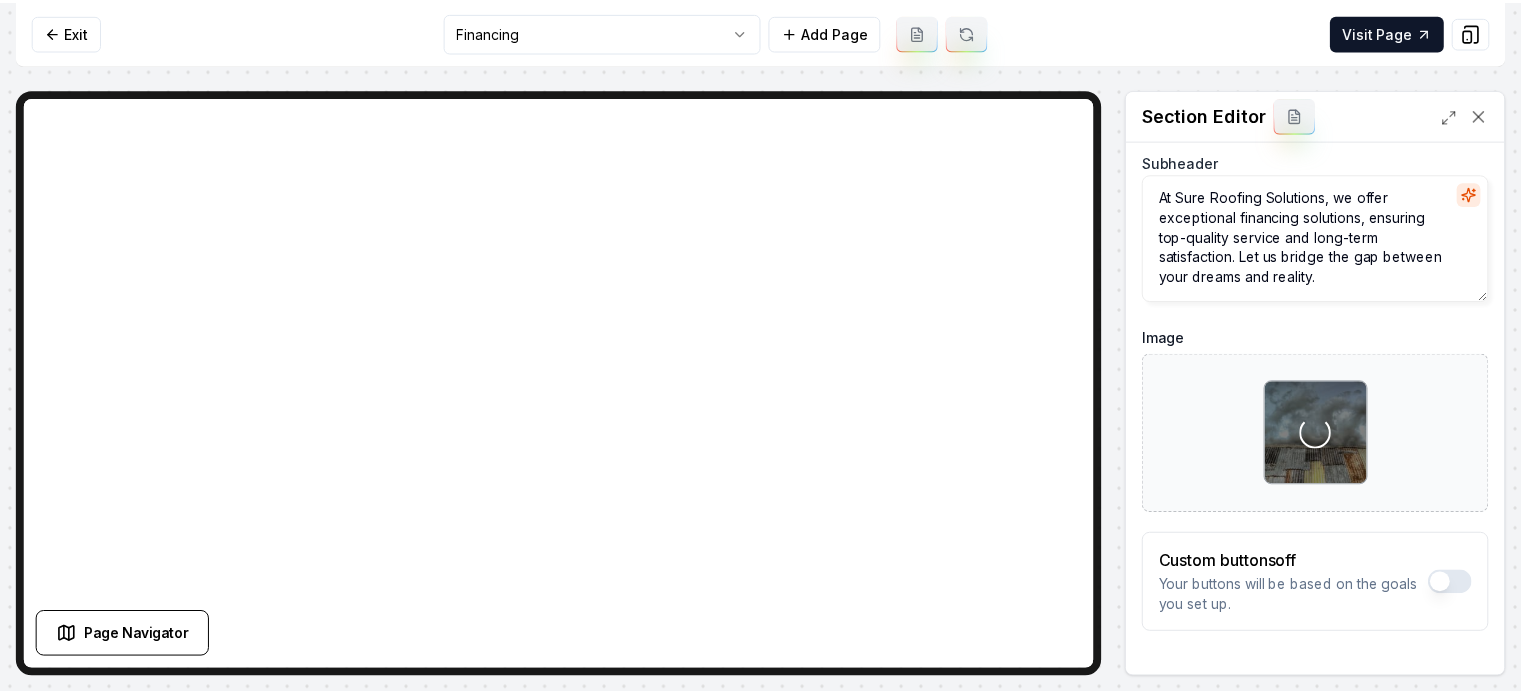 scroll, scrollTop: 161, scrollLeft: 0, axis: vertical 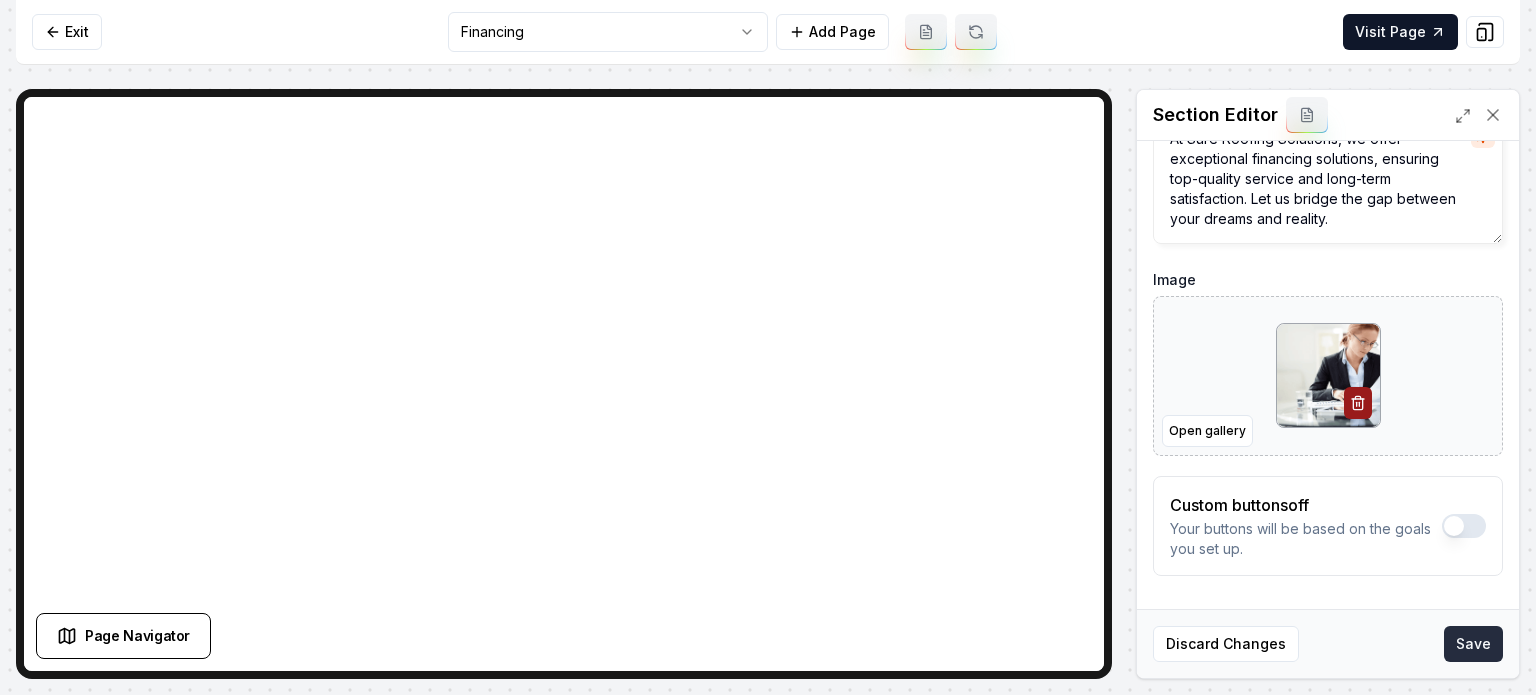 click on "Save" at bounding box center [1473, 644] 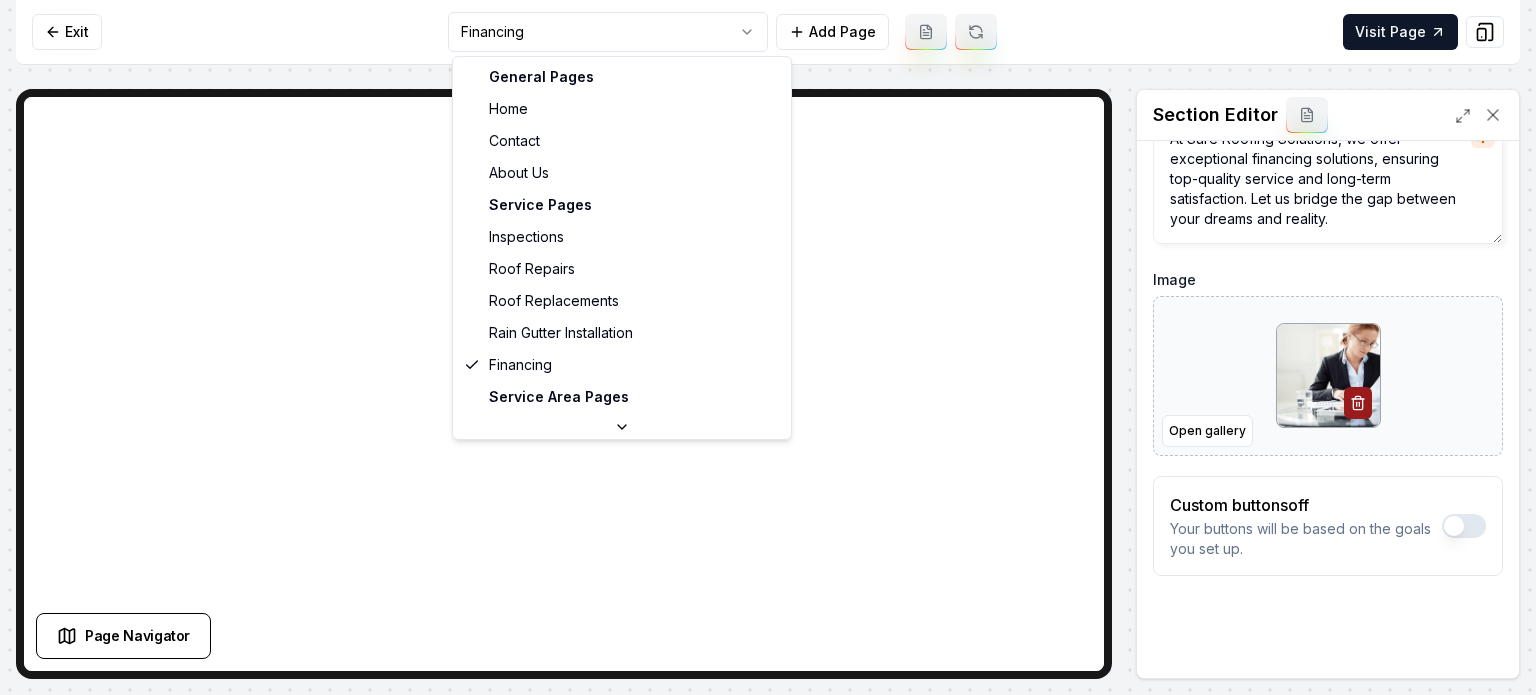 click on "Computer Required This feature is only available on a computer. Please switch to a computer to edit your site. Go back  Exit Financing Add Page Visit Page  Page Navigator Page Settings Section Editor Header Professional Financing Services for Your Roofing Needs Subheader At Sure Roofing Solutions, we offer exceptional financing solutions, ensuring top-quality service and long-term satisfaction. Let us bridge the gap between your dreams and reality. Image Open gallery Custom buttons  off Your buttons will be based on the goals you set up. Discard Changes Save /dashboard/sites/974dd19e-a27a-4f96-9c36-360420a3e631/pages/b1ff81ef-a072-4fbf-8b20-7cf323ee28db General Pages Home Contact About Us Service Pages Inspections Roof Repairs Roof Replacements  Rain Gutter Installation Financing Service Area Pages Durham, NC" at bounding box center (768, 347) 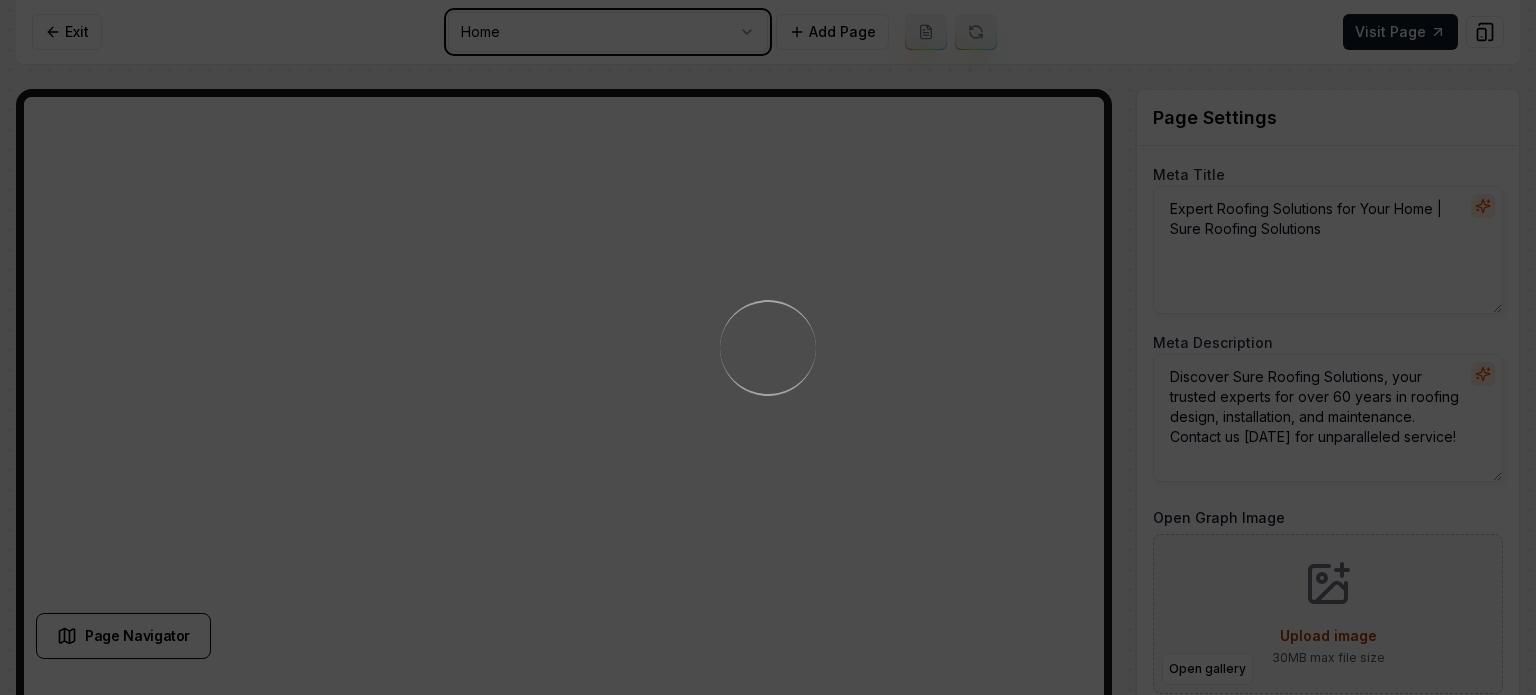 scroll, scrollTop: 0, scrollLeft: 0, axis: both 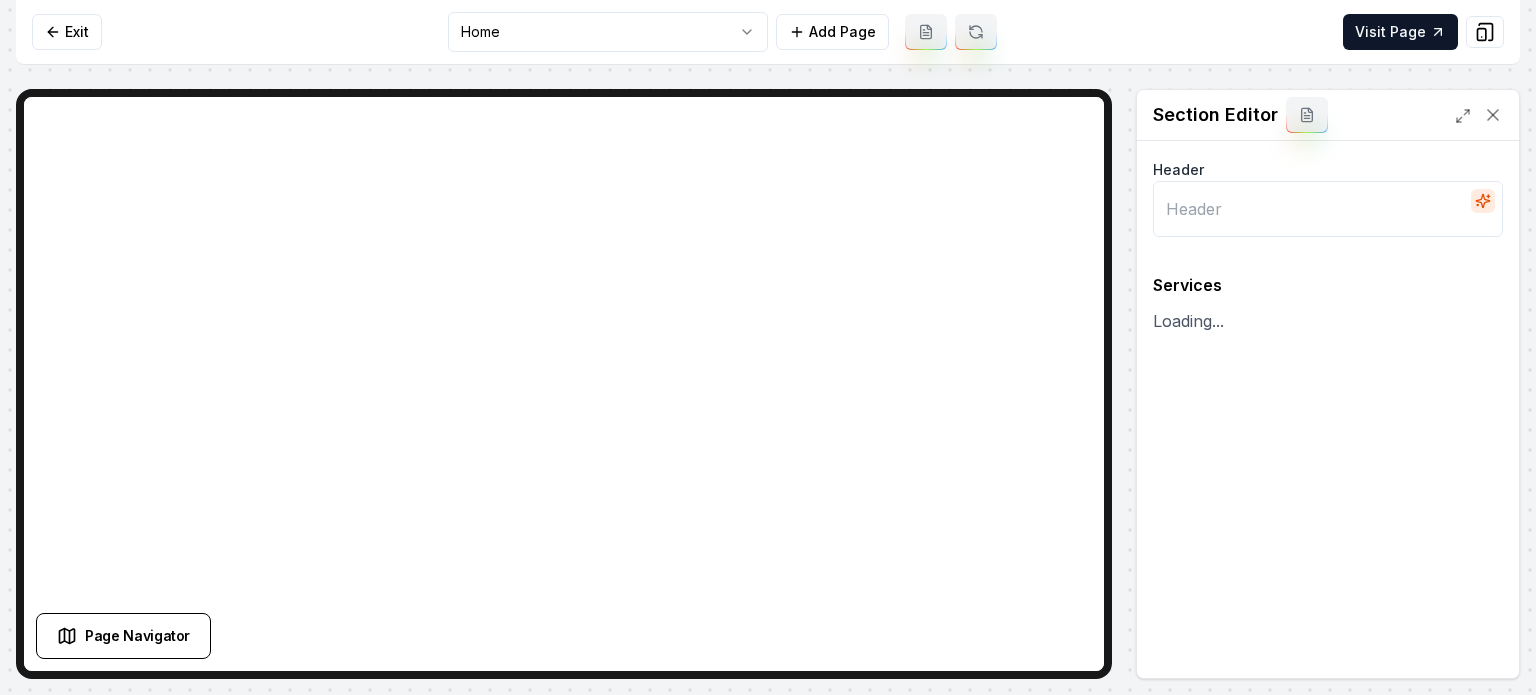 type on "Comprehensive Roofing Services" 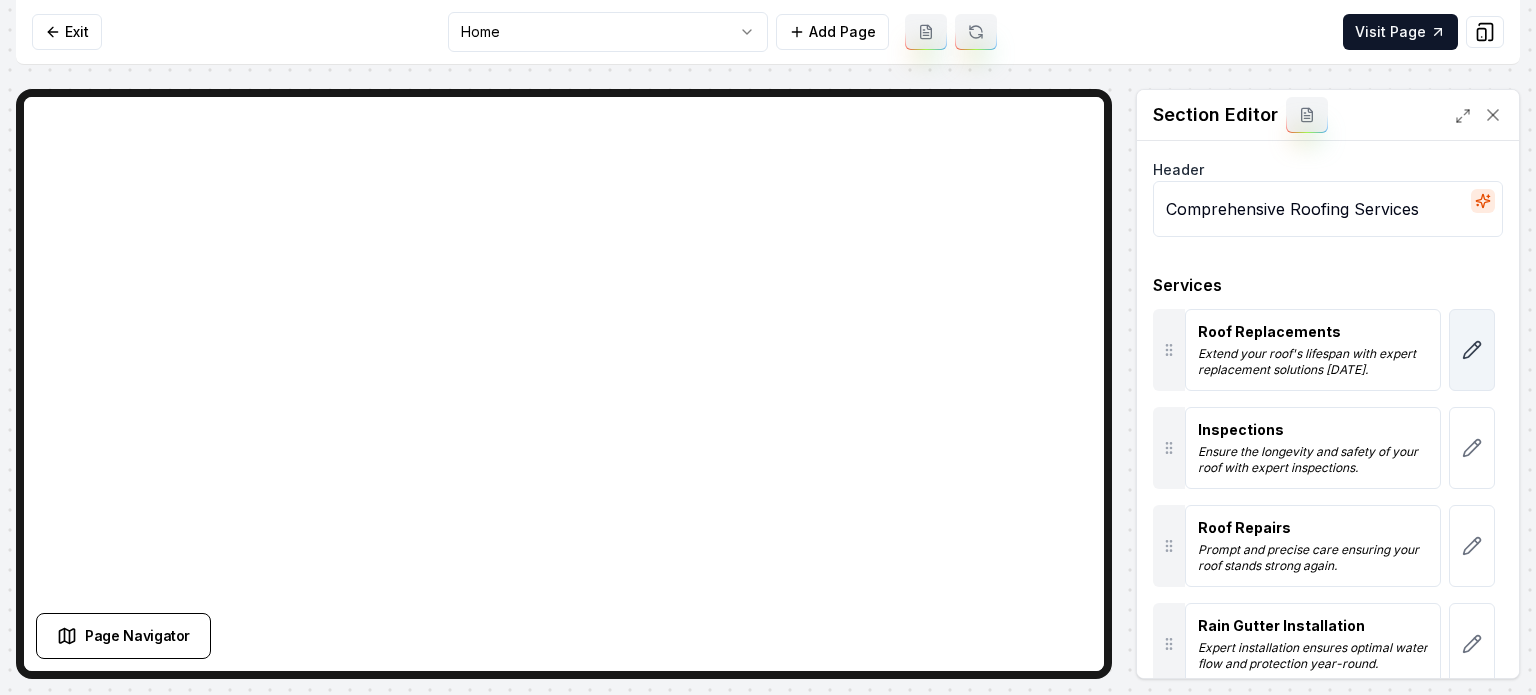 click at bounding box center [1472, 350] 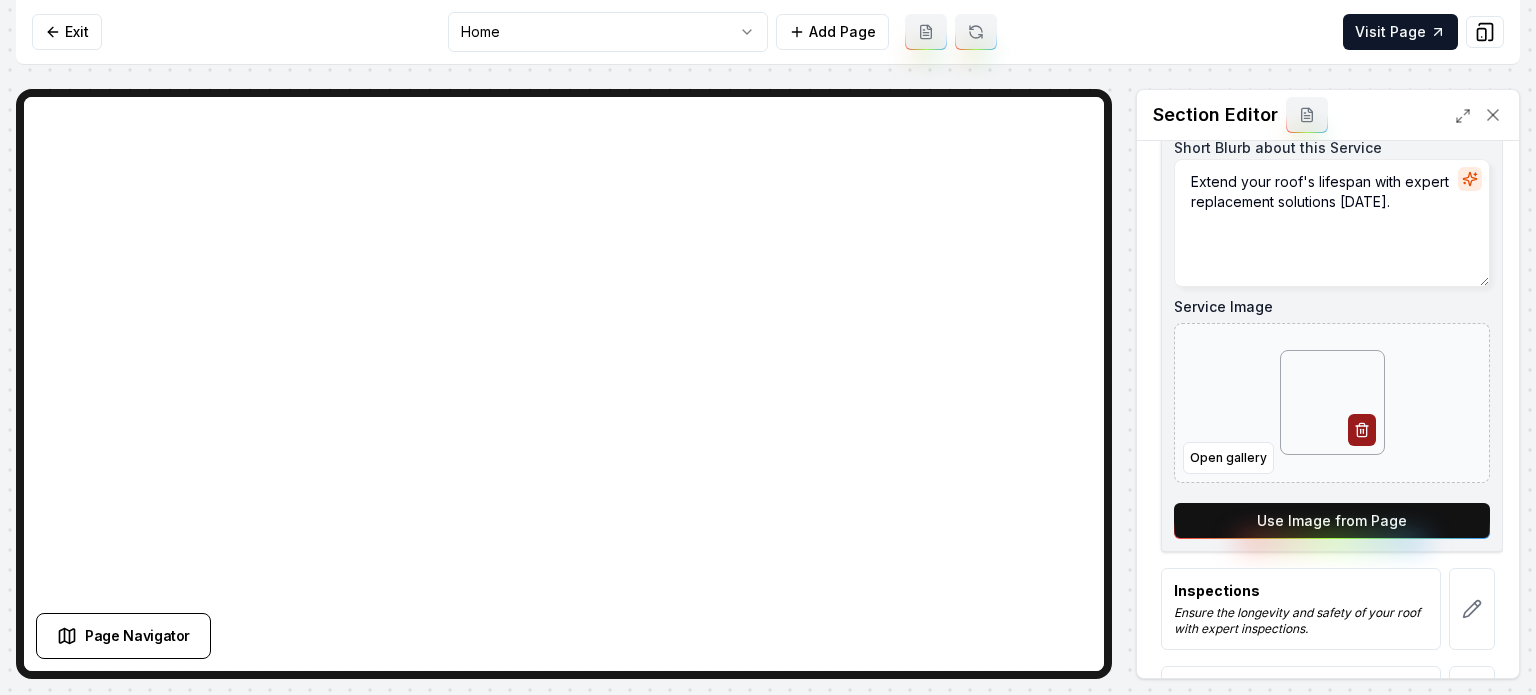 scroll, scrollTop: 400, scrollLeft: 0, axis: vertical 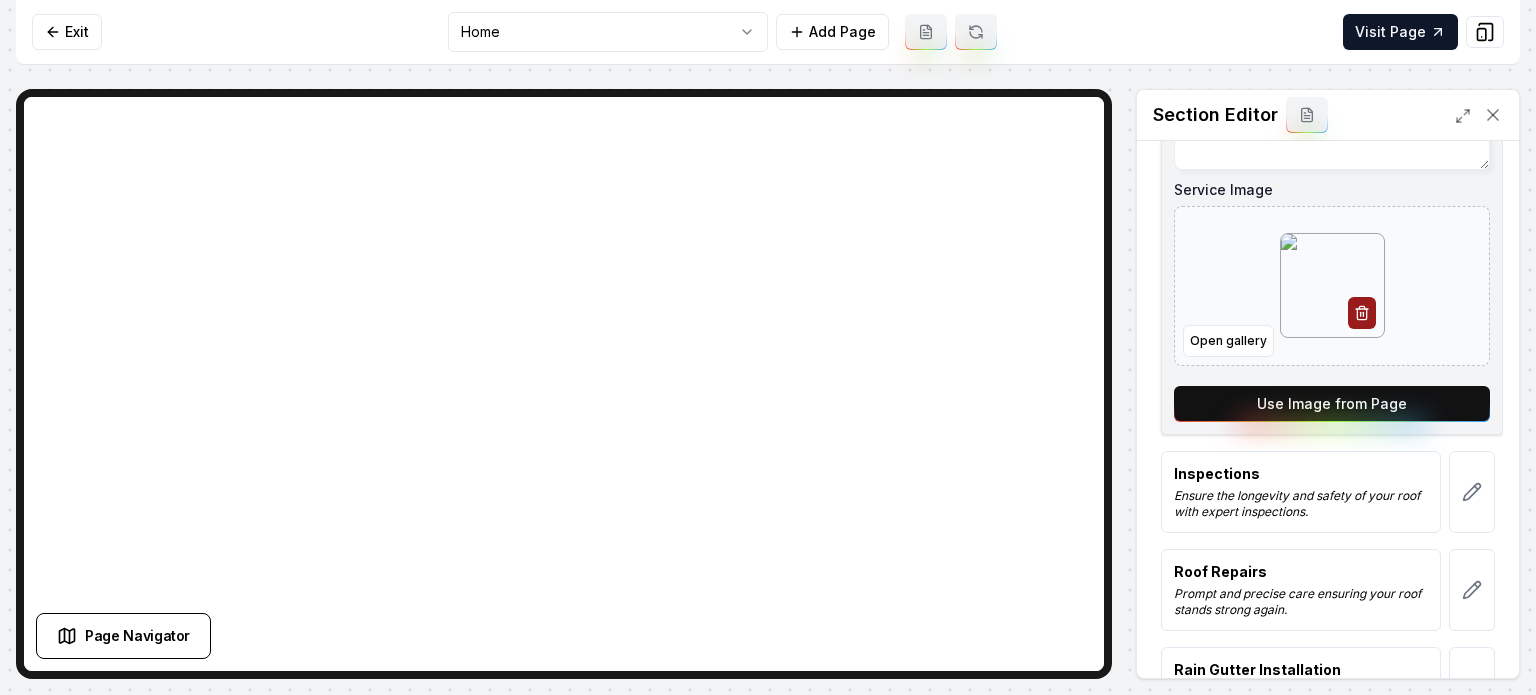 click on "Use Image from Page" at bounding box center (1332, 404) 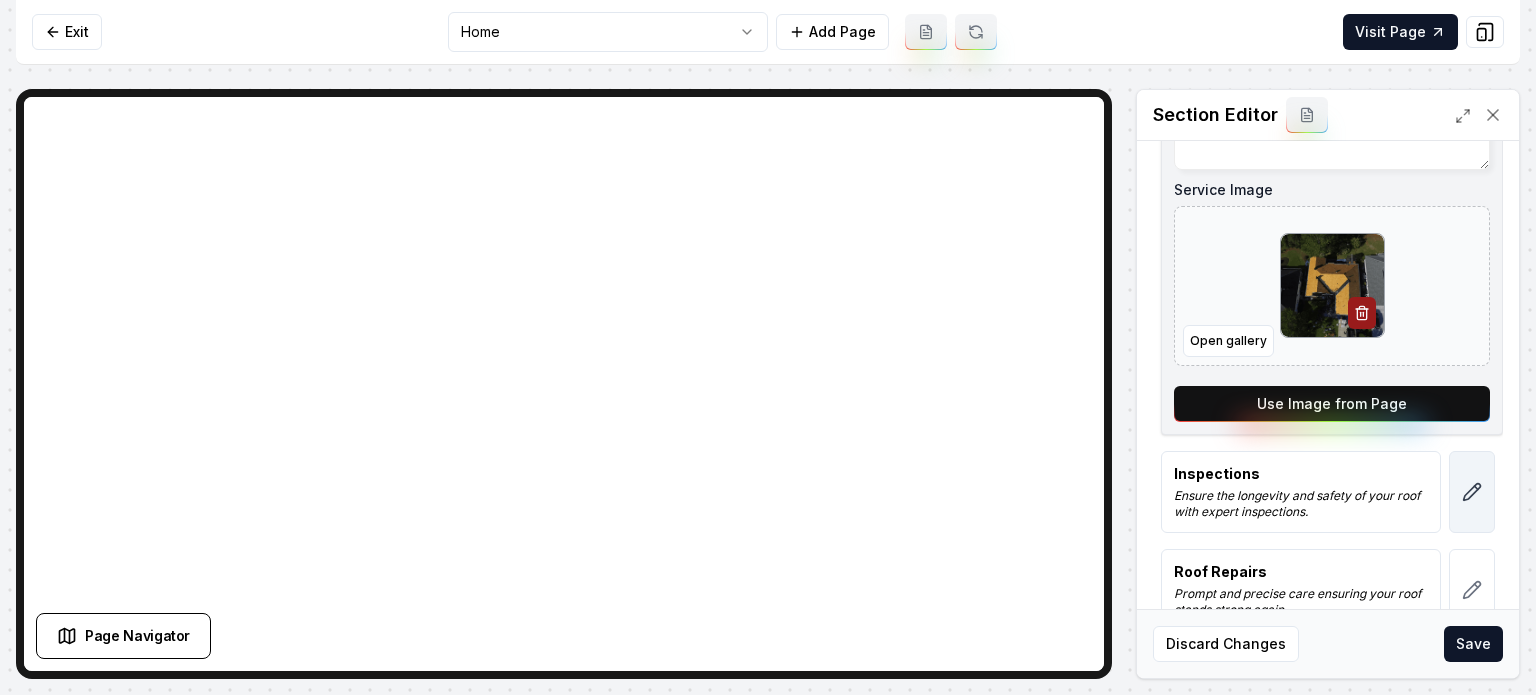 click at bounding box center [1472, 492] 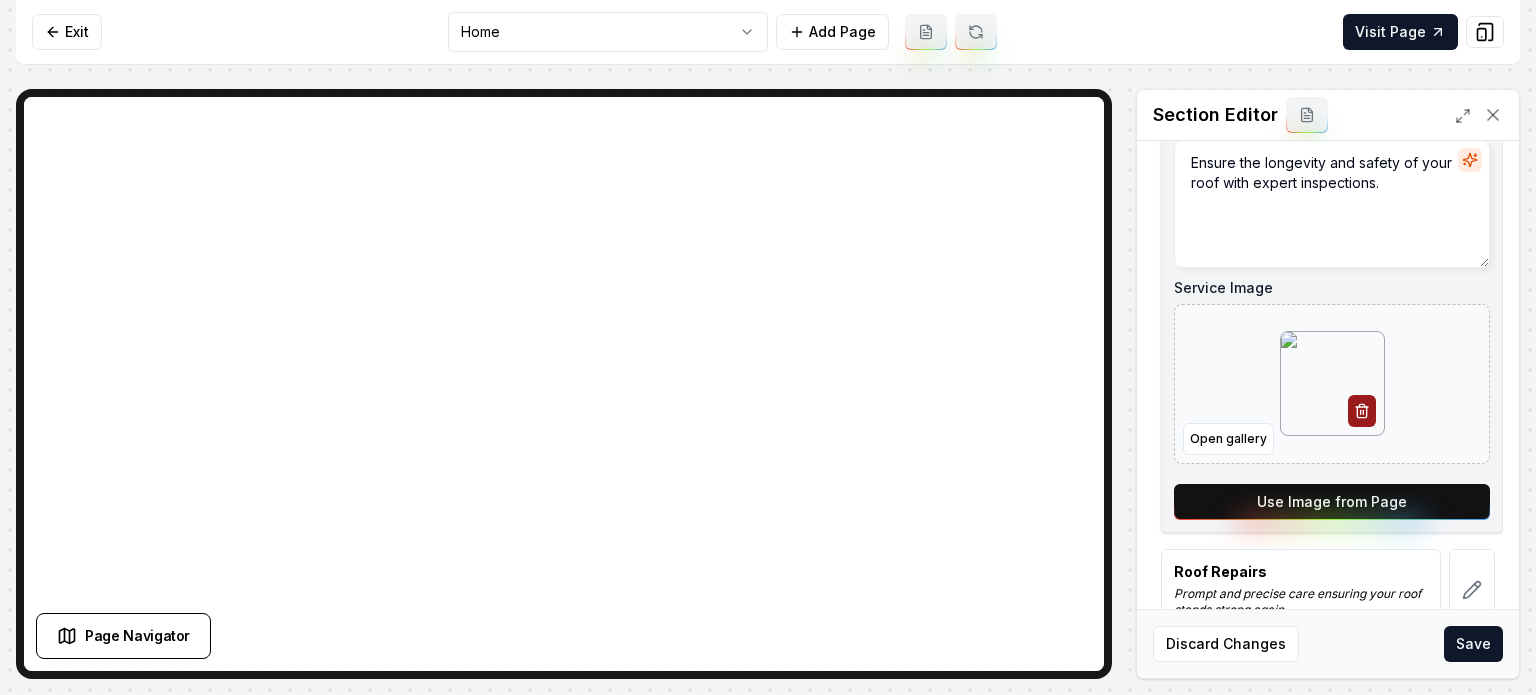 click on "Use Image from Page" at bounding box center [1332, 502] 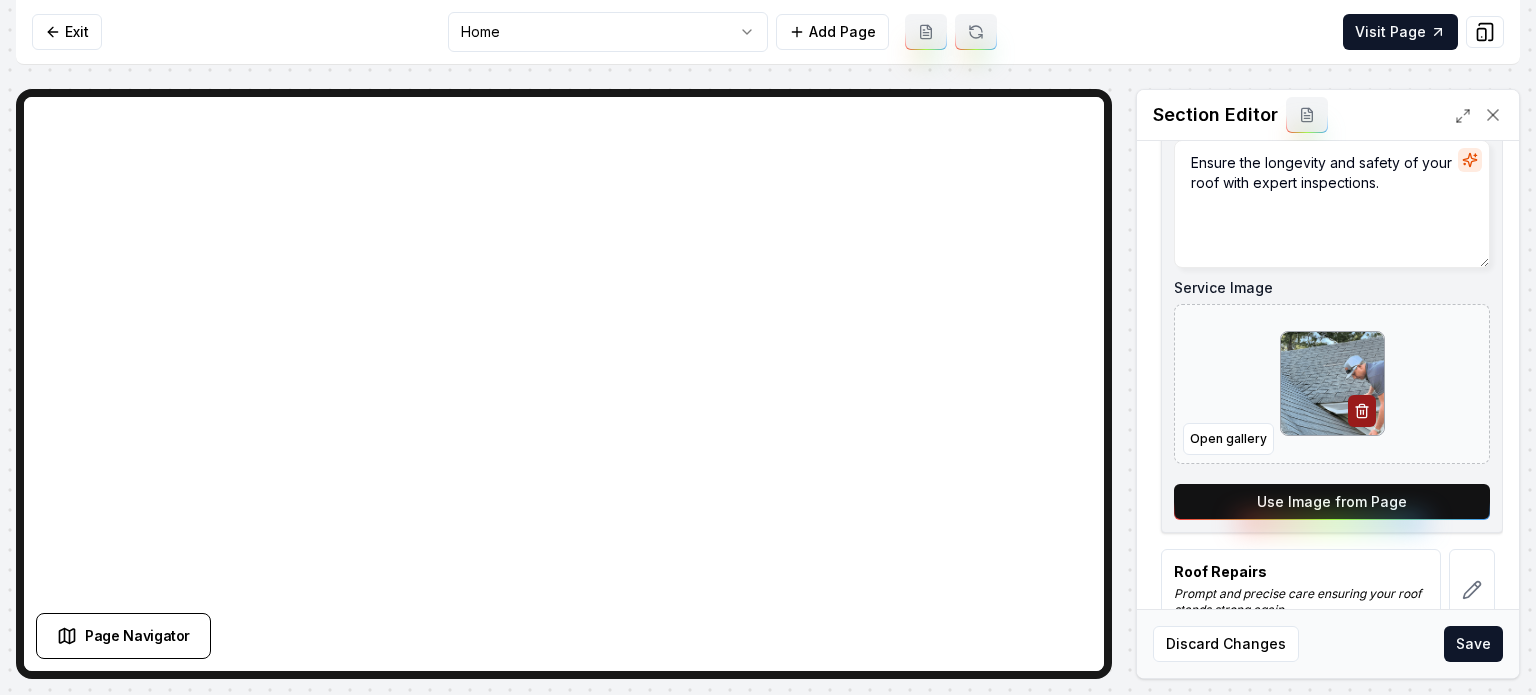 click at bounding box center [1472, 590] 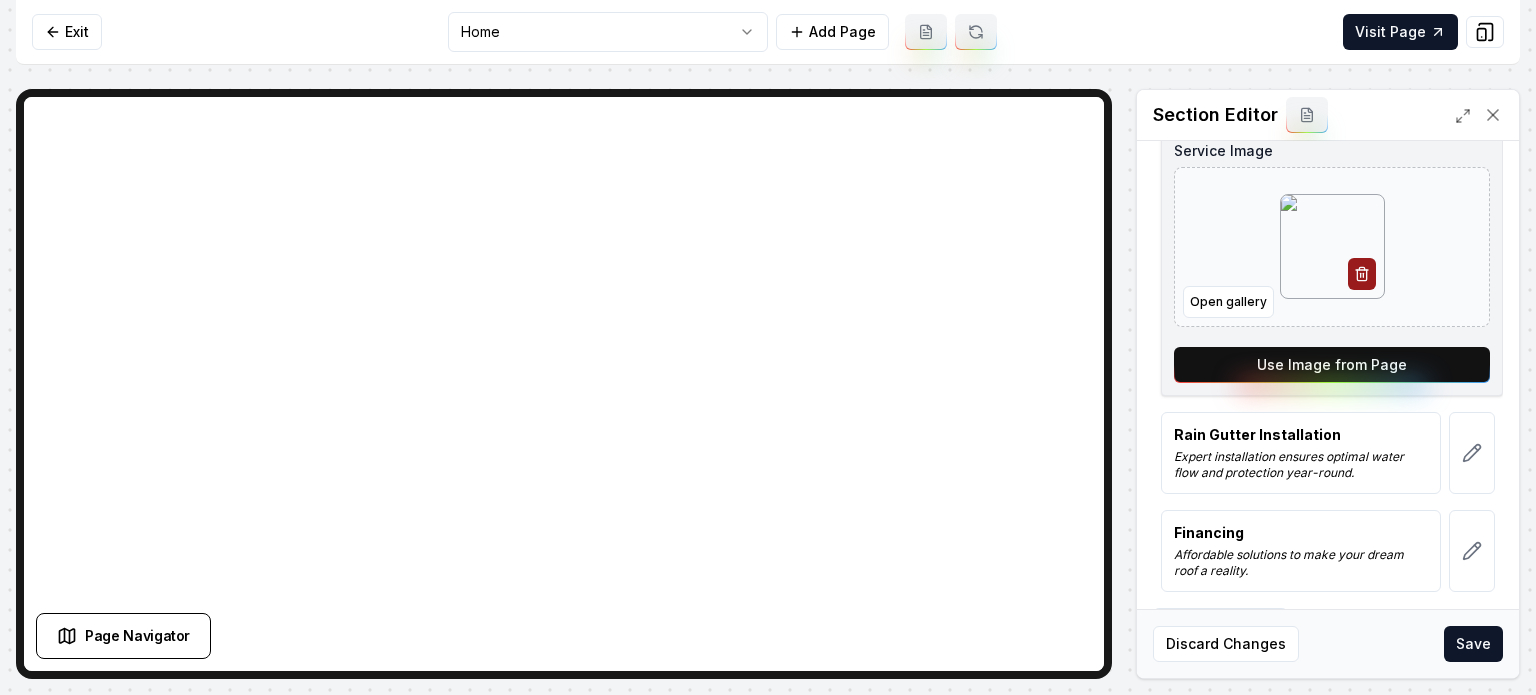 scroll, scrollTop: 638, scrollLeft: 0, axis: vertical 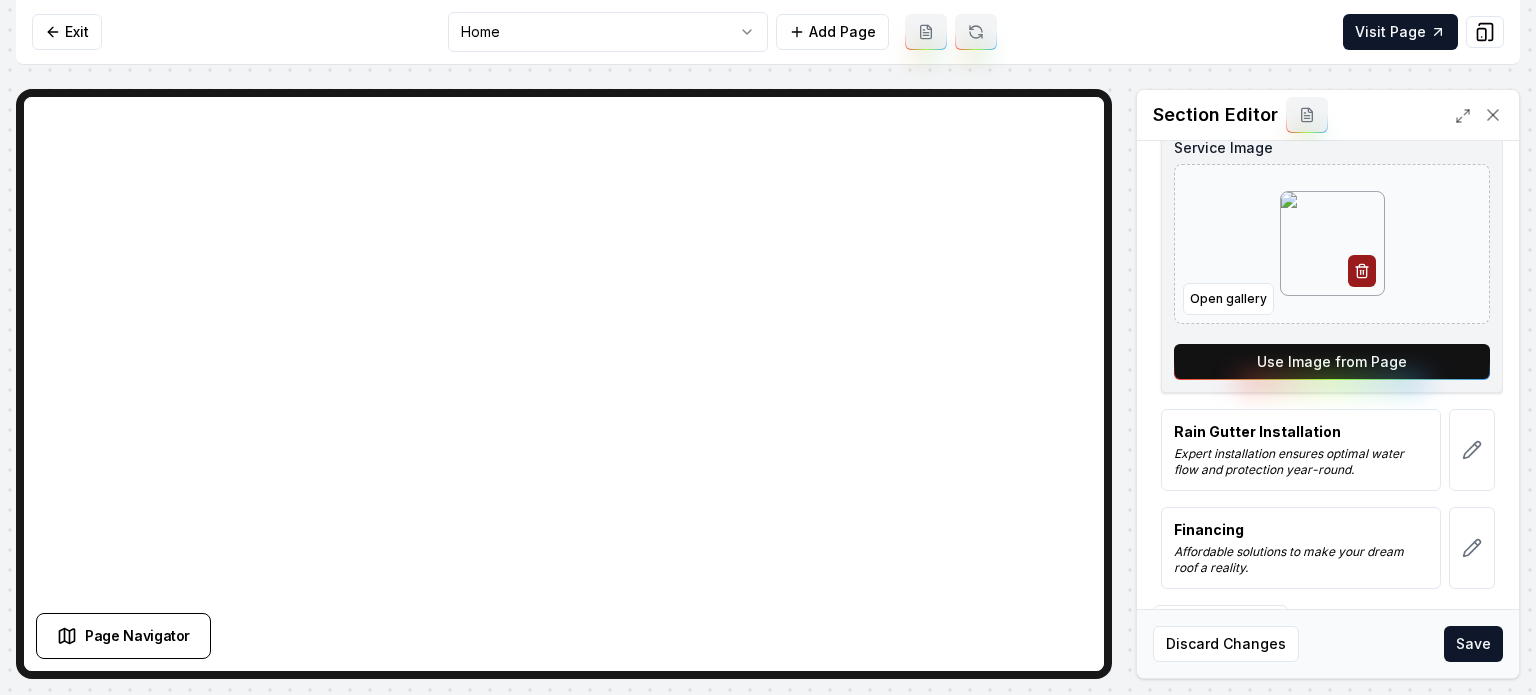 click on "Use Image from Page" at bounding box center [1332, 362] 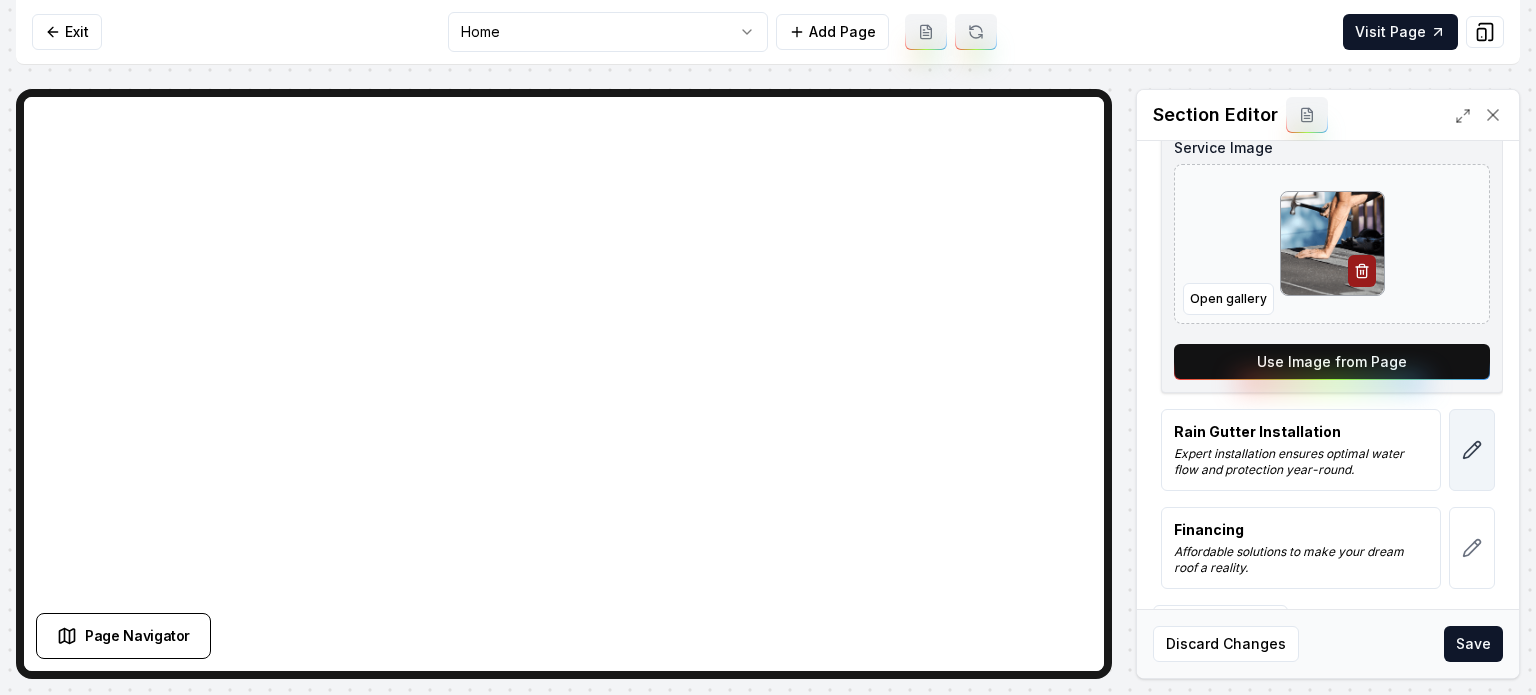click at bounding box center (1472, 450) 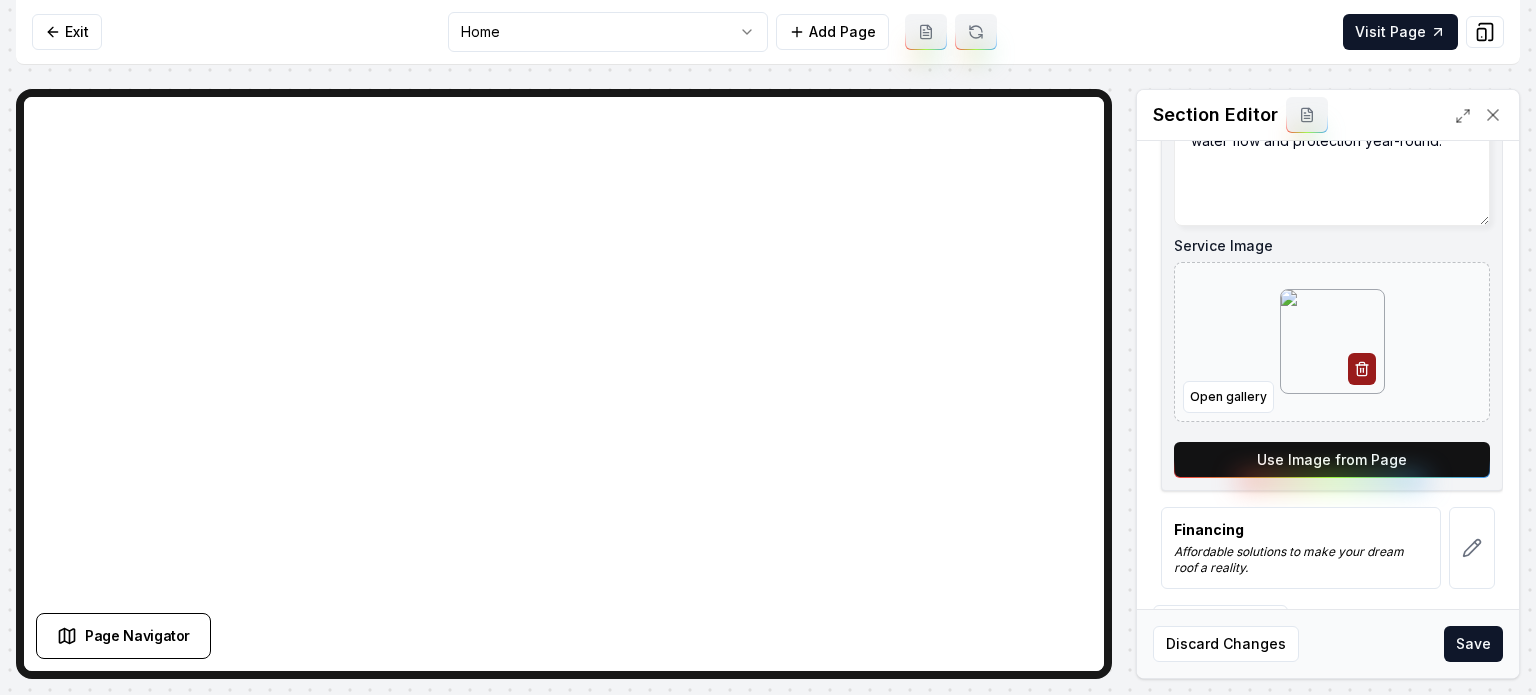 click on "Use Image from Page" at bounding box center [1332, 460] 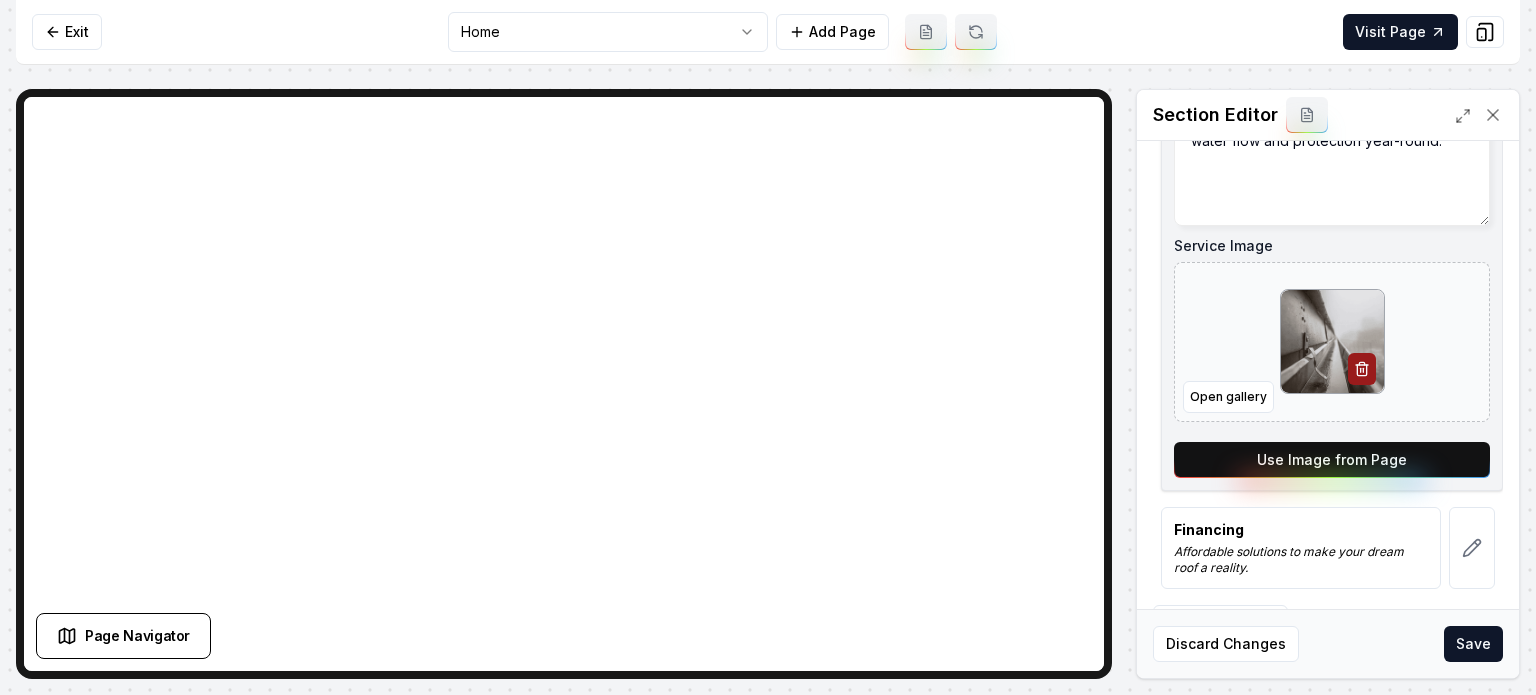 click at bounding box center [1472, 548] 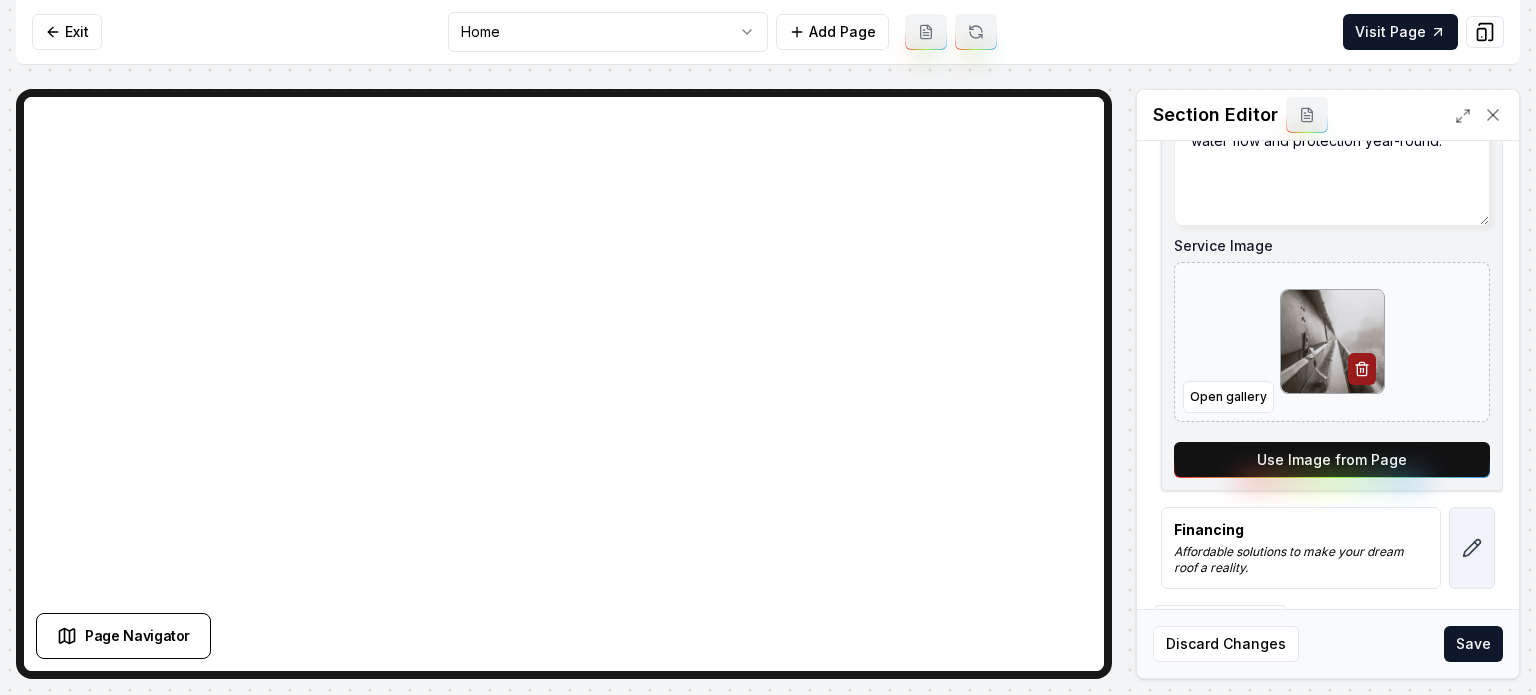click 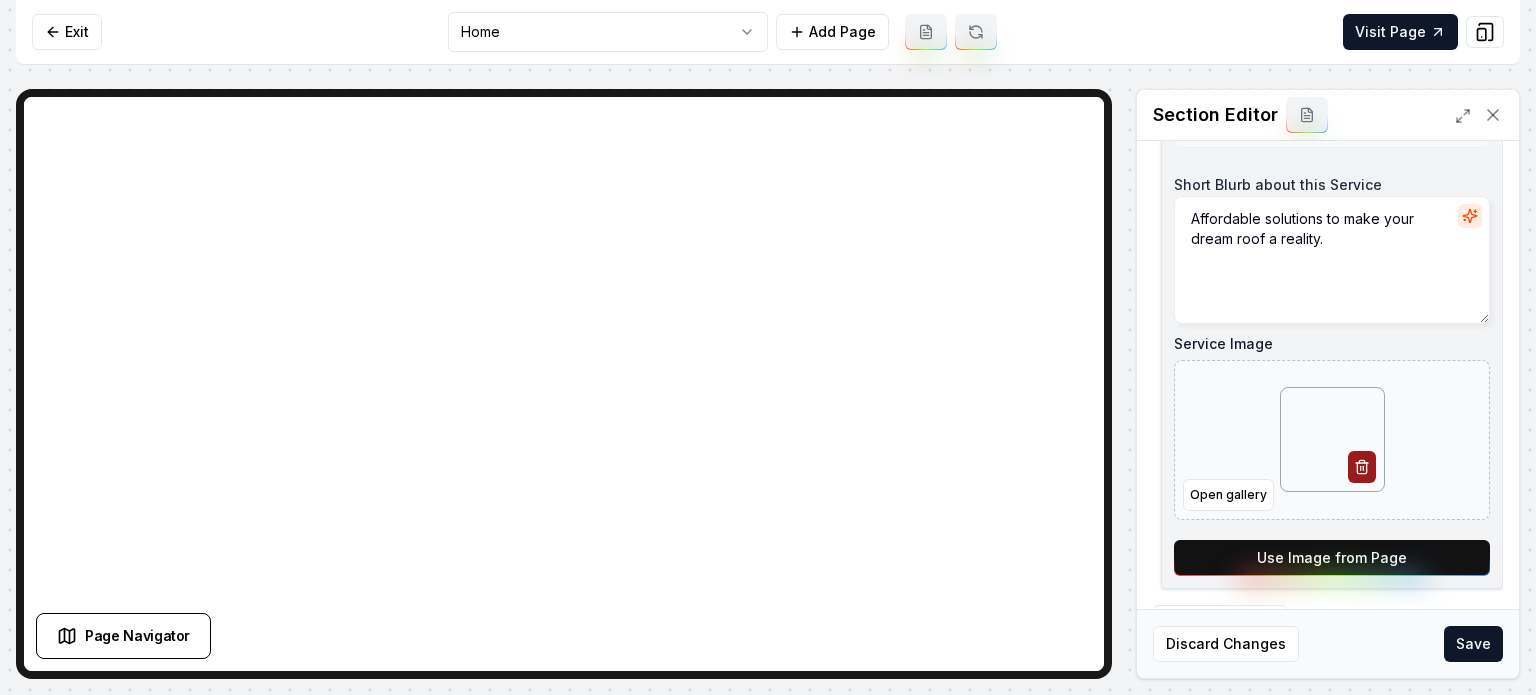 click on "Use Image from Page" at bounding box center (1332, 558) 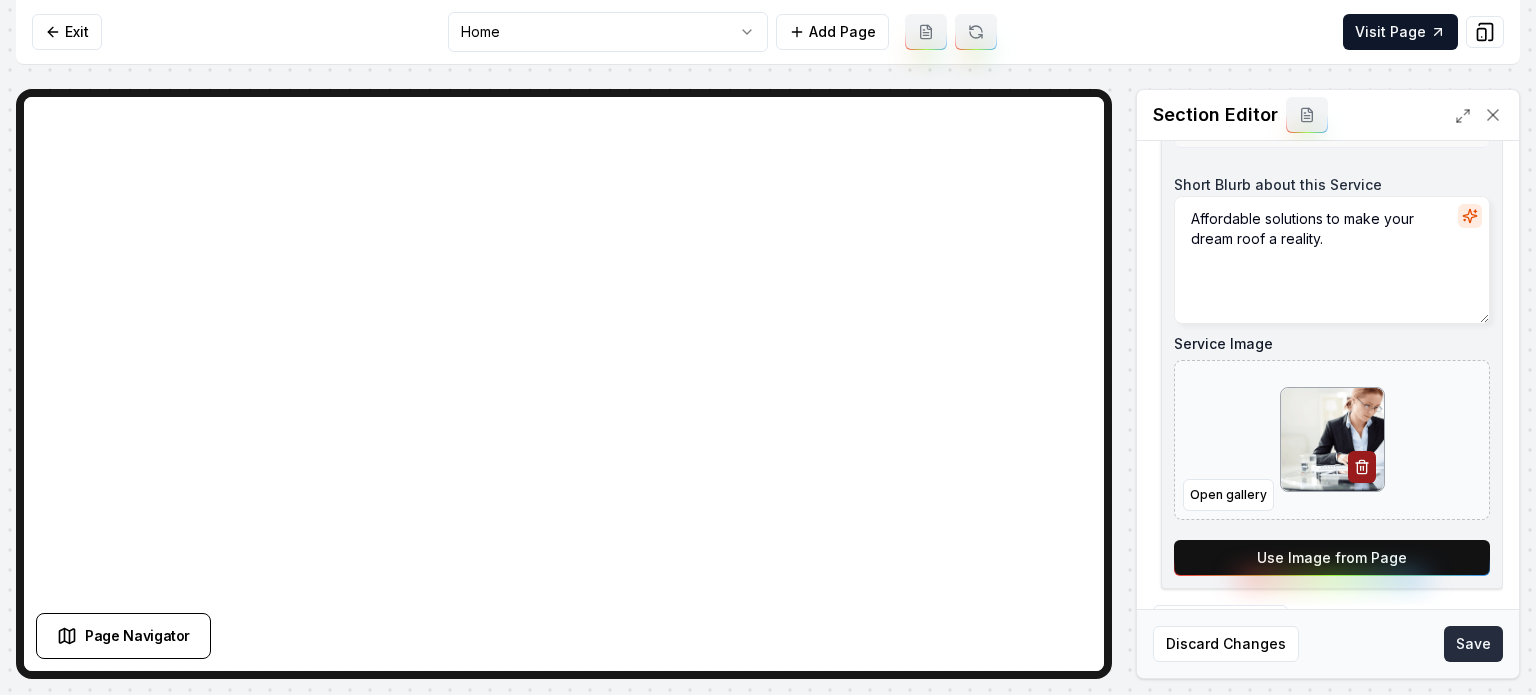 click on "Save" at bounding box center (1473, 644) 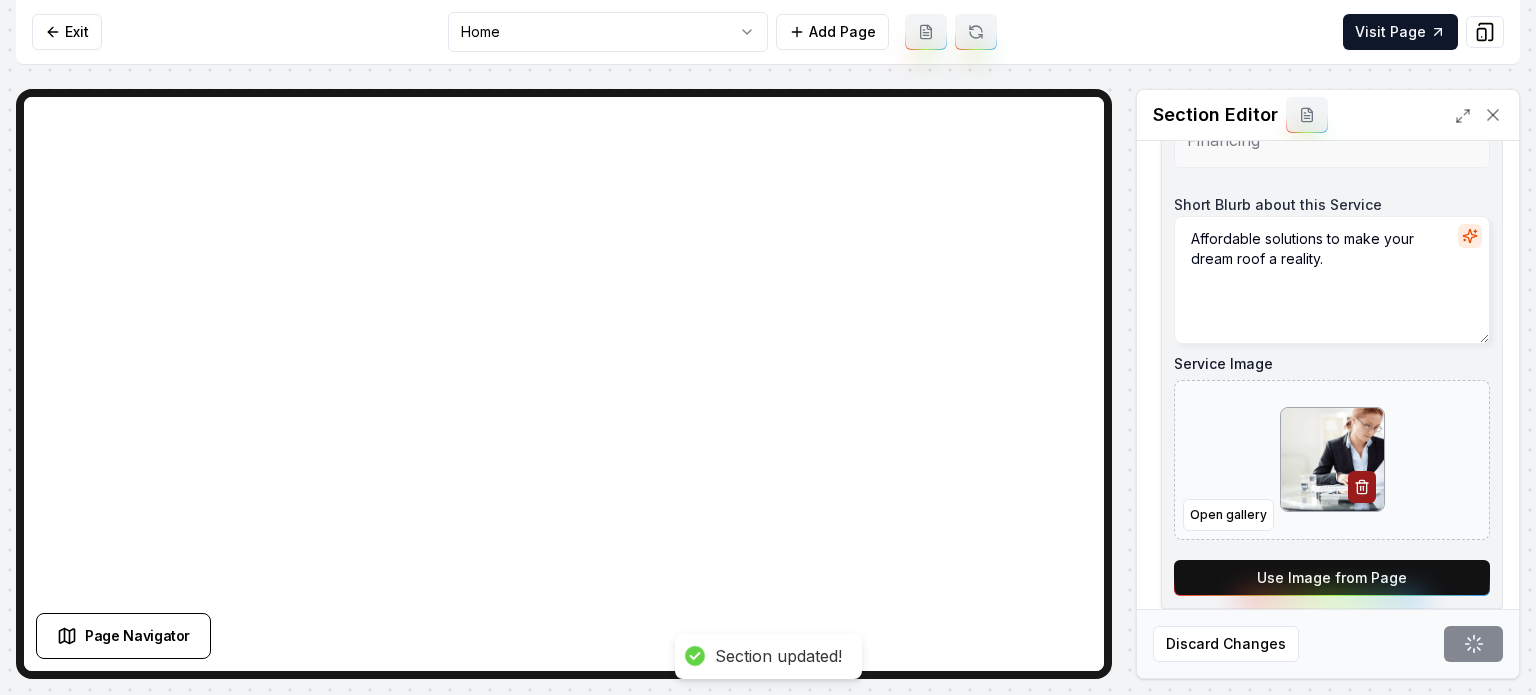 scroll, scrollTop: 194, scrollLeft: 0, axis: vertical 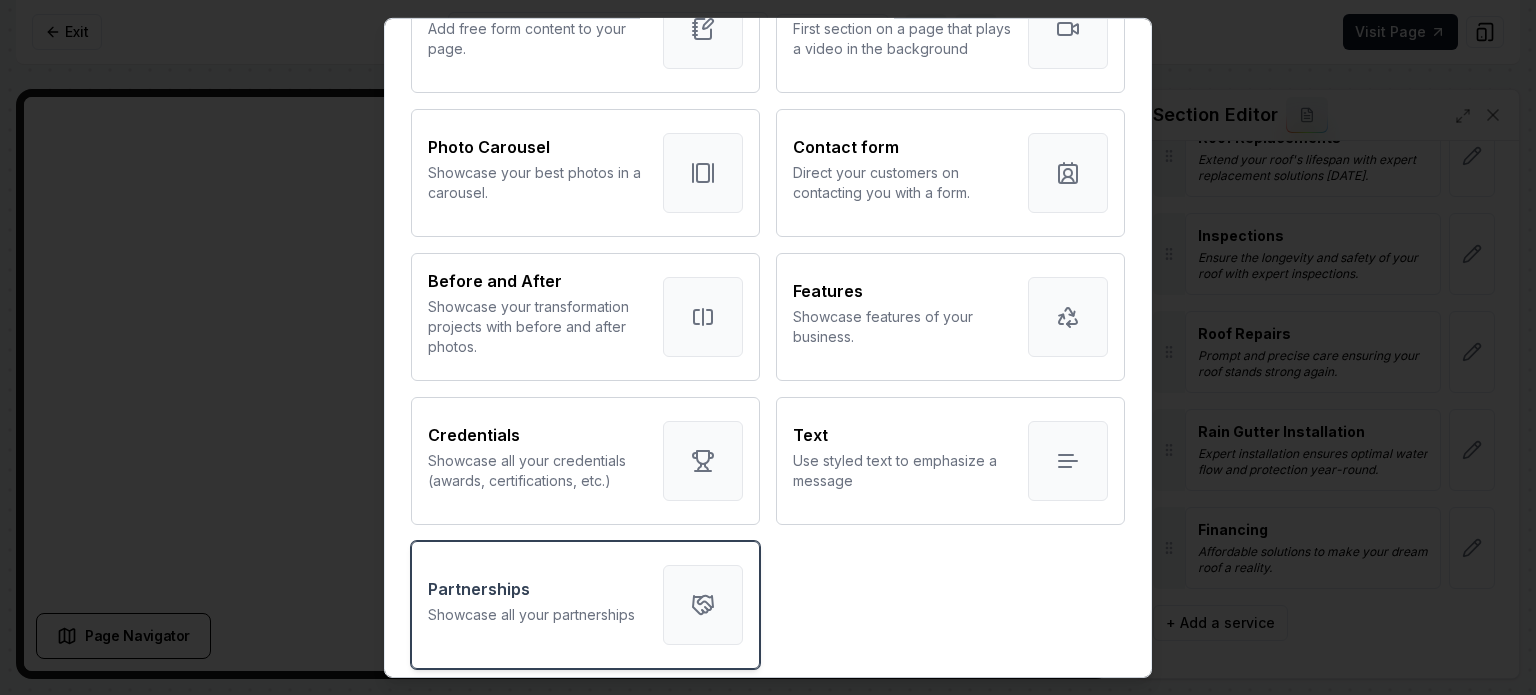 click on "Partnerships" at bounding box center [537, 588] 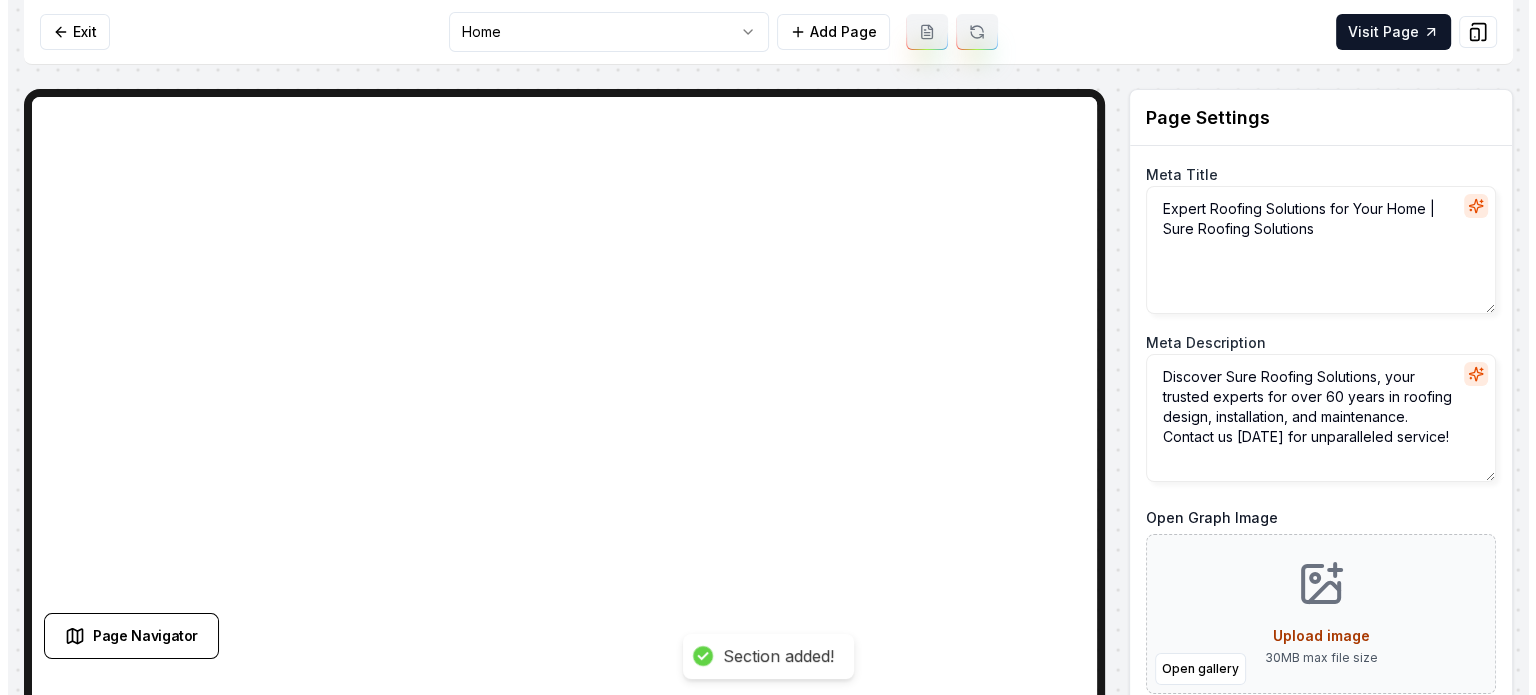 scroll, scrollTop: 0, scrollLeft: 0, axis: both 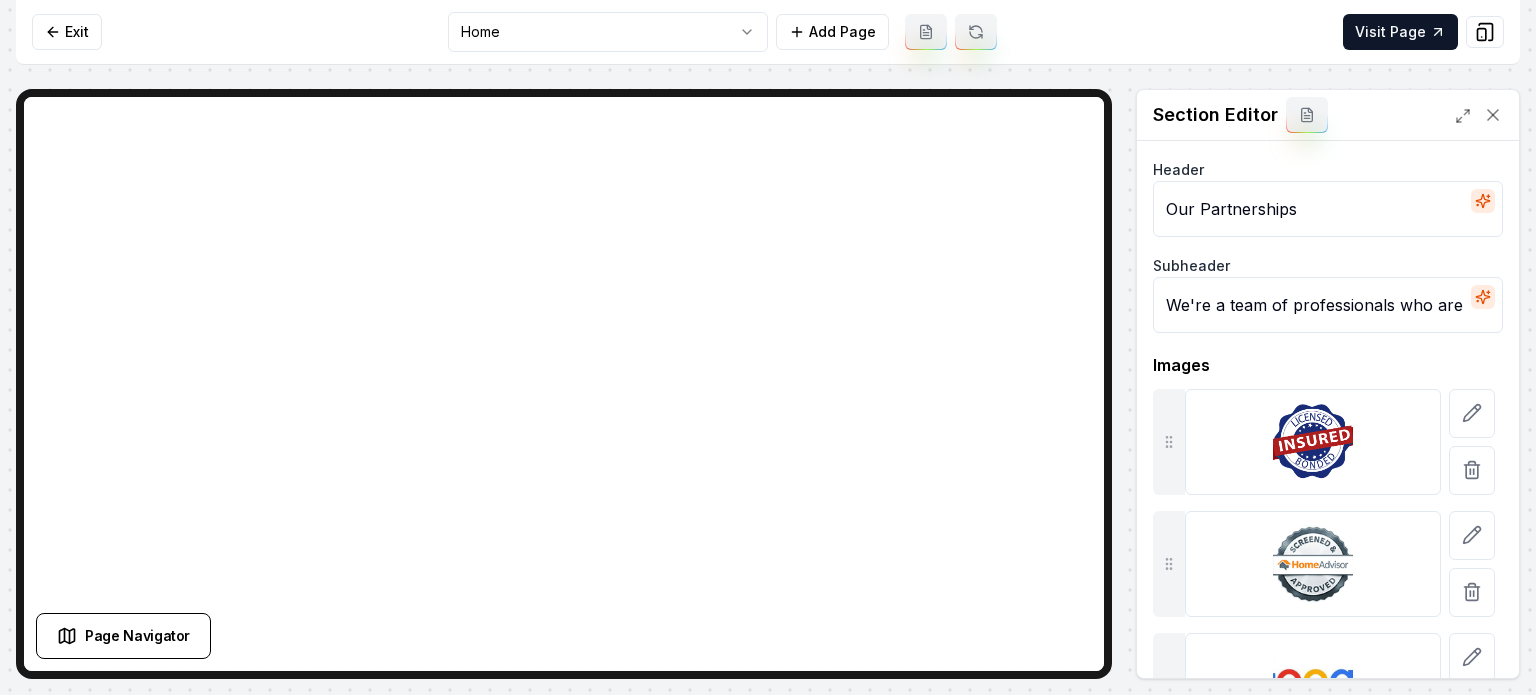 click on "Our Partnerships" at bounding box center [1328, 209] 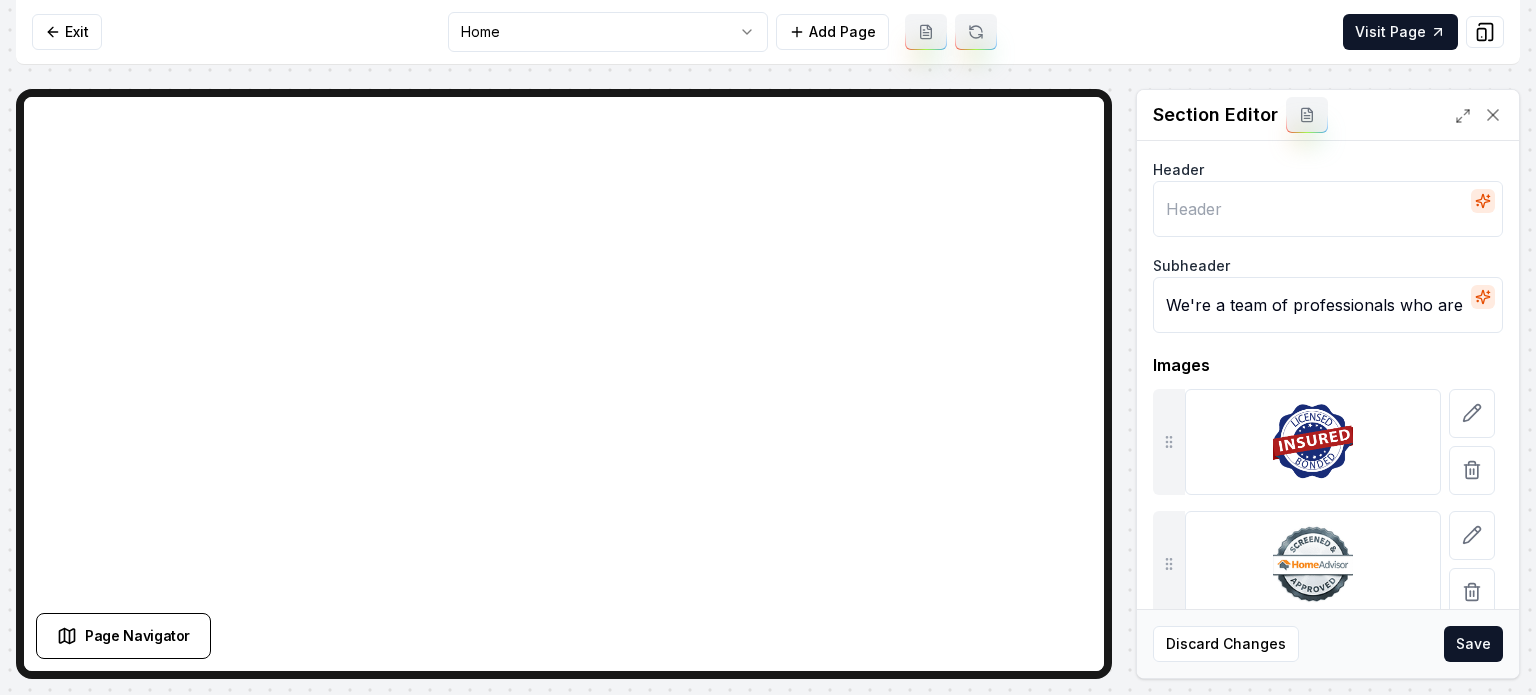 type 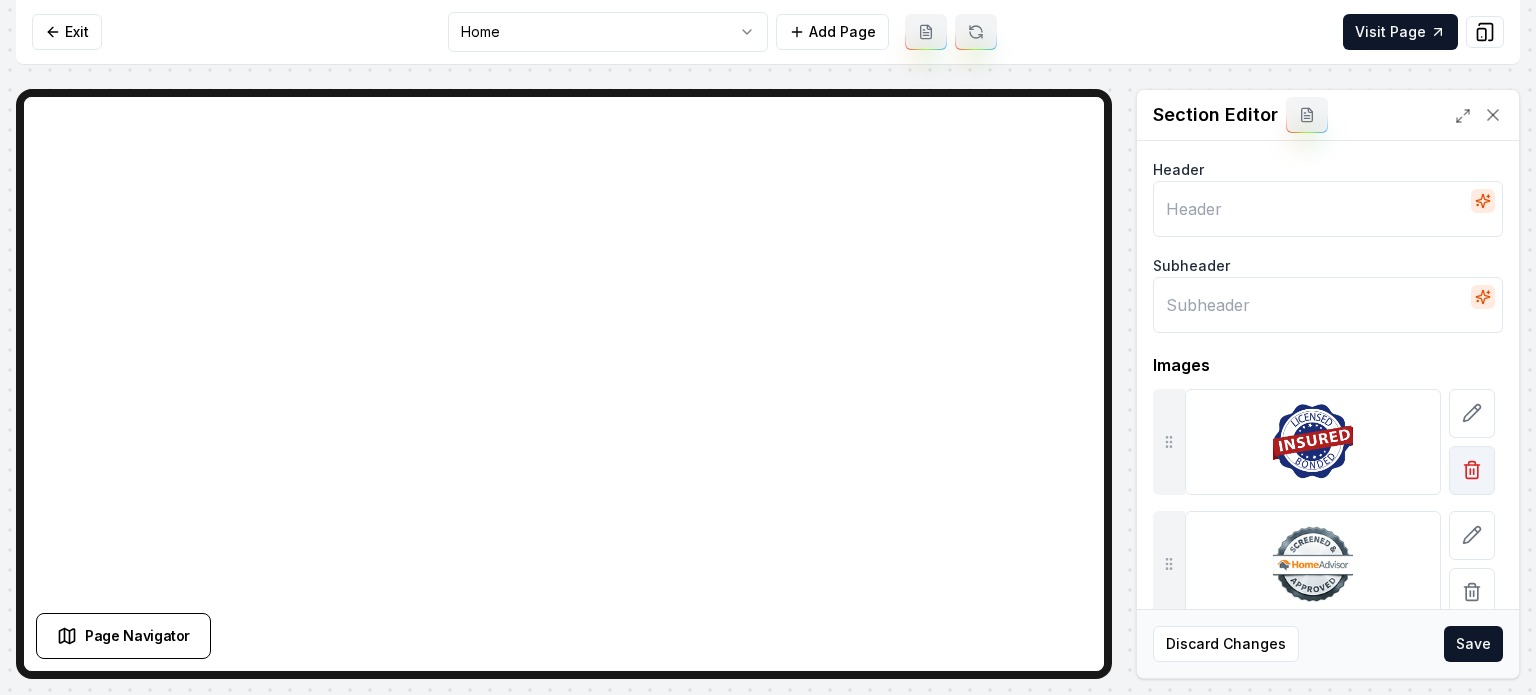 type 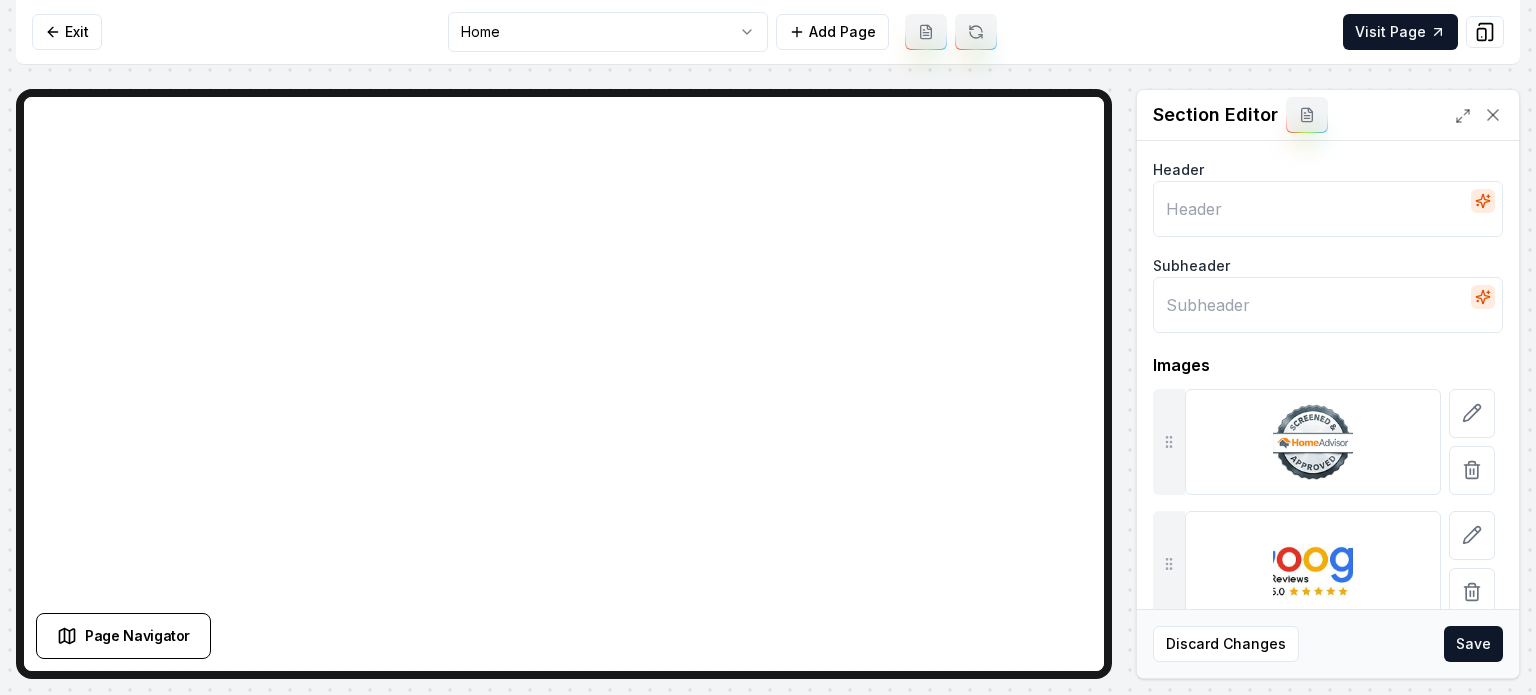 click 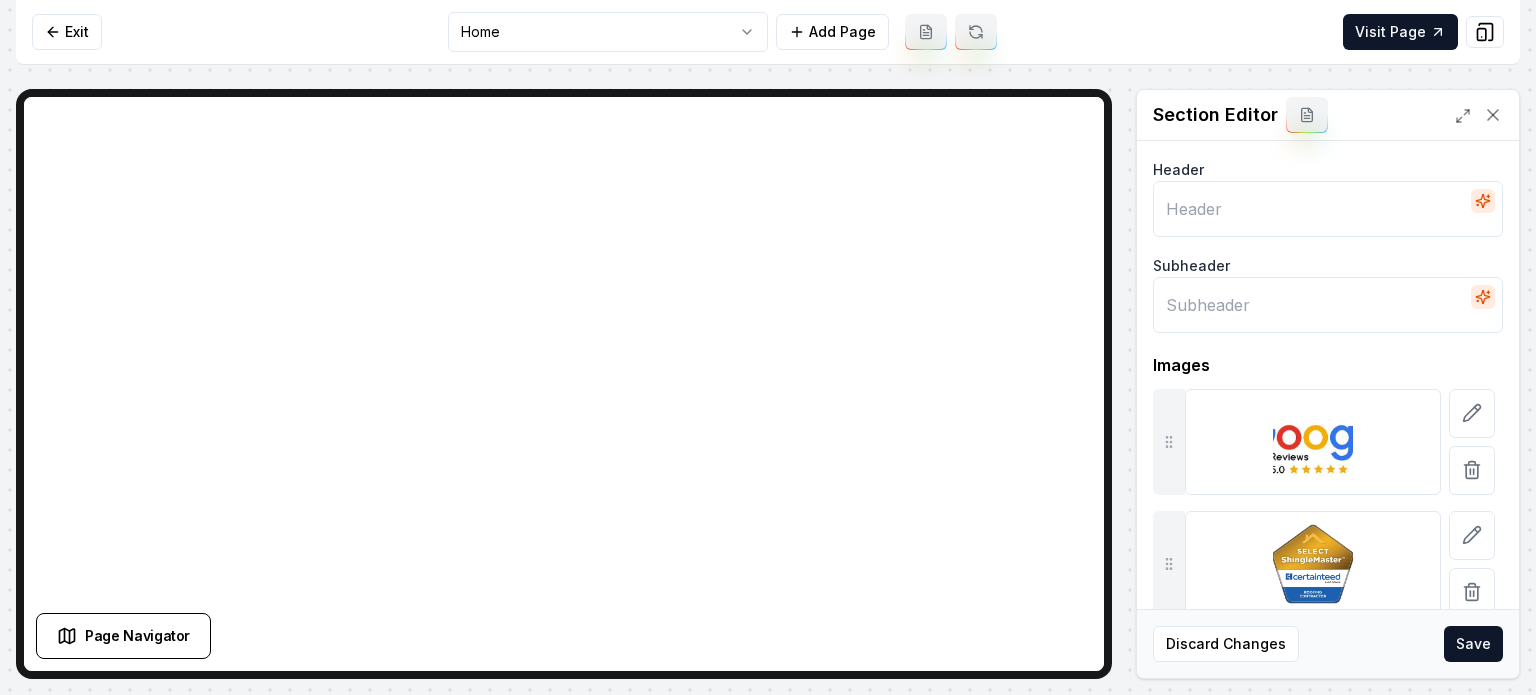 click 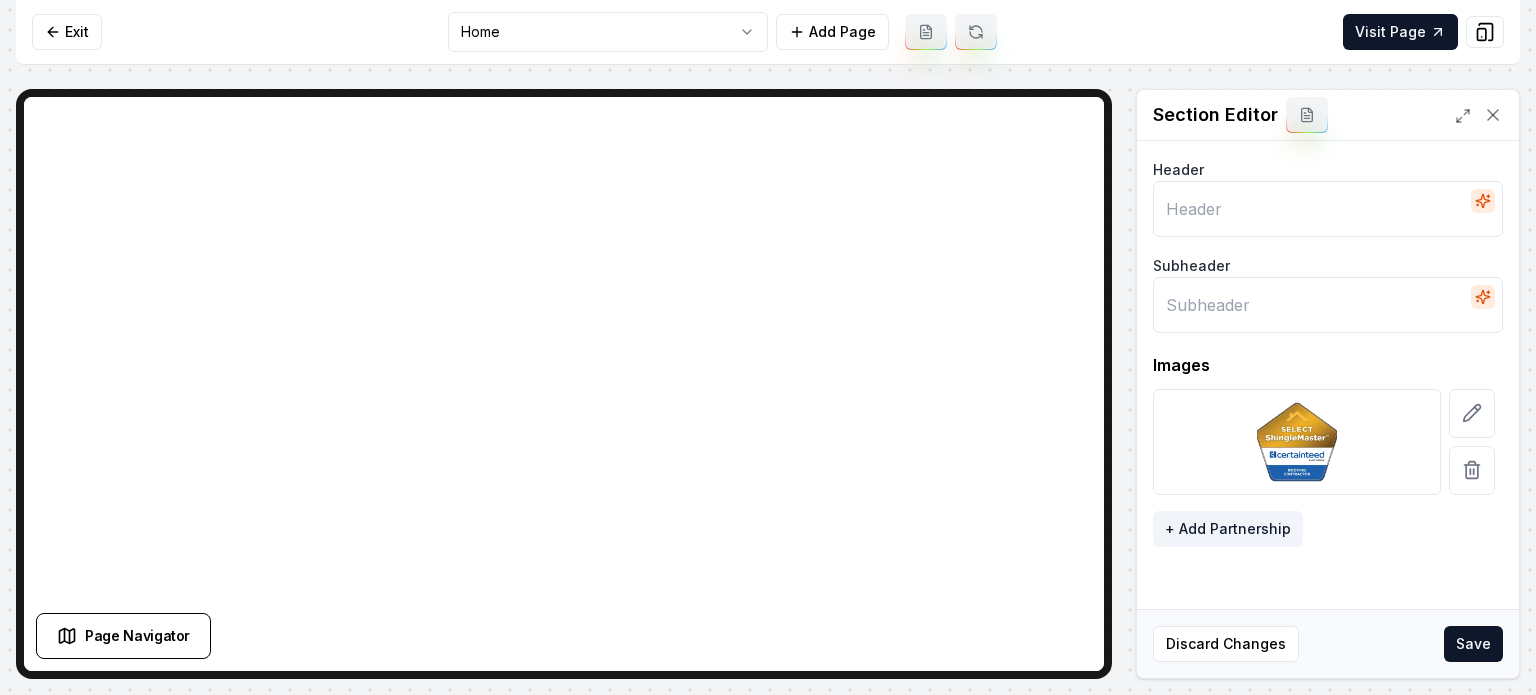 click at bounding box center (1472, 470) 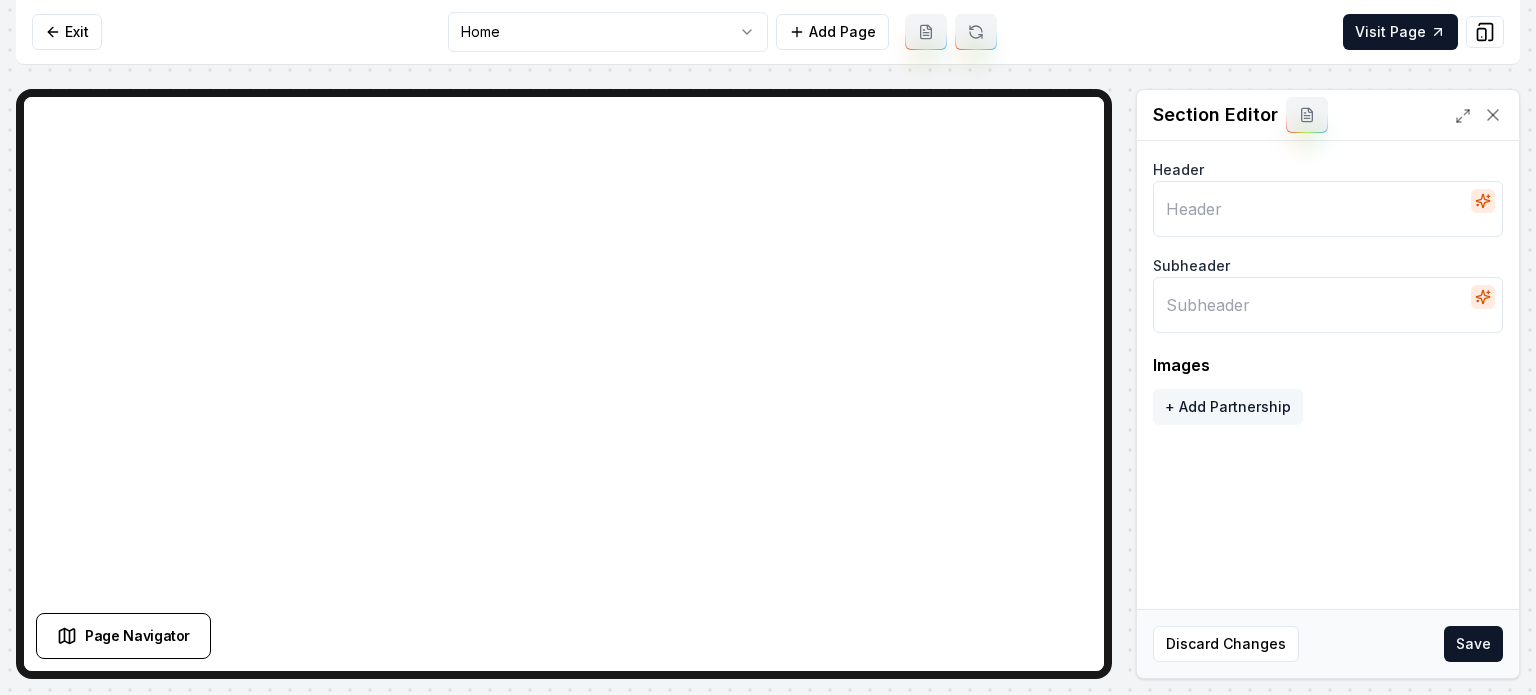 click on "+ Add Partnership" at bounding box center (1228, 407) 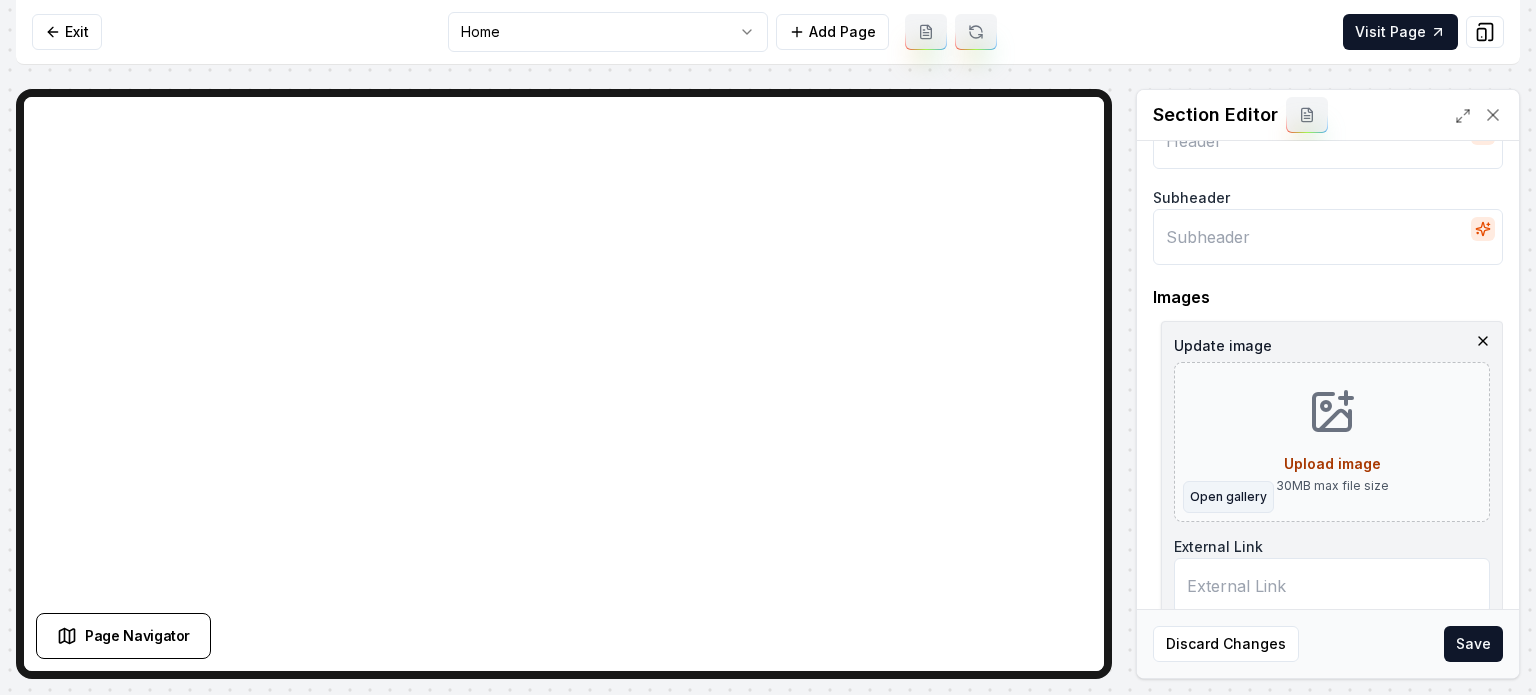 scroll, scrollTop: 184, scrollLeft: 0, axis: vertical 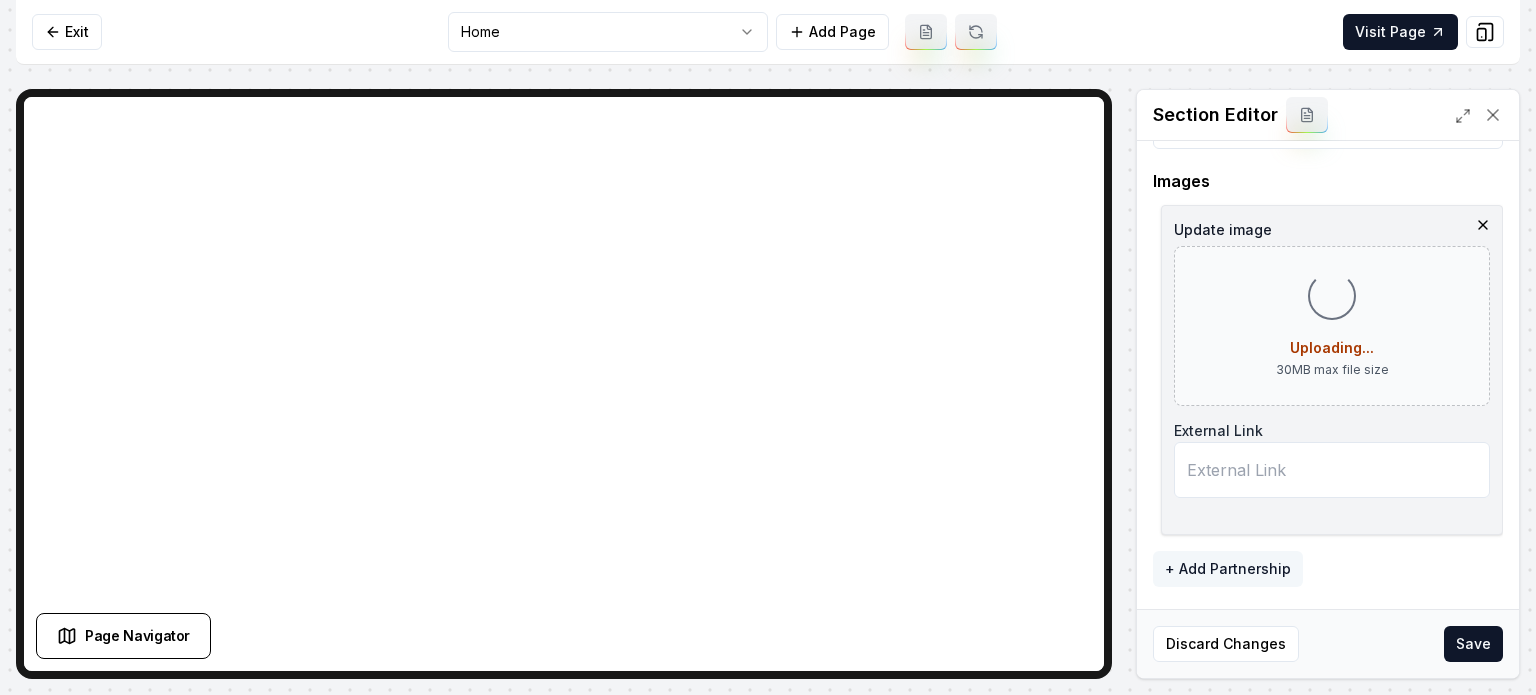 click on "+ Add Partnership" at bounding box center (1228, 569) 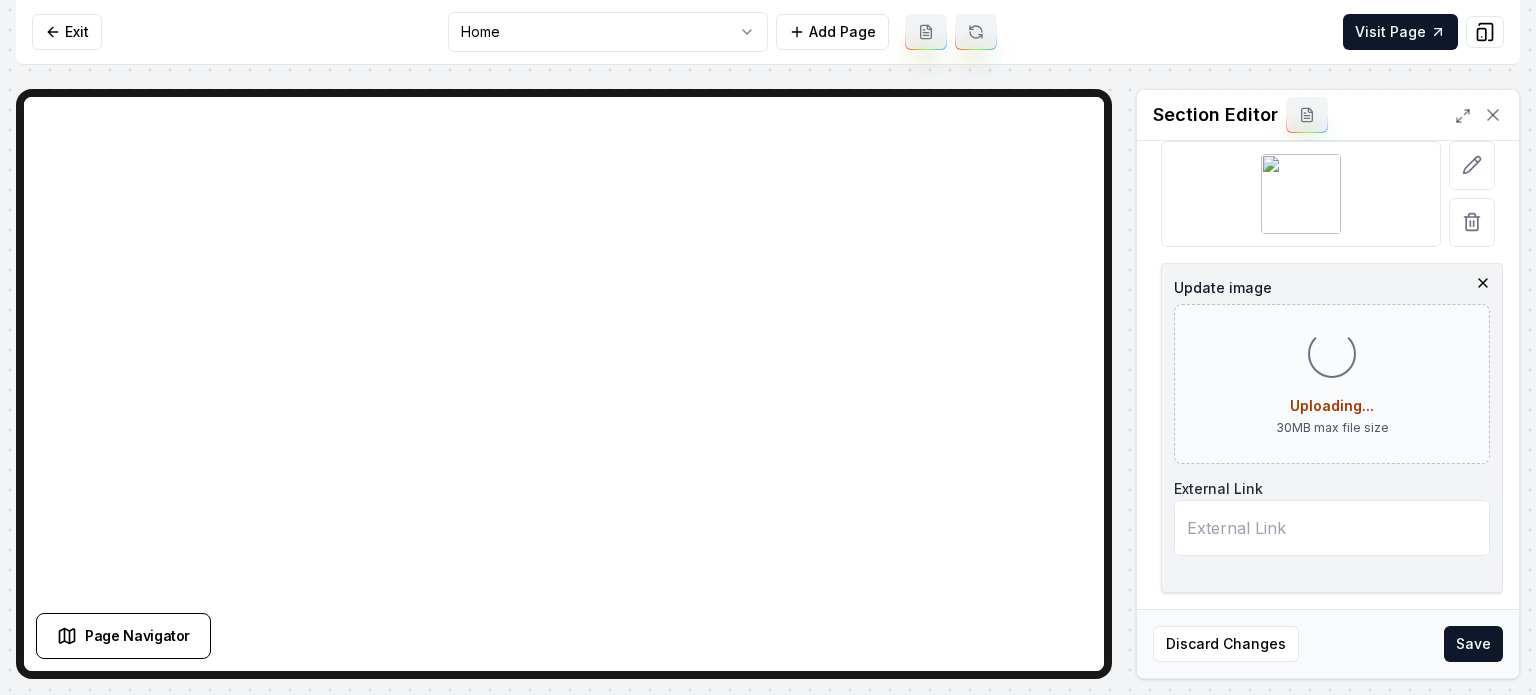 scroll, scrollTop: 306, scrollLeft: 0, axis: vertical 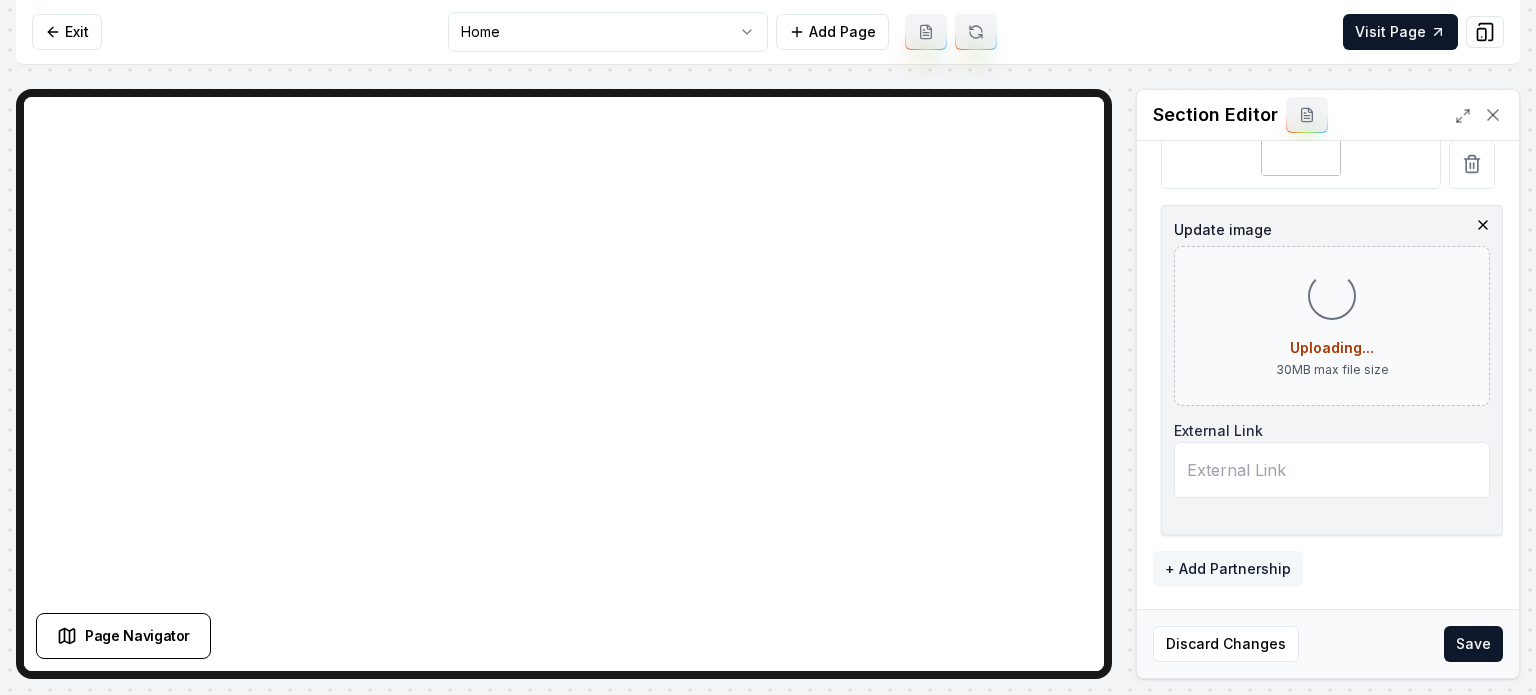 click on "+ Add Partnership" at bounding box center [1228, 569] 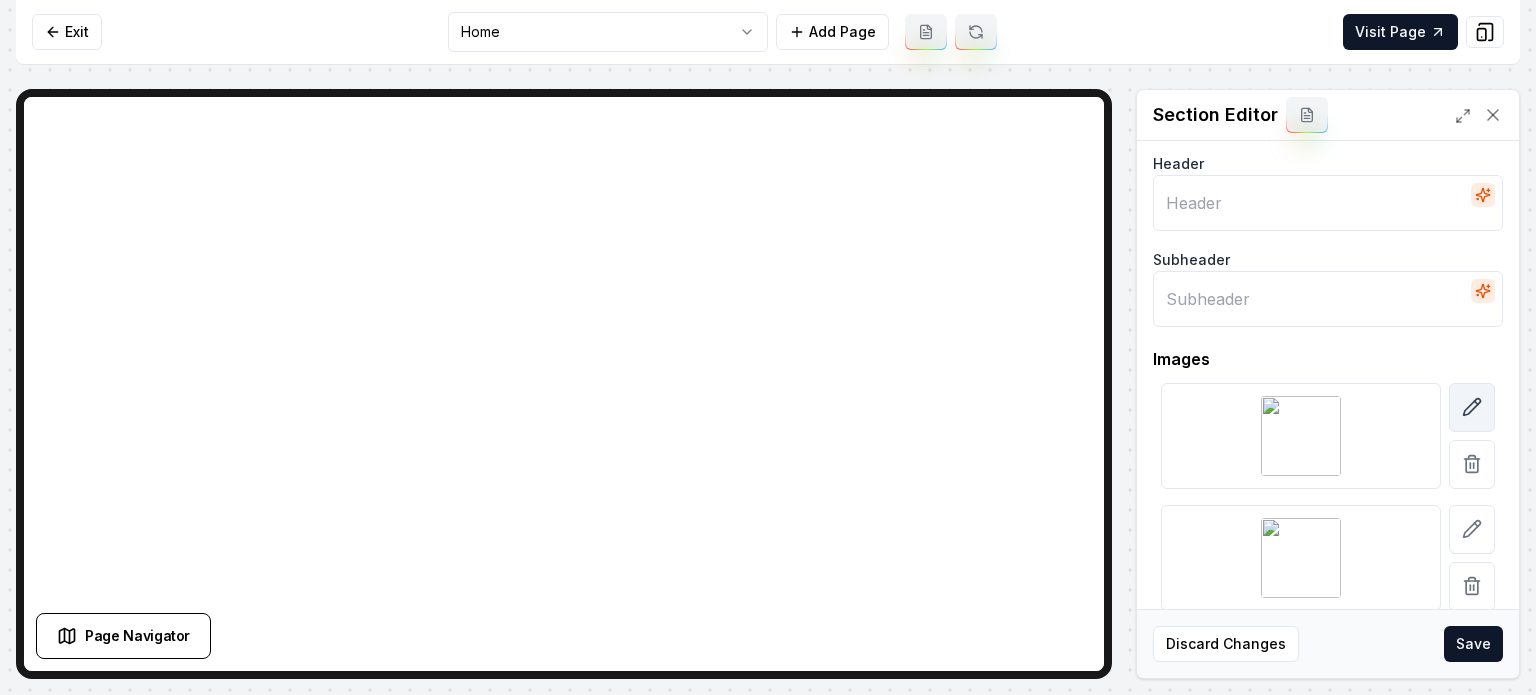 click 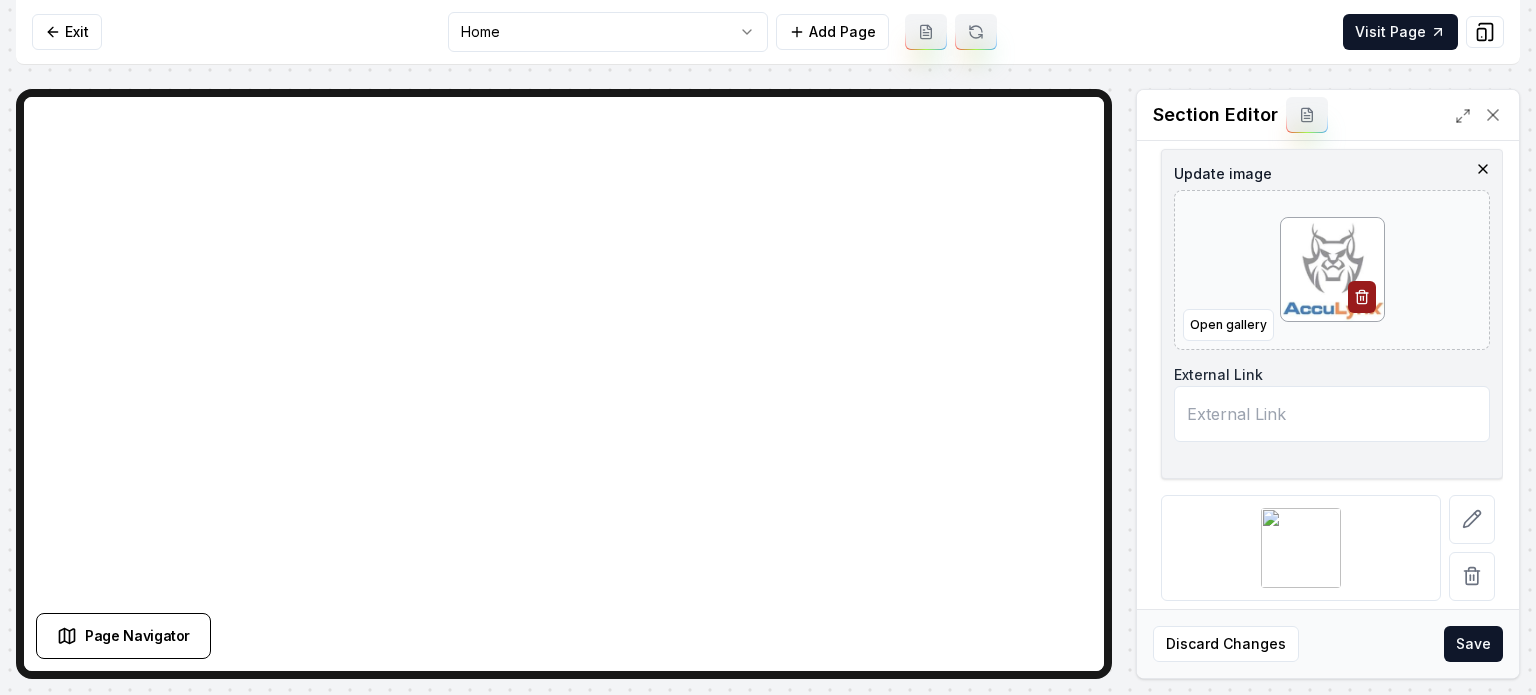 scroll, scrollTop: 428, scrollLeft: 0, axis: vertical 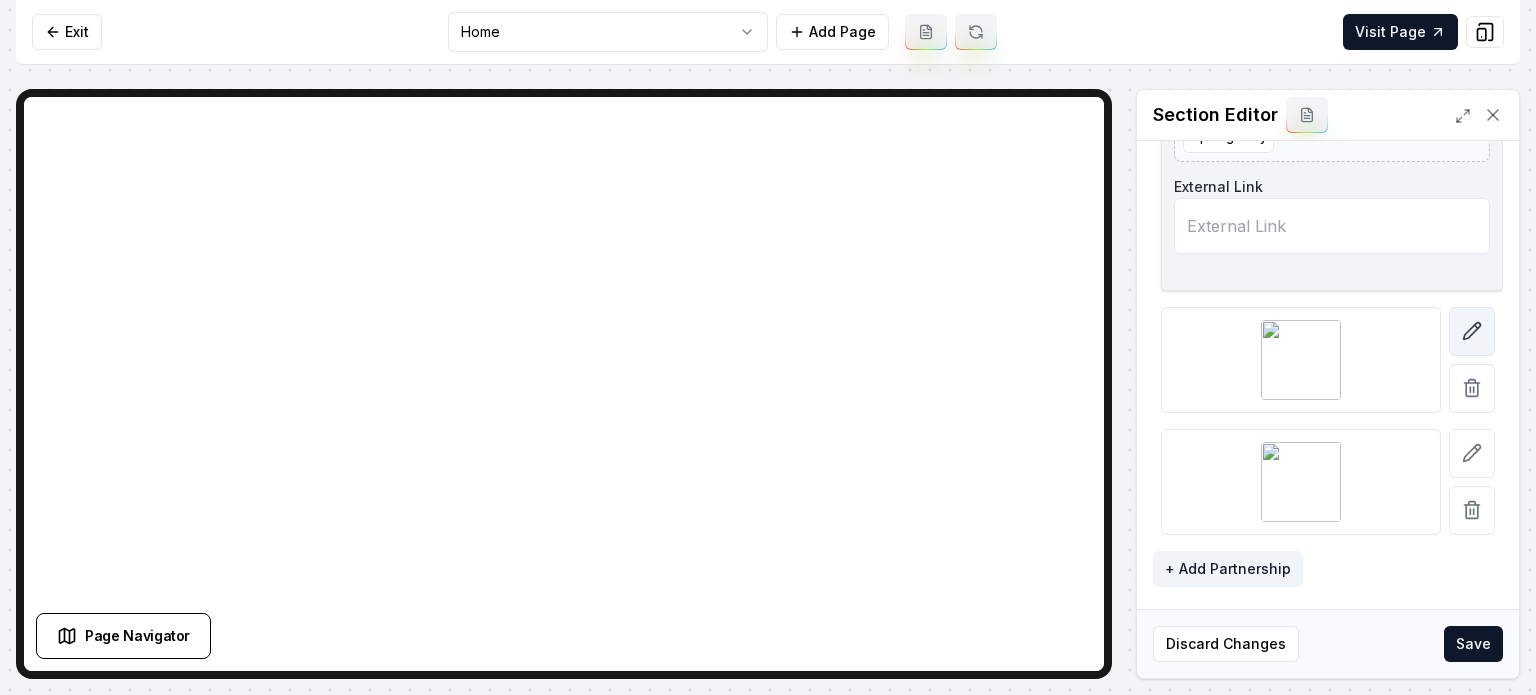 click 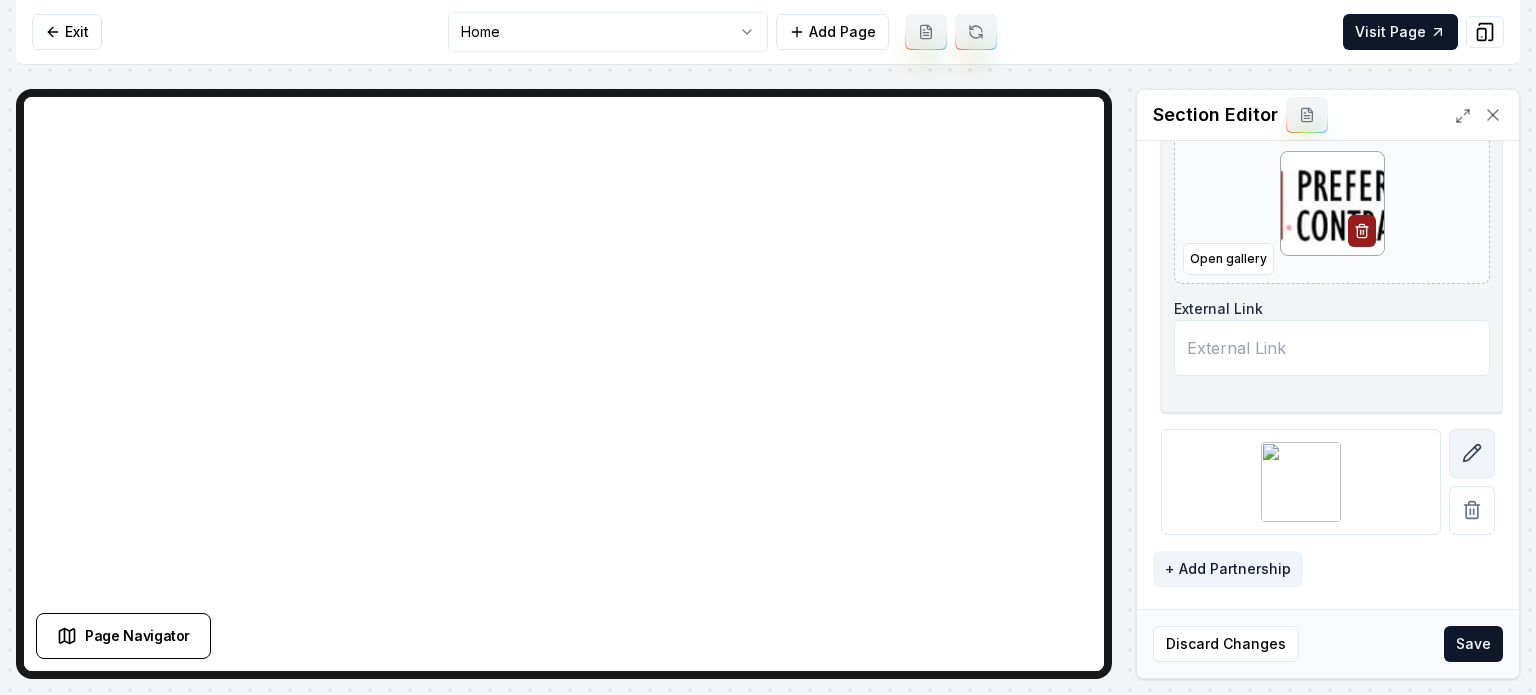 click at bounding box center [1472, 453] 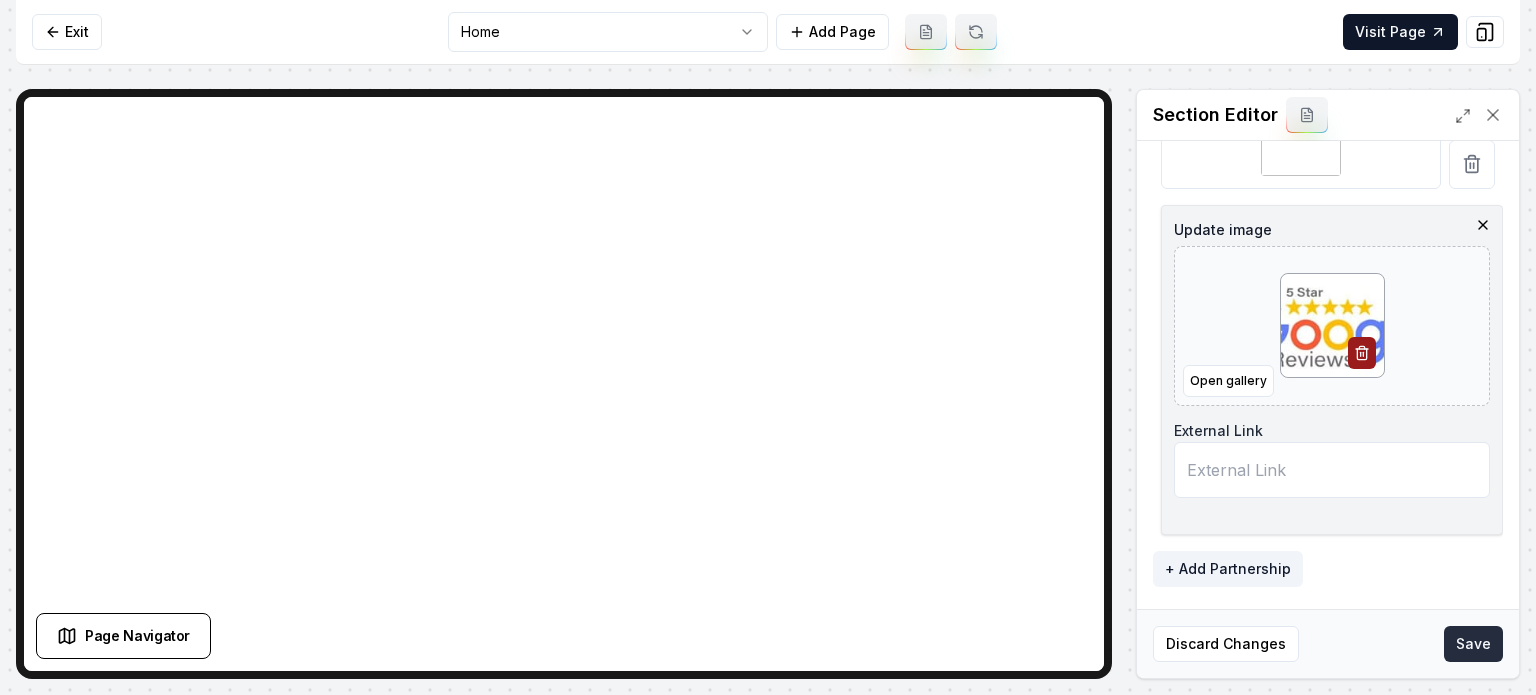 click on "Save" at bounding box center (1473, 644) 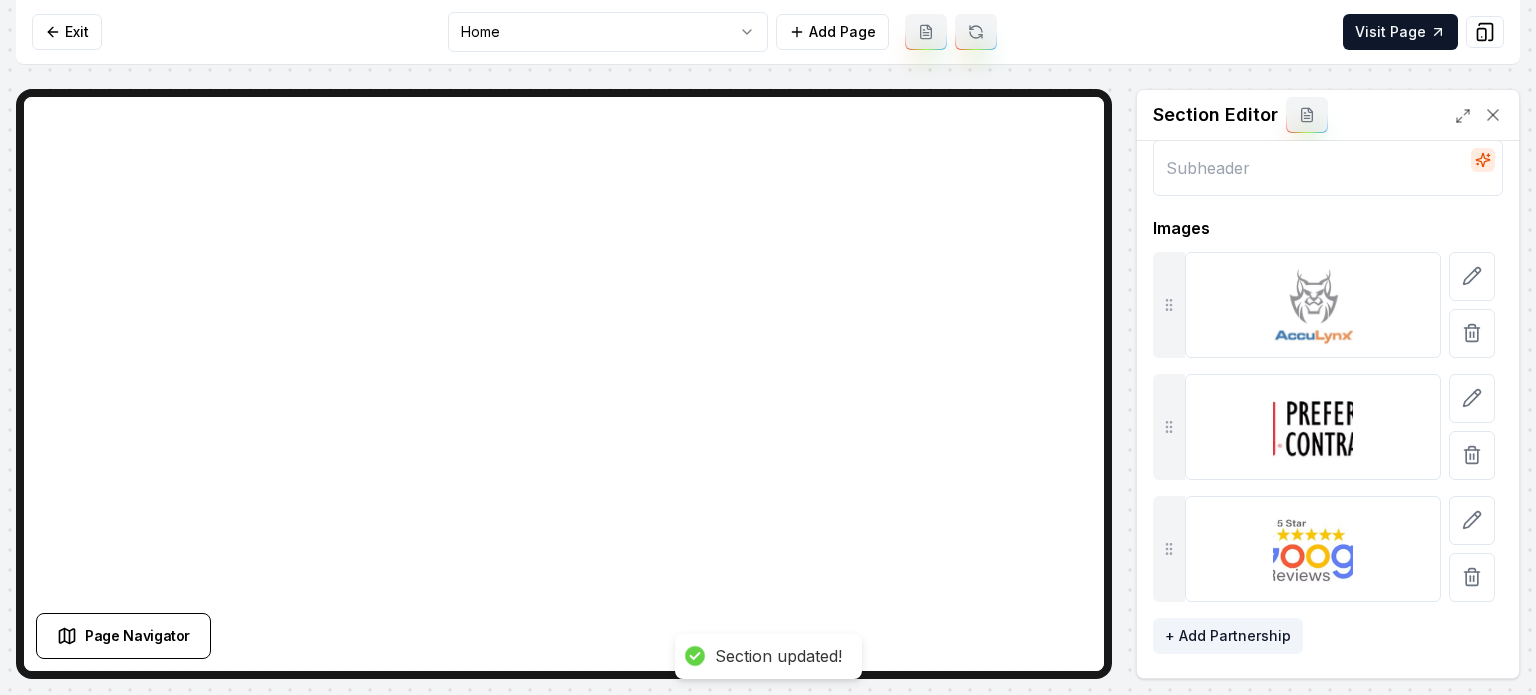 scroll, scrollTop: 135, scrollLeft: 0, axis: vertical 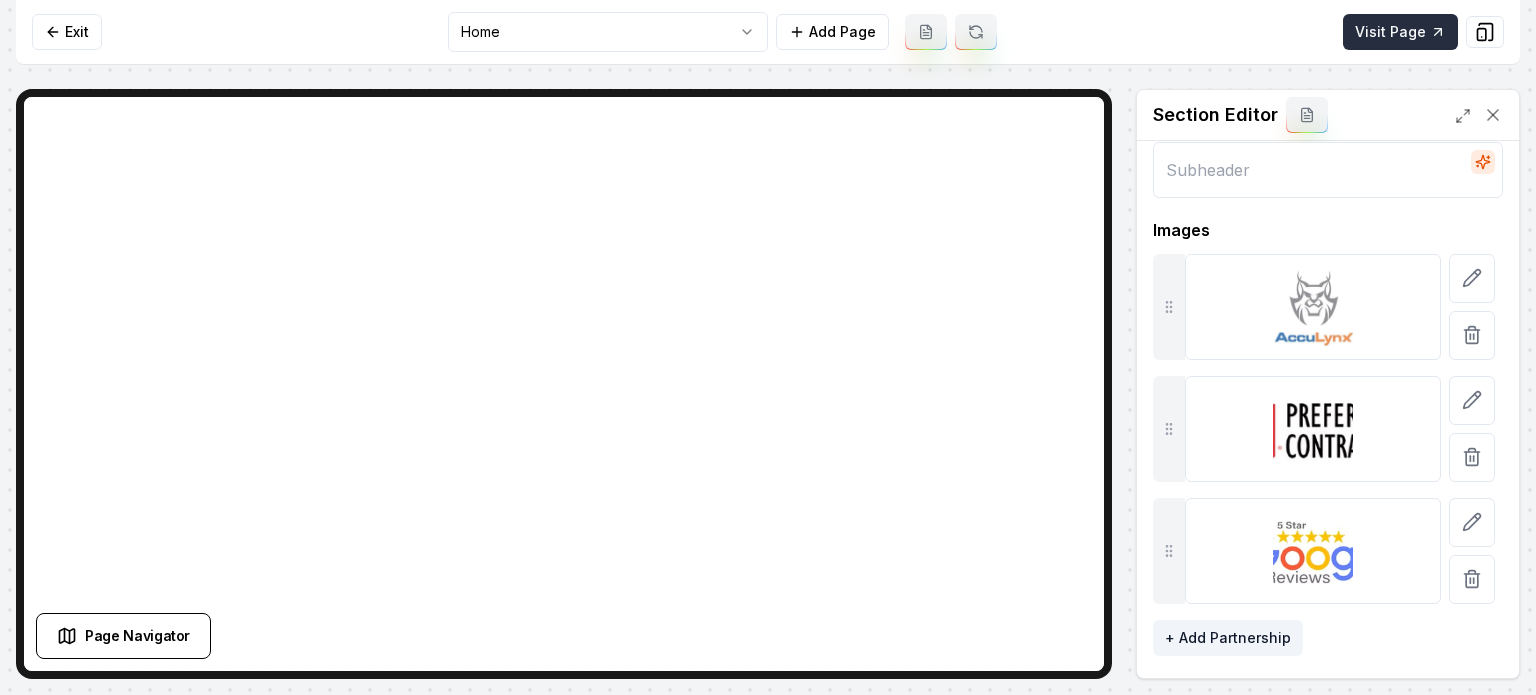 click on "Visit Page" at bounding box center (1400, 32) 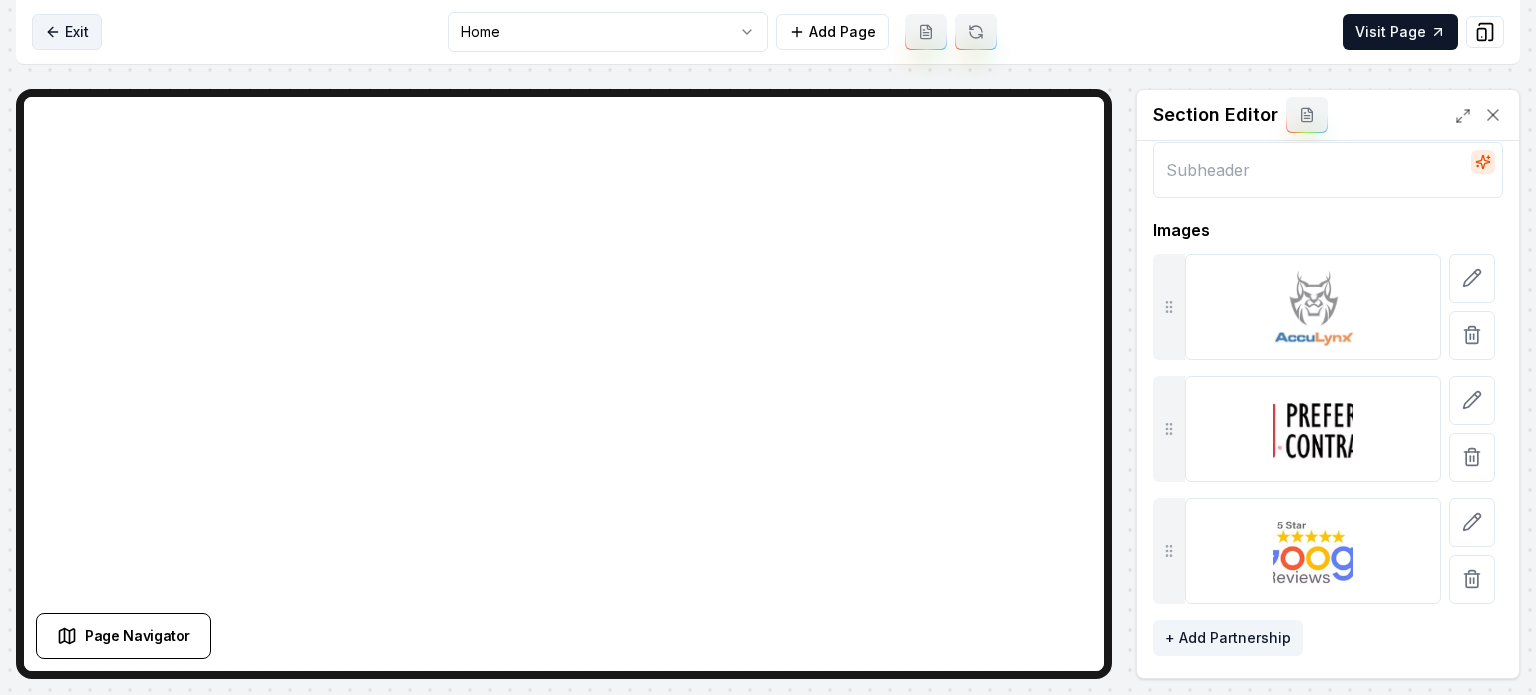 click 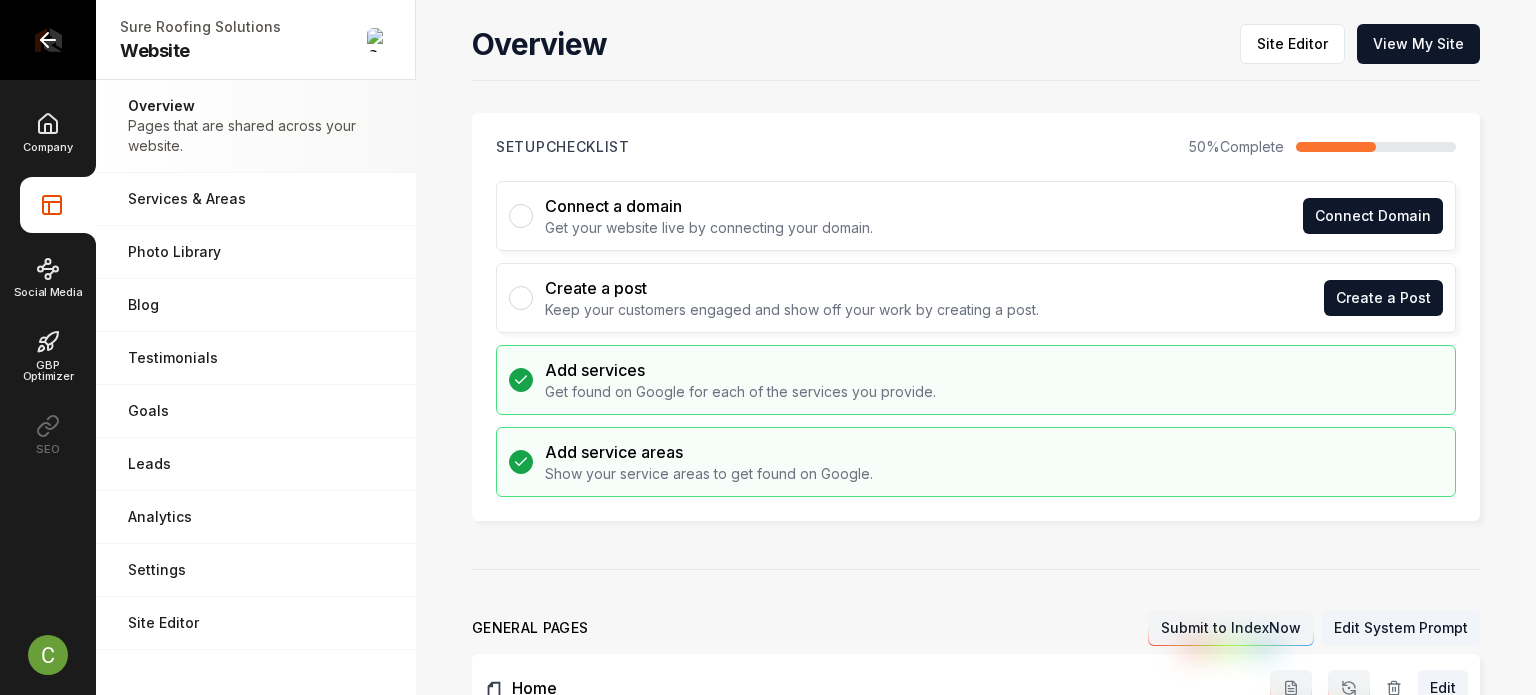 click at bounding box center (48, 40) 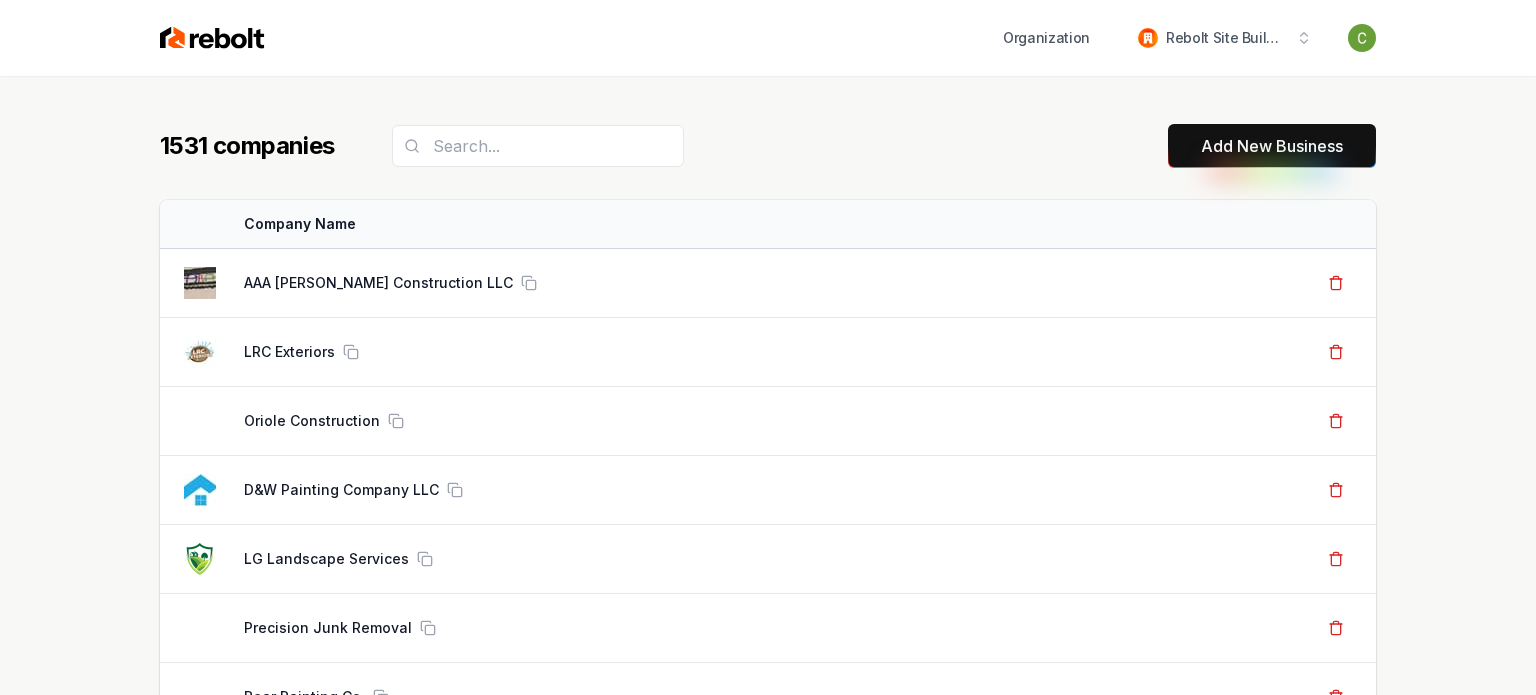 click on "Add New Business" at bounding box center [1272, 146] 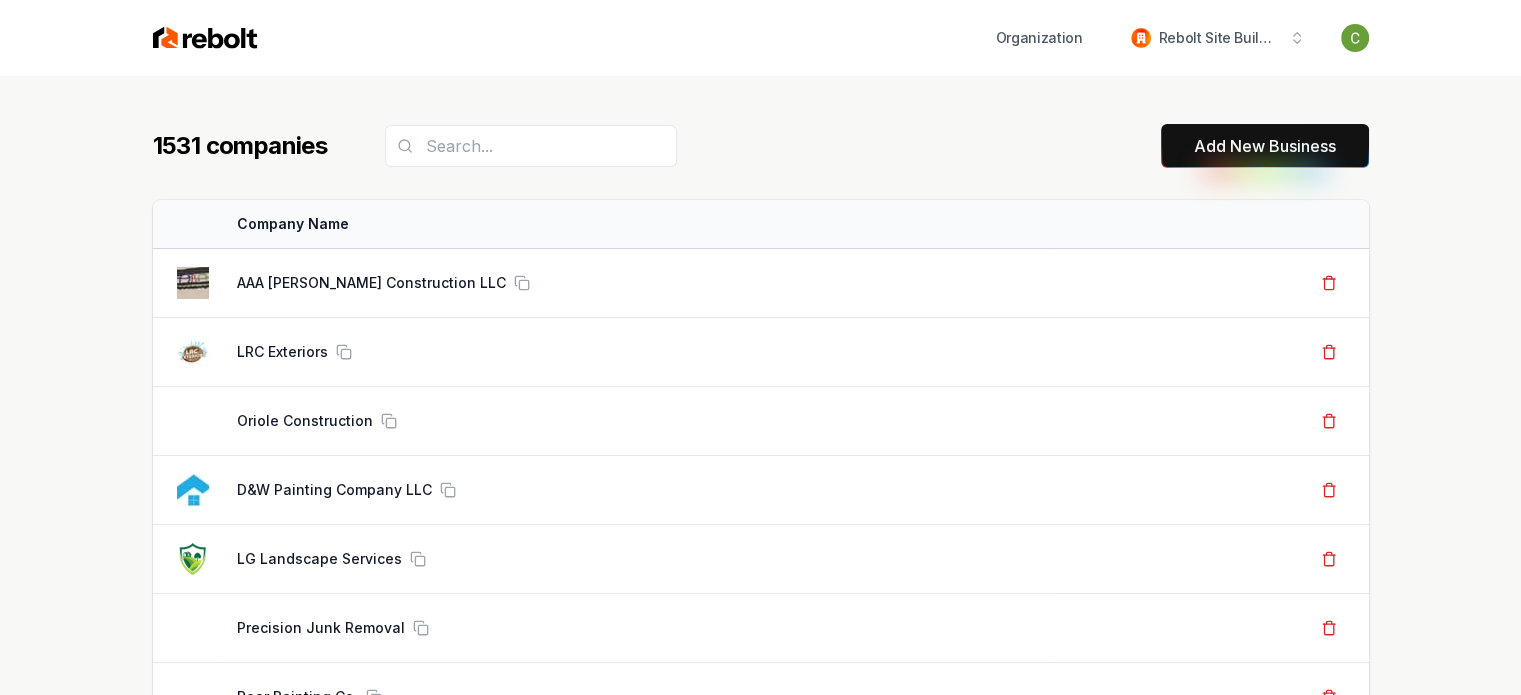 click on "Add New Business" at bounding box center [1265, 146] 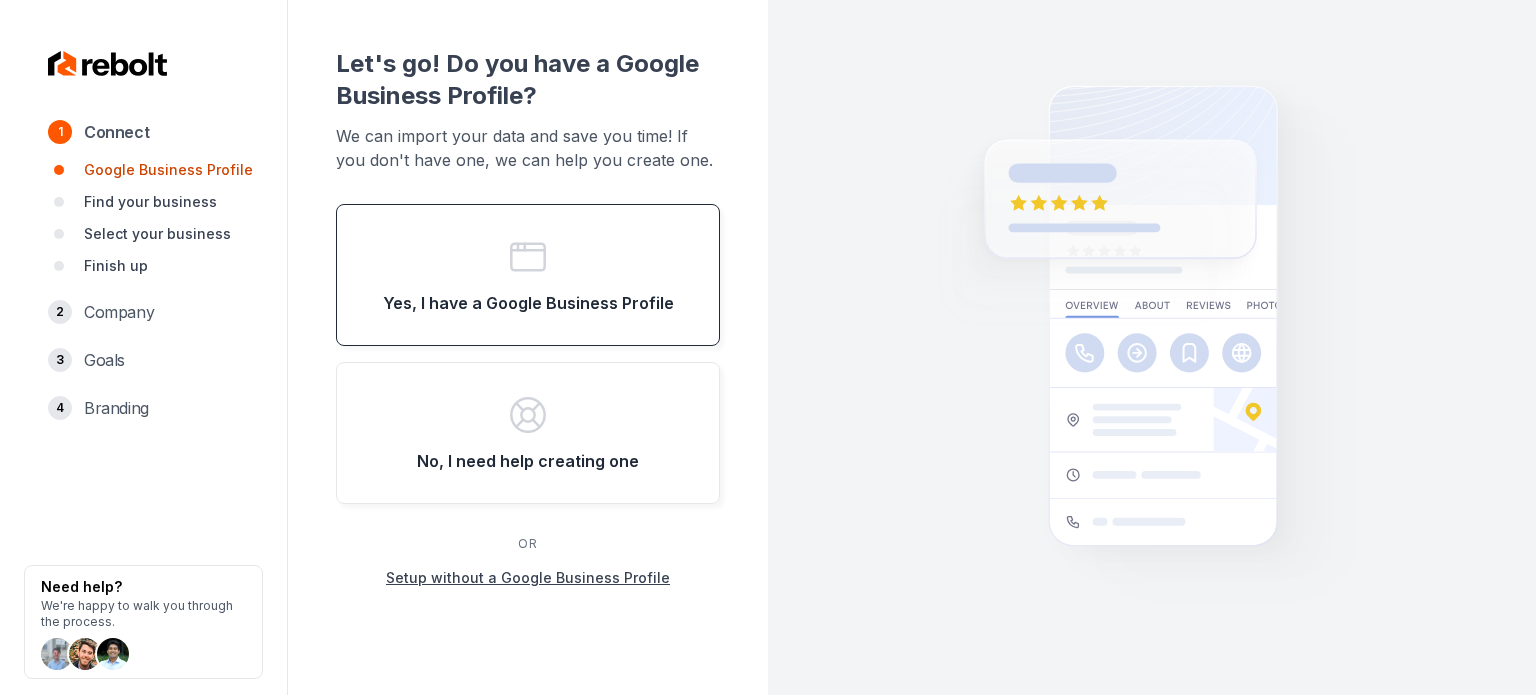 click on "Yes, I have a Google Business Profile" at bounding box center [528, 303] 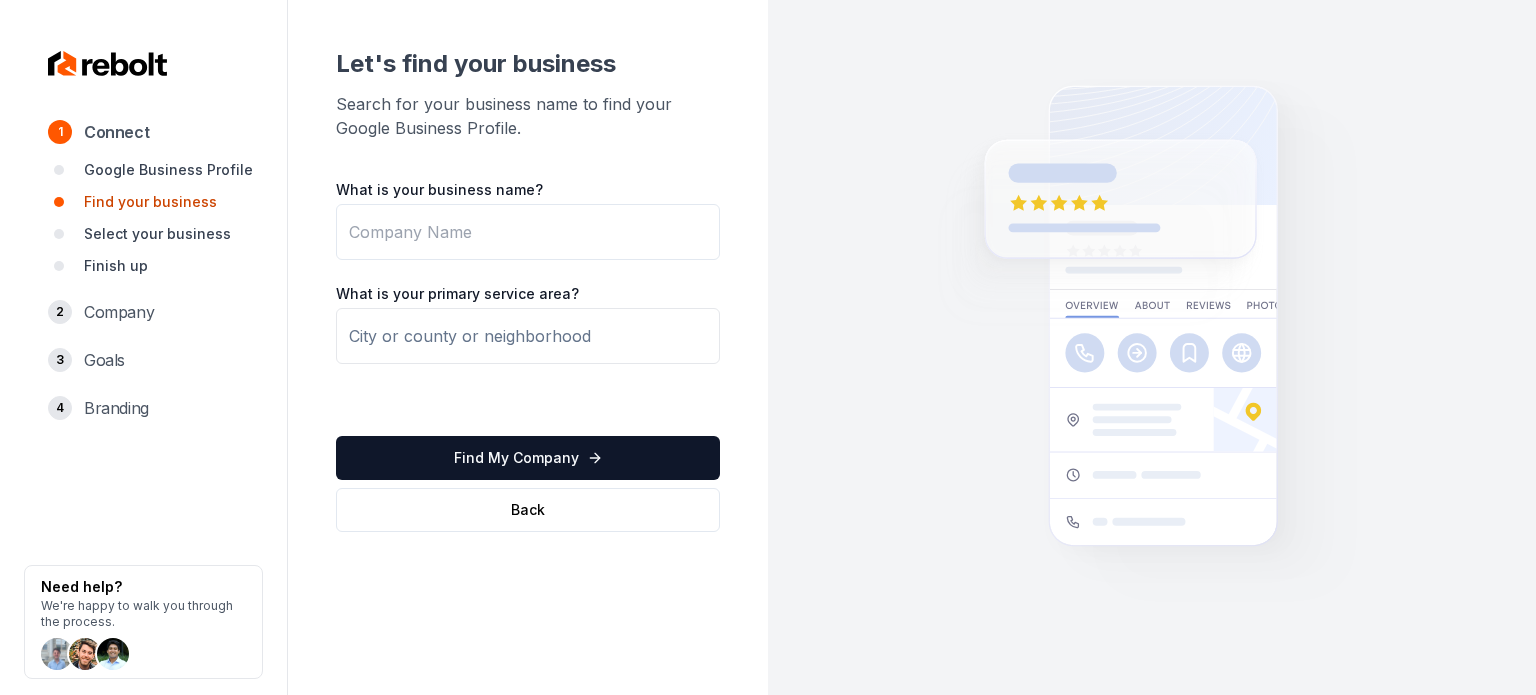 click on "What is your business name?" at bounding box center [528, 232] 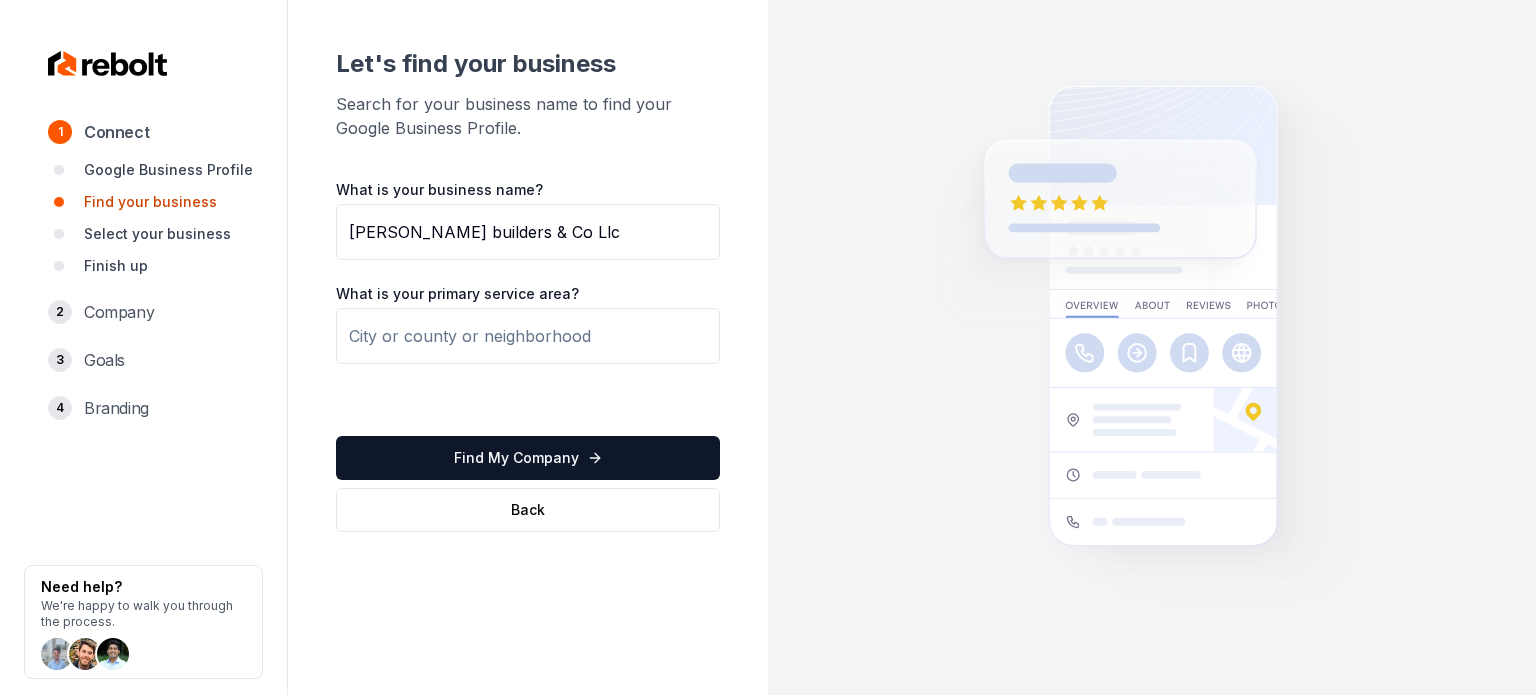 type on "Wiebe builders & Co Llc" 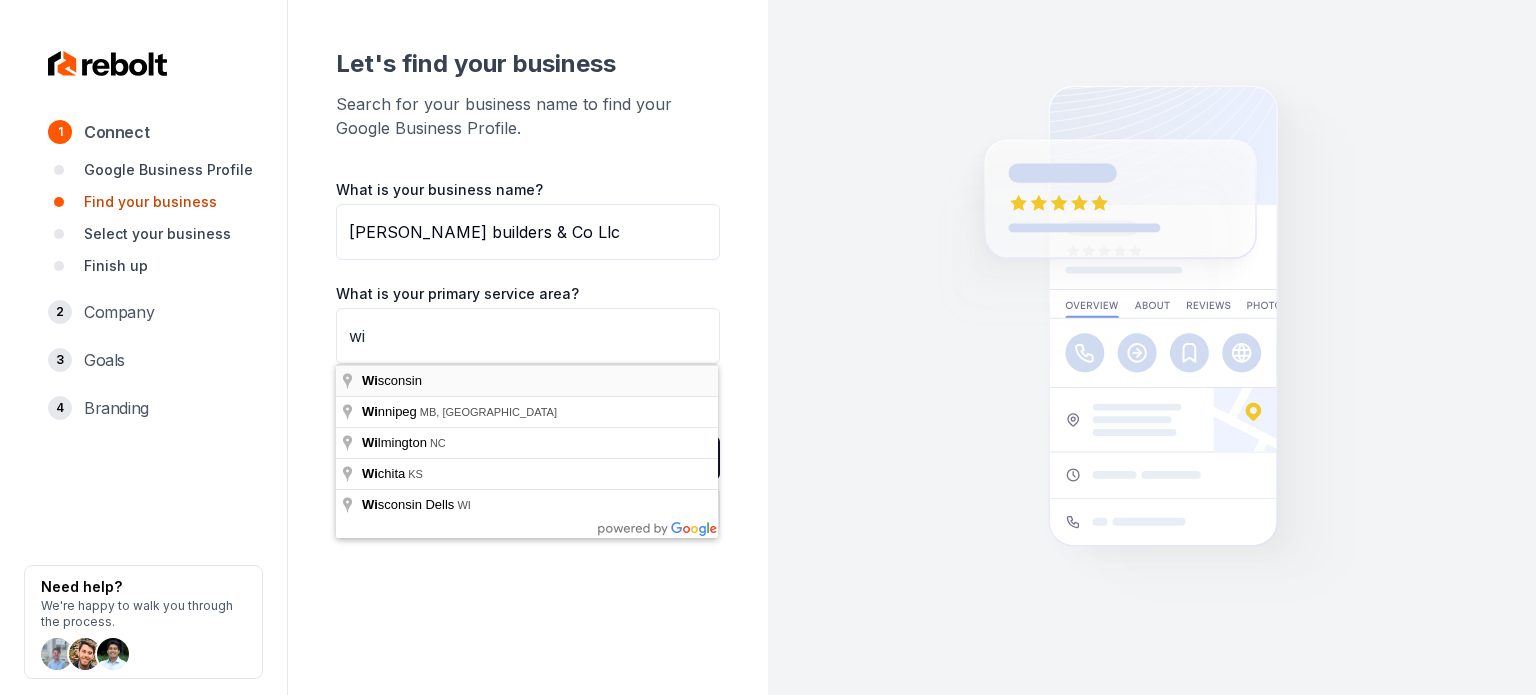 type on "Wisconsin" 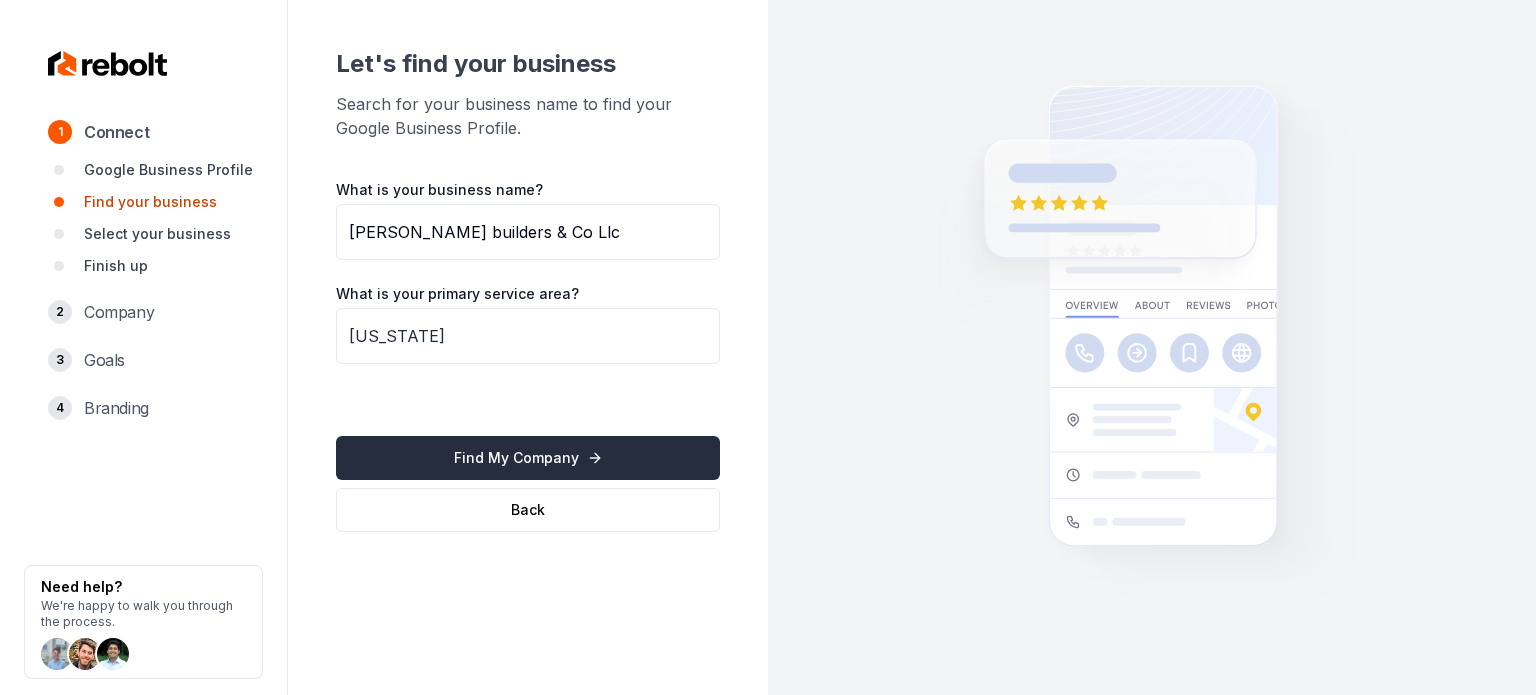 click on "Find My Company" at bounding box center [528, 458] 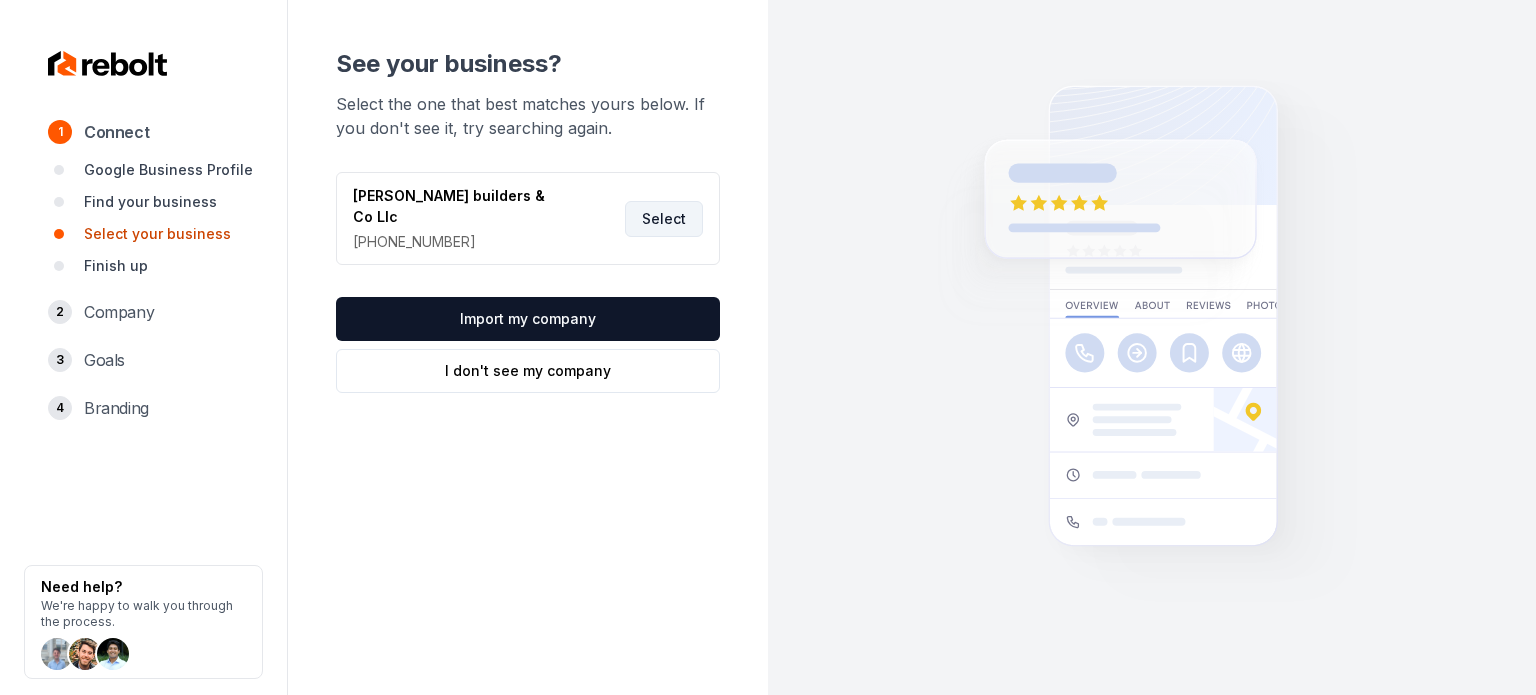click on "Select" at bounding box center (664, 219) 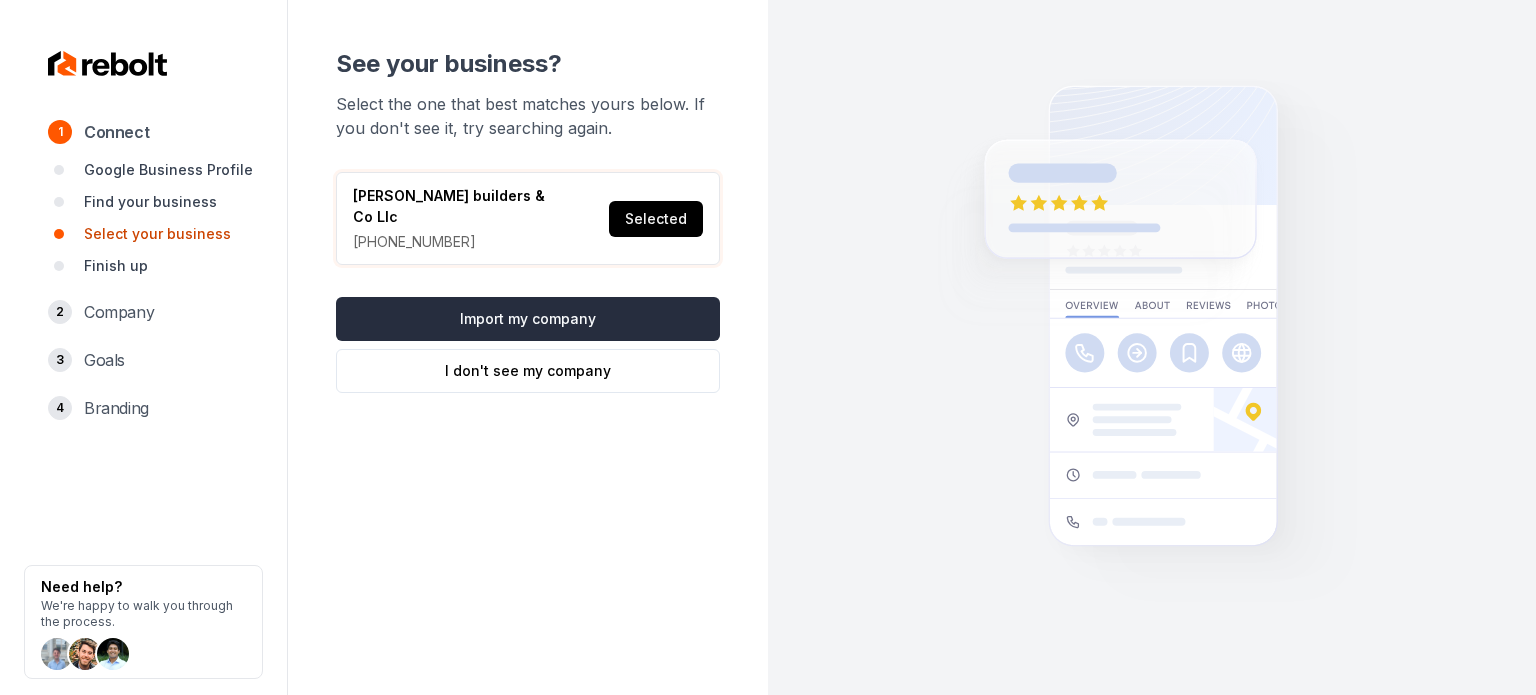 click on "Import my company" at bounding box center (528, 319) 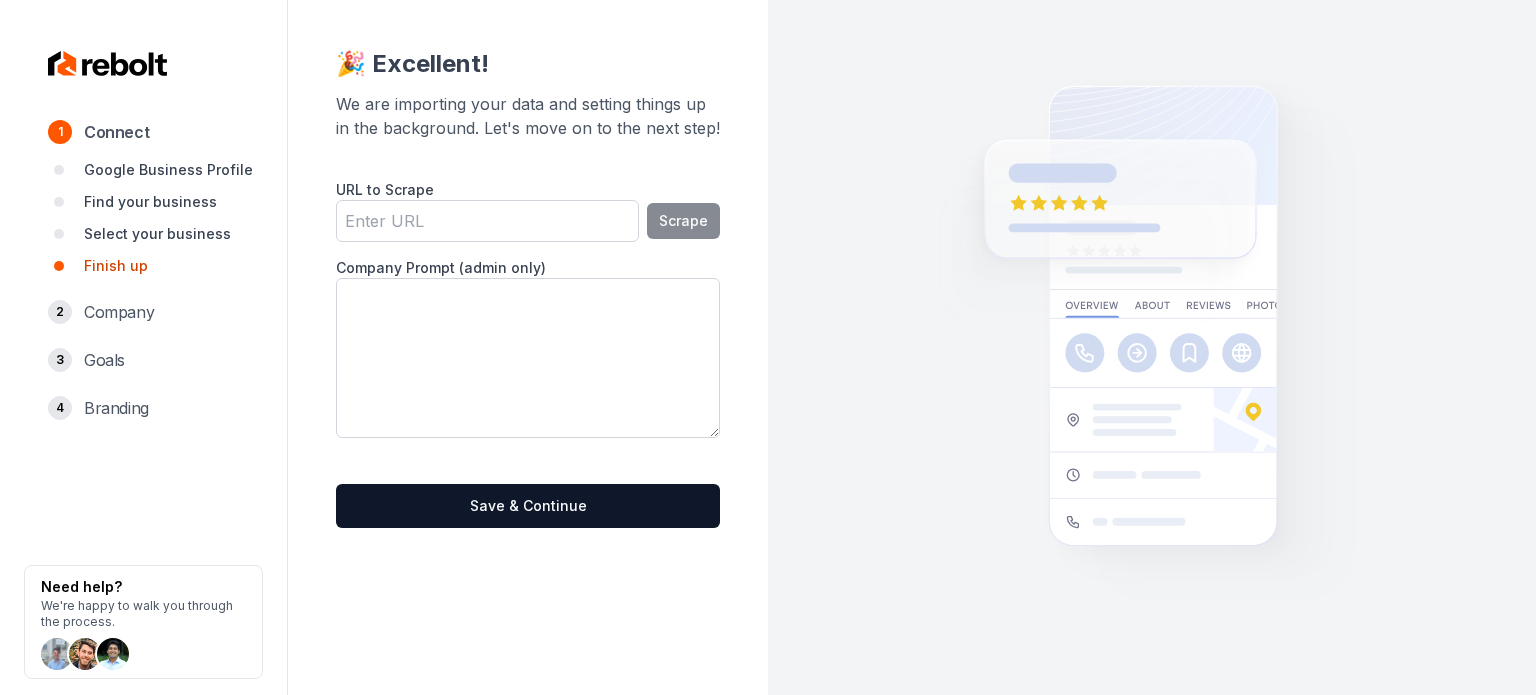 click on "URL to Scrape" at bounding box center (487, 221) 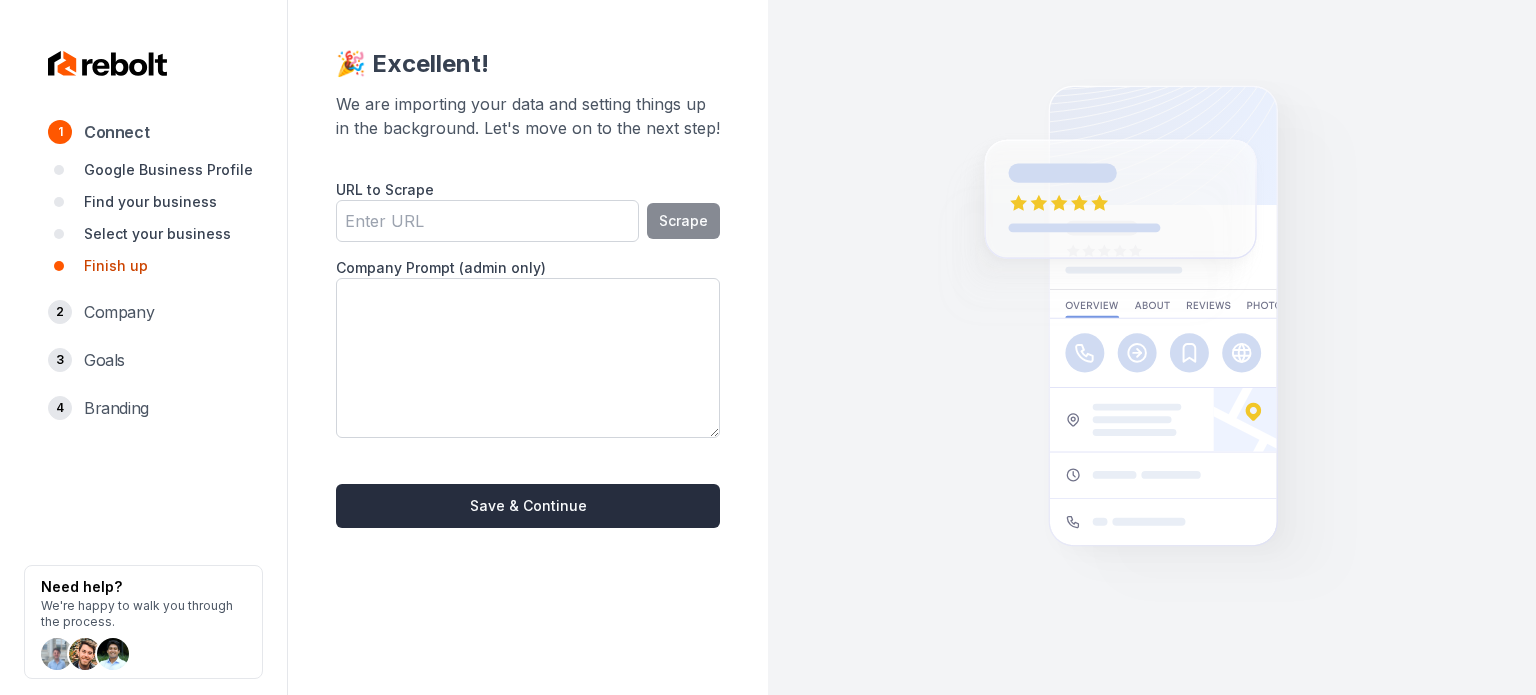 paste on ""Wiebe Builders is your go to contracting company. Insure your project’s completion with safe, direct and valued skills that Wiebe Builders has to offer. Home remodeling, Decks, Carpentry, Handyman needs and so much more. WiebeBuilders & Co LLC at your service."" 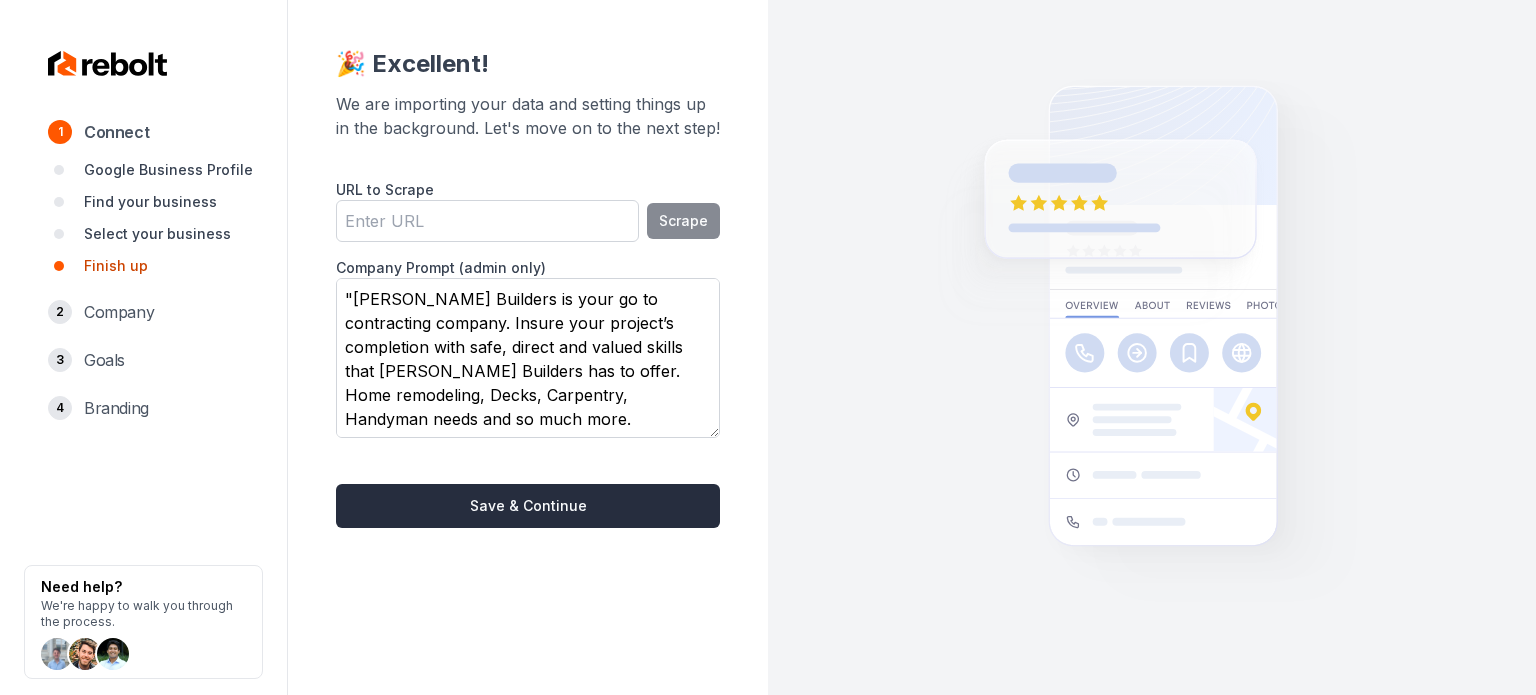 scroll, scrollTop: 39, scrollLeft: 0, axis: vertical 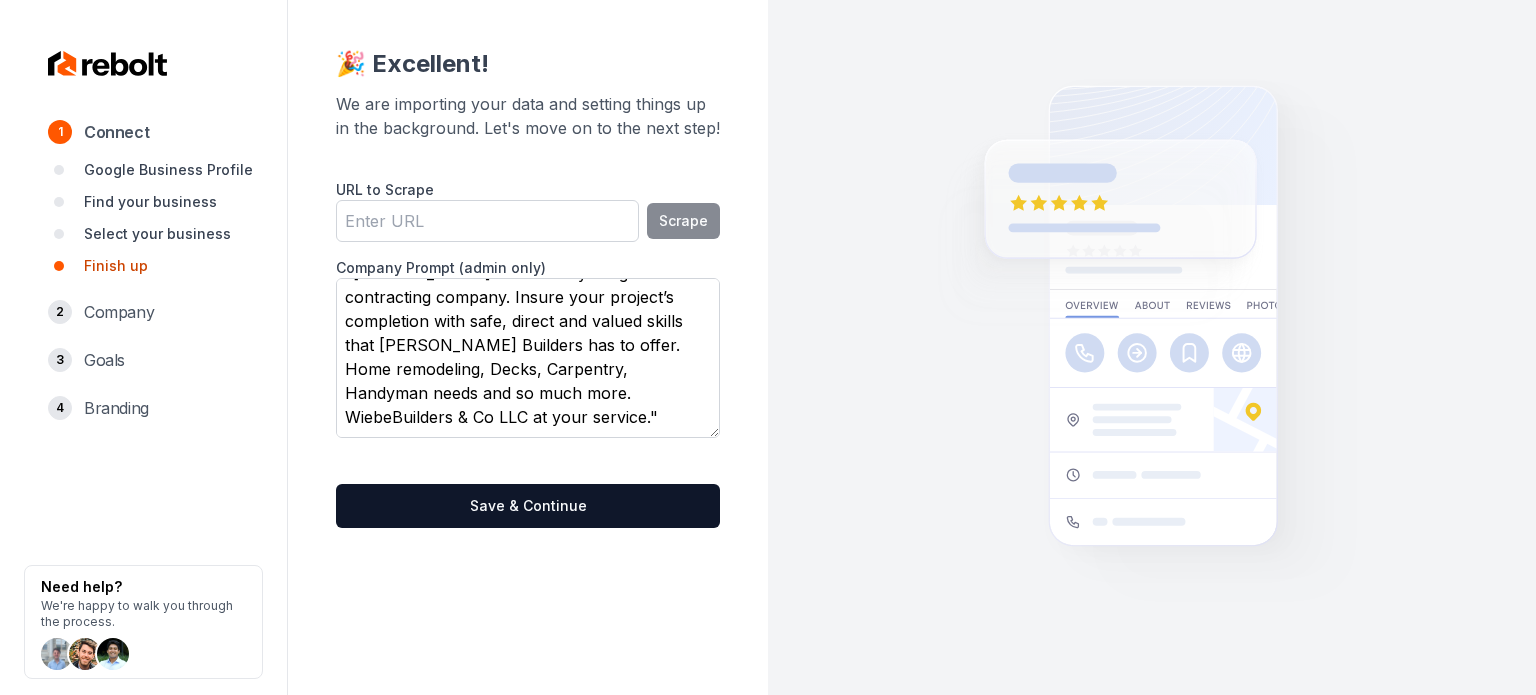 type on ""Wiebe Builders is your go to contracting company. Insure your project’s completion with safe, direct and valued skills that Wiebe Builders has to offer. Home remodeling, Decks, Carpentry, Handyman needs and so much more. WiebeBuilders & Co LLC at your service."" 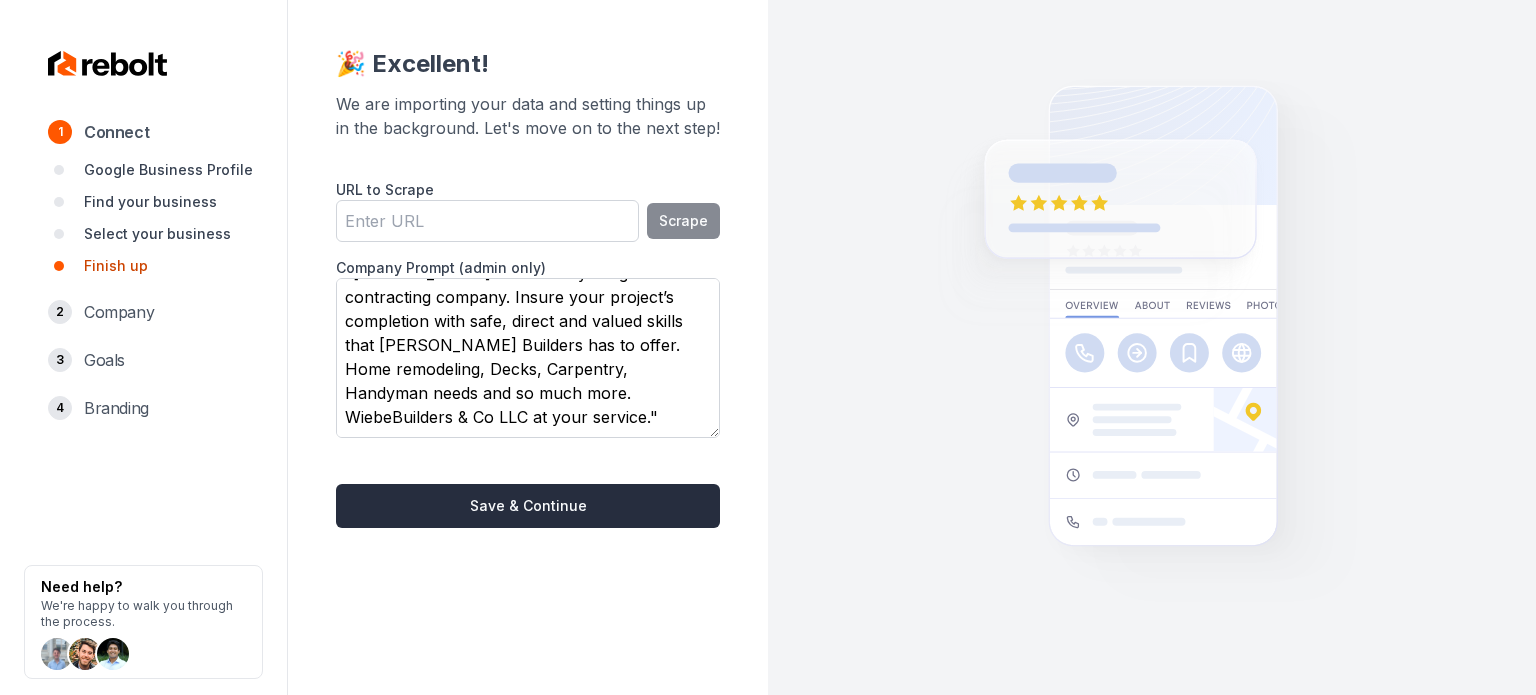 click on "Save & Continue" at bounding box center (528, 506) 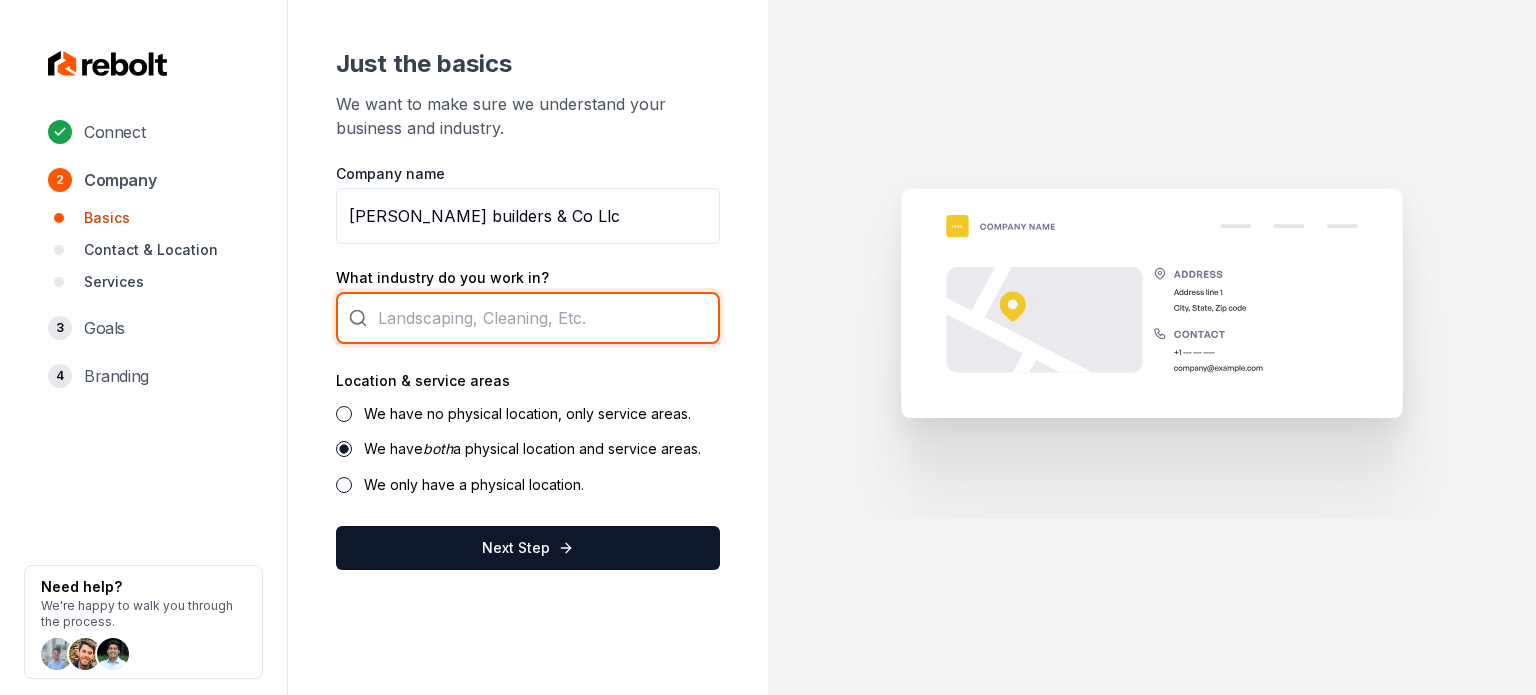 click at bounding box center (528, 318) 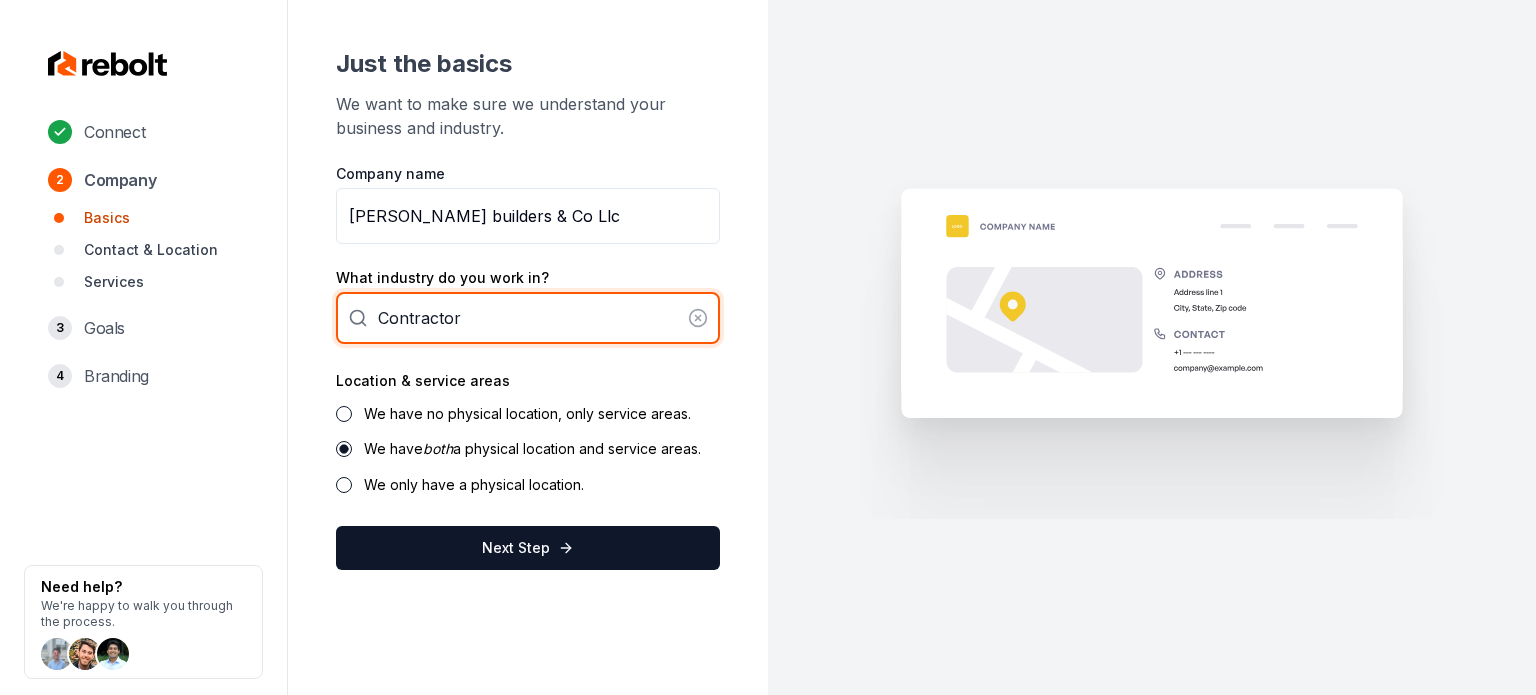 type on "Contractor" 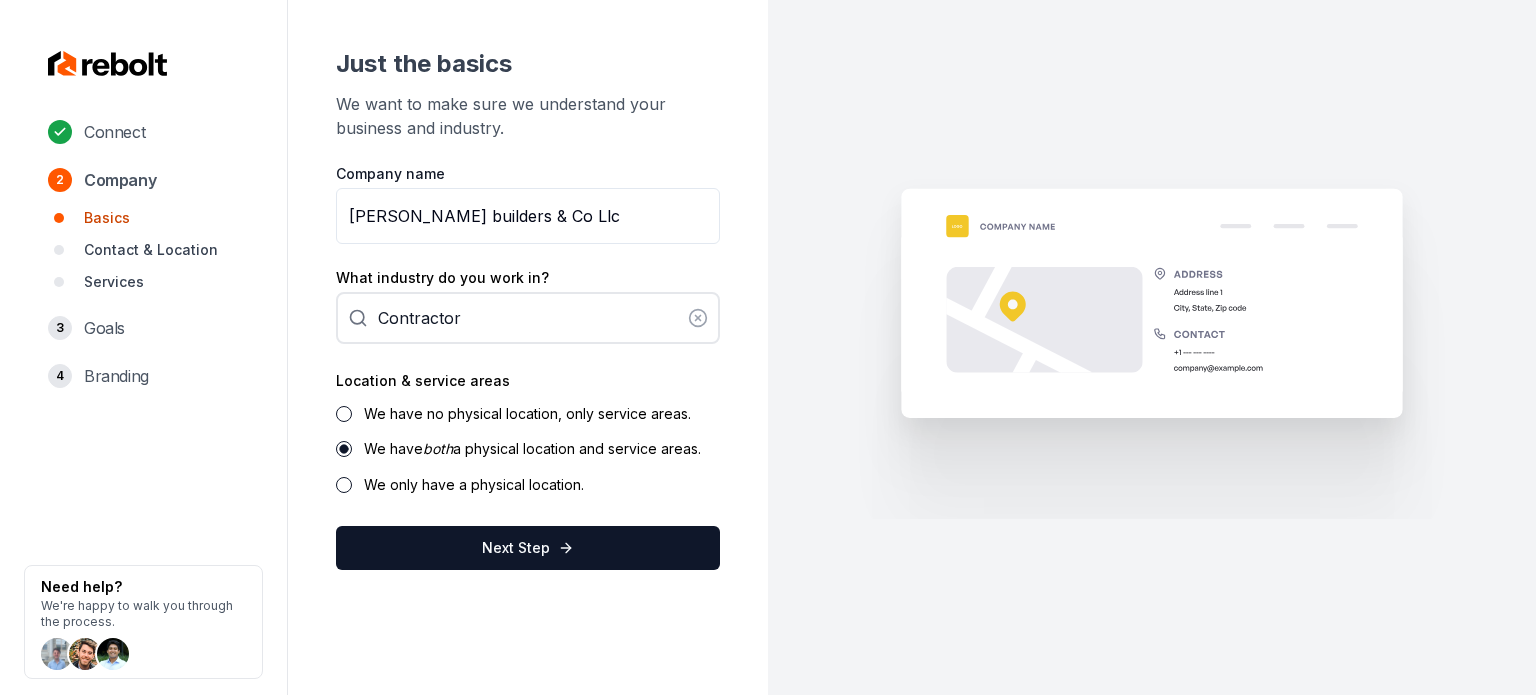 click on "Location & service areas We have no physical location, only service areas. We have  both  a physical location and service areas. We only have a physical location." at bounding box center (528, 431) 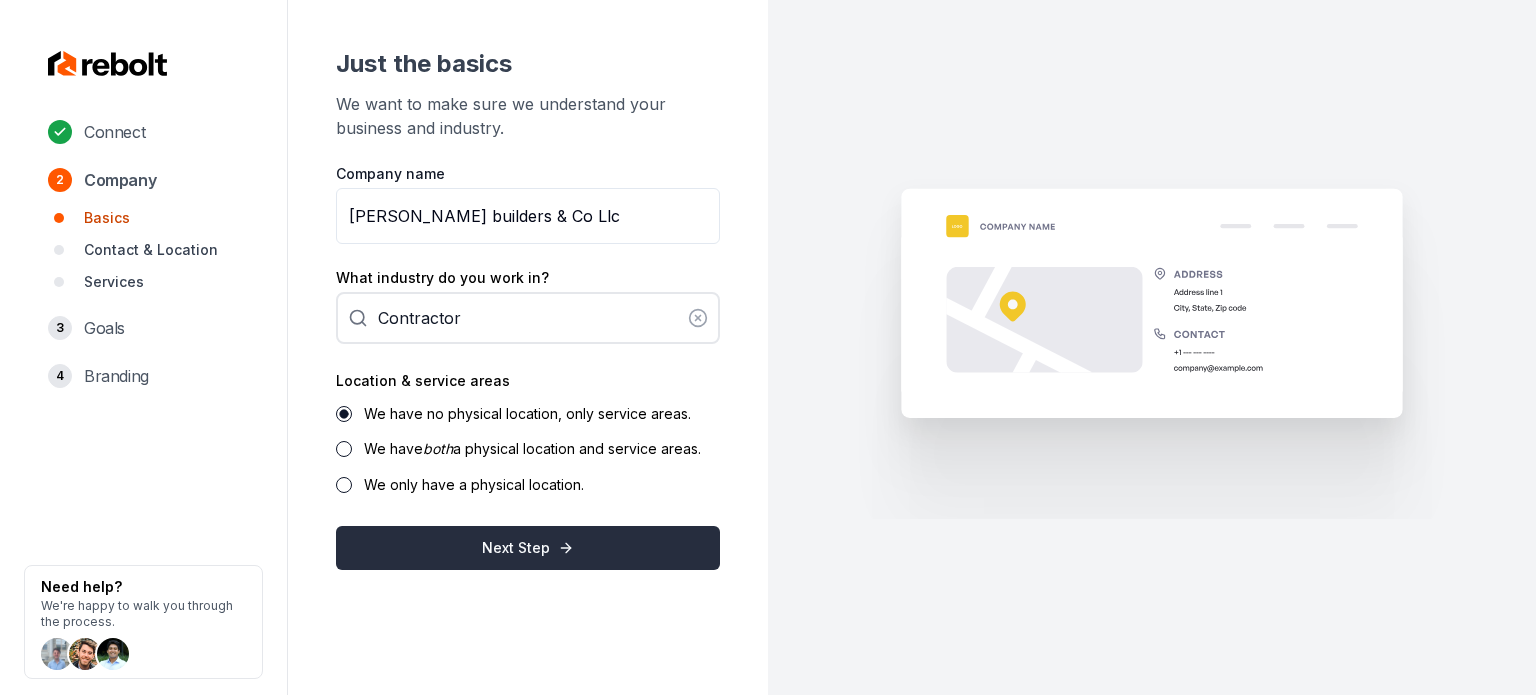 click on "Next Step" at bounding box center [528, 548] 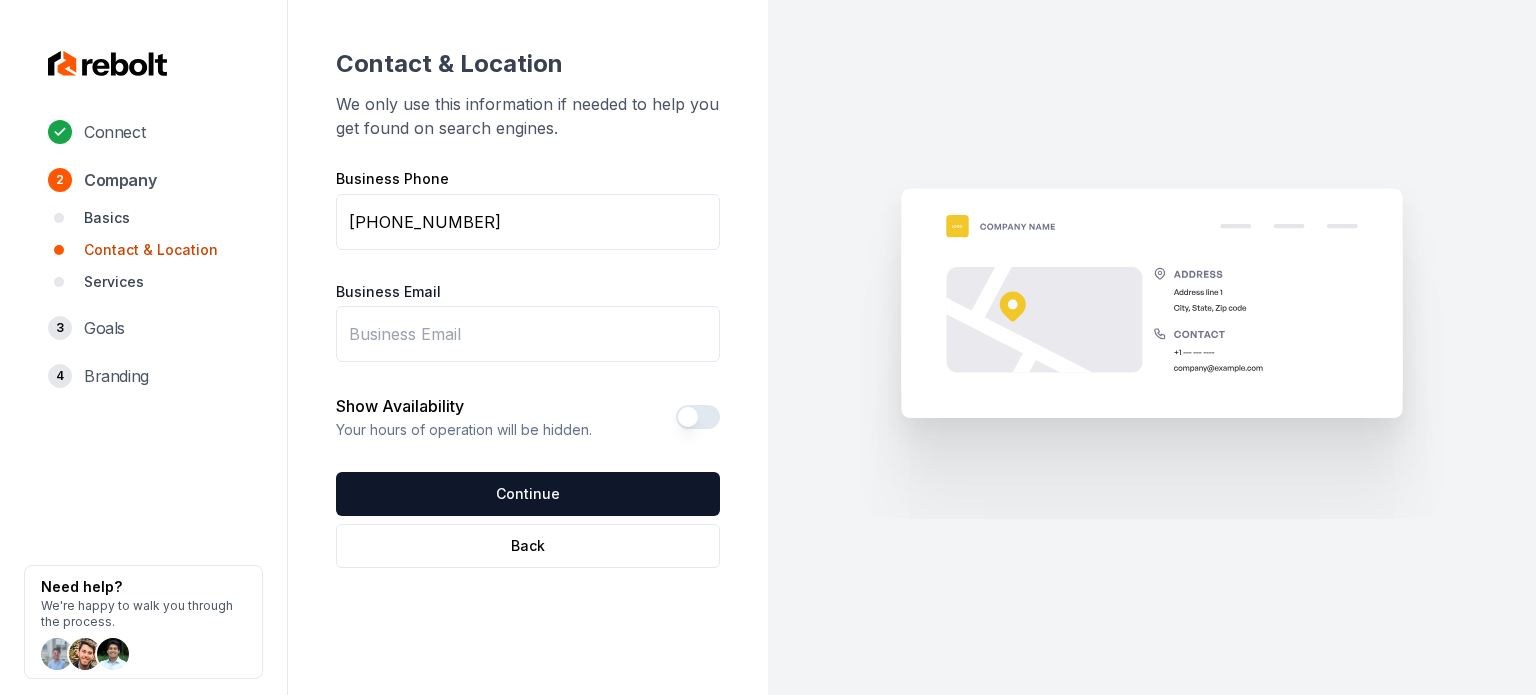 click on "Business Email" at bounding box center [528, 334] 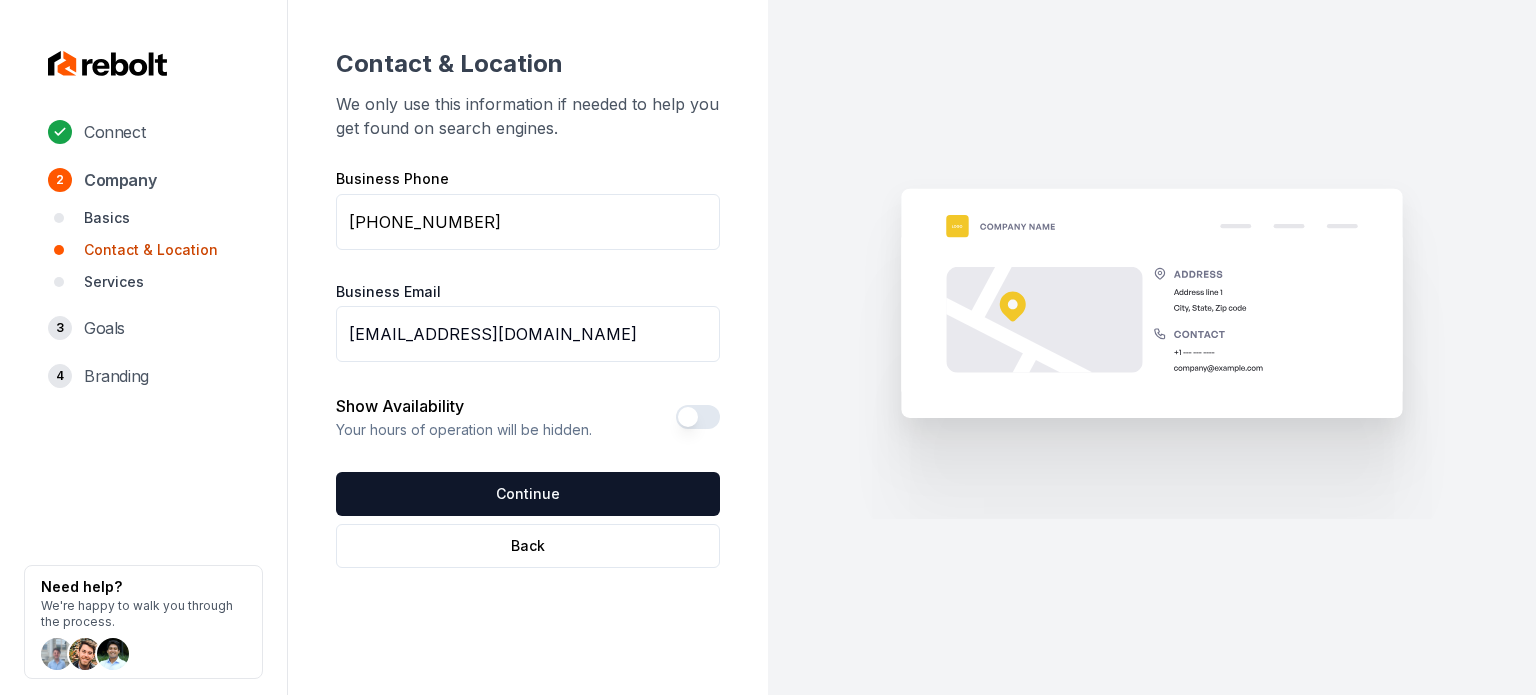 type on "wiebebuilders@gmail.com" 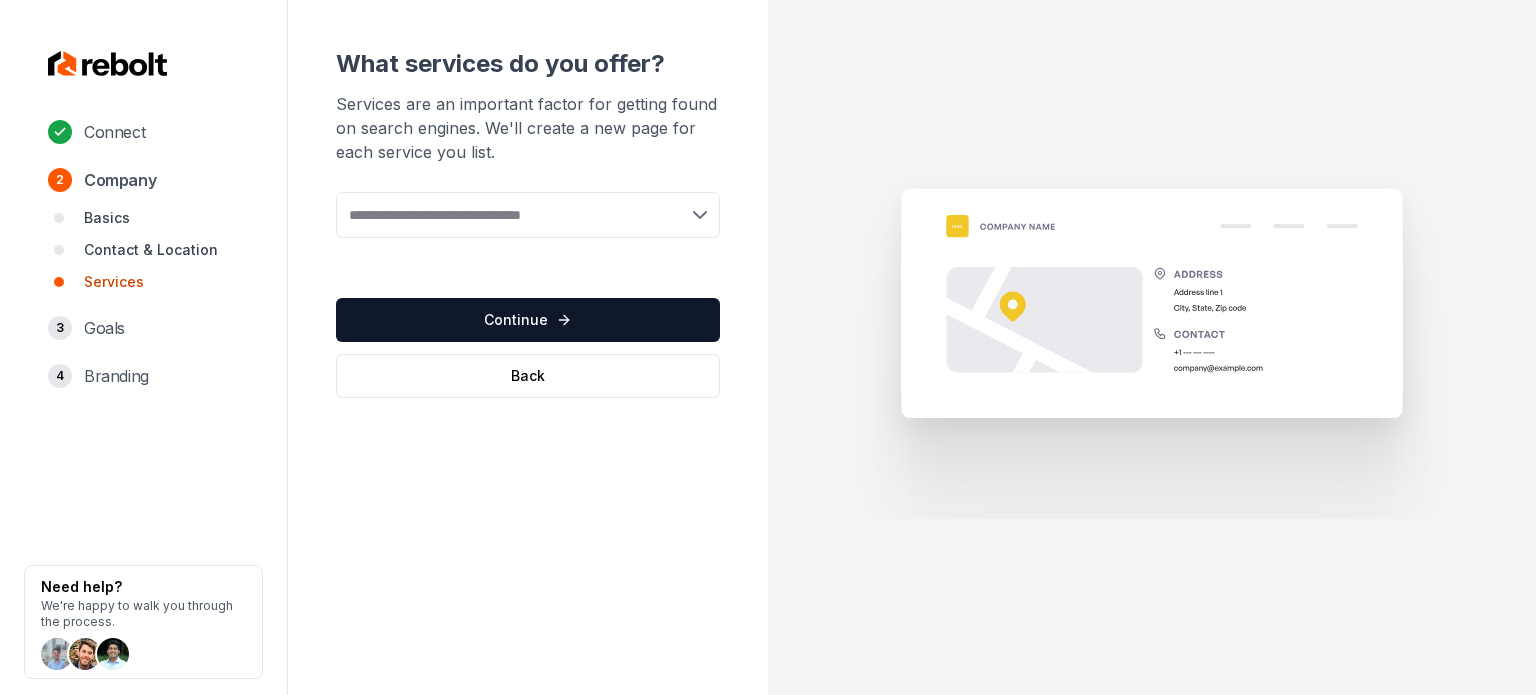 click at bounding box center [528, 215] 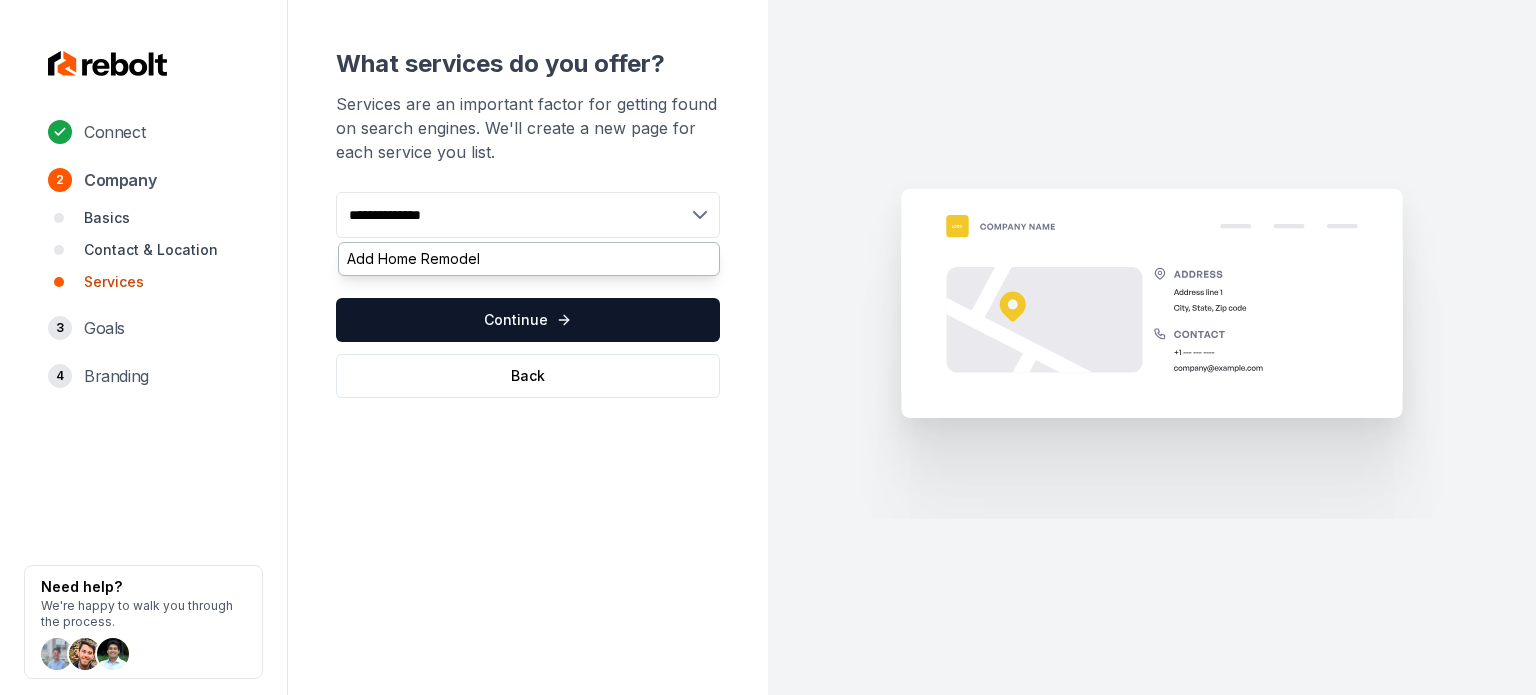 type on "**********" 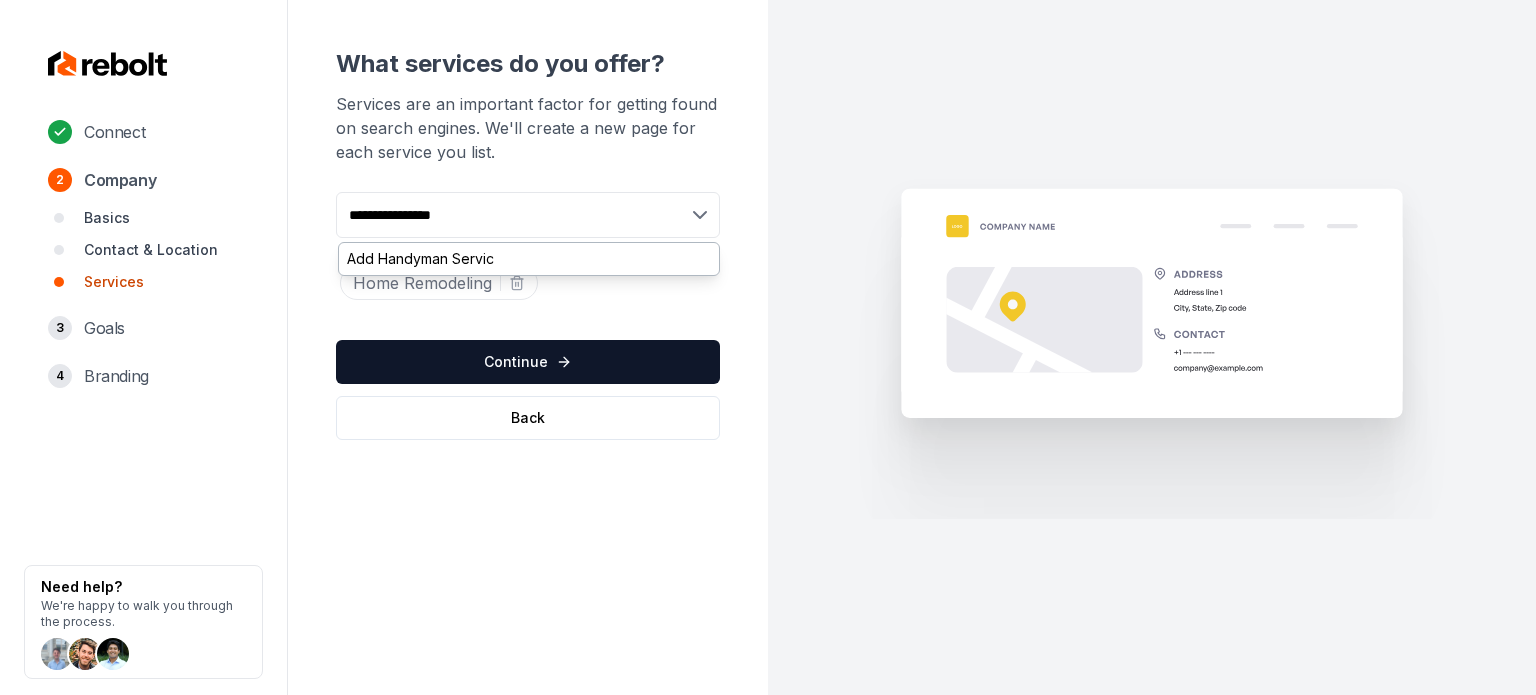 type on "**********" 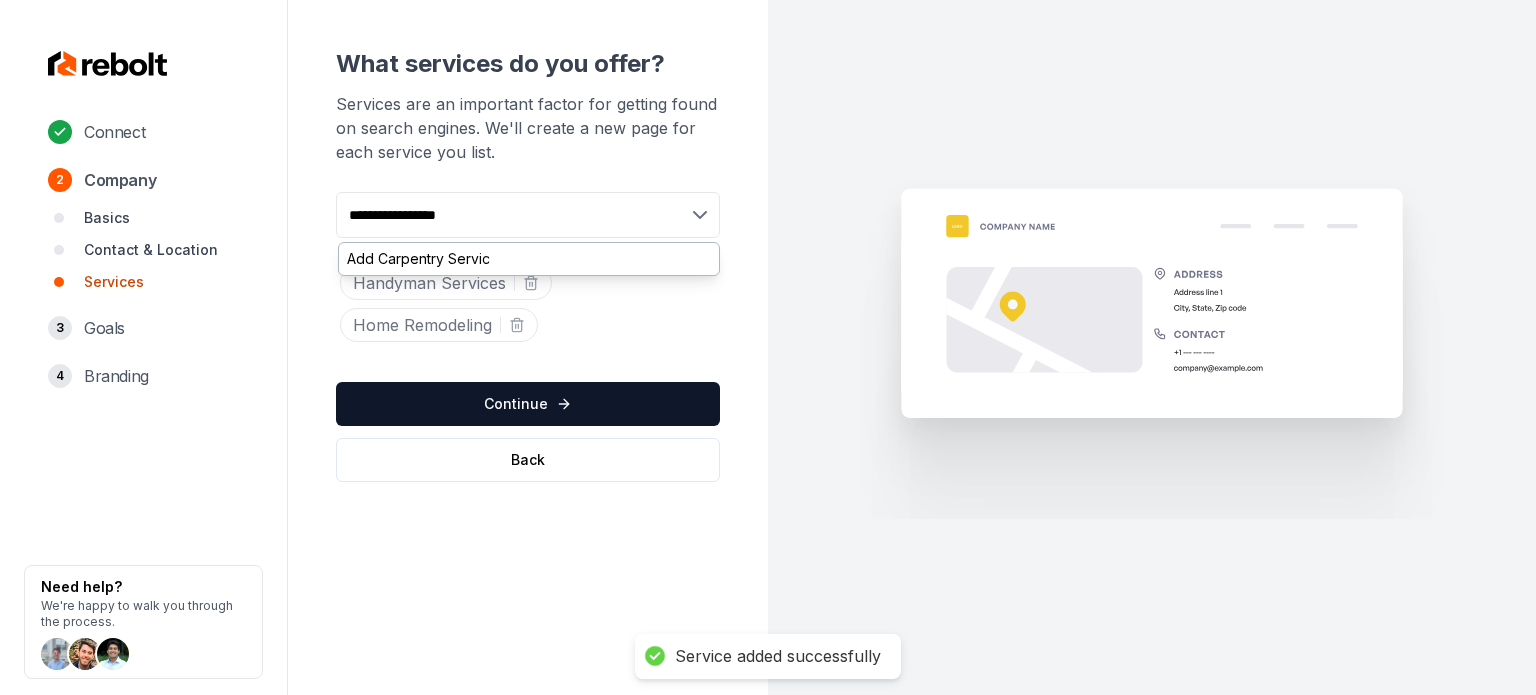 type on "**********" 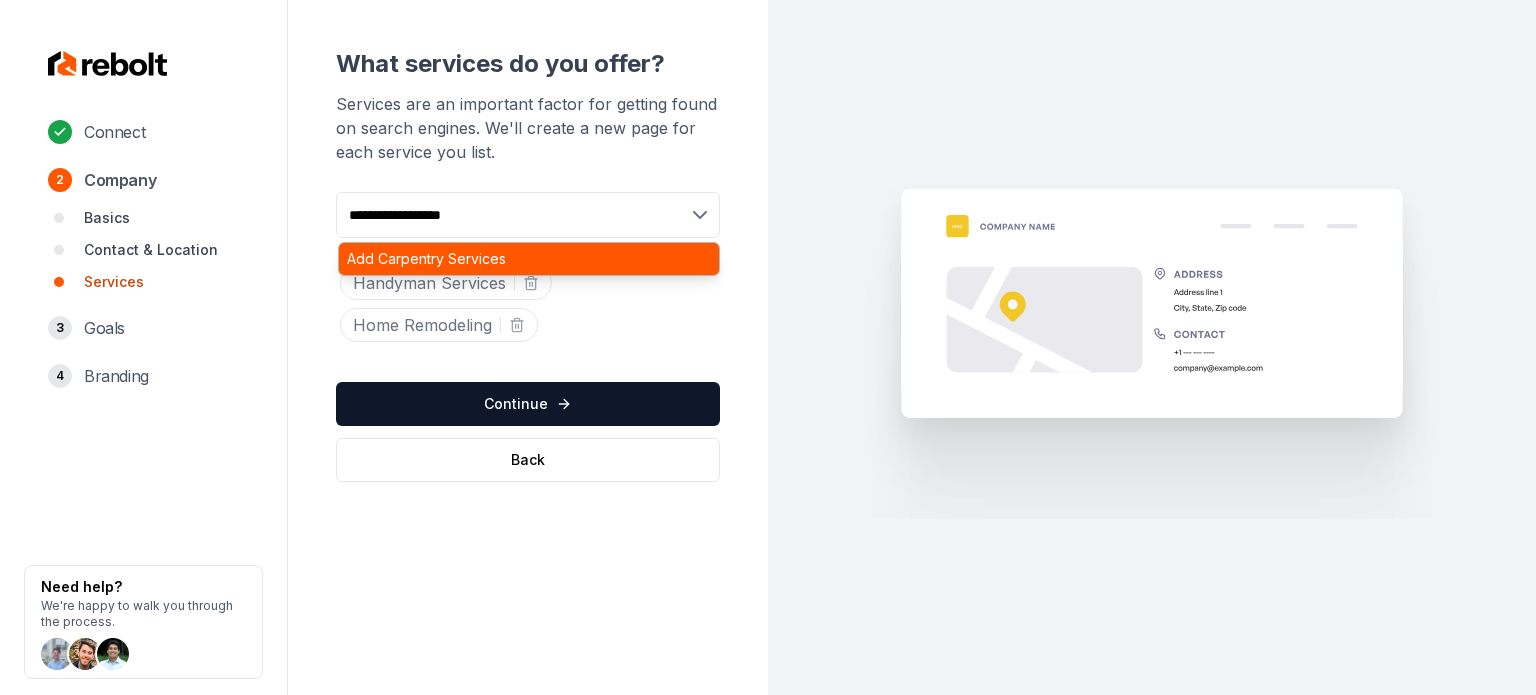 type 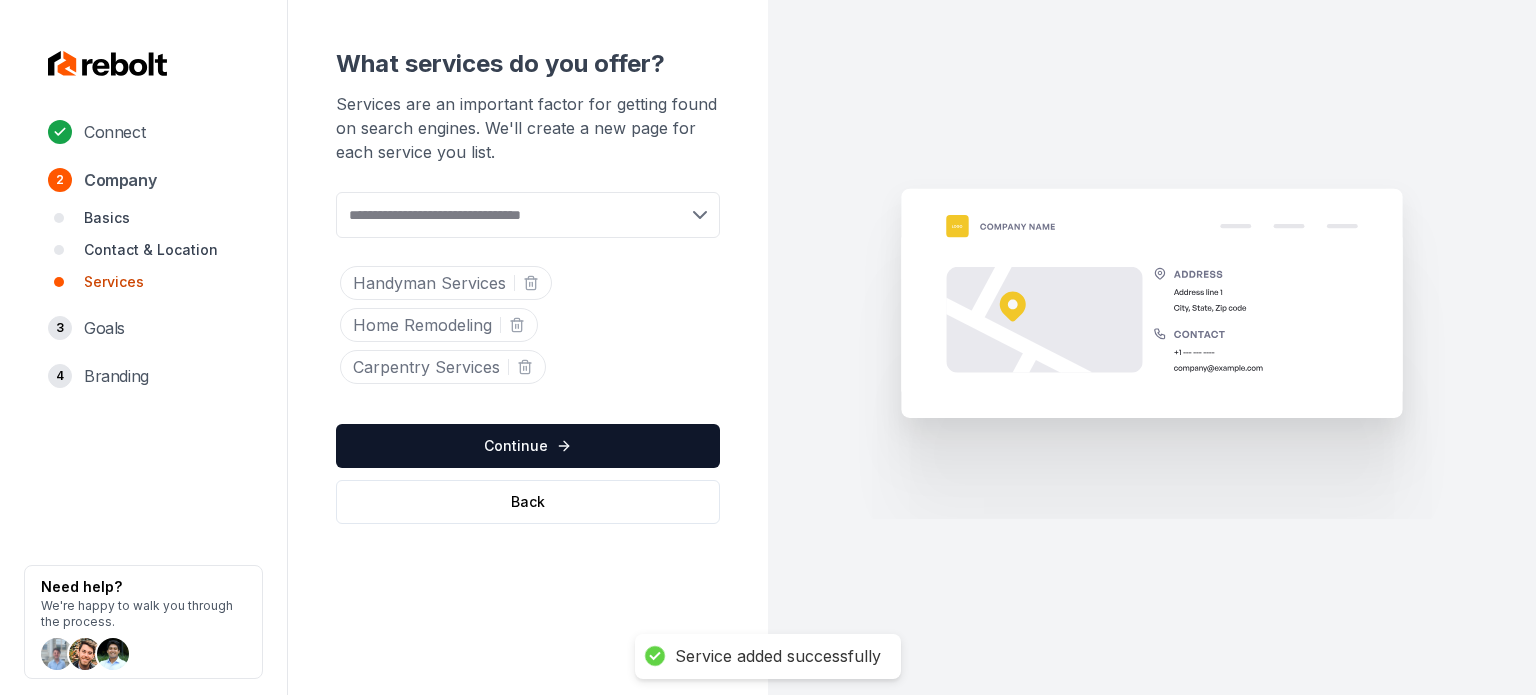 click on "Add new or select from suggestions Select a service Handyman Services Home Remodeling Carpentry Services Continue    Back" at bounding box center (528, 358) 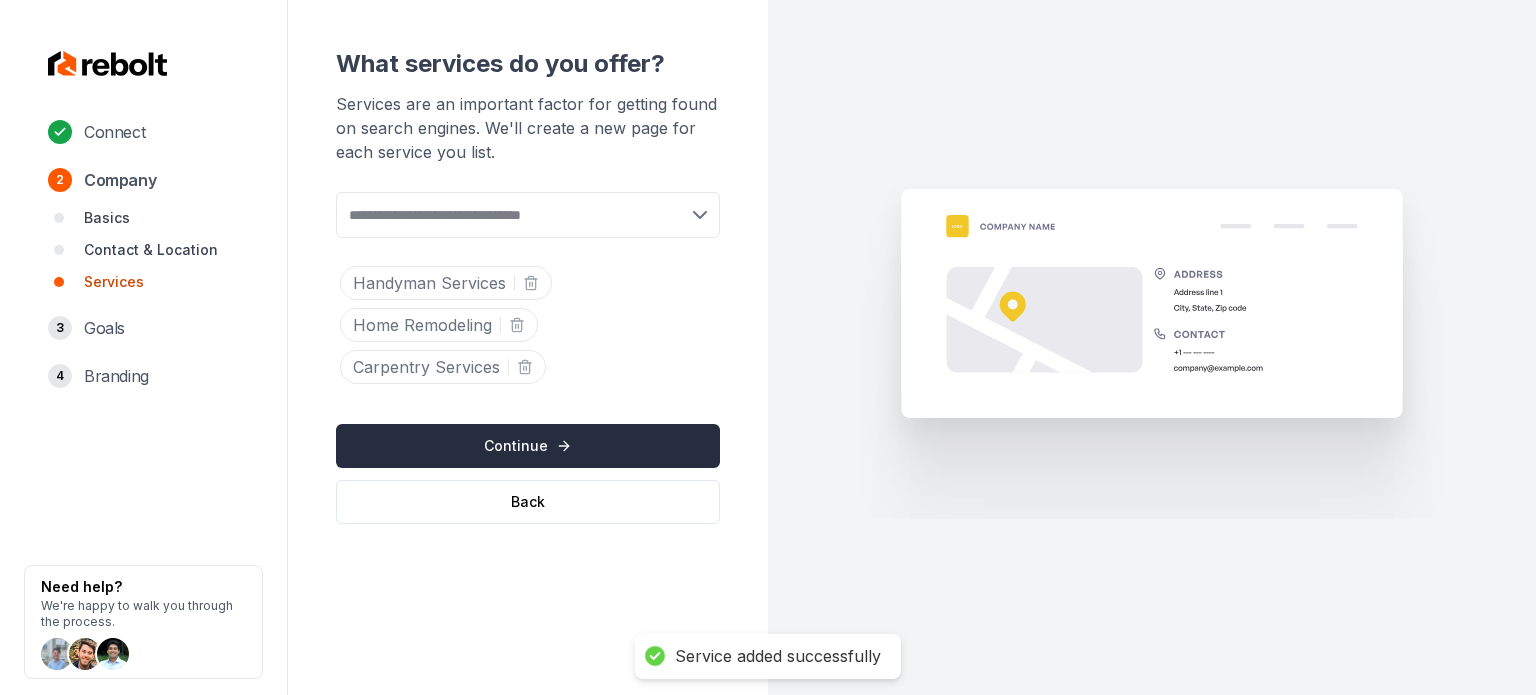 click on "Continue" at bounding box center [528, 446] 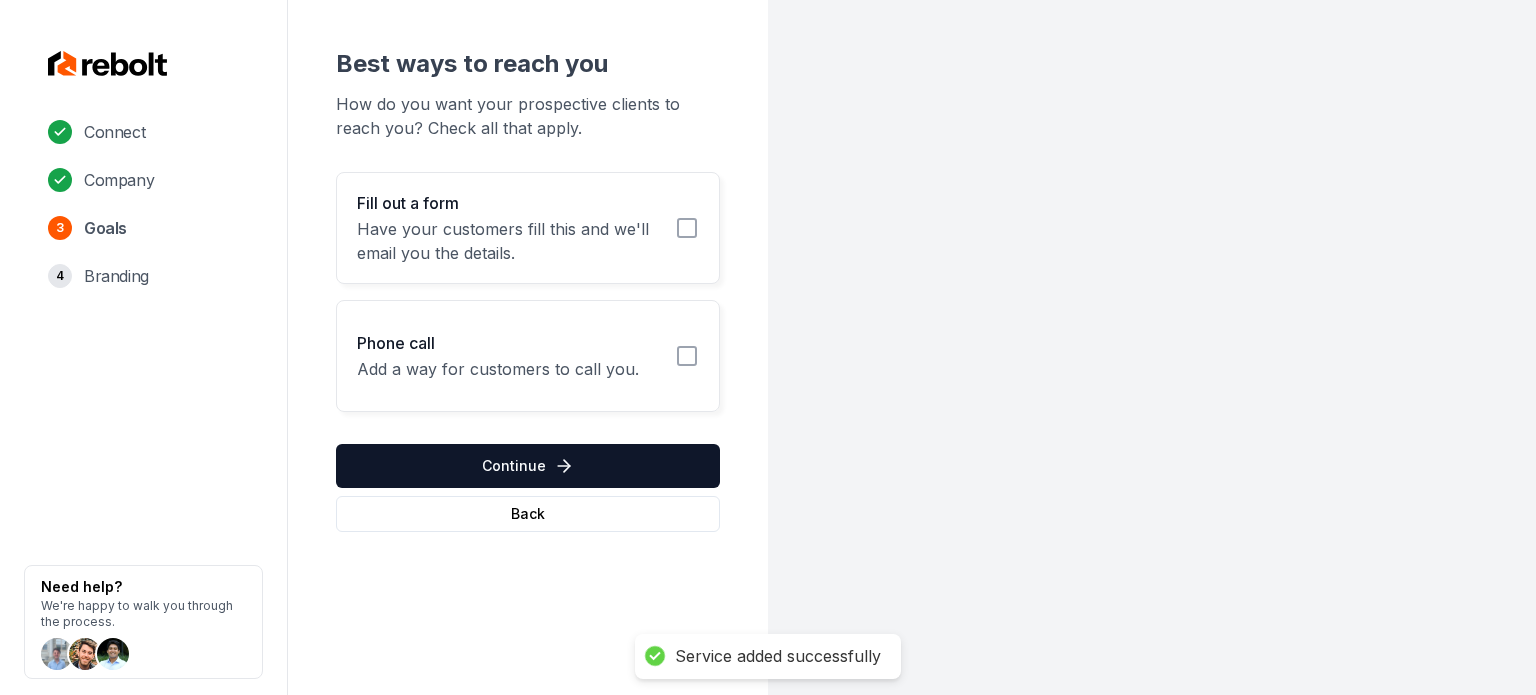click on "Have your customers fill this and we'll email you the details." at bounding box center [510, 241] 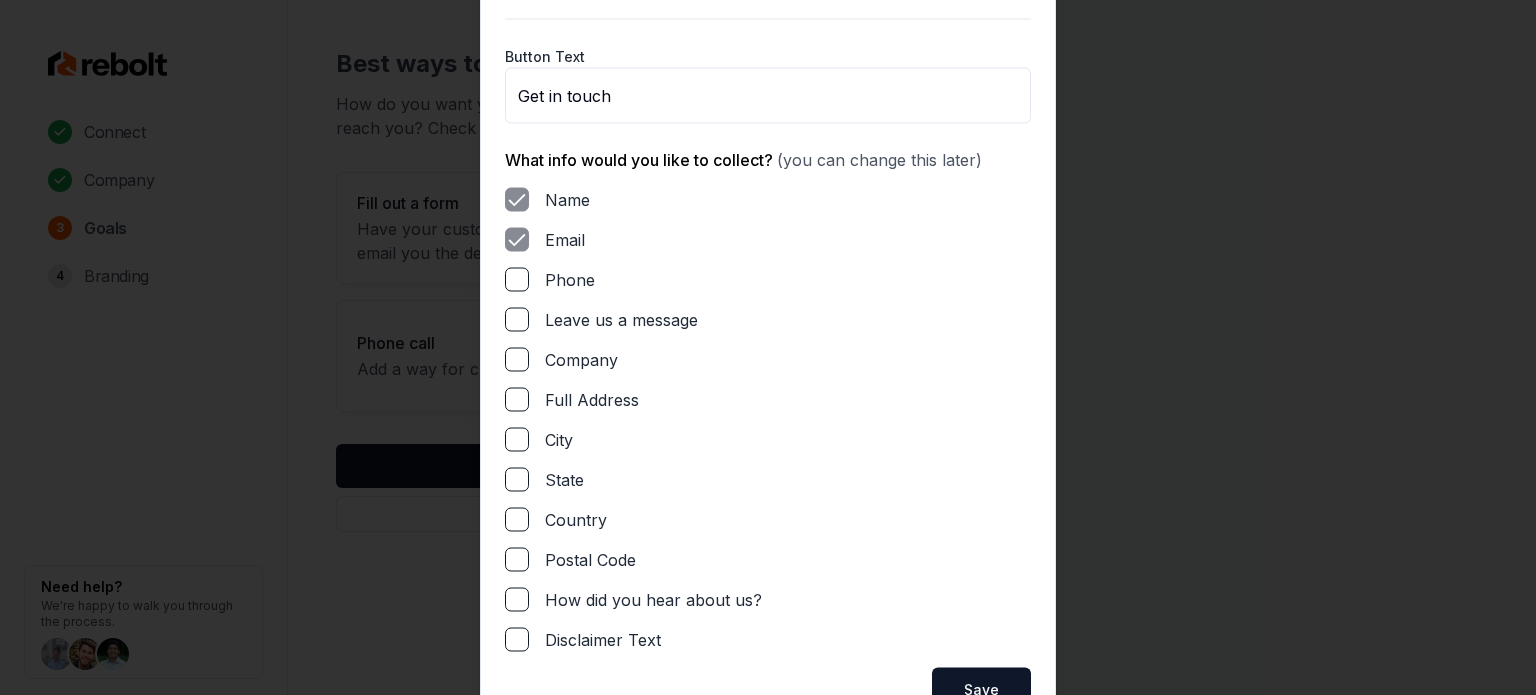 click on "Phone" at bounding box center (517, 279) 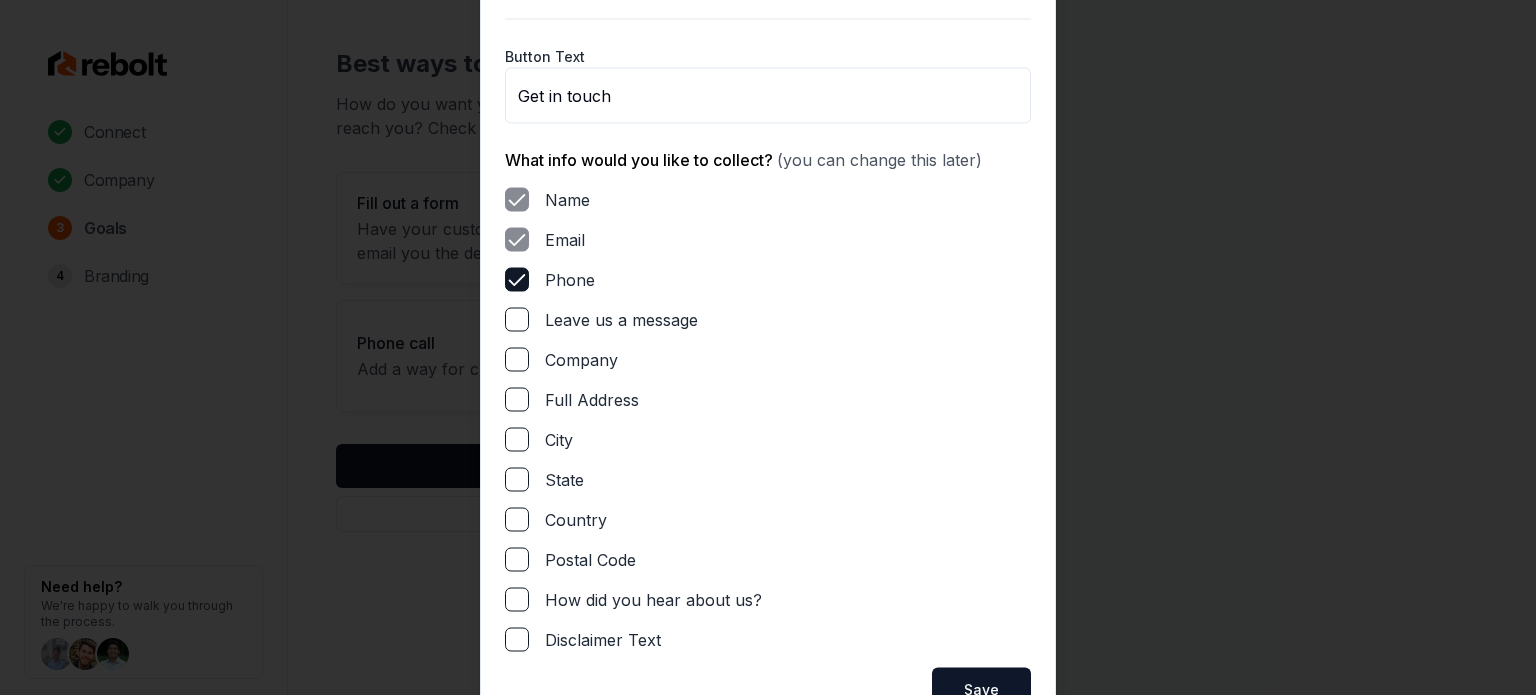 click on "Leave us a message" at bounding box center (517, 319) 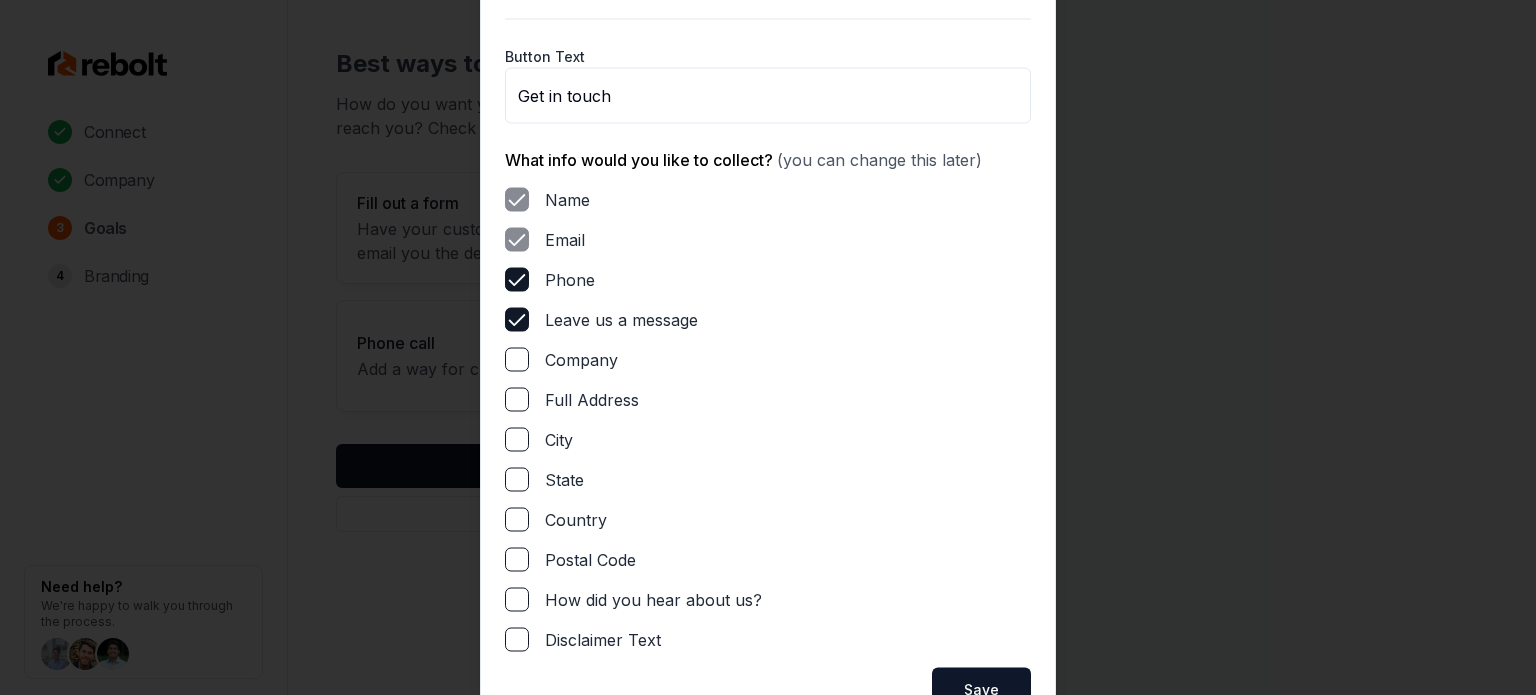 click on "Full Address" at bounding box center [517, 399] 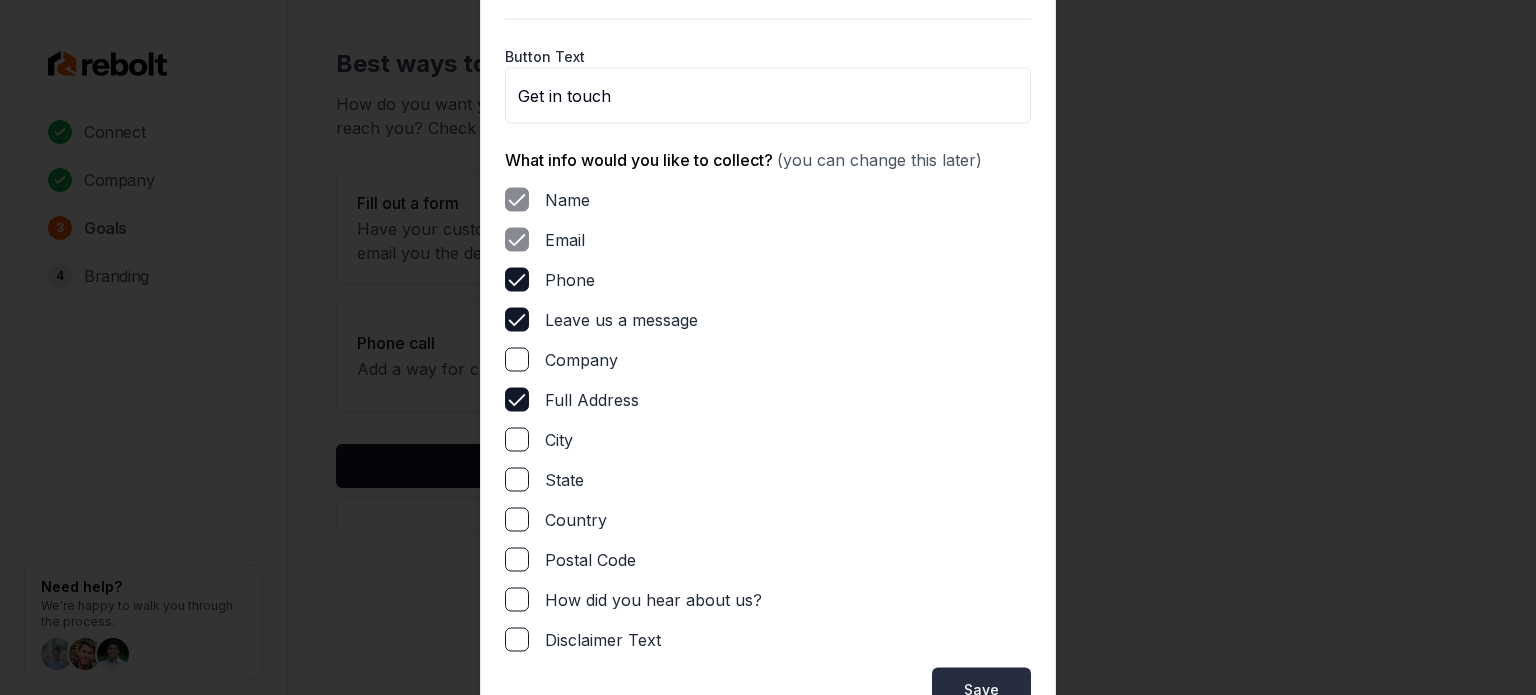 click on "Save" at bounding box center [981, 689] 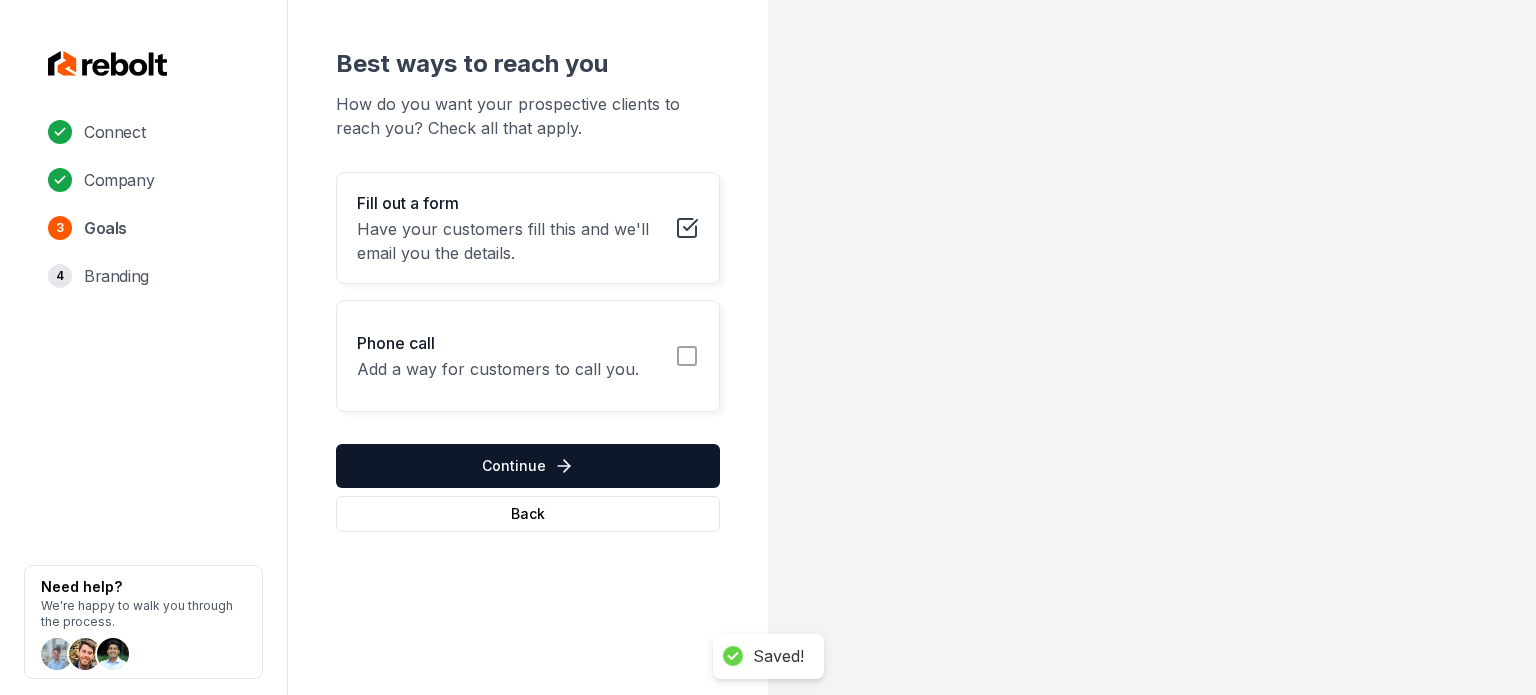 click on "Phone call" at bounding box center [498, 343] 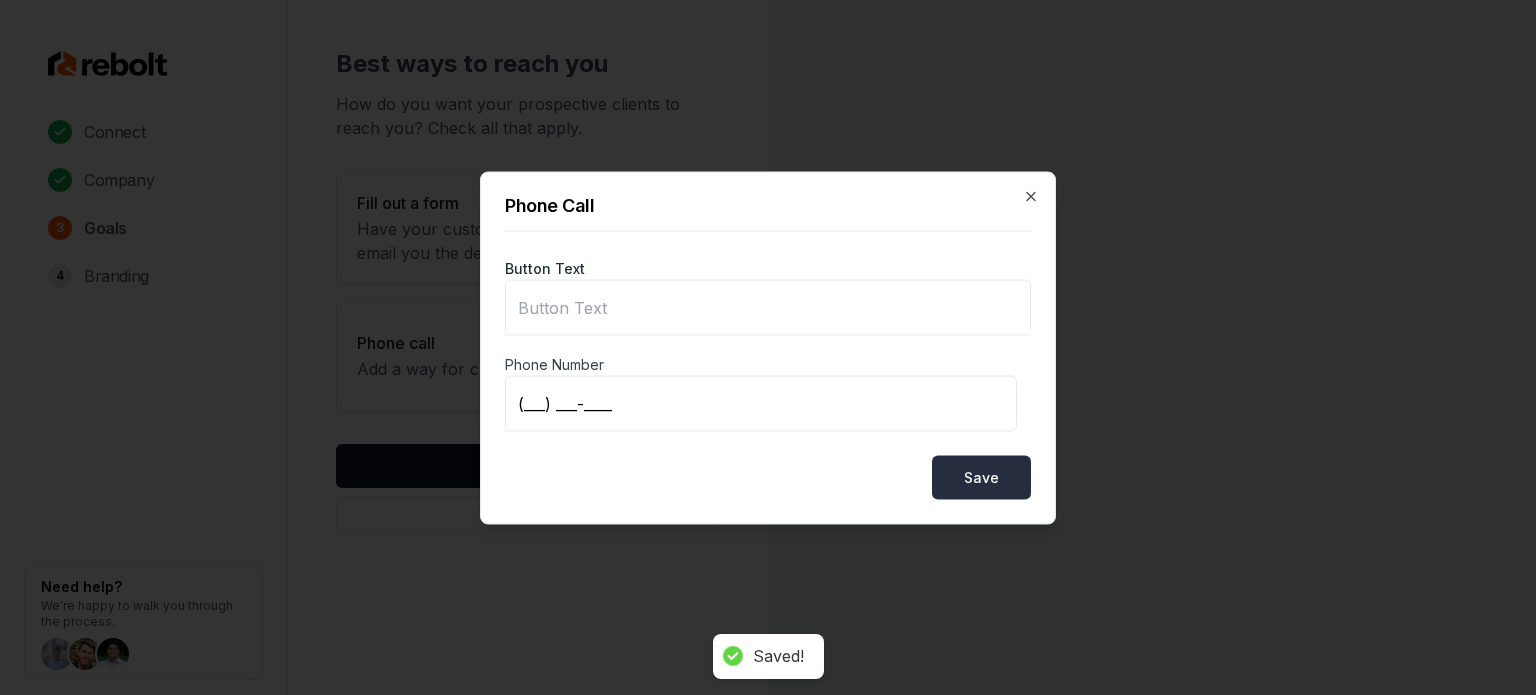 type on "Call us" 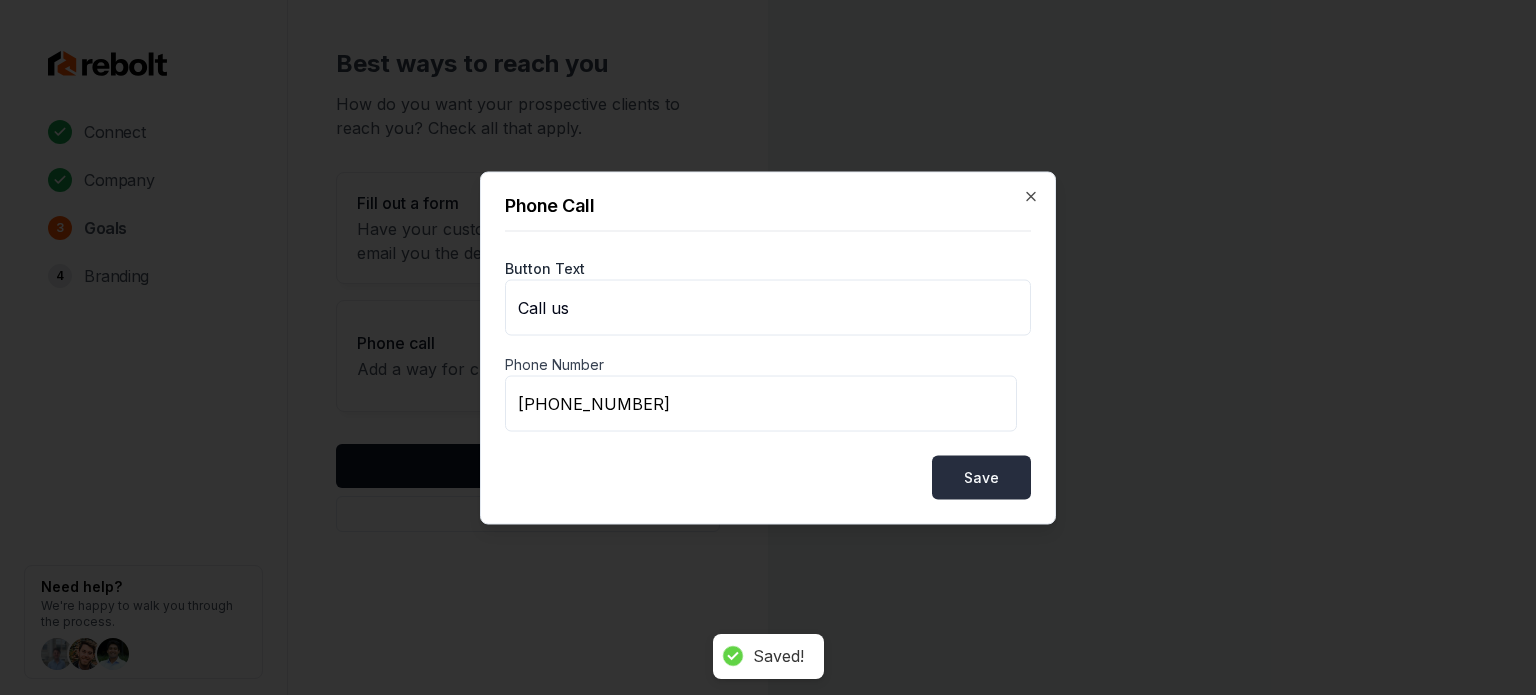 click on "Save" at bounding box center (981, 477) 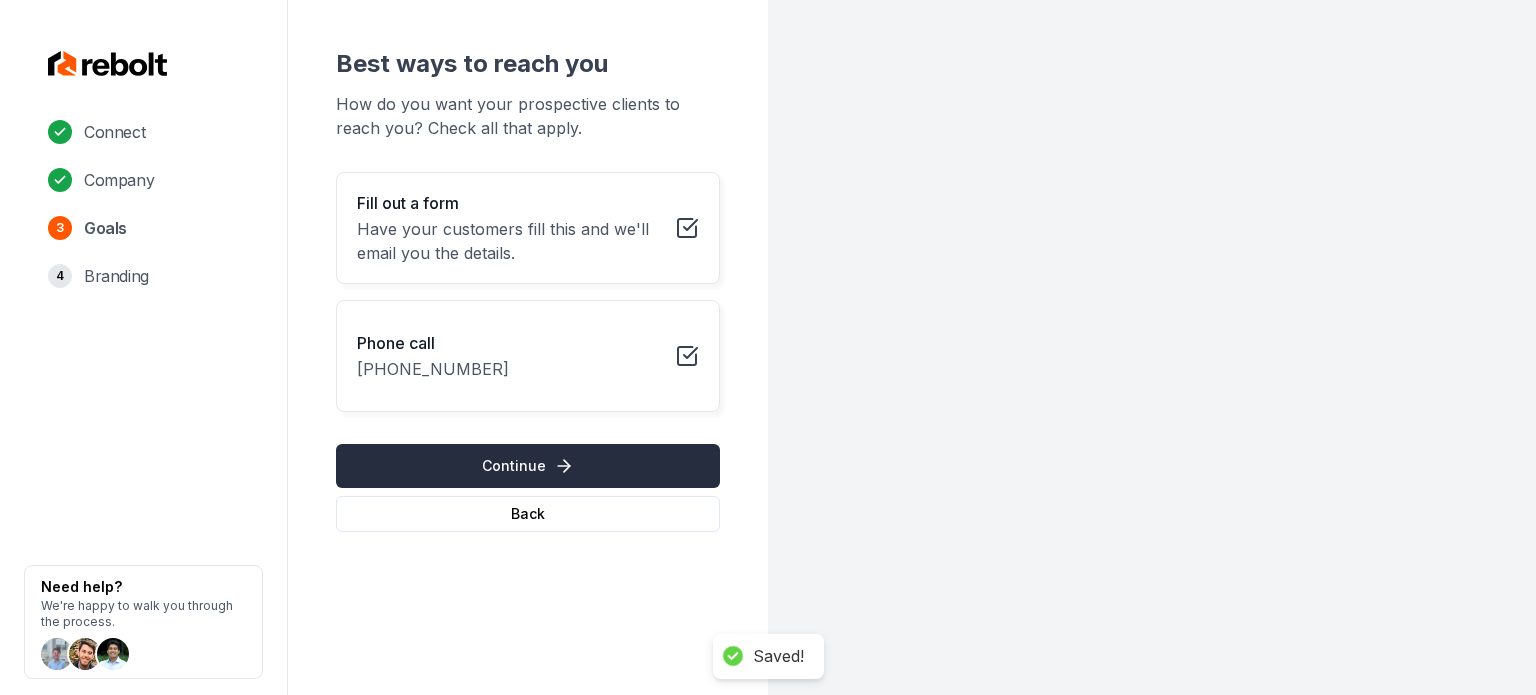 click on "Continue" at bounding box center [528, 466] 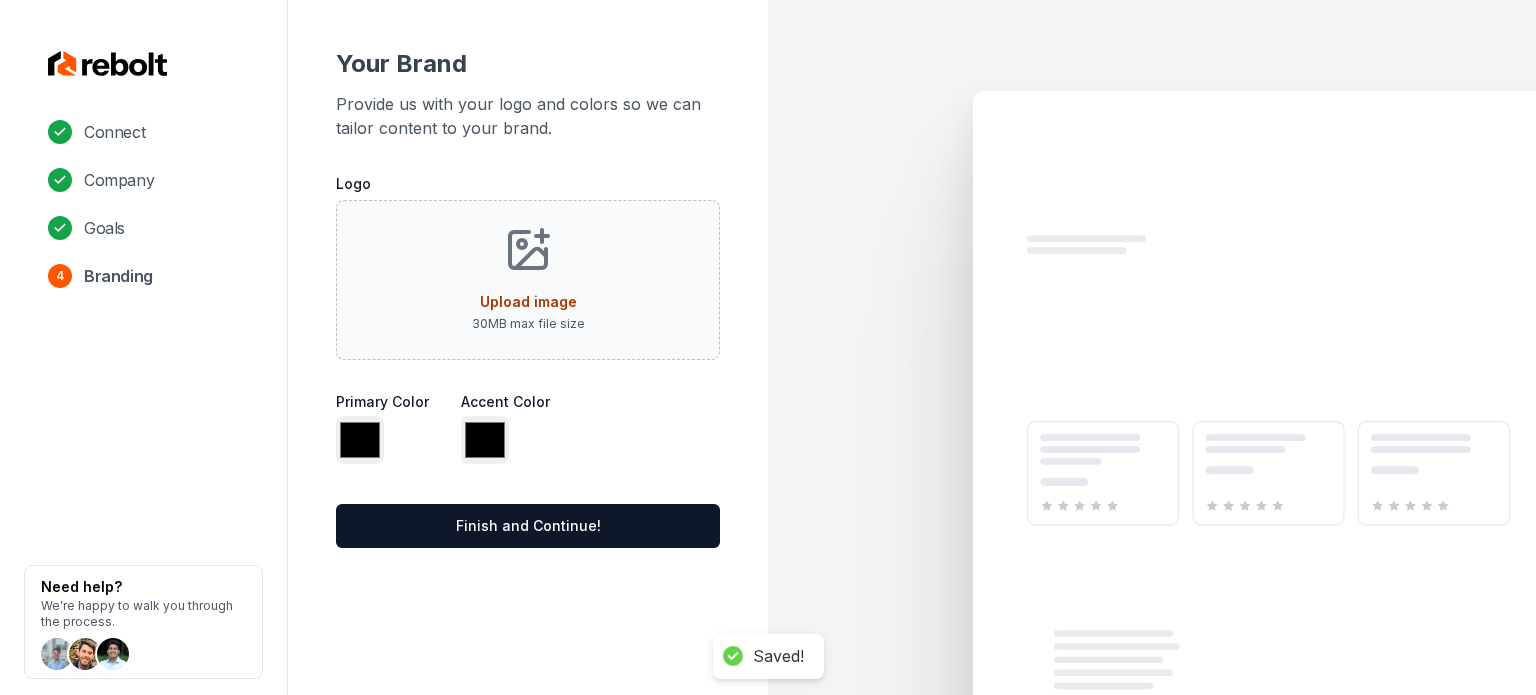 type on "*******" 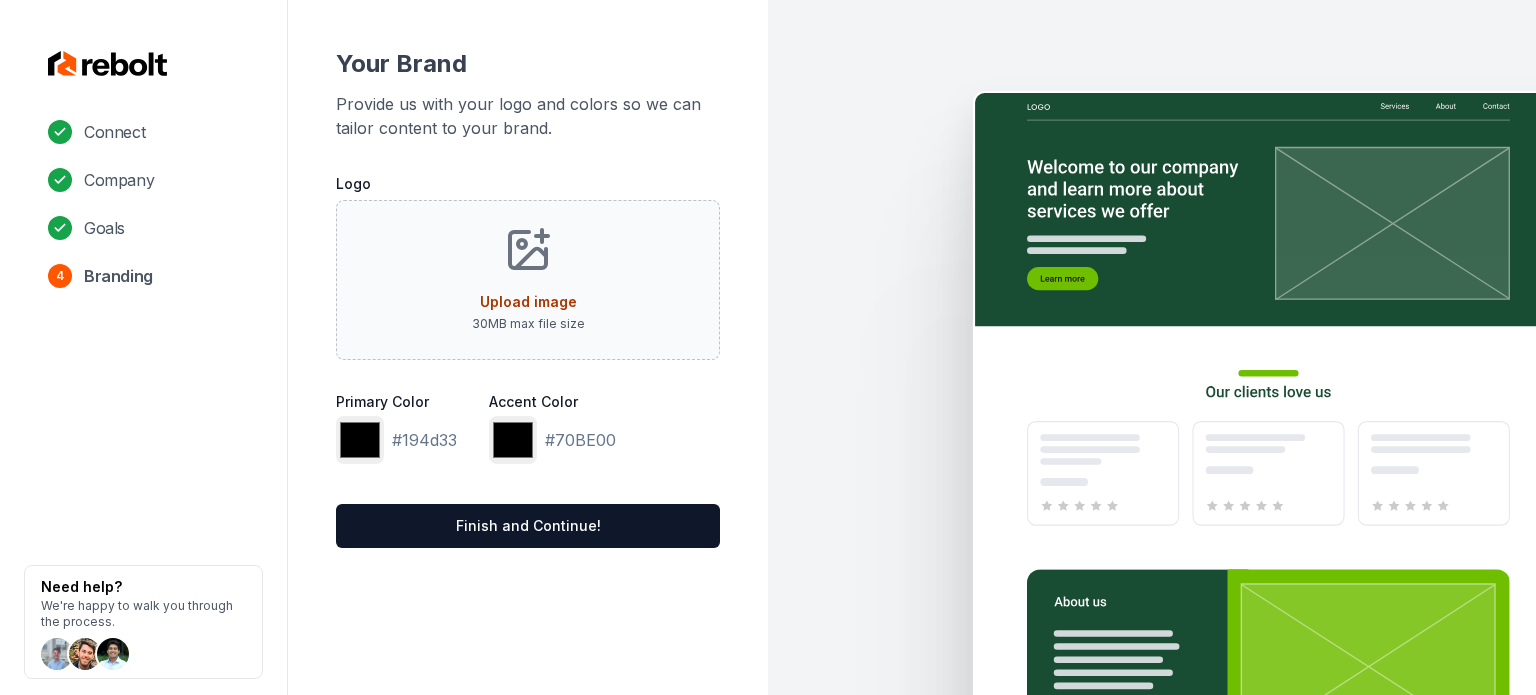 click 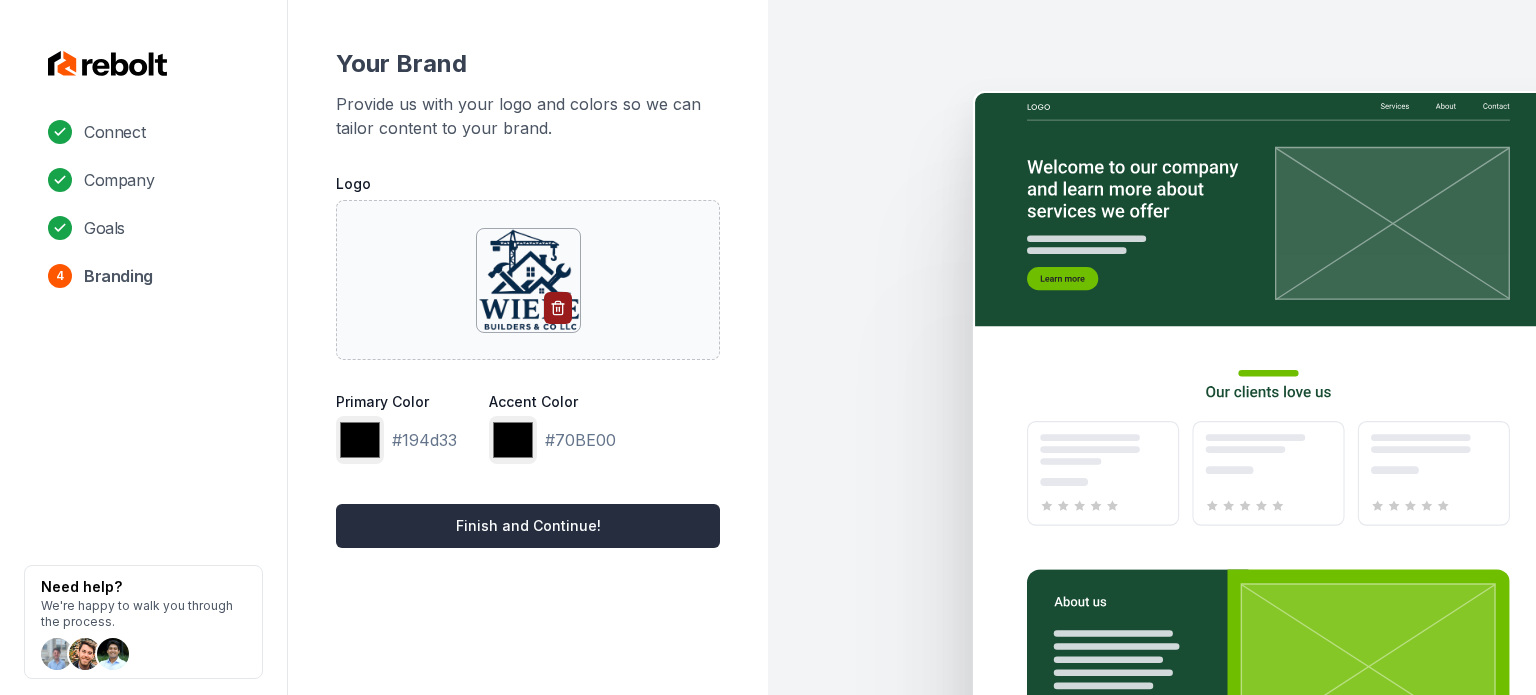 click on "Finish and Continue!" at bounding box center [528, 526] 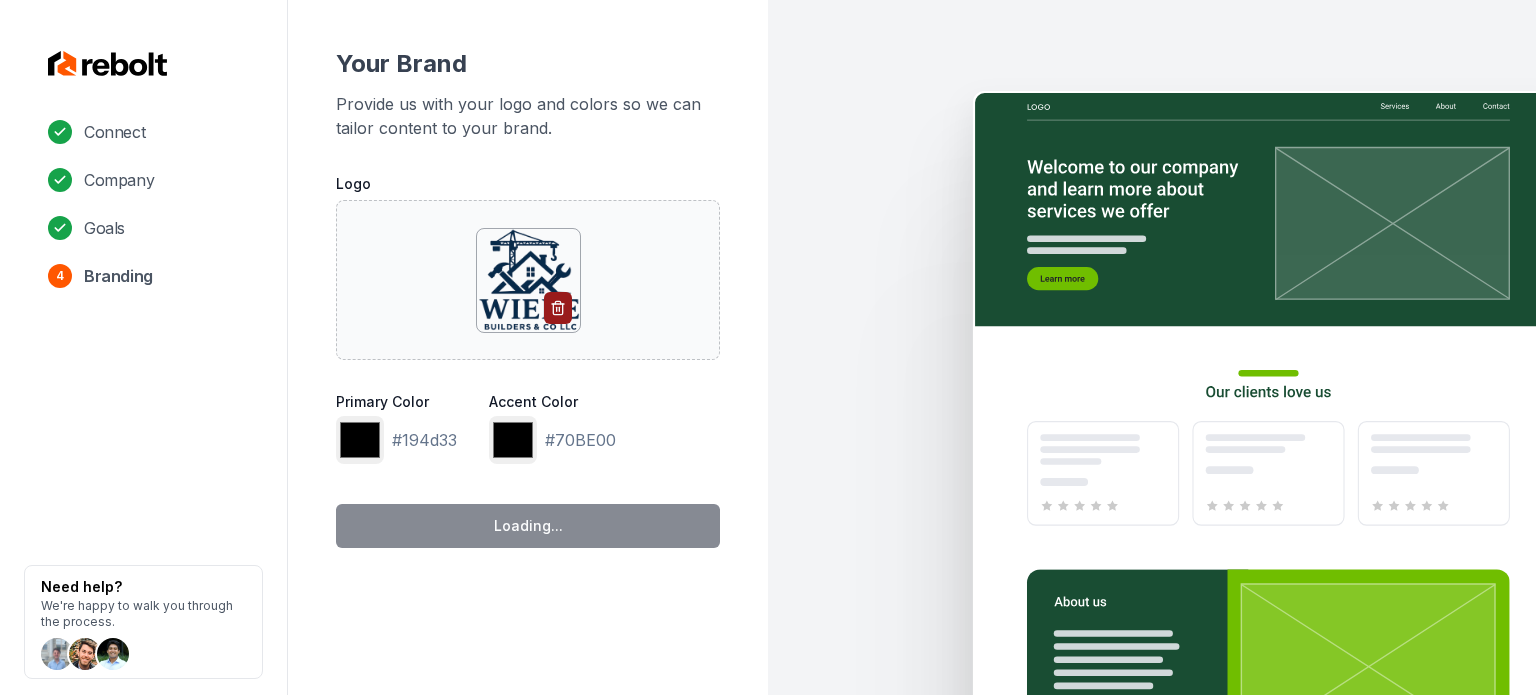 type on "*******" 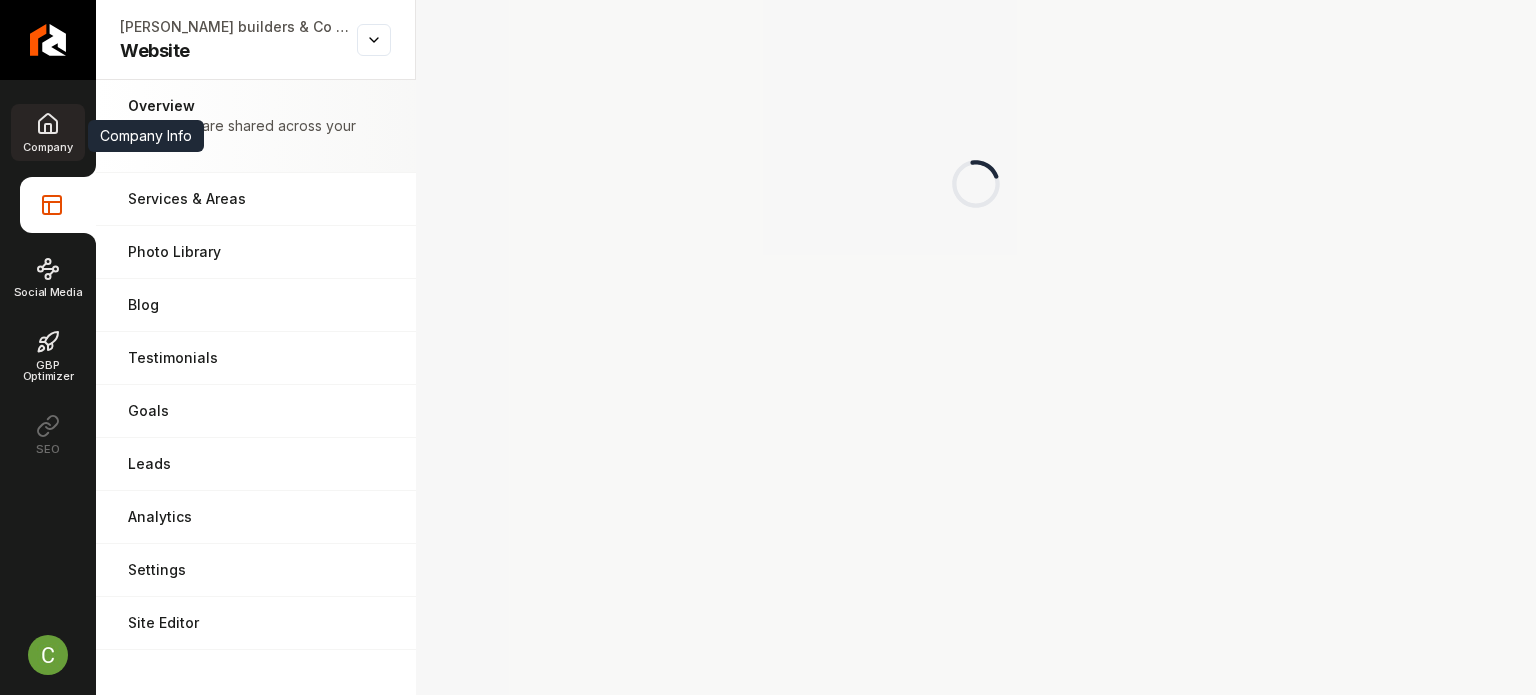 click on "Company" at bounding box center (47, 132) 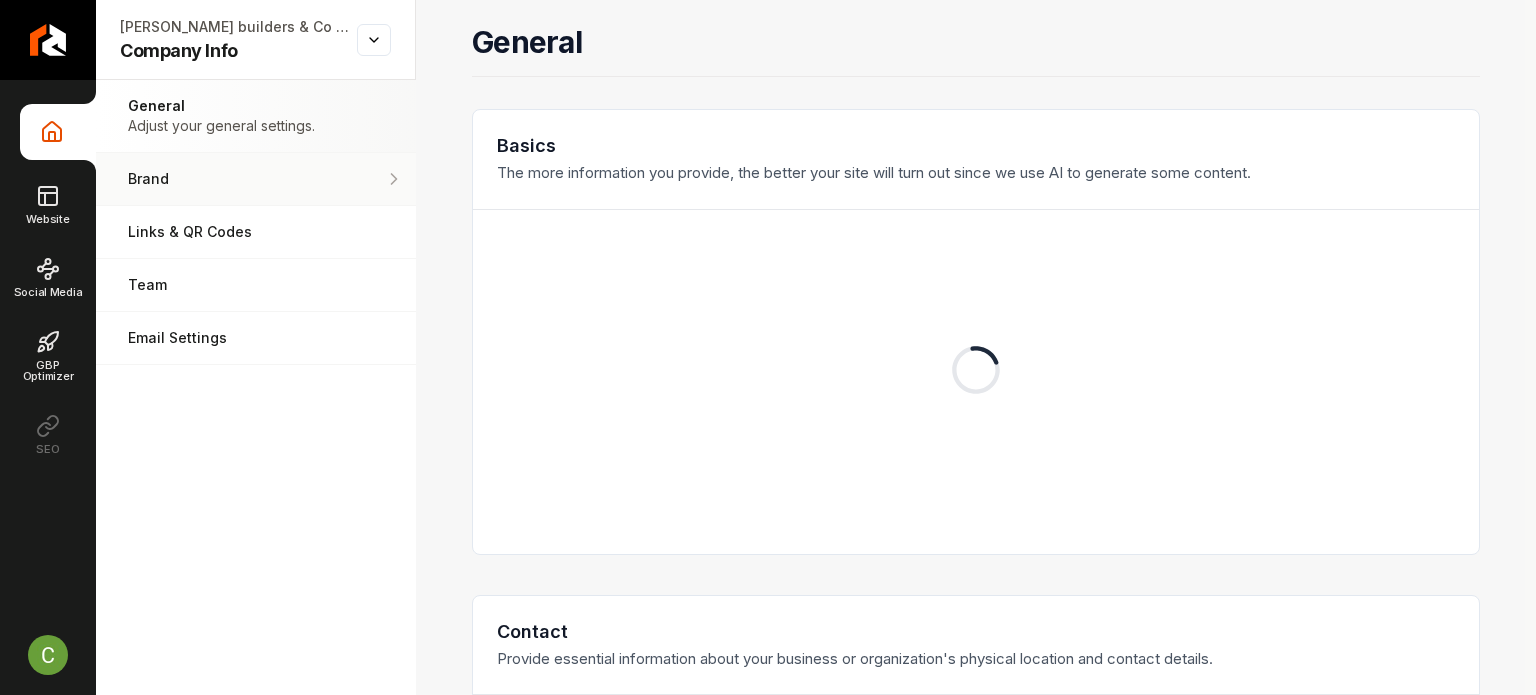 click on "Brand Manage the styles and colors of your business." at bounding box center (256, 179) 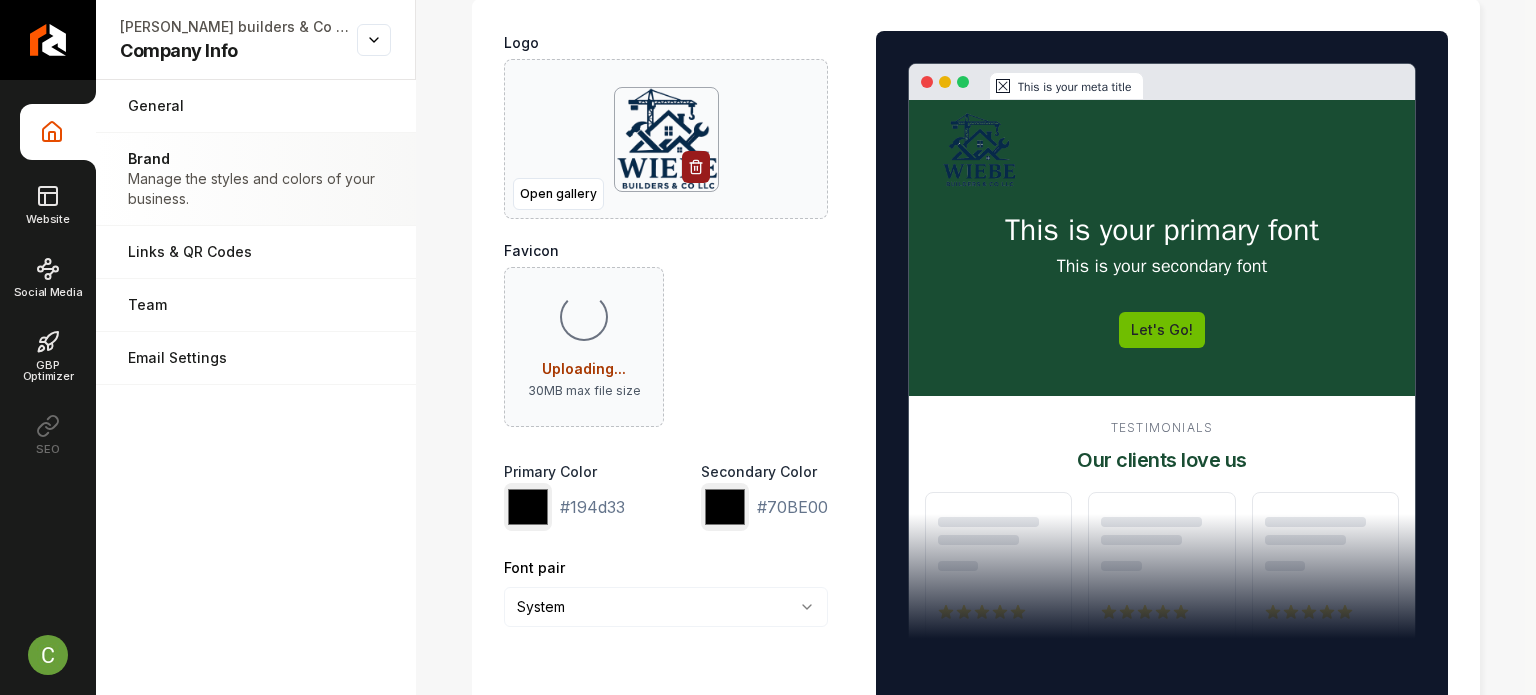 scroll, scrollTop: 200, scrollLeft: 0, axis: vertical 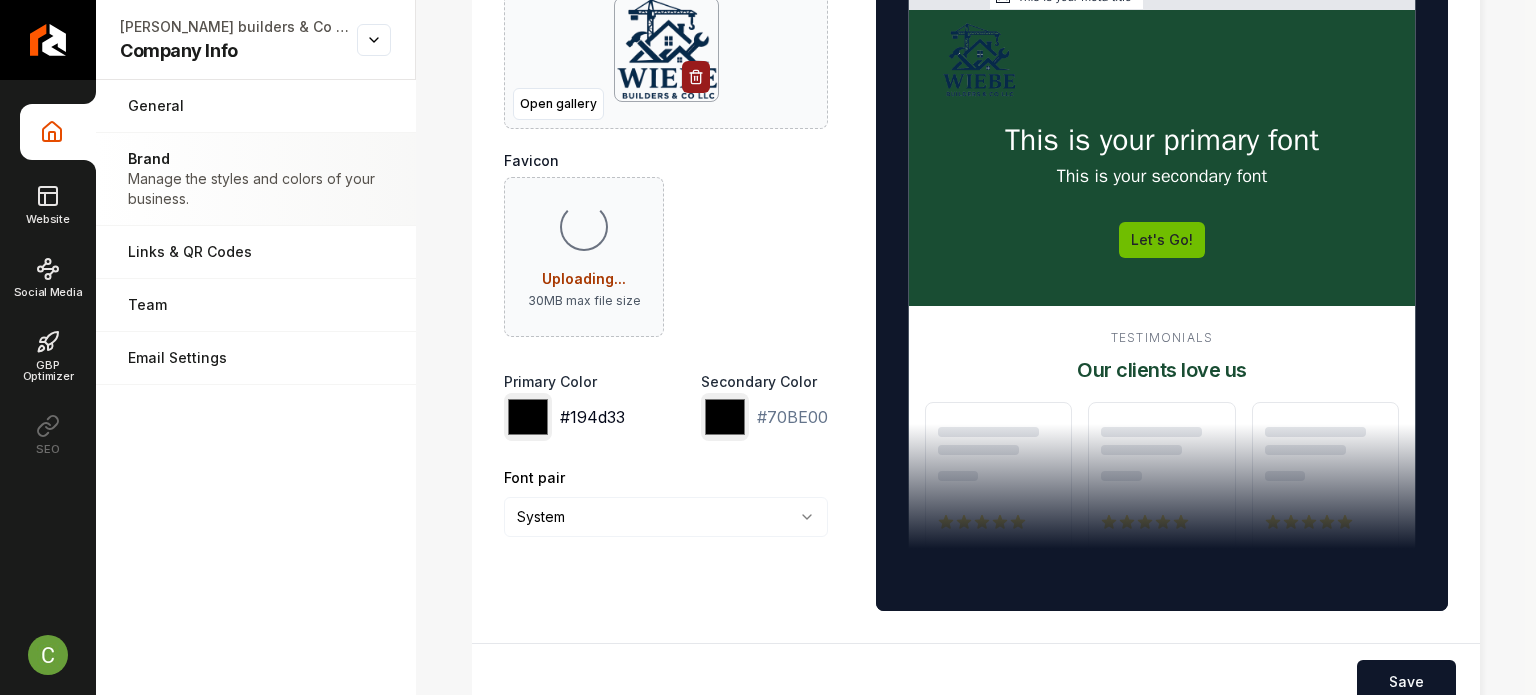 click on "*******" at bounding box center [528, 417] 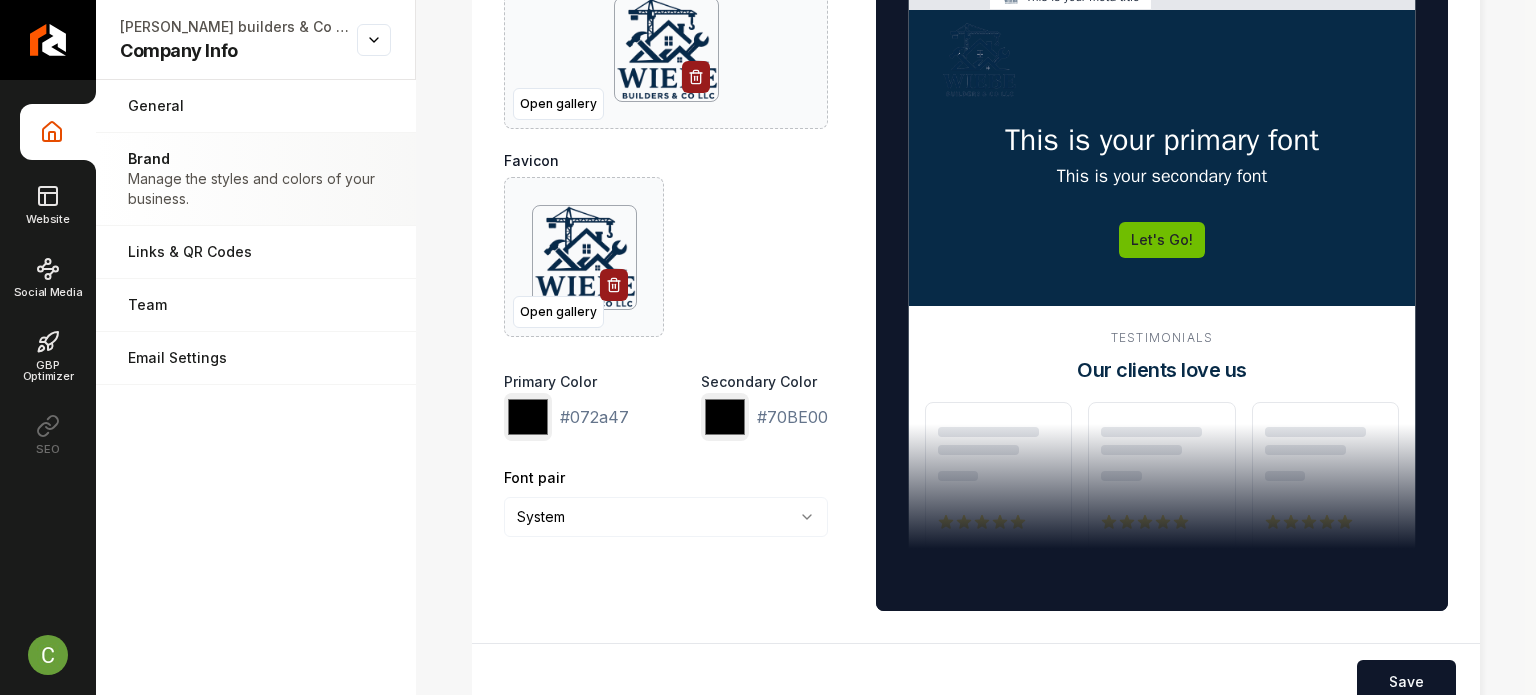 type on "*******" 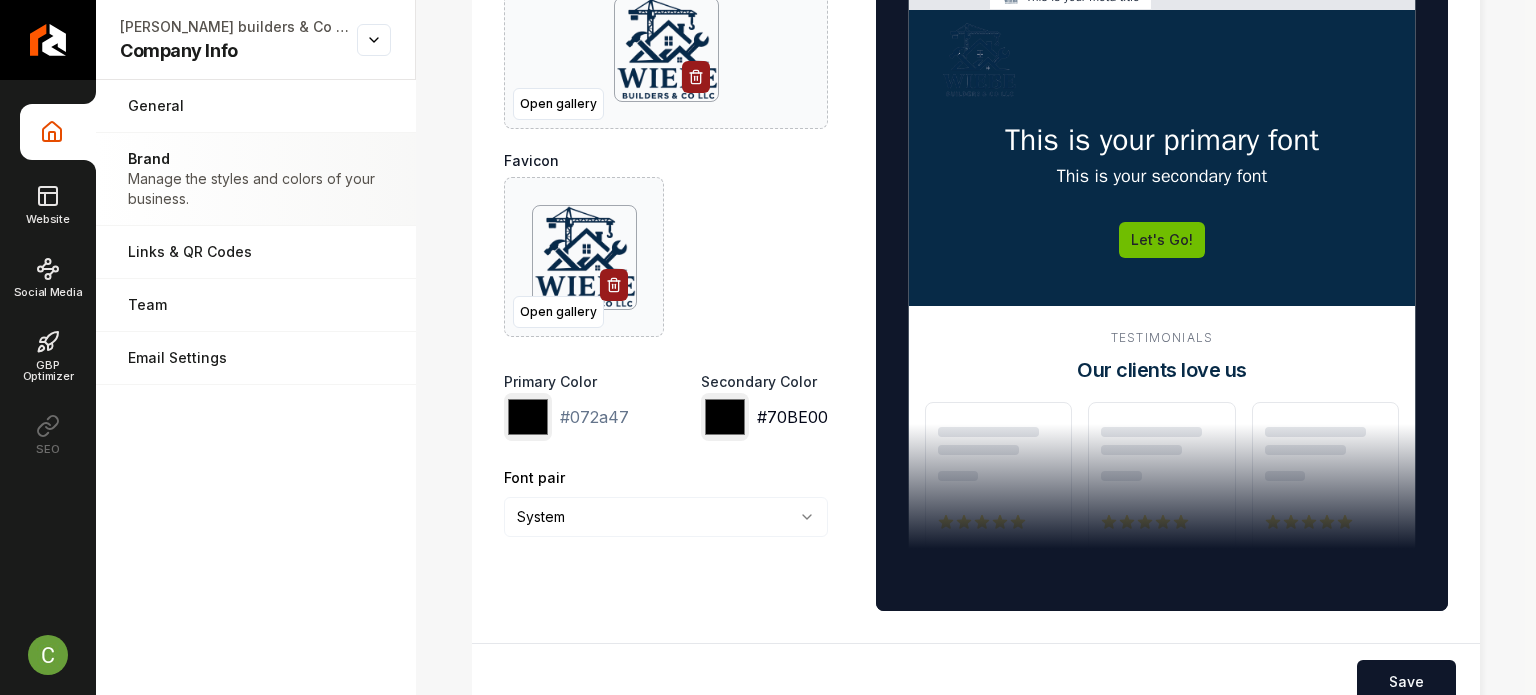 click on "*******" at bounding box center (725, 417) 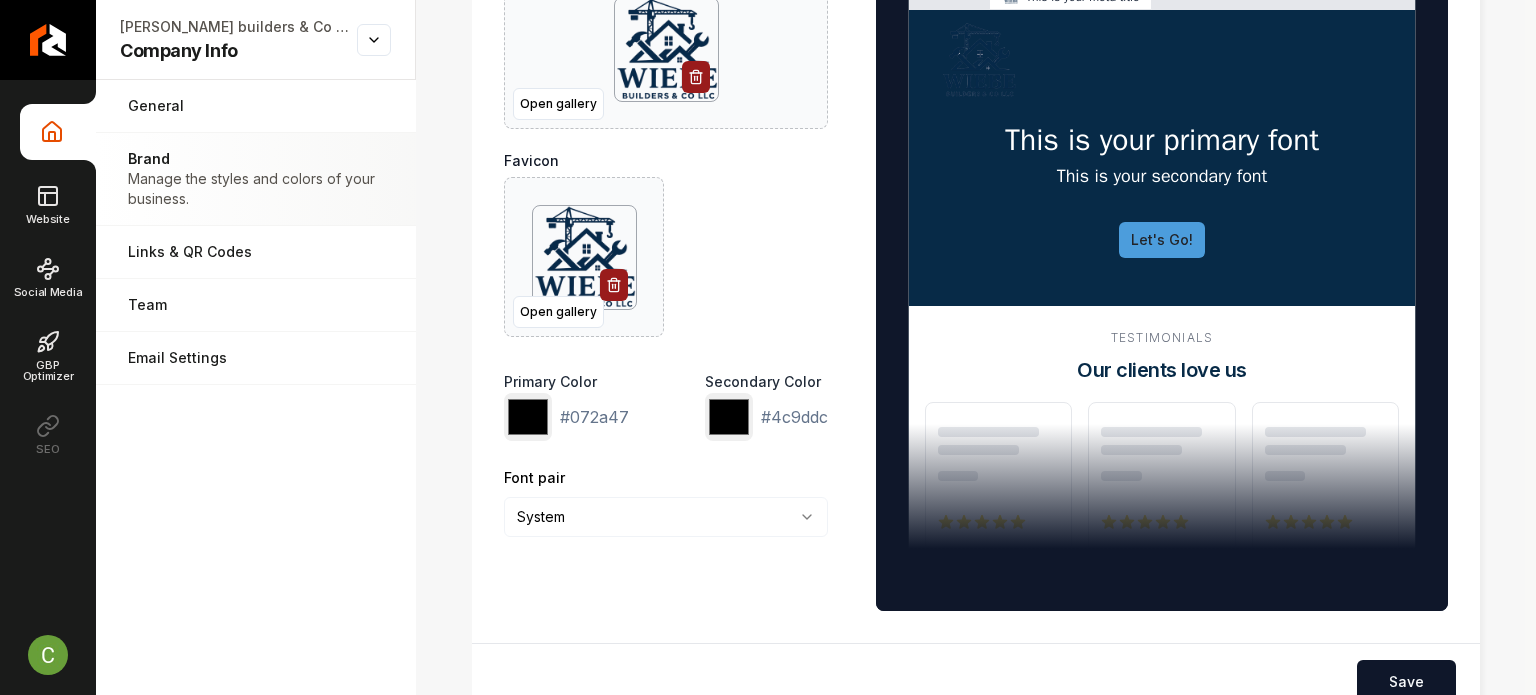 type on "*******" 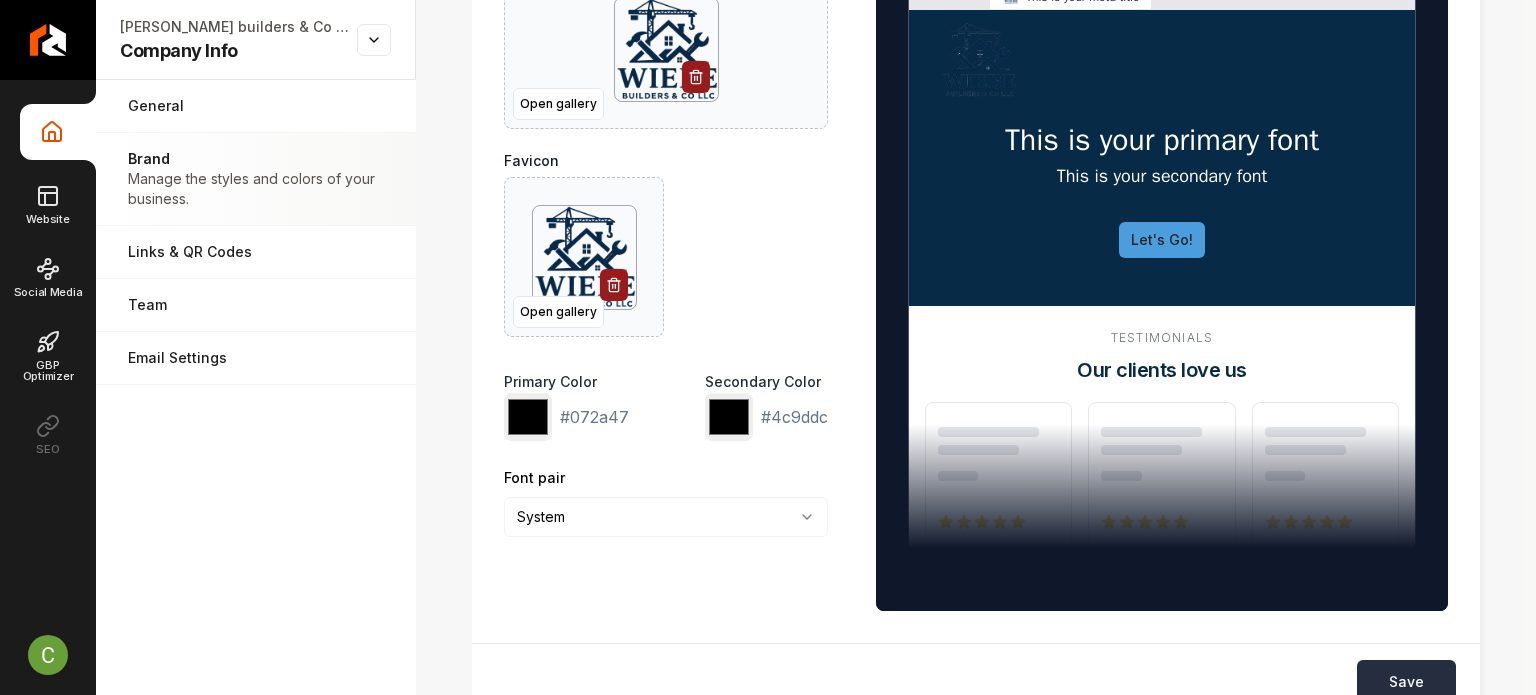 click on "Save" at bounding box center (1406, 682) 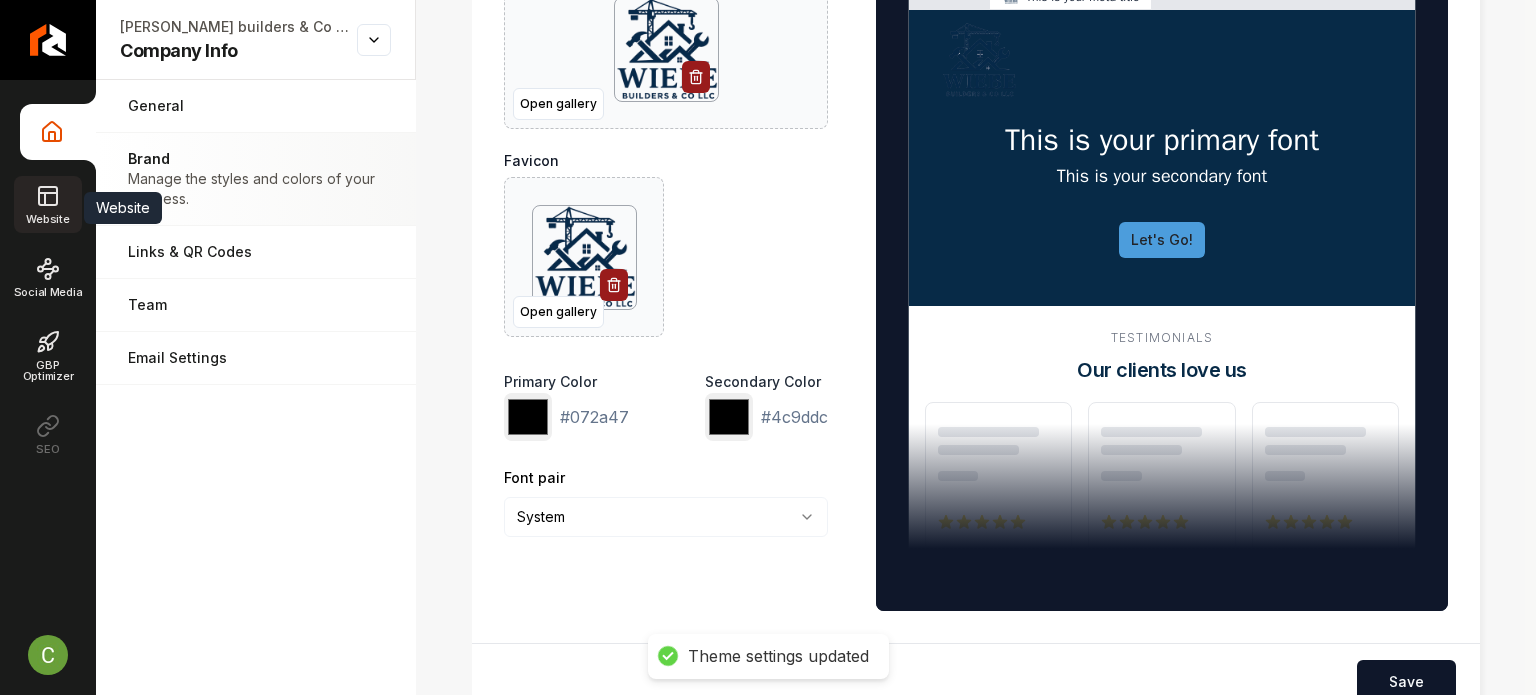 click on "Website" at bounding box center (47, 204) 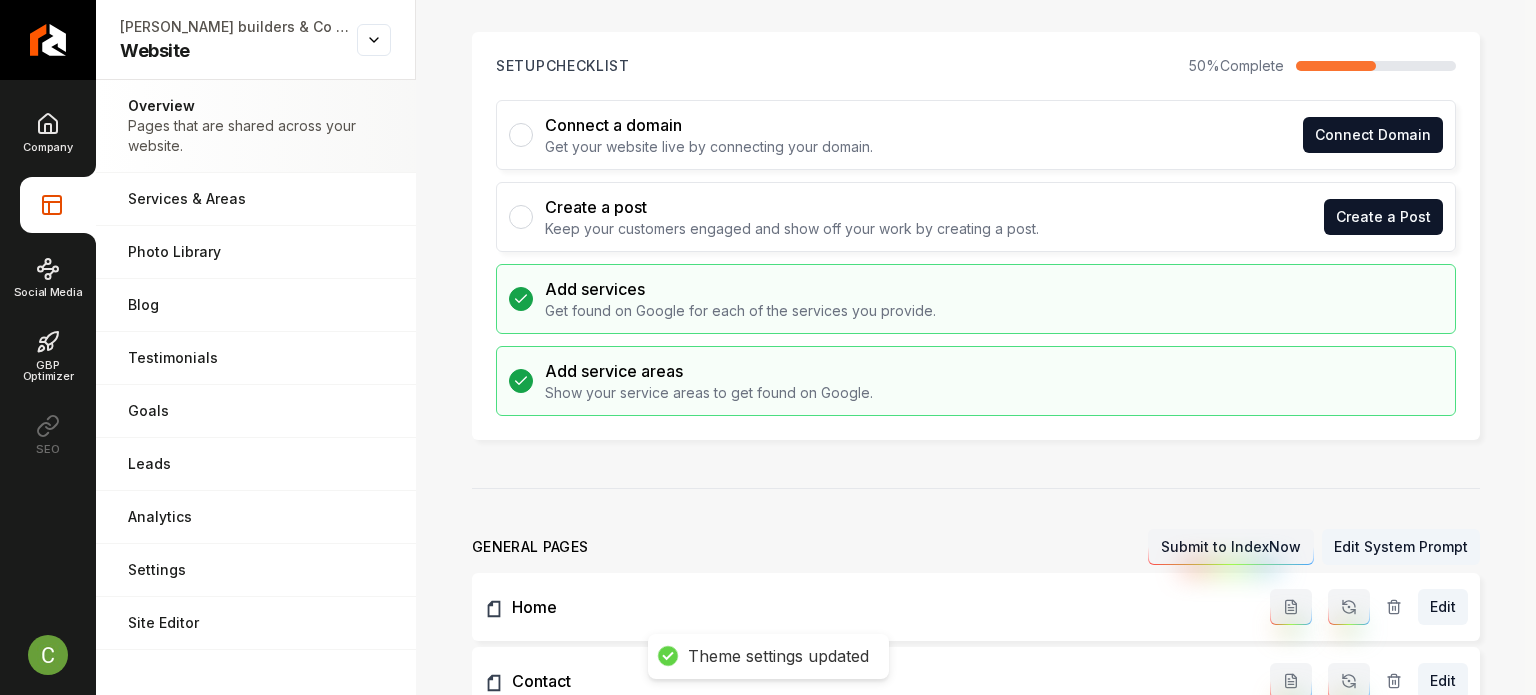 scroll, scrollTop: 0, scrollLeft: 0, axis: both 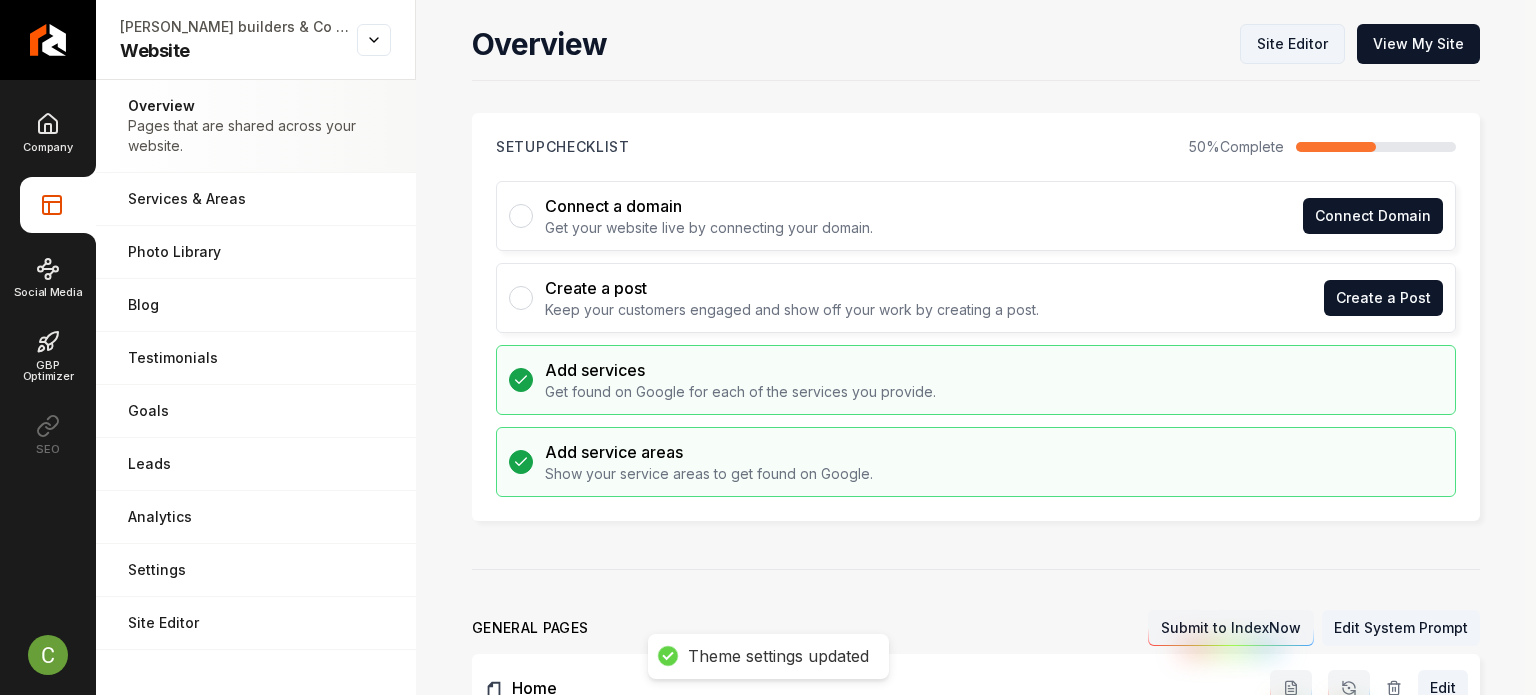 click on "Site Editor" at bounding box center [1292, 44] 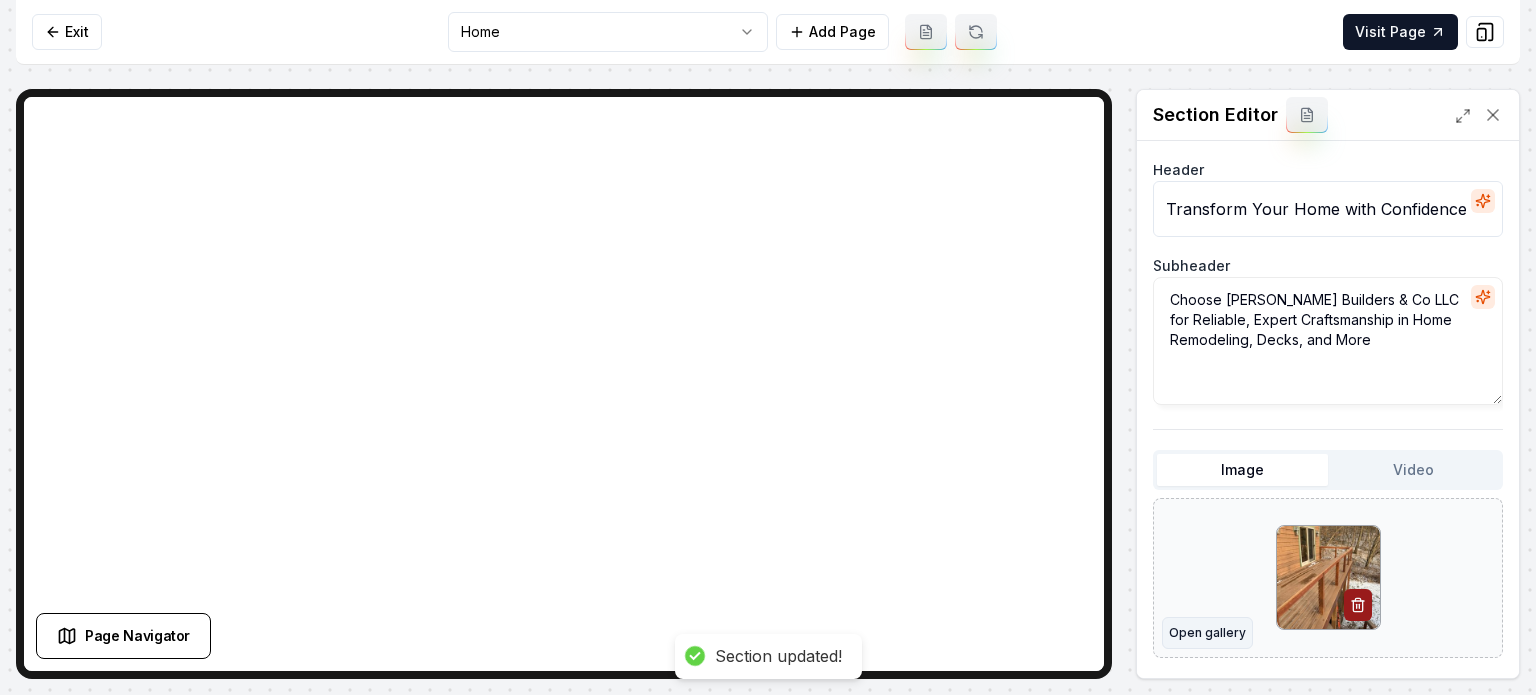 click on "Open gallery" at bounding box center [1207, 633] 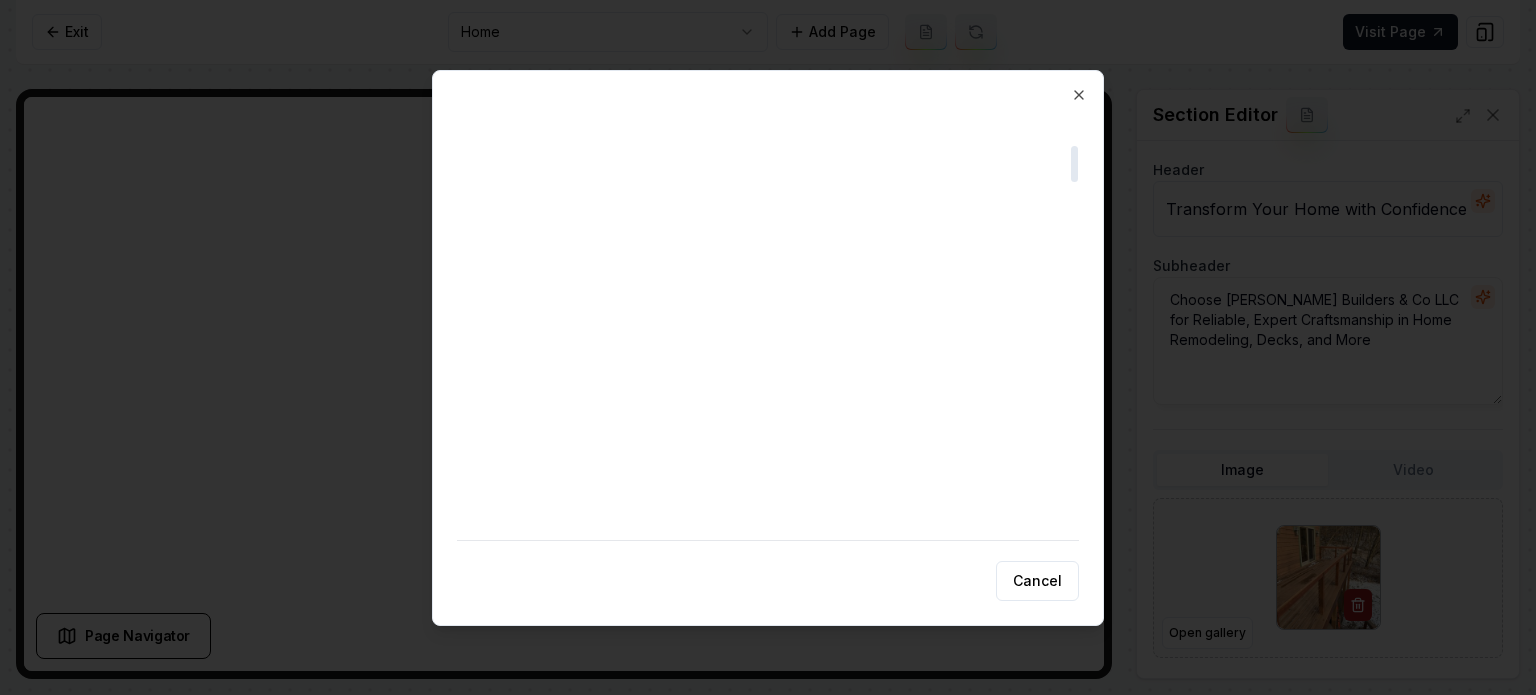 scroll, scrollTop: 400, scrollLeft: 0, axis: vertical 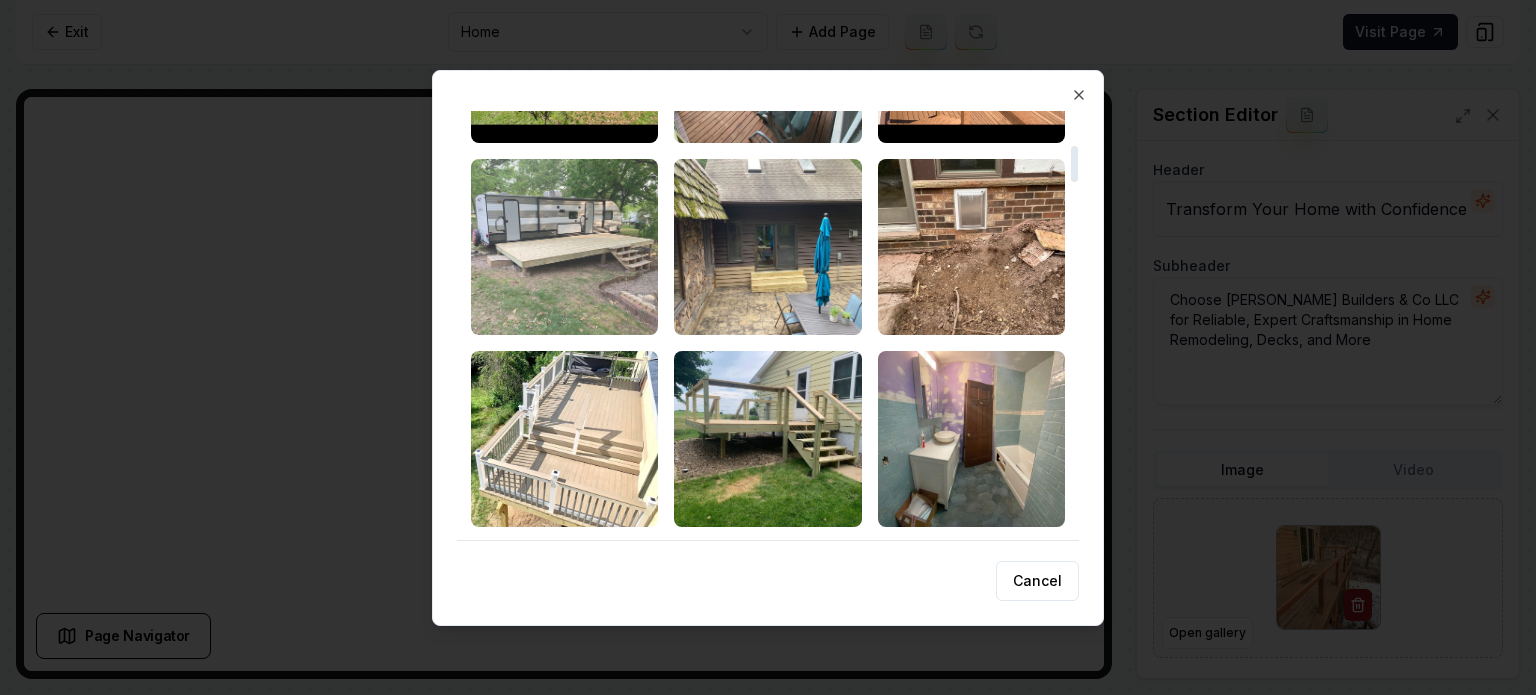 click at bounding box center [564, 247] 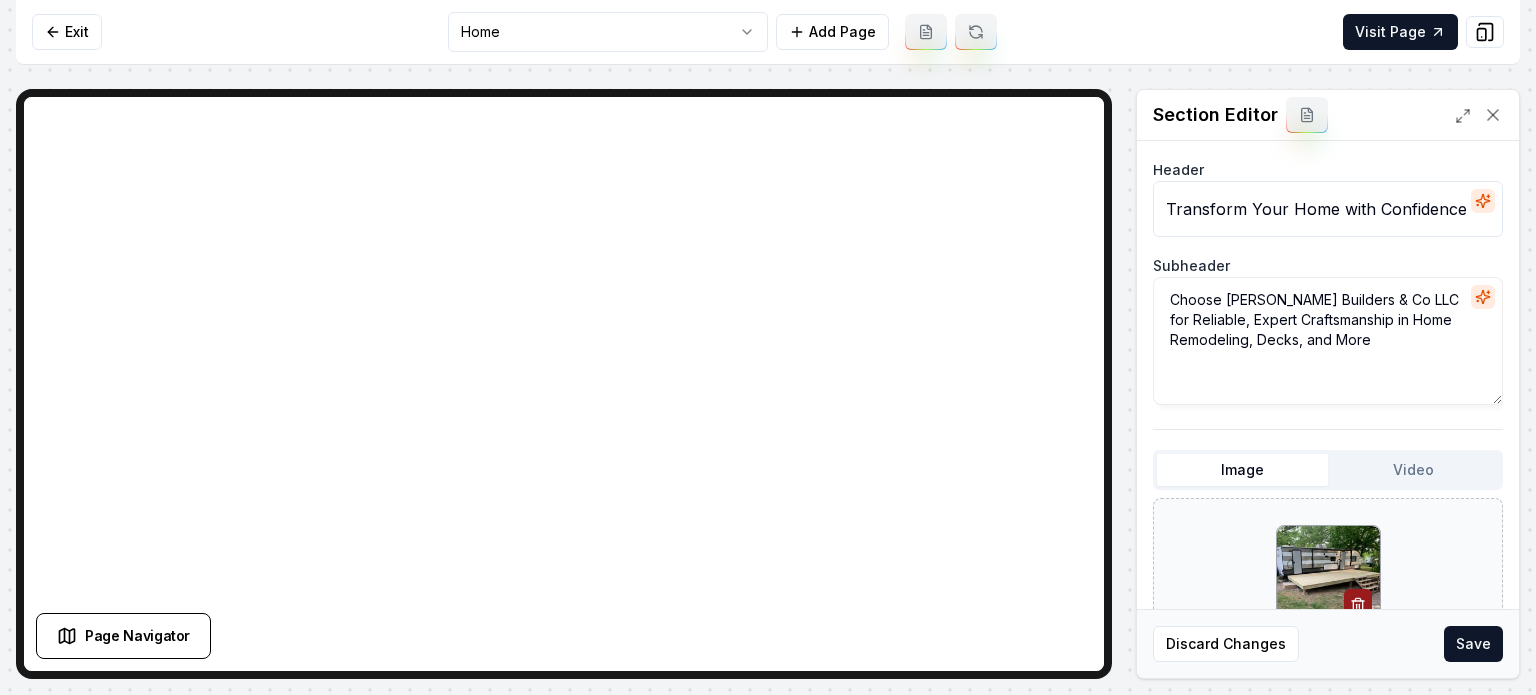 scroll, scrollTop: 223, scrollLeft: 0, axis: vertical 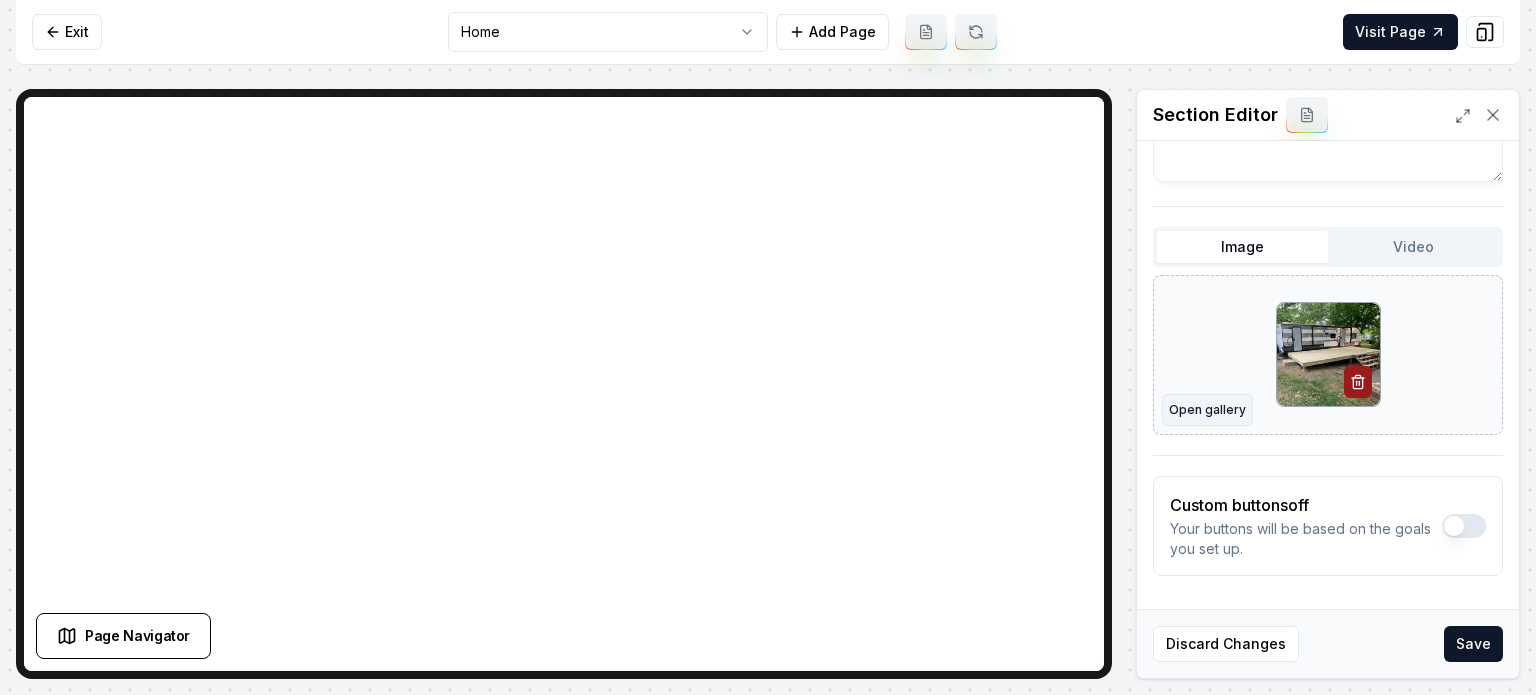 click on "Open gallery" at bounding box center [1207, 410] 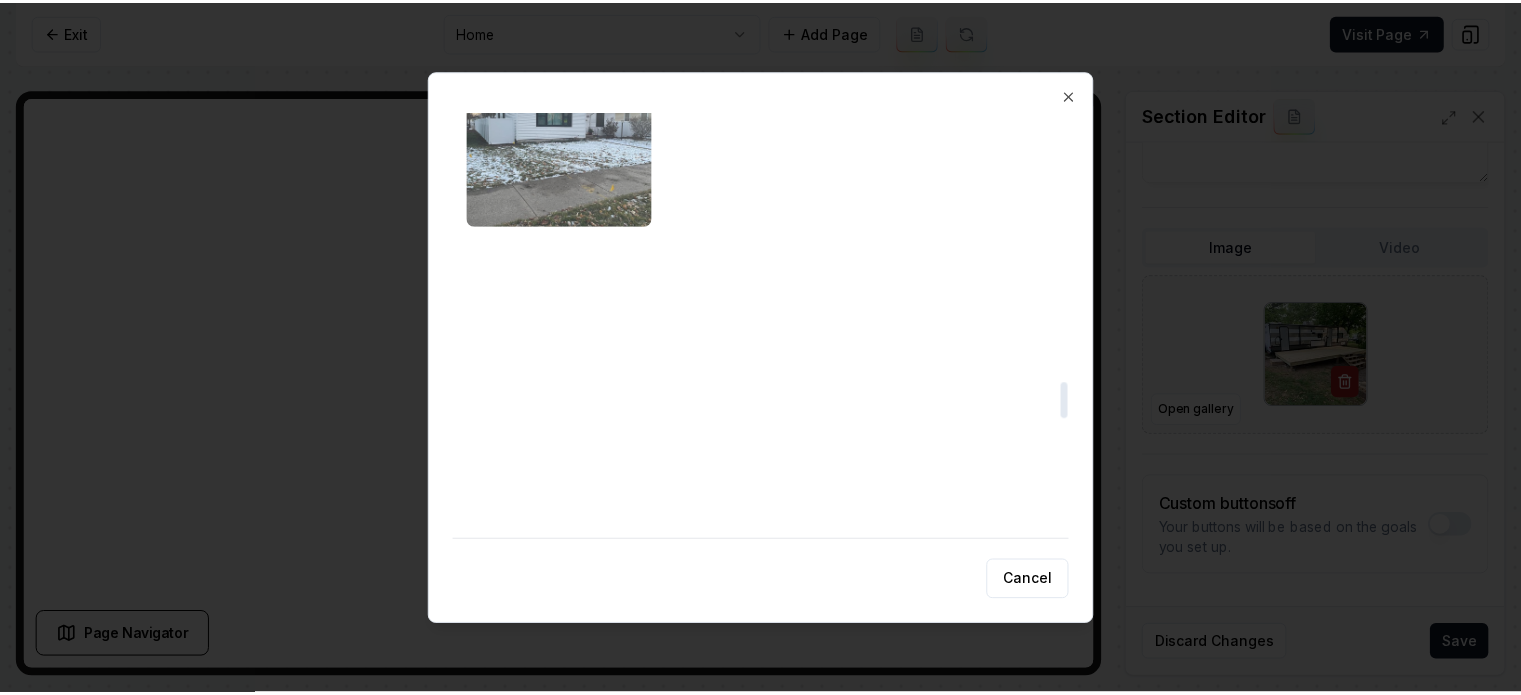 scroll, scrollTop: 3200, scrollLeft: 0, axis: vertical 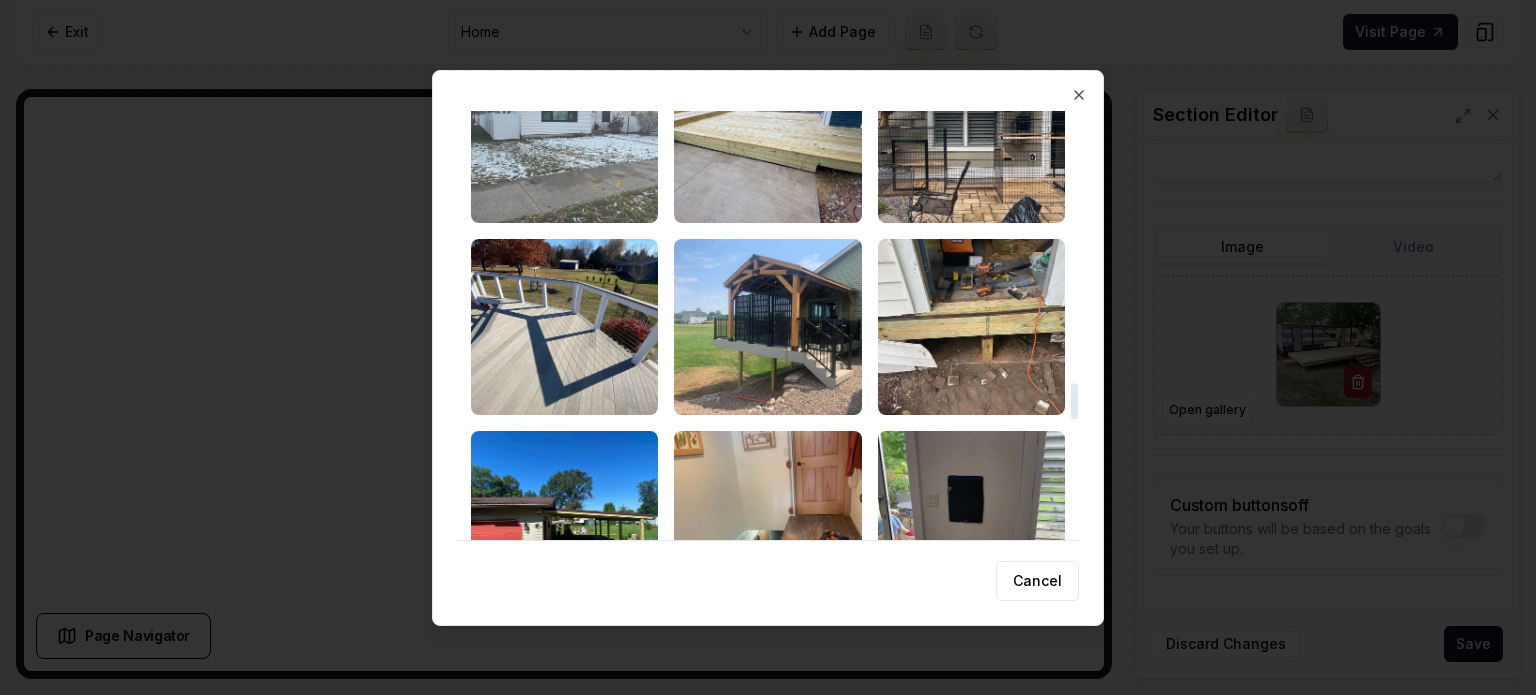 click at bounding box center (564, 135) 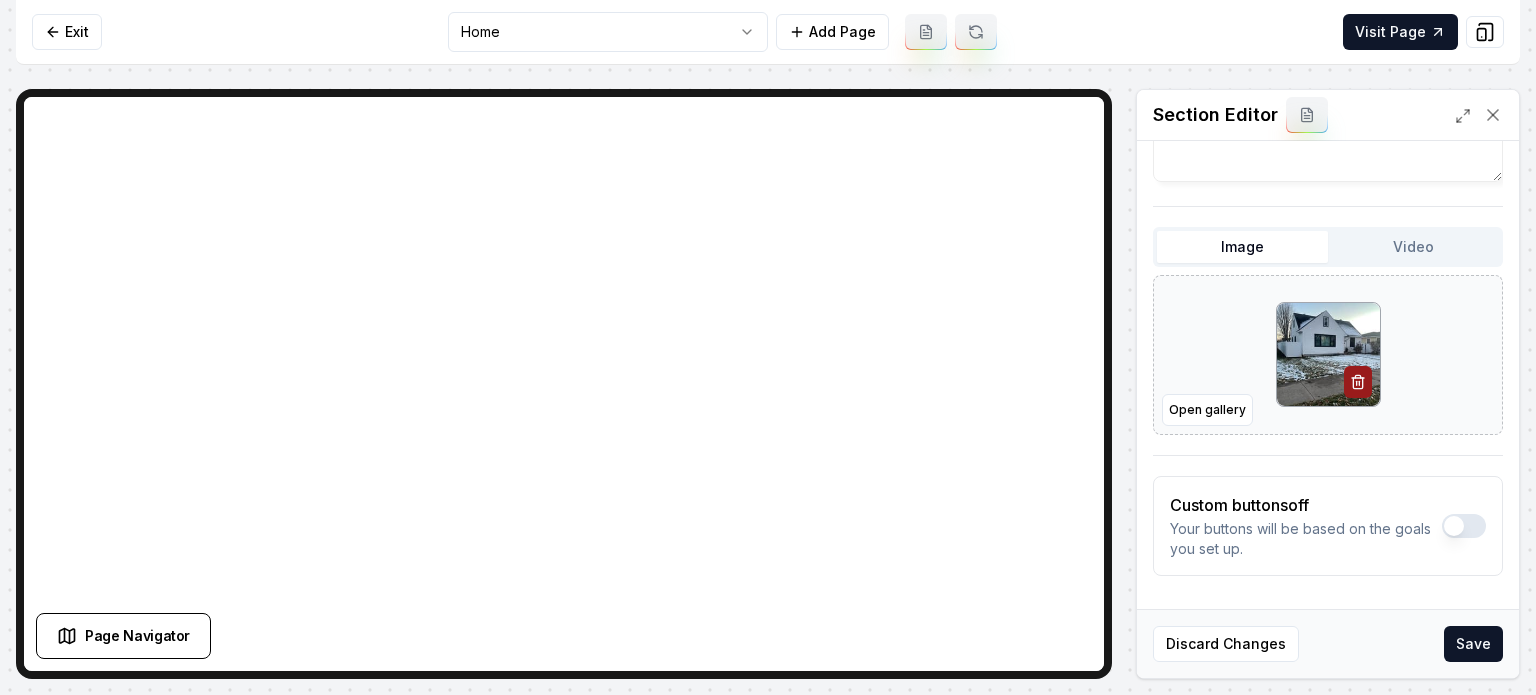 click on "Discard Changes Save" at bounding box center (1328, 643) 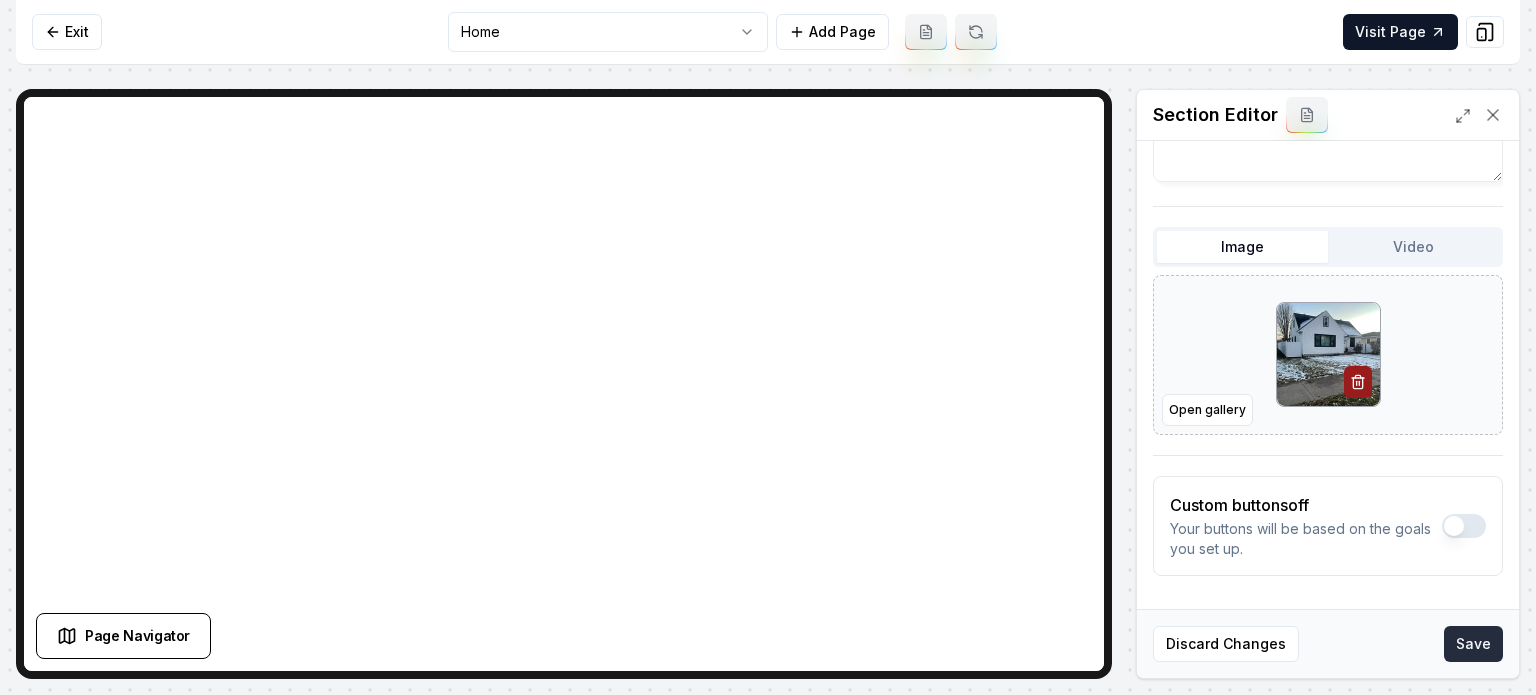 click on "Save" at bounding box center (1473, 644) 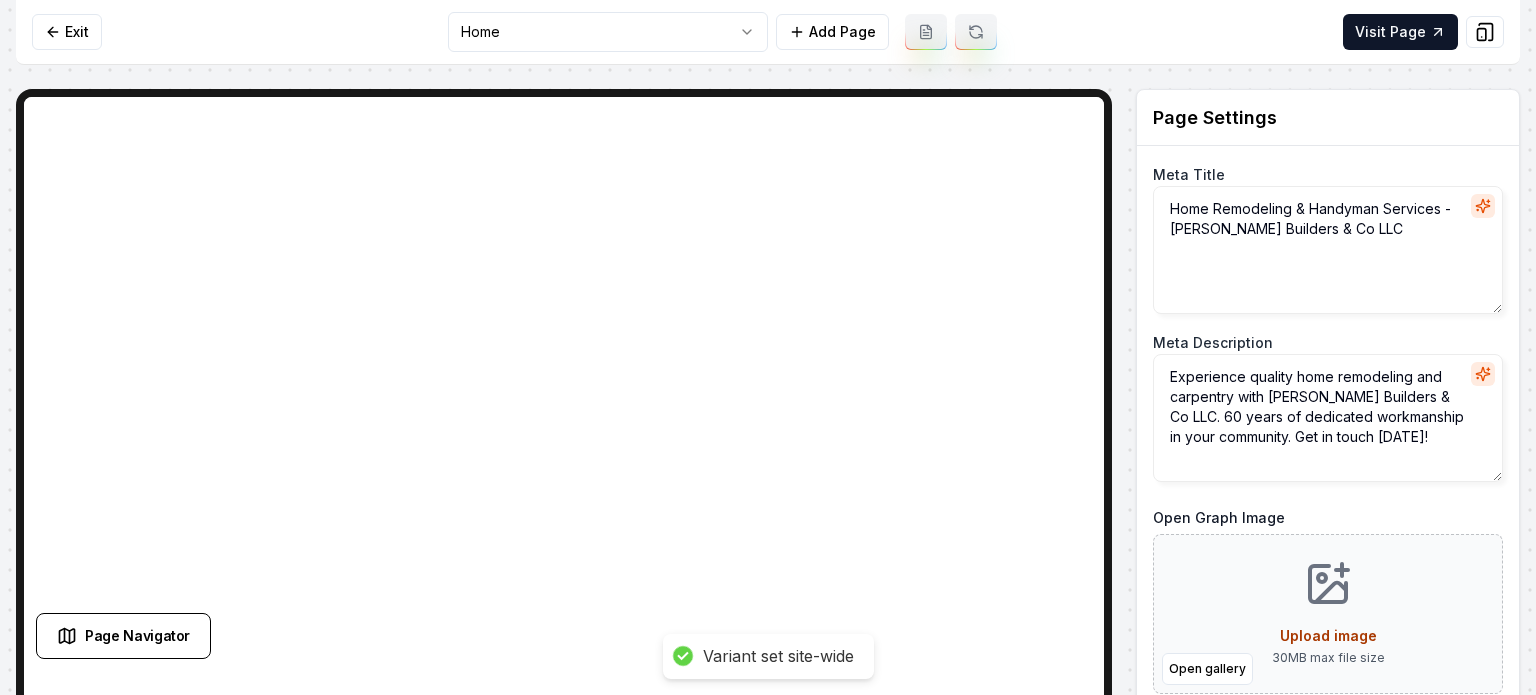 scroll, scrollTop: 0, scrollLeft: 0, axis: both 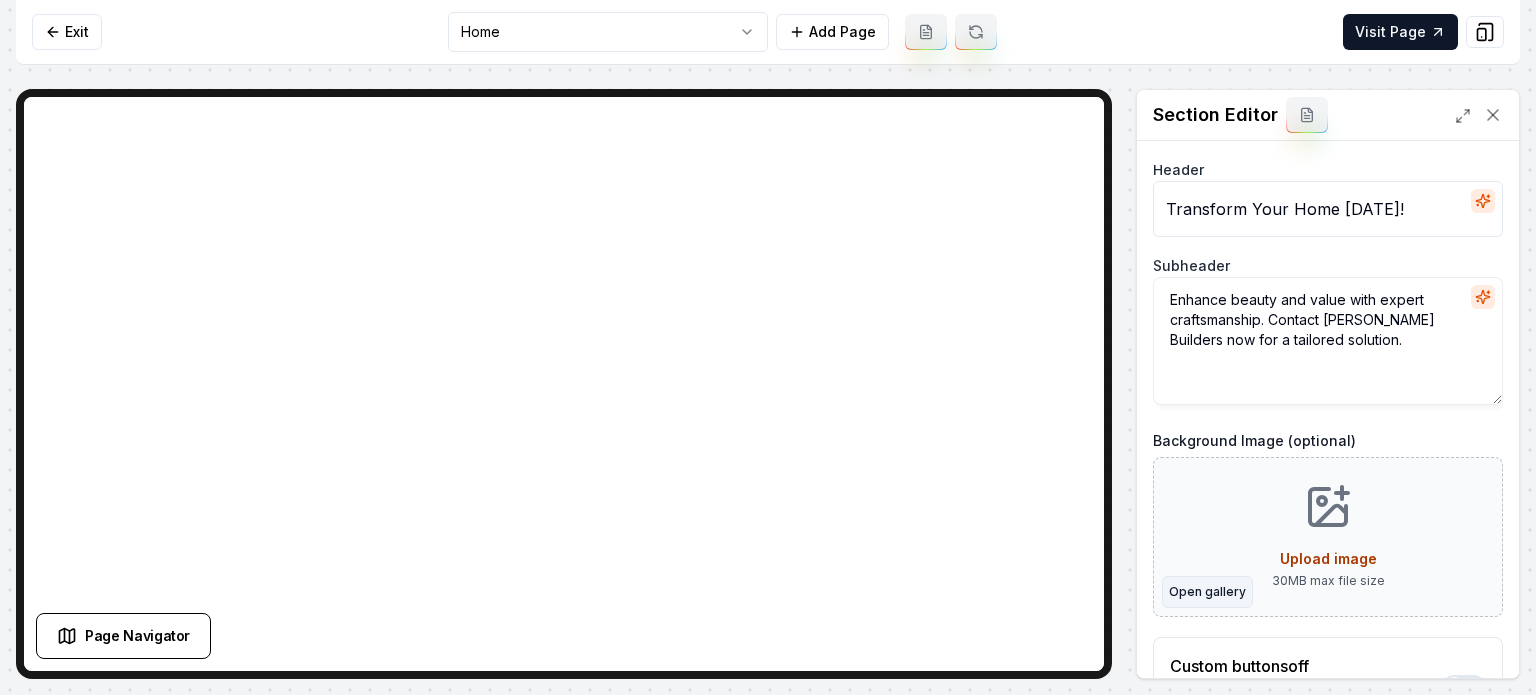 click on "Open gallery" at bounding box center [1207, 592] 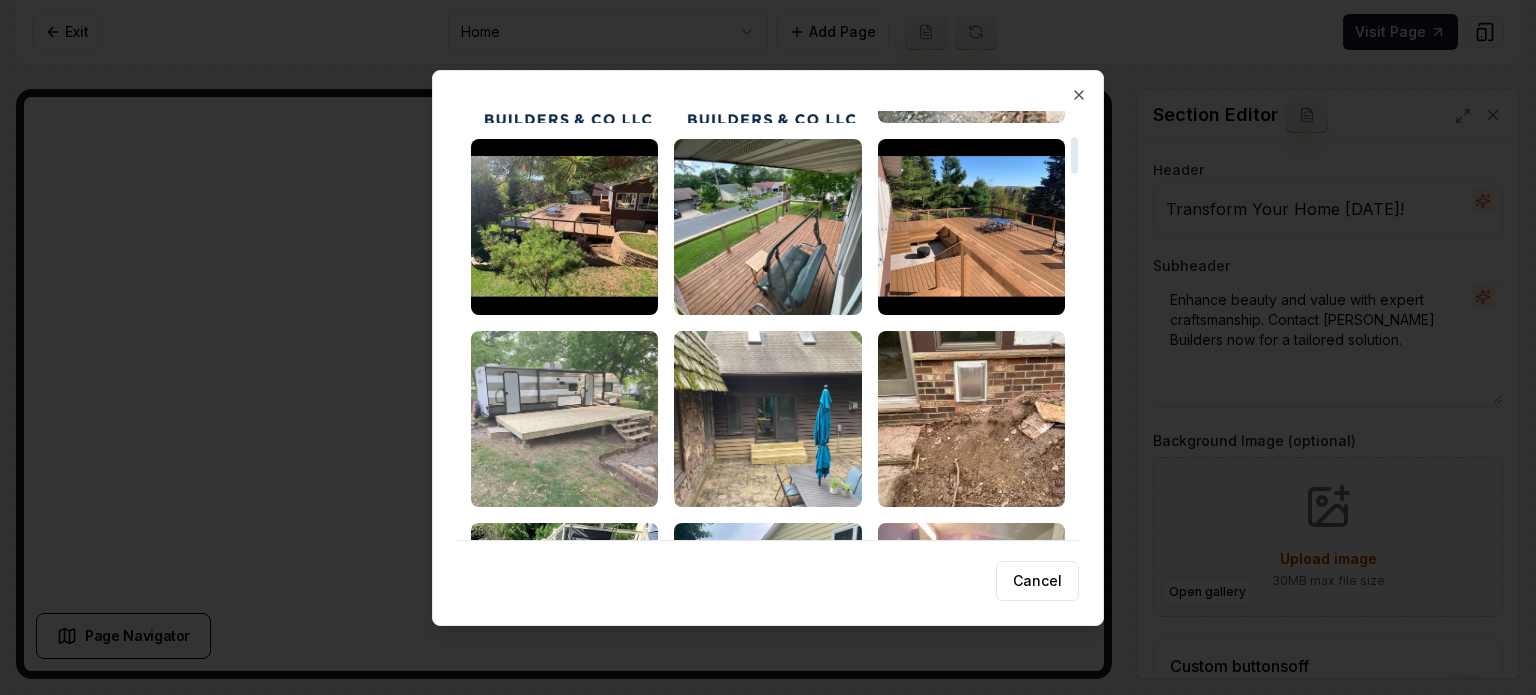 scroll, scrollTop: 200, scrollLeft: 0, axis: vertical 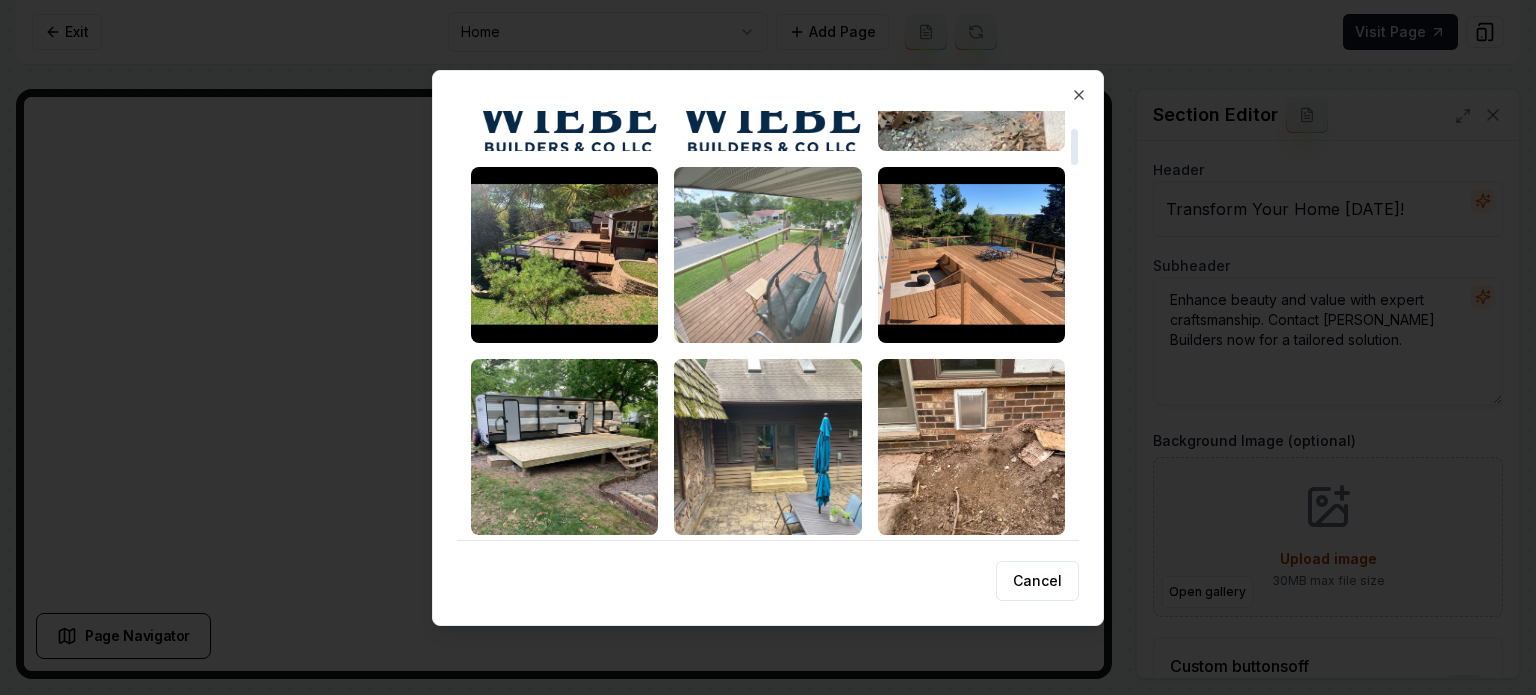 click at bounding box center (767, 255) 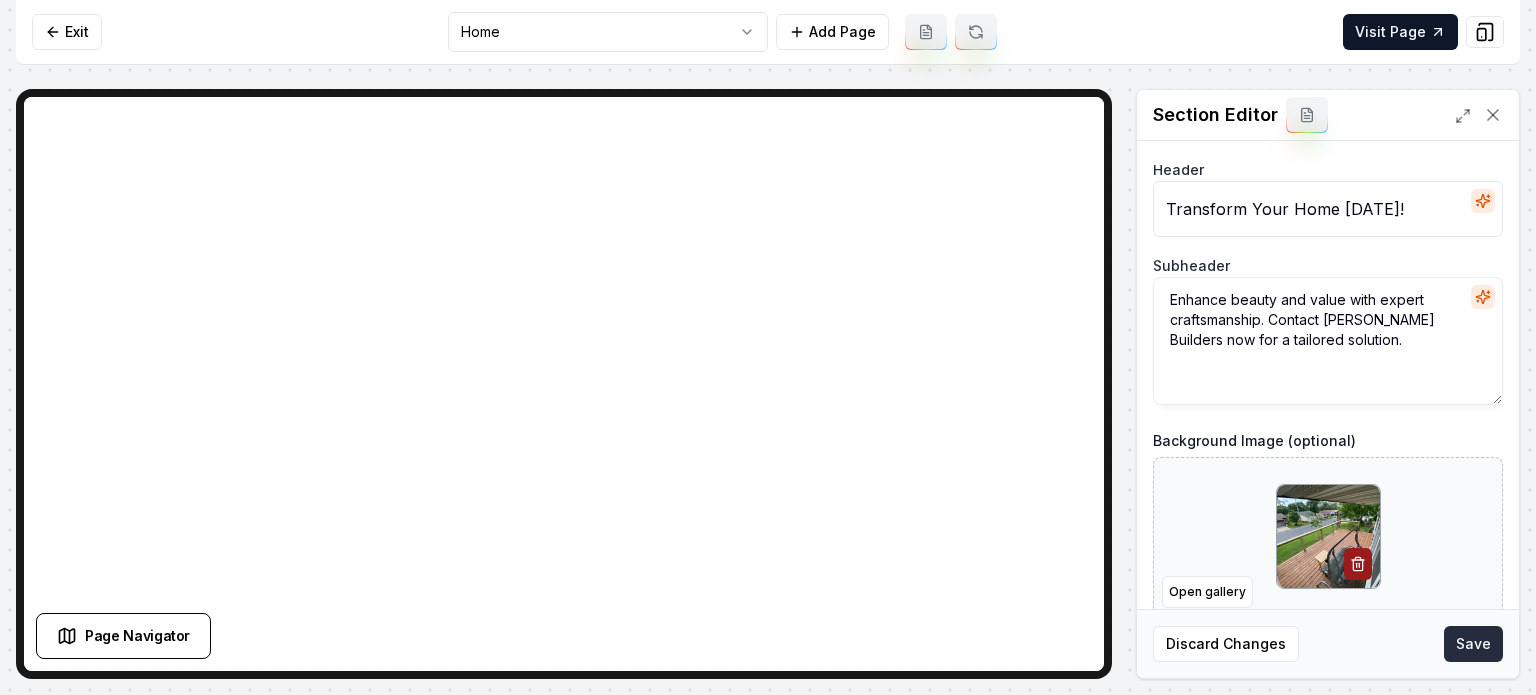 click on "Save" at bounding box center (1473, 644) 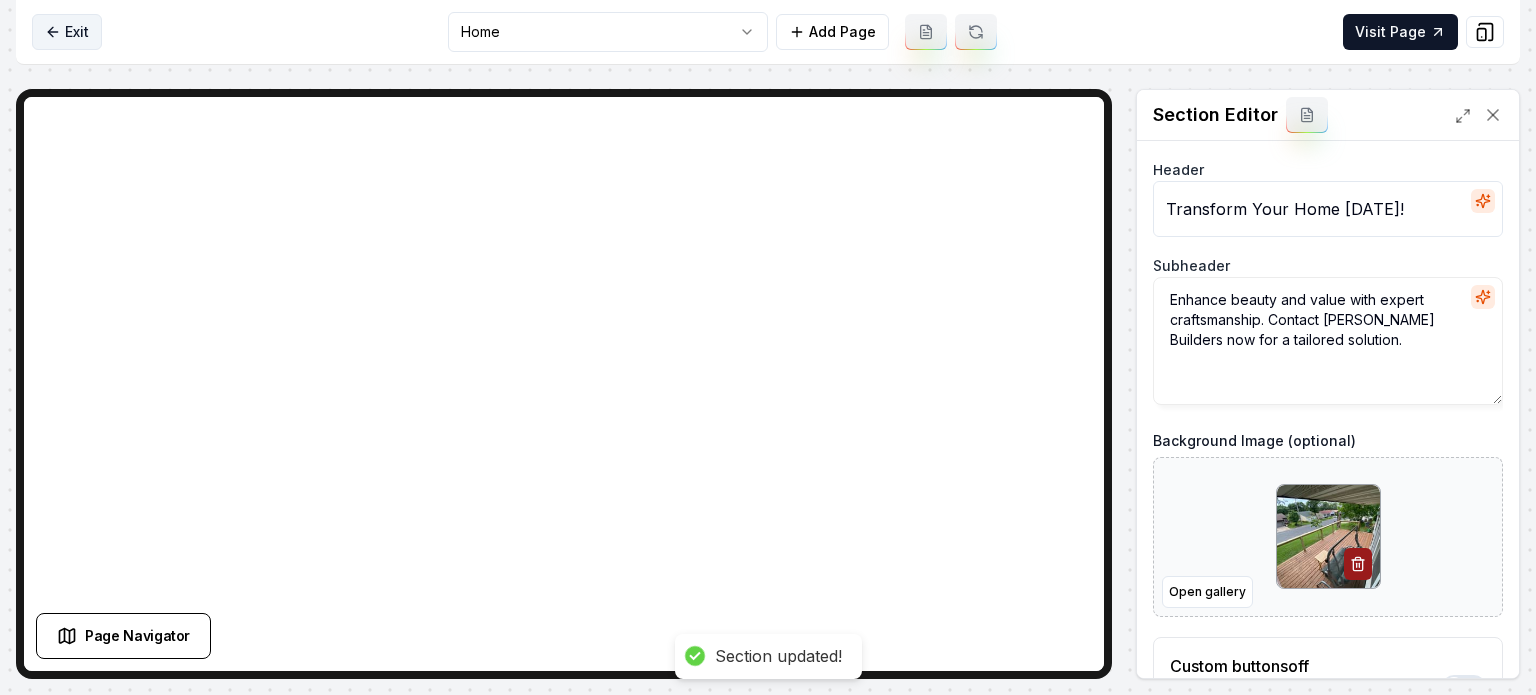 click on "Exit" at bounding box center (67, 32) 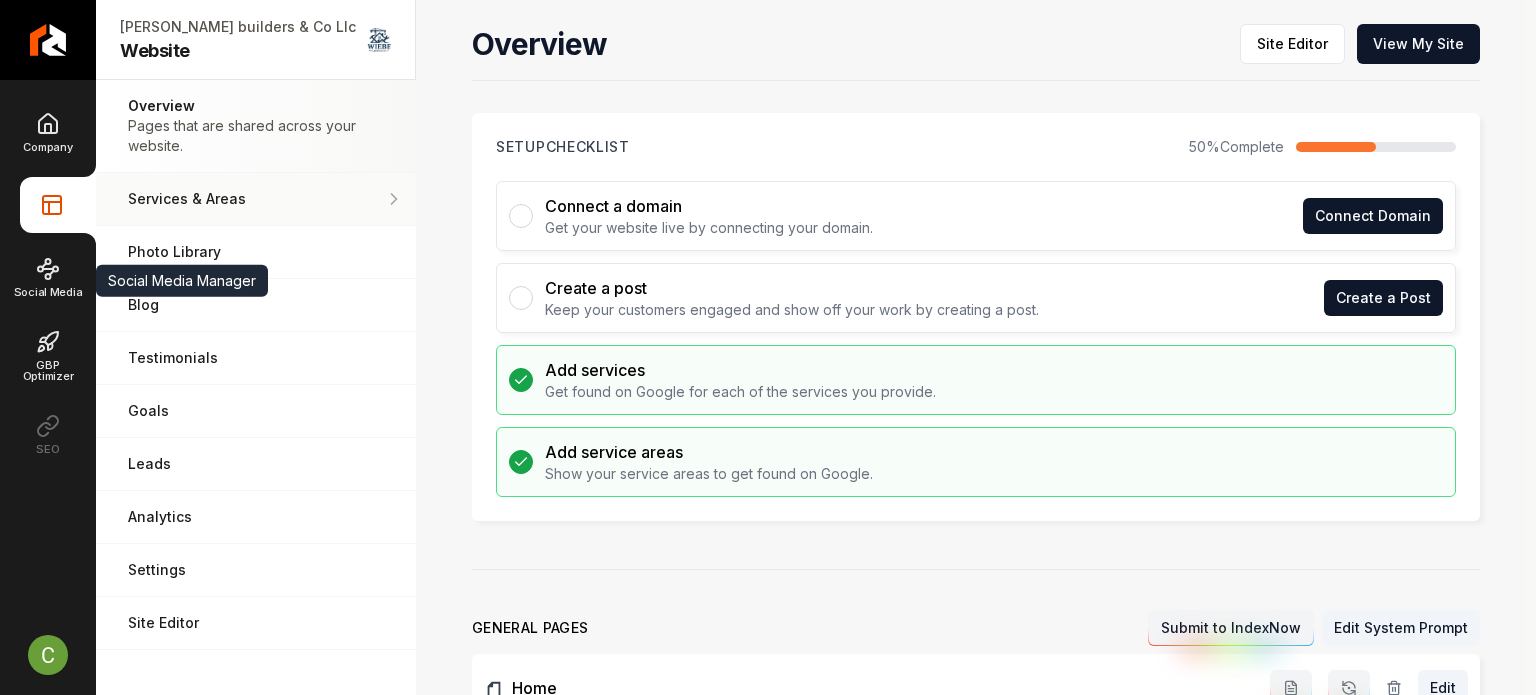 click on "Services & Areas Adjust your services and areas of expertise." at bounding box center (256, 199) 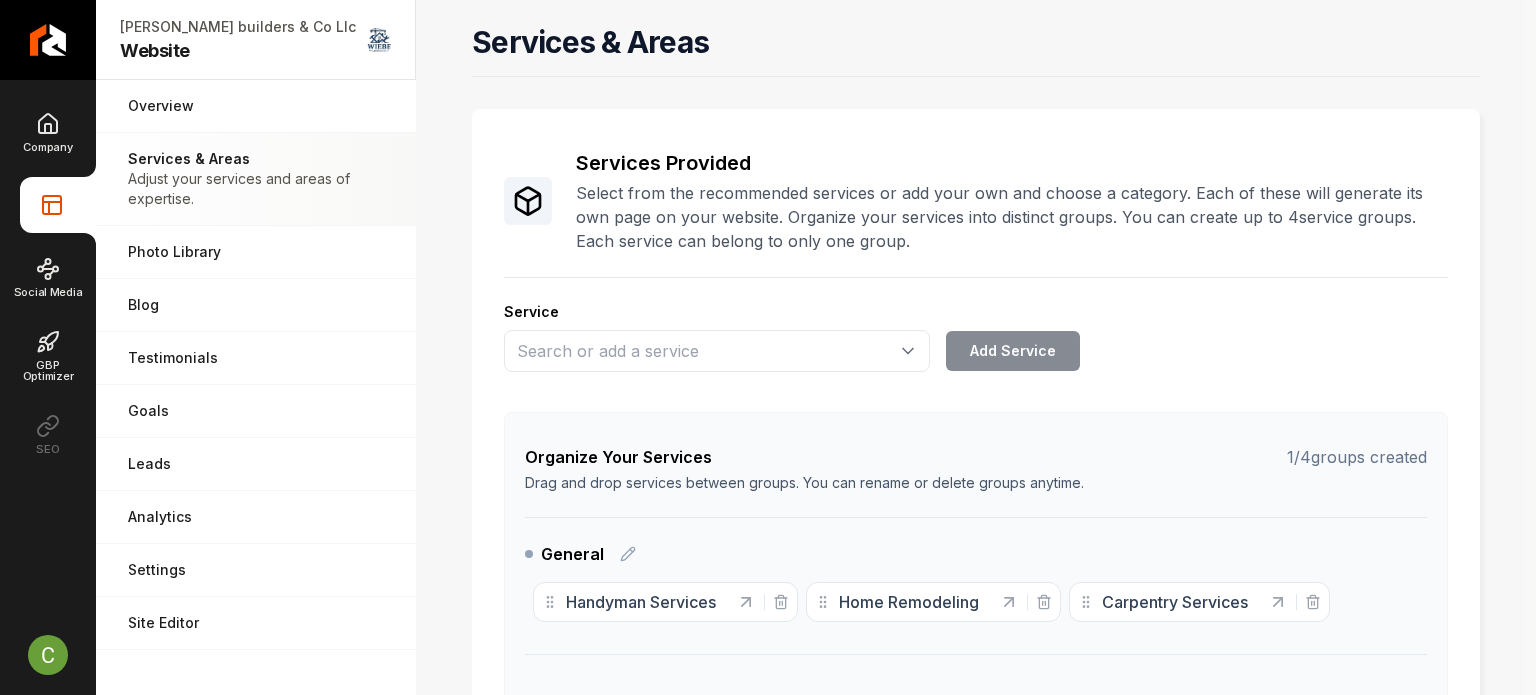 scroll, scrollTop: 538, scrollLeft: 0, axis: vertical 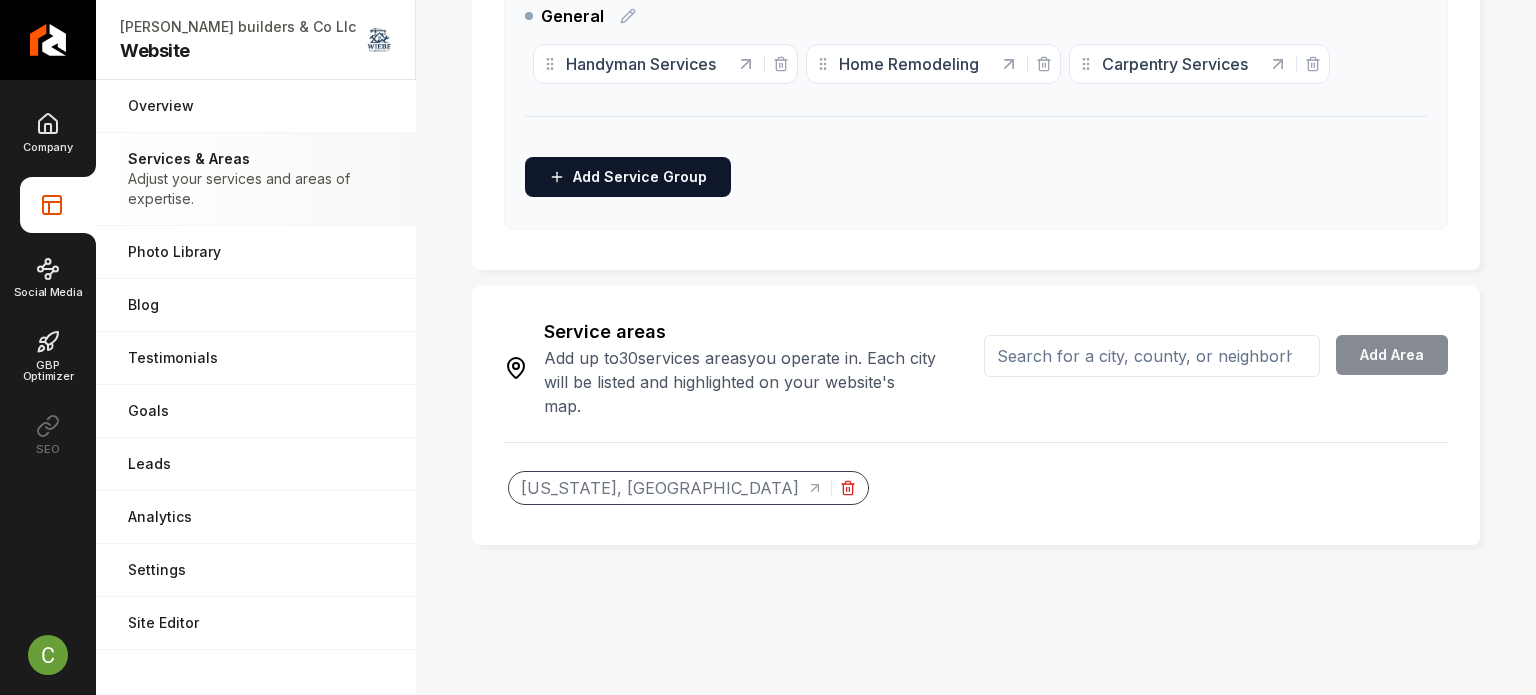 click 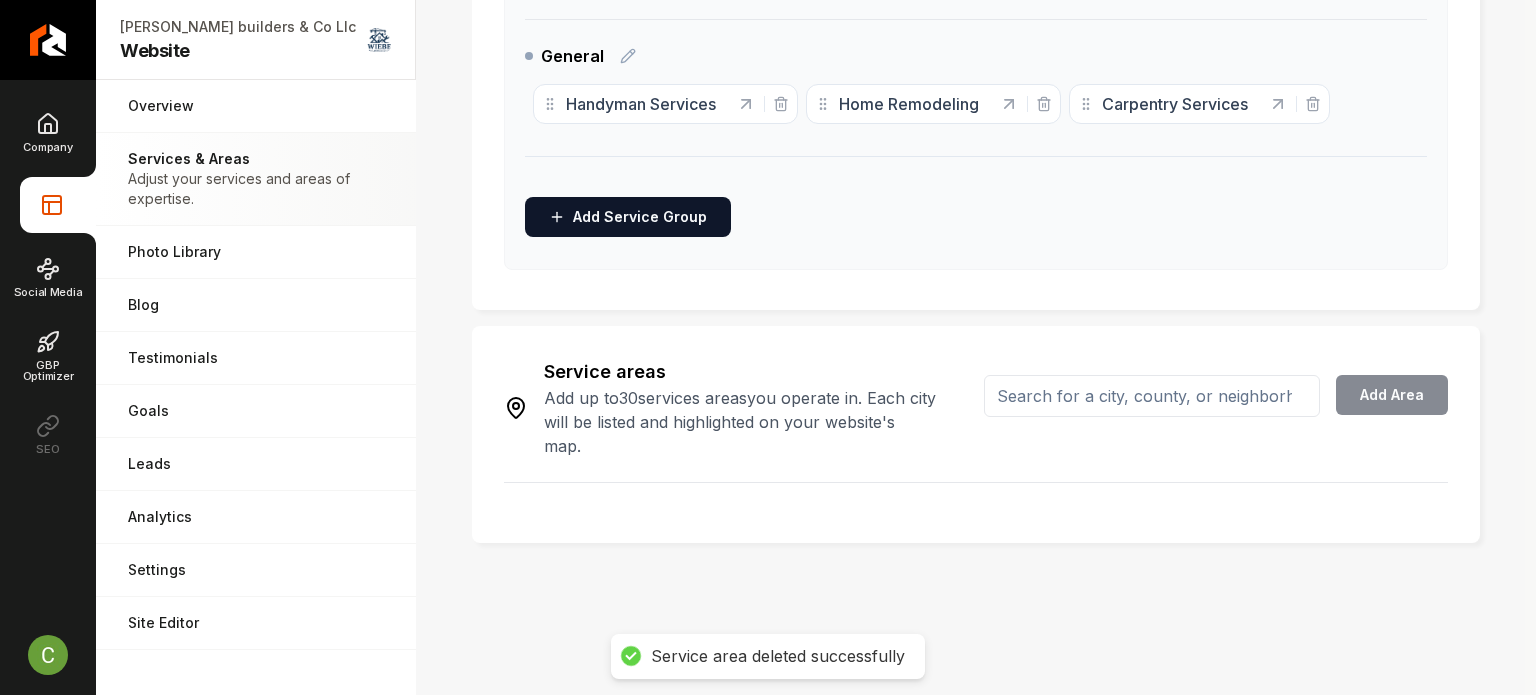 scroll, scrollTop: 496, scrollLeft: 0, axis: vertical 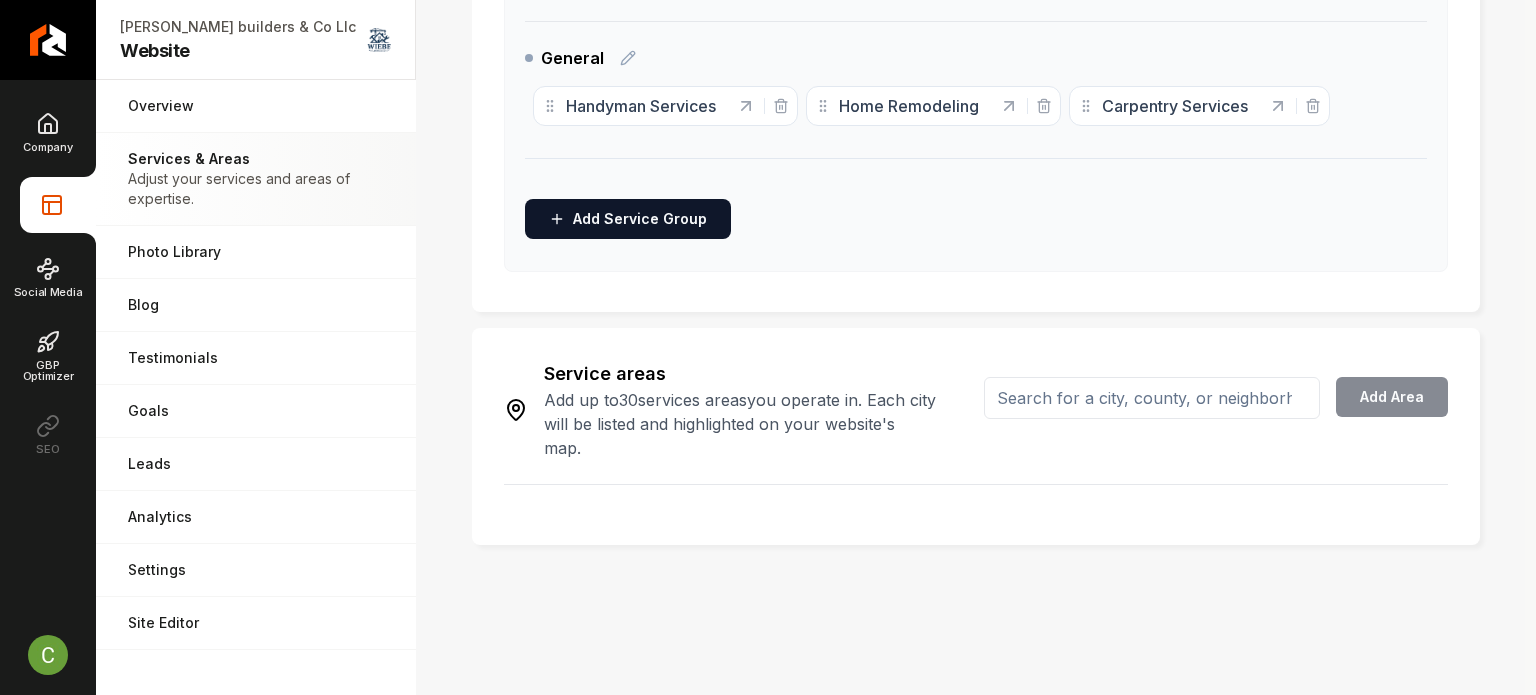 click at bounding box center [1152, 398] 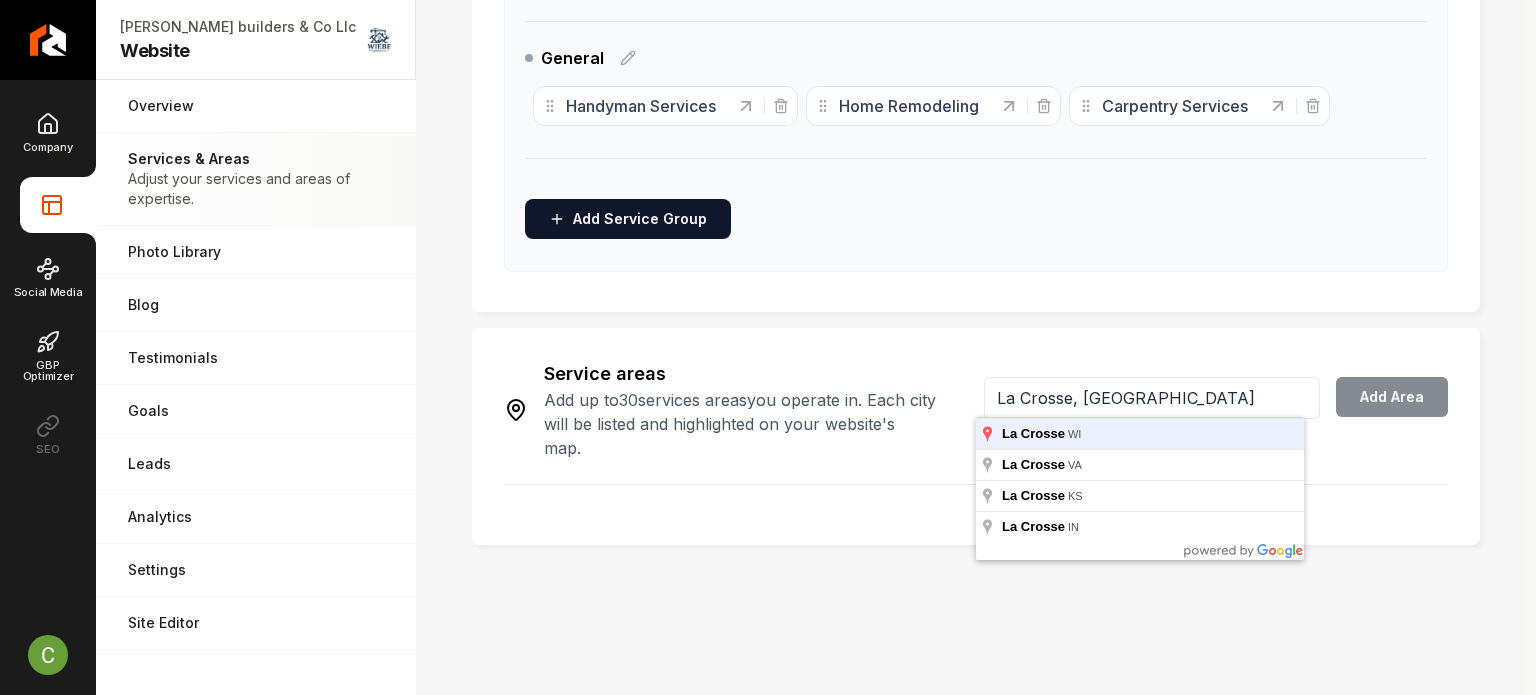 type on "La Crosse, WI" 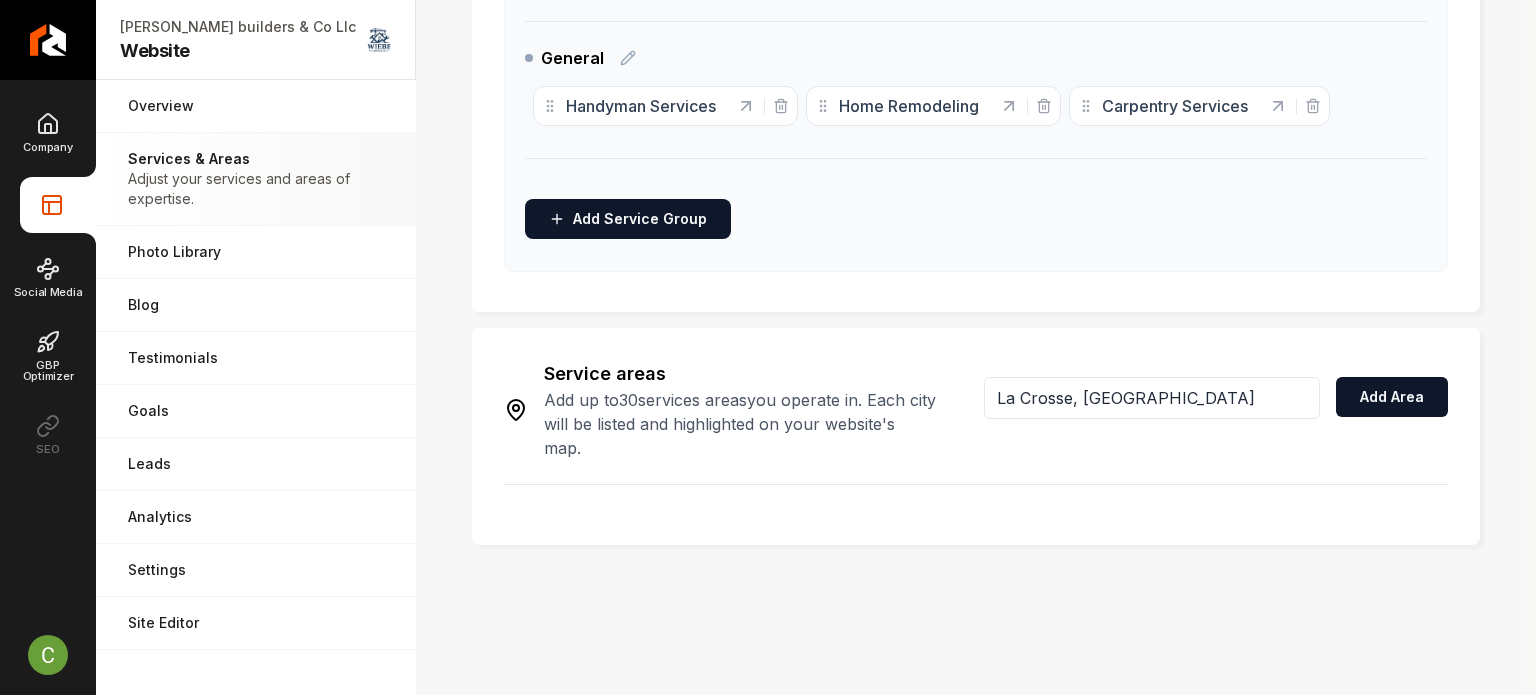 click on "La Crosse, WI Add Area" at bounding box center [1216, 410] 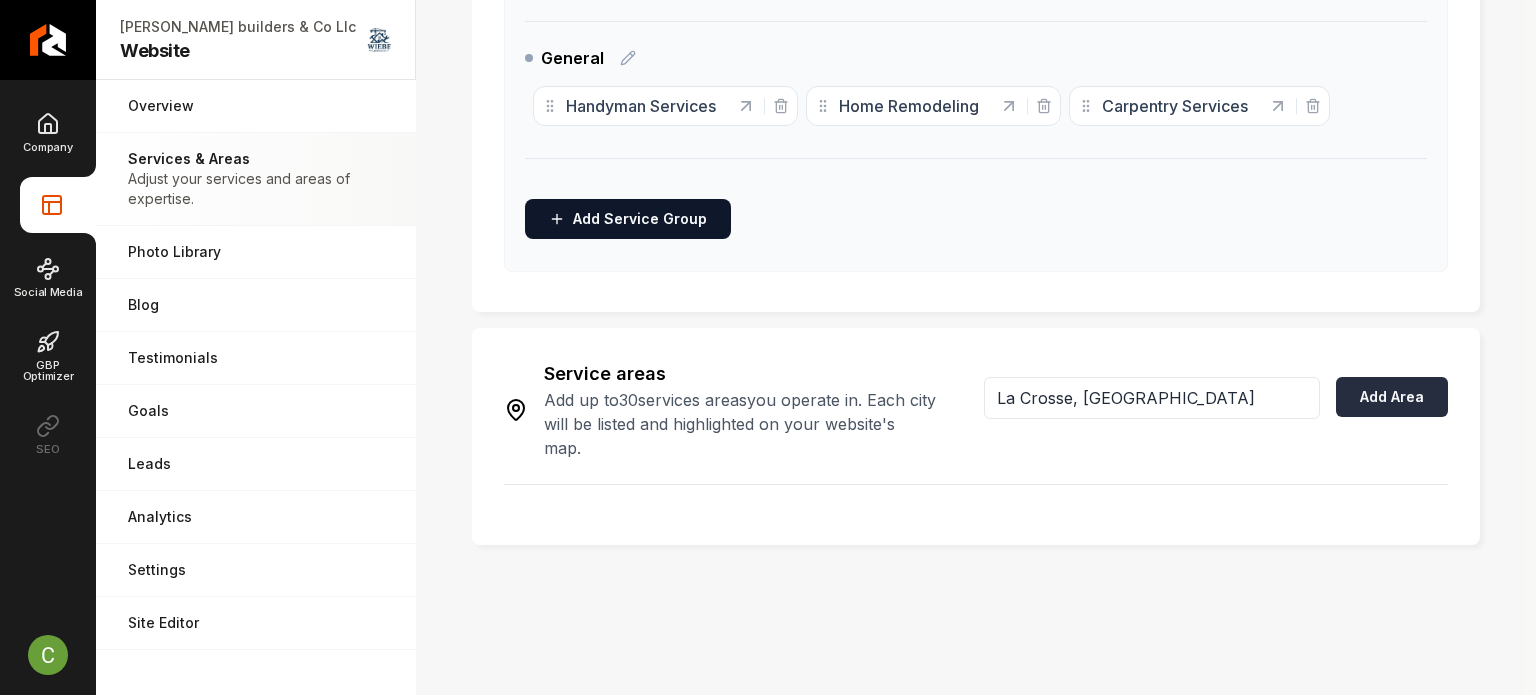 click on "Add Area" at bounding box center (1392, 397) 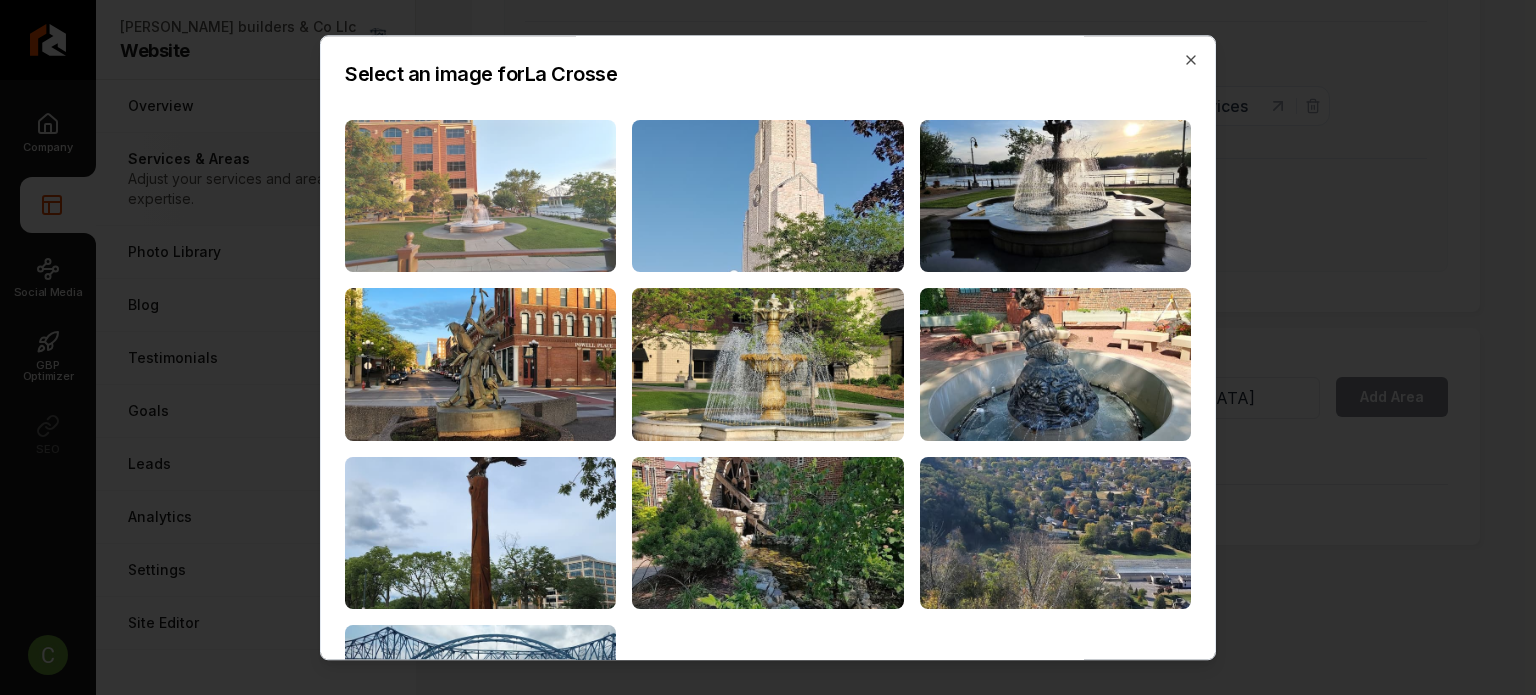 click at bounding box center [480, 196] 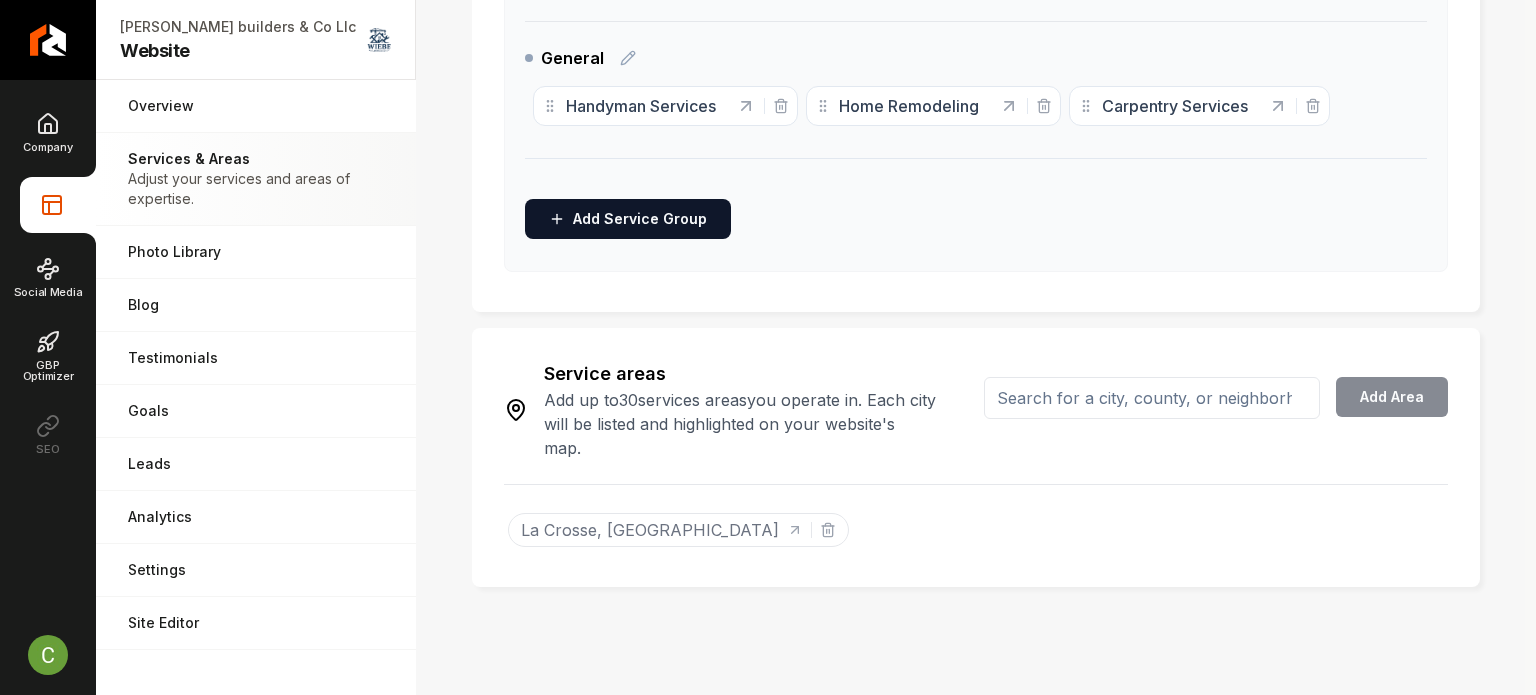 click at bounding box center (1152, 398) 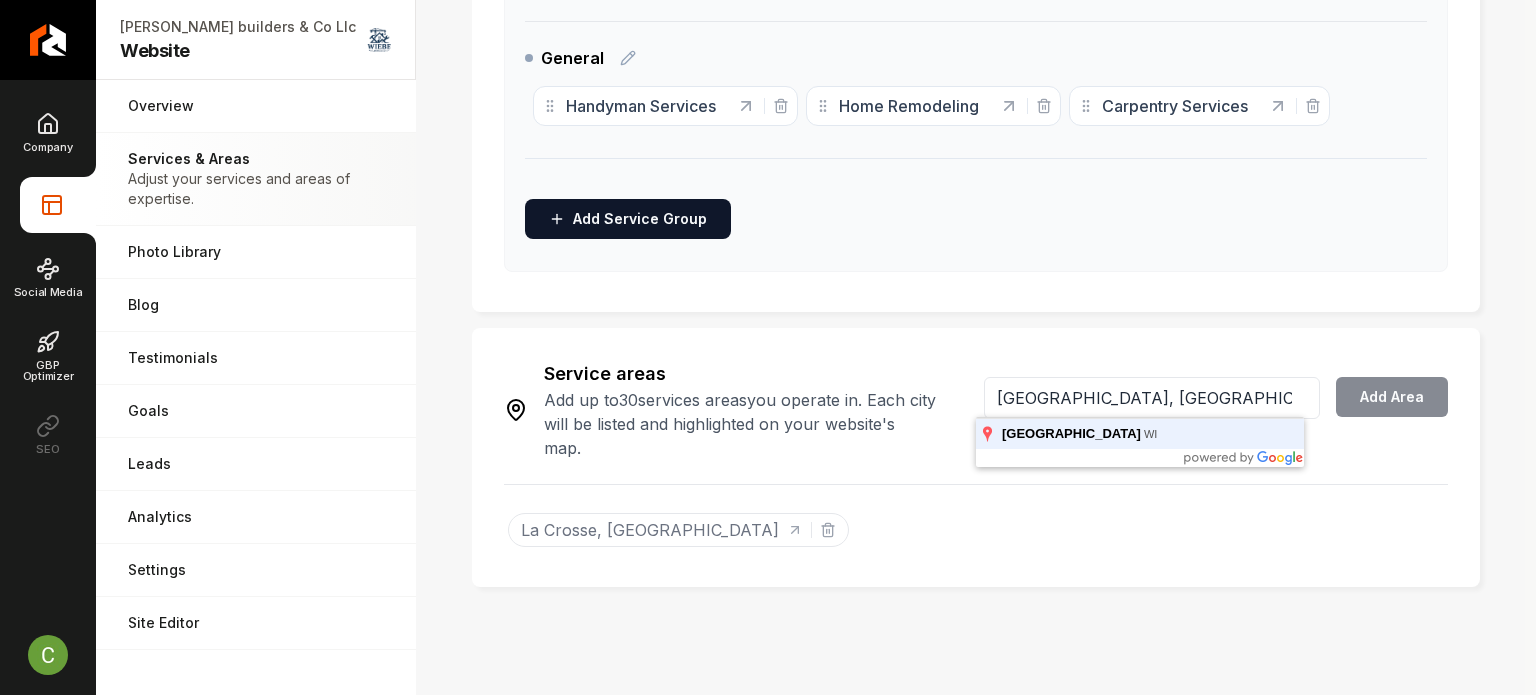 type on "French Island, WI" 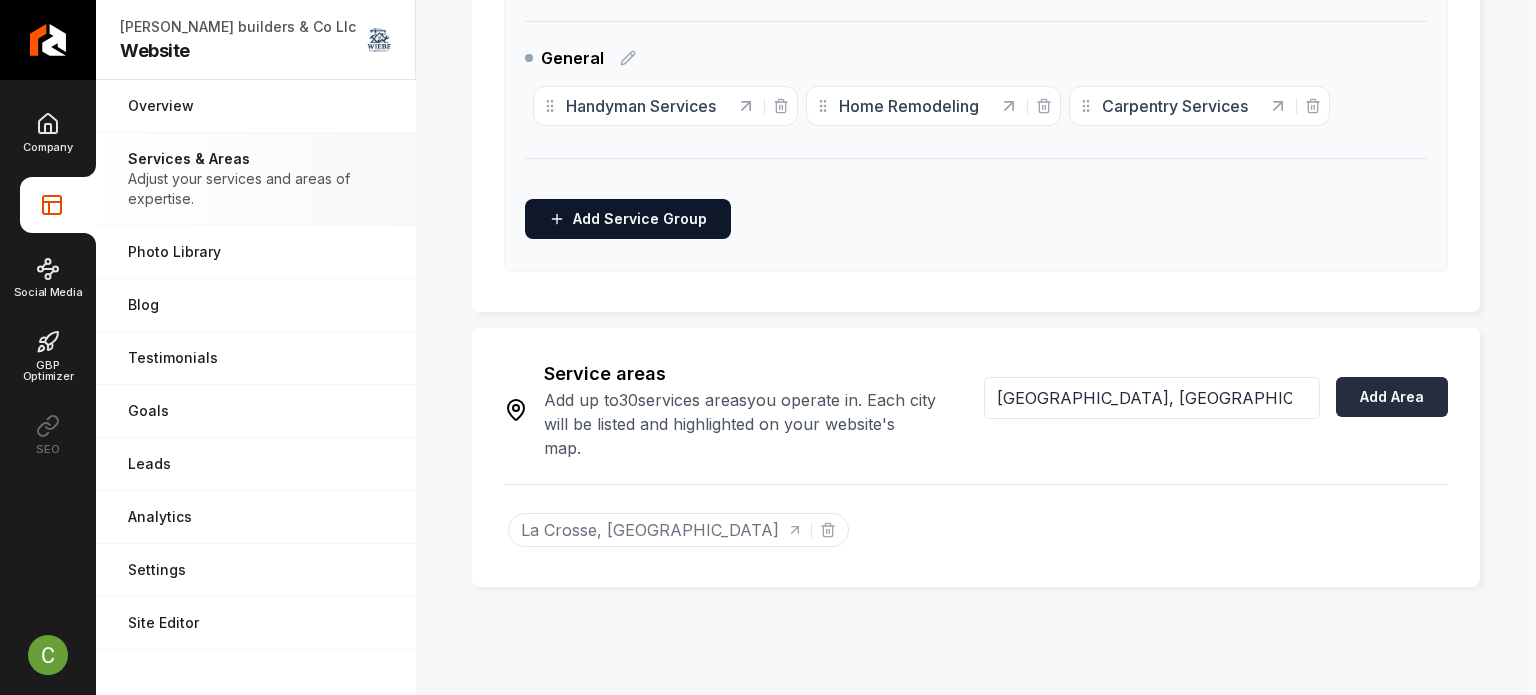 click on "Add Area" at bounding box center (1392, 397) 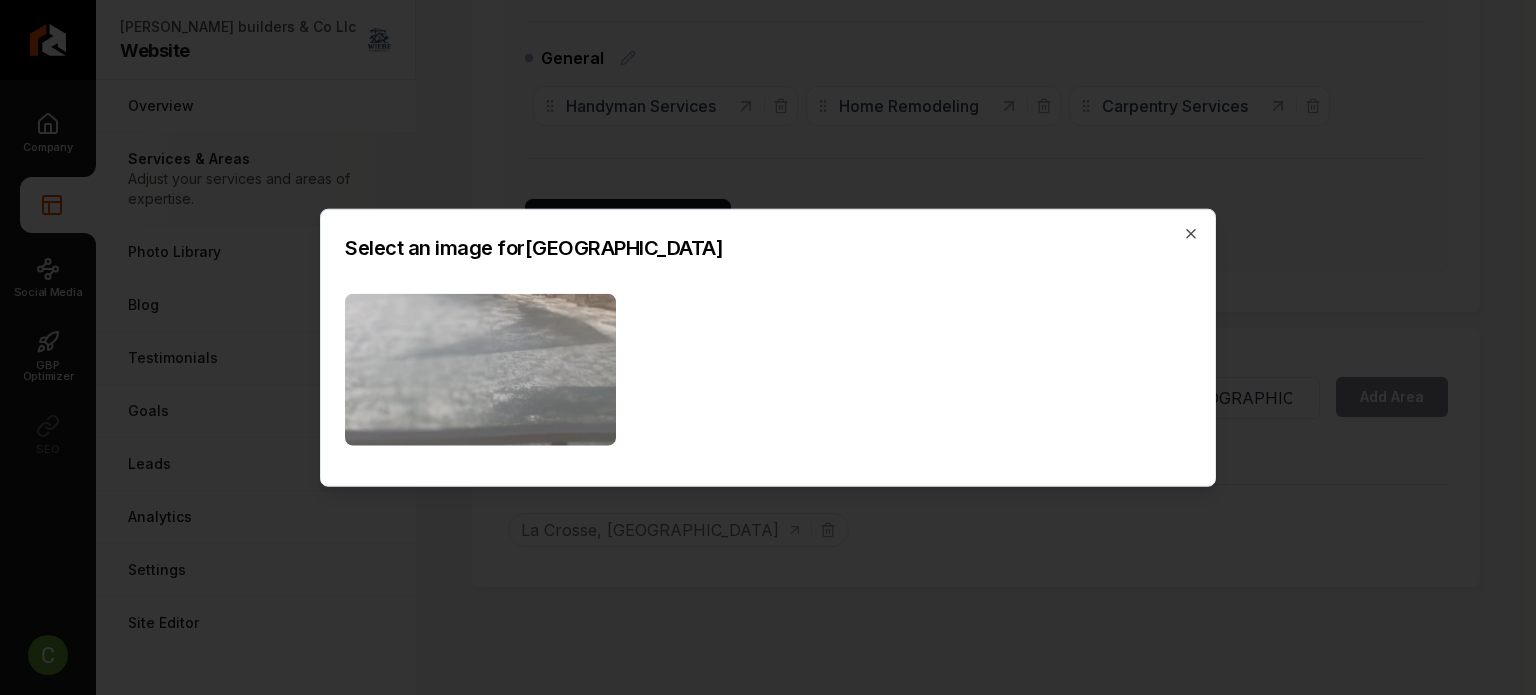click at bounding box center (480, 369) 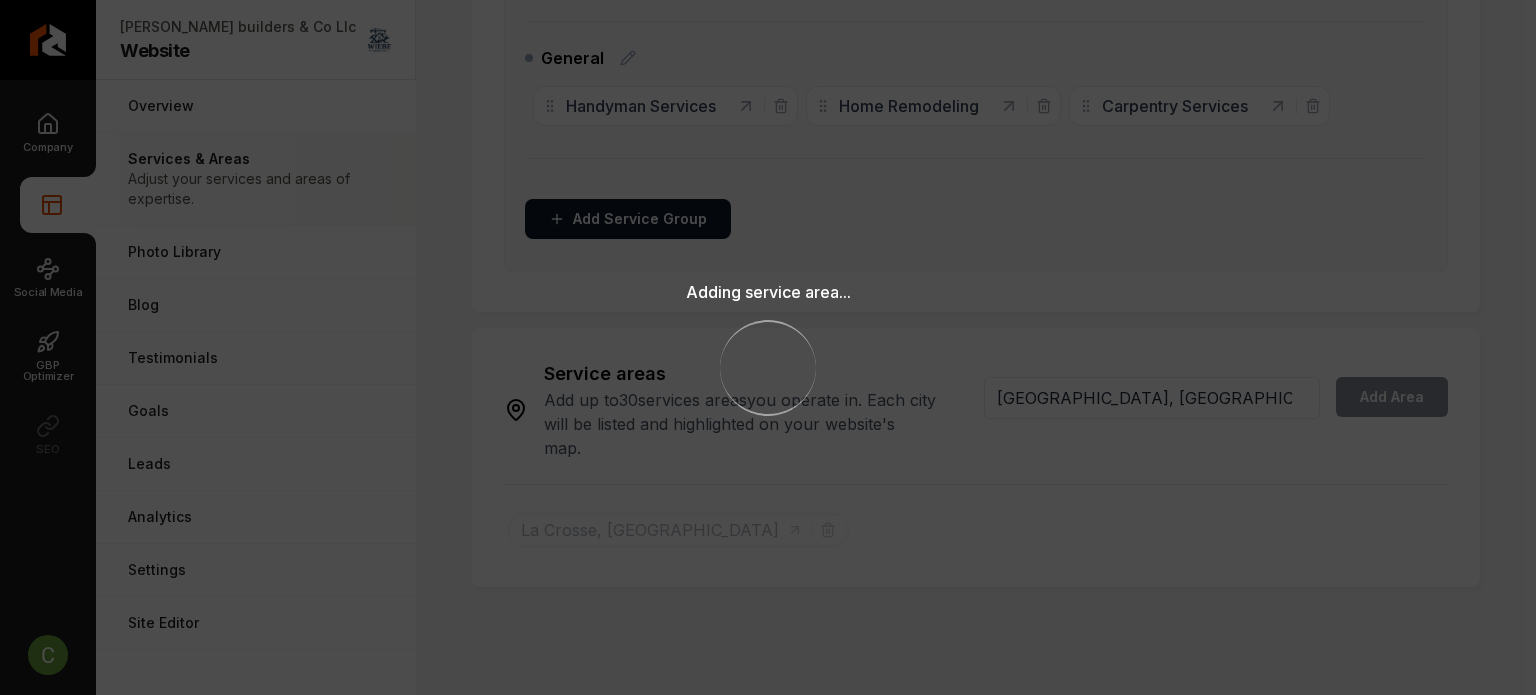 click on "Adding service area... Loading..." at bounding box center (768, 347) 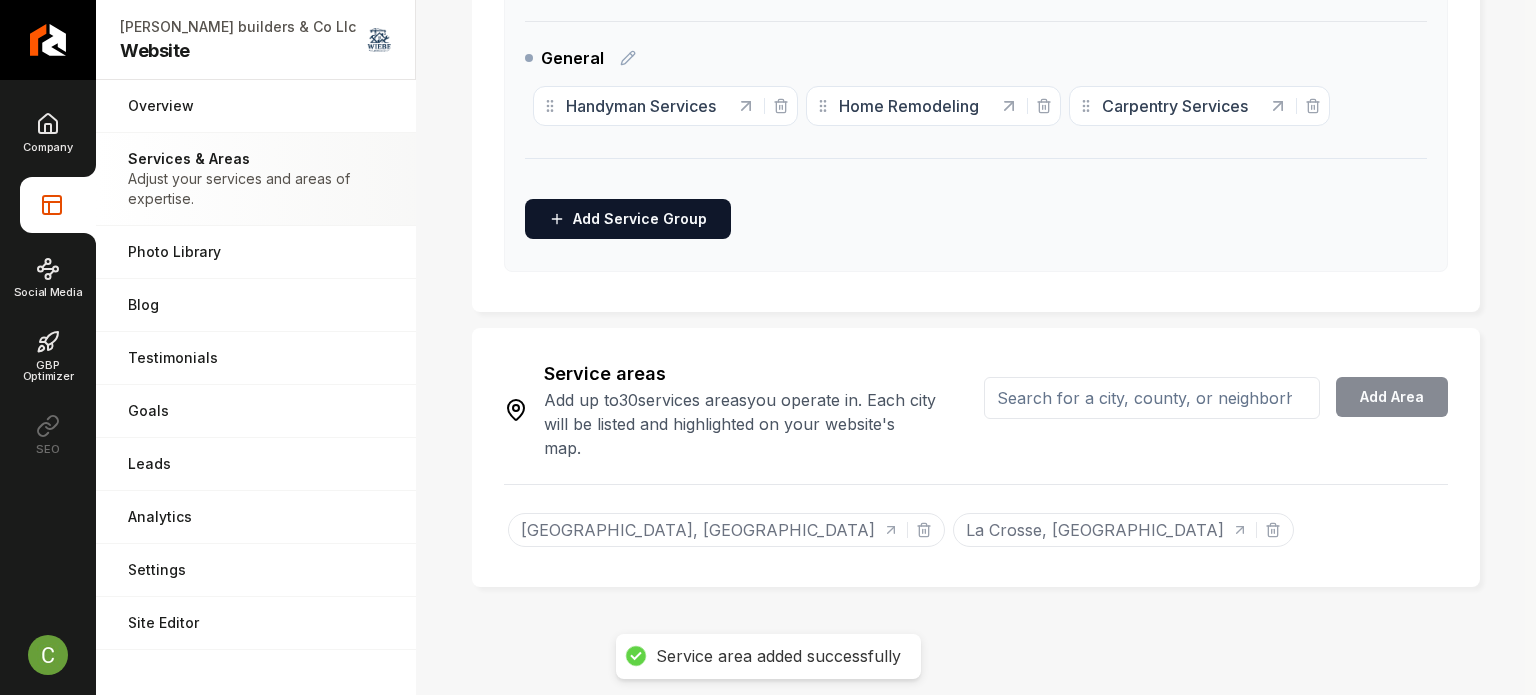 click at bounding box center [1152, 398] 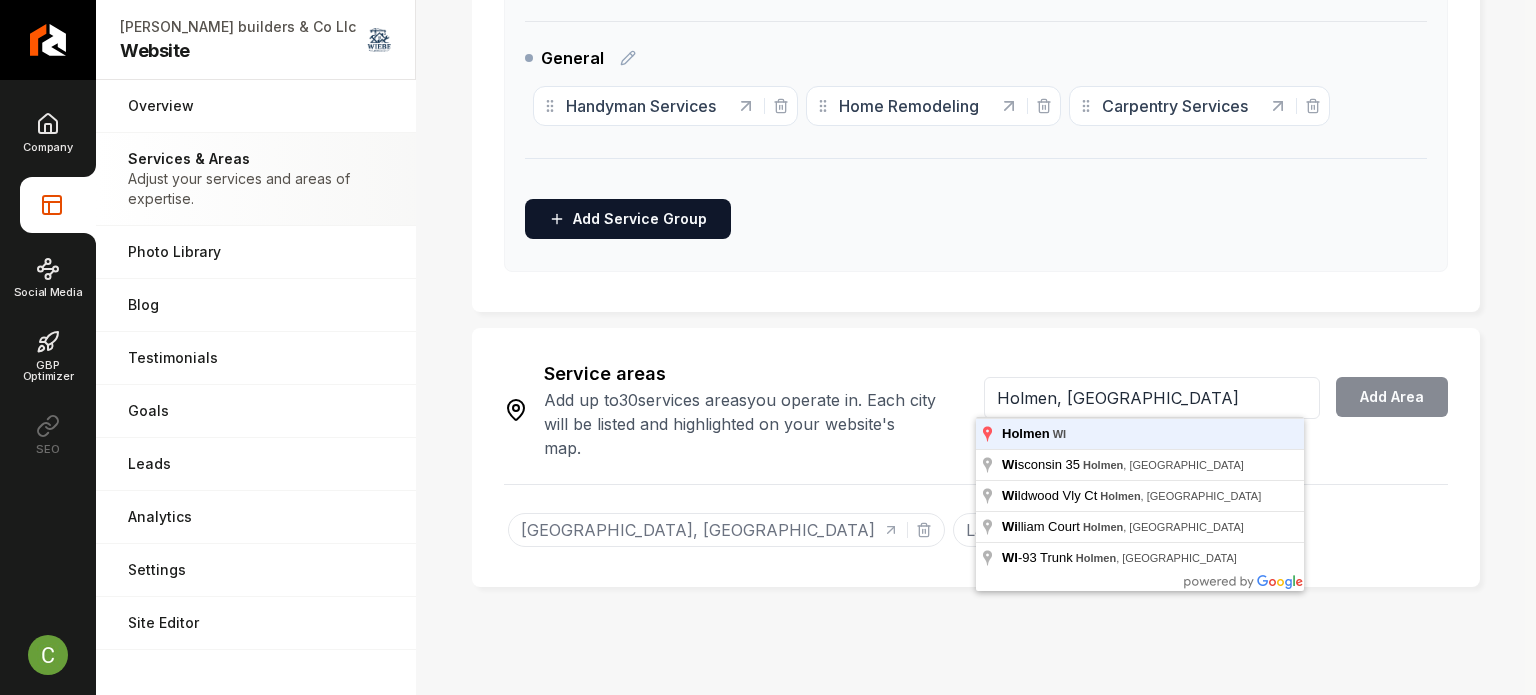 type on "Holmen, WI" 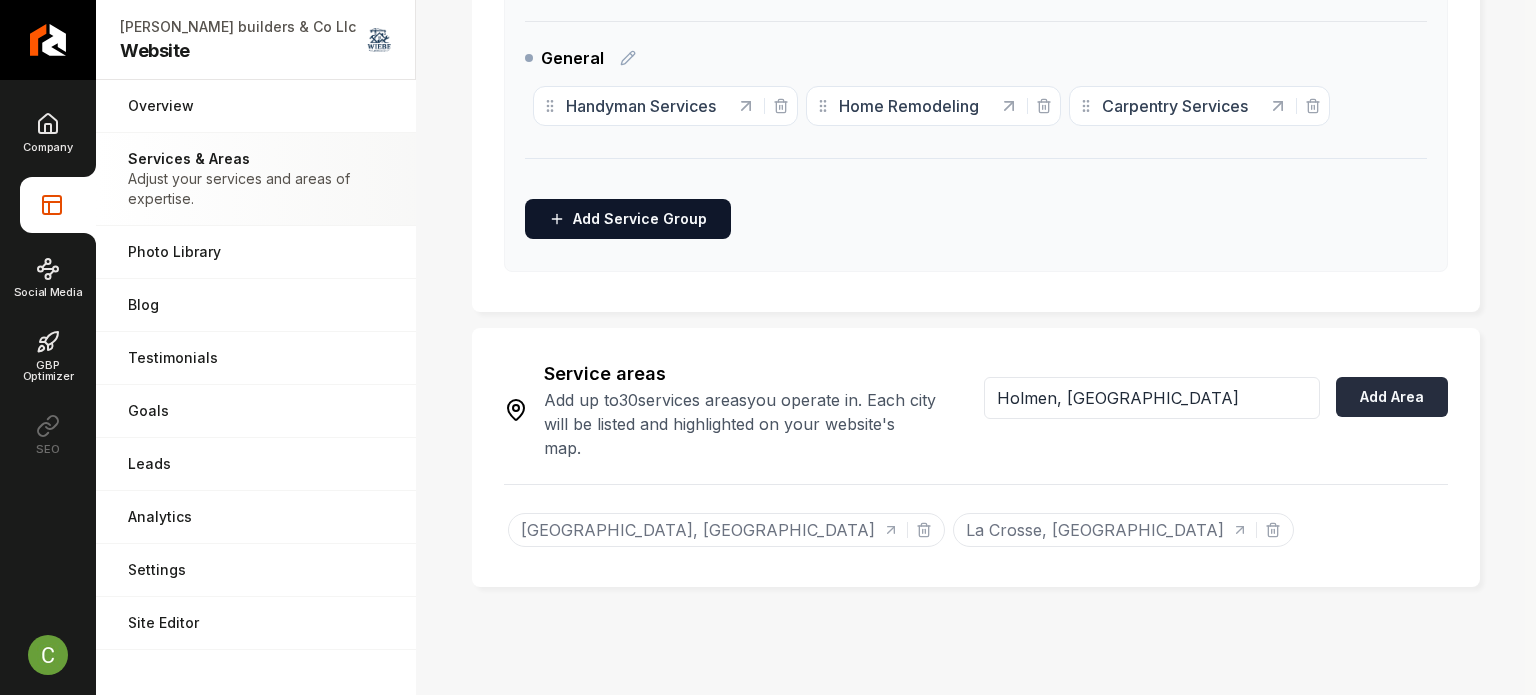 click on "Add Area" at bounding box center (1392, 397) 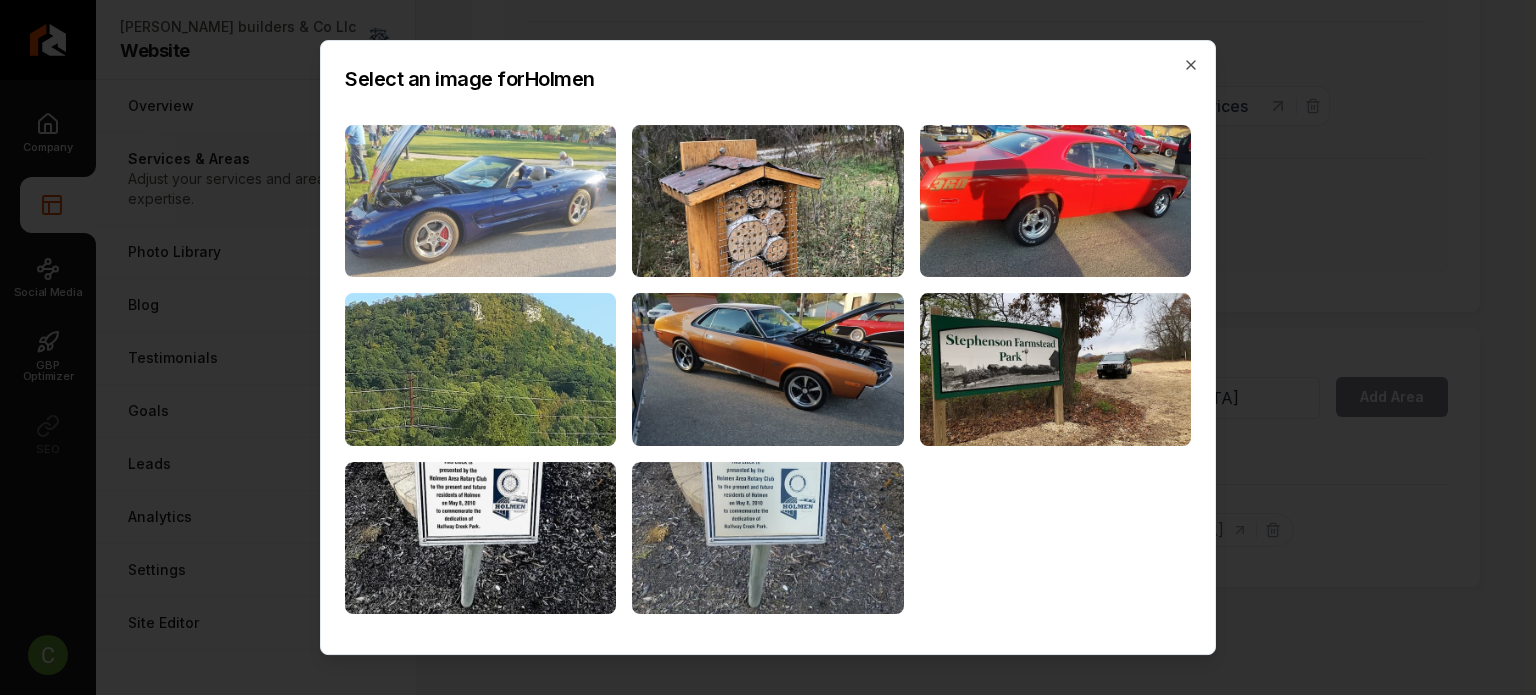 click at bounding box center [480, 201] 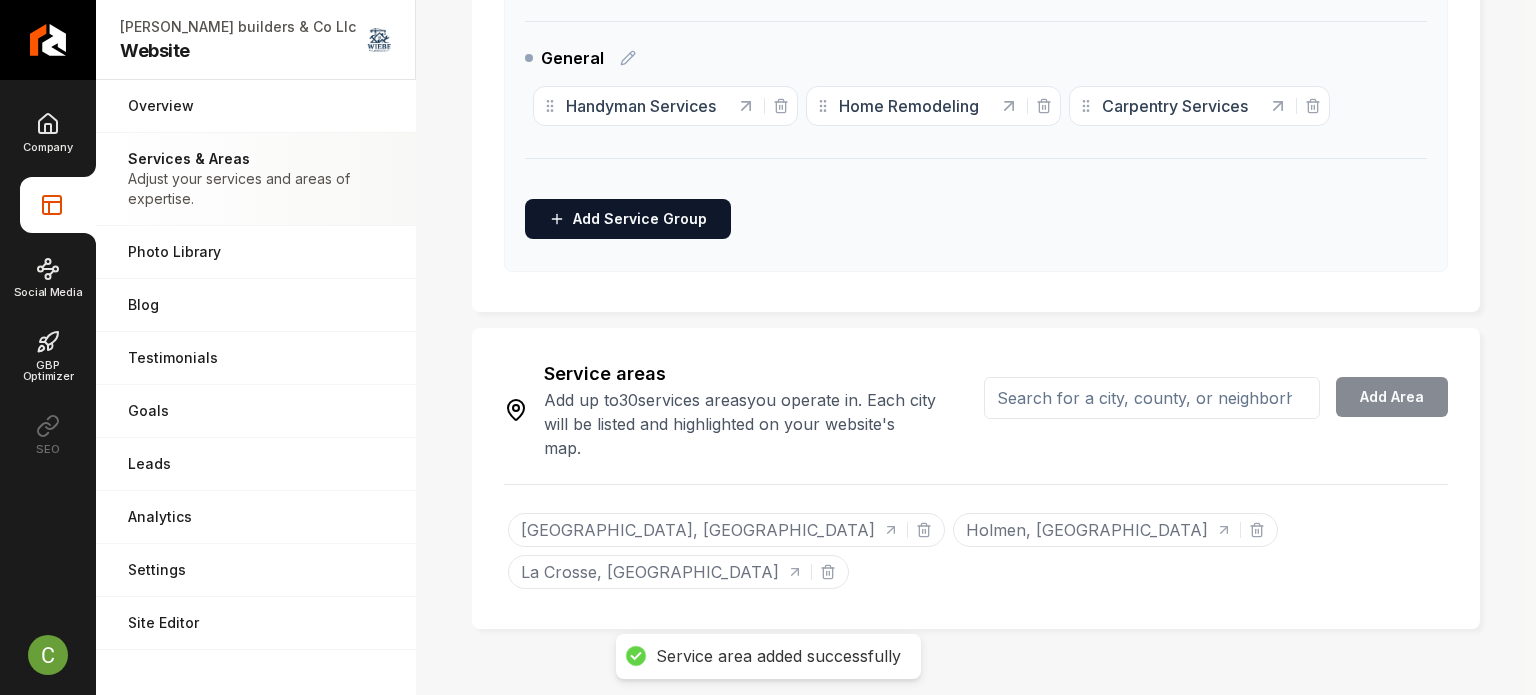 click at bounding box center (1152, 398) 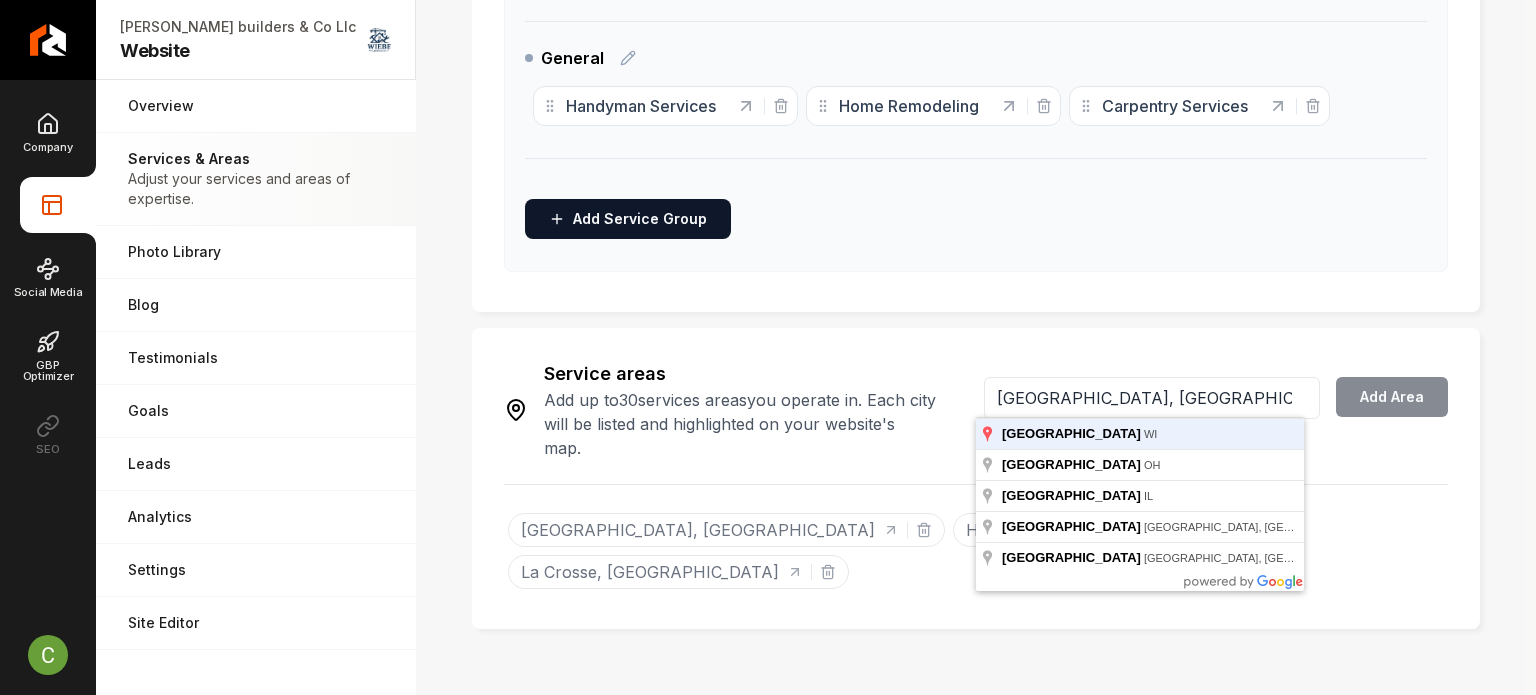 type on "West Salem, WI" 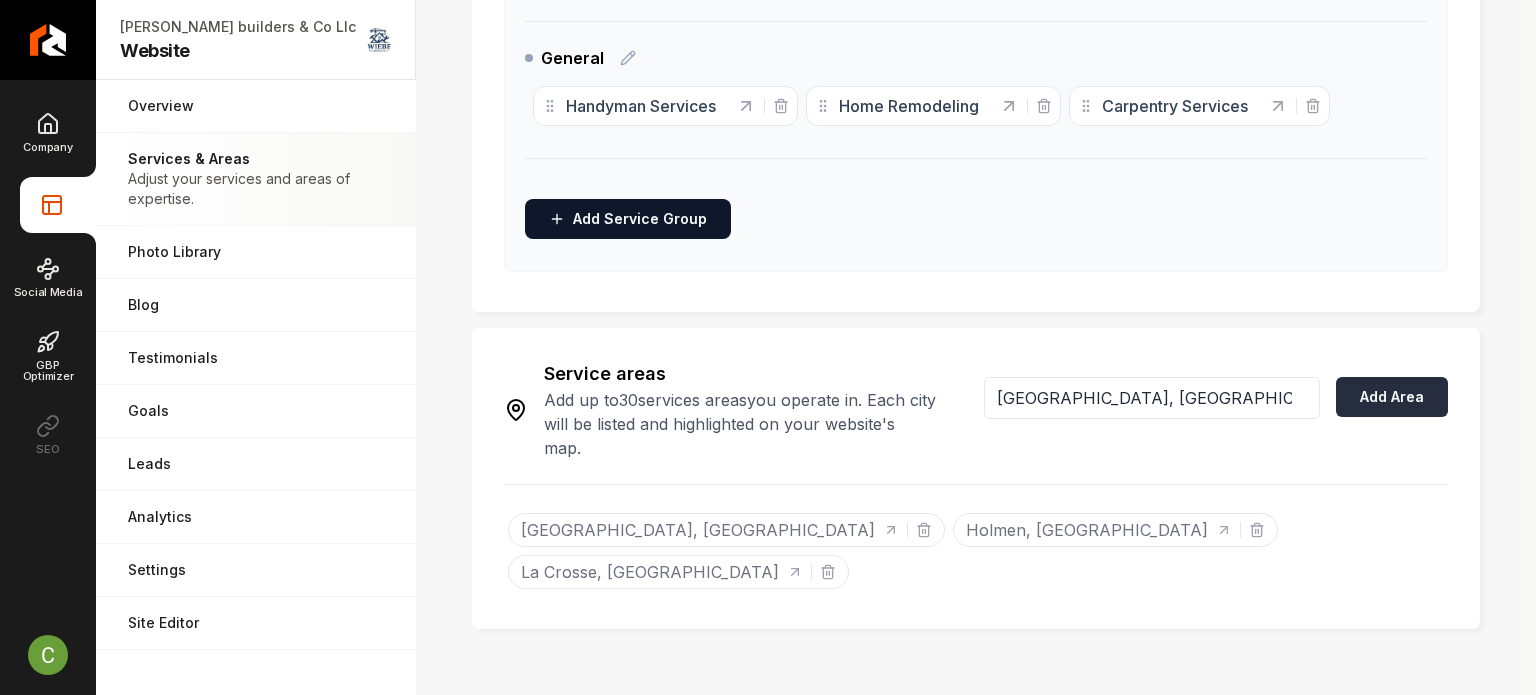 click on "Add Area" at bounding box center (1392, 397) 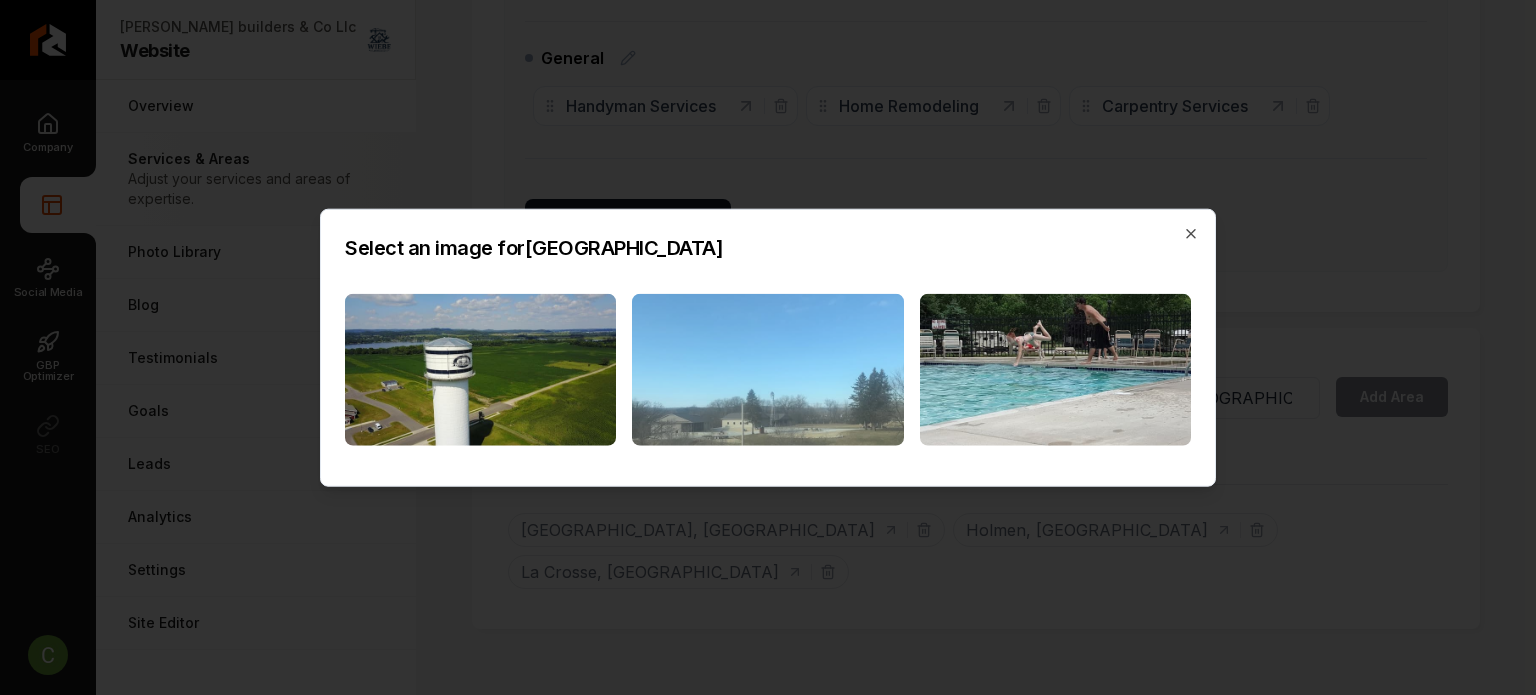 click at bounding box center [767, 369] 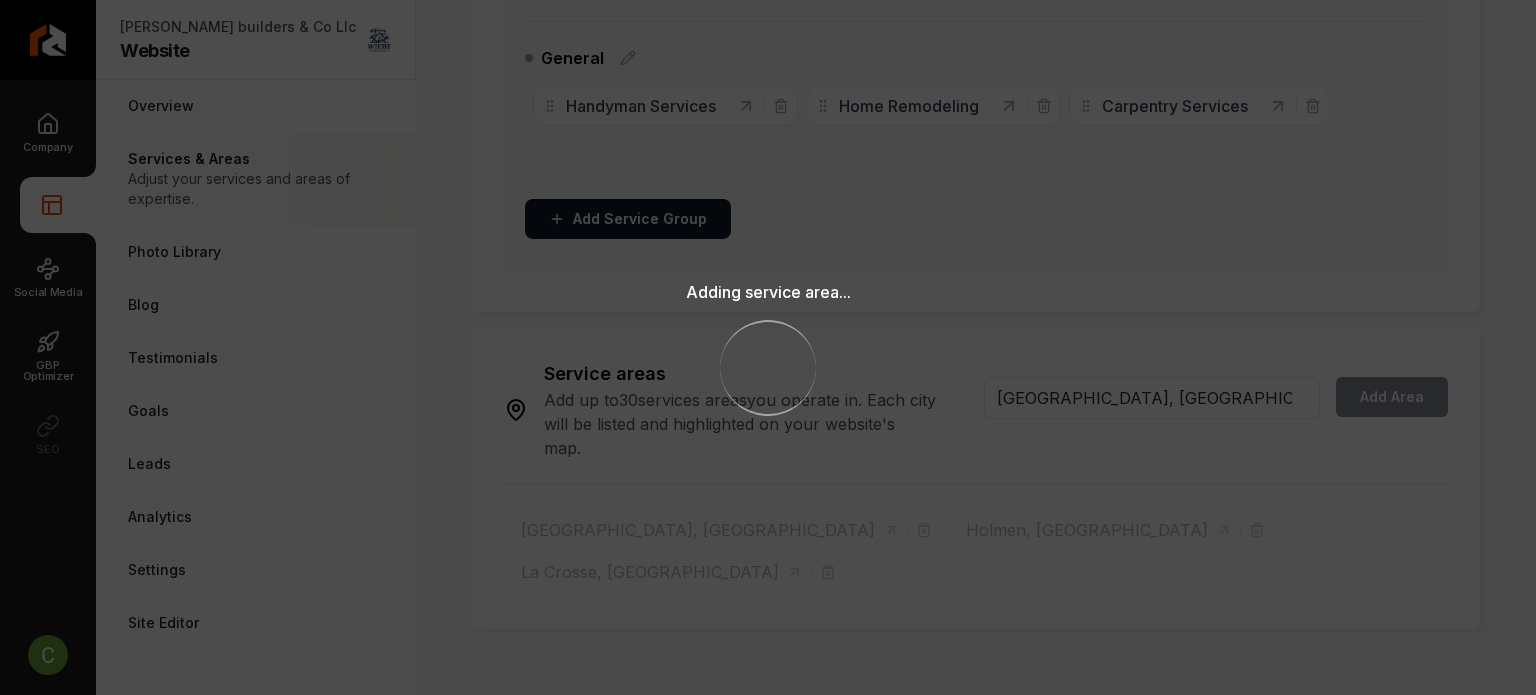 type 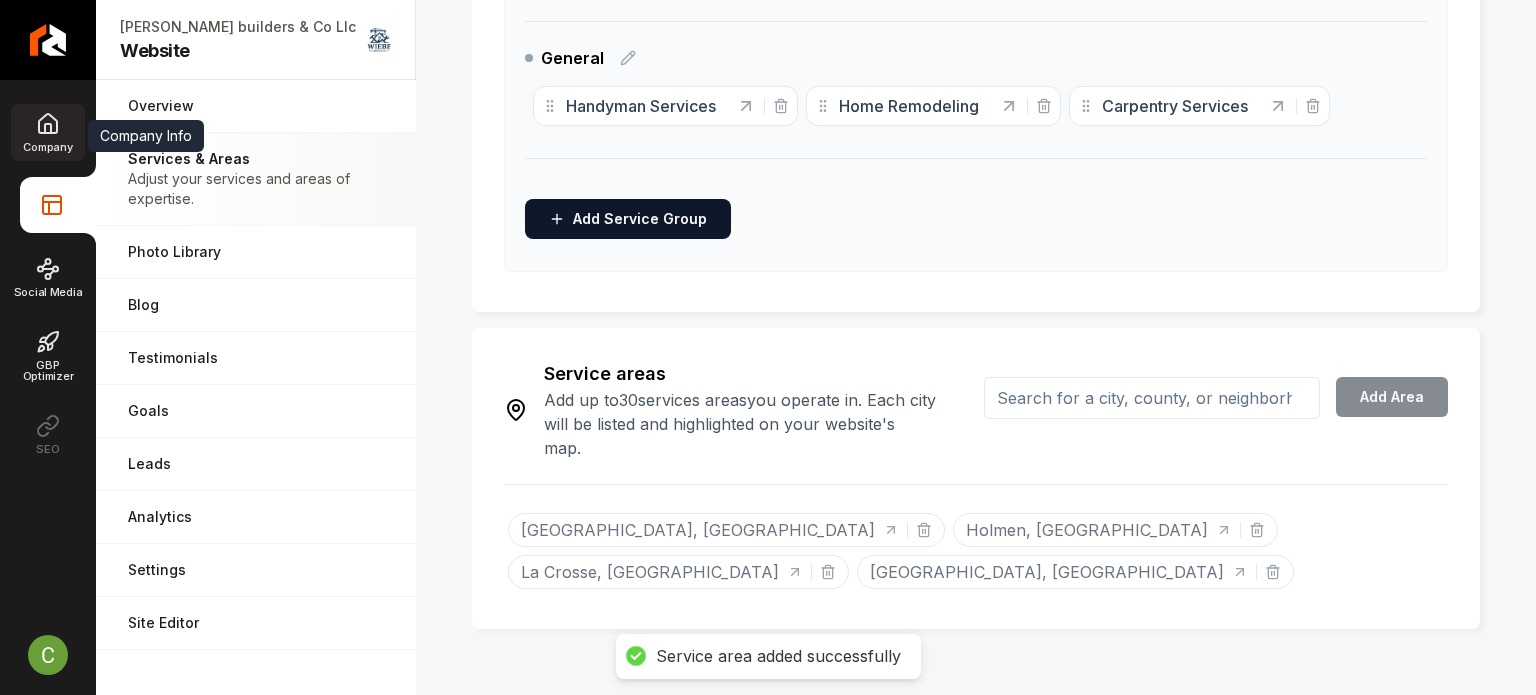 click on "Company" at bounding box center (47, 132) 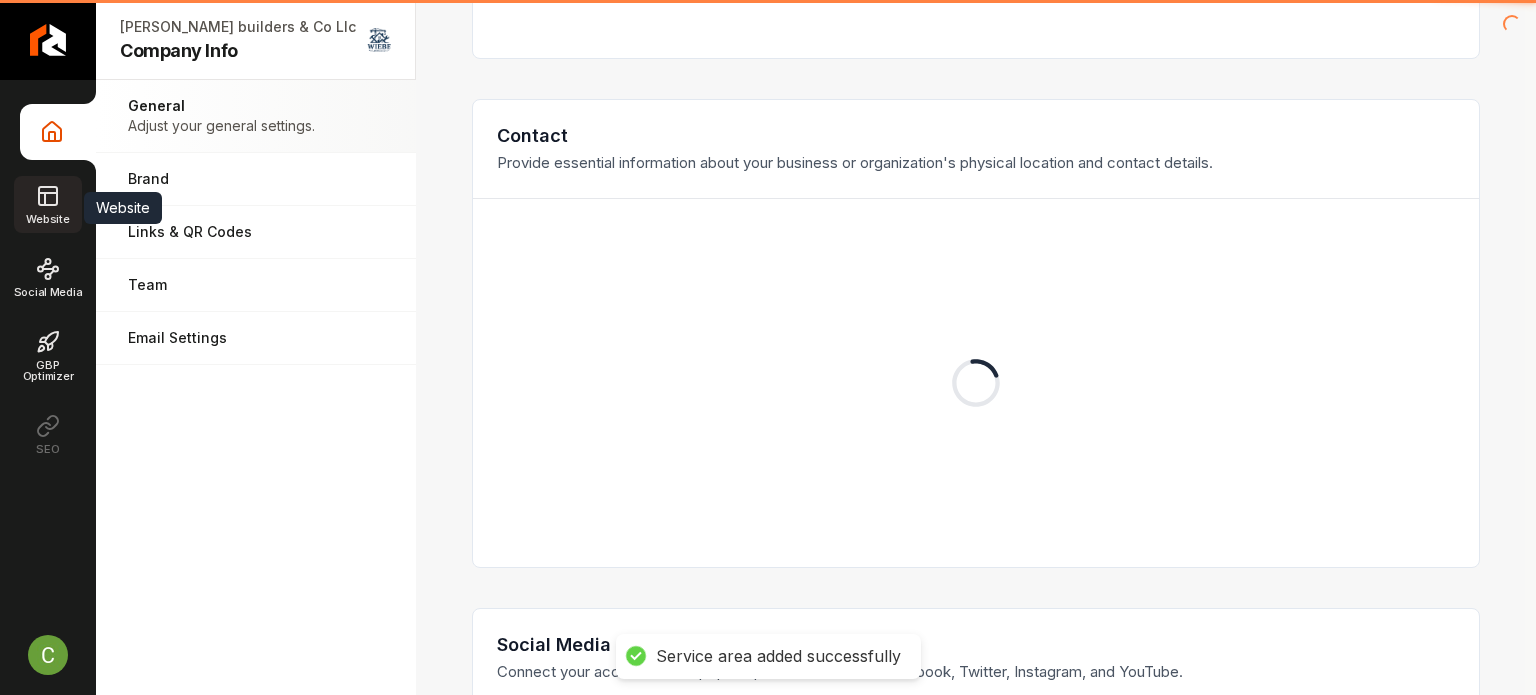 click on "Website" at bounding box center [47, 204] 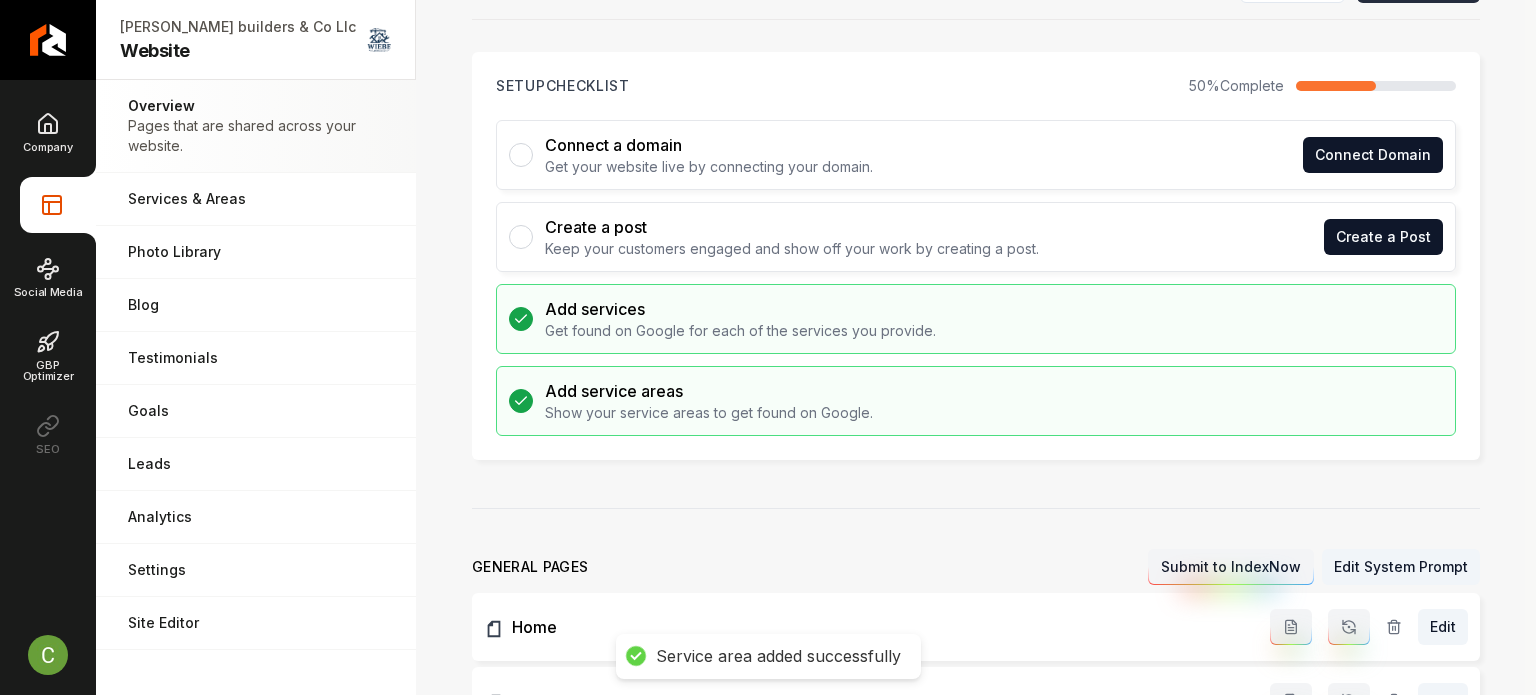 scroll, scrollTop: 0, scrollLeft: 0, axis: both 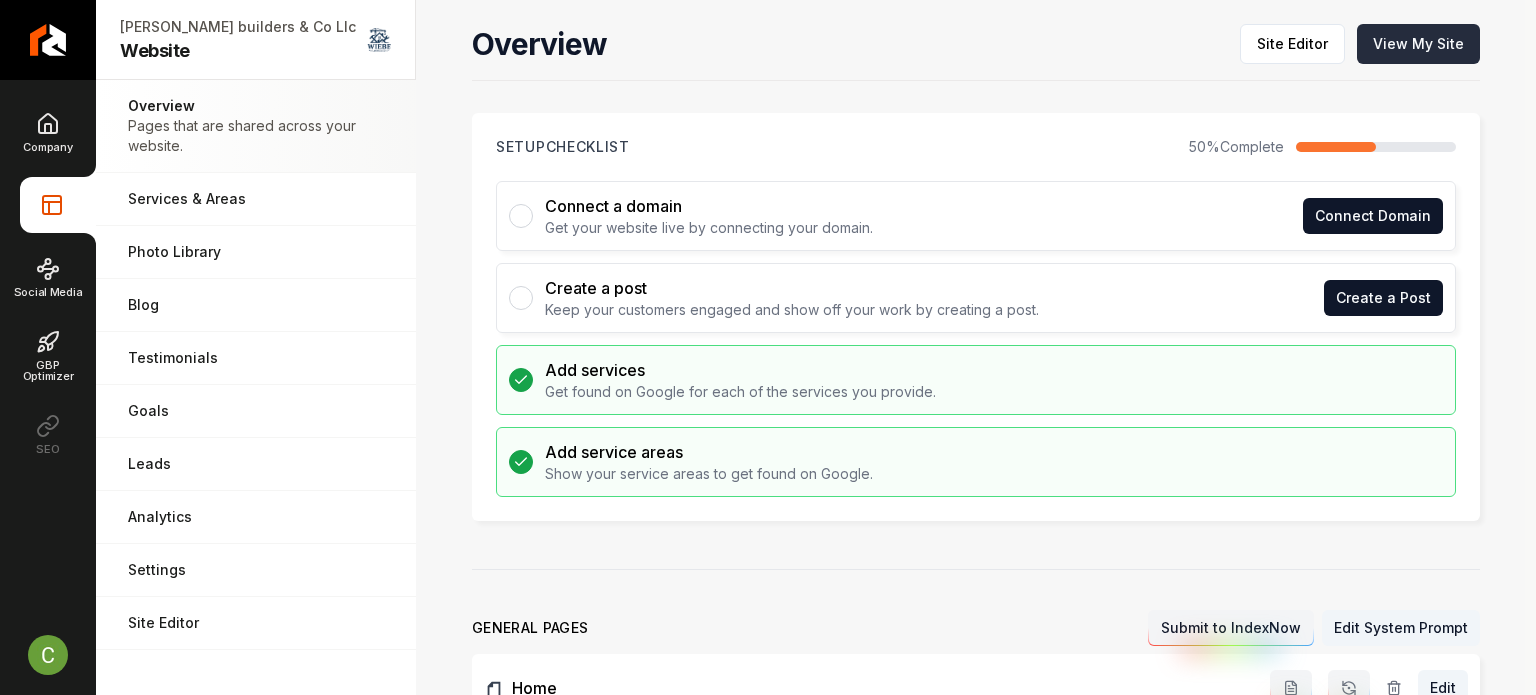 click on "View My Site" at bounding box center (1418, 44) 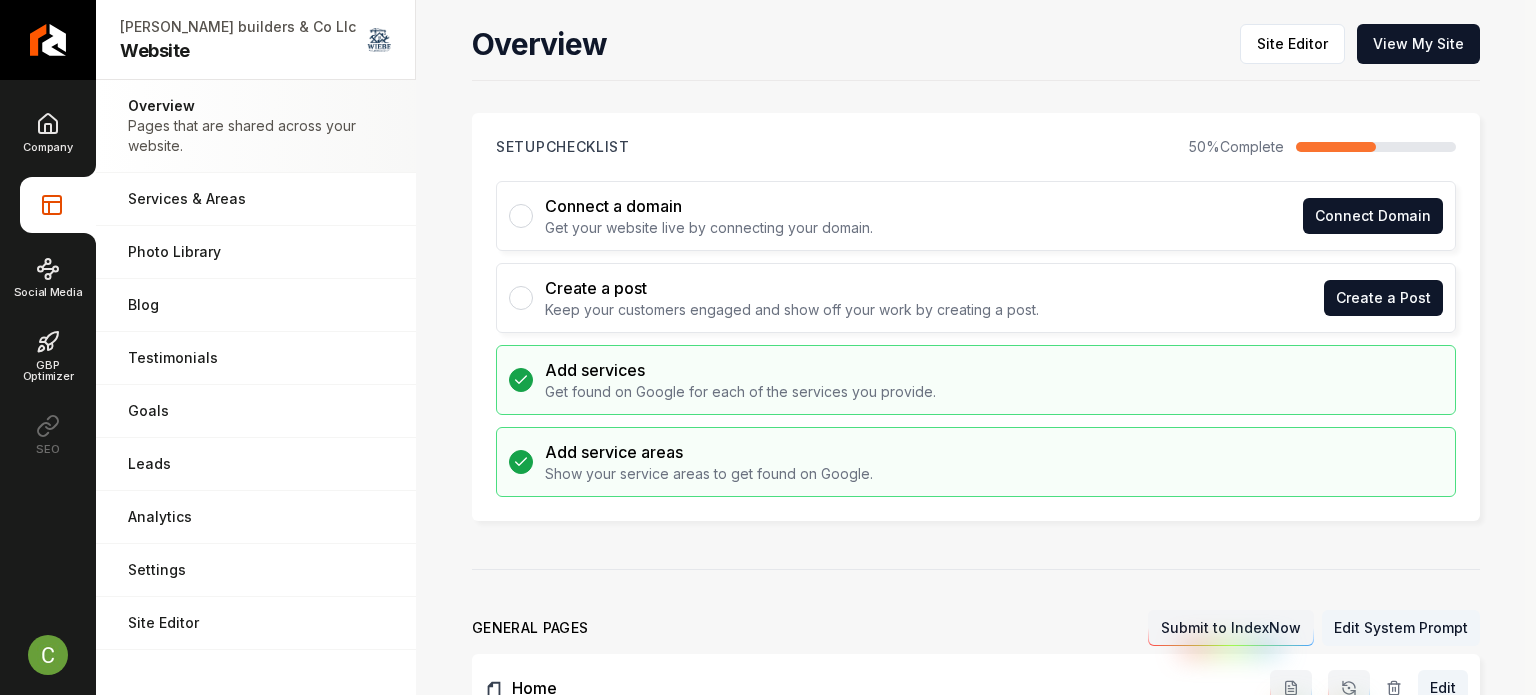 click on "Overview Site Editor View My Site Setup  Checklist 50 %  Complete Connect a domain Get your website live by connecting your domain. Connect Domain Create a post Keep your customers engaged and show off your work by creating a post. Create a Post Add services Get found on Google for each of the services you provide. Add service areas Show your service areas to get found on Google. general pages Submit to IndexNow Edit System Prompt Home Edit Contact Edit About Us Edit Service Pages Home Remodeling Edit Carpentry Services Edit Handyman Services Edit Areas Served Pages La Crosse, WI Edit French Island, WI Edit Holmen, WI Edit West Salem, WI Edit Legal Pages This includes pages like Terms of Service and Privacy Policy. Add Terms of Service Add Privacy Policy" at bounding box center [976, 854] 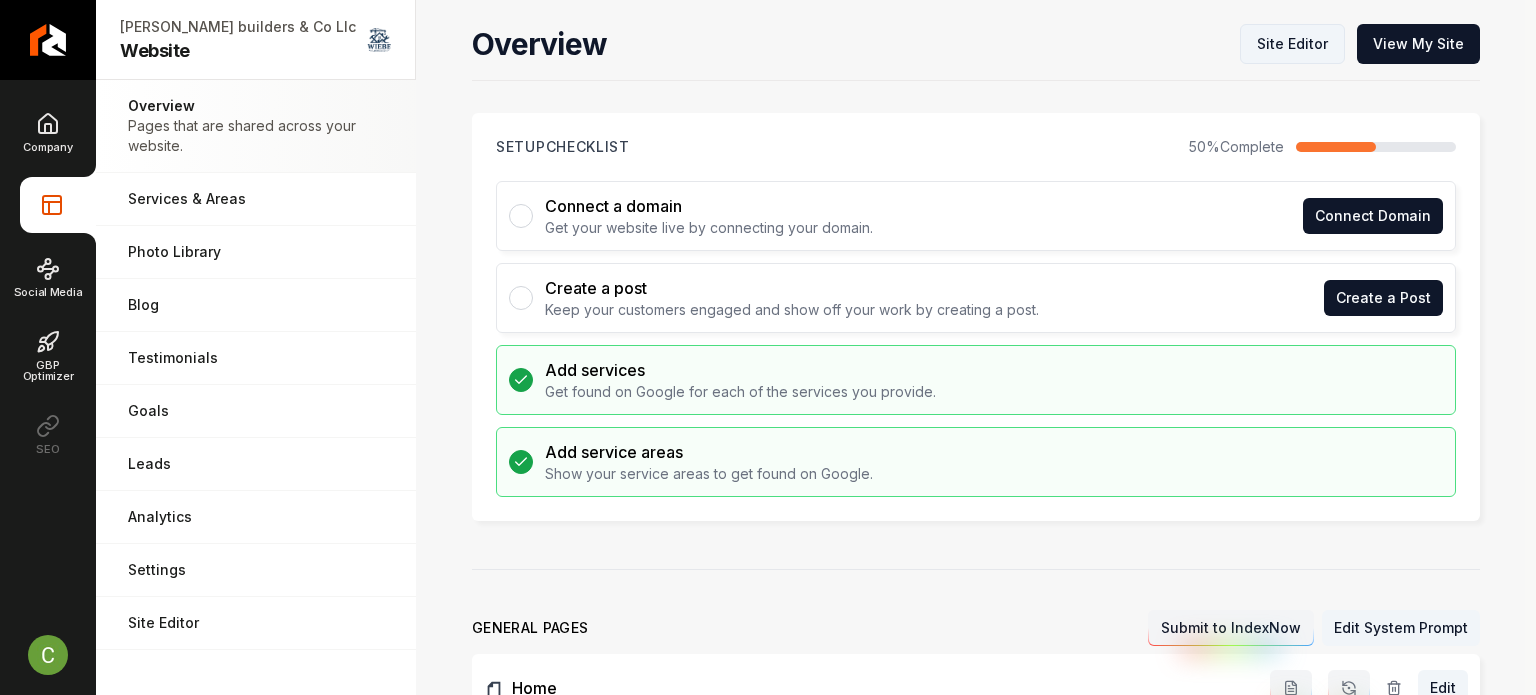 click on "Site Editor" at bounding box center [1292, 44] 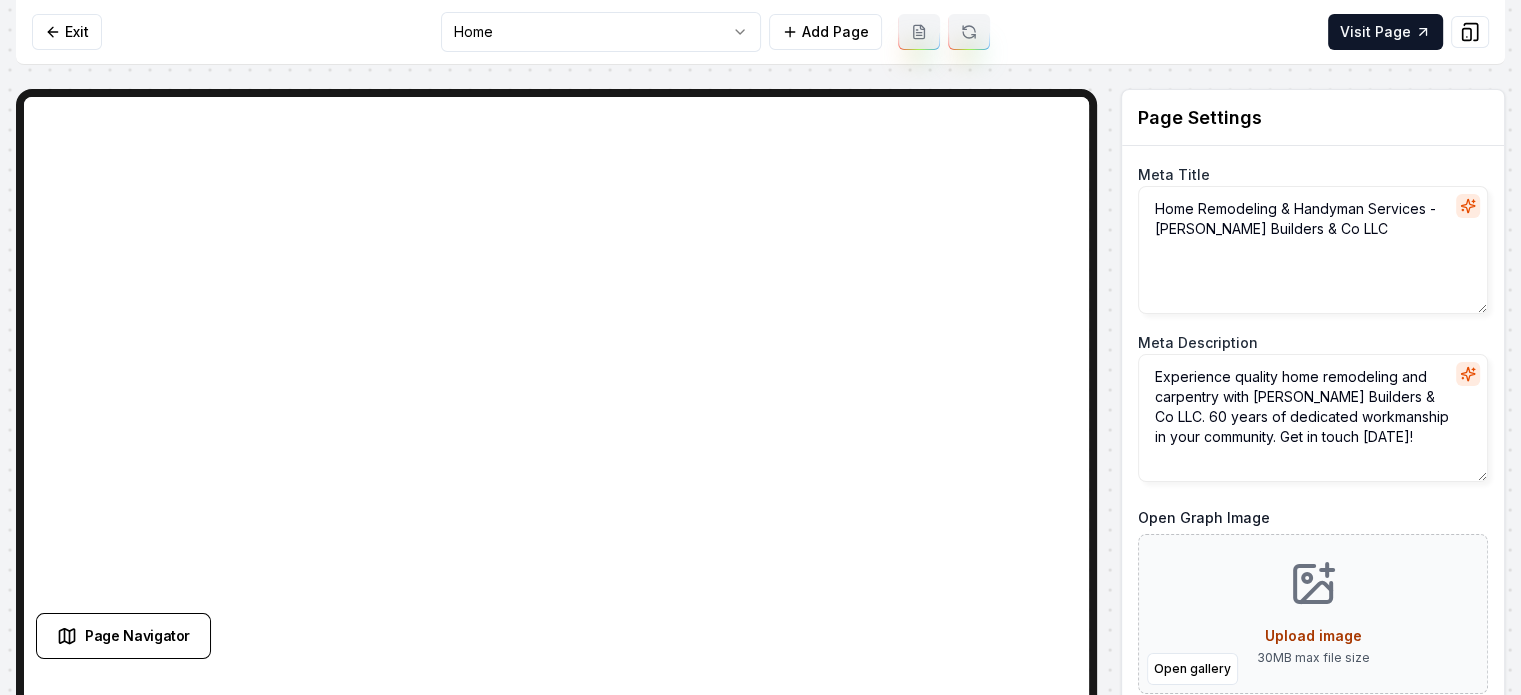 click on "Computer Required This feature is only available on a computer. Please switch to a computer to edit your site. Go back  Exit Home Add Page Visit Page  Page Navigator Page Settings Meta Title Home Remodeling & Handyman Services - Wiebe Builders & Co LLC Meta Description Experience quality home remodeling and carpentry with Wiebe Builders & Co LLC. 60 years of dedicated workmanship in your community. Get in touch today! Open Graph Image Open gallery Upload image 30  MB max file size Discard Changes Save Section Editor Unsupported section type /dashboard/sites/cb177ed0-ce65-41a3-9760-992d8bb81c27/pages/3748cfee-1055-4de7-abc9-8427d74dbba9" at bounding box center [760, 347] 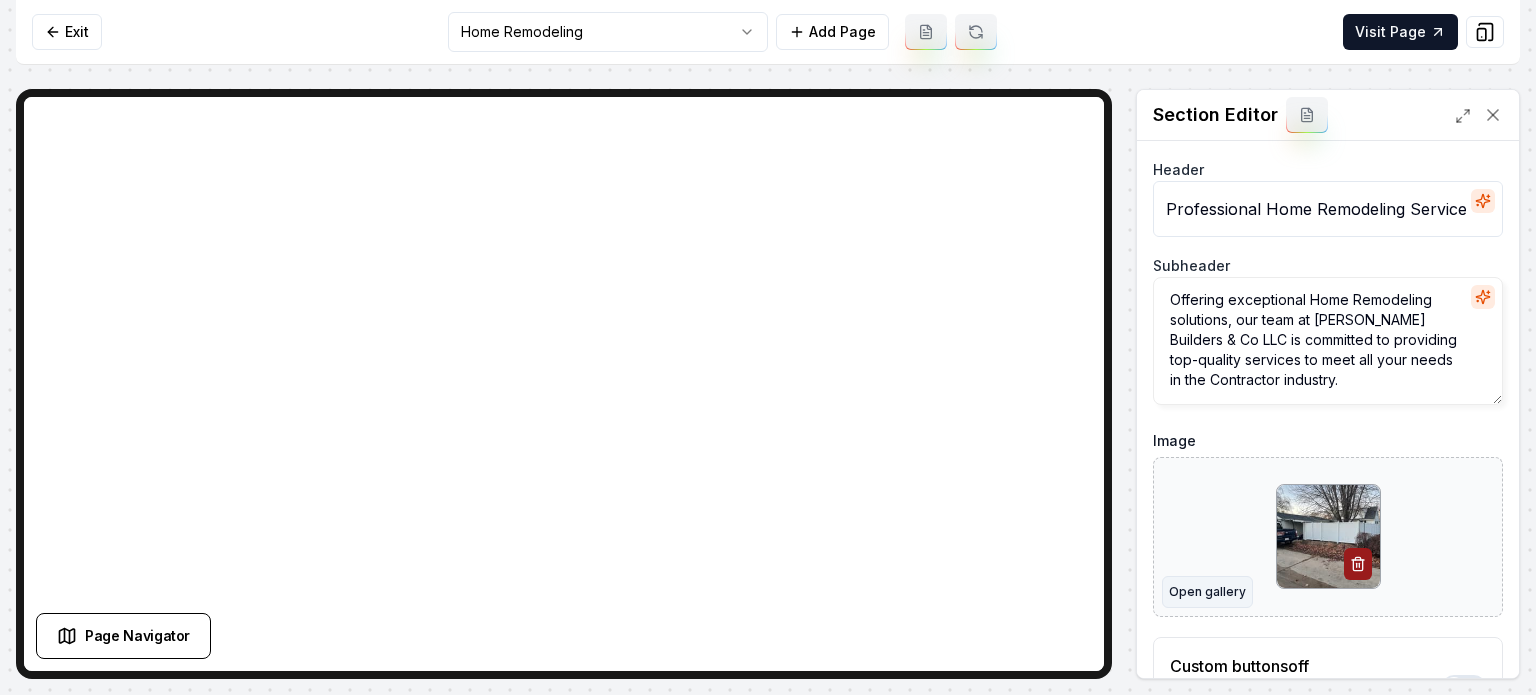 click on "Open gallery" at bounding box center (1207, 592) 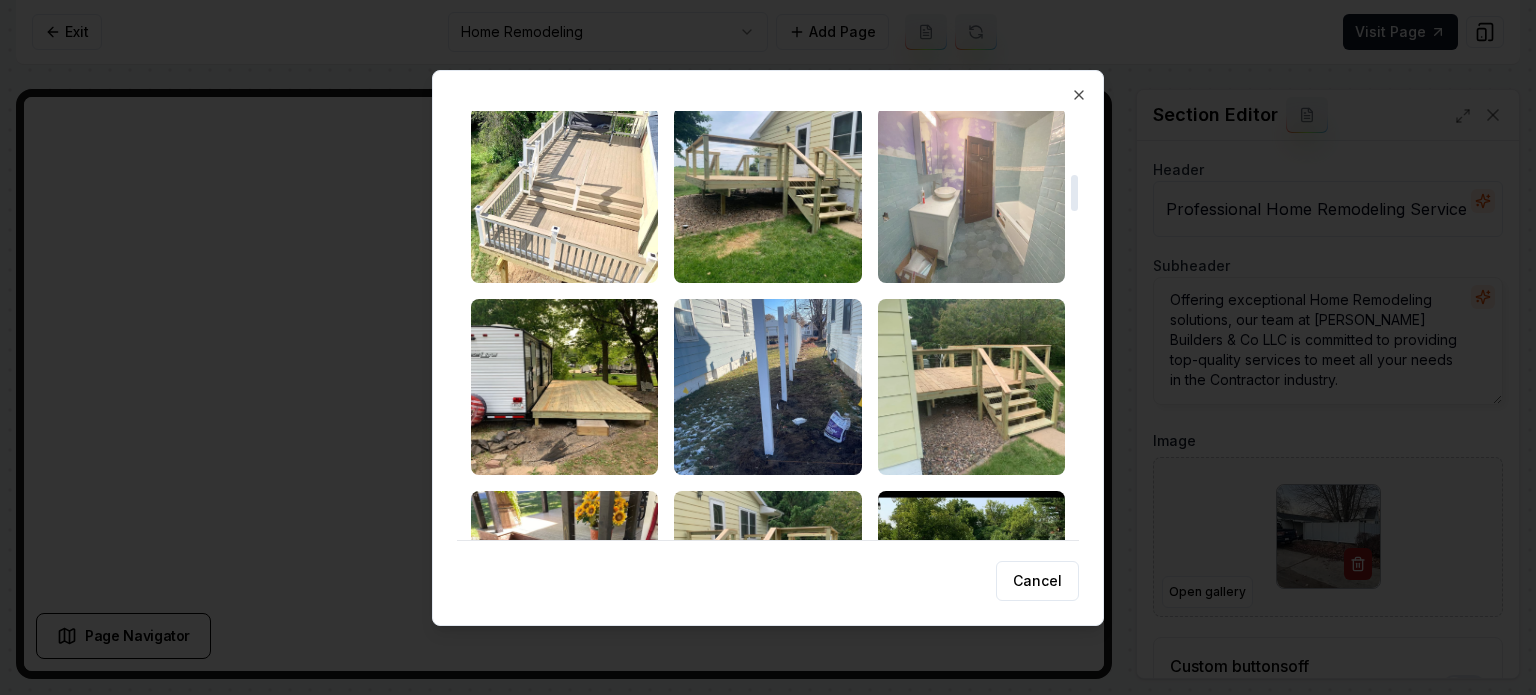 scroll, scrollTop: 600, scrollLeft: 0, axis: vertical 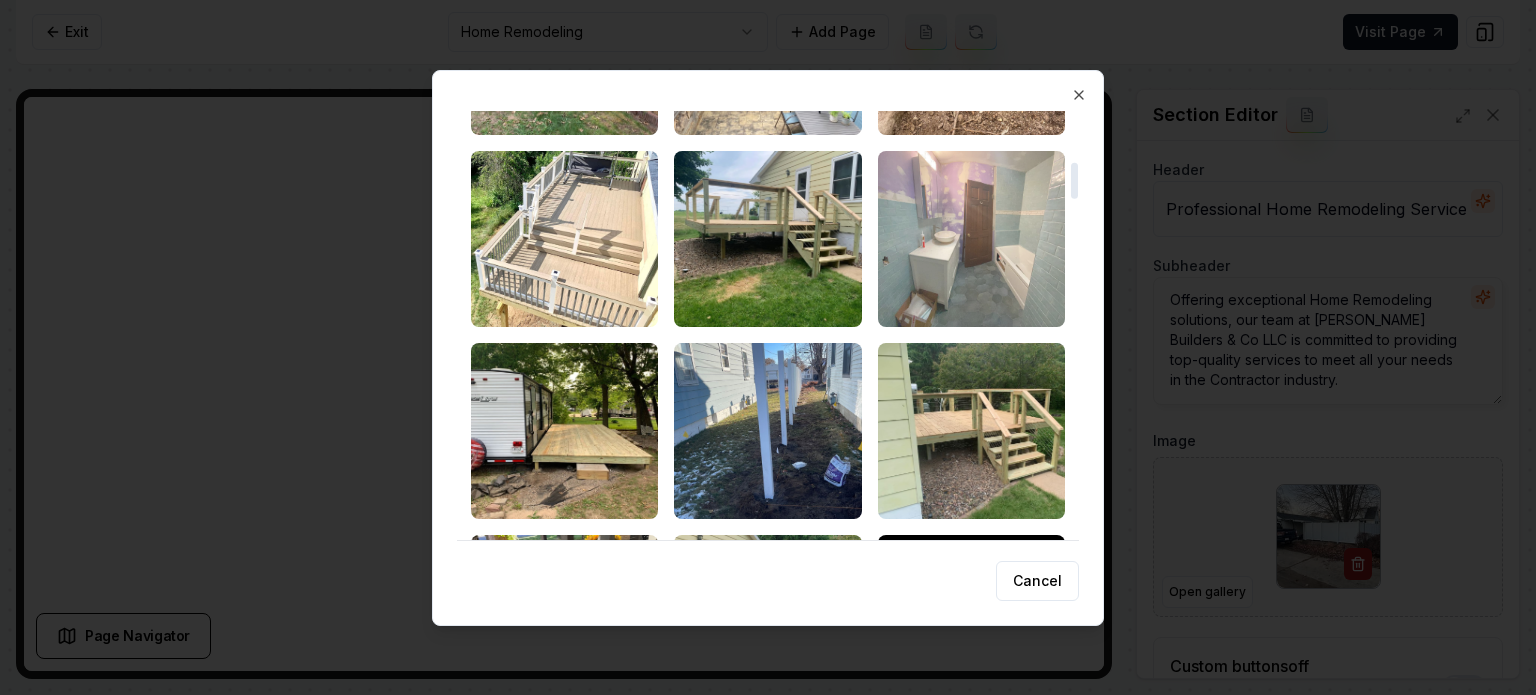 click at bounding box center (971, 239) 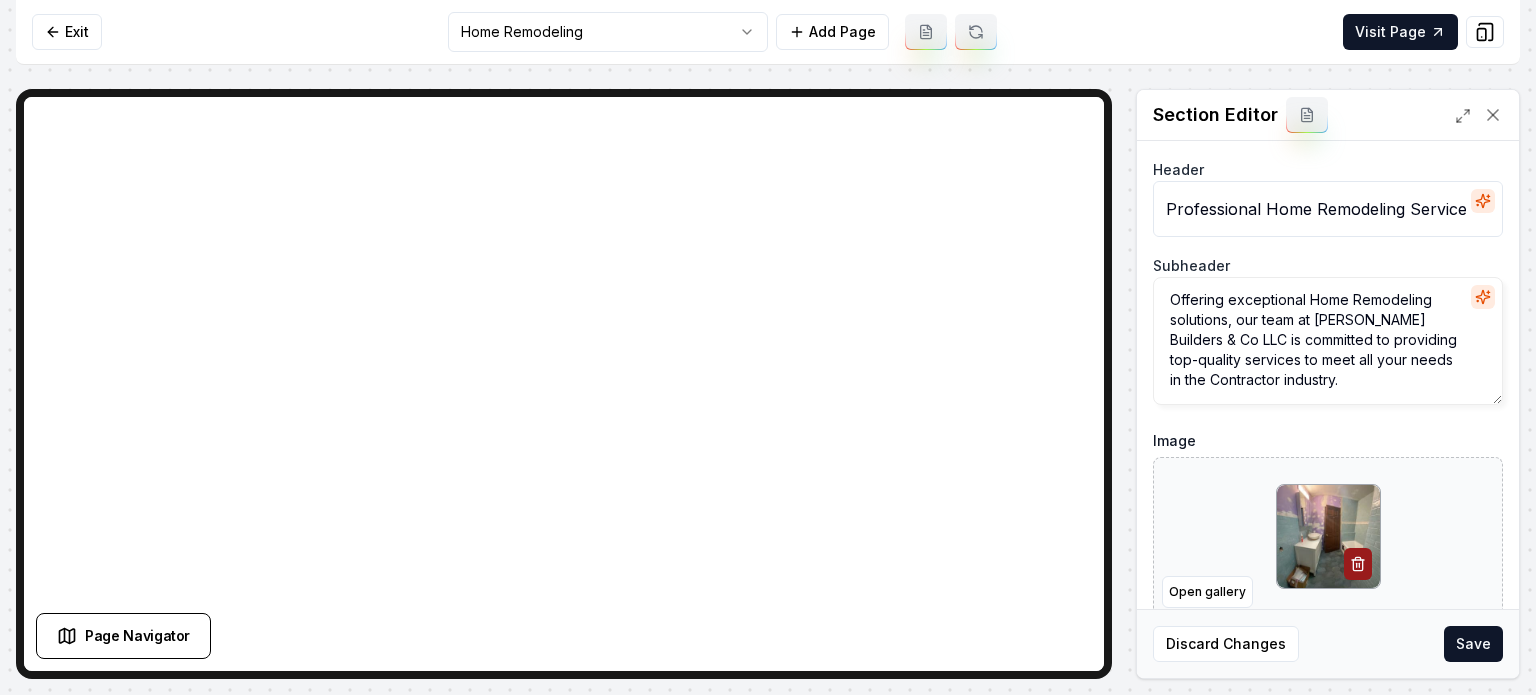click on "Save" at bounding box center (1473, 644) 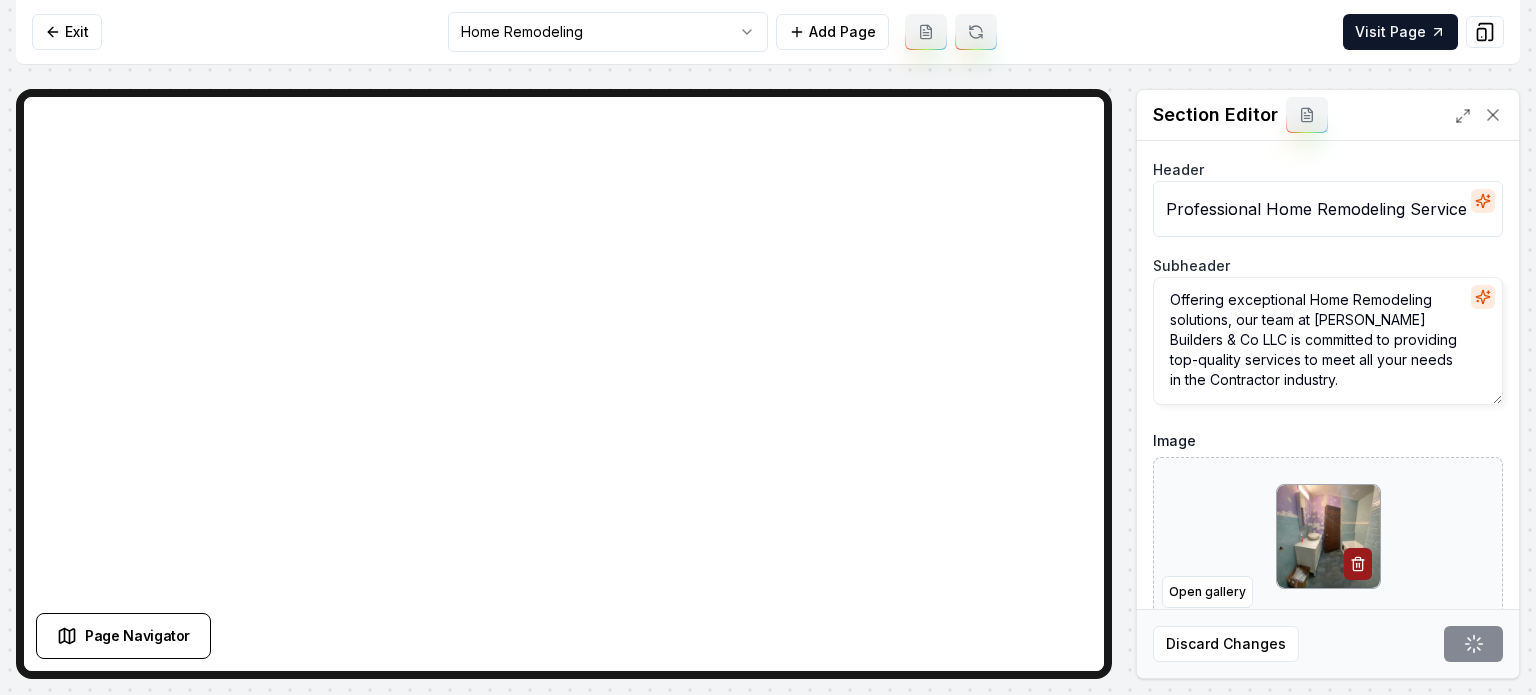 click on "Computer Required This feature is only available on a computer. Please switch to a computer to edit your site. Go back  Exit Home Remodeling Add Page Visit Page  Page Navigator Page Settings Section Editor Header Professional Home Remodeling Services Subheader Offering exceptional Home Remodeling solutions, our team at Wiebe Builders & Co LLC is committed to providing top-quality services to meet all your needs in the Contractor industry. Image Open gallery Custom buttons  off Your buttons will be based on the goals you set up. Discard Changes Save /dashboard/sites/cb177ed0-ce65-41a3-9760-992d8bb81c27/pages/7a0bb490-5093-454e-bbb0-58fa391bc9de" at bounding box center (768, 347) 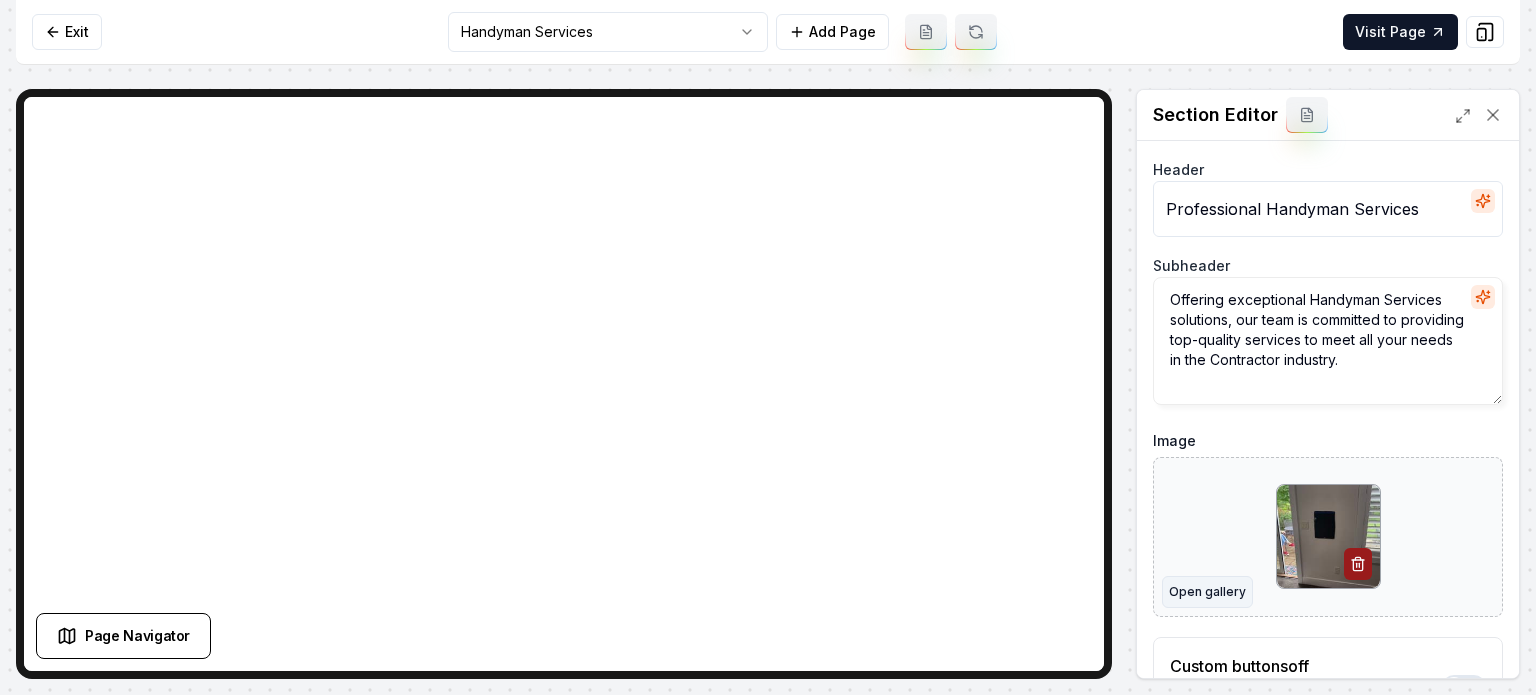 click on "Open gallery" at bounding box center [1207, 592] 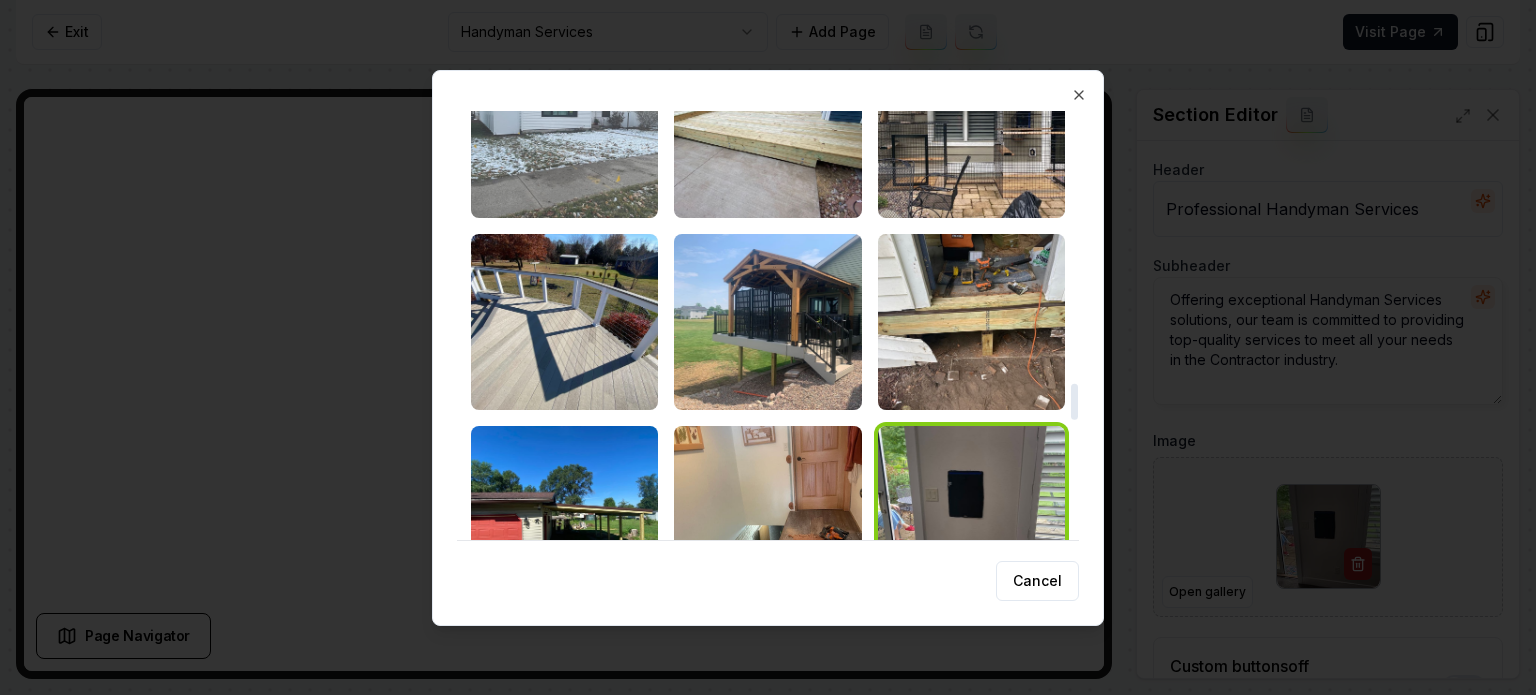 scroll, scrollTop: 3300, scrollLeft: 0, axis: vertical 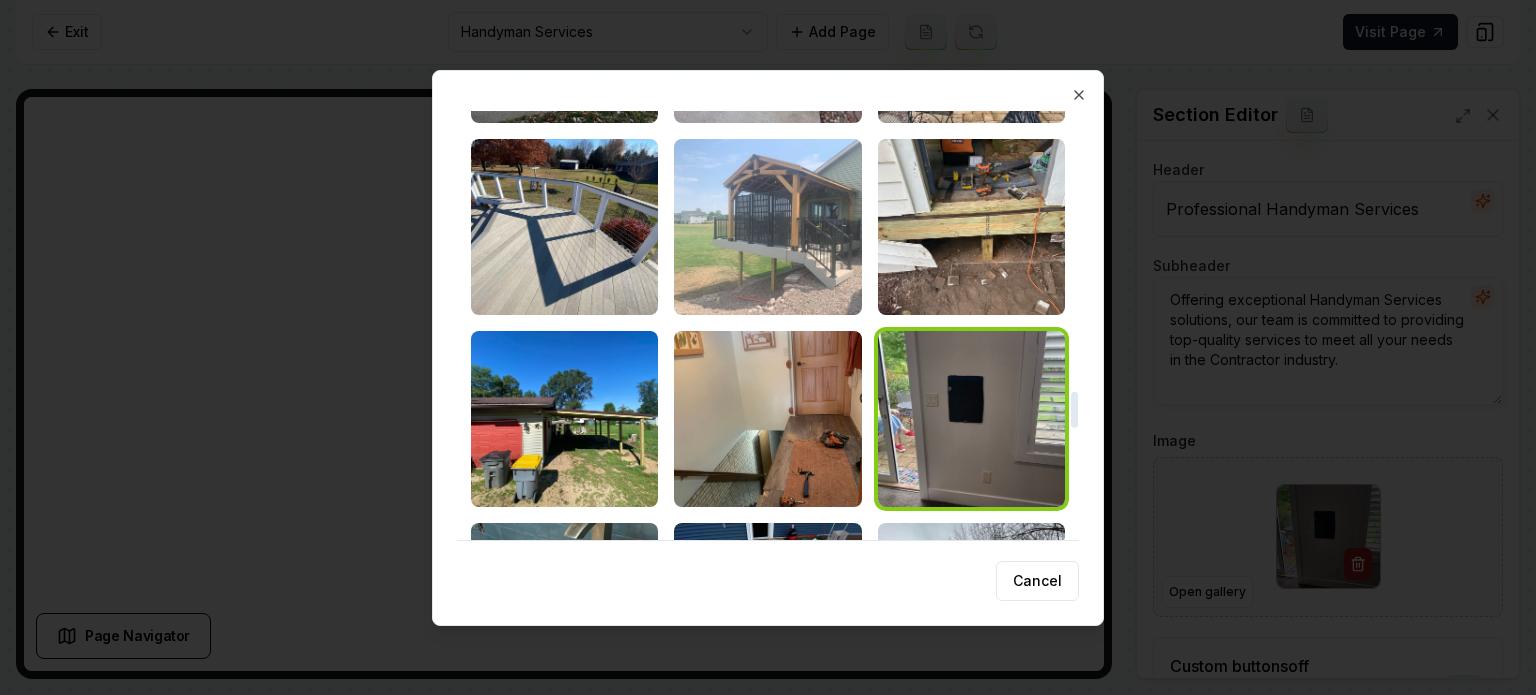 click at bounding box center (767, 227) 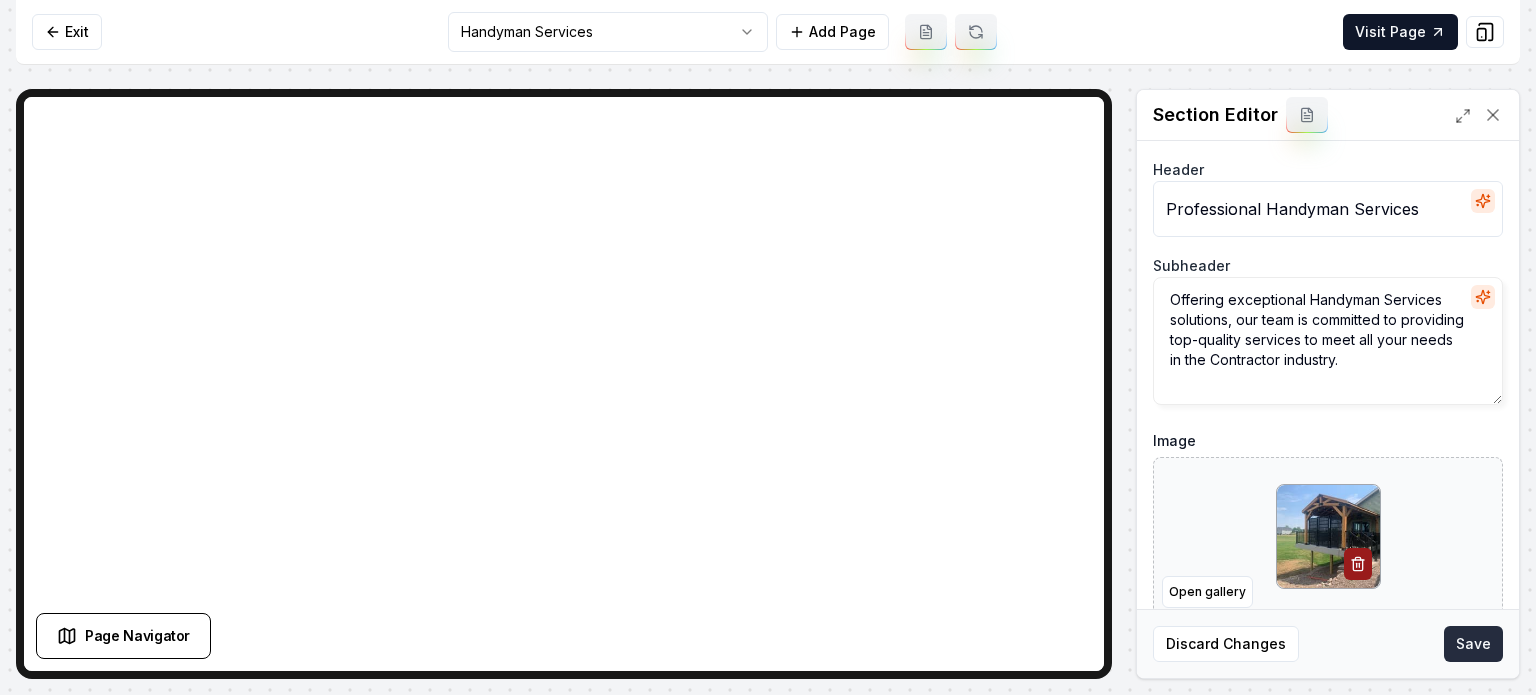 click on "Save" at bounding box center [1473, 644] 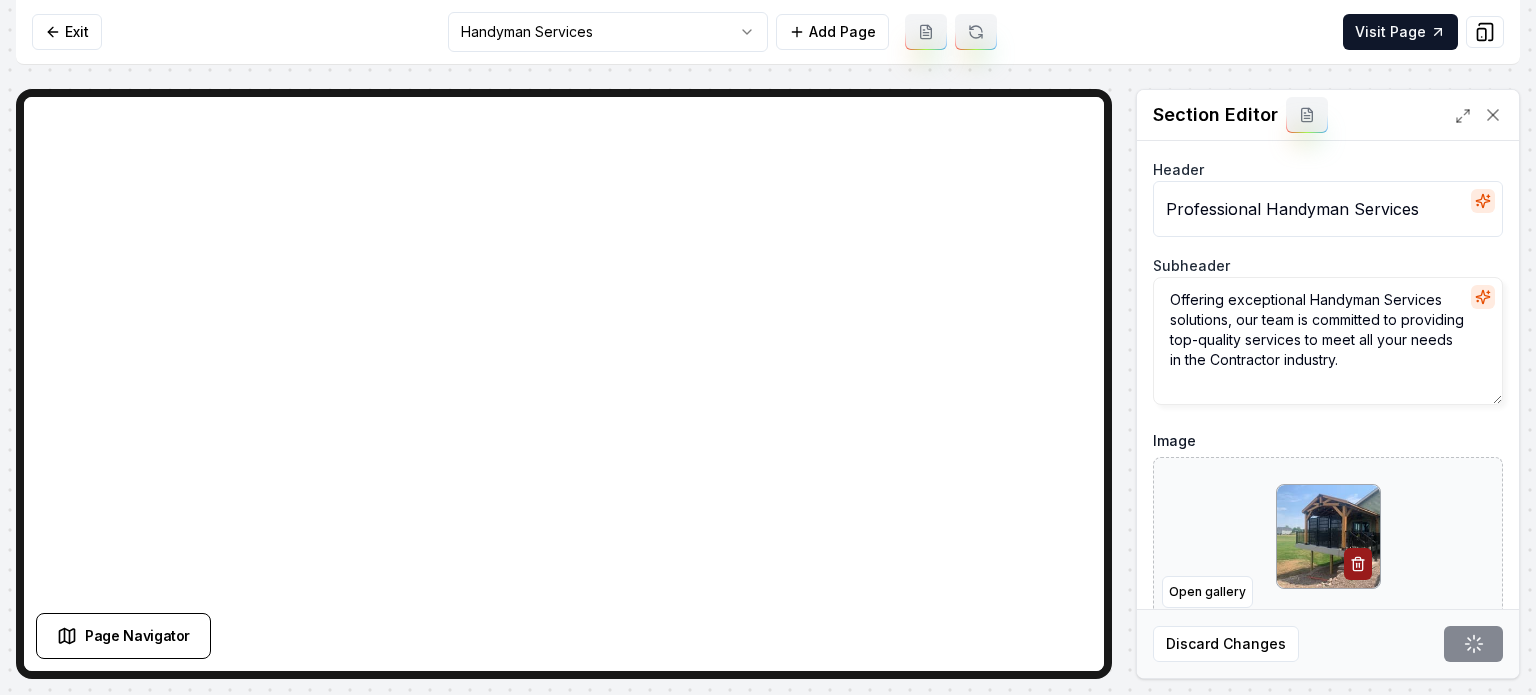 click on "Computer Required This feature is only available on a computer. Please switch to a computer to edit your site. Go back  Exit Handyman Services Add Page Visit Page  Page Navigator Page Settings Section Editor Header Professional Handyman Services Subheader Offering exceptional Handyman Services solutions, our team is committed to providing top-quality services to meet all your needs in the Contractor industry. Image Open gallery Custom buttons  off Your buttons will be based on the goals you set up. Discard Changes Save /dashboard/sites/cb177ed0-ce65-41a3-9760-992d8bb81c27/pages/37ce2fd8-6867-4a32-bf00-ec76ed63e805" at bounding box center (768, 347) 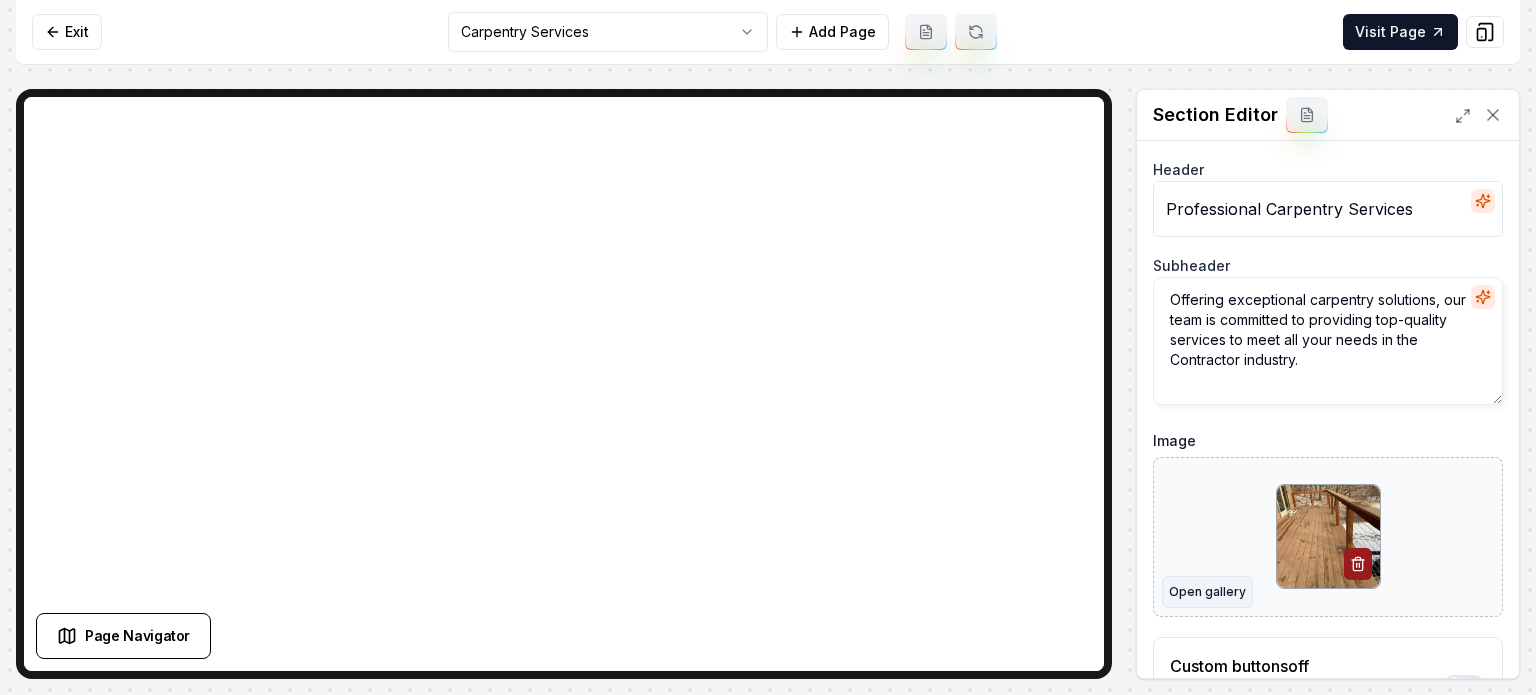 click on "Open gallery" at bounding box center [1207, 592] 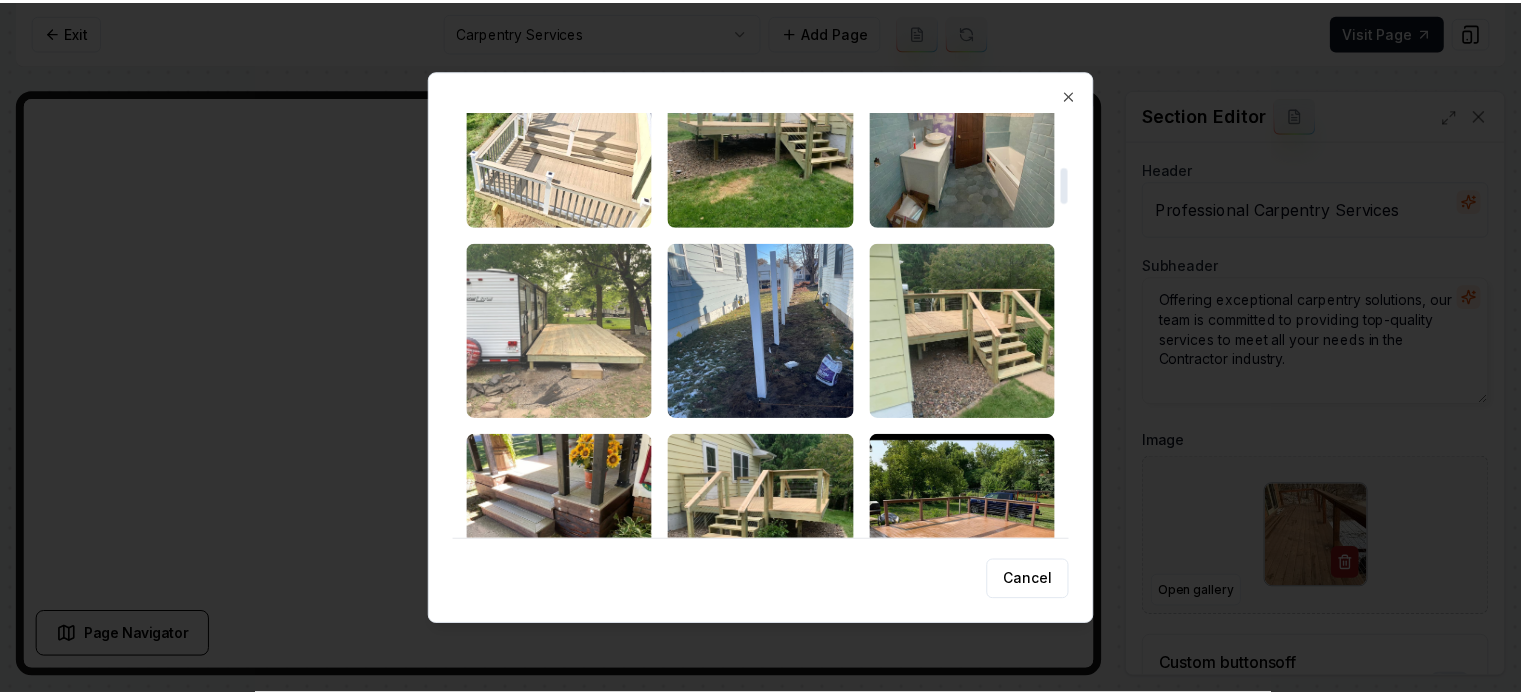 scroll, scrollTop: 600, scrollLeft: 0, axis: vertical 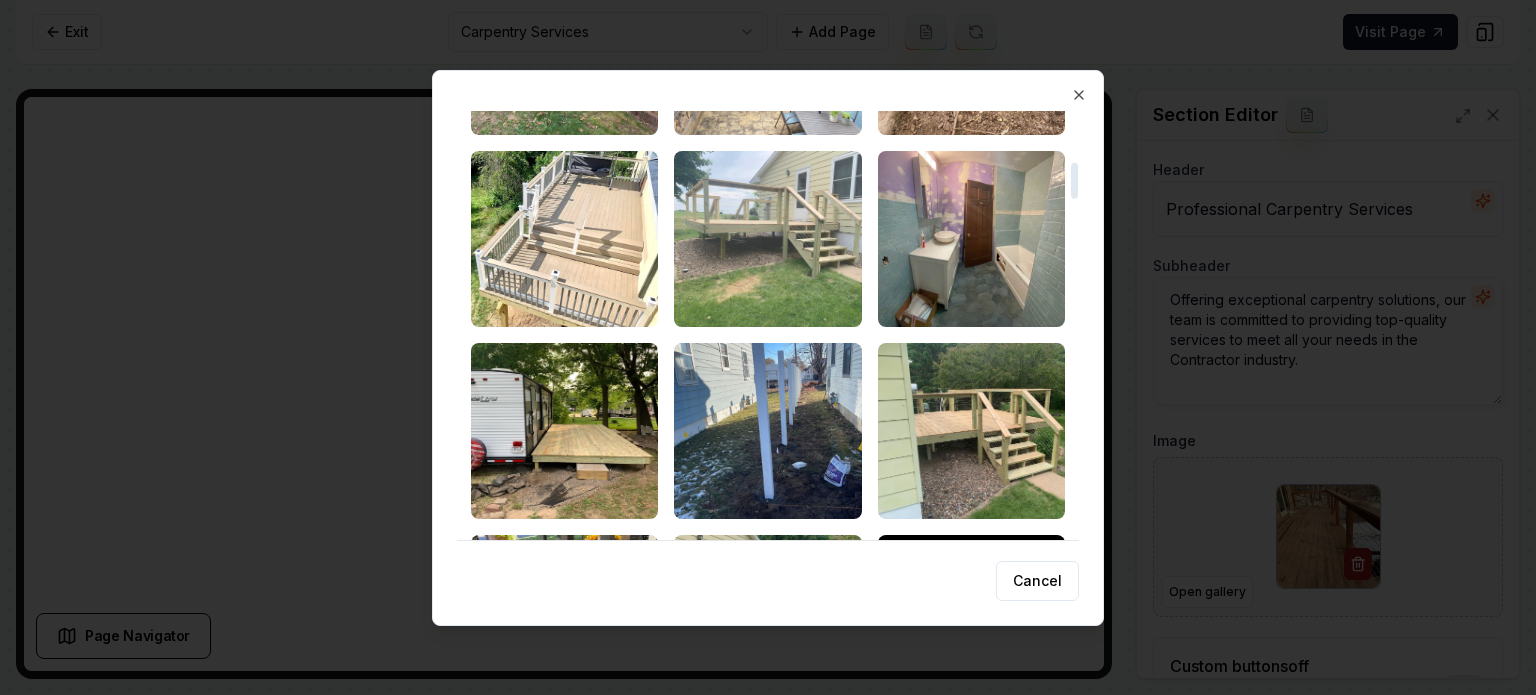 click at bounding box center (767, 239) 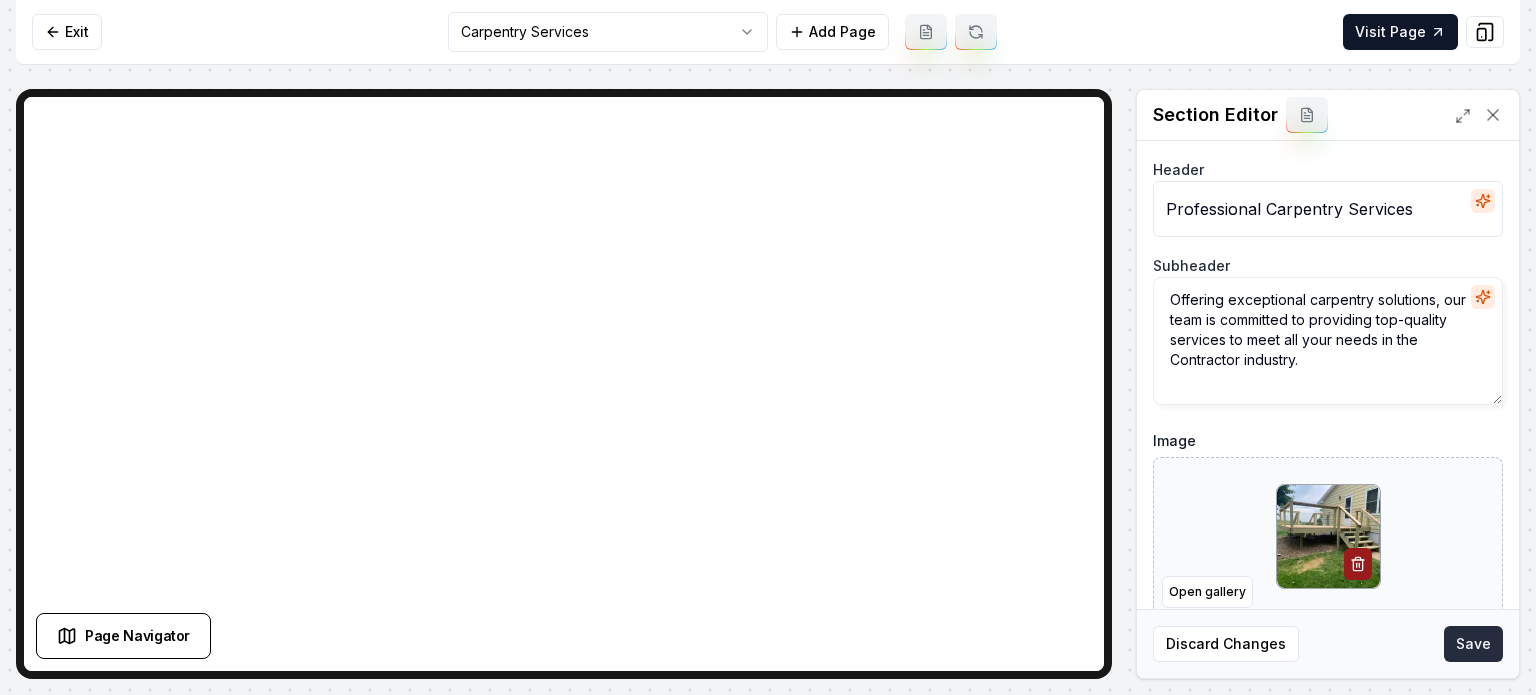 click on "Save" at bounding box center [1473, 644] 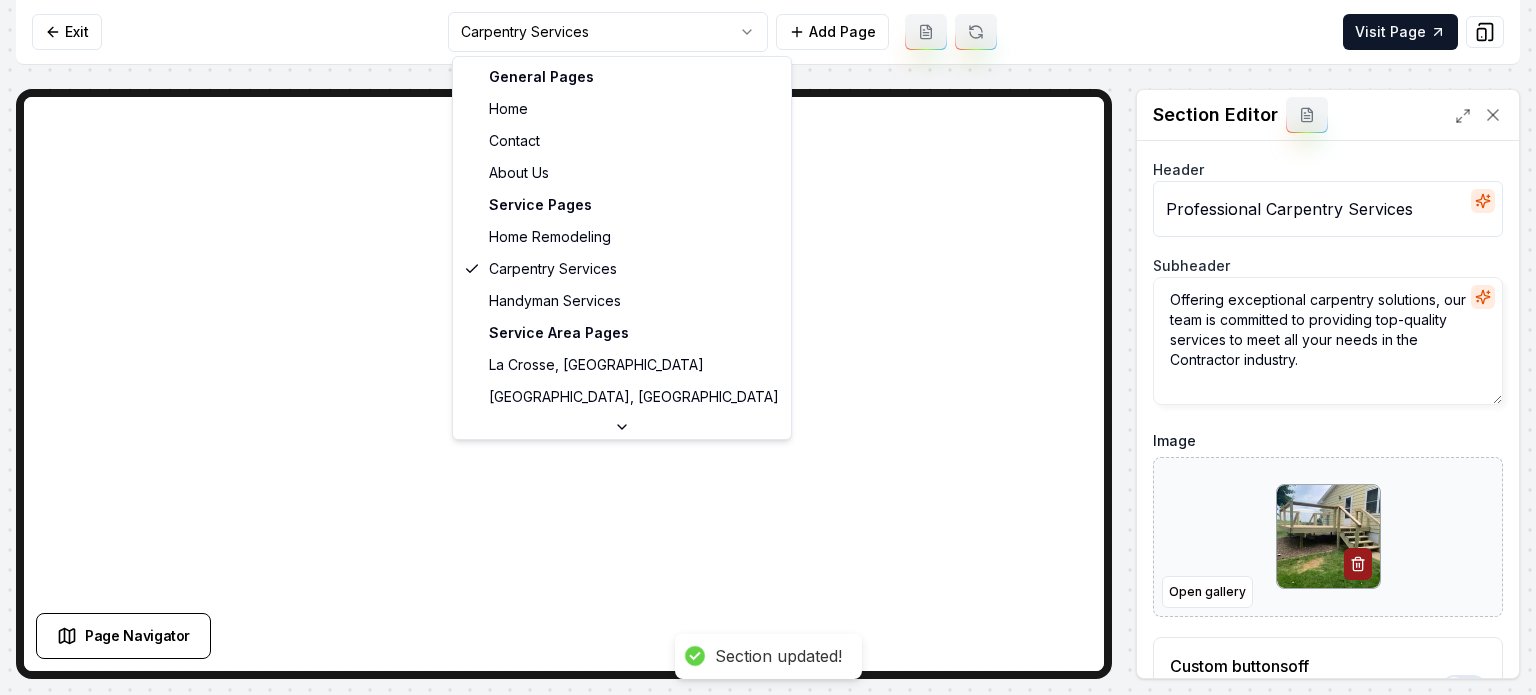 click on "Computer Required This feature is only available on a computer. Please switch to a computer to edit your site. Go back  Exit Carpentry Services Add Page Visit Page  Page Navigator Page Settings Section Editor Header Professional Carpentry Services Subheader Offering exceptional carpentry solutions, our team is committed to providing top-quality services to meet all your needs in the Contractor industry. Image Open gallery Custom buttons  off Your buttons will be based on the goals you set up. Discard Changes Save Section updated! /dashboard/sites/cb177ed0-ce65-41a3-9760-992d8bb81c27/pages/7ba7e039-c4b1-4d4b-882f-6deb87329d75 General Pages Home Contact About Us Service Pages Home Remodeling Carpentry Services Handyman Services Service Area Pages La Crosse, WI French Island, WI Holmen, WI West Salem, WI" at bounding box center [768, 347] 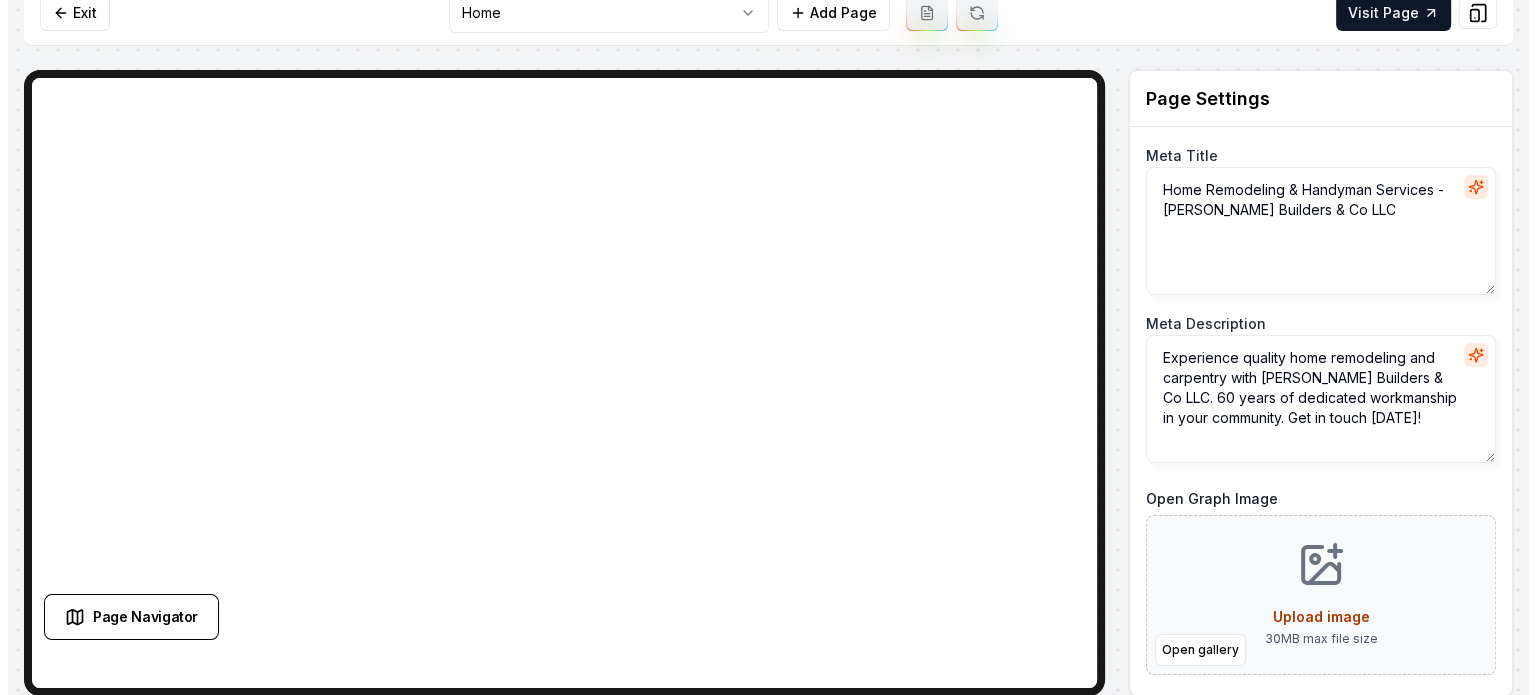 scroll, scrollTop: 0, scrollLeft: 0, axis: both 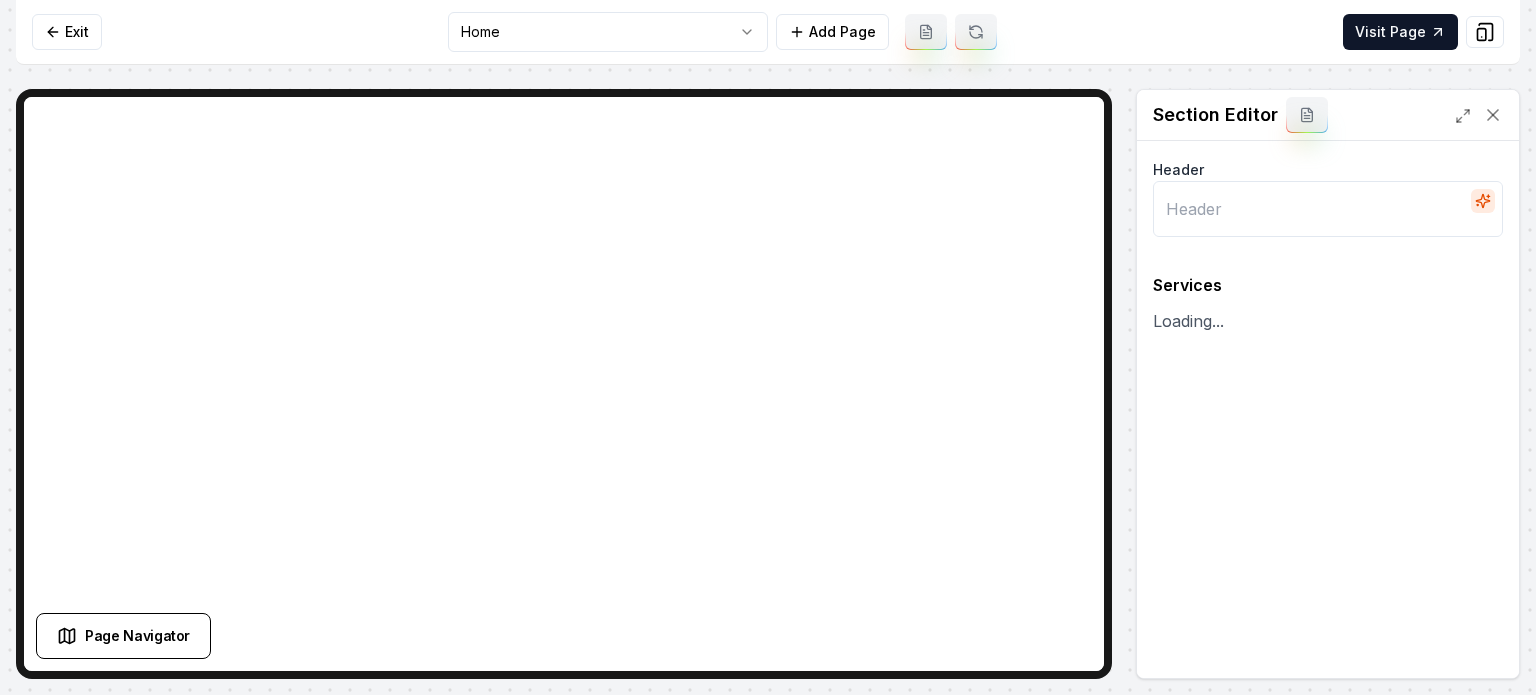 type on "Our Expert Services" 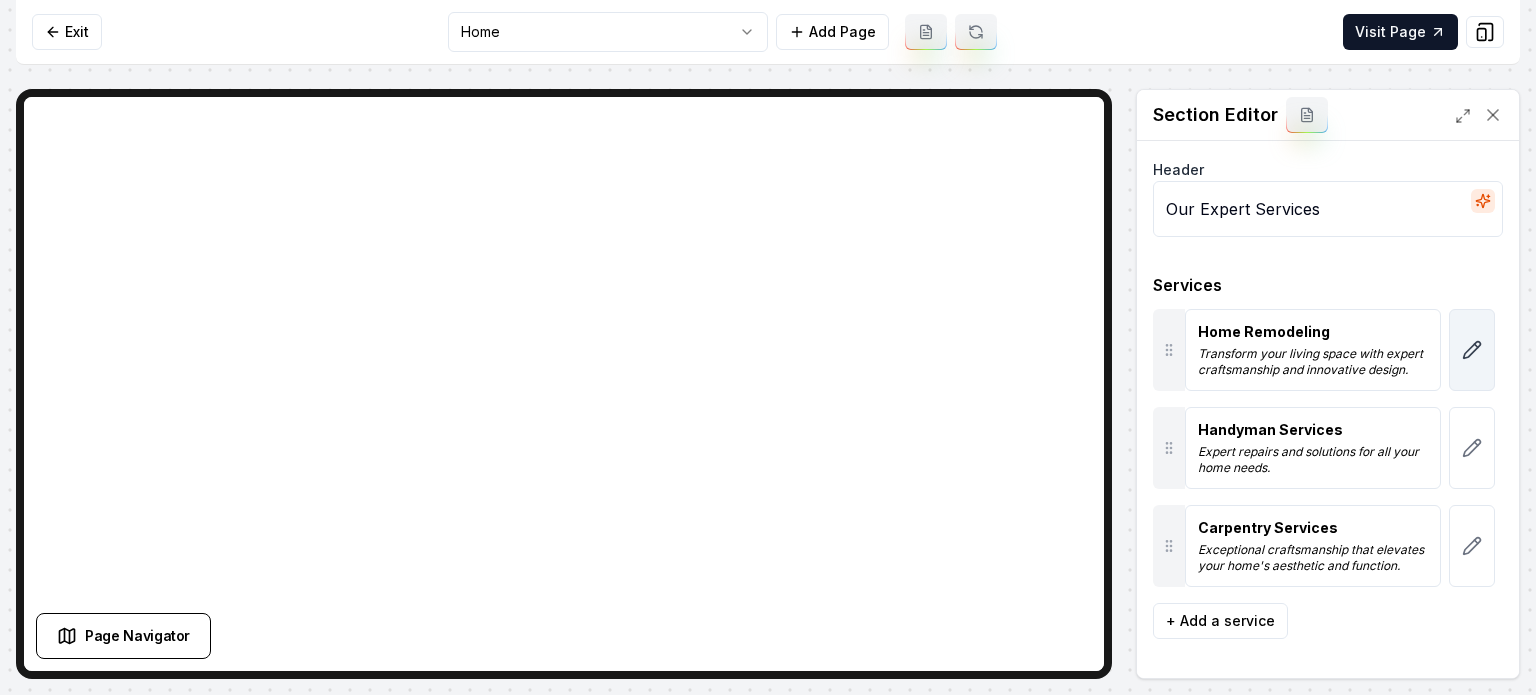 click at bounding box center [1472, 350] 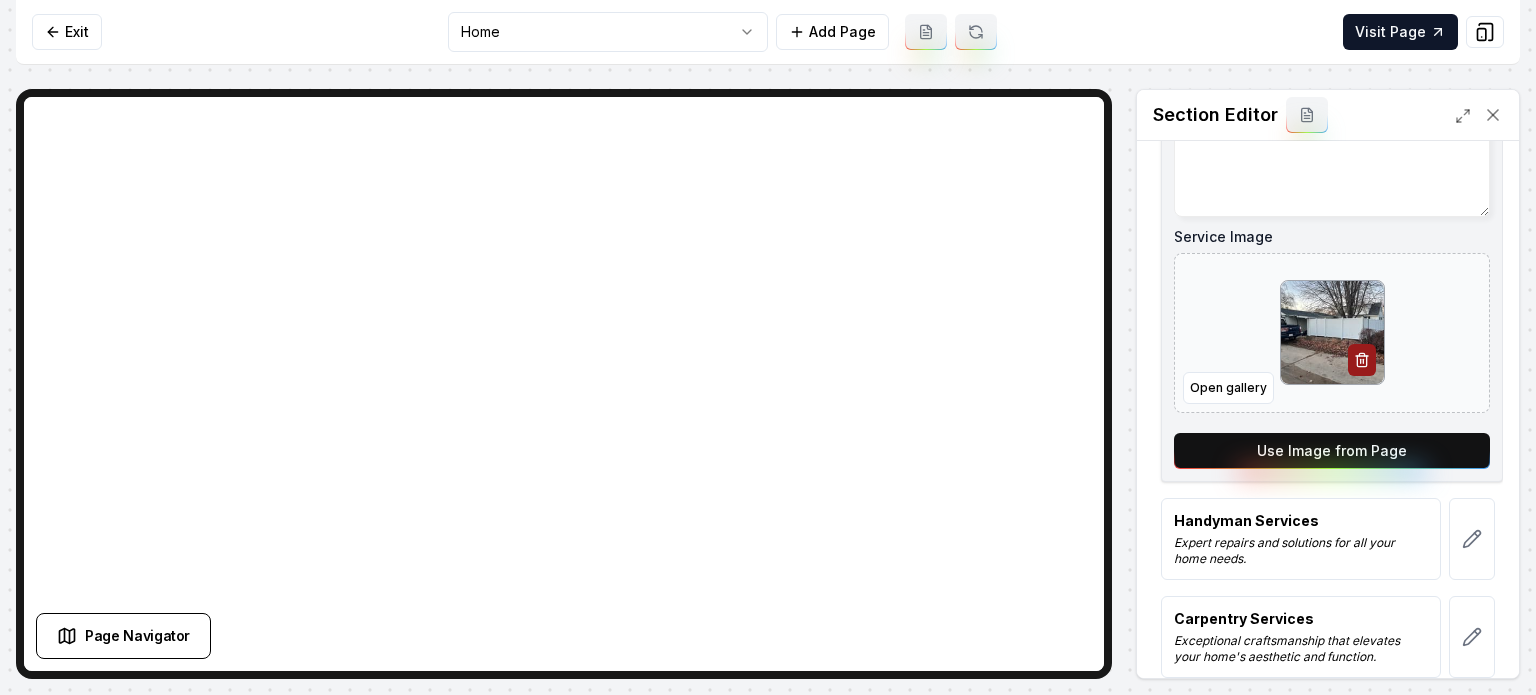 scroll, scrollTop: 400, scrollLeft: 0, axis: vertical 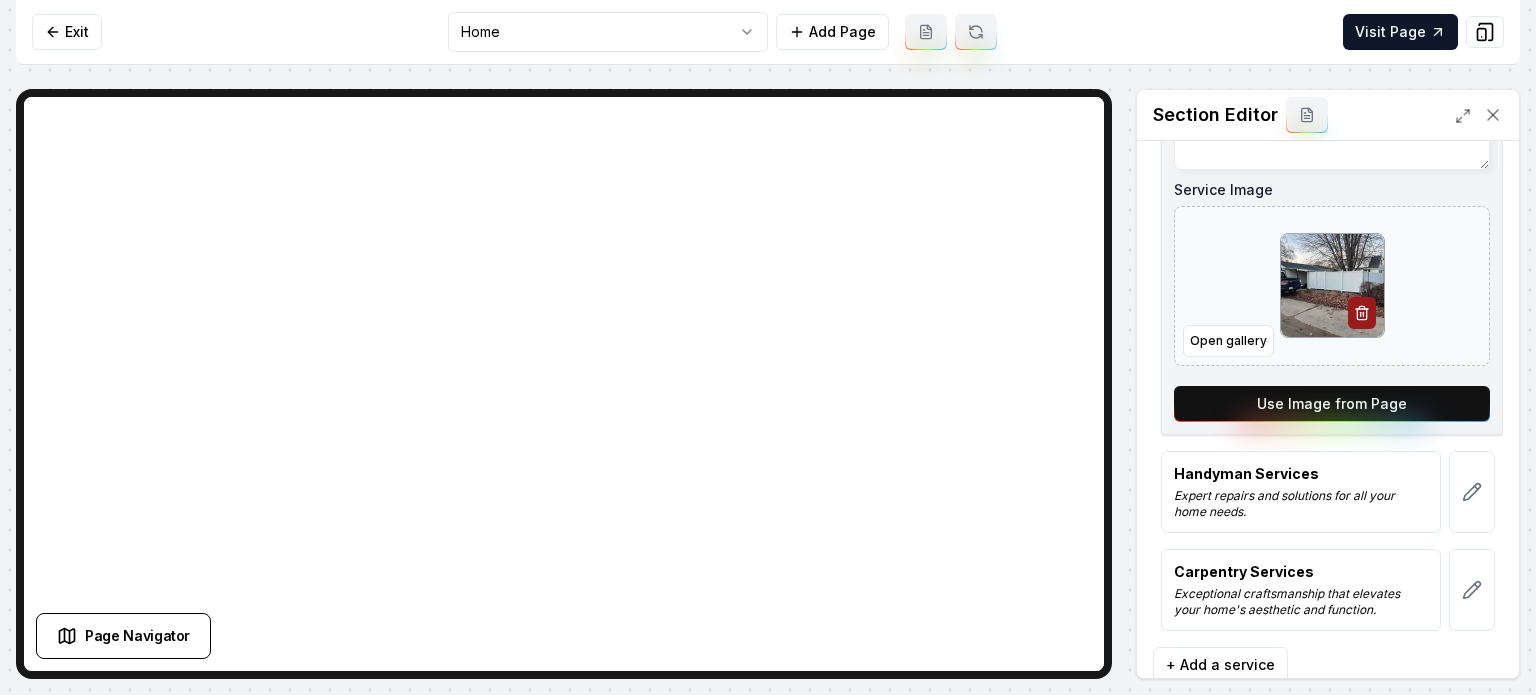 click on "Use Image from Page" at bounding box center (1332, 404) 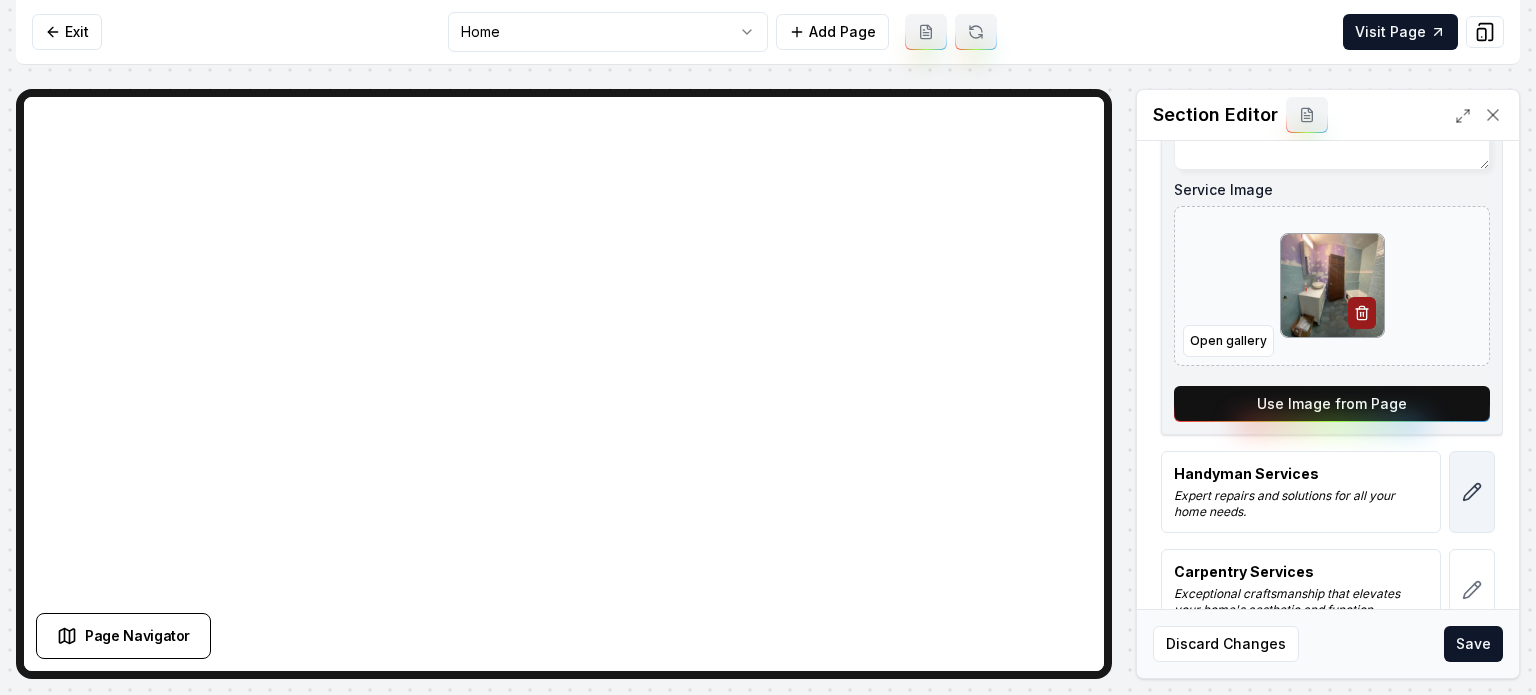 click 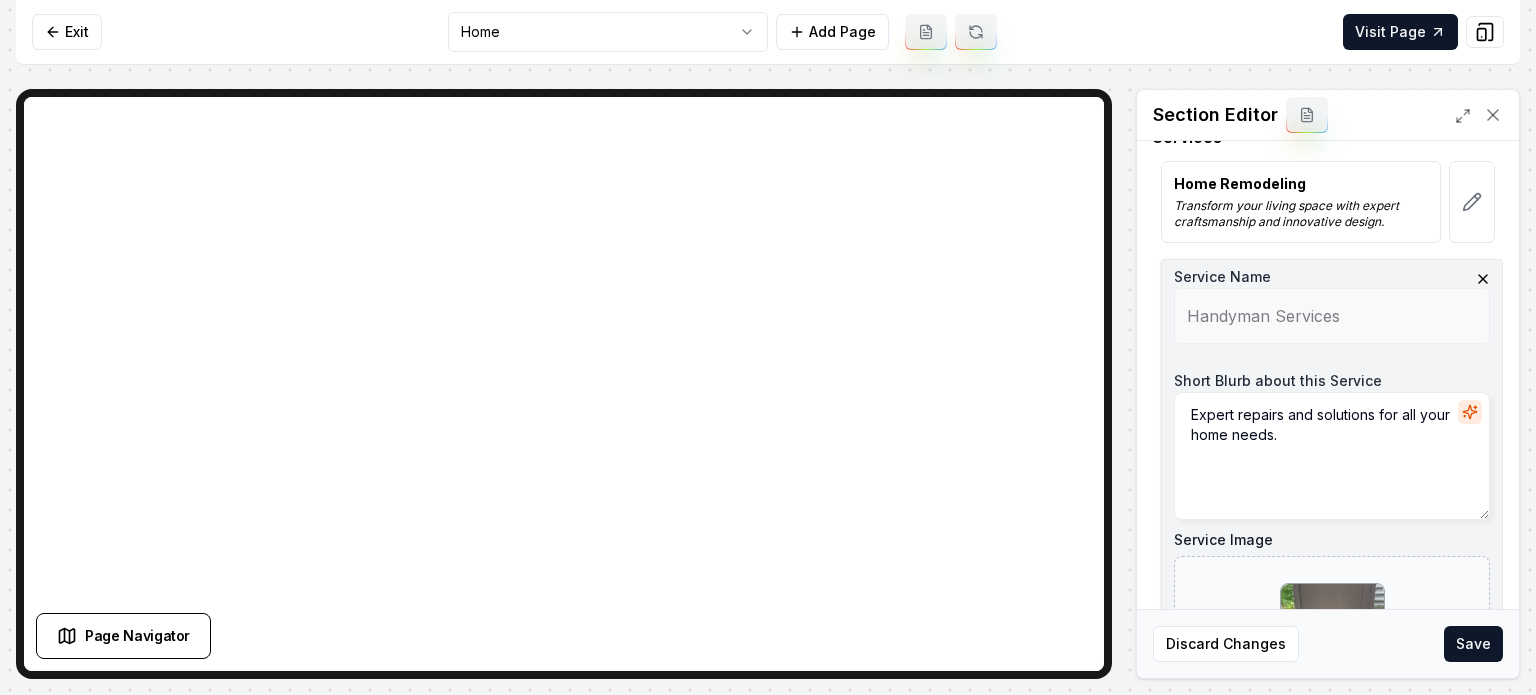 scroll, scrollTop: 443, scrollLeft: 0, axis: vertical 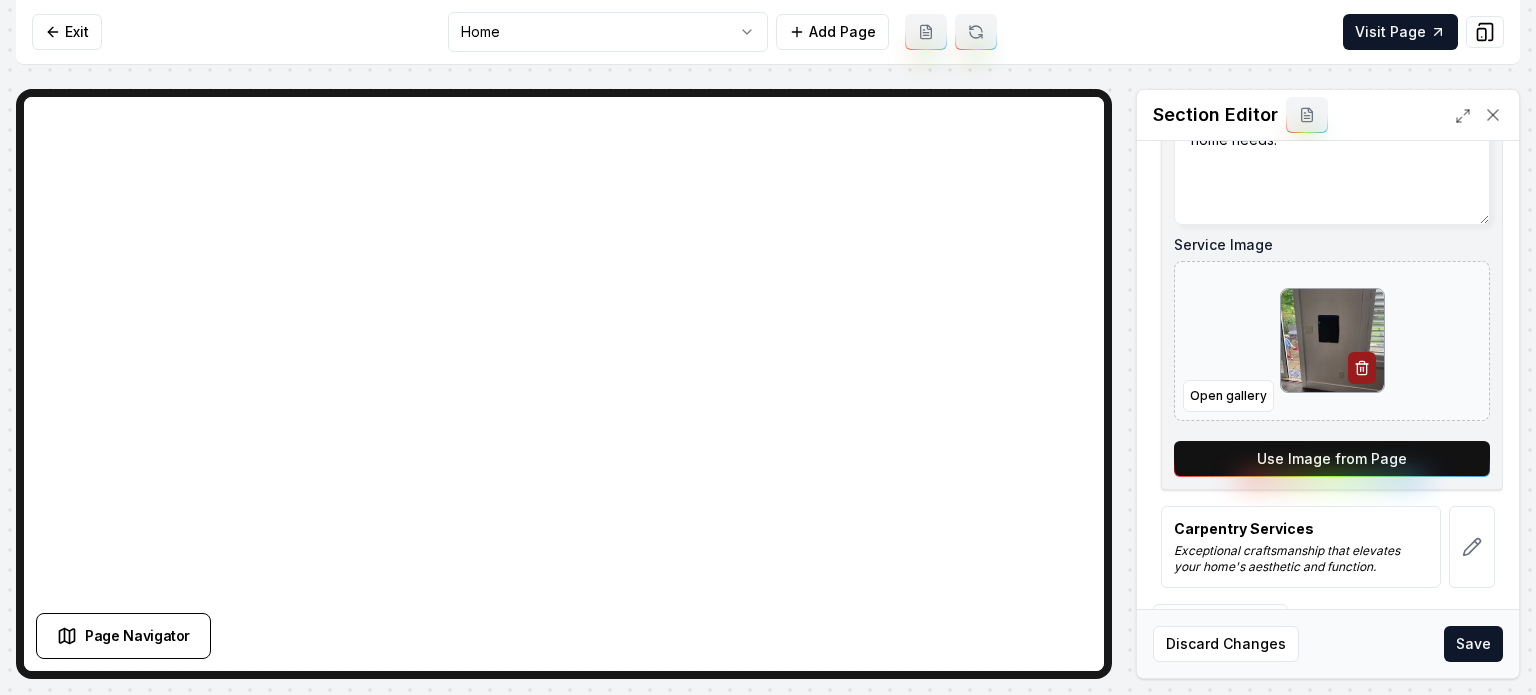click on "Use Image from Page" at bounding box center (1332, 459) 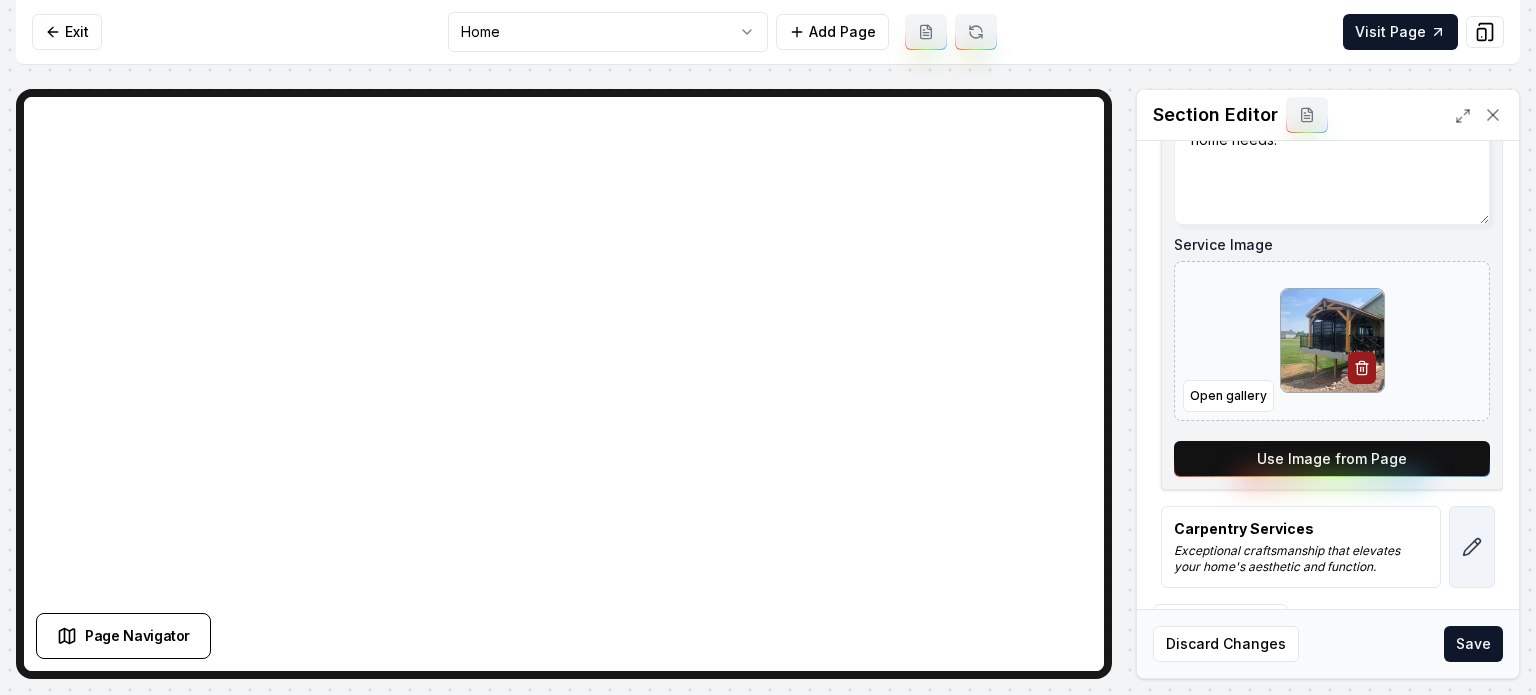 click 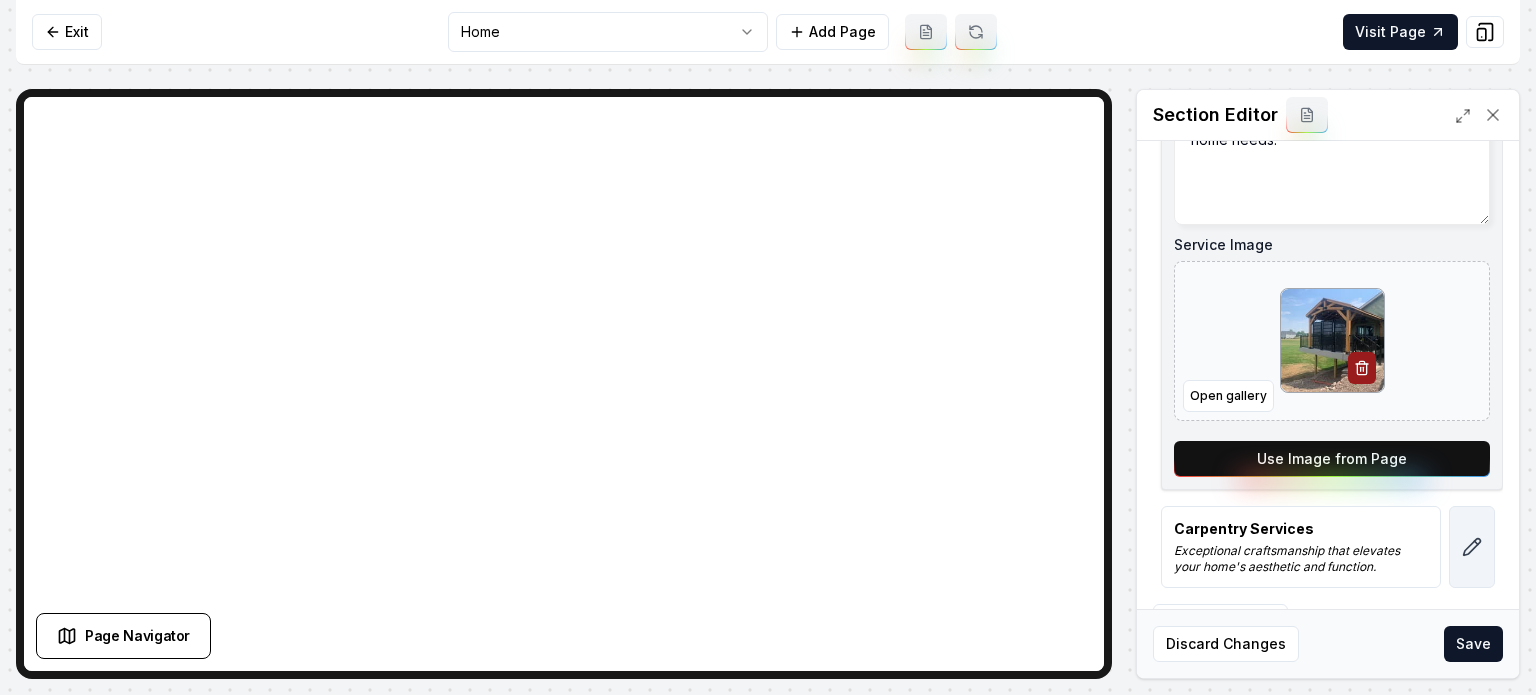 scroll, scrollTop: 0, scrollLeft: 0, axis: both 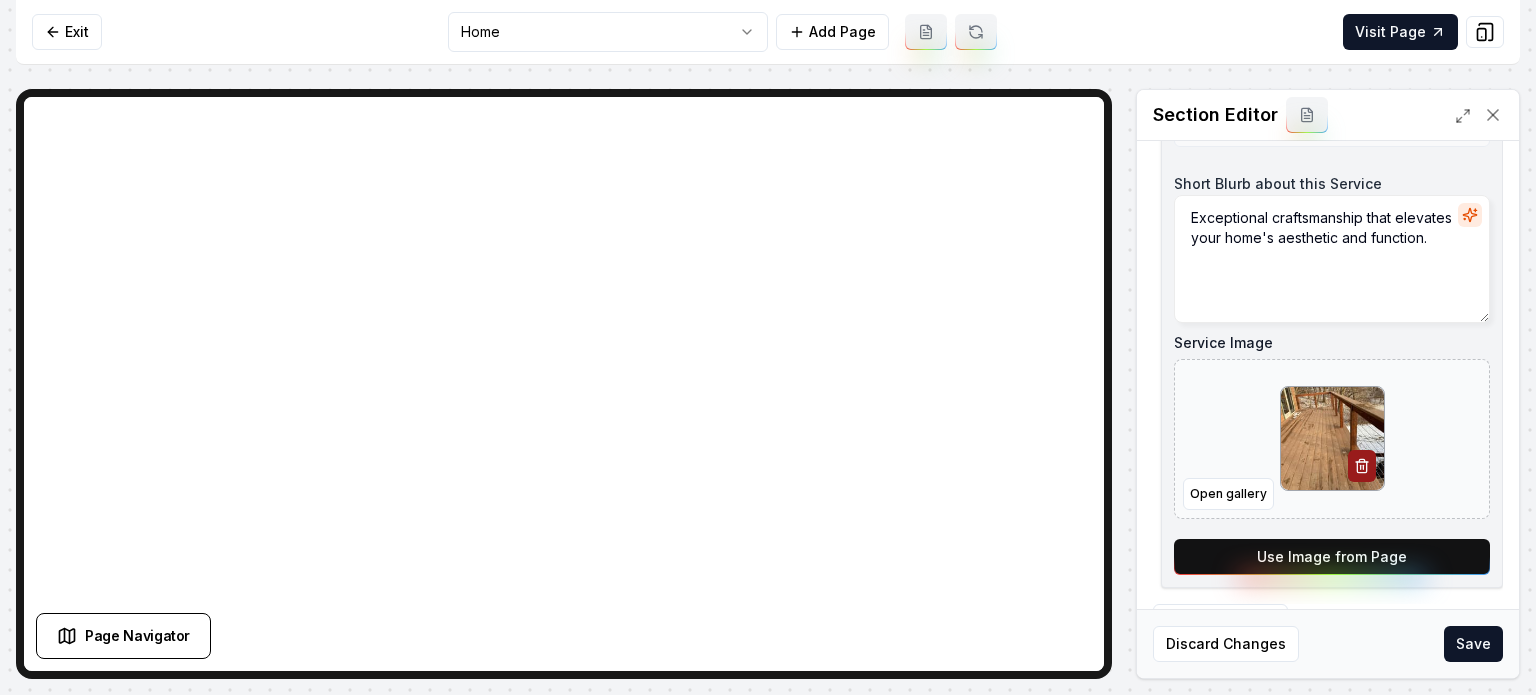 click on "Use Image from Page" at bounding box center (1332, 557) 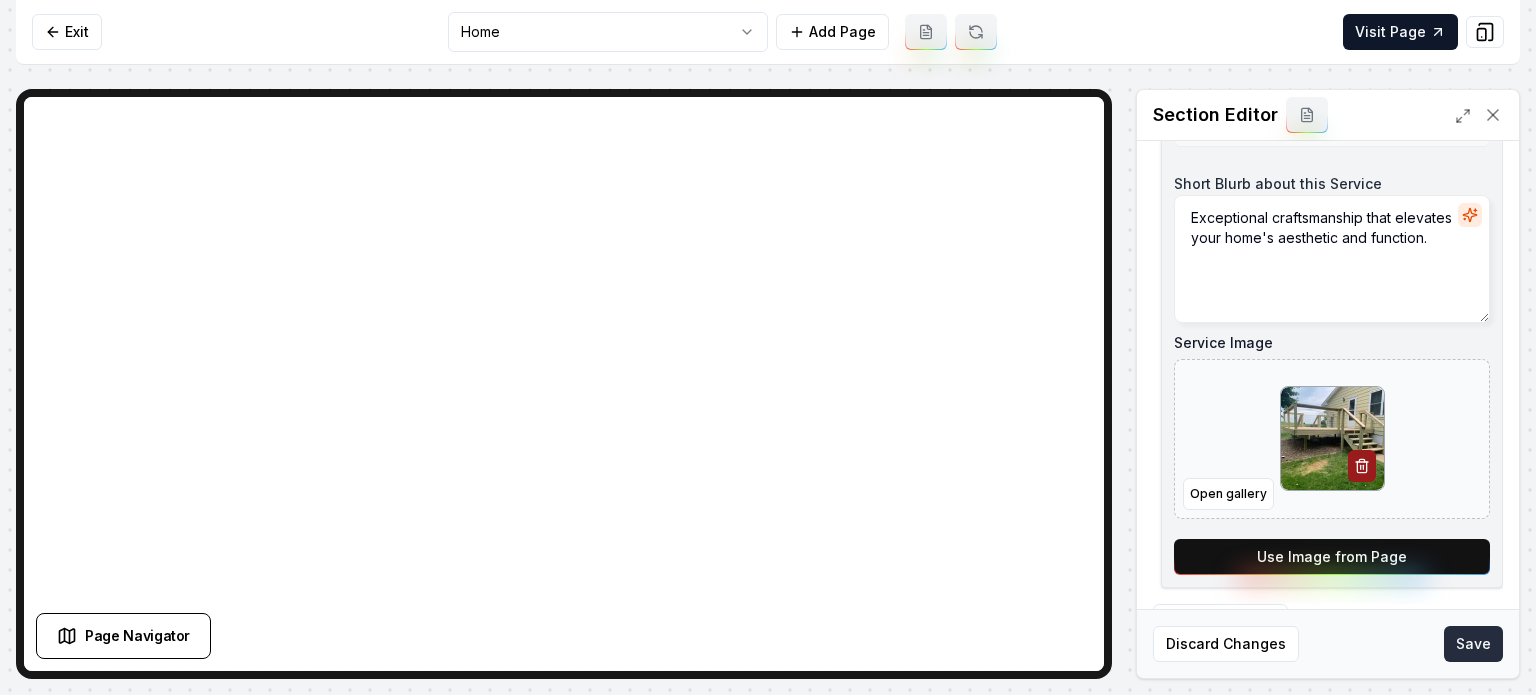 click on "Save" at bounding box center (1473, 644) 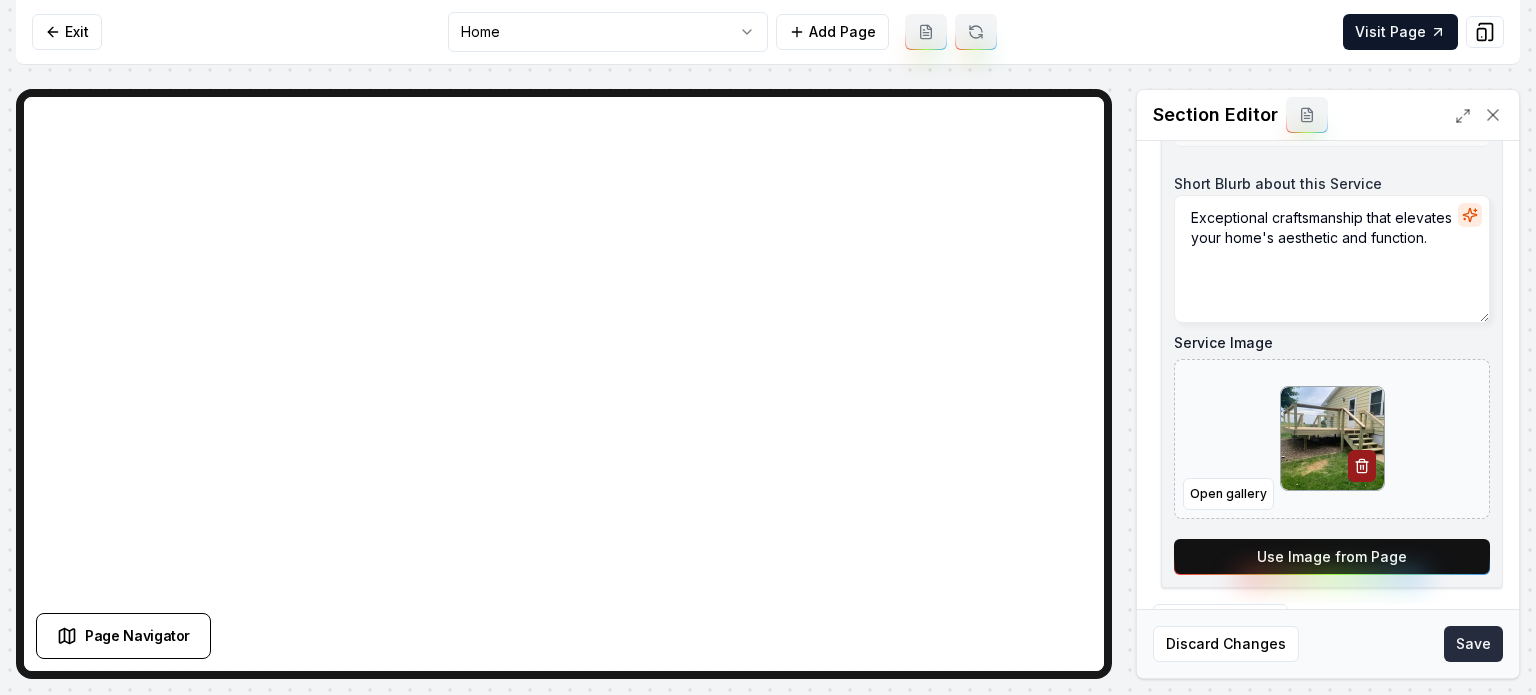 scroll, scrollTop: 423, scrollLeft: 0, axis: vertical 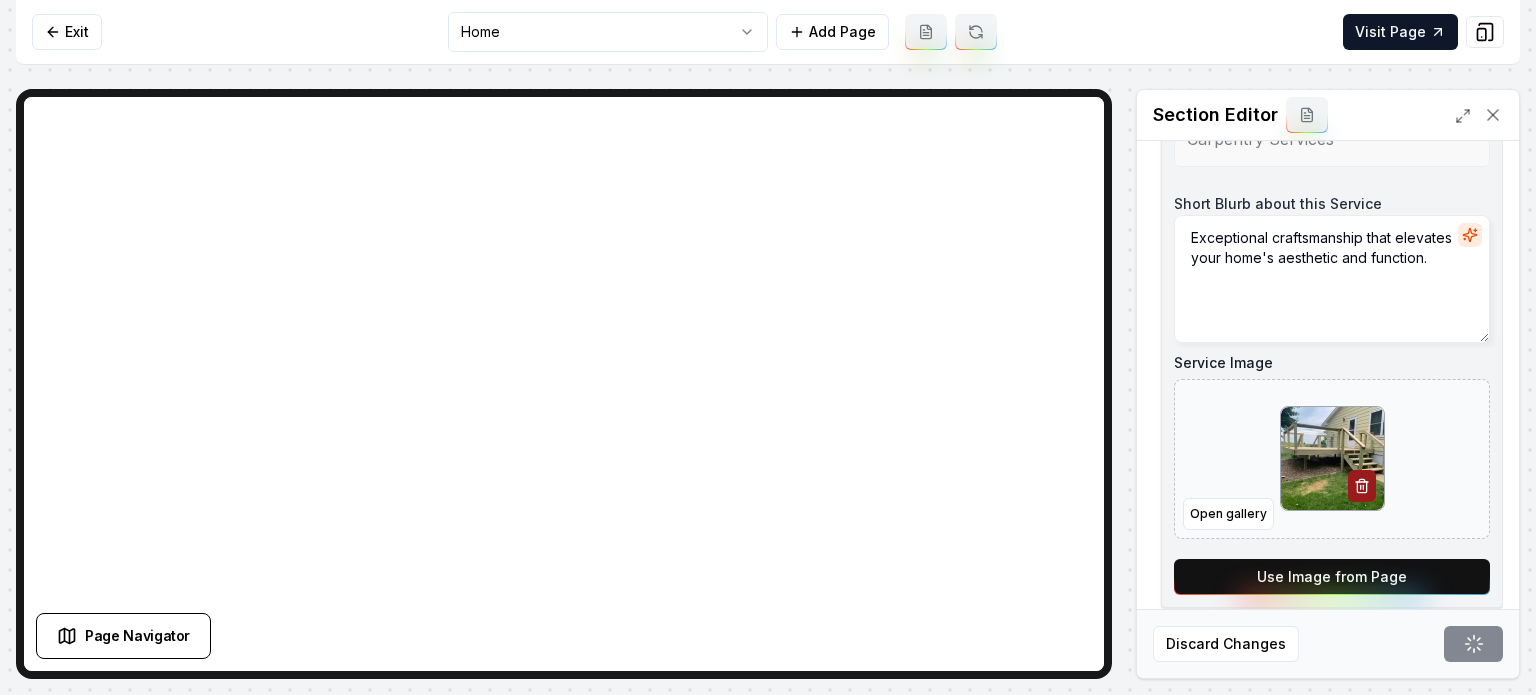 click on "Computer Required This feature is only available on a computer. Please switch to a computer to edit your site. Go back  Exit Home Add Page Visit Page  Page Navigator Page Settings Section Editor Header Our Expert Services Services Home Remodeling Transform your living space with expert craftsmanship and innovative design. Handyman Services Expert repairs and solutions for all your home needs. Service Name Carpentry Services Short Blurb about this Service Exceptional craftsmanship that elevates your home's aesthetic and function. Service Image Open gallery Use Image from Page
To pick up a draggable item, press the space bar.
While dragging, use the arrow keys to move the item.
Press space again to drop the item in its new position, or press escape to cancel.
Loading... Discard Changes Save /dashboard/sites/cb177ed0-ce65-41a3-9760-992d8bb81c27/pages/3748cfee-1055-4de7-abc9-8427d74dbba9" at bounding box center [768, 347] 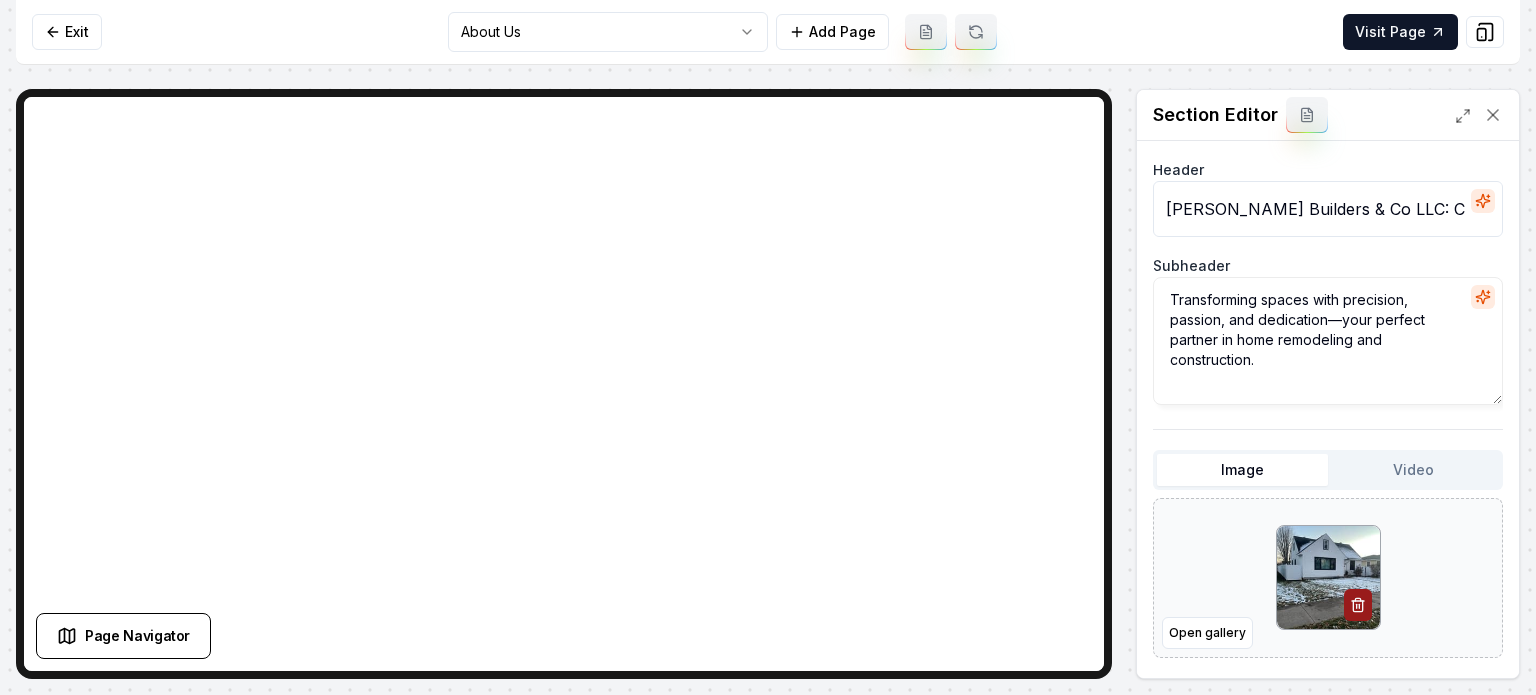 click on "Header Wiebe Builders & Co LLC: Crafting Excellence in Every Corner Subheader Transforming spaces with precision, passion, and dedication—your perfect partner in home remodeling and construction. Image Video Open gallery Custom buttons  off Your buttons will be based on the goals you set up. Discard Changes Save" at bounding box center [1328, 409] 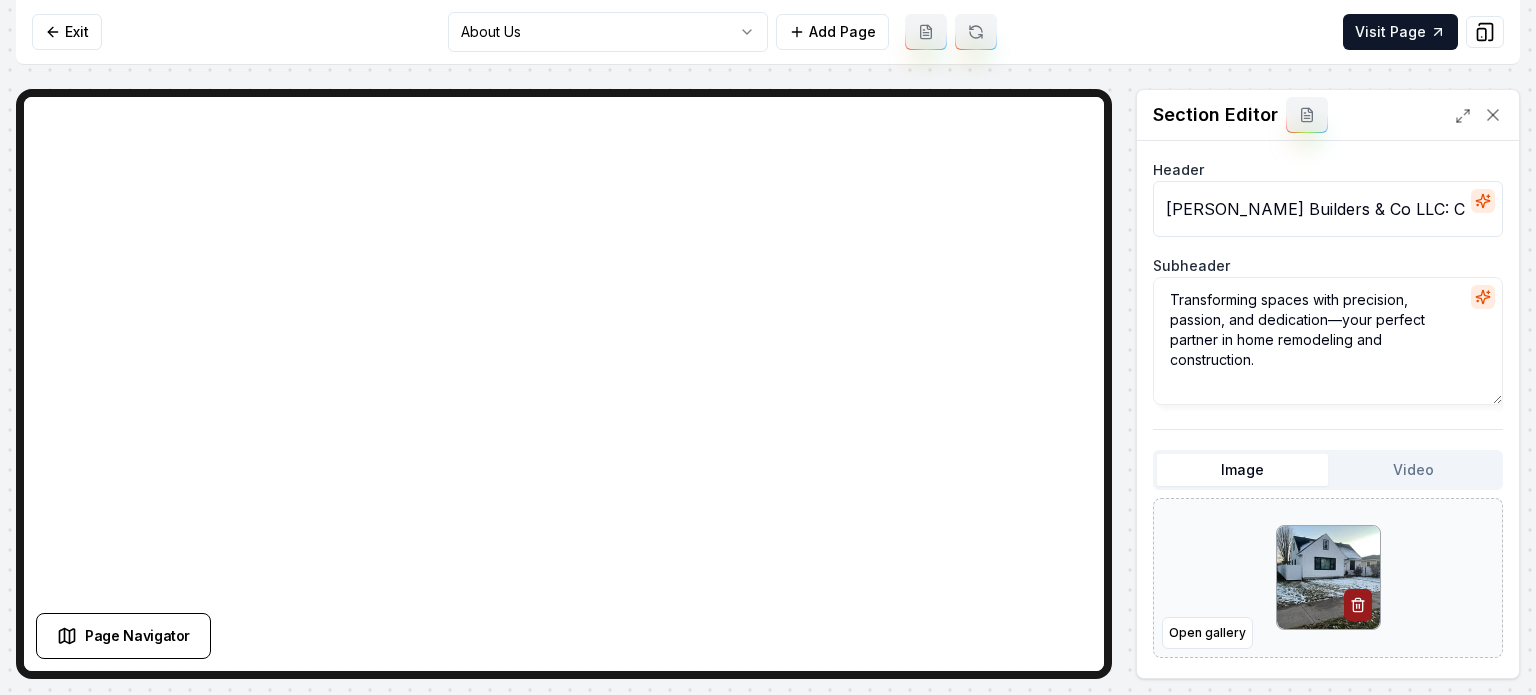 click on "Open gallery" at bounding box center [1328, 578] 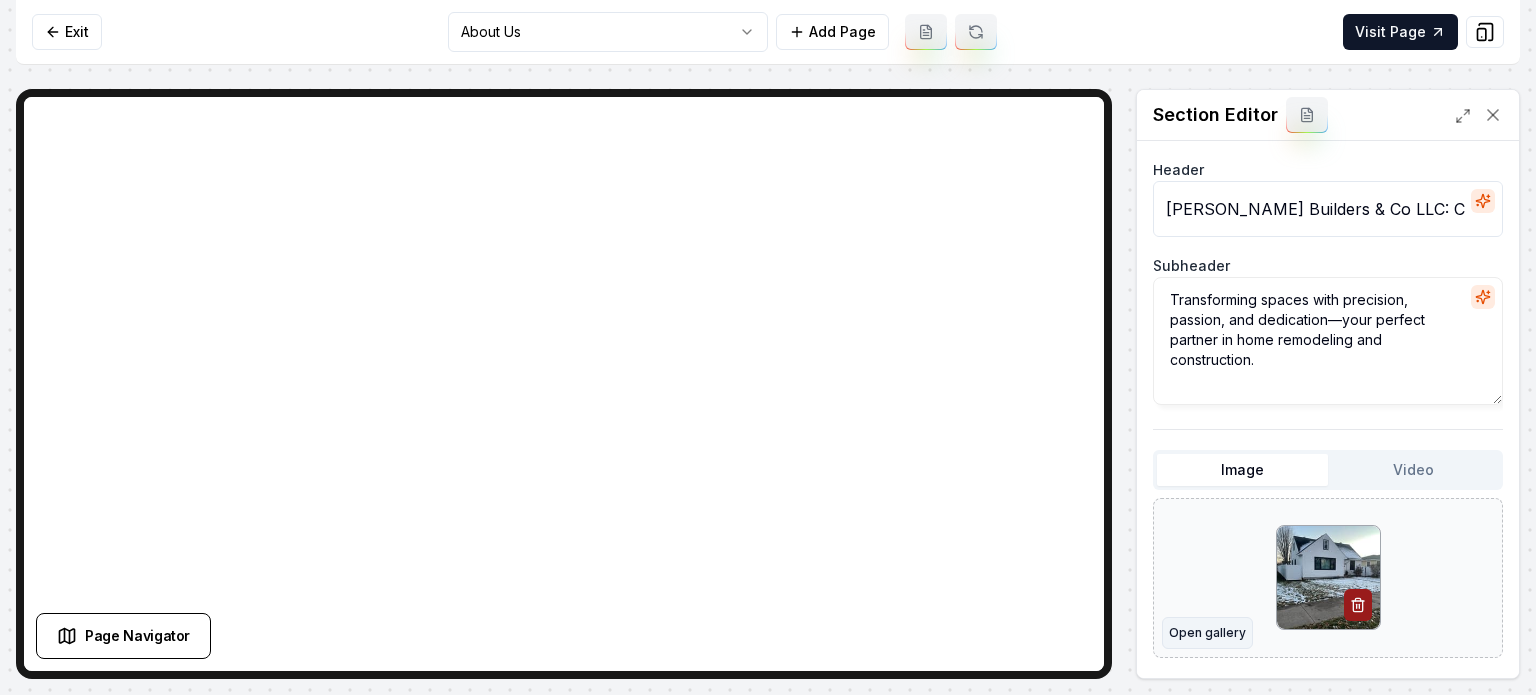 click on "Open gallery" at bounding box center (1207, 633) 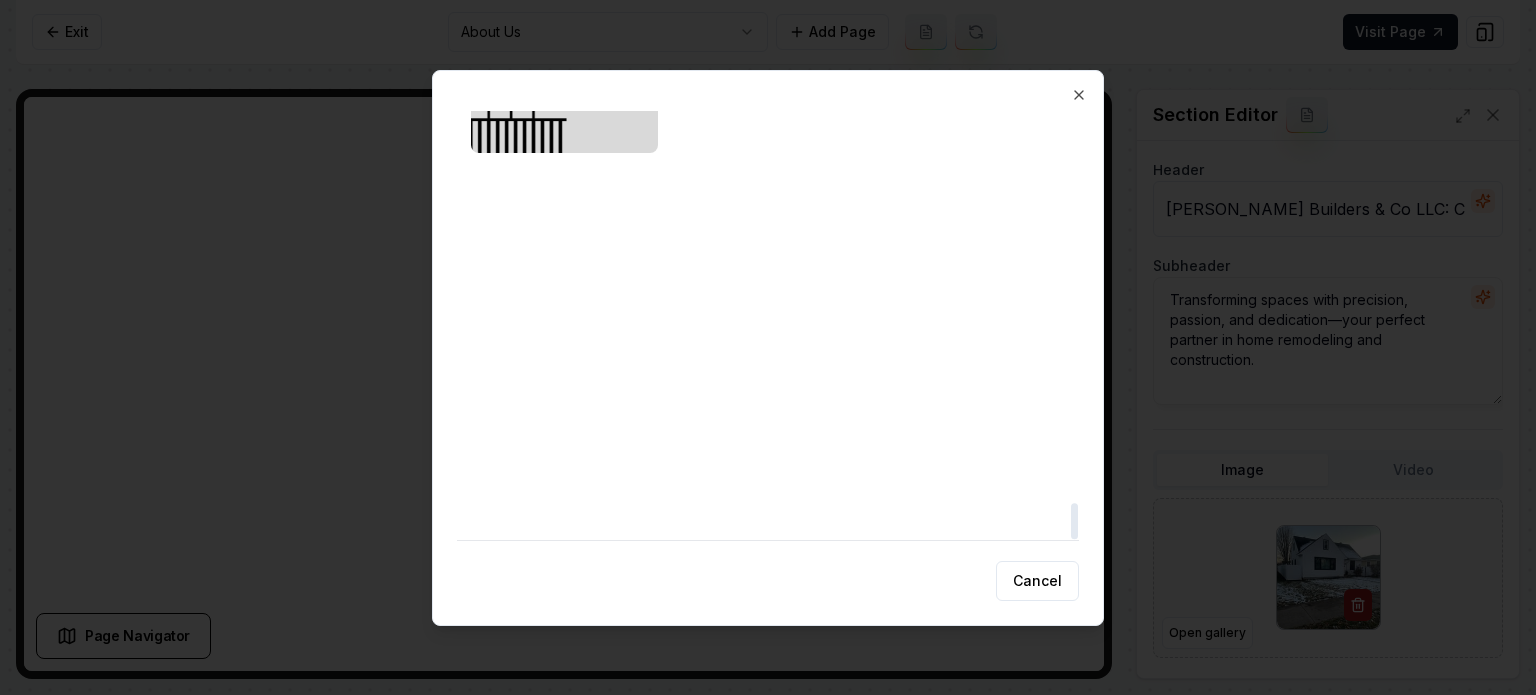 scroll, scrollTop: 4618, scrollLeft: 0, axis: vertical 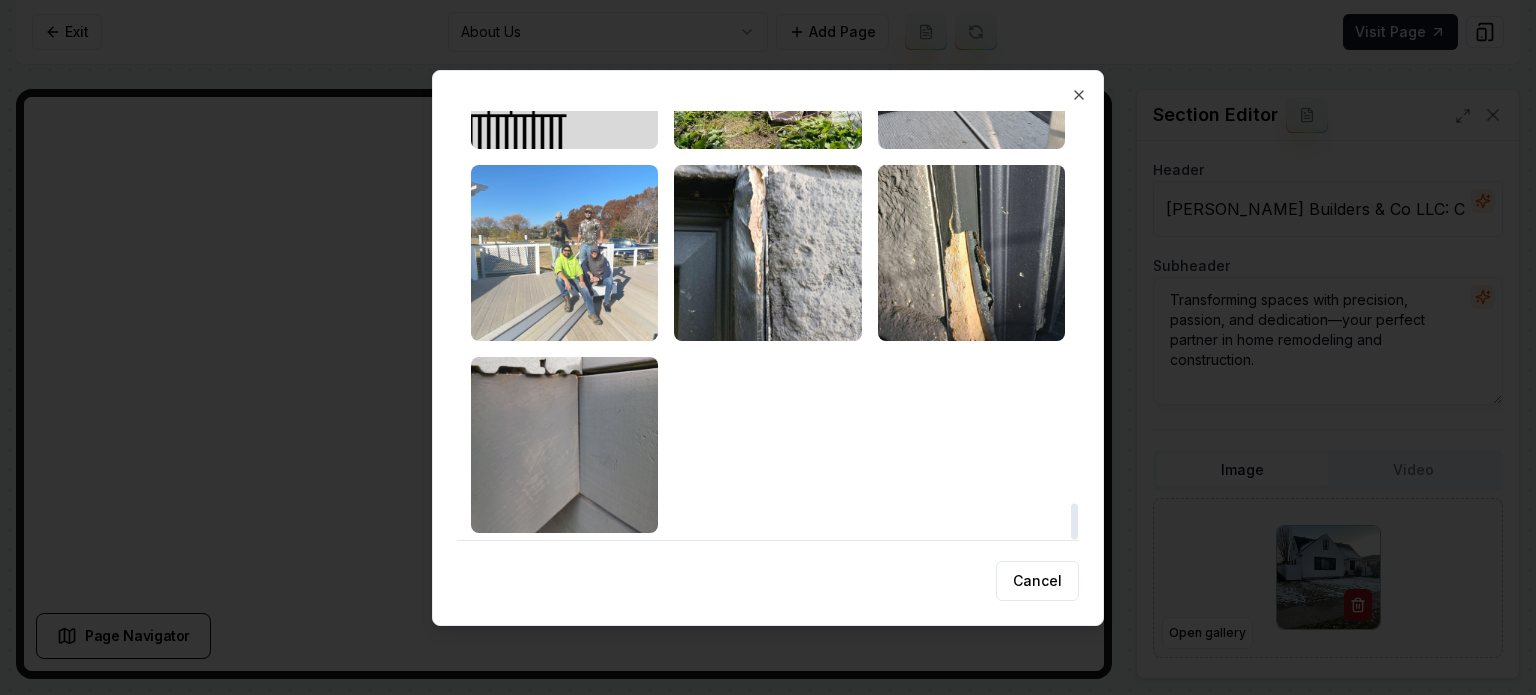 click at bounding box center [564, 253] 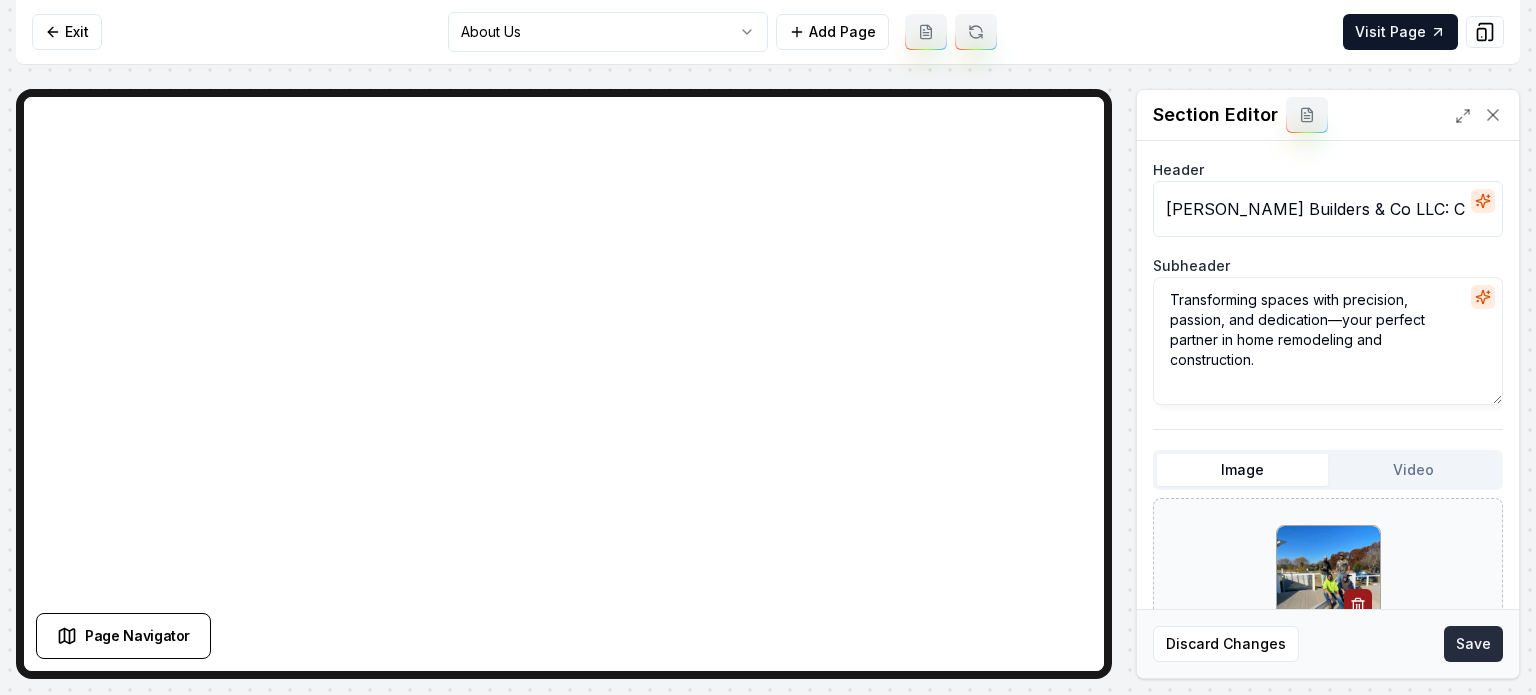 click on "Save" at bounding box center [1473, 644] 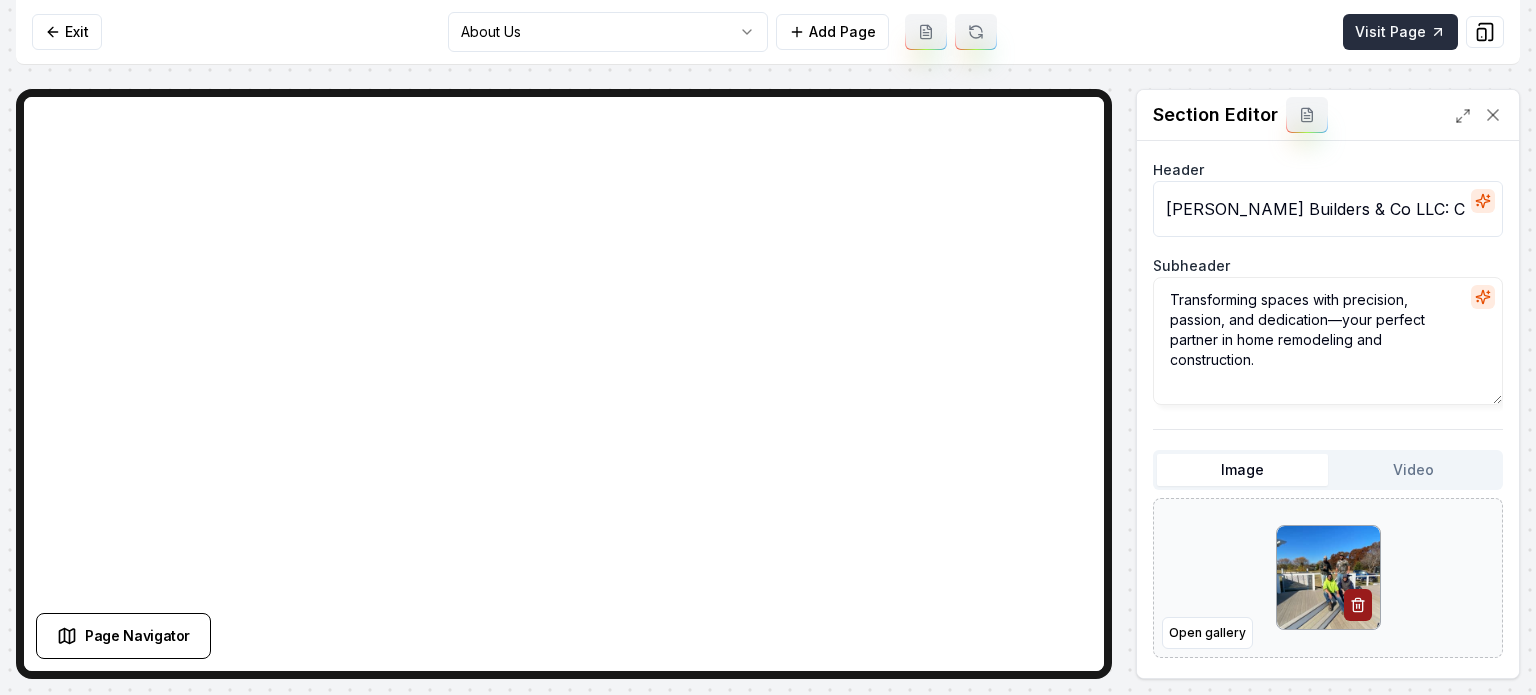 click on "Visit Page" at bounding box center (1400, 32) 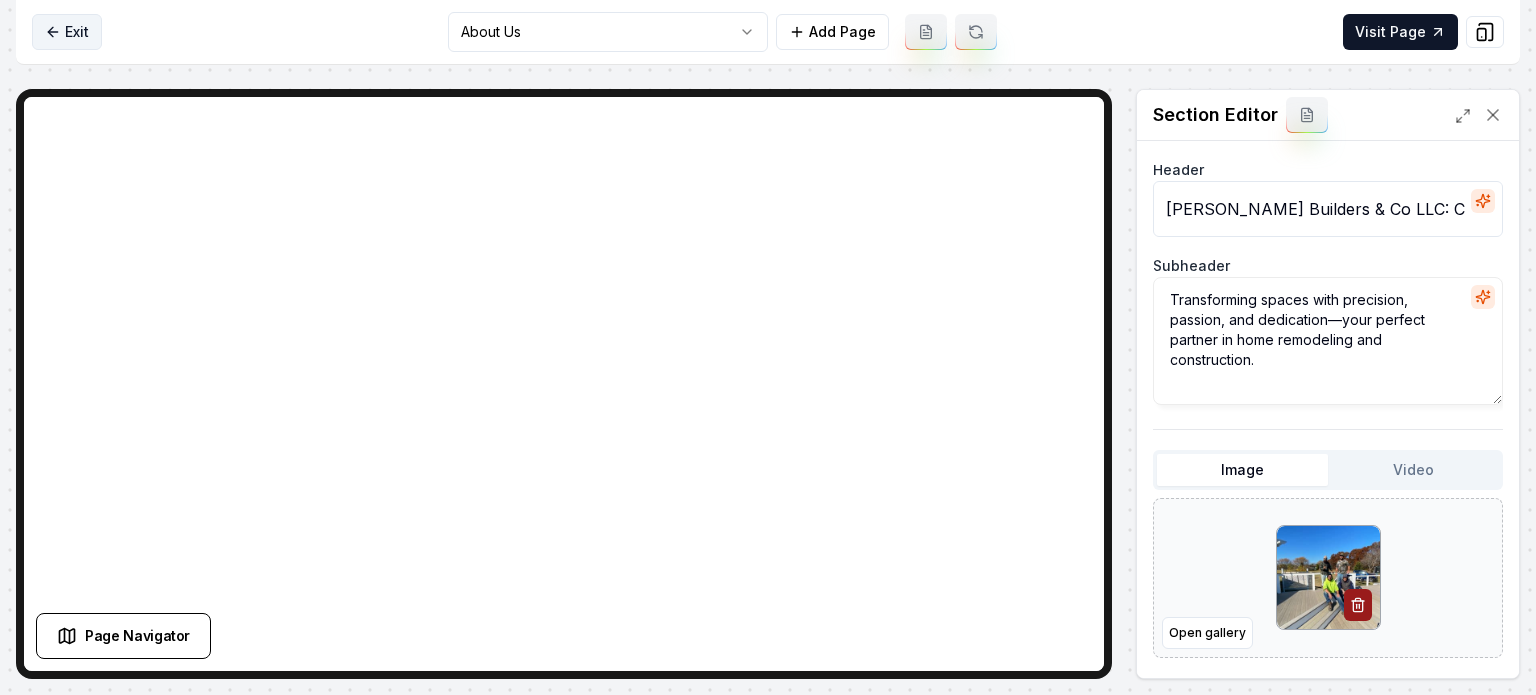 click on "Exit" at bounding box center (67, 32) 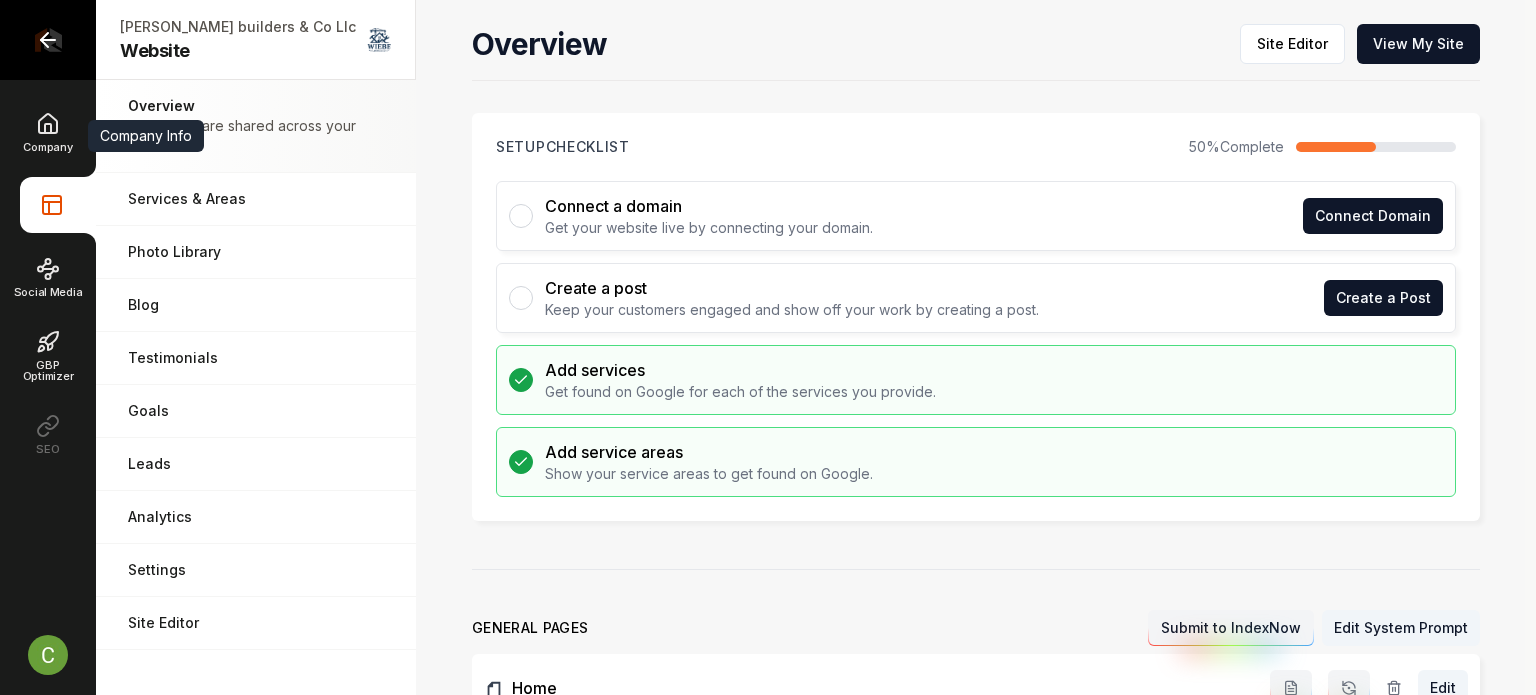 click at bounding box center [48, 40] 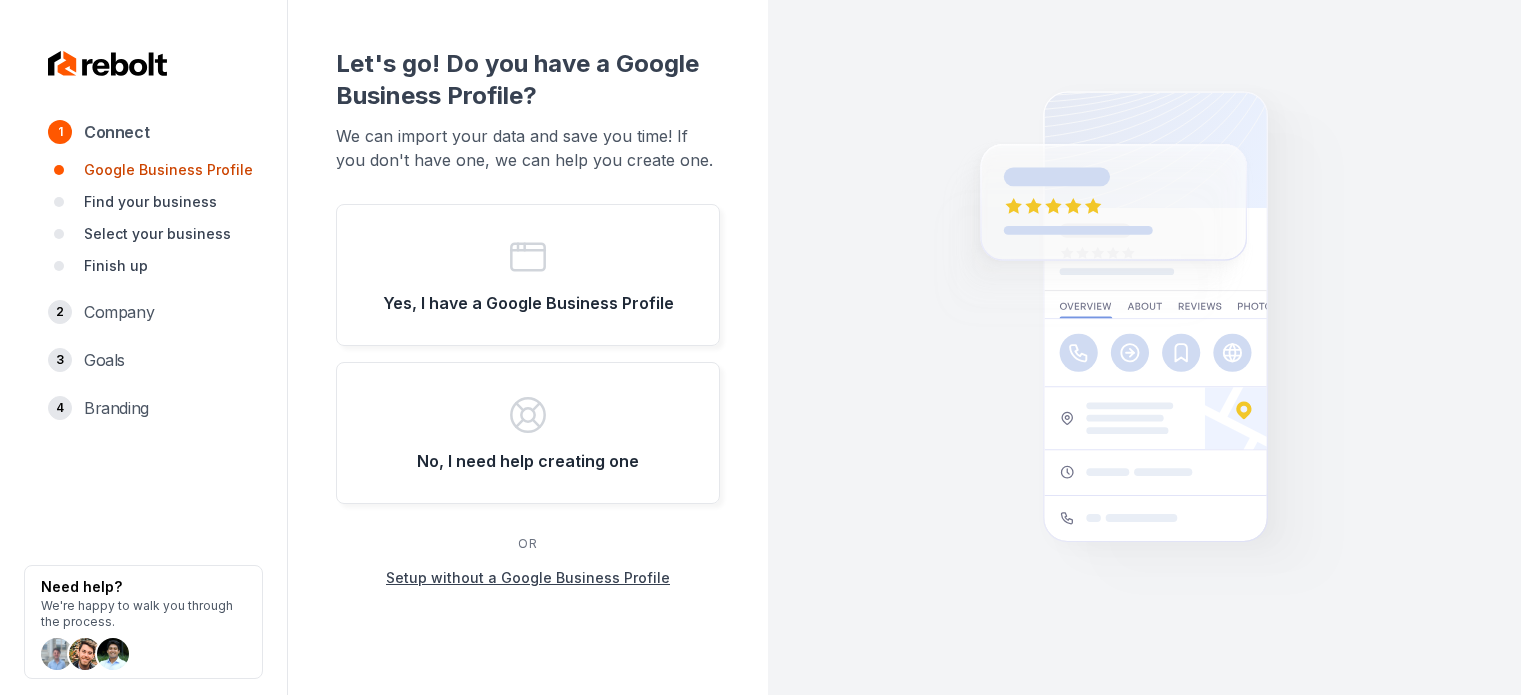 scroll, scrollTop: 0, scrollLeft: 0, axis: both 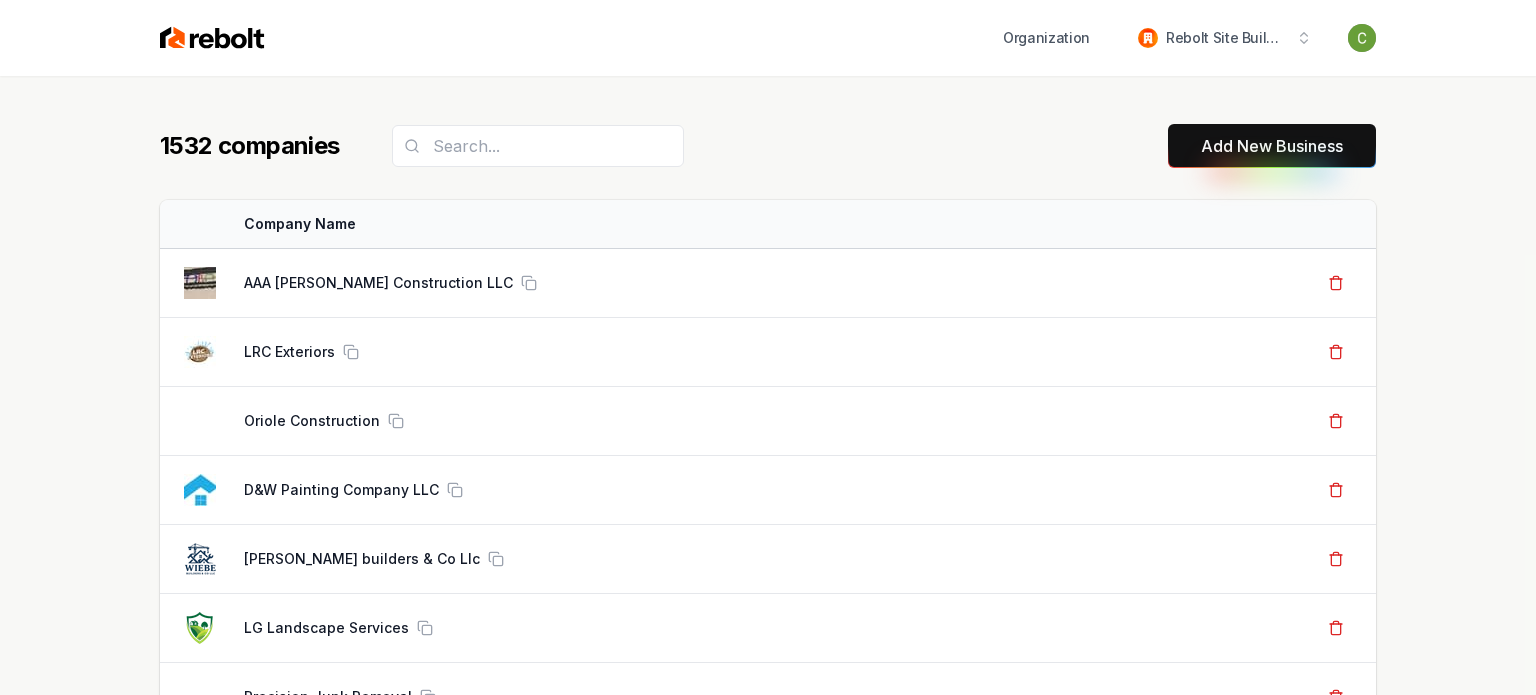 click on "1532   companies Add New Business Logo Company Name Actions AAA [PERSON_NAME] Construction LLC Create Org & Transfer Out LRC Exteriors  Create Org & Transfer Out Oriole Construction Create Org & Transfer Out D&W Painting Company LLC Create Org & Transfer Out [PERSON_NAME] builders & Co Llc Create Org & Transfer Out LG Landscape Services Create Org & Transfer Out Precision Junk Removal Create Org & Transfer Out Bear Painting Co. Create Org & Transfer Out New Moon Janitorial And Floor Care Corp Create Org & Transfer Out HomeTegrity Inc Create Org & Transfer Out Quest Roofing Create Org & Transfer Out Skyline Transformation LLC Create Org & Transfer Out Junk Yard Dog Junk Removal Create Org & Transfer Out [PERSON_NAME] Roof Repair Create Org & Transfer Out [PERSON_NAME] Seal Coating Create Org & Transfer Out [PERSON_NAME] Heating & Air Create Org & Transfer Out AT Max Roofing Create Org & Transfer Out [PERSON_NAME] Glass Service Create Org & Transfer Out Envision Roofing Create Org & Transfer Out Grand Champ Carpet Cleaning Create Org & Transfer Out AIRBOSS" at bounding box center (768, 53080) 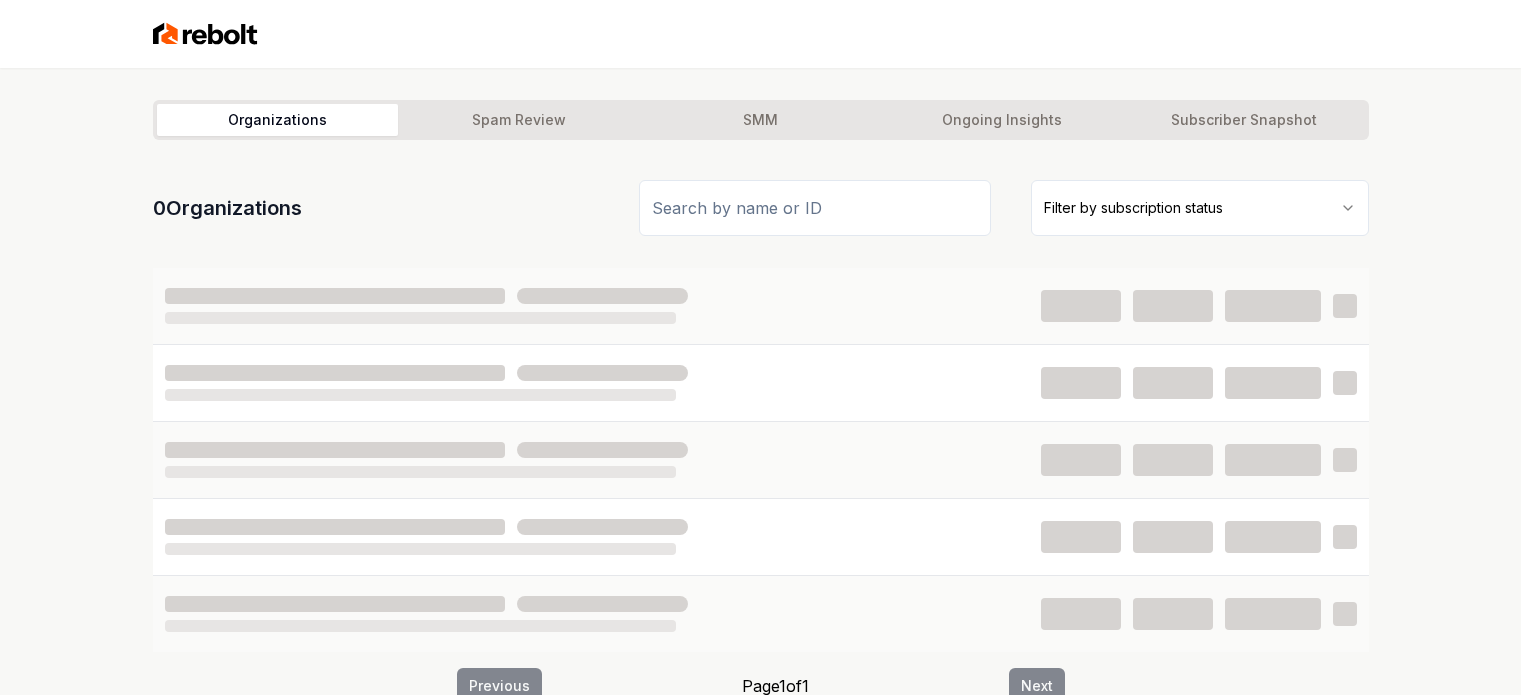 scroll, scrollTop: 0, scrollLeft: 0, axis: both 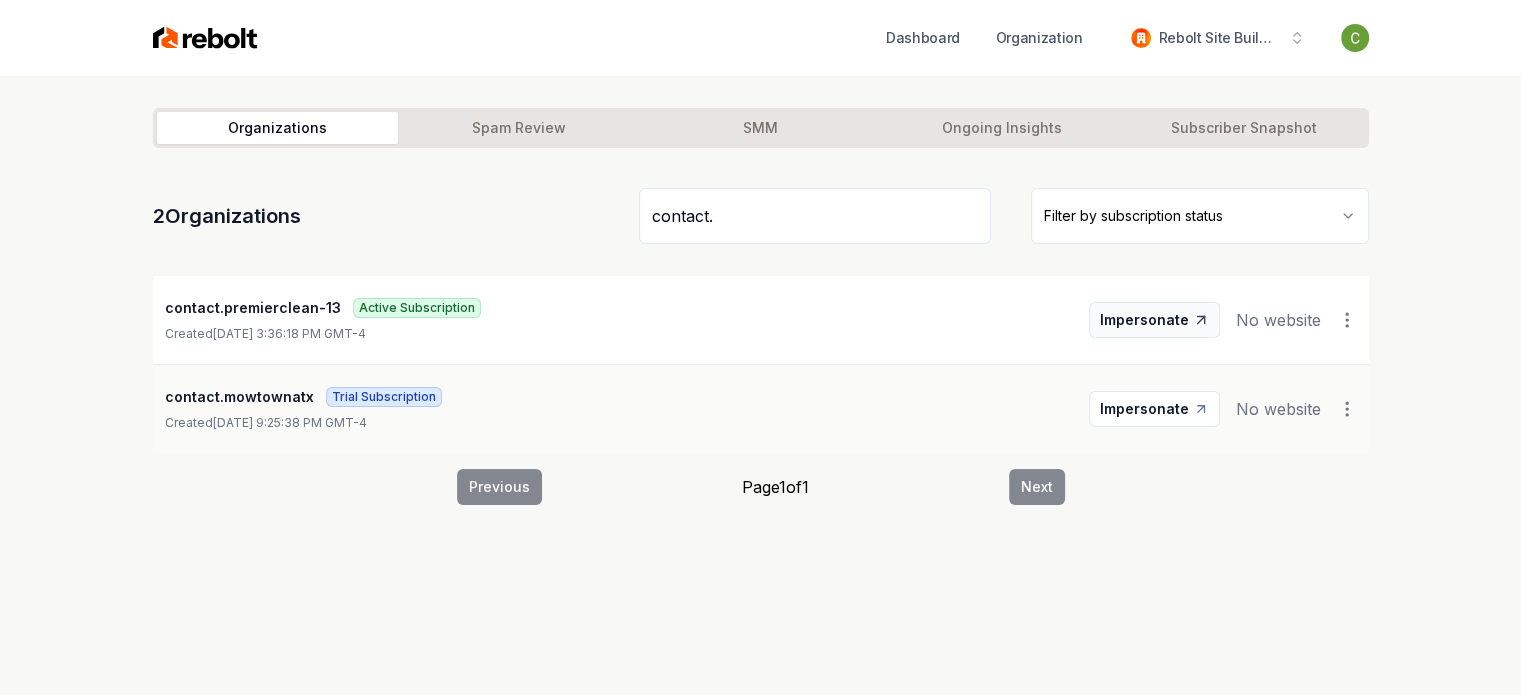 type on "contact." 